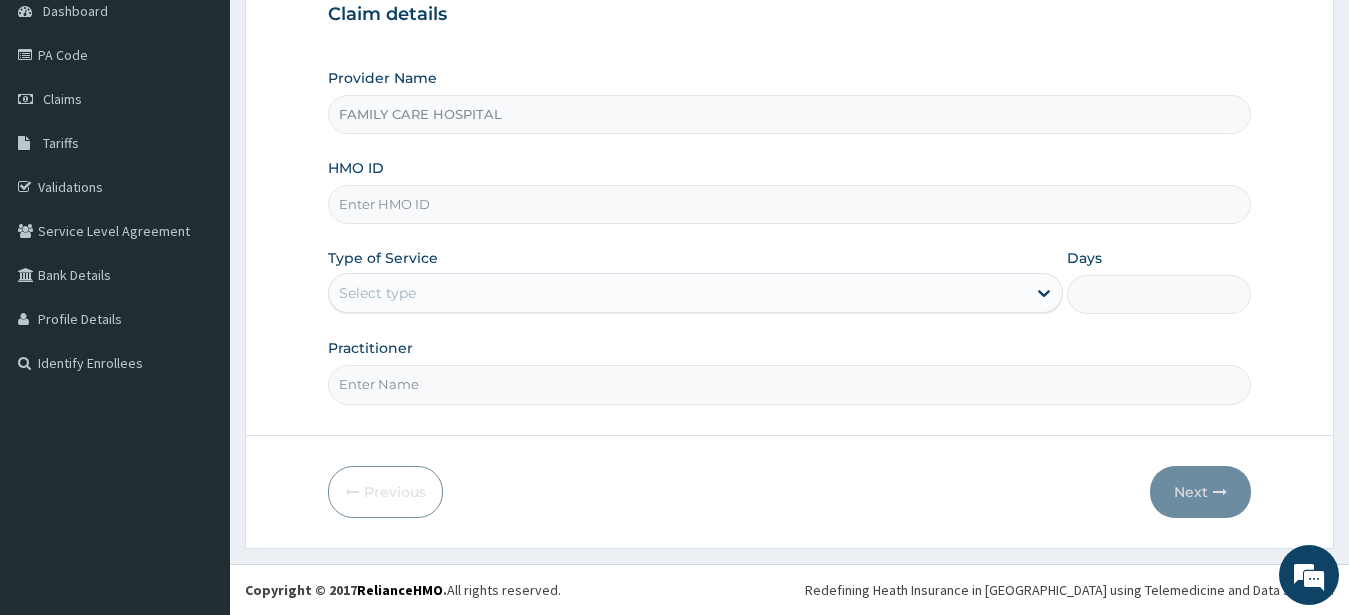 scroll, scrollTop: 207, scrollLeft: 0, axis: vertical 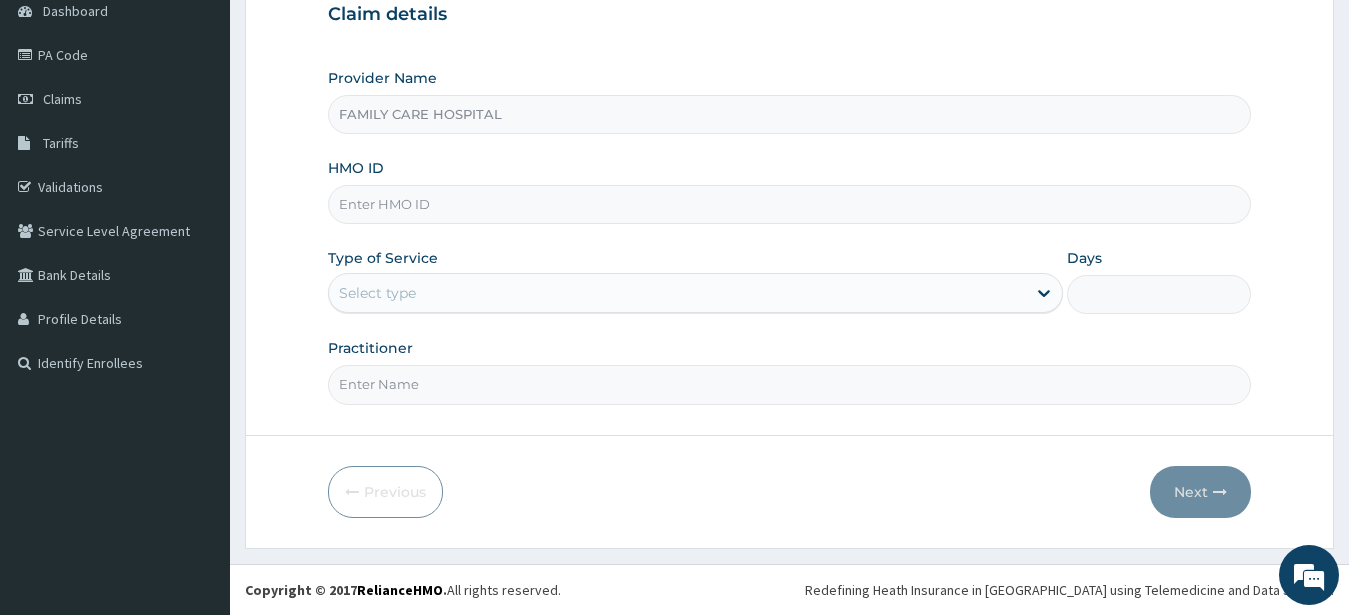 click on "HMO ID" at bounding box center [790, 204] 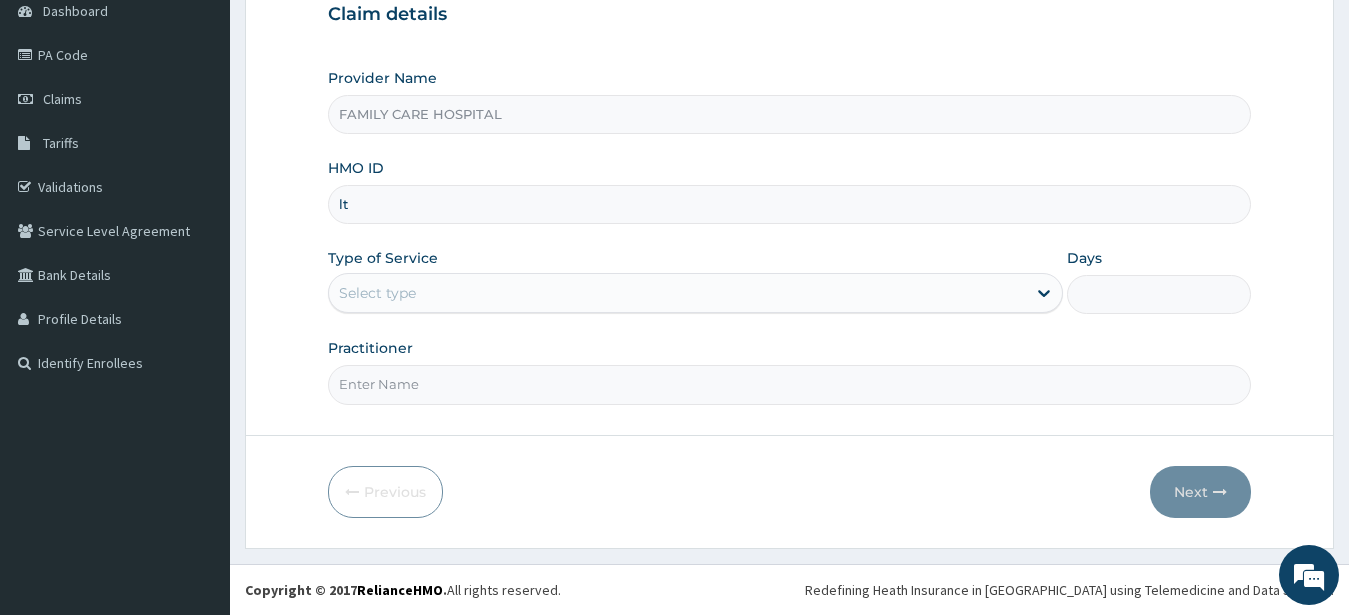 type on "l" 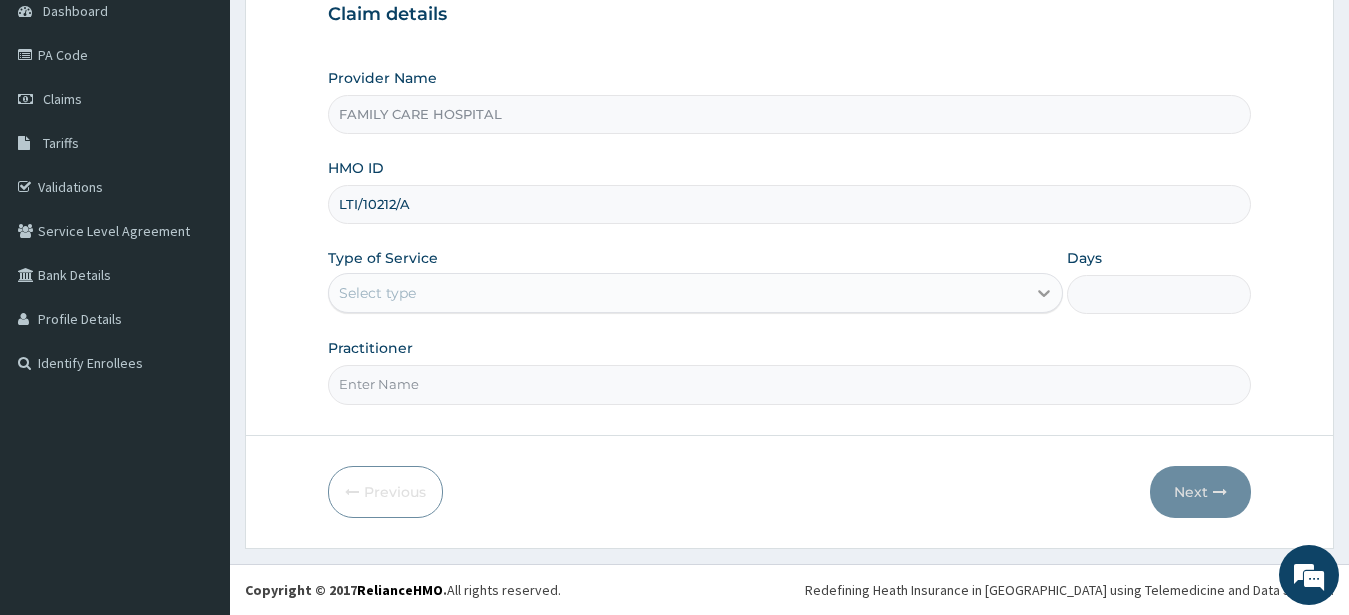 type on "LTI/10212/A" 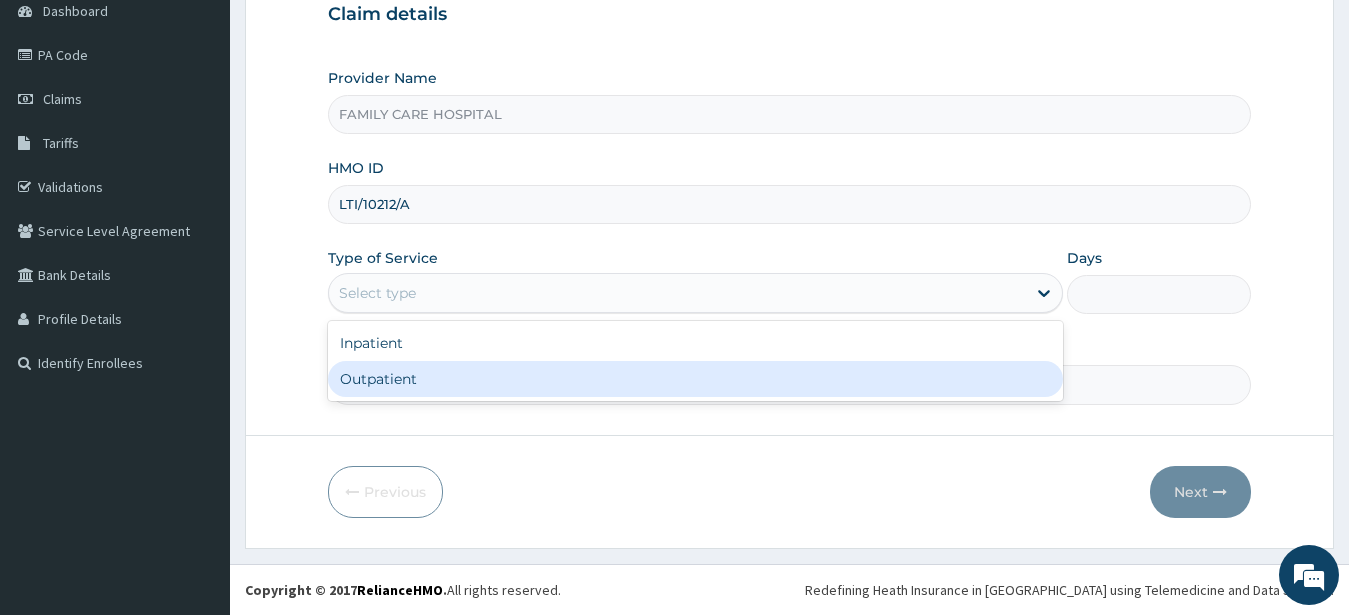 click on "Outpatient" at bounding box center (696, 379) 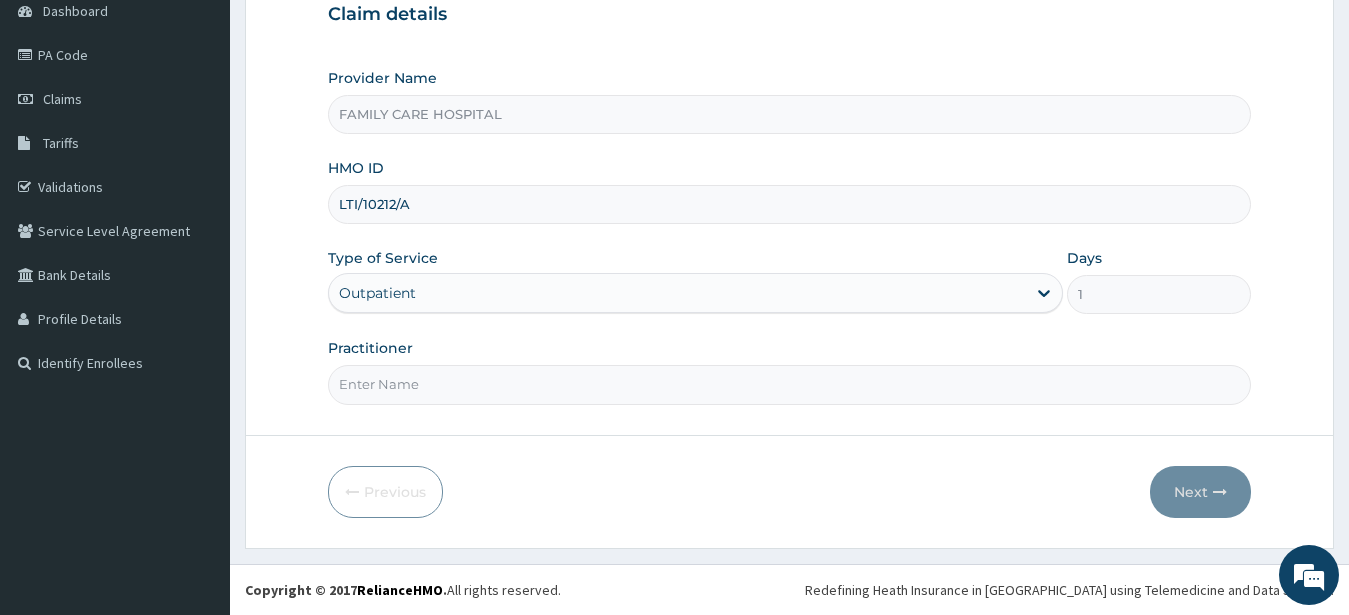 click on "Practitioner" at bounding box center (790, 384) 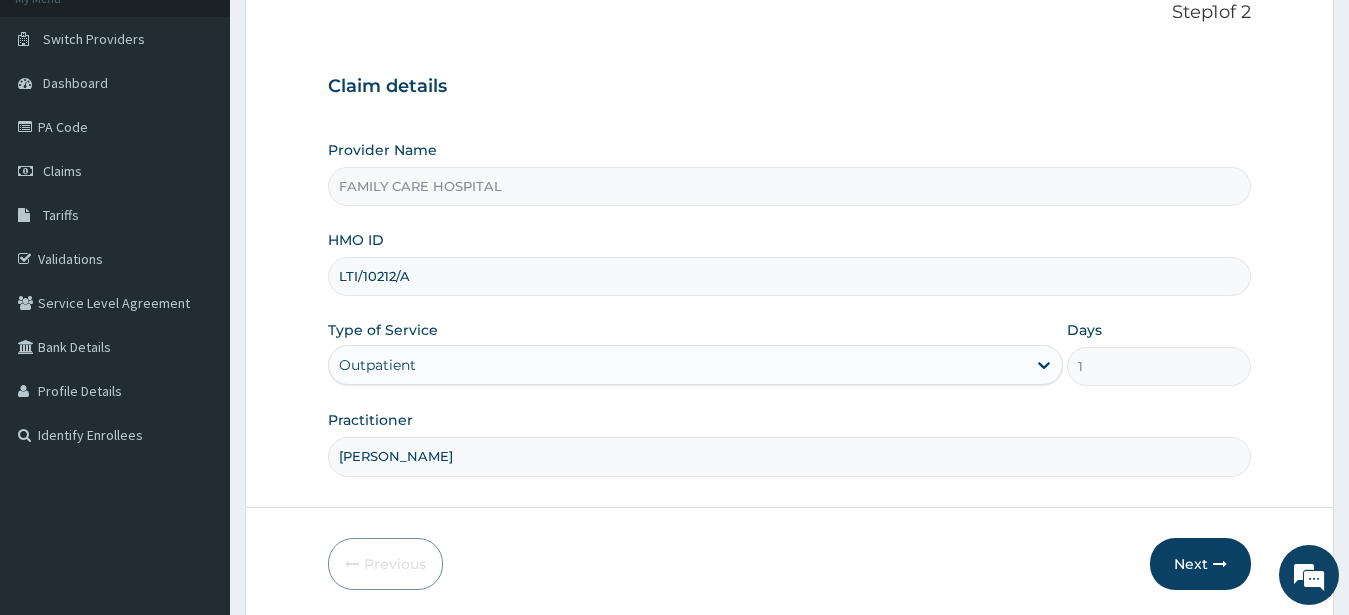 scroll, scrollTop: 207, scrollLeft: 0, axis: vertical 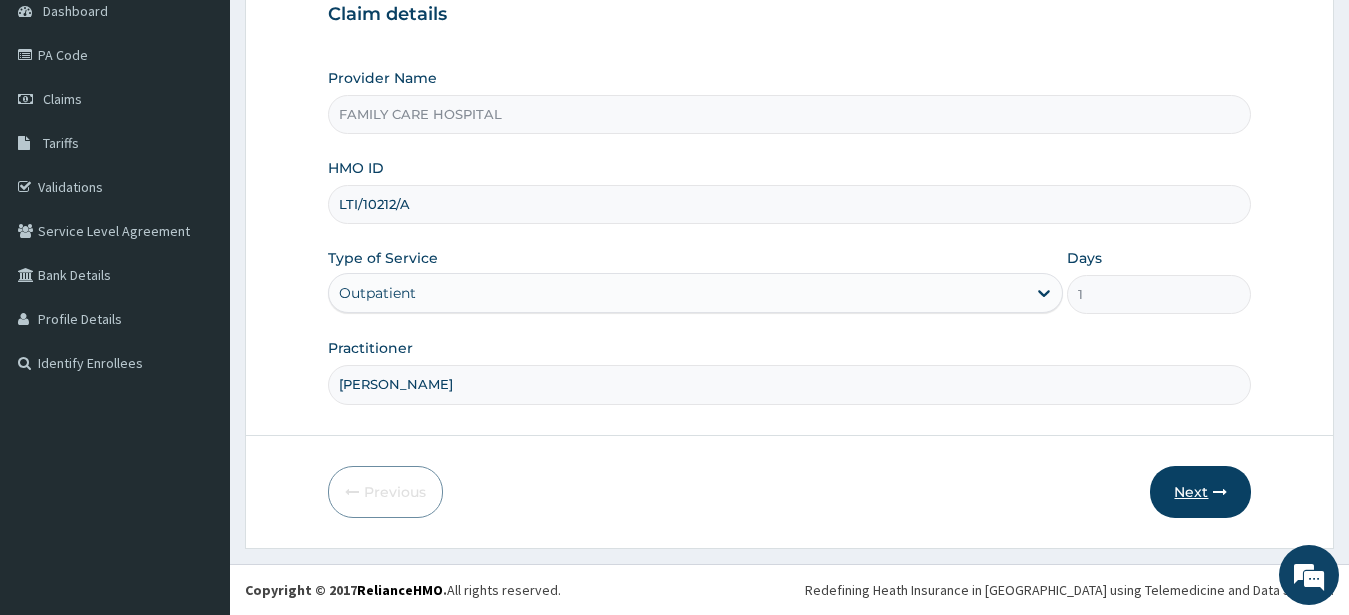 type on "DR CHIOMA" 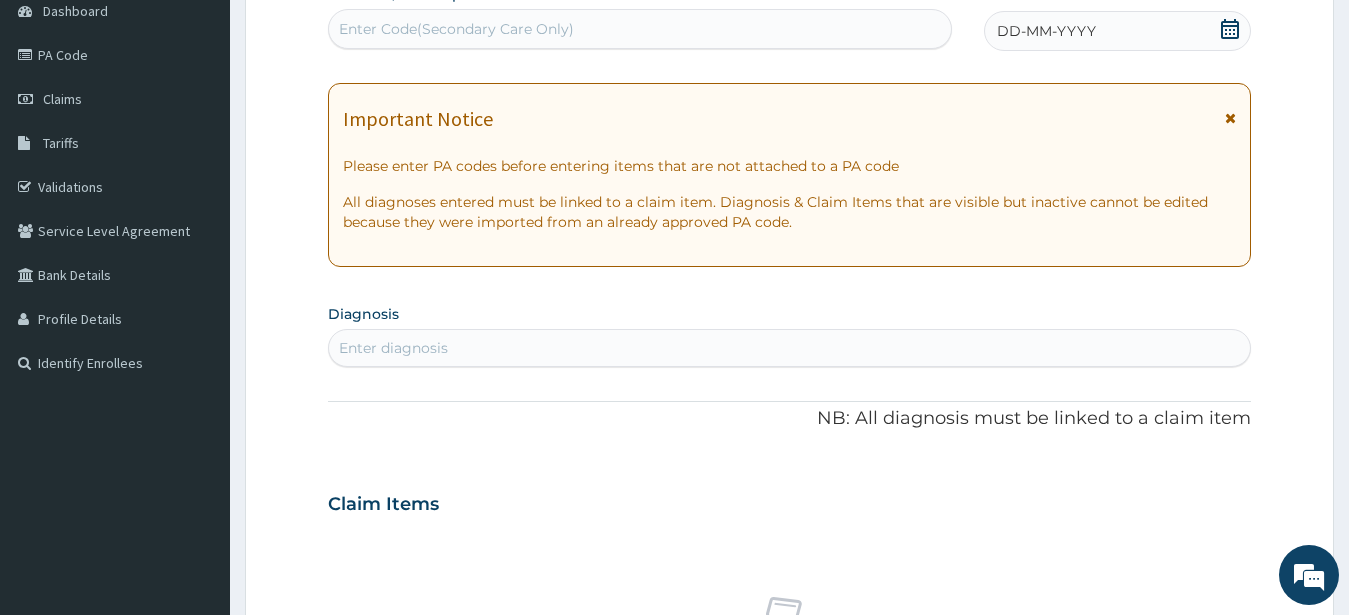 scroll, scrollTop: 0, scrollLeft: 0, axis: both 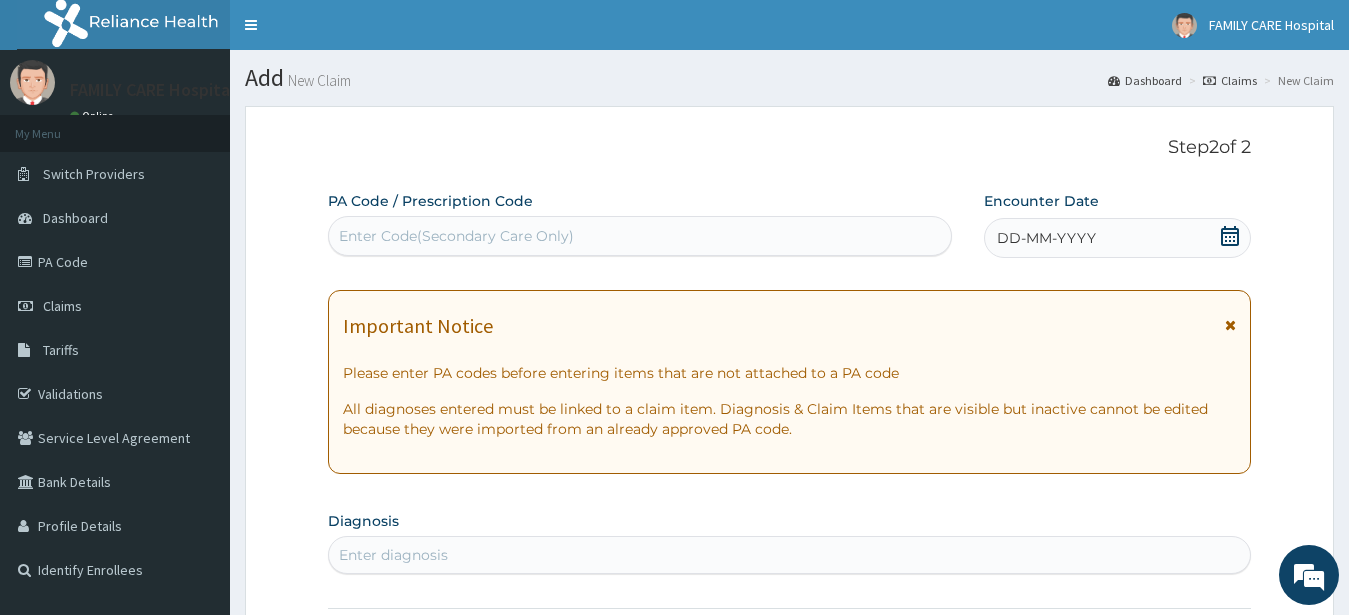click 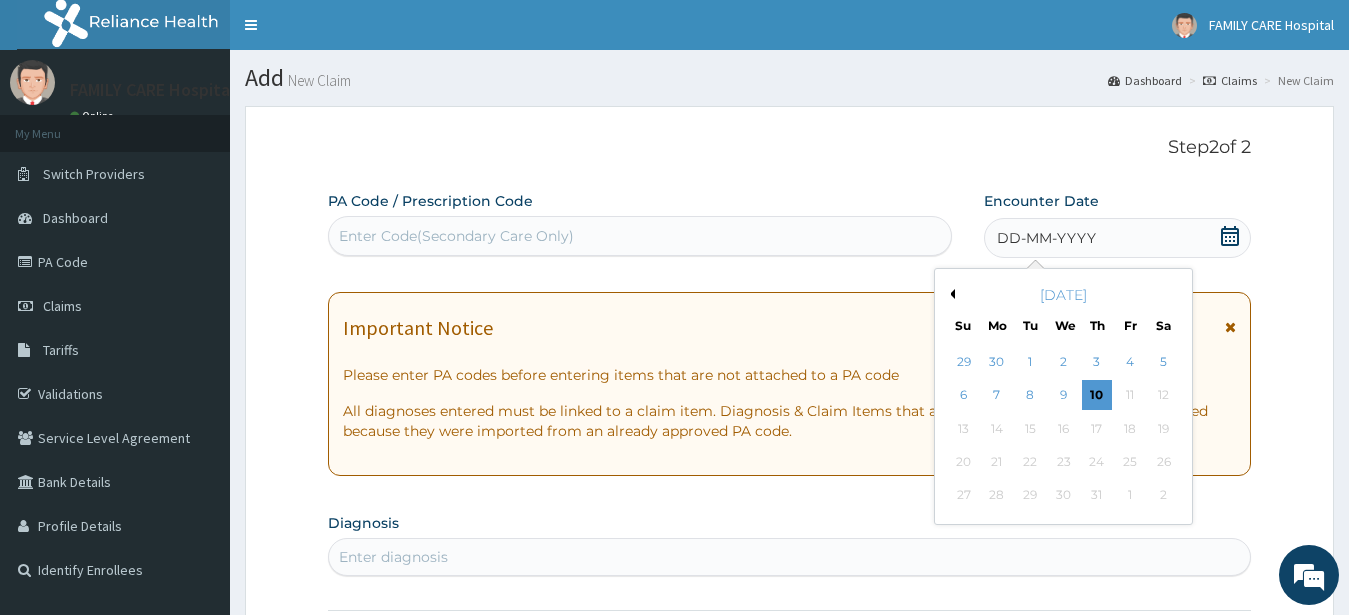 click on "Previous Month" at bounding box center [950, 294] 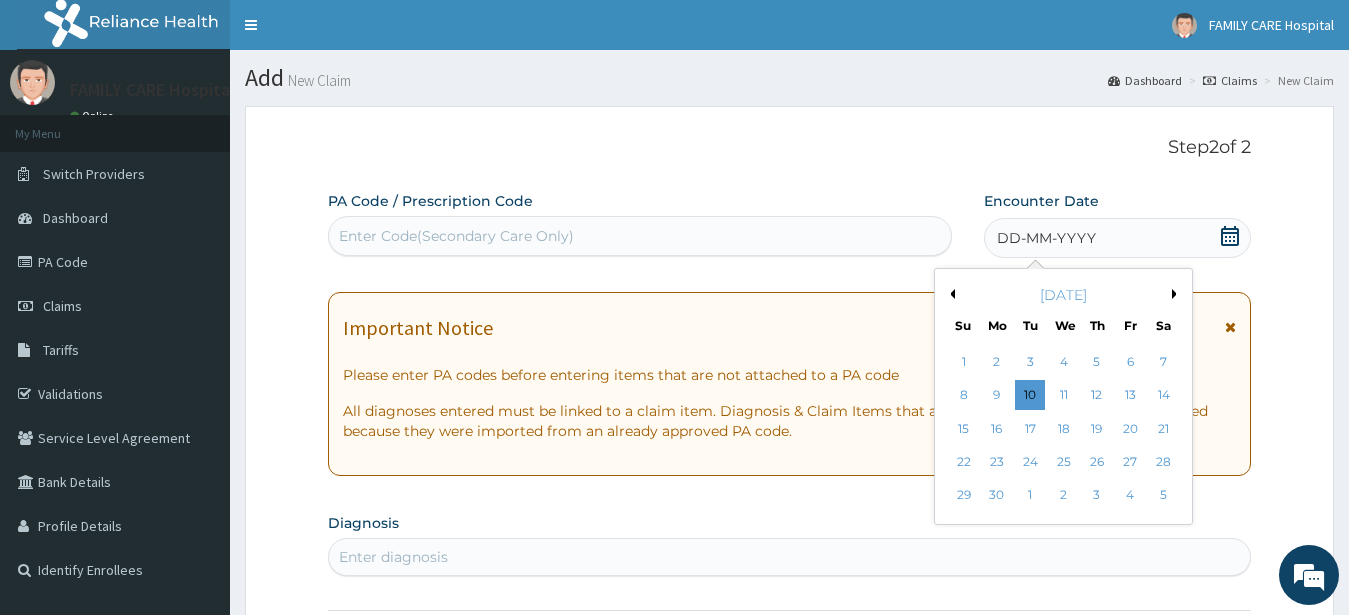 click on "Previous Month" at bounding box center (950, 294) 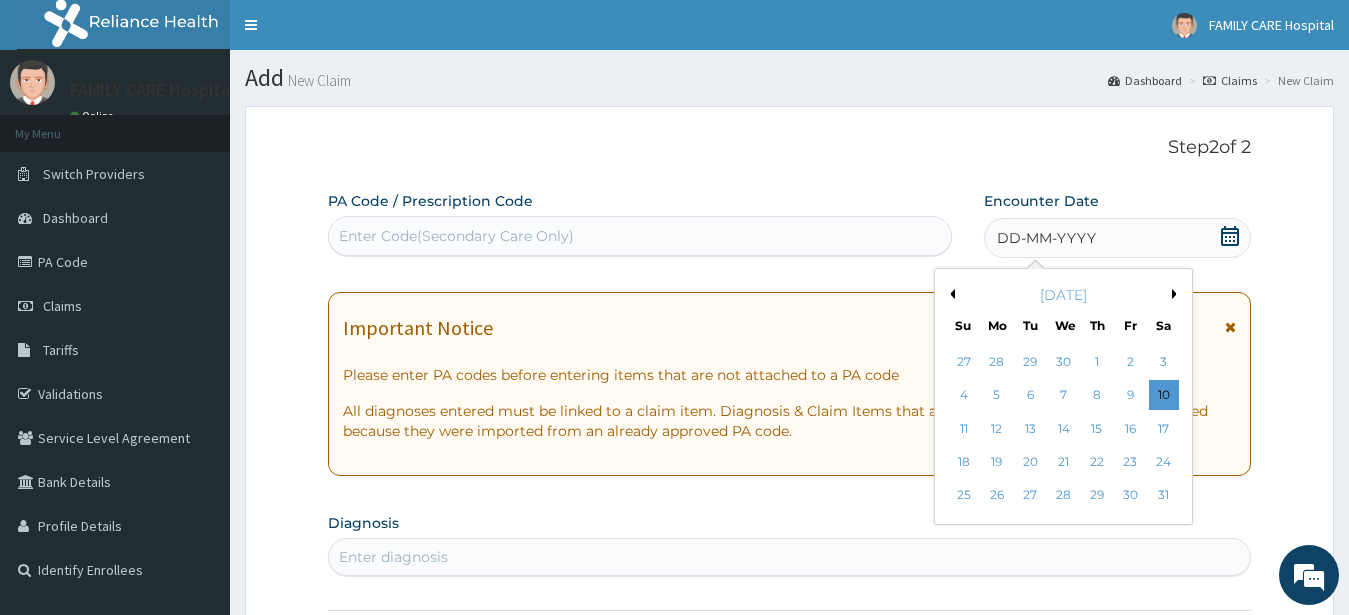 click on "Previous Month" at bounding box center (950, 294) 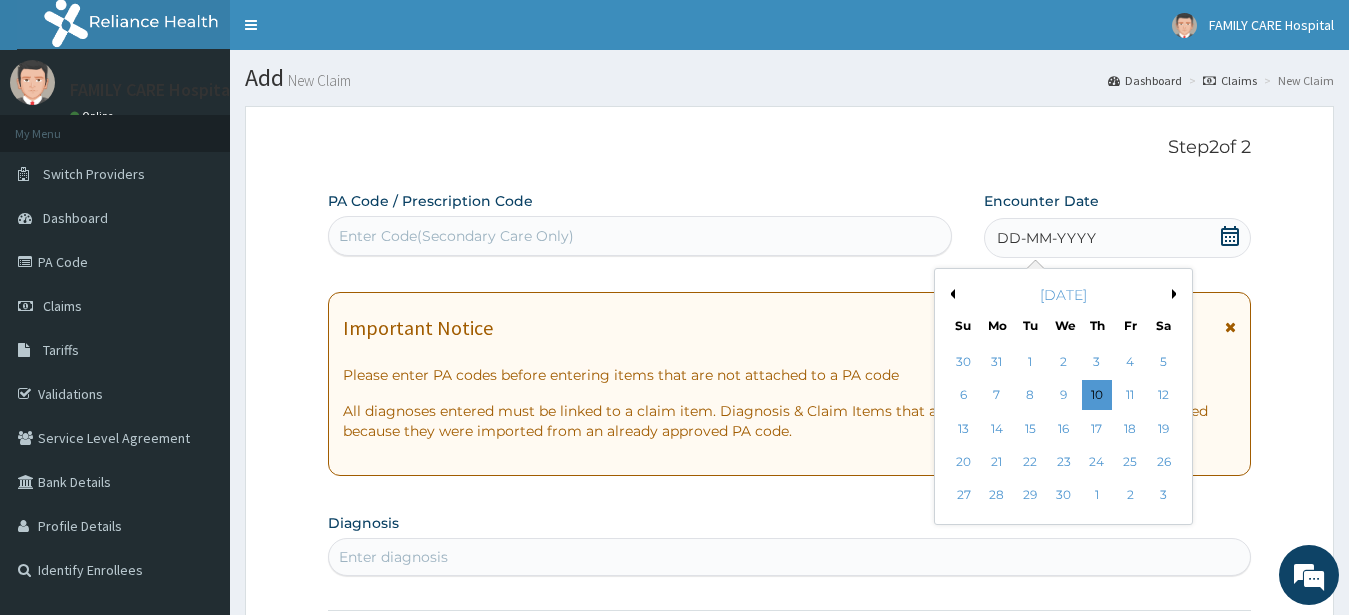 click on "Previous Month" at bounding box center (950, 294) 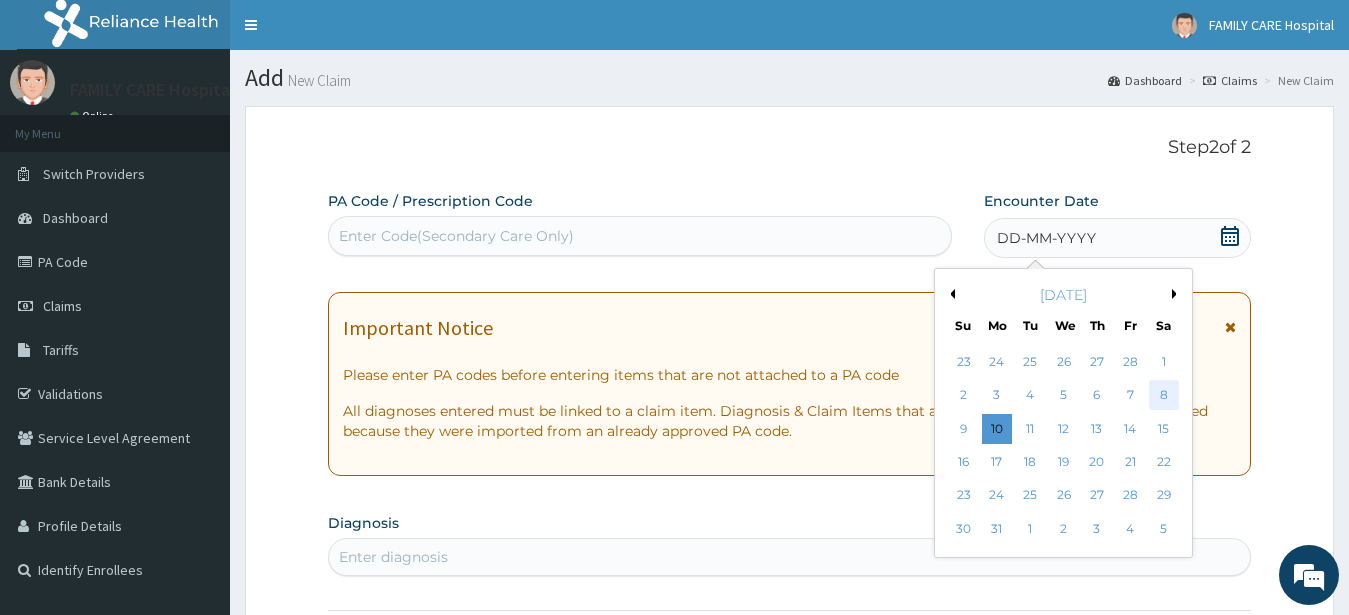 click on "8" at bounding box center (1163, 396) 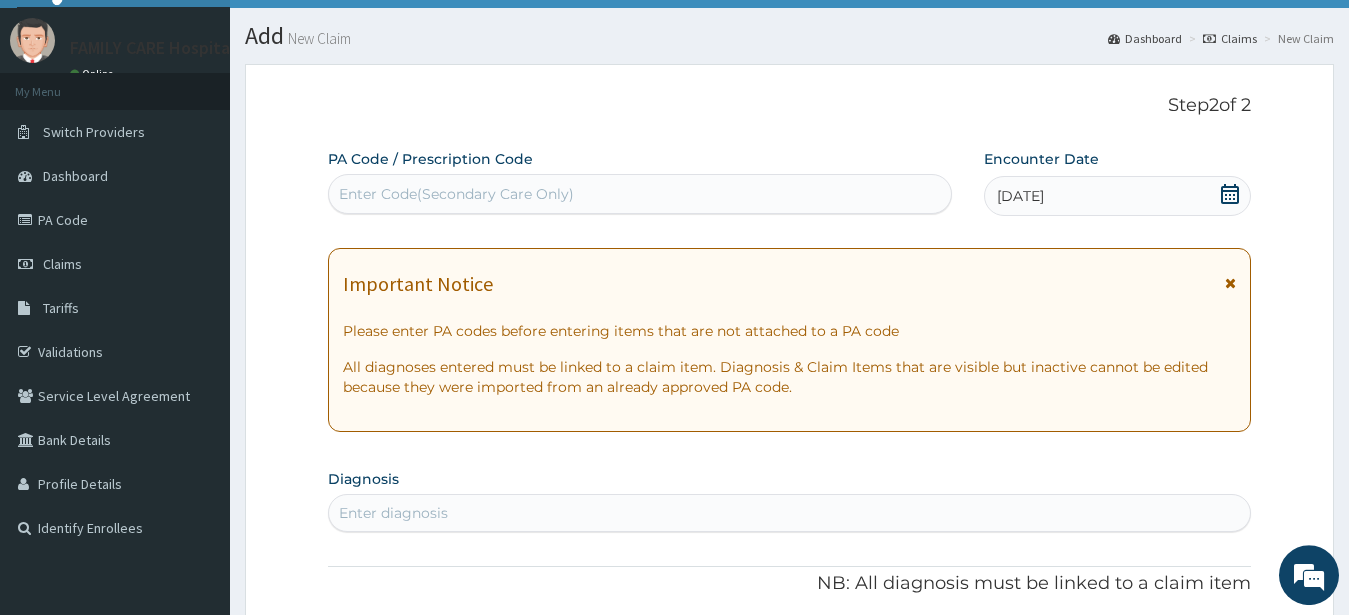scroll, scrollTop: 272, scrollLeft: 0, axis: vertical 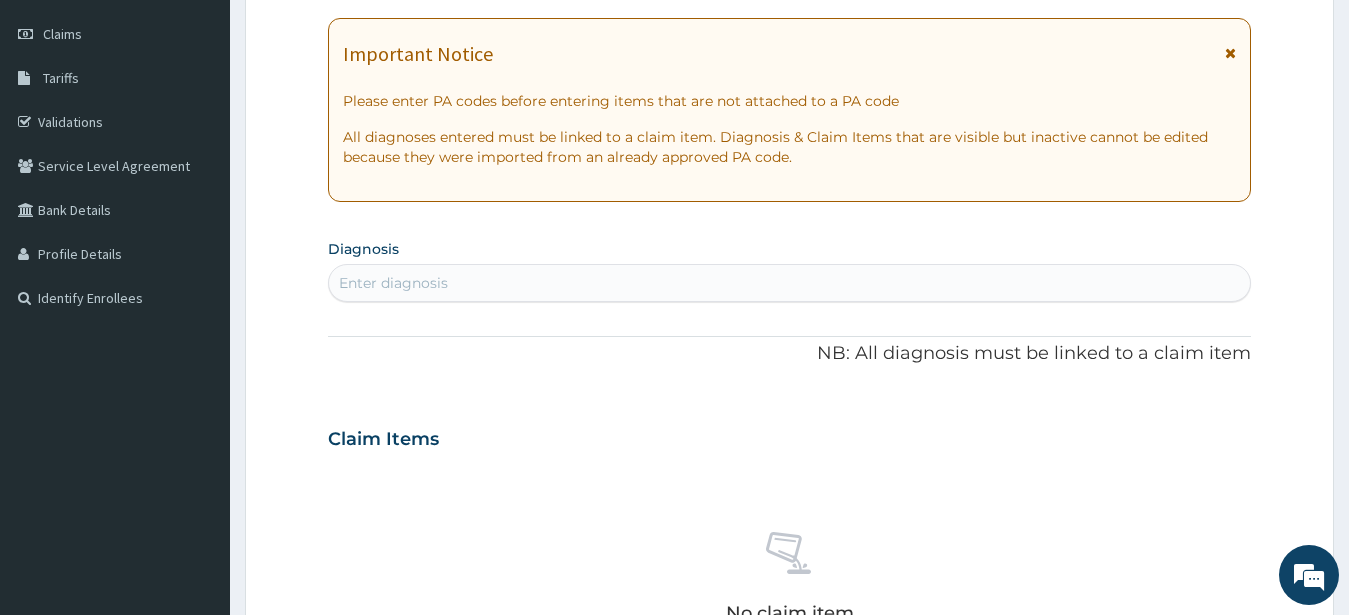 click at bounding box center (1230, 53) 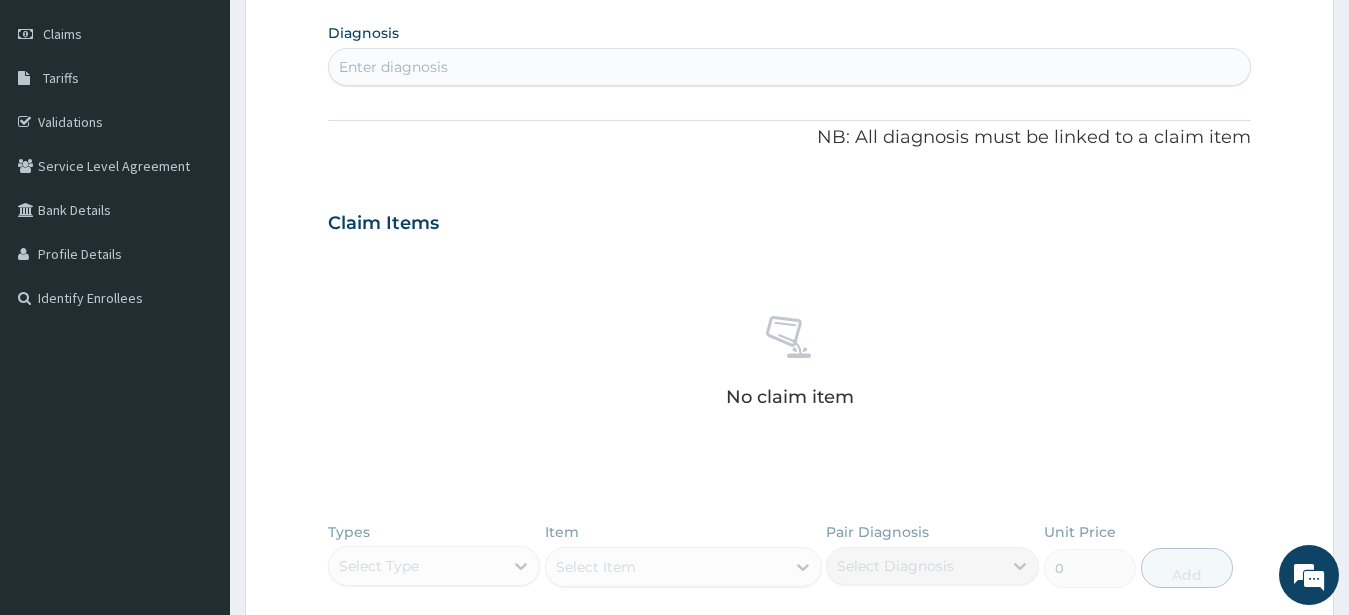 click on "Enter diagnosis" at bounding box center [790, 67] 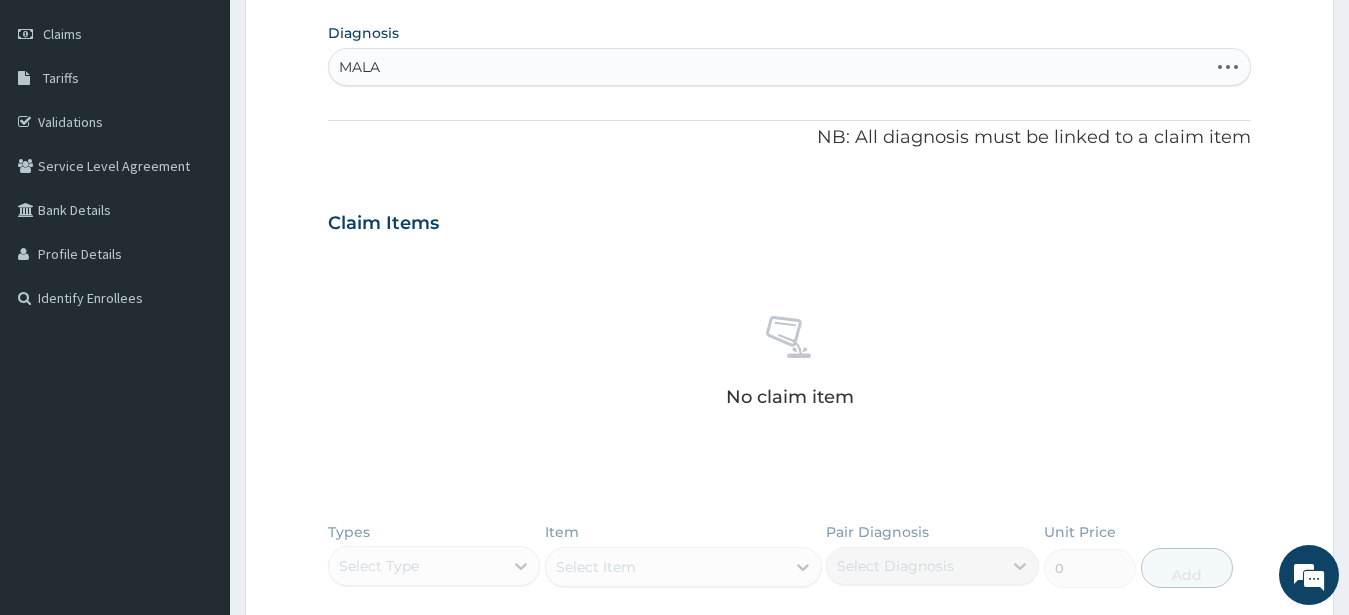 type on "MALAR" 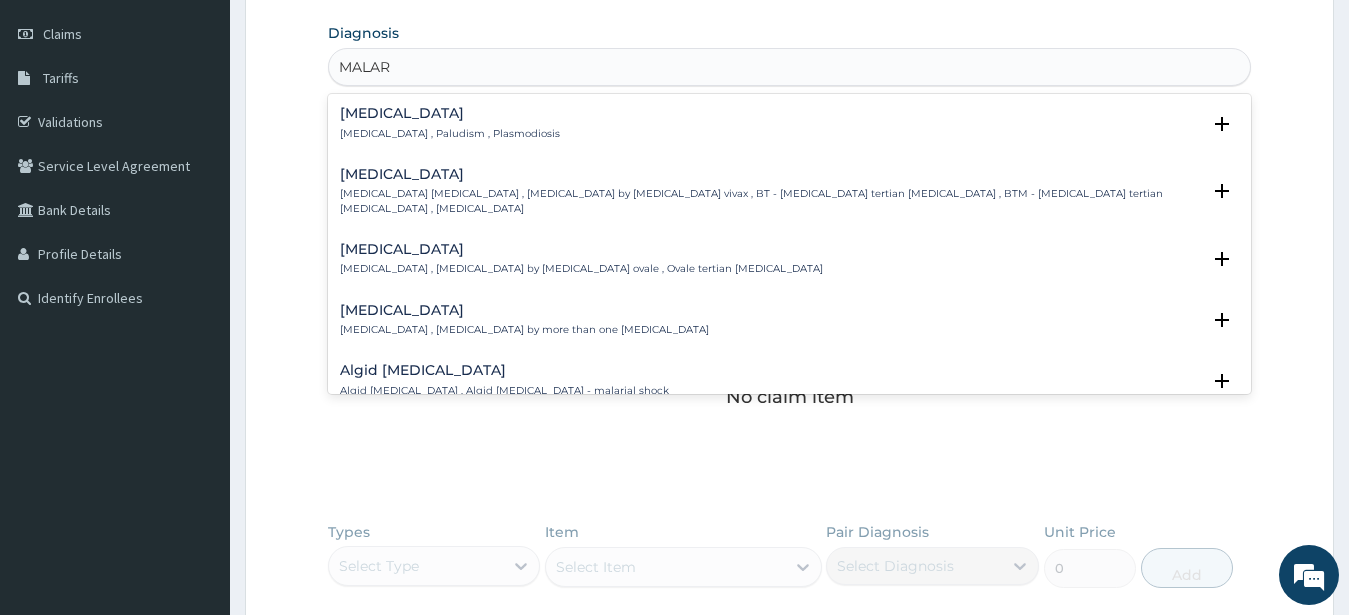 click on "[MEDICAL_DATA] [MEDICAL_DATA] , Paludism , Plasmodiosis" at bounding box center (450, 123) 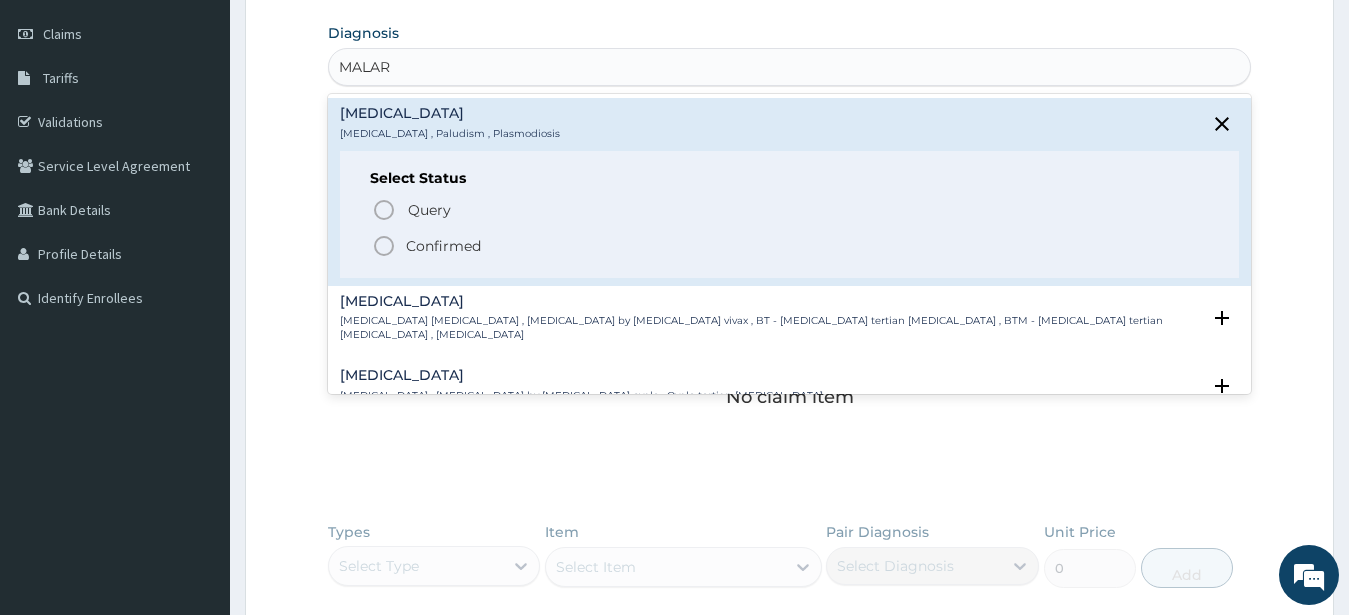 click on "Confirmed" at bounding box center [443, 246] 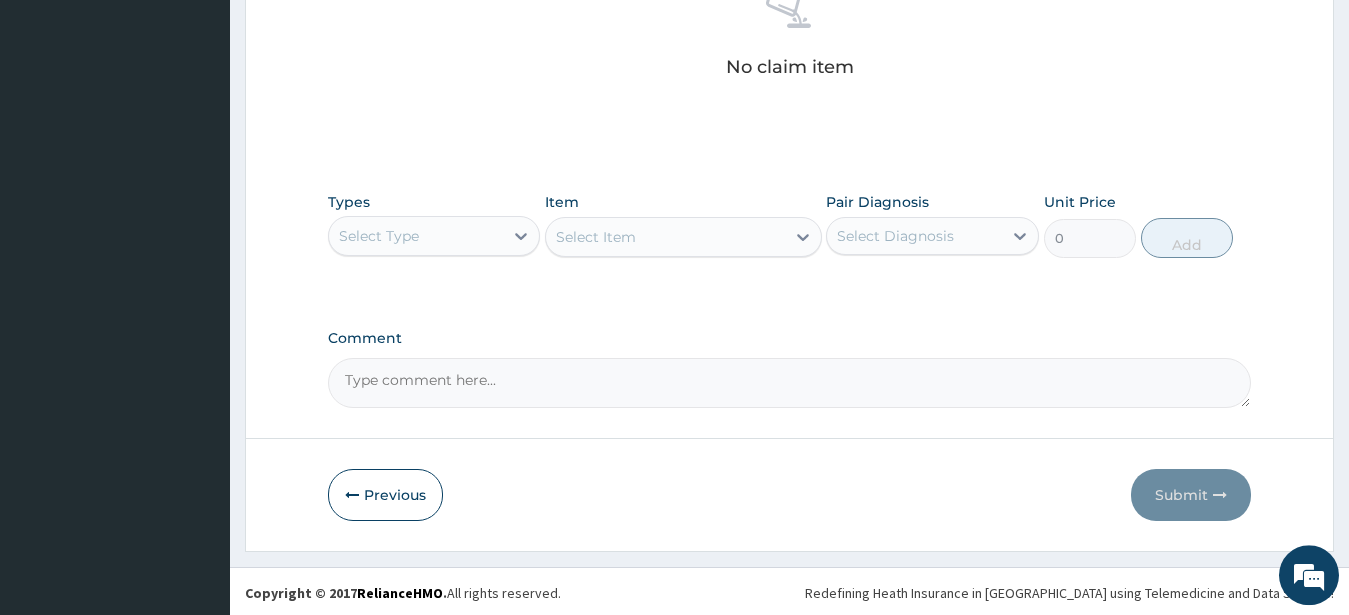 scroll, scrollTop: 611, scrollLeft: 0, axis: vertical 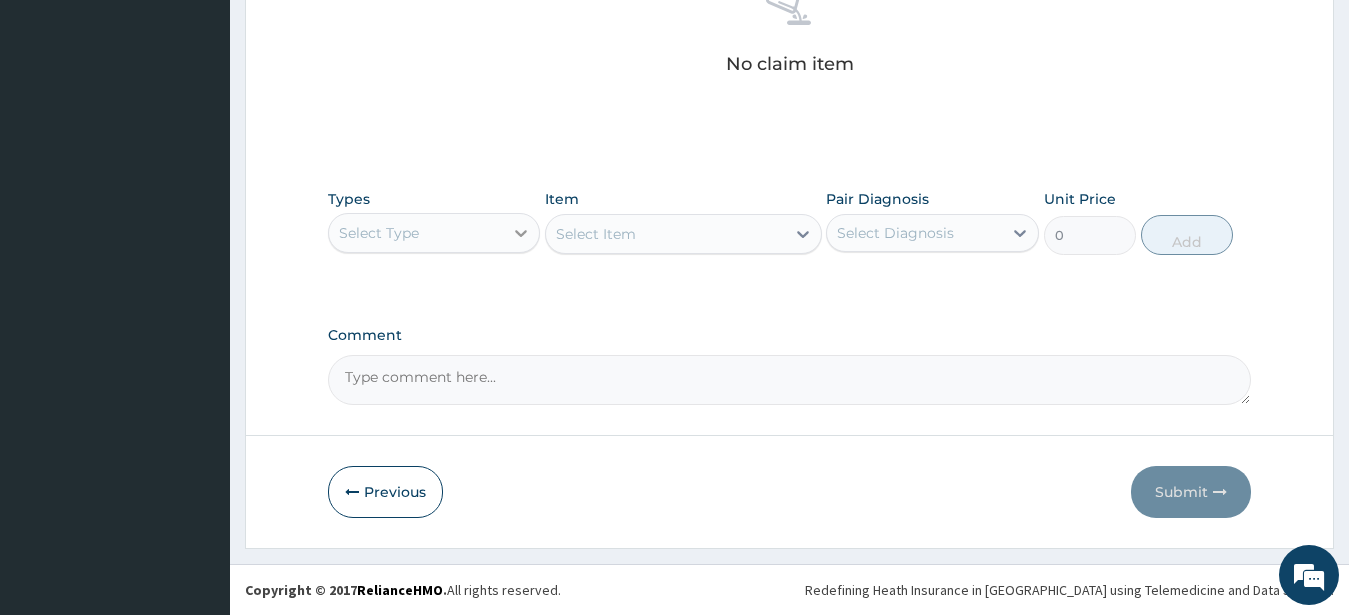 click 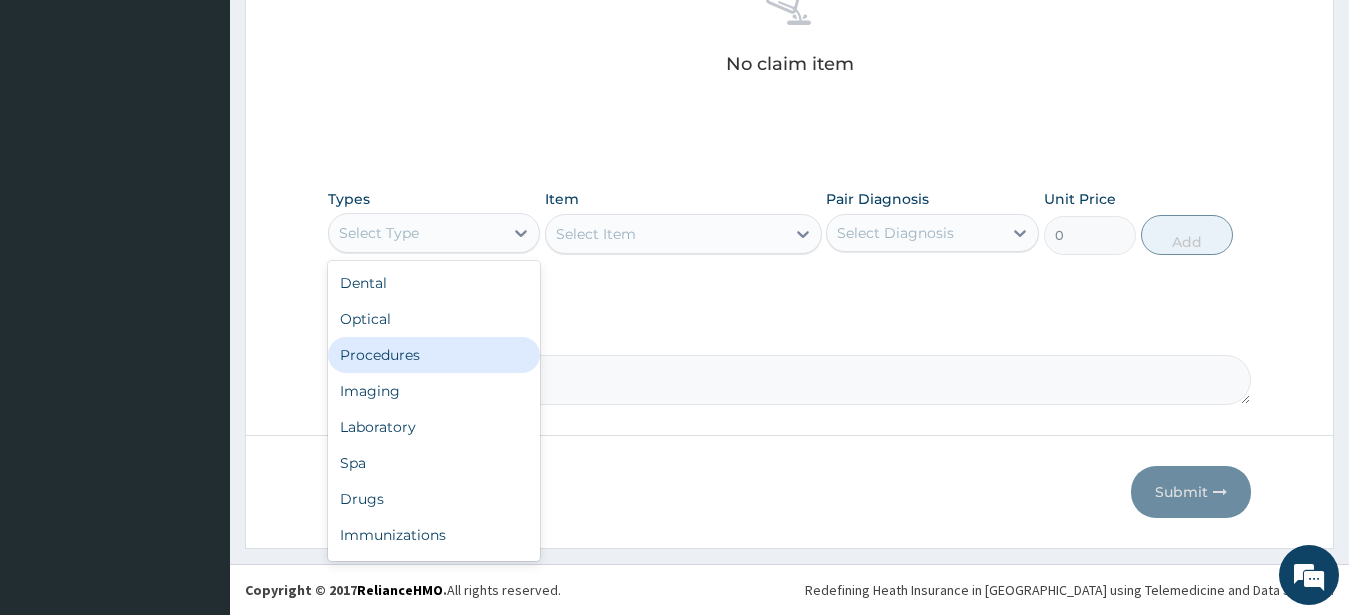 click on "Procedures" at bounding box center [434, 355] 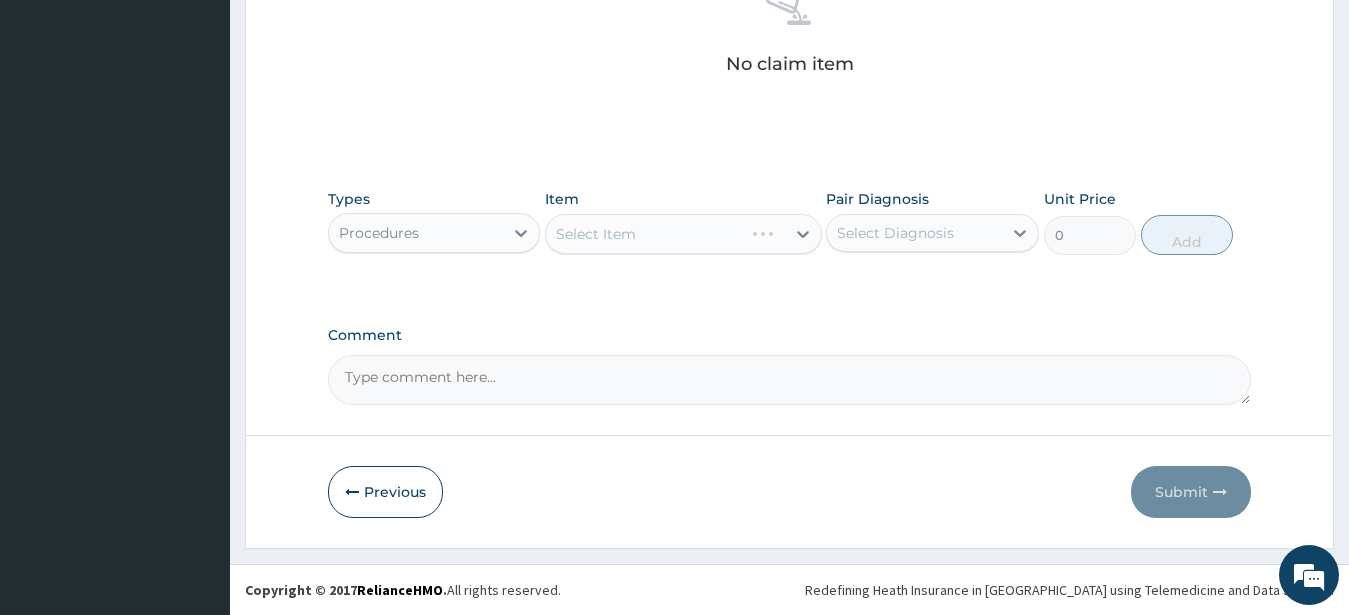 click on "Select Item" at bounding box center (683, 234) 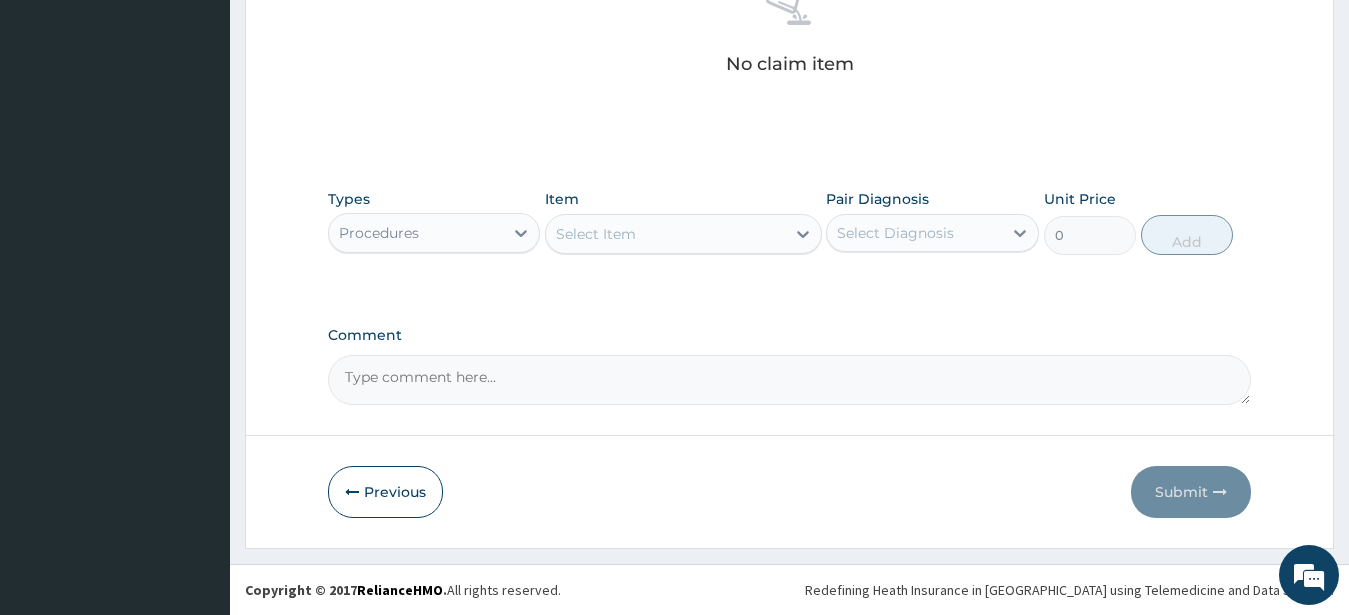 click 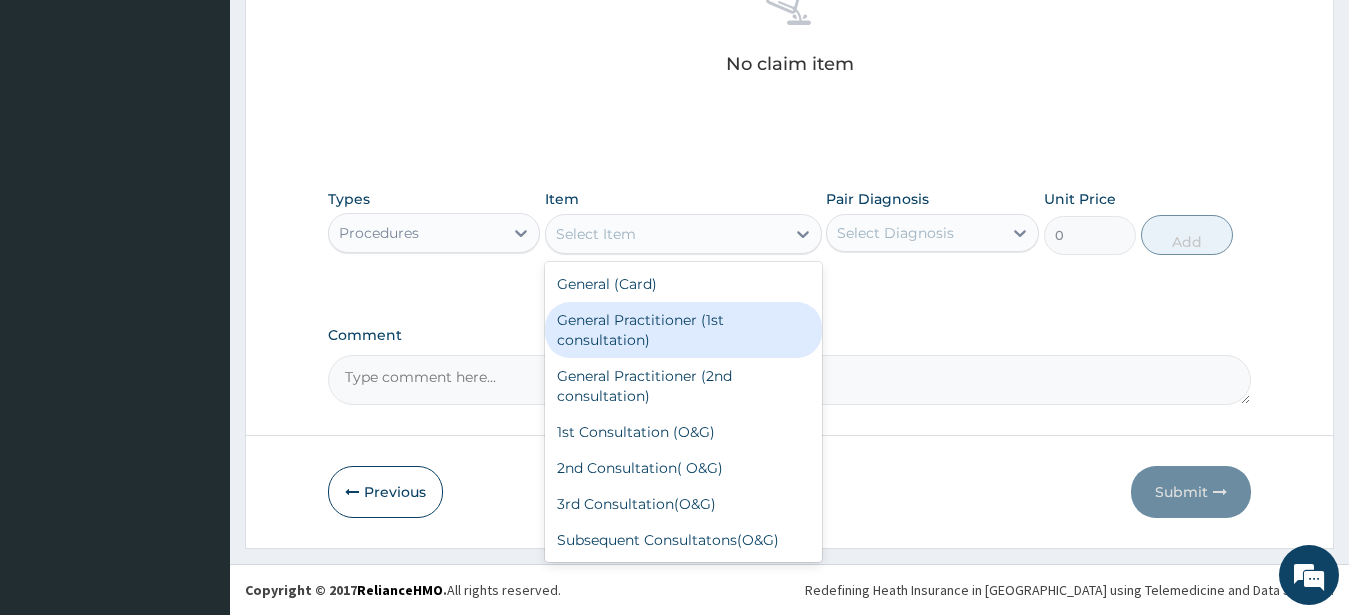 click on "General Practitioner (1st consultation)" at bounding box center [683, 330] 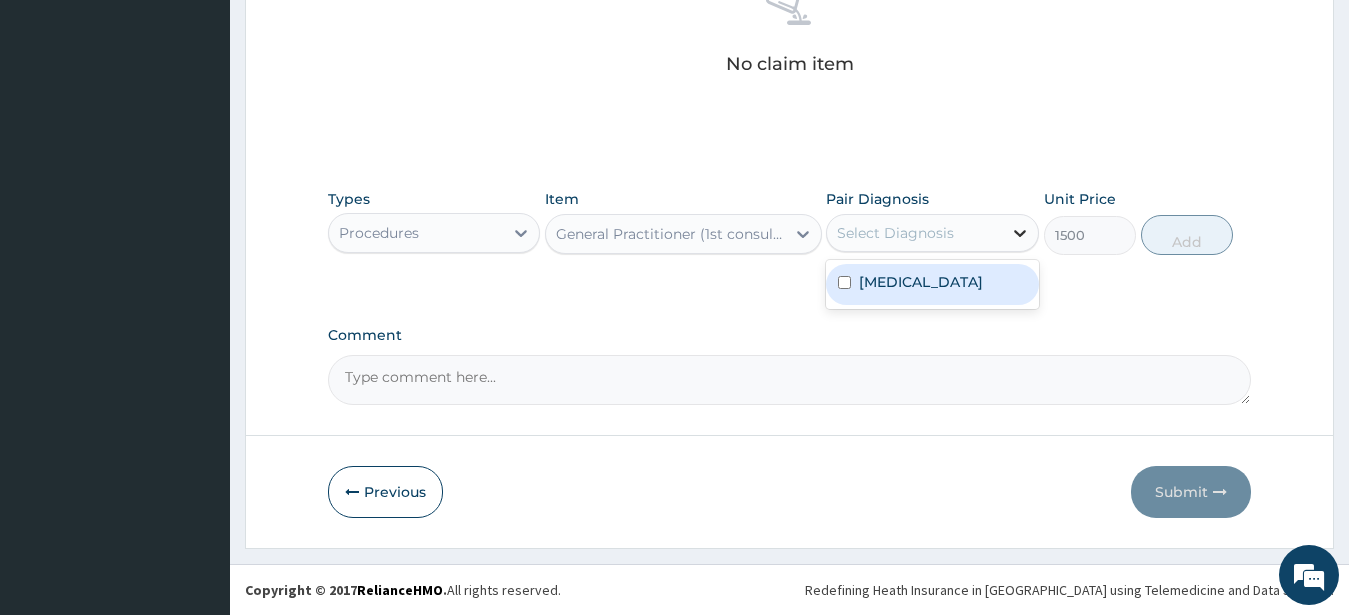click 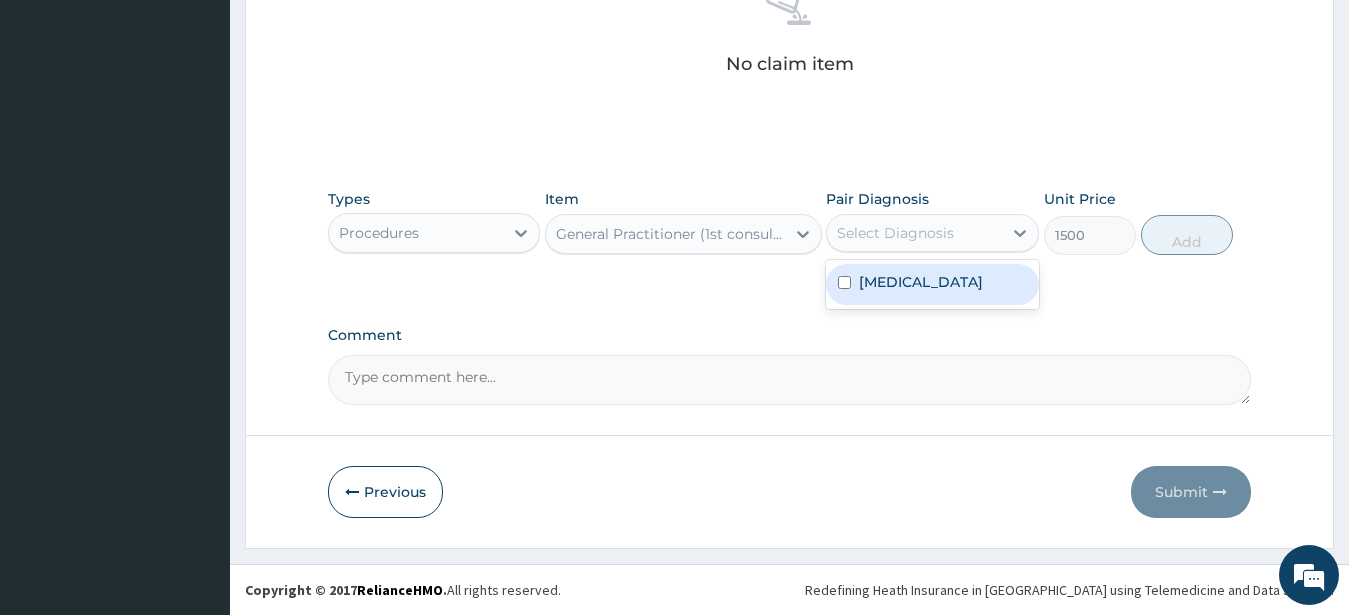 click on "Malaria" at bounding box center (932, 284) 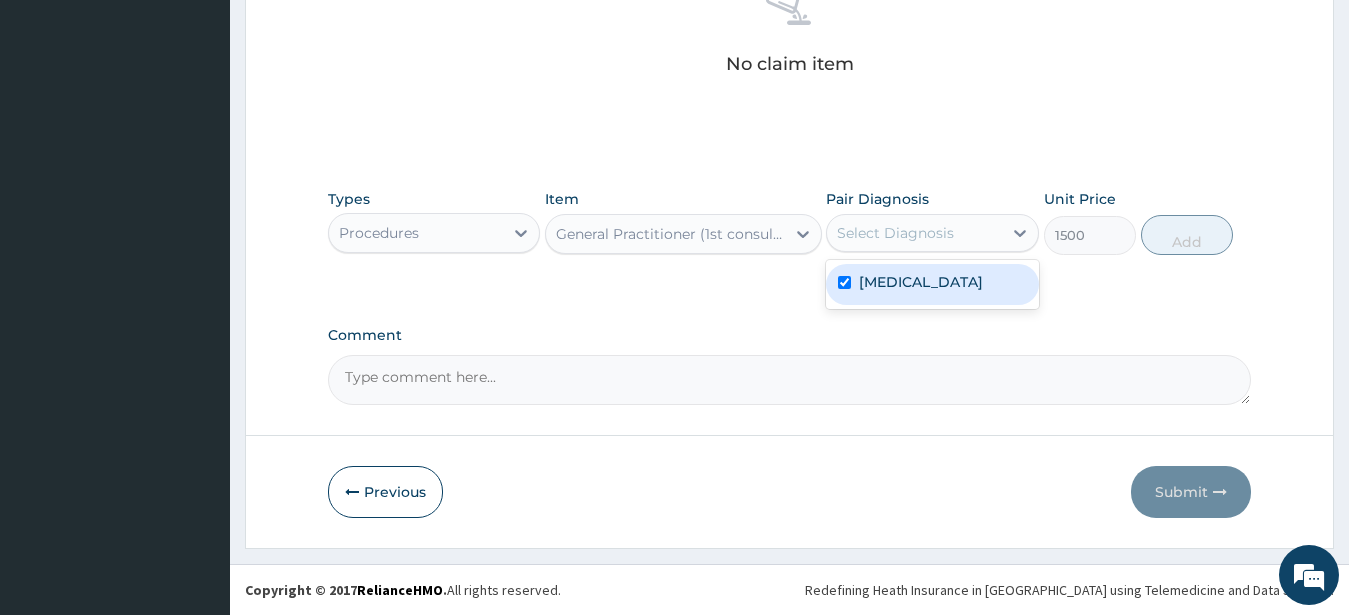 checkbox on "true" 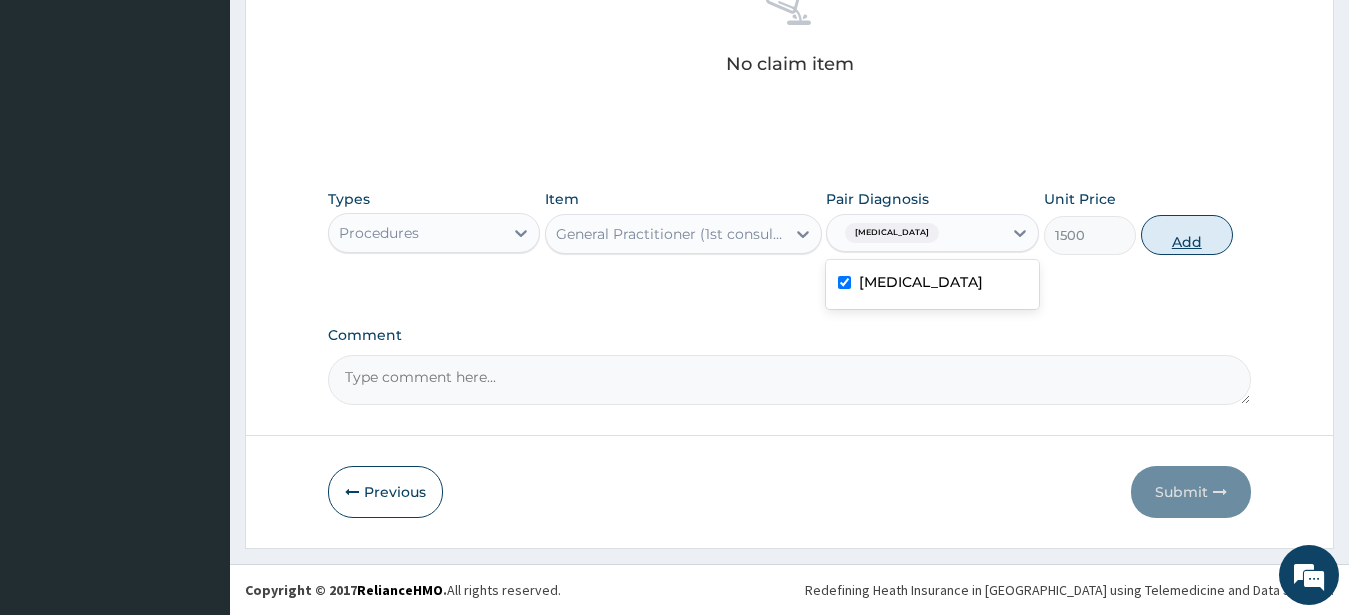 click on "Add" at bounding box center (1187, 235) 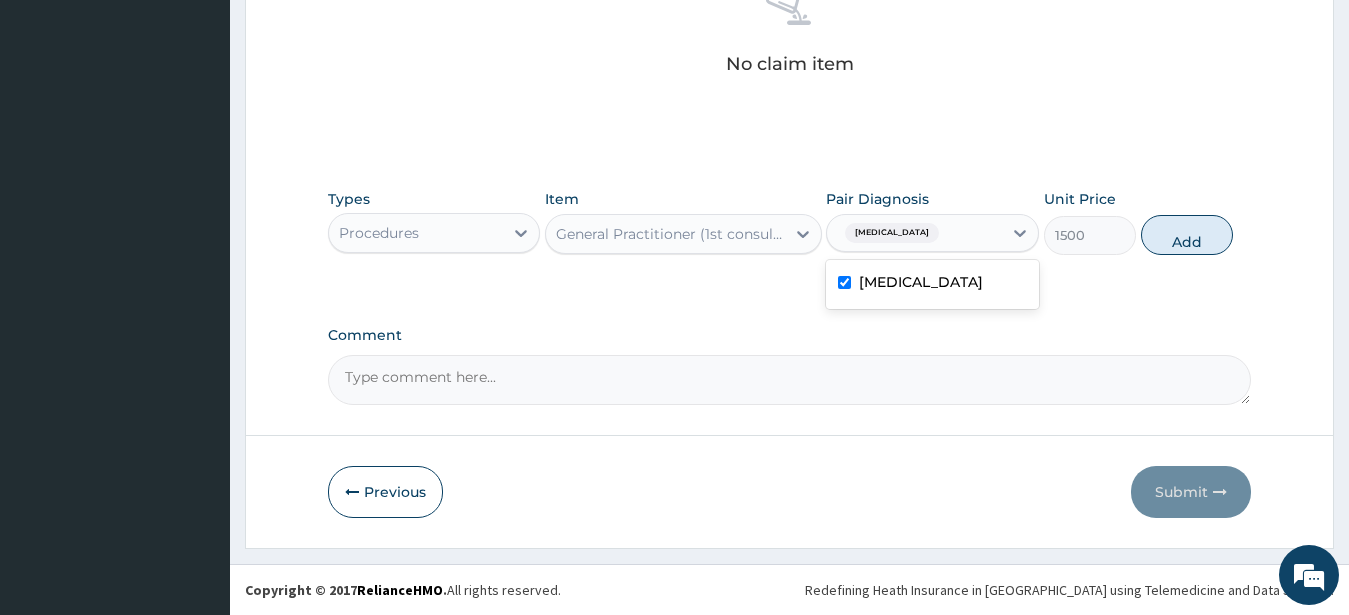 type on "0" 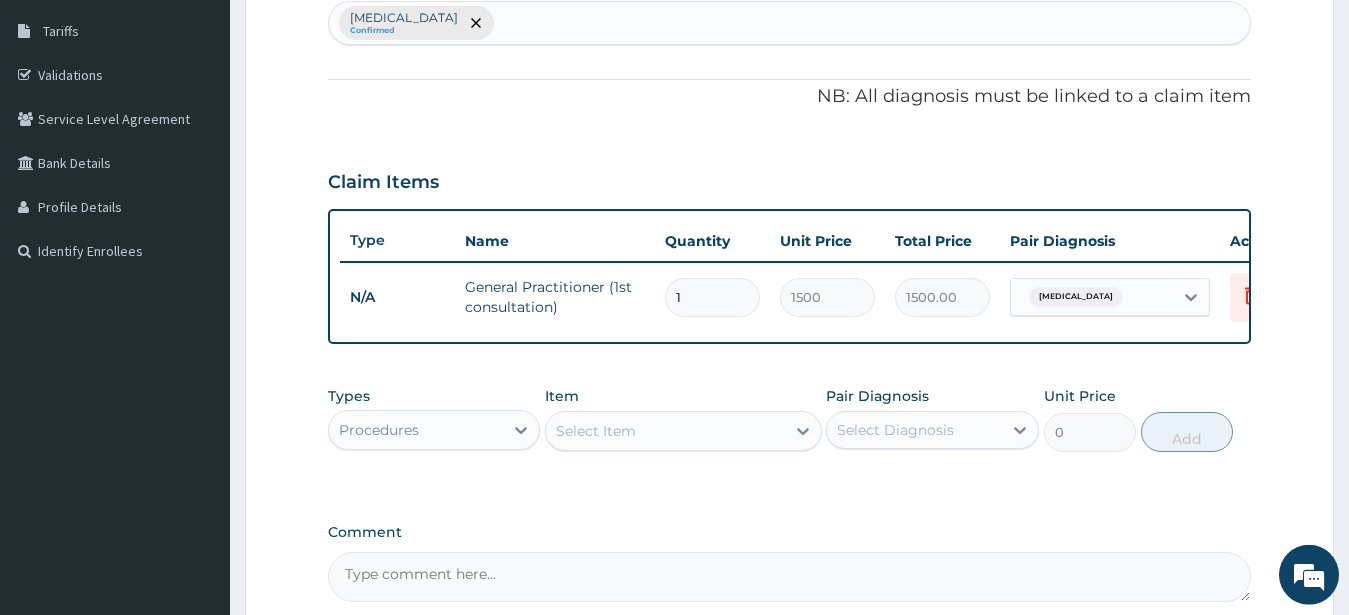 scroll, scrollTop: 533, scrollLeft: 0, axis: vertical 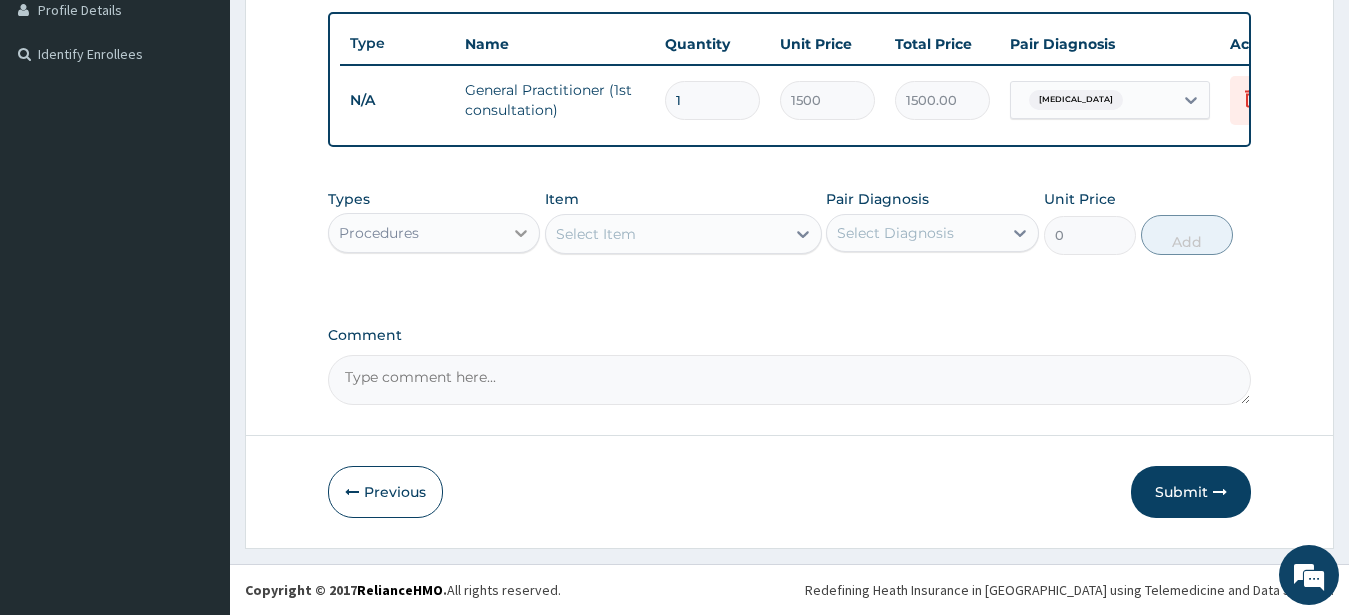 click 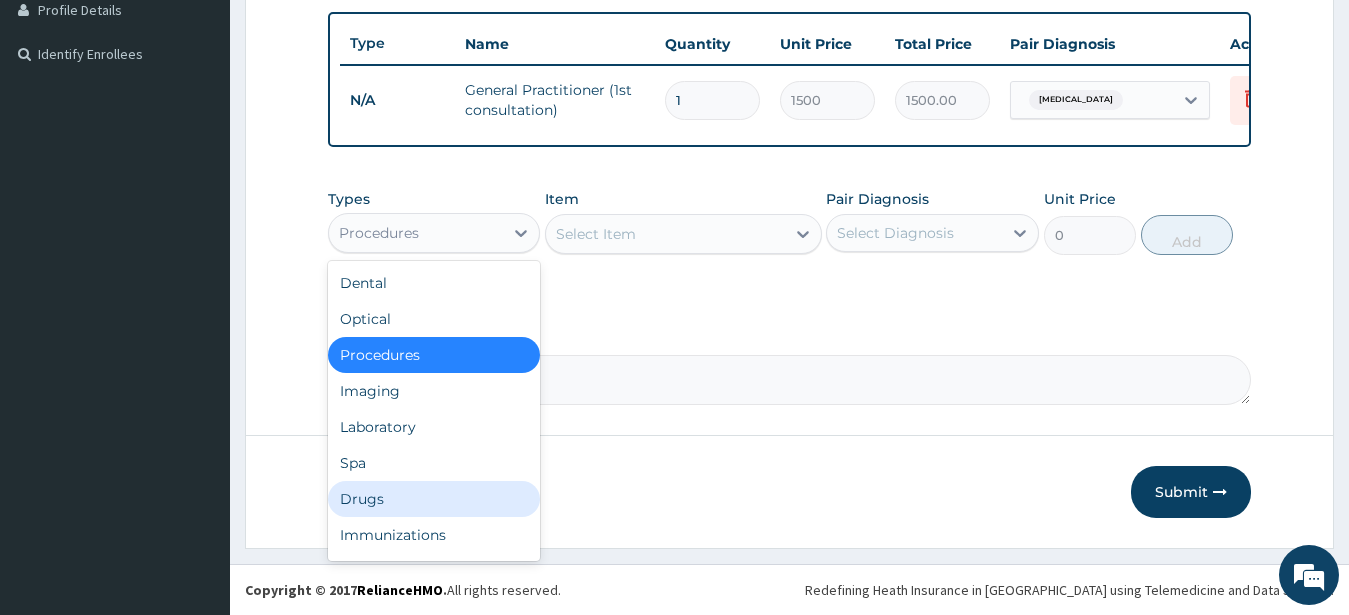 click on "Drugs" at bounding box center (434, 499) 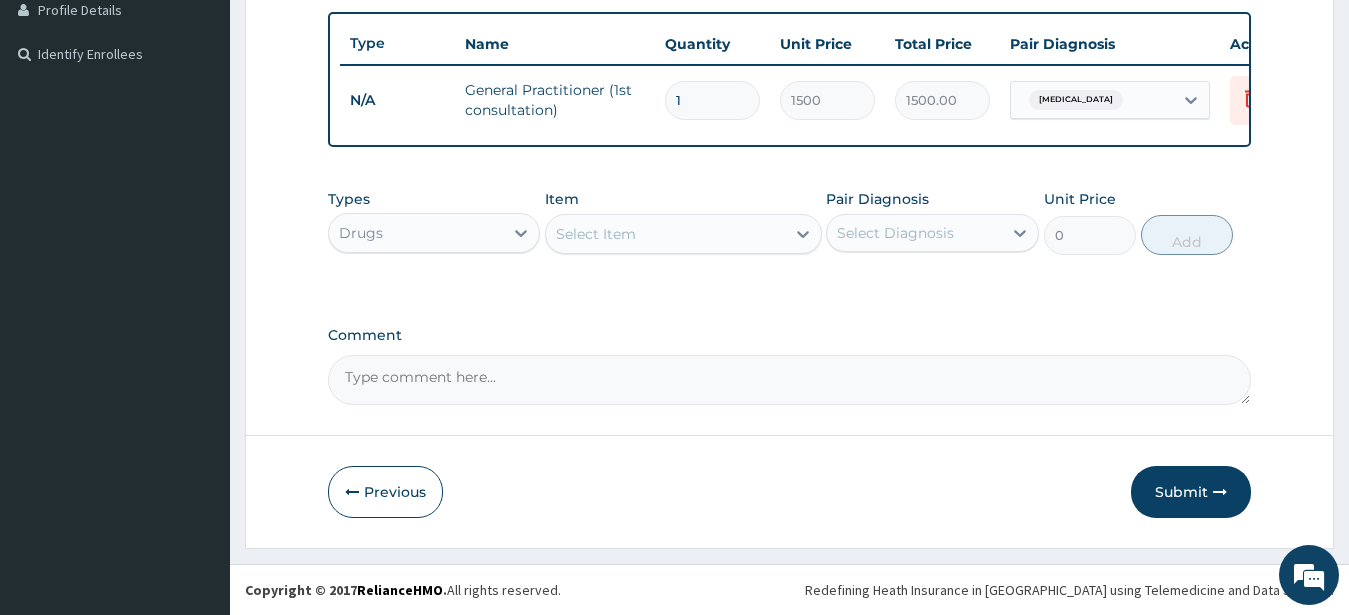 click 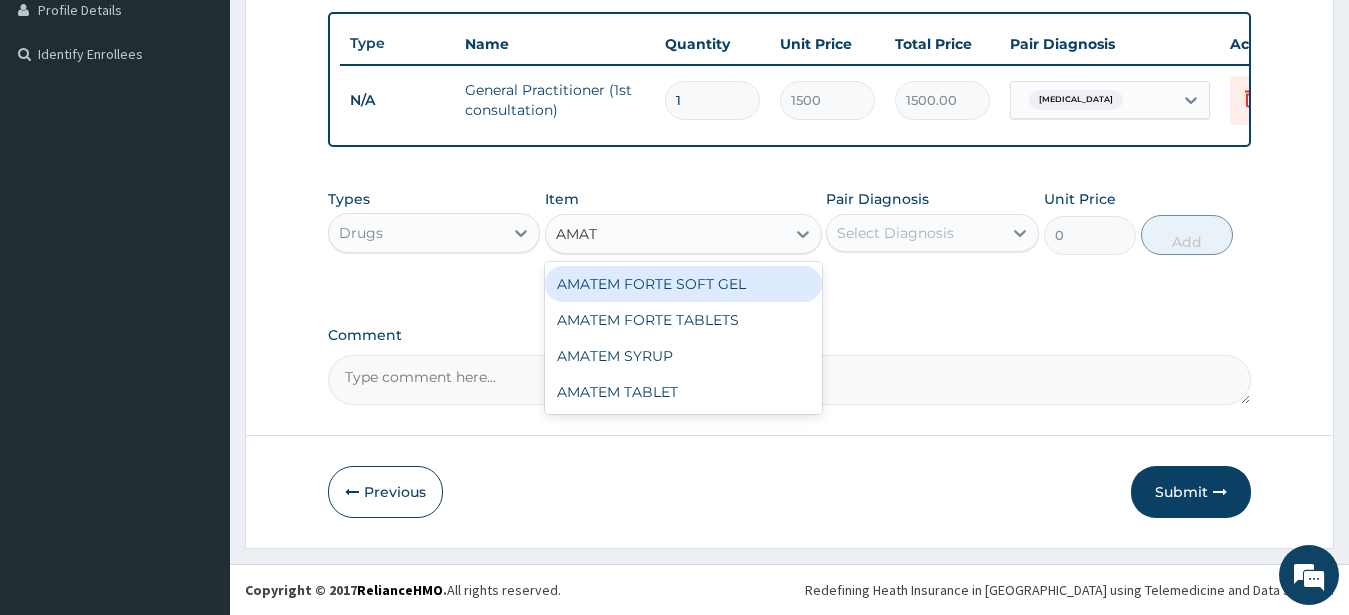 type on "AMATE" 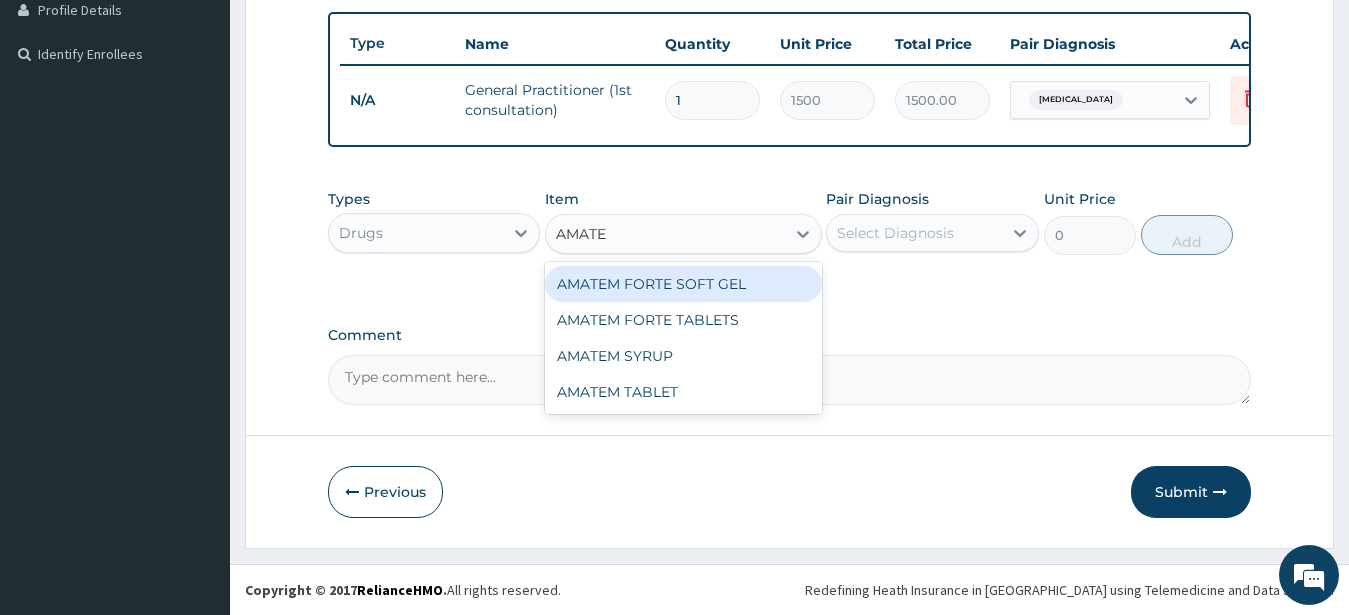 click on "AMATEM FORTE SOFT GEL" at bounding box center [683, 284] 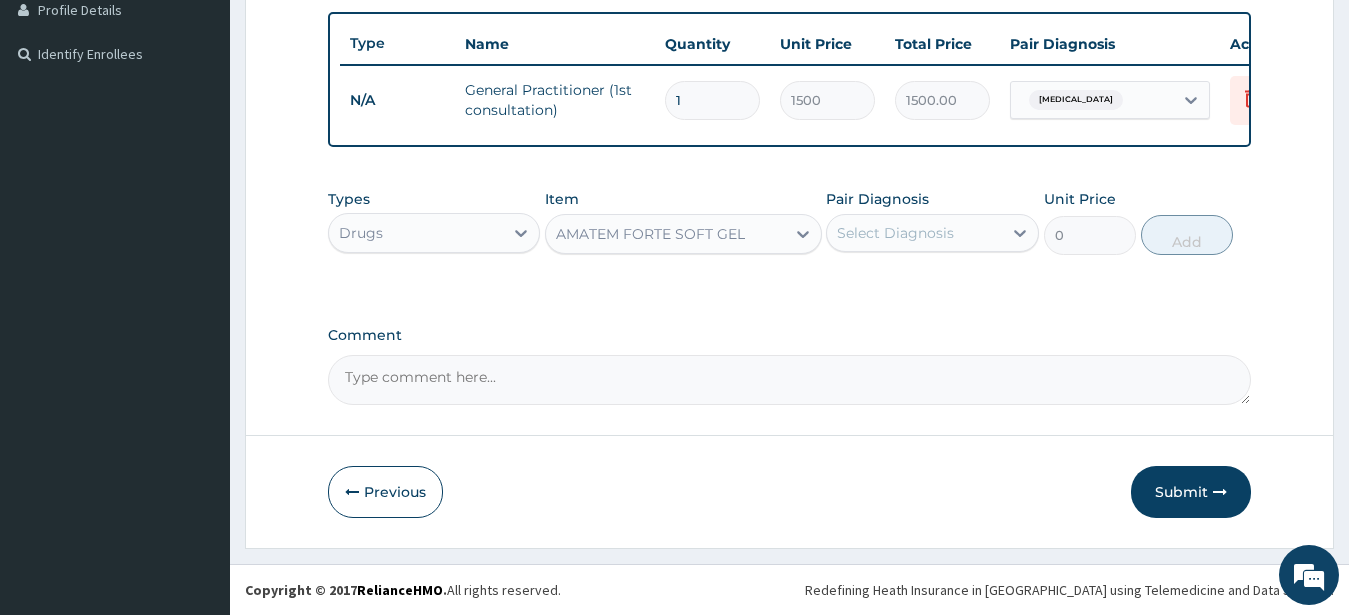 type 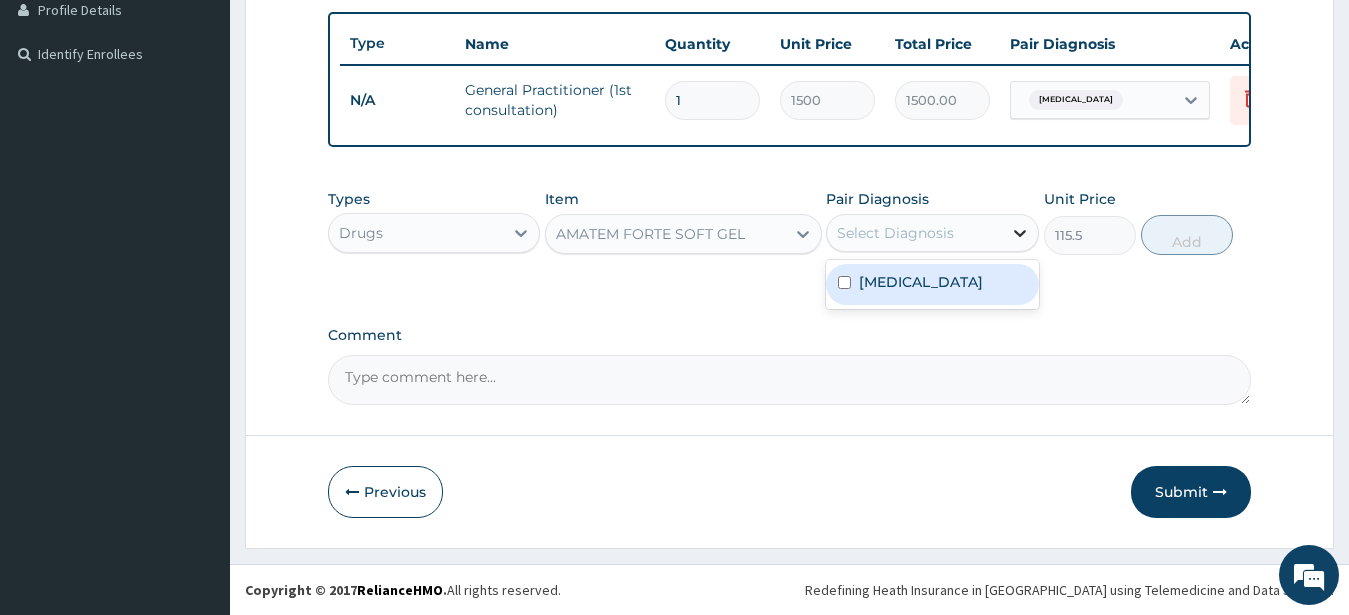 click at bounding box center [1020, 233] 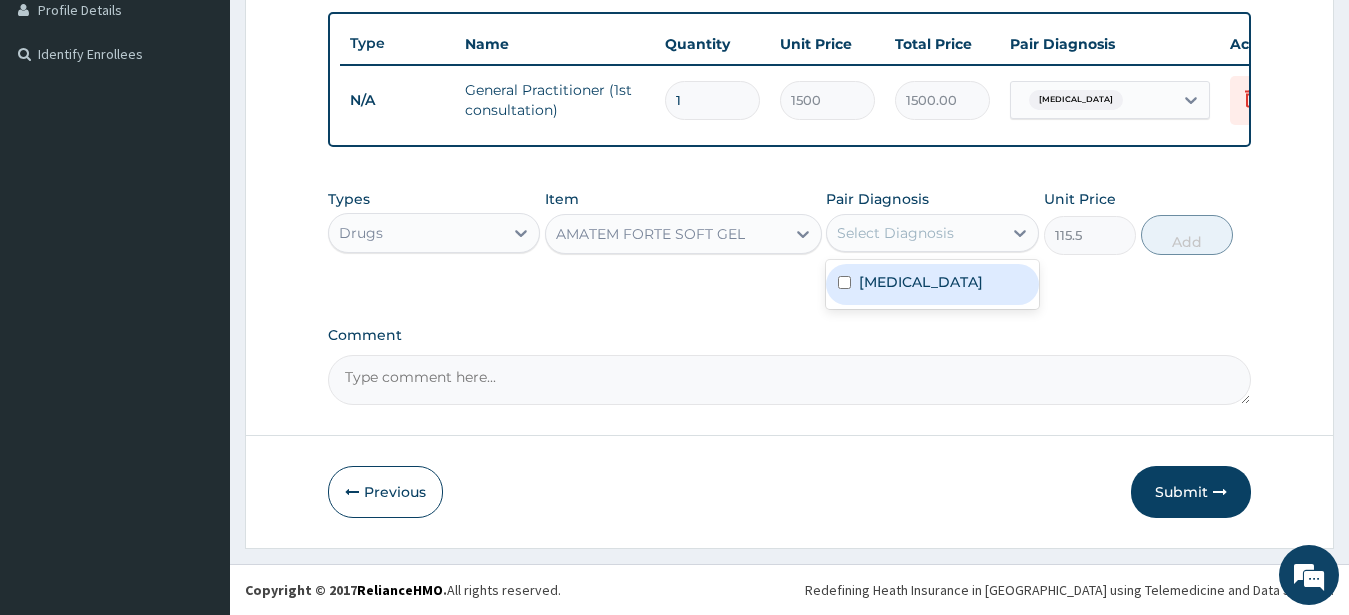 click on "Malaria" at bounding box center [921, 282] 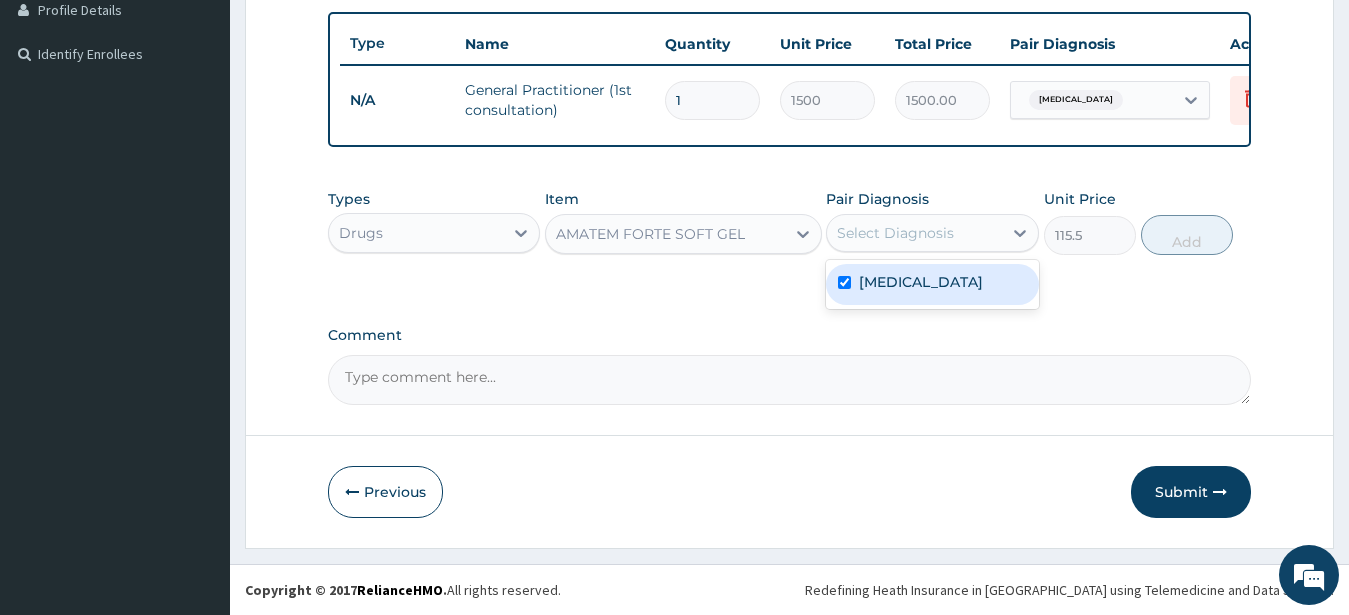 checkbox on "true" 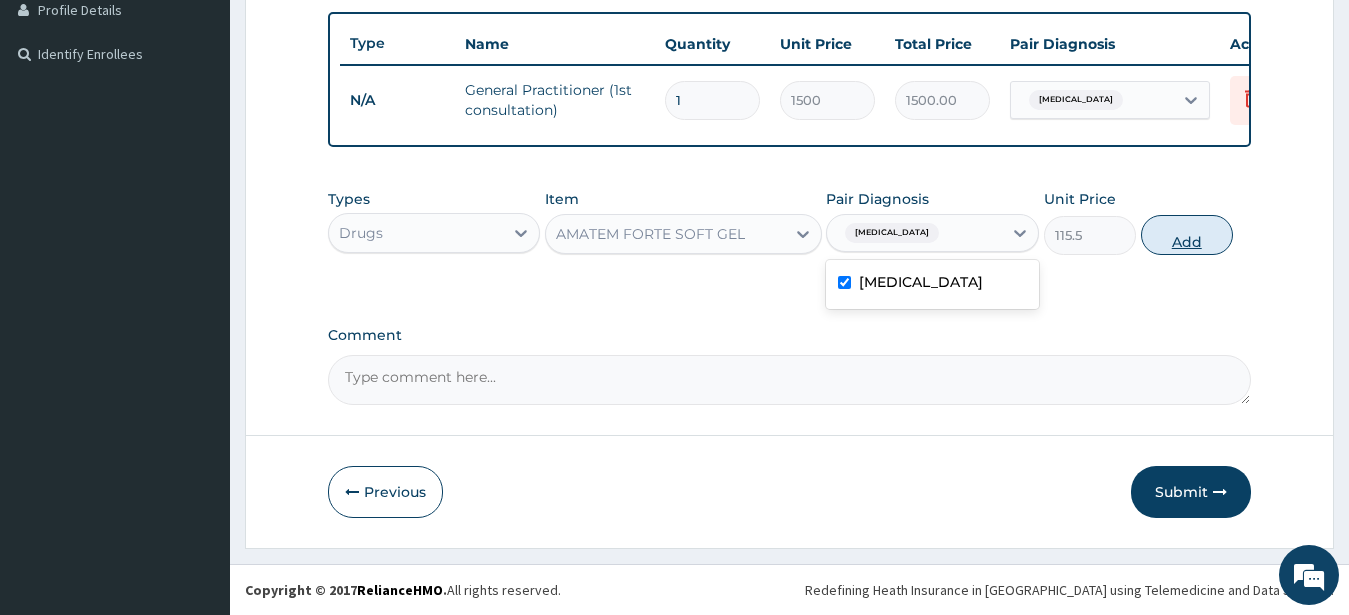 click on "Add" at bounding box center [1187, 235] 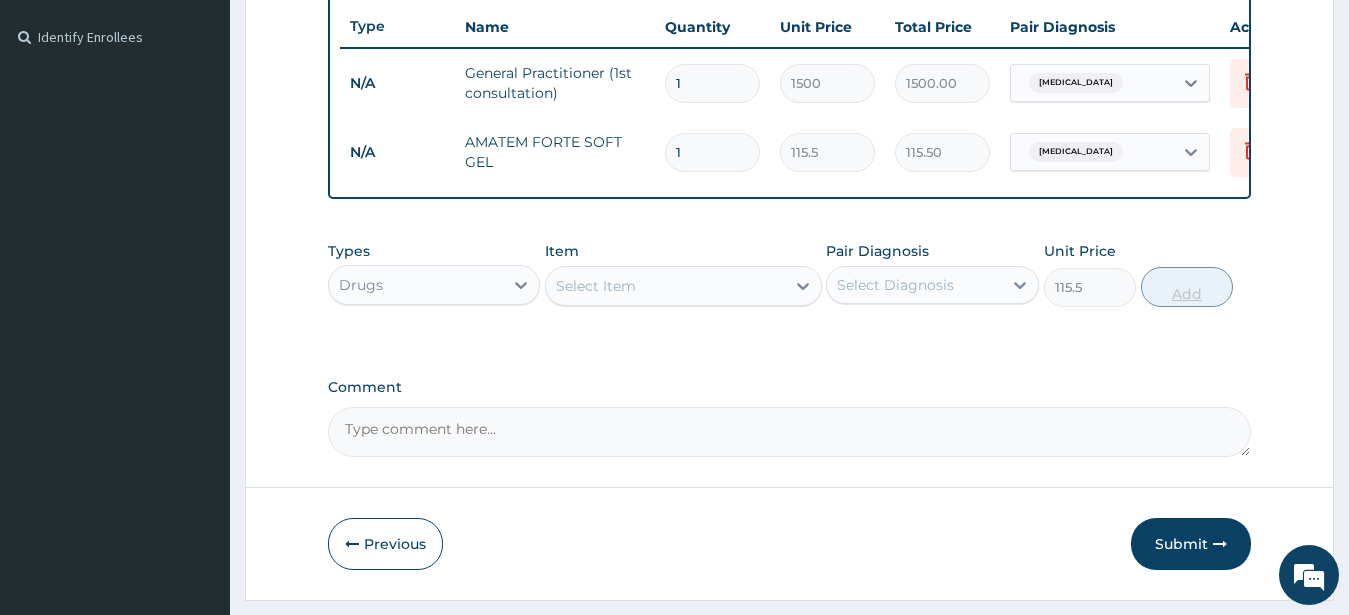 type on "0" 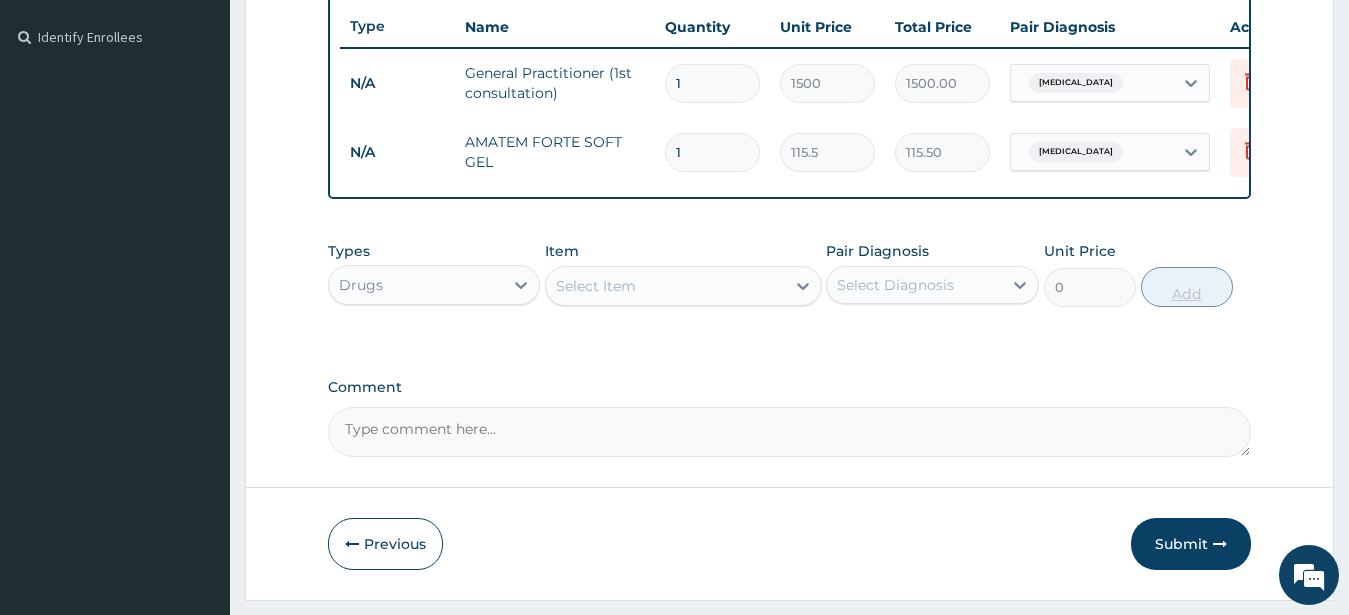 type 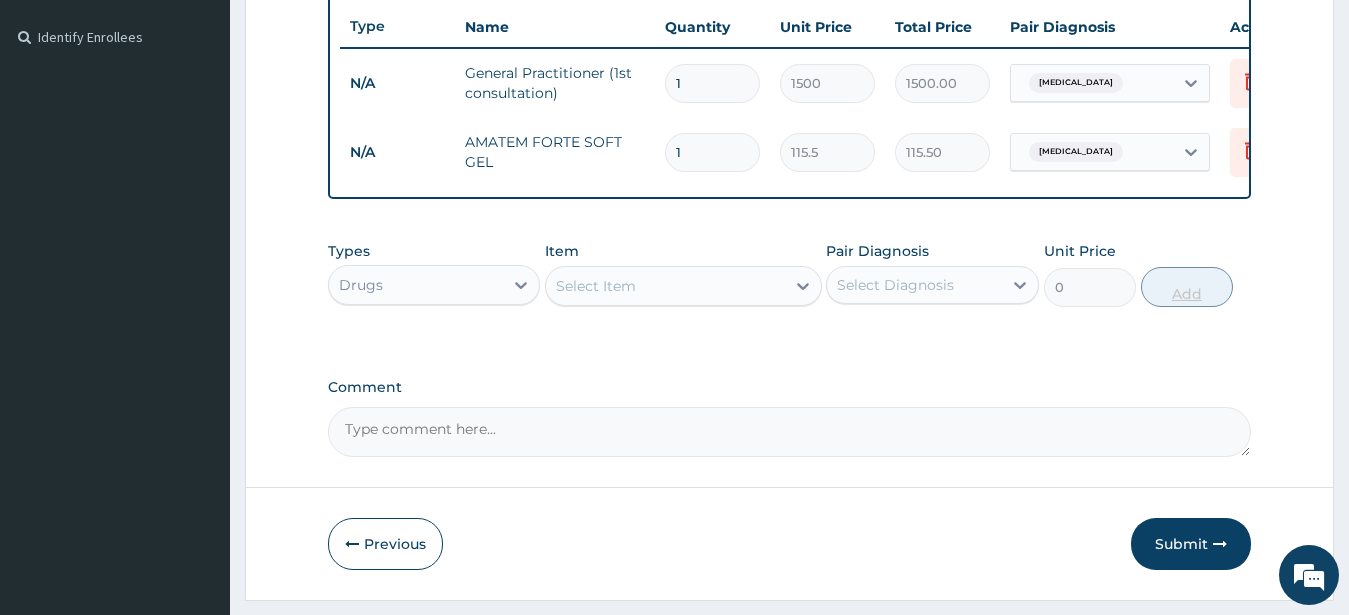 type on "0.00" 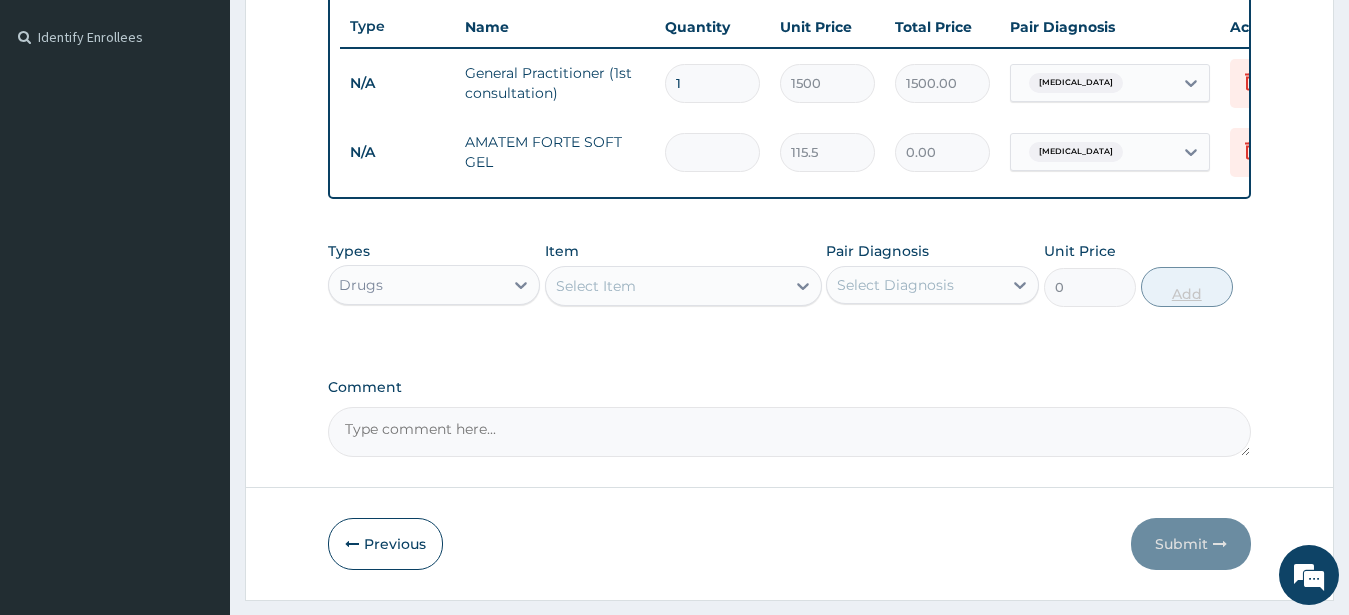 type on "6" 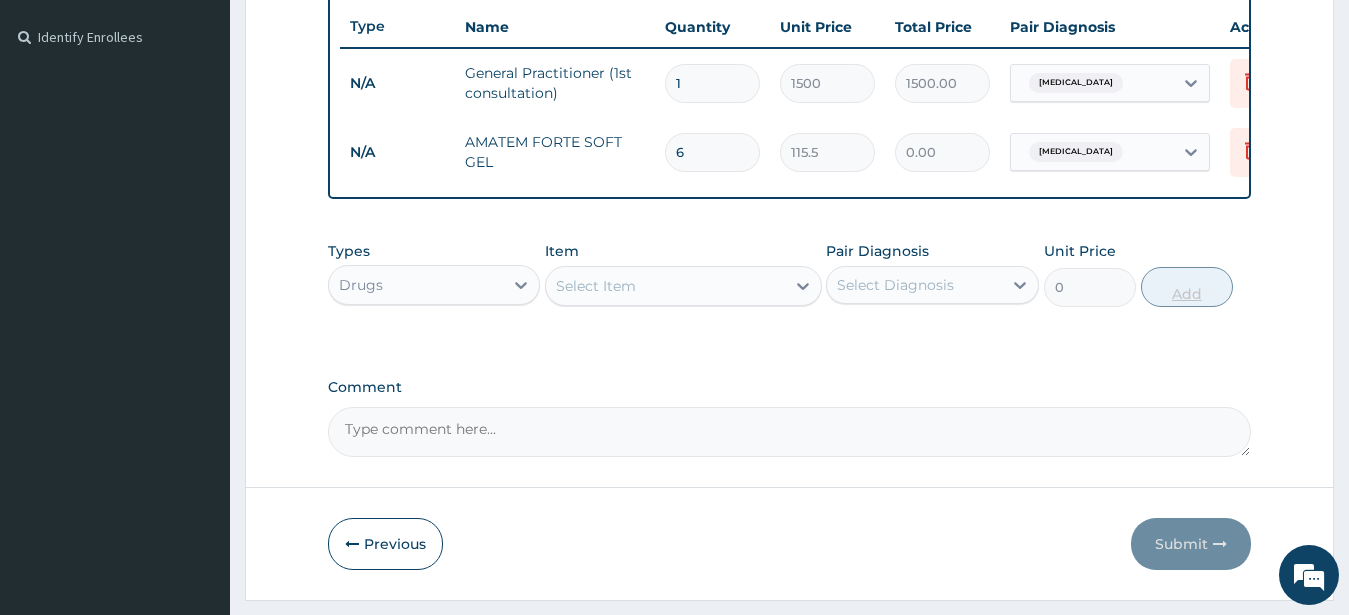 type on "693.00" 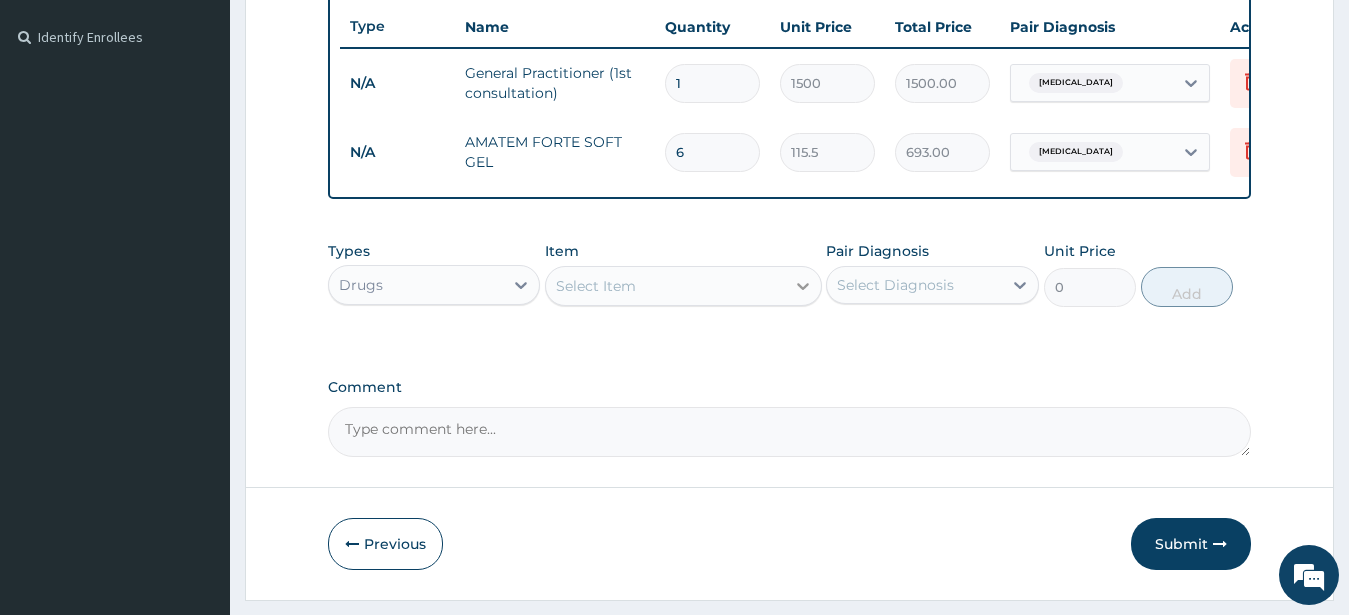type on "6" 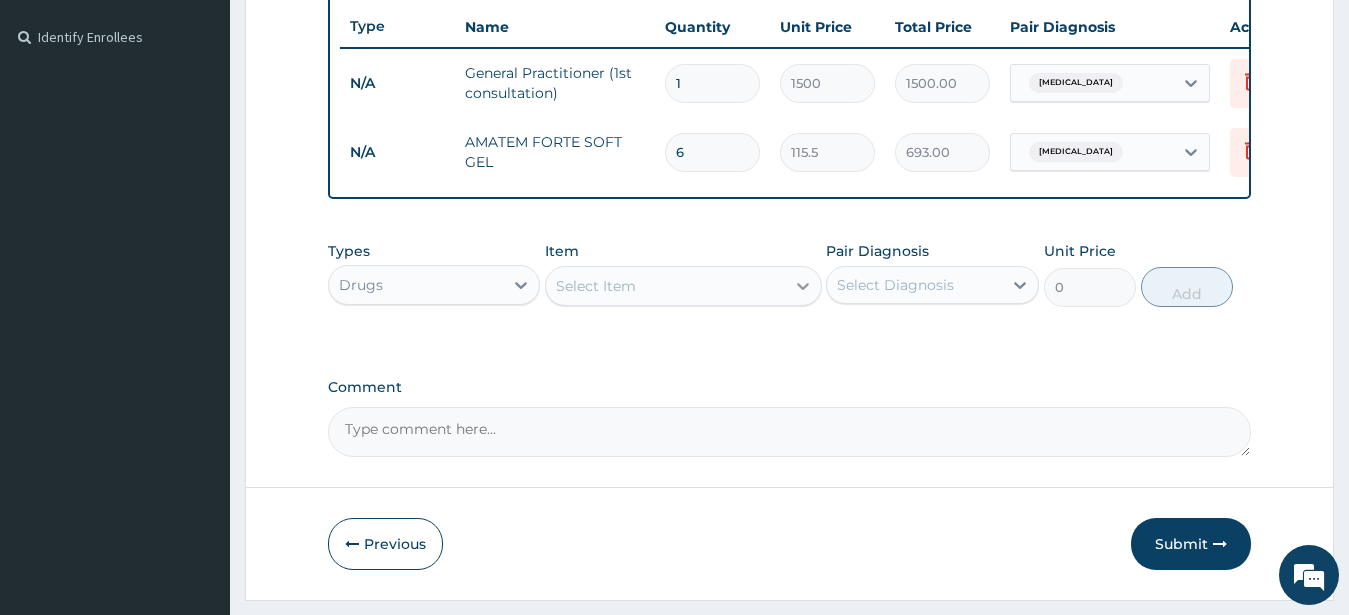 click 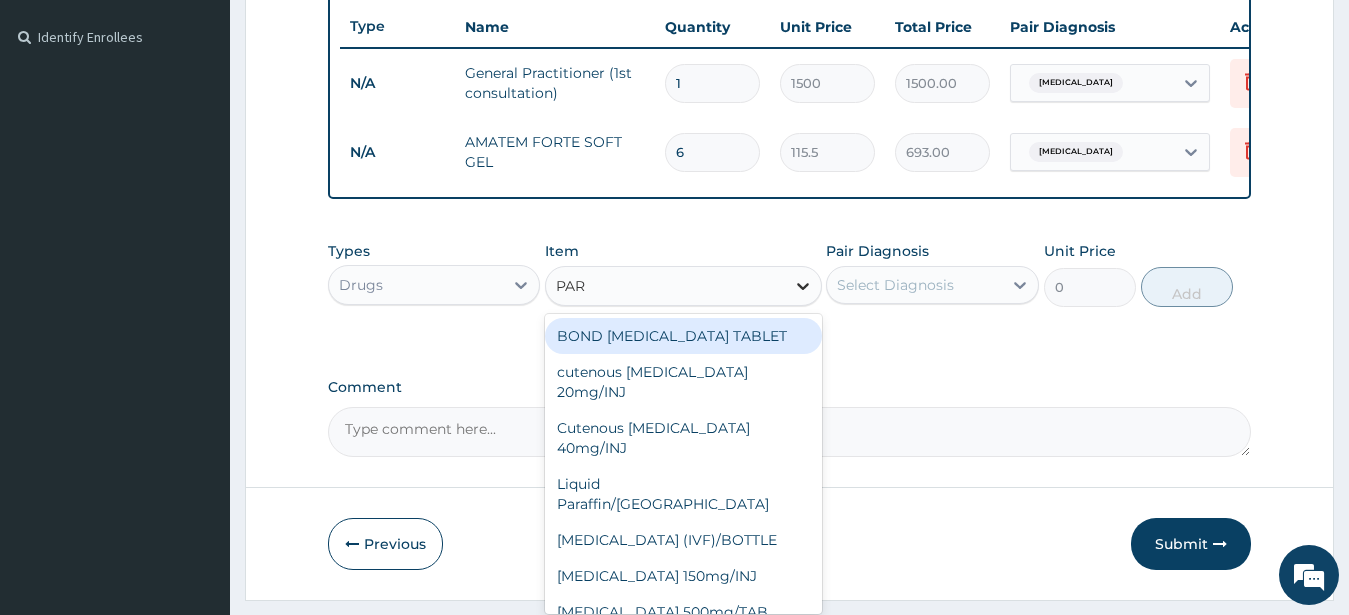 type on "PARA" 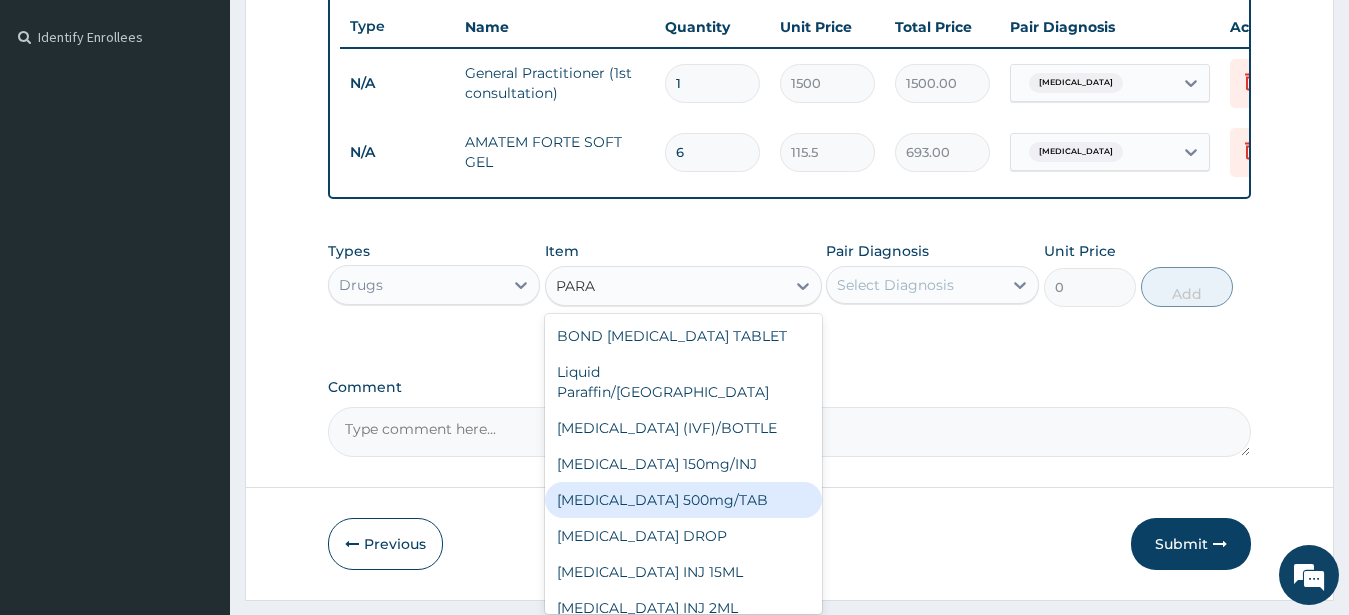 click on "PARACETAMOL 500mg/TAB" at bounding box center (683, 500) 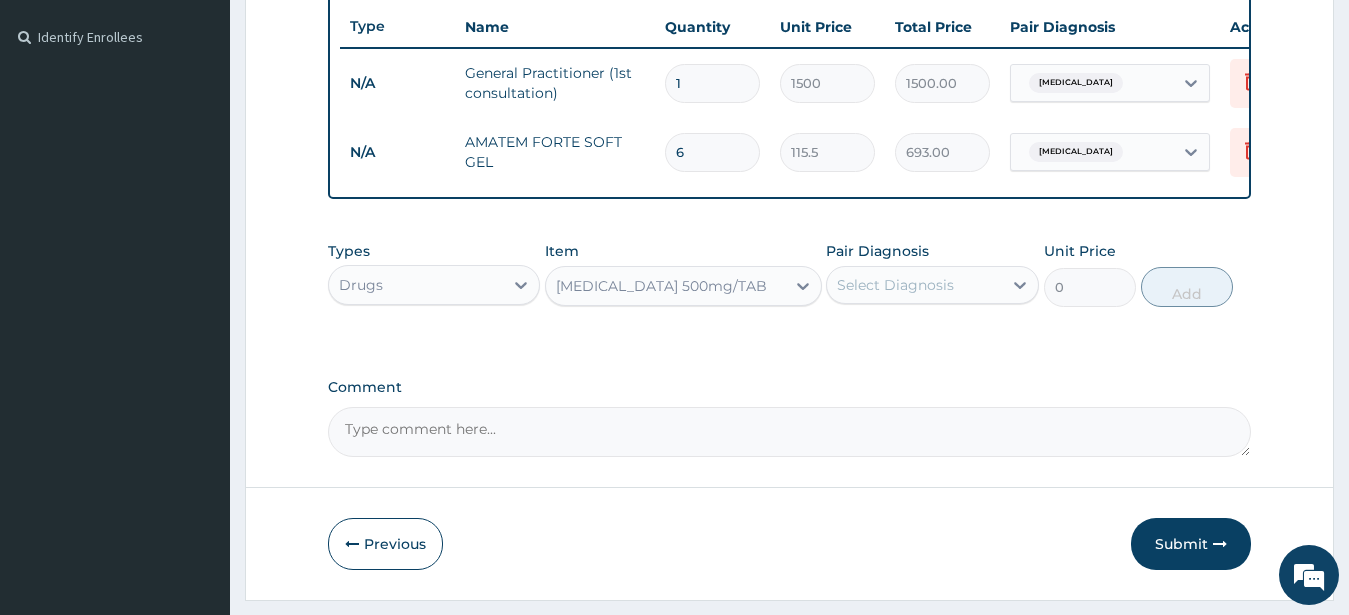 type 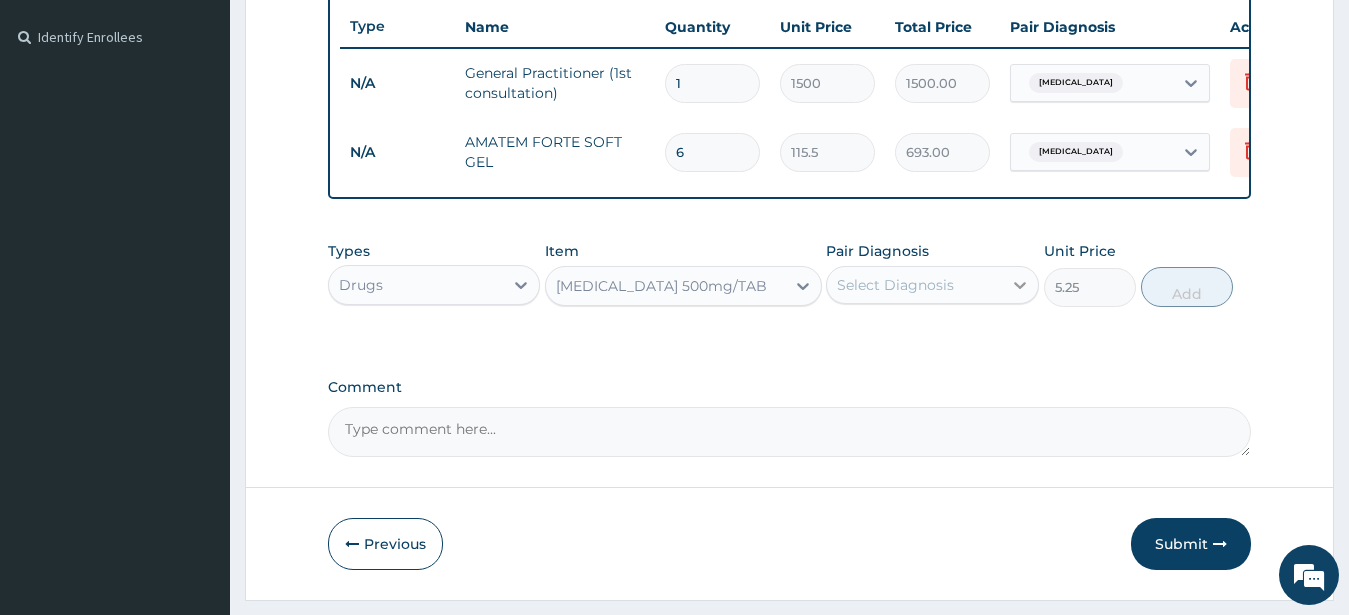 click 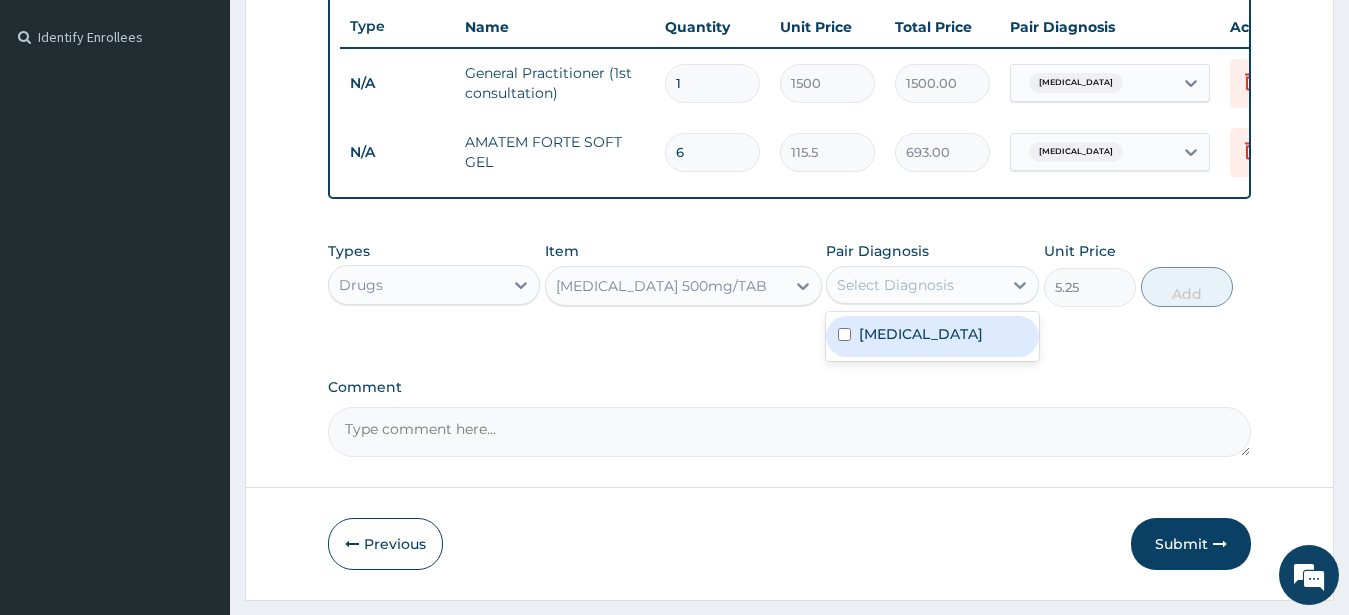 click on "Malaria" at bounding box center [932, 336] 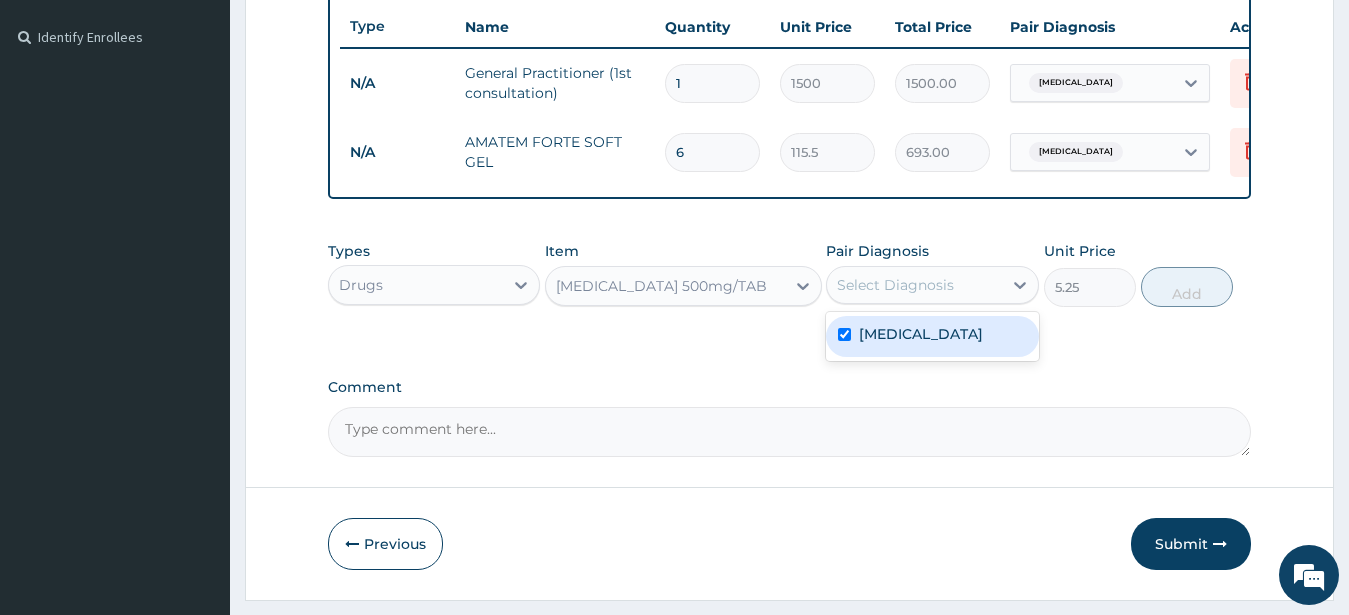 checkbox on "true" 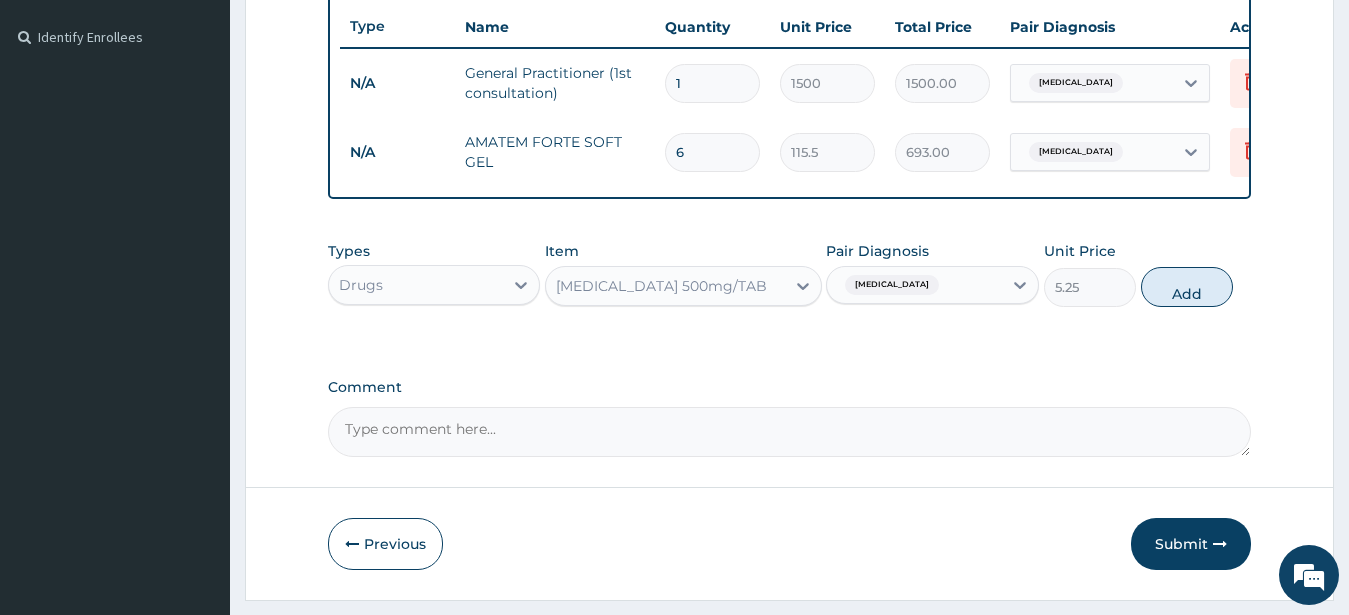 click on "Malaria" at bounding box center [914, 285] 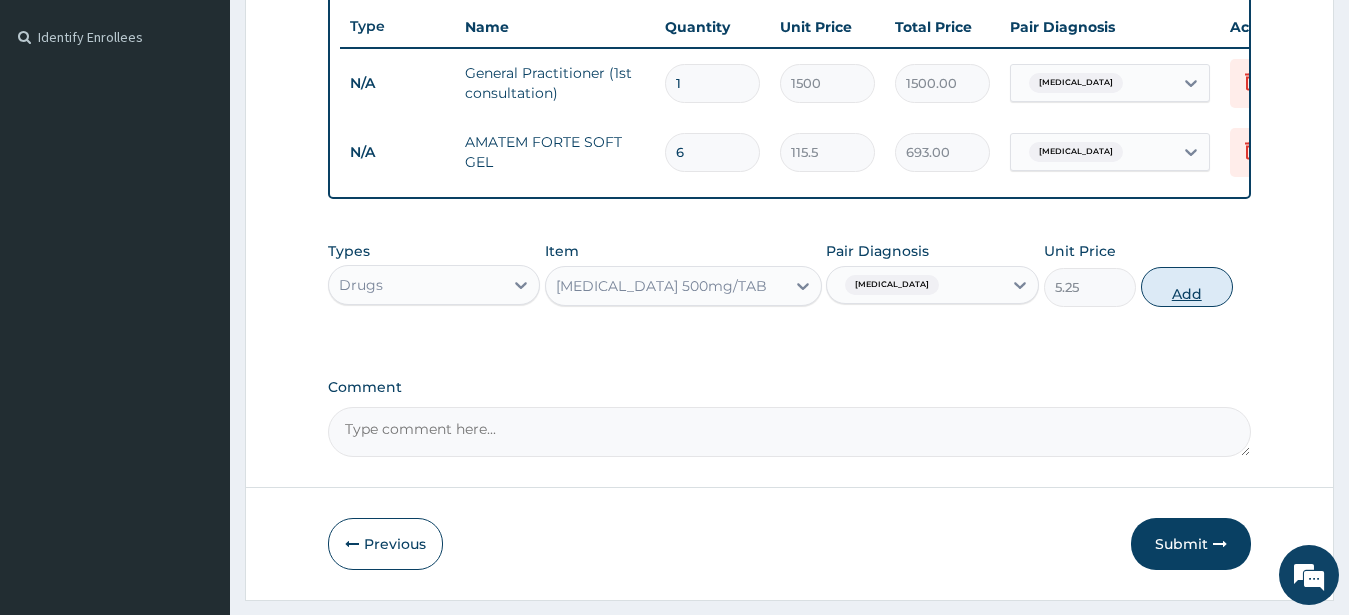 click on "Add" at bounding box center (1187, 287) 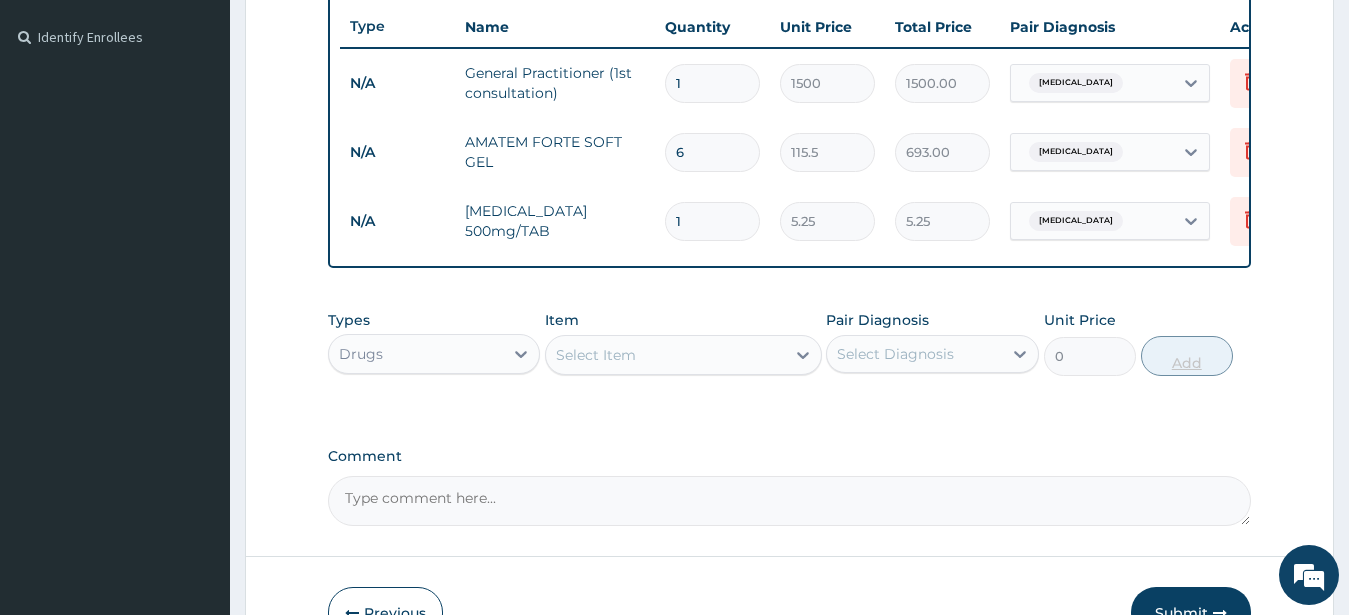 type on "18" 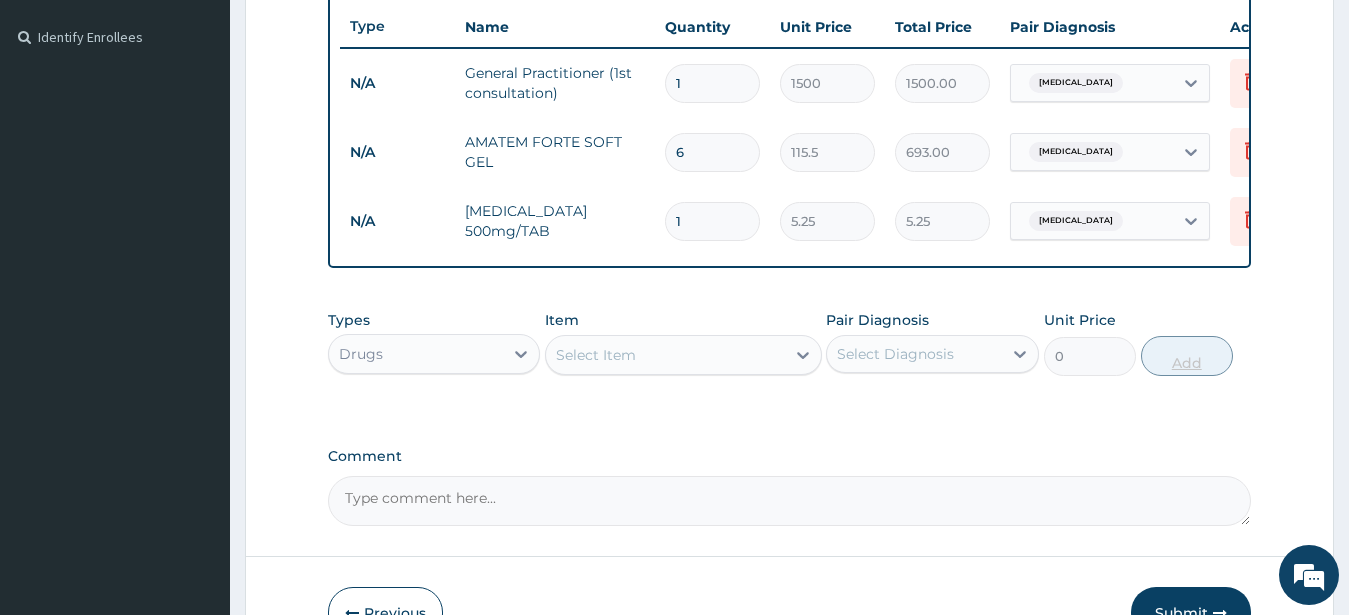 type on "94.50" 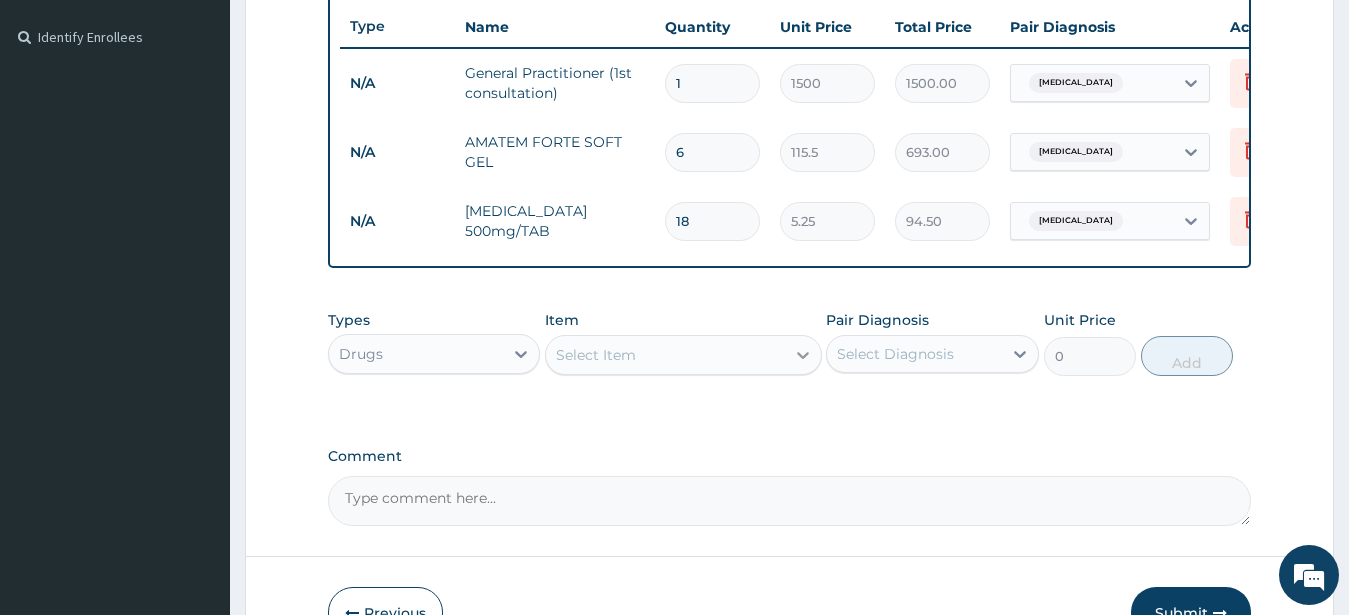 type on "18" 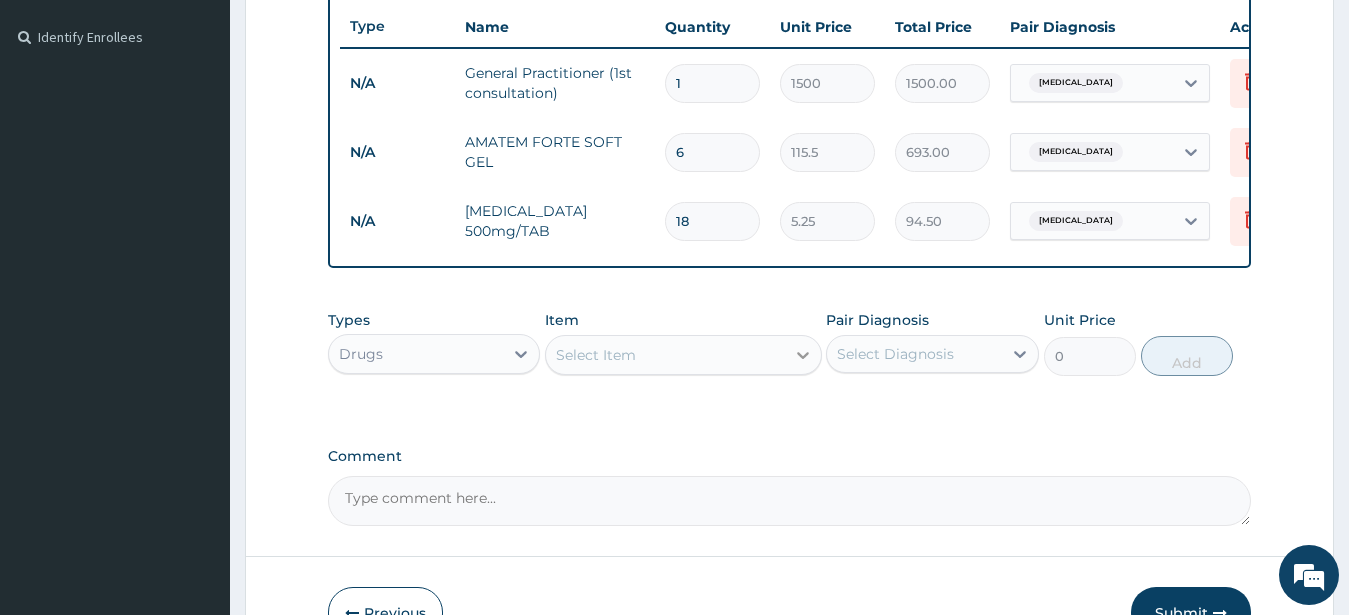 click 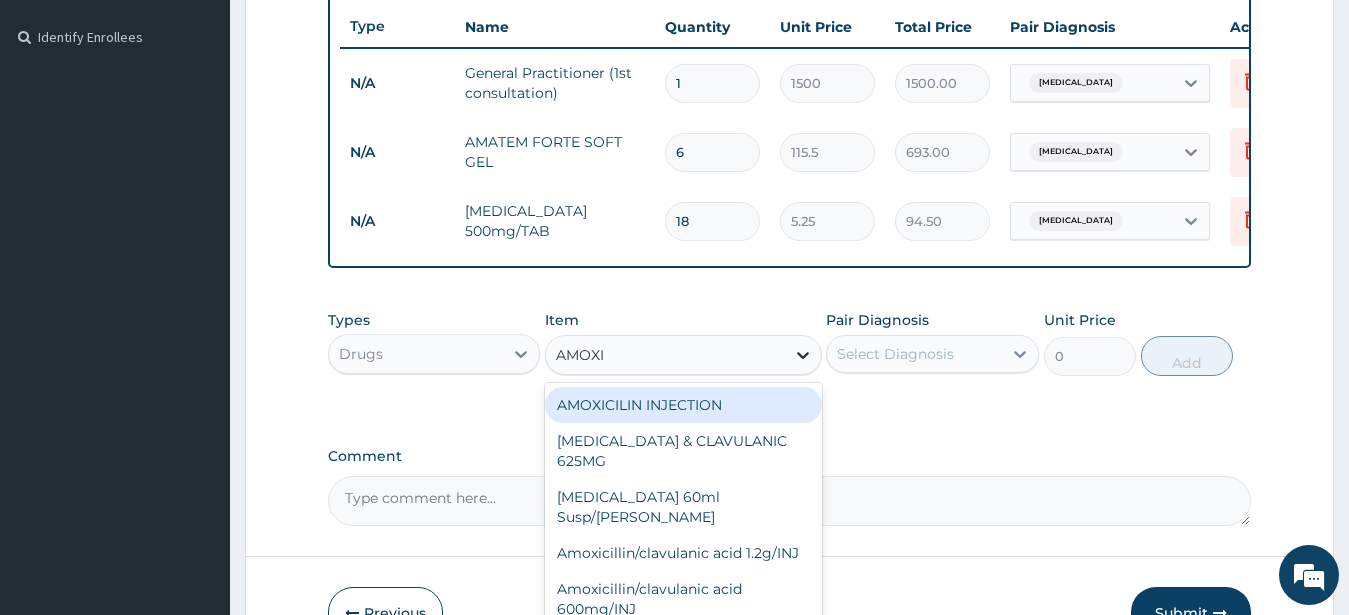 type on "AMOXIL" 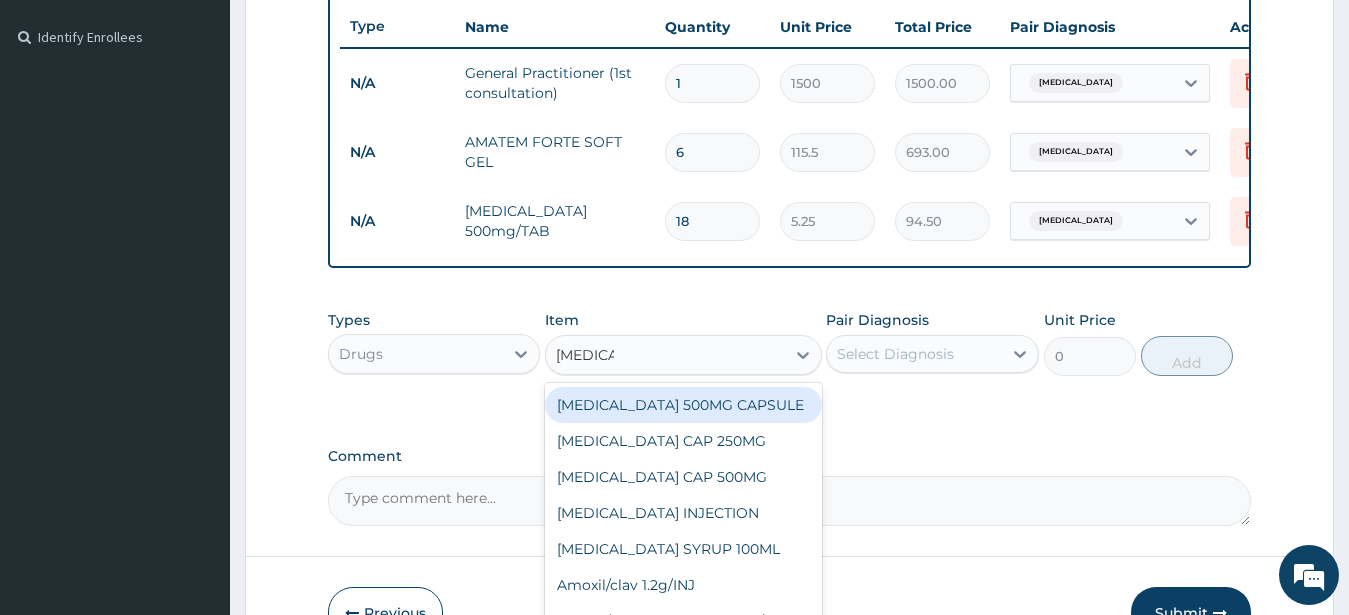 click on "AMOXIL 500MG CAPSULE" at bounding box center [683, 405] 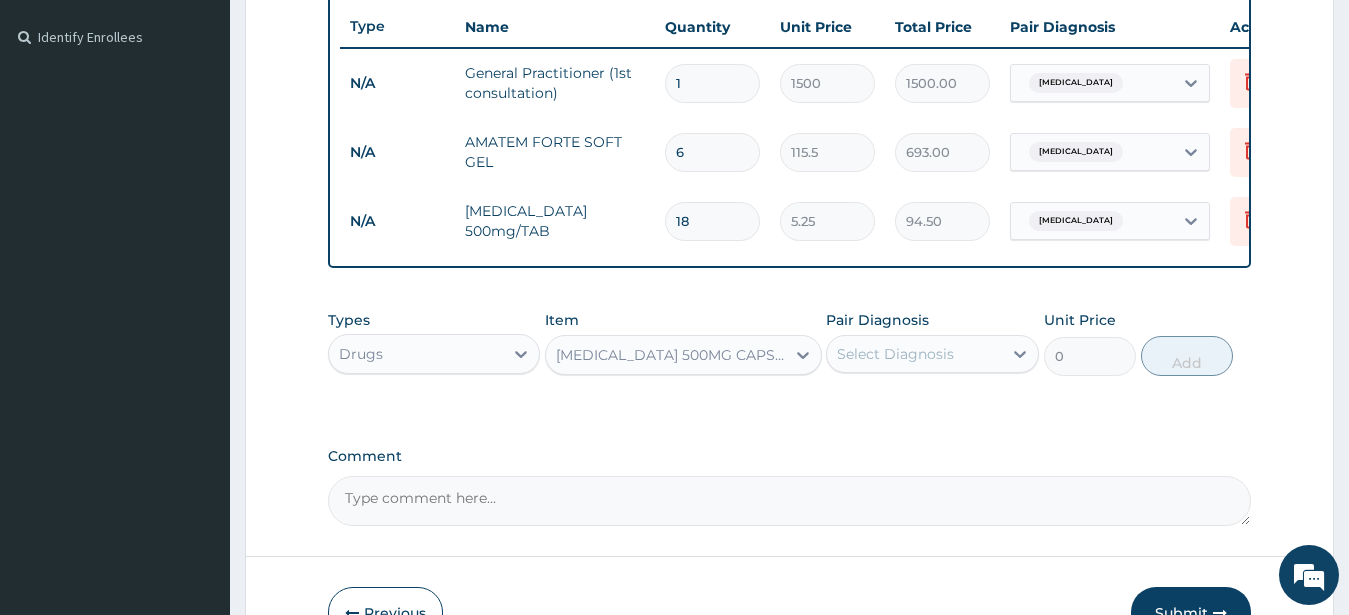 type 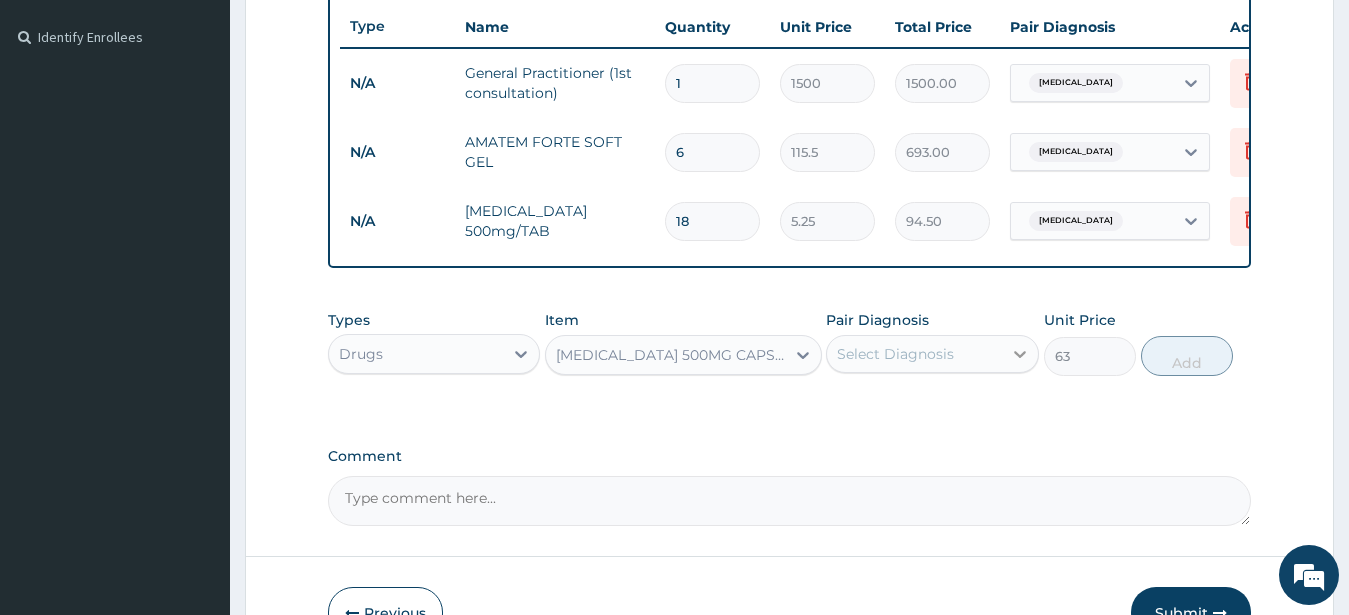 click 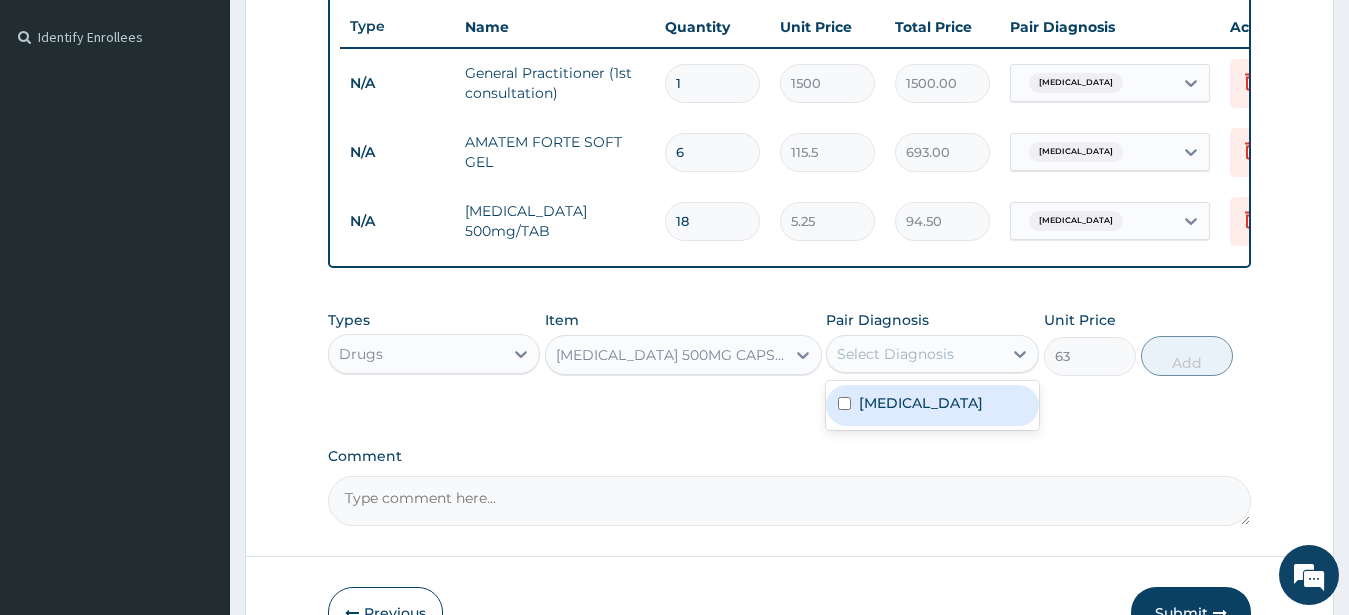 drag, startPoint x: 935, startPoint y: 432, endPoint x: 939, endPoint y: 419, distance: 13.601471 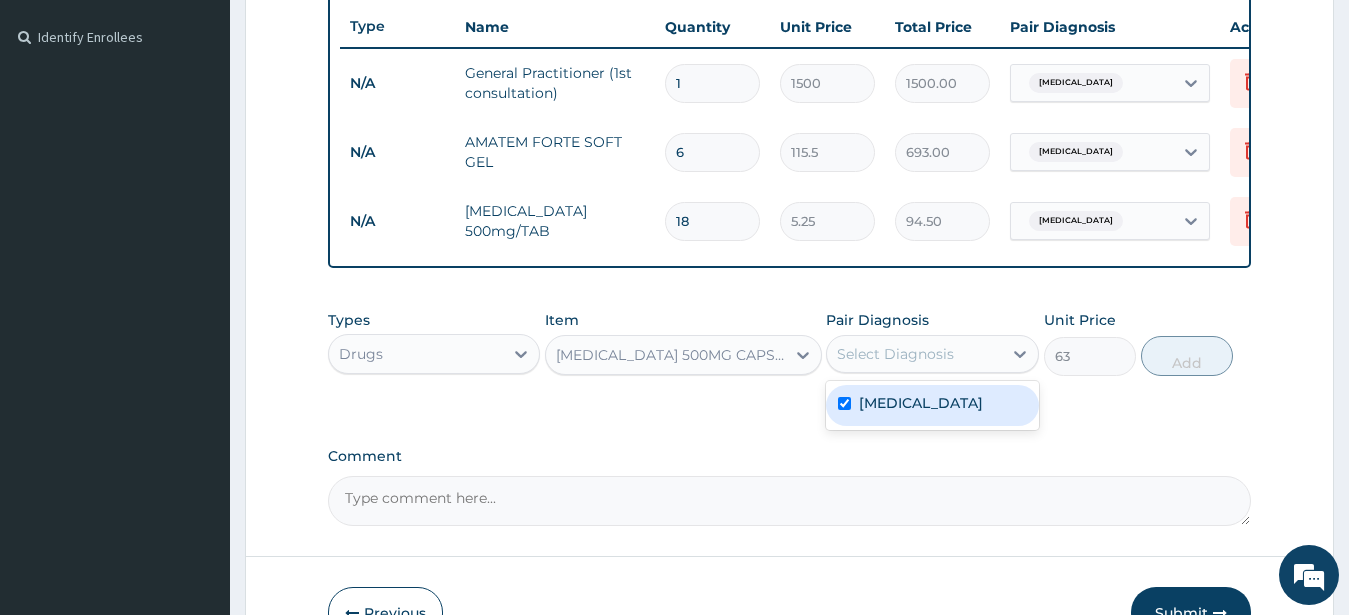 click on "Malaria" at bounding box center (932, 405) 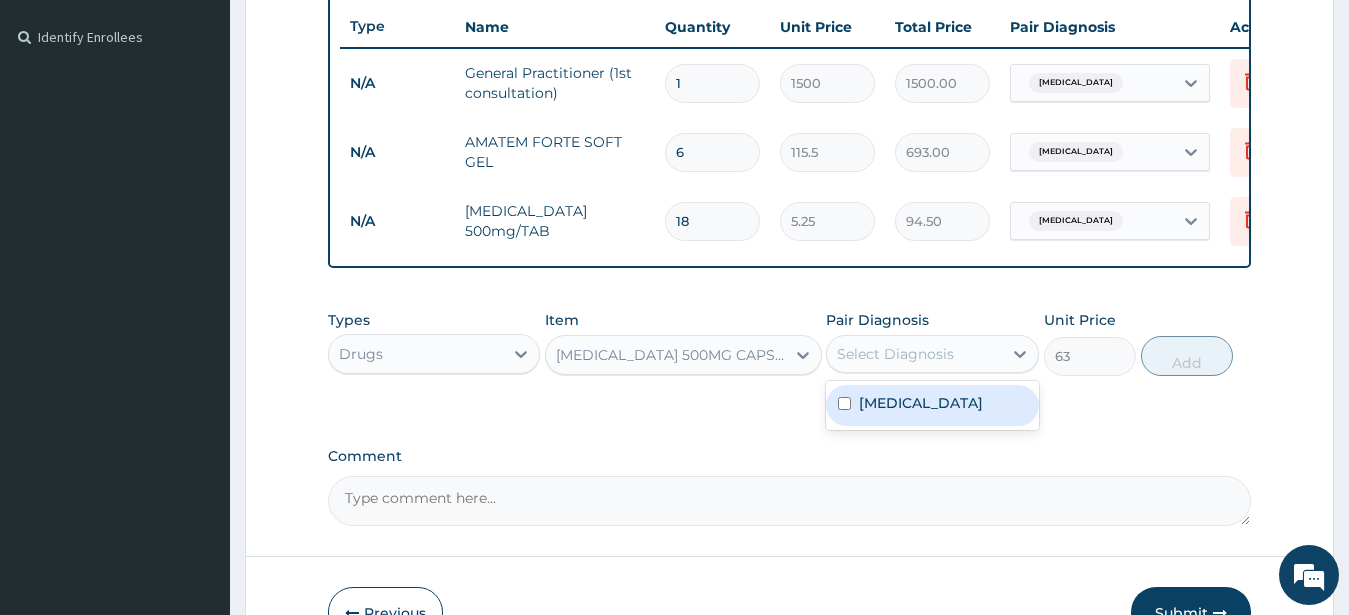 click on "Malaria" at bounding box center [932, 405] 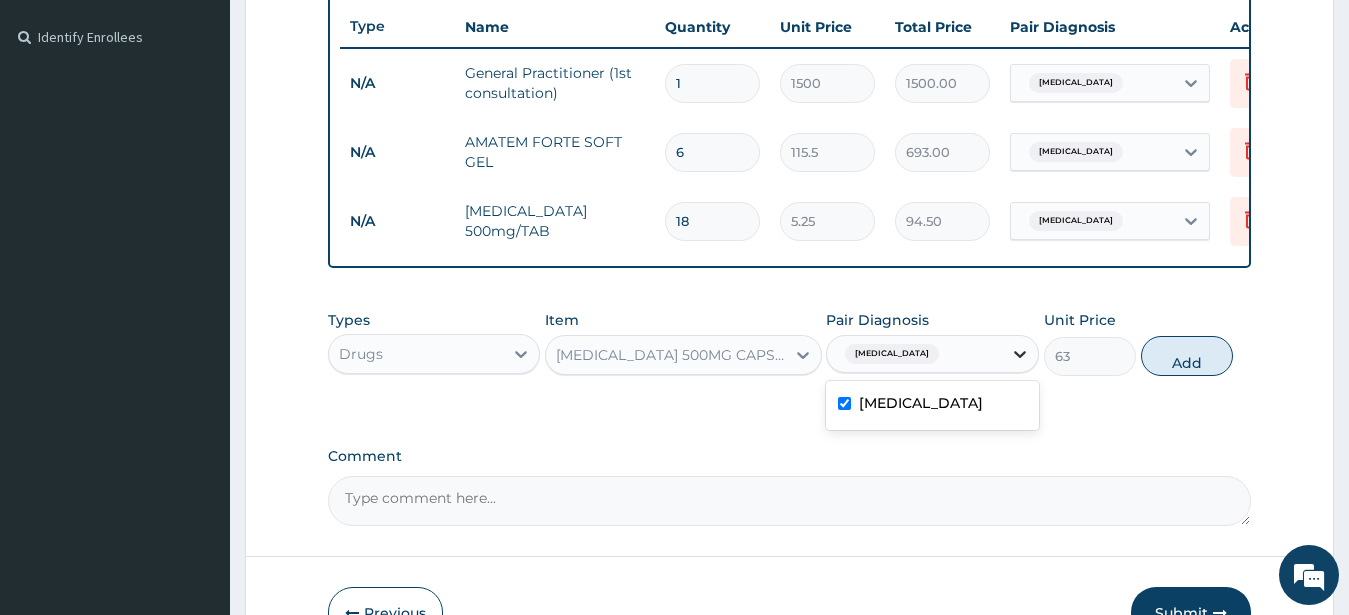 checkbox on "true" 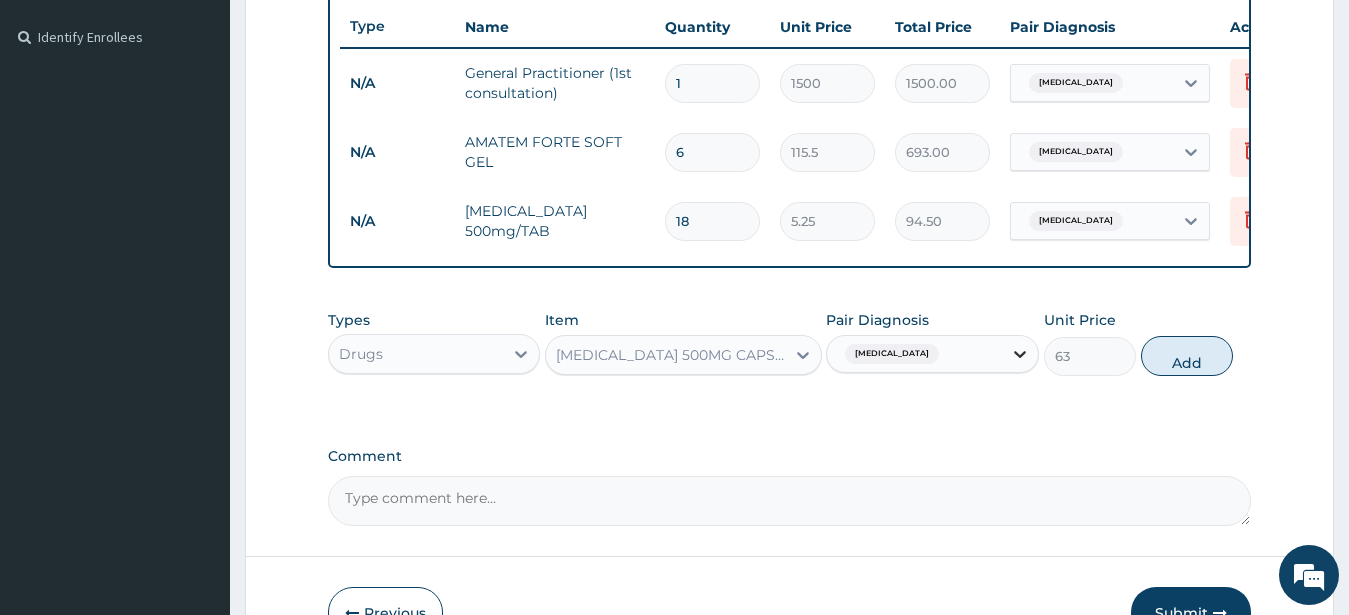 click at bounding box center [1020, 354] 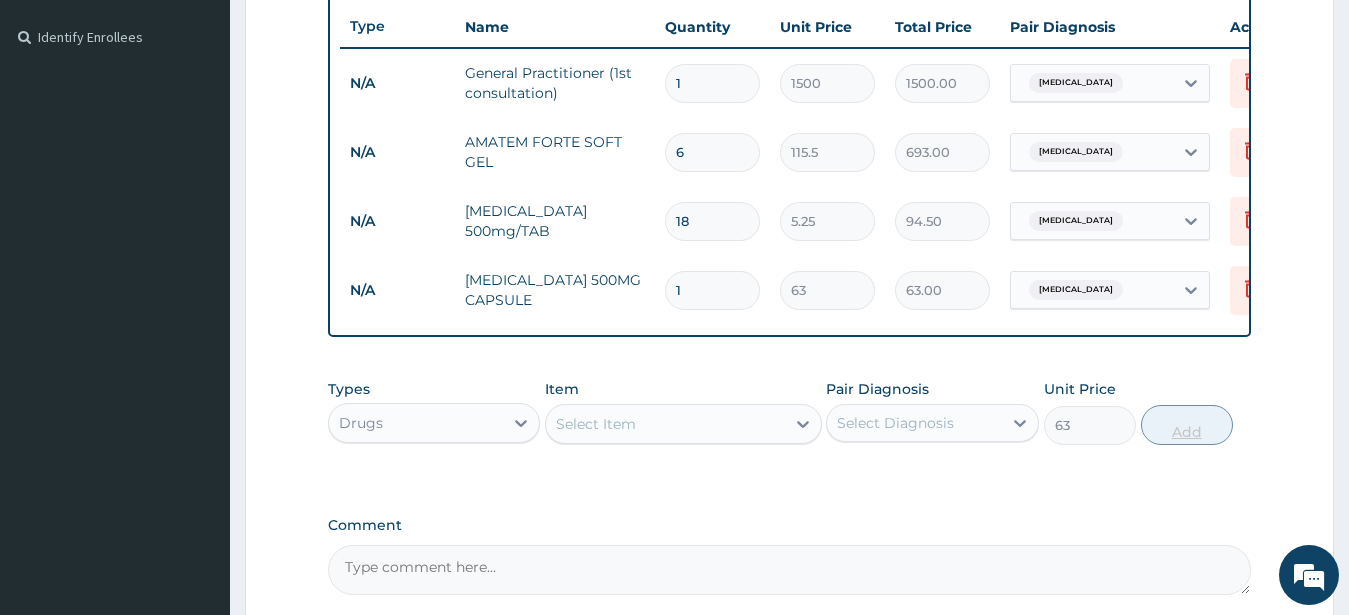 type on "0" 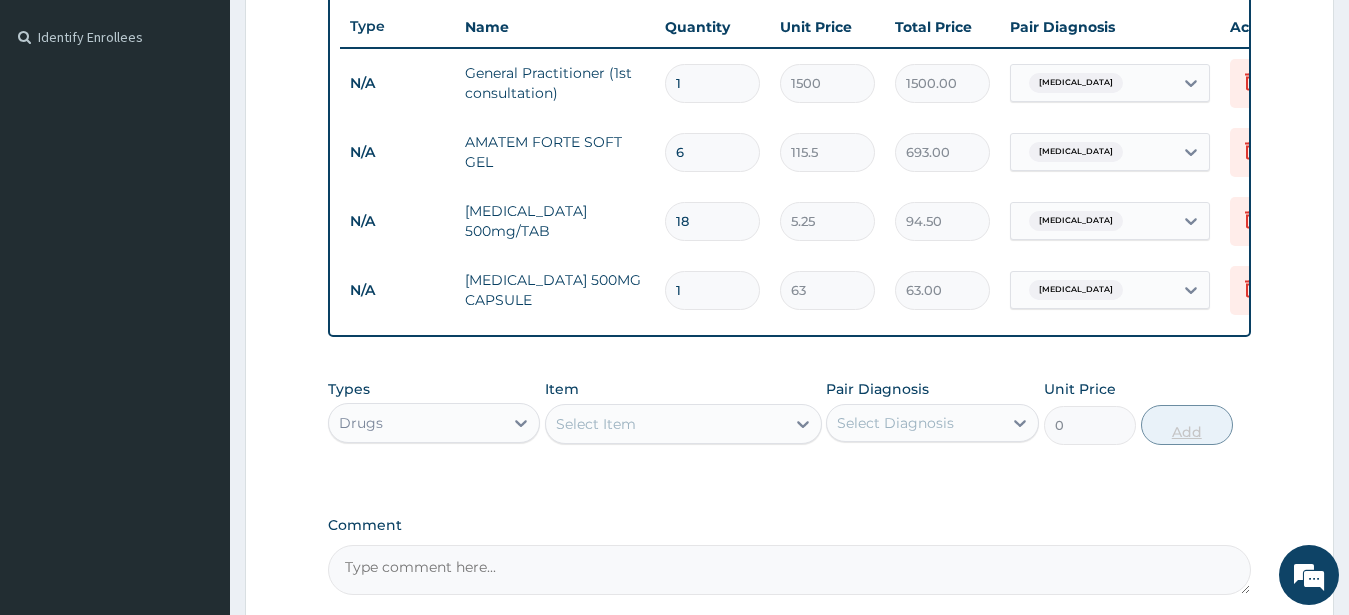 type on "15" 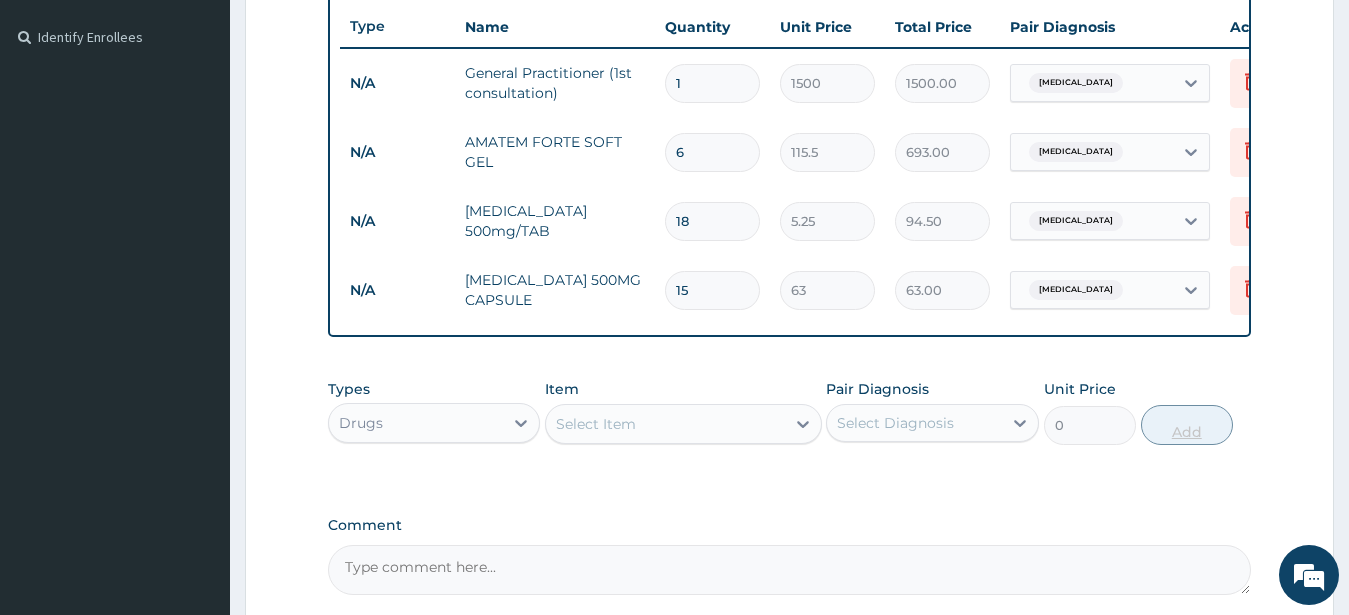 type on "945.00" 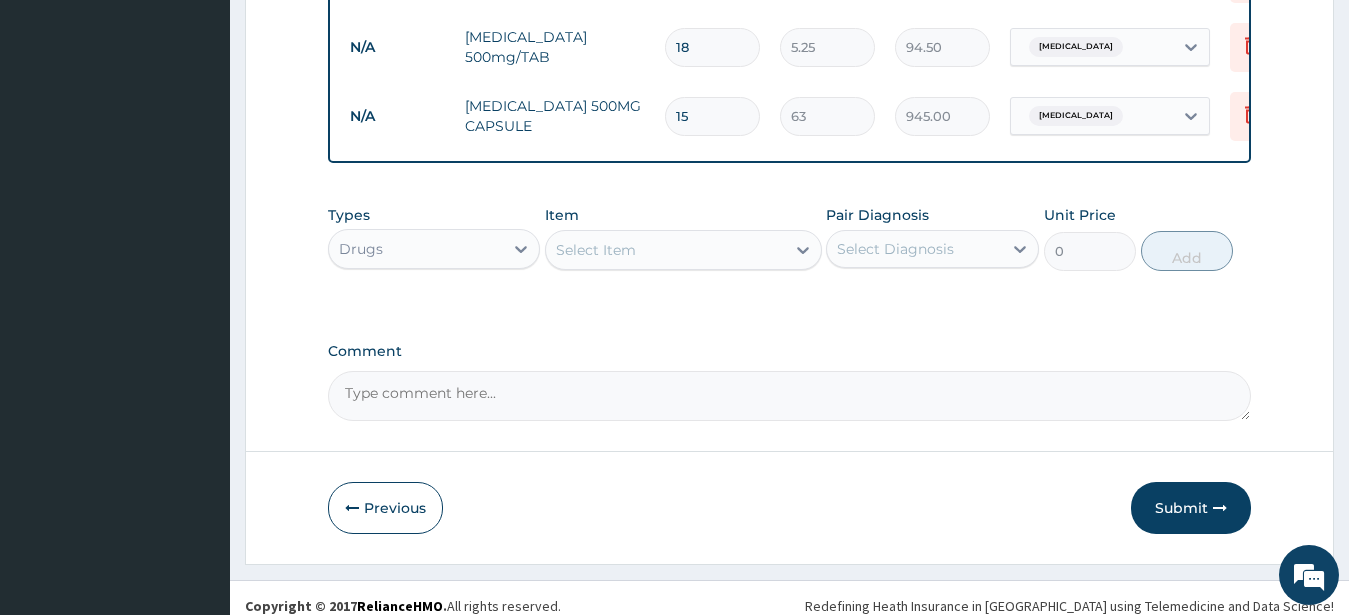 scroll, scrollTop: 740, scrollLeft: 0, axis: vertical 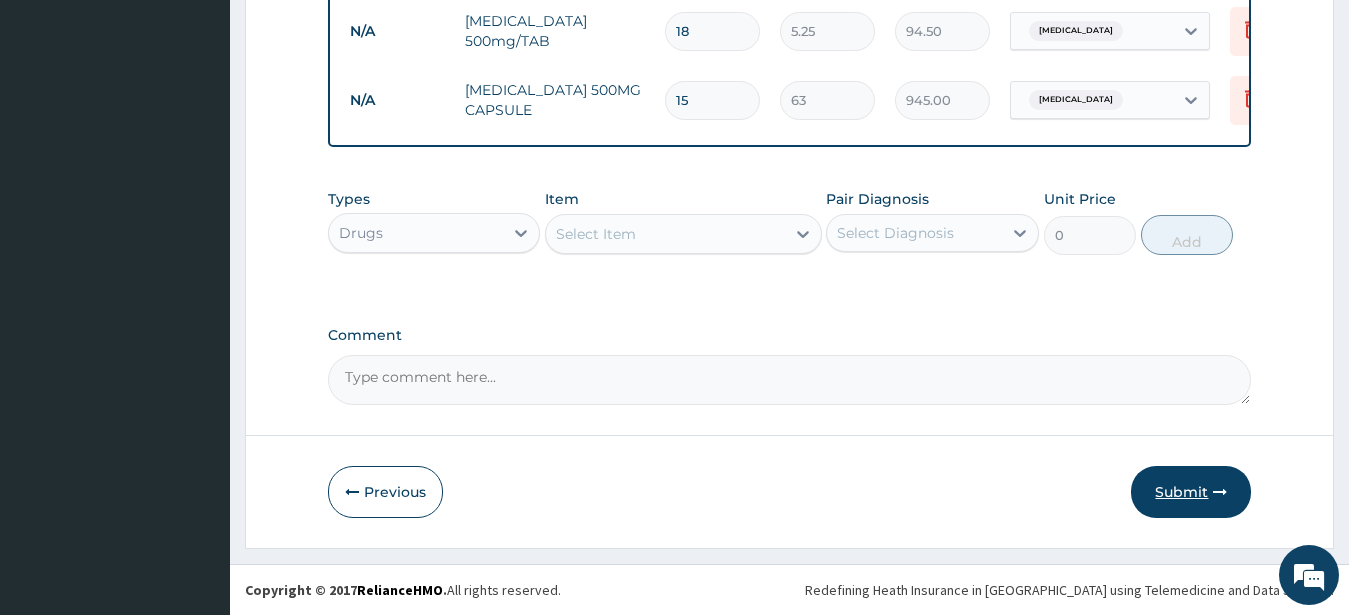 type on "15" 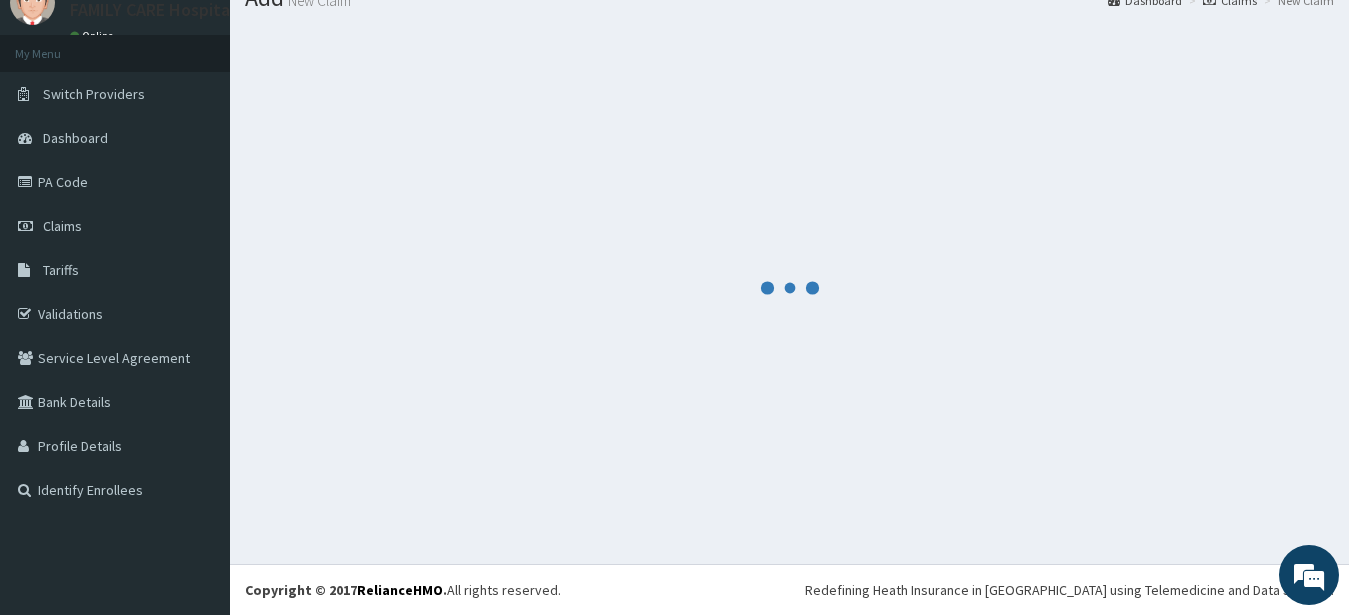 scroll, scrollTop: 80, scrollLeft: 0, axis: vertical 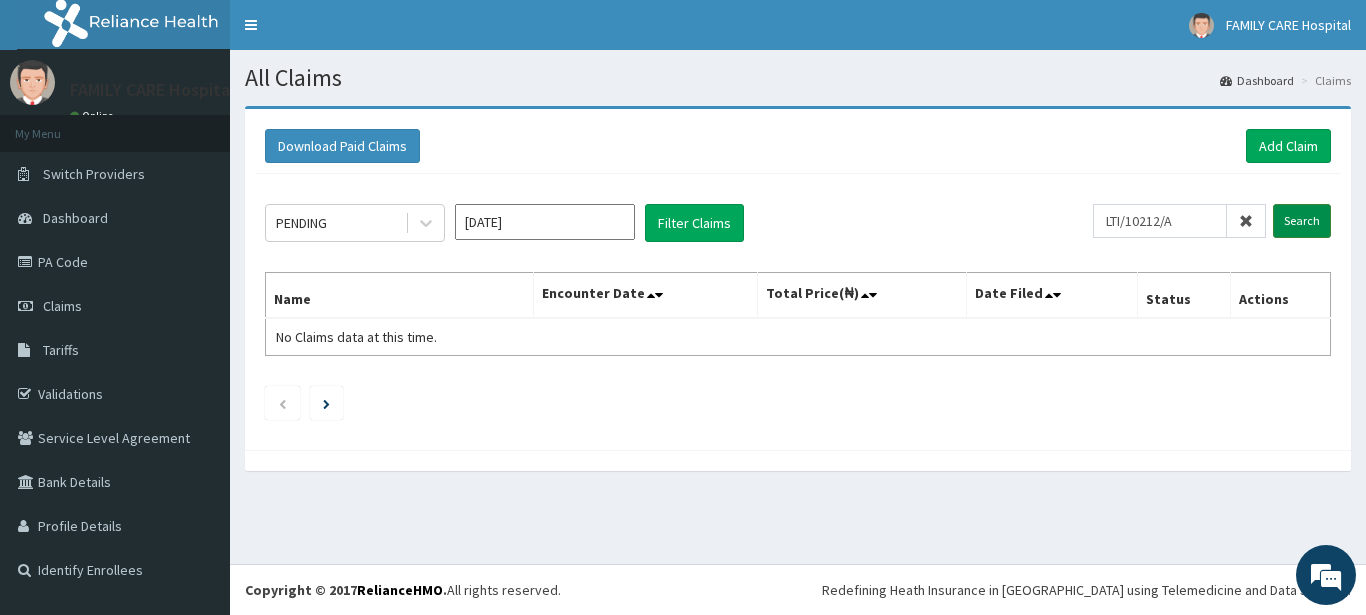 type on "LTI/10212/A" 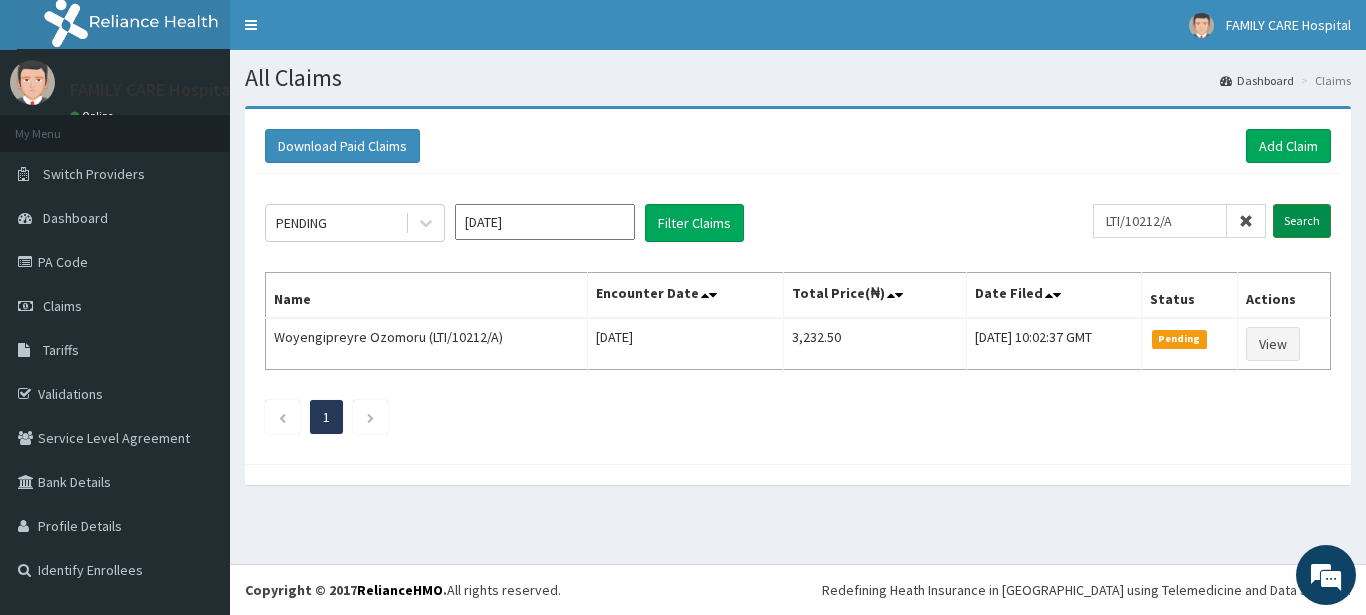 scroll, scrollTop: 0, scrollLeft: 0, axis: both 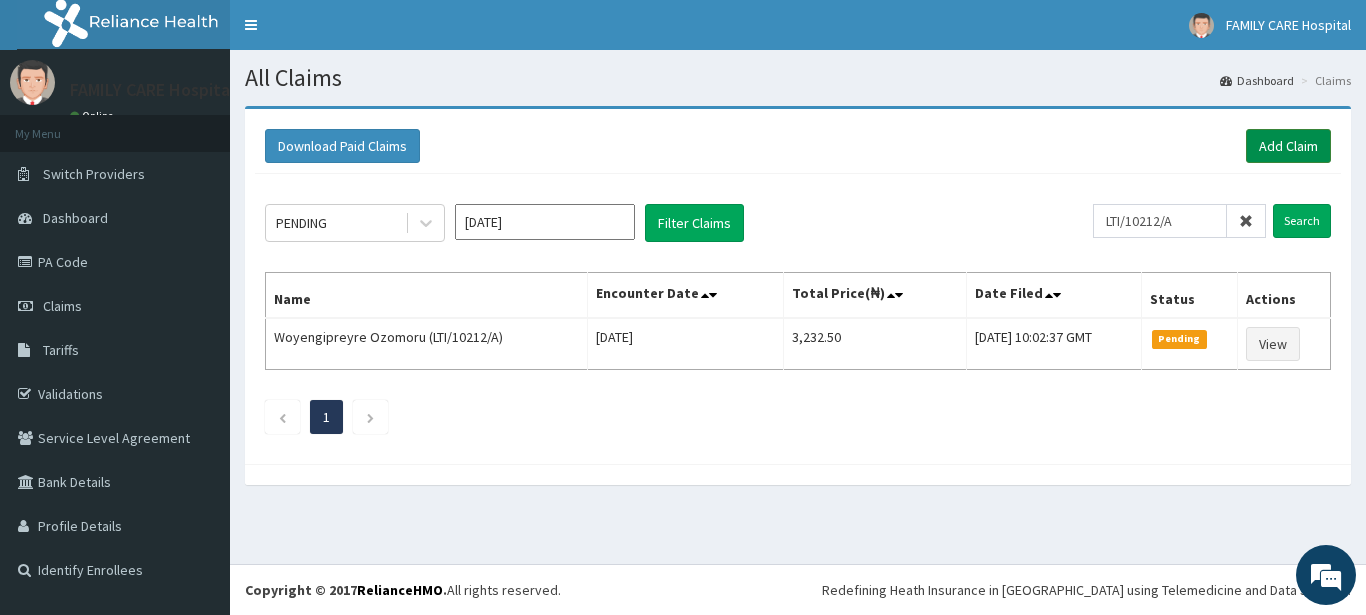 click on "Add Claim" at bounding box center (1288, 146) 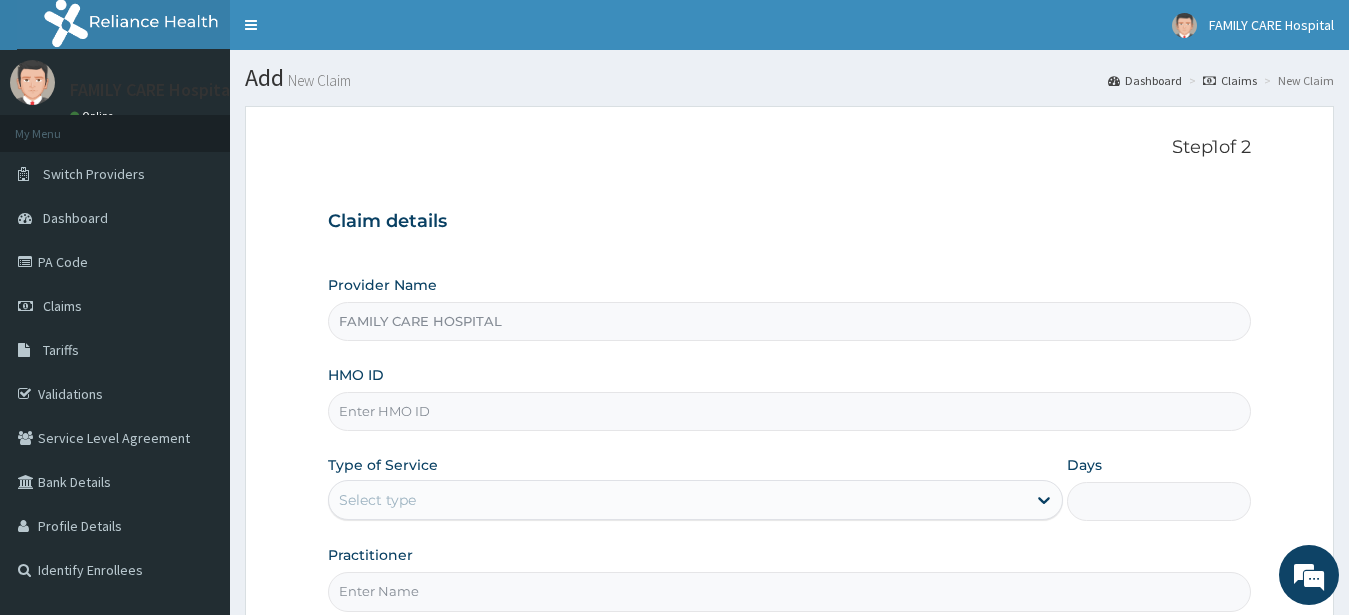 scroll, scrollTop: 207, scrollLeft: 0, axis: vertical 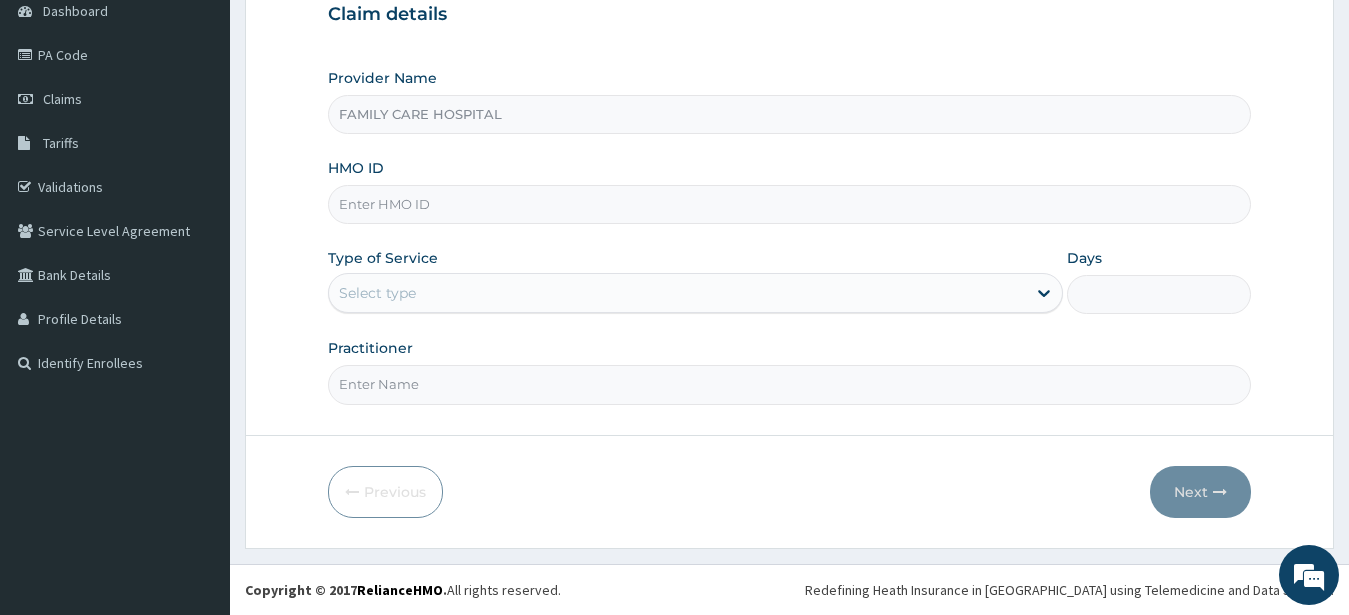 click on "HMO ID" at bounding box center (790, 204) 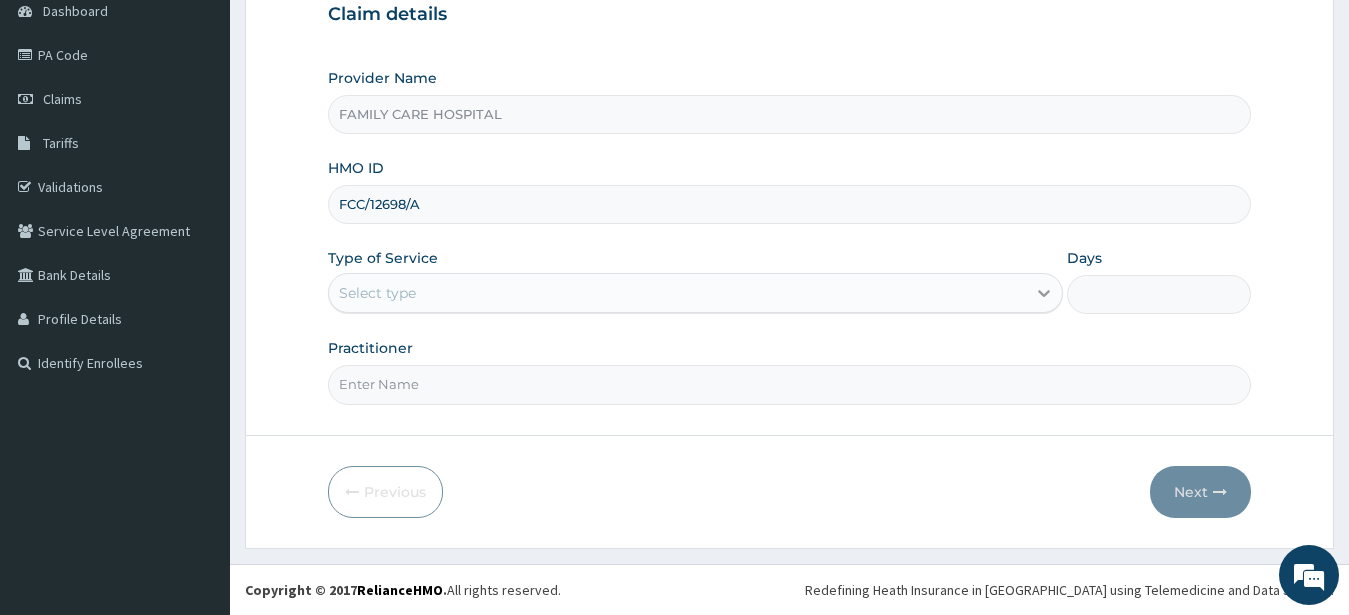 type on "FCC/12698/A" 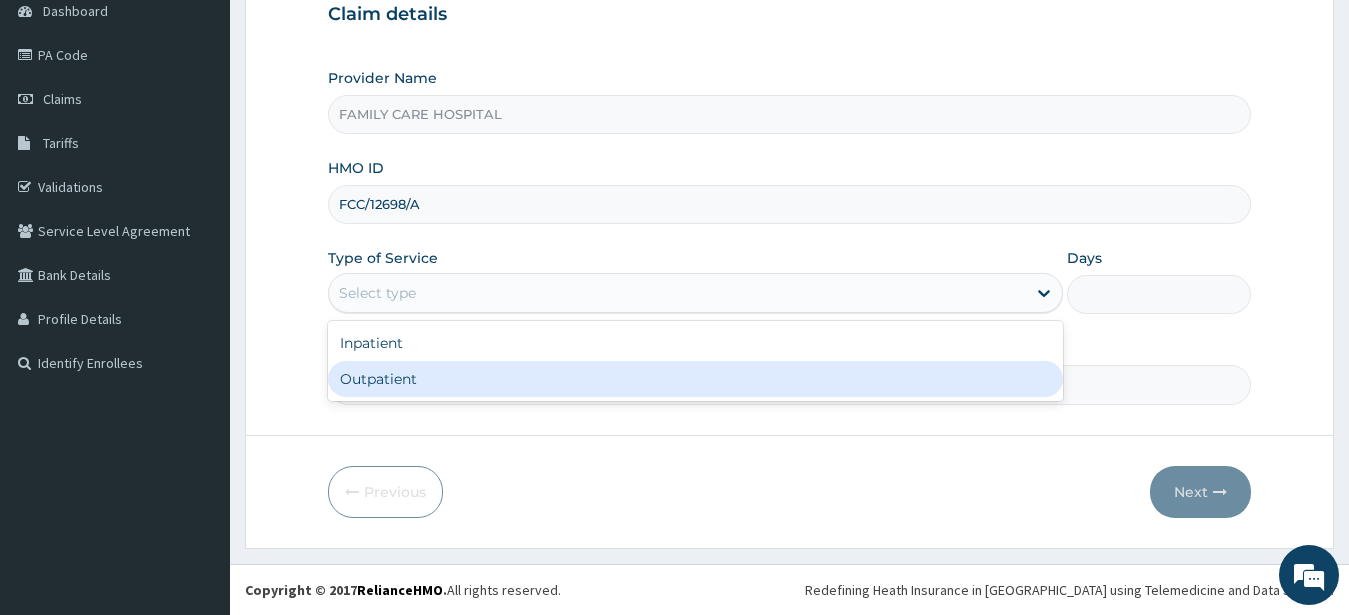 click on "Outpatient" at bounding box center [696, 379] 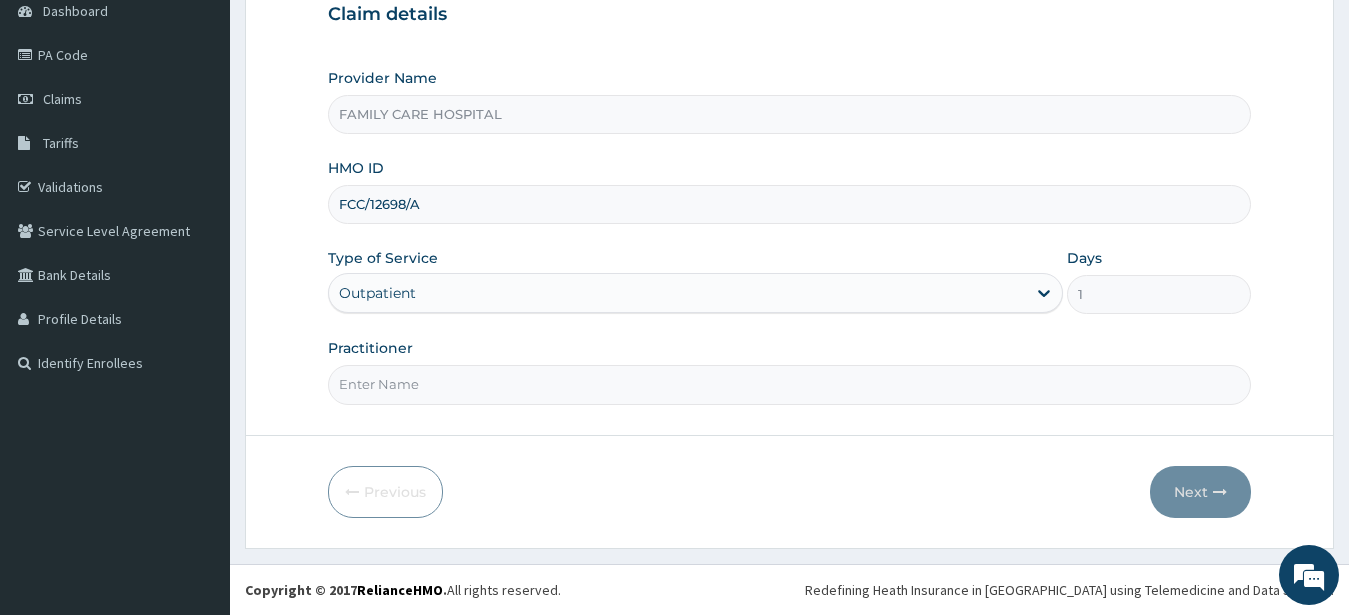 click on "Practitioner" at bounding box center (790, 384) 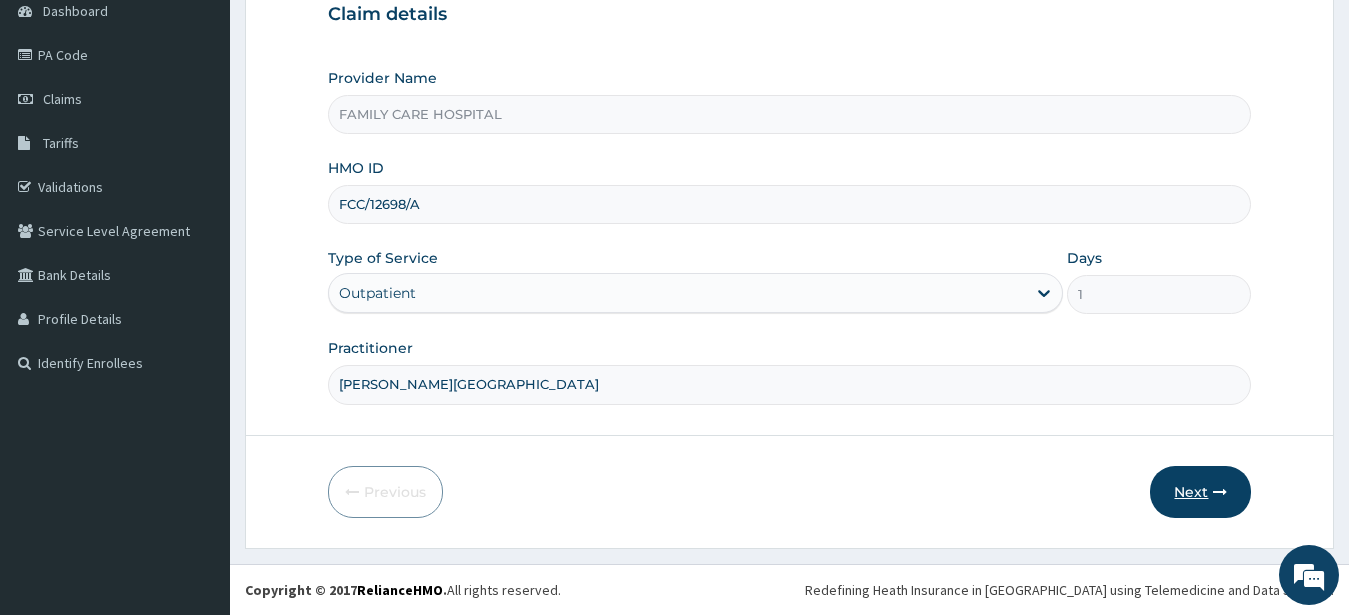 type on "DR. CHIOMA" 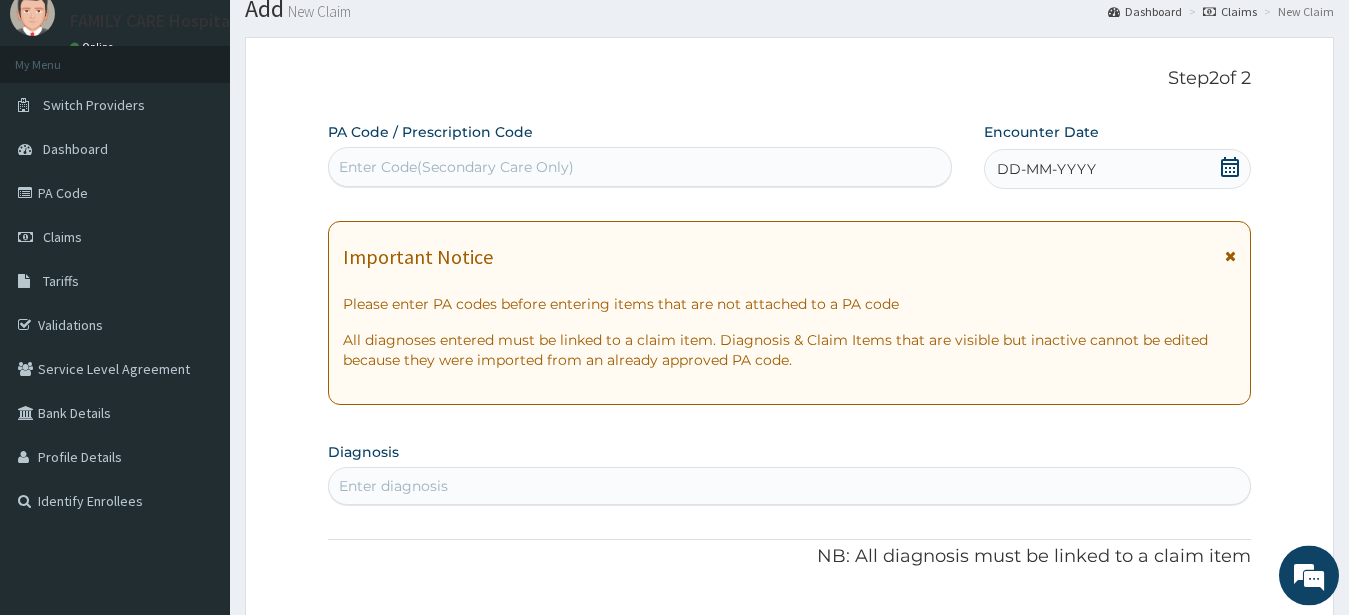 scroll, scrollTop: 0, scrollLeft: 0, axis: both 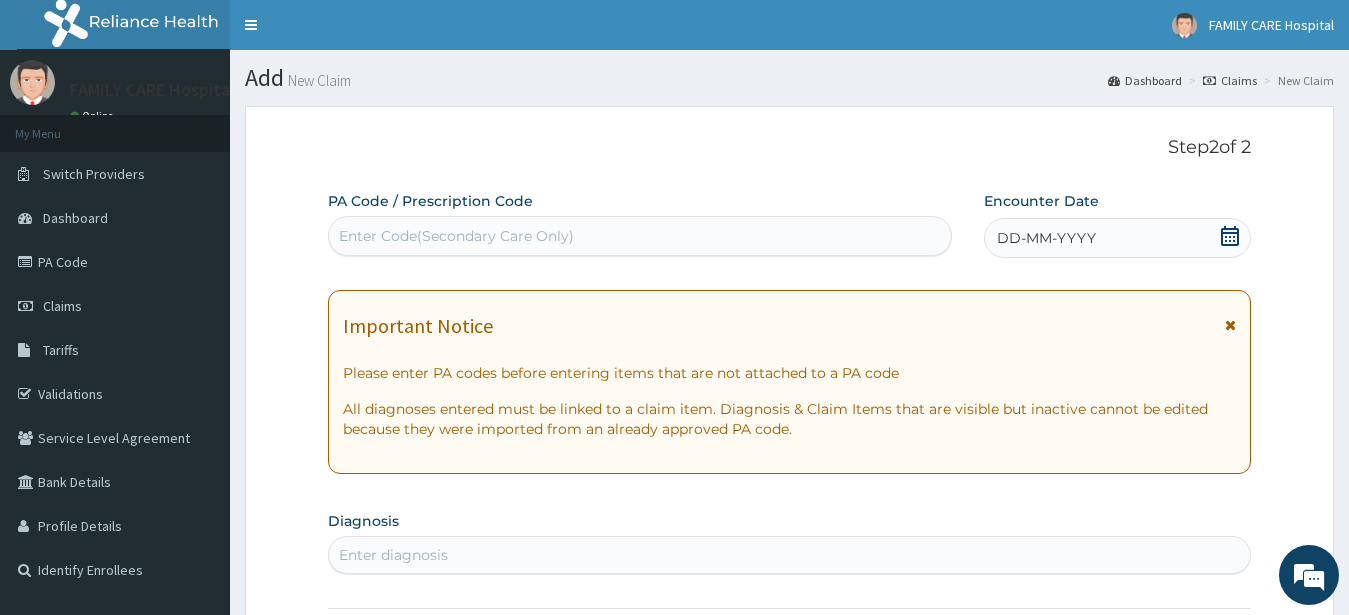 click 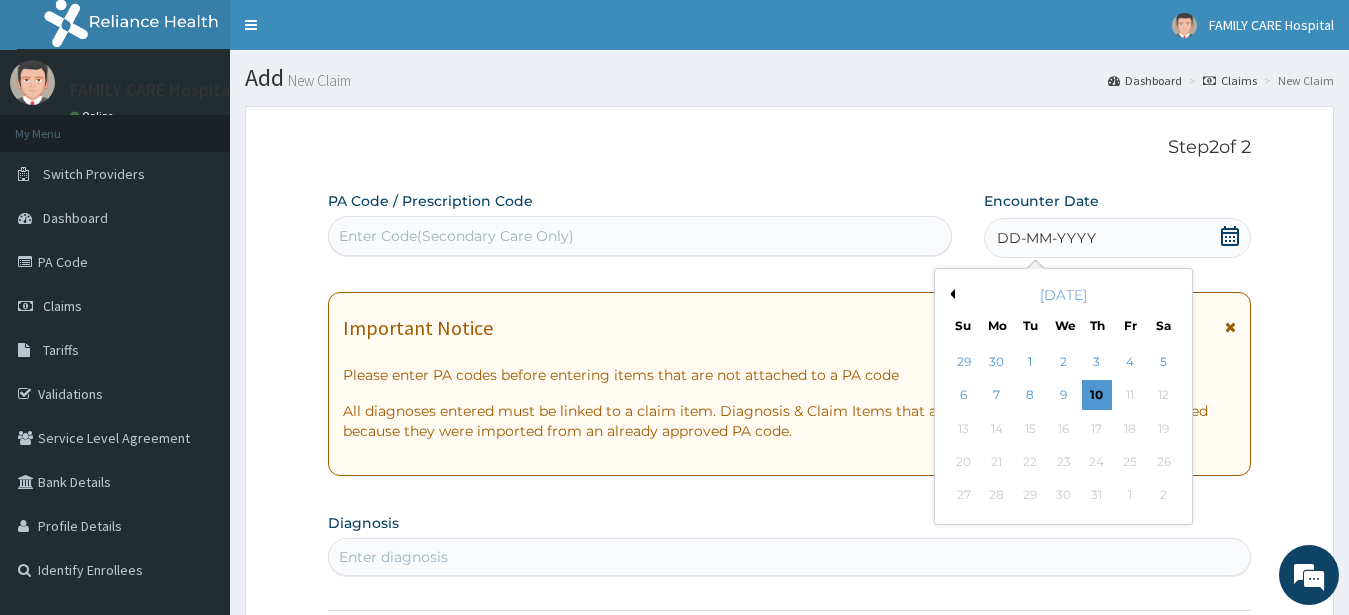 click on "Previous Month" at bounding box center (950, 294) 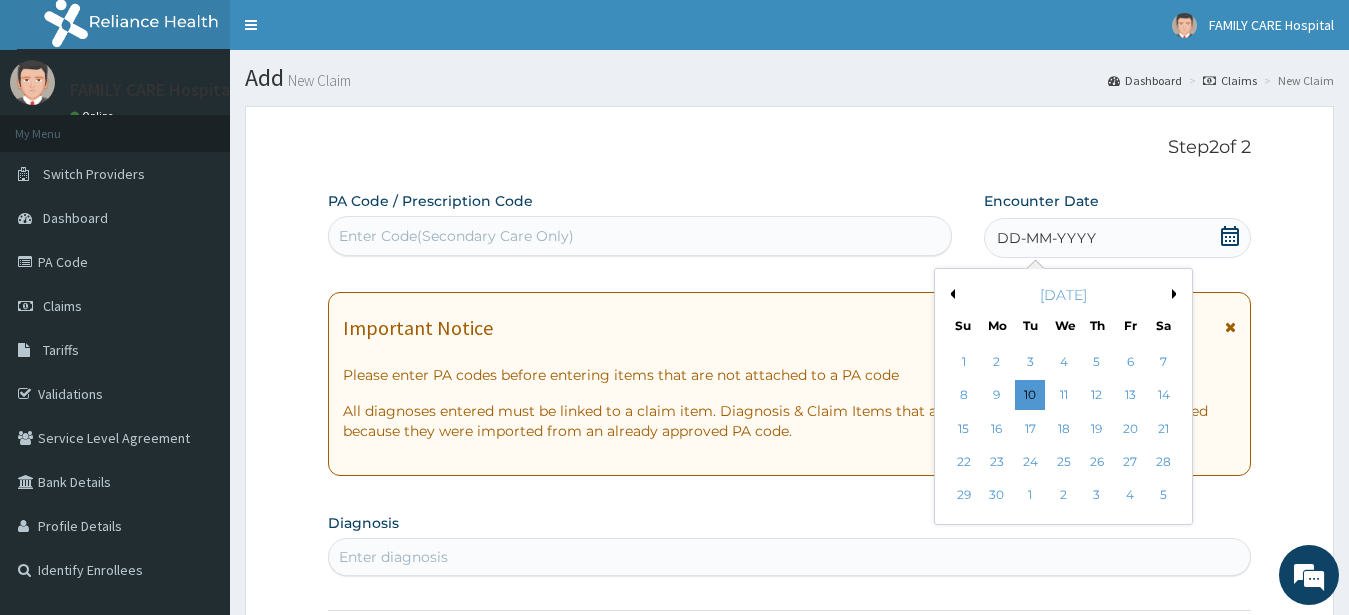 click on "Previous Month" at bounding box center (950, 294) 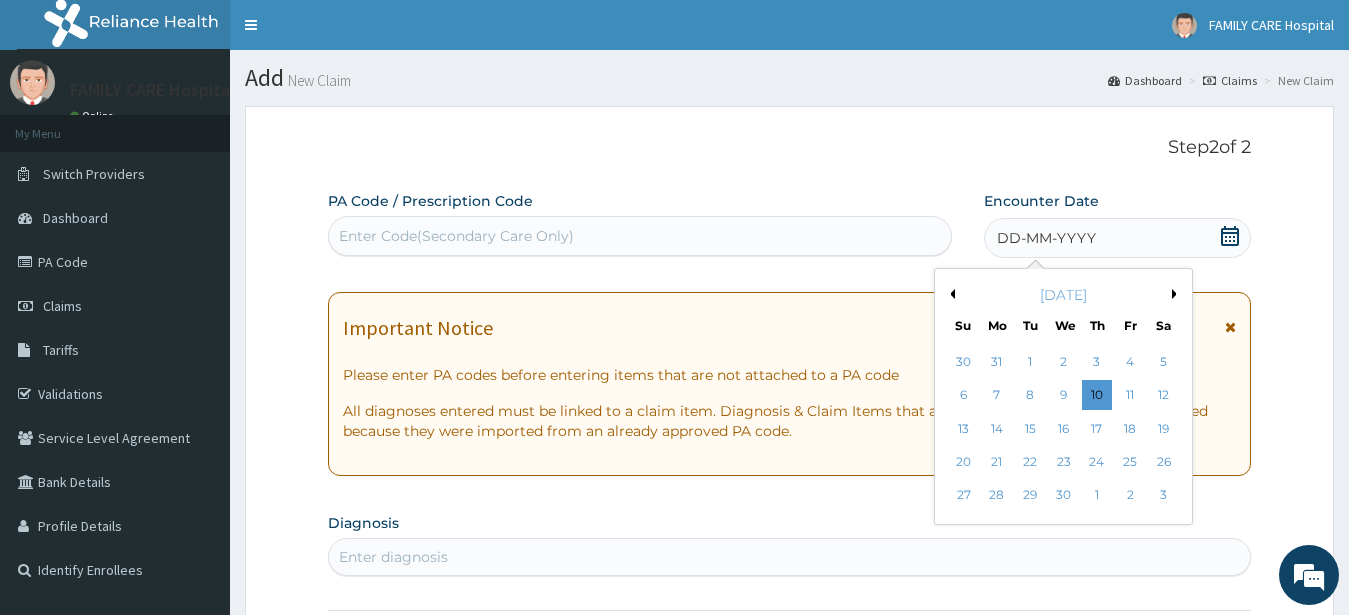click on "Previous Month" at bounding box center (950, 294) 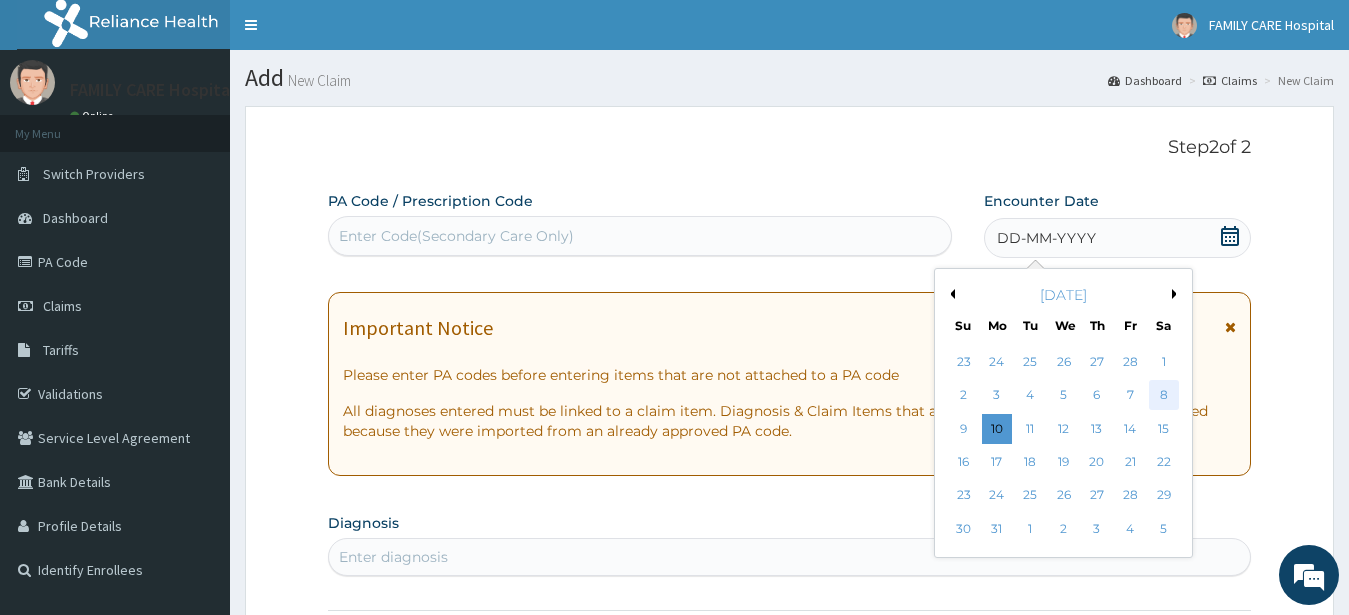 click on "8" at bounding box center (1163, 396) 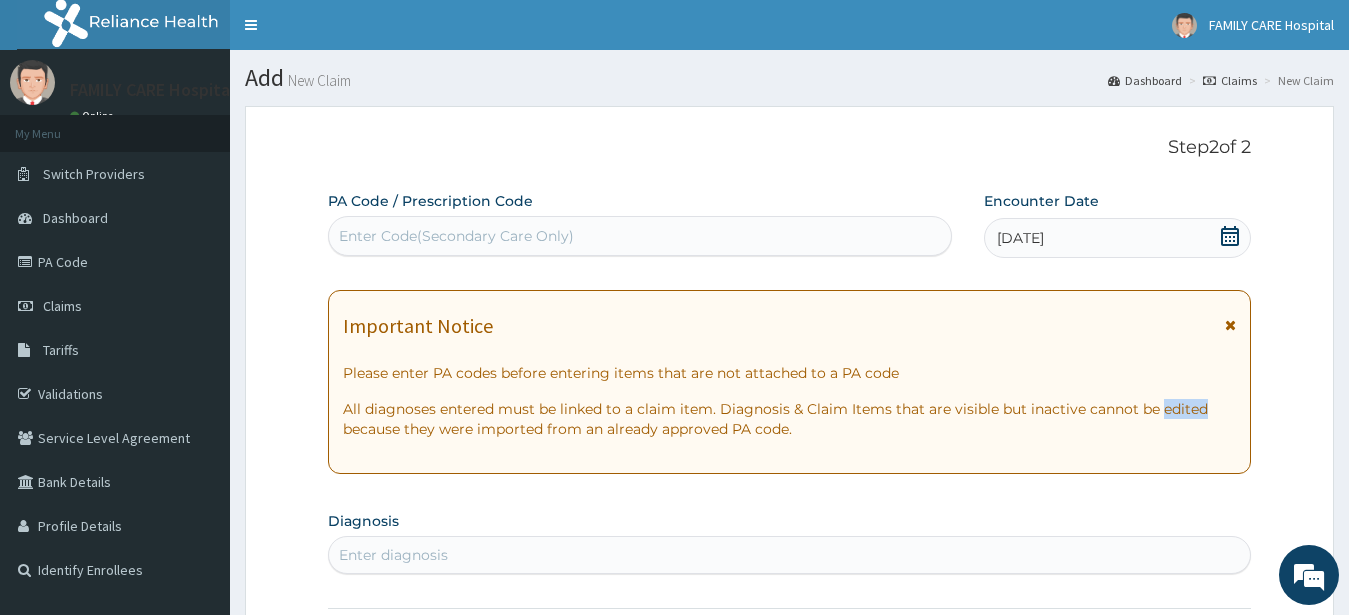 click at bounding box center [1230, 325] 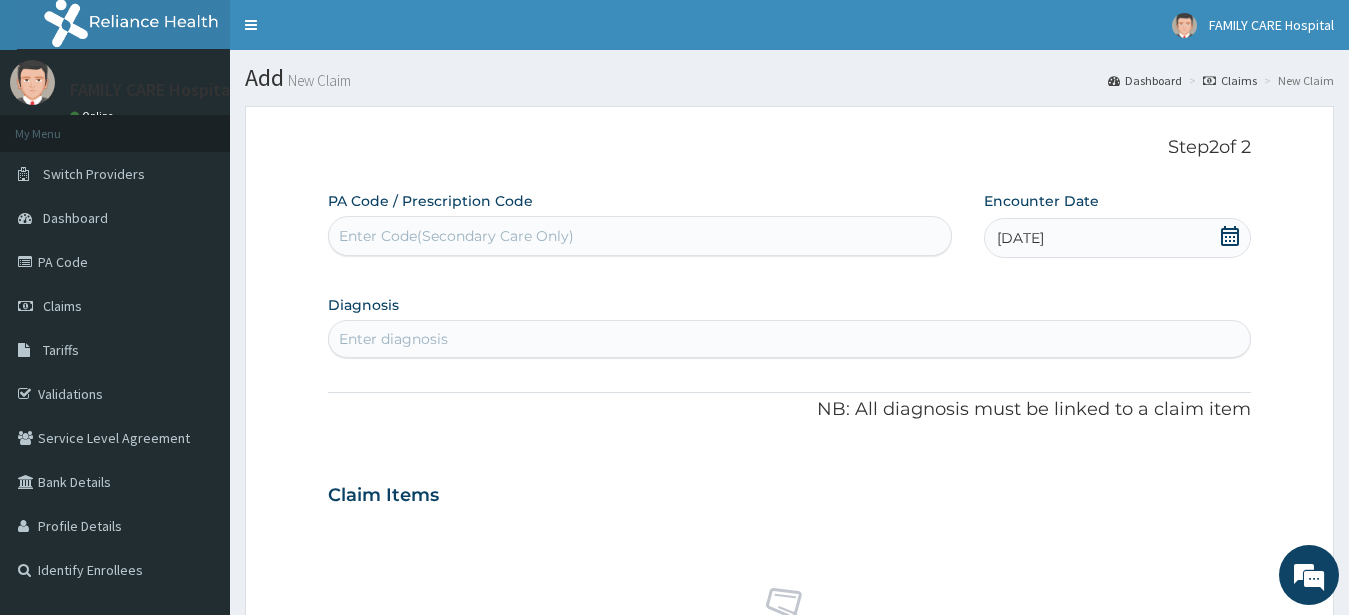 click on "Enter diagnosis" at bounding box center [393, 339] 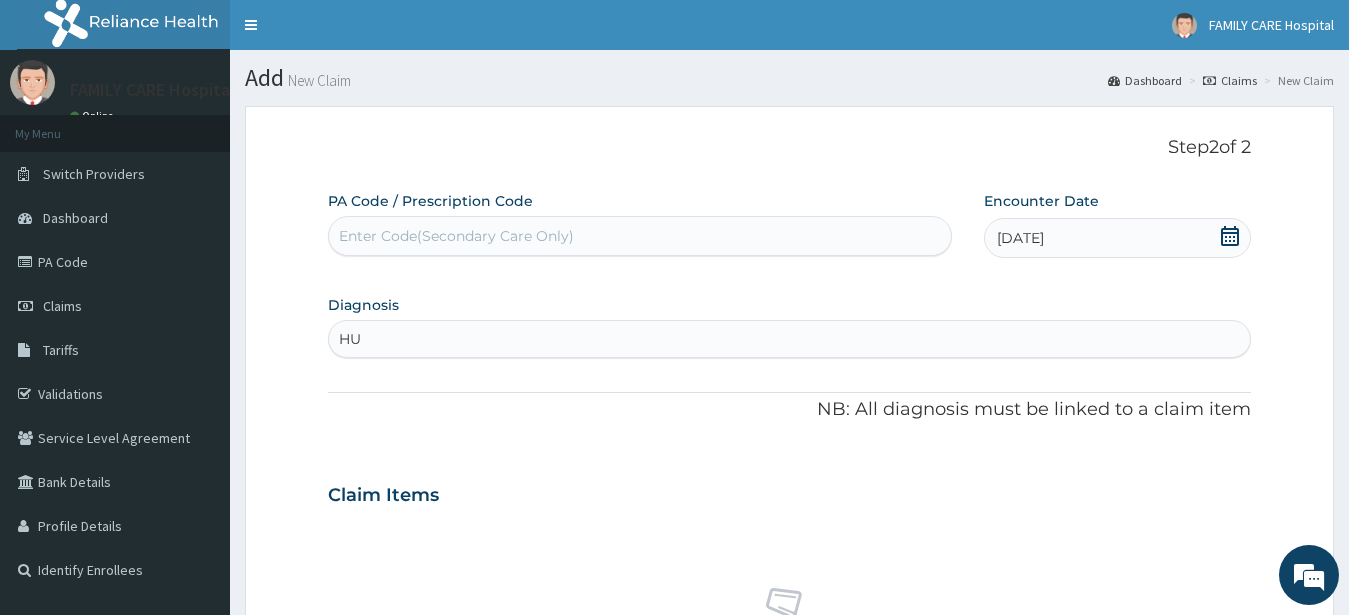 type on "H" 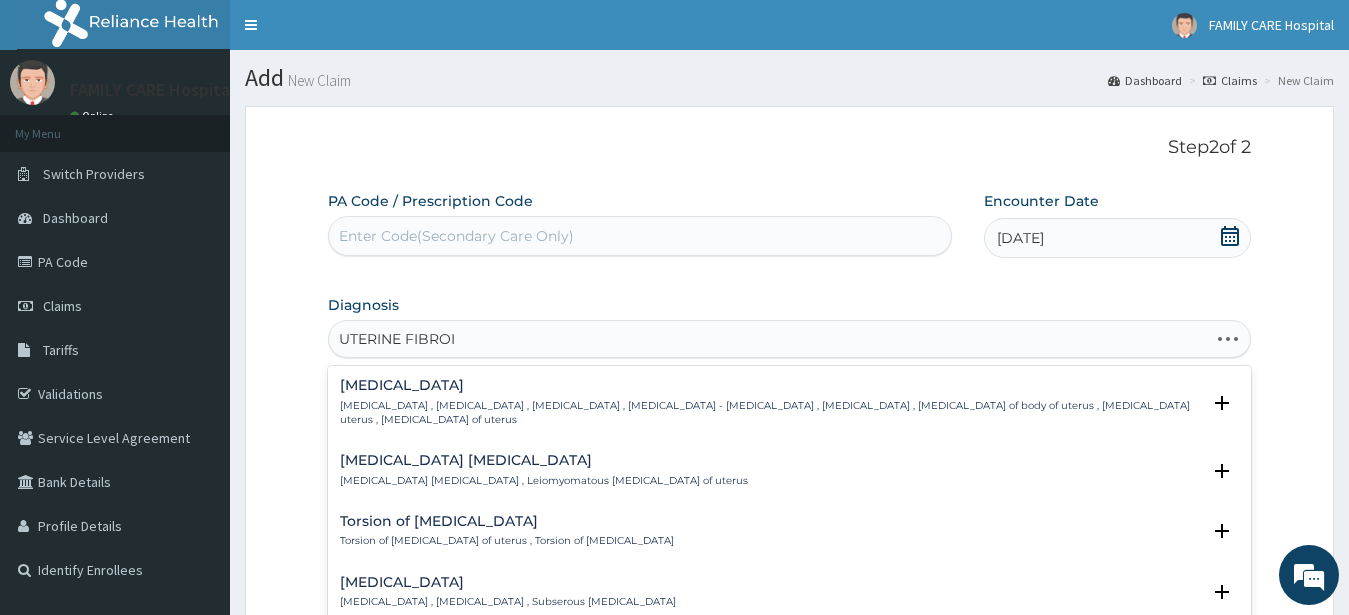 type on "UTERINE FIBROID" 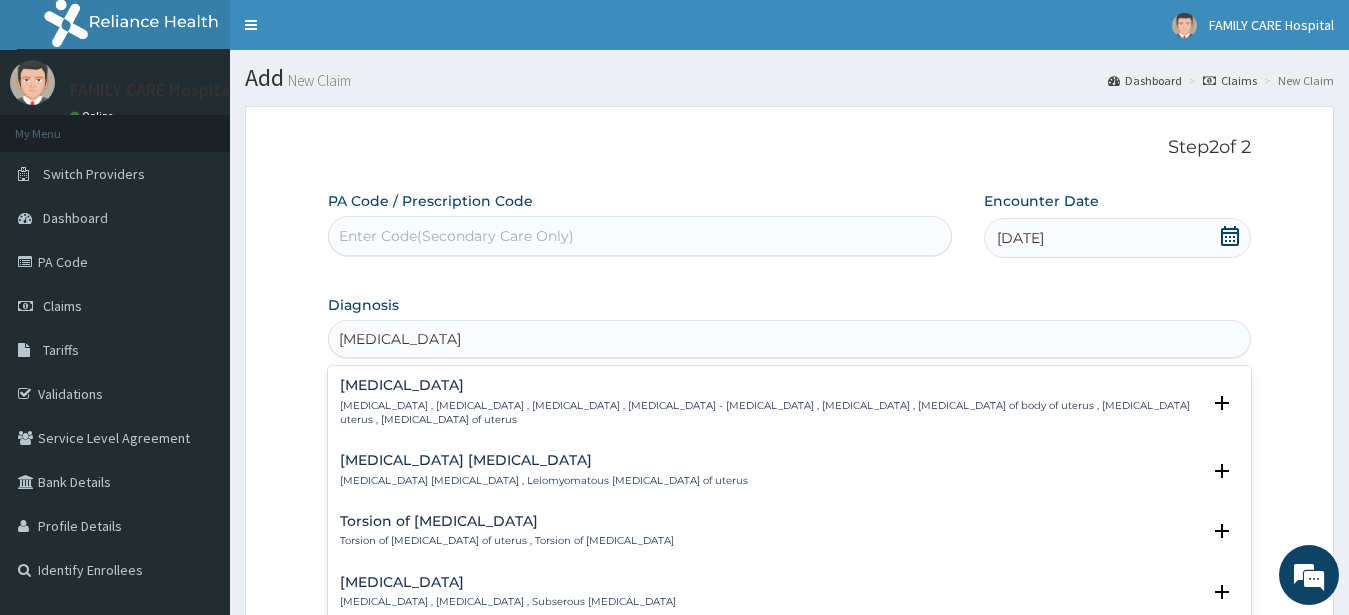 click on "Uterine leiomyoma" at bounding box center (770, 385) 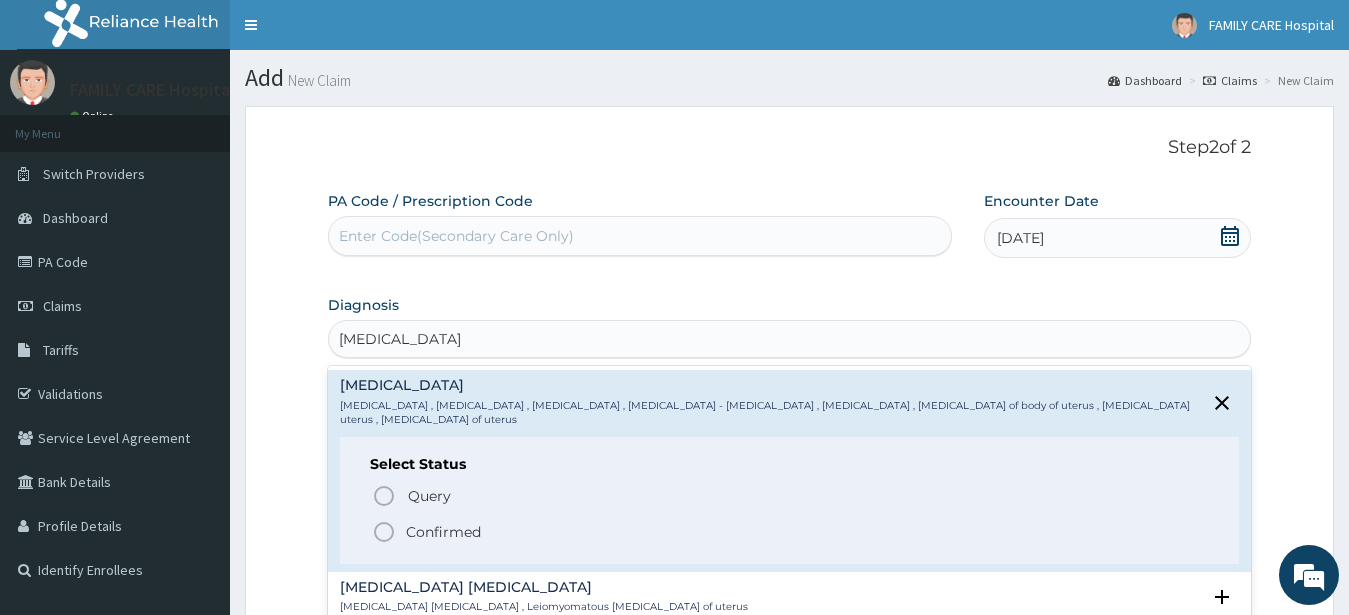click 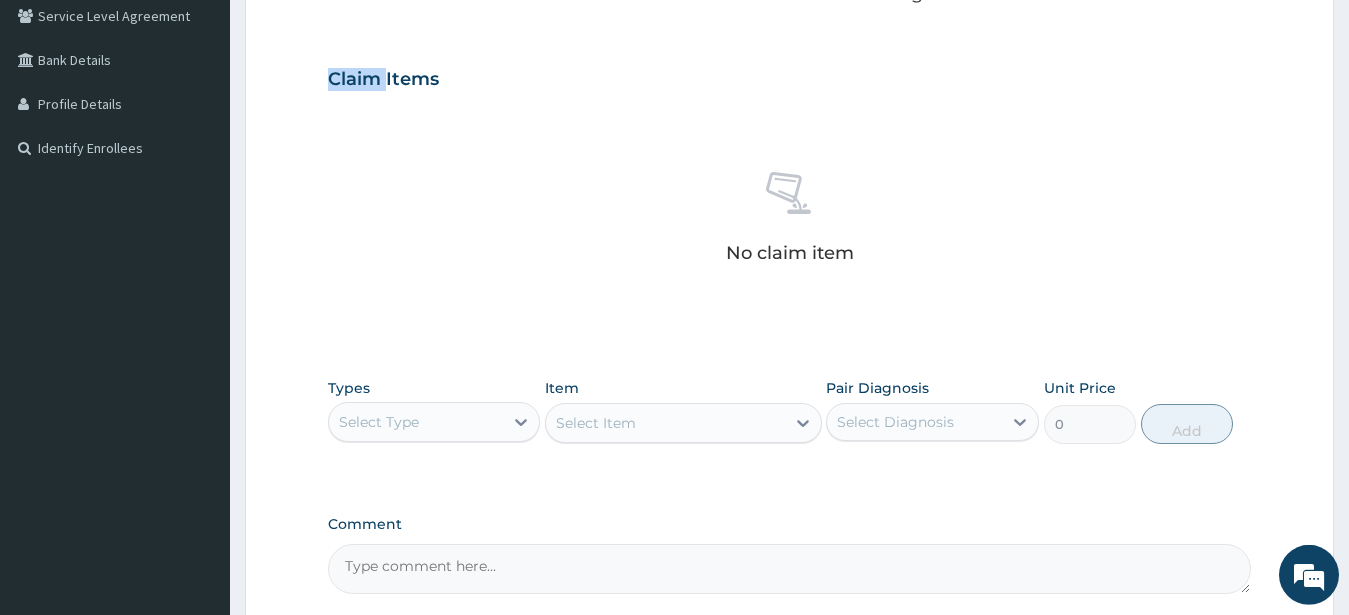 scroll, scrollTop: 544, scrollLeft: 0, axis: vertical 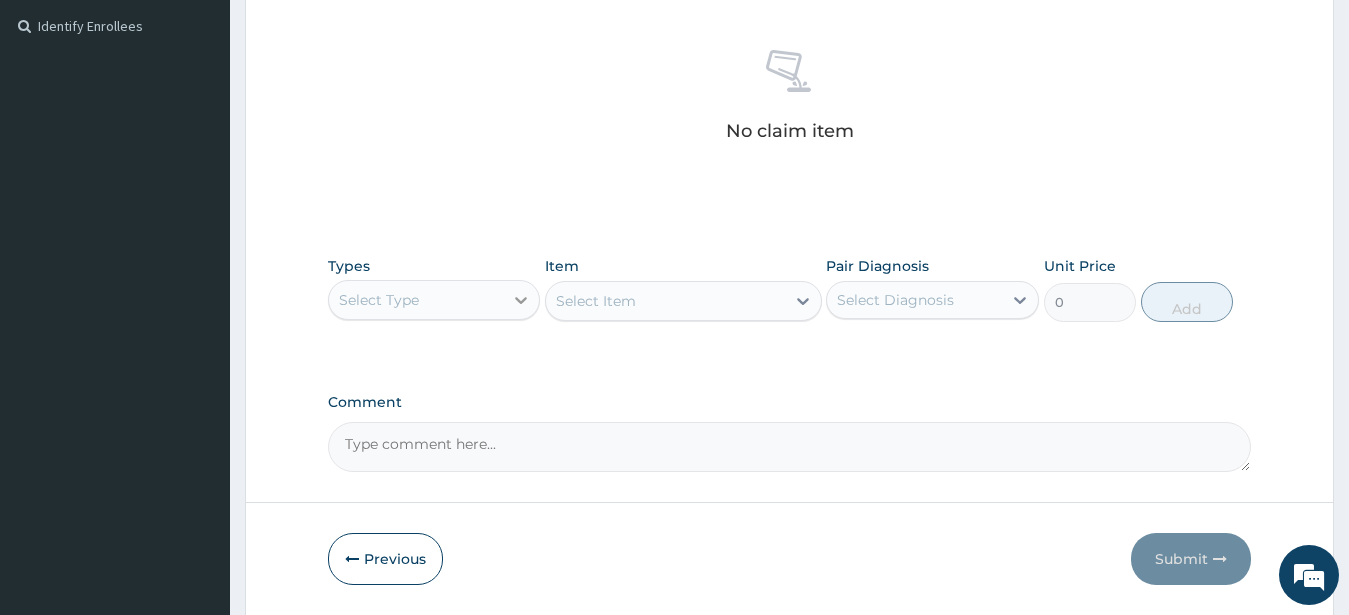 click 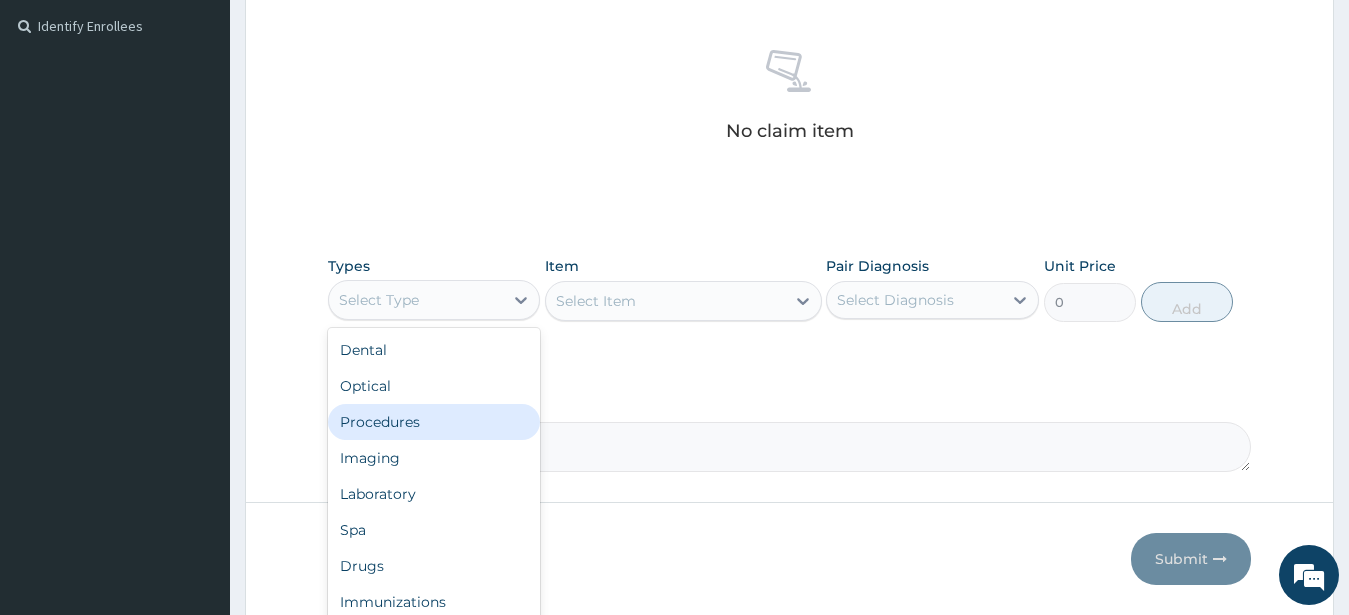 drag, startPoint x: 455, startPoint y: 413, endPoint x: 465, endPoint y: 412, distance: 10.049875 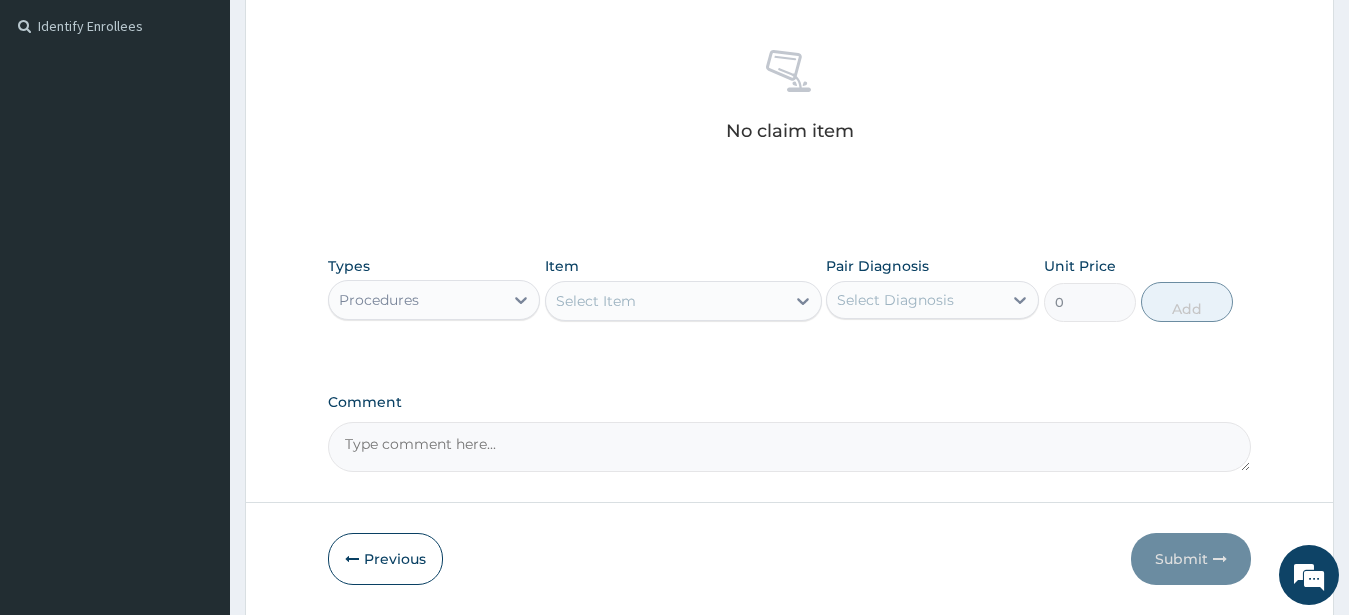 click 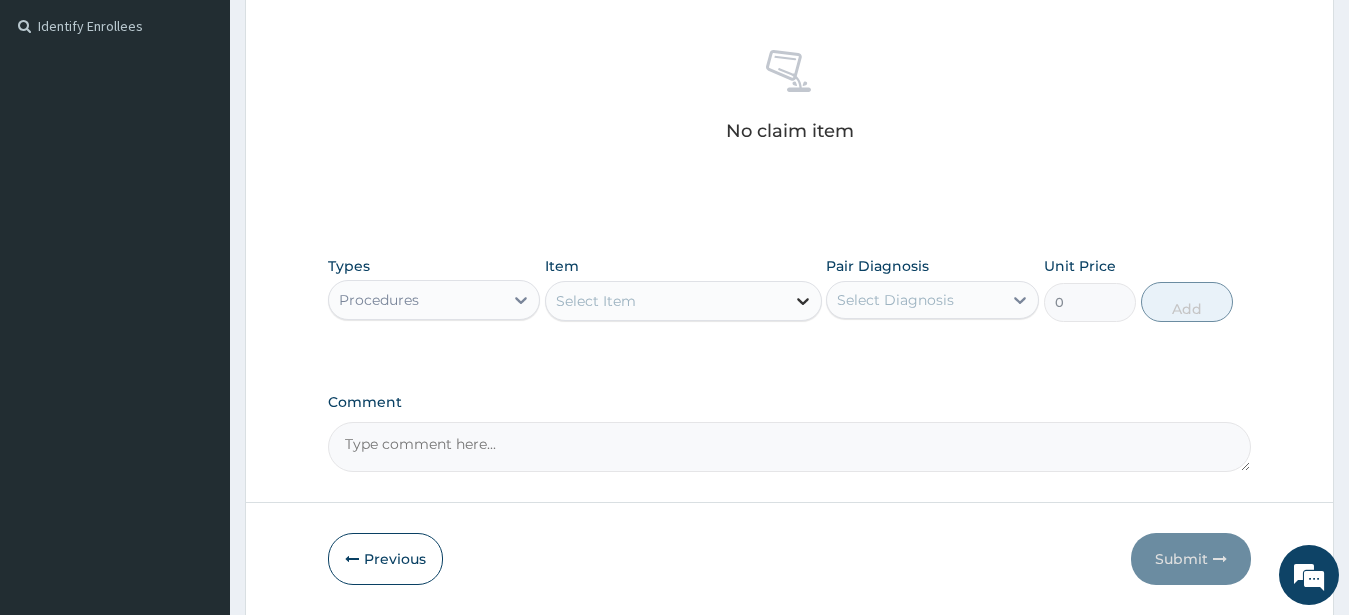 click 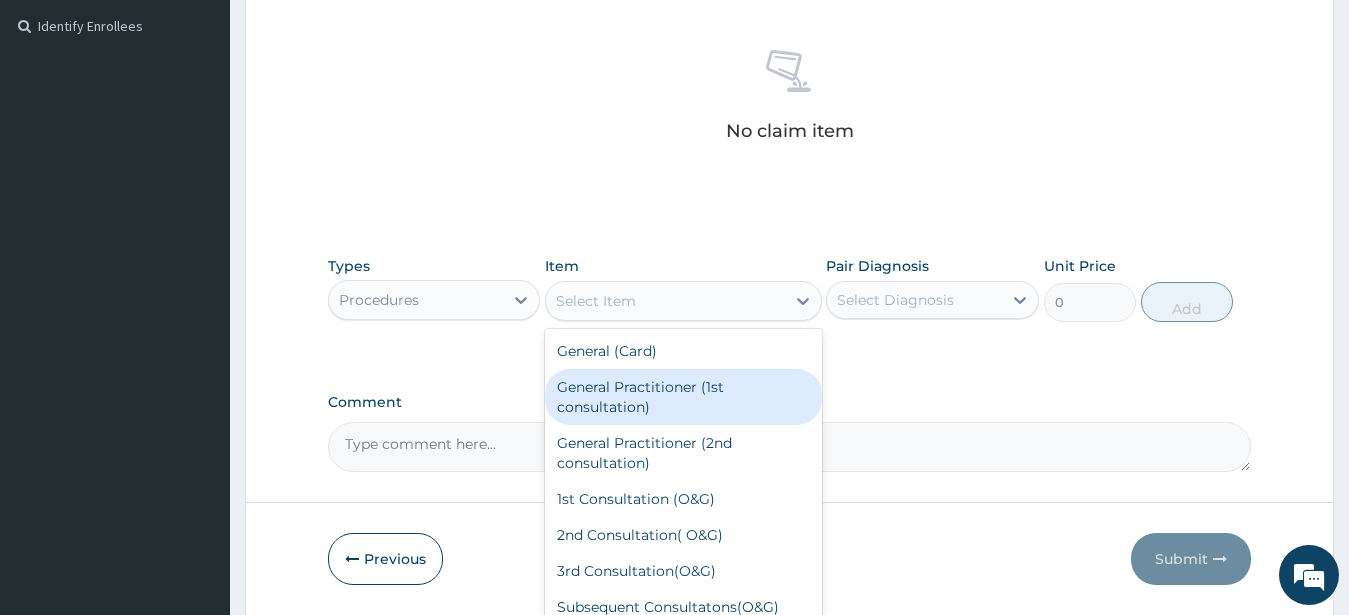 click on "General Practitioner (1st consultation)" at bounding box center (683, 397) 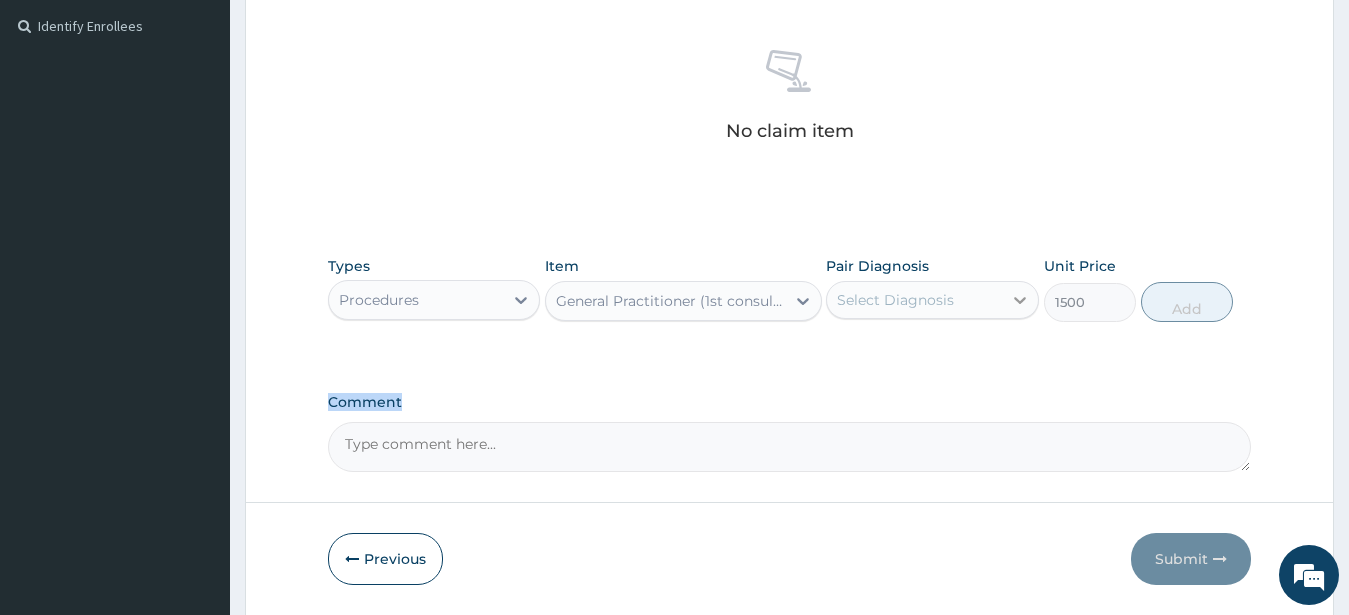 click at bounding box center [1020, 300] 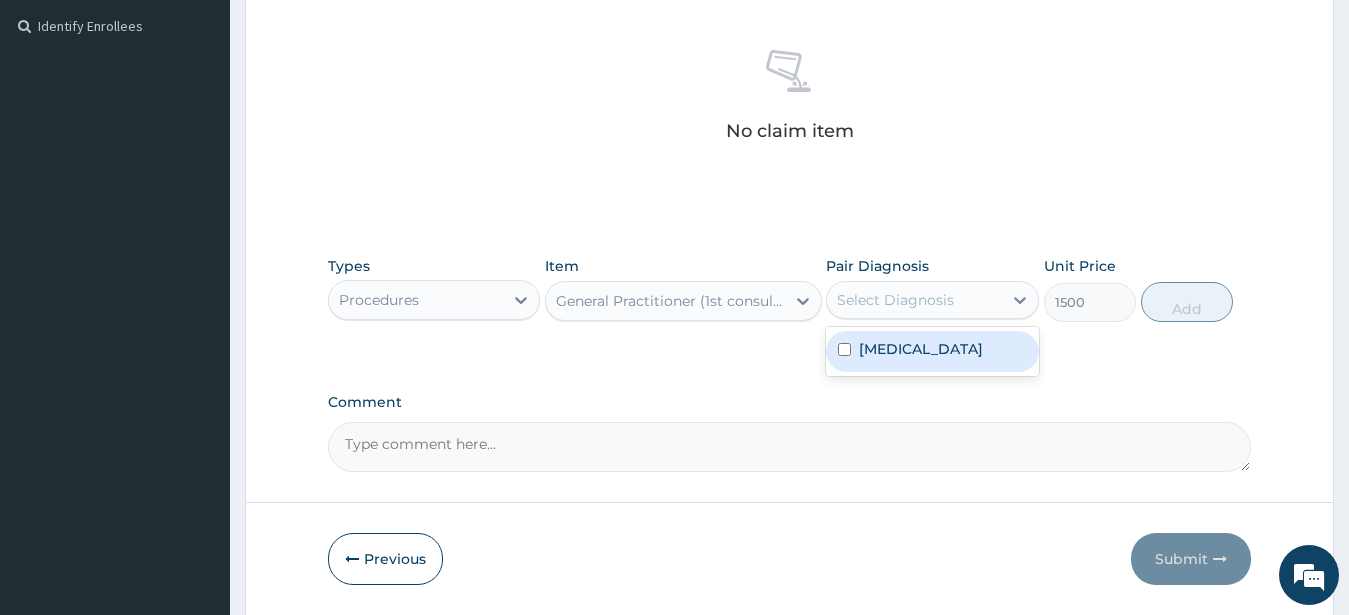 click on "Uterine leiomyoma" at bounding box center (921, 349) 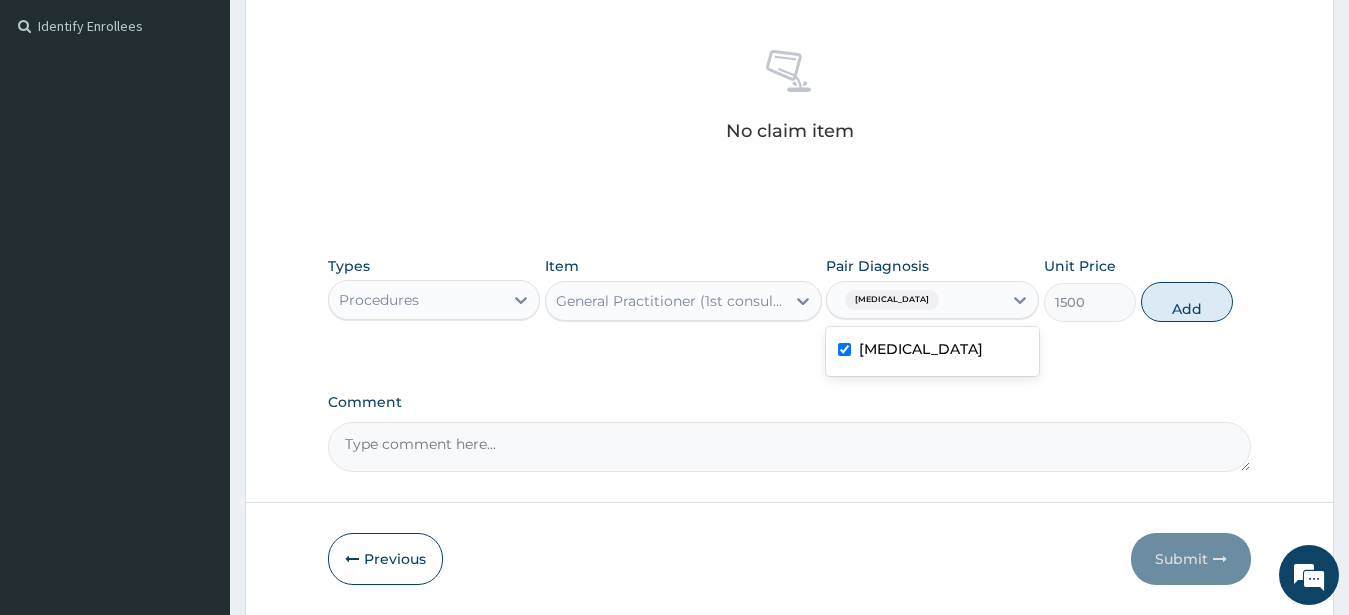 checkbox on "true" 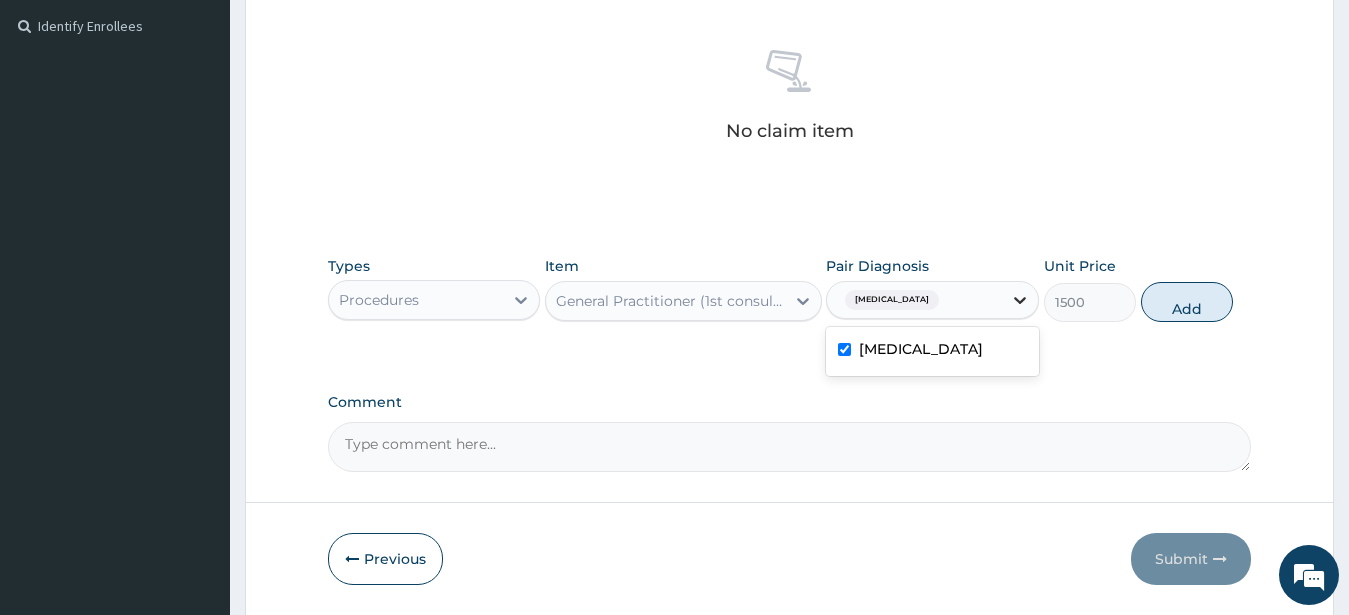 click 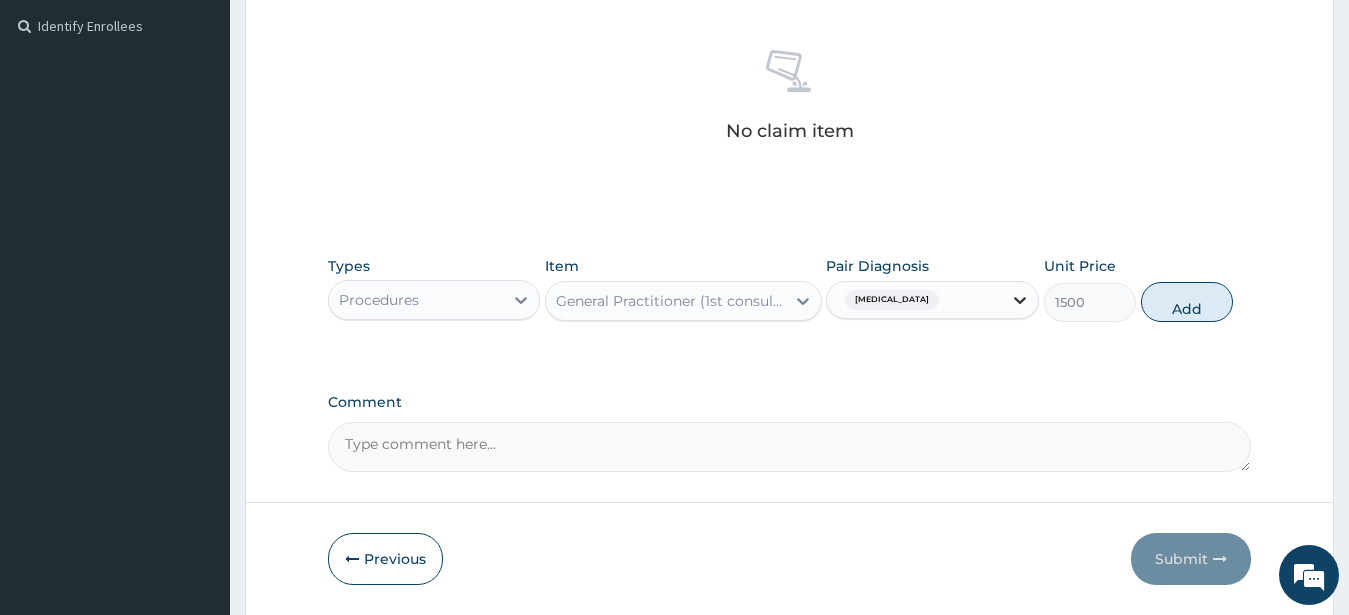 click 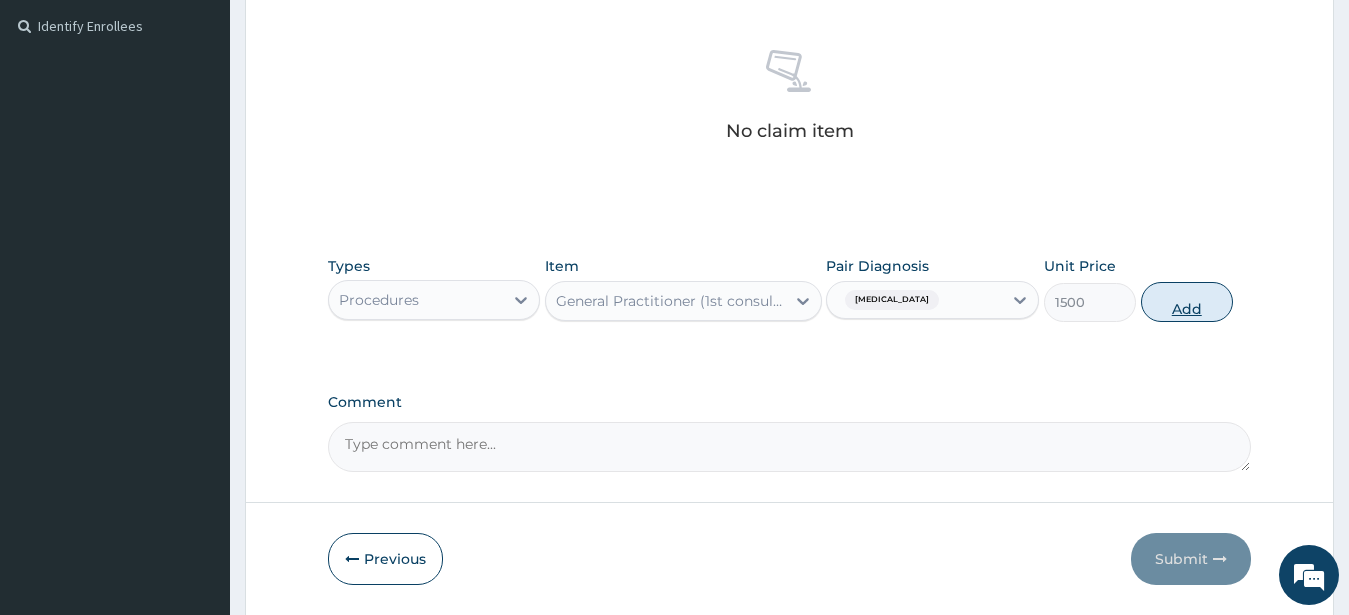 click on "Add" at bounding box center [1187, 302] 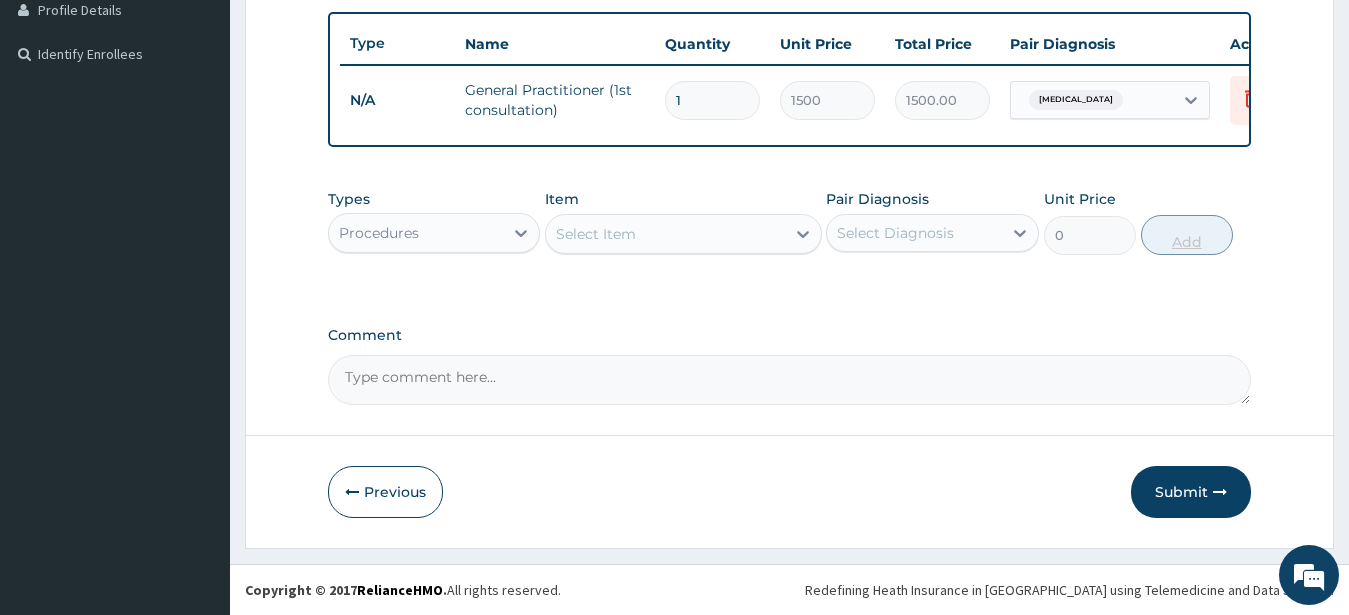 scroll, scrollTop: 533, scrollLeft: 0, axis: vertical 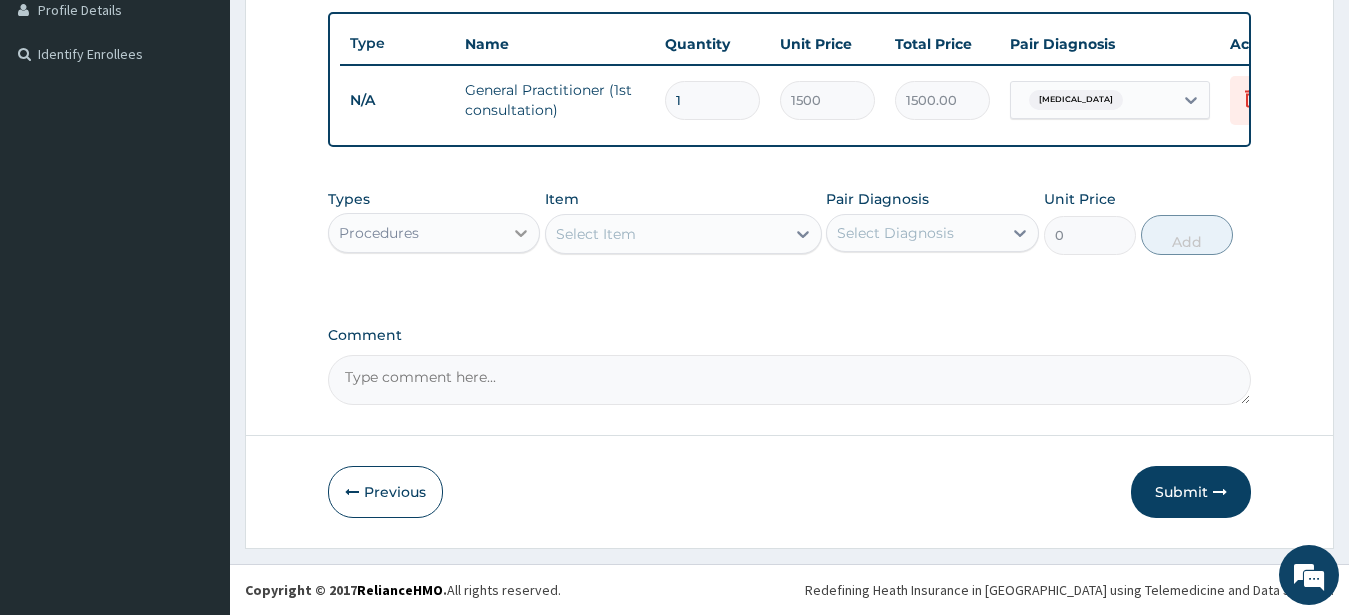 click 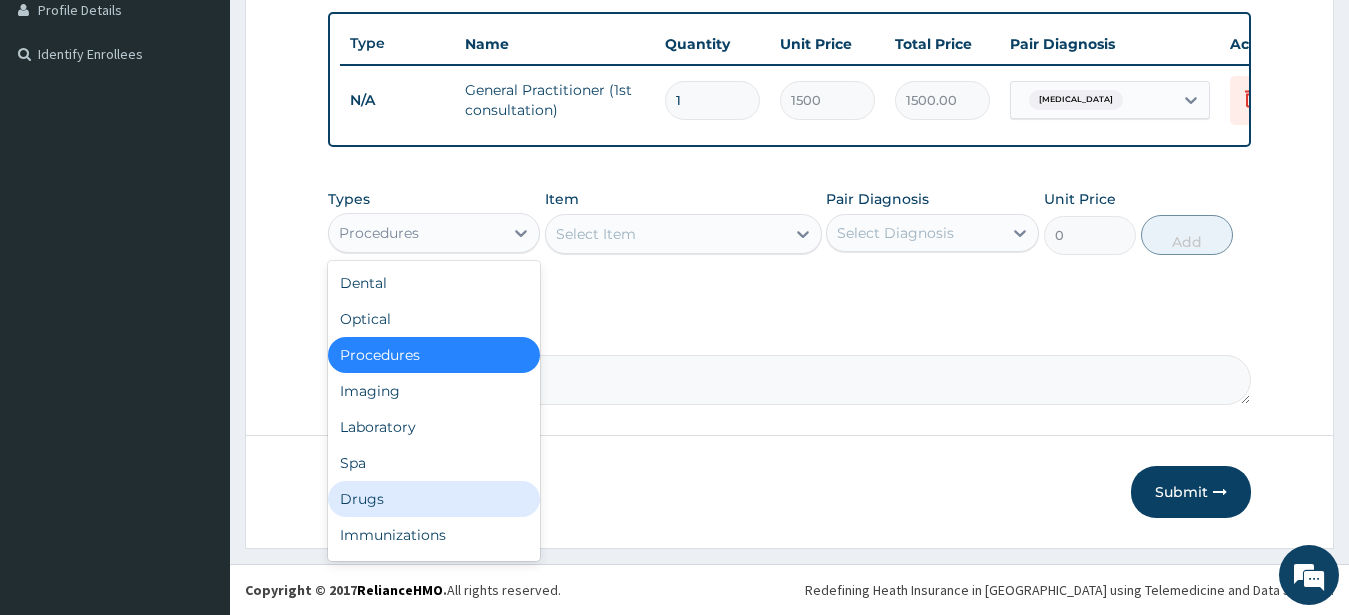 click on "Drugs" at bounding box center [434, 499] 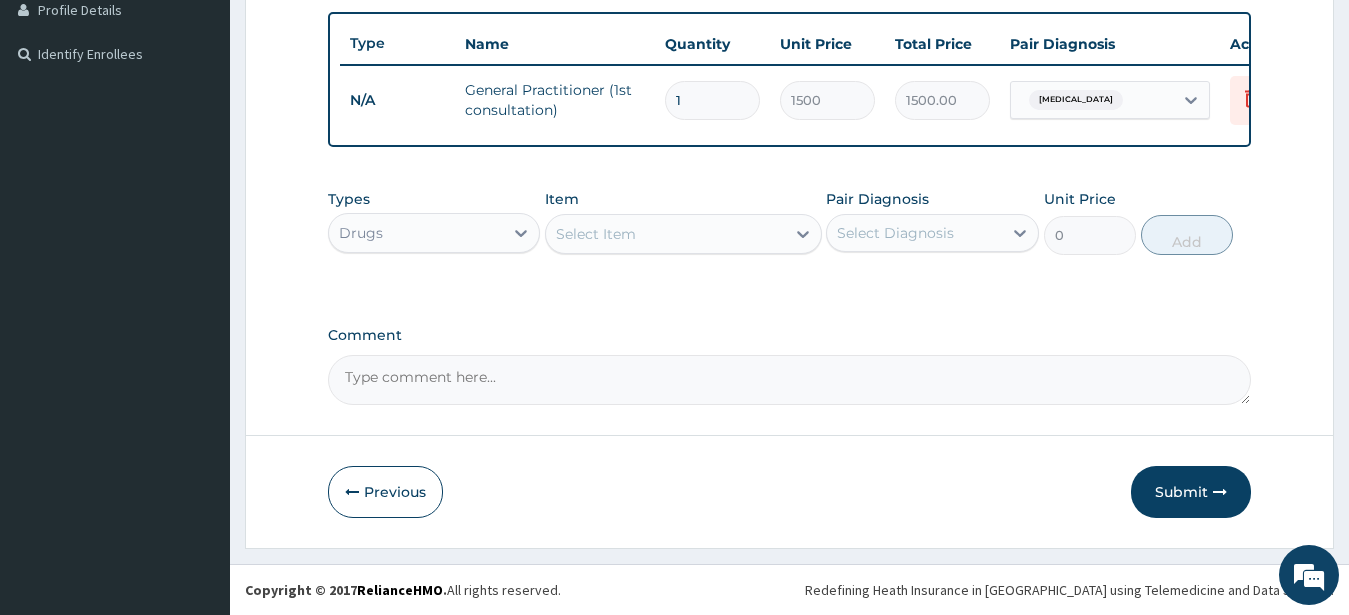 click 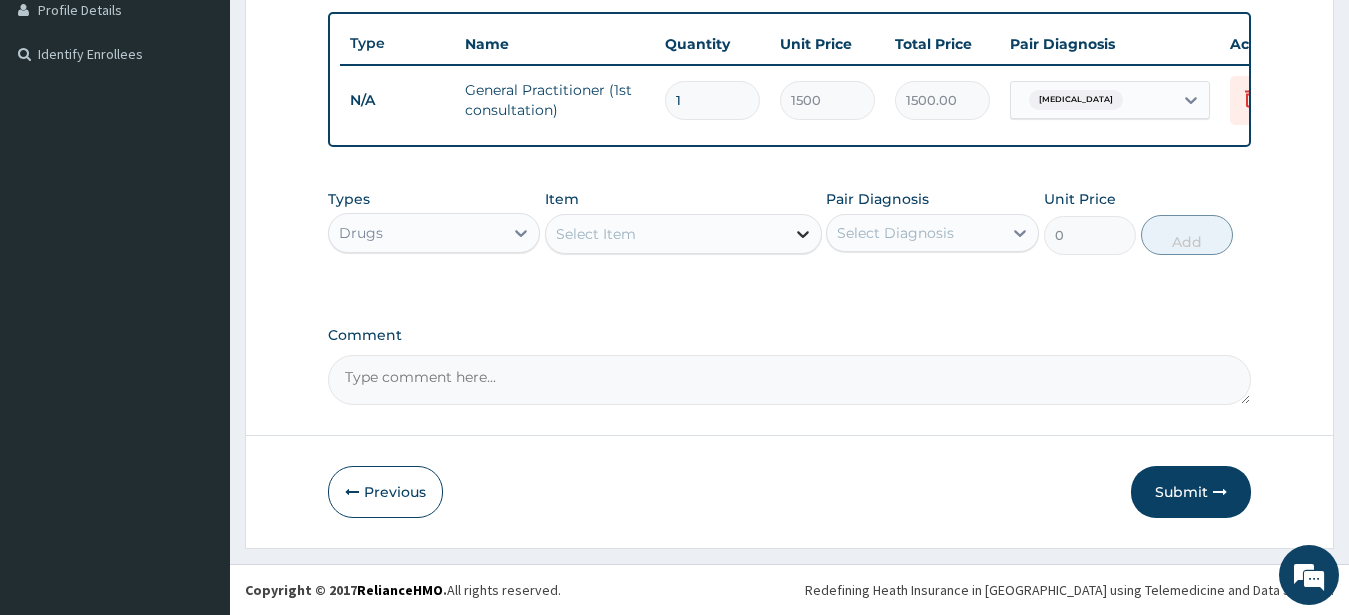 click 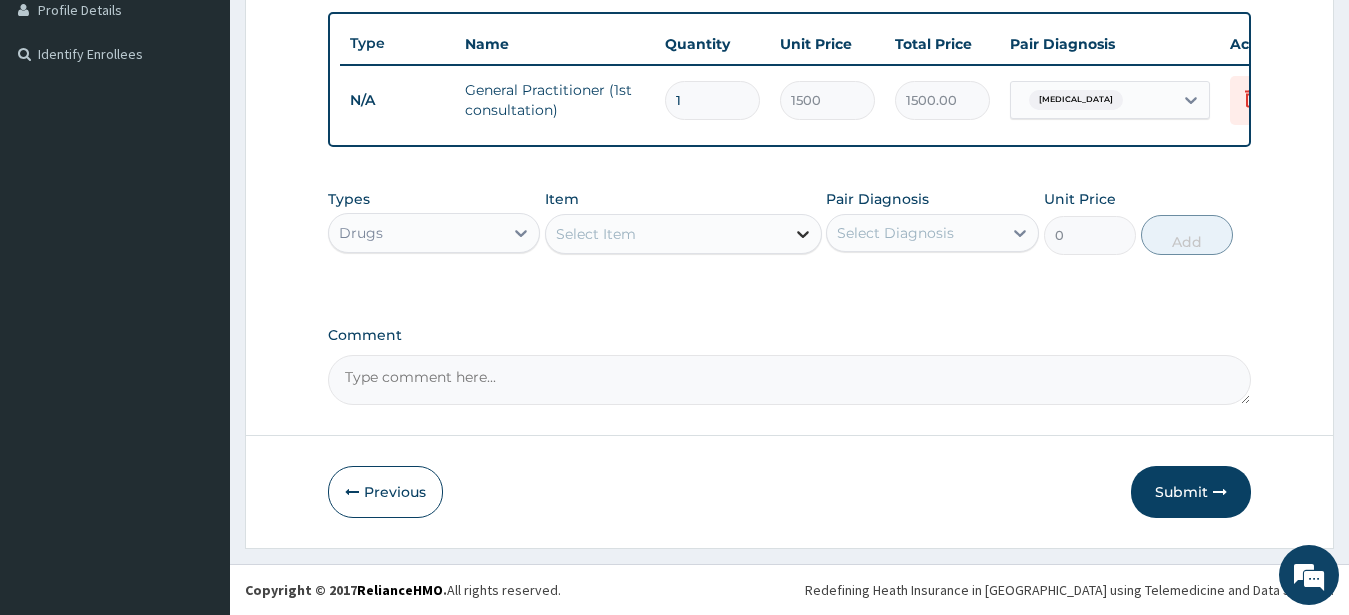 click 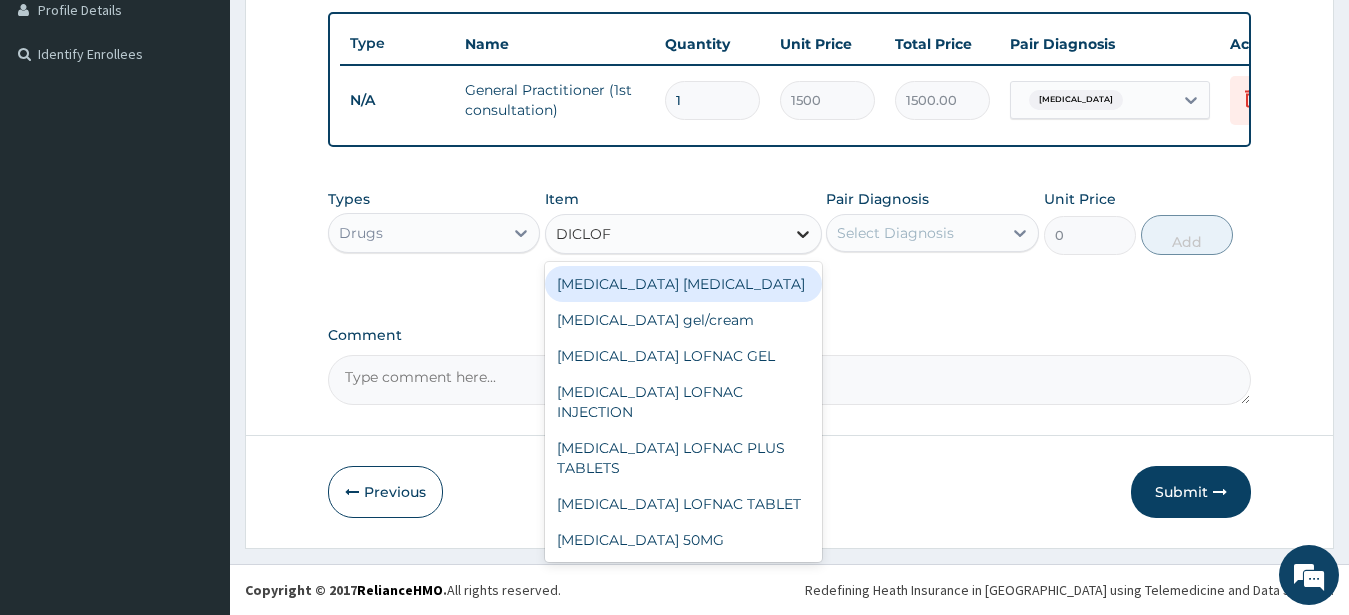 type on "DICLOFE" 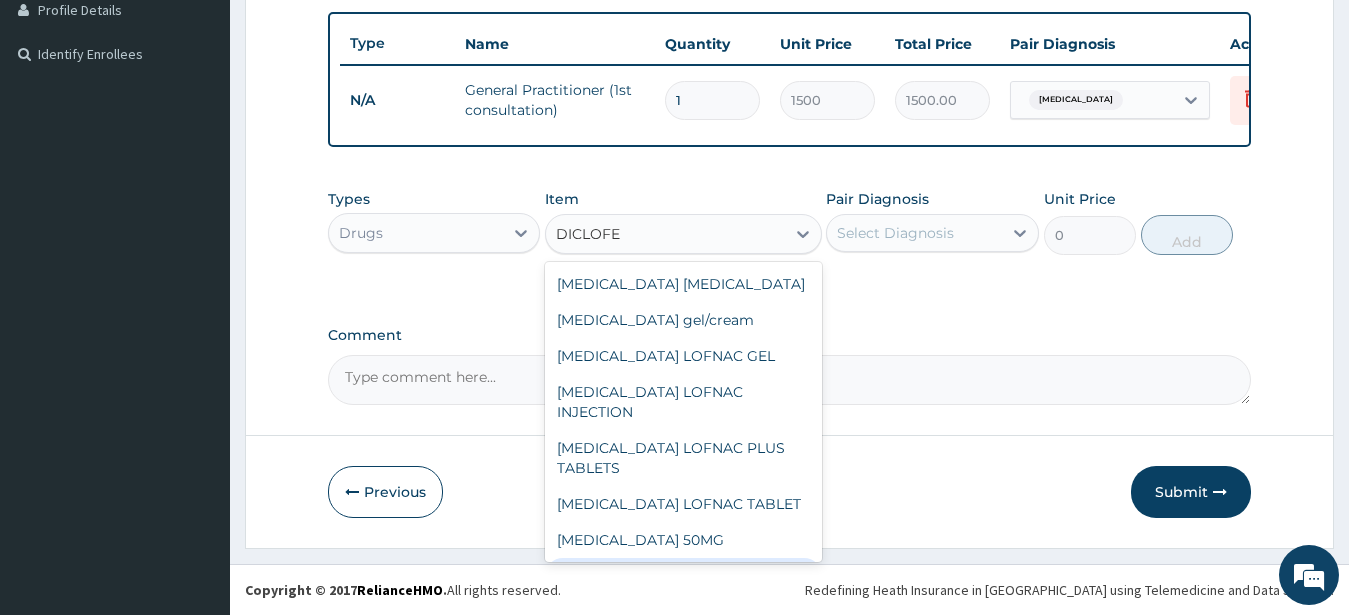 scroll, scrollTop: 216, scrollLeft: 0, axis: vertical 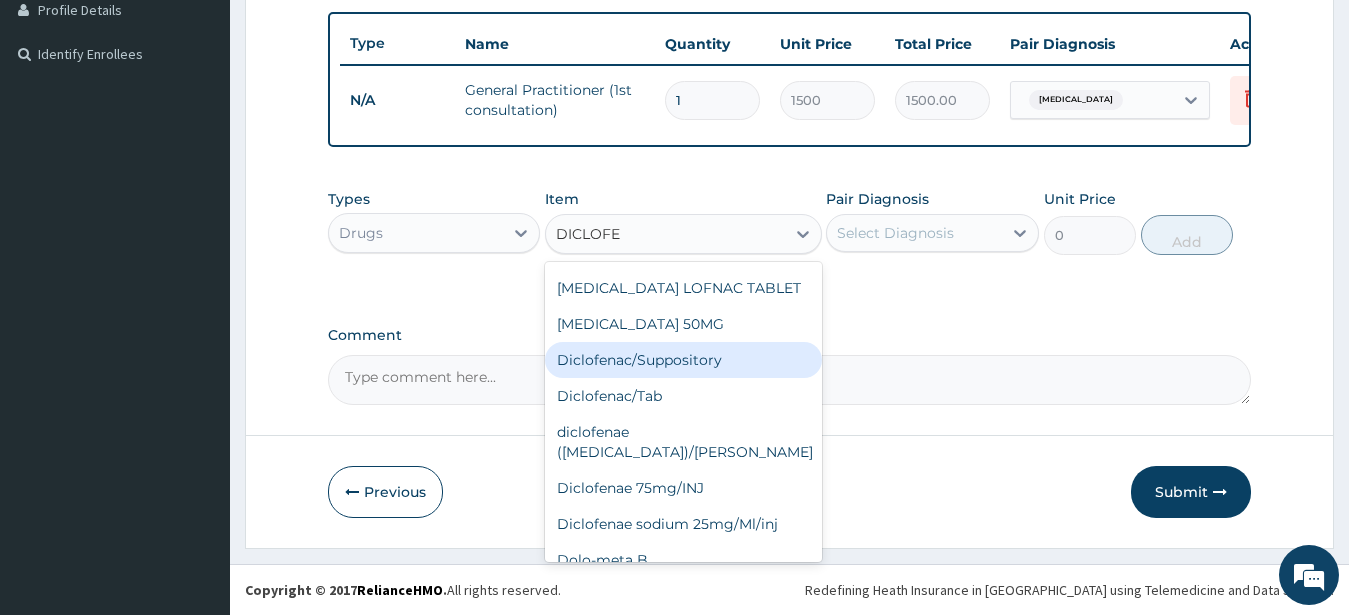 click on "Diclofenac/Suppository" at bounding box center [683, 360] 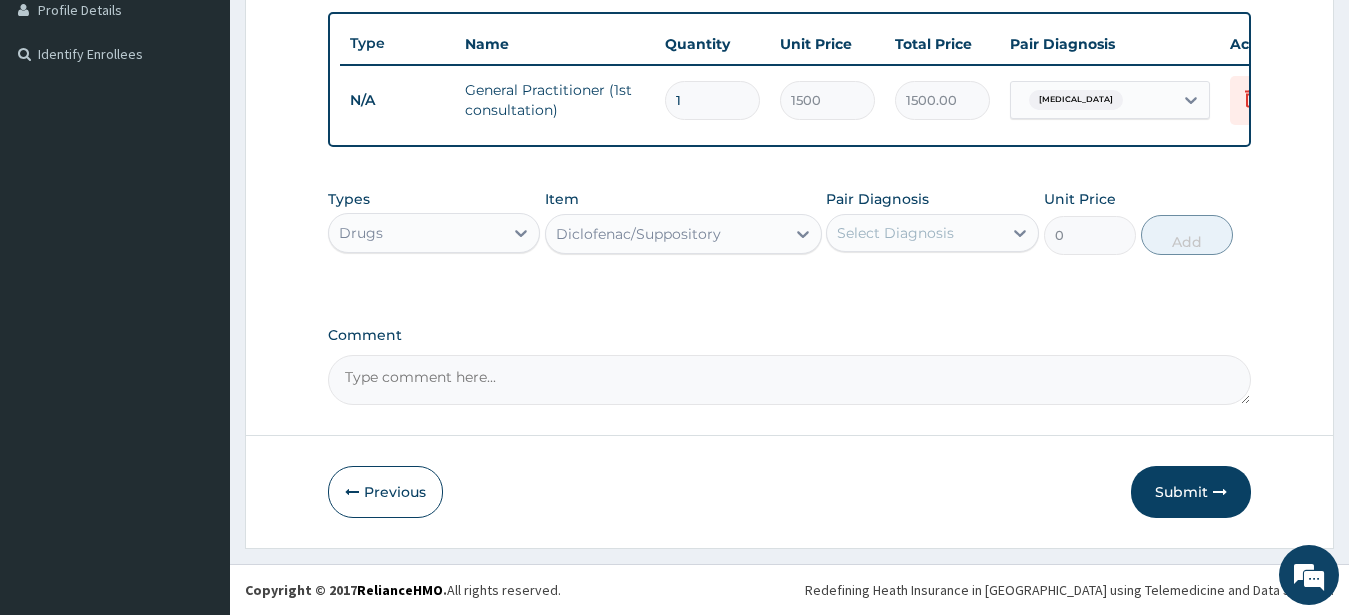 type 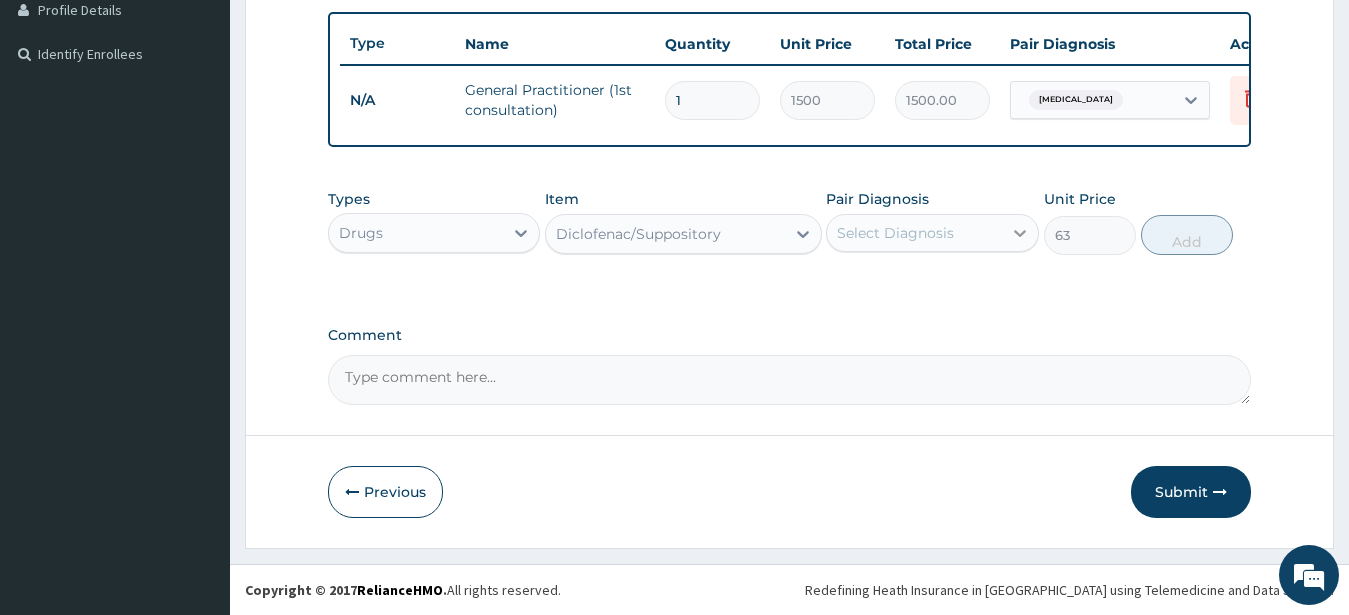 click 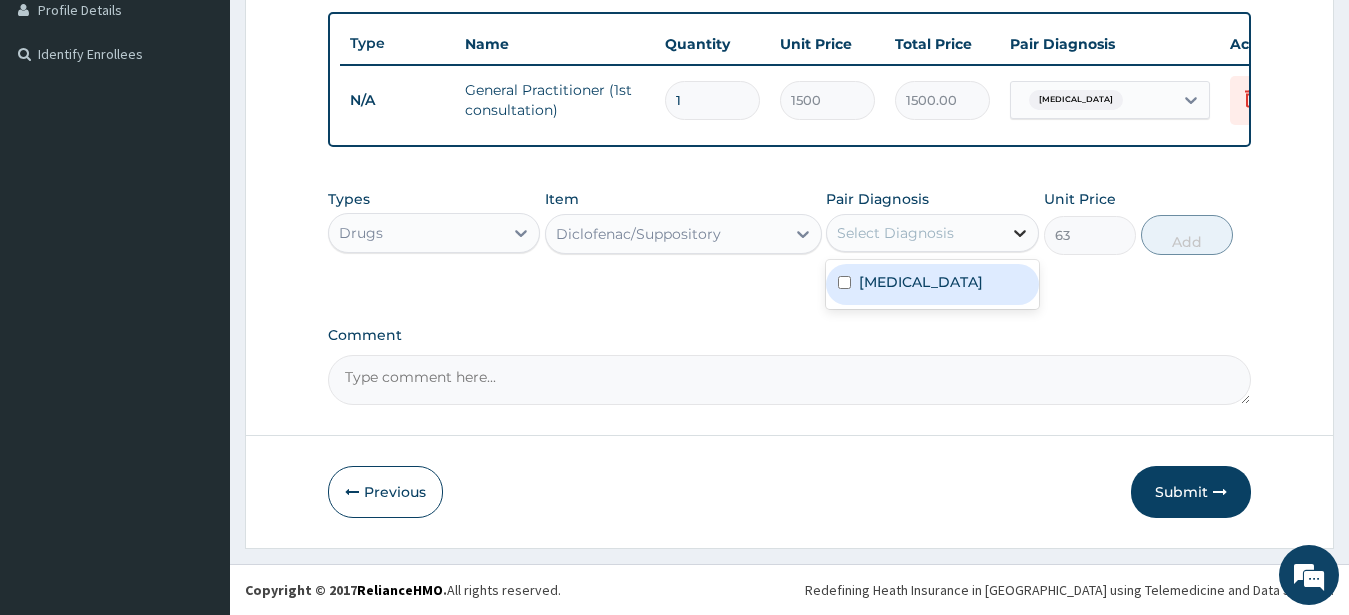 click at bounding box center (1020, 233) 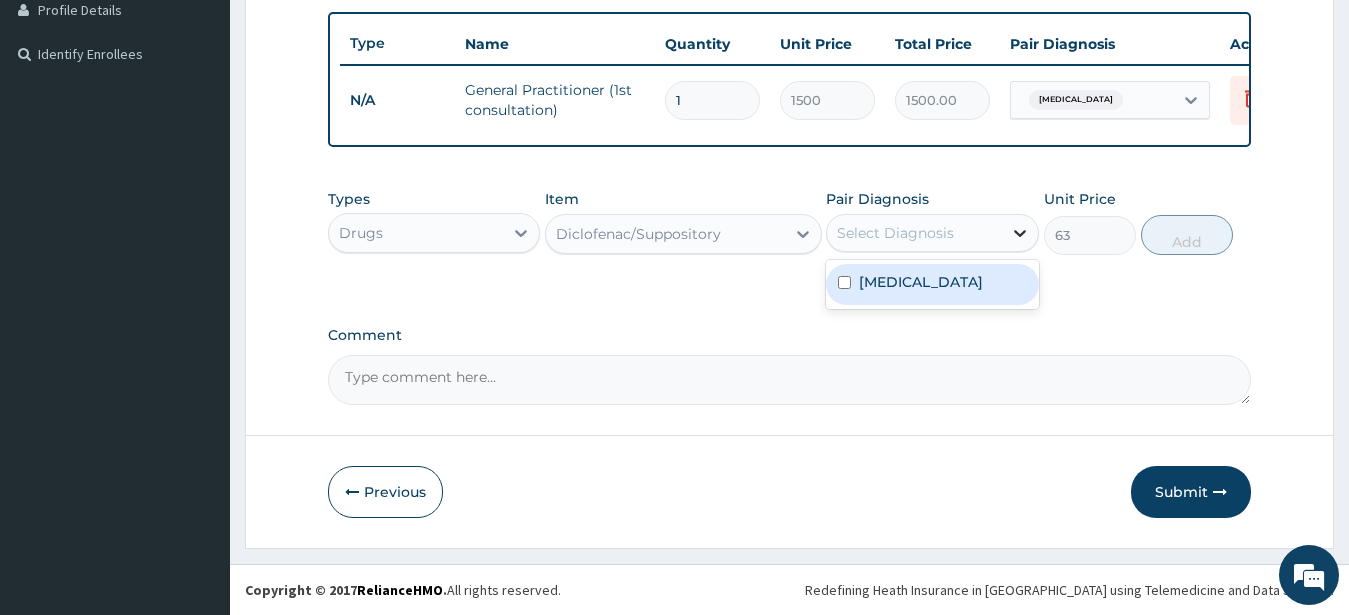 click at bounding box center [1020, 233] 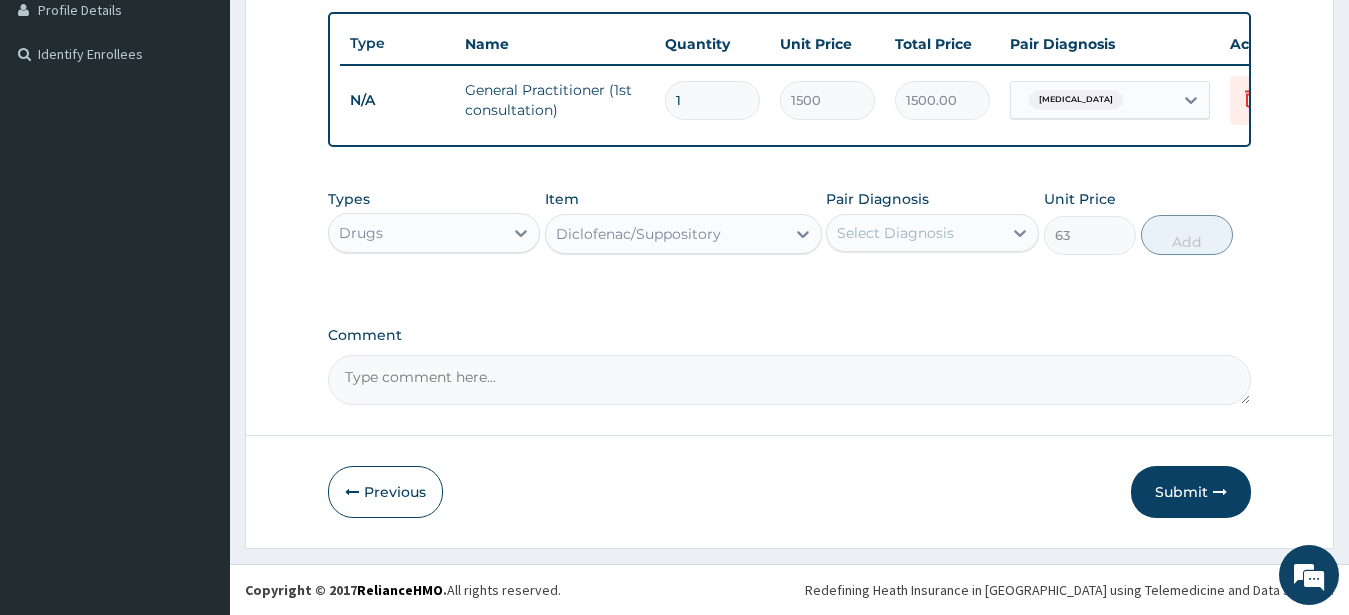 click on "Select Diagnosis" at bounding box center (914, 233) 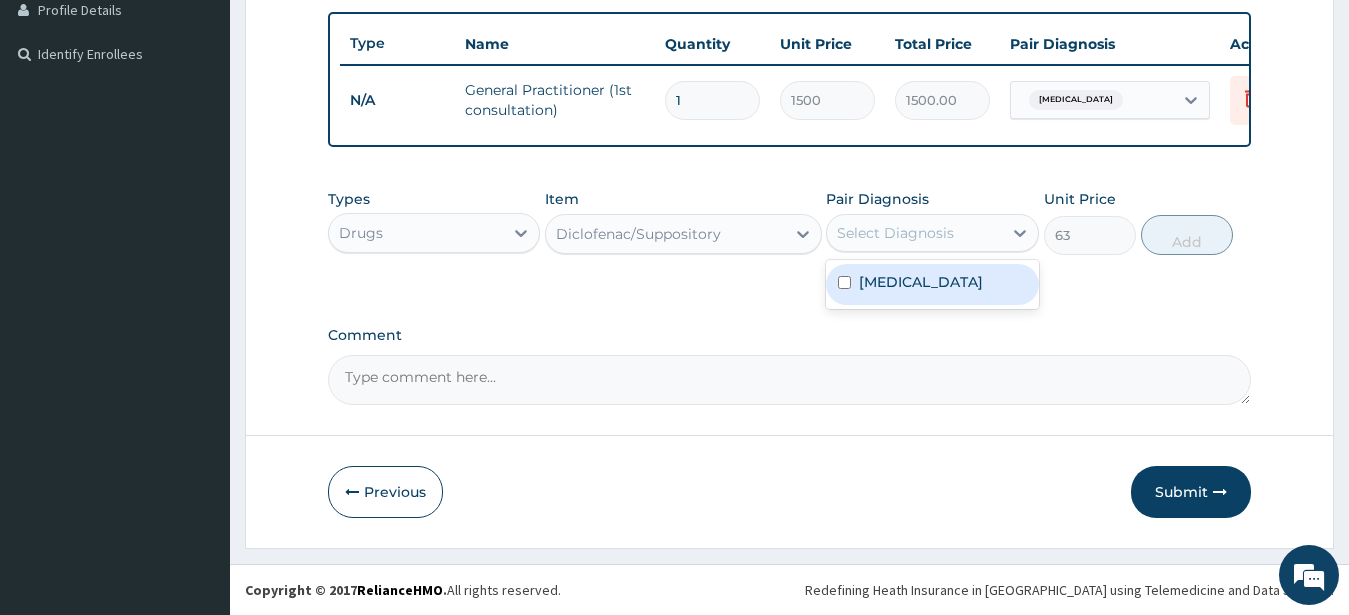 click on "Uterine leiomyoma" at bounding box center (921, 282) 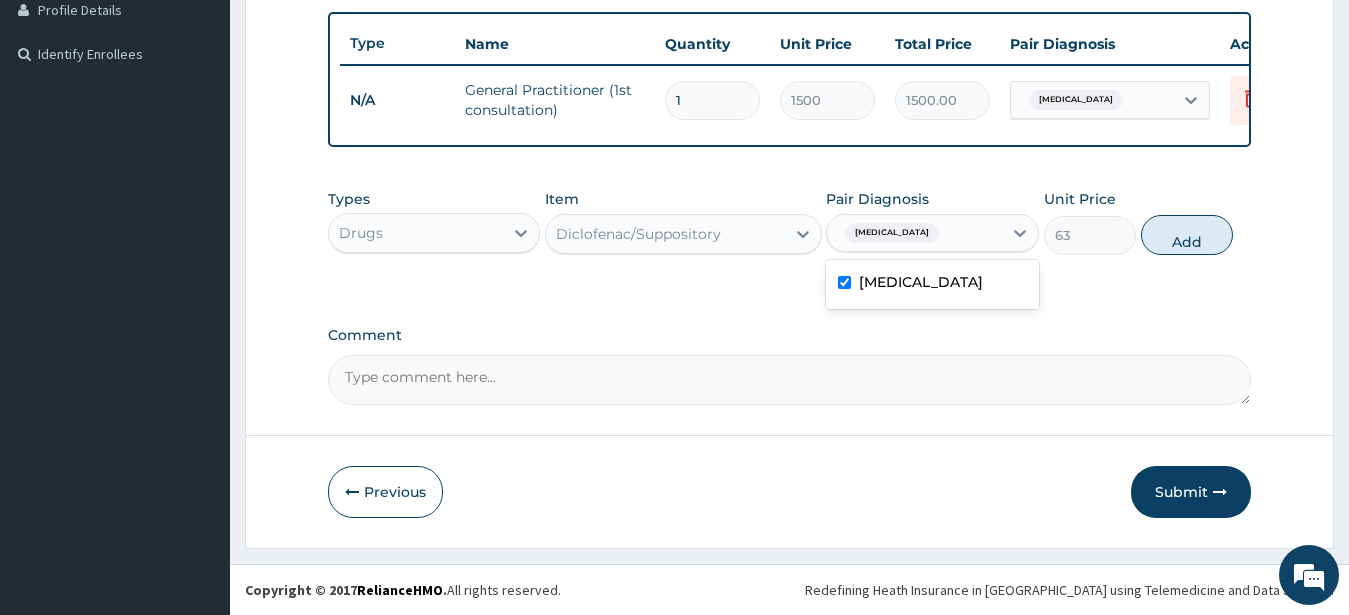 checkbox on "true" 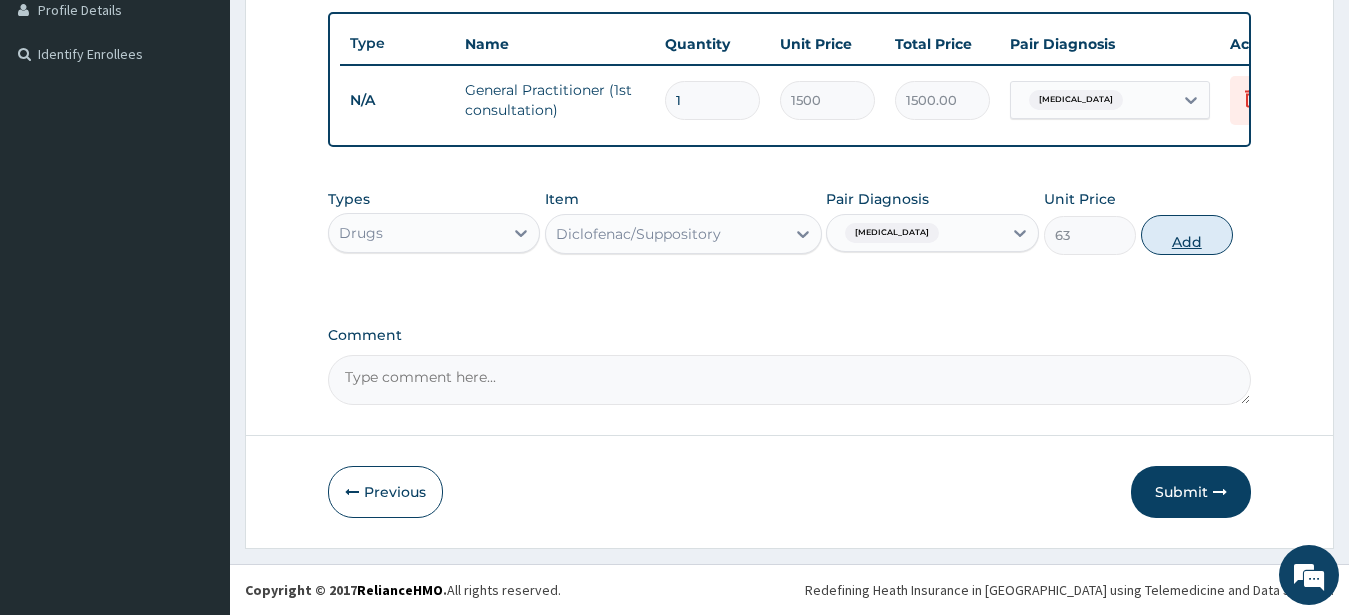 click on "Step  2  of 2 PA Code / Prescription Code Enter Code(Secondary Care Only) Encounter Date 08-03-2025 Diagnosis Uterine leiomyoma Confirmed NB: All diagnosis must be linked to a claim item Claim Items Type Name Quantity Unit Price Total Price Pair Diagnosis Actions N/A General Practitioner (1st consultation) 1 1500 1500.00 Uterine leiomyoma Delete Types Drugs Item Diclofenac/Suppository  Pair Diagnosis option Uterine leiomyoma, selected.   Select is focused ,type to refine list, press Down to open the menu,  press left to focus selected values Uterine leiomyoma Unit Price 63 Add Comment     Previous   Submit" at bounding box center [789, 69] 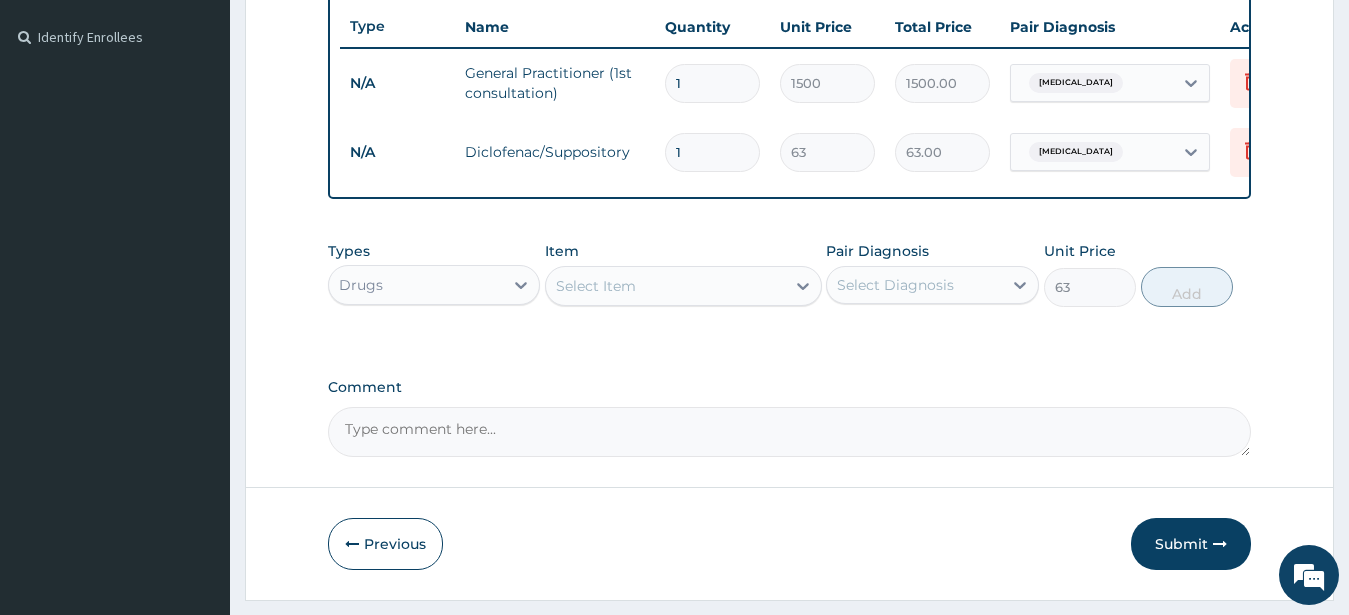 type on "0" 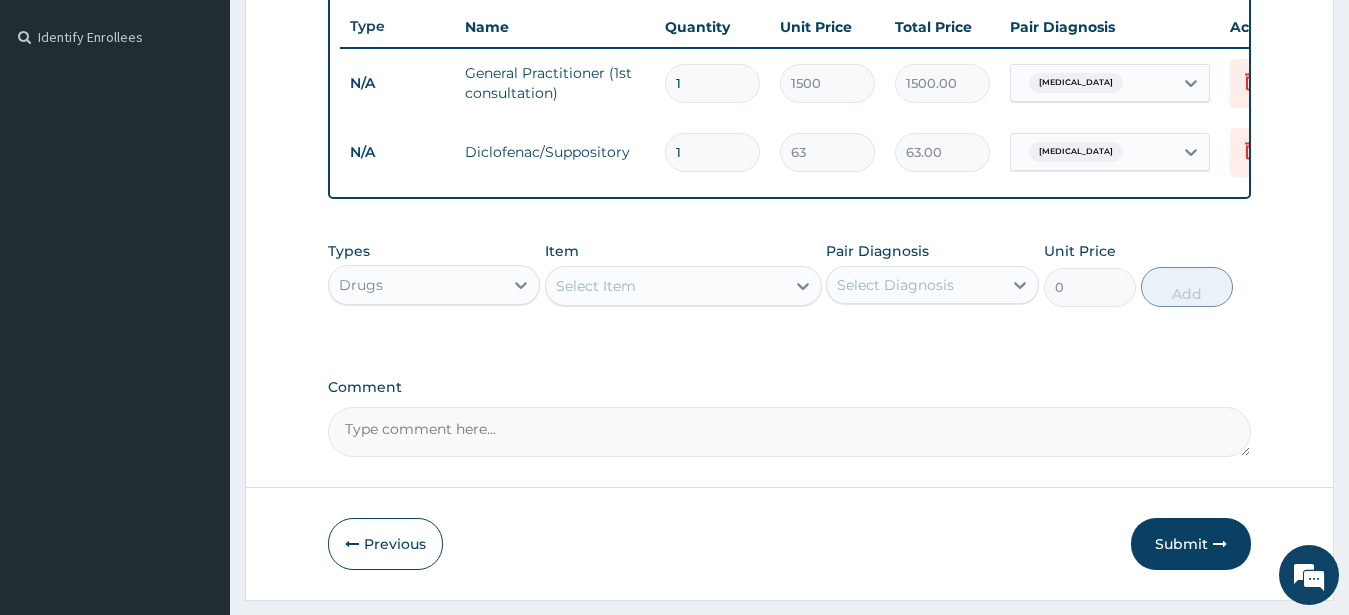 scroll, scrollTop: 261, scrollLeft: 0, axis: vertical 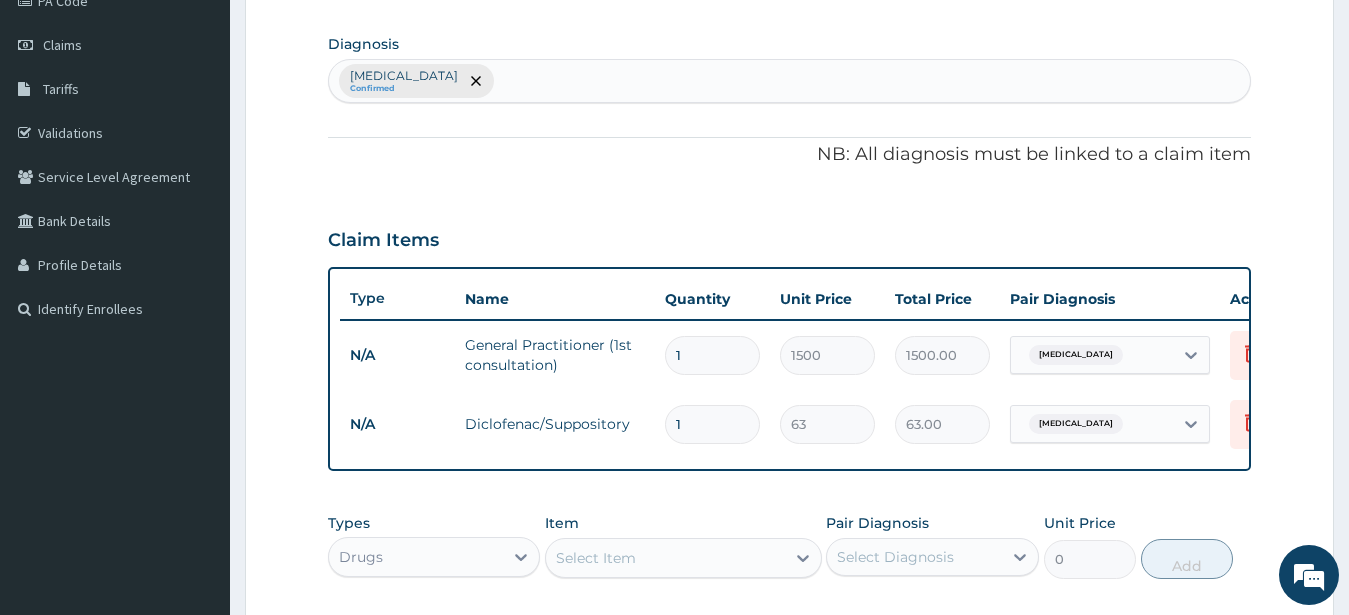 type 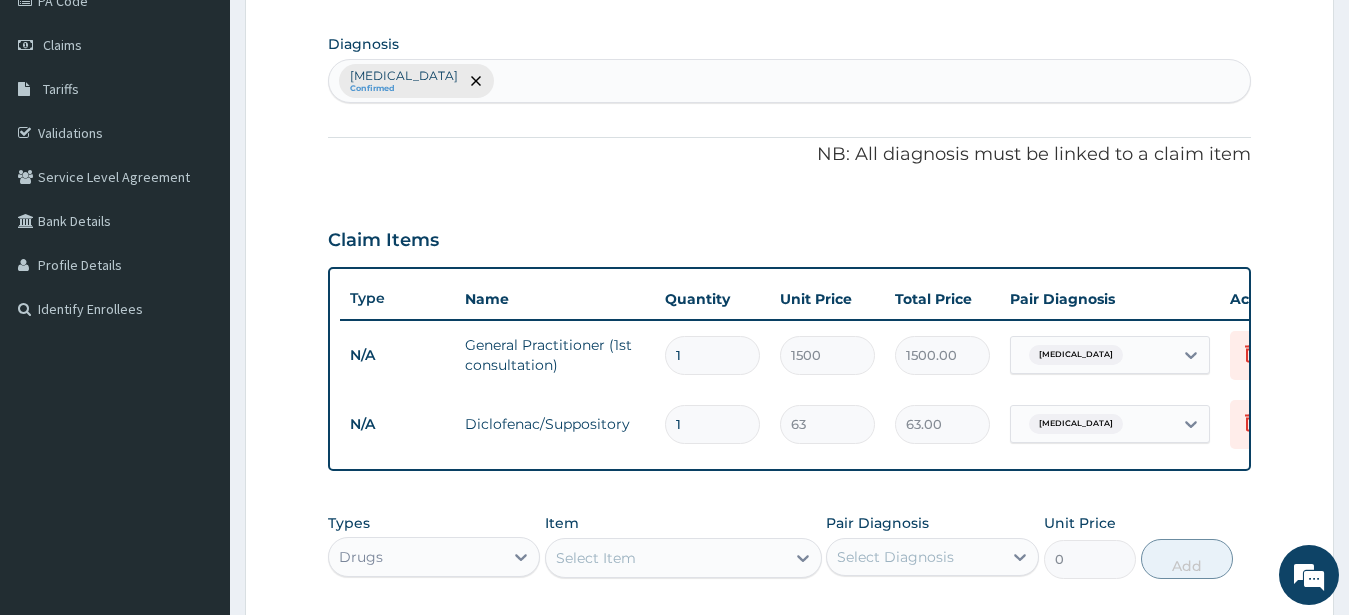 type on "0.00" 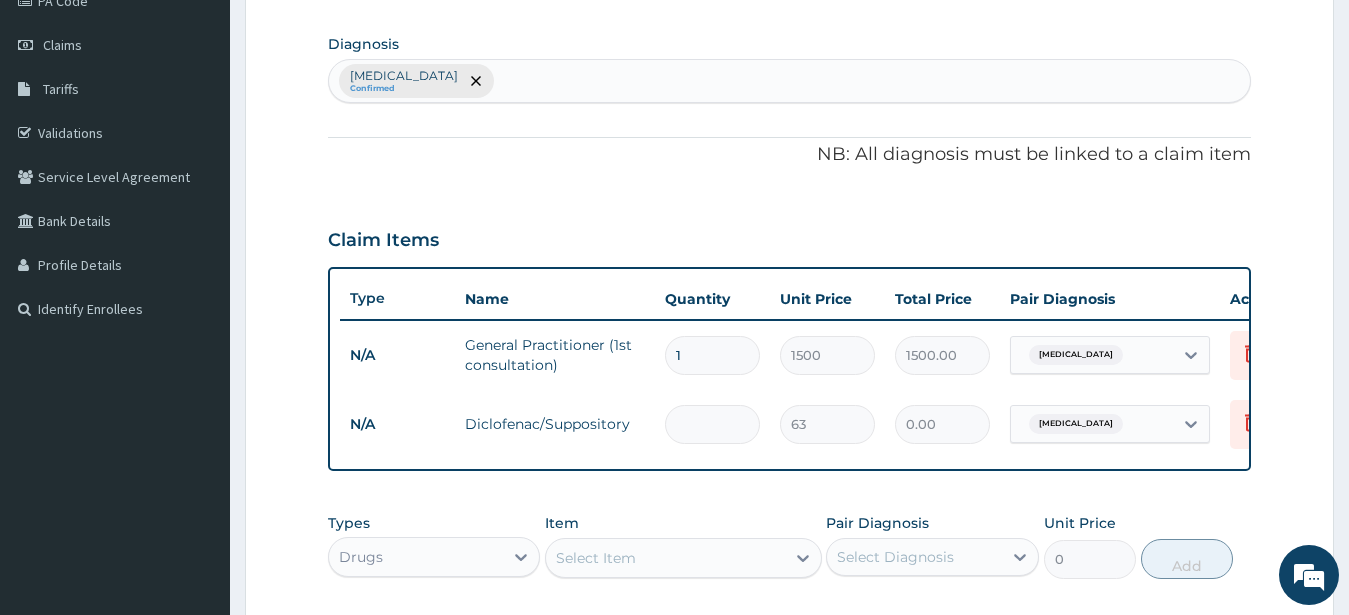 type on "5" 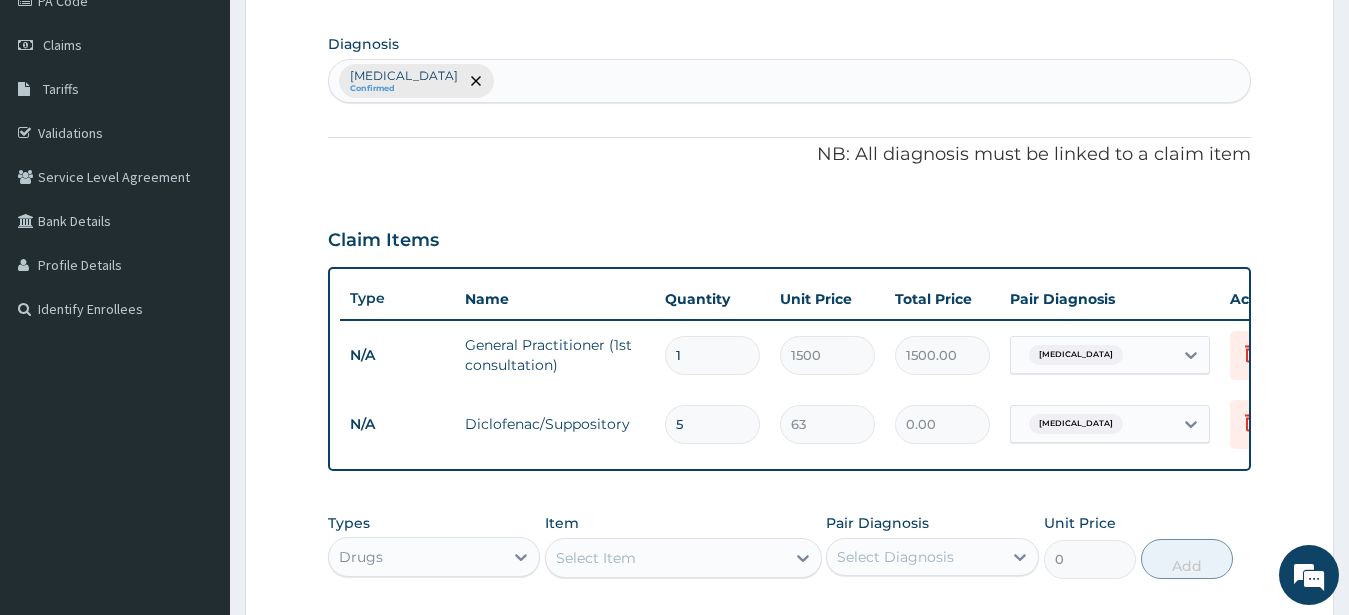 type on "315.00" 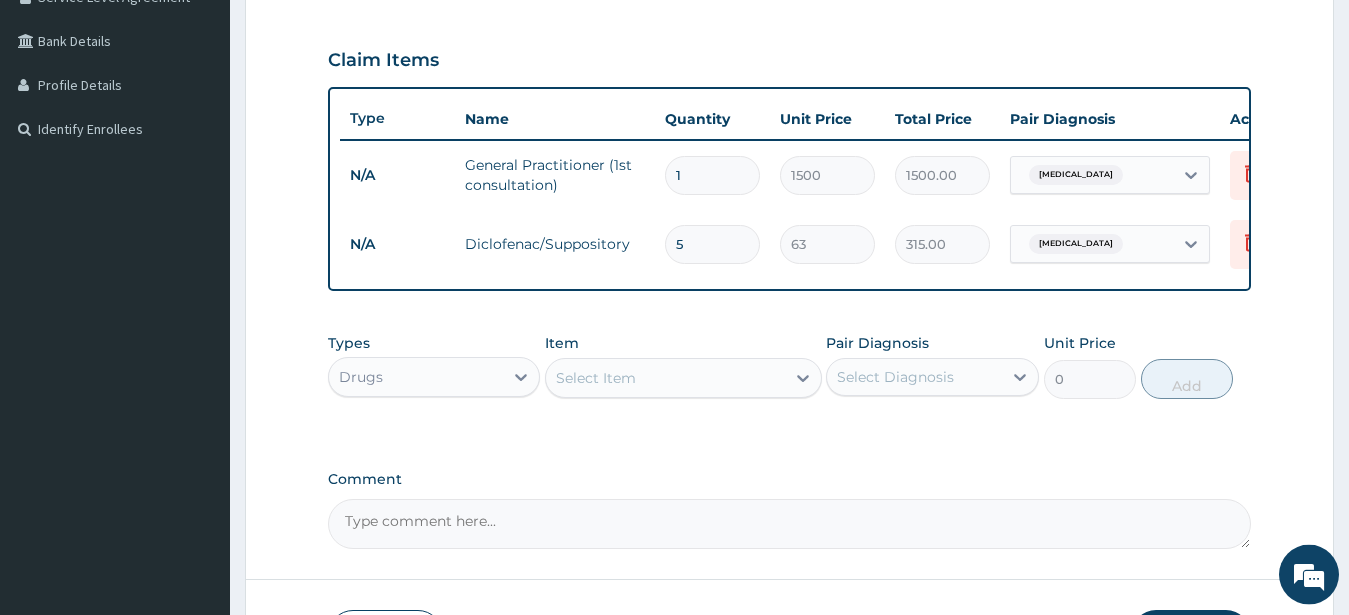 scroll, scrollTop: 533, scrollLeft: 0, axis: vertical 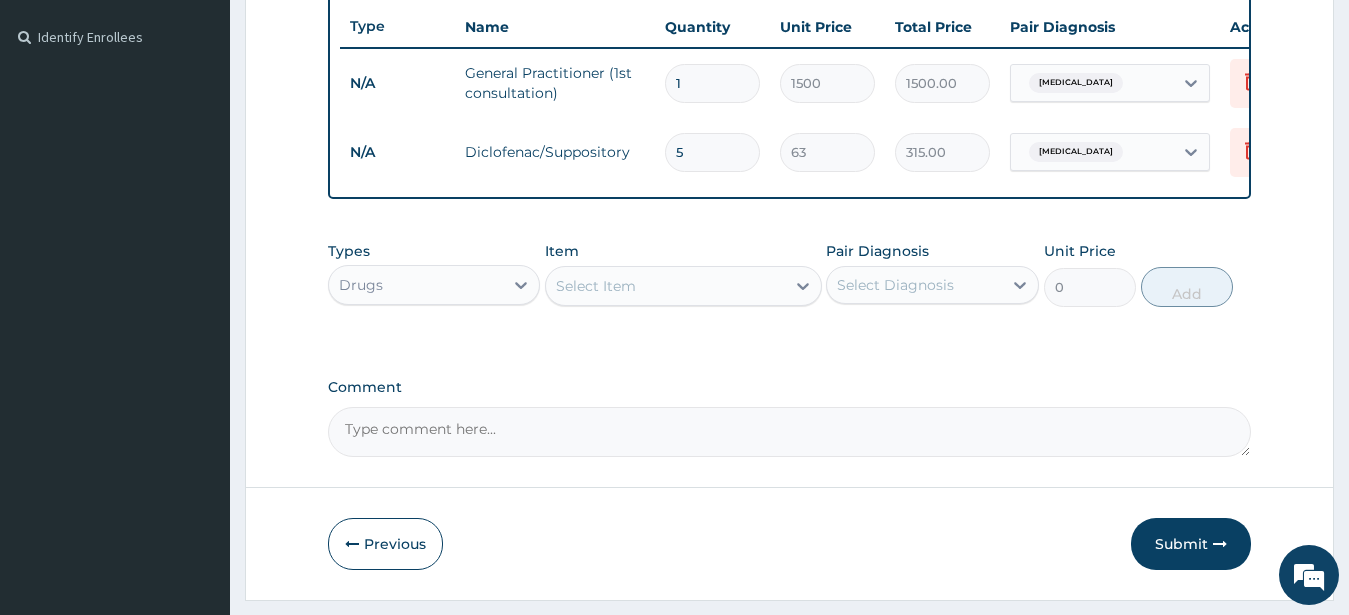 type 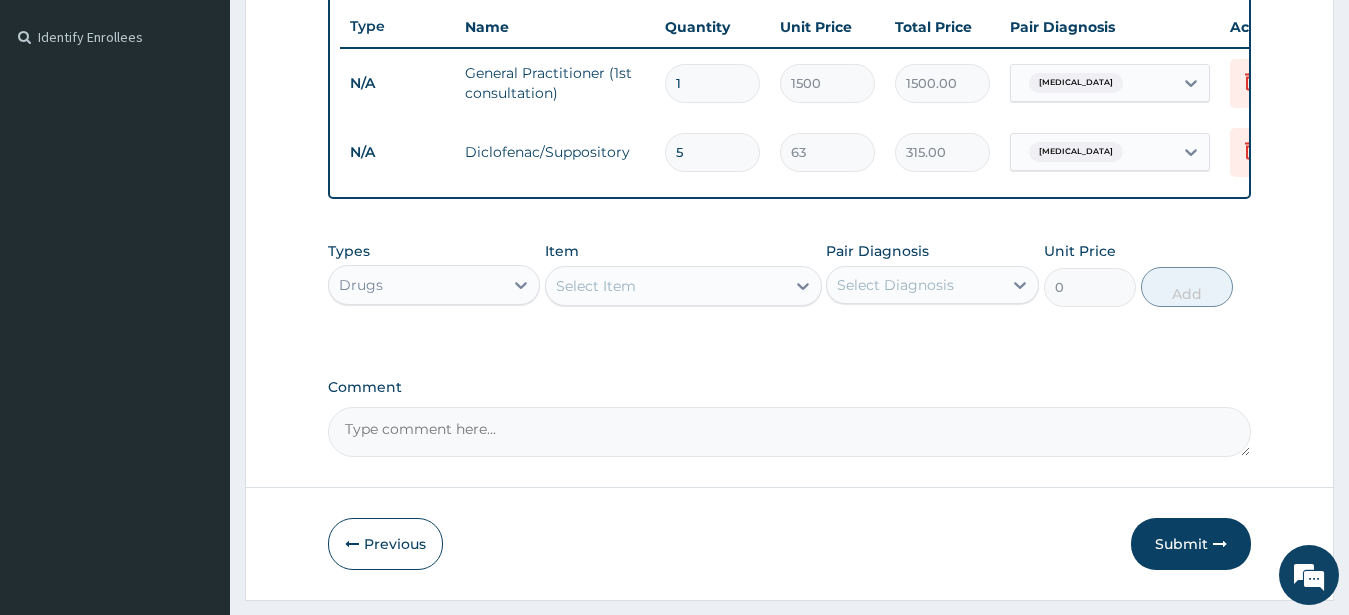 type on "0.00" 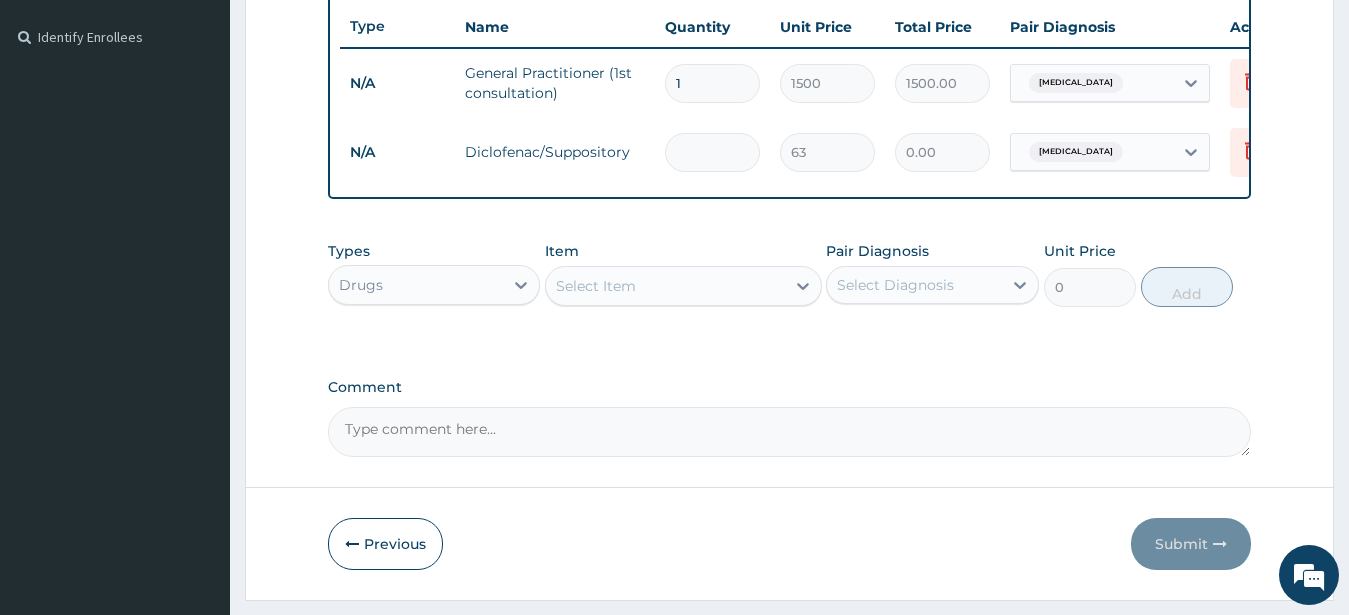 type on "1" 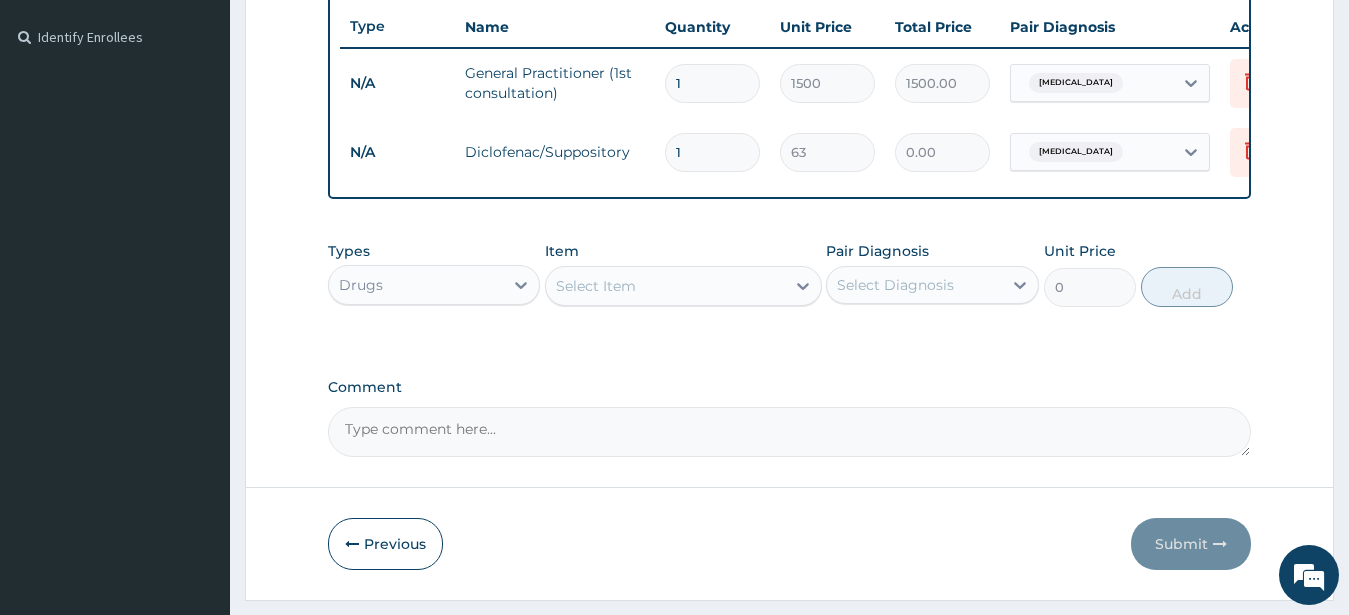 type on "63.00" 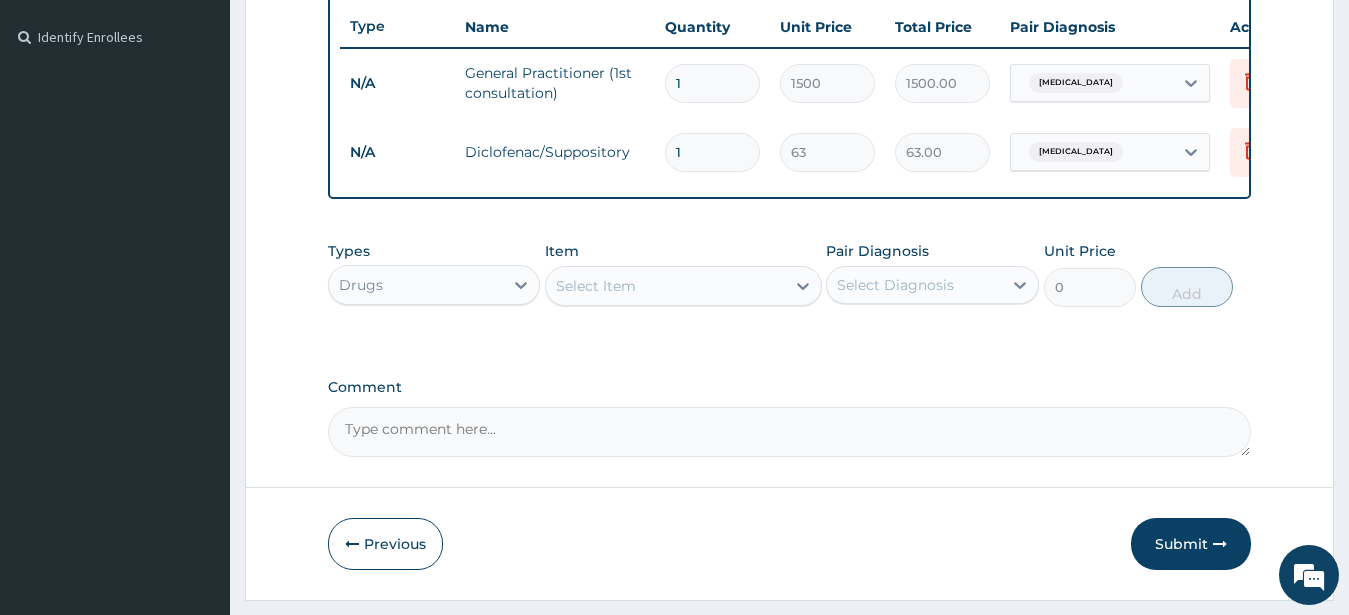 type on "10" 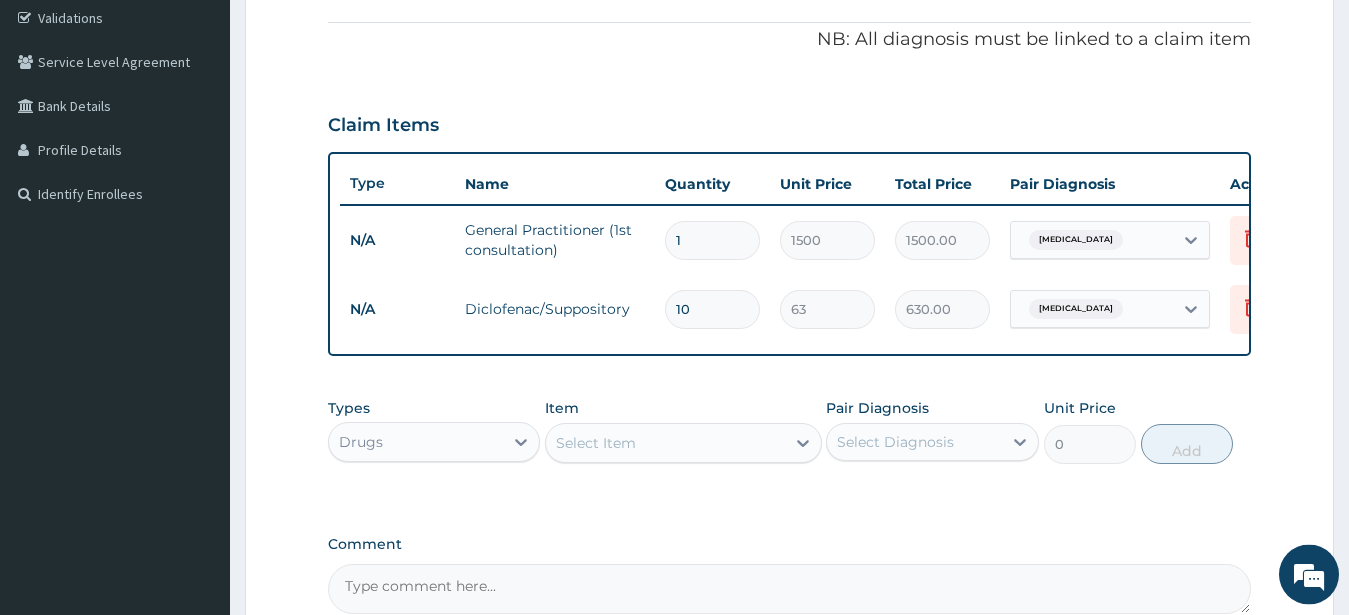 scroll, scrollTop: 602, scrollLeft: 0, axis: vertical 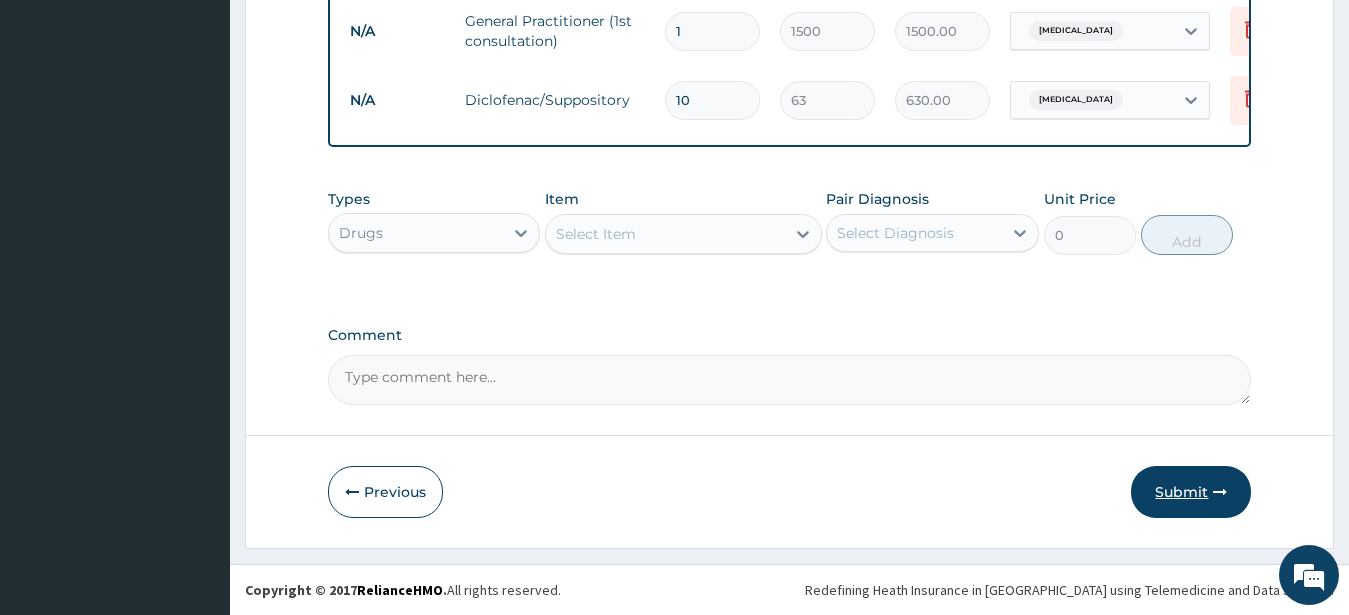 type on "10" 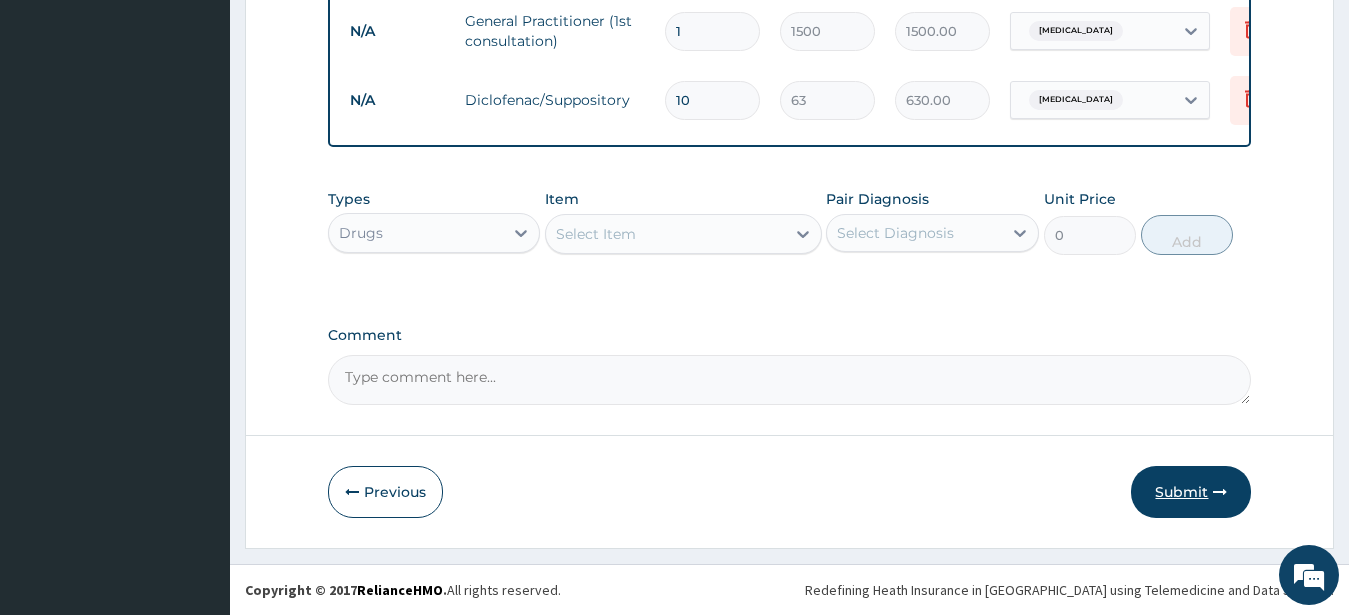 click on "Submit" at bounding box center [1191, 492] 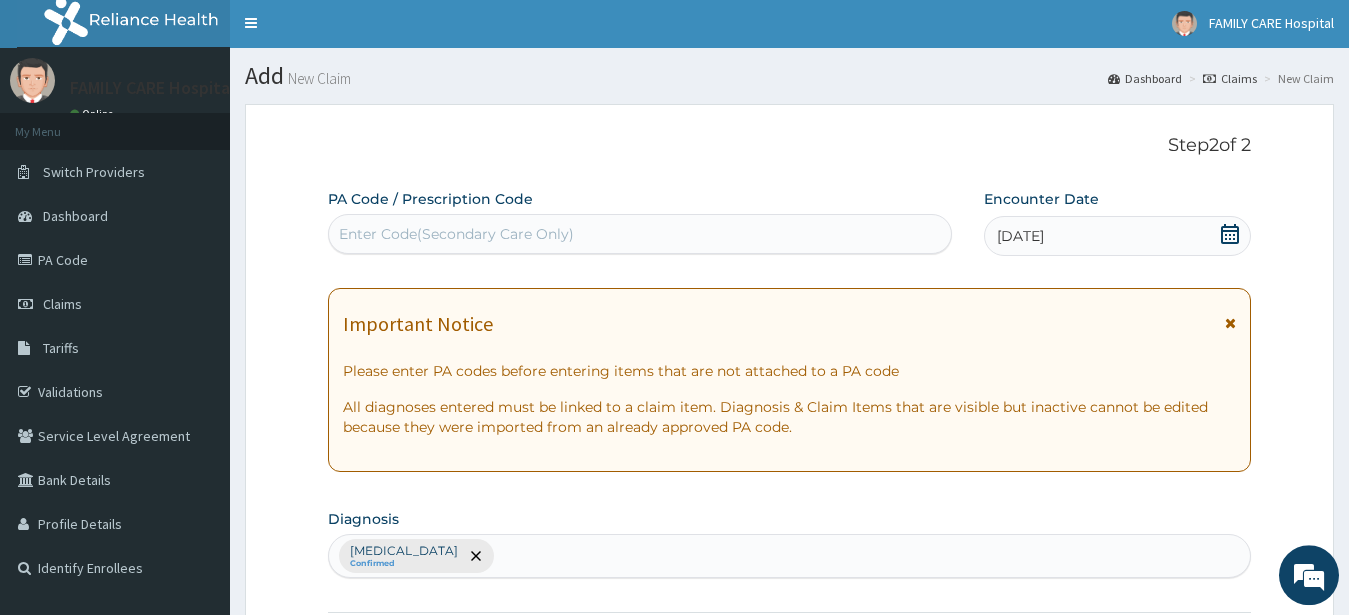 scroll, scrollTop: 0, scrollLeft: 0, axis: both 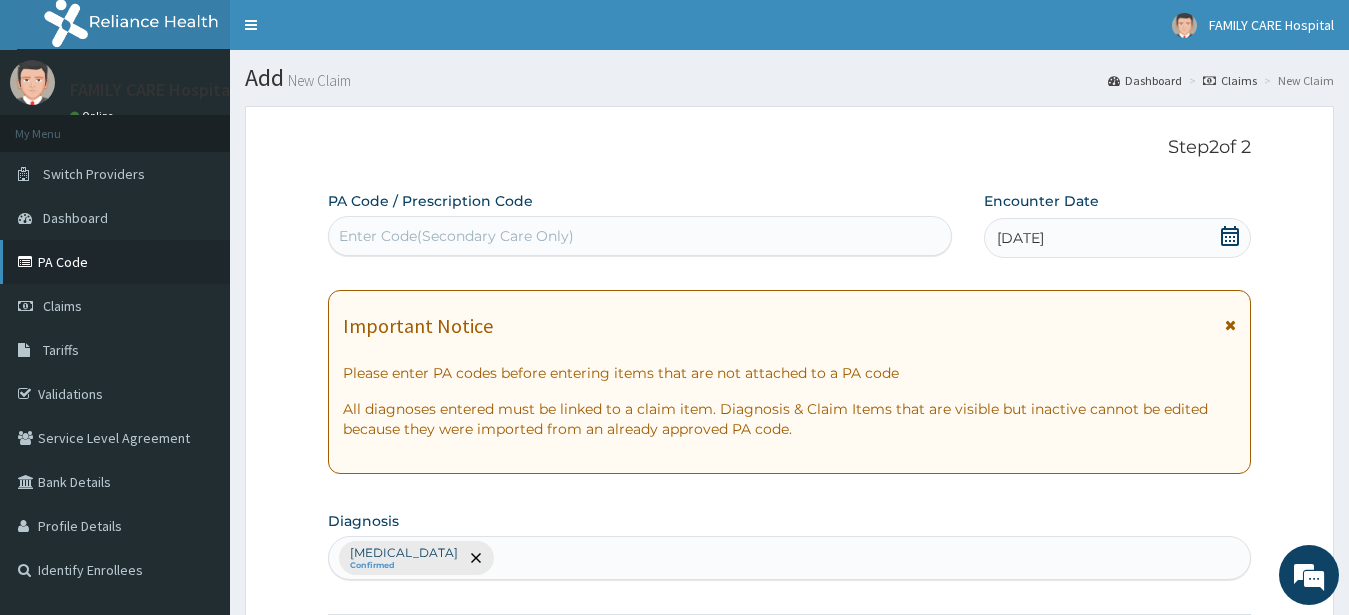 click on "PA Code" at bounding box center (115, 262) 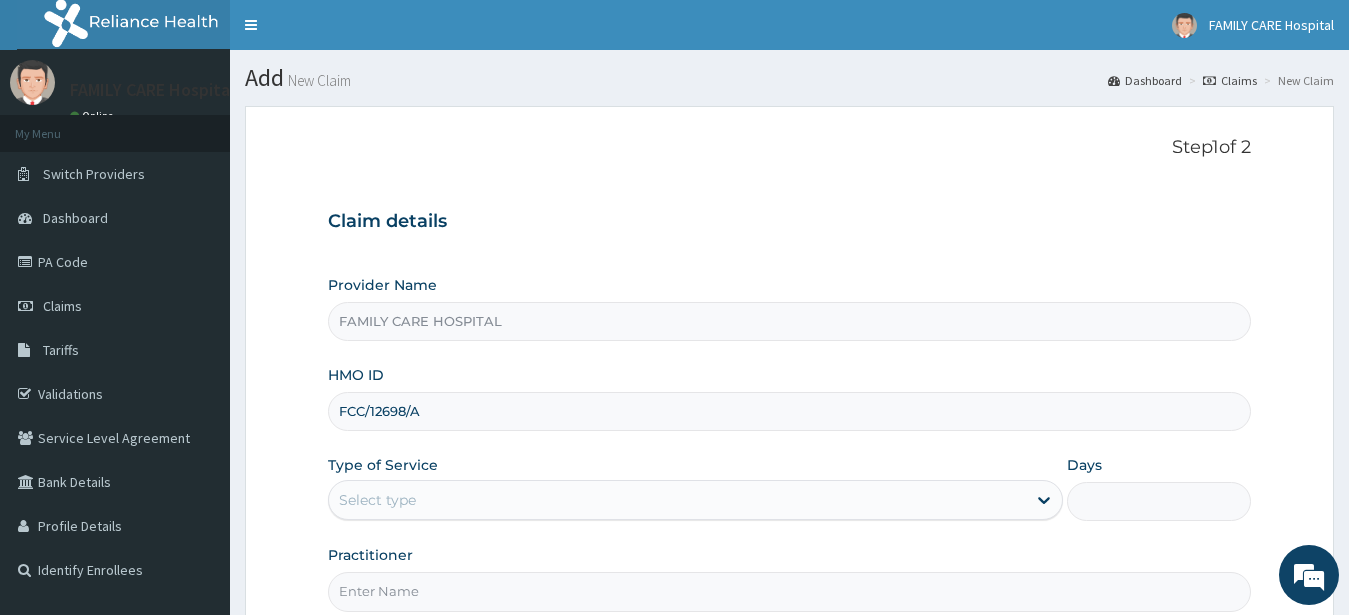 type on "FCC/12698/A" 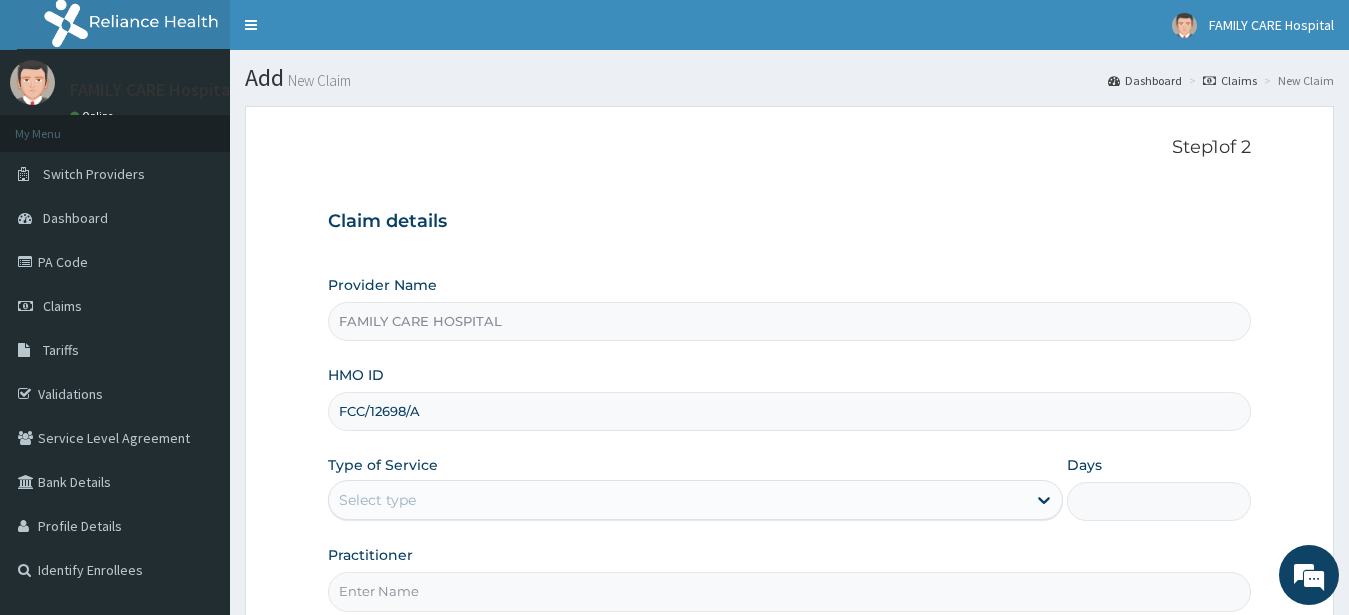 click 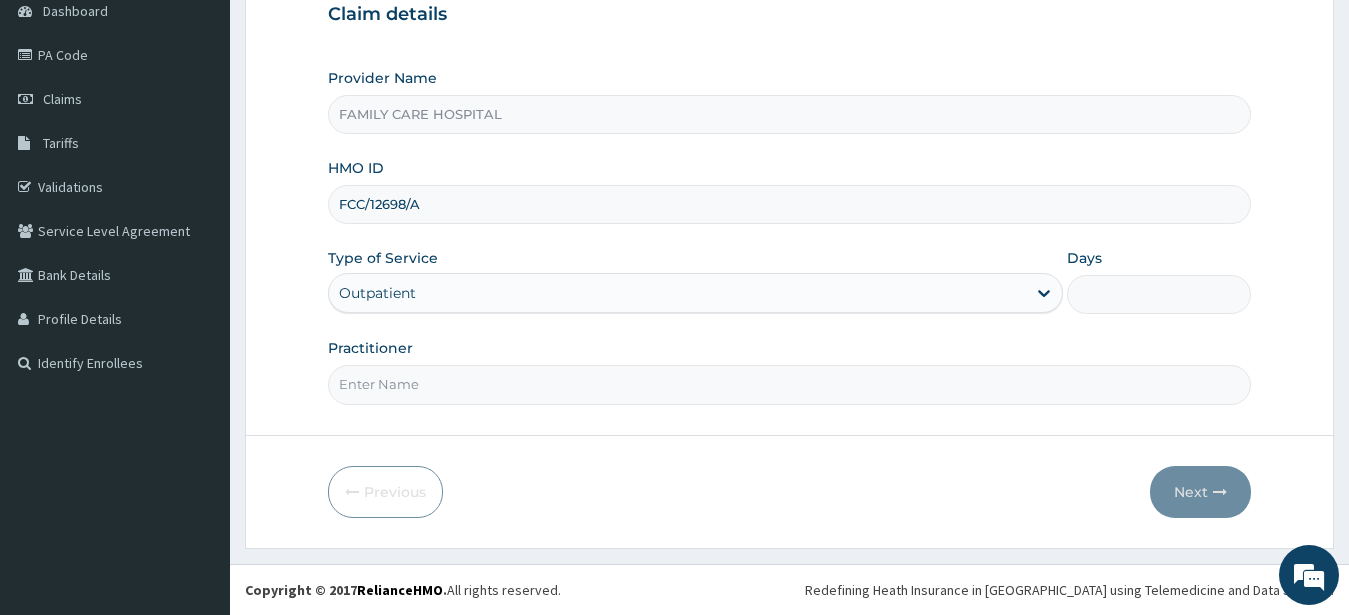 type on "1" 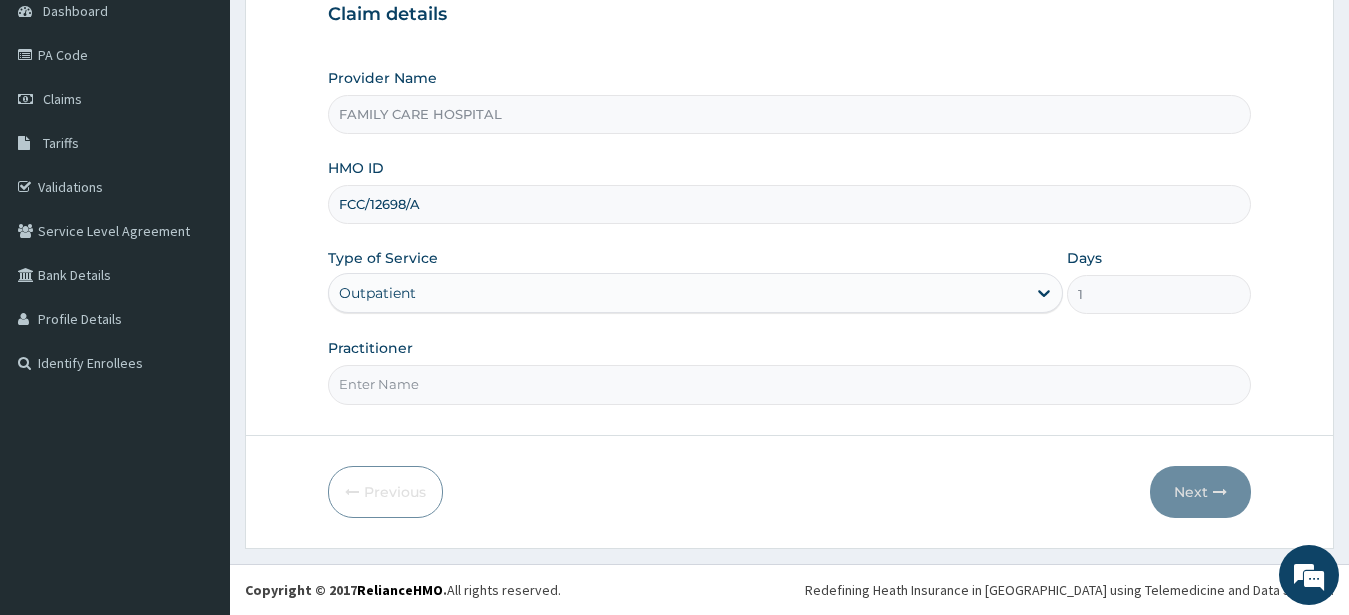 scroll, scrollTop: 207, scrollLeft: 0, axis: vertical 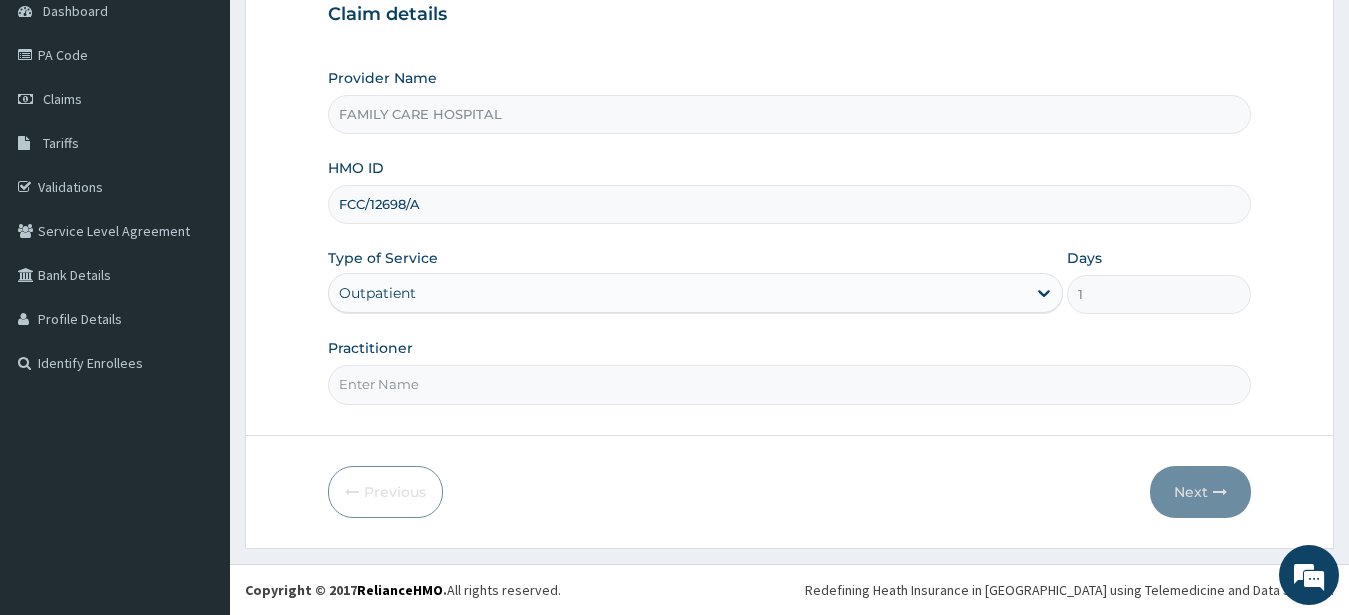 click on "Practitioner" at bounding box center [790, 384] 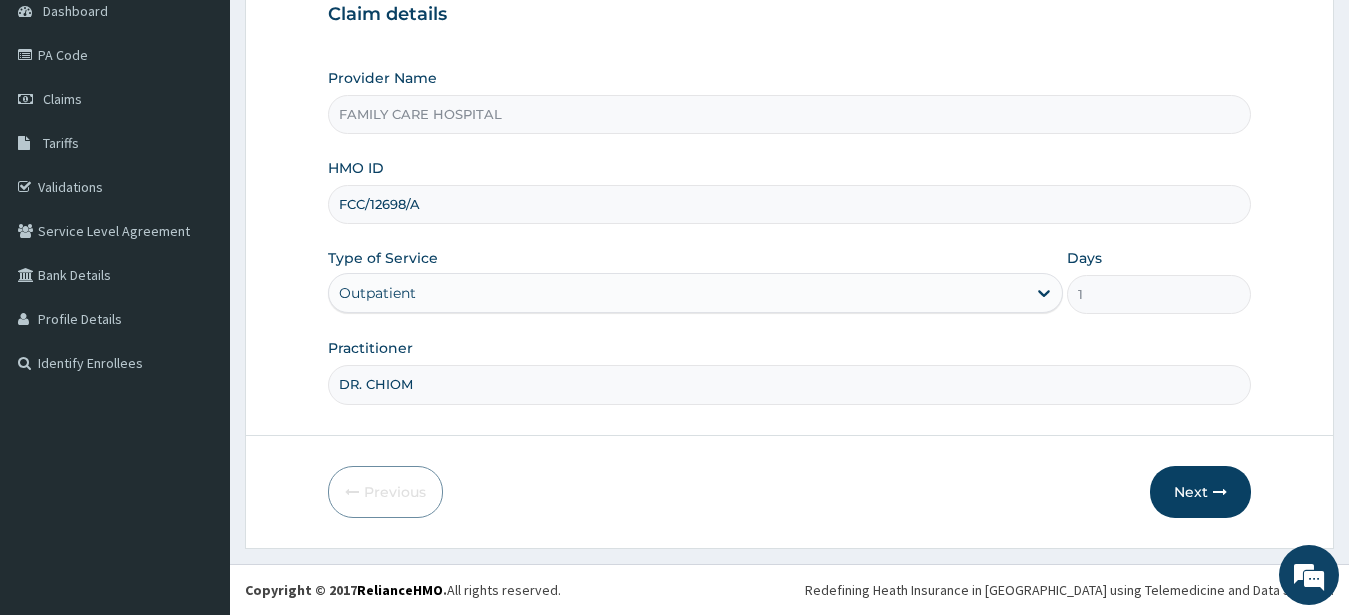 type on "DR. CHIOMA" 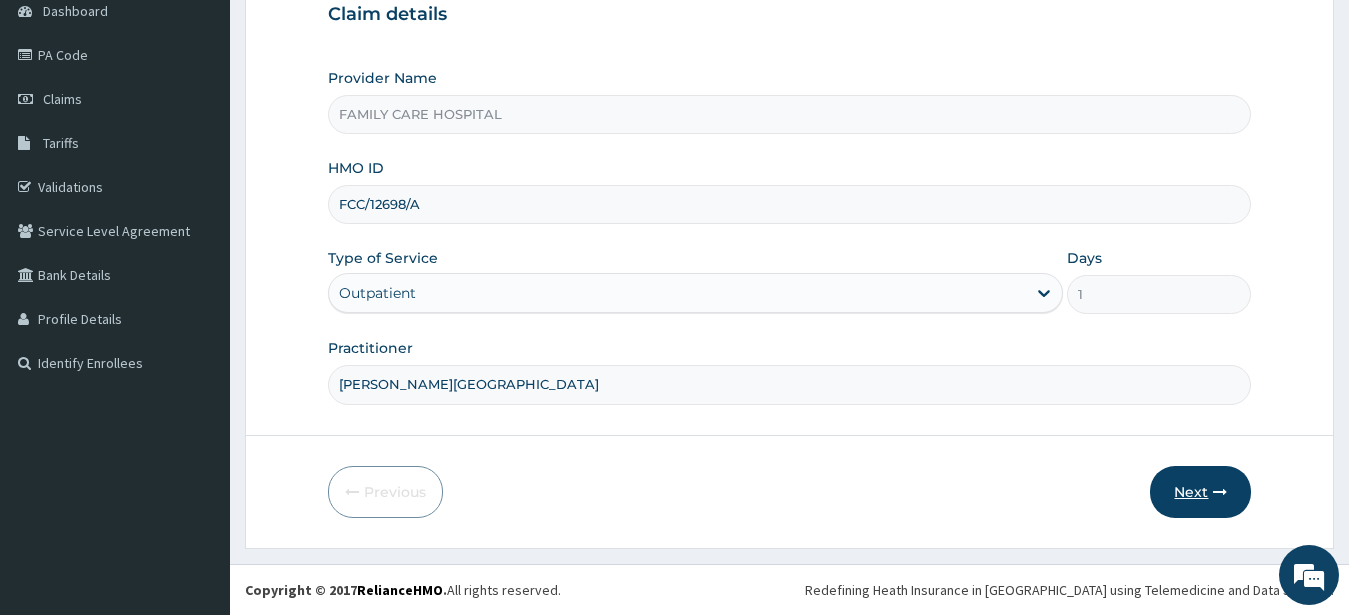 click at bounding box center [1220, 492] 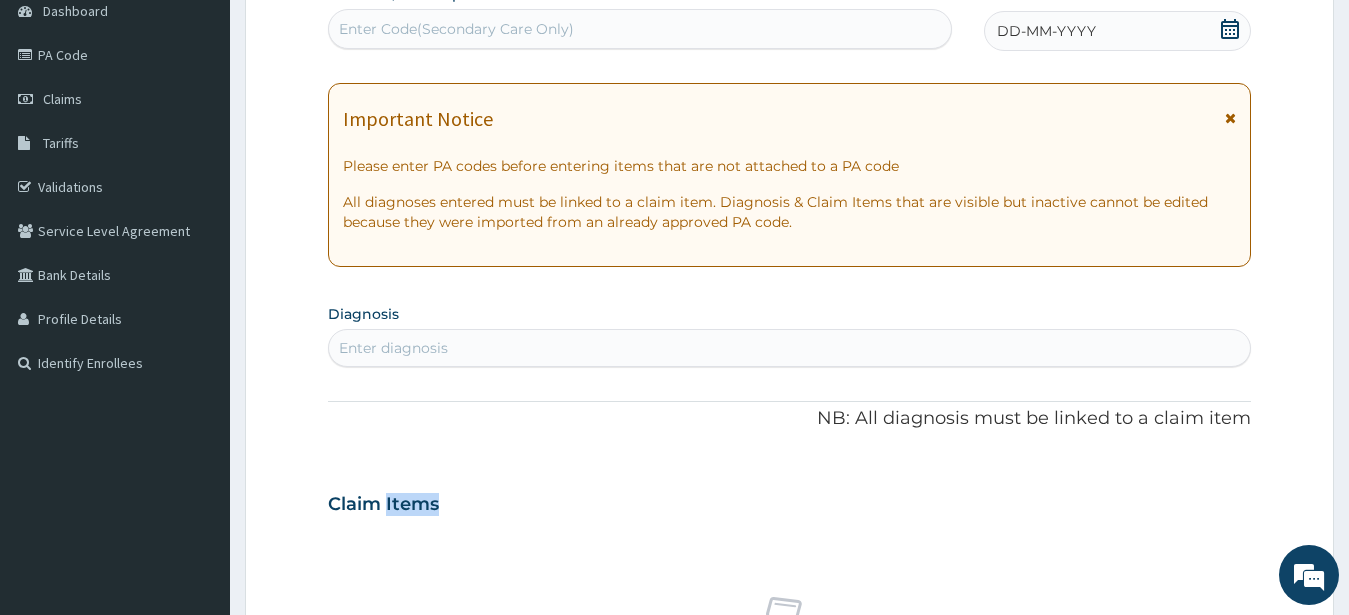 scroll, scrollTop: 0, scrollLeft: 0, axis: both 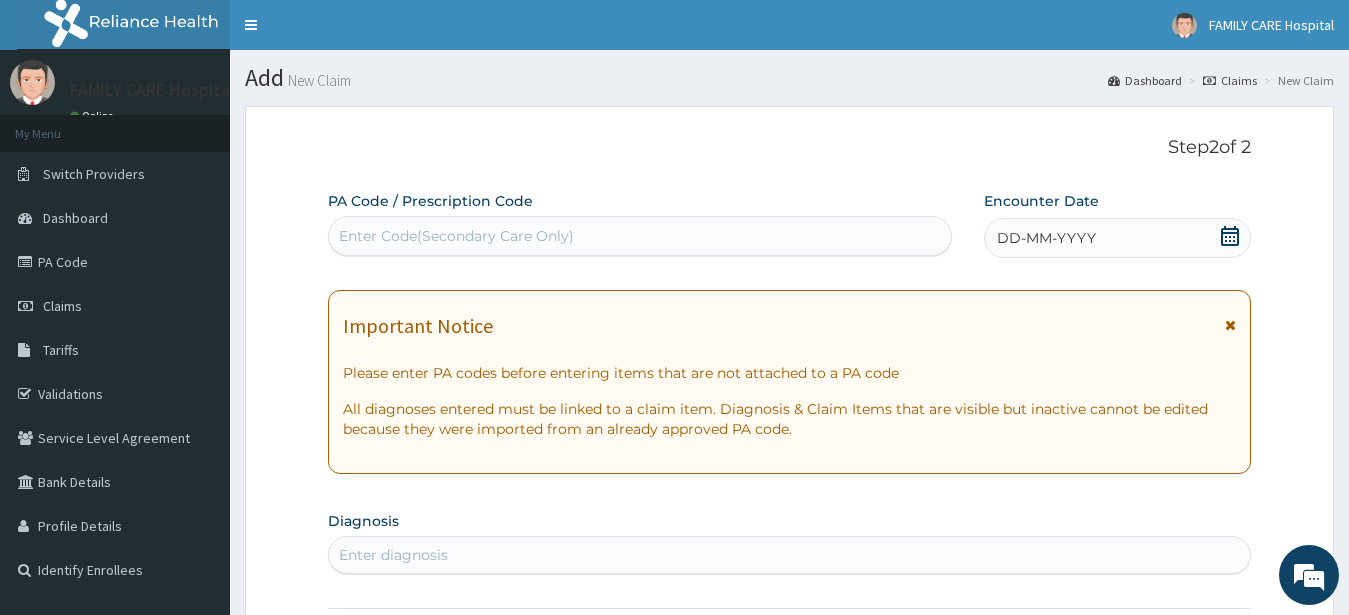 click 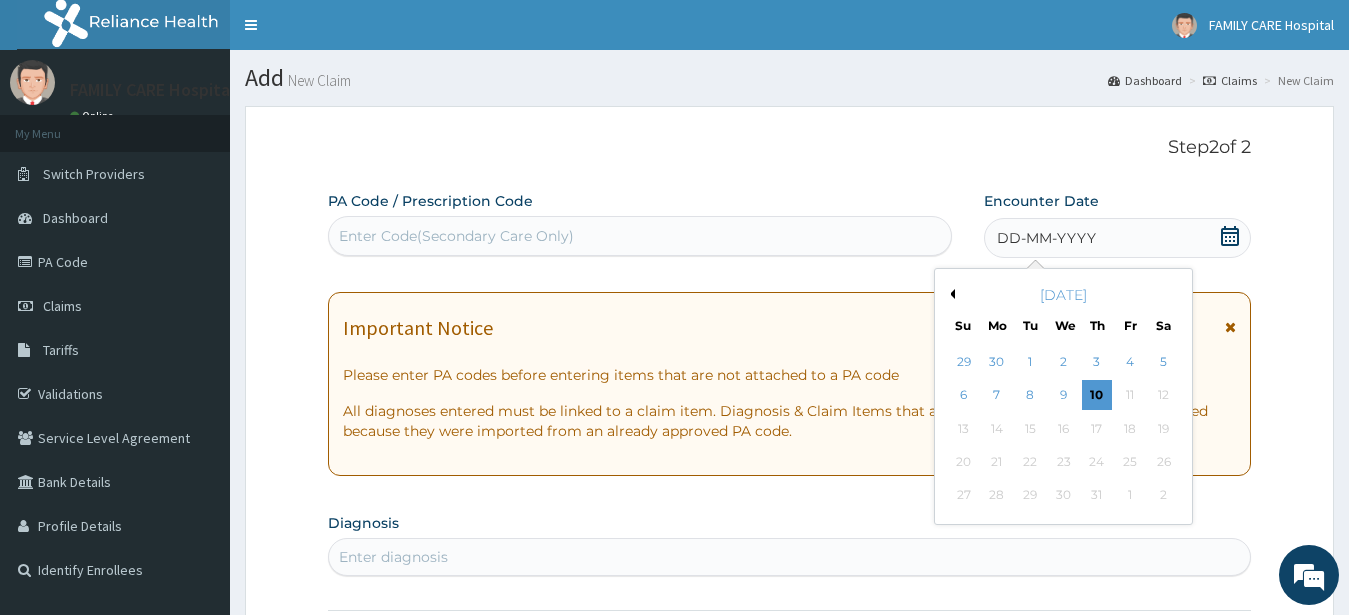click on "Previous Month" at bounding box center (950, 294) 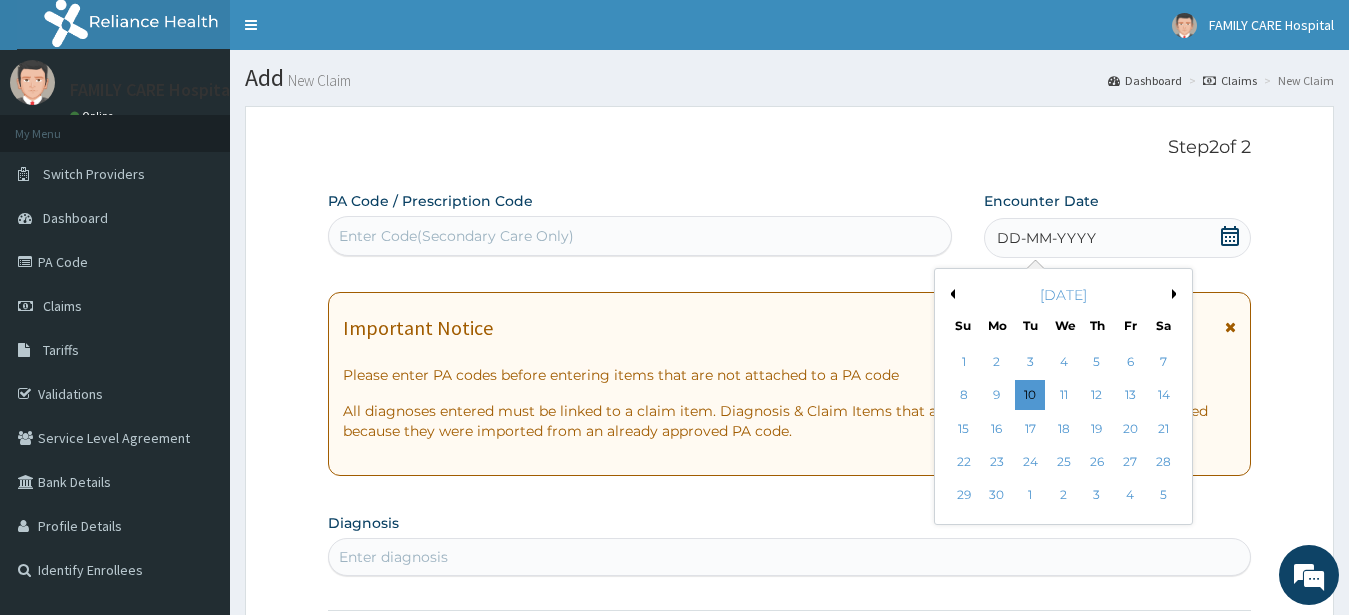 click on "Previous Month" at bounding box center [950, 294] 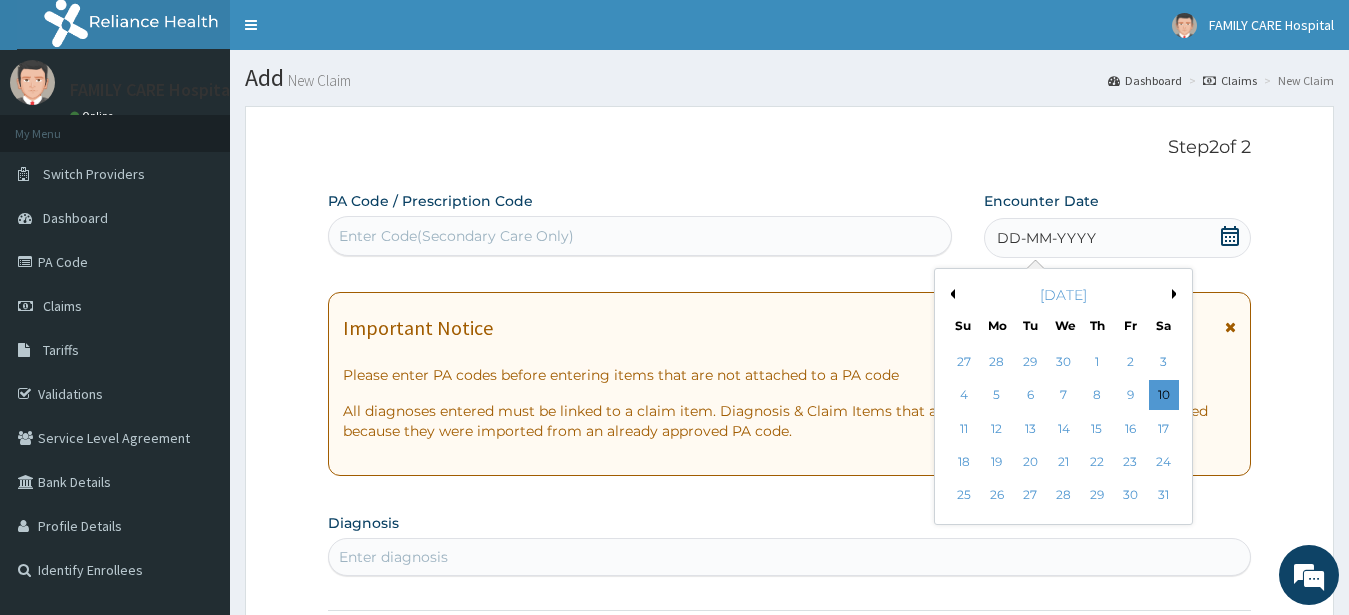 click on "[DATE]" at bounding box center [1063, 295] 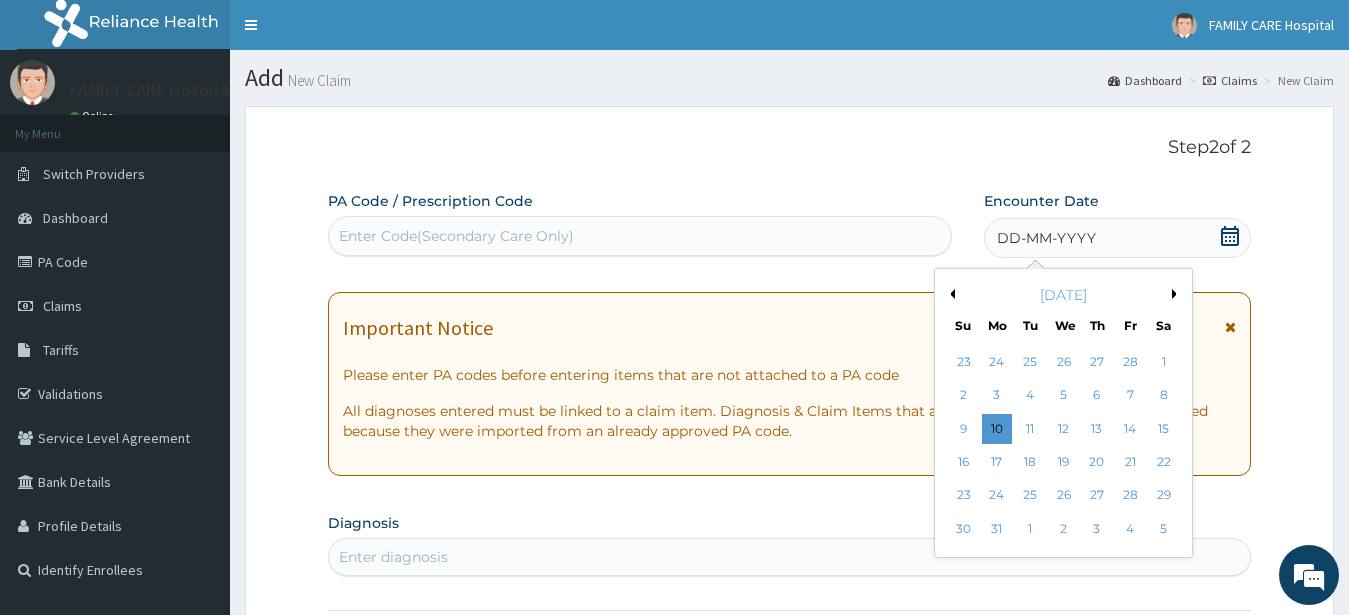 click on "Previous Month" at bounding box center (950, 294) 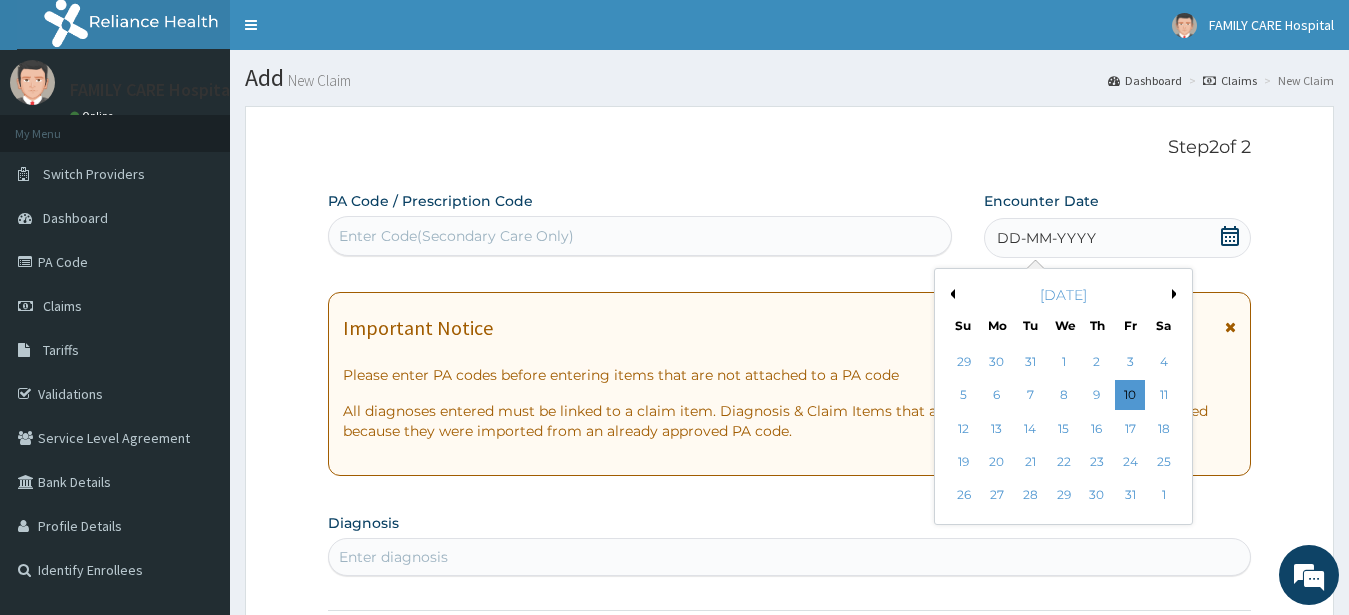 click on "January 2025" at bounding box center [1063, 295] 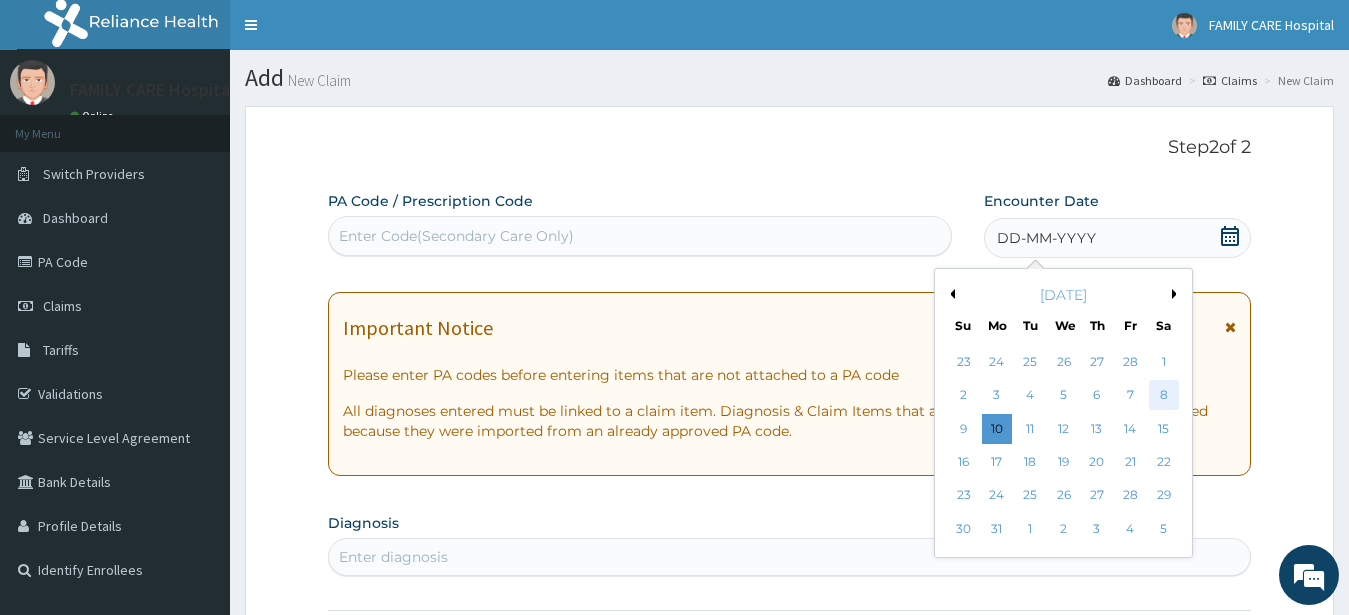 click on "8" at bounding box center (1163, 396) 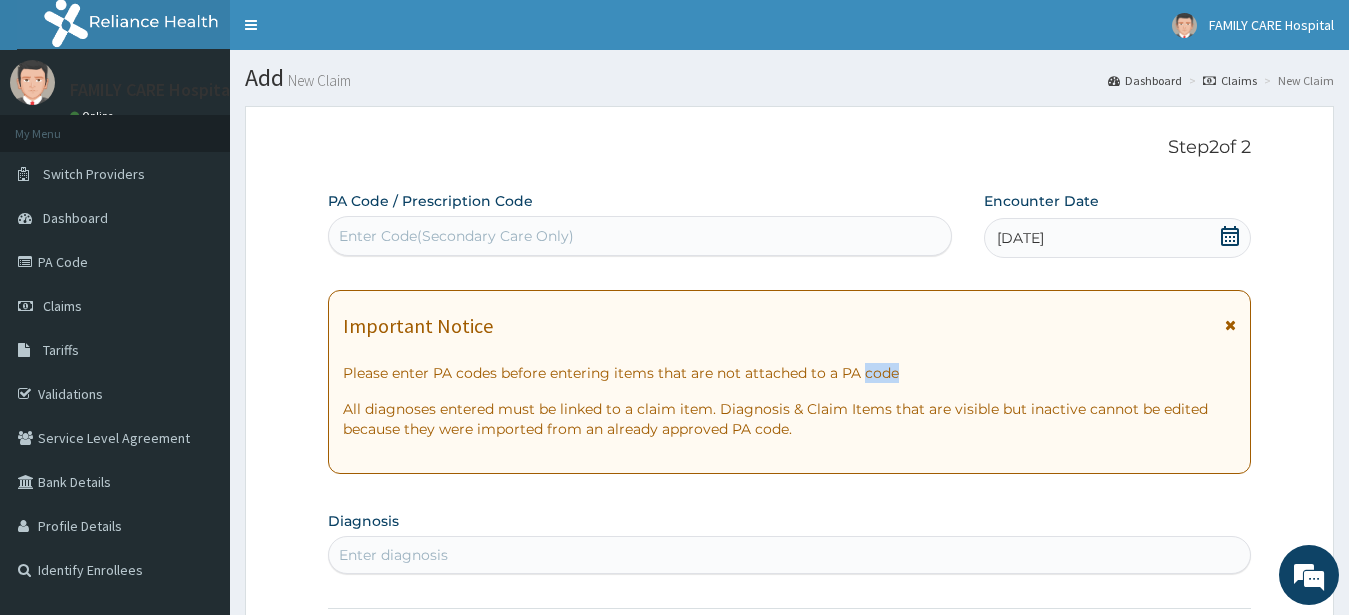 click at bounding box center [1230, 325] 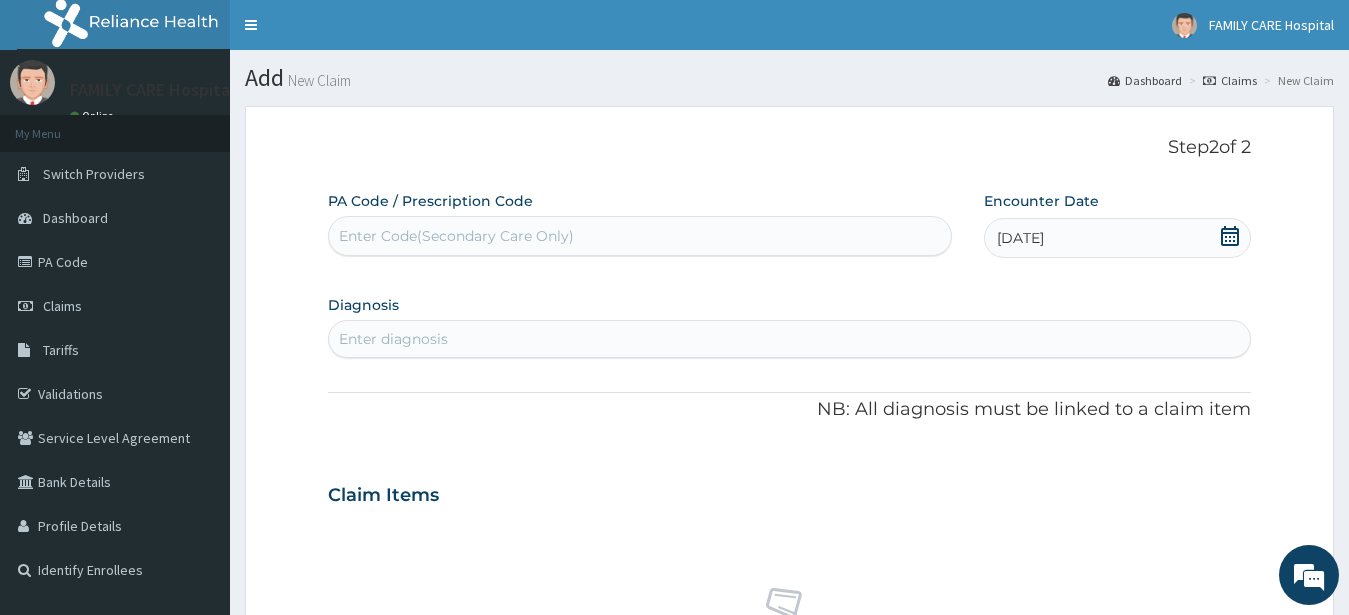 click on "Enter Code(Secondary Care Only)" at bounding box center (456, 236) 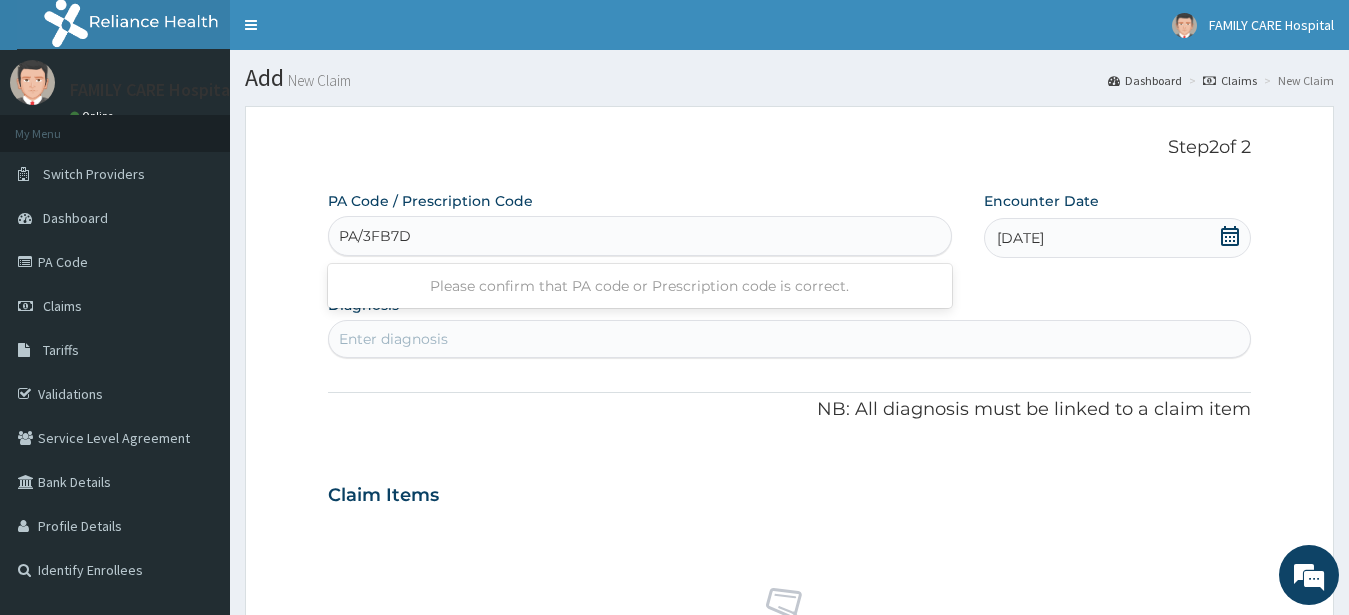 type on "PA/3FB7D0" 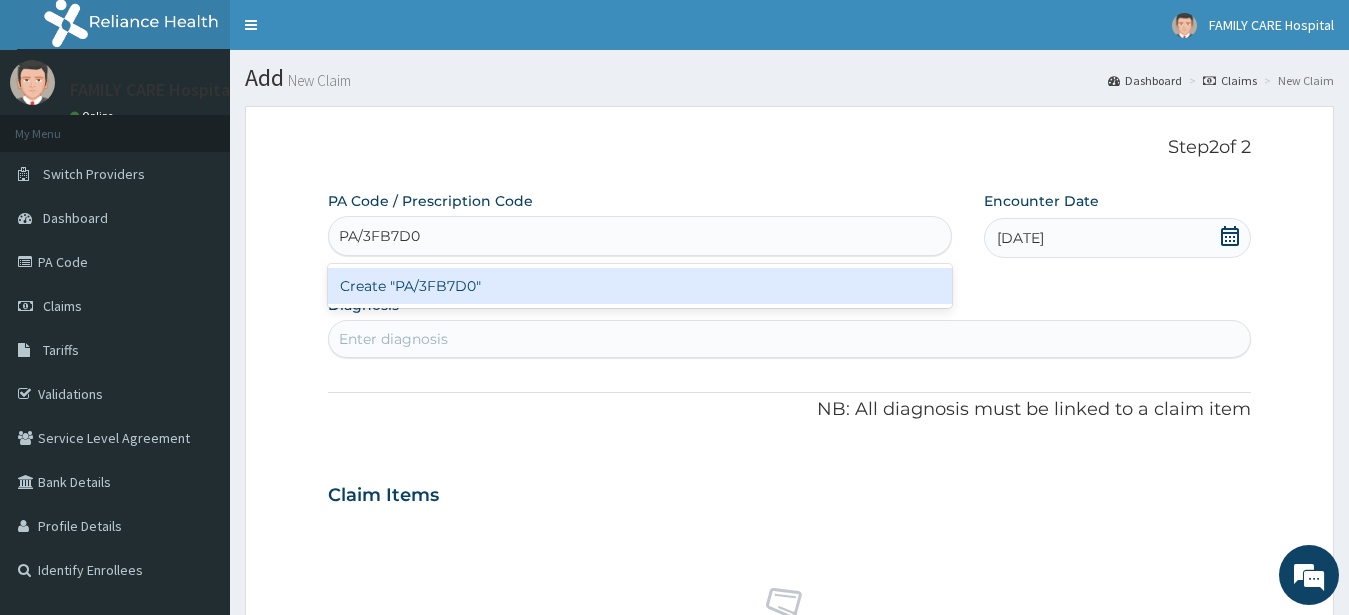 click on "Create "PA/3FB7D0"" at bounding box center [640, 286] 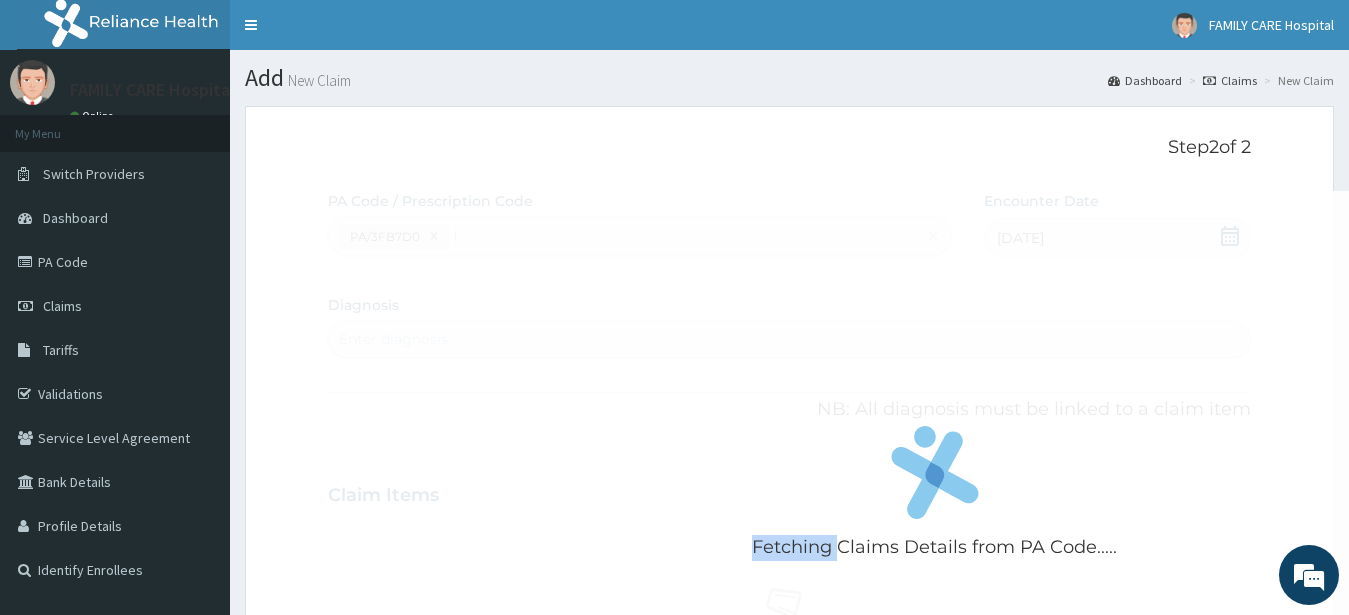 type 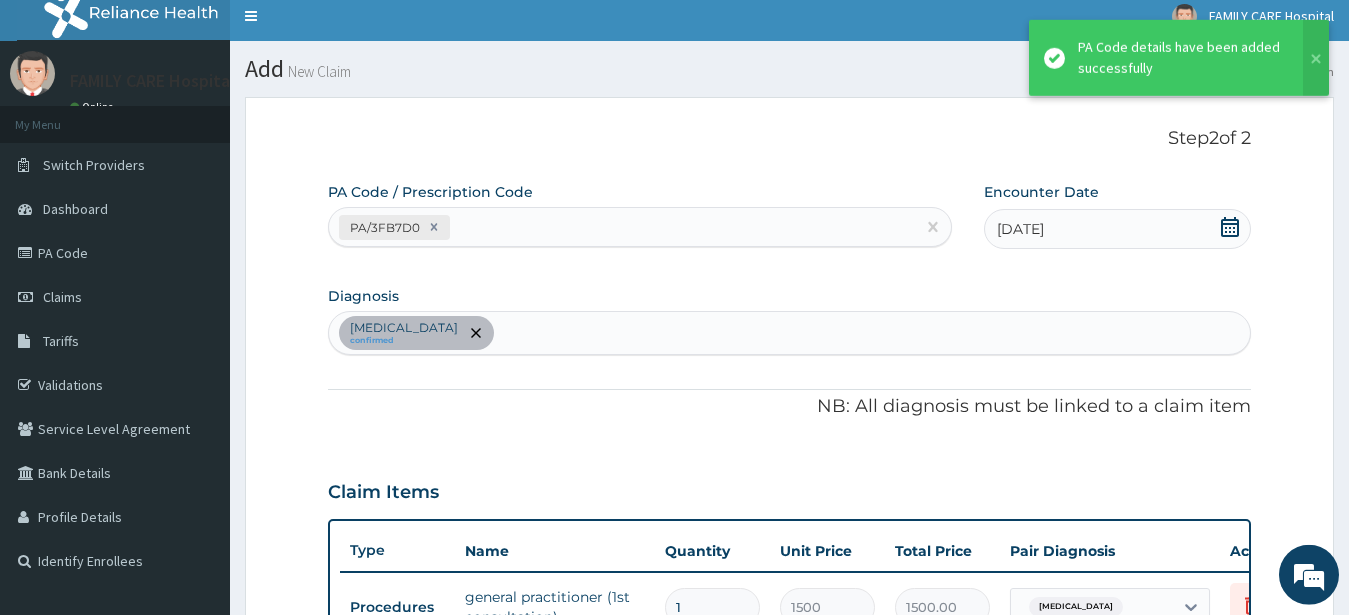 scroll, scrollTop: 281, scrollLeft: 0, axis: vertical 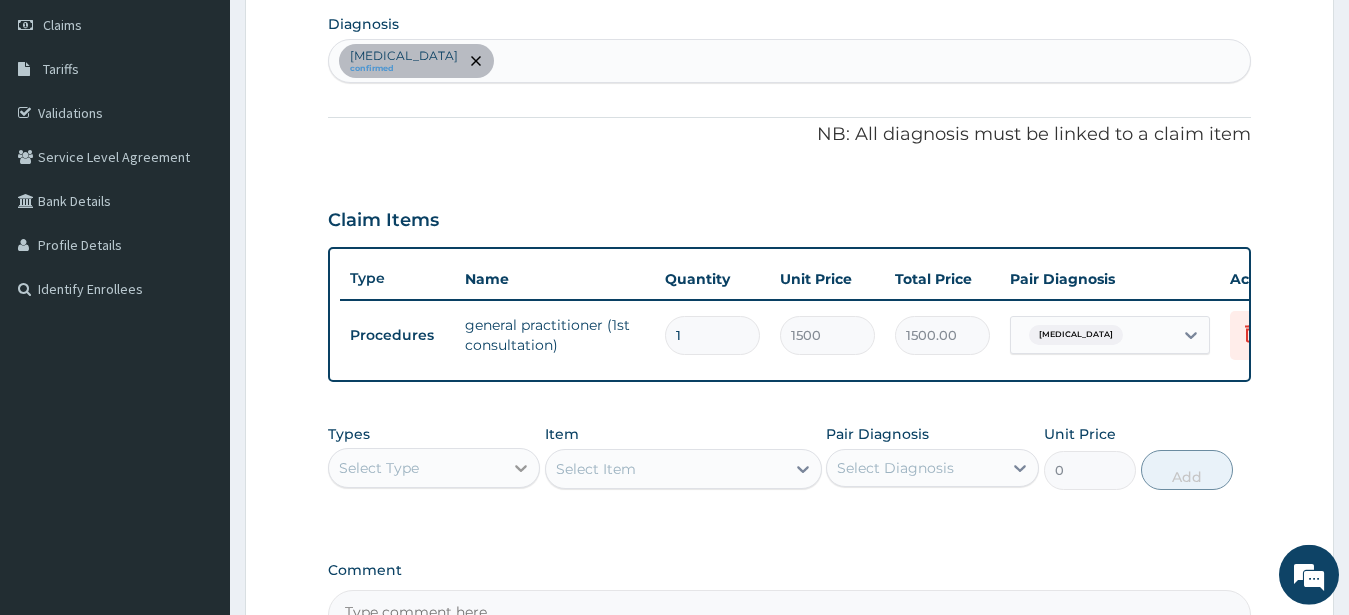click 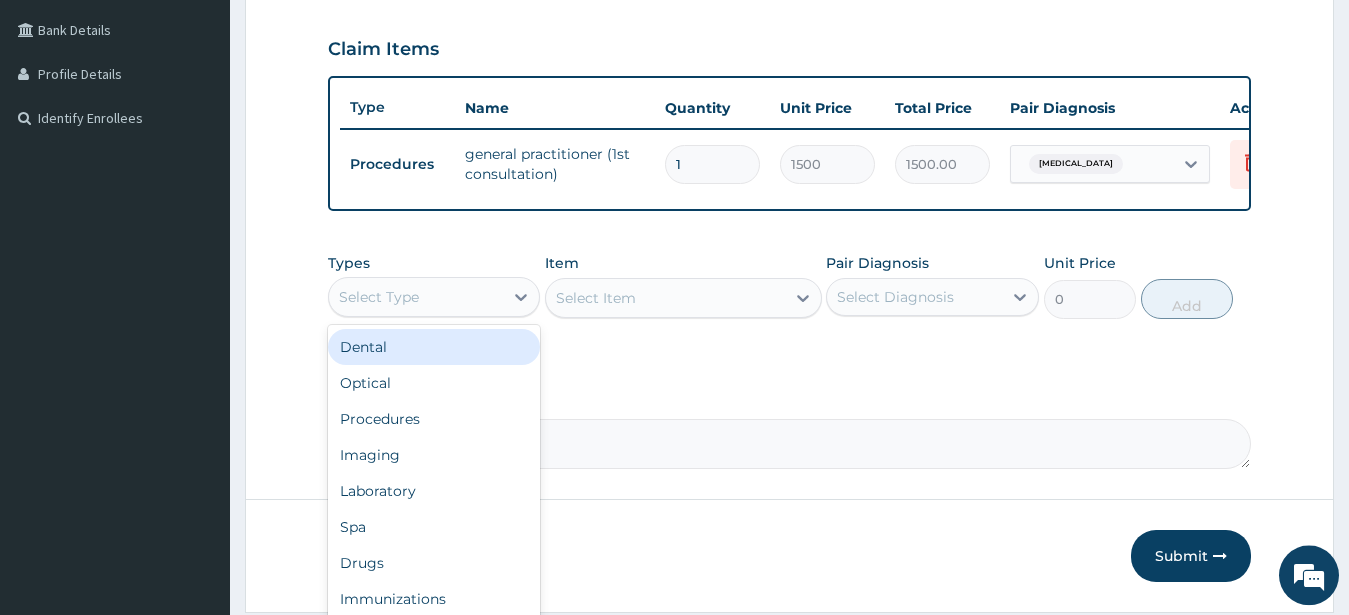 scroll, scrollTop: 533, scrollLeft: 0, axis: vertical 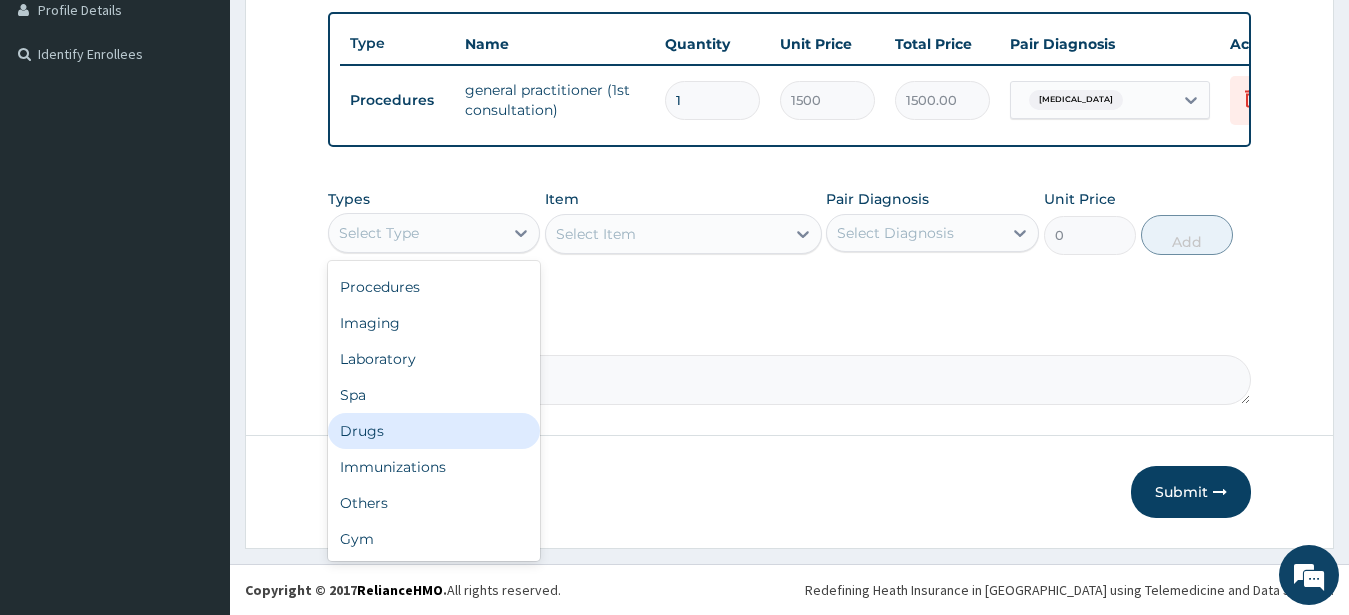 click on "Drugs" at bounding box center (434, 431) 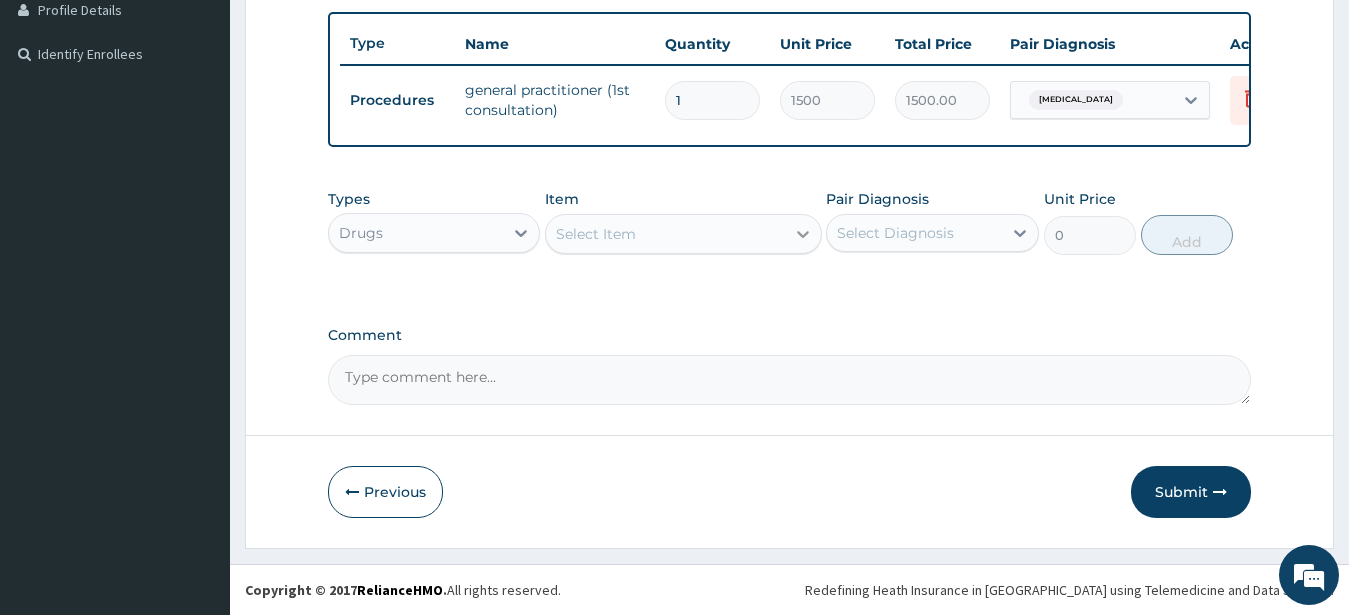 click 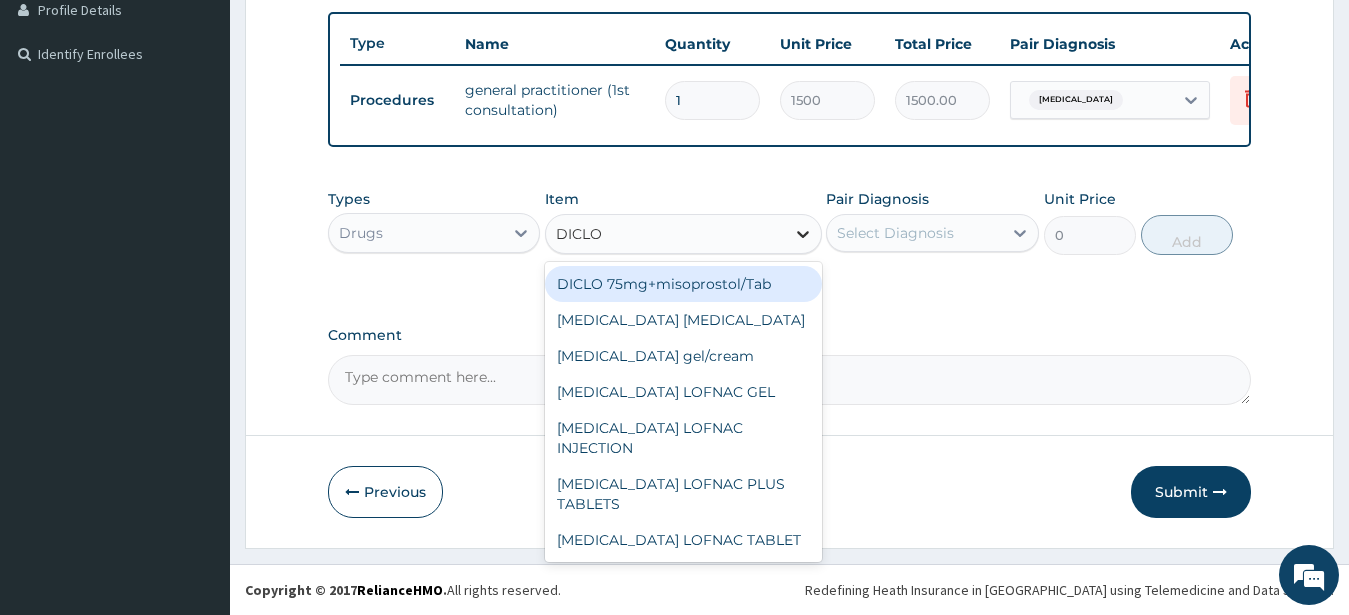 type on "DICLOF" 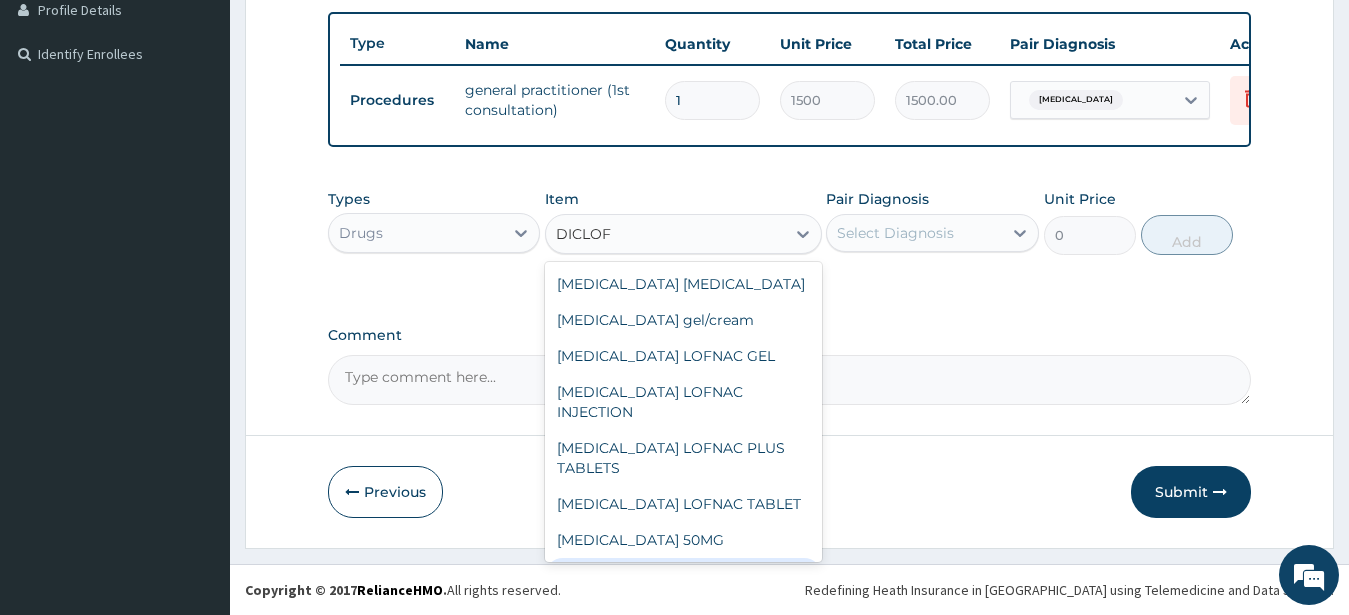 click on "Diclofenac/Suppository" at bounding box center [683, 576] 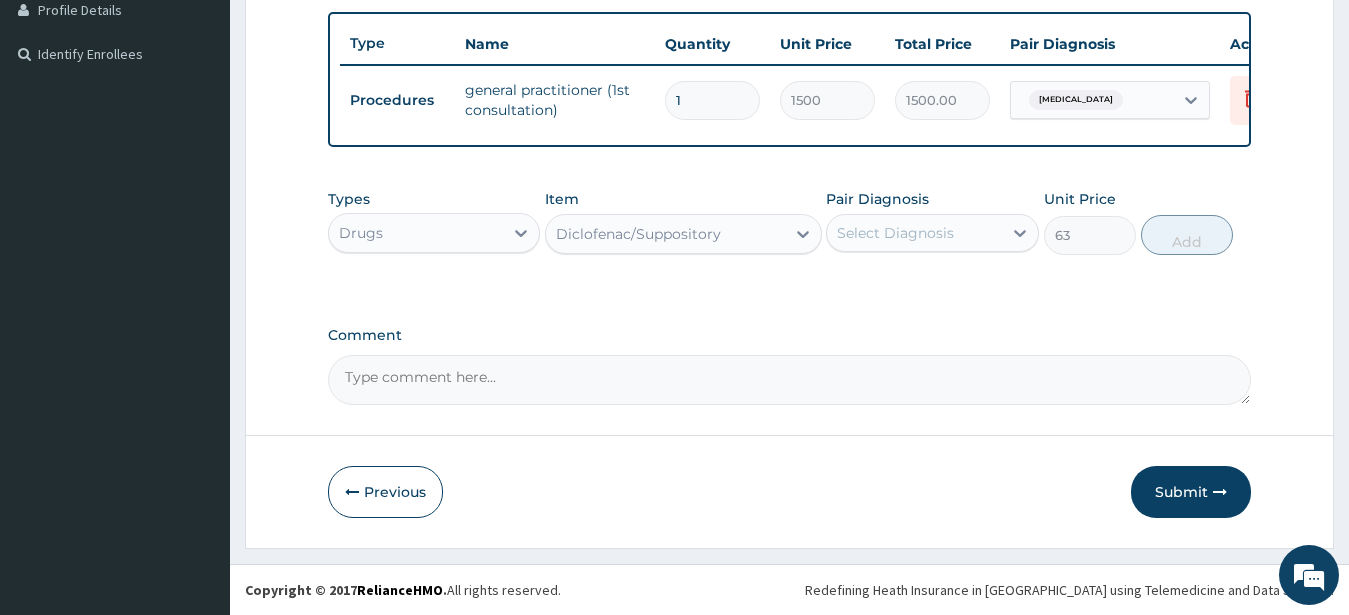 type 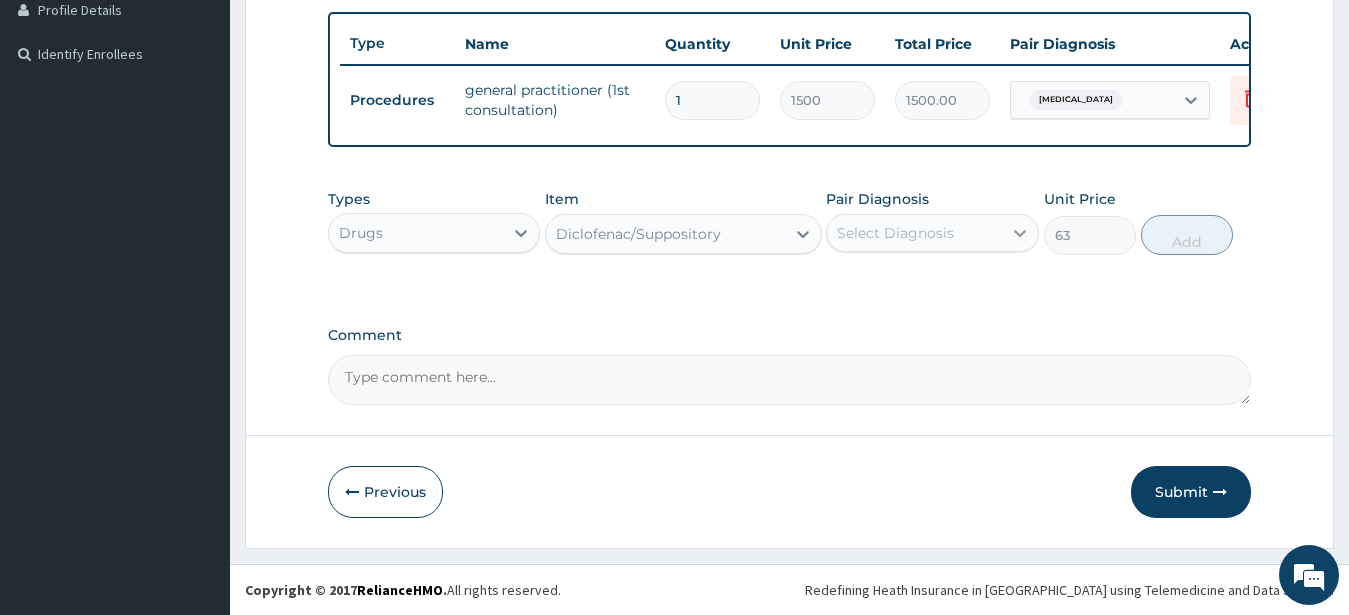 click 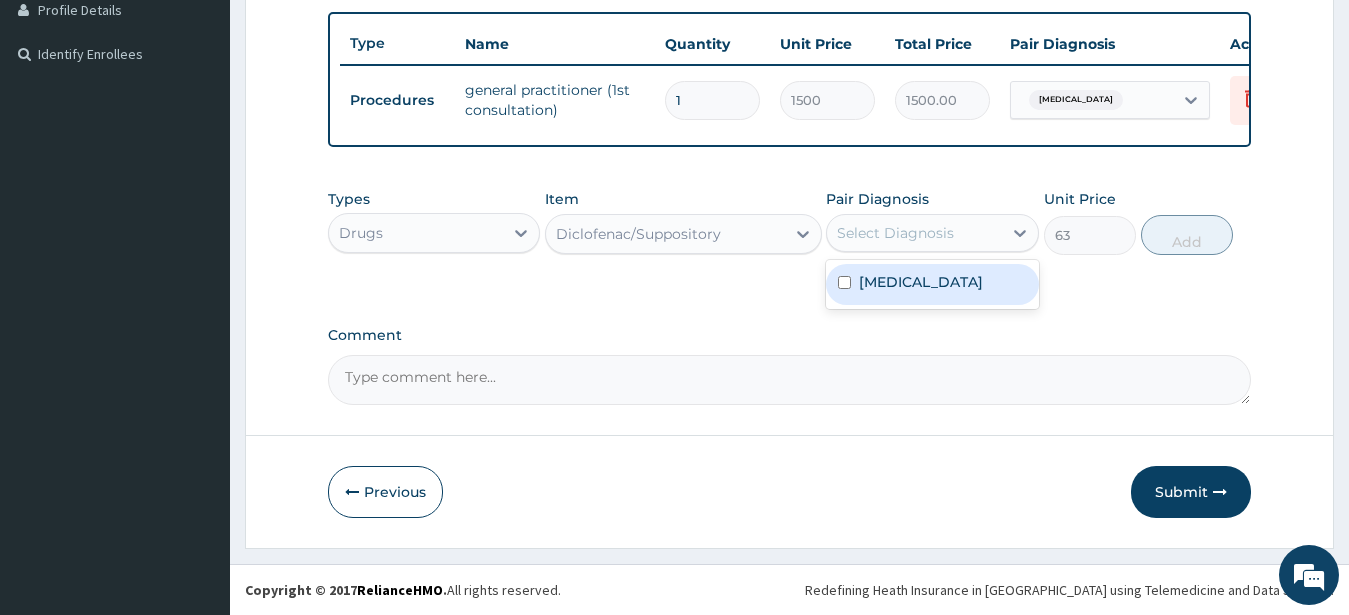 click on "Uterine leiomyoma" at bounding box center (921, 282) 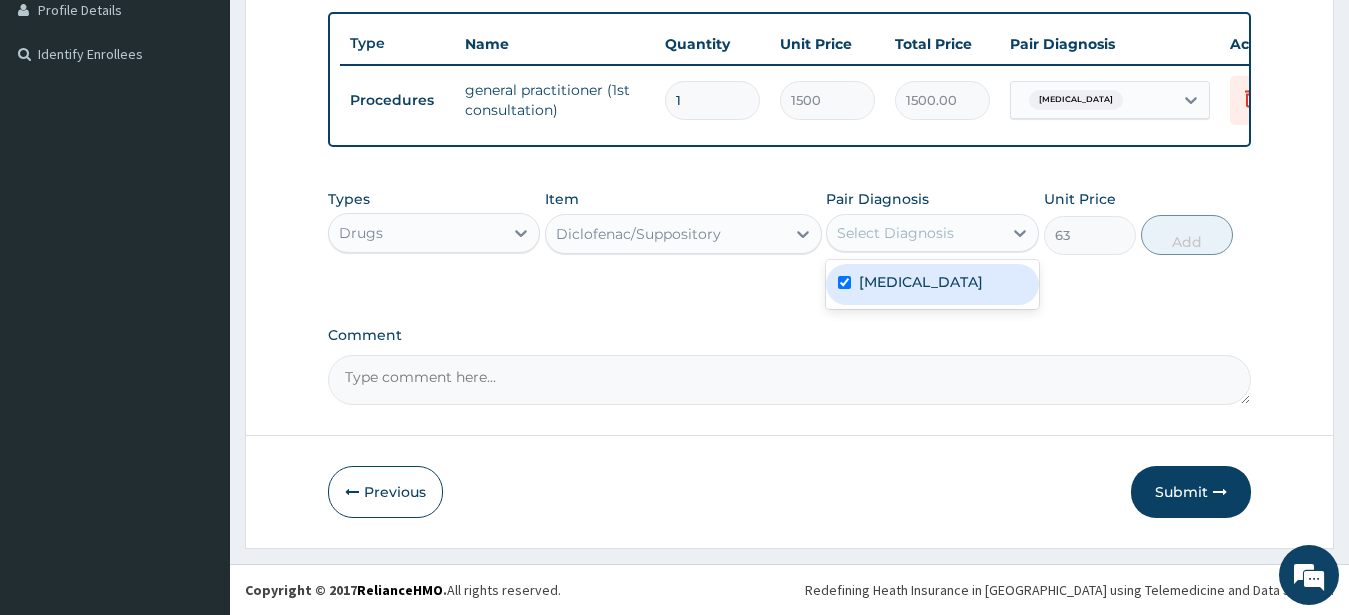 checkbox on "true" 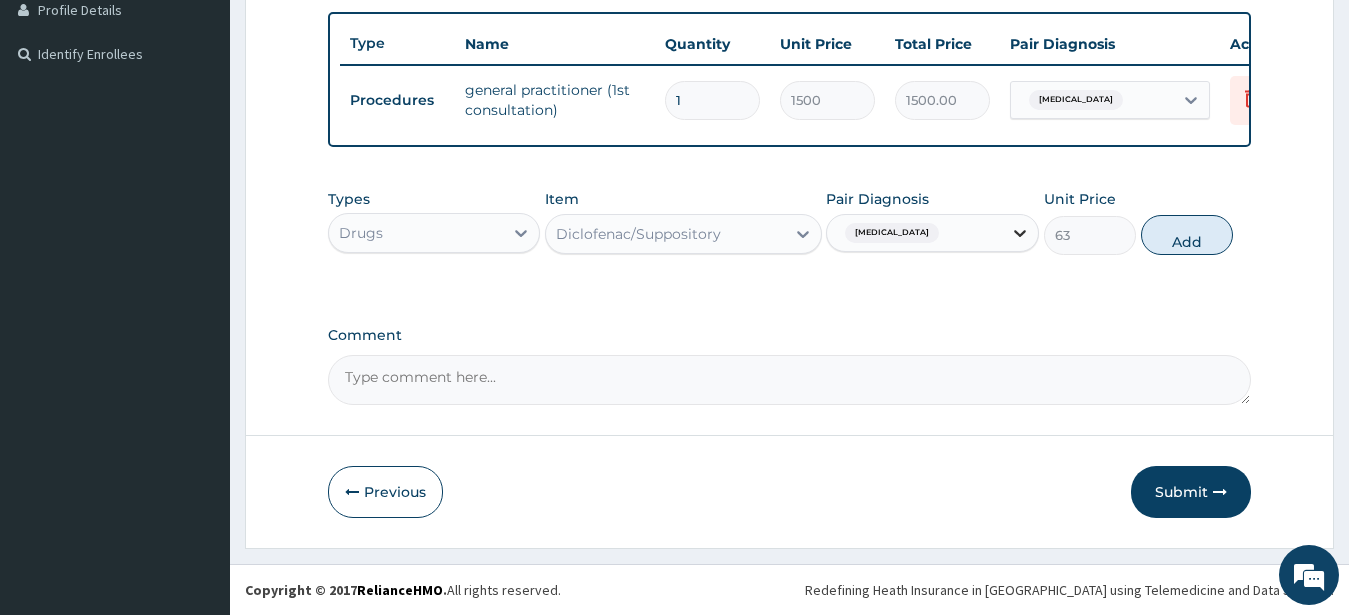 click 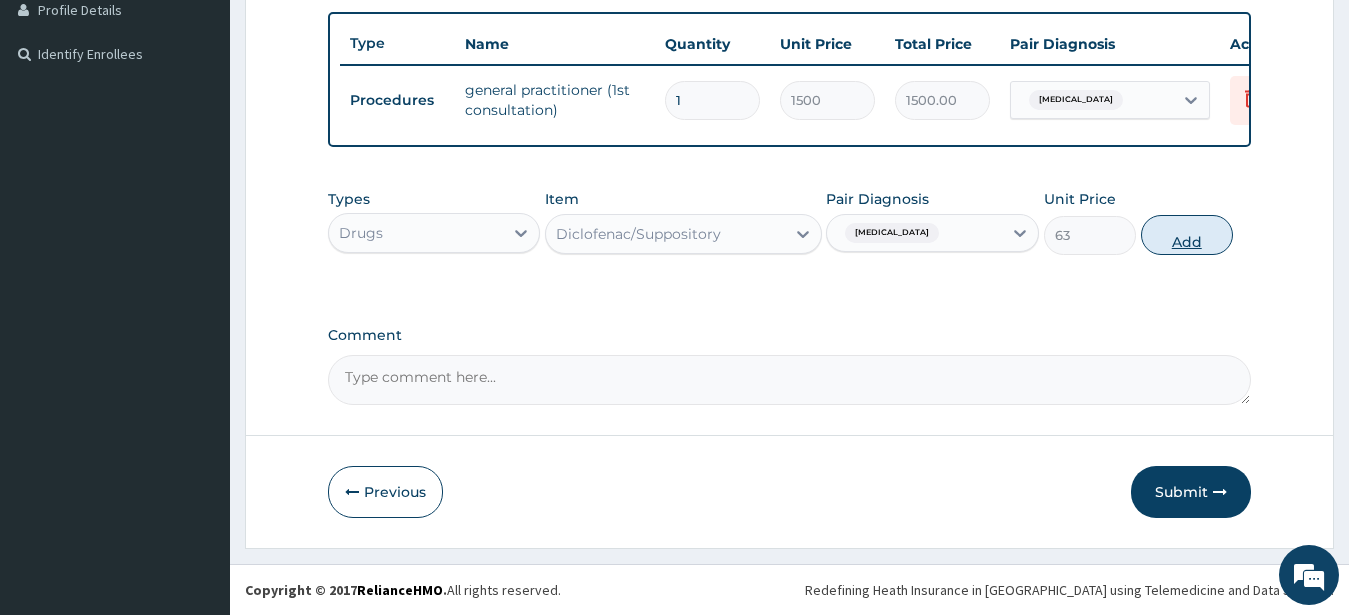 click on "Add" at bounding box center (1187, 235) 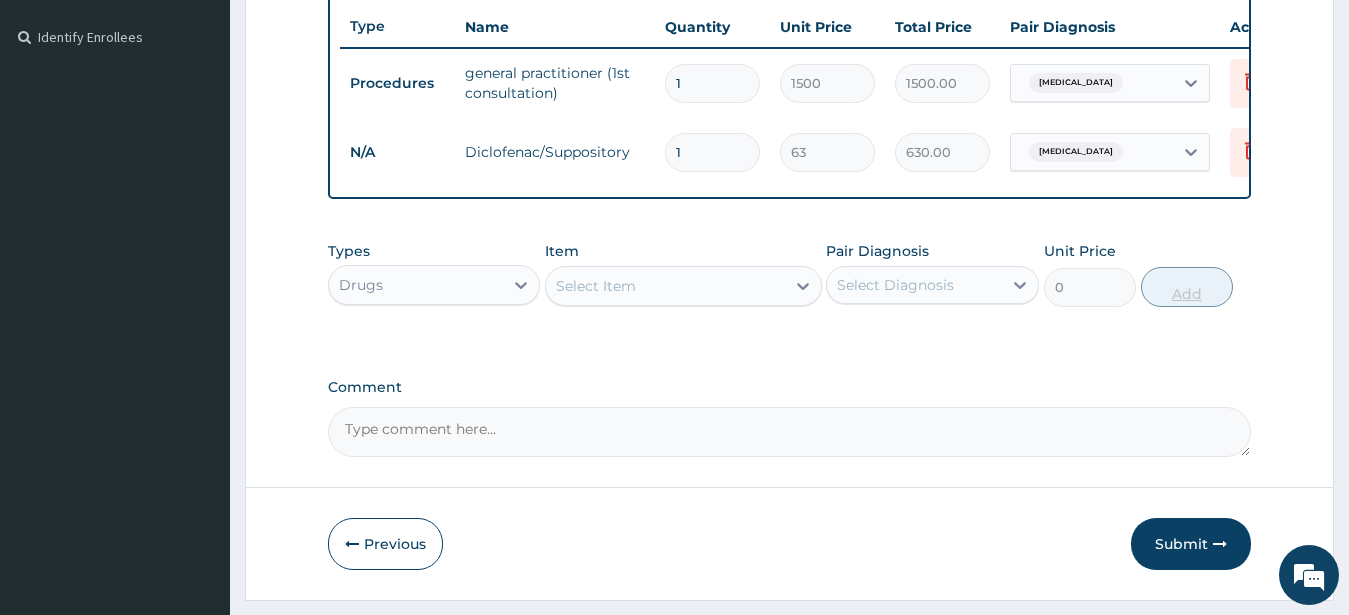 type on "10" 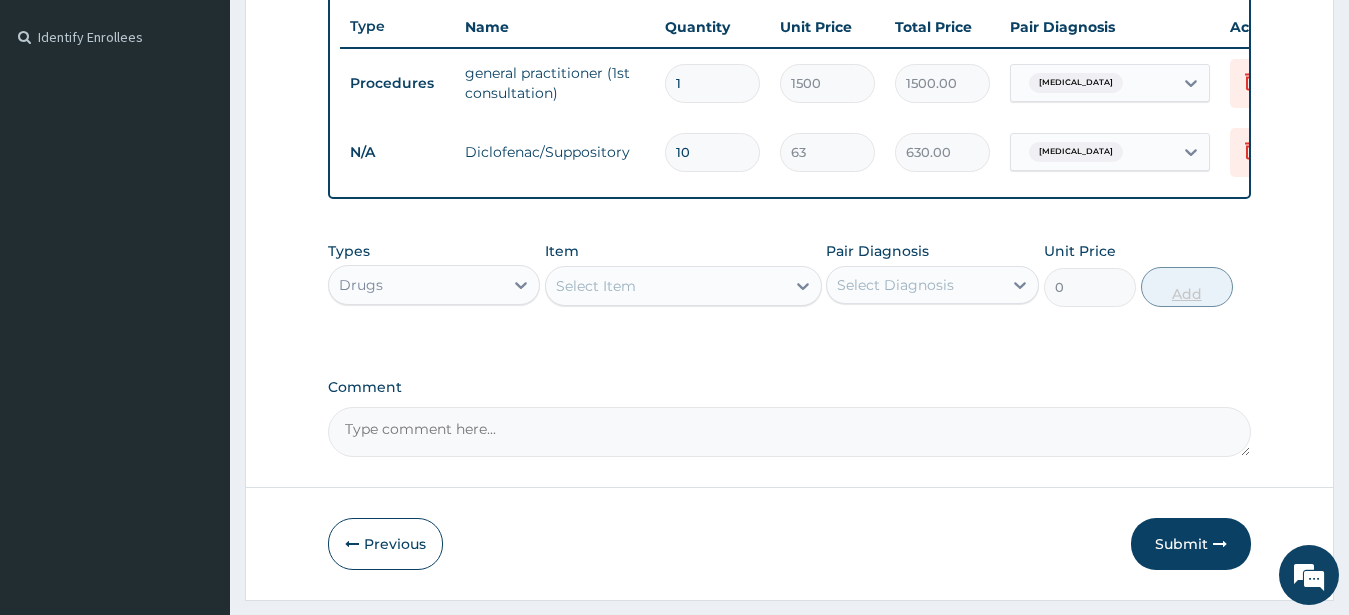 type on "630.00" 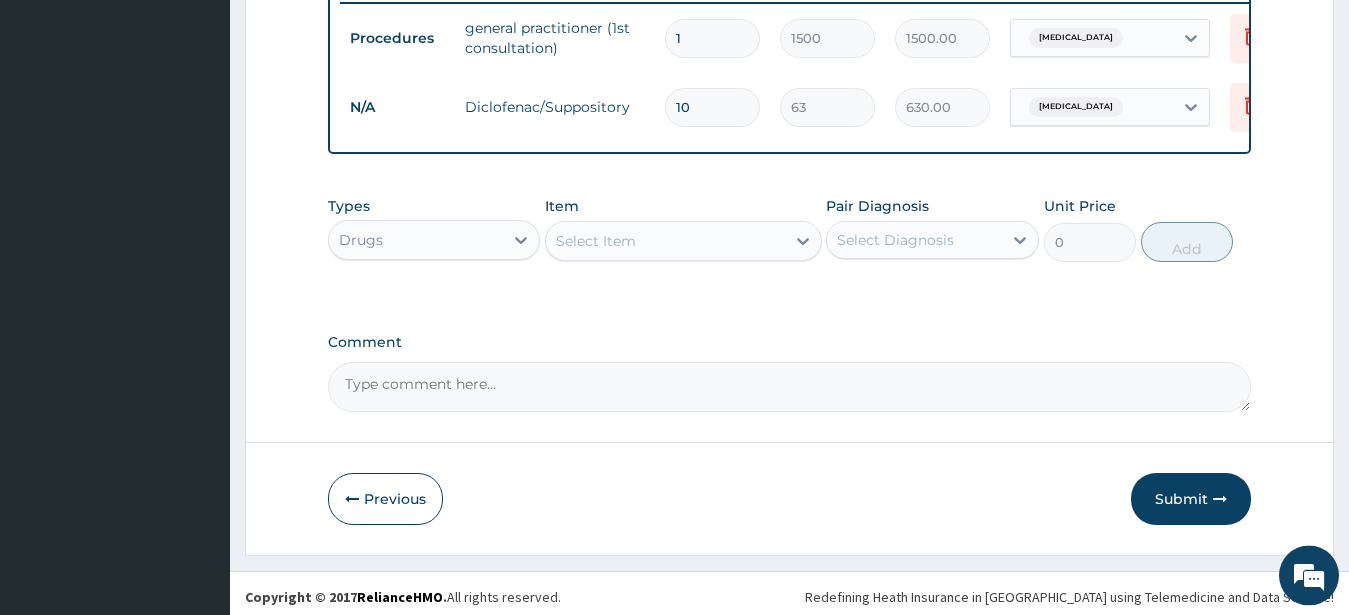 scroll, scrollTop: 602, scrollLeft: 0, axis: vertical 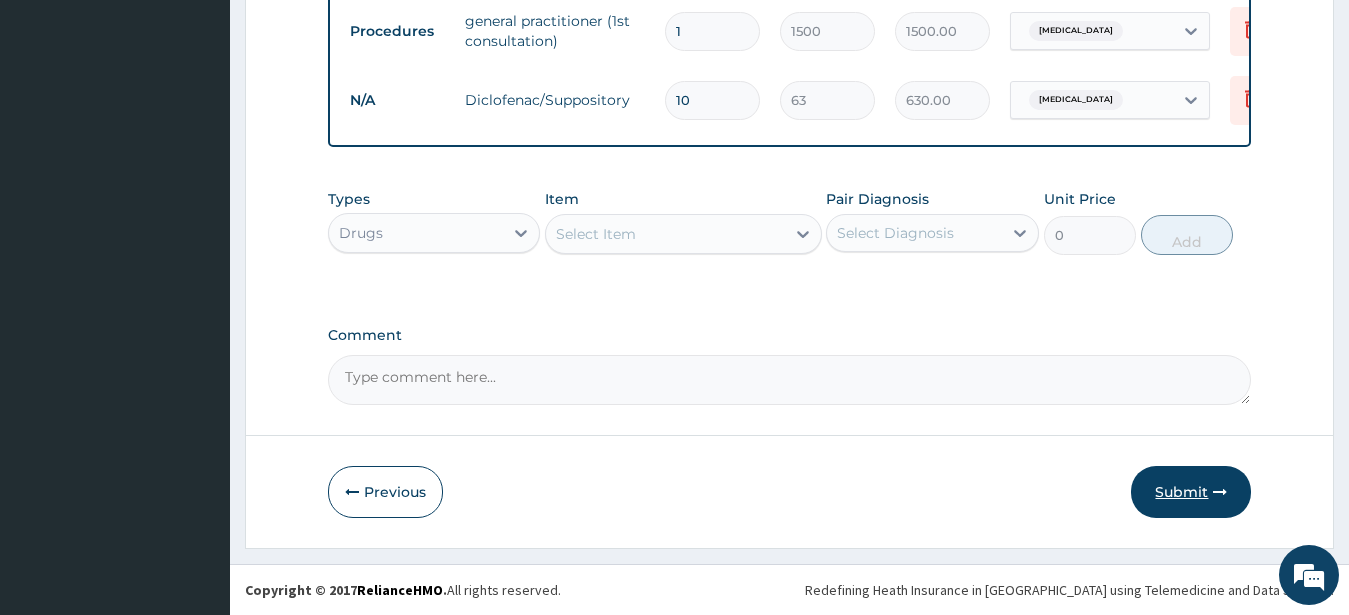 type on "10" 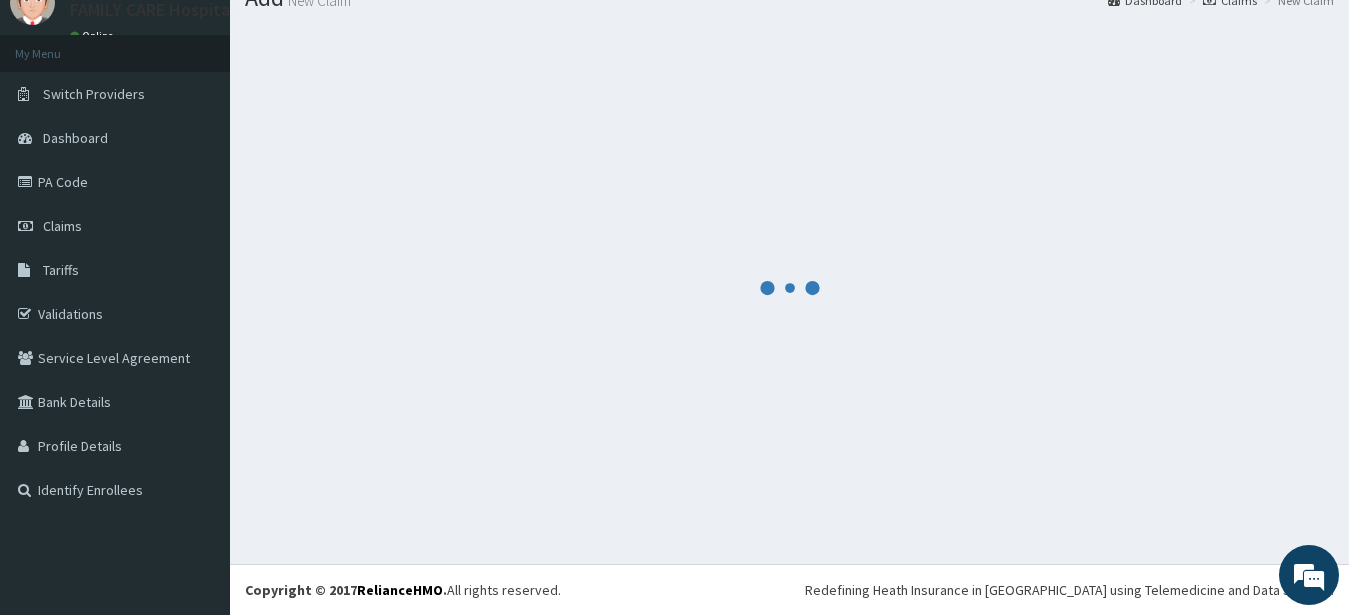 scroll, scrollTop: 80, scrollLeft: 0, axis: vertical 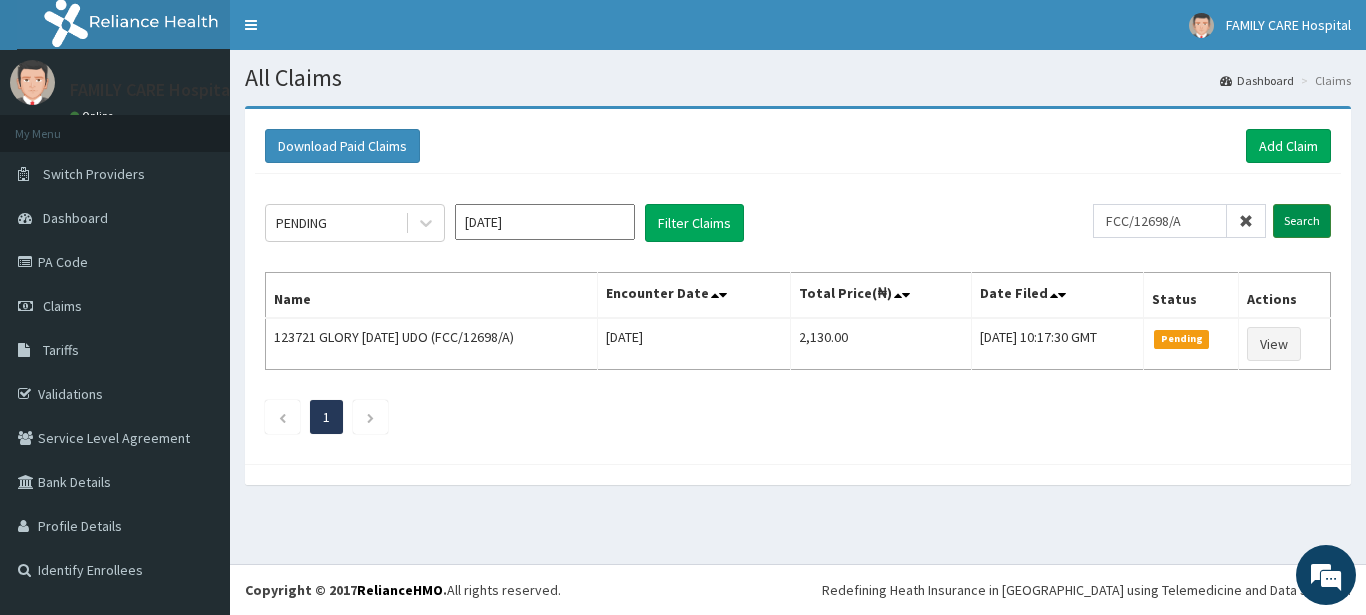 type on "FCC/12698/A" 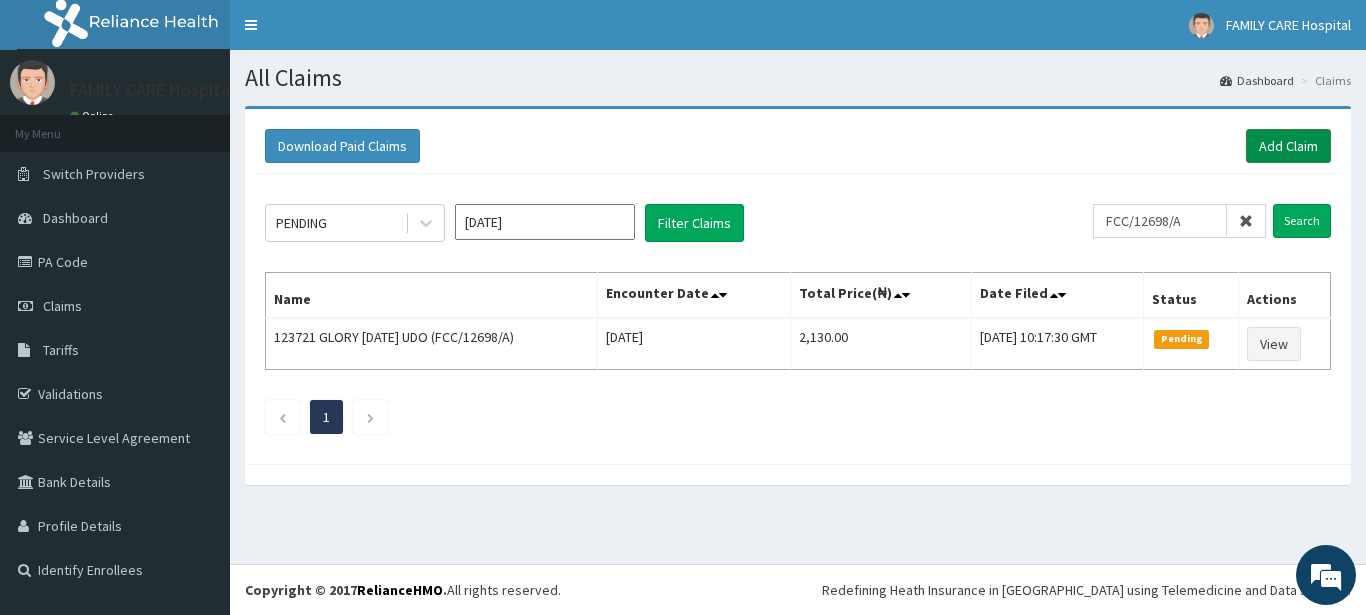 click on "Add Claim" at bounding box center (1288, 146) 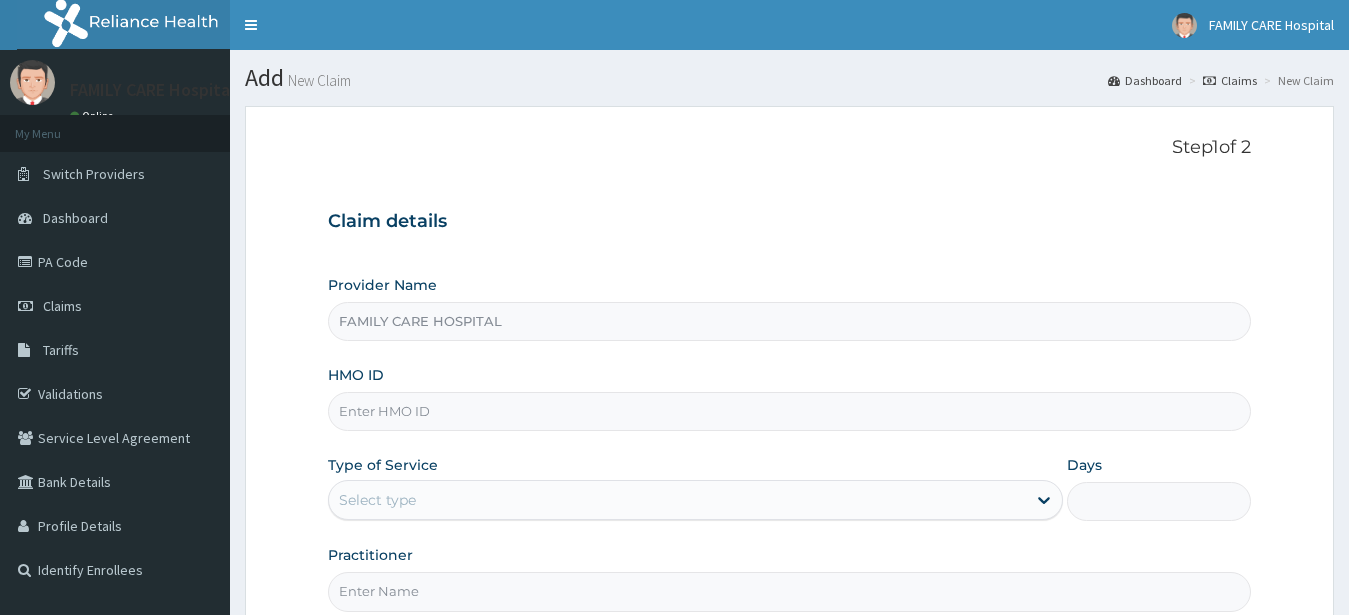 scroll, scrollTop: 0, scrollLeft: 0, axis: both 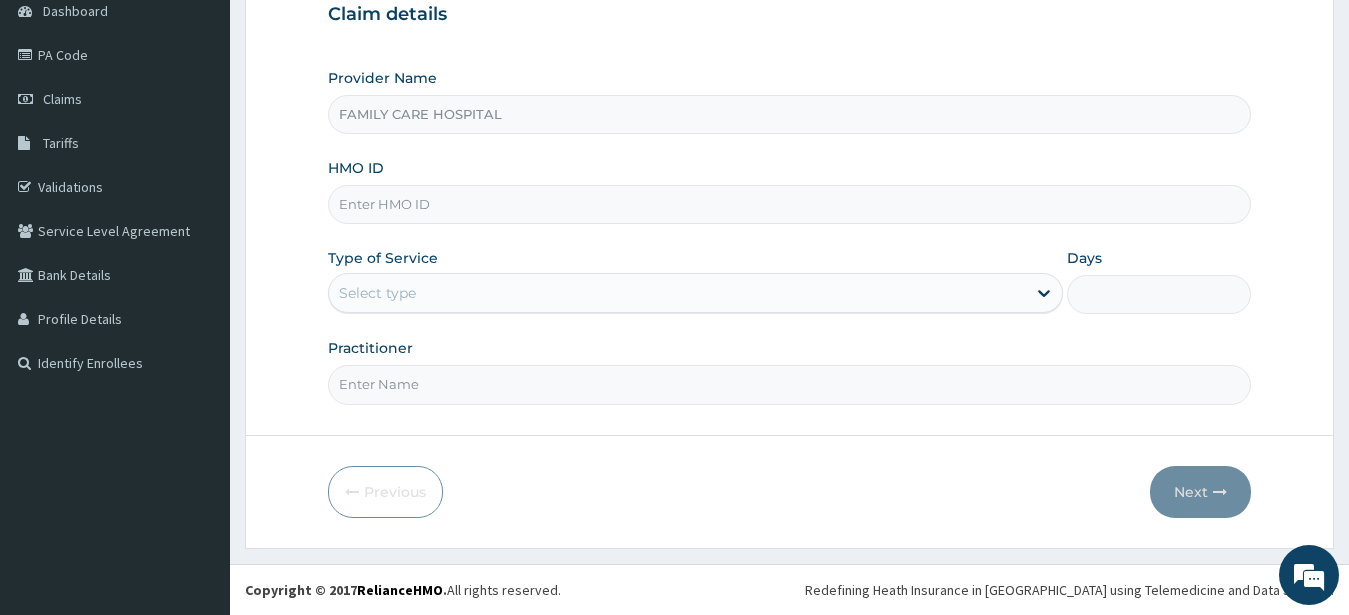 click on "HMO ID" at bounding box center (790, 204) 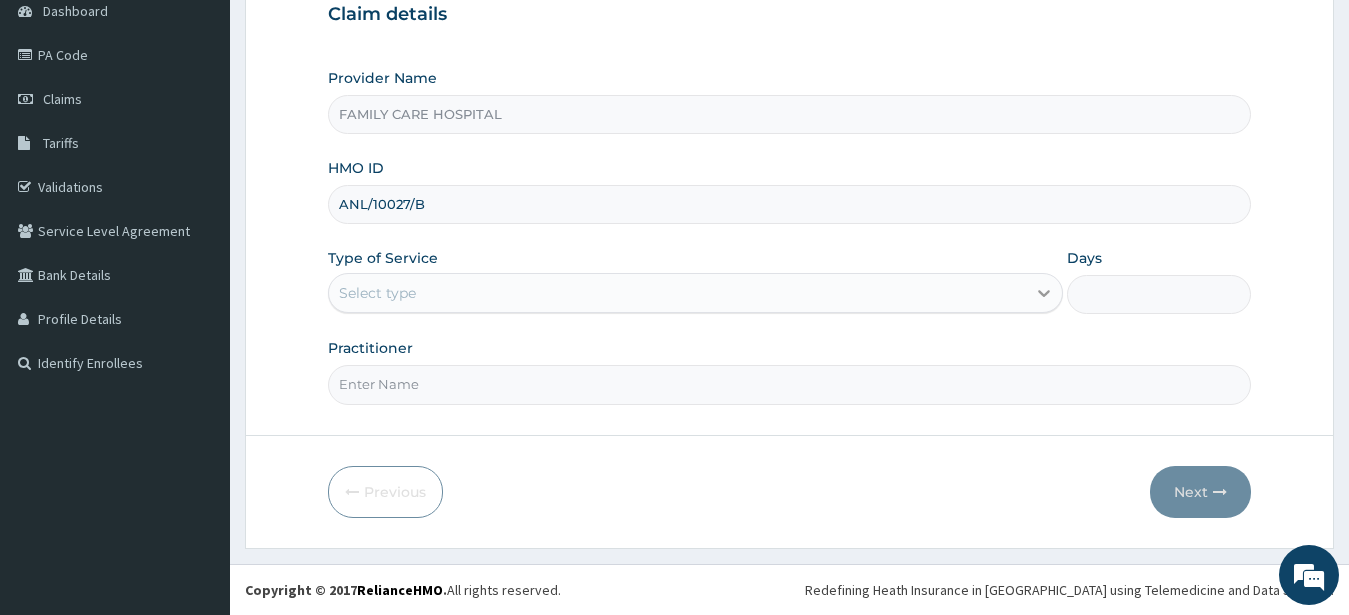 type on "ANL/10027/B" 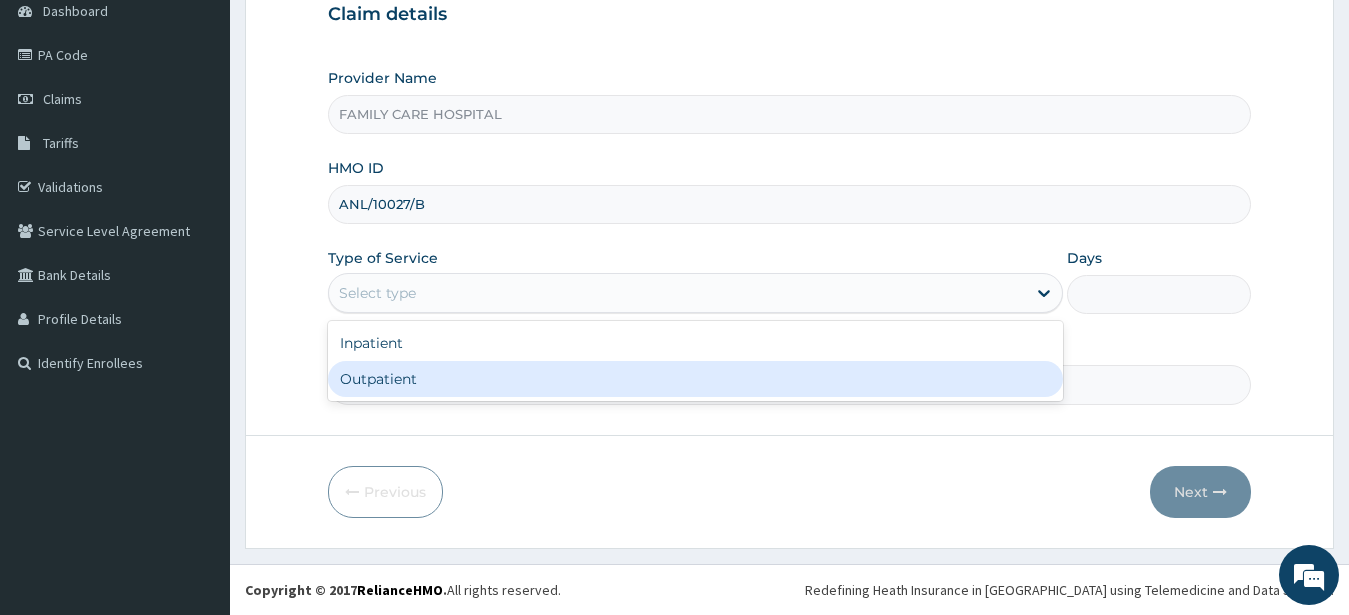 click on "Outpatient" at bounding box center (696, 379) 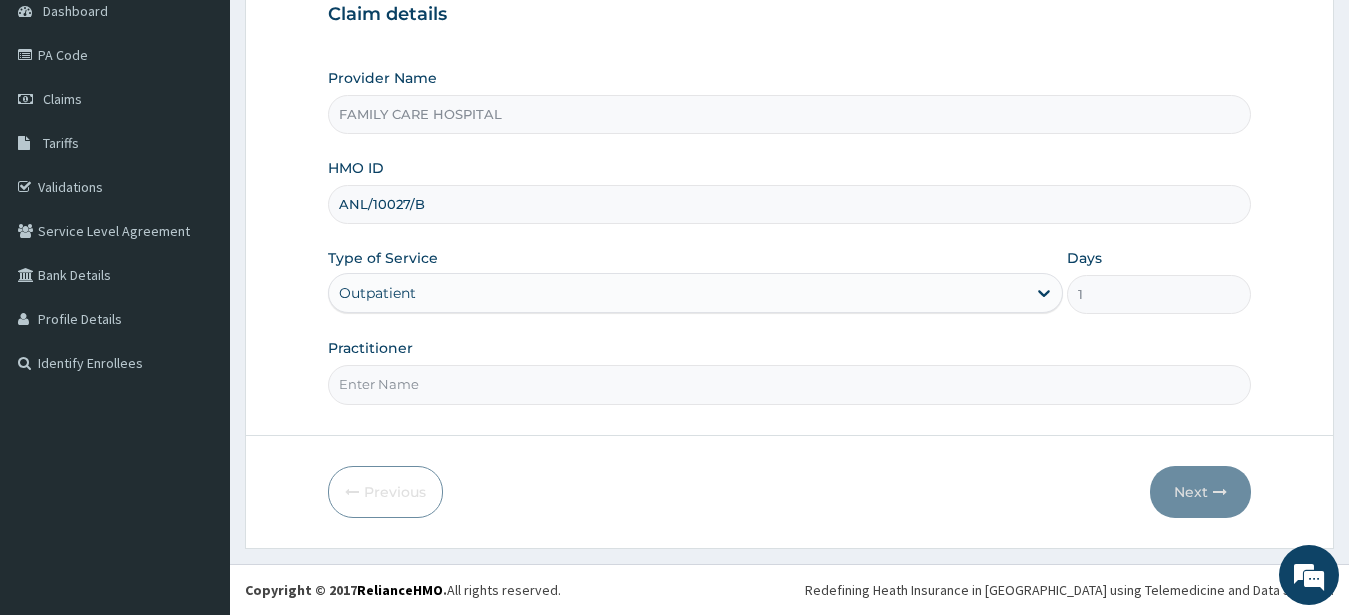 click on "Practitioner" at bounding box center [790, 384] 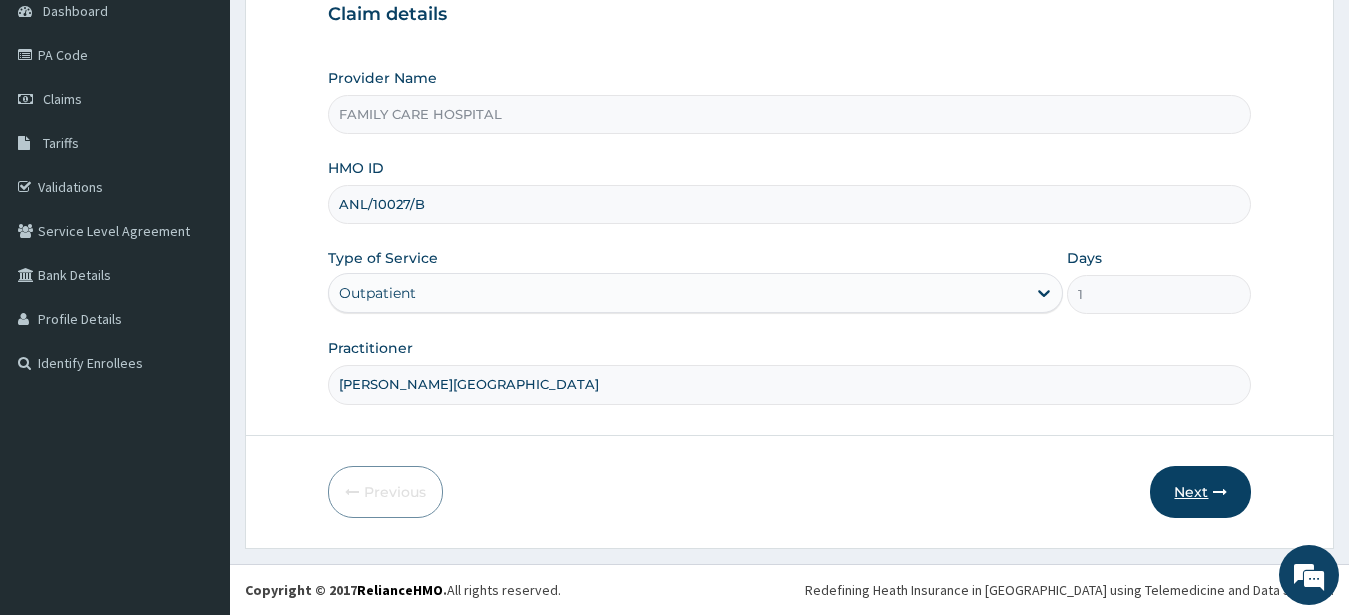 type on "[PERSON_NAME][GEOGRAPHIC_DATA]" 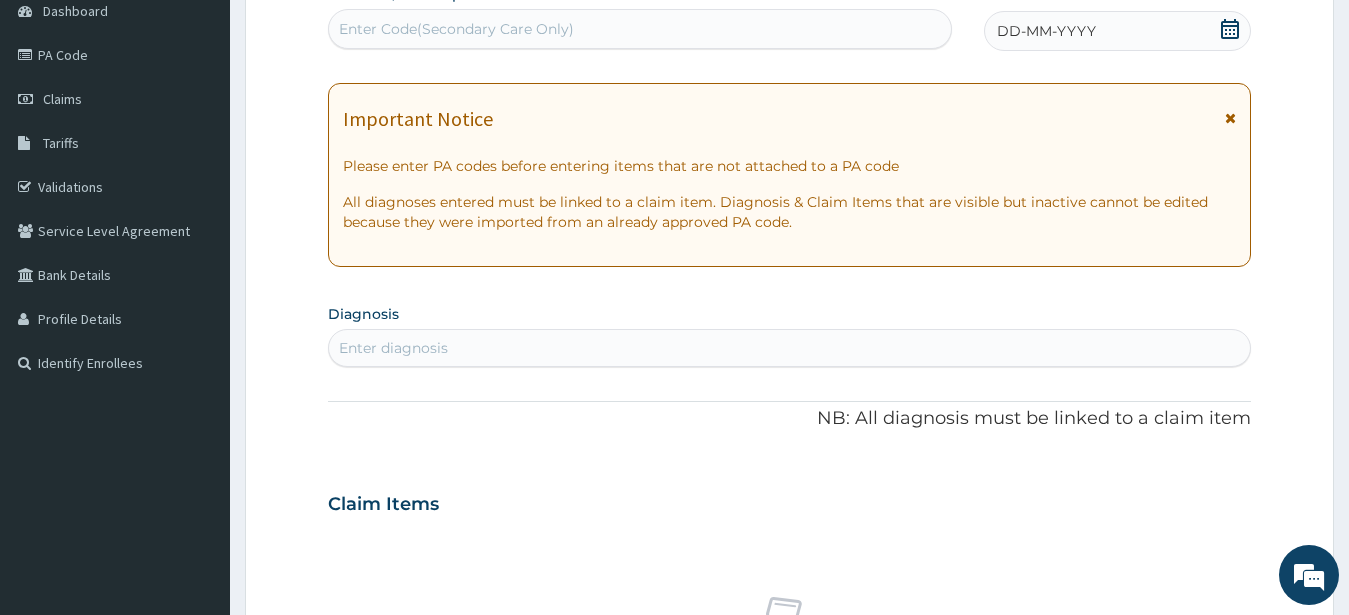 click 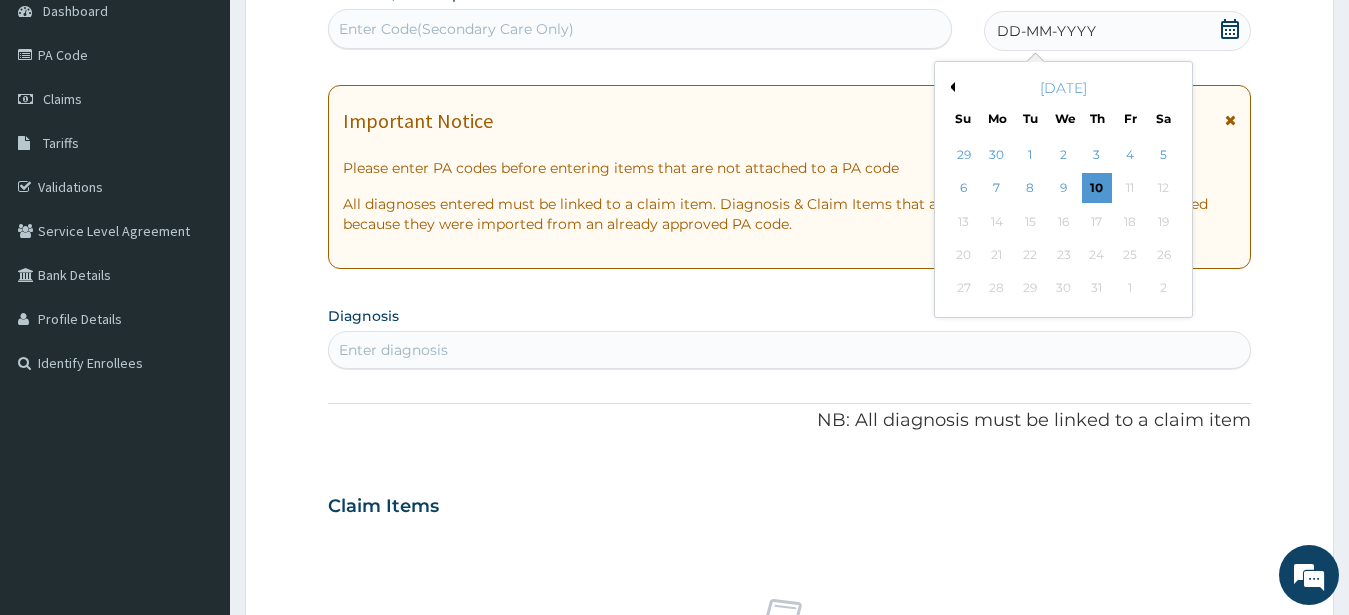 click on "[DATE]" at bounding box center [1063, 88] 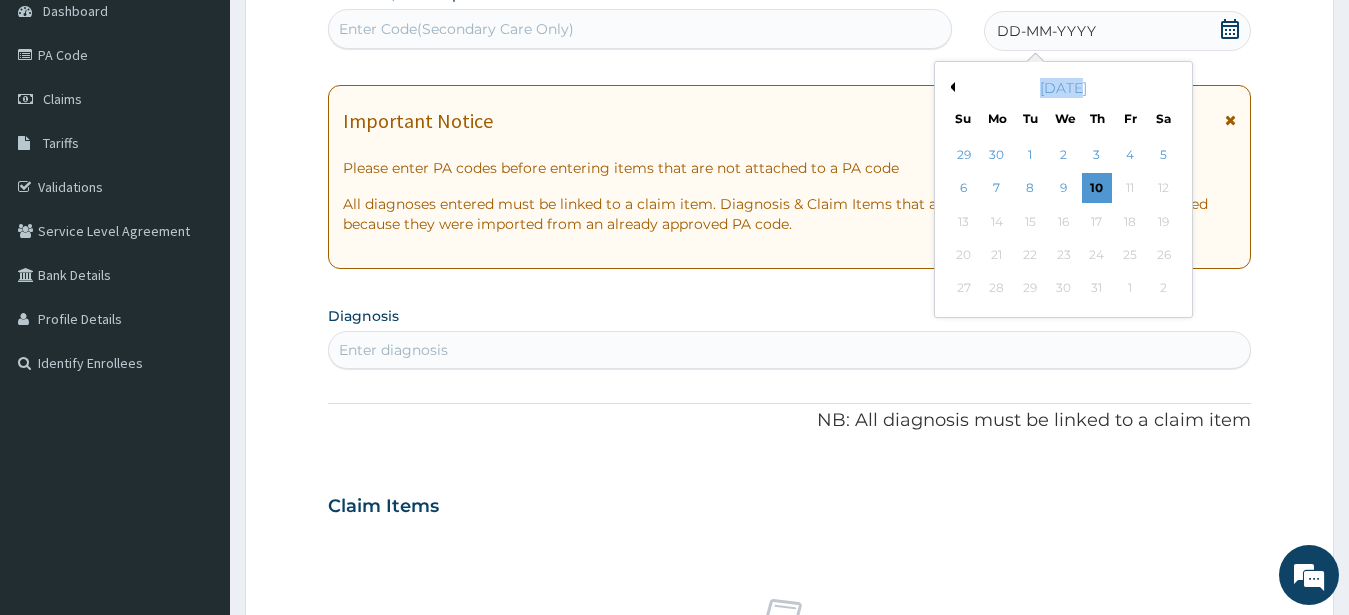 click on "Previous Month" at bounding box center [950, 87] 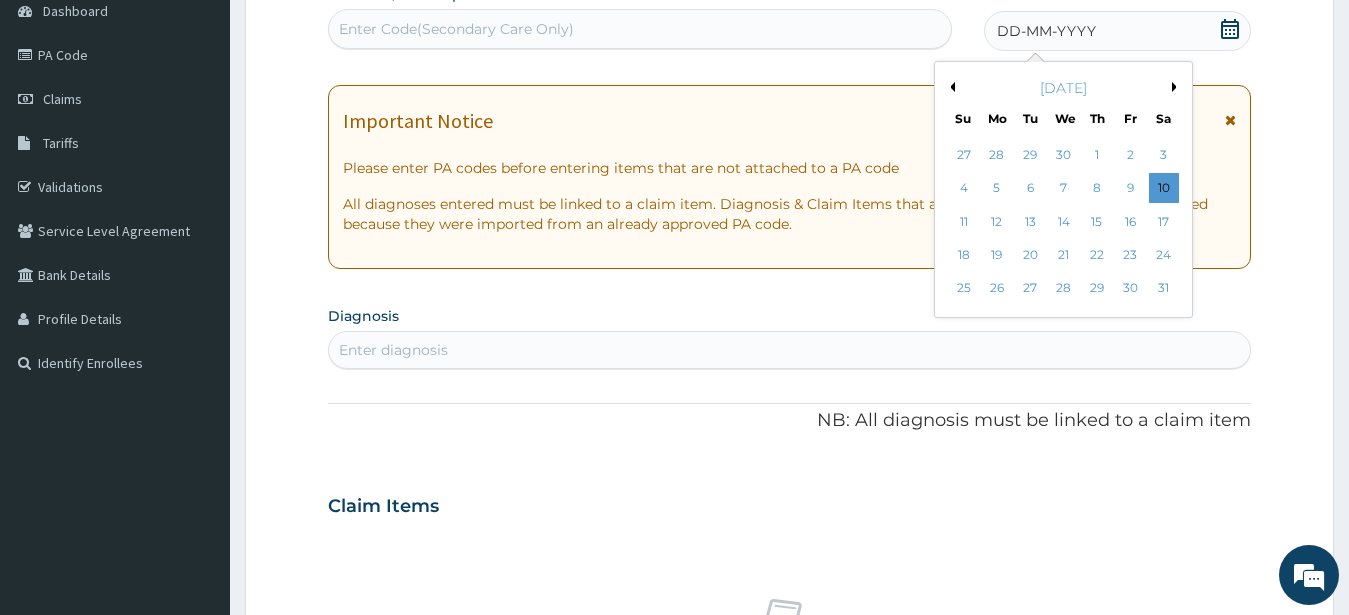 click on "Previous Month" at bounding box center (950, 87) 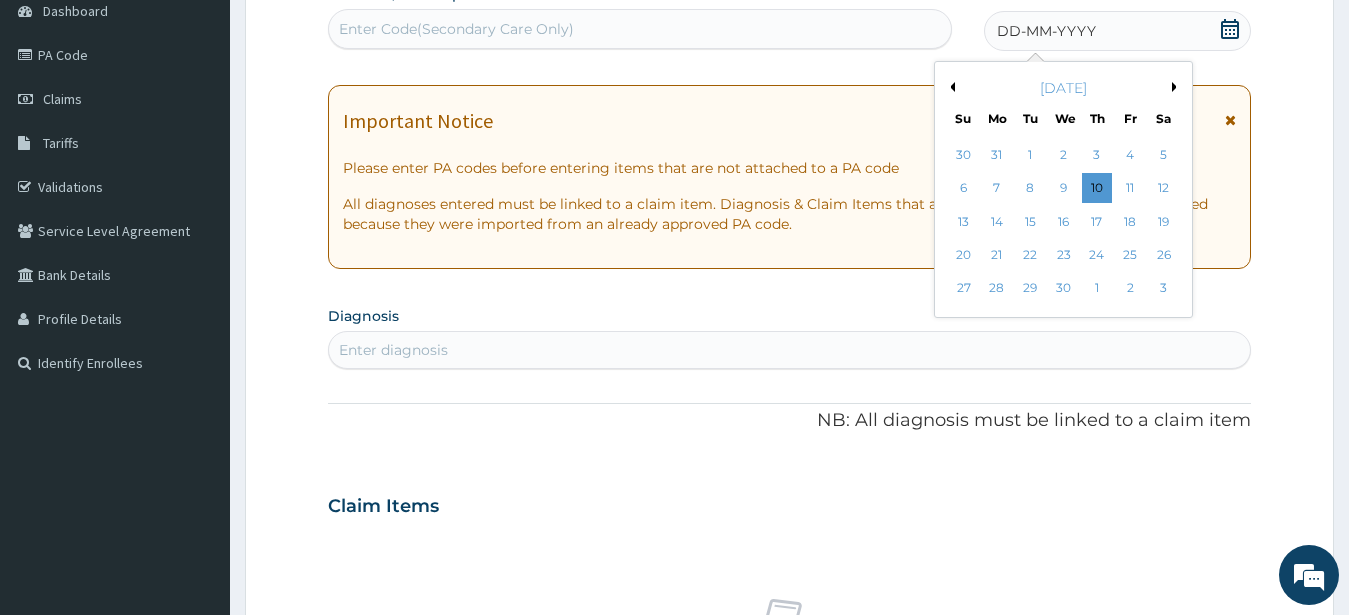 click on "Previous Month" at bounding box center (950, 87) 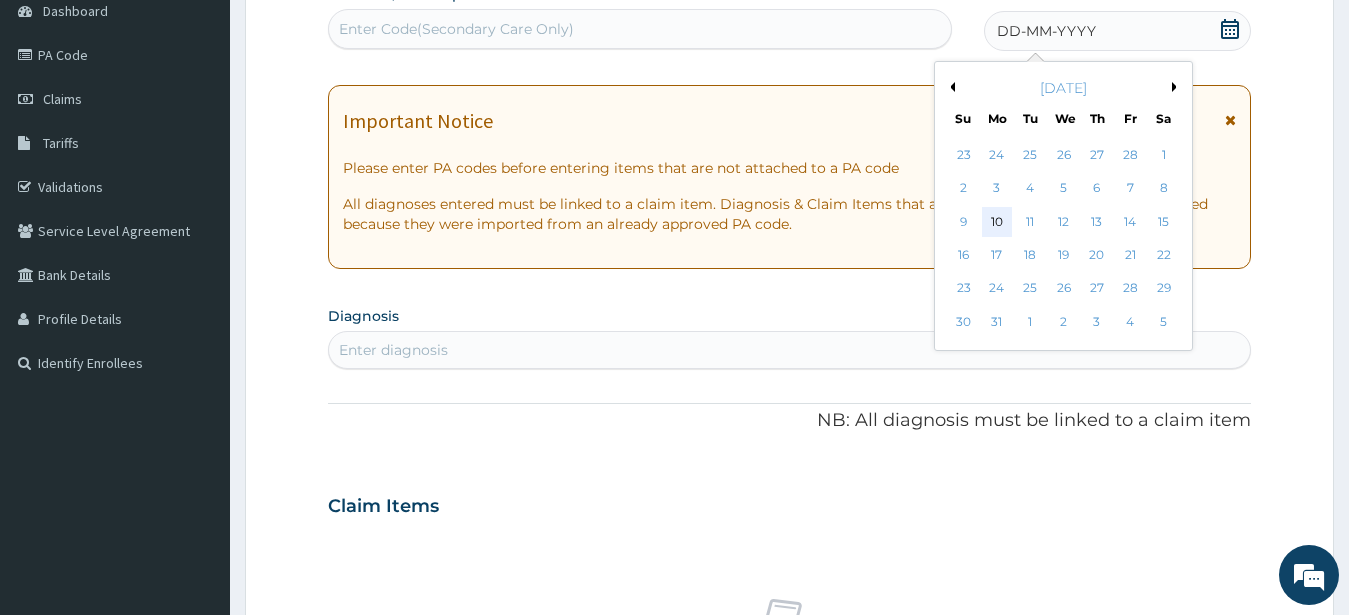 click on "10" at bounding box center (997, 222) 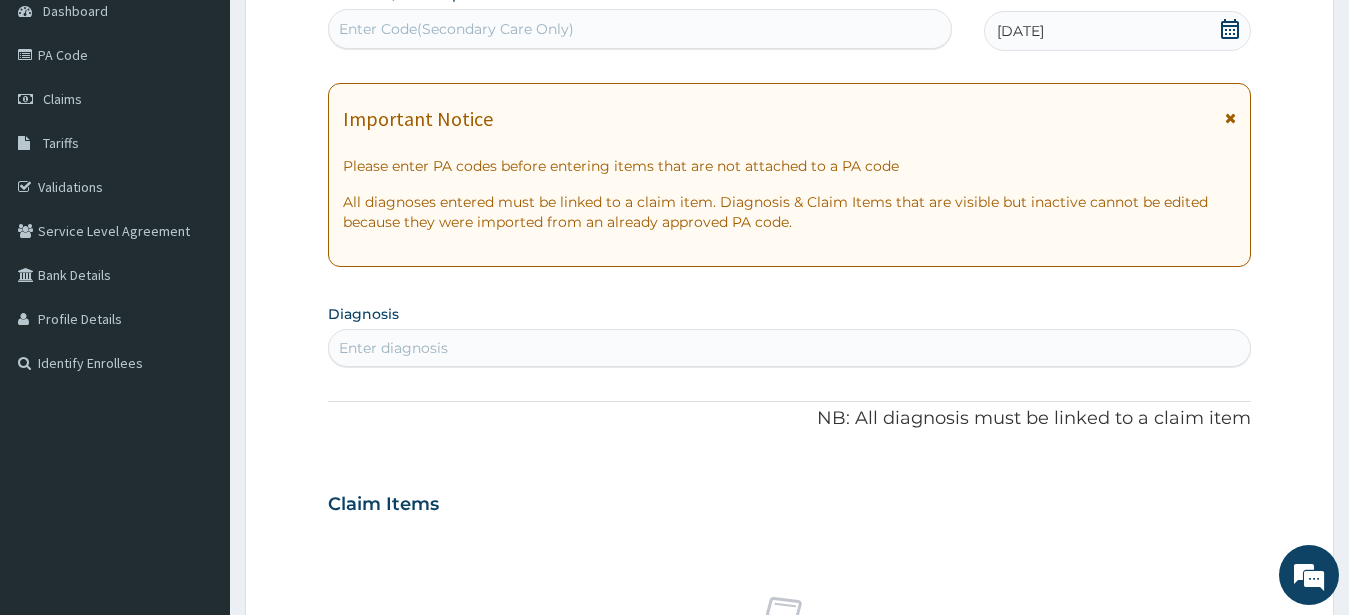 click on "All diagnoses entered must be linked to a claim item. Diagnosis & Claim Items that are visible but inactive cannot be edited because they were imported from an already approved PA code." at bounding box center [790, 212] 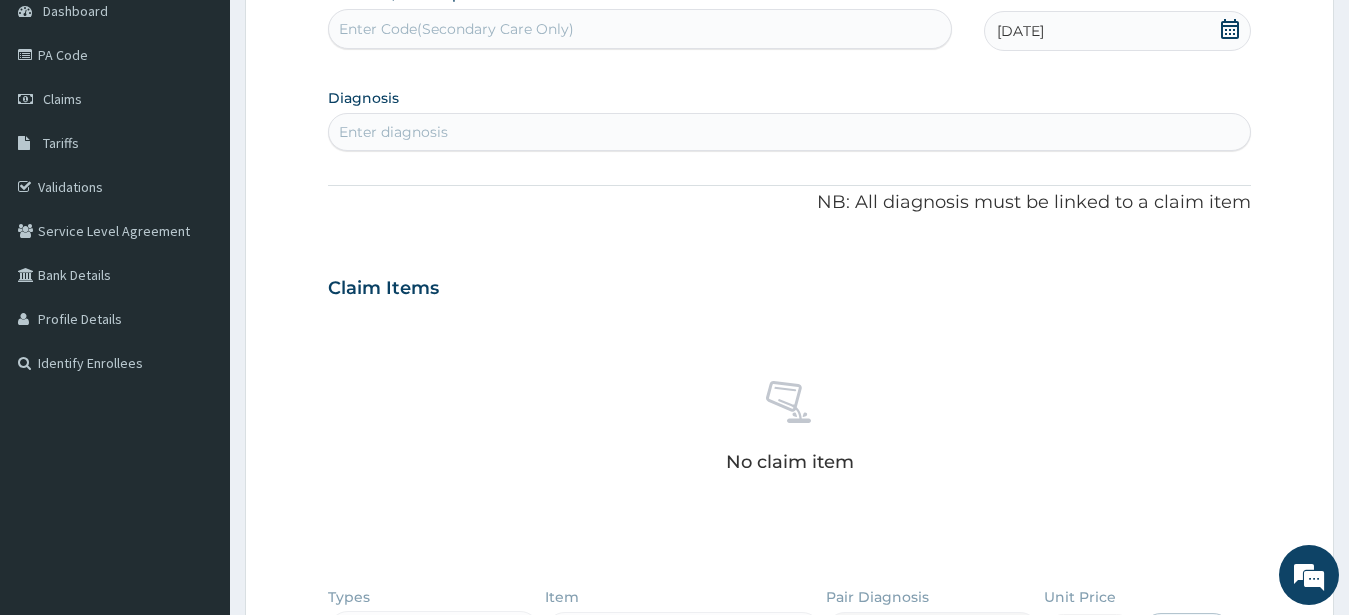 click on "Enter Code(Secondary Care Only)" at bounding box center (640, 29) 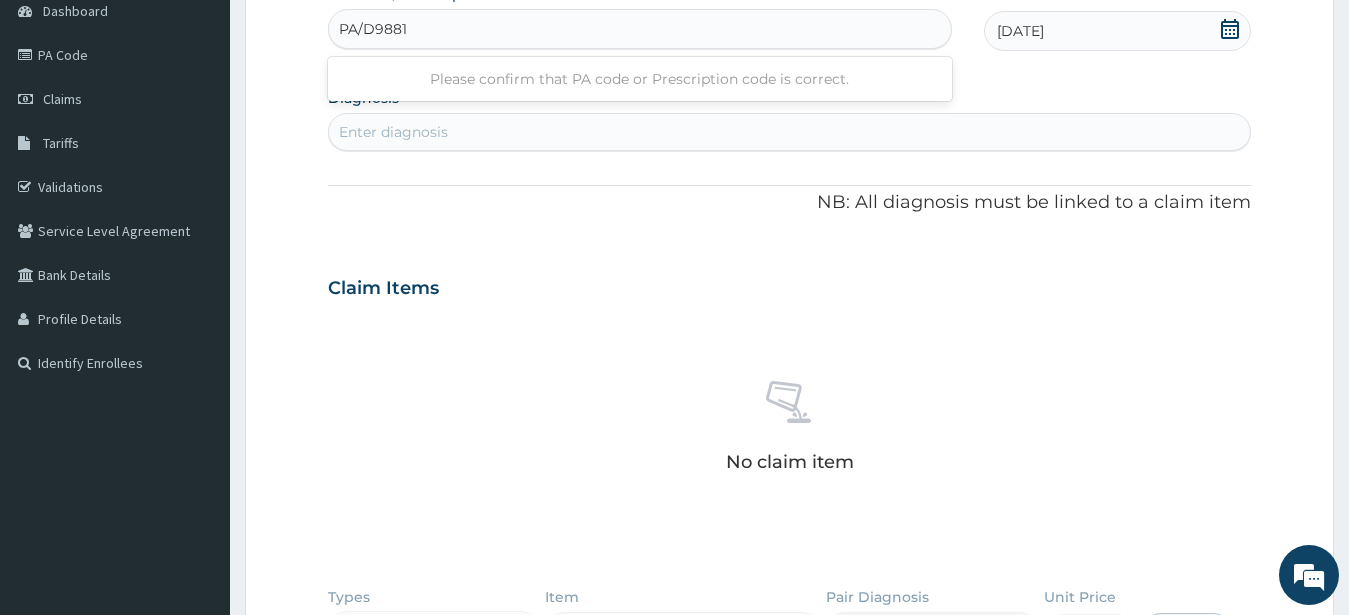 type on "PA/D9881C" 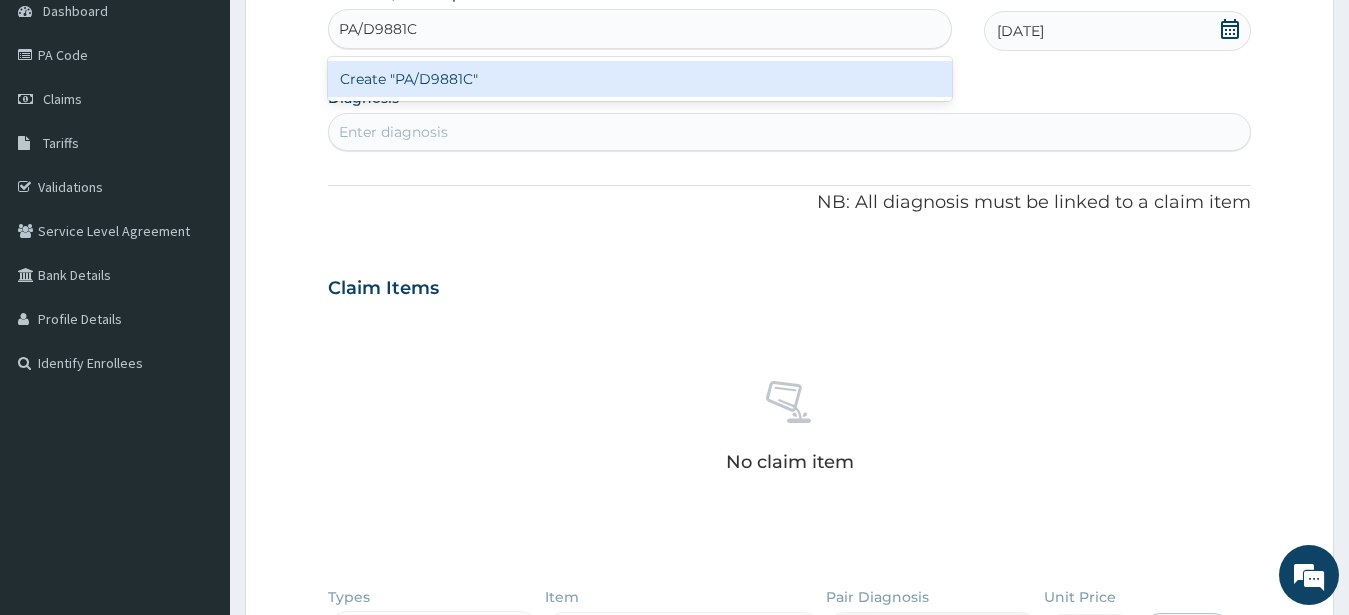 click on "Create "PA/D9881C"" at bounding box center [640, 79] 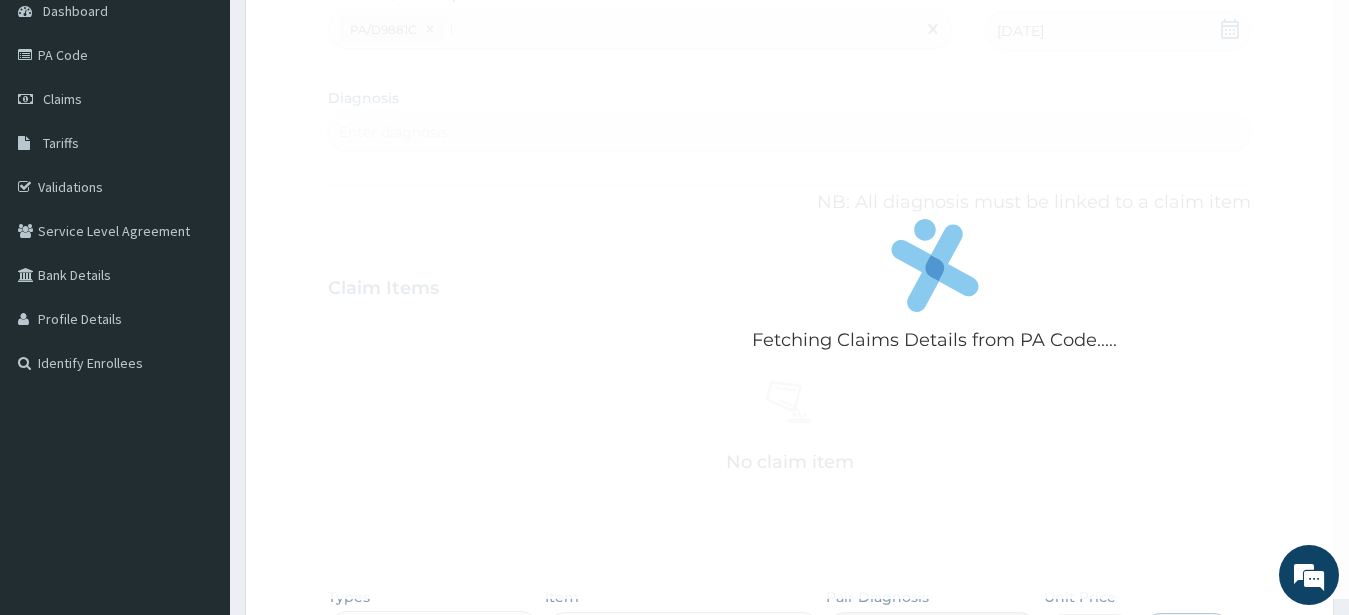 type 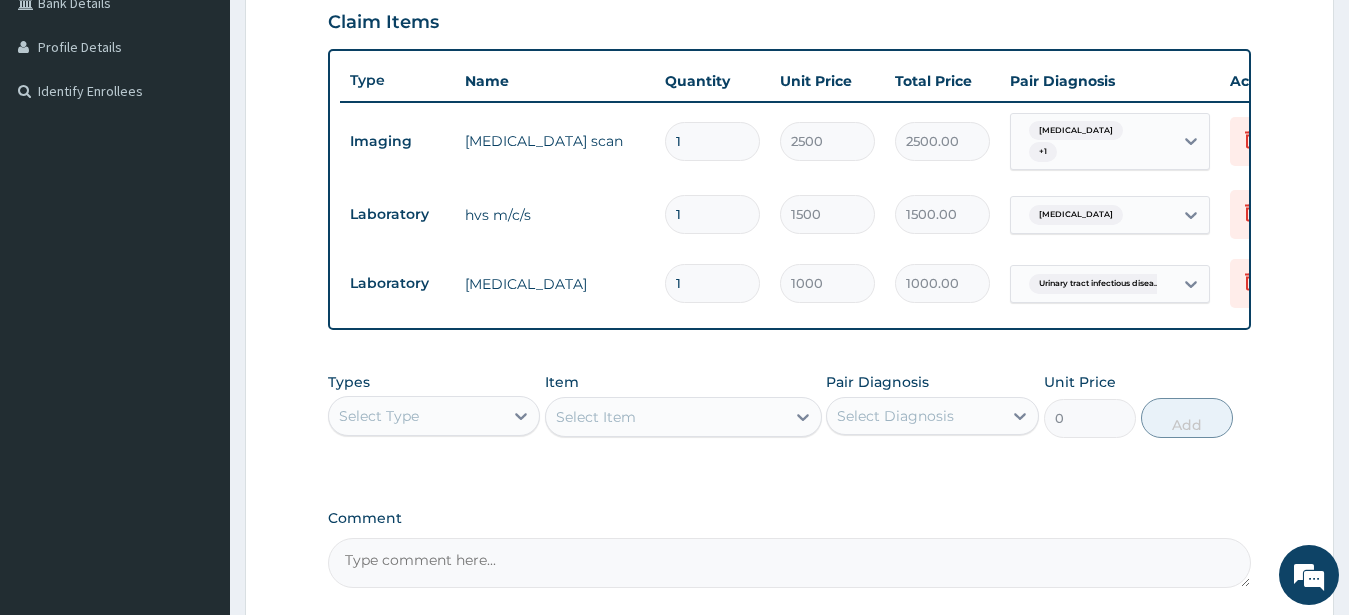 scroll, scrollTop: 671, scrollLeft: 0, axis: vertical 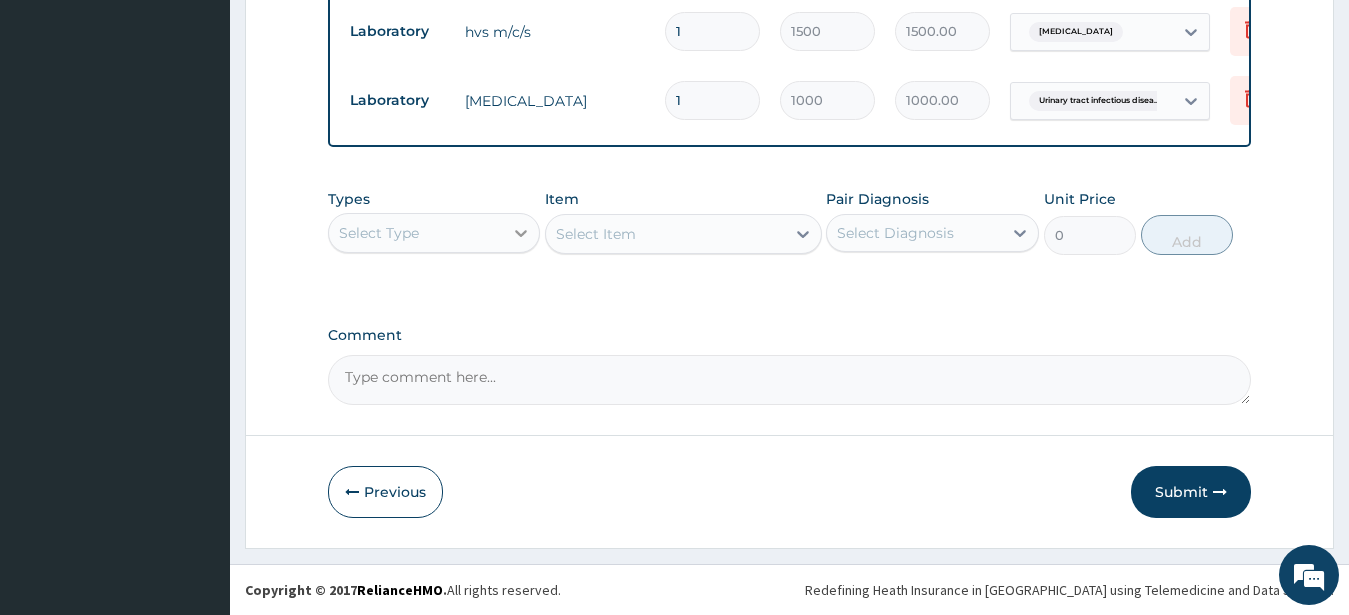 click at bounding box center [521, 233] 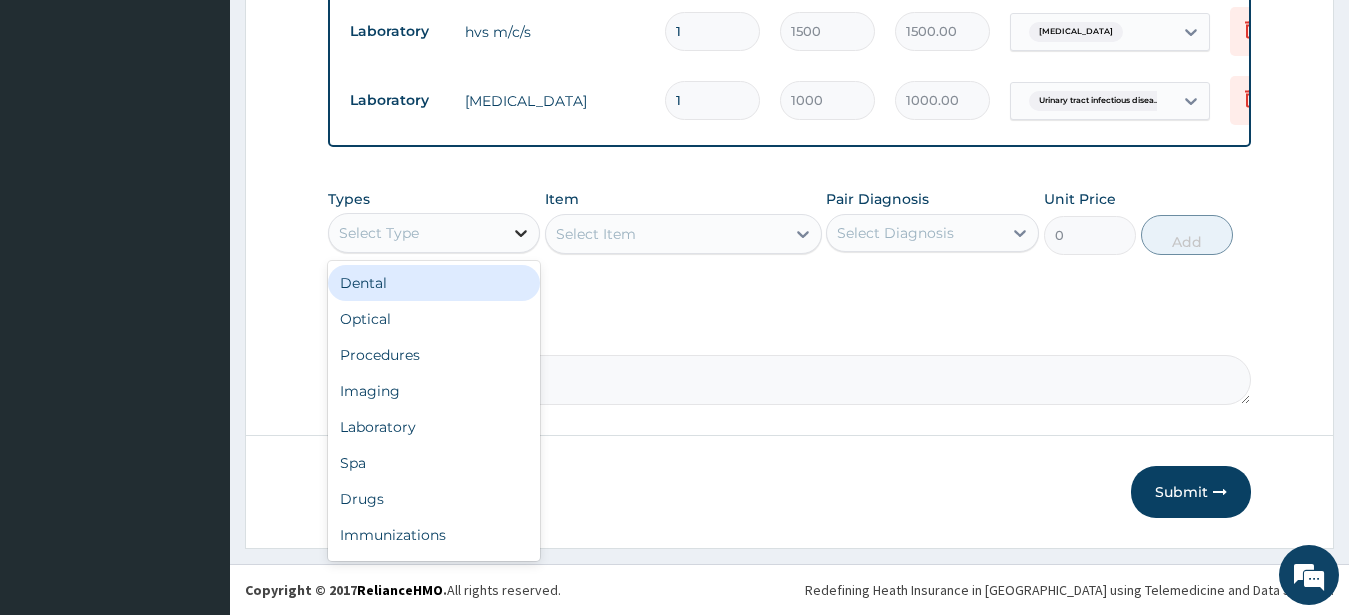 click 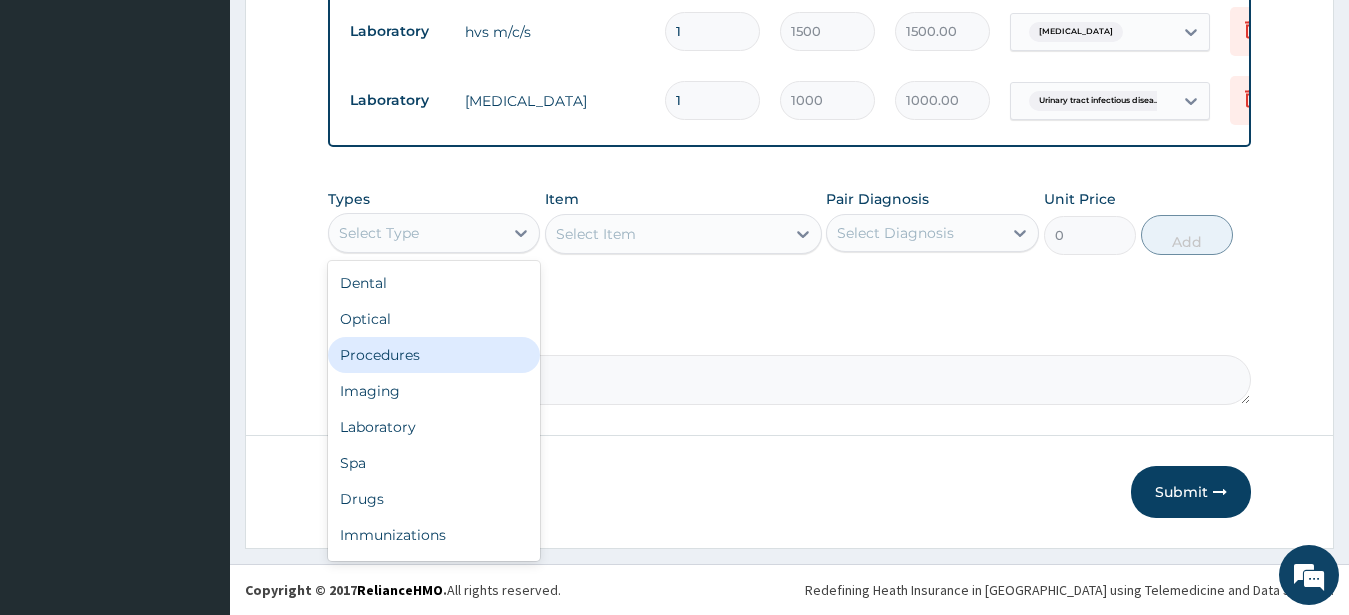 click on "Procedures" at bounding box center (434, 355) 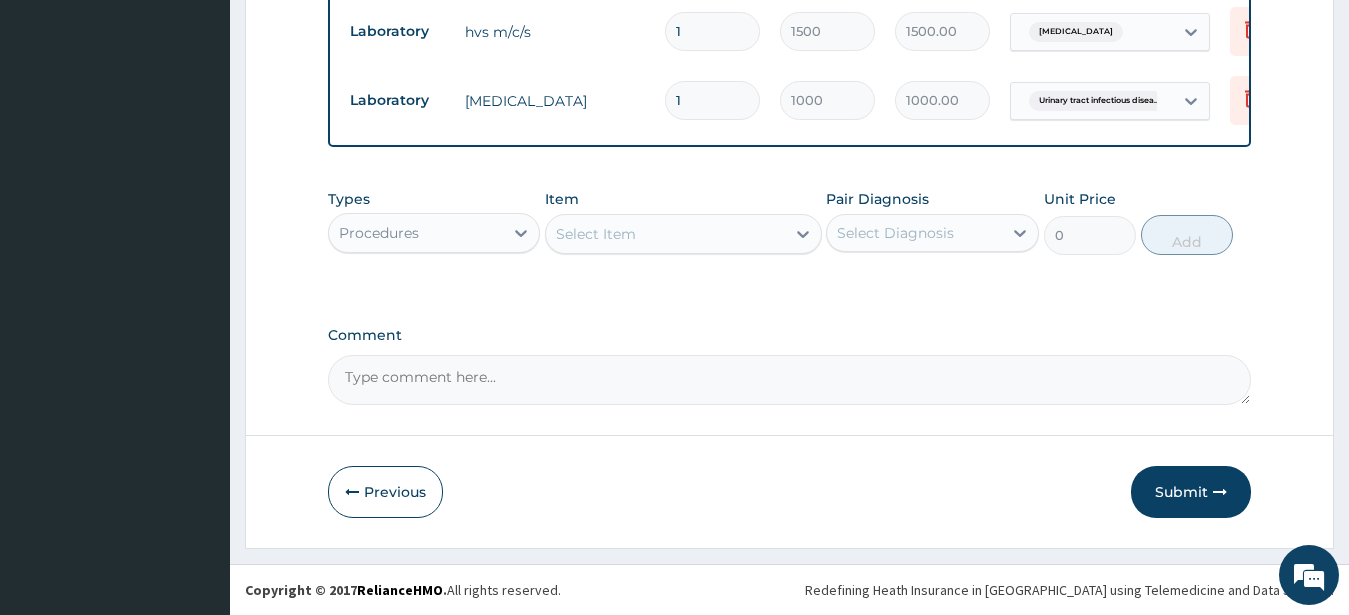 click 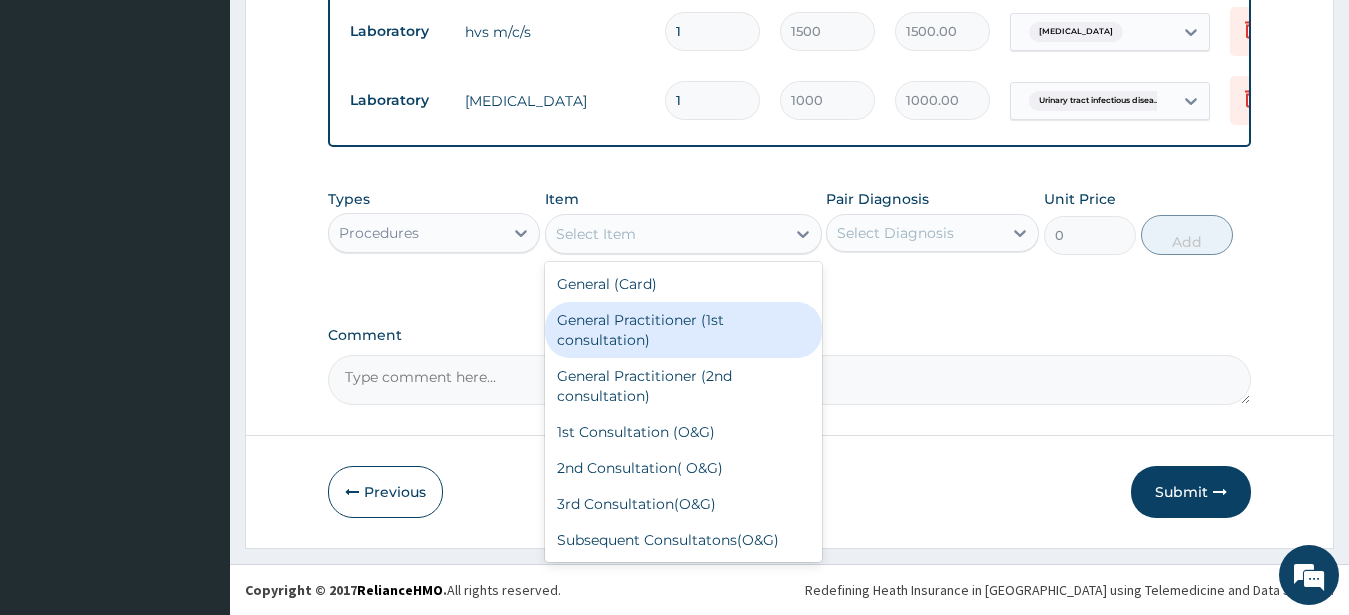 click on "General Practitioner (1st consultation)" at bounding box center [683, 330] 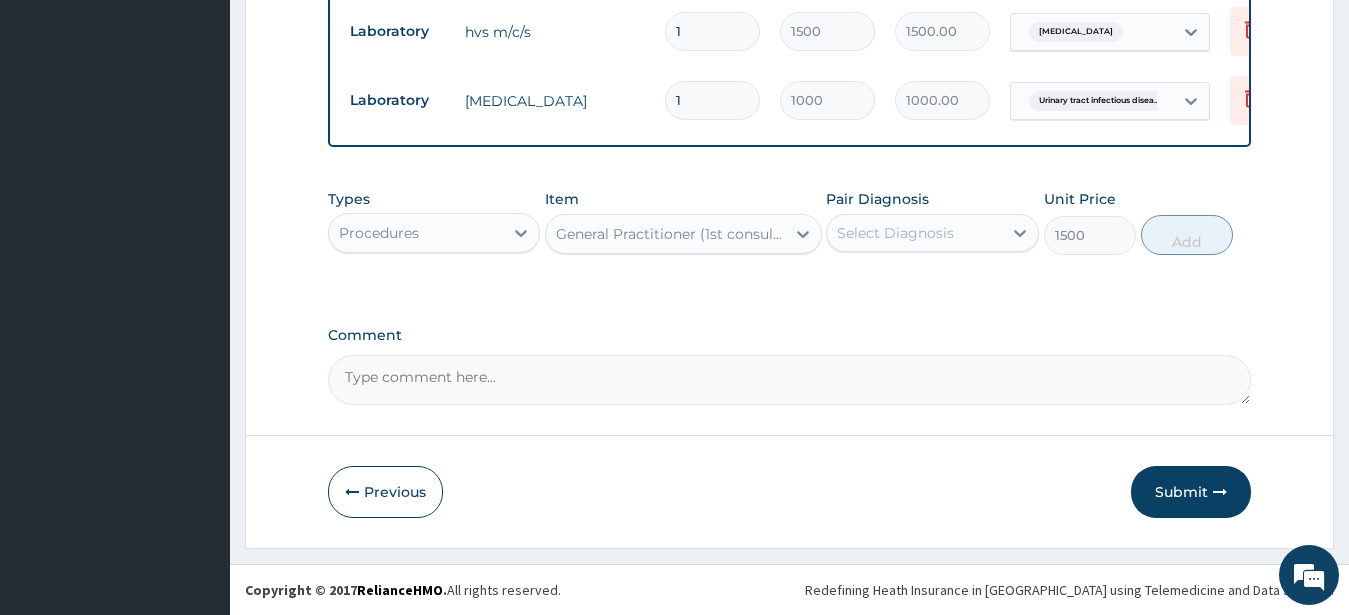 type on "1500" 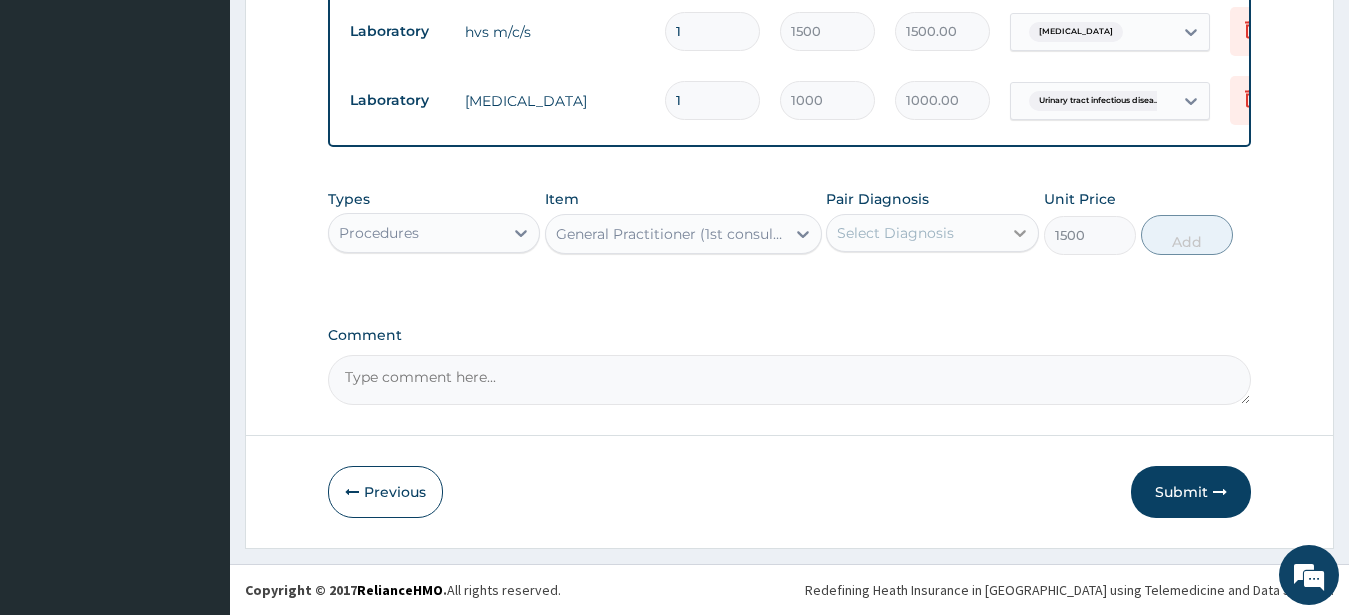 click 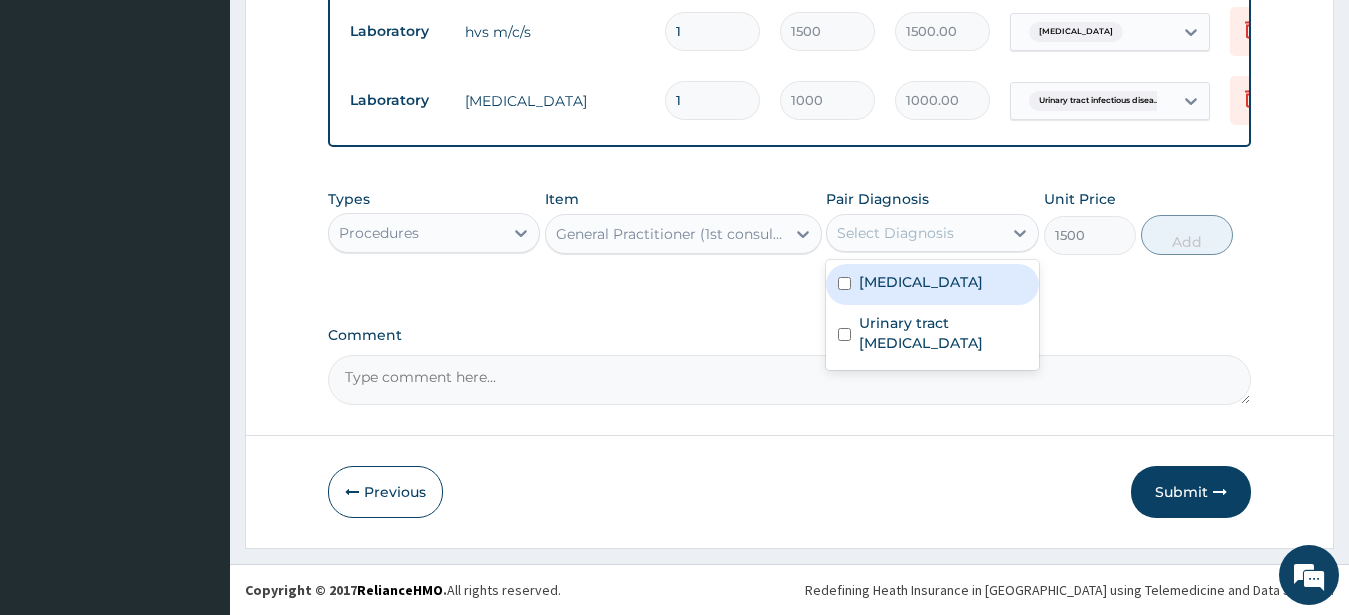 drag, startPoint x: 926, startPoint y: 287, endPoint x: 914, endPoint y: 304, distance: 20.808653 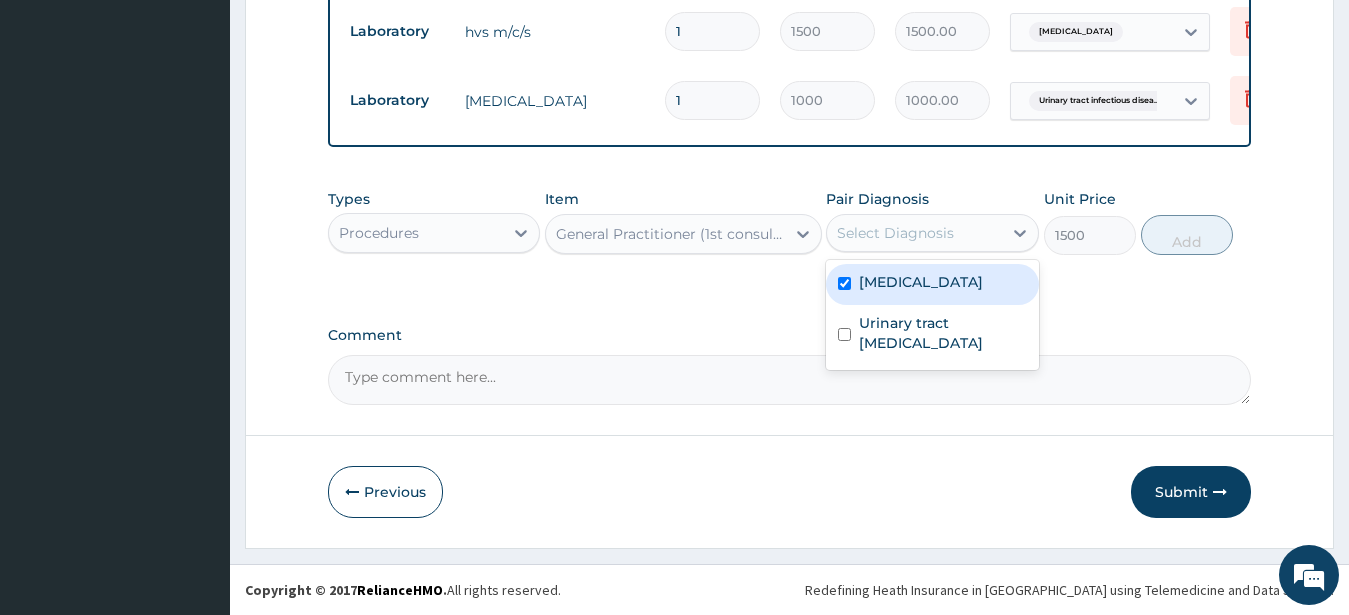checkbox on "true" 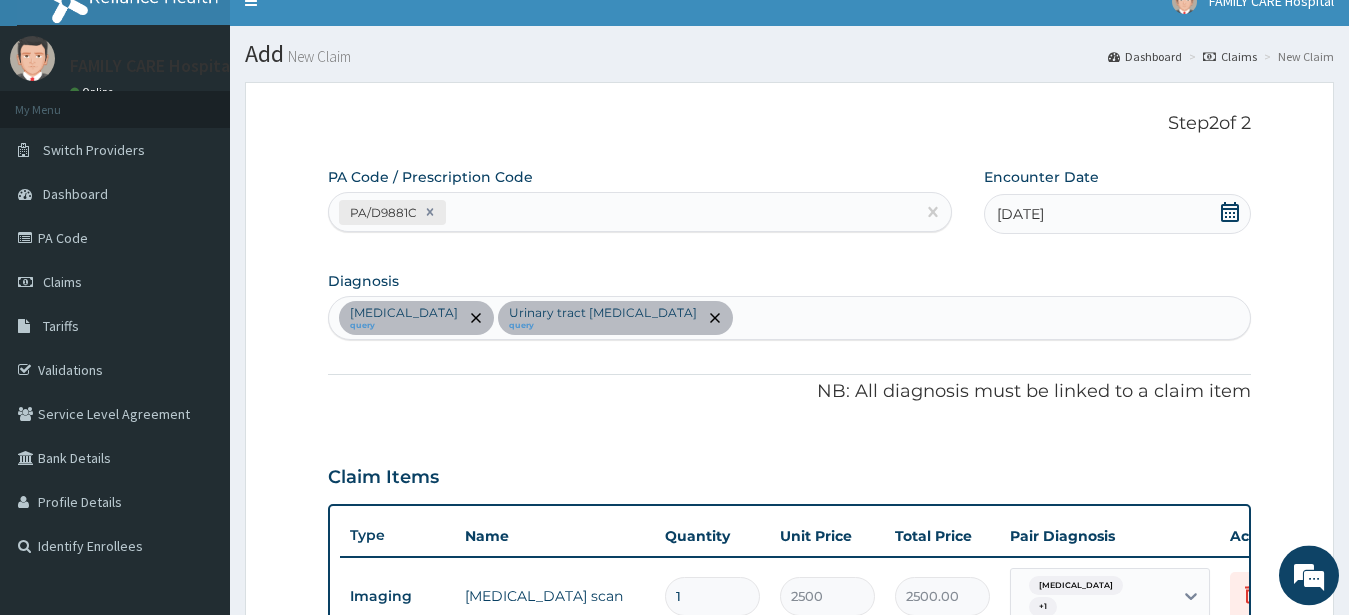 scroll, scrollTop: 0, scrollLeft: 0, axis: both 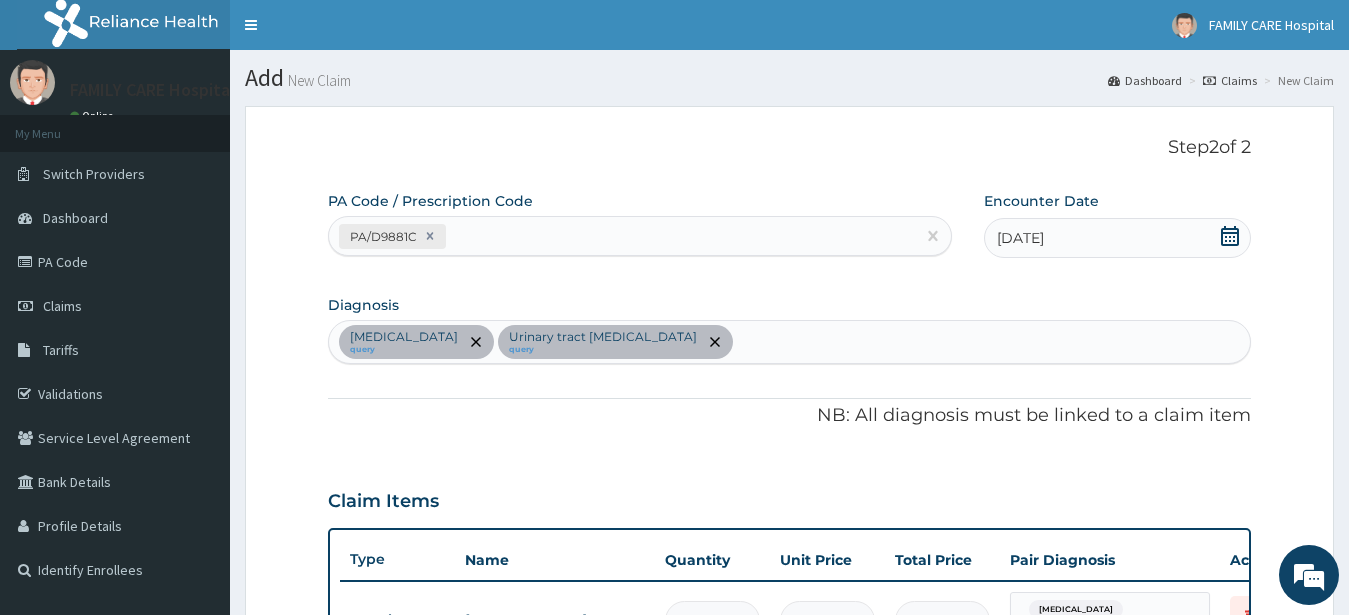 drag, startPoint x: 707, startPoint y: 332, endPoint x: 709, endPoint y: 317, distance: 15.132746 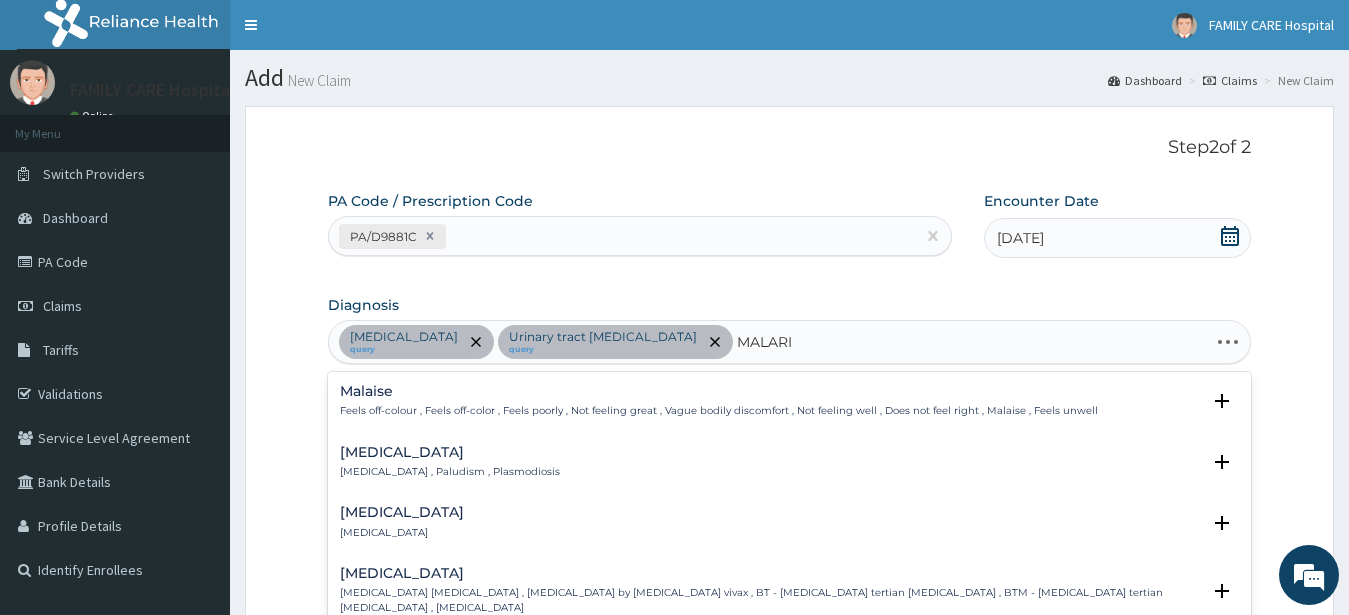 type on "MALARIA" 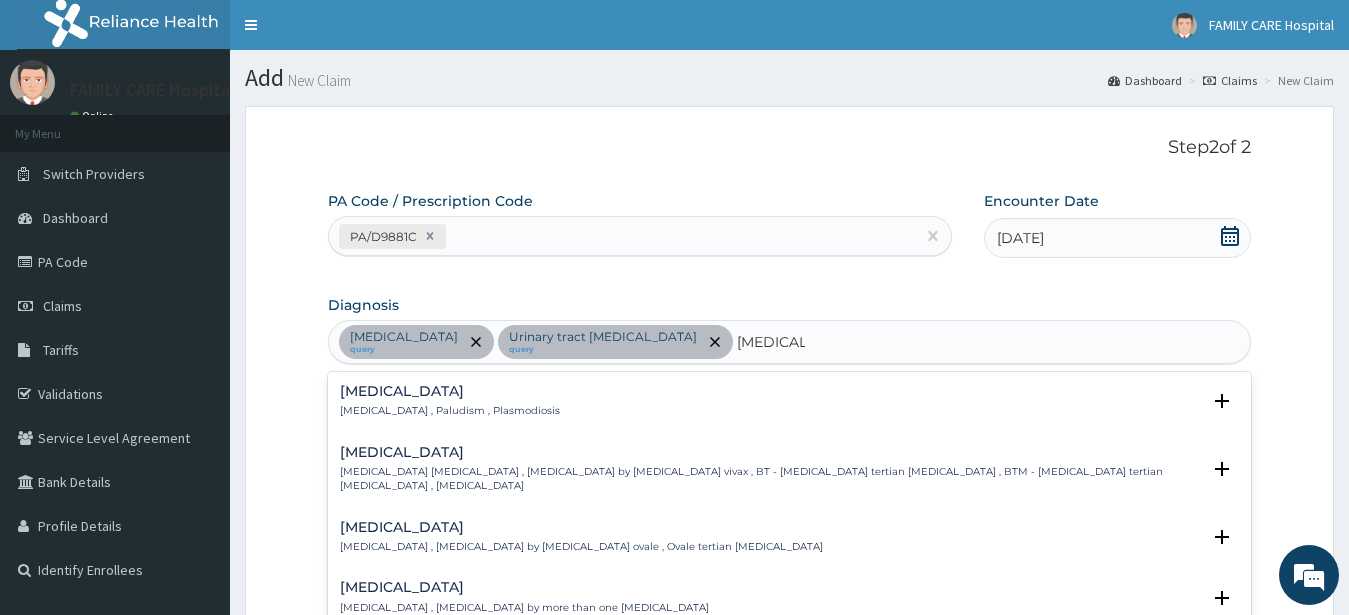 click on "Malaria Malaria , Paludism , Plasmodiosis" at bounding box center [790, 401] 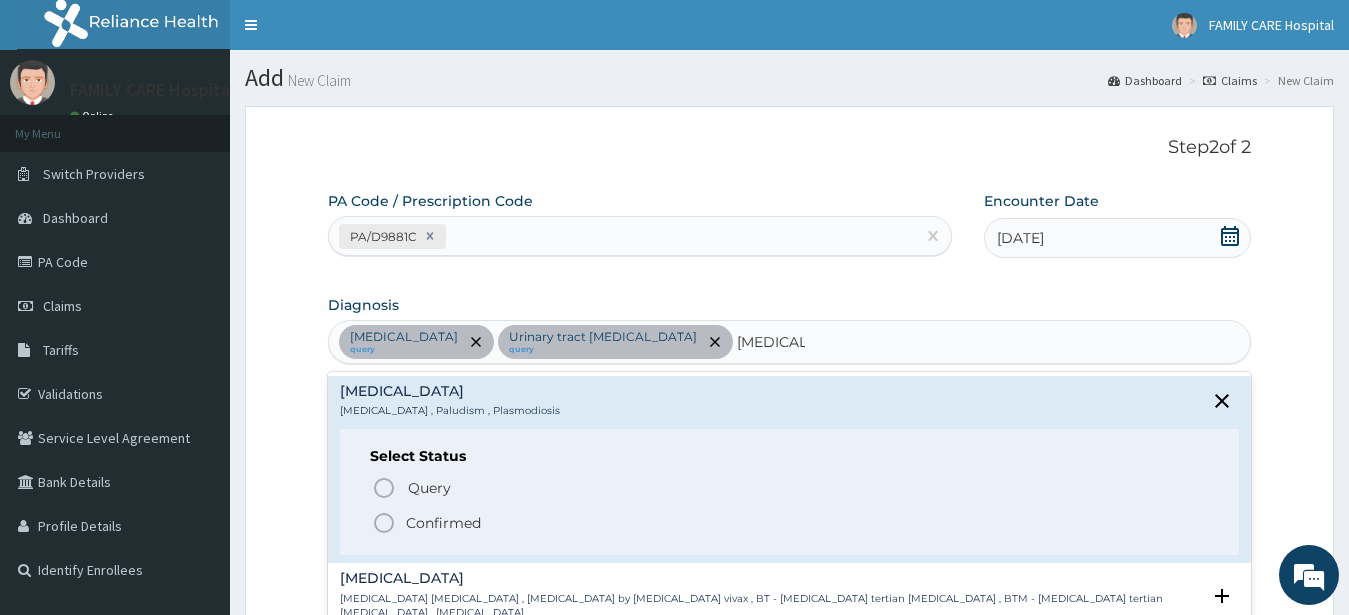 click on "Confirmed" at bounding box center (791, 523) 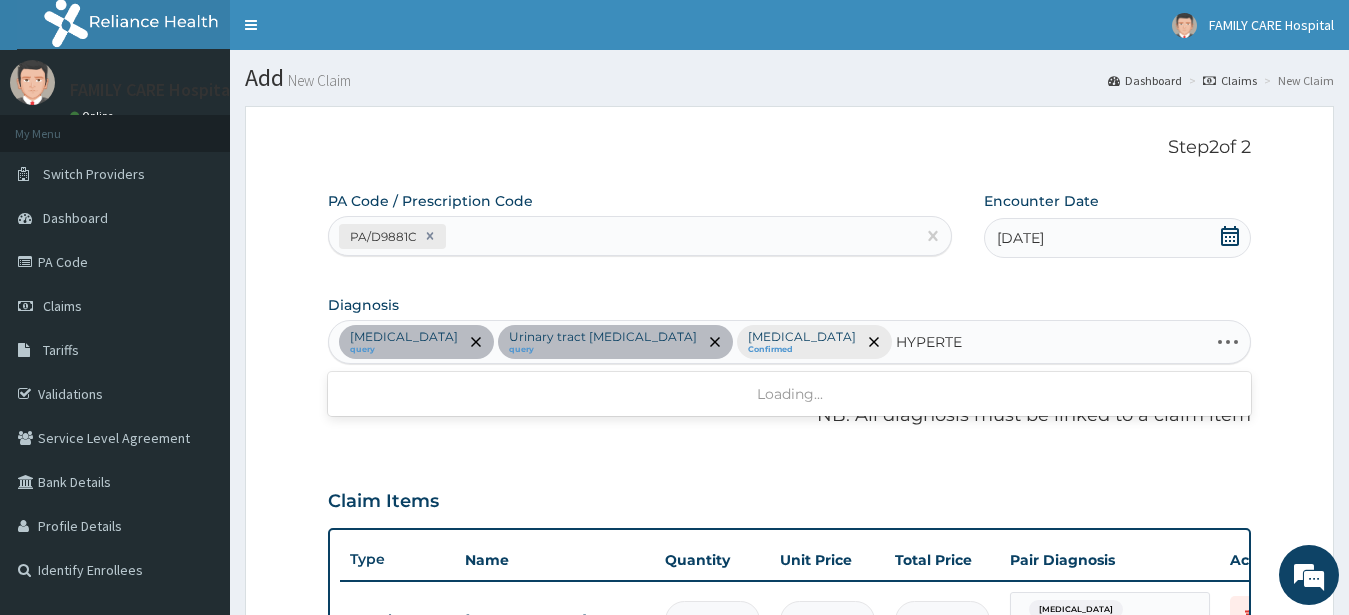 type on "HYPERTEN" 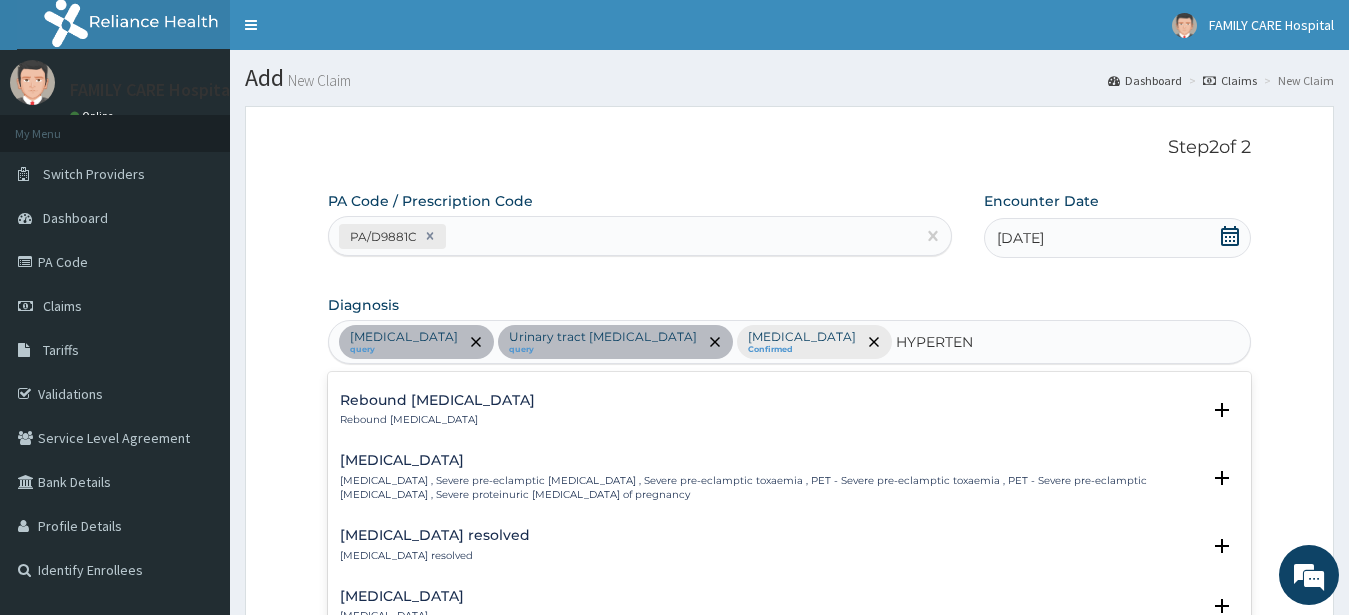 scroll, scrollTop: 1350, scrollLeft: 0, axis: vertical 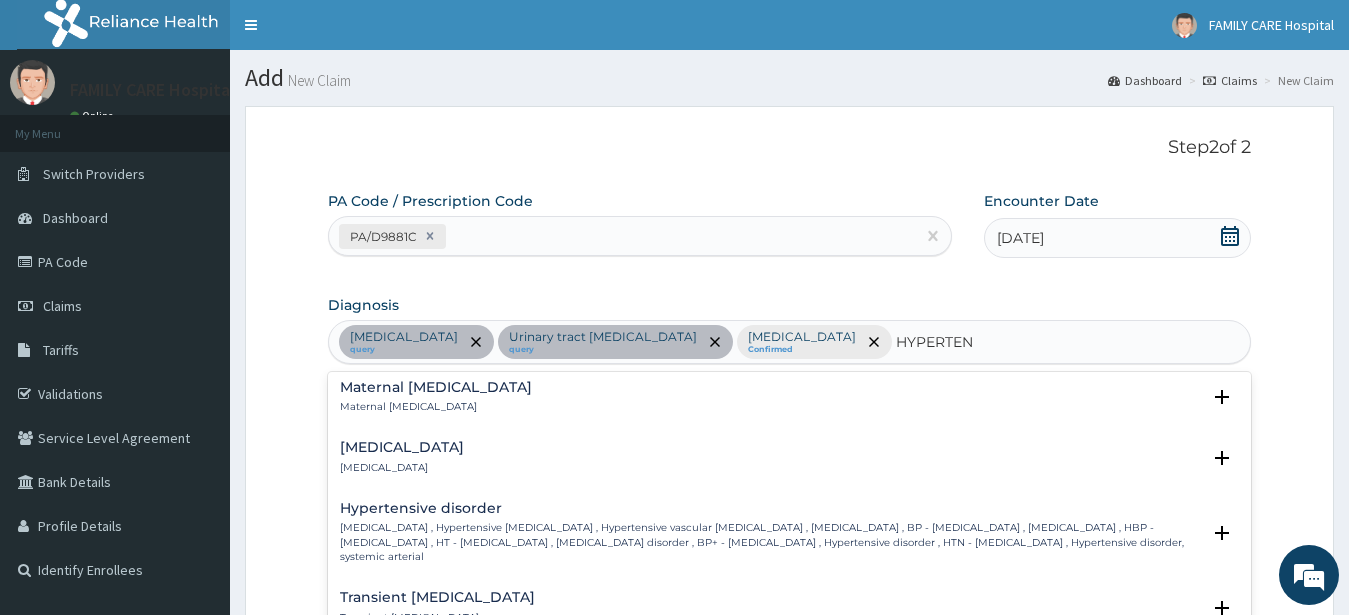 click on "Hypertensive disorder" at bounding box center (770, 508) 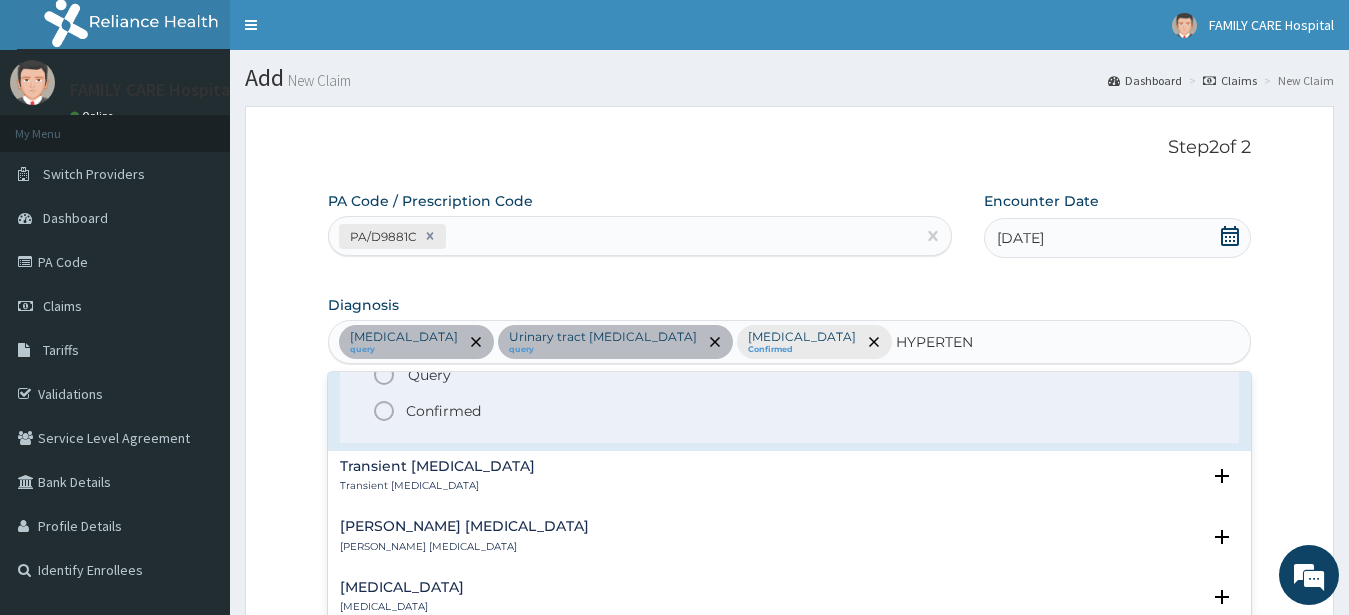 scroll, scrollTop: 1620, scrollLeft: 0, axis: vertical 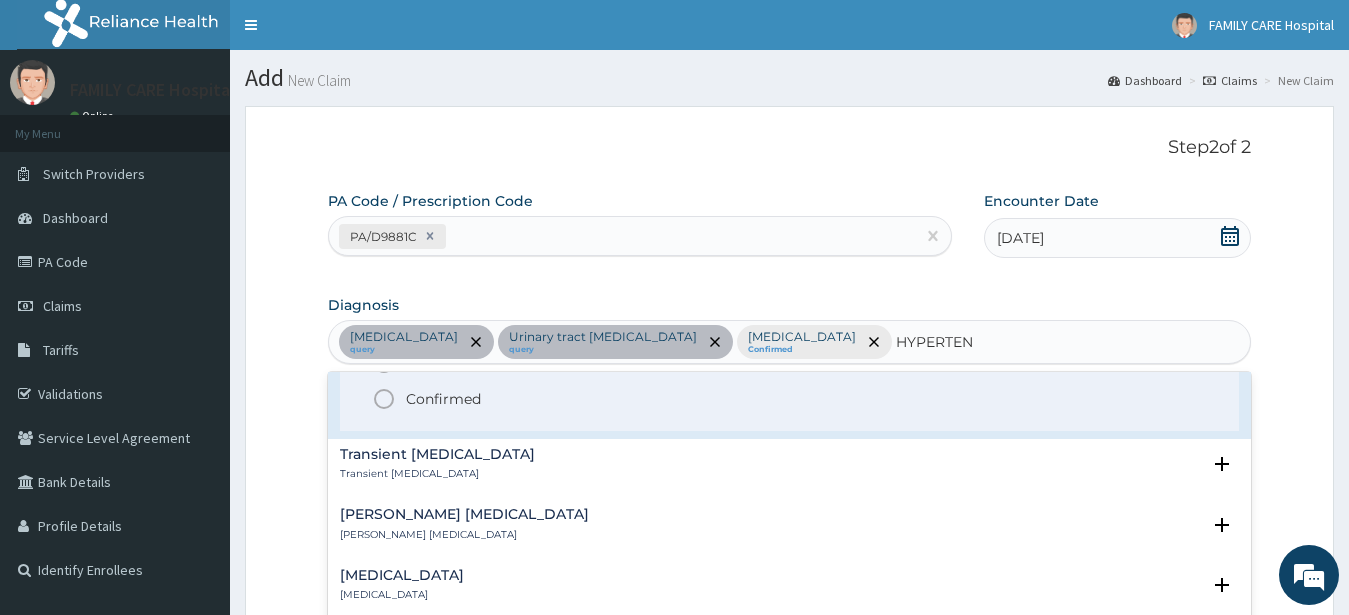 click on "Confirmed" at bounding box center [443, 399] 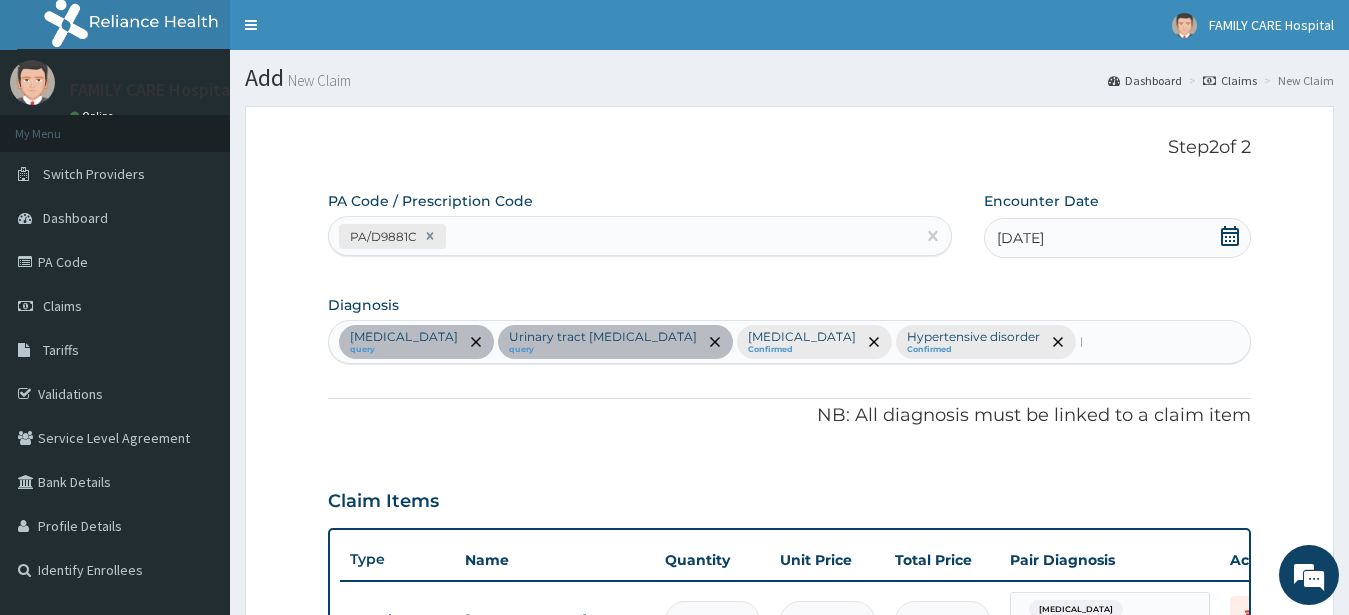 type 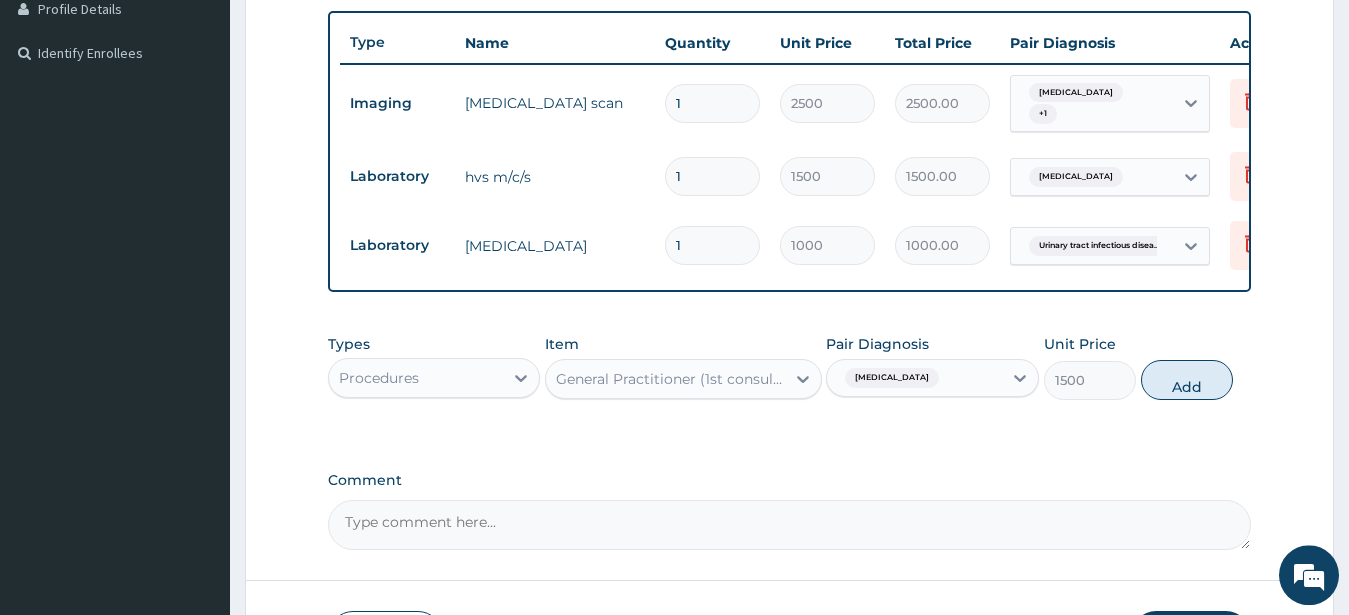 scroll, scrollTop: 544, scrollLeft: 0, axis: vertical 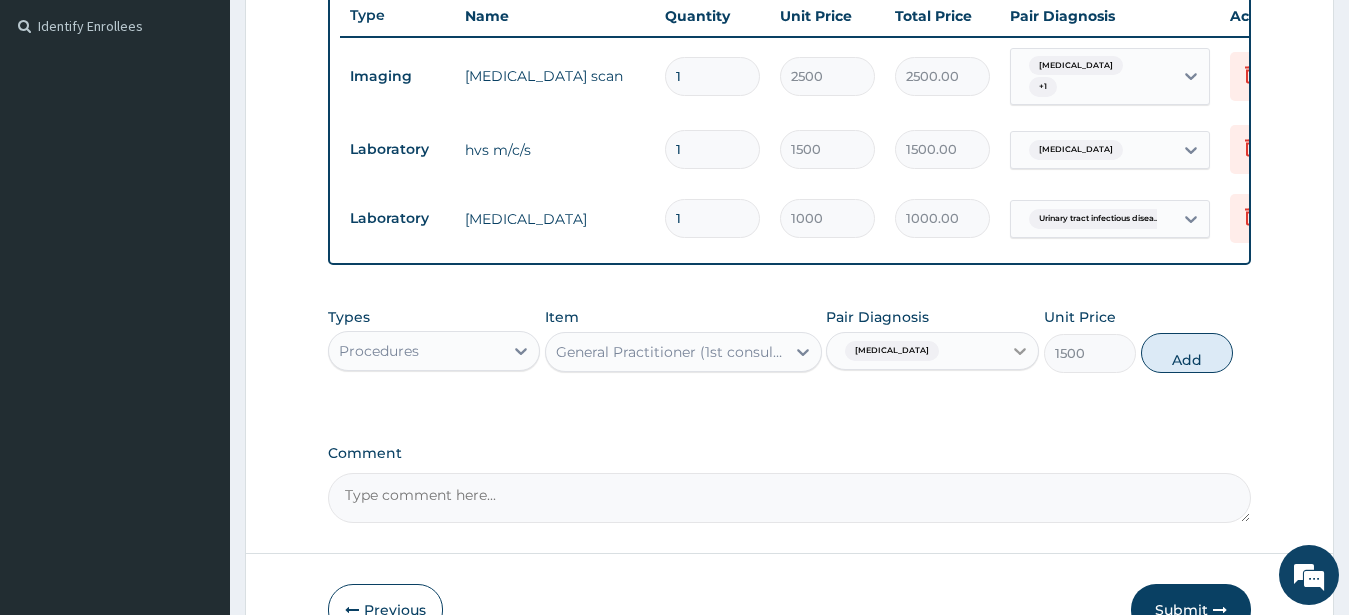 click 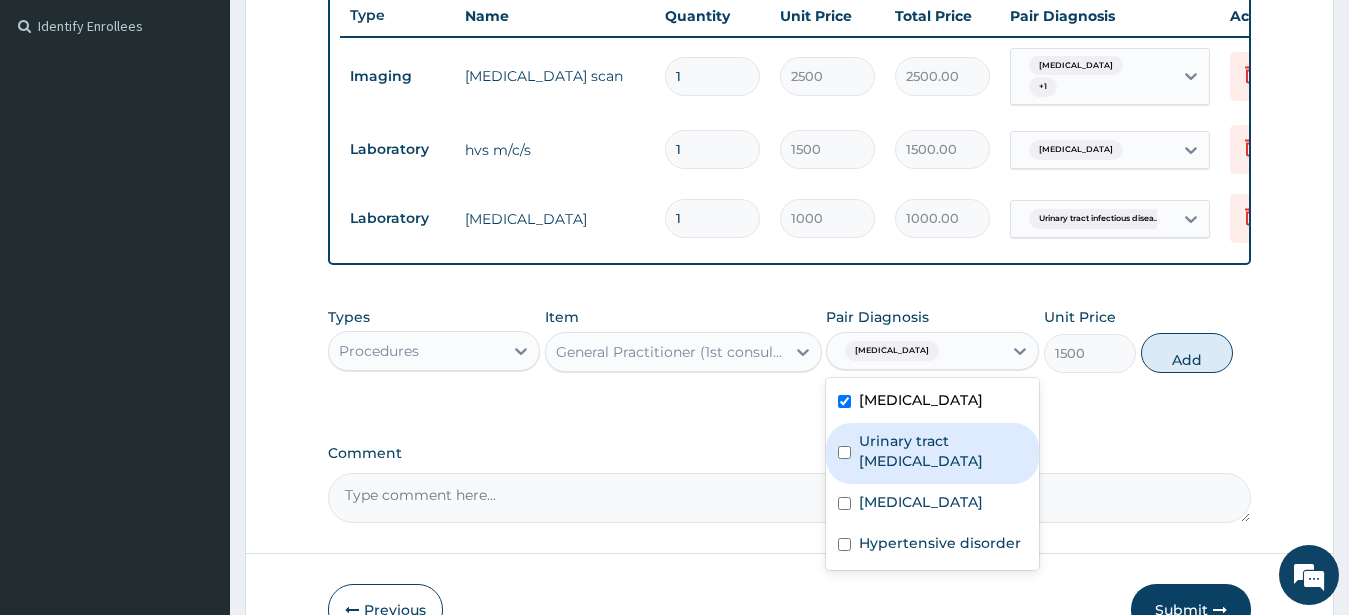 drag, startPoint x: 848, startPoint y: 456, endPoint x: 866, endPoint y: 508, distance: 55.027267 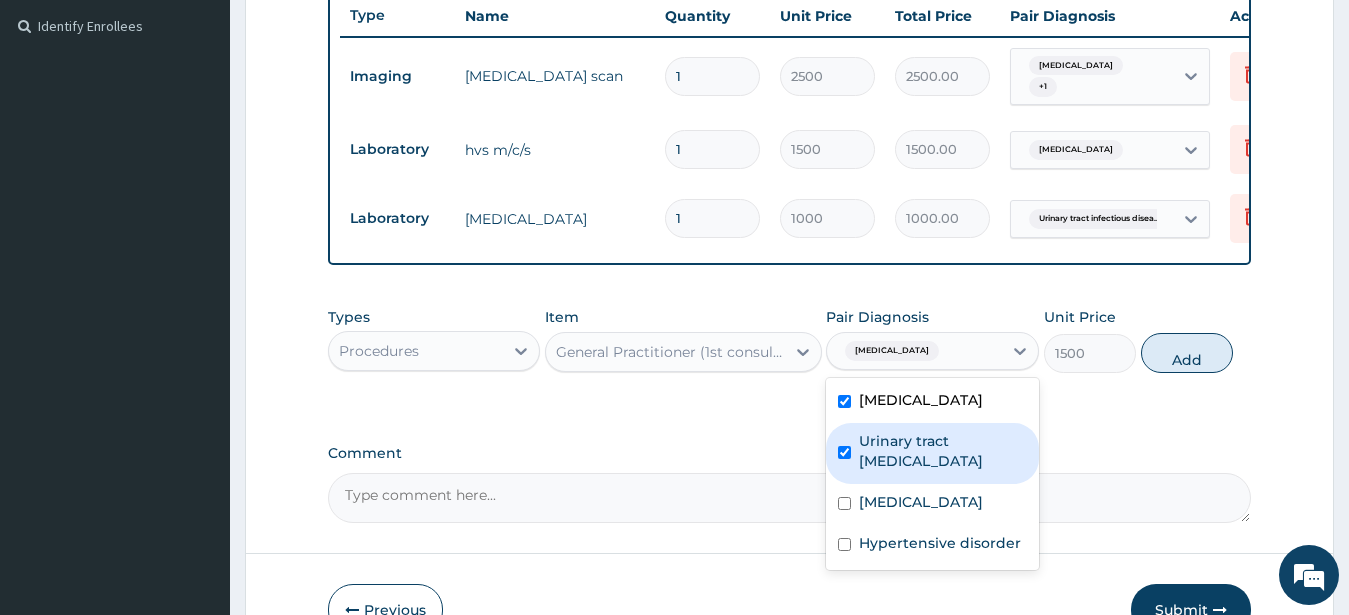 checkbox on "true" 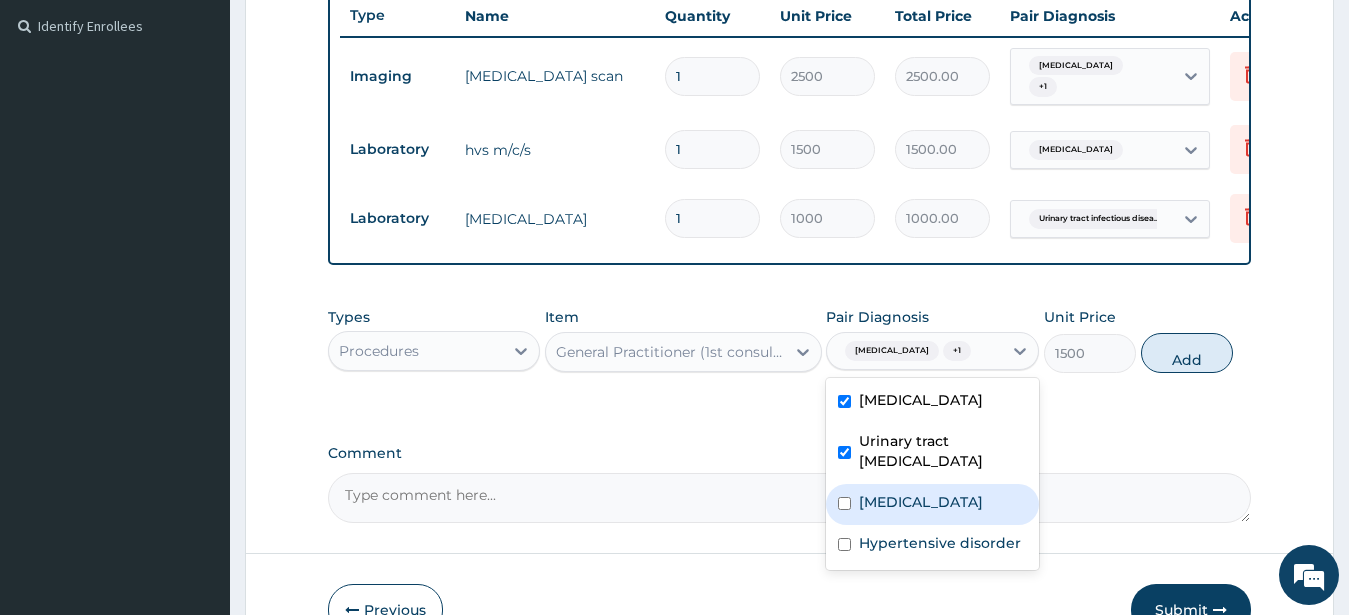 drag, startPoint x: 852, startPoint y: 509, endPoint x: 855, endPoint y: 556, distance: 47.095646 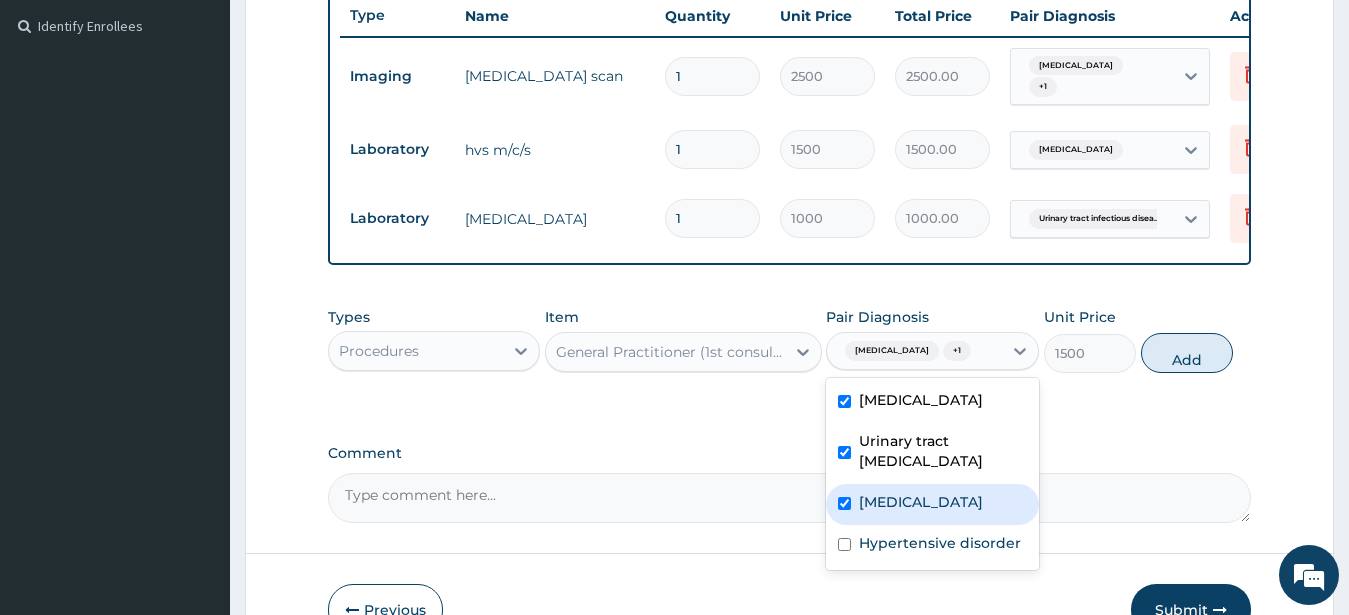 checkbox on "true" 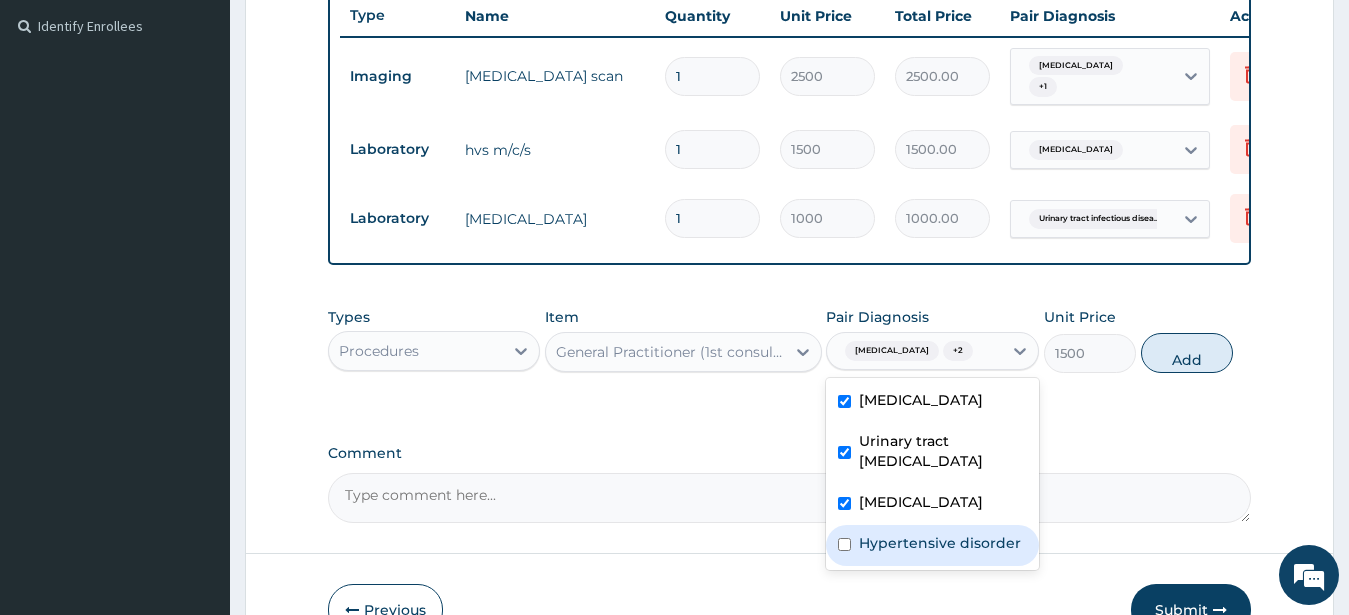 click at bounding box center [844, 544] 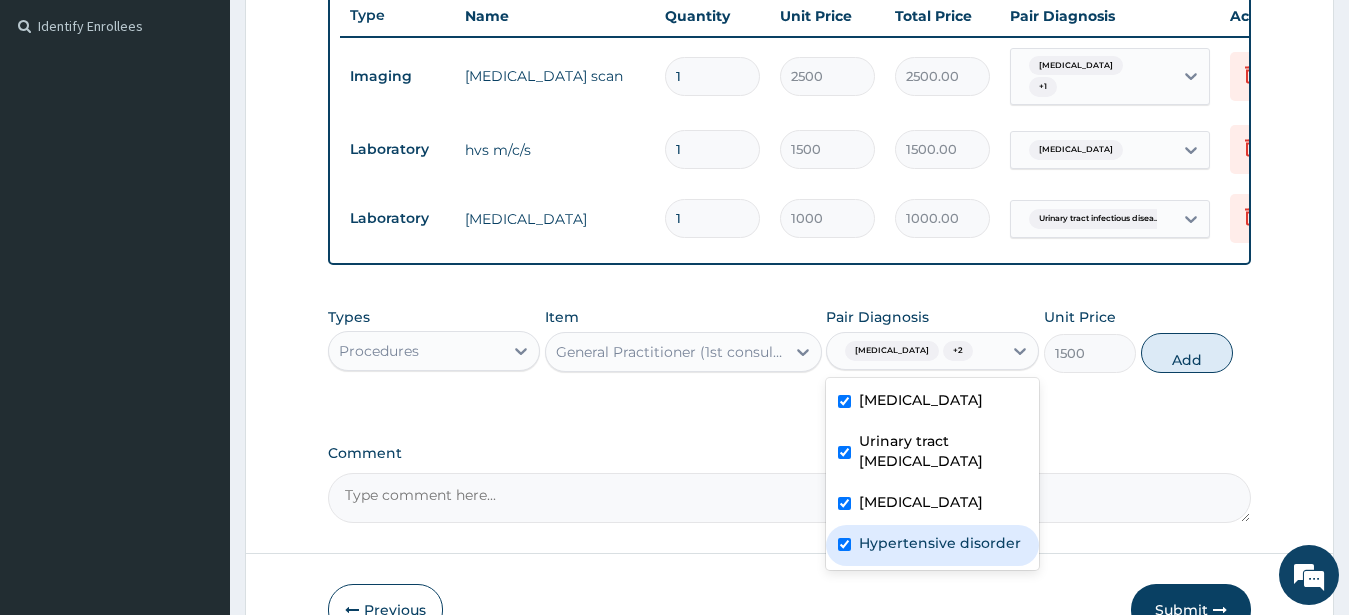 checkbox on "true" 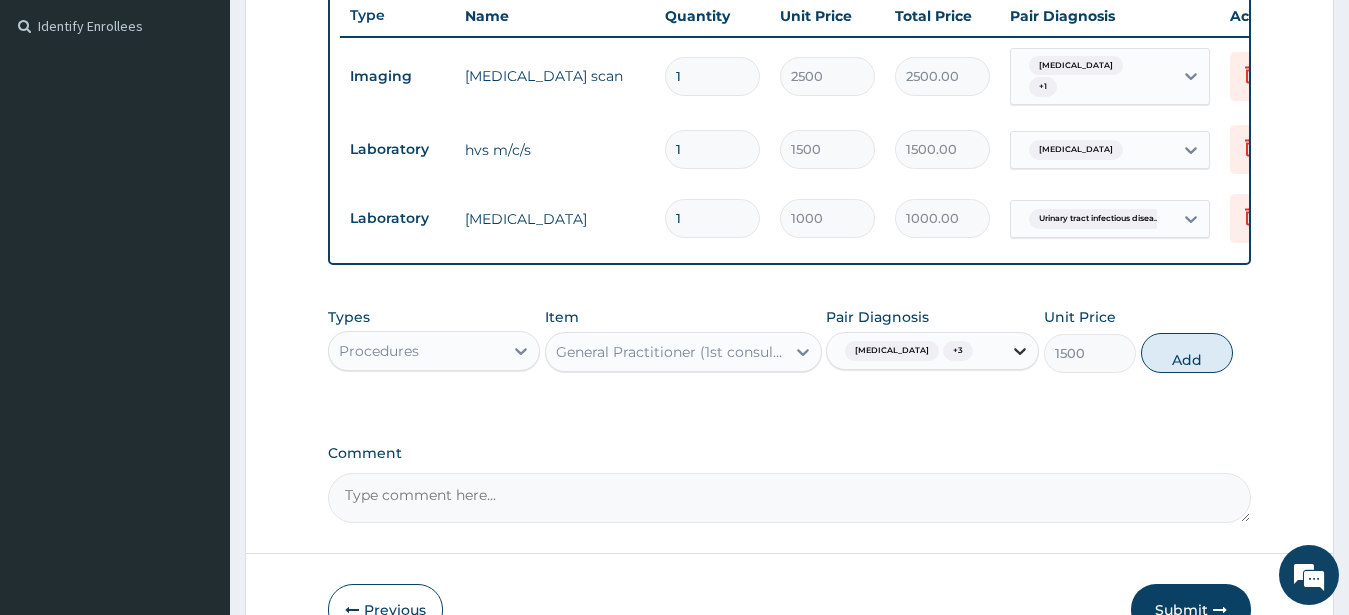 click 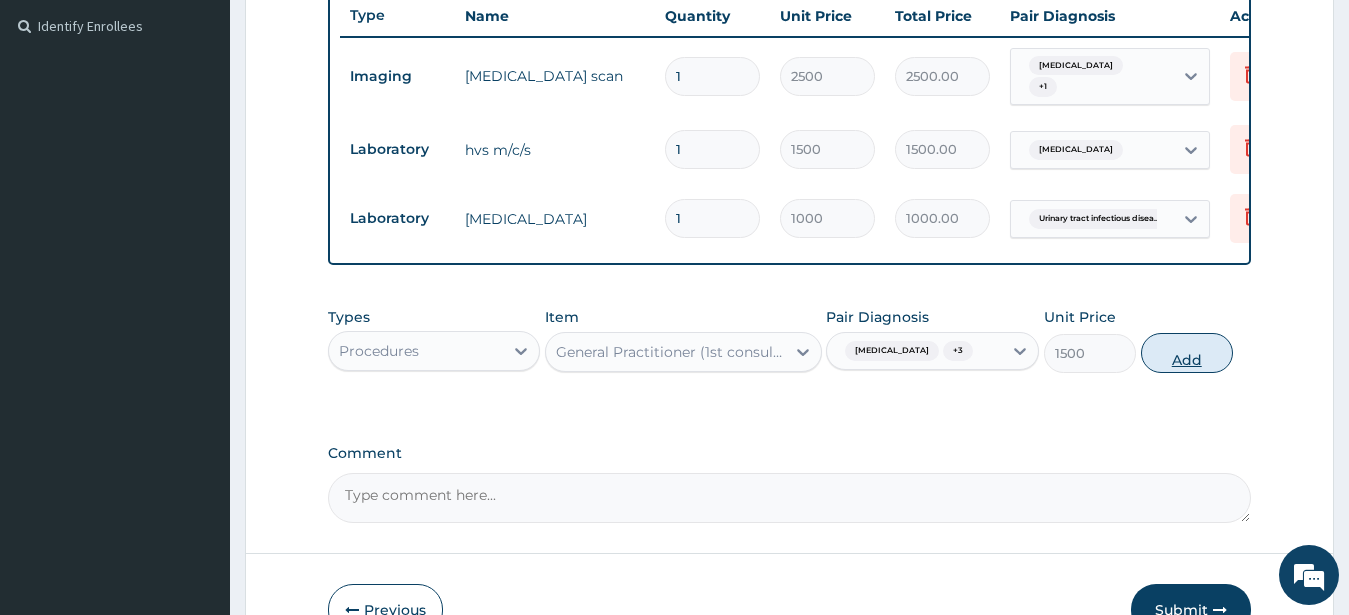 click on "Add" at bounding box center (1187, 353) 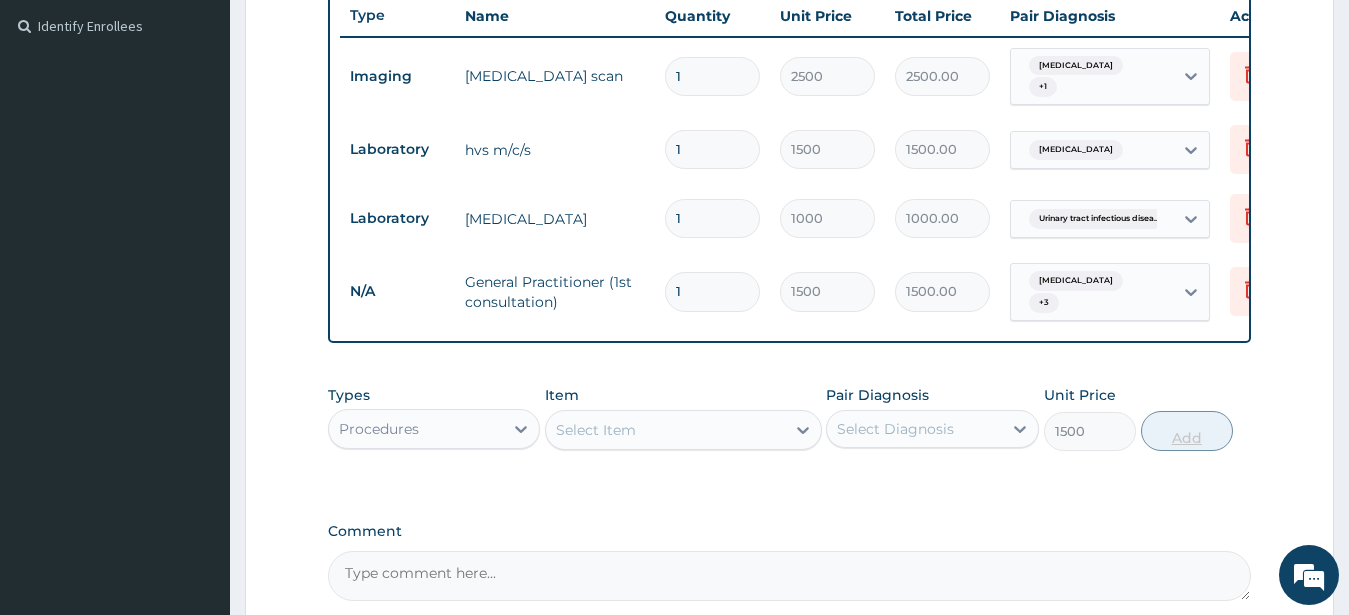 type on "0" 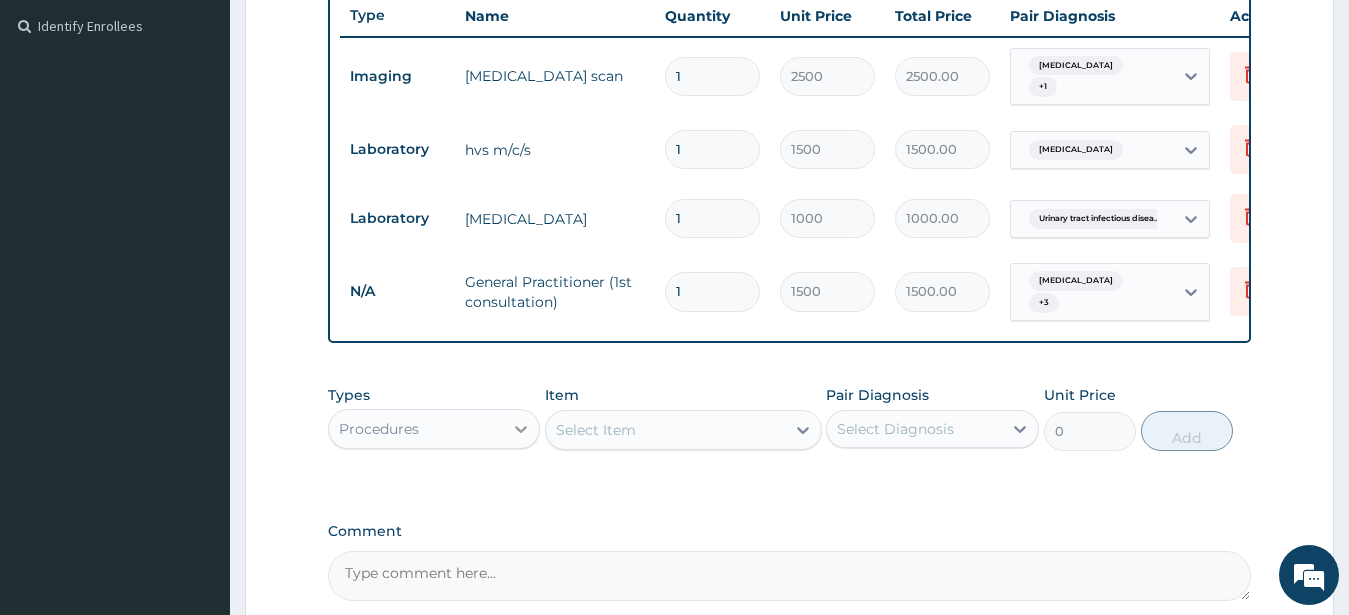 click 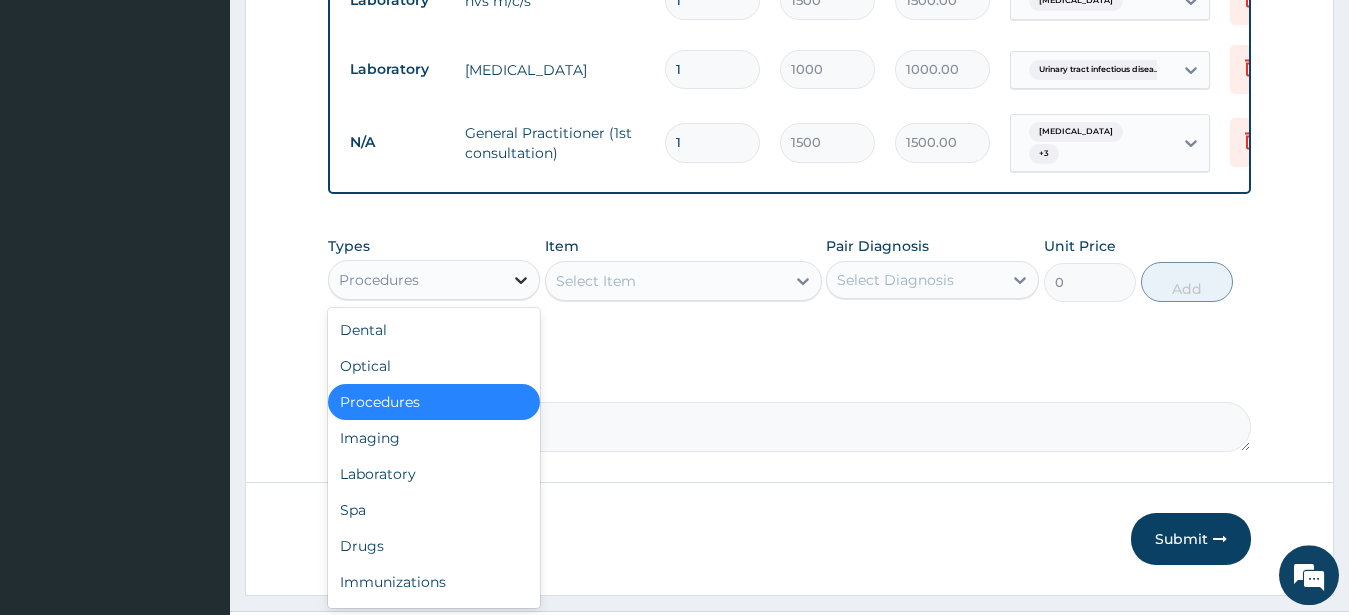 scroll, scrollTop: 740, scrollLeft: 0, axis: vertical 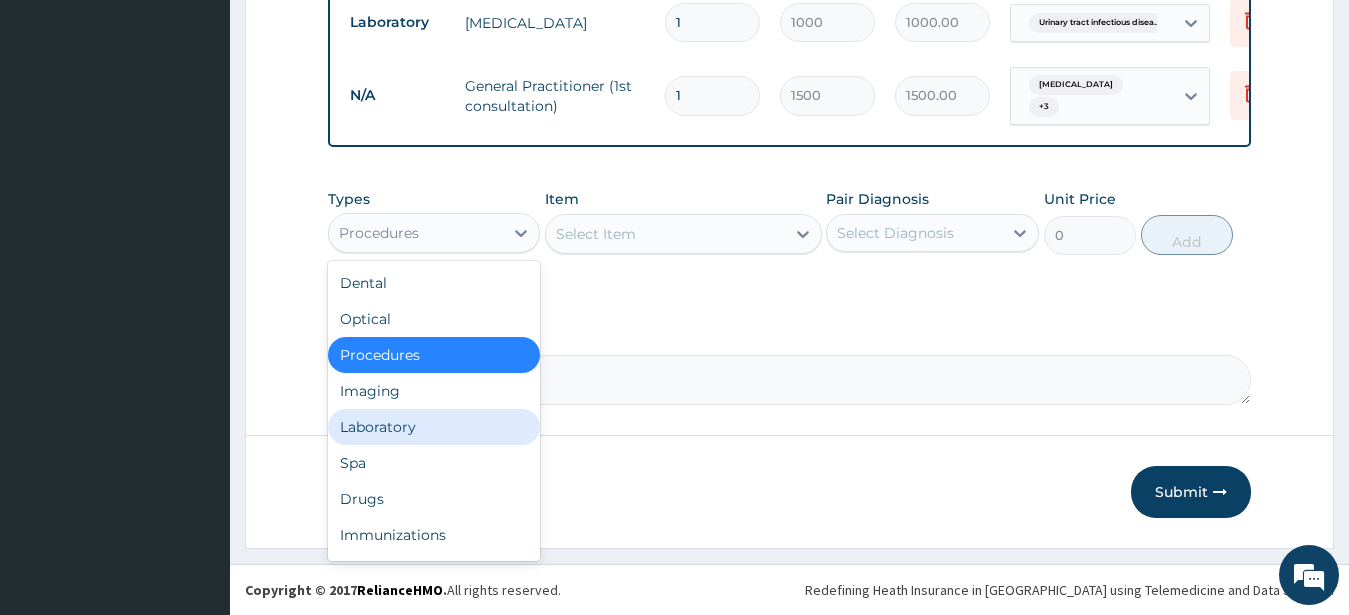 click on "Laboratory" at bounding box center (434, 427) 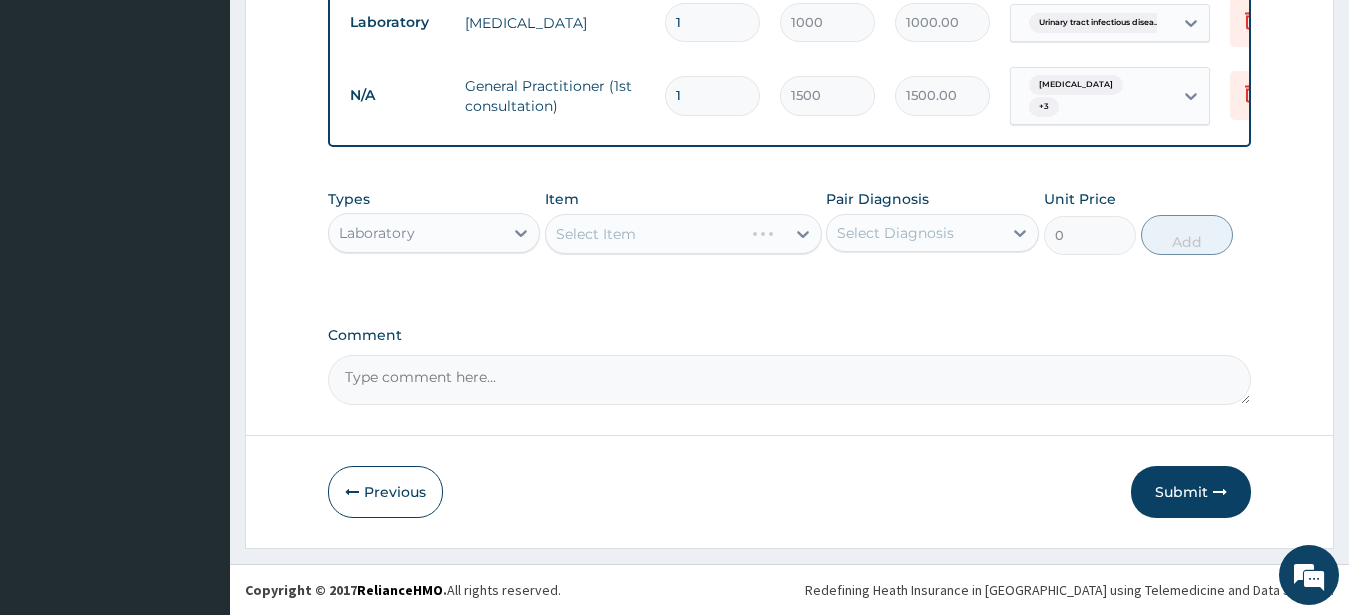 click on "Select Item" at bounding box center [683, 234] 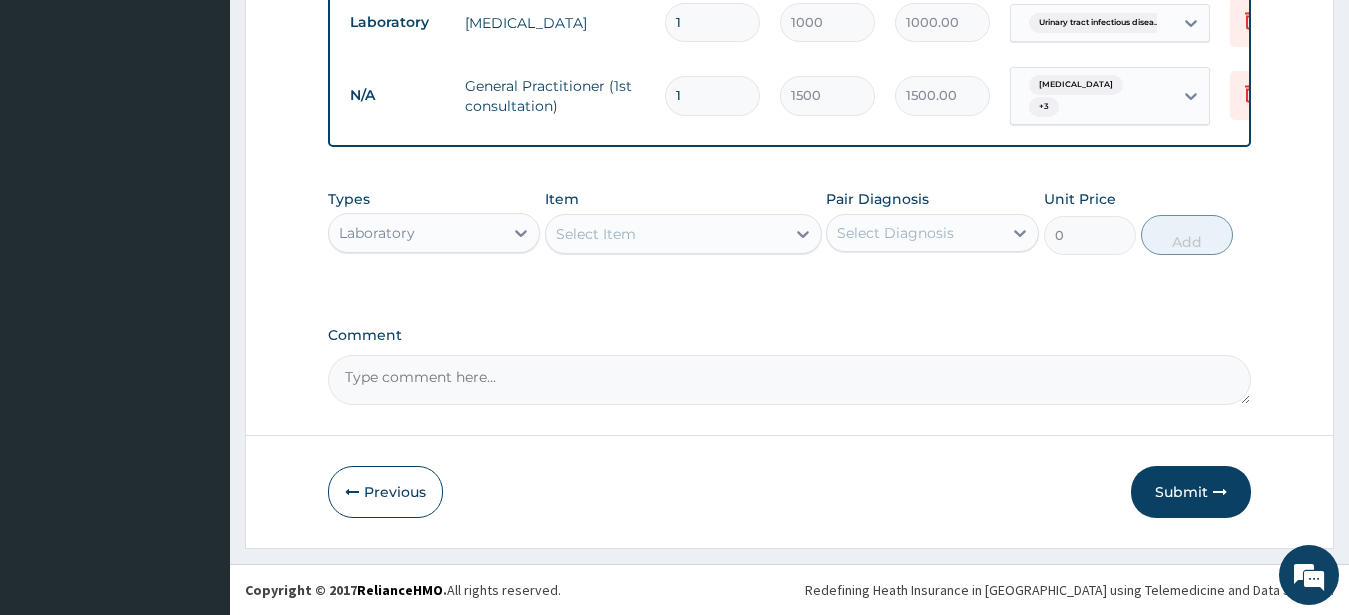 click 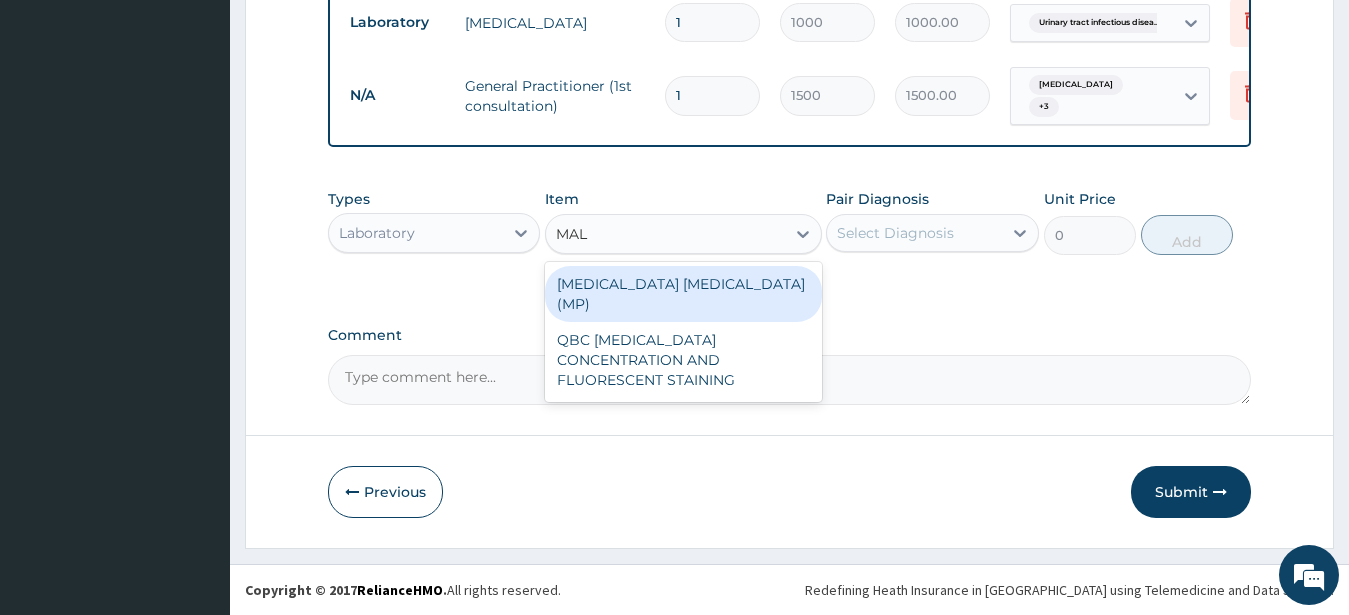 type on "MALA" 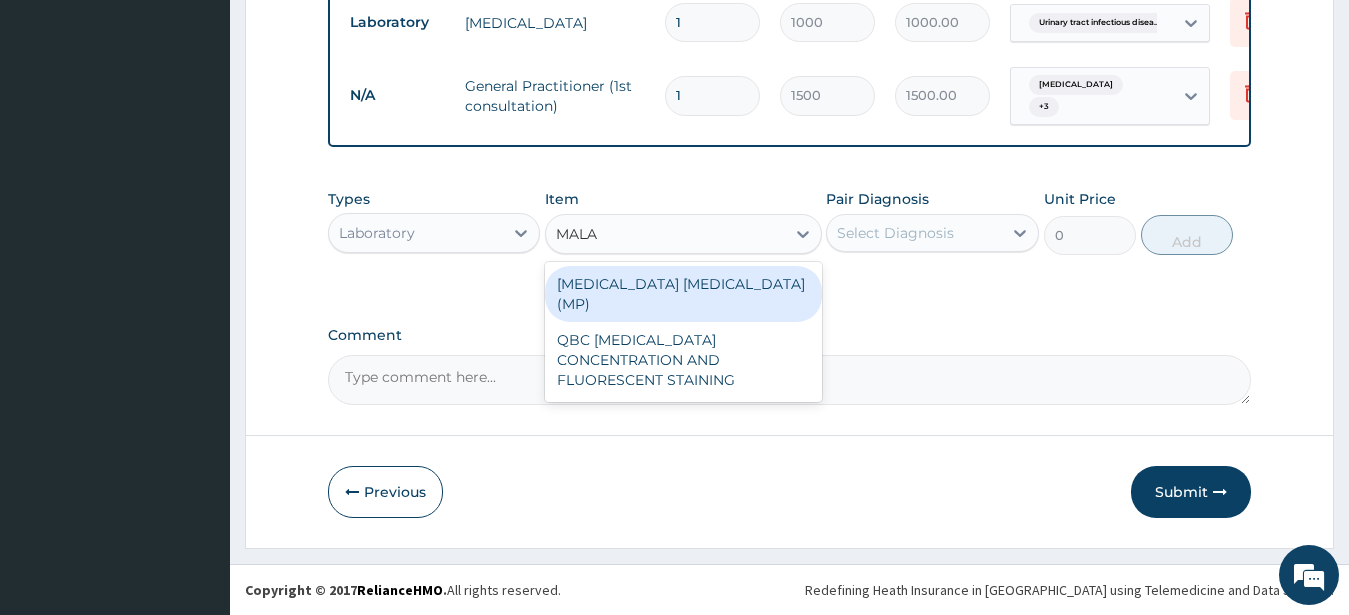 click on "MALARIA PARASITE (MP)" at bounding box center (683, 294) 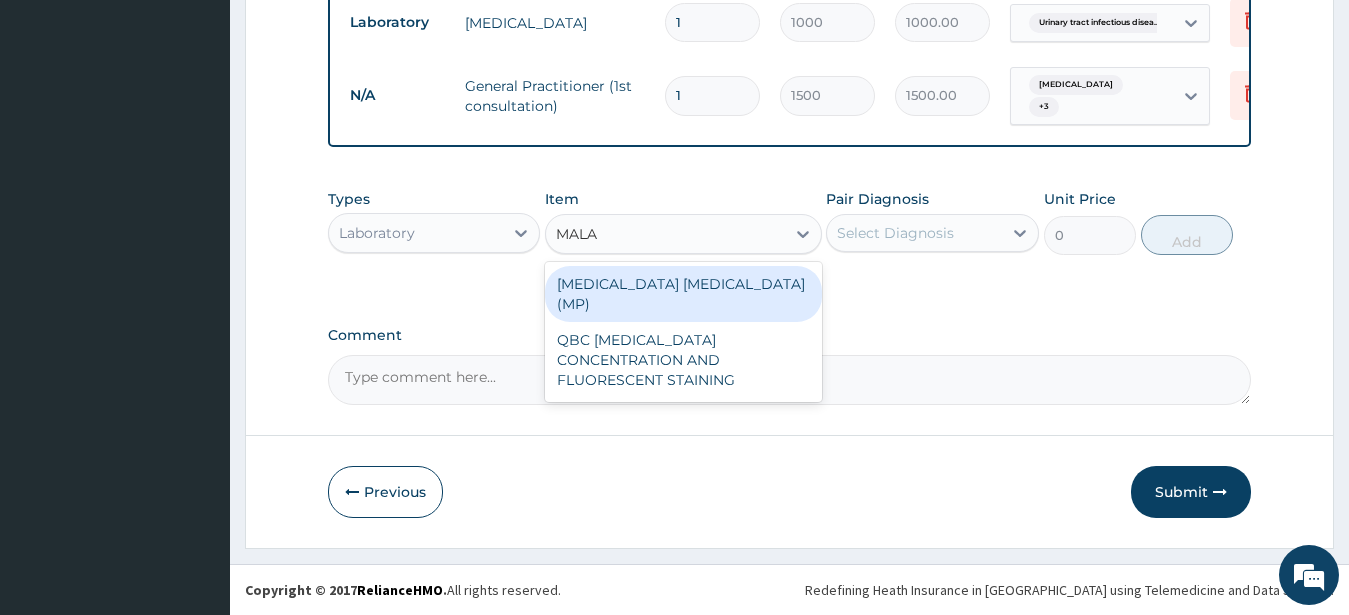 type 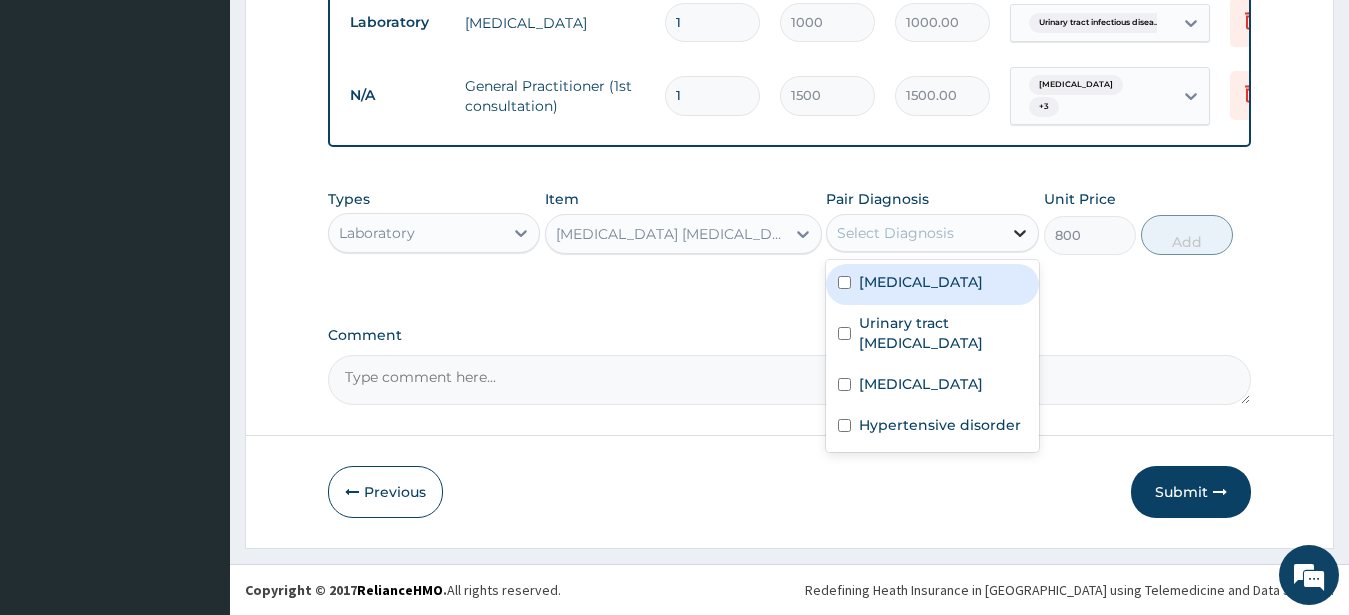 click 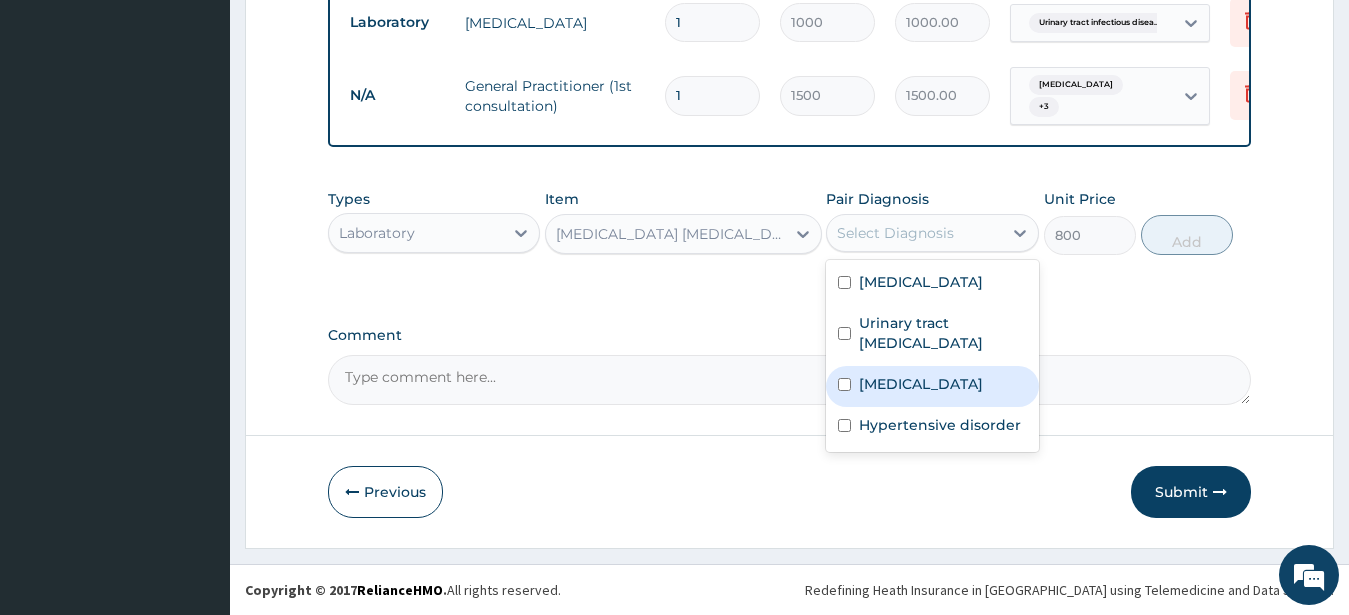 click on "Malaria" at bounding box center [932, 386] 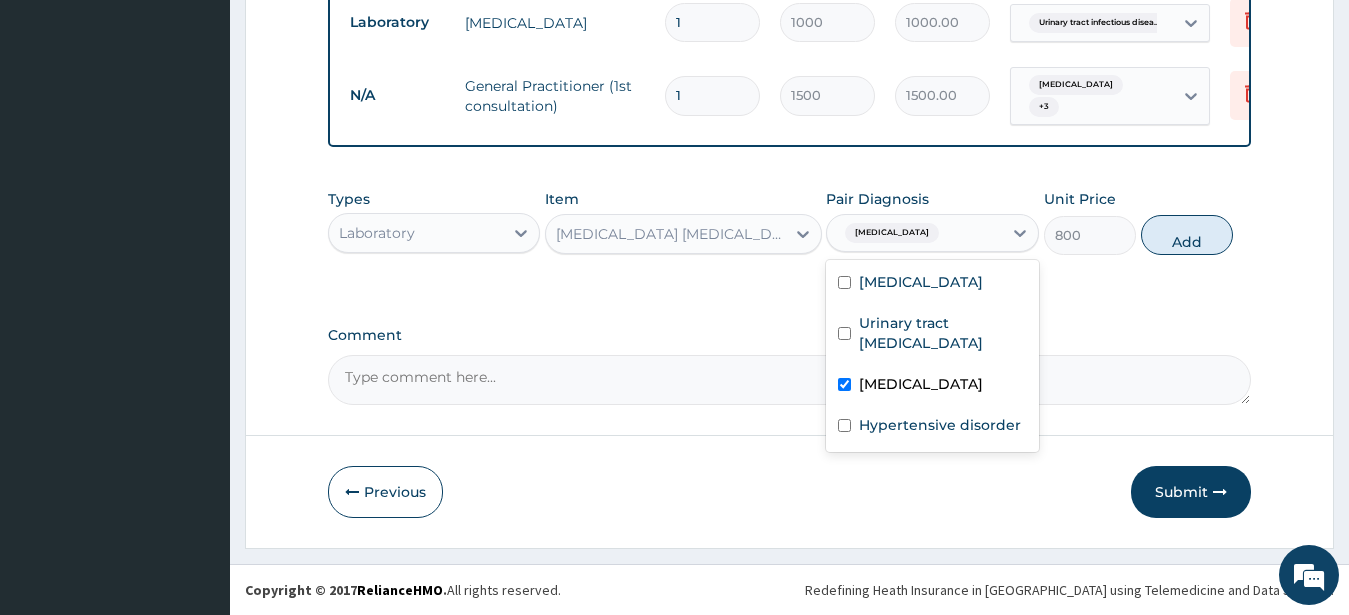 checkbox on "true" 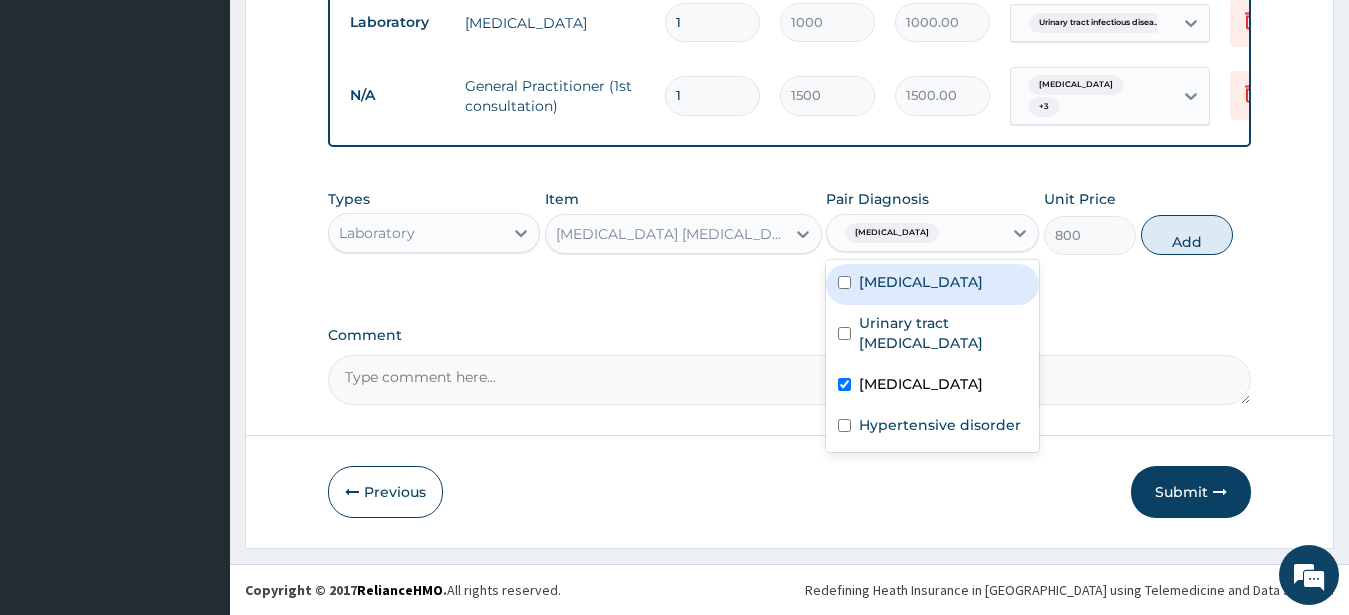 click on "Malaria" at bounding box center (914, 233) 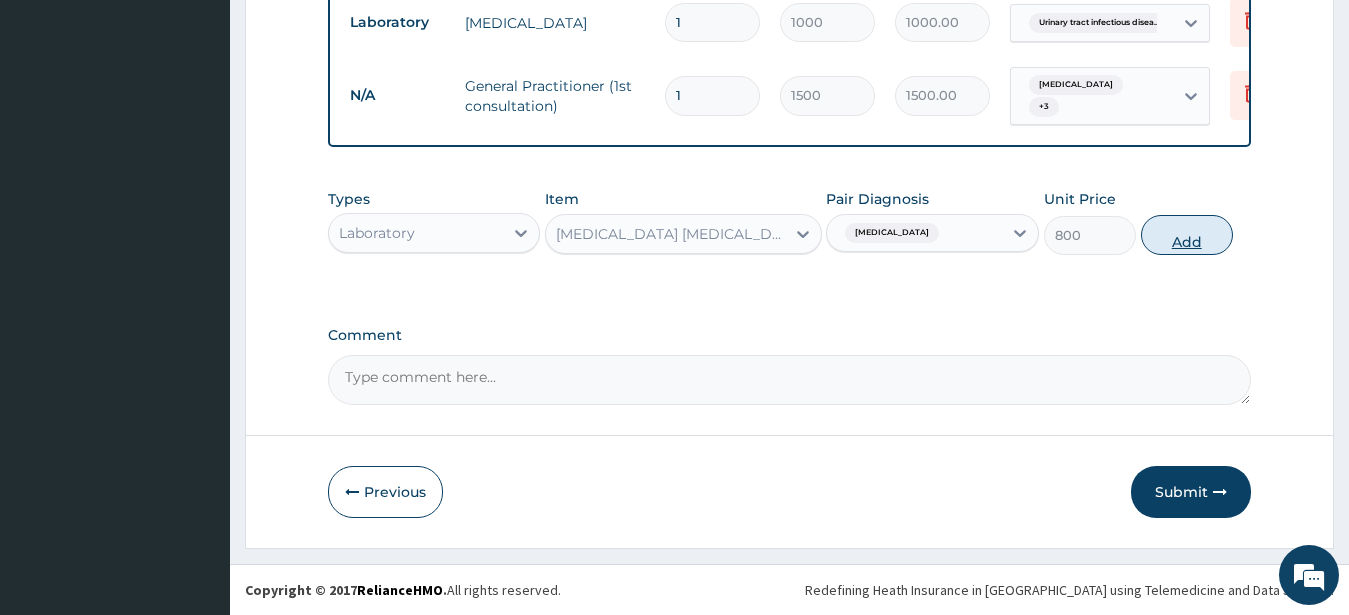click on "Add" at bounding box center [1187, 235] 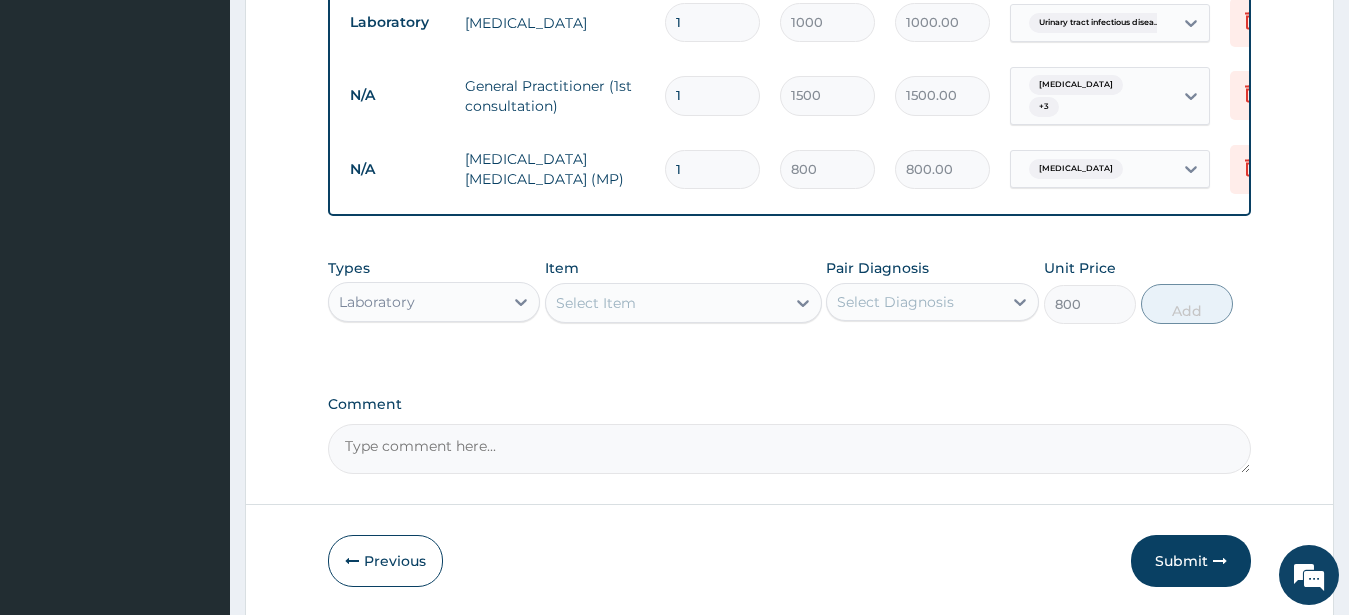 type on "0" 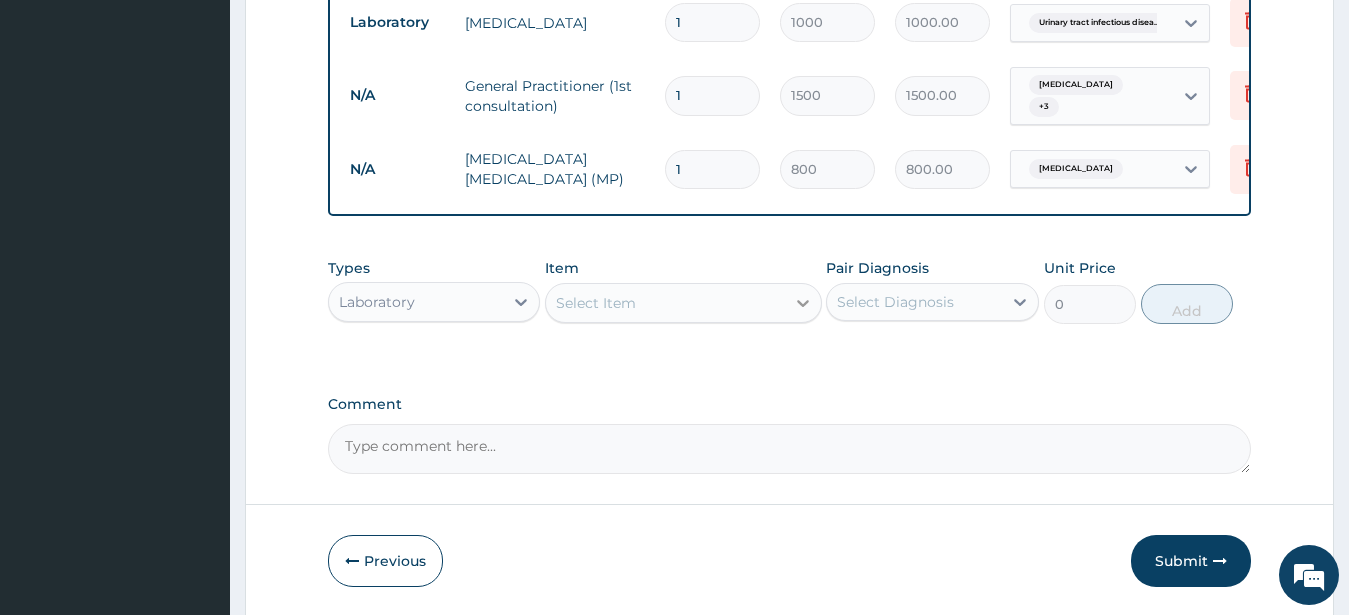 click 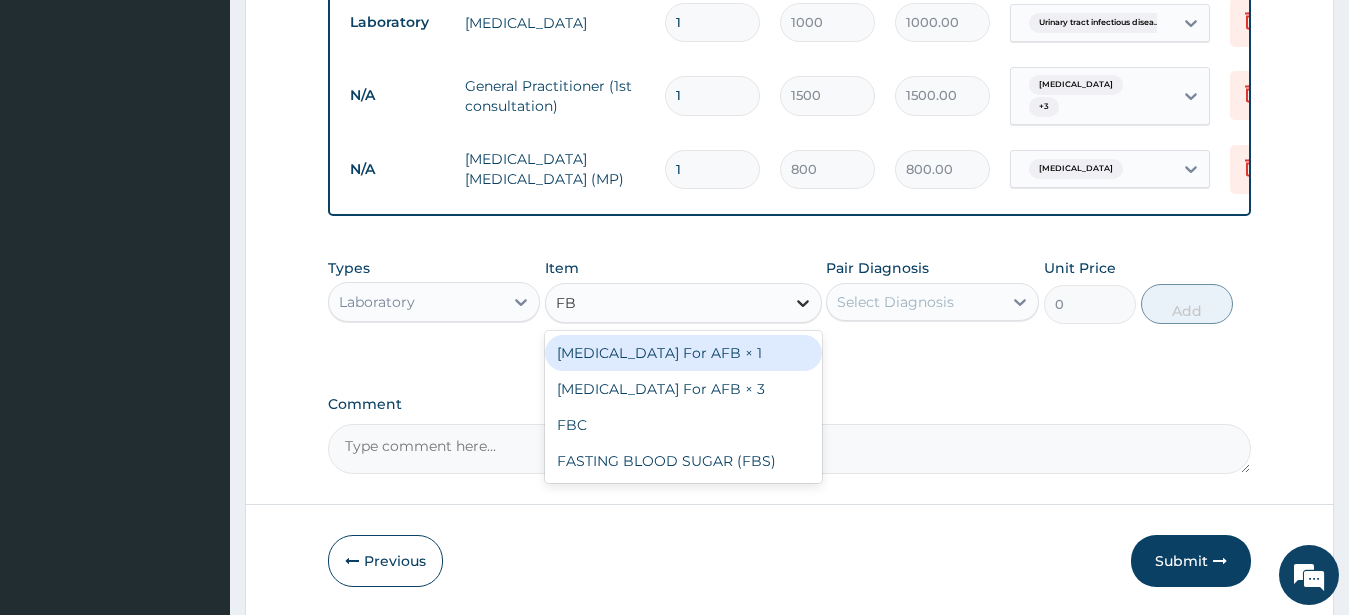 type on "FBC" 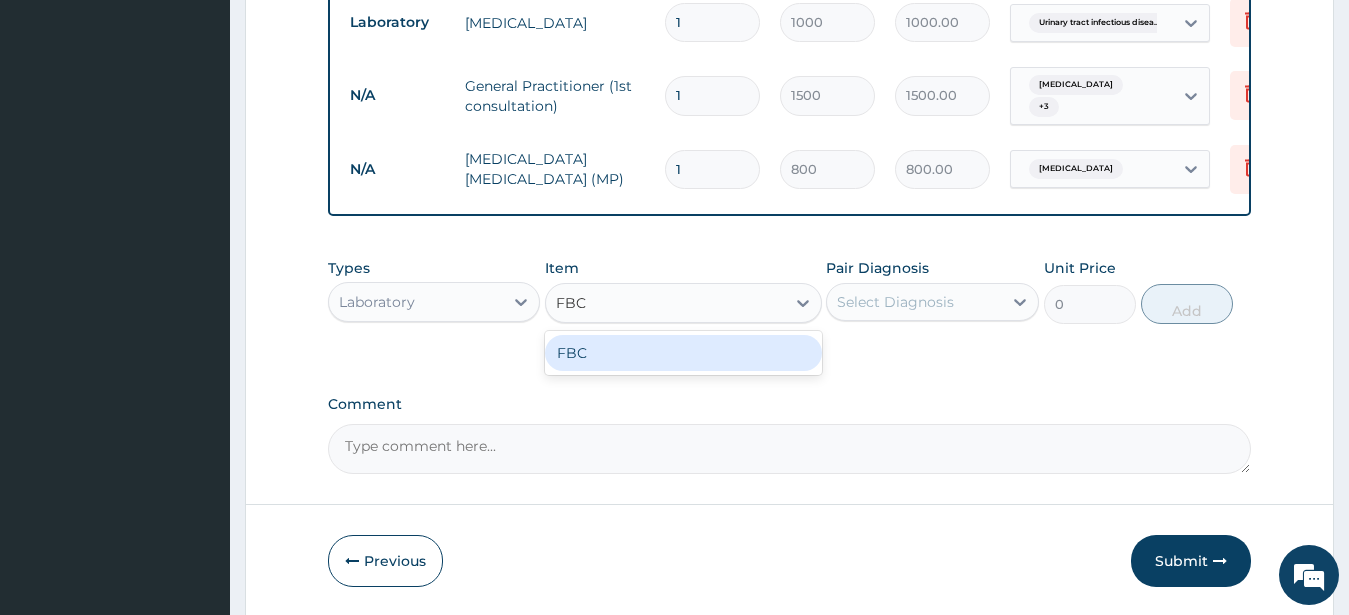 click on "FBC" at bounding box center (683, 353) 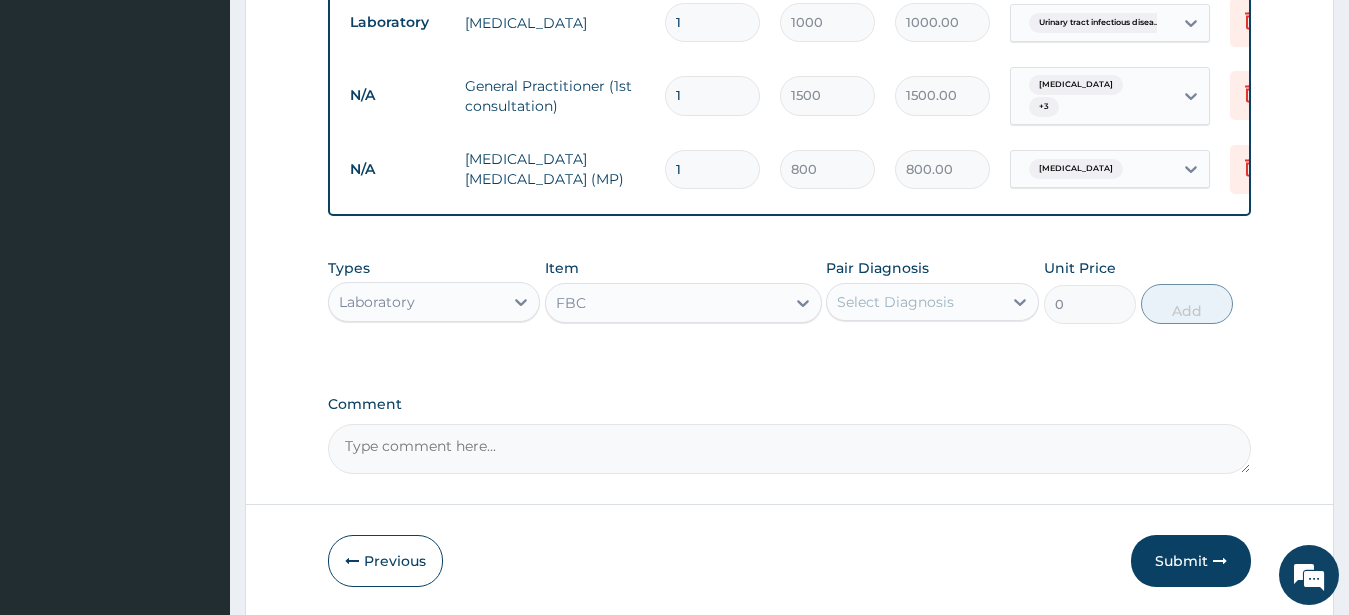 type 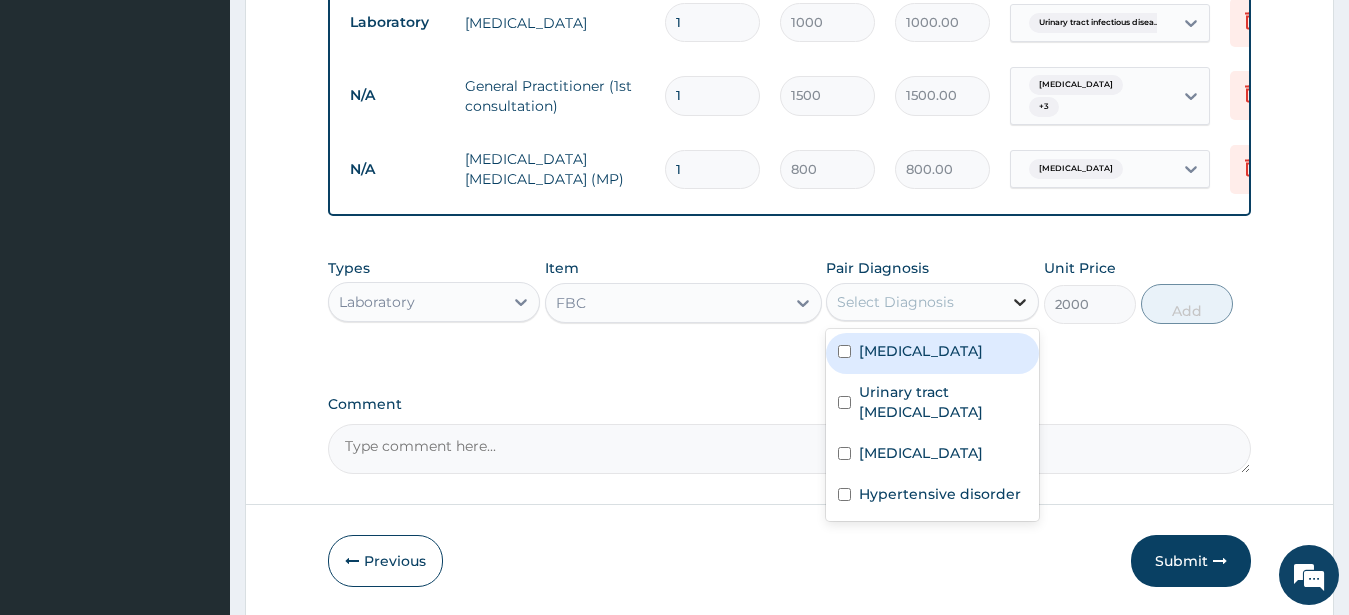click 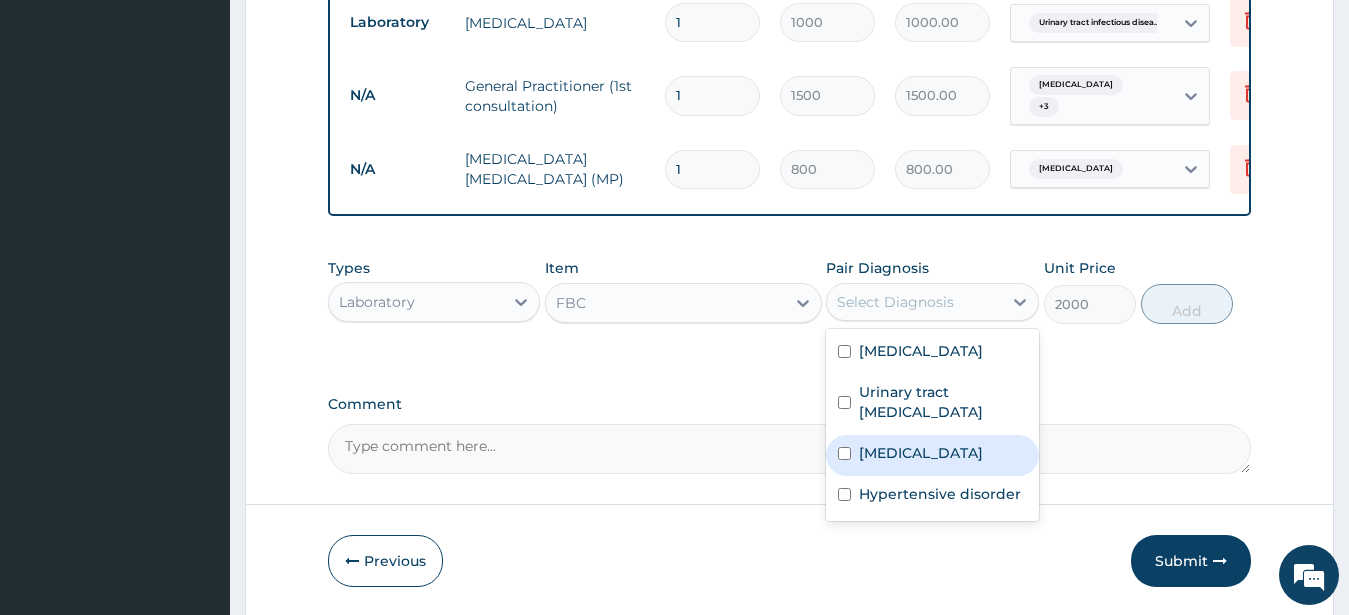 drag, startPoint x: 860, startPoint y: 459, endPoint x: 895, endPoint y: 441, distance: 39.357338 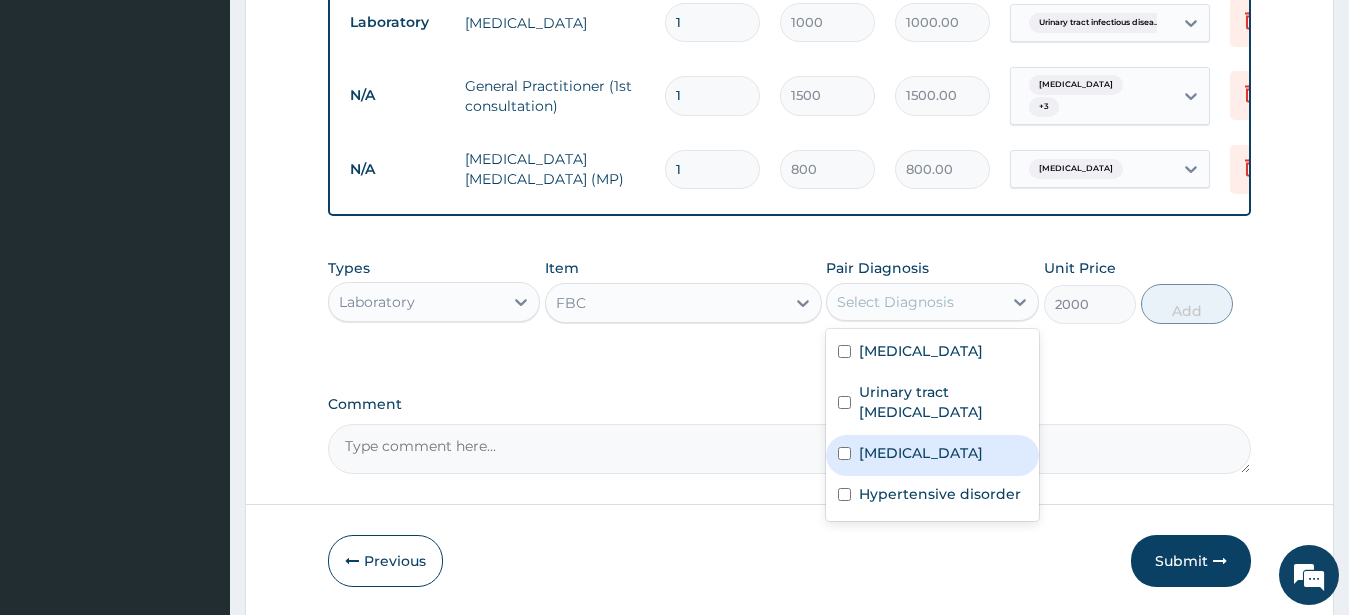 click on "[MEDICAL_DATA]" at bounding box center [932, 455] 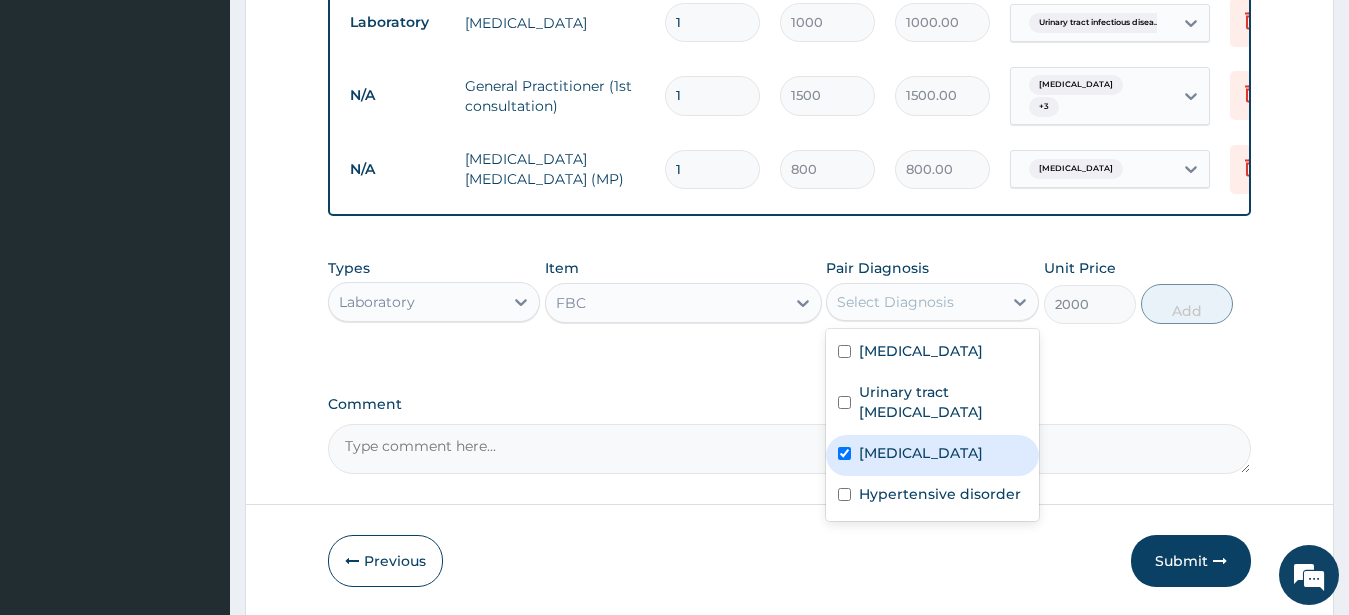 checkbox on "true" 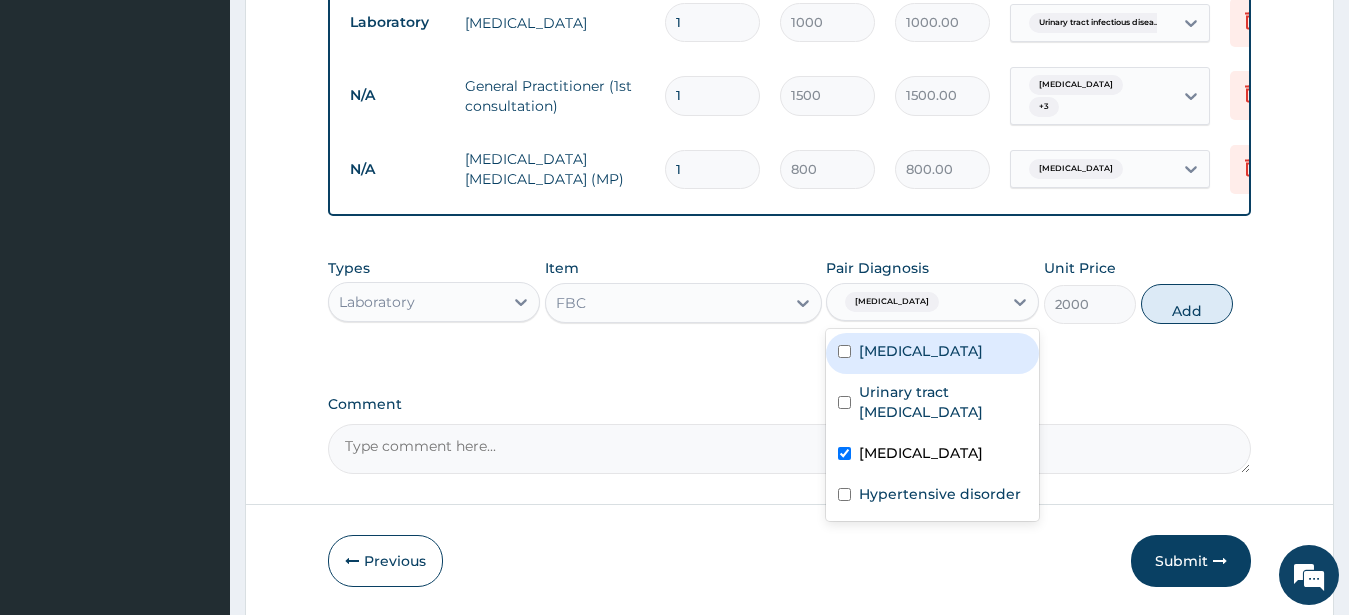 drag, startPoint x: 1007, startPoint y: 289, endPoint x: 1109, endPoint y: 311, distance: 104.34558 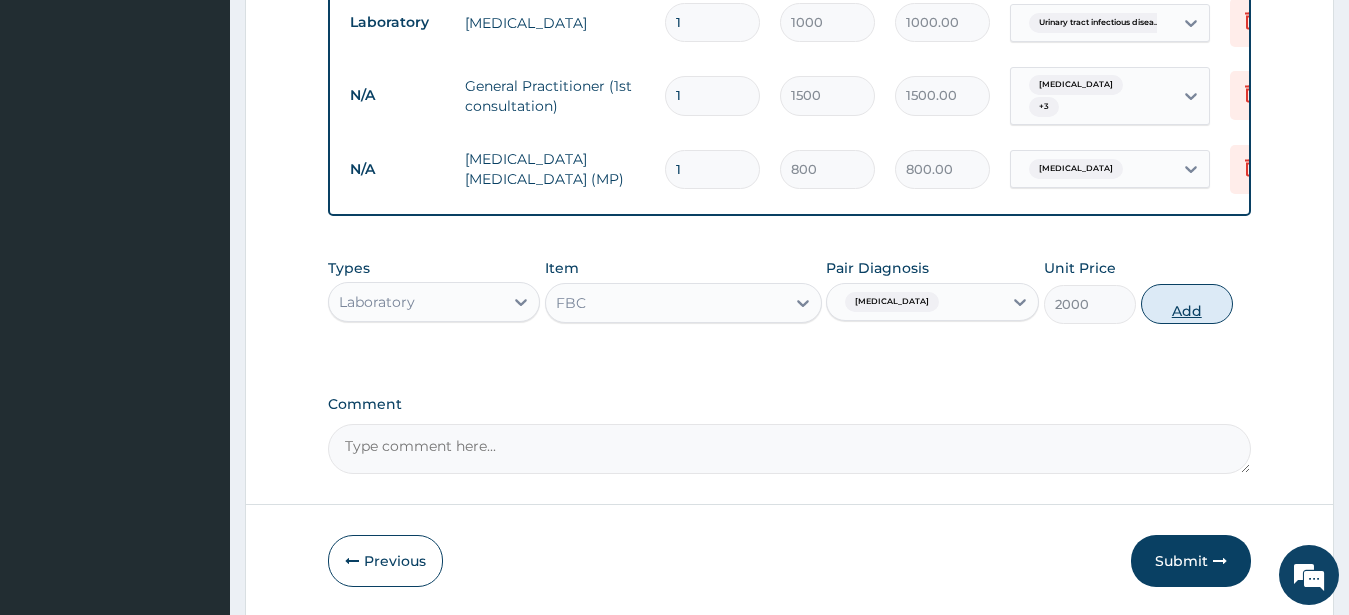 click on "Add" at bounding box center [1187, 304] 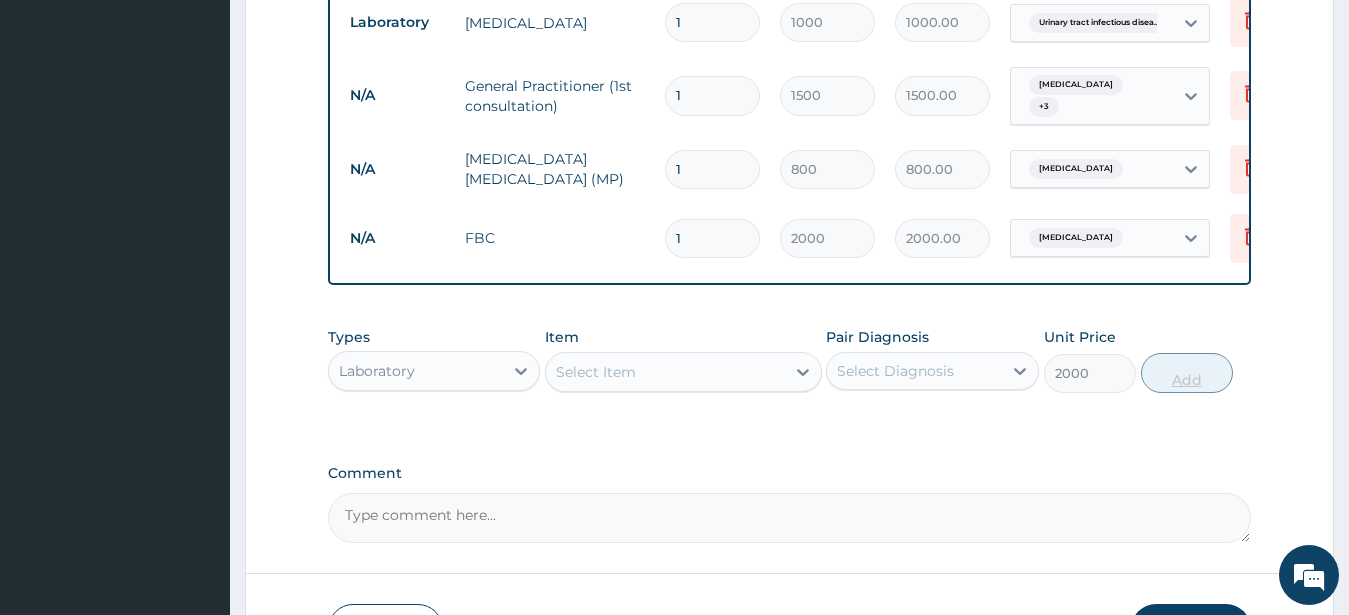 type on "0" 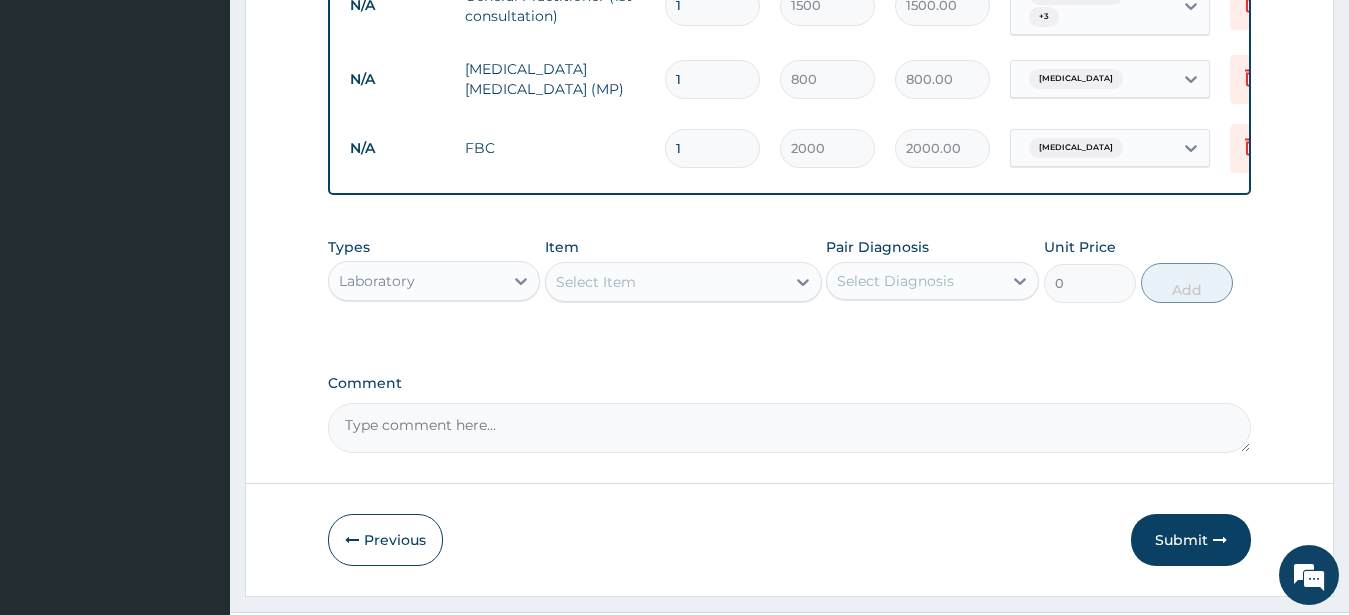 scroll, scrollTop: 878, scrollLeft: 0, axis: vertical 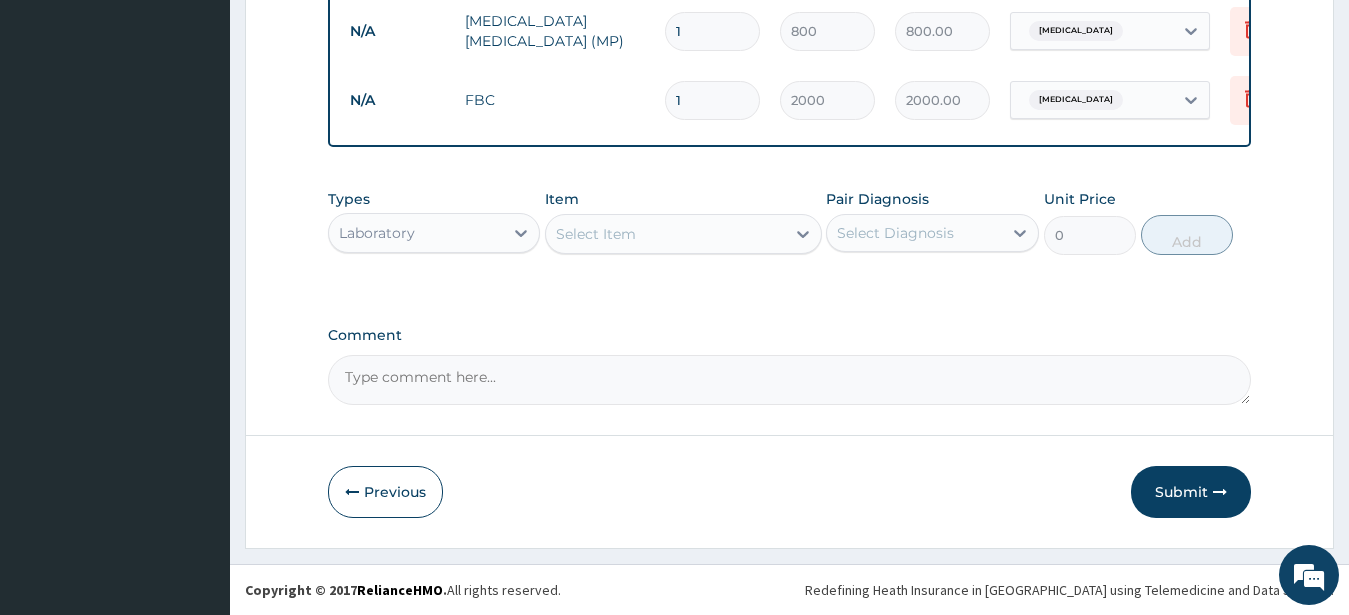 click on "Types Laboratory" at bounding box center [434, 222] 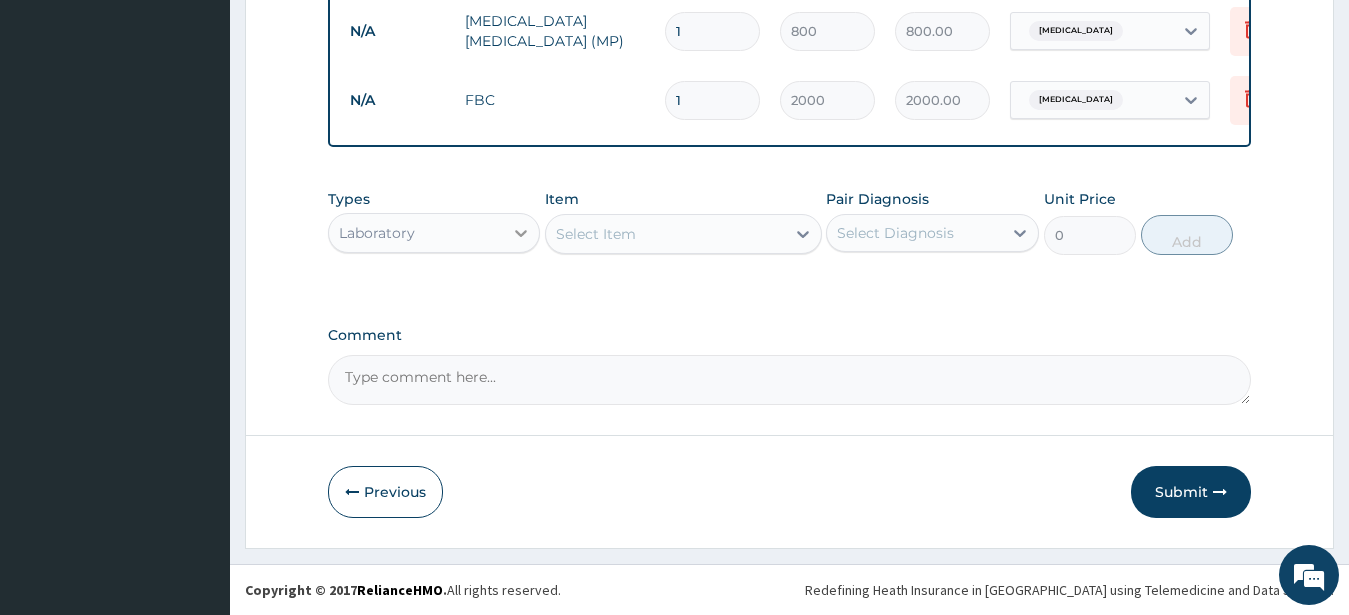 click 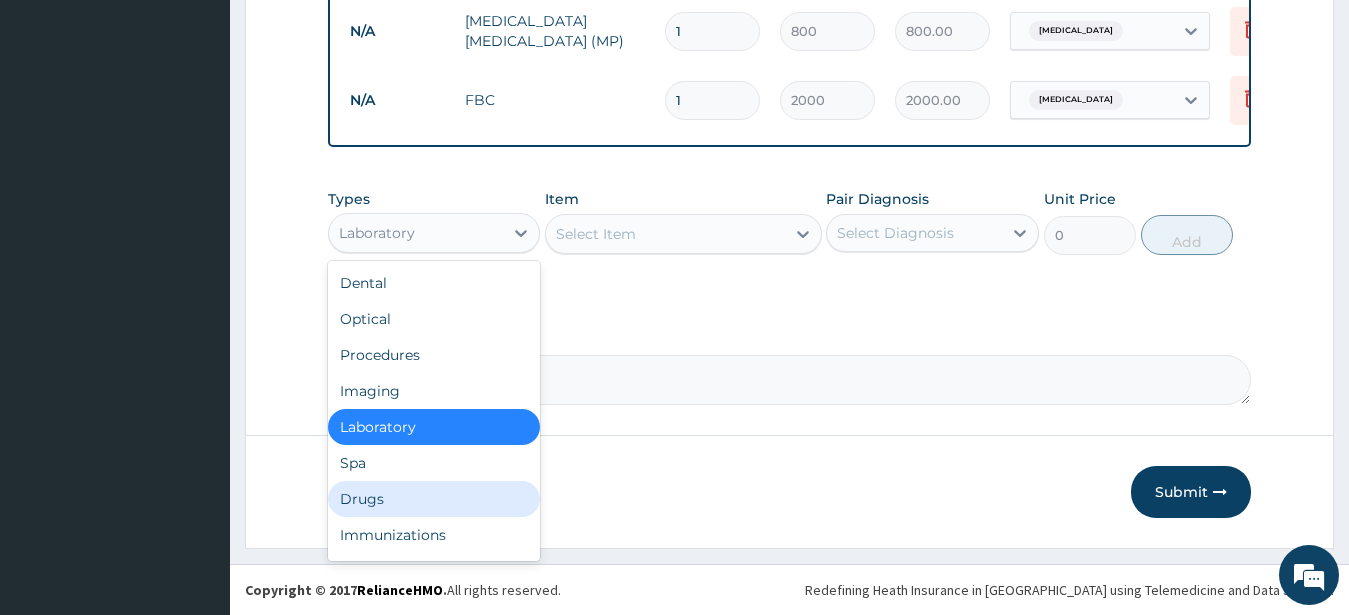 click on "Drugs" at bounding box center (434, 499) 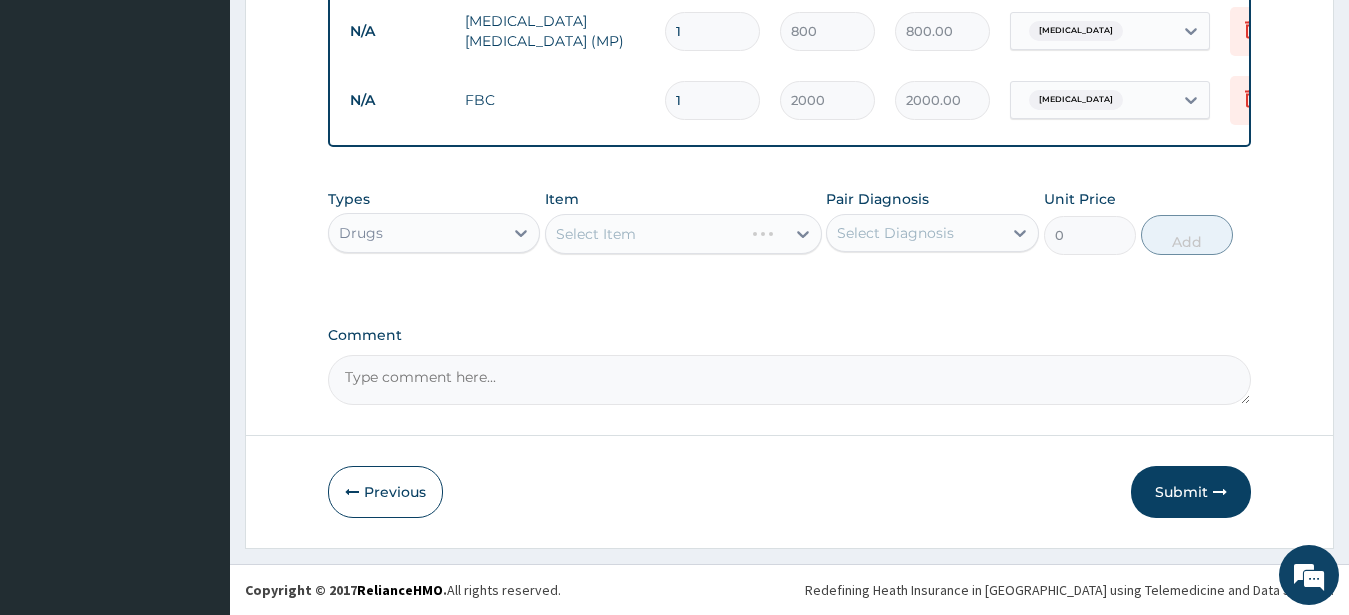 click on "Select Item" at bounding box center [683, 234] 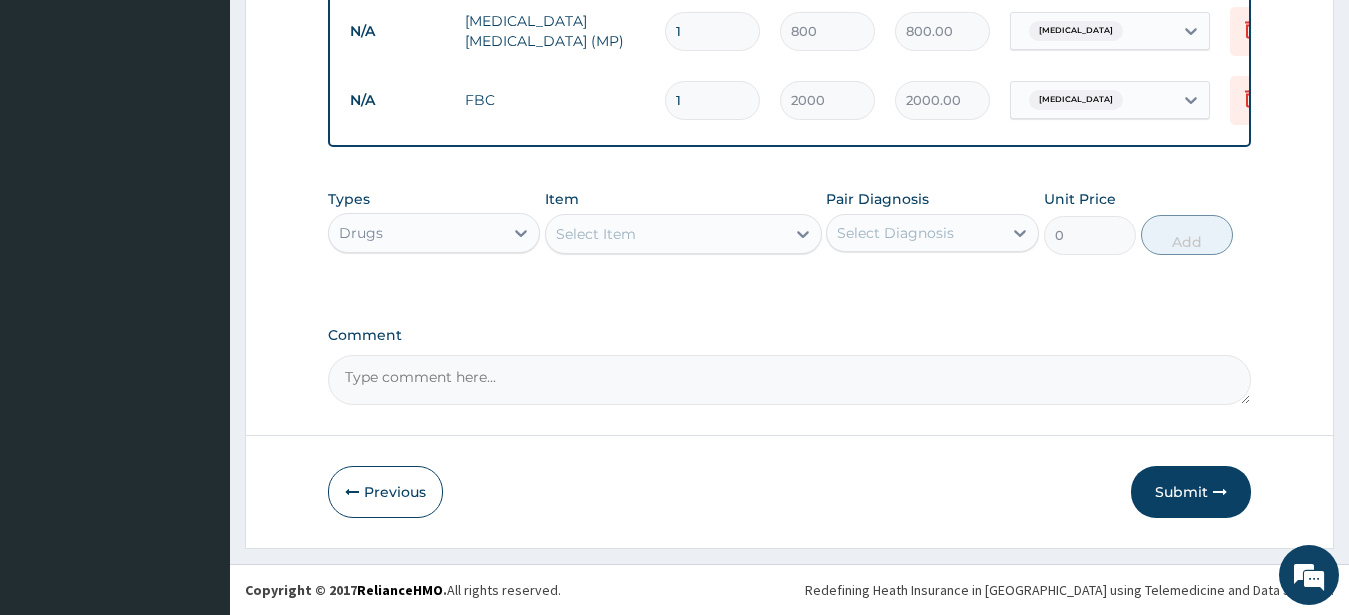 click 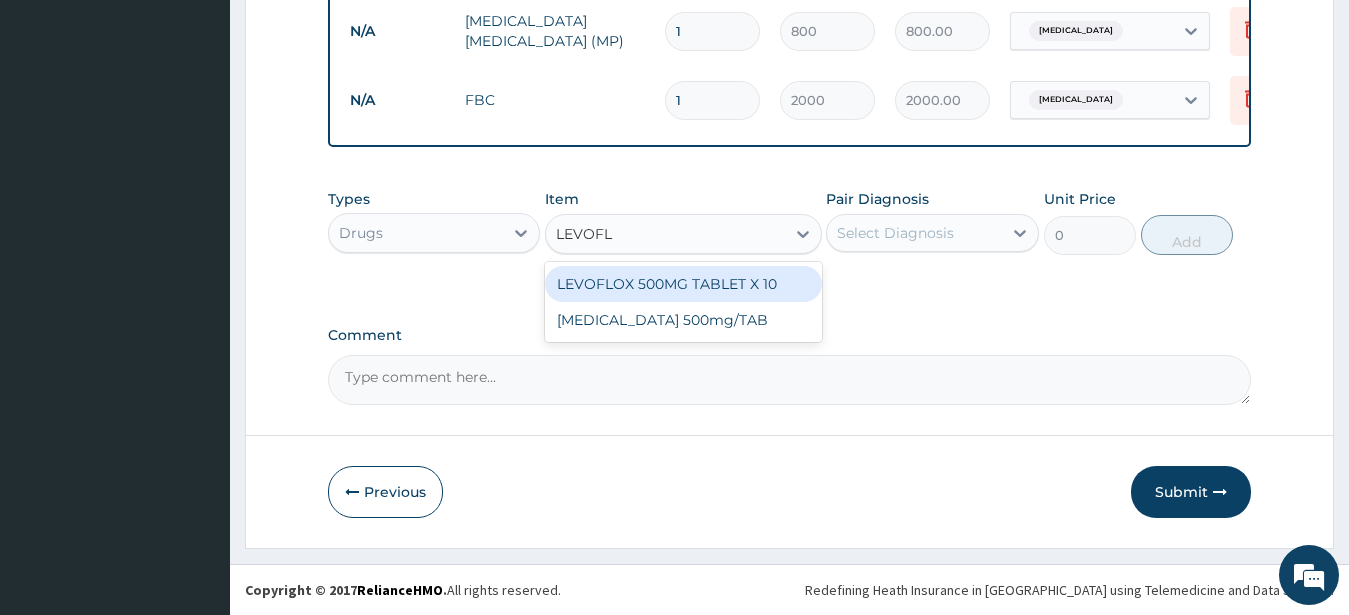 type on "LEVOFLO" 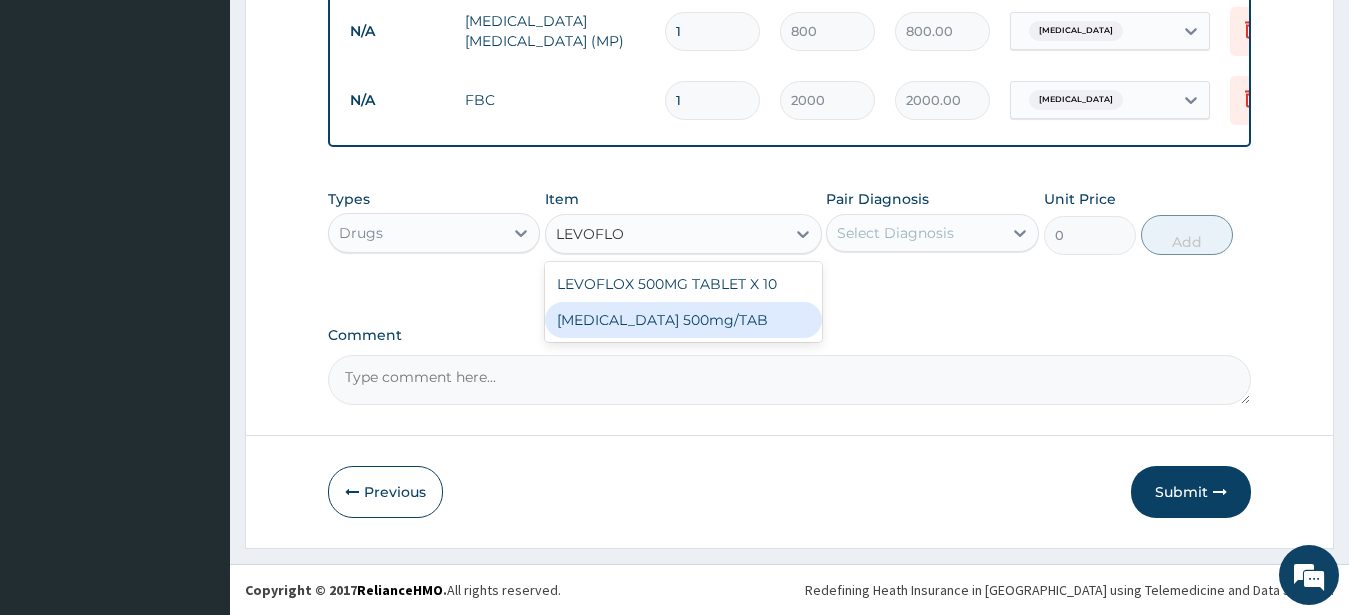 click on "[MEDICAL_DATA] 500mg/TAB" at bounding box center (683, 320) 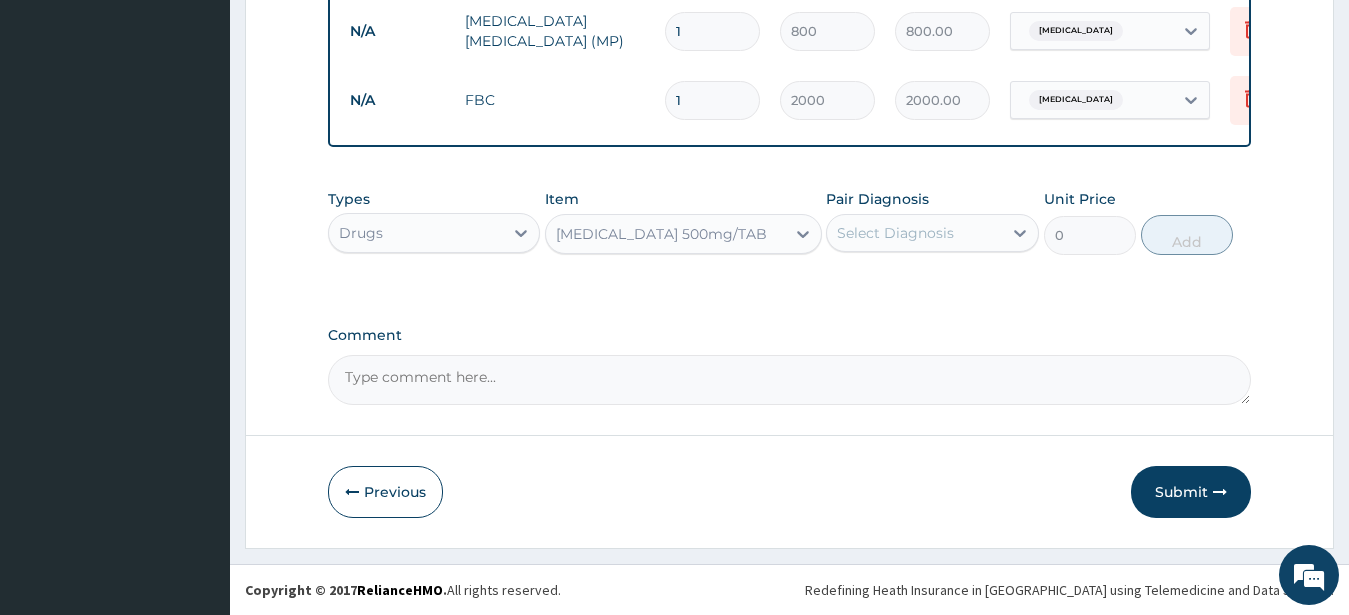 type 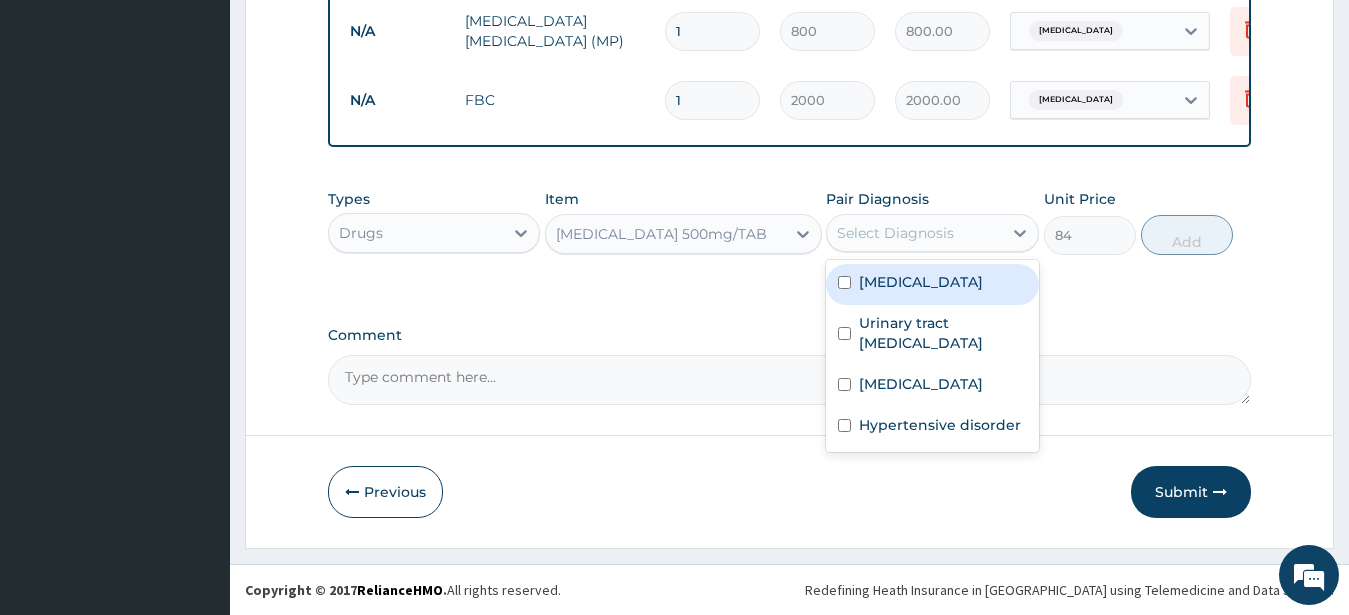 click on "Select Diagnosis" at bounding box center (914, 233) 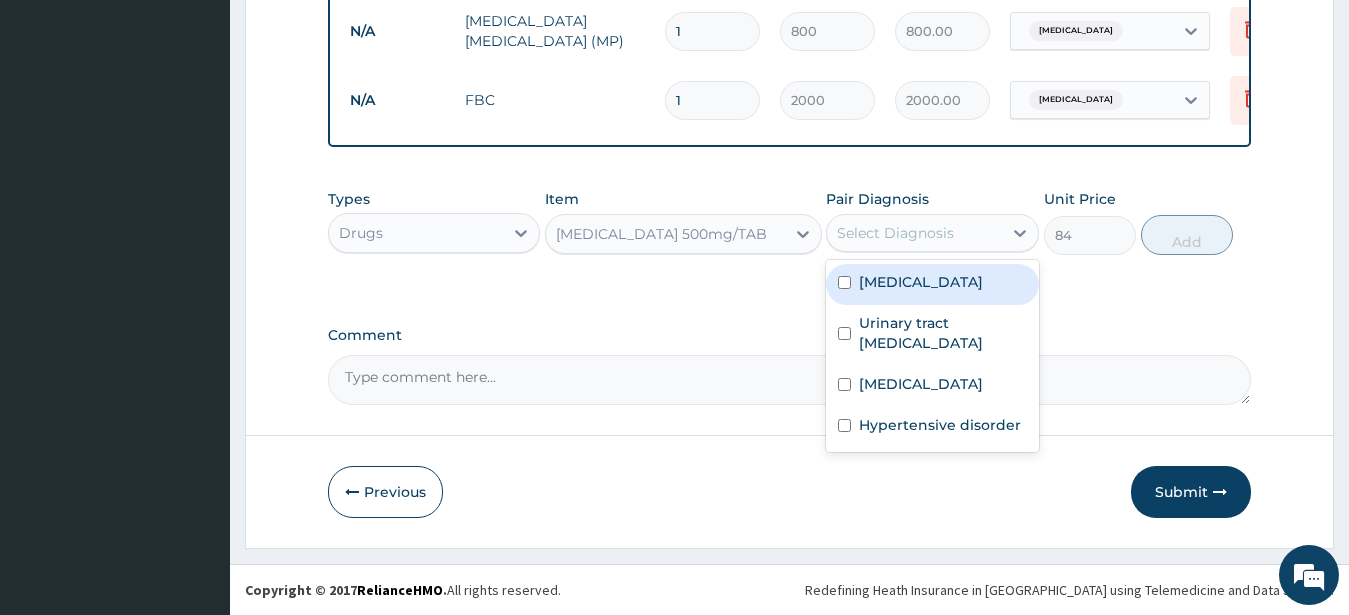 click on "Cystitis" at bounding box center (932, 284) 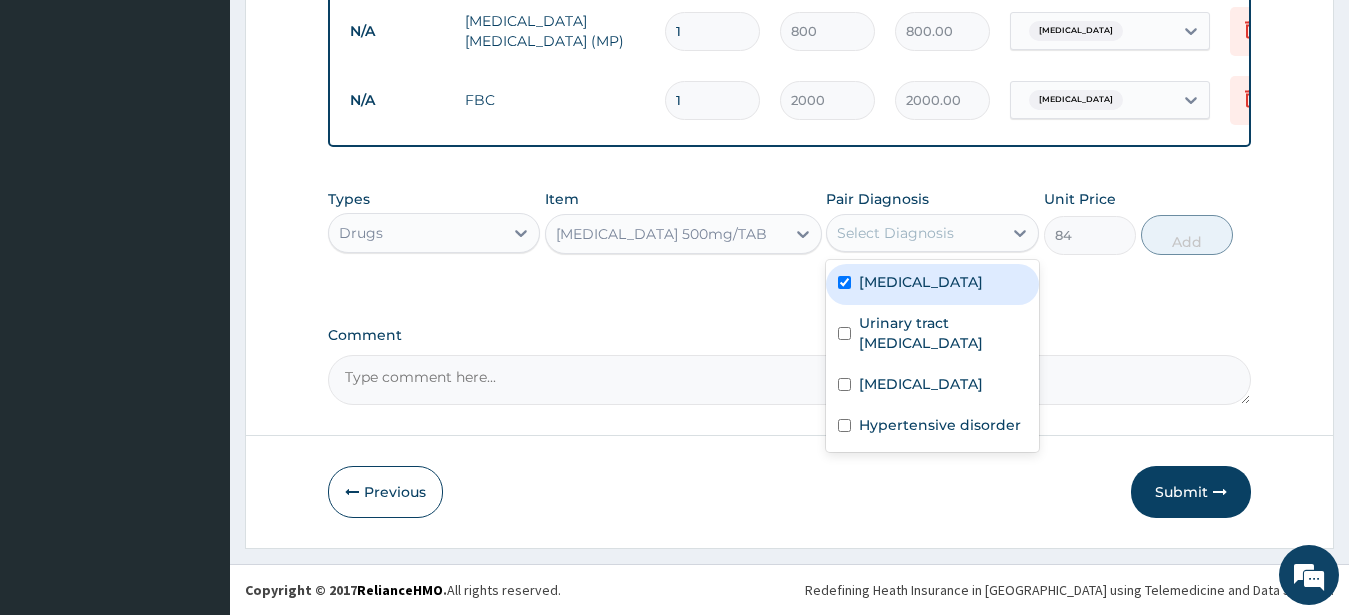 checkbox on "true" 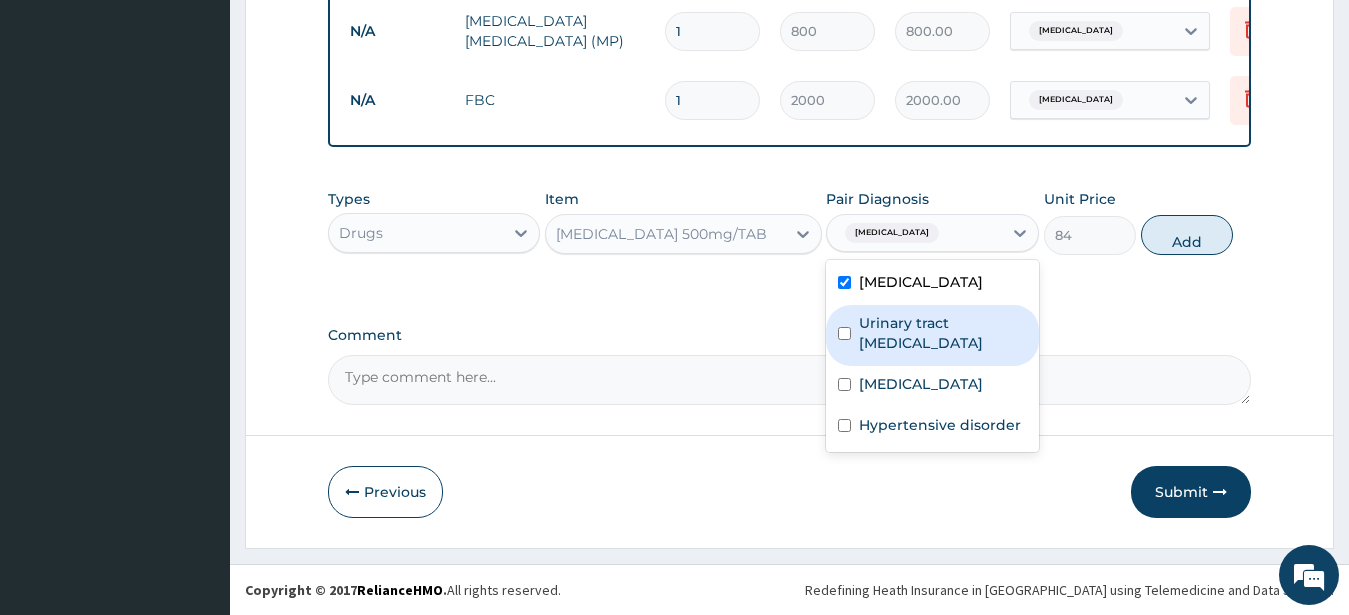 click on "Urinary tract infectious disease" at bounding box center (932, 335) 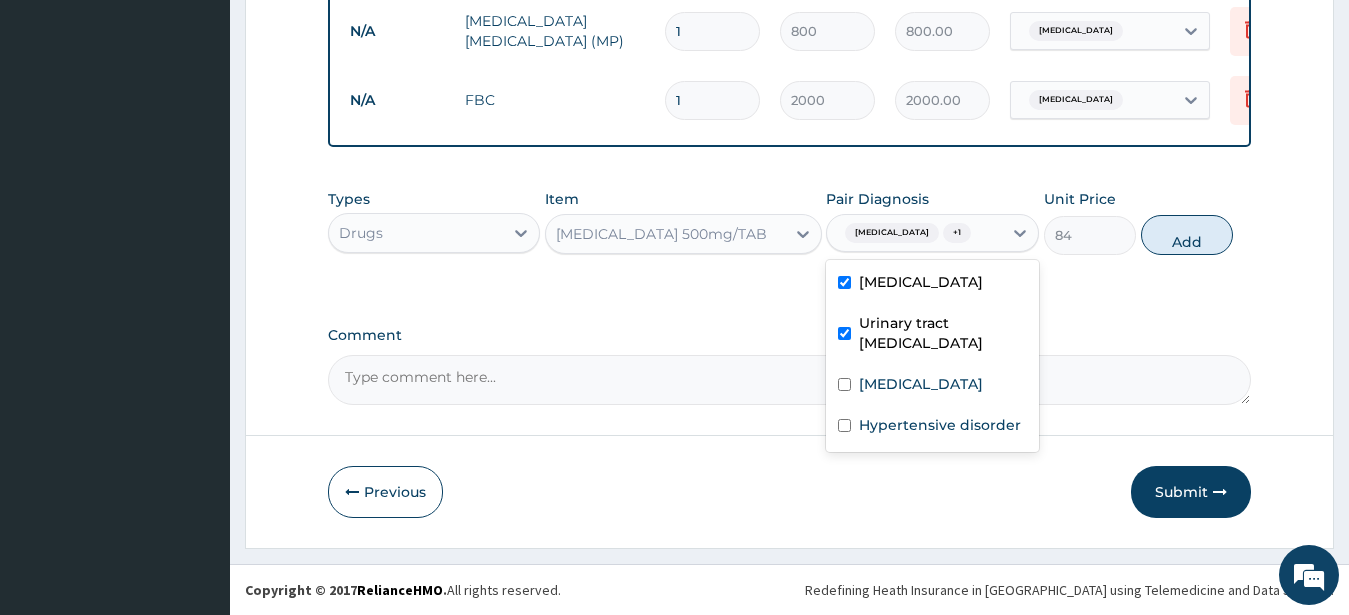 checkbox on "true" 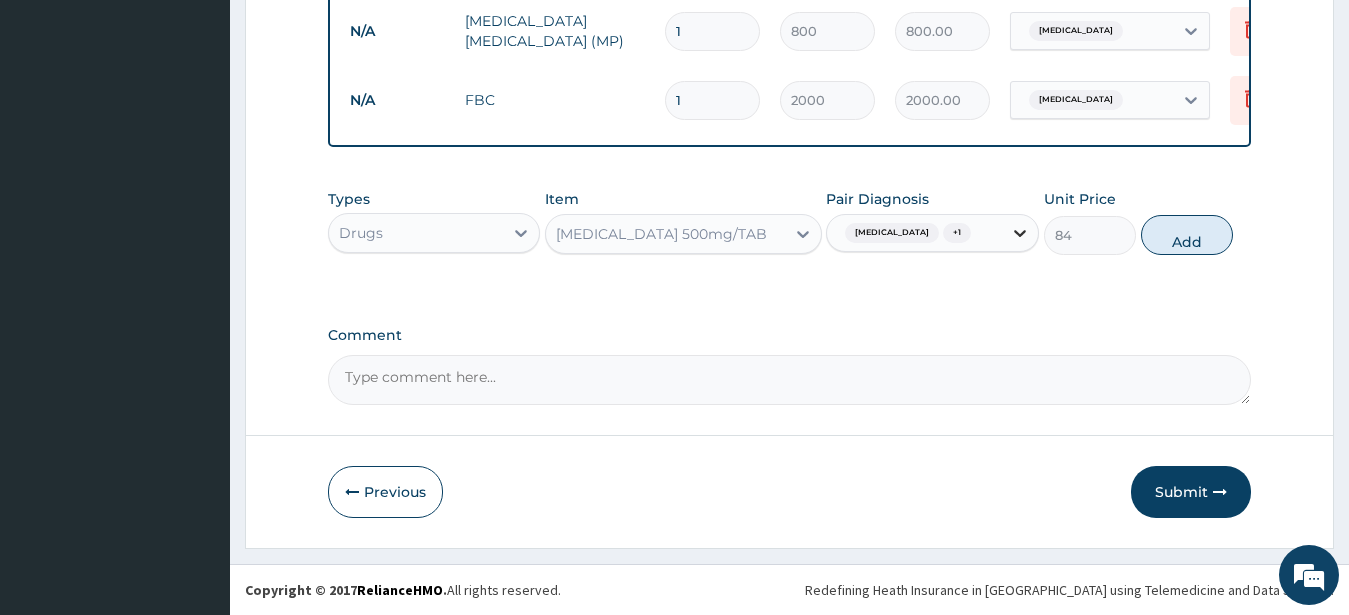 click at bounding box center (1020, 233) 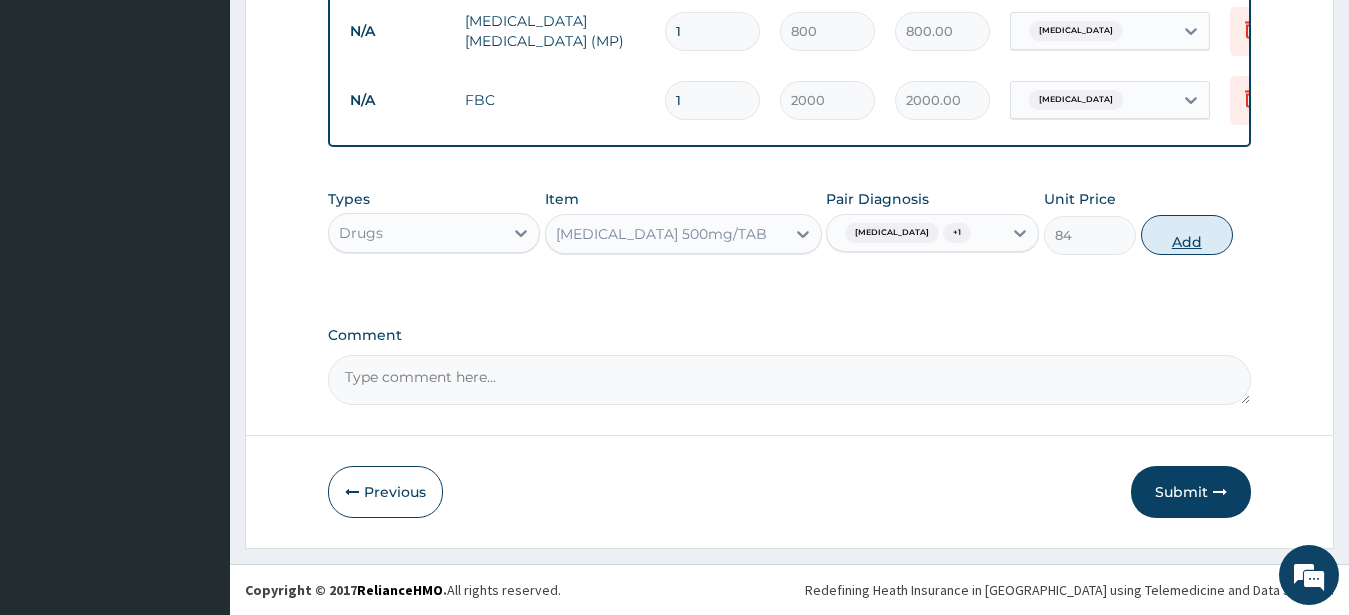 click on "Add" at bounding box center (1187, 235) 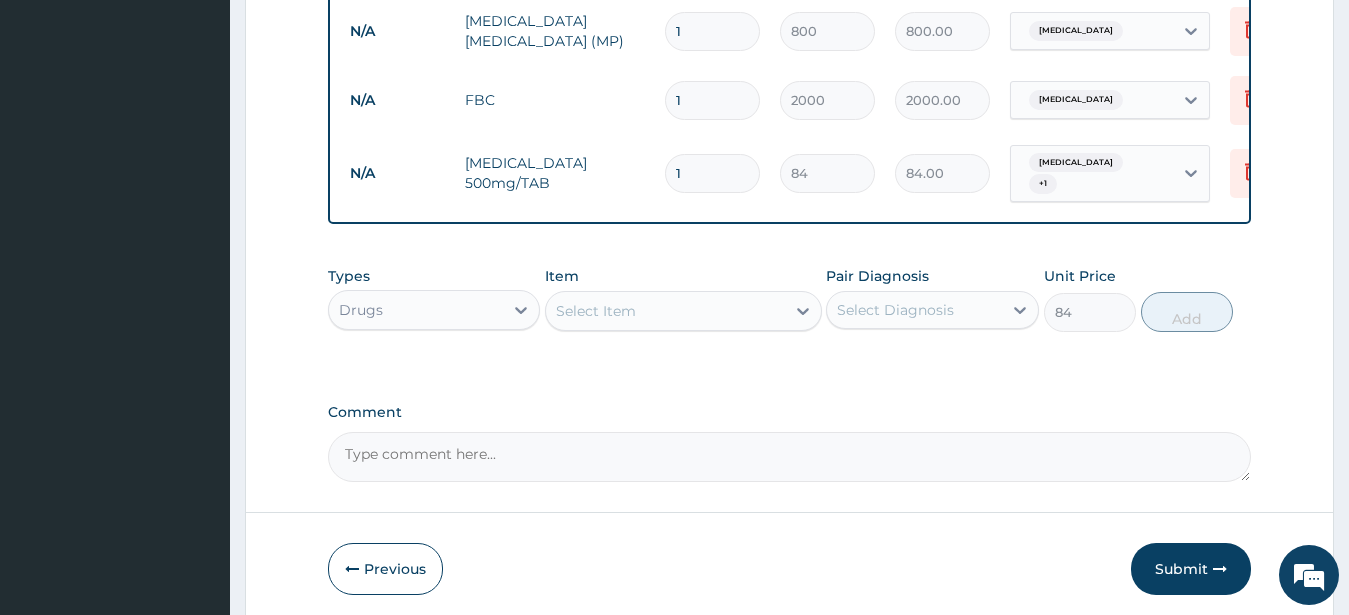 type on "0" 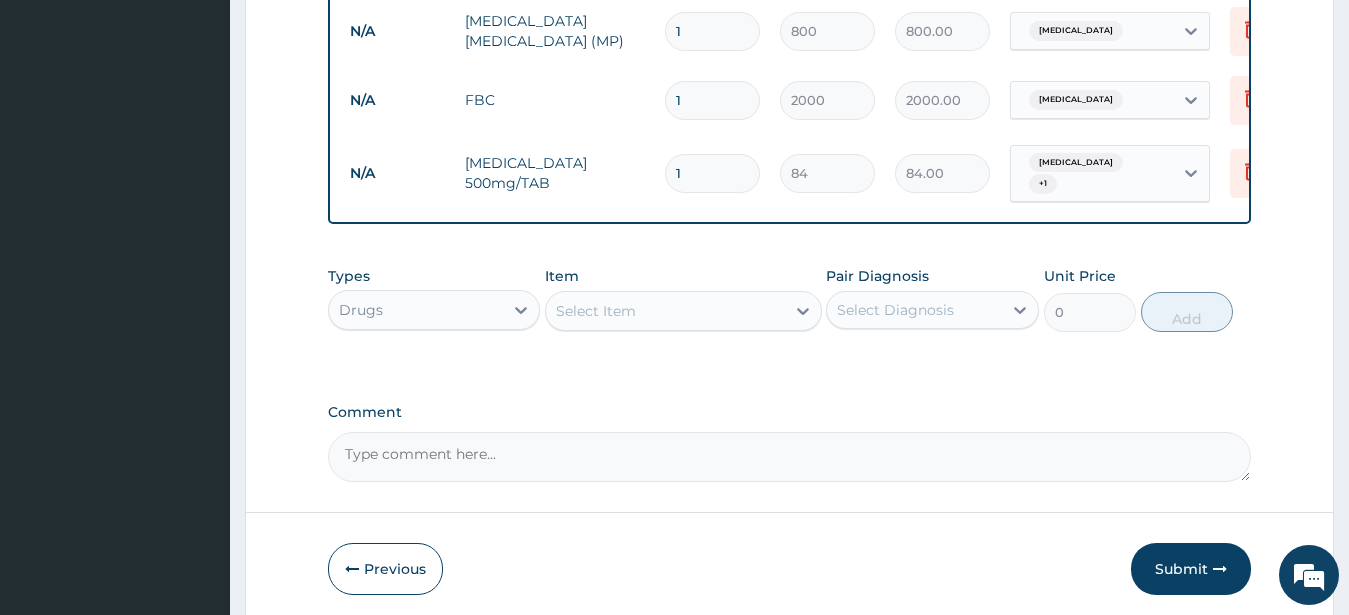 type on "10" 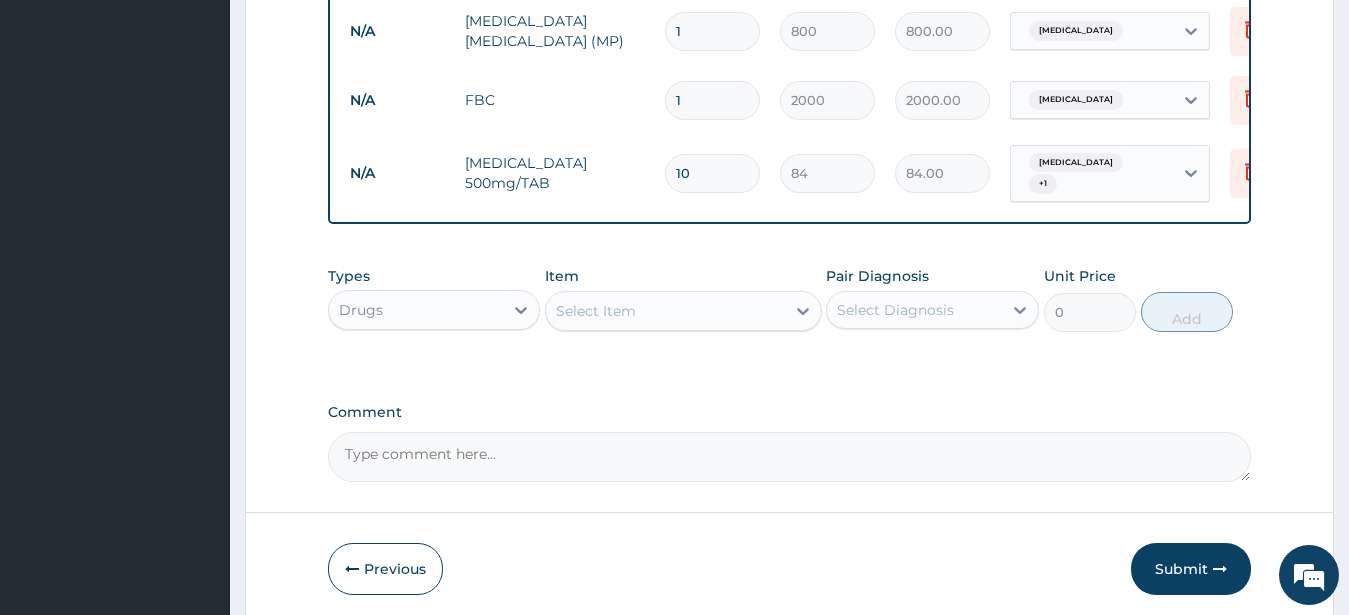 type on "840.00" 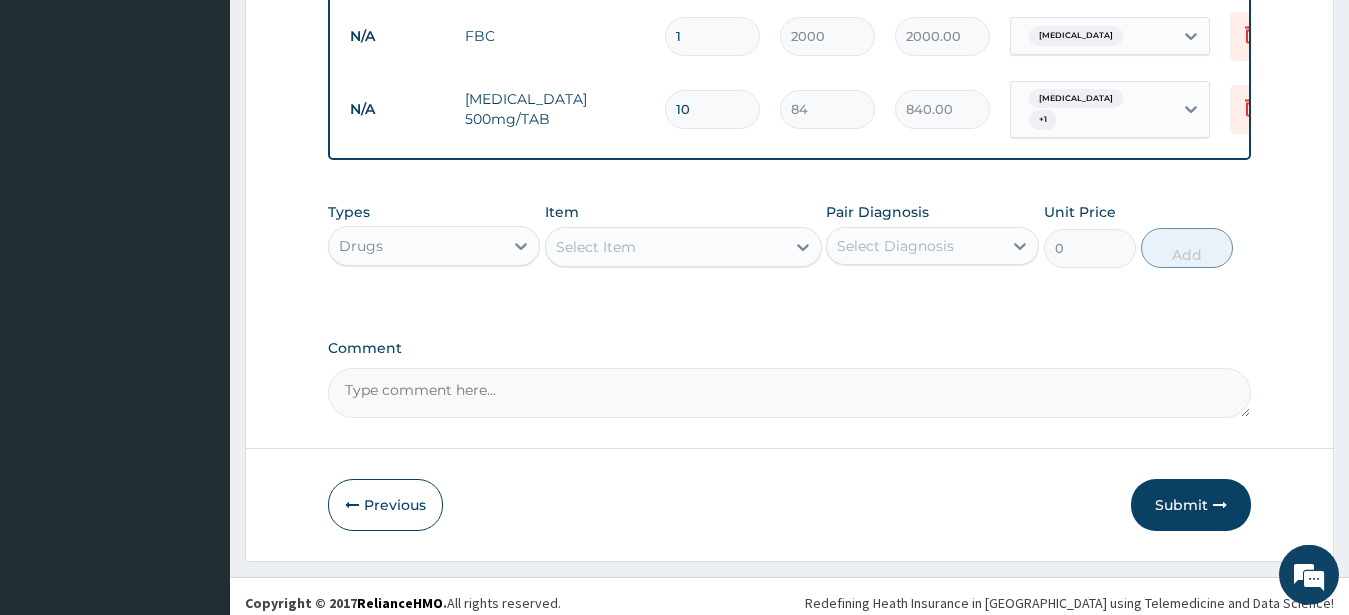 scroll, scrollTop: 947, scrollLeft: 0, axis: vertical 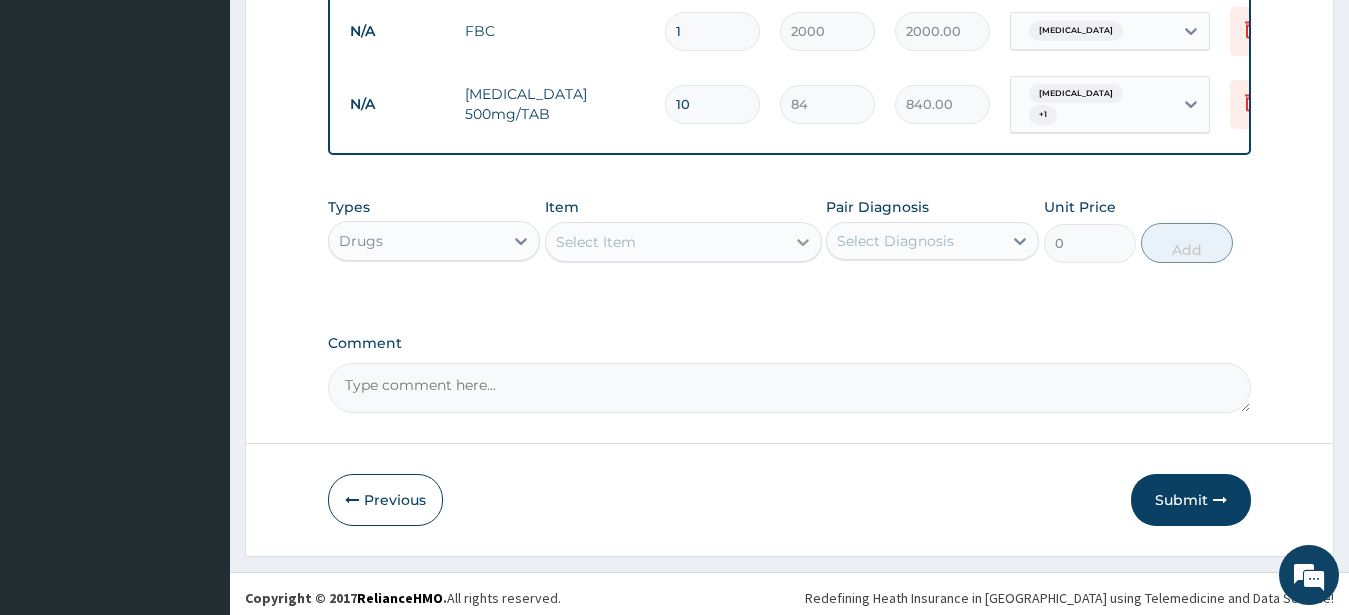 type on "10" 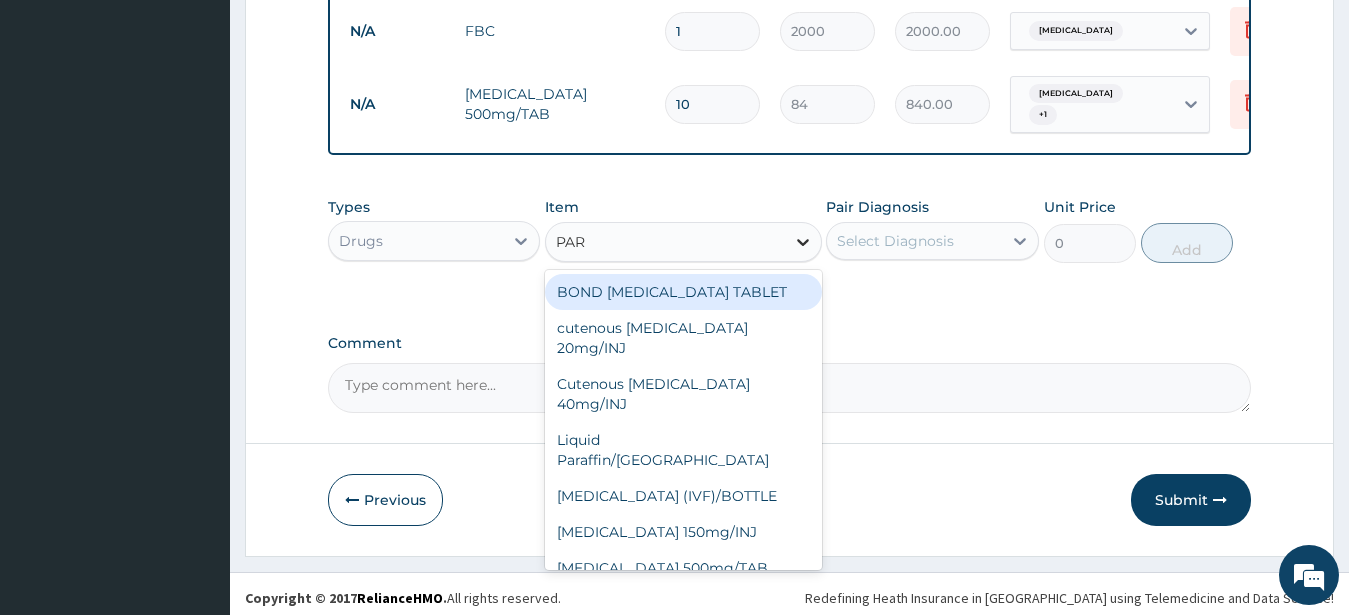 type on "PARA" 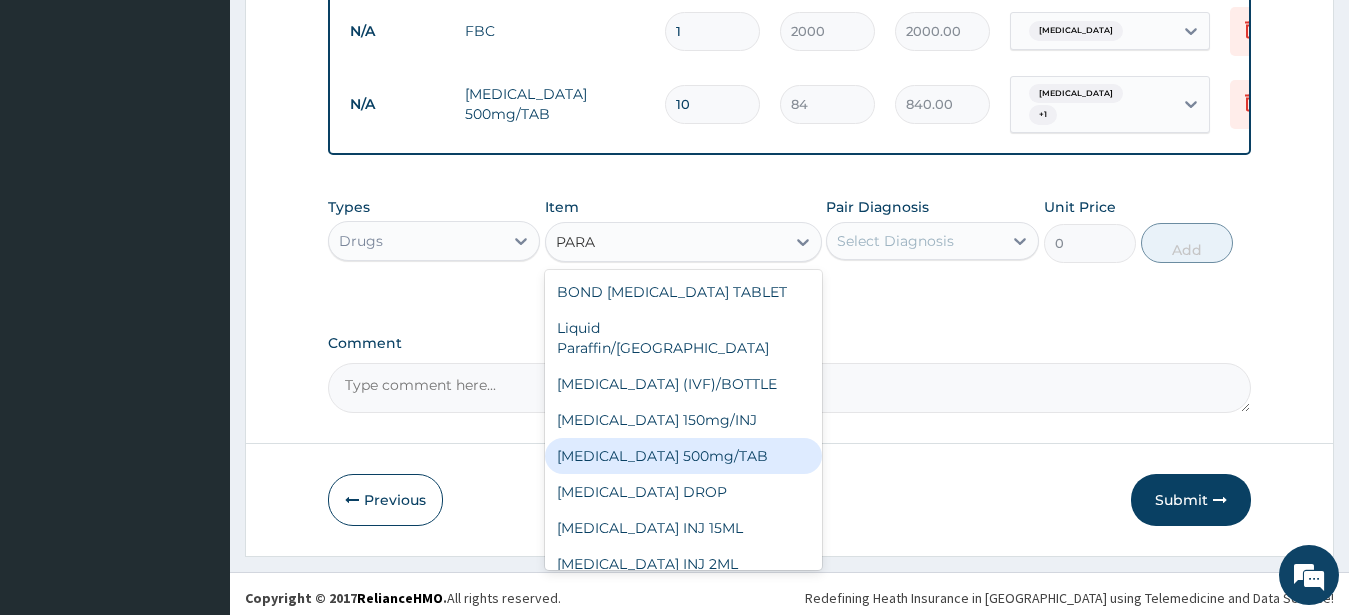 click on "PARACETAMOL 500mg/TAB" at bounding box center (683, 456) 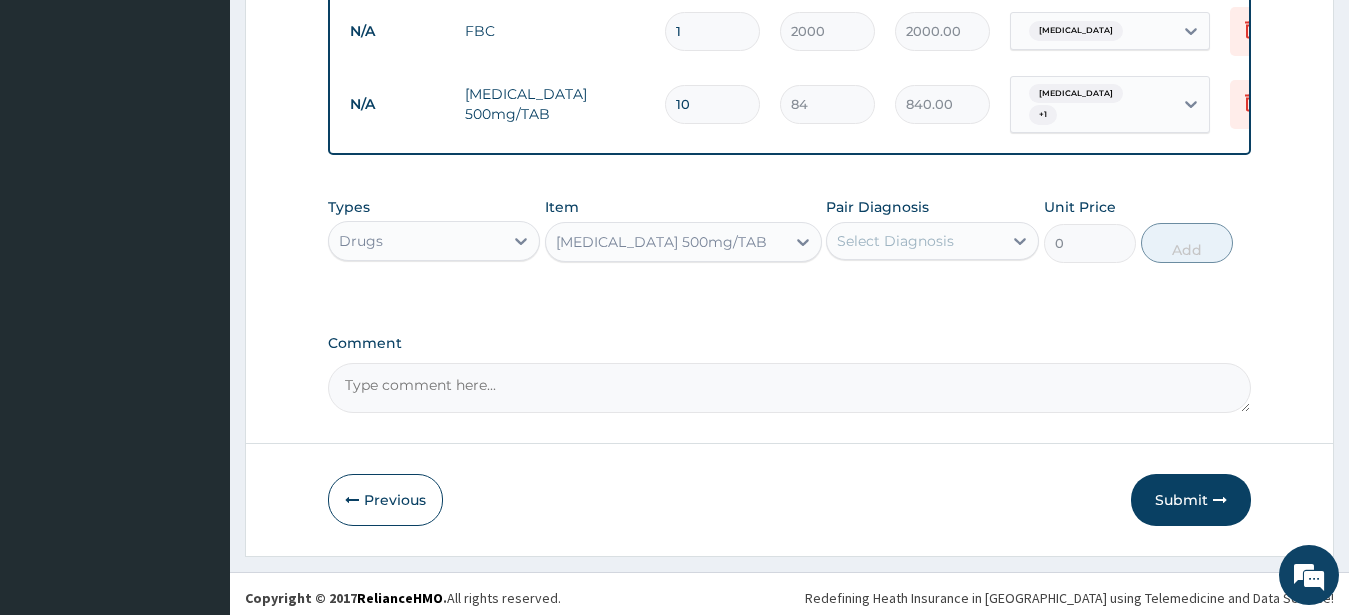 type 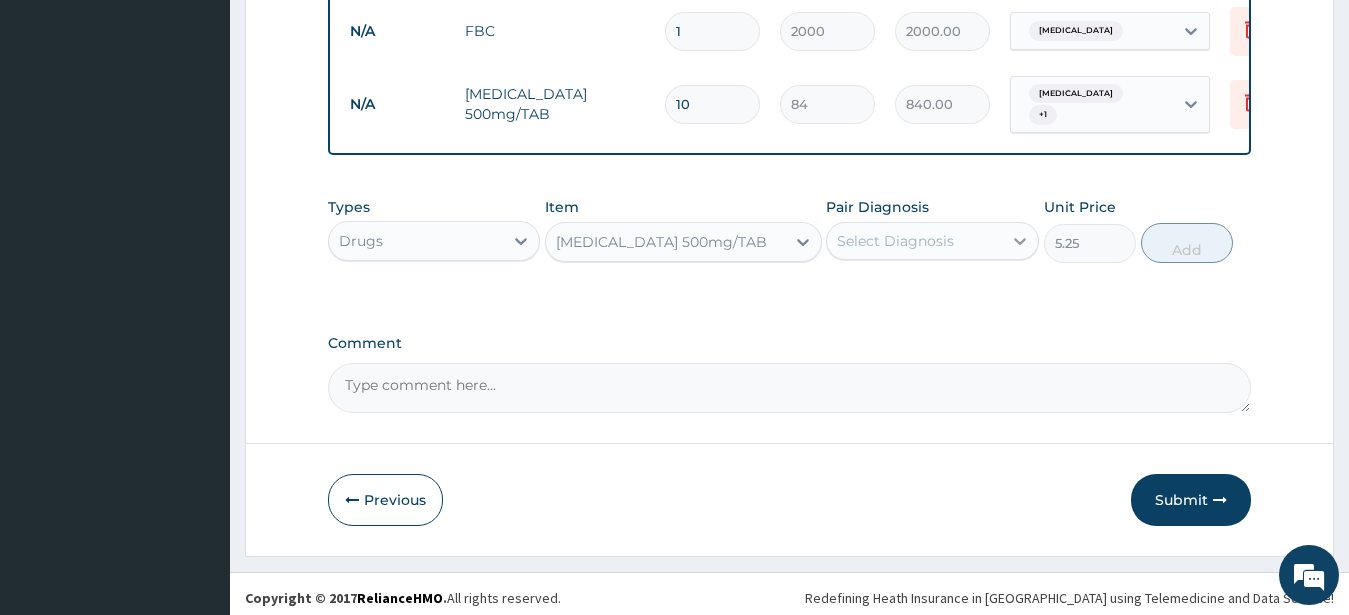 click at bounding box center (1020, 241) 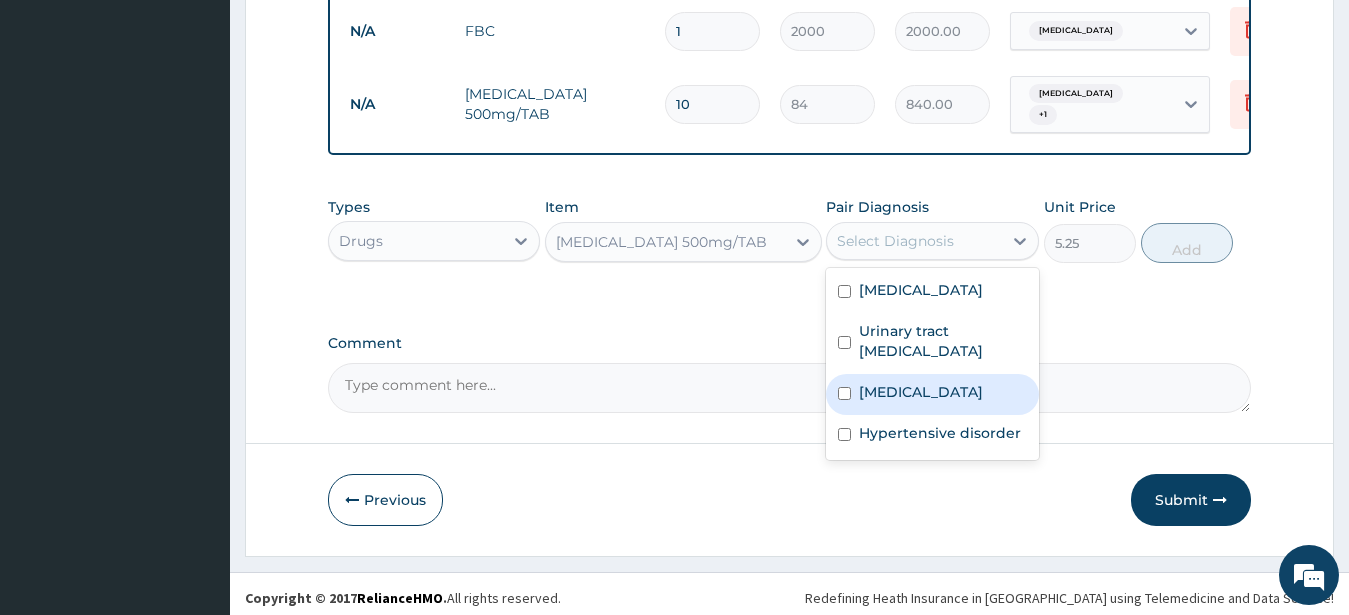 click on "Malaria" at bounding box center [921, 392] 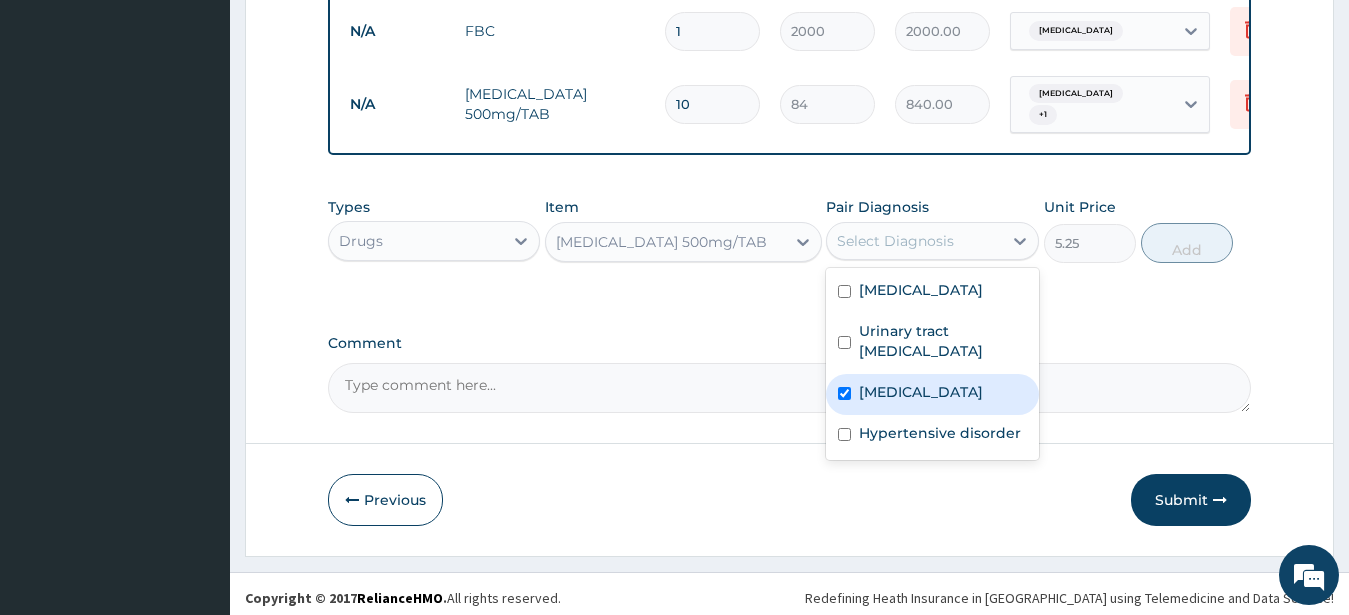 checkbox on "true" 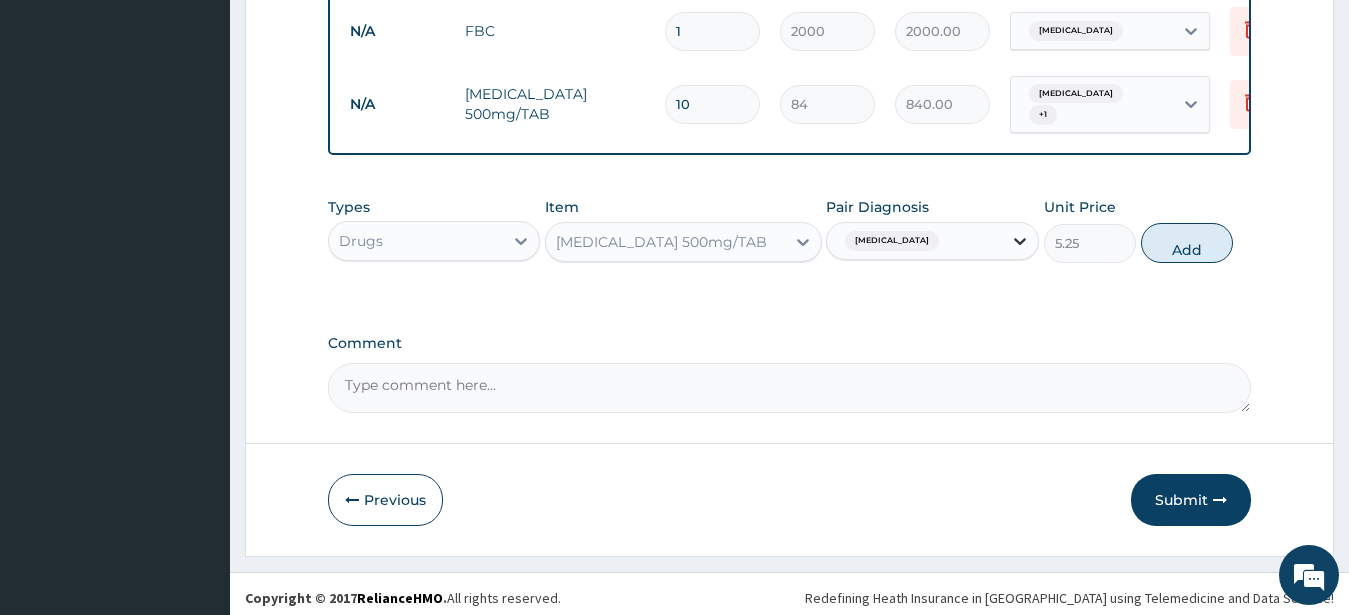 click 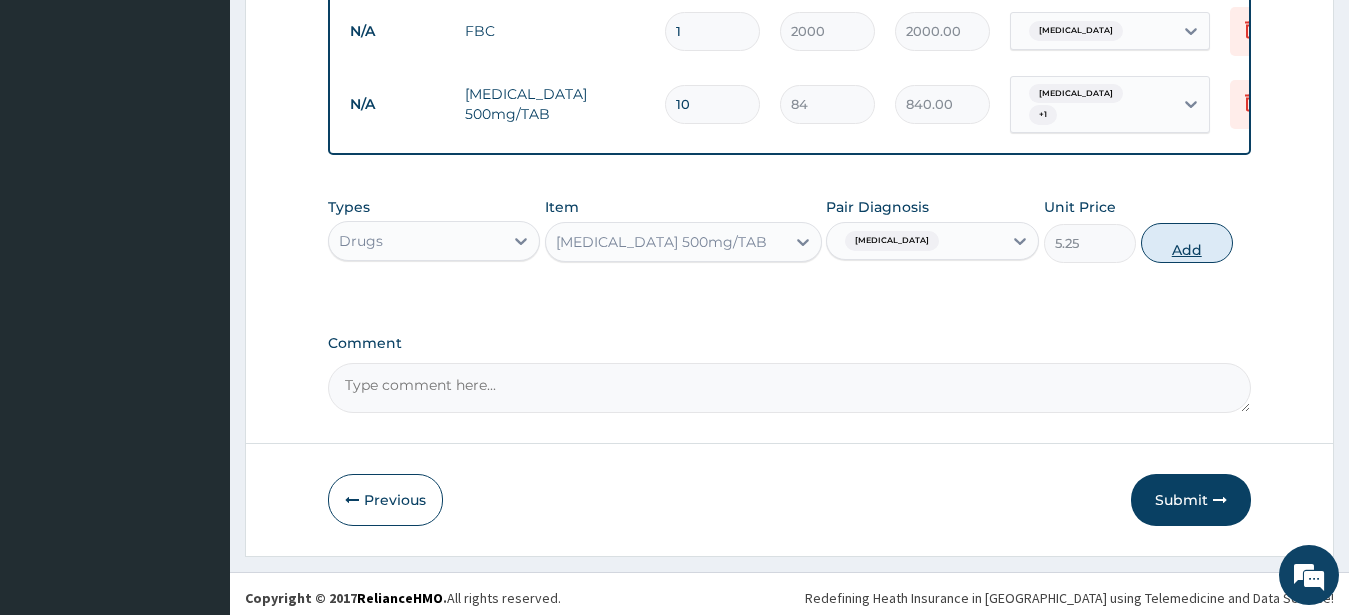 click on "Add" at bounding box center [1187, 243] 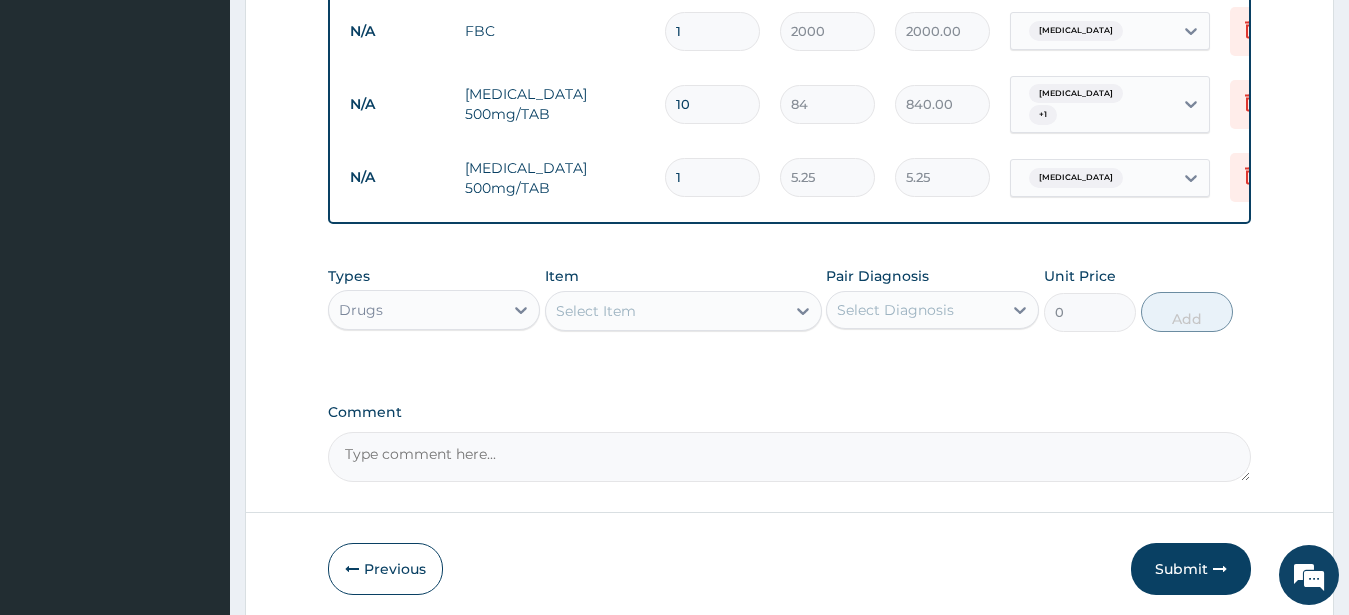 type on "18" 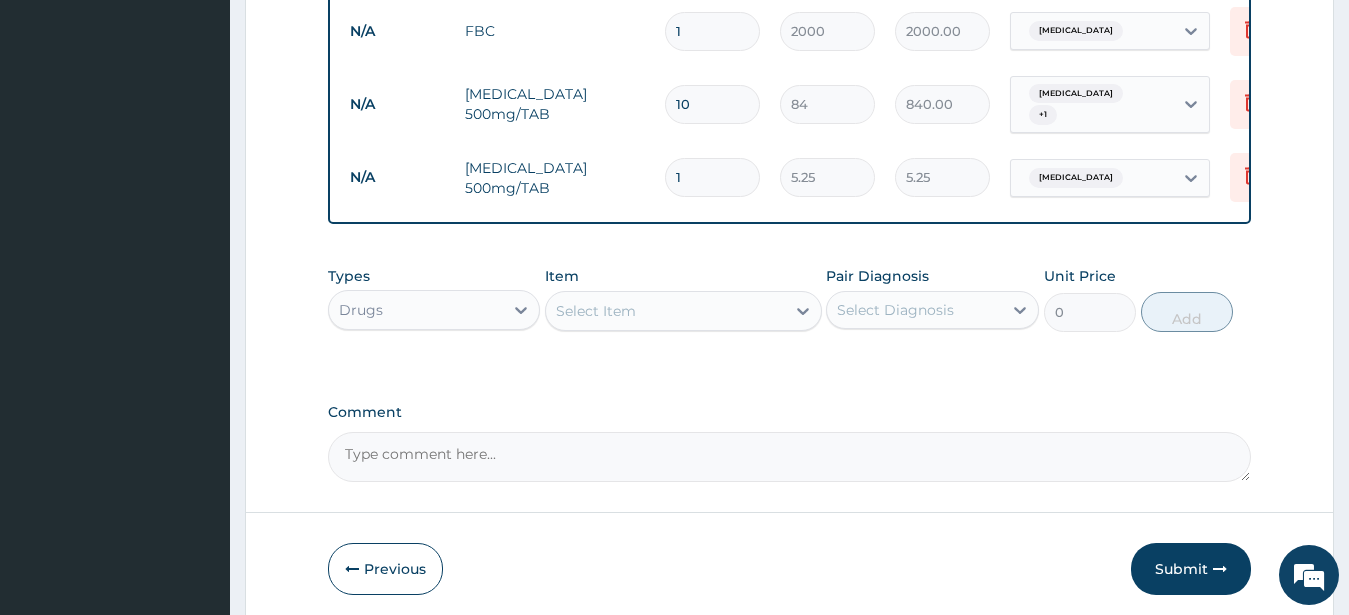 type on "94.50" 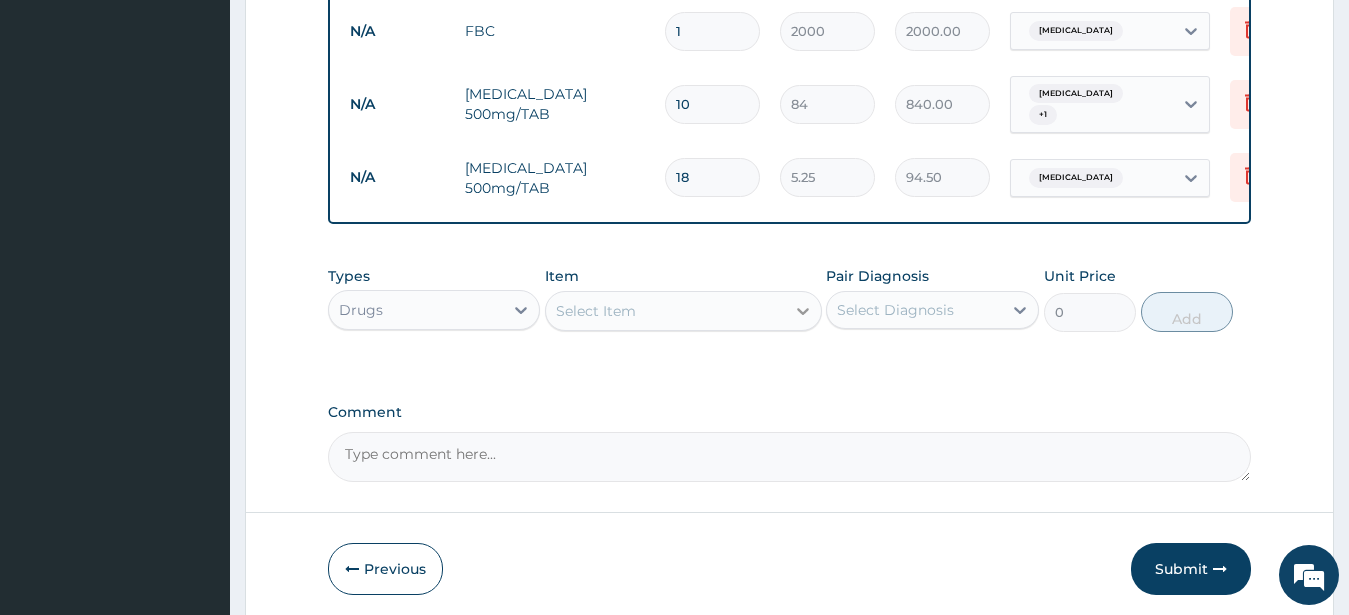 type on "18" 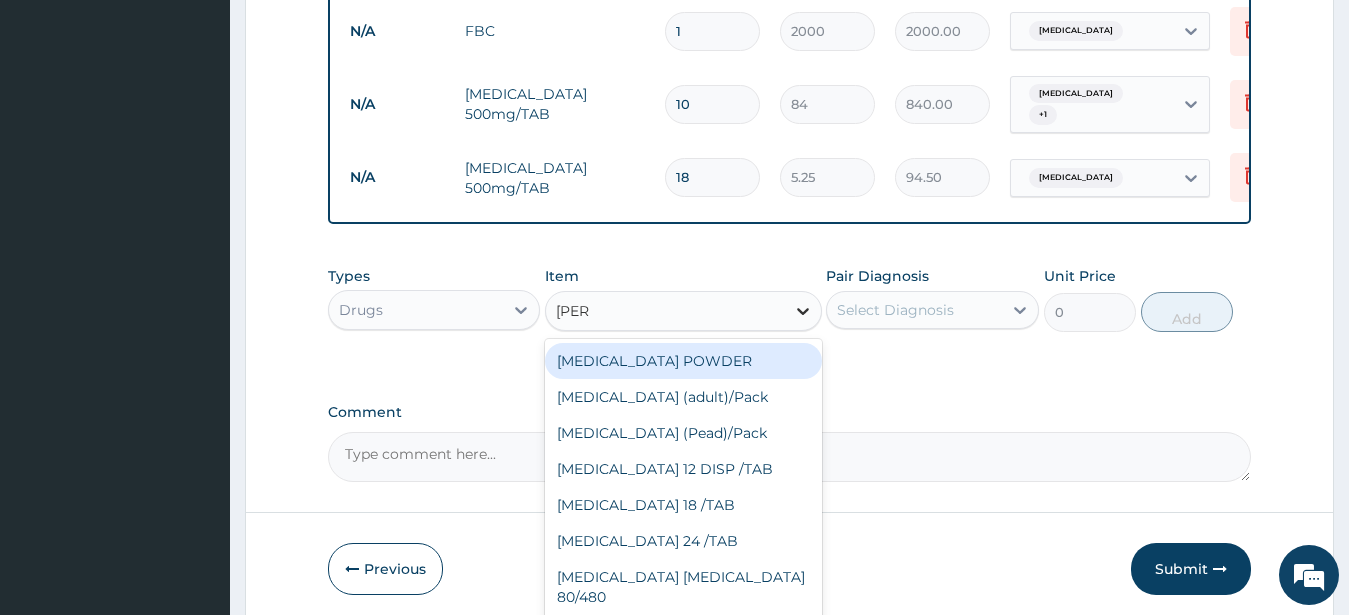 type on "COART" 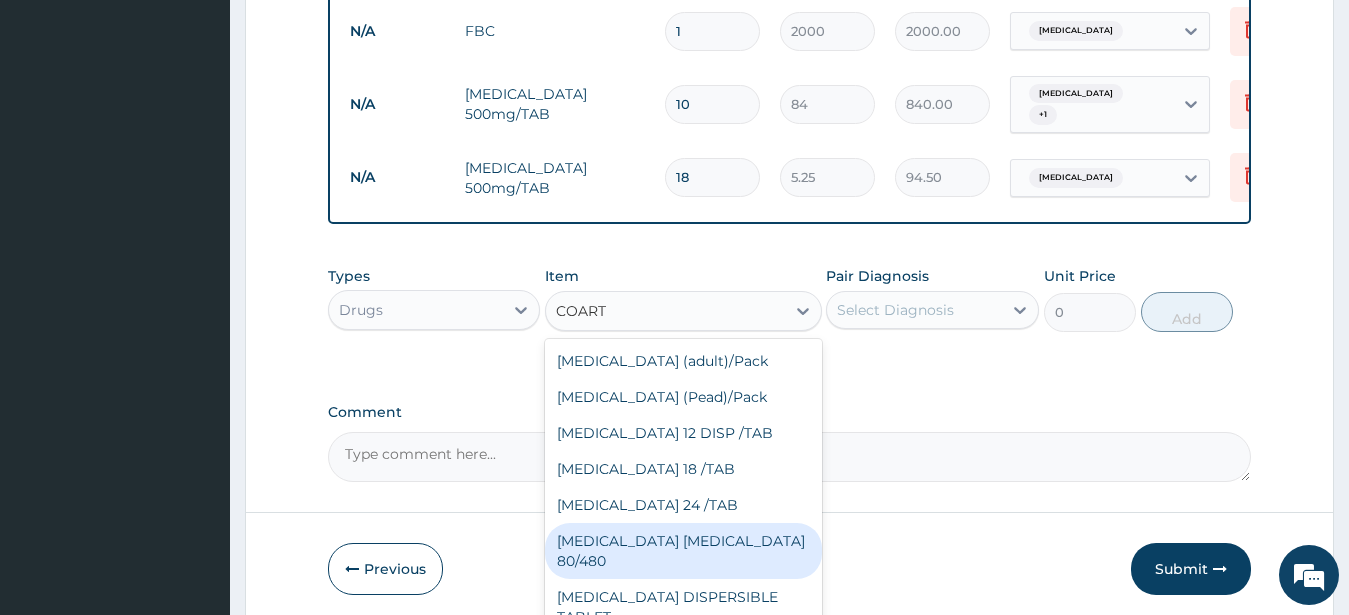 click on "[MEDICAL_DATA] [MEDICAL_DATA] 80/480" at bounding box center [683, 551] 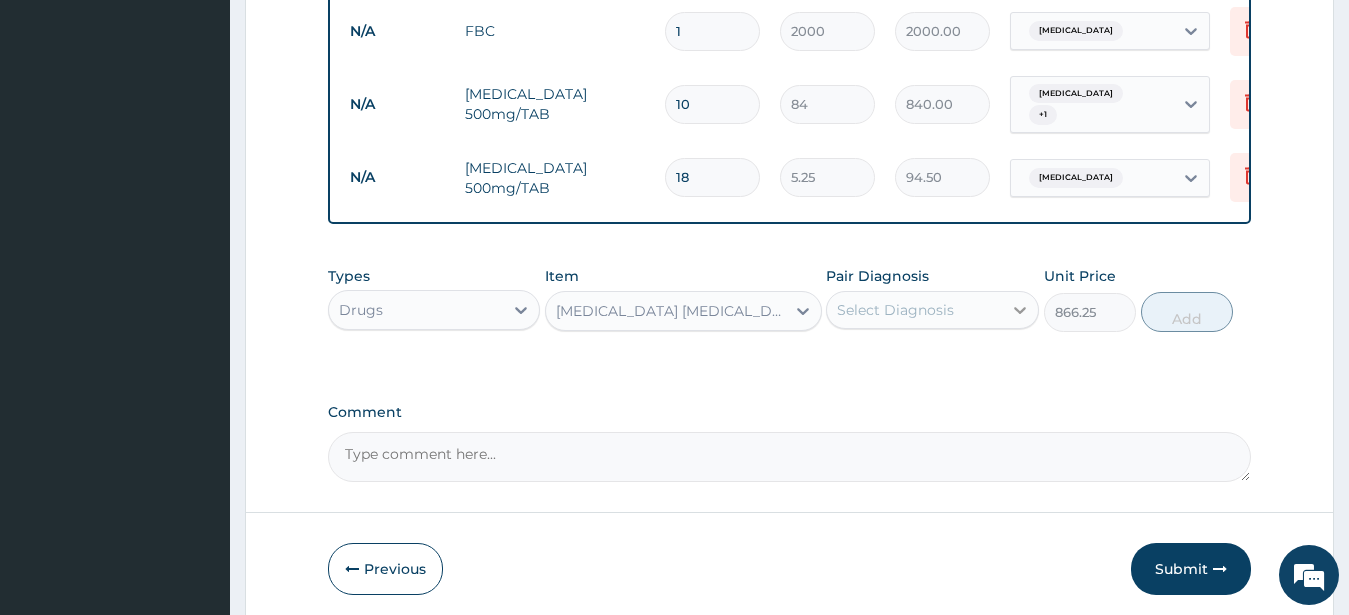 click 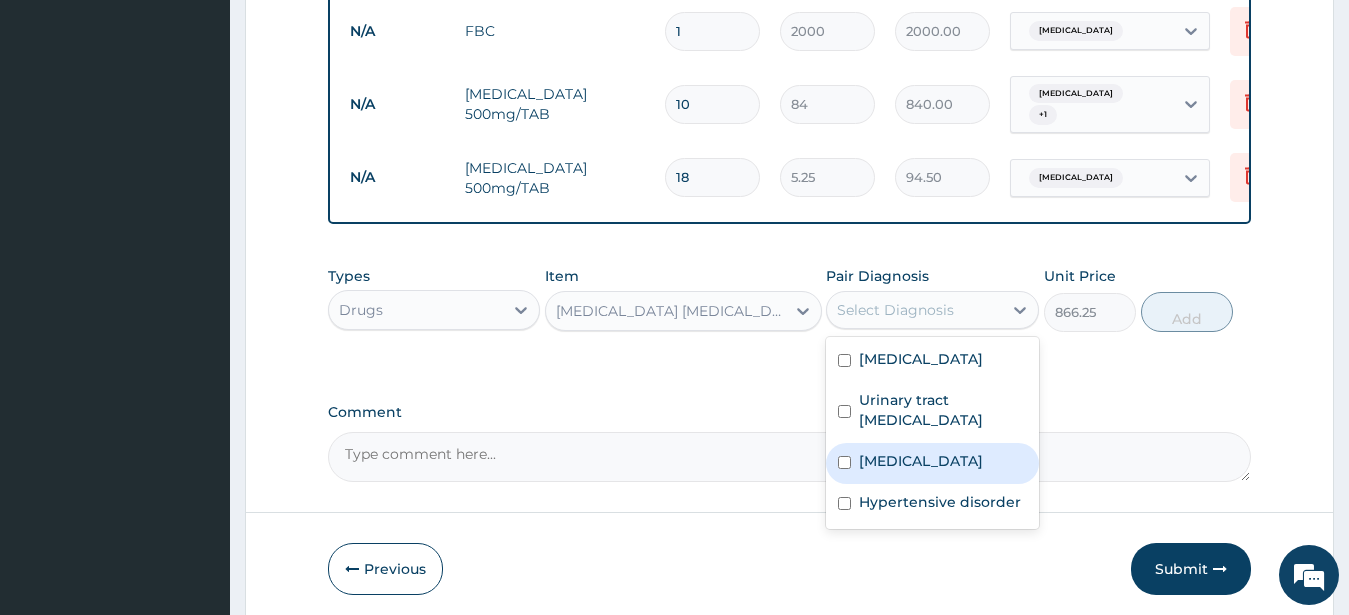 drag, startPoint x: 866, startPoint y: 462, endPoint x: 892, endPoint y: 451, distance: 28.231188 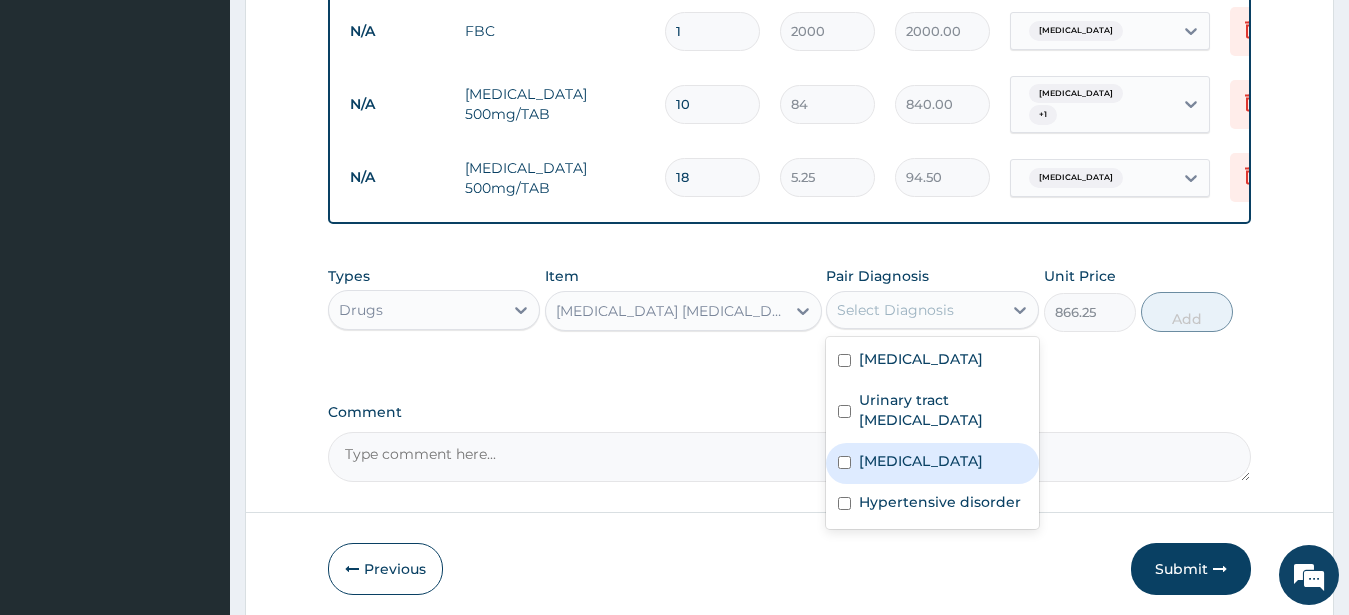 click on "Malaria" at bounding box center (921, 461) 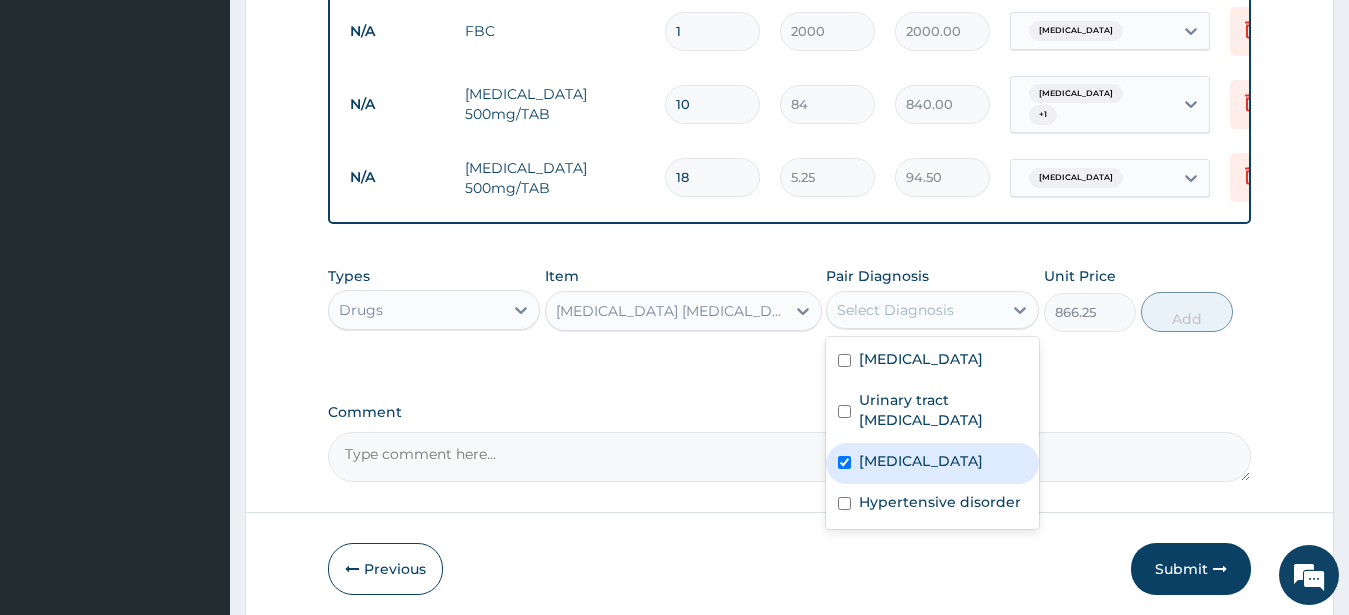checkbox on "true" 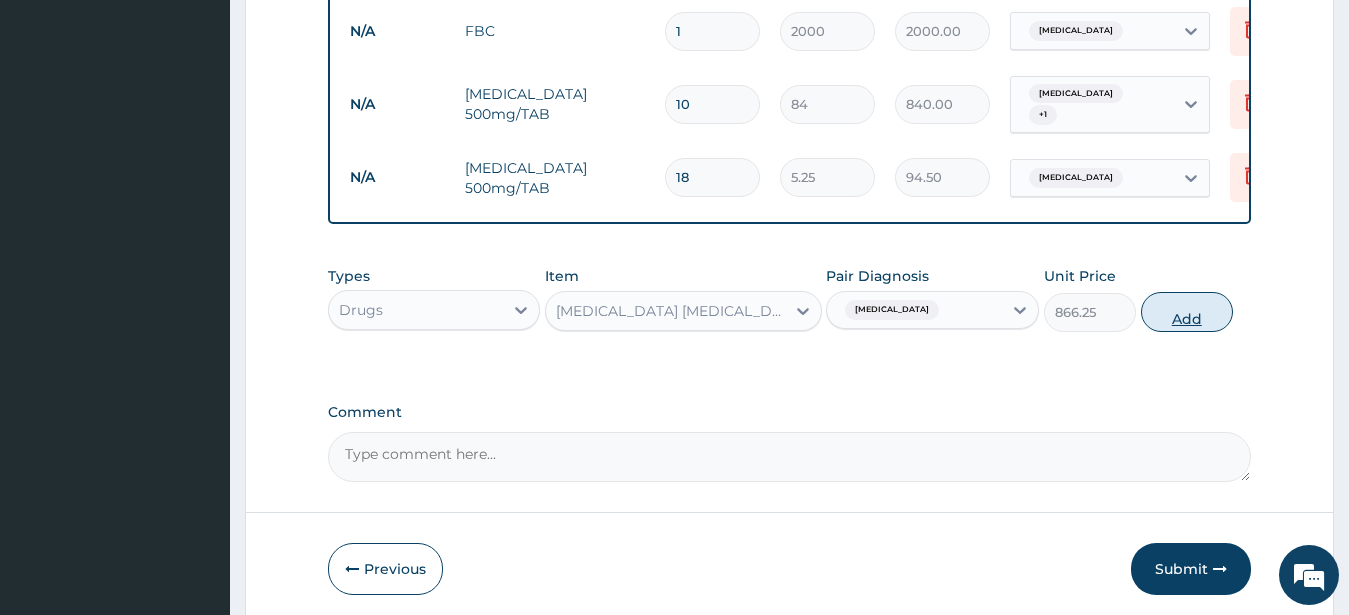 click on "Add" at bounding box center (1187, 312) 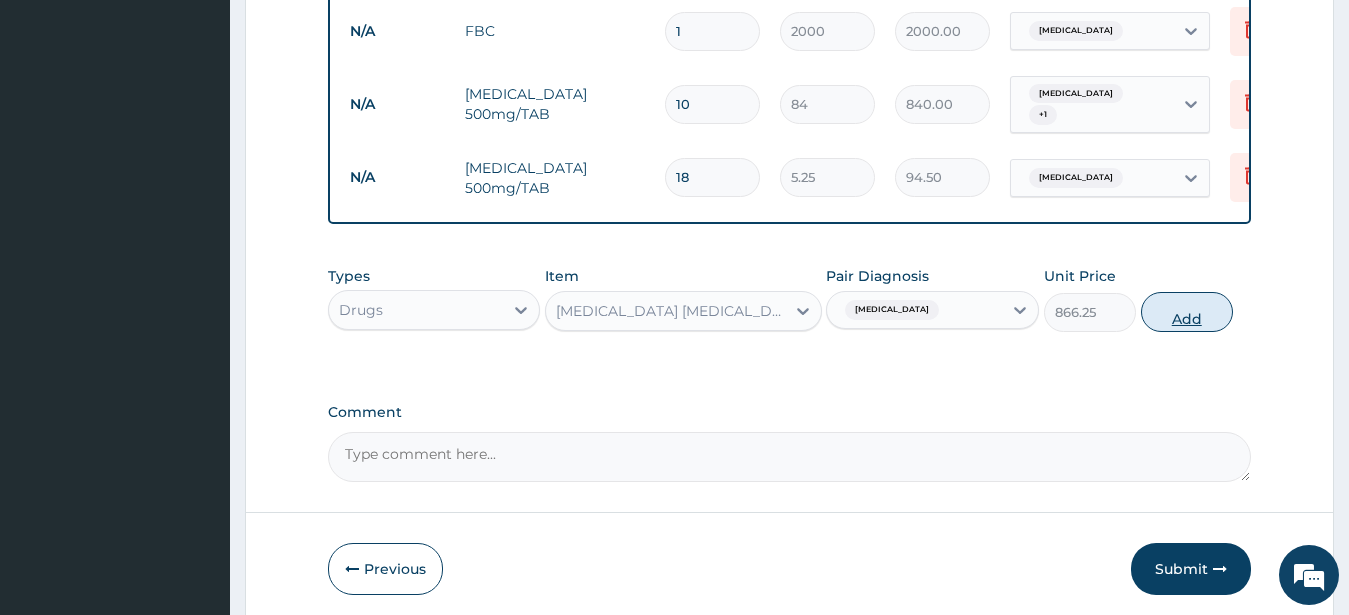type on "0" 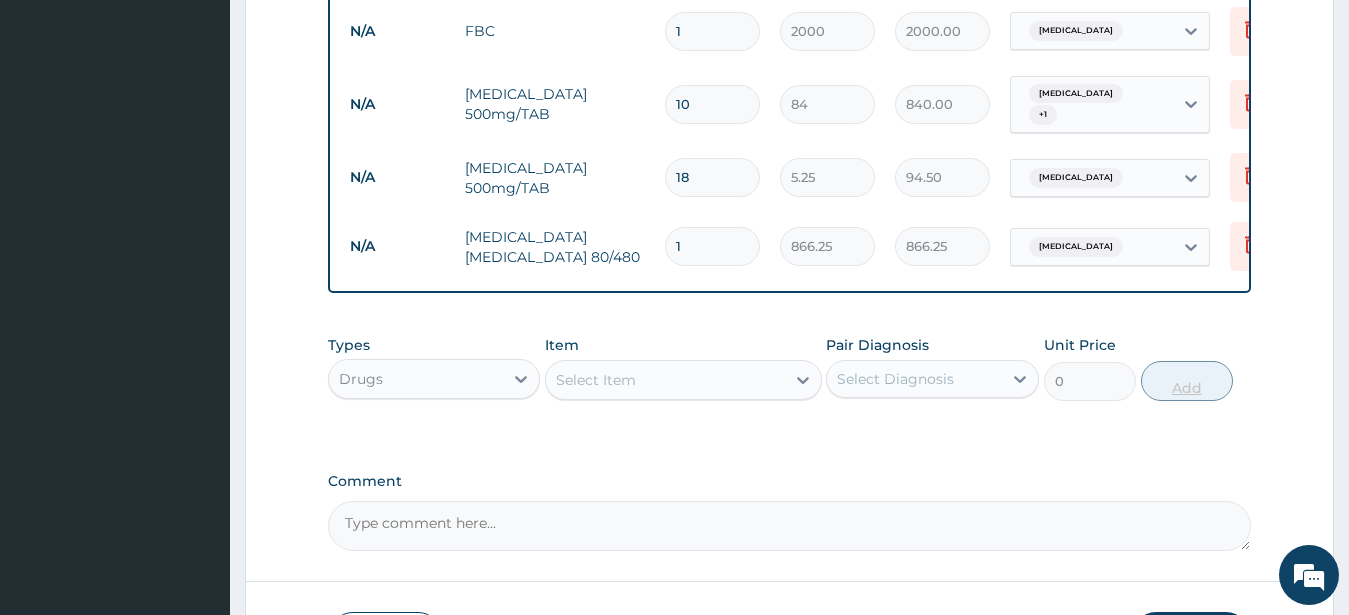 type 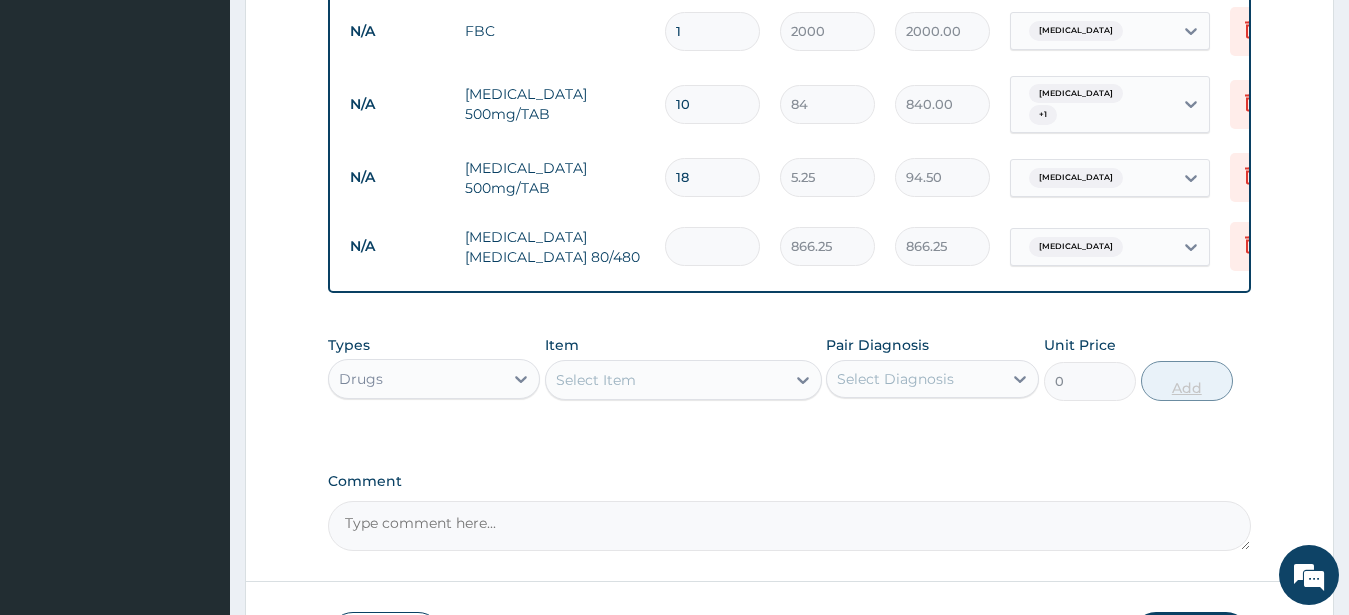 type on "0.00" 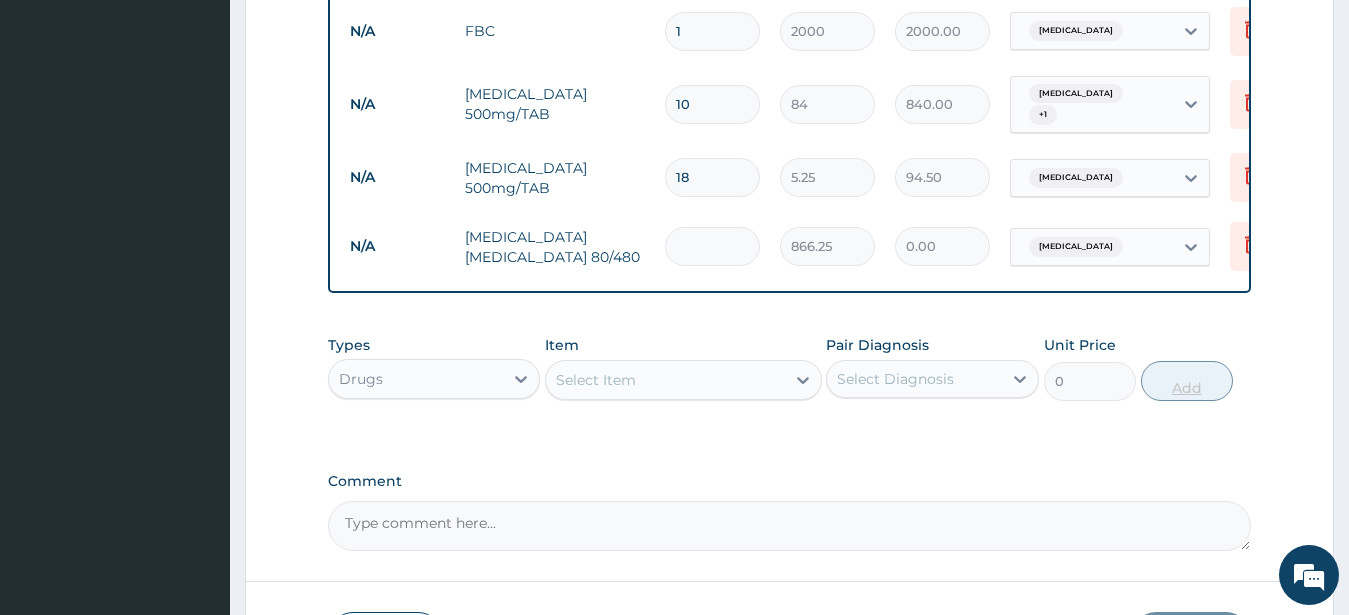 type on "6" 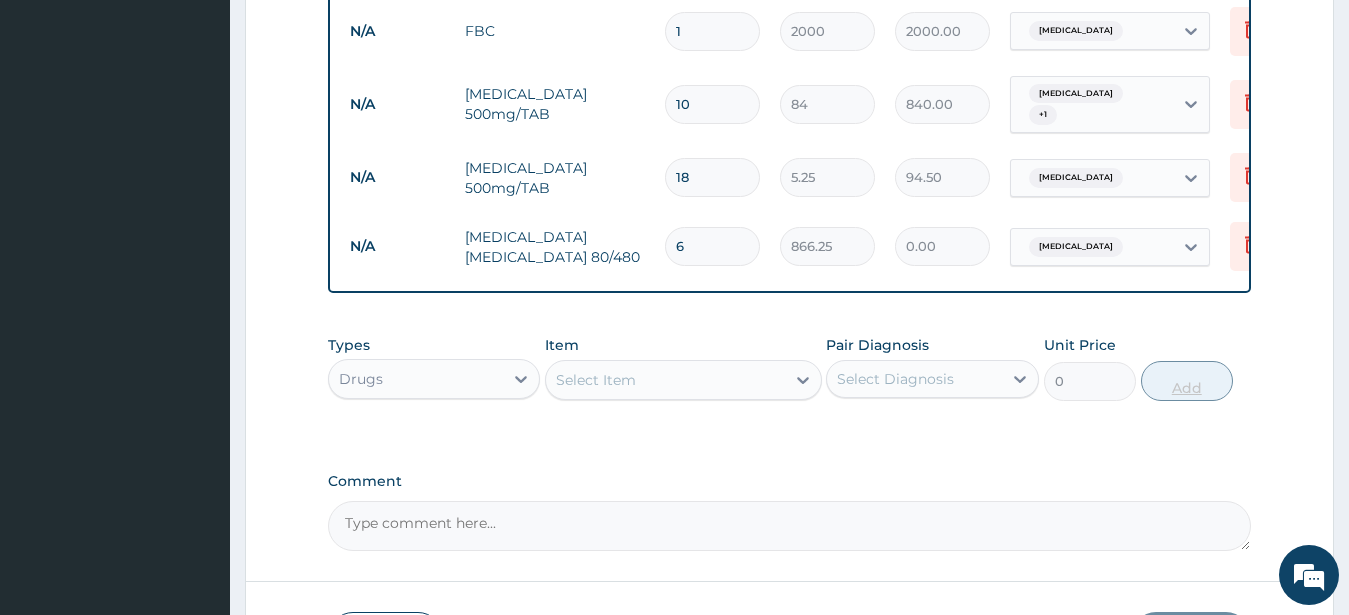 type on "5197.50" 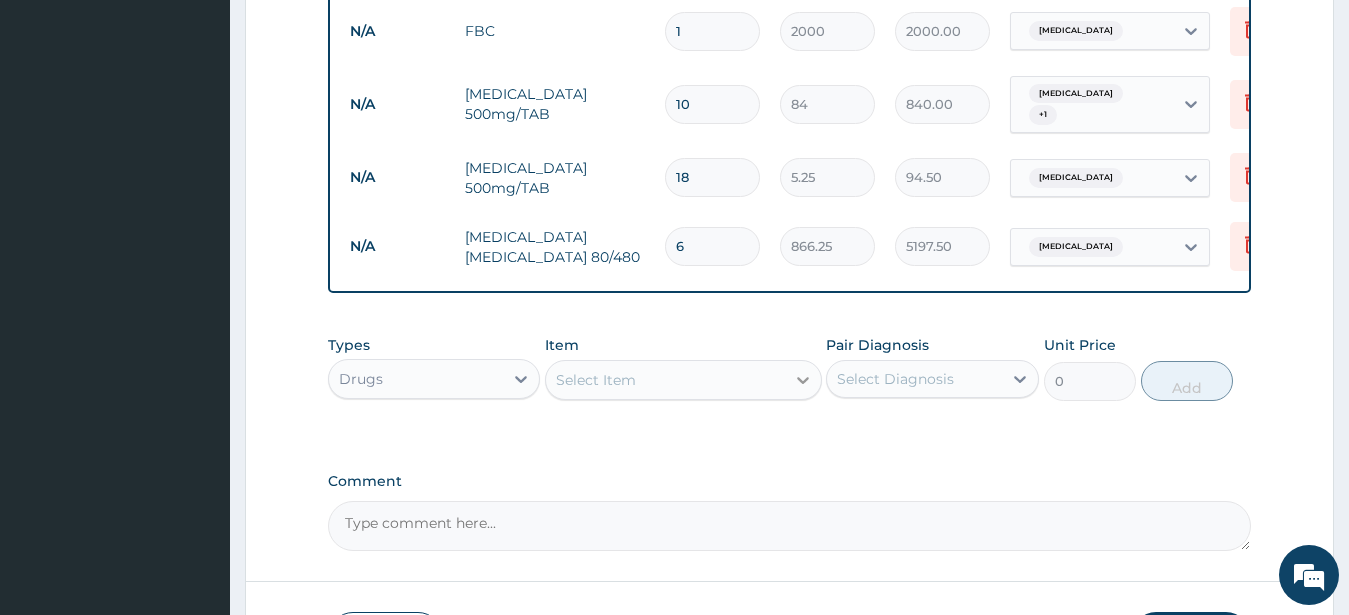 type on "6" 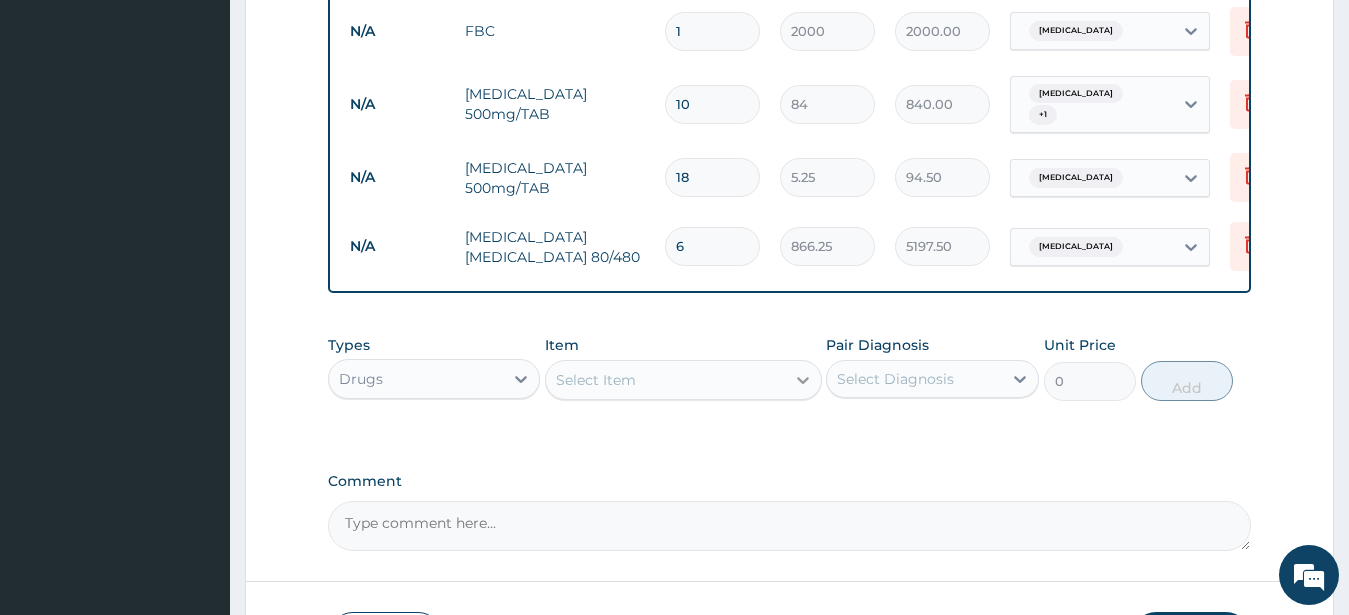 click 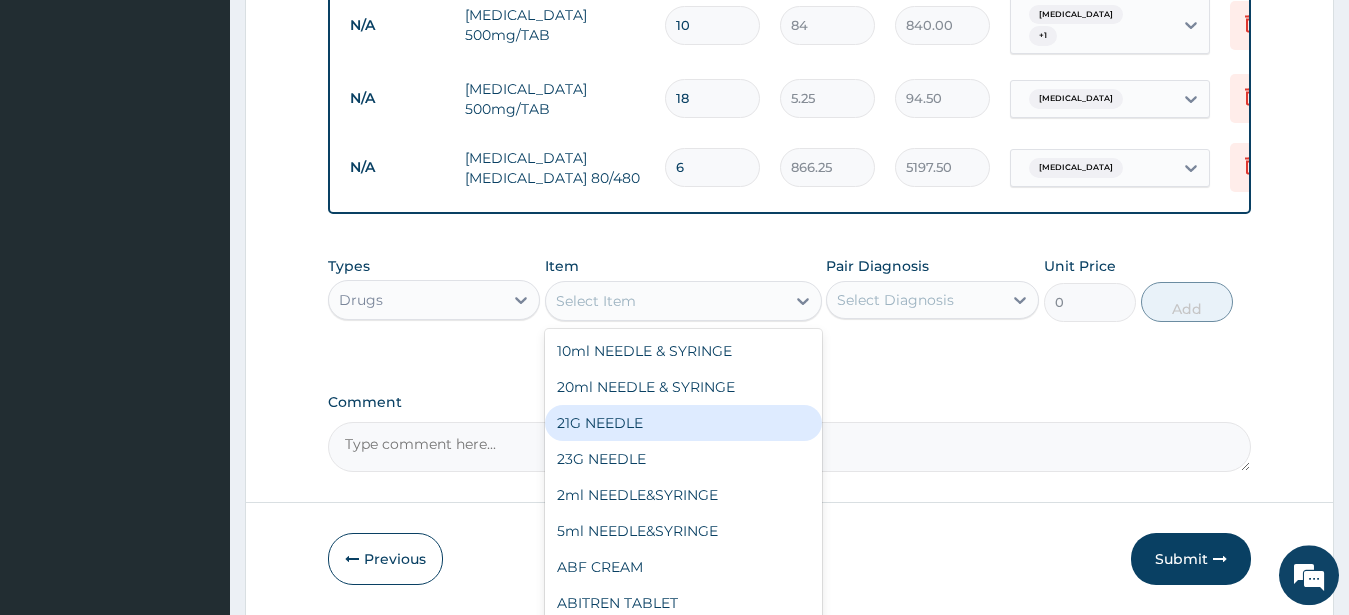 scroll, scrollTop: 1085, scrollLeft: 0, axis: vertical 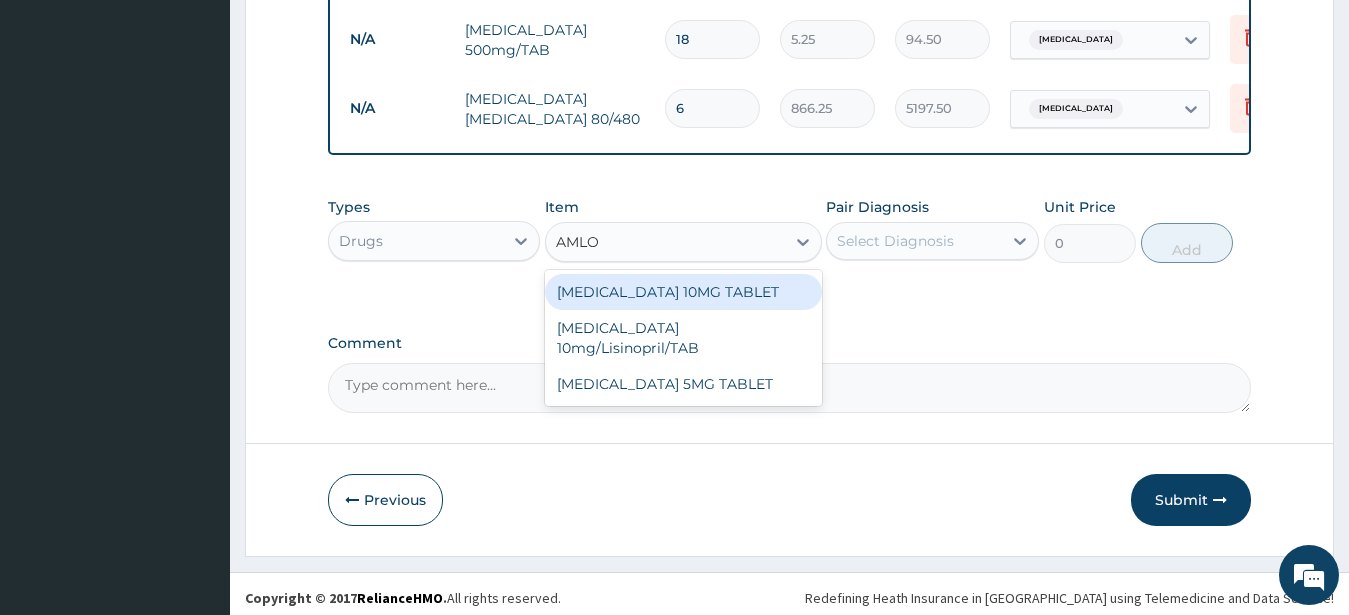 type on "AMLOD" 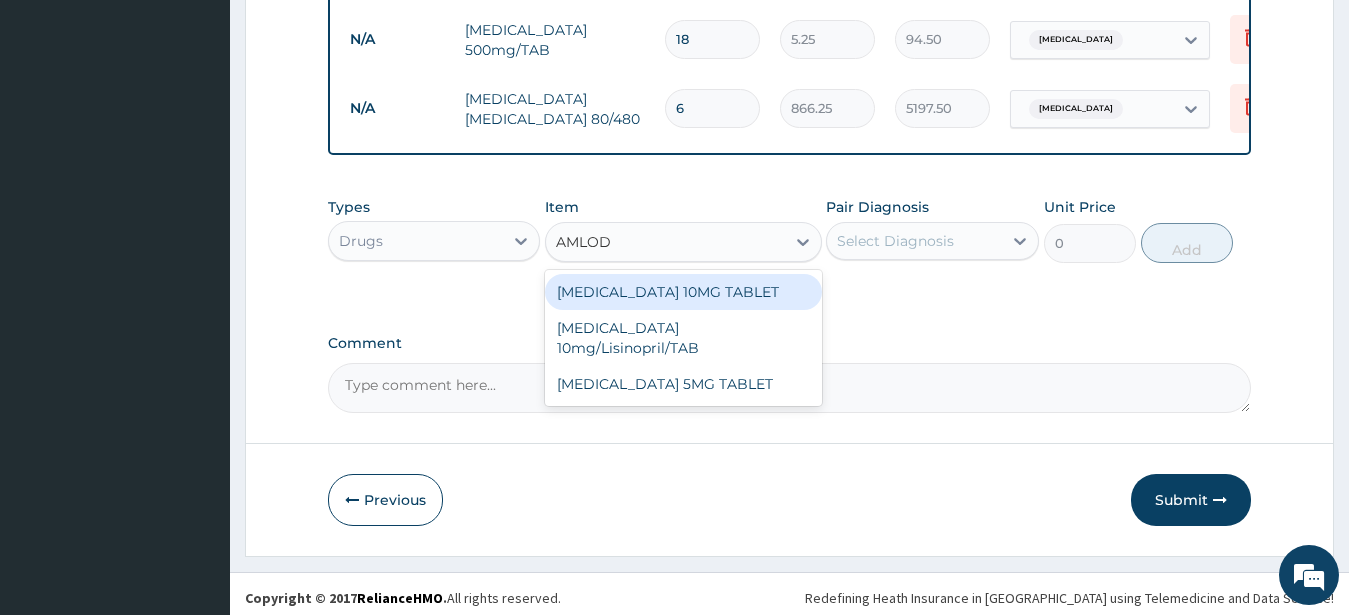 click on "[MEDICAL_DATA] 10MG TABLET" at bounding box center [683, 292] 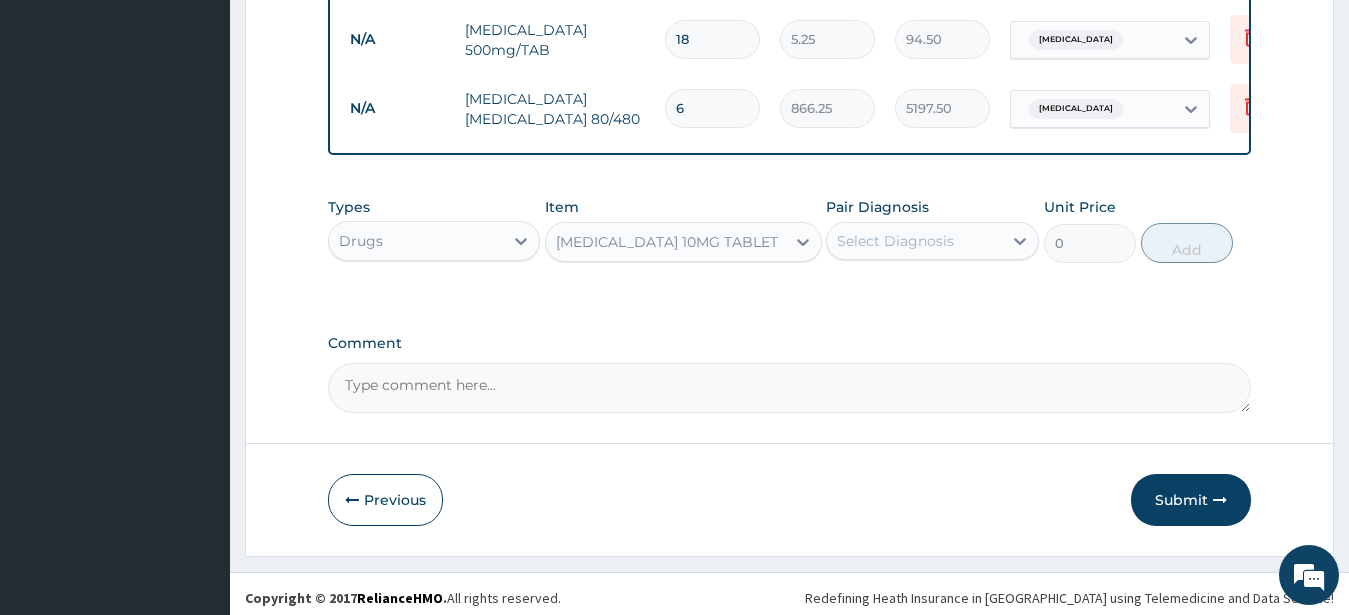 type 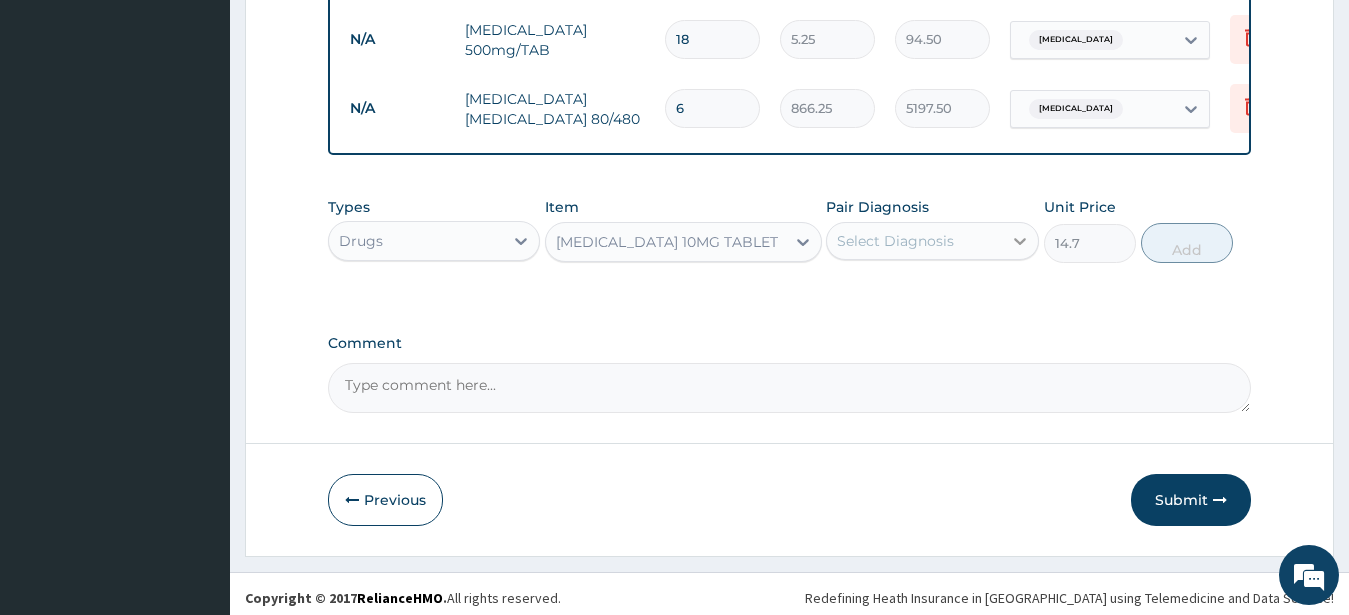 click 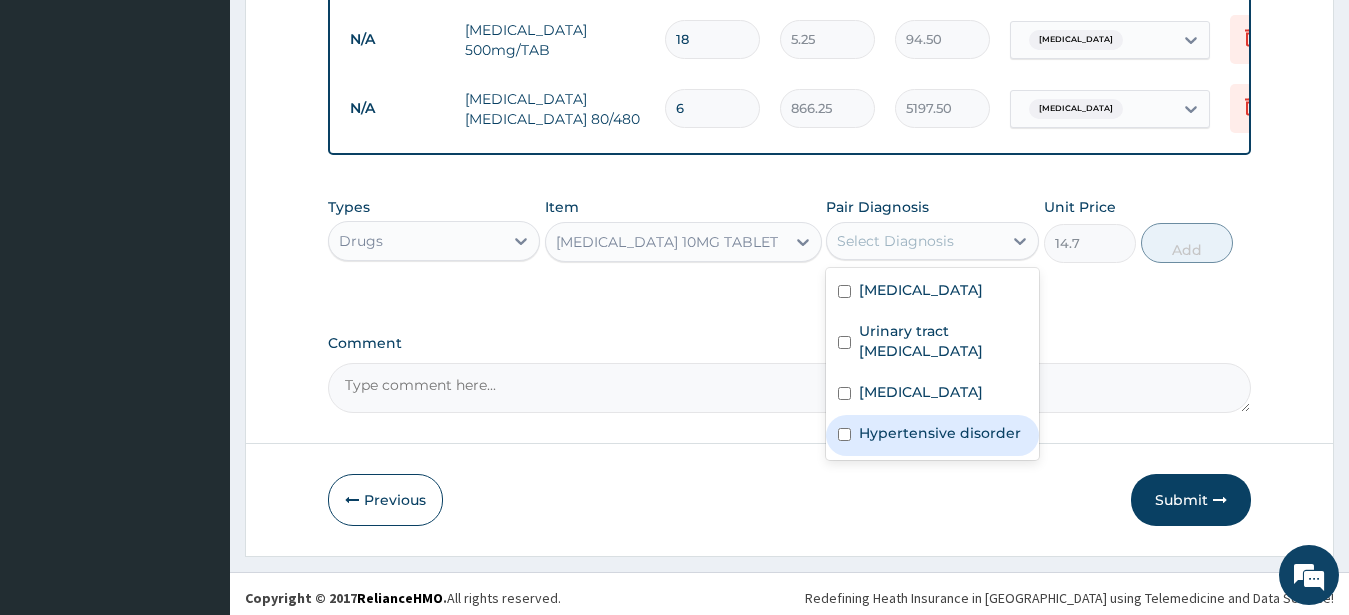 click on "Hypertensive disorder" at bounding box center [940, 433] 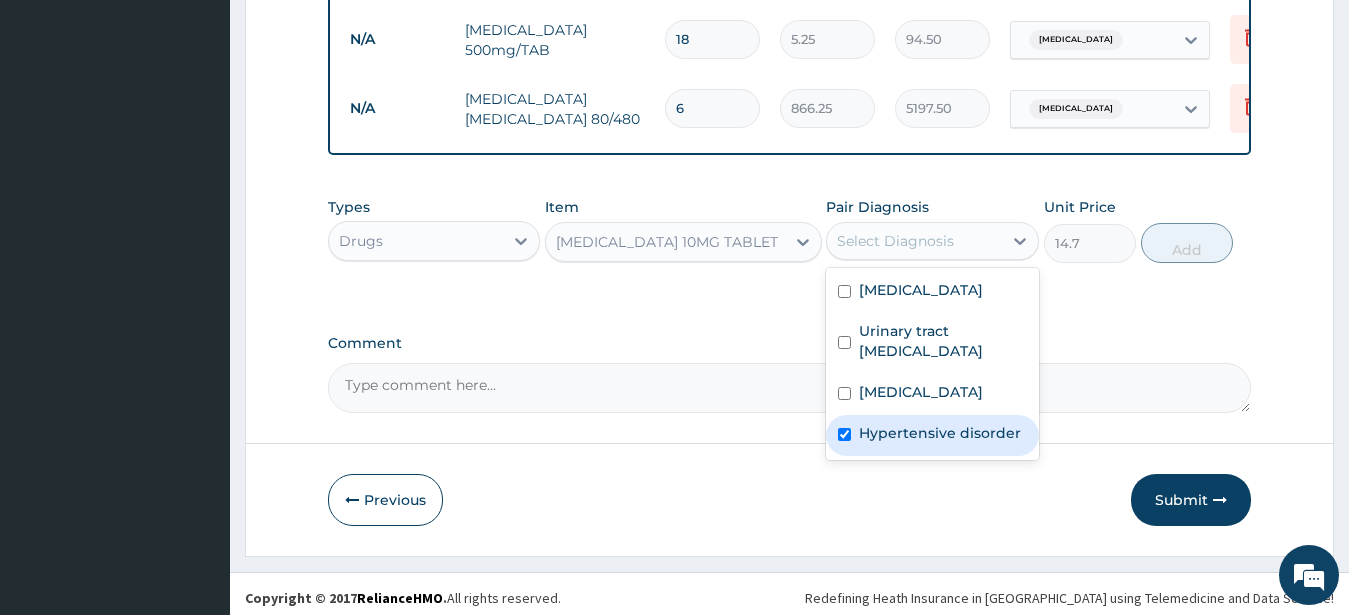 checkbox on "true" 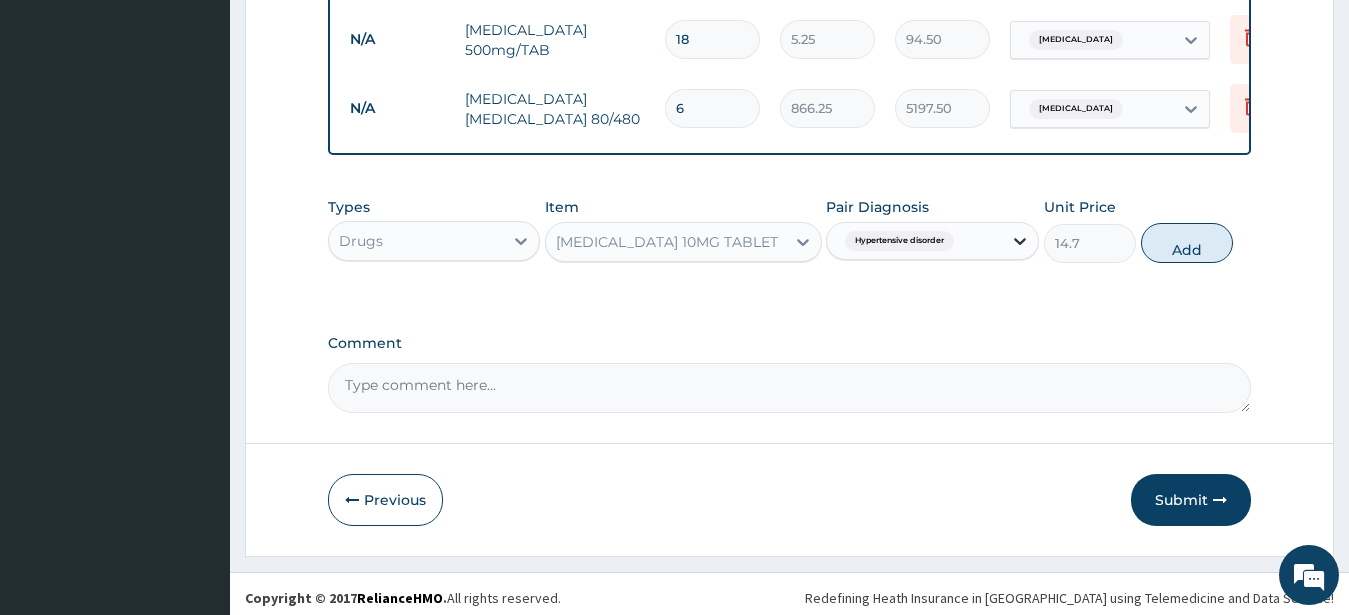 click at bounding box center [1020, 241] 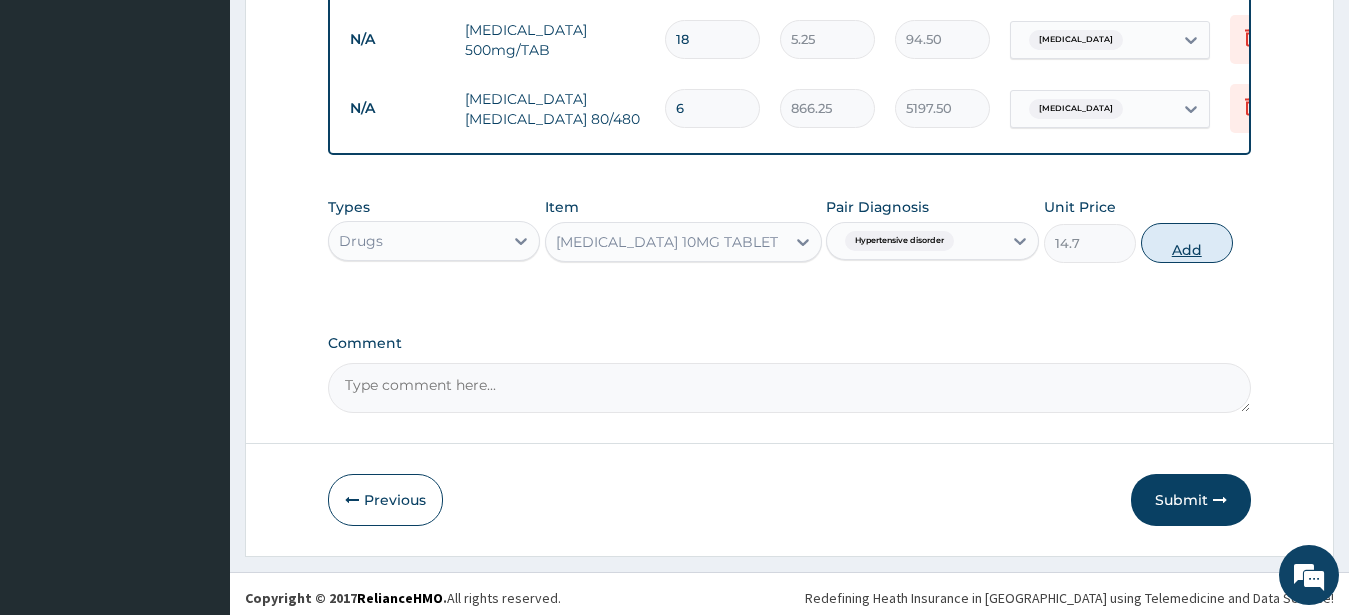 click on "Add" at bounding box center [1187, 243] 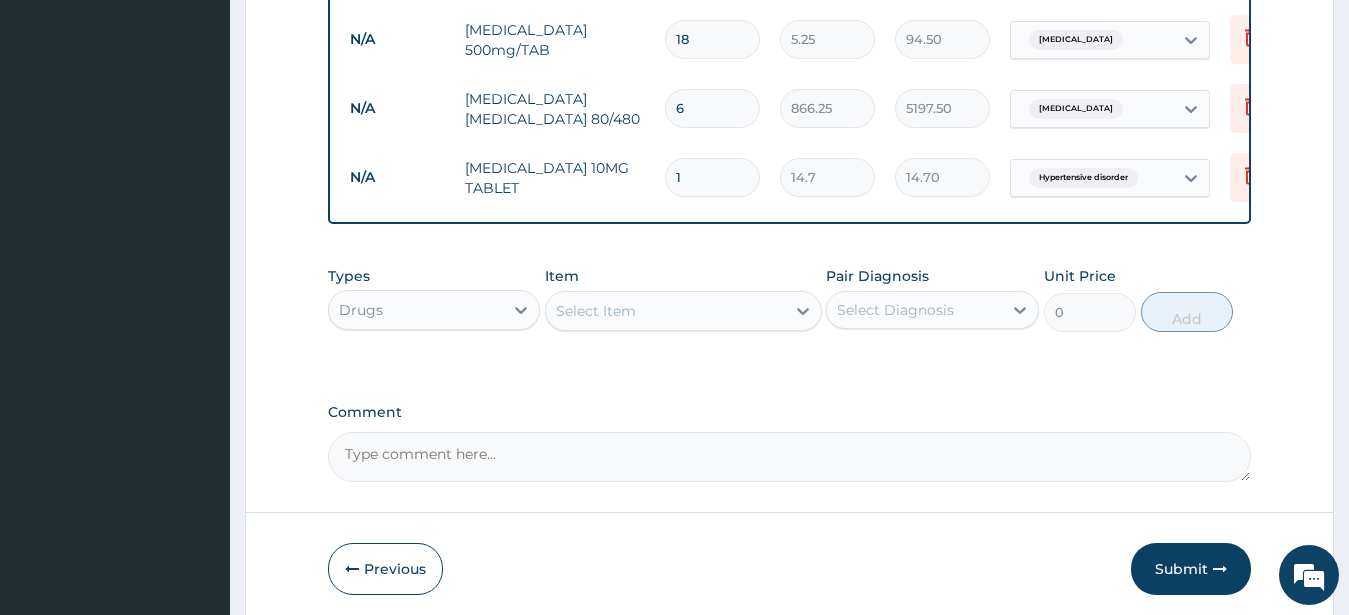 type 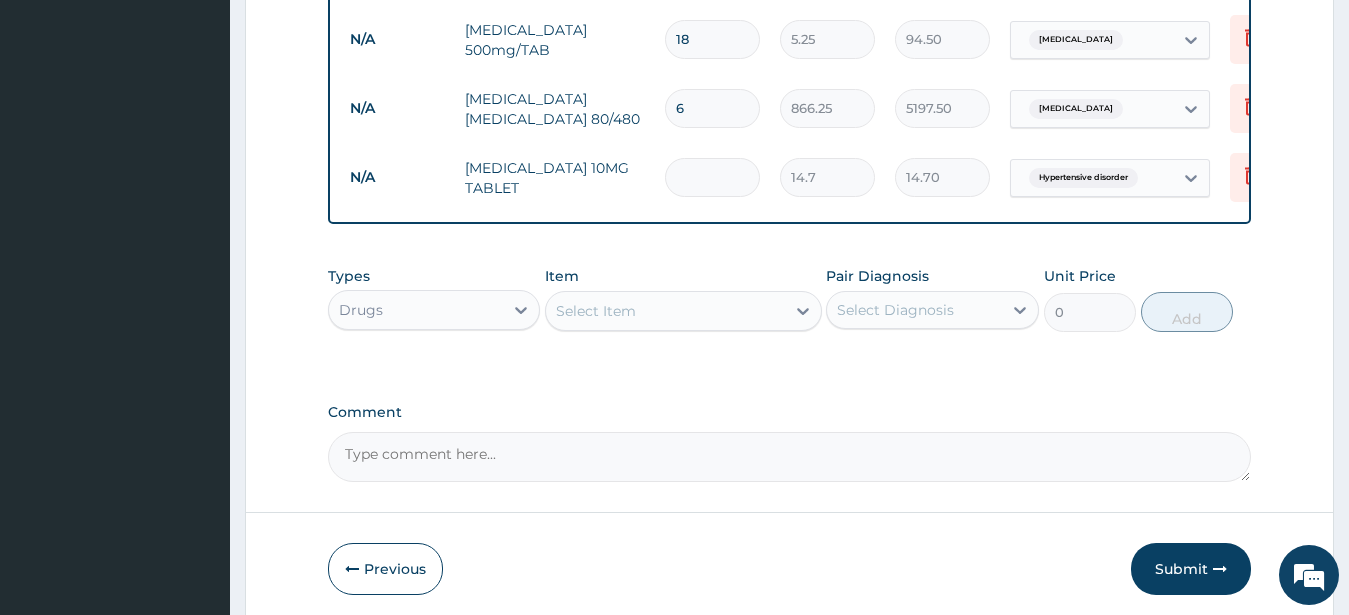 type on "0.00" 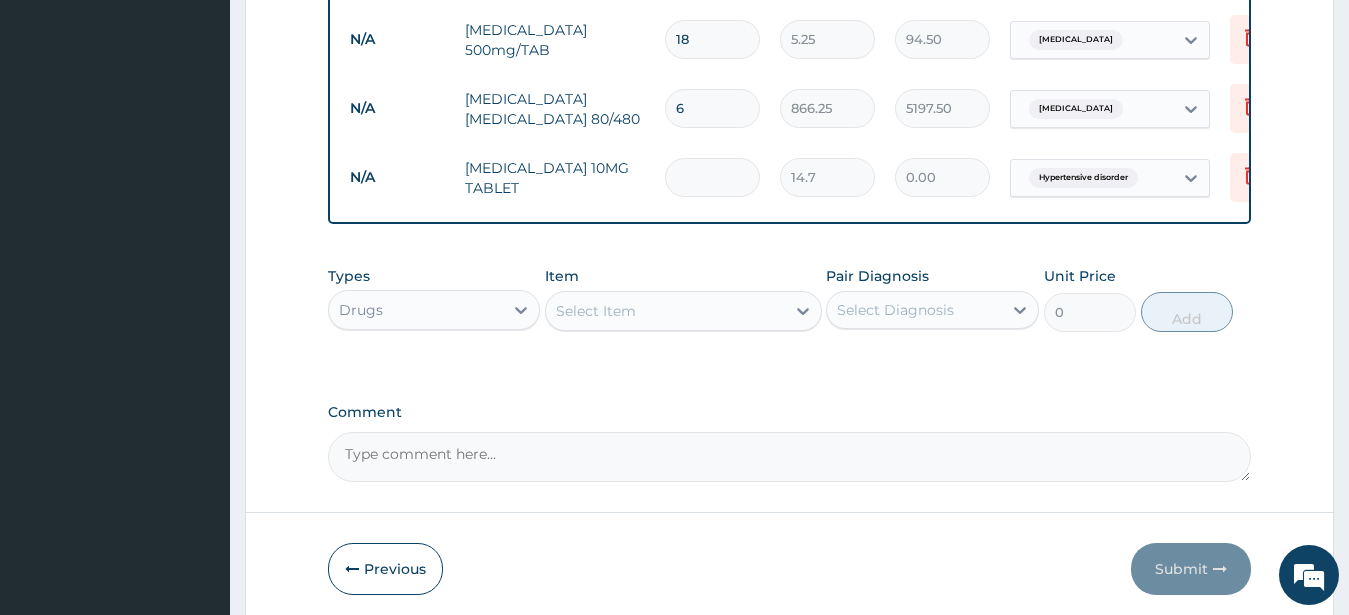 type on "3" 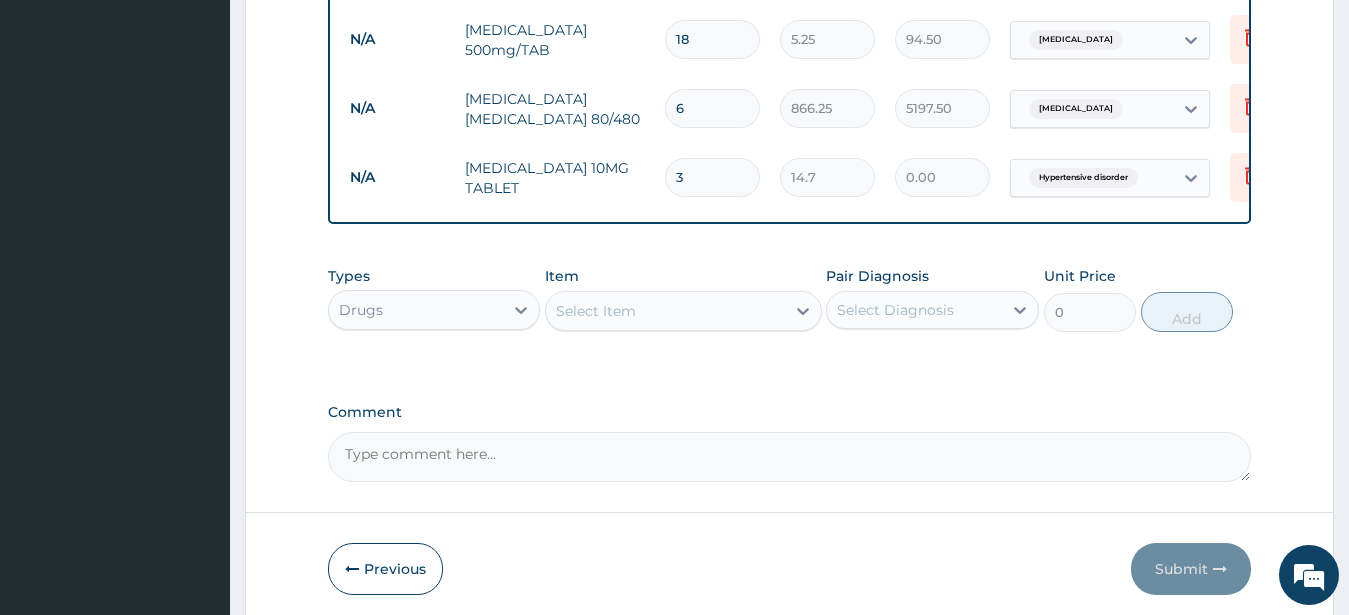 type on "44.10" 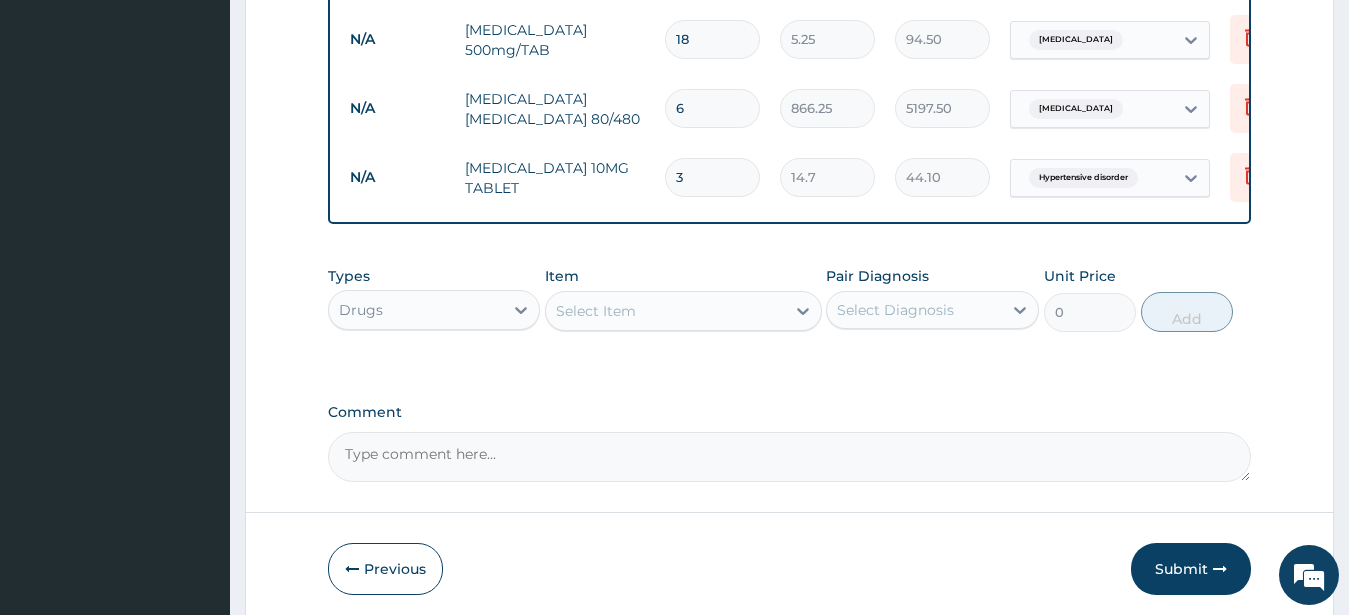 type on "30" 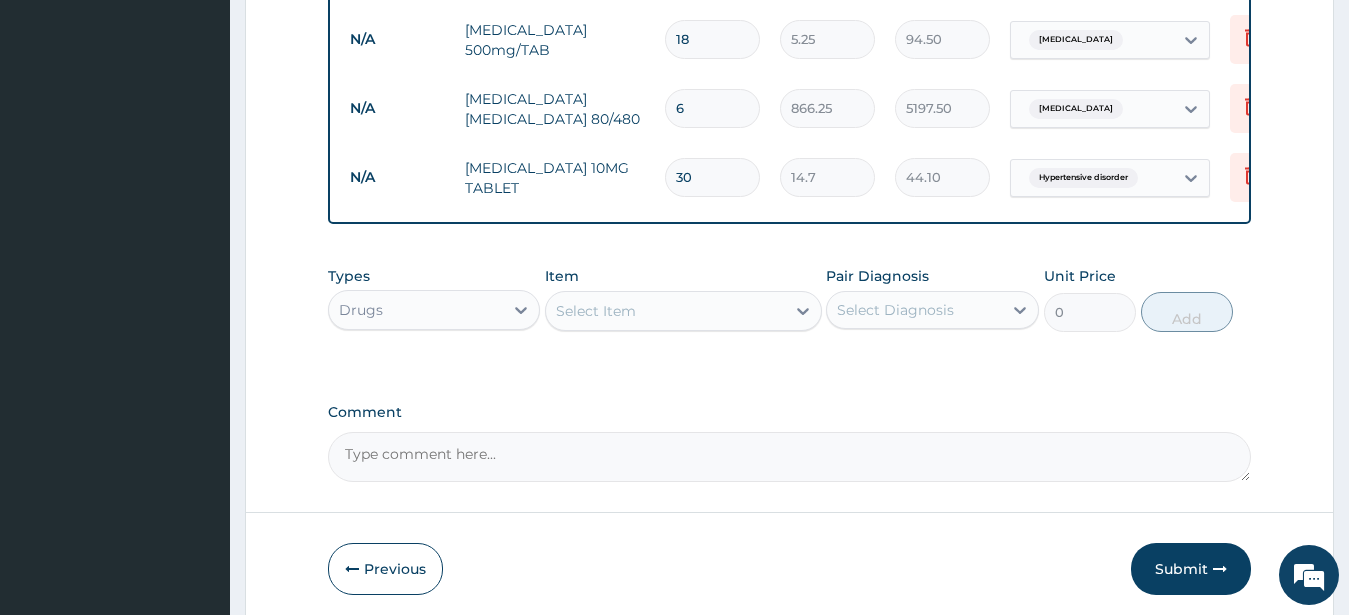 type on "441.00" 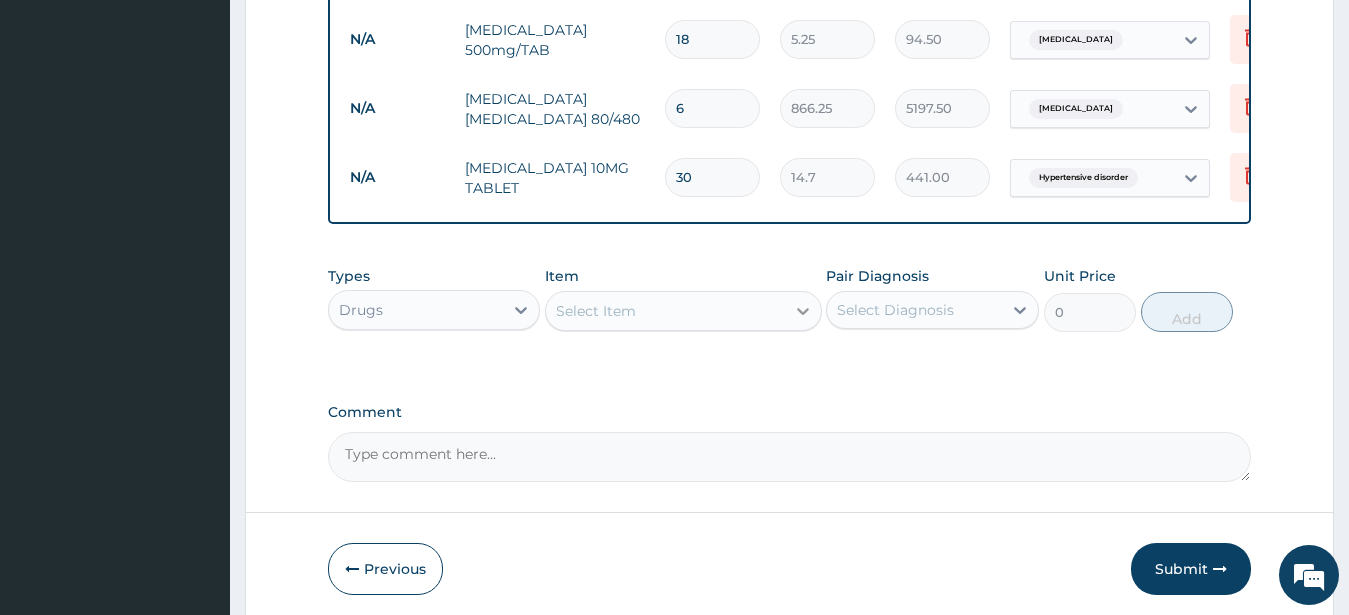 type on "30" 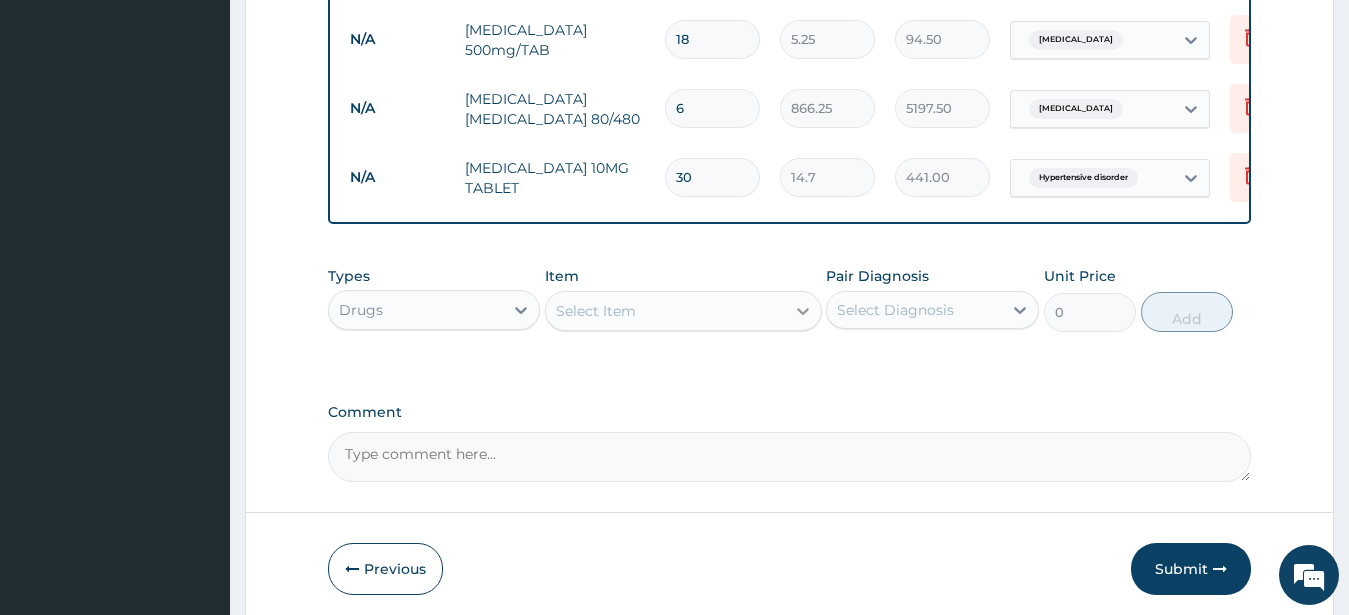 click at bounding box center (803, 311) 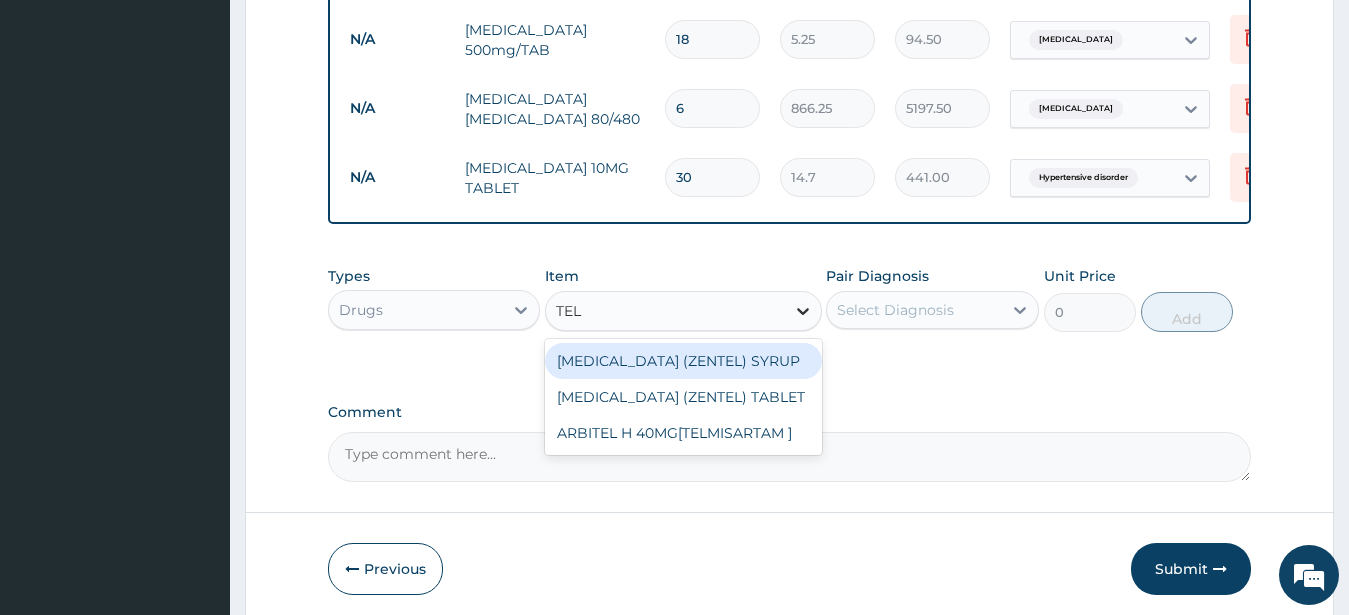 type on "TELM" 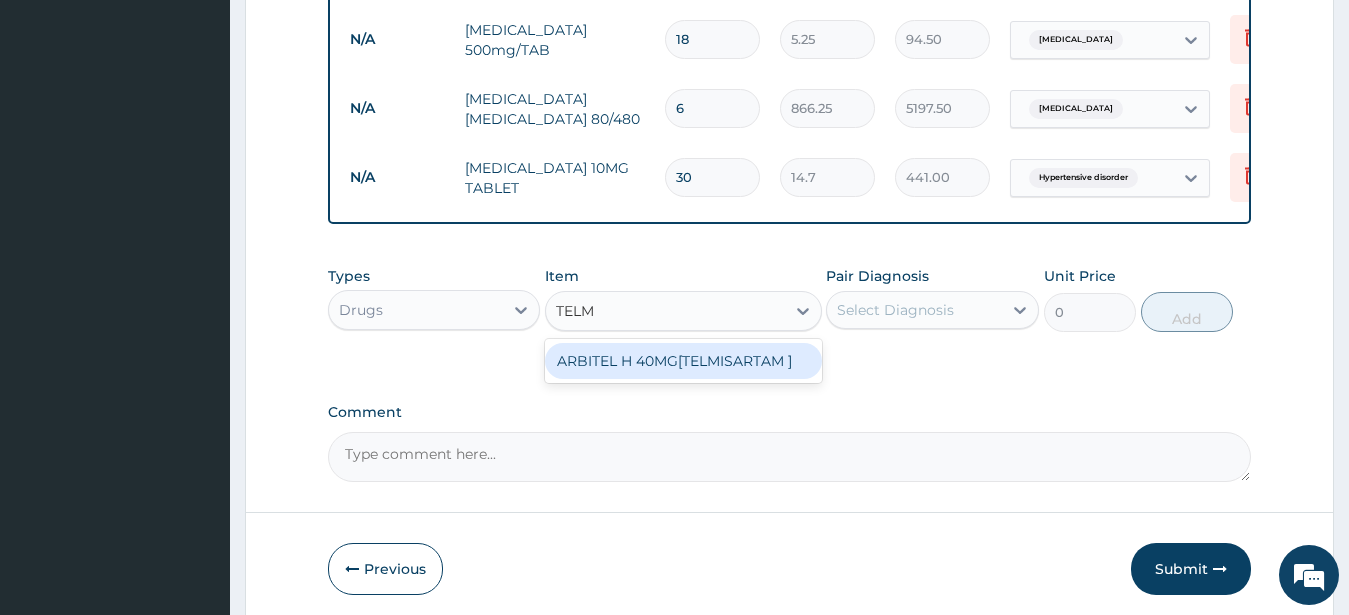 click on "ARBITEL H 40MG[TELMISARTAM ]" at bounding box center [683, 361] 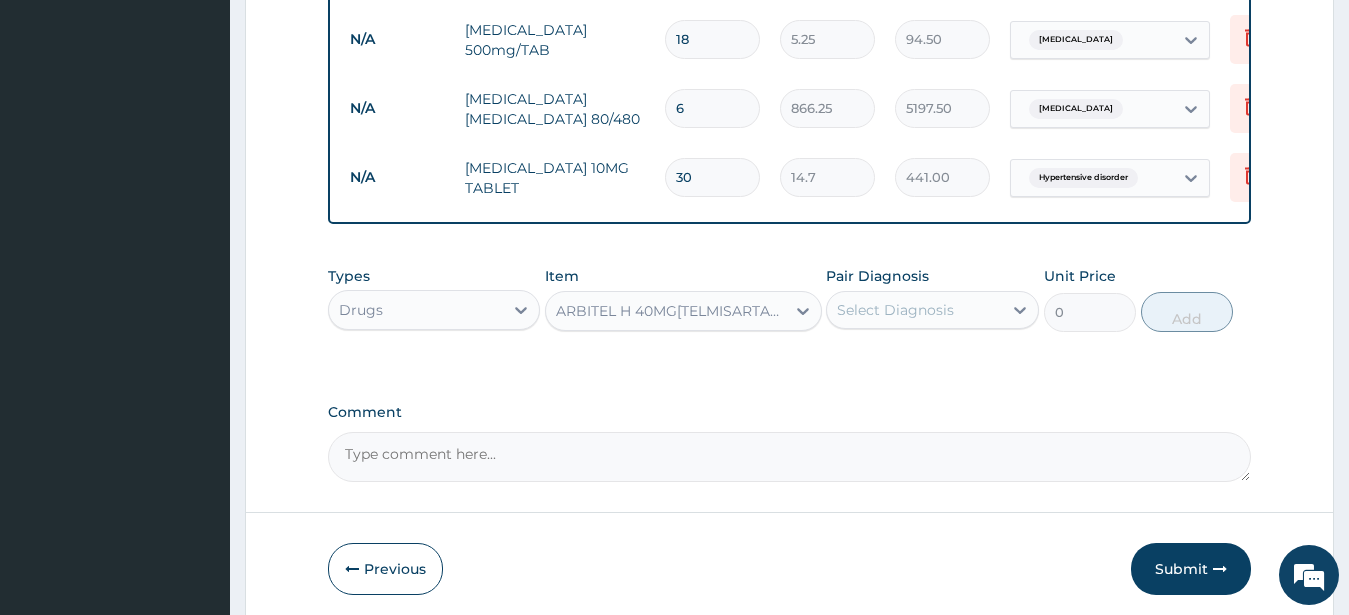 type 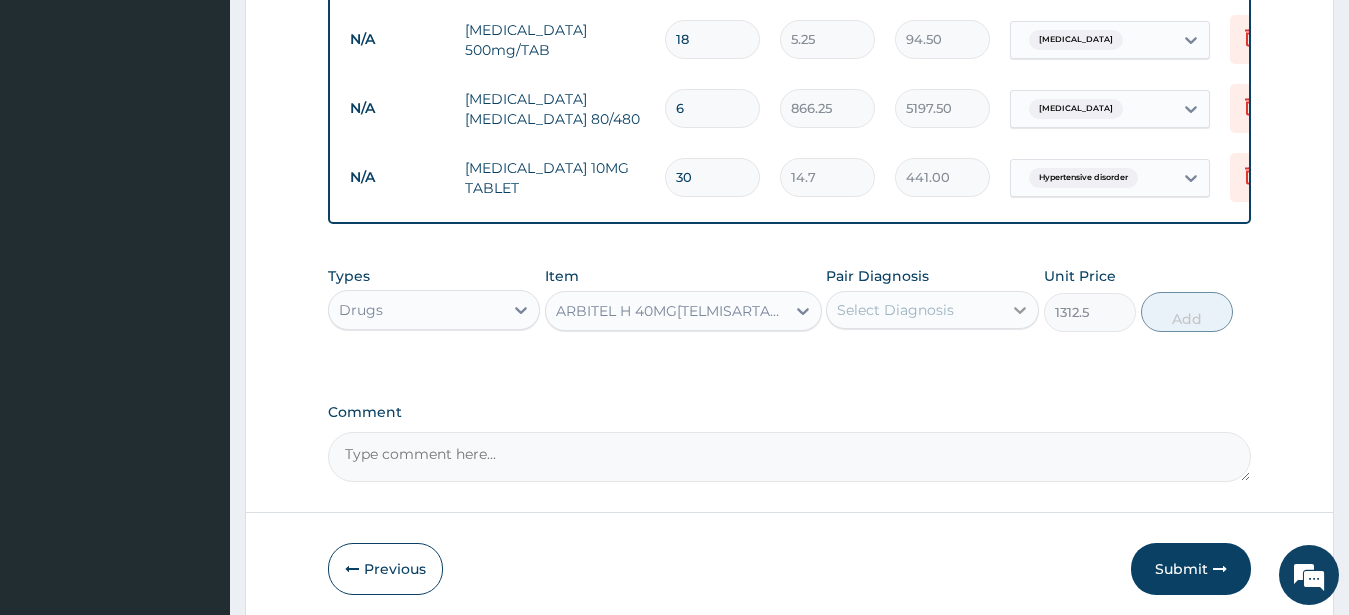 click at bounding box center [1020, 310] 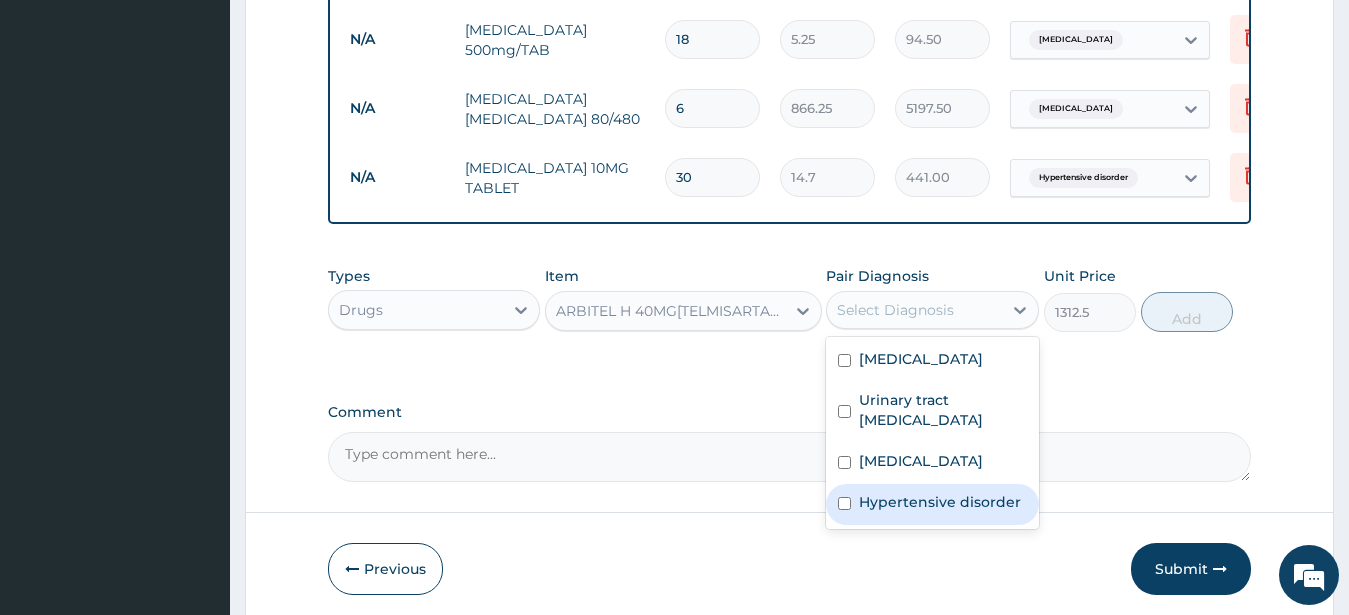 drag, startPoint x: 856, startPoint y: 487, endPoint x: 869, endPoint y: 477, distance: 16.40122 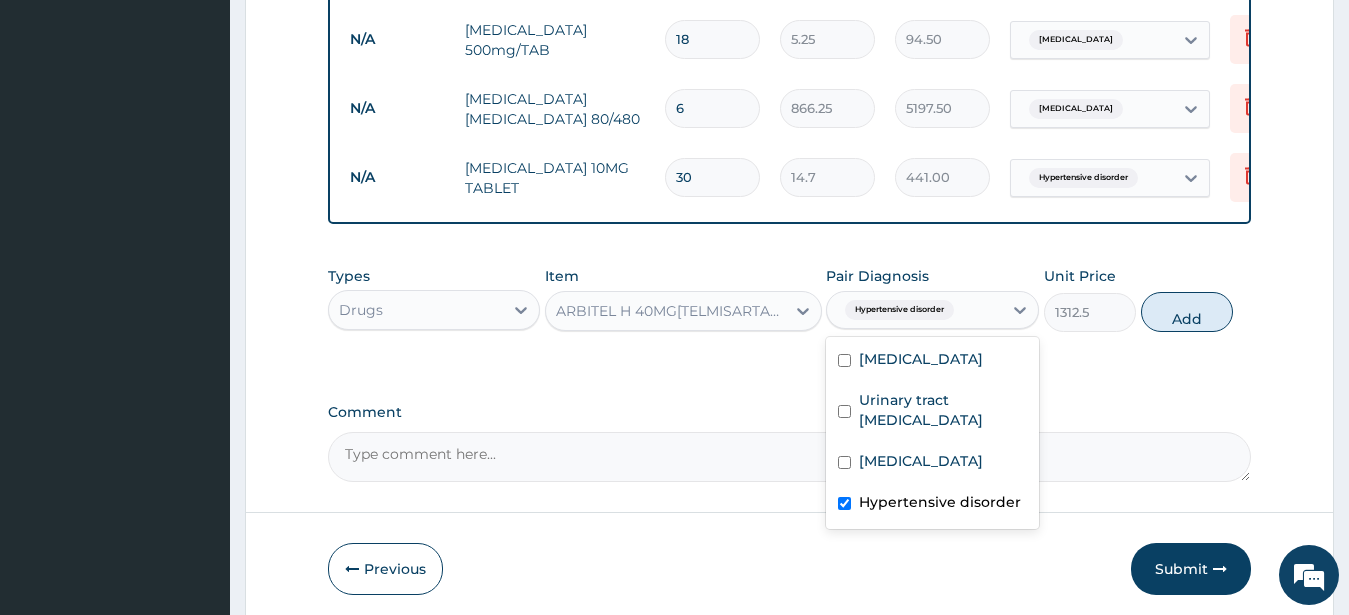 checkbox on "true" 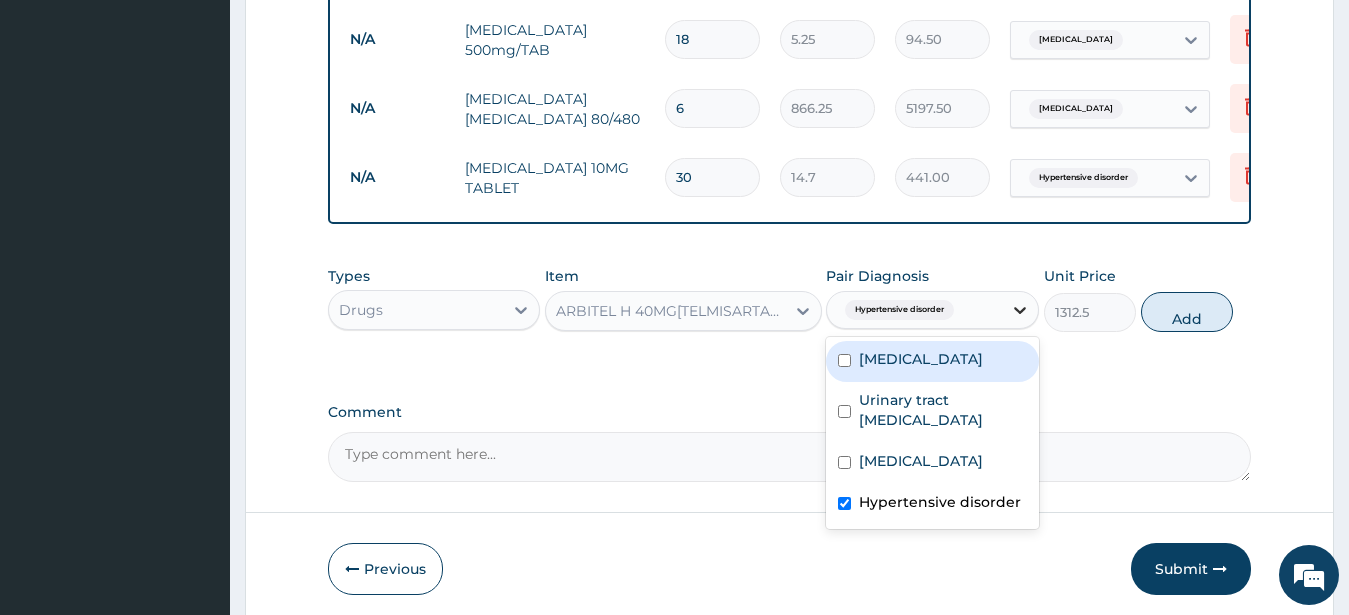 click at bounding box center (1020, 310) 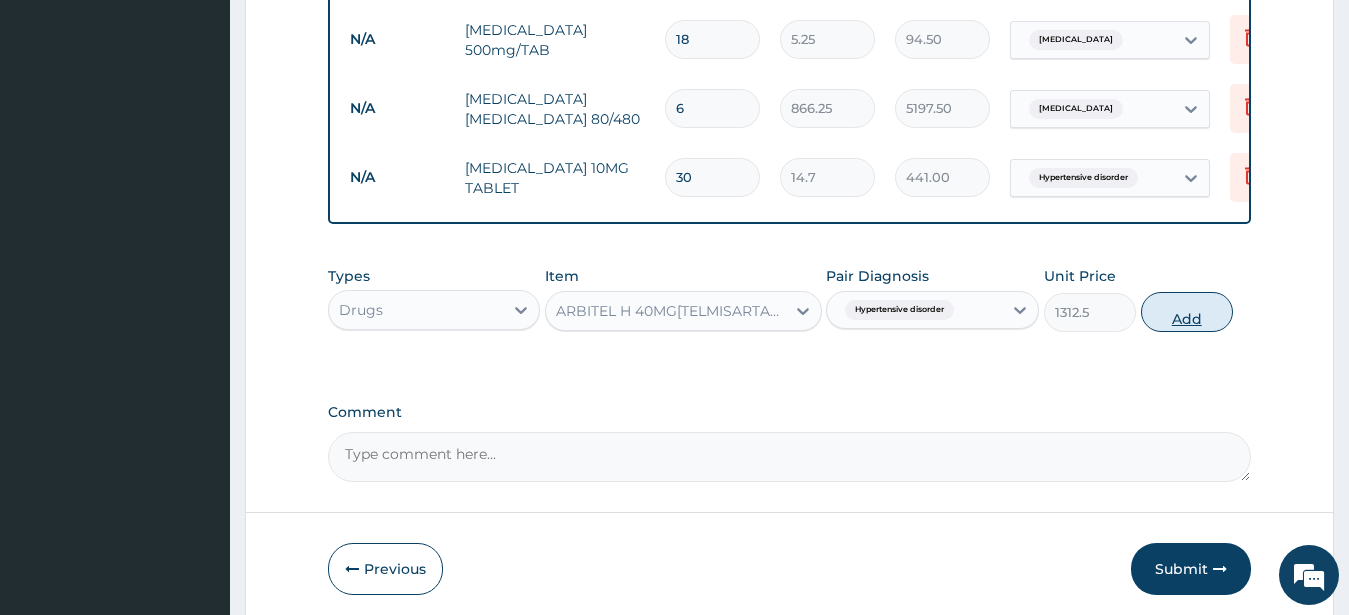 click on "Add" at bounding box center (1187, 312) 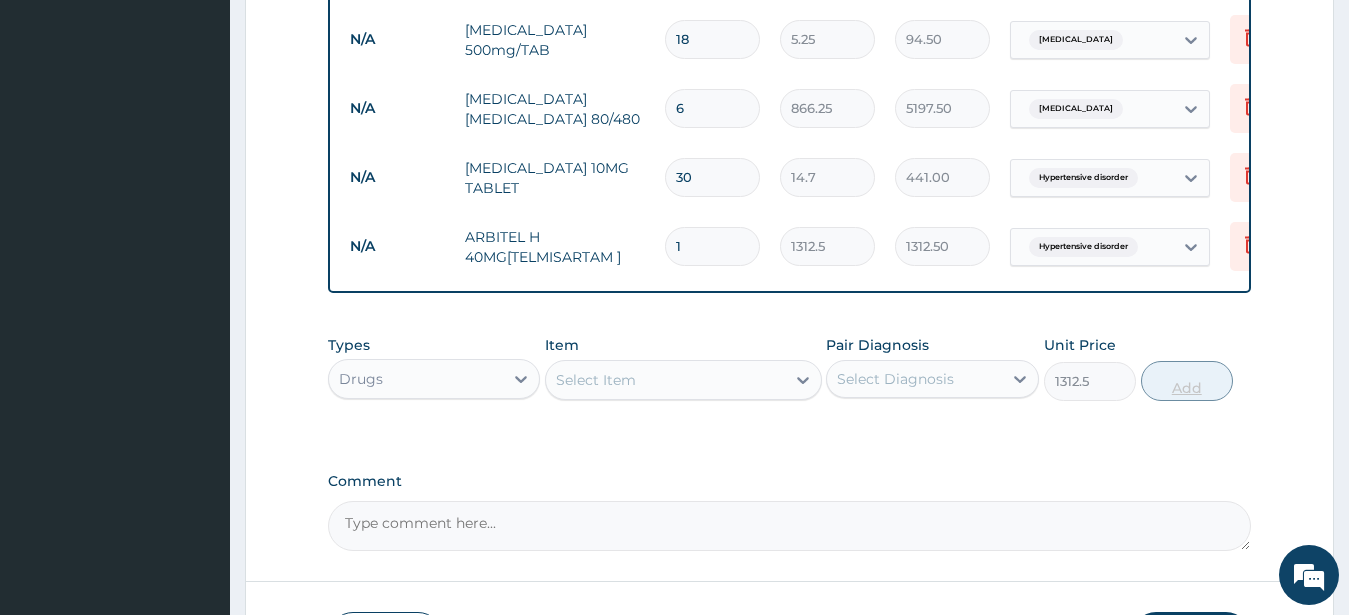 type on "0" 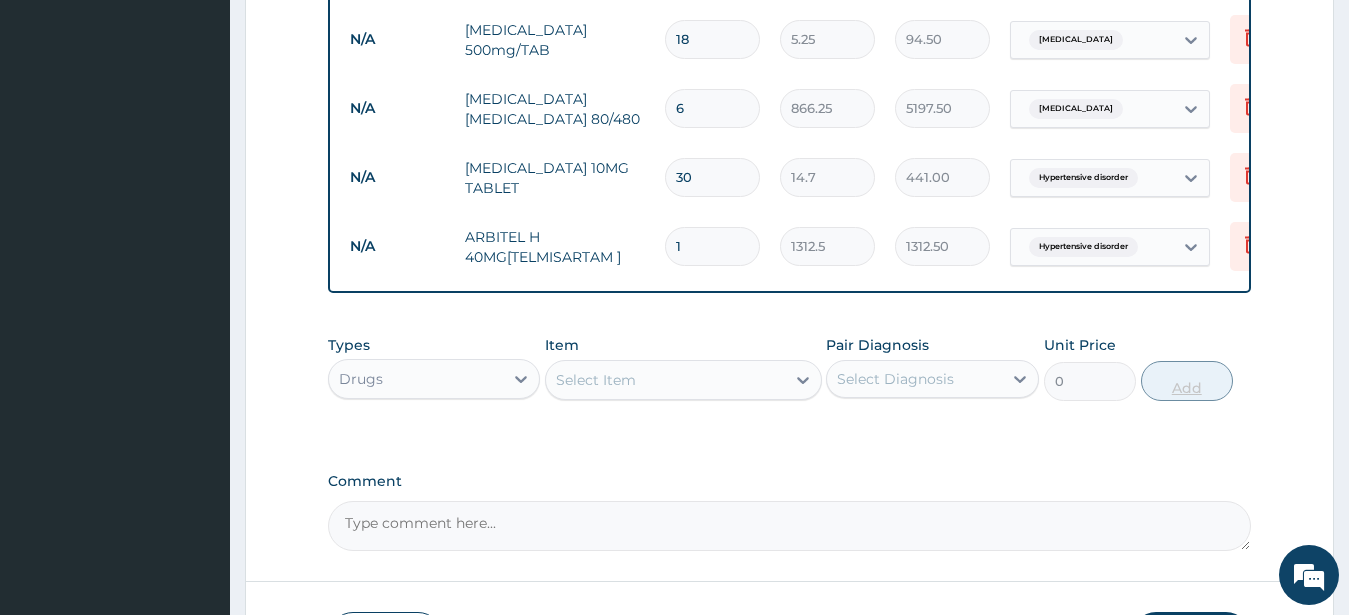 type 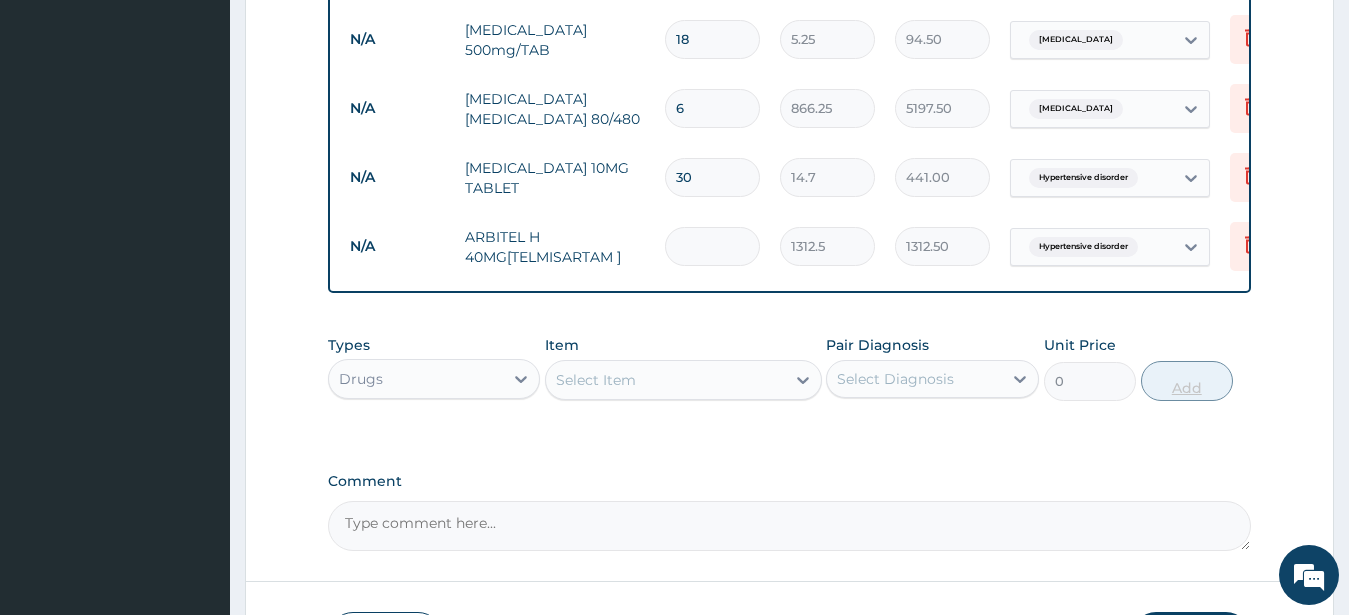 type on "0.00" 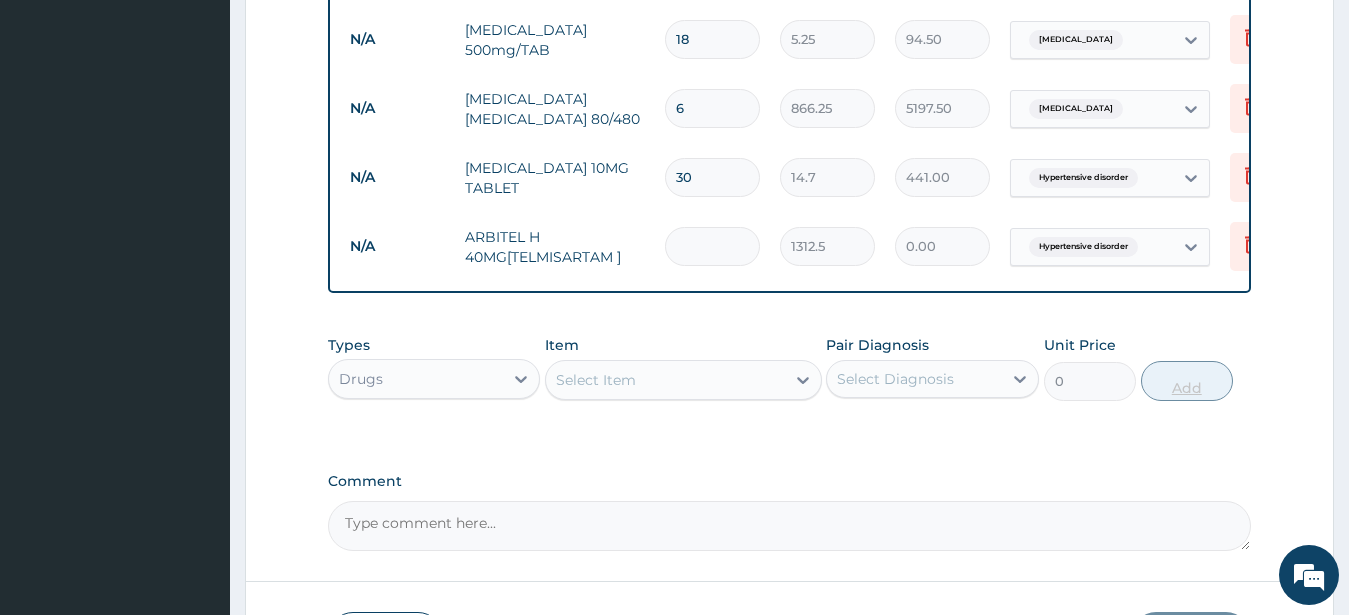 type on "3" 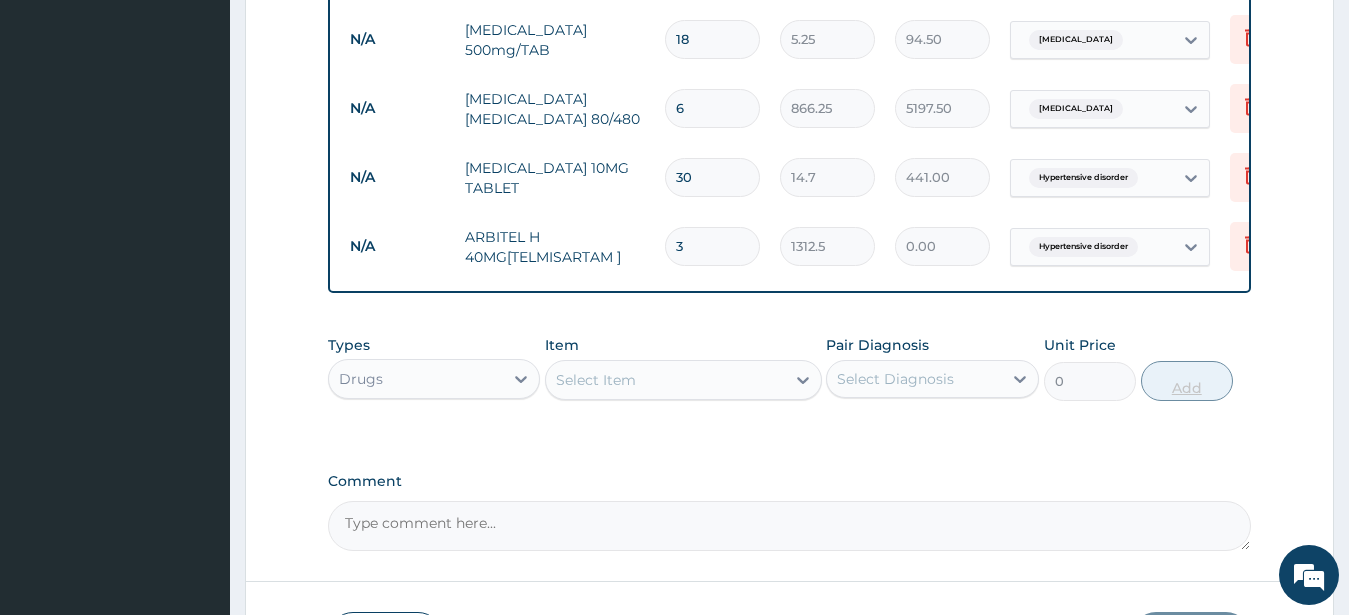 type on "3937.50" 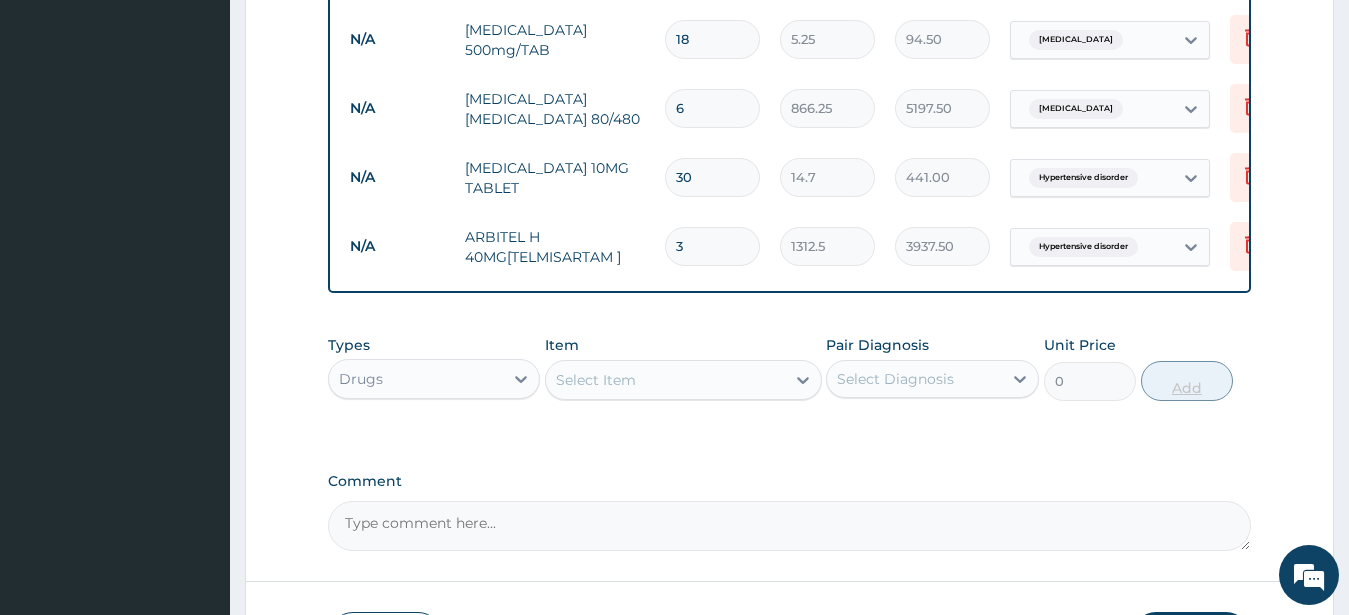 type on "30" 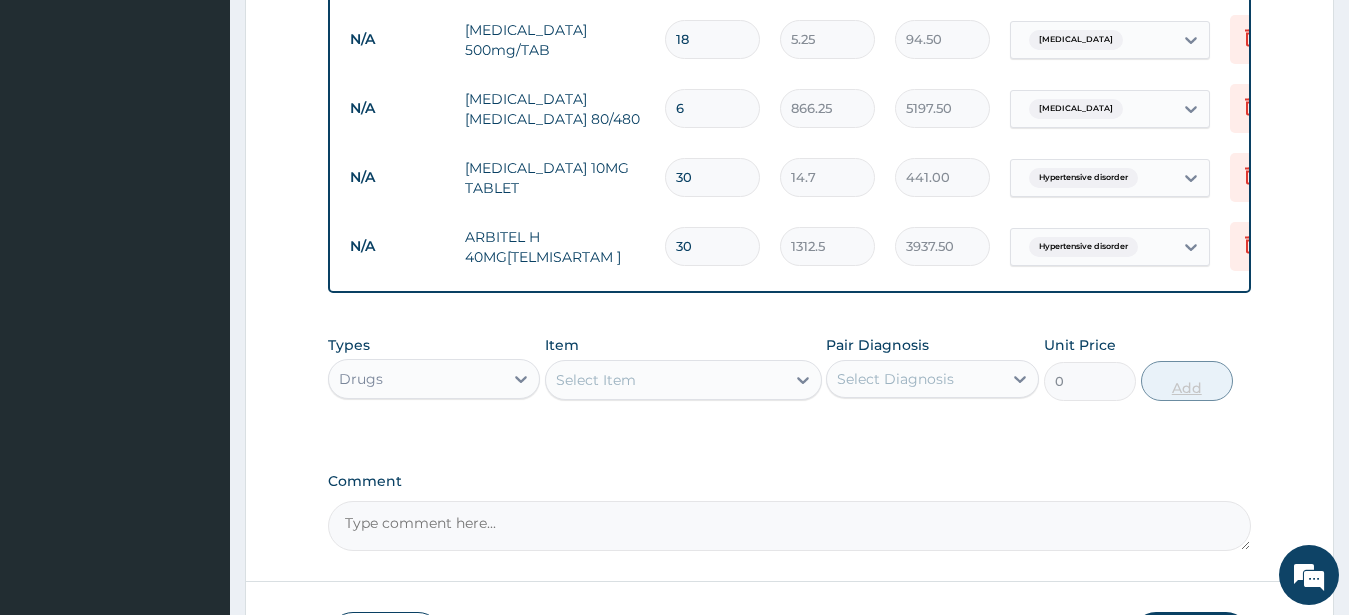 type on "39375.00" 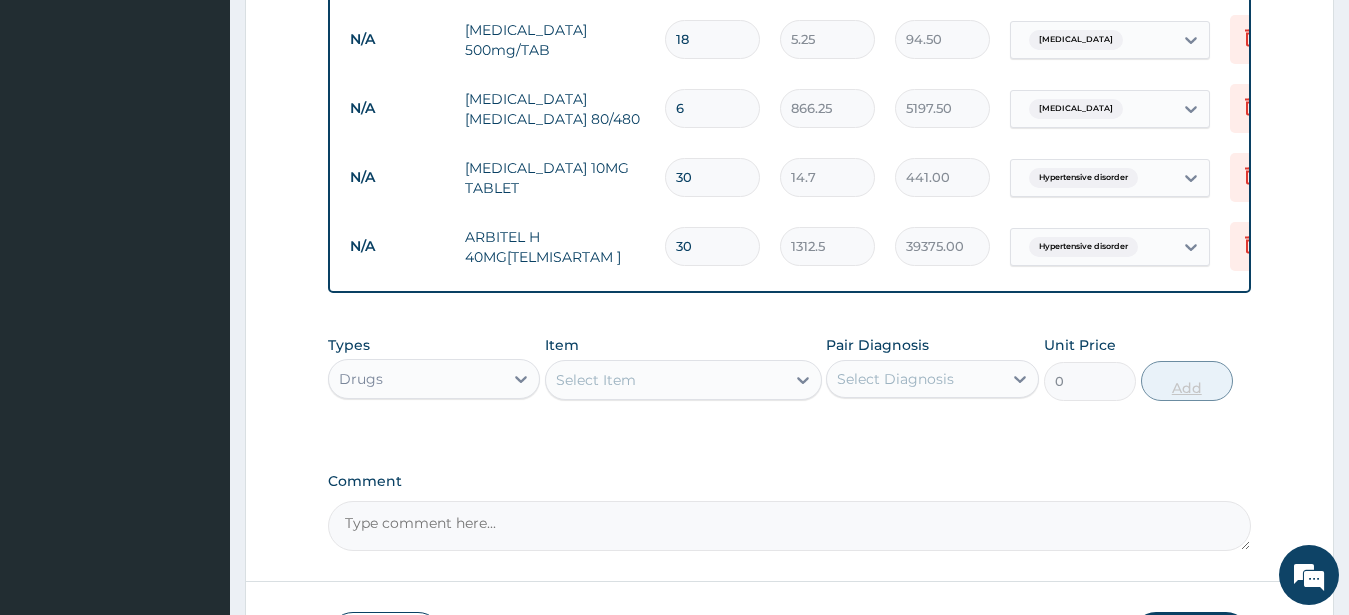 type on "3" 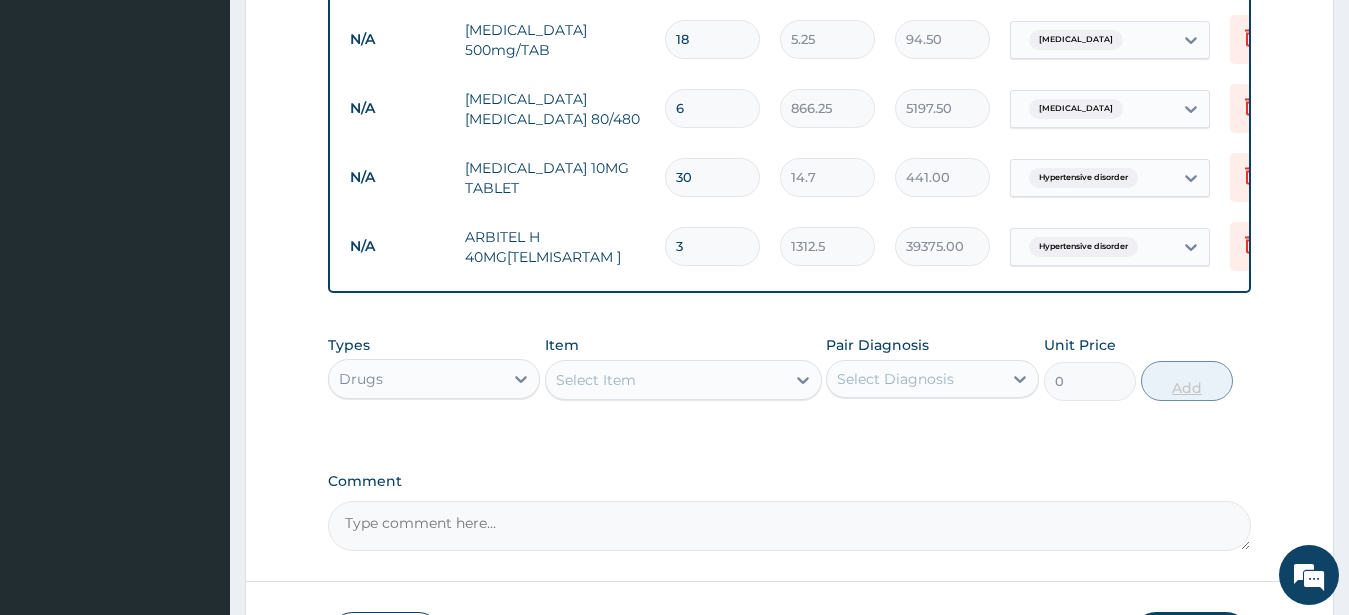 type on "3937.50" 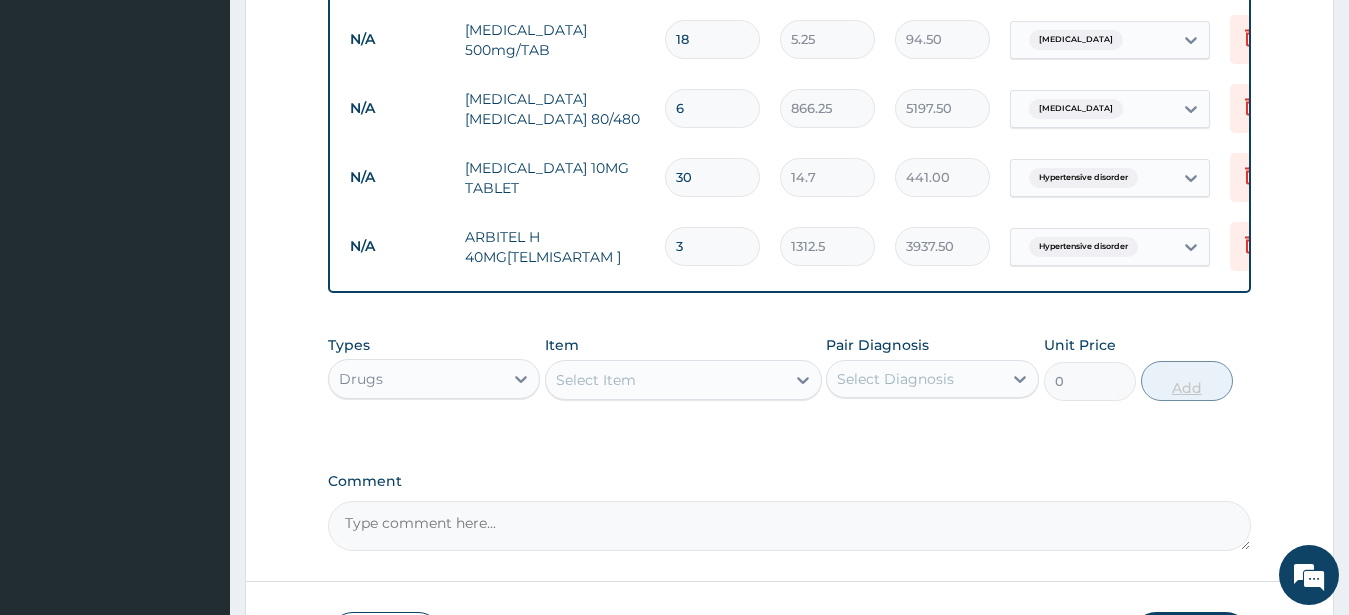 type 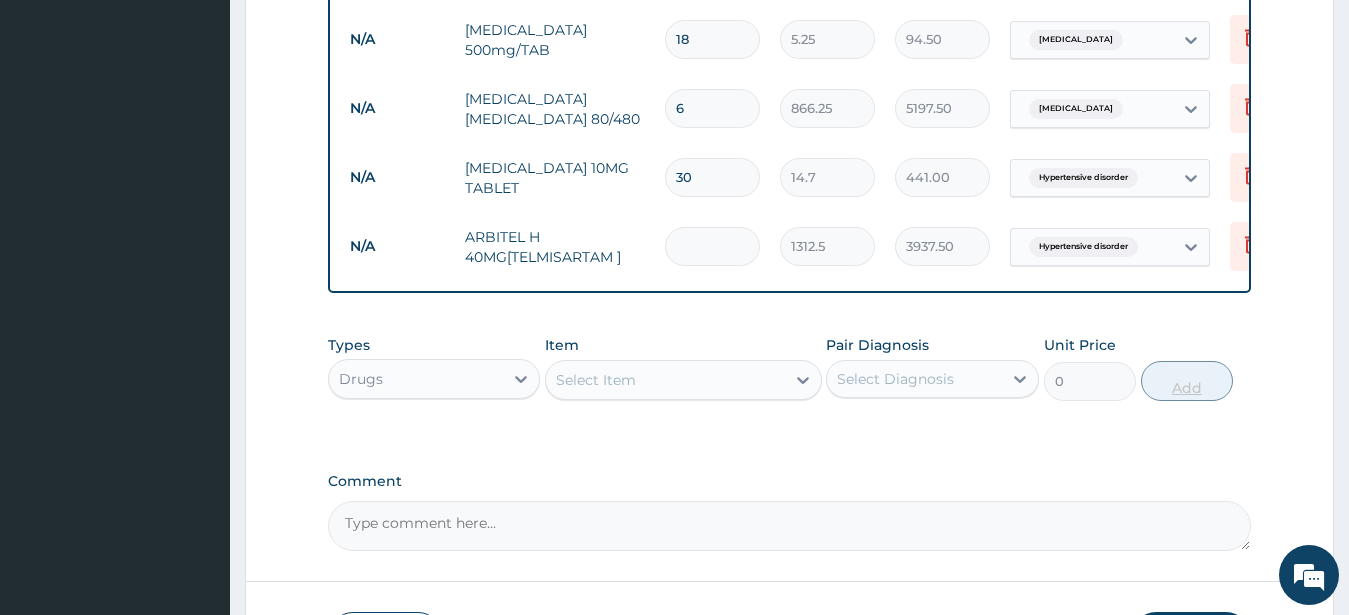 type on "0.00" 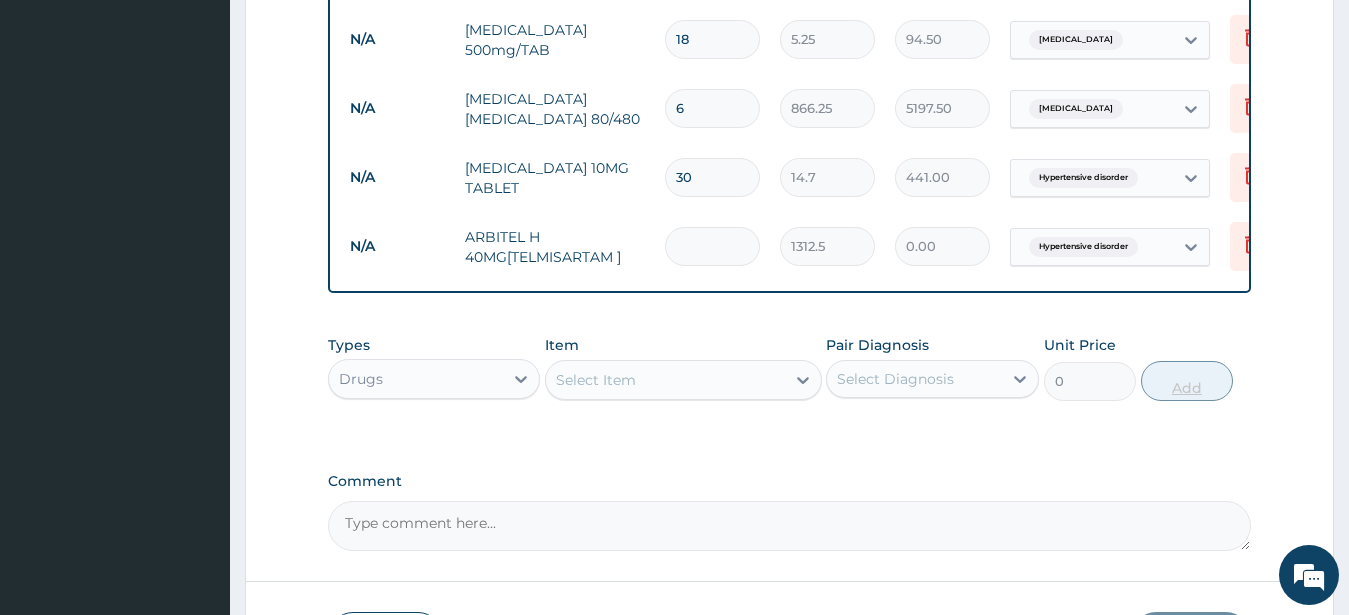type on "6" 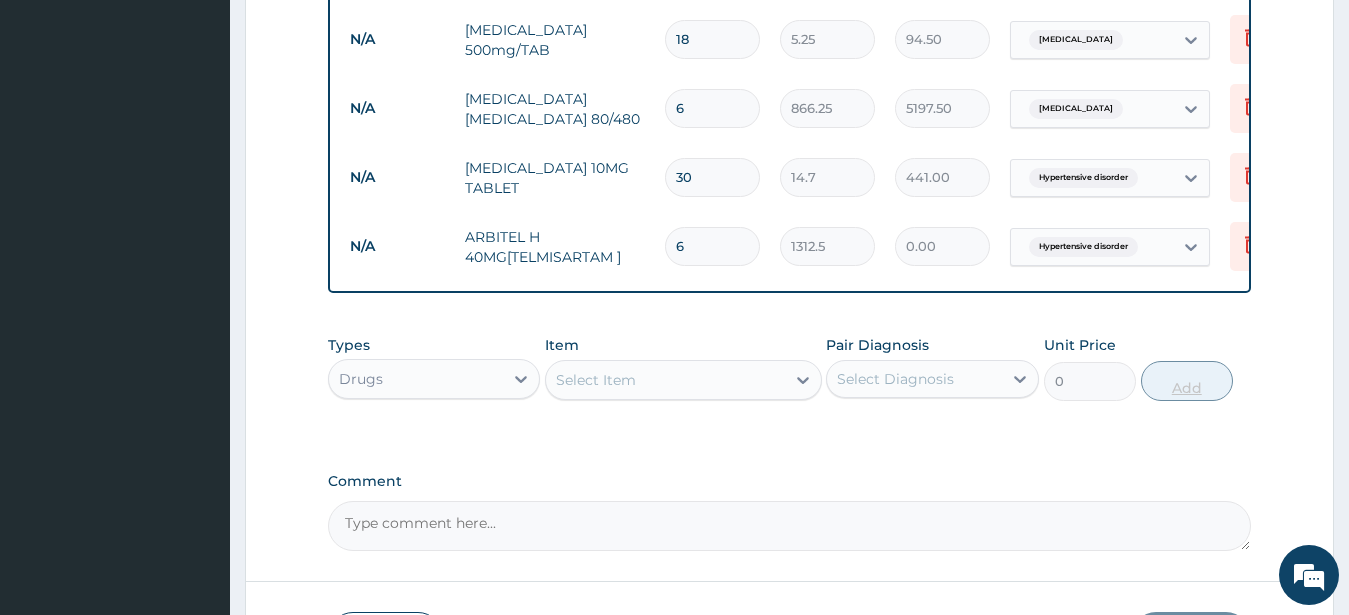 type on "7875.00" 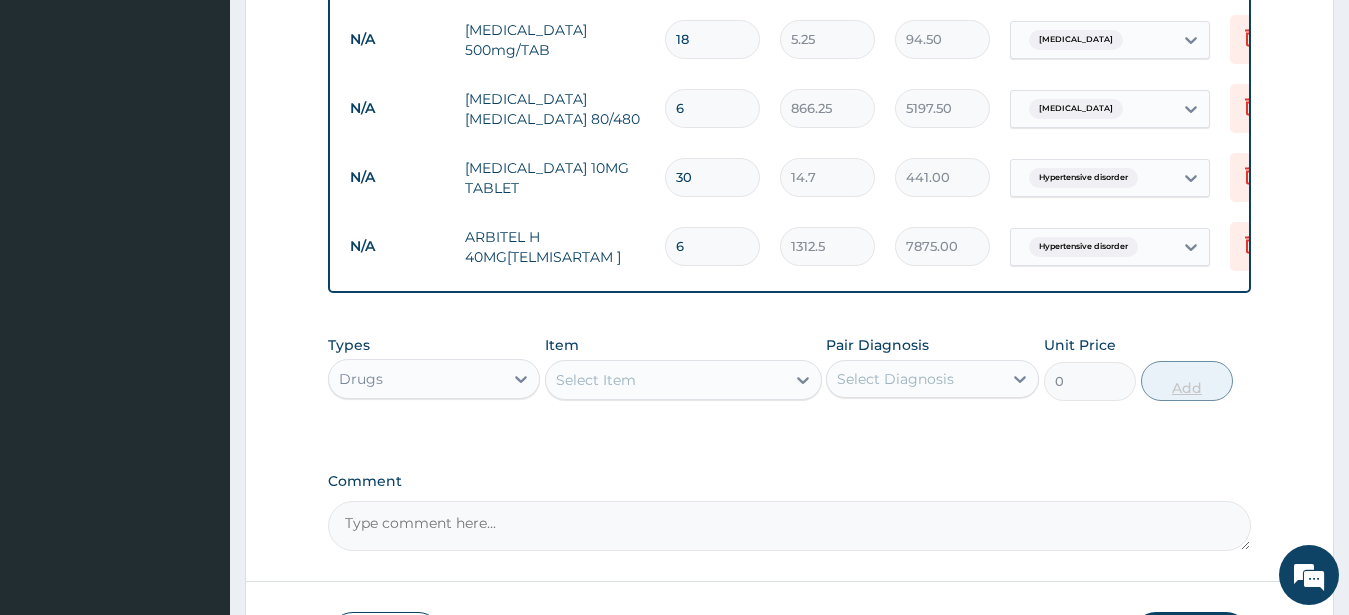 type on "60" 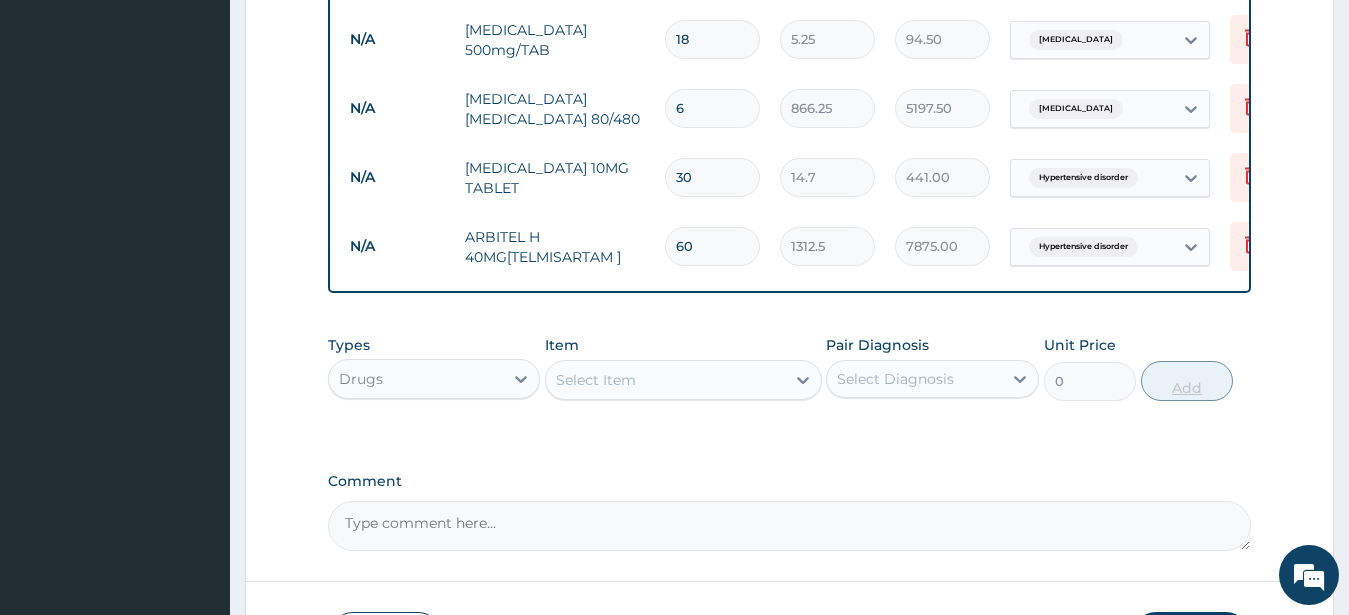 type on "78750.00" 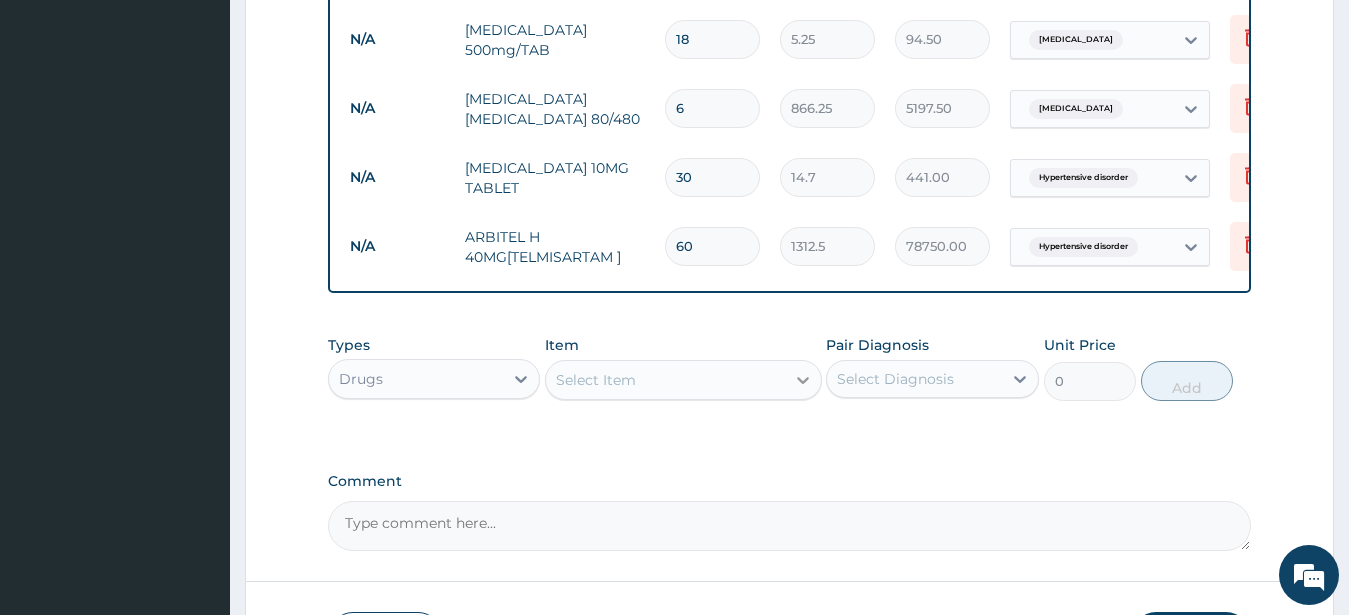 type on "60" 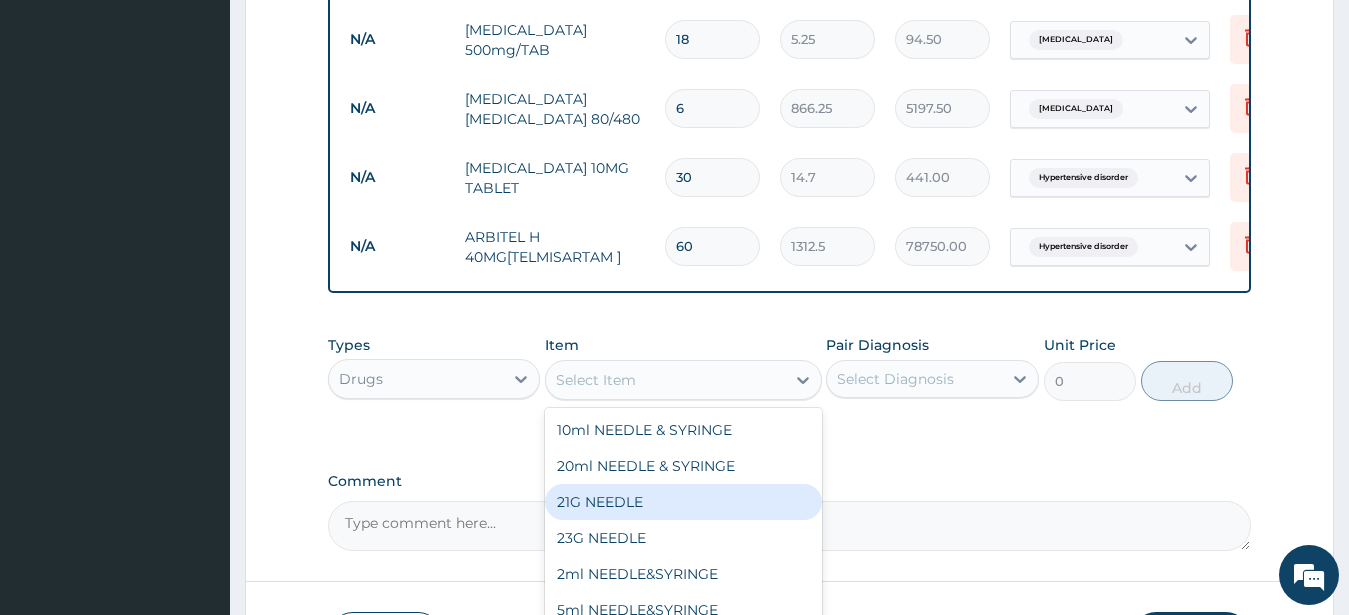 scroll, scrollTop: 1223, scrollLeft: 0, axis: vertical 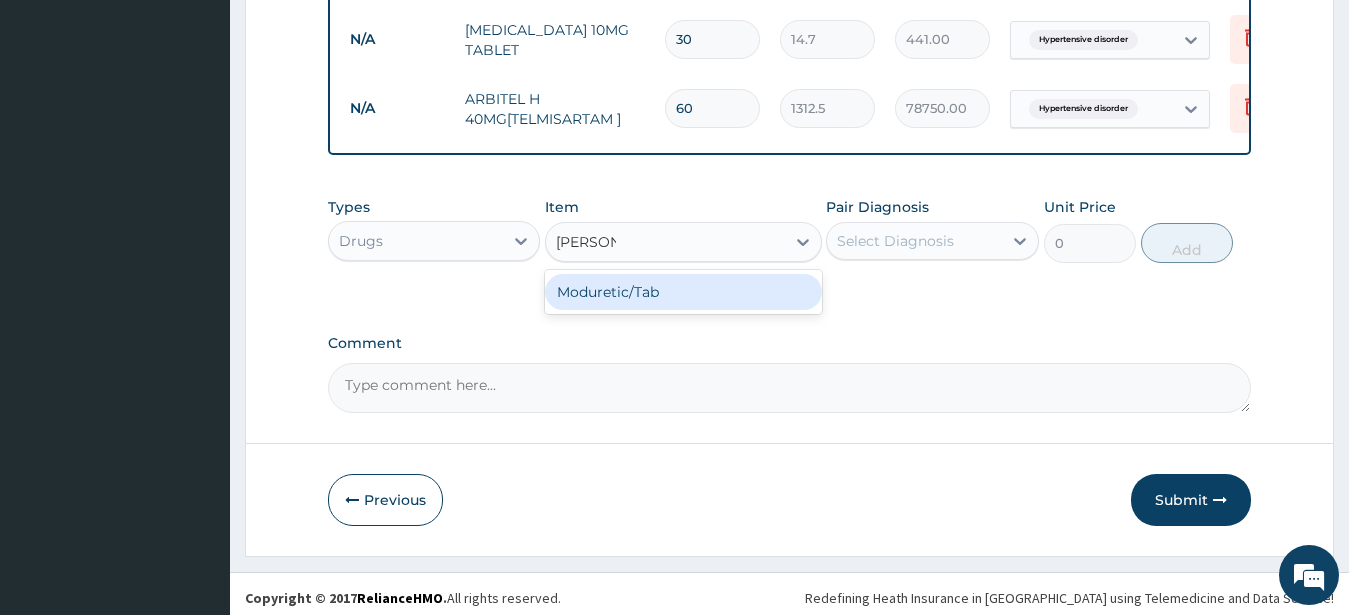type on "MODURE" 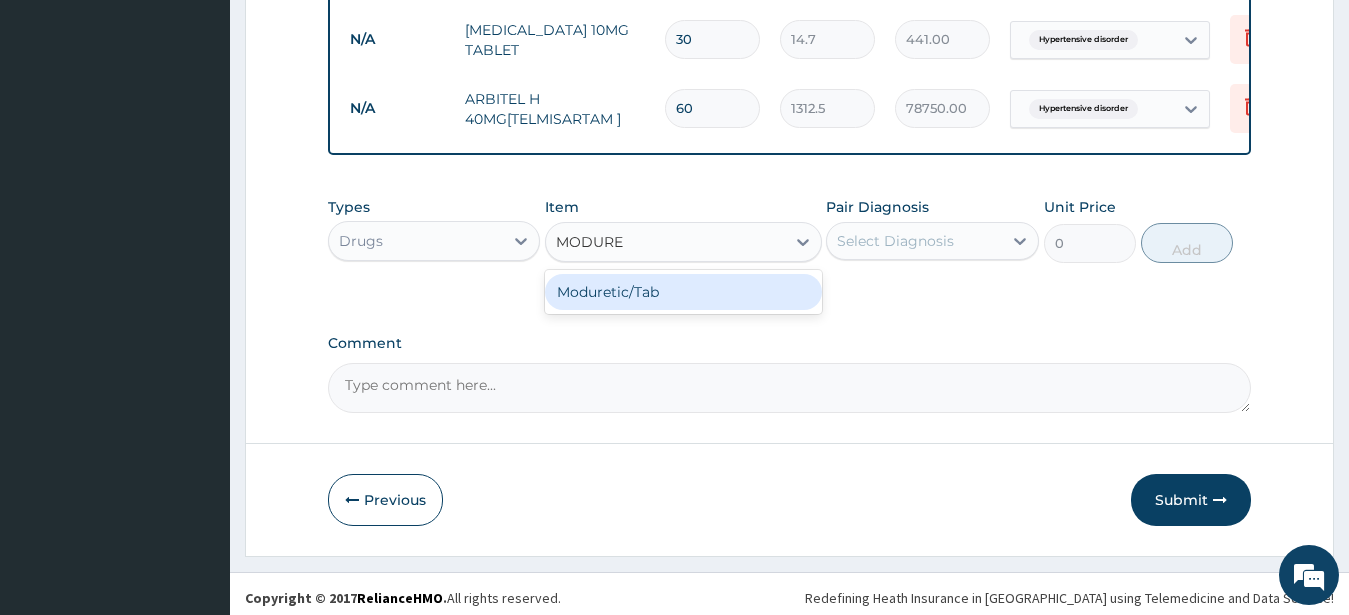 click on "Moduretic/Tab" at bounding box center [683, 292] 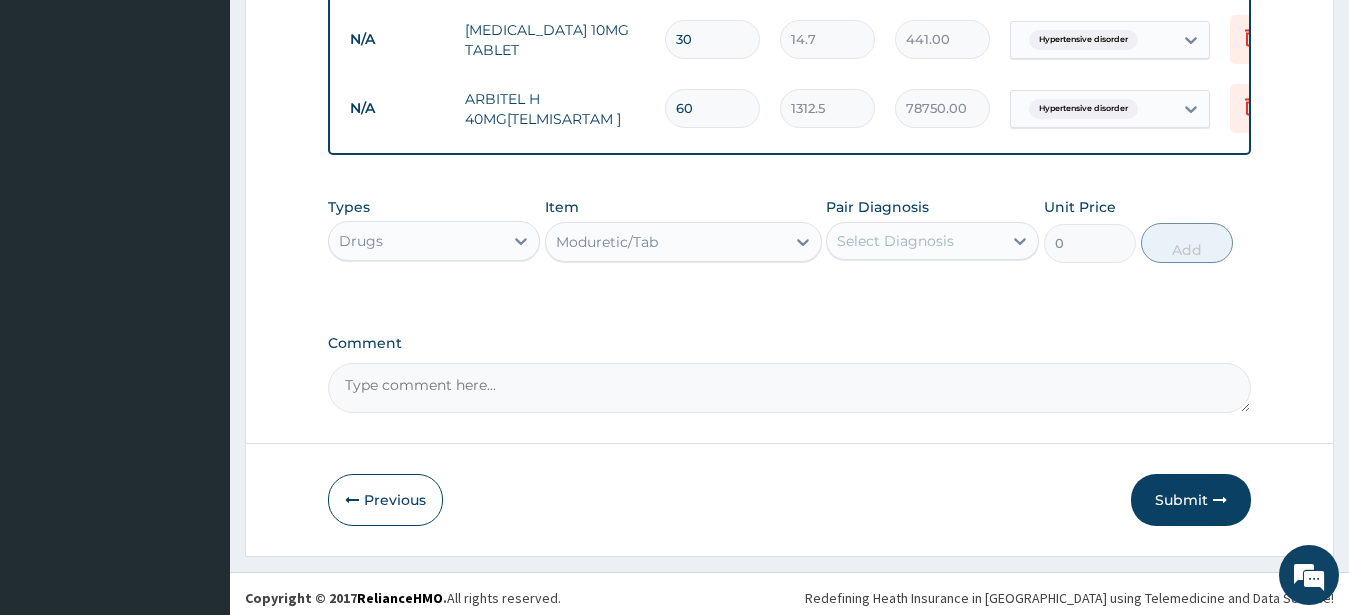 type 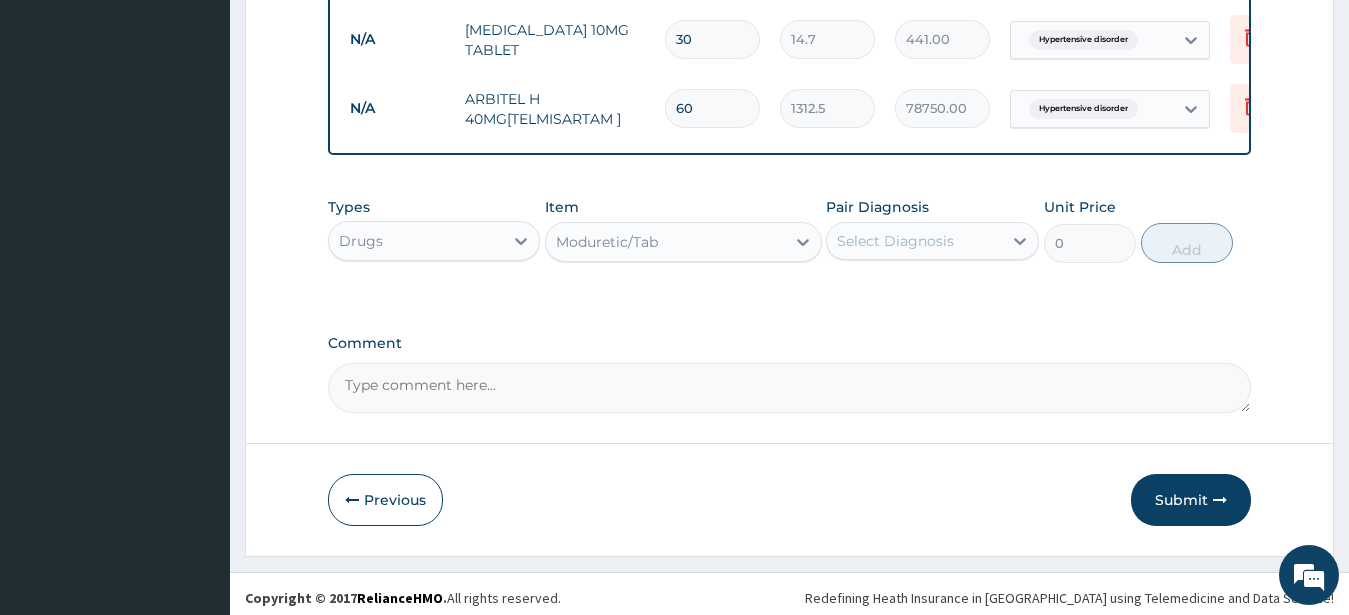 type on "15.75" 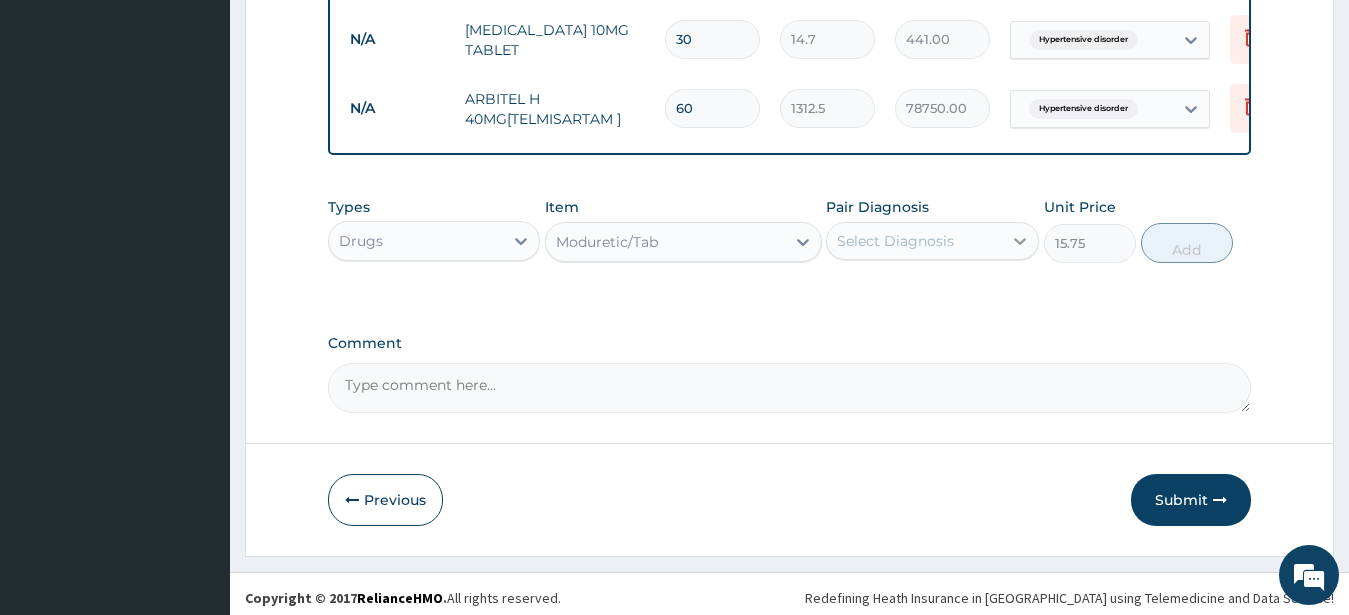 click at bounding box center (1020, 241) 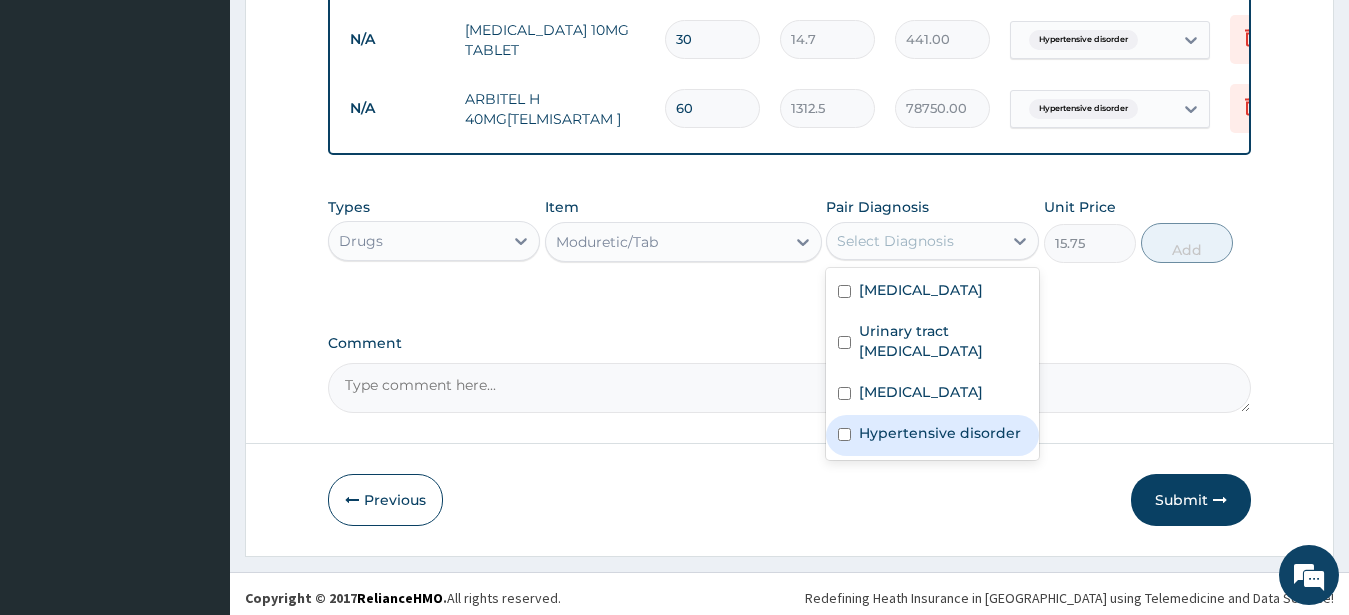 click on "Hypertensive disorder" at bounding box center [940, 433] 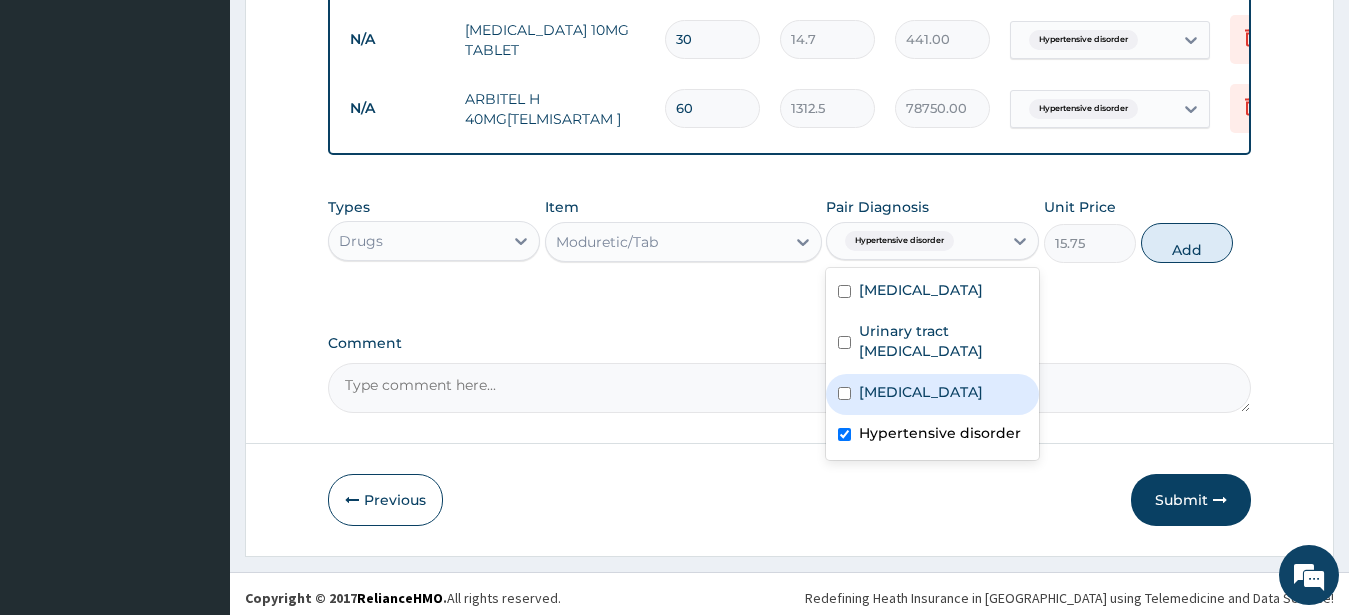 checkbox on "true" 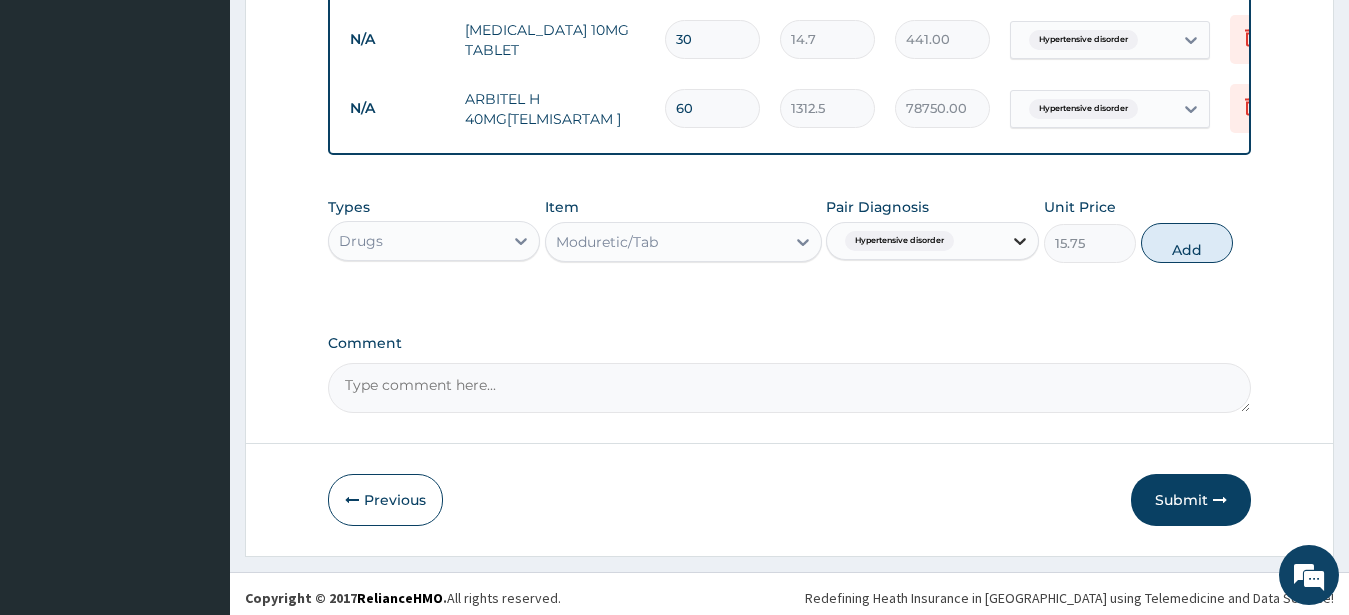 click 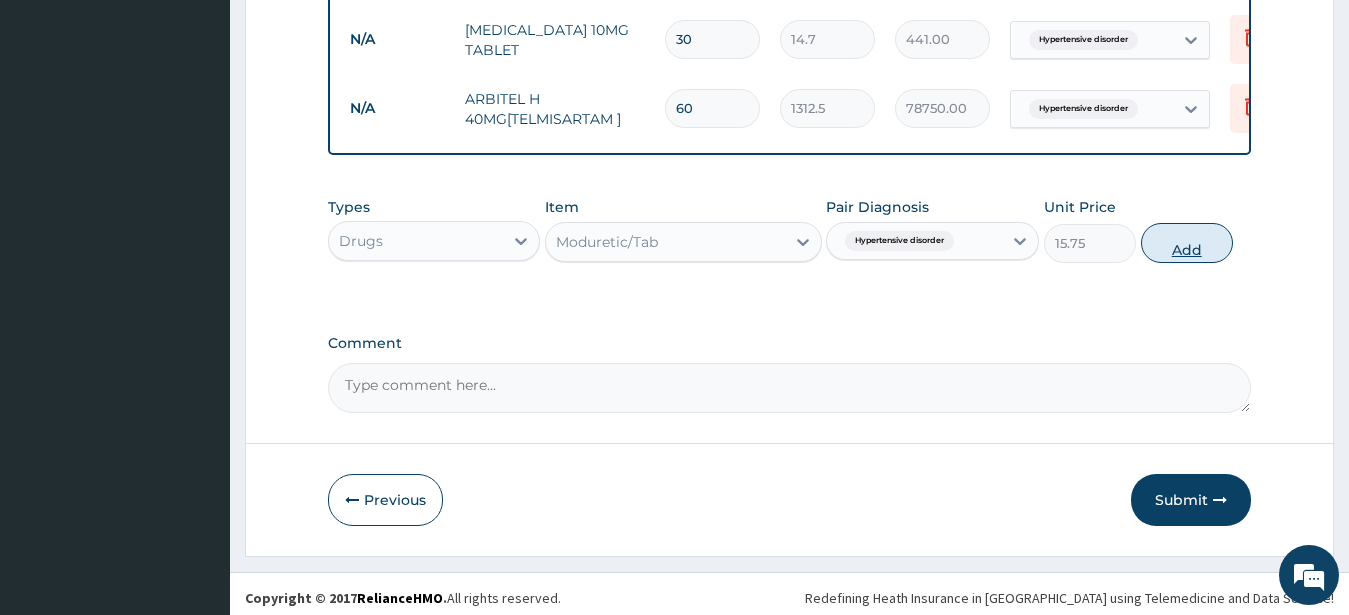 click on "Add" at bounding box center [1187, 243] 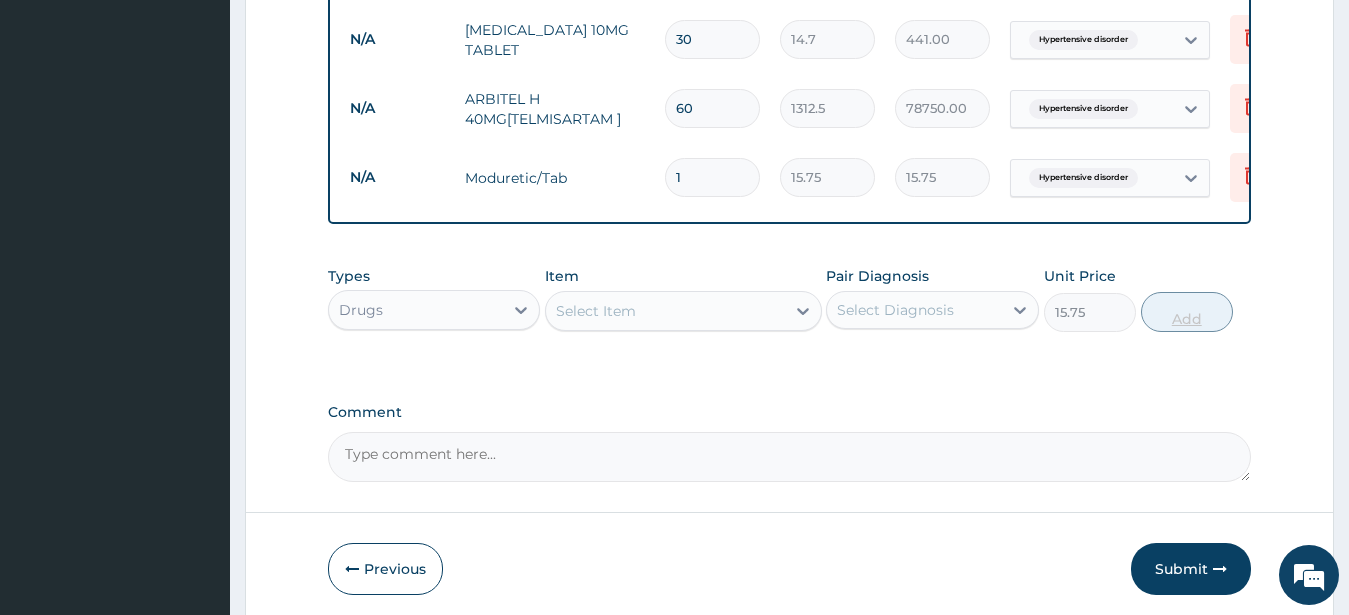 type on "0" 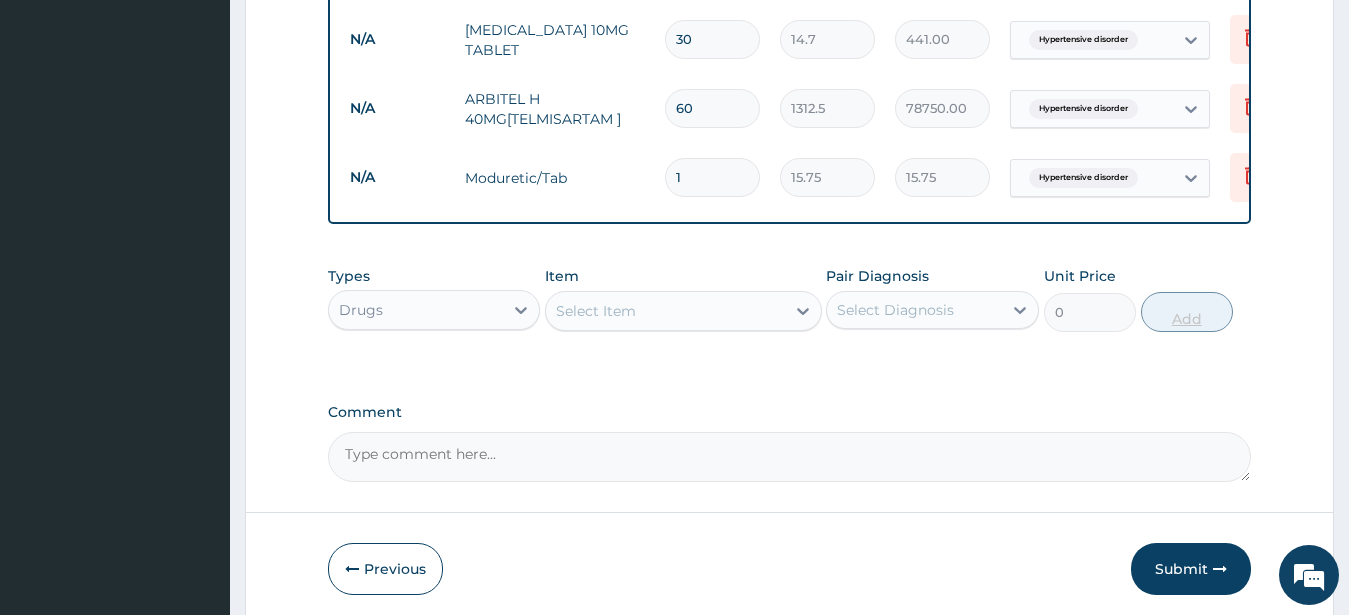 type on "13" 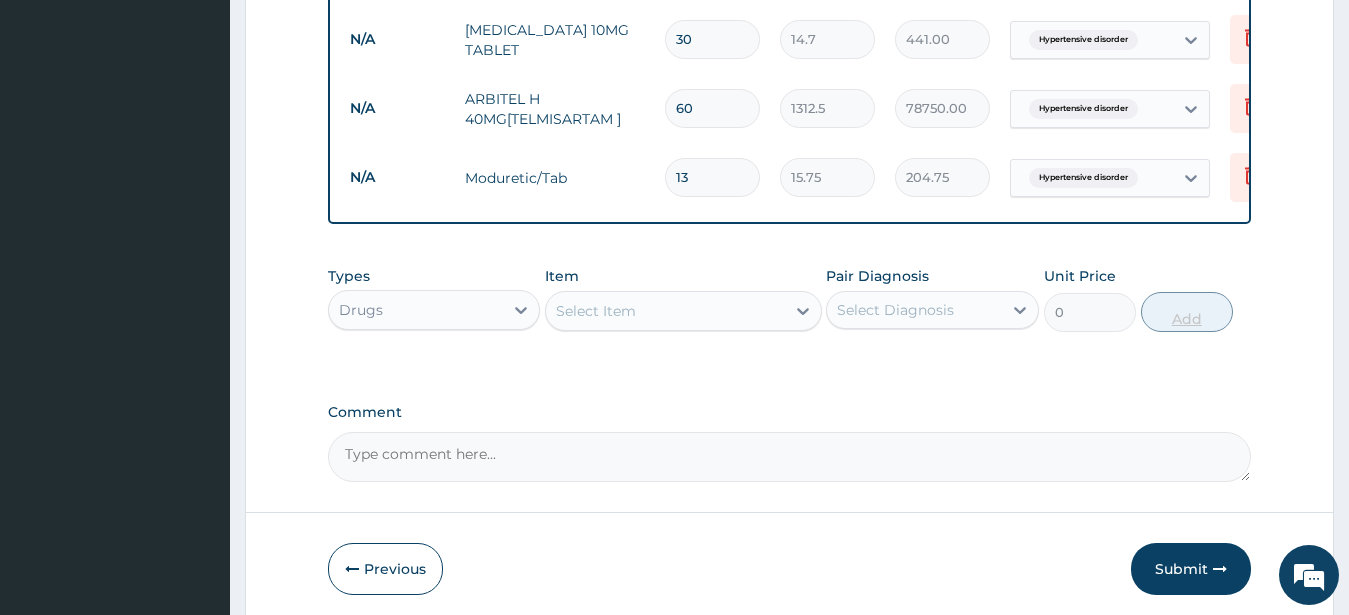type on "204.75" 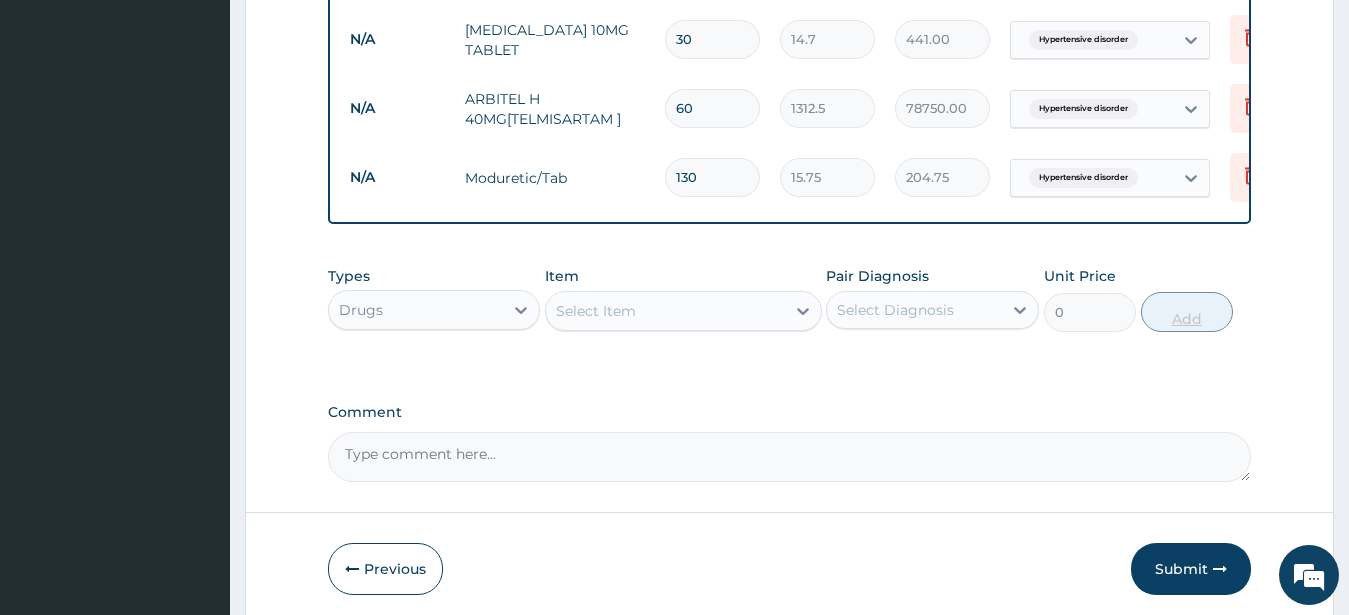 type on "2047.50" 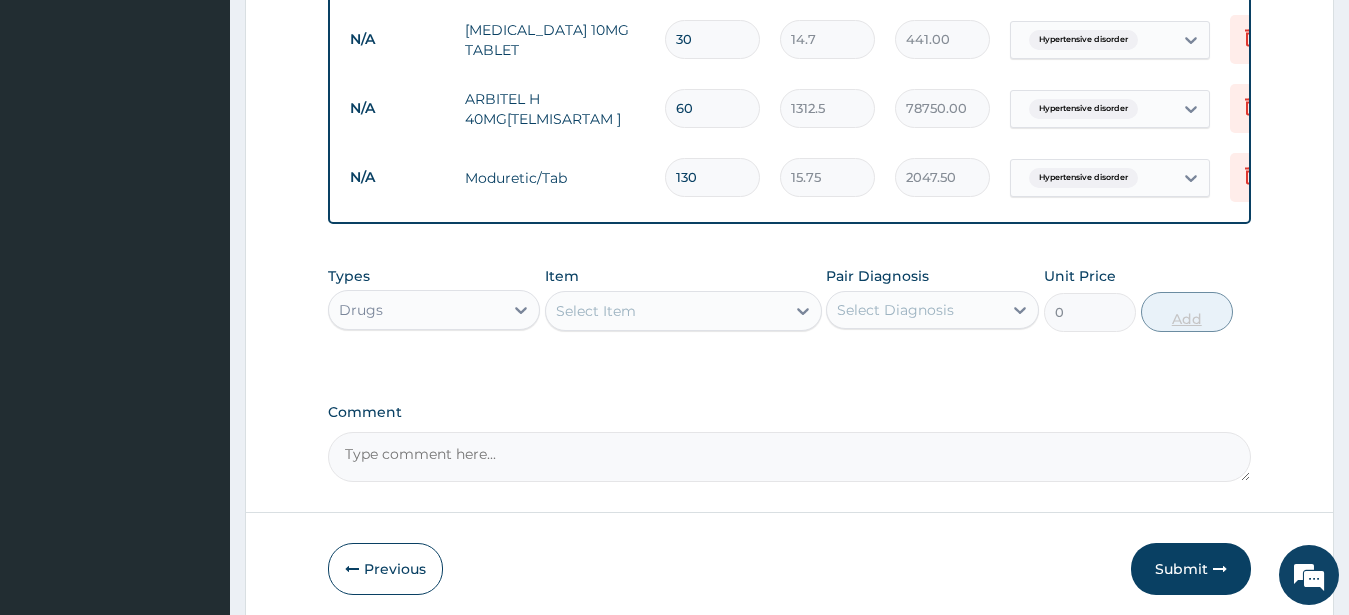 type on "13" 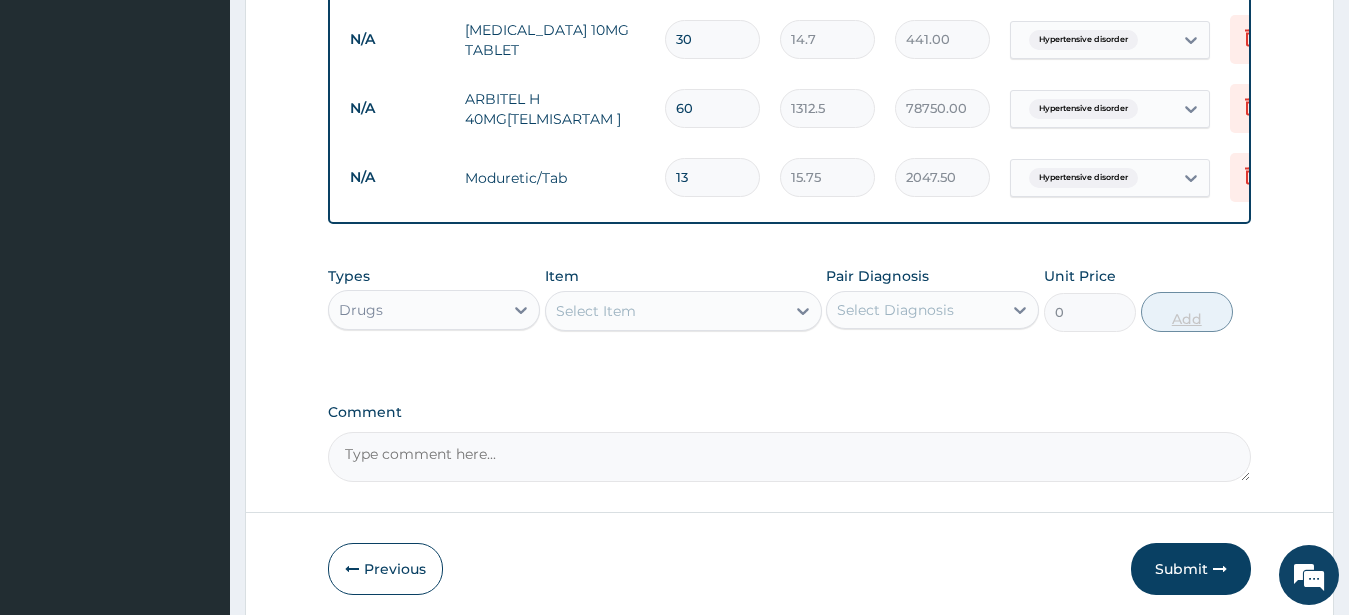 type on "204.75" 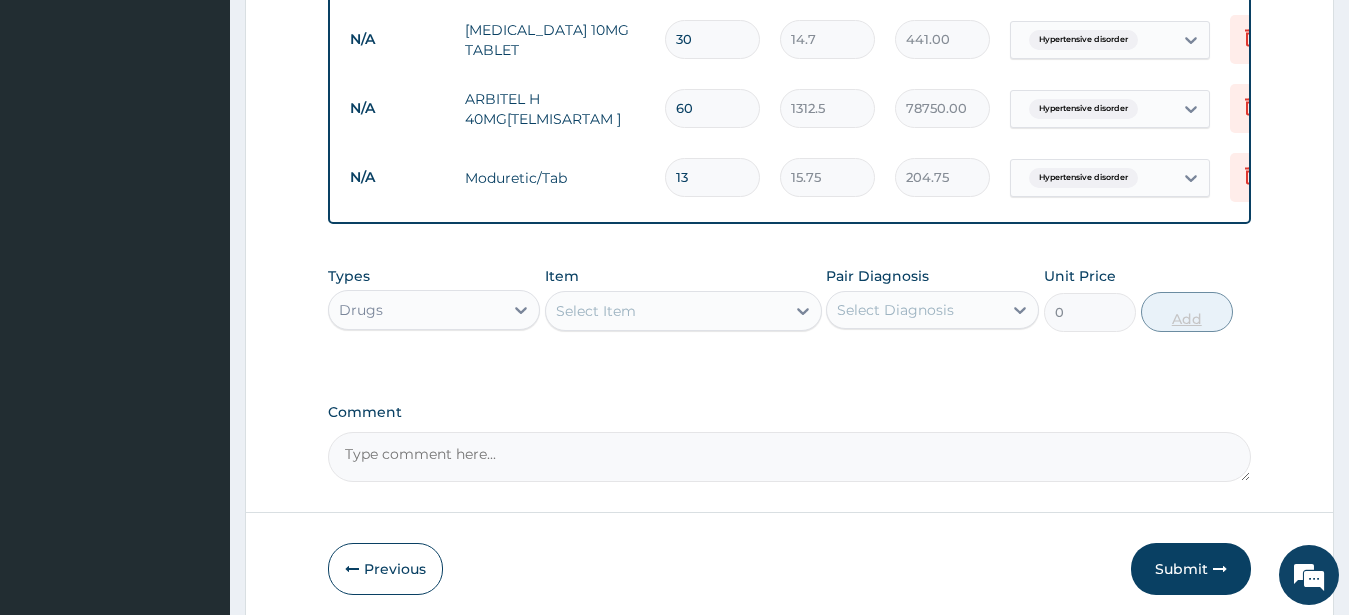 type on "1" 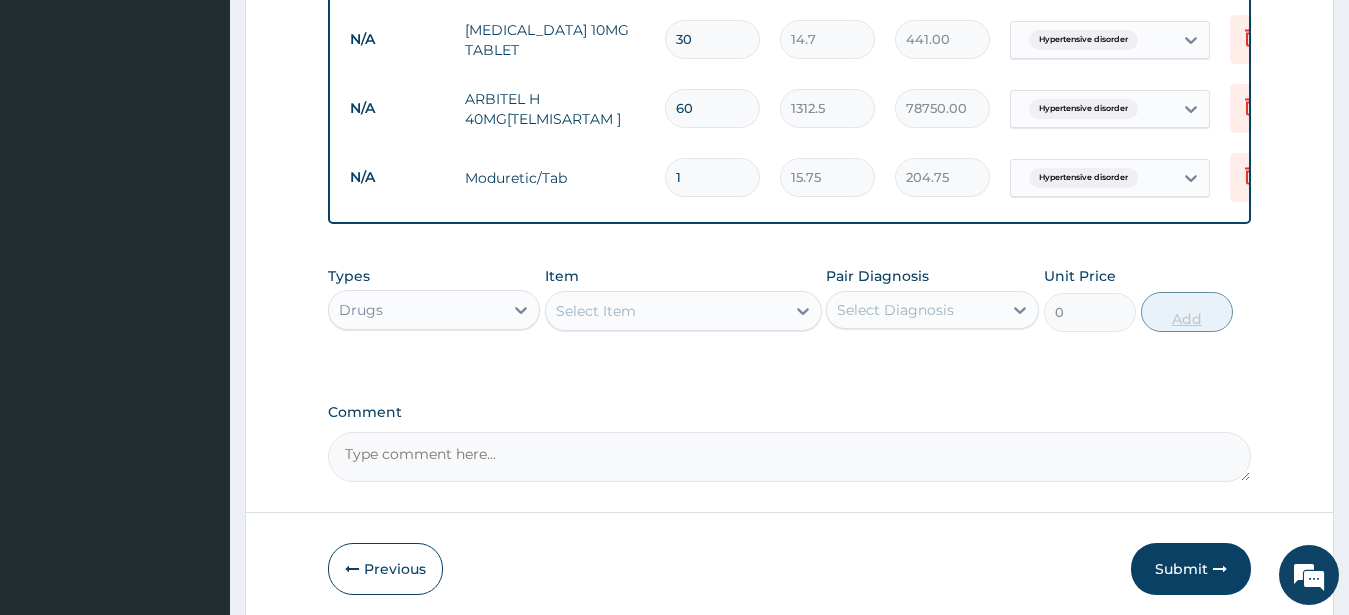 type on "15.75" 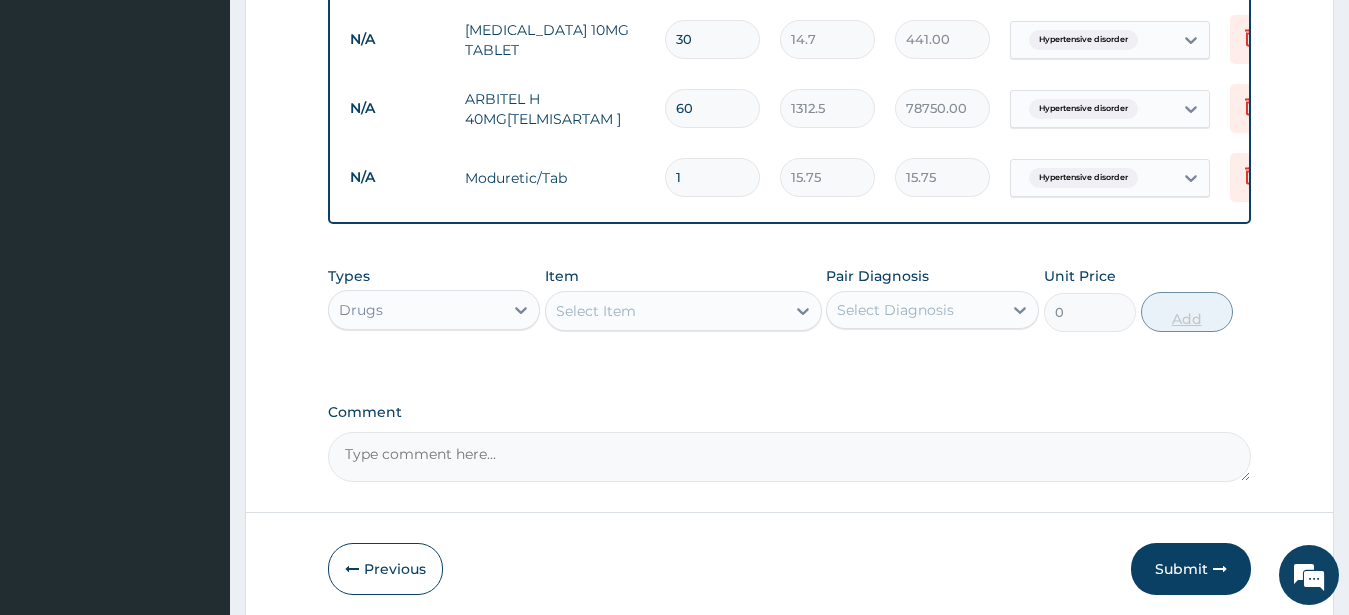 type 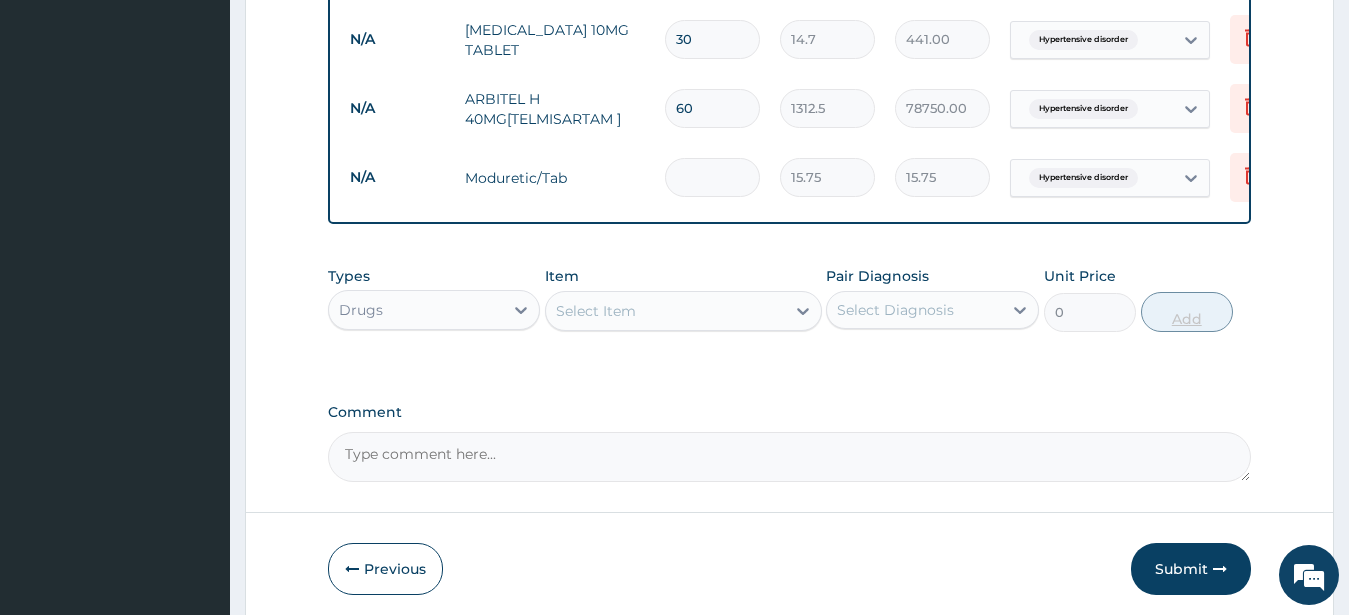 type on "0.00" 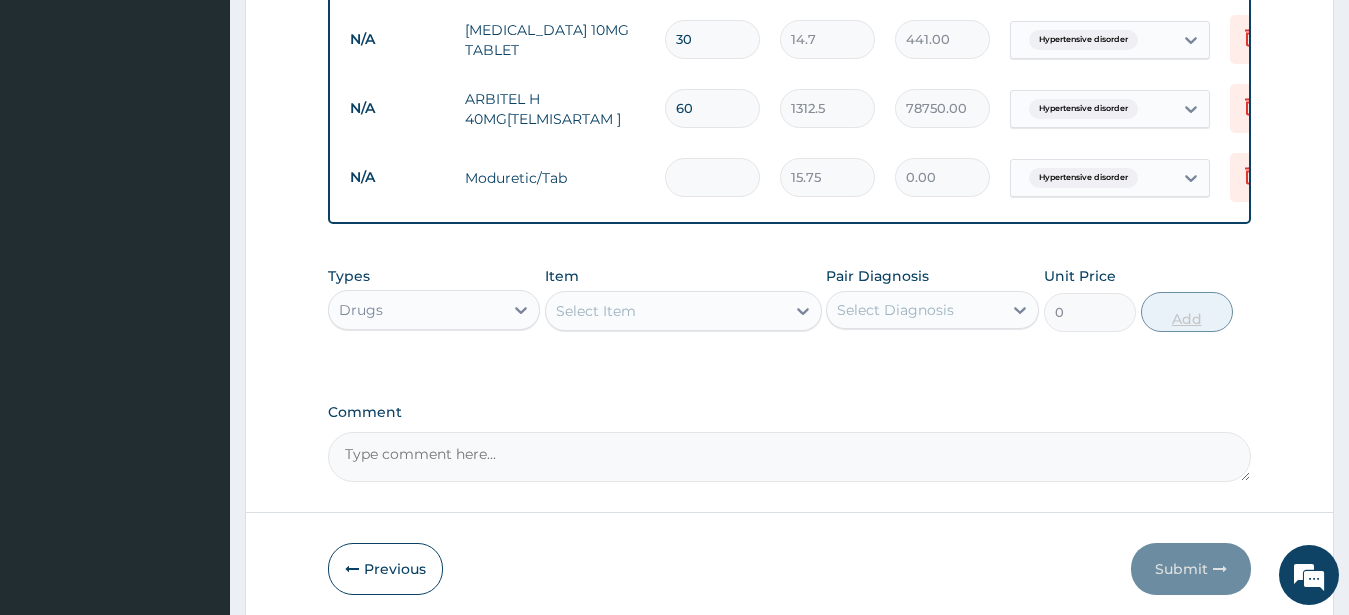 type on "3" 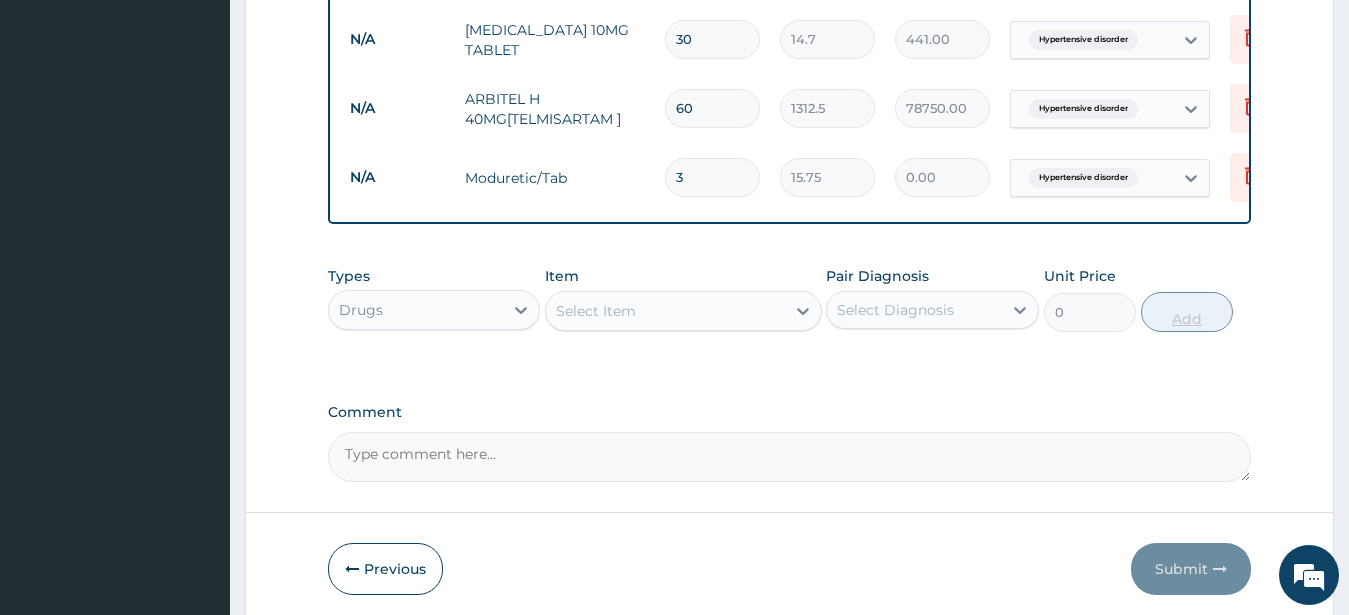 type on "47.25" 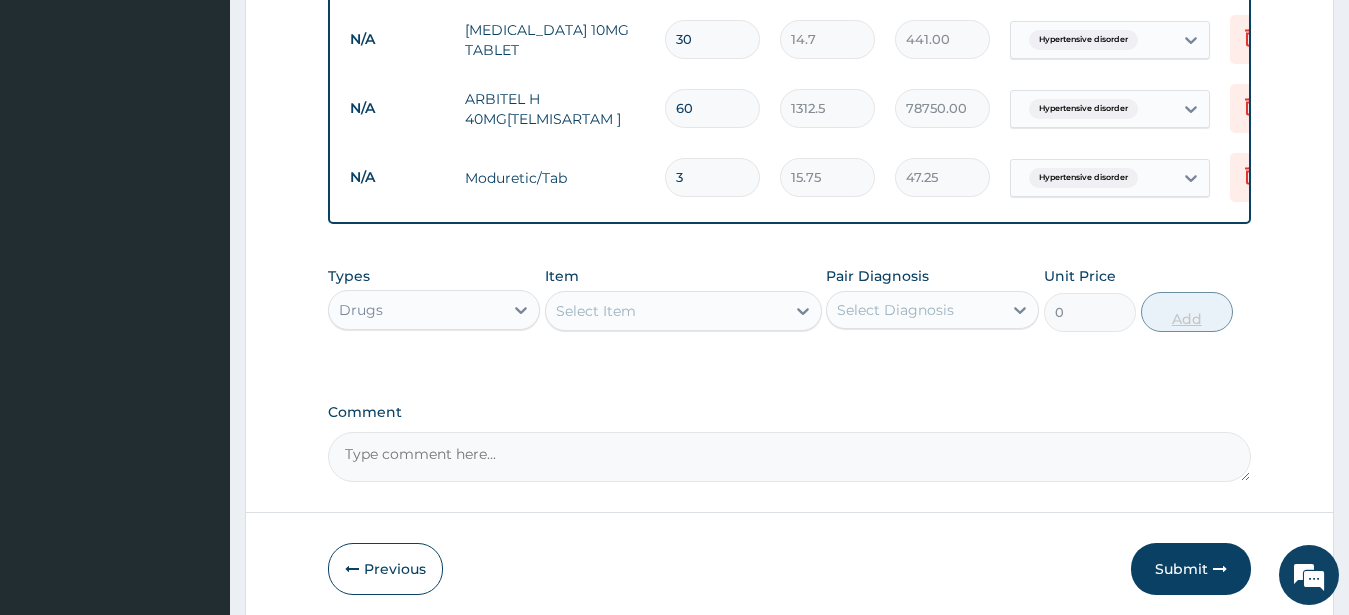 type on "30" 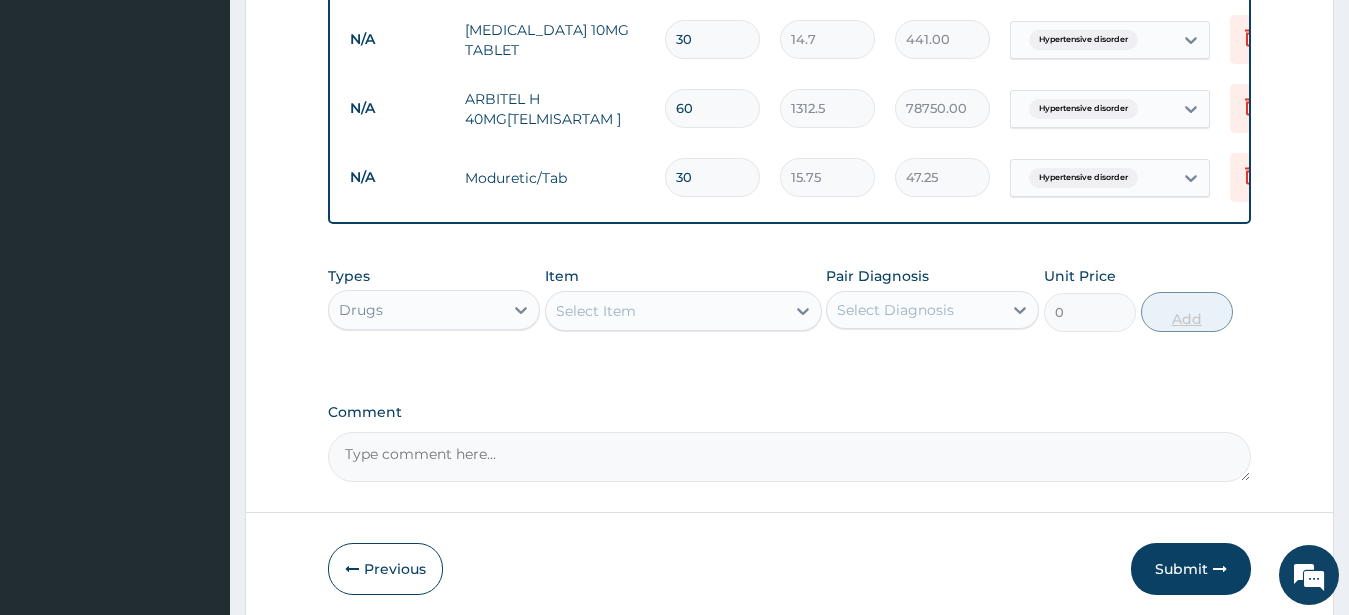 type on "472.50" 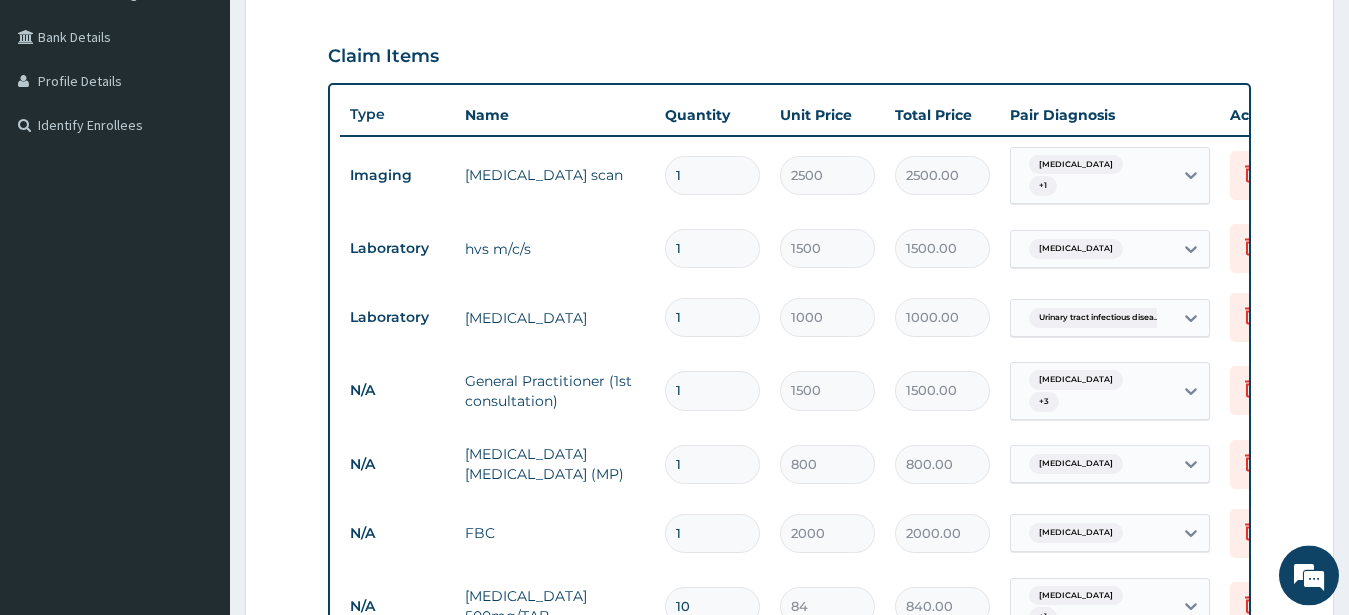 scroll, scrollTop: 1292, scrollLeft: 0, axis: vertical 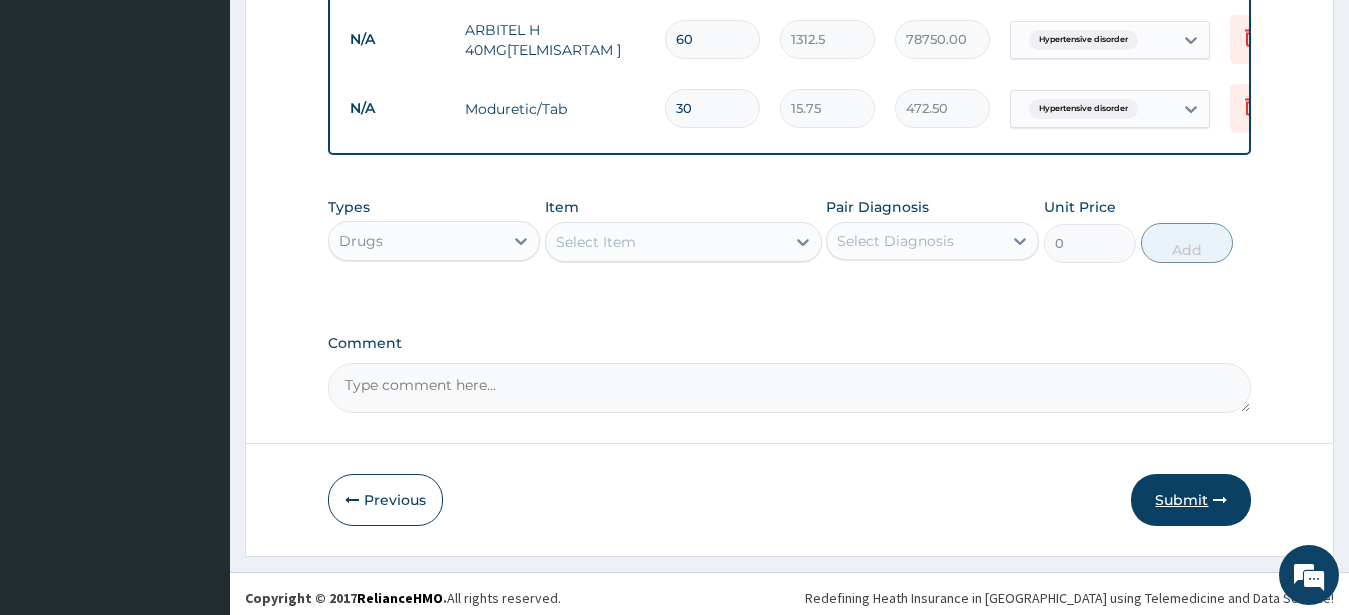 type on "30" 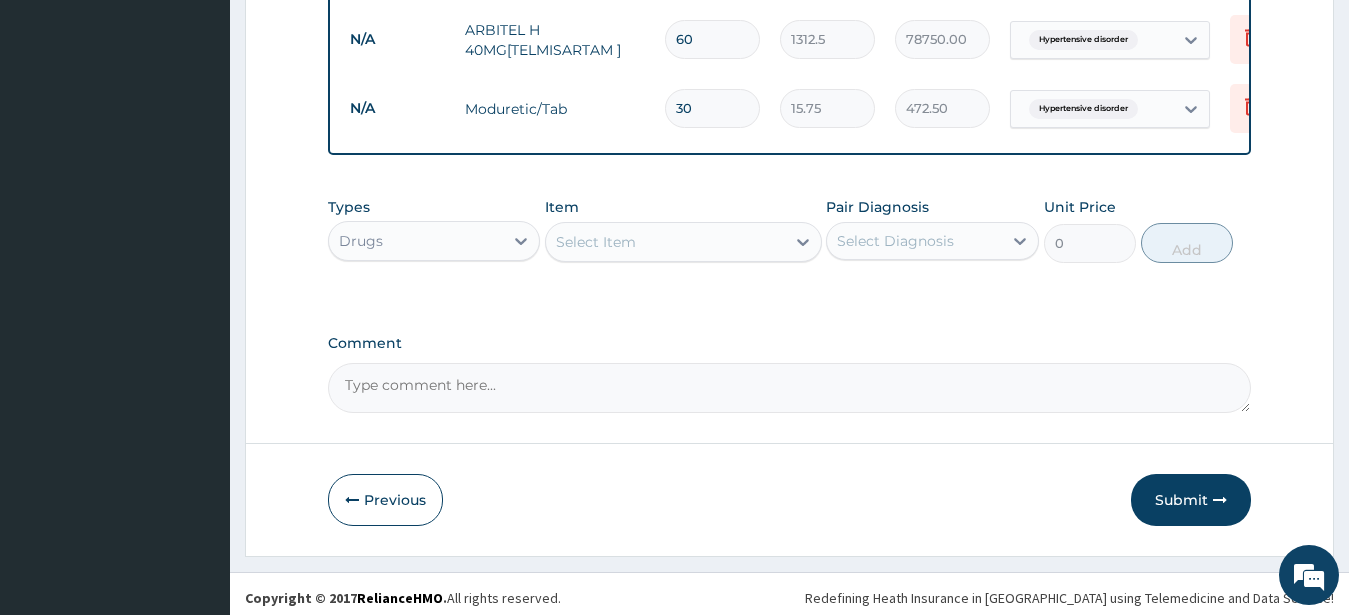 scroll, scrollTop: 80, scrollLeft: 0, axis: vertical 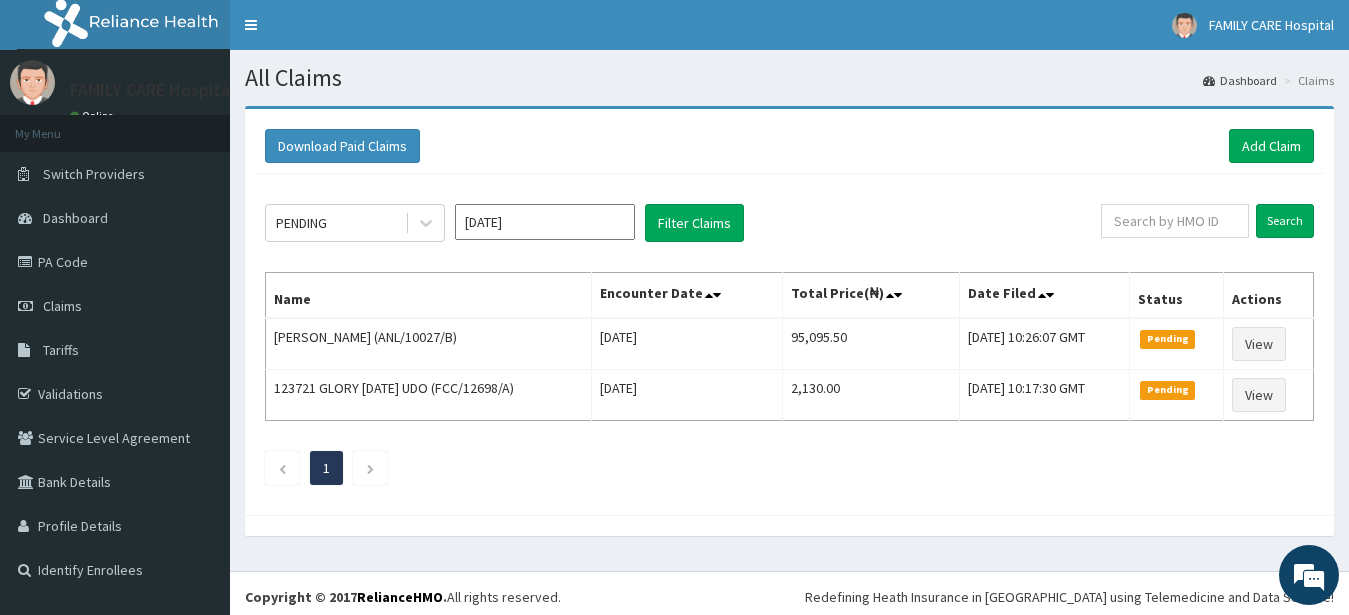 drag, startPoint x: 527, startPoint y: 210, endPoint x: 544, endPoint y: 224, distance: 22.022715 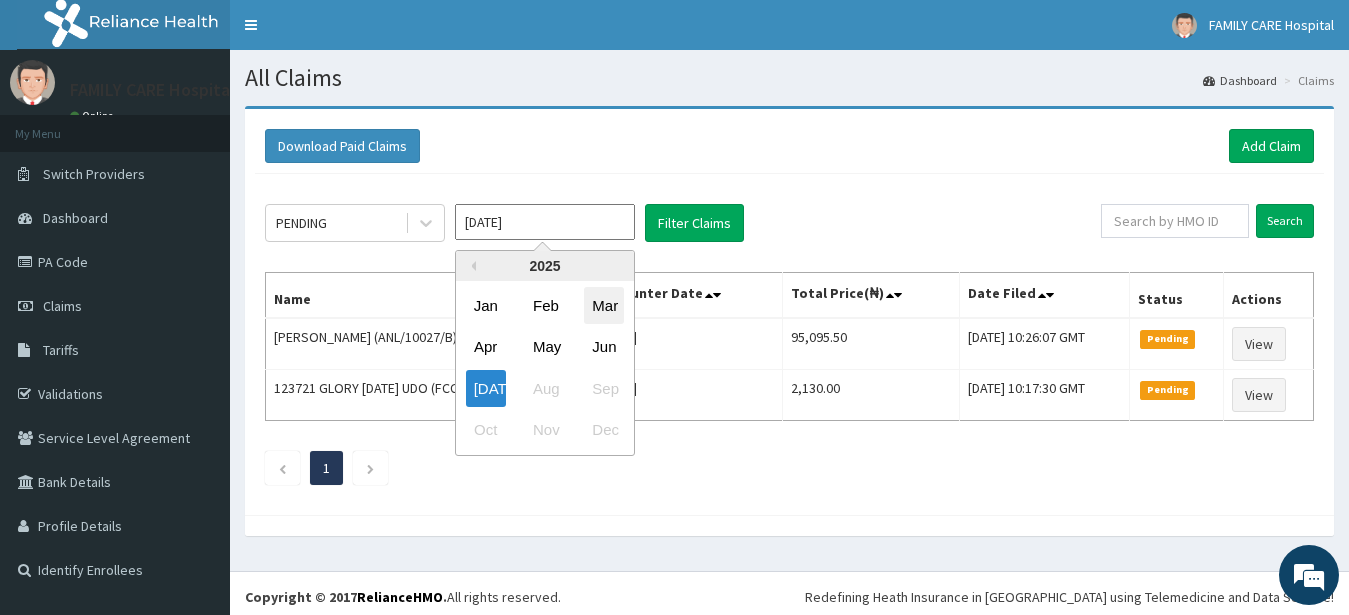 click on "Mar" at bounding box center (604, 305) 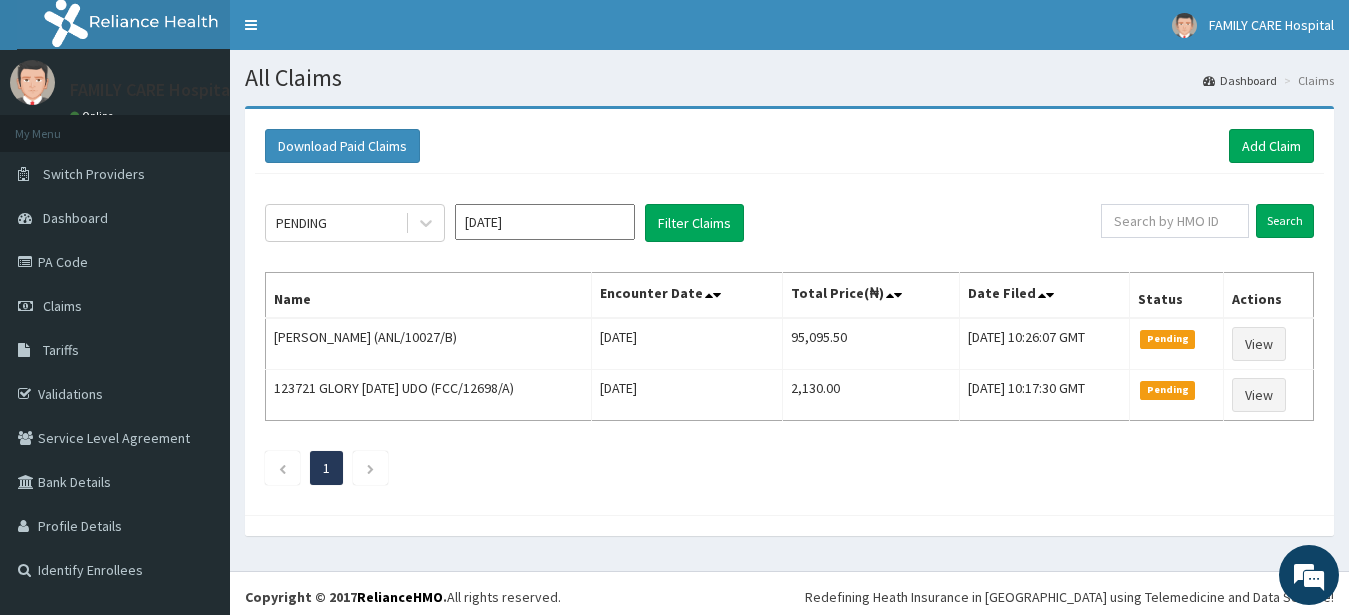 type on "[DATE]" 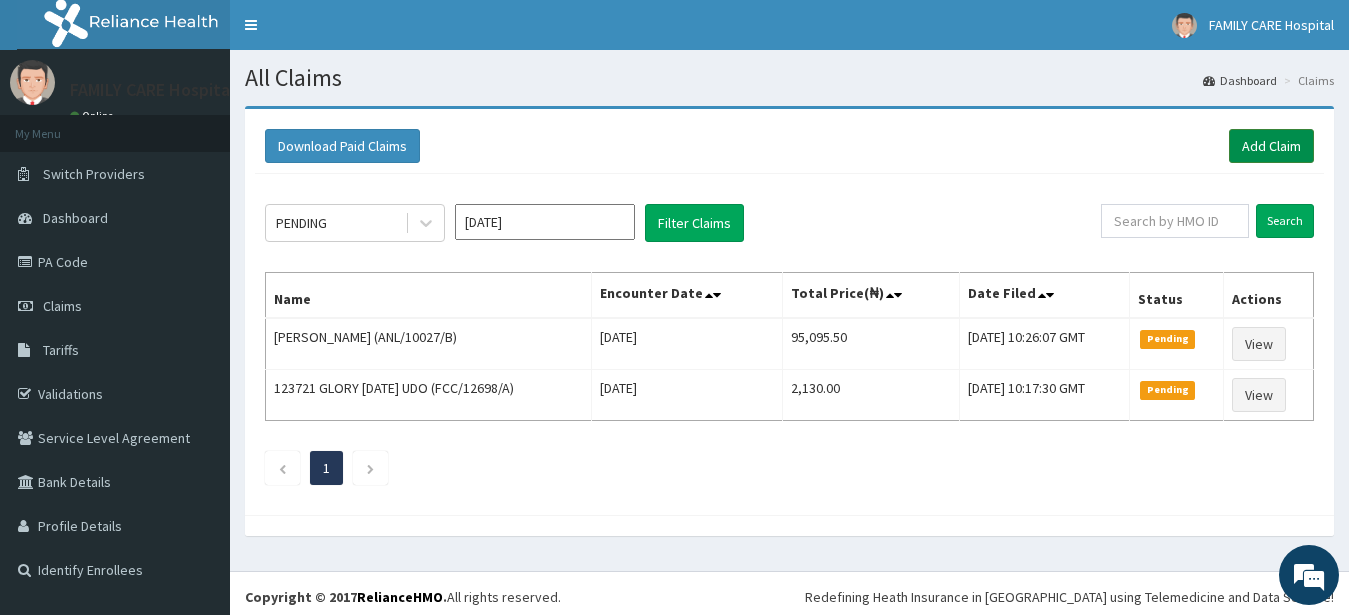 click on "Add Claim" at bounding box center [1271, 146] 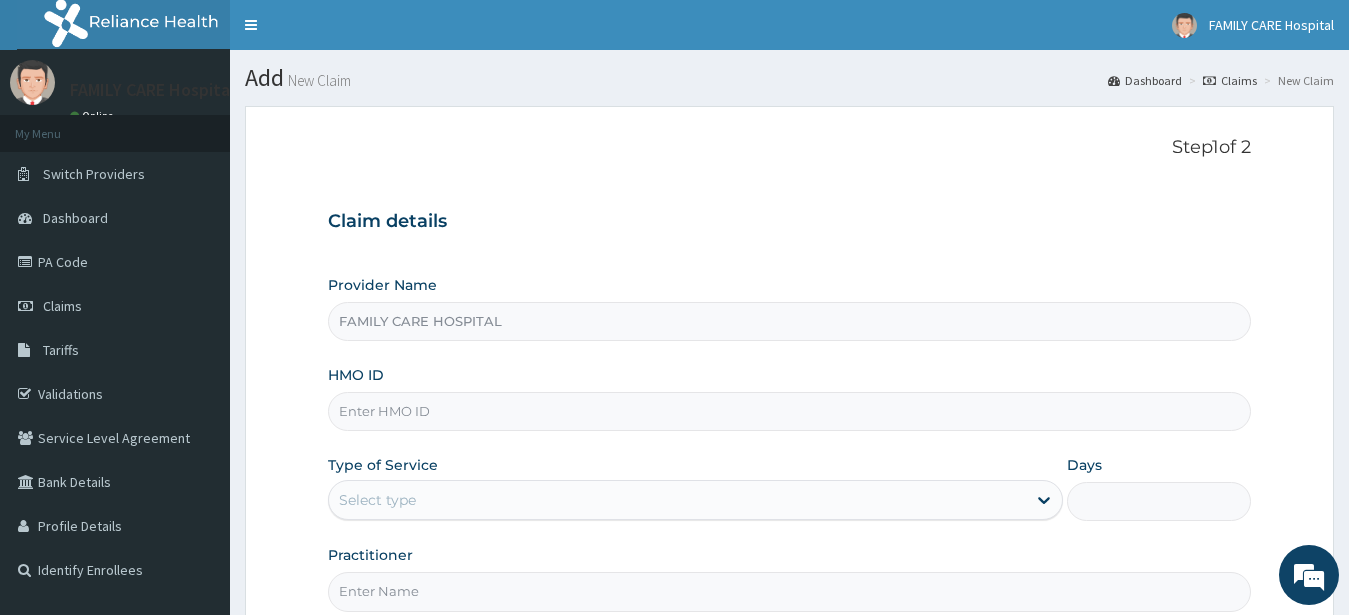 scroll, scrollTop: 0, scrollLeft: 0, axis: both 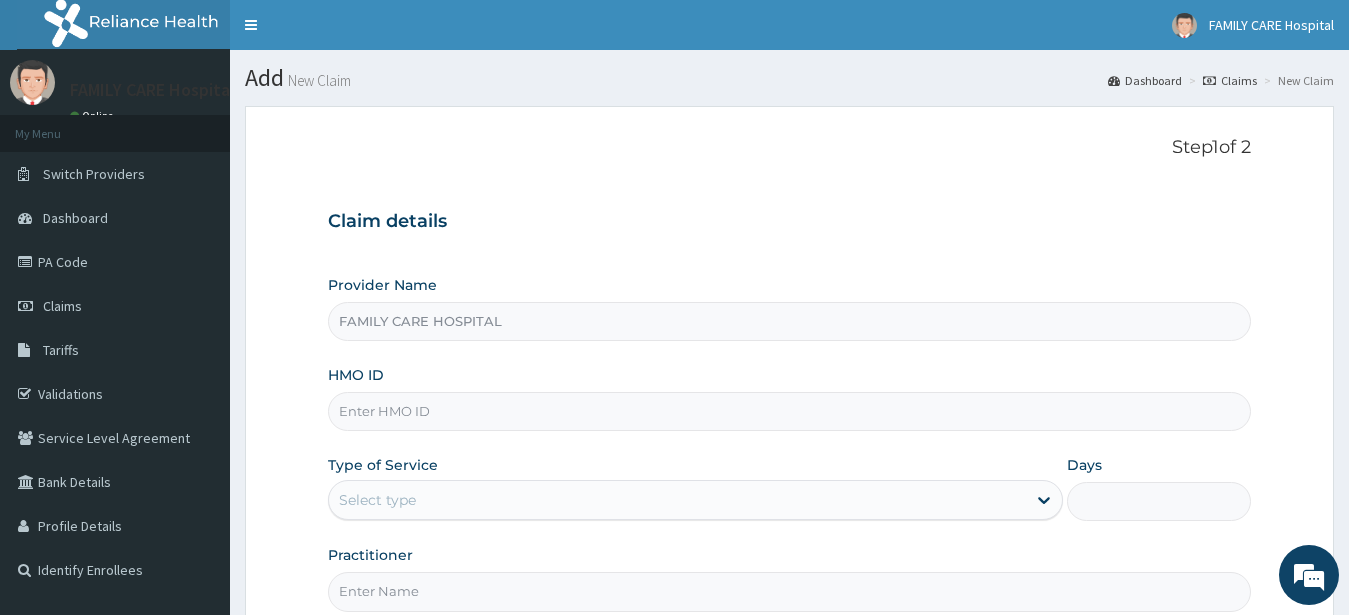 click on "HMO ID" at bounding box center (790, 411) 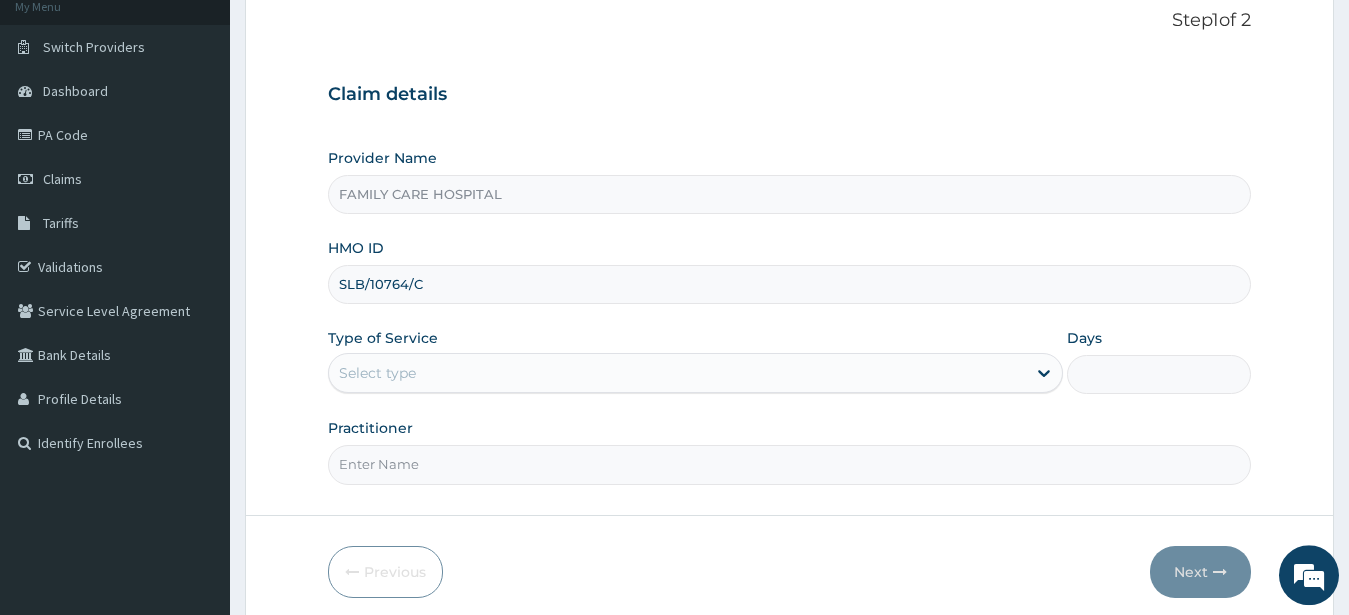 scroll, scrollTop: 207, scrollLeft: 0, axis: vertical 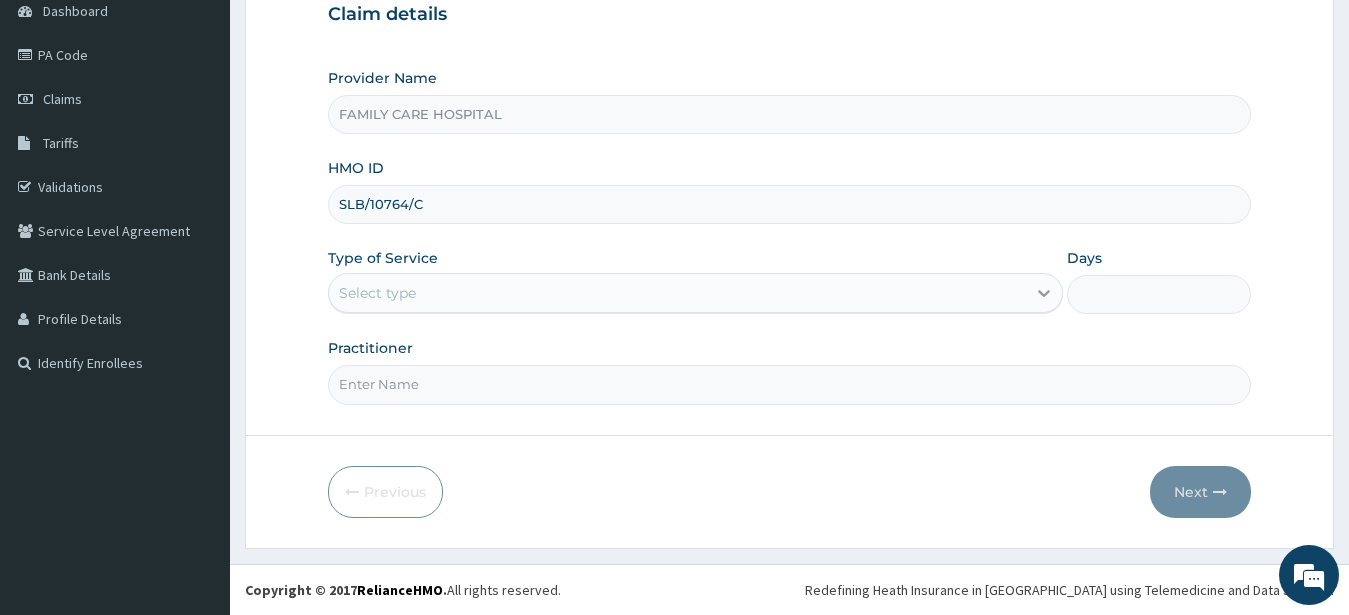 type on "SLB/10764/C" 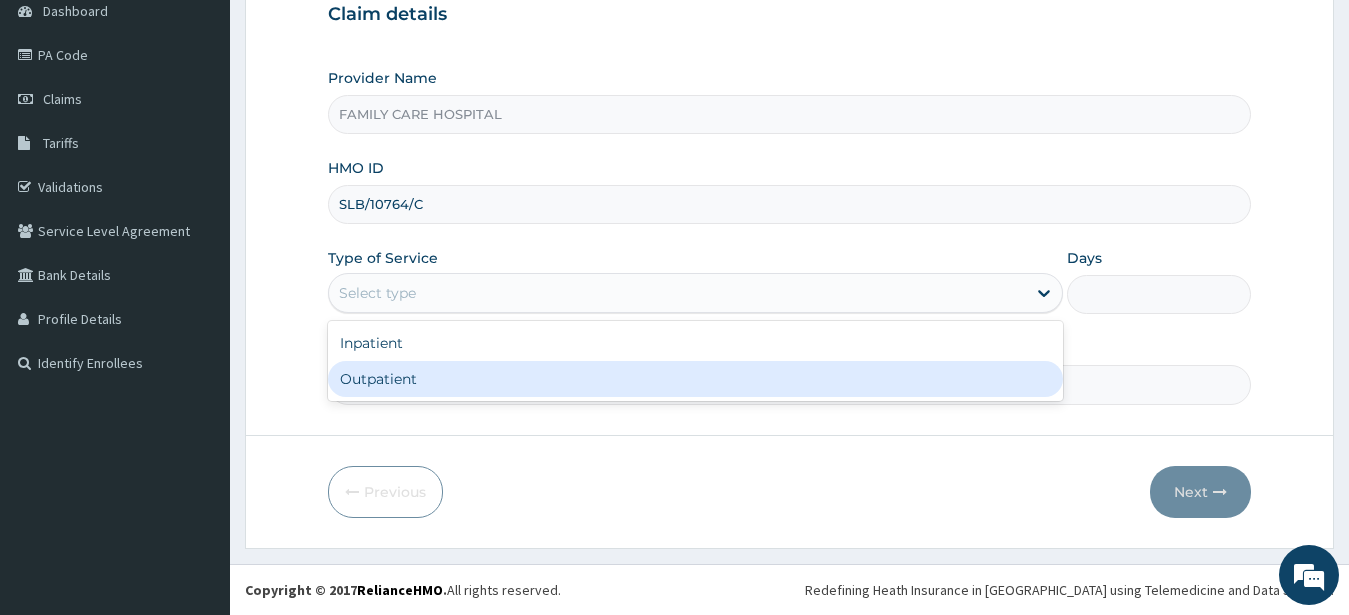 click on "Outpatient" at bounding box center (696, 379) 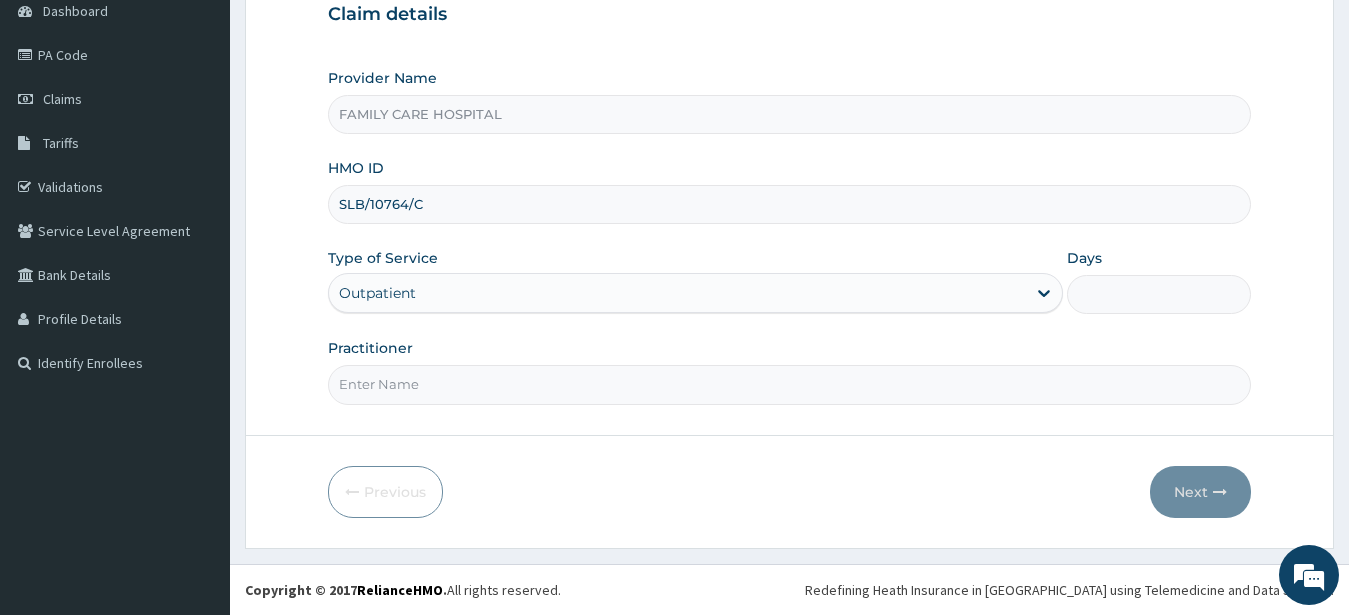 type on "1" 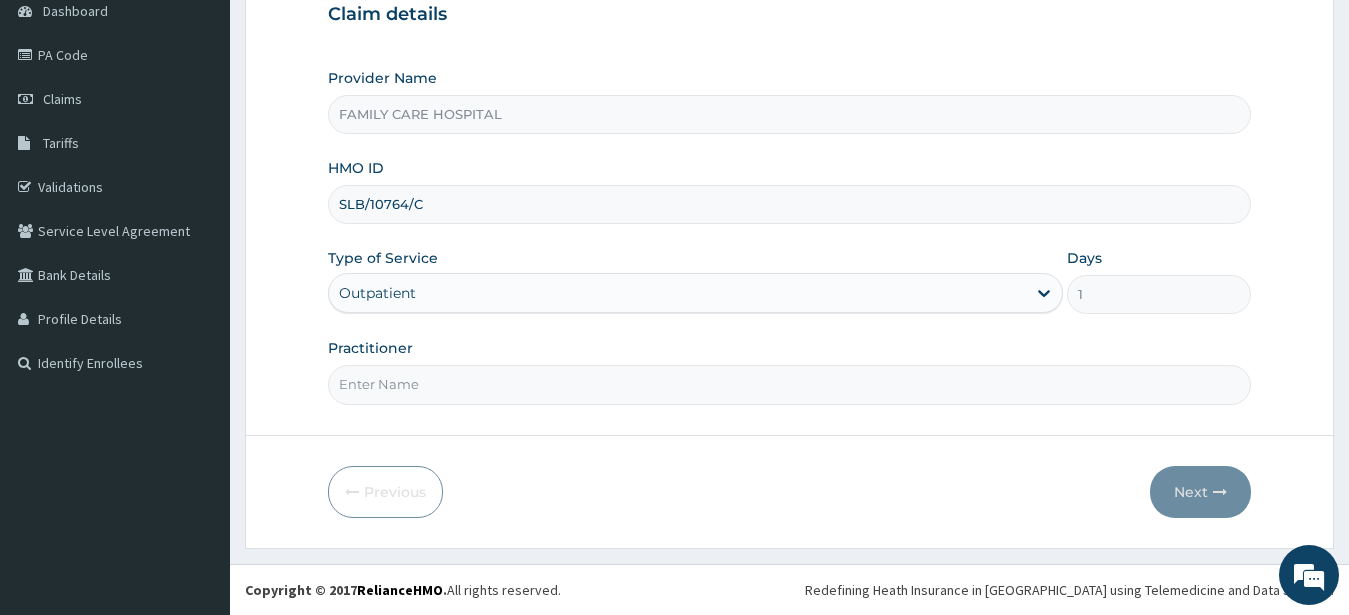 click on "Practitioner" at bounding box center [790, 384] 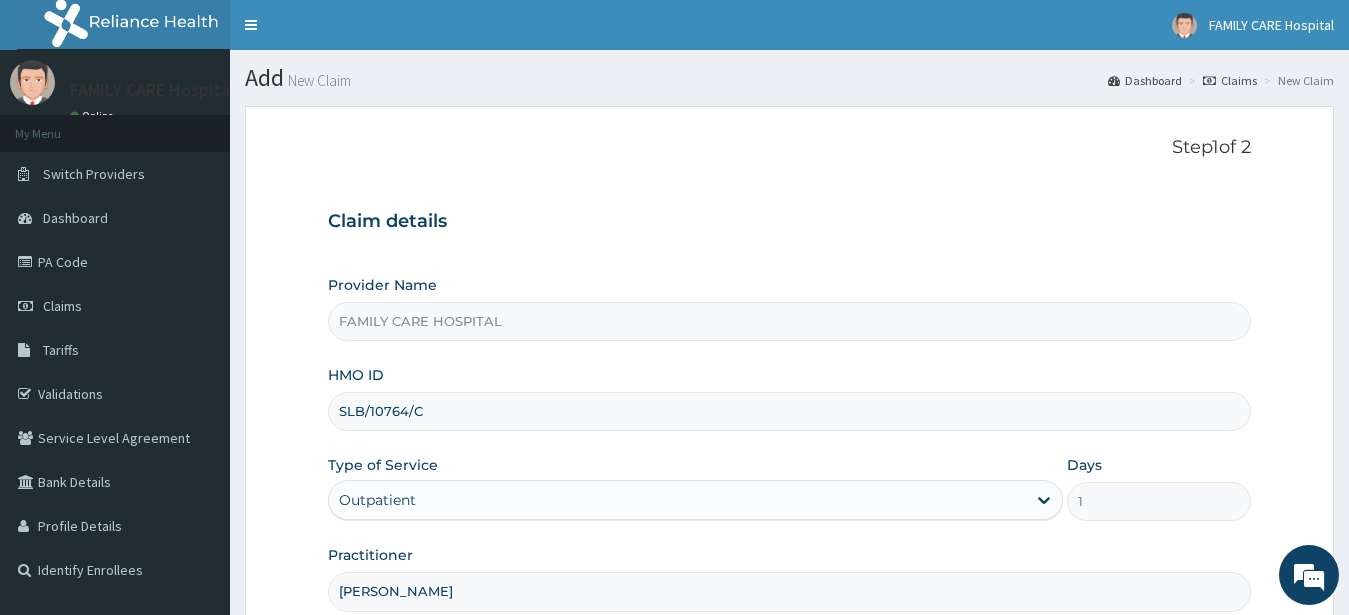 scroll, scrollTop: 207, scrollLeft: 0, axis: vertical 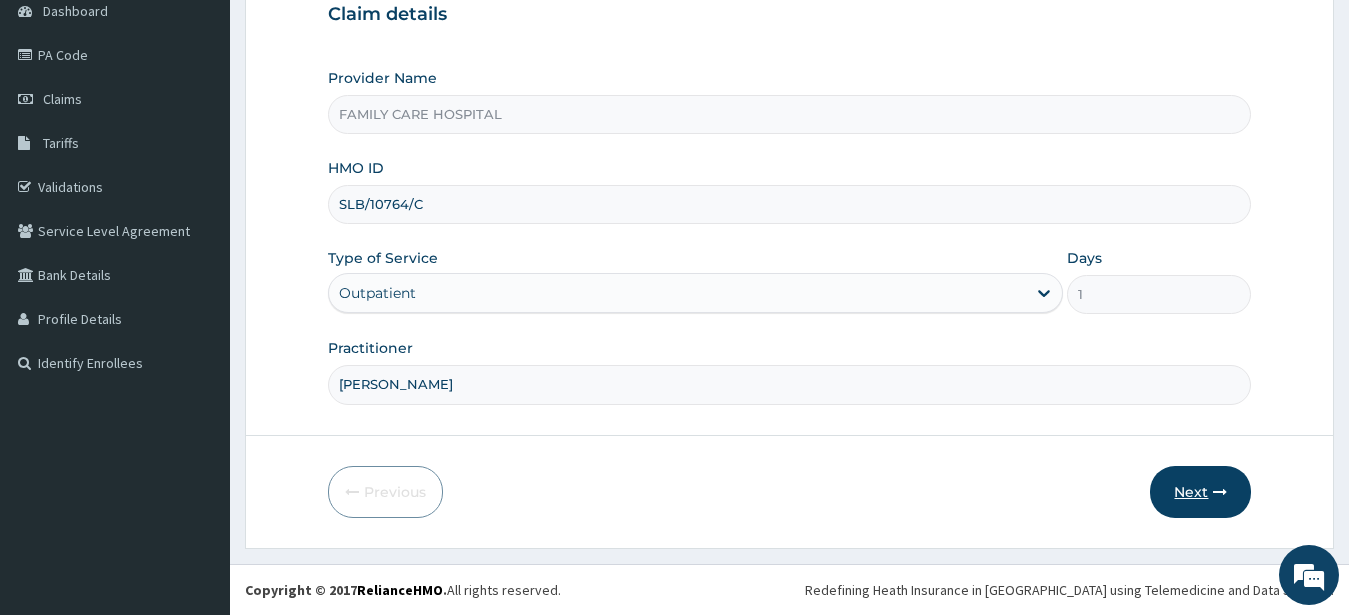 type on "[PERSON_NAME]" 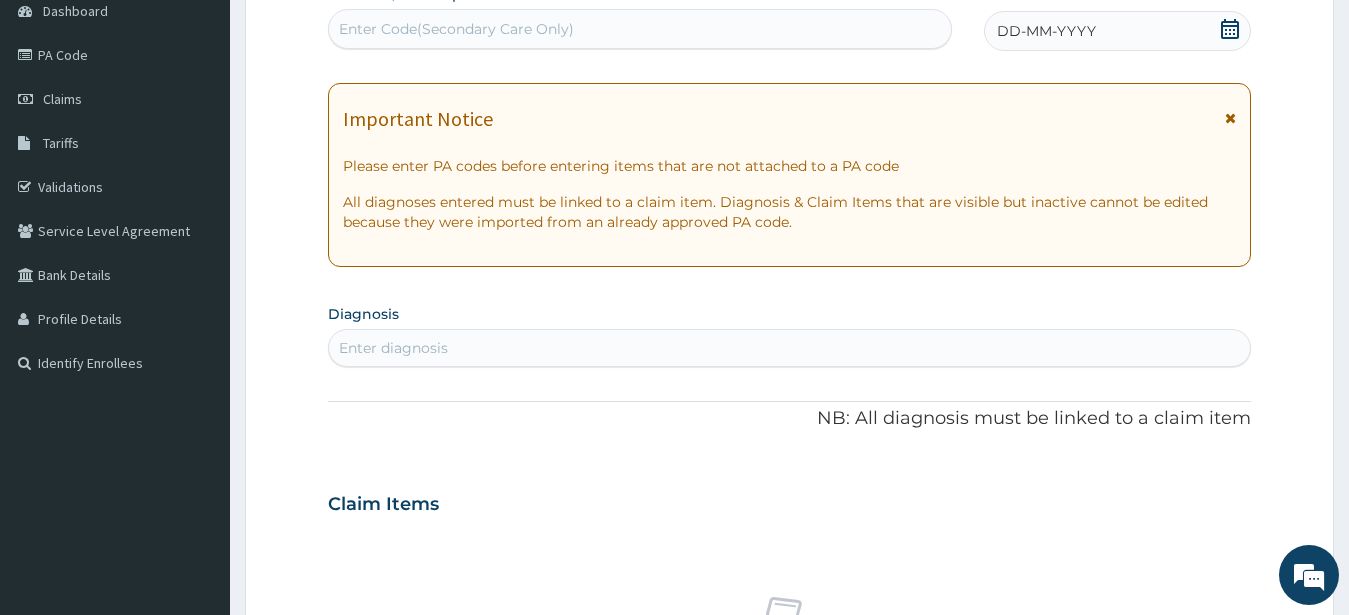 scroll, scrollTop: 0, scrollLeft: 0, axis: both 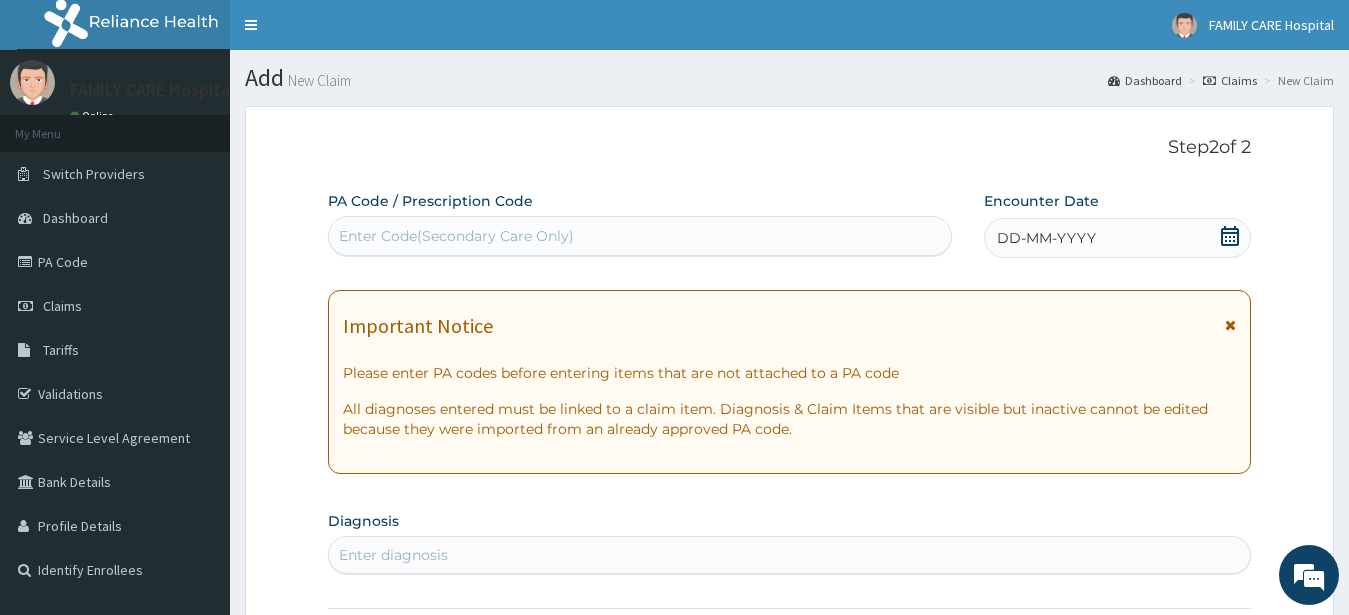 click 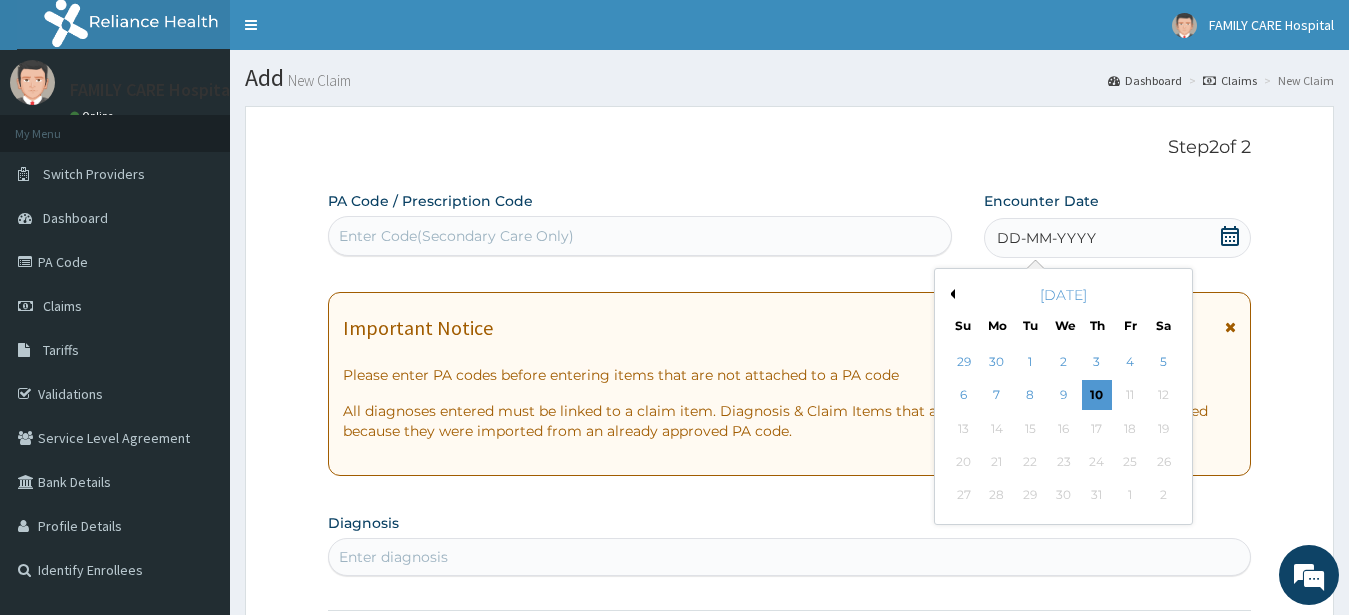 click on "Previous Month" at bounding box center (950, 294) 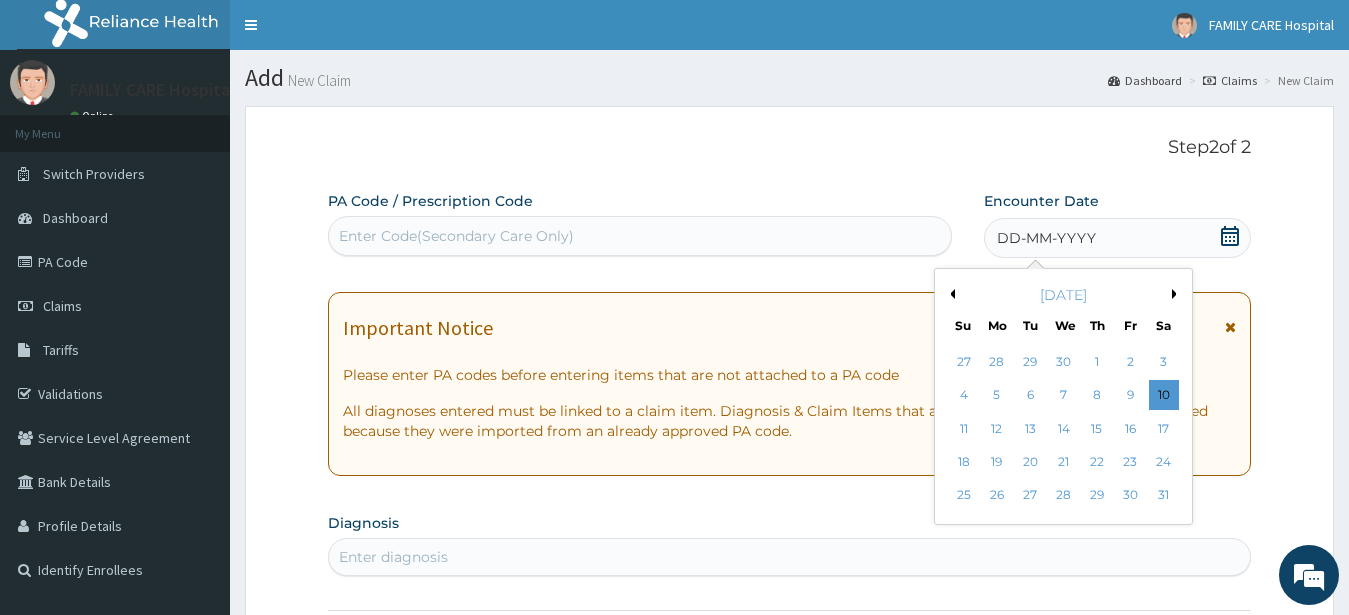 click on "Previous Month" at bounding box center (950, 294) 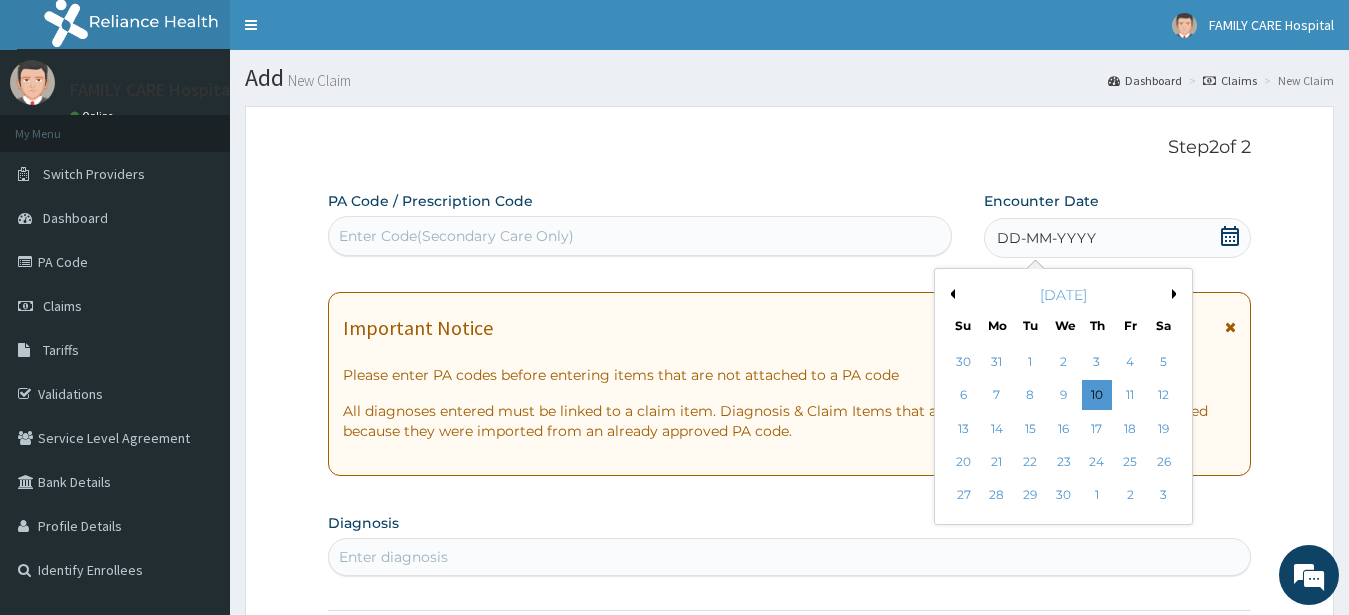 click on "Previous Month" at bounding box center [950, 294] 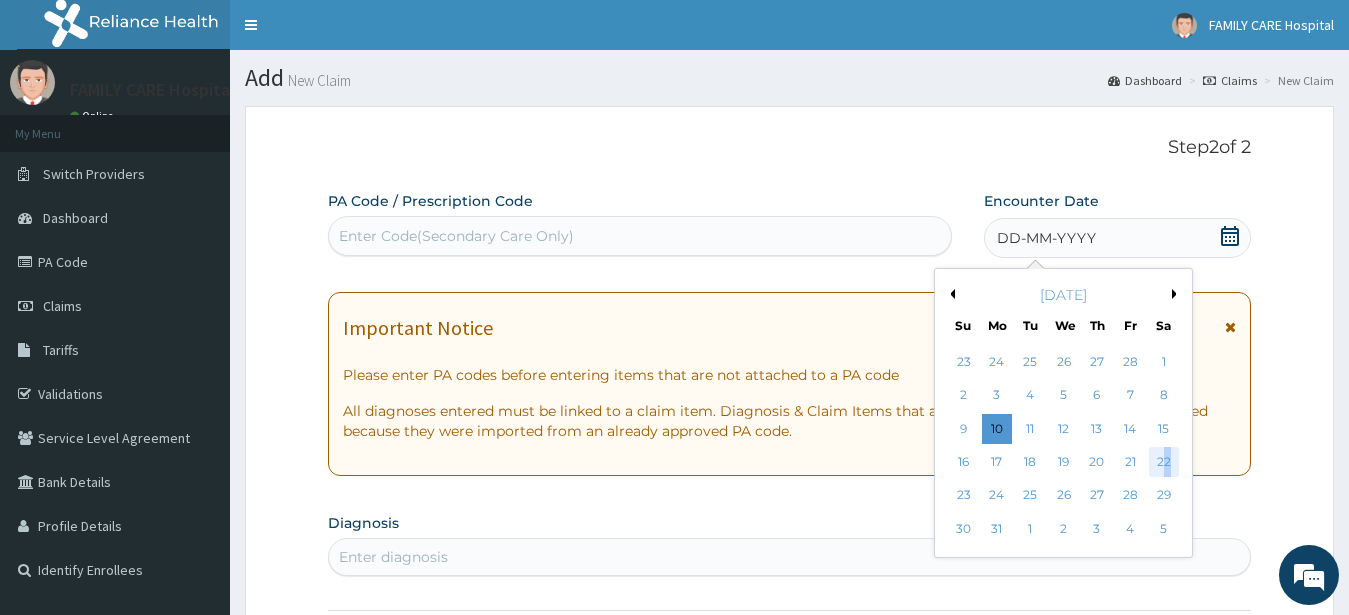 click on "22" at bounding box center (1163, 462) 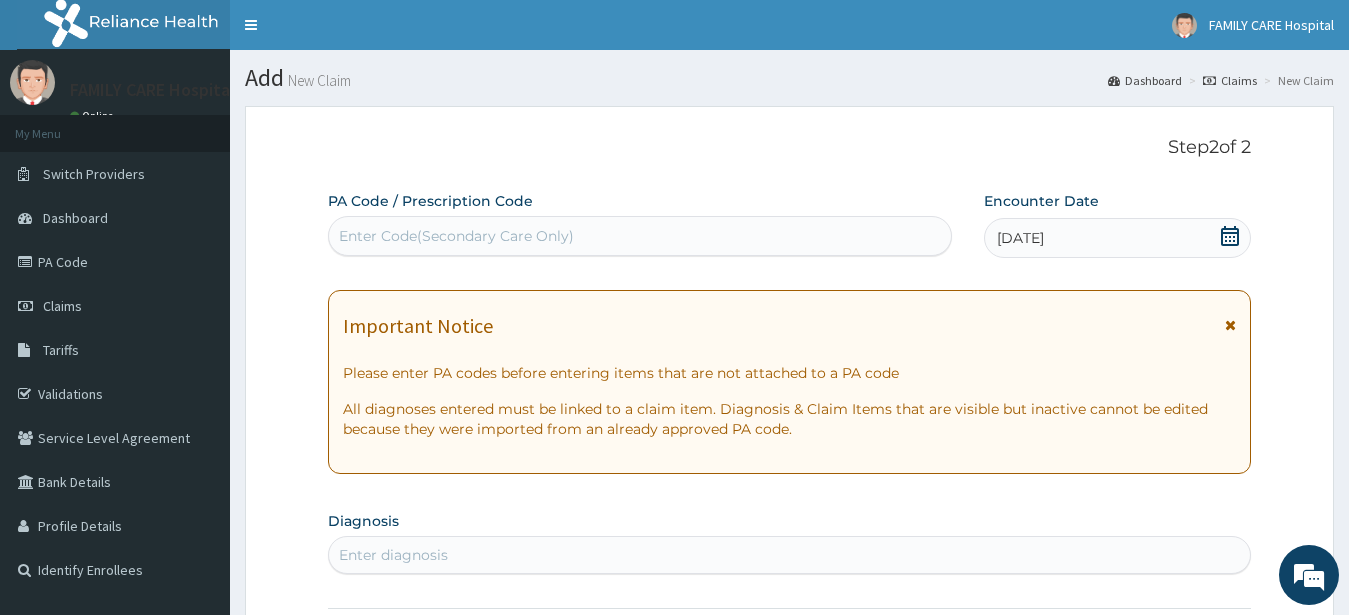 click on "Enter Code(Secondary Care Only)" at bounding box center [456, 236] 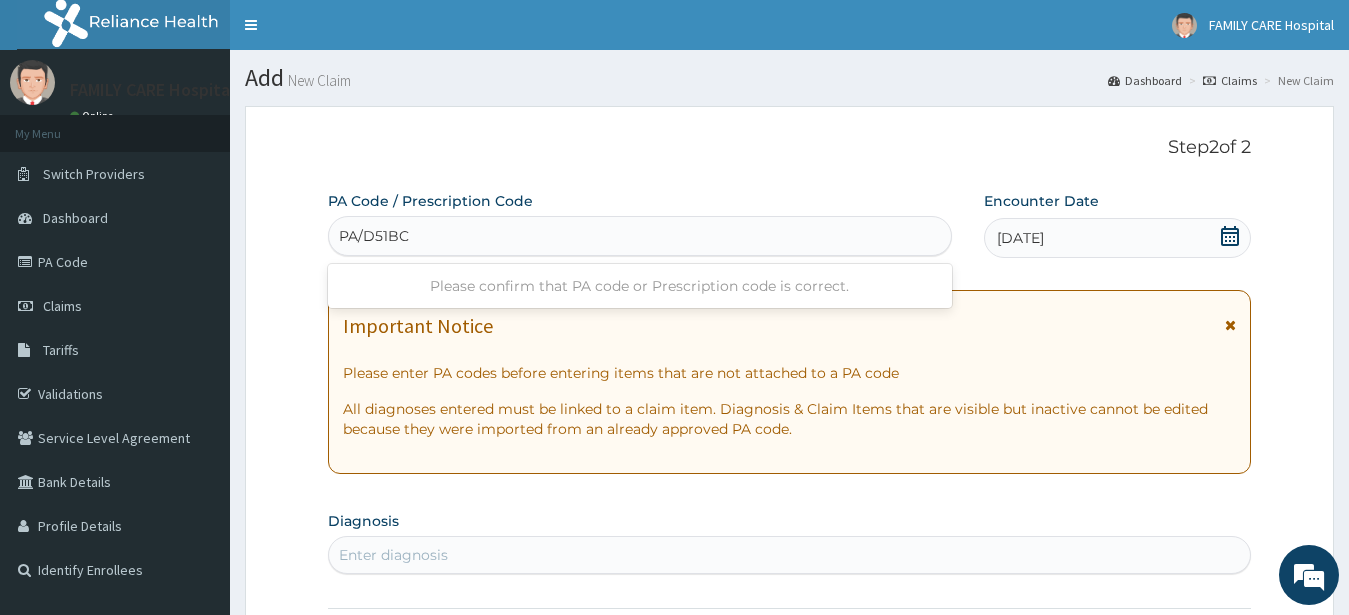 type on "PA/D51BC3" 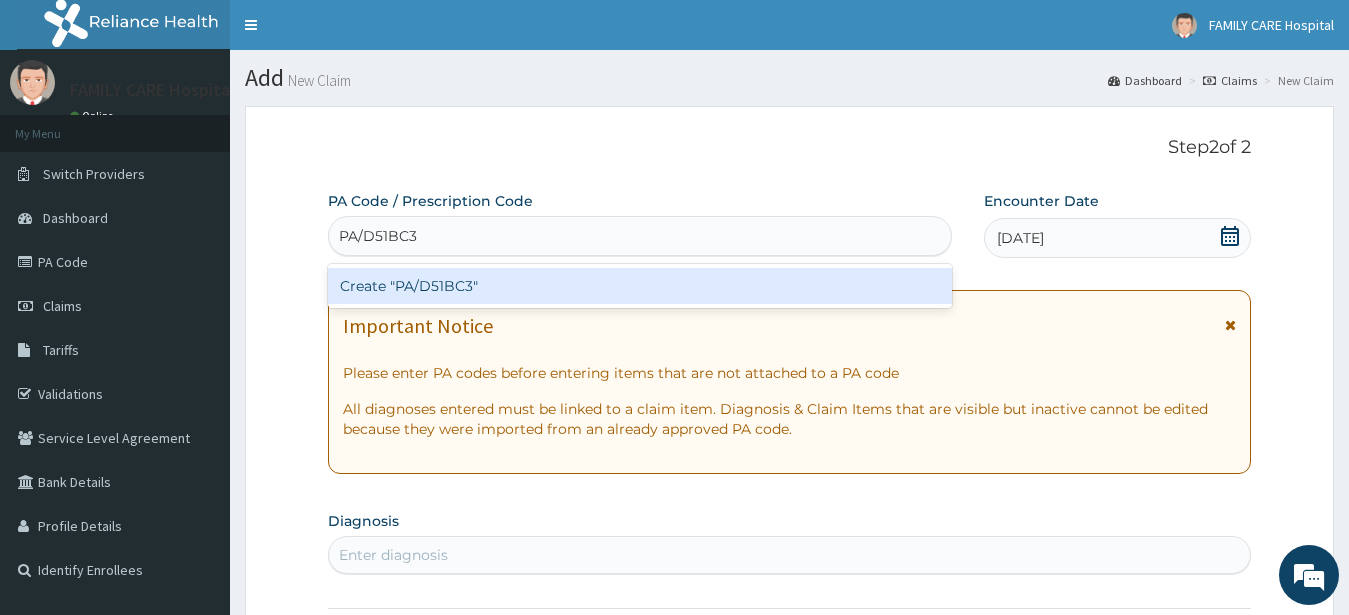 click on "Create "PA/D51BC3"" at bounding box center (640, 286) 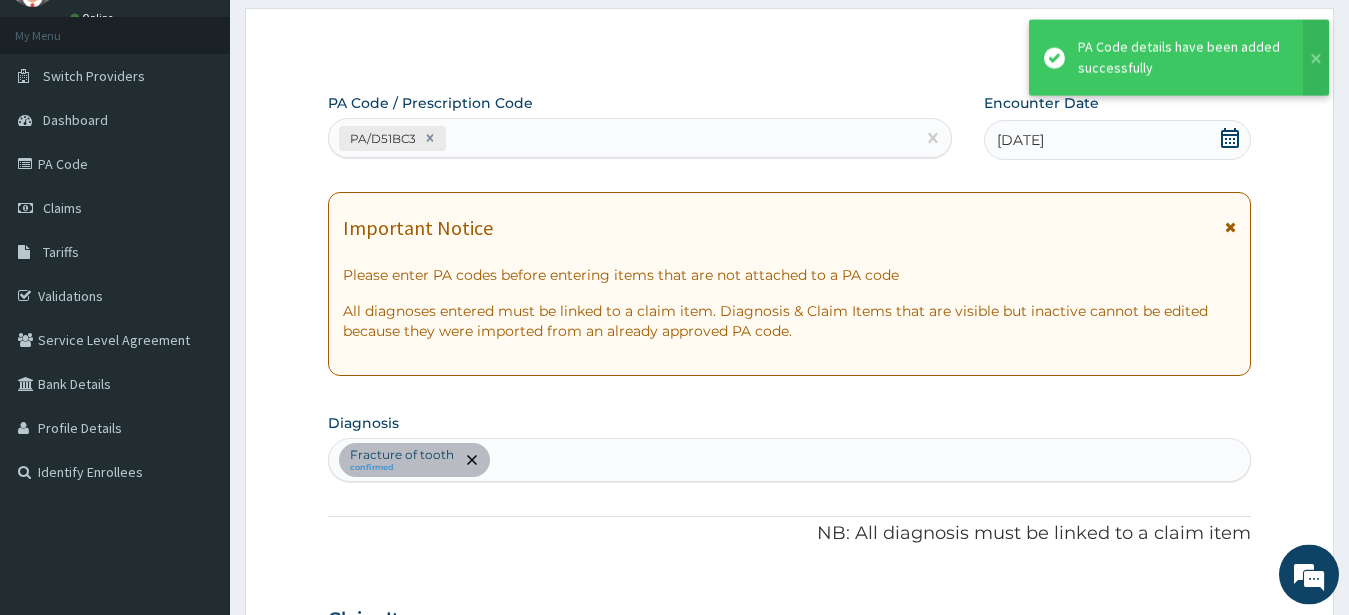 scroll, scrollTop: 0, scrollLeft: 0, axis: both 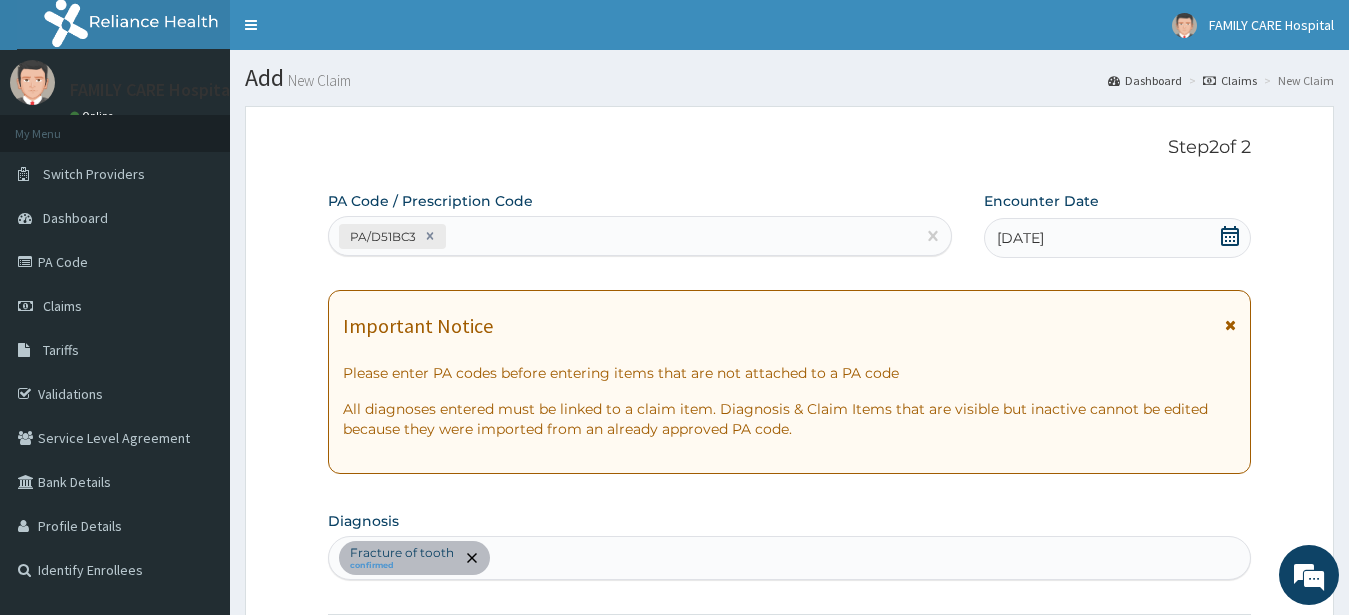 click at bounding box center (1230, 325) 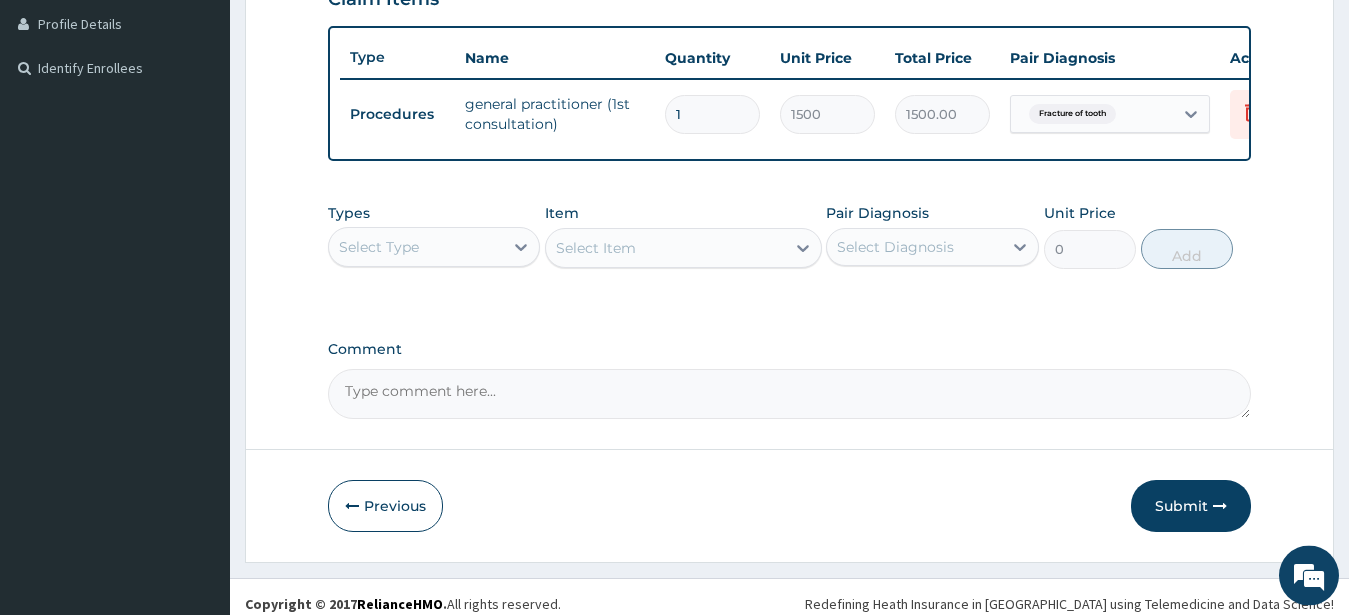 scroll, scrollTop: 533, scrollLeft: 0, axis: vertical 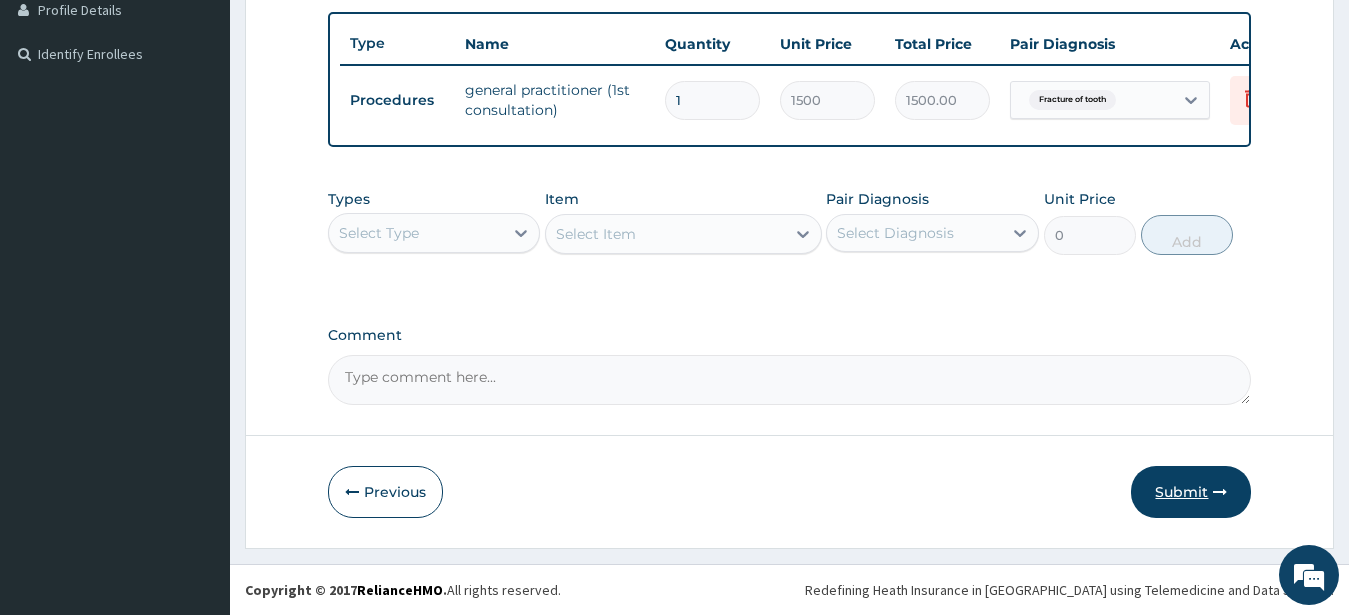 click on "Submit" at bounding box center (1191, 492) 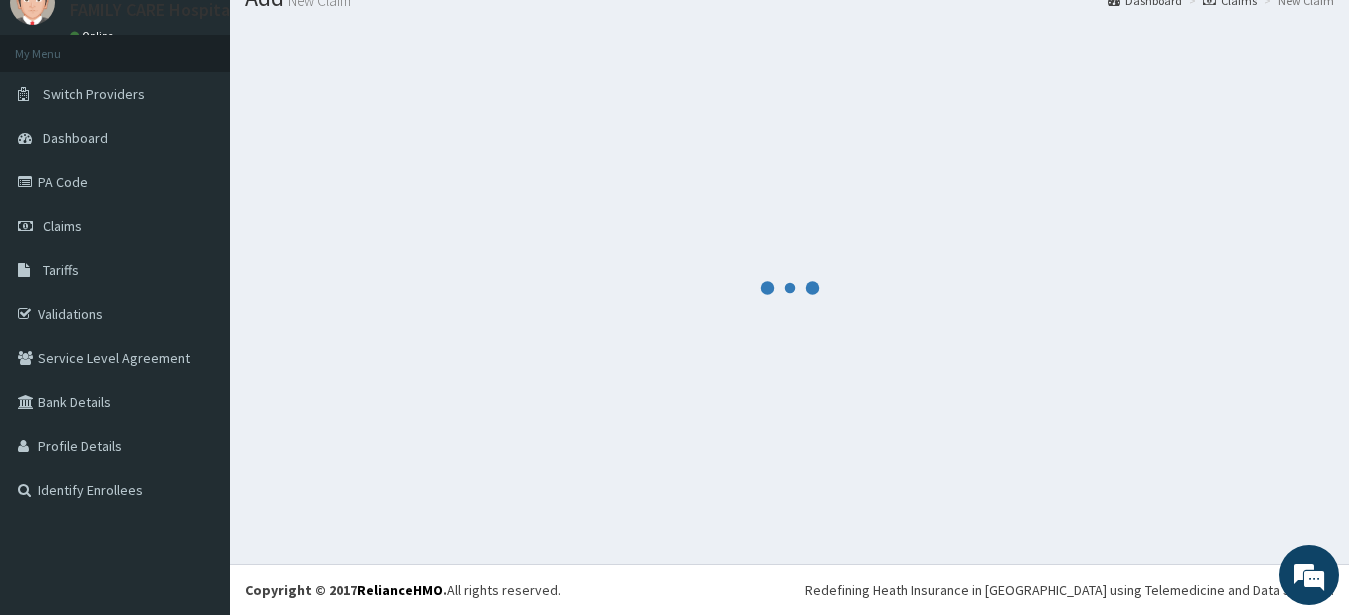 scroll, scrollTop: 80, scrollLeft: 0, axis: vertical 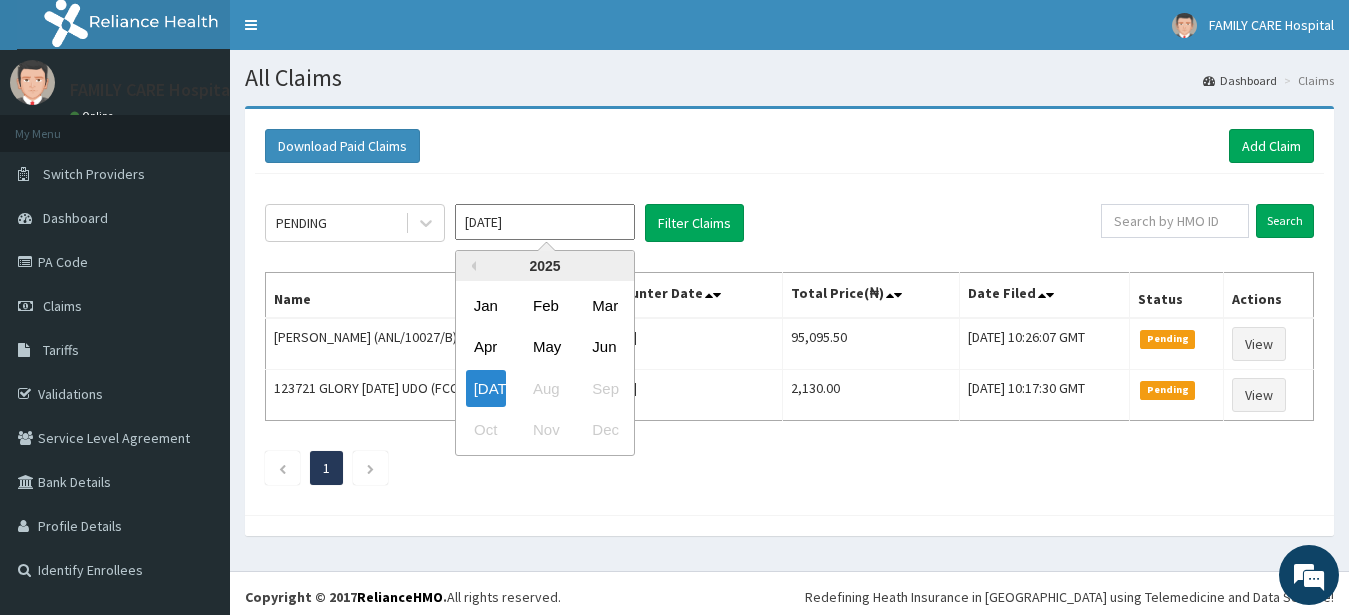click on "[DATE]" at bounding box center [545, 222] 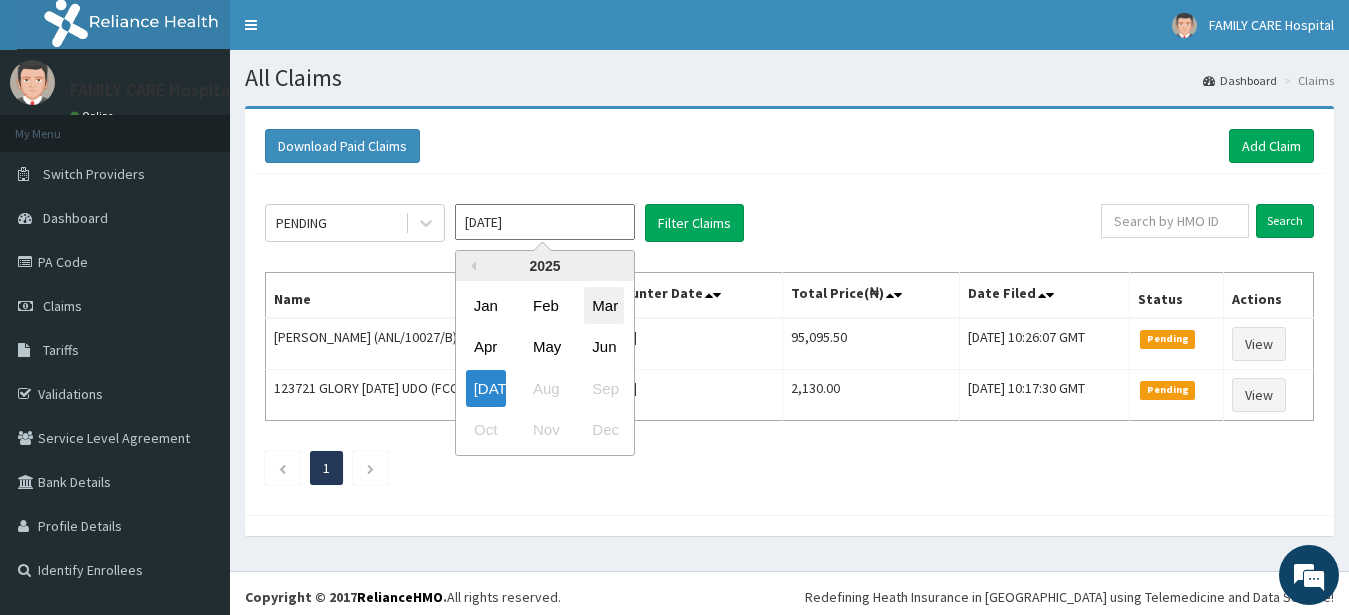 click on "Mar" at bounding box center (604, 305) 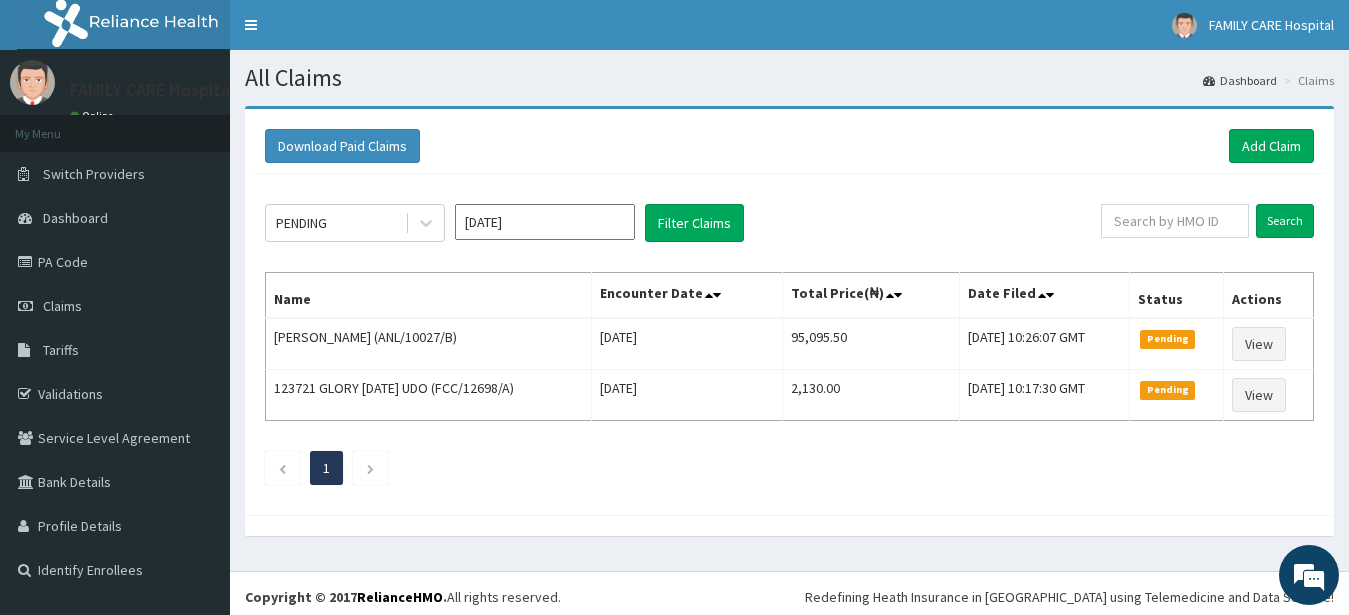 type on "[DATE]" 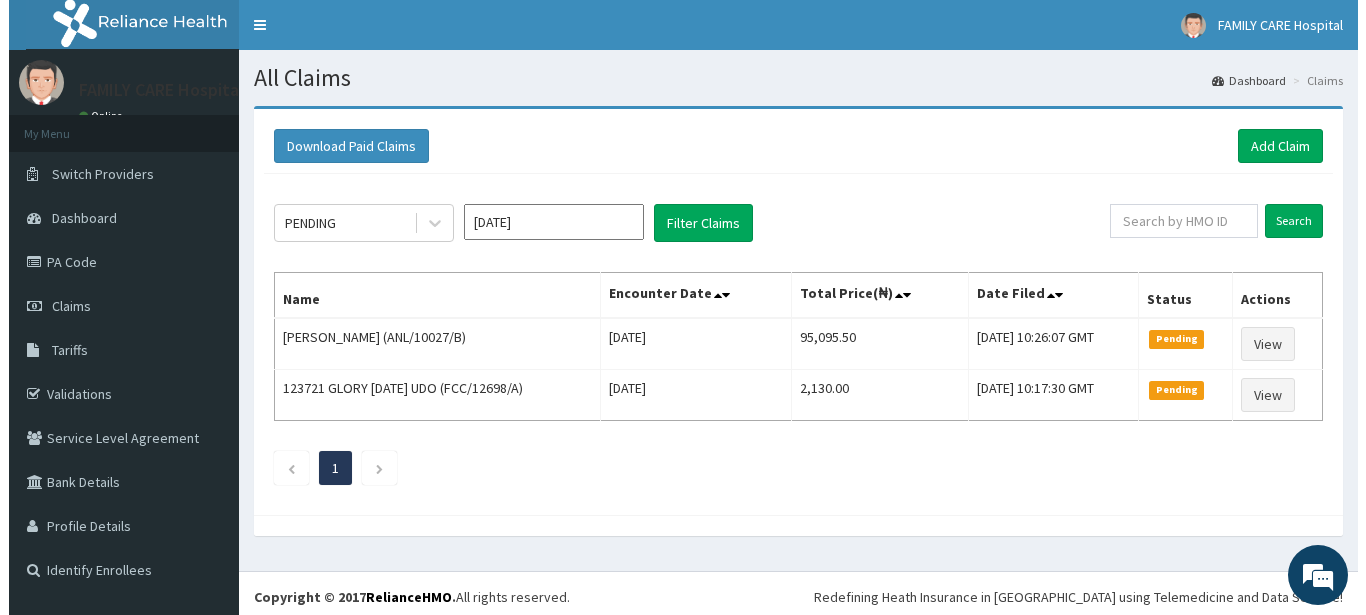 scroll, scrollTop: 0, scrollLeft: 0, axis: both 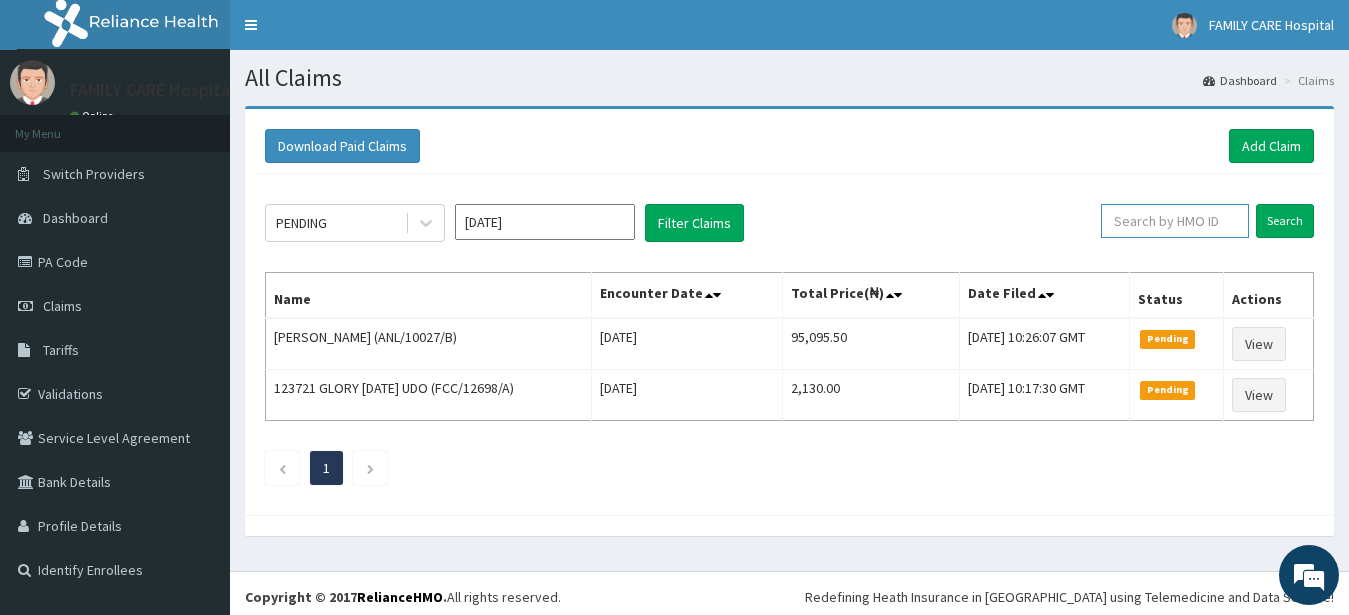 click at bounding box center (1175, 221) 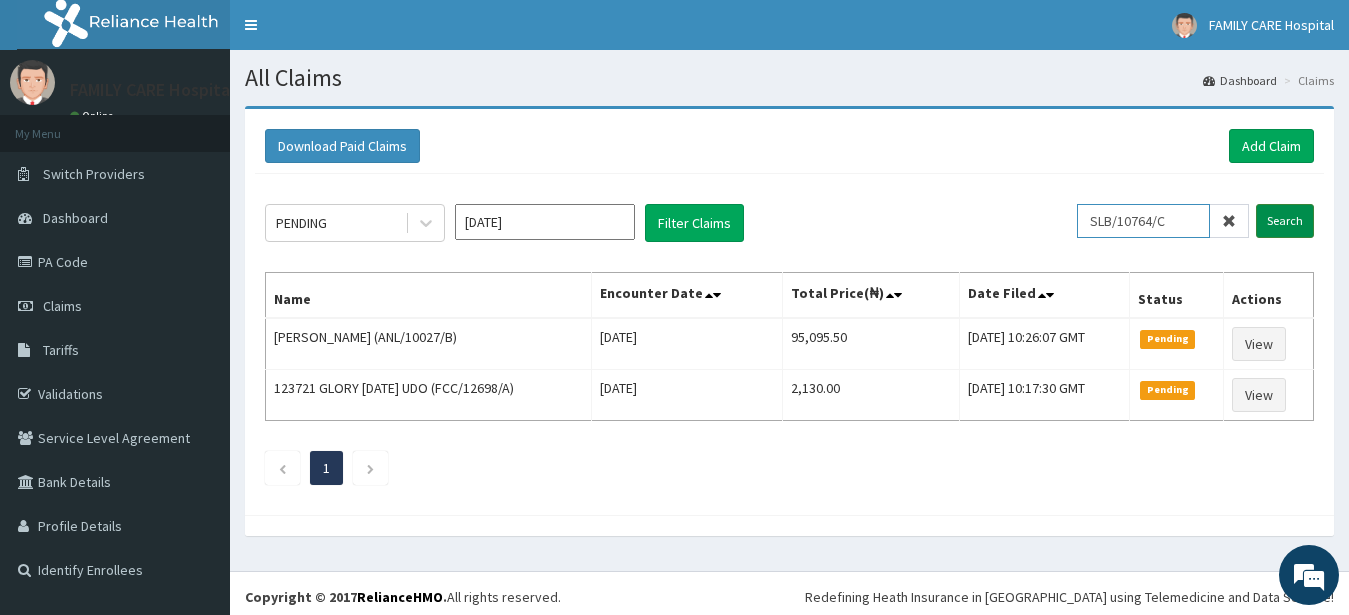 type on "SLB/10764/C" 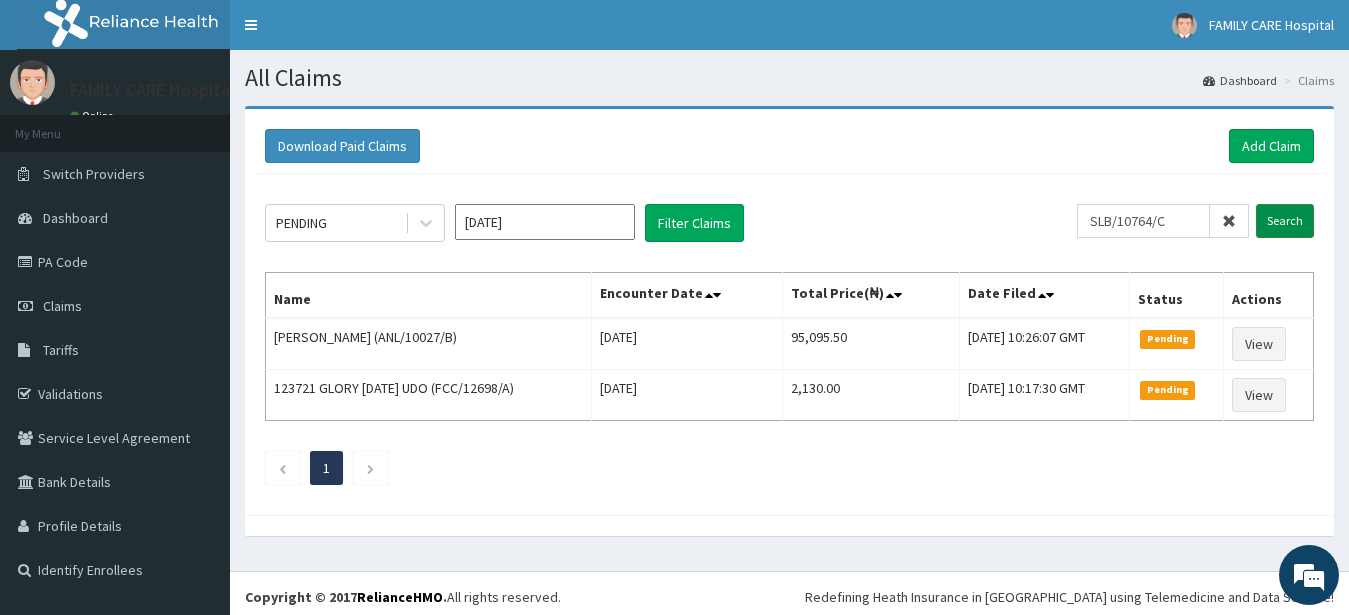 click on "Search" at bounding box center [1285, 221] 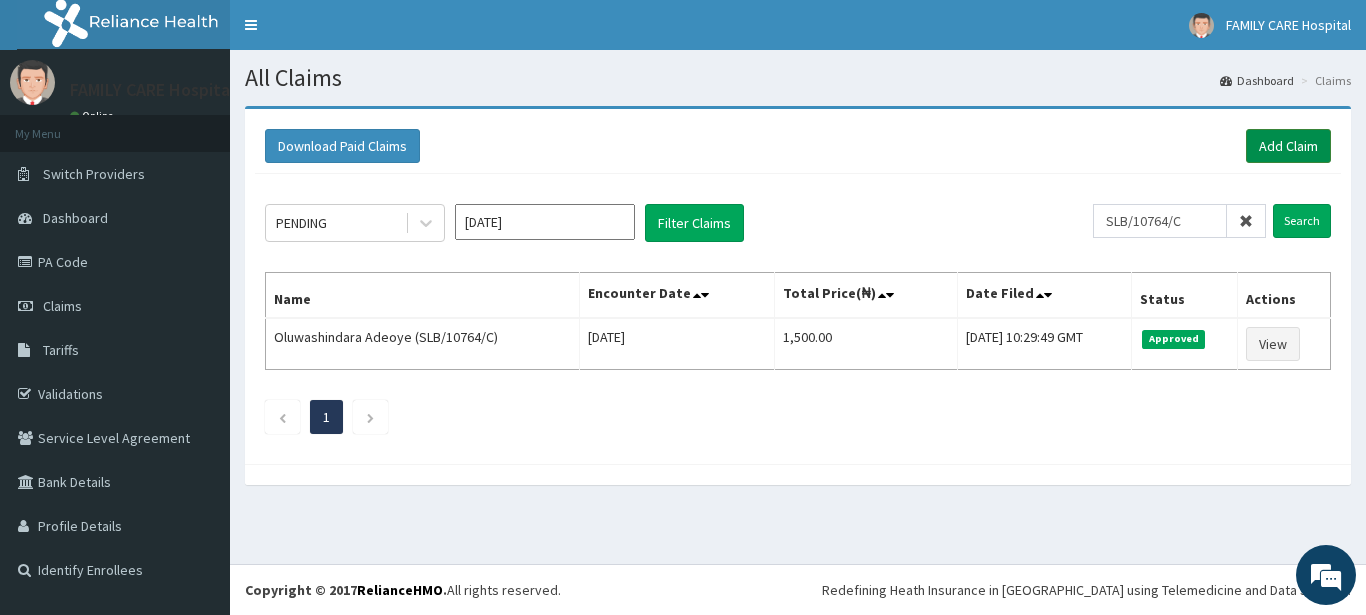 click on "Add Claim" at bounding box center (1288, 146) 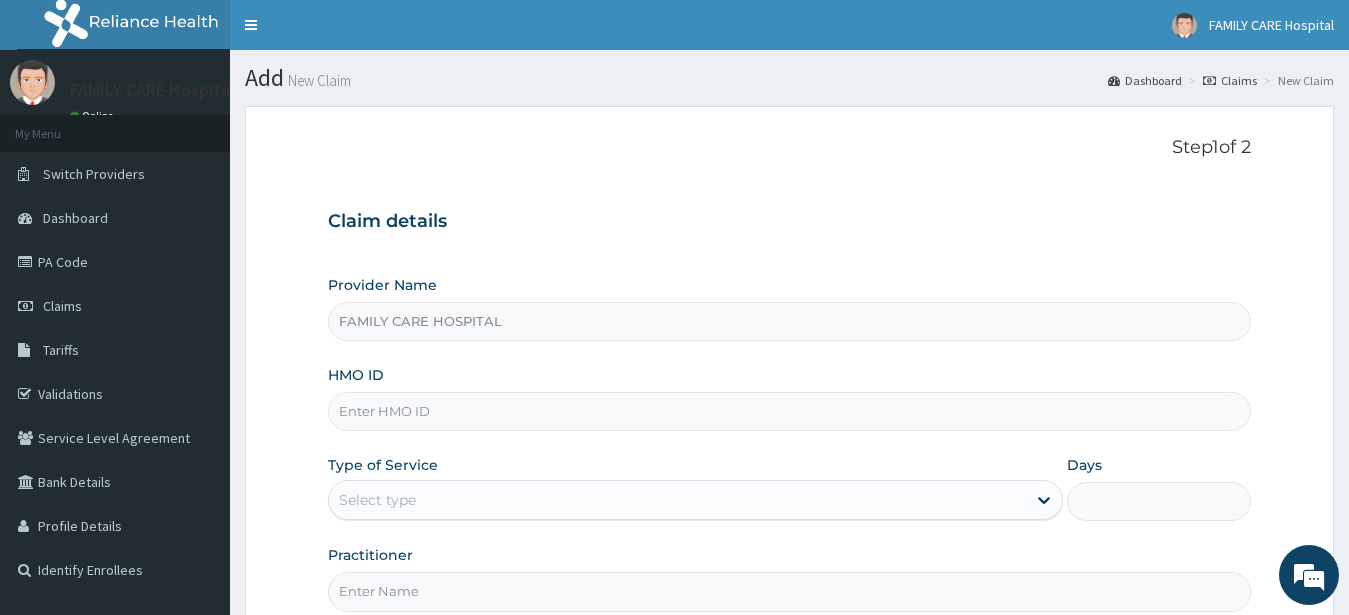 scroll, scrollTop: 0, scrollLeft: 0, axis: both 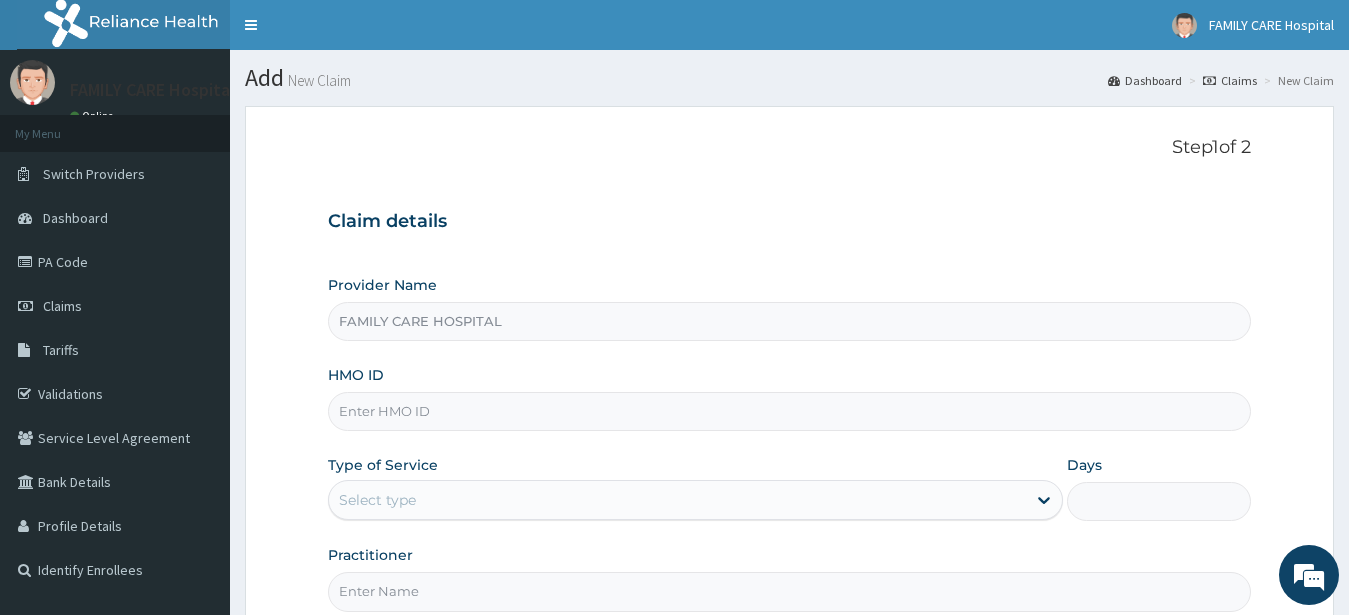 click on "HMO ID" at bounding box center (790, 411) 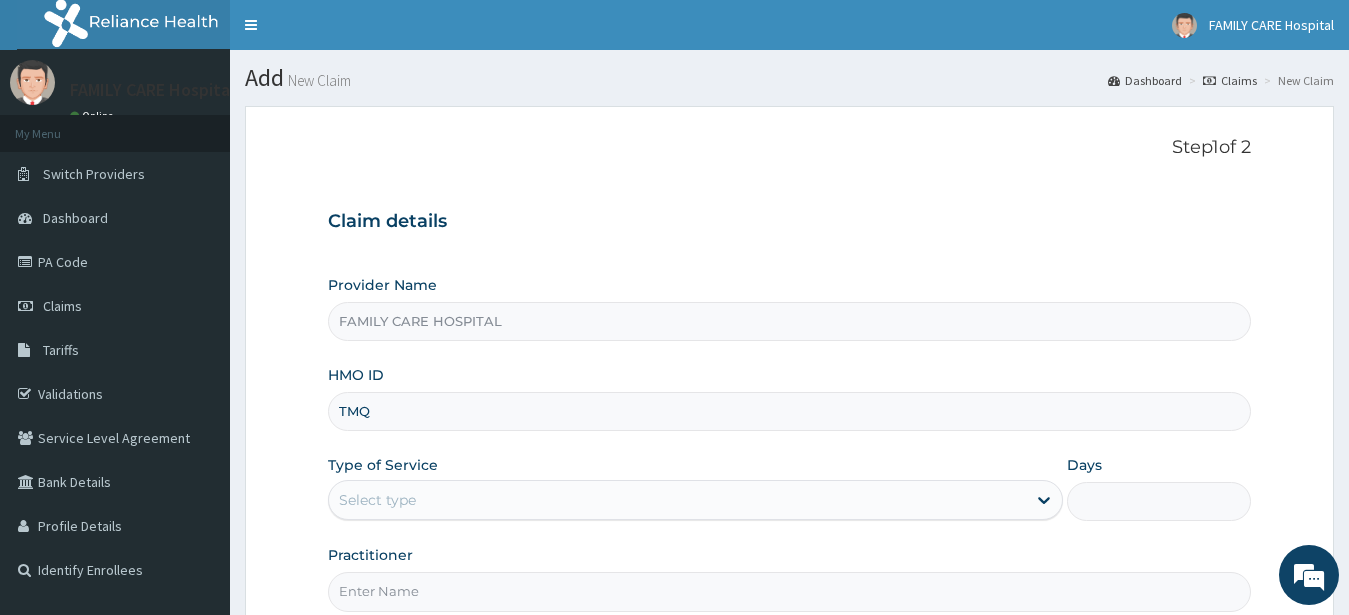 scroll, scrollTop: 0, scrollLeft: 0, axis: both 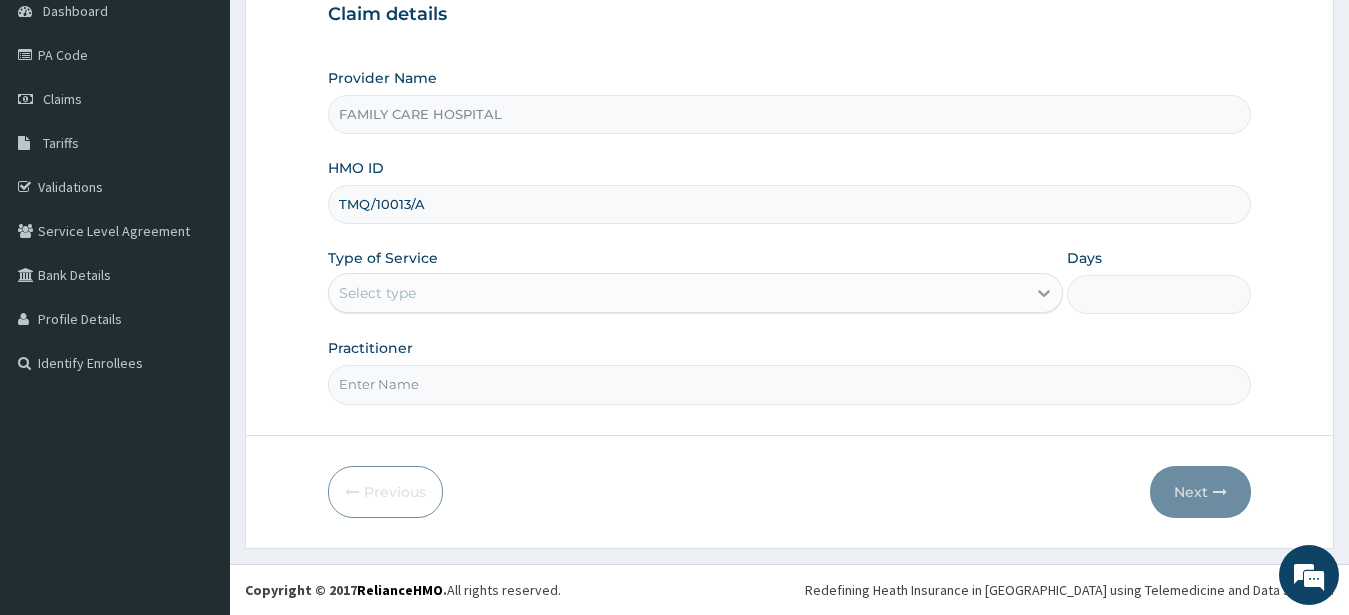 type on "TMQ/10013/A" 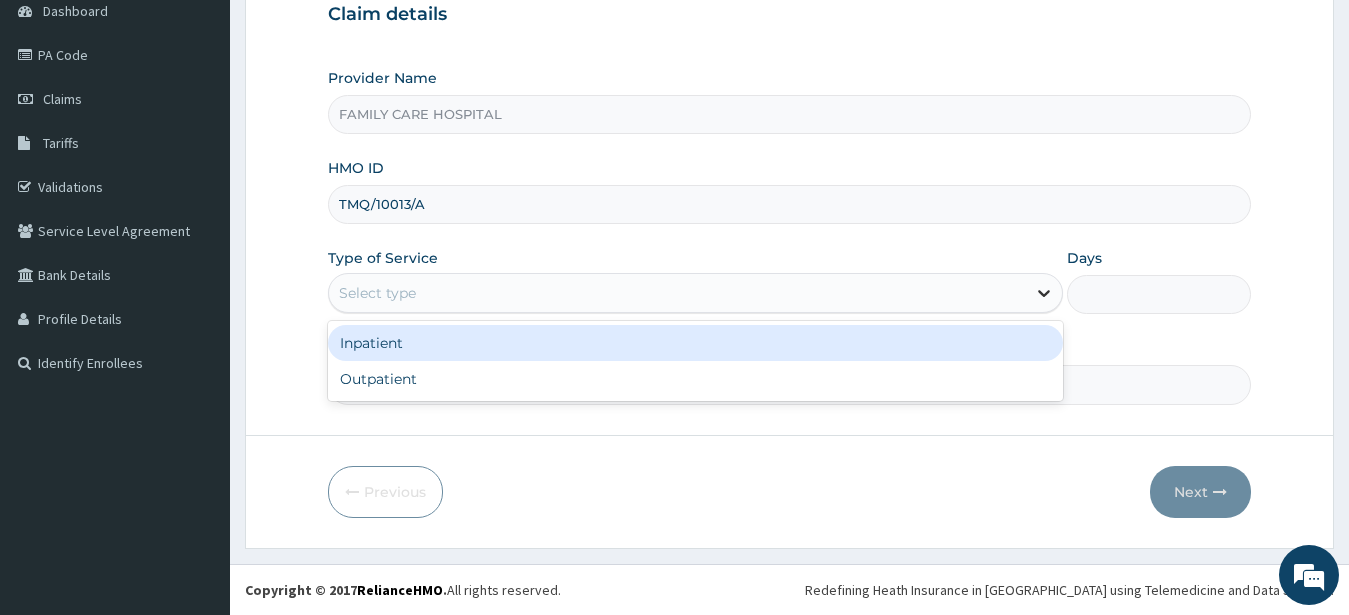 click at bounding box center [1044, 293] 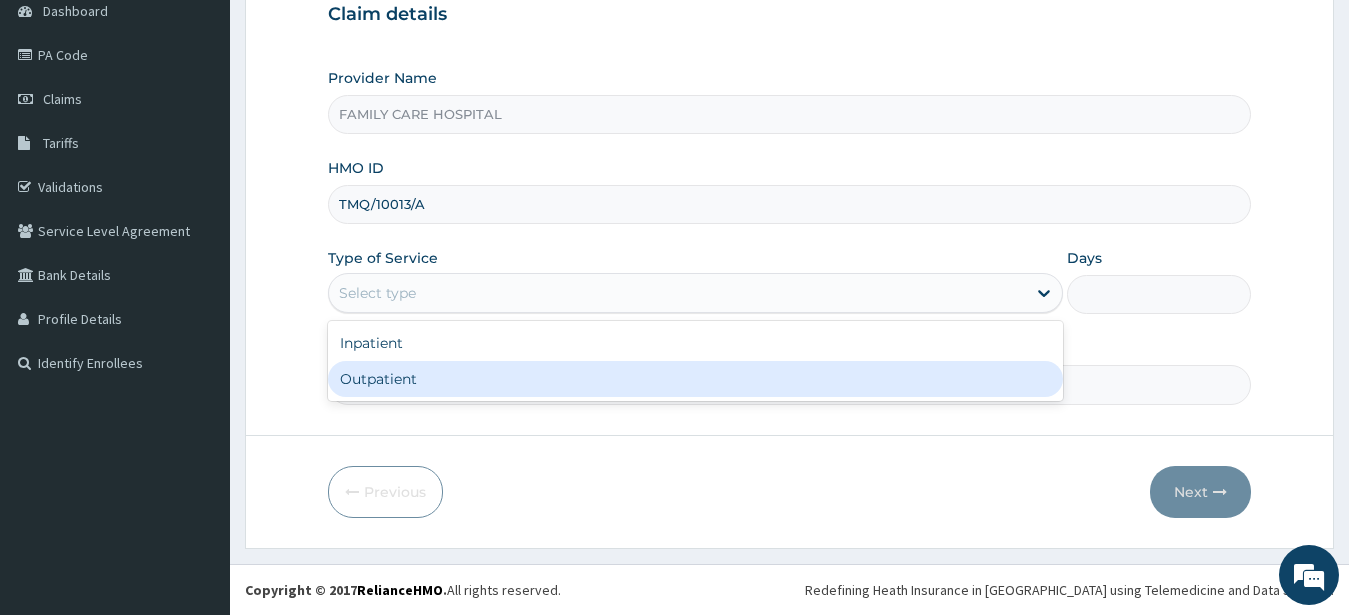 click on "Outpatient" at bounding box center [696, 379] 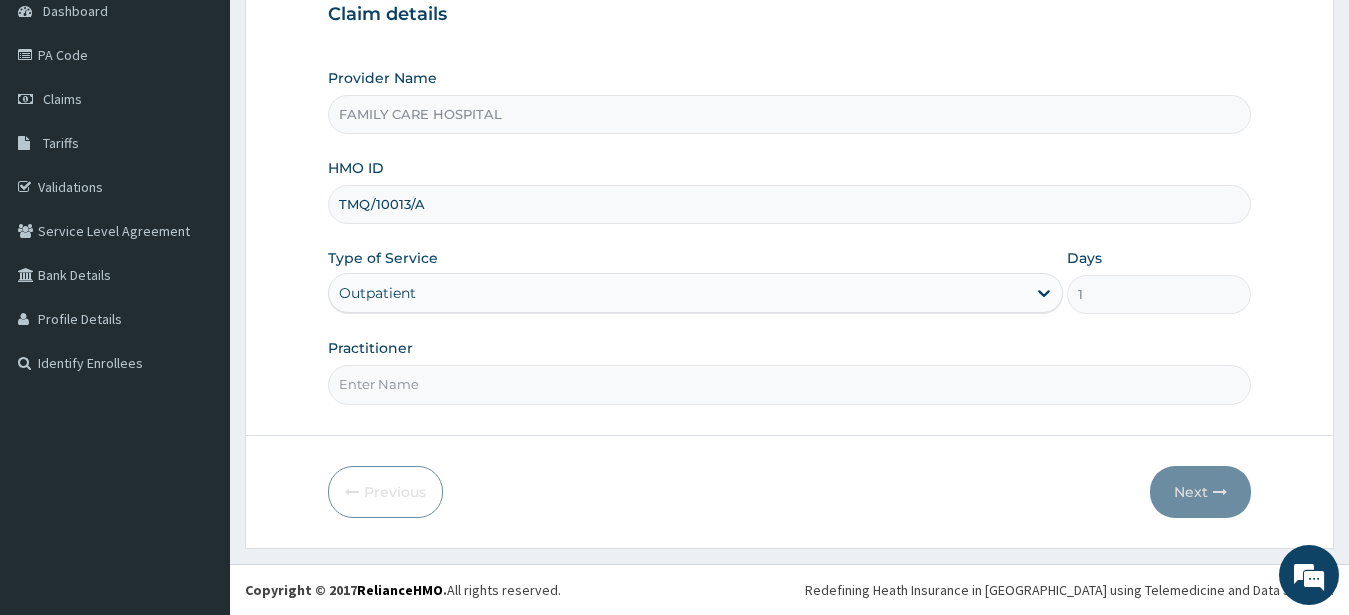 click on "Practitioner" at bounding box center [790, 384] 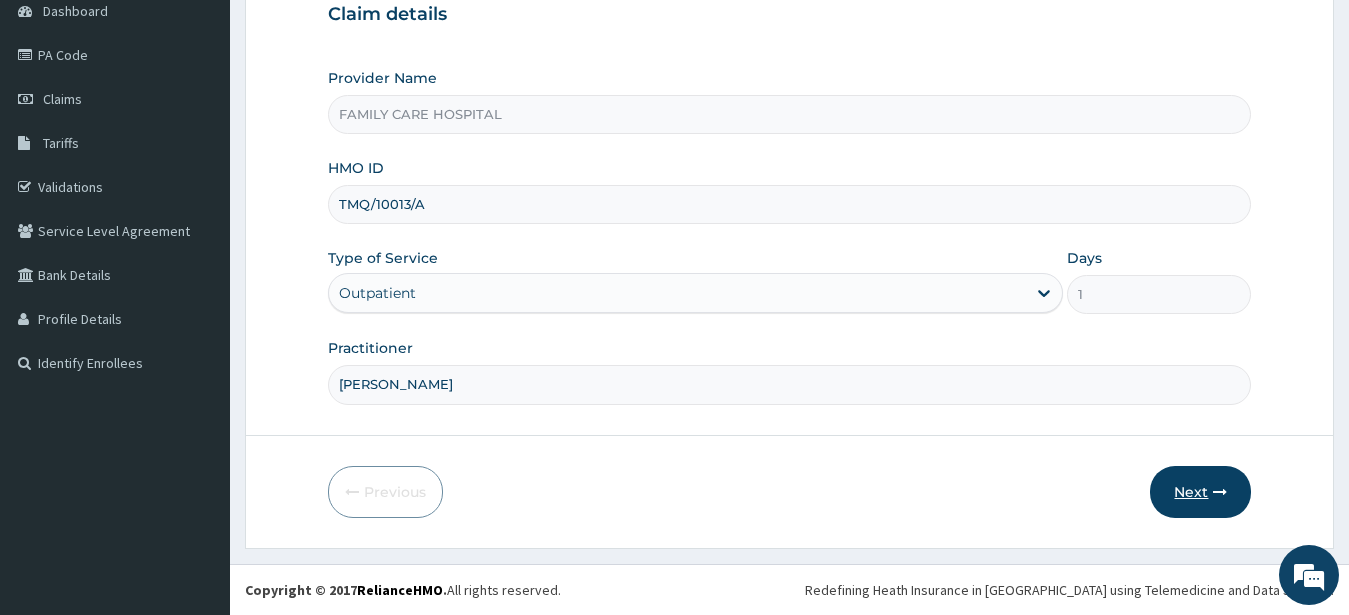 type on "[PERSON_NAME]" 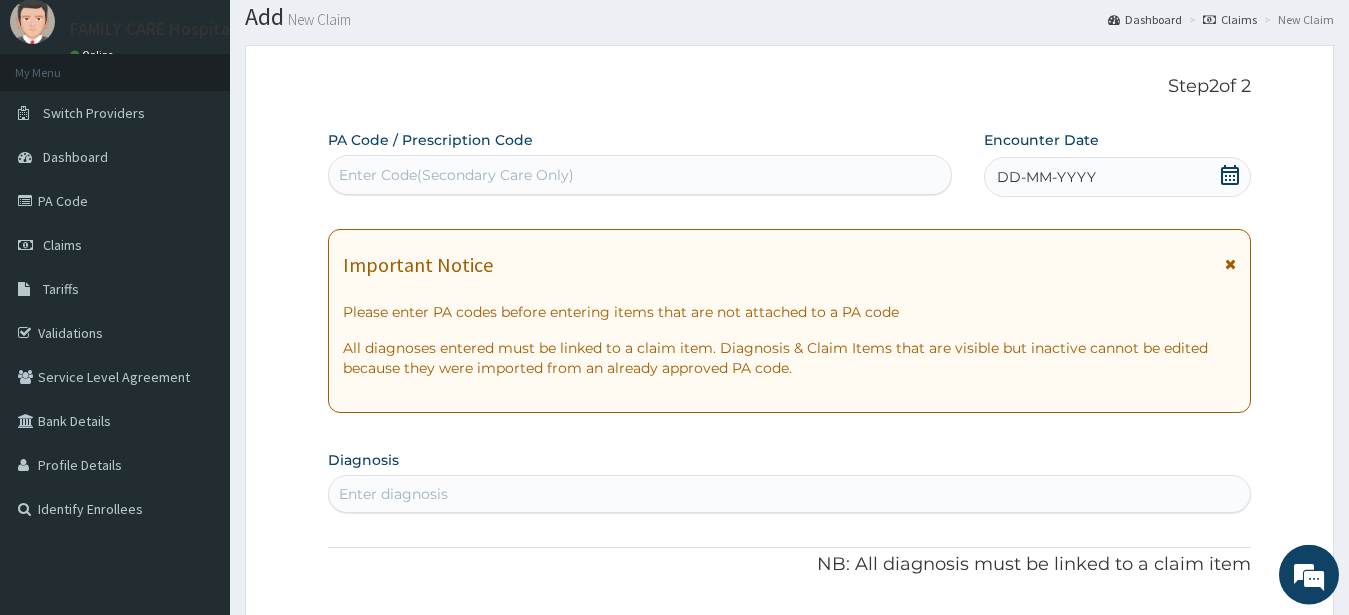 scroll, scrollTop: 0, scrollLeft: 0, axis: both 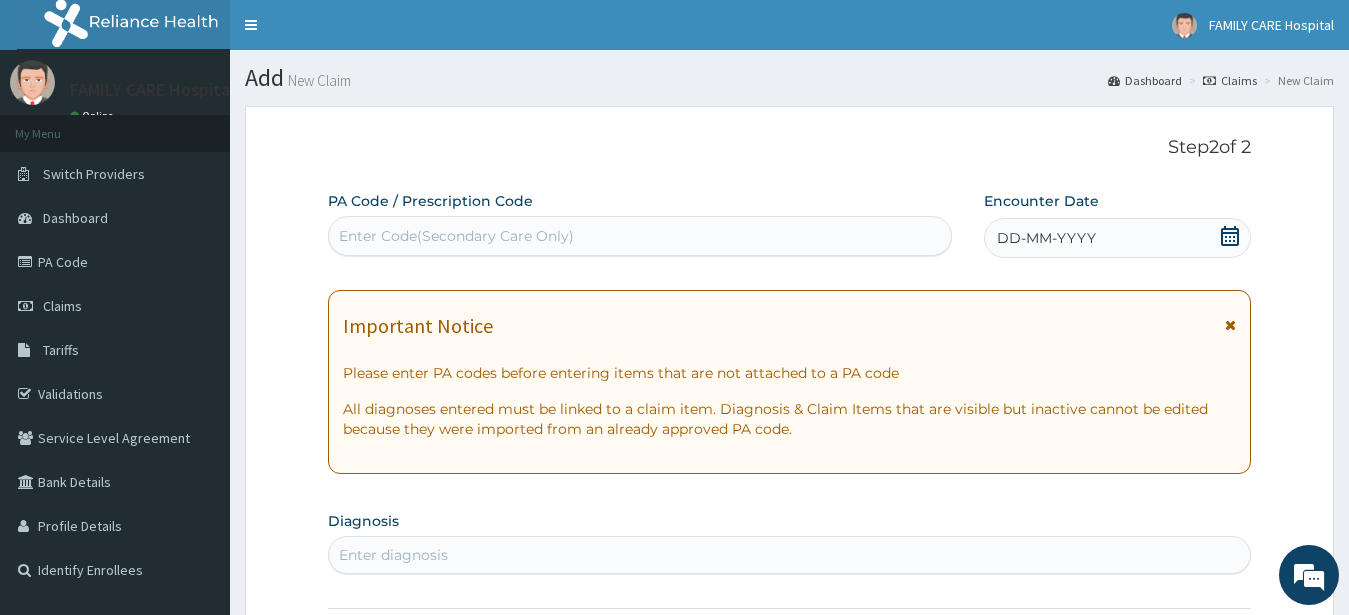 click 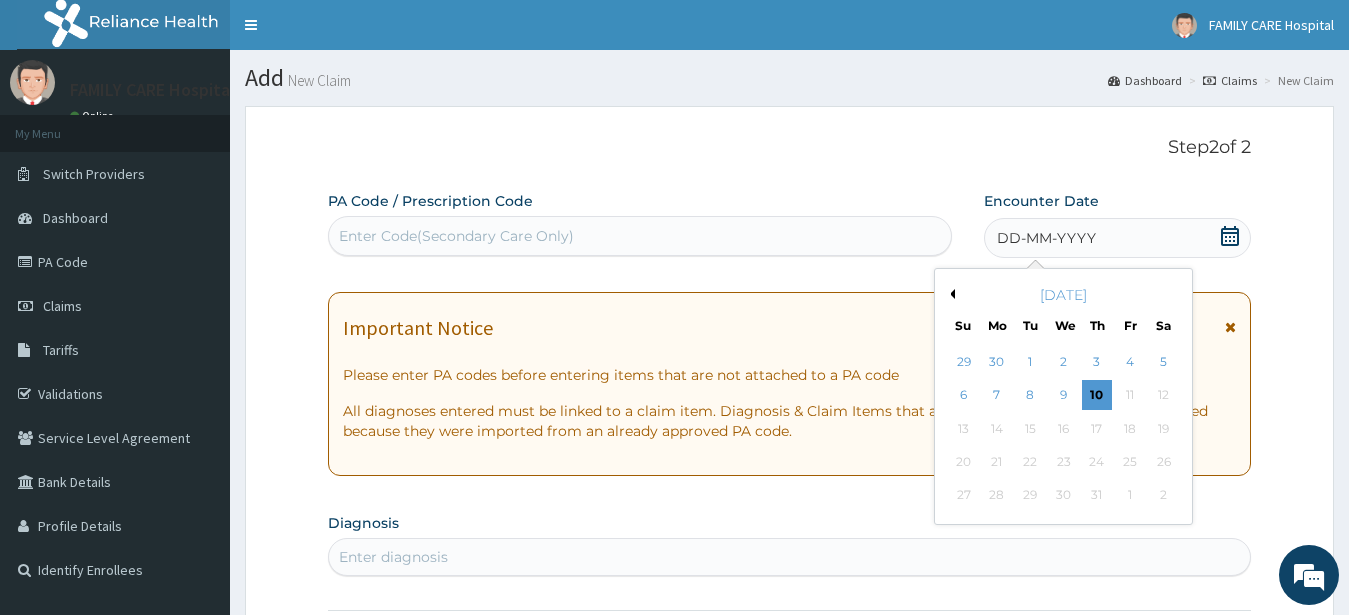 click on "Previous Month" at bounding box center (950, 294) 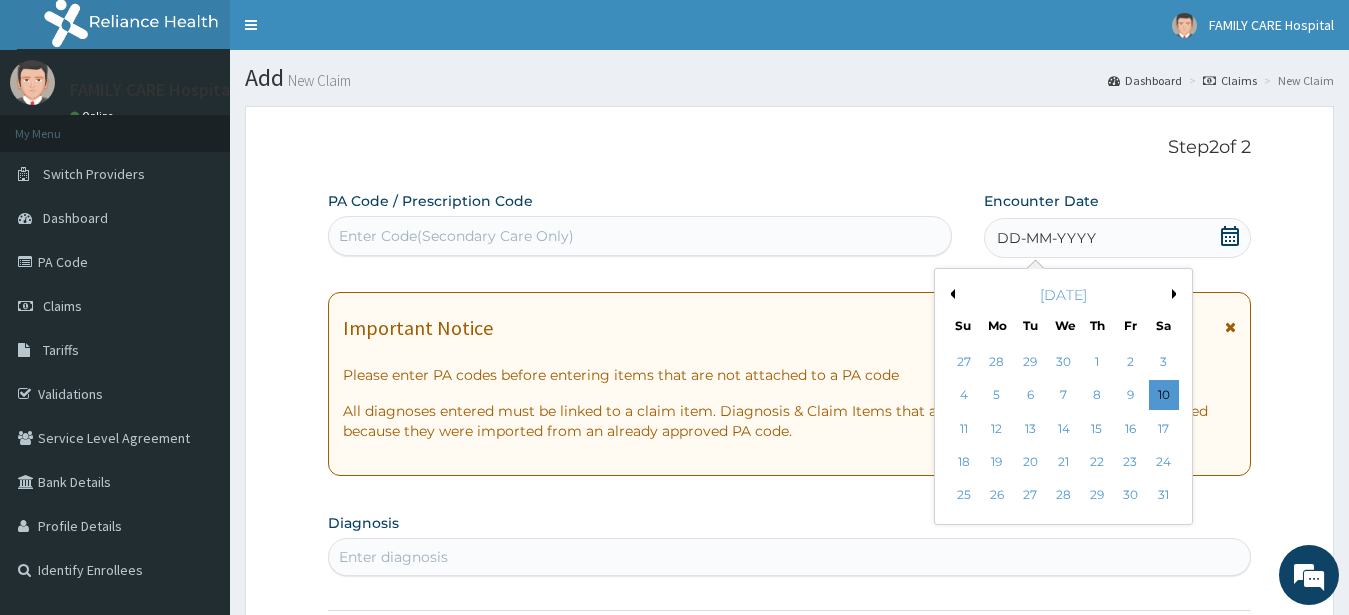click on "Previous Month" at bounding box center [950, 294] 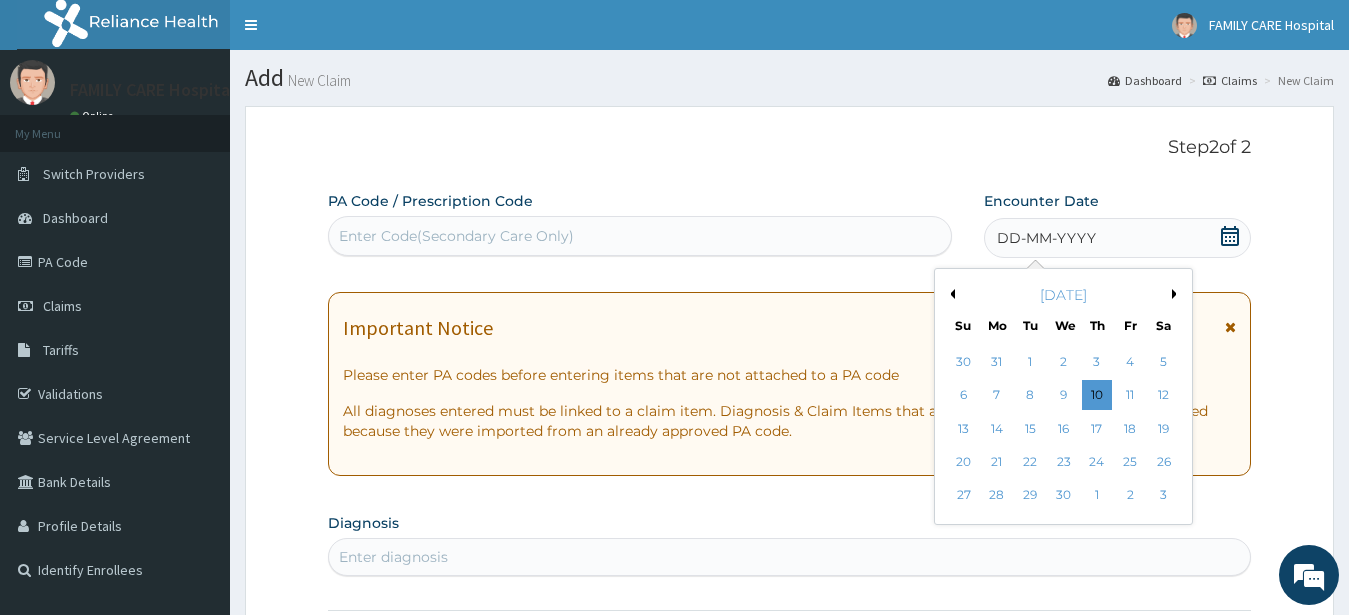 click on "Previous Month" at bounding box center (950, 294) 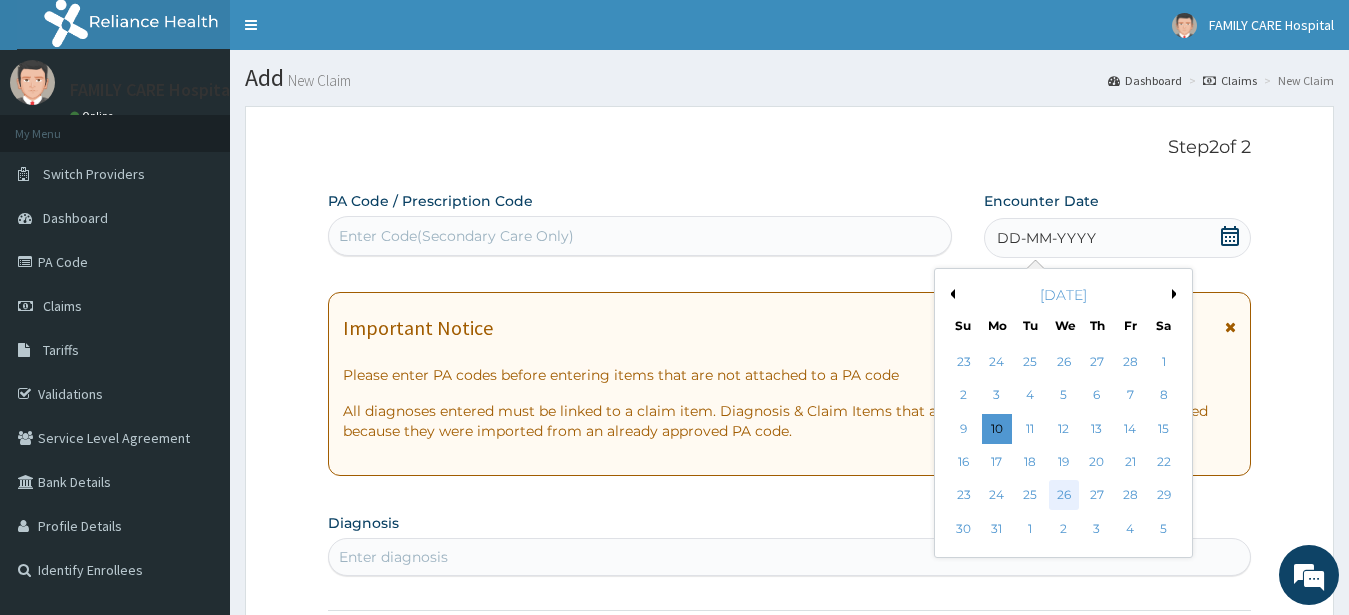 click on "26" at bounding box center (1063, 496) 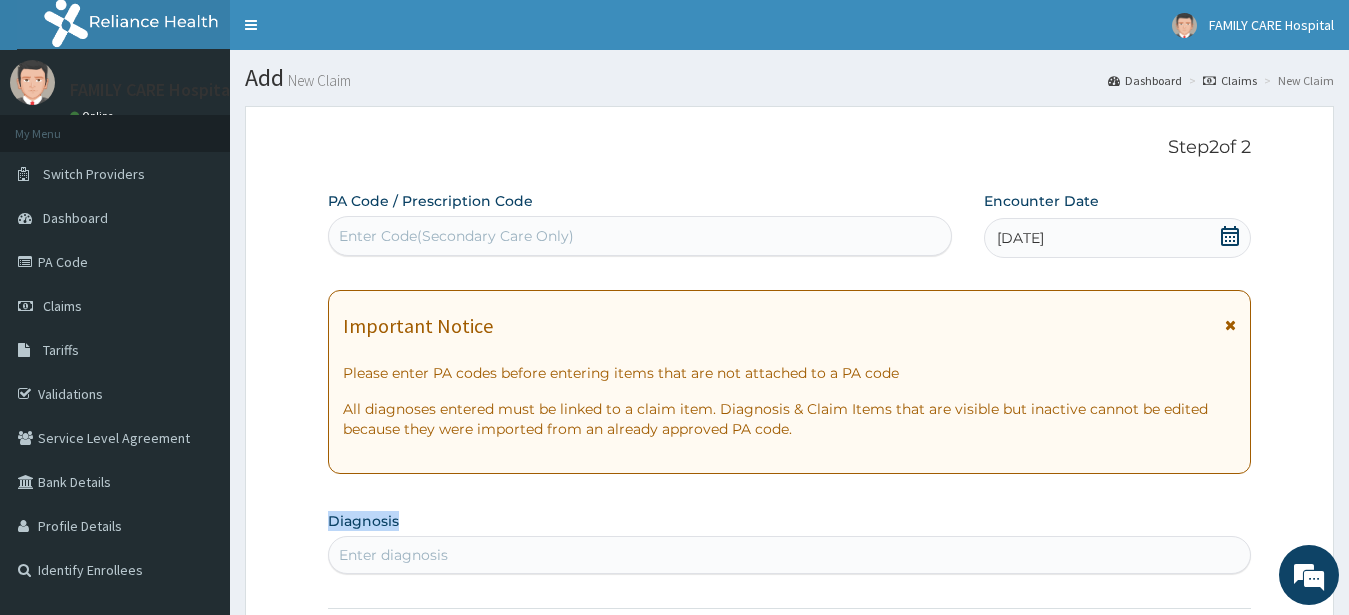 click at bounding box center (1230, 325) 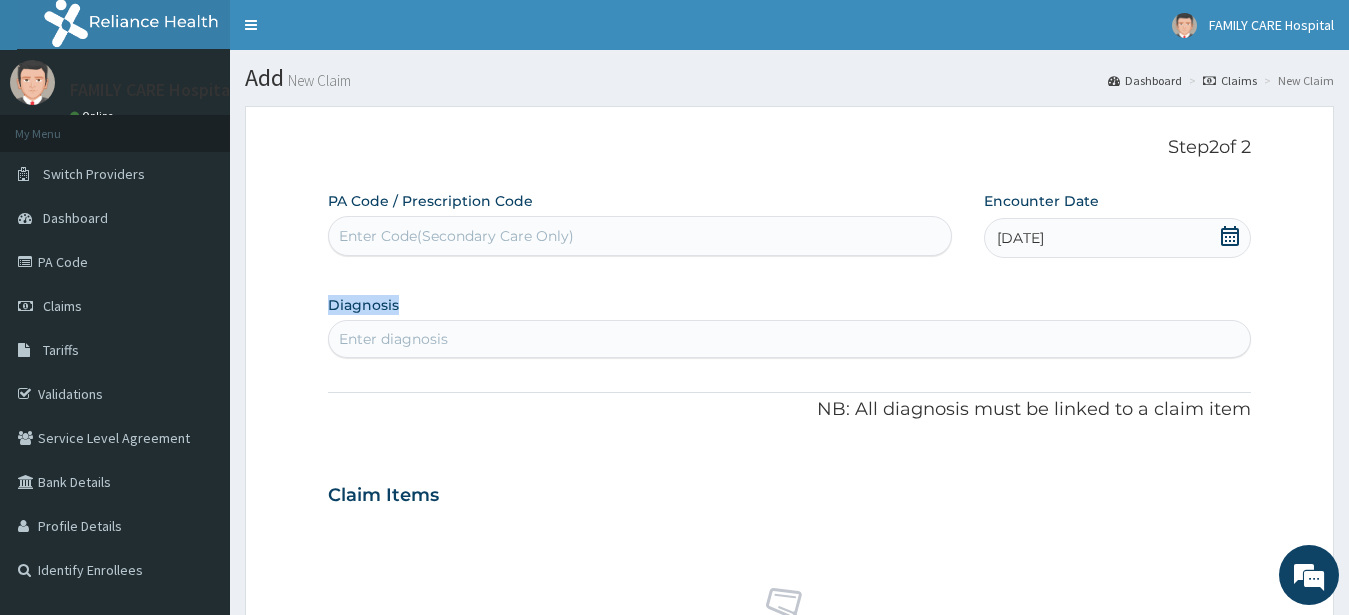 click on "Enter diagnosis" at bounding box center (790, 339) 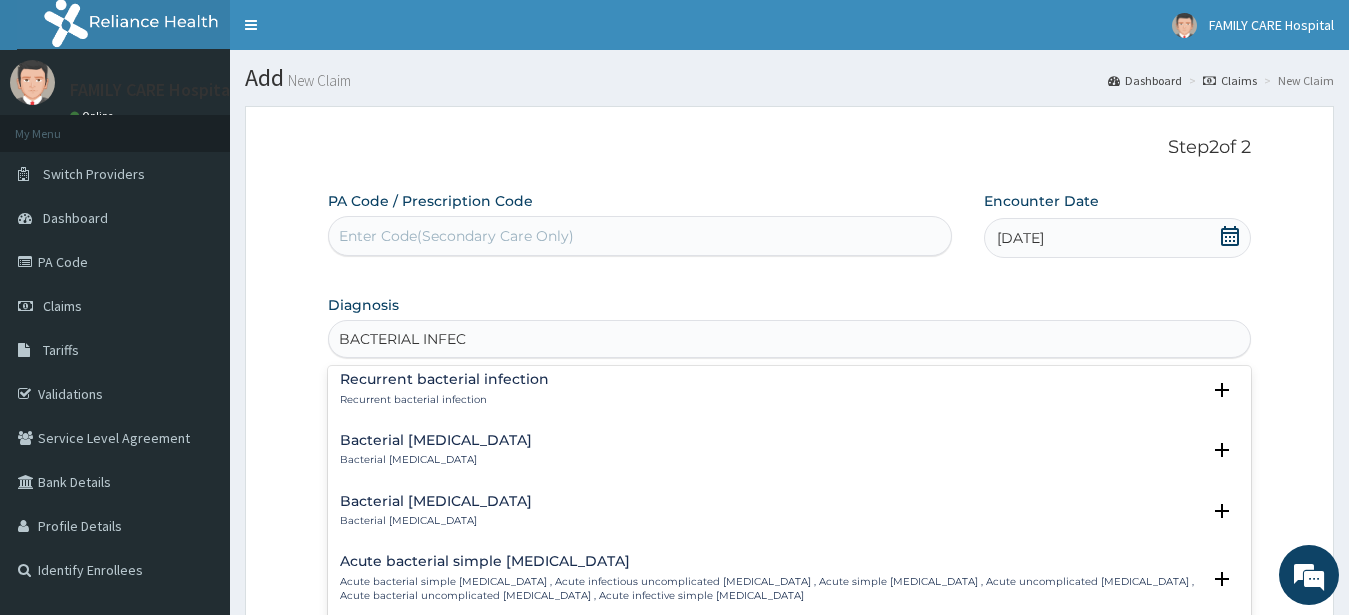 scroll, scrollTop: 810, scrollLeft: 0, axis: vertical 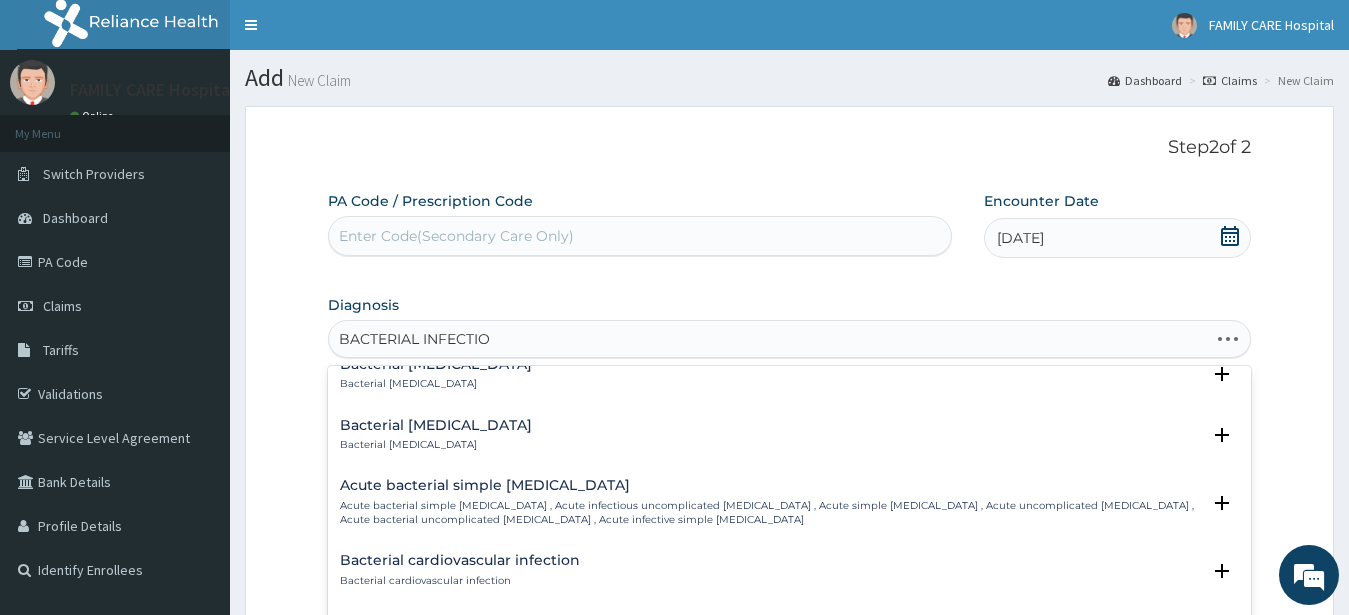 type on "BACTERIAL INFECTION" 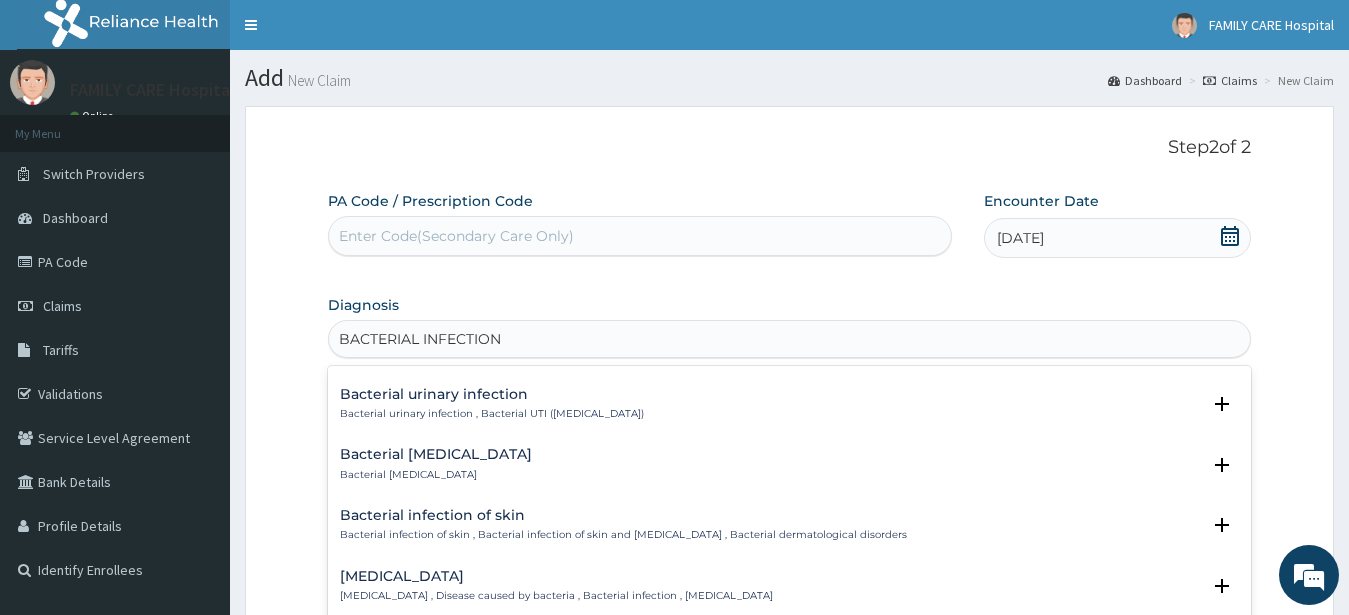 scroll, scrollTop: 540, scrollLeft: 0, axis: vertical 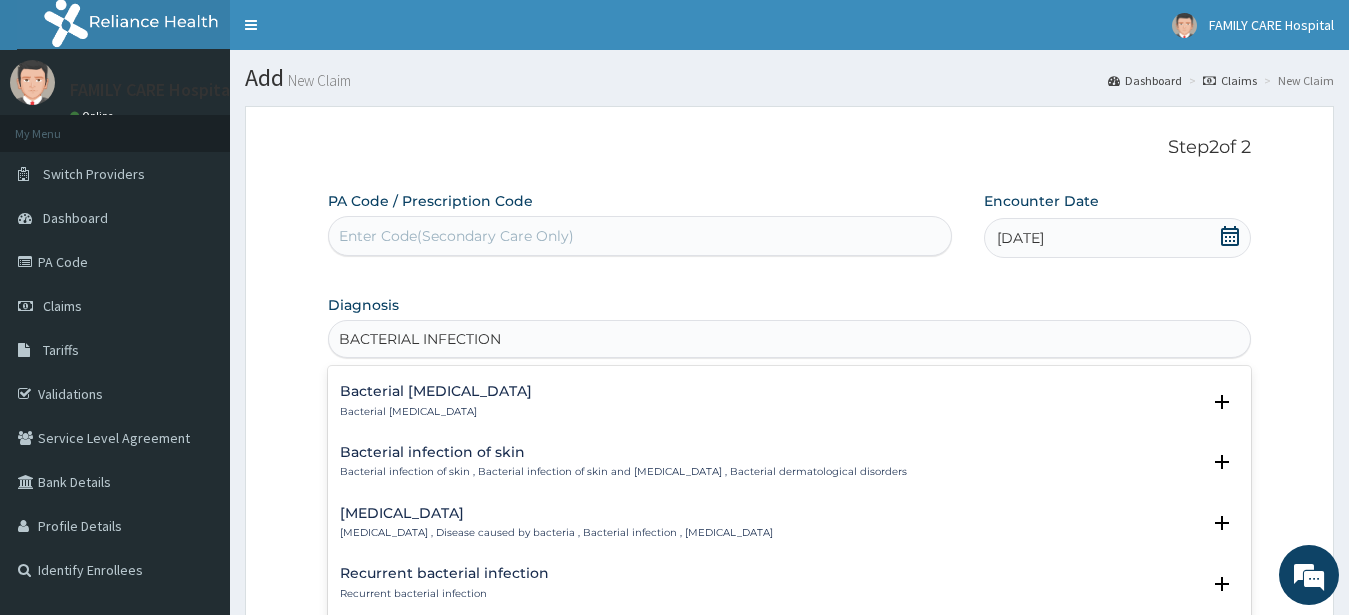 click on "Bacterial infectious disease Bacterial infectious disease , Disease caused by bacteria , Bacterial infection , Bacterial disease" at bounding box center [556, 523] 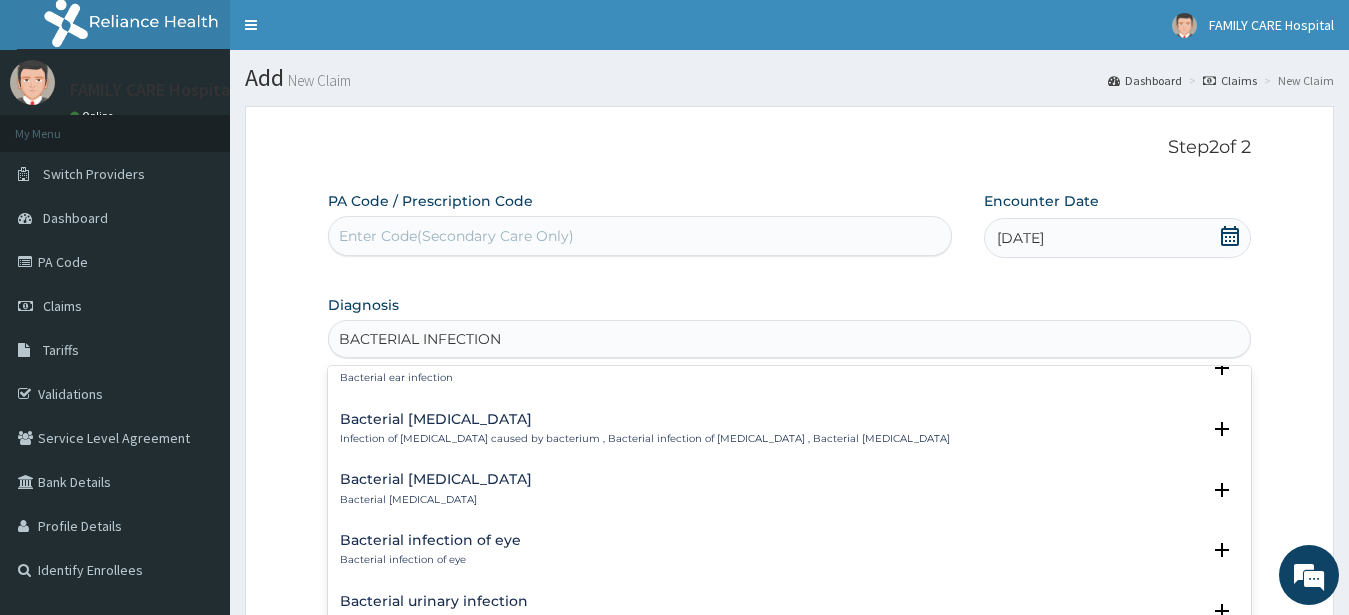 scroll, scrollTop: 540, scrollLeft: 0, axis: vertical 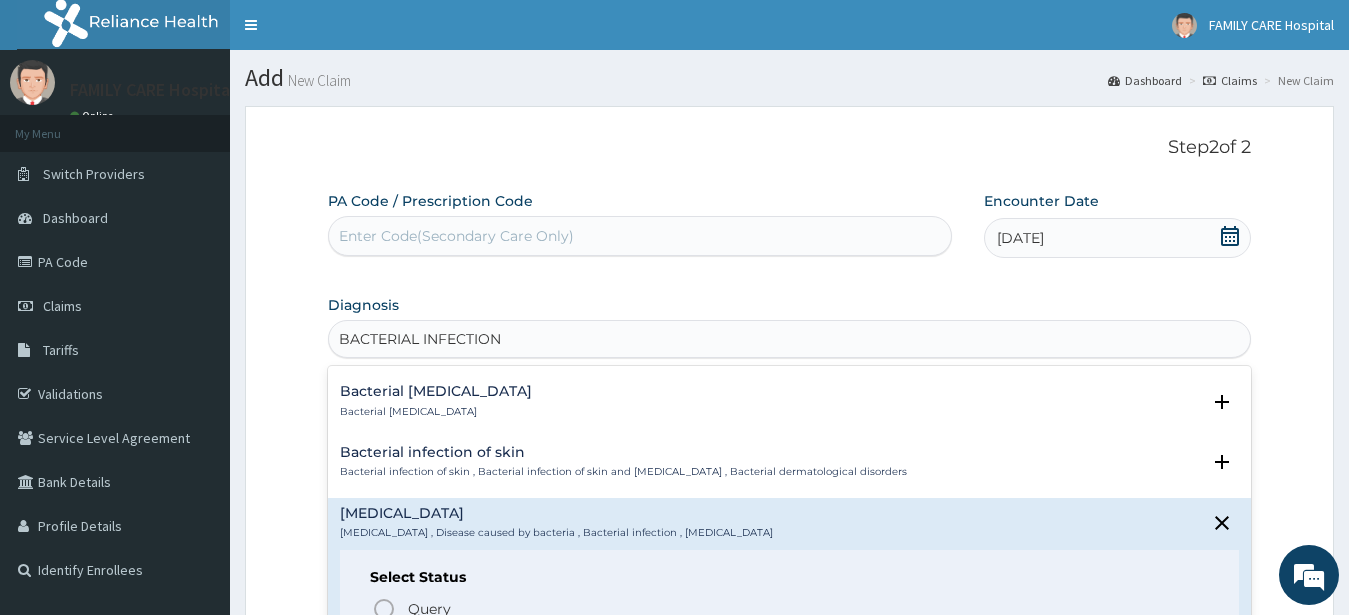 click on "Select Status Query Query covers suspected (?), Keep in view (kiv), Ruled out (r/o) Confirmed" at bounding box center [790, 613] 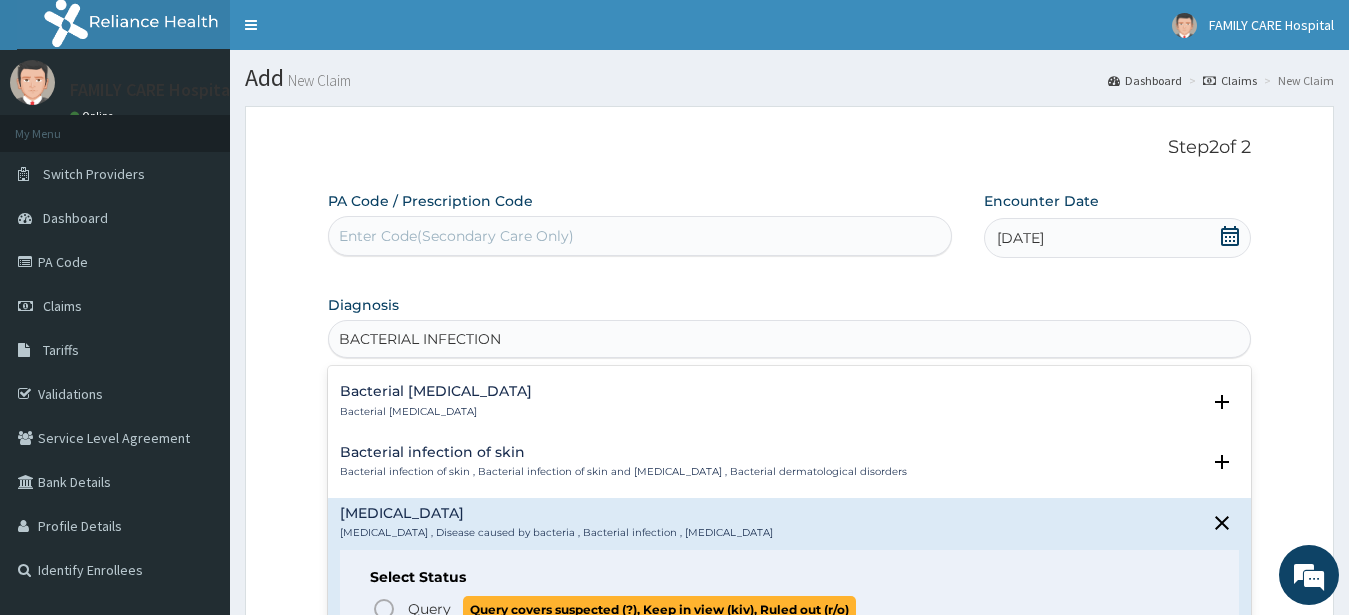 click 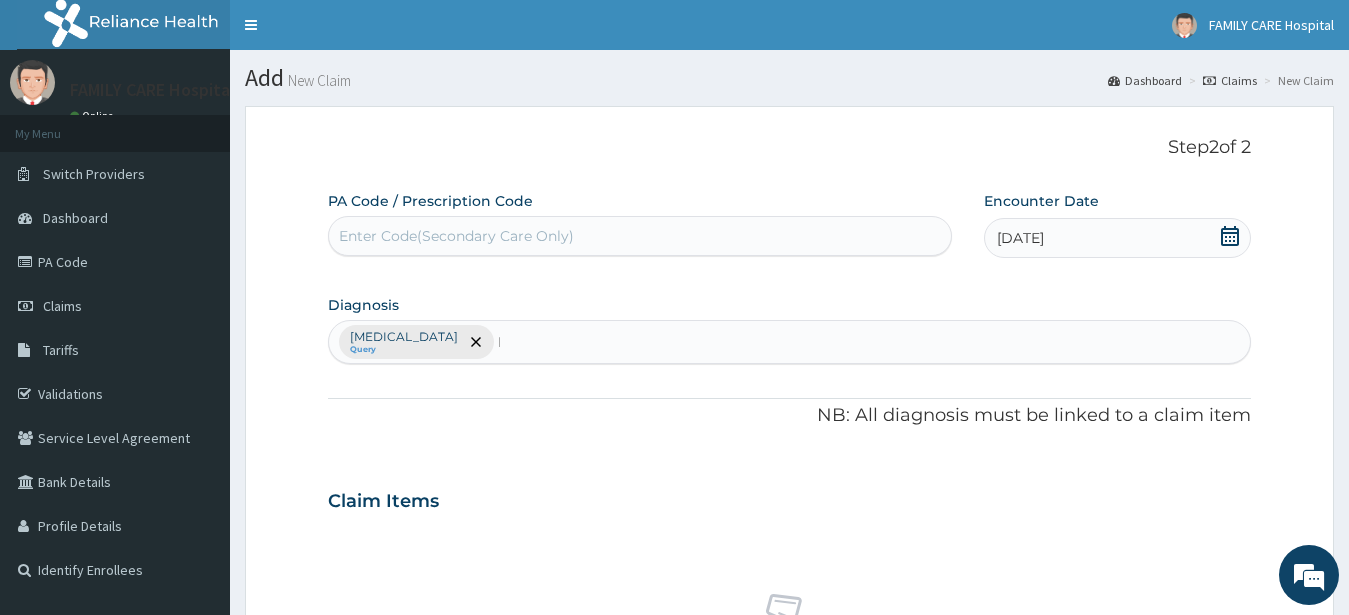 type 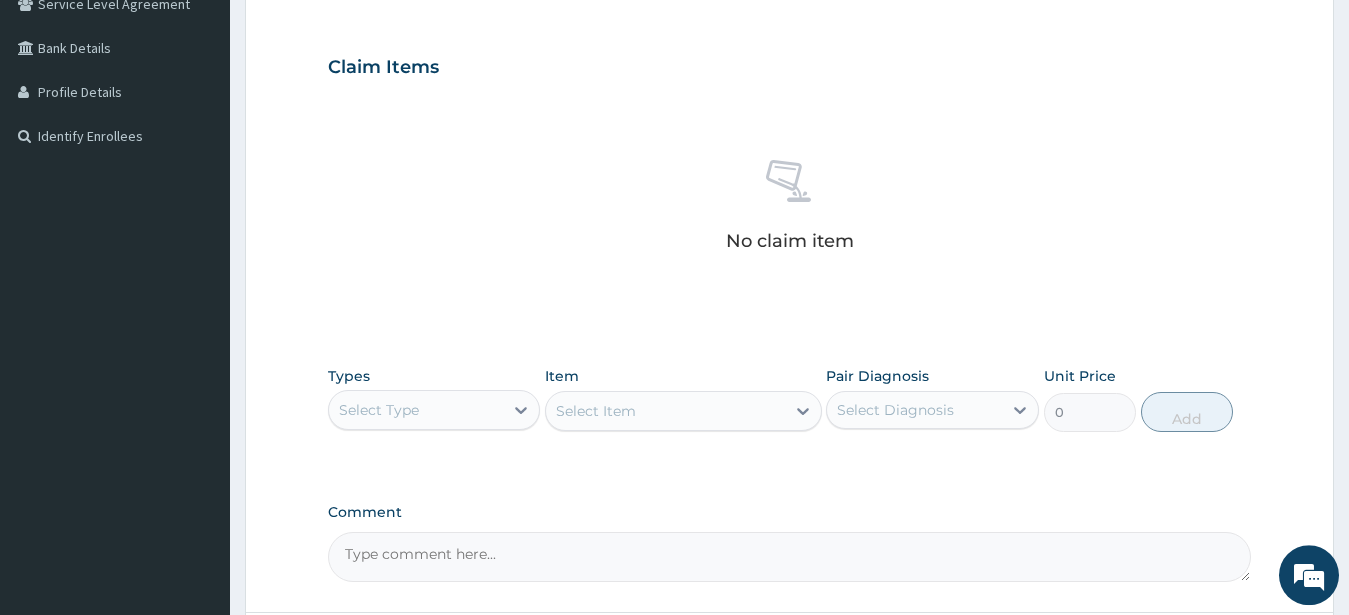 scroll, scrollTop: 544, scrollLeft: 0, axis: vertical 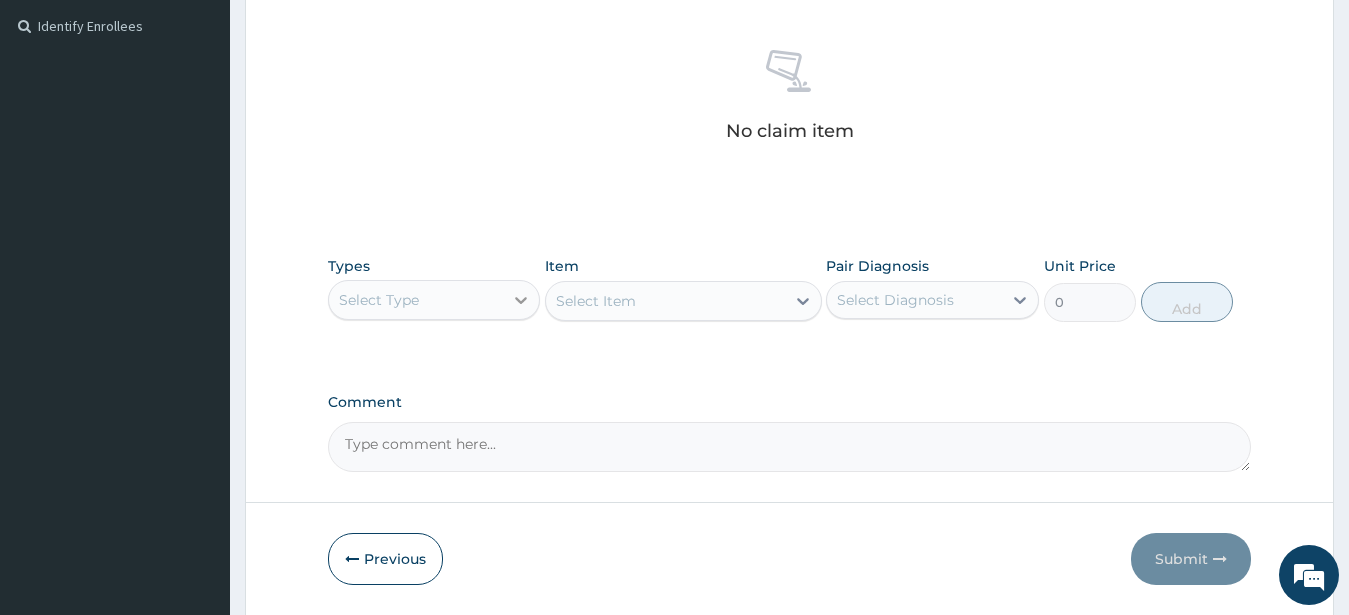 click 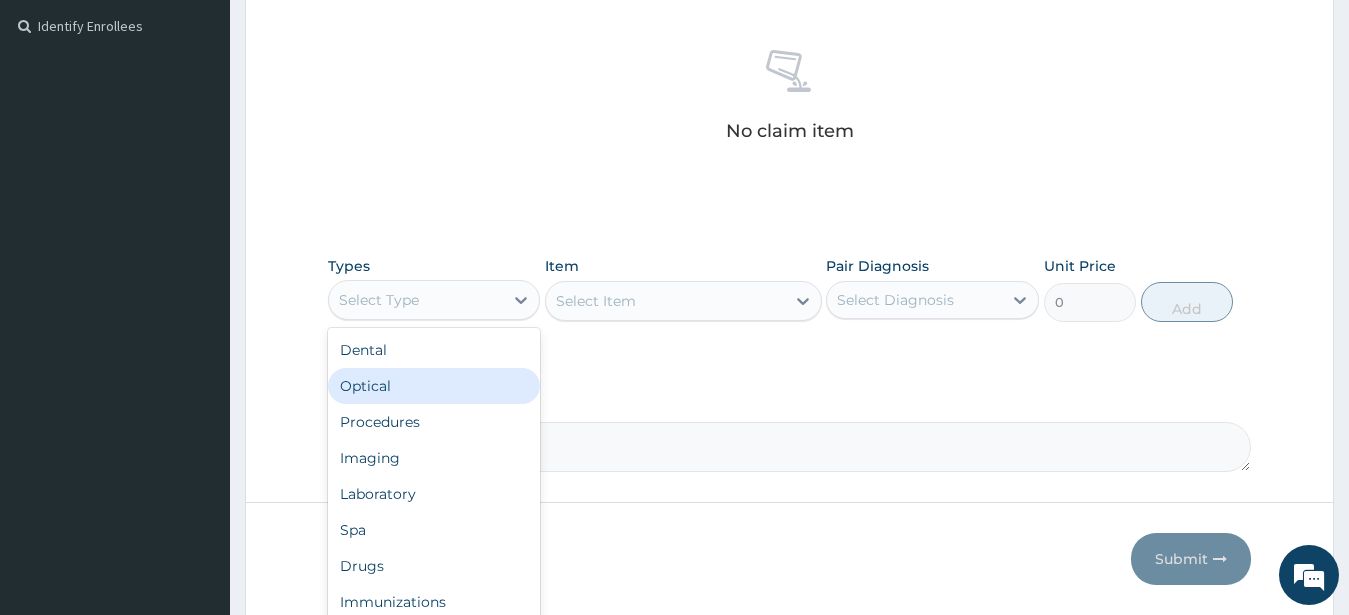 click on "Optical" at bounding box center [434, 386] 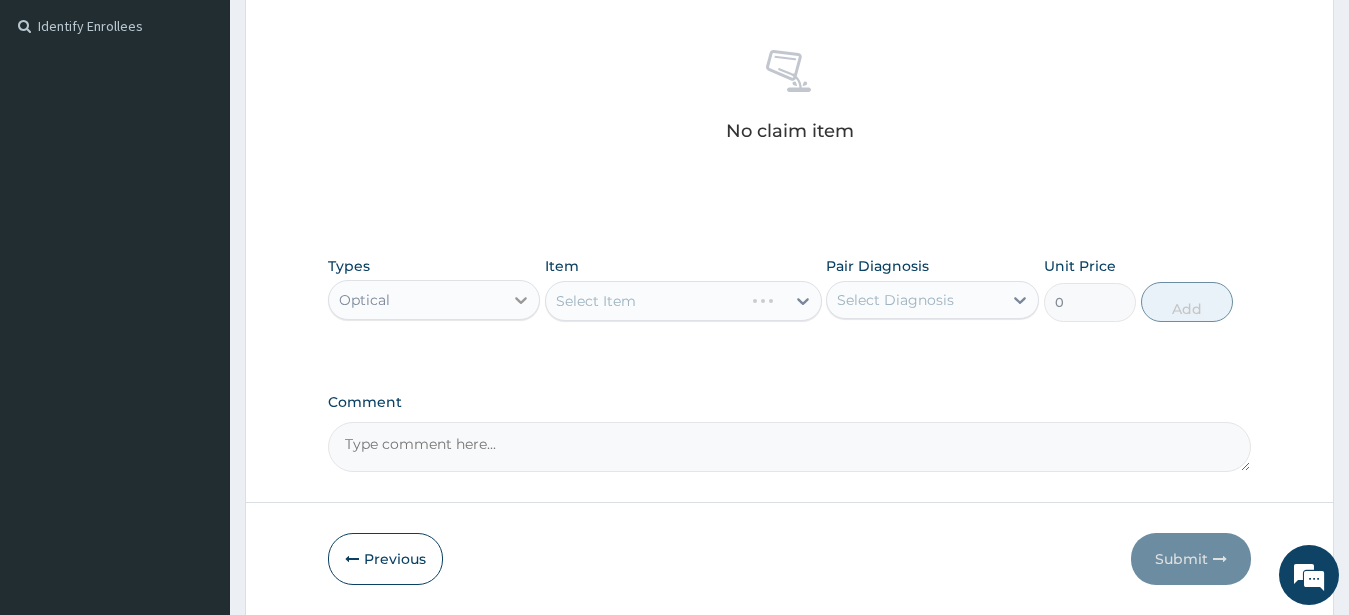 click at bounding box center (521, 300) 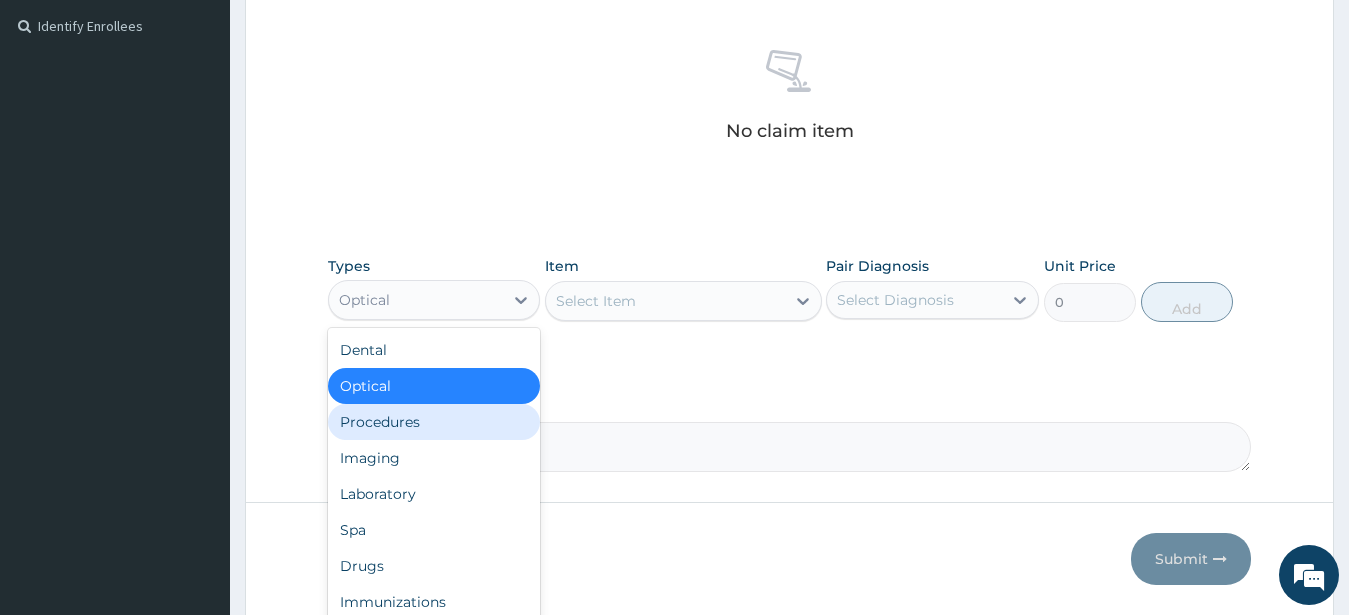 click on "Procedures" at bounding box center [434, 422] 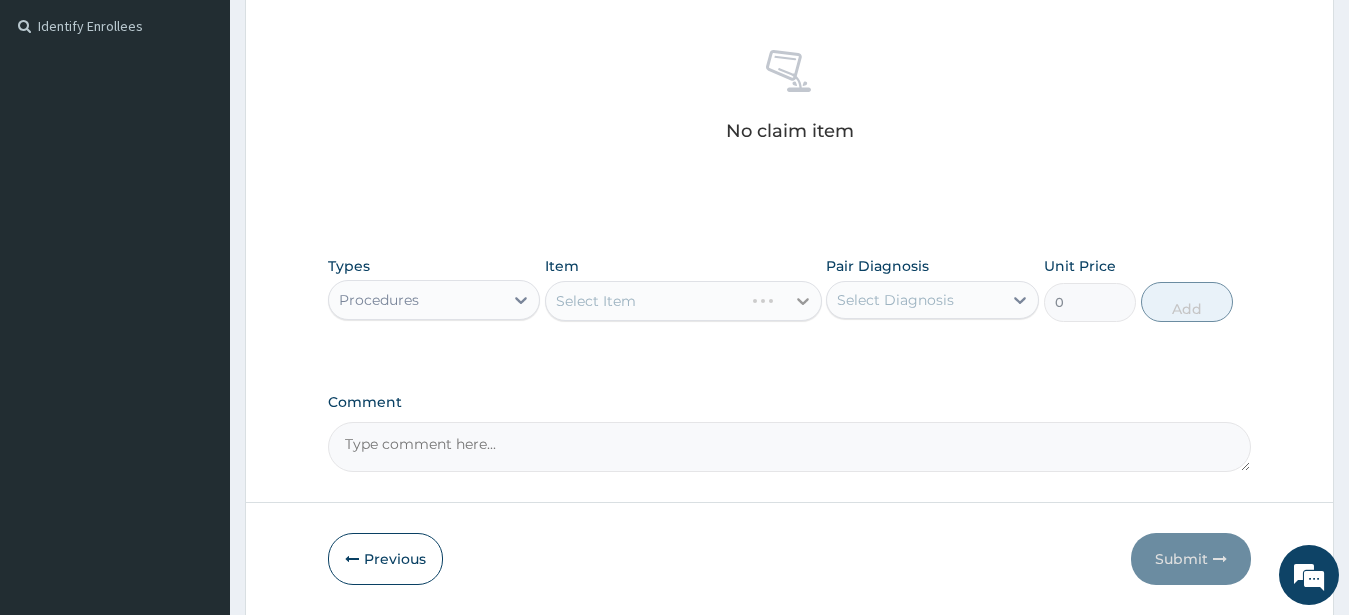 click 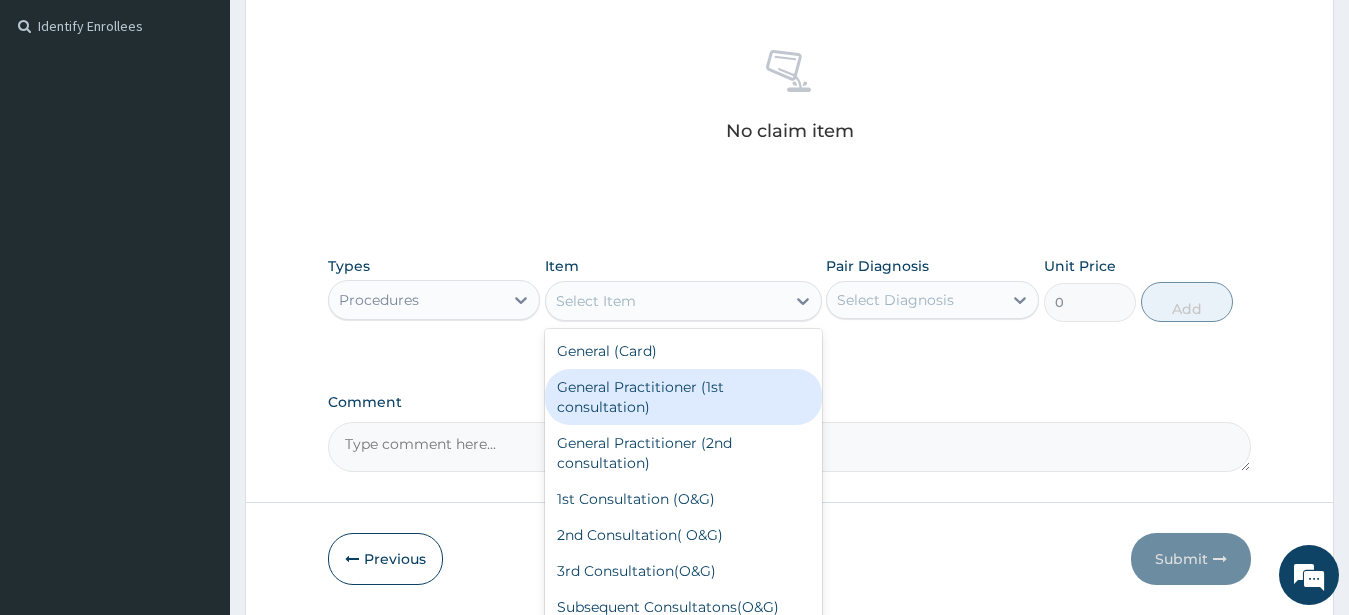 drag, startPoint x: 654, startPoint y: 395, endPoint x: 705, endPoint y: 384, distance: 52.17279 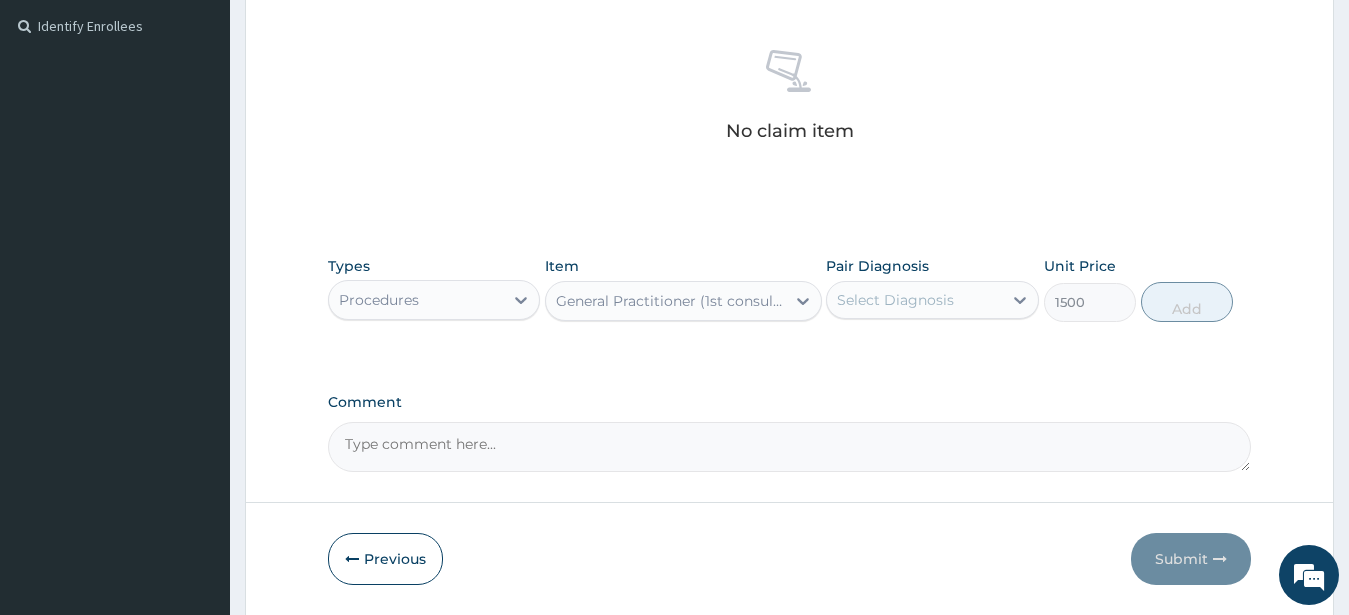 type on "1500" 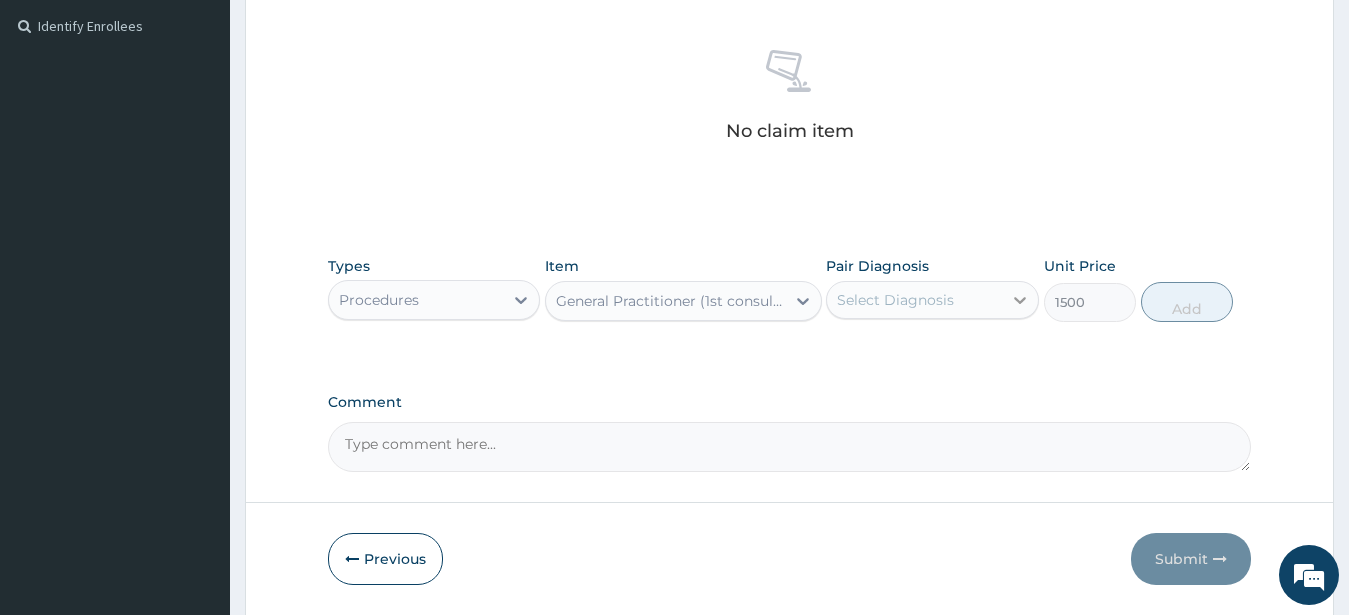 click at bounding box center (1020, 300) 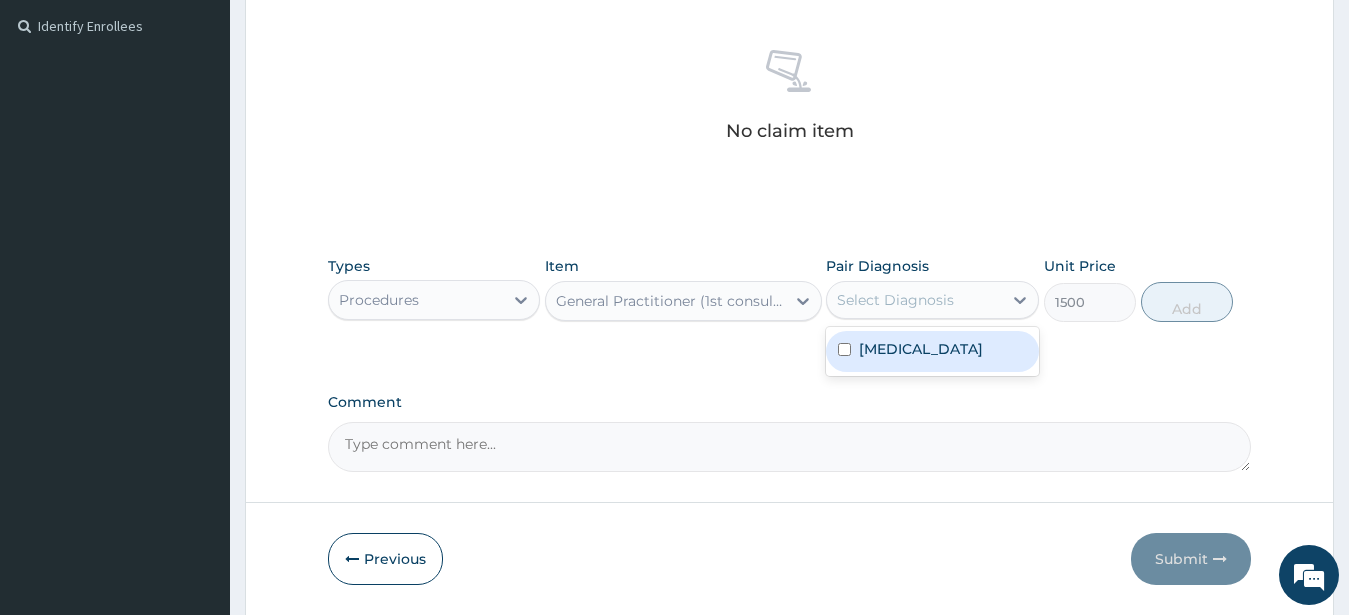 click on "Bacterial infectious disease" at bounding box center (921, 349) 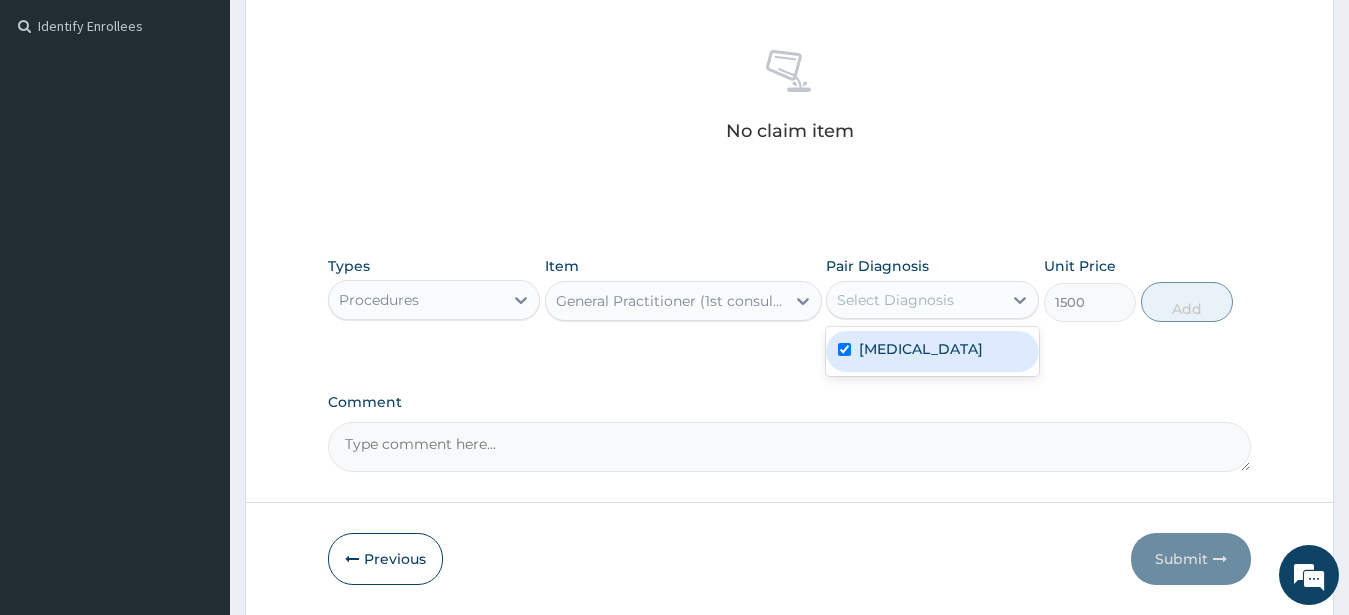 click on "Bacterial infectious disease" at bounding box center (921, 349) 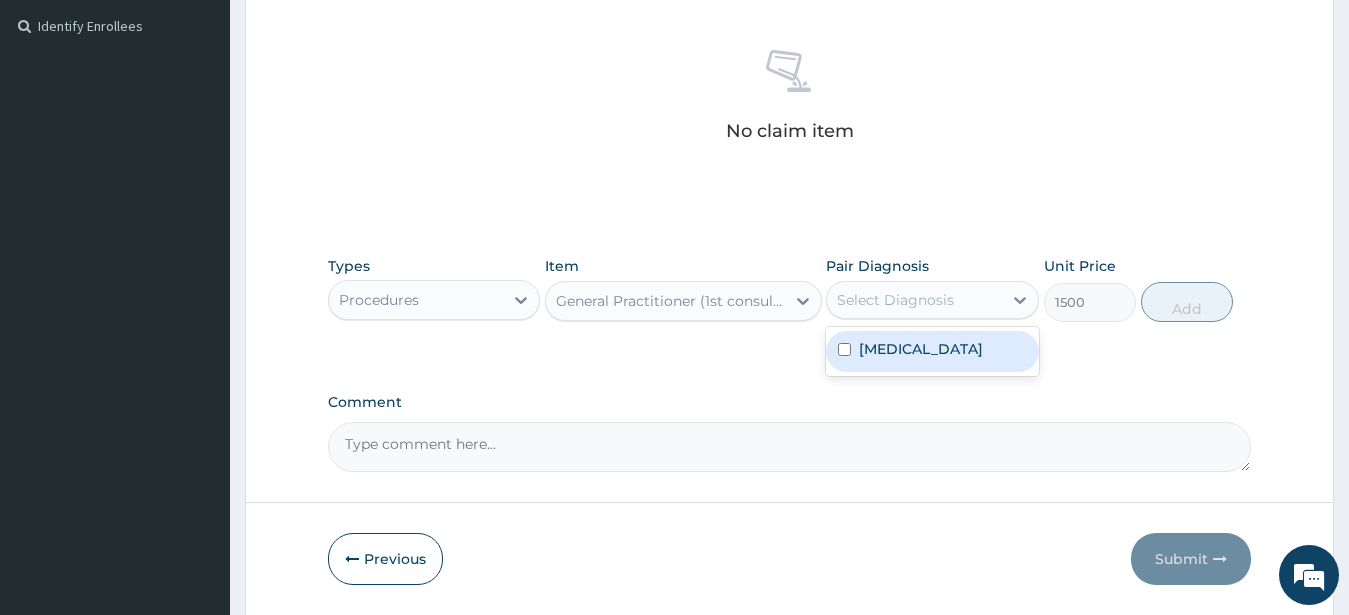click on "Bacterial infectious disease" at bounding box center (921, 349) 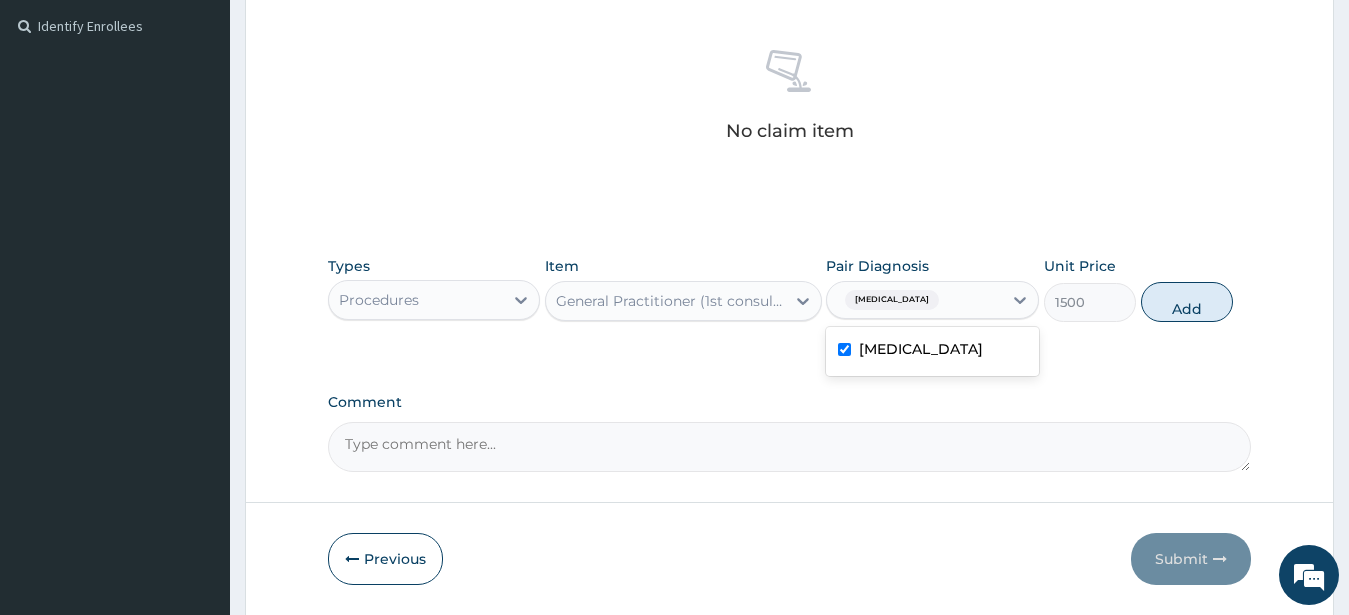 checkbox on "true" 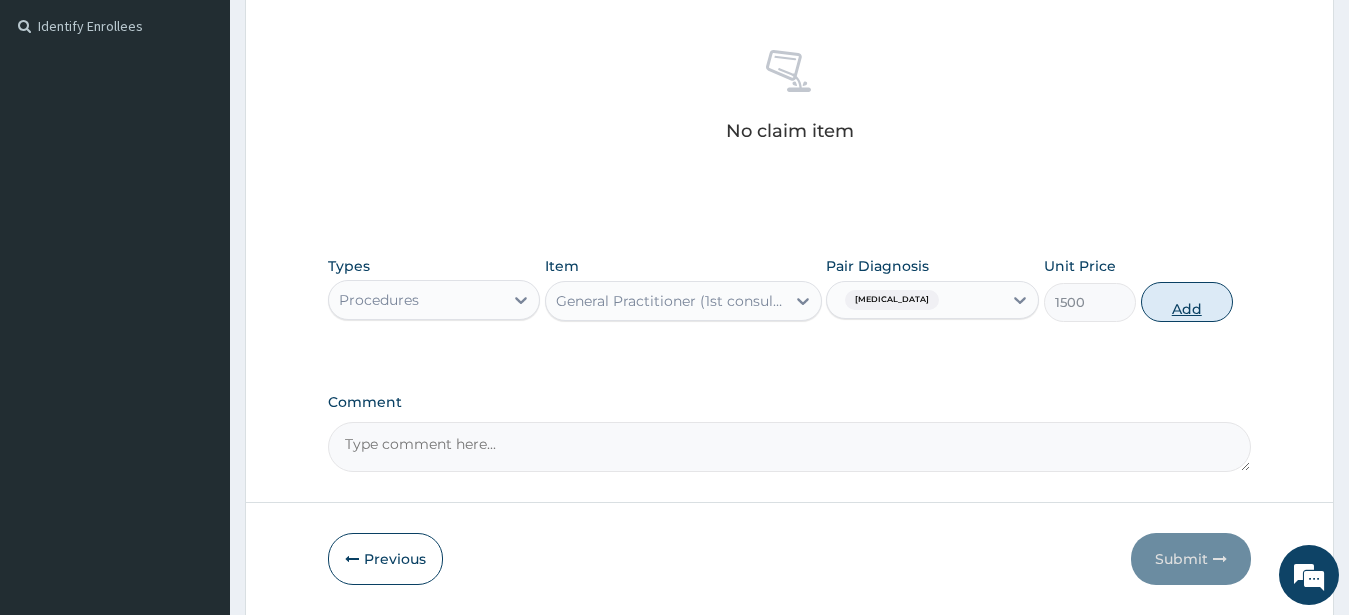 click on "Add" at bounding box center (1187, 302) 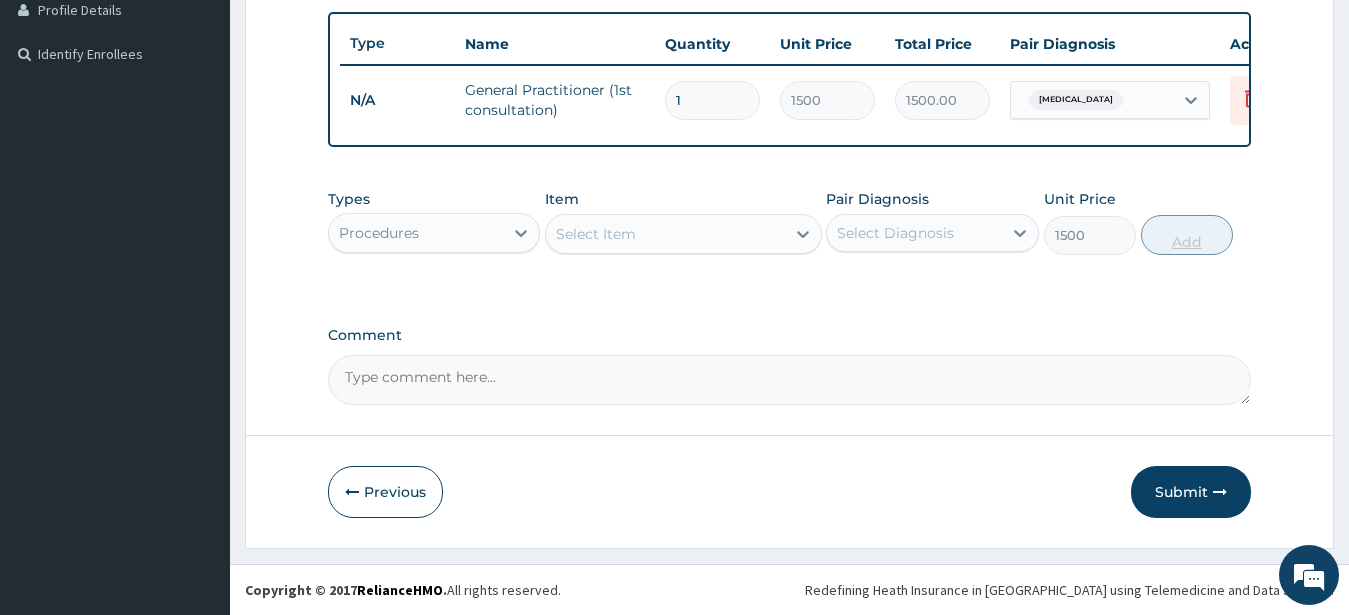 scroll, scrollTop: 533, scrollLeft: 0, axis: vertical 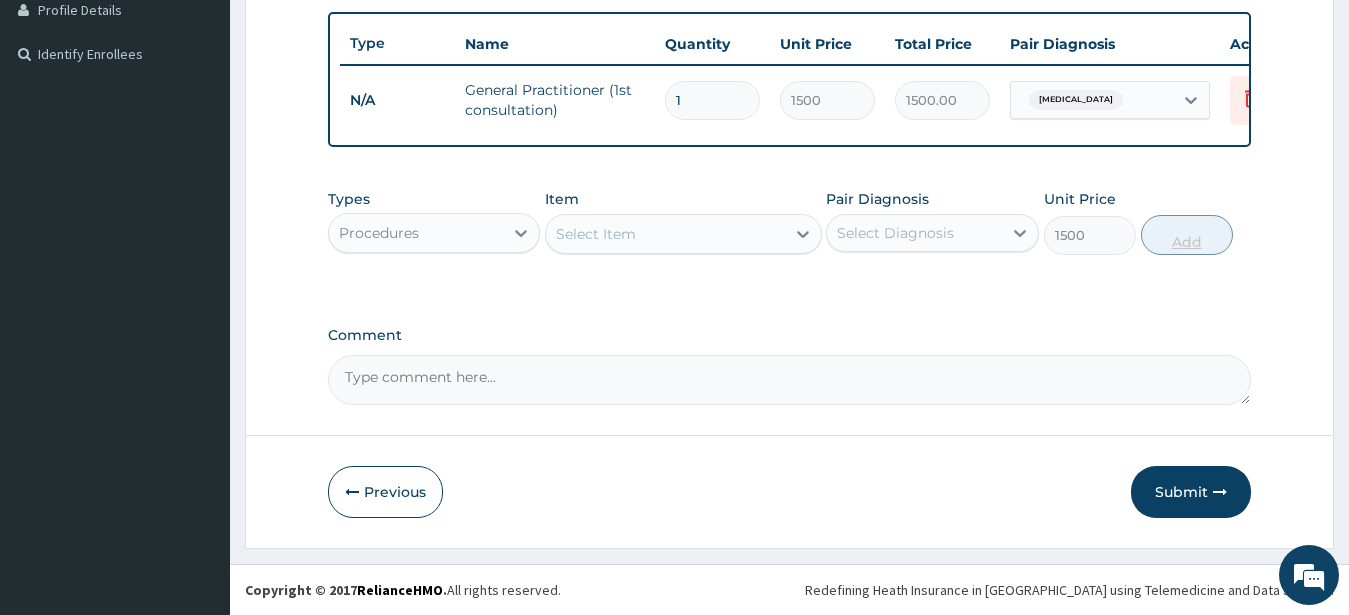 type on "0" 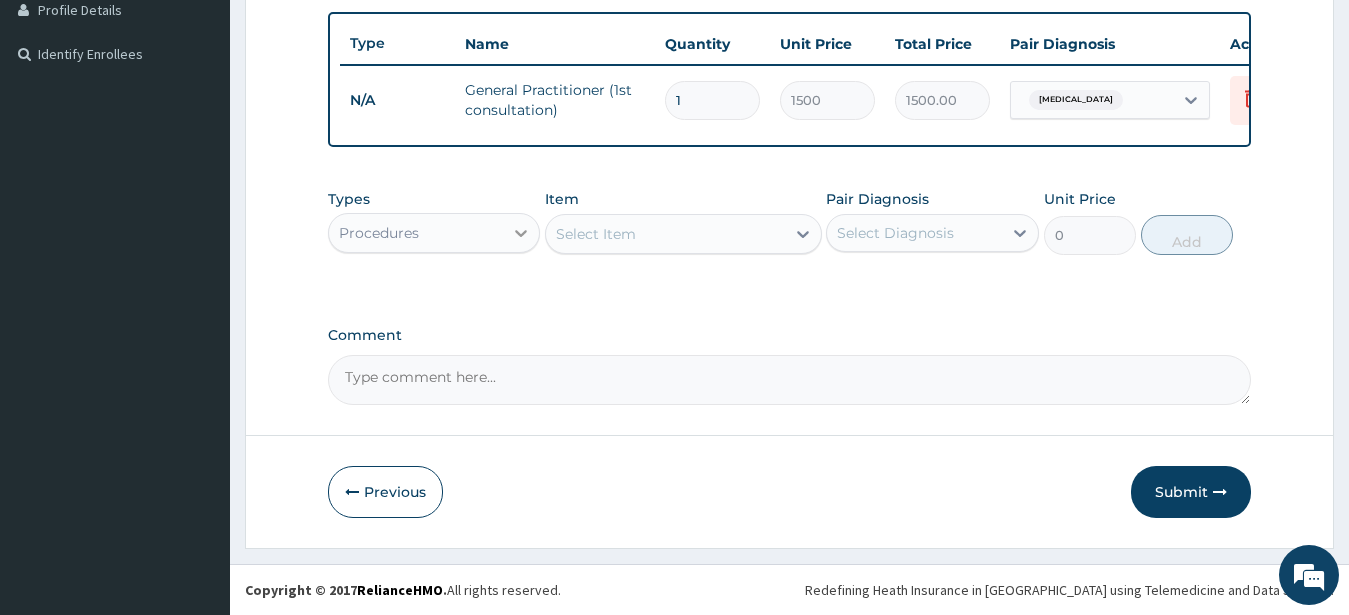 click at bounding box center [521, 233] 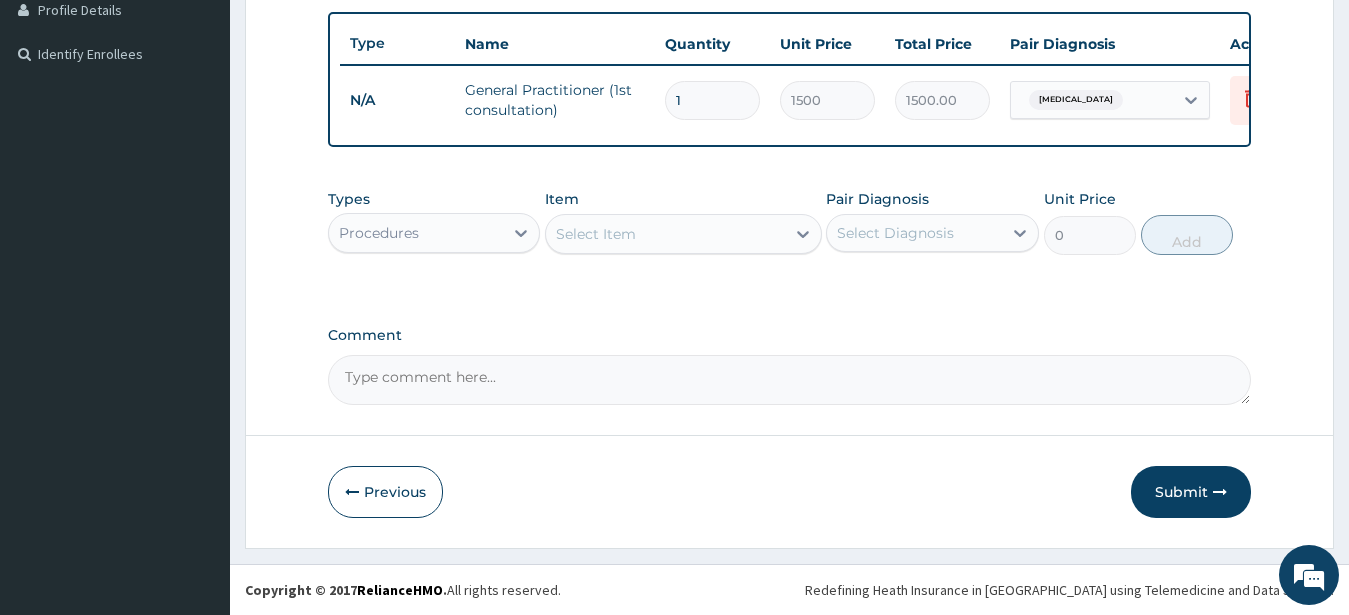 drag, startPoint x: 504, startPoint y: 227, endPoint x: 505, endPoint y: 252, distance: 25.019993 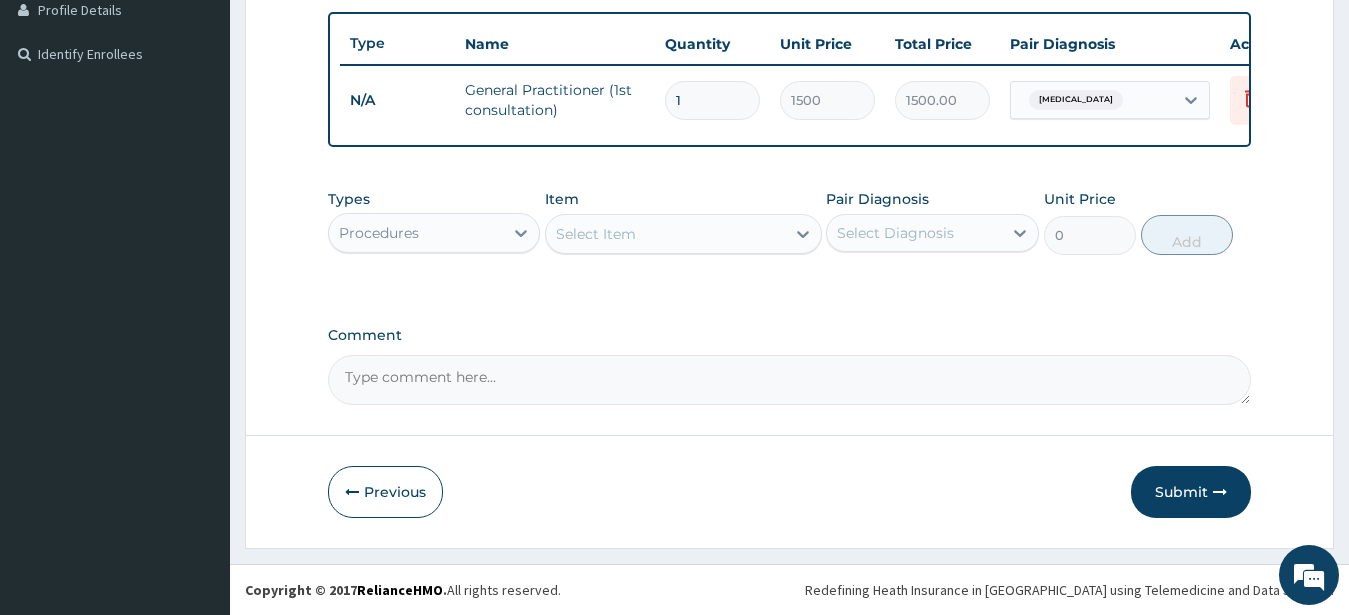 click at bounding box center (521, 233) 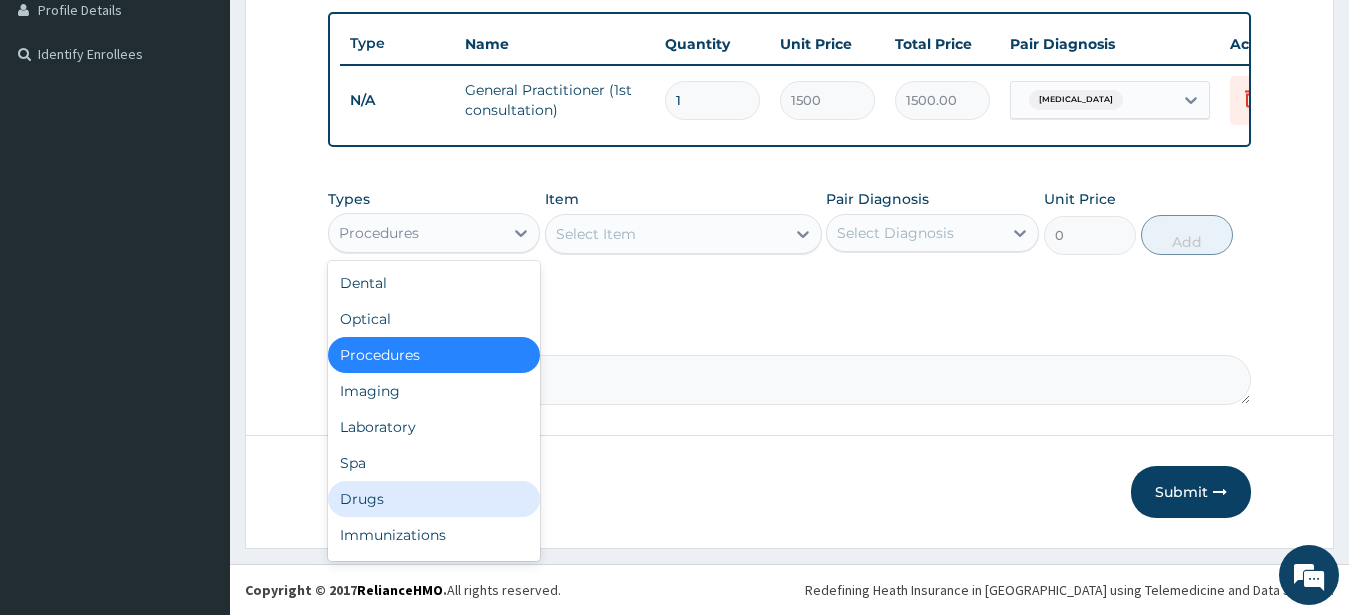 click on "Drugs" at bounding box center (434, 499) 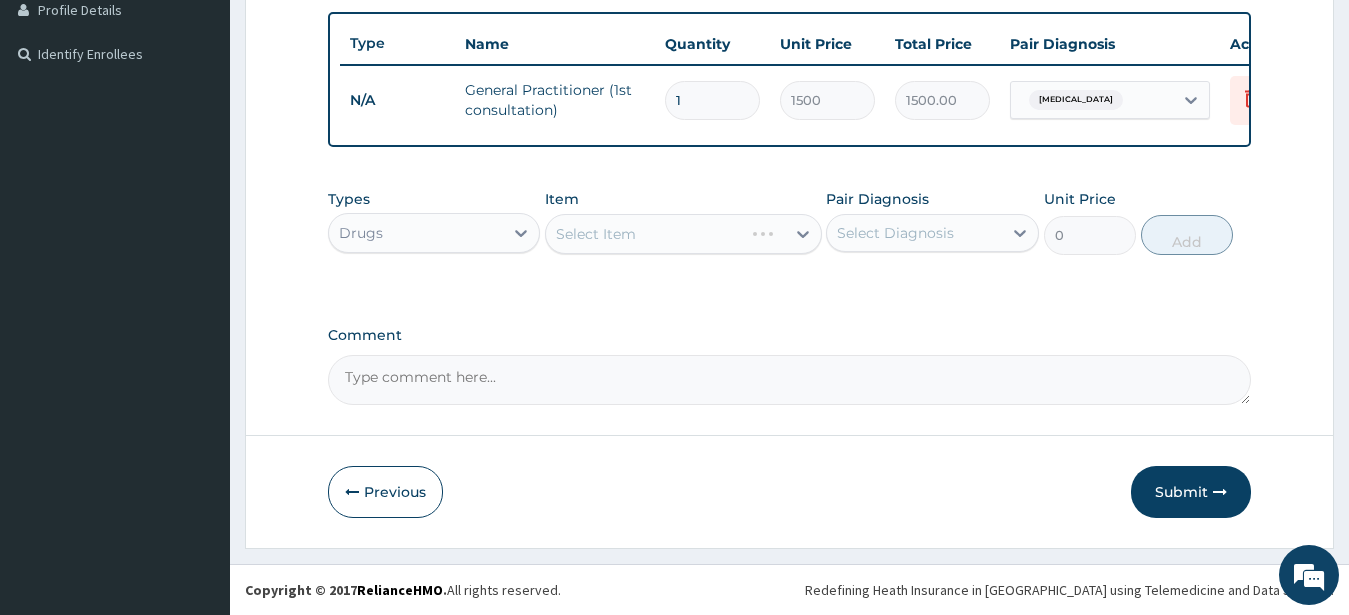 click on "Select Item" at bounding box center (683, 234) 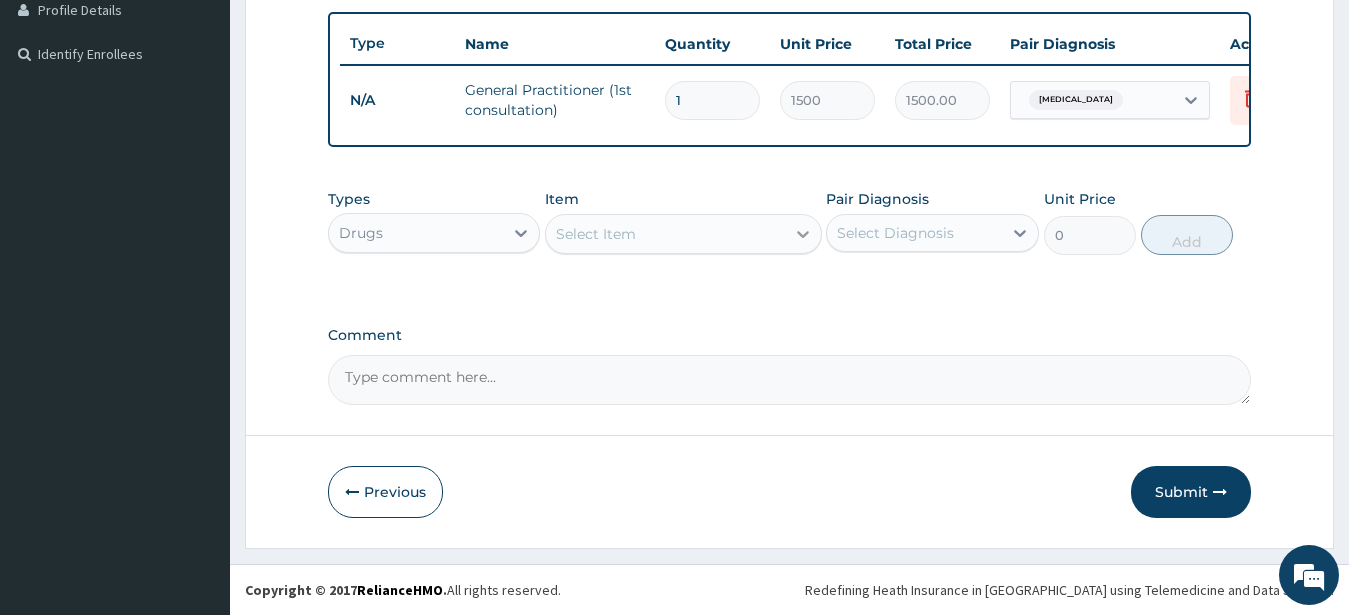 click 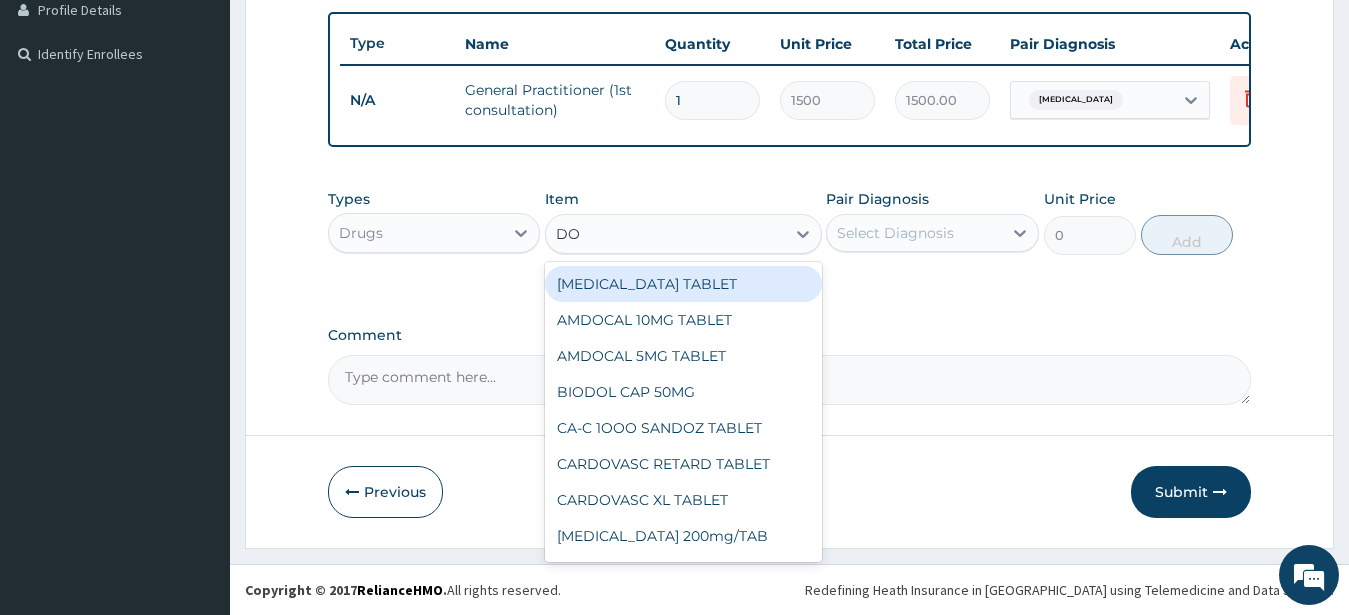 type on "DOX" 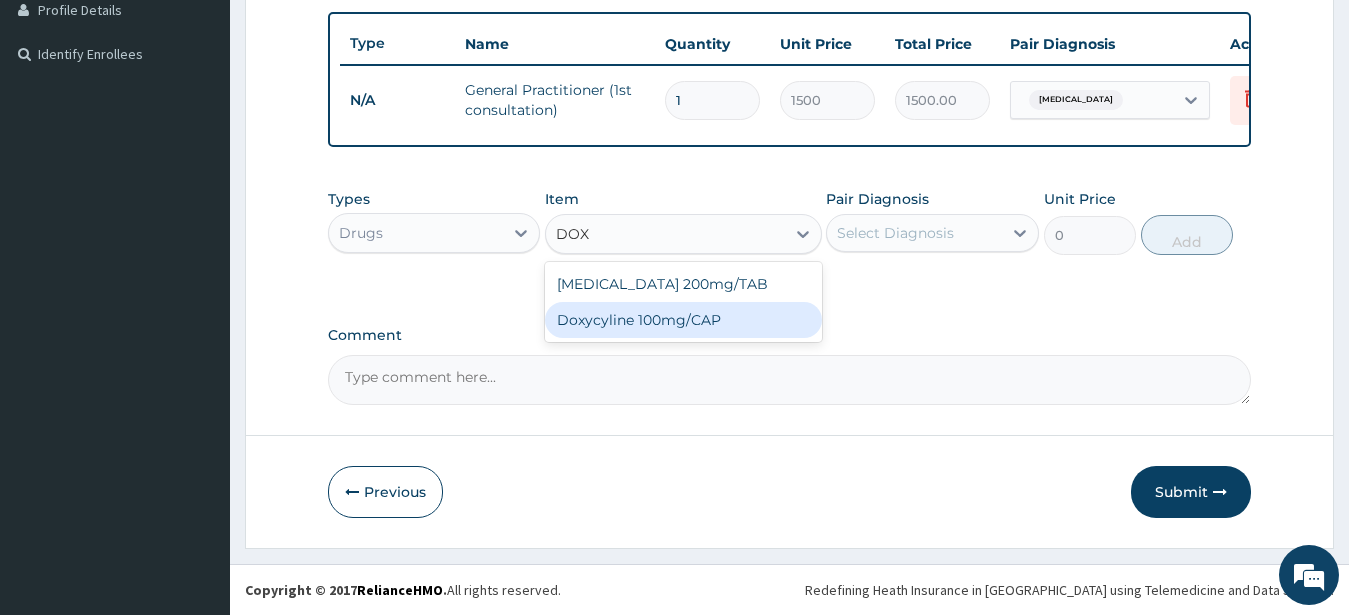 click on "Doxycyline 100mg/CAP" at bounding box center [683, 320] 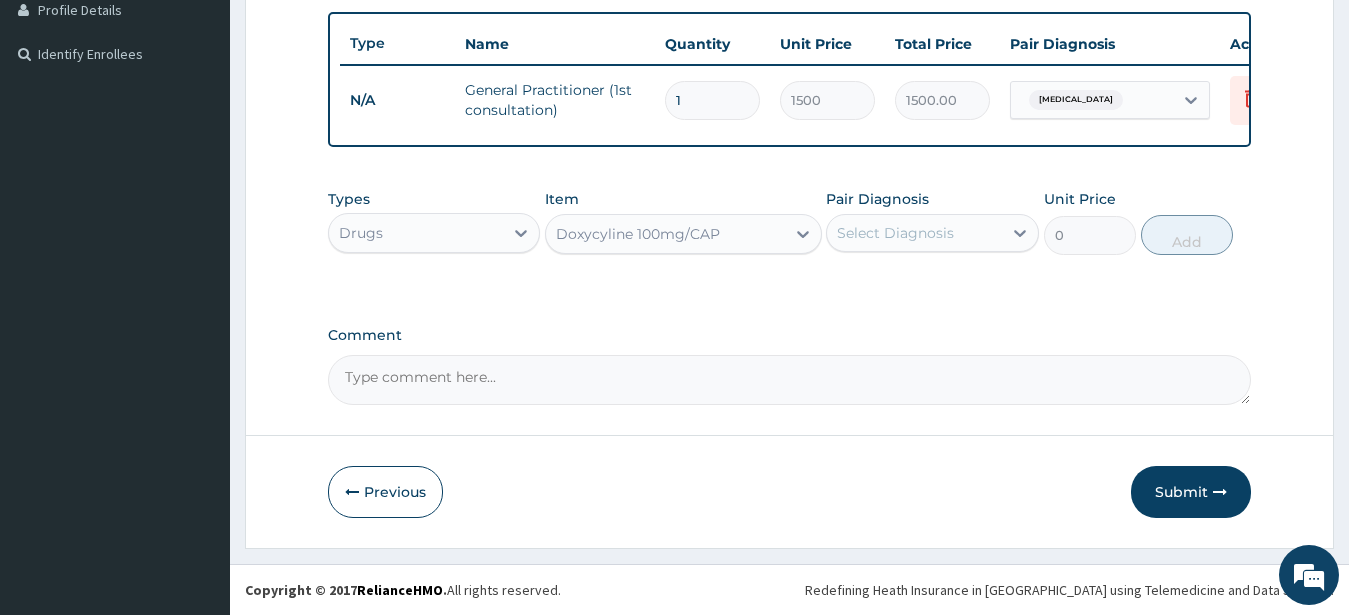 type 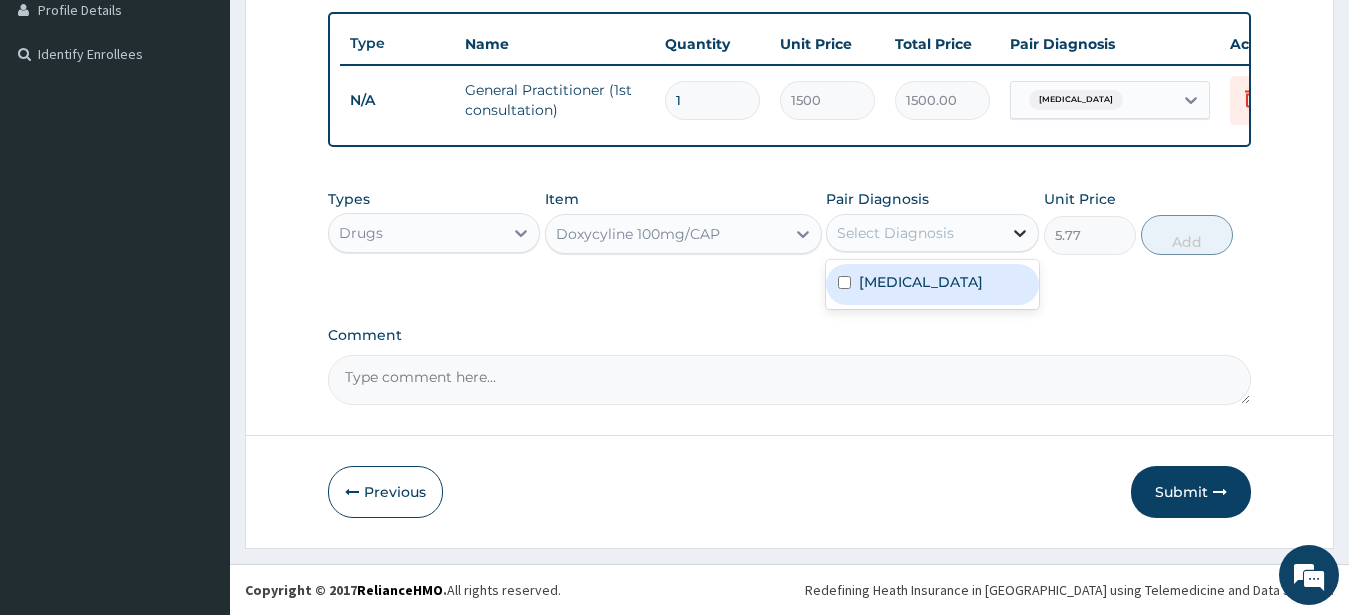 click at bounding box center [1020, 233] 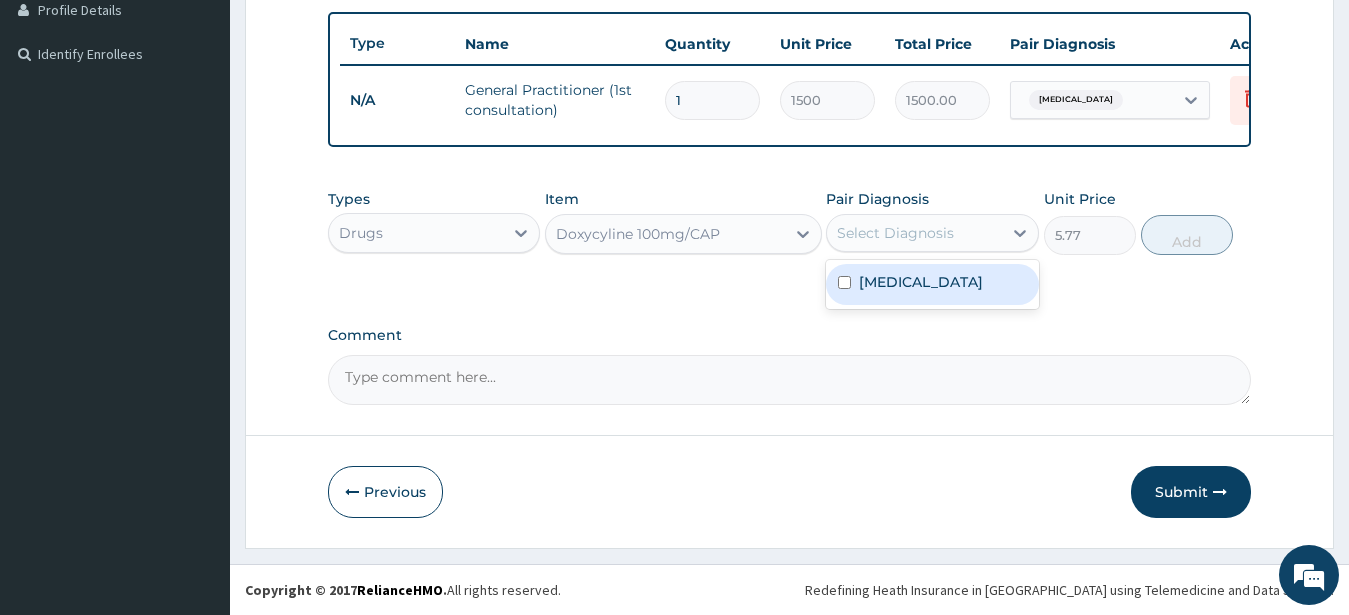 click on "Bacterial infectious disease" at bounding box center [921, 282] 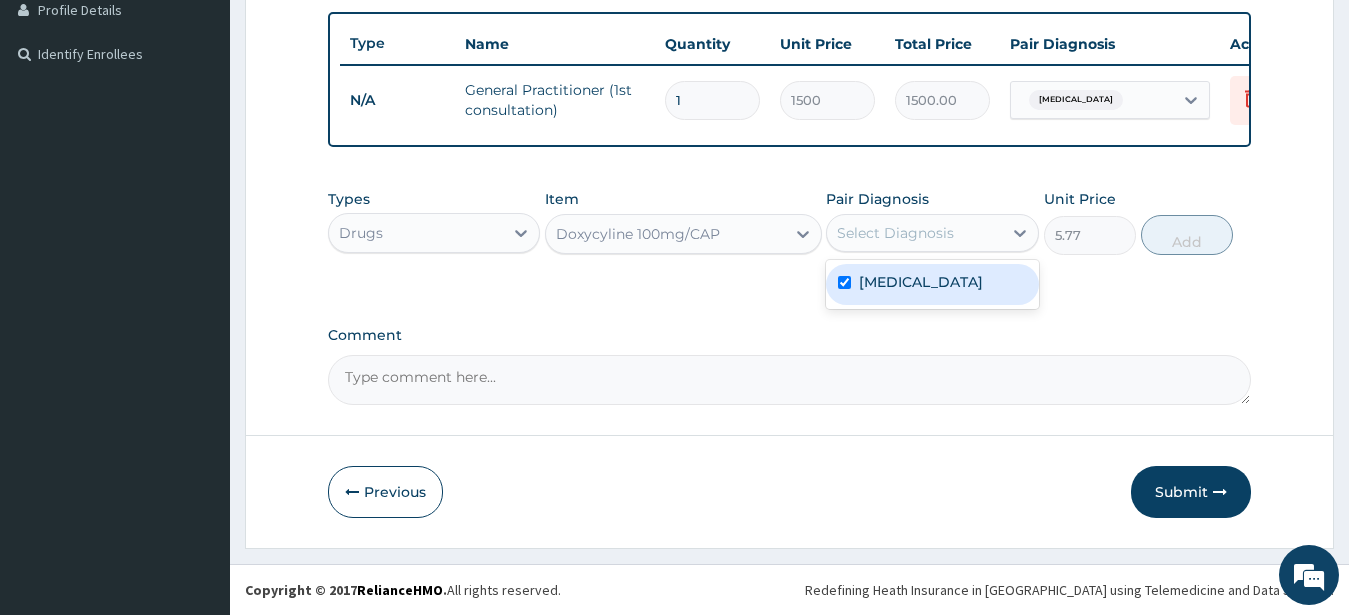 checkbox on "true" 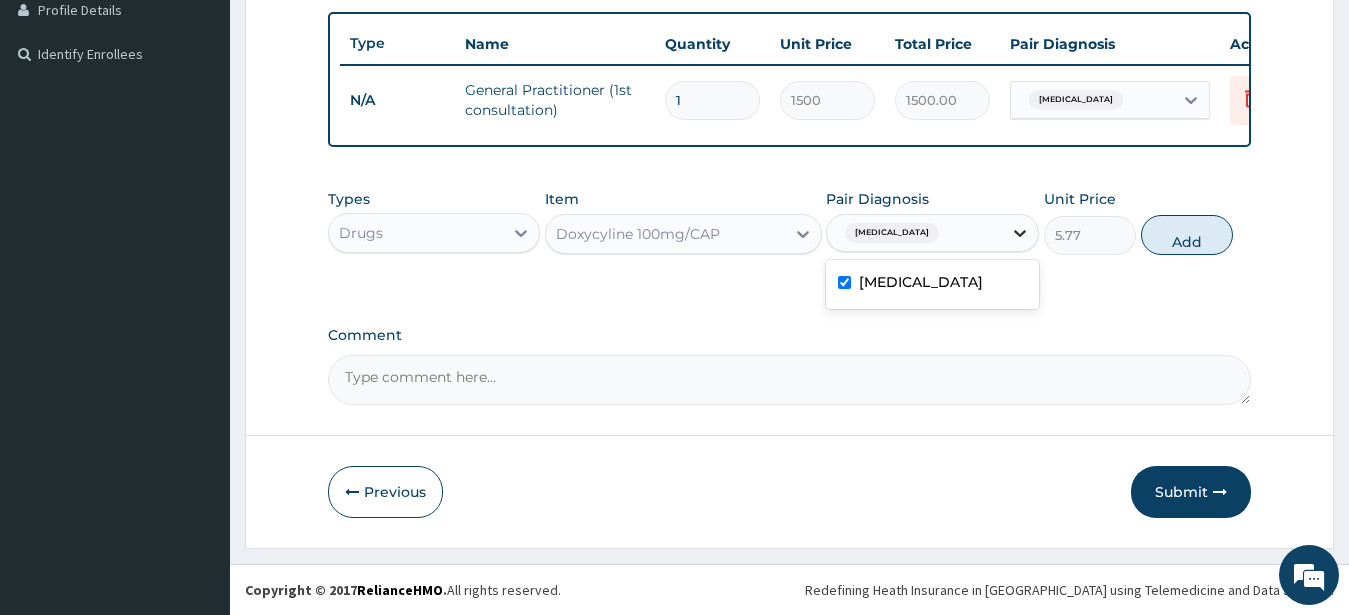 click 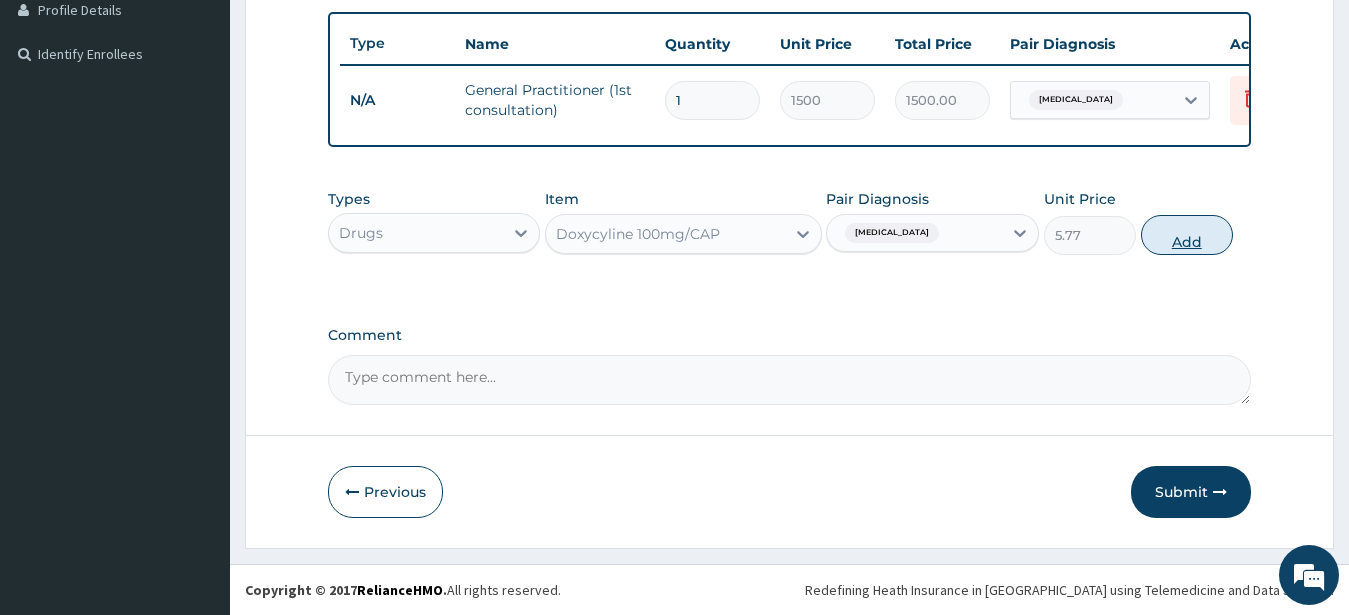 click on "Add" at bounding box center [1187, 235] 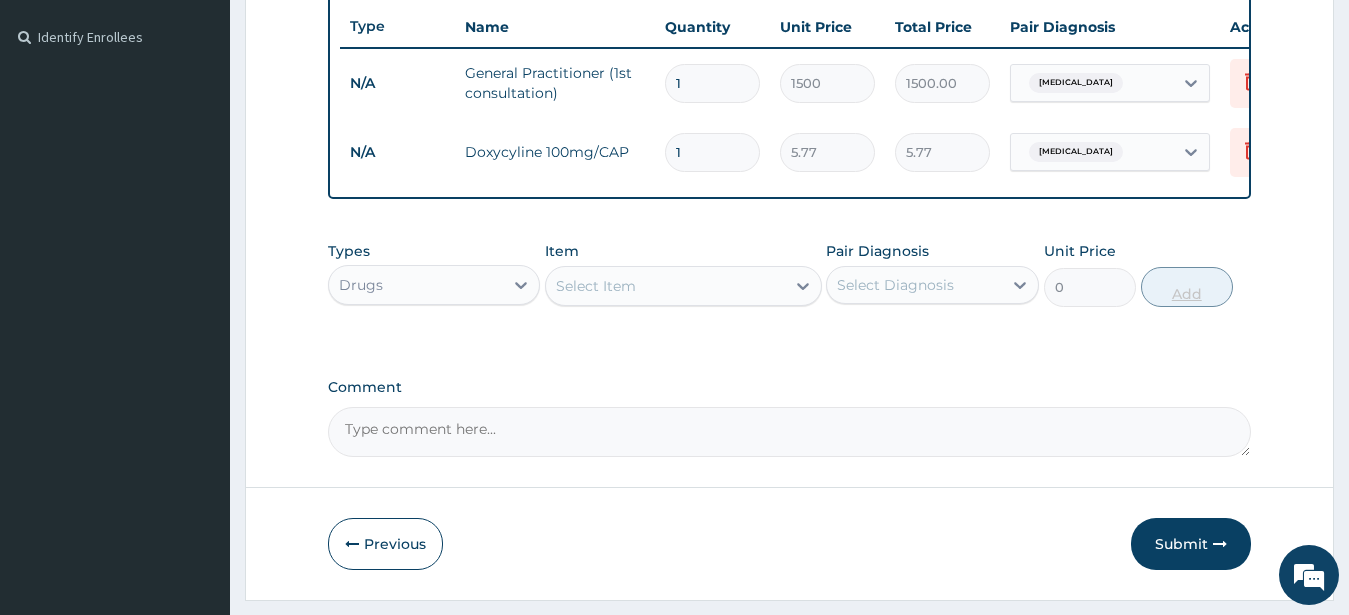 type 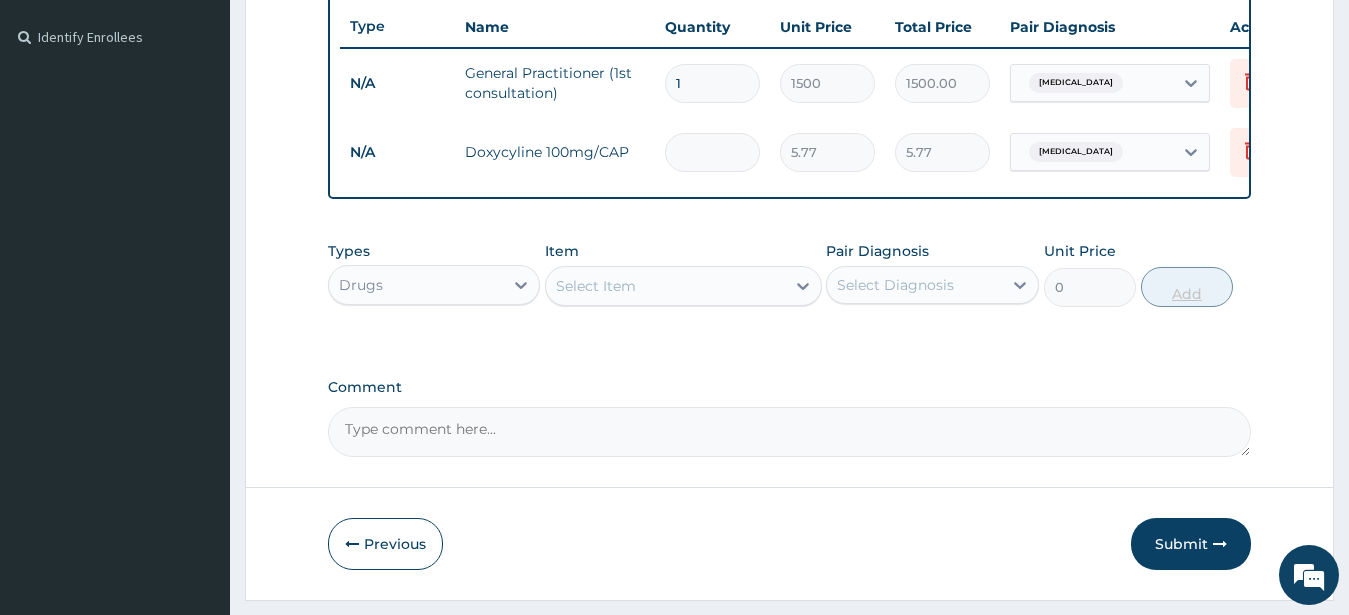 type on "0.00" 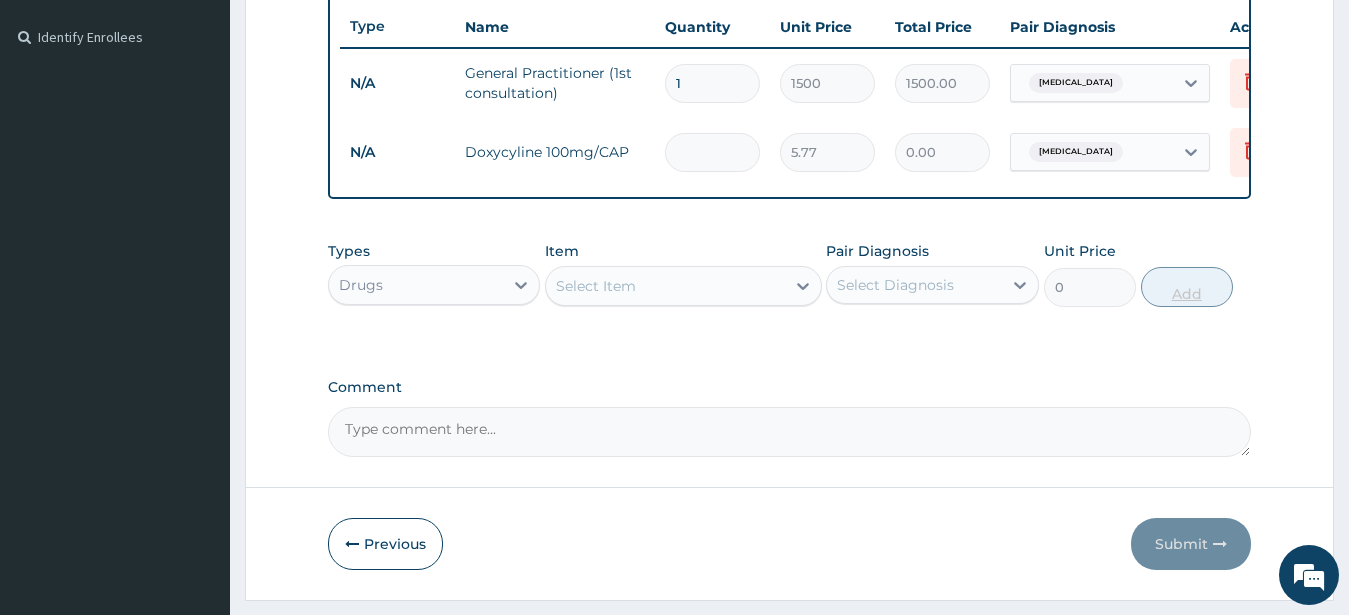 type on "4" 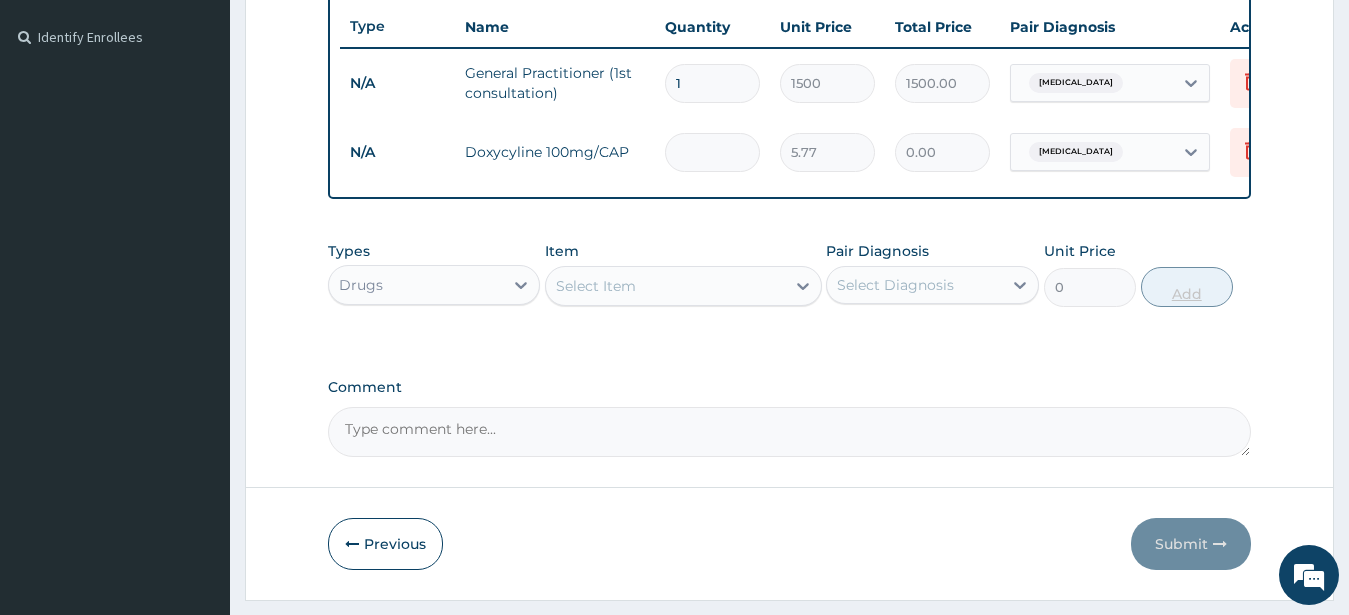 type on "23.08" 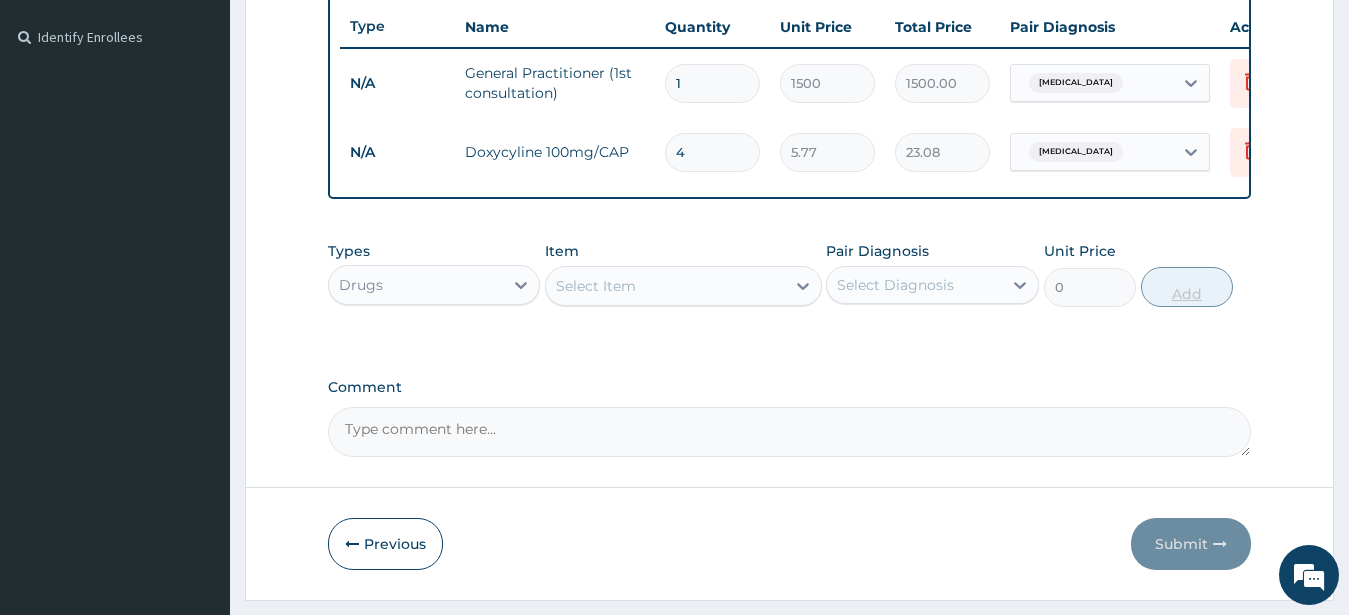 type 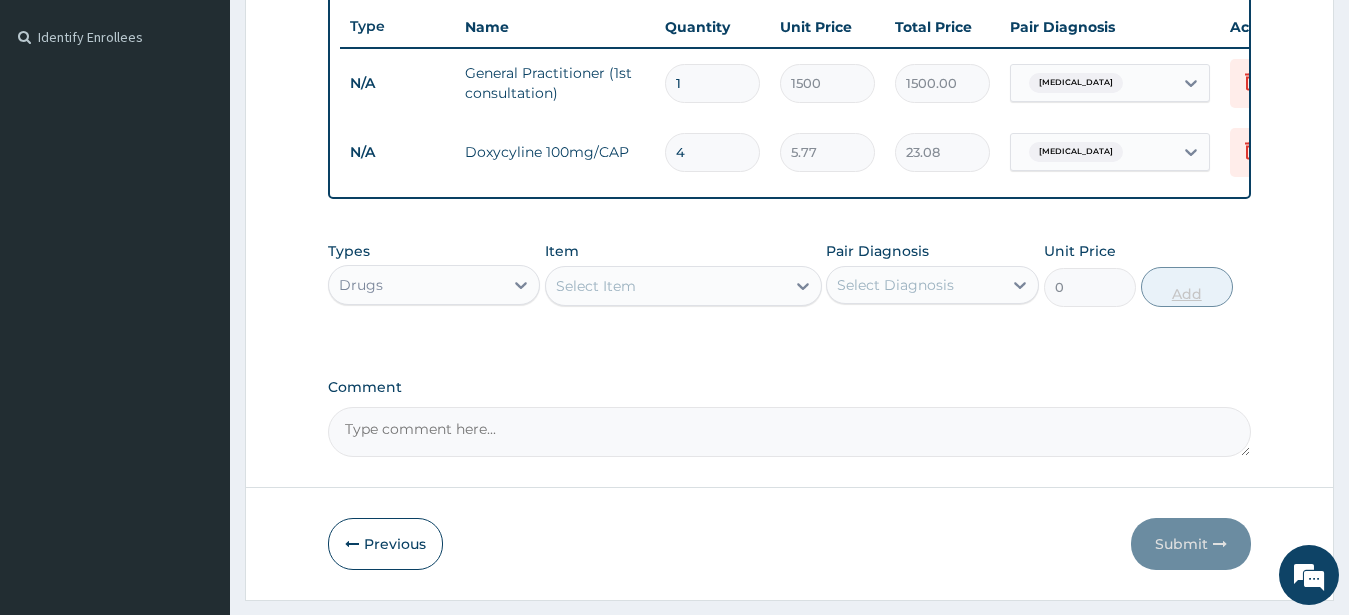 type on "0.00" 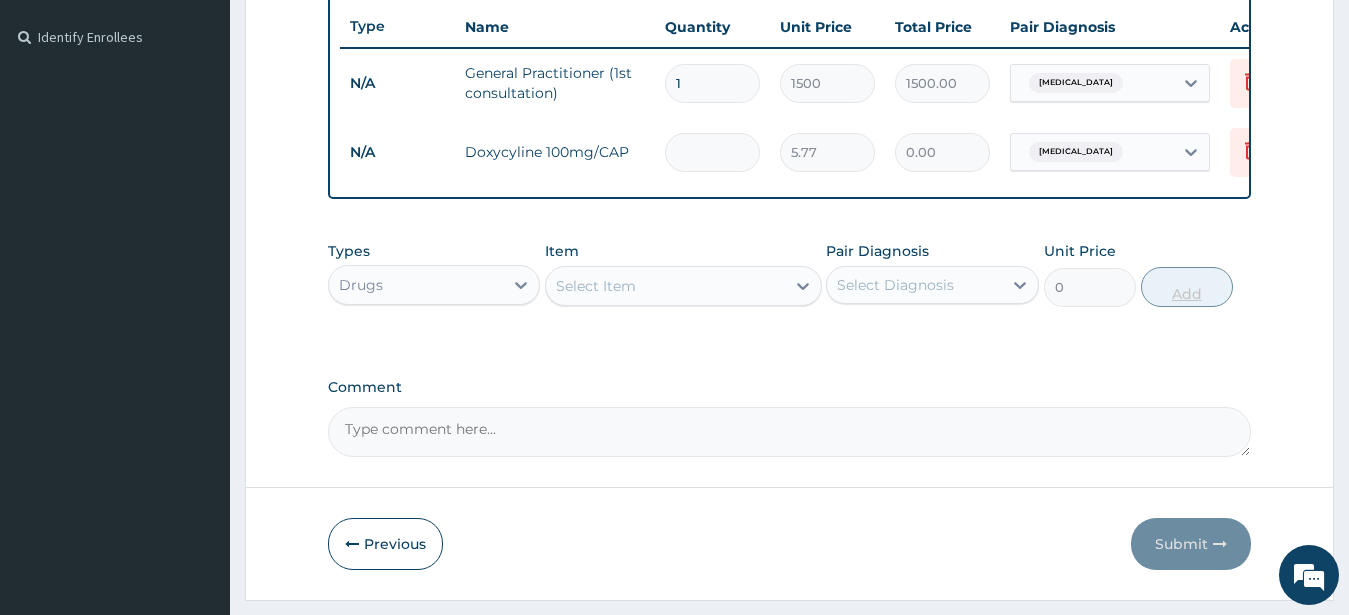 type on "1" 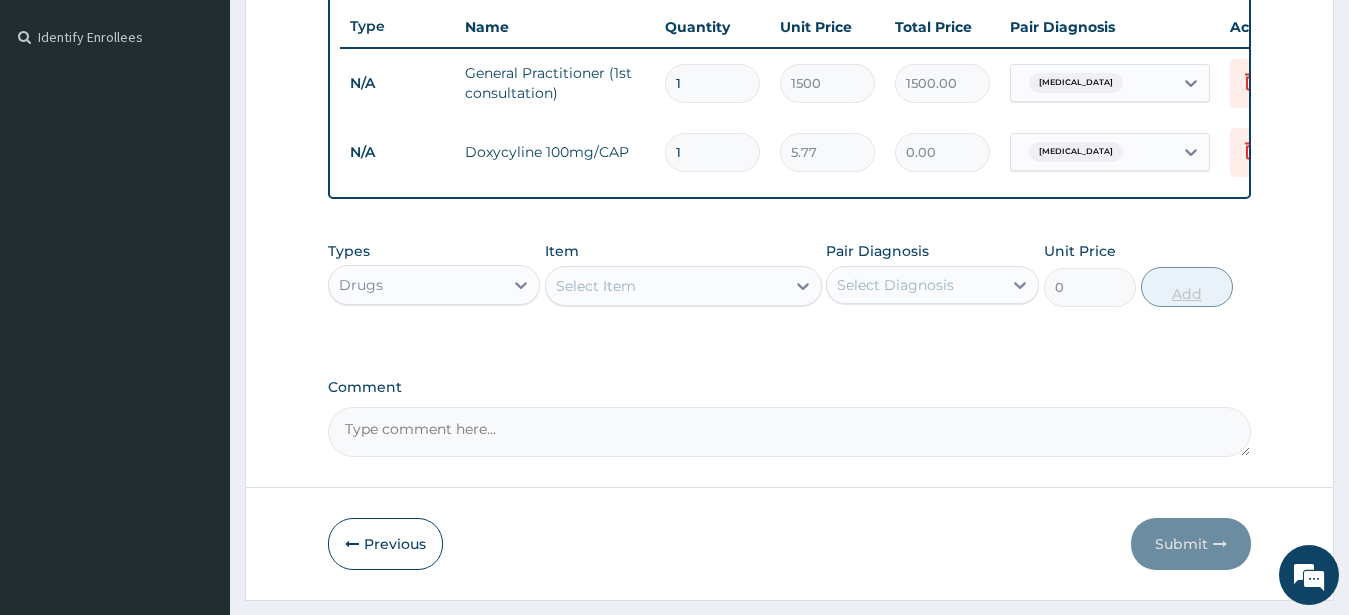 type on "5.77" 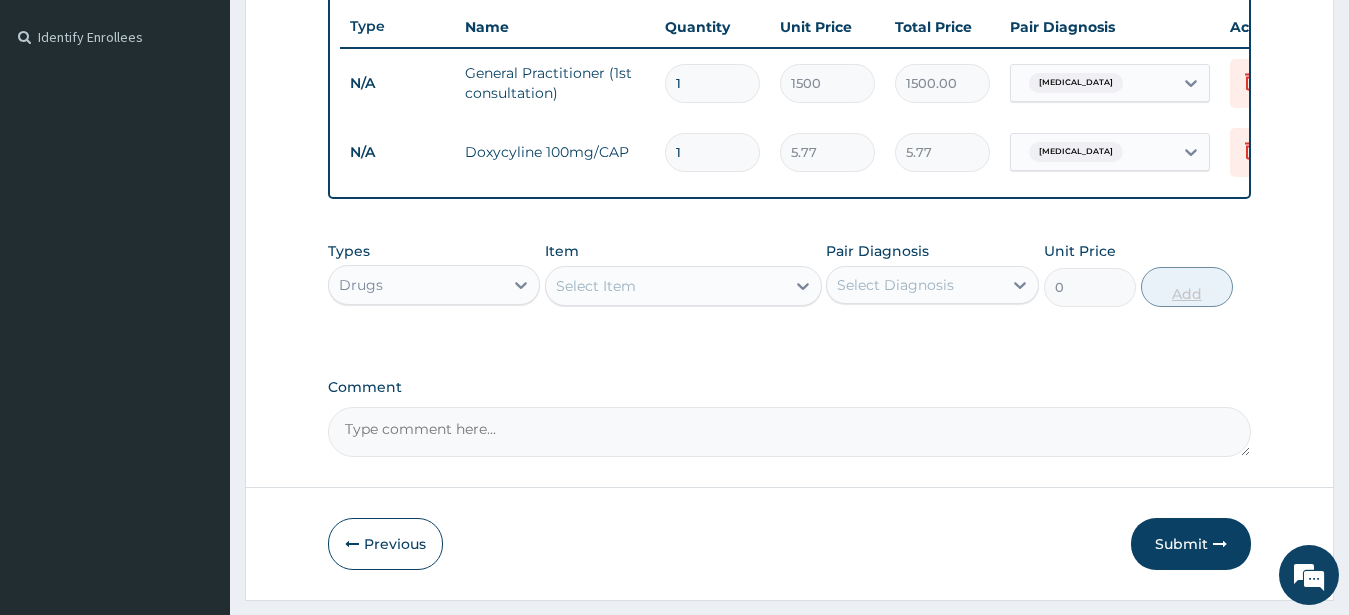 type on "14" 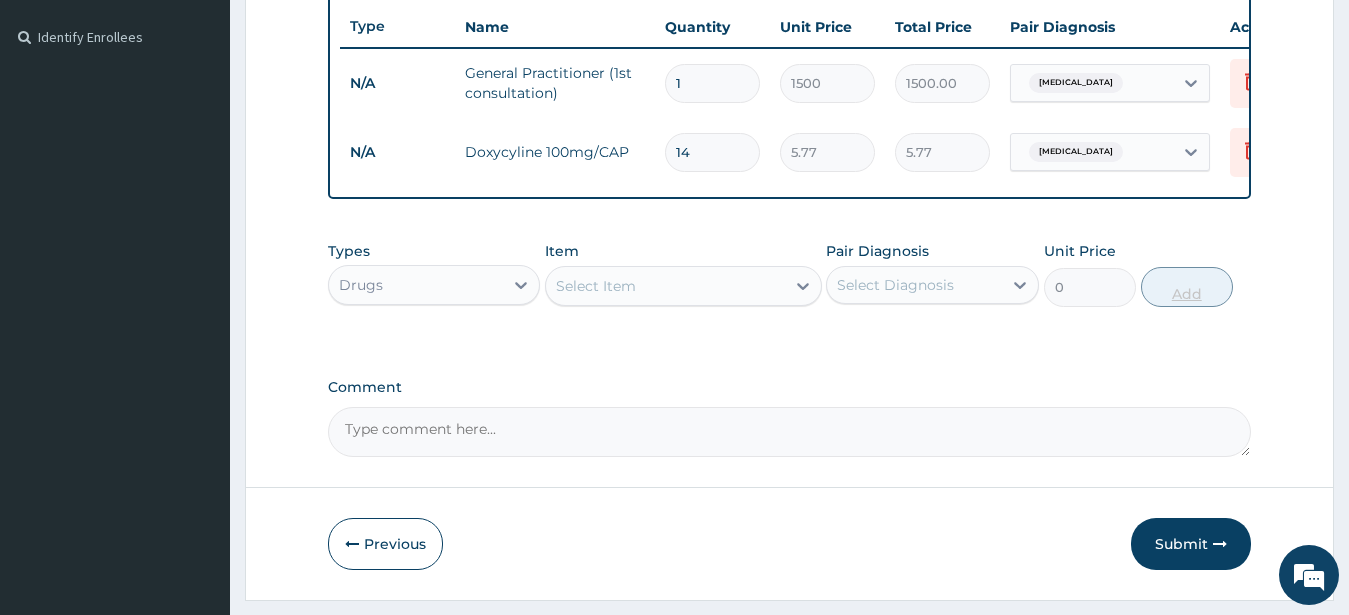 type on "80.78" 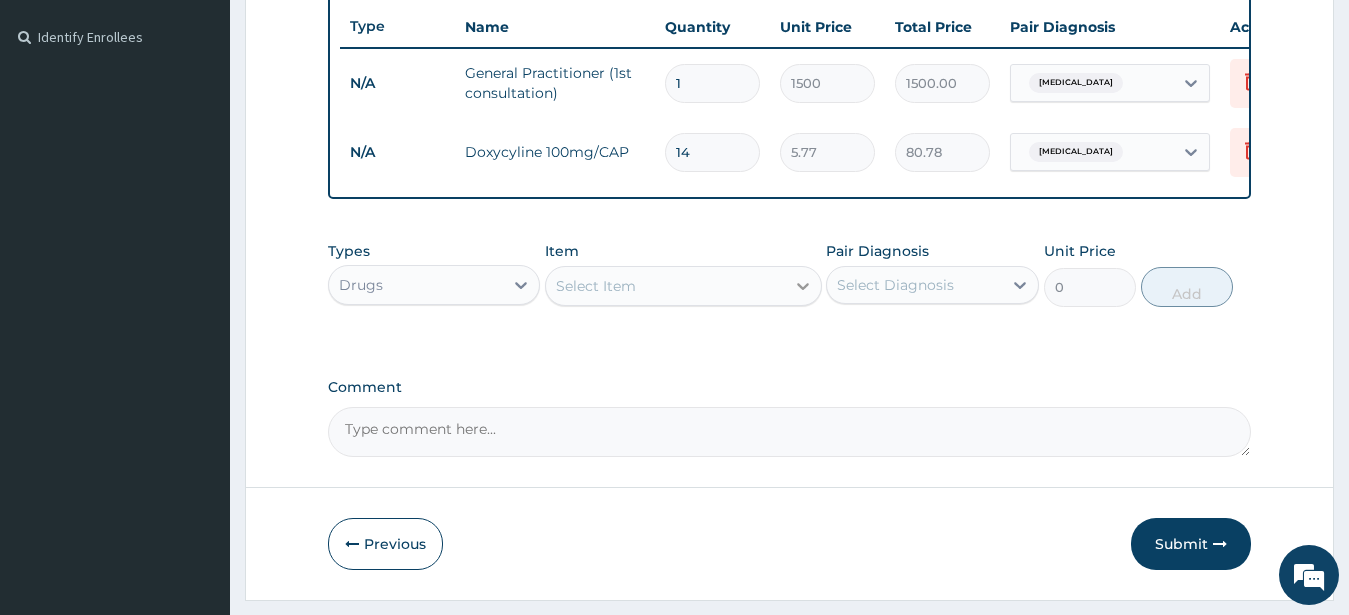 click 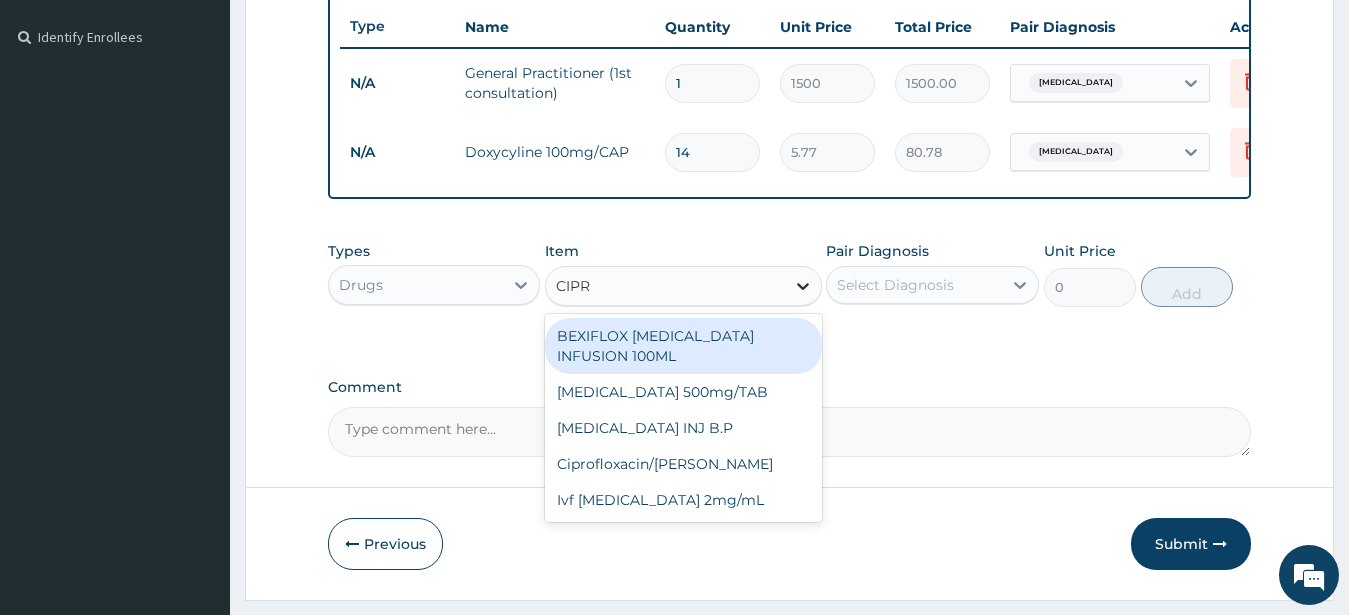 type on "[MEDICAL_DATA]" 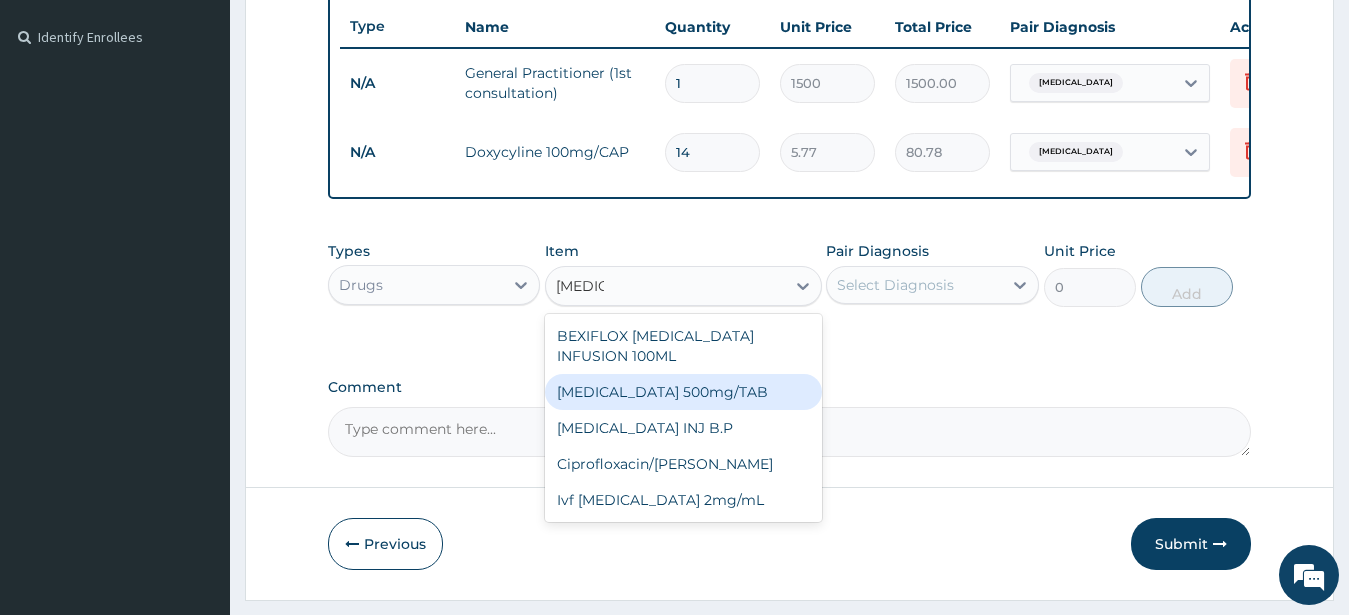 click on "[MEDICAL_DATA] 500mg/TAB" at bounding box center [683, 392] 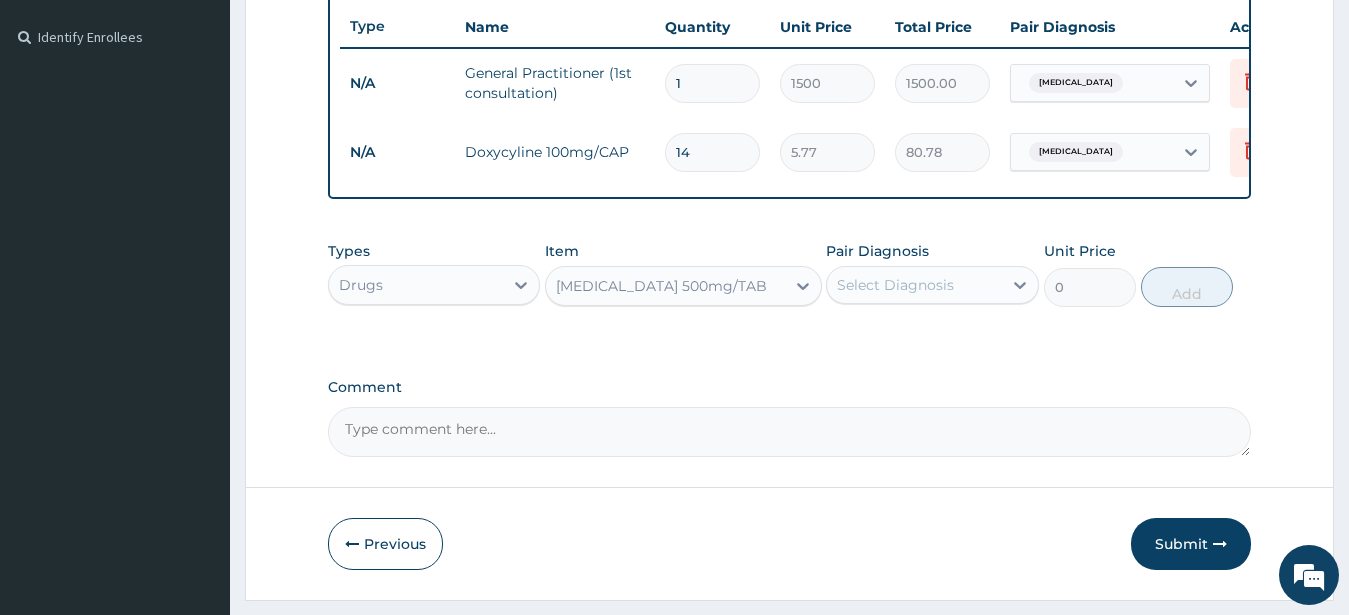 type 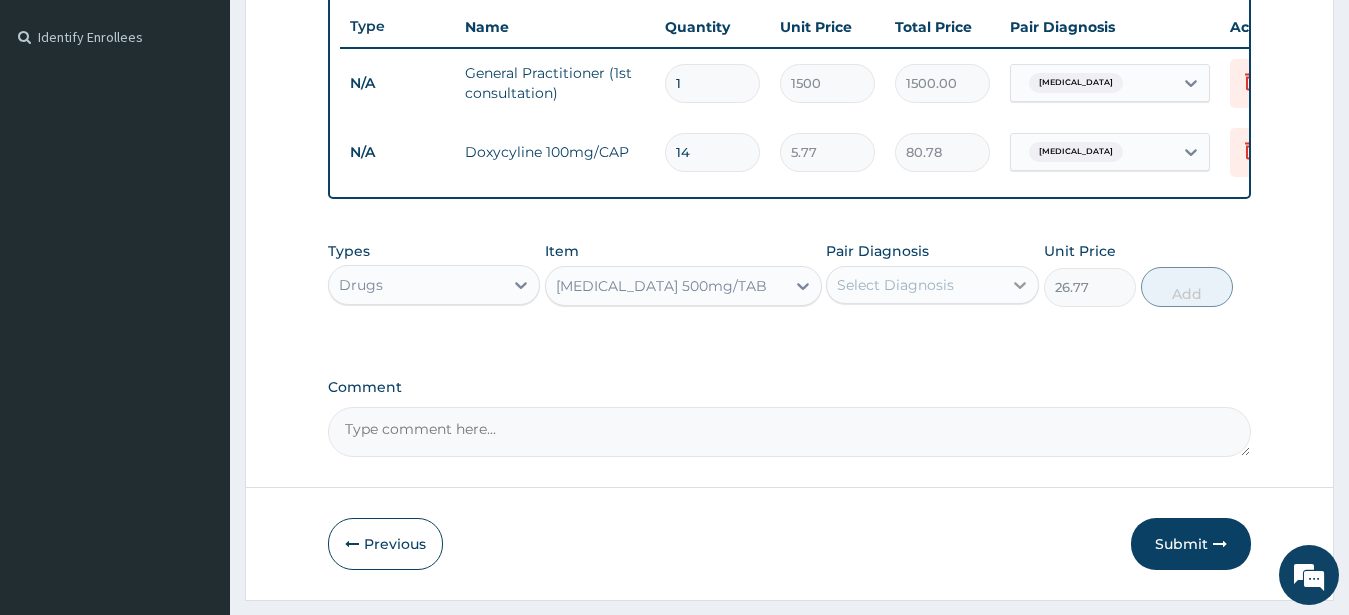 click at bounding box center [1020, 285] 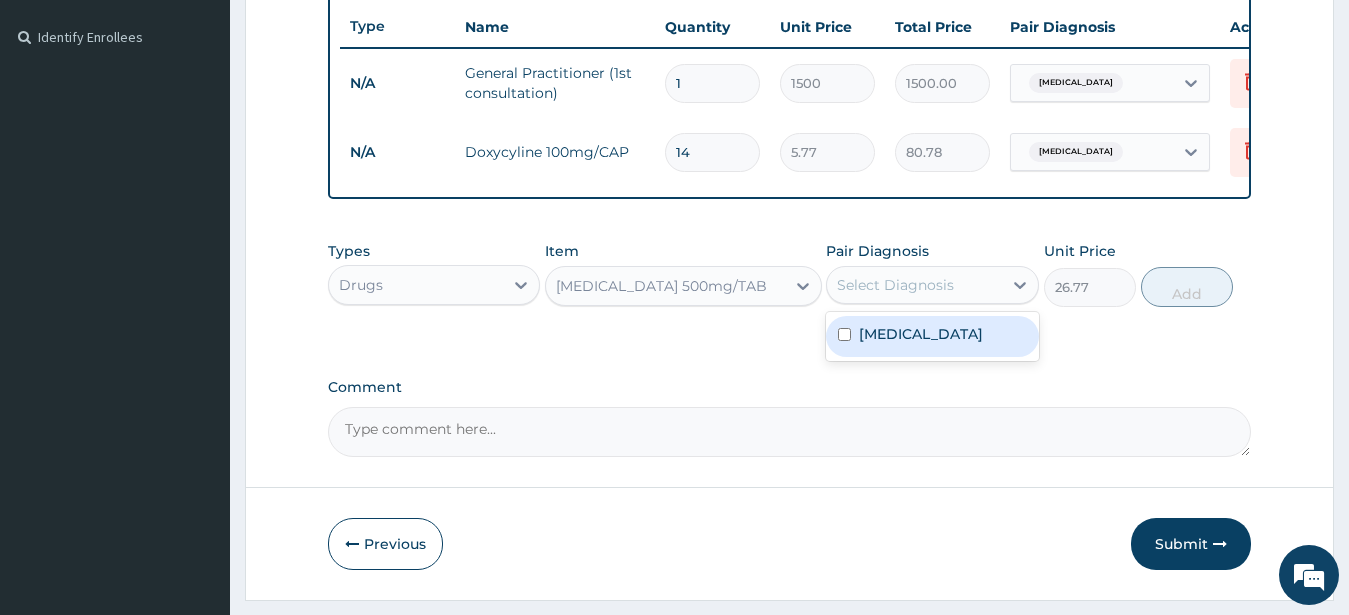 click on "Bacterial infectious disease" at bounding box center [932, 336] 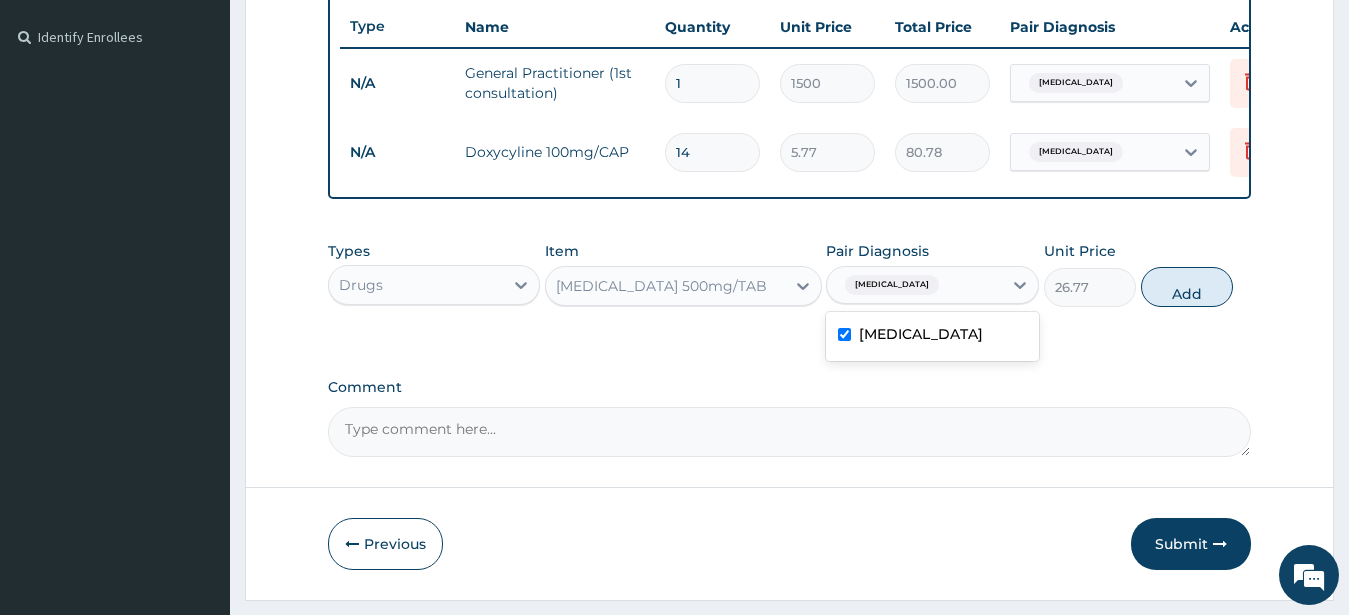 checkbox on "true" 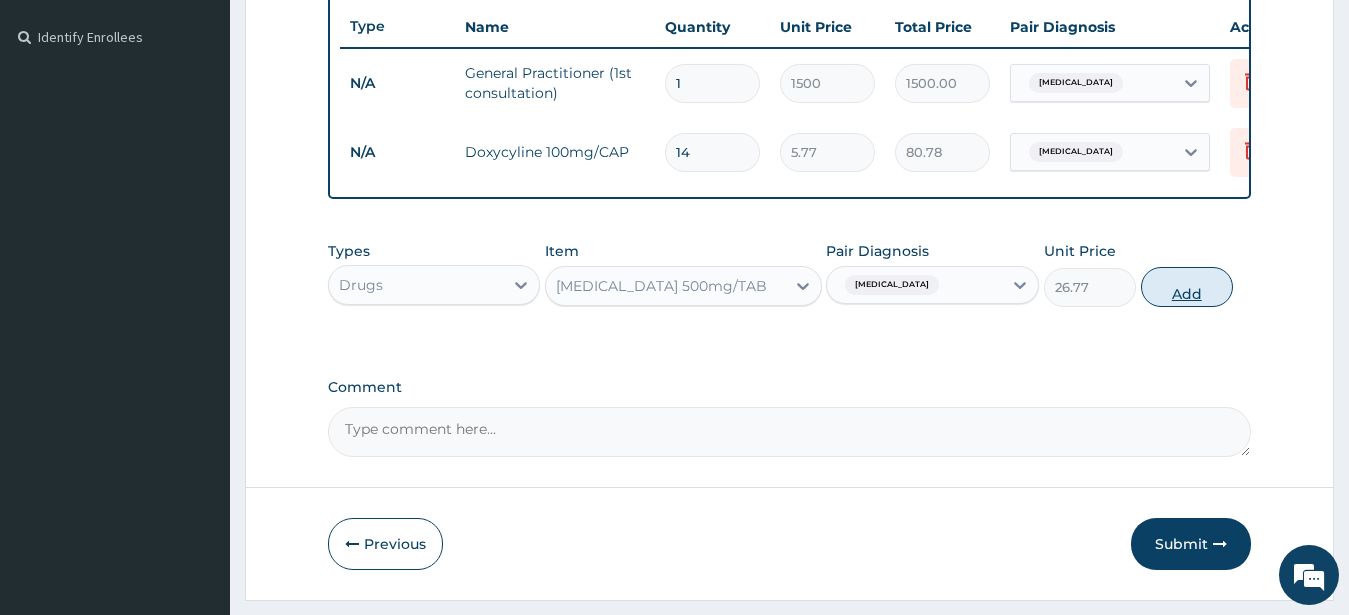 click on "Add" at bounding box center [1187, 287] 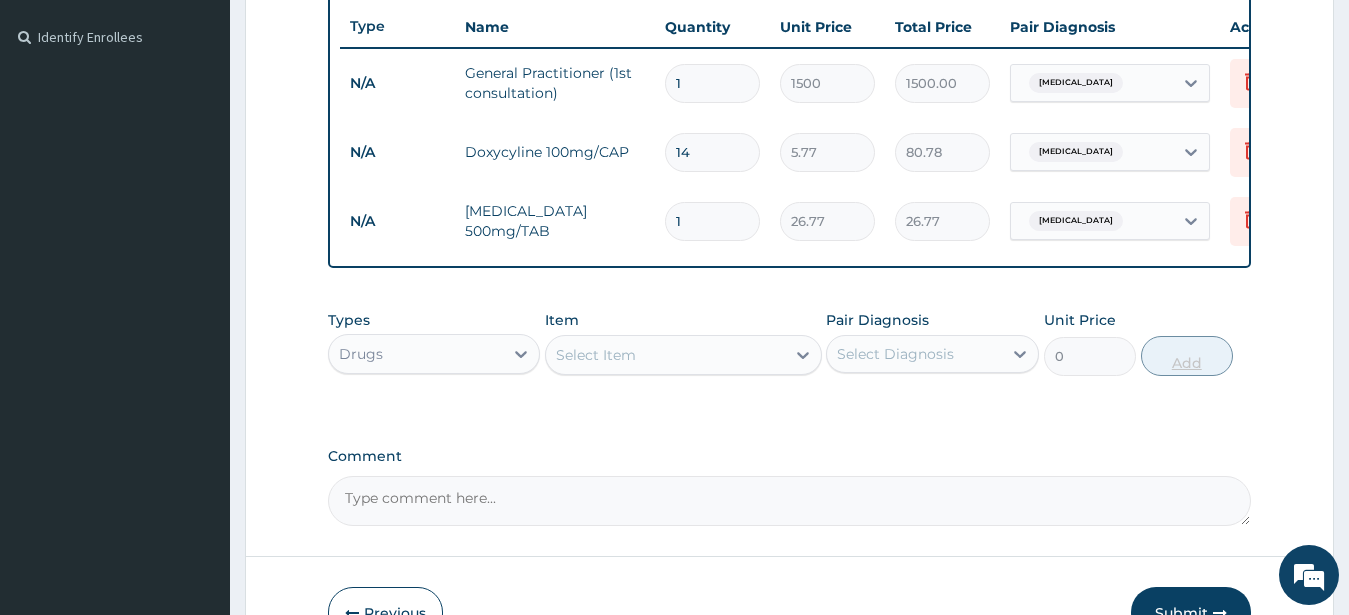 type on "10" 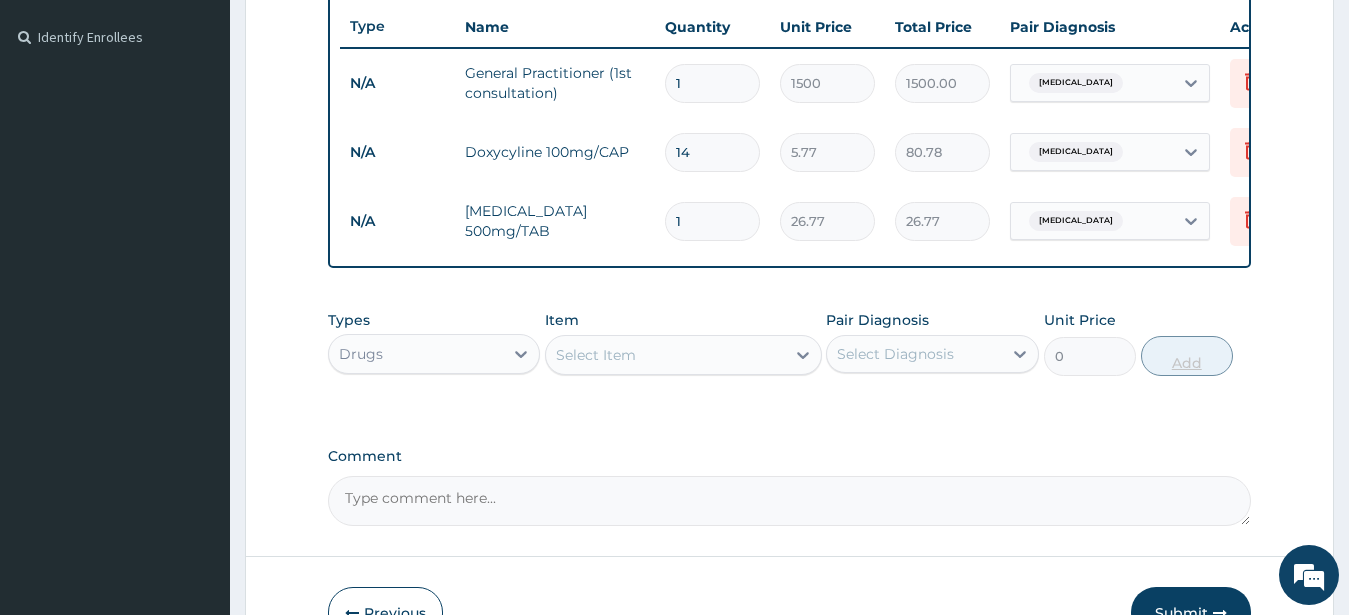 type on "267.70" 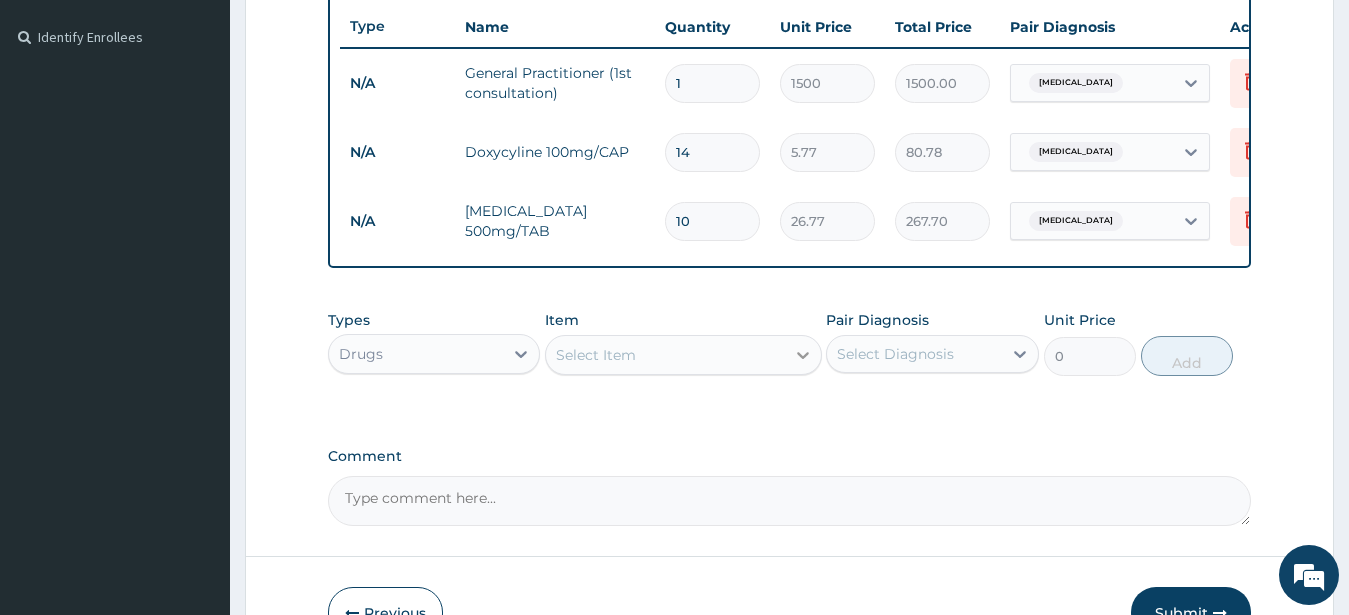 type on "10" 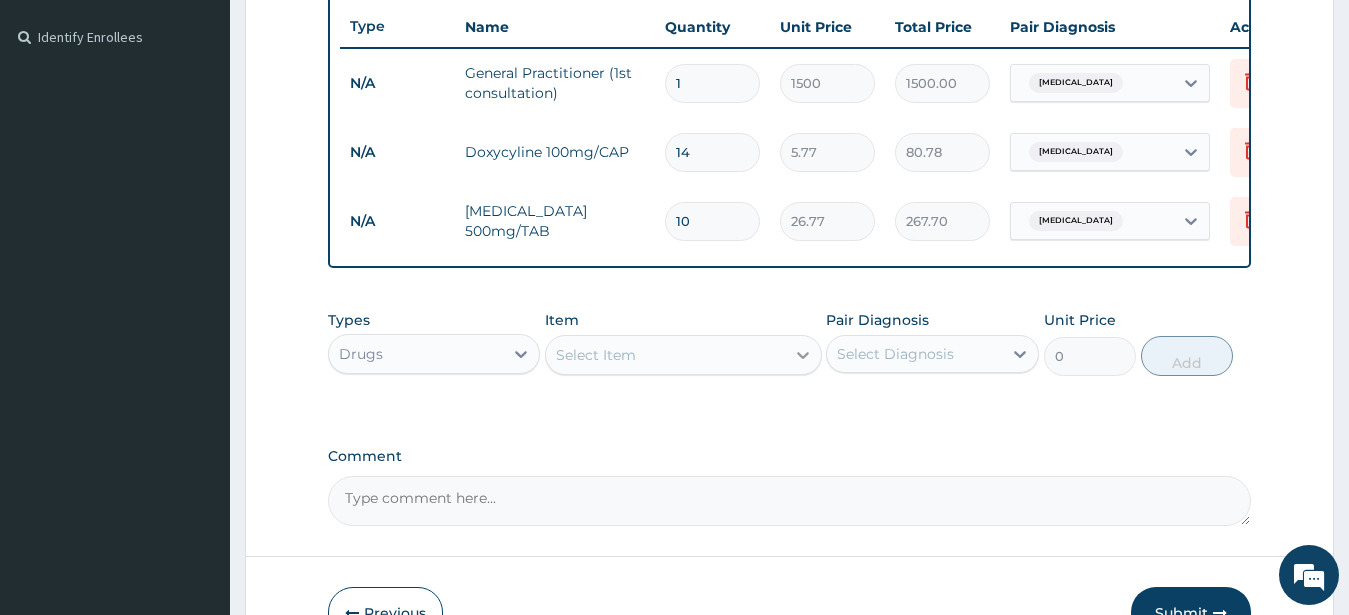 click 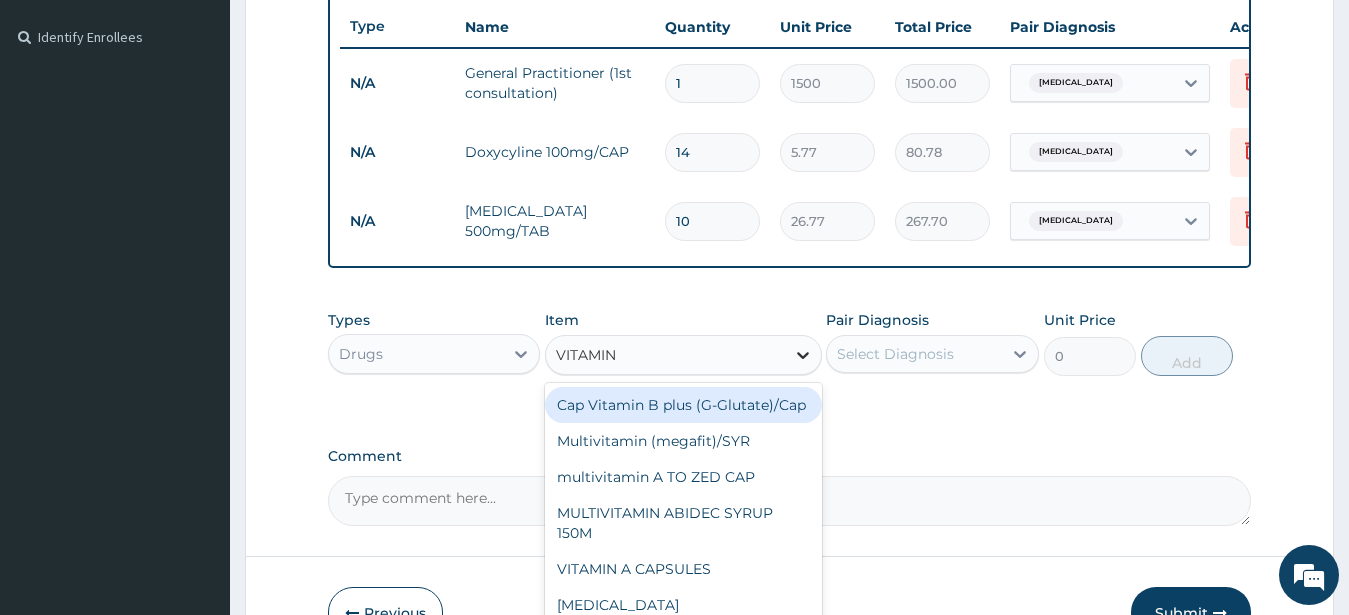 type on "VITAMIN C" 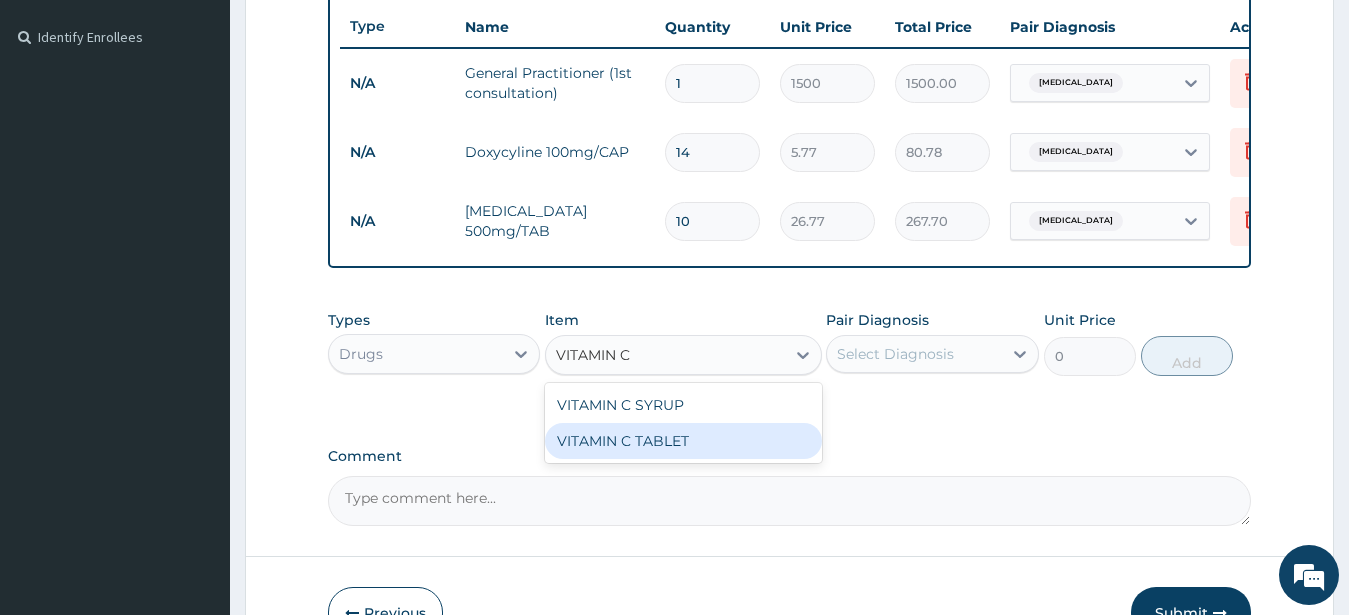 click on "VITAMIN C TABLET" at bounding box center [683, 441] 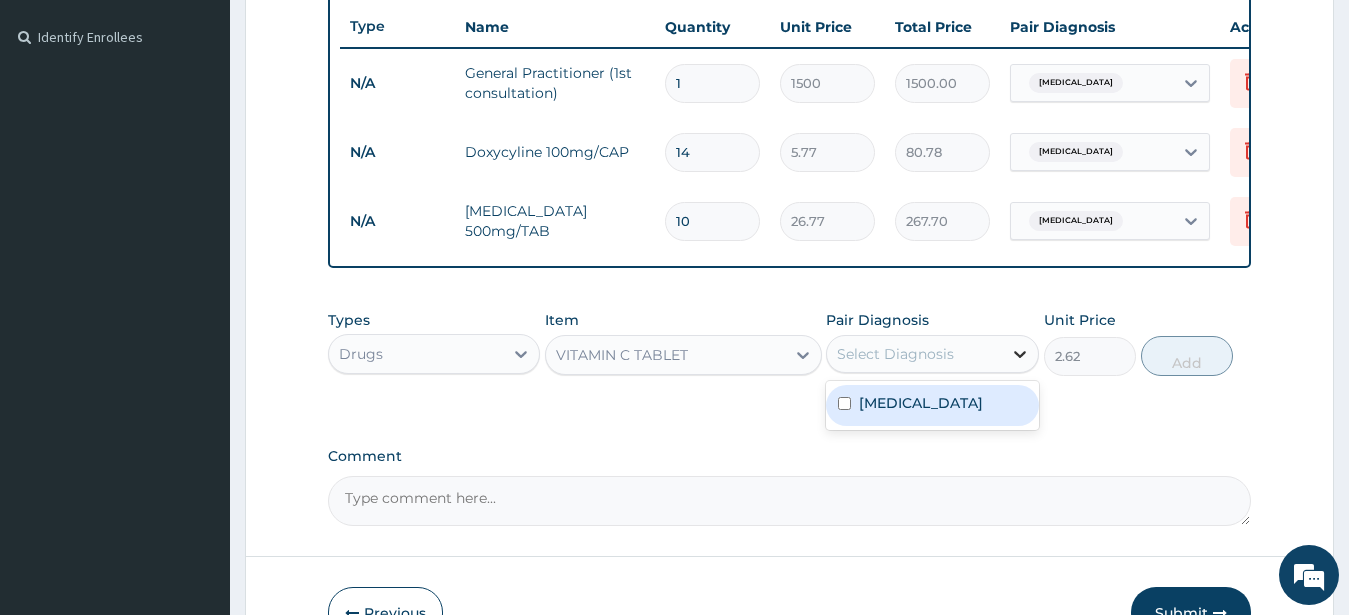 click 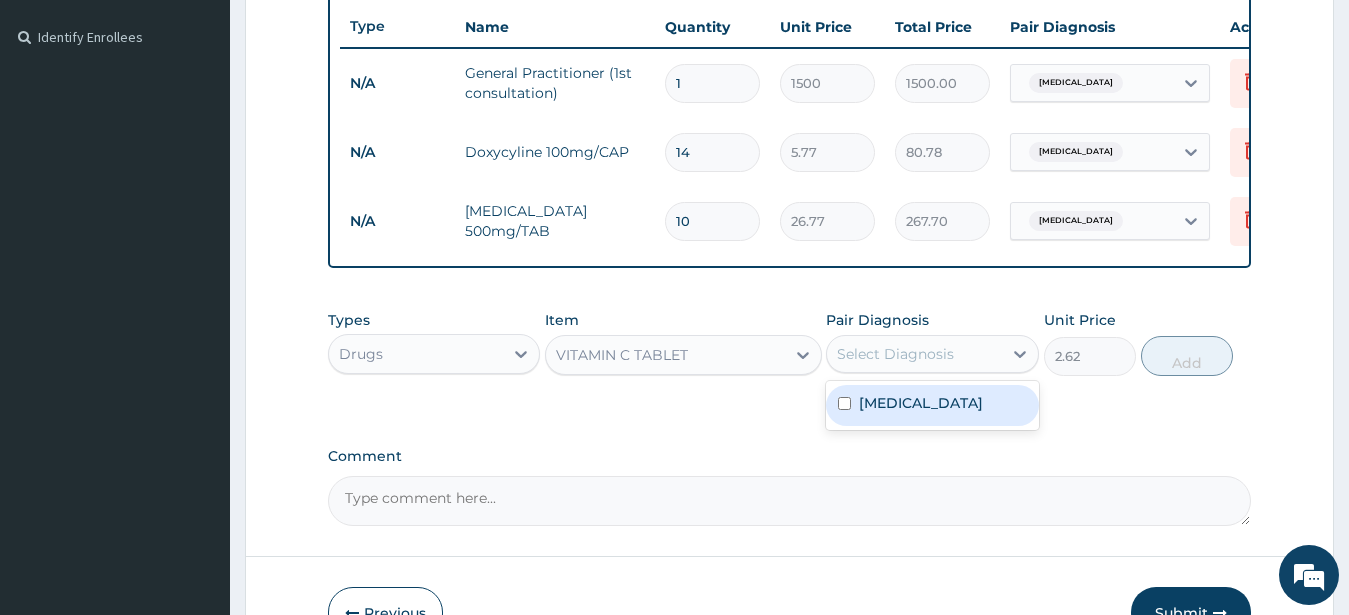 click on "Bacterial infectious disease" at bounding box center (921, 403) 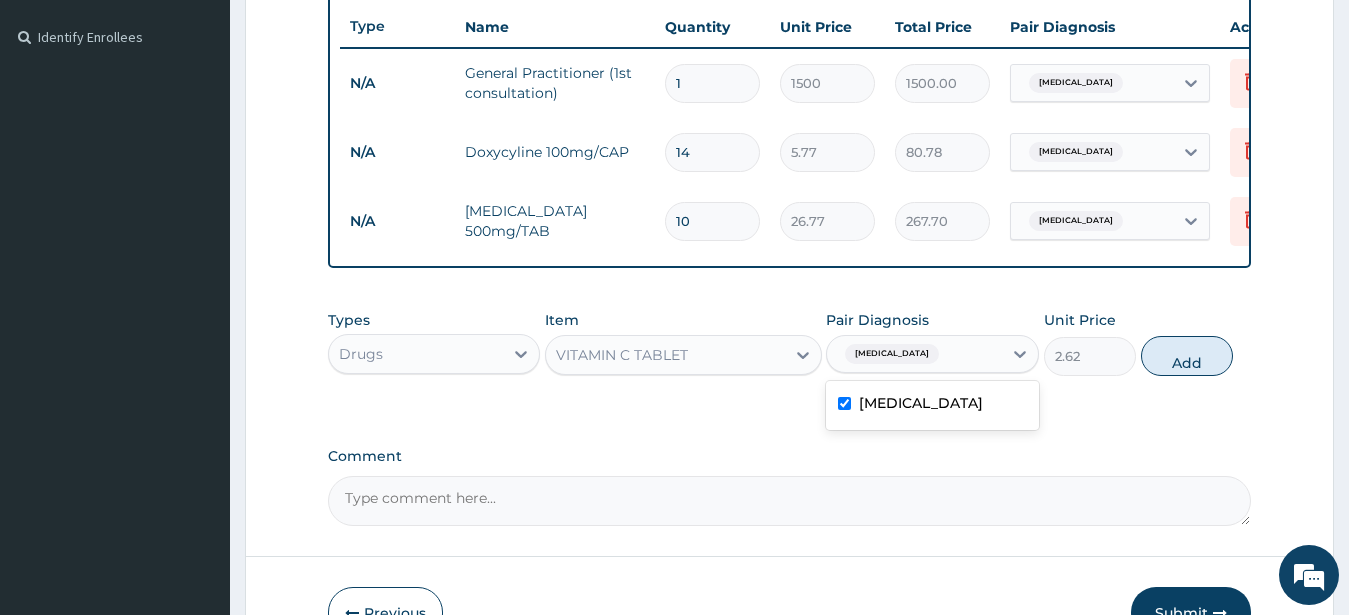 checkbox on "true" 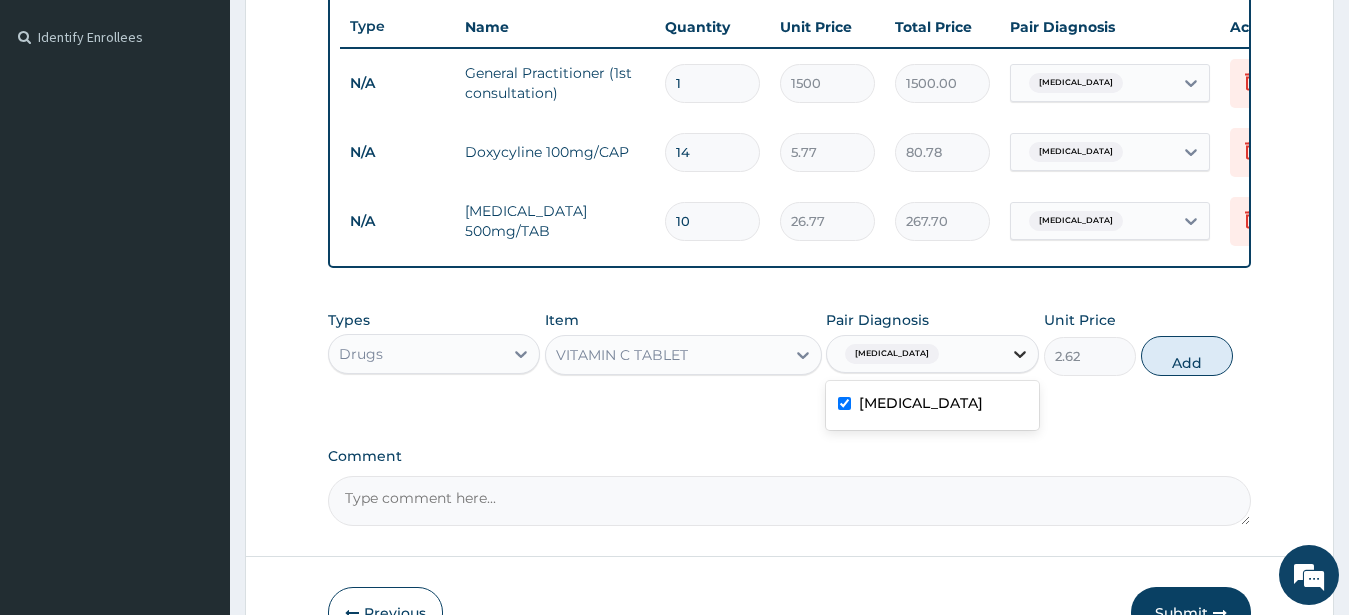 click at bounding box center [1020, 354] 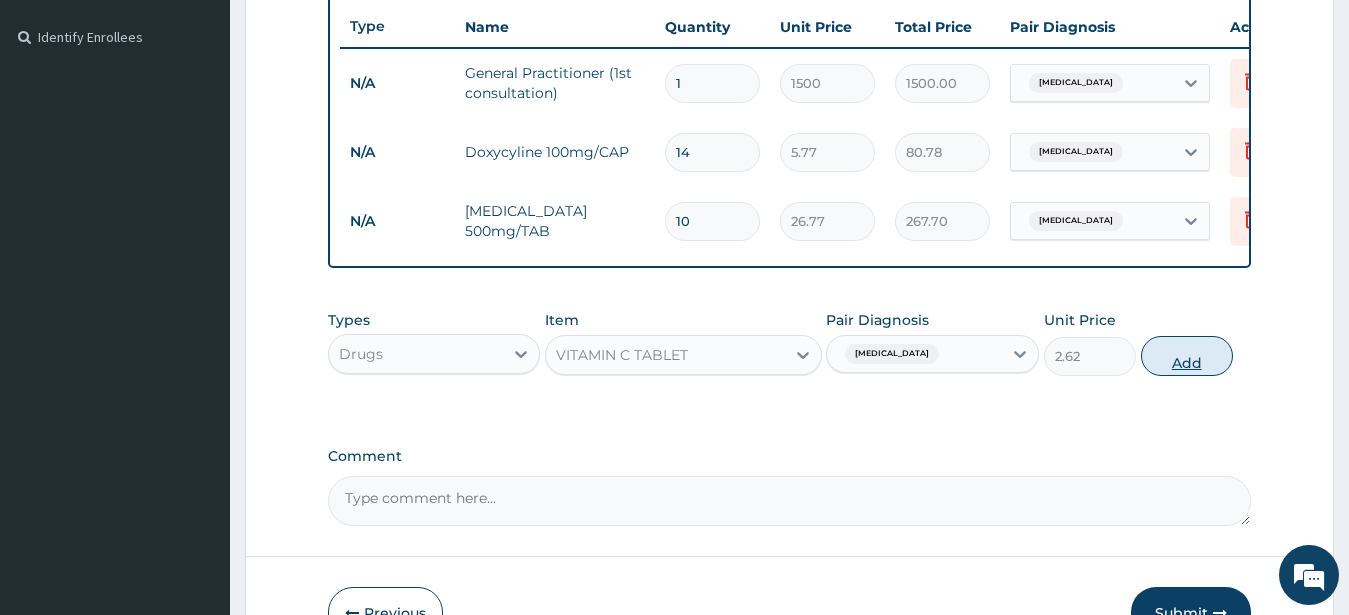 click on "Add" at bounding box center (1187, 356) 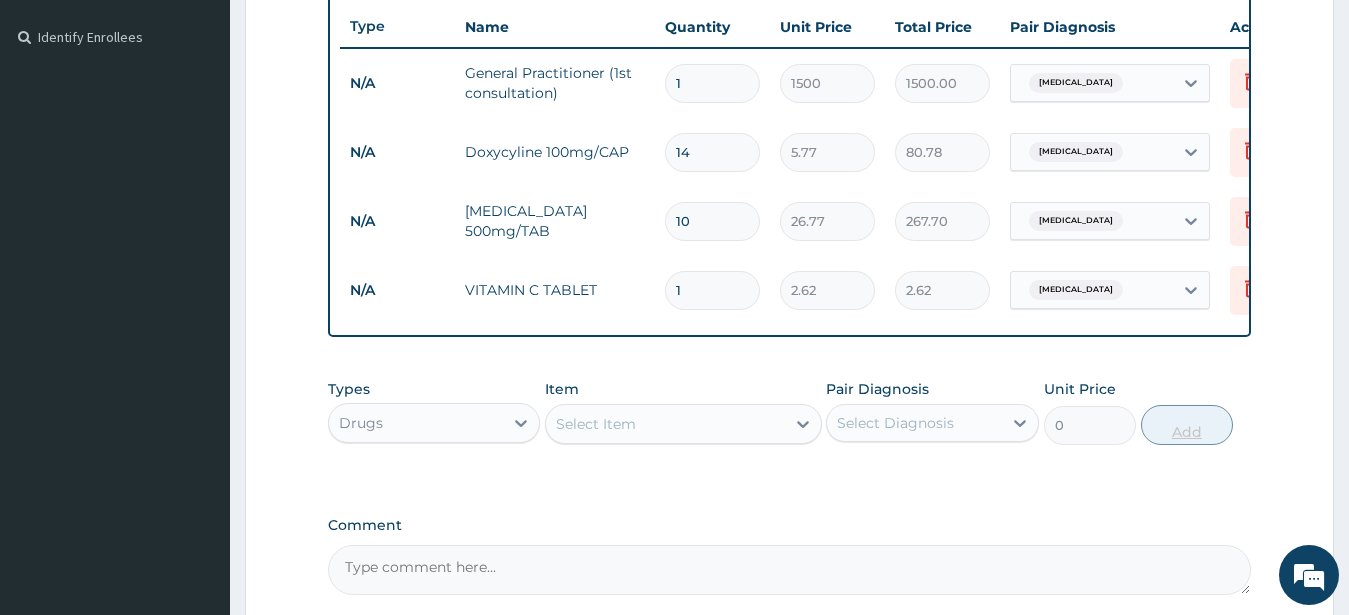 type on "14" 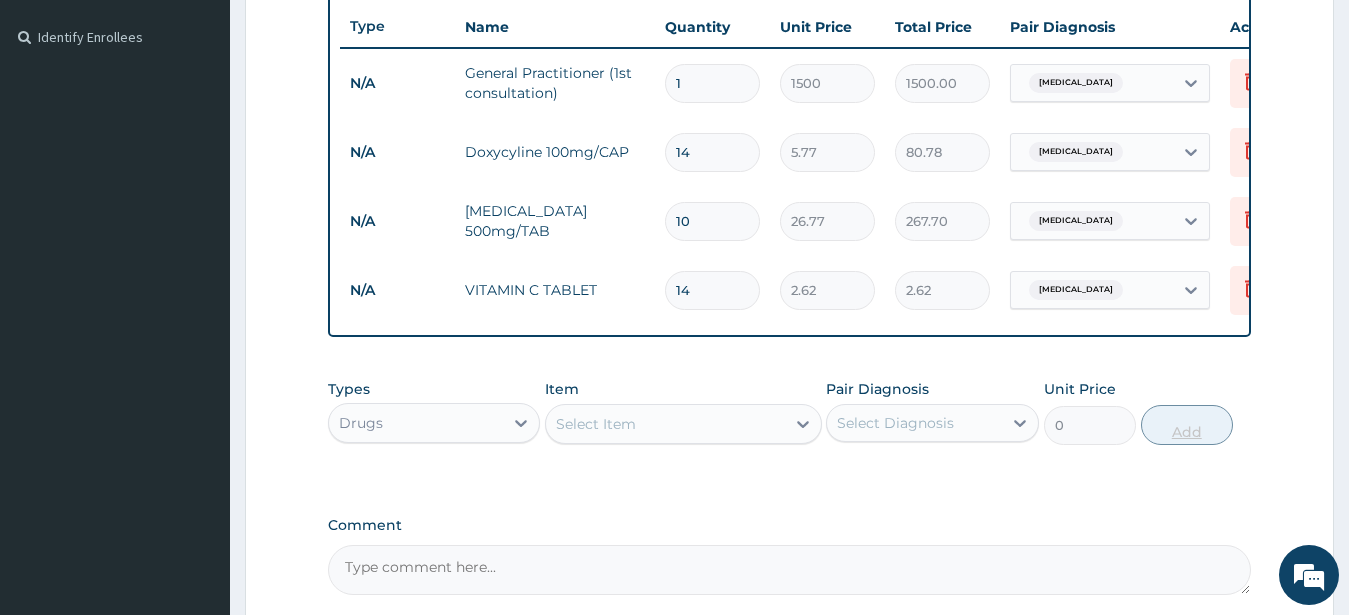 type on "36.68" 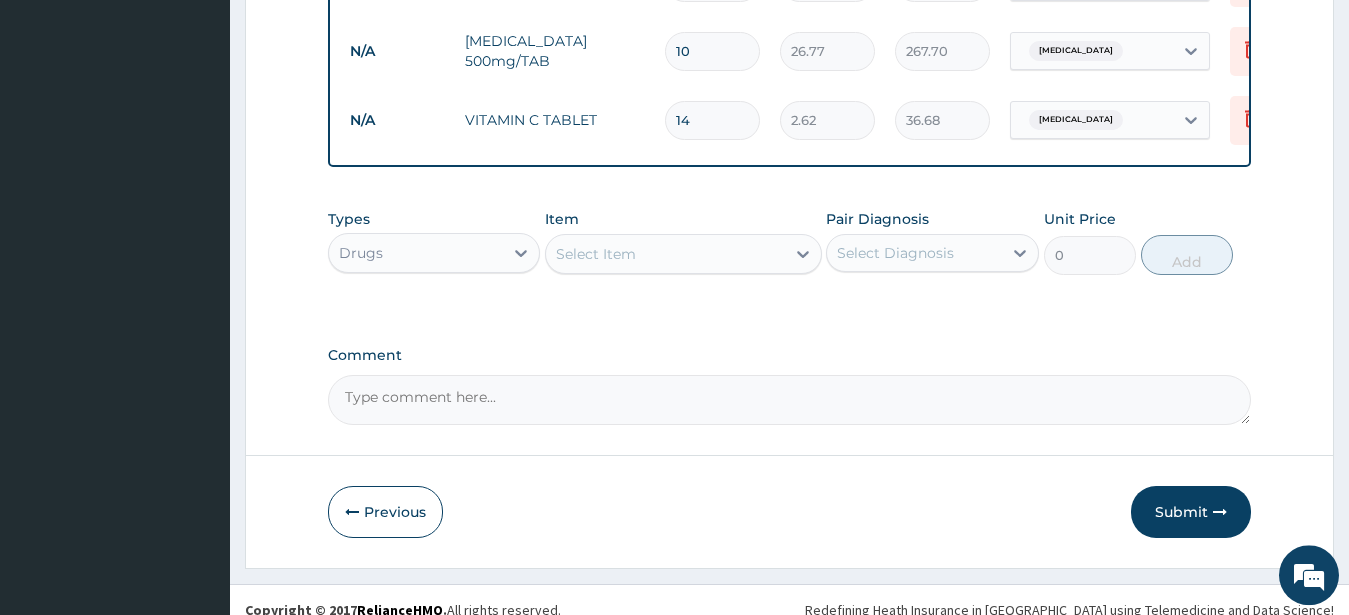 scroll, scrollTop: 740, scrollLeft: 0, axis: vertical 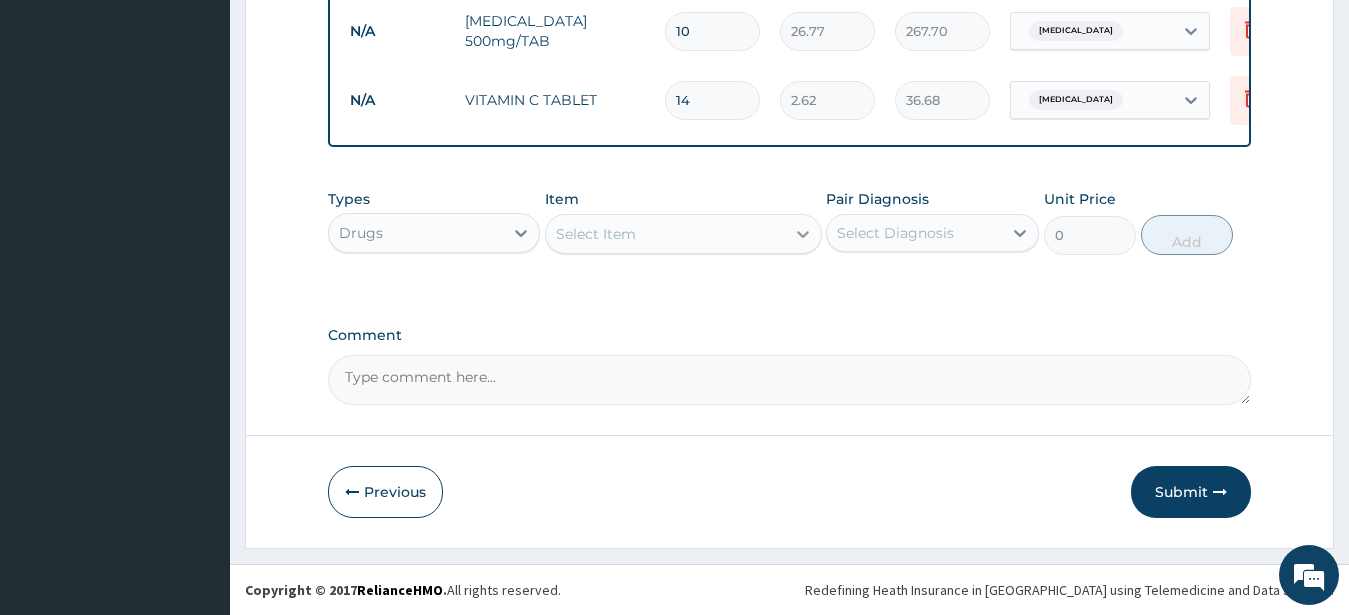 type on "14" 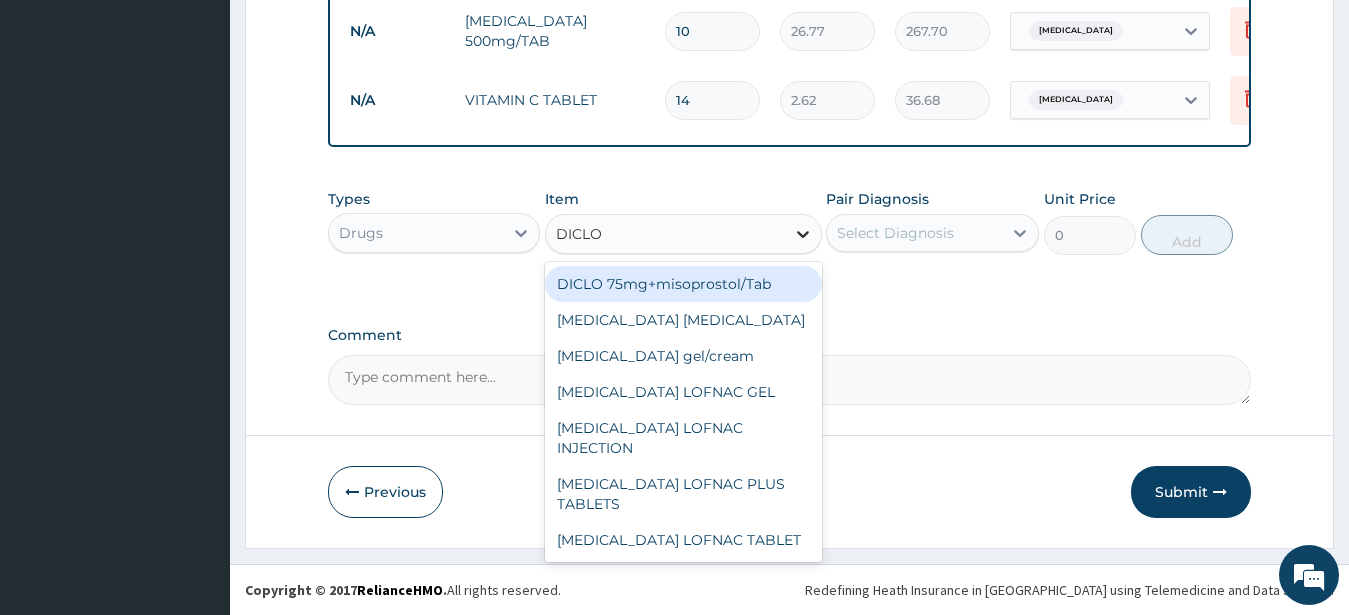 type on "DICLOF" 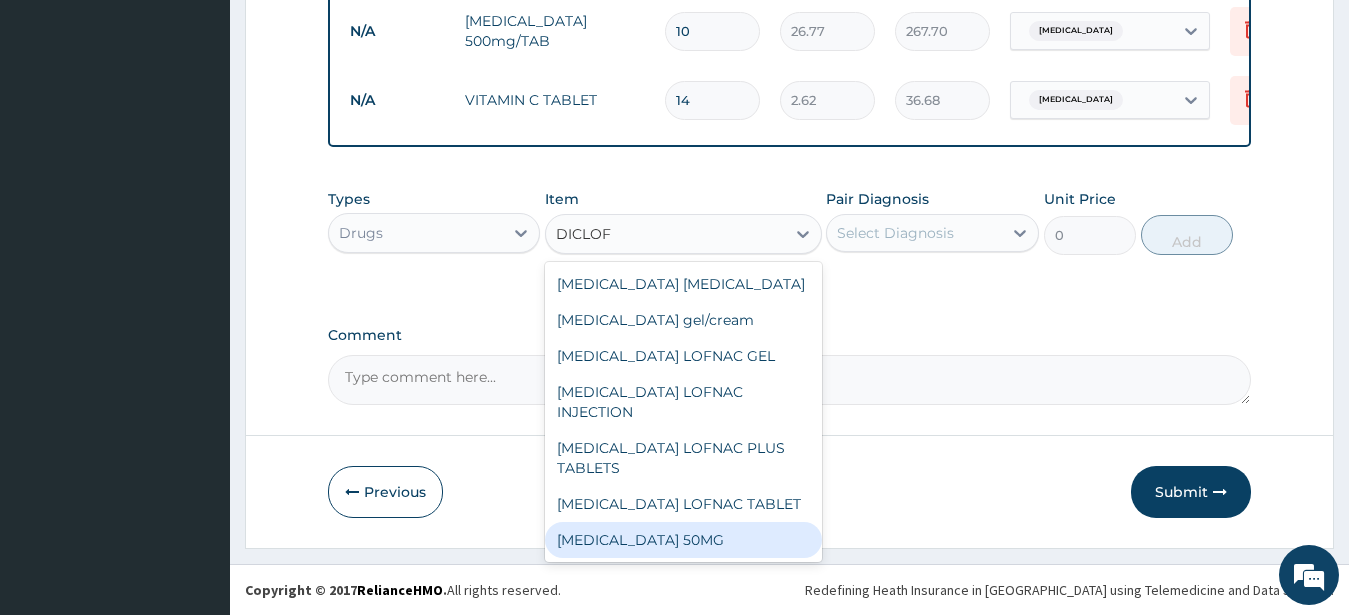 click on "[MEDICAL_DATA] 50MG" at bounding box center (683, 540) 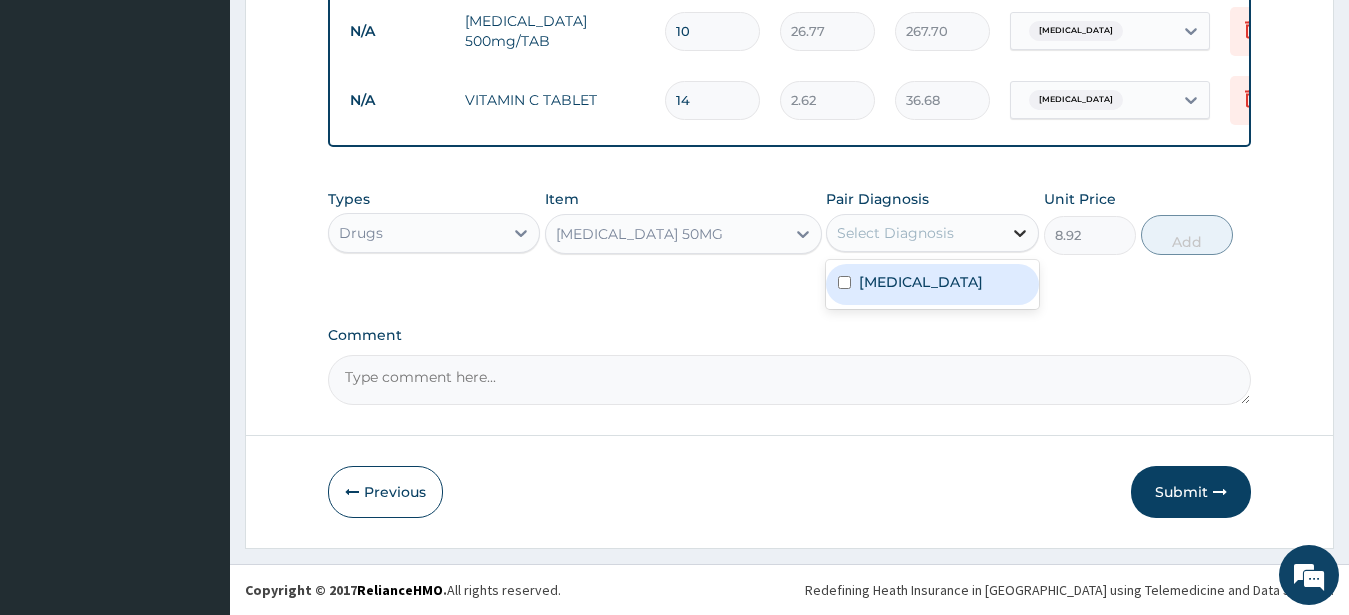 click 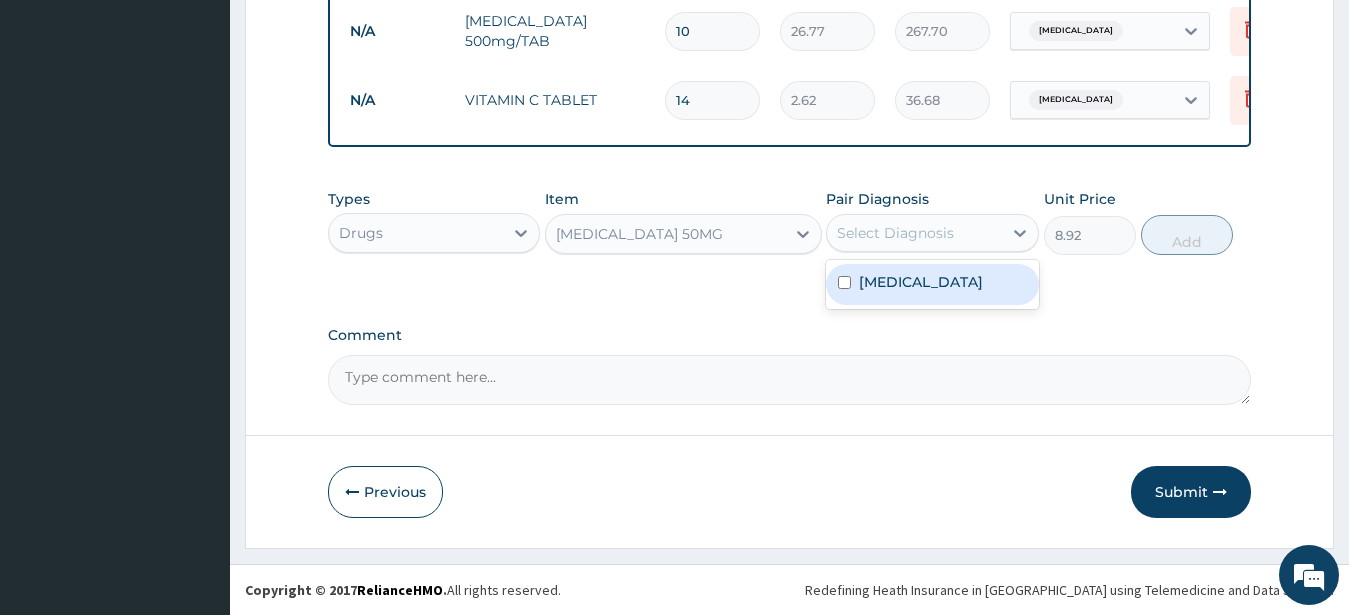 drag, startPoint x: 931, startPoint y: 299, endPoint x: 960, endPoint y: 277, distance: 36.40055 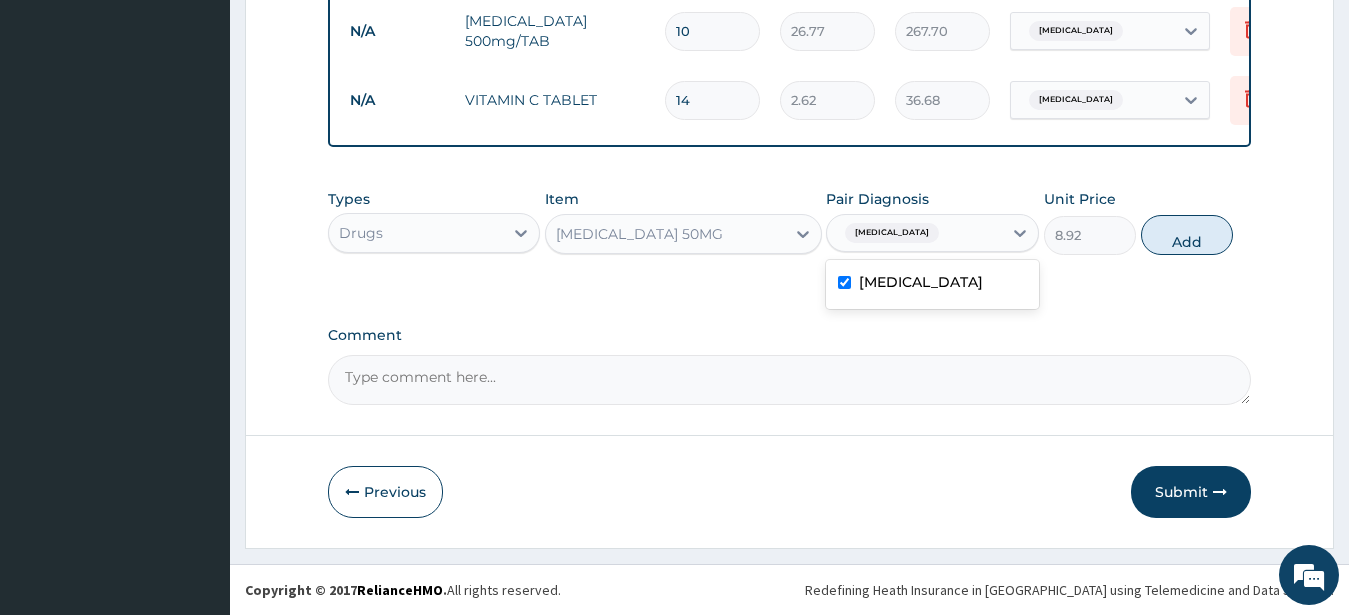 checkbox on "true" 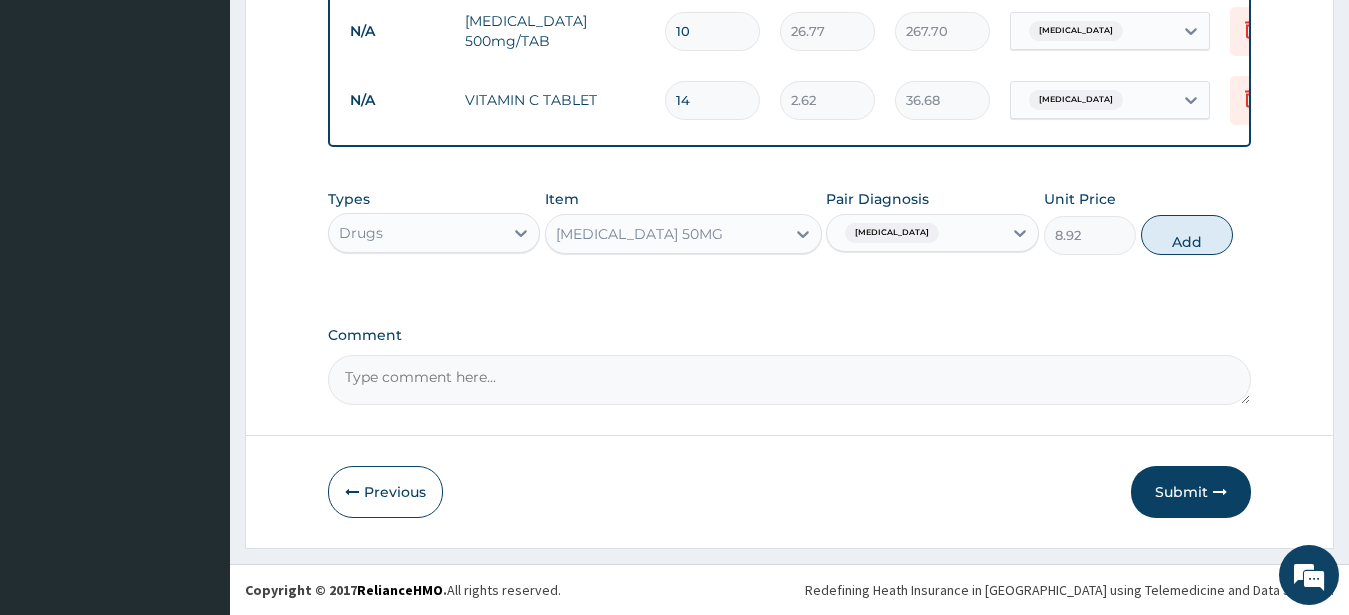 click on "Bacterial infectious disease" at bounding box center (914, 233) 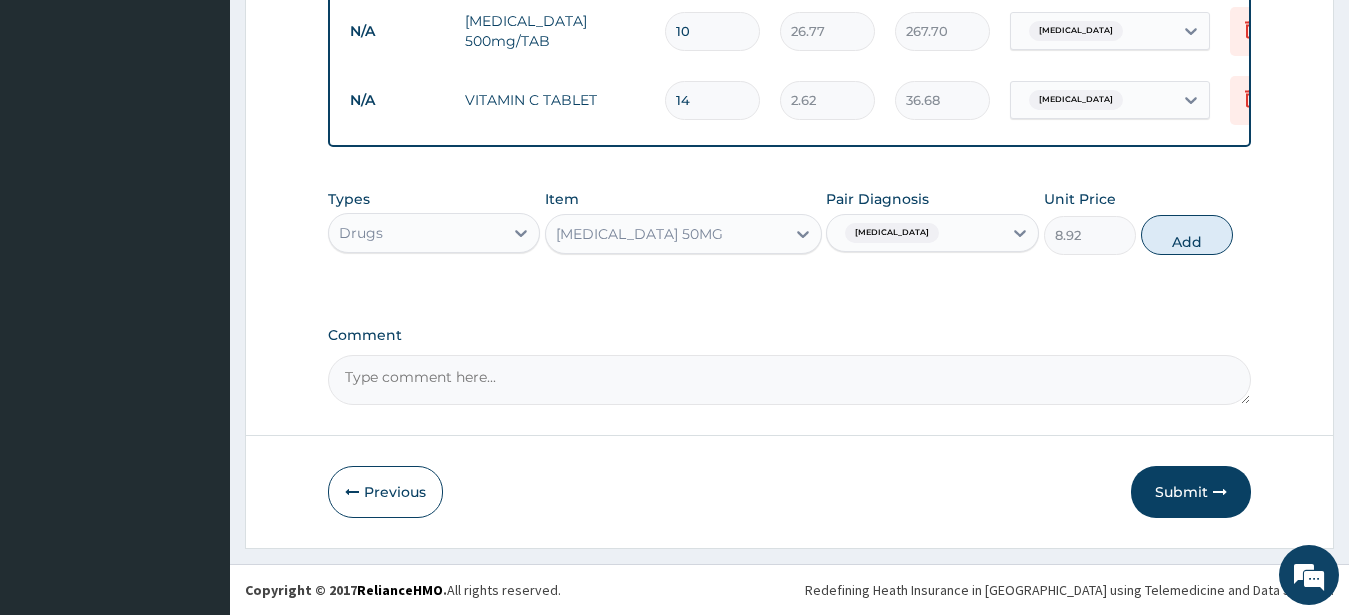click on "Add" at bounding box center [1187, 235] 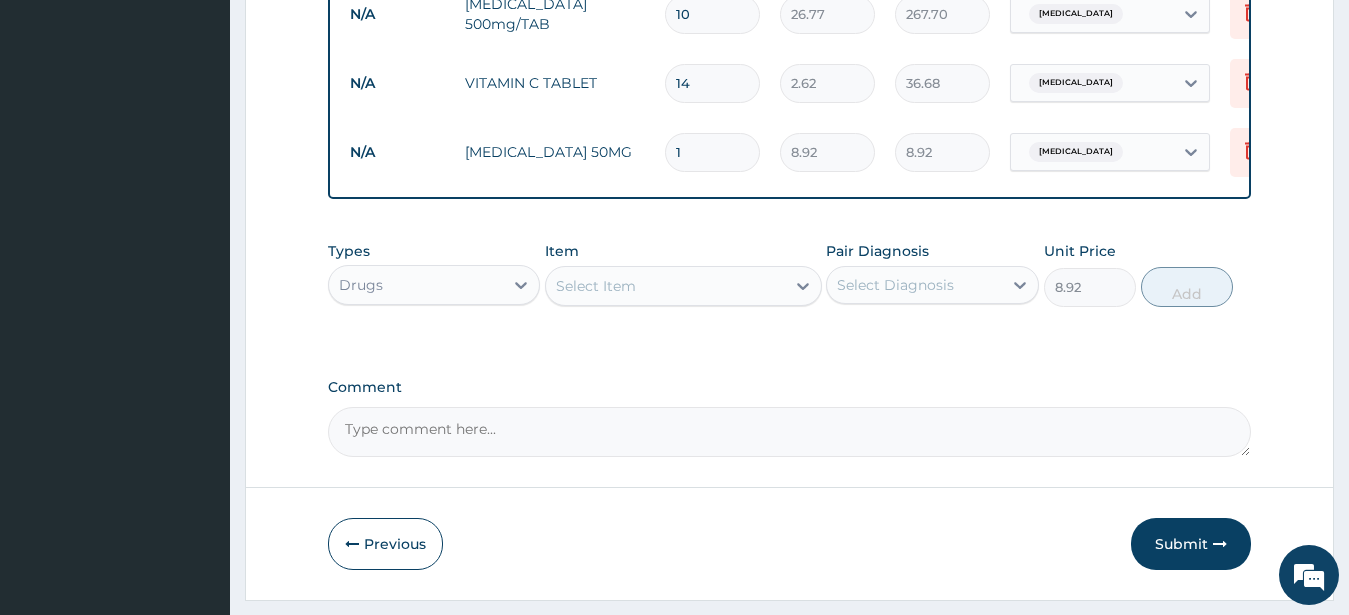 type on "0" 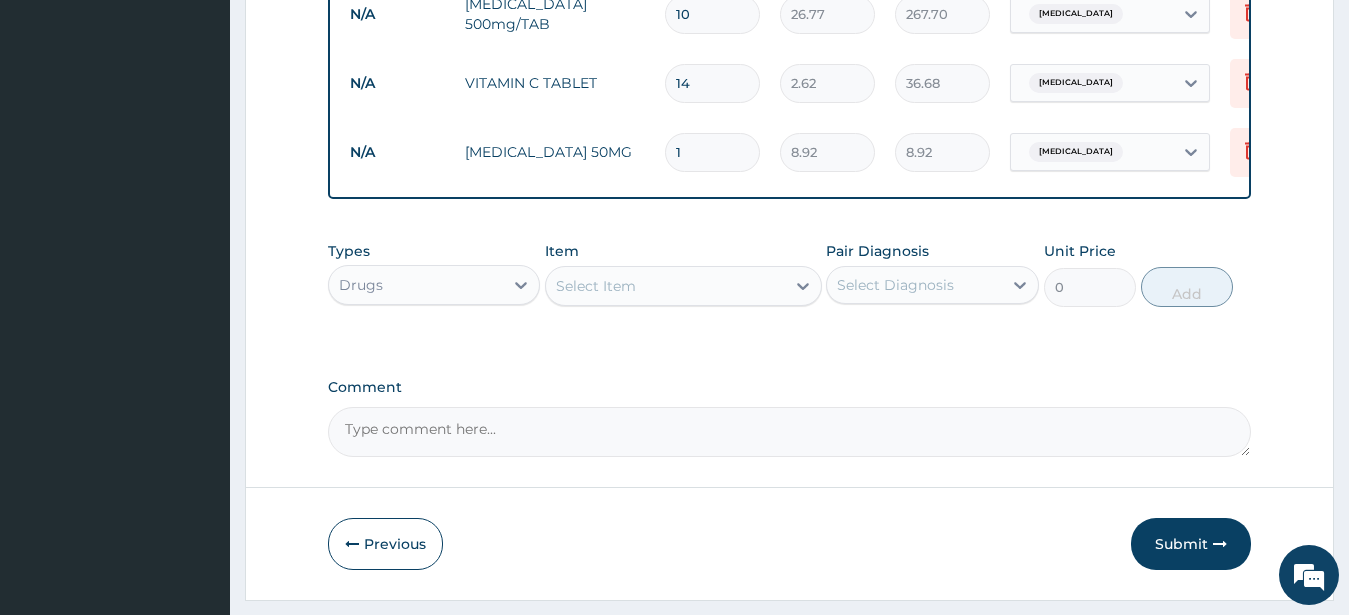 type on "10" 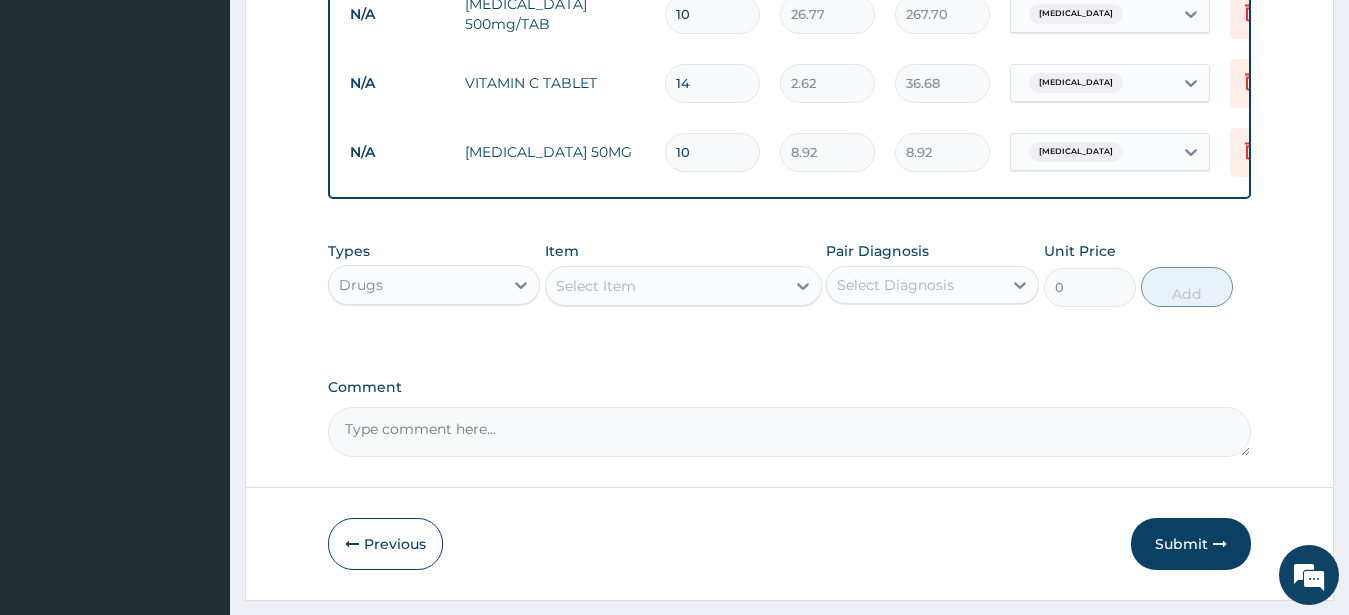type on "89.20" 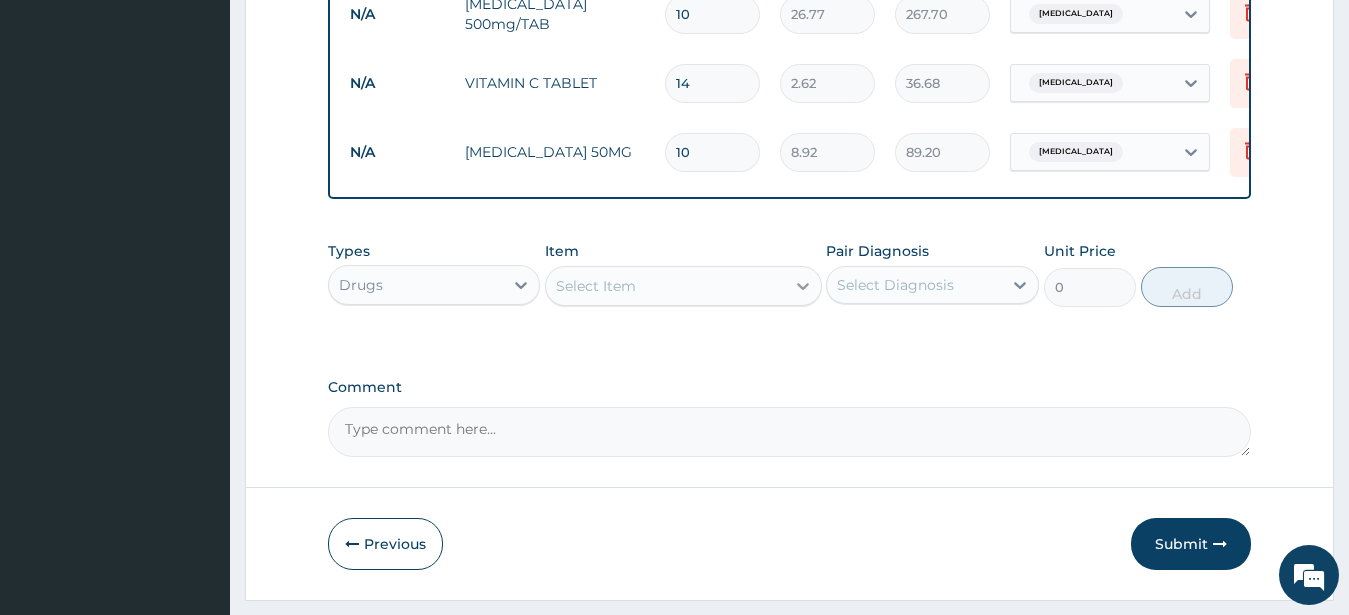 type on "10" 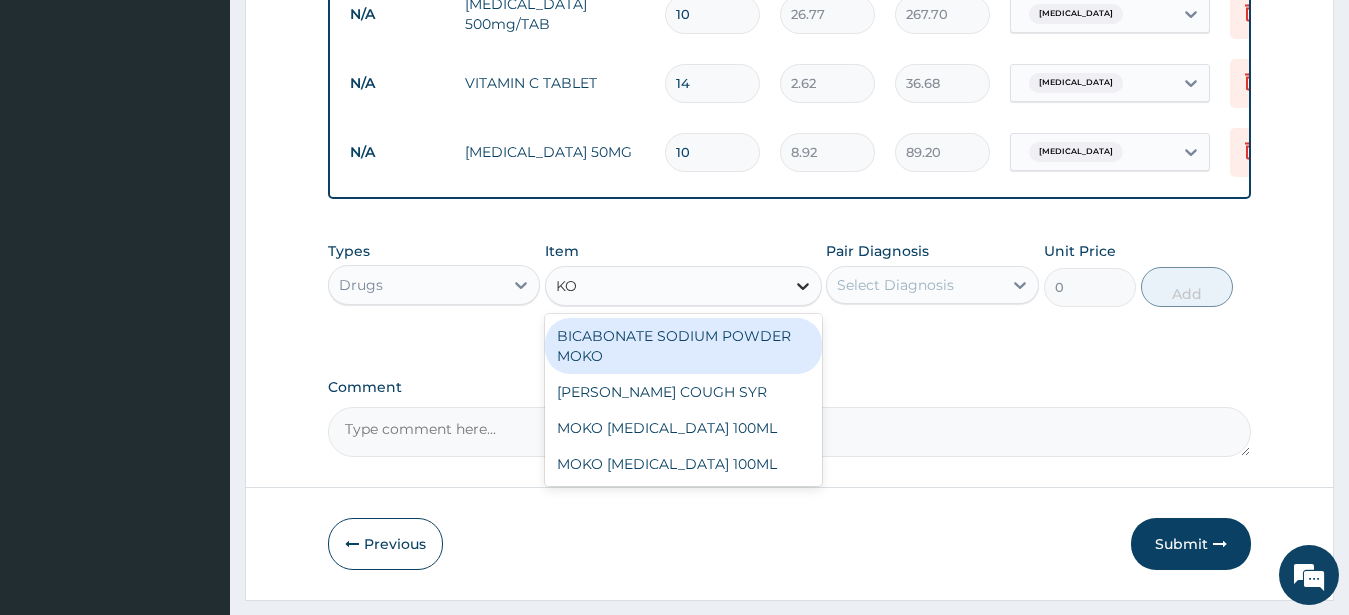 type on "K" 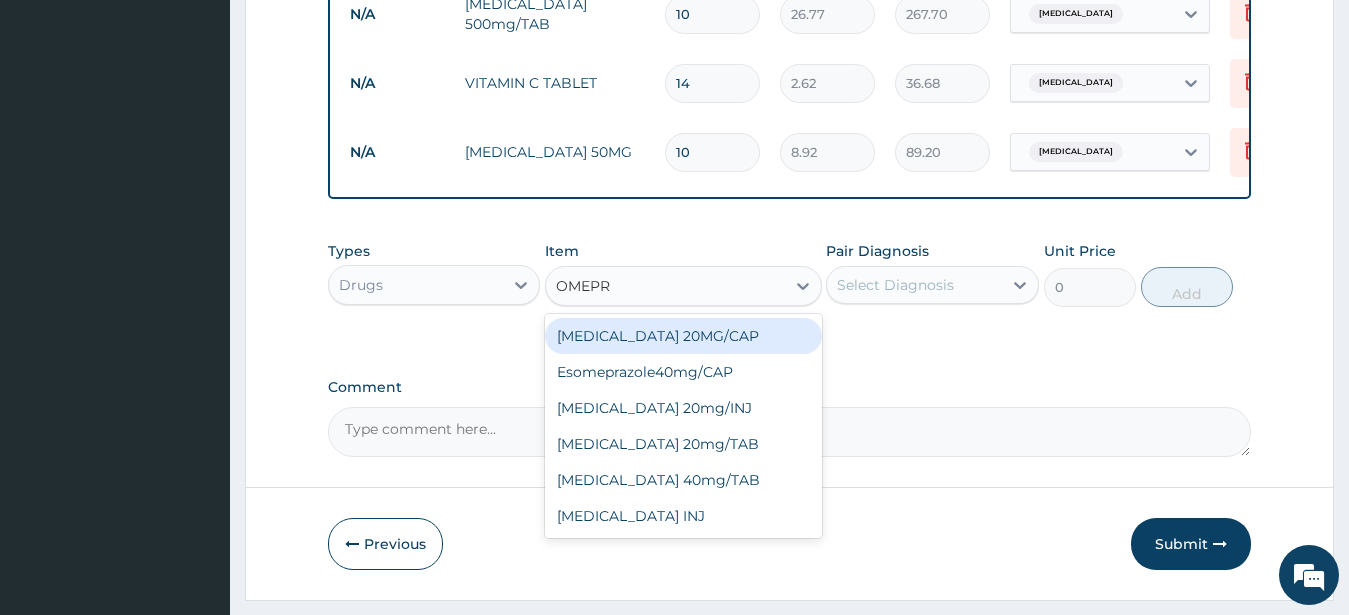 type on "OMEPRA" 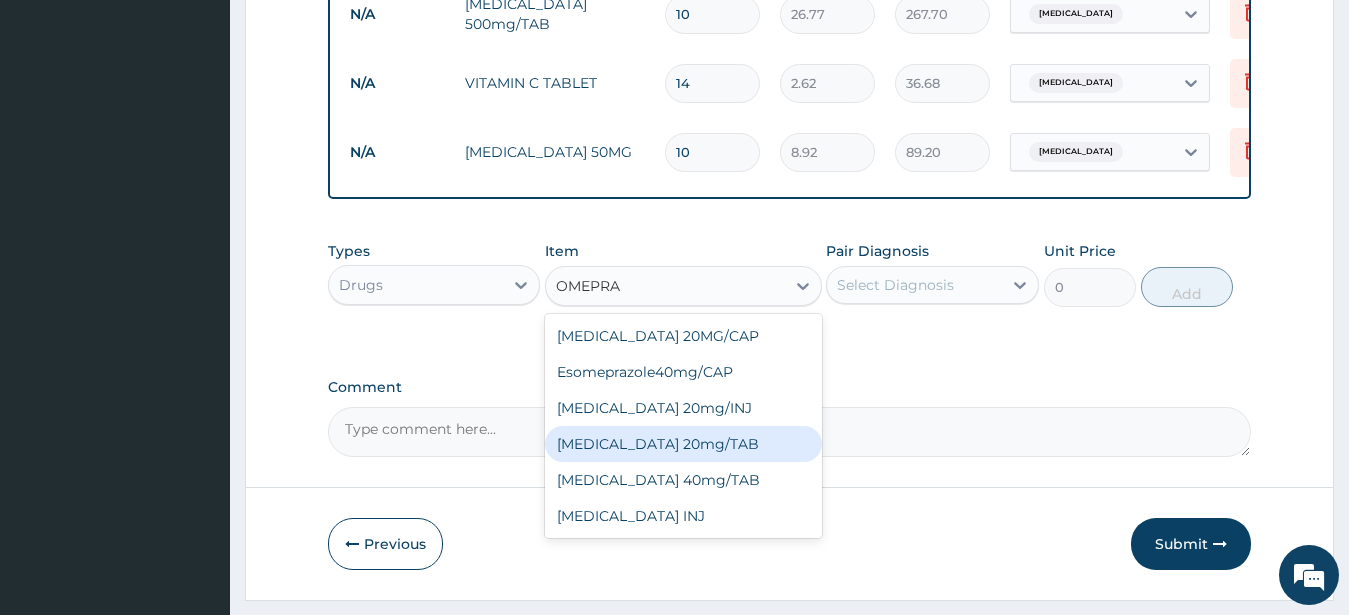 click on "[MEDICAL_DATA] 20mg/TAB" at bounding box center (683, 444) 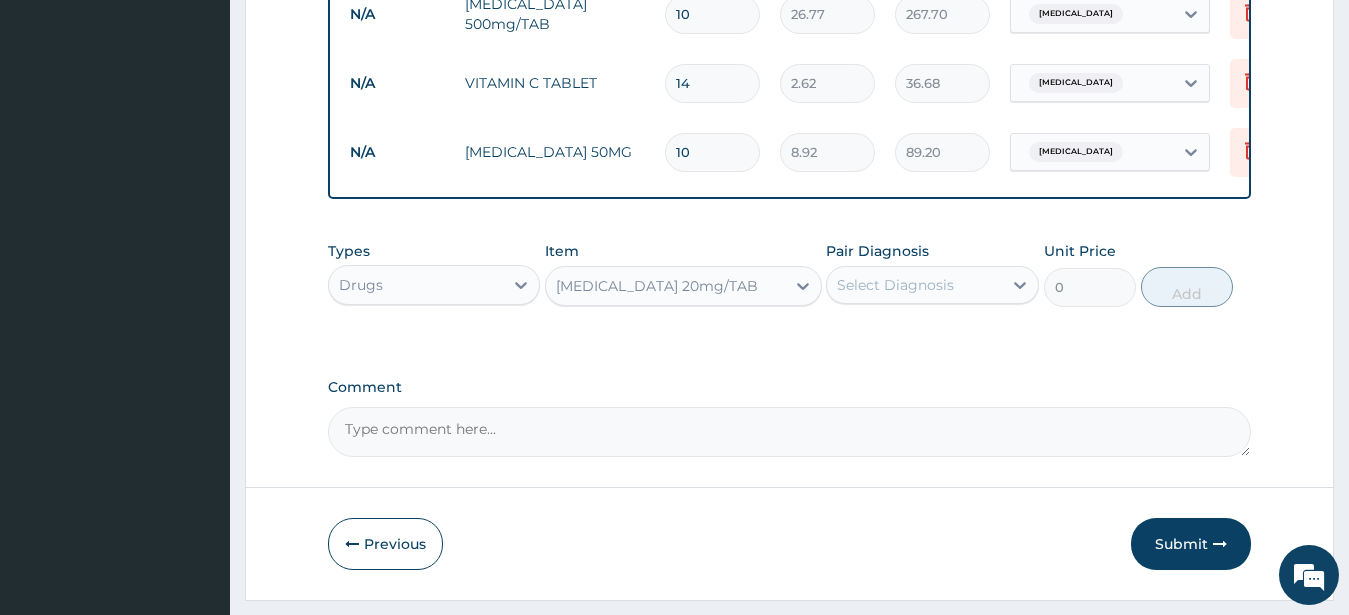 type 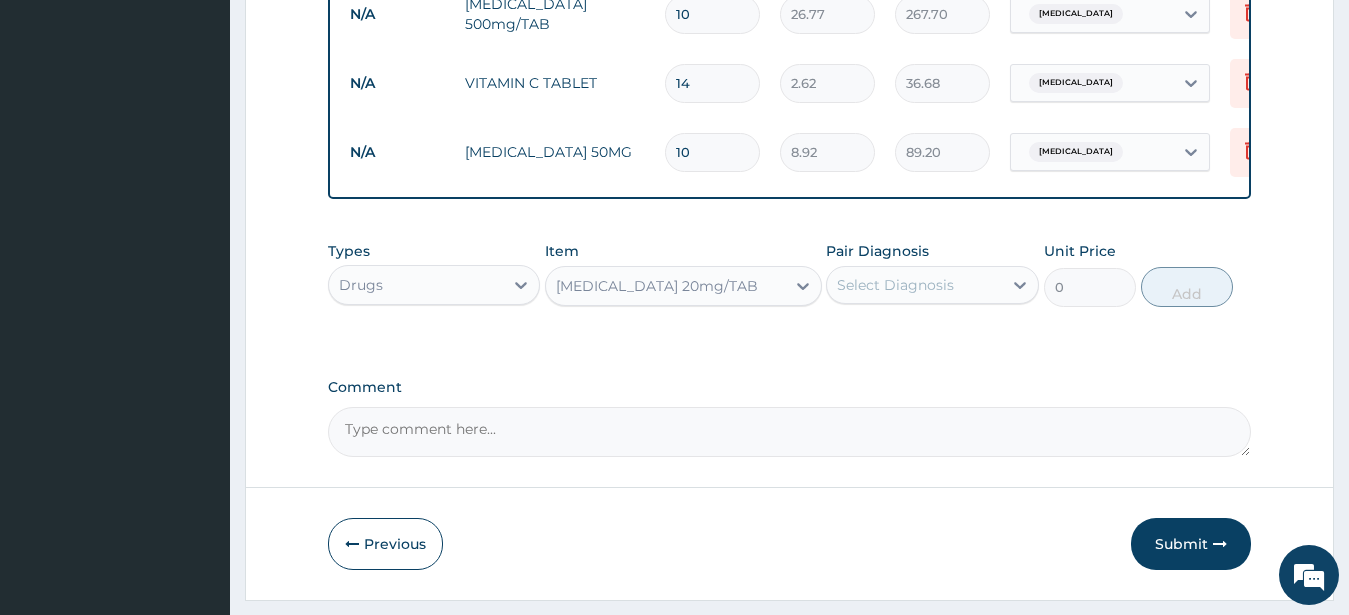 type on "78.75" 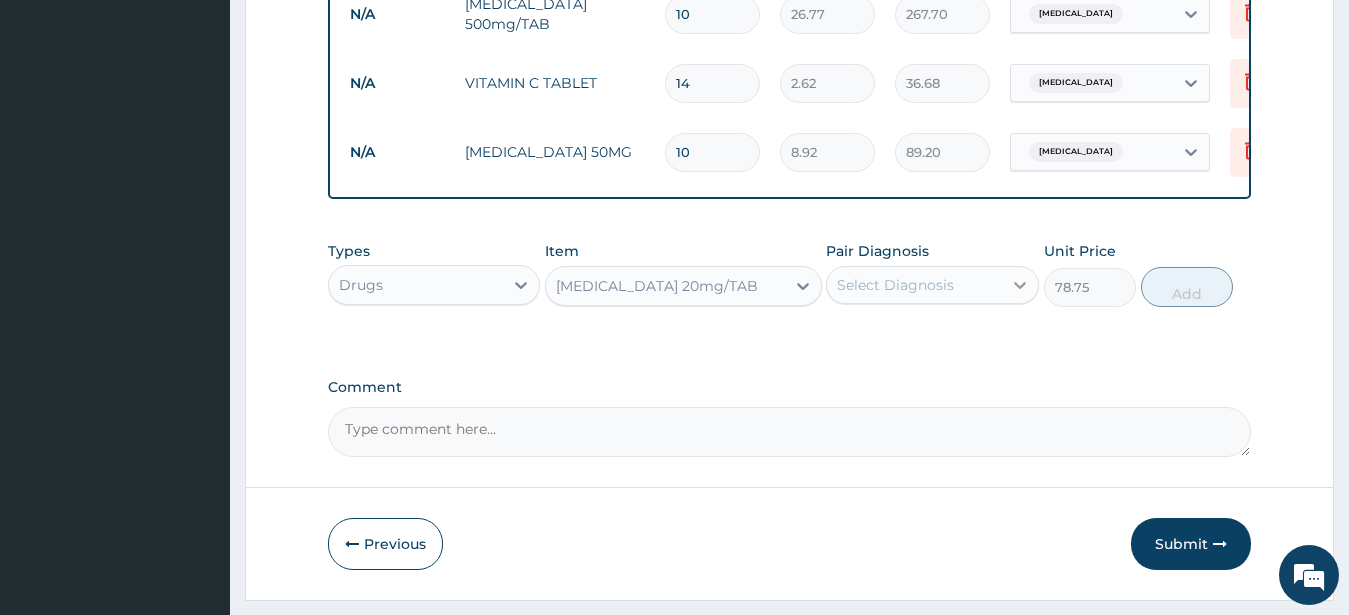 click at bounding box center (1020, 285) 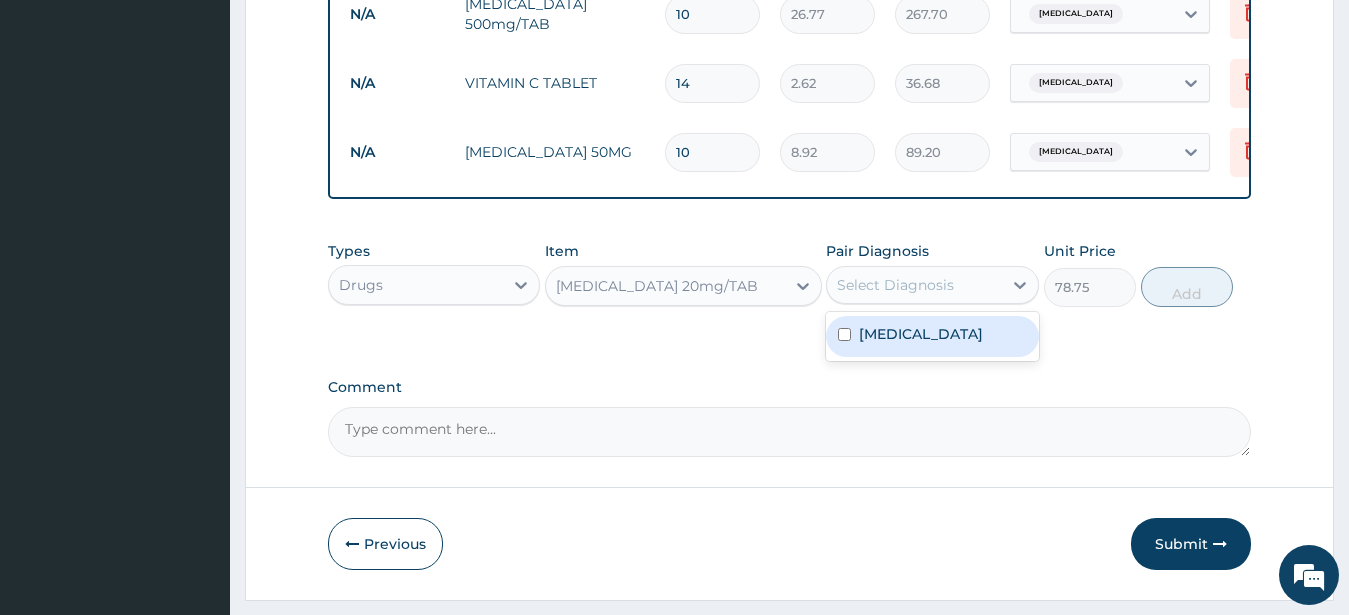 drag, startPoint x: 853, startPoint y: 379, endPoint x: 862, endPoint y: 373, distance: 10.816654 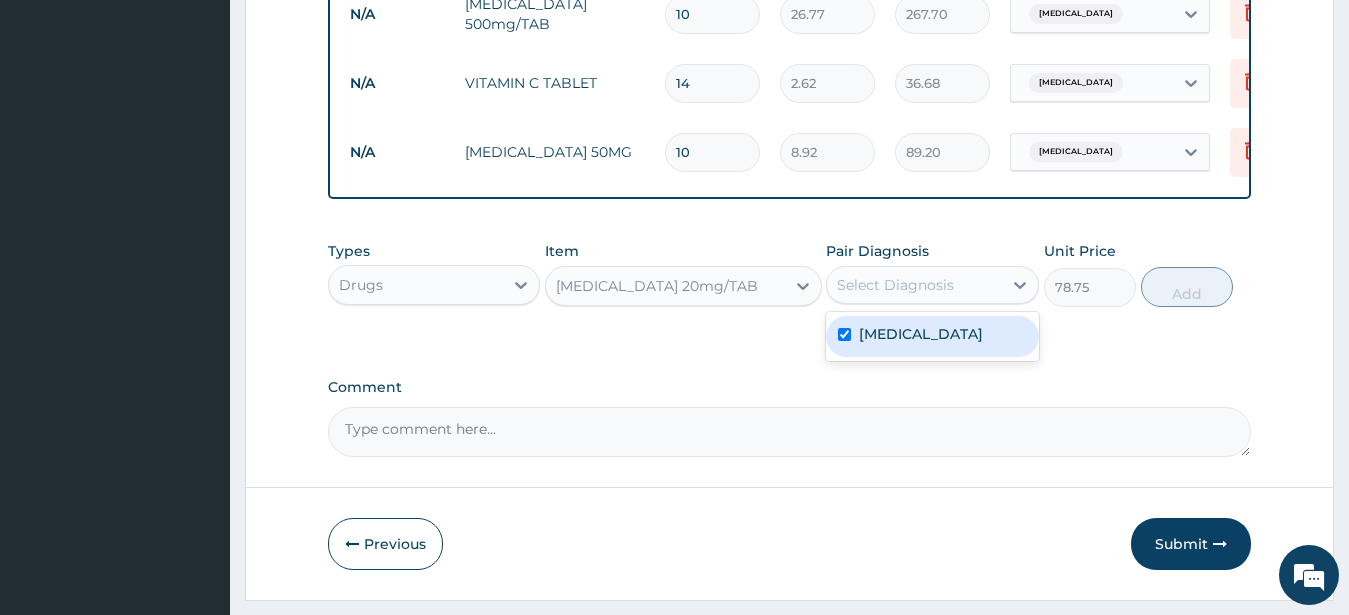 checkbox on "true" 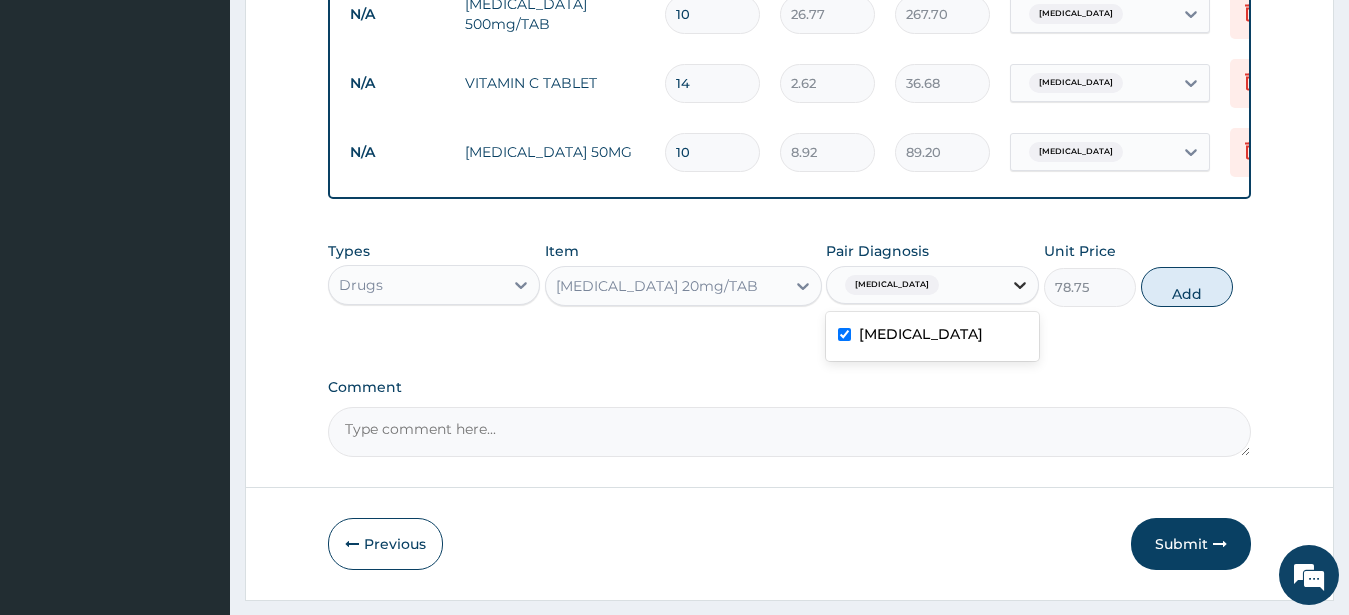 click on "Bacterial infectious disease" at bounding box center (932, 285) 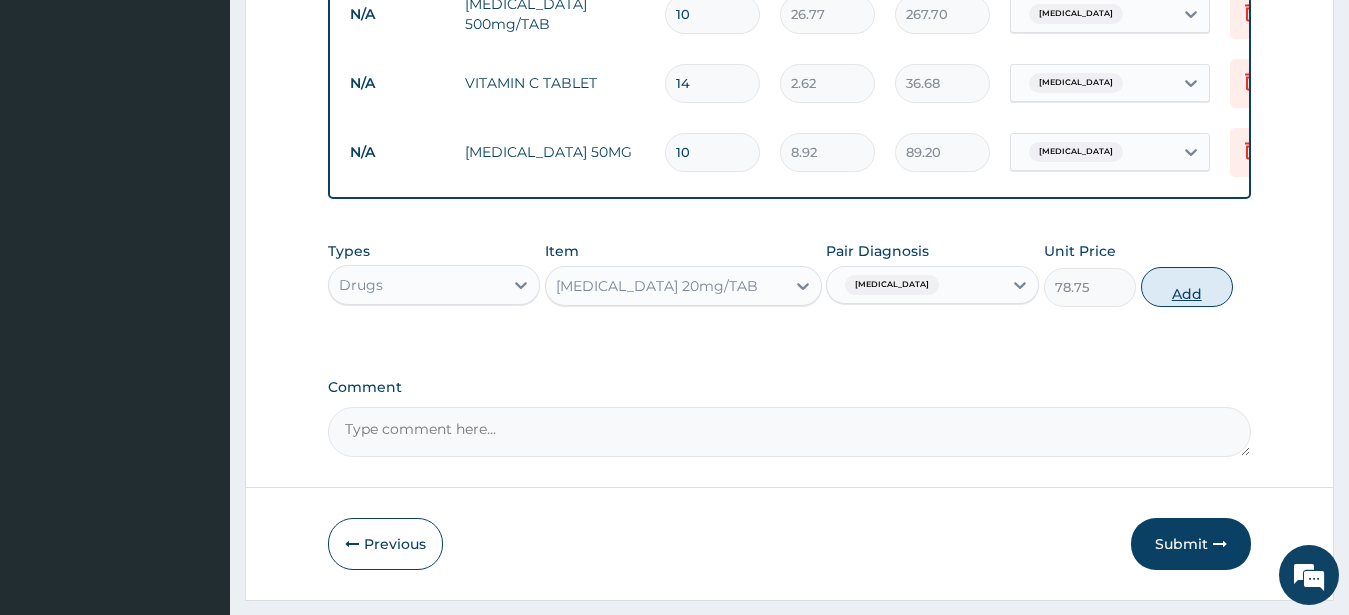 click on "Add" at bounding box center [1187, 287] 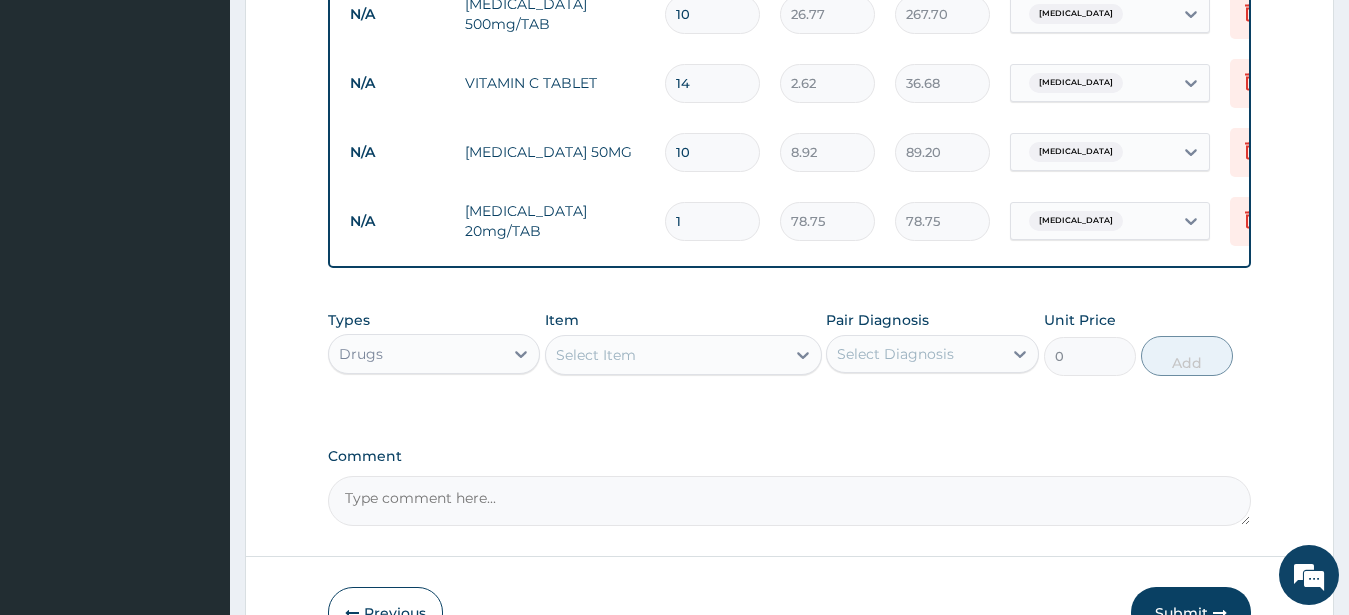 type on "10" 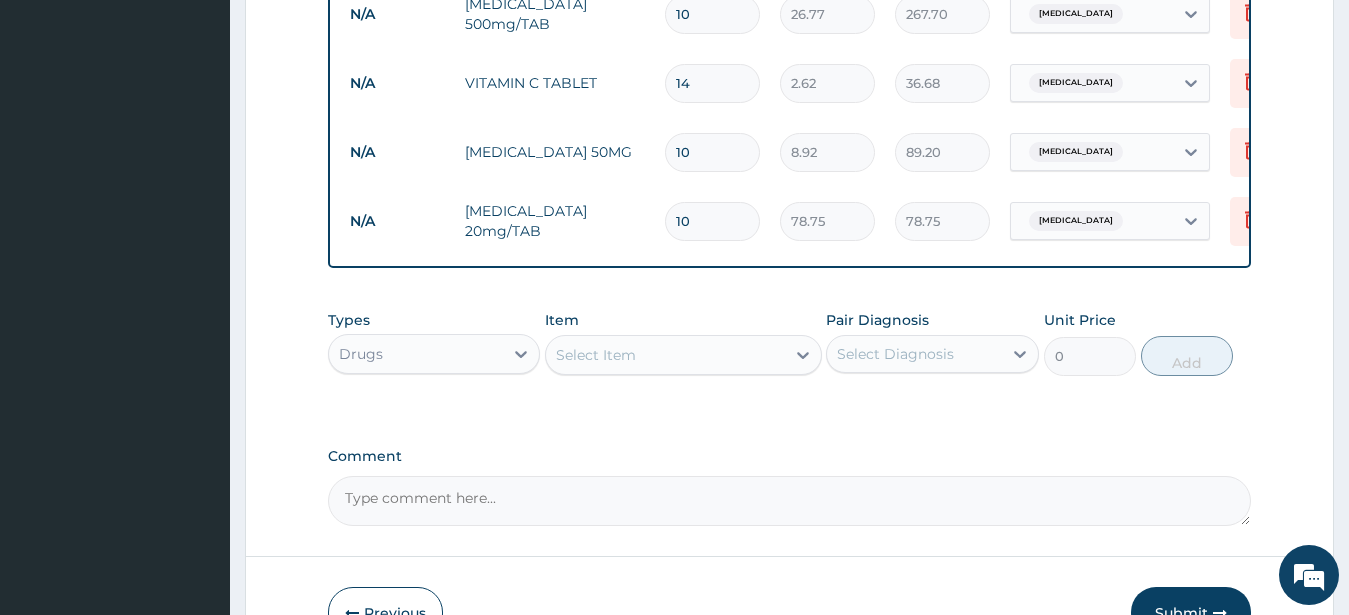 type on "787.50" 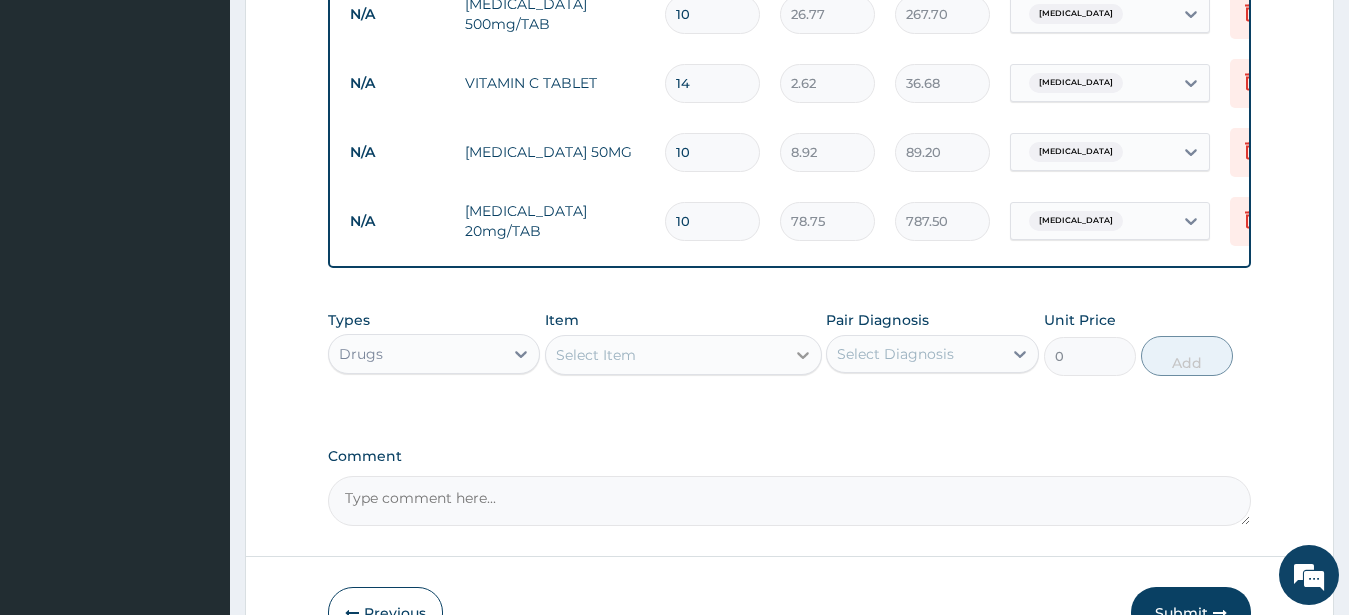type on "10" 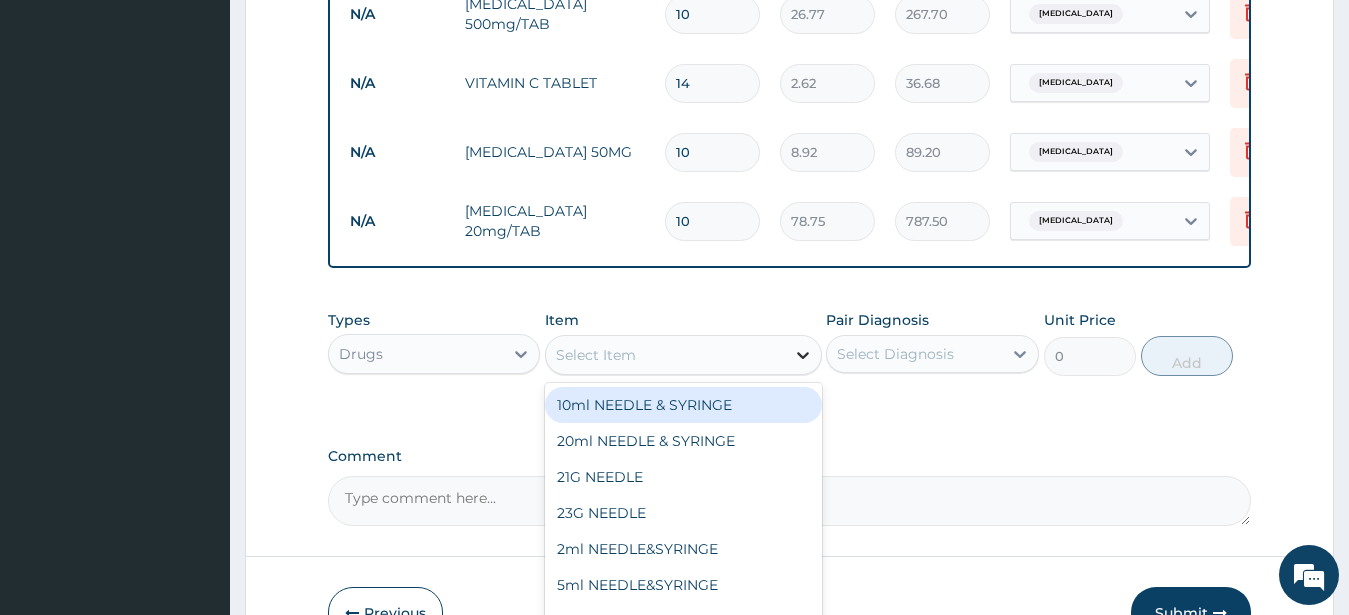 click 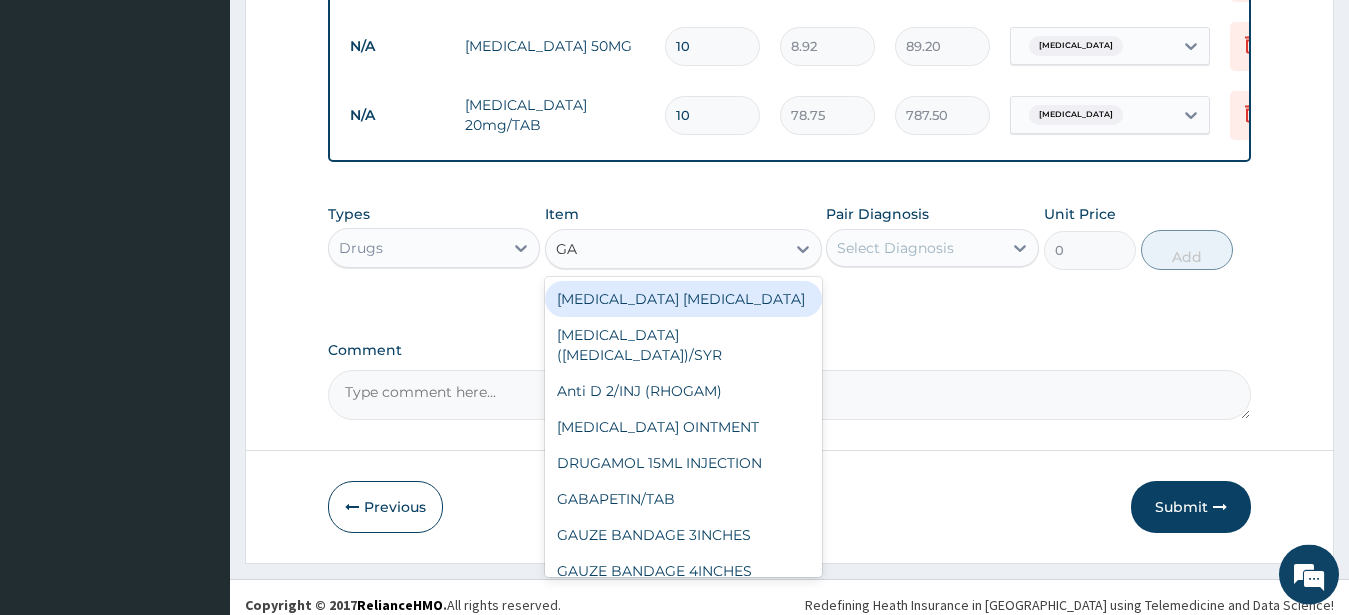 scroll, scrollTop: 878, scrollLeft: 0, axis: vertical 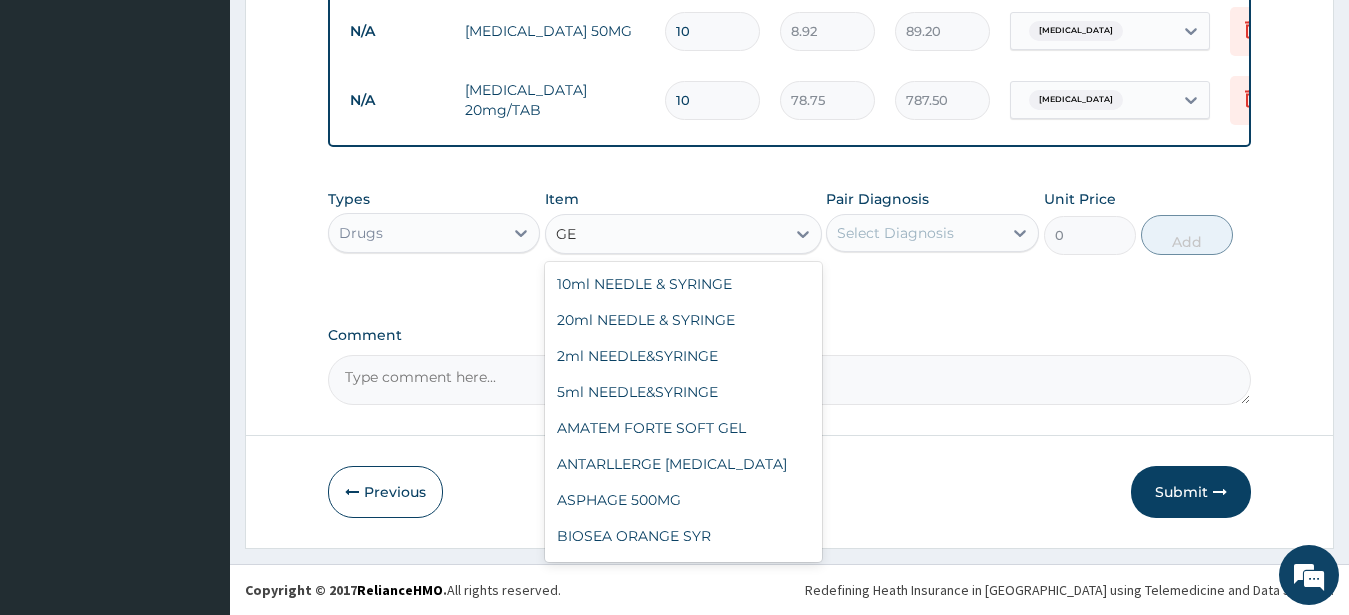 type on "G" 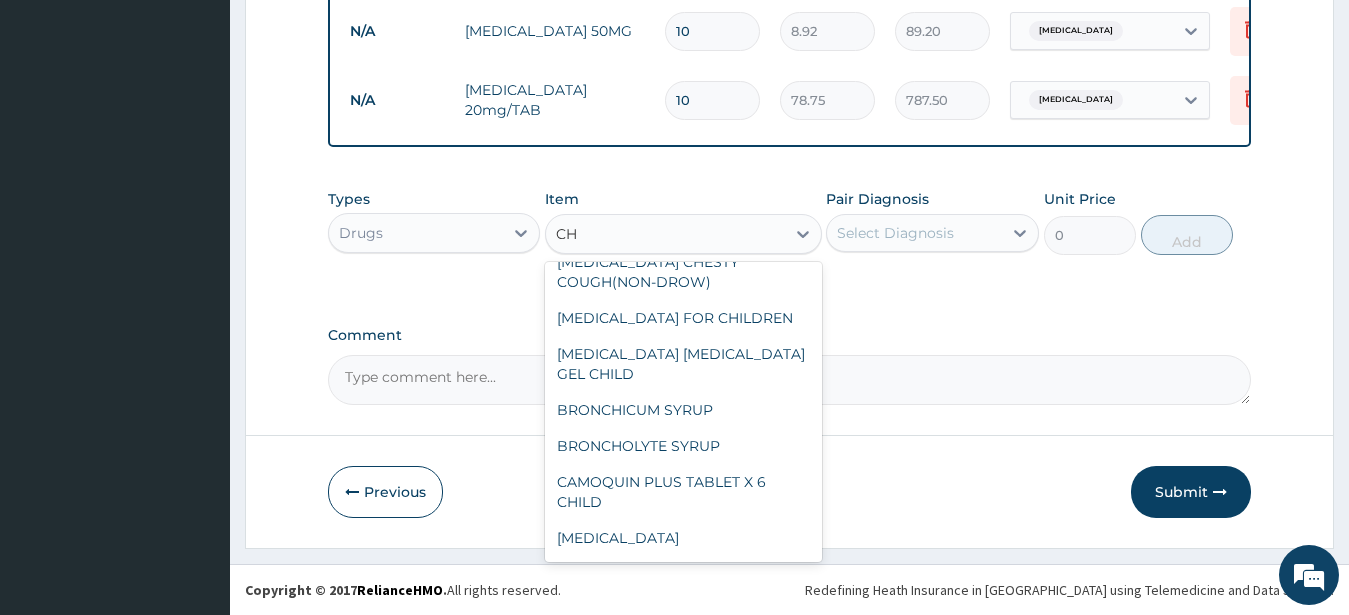 scroll, scrollTop: 270, scrollLeft: 0, axis: vertical 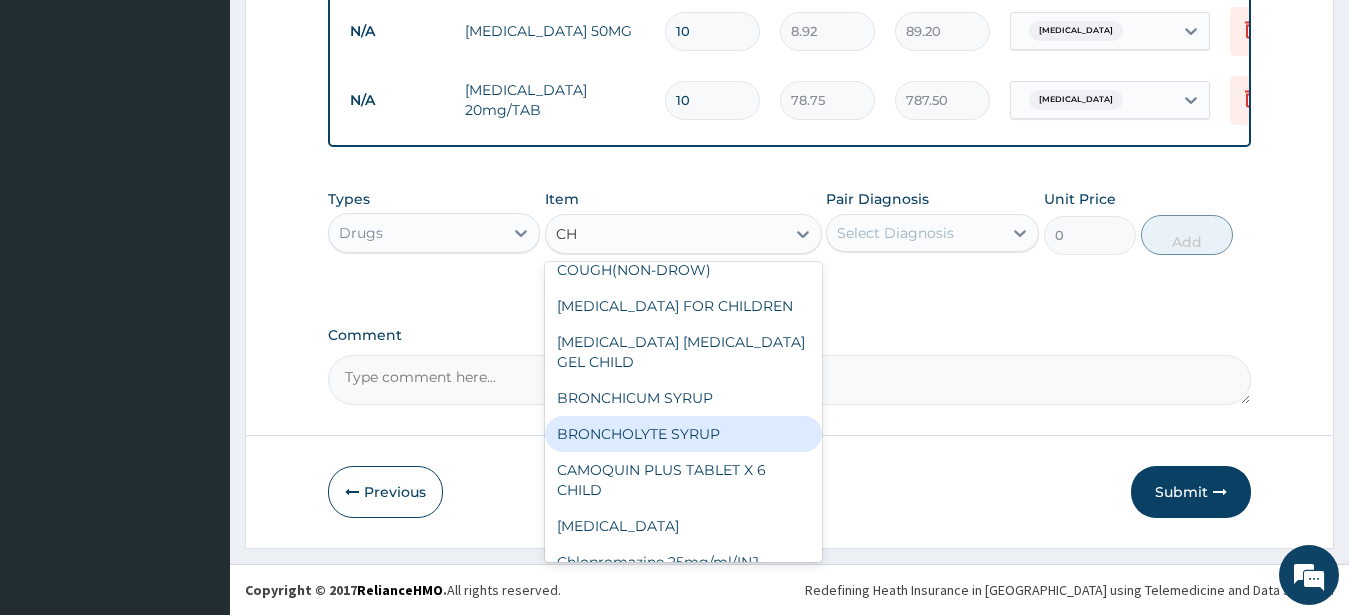 type on "C" 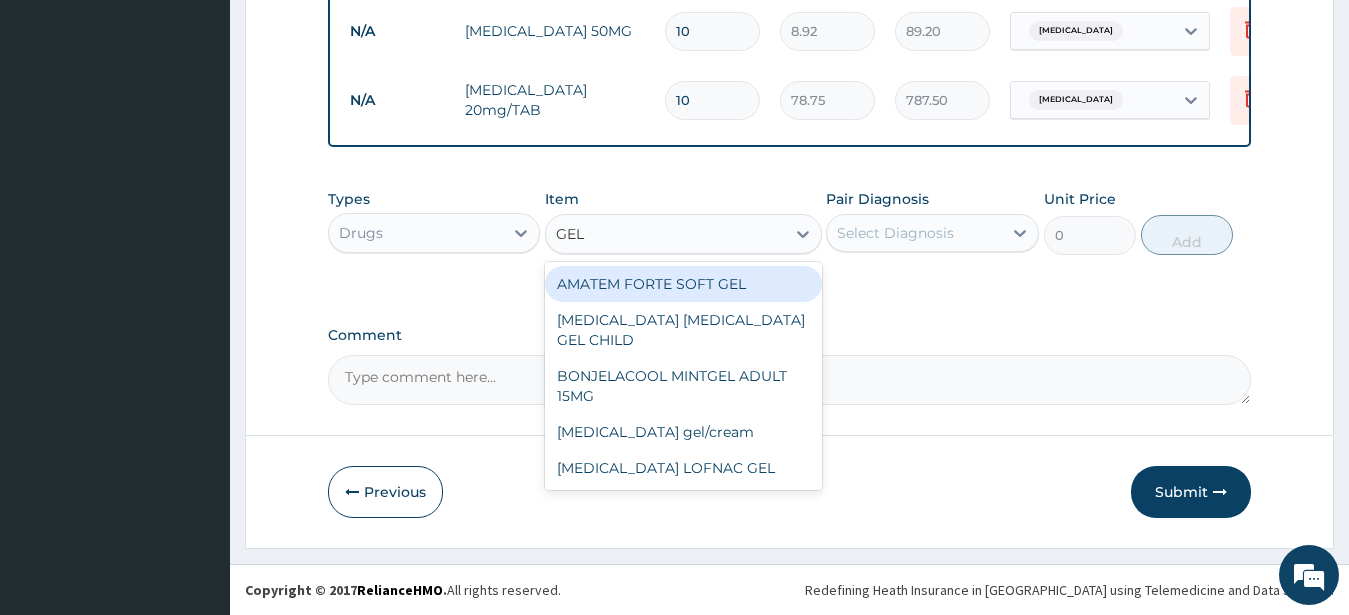 scroll, scrollTop: 0, scrollLeft: 0, axis: both 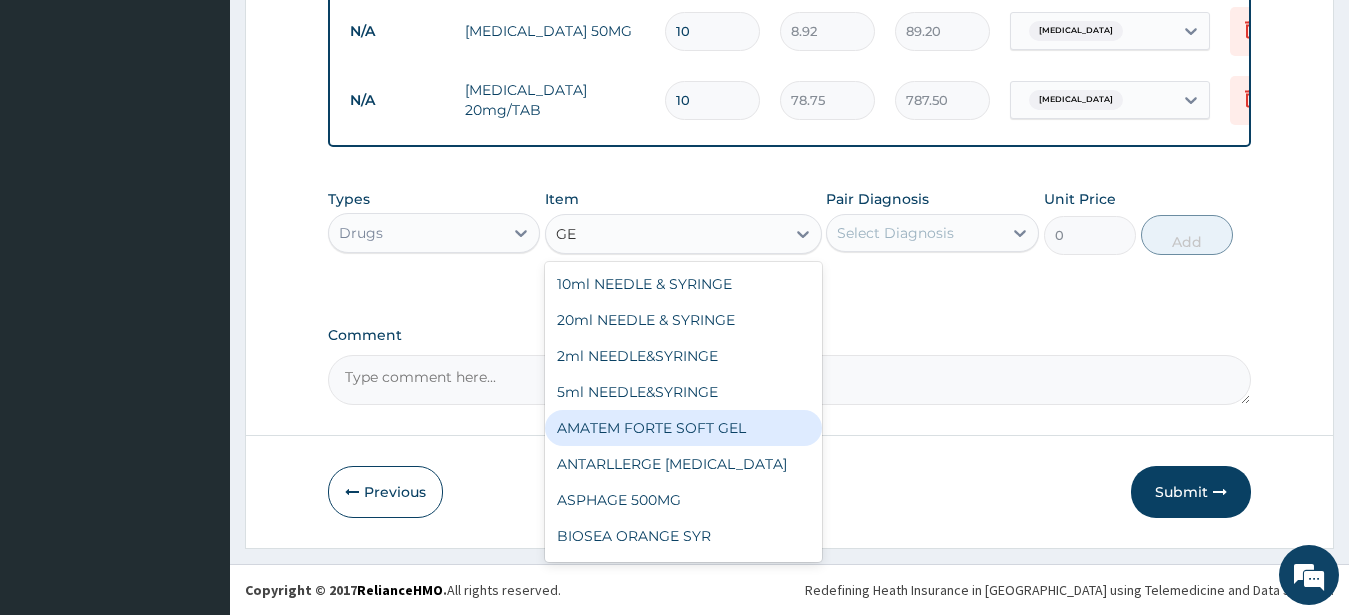 type on "G" 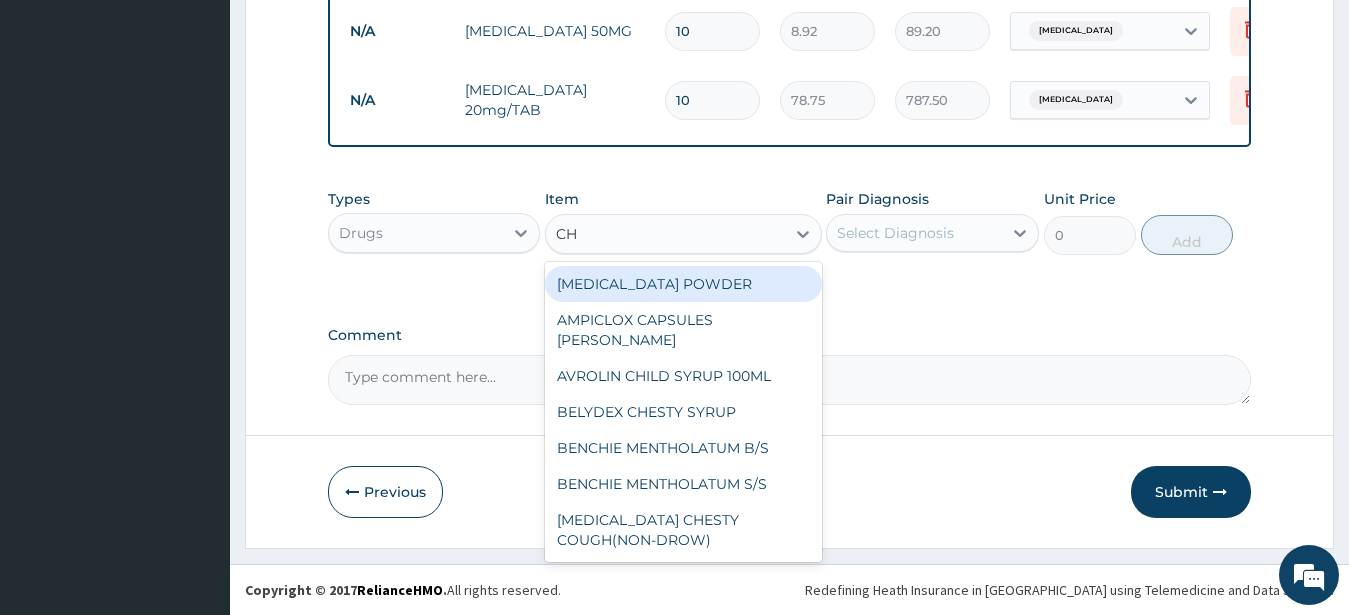 type on "C" 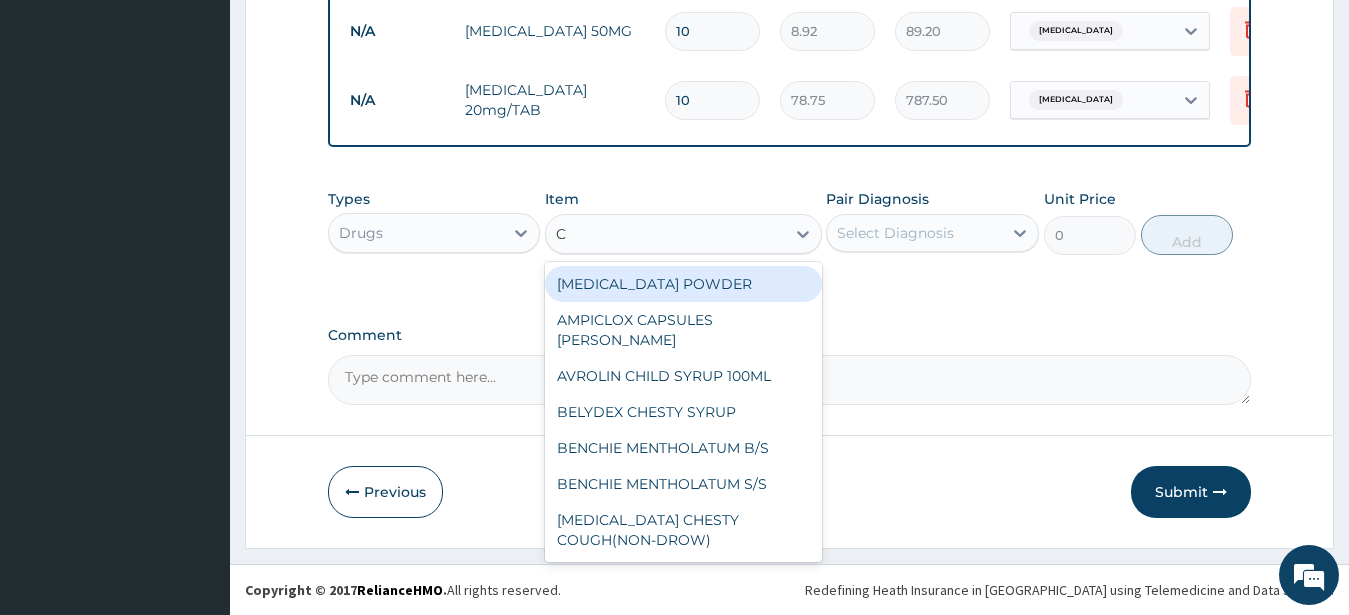type 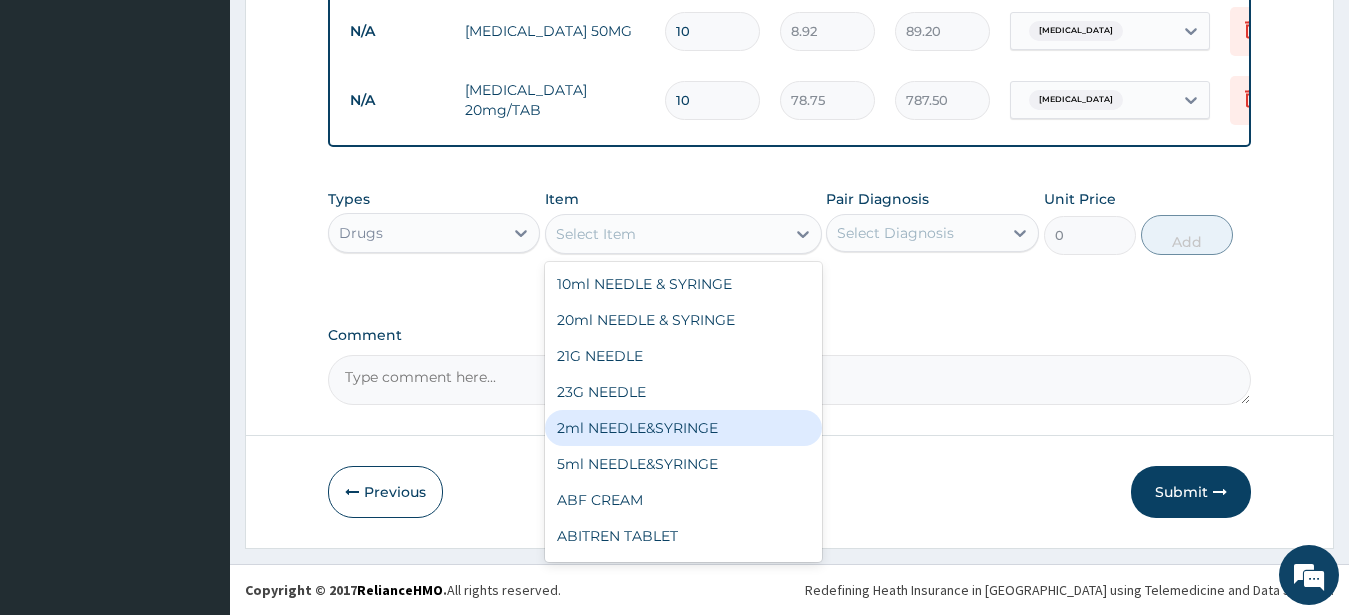 click on "PA Code / Prescription Code Enter Code(Secondary Care Only) Encounter Date 26-03-2025 Diagnosis Bacterial infectious disease Query NB: All diagnosis must be linked to a claim item Claim Items Type Name Quantity Unit Price Total Price Pair Diagnosis Actions N/A General Practitioner (1st consultation) 1 1500 1500.00 Bacterial infectious disease Delete N/A Doxycyline 100mg/CAP 14 5.77 80.78 Bacterial infectious disease Delete N/A Ciprofloxacin 500mg/TAB 10 26.77 267.70 Bacterial infectious disease Delete N/A VITAMIN C TABLET 14 2.62 36.68 Bacterial infectious disease Delete N/A DICLOFENAC SODIUM 50MG 10 8.92 89.20 Bacterial infectious disease Delete N/A OMEPRAZOLE 20mg/TAB 10 78.75 787.50 Bacterial infectious disease Delete Types Drugs Item option OMEPRAZOLE 20mg/TAB, selected. option 2ml NEEDLE&SYRINGE focused, 5 of 1044. 1044 results available. Use Up and Down to choose options, press Enter to select the currently focused option, press Escape to exit the menu, press Tab to select the option and exit the menu." at bounding box center (790, -133) 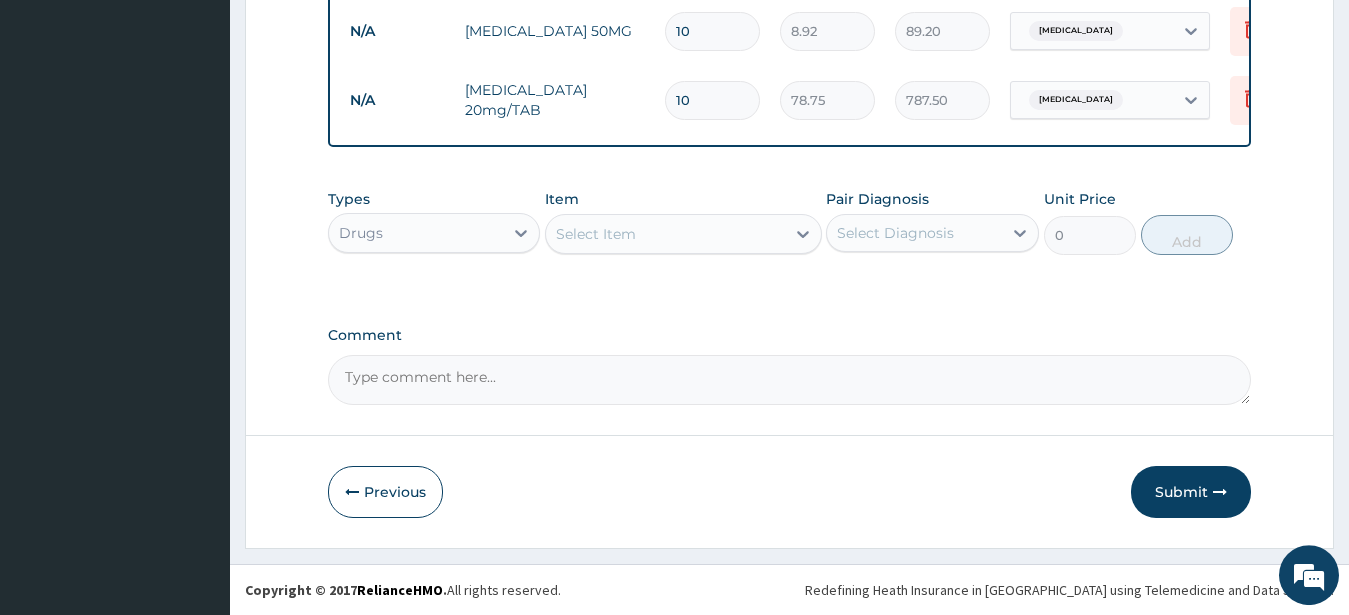 scroll, scrollTop: 878, scrollLeft: 0, axis: vertical 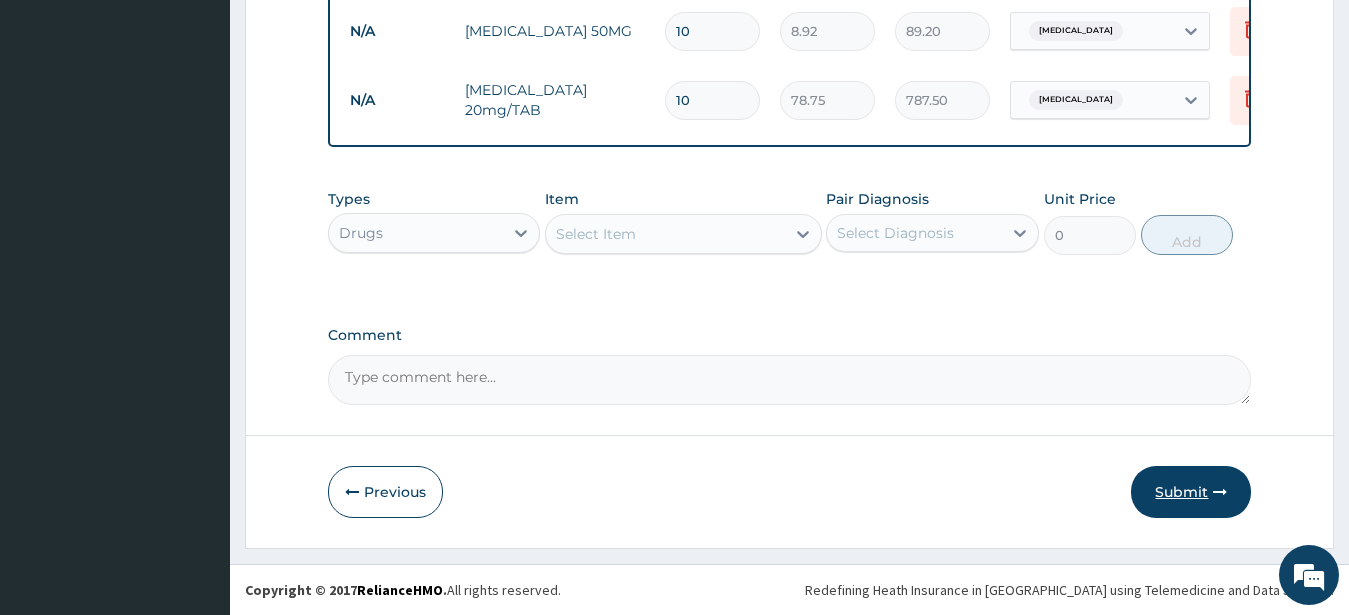 click on "Submit" at bounding box center [1191, 492] 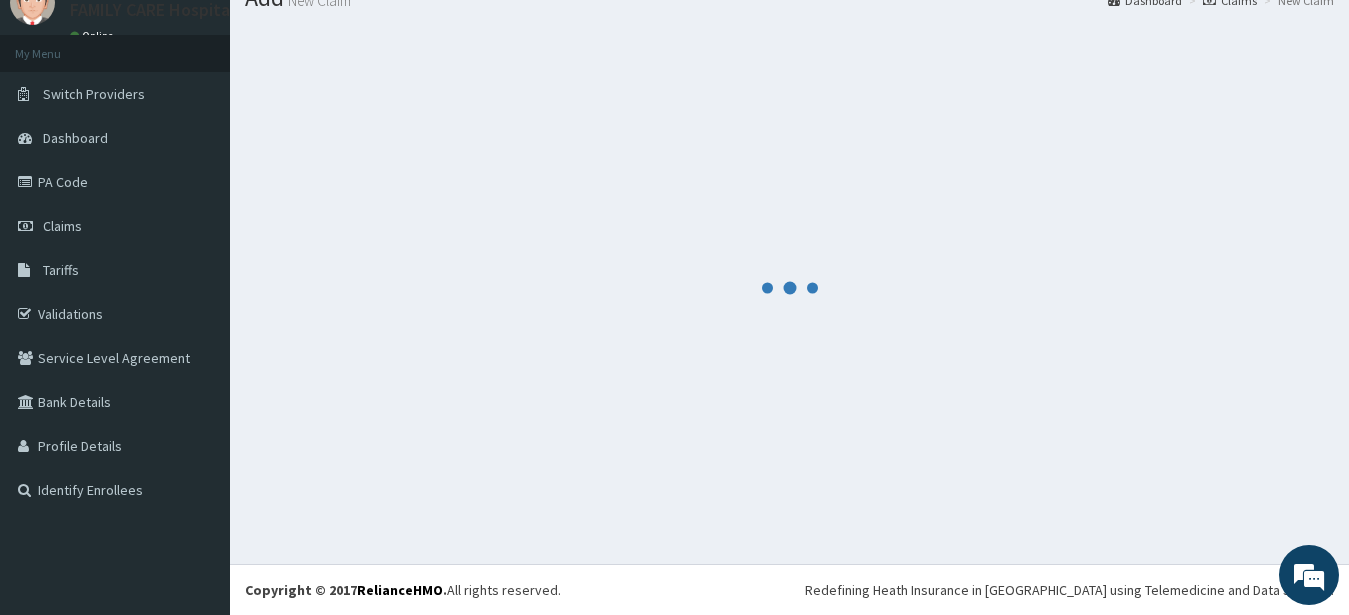 scroll, scrollTop: 80, scrollLeft: 0, axis: vertical 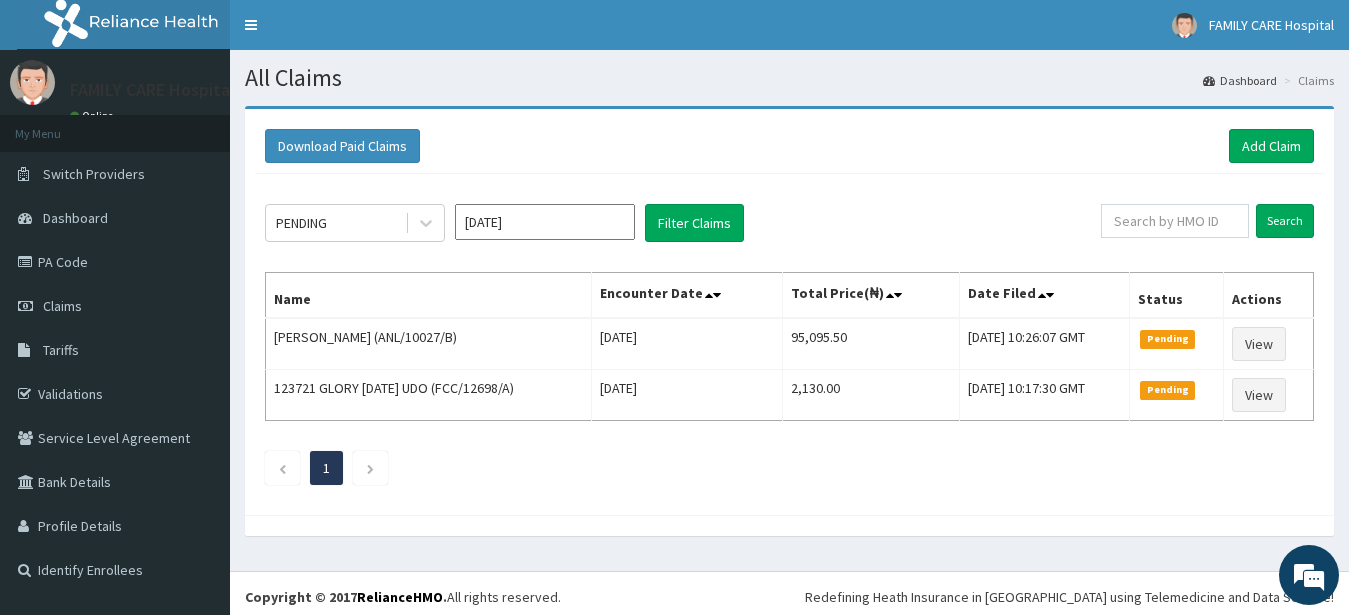 click on "[DATE]" at bounding box center [545, 222] 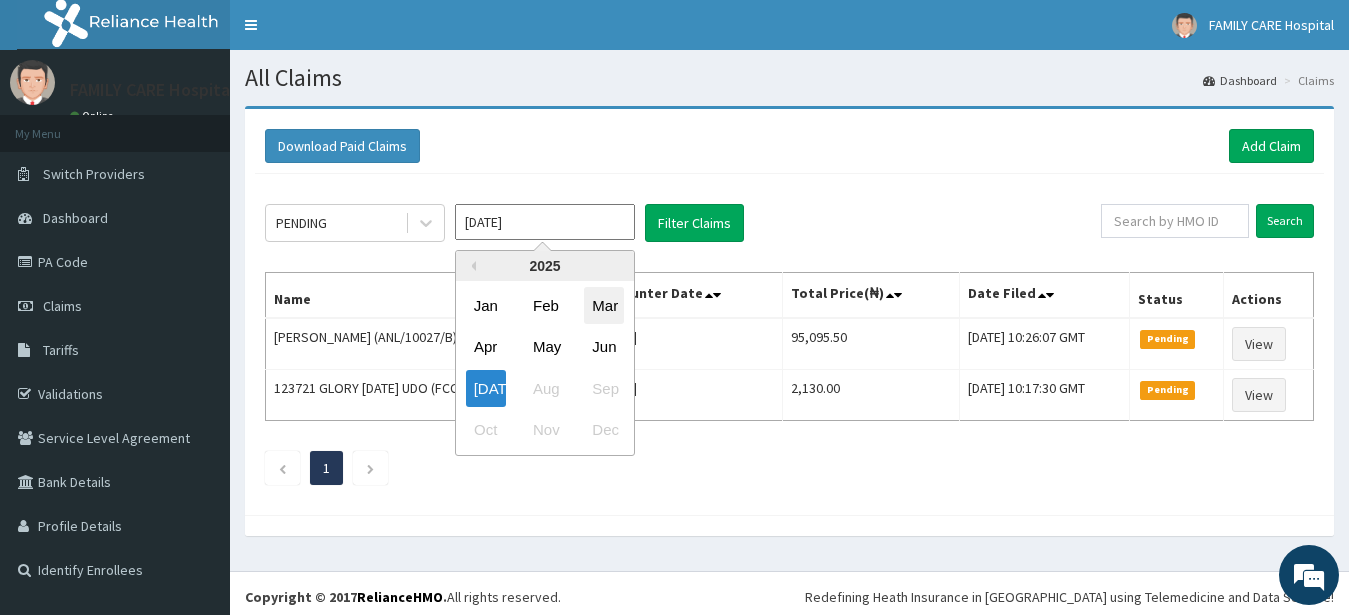 click on "Mar" at bounding box center [604, 305] 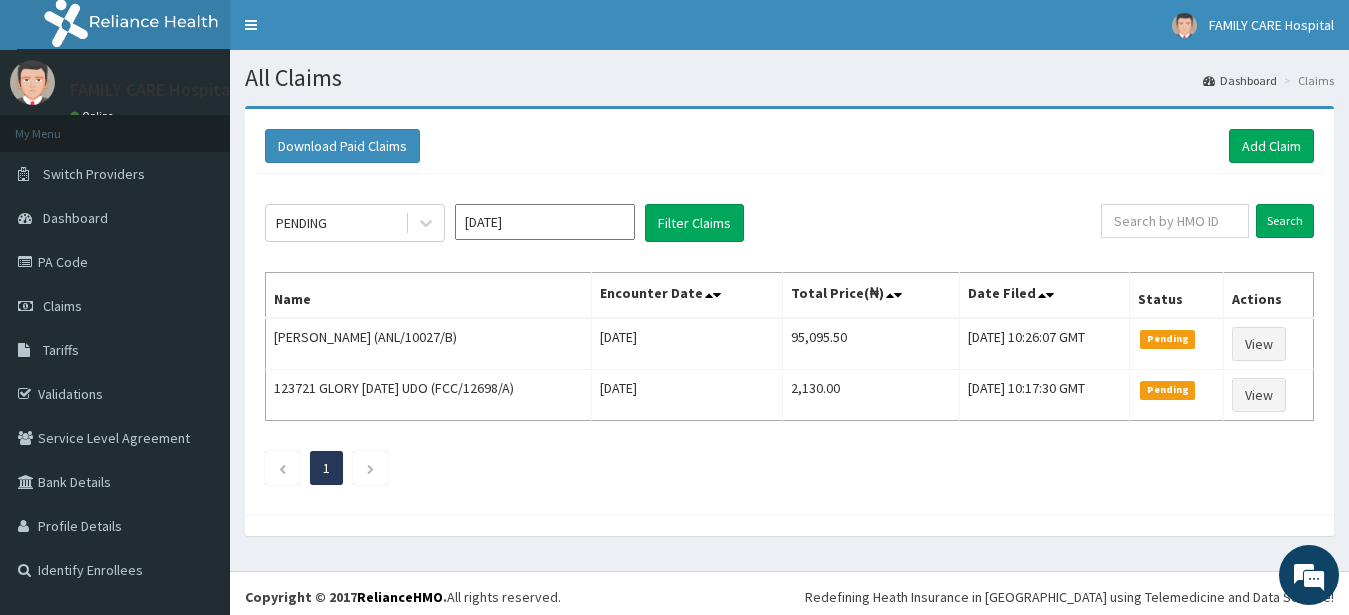 type on "[DATE]" 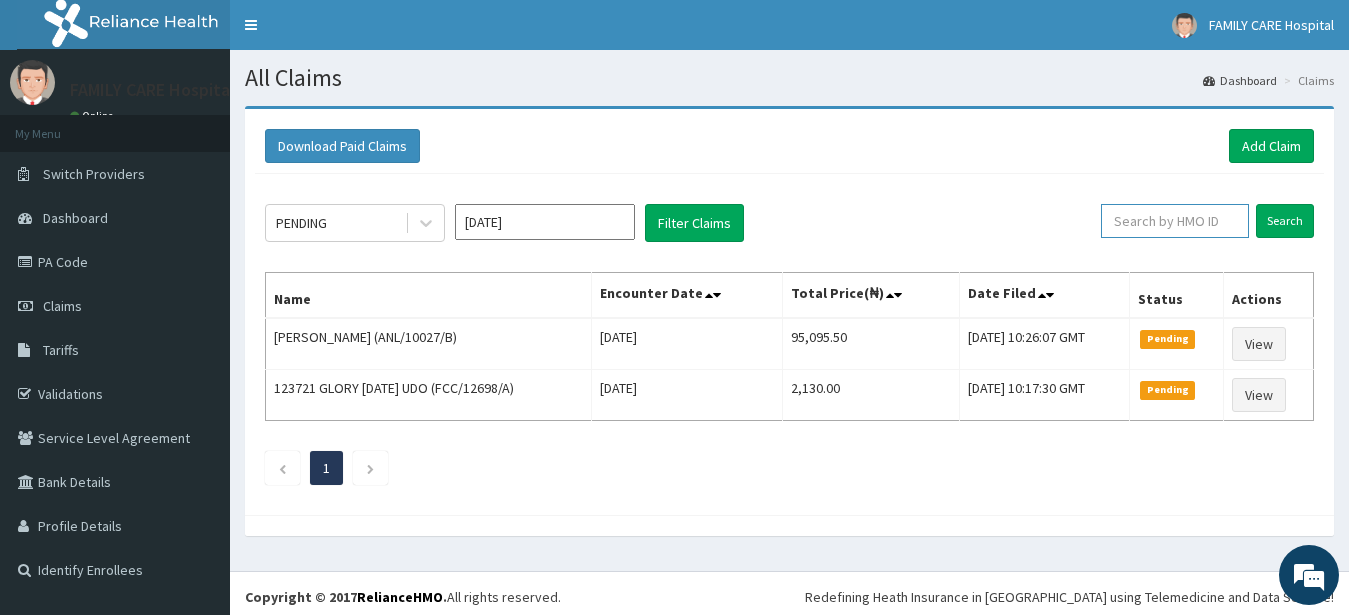 click at bounding box center (1175, 221) 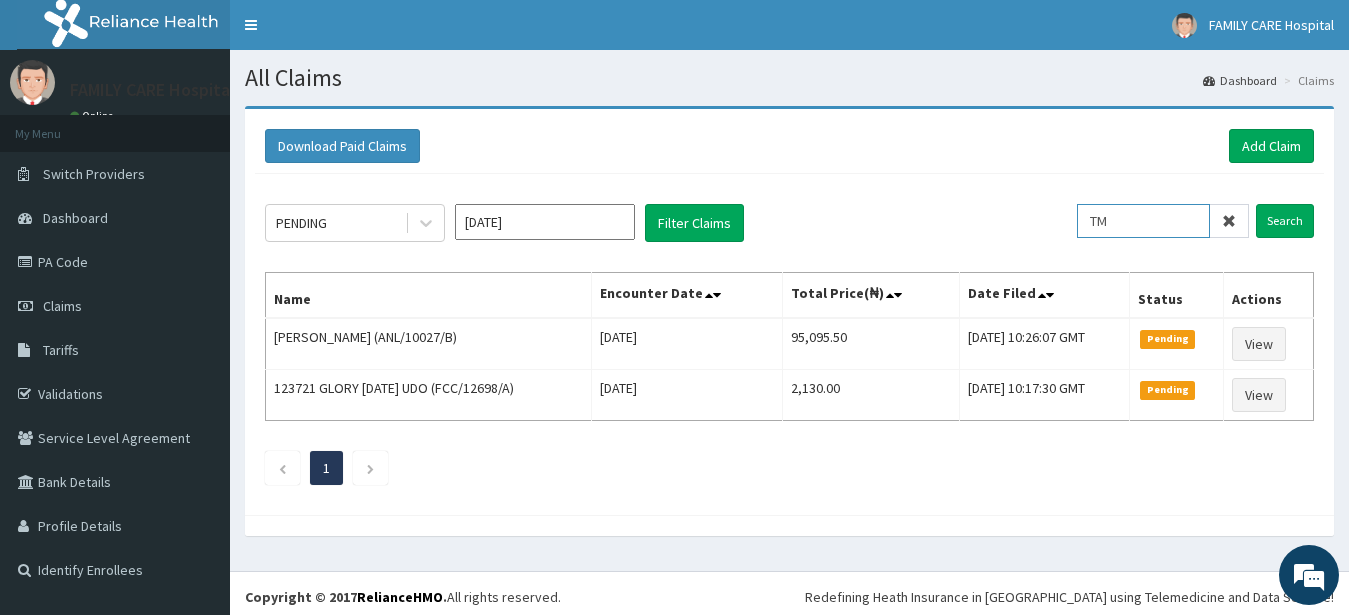scroll, scrollTop: 0, scrollLeft: 0, axis: both 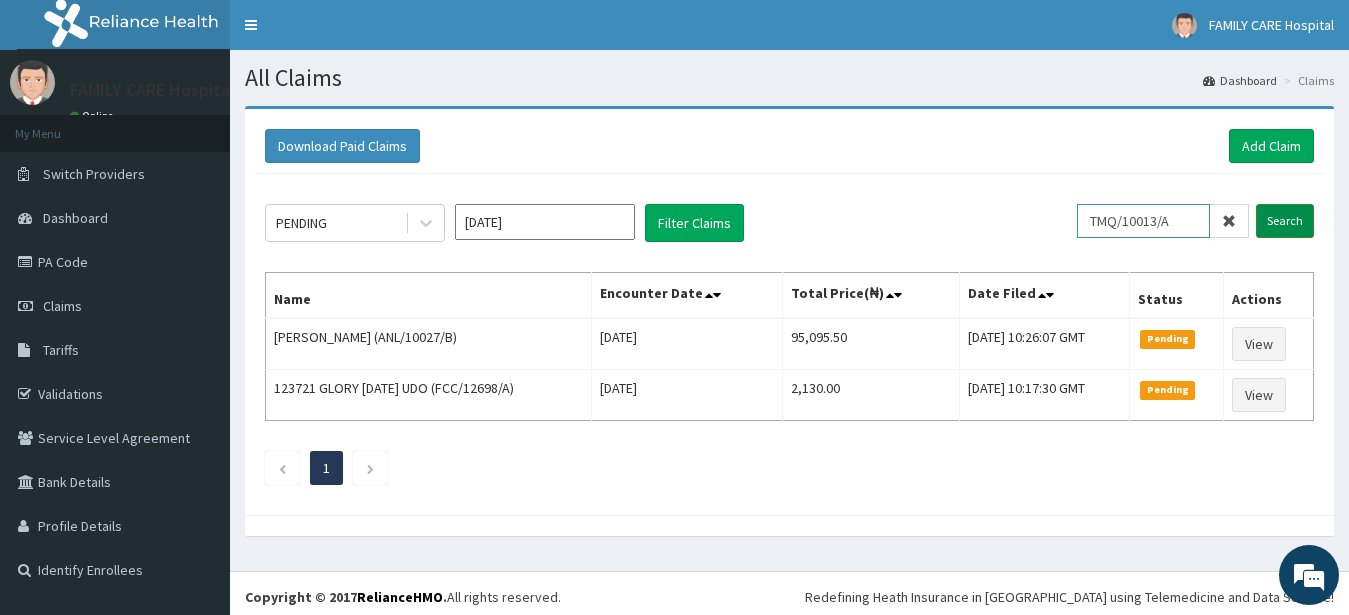 type on "TMQ/10013/A" 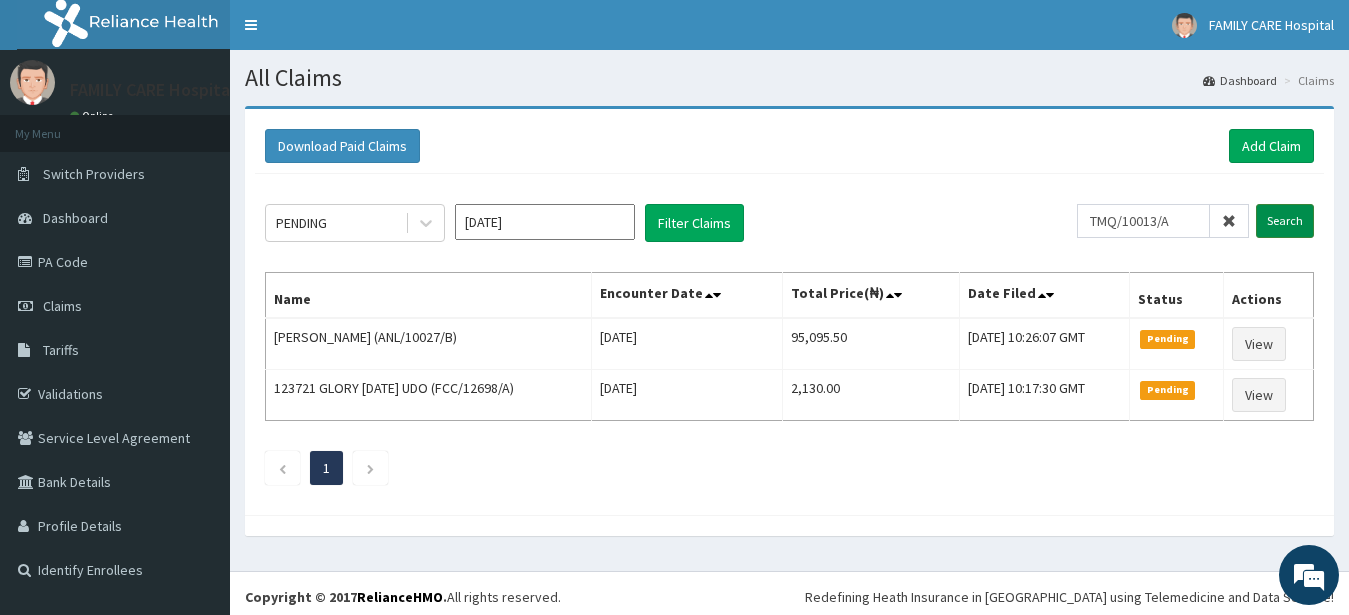click on "Search" at bounding box center [1285, 221] 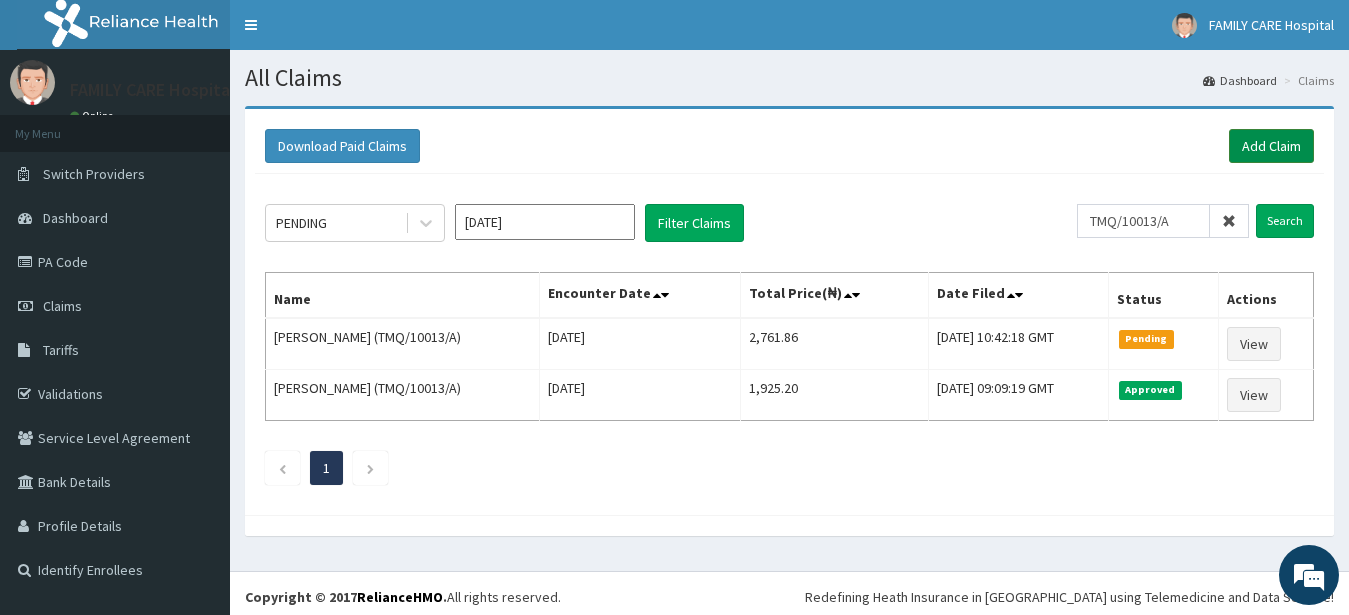 click on "Add Claim" at bounding box center (1271, 146) 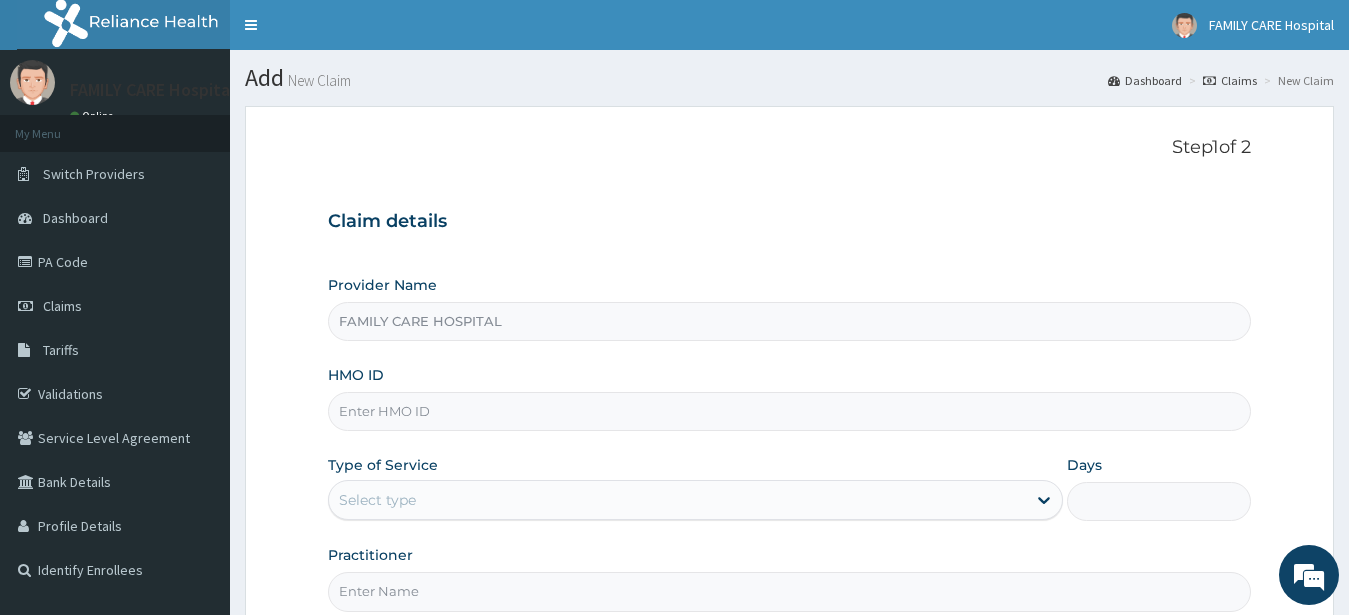 scroll, scrollTop: 0, scrollLeft: 0, axis: both 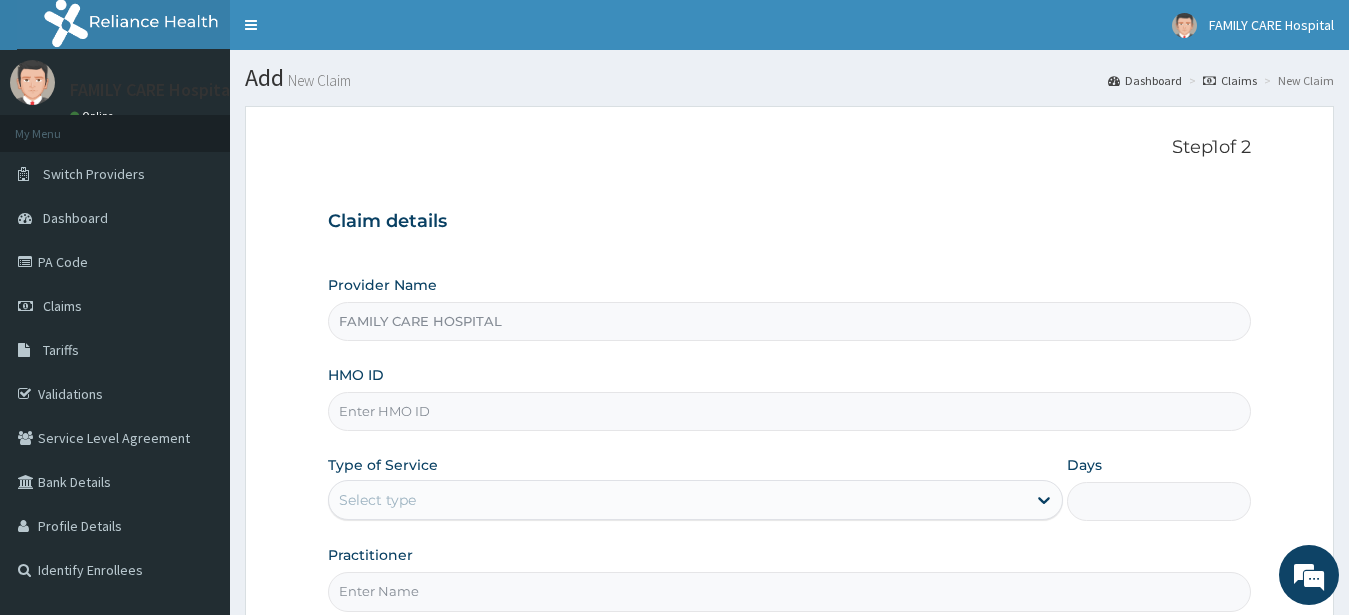 click on "HMO ID" at bounding box center [790, 411] 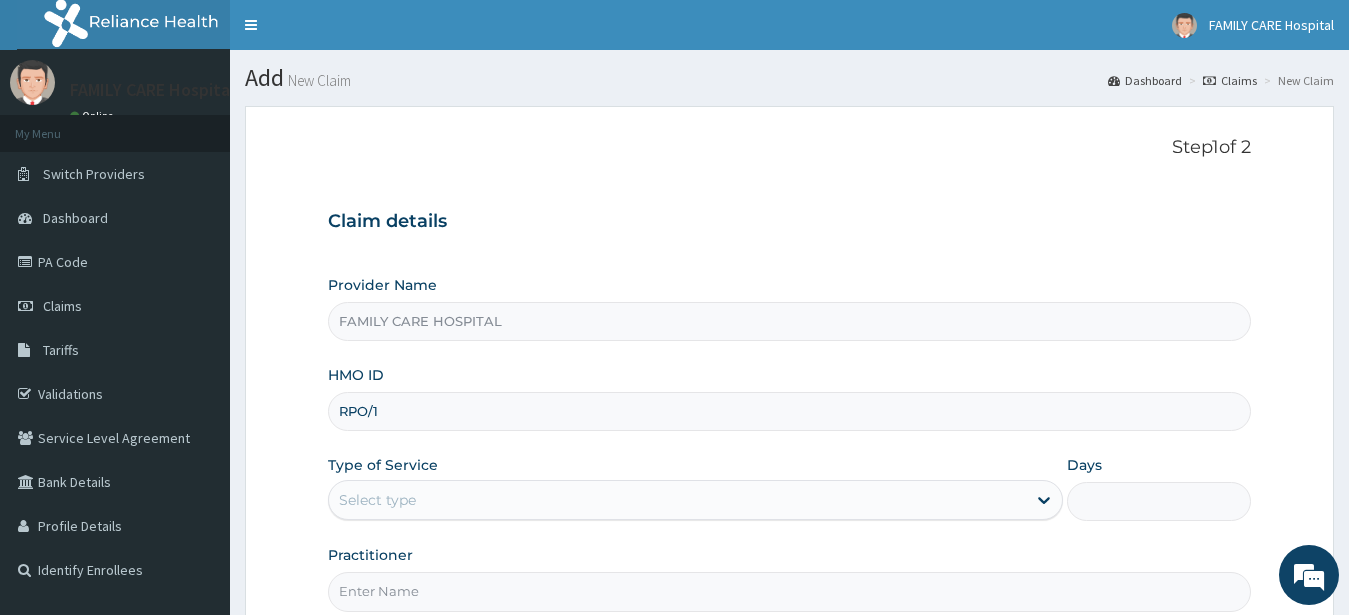 scroll, scrollTop: 0, scrollLeft: 0, axis: both 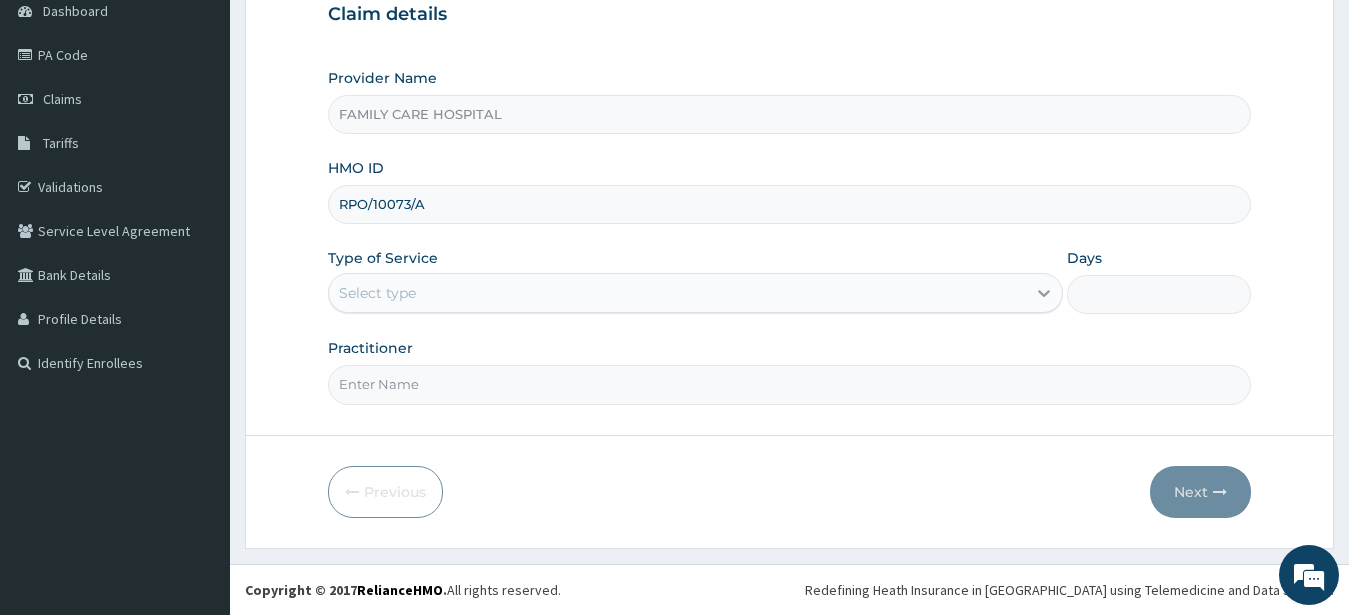 type on "RPO/10073/A" 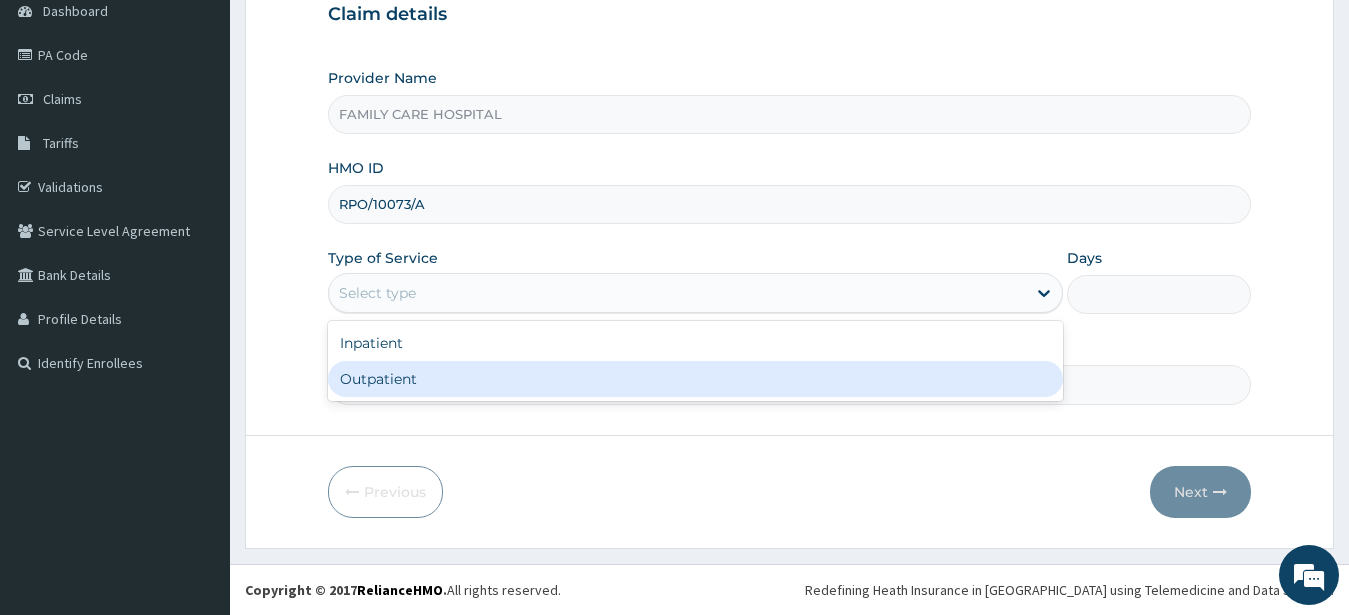 click on "Outpatient" at bounding box center (696, 379) 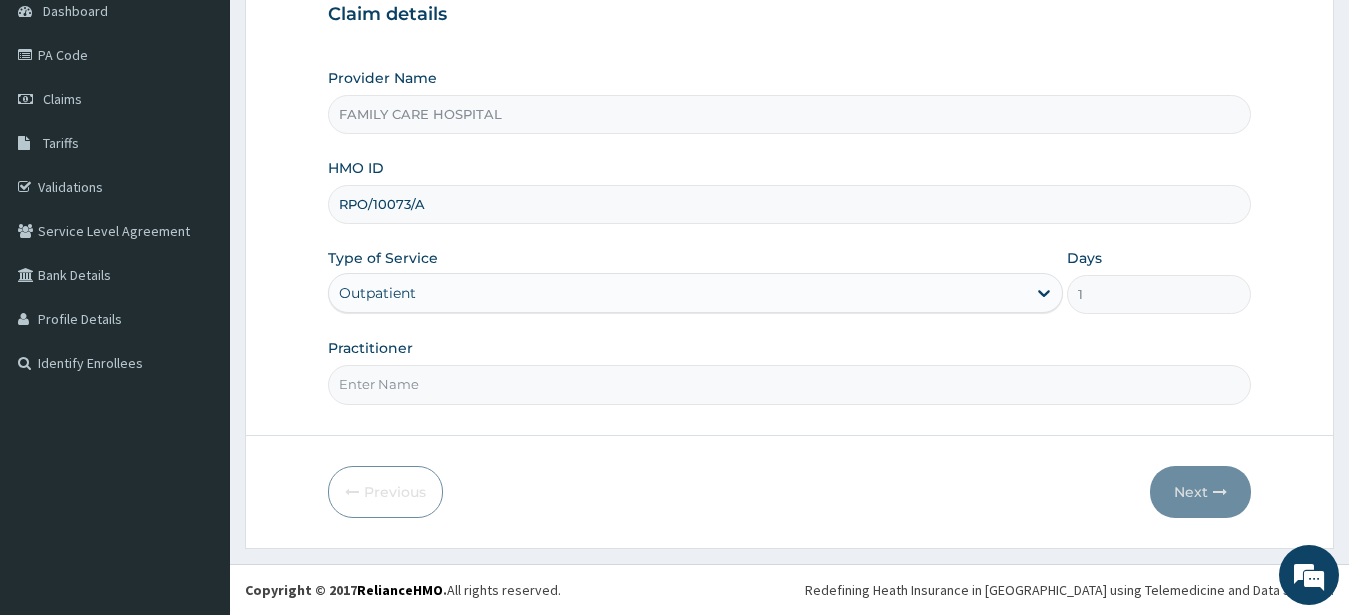 click on "Practitioner" at bounding box center (790, 384) 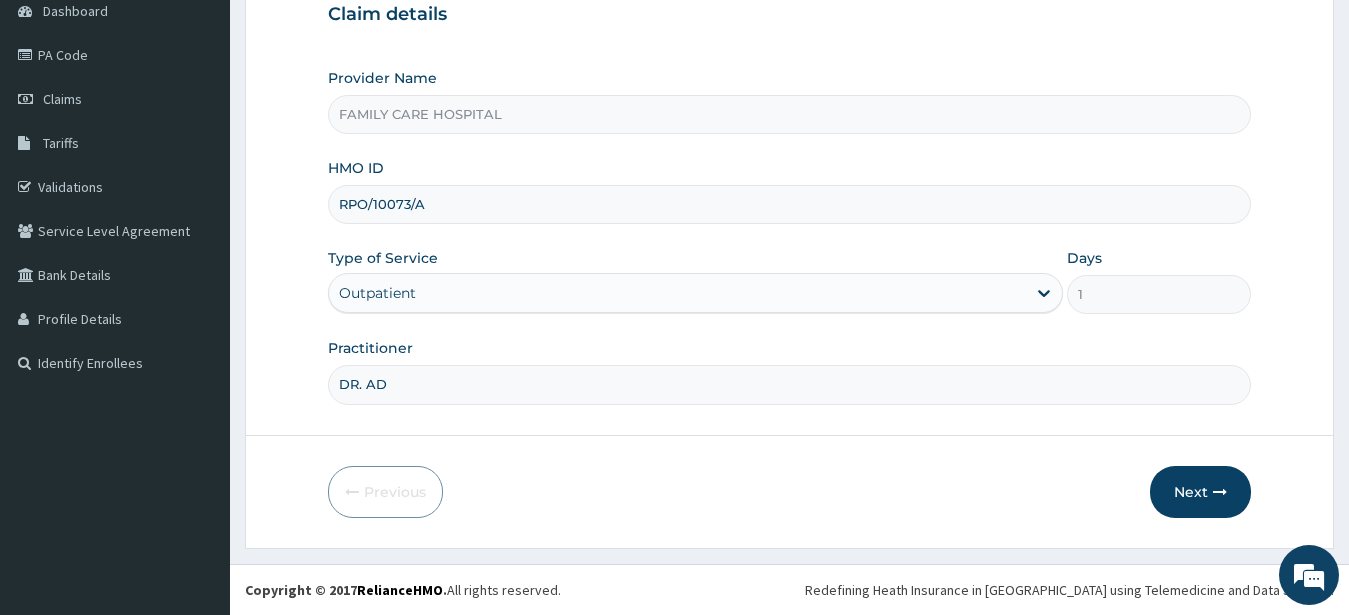 type on "DR. ADE" 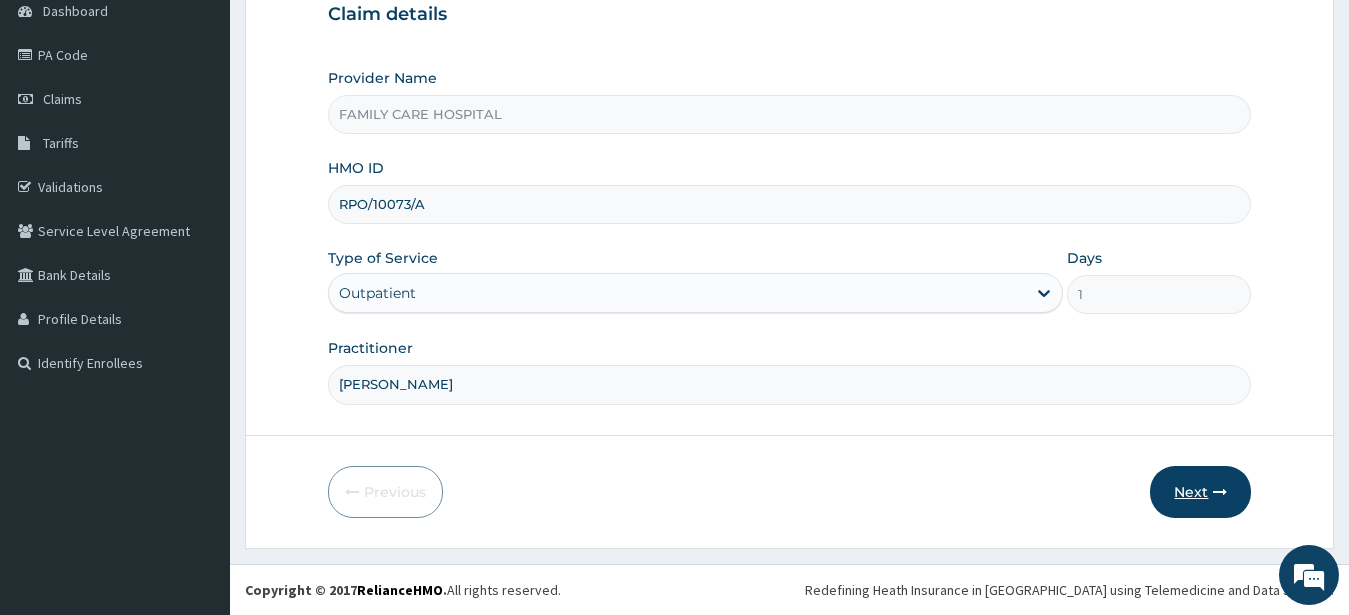 click on "Next" at bounding box center [1200, 492] 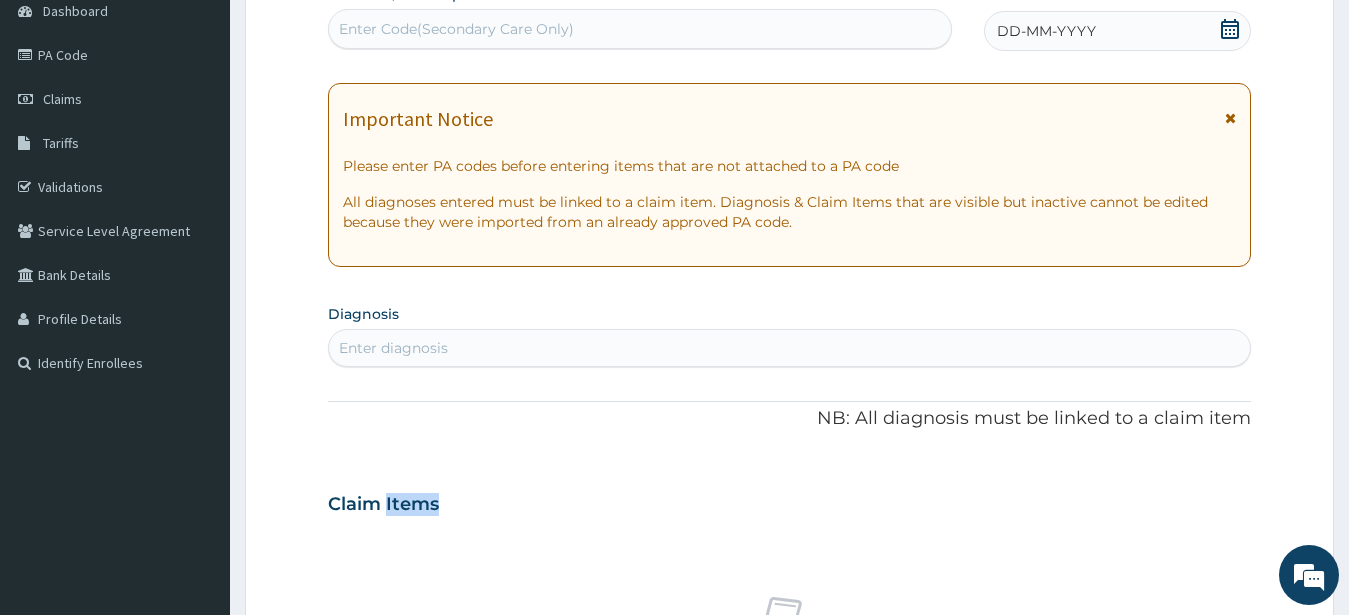 click at bounding box center [1230, 118] 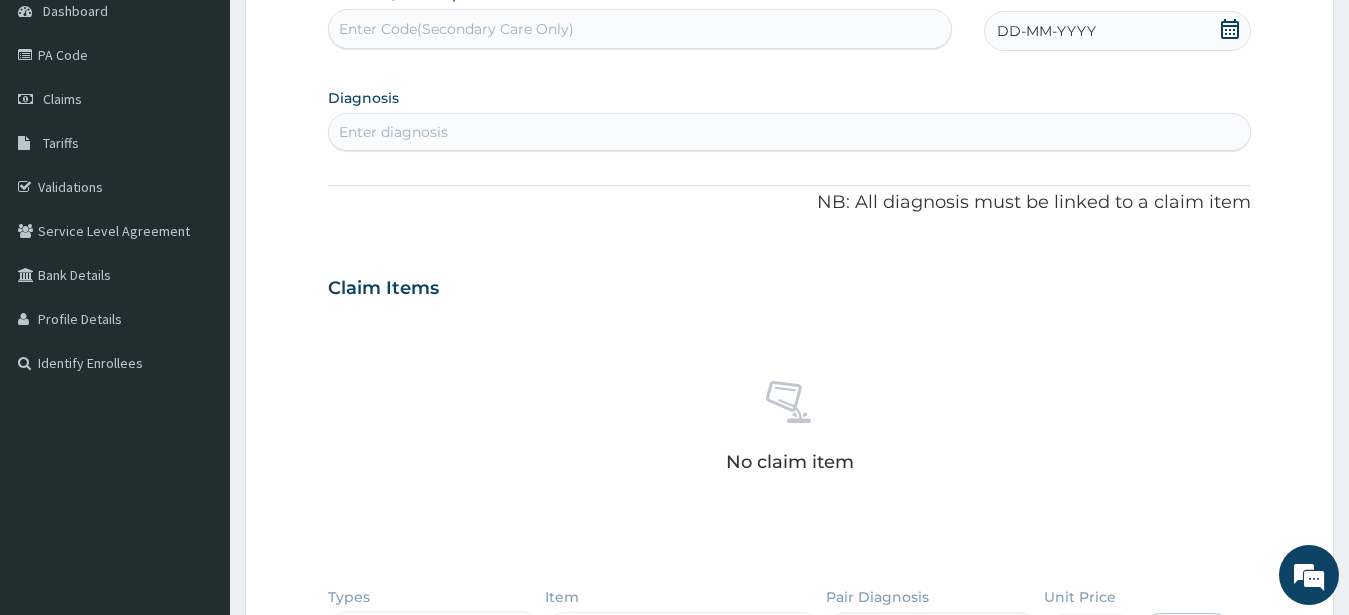 click on "Encounter Date DD-MM-YYYY" at bounding box center [1118, 17] 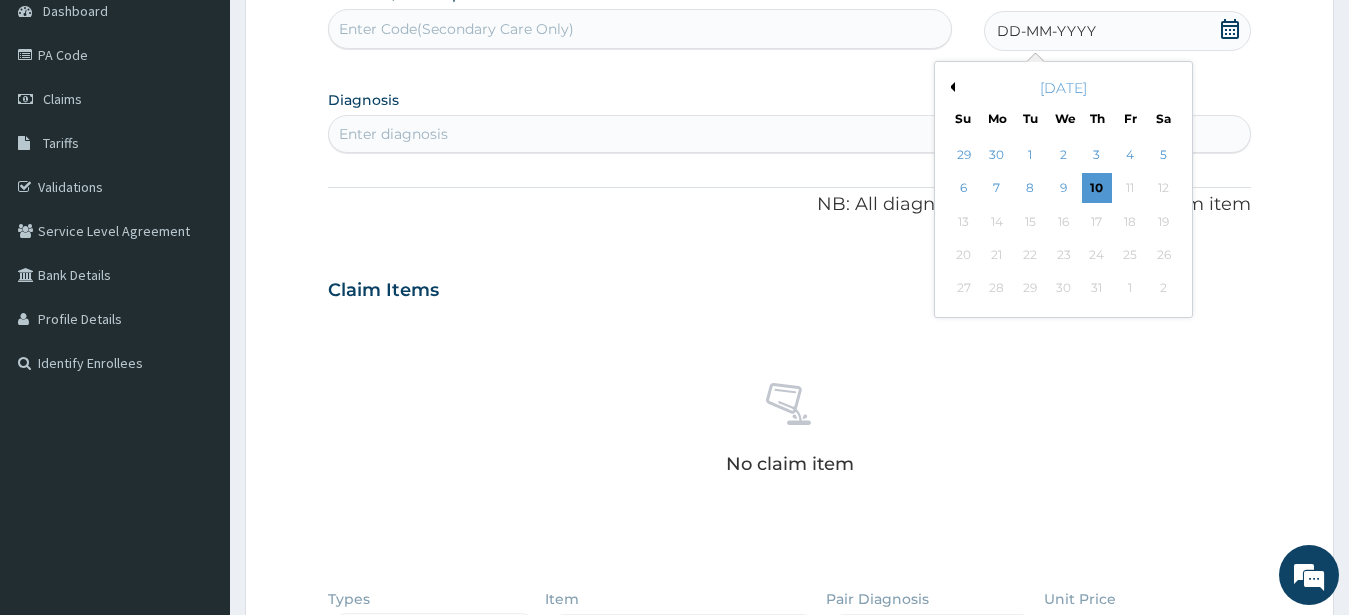 click on "Previous Month" at bounding box center (950, 87) 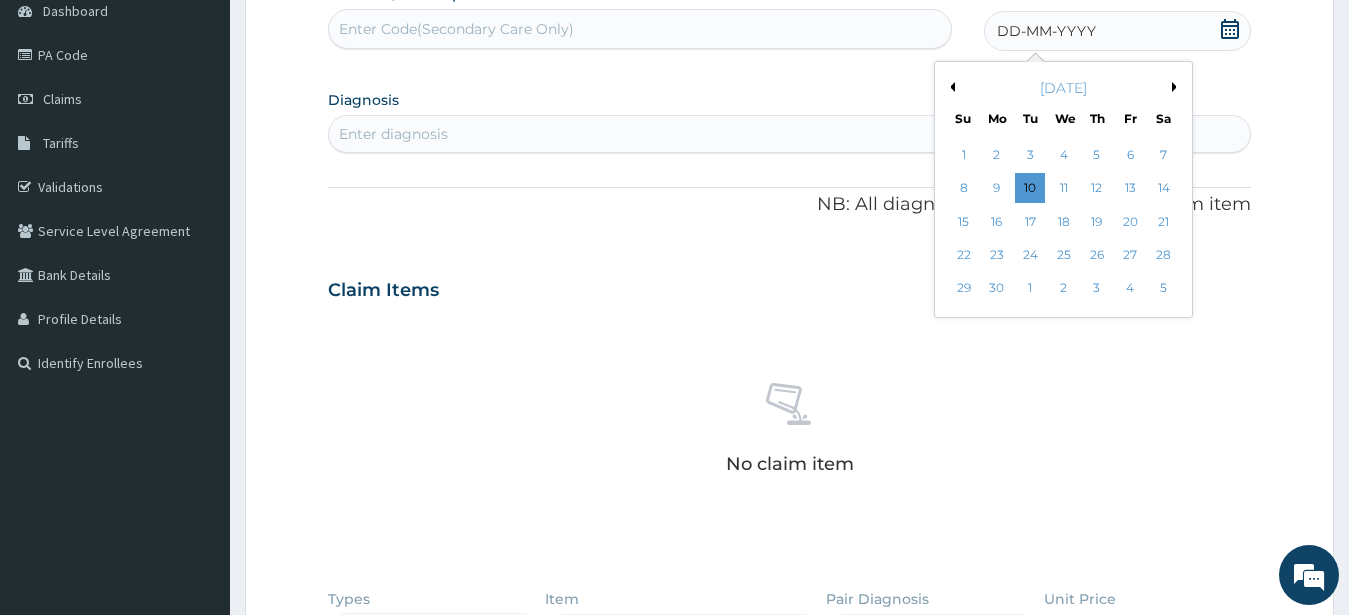 click on "Previous Month" at bounding box center (950, 87) 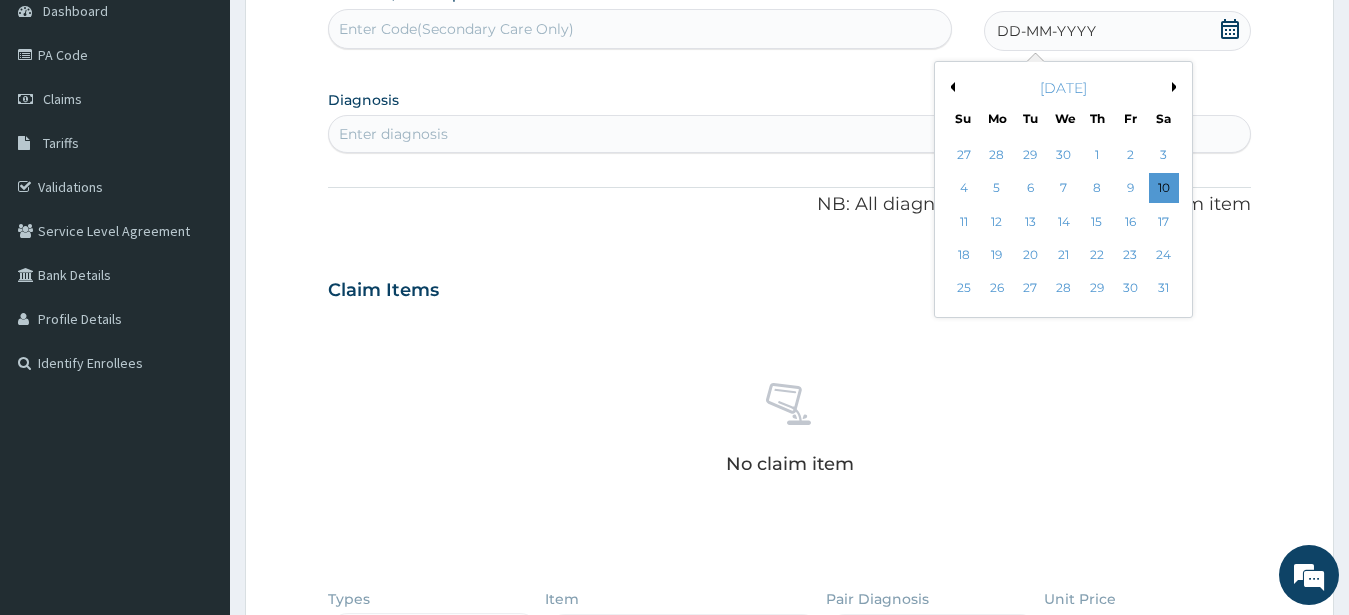 click on "Previous Month" at bounding box center (950, 87) 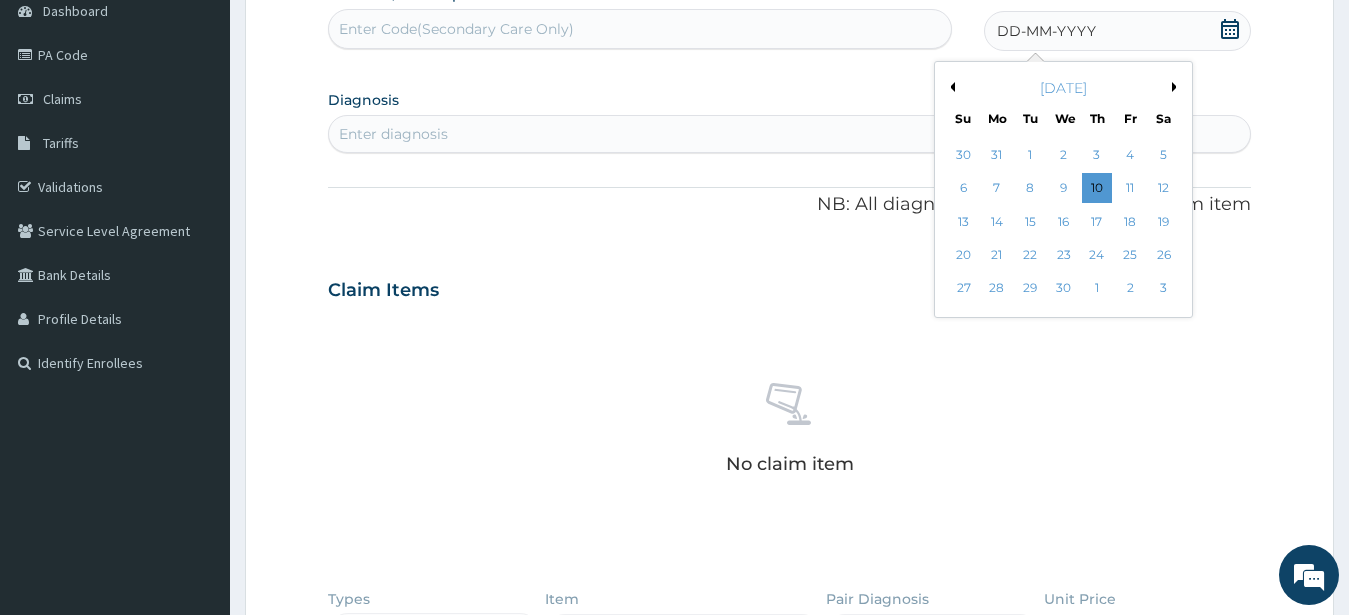 click on "Previous Month" at bounding box center (950, 87) 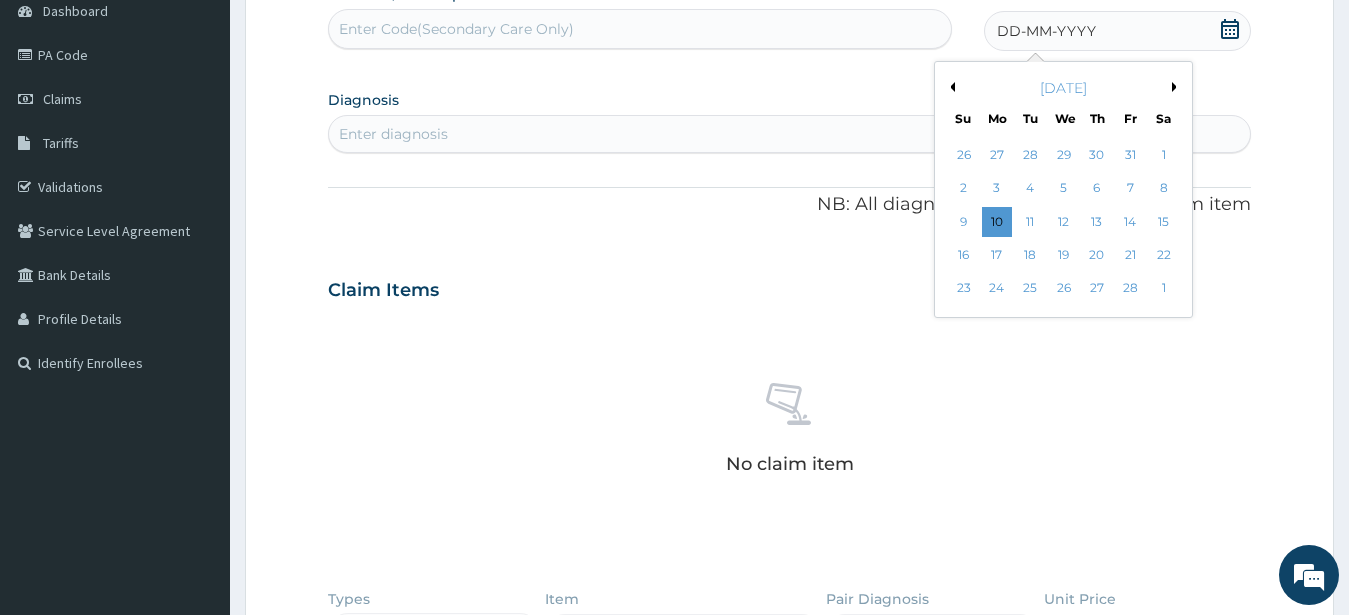 click on "Next Month" at bounding box center (1177, 87) 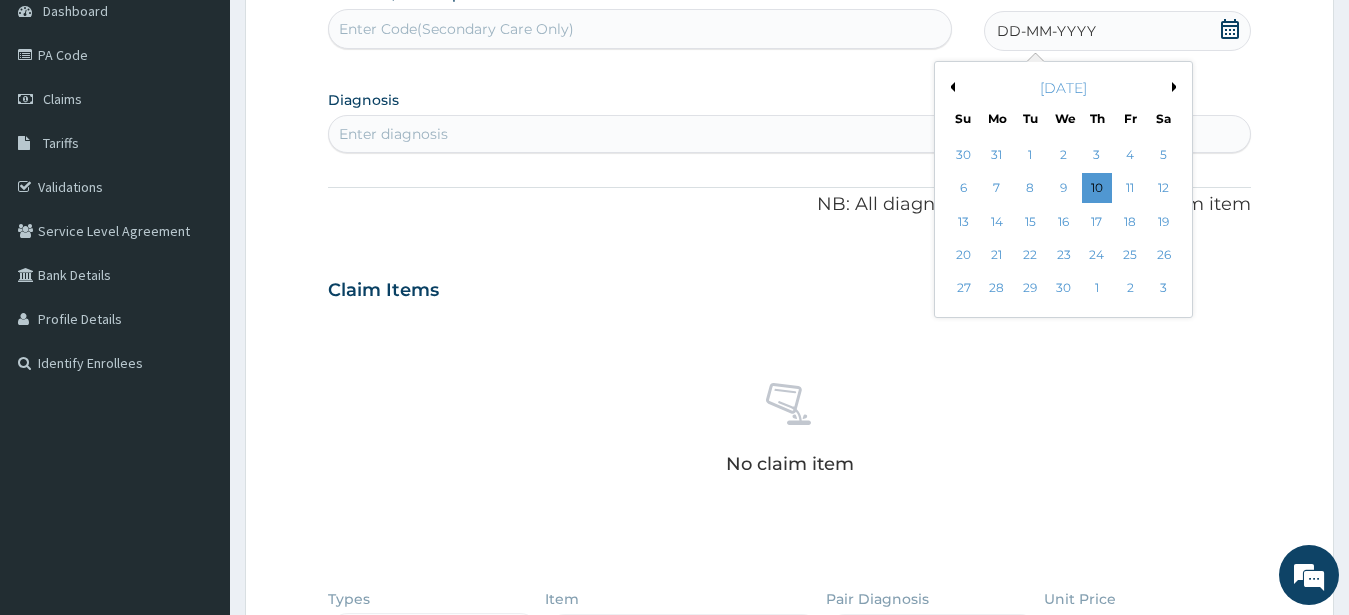 click on "Previous Month" at bounding box center [950, 87] 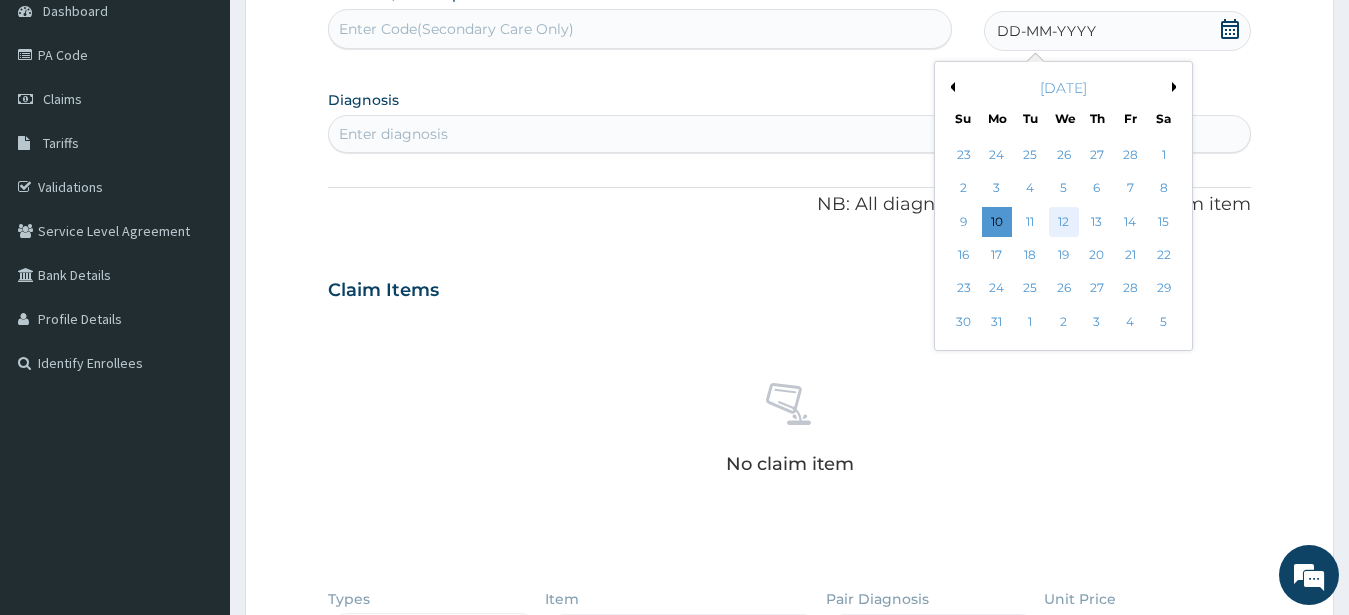 click on "12" at bounding box center [1063, 222] 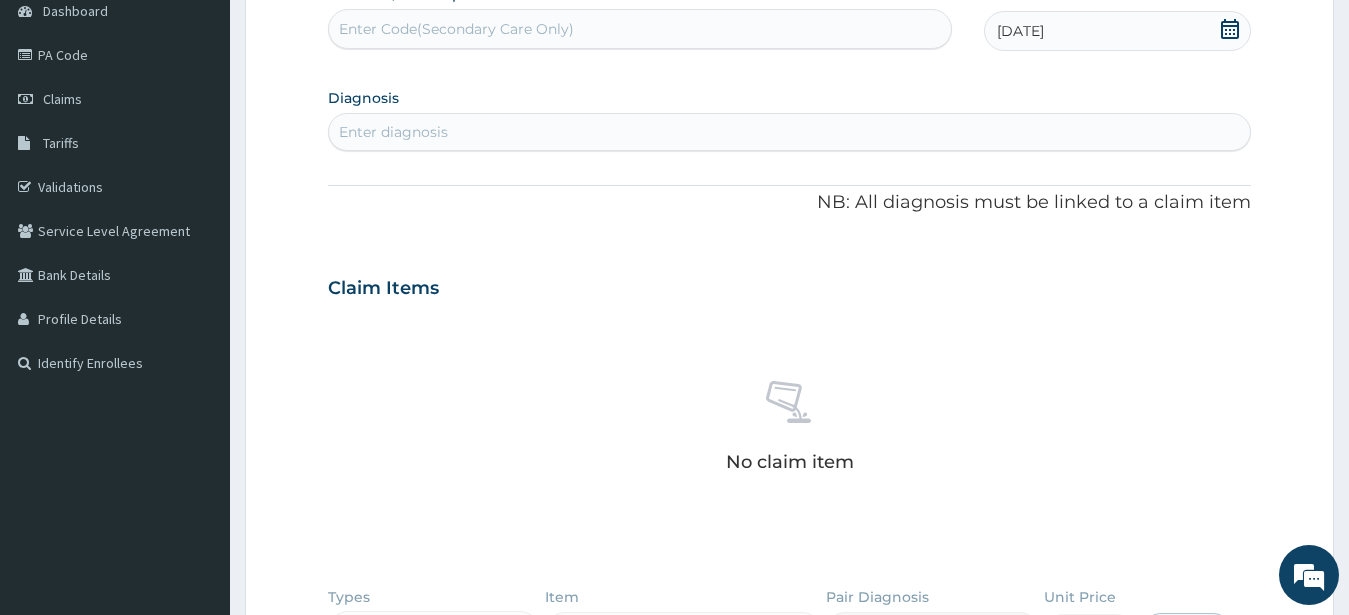 click on "Enter diagnosis" at bounding box center [393, 132] 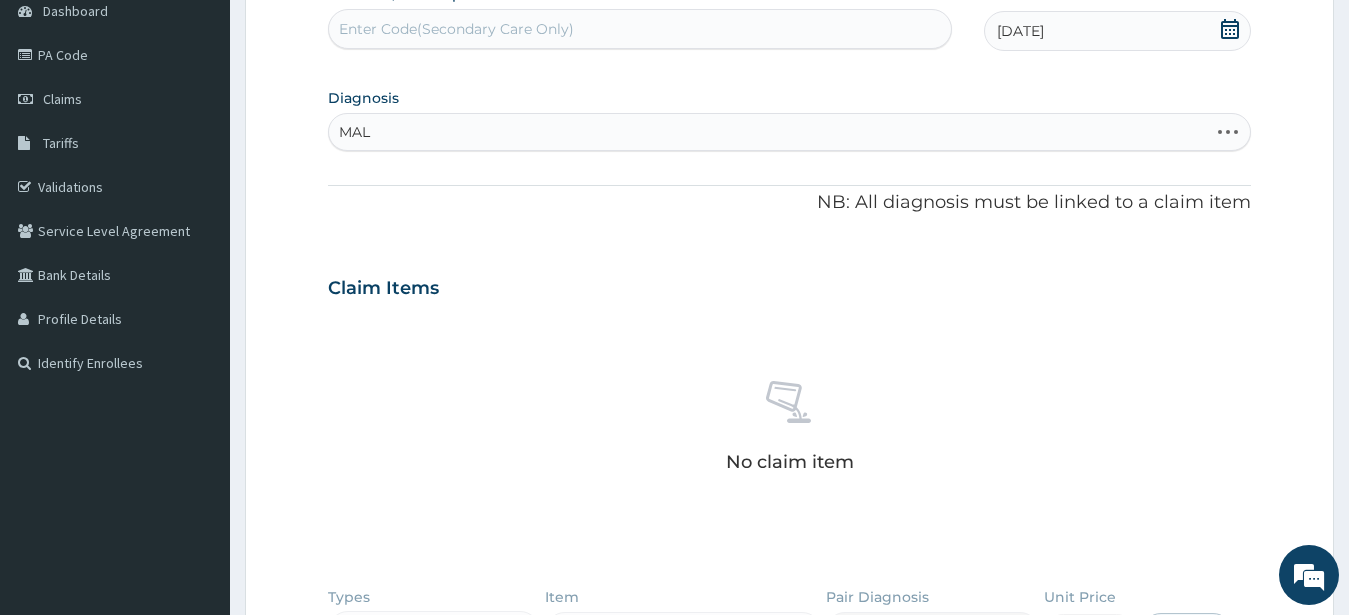 type on "MALA" 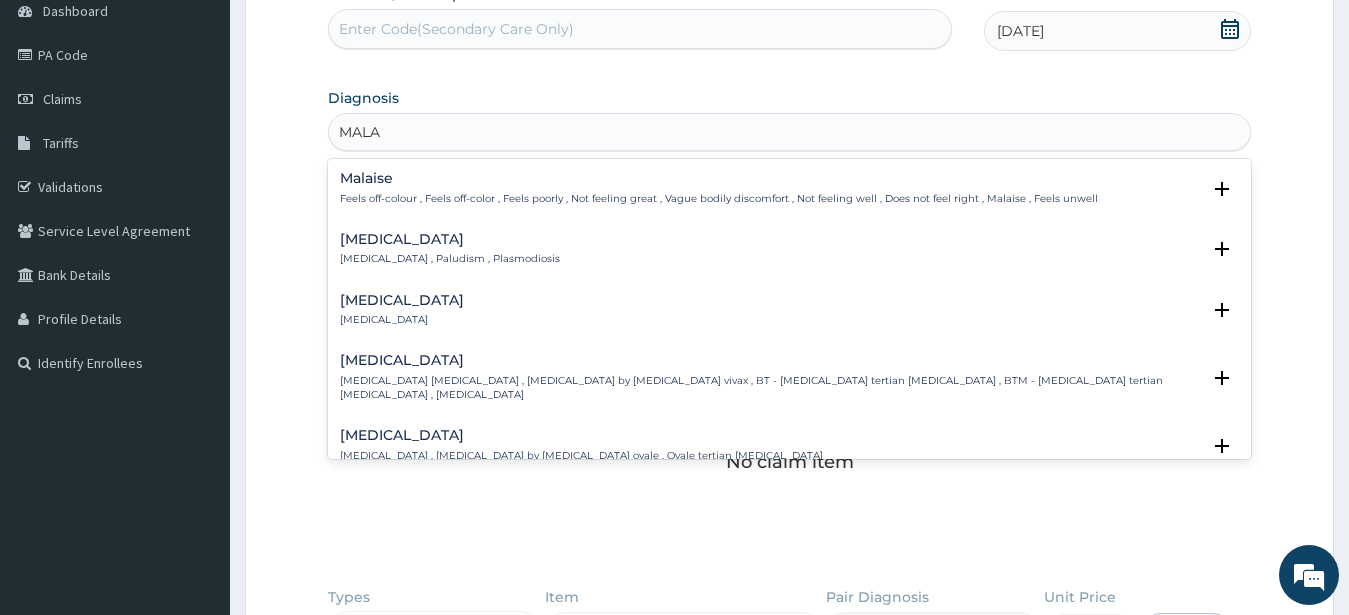 click on "Malaise Feels off-colour , Feels off-color , Feels poorly , Not feeling great , Vague bodily discomfort , Not feeling well , Does not feel right , Malaise , Feels unwell Select Status Query Query covers suspected (?), Keep in view (kiv), Ruled out (r/o) Confirmed" at bounding box center [790, 193] 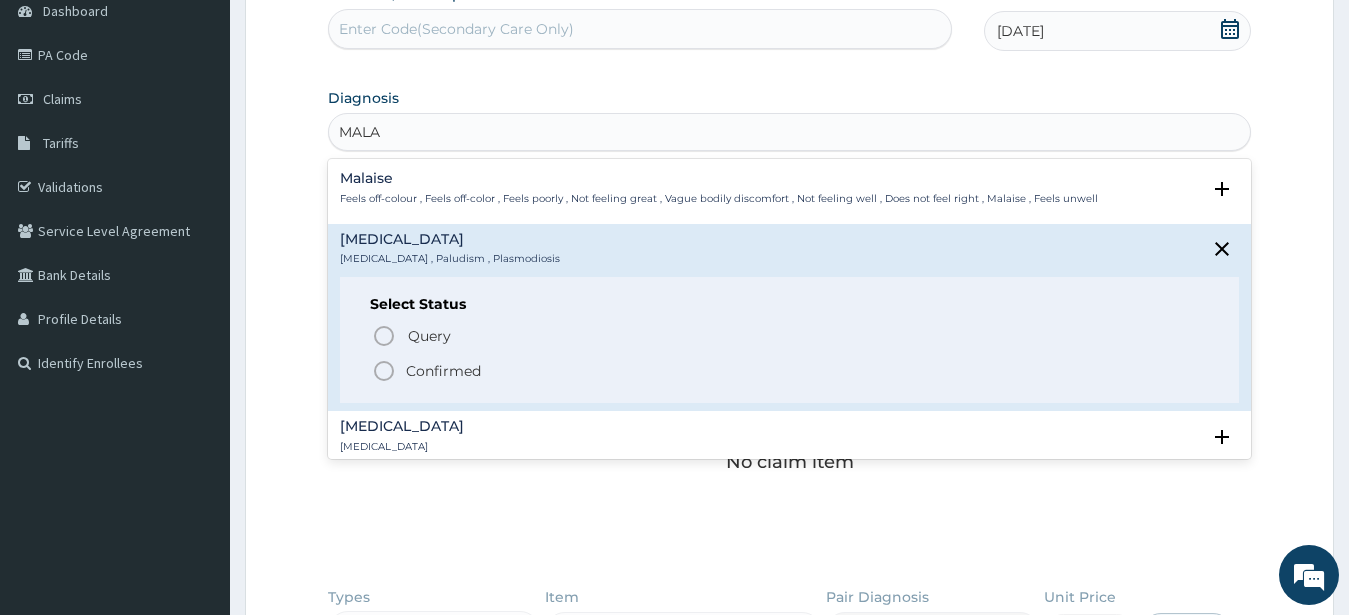 click on "Confirmed" at bounding box center (443, 371) 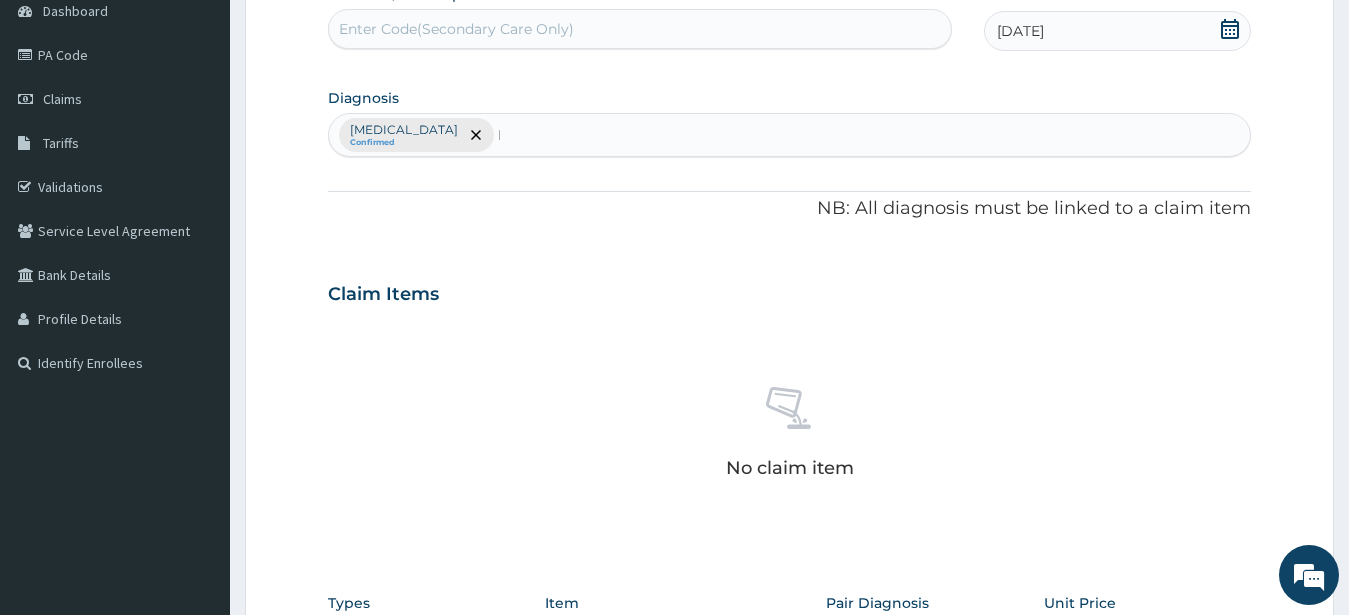 type 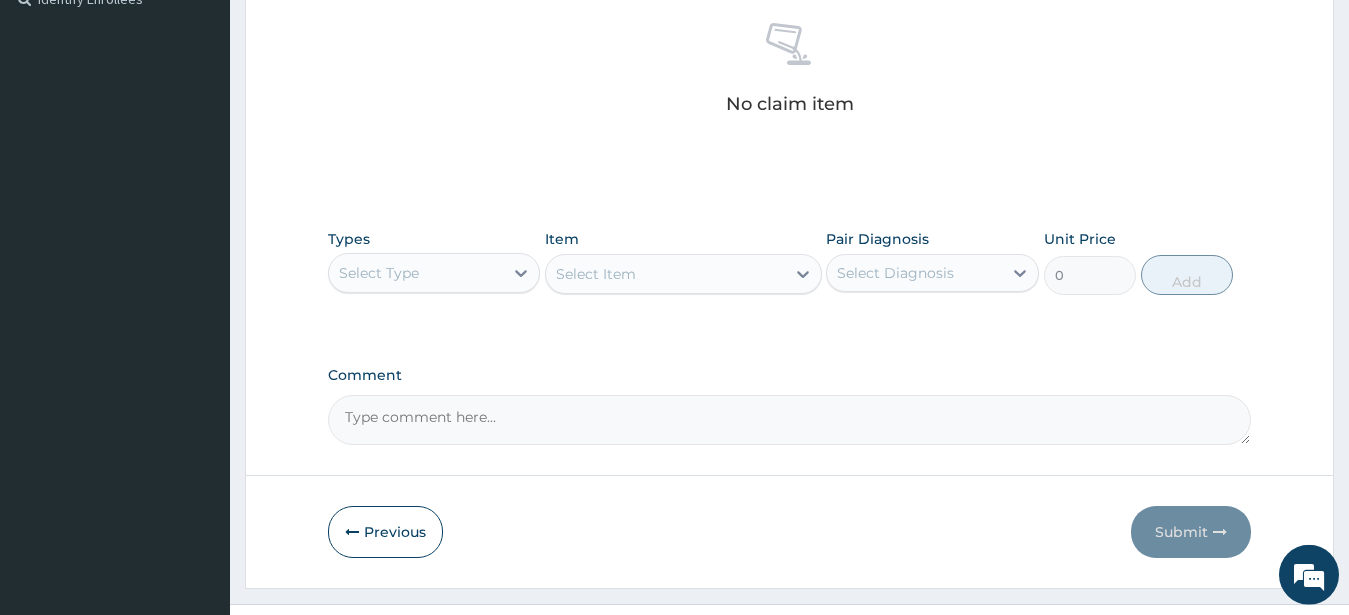 scroll, scrollTop: 611, scrollLeft: 0, axis: vertical 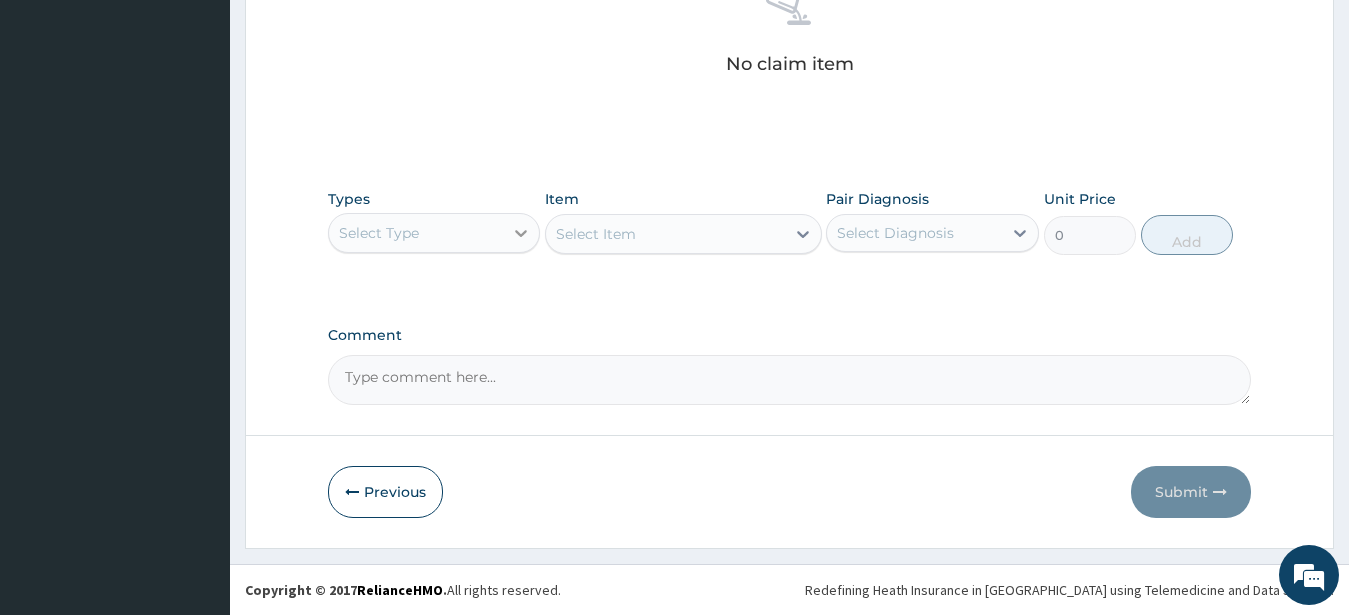 click 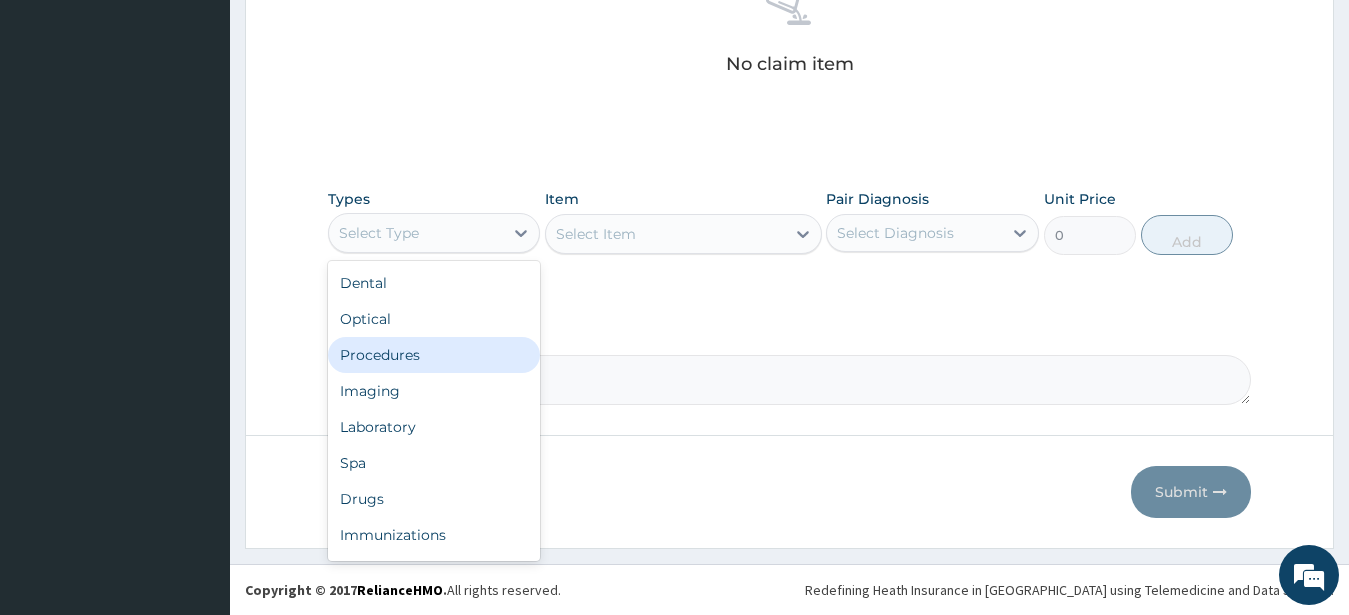click on "Procedures" at bounding box center [434, 355] 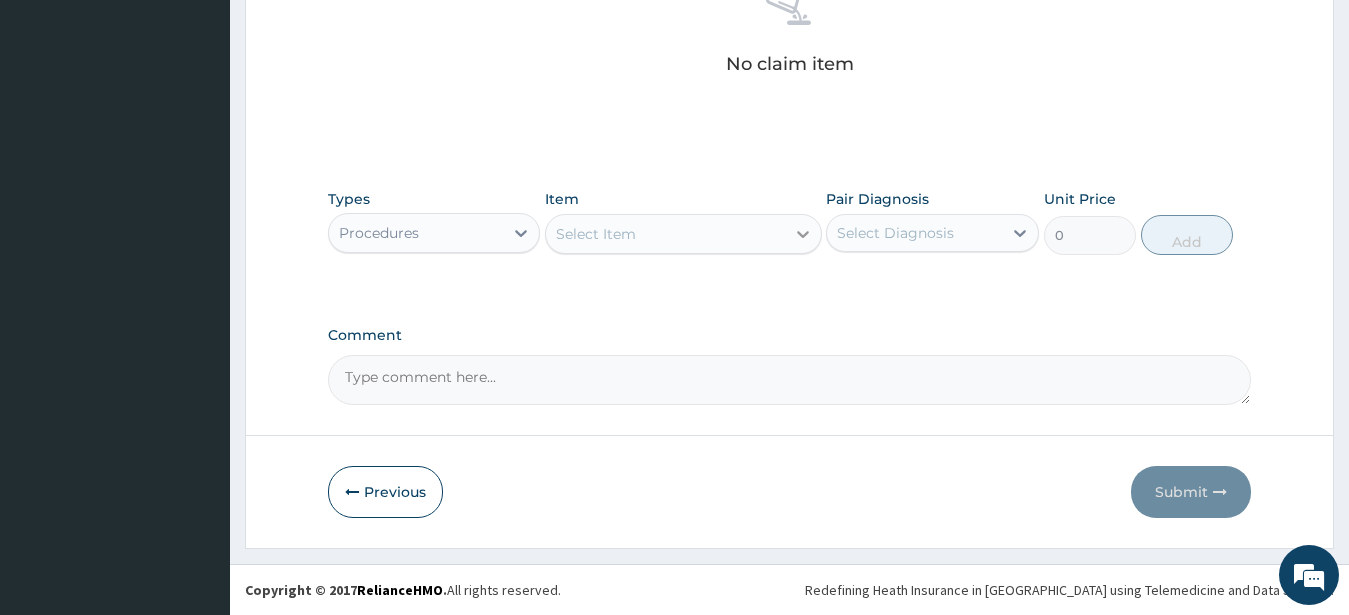 click at bounding box center [803, 234] 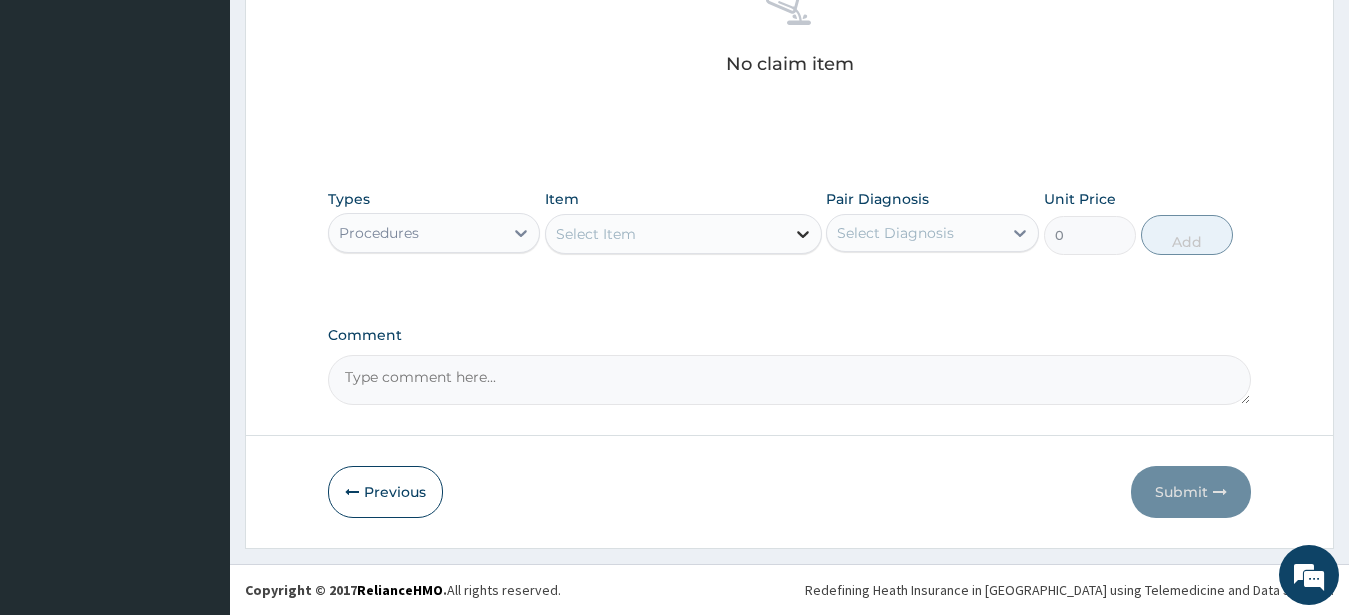 click 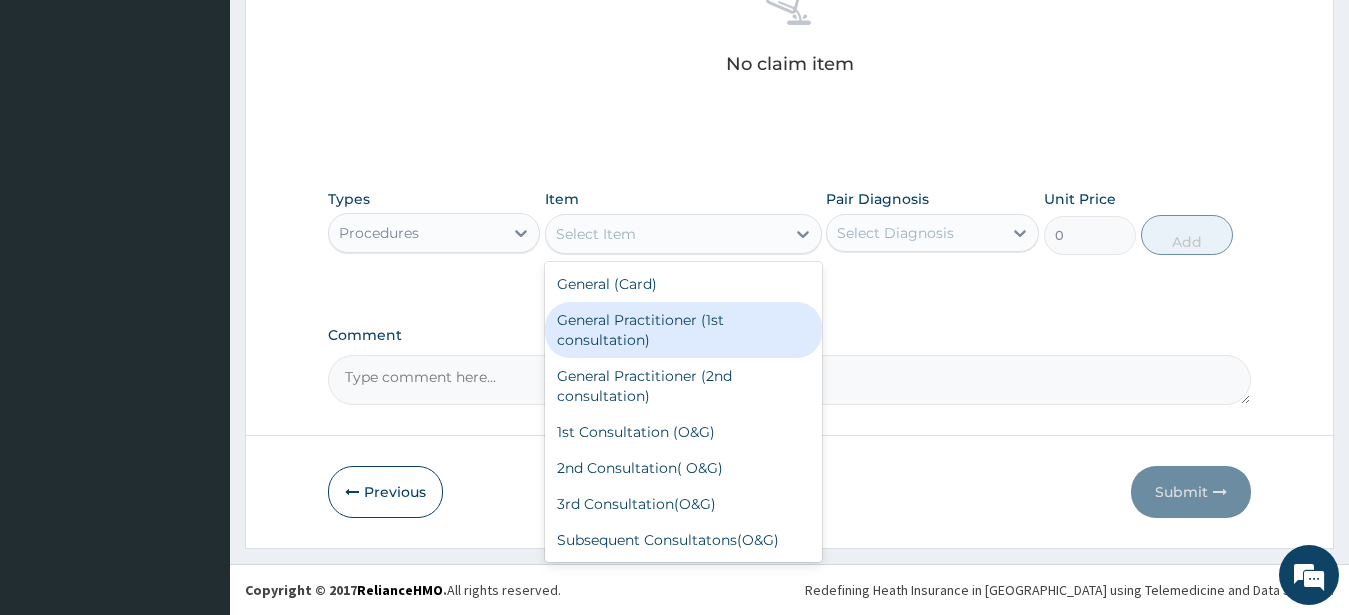 click on "General Practitioner (1st consultation)" at bounding box center [683, 330] 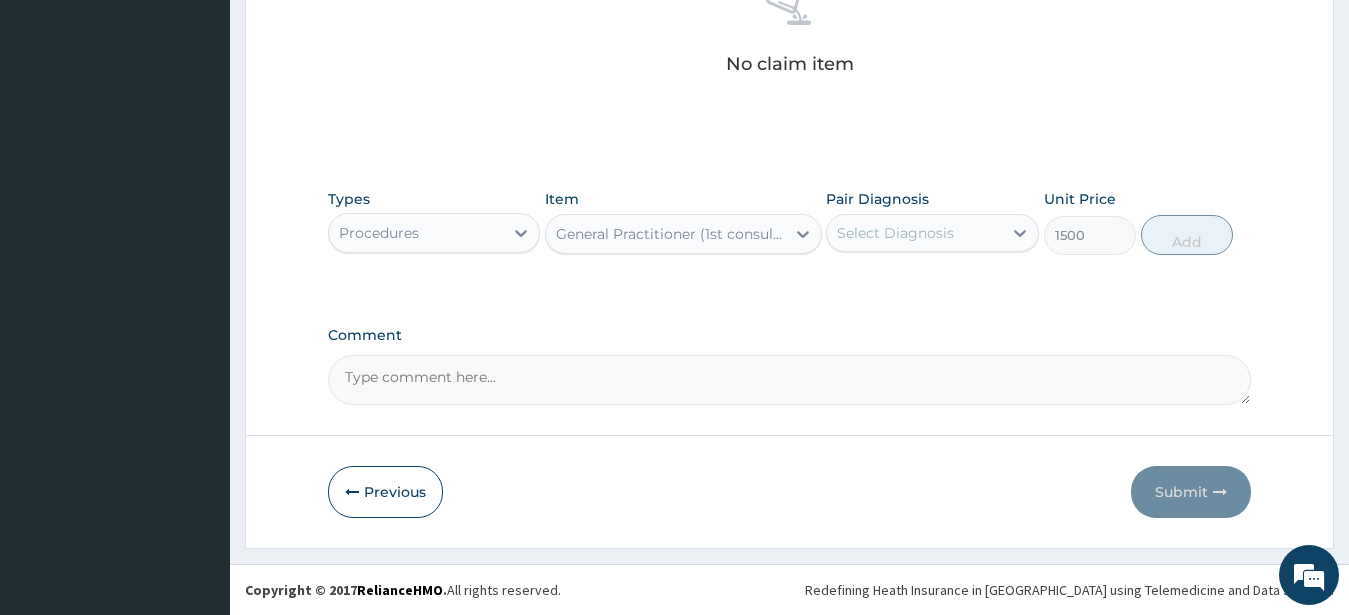 type on "1500" 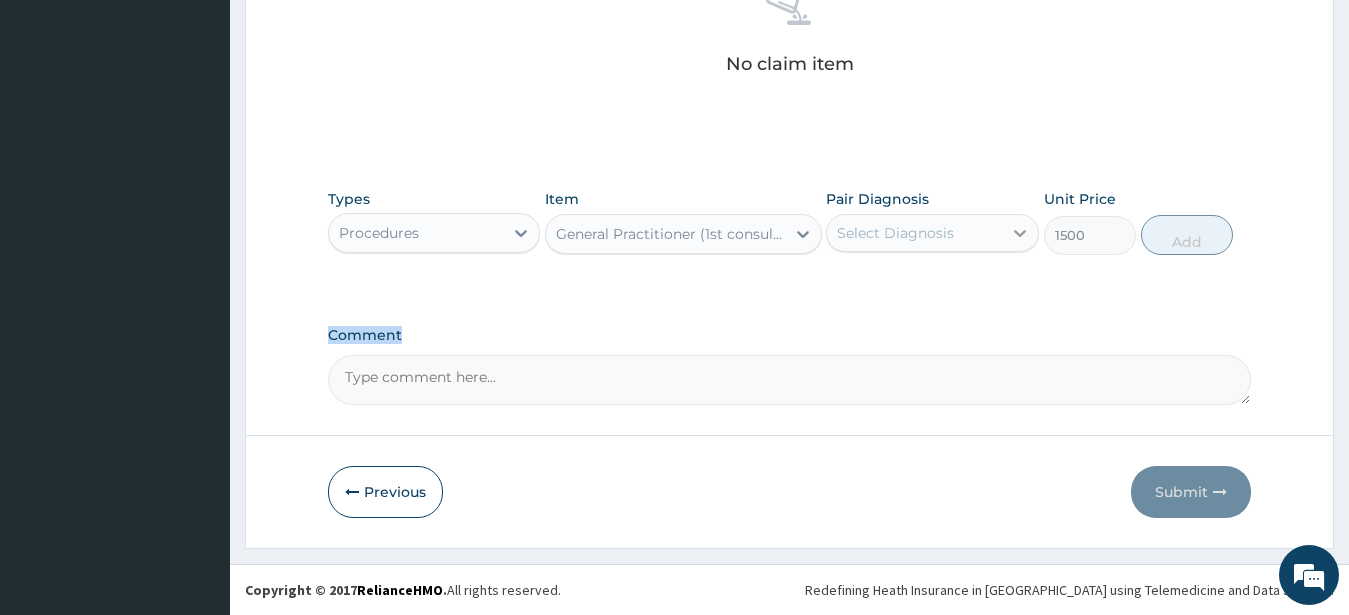 click at bounding box center (1020, 233) 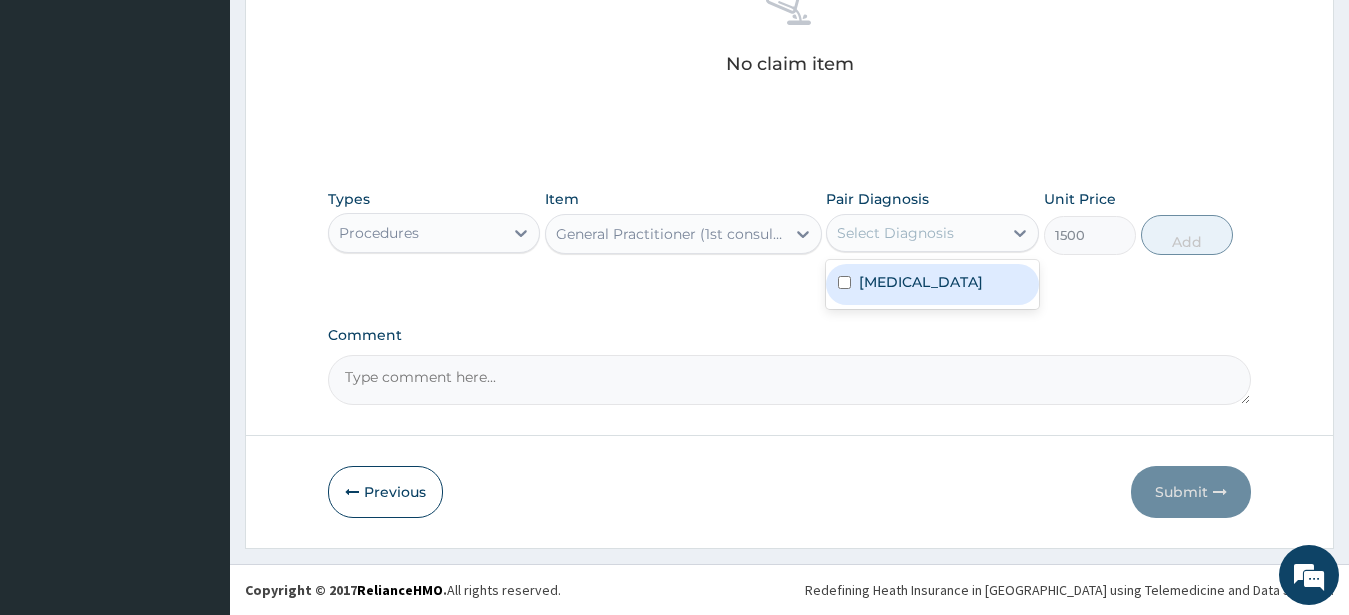 click on "Malaria" at bounding box center (932, 284) 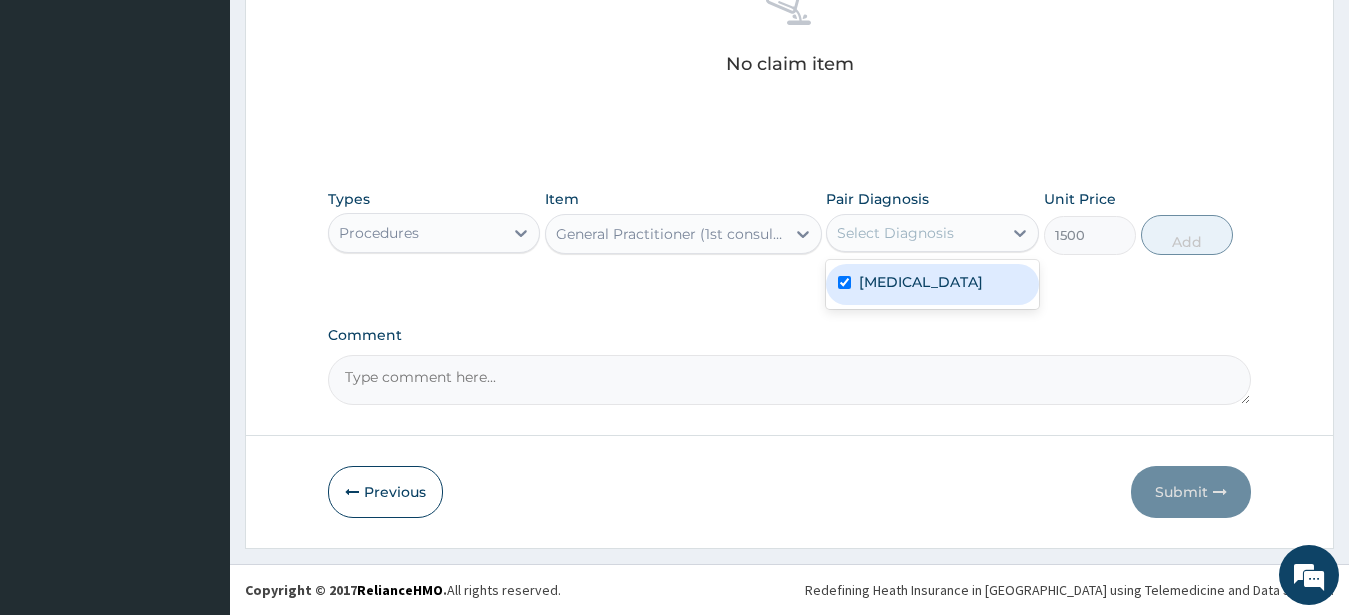 click on "Malaria" at bounding box center (932, 284) 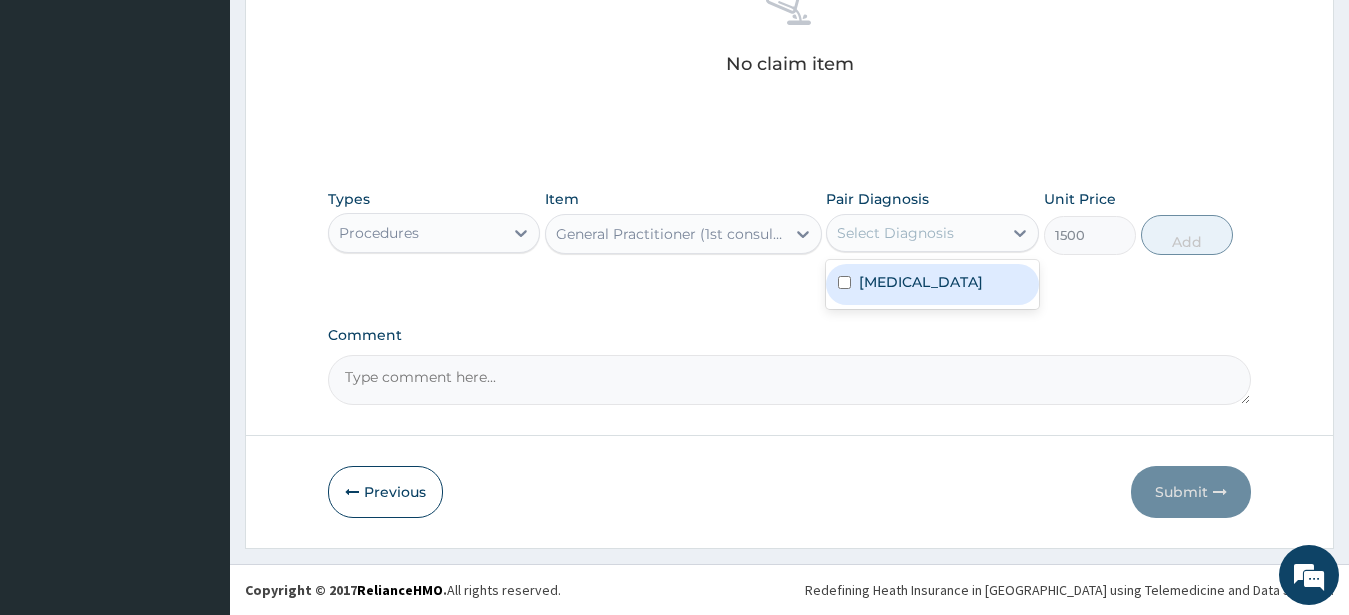 drag, startPoint x: 910, startPoint y: 287, endPoint x: 929, endPoint y: 274, distance: 23.021729 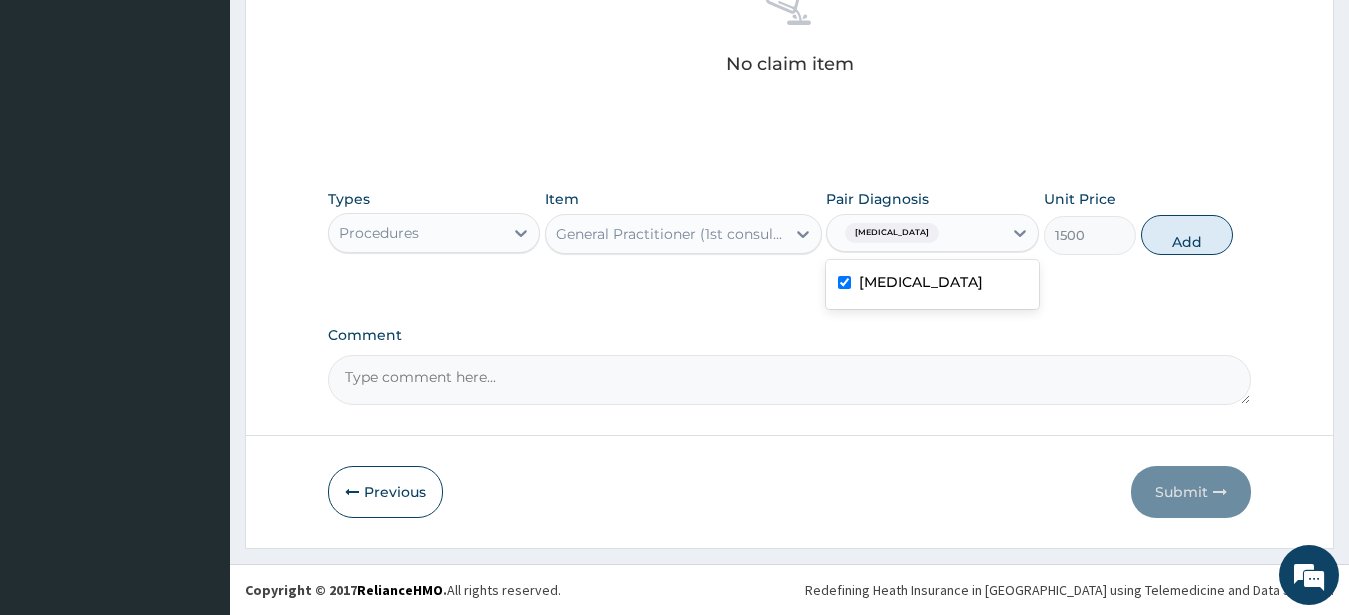 checkbox on "true" 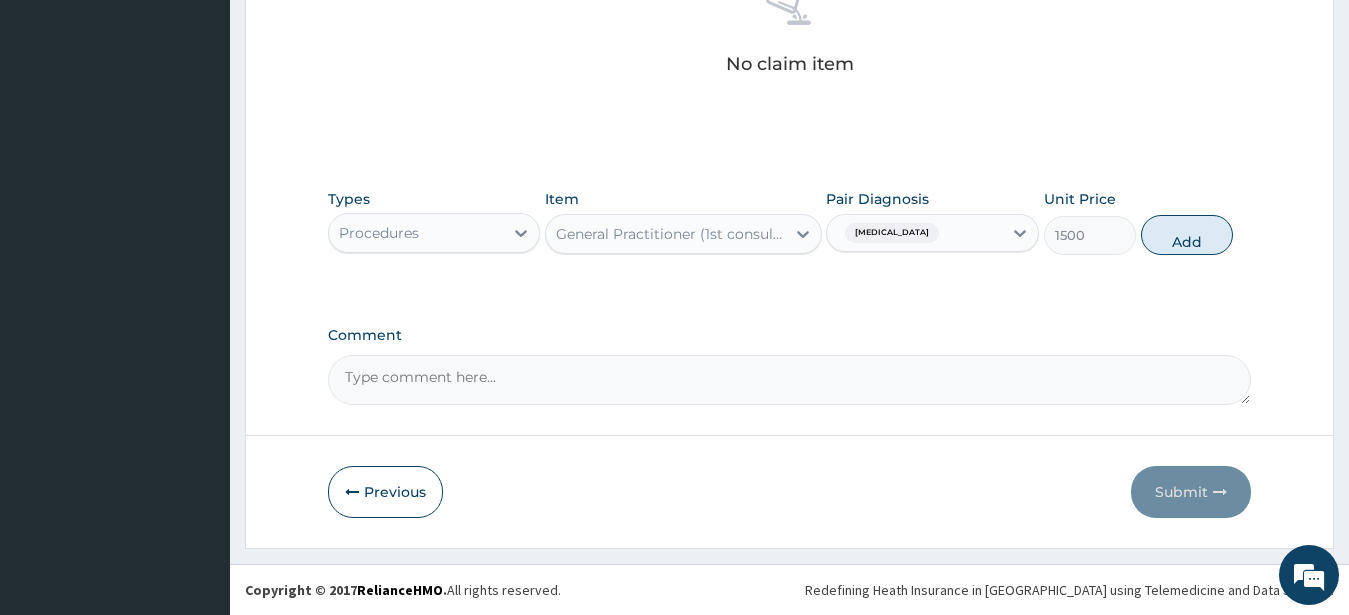 click on "Malaria" at bounding box center (914, 233) 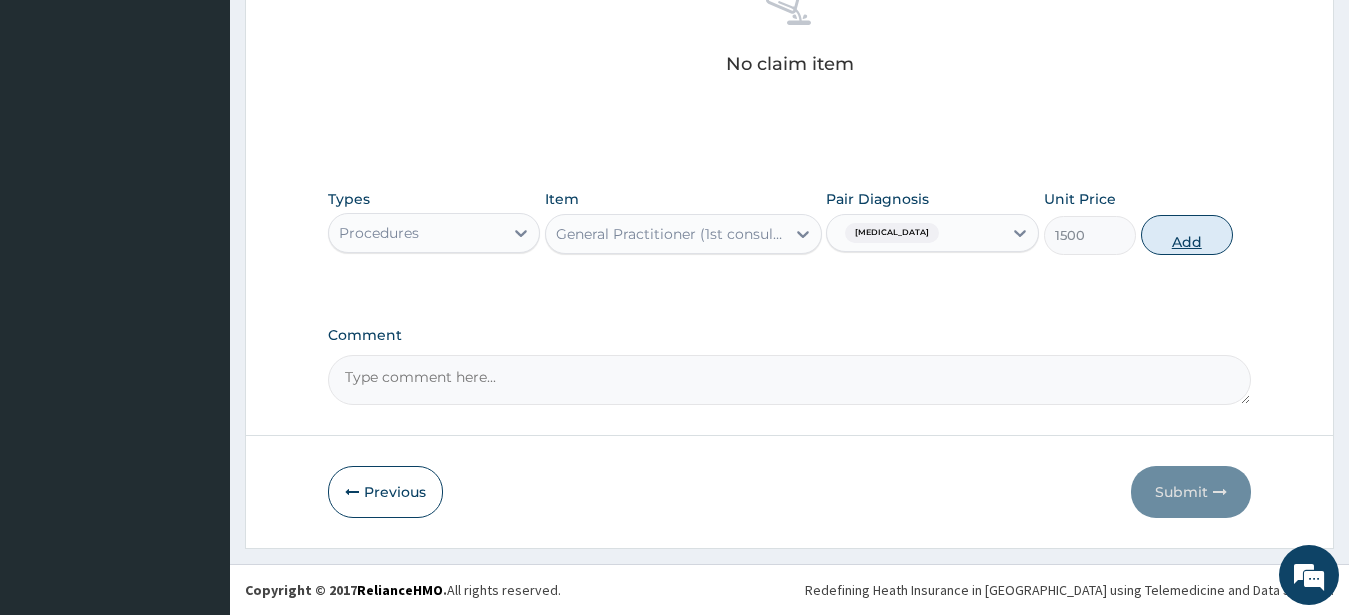 click on "Malaria" at bounding box center (914, 233) 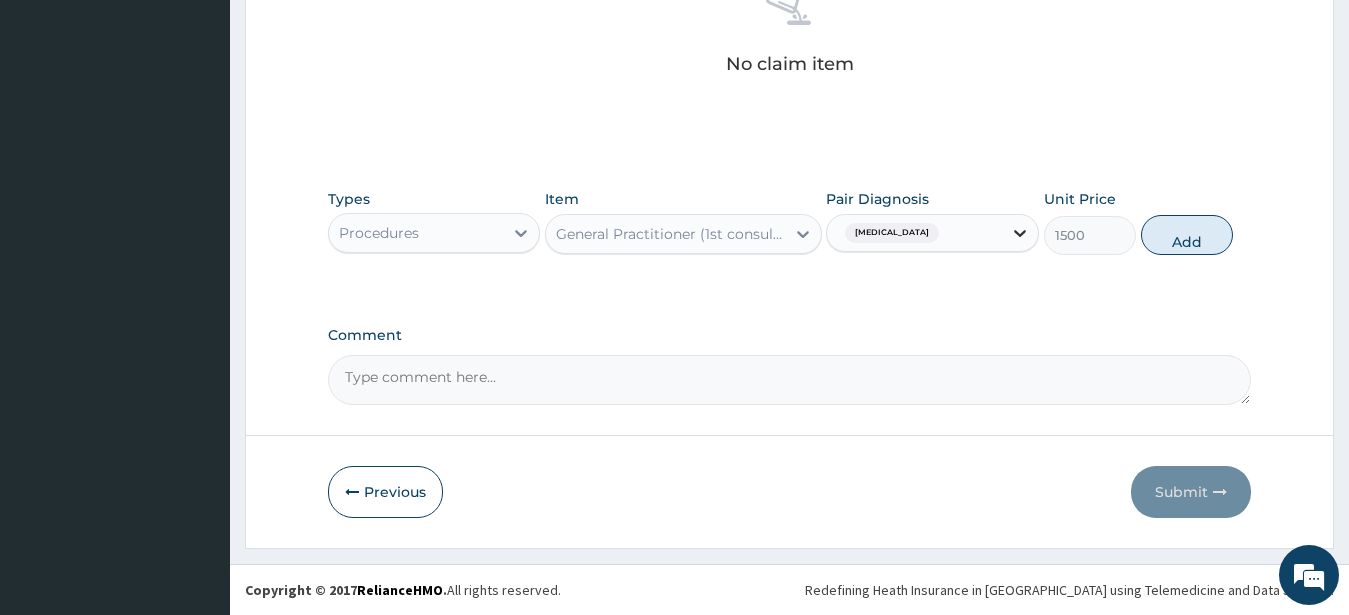 click 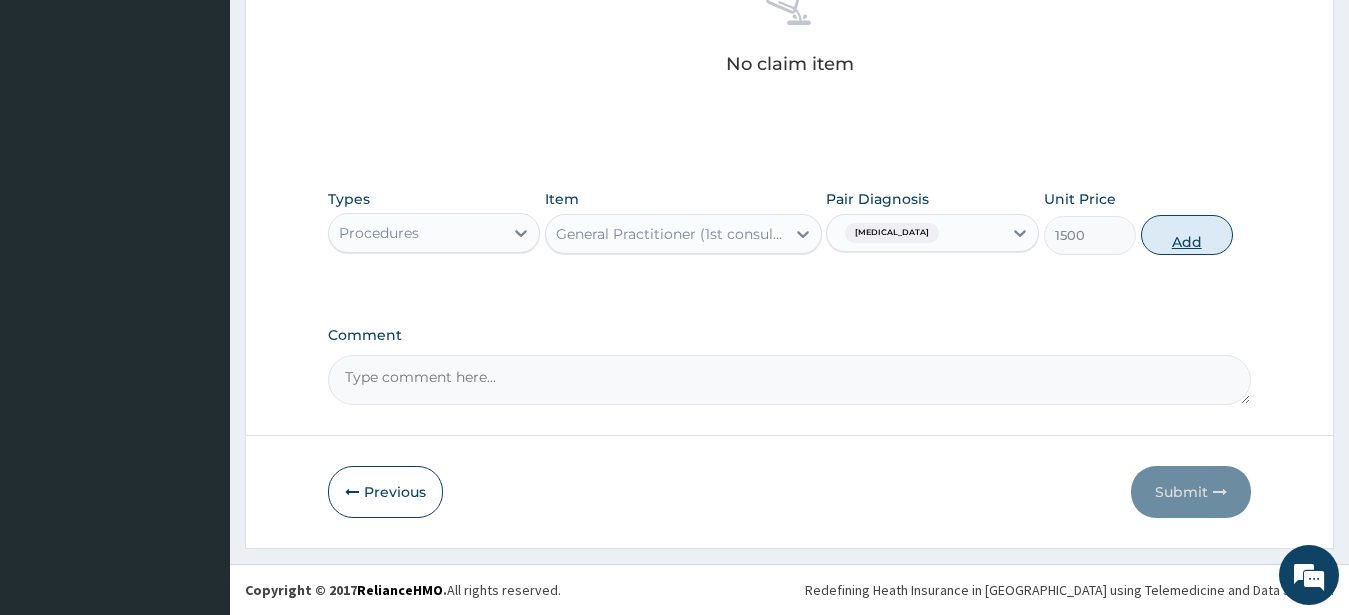 click on "Add" at bounding box center [1187, 235] 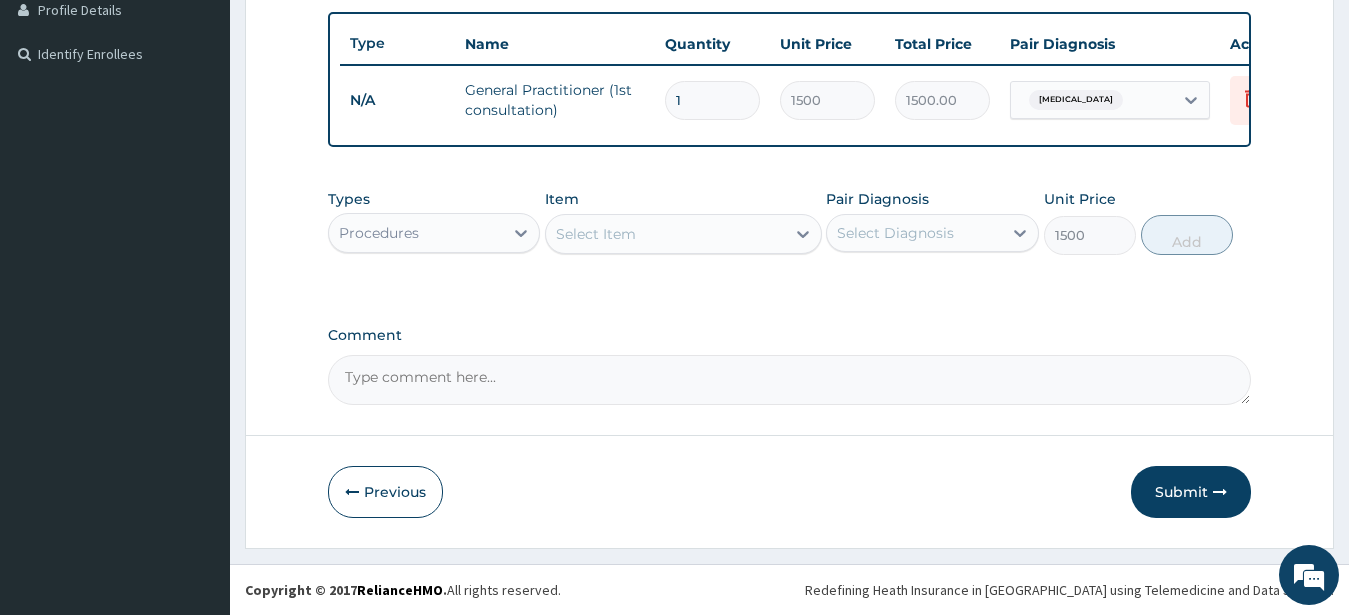 type on "0" 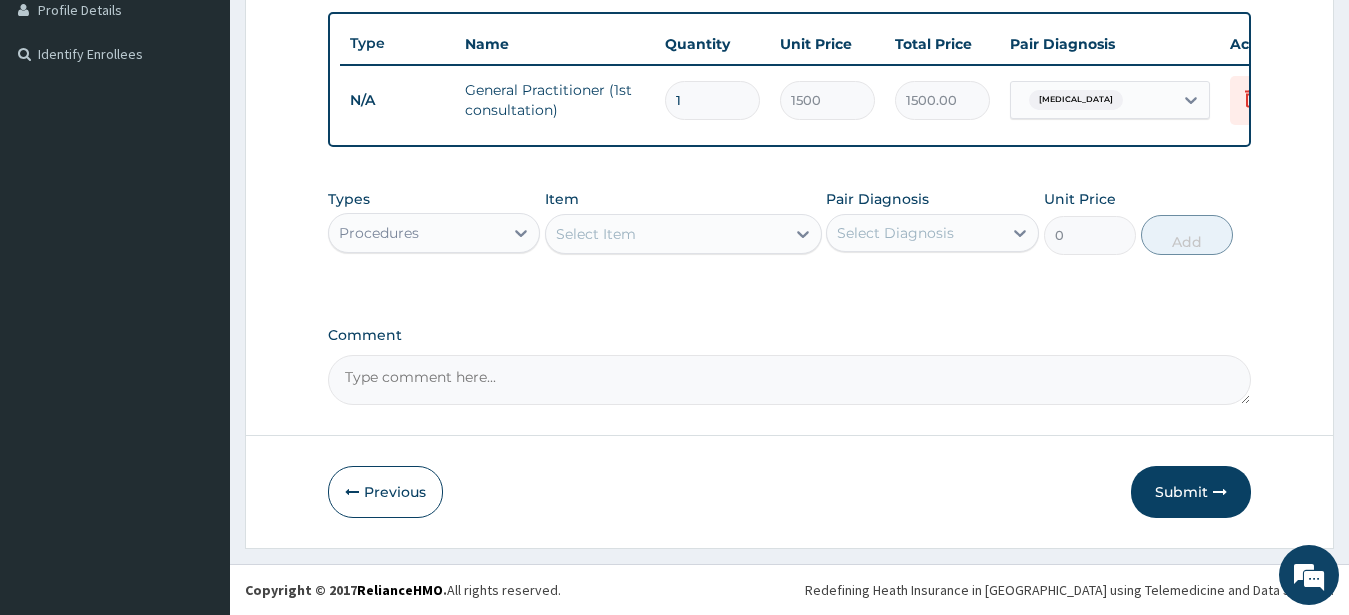 scroll, scrollTop: 533, scrollLeft: 0, axis: vertical 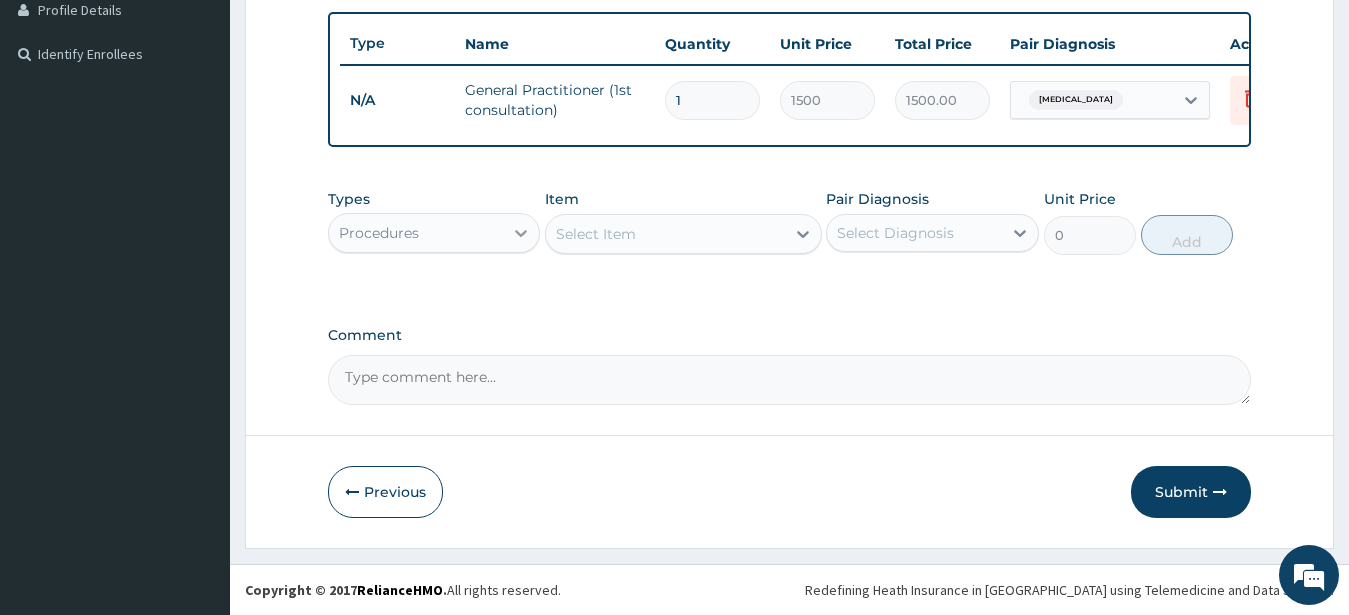 click at bounding box center (521, 233) 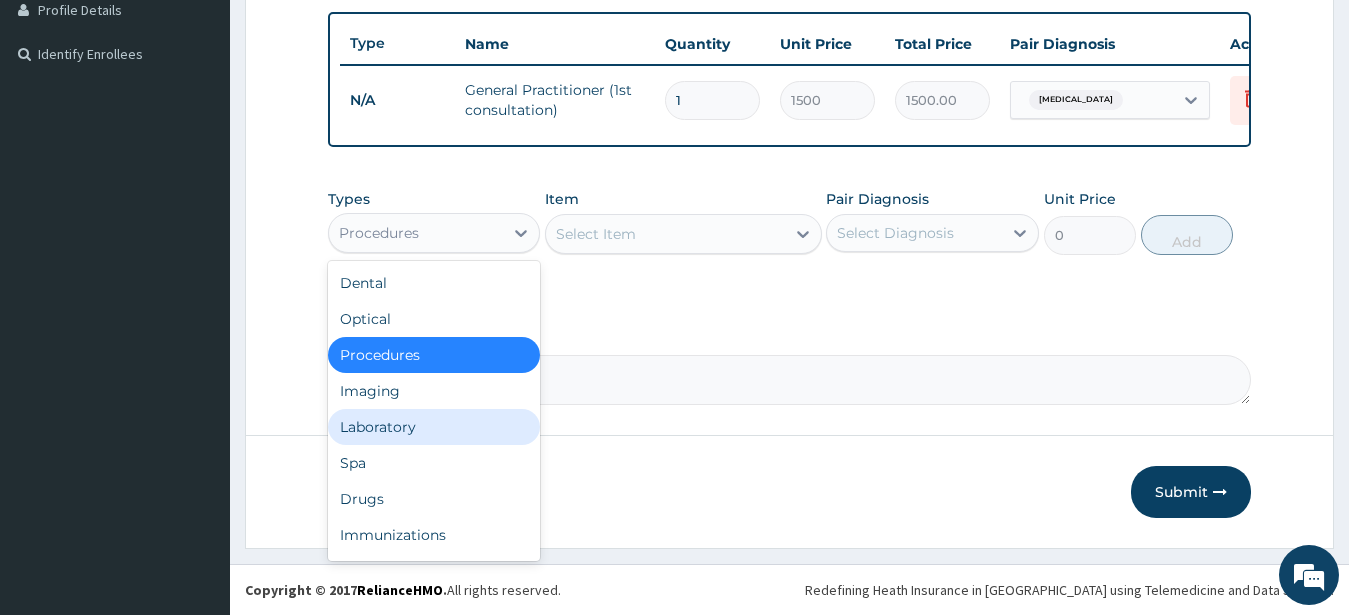 click on "Laboratory" at bounding box center (434, 427) 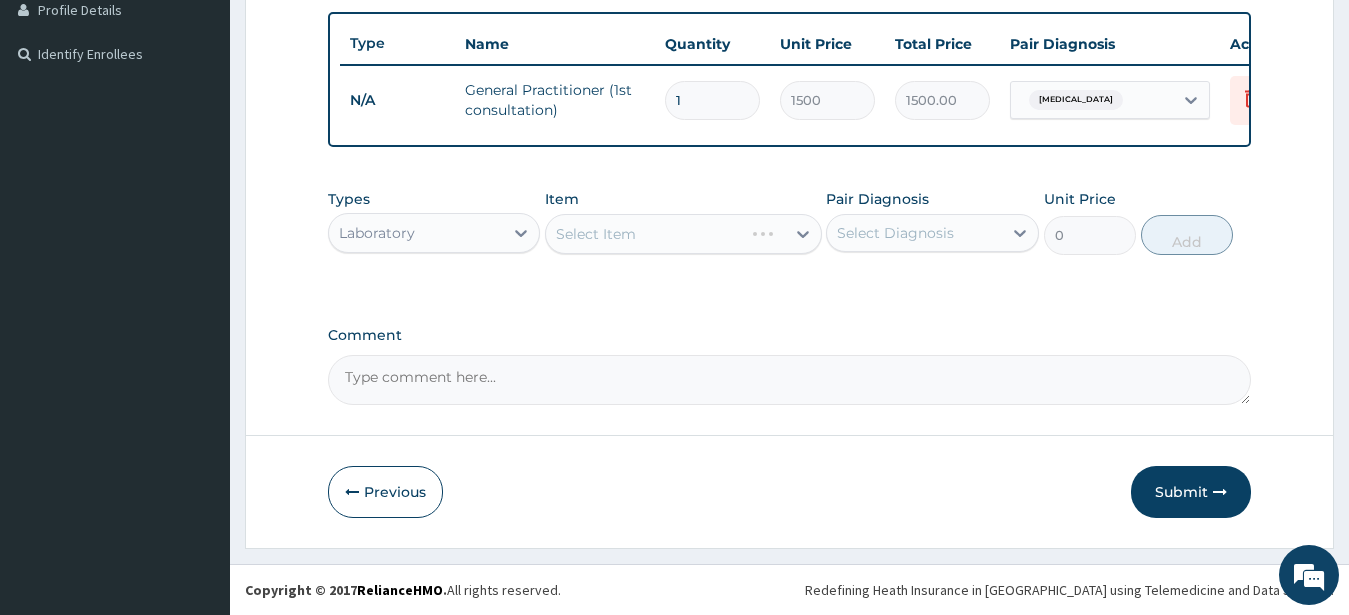 click on "Select Item" at bounding box center [683, 234] 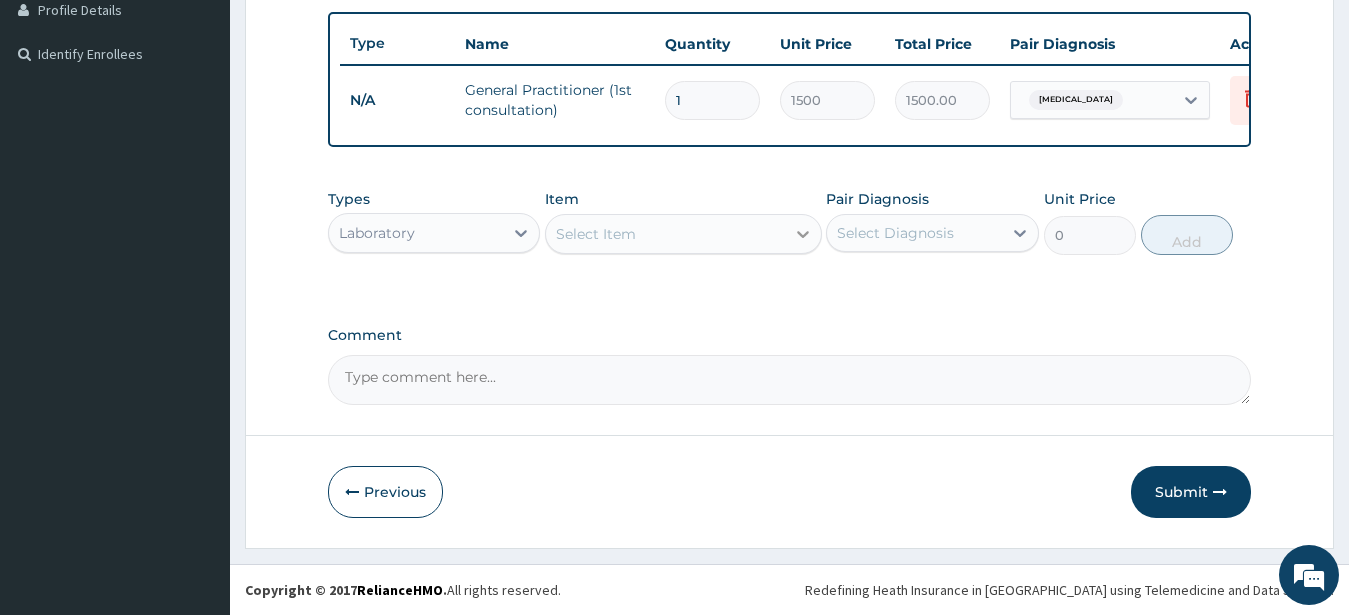 click 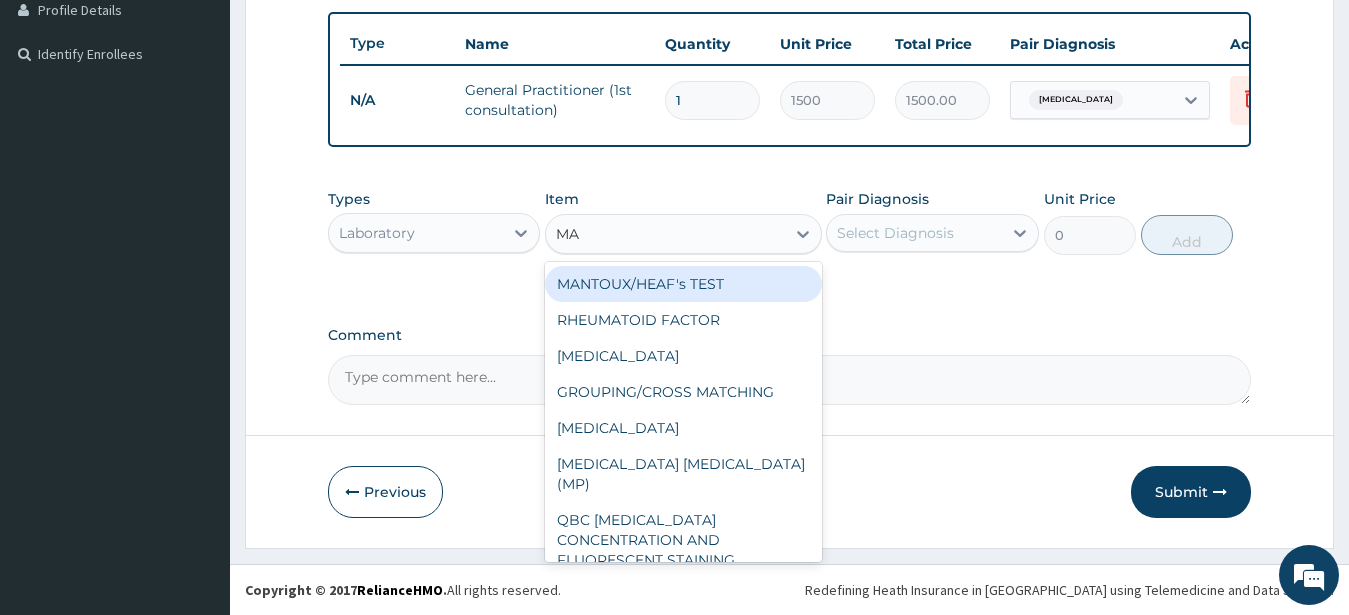 type on "MAL" 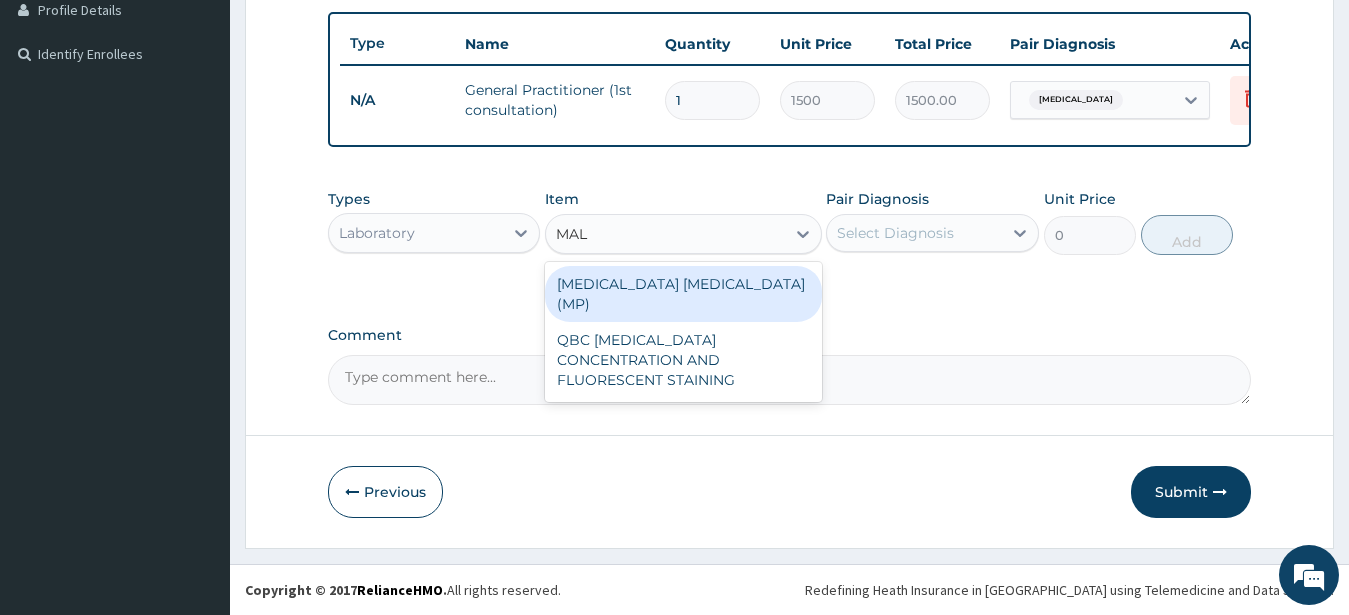 click on "MALARIA PARASITE (MP)" at bounding box center (683, 294) 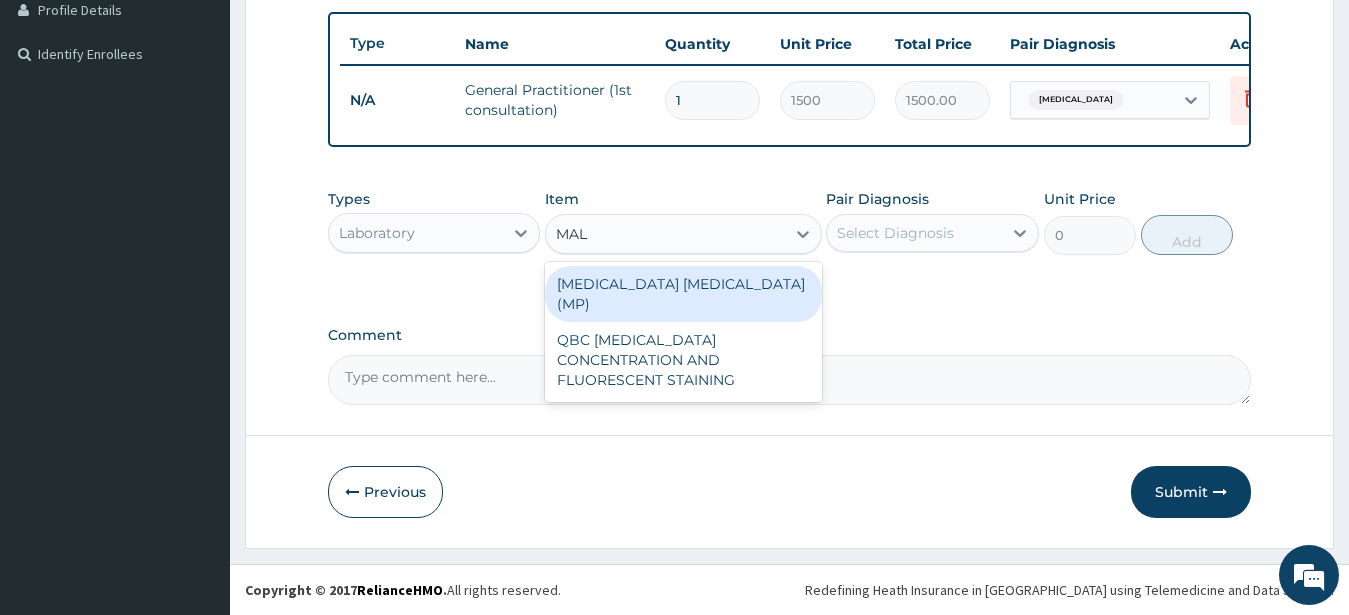 click on "PA Code / Prescription Code Enter Code(Secondary Care Only) Encounter Date 12-03-2025 Diagnosis Malaria Confirmed NB: All diagnosis must be linked to a claim item Claim Items Type Name Quantity Unit Price Total Price Pair Diagnosis Actions N/A General Practitioner (1st consultation) 1 1500 1500.00 Malaria Delete Types Laboratory Item option General Practitioner (1st consultation), selected. option MALARIA PARASITE (MP) focused, 65 of 183. 2 results available for search term MAL. Use Up and Down to choose options, press Enter to select the currently focused option, press Escape to exit the menu, press Tab to select the option and exit the menu. MAL MAL MALARIA PARASITE (MP) QBC MALARIA CONCENTRATION AND FLUORESCENT STAINING Pair Diagnosis Select Diagnosis Unit Price 0 Add Comment" at bounding box center (790, 40) 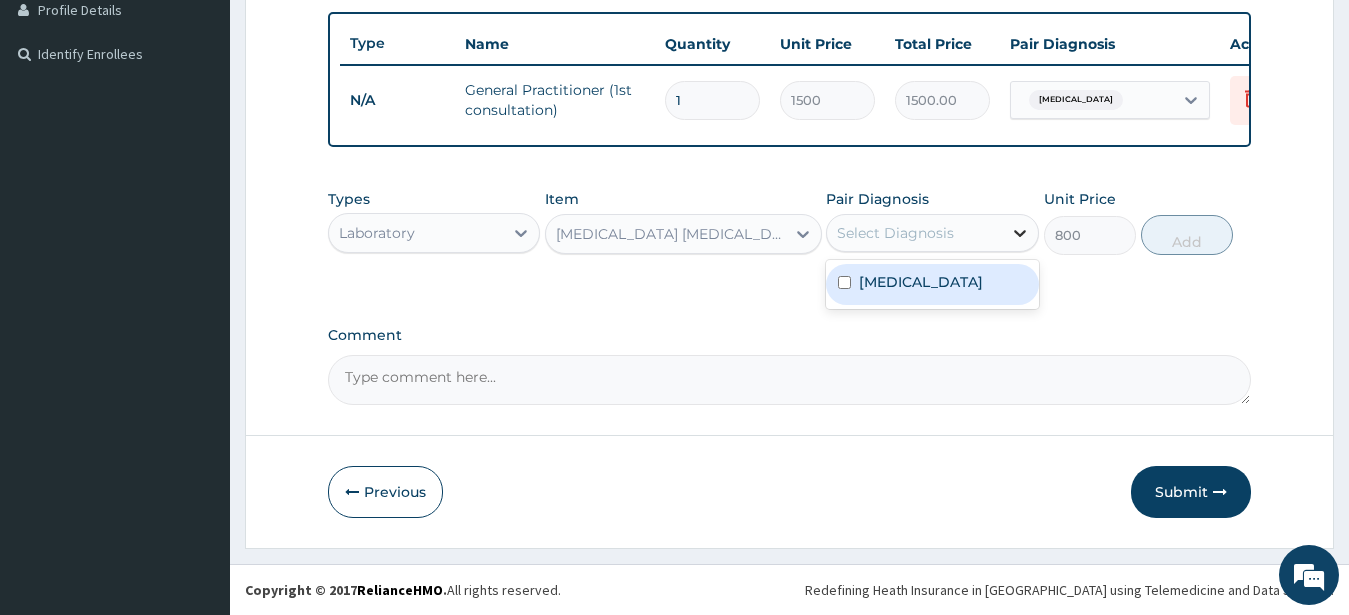 click 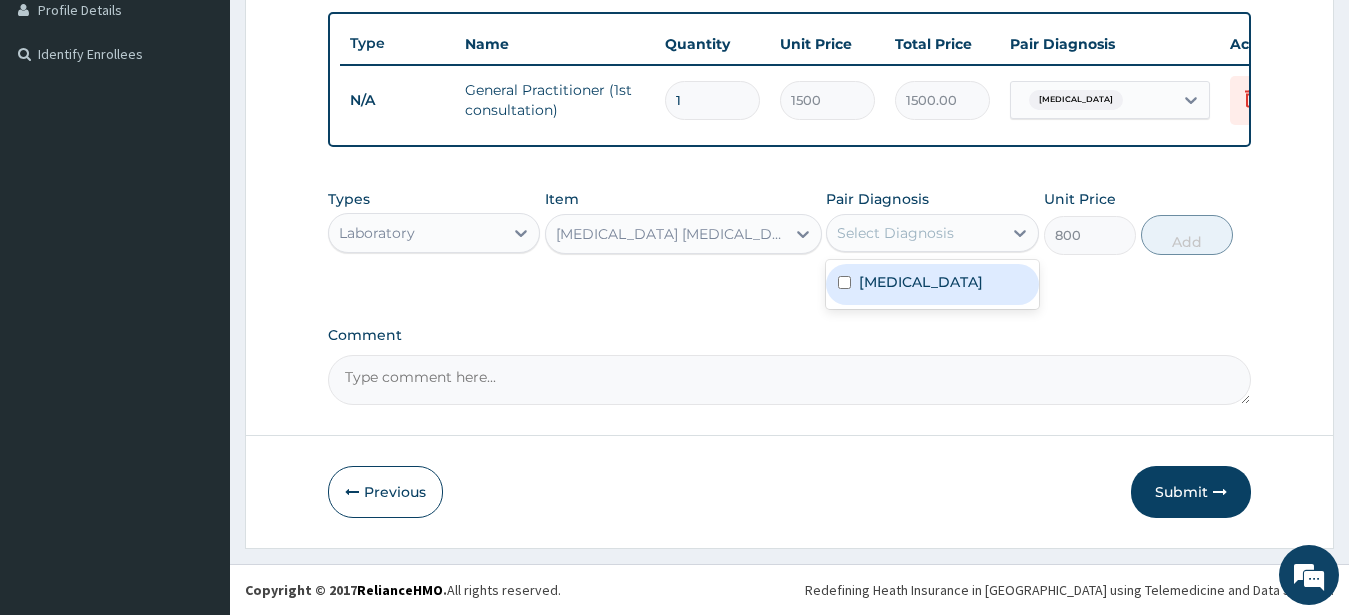 click on "Malaria" at bounding box center (932, 284) 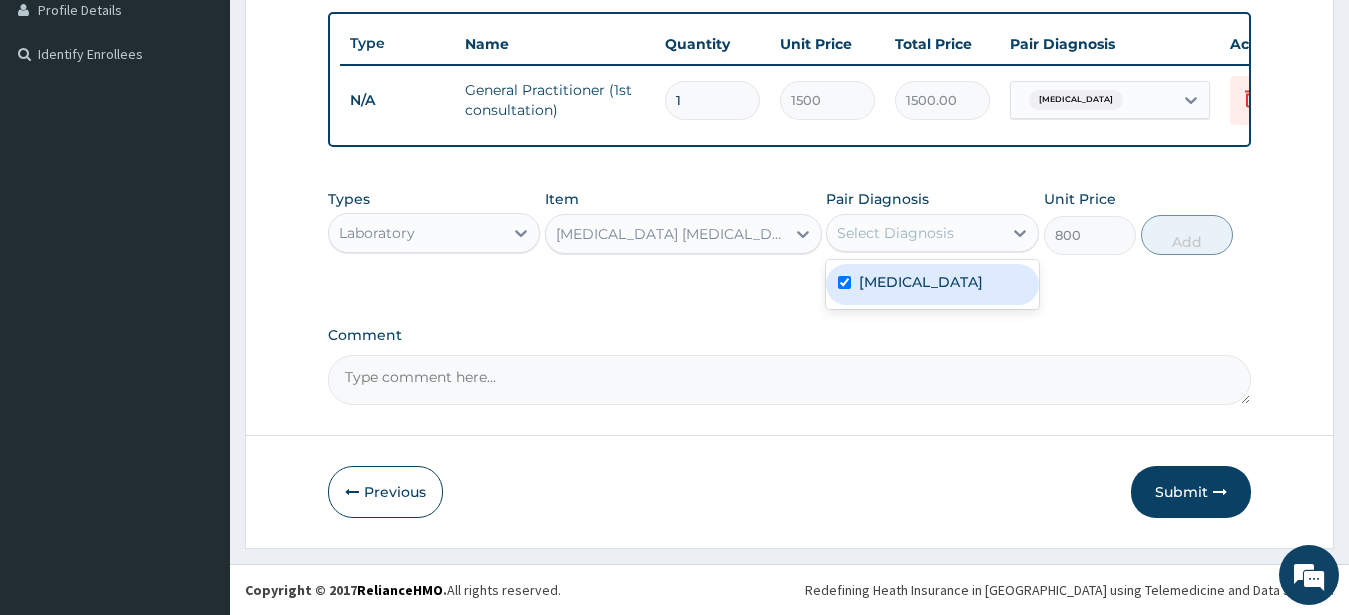 click on "Malaria" at bounding box center [932, 284] 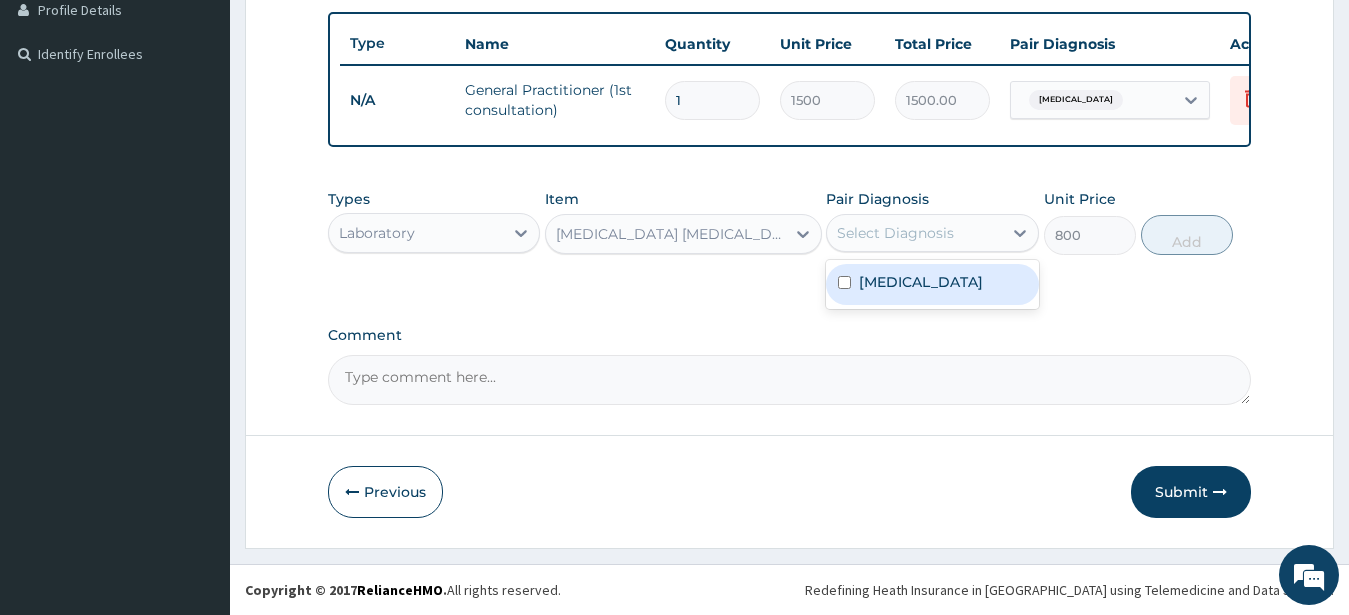 checkbox on "false" 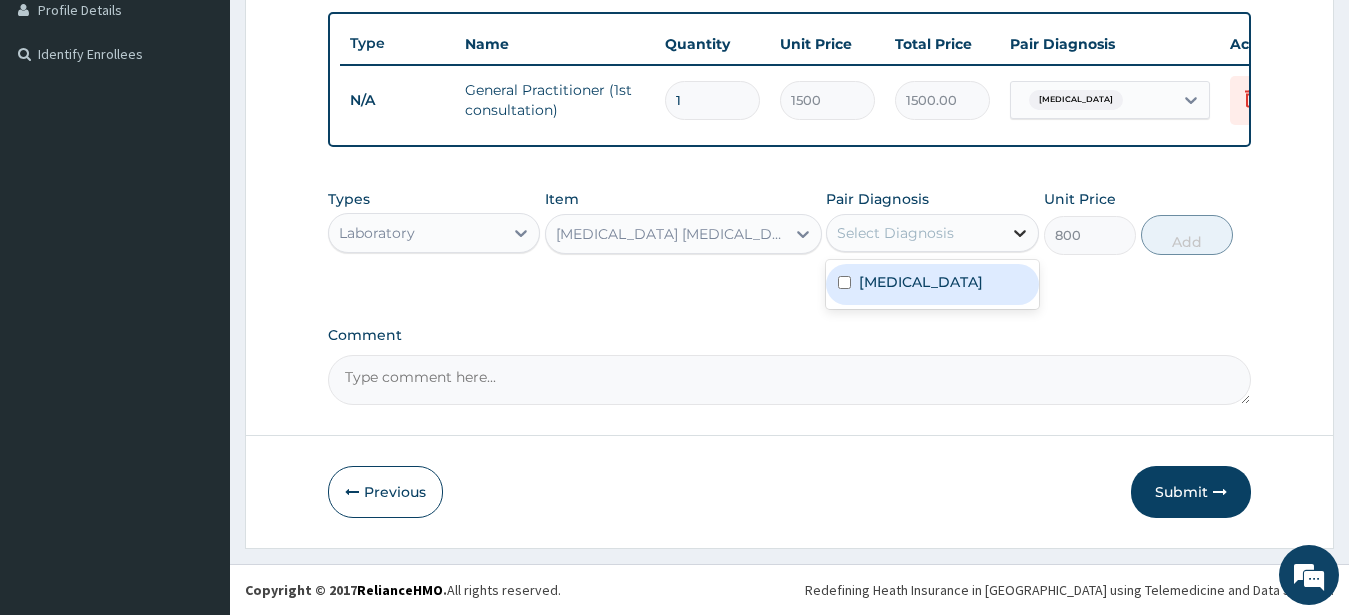 click at bounding box center [1020, 233] 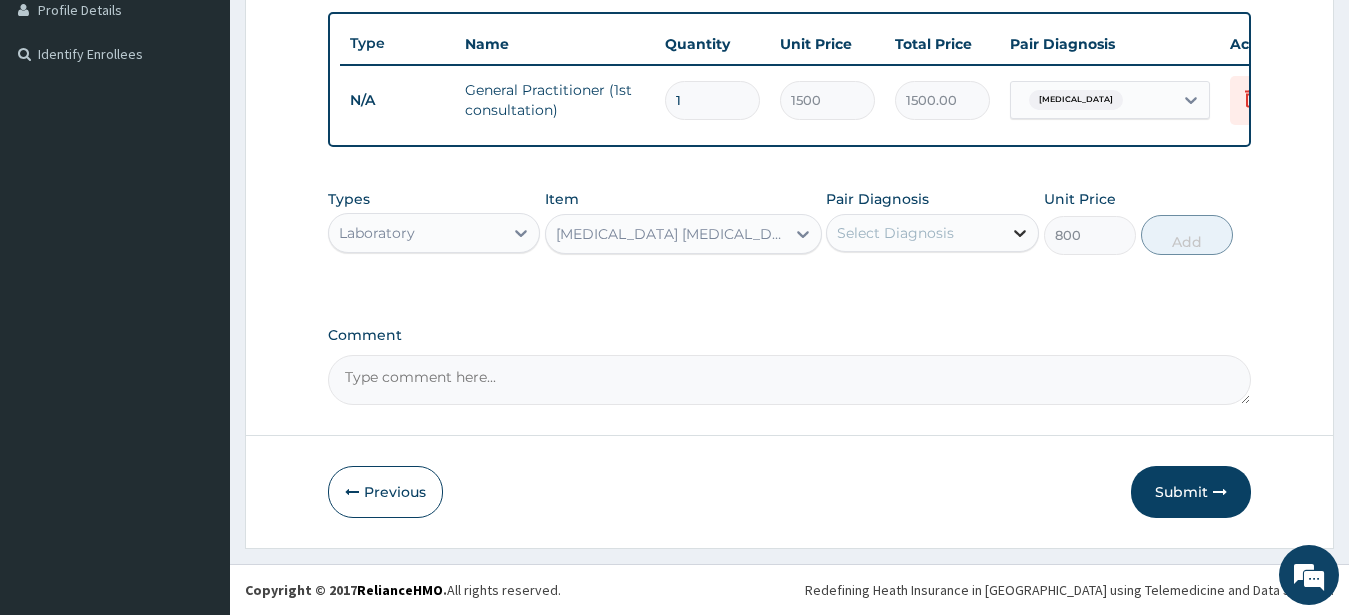 click at bounding box center [1020, 233] 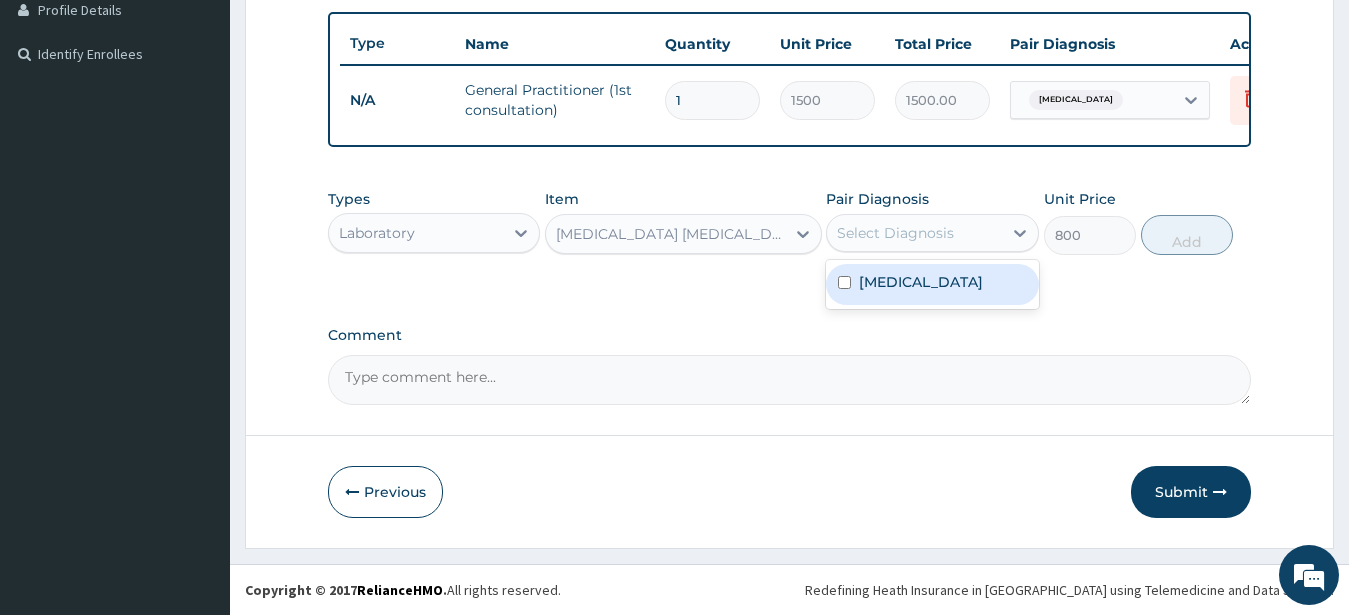 drag, startPoint x: 919, startPoint y: 289, endPoint x: 945, endPoint y: 271, distance: 31.622776 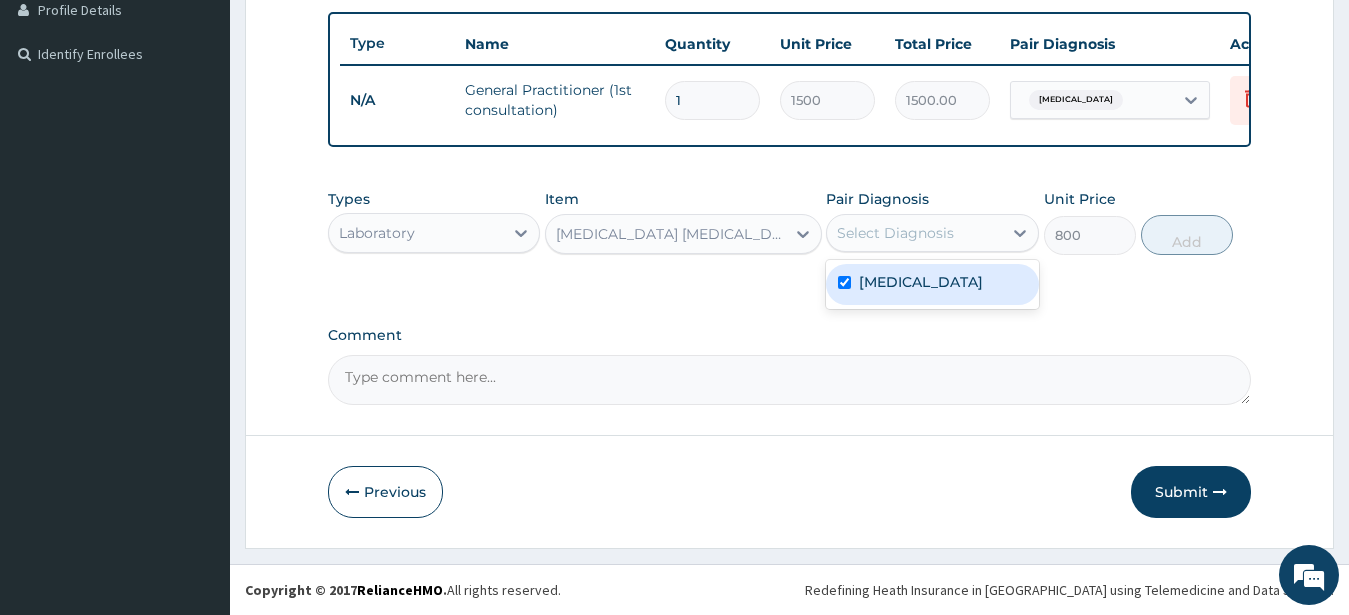 click on "Malaria" at bounding box center (932, 284) 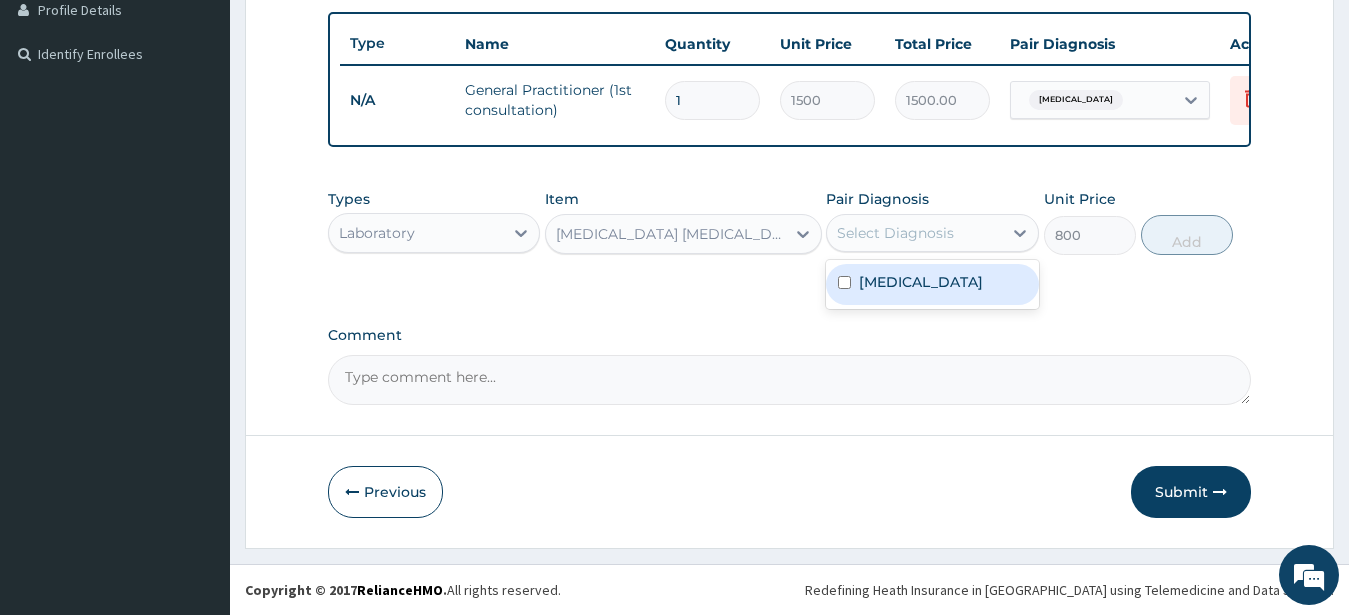 click on "Malaria" at bounding box center (932, 284) 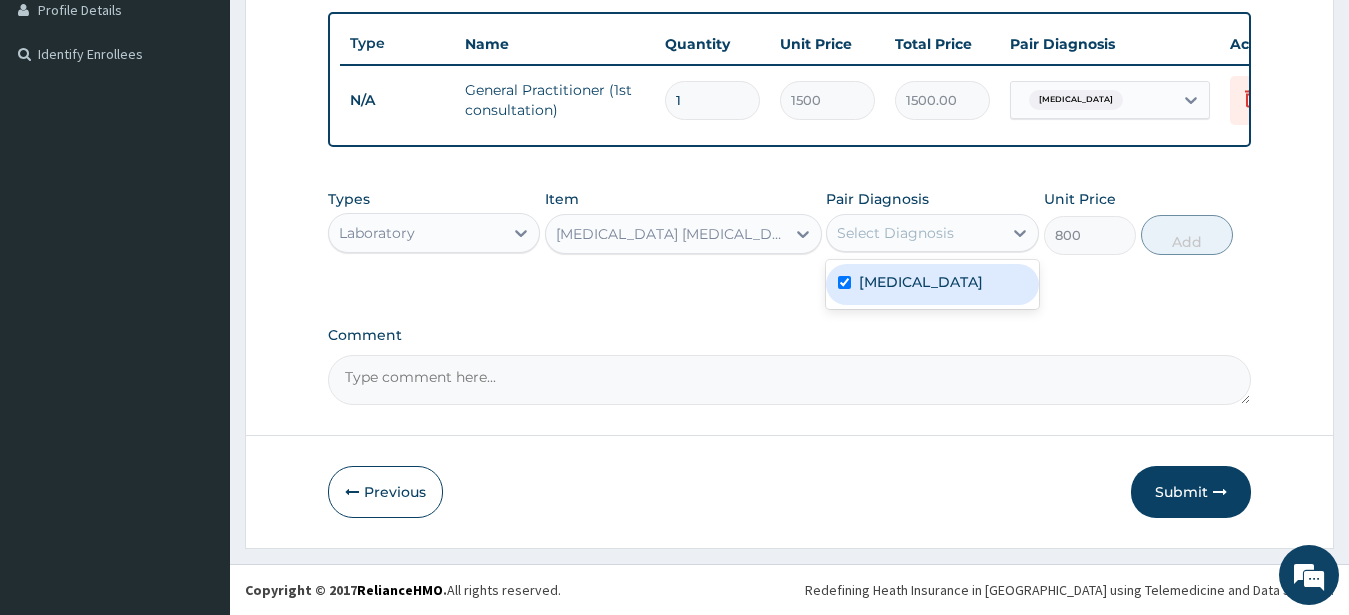 click on "Malaria" at bounding box center [932, 284] 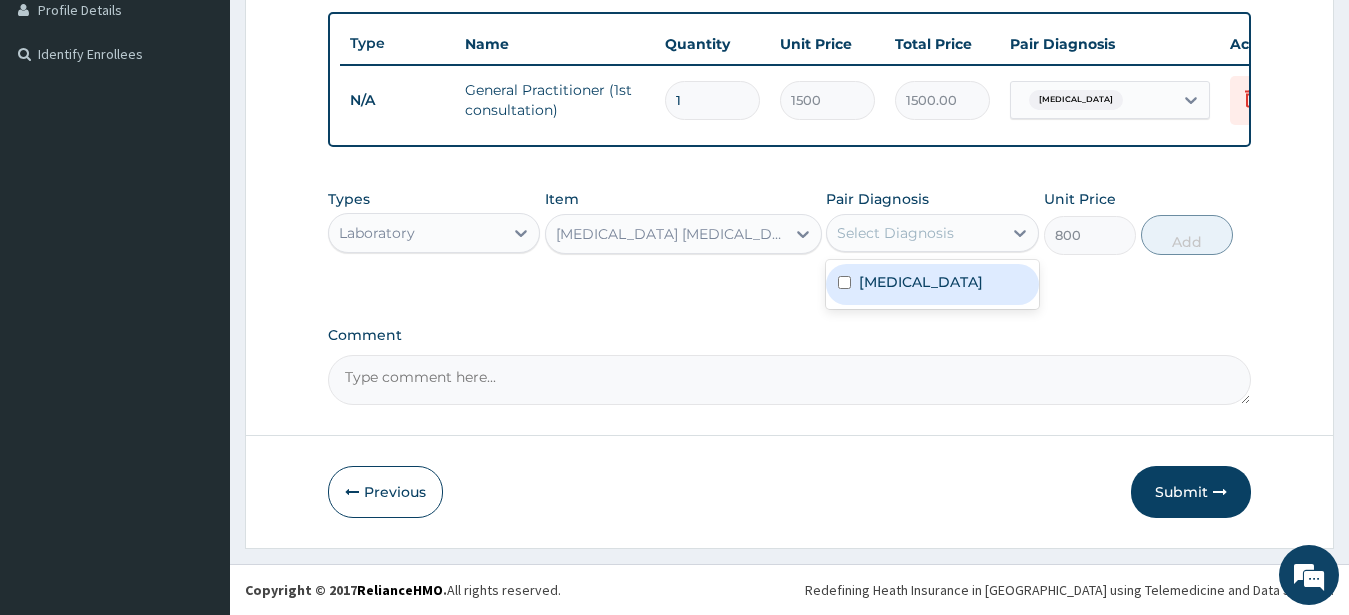 click on "Malaria" at bounding box center [932, 284] 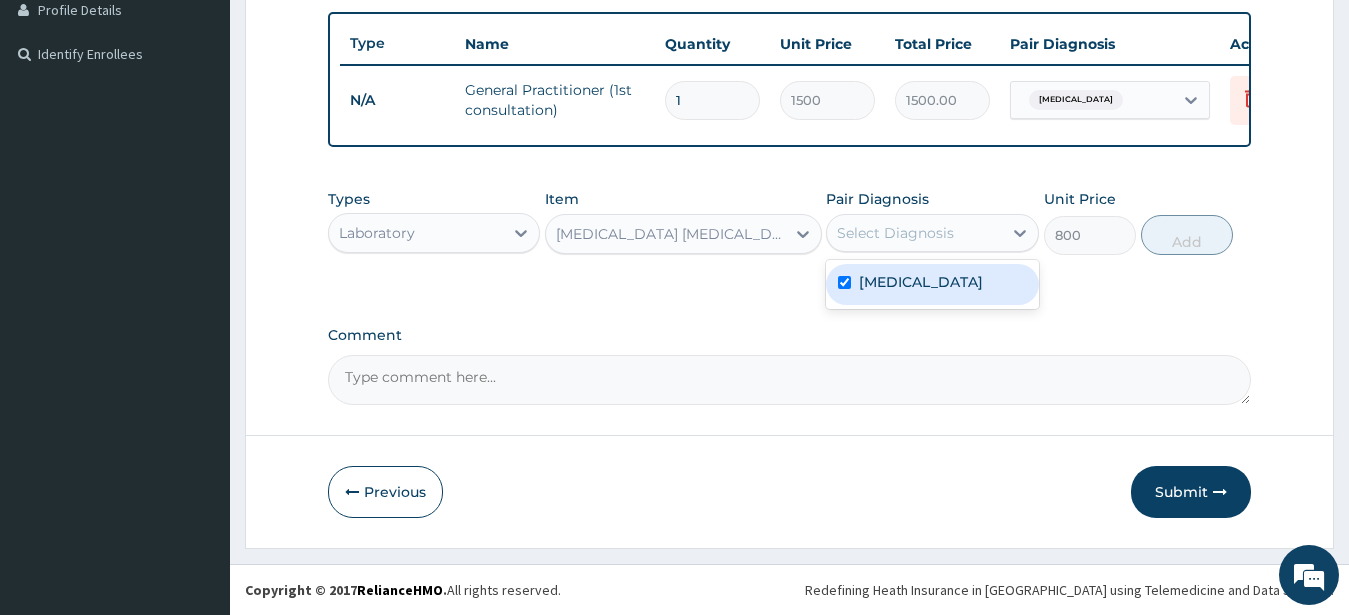 checkbox on "true" 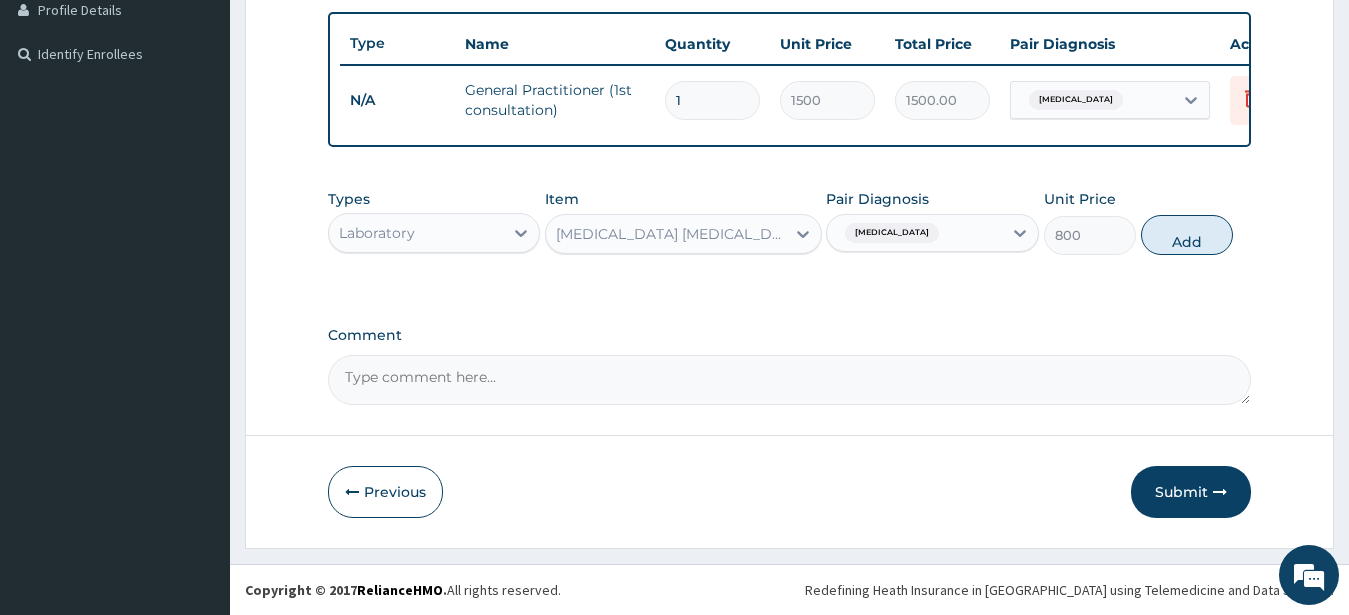 click on "Malaria" at bounding box center (914, 233) 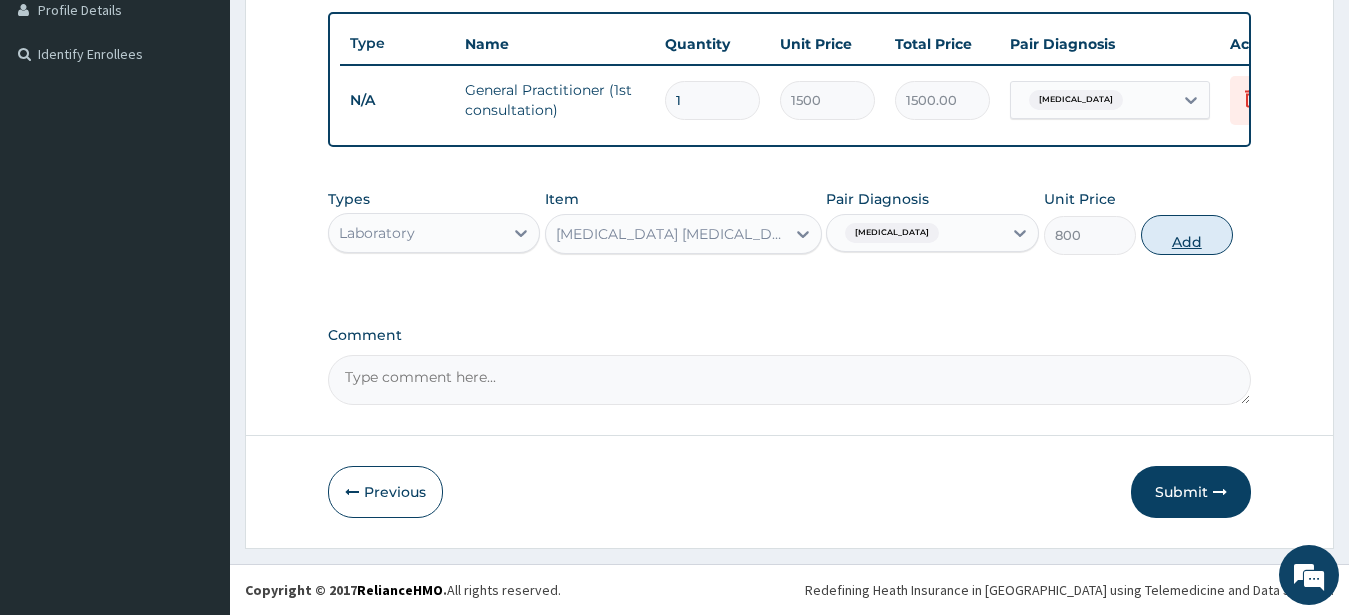 click on "Add" at bounding box center (1187, 235) 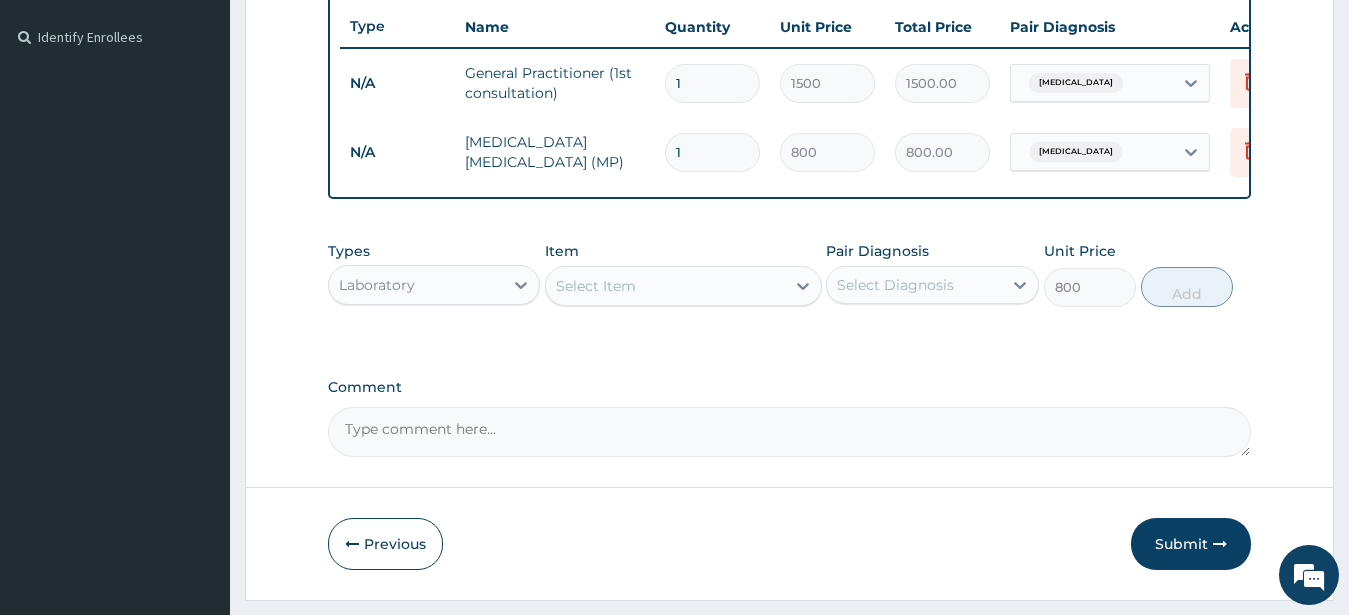 type on "0" 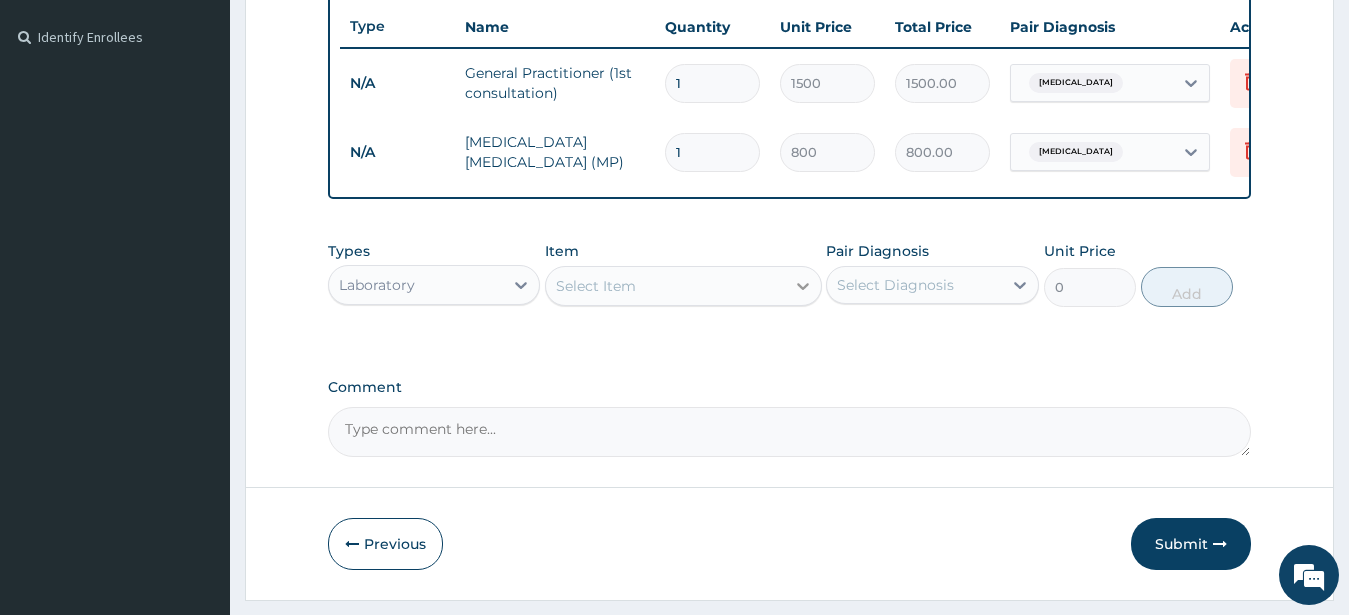 click at bounding box center [803, 286] 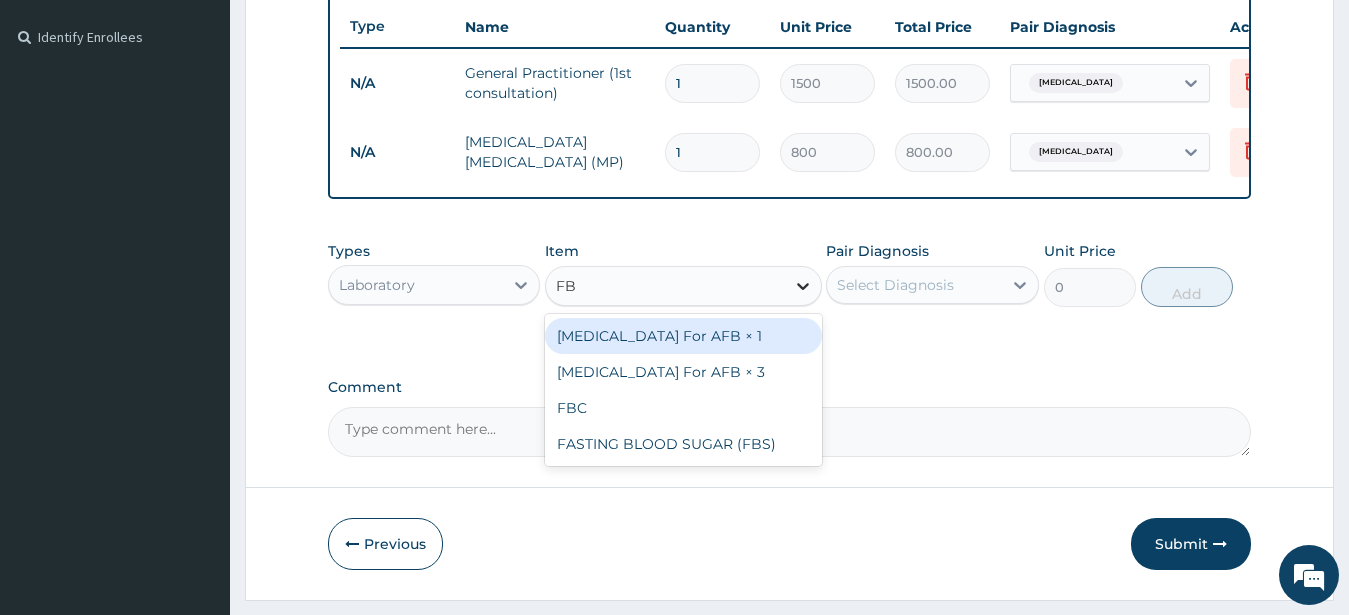 type on "FBC" 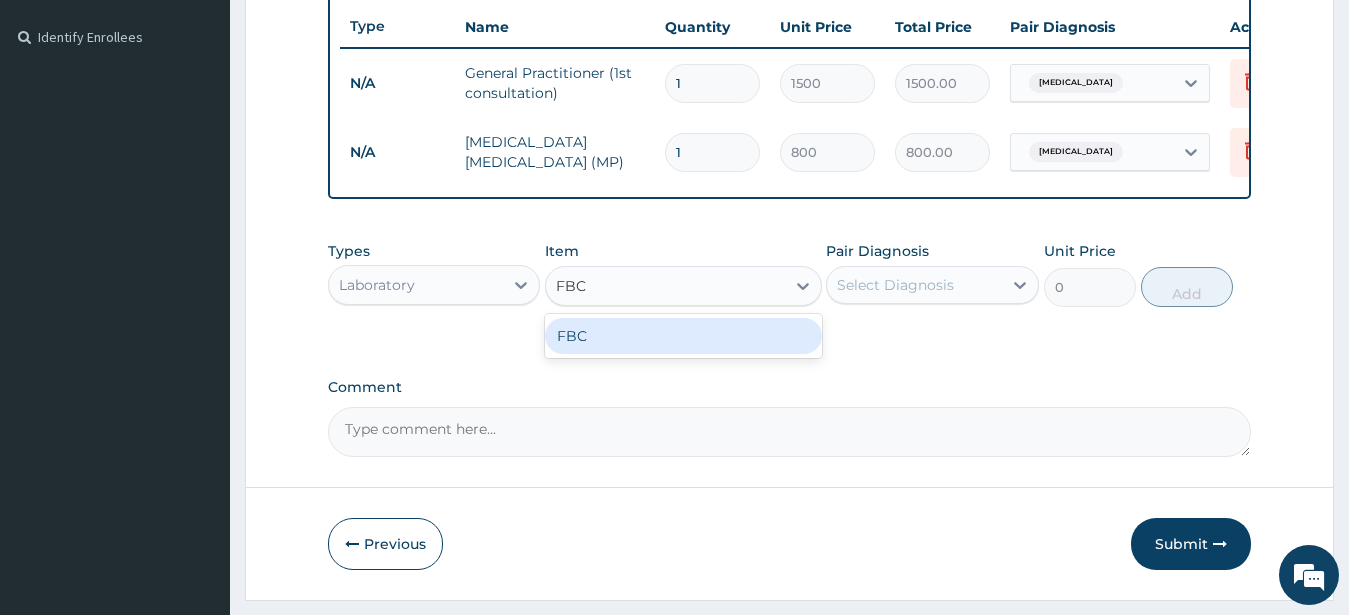 click on "FBC" at bounding box center [683, 336] 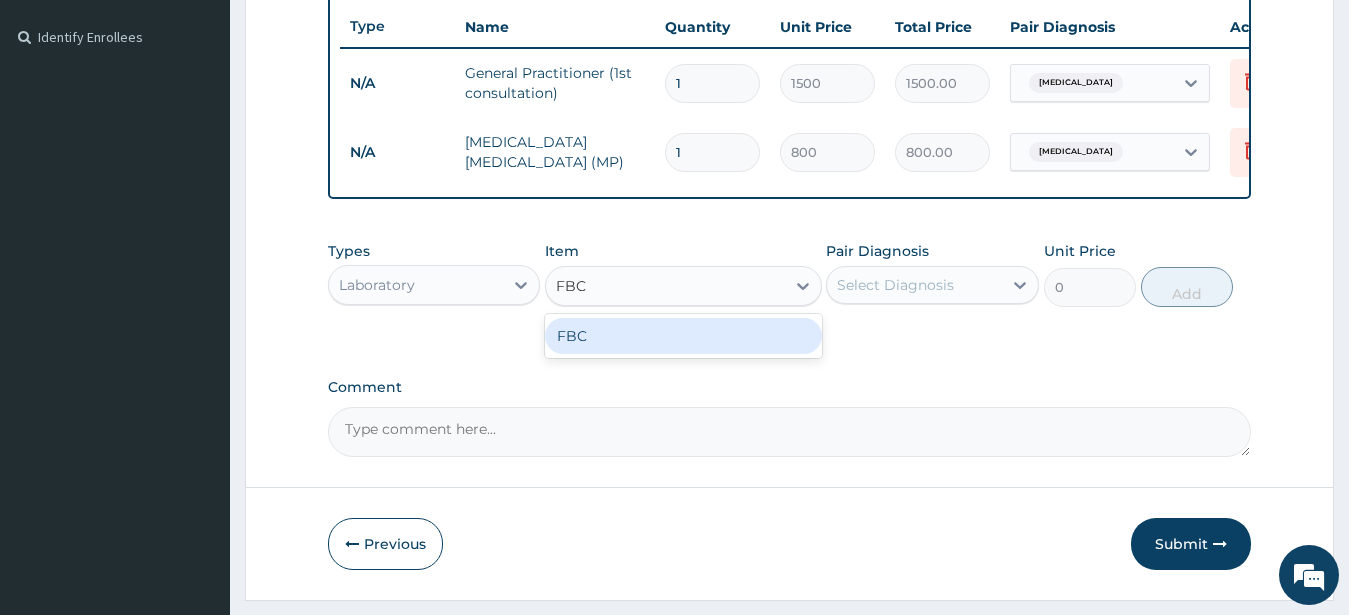 type 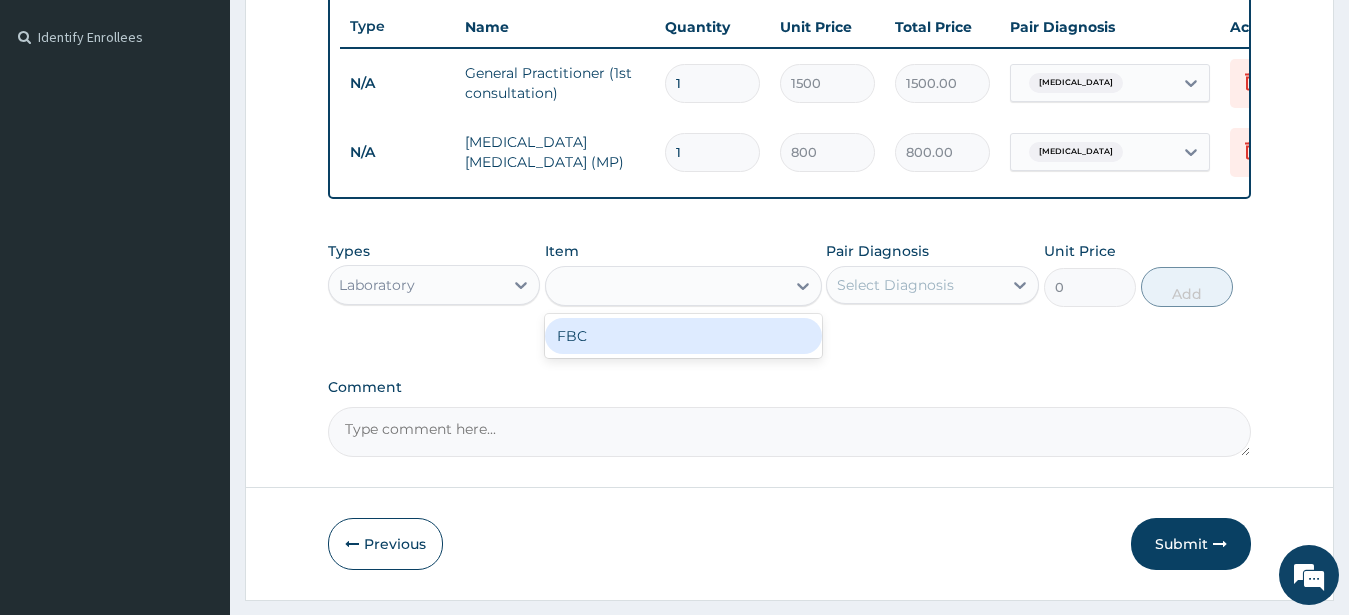 type on "2000" 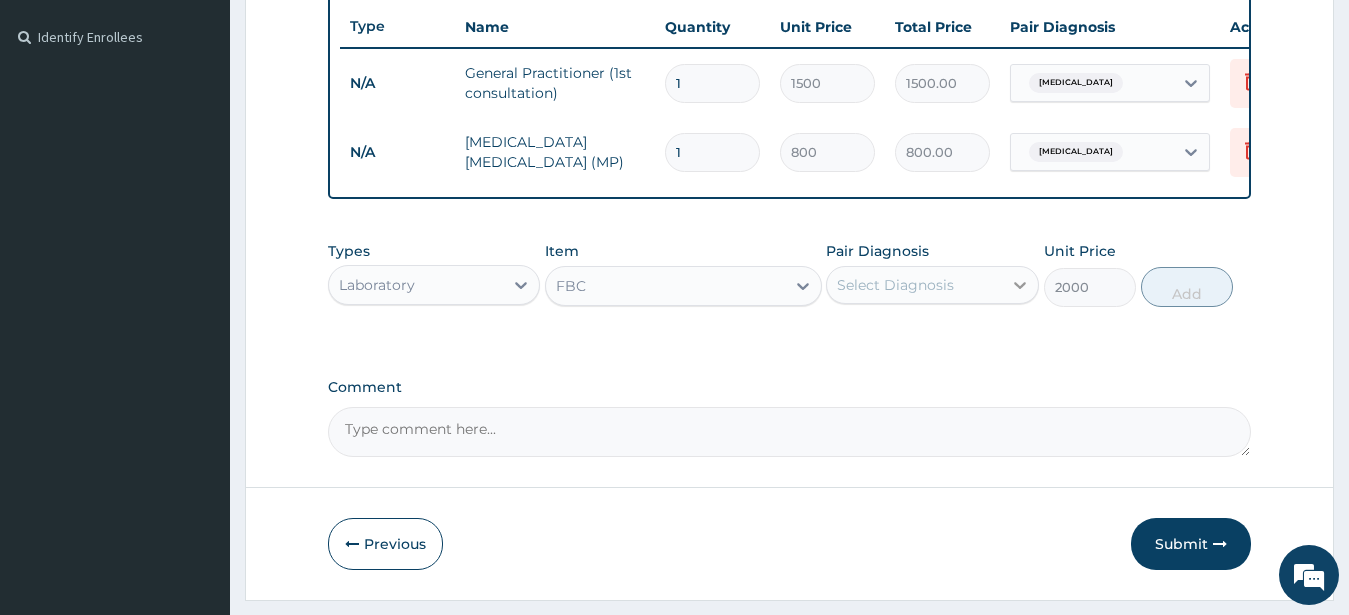 click at bounding box center [1020, 285] 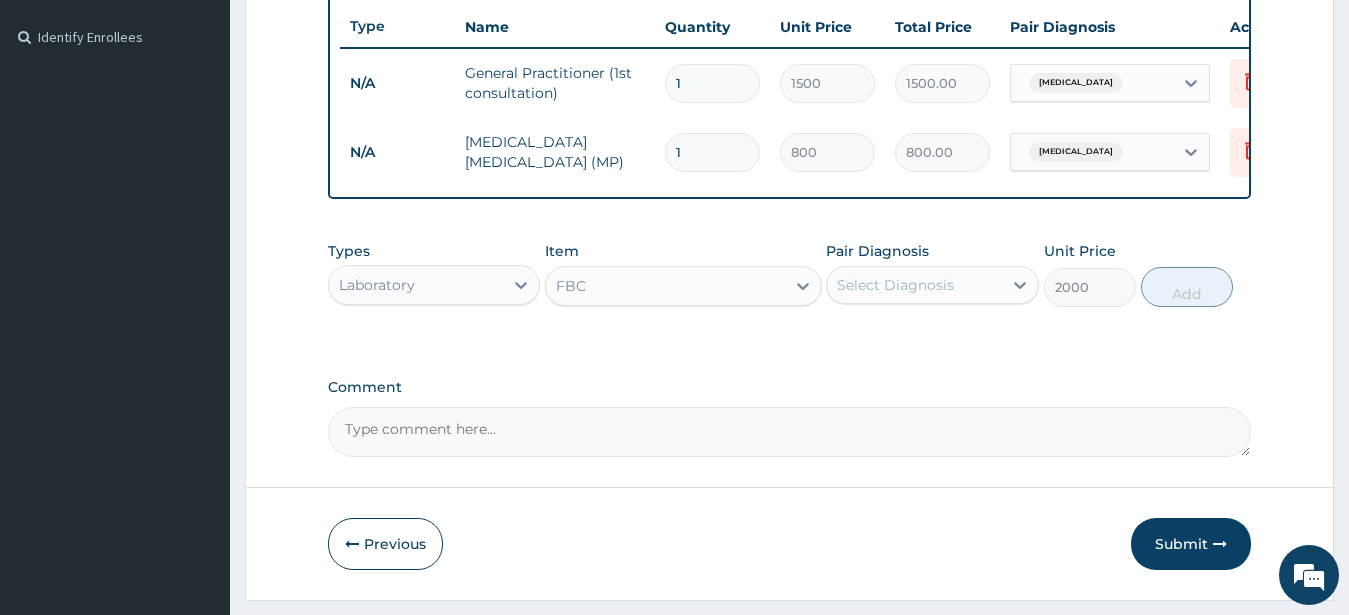 drag, startPoint x: 1007, startPoint y: 290, endPoint x: 986, endPoint y: 319, distance: 35.805027 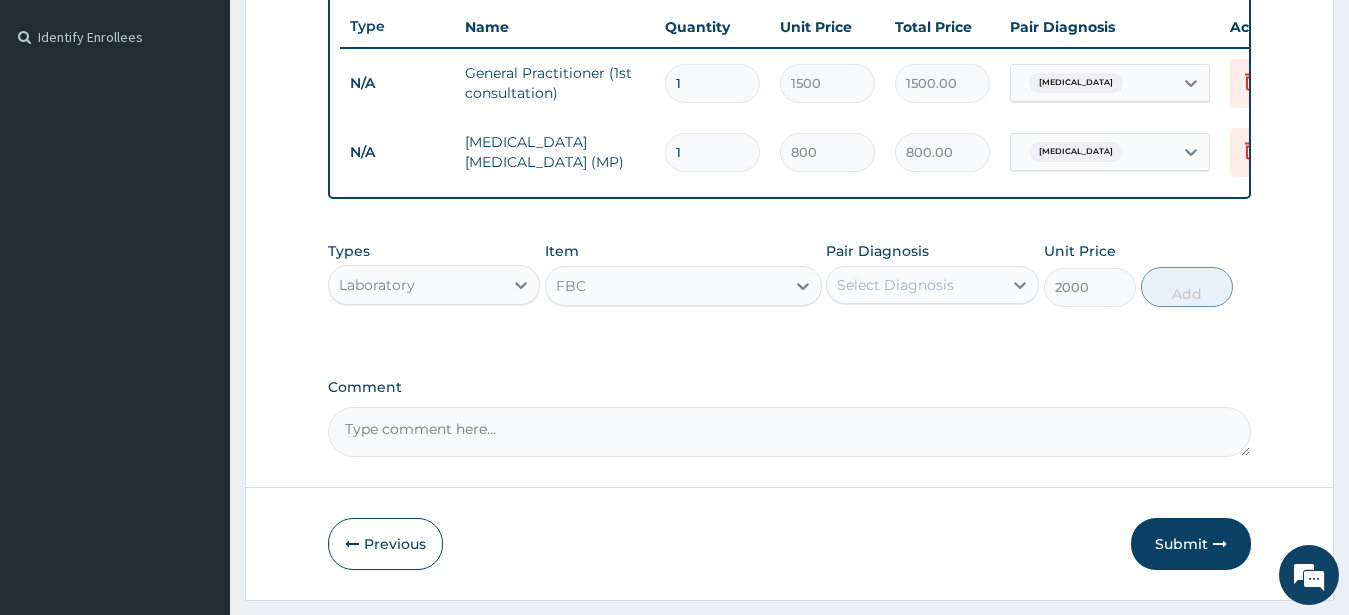 click at bounding box center (1020, 285) 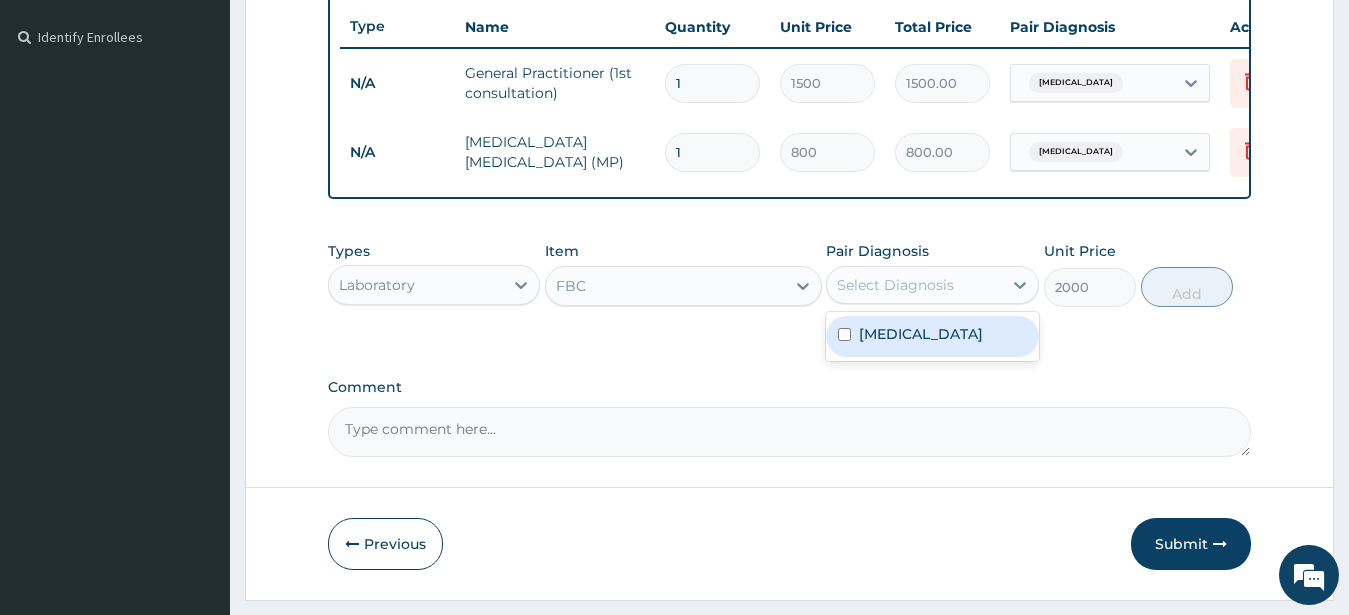 click on "Malaria" at bounding box center [921, 334] 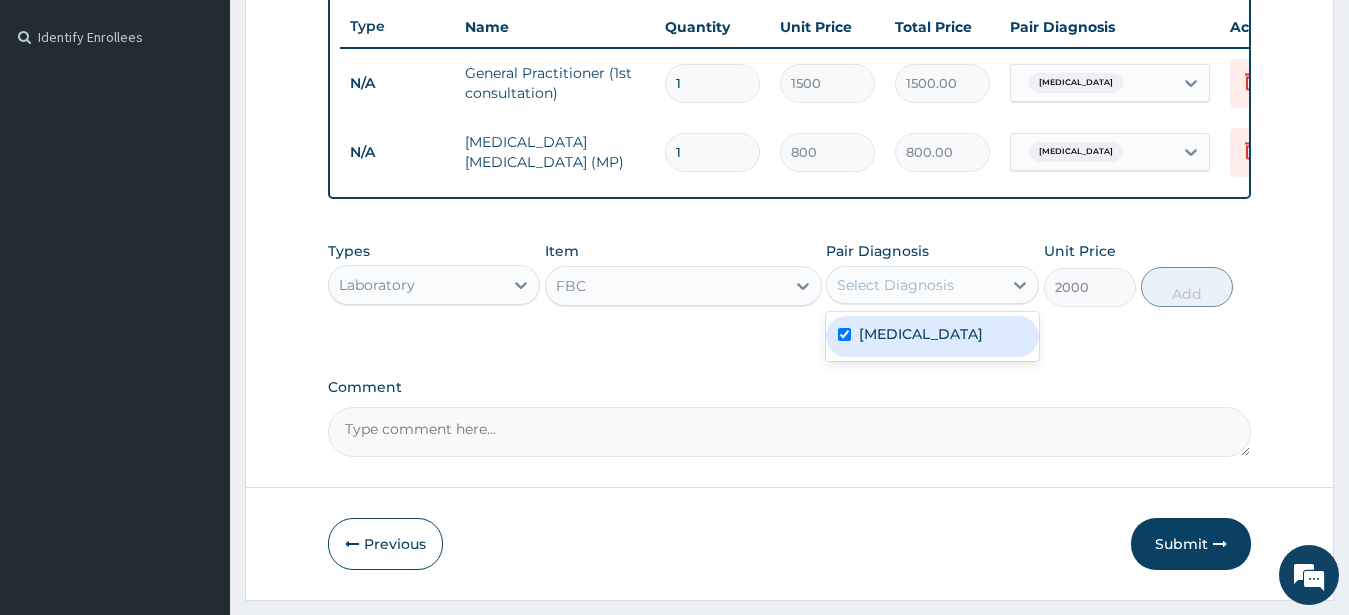 checkbox on "true" 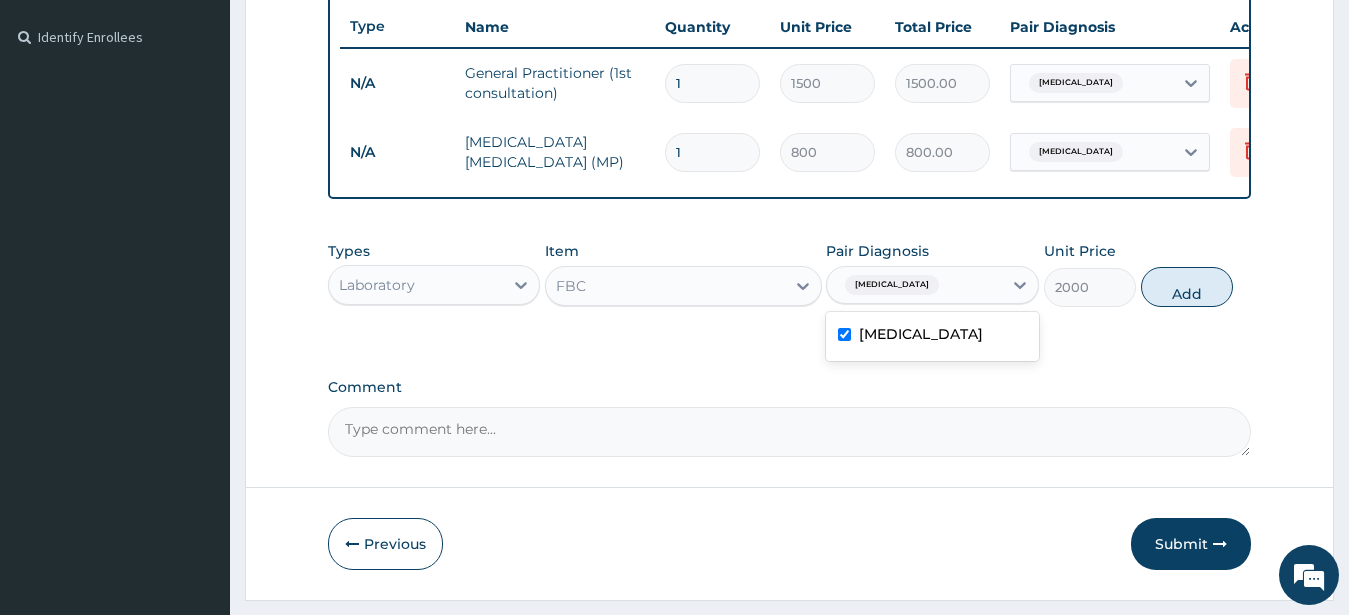 click on "Malaria" at bounding box center (914, 285) 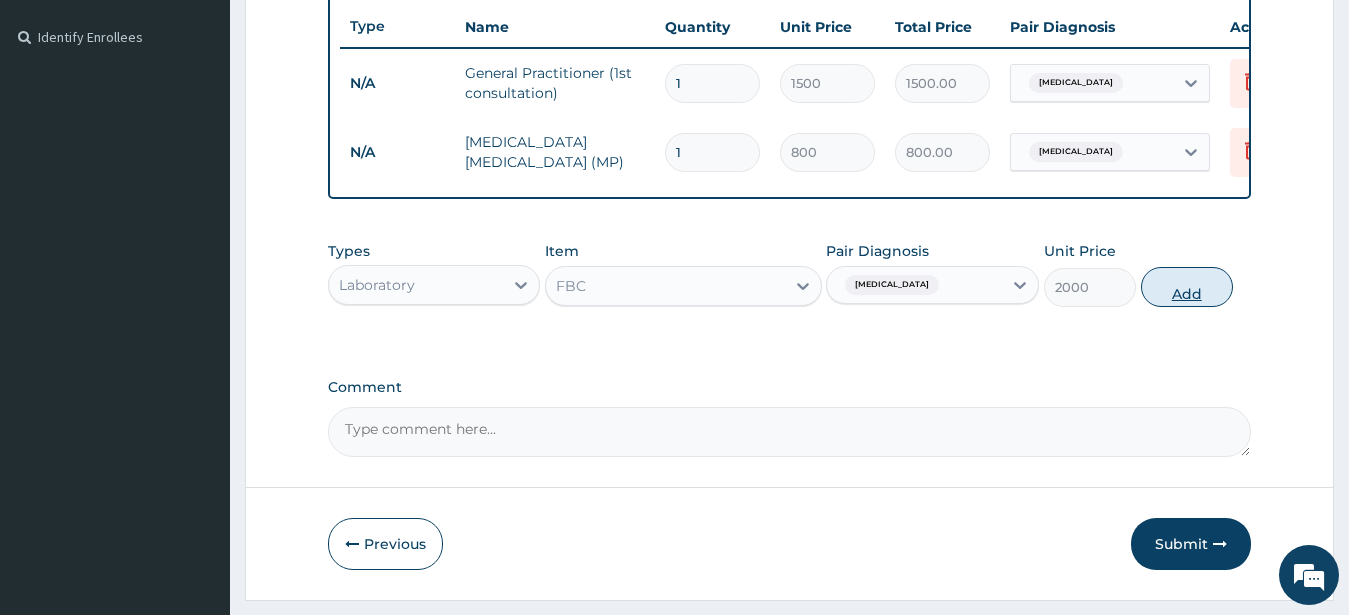 click on "Add" at bounding box center [1187, 287] 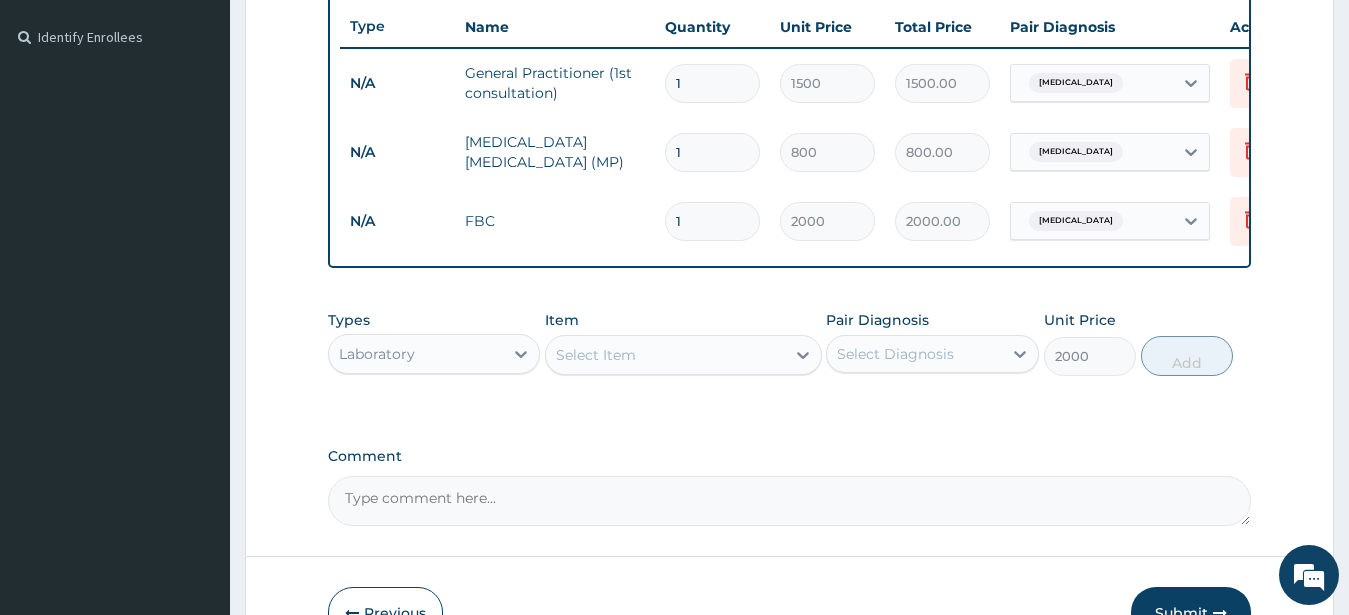 type on "0" 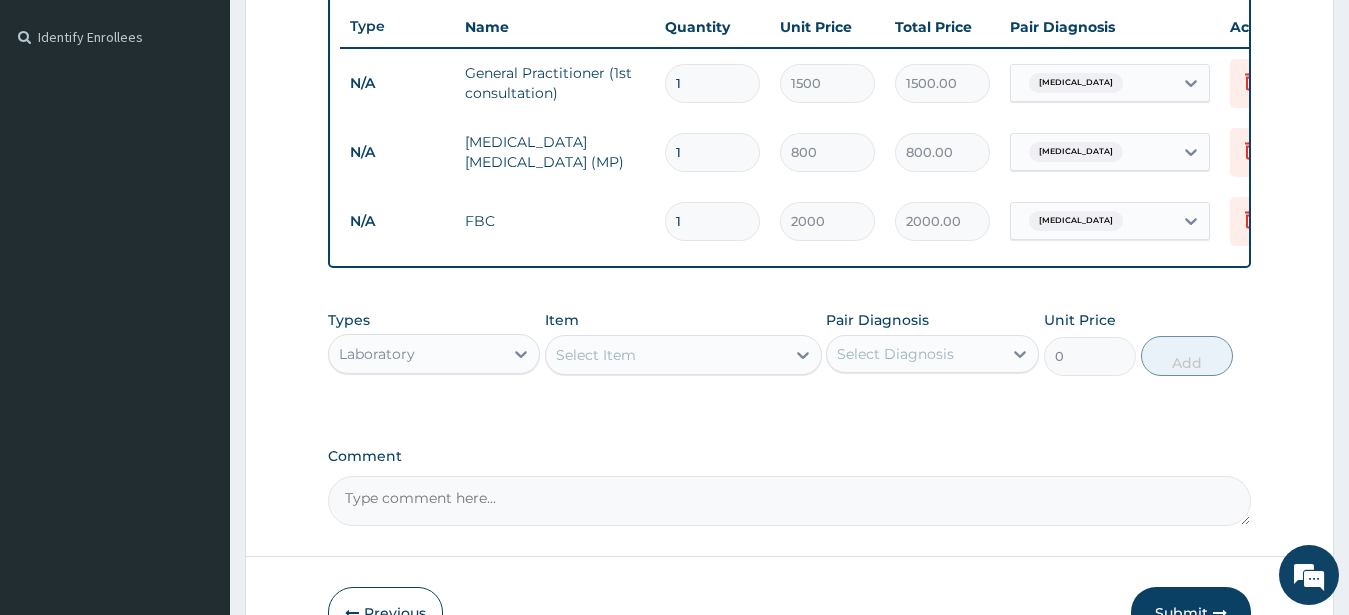 scroll, scrollTop: 671, scrollLeft: 0, axis: vertical 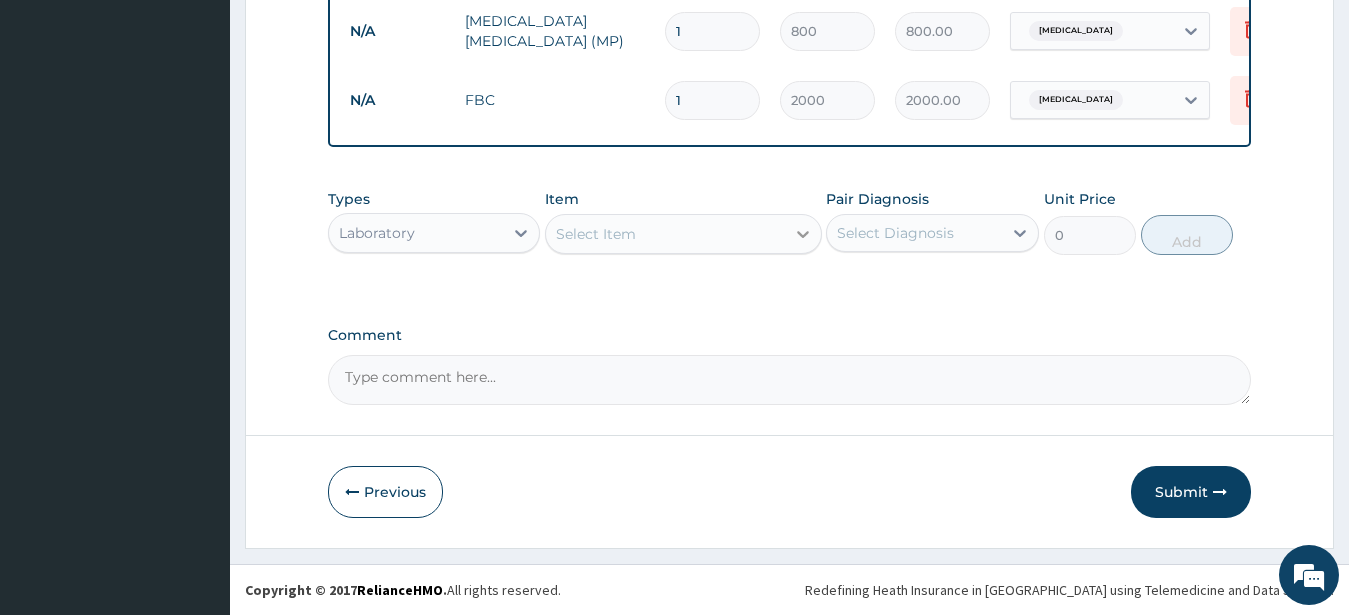 click 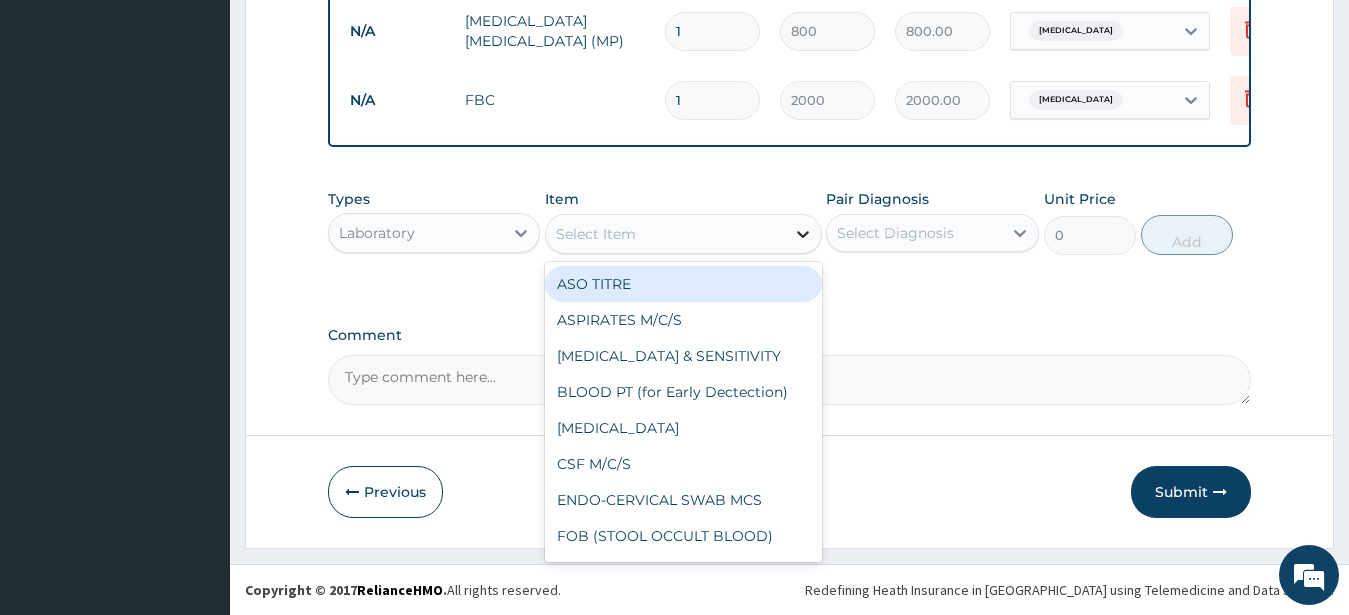 type on "E" 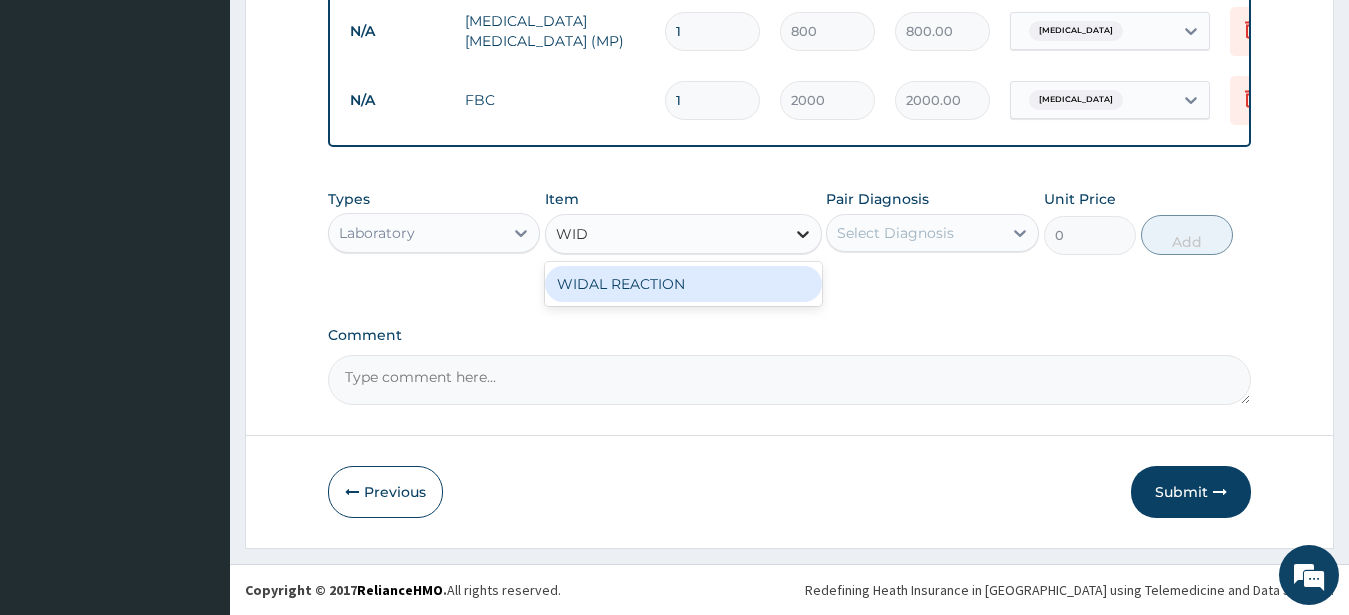 type on "WIDA" 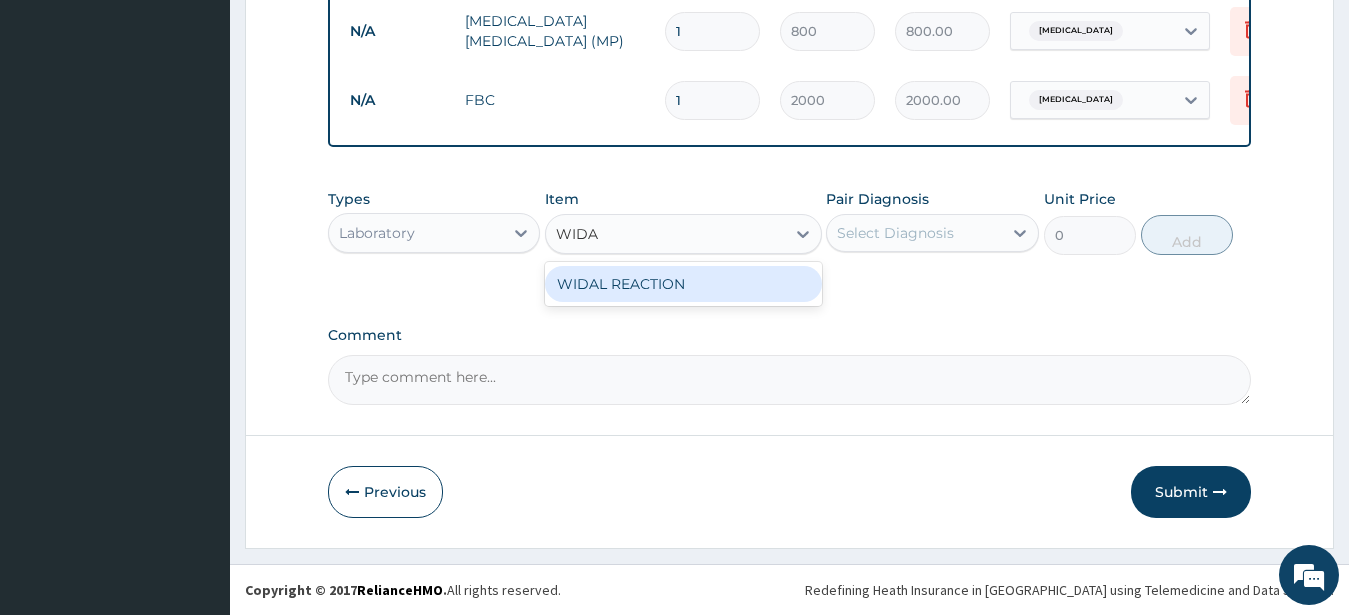 click on "WIDAL REACTION" at bounding box center [683, 284] 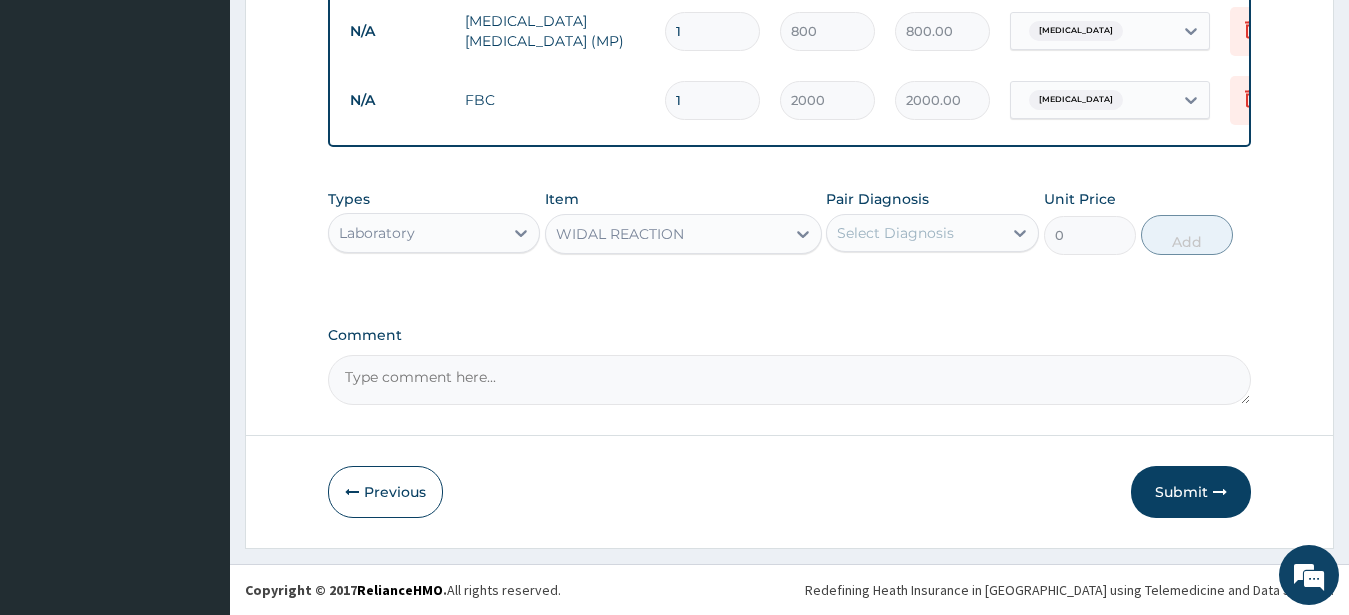 type 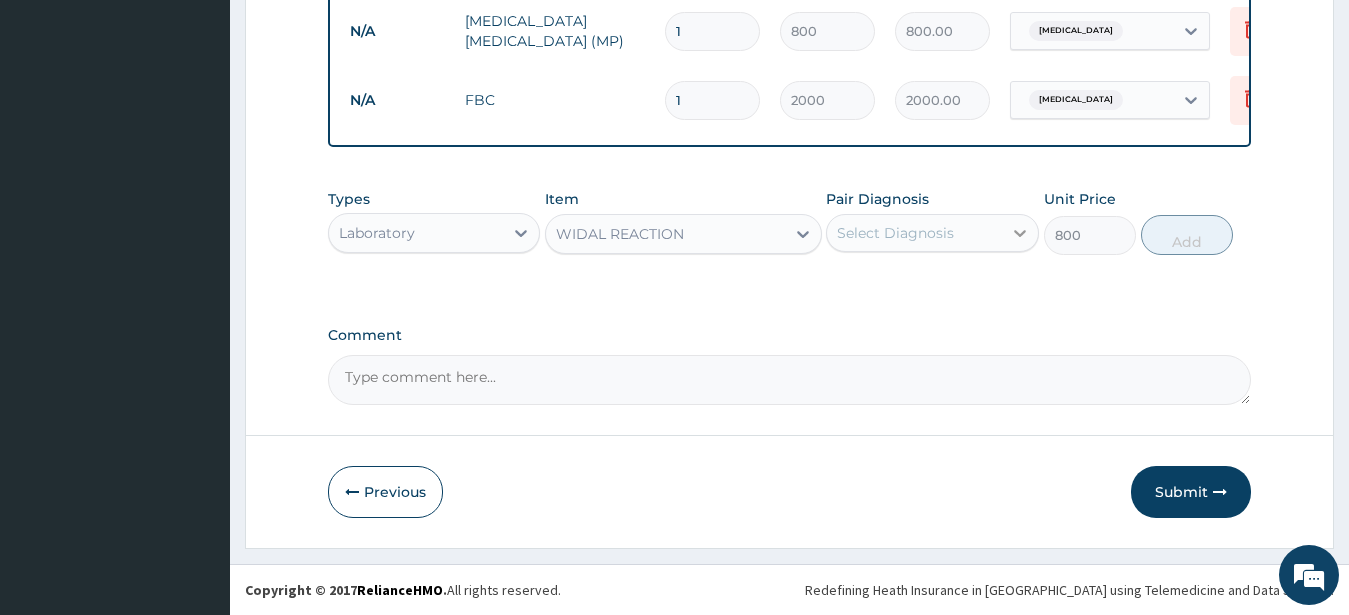 drag, startPoint x: 1011, startPoint y: 211, endPoint x: 1005, endPoint y: 234, distance: 23.769728 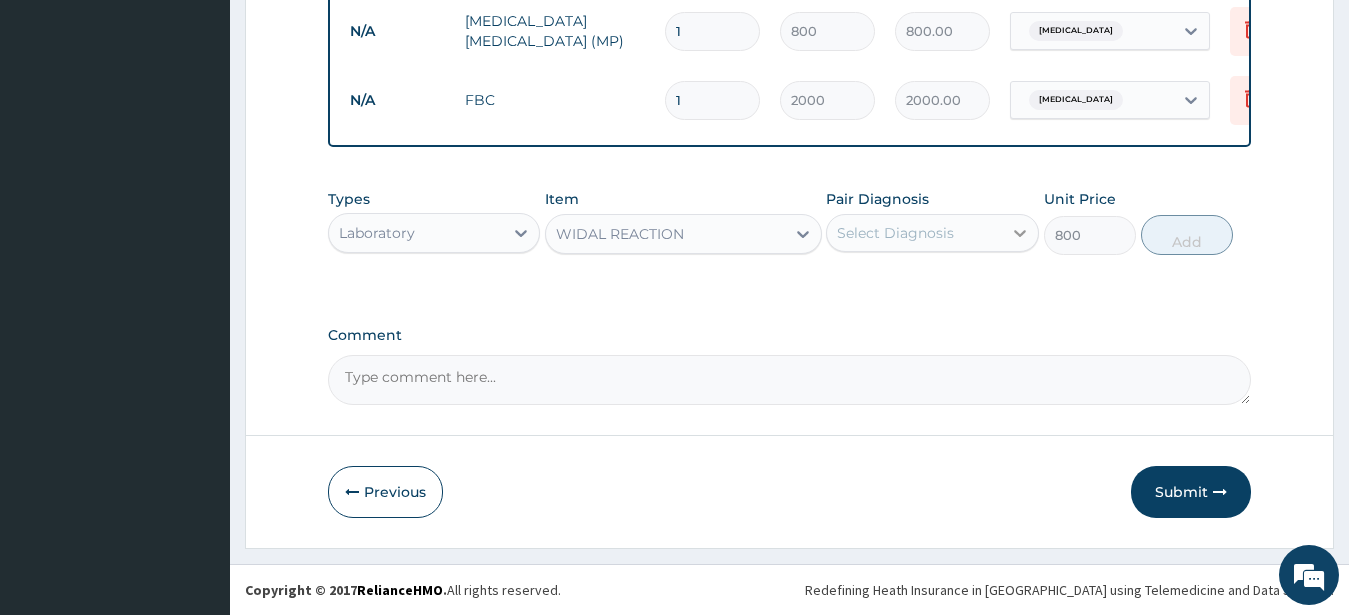 click on "Pair Diagnosis Select Diagnosis" at bounding box center (932, 222) 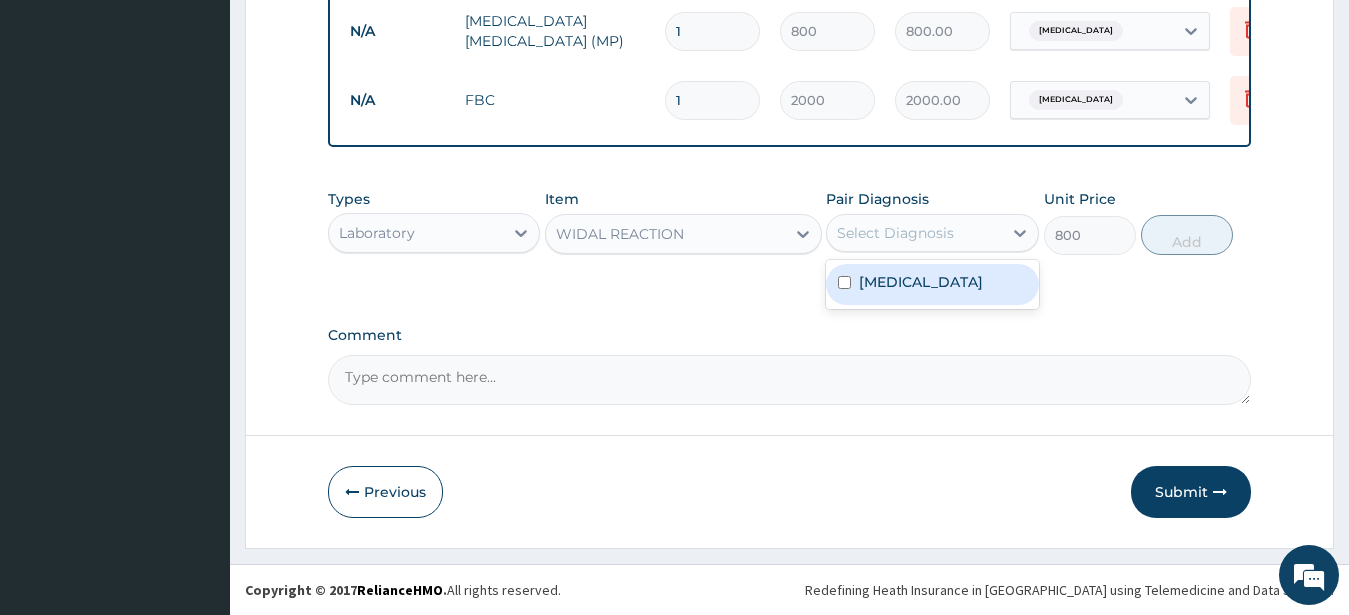 click on "[MEDICAL_DATA]" at bounding box center (932, 284) 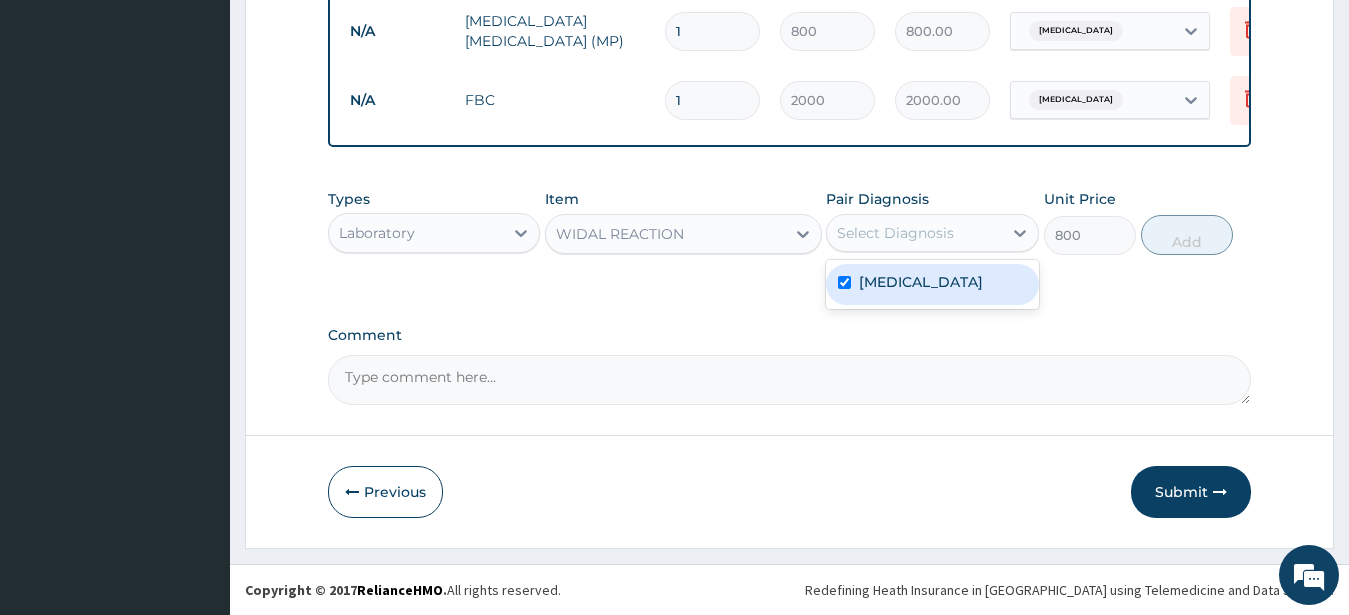 checkbox on "true" 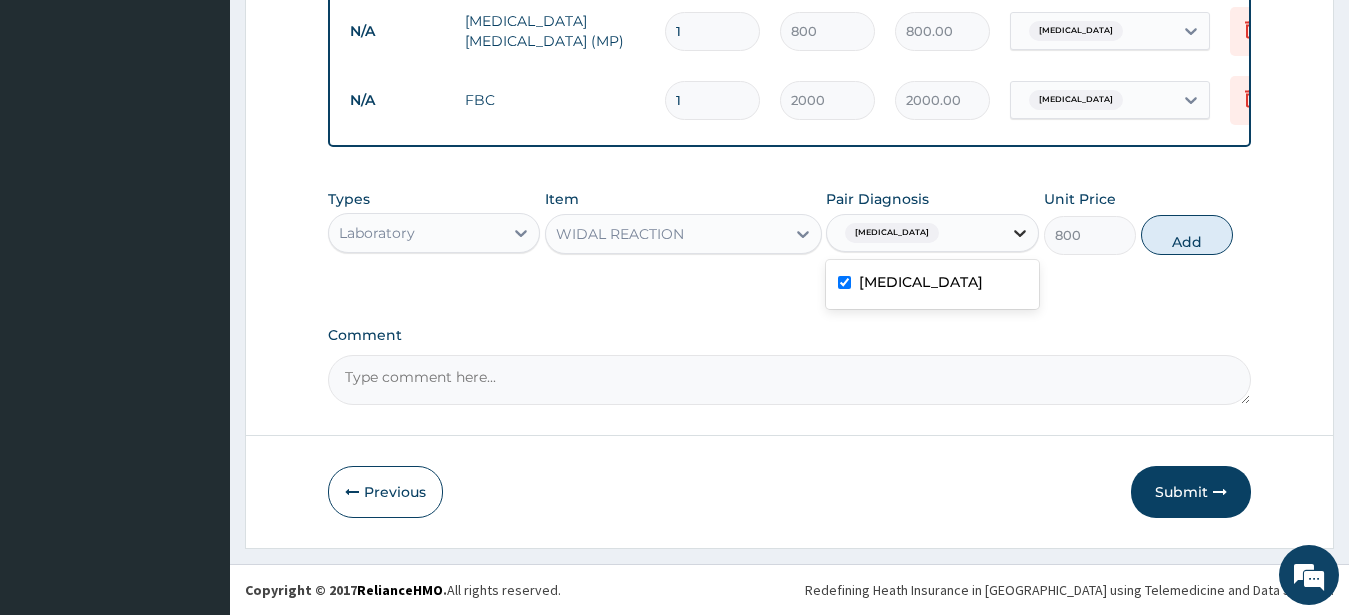 click 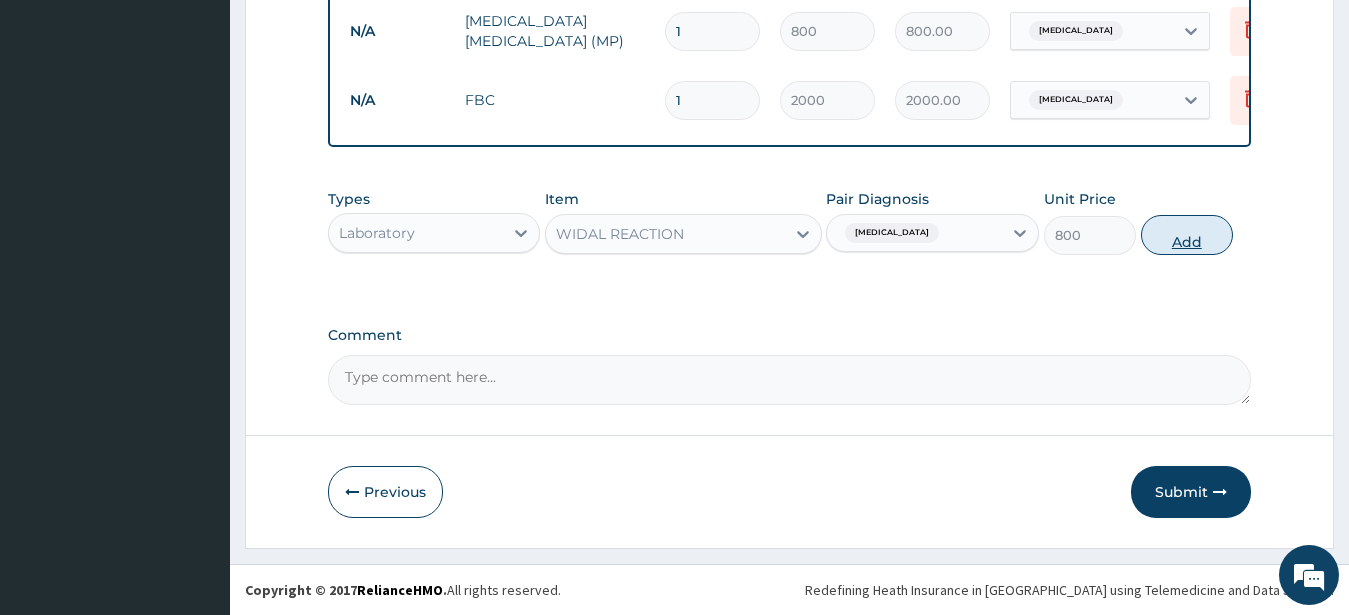 click on "Types Laboratory Item WIDAL REACTION Pair Diagnosis option Malaria, selected.   Select is focused ,type to refine list, press Down to open the menu,  press left to focus selected values Malaria Unit Price 800 Add" at bounding box center (790, 222) 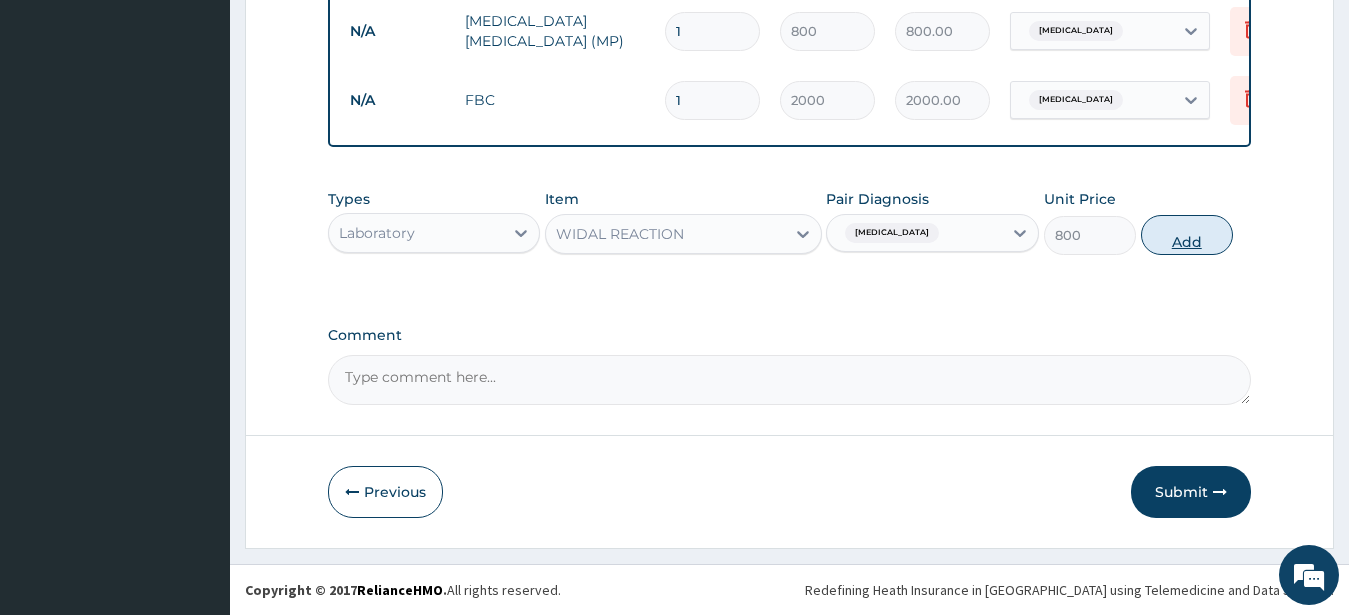 click on "Add" at bounding box center [1187, 235] 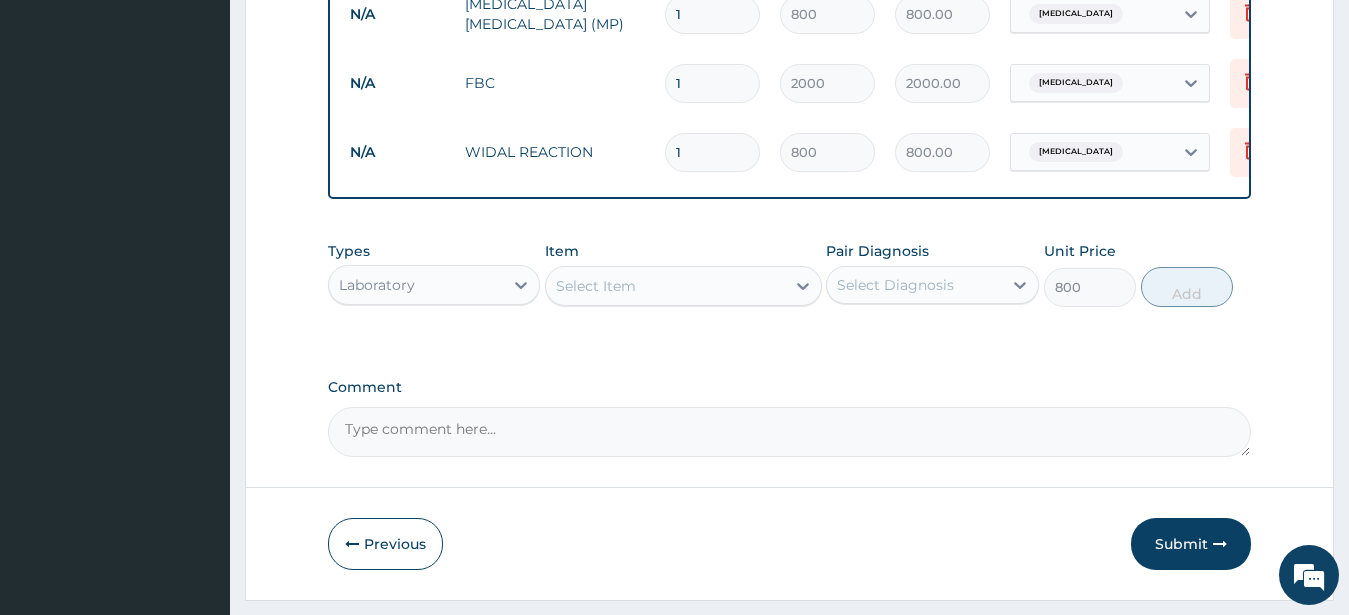 type on "0" 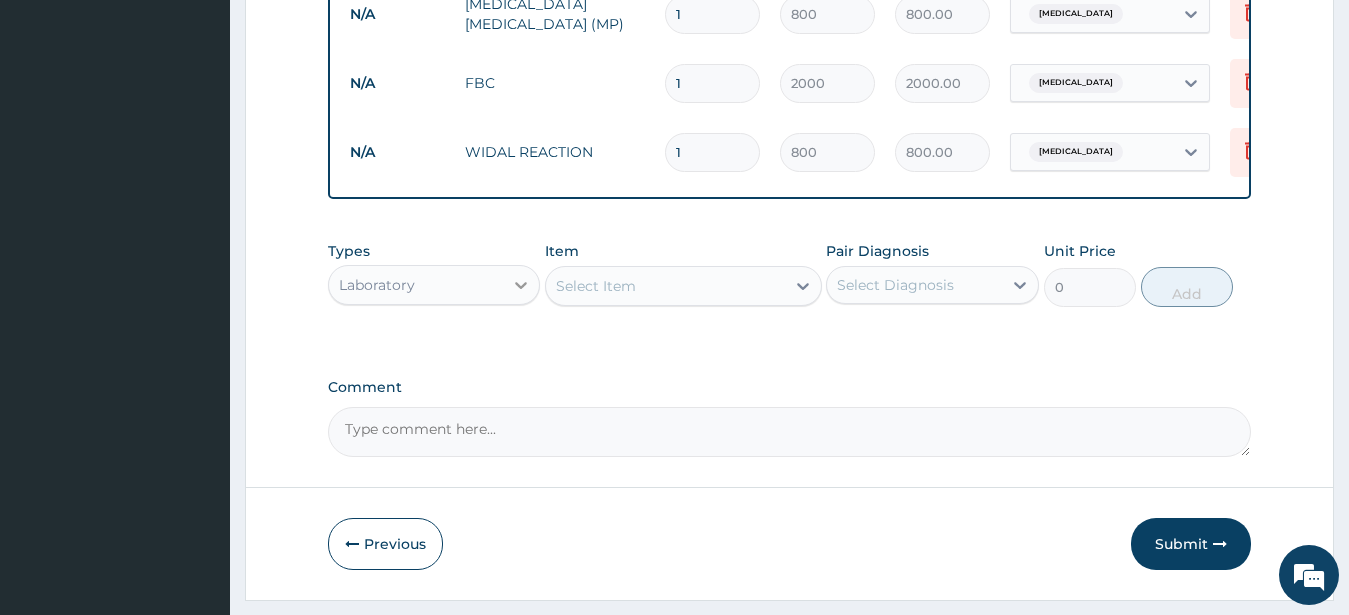 click 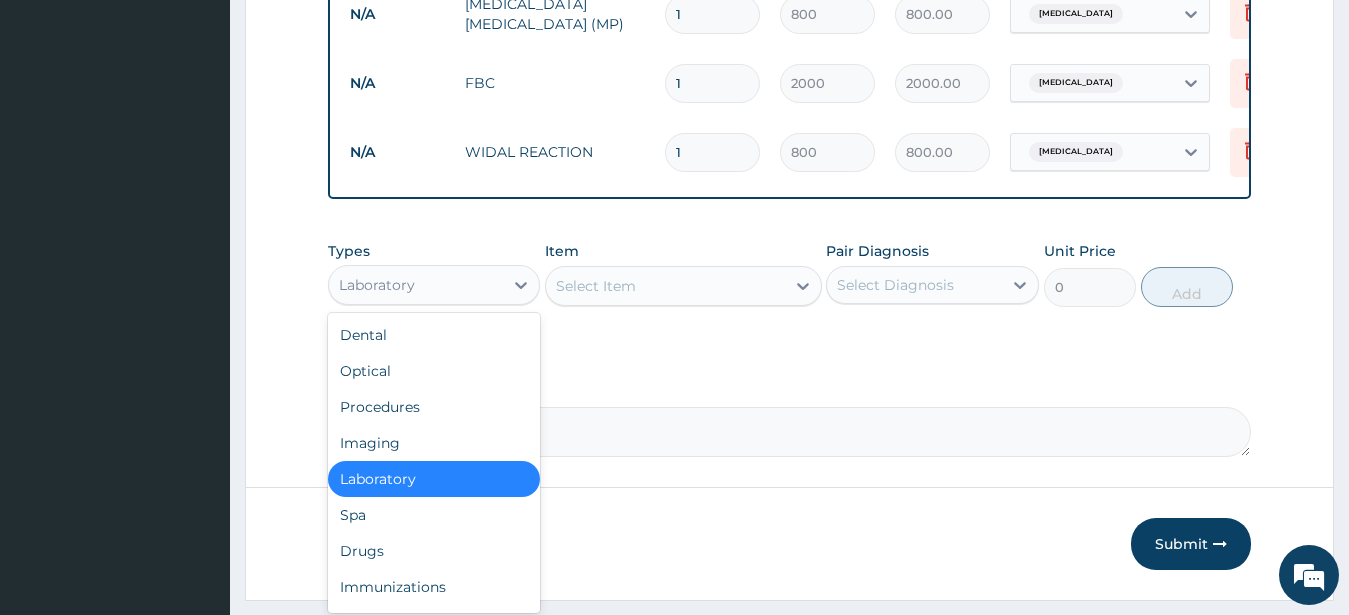 scroll, scrollTop: 698, scrollLeft: 0, axis: vertical 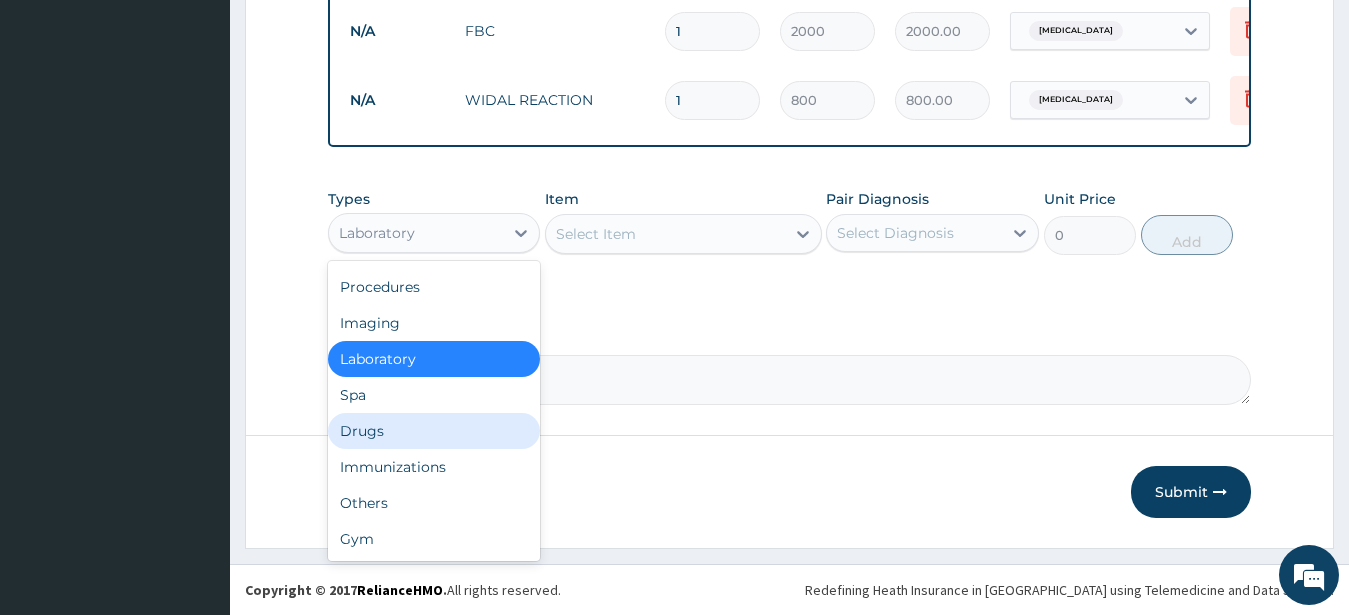 click on "Drugs" at bounding box center (434, 431) 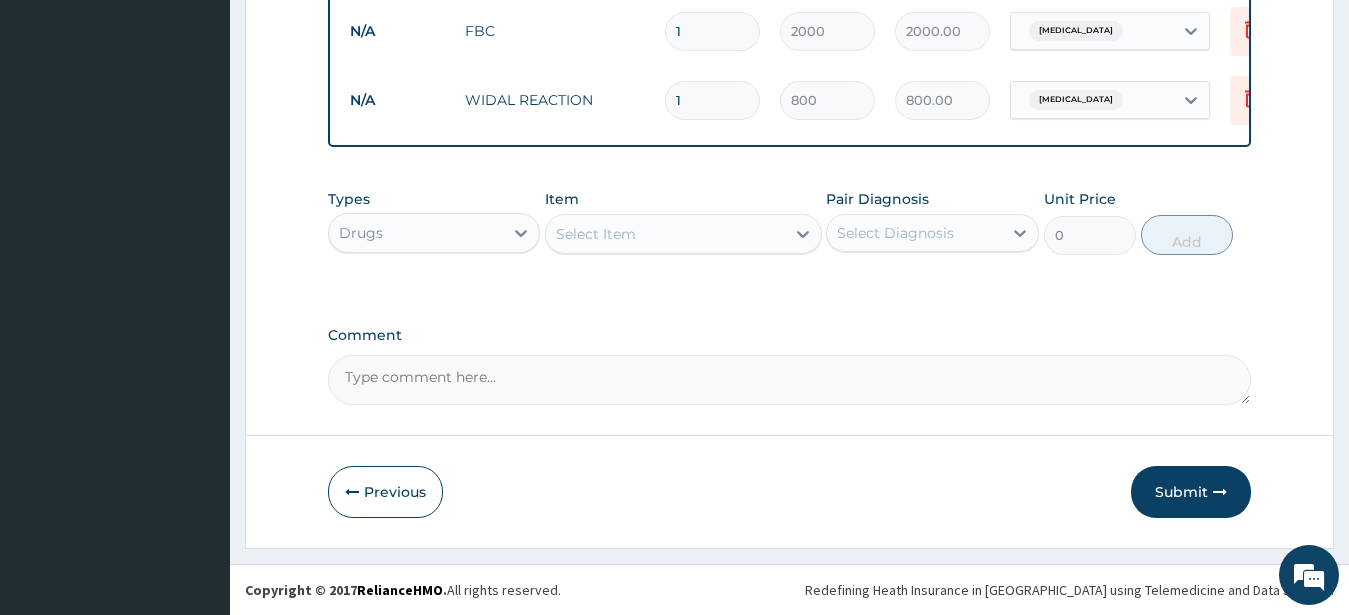 click 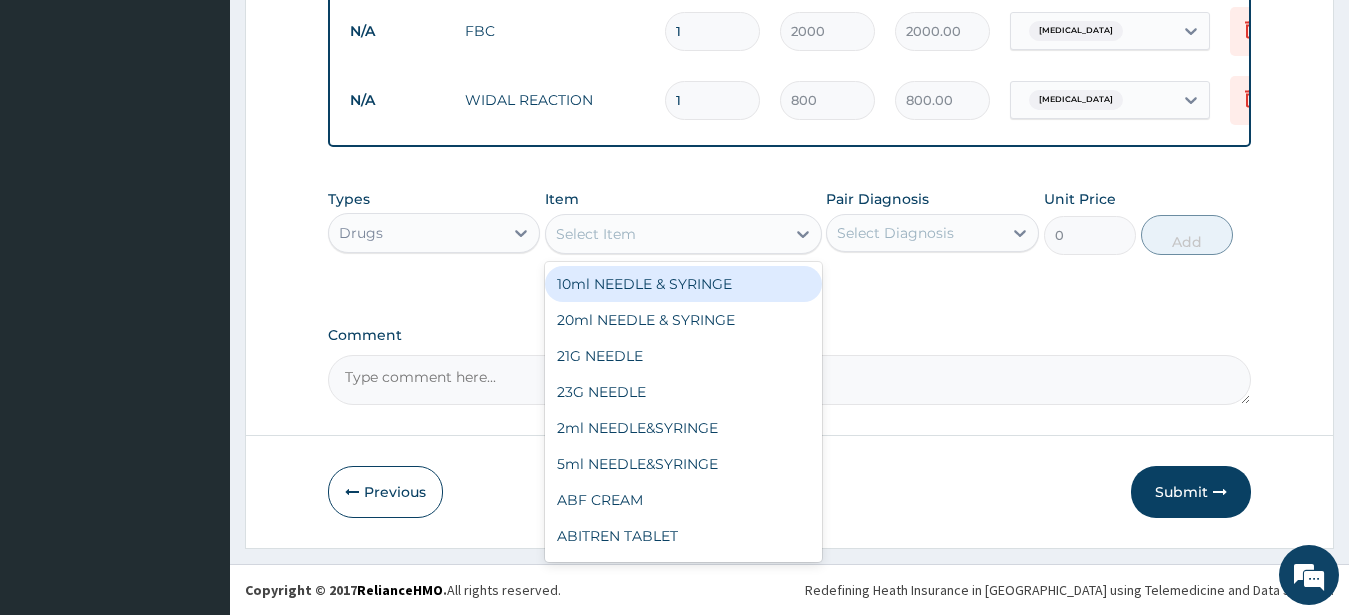type on "D" 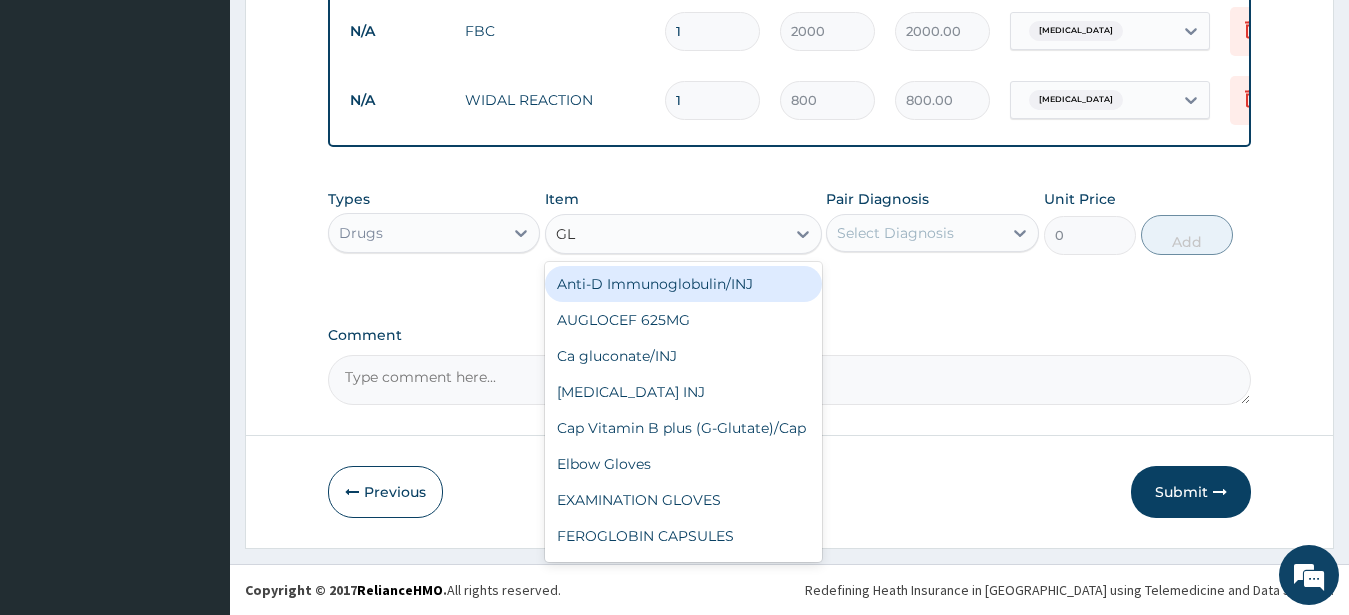 type on "GLU" 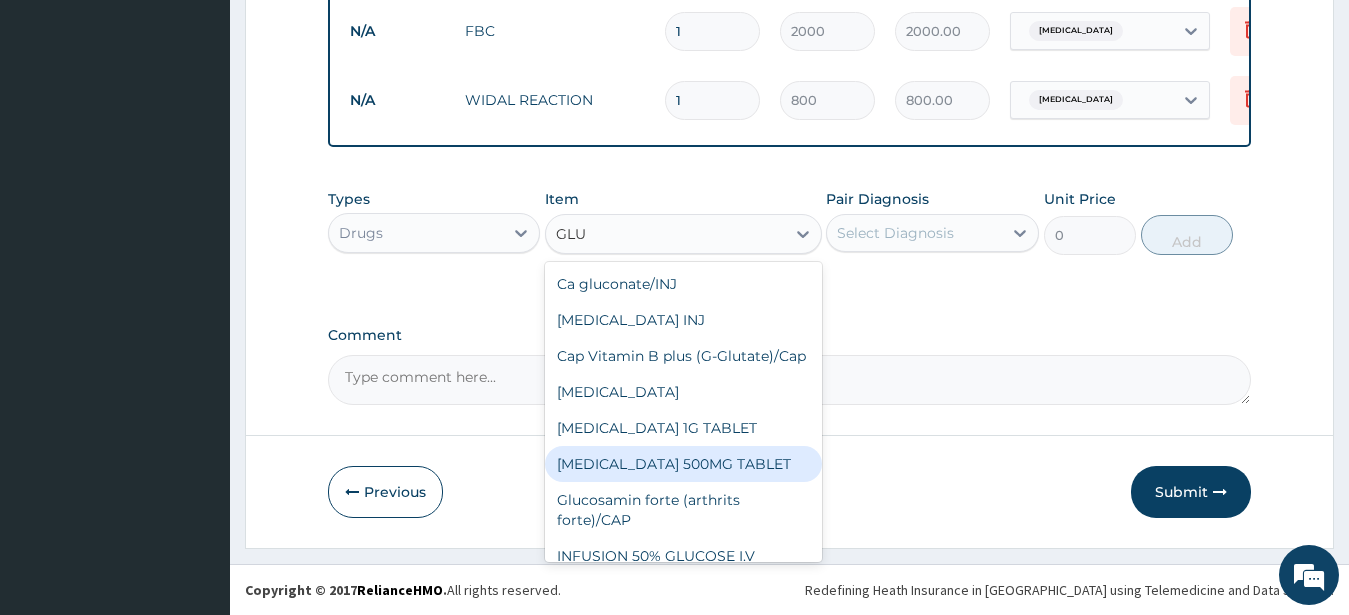 click on "GLUCOPHAGE 500MG TABLET" at bounding box center (683, 464) 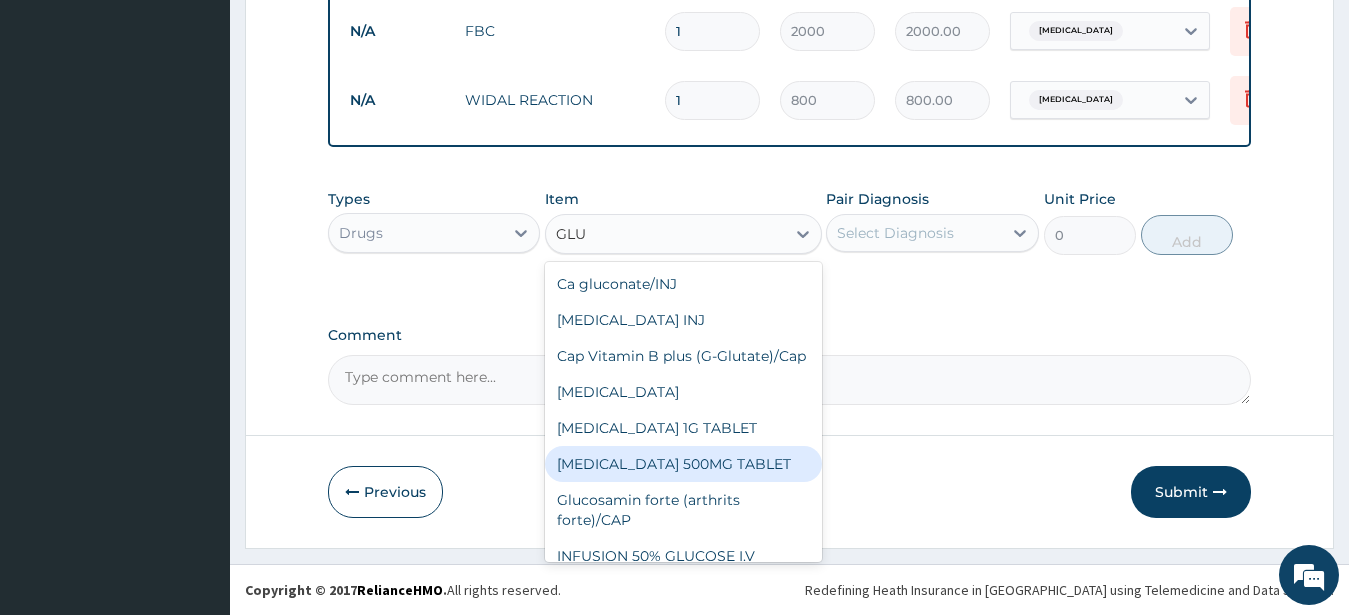 type 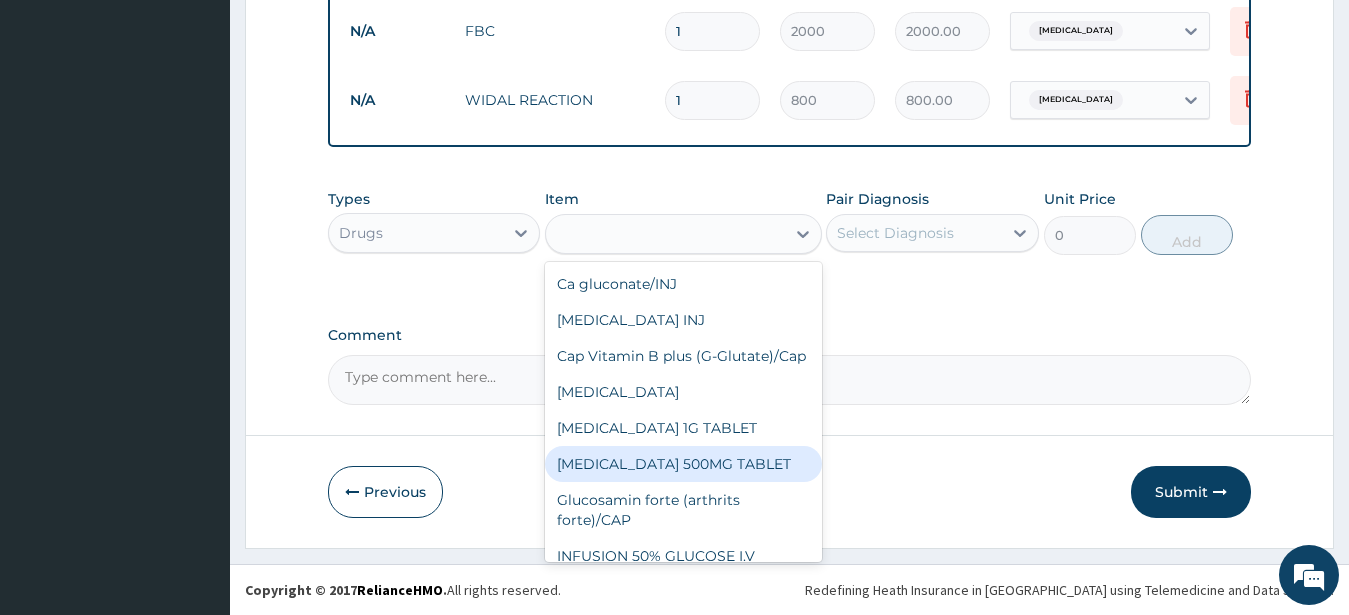 type on "21.52" 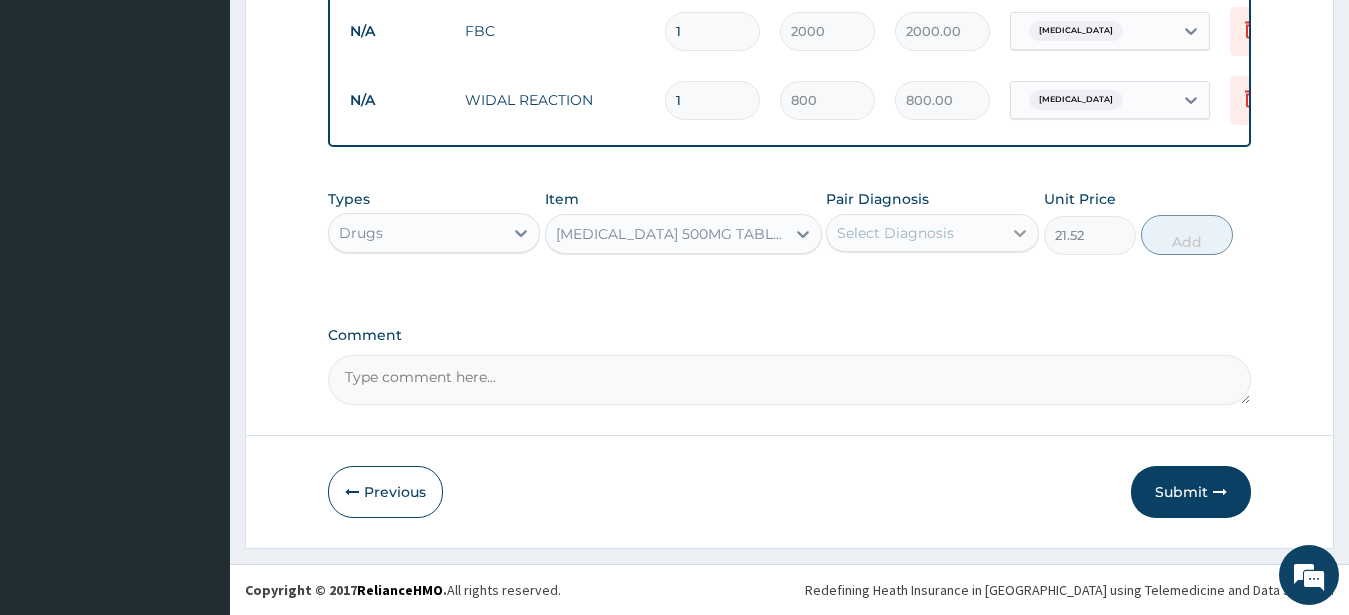 click at bounding box center (1020, 233) 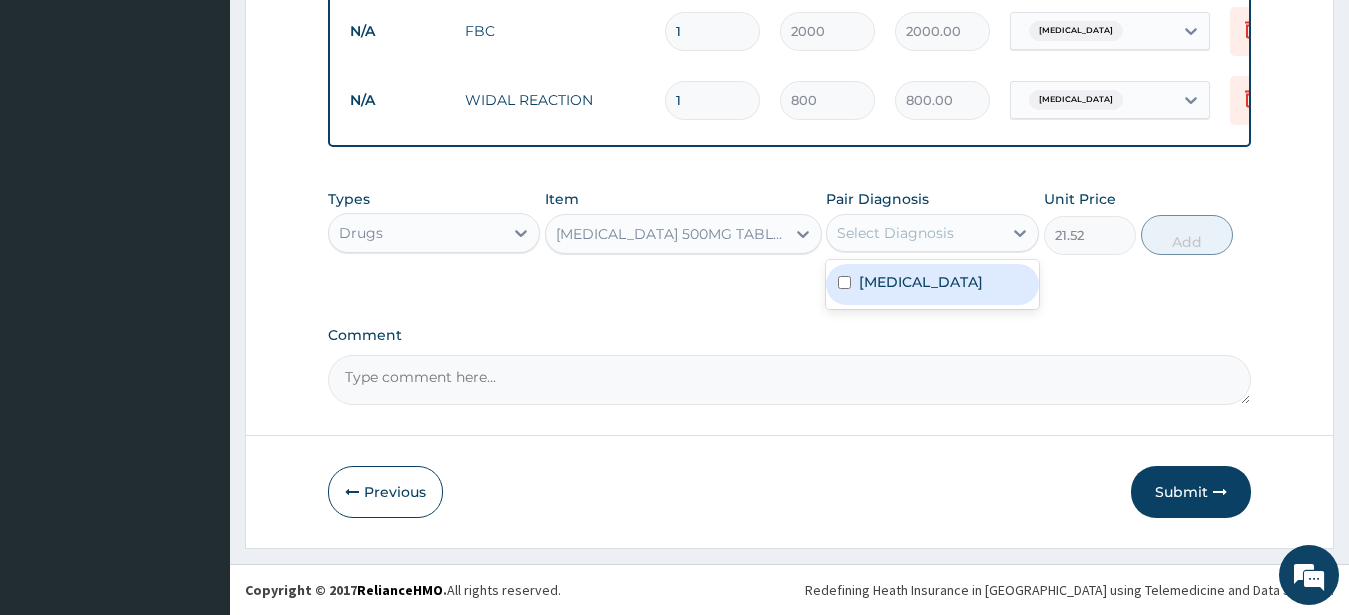 click on "Malaria" at bounding box center [921, 282] 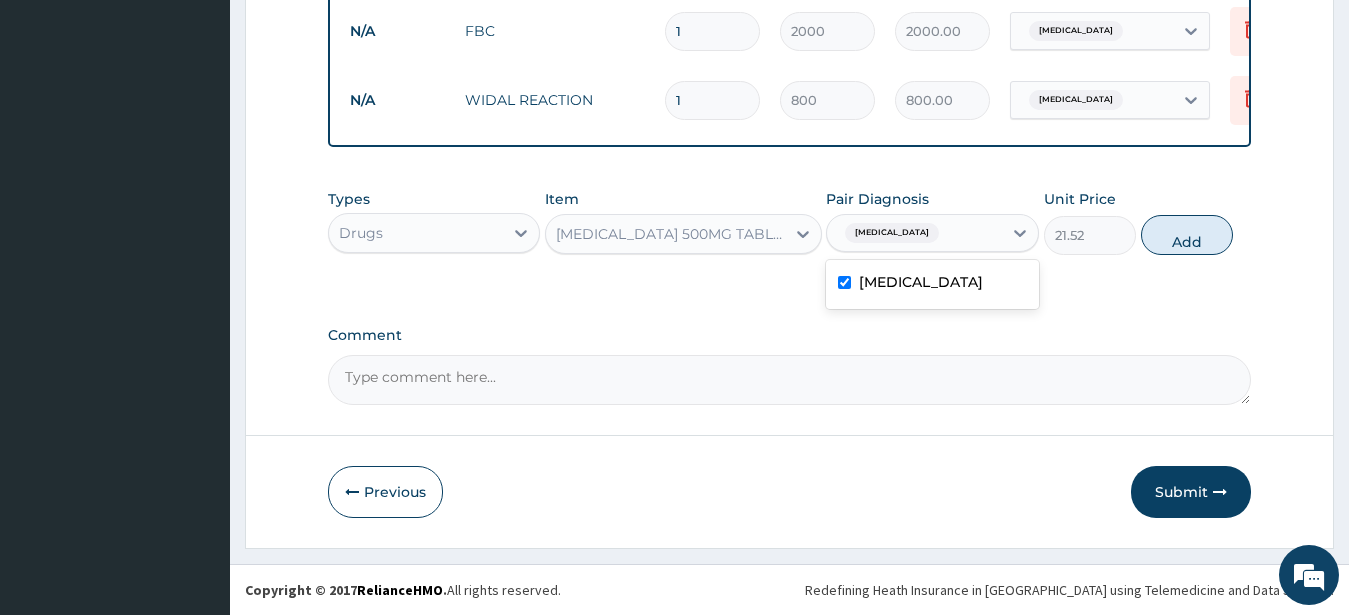 checkbox on "true" 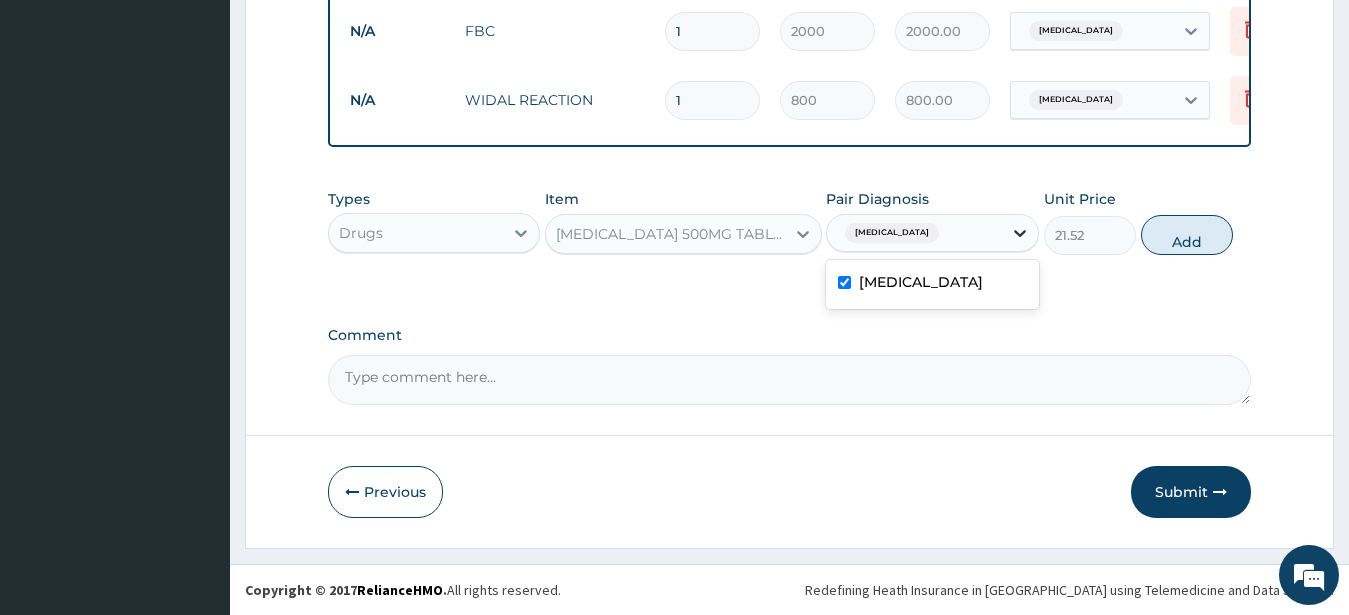 click 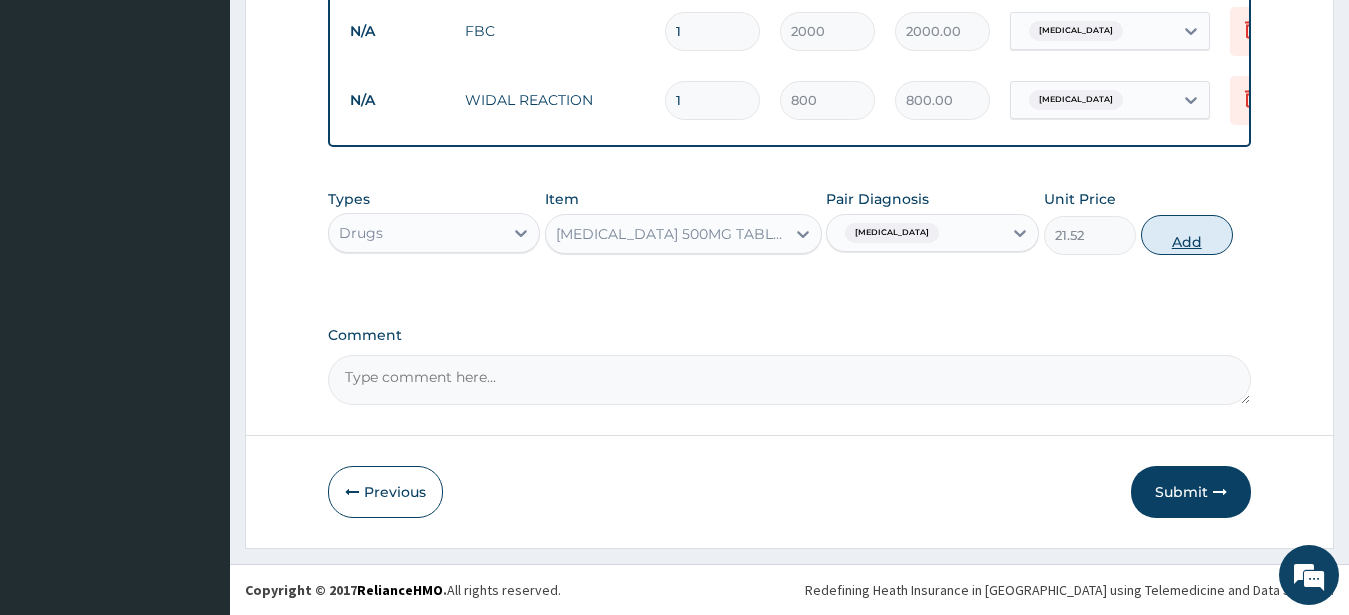 click on "Add" at bounding box center [1187, 235] 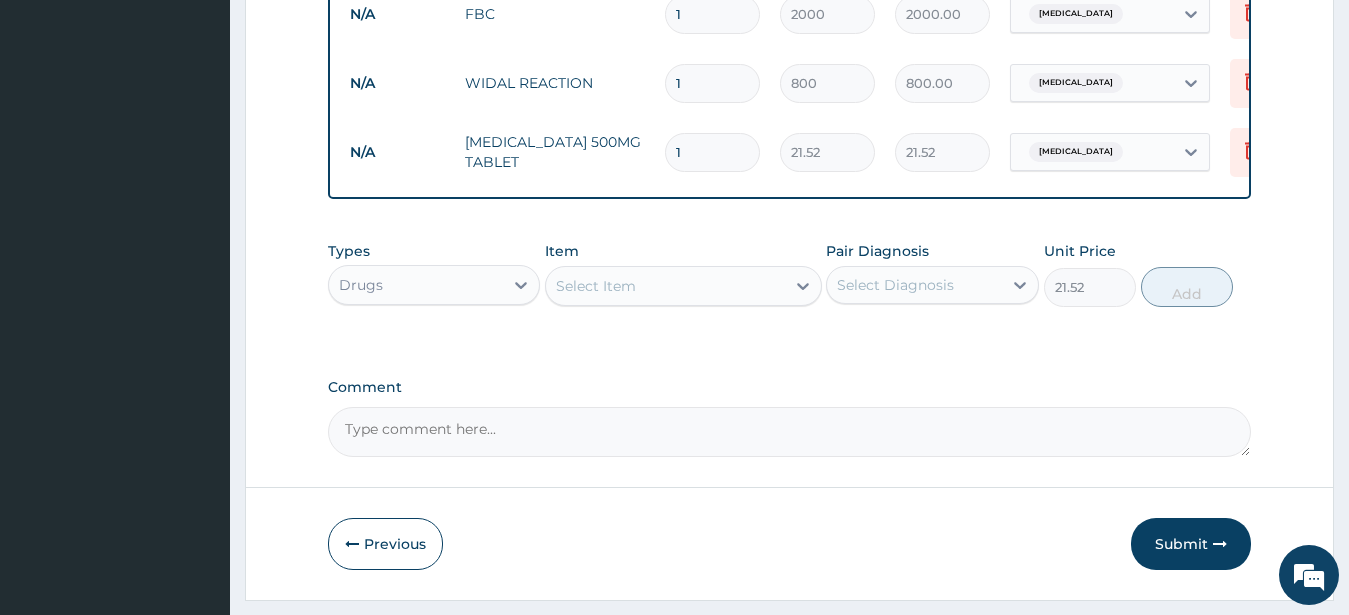 type on "0" 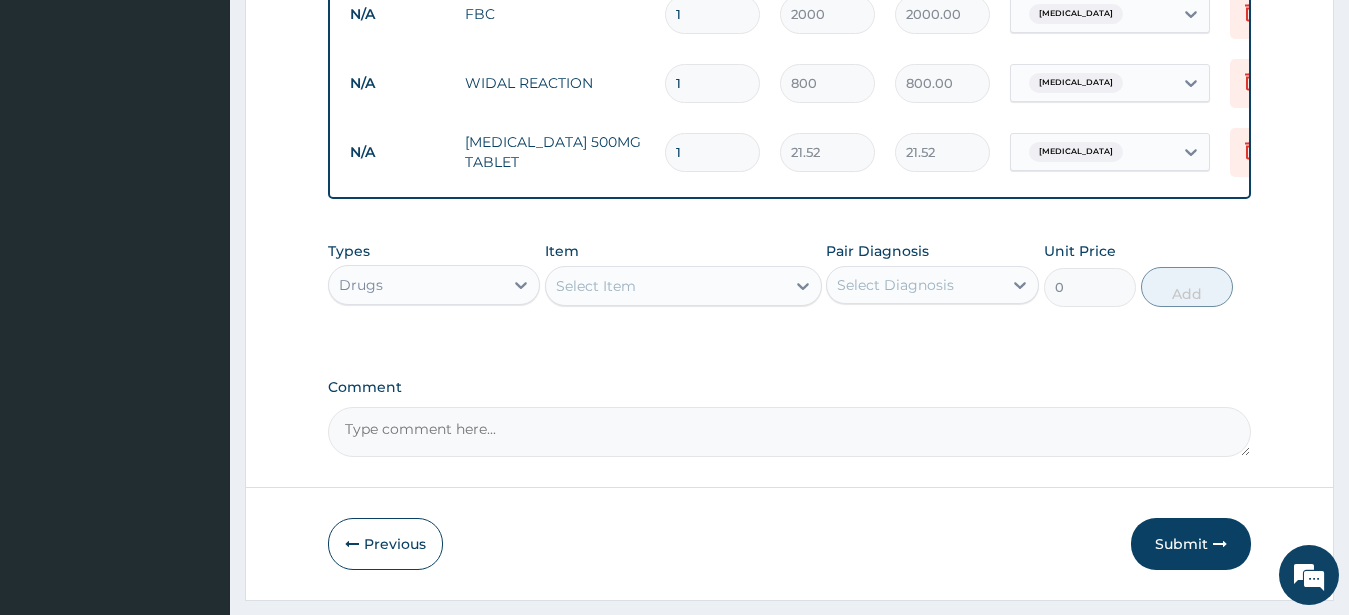 click on "1" at bounding box center [712, 152] 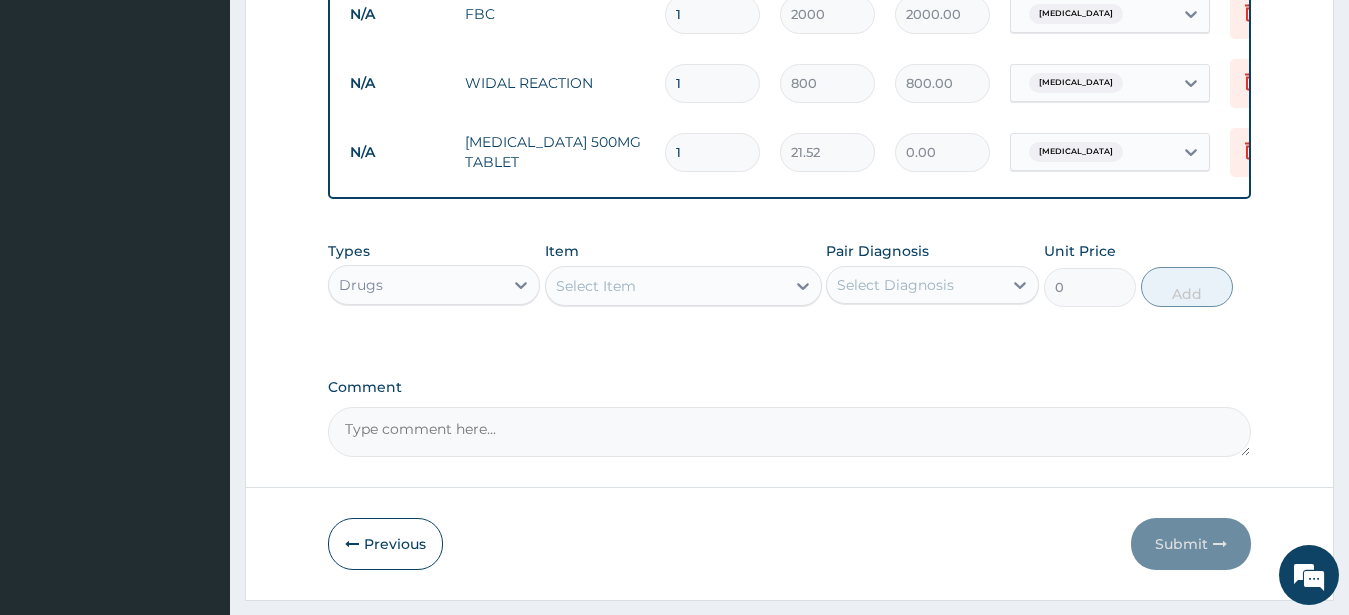 type 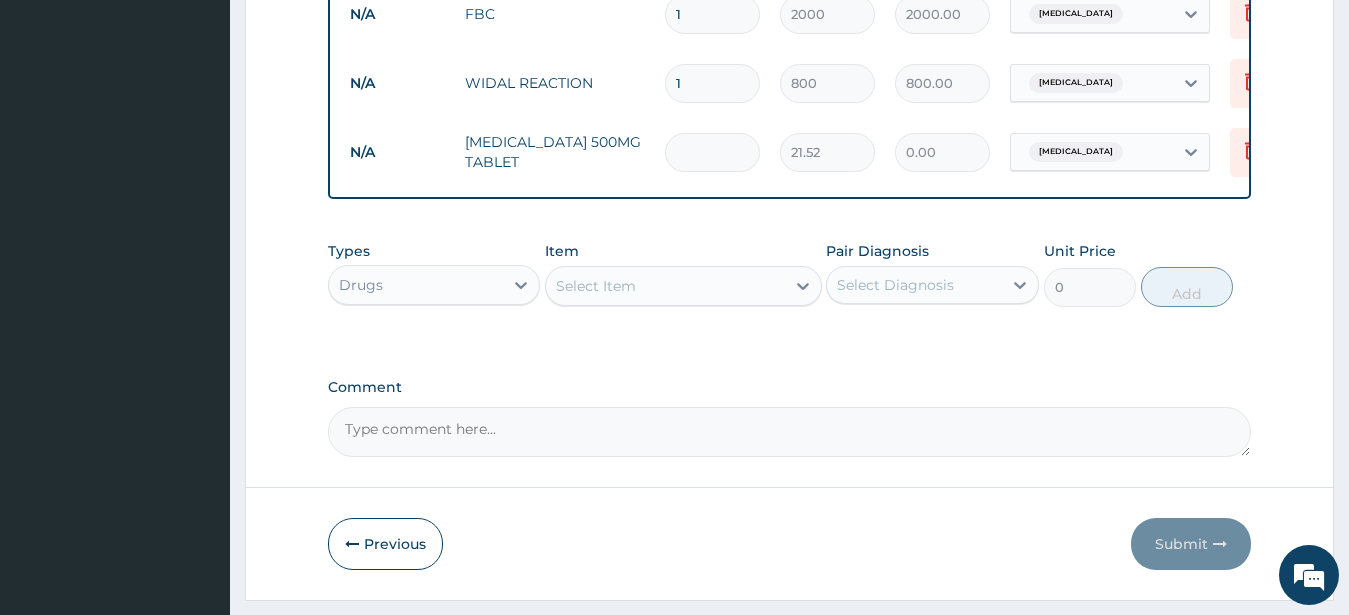 type on "0.00" 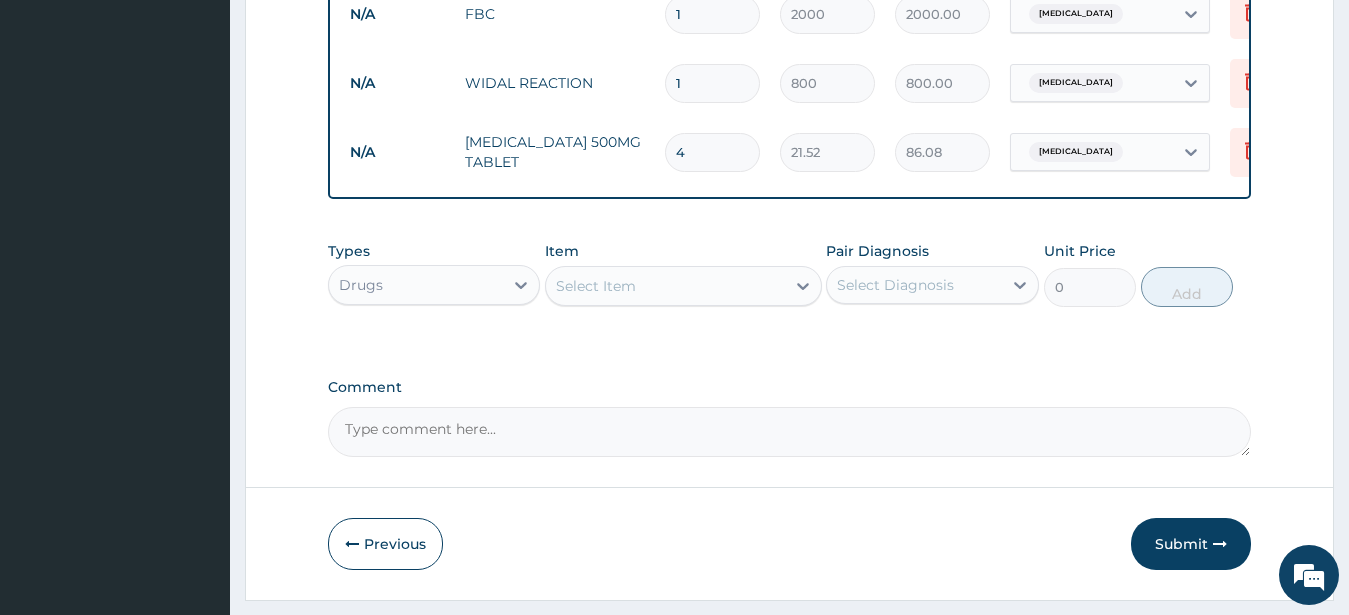 type on "48" 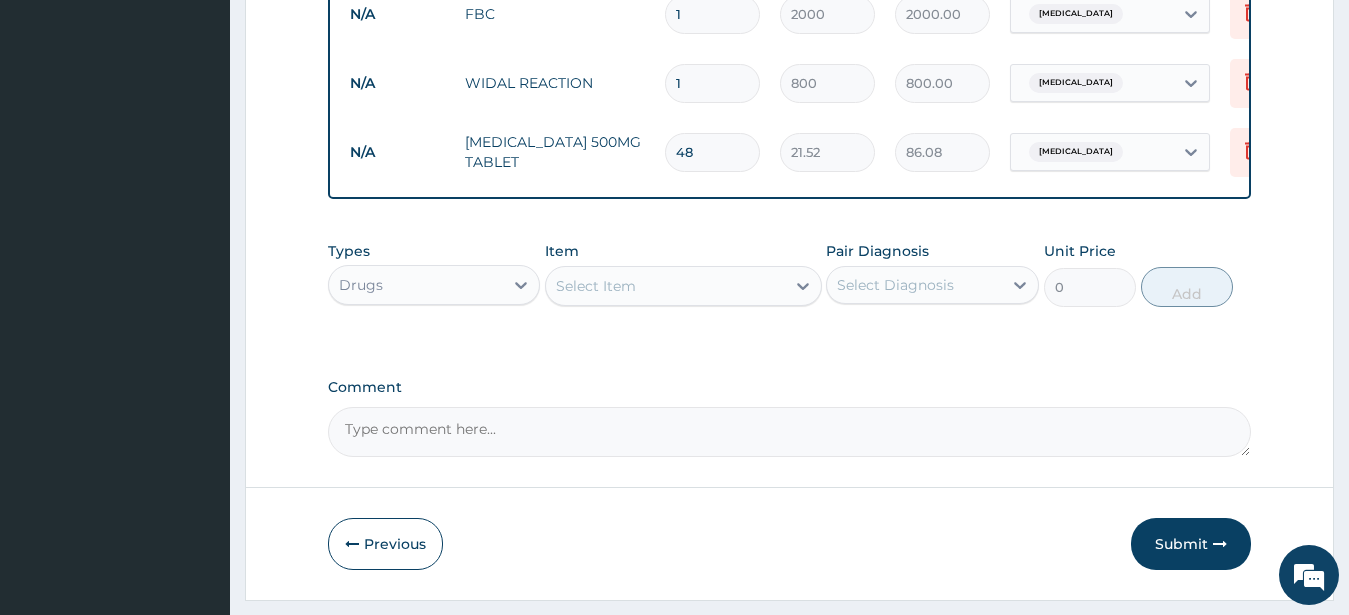 type on "1032.96" 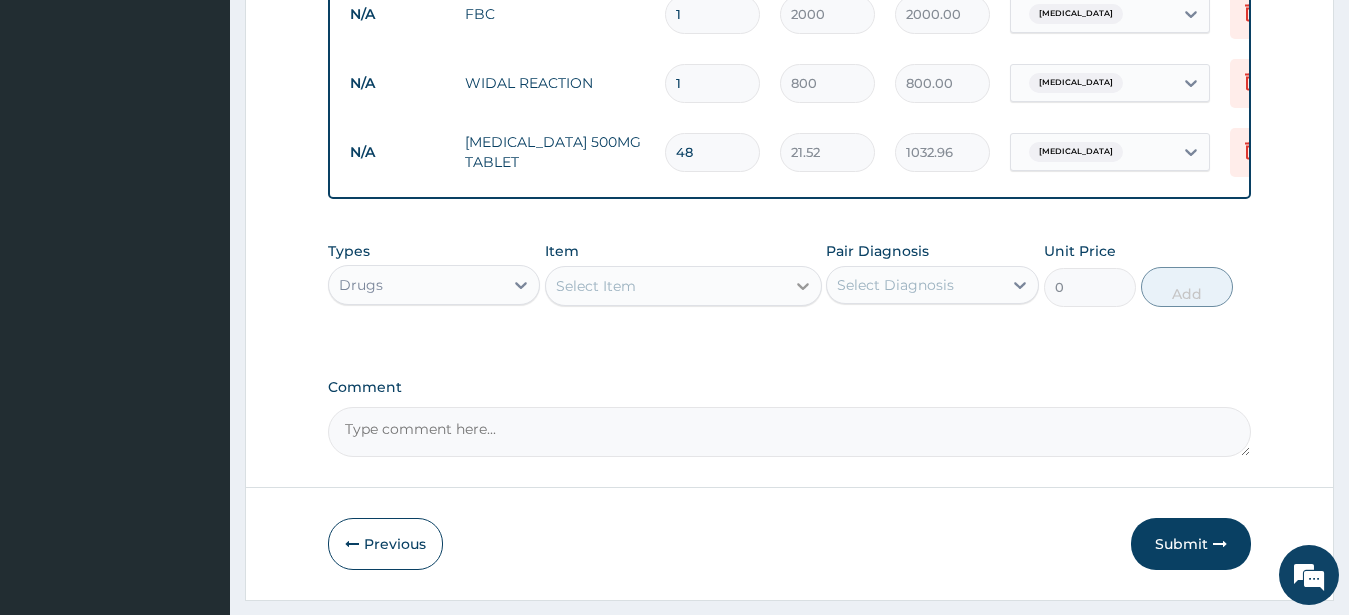 type on "48" 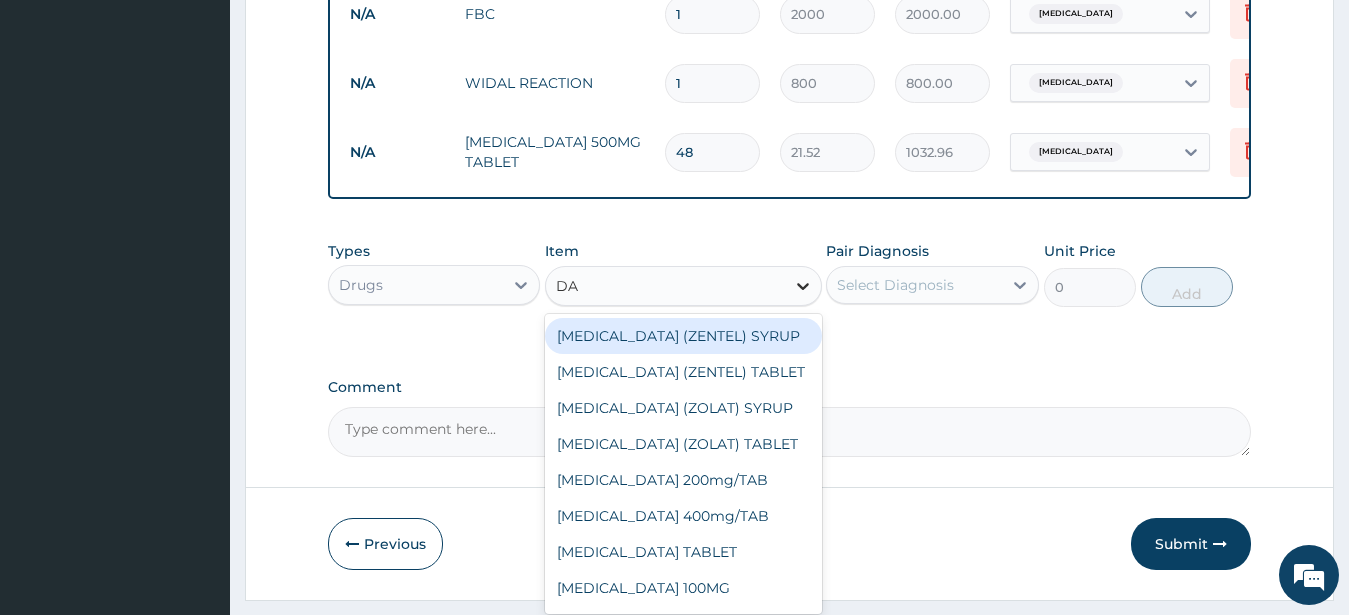 type on "DAO" 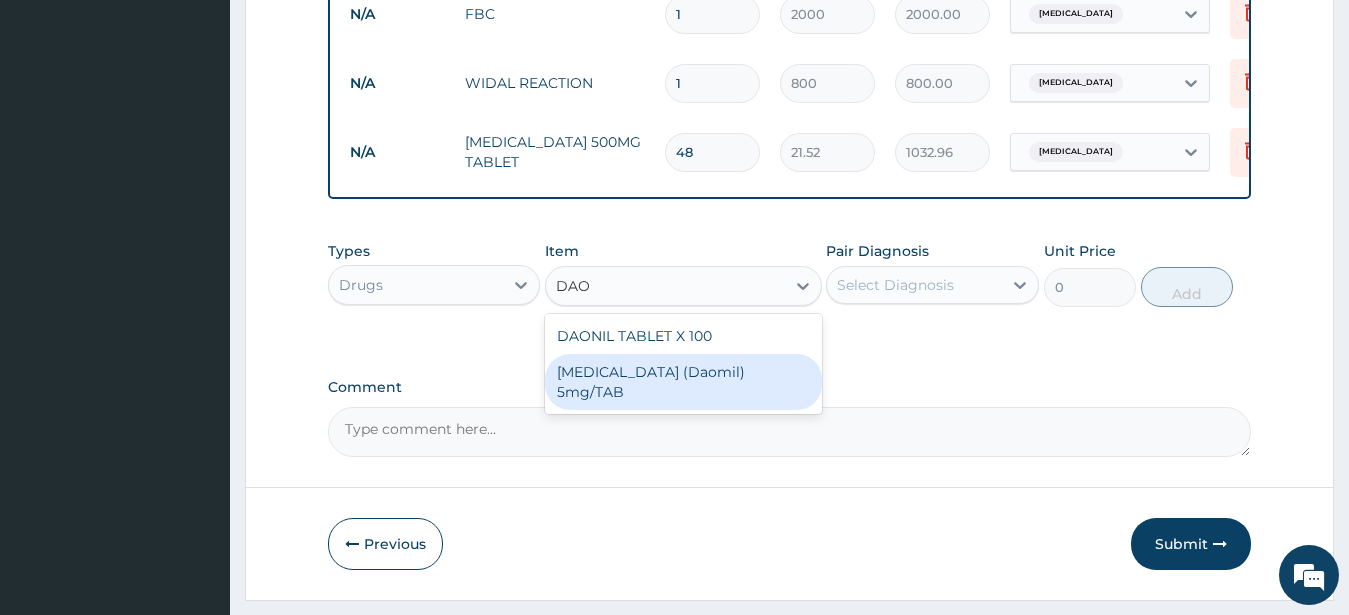 click on "[MEDICAL_DATA] (Daomil) 5mg/TAB" at bounding box center [683, 382] 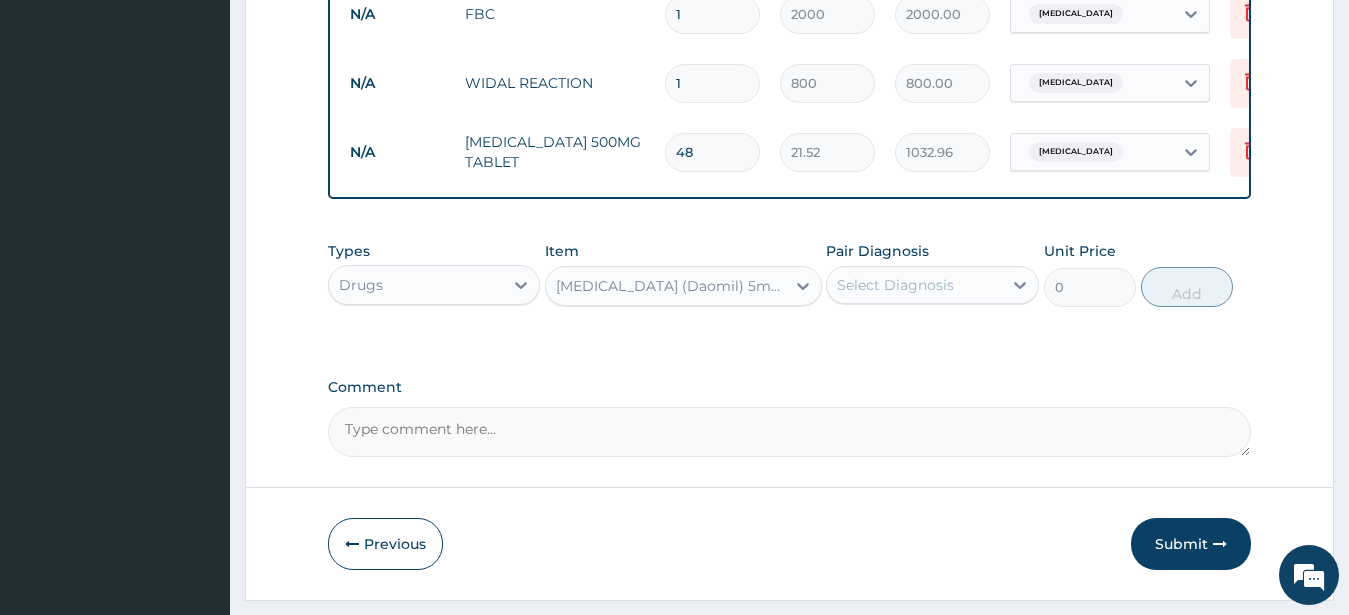 type 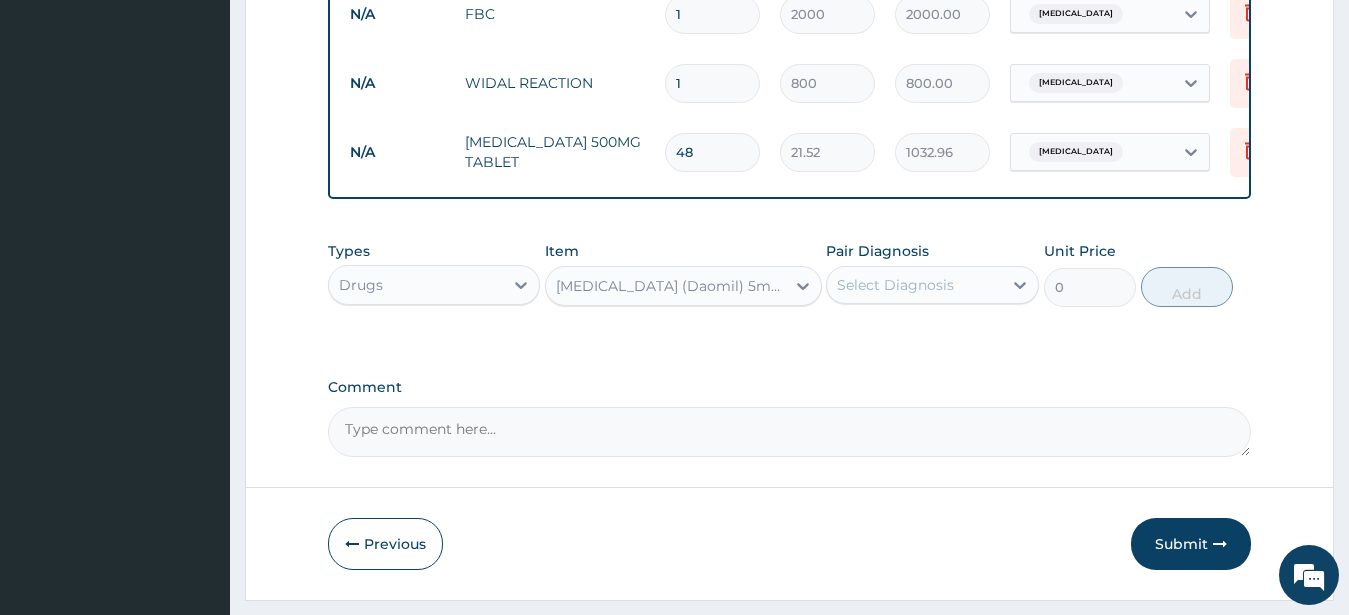 type on "26.25" 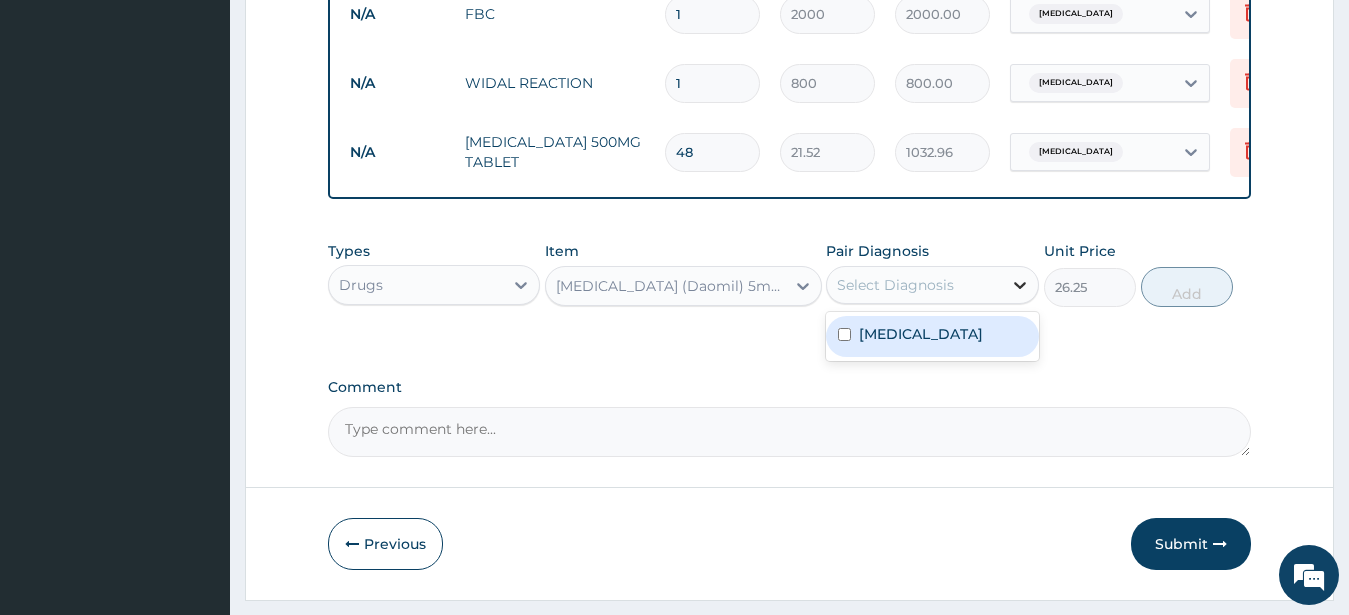 click 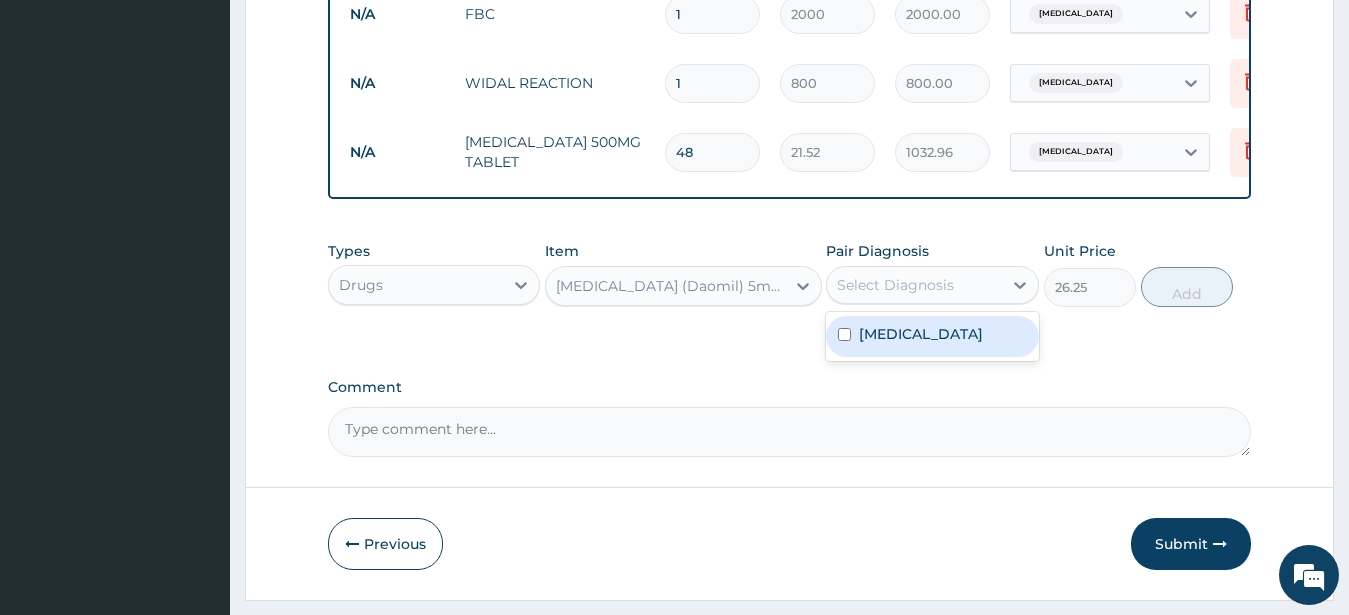 click on "[MEDICAL_DATA]" at bounding box center (921, 334) 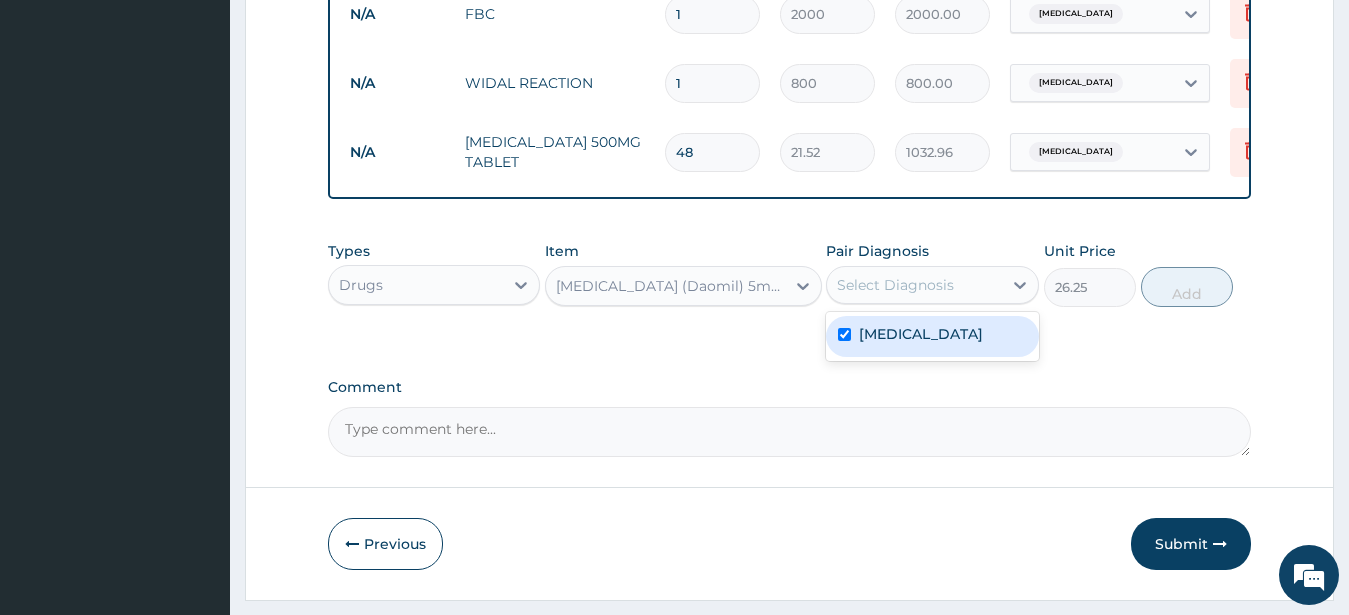 click on "[MEDICAL_DATA]" at bounding box center (921, 334) 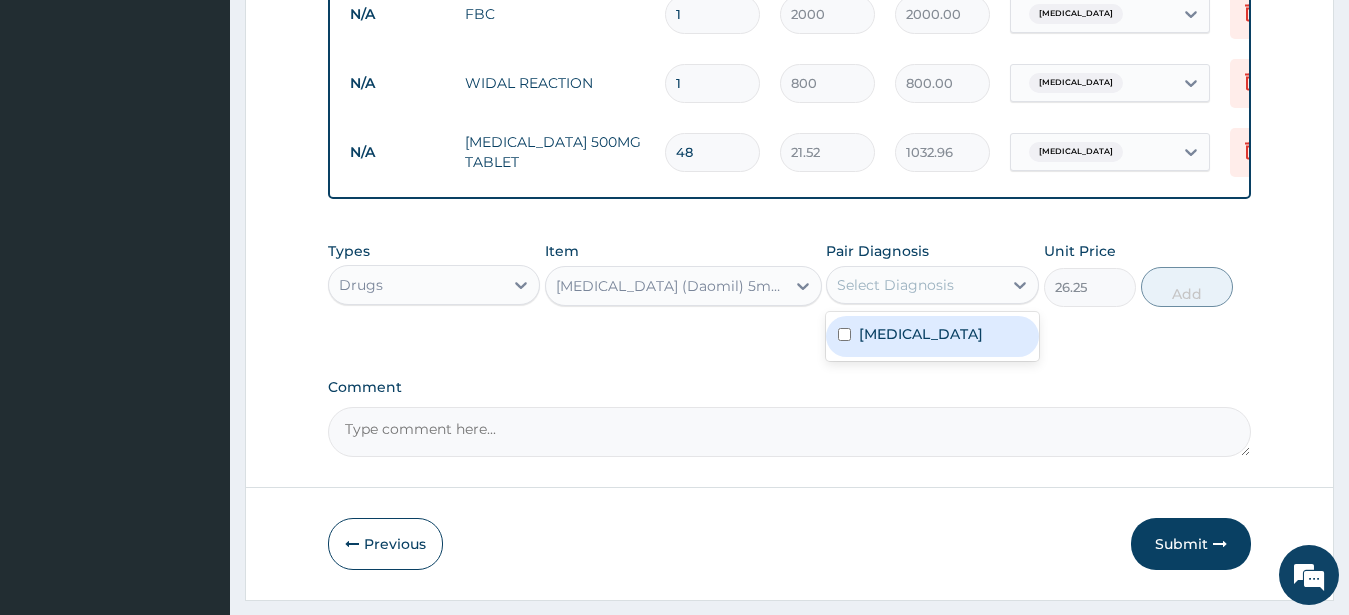 click on "[MEDICAL_DATA]" at bounding box center [932, 336] 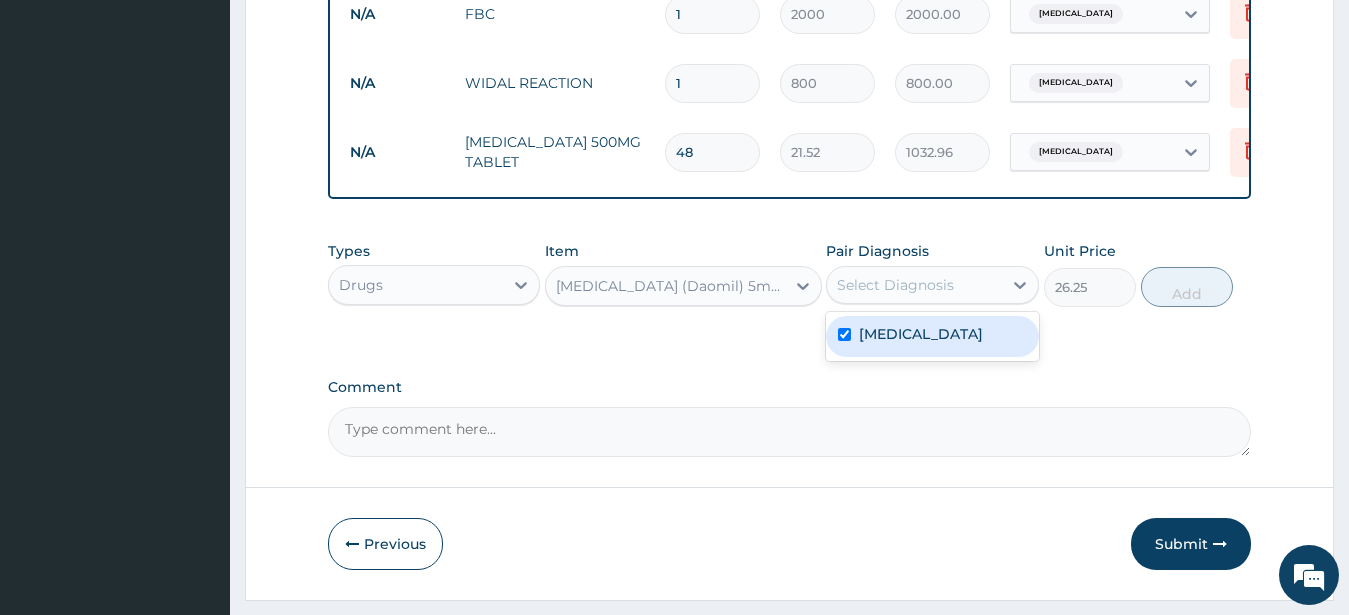 checkbox on "true" 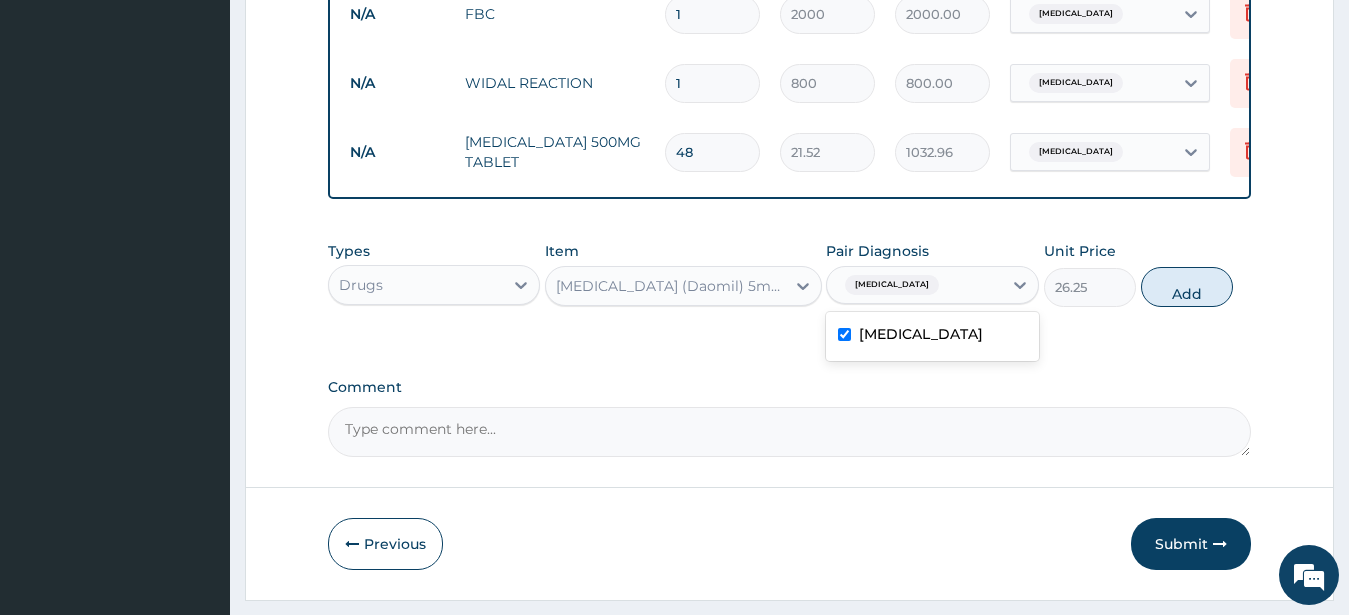 click on "[MEDICAL_DATA]" at bounding box center (914, 285) 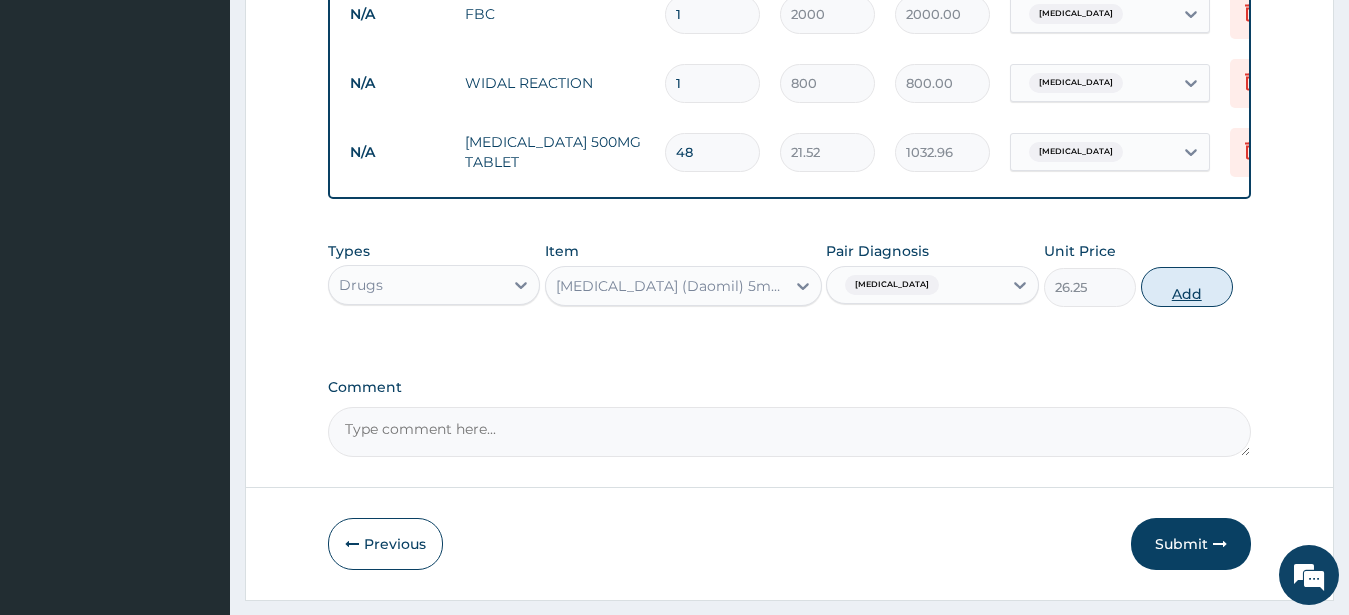 click on "Add" at bounding box center (1187, 287) 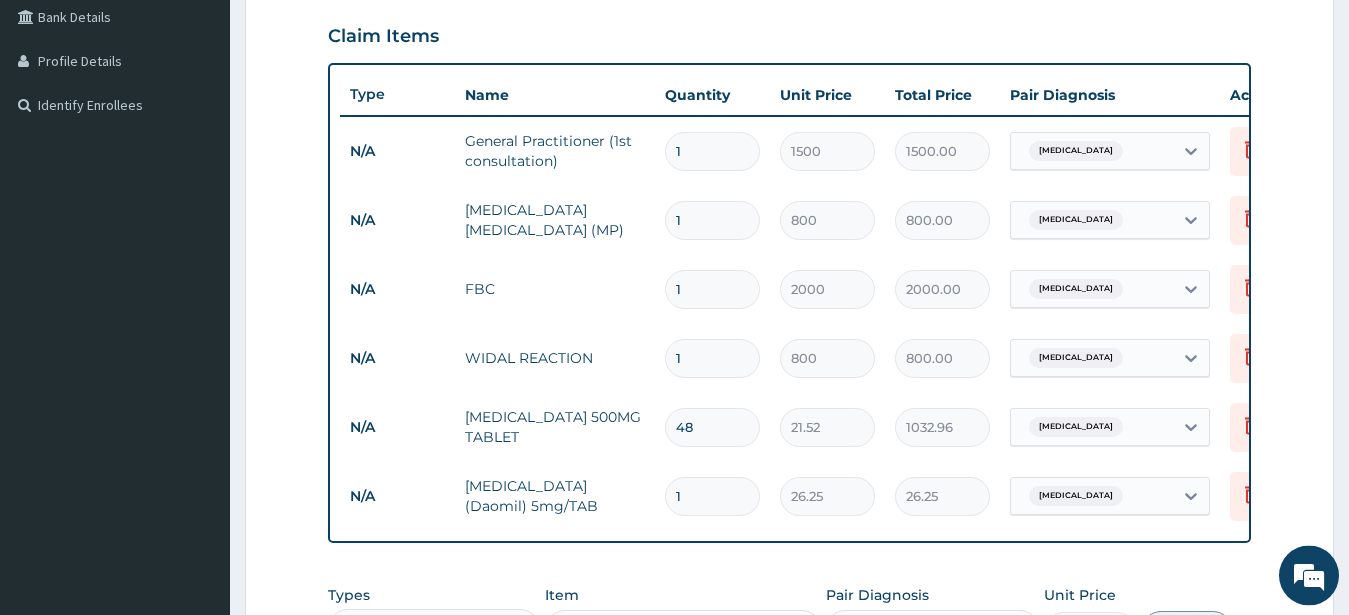 scroll, scrollTop: 196, scrollLeft: 0, axis: vertical 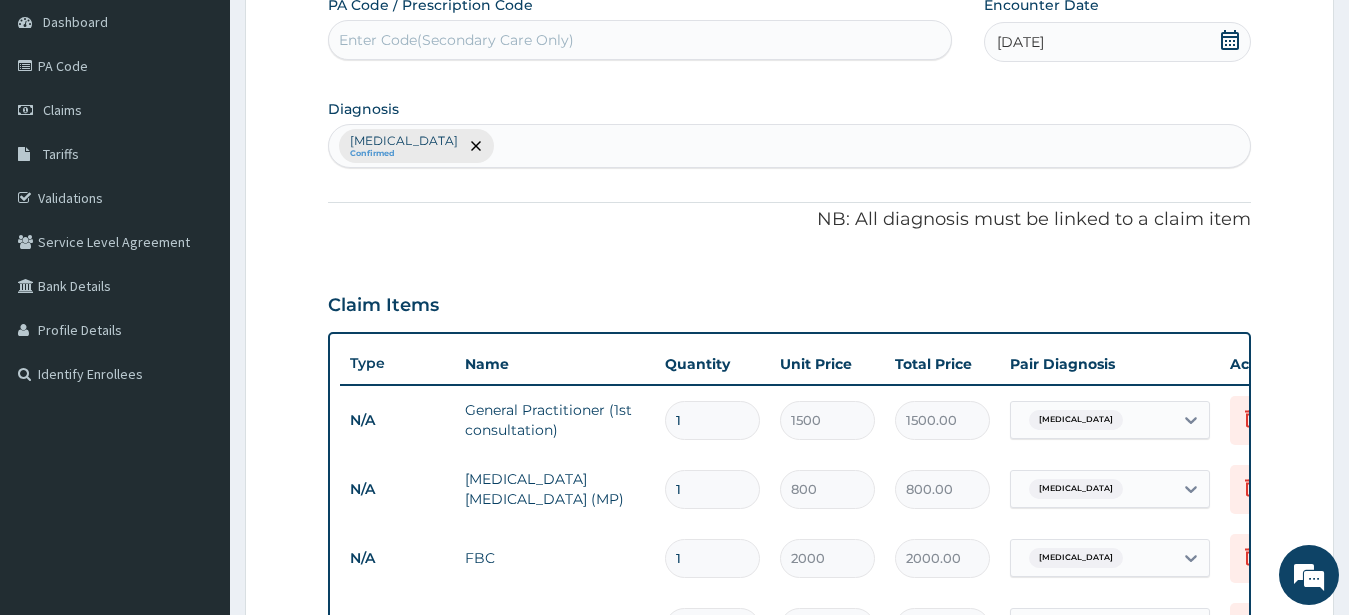 click on "Malaria Confirmed" at bounding box center [790, 146] 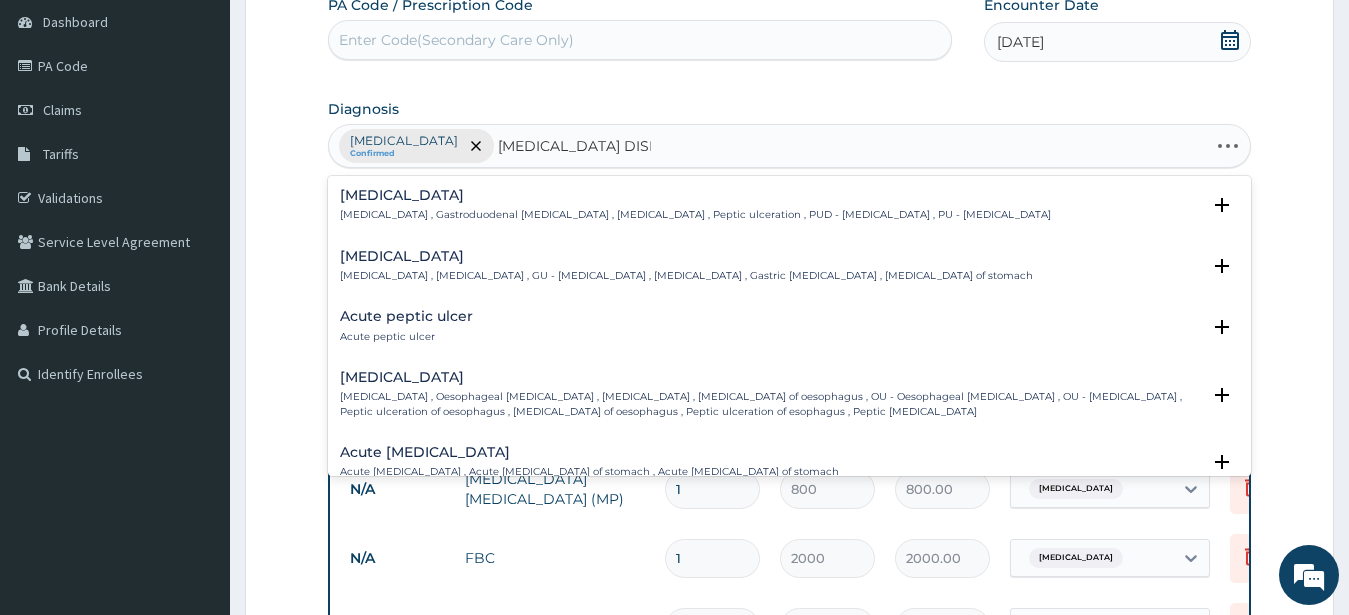 type on "PEPTIC ULCER DISEAS" 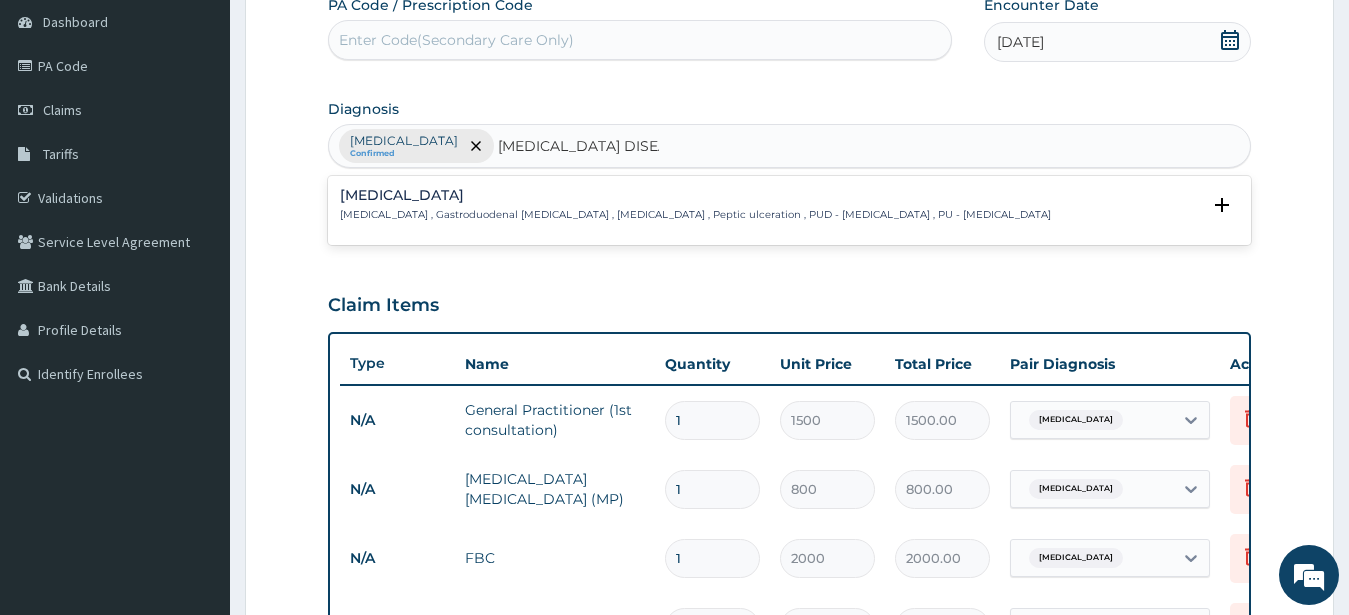 click on "Peptic ulcer" at bounding box center [695, 195] 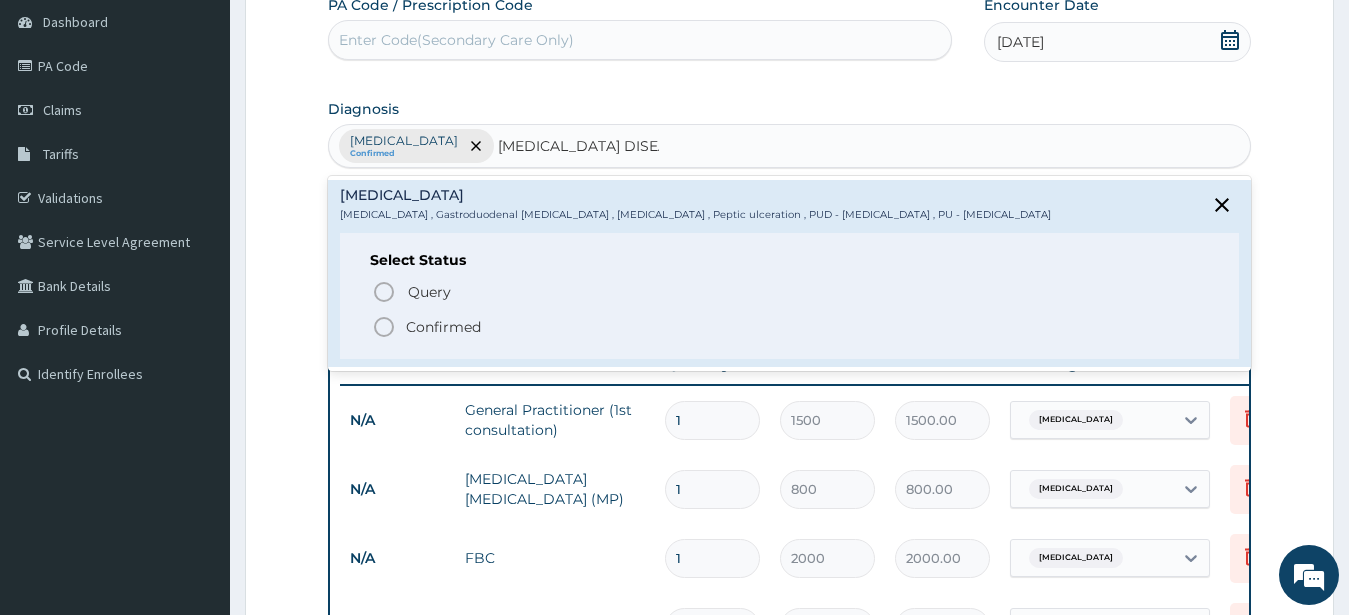 click 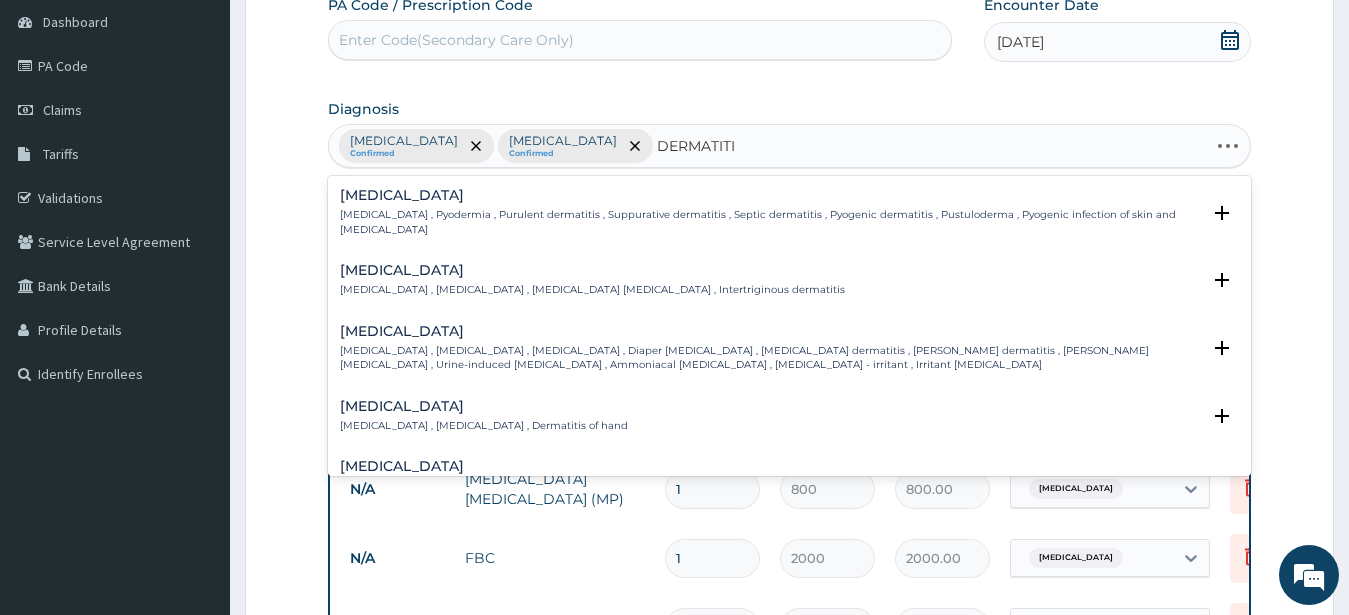 type on "DERMATITIS" 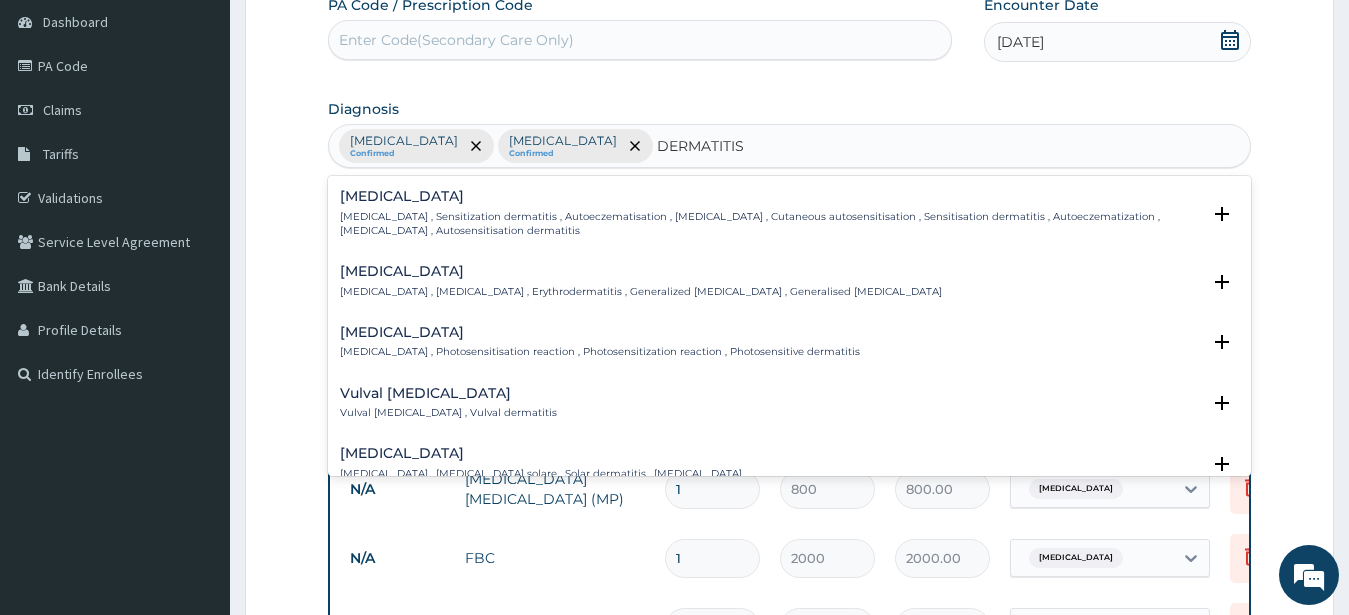 scroll, scrollTop: 0, scrollLeft: 0, axis: both 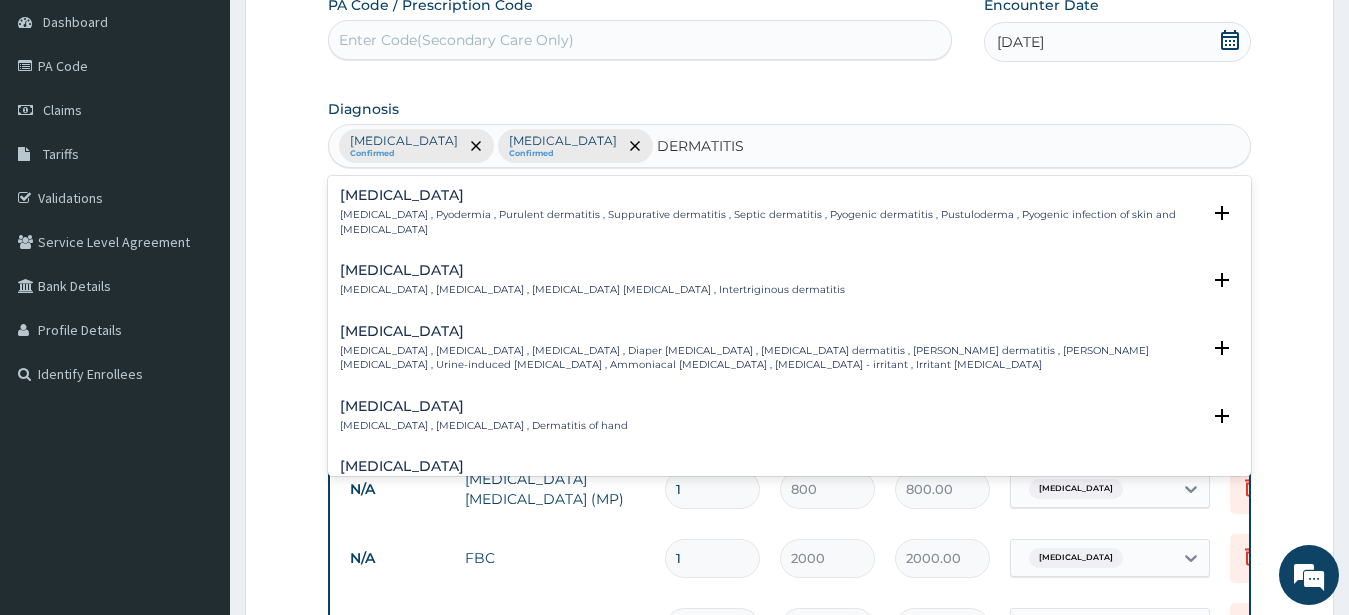 click on "Pyoderma , Pyodermia , Purulent dermatitis , Suppurative dermatitis , Septic dermatitis , Pyogenic dermatitis , Pustuloderma , Pyogenic infection of skin and subcutis" at bounding box center [770, 222] 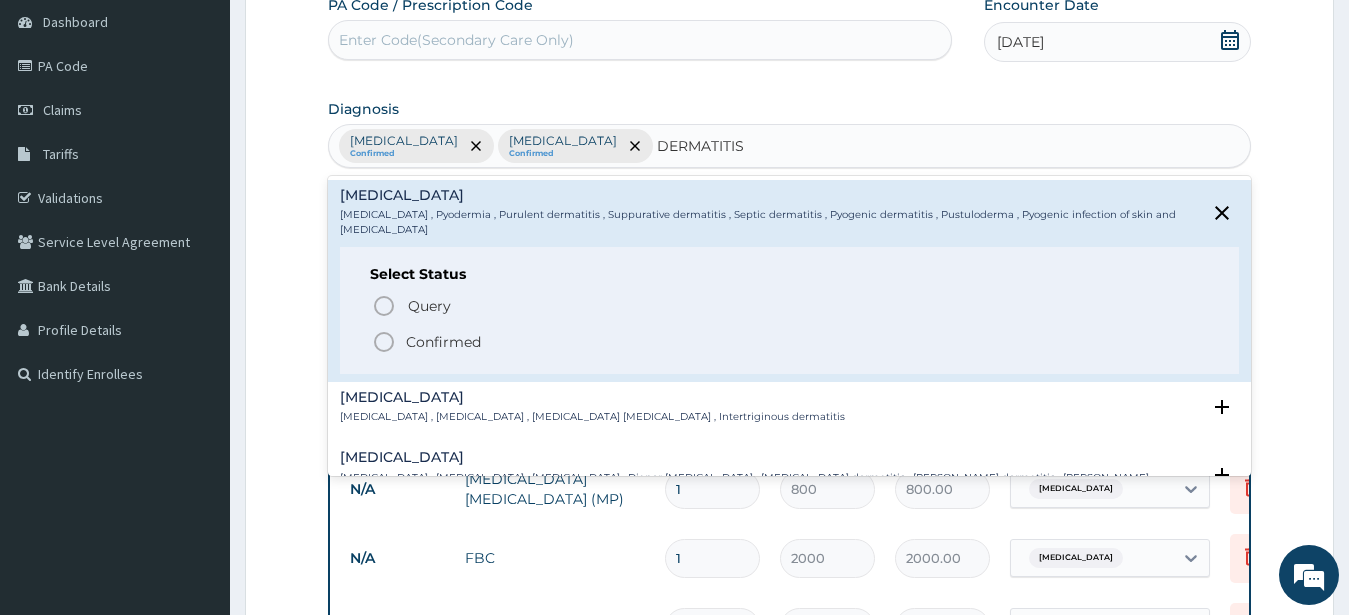 click on "Confirmed" at bounding box center (443, 342) 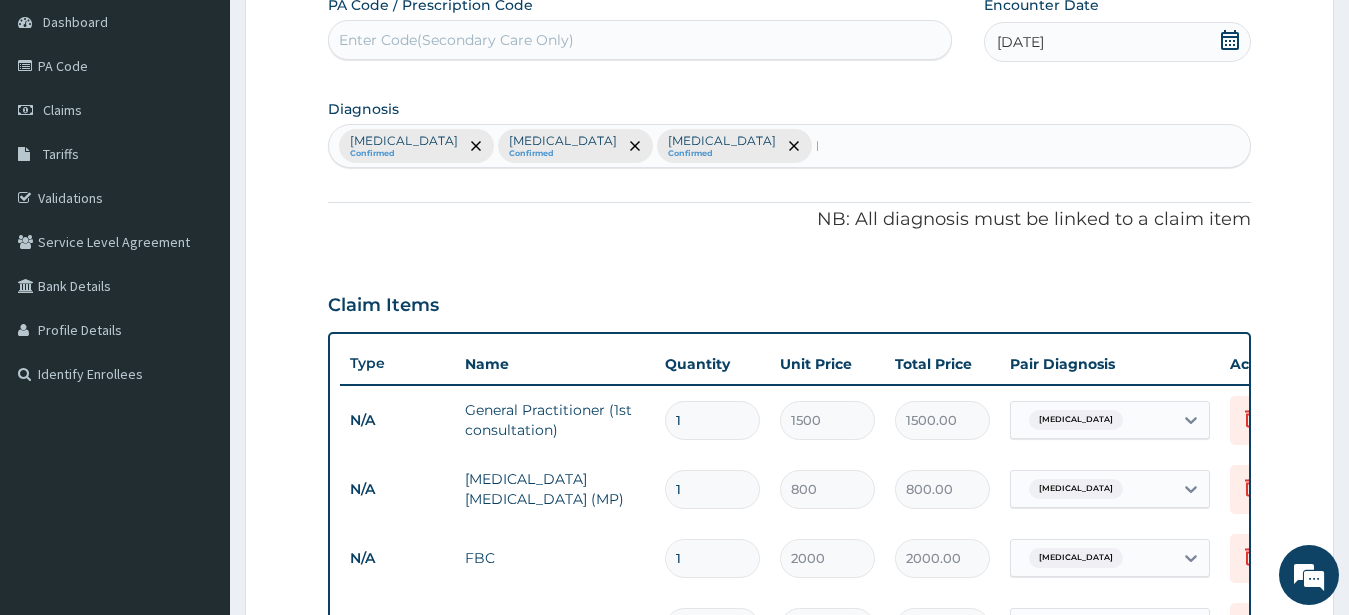 type 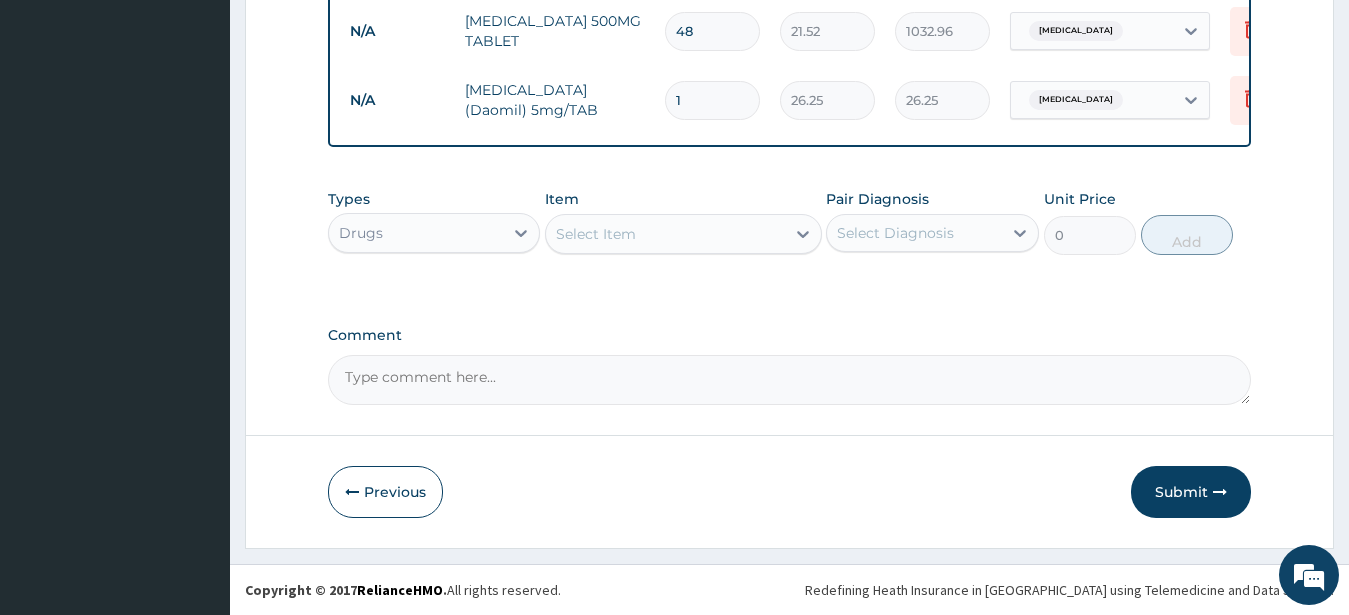 scroll, scrollTop: 606, scrollLeft: 0, axis: vertical 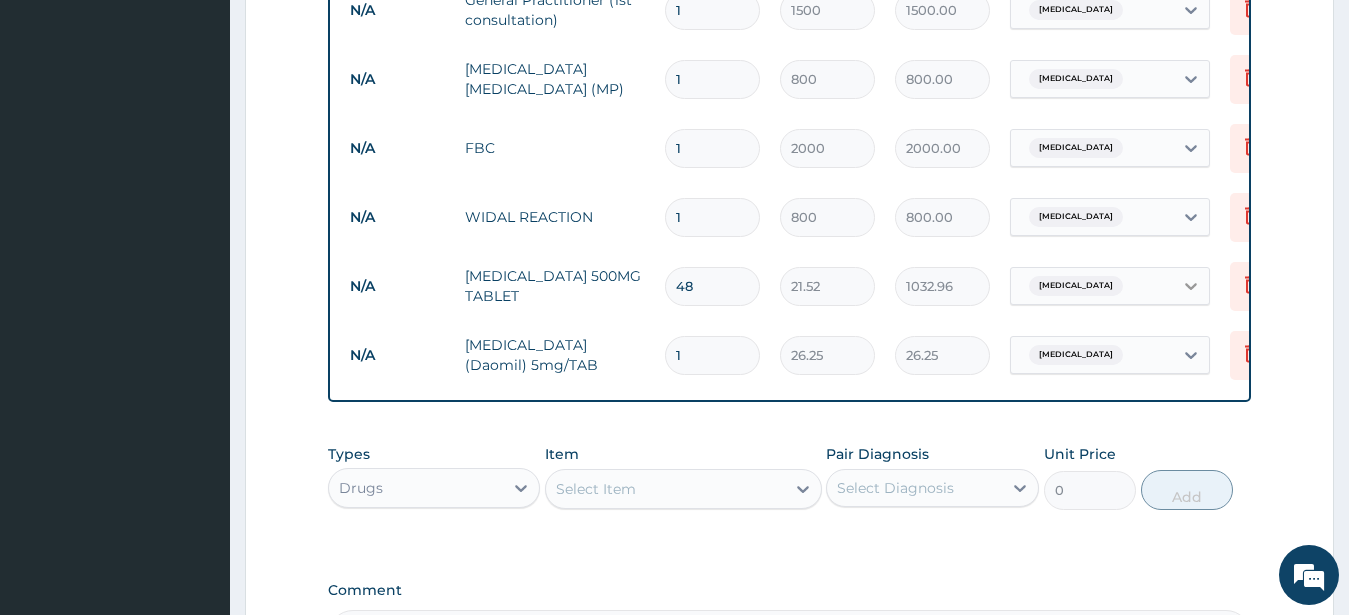 click 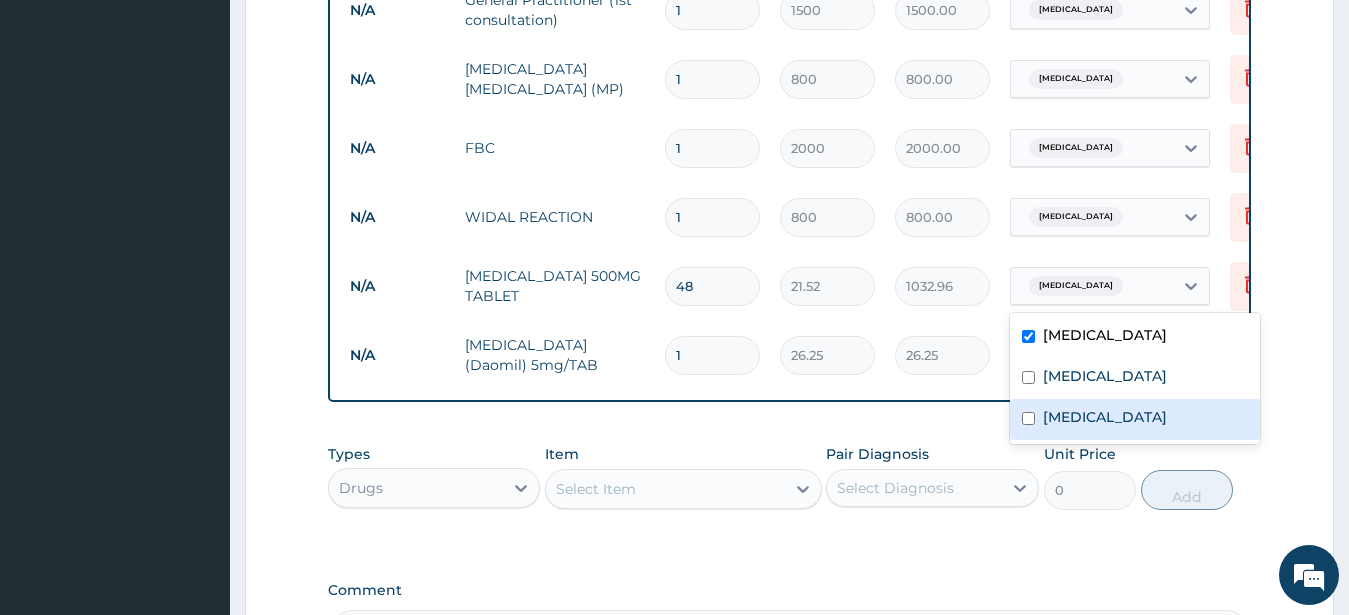 click on "Pyoderma" at bounding box center [1135, 419] 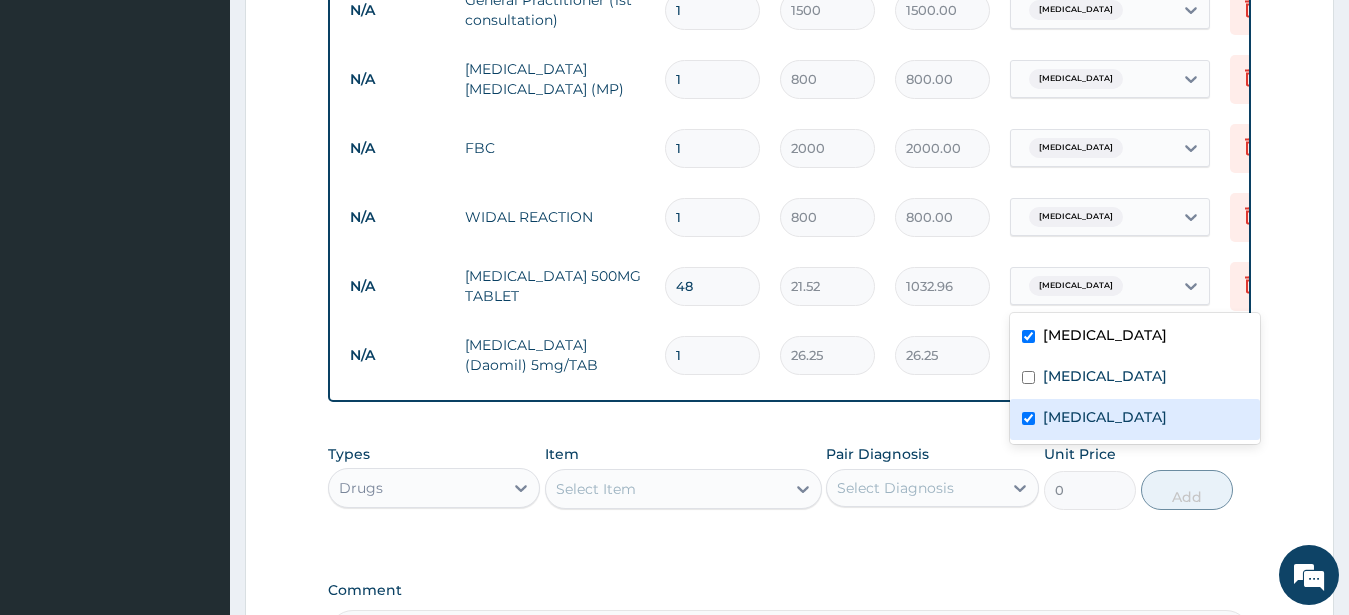 checkbox on "true" 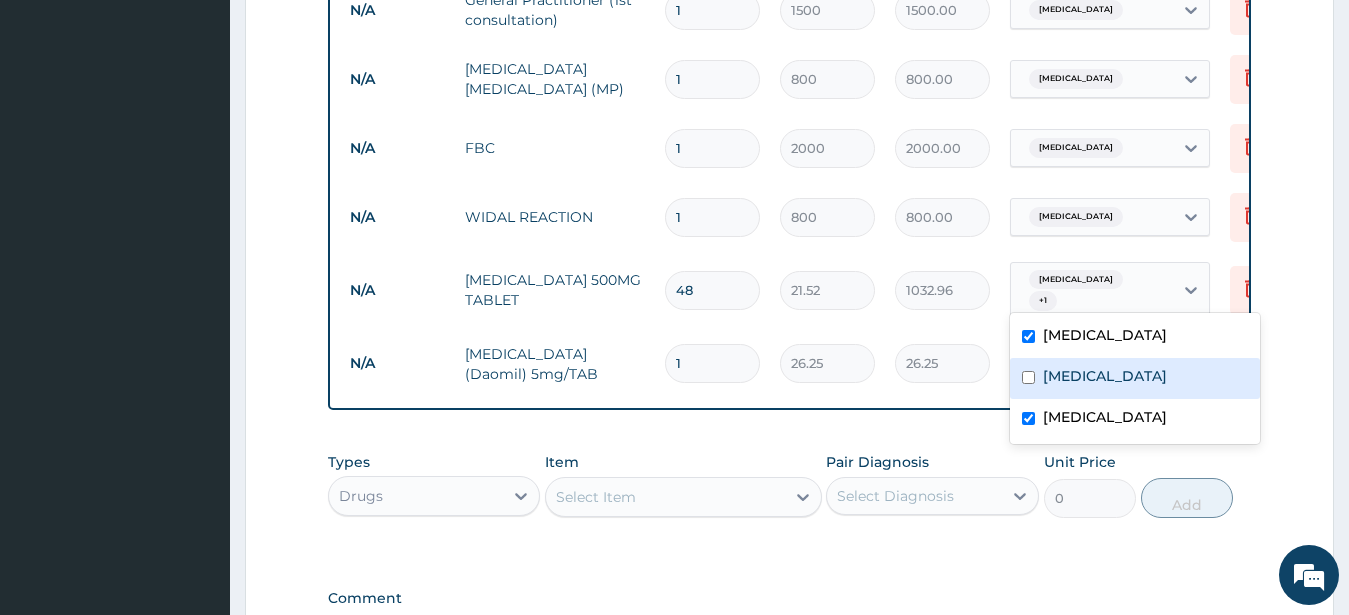 click on "Peptic ulcer" at bounding box center (1135, 378) 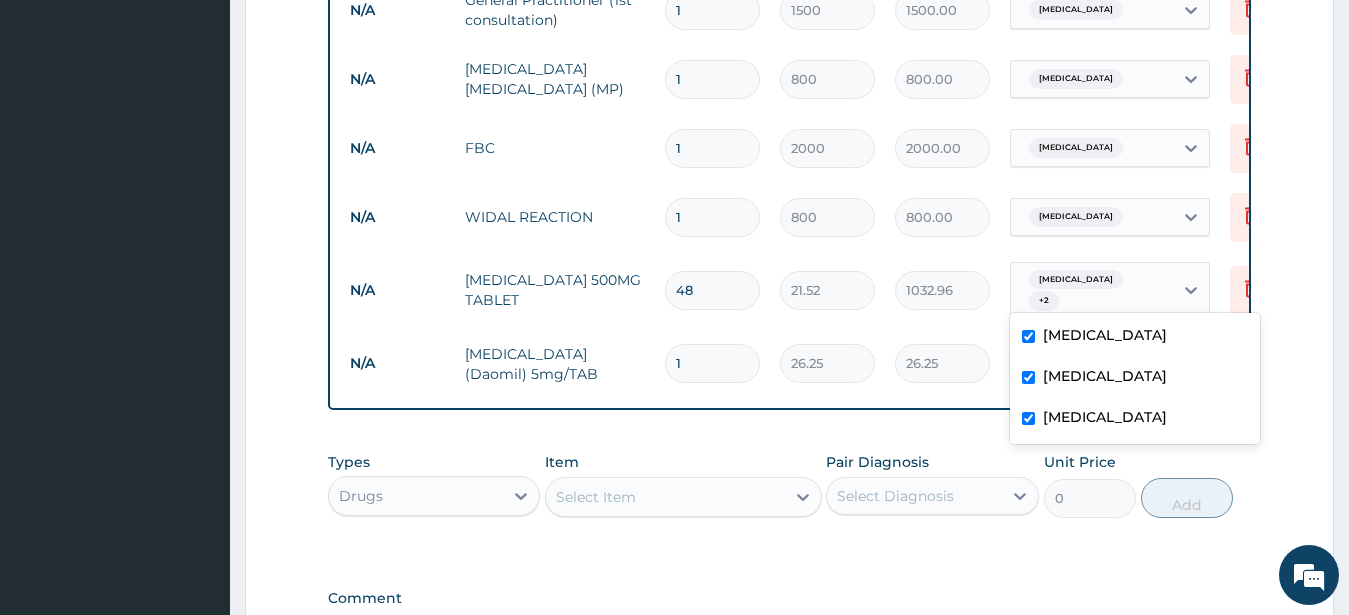 checkbox on "true" 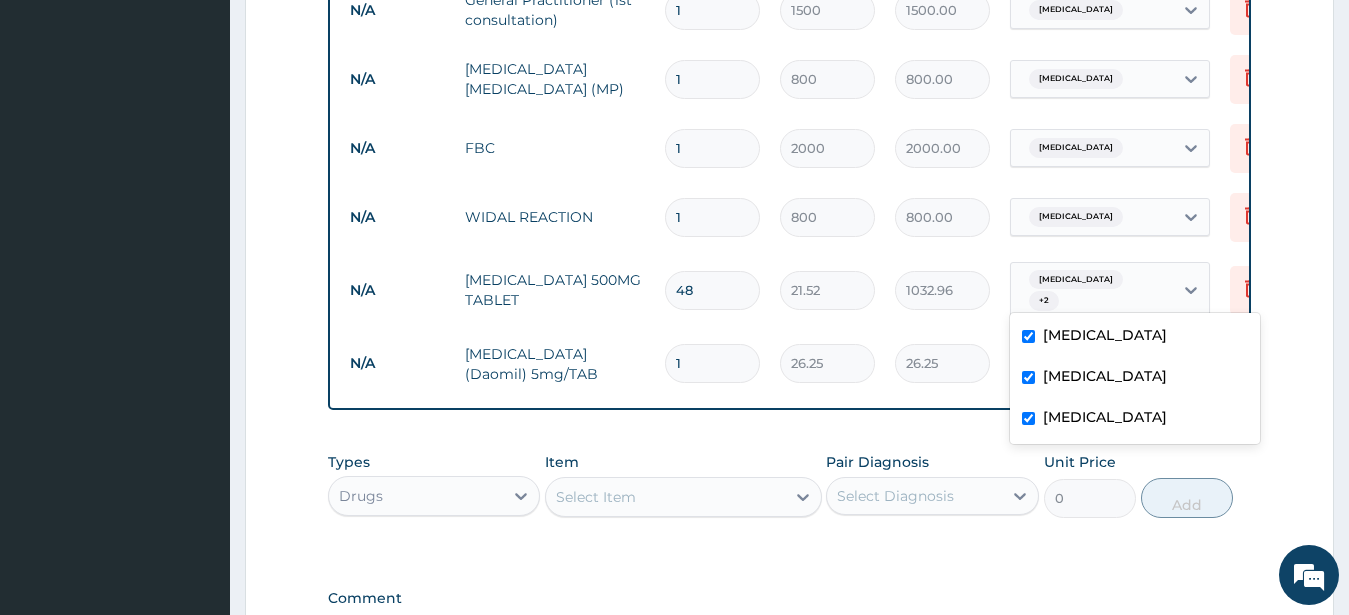 click on "[MEDICAL_DATA]" at bounding box center (1135, 337) 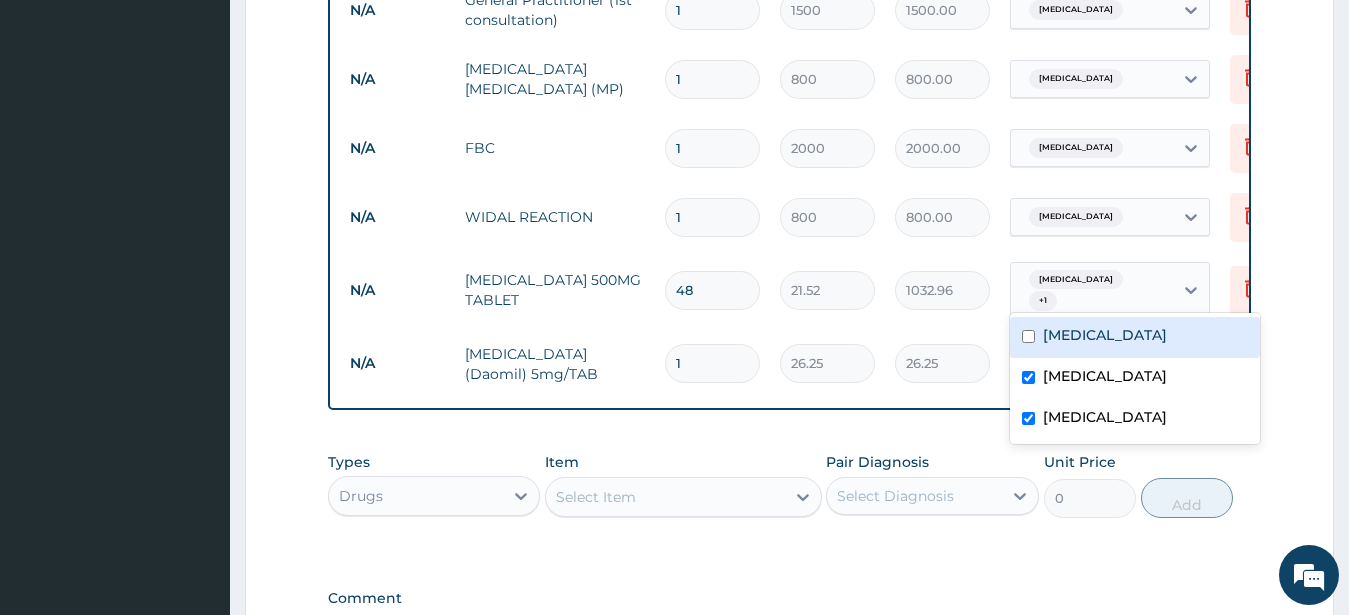 checkbox on "false" 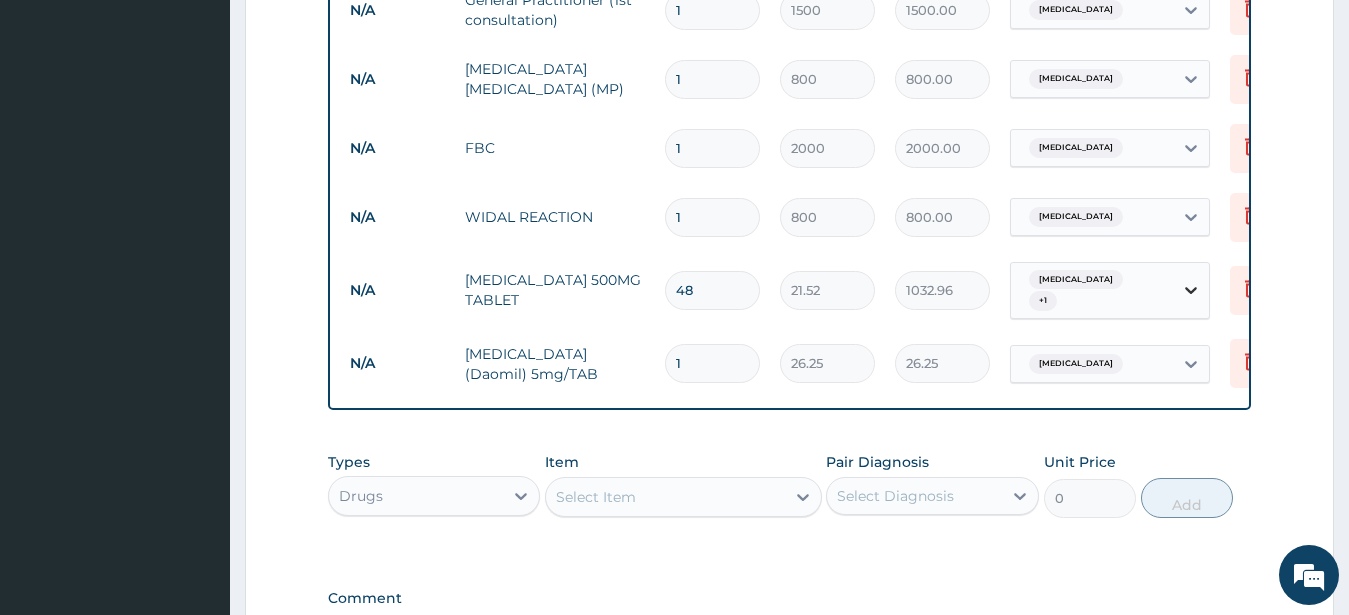 click at bounding box center (1191, 290) 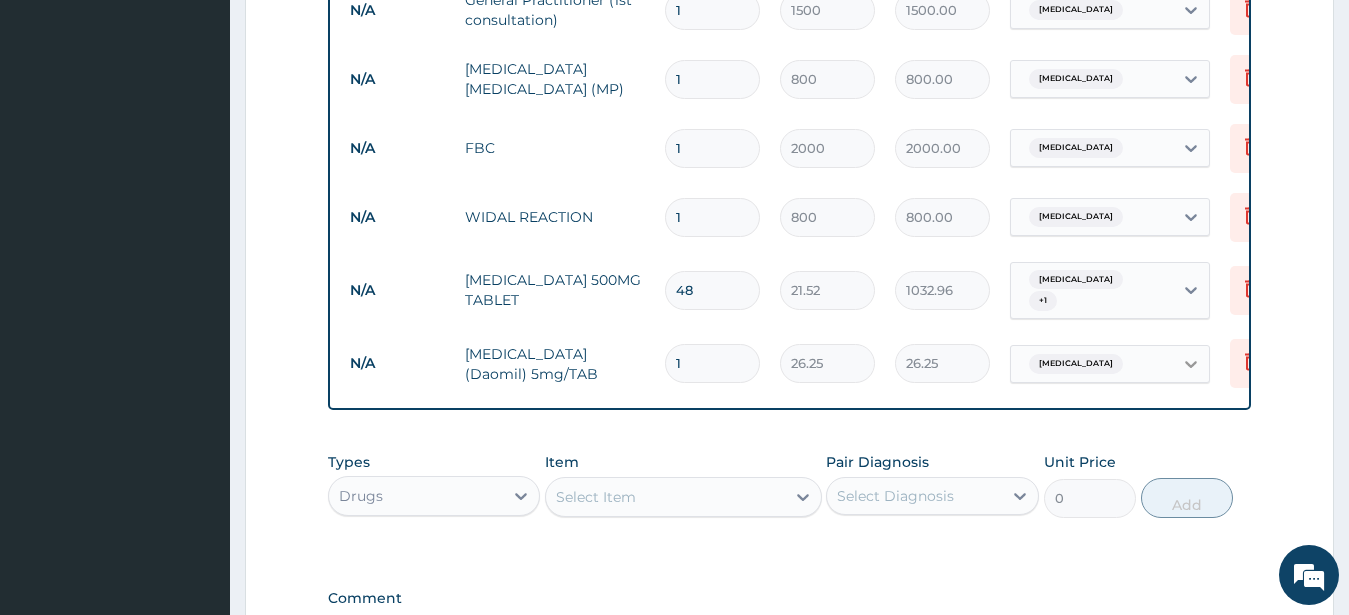 click 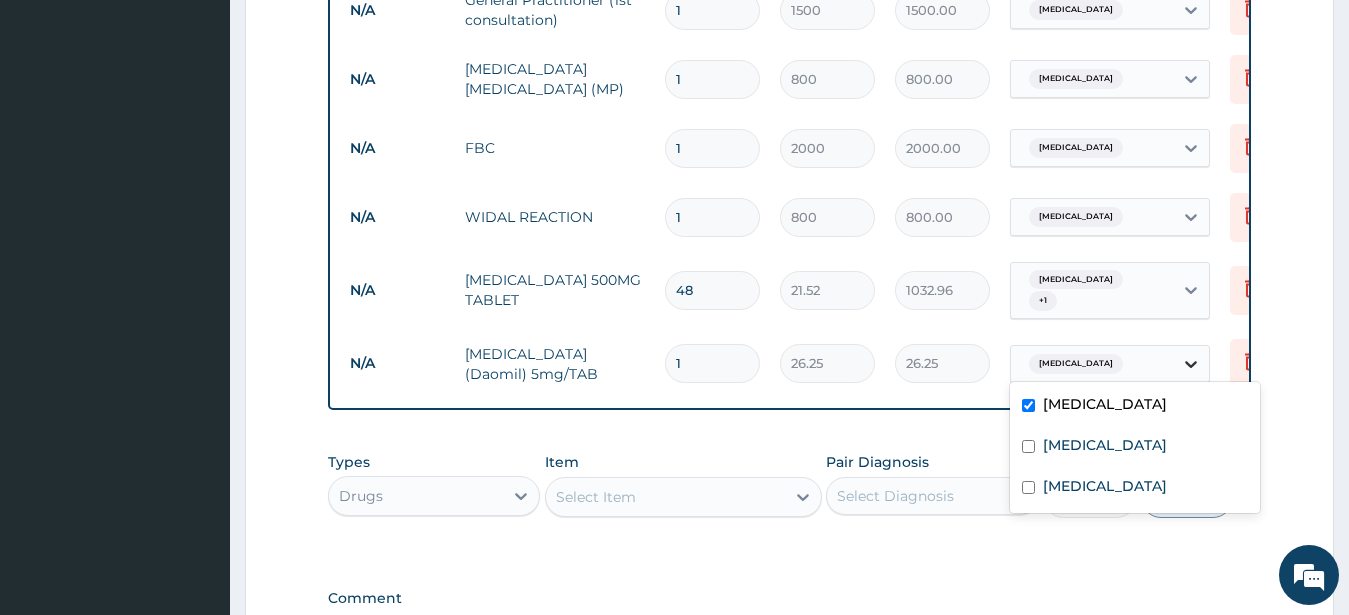 click at bounding box center [1191, 364] 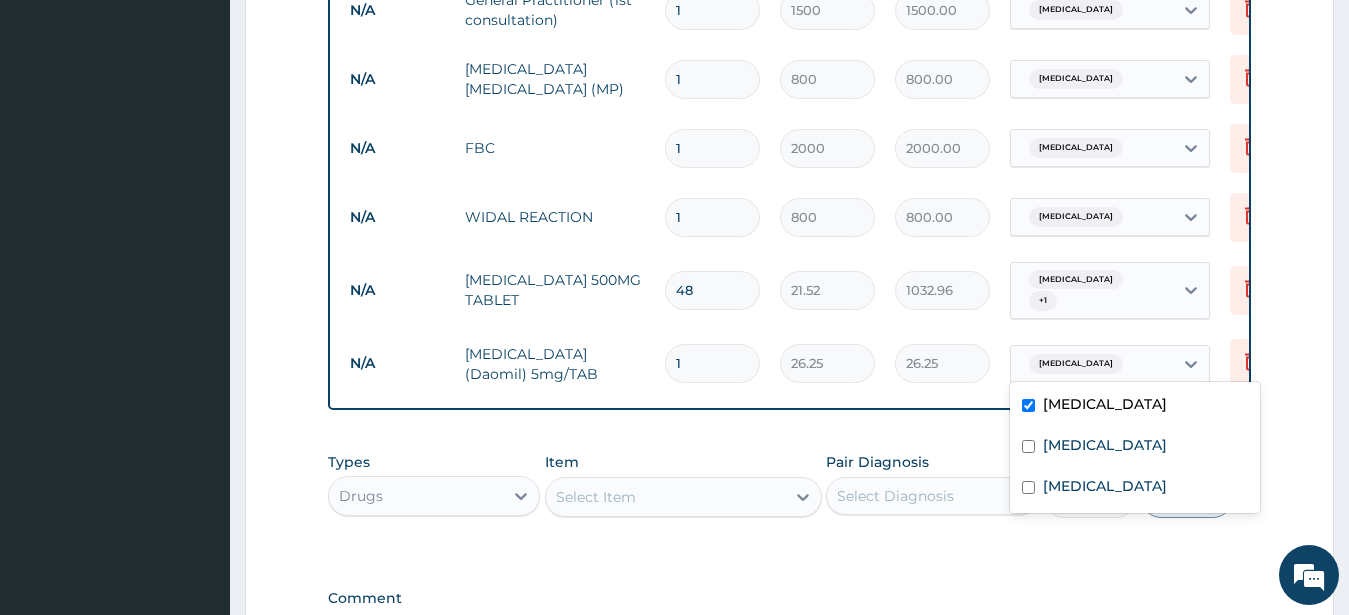 click on "[MEDICAL_DATA]" at bounding box center [1135, 406] 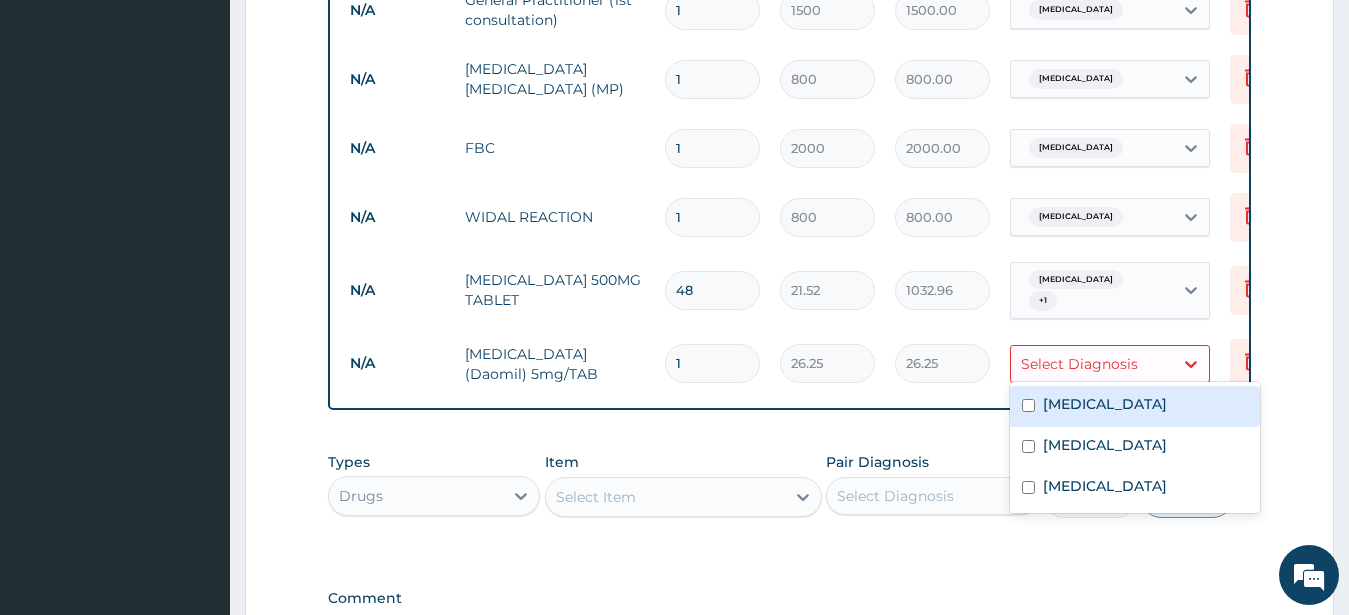 checkbox on "false" 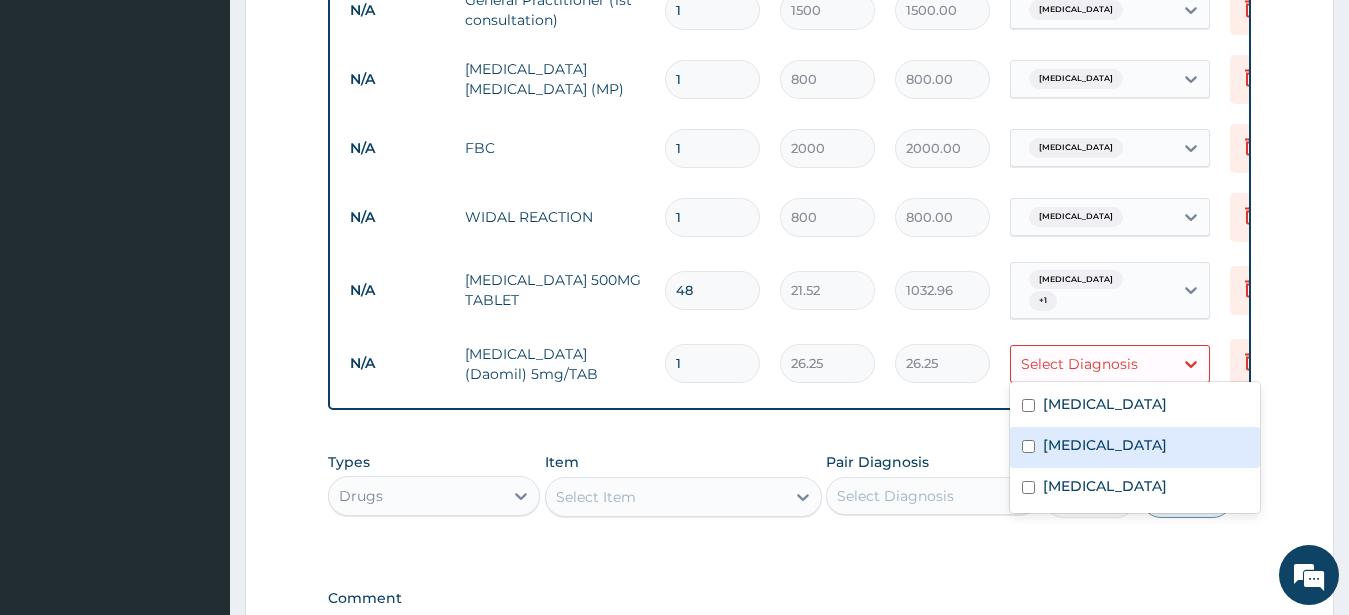 click on "Peptic ulcer" at bounding box center (1135, 447) 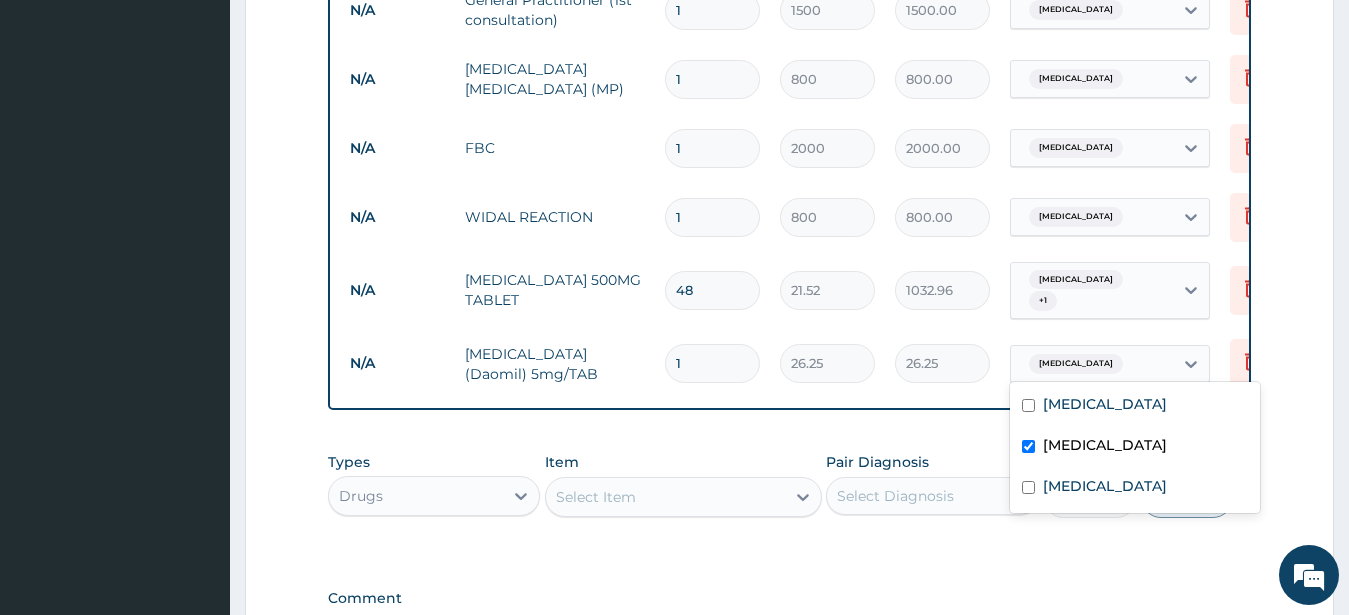 checkbox on "true" 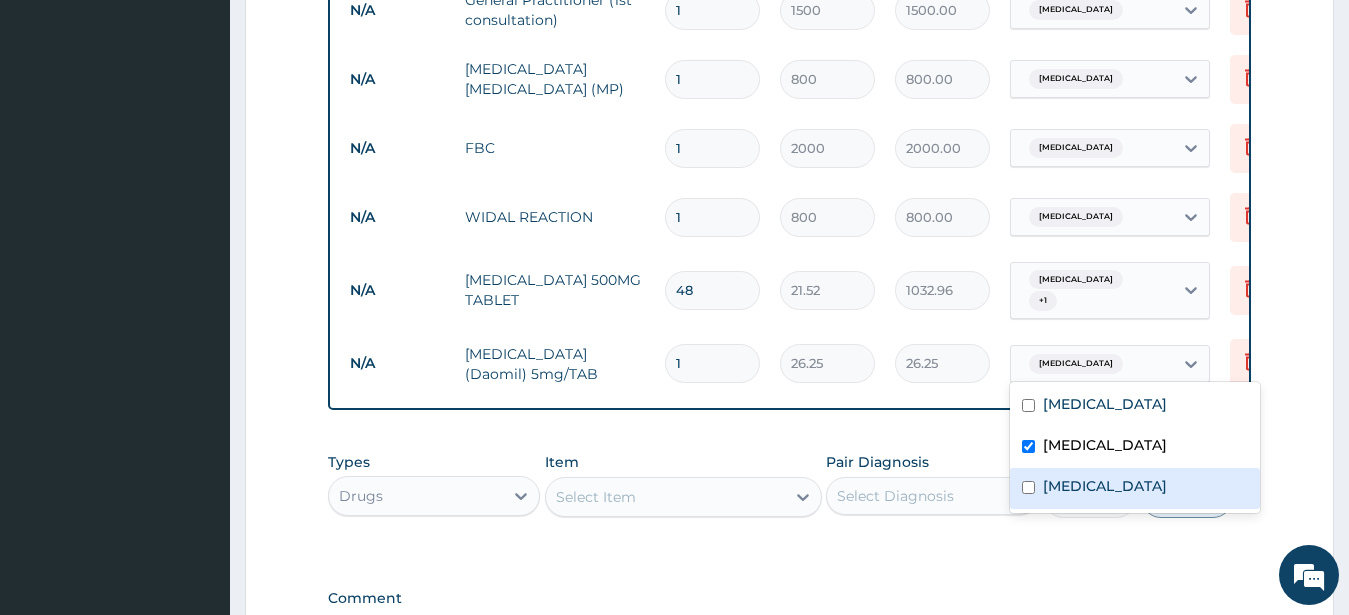 click on "Pyoderma" at bounding box center (1135, 488) 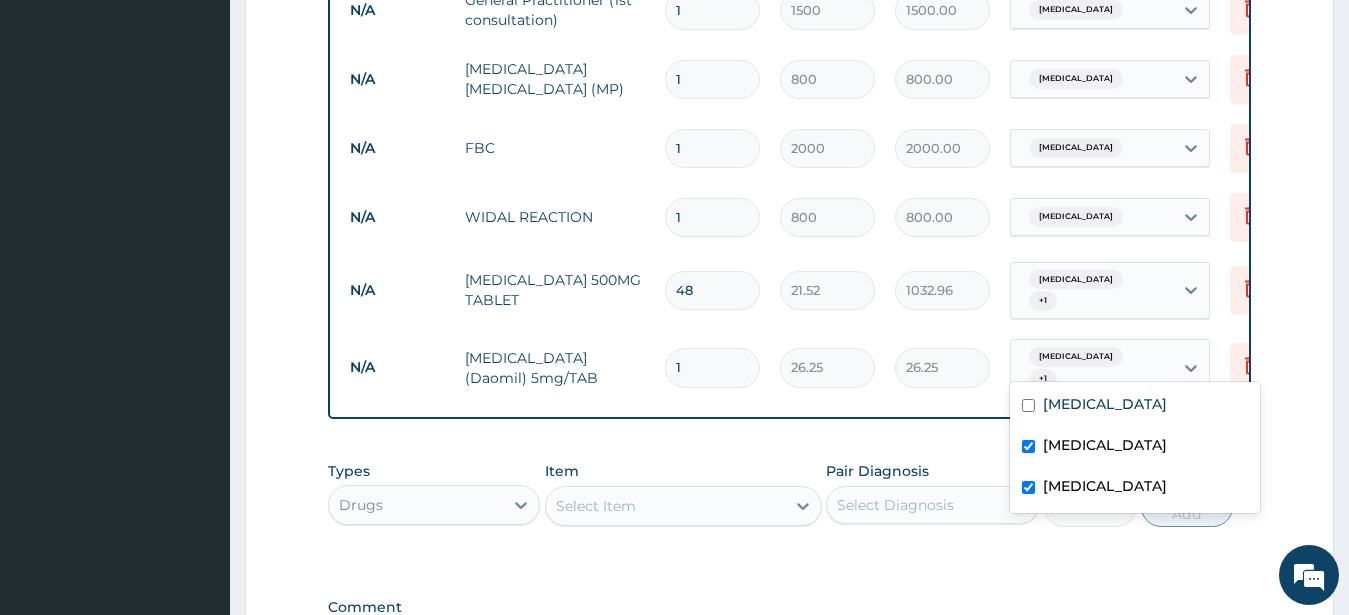 checkbox on "true" 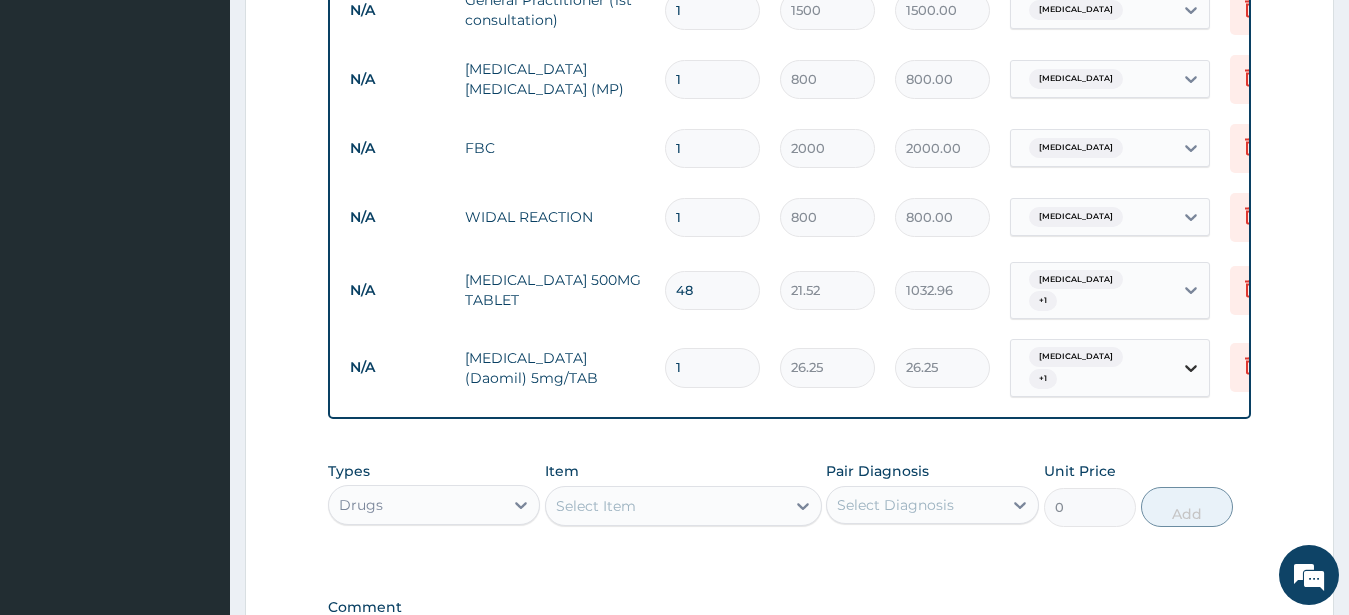 click 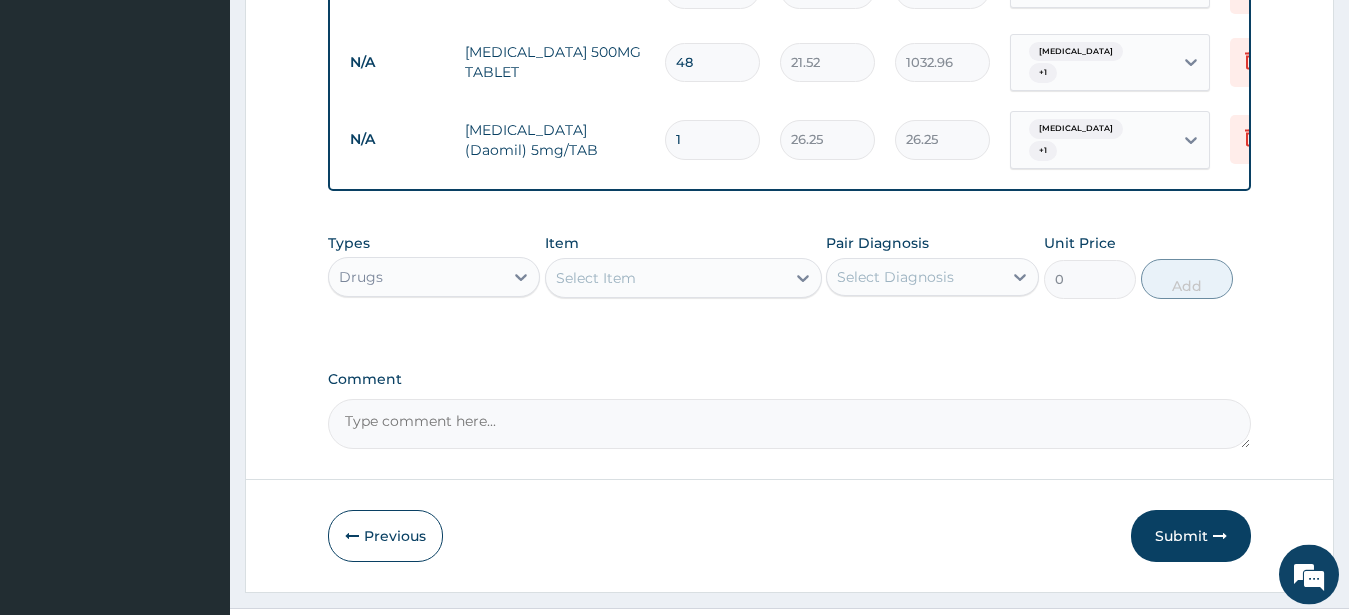 scroll, scrollTop: 878, scrollLeft: 0, axis: vertical 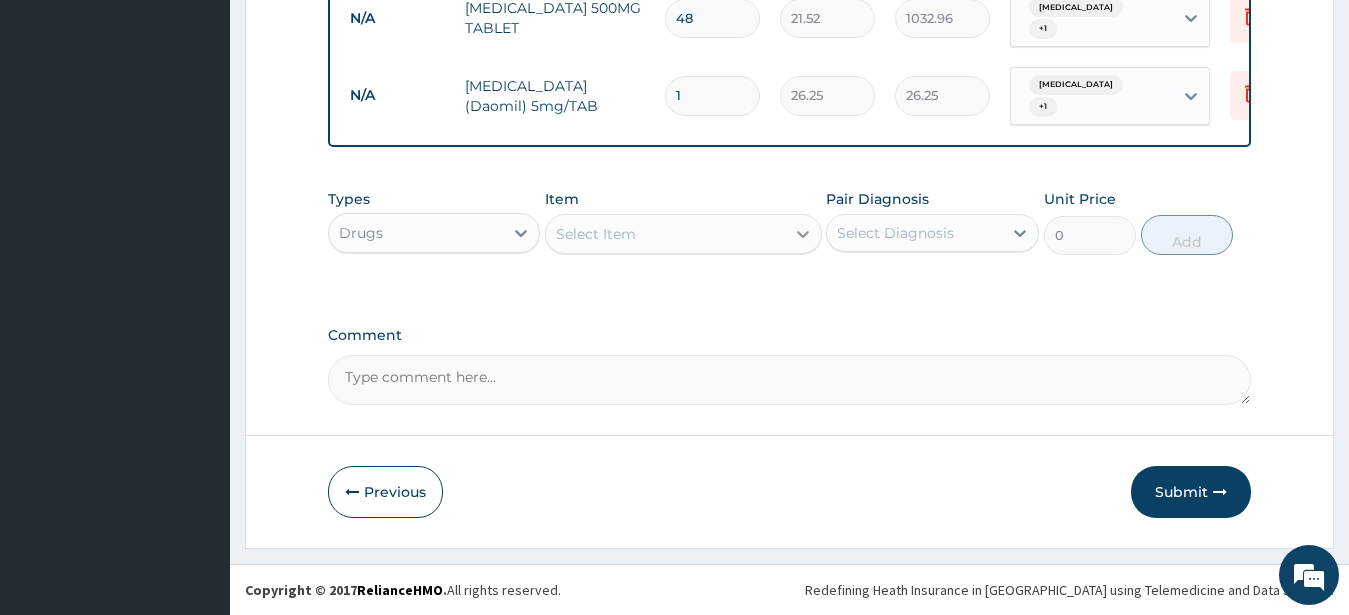 click 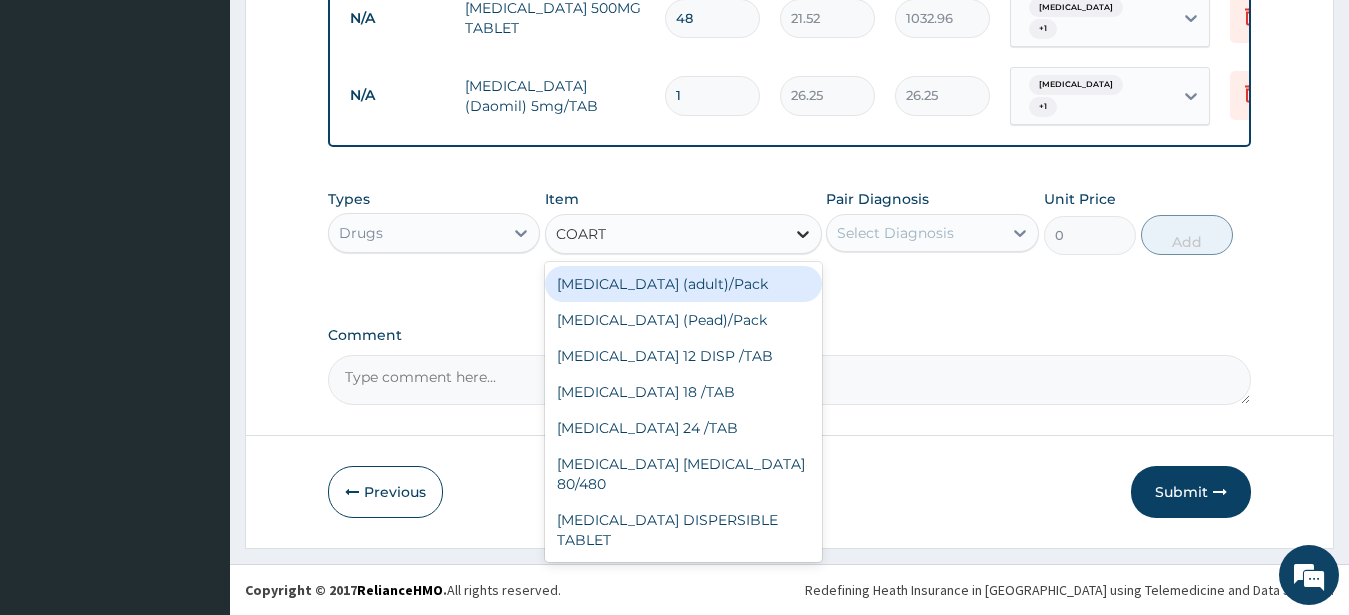 type on "COARTE" 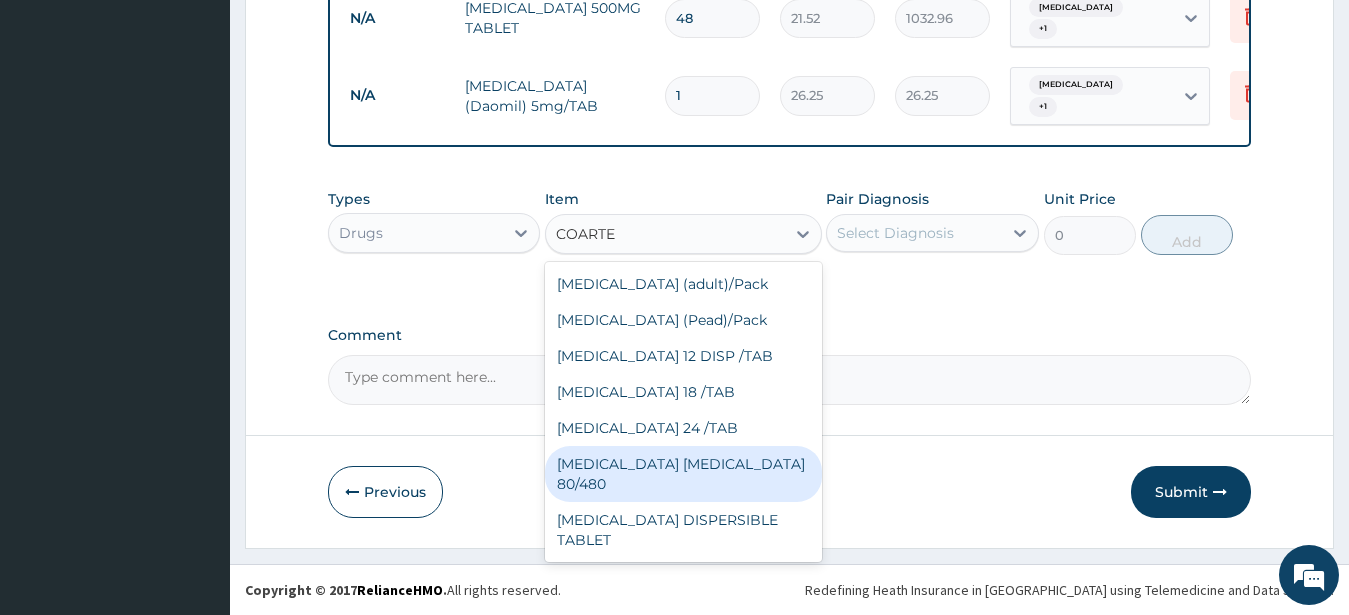 click on "[MEDICAL_DATA] [MEDICAL_DATA] 80/480" at bounding box center (683, 474) 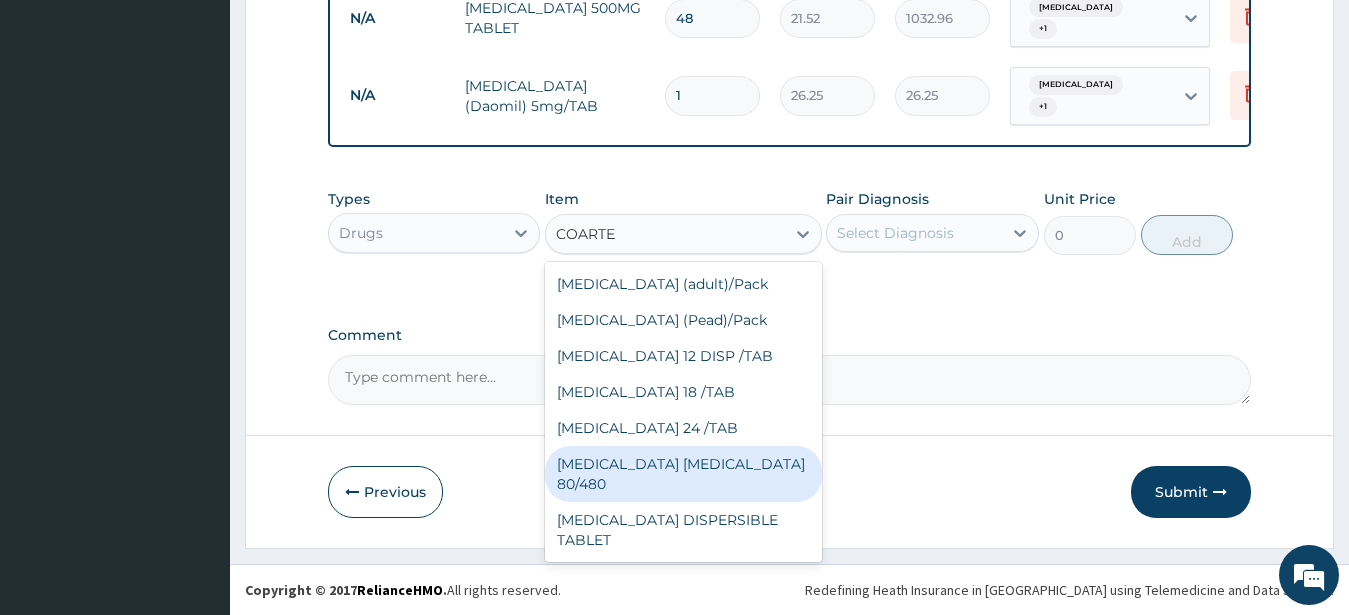 click on "Step  2  of 2 PA Code / Prescription Code Enter Code(Secondary Care Only) Encounter Date 12-03-2025 Diagnosis Malaria Confirmed Peptic ulcer Confirmed Pyoderma Confirmed NB: All diagnosis must be linked to a claim item Claim Items Type Name Quantity Unit Price Total Price Pair Diagnosis Actions N/A General Practitioner (1st consultation) 1 1500 1500.00 Malaria Delete N/A MALARIA PARASITE (MP) 1 800 800.00 Malaria Delete N/A FBC 1 2000 2000.00 Malaria Delete N/A WIDAL REACTION 1 800 800.00 Malaria Delete N/A GLUCOPHAGE 500MG TABLET 48 21.52 1032.96 Pyoderma  + 1 Delete N/A GLIBENCLAMIDE (Daomil) 5mg/TAB 1 26.25 26.25 Peptic ulcer  + 1 Delete Types Drugs Item option GLIBENCLAMIDE (Daomil) 5mg/TAB, selected. option COARTEM D TAB 80/480 focused, 506 of 1044. 7 results available for search term COARTE. Use Up and Down to choose options, press Enter to select the currently focused option, press Escape to exit the menu, press Tab to select the option and exit the menu. COARTE COARTE Coartem (adult)/Pack Unit Price 0" at bounding box center [789, -112] 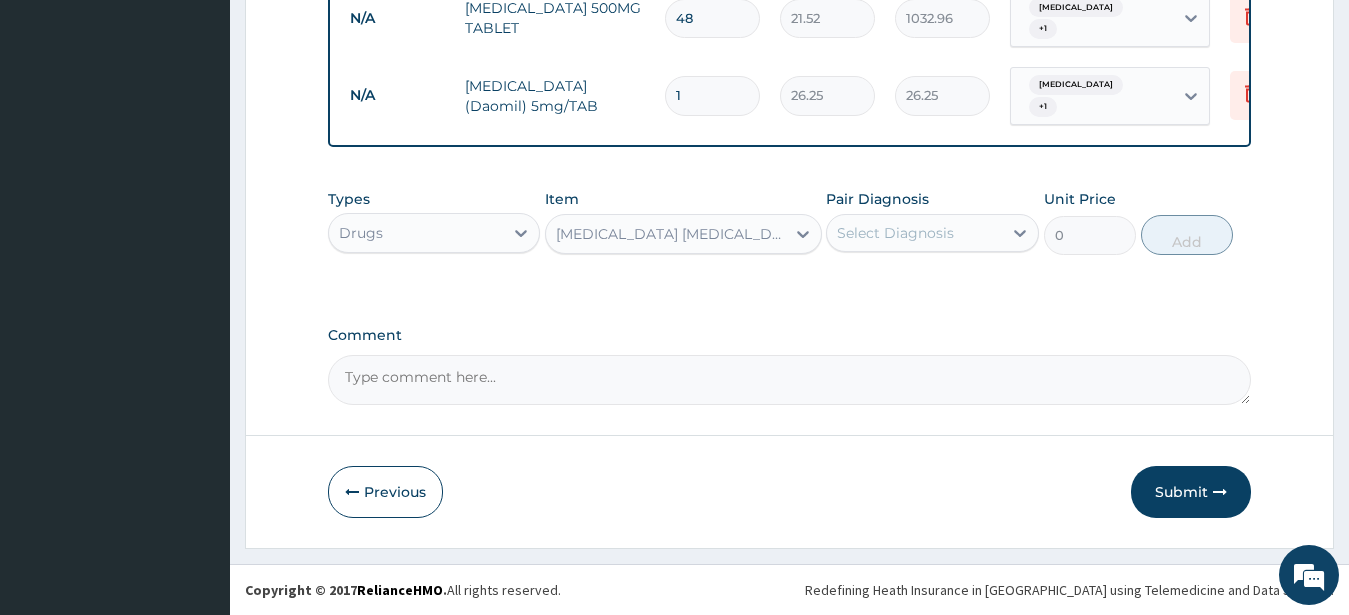 type 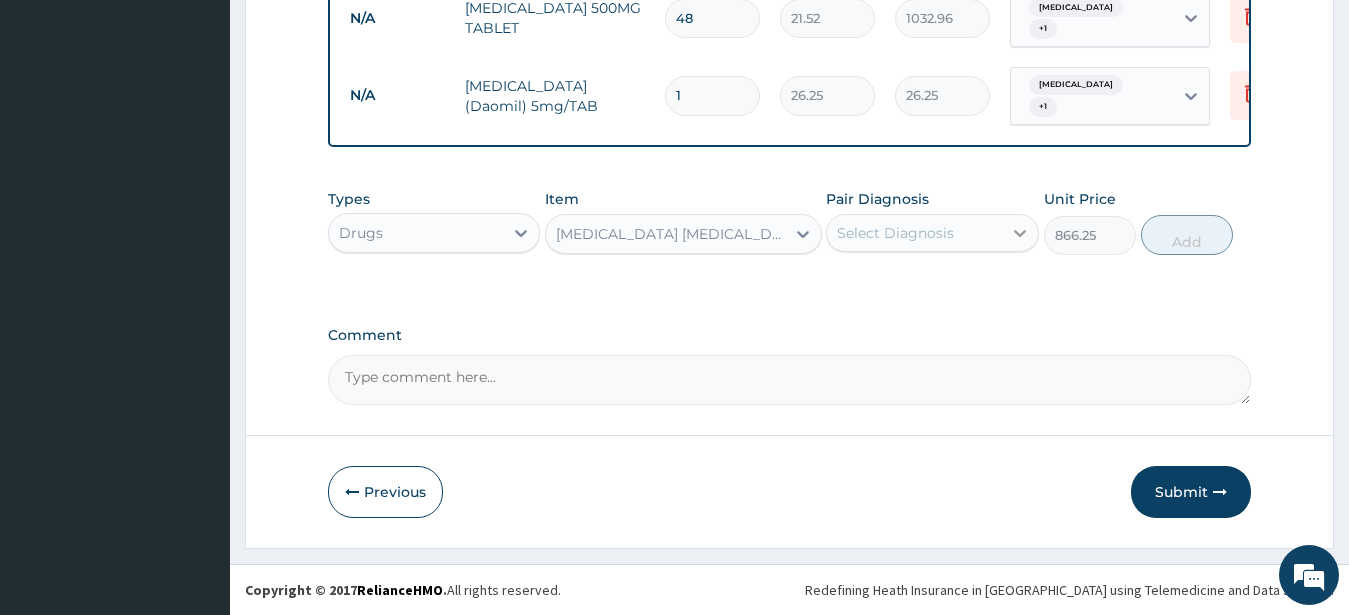 click 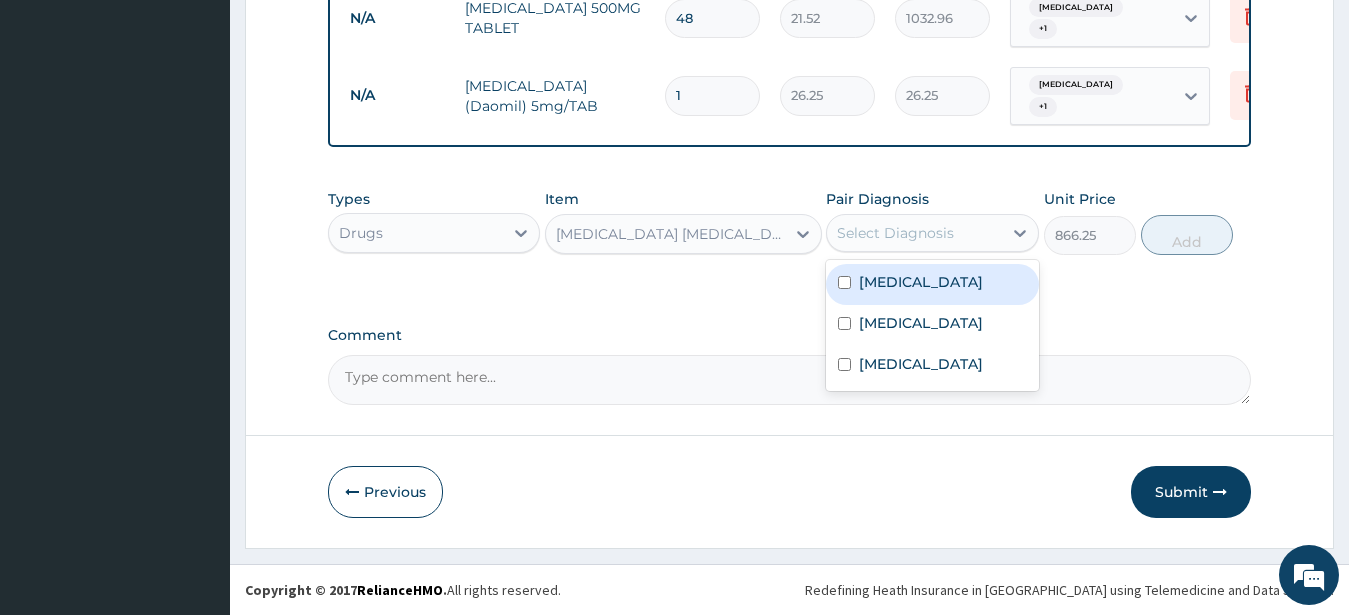 click on "[MEDICAL_DATA]" at bounding box center [932, 284] 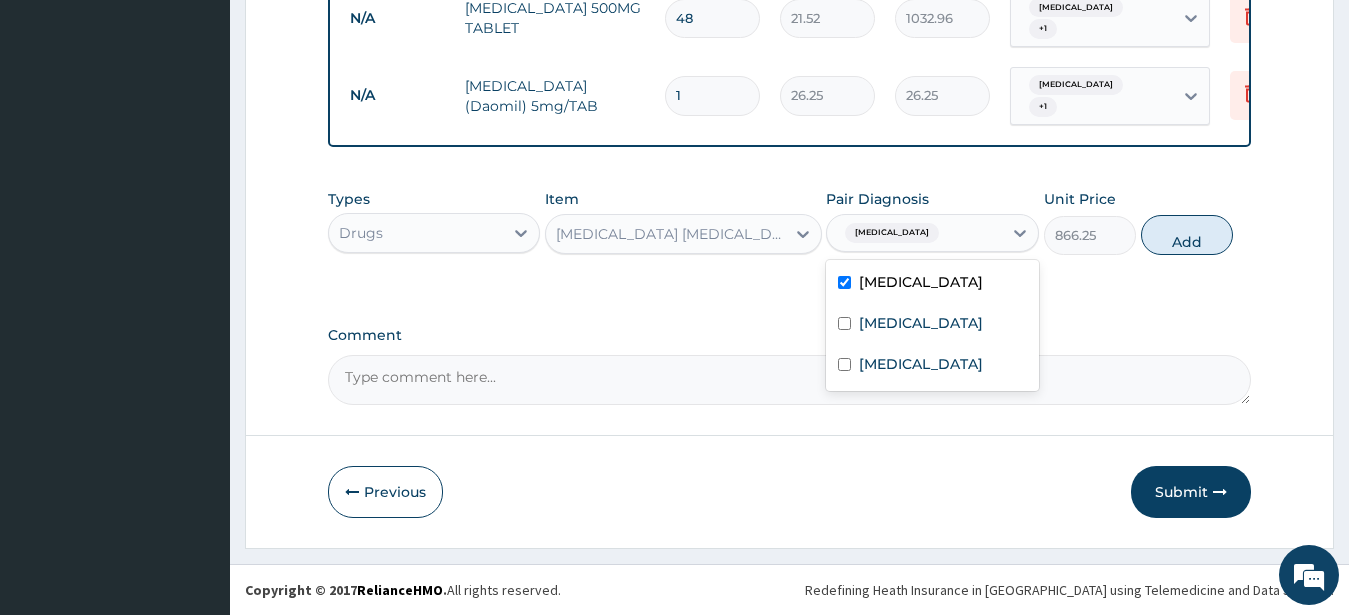 checkbox on "true" 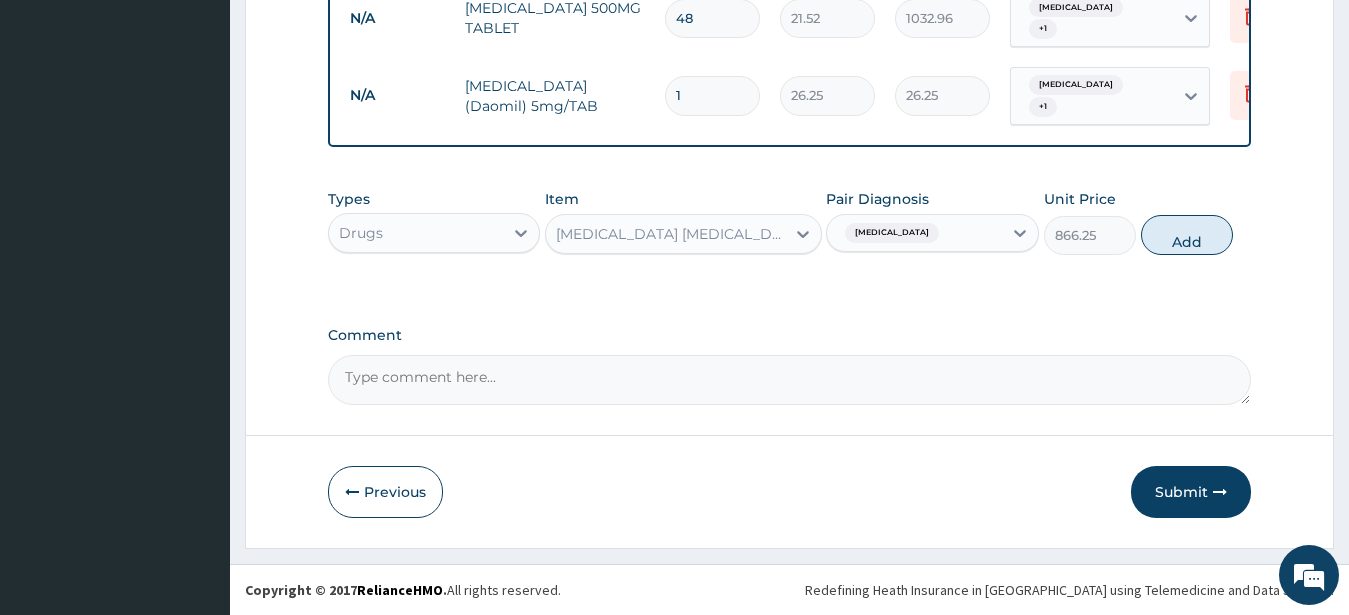 drag, startPoint x: 1017, startPoint y: 234, endPoint x: 1276, endPoint y: 246, distance: 259.27783 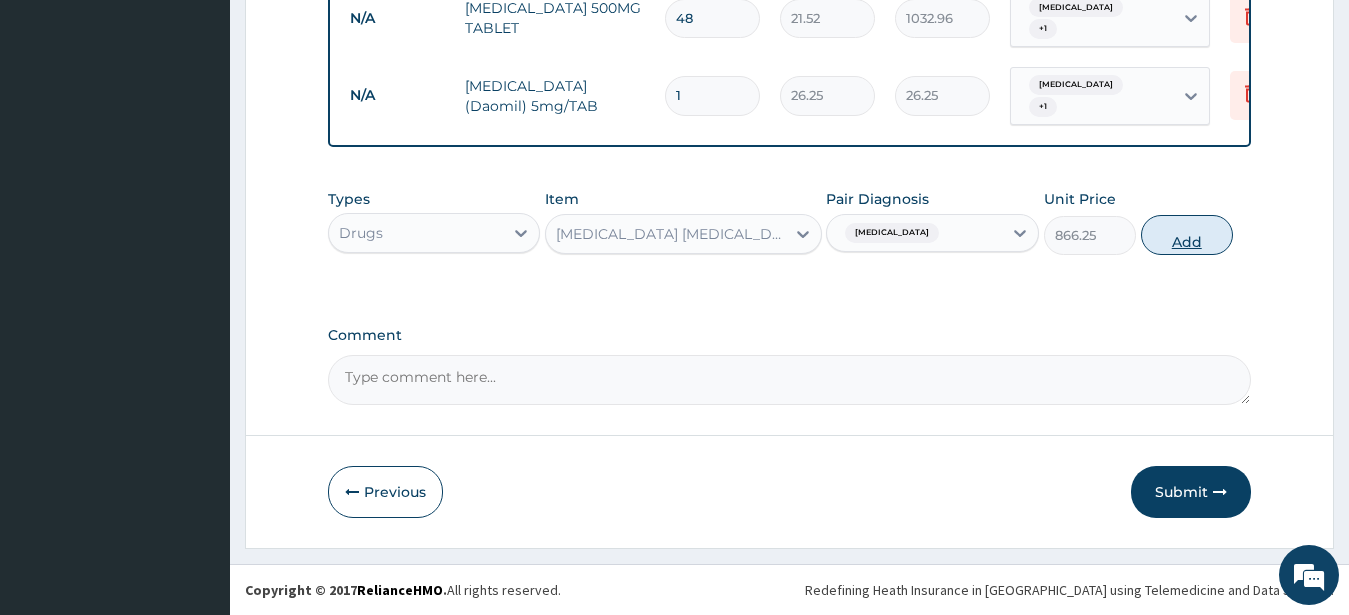 click on "Add" at bounding box center (1187, 235) 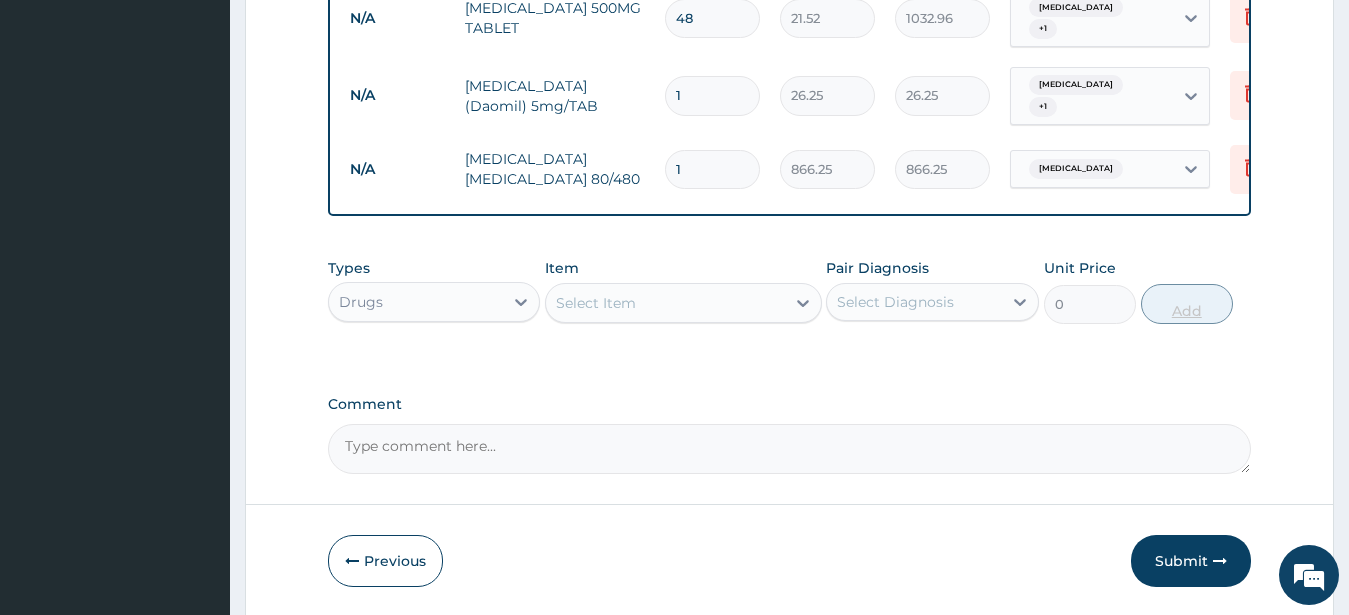 type on "16" 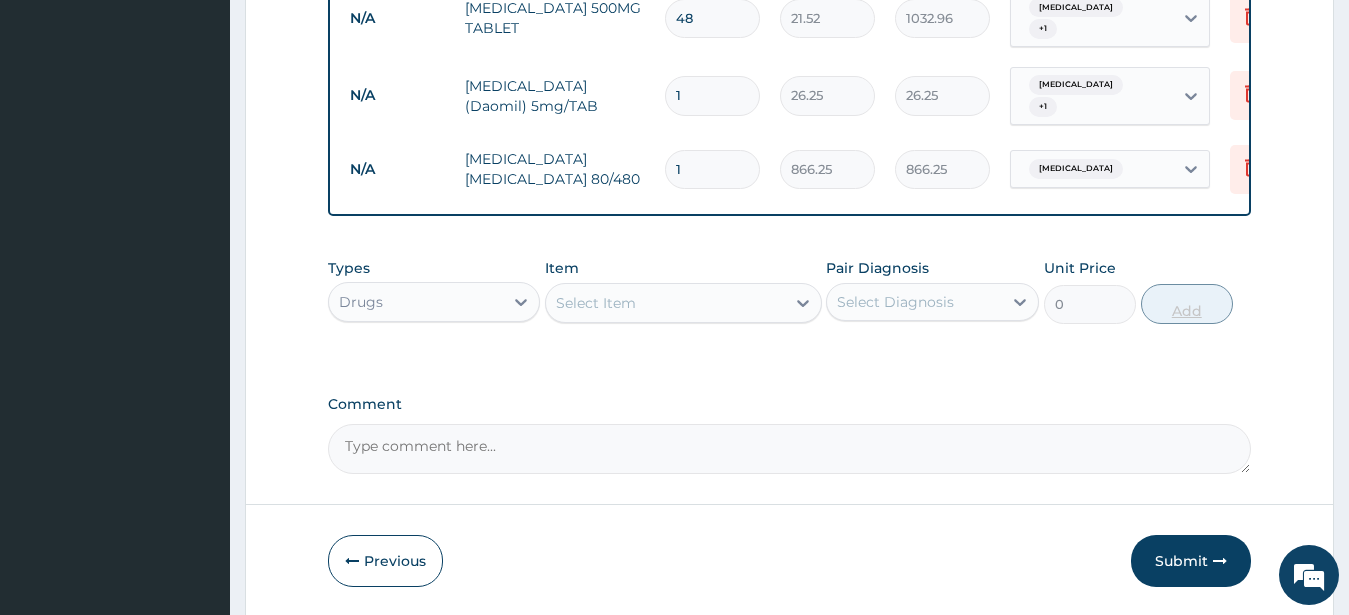 type on "13860.00" 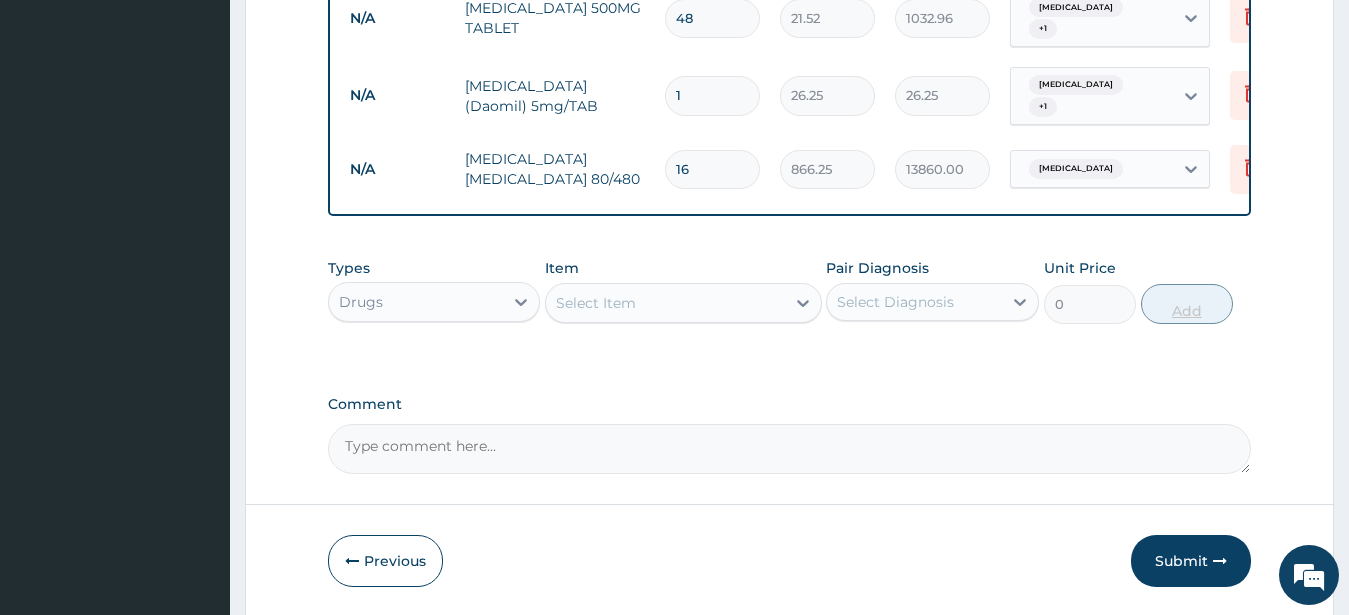 type on "1" 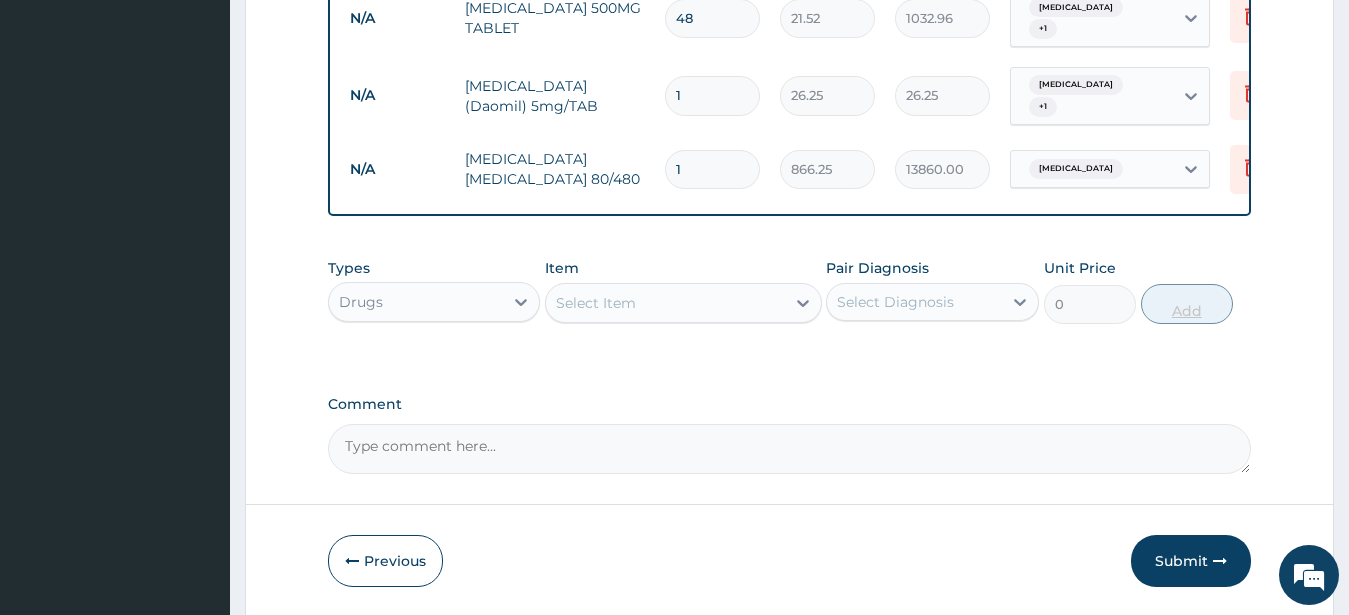 type 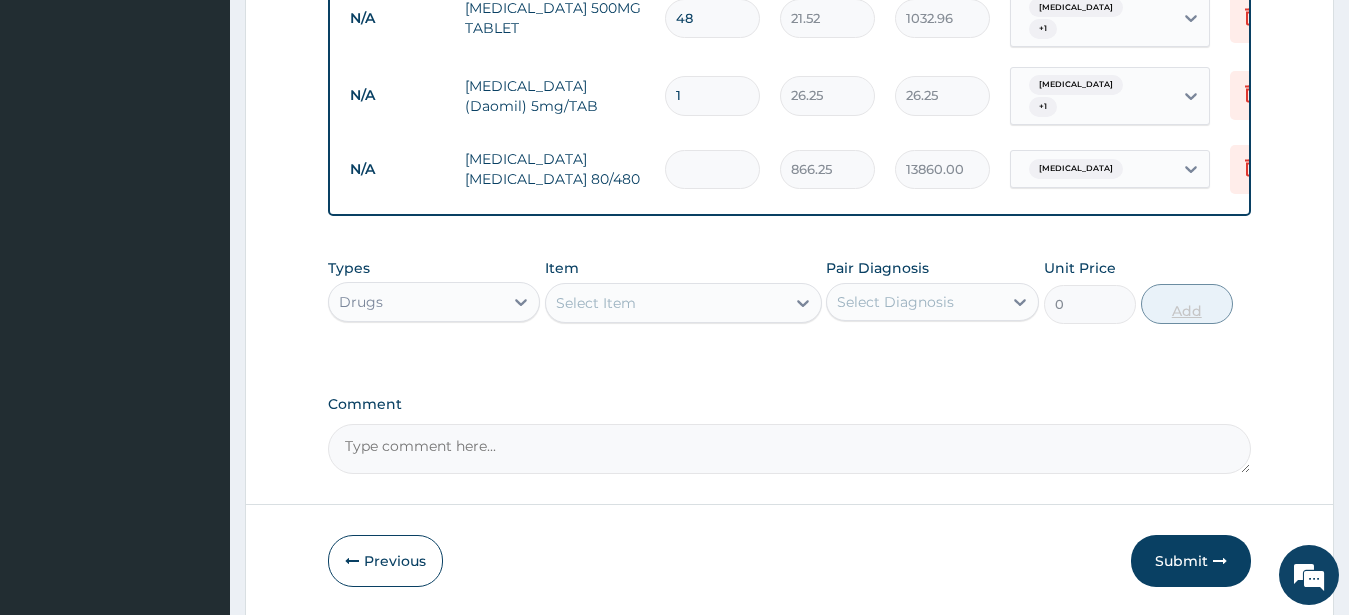 type on "0.00" 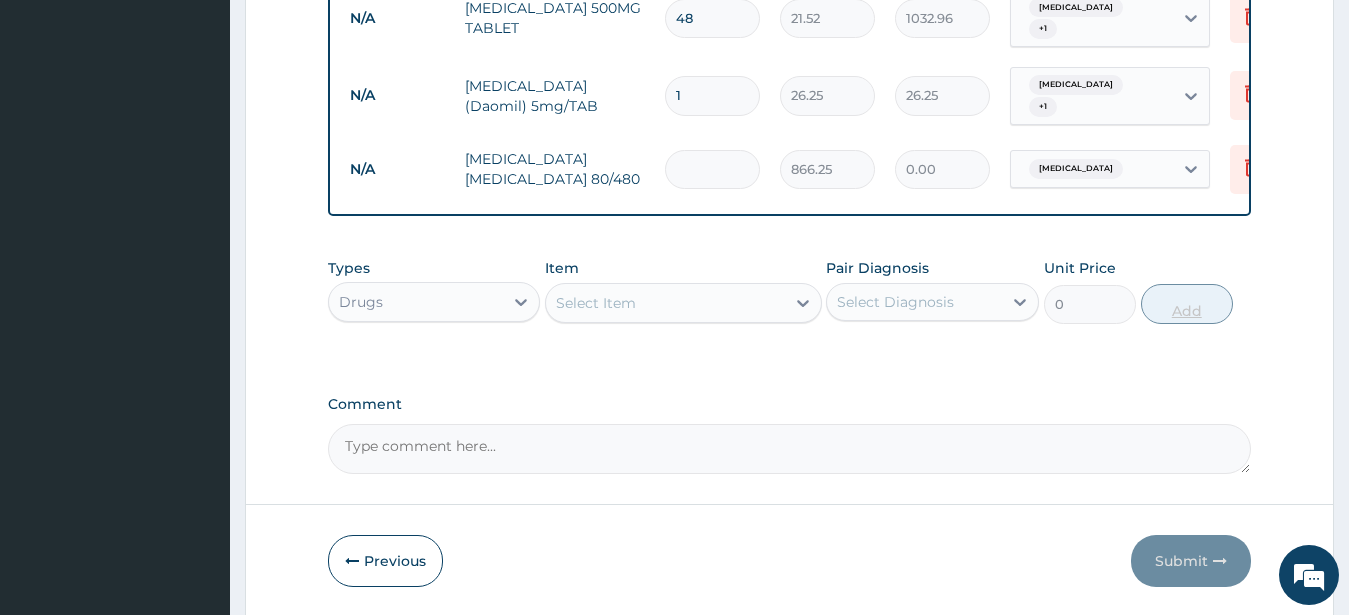type on "6" 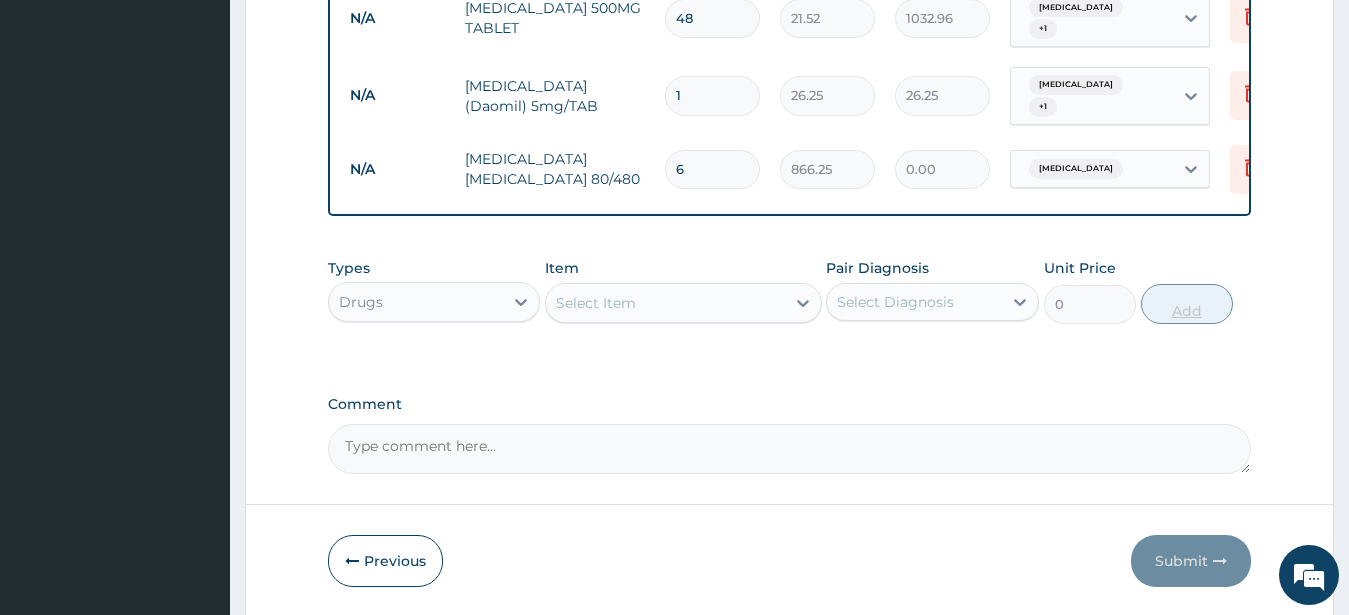 type on "5197.50" 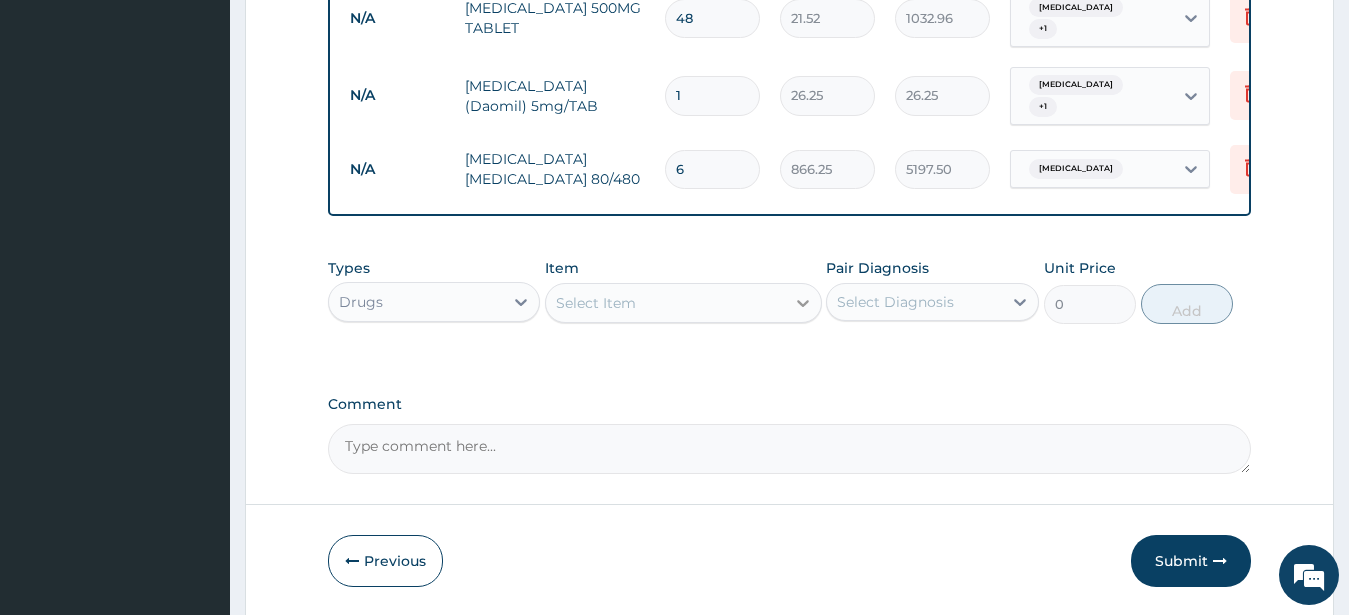 type on "6" 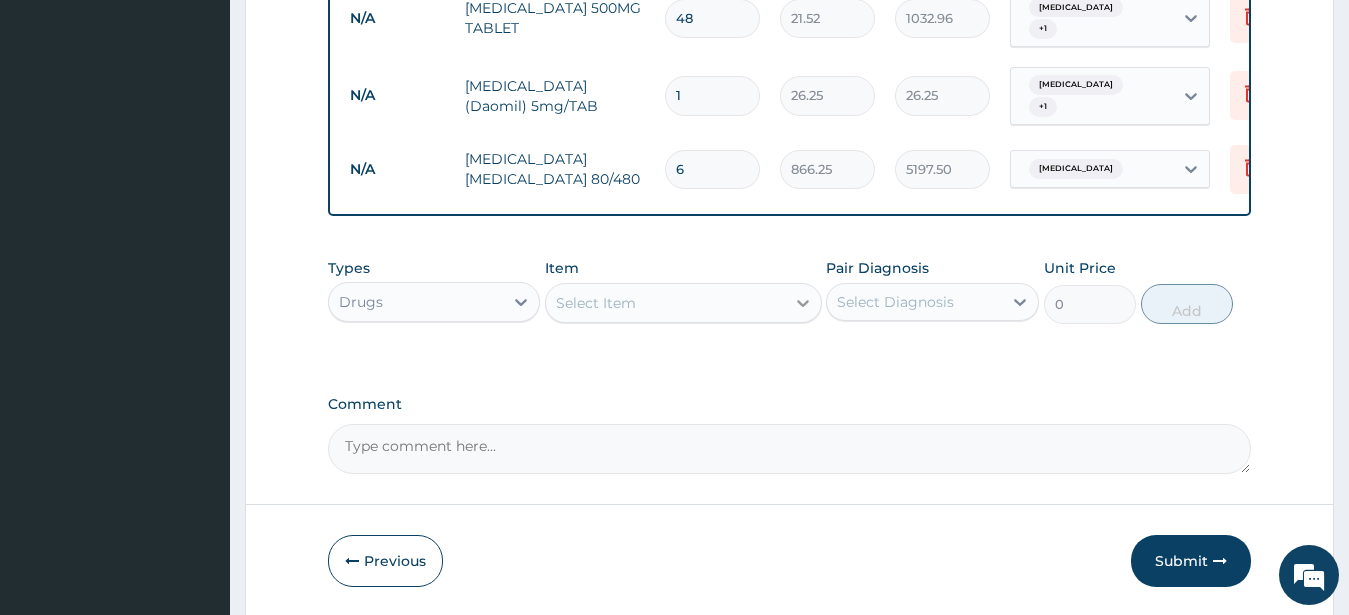 click 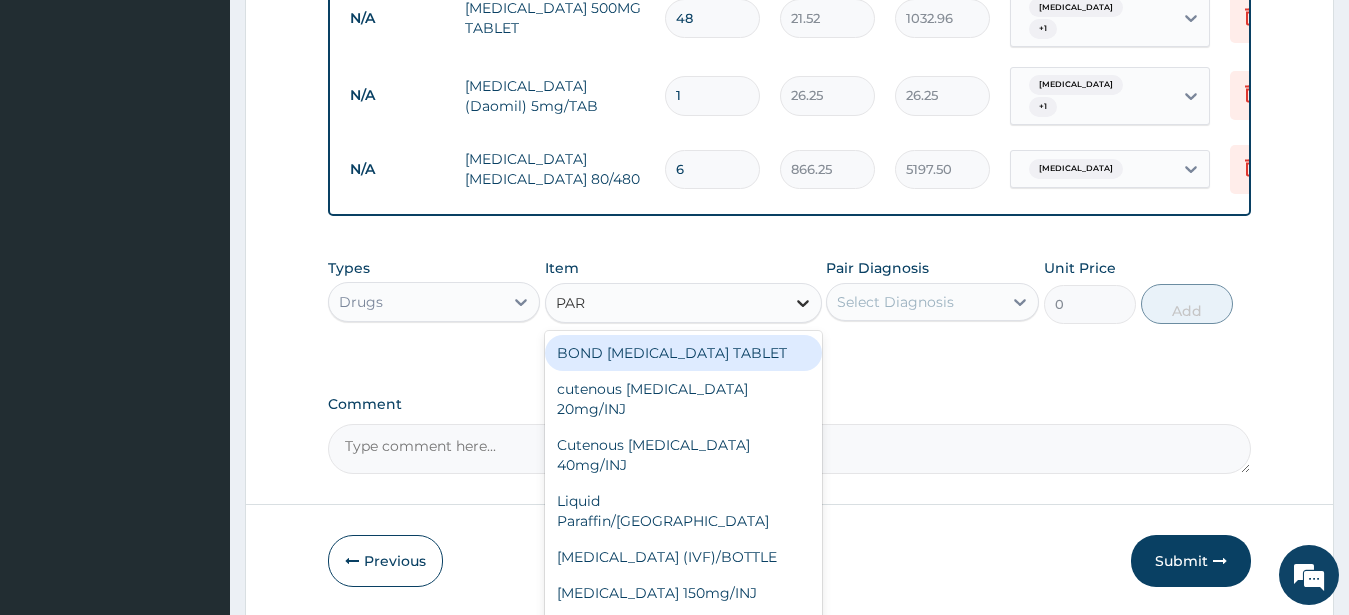 type on "PARA" 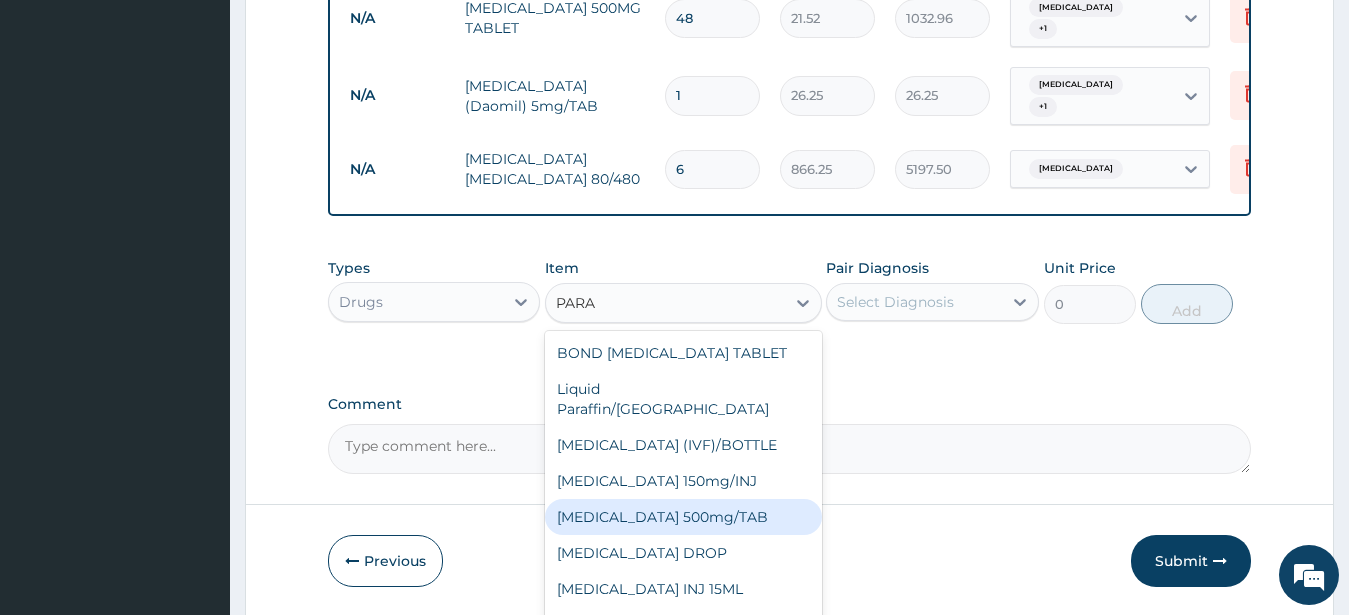 click on "[MEDICAL_DATA] 500mg/TAB" at bounding box center [683, 517] 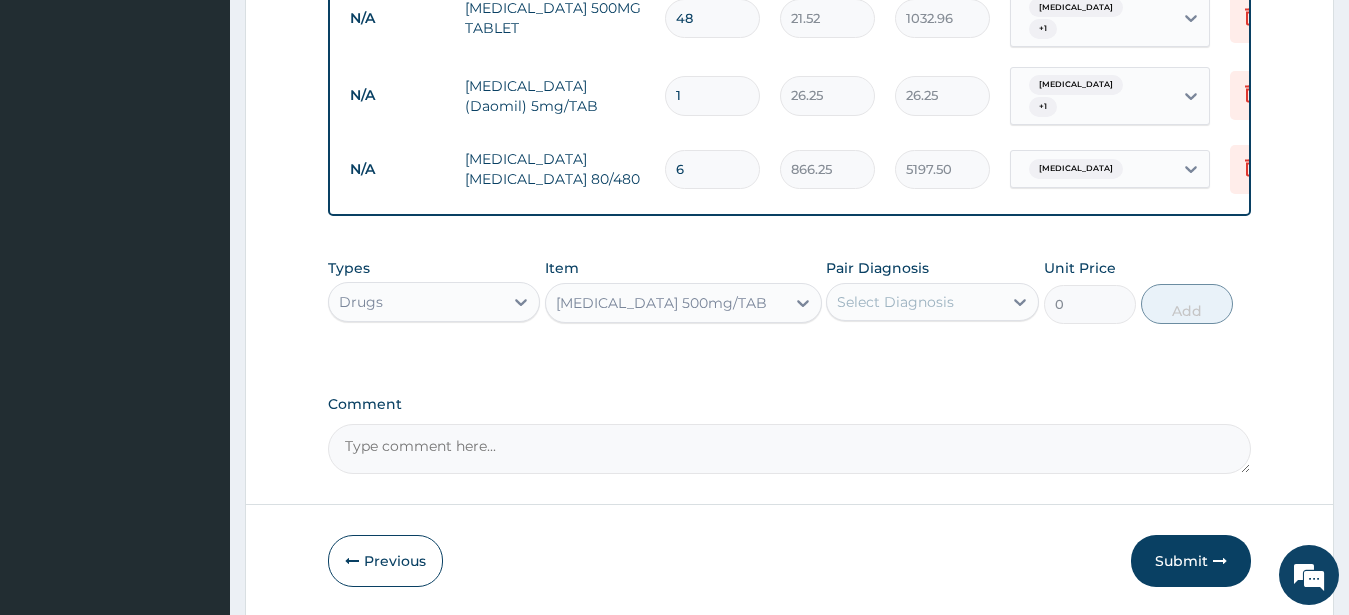 type 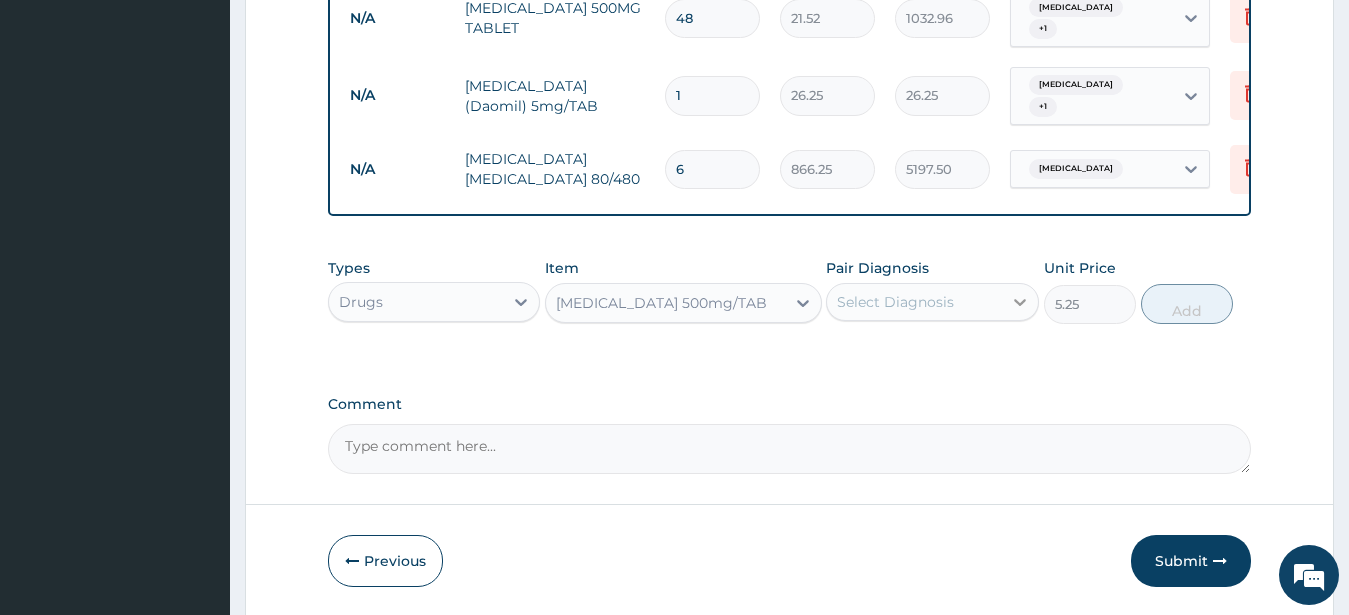 click 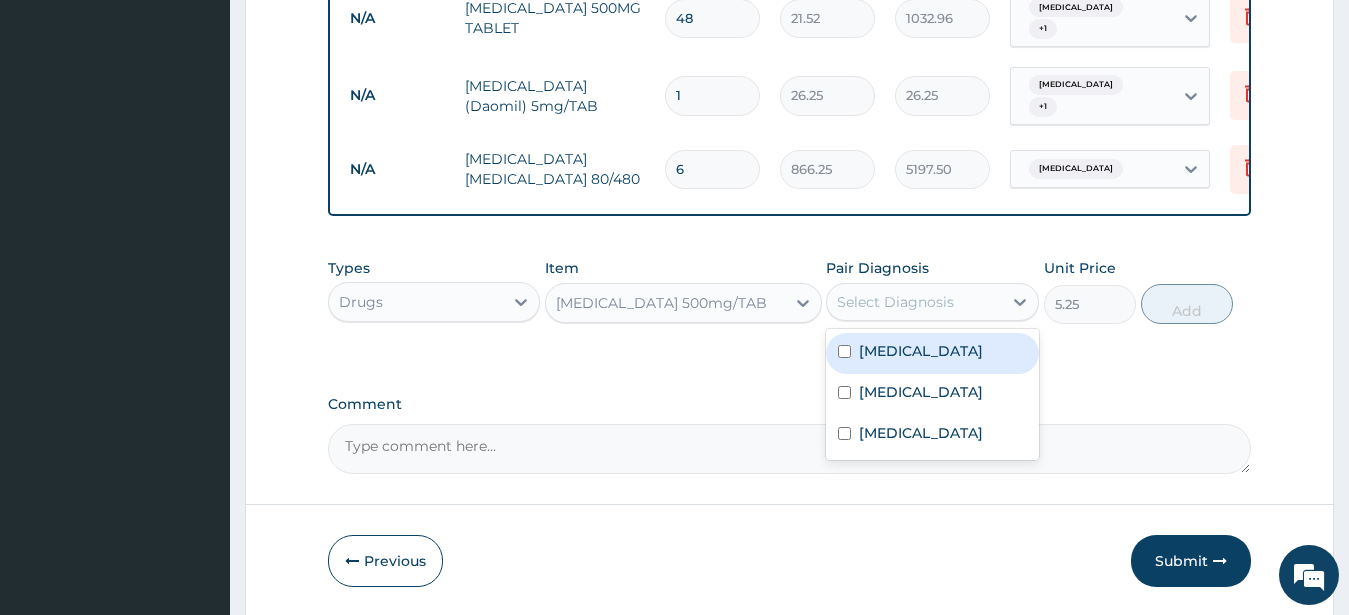 drag, startPoint x: 842, startPoint y: 349, endPoint x: 955, endPoint y: 307, distance: 120.552895 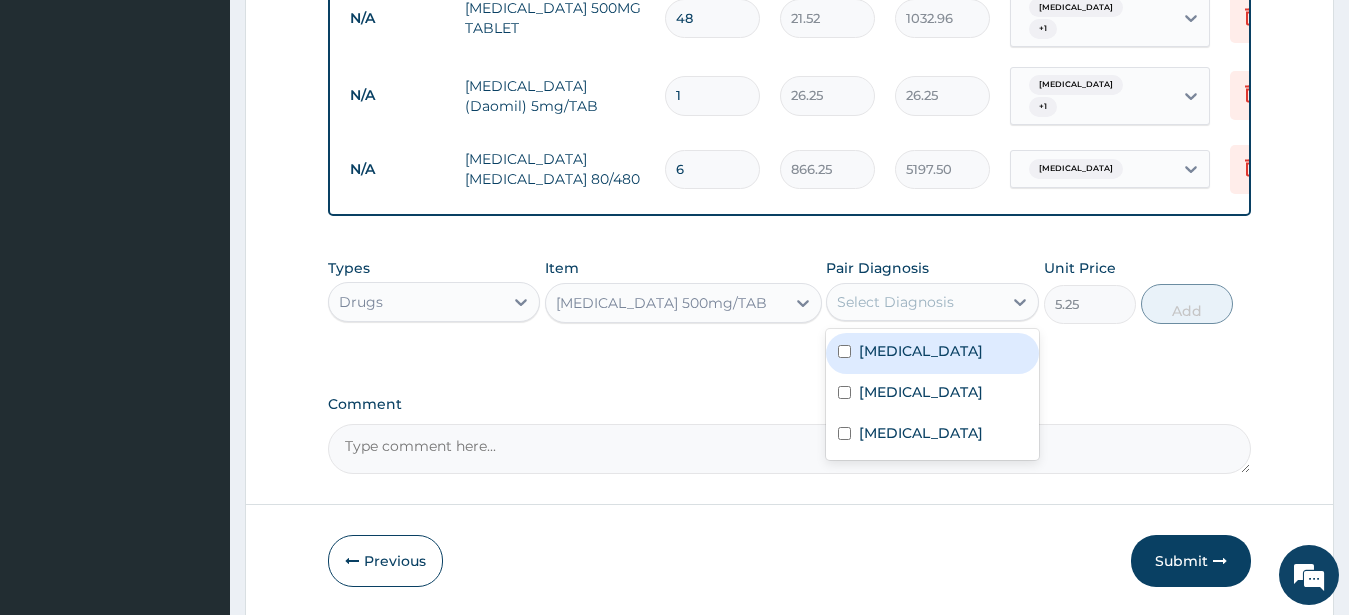 click at bounding box center [844, 351] 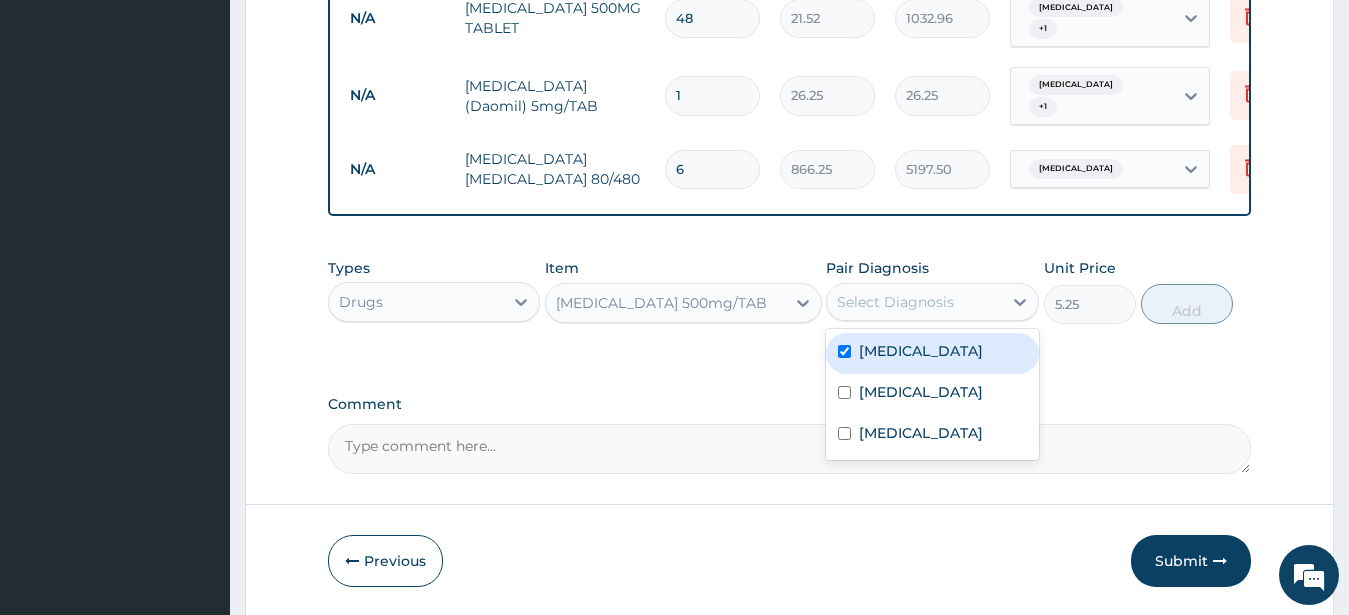 checkbox on "true" 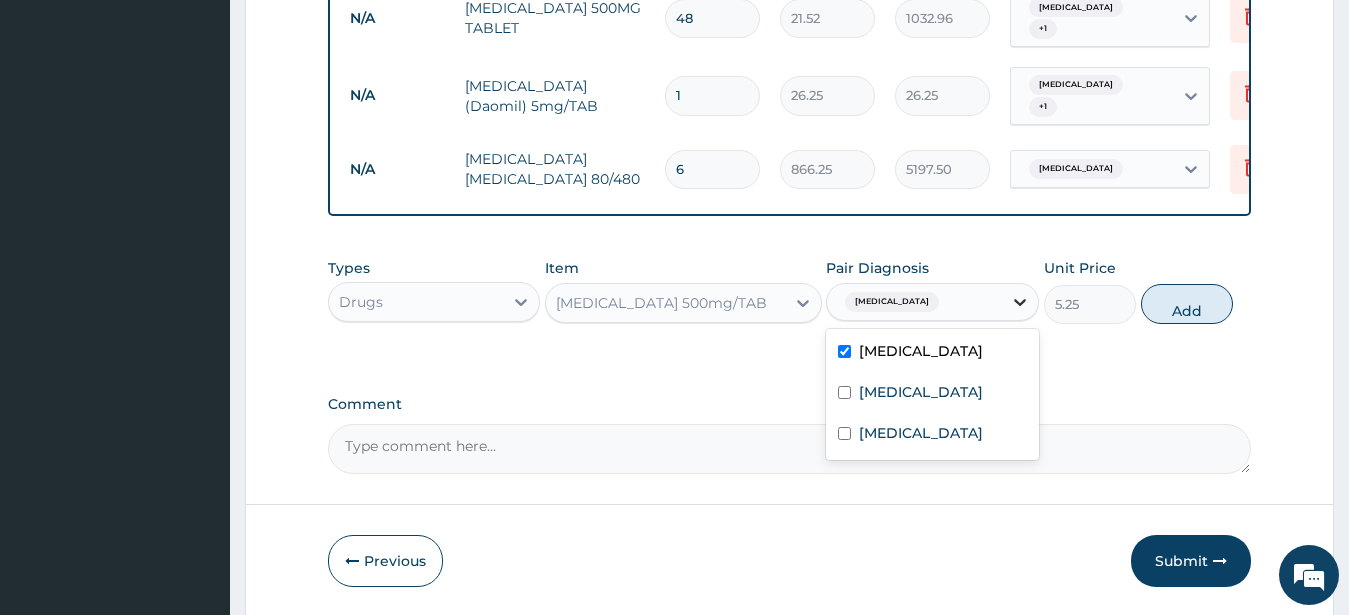 click 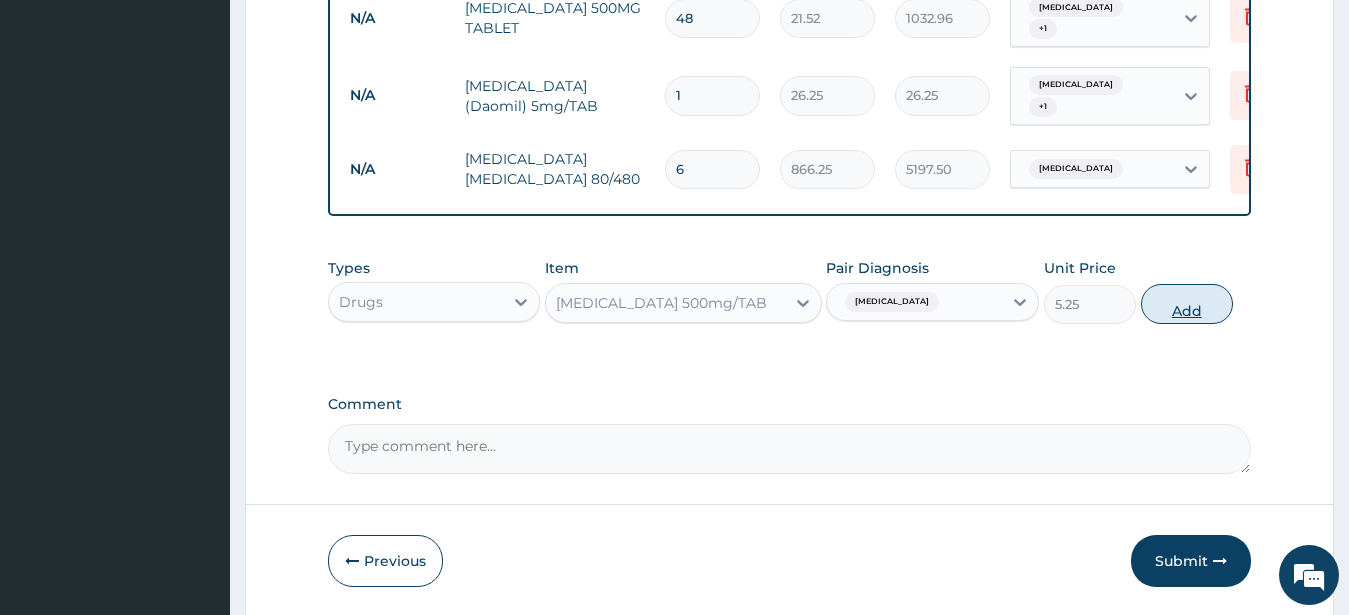 click on "Add" at bounding box center [1187, 304] 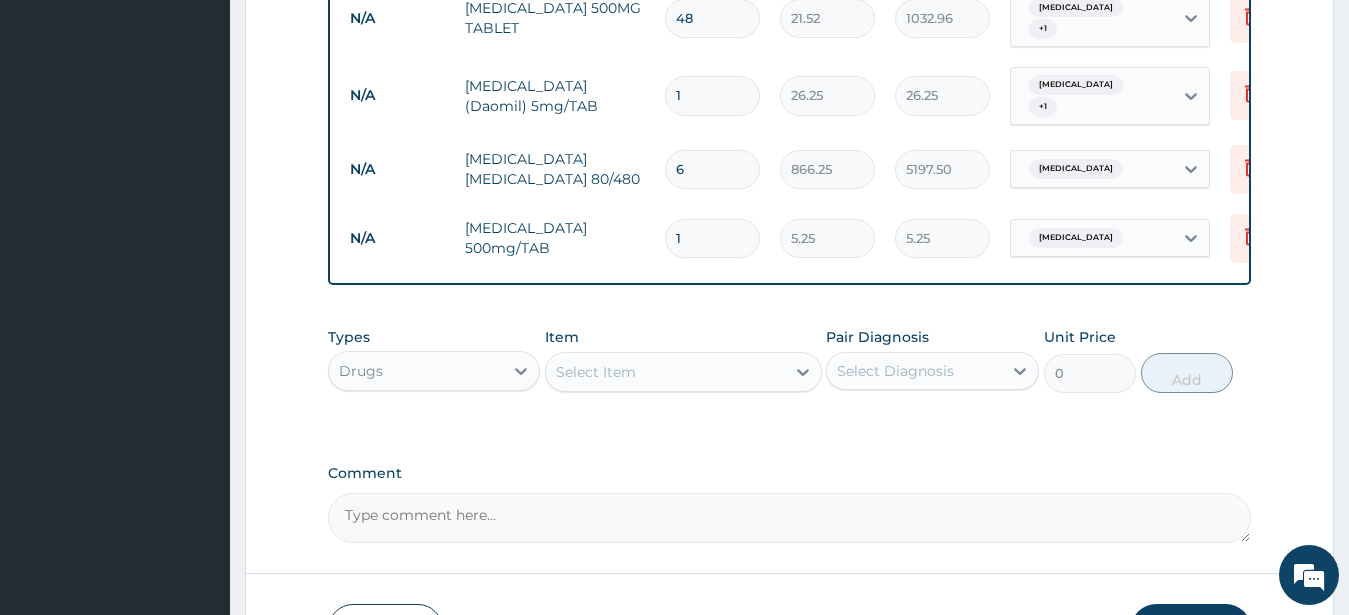 type 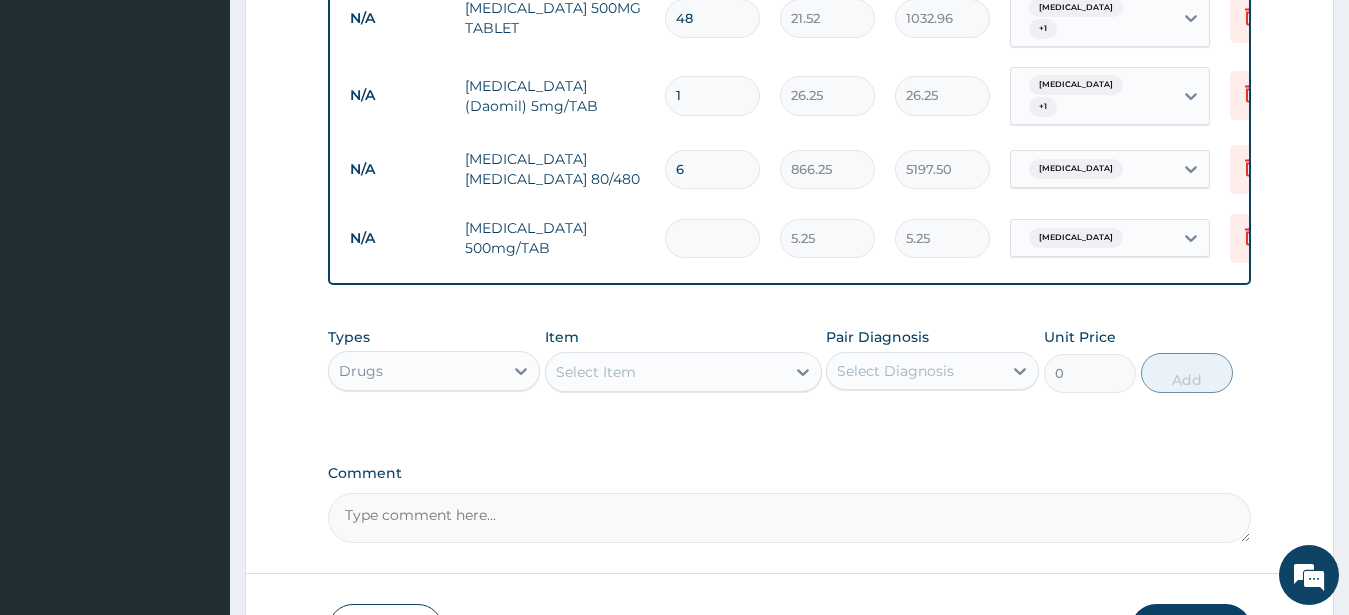 type on "0.00" 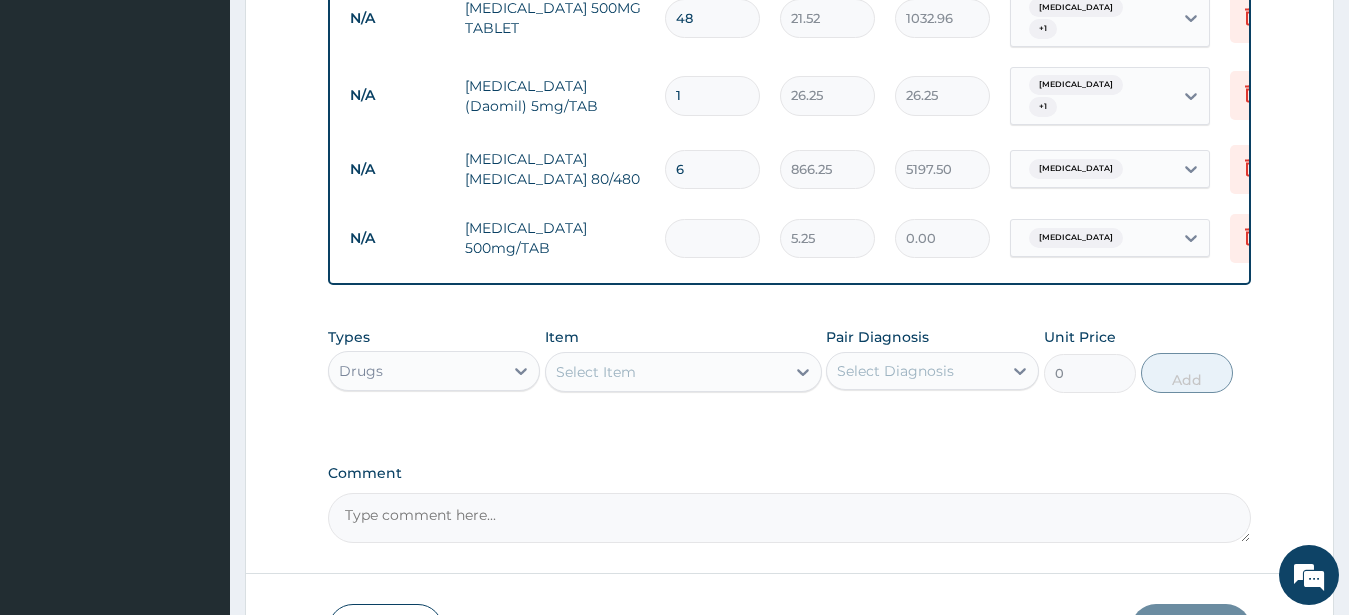 type on "3" 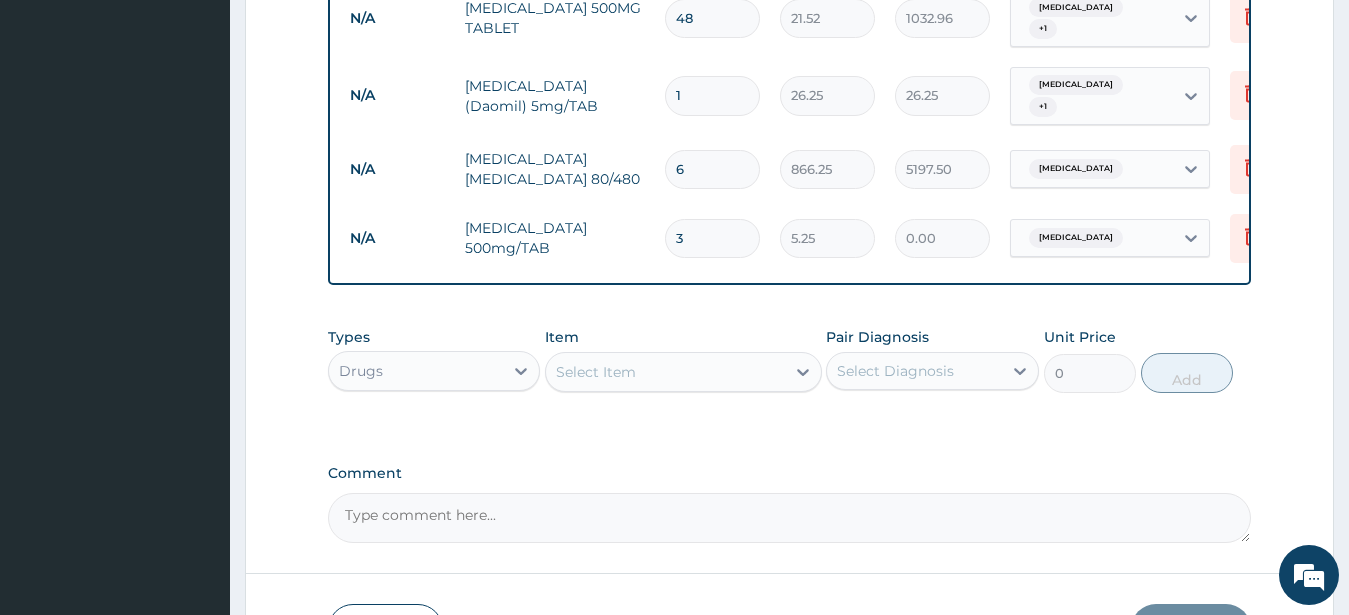 type on "15.75" 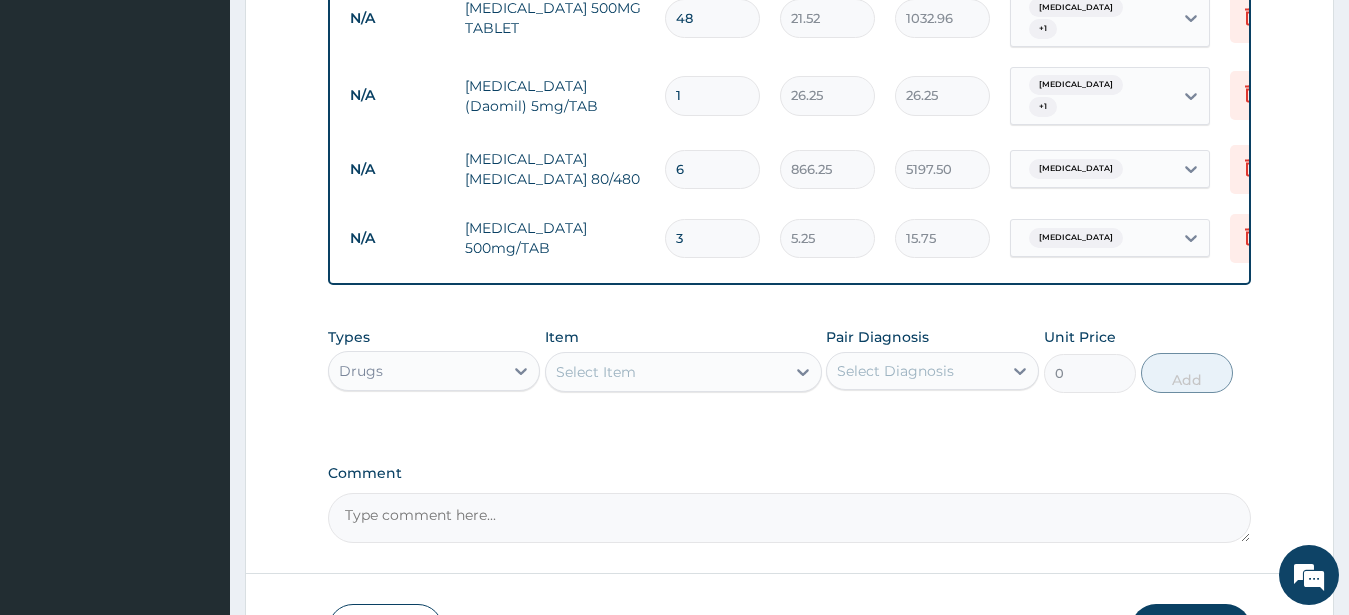 type on "30" 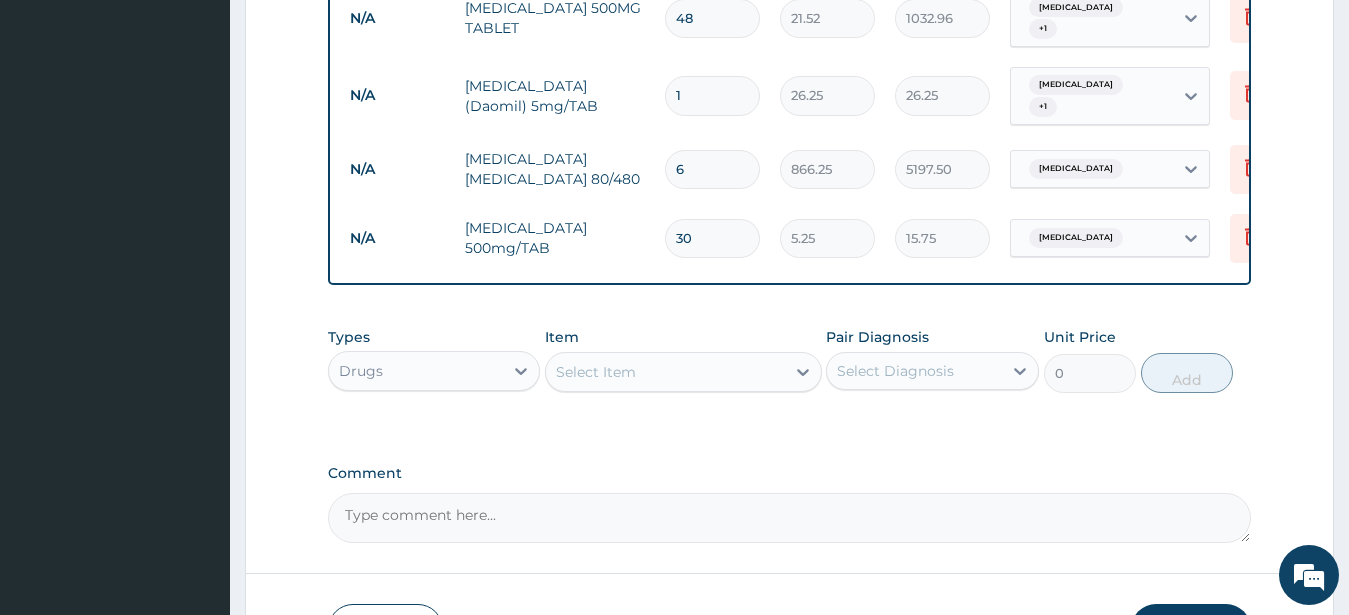 type on "157.50" 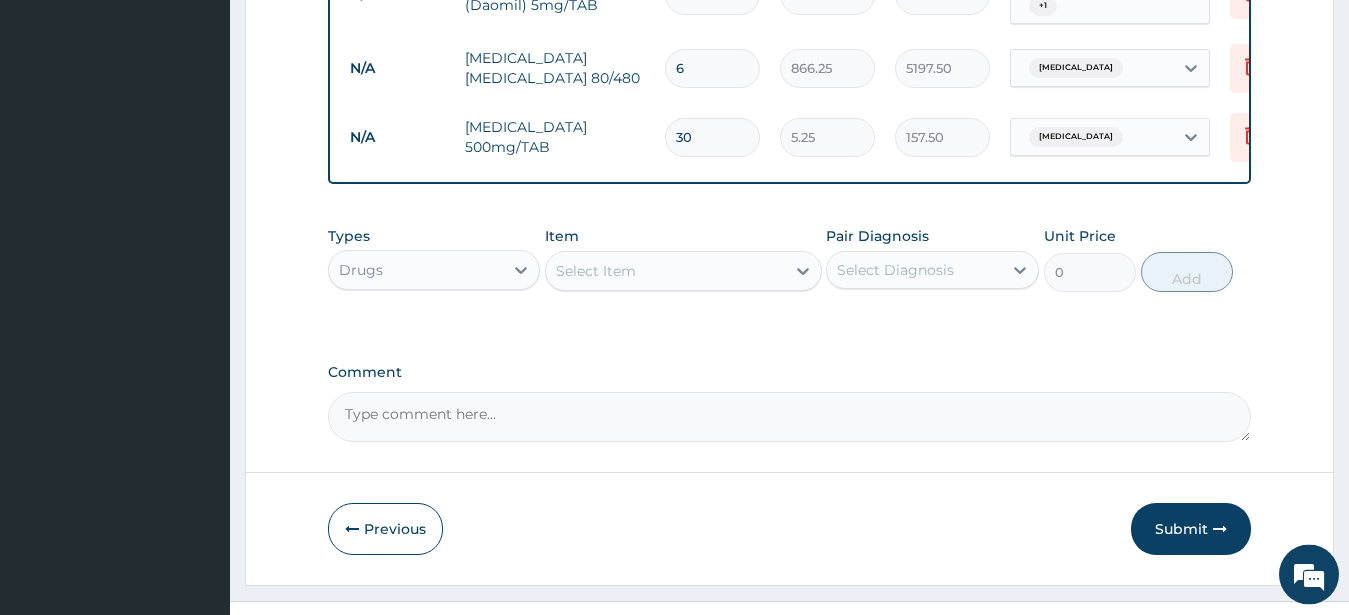 scroll, scrollTop: 1016, scrollLeft: 0, axis: vertical 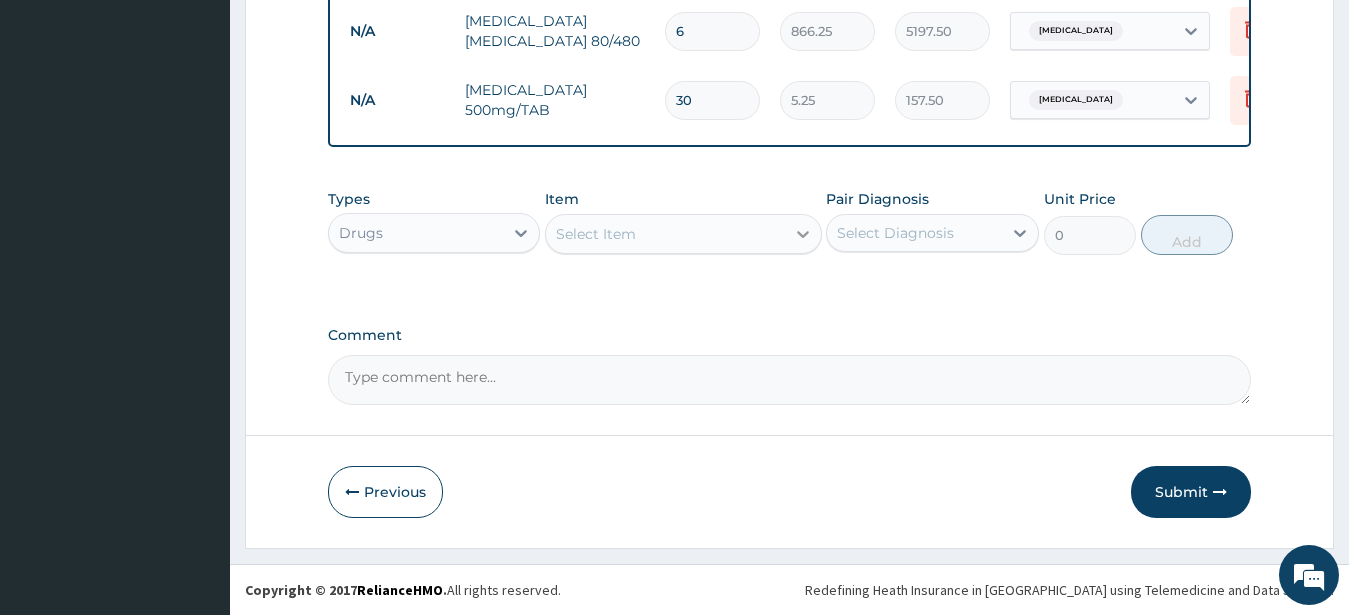 type on "30" 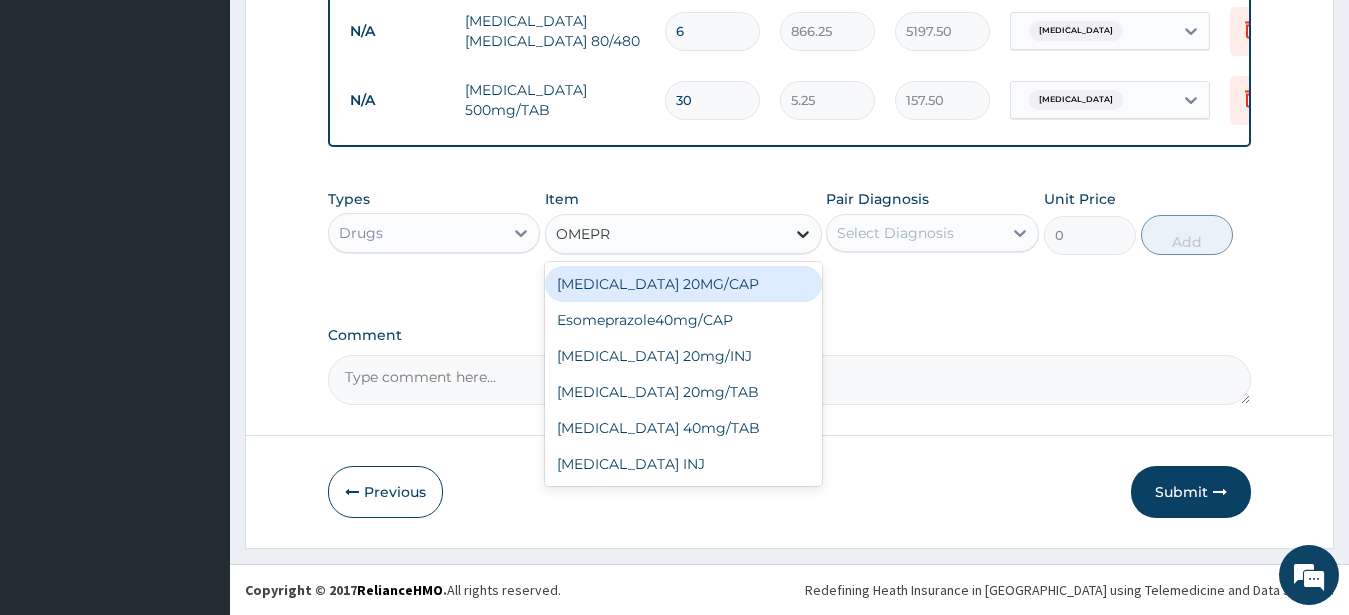 type on "OMEPRA" 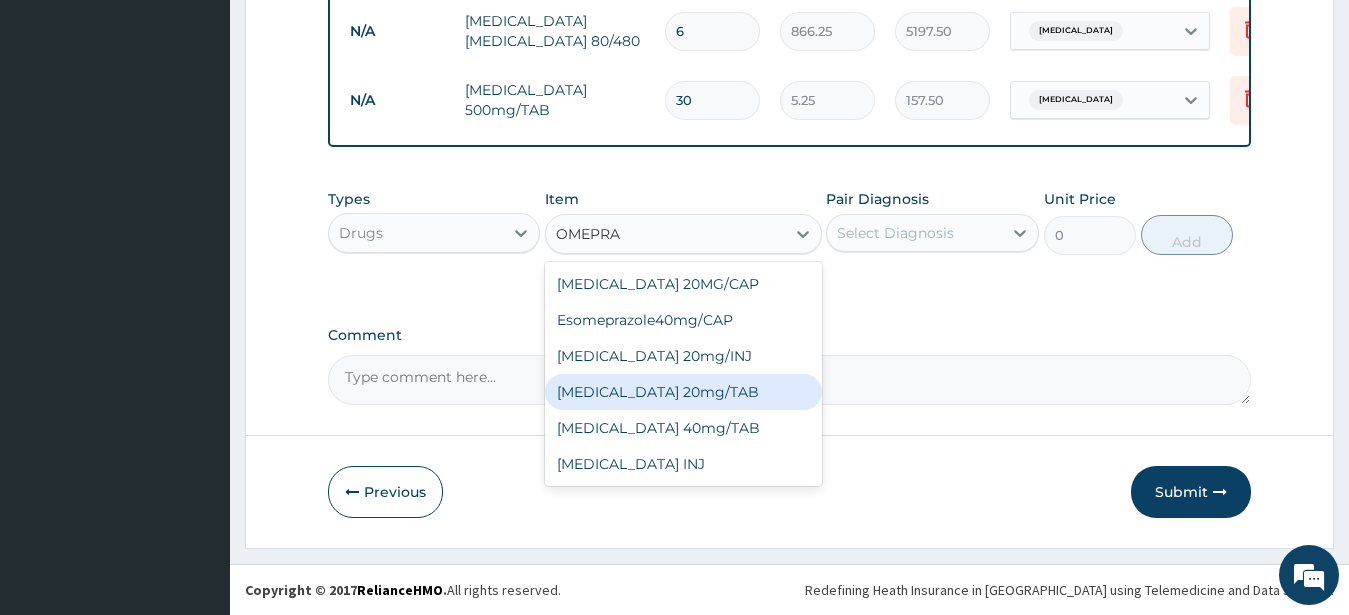 click on "OMEPRAZOLE 20mg/TAB" at bounding box center [683, 392] 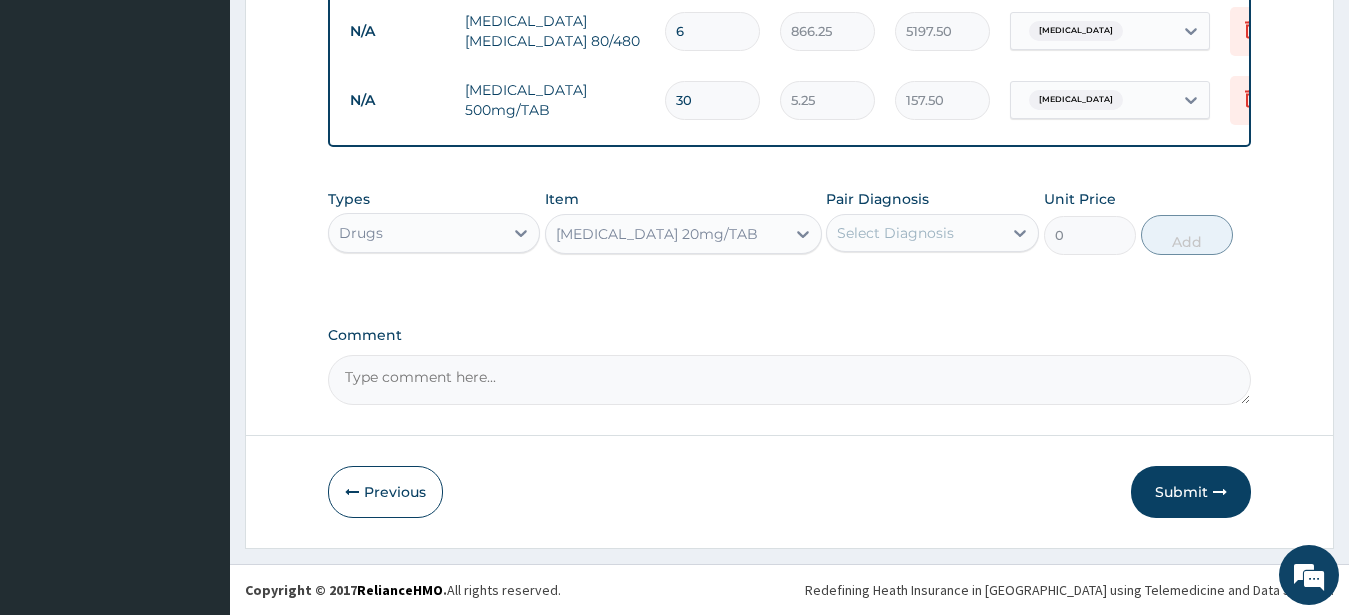 type 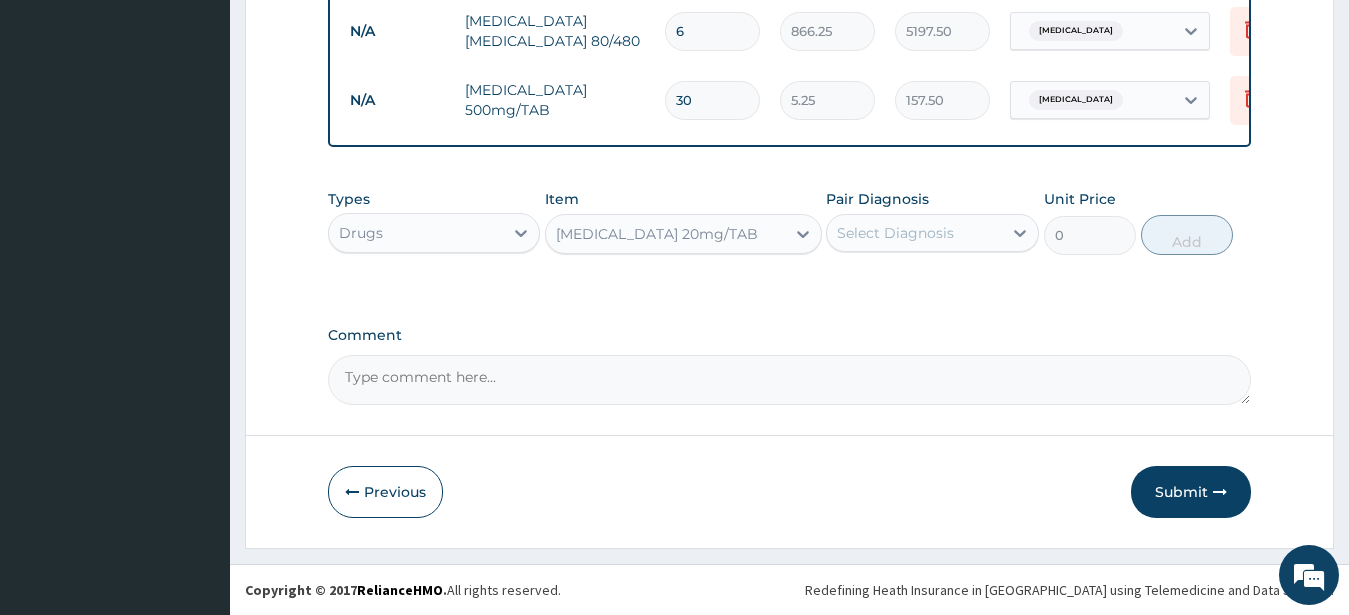 type on "78.75" 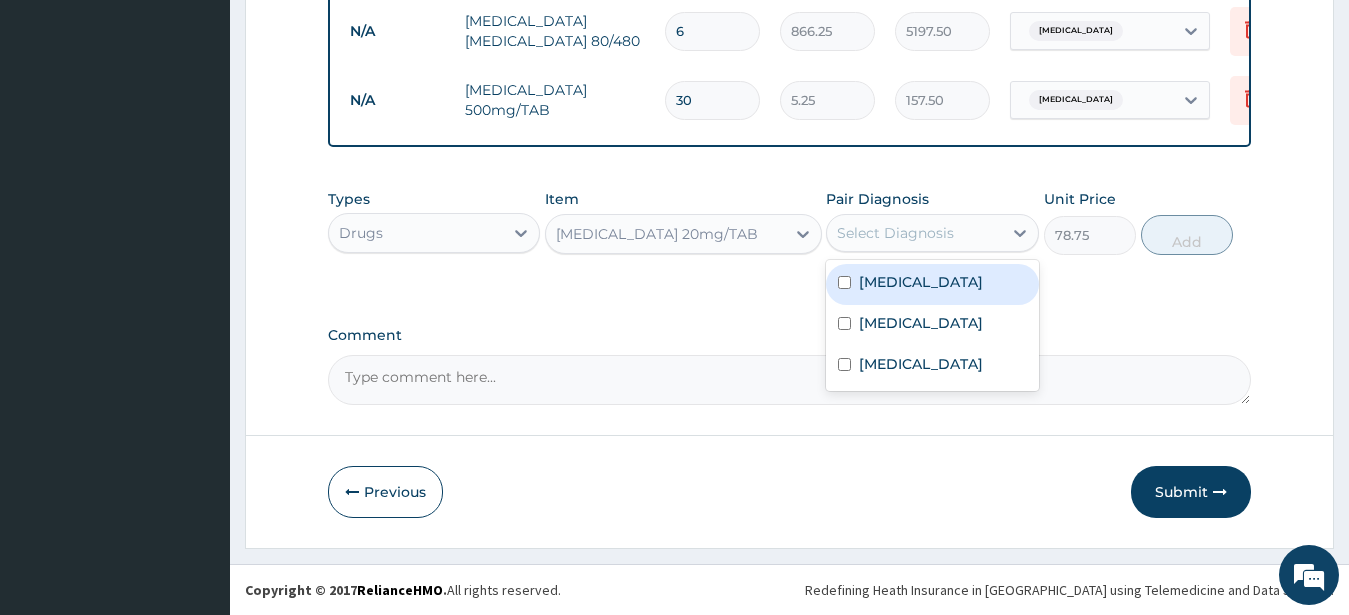 click on "Select Diagnosis" at bounding box center [914, 233] 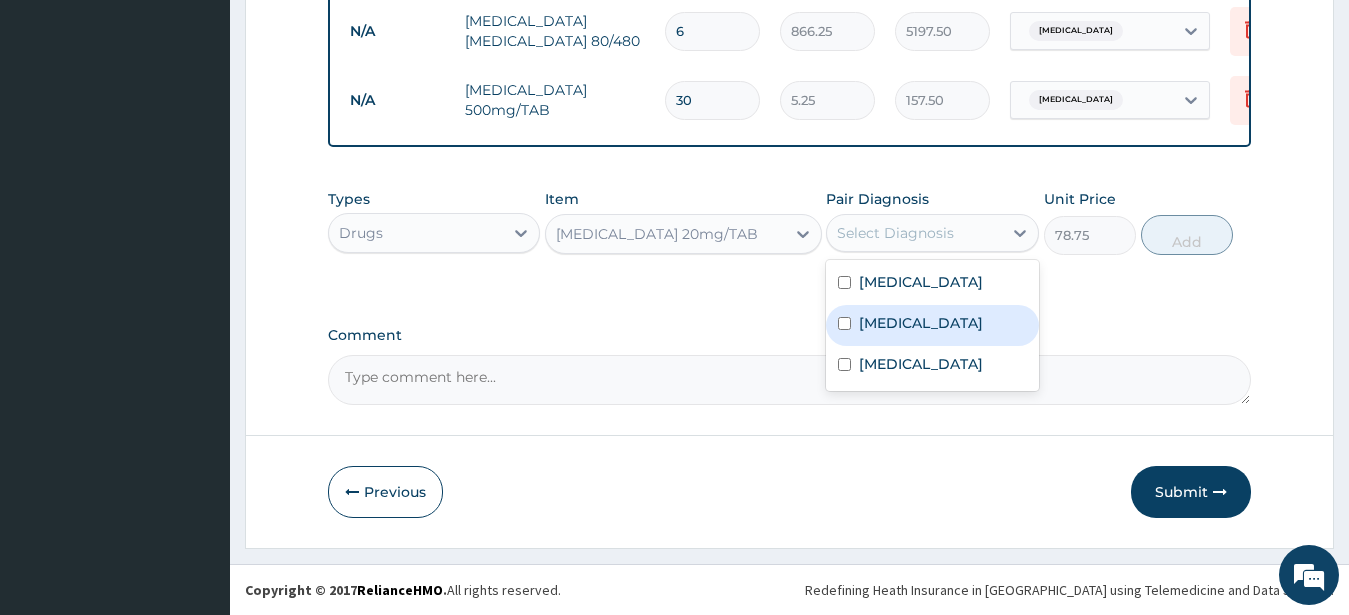 click on "Peptic ulcer" at bounding box center (921, 323) 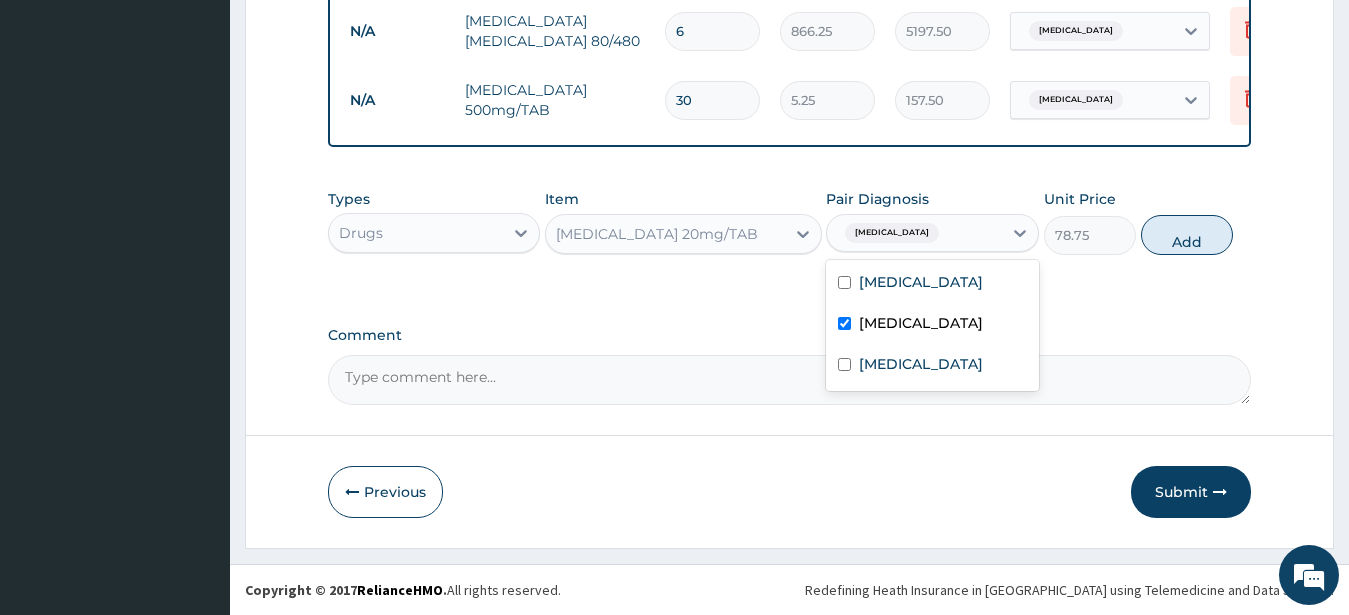 checkbox on "true" 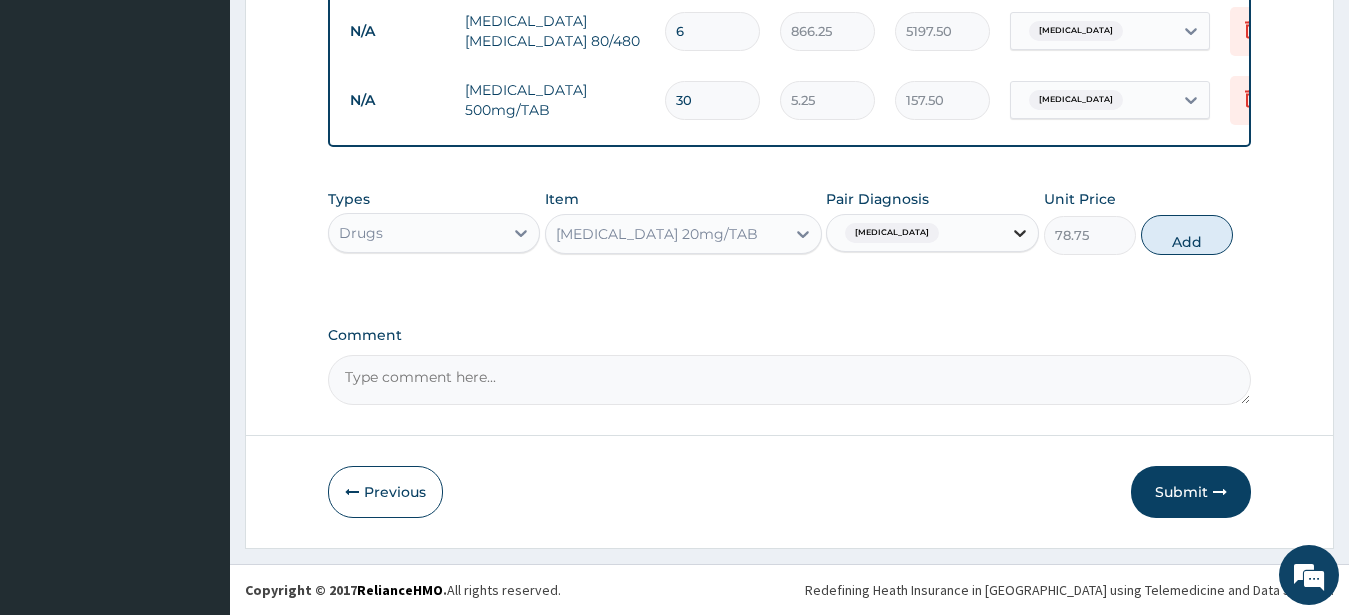 click 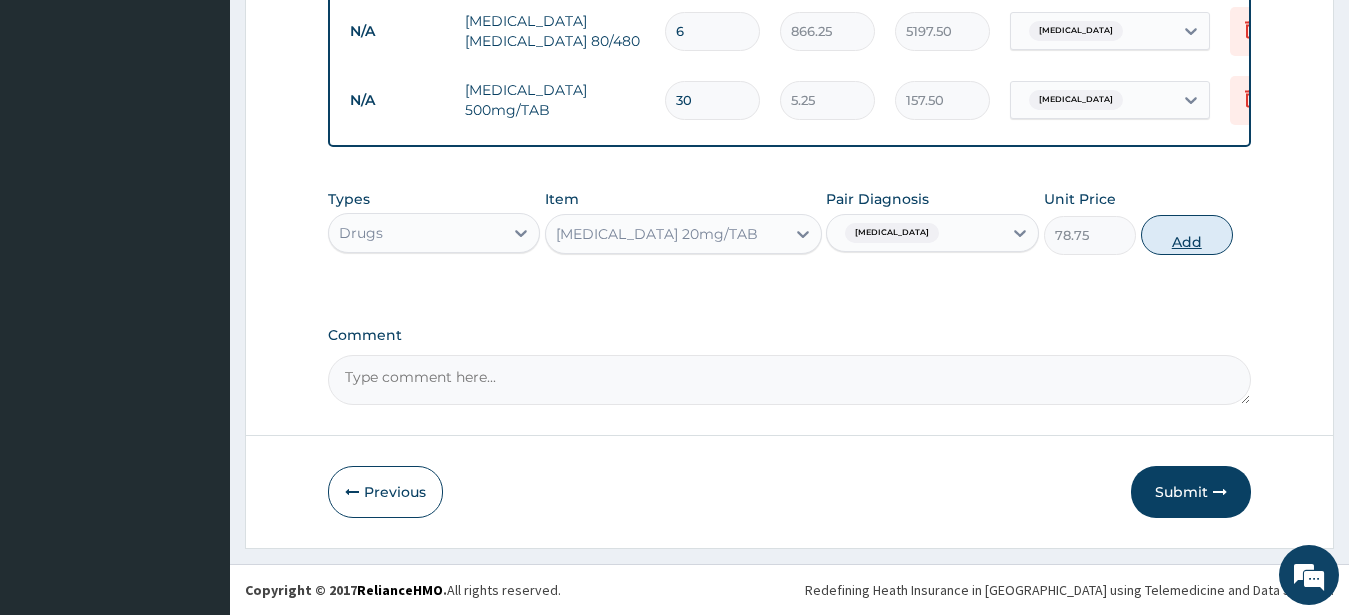 click on "Add" at bounding box center (1187, 235) 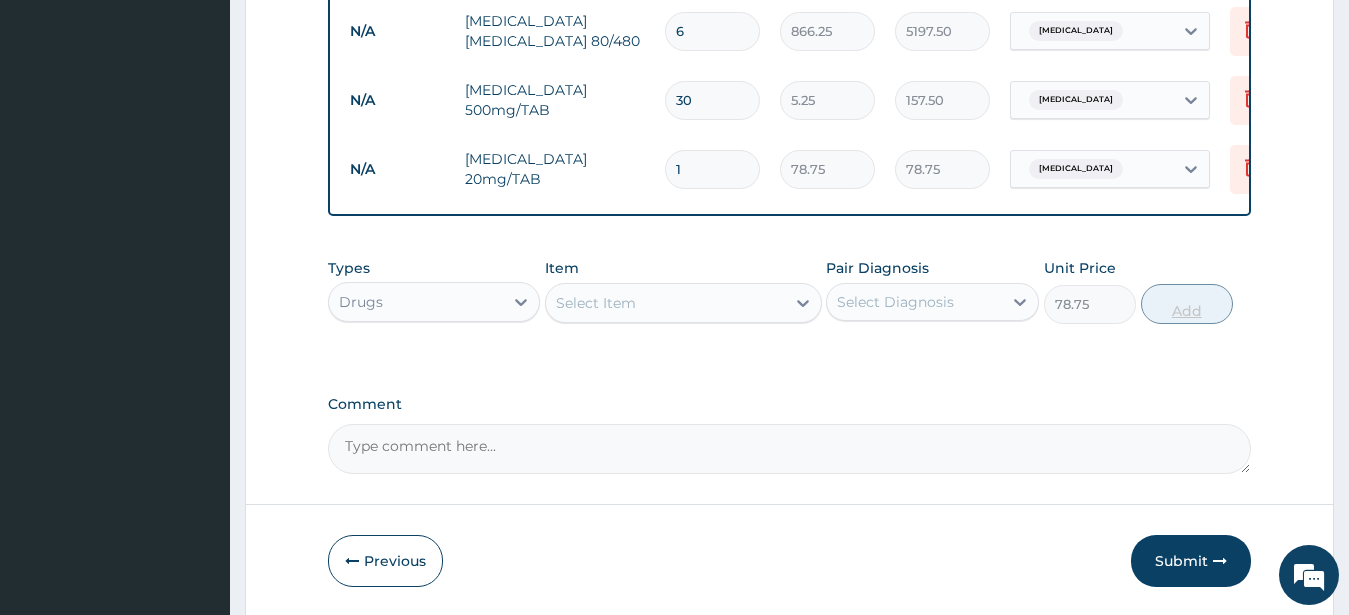 type on "0" 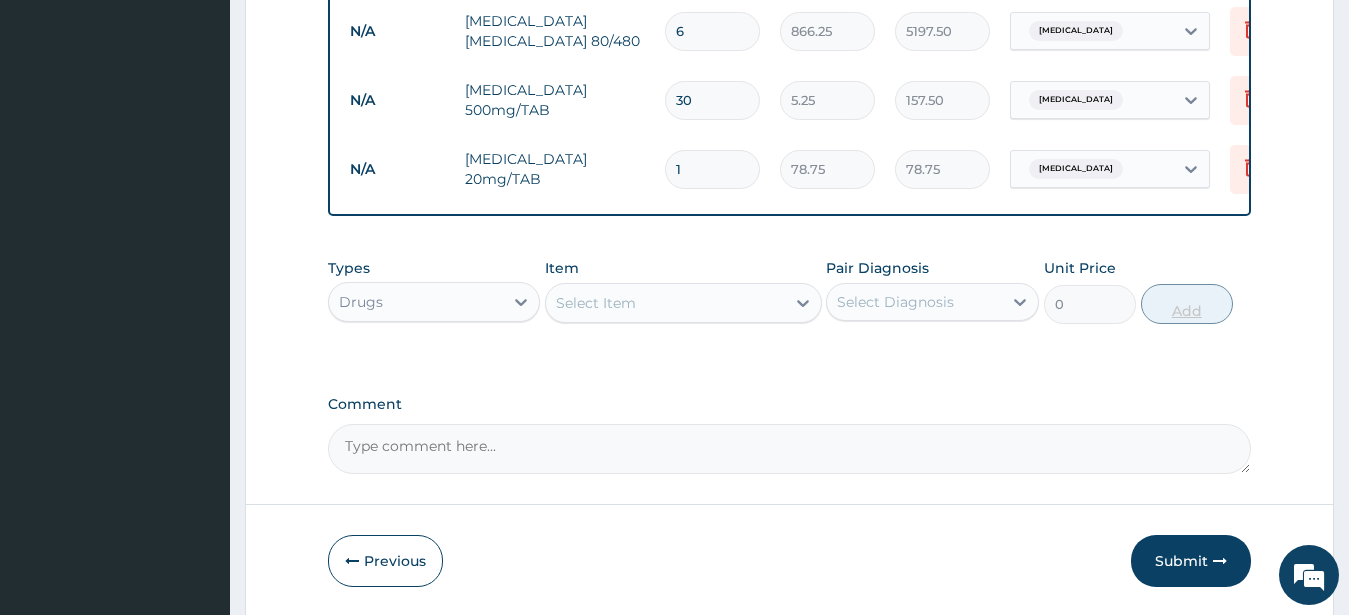 type on "10" 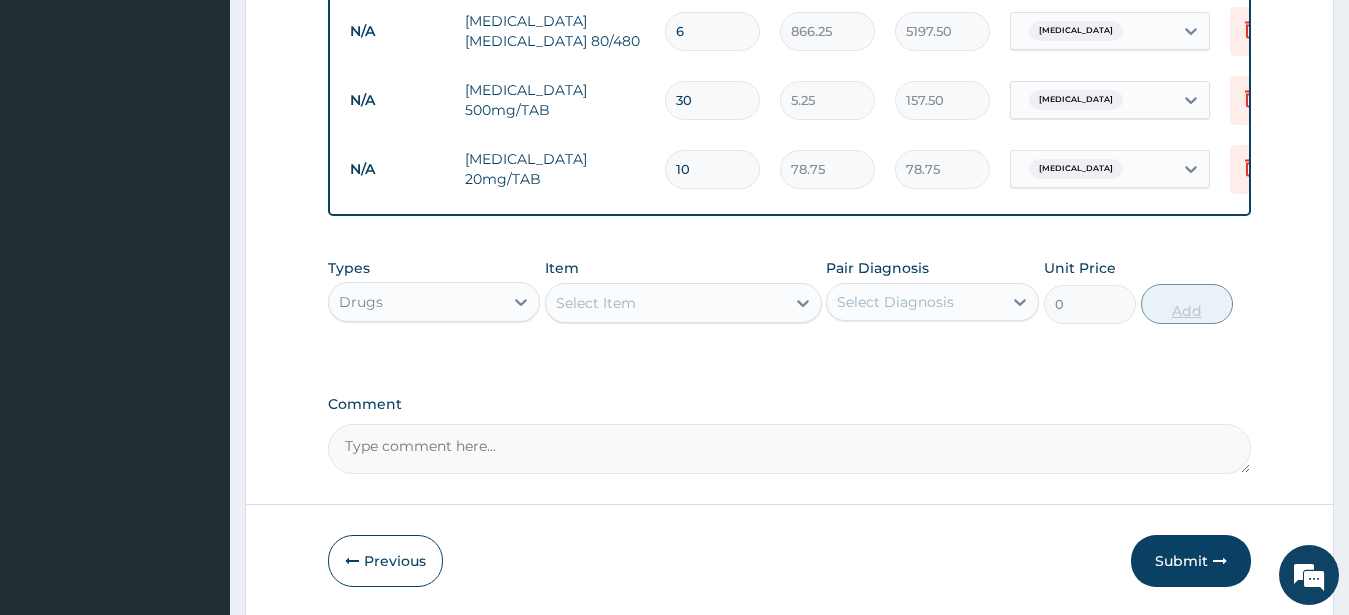 type on "787.50" 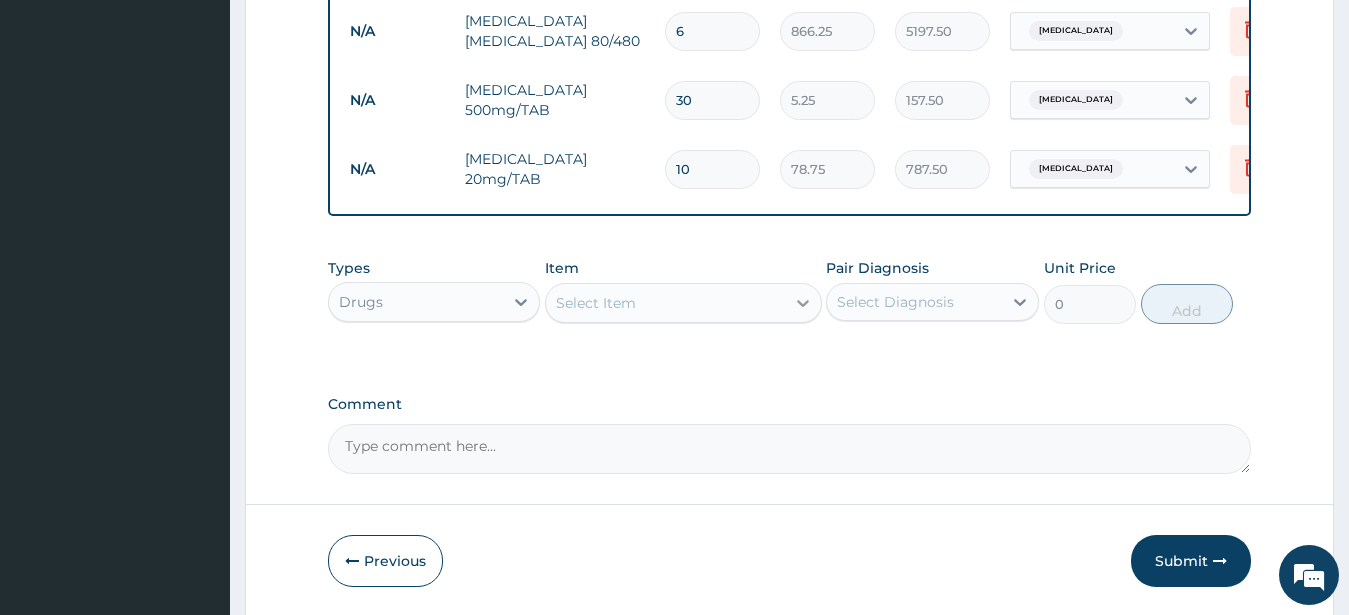type on "10" 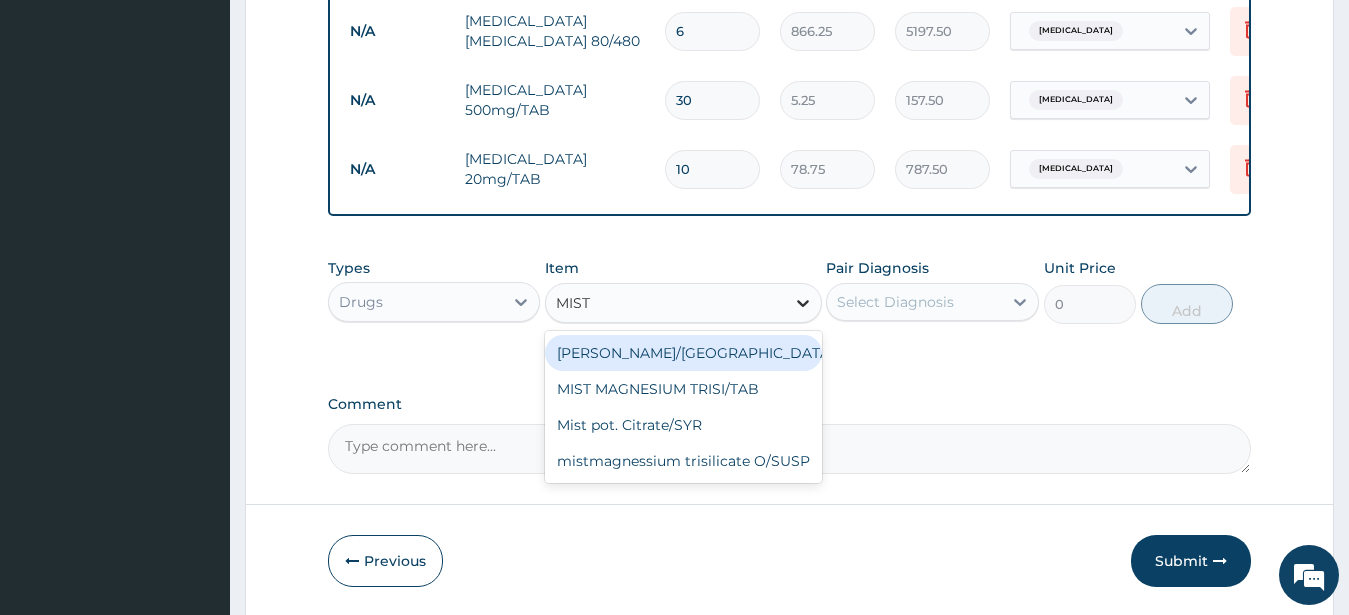 type on "MISTM" 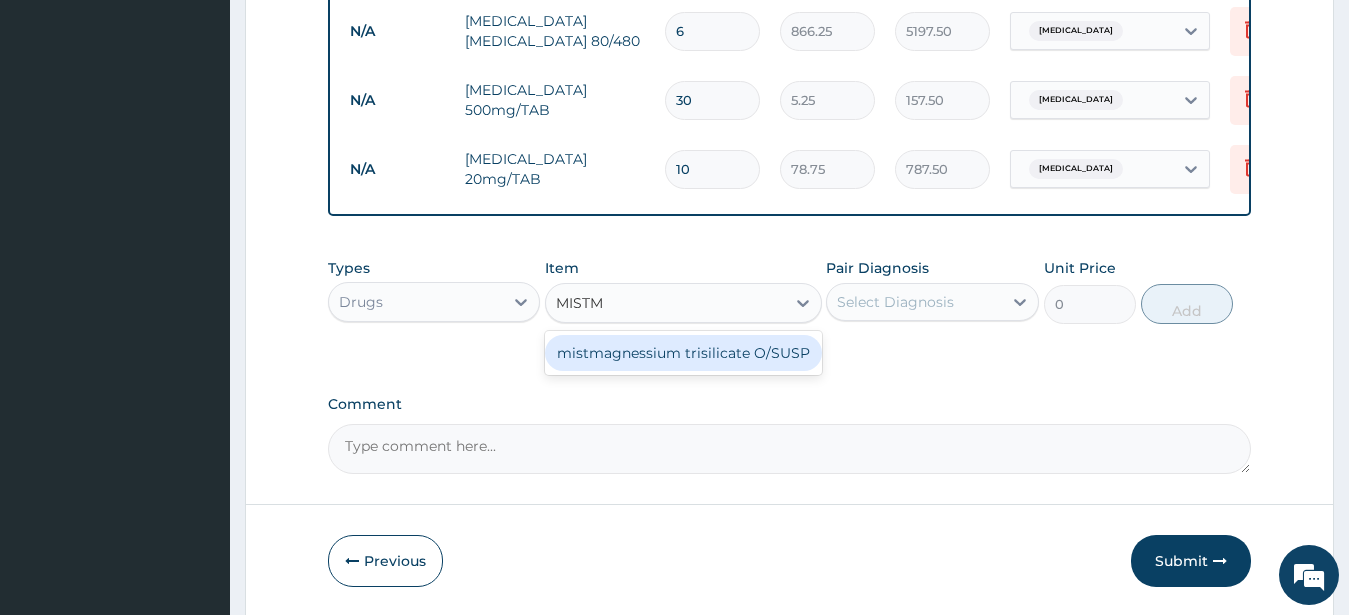 click on "mistmagnessium trisilicate O/SUSP" at bounding box center [683, 353] 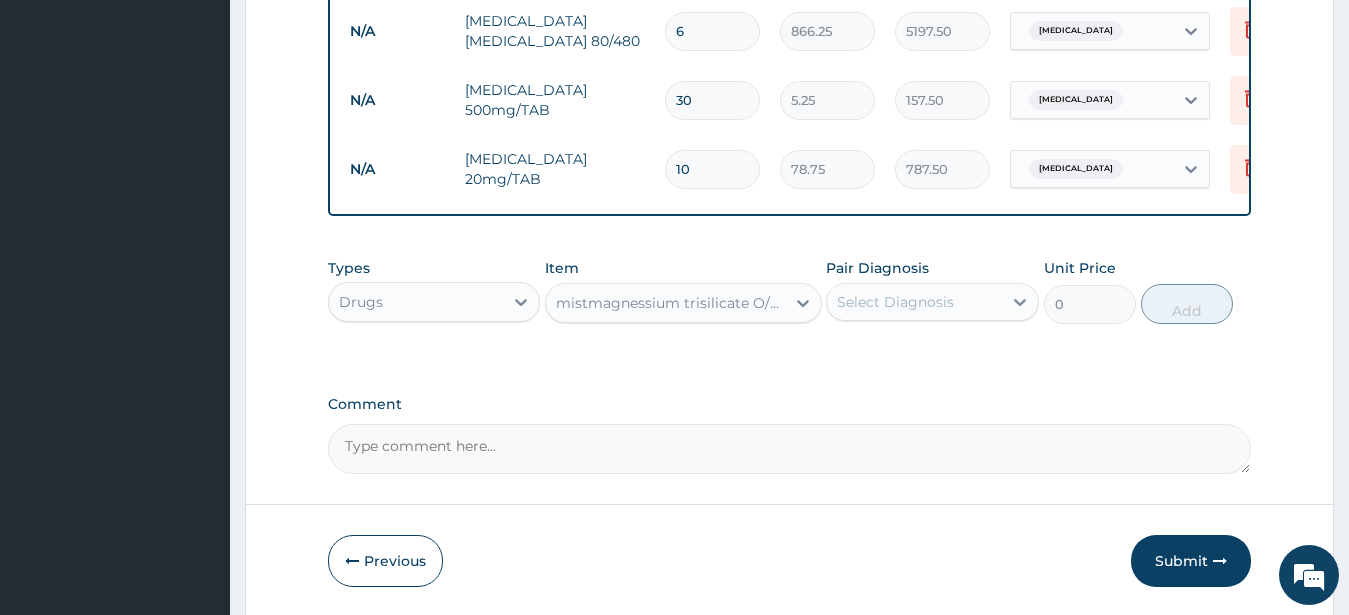 type 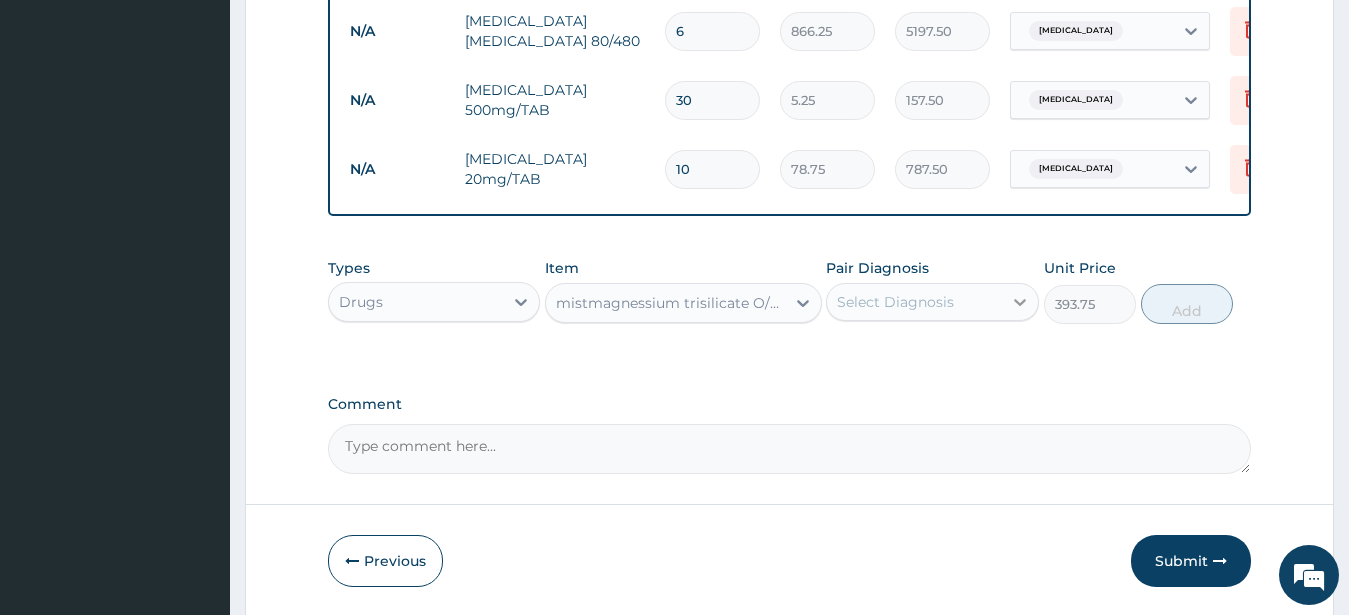click at bounding box center (1020, 302) 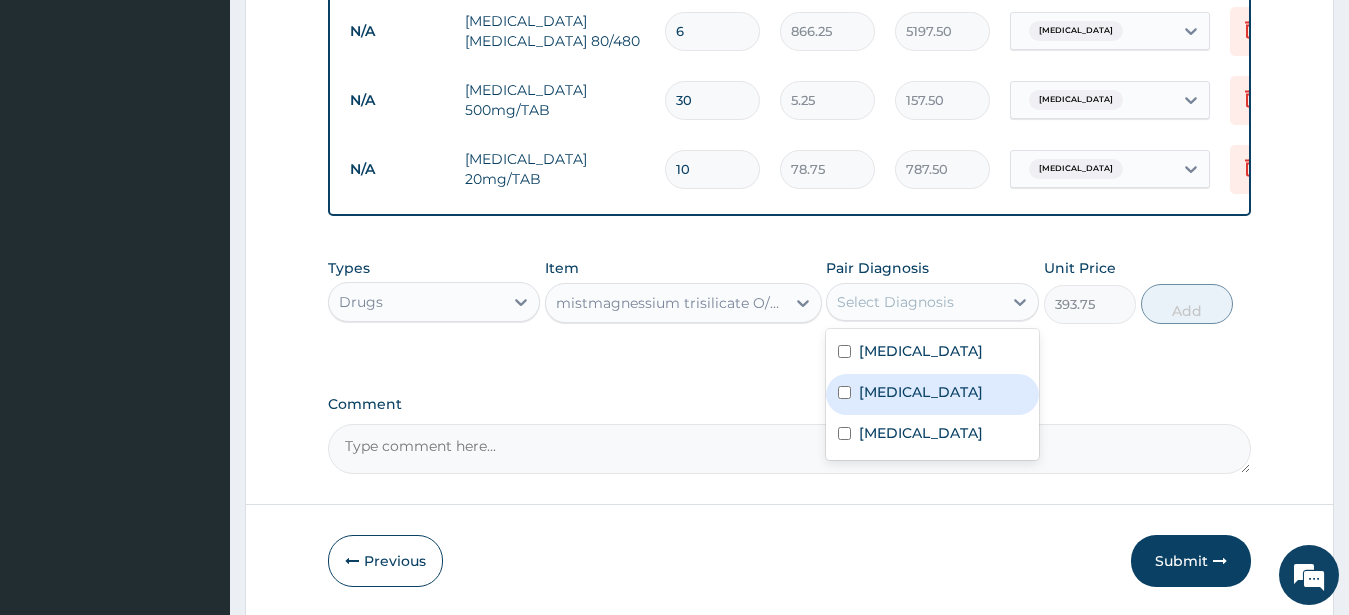 click on "Peptic ulcer" at bounding box center [932, 394] 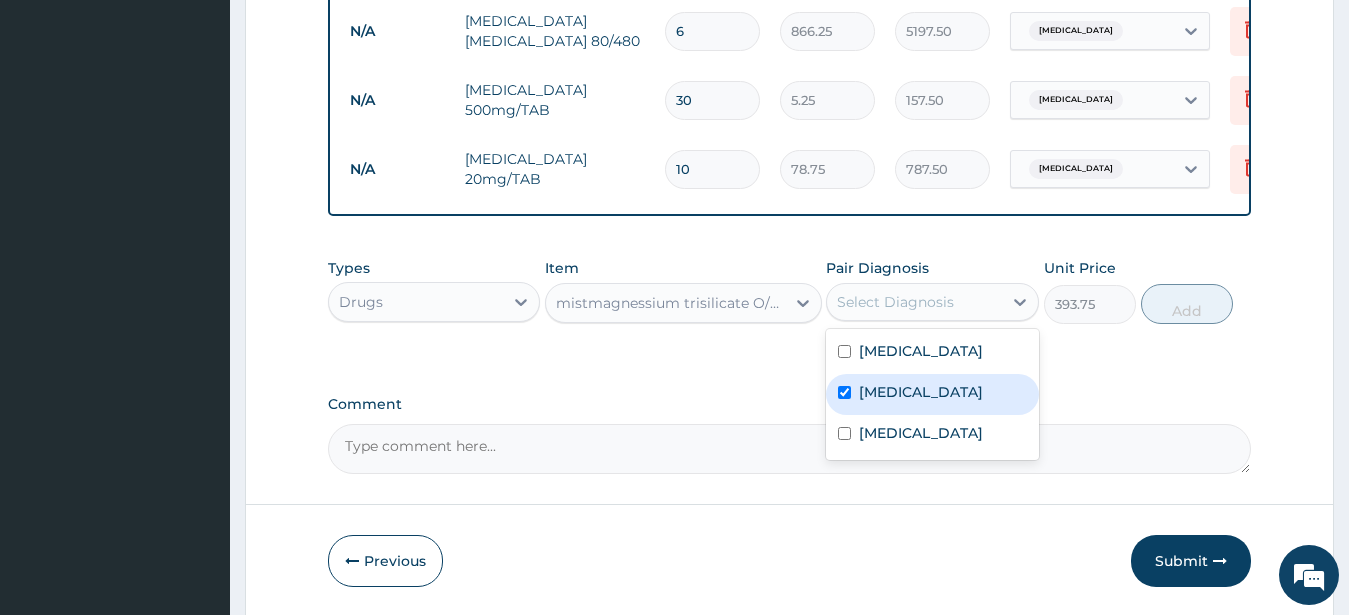 checkbox on "true" 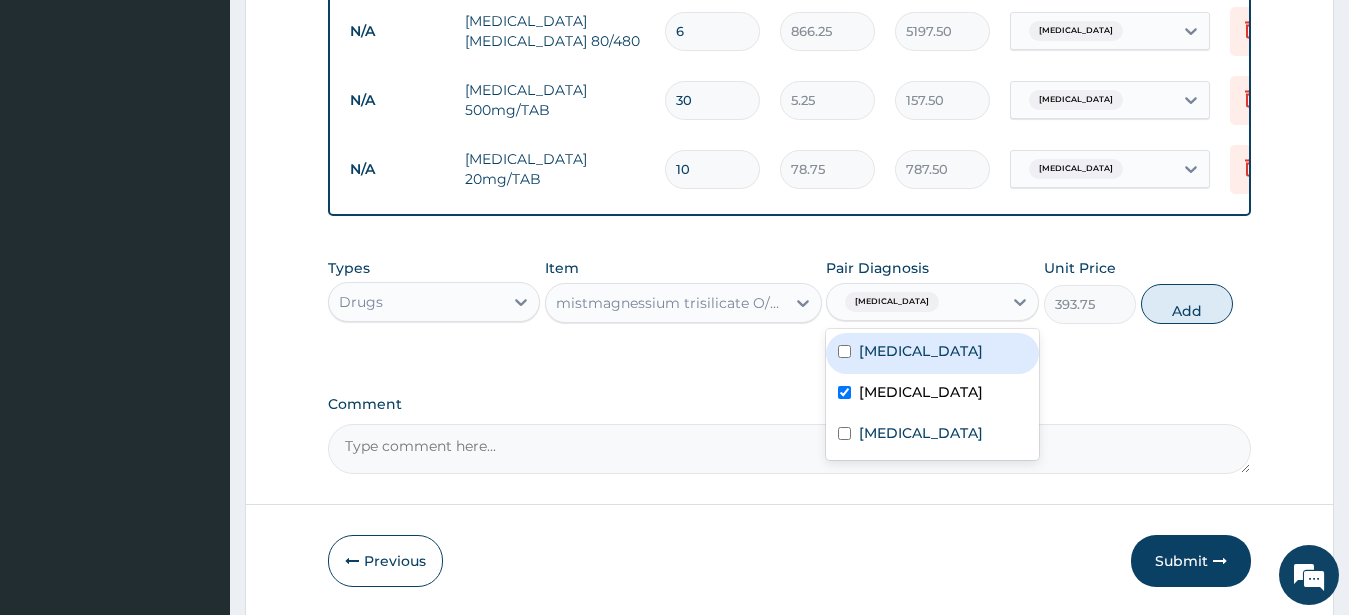 drag, startPoint x: 1017, startPoint y: 300, endPoint x: 1059, endPoint y: 314, distance: 44.27189 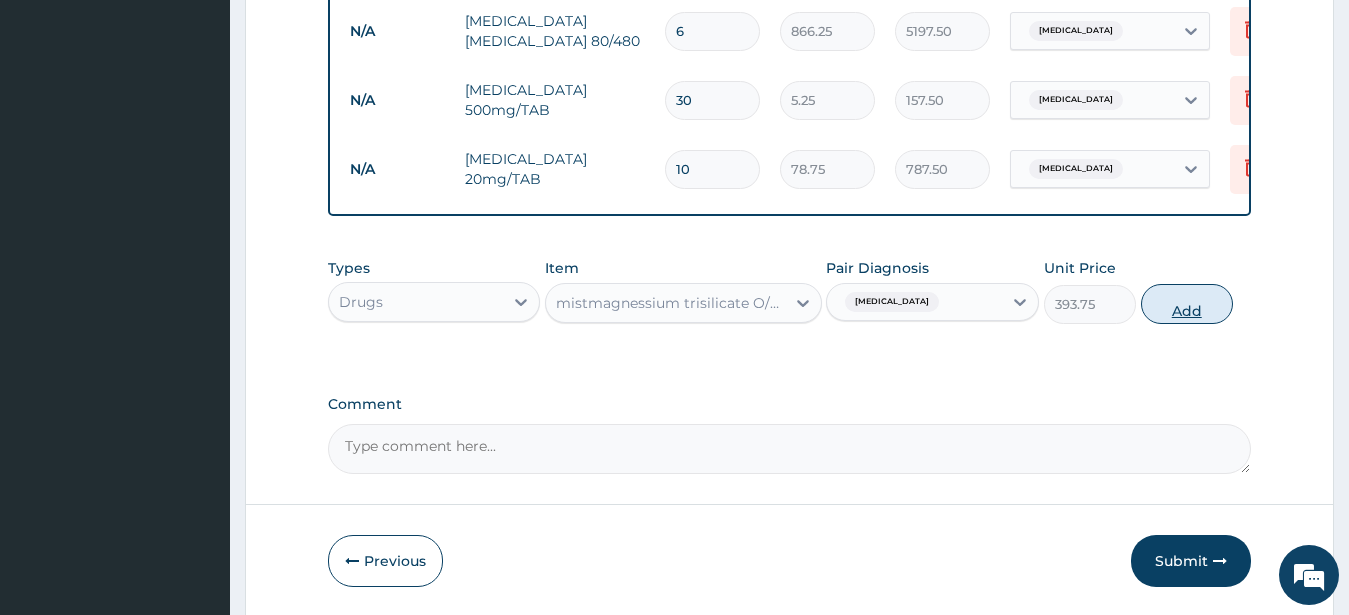 click on "Add" at bounding box center [1187, 304] 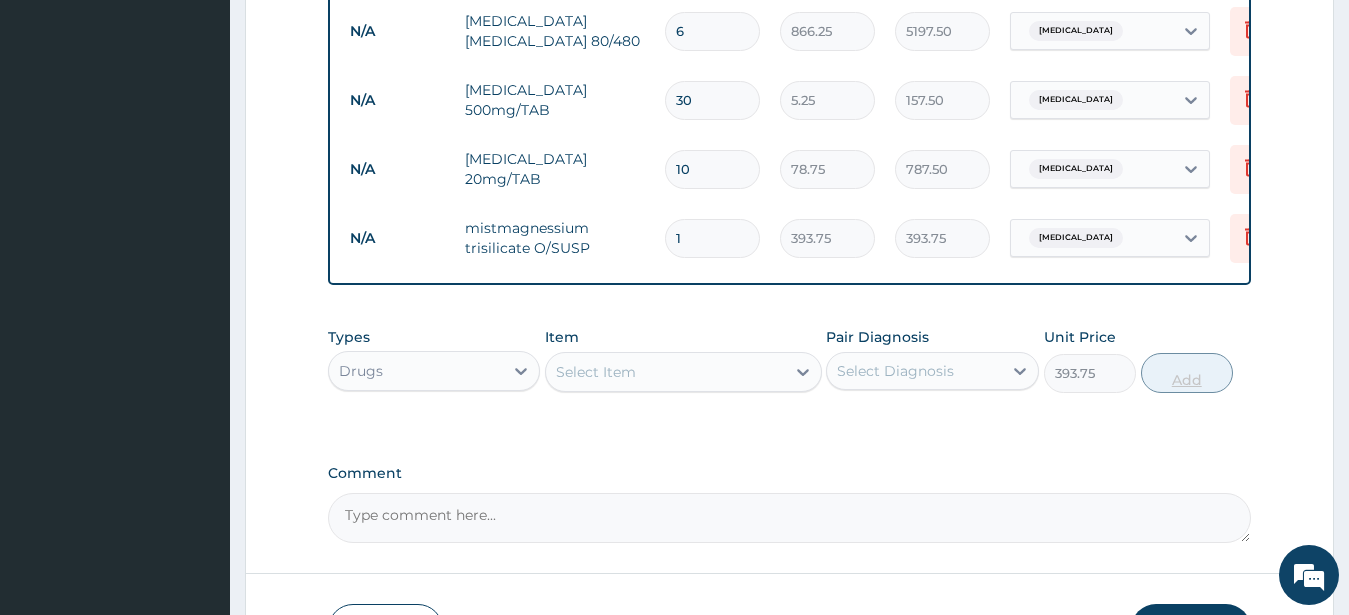 type on "0" 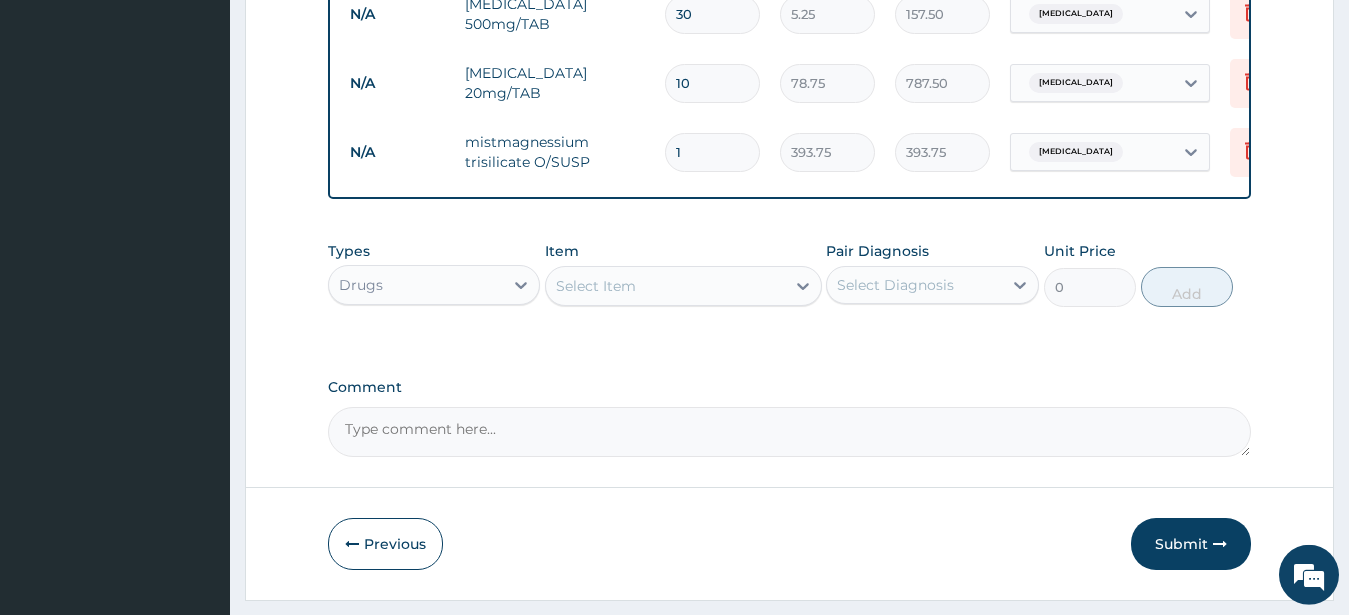 scroll, scrollTop: 1154, scrollLeft: 0, axis: vertical 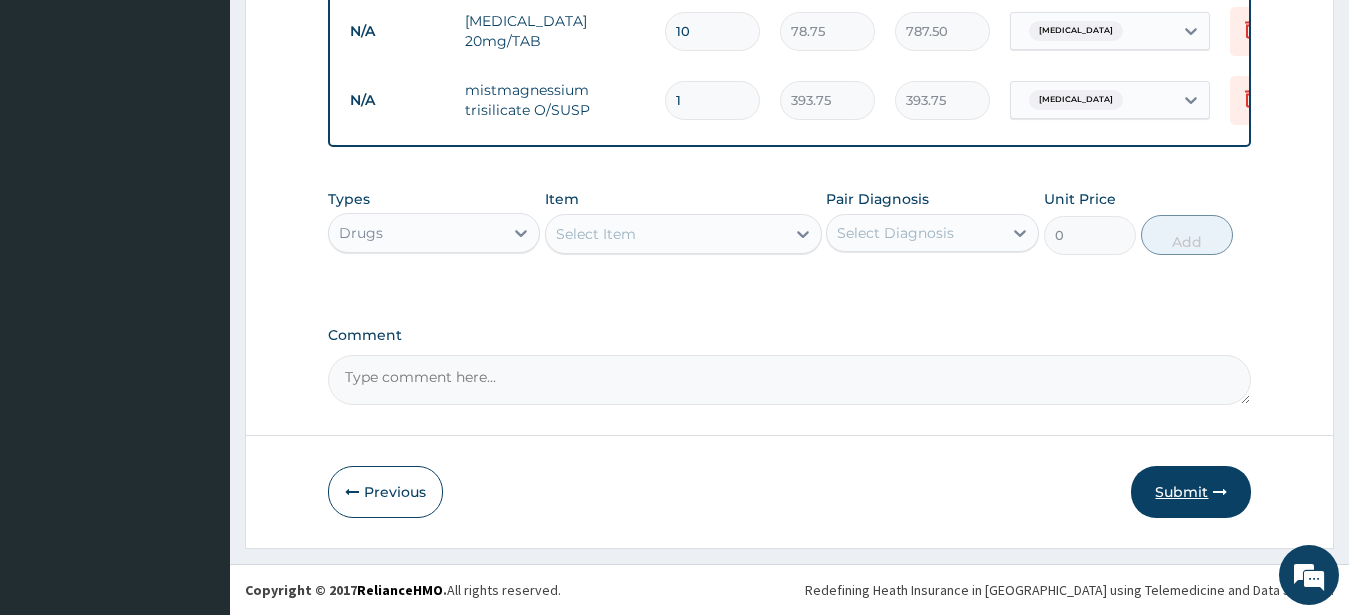 click on "Submit" at bounding box center (1191, 492) 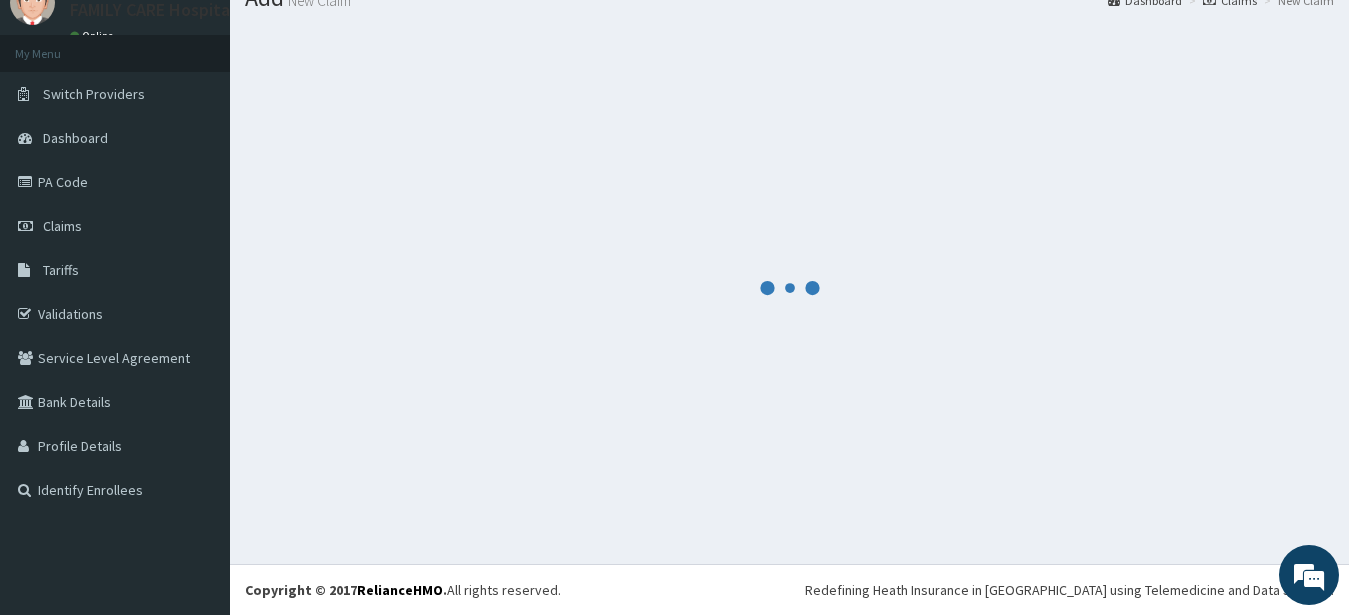 scroll, scrollTop: 80, scrollLeft: 0, axis: vertical 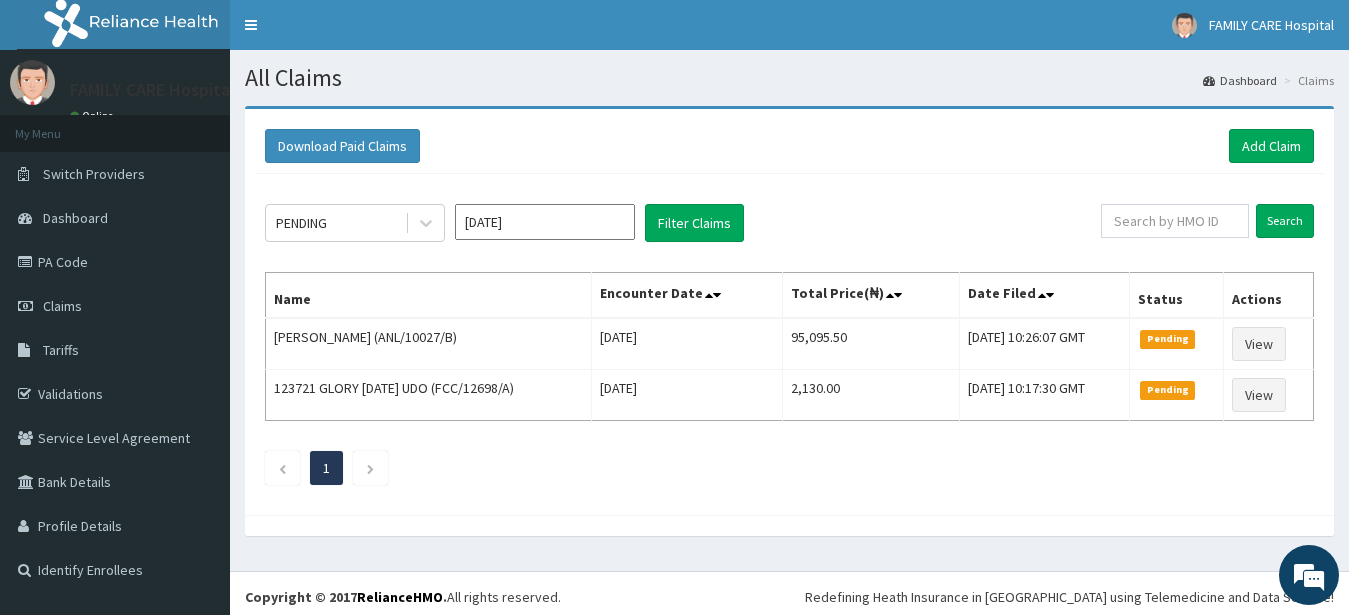 click on "[DATE]" at bounding box center [545, 222] 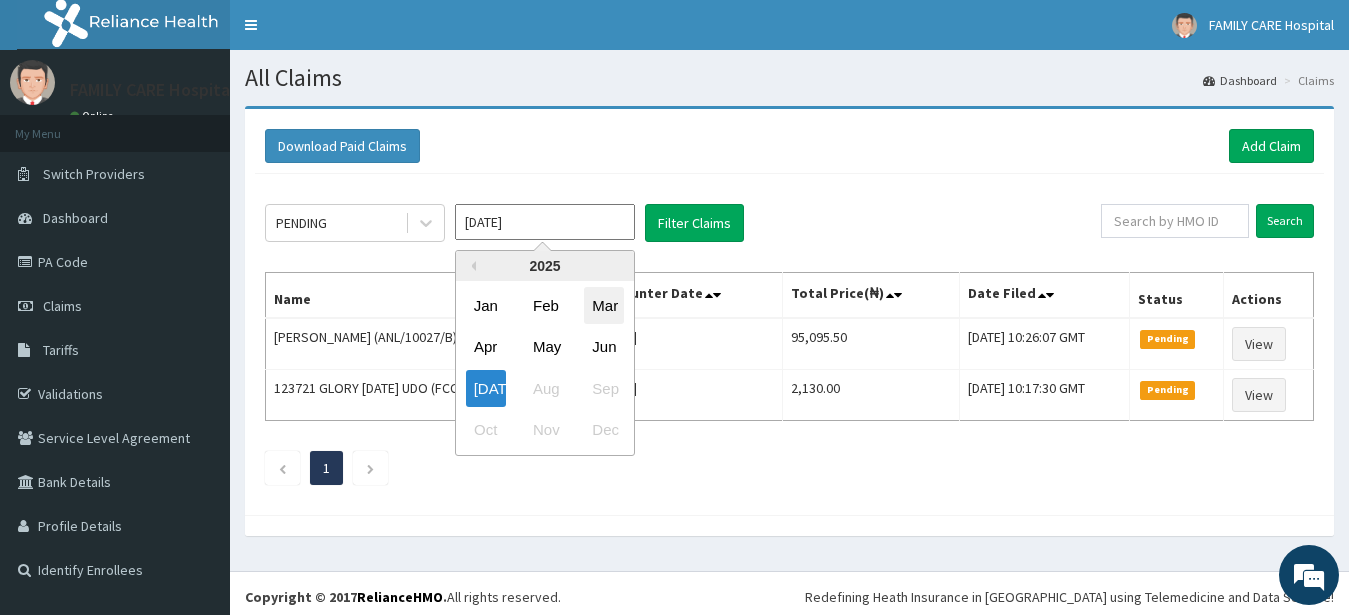 click on "Mar" at bounding box center (604, 305) 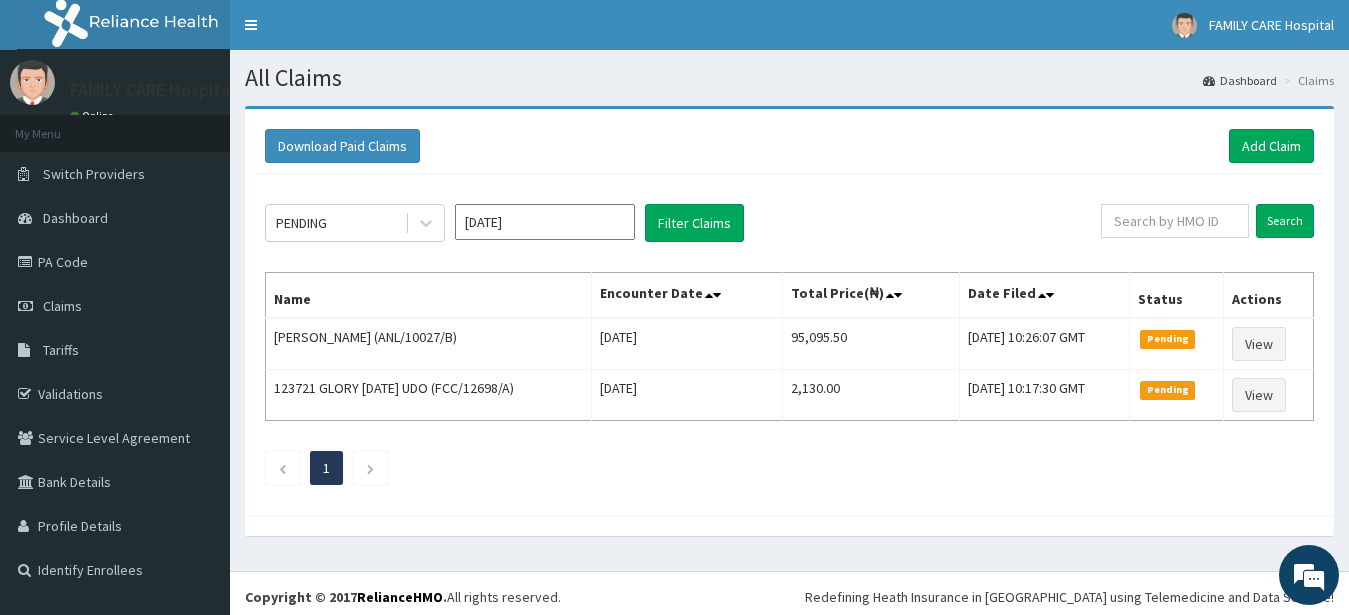 type on "[DATE]" 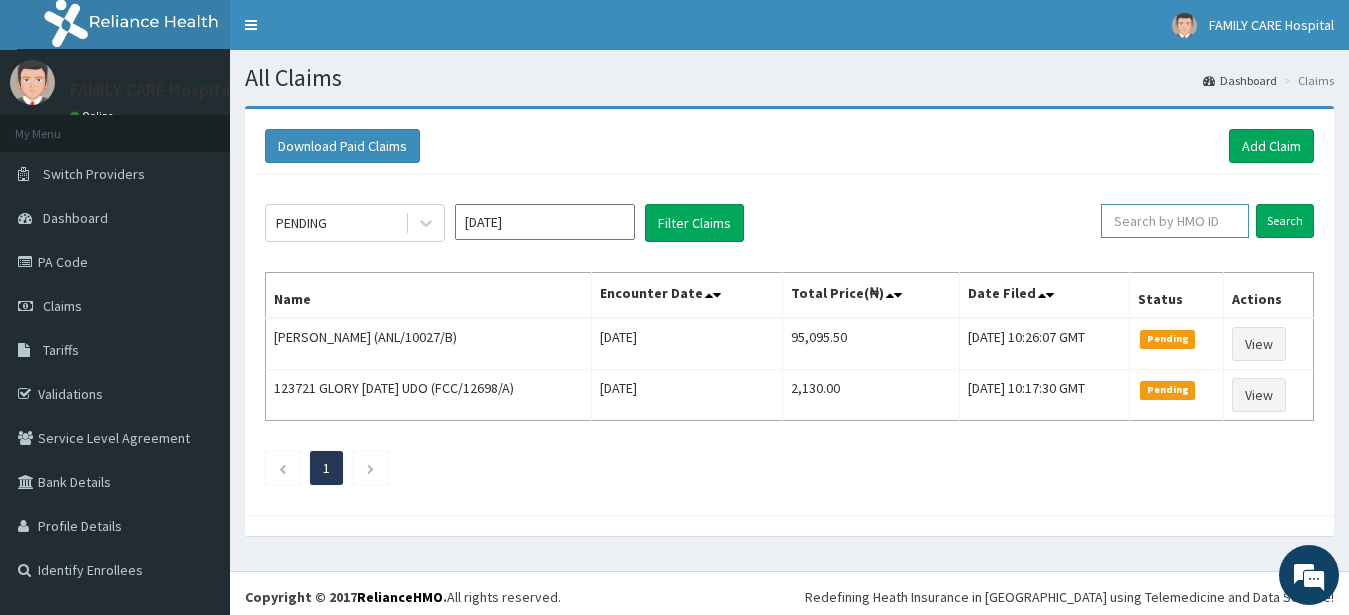 click at bounding box center (1175, 221) 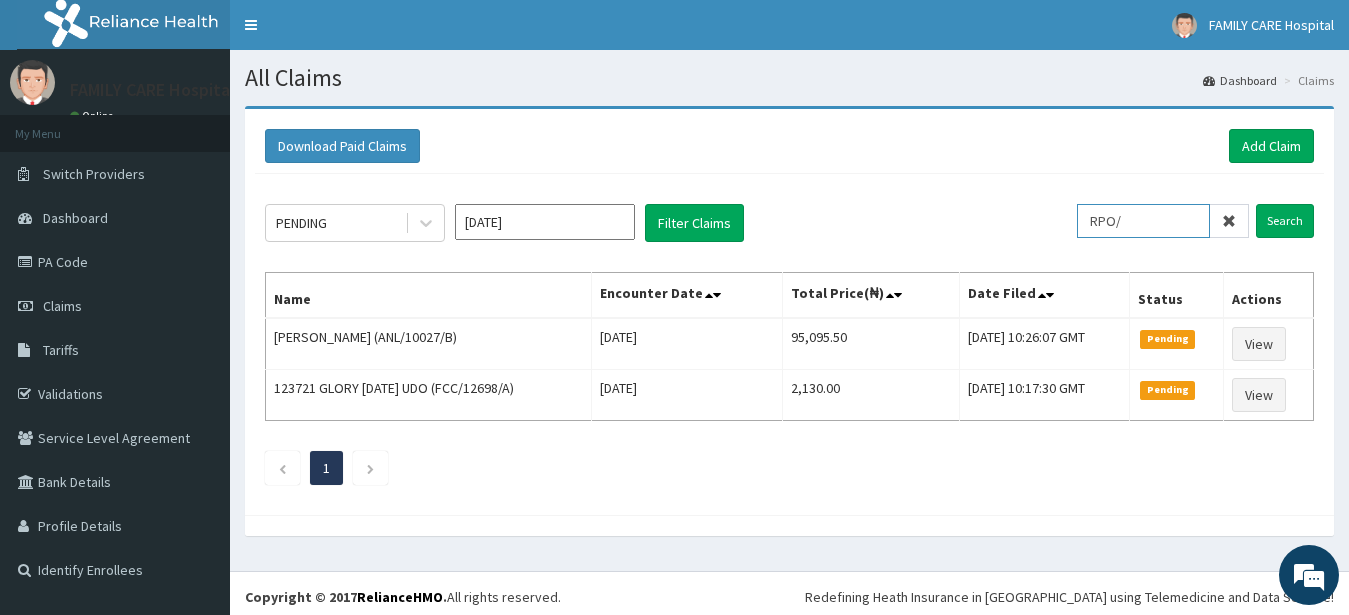 scroll, scrollTop: 0, scrollLeft: 0, axis: both 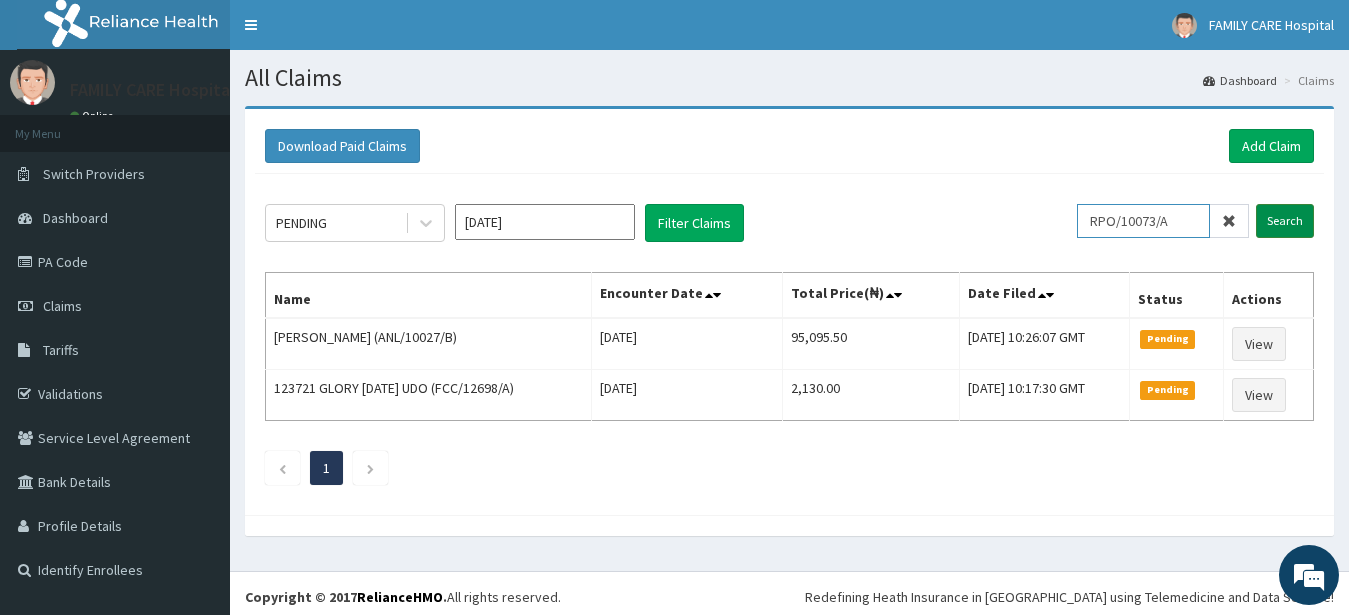 type on "RPO/10073/A" 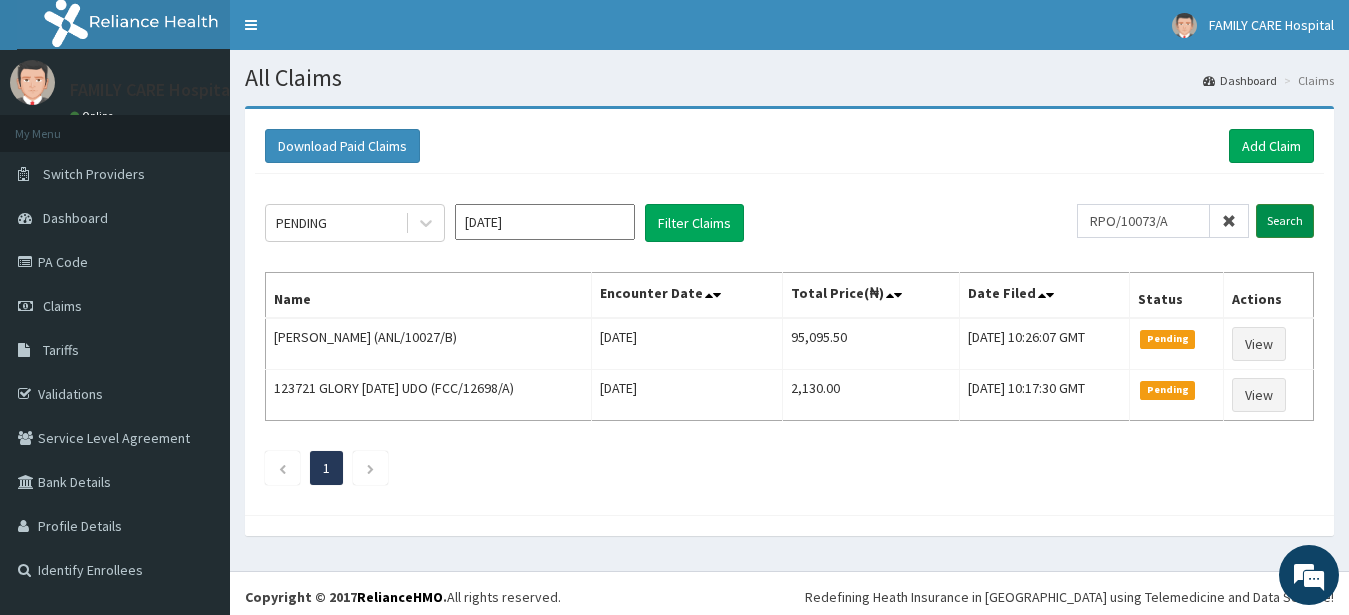 click on "Search" at bounding box center [1285, 221] 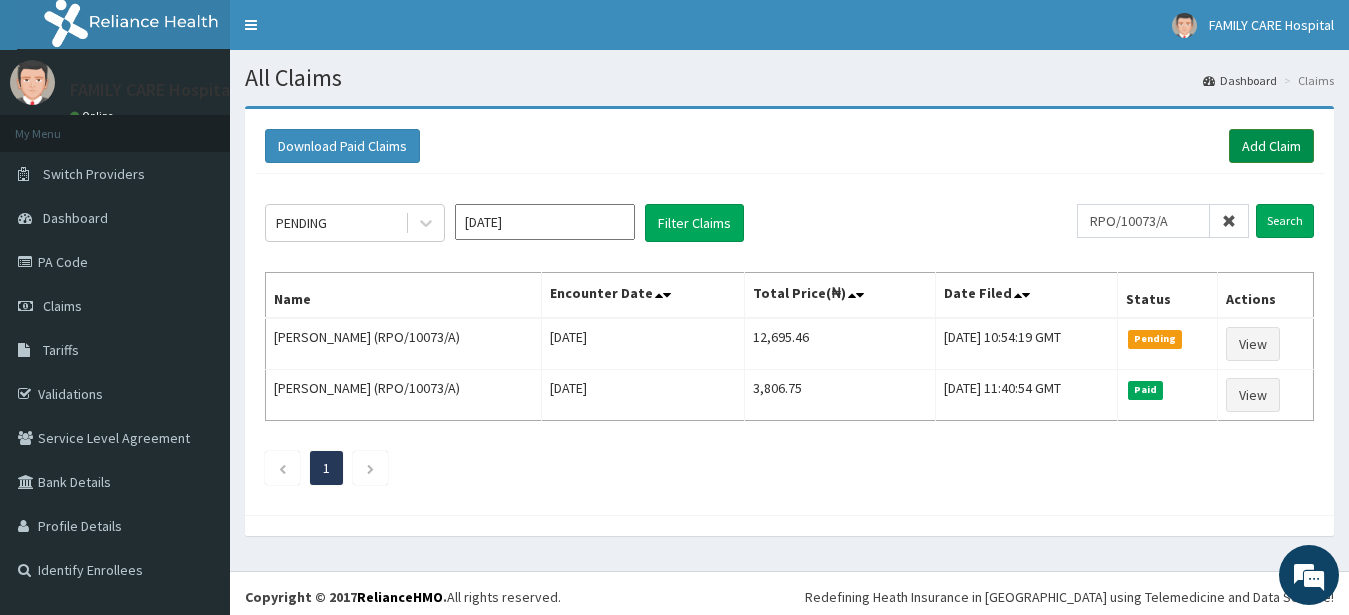 drag, startPoint x: 1266, startPoint y: 135, endPoint x: 1269, endPoint y: 147, distance: 12.369317 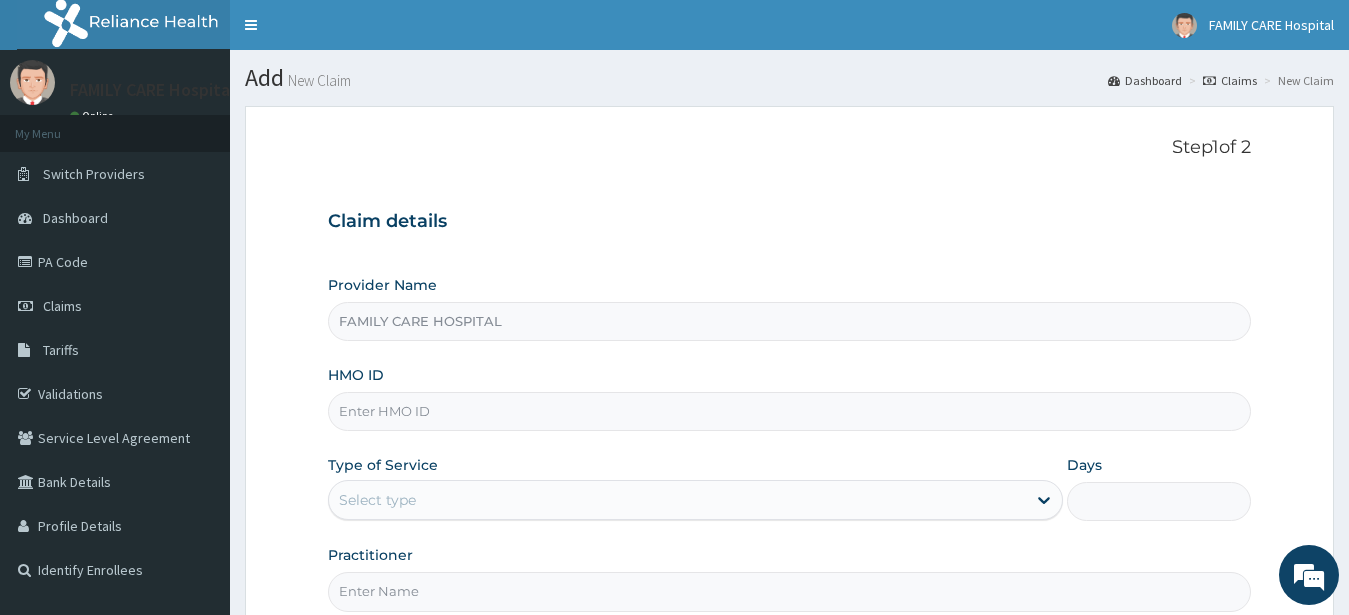 scroll, scrollTop: 207, scrollLeft: 0, axis: vertical 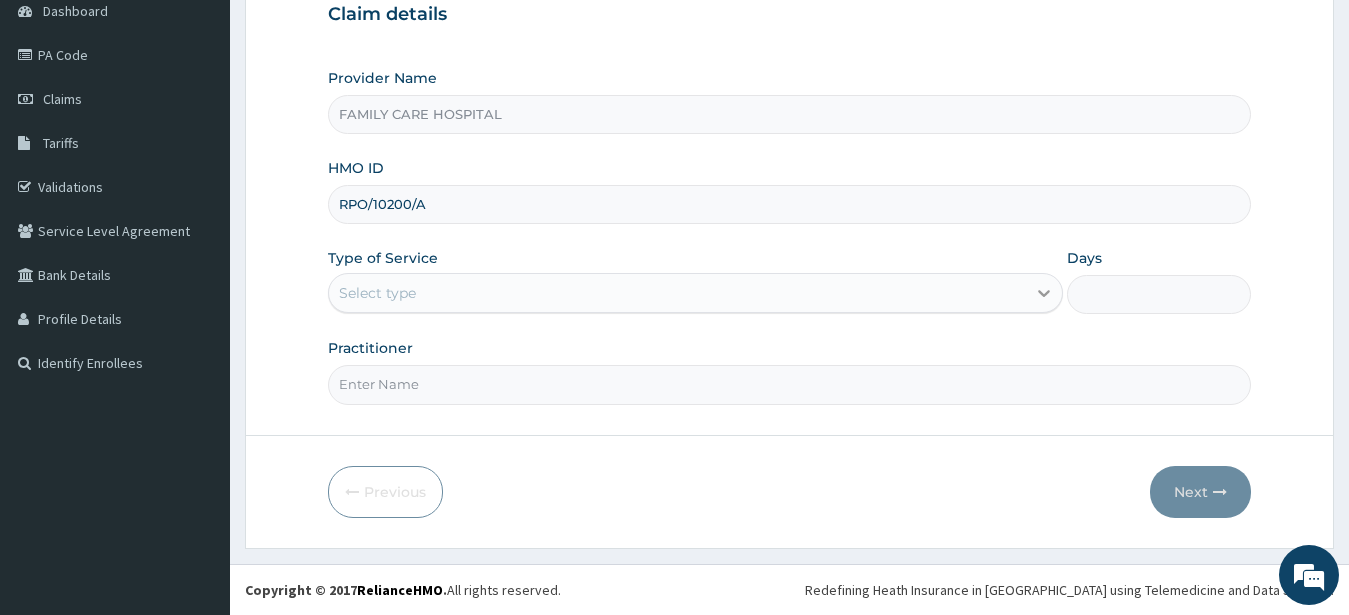 type on "RPO/10200/A" 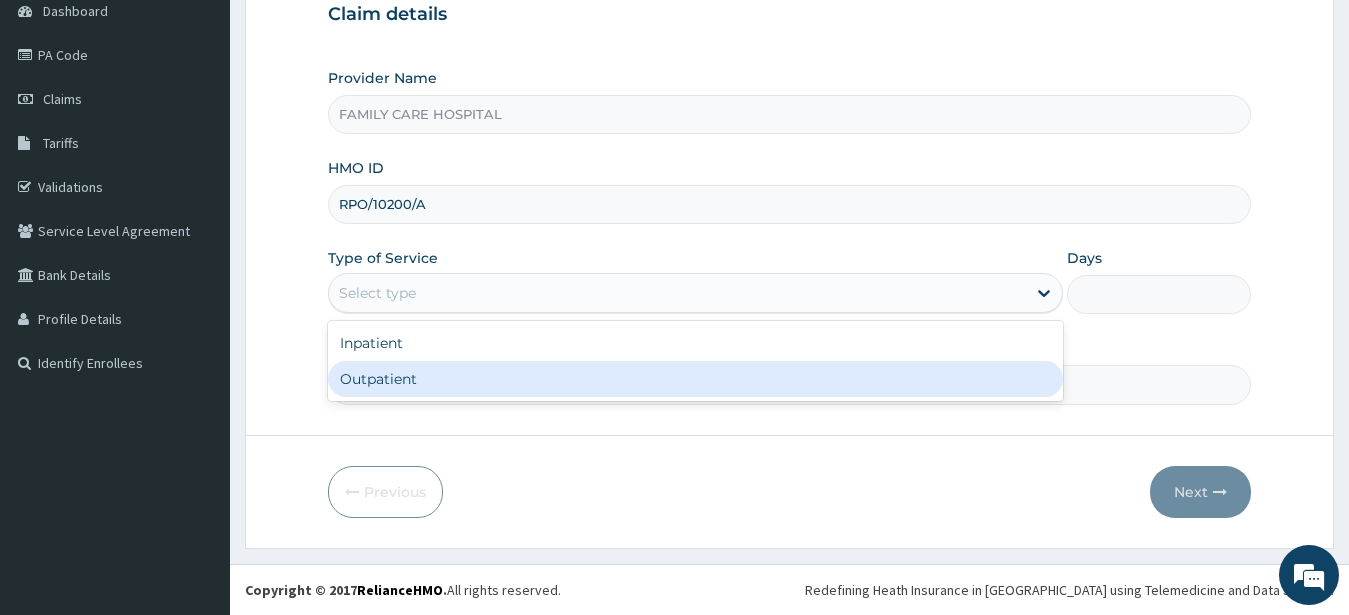 click on "Outpatient" at bounding box center [696, 379] 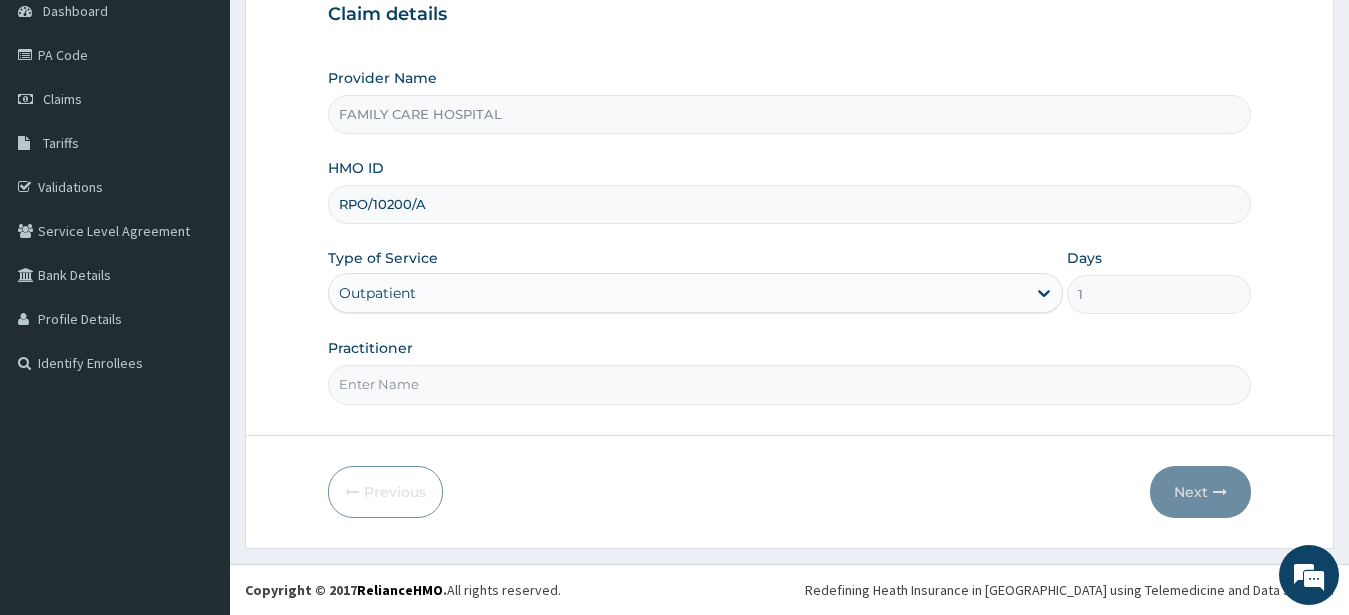 click on "Practitioner" at bounding box center [790, 384] 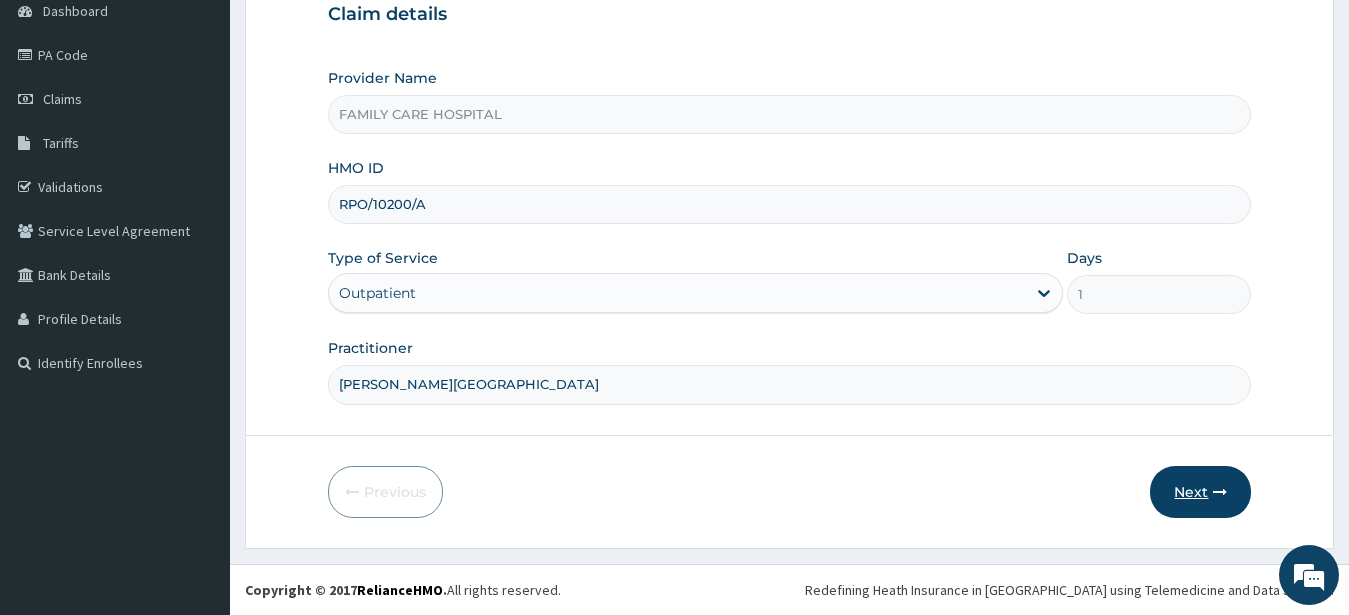 type on "[PERSON_NAME][GEOGRAPHIC_DATA]" 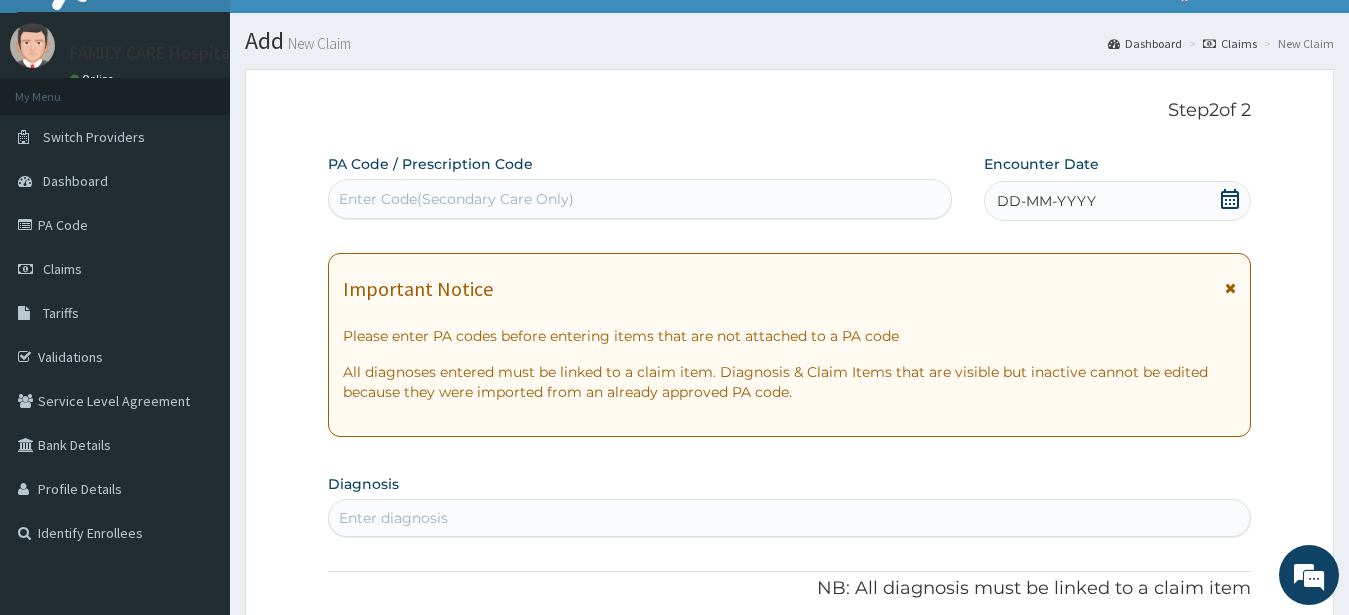 scroll, scrollTop: 0, scrollLeft: 0, axis: both 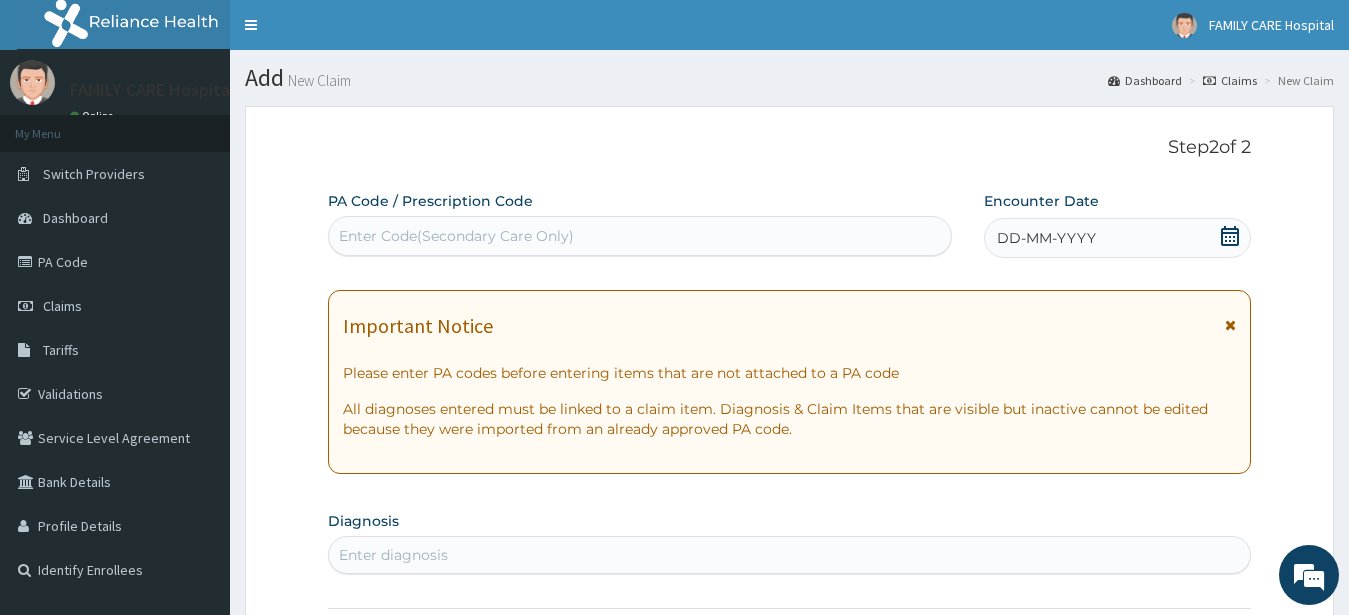 click at bounding box center (1230, 325) 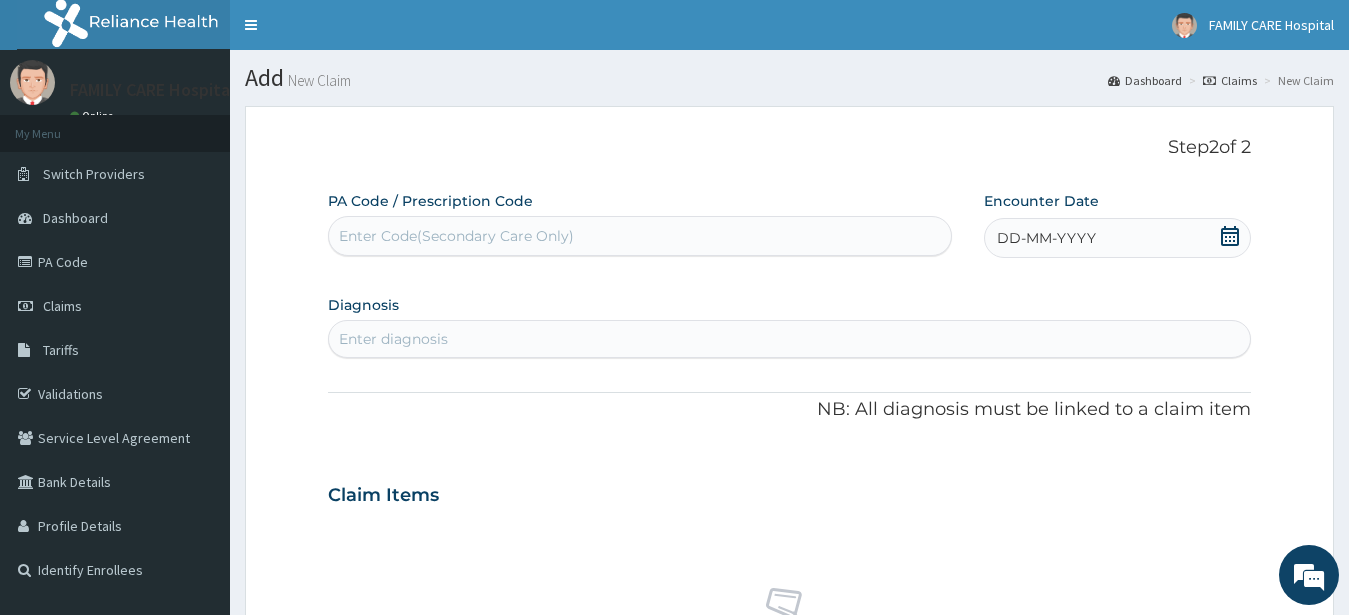 click 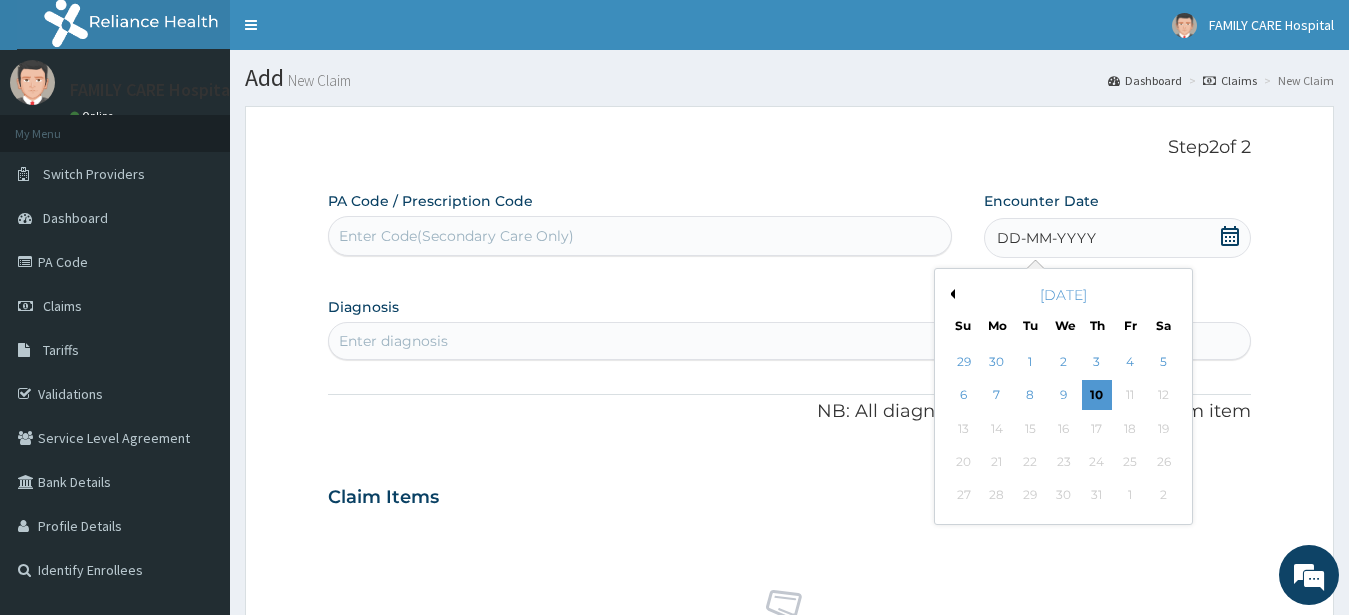 click on "Previous Month" at bounding box center [950, 294] 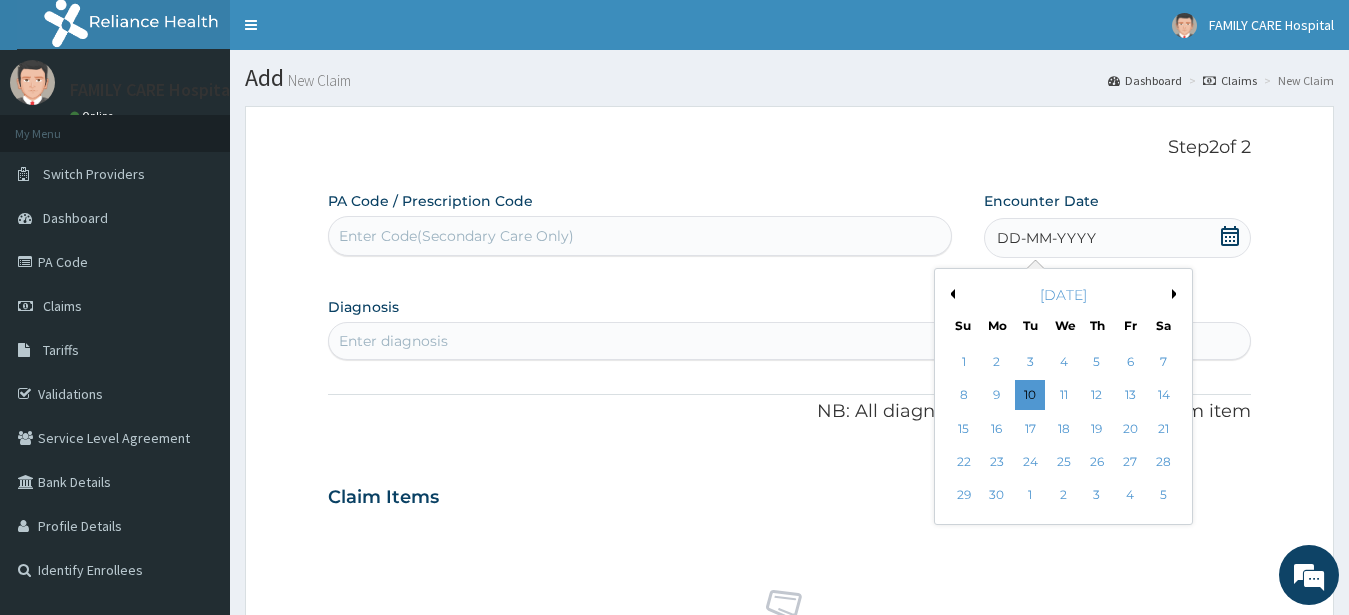 click on "Previous Month" at bounding box center (950, 294) 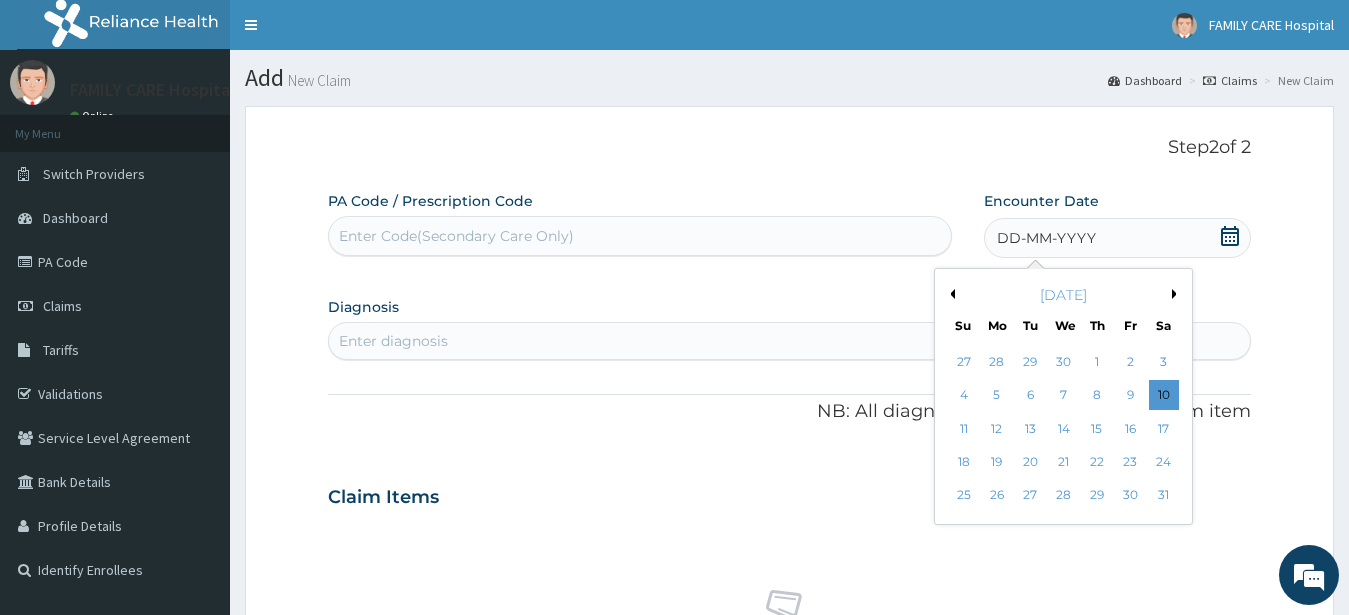 click on "Previous Month" at bounding box center (950, 294) 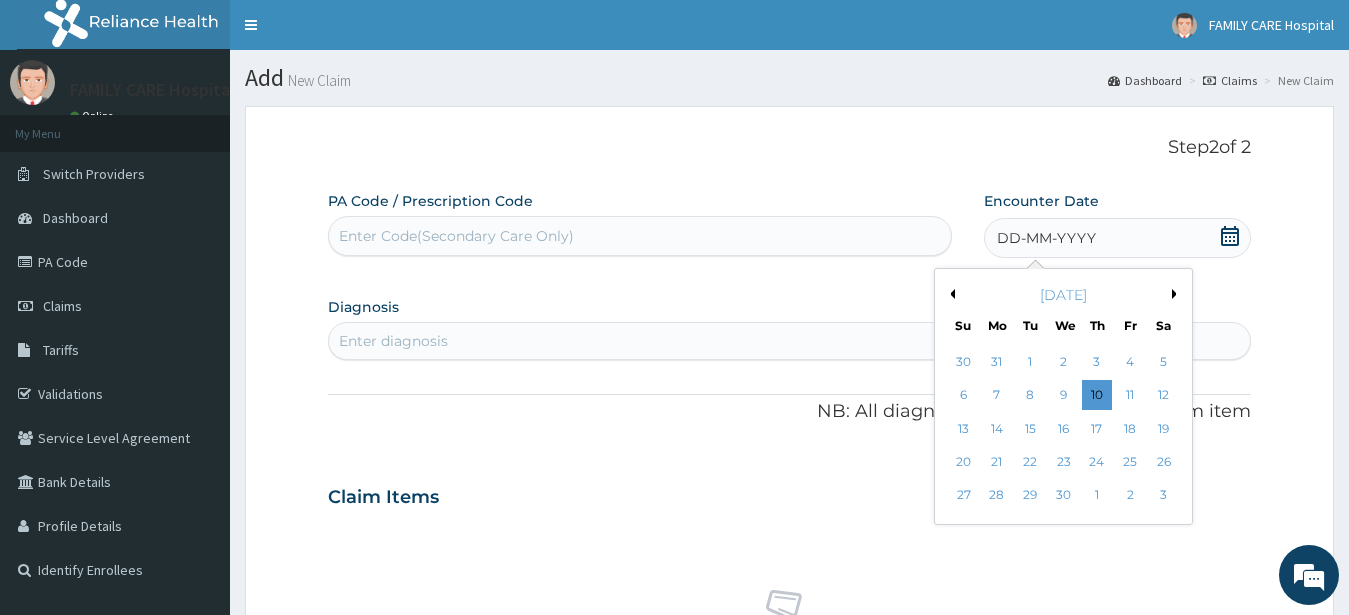 click on "Previous Month" at bounding box center [950, 294] 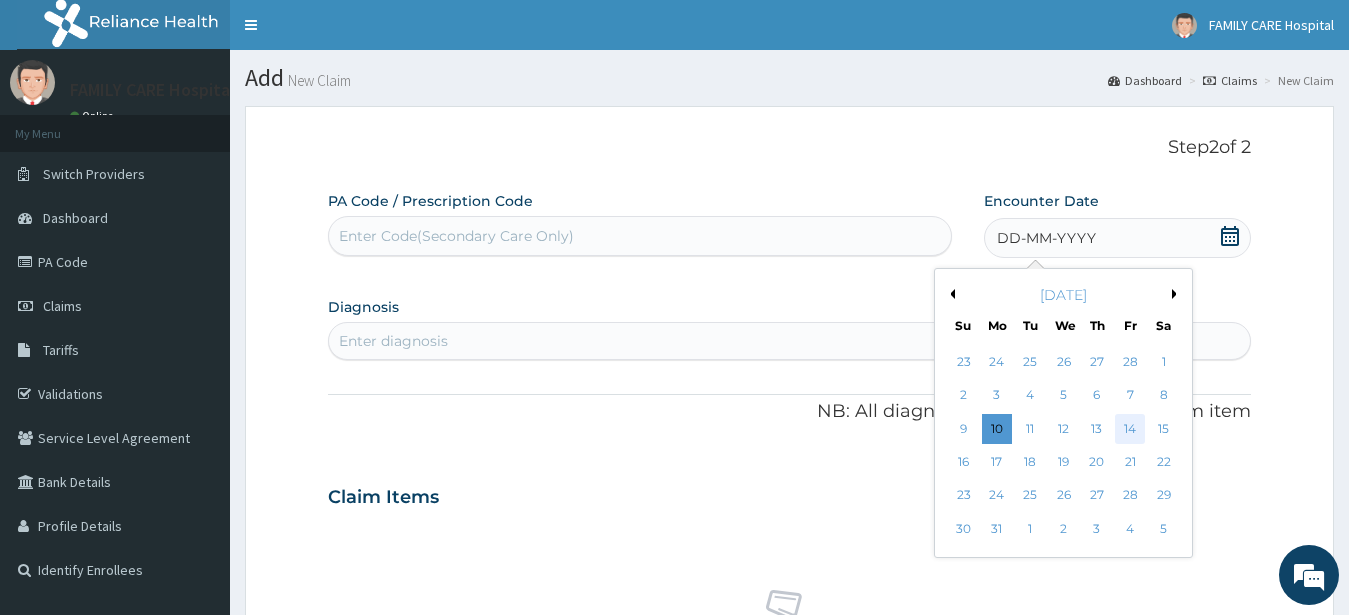 click on "14" at bounding box center [1130, 429] 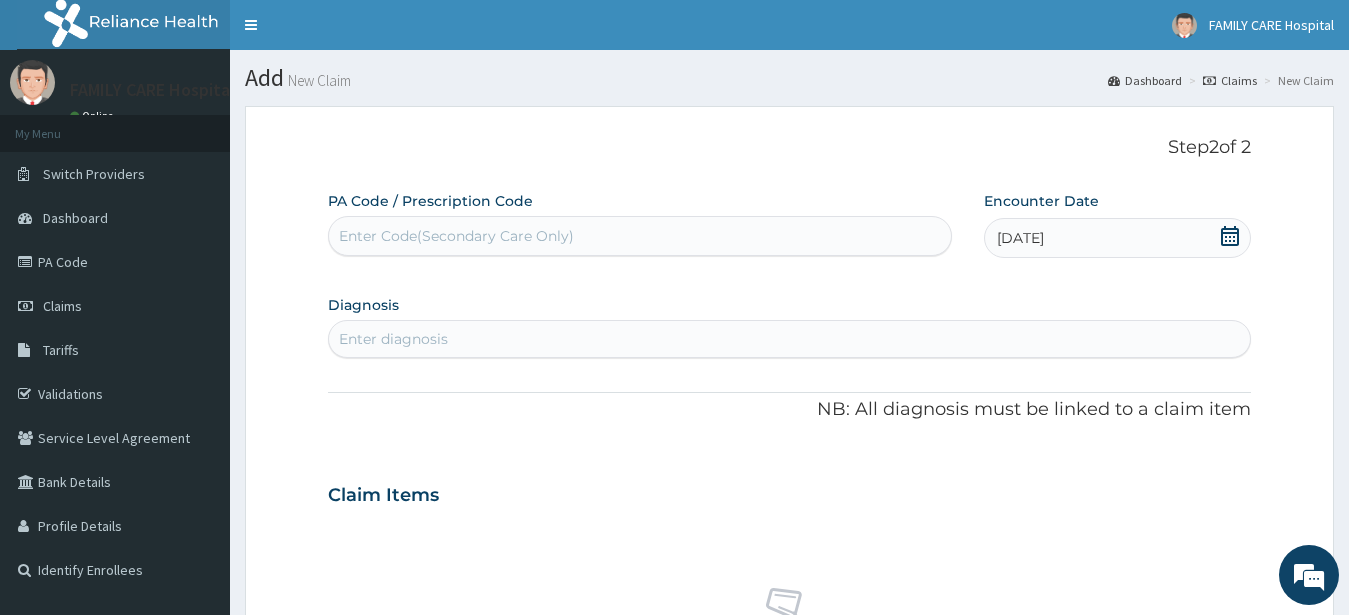click on "Enter diagnosis" at bounding box center [790, 339] 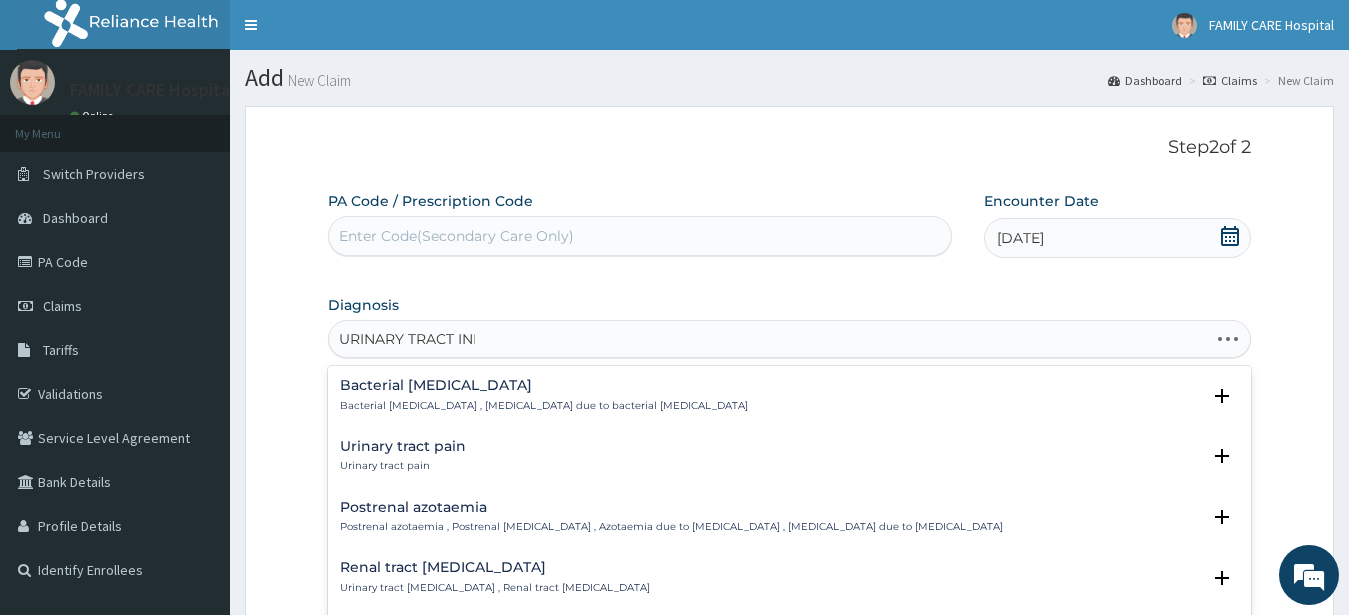 type on "URINARY TRACT INFE" 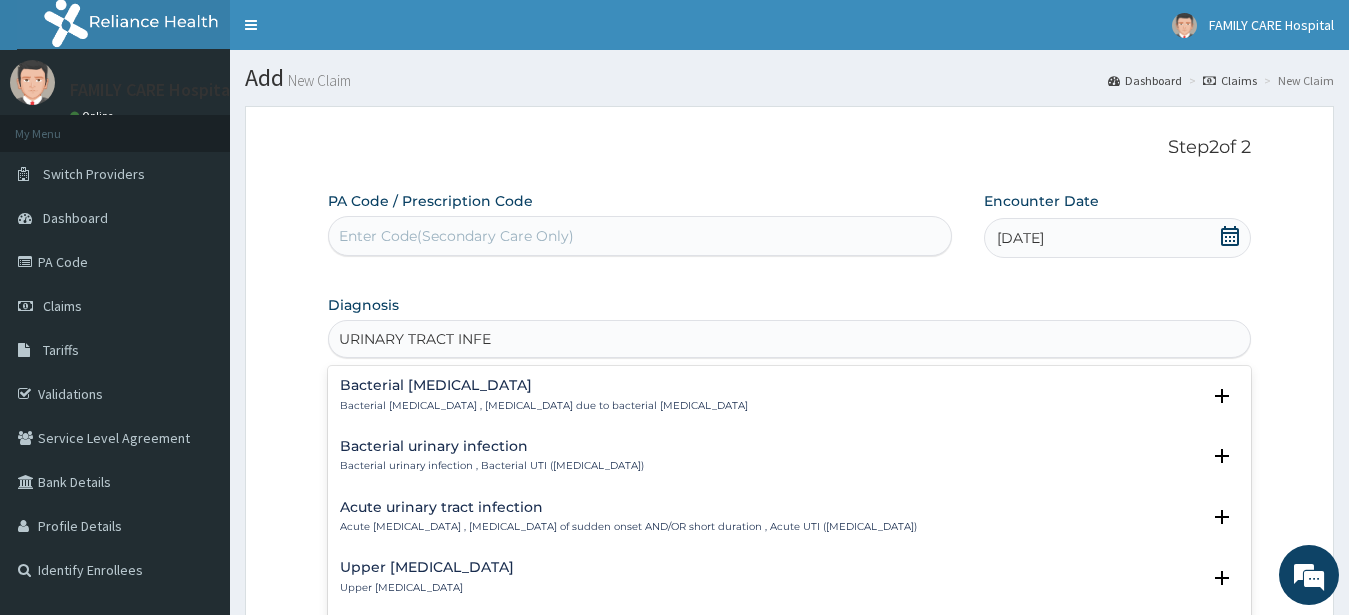 scroll, scrollTop: 270, scrollLeft: 0, axis: vertical 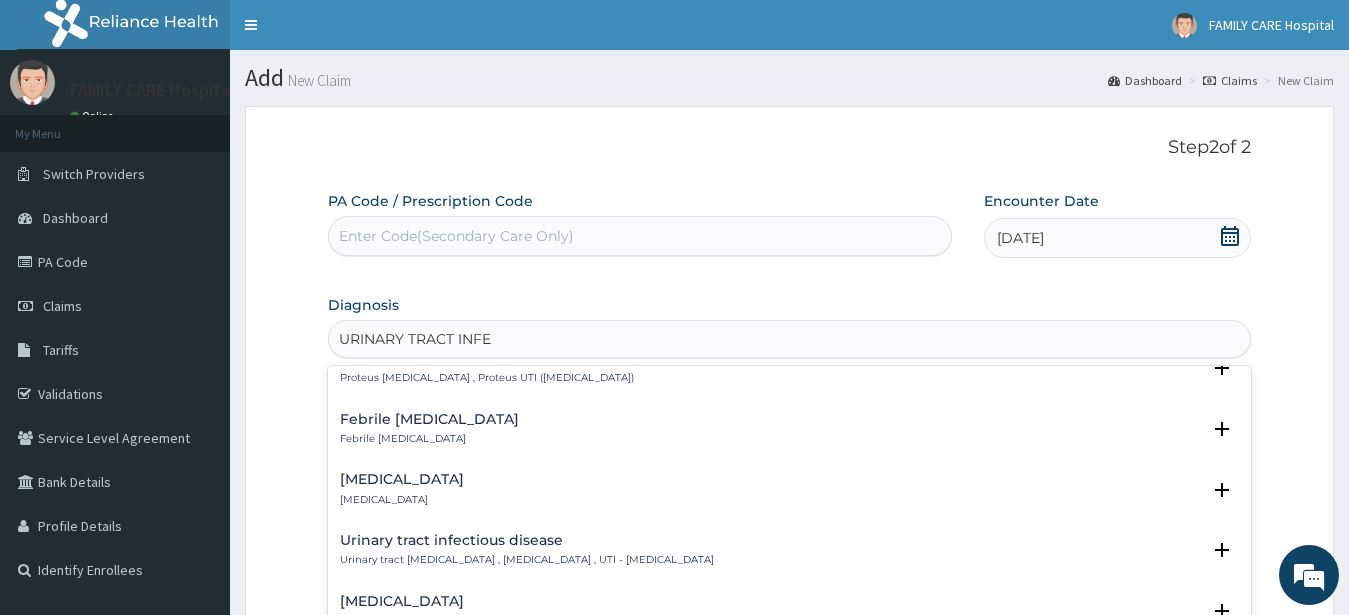 click on "Urinary tract infectious disease" at bounding box center [527, 540] 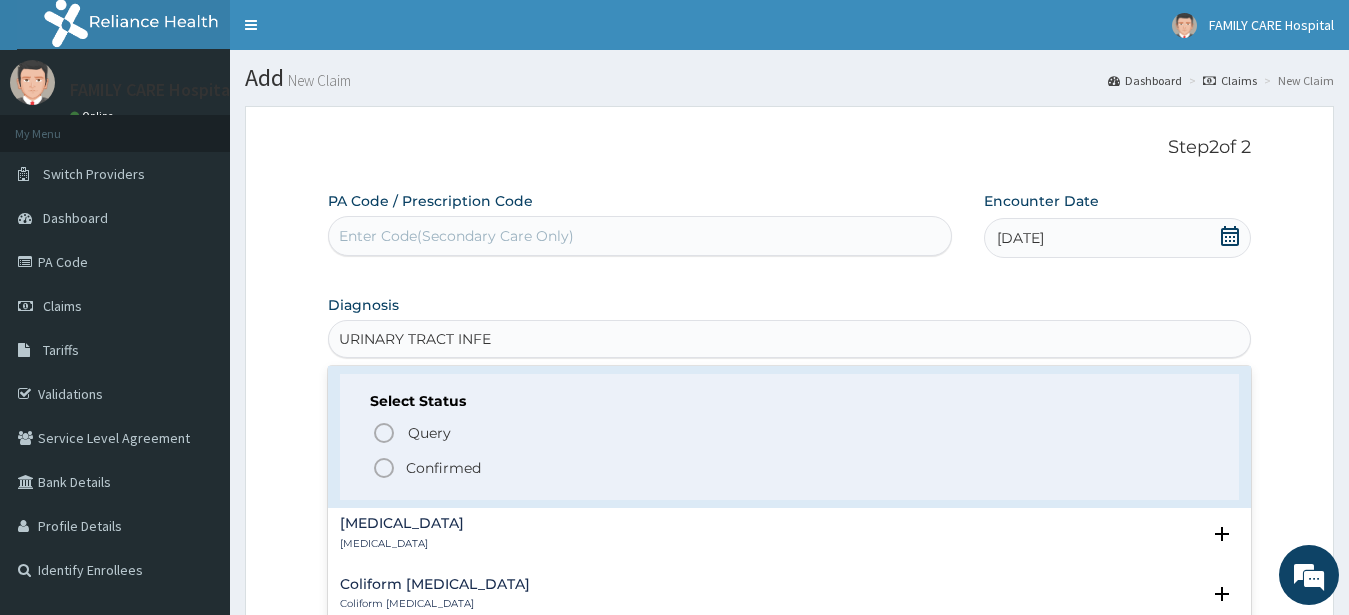 scroll, scrollTop: 540, scrollLeft: 0, axis: vertical 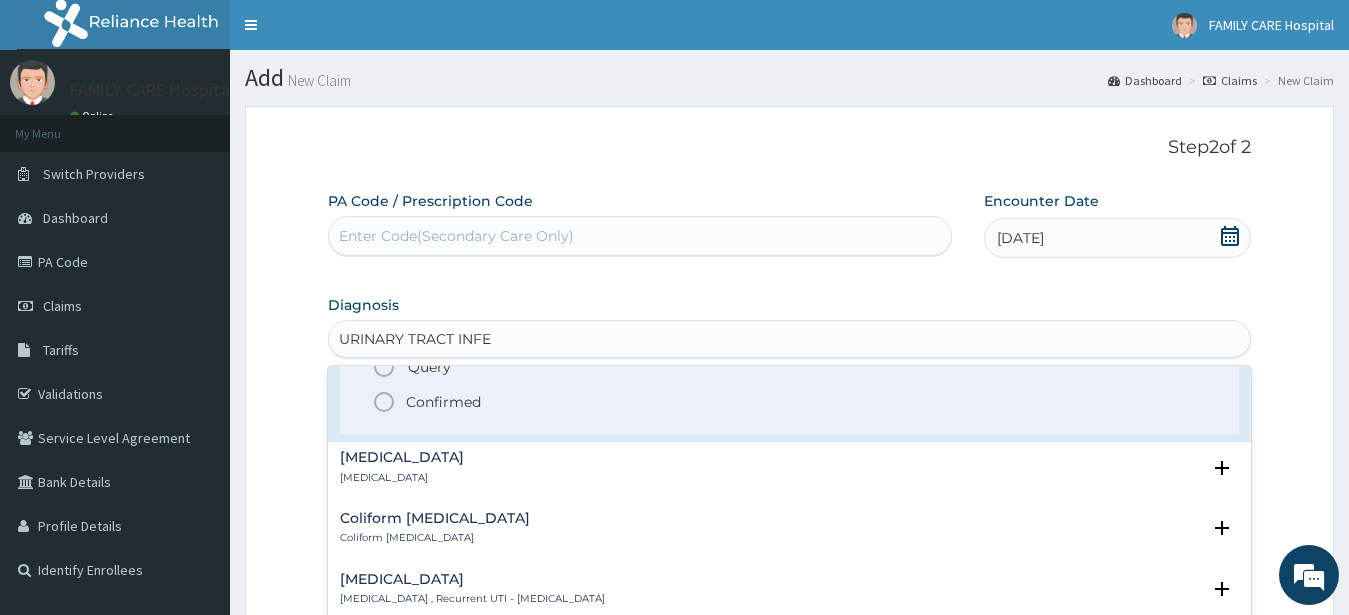 click on "Confirmed" at bounding box center [443, 402] 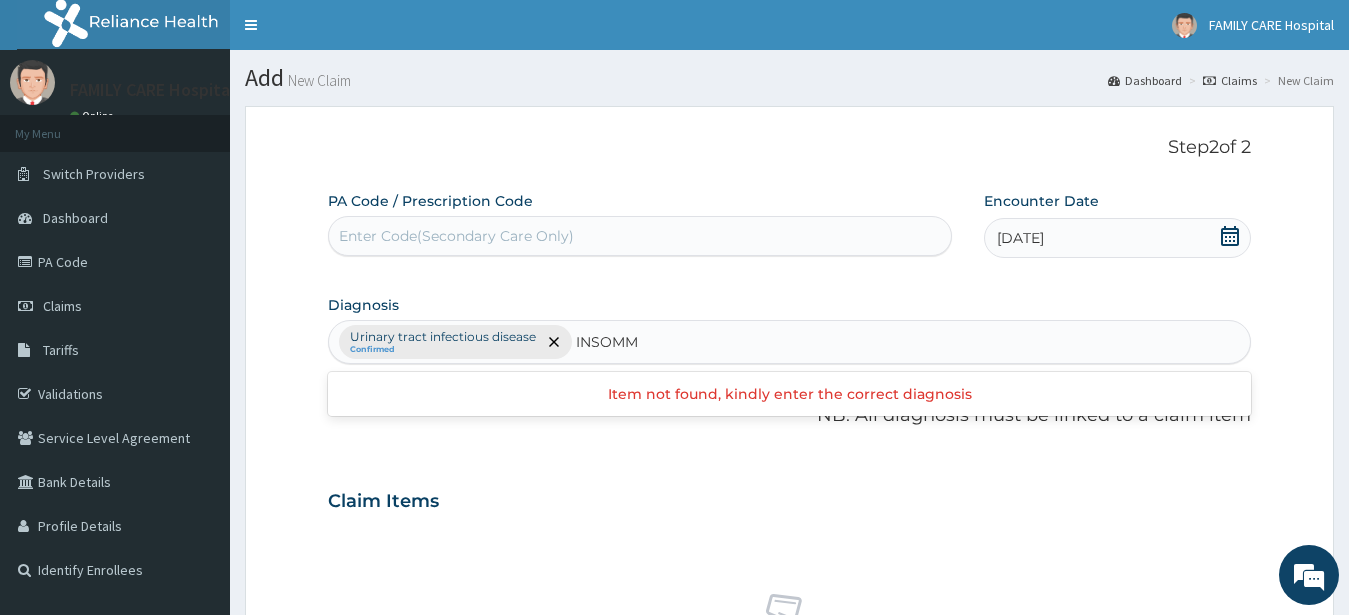type on "INSOM" 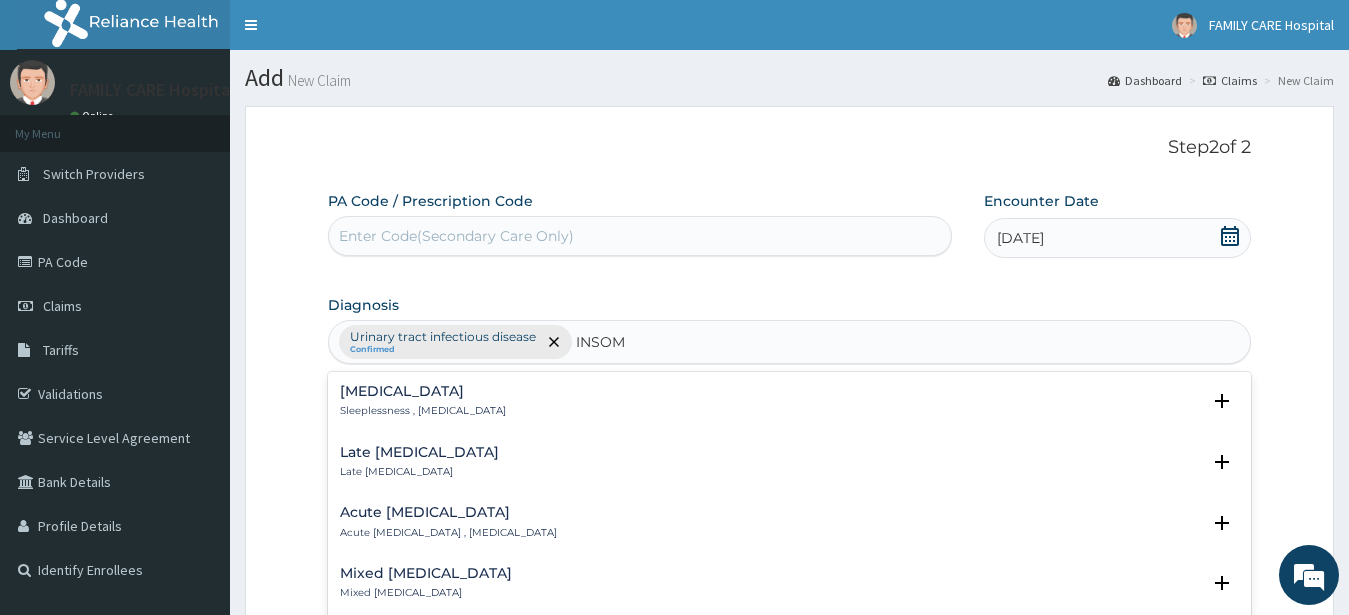 click on "[MEDICAL_DATA] Sleeplessness , [MEDICAL_DATA]" at bounding box center (423, 401) 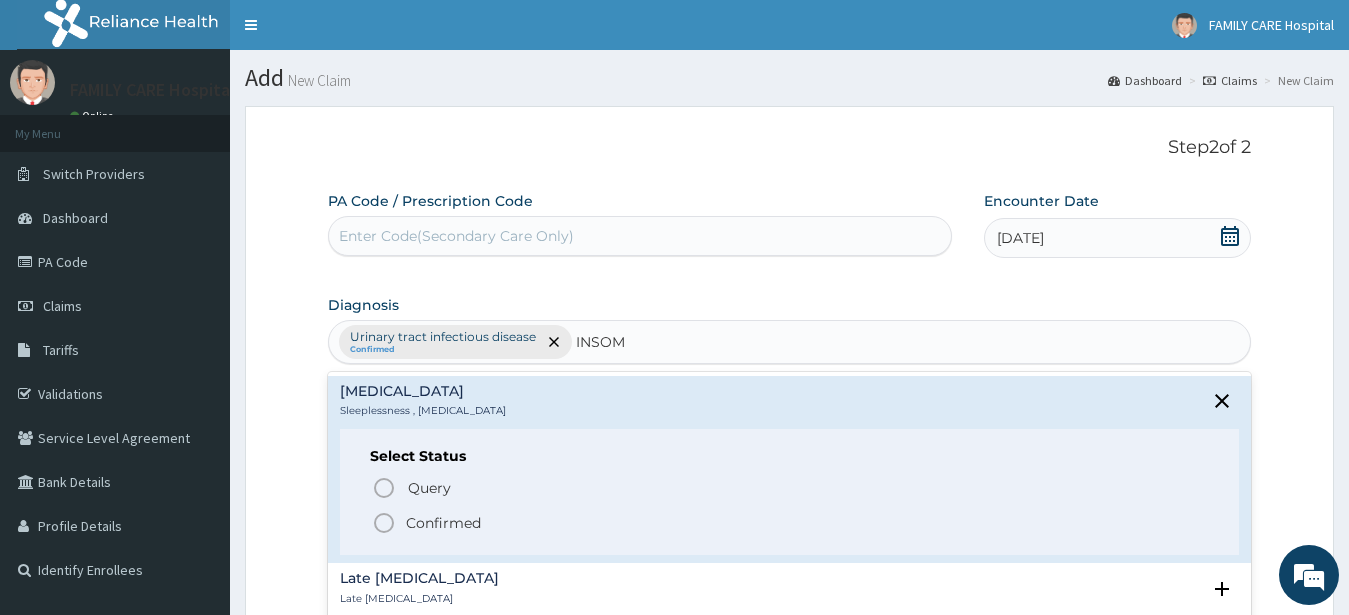 click on "Query Query covers suspected (?), Keep in view (kiv), Ruled out (r/o) Confirmed" at bounding box center (790, 504) 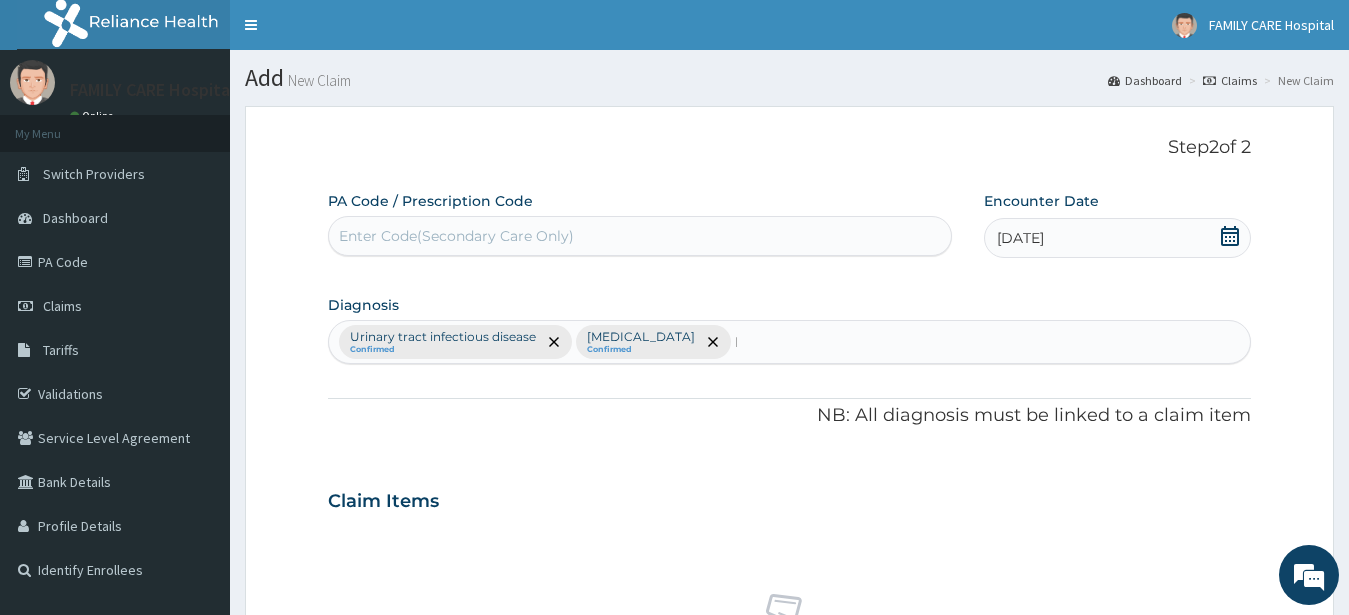 type 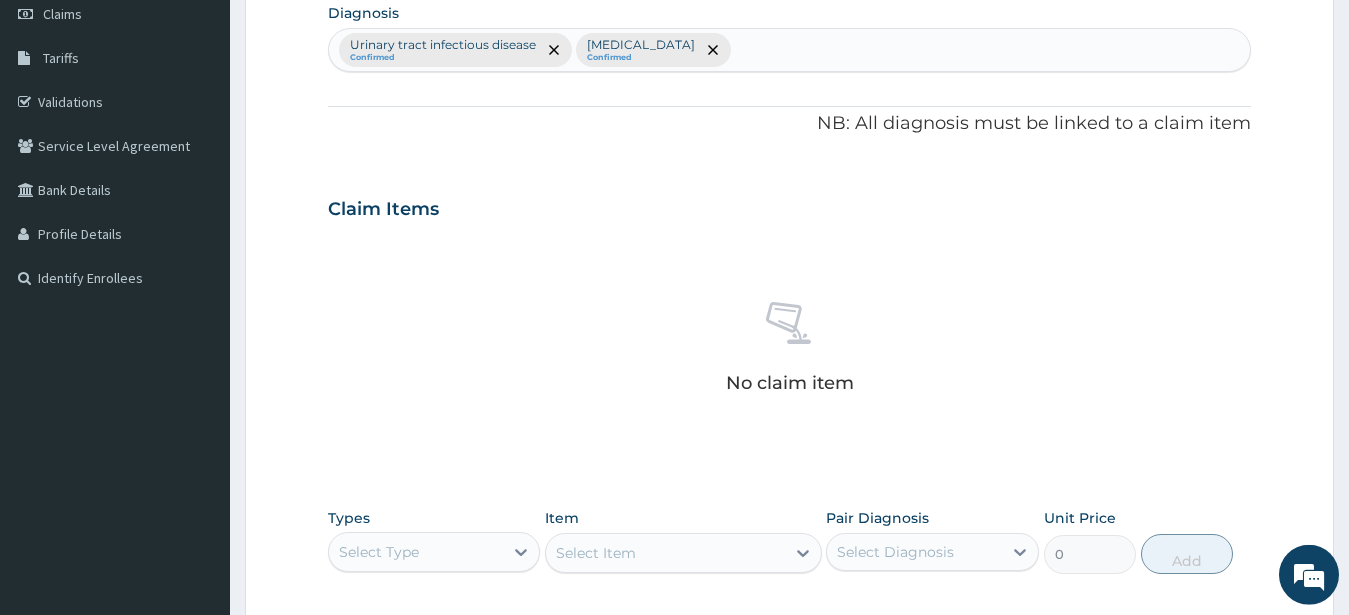 scroll, scrollTop: 544, scrollLeft: 0, axis: vertical 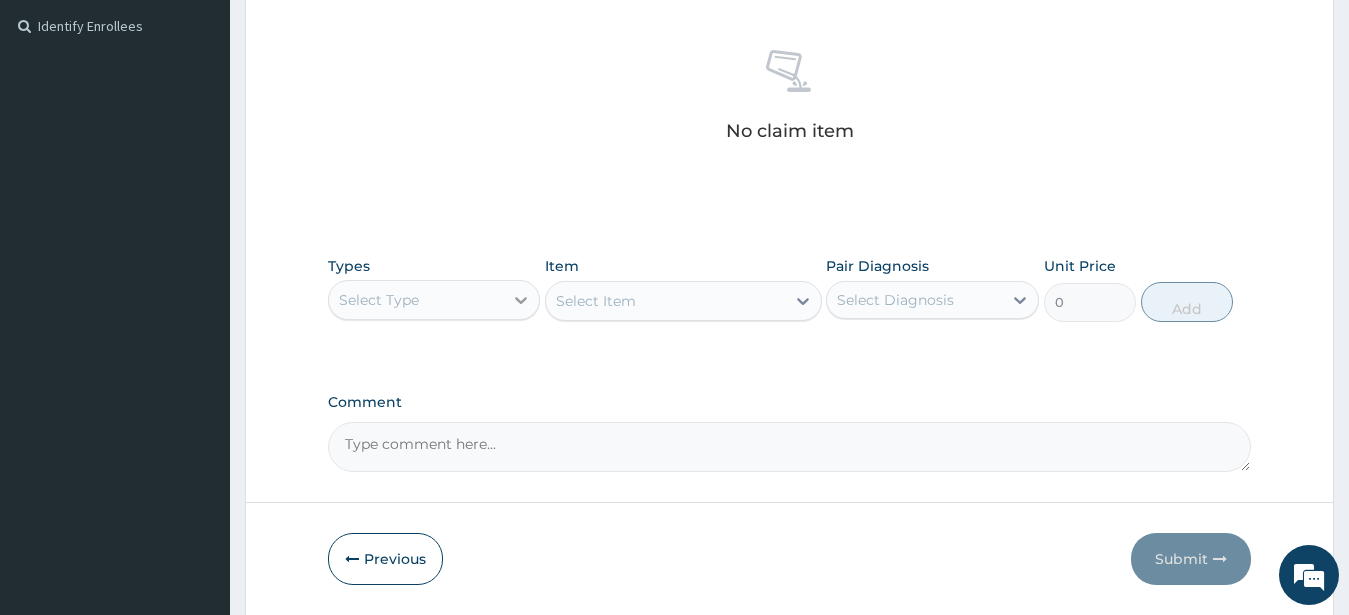 click at bounding box center (521, 300) 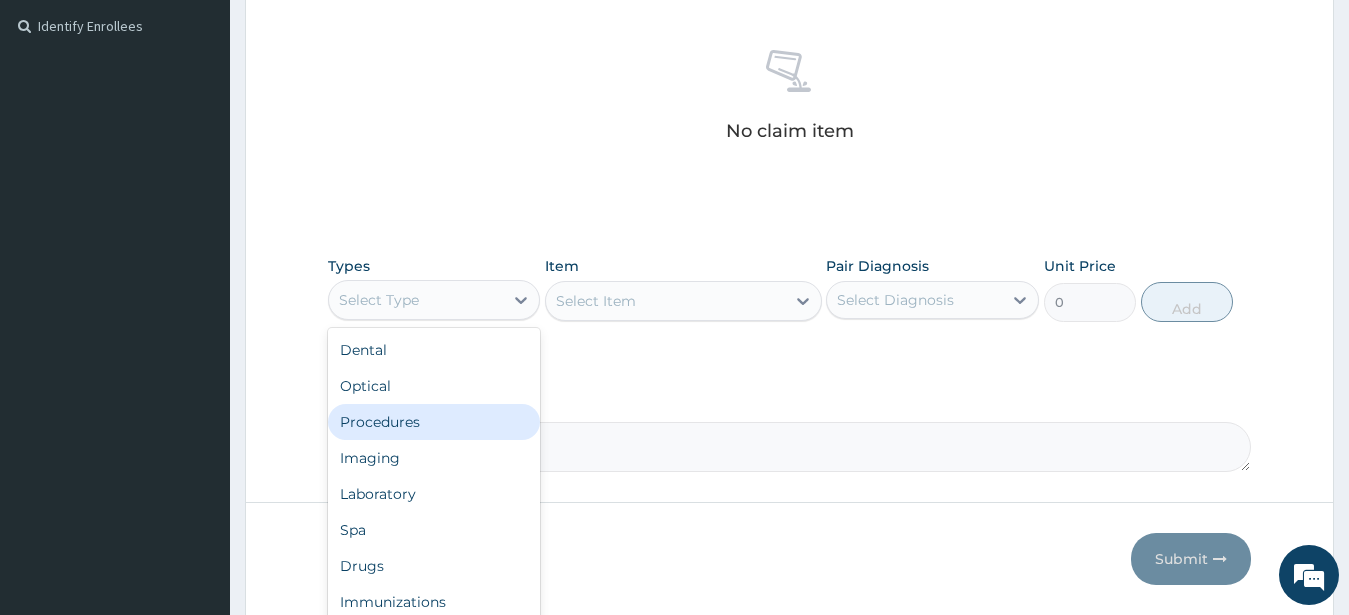 click on "Procedures" at bounding box center [434, 422] 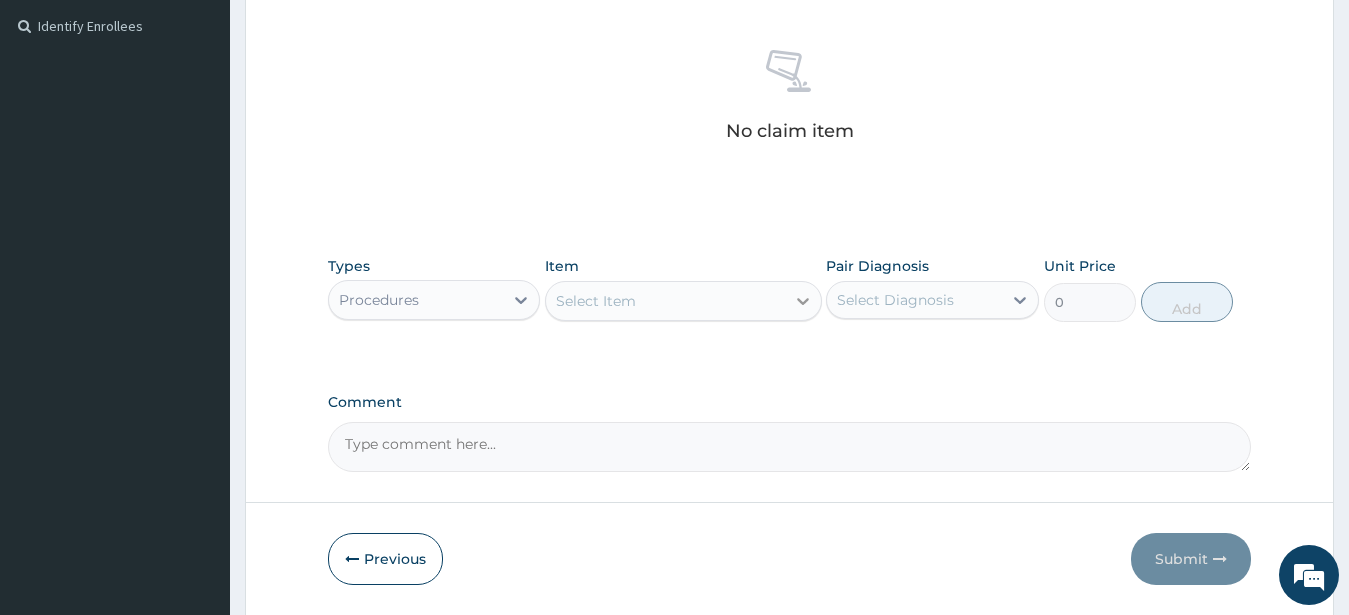 click at bounding box center [803, 301] 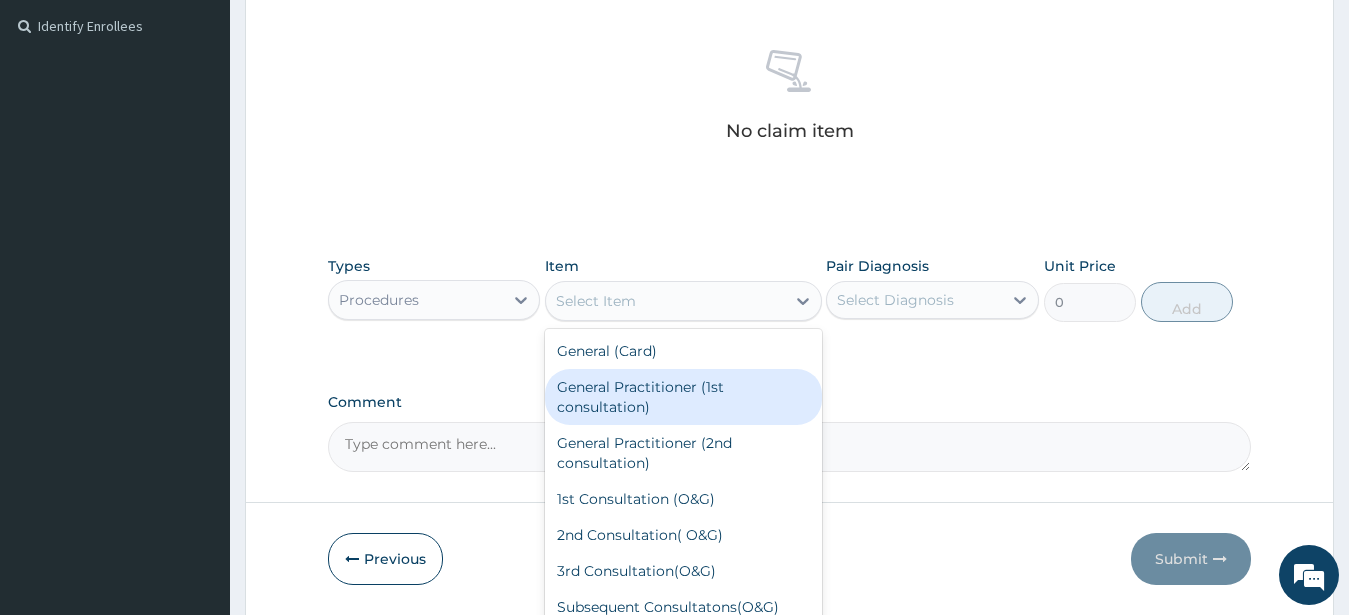 click on "General Practitioner (1st consultation)" at bounding box center [683, 397] 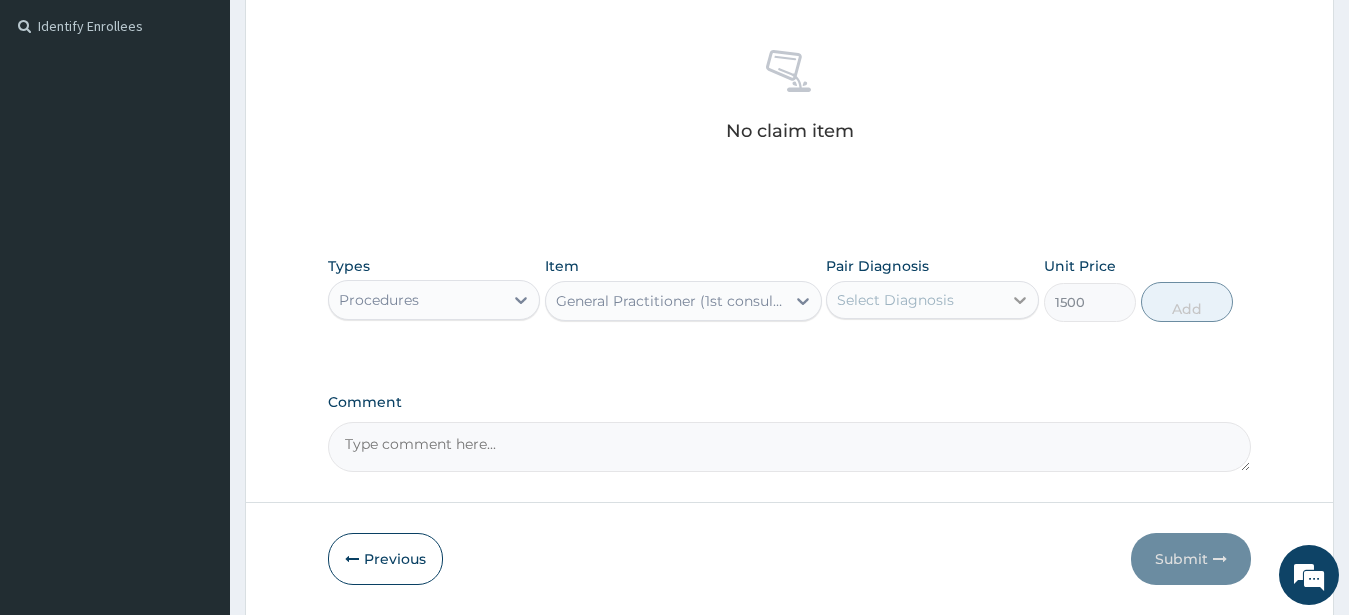 click 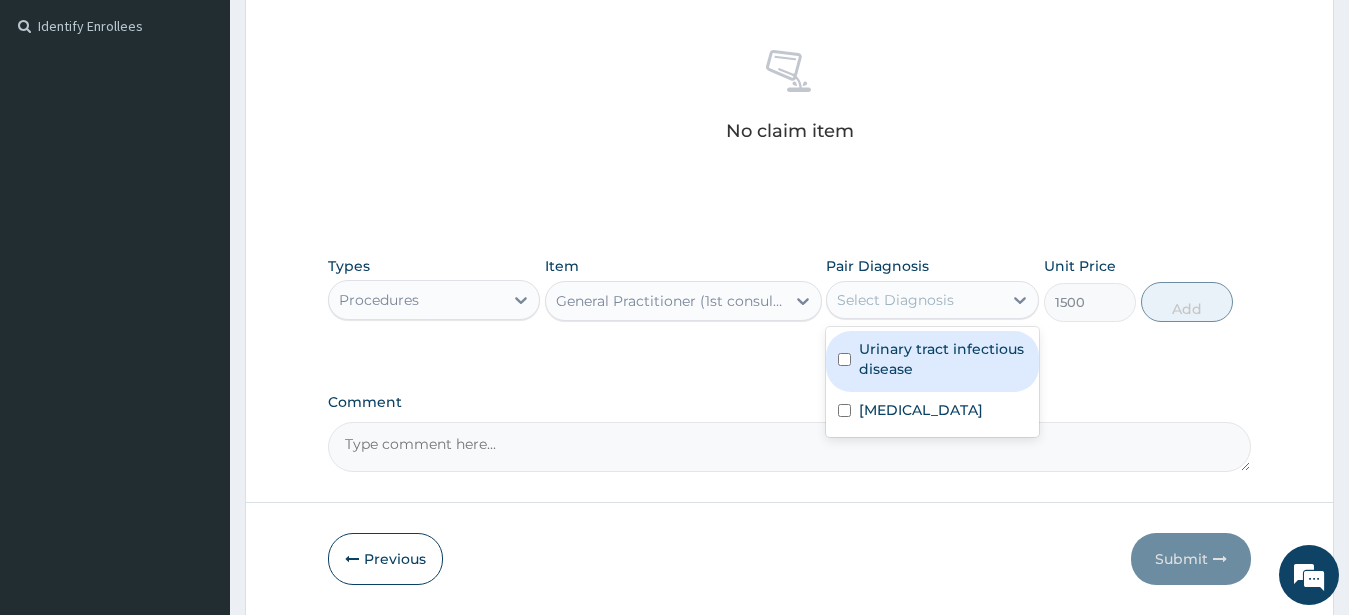 click at bounding box center (844, 359) 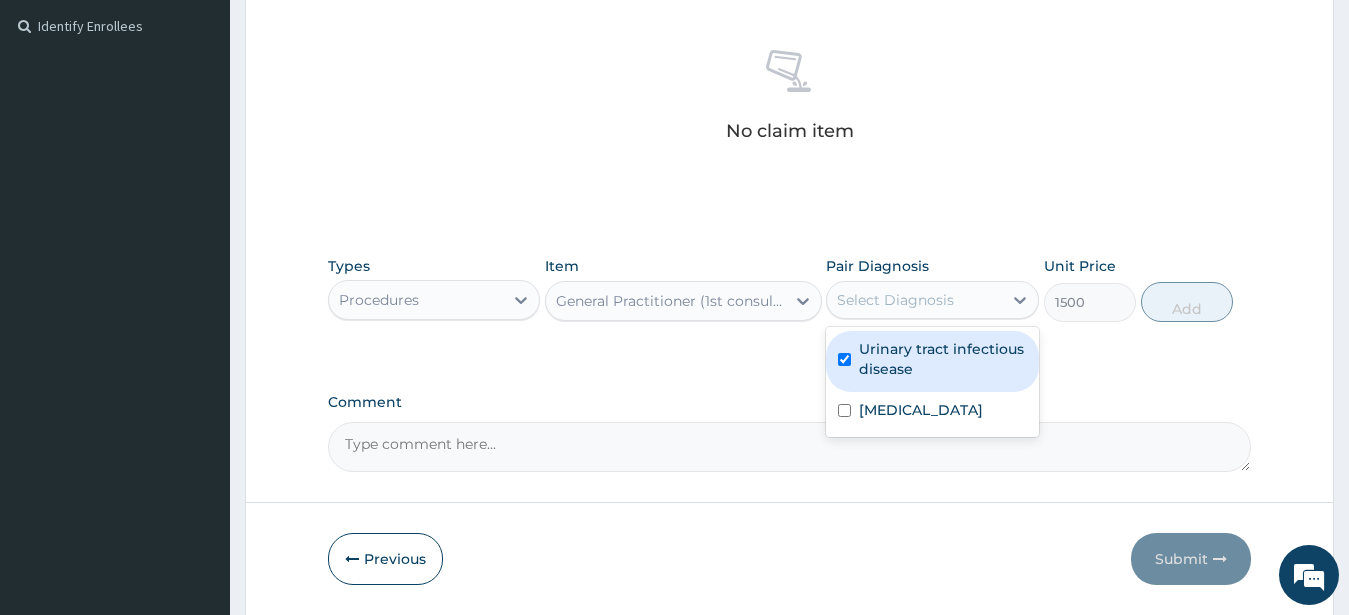 checkbox on "true" 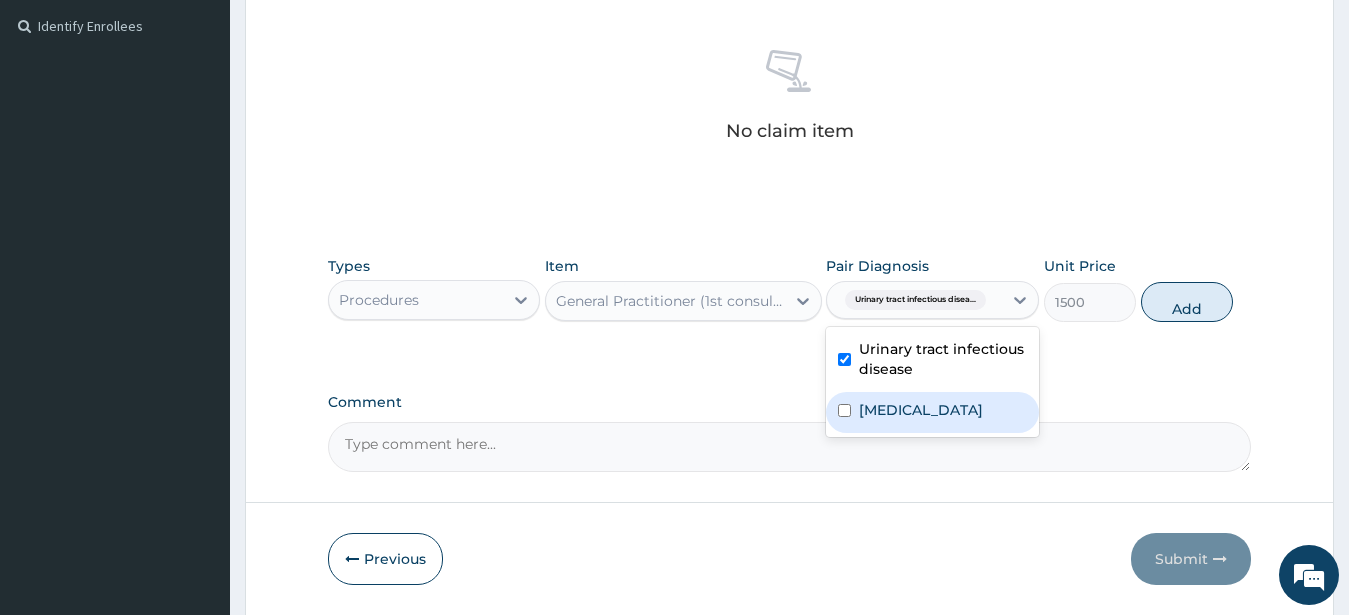 click on "[MEDICAL_DATA]" at bounding box center [921, 410] 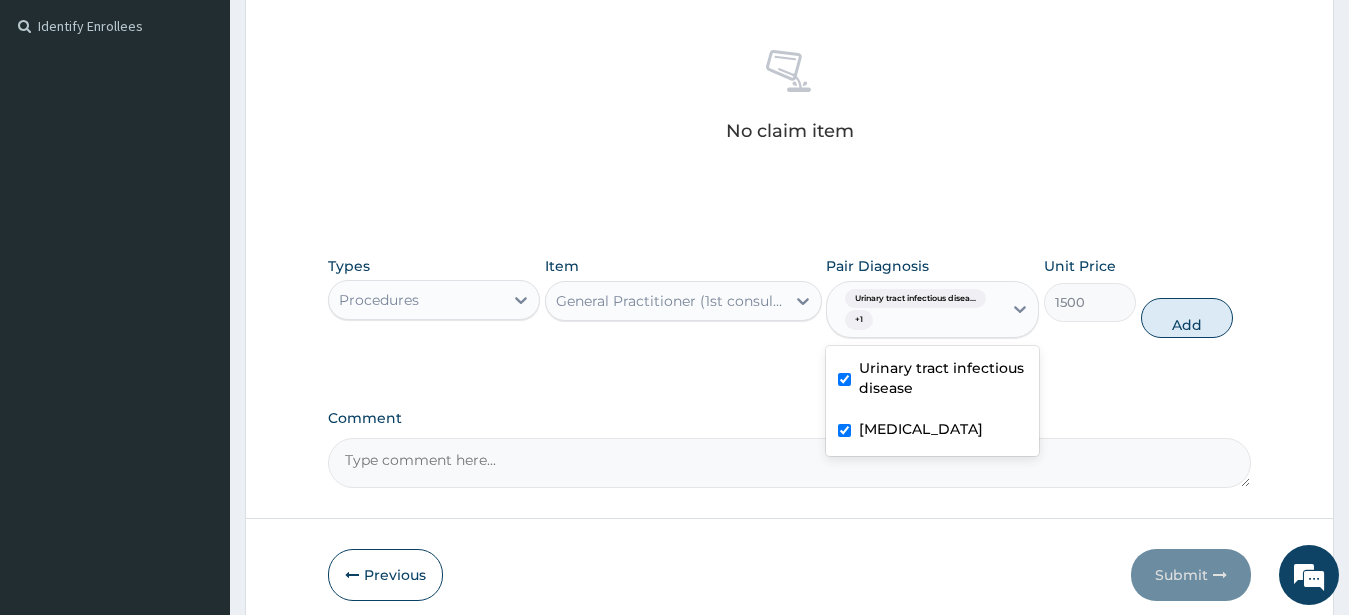checkbox on "true" 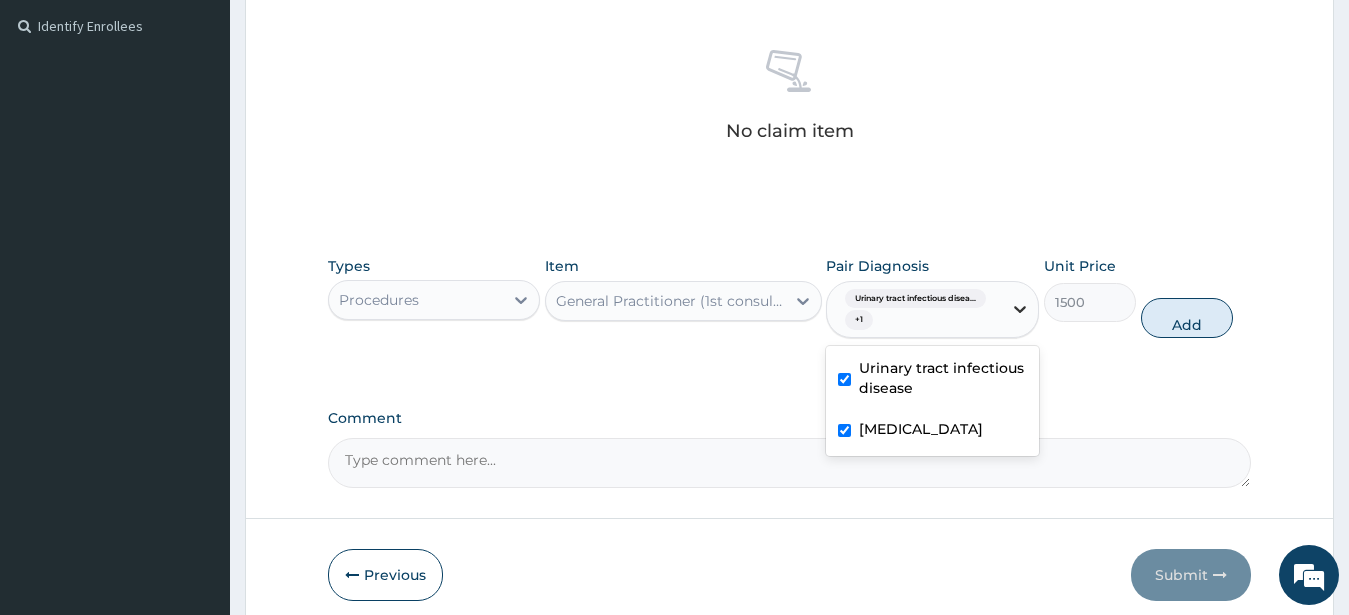 click on "Urinary tract infectious disea...  + 1" at bounding box center [932, 310] 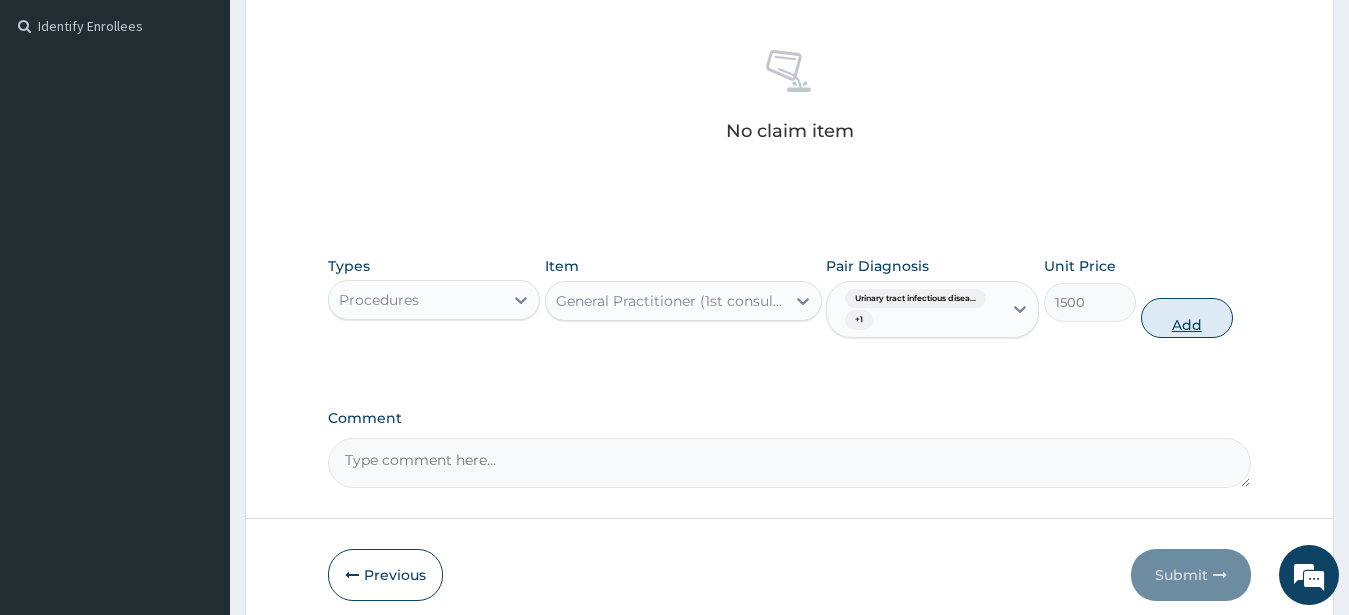 click on "Add" at bounding box center [1187, 318] 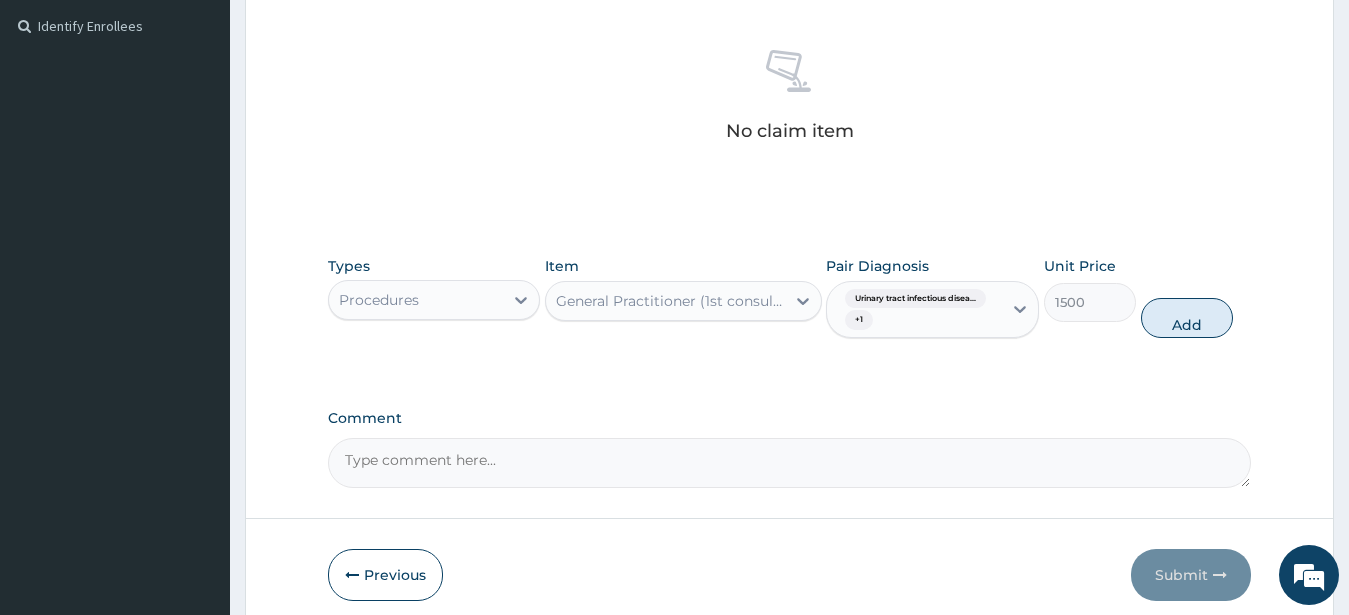type on "0" 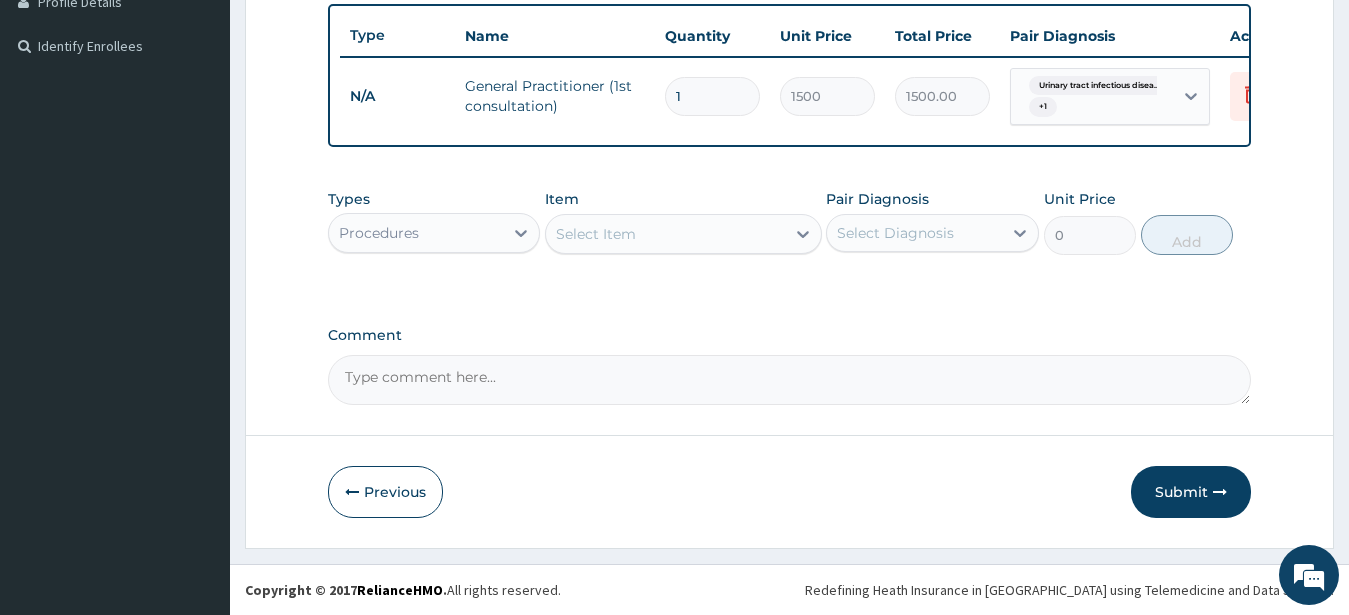 scroll, scrollTop: 541, scrollLeft: 0, axis: vertical 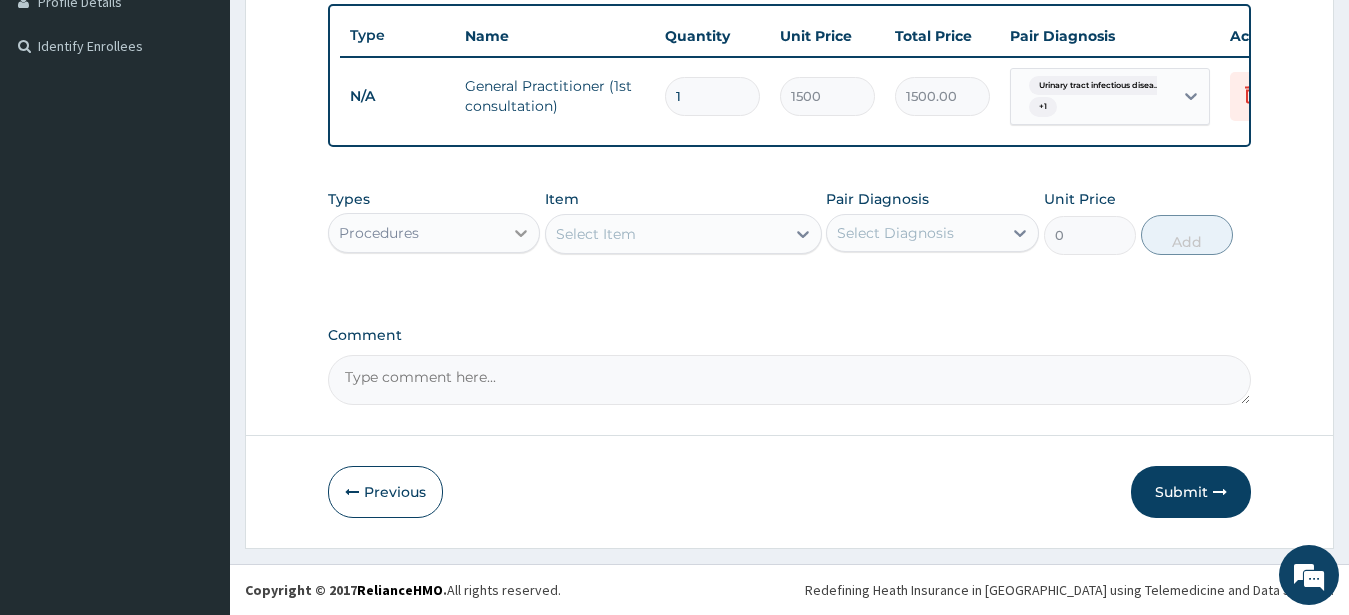 click 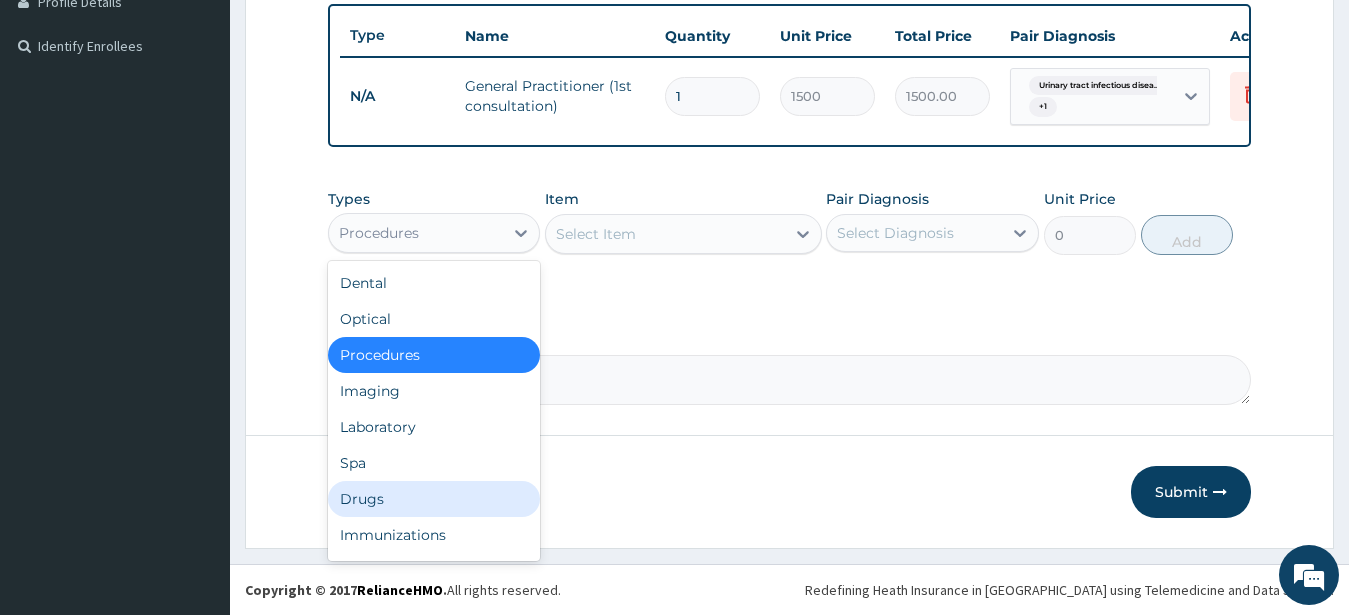 click on "Drugs" at bounding box center [434, 499] 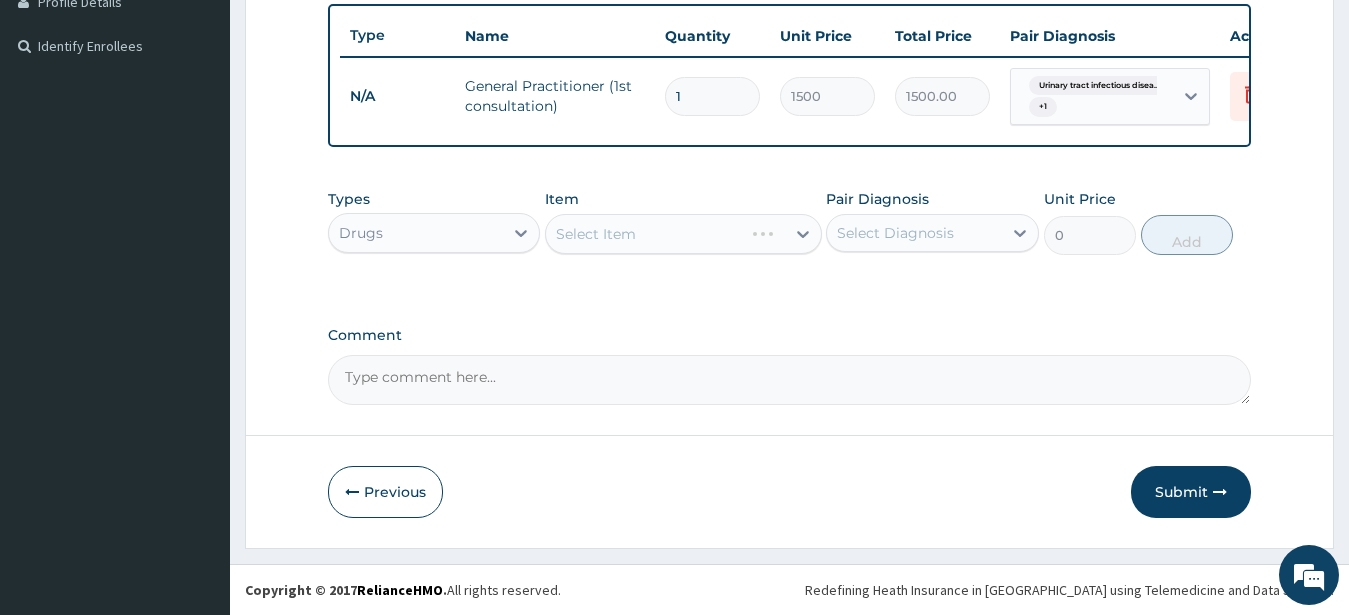 click on "Select Item" at bounding box center (683, 234) 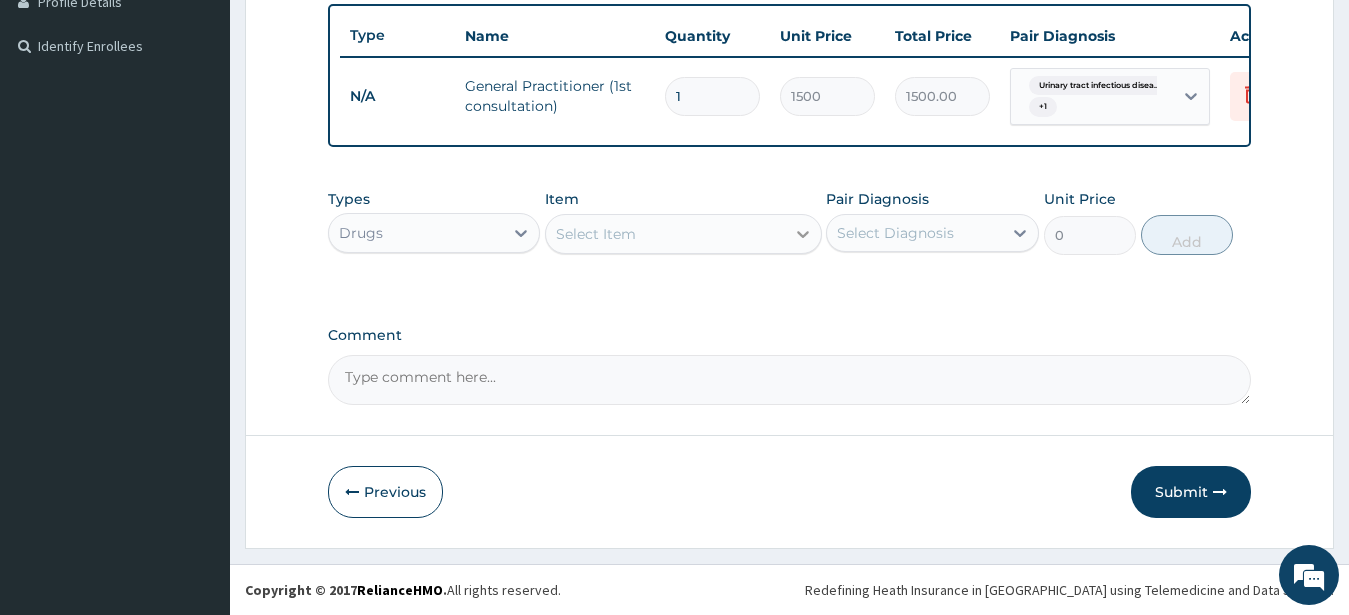 click 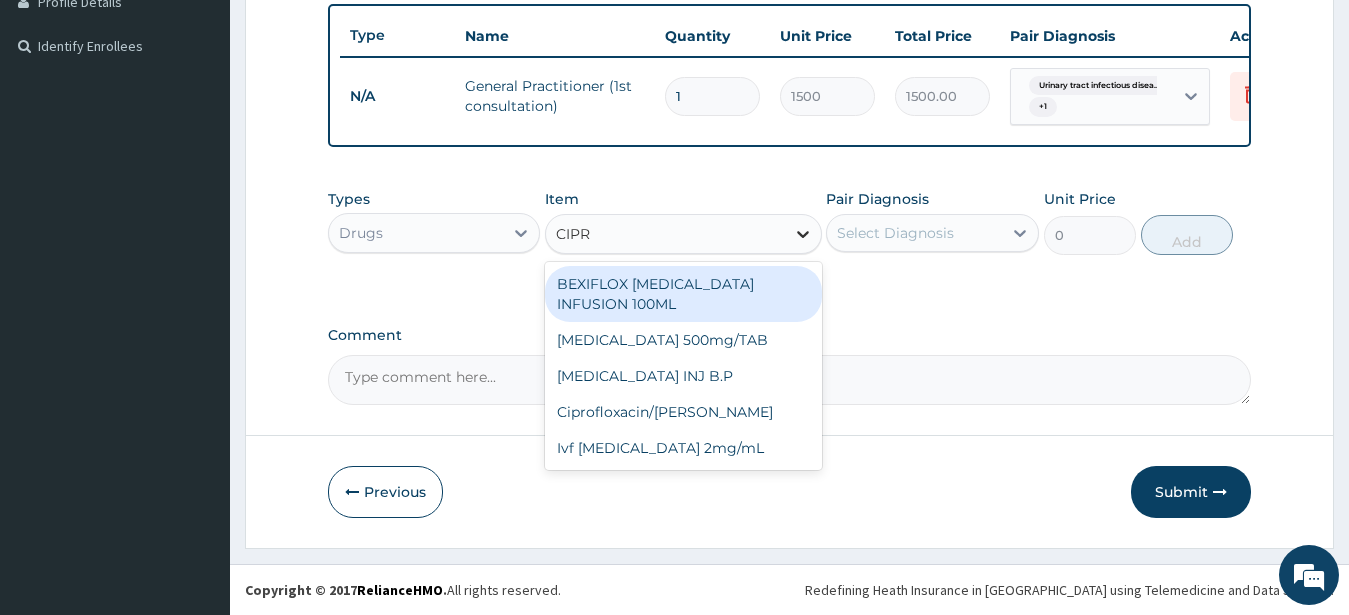 type on "CIPRO" 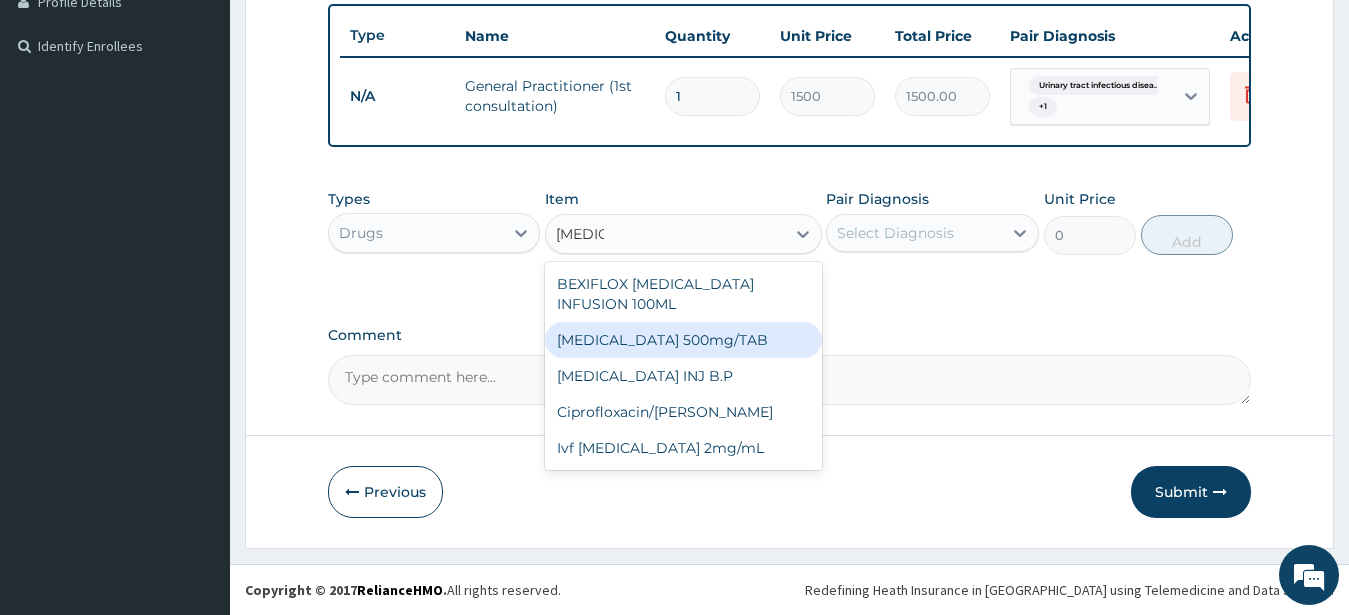 click on "Ciprofloxacin 500mg/TAB" at bounding box center [683, 340] 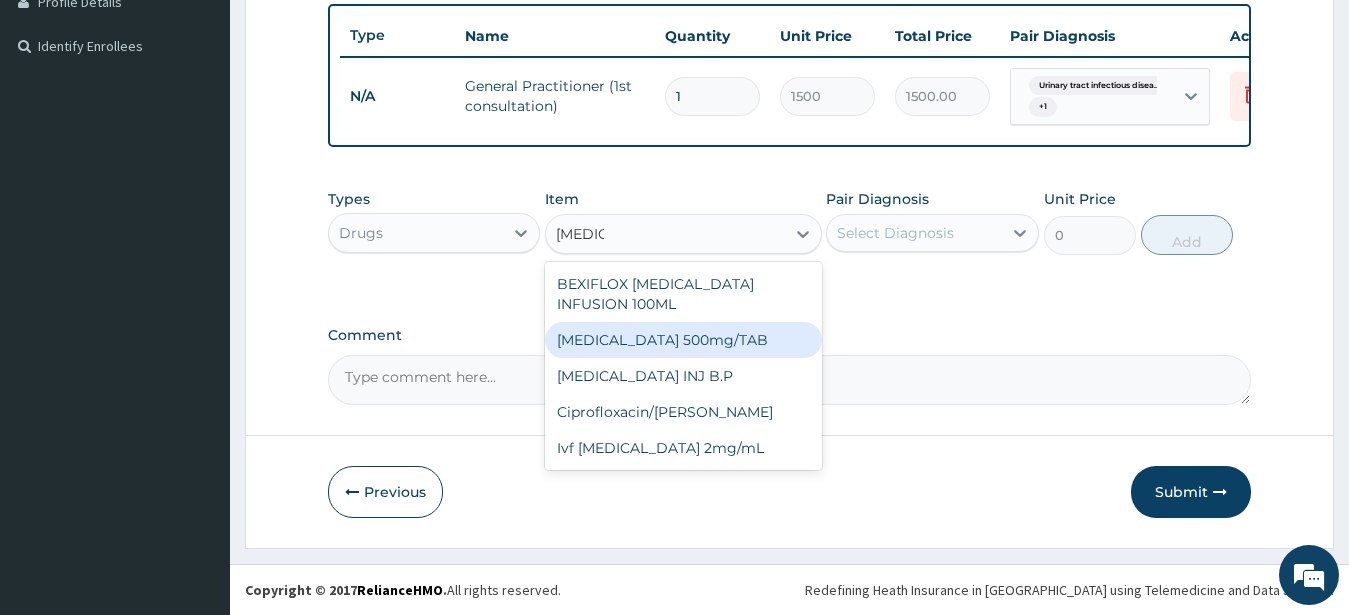 click on "PA Code / Prescription Code Enter Code(Secondary Care Only) Encounter Date 14-03-2025 Diagnosis Urinary tract infectious disease Confirmed Insomnia Confirmed NB: All diagnosis must be linked to a claim item Claim Items Type Name Quantity Unit Price Total Price Pair Diagnosis Actions N/A General Practitioner (1st consultation) 1 1500 1500.00 Urinary tract infectious disea...  + 1 Delete Types Drugs Item option General Practitioner (1st consultation), selected. option Ciprofloxacin 500mg/TAB focused, 481 of 1044. 5 results available for search term CIPRO. Use Up and Down to choose options, press Enter to select the currently focused option, press Escape to exit the menu, press Tab to select the option and exit the menu. CIPRO CIPRO BEXIFLOX CIPRO INFUSION 100ML Ciprofloxacin 500mg/TAB CIPROFLOXACIN INJ B.P Ciprofloxacin/Gutt Ivf Ciprofloxacin 2mg/mL Pair Diagnosis Select Diagnosis Unit Price 0 Add Comment" at bounding box center (790, 36) 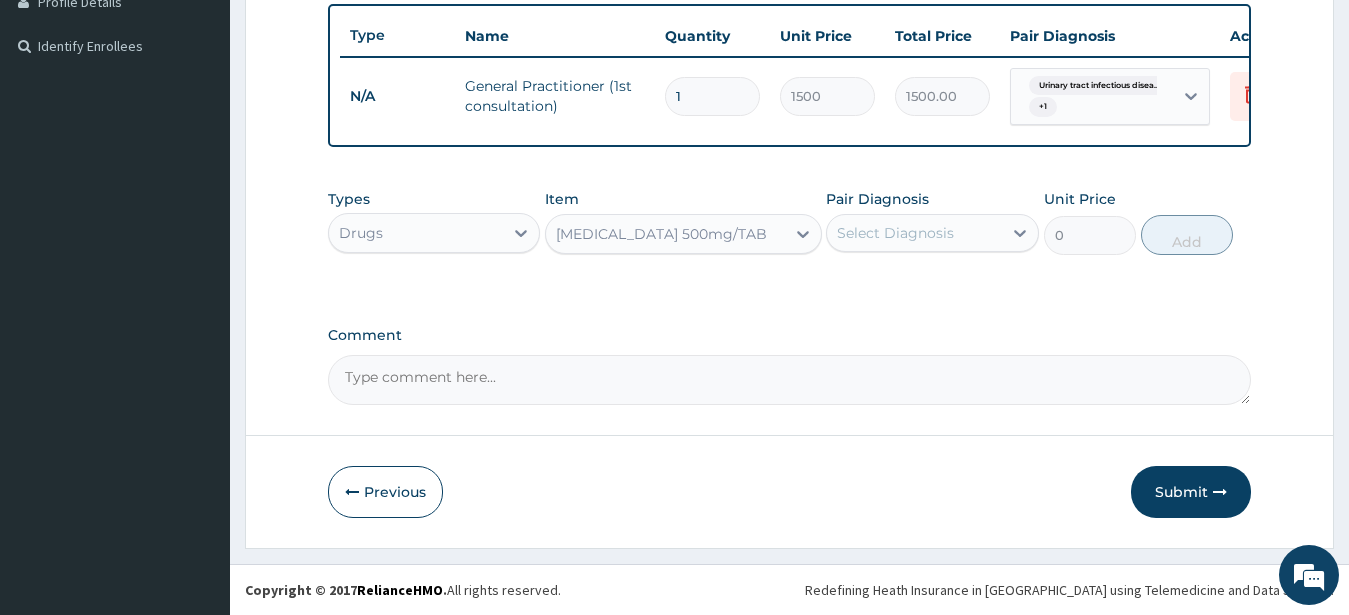 type 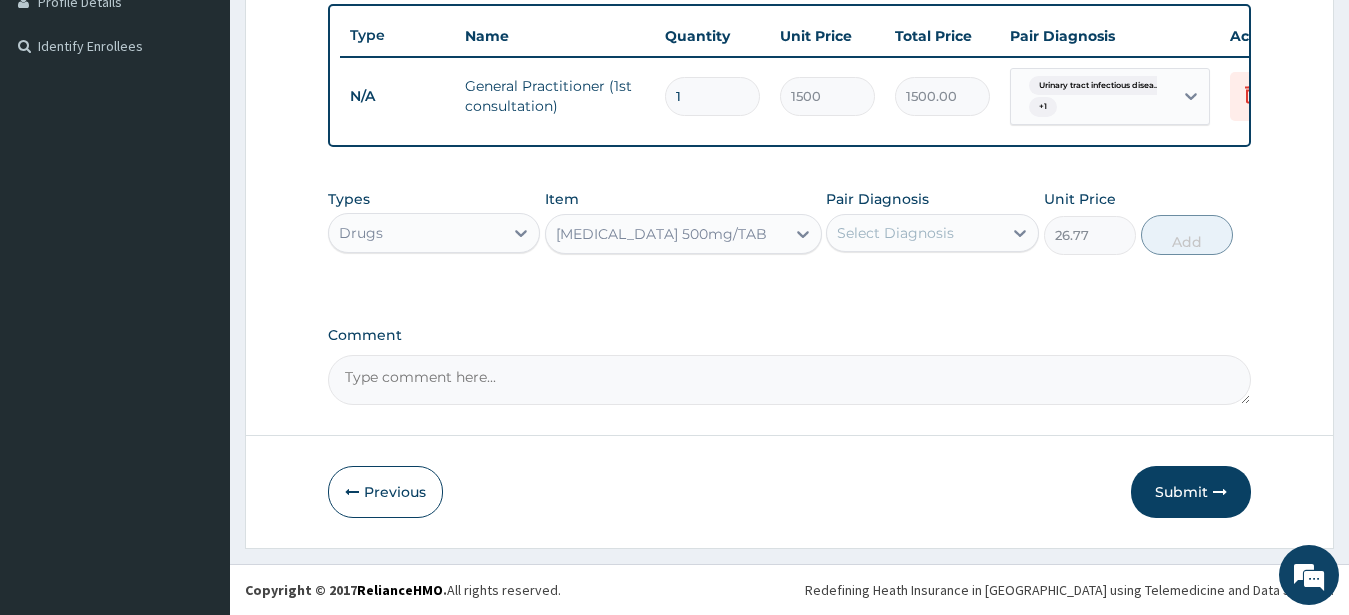 click on "Select Diagnosis" at bounding box center [914, 233] 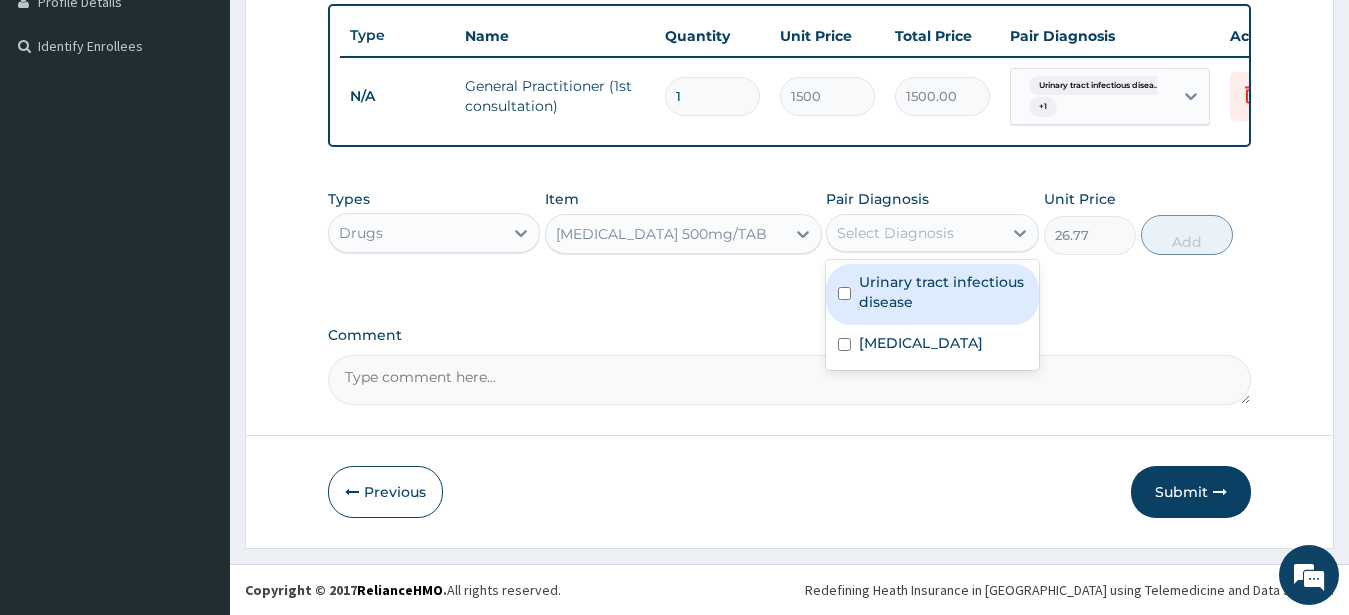 click on "Urinary tract infectious disease" at bounding box center [932, 294] 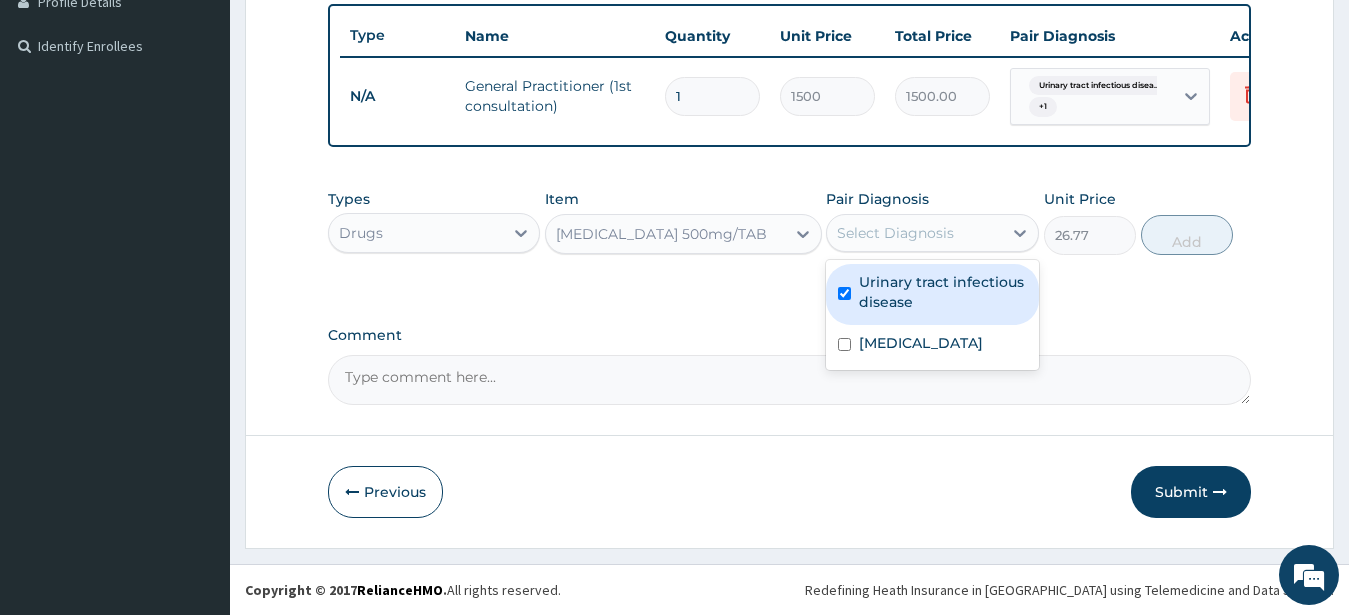 checkbox on "true" 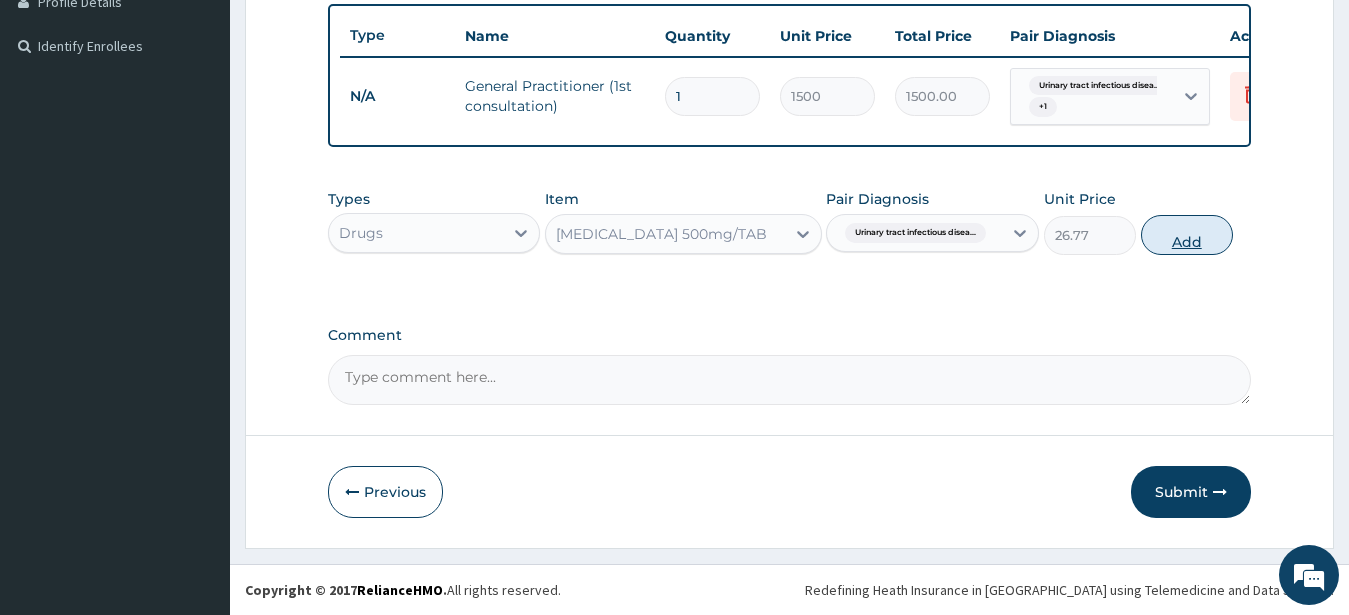 drag, startPoint x: 1021, startPoint y: 231, endPoint x: 1155, endPoint y: 233, distance: 134.01492 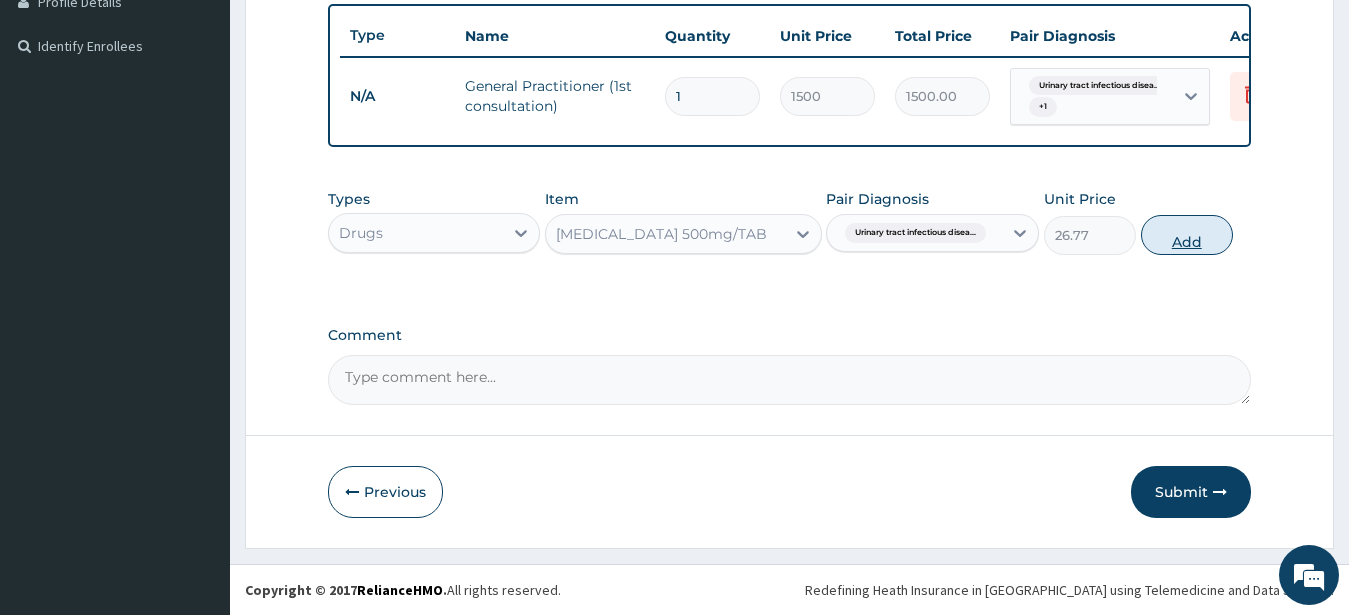 click 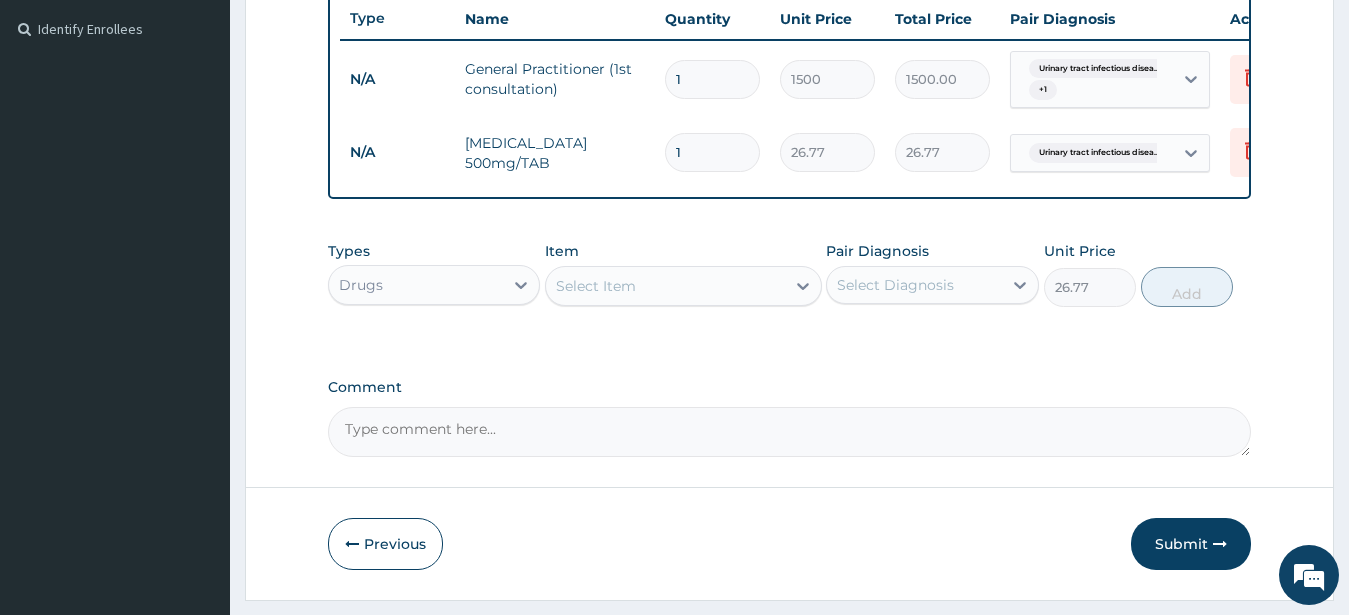 type on "0" 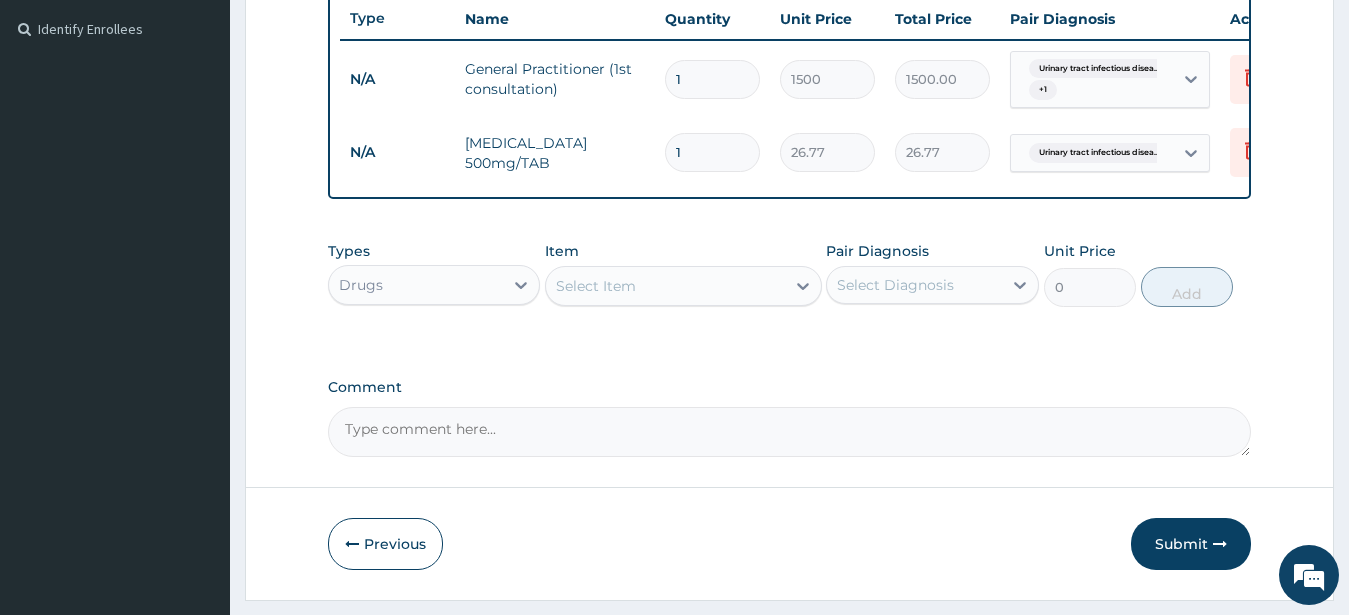 type on "10" 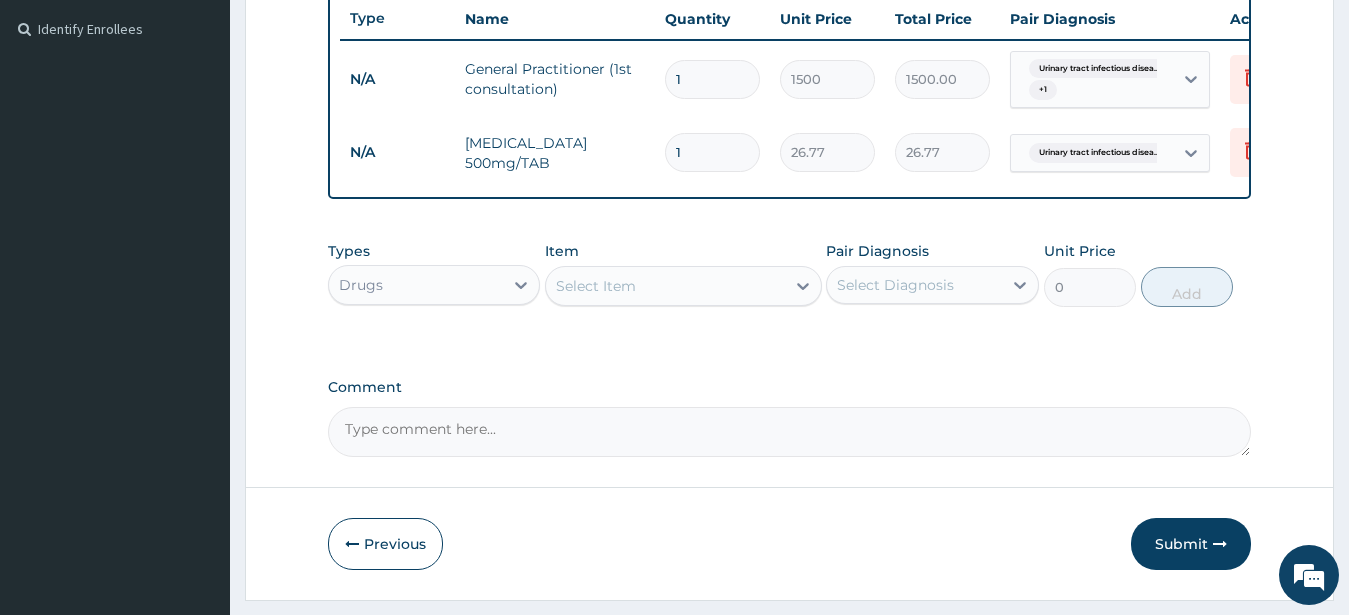 type on "267.70" 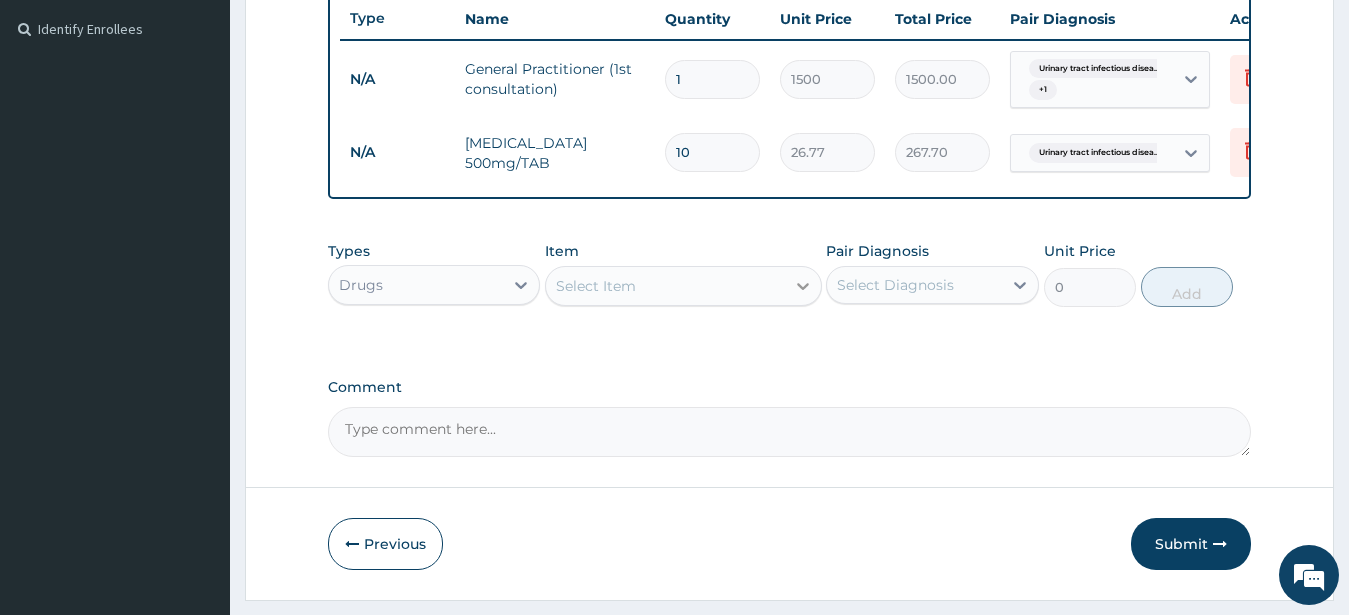 type on "10" 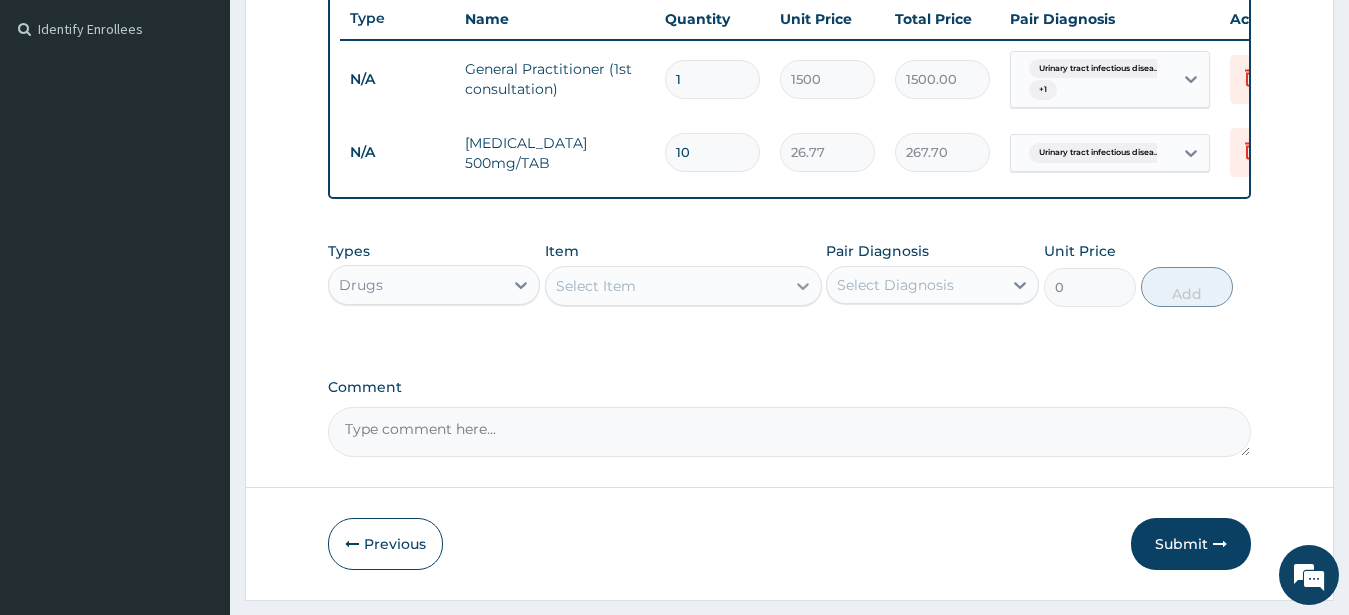 click at bounding box center [803, 286] 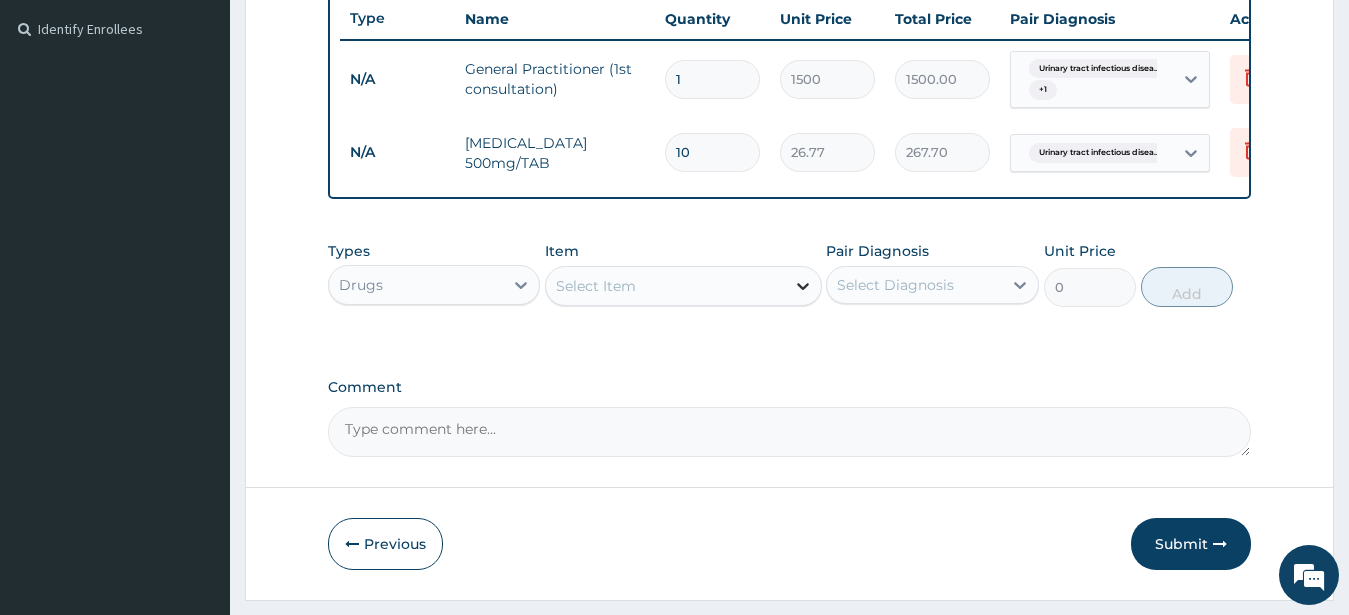 click 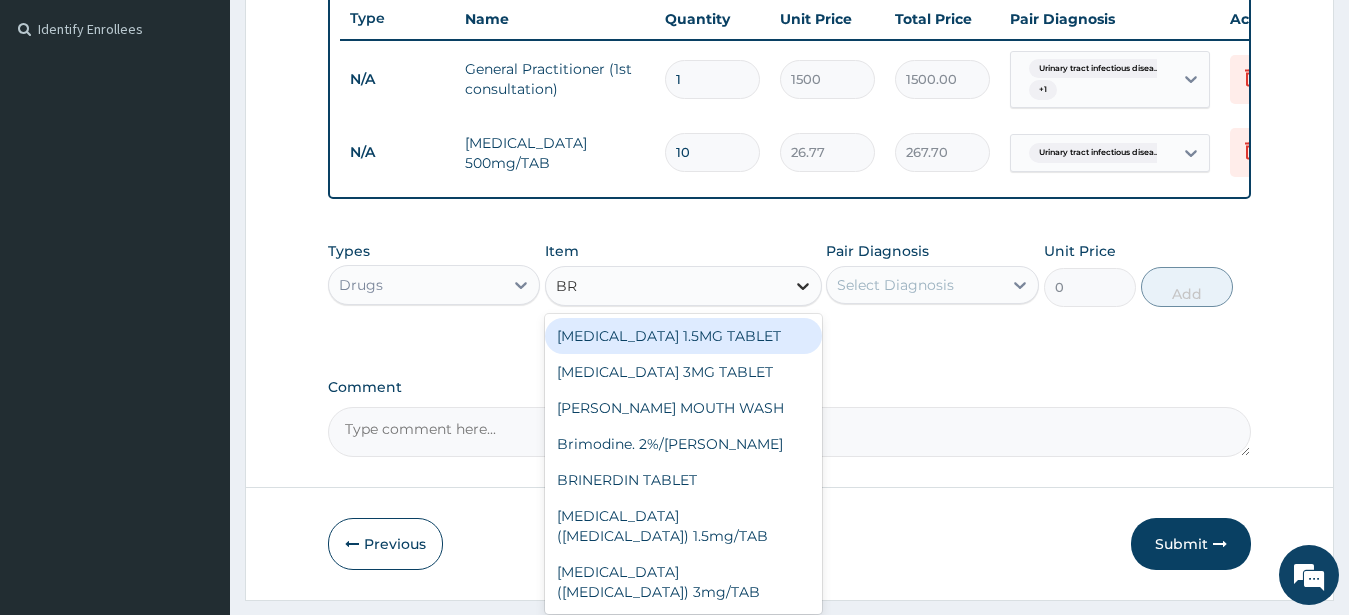 type on "BRO" 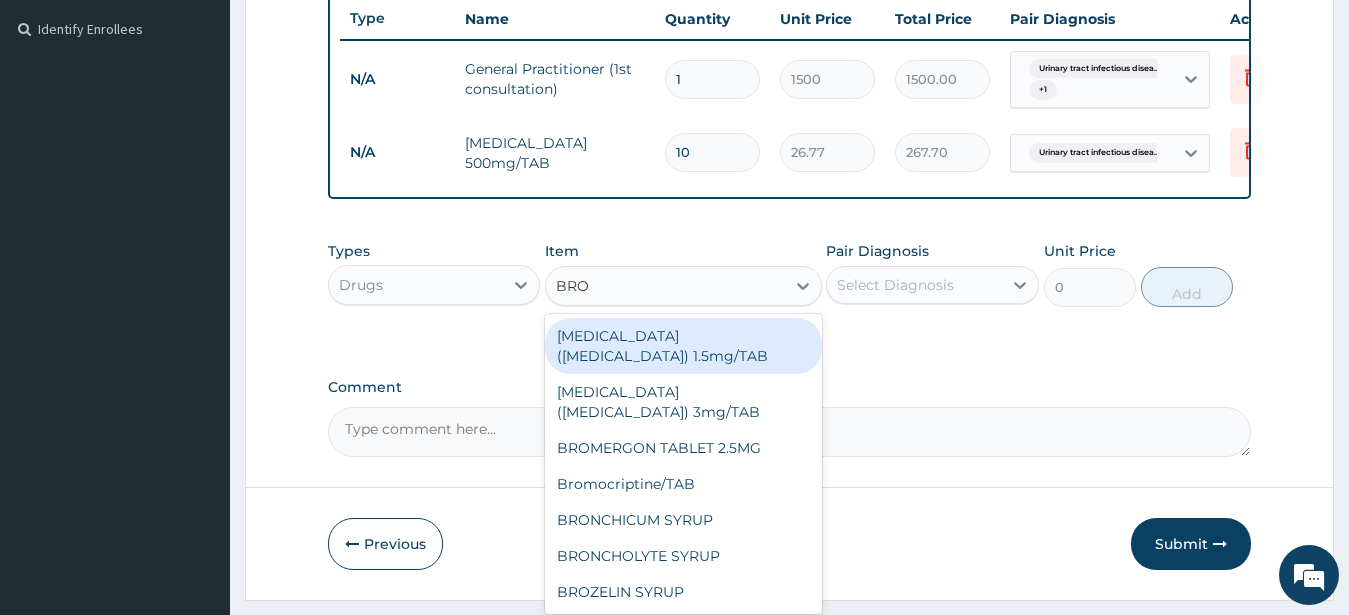 click on "[MEDICAL_DATA] ([MEDICAL_DATA]) 1.5mg/TAB" at bounding box center [683, 346] 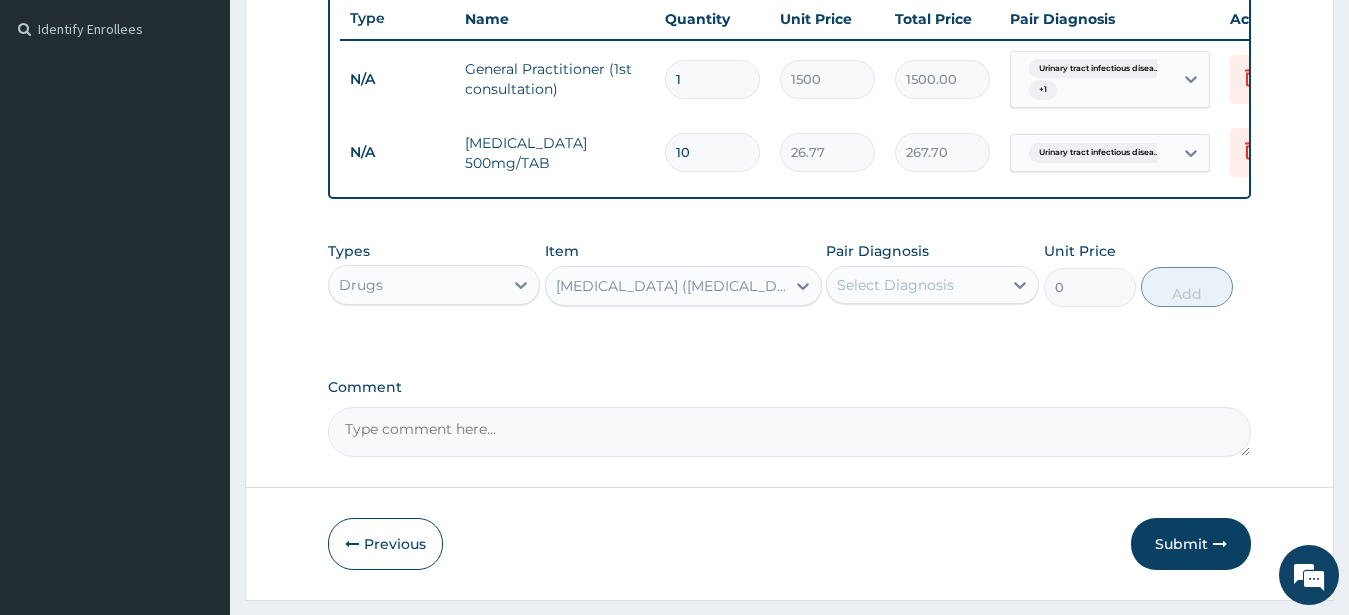 type 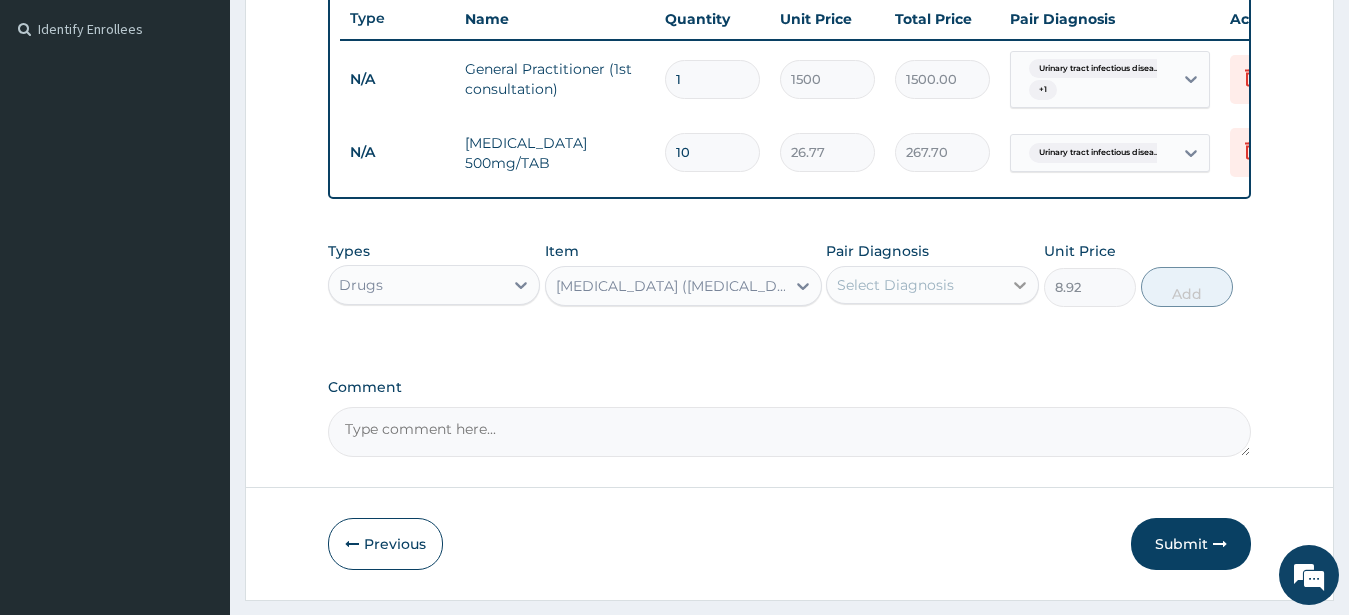 click at bounding box center [1020, 285] 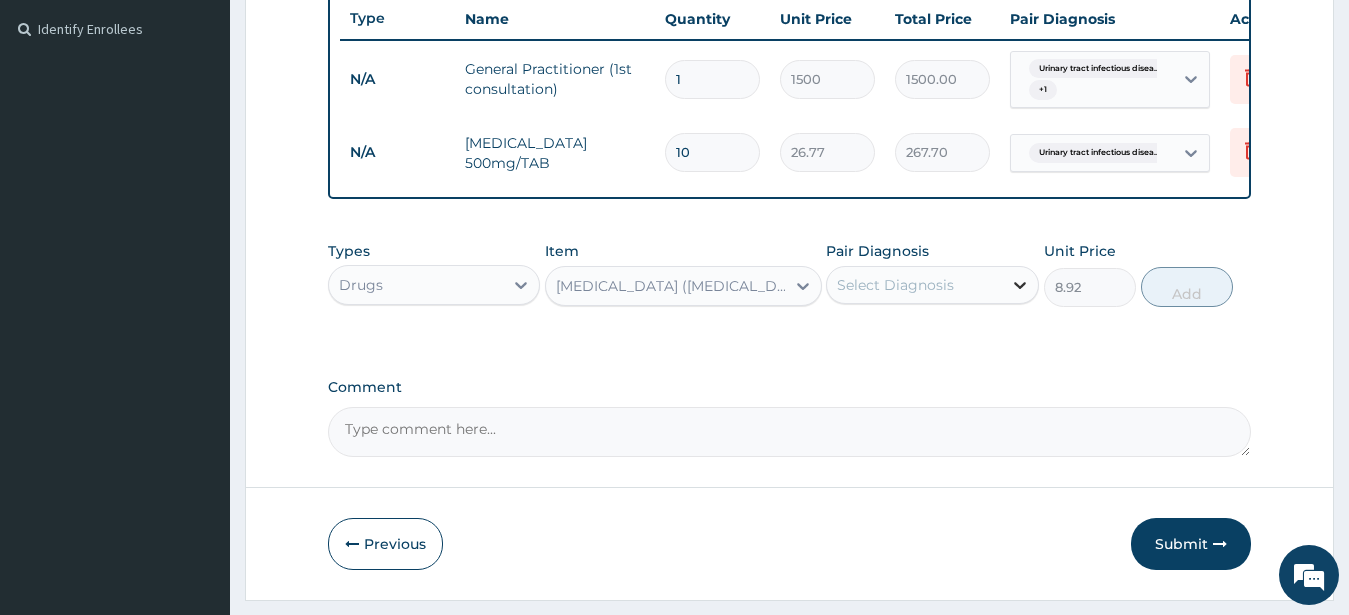 click 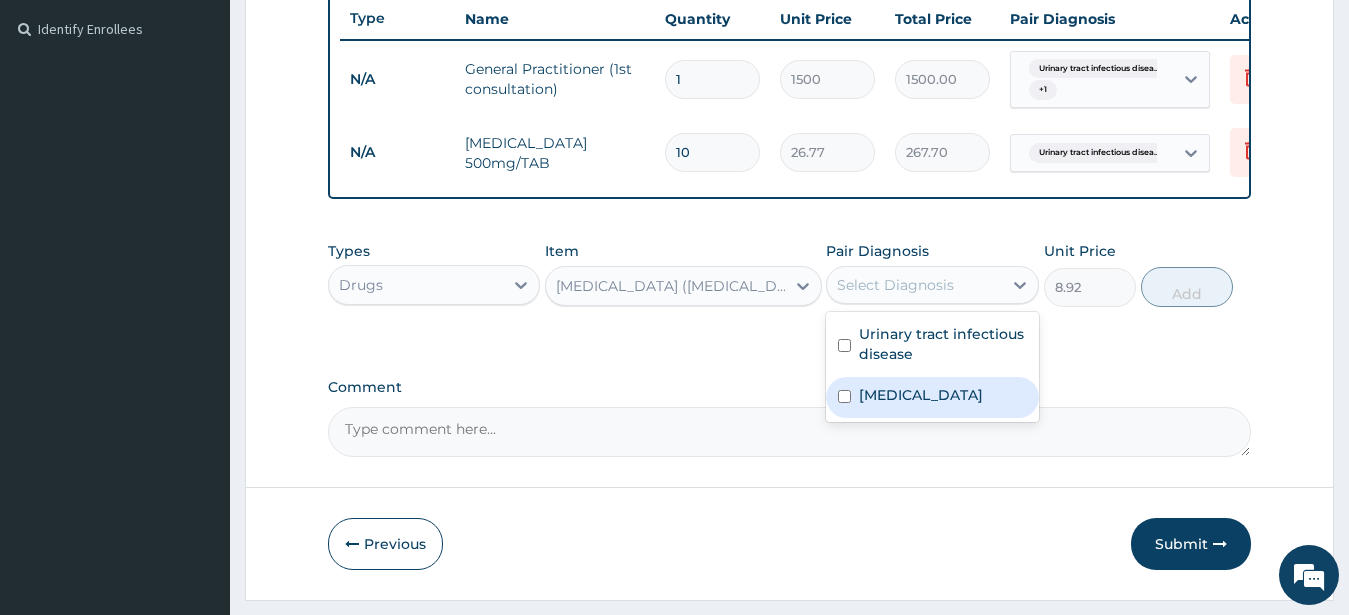 click on "Insomnia" at bounding box center [932, 397] 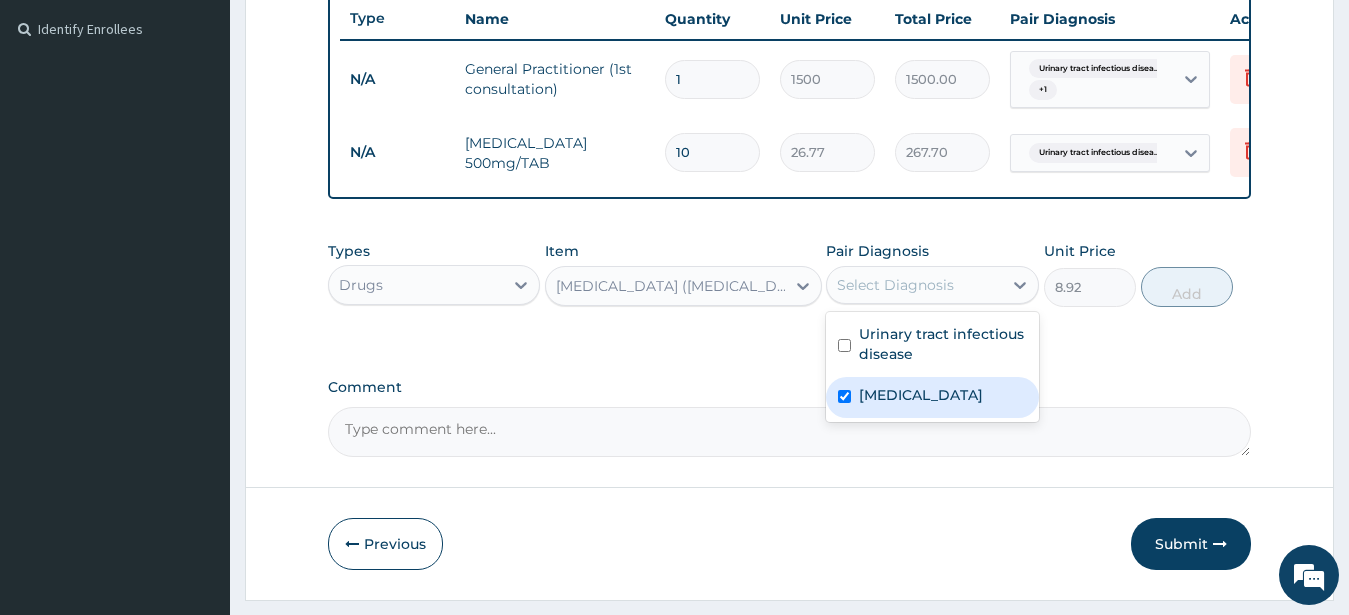 checkbox on "true" 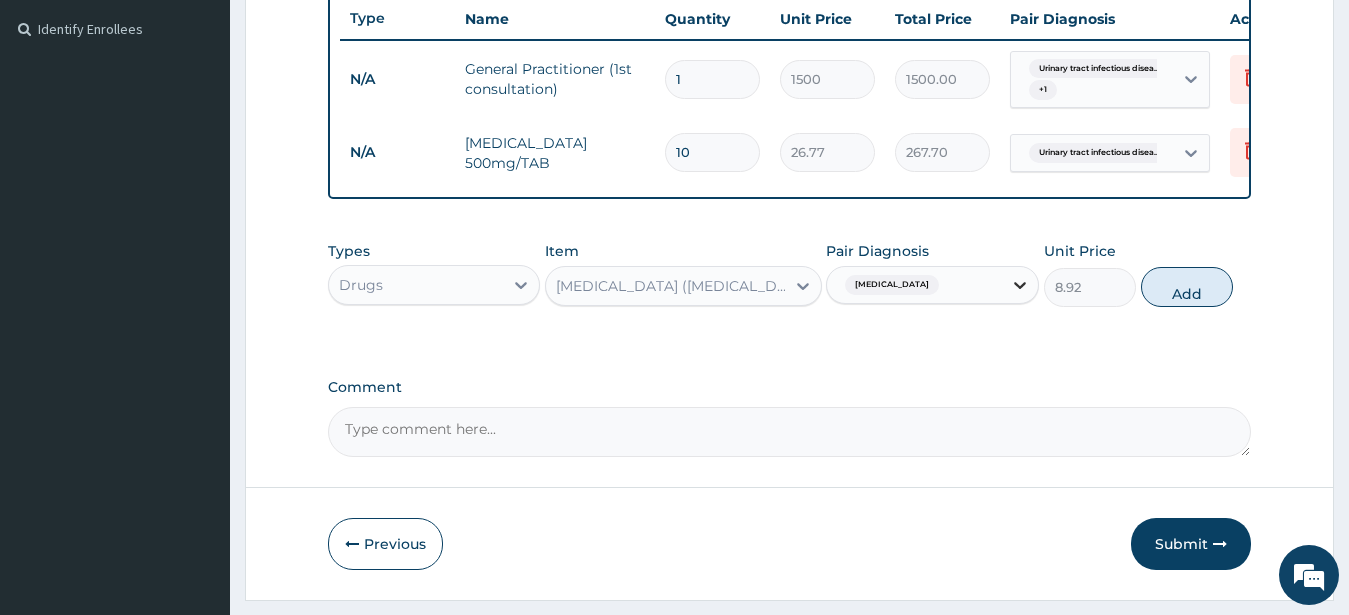 click at bounding box center (1020, 285) 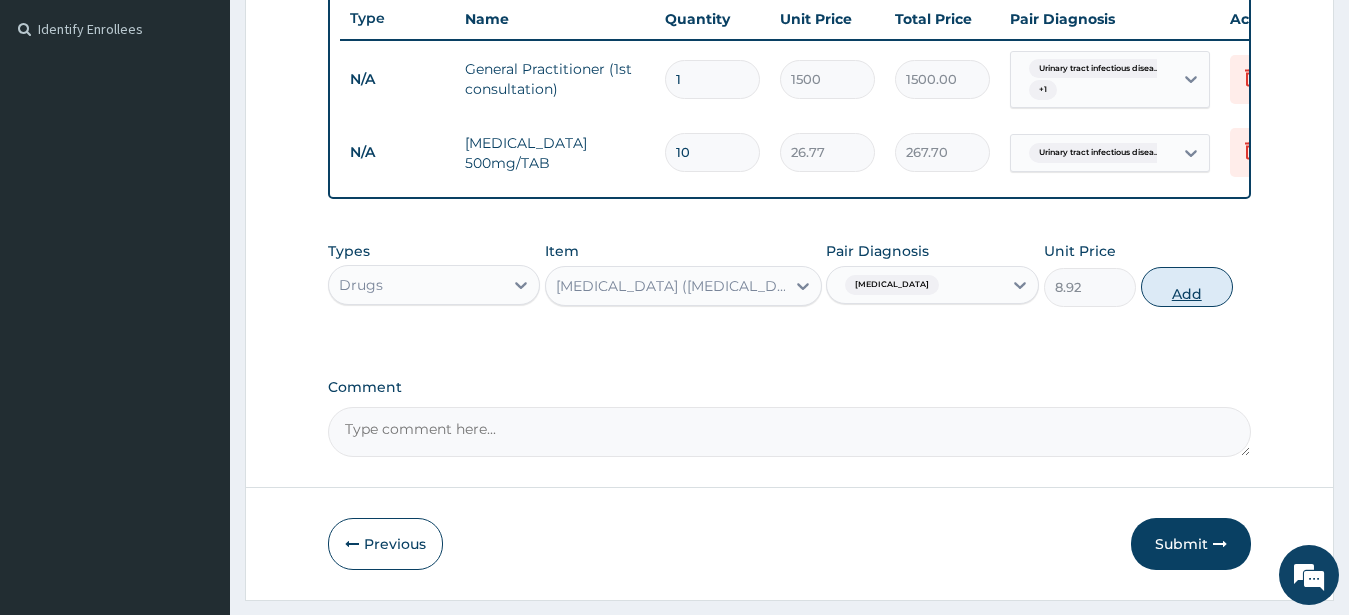 click on "Add" at bounding box center [1187, 287] 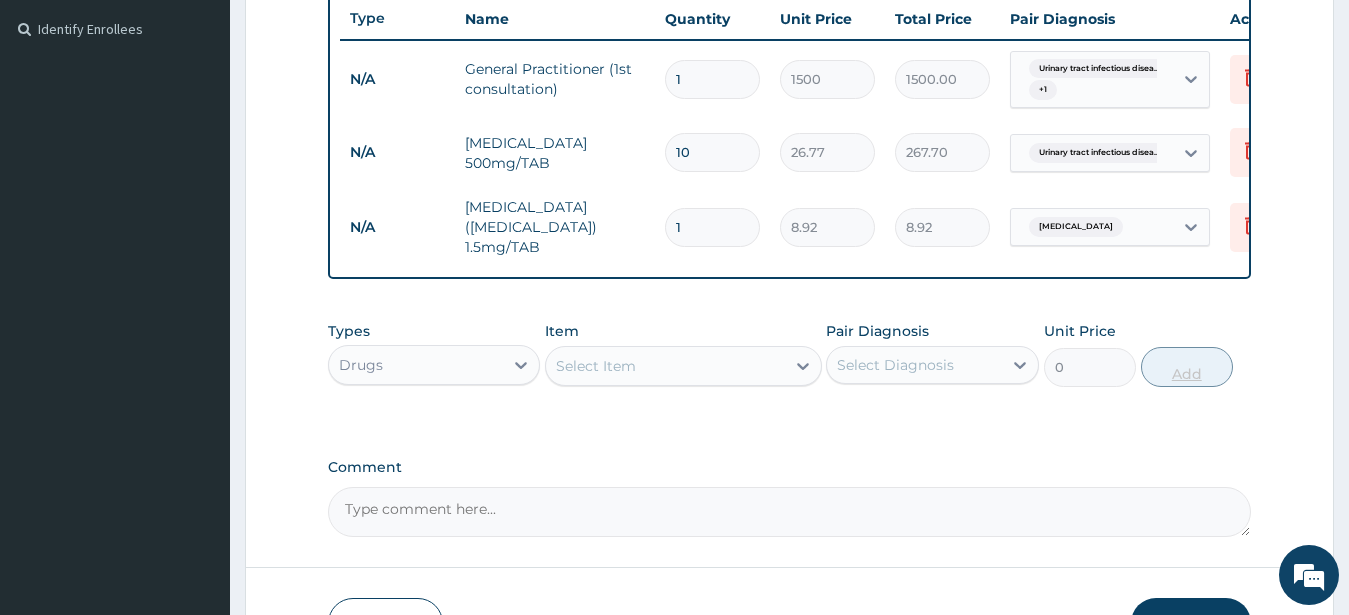 type 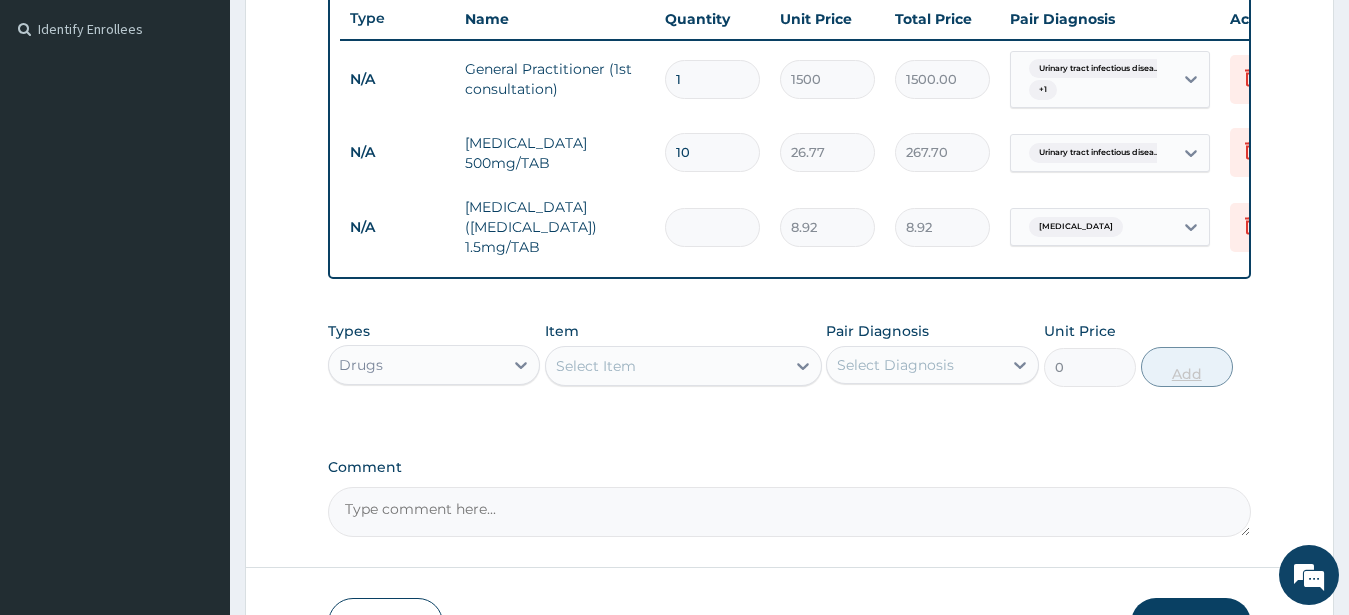 type on "0.00" 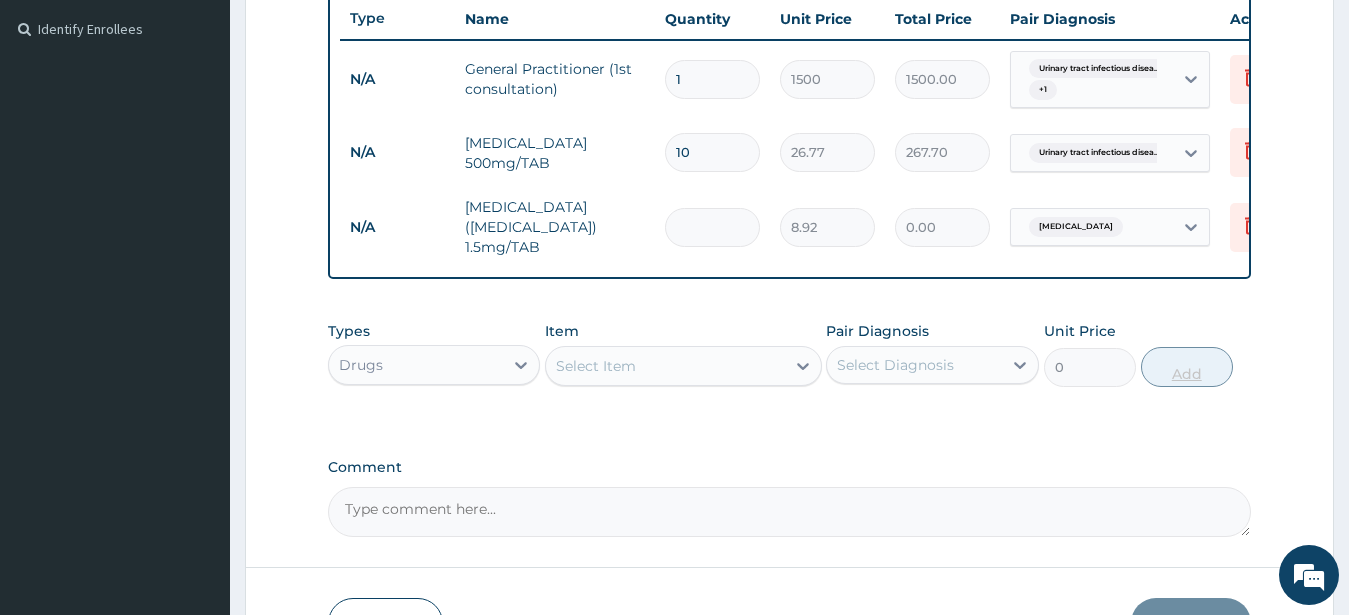 type on "3" 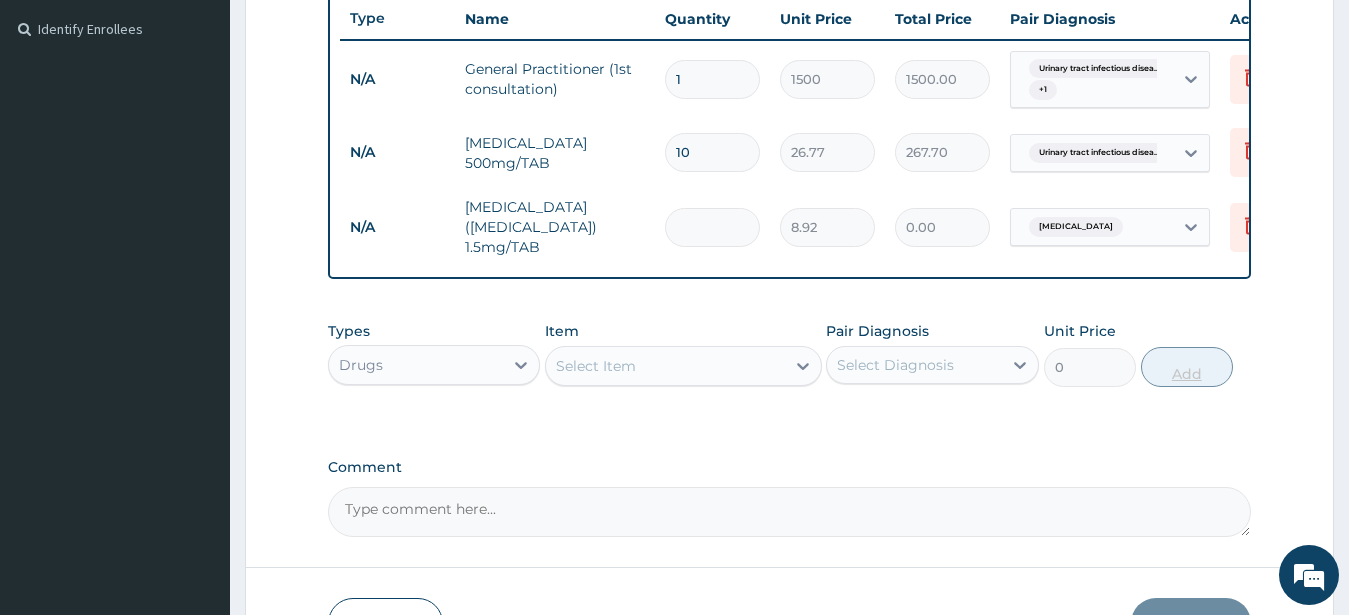 type on "26.76" 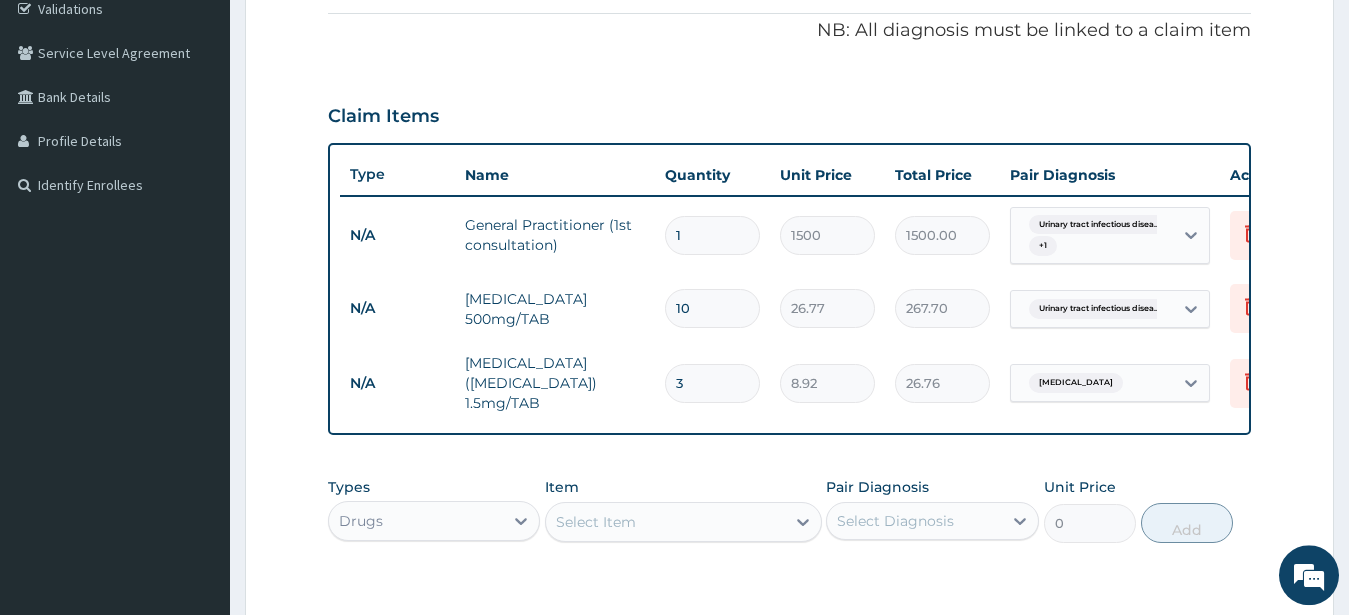 scroll, scrollTop: 679, scrollLeft: 0, axis: vertical 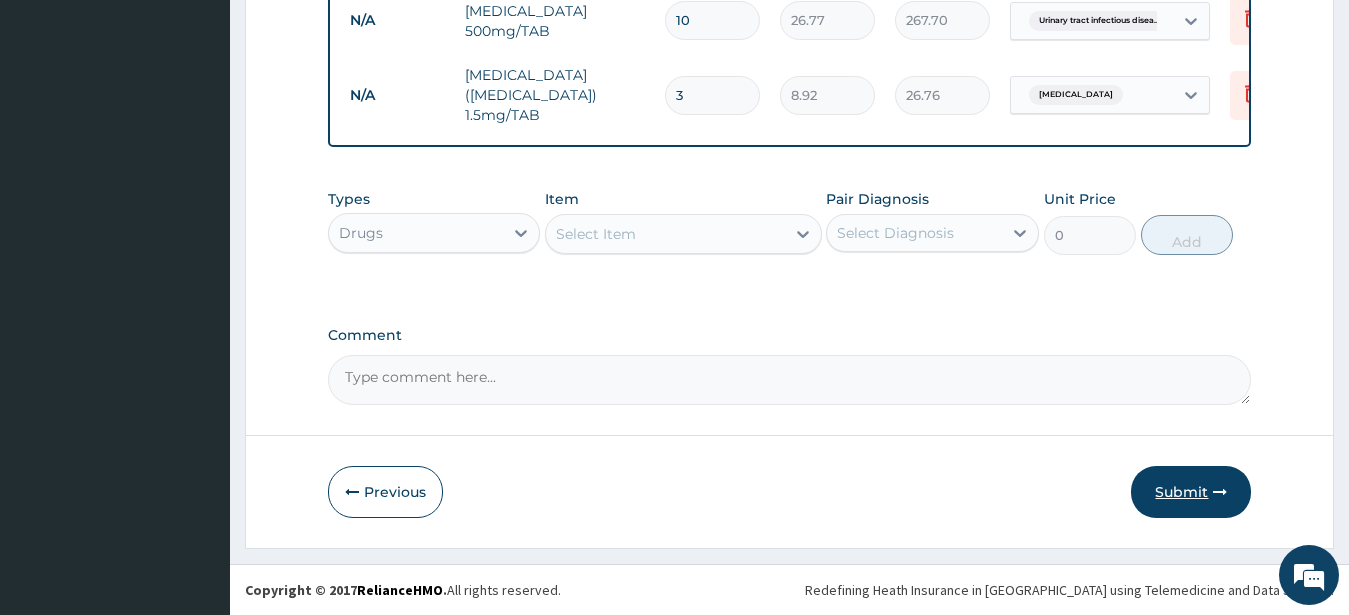 type on "3" 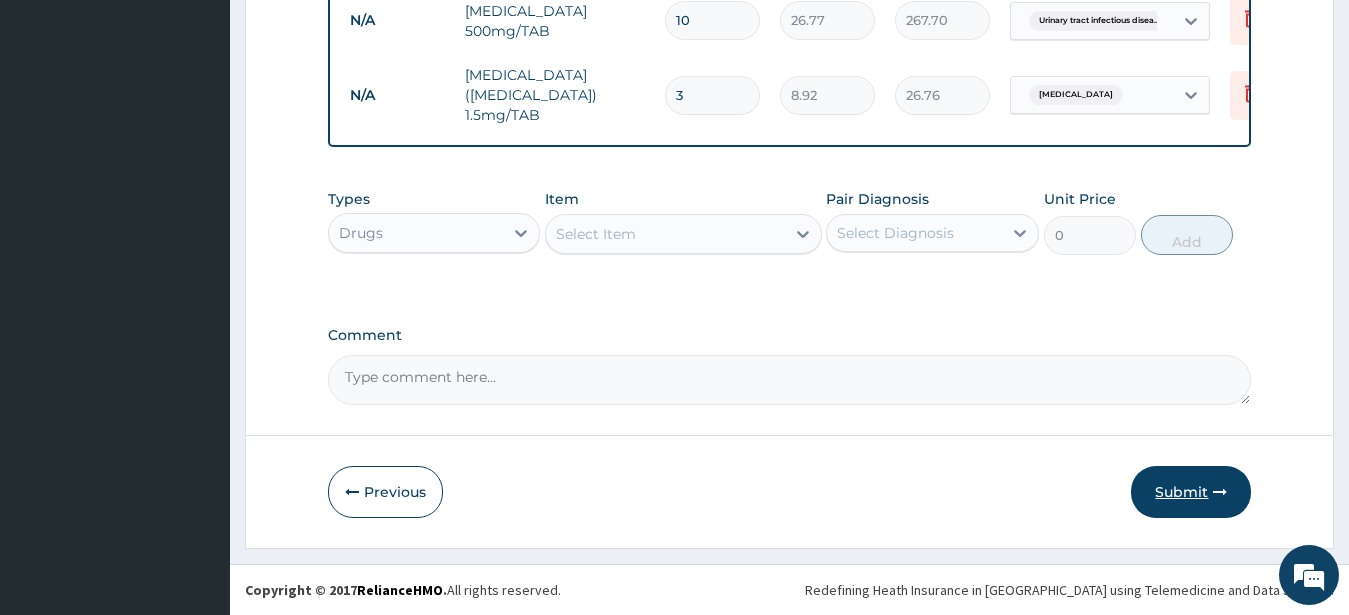 click on "Submit" at bounding box center (1191, 492) 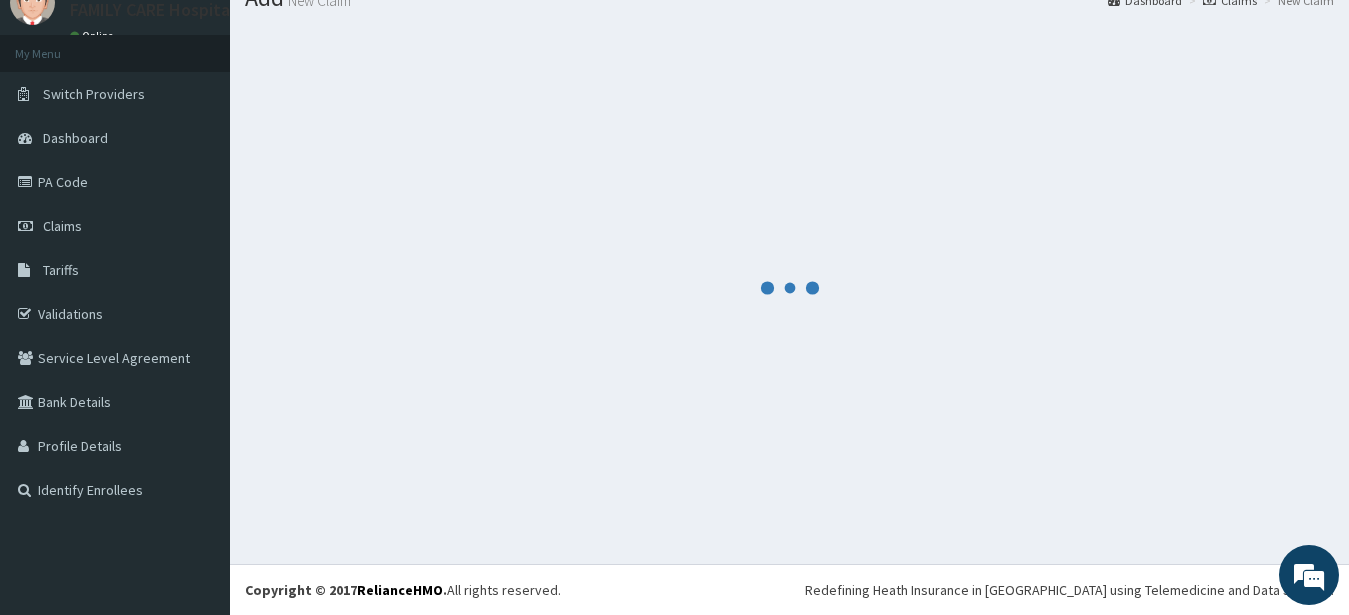 scroll, scrollTop: 80, scrollLeft: 0, axis: vertical 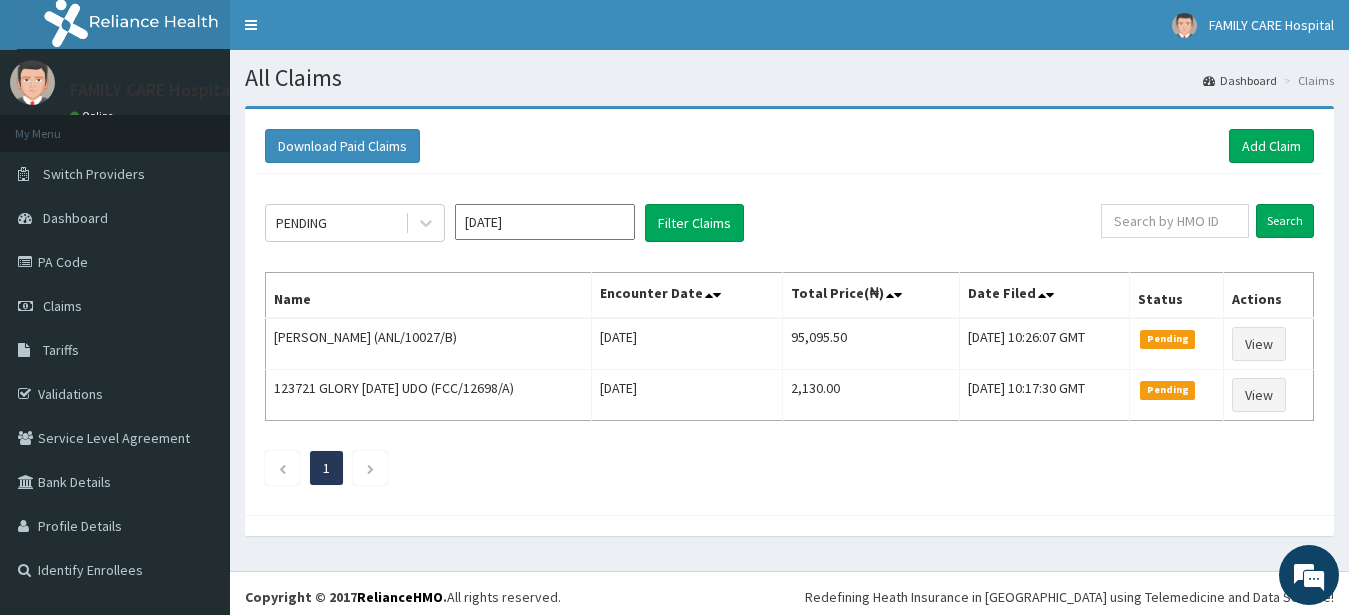 click on "[DATE]" at bounding box center (545, 222) 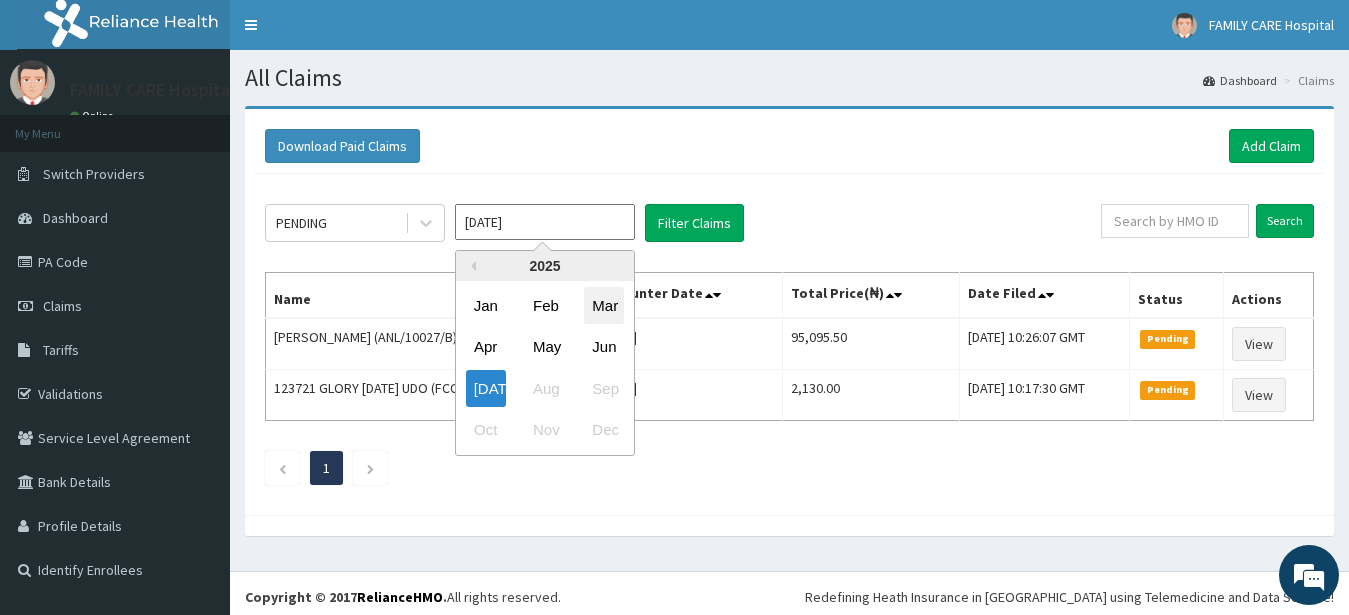 click on "Mar" at bounding box center [604, 305] 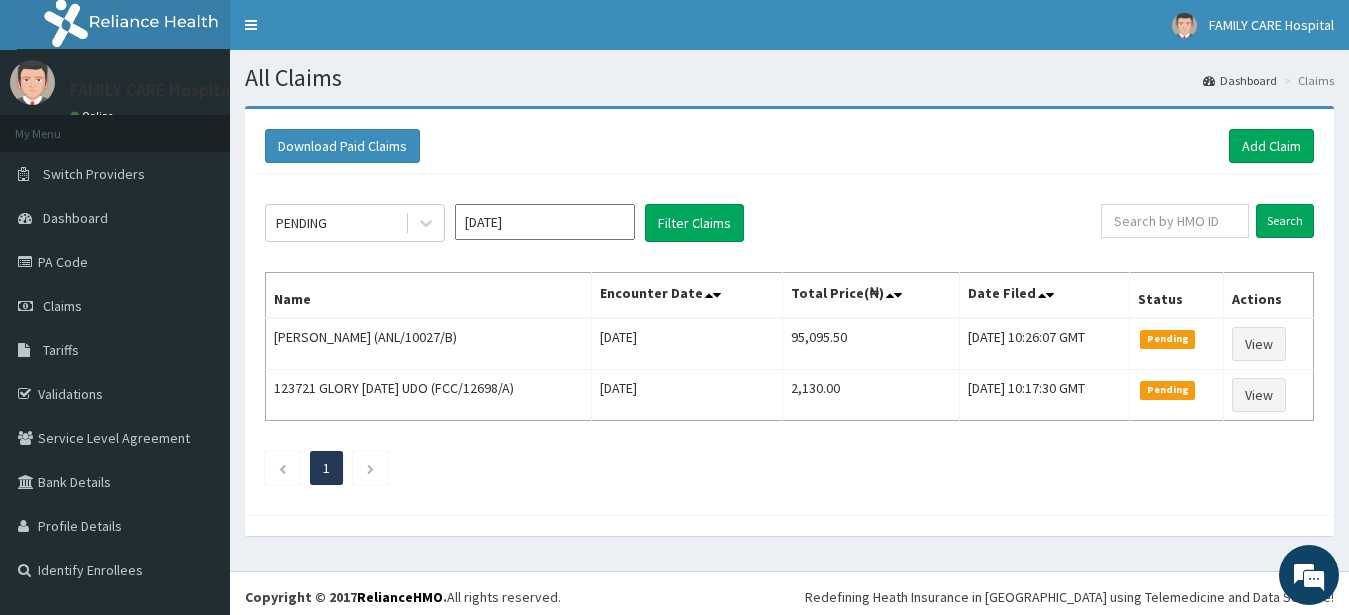 type on "[DATE]" 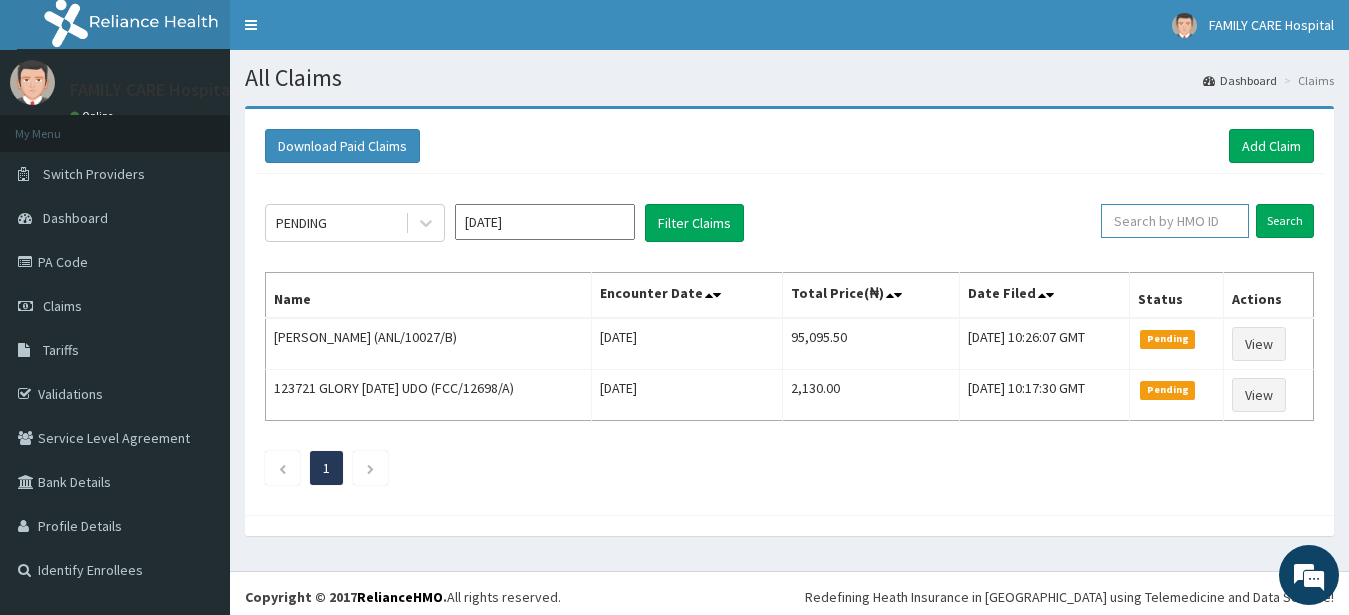 click at bounding box center [1175, 221] 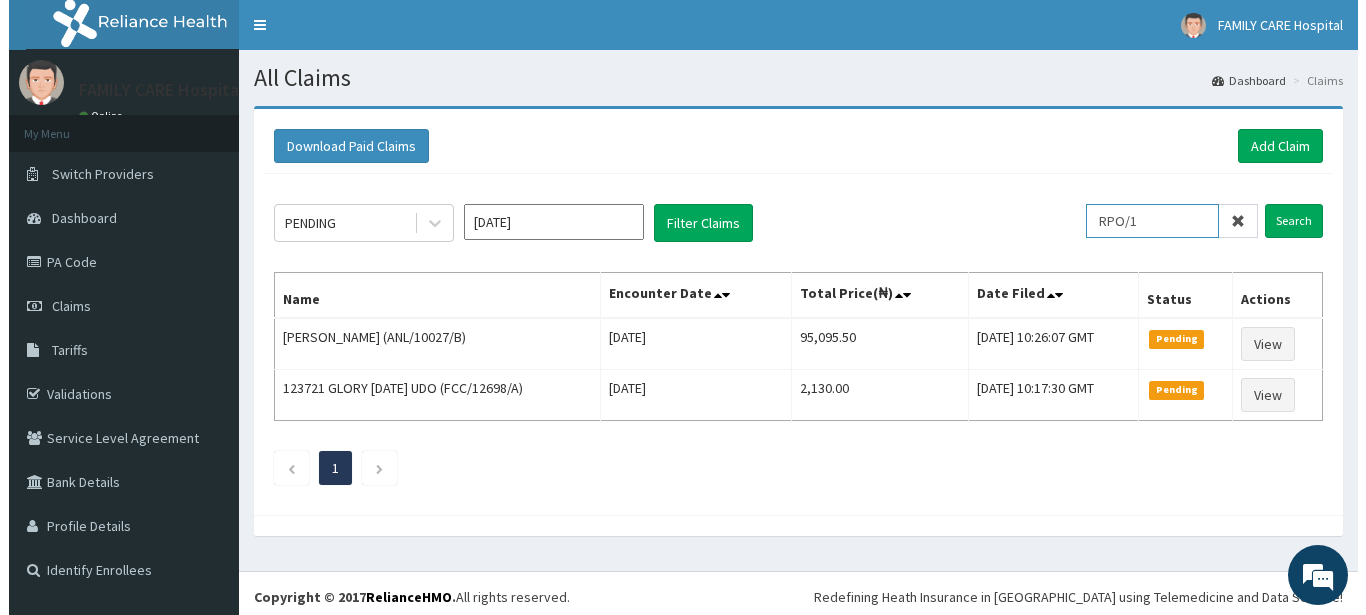 scroll, scrollTop: 0, scrollLeft: 0, axis: both 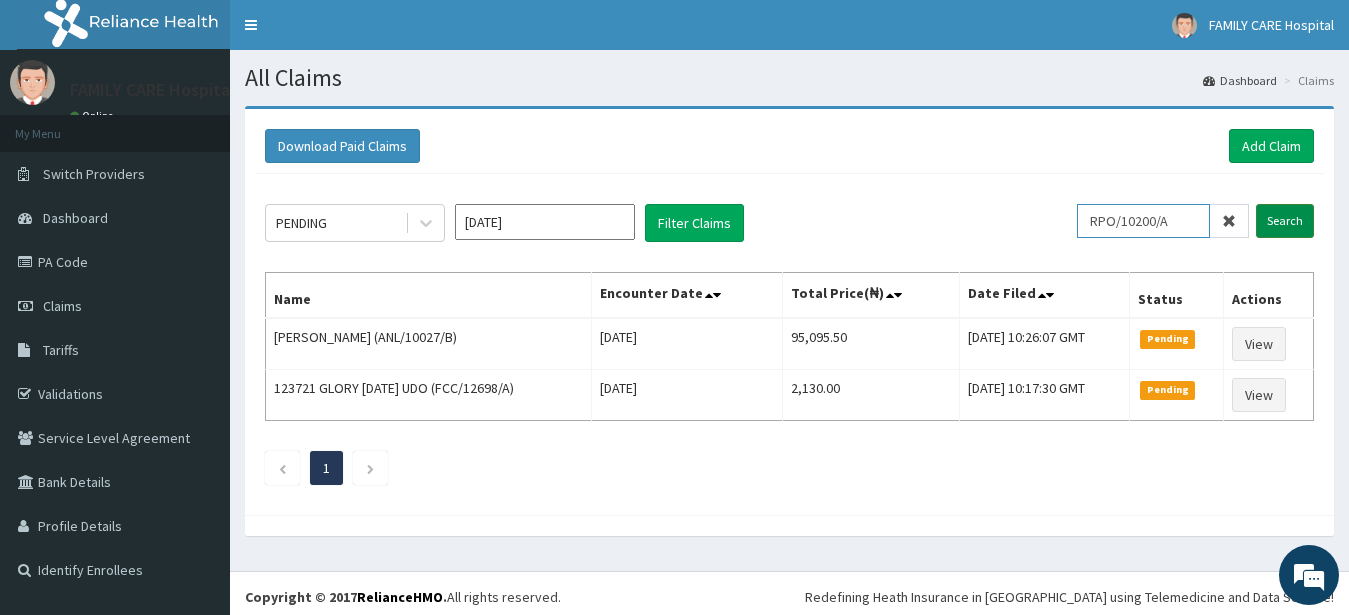 type on "RPO/10200/A" 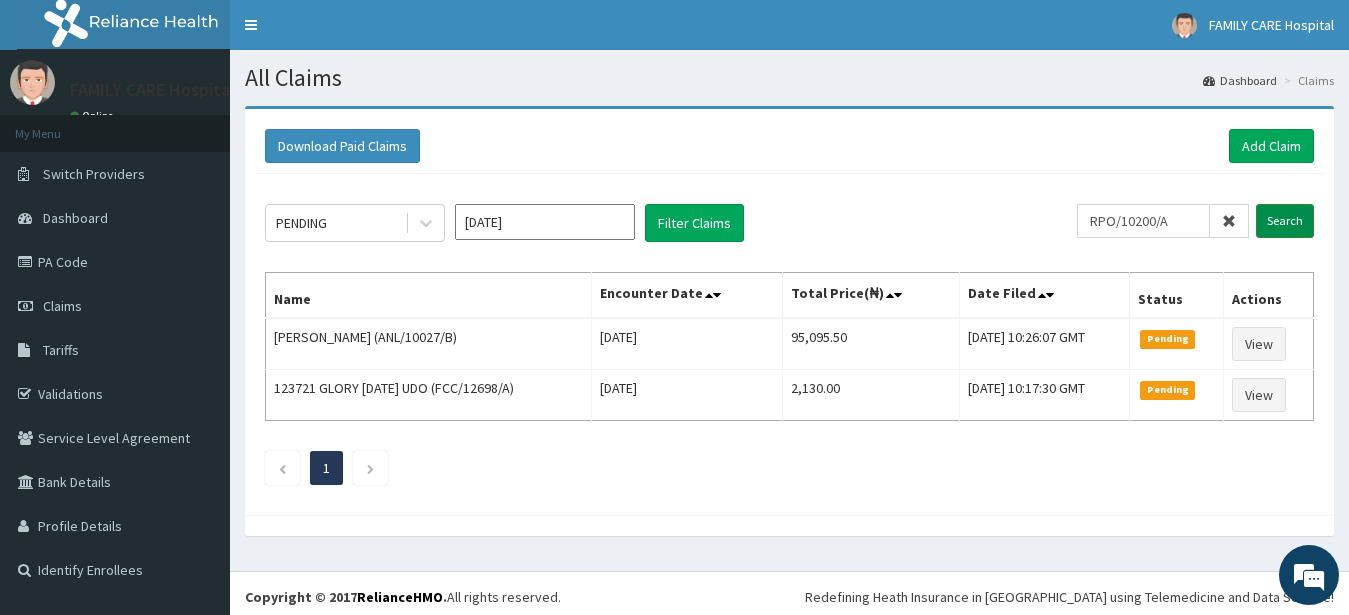 click on "Search" at bounding box center [1285, 221] 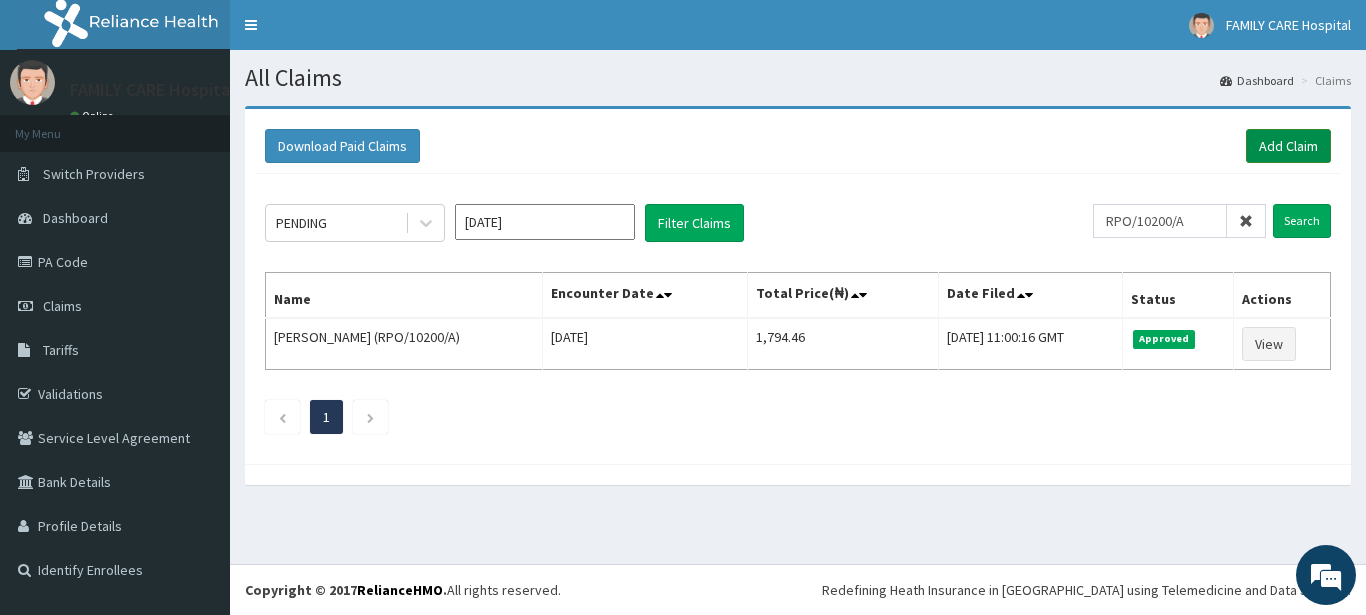 drag, startPoint x: 1285, startPoint y: 141, endPoint x: 1295, endPoint y: 140, distance: 10.049875 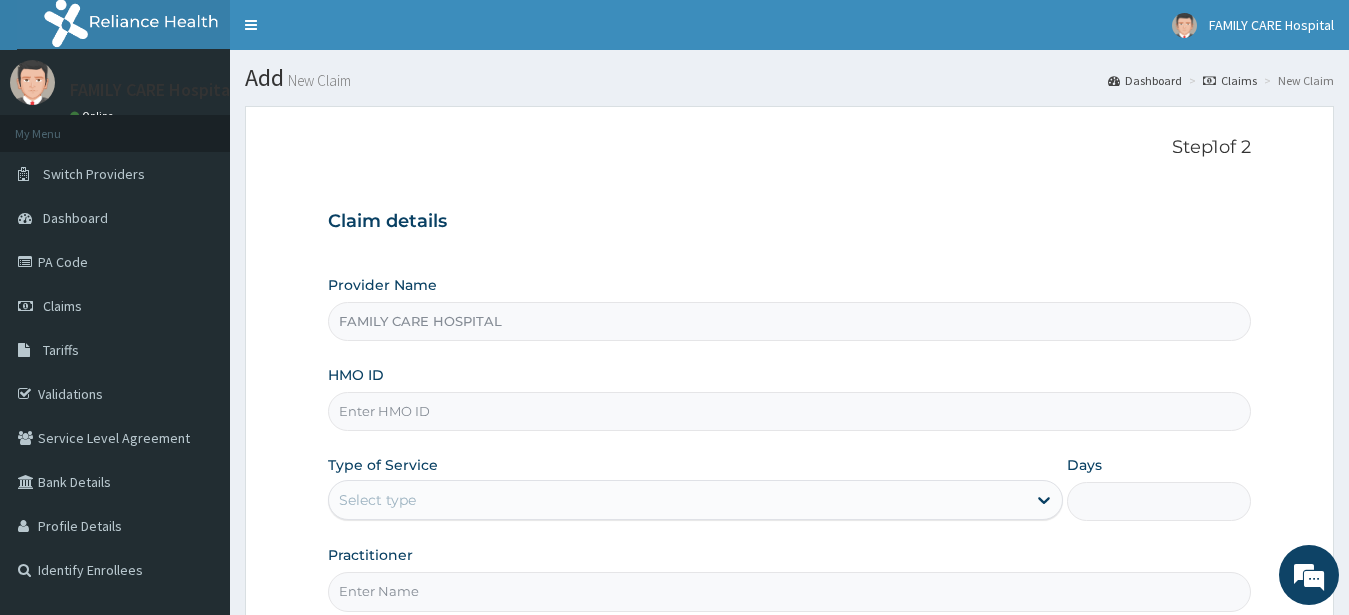 scroll, scrollTop: 0, scrollLeft: 0, axis: both 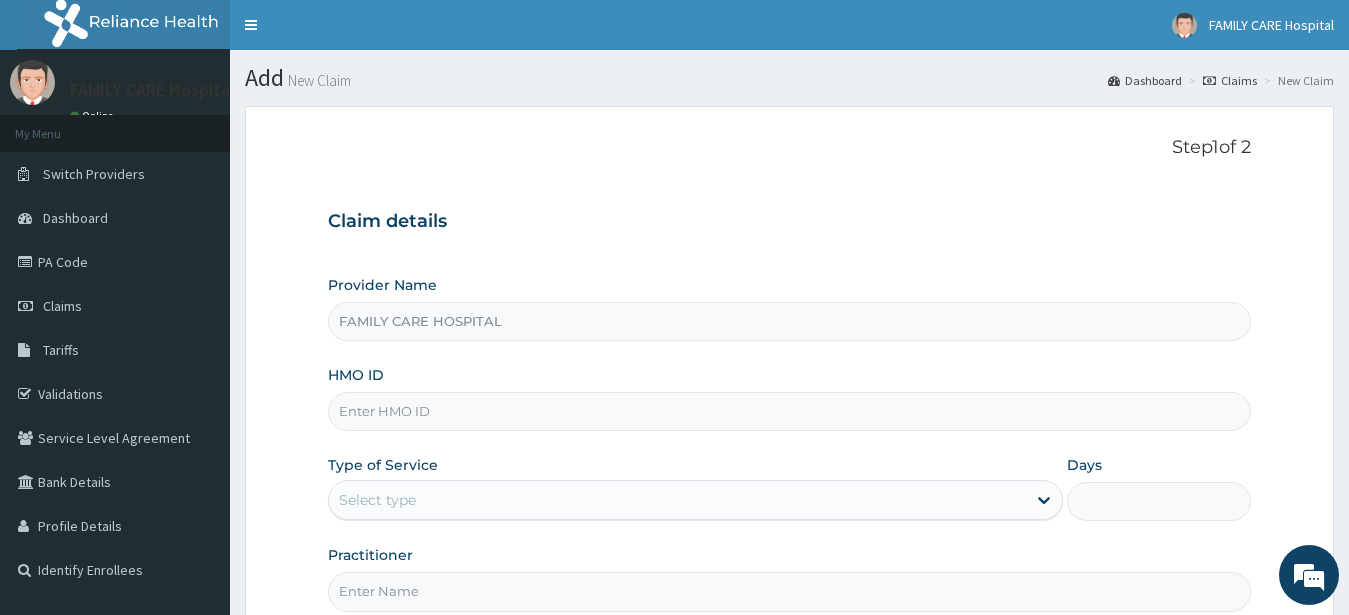 click on "HMO ID" at bounding box center (790, 411) 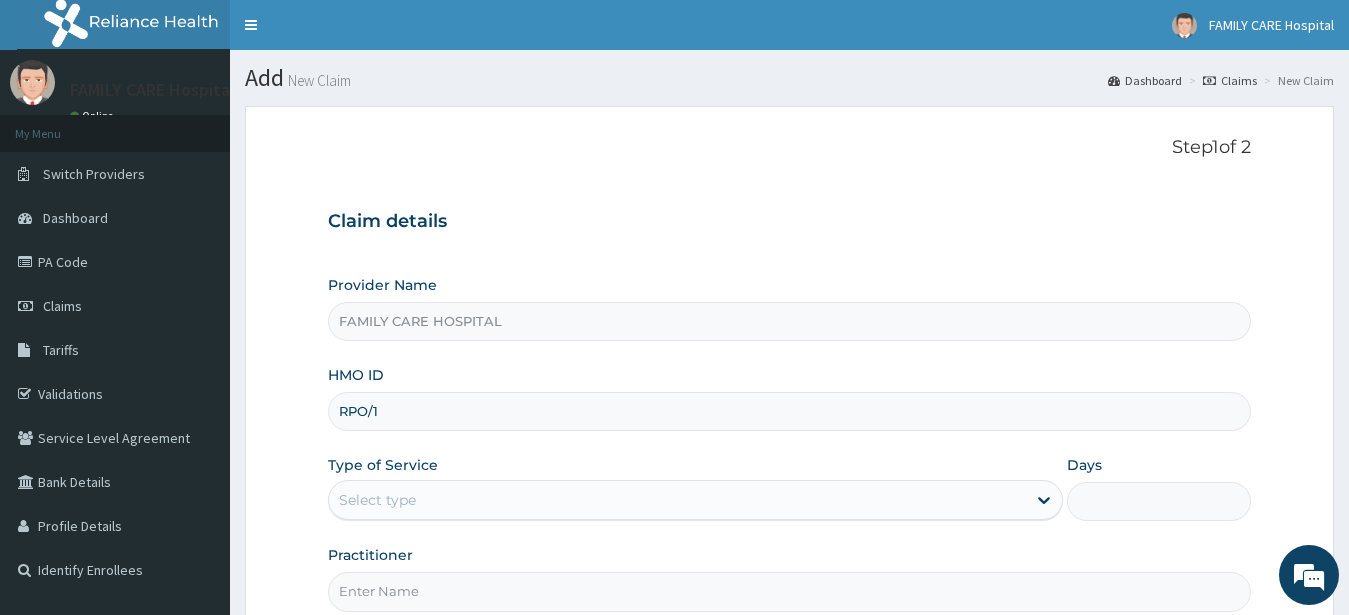 scroll, scrollTop: 0, scrollLeft: 0, axis: both 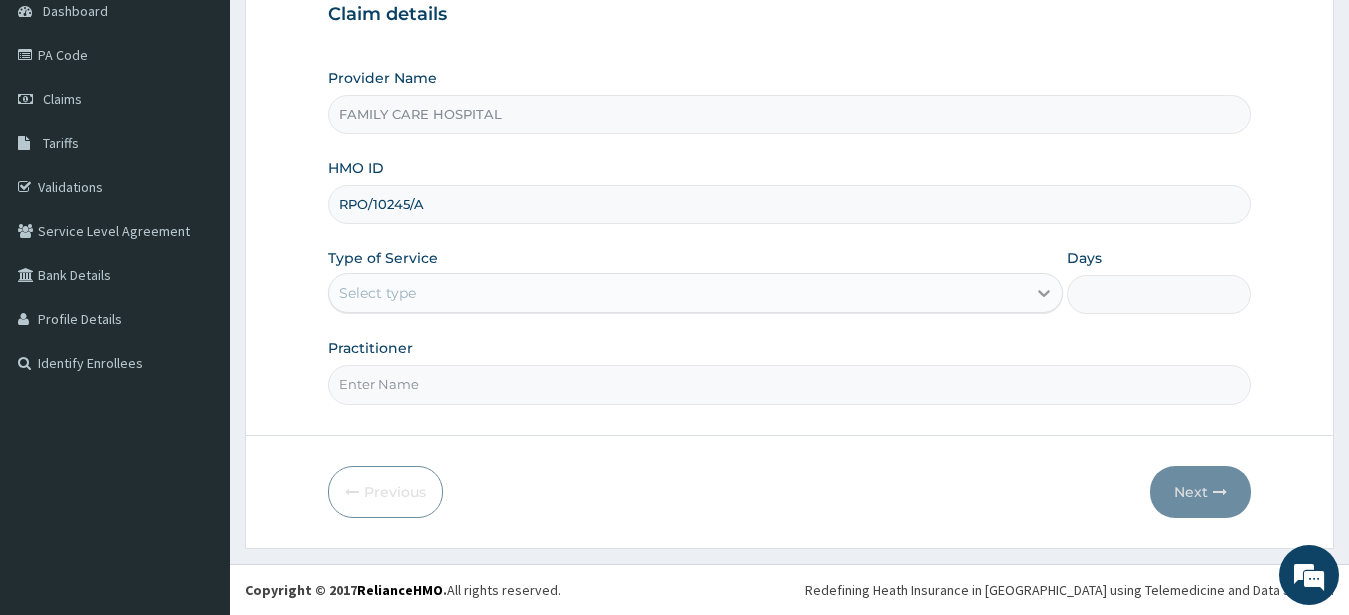 type on "RPO/10245/A" 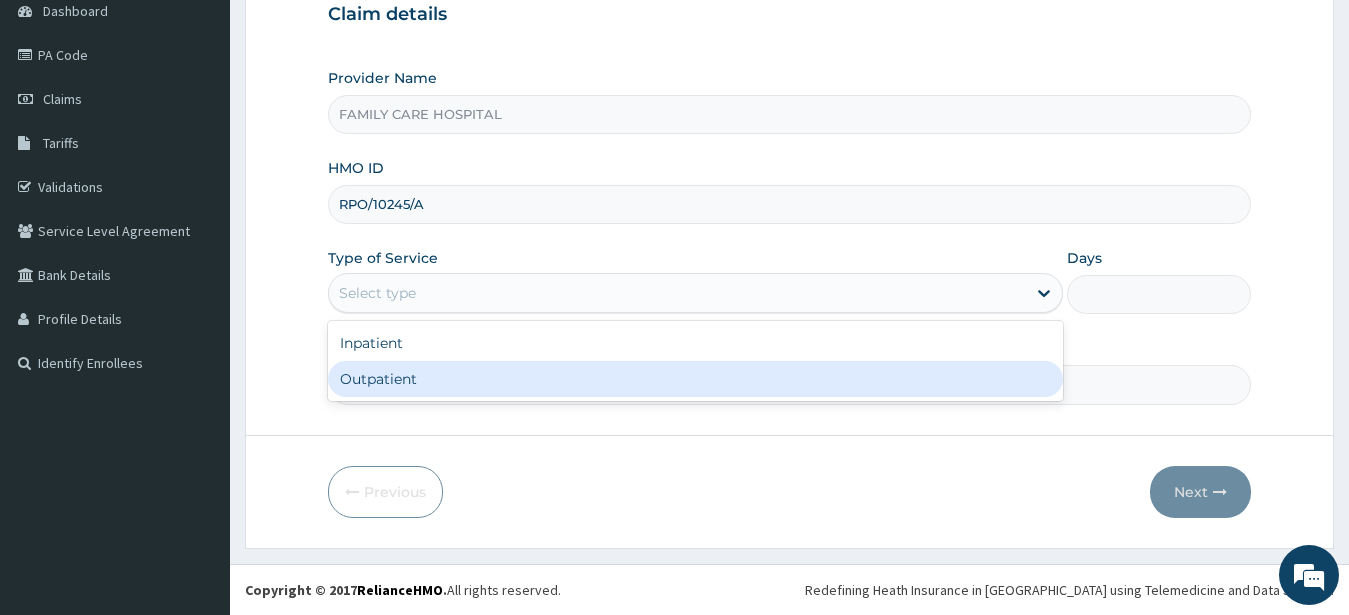 click on "Outpatient" at bounding box center (696, 379) 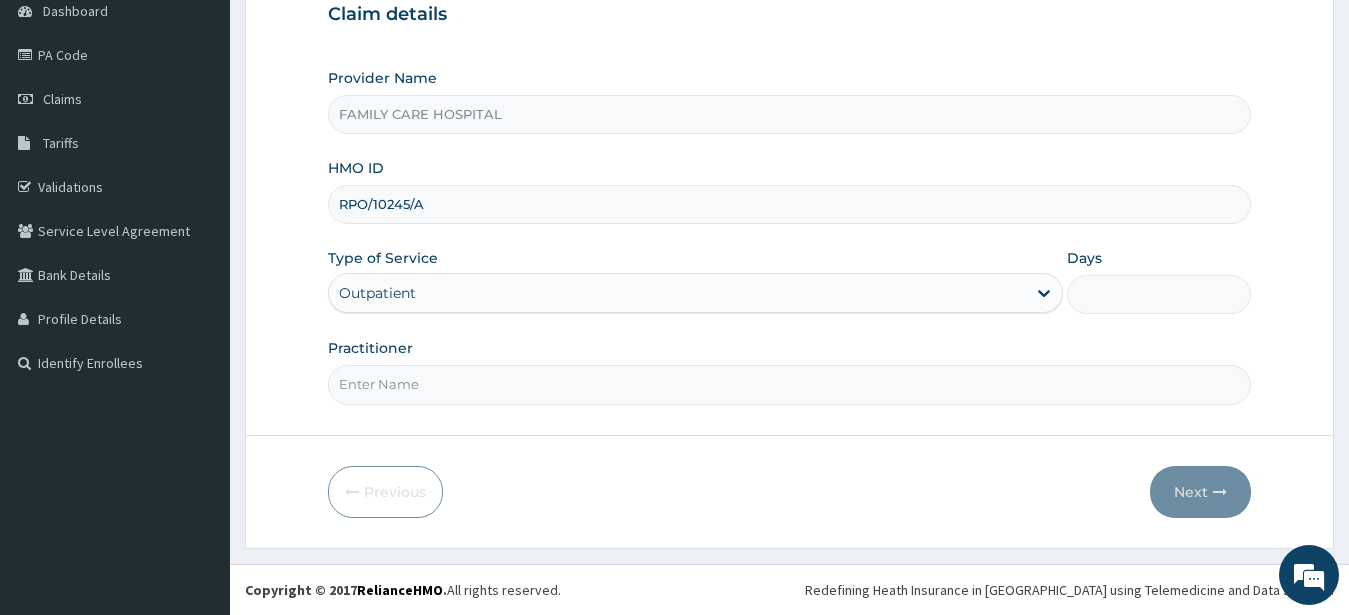 type on "1" 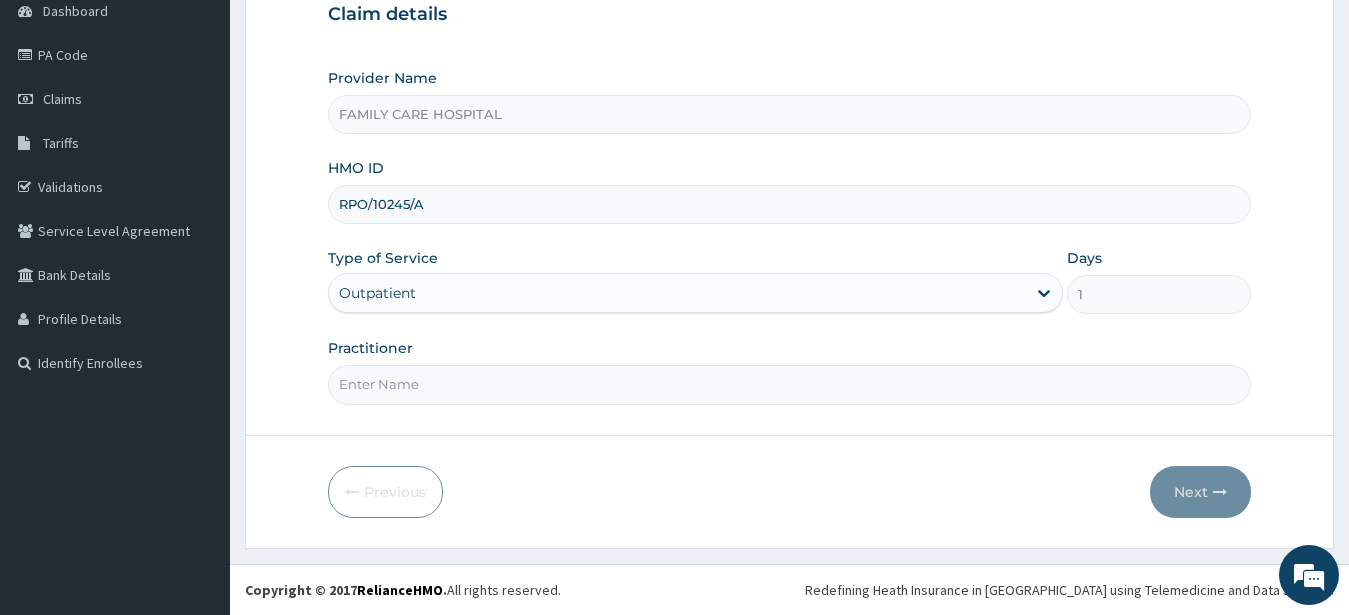 click on "Practitioner" at bounding box center (790, 384) 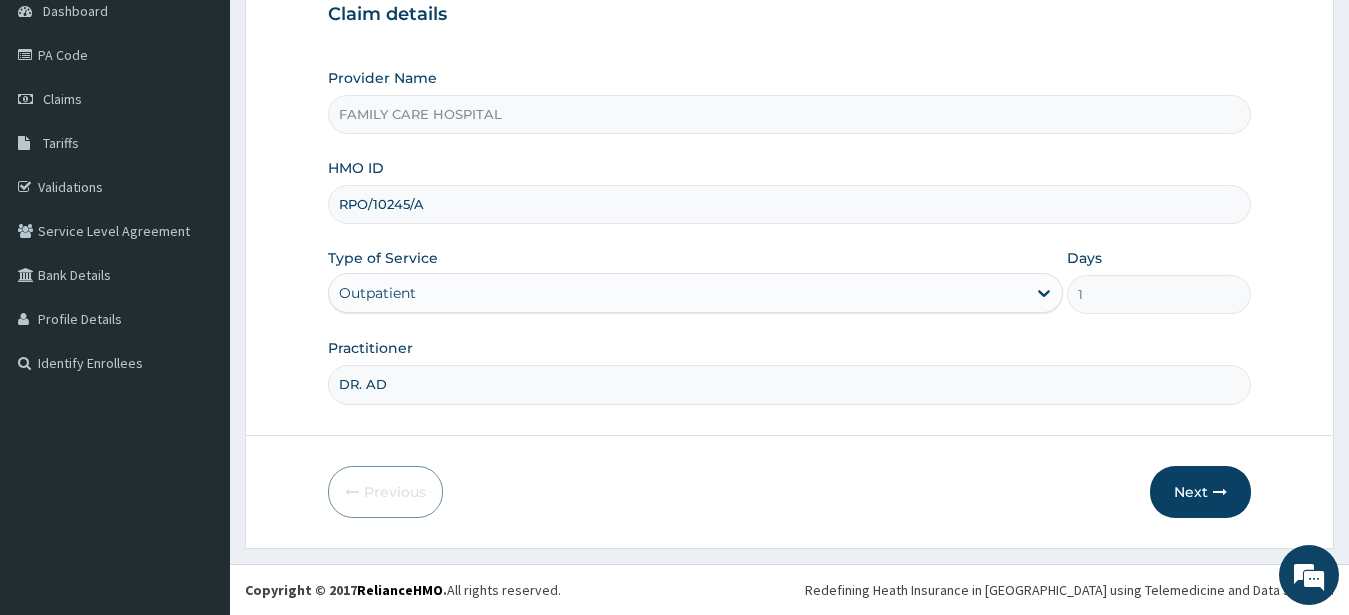 type on "[PERSON_NAME]" 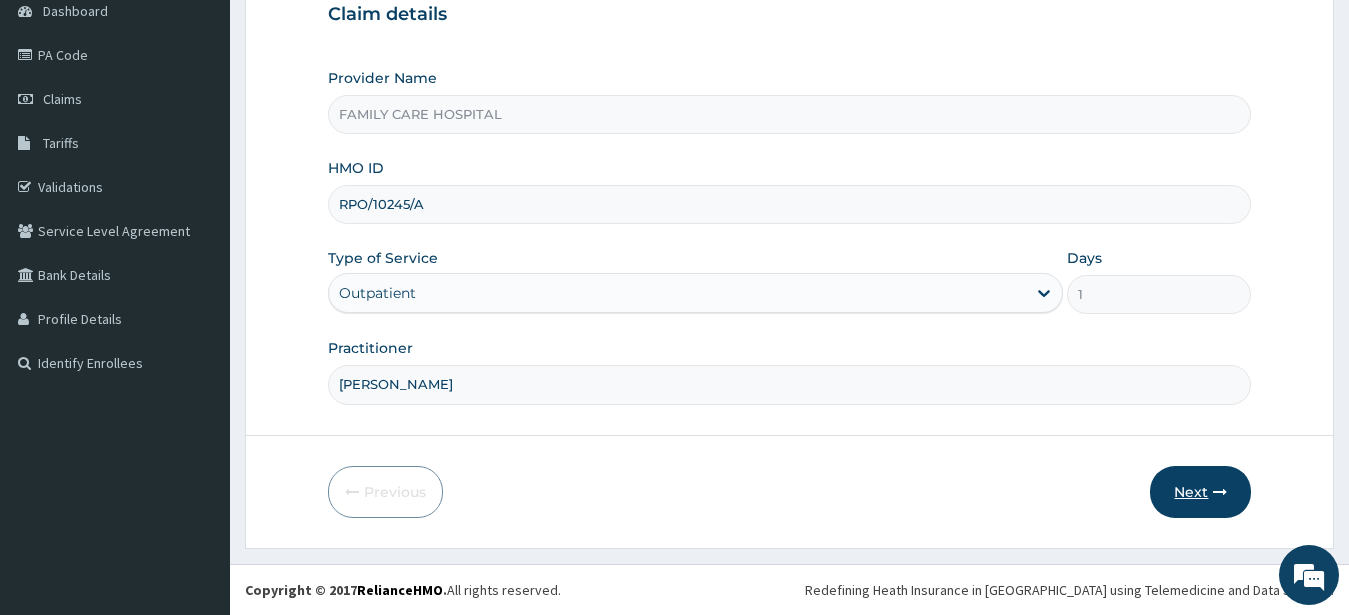 click at bounding box center (1220, 492) 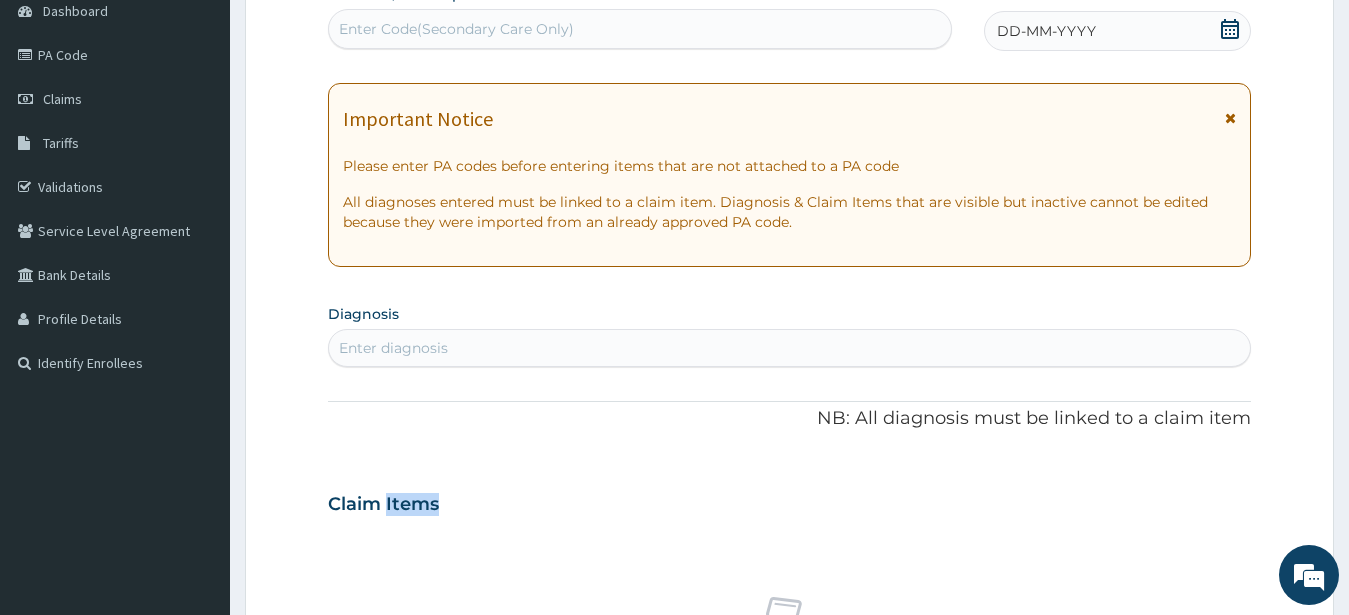click 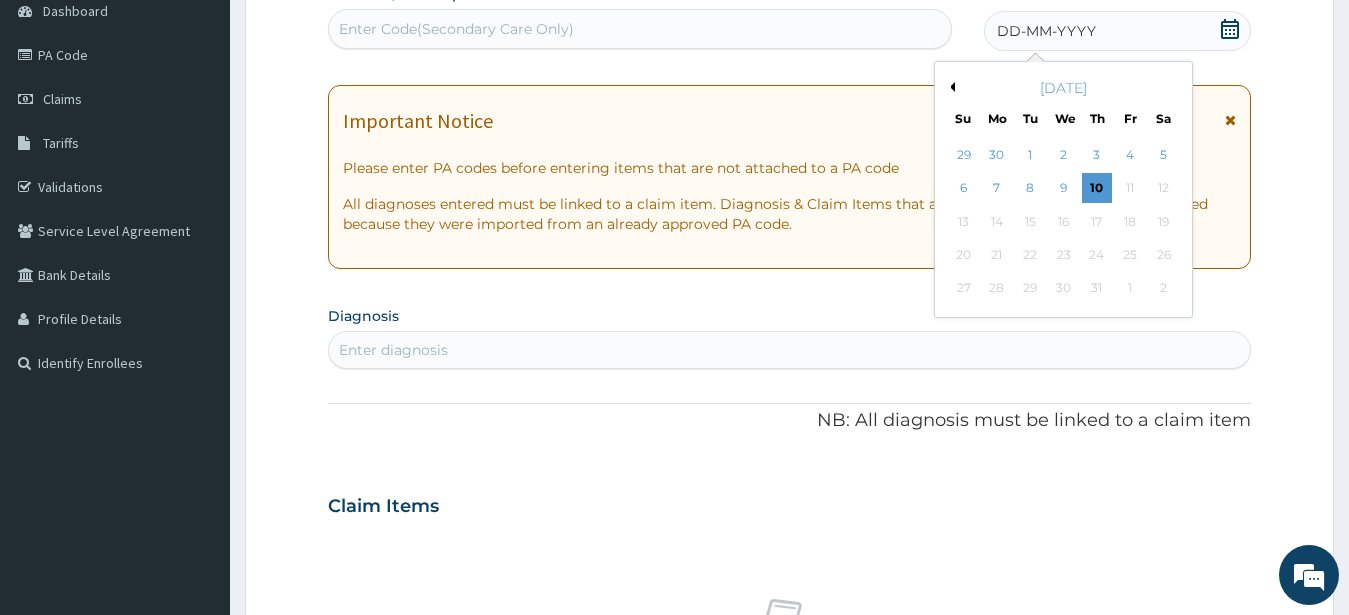 click on "Previous Month" at bounding box center [950, 87] 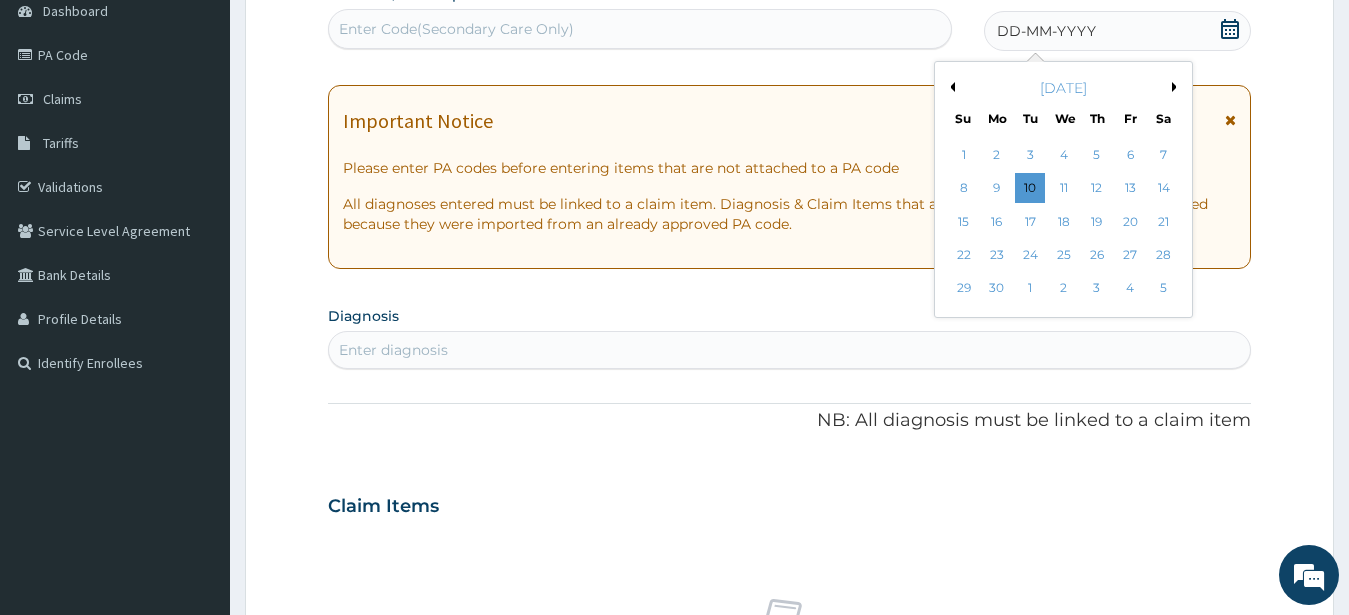 click on "Previous Month" at bounding box center (950, 87) 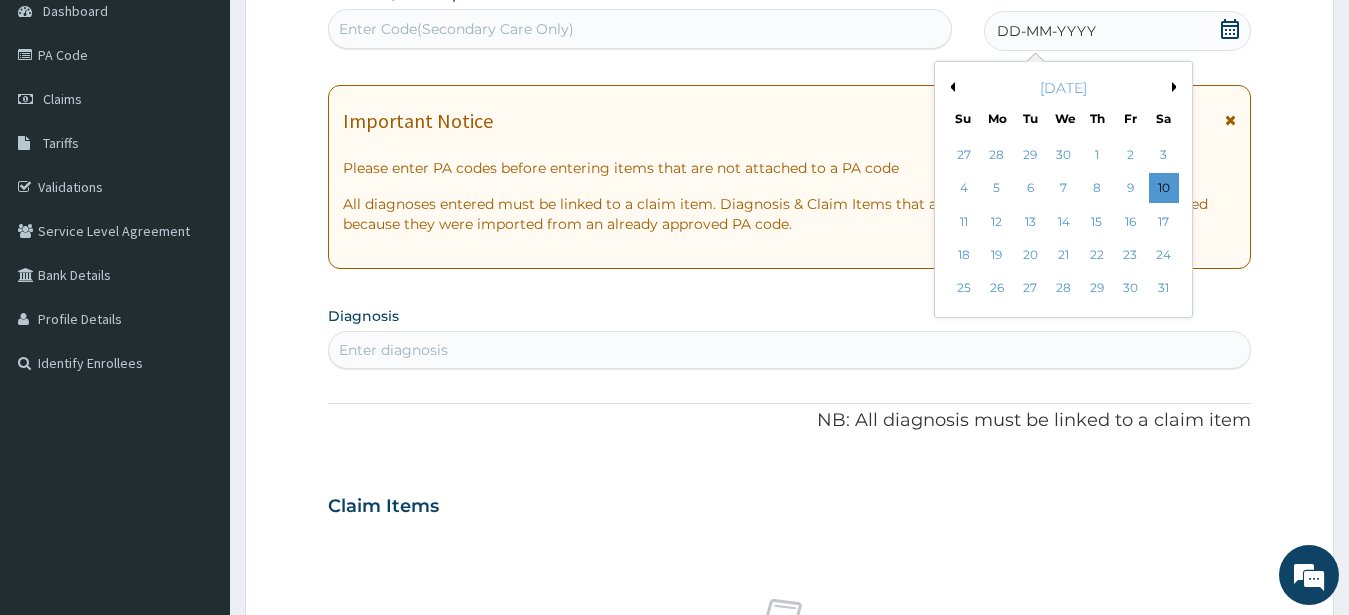 click on "Previous Month" at bounding box center (950, 87) 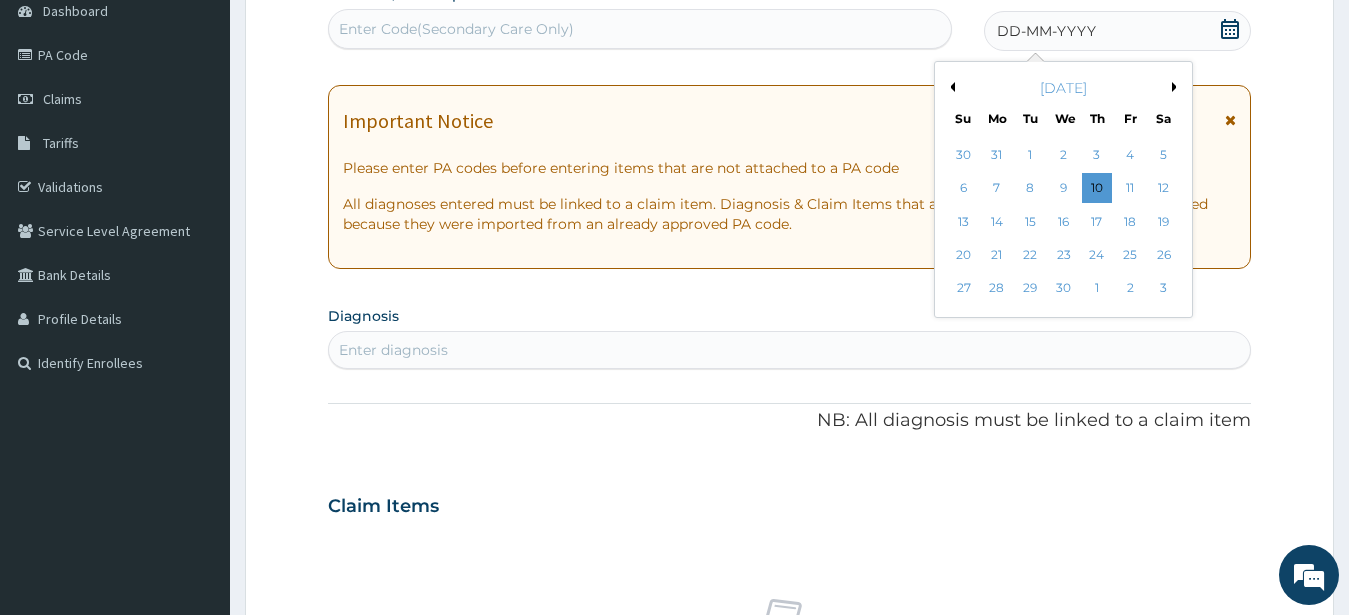 click on "Previous Month" at bounding box center (950, 87) 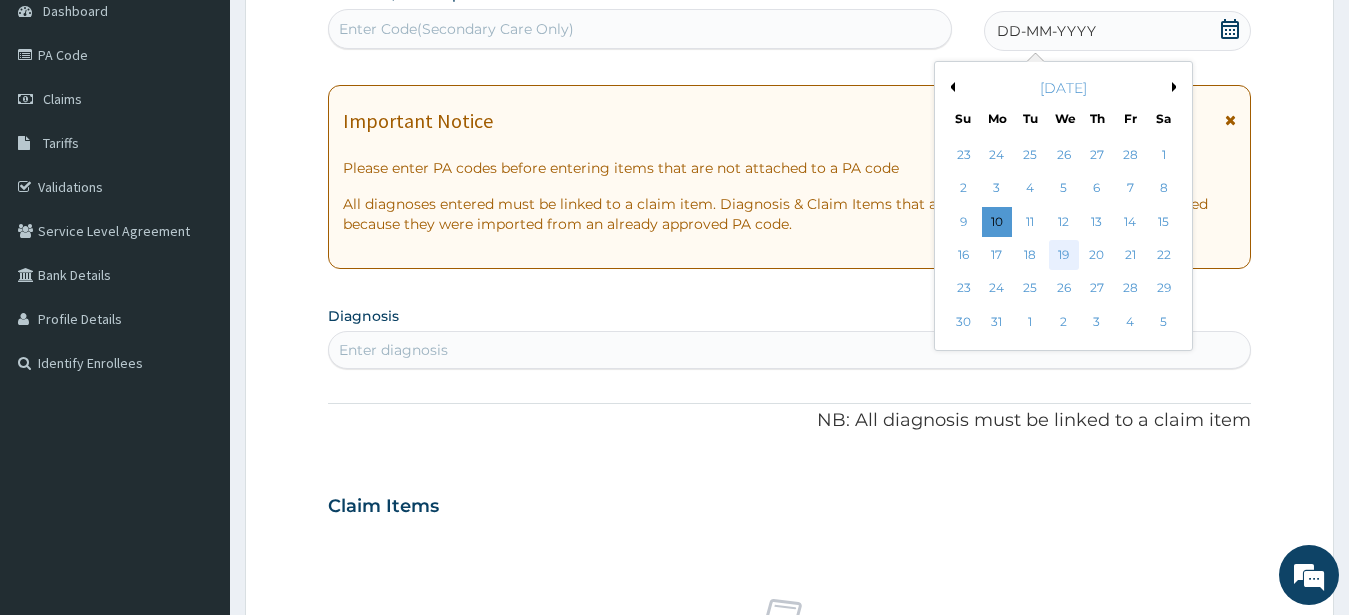 click on "19" at bounding box center (1063, 255) 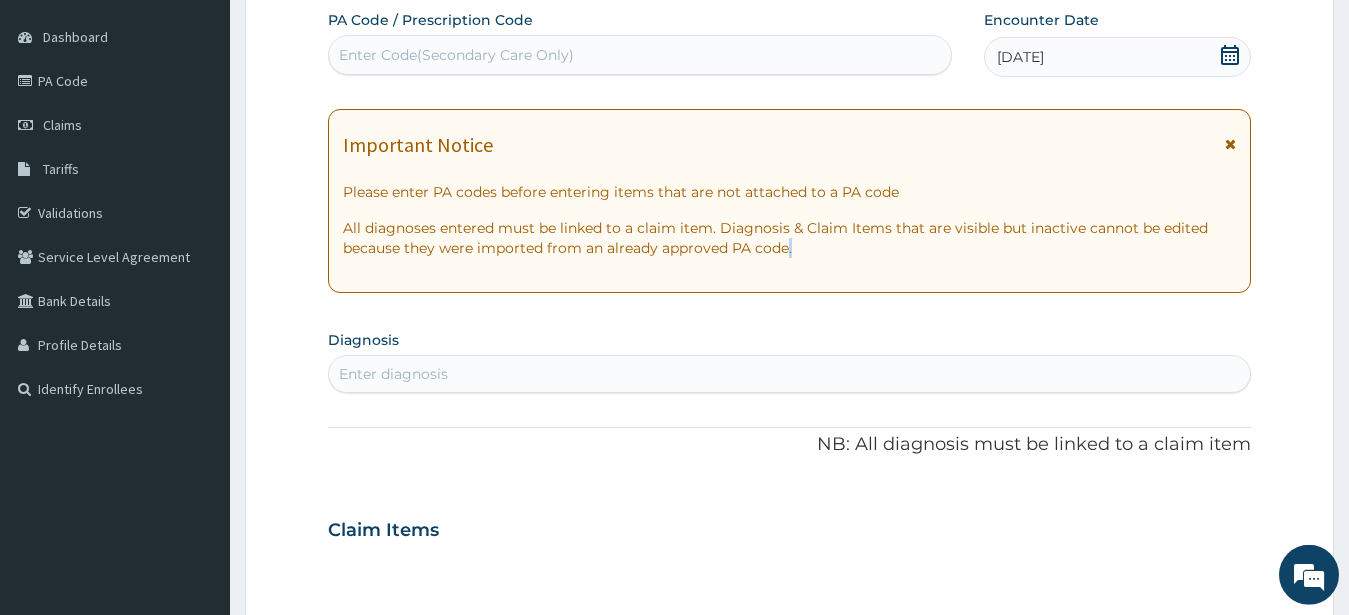 scroll, scrollTop: 272, scrollLeft: 0, axis: vertical 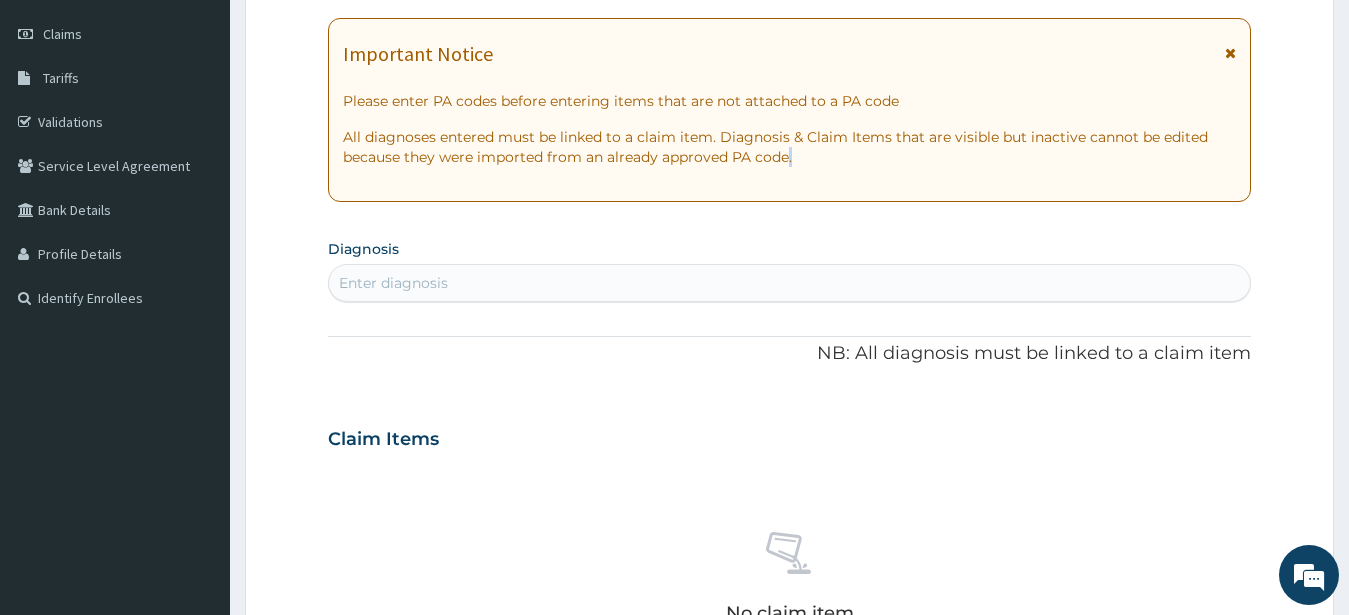 click at bounding box center [1230, 53] 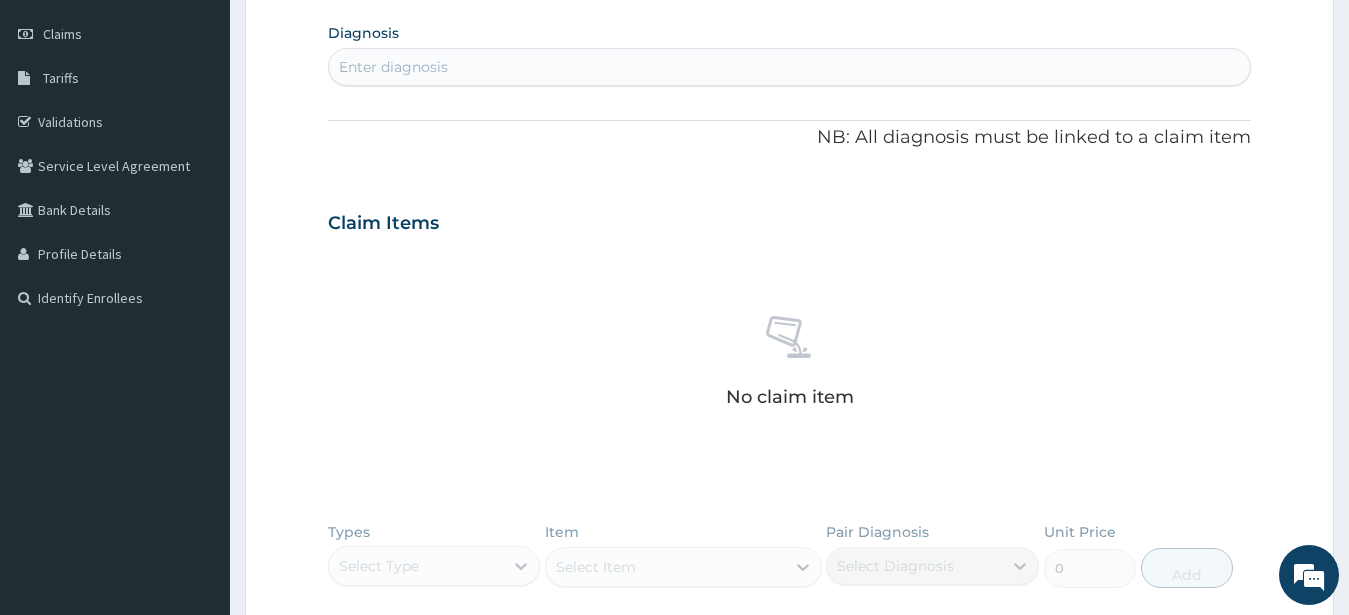 click on "Enter diagnosis" at bounding box center (790, 67) 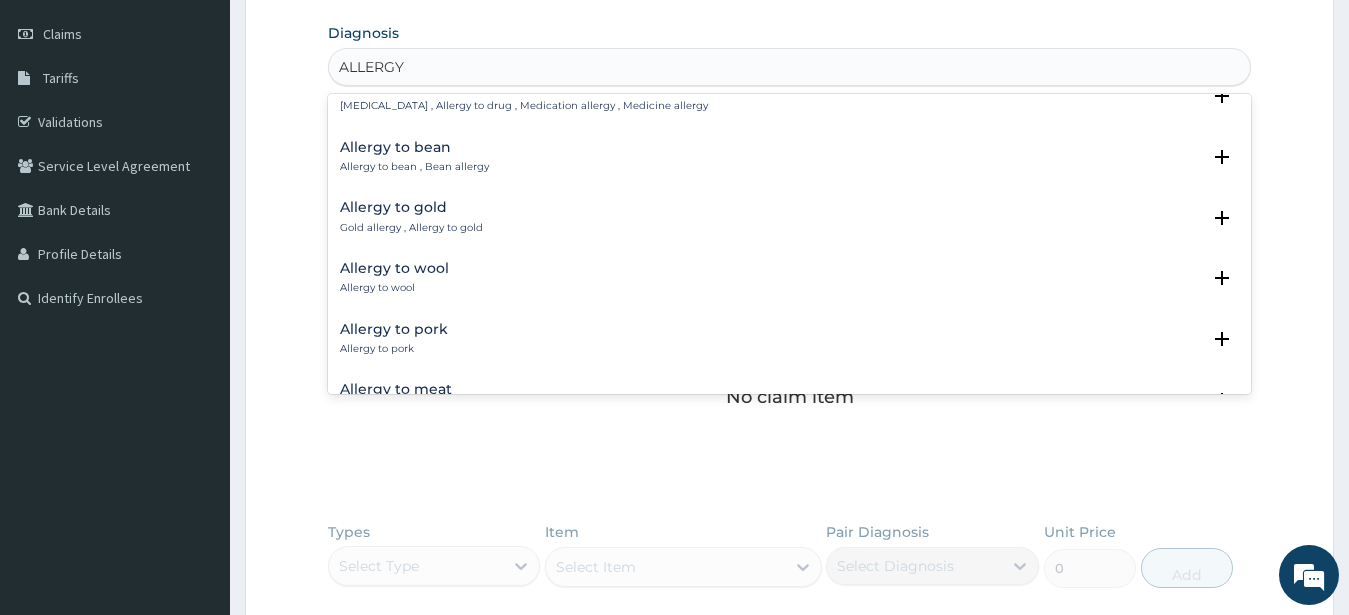 scroll, scrollTop: 0, scrollLeft: 0, axis: both 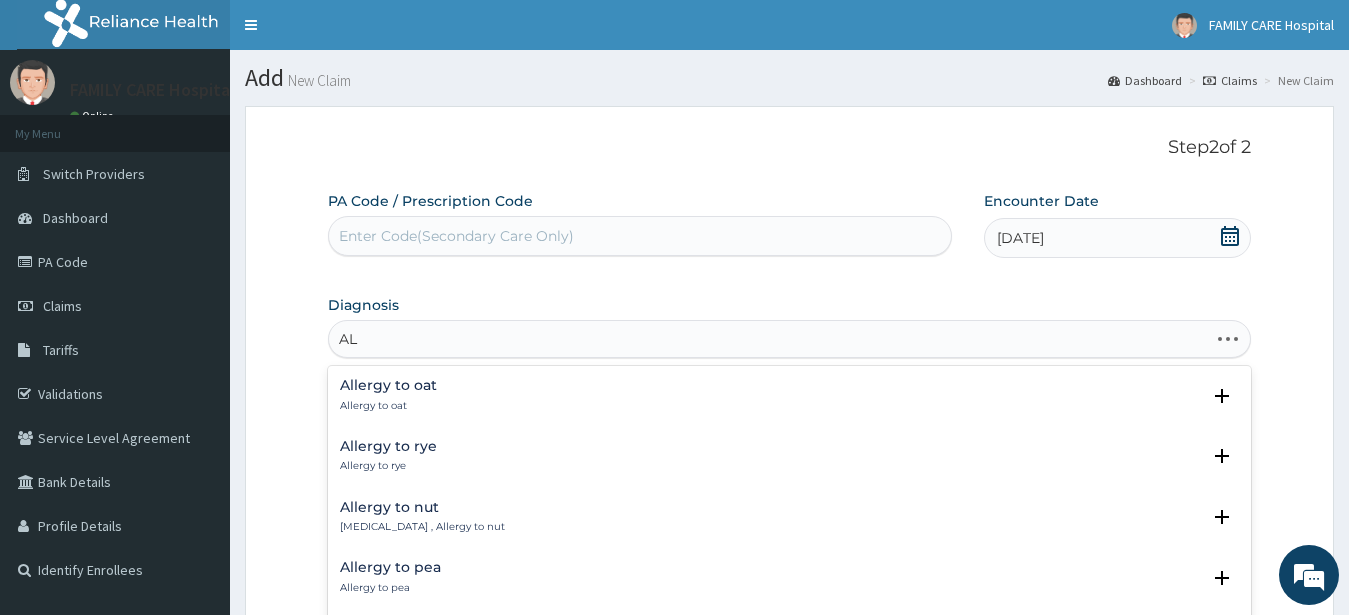 type on "A" 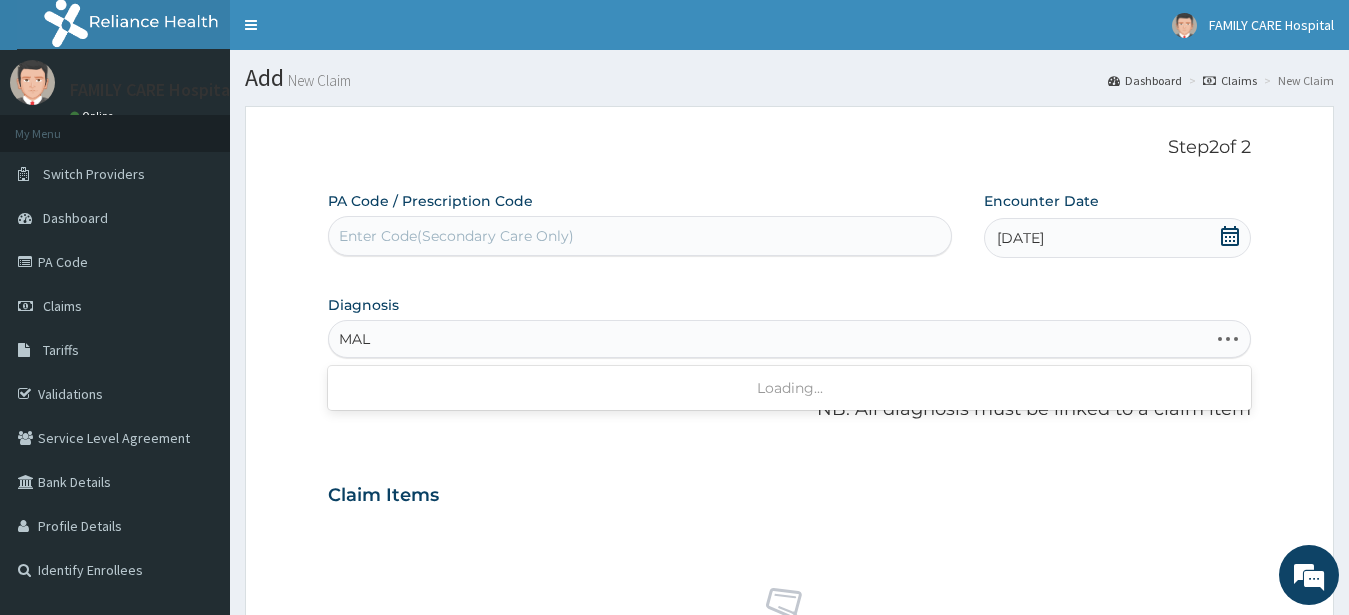 type on "MALA" 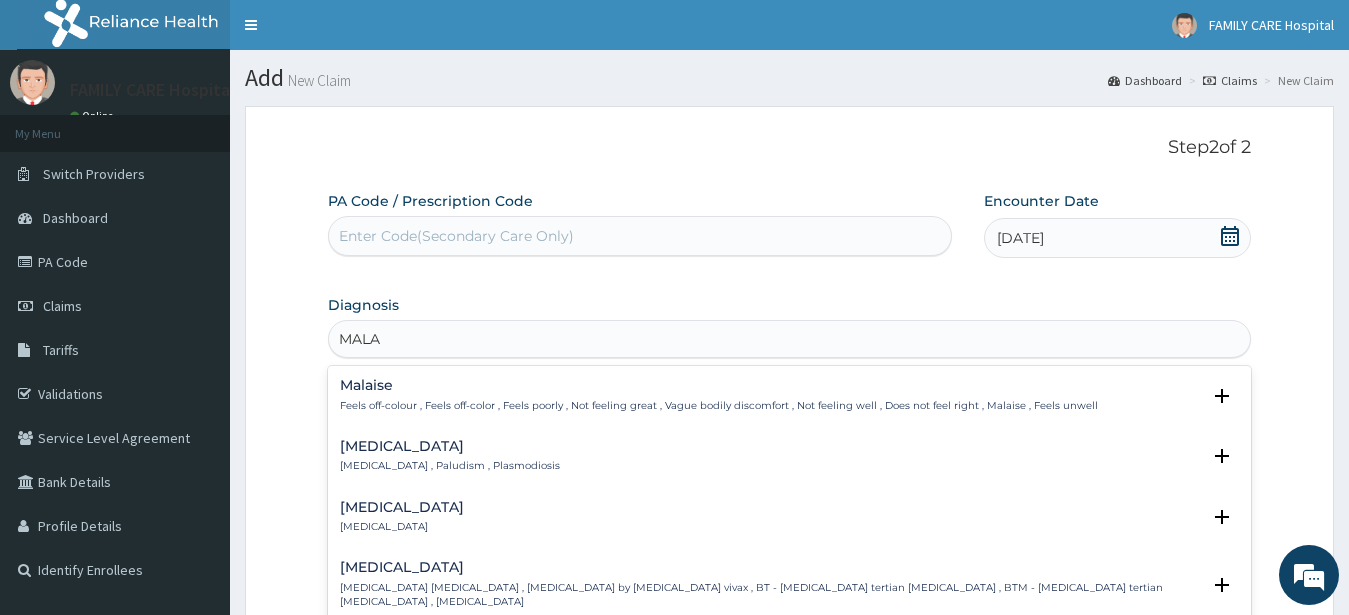 click on "Malaria Malaria , Paludism , Plasmodiosis" at bounding box center [450, 456] 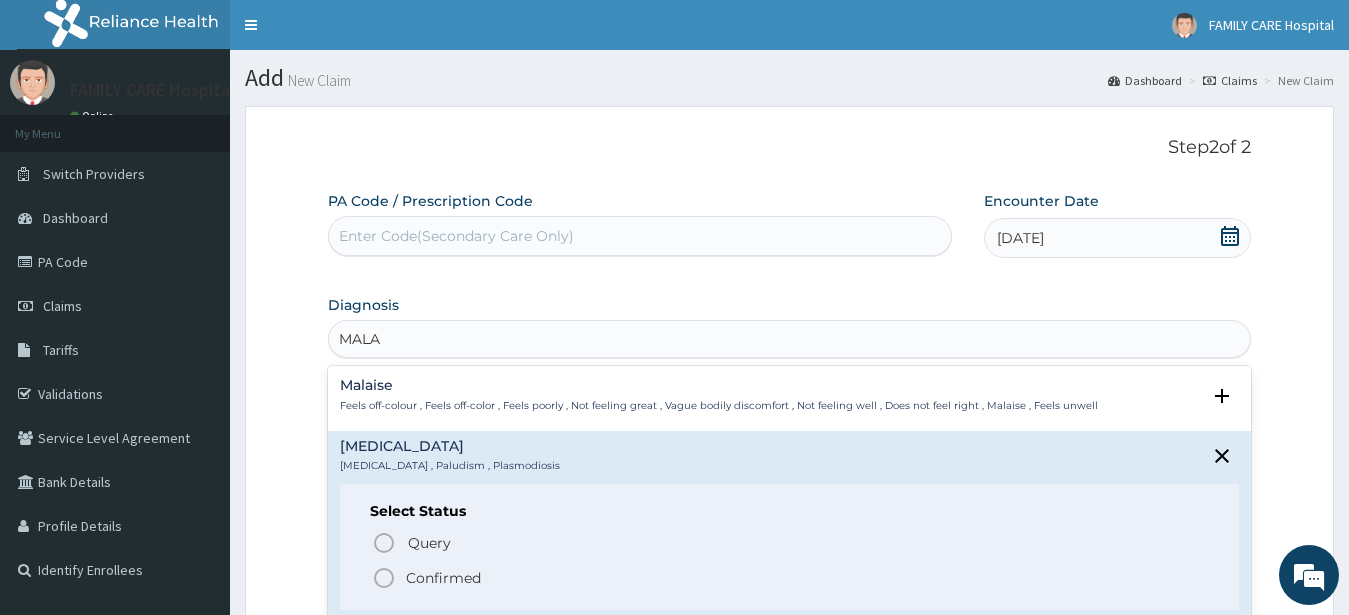 click on "Confirmed" at bounding box center [443, 578] 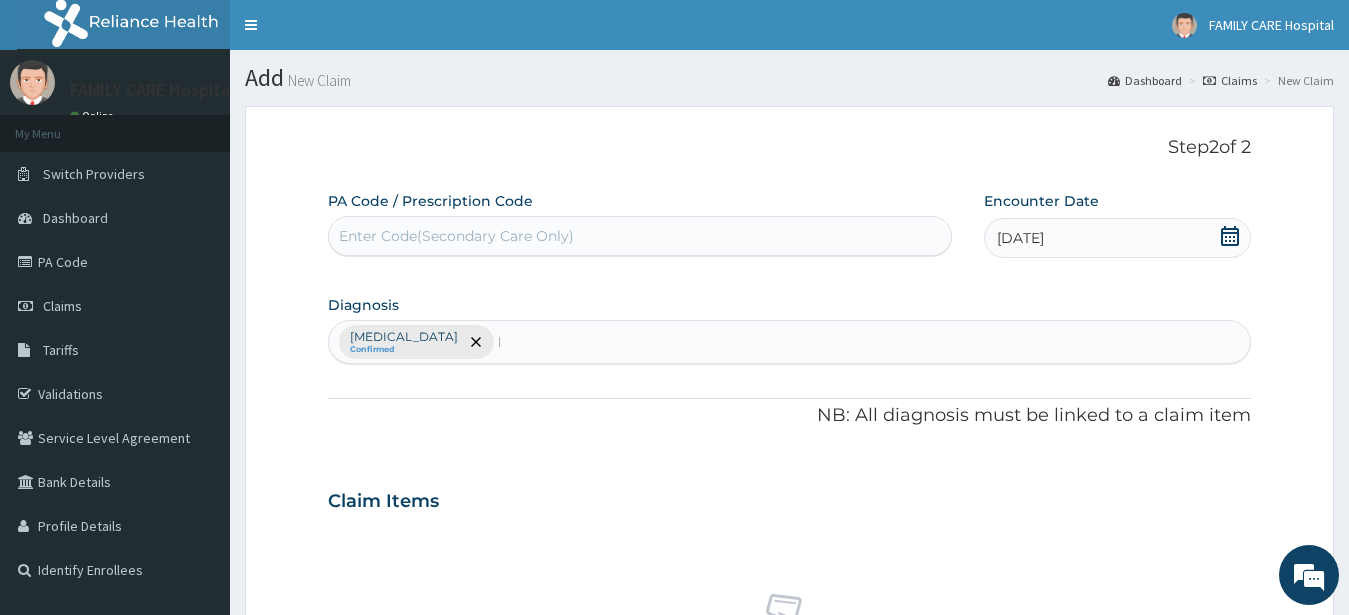 type 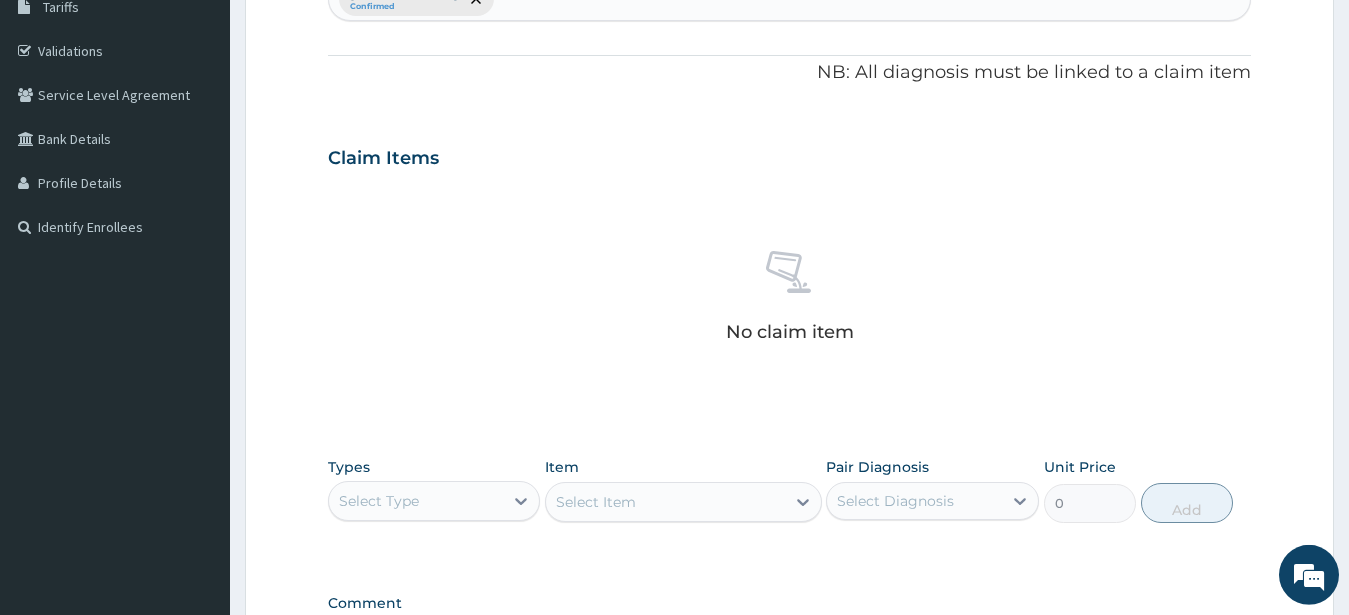 scroll, scrollTop: 544, scrollLeft: 0, axis: vertical 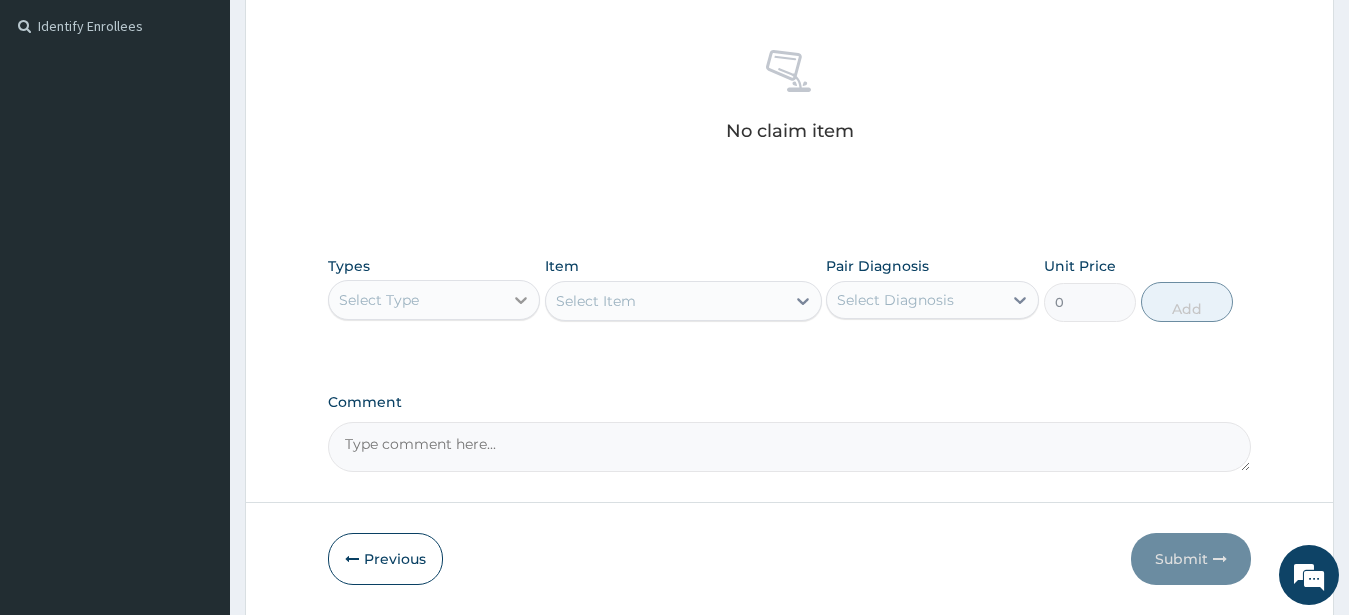 click at bounding box center [521, 300] 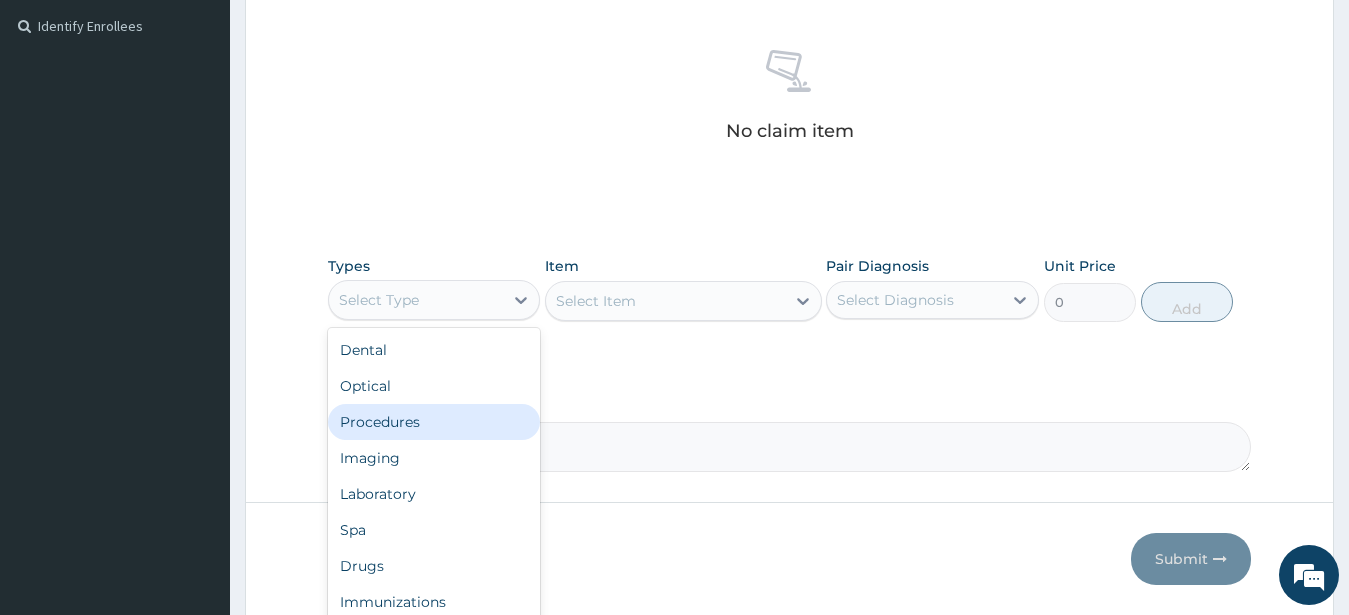 click on "Procedures" at bounding box center (434, 422) 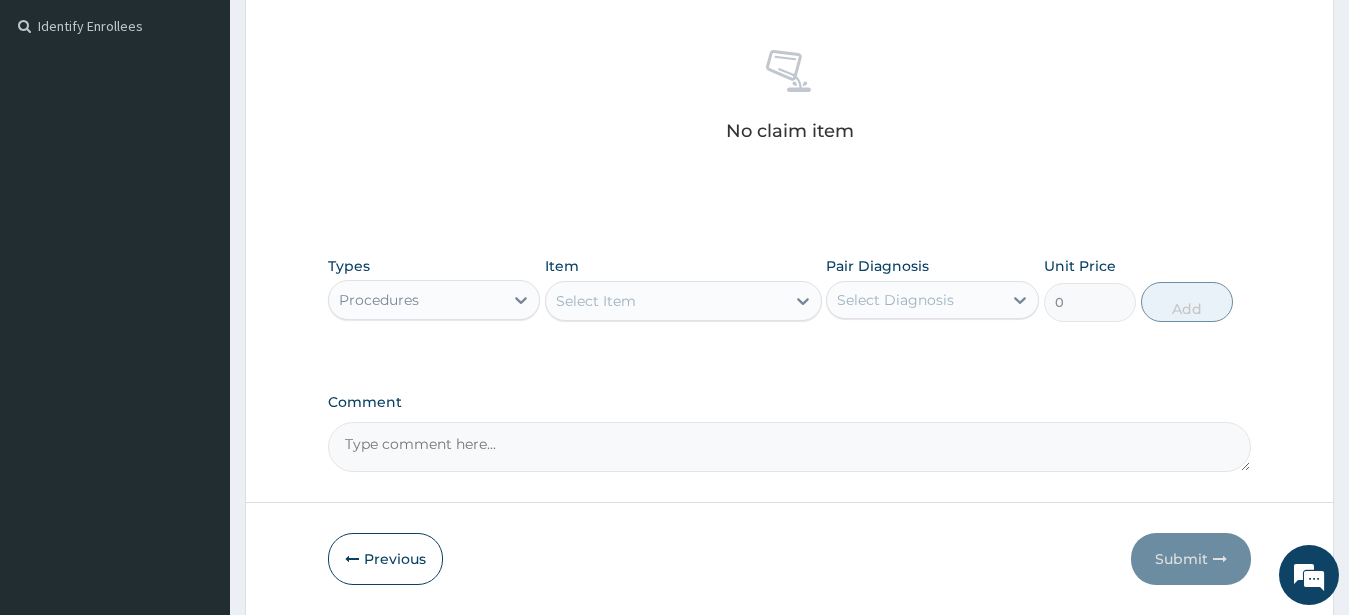 click 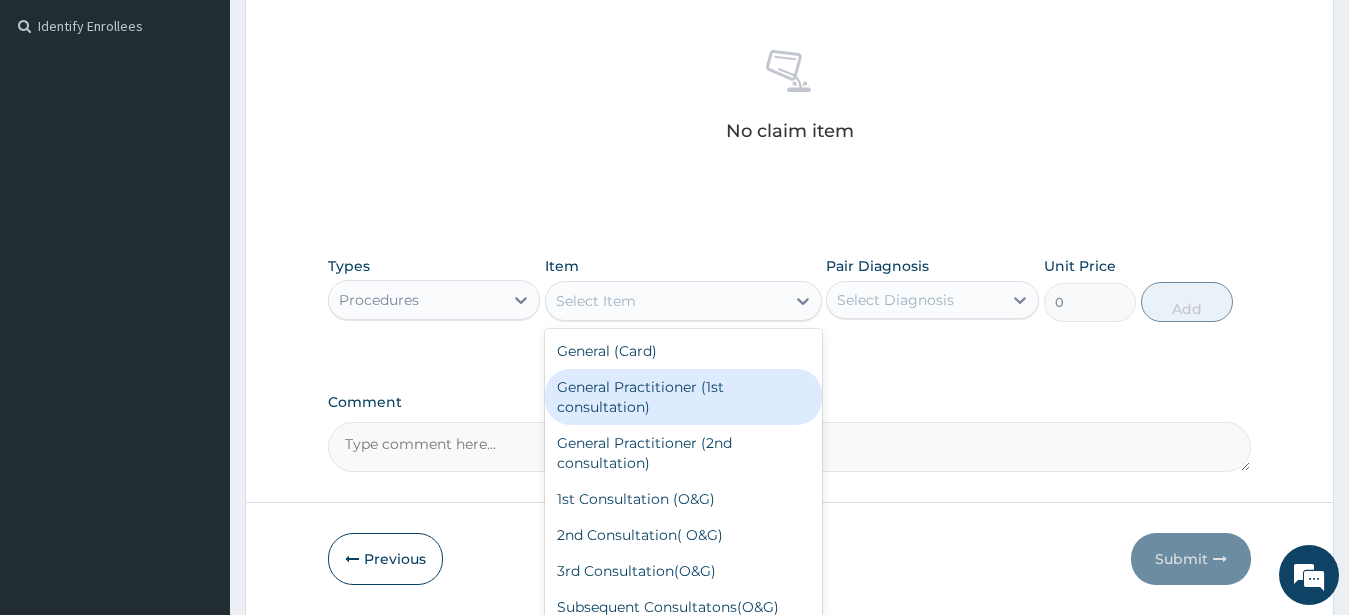 click on "General Practitioner (1st consultation)" at bounding box center [683, 397] 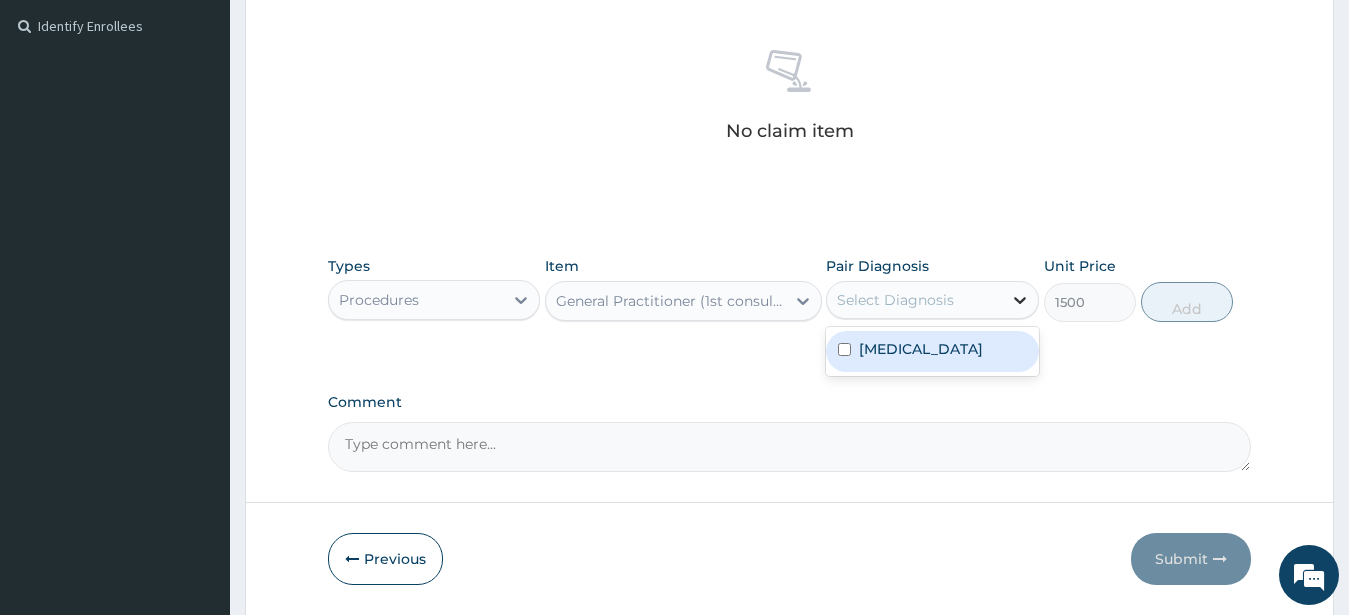 click at bounding box center (1020, 300) 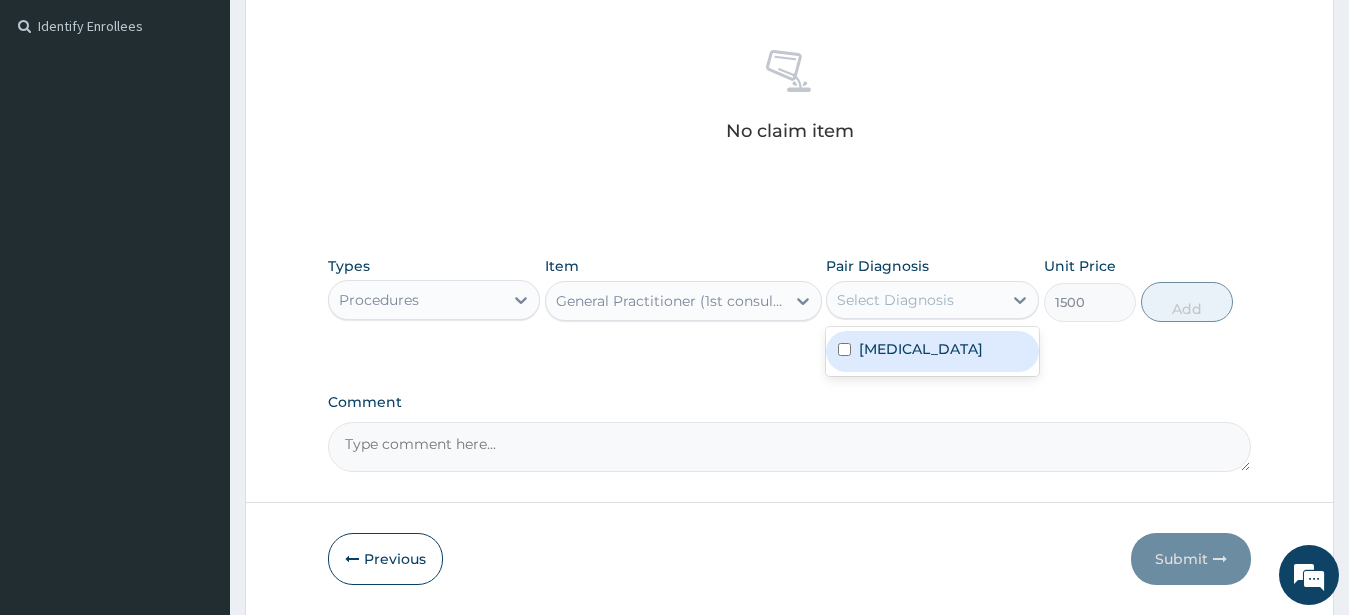 click on "Malaria" at bounding box center [921, 349] 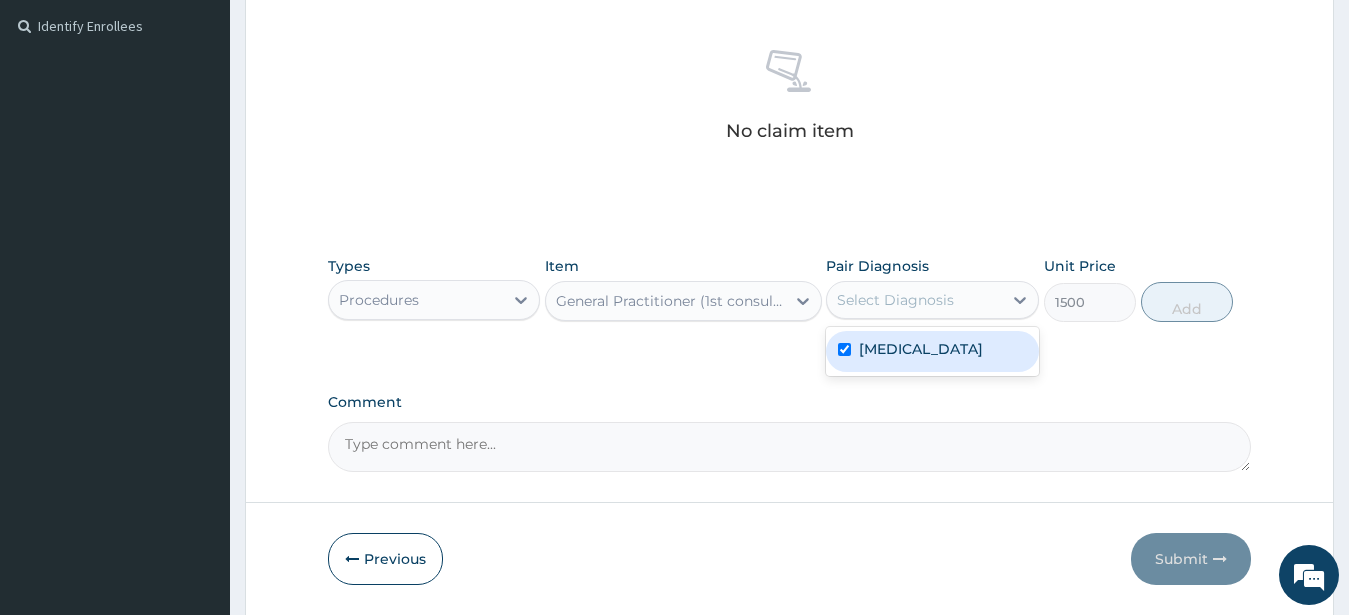 checkbox on "true" 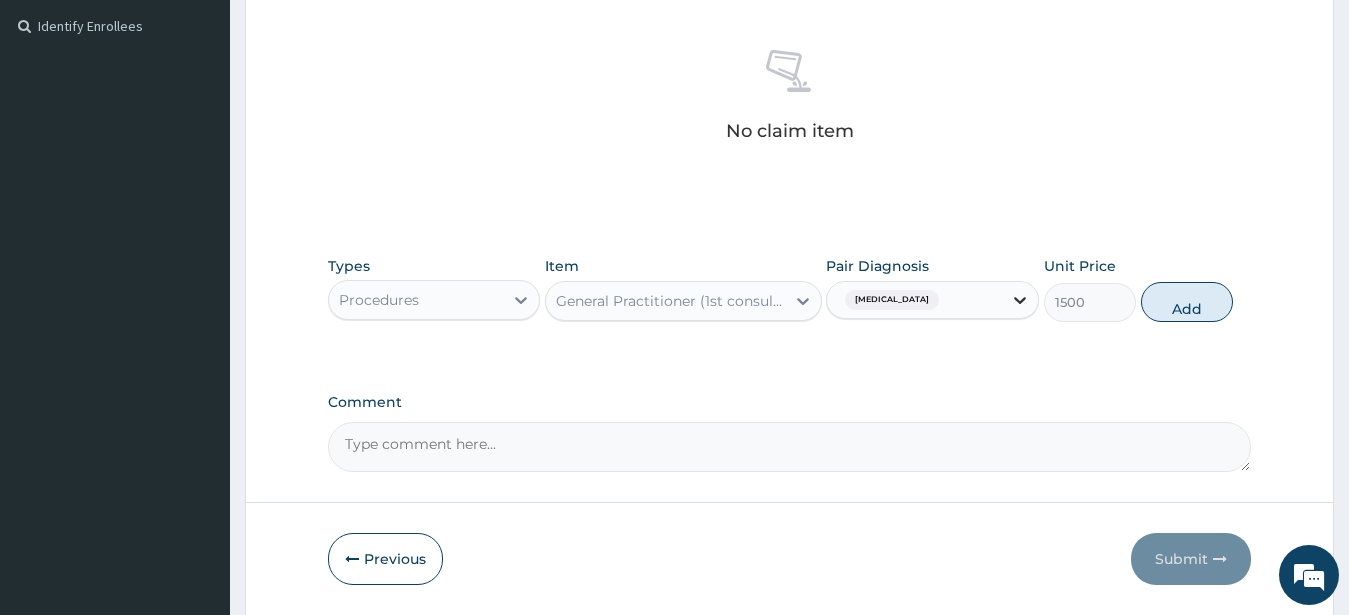 click 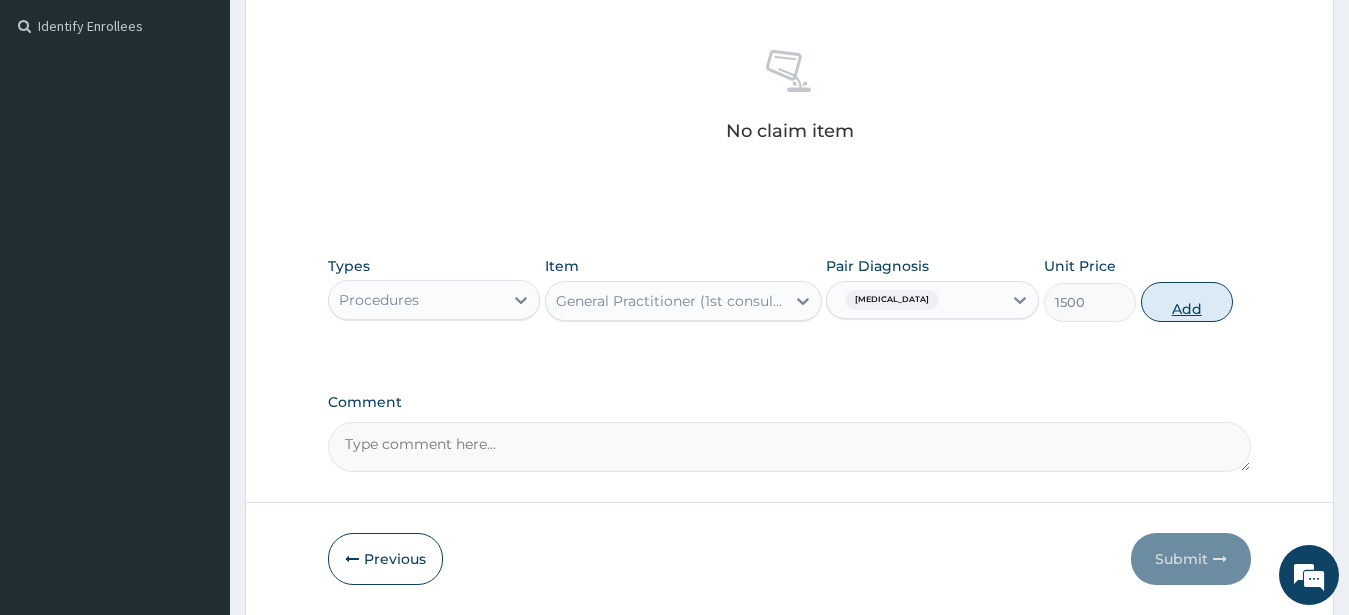 click on "Add" at bounding box center [1187, 302] 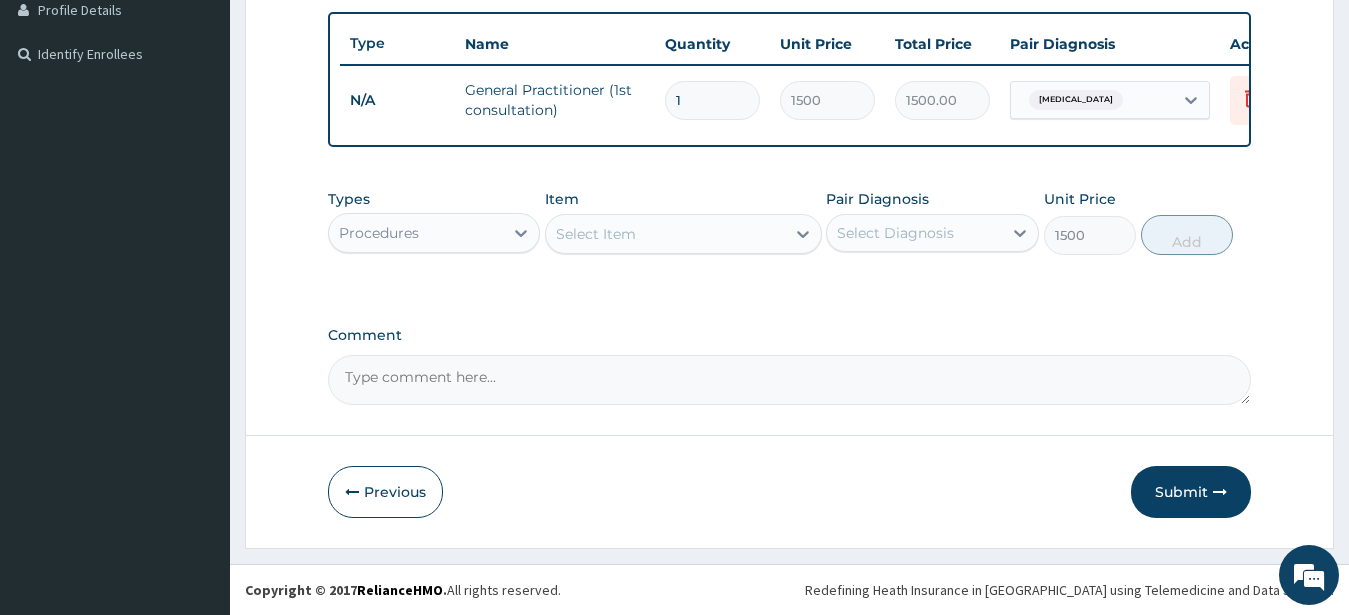 type on "0" 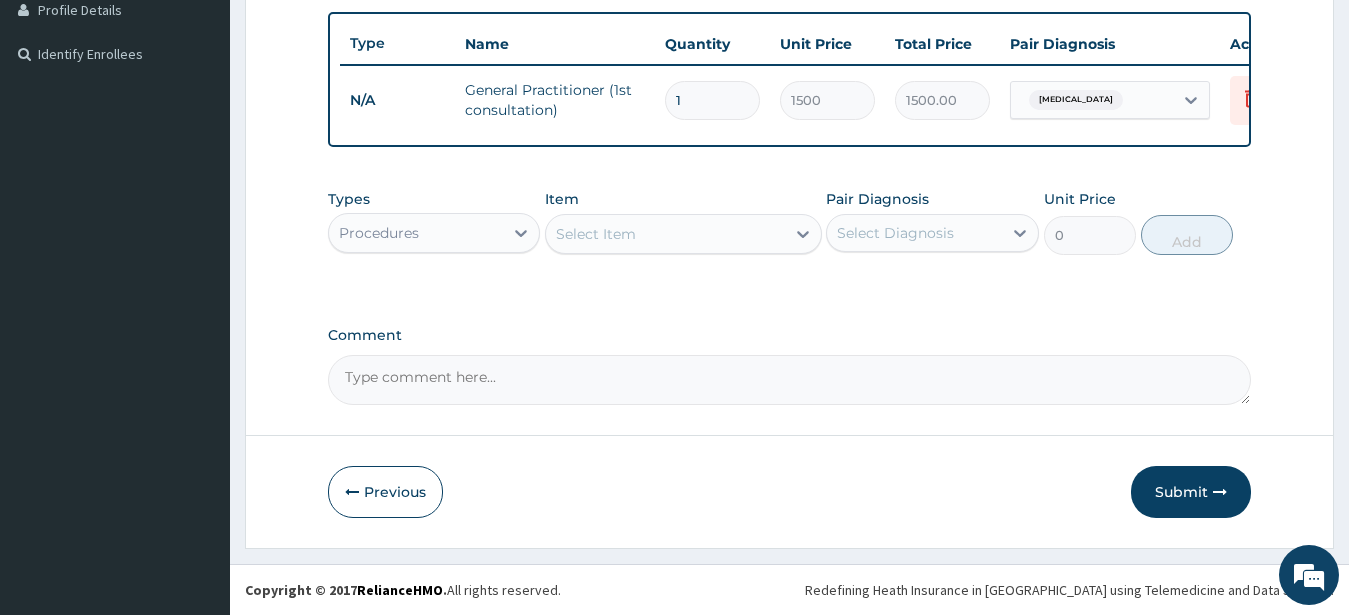 scroll, scrollTop: 533, scrollLeft: 0, axis: vertical 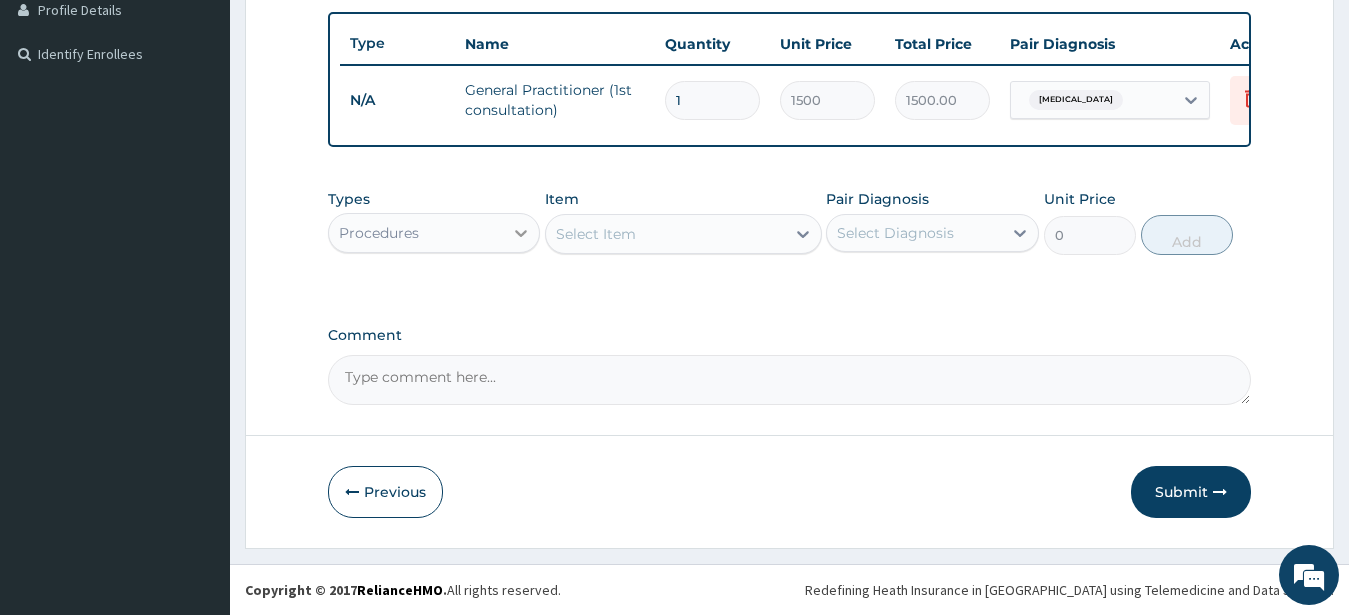 click 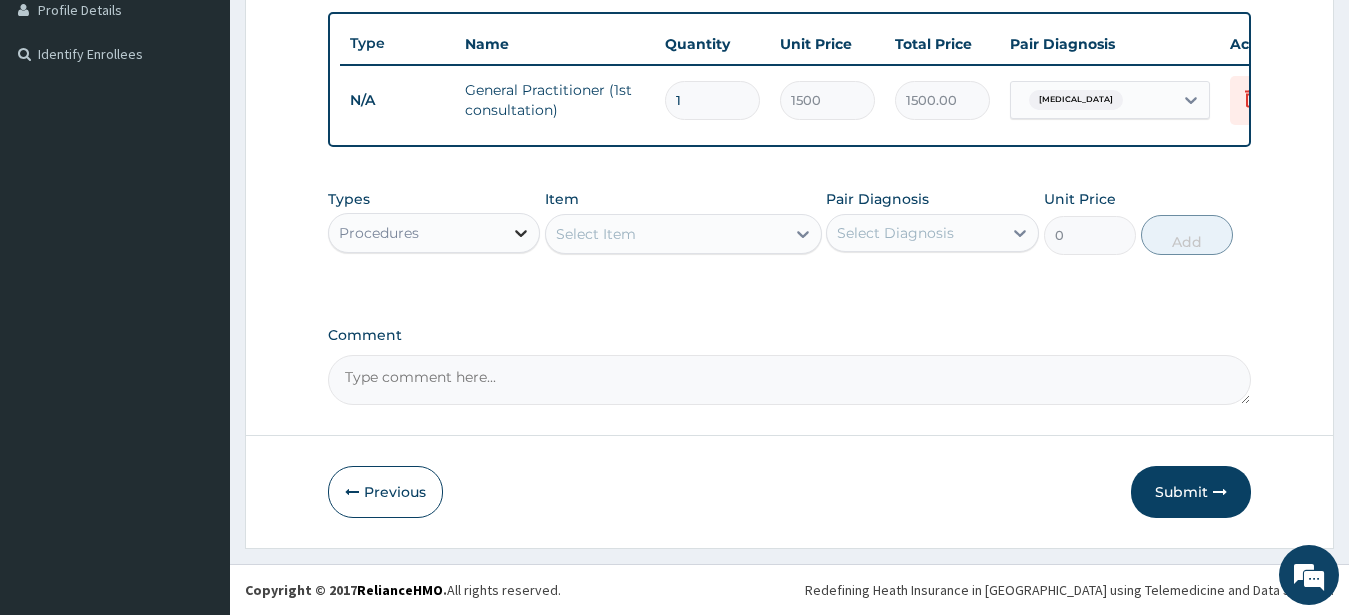 click at bounding box center [521, 233] 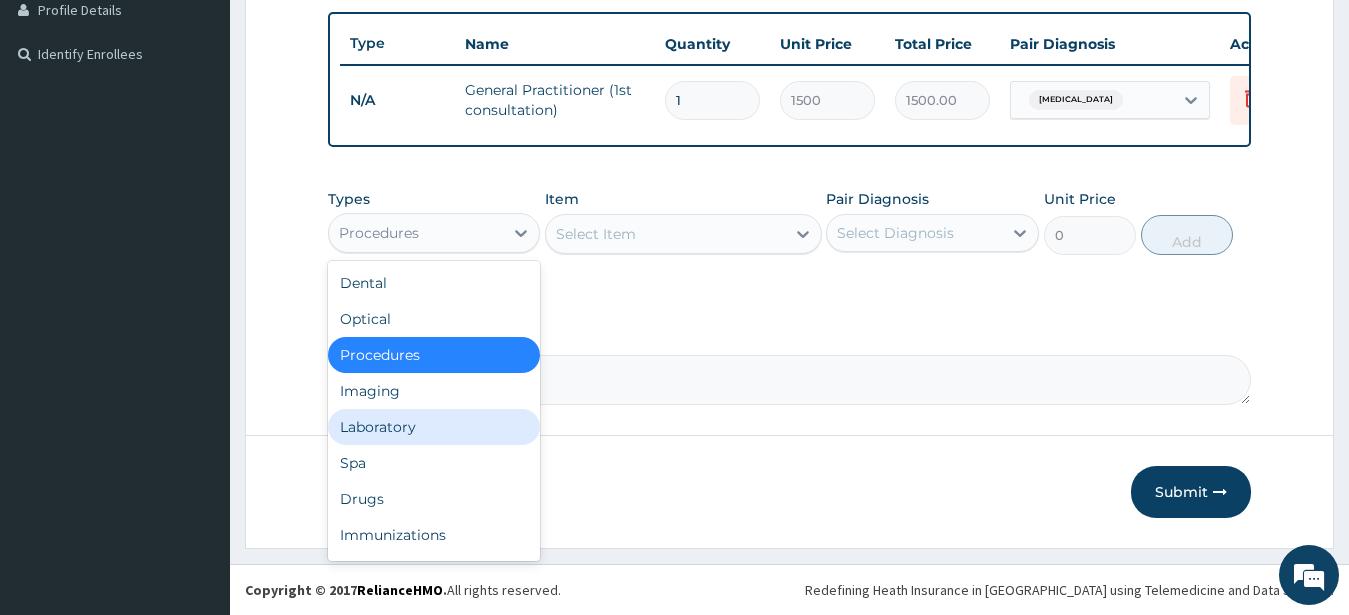 click on "Laboratory" at bounding box center (434, 427) 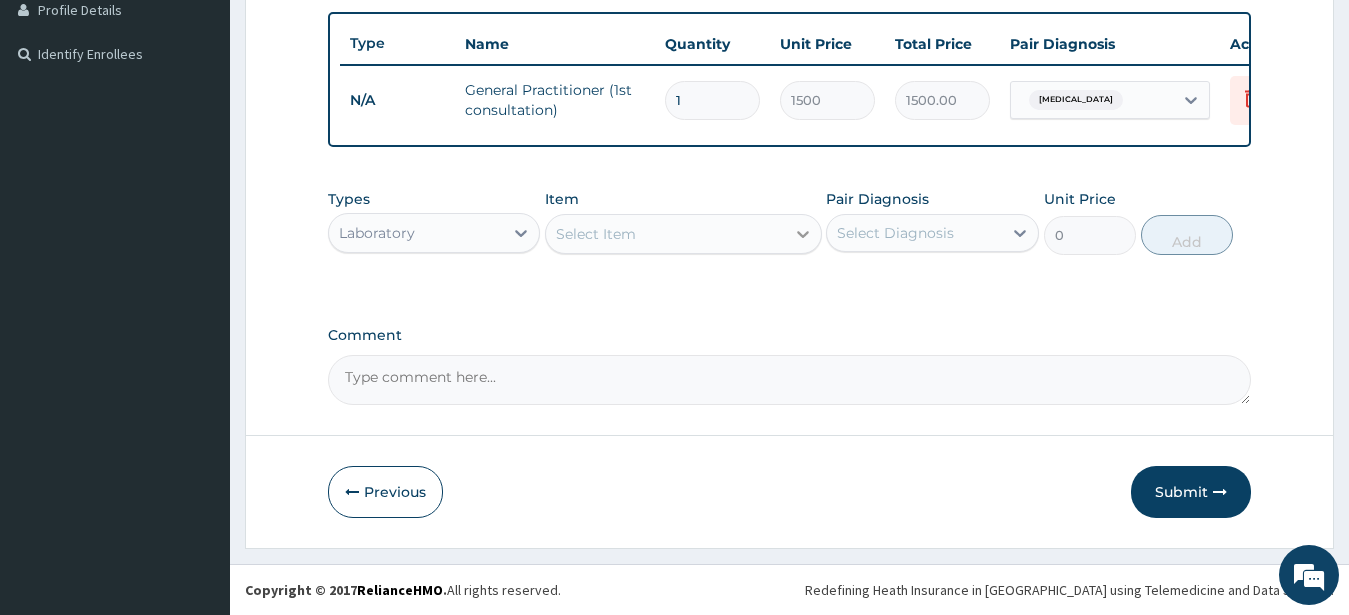 click 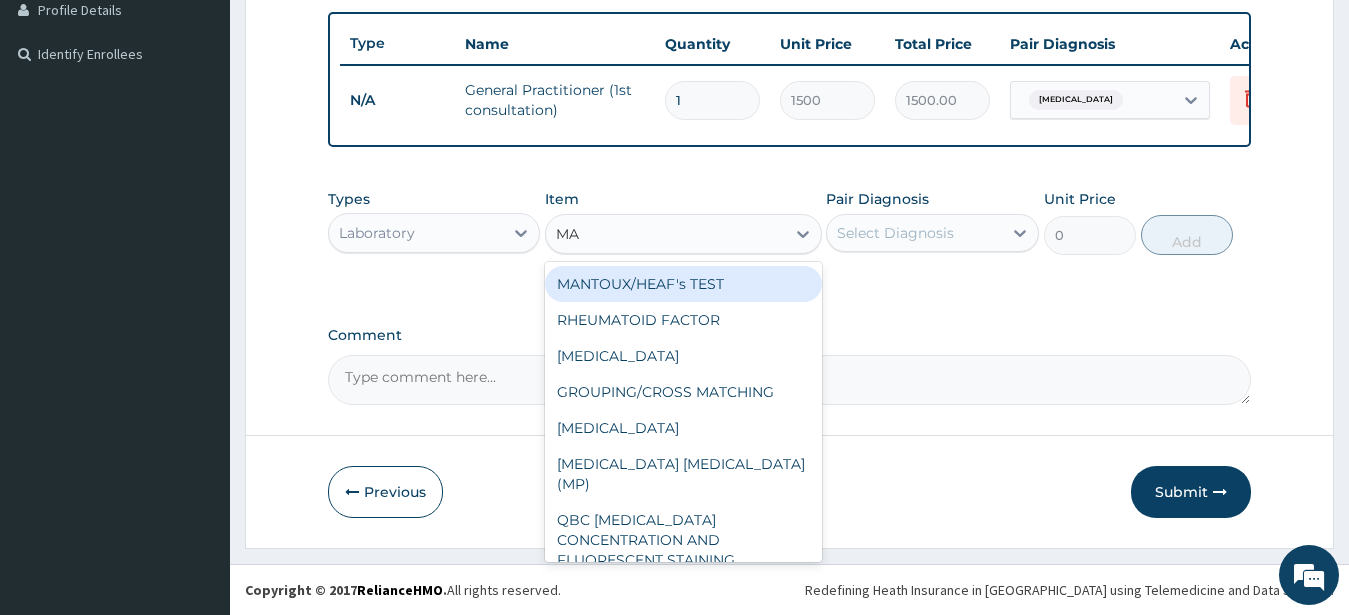 type on "MAL" 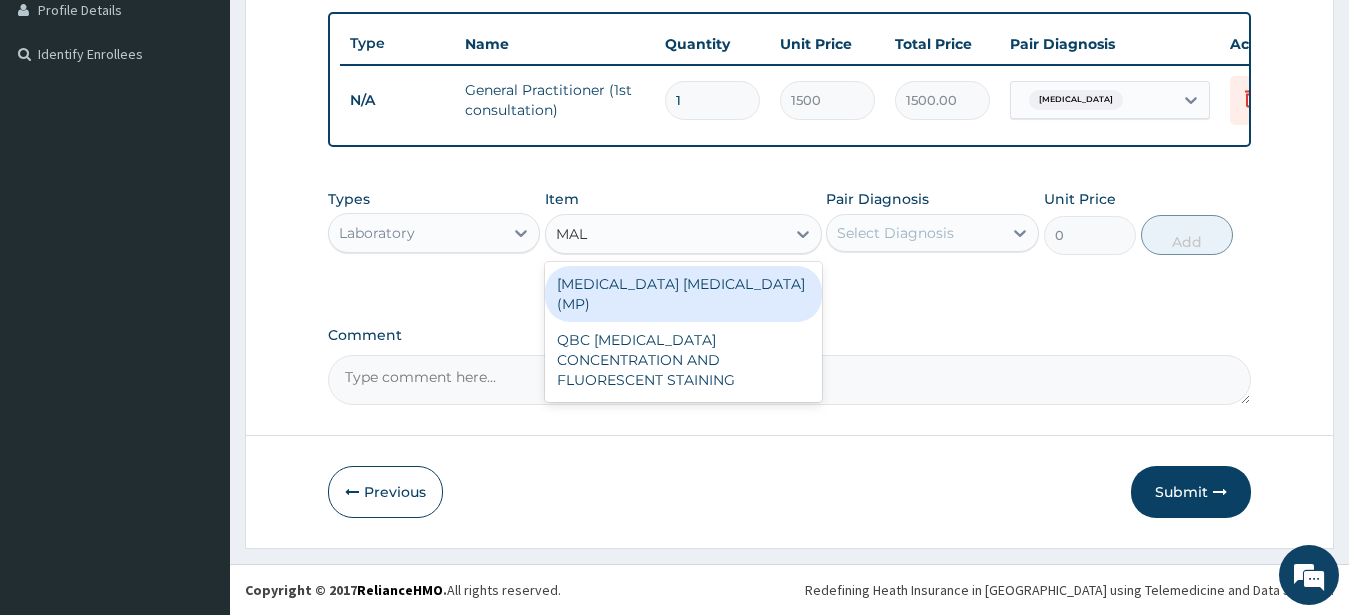 click on "MALARIA PARASITE (MP)" at bounding box center (683, 294) 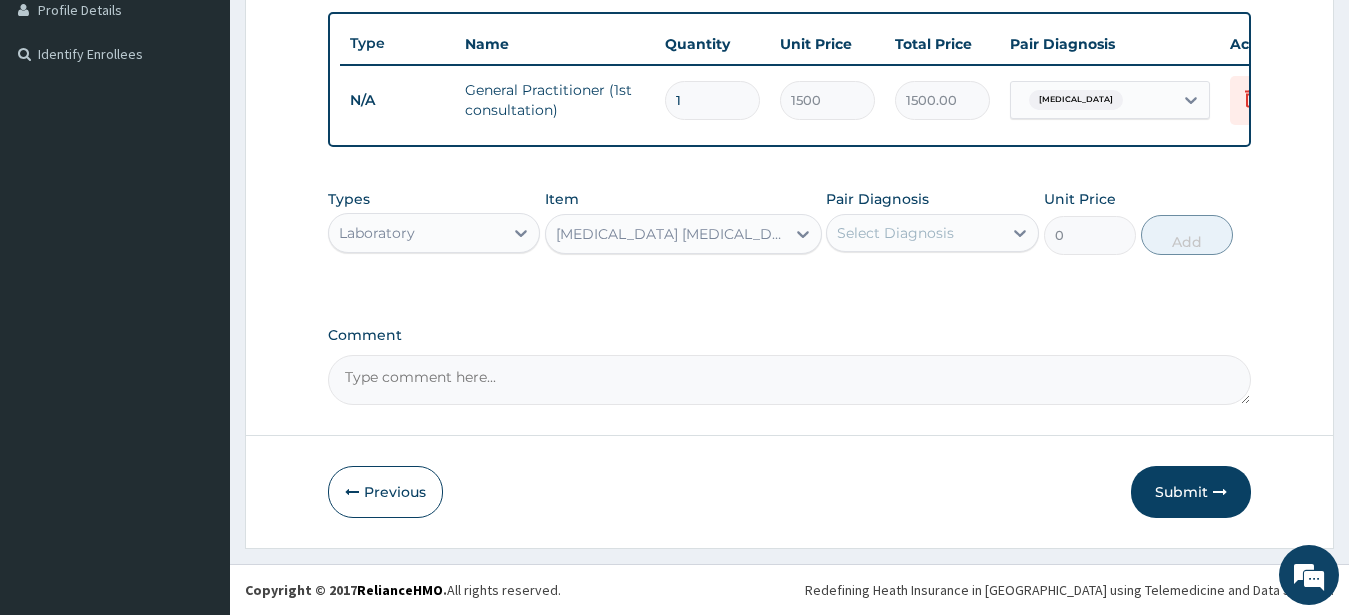 type 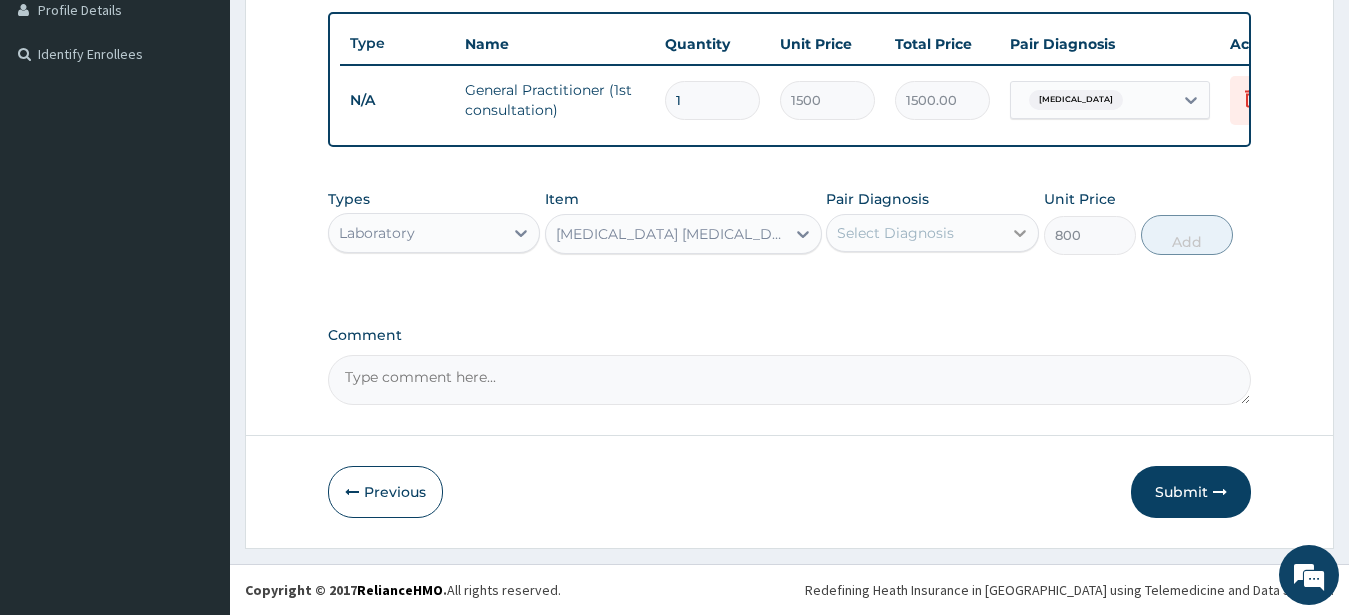 click 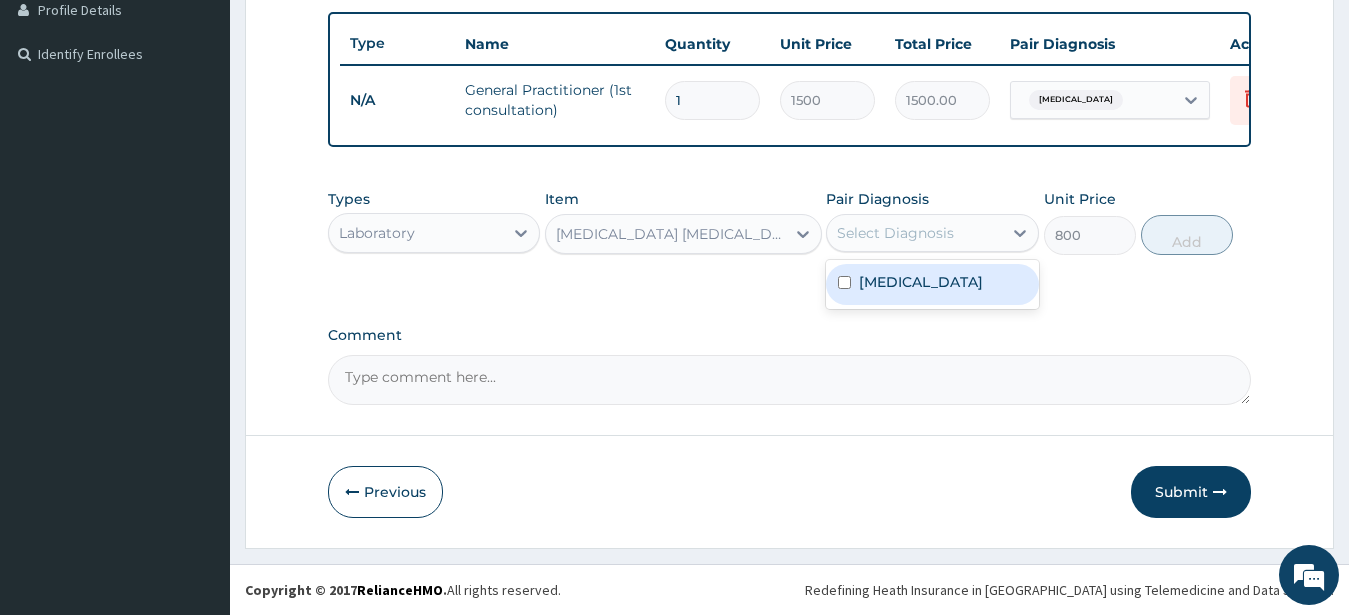 click on "Malaria" at bounding box center [921, 282] 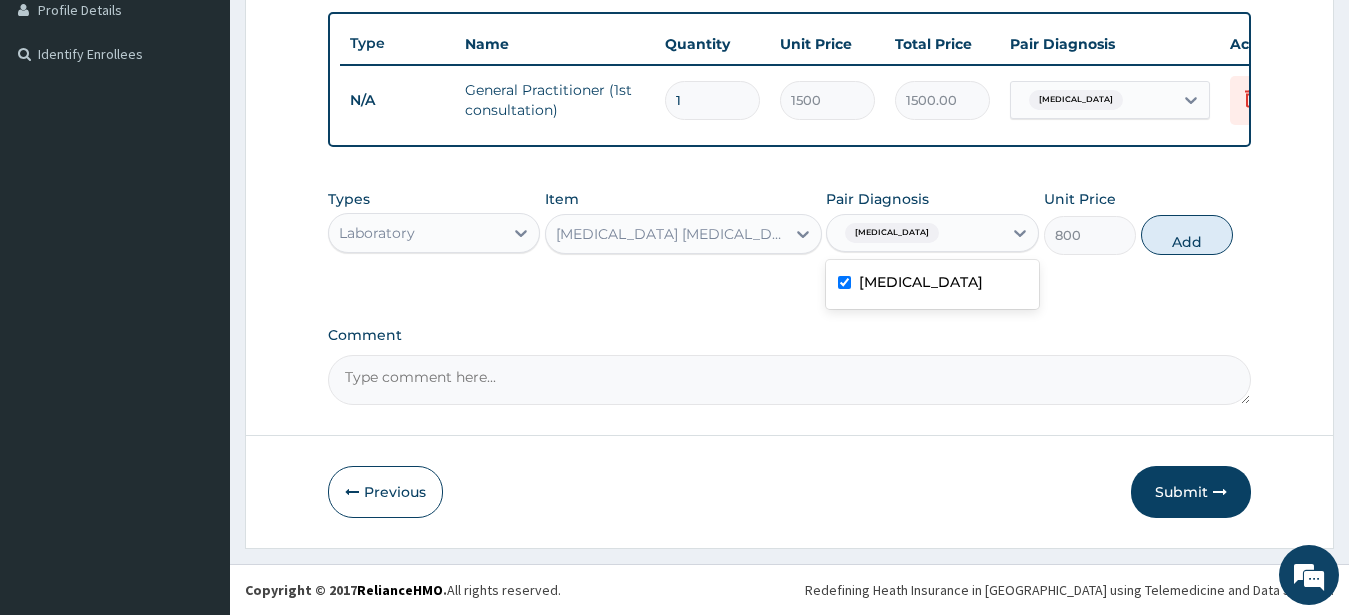 checkbox on "true" 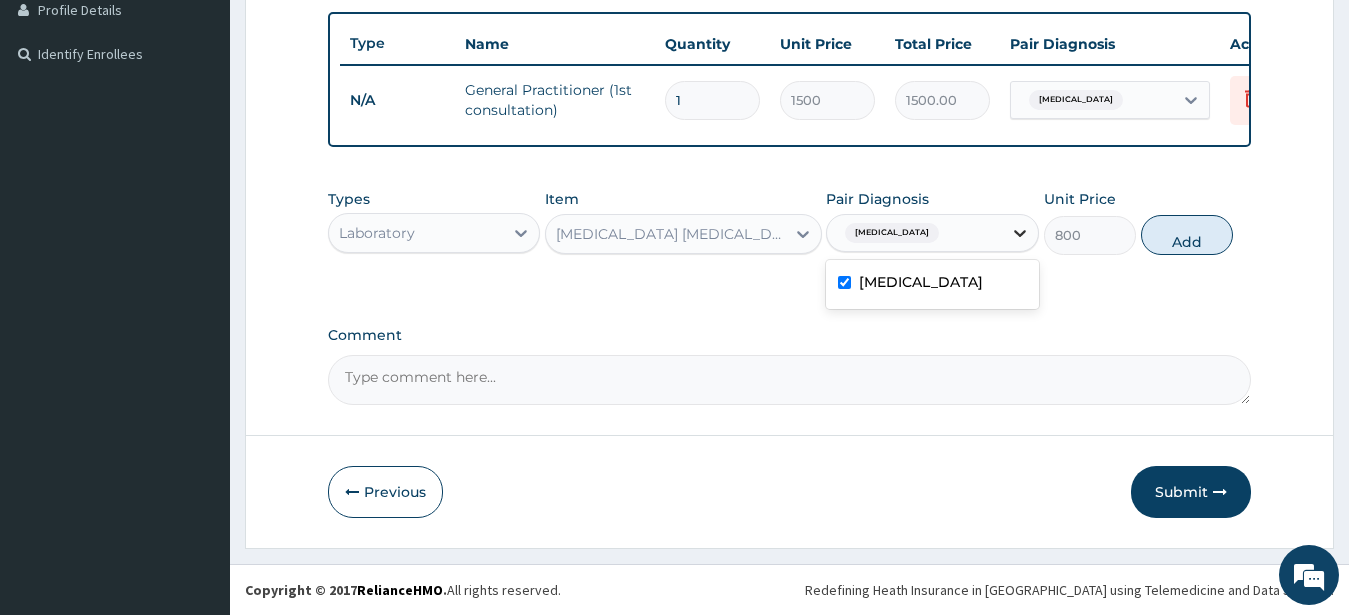 click 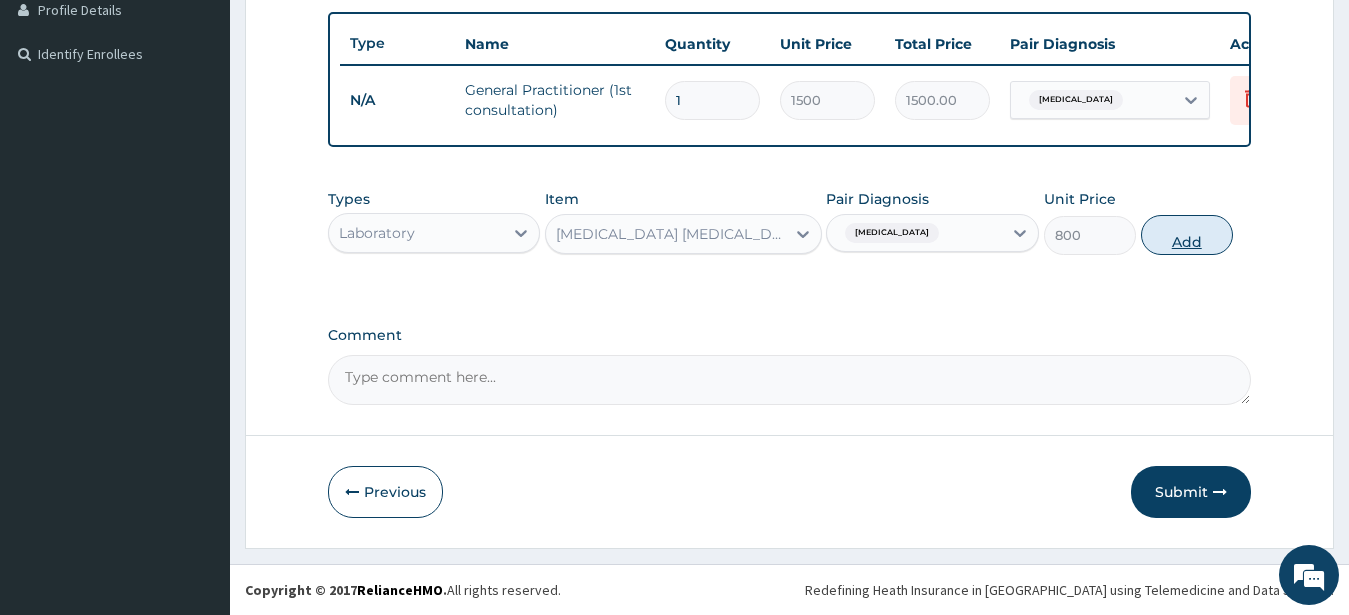 click on "Add" at bounding box center [1187, 235] 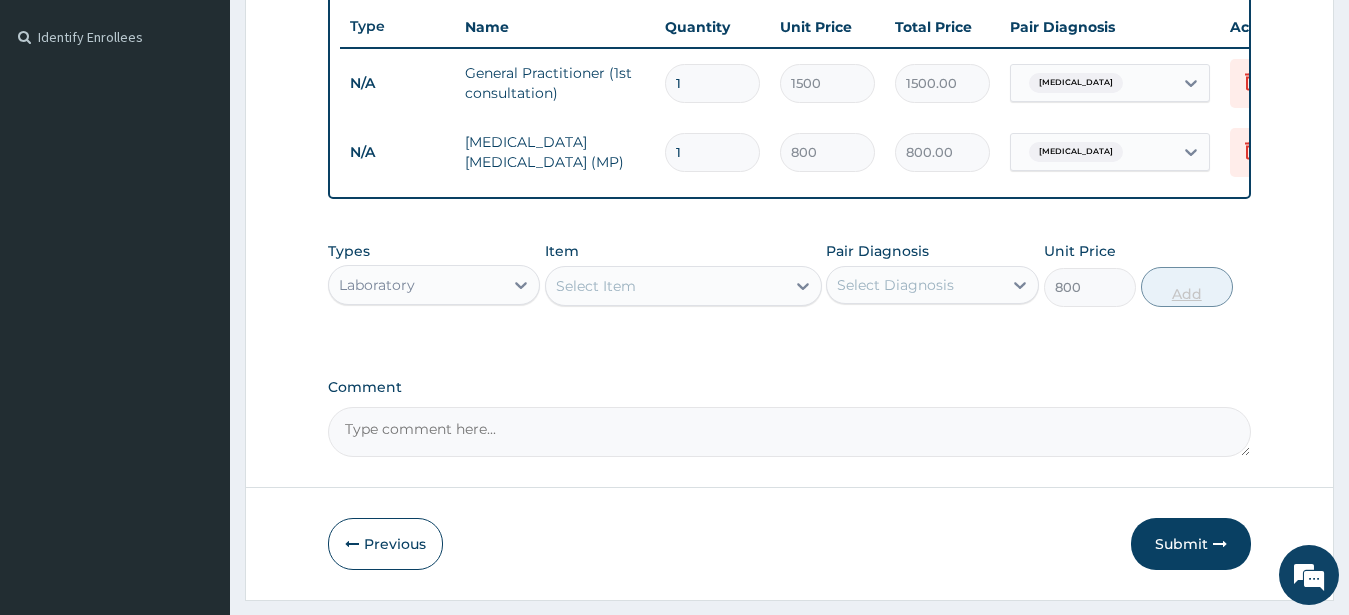 type on "0" 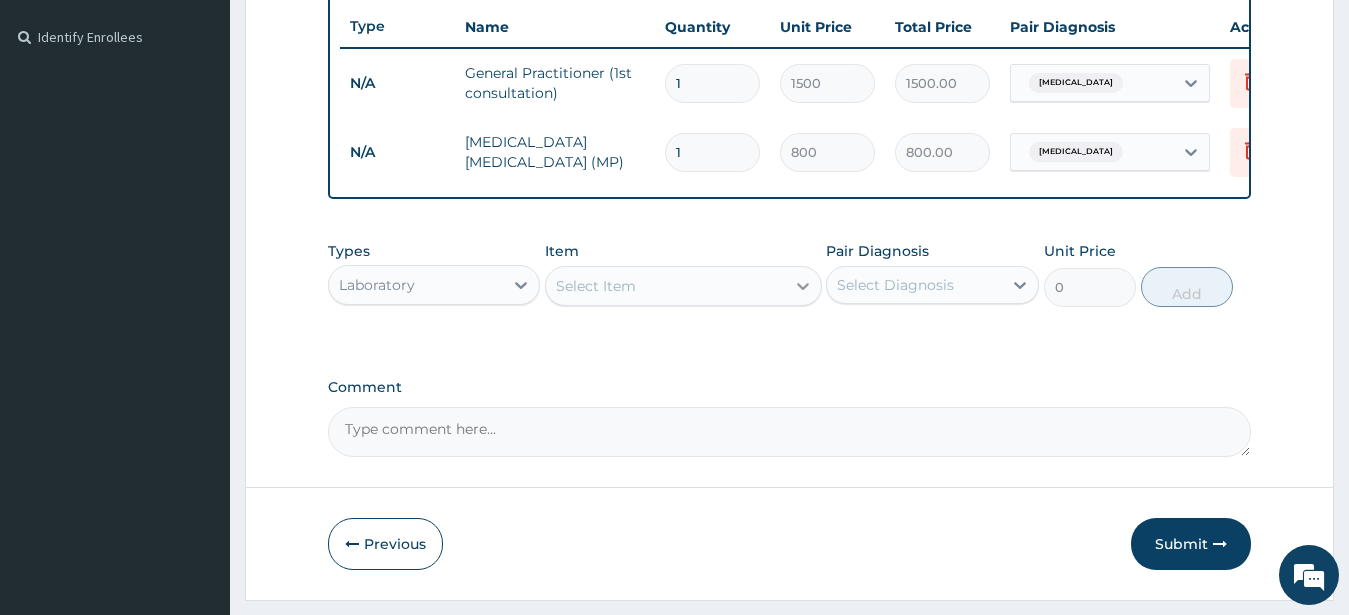 click 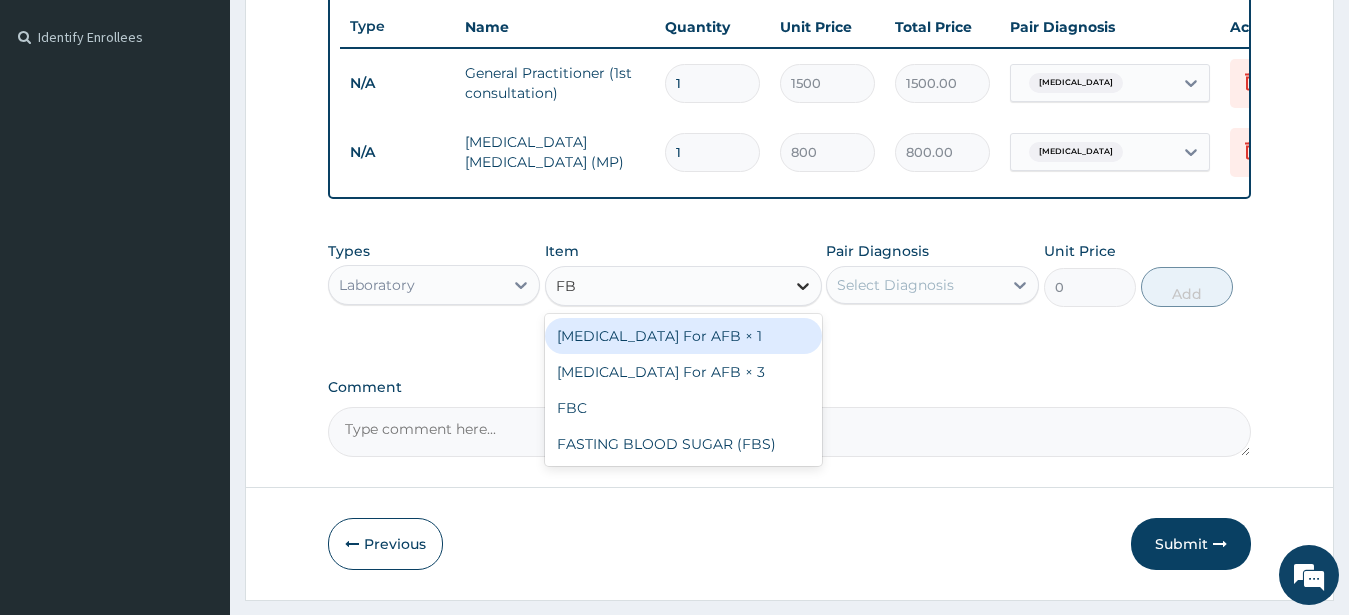 type on "FBC" 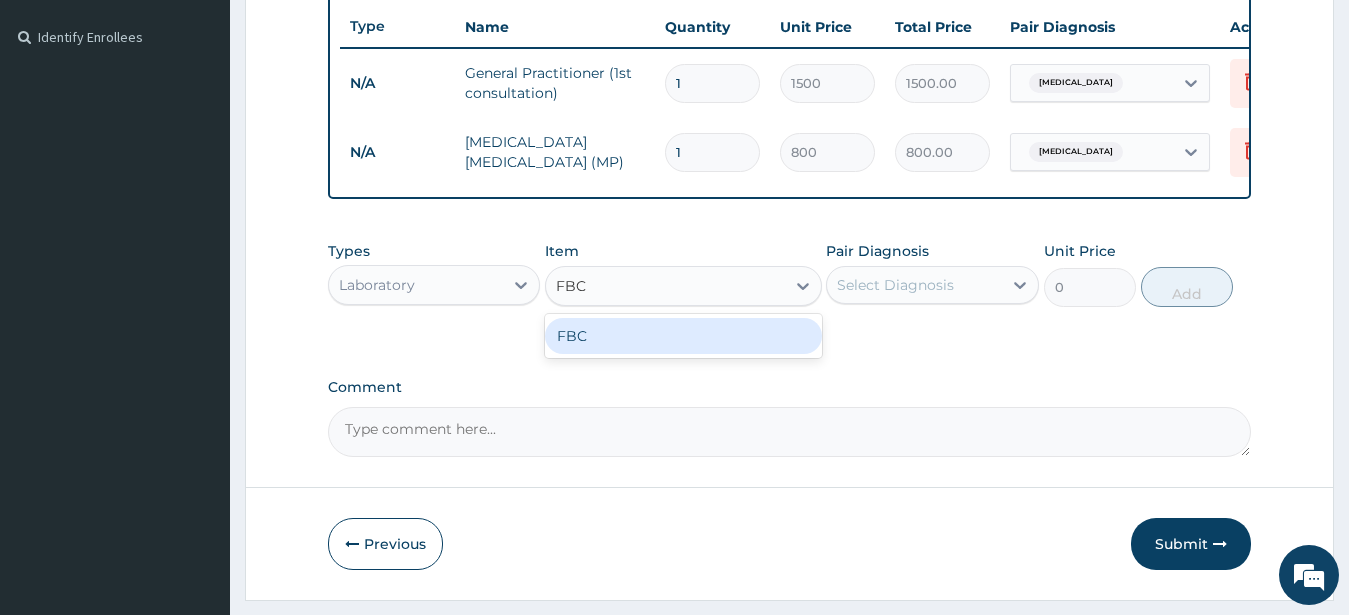 click on "FBC" at bounding box center (683, 336) 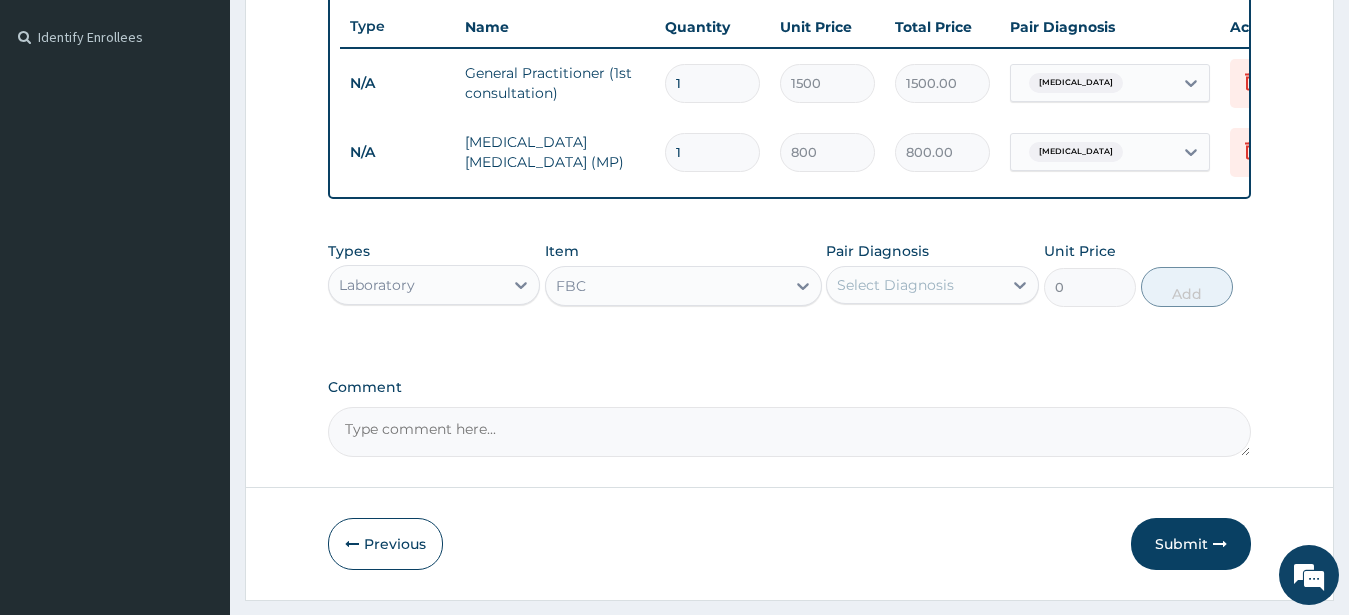 type 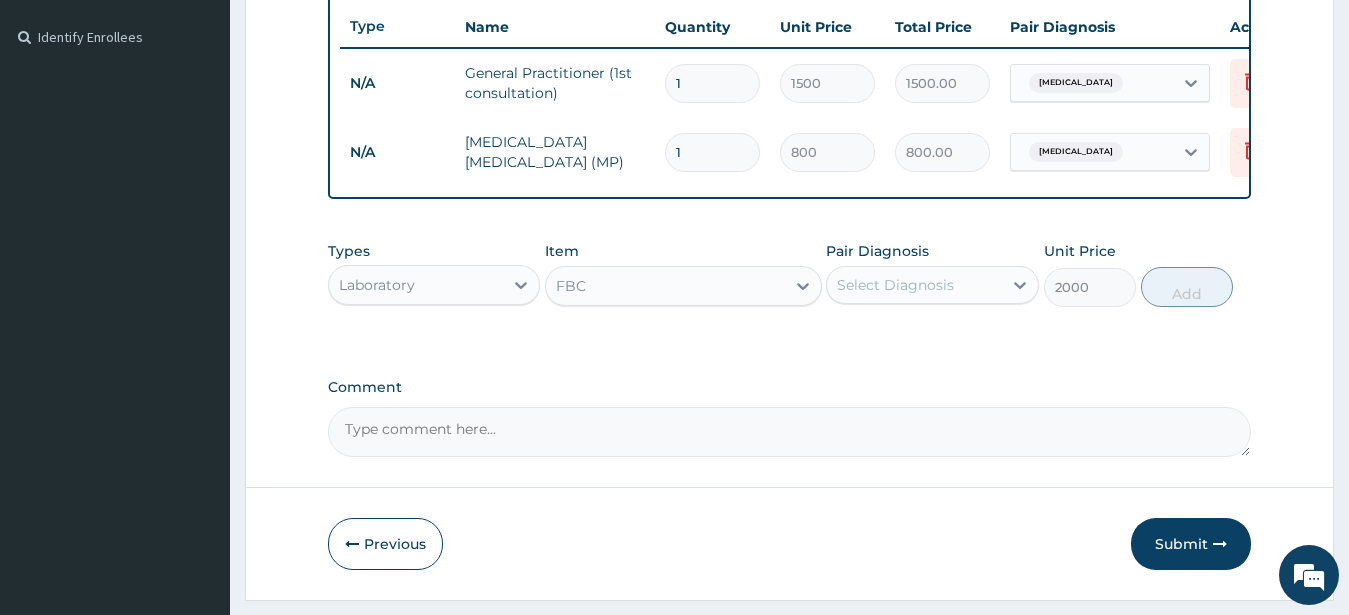 click on "Select Diagnosis" at bounding box center [932, 285] 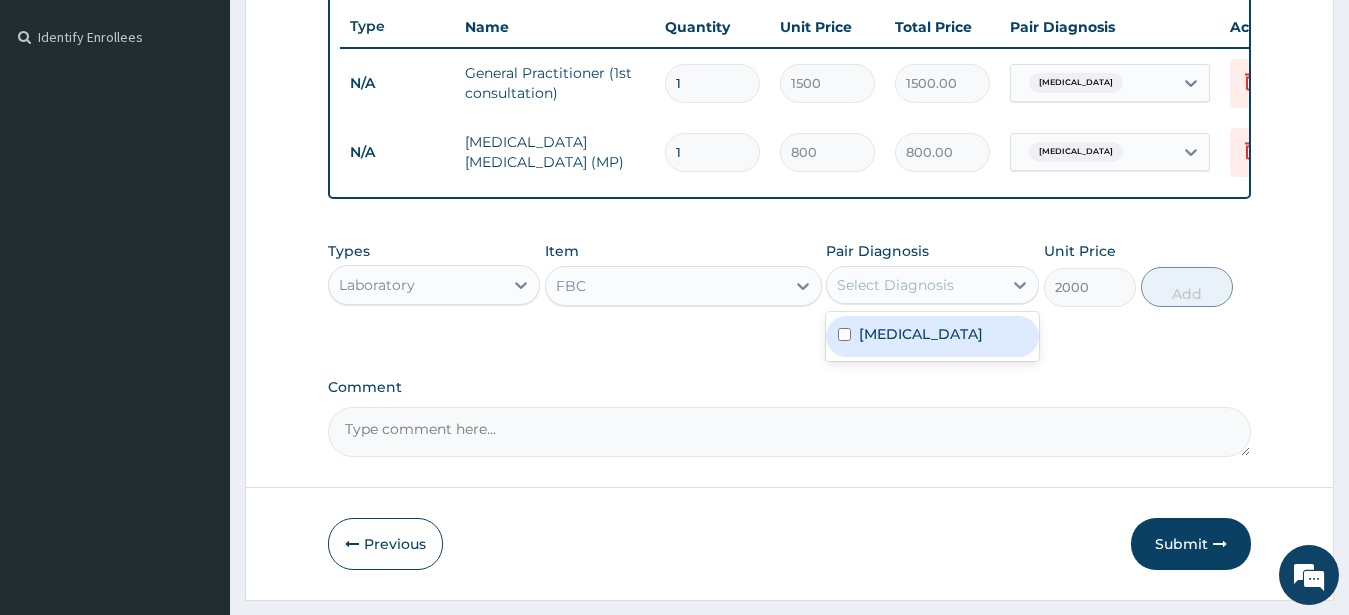drag, startPoint x: 835, startPoint y: 346, endPoint x: 873, endPoint y: 345, distance: 38.013157 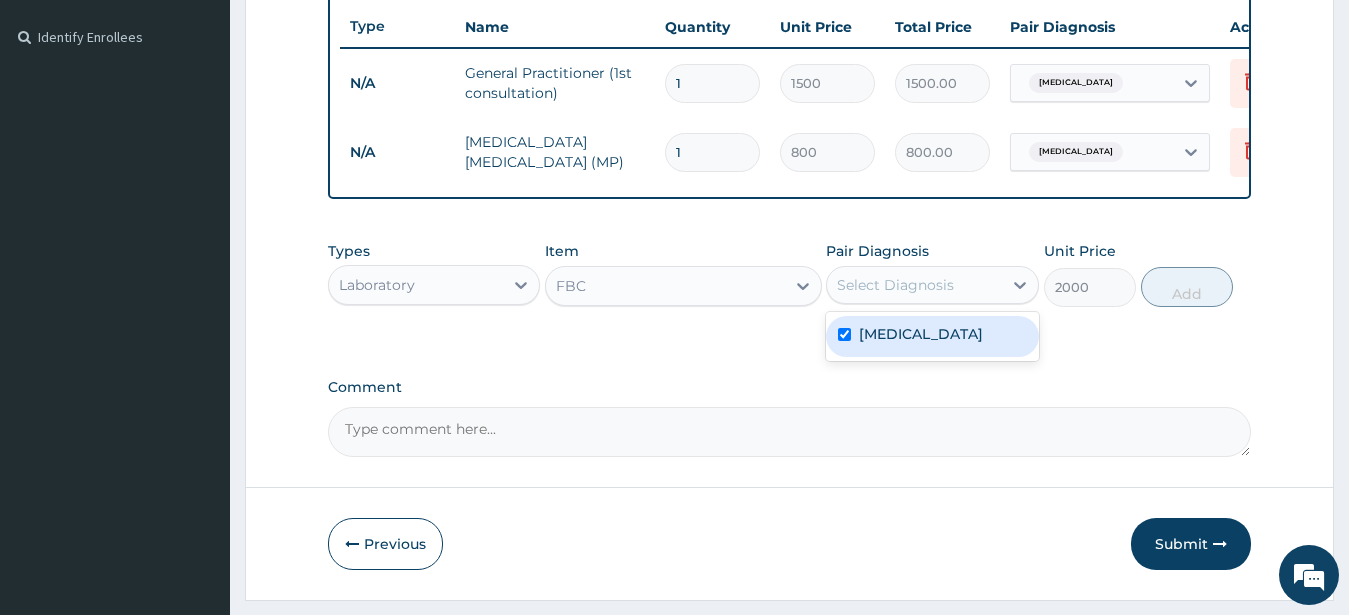 checkbox on "true" 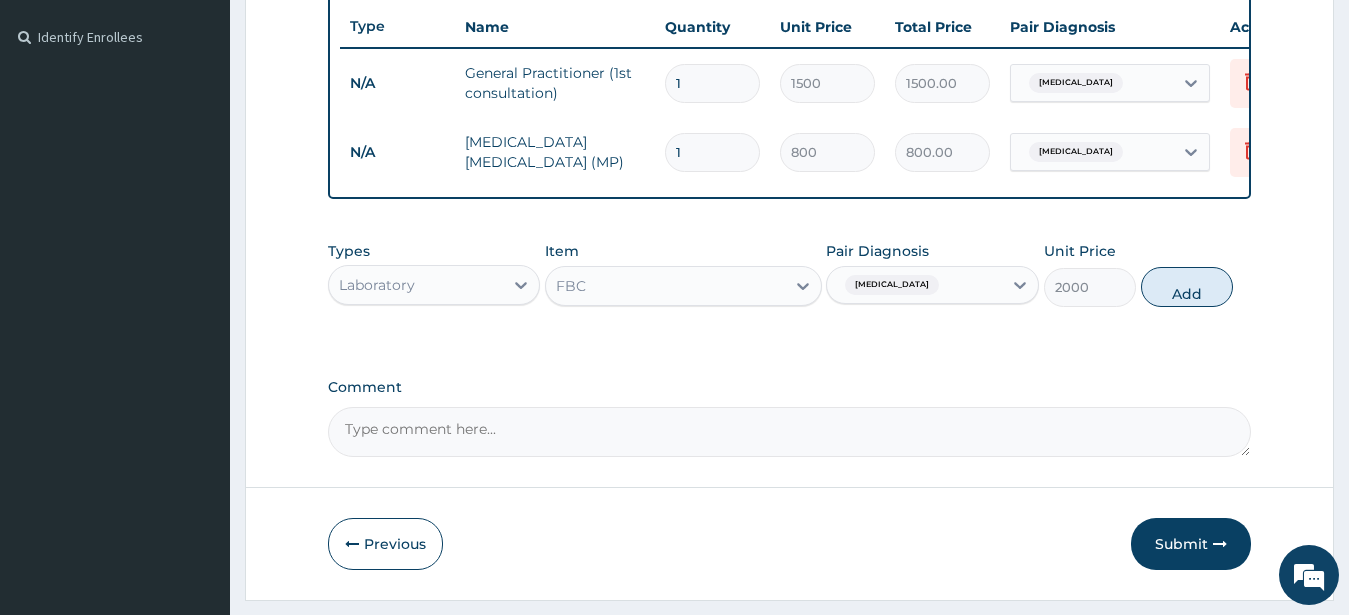 click on "[MEDICAL_DATA]" at bounding box center [914, 285] 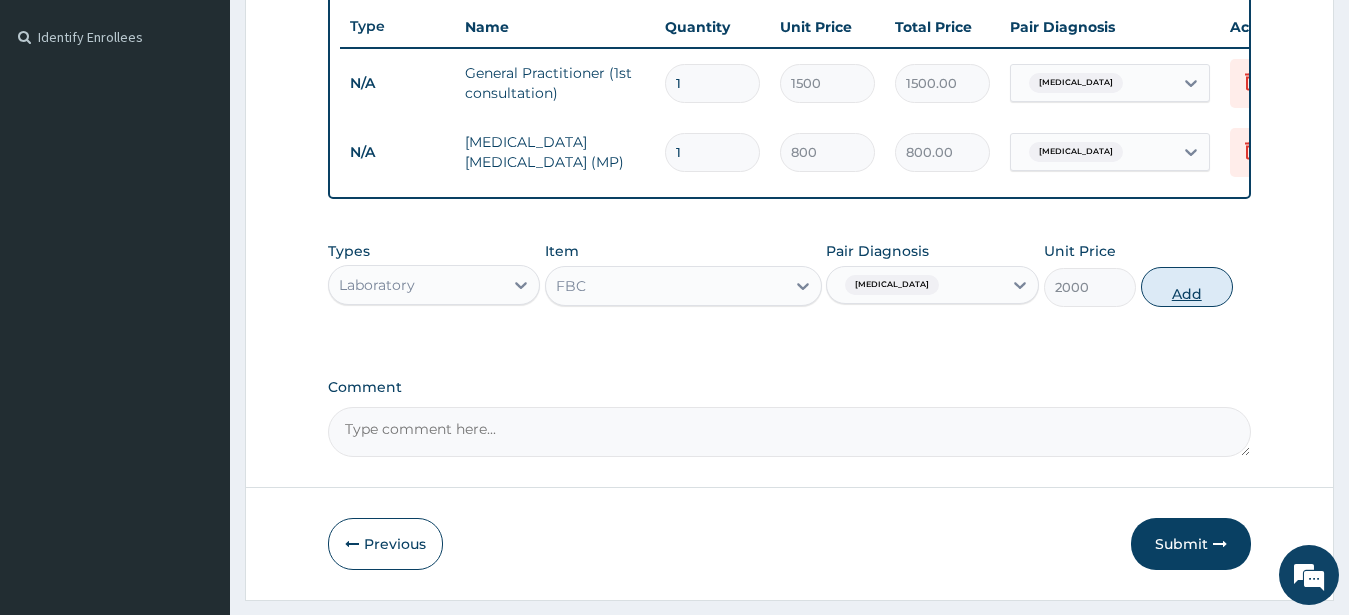 click on "Add" at bounding box center (1187, 287) 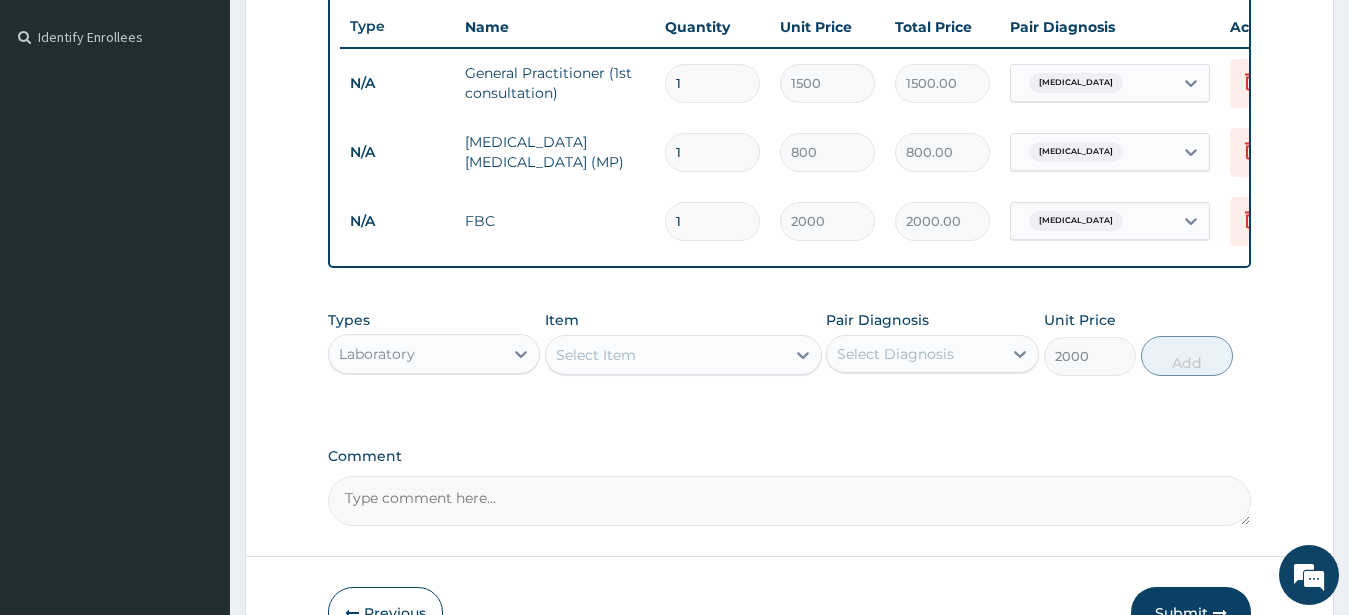 type on "0" 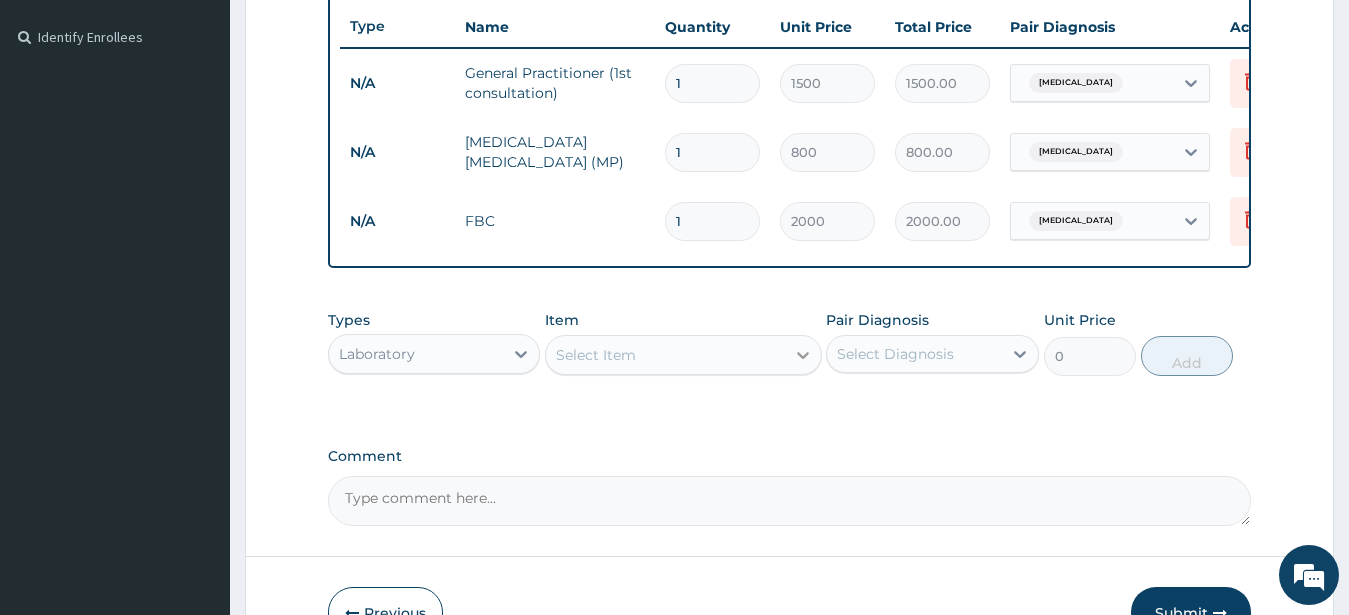 click 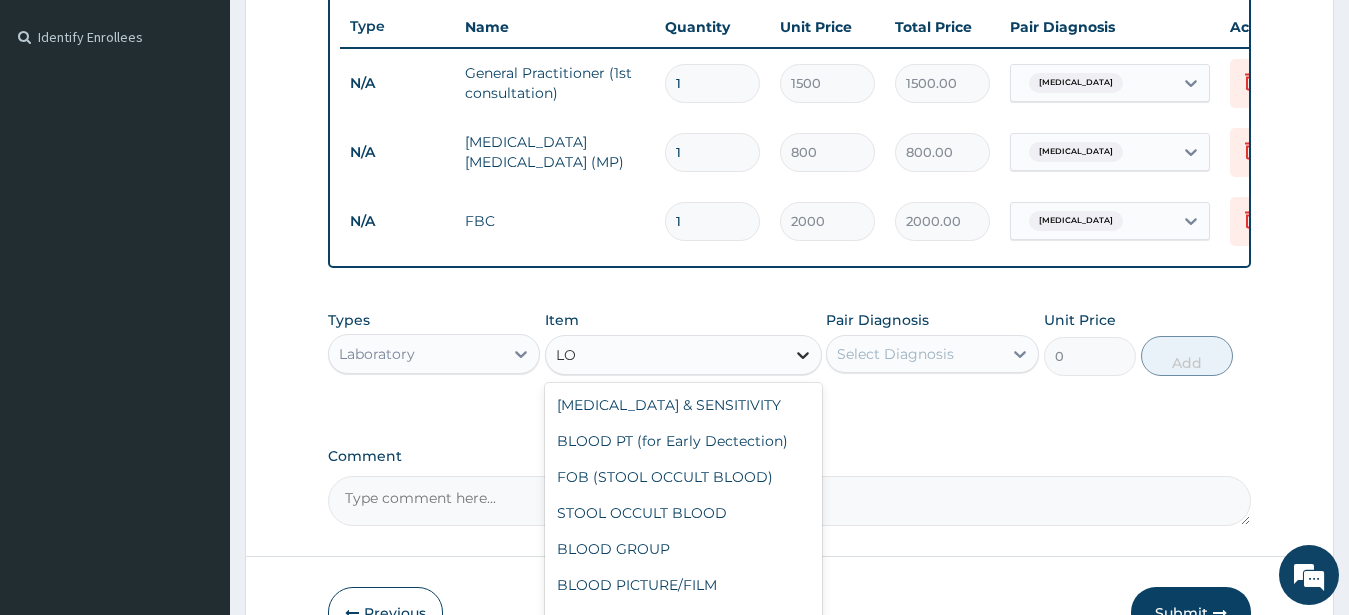 type on "L" 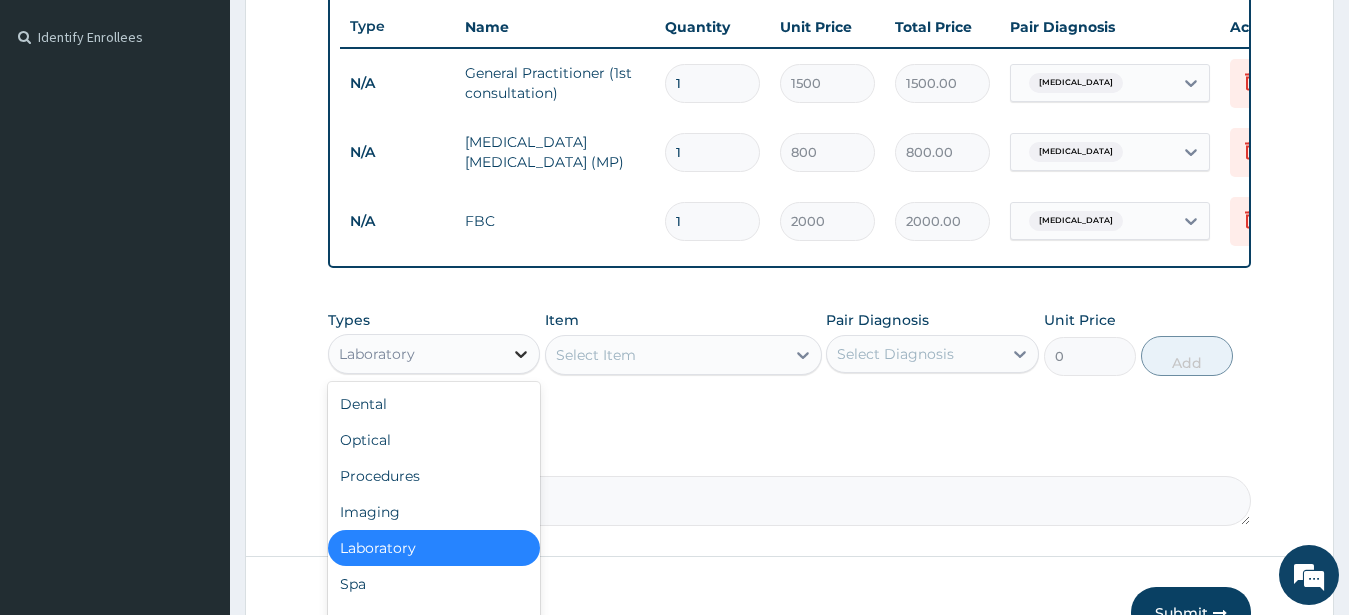 click 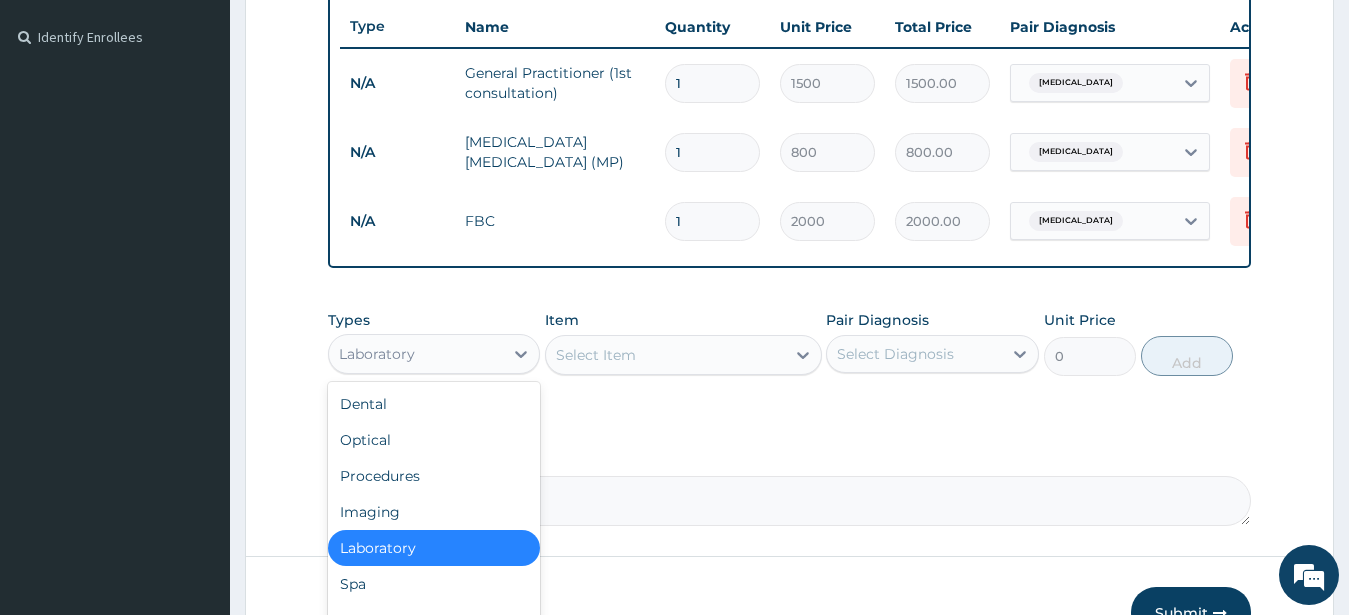 drag, startPoint x: 512, startPoint y: 364, endPoint x: 525, endPoint y: 390, distance: 29.068884 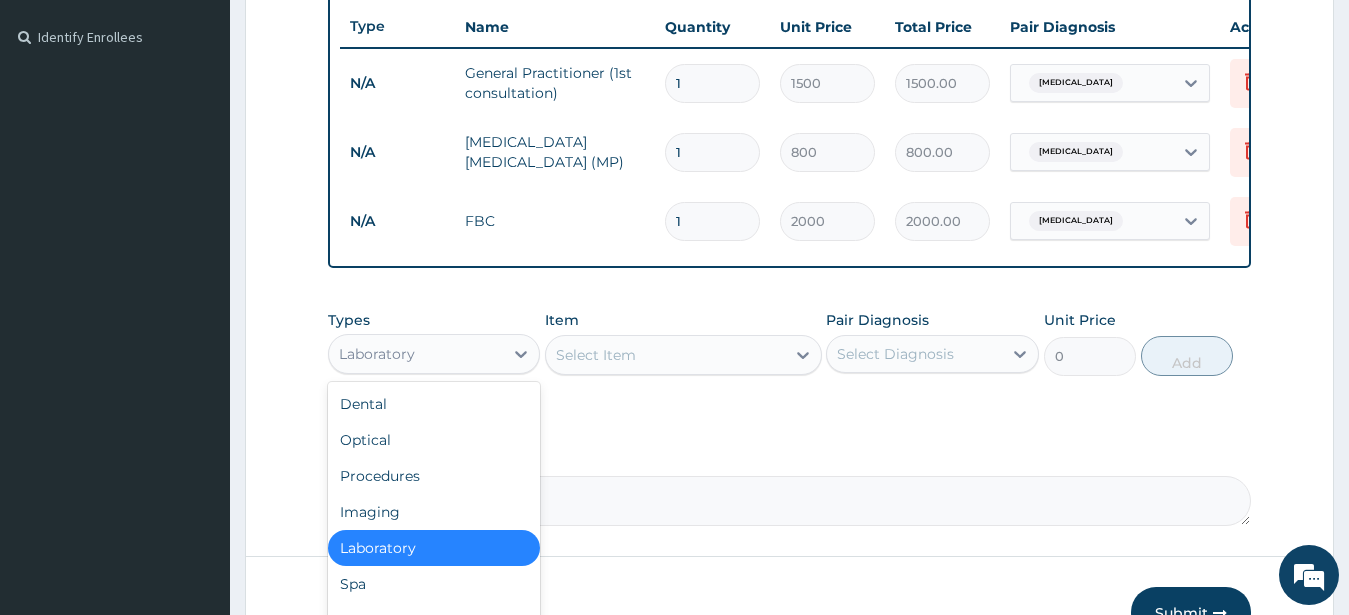 click 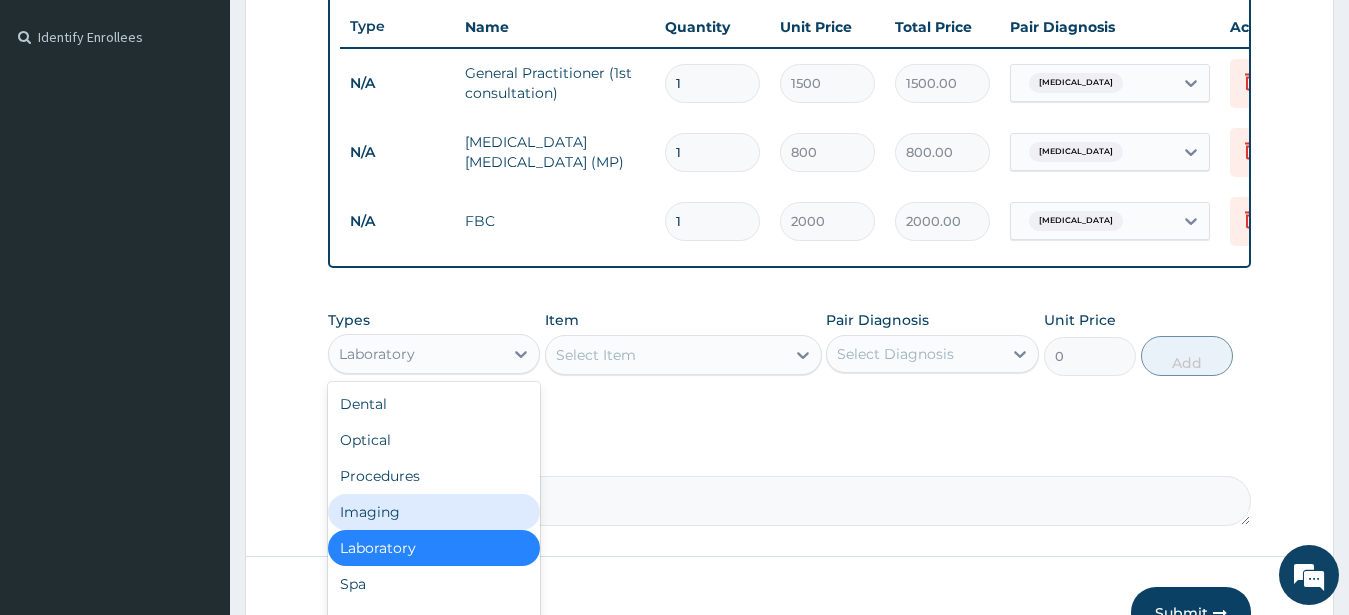 scroll, scrollTop: 68, scrollLeft: 0, axis: vertical 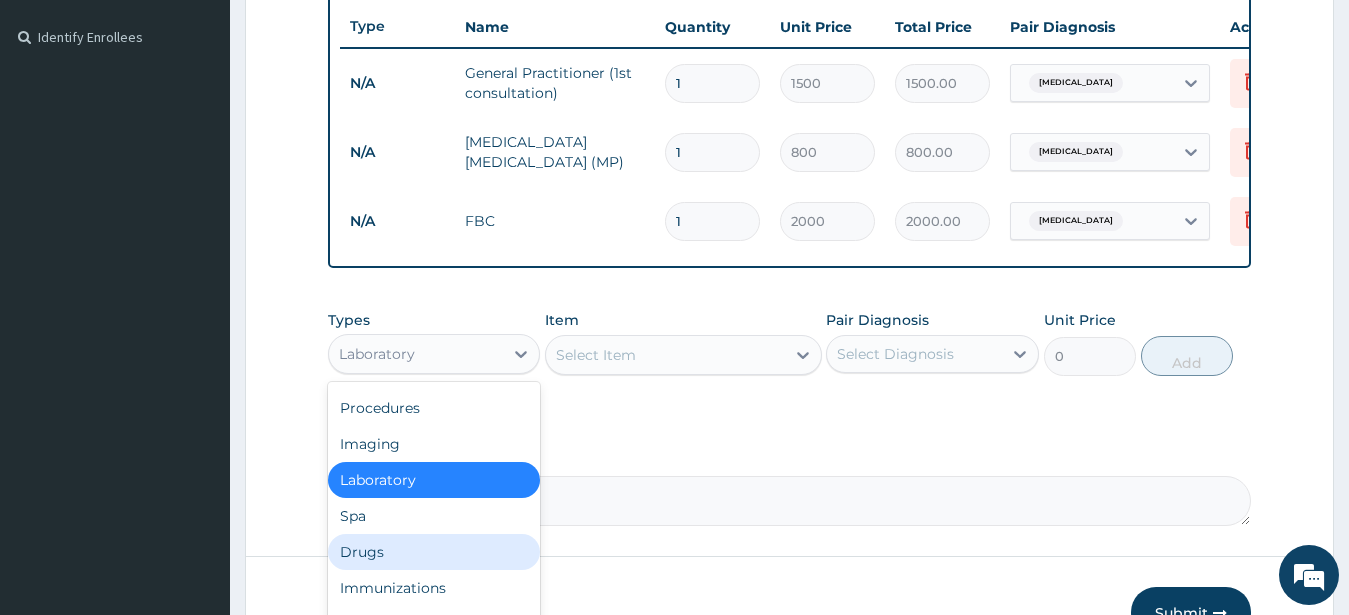 click on "Drugs" at bounding box center (434, 552) 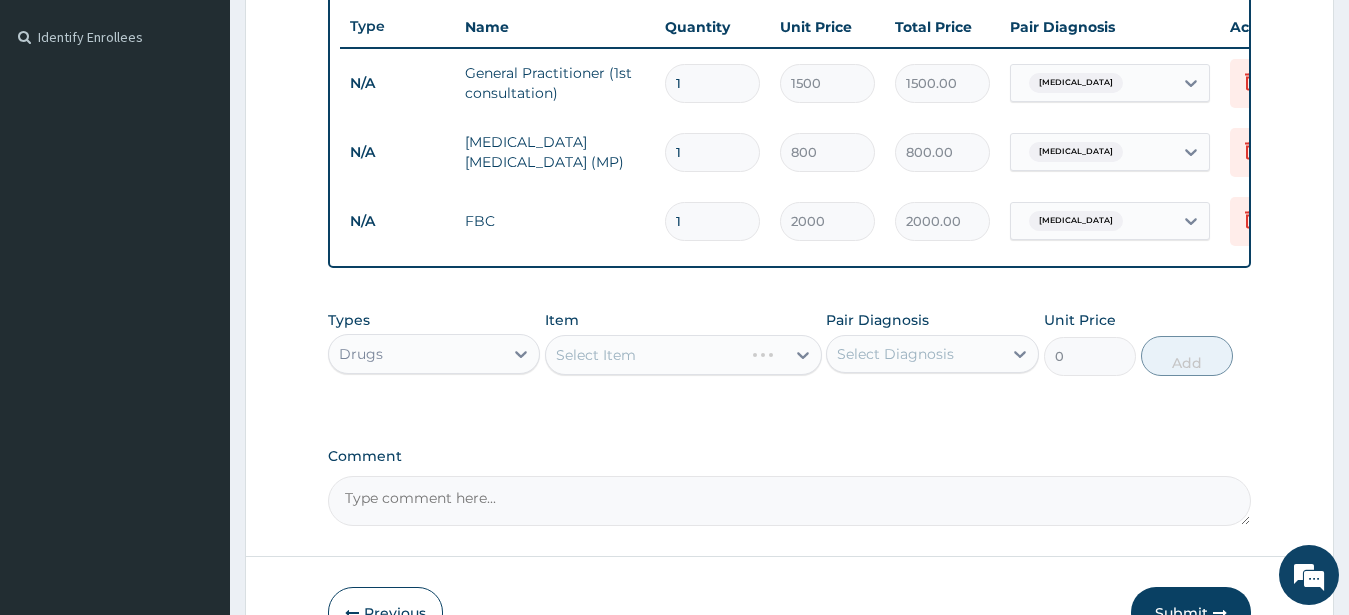 click on "Select Item" at bounding box center (683, 355) 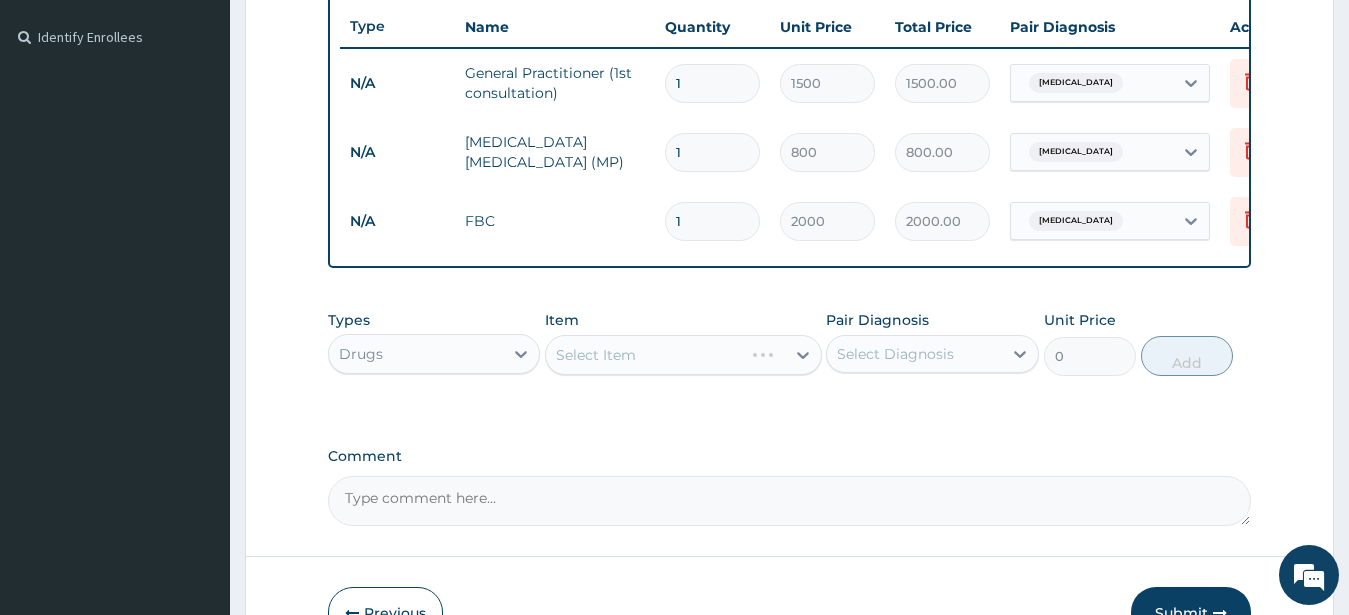 click on "Select Item" at bounding box center [683, 355] 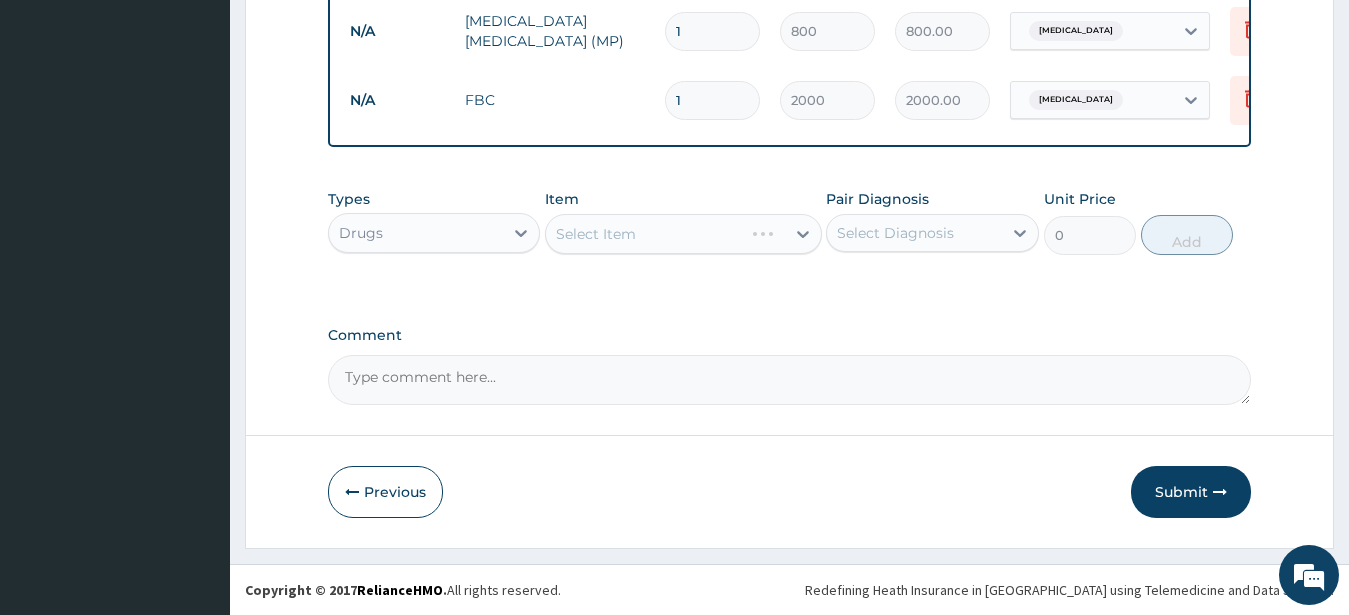 click on "Select Item" at bounding box center [683, 234] 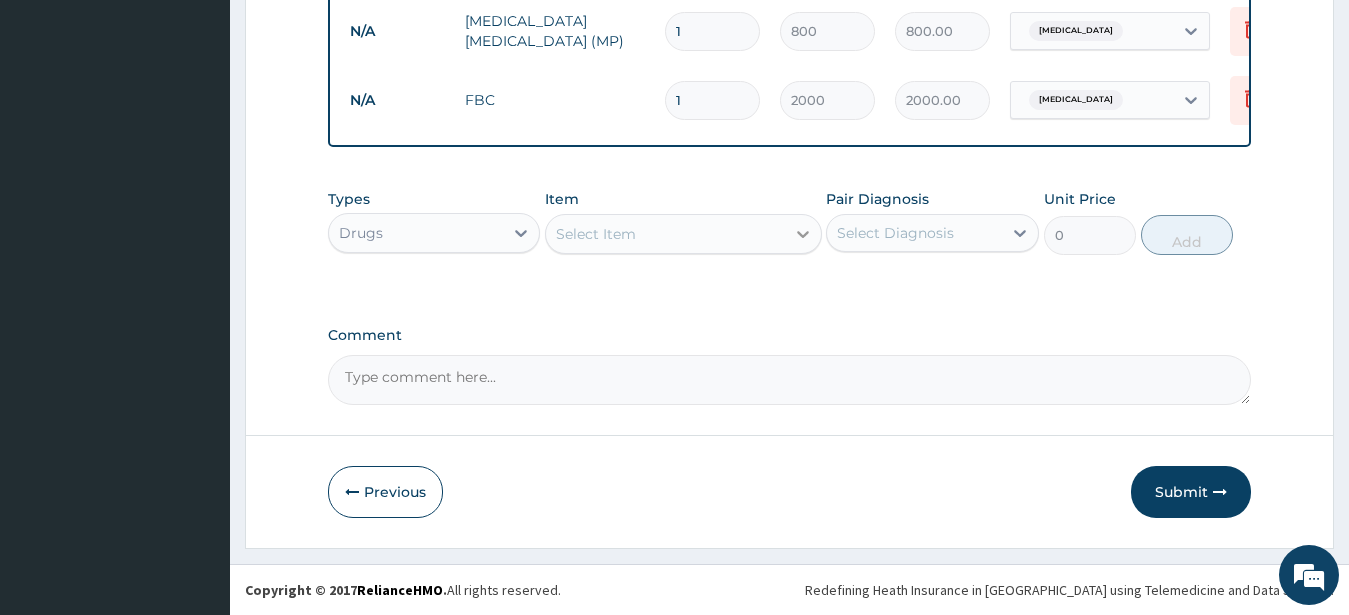 click 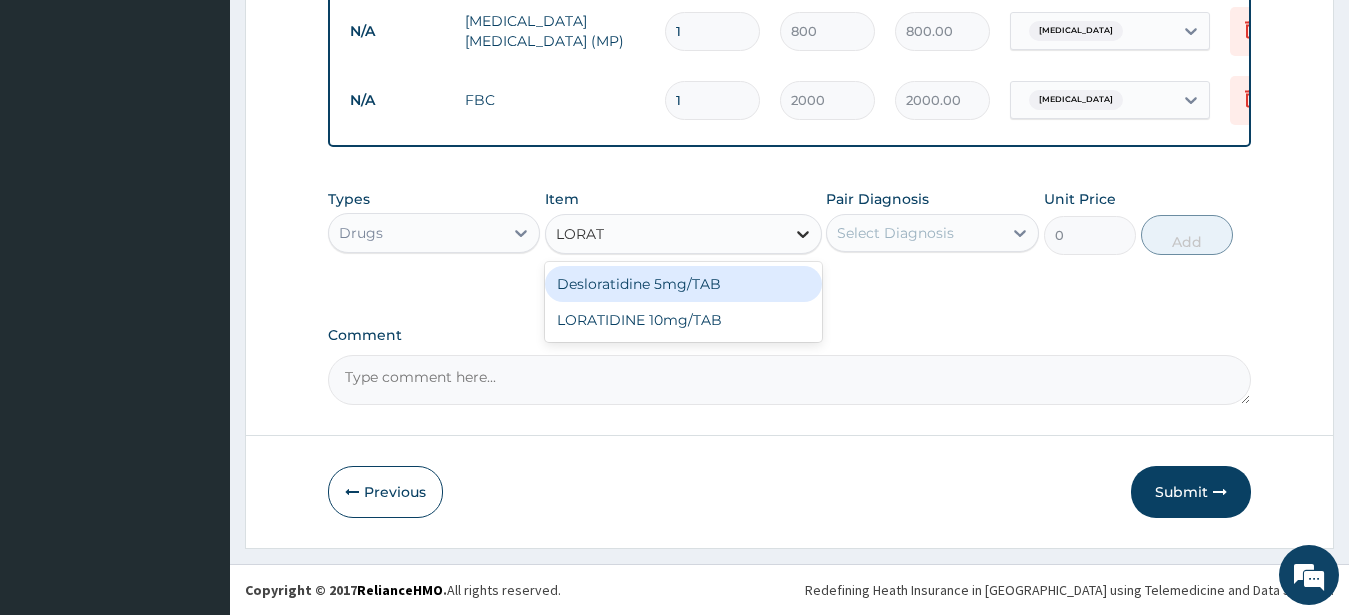 type on "LORATI" 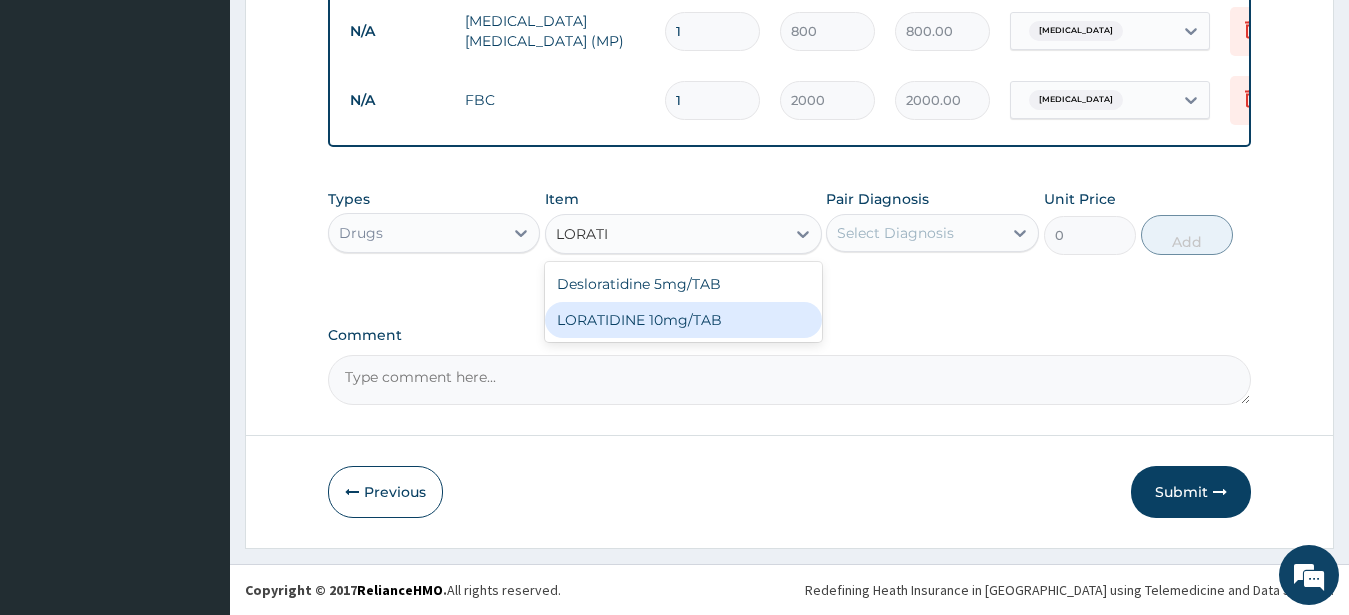 click on "LORATIDINE 10mg/TAB" at bounding box center (683, 320) 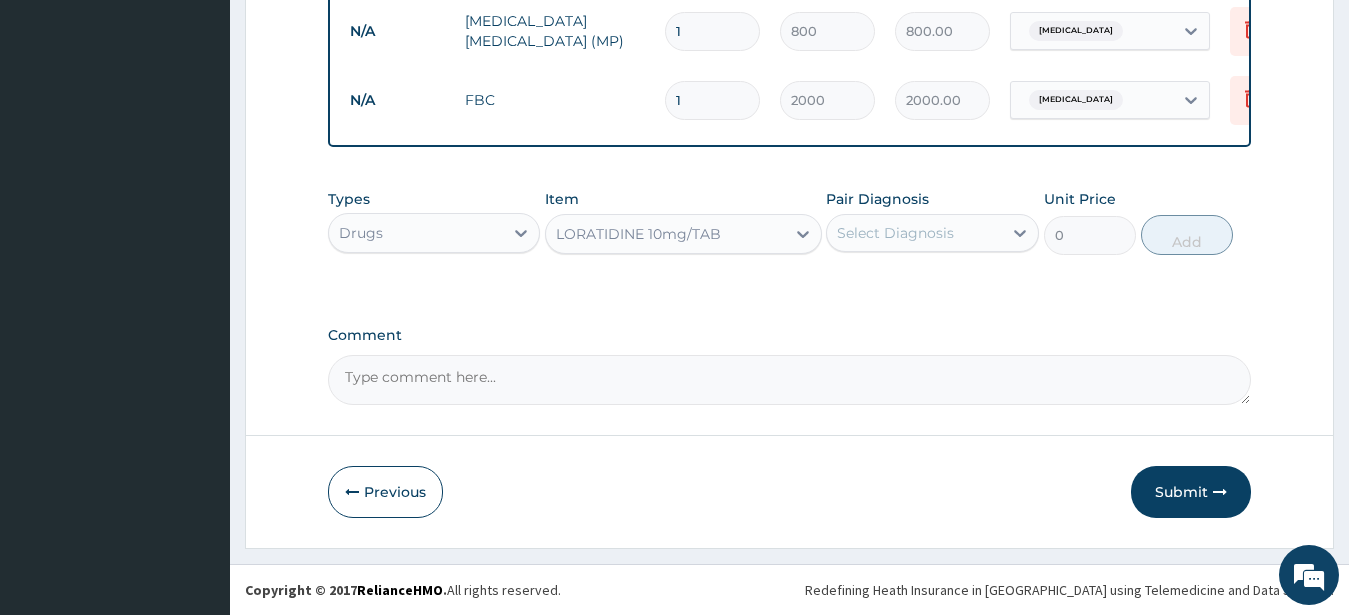 type 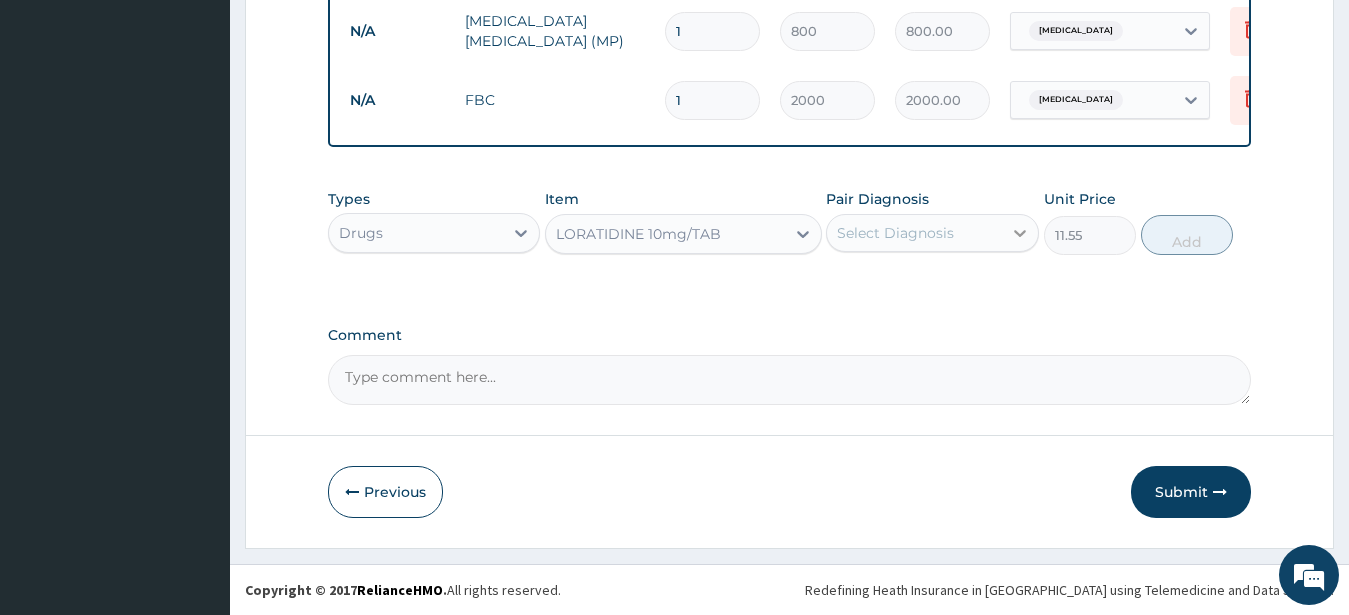 click 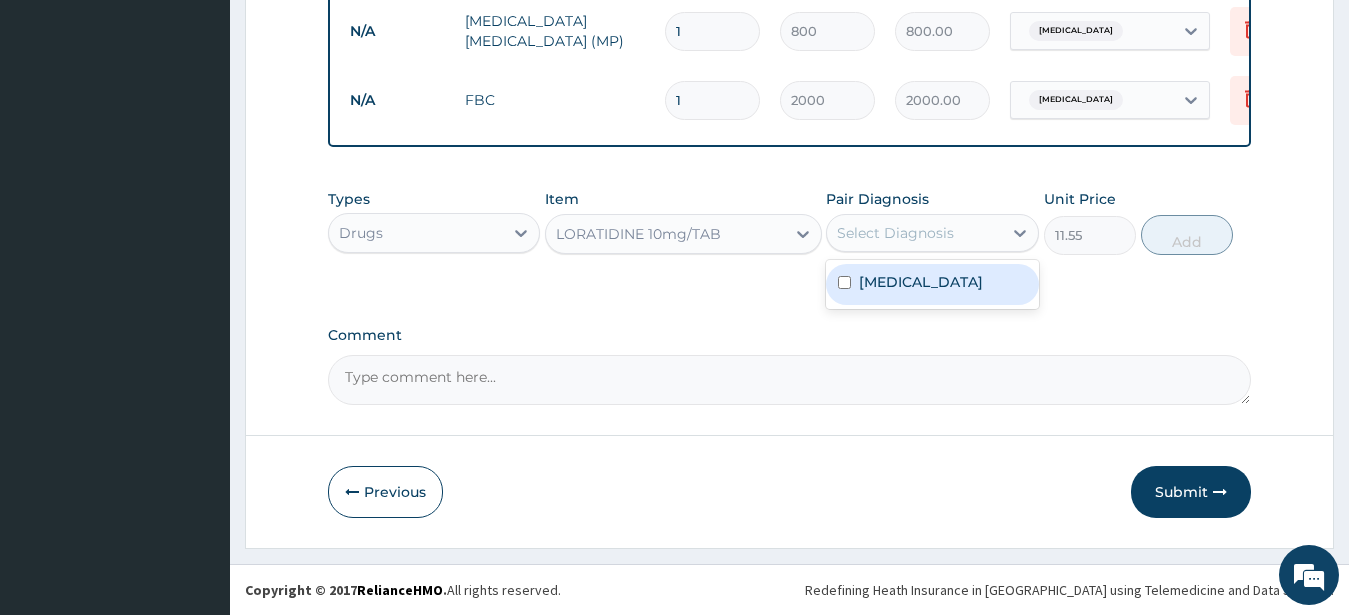 click on "[MEDICAL_DATA]" at bounding box center (921, 282) 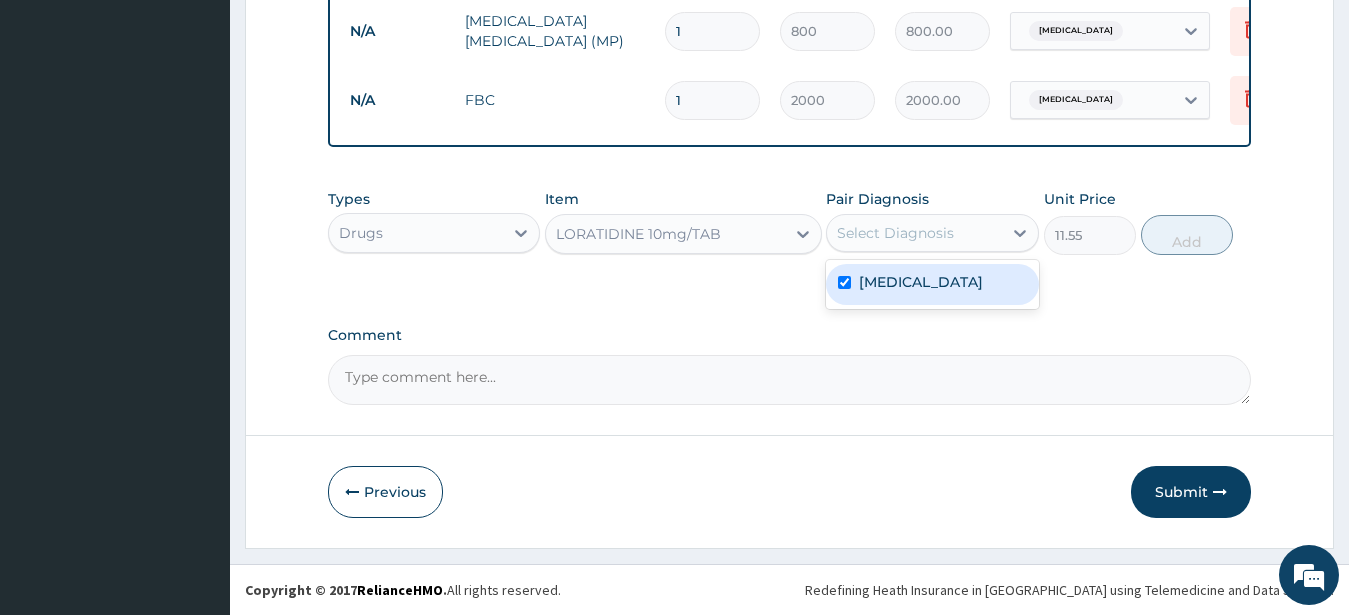 checkbox on "true" 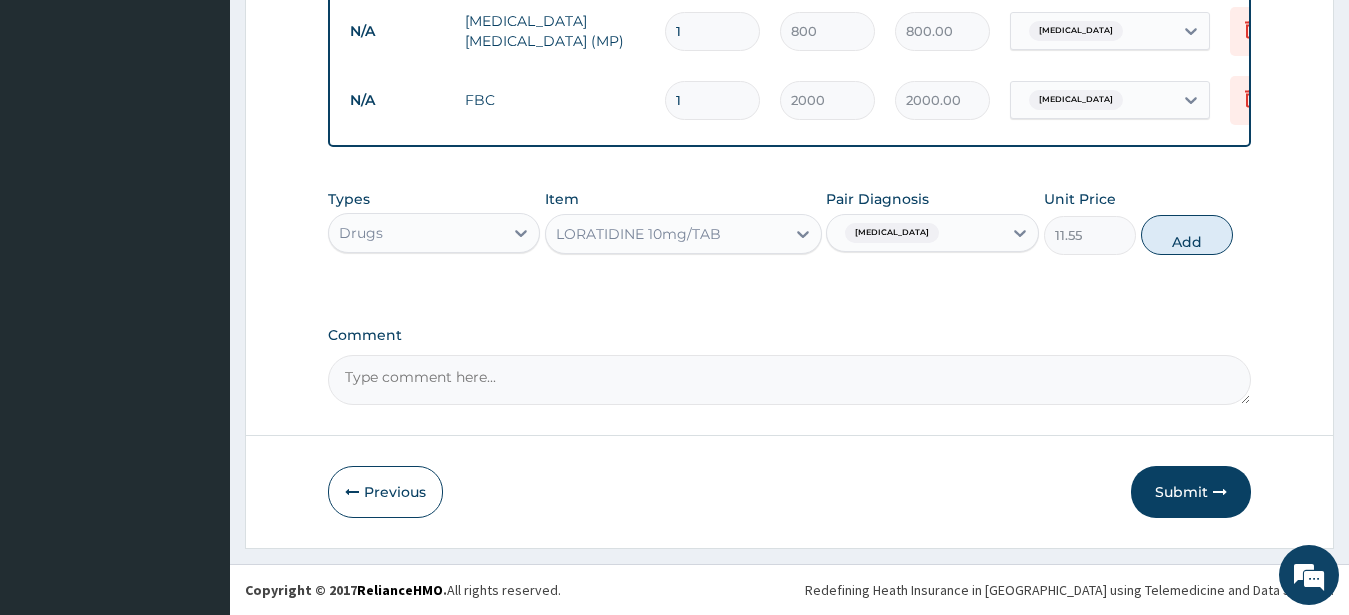 drag, startPoint x: 1005, startPoint y: 226, endPoint x: 1069, endPoint y: 253, distance: 69.46222 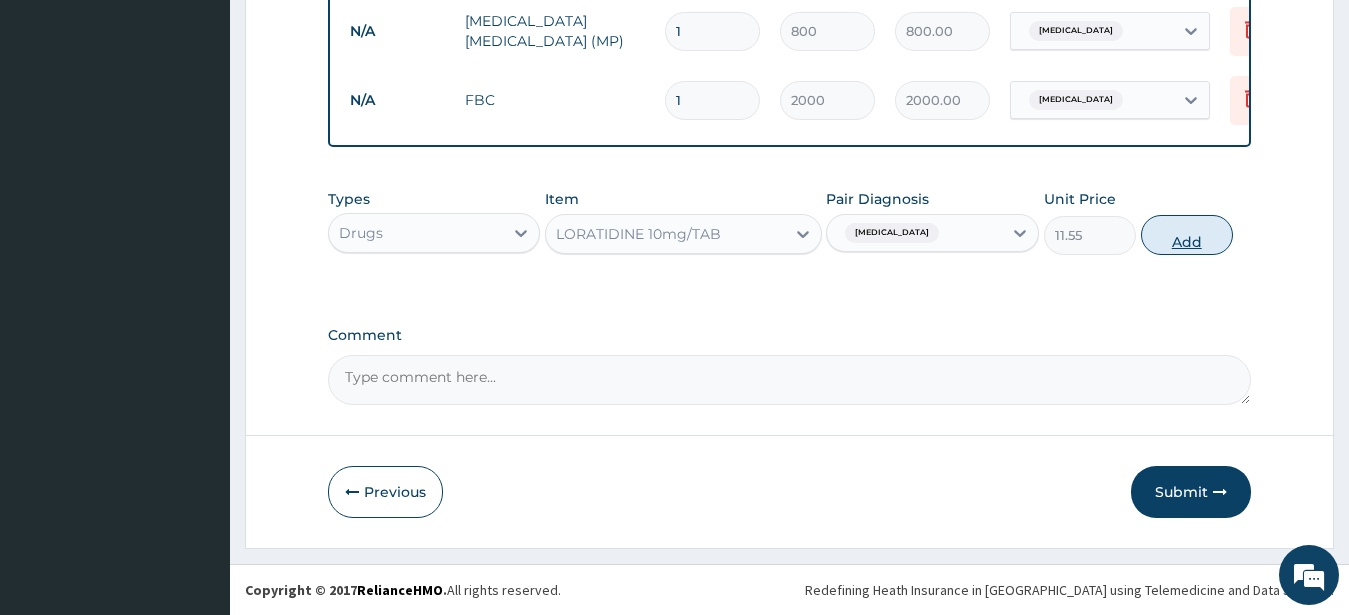 click on "Add" at bounding box center (1187, 235) 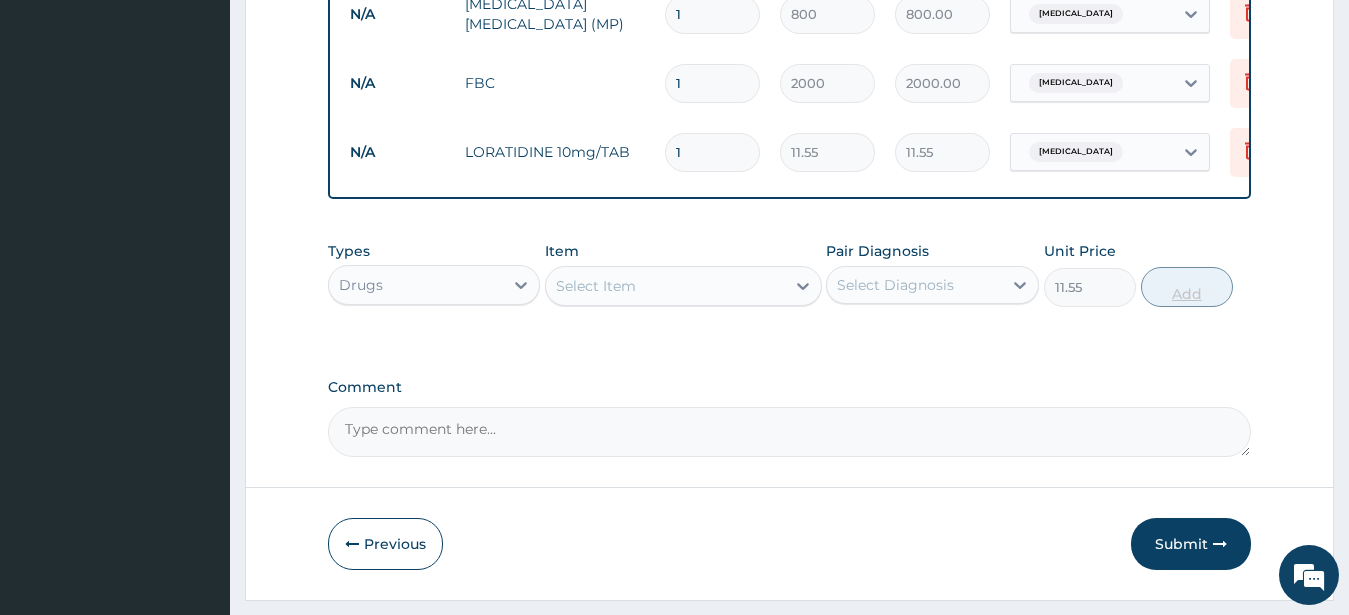 type on "0" 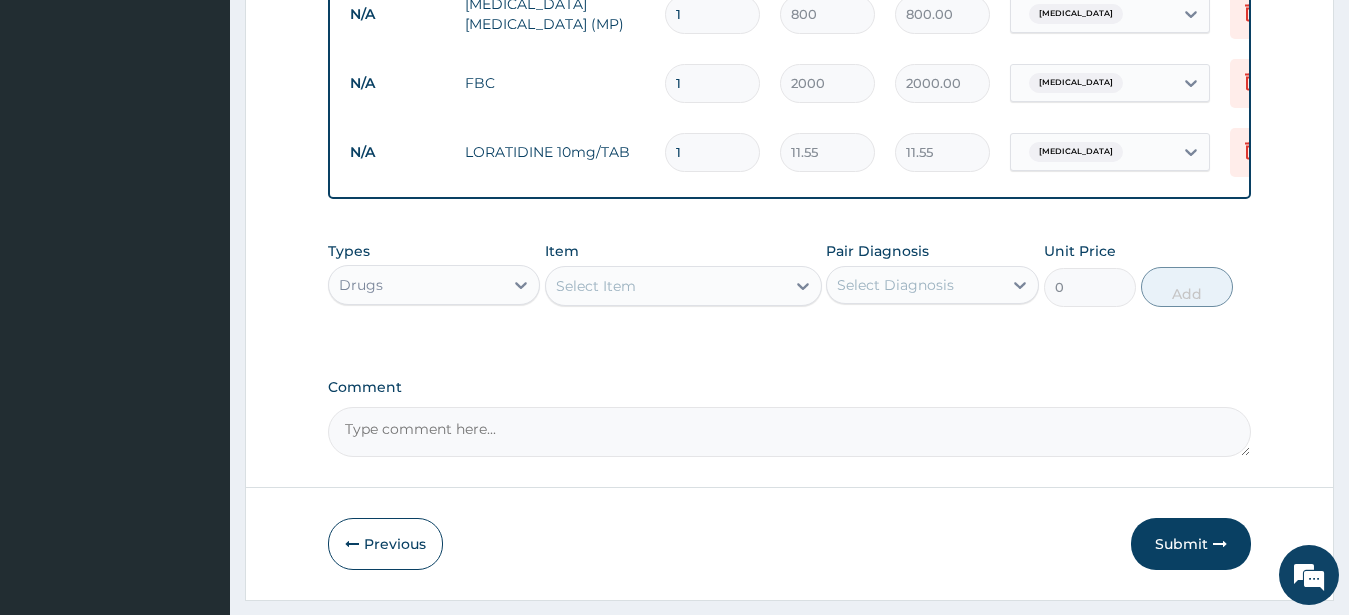 type 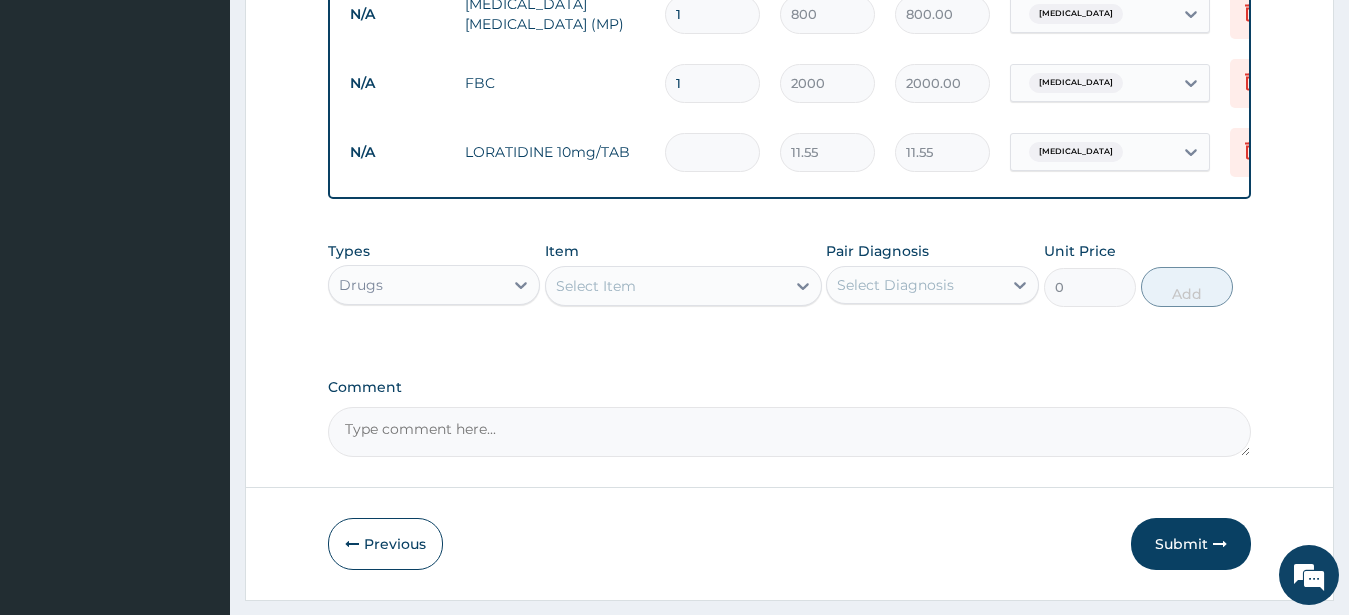 type on "0.00" 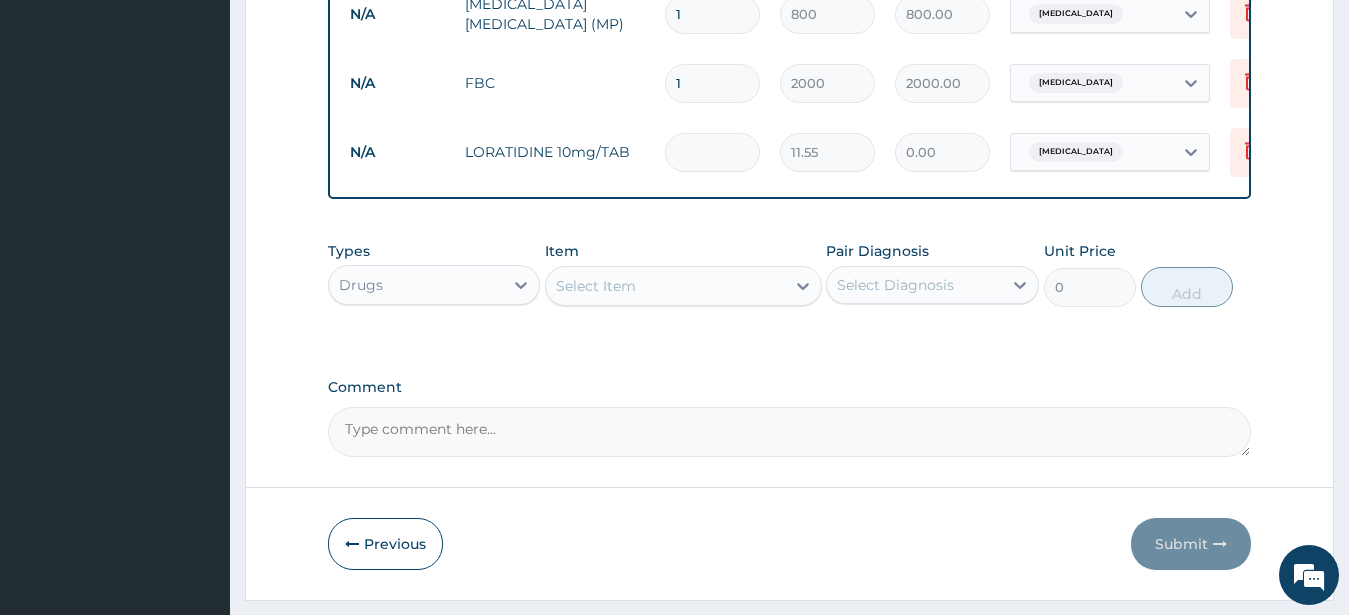 type on "5" 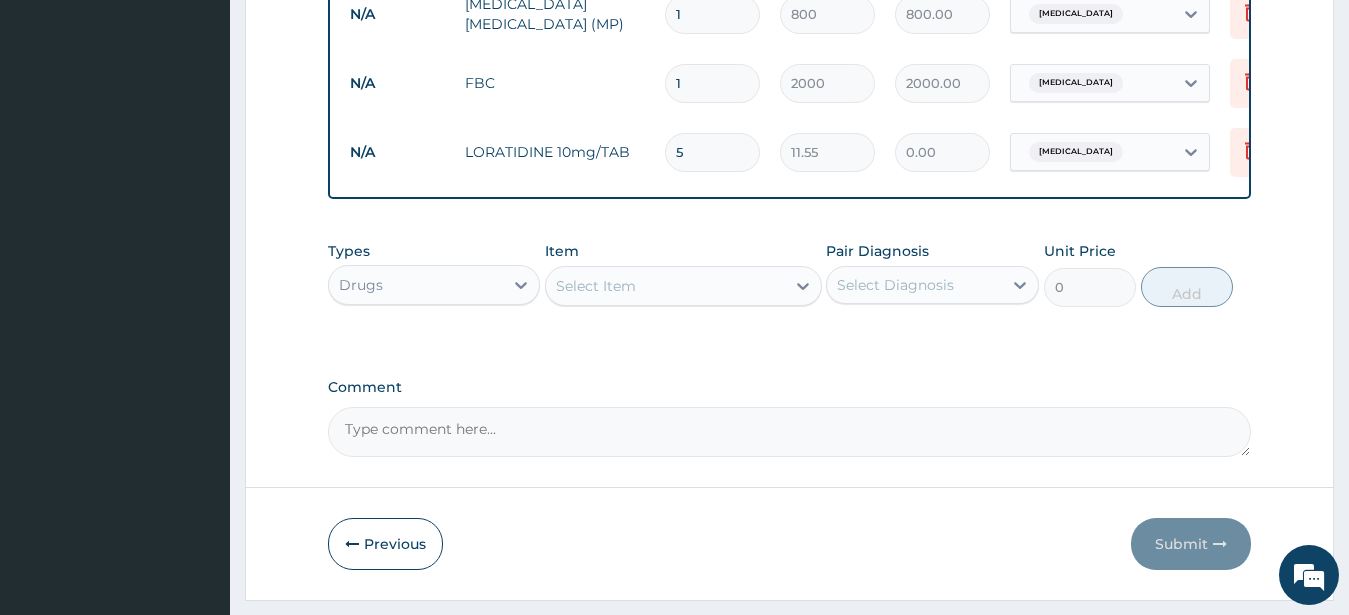 type on "57.75" 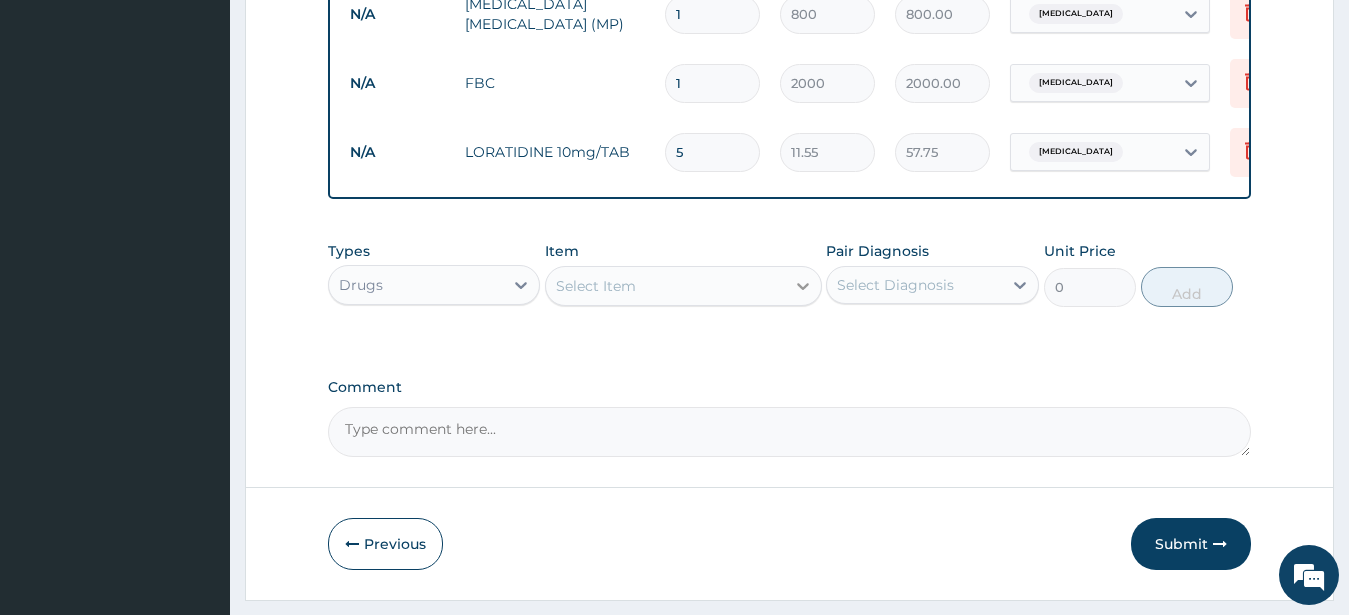 type on "5" 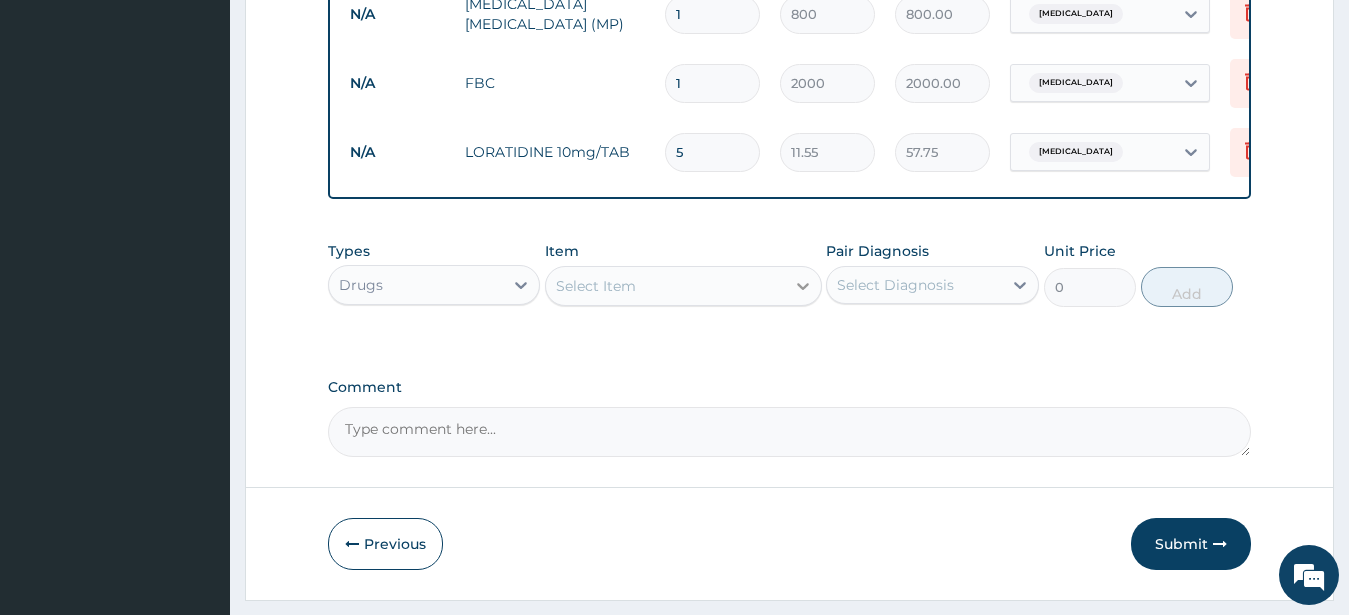 click 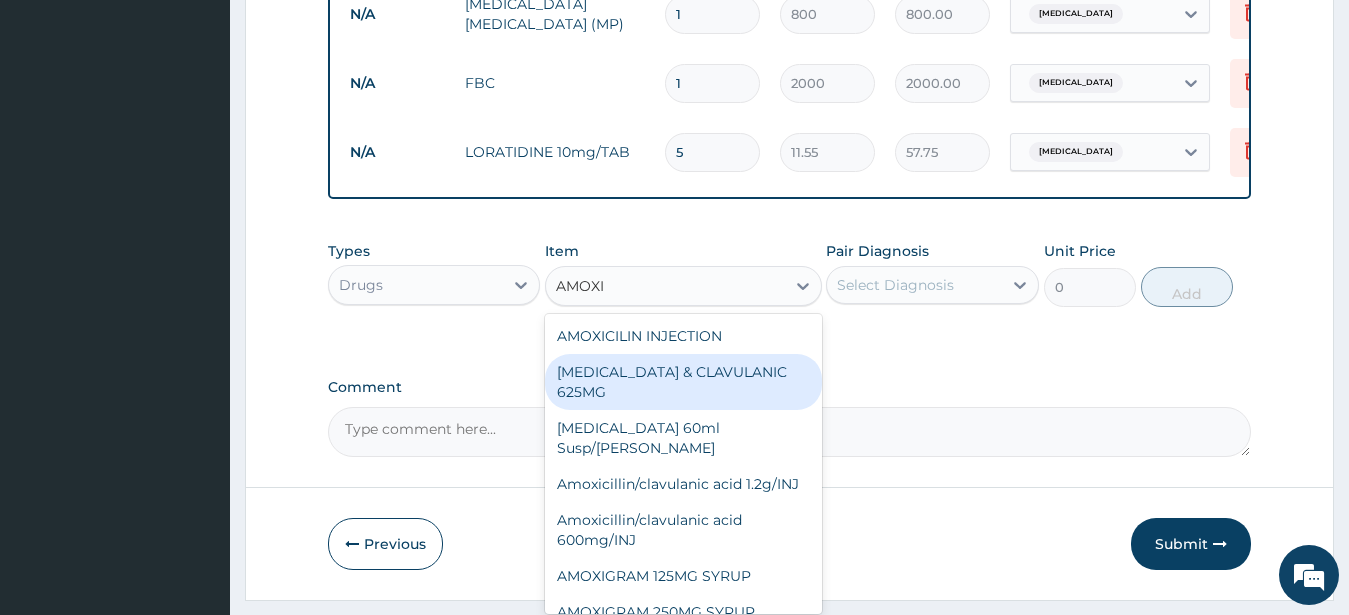 type on "[MEDICAL_DATA]" 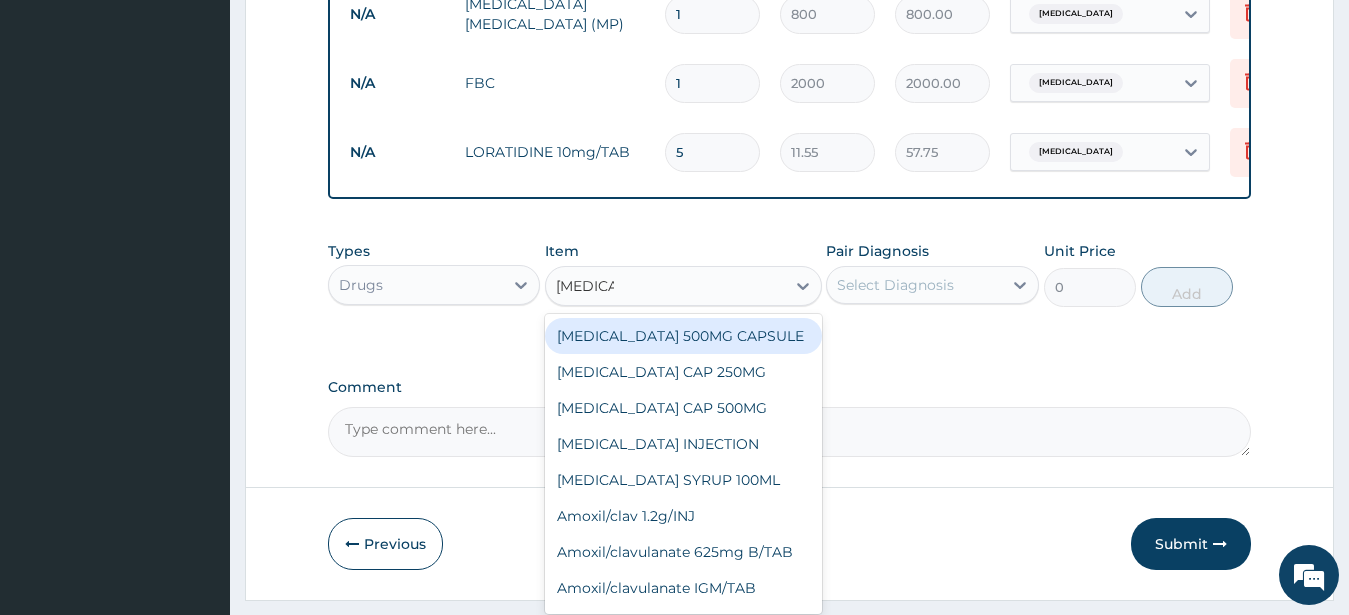 click on "[MEDICAL_DATA] 500MG CAPSULE" at bounding box center [683, 336] 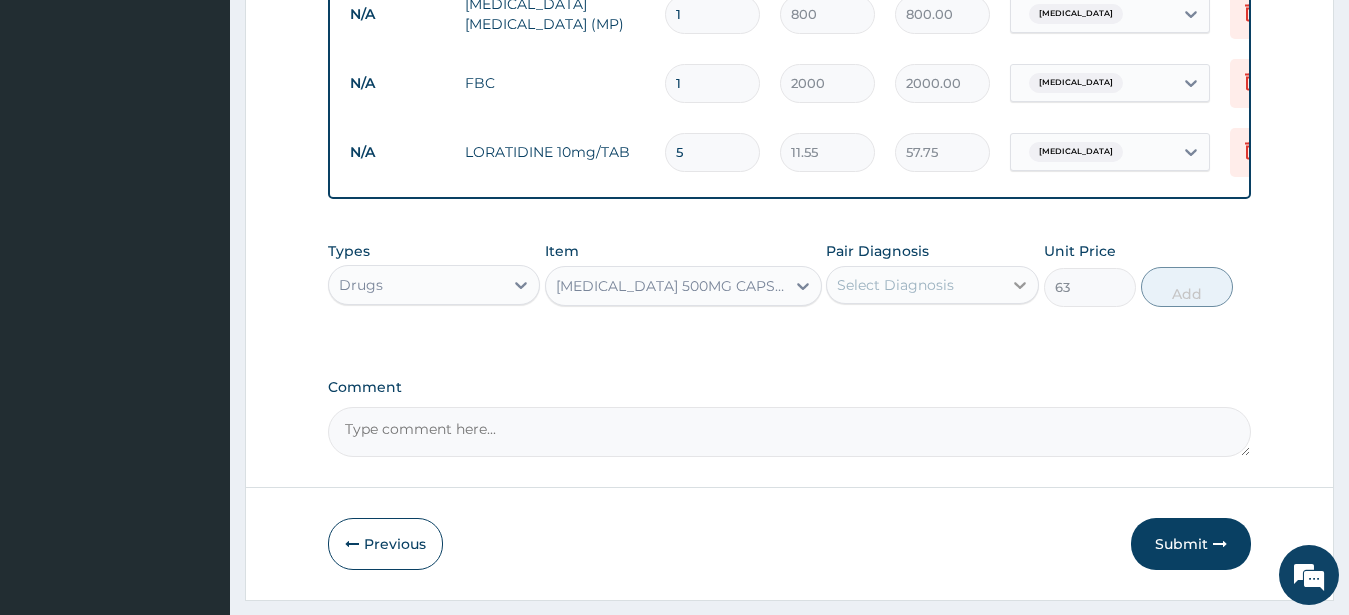 click at bounding box center (1020, 285) 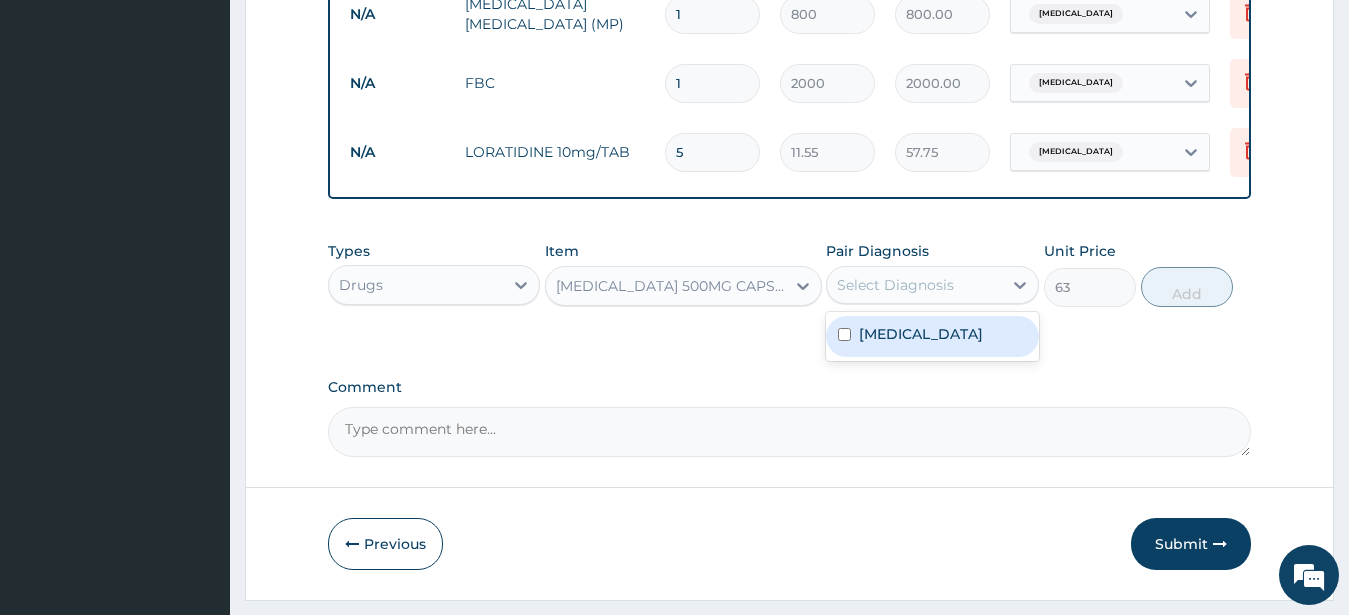 click on "[MEDICAL_DATA]" at bounding box center [932, 336] 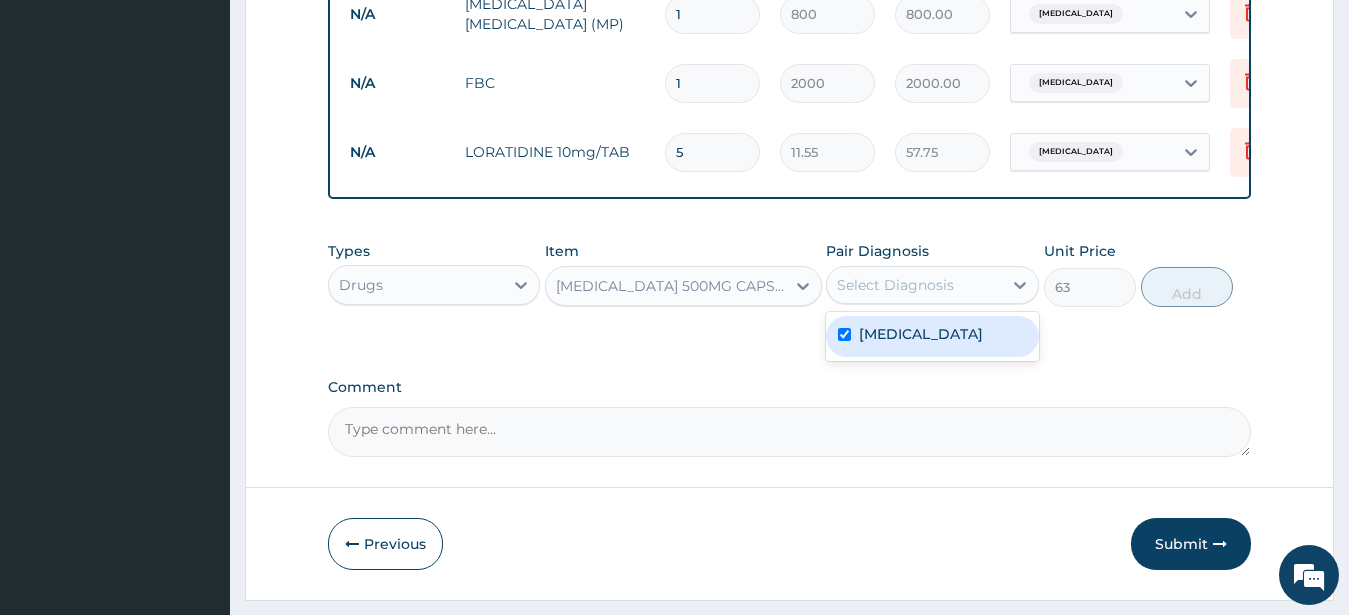 checkbox on "true" 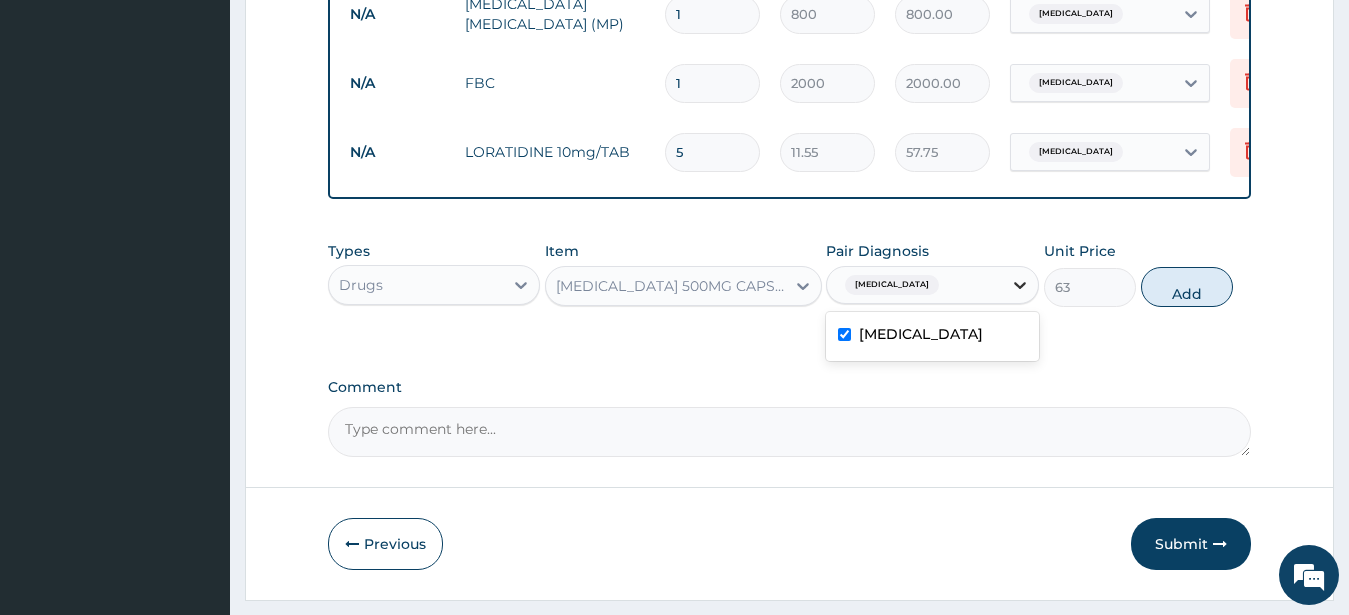 click 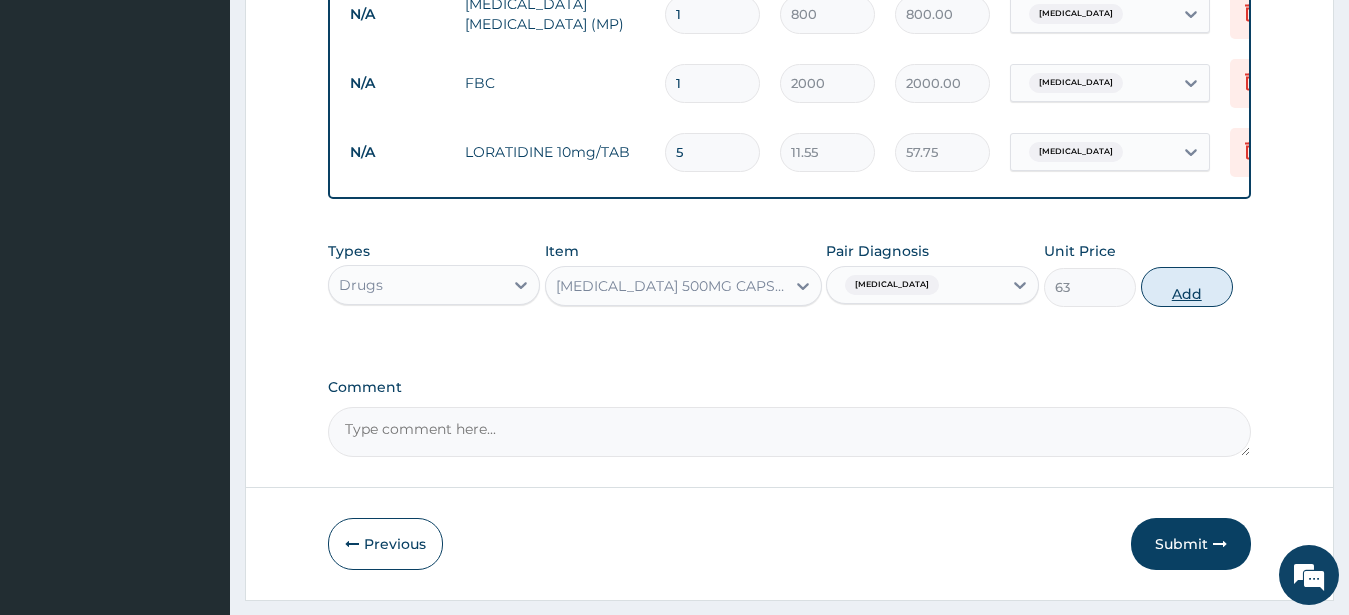 click on "Add" at bounding box center [1187, 287] 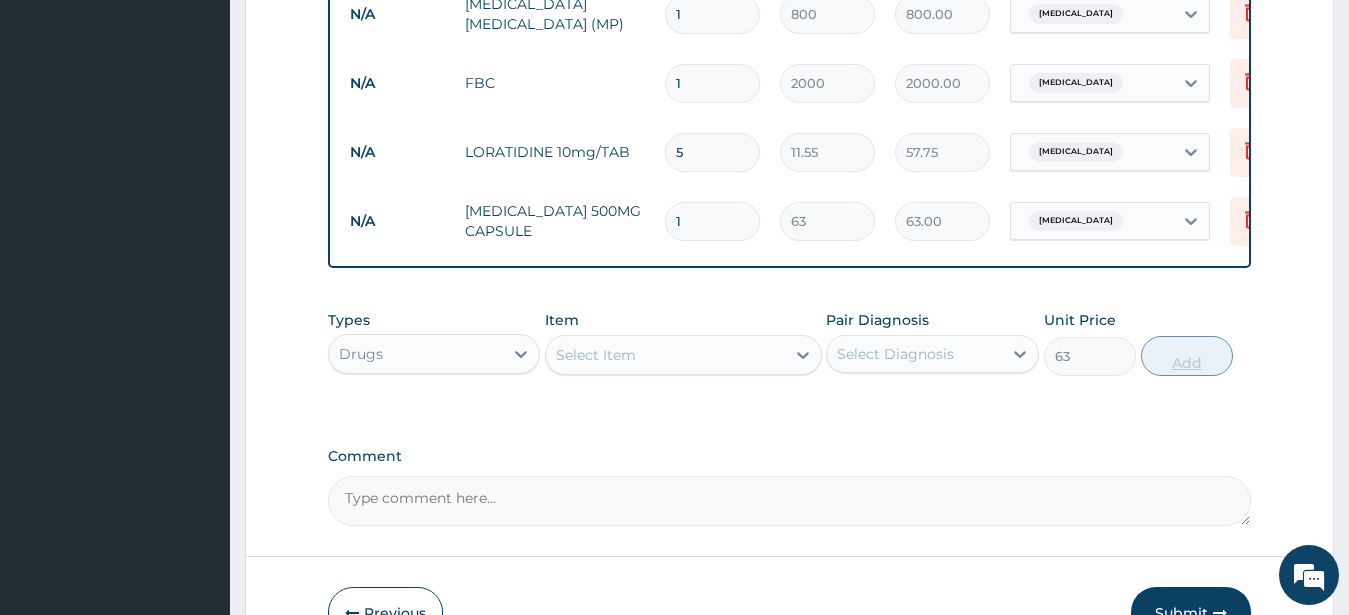 type on "0" 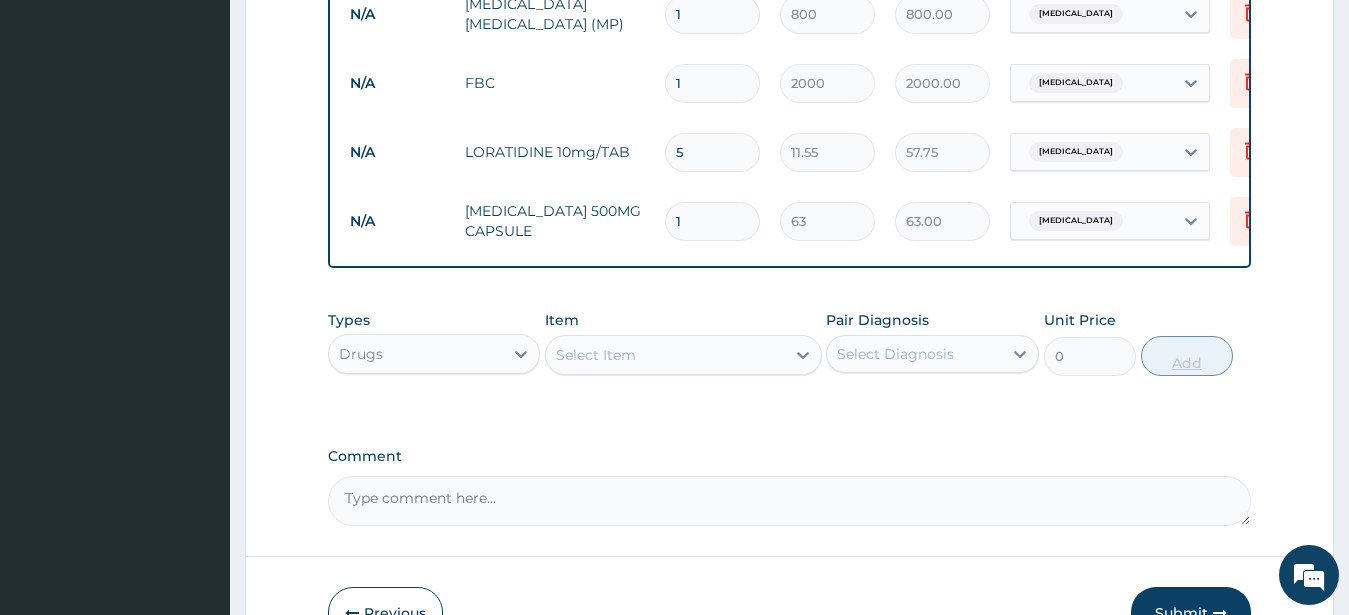 type on "15" 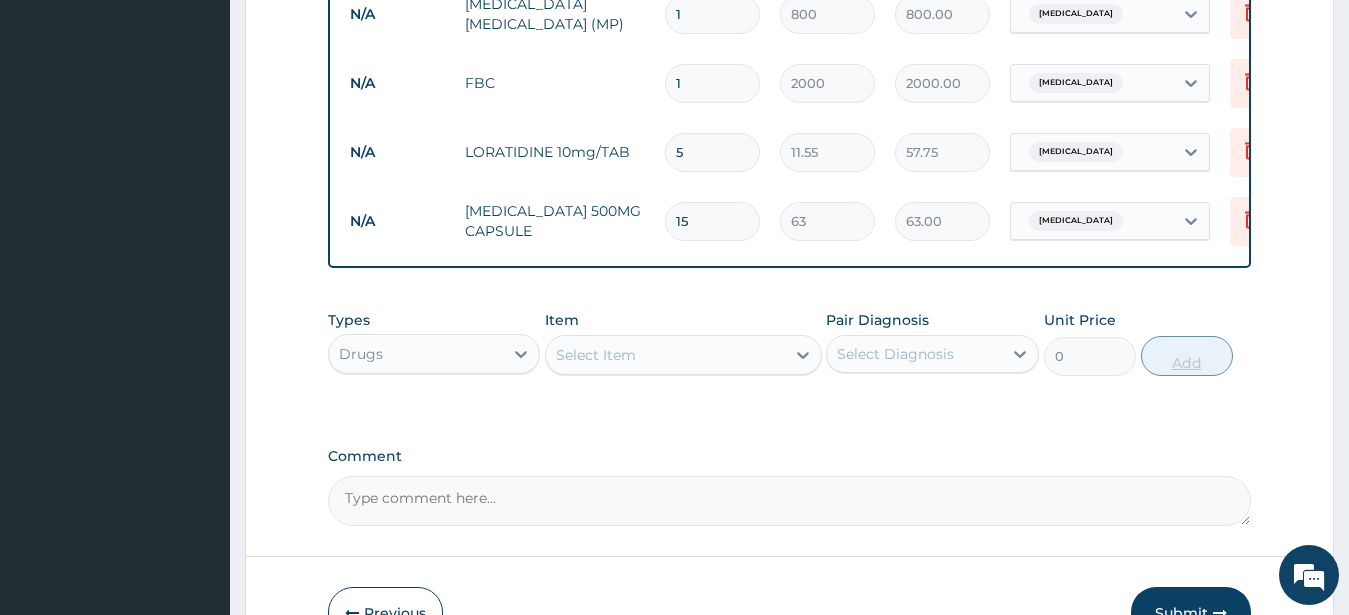 type on "945.00" 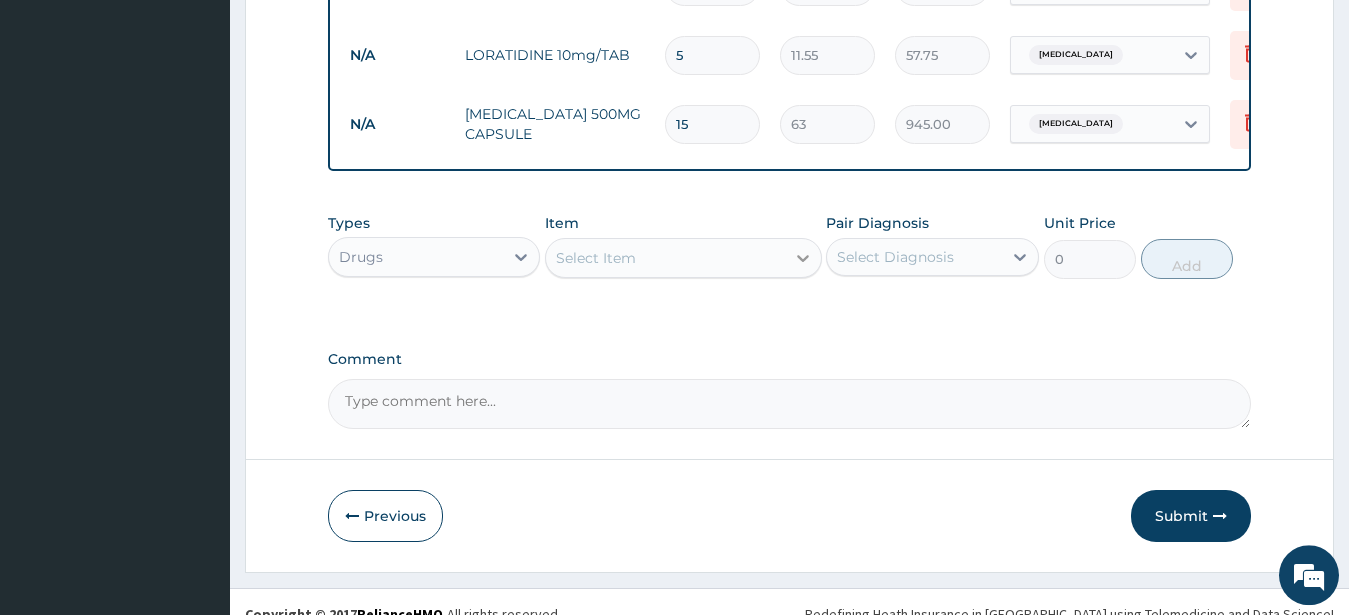 scroll, scrollTop: 809, scrollLeft: 0, axis: vertical 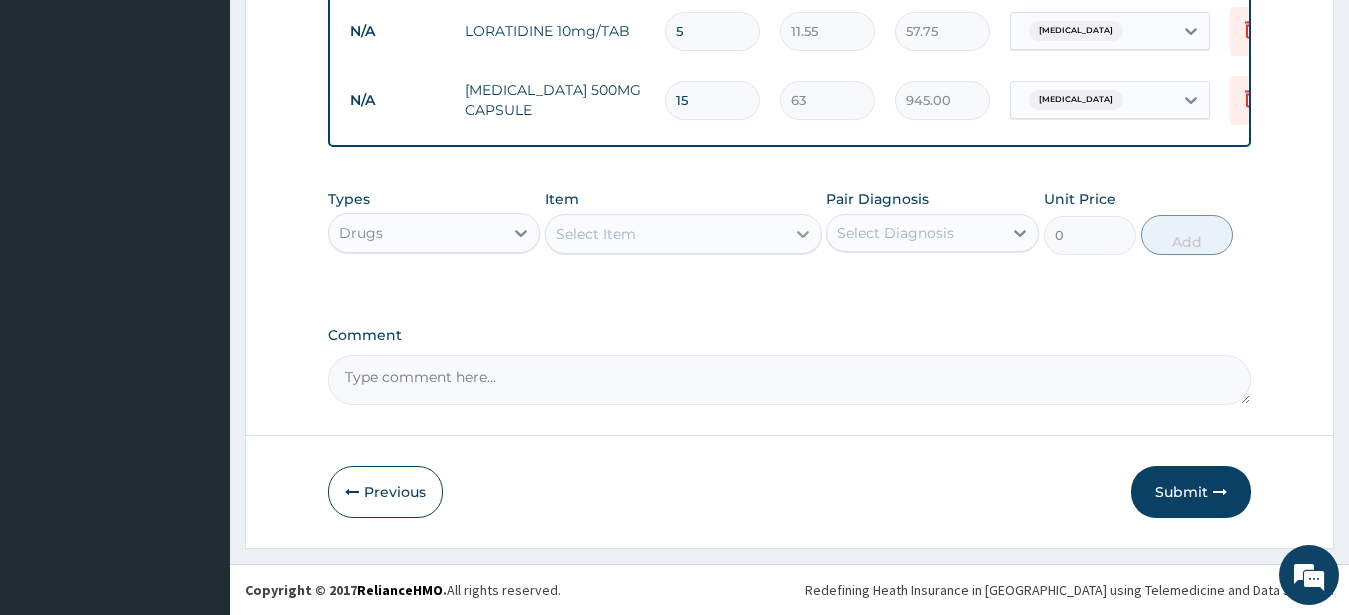 type on "15" 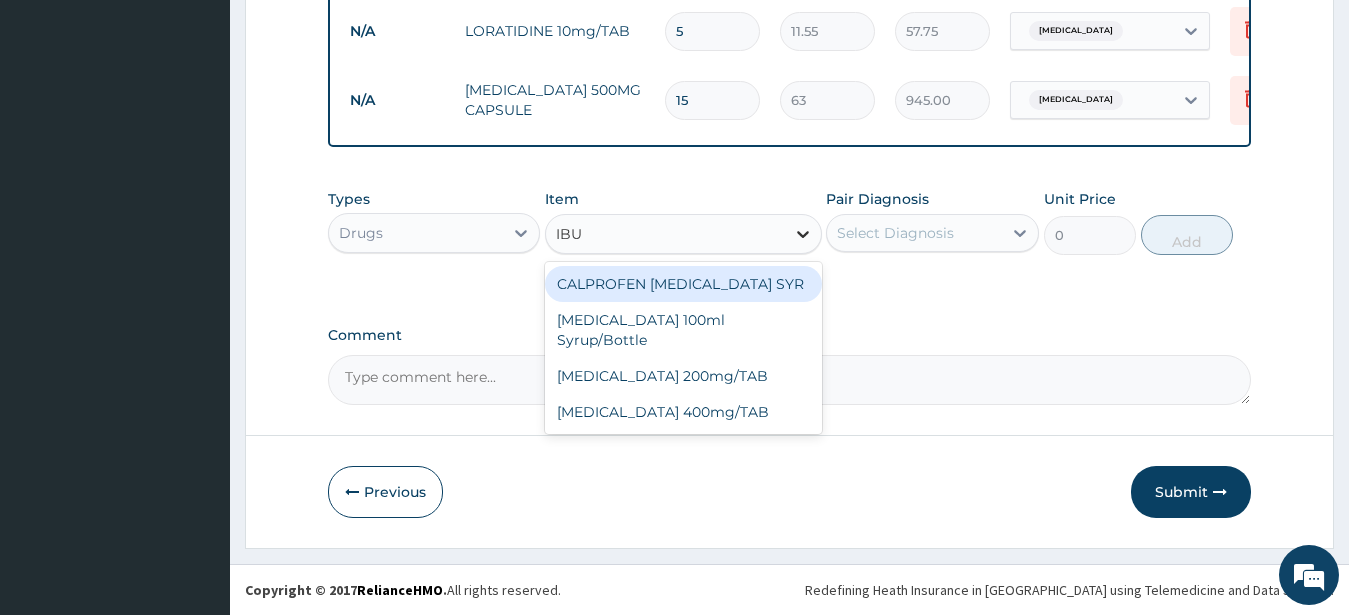 type on "IBUP" 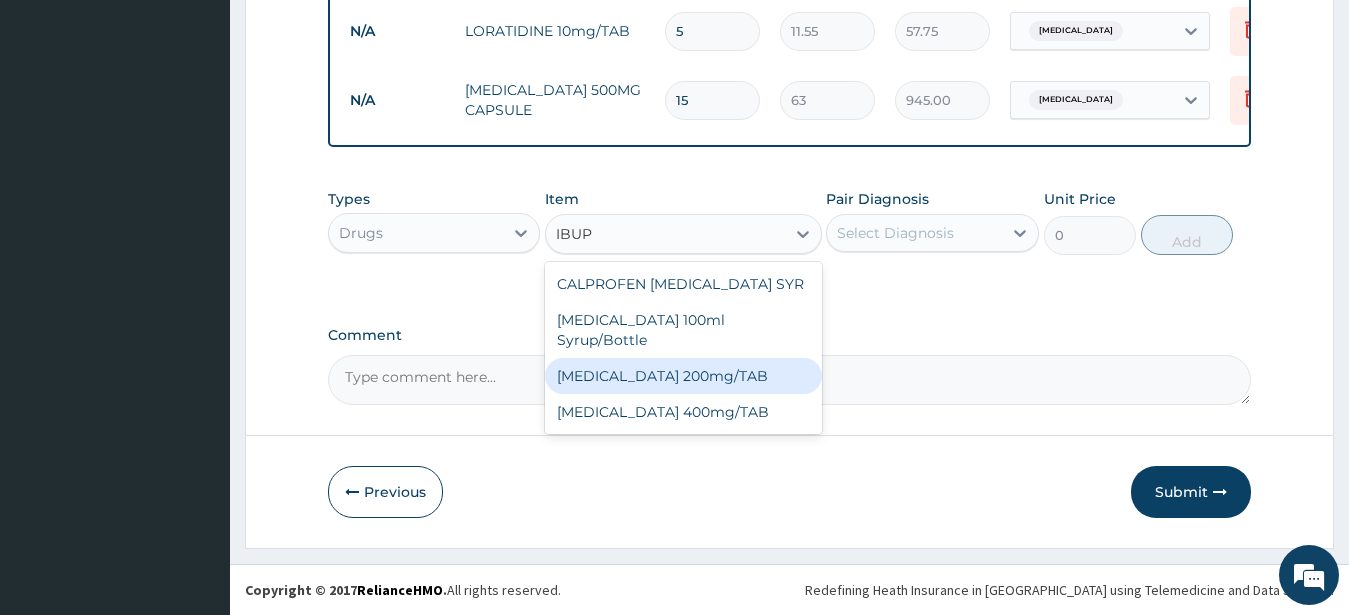 click on "[MEDICAL_DATA] 200mg/TAB" at bounding box center (683, 376) 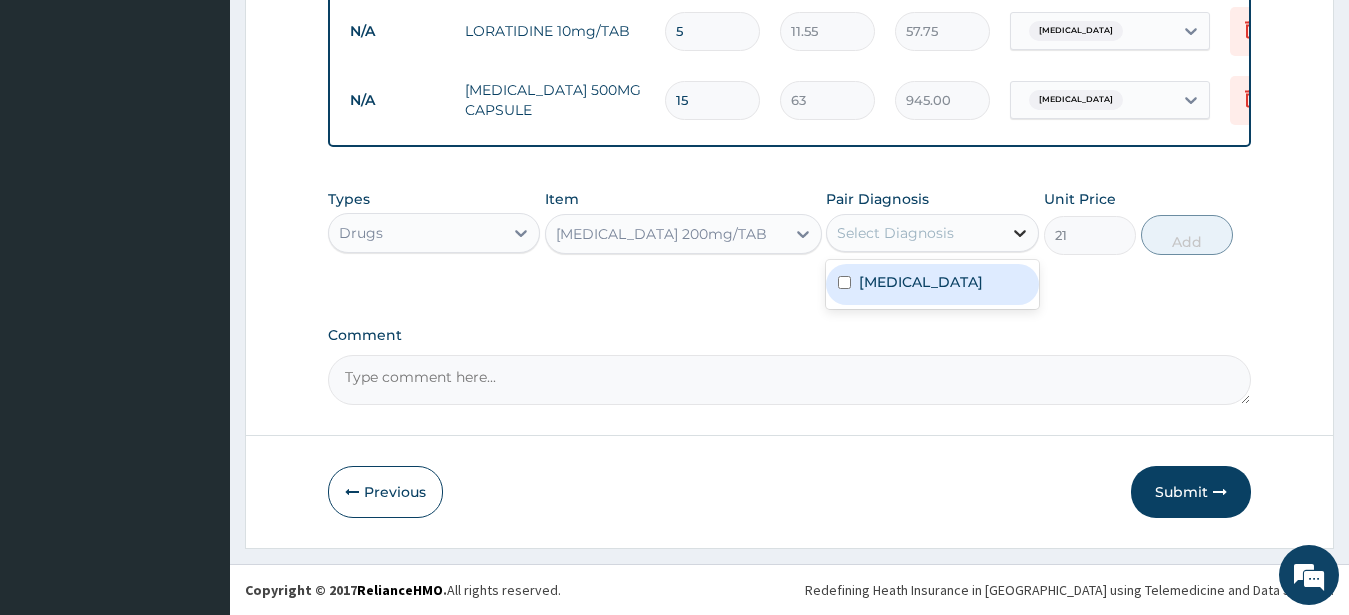 click 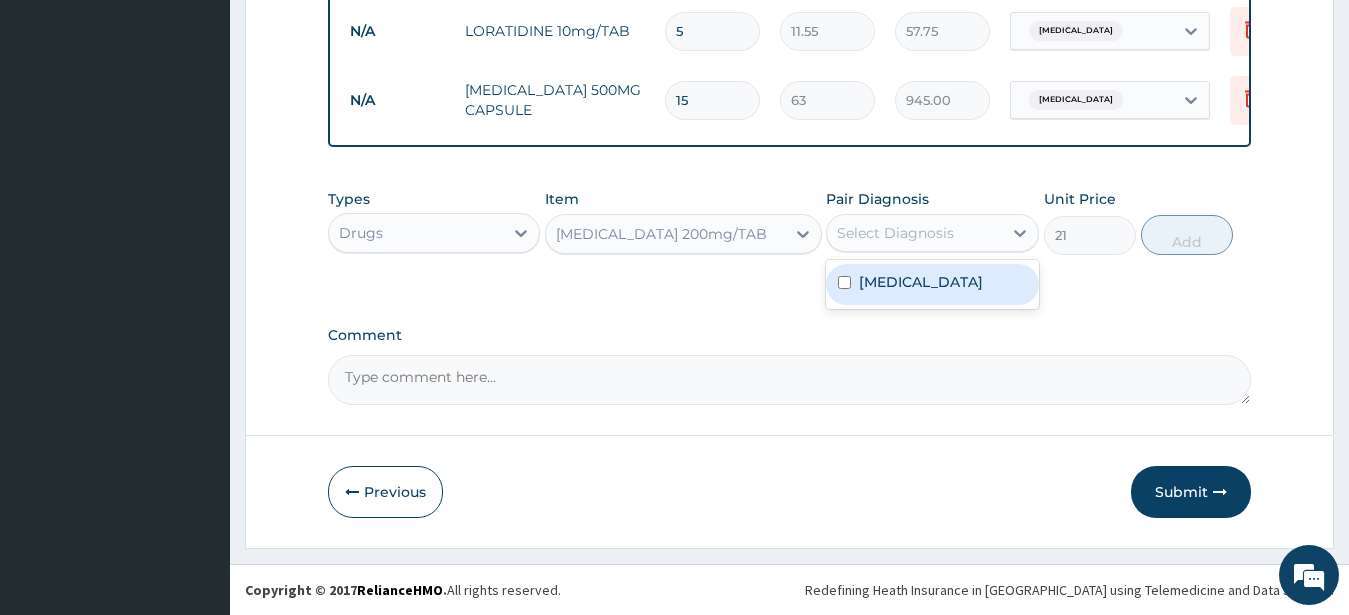 click on "[MEDICAL_DATA]" at bounding box center [932, 284] 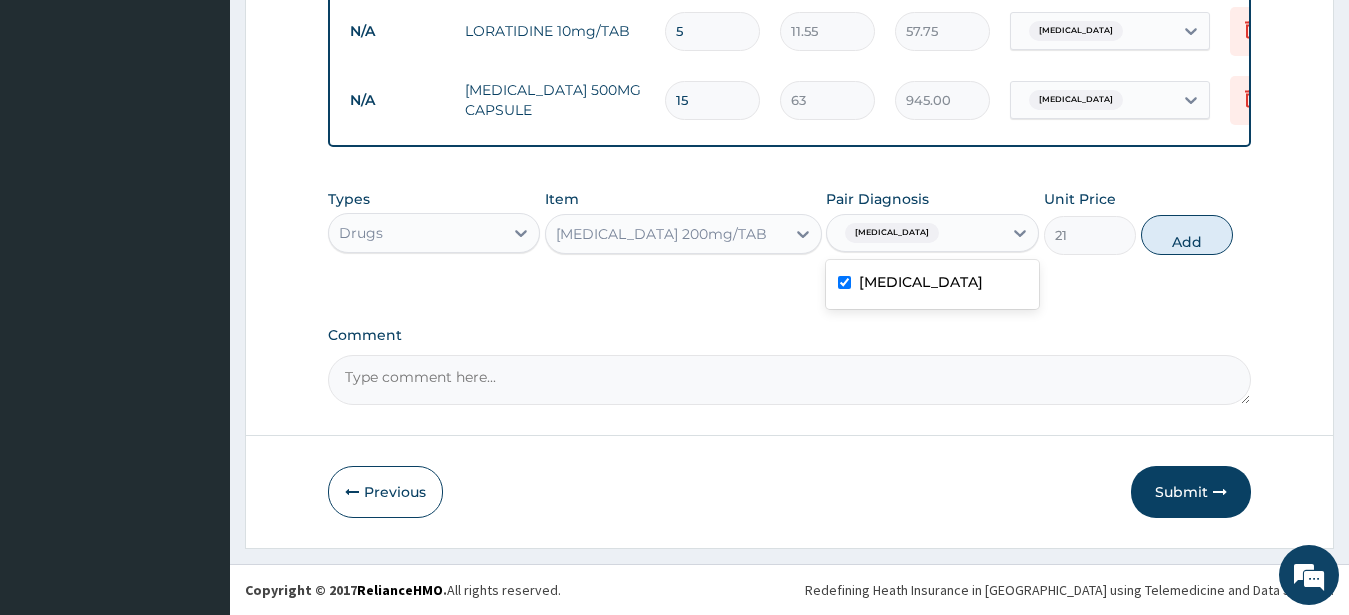 checkbox on "true" 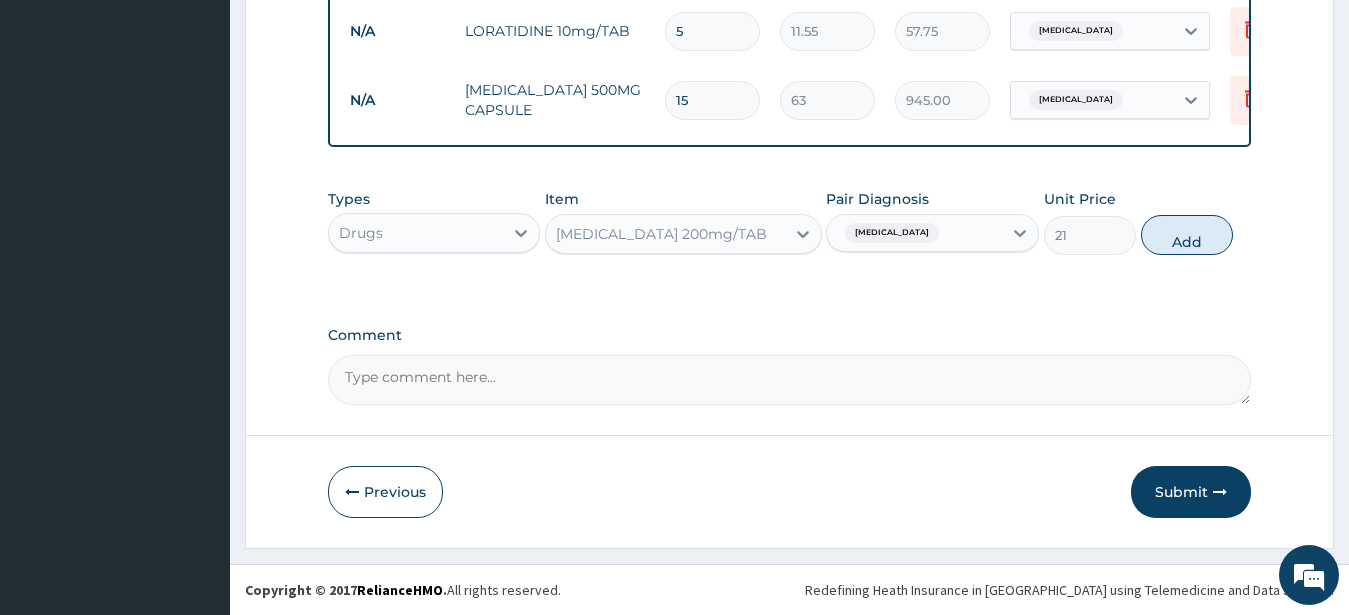 drag, startPoint x: 1007, startPoint y: 229, endPoint x: 1131, endPoint y: 229, distance: 124 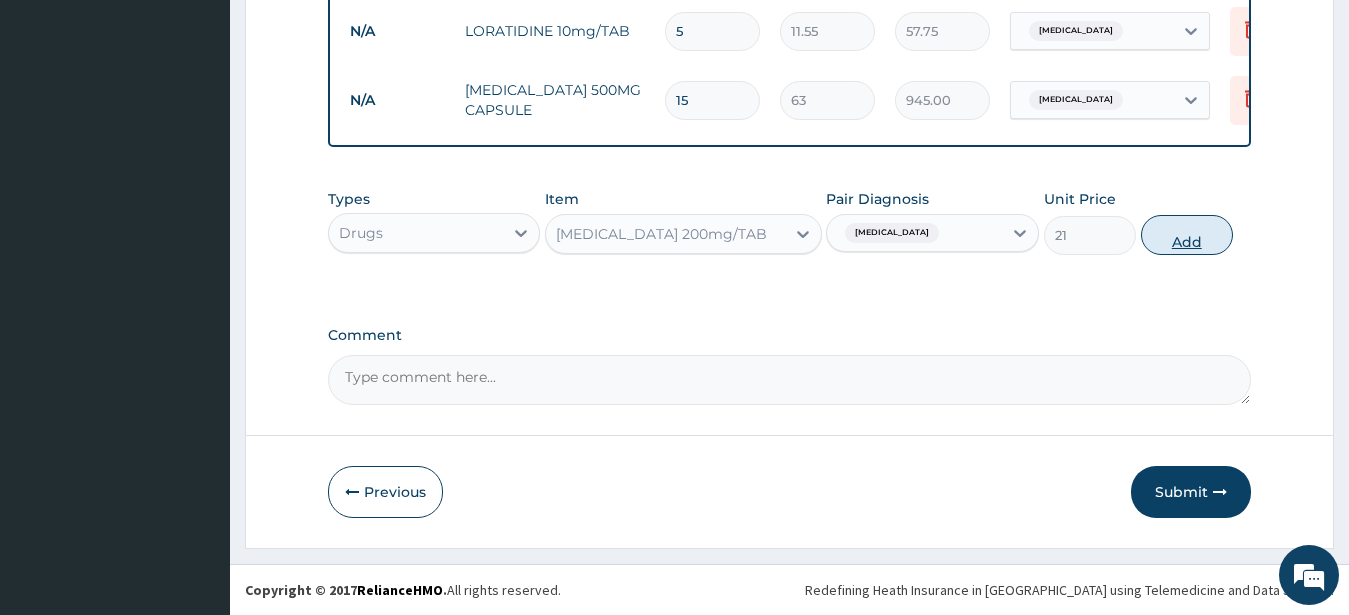 click on "Add" at bounding box center (1187, 235) 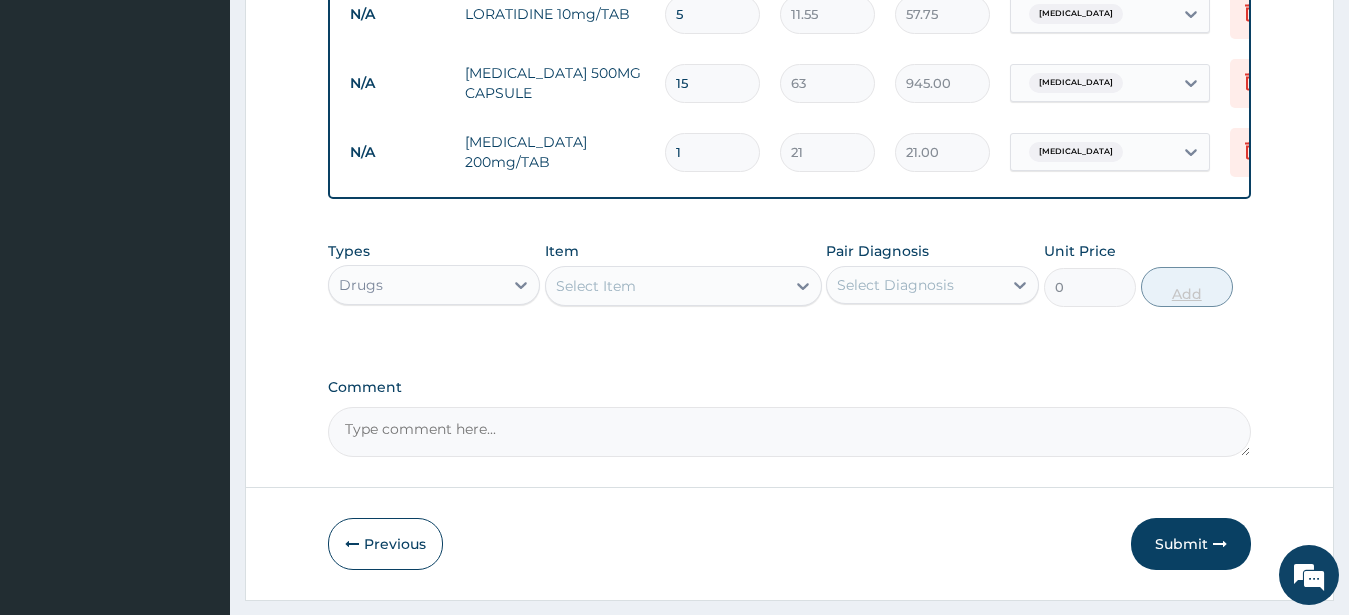 type on "10" 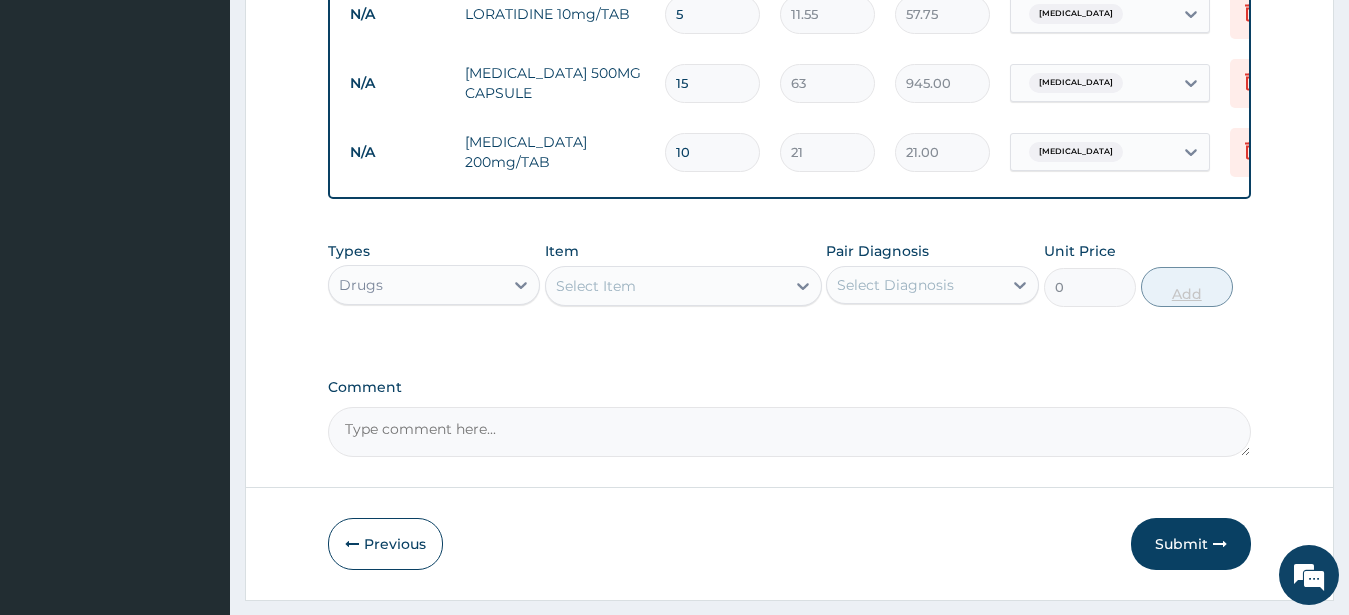 type on "210.00" 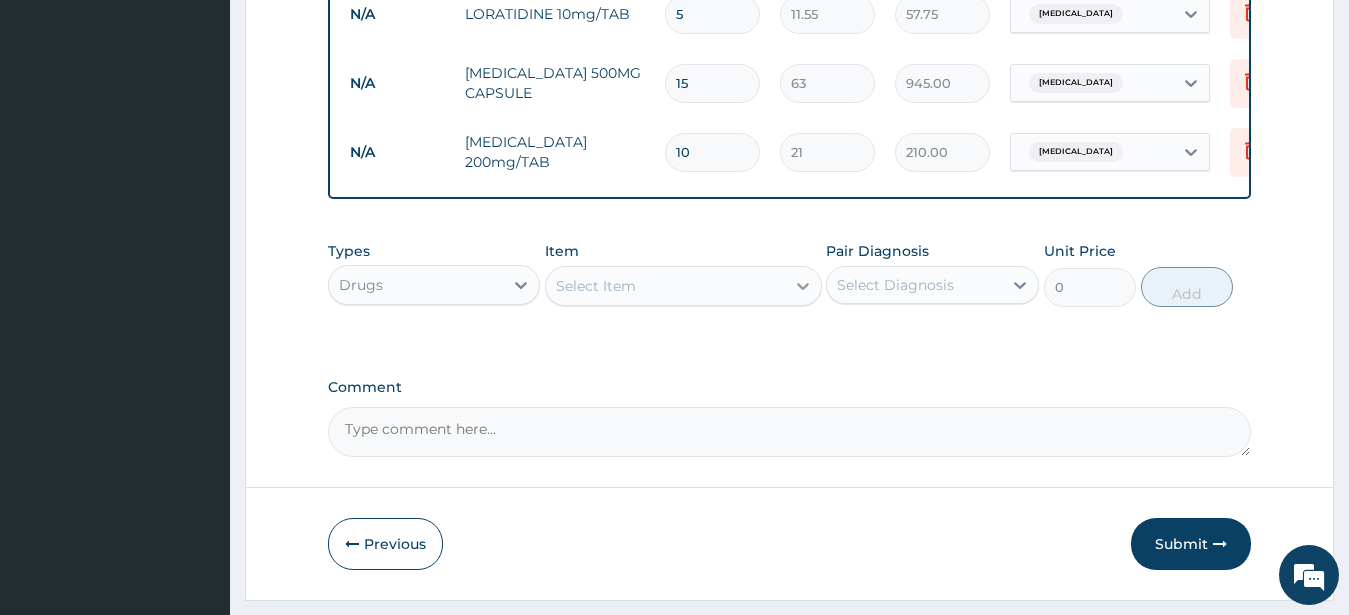 type on "10" 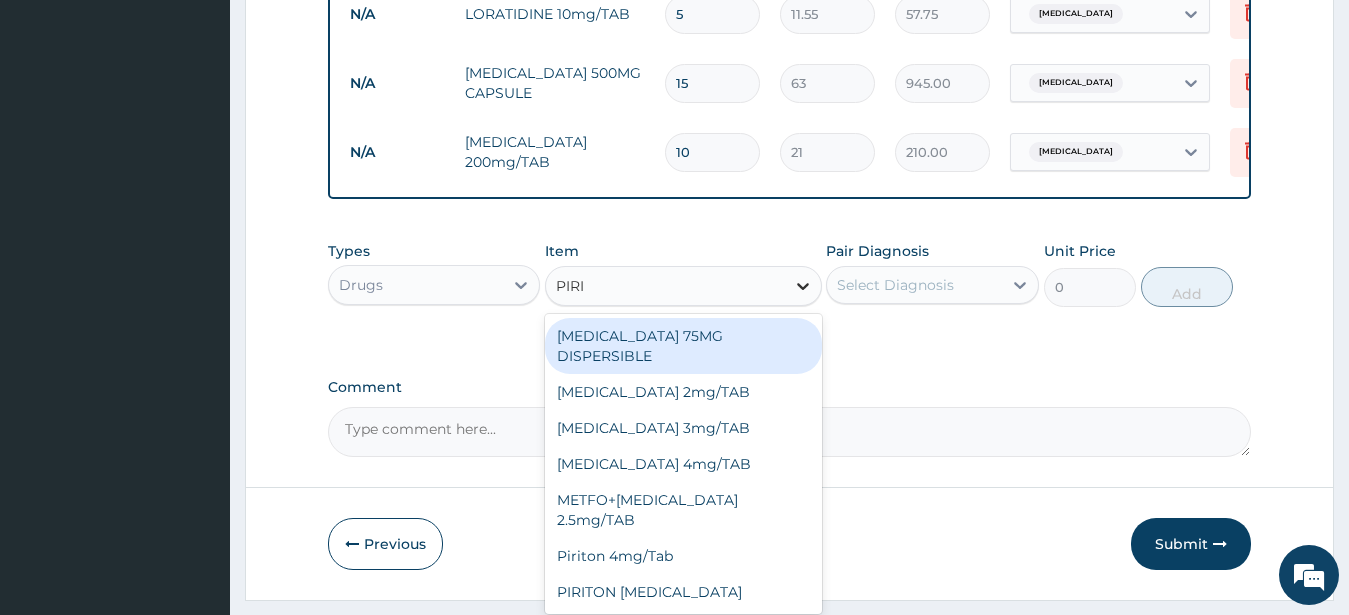 type on "PIRIT" 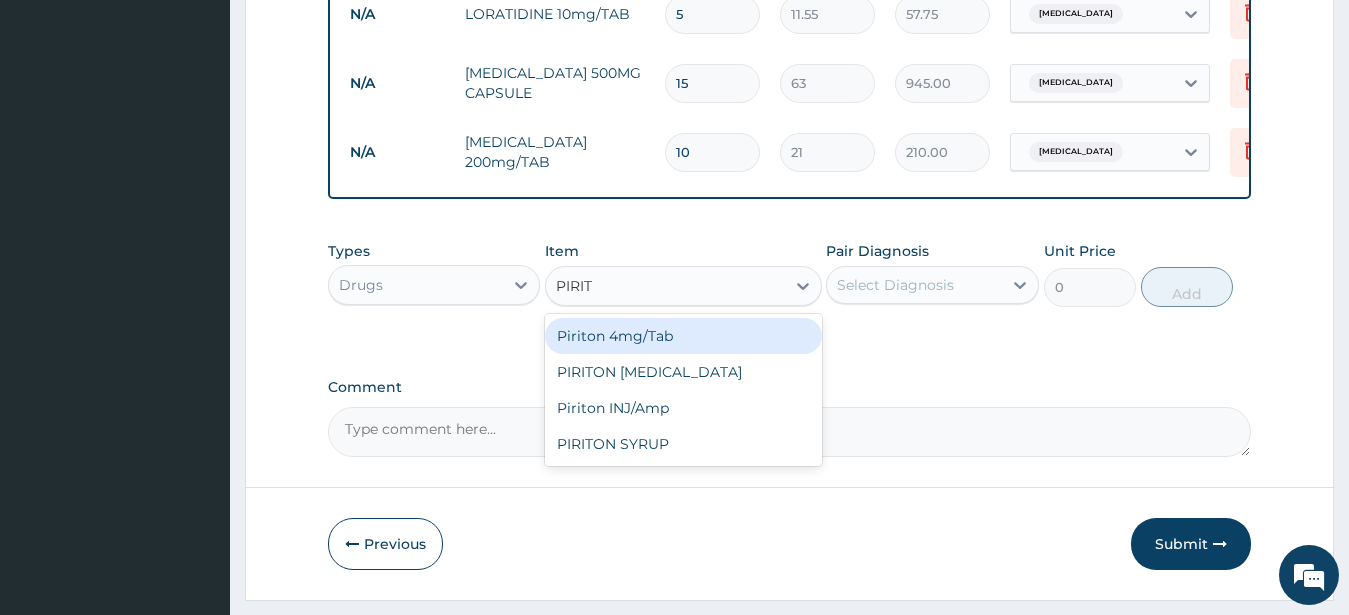 click on "Piriton 4mg/Tab" at bounding box center (683, 336) 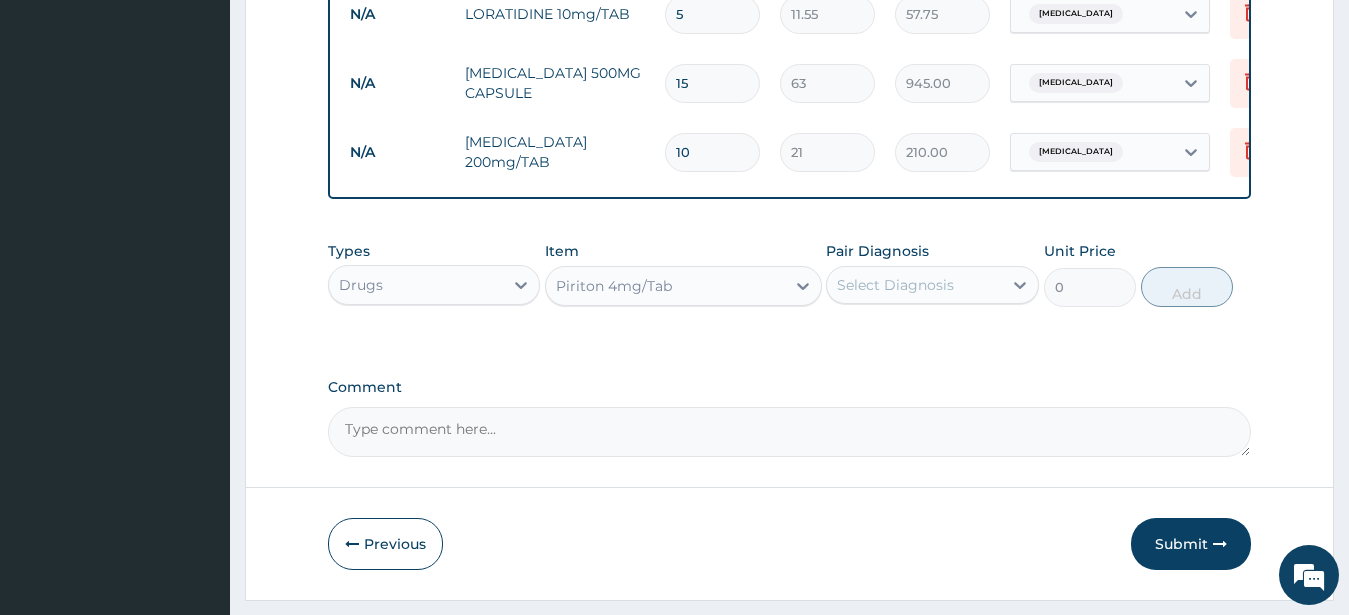 type 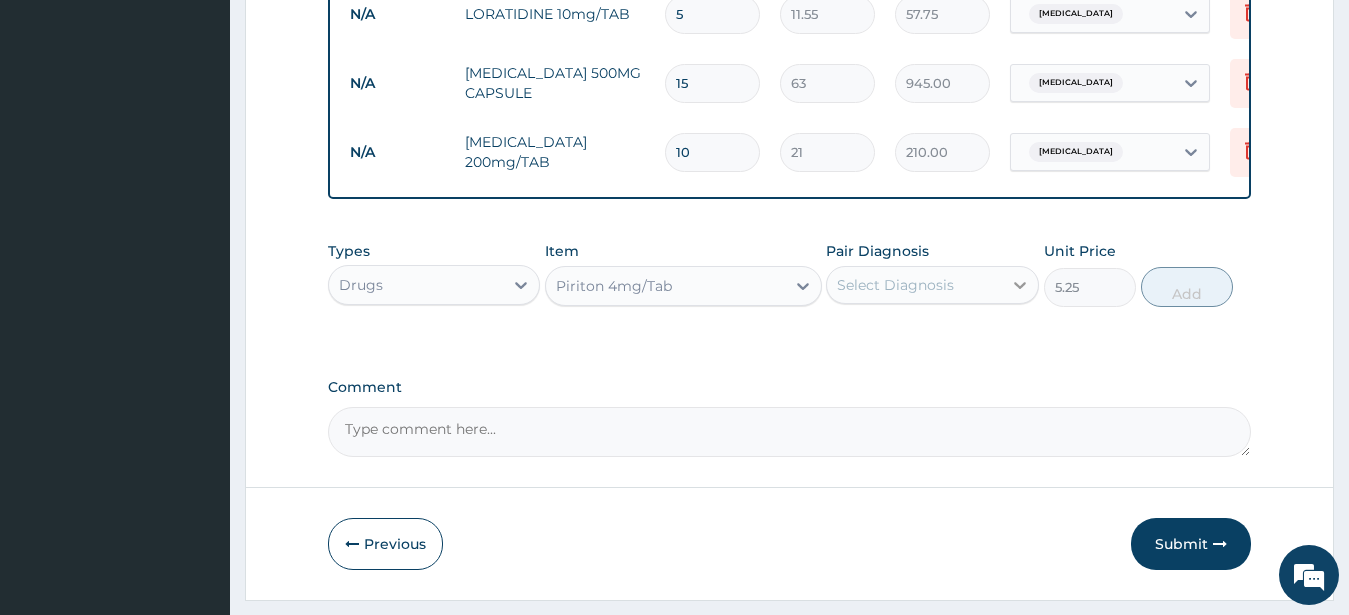 click 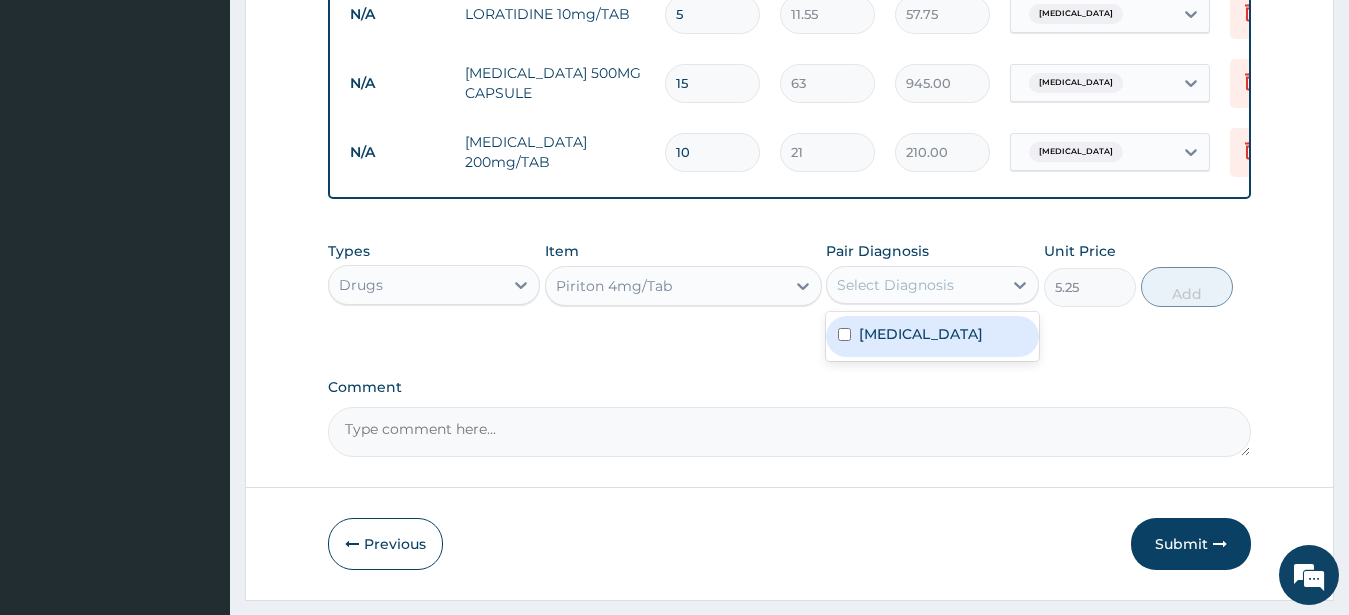 click on "[MEDICAL_DATA]" at bounding box center [921, 334] 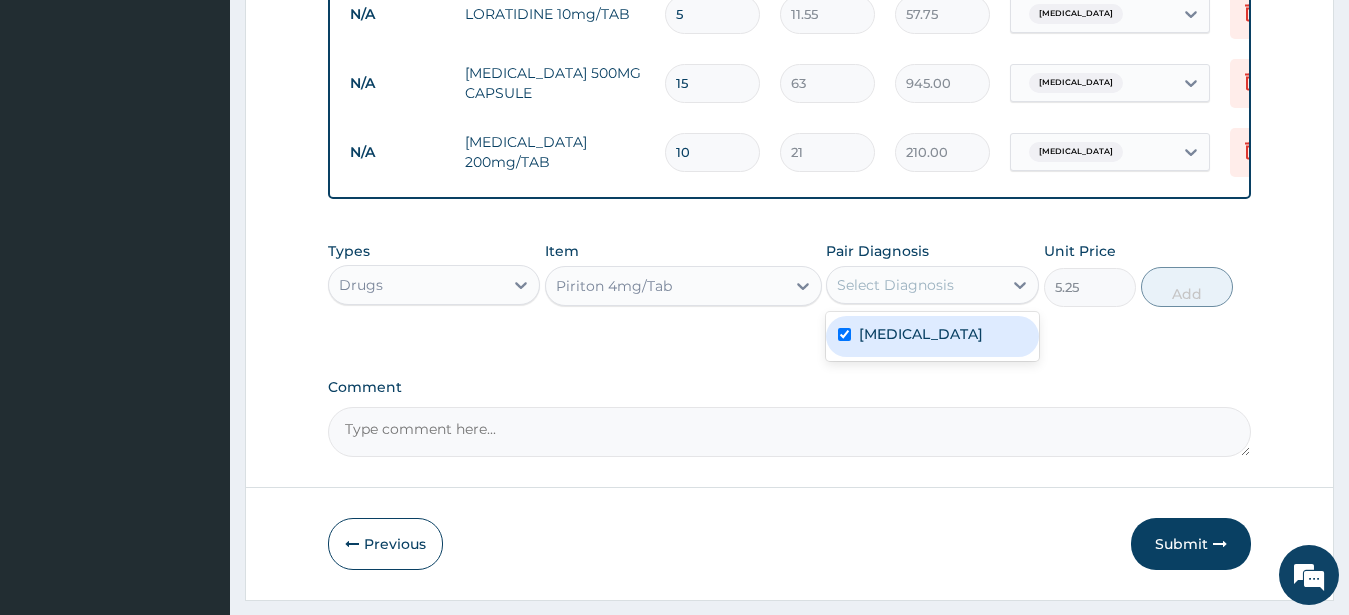 checkbox on "true" 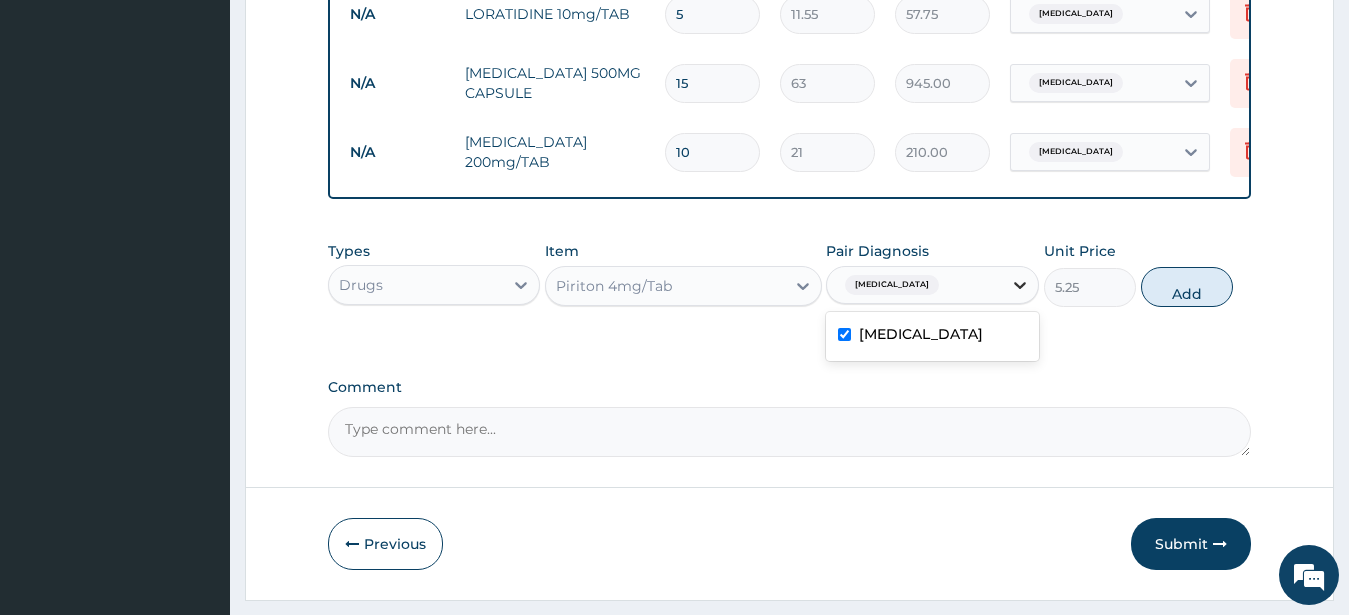 drag, startPoint x: 1007, startPoint y: 289, endPoint x: 1025, endPoint y: 297, distance: 19.697716 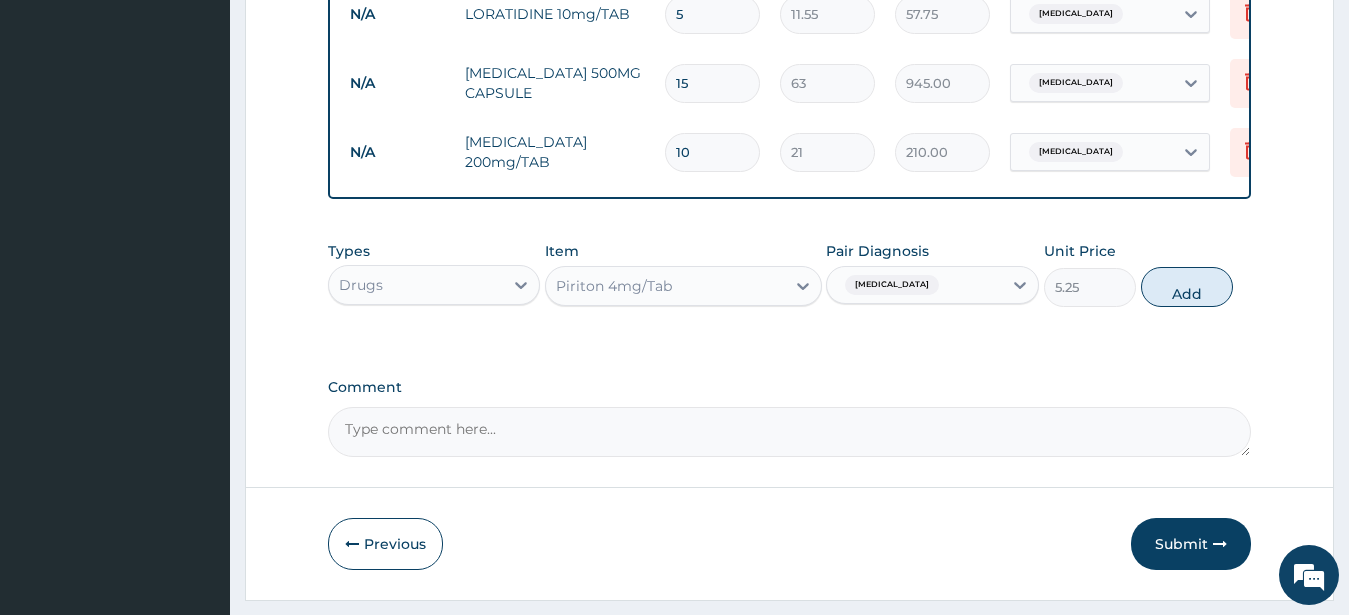 click on "Add" at bounding box center (1187, 287) 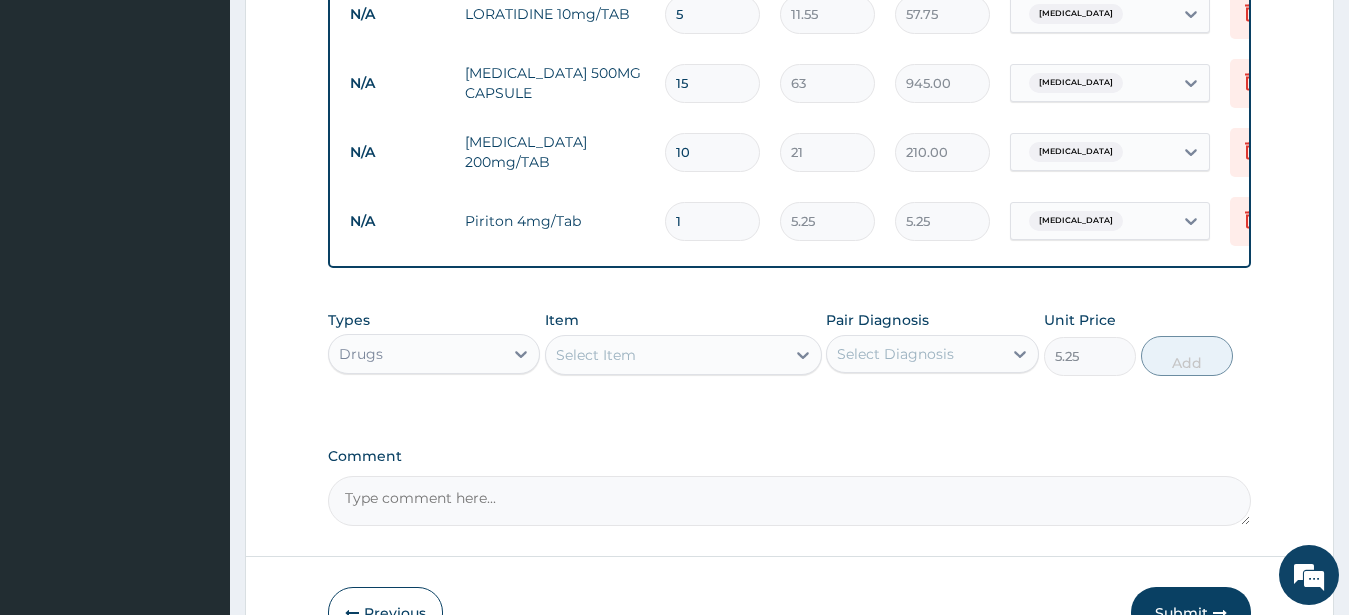 type on "0" 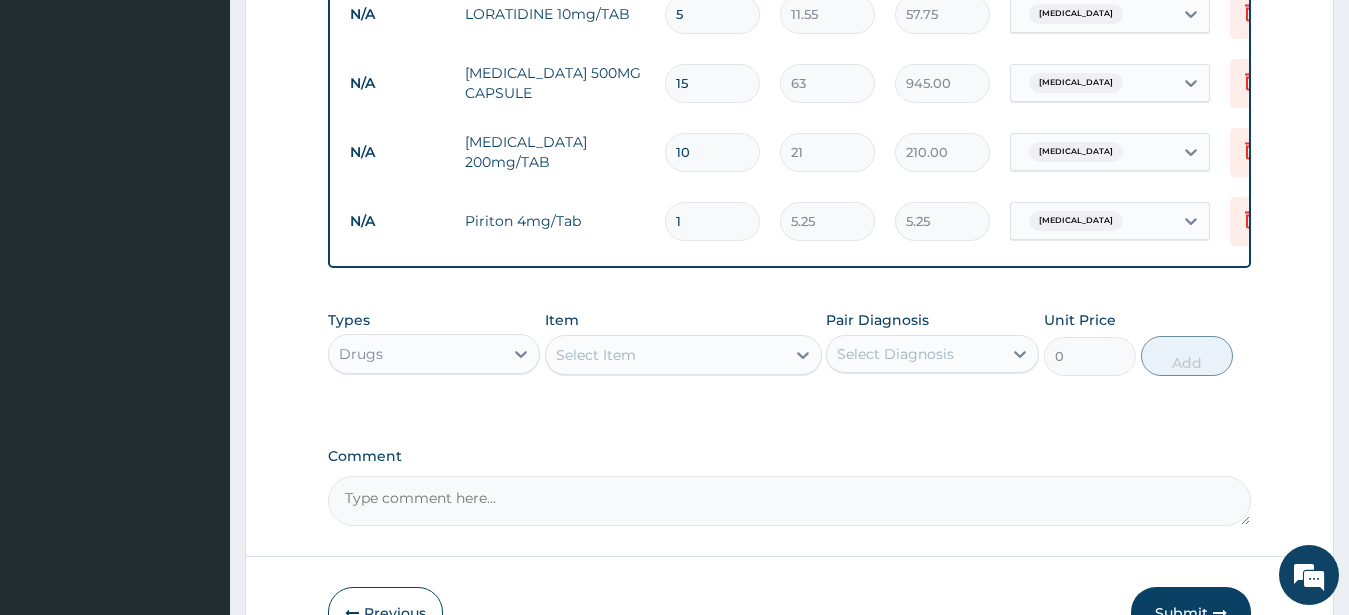 type 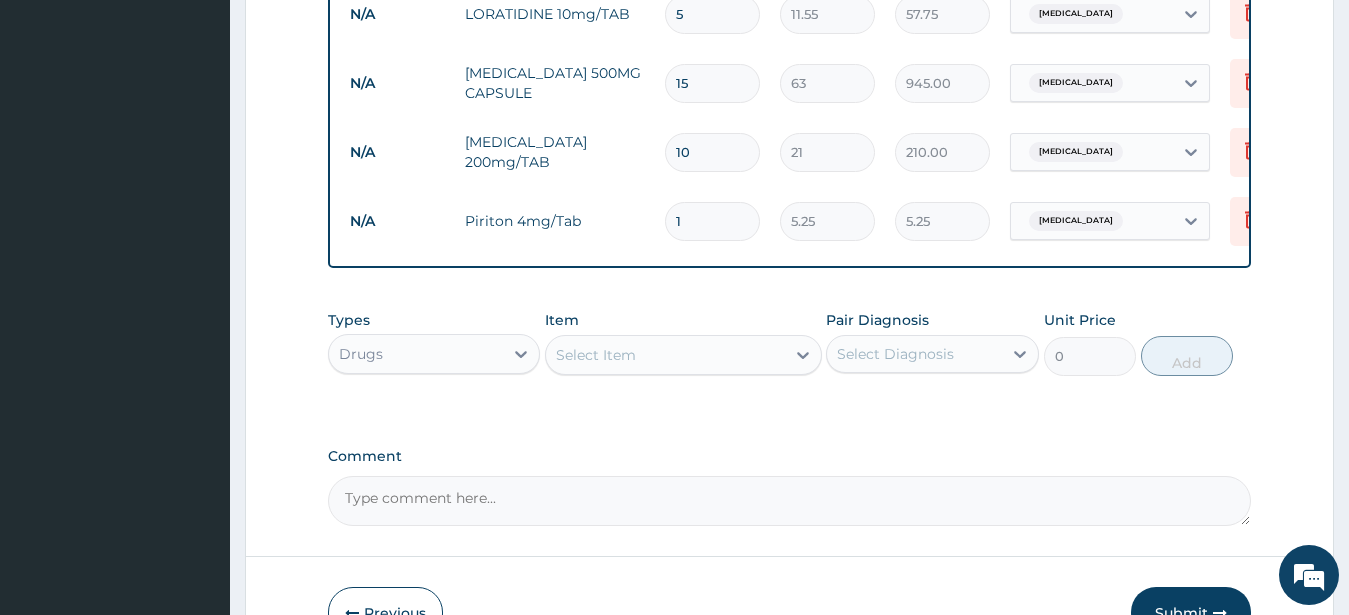 type on "0.00" 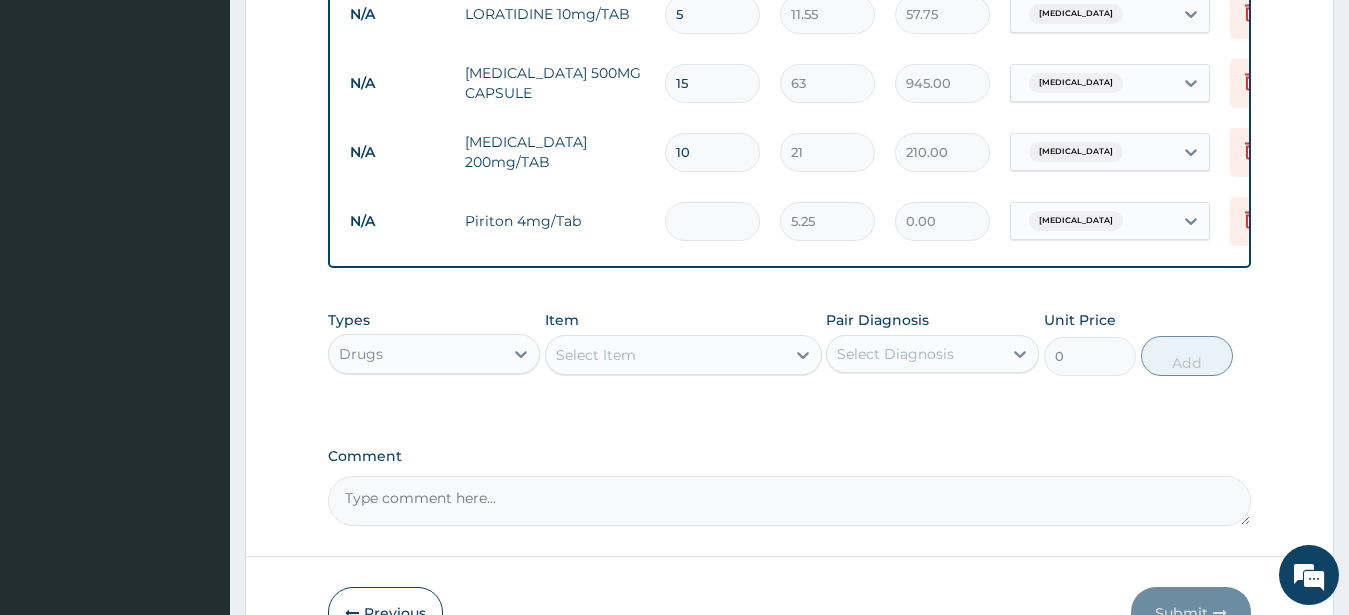 type on "5" 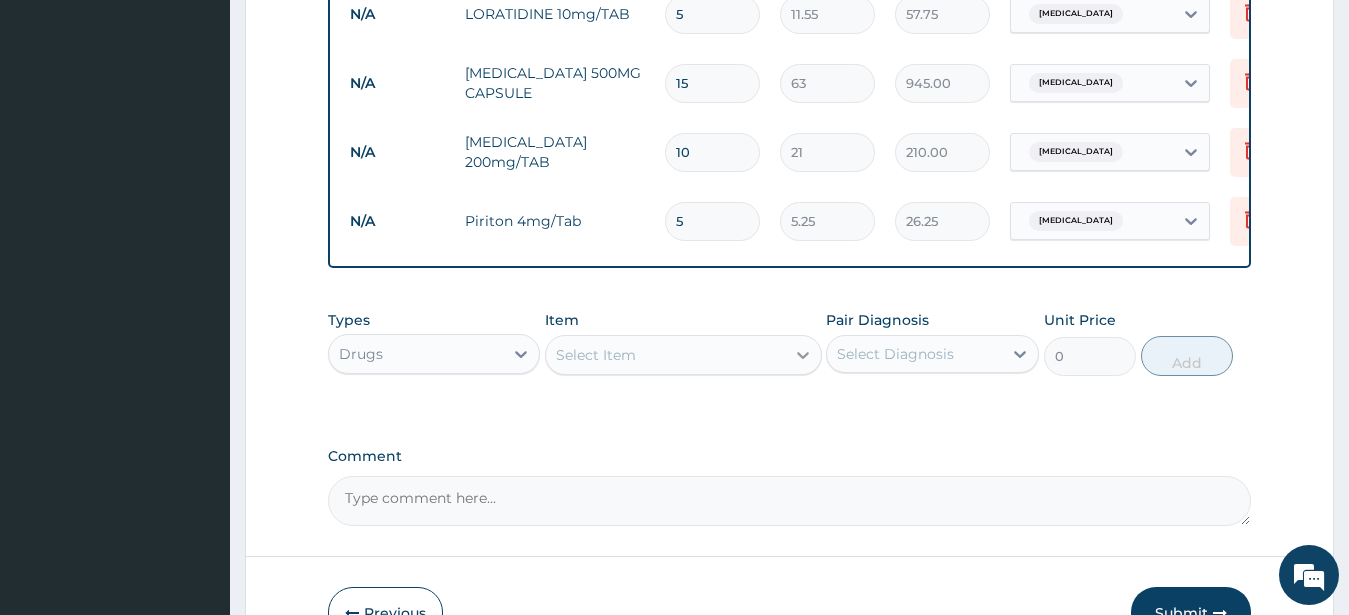 type on "5" 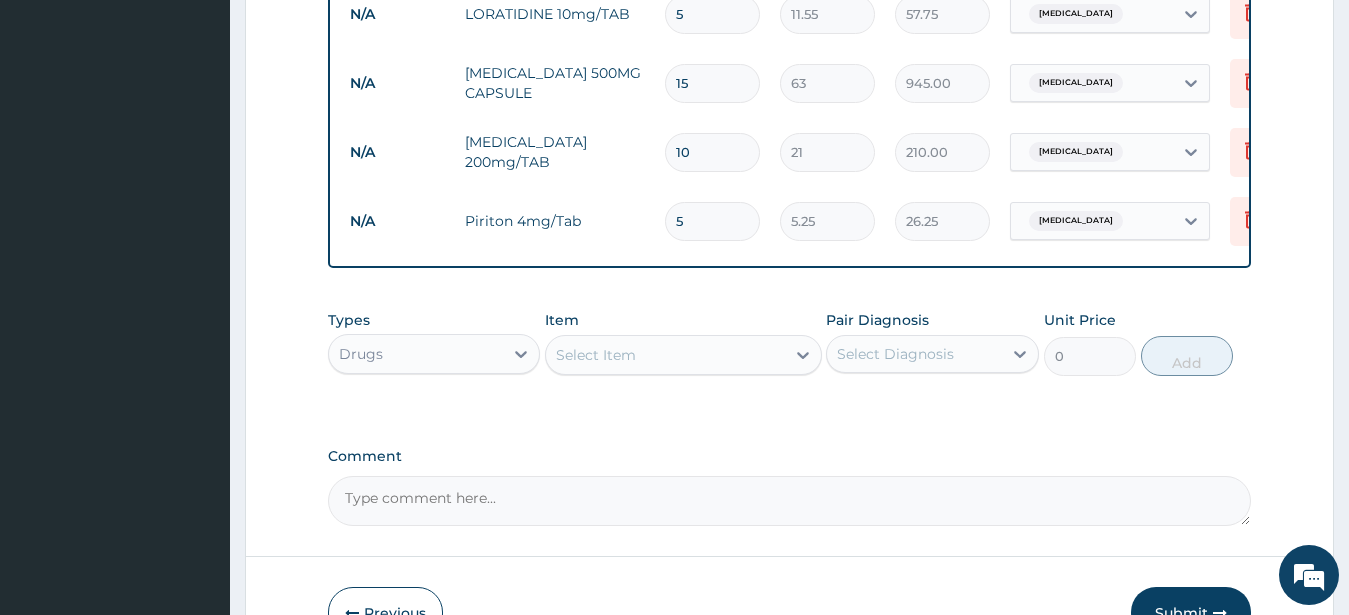 drag, startPoint x: 805, startPoint y: 368, endPoint x: 782, endPoint y: 368, distance: 23 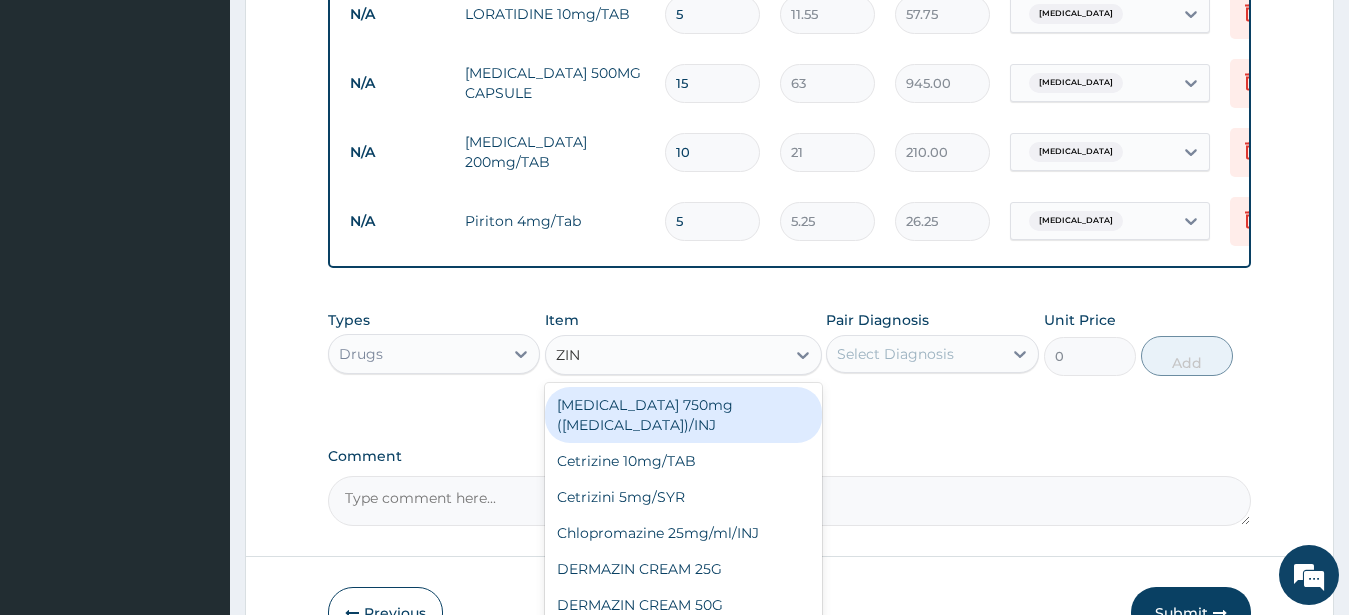 type on "ZINC" 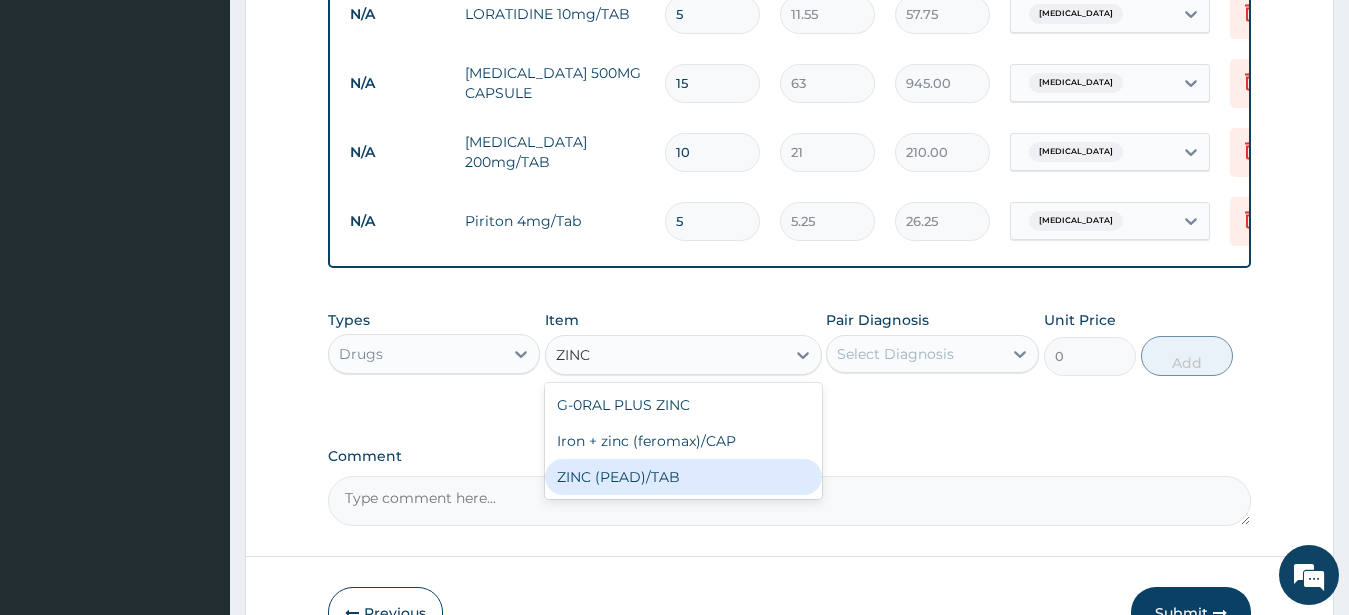 click on "ZINC (PEAD)/TAB" at bounding box center (683, 477) 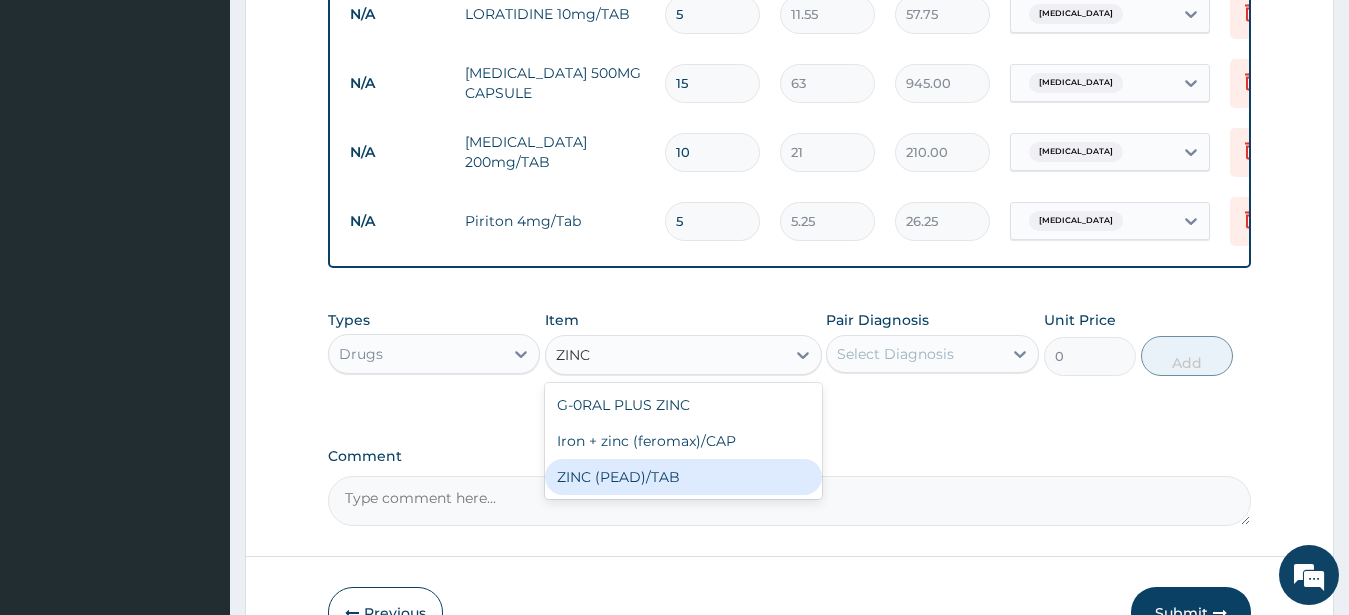 type 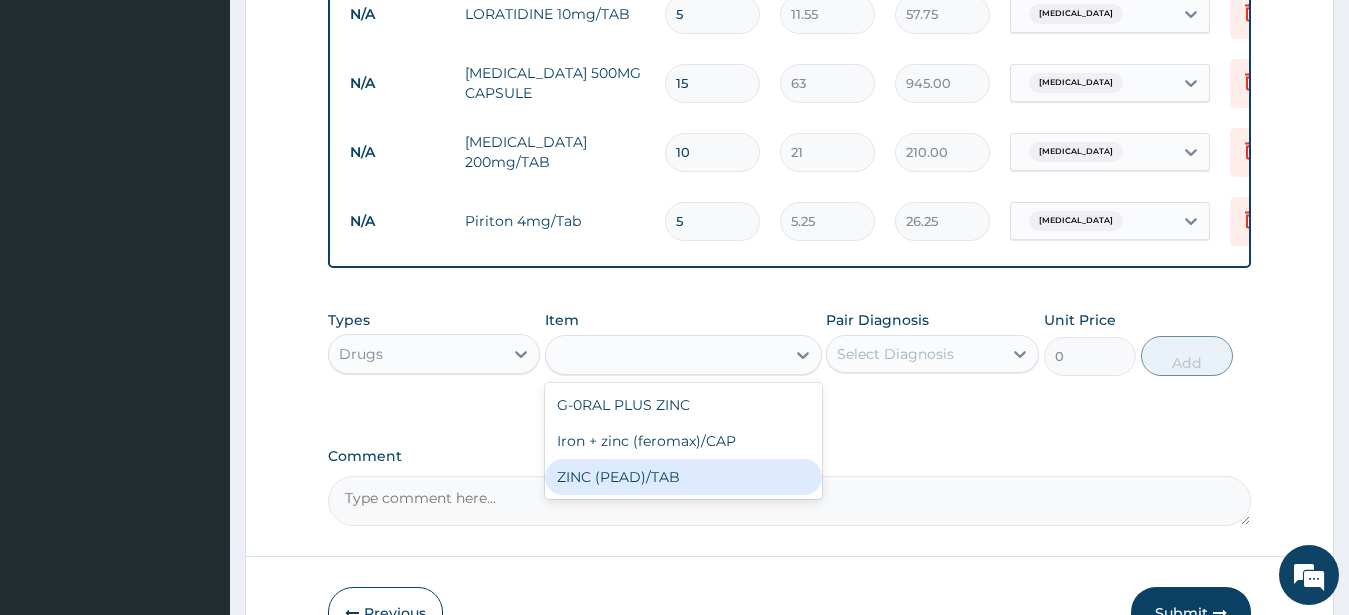 type on "31.5" 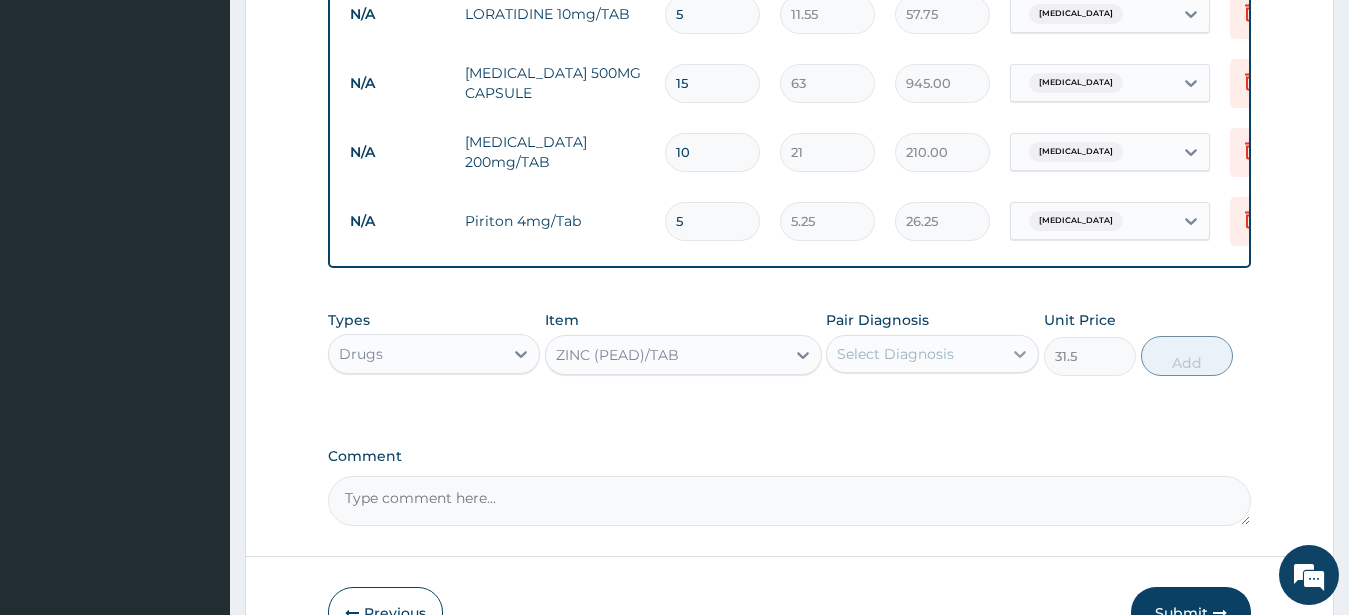 click 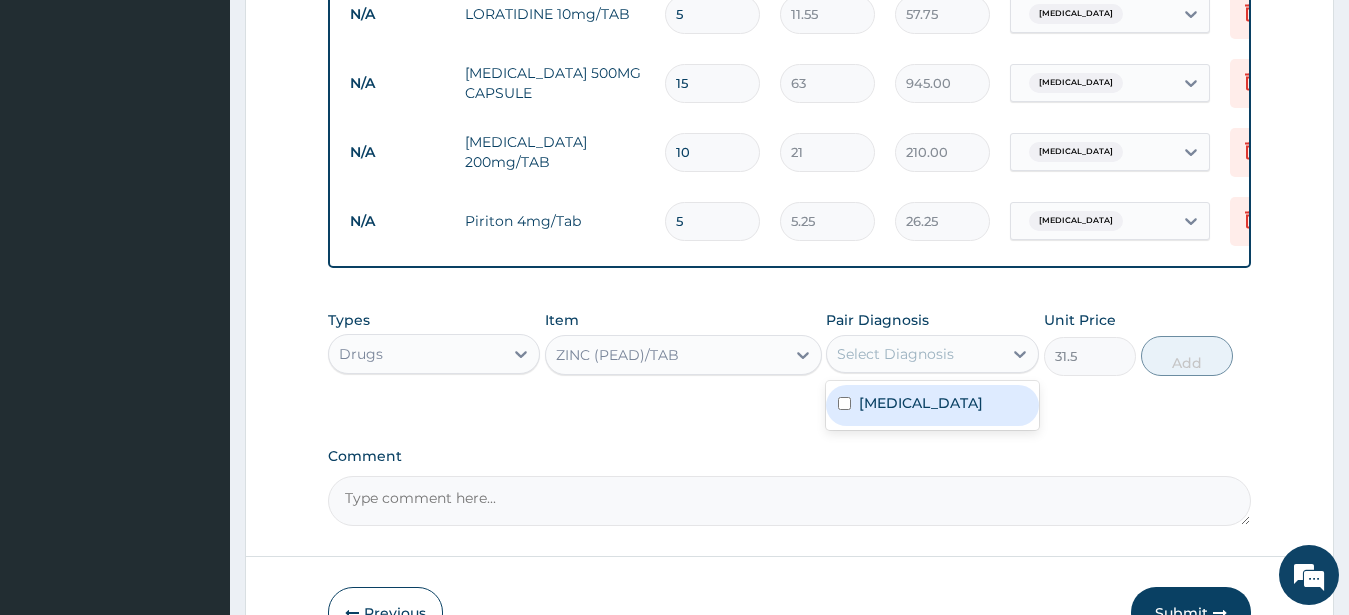 click on "[MEDICAL_DATA]" at bounding box center (932, 405) 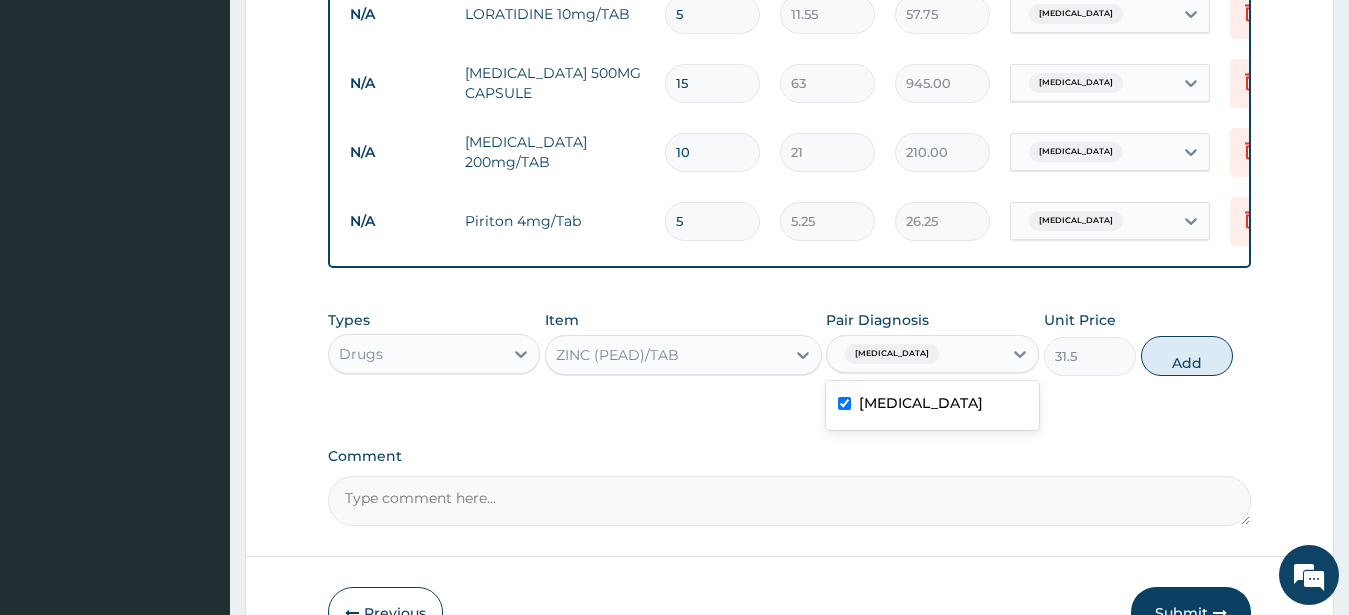 checkbox on "true" 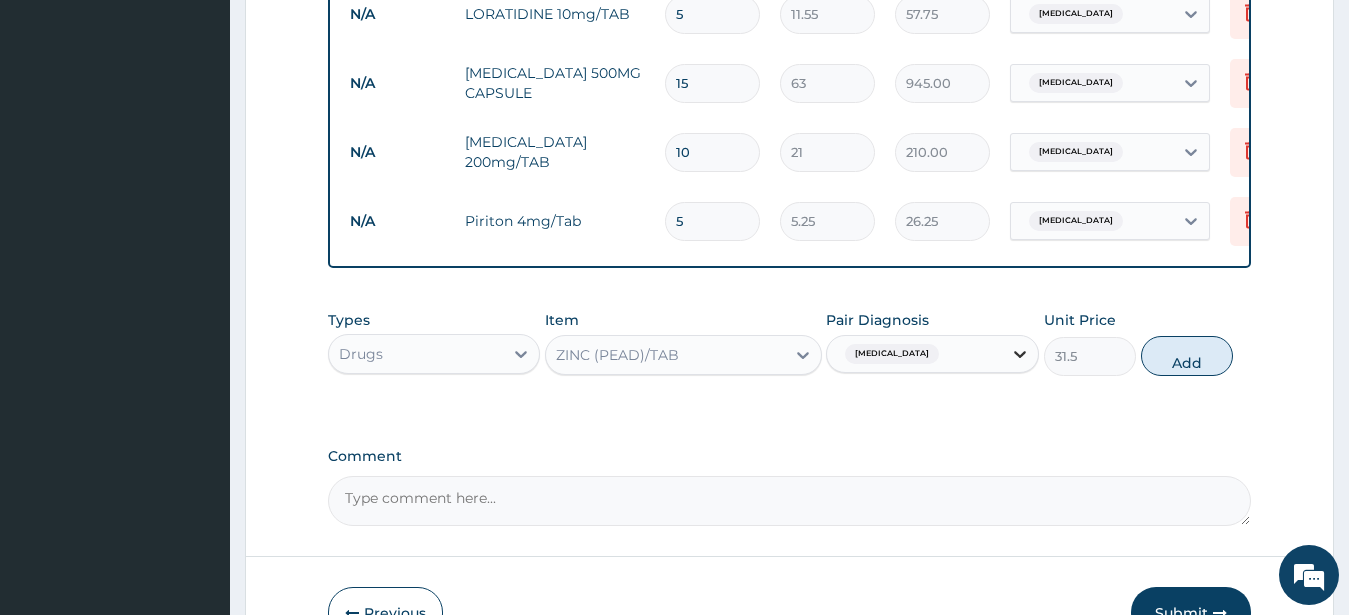 click at bounding box center [1020, 354] 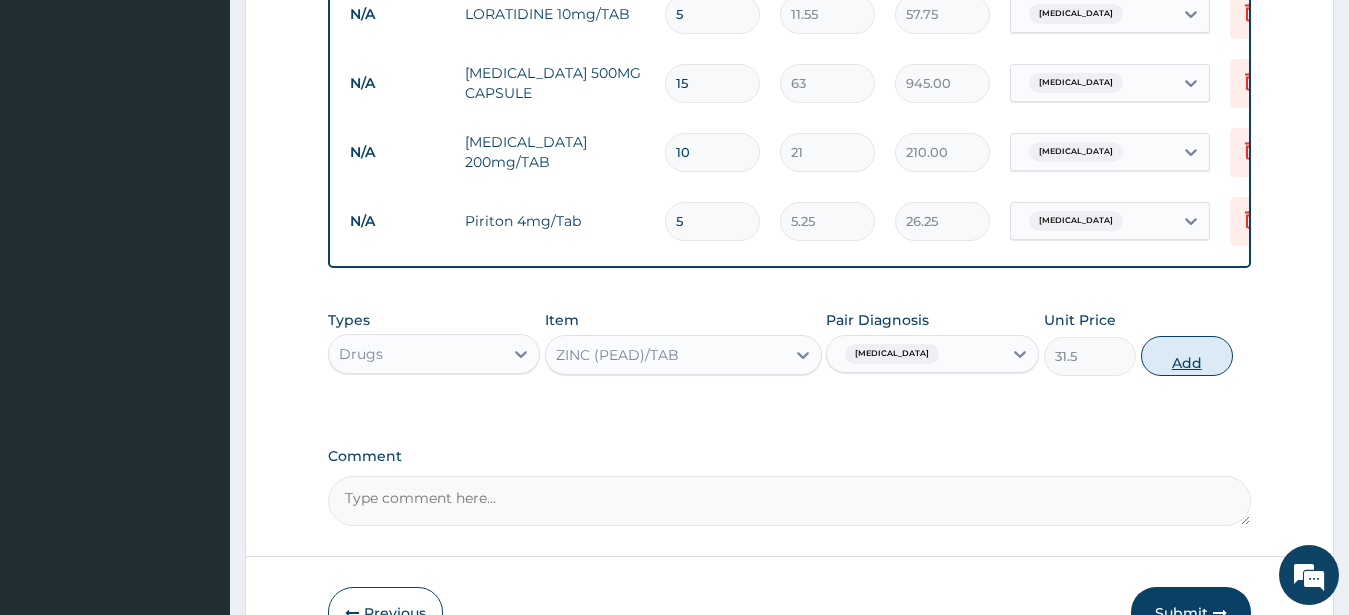 click on "Add" at bounding box center (1187, 356) 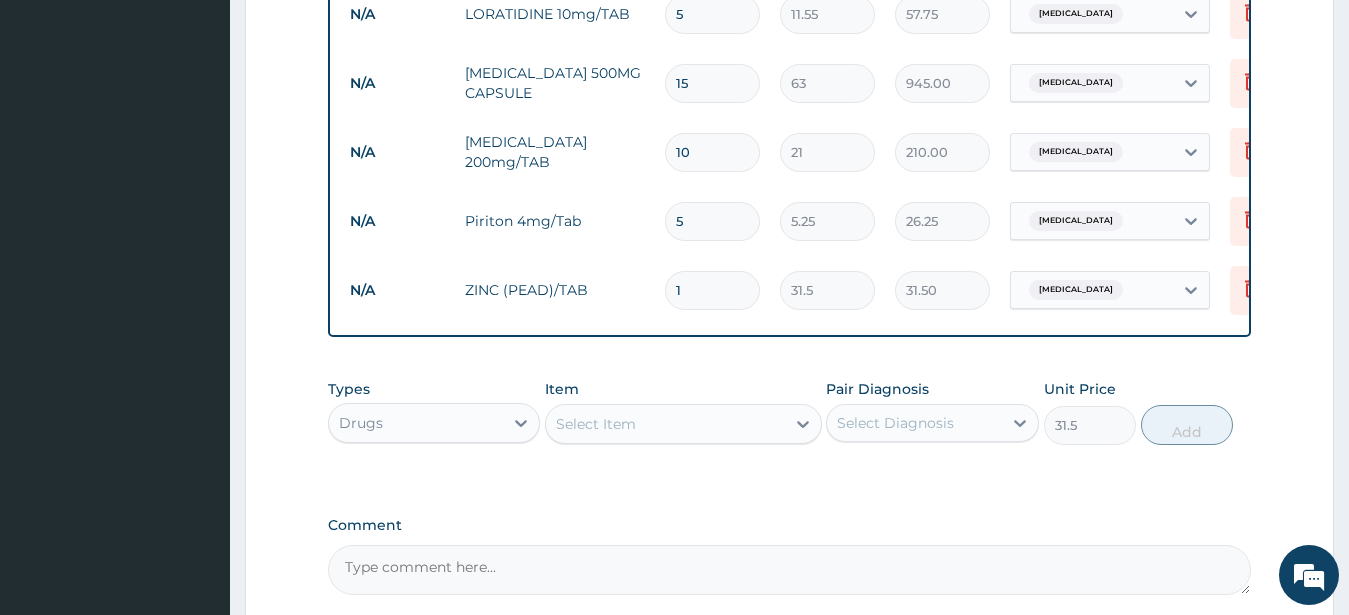 type on "0" 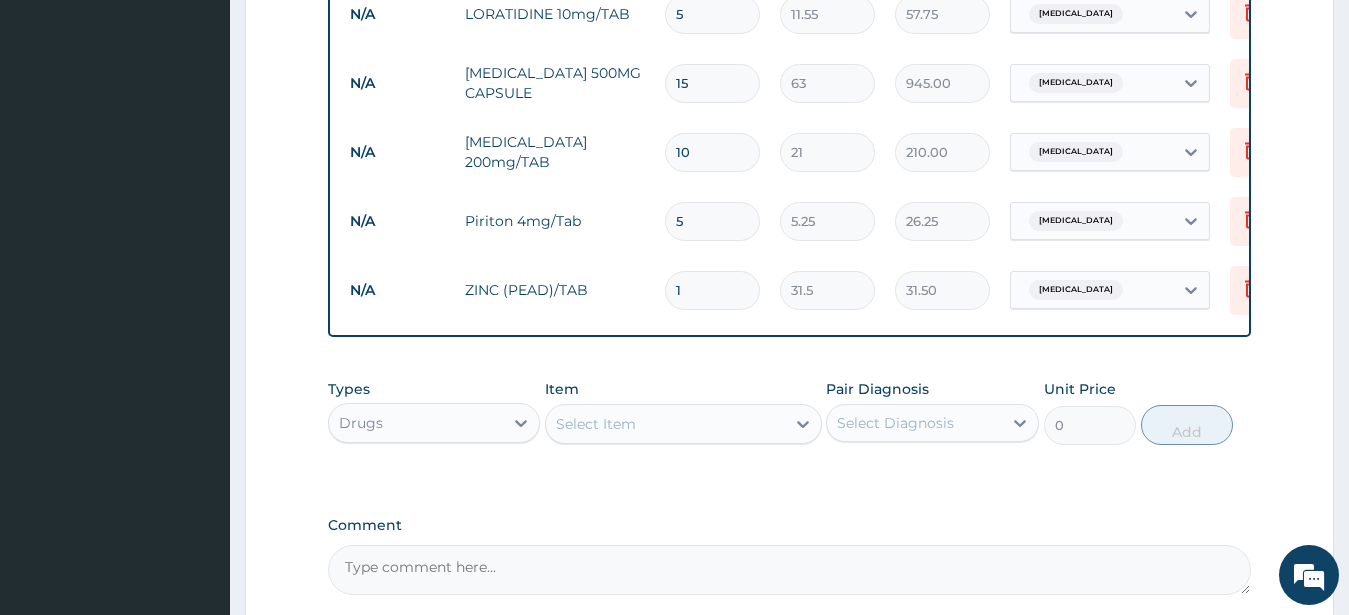 type 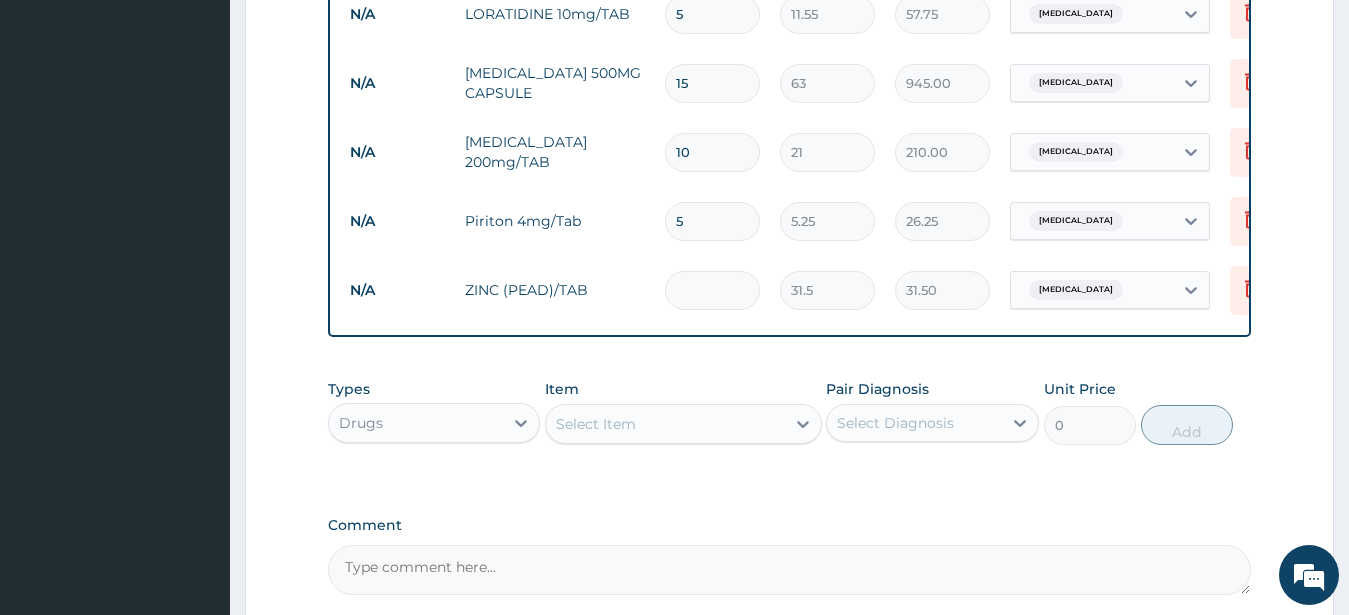 type on "0.00" 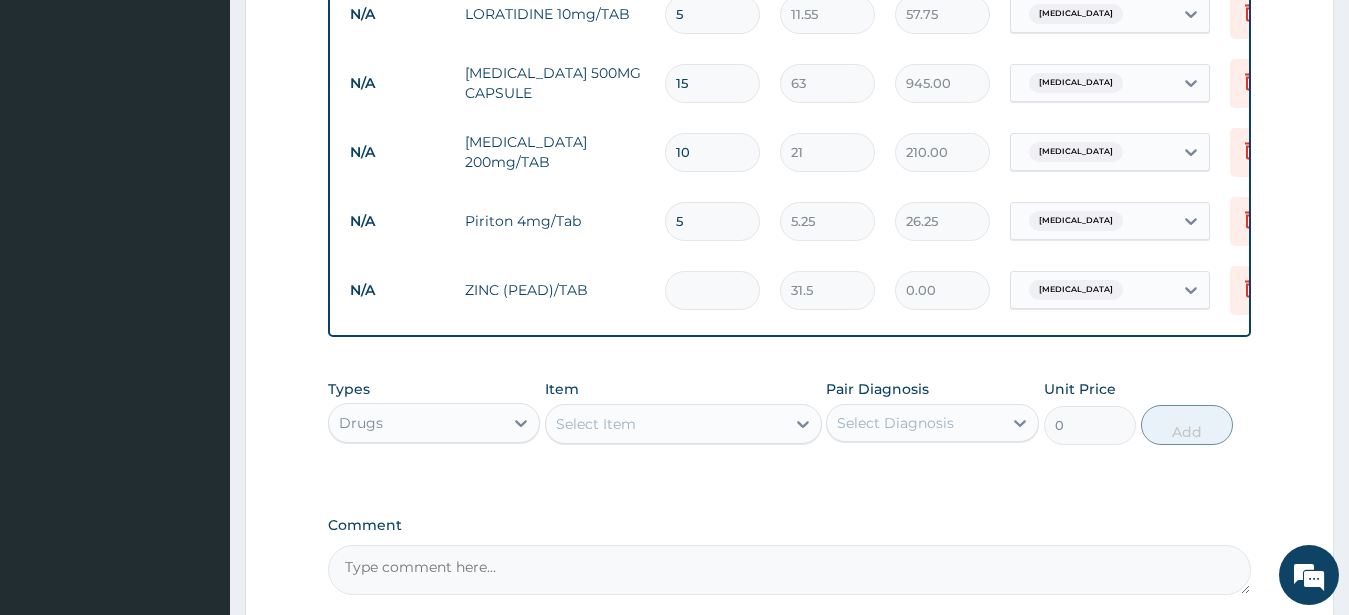 type on "5" 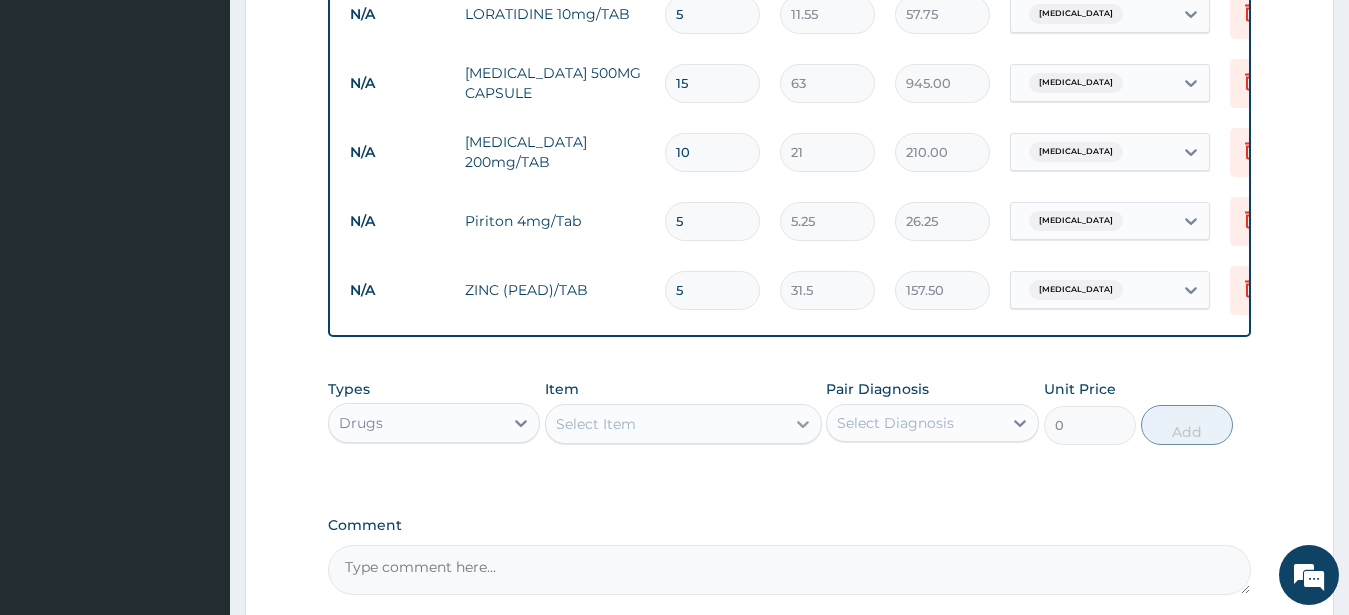 type on "5" 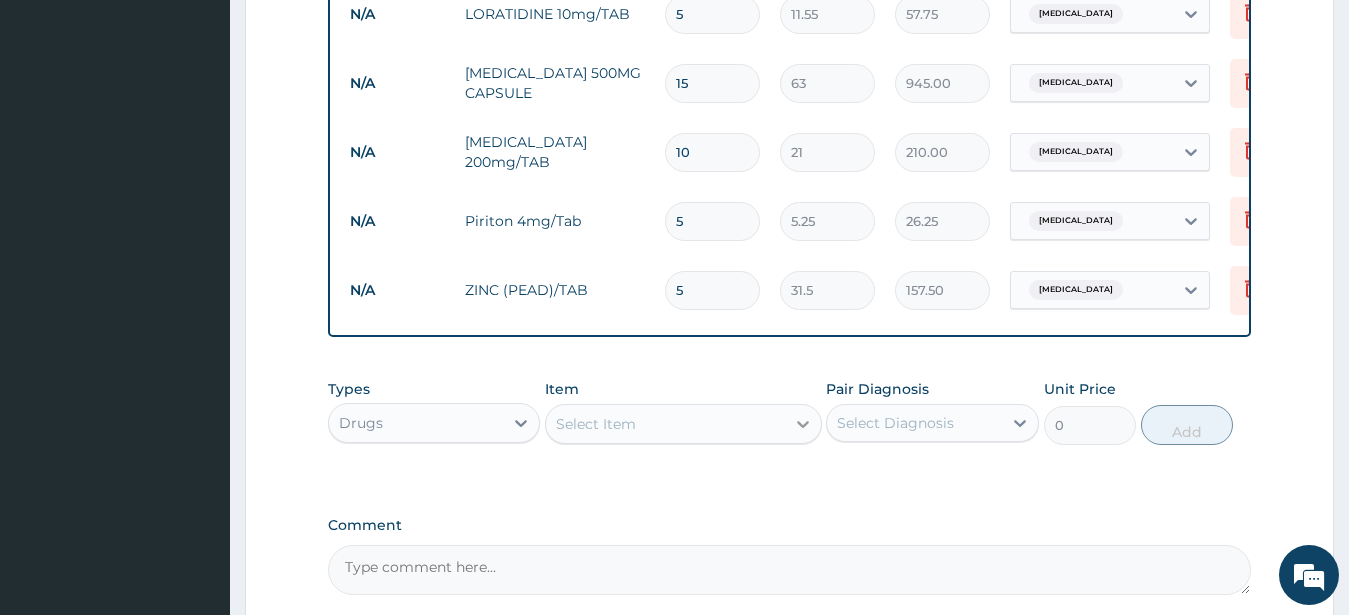 click 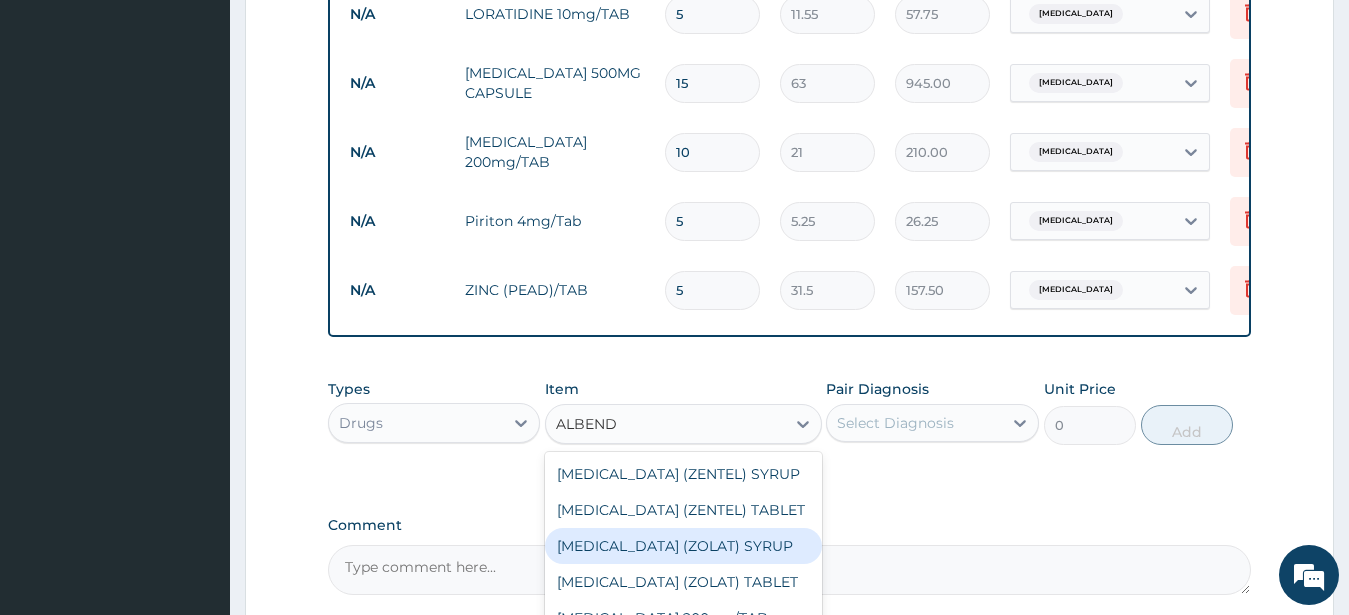 type on "ALBEN" 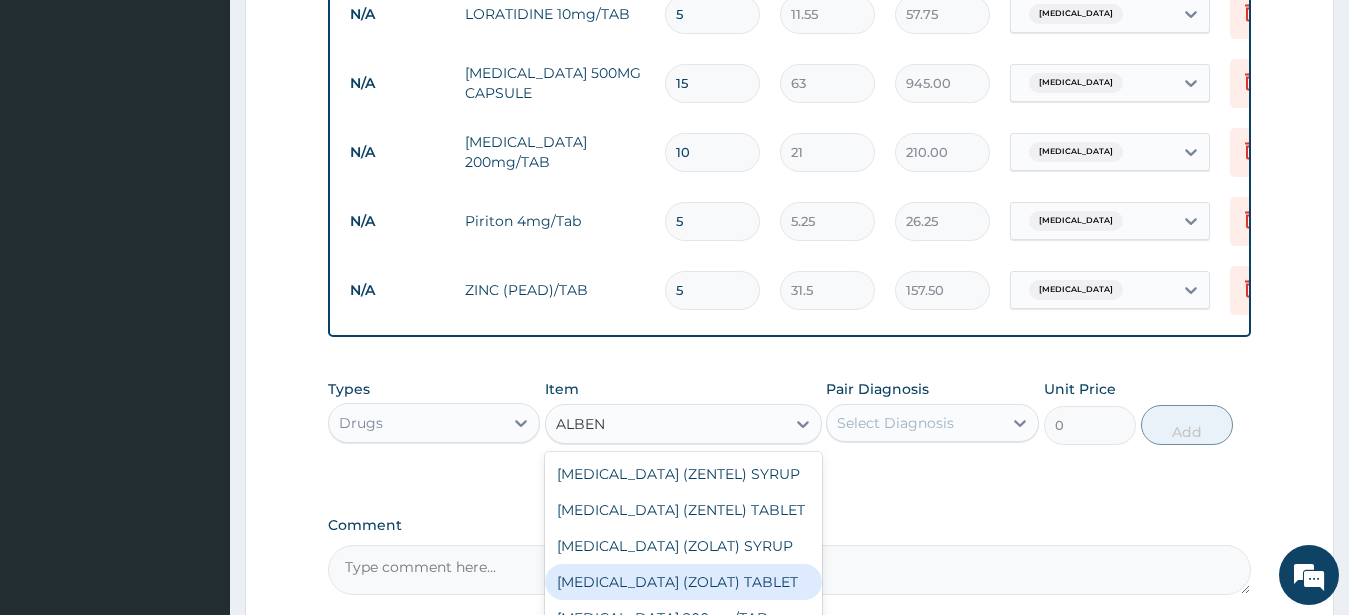 click on "[MEDICAL_DATA] (ZOLAT) TABLET" at bounding box center [683, 582] 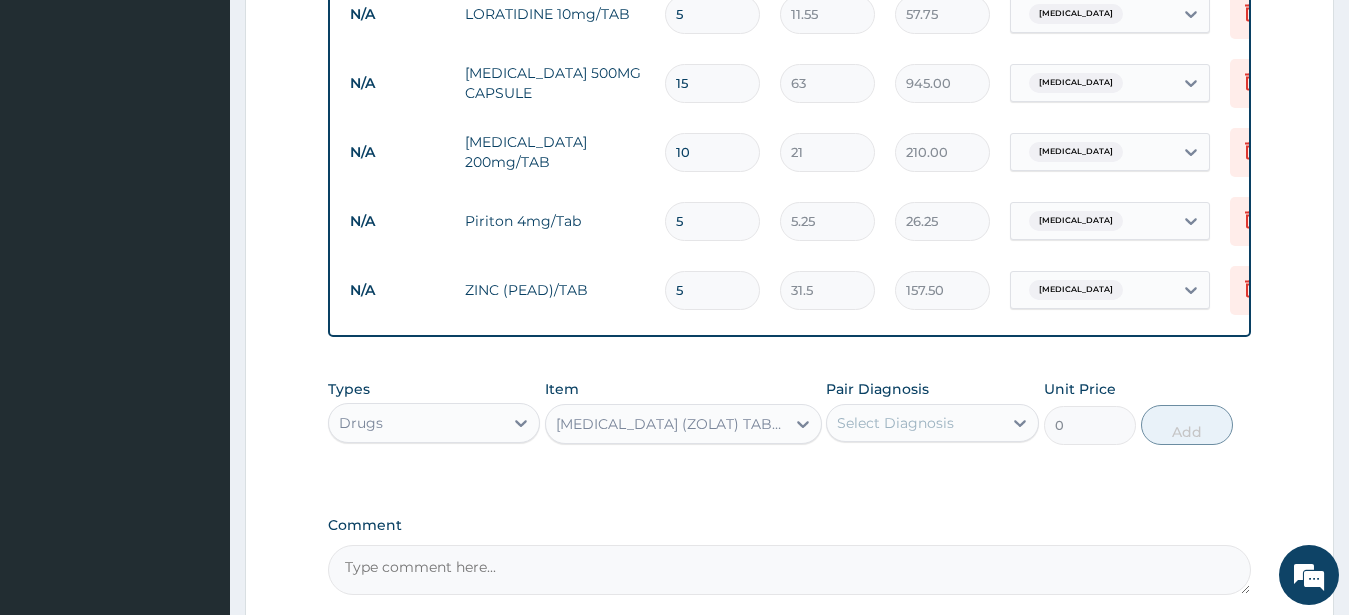 type 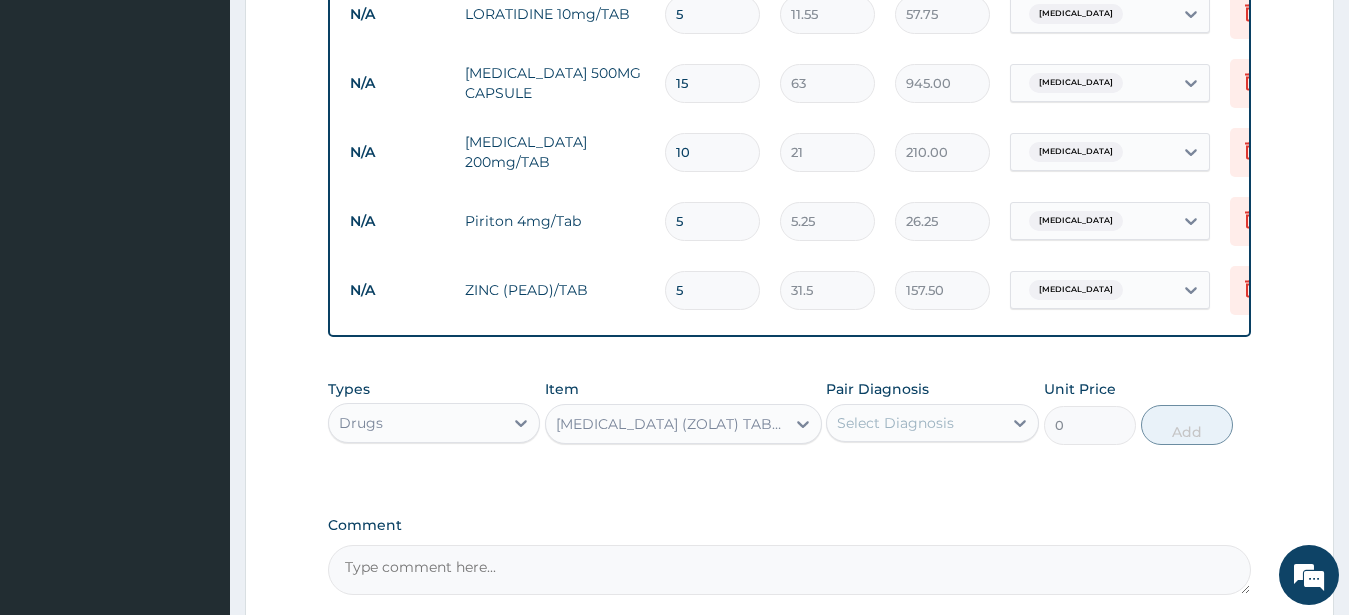 type on "39.38" 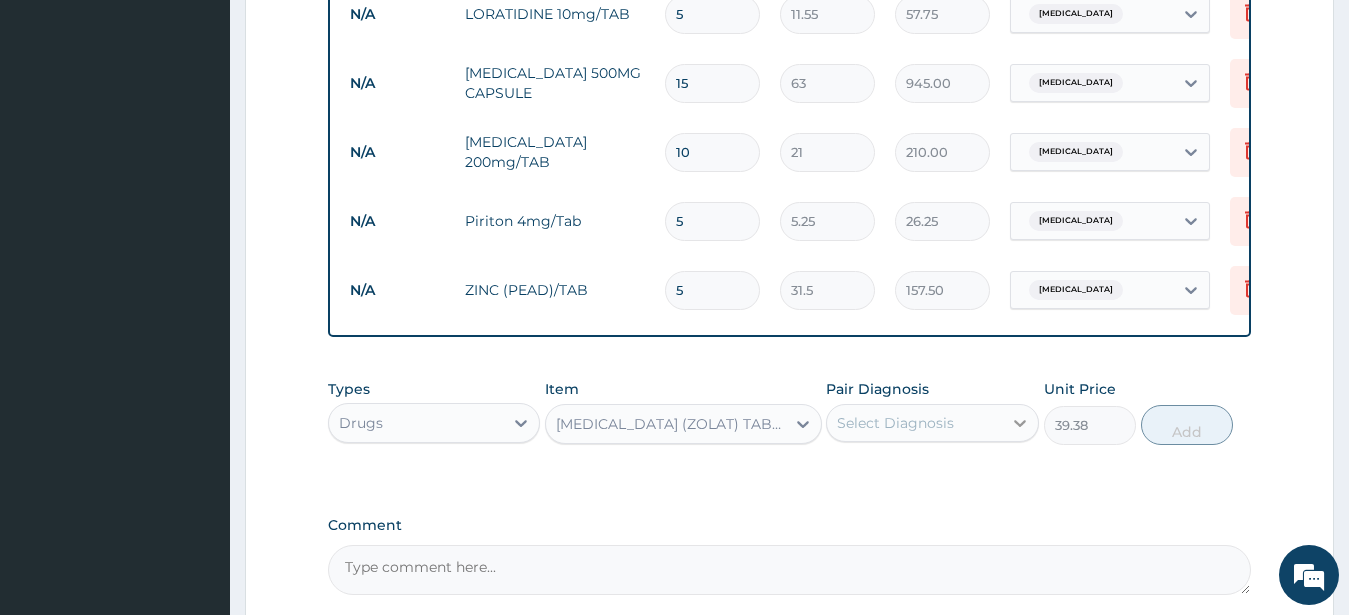 click at bounding box center [1020, 423] 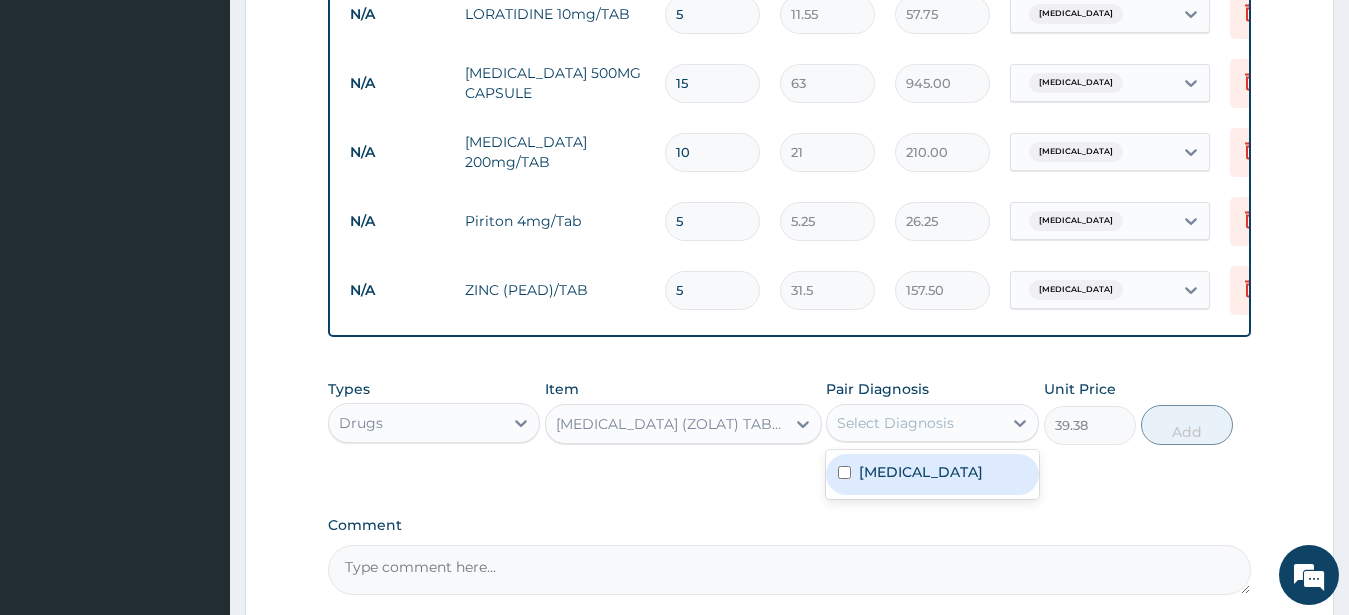 click on "[MEDICAL_DATA]" at bounding box center [921, 472] 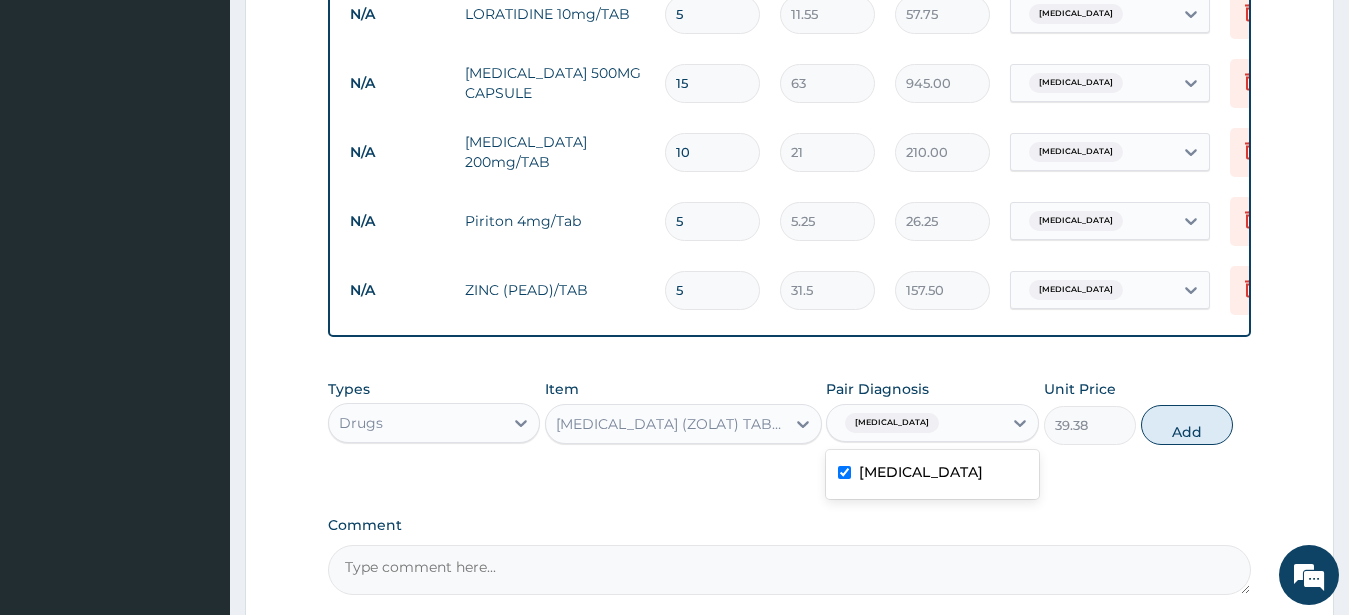 checkbox on "true" 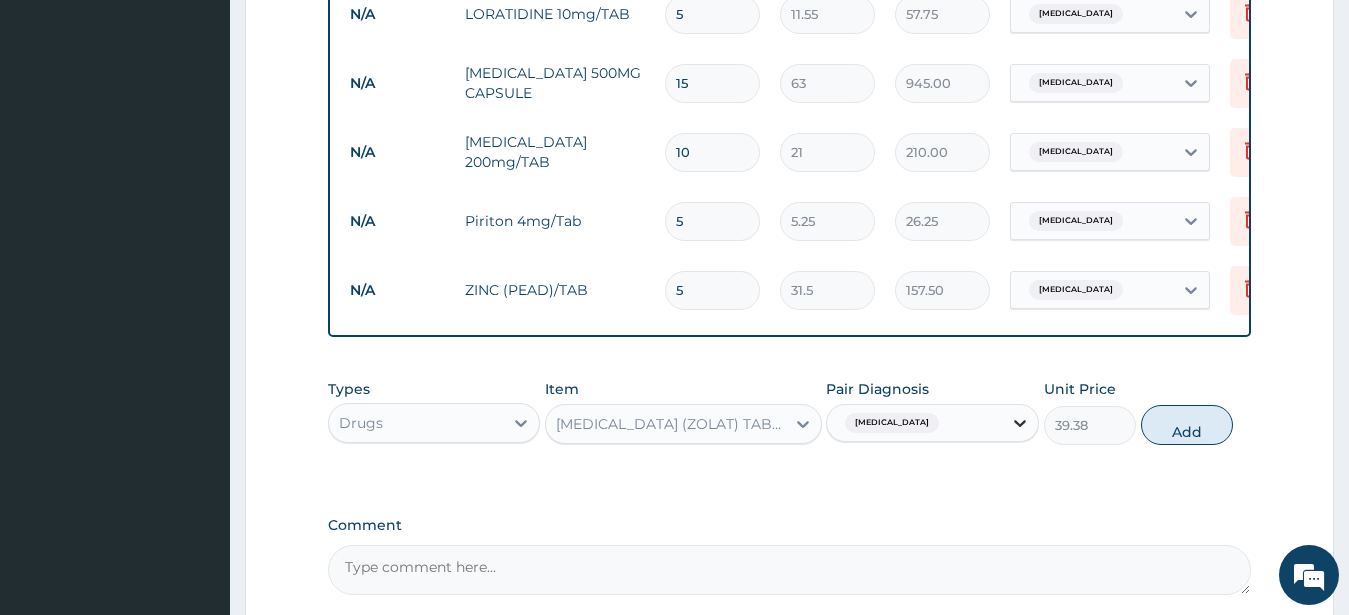 click 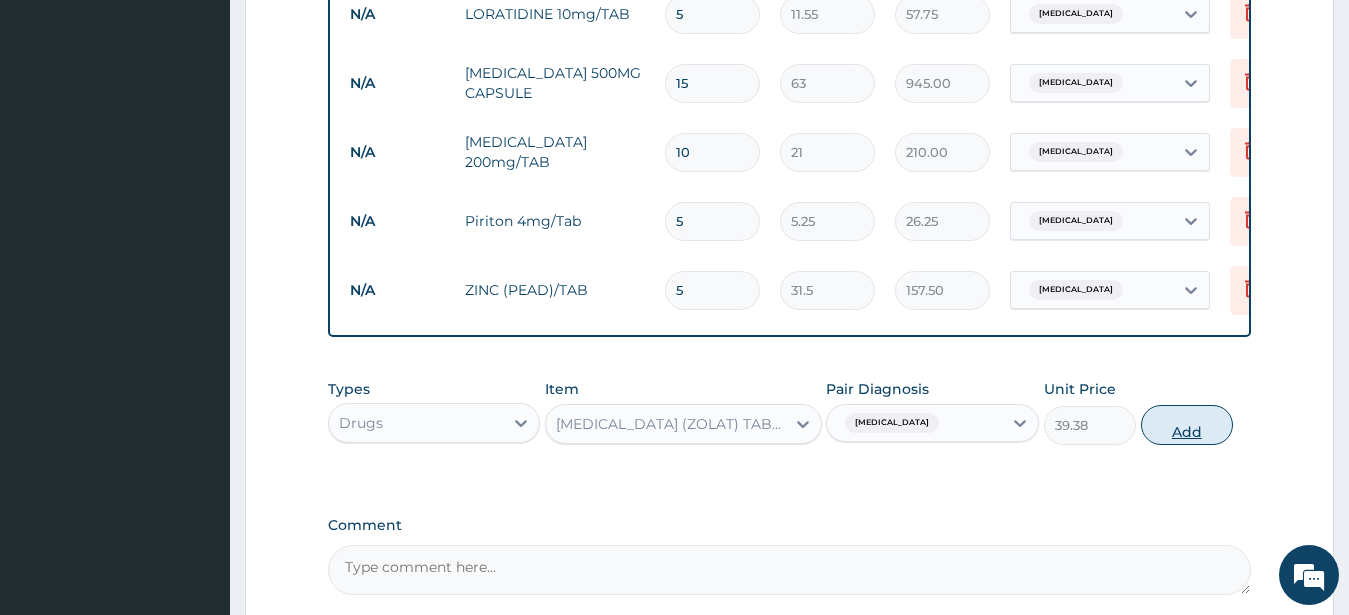 click on "Add" at bounding box center [1187, 425] 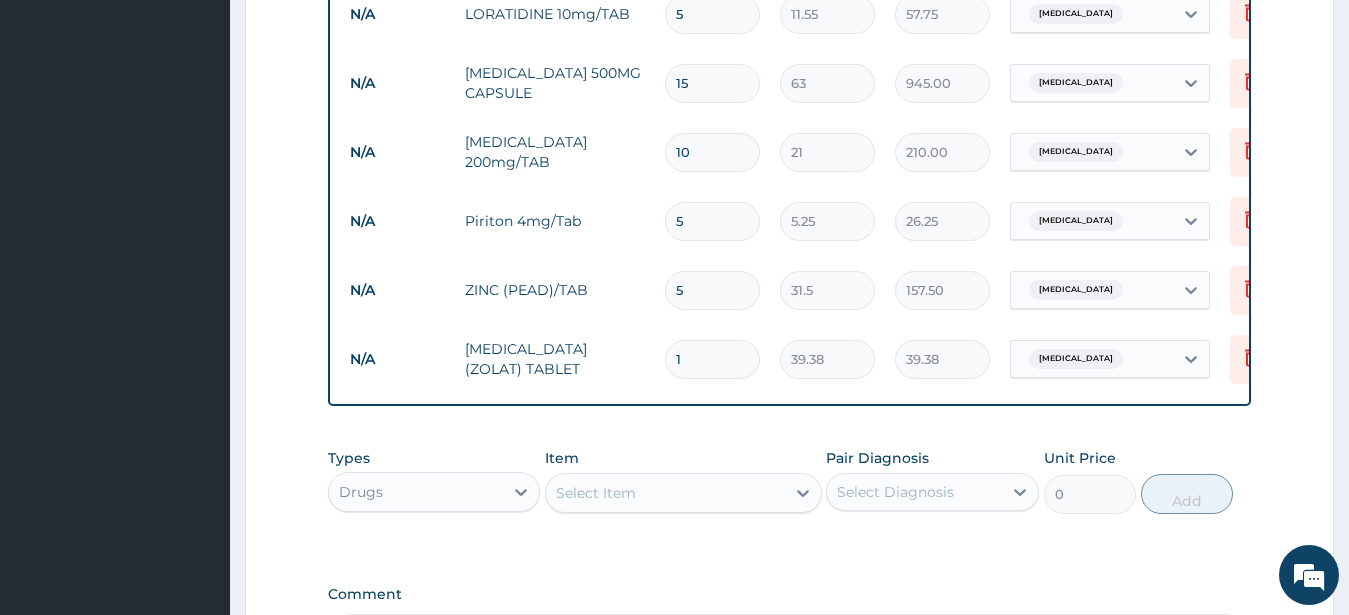 type 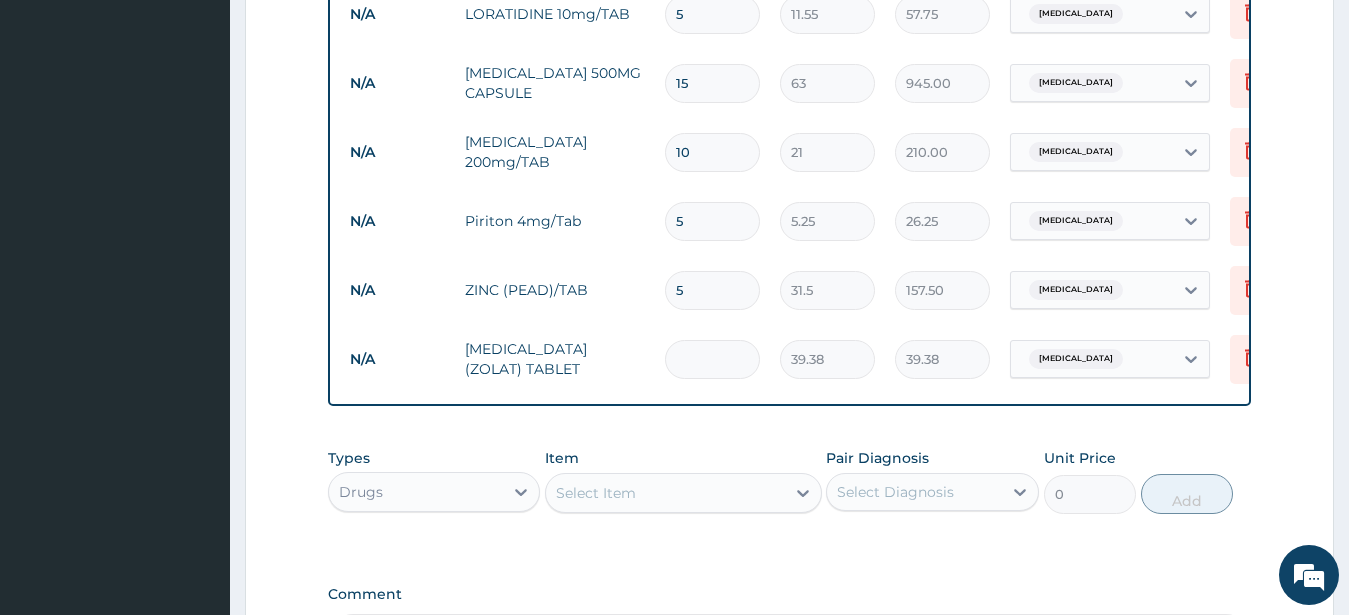 type on "0.00" 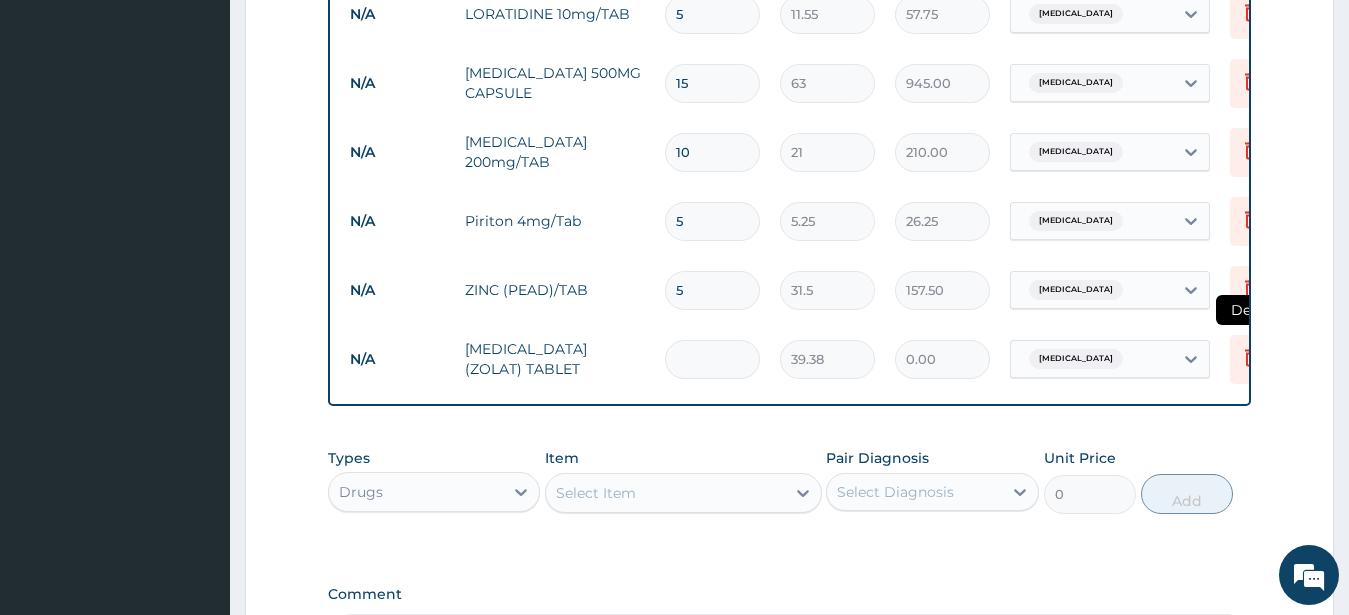type 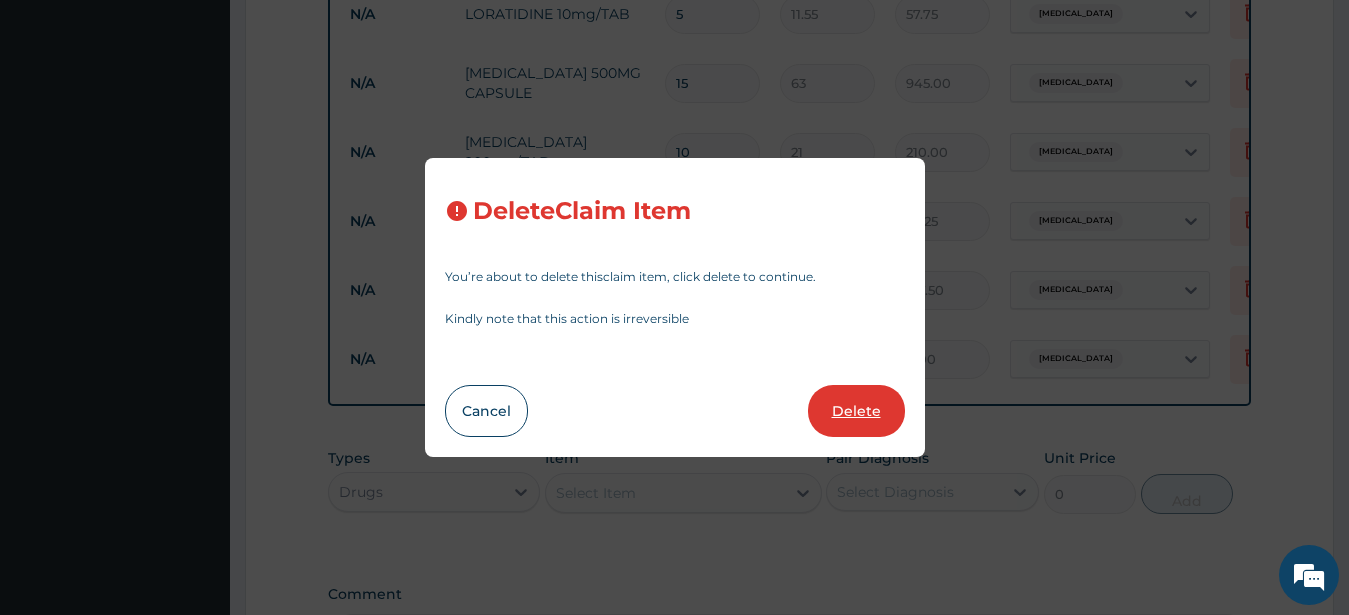 click on "Delete" at bounding box center (856, 411) 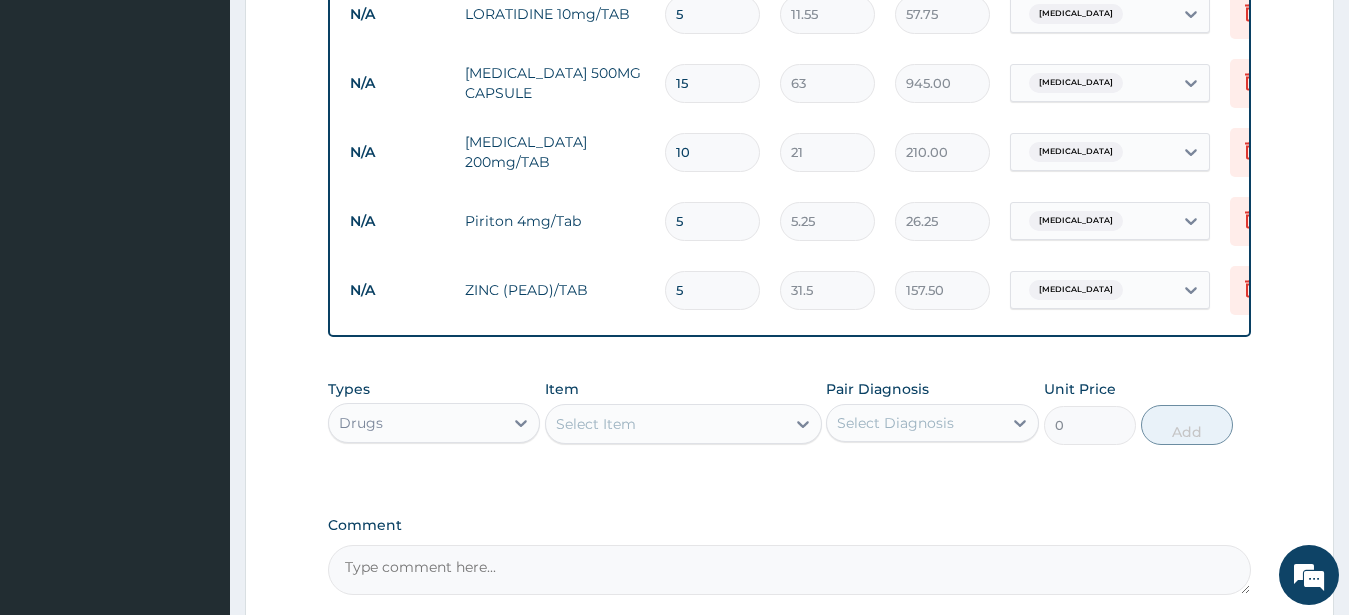 scroll, scrollTop: 1016, scrollLeft: 0, axis: vertical 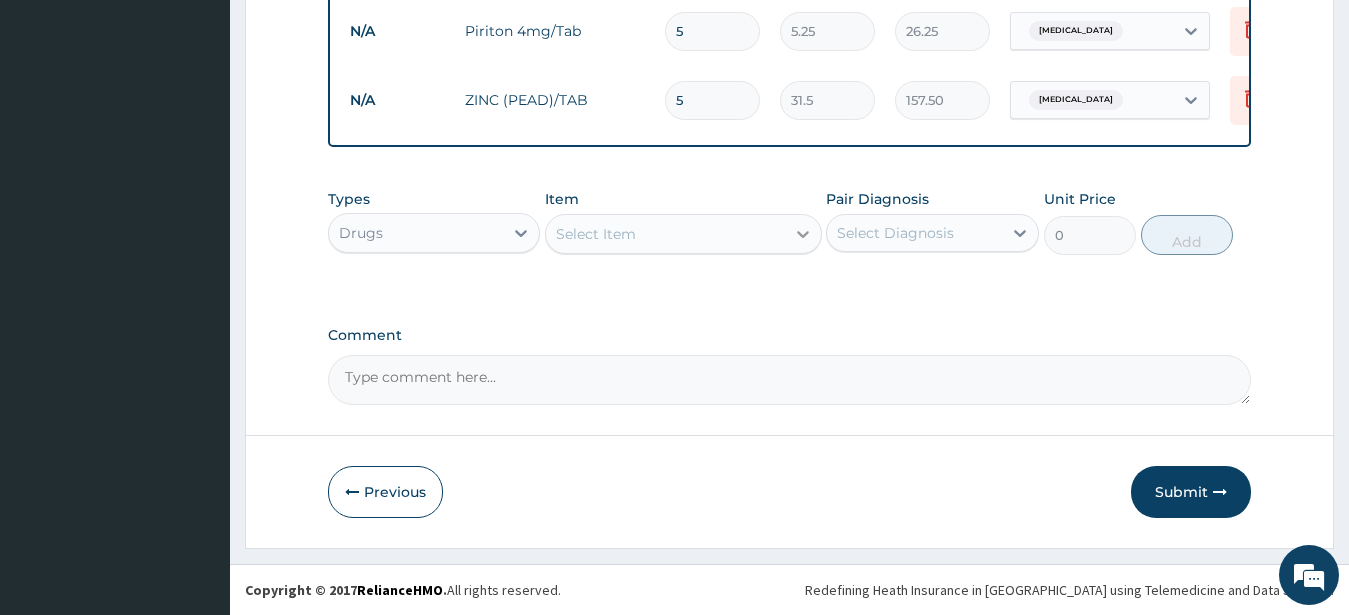 click 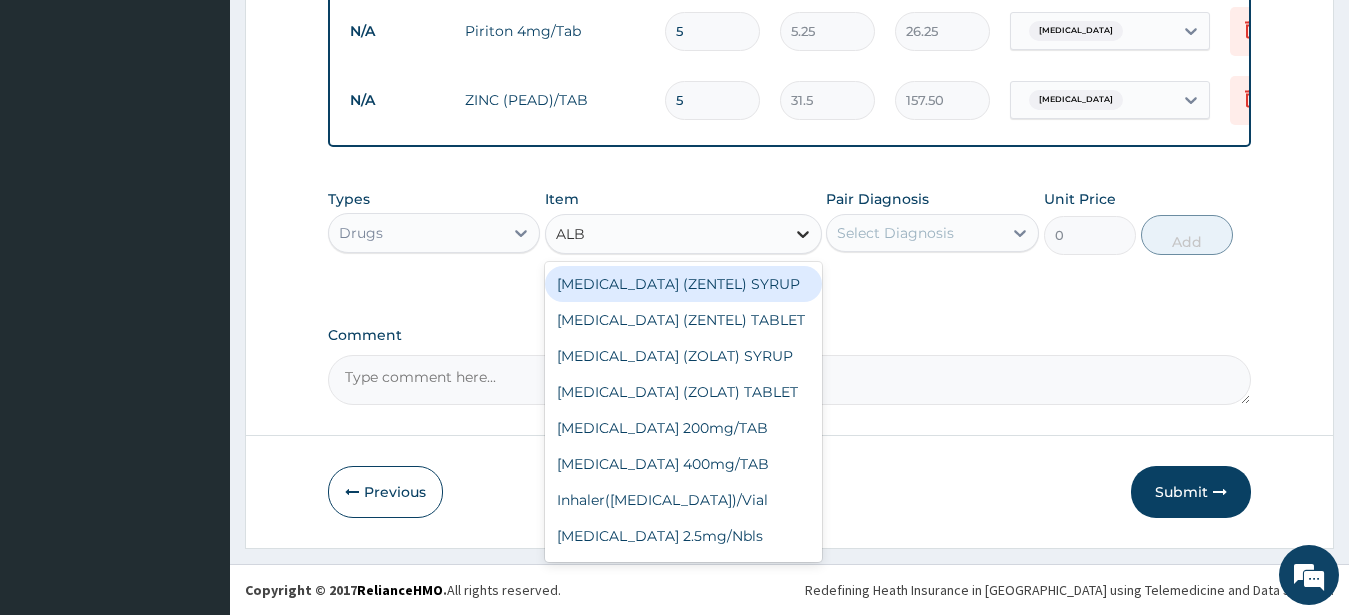 type on "ALBE" 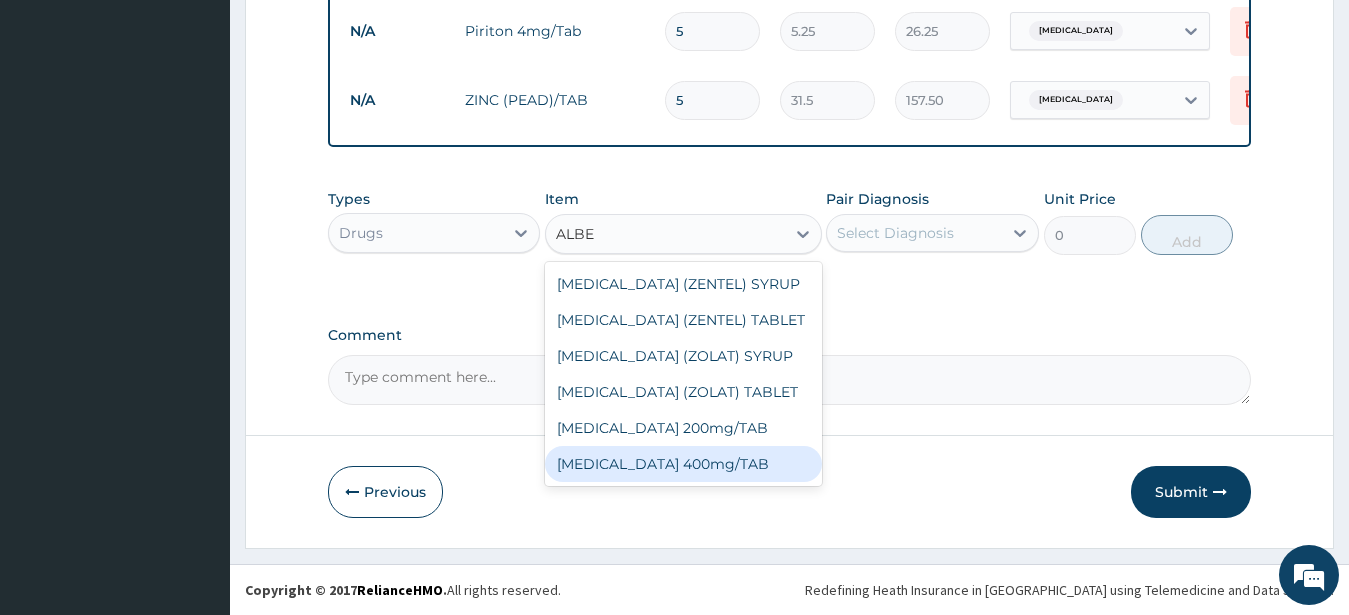 click on "[MEDICAL_DATA] 400mg/TAB" at bounding box center (683, 464) 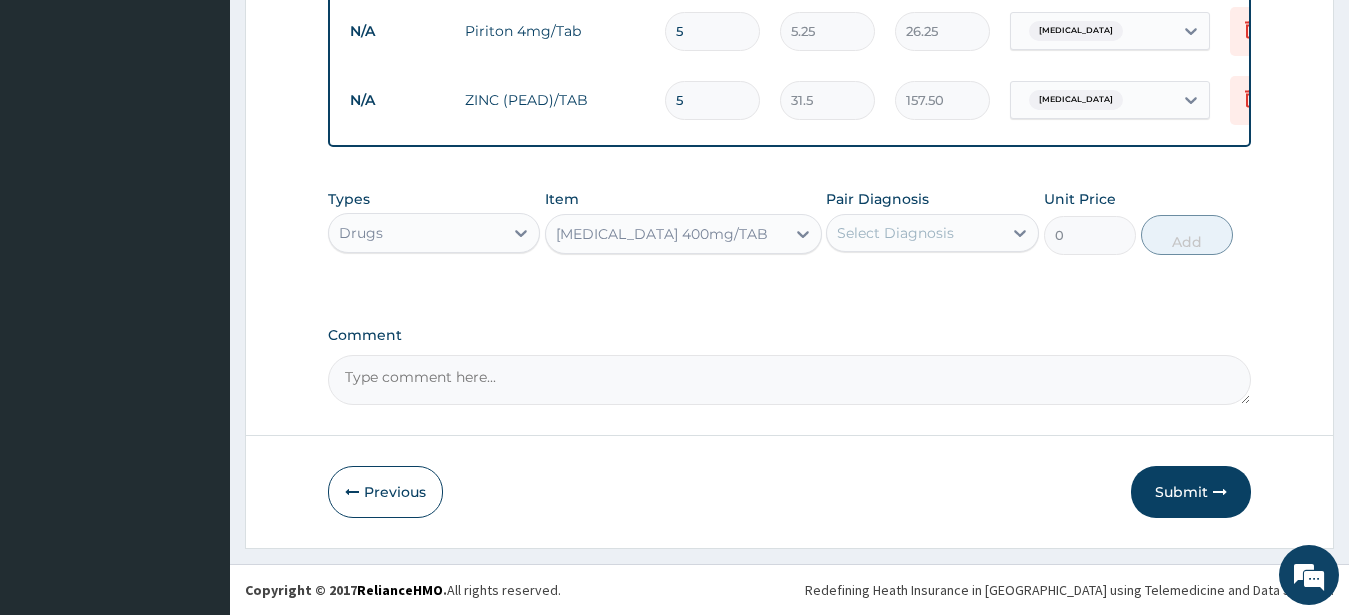 type 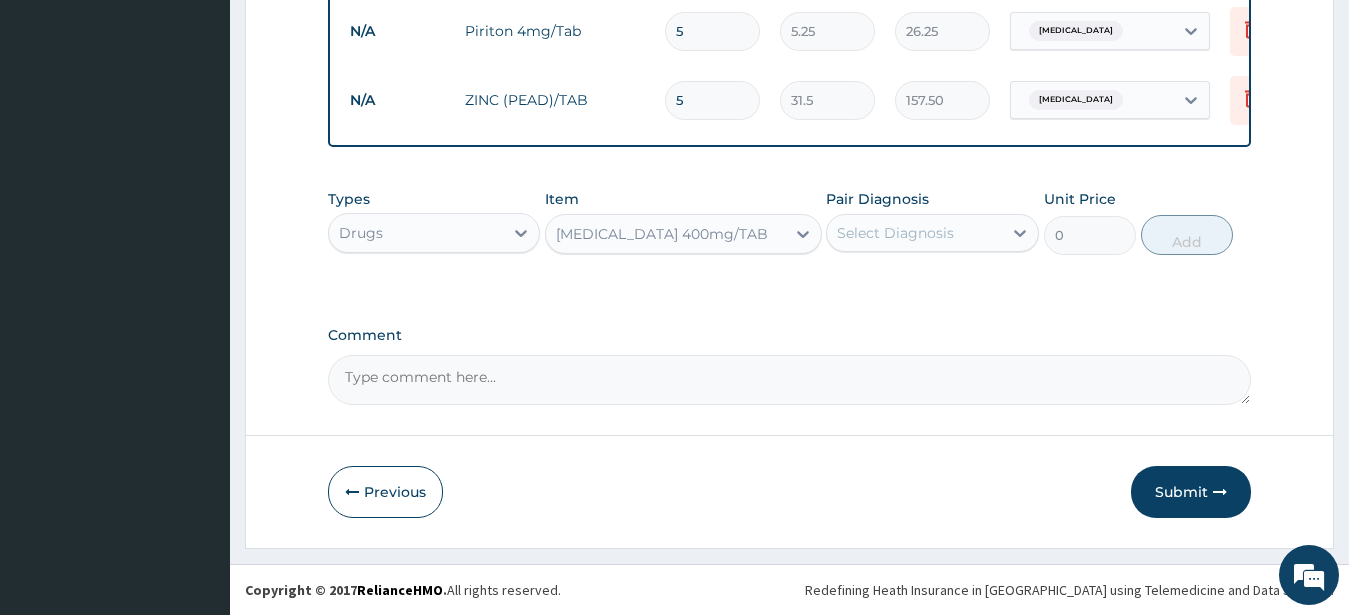 type on "115.5" 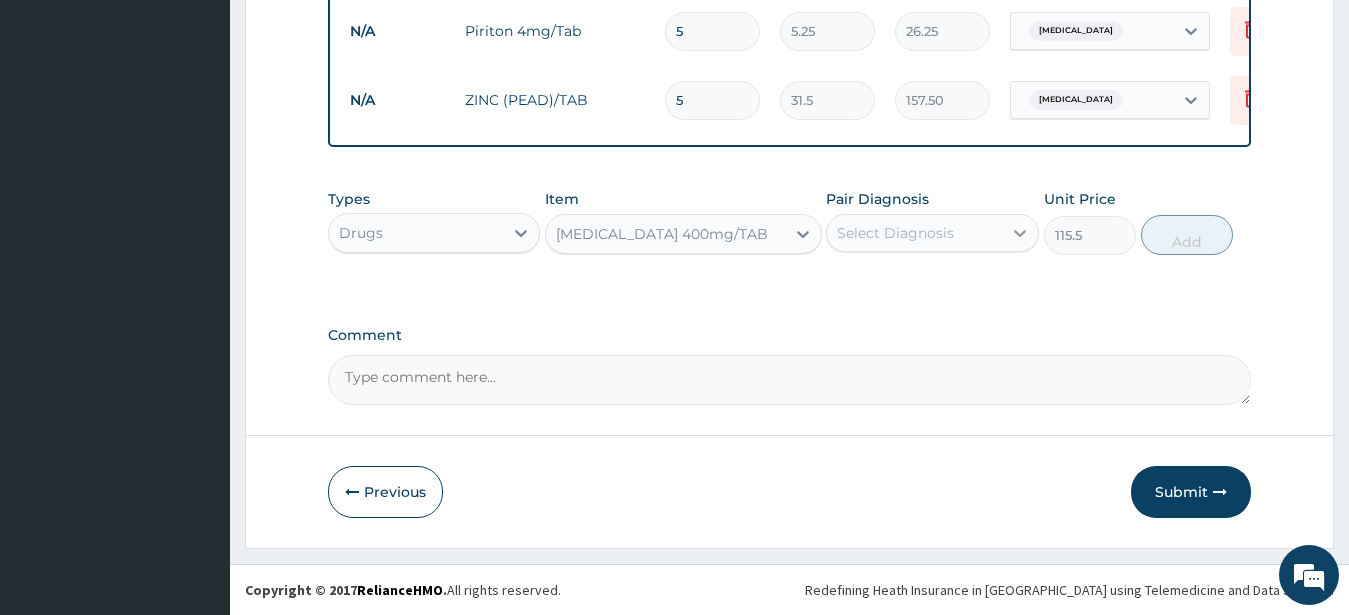 click 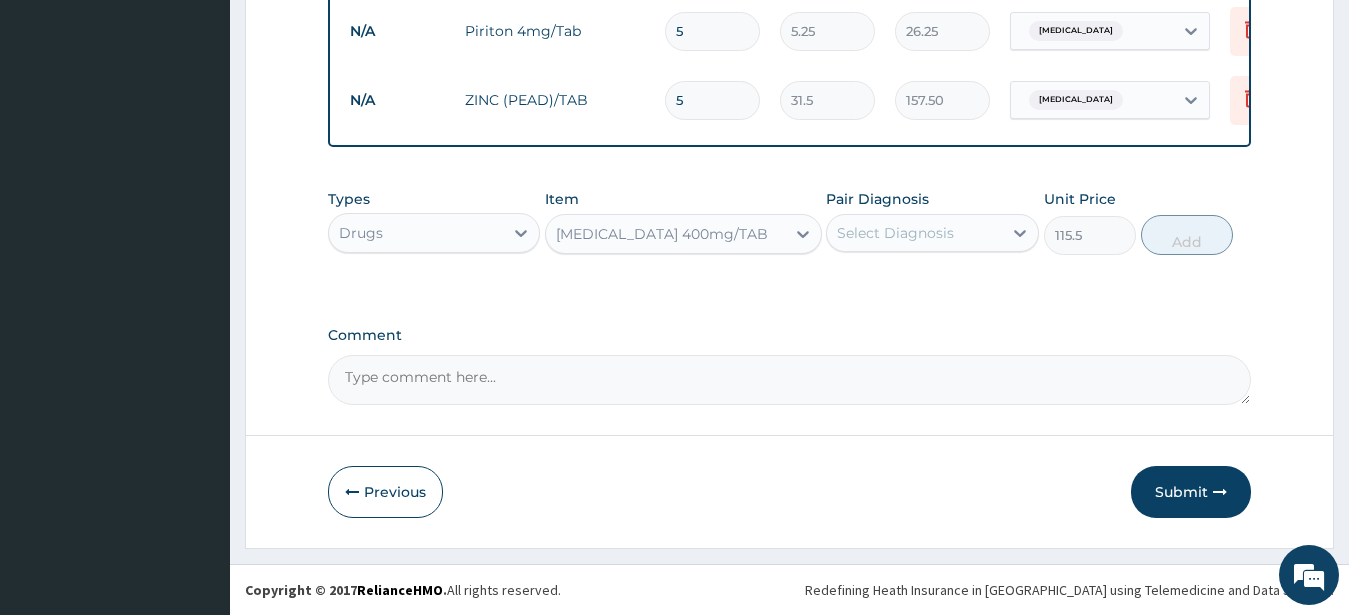 click on "Types Drugs Item Albendazole 400mg/TAB Pair Diagnosis Select Diagnosis Unit Price 115.5 Add" at bounding box center [790, 222] 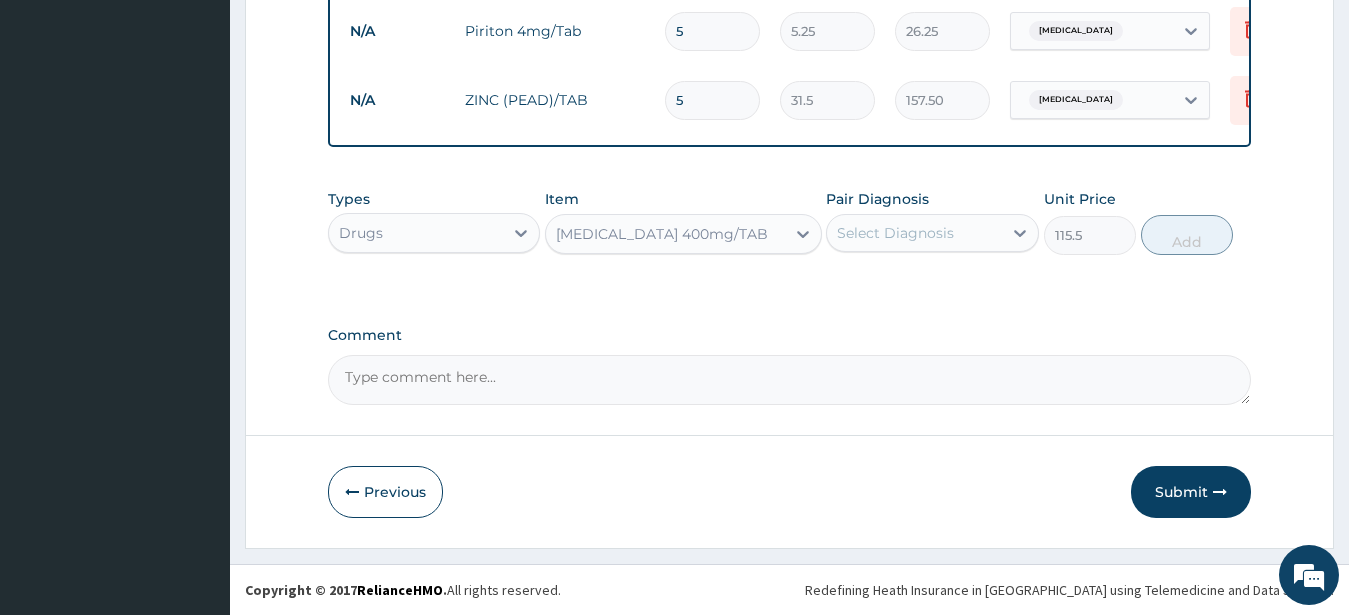 drag, startPoint x: 1010, startPoint y: 223, endPoint x: 984, endPoint y: 244, distance: 33.42155 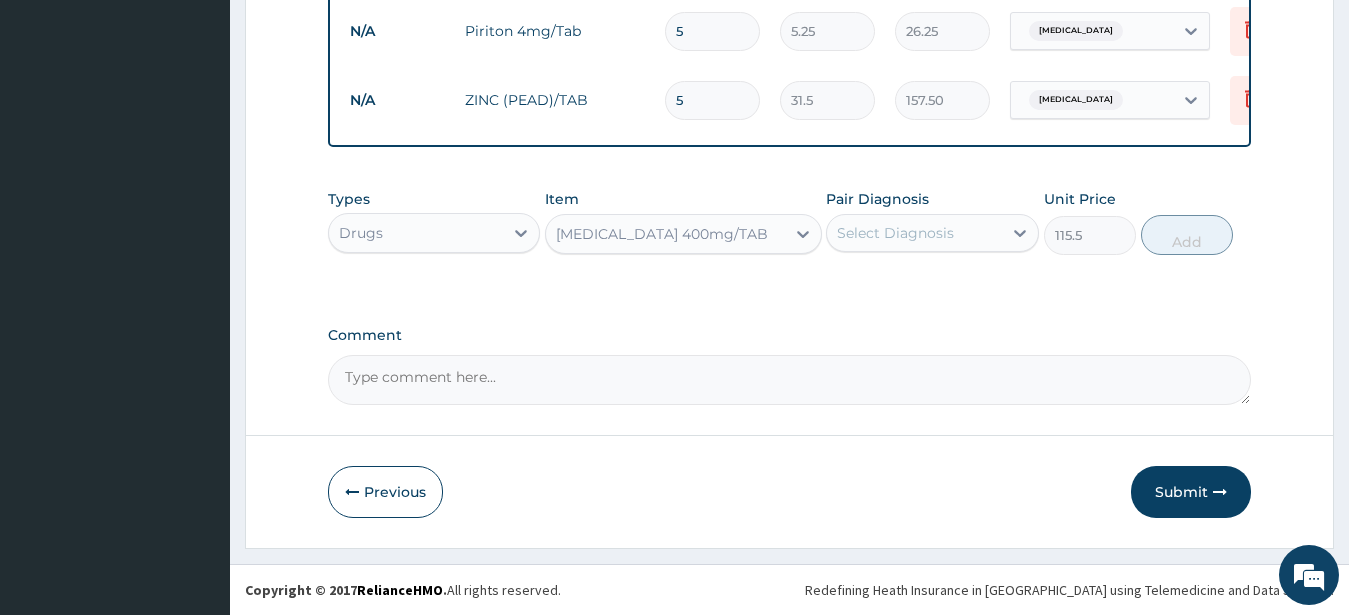 click on "Select Diagnosis" at bounding box center [932, 233] 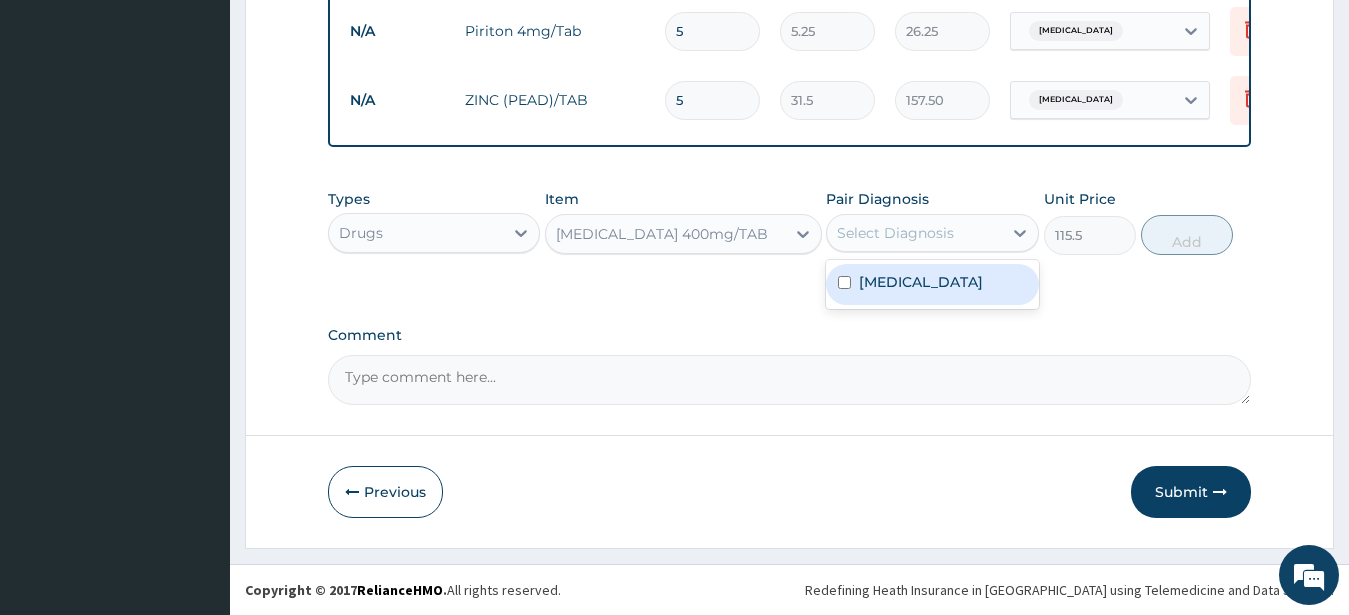 click on "[MEDICAL_DATA]" at bounding box center (932, 284) 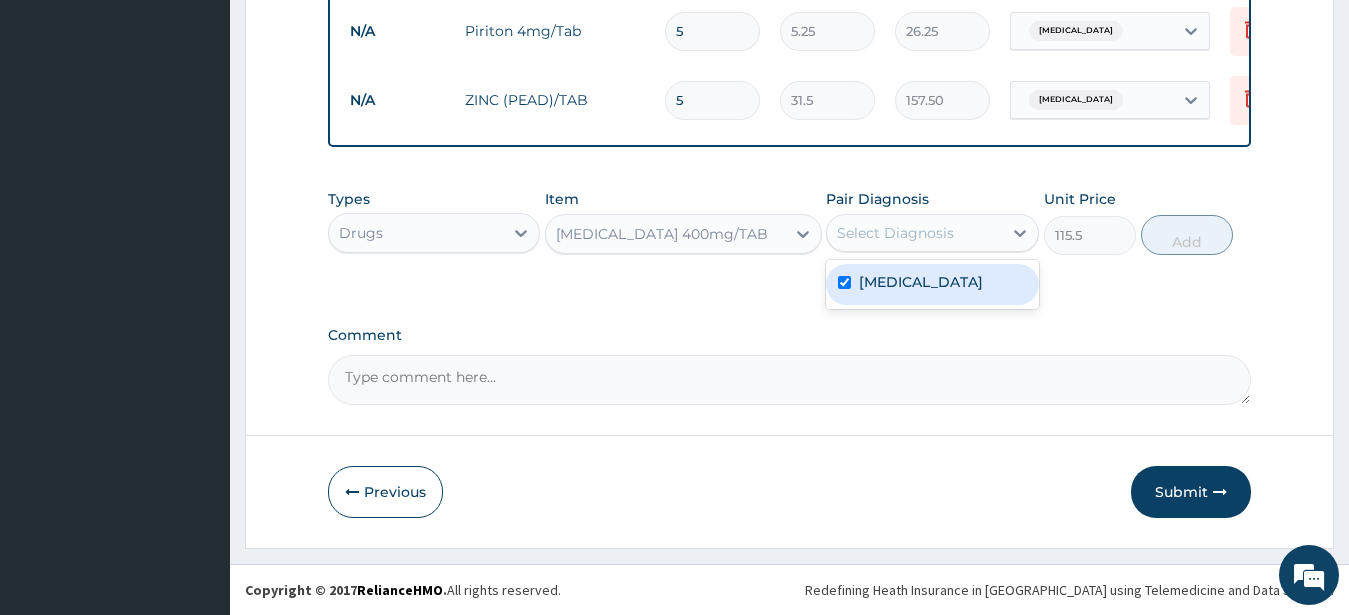 checkbox on "true" 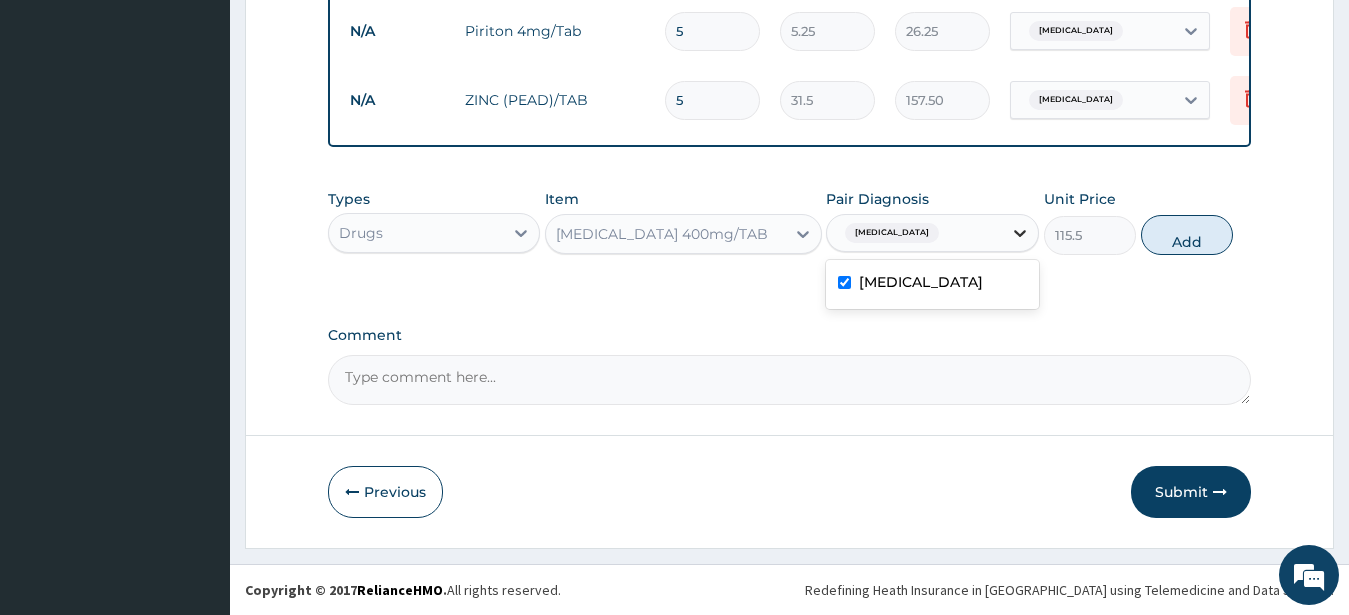 click at bounding box center (1020, 233) 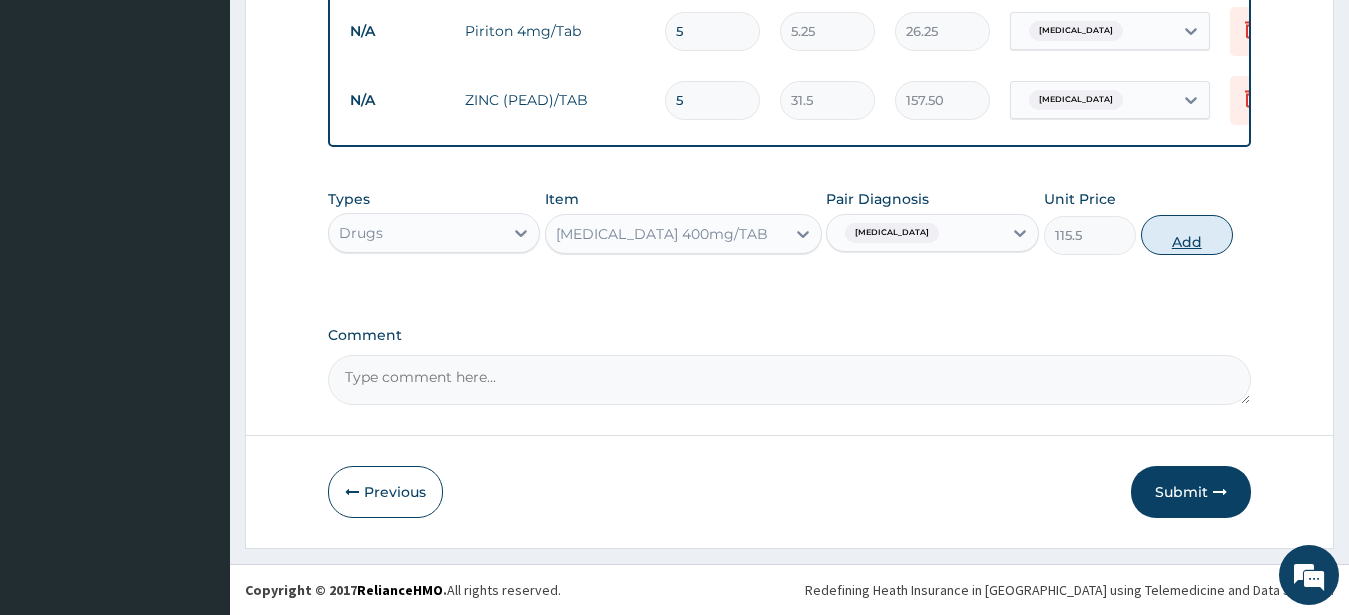click on "Add" at bounding box center [1187, 235] 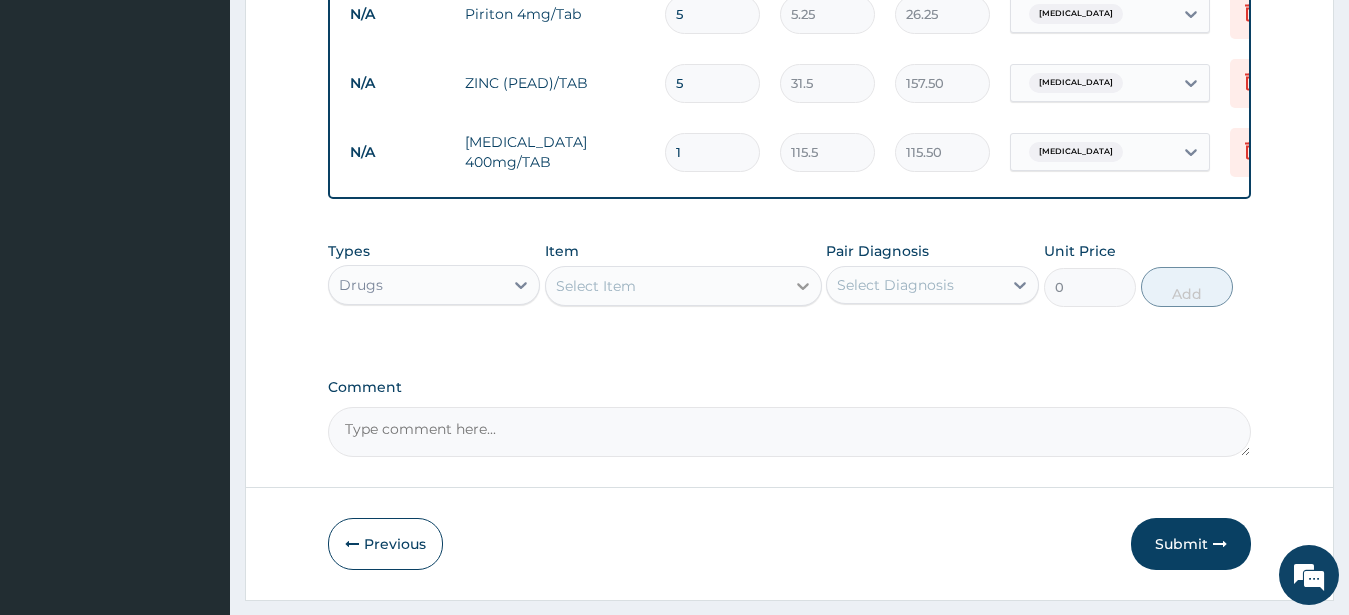 click 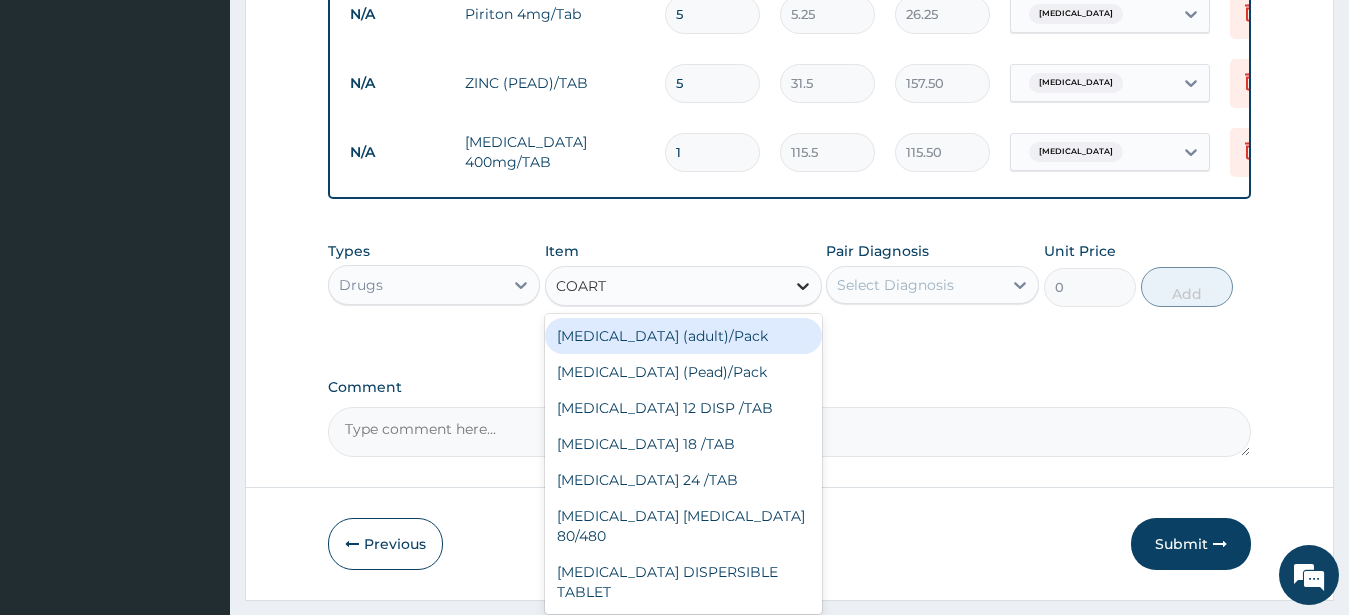 type on "COARTE" 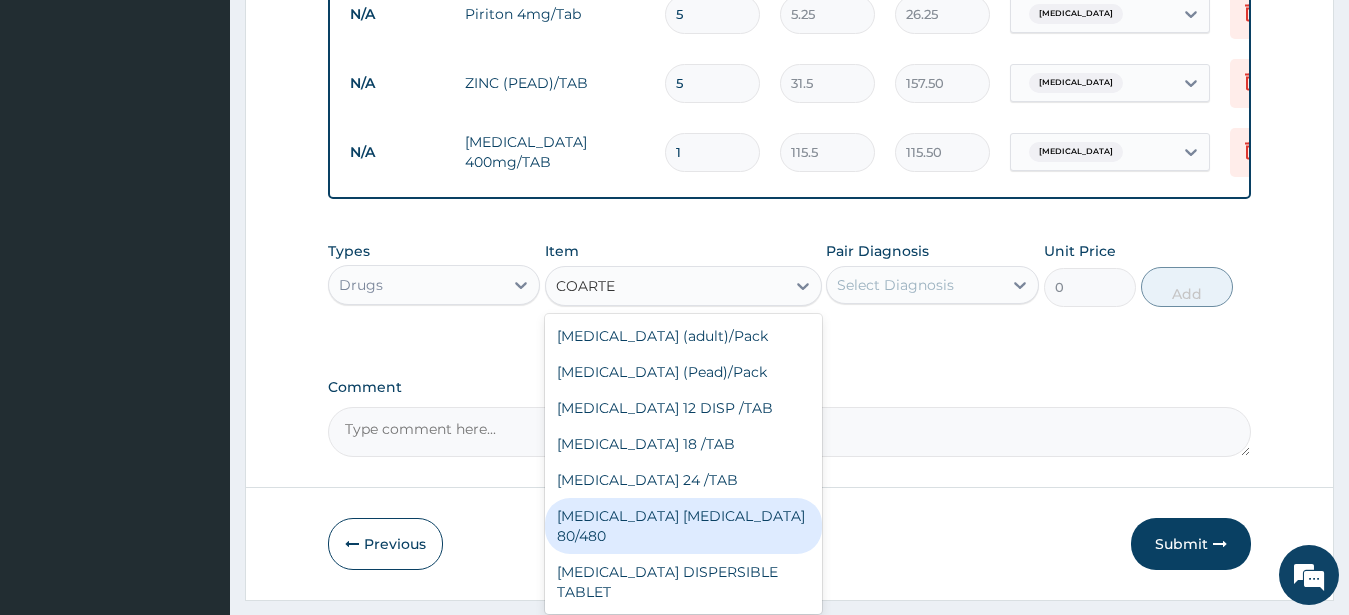 click on "[MEDICAL_DATA] [MEDICAL_DATA] 80/480" at bounding box center [683, 526] 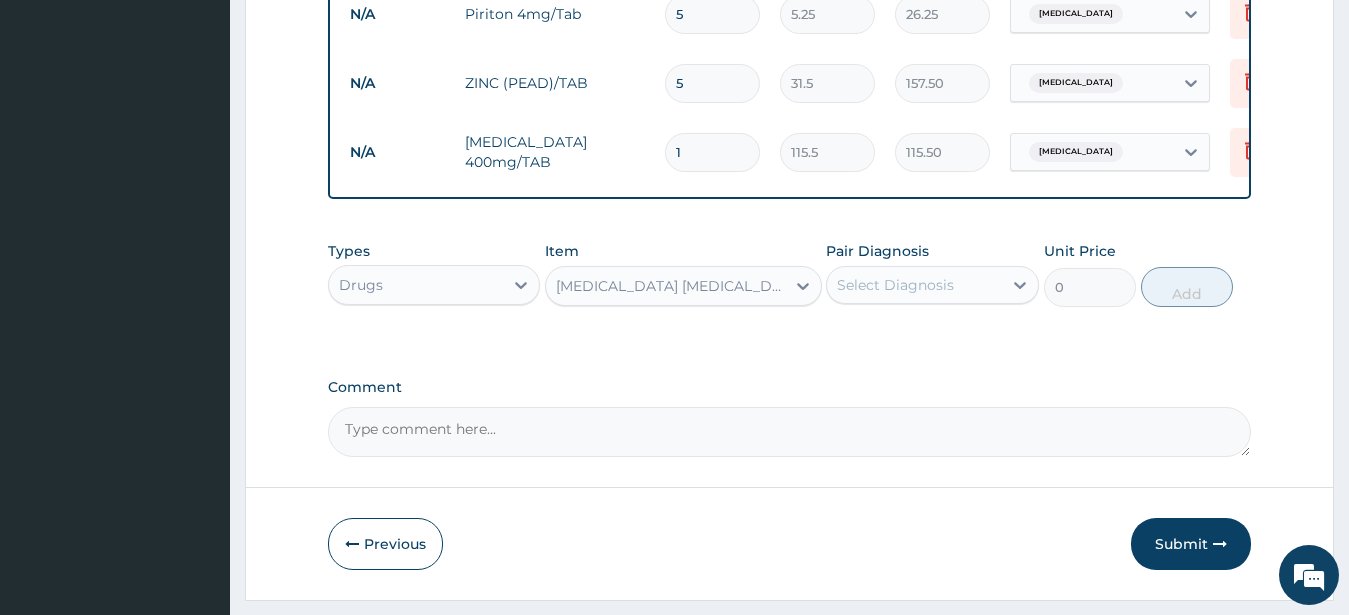 type 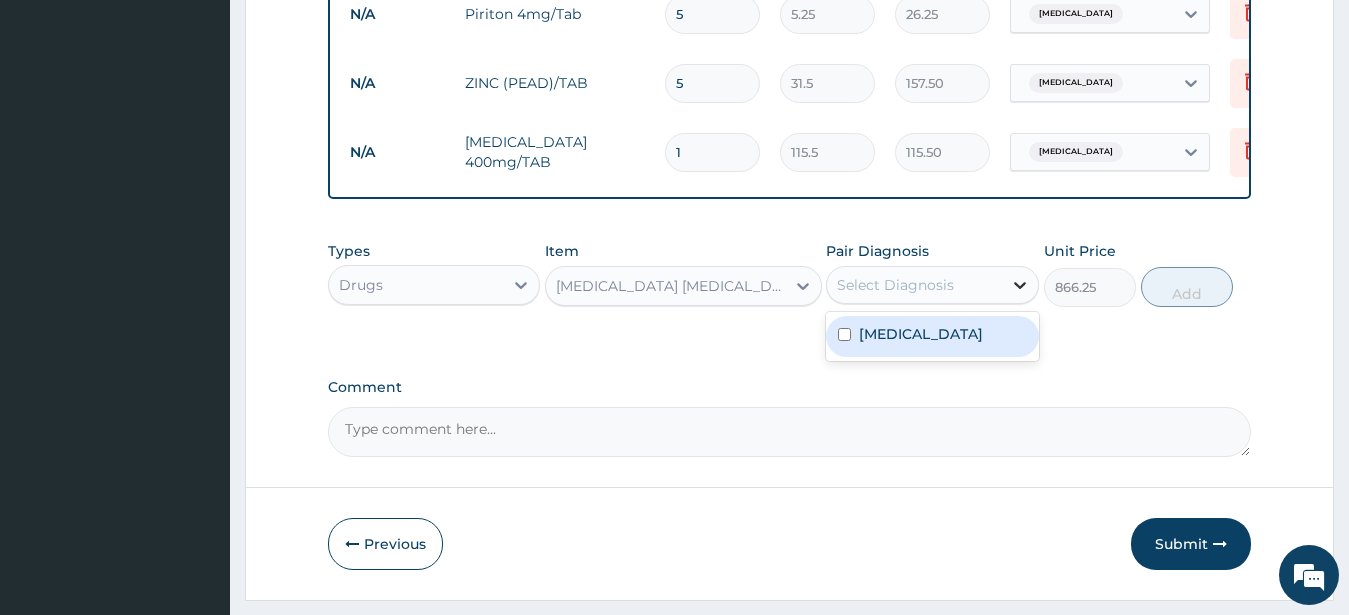 click at bounding box center [1020, 285] 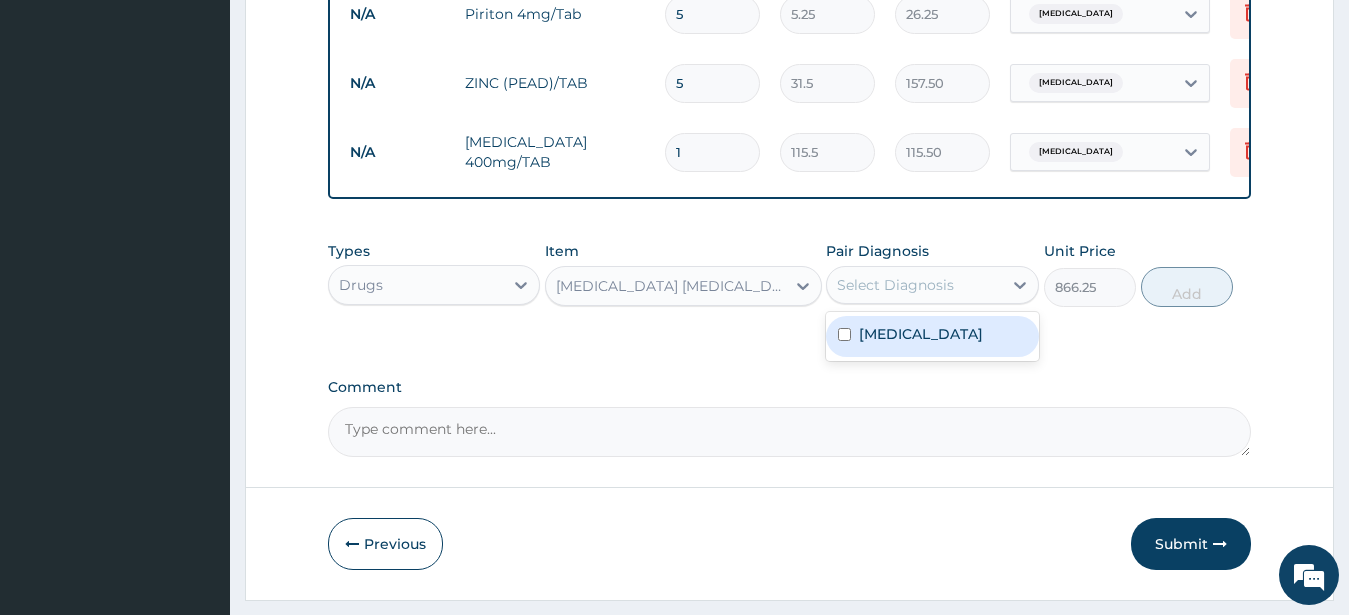 click on "[MEDICAL_DATA]" at bounding box center [921, 334] 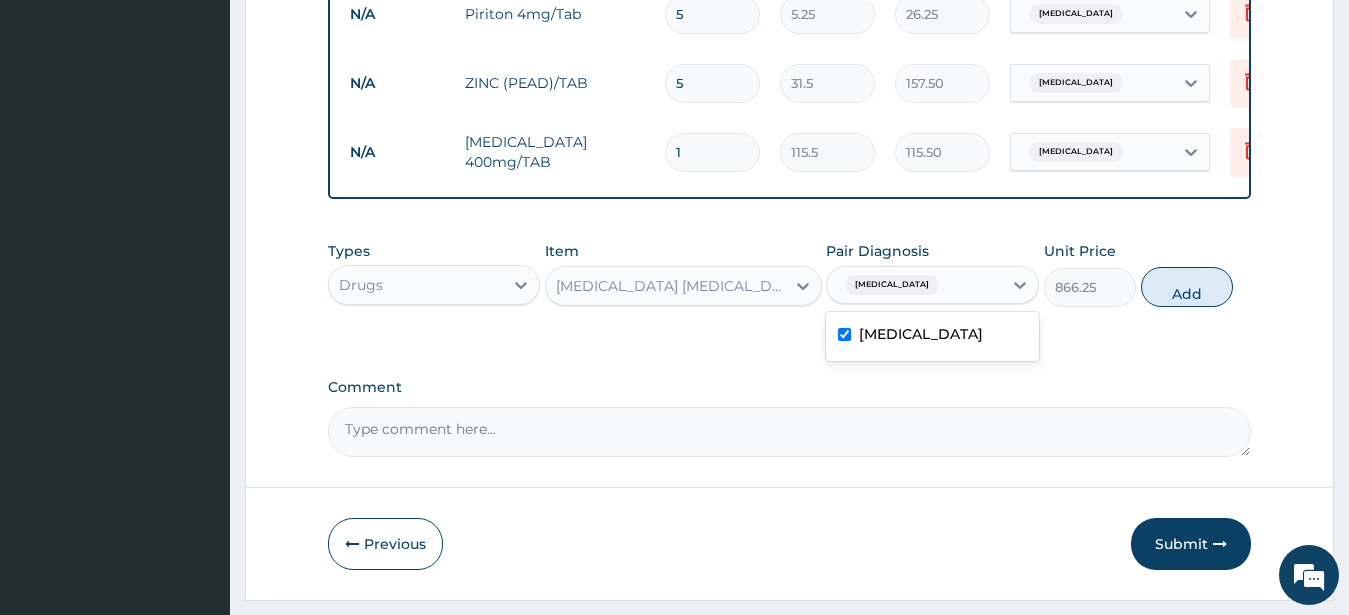 checkbox on "true" 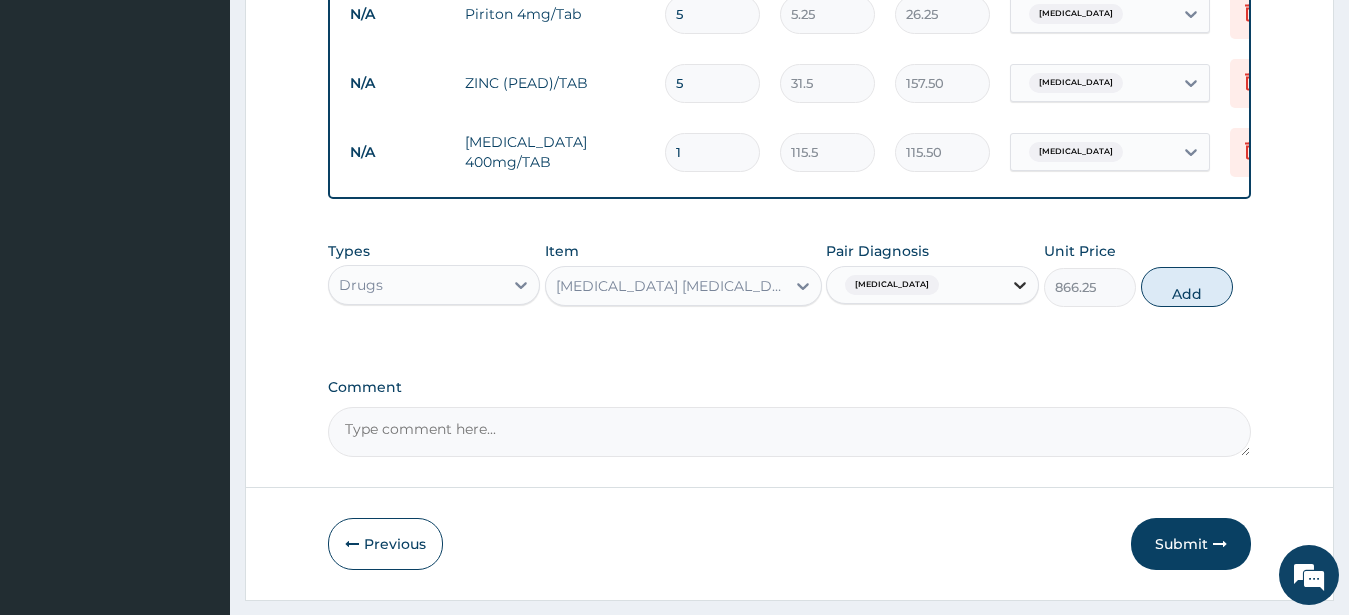 click at bounding box center (1020, 285) 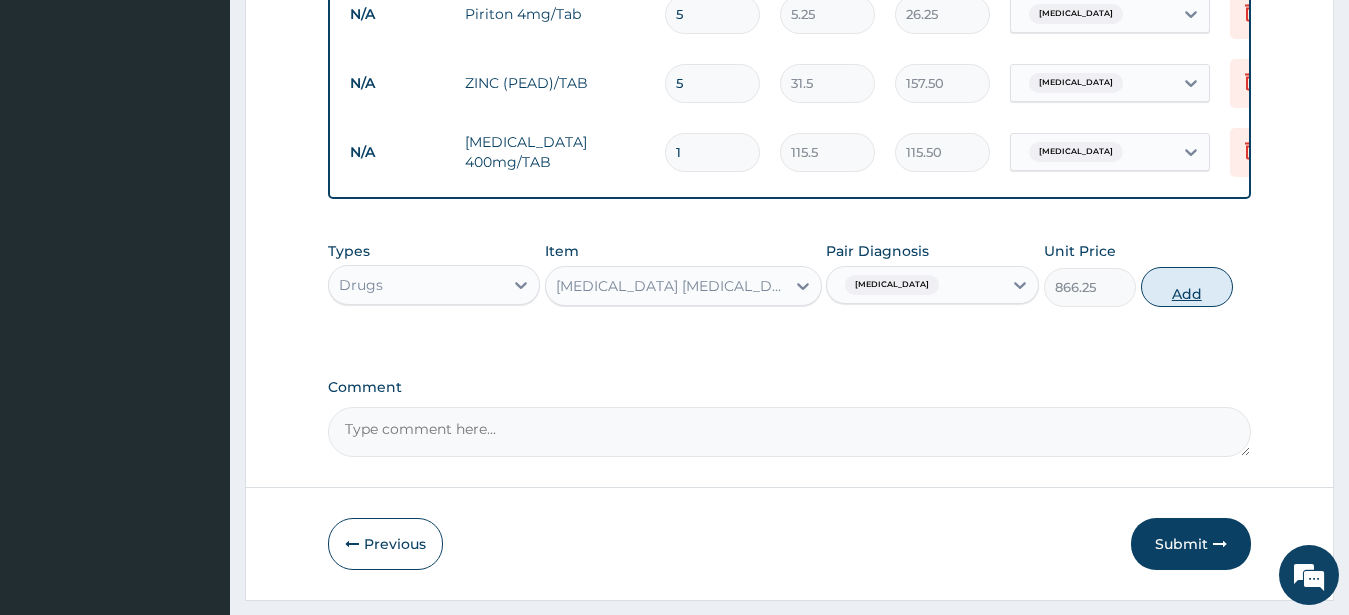 click on "Add" at bounding box center (1187, 287) 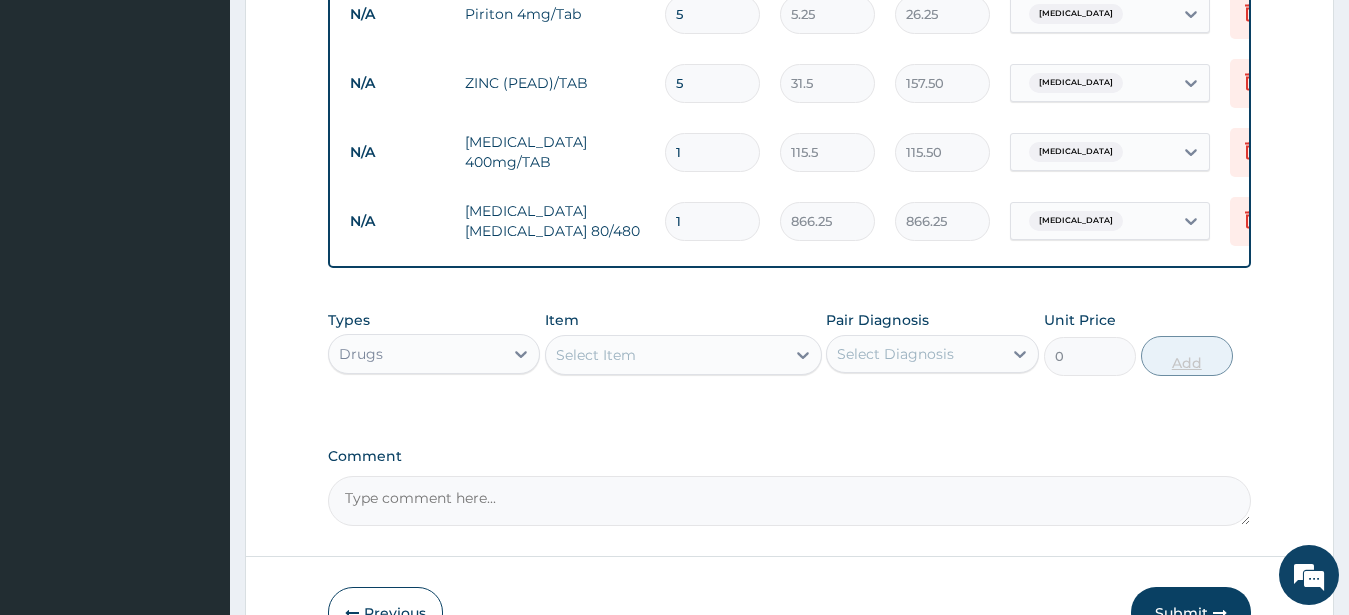 type 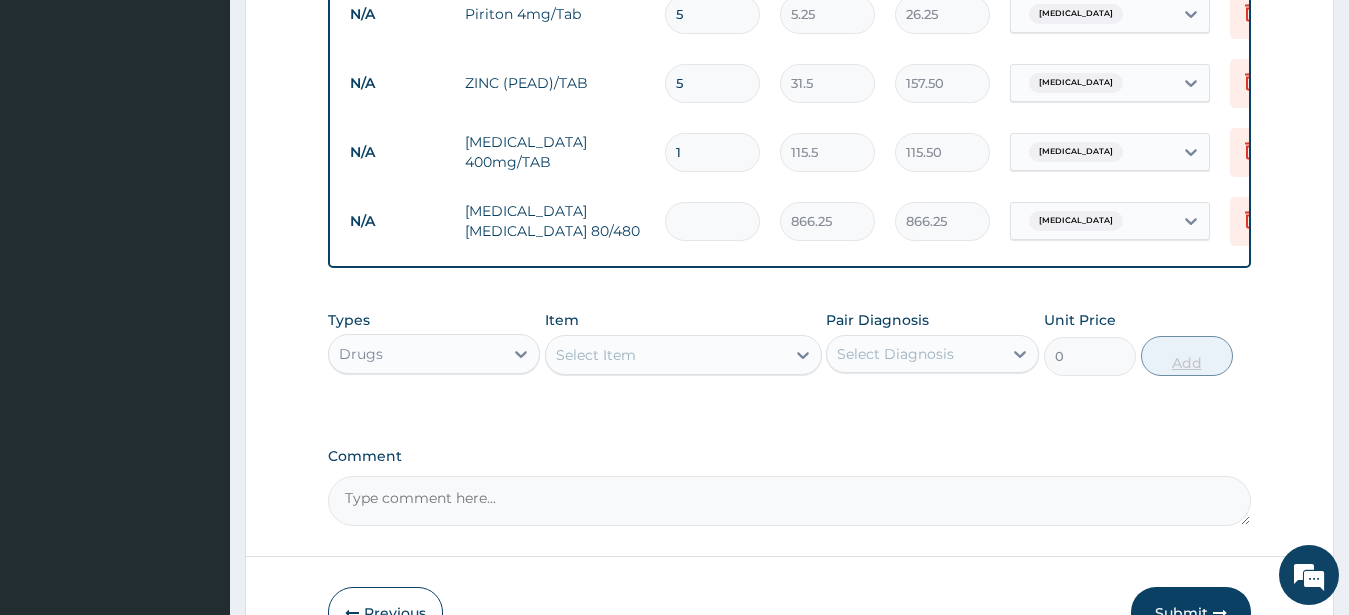 type on "0.00" 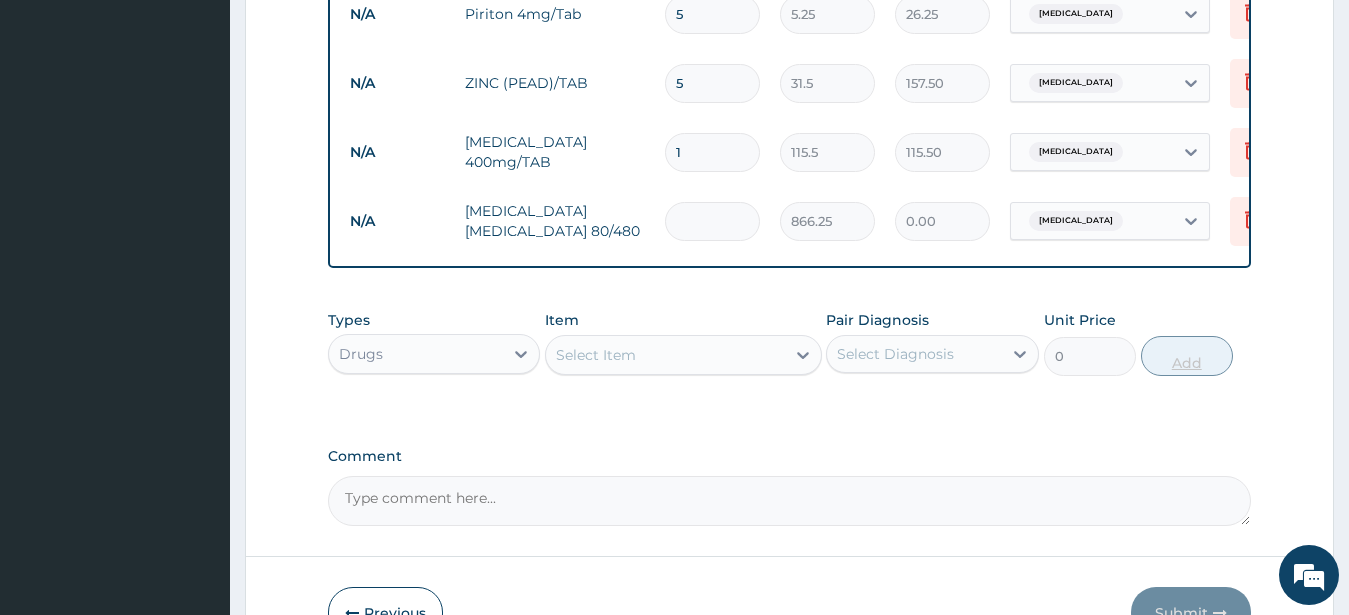 type on "6" 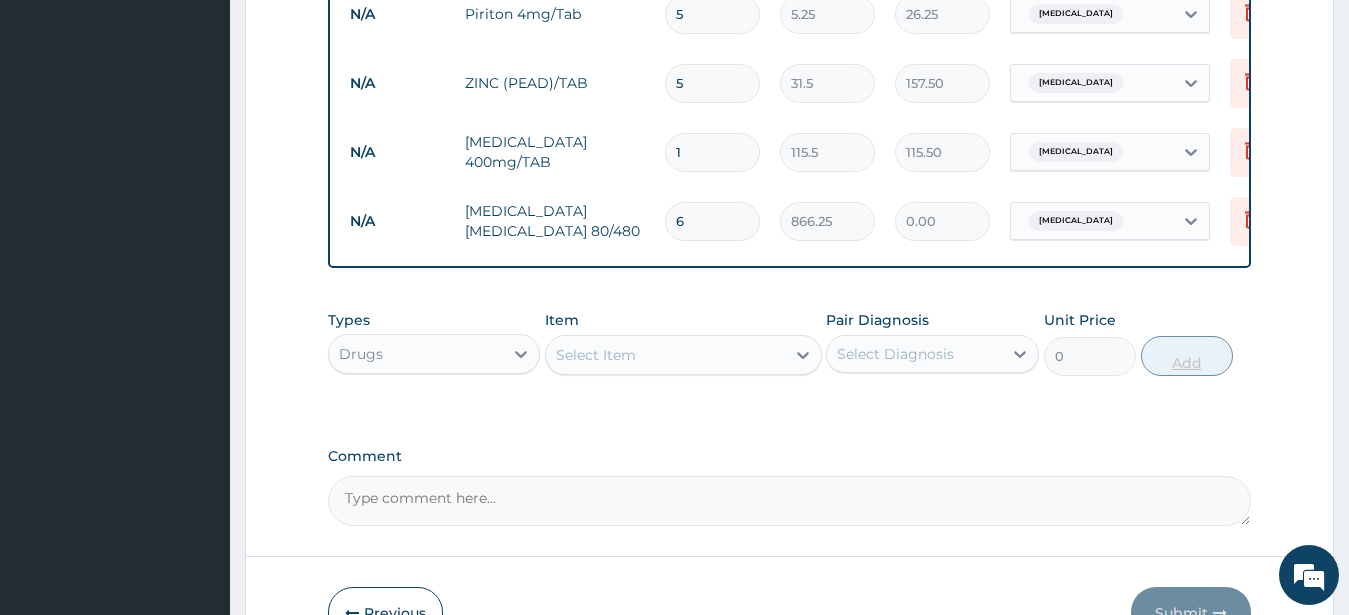 type on "5197.50" 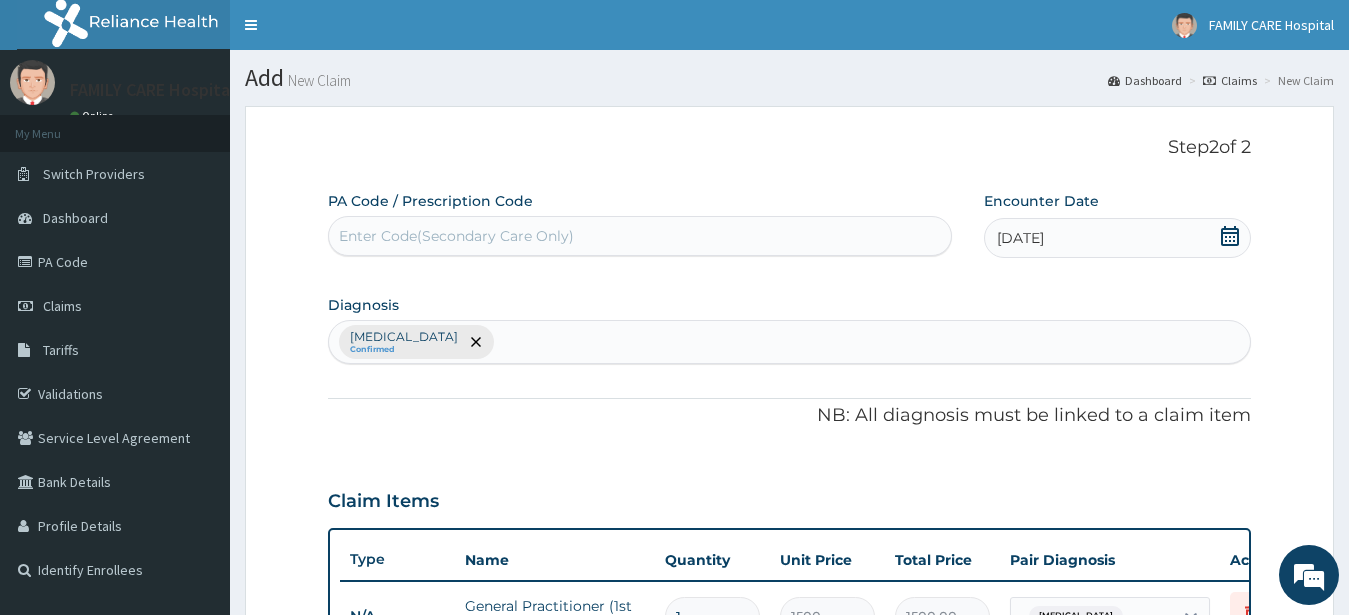 scroll, scrollTop: 1088, scrollLeft: 0, axis: vertical 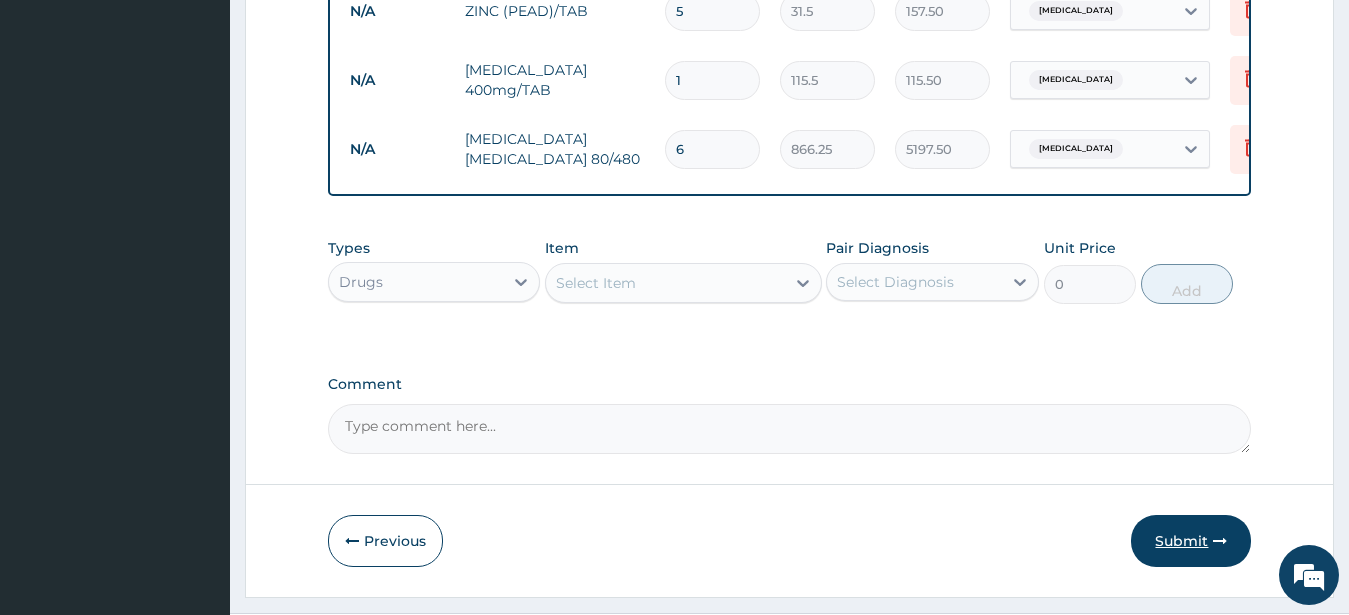 type on "6" 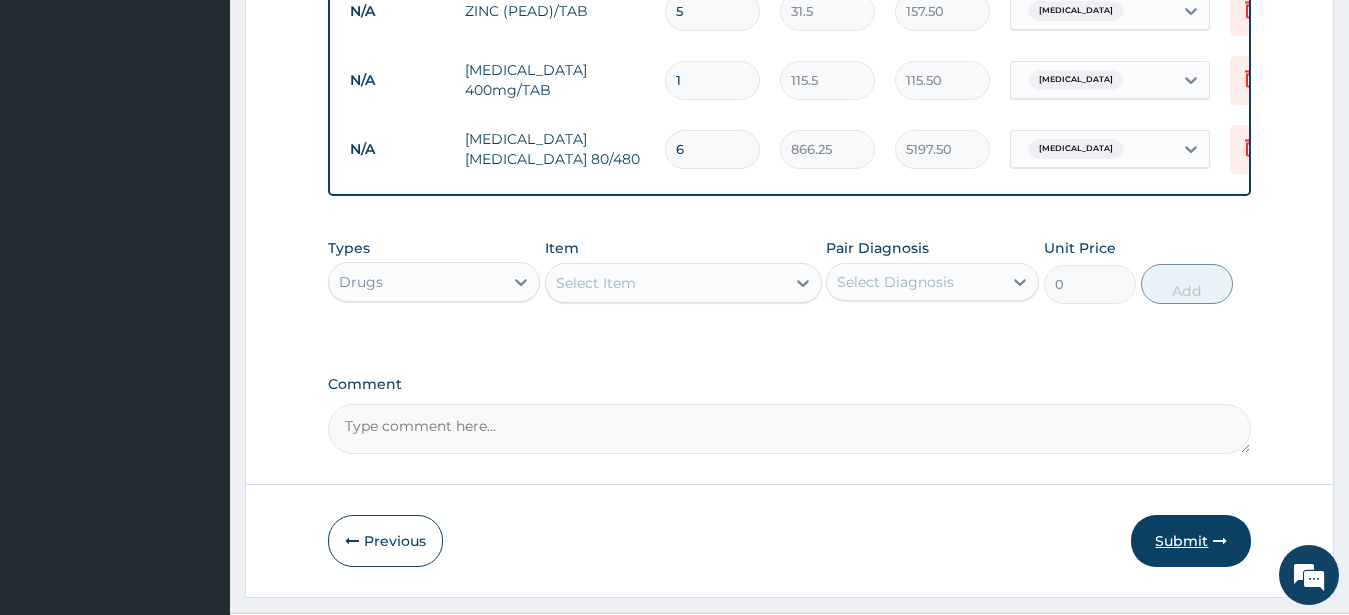 click on "Submit" at bounding box center [1191, 541] 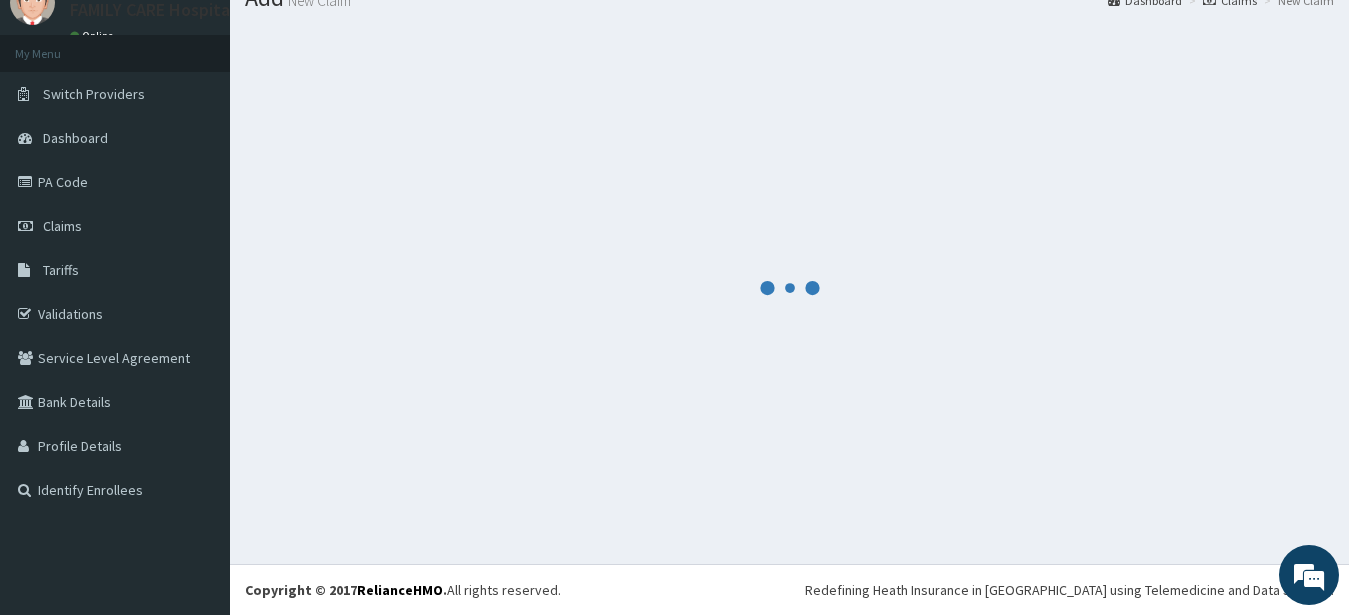 scroll, scrollTop: 80, scrollLeft: 0, axis: vertical 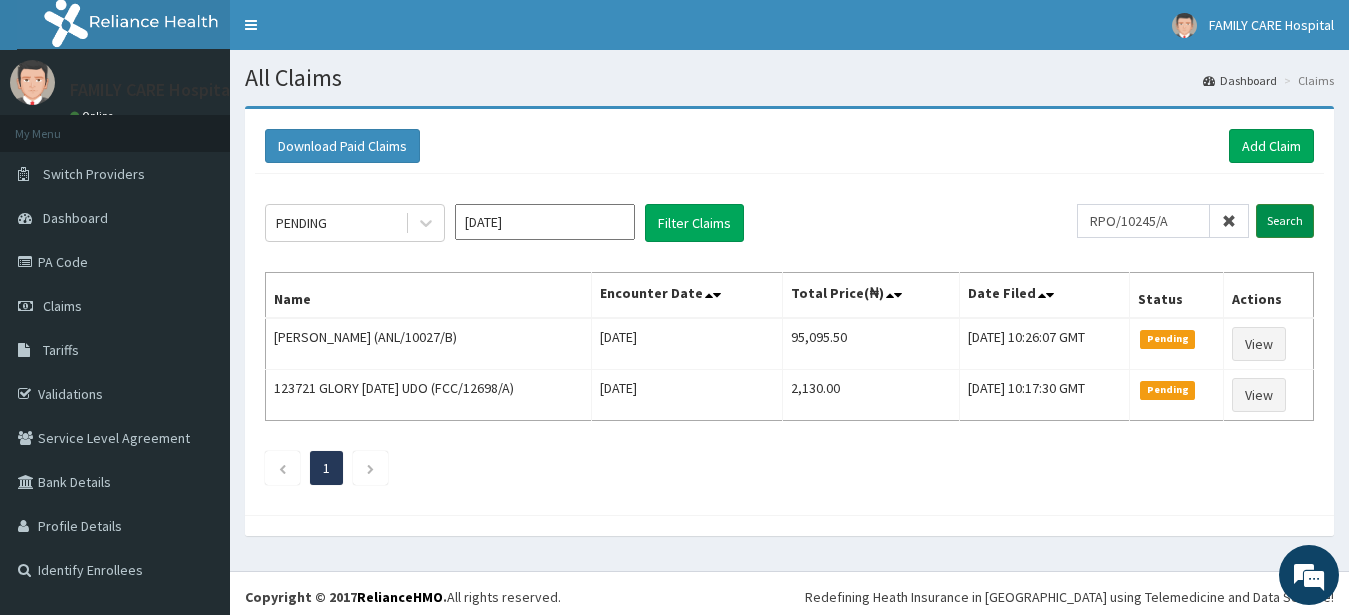 type on "RPO/10245/A" 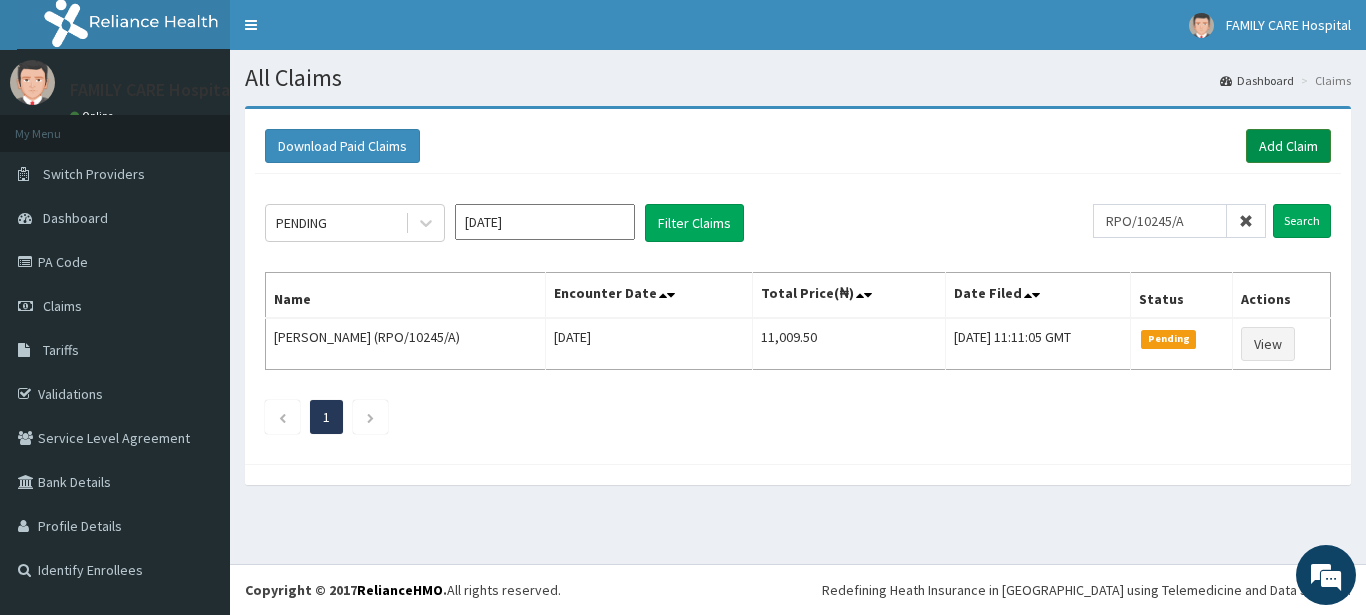 click on "Add Claim" at bounding box center (1288, 146) 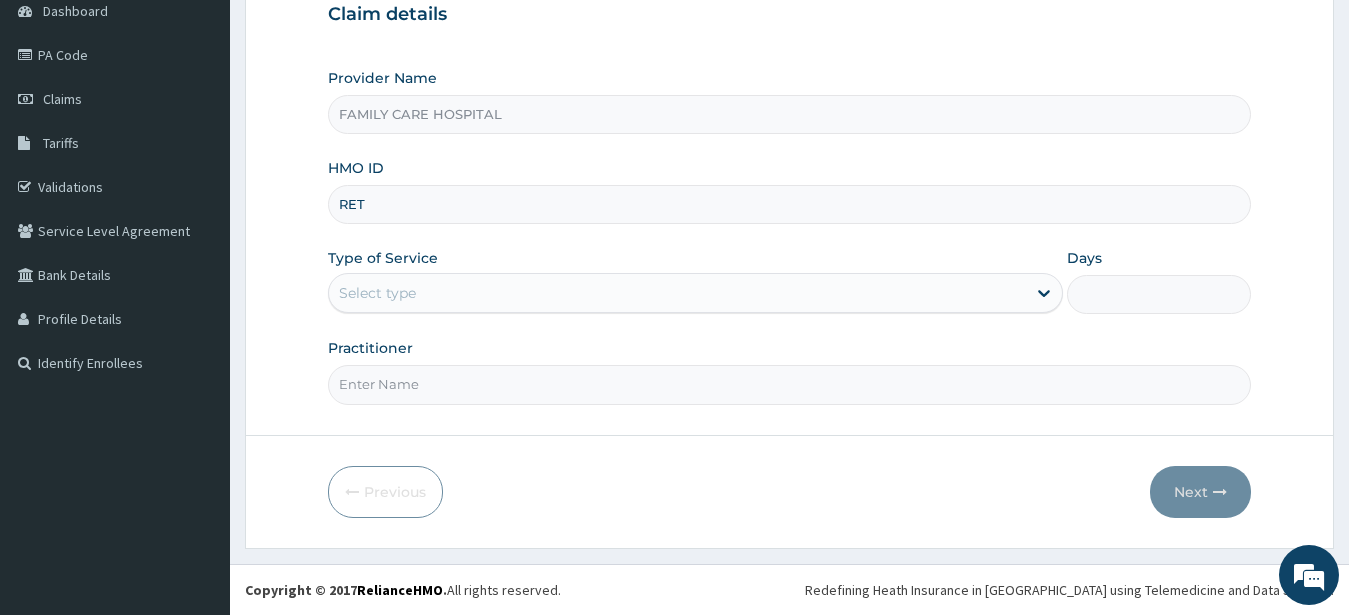 scroll, scrollTop: 207, scrollLeft: 0, axis: vertical 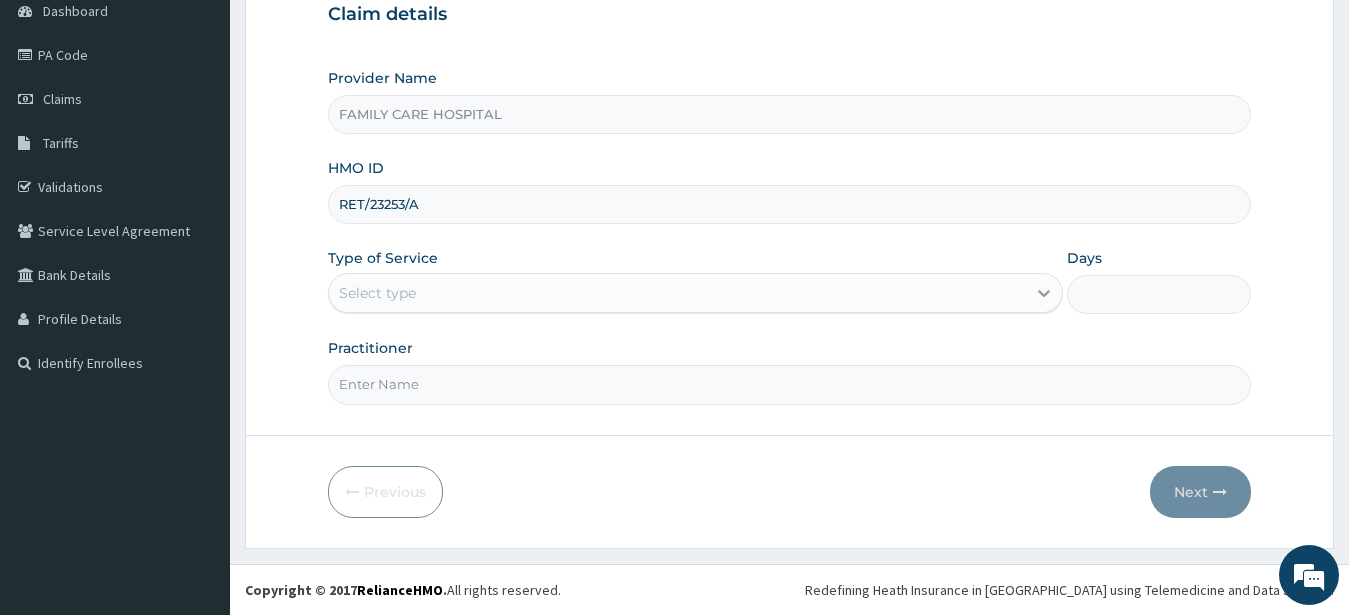 type on "RET/23253/A" 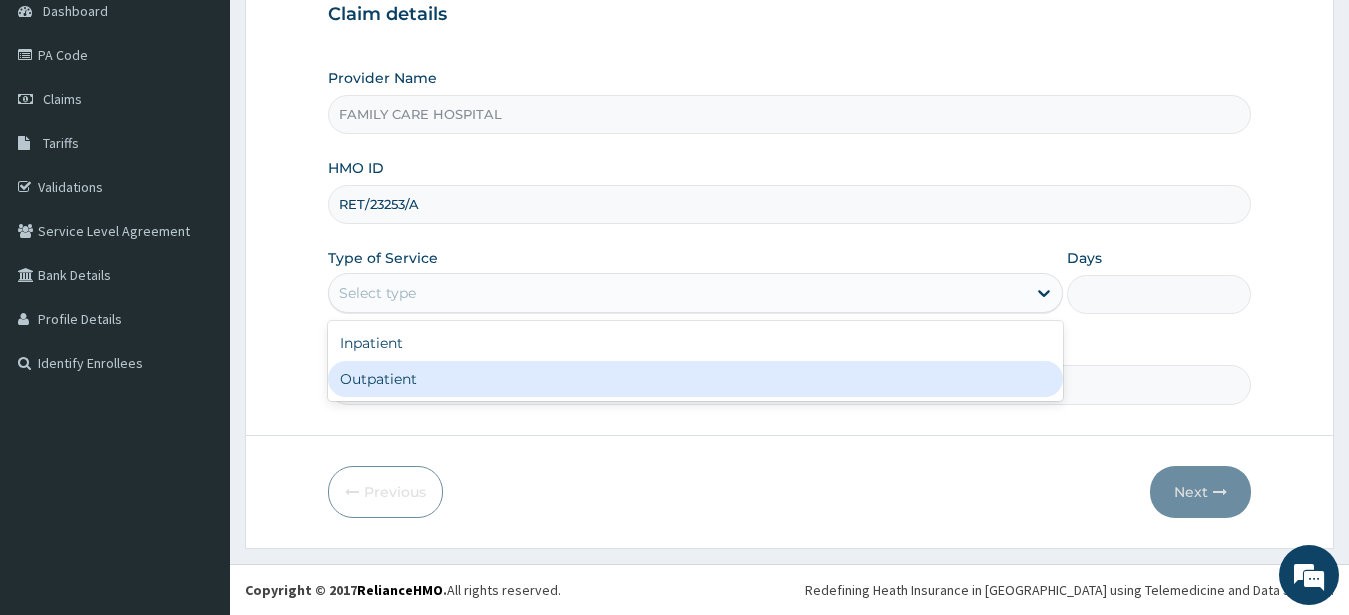 click on "Outpatient" at bounding box center (696, 379) 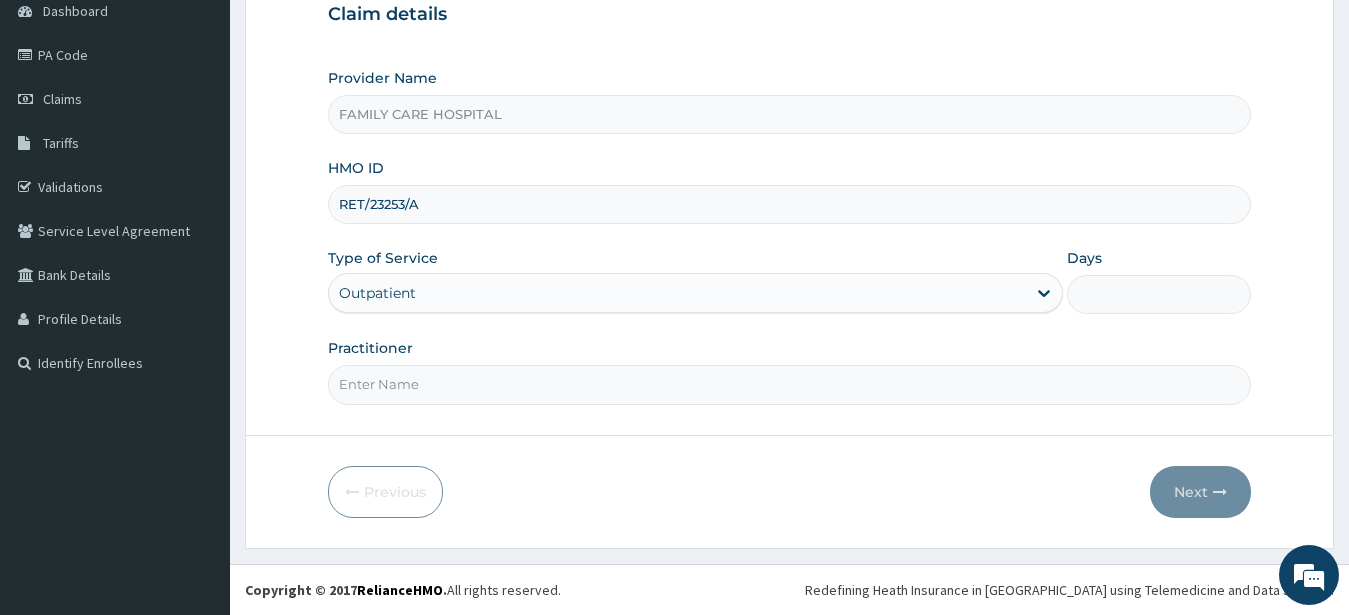 type on "1" 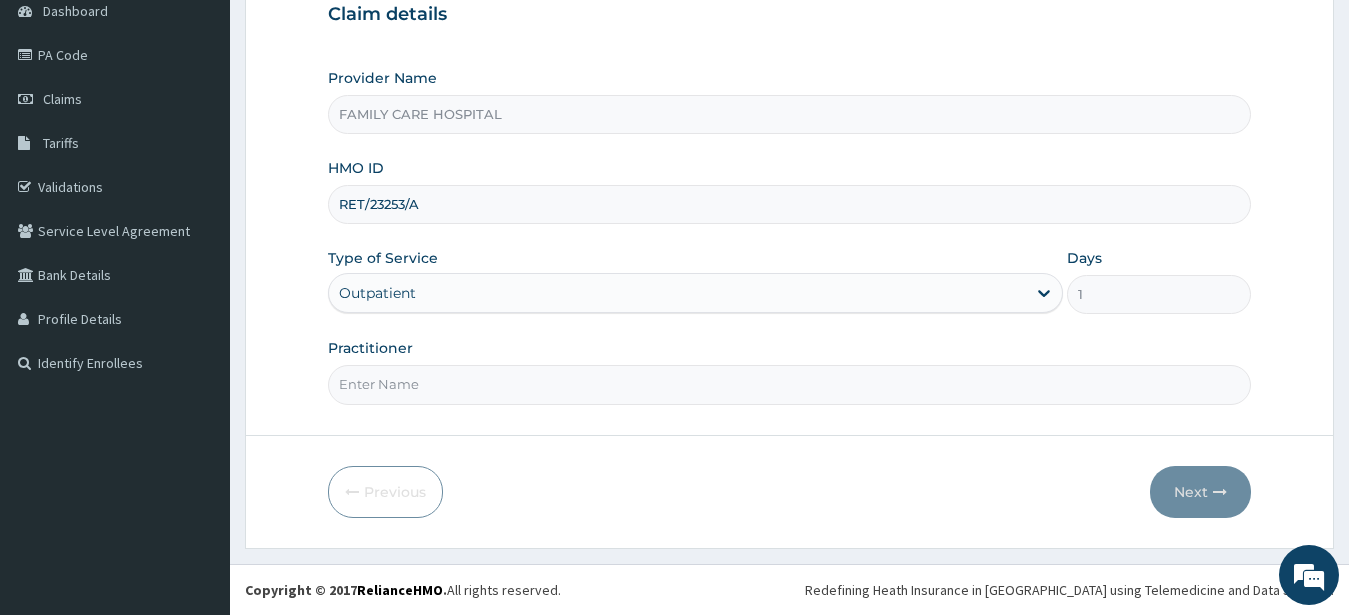 click on "Practitioner" at bounding box center (790, 384) 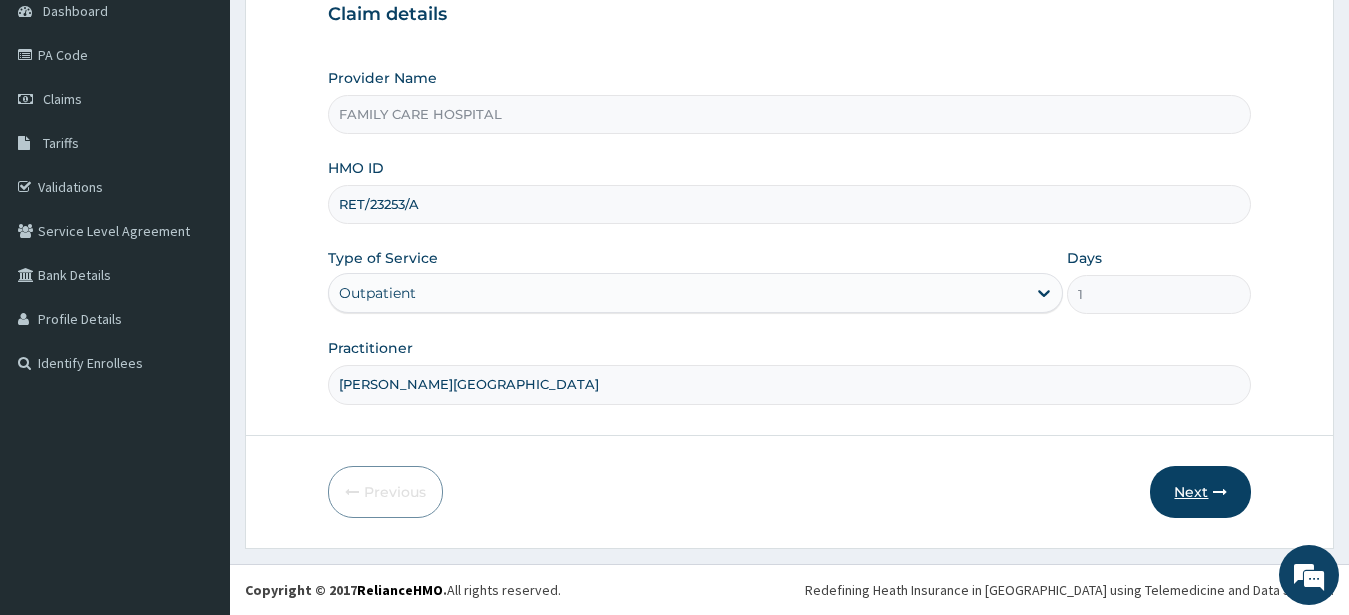 type on "DR. CHIOMA" 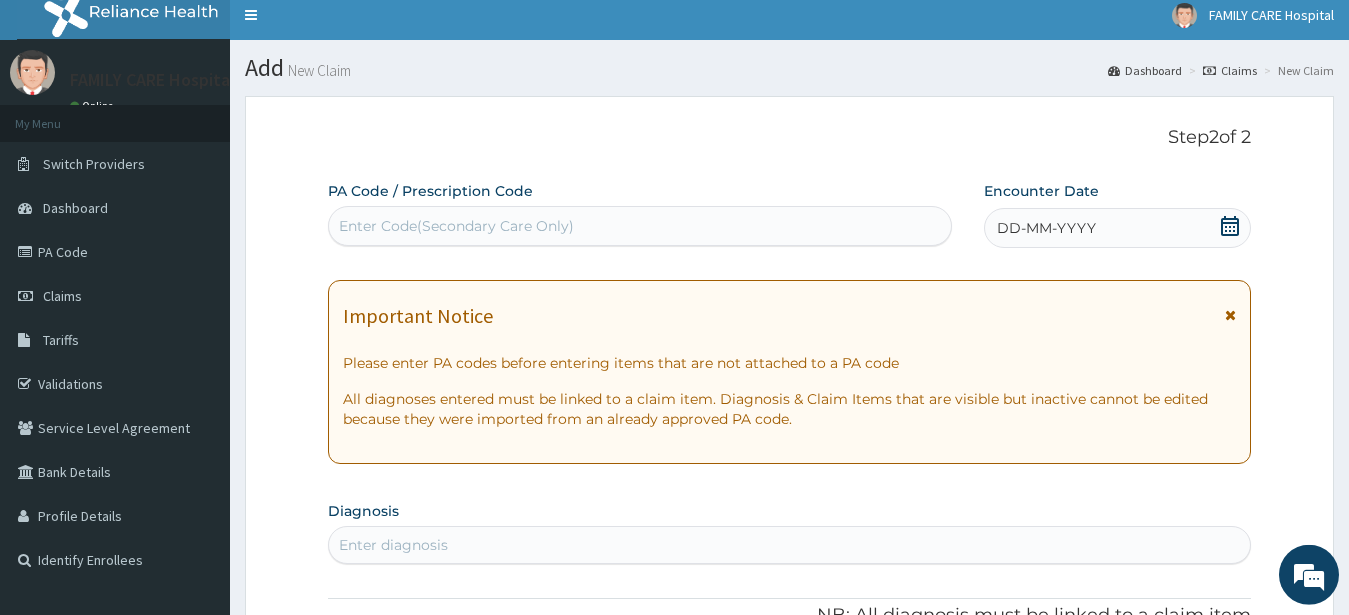 scroll, scrollTop: 0, scrollLeft: 0, axis: both 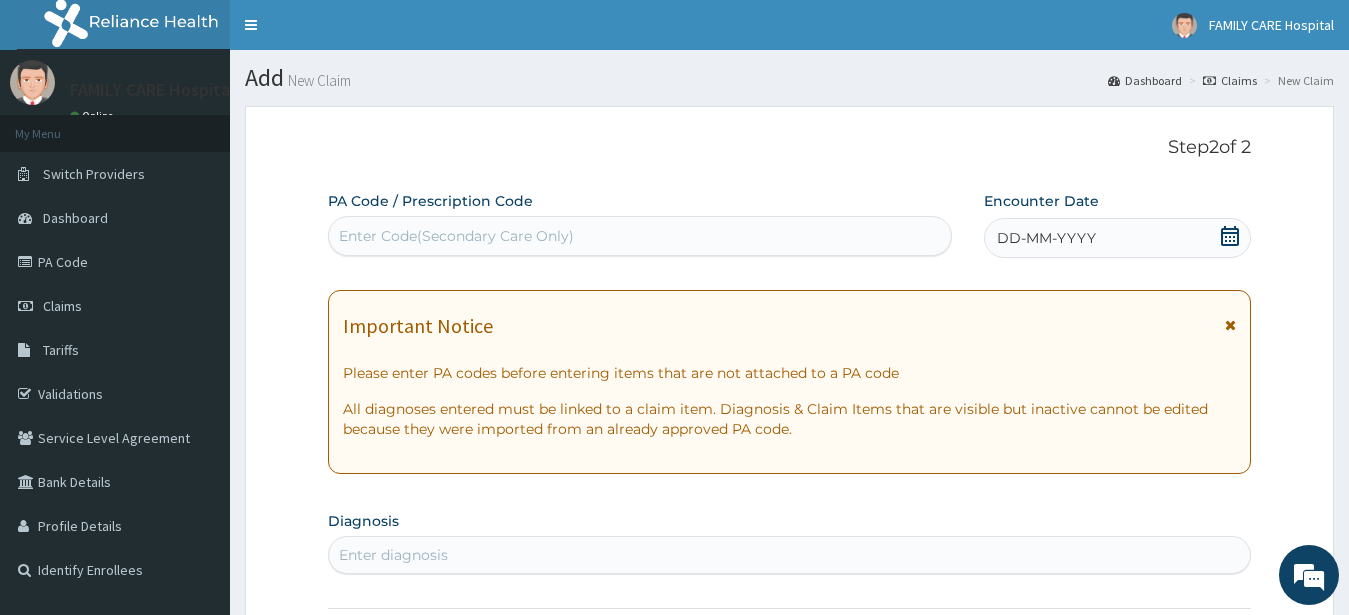 click at bounding box center [1230, 325] 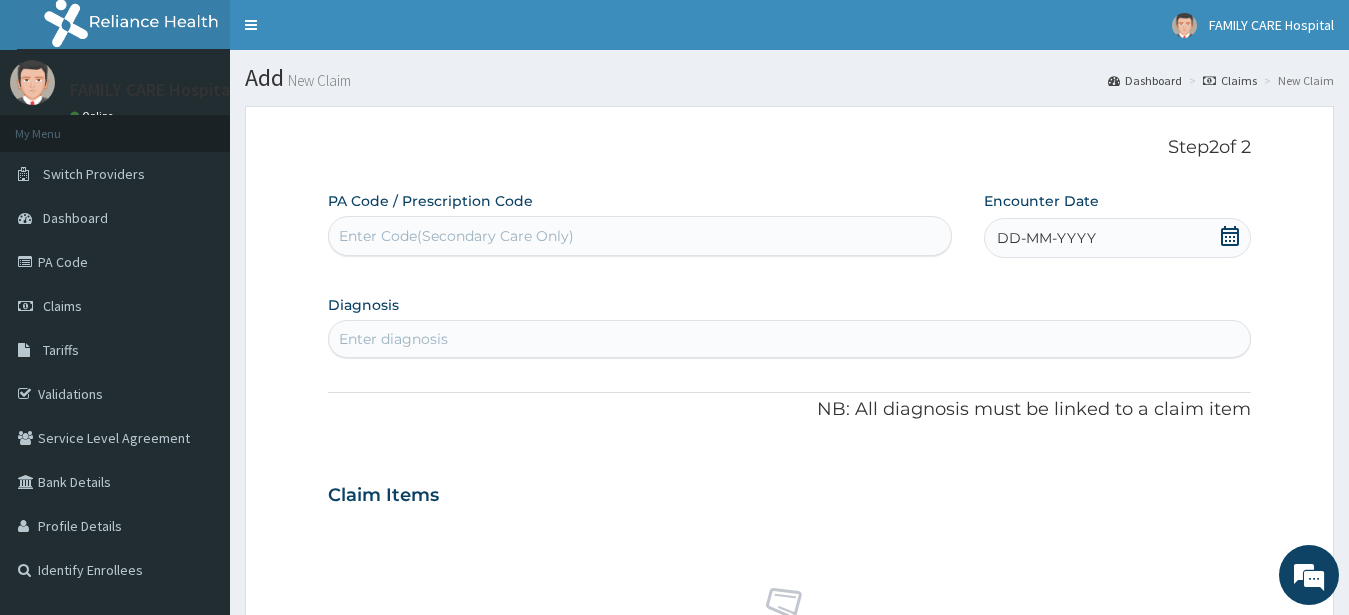 click 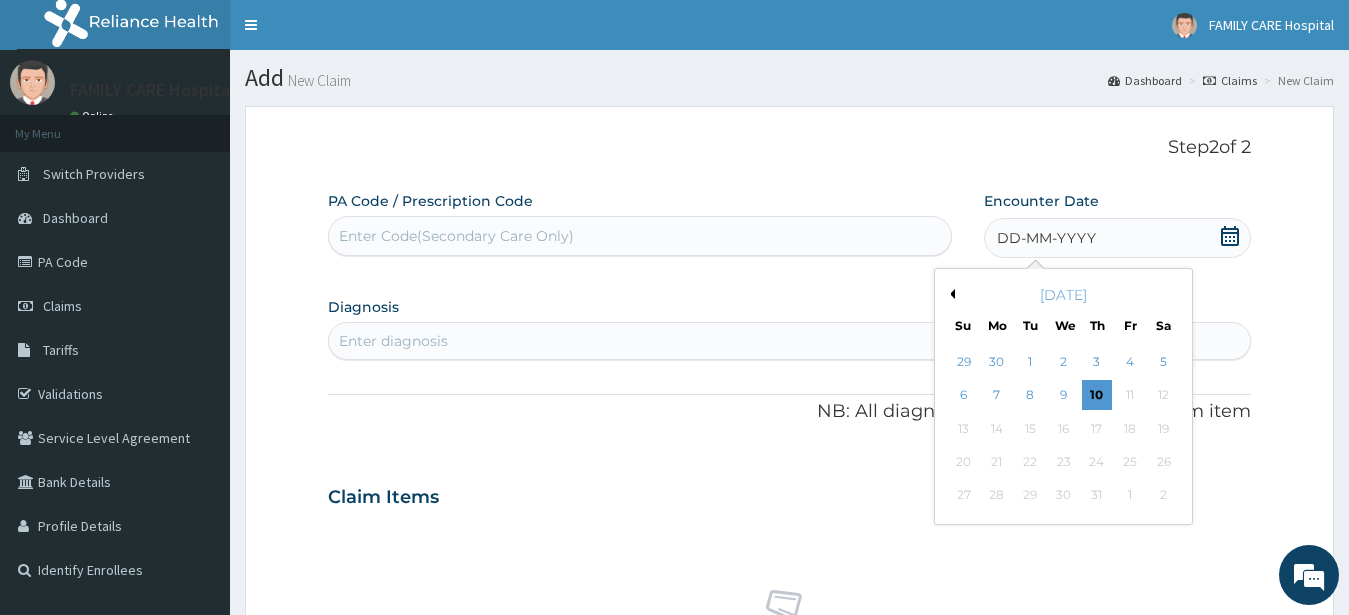 click on "Previous Month" at bounding box center [950, 294] 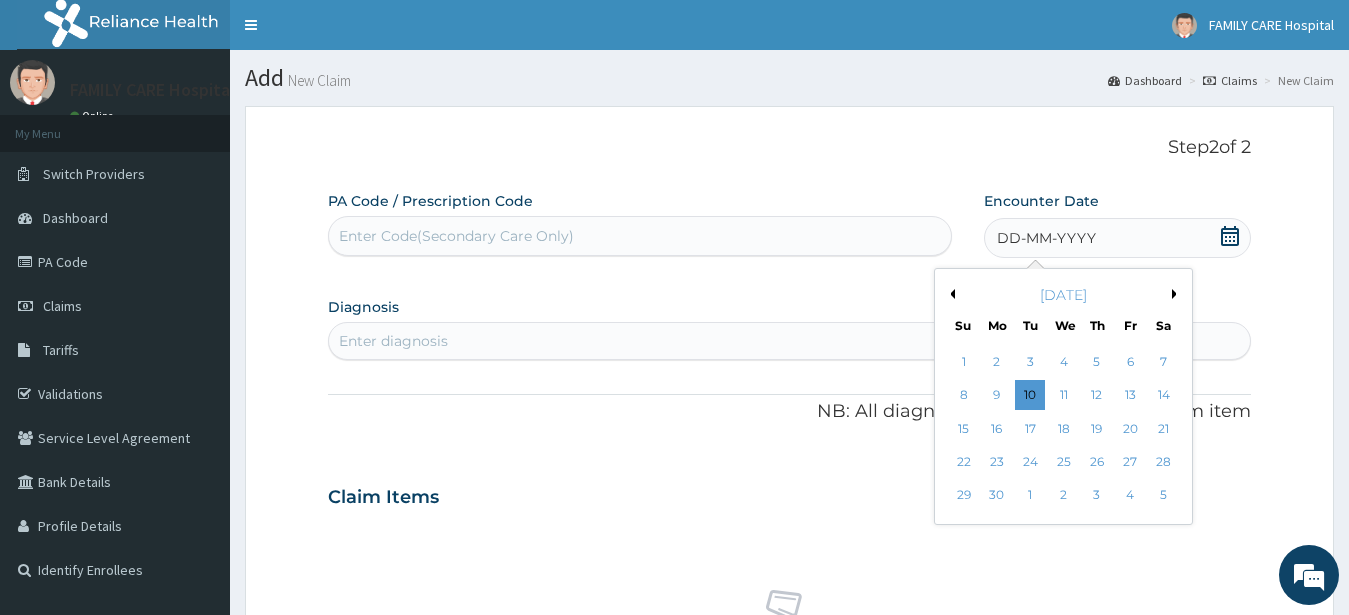 click on "Previous Month" at bounding box center (950, 294) 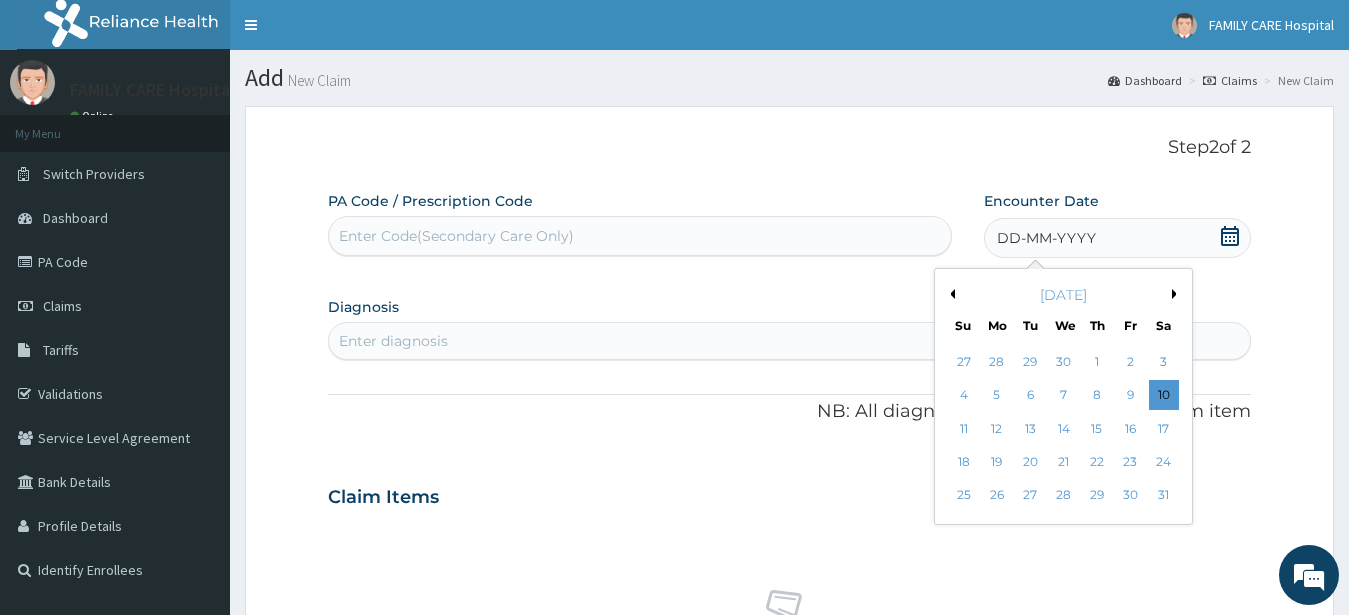 click on "Previous Month" at bounding box center (950, 294) 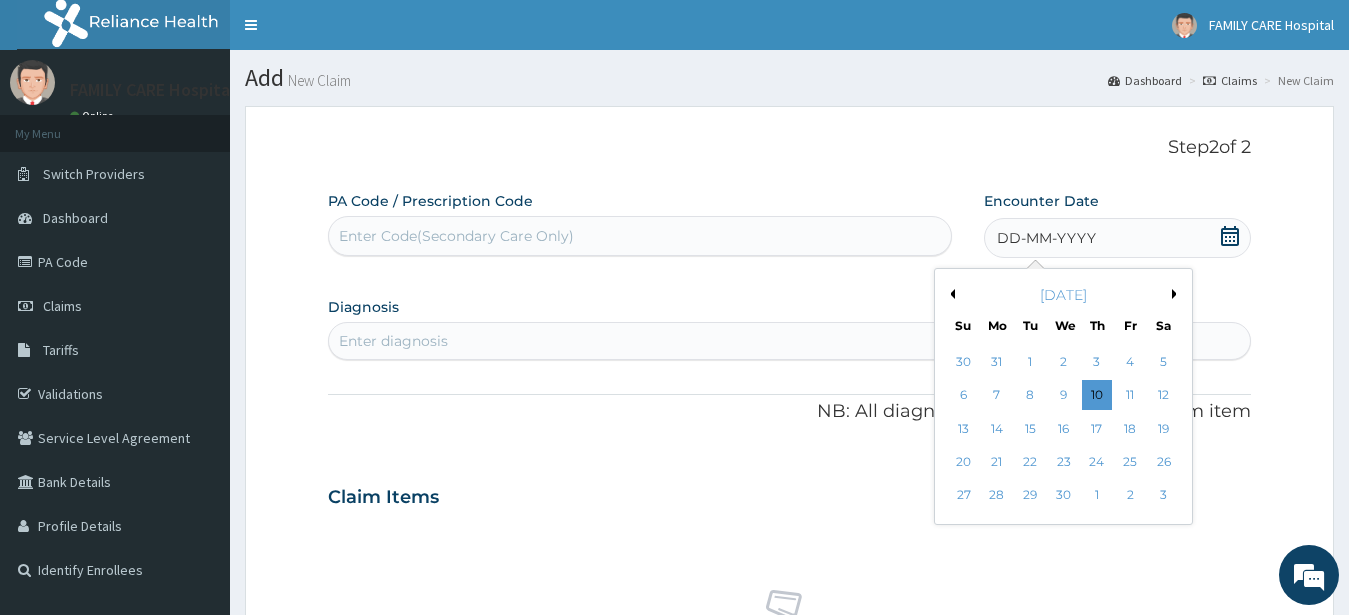 click on "Previous Month" at bounding box center [950, 294] 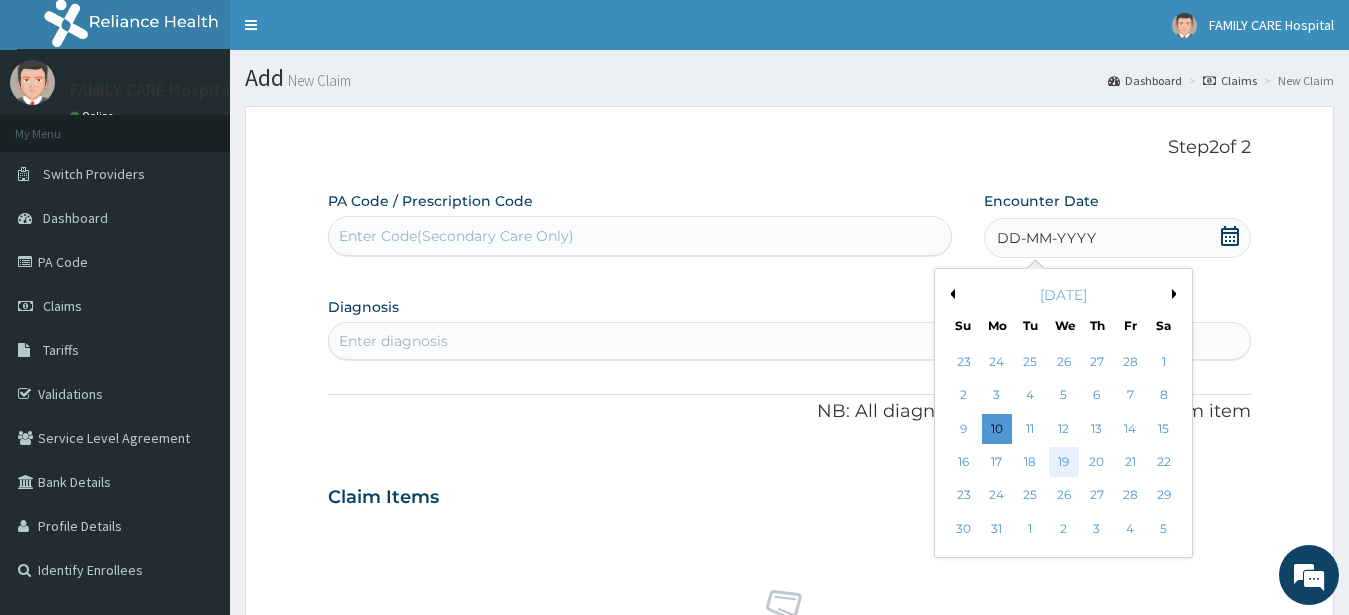 click on "19" at bounding box center [1063, 462] 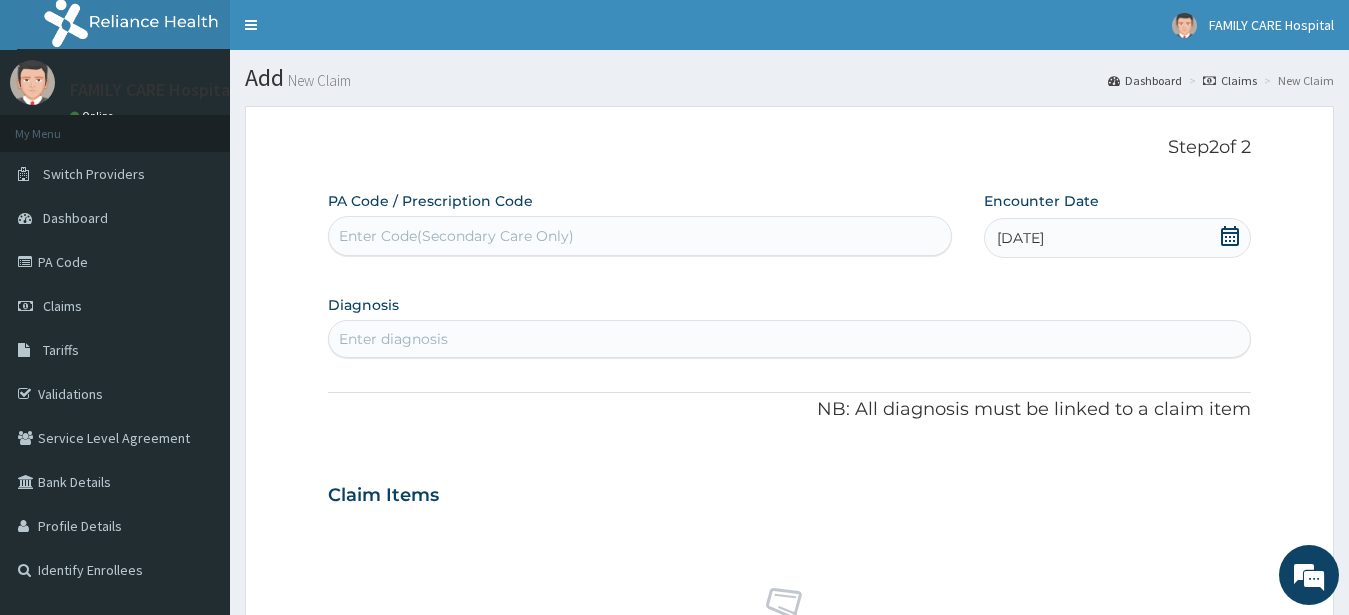 click on "Enter diagnosis" at bounding box center (393, 339) 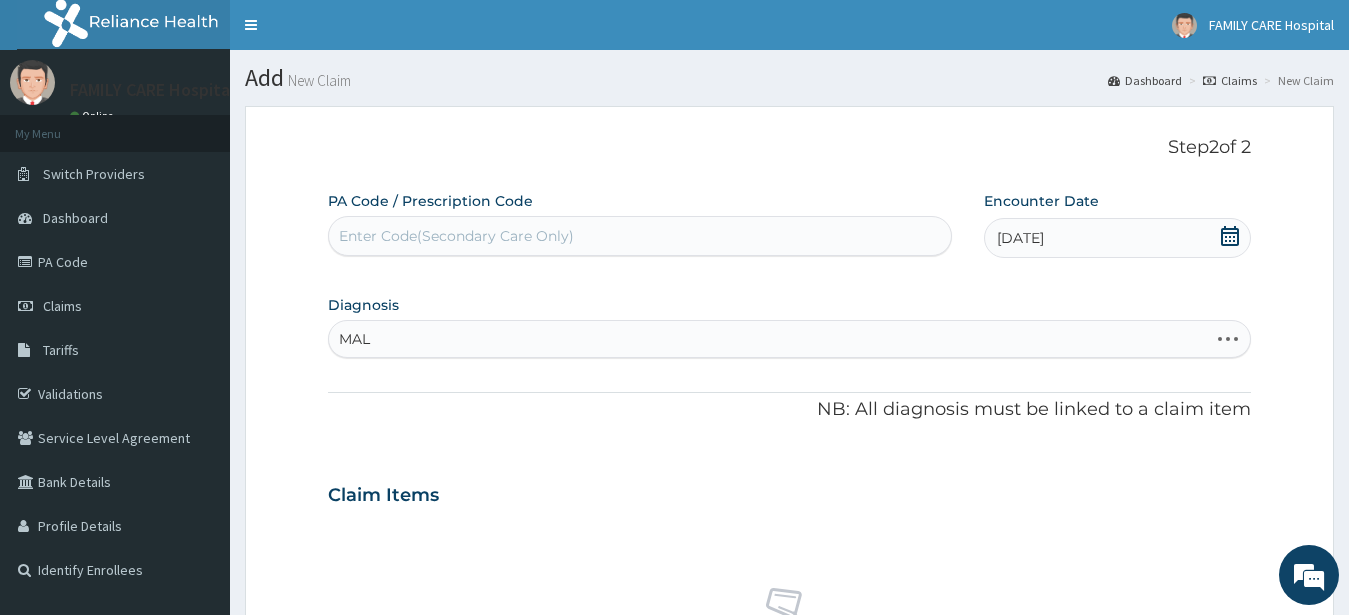 type on "MALA" 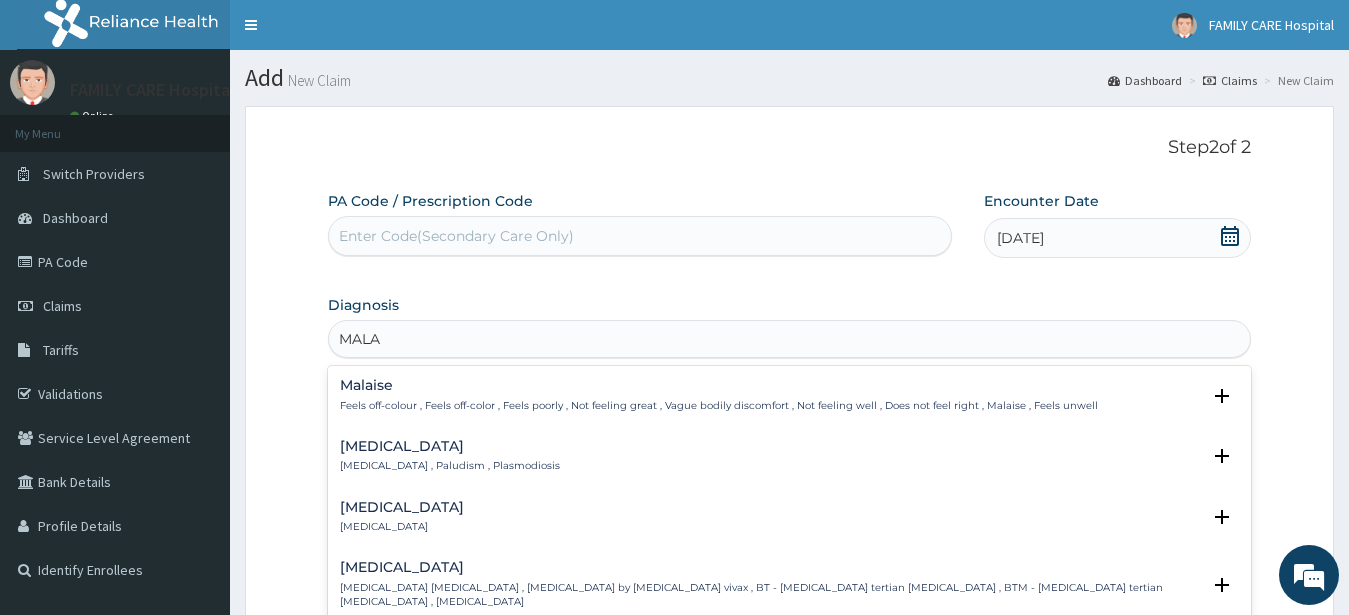 click on "[MEDICAL_DATA]" at bounding box center (450, 446) 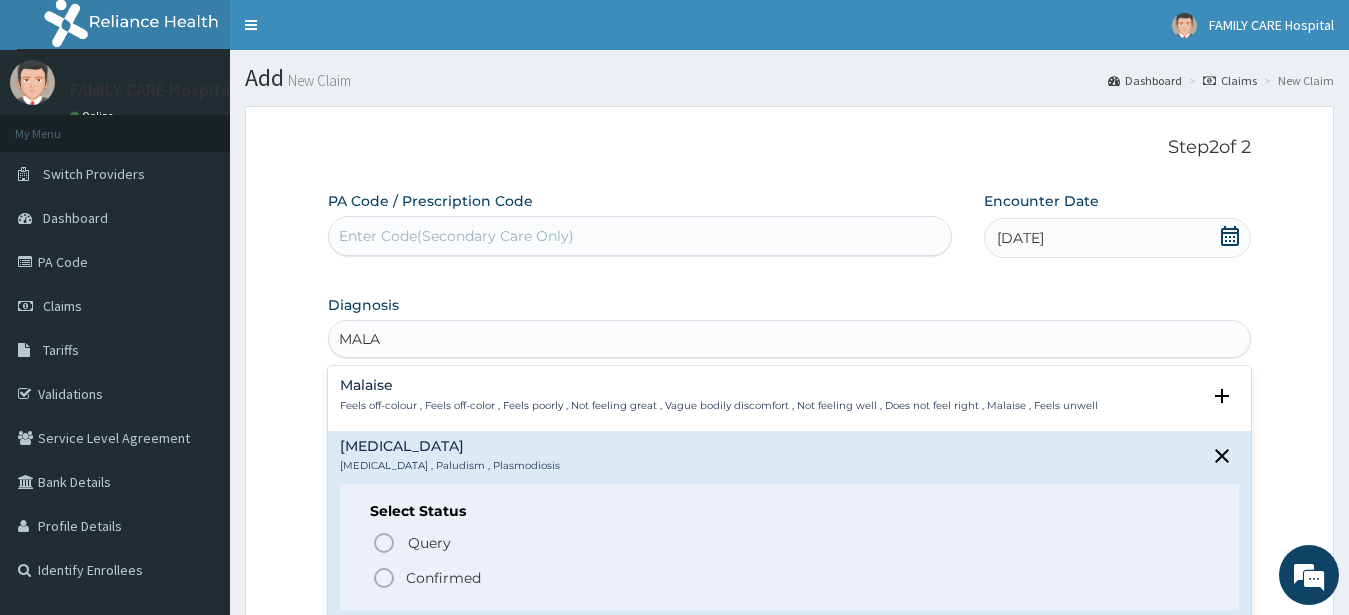 click 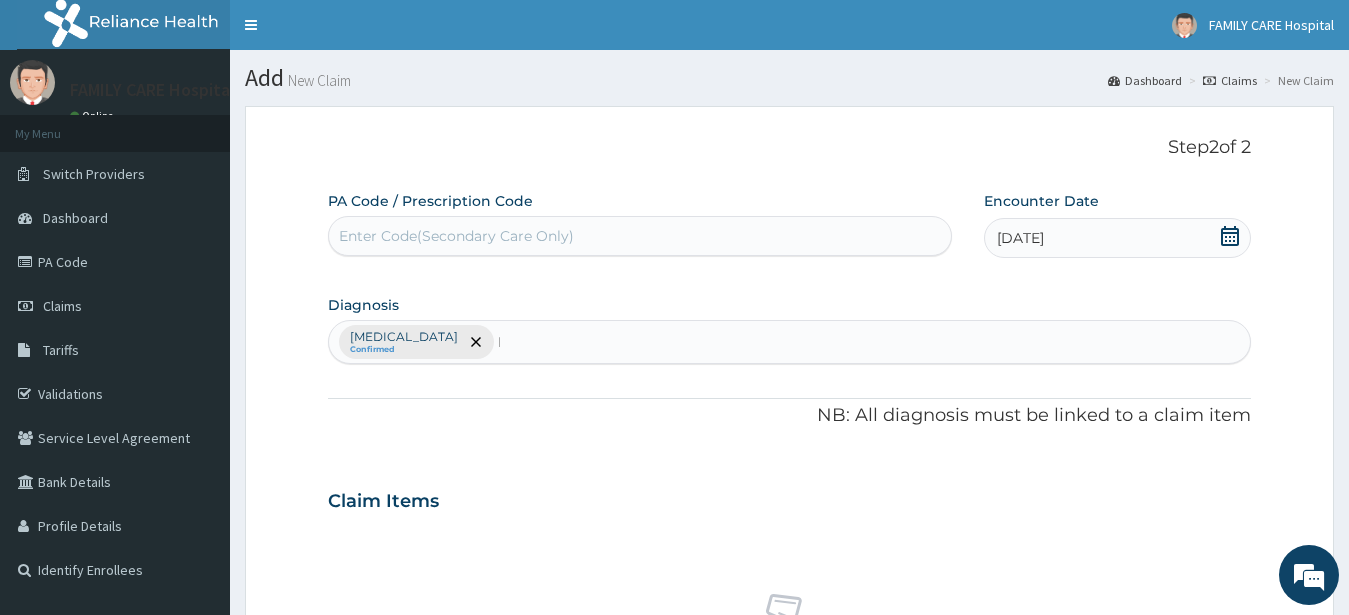 type 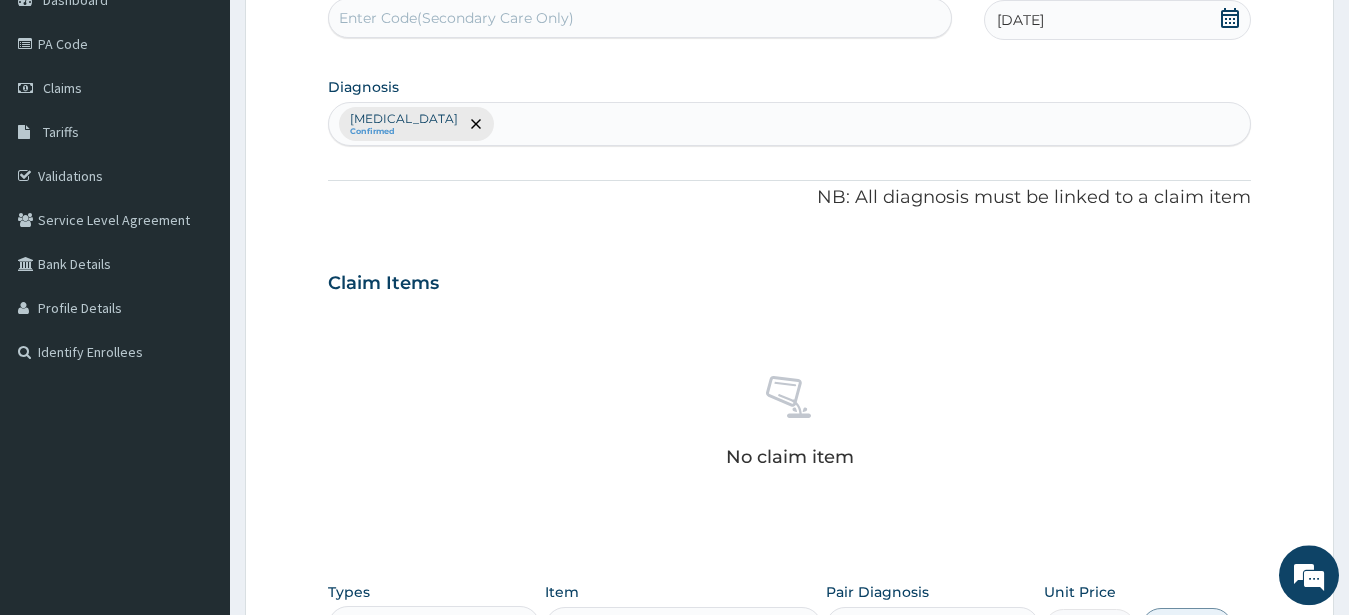 scroll, scrollTop: 544, scrollLeft: 0, axis: vertical 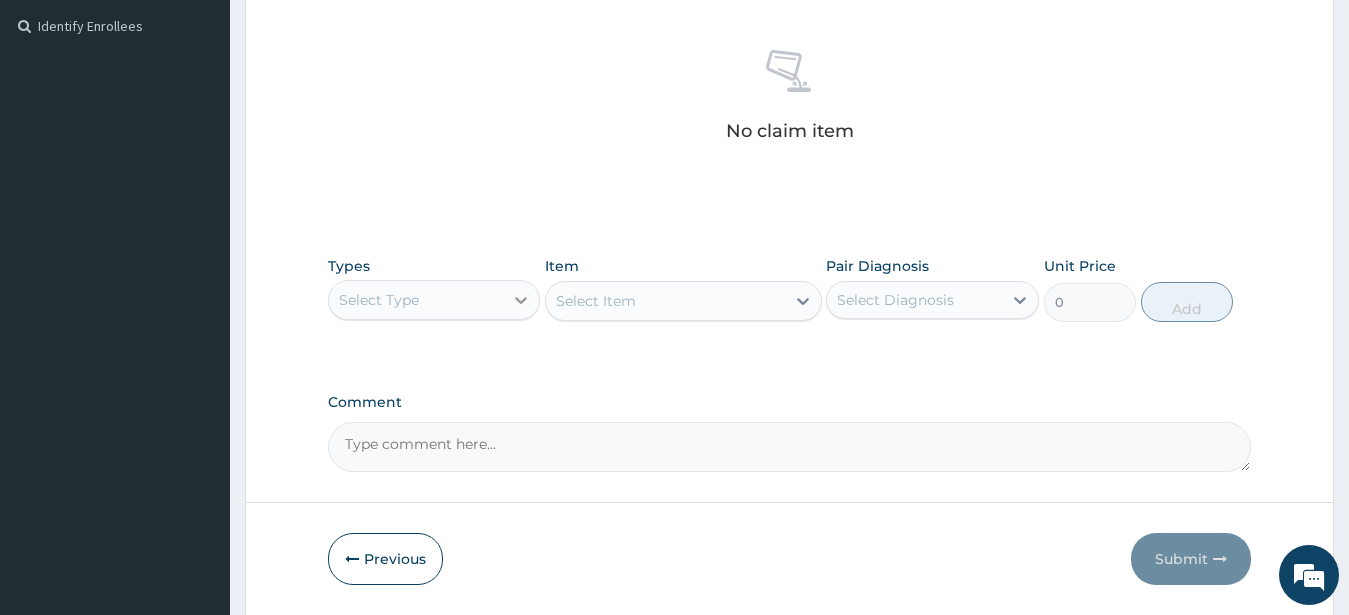 click 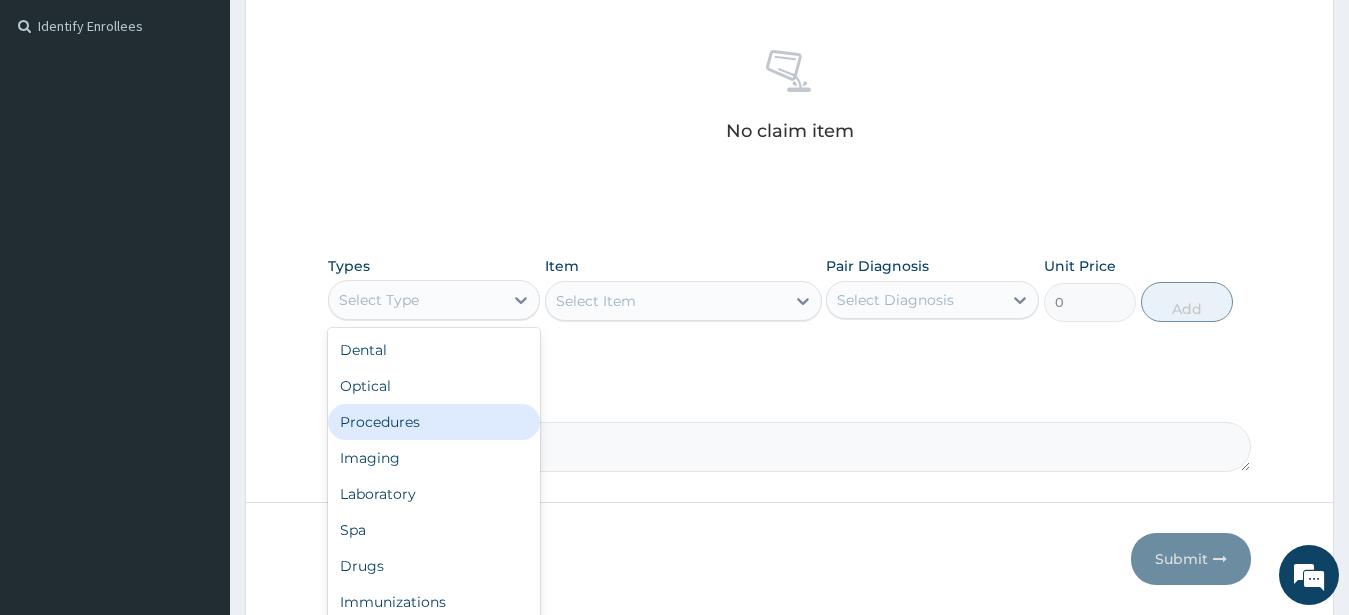 click on "Procedures" at bounding box center [434, 422] 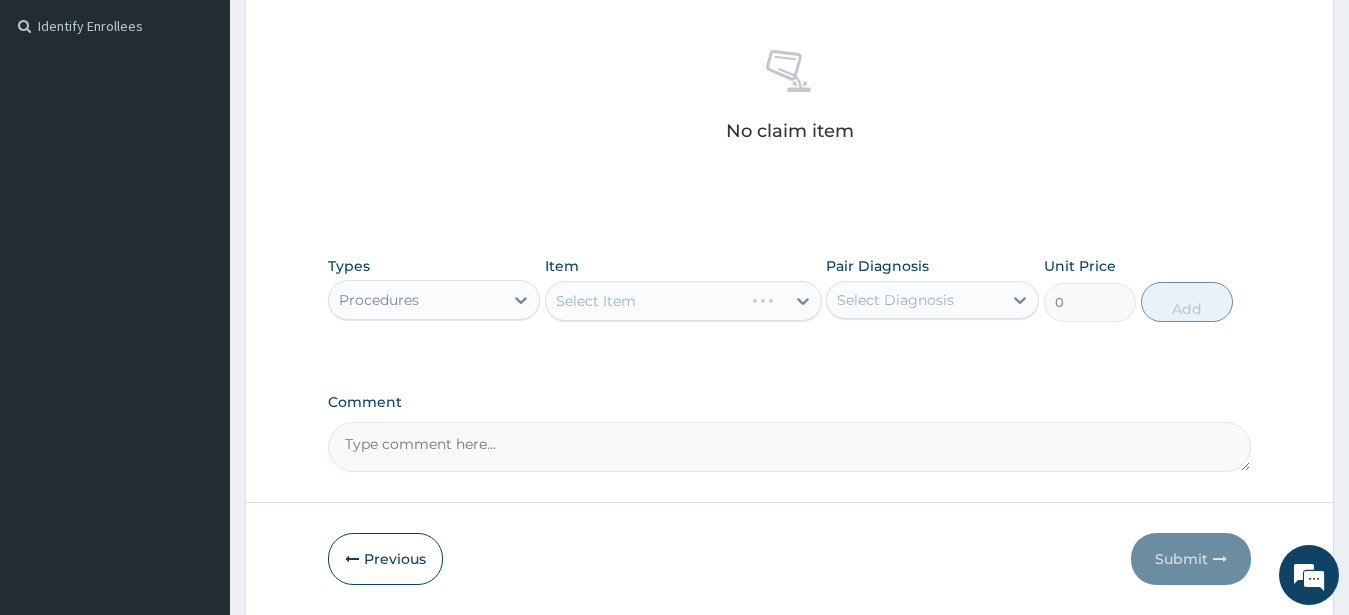 click on "Select Item" at bounding box center (683, 301) 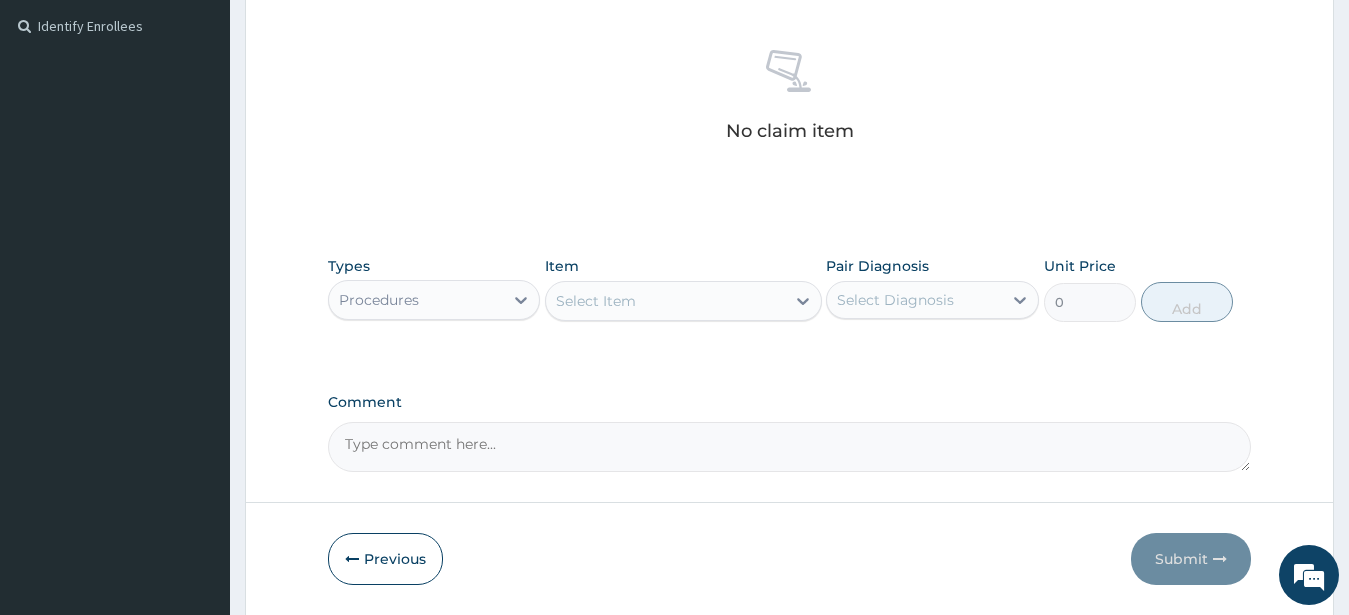 click 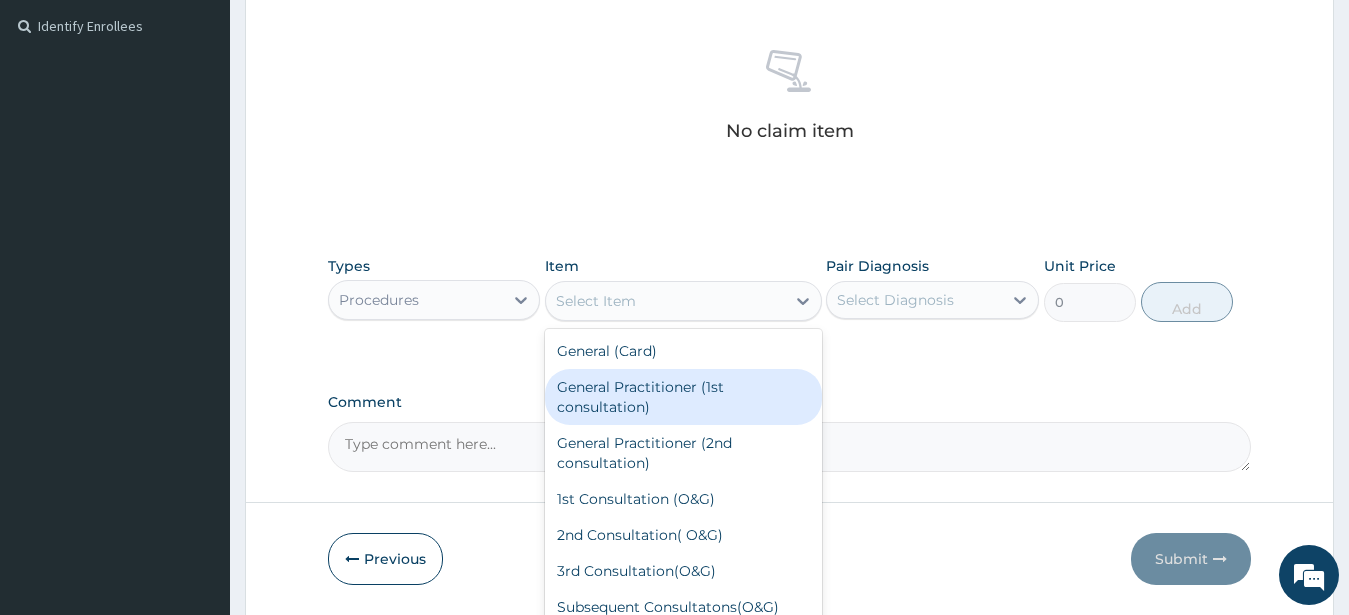 click on "General Practitioner (1st consultation)" at bounding box center [683, 397] 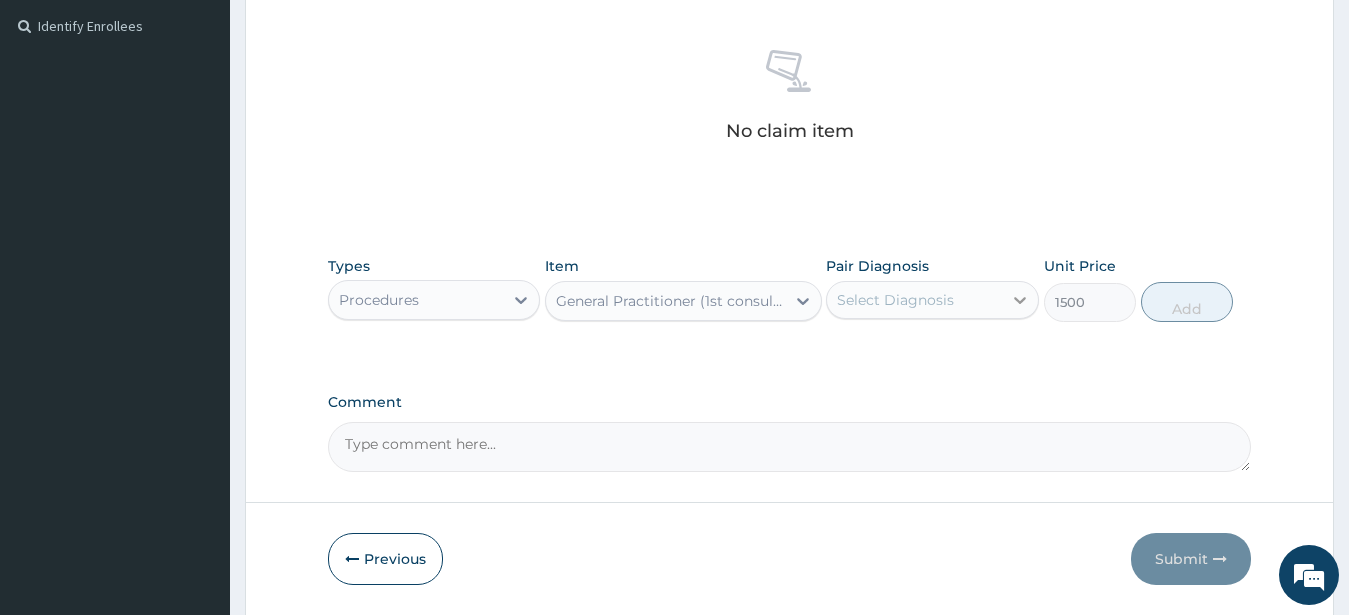 click 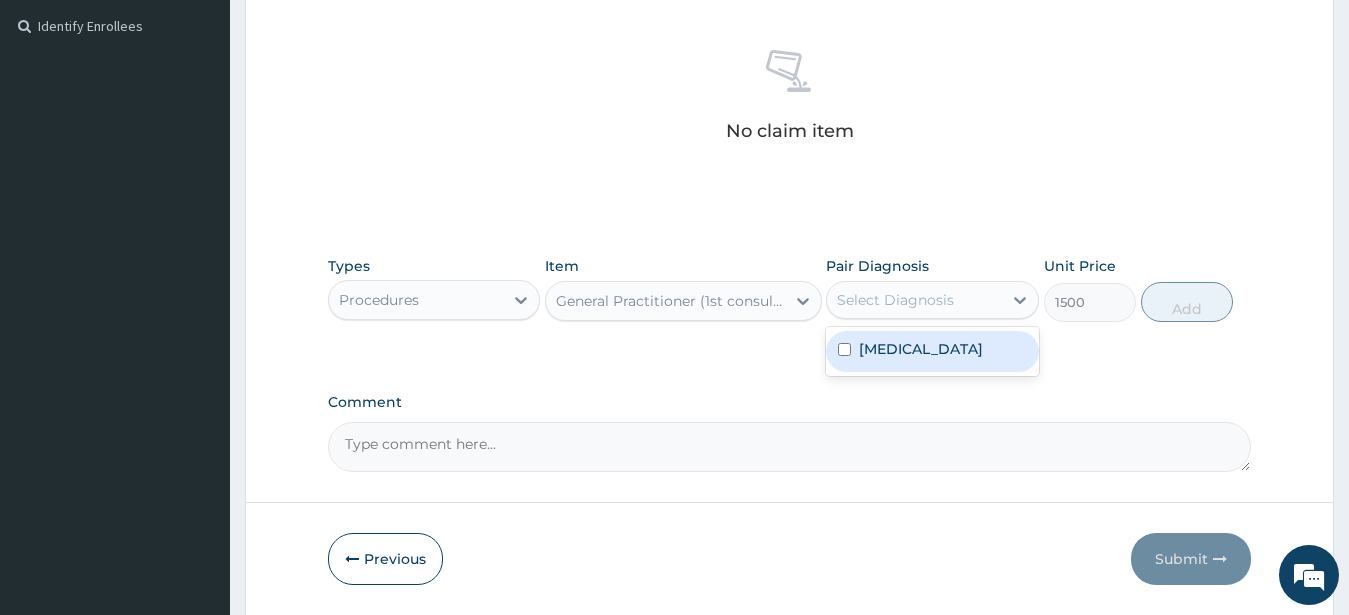 click at bounding box center [844, 349] 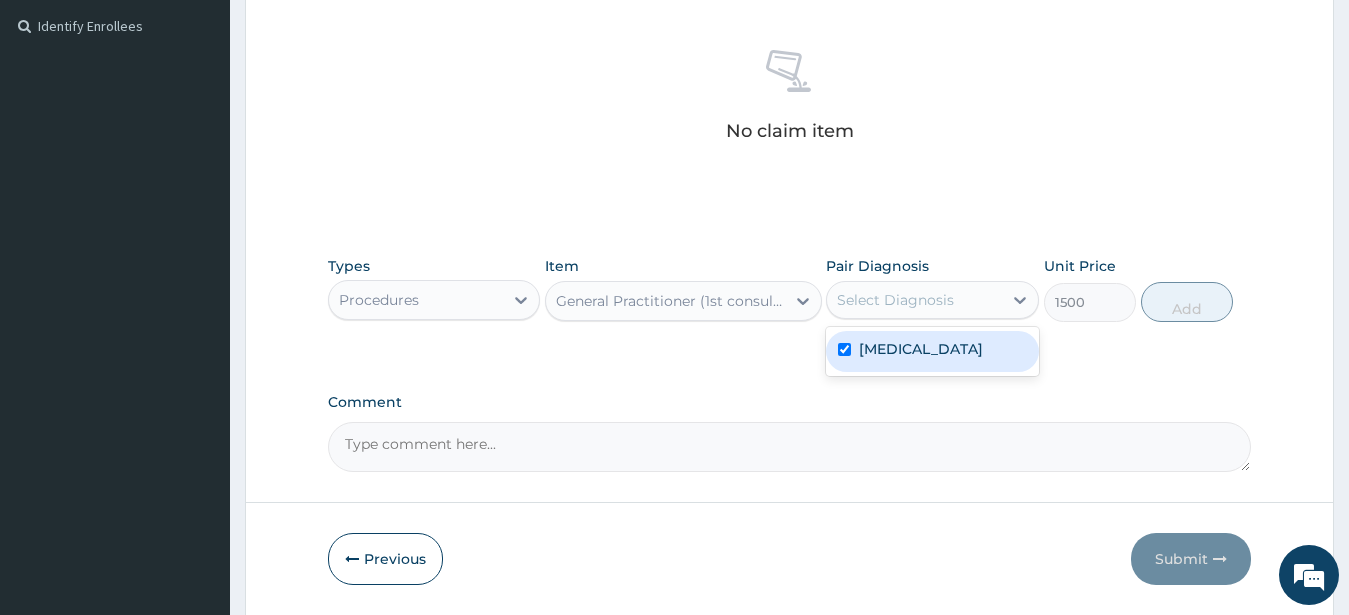 checkbox on "true" 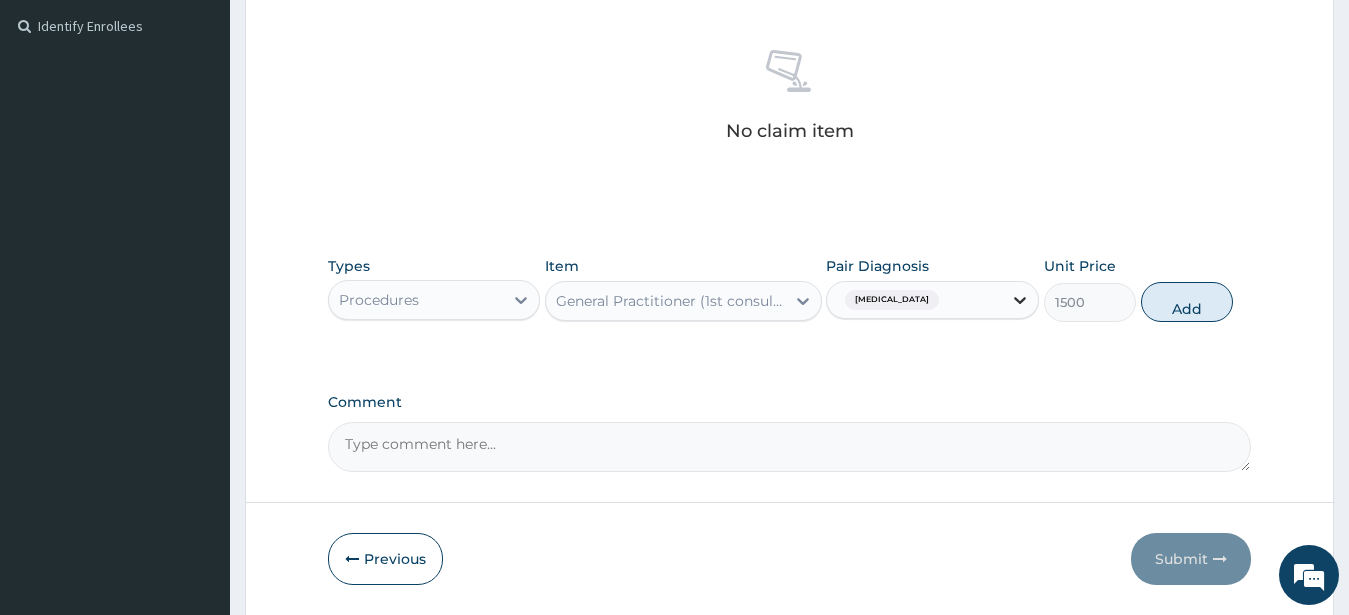 click at bounding box center (1020, 300) 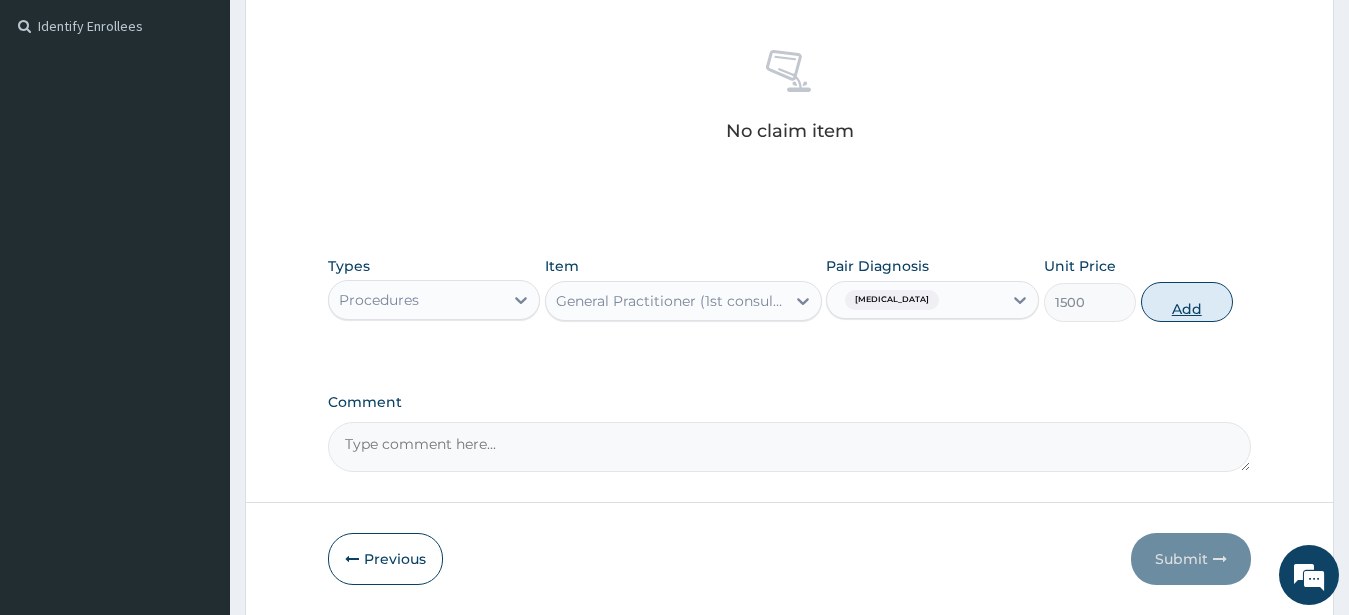 click on "Add" at bounding box center [1187, 302] 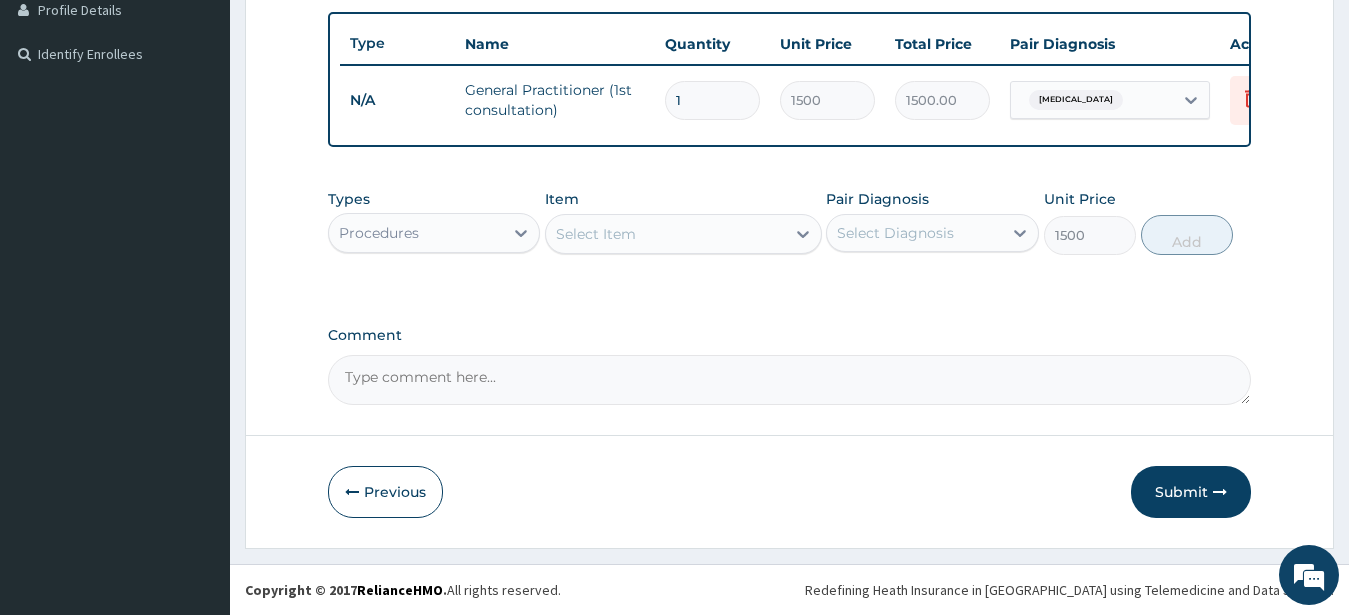 type on "0" 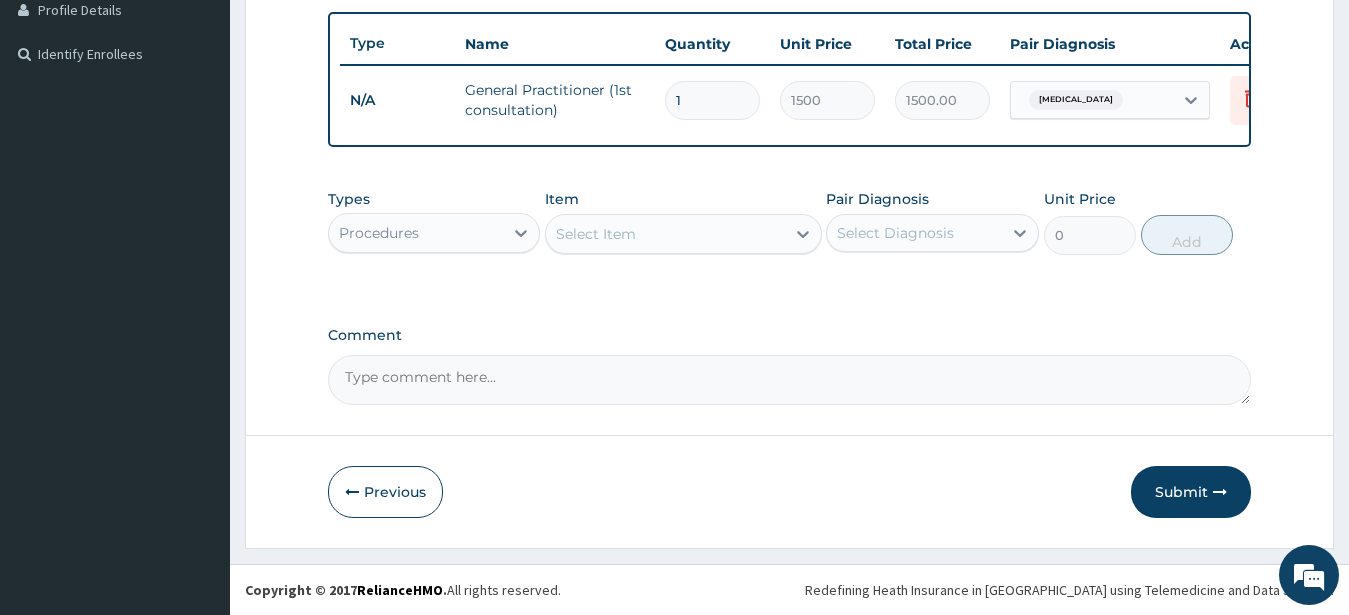 scroll, scrollTop: 533, scrollLeft: 0, axis: vertical 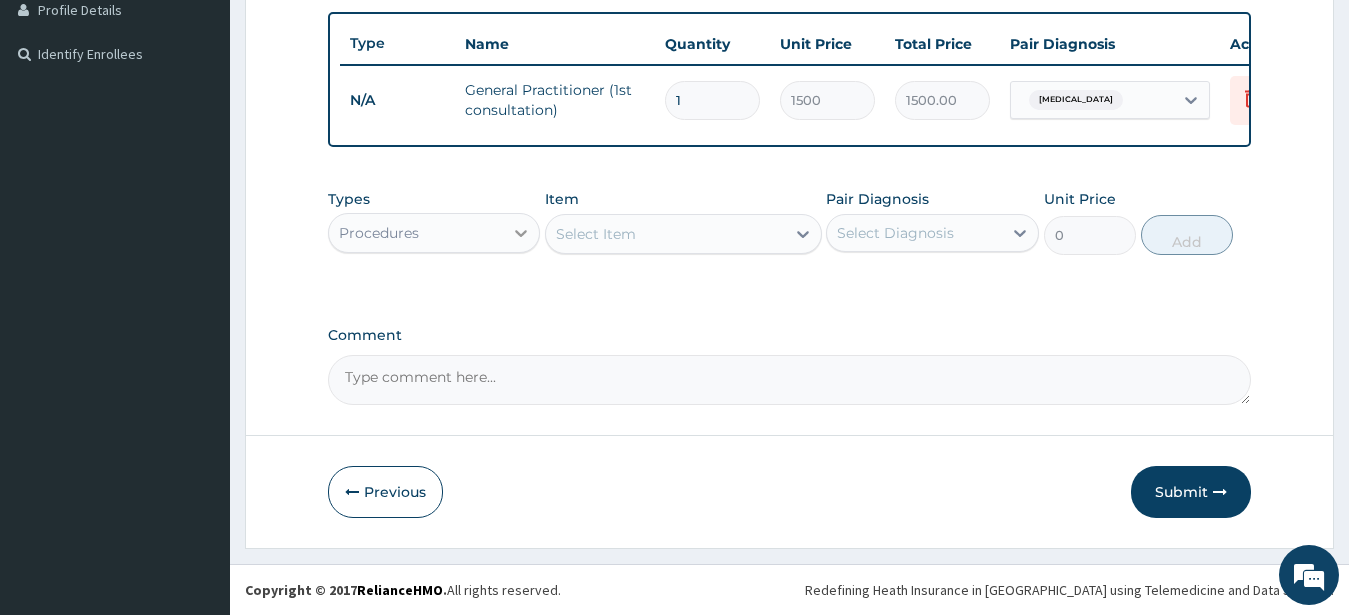 click 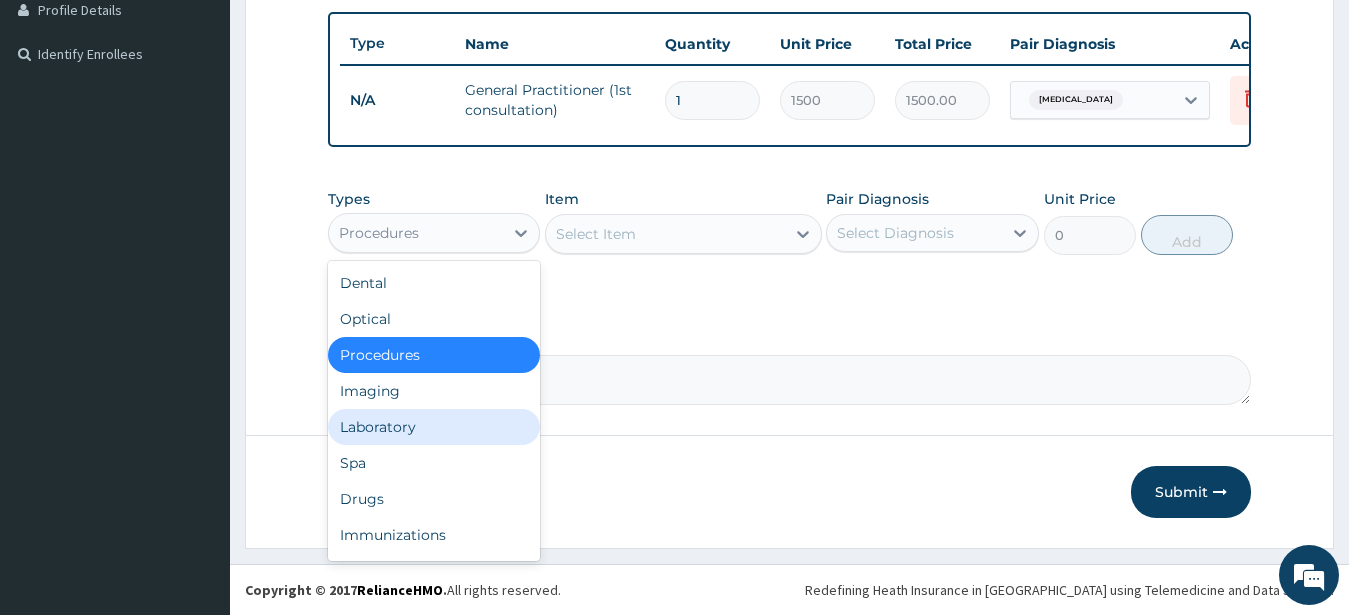 click on "Laboratory" at bounding box center [434, 427] 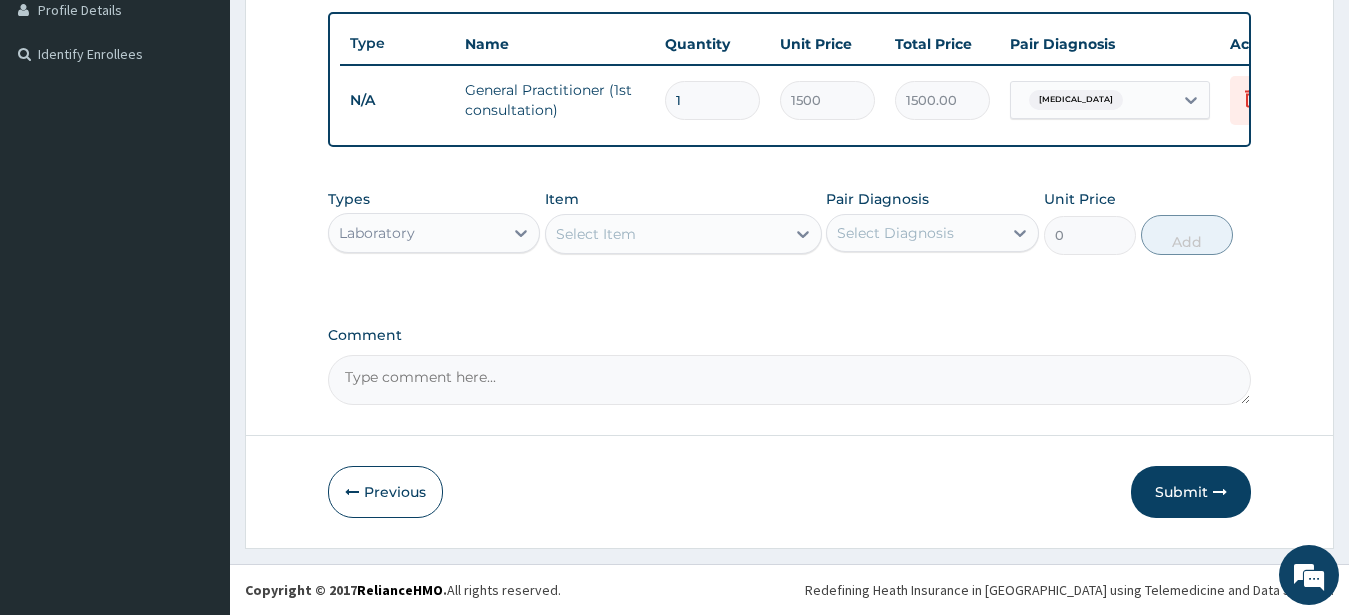 click 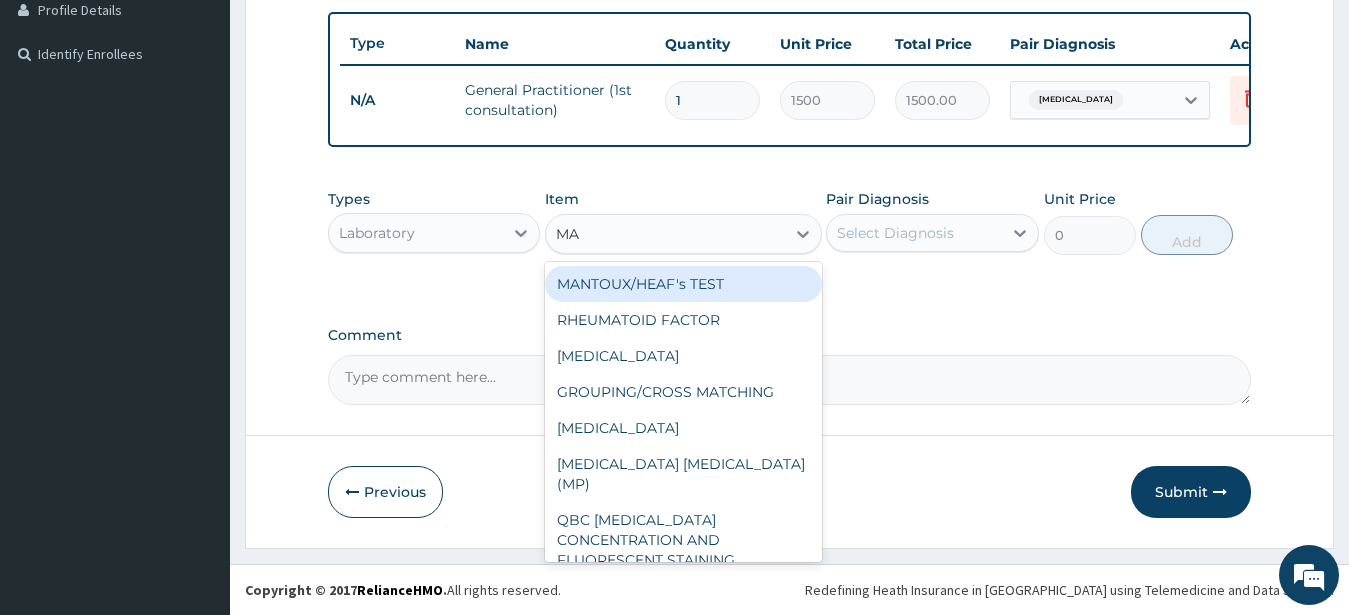 type on "MAL" 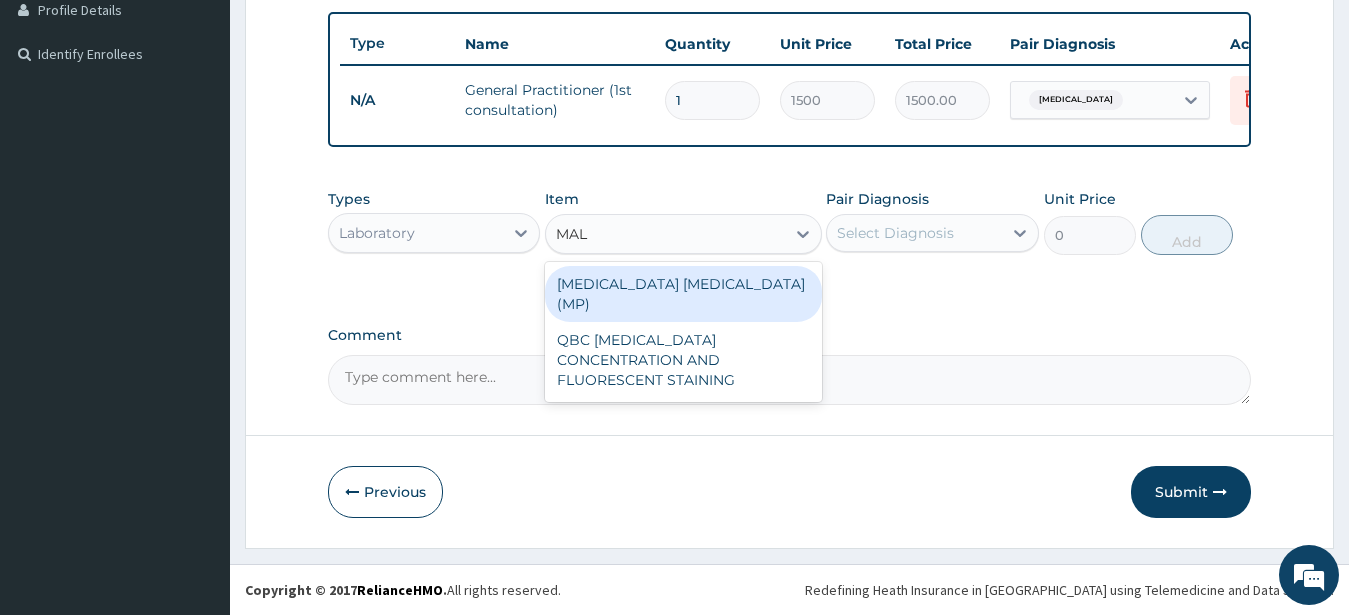 click on "[MEDICAL_DATA] [MEDICAL_DATA] (MP)" at bounding box center [683, 294] 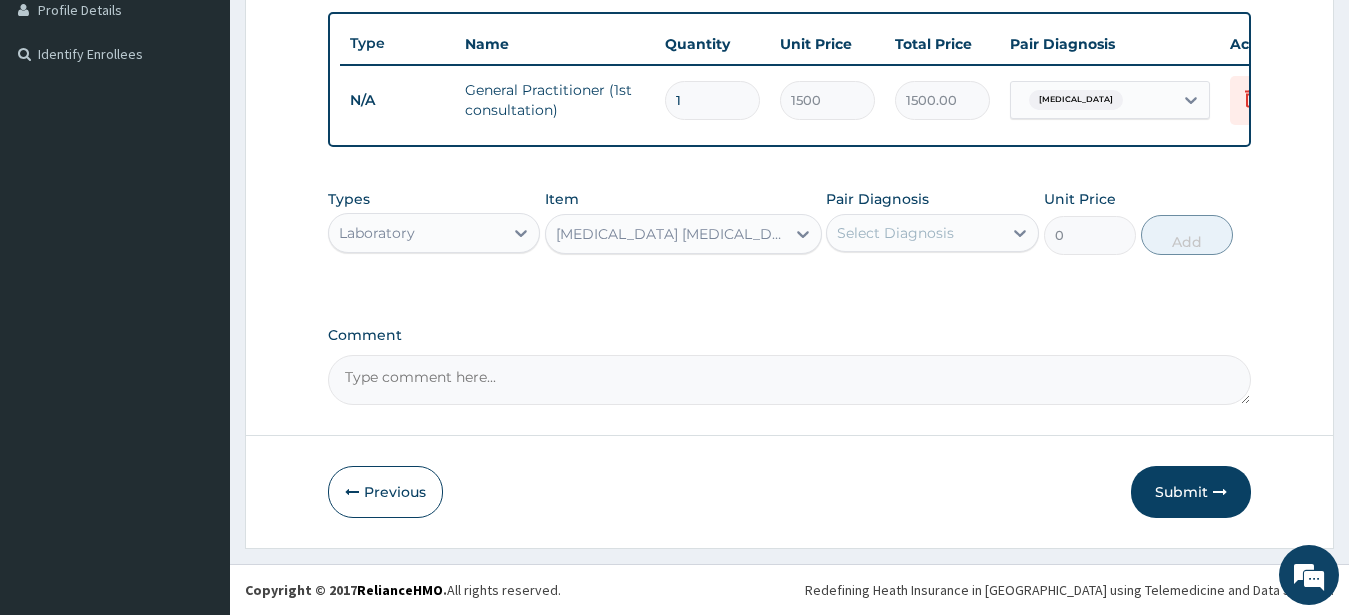 type 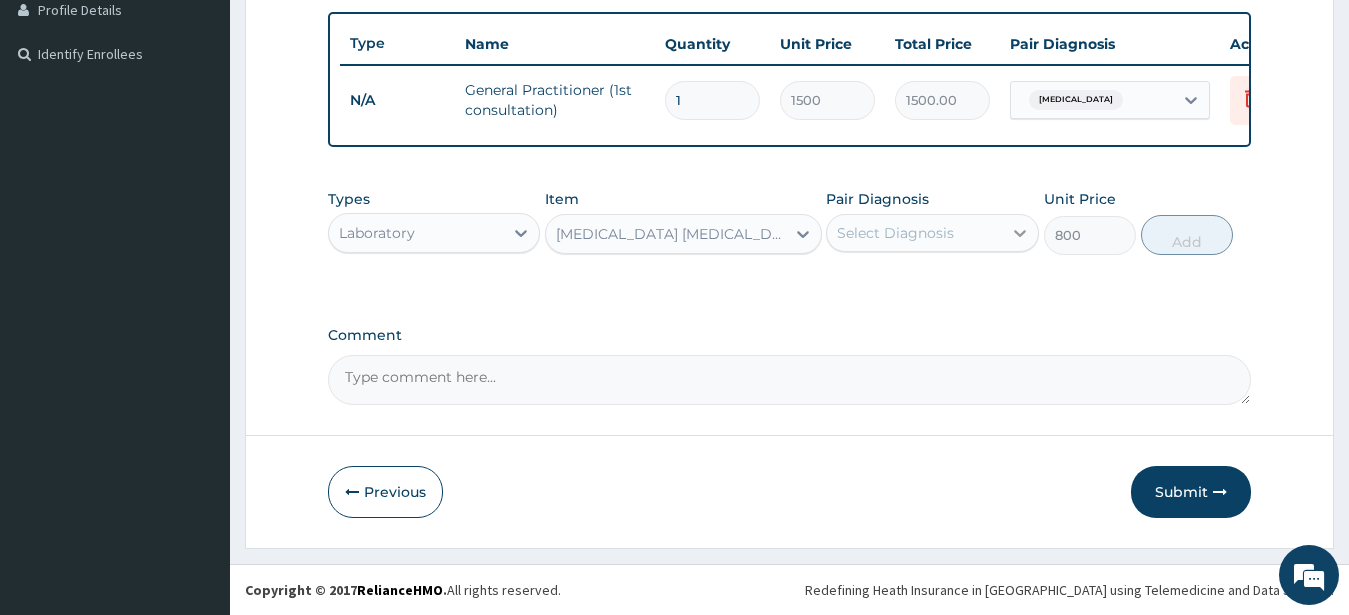 click at bounding box center [1020, 233] 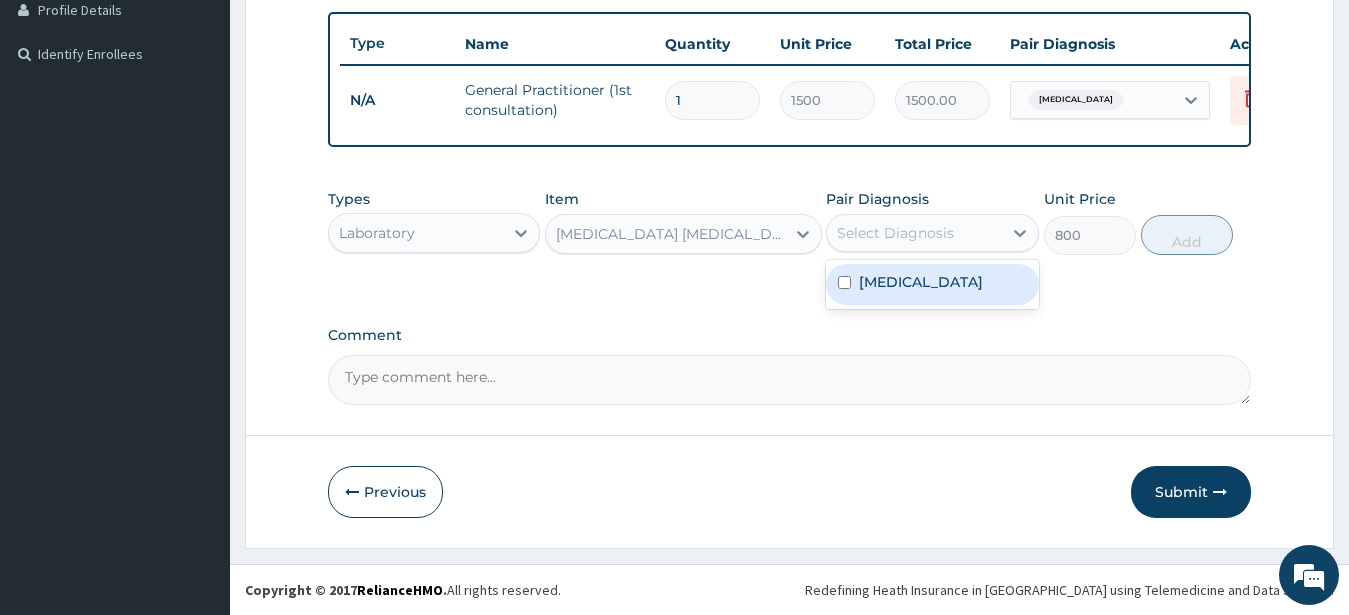 click on "[MEDICAL_DATA]" at bounding box center [932, 284] 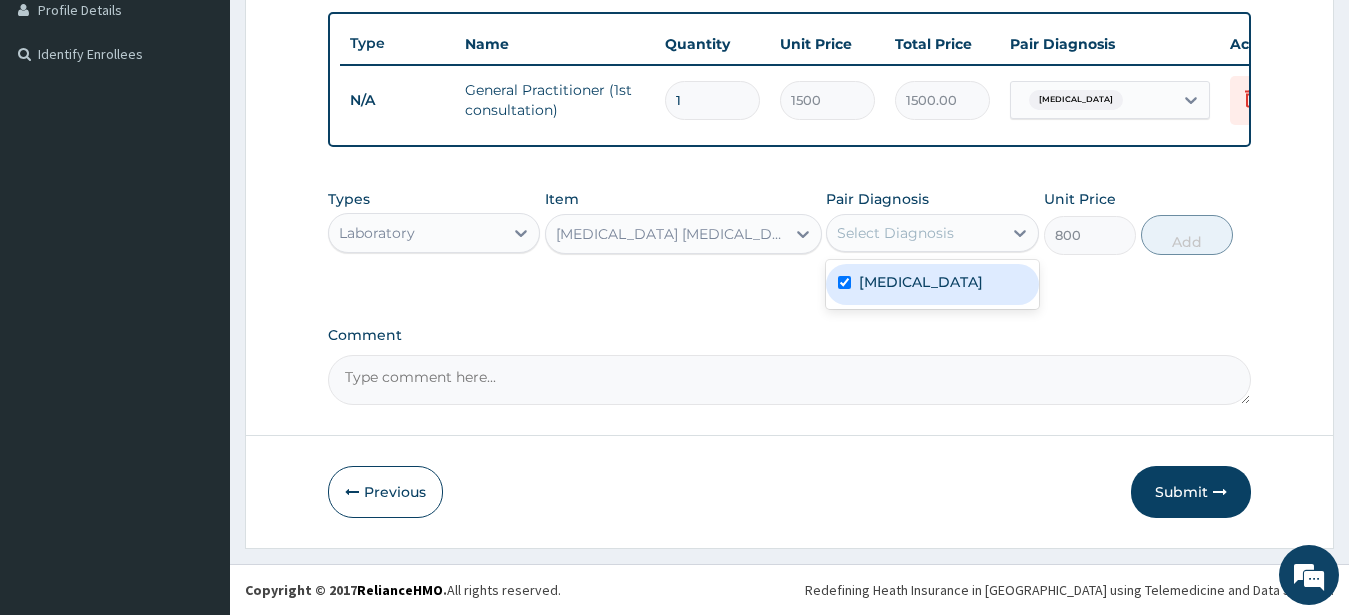 checkbox on "true" 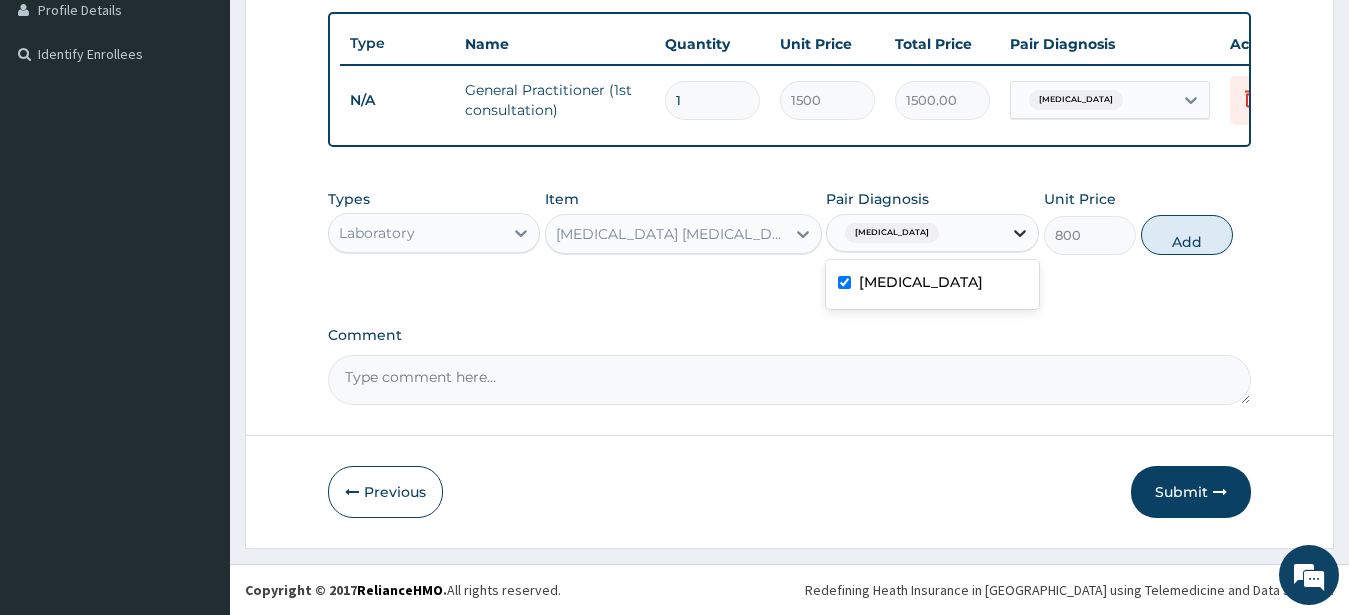 drag, startPoint x: 1019, startPoint y: 220, endPoint x: 1029, endPoint y: 234, distance: 17.20465 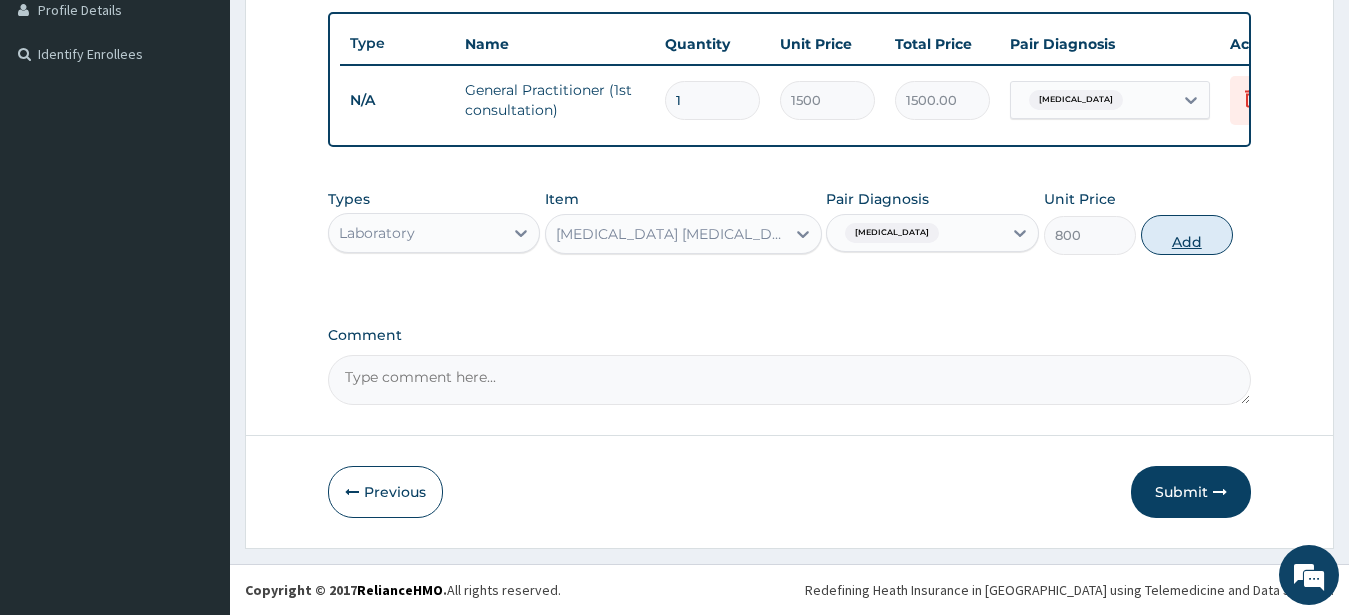 click on "Add" at bounding box center [1187, 235] 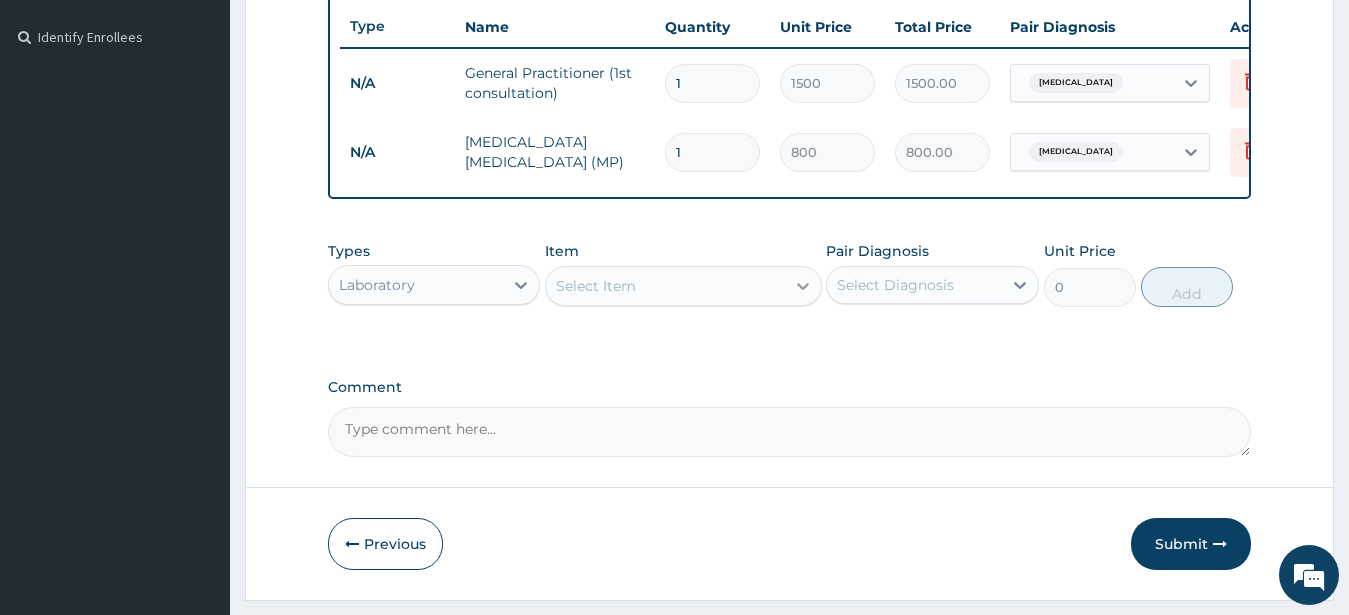 click 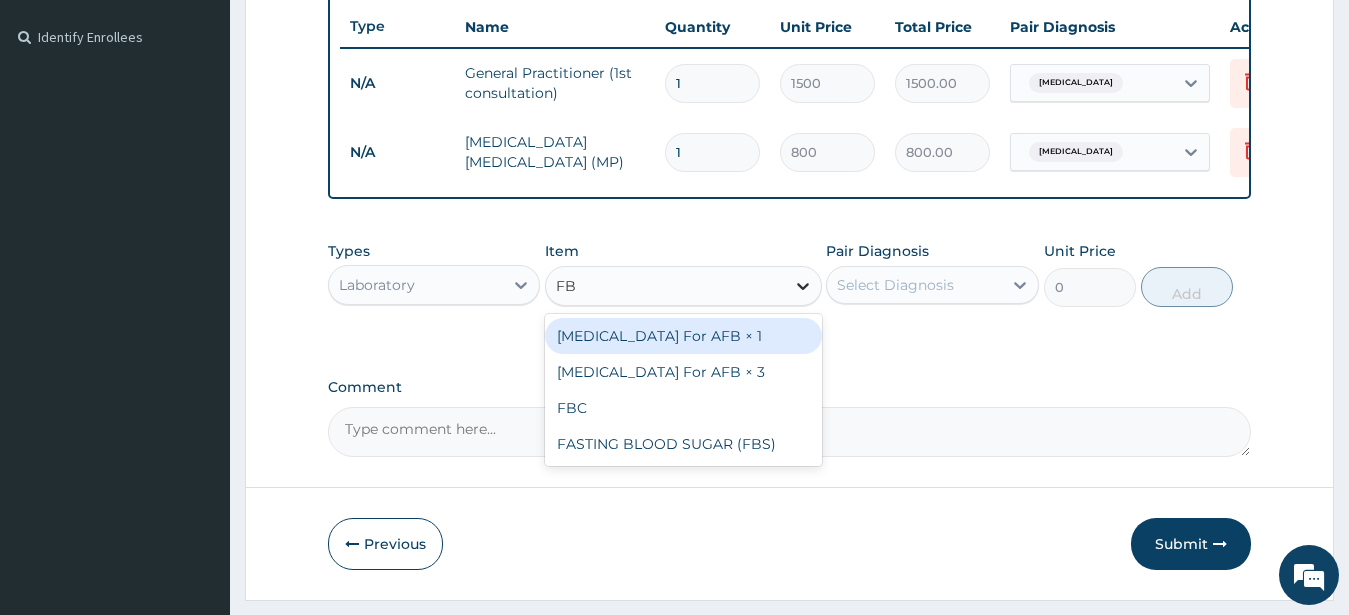 type on "FBC" 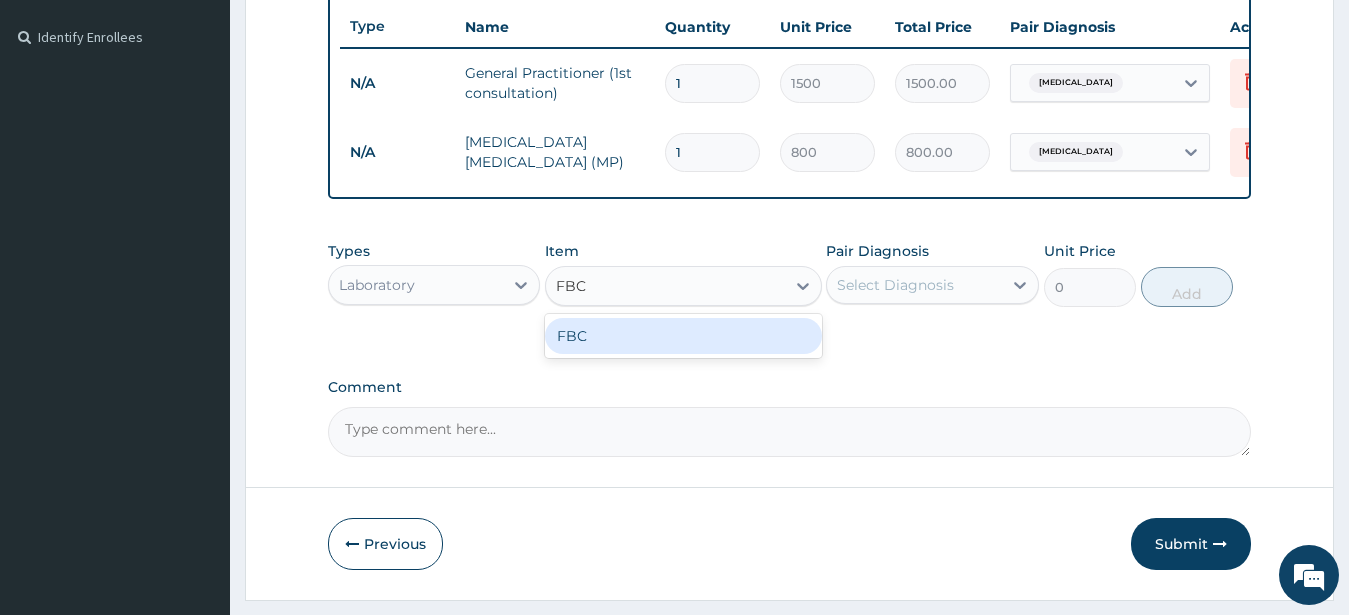 click on "FBC" at bounding box center (683, 336) 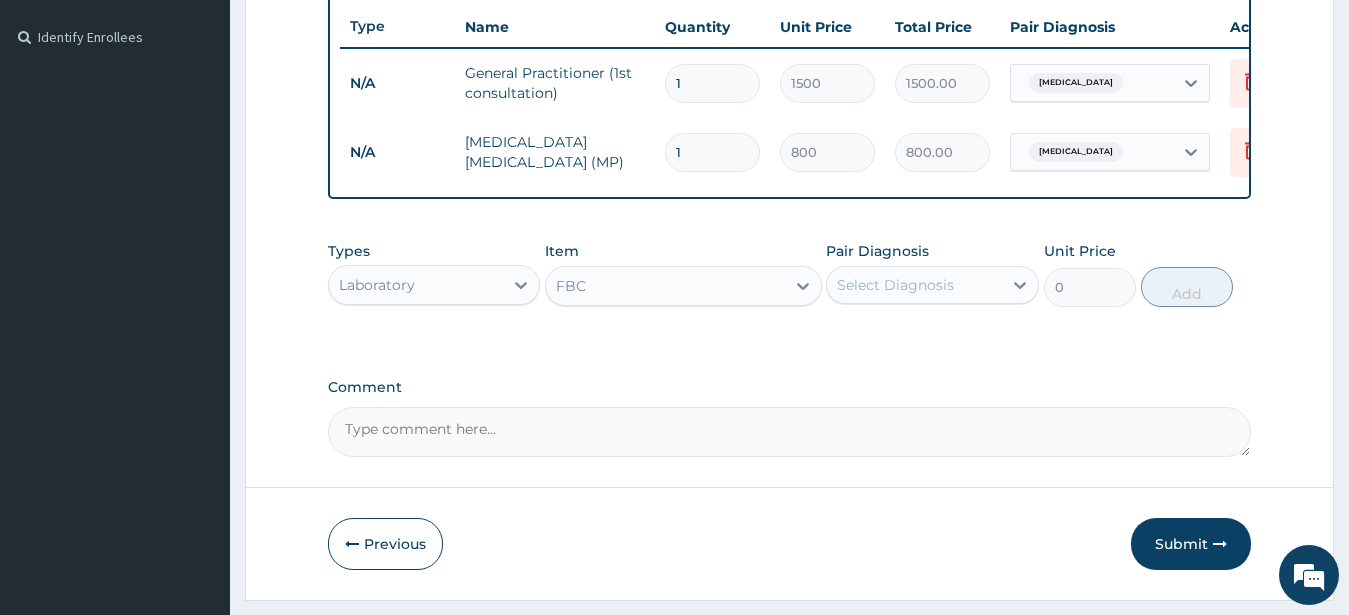 type 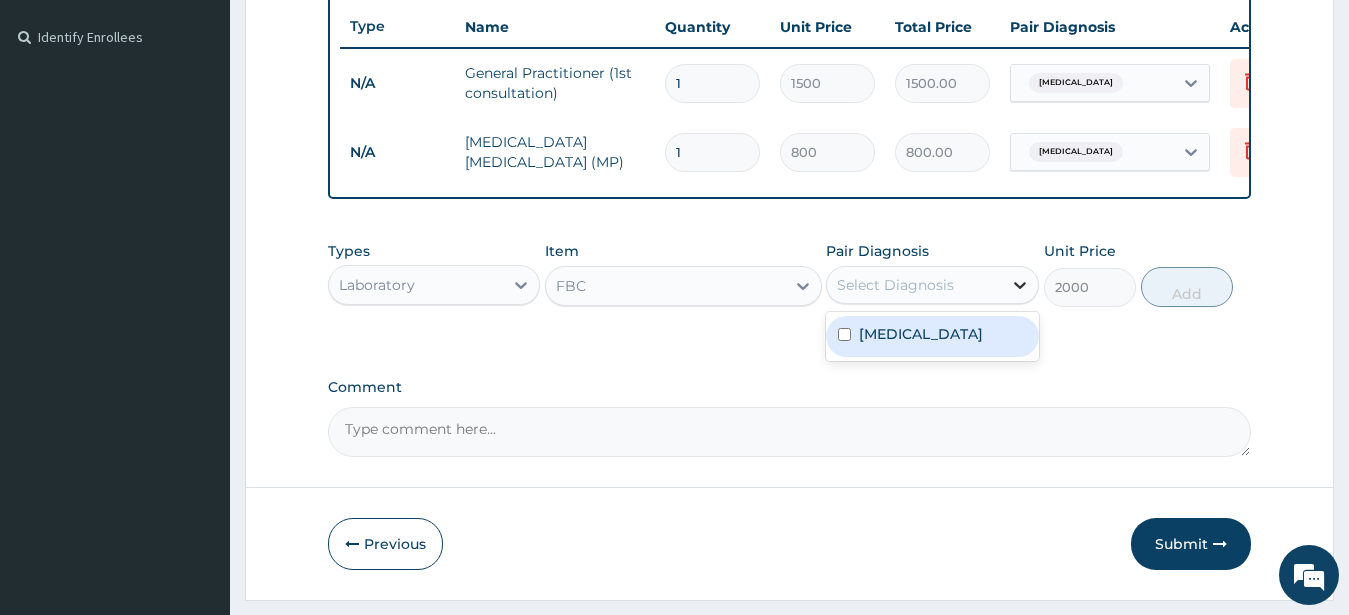 click at bounding box center (1020, 285) 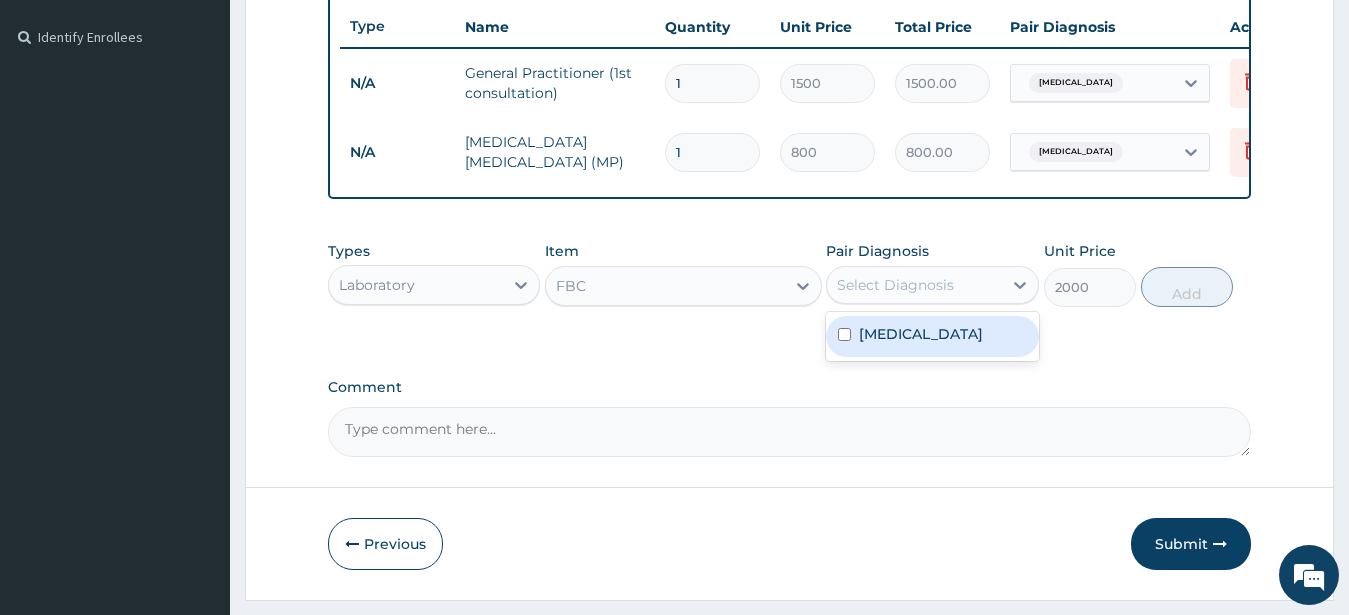 click on "[MEDICAL_DATA]" at bounding box center (921, 334) 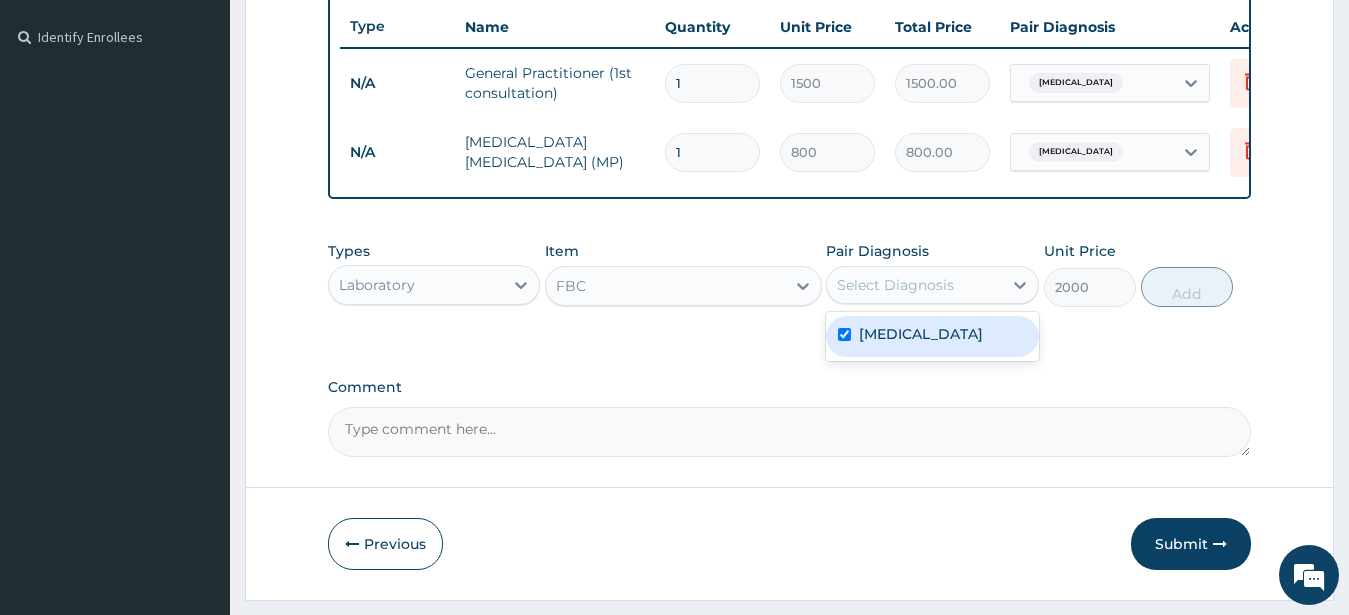 checkbox on "true" 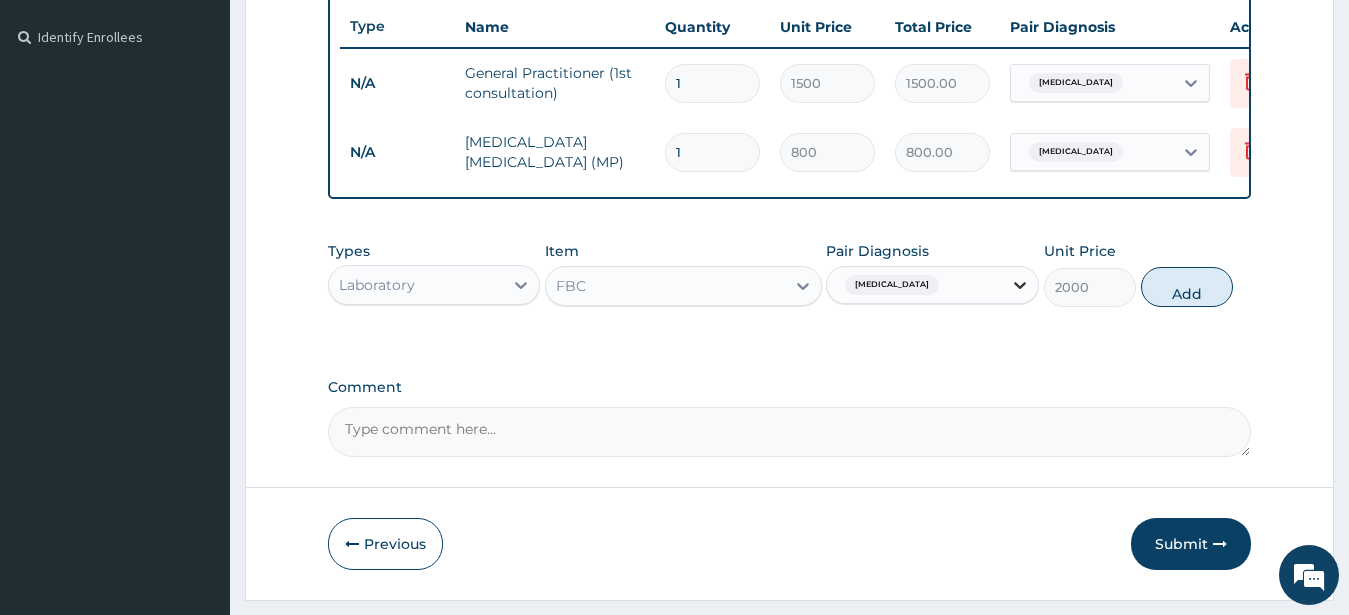 click 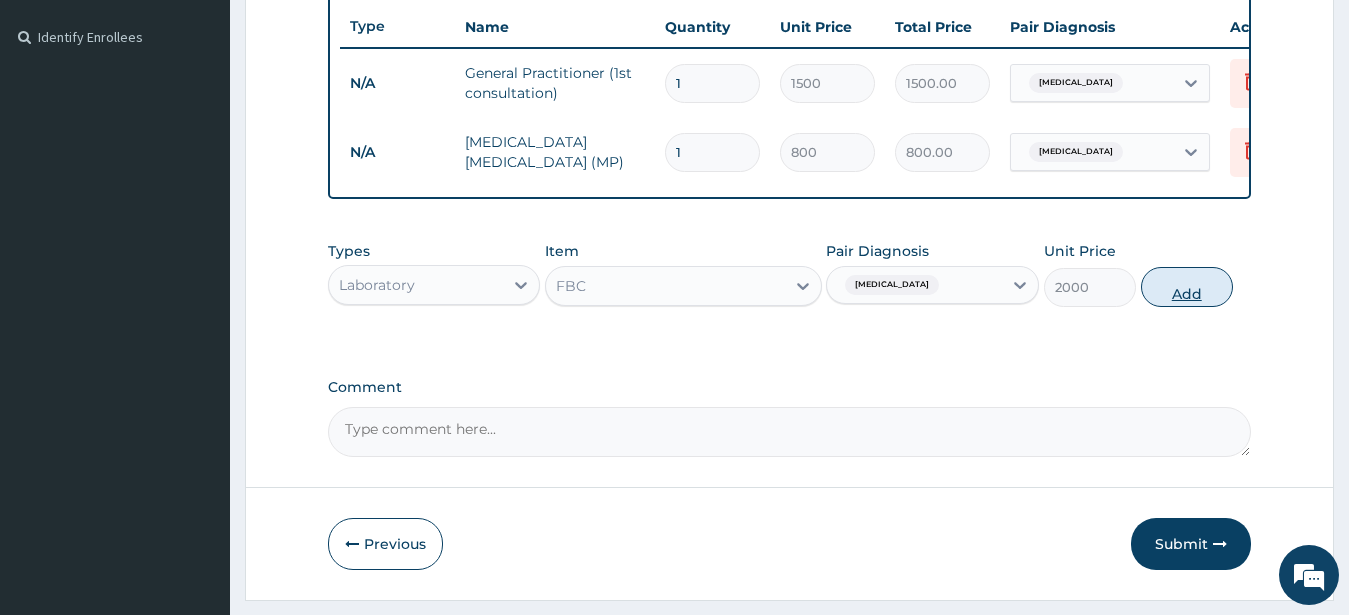 click on "Add" at bounding box center [1187, 287] 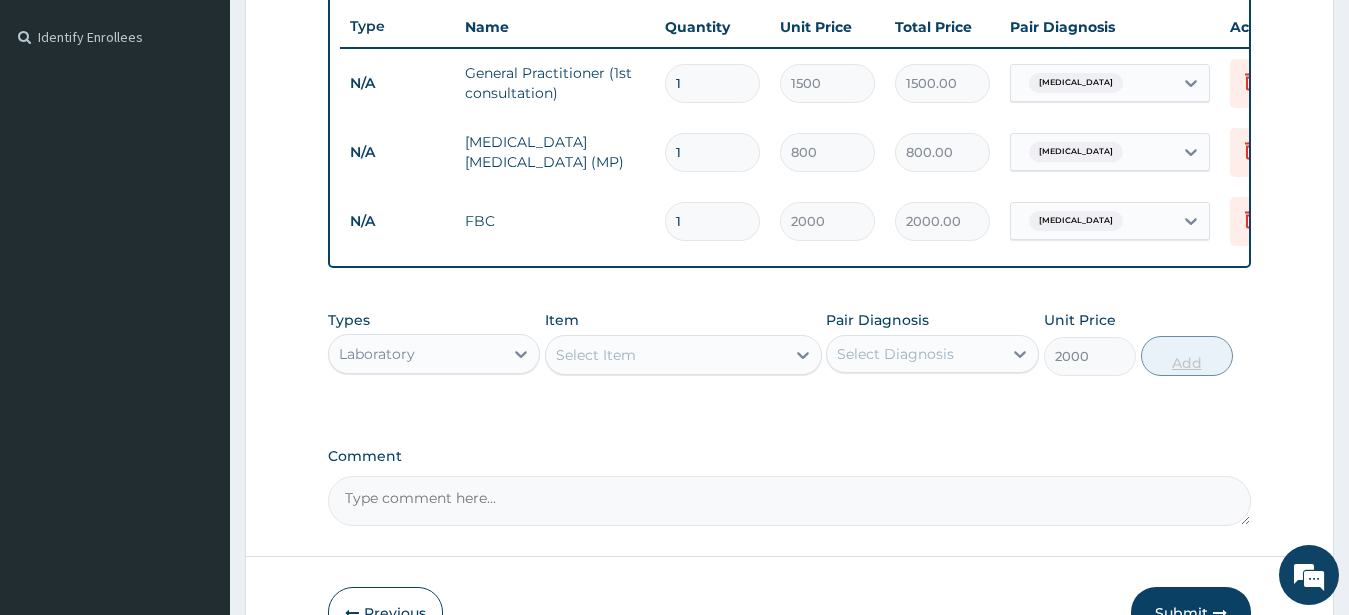 type on "0" 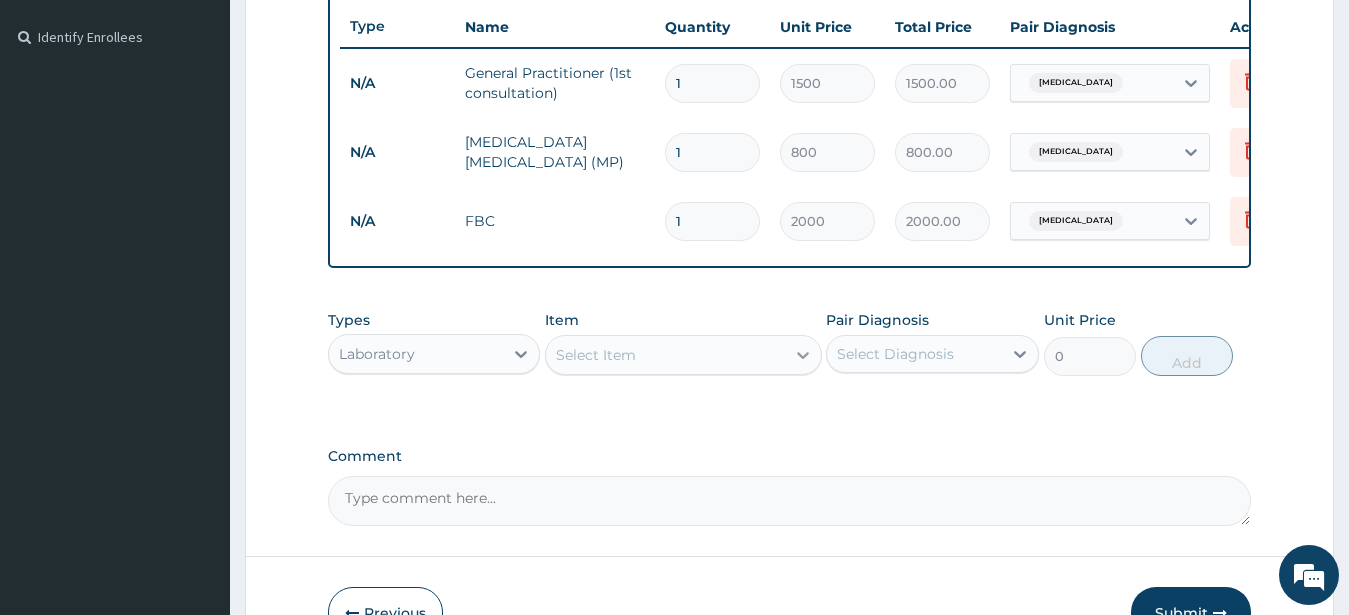 click 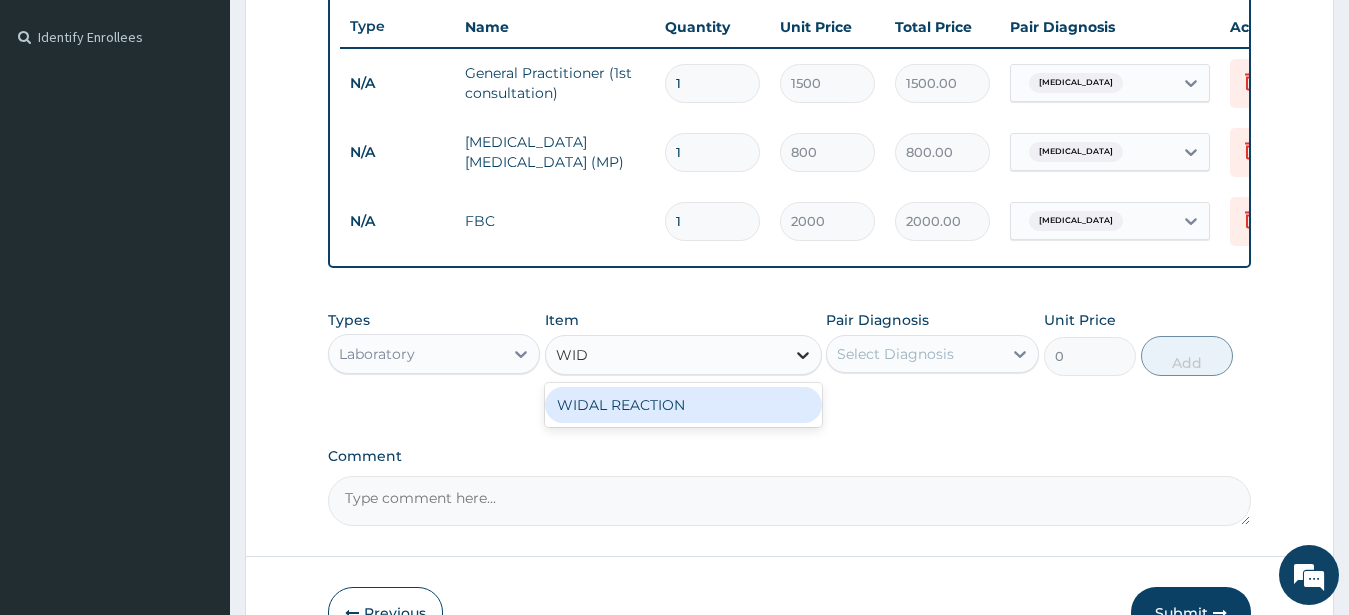 type on "WIDA" 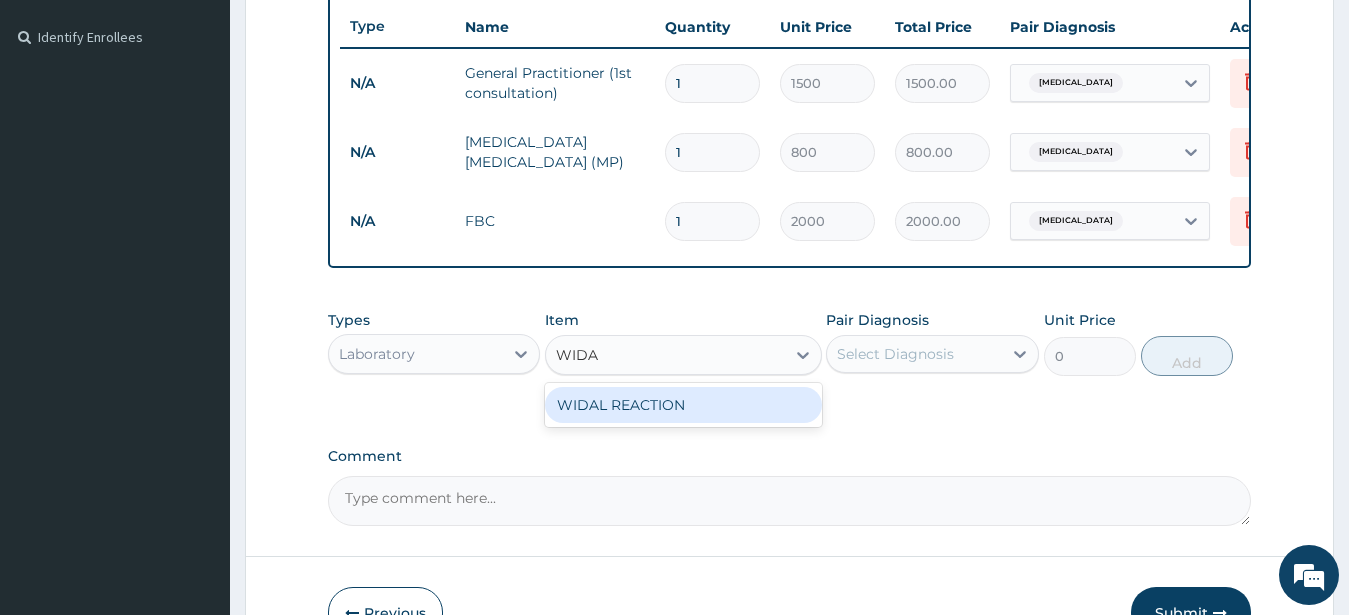 click on "WIDAL REACTION" at bounding box center [683, 405] 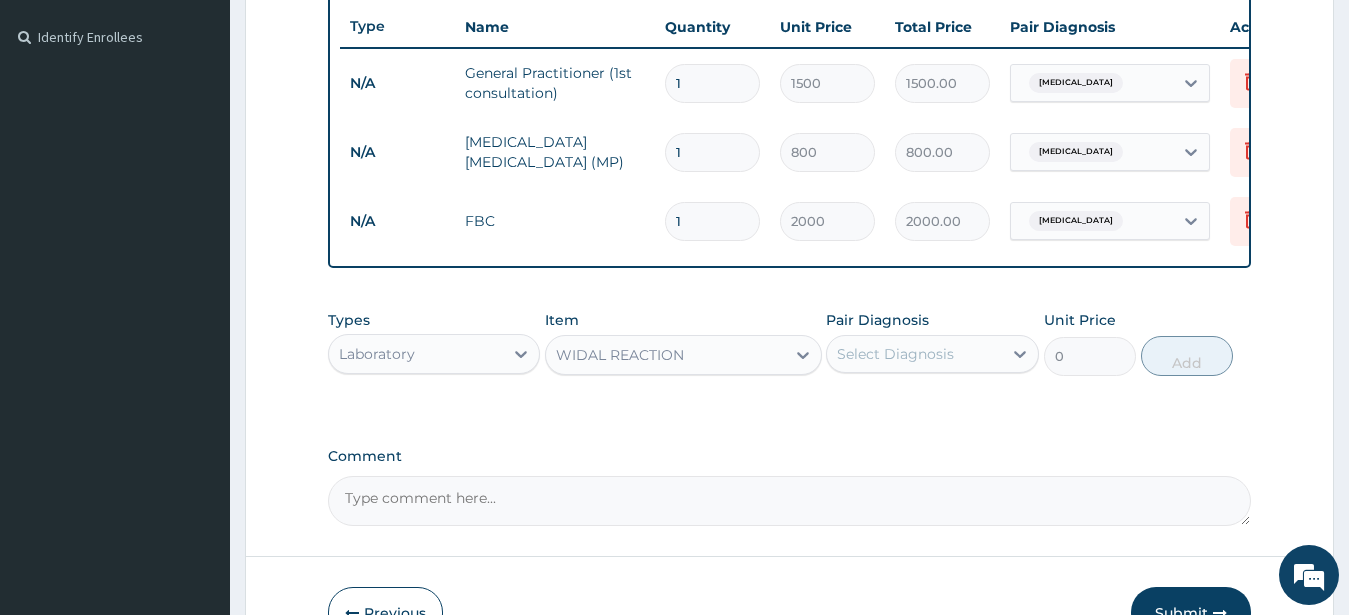 type 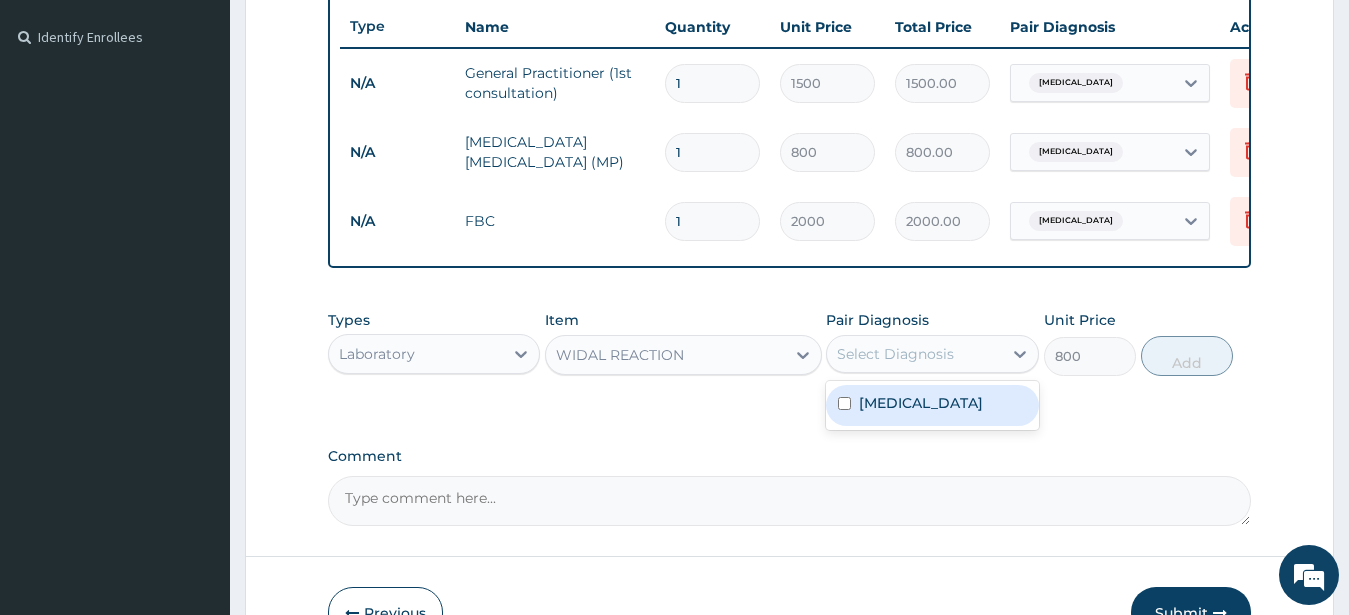 click on "Select Diagnosis" at bounding box center (914, 354) 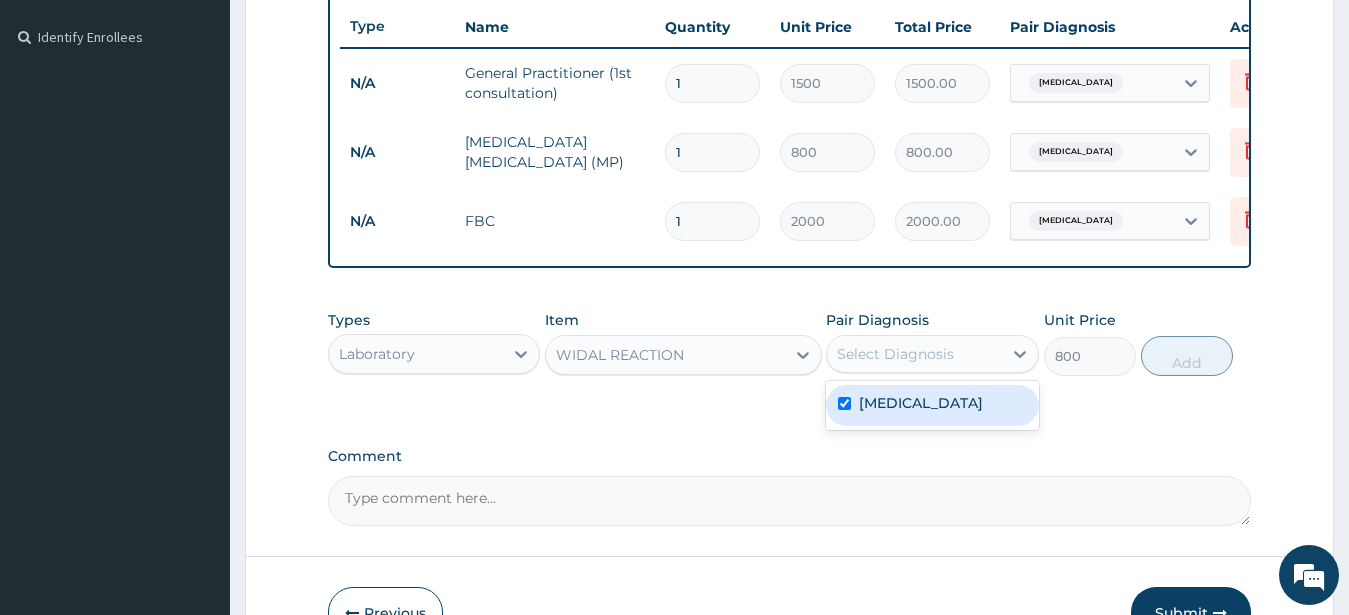 checkbox on "true" 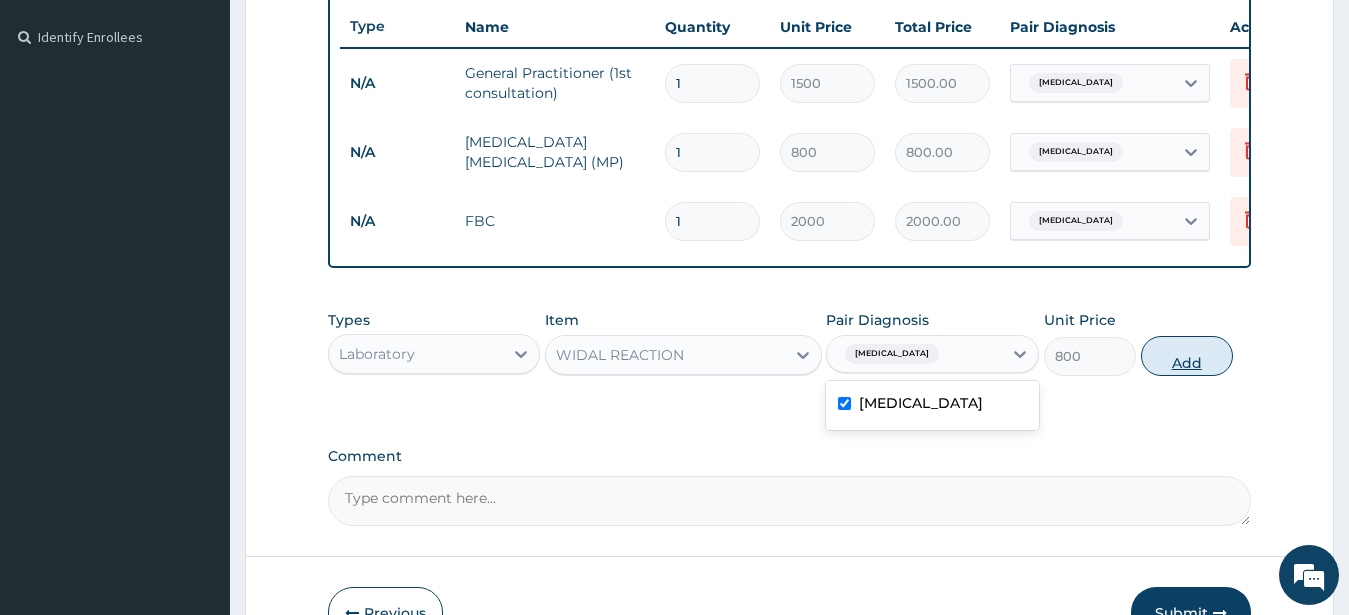 drag, startPoint x: 1010, startPoint y: 373, endPoint x: 1171, endPoint y: 387, distance: 161.60754 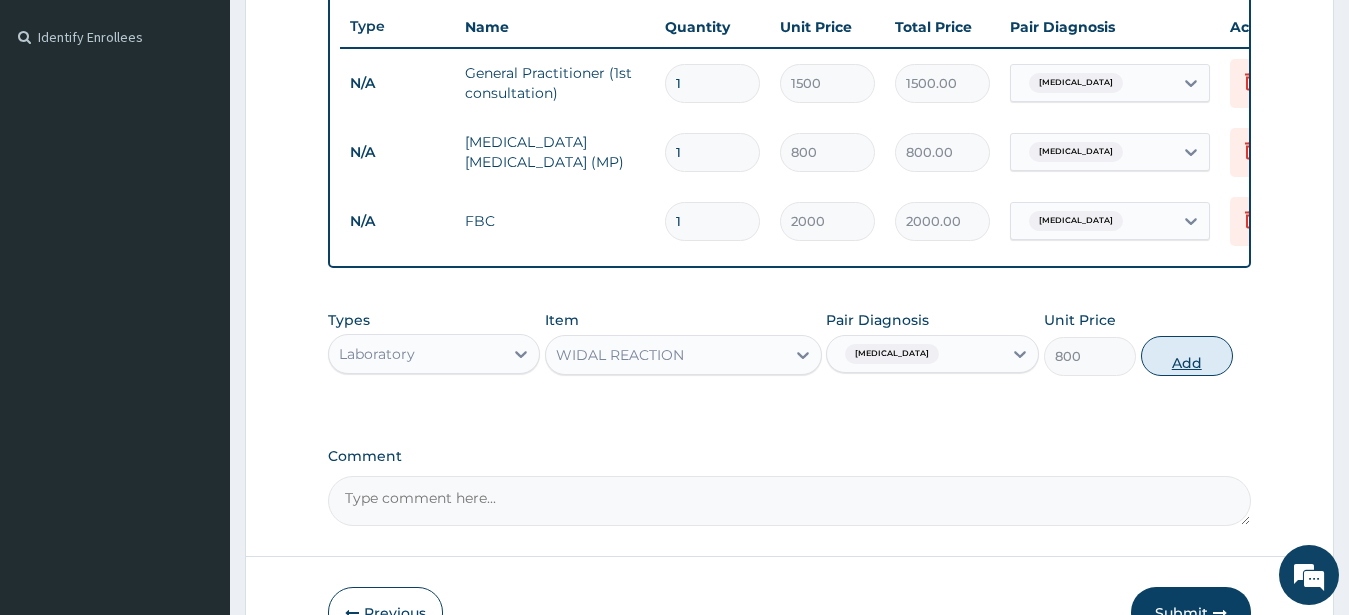 click on "Add" at bounding box center [1187, 356] 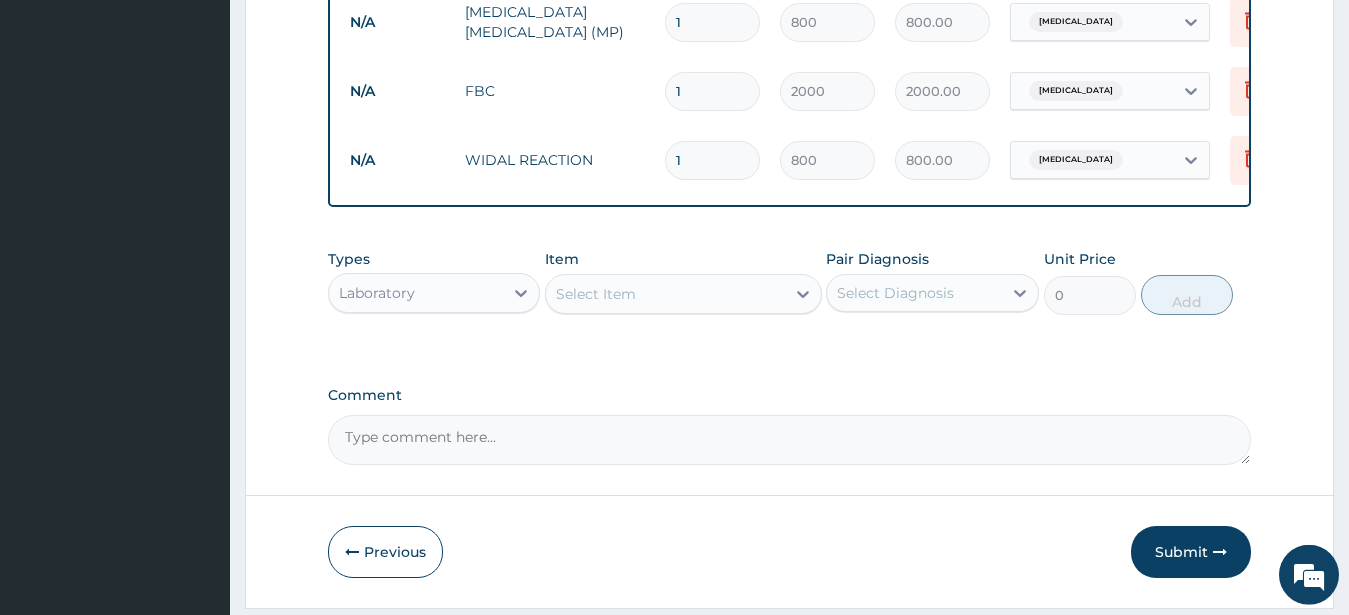 scroll, scrollTop: 740, scrollLeft: 0, axis: vertical 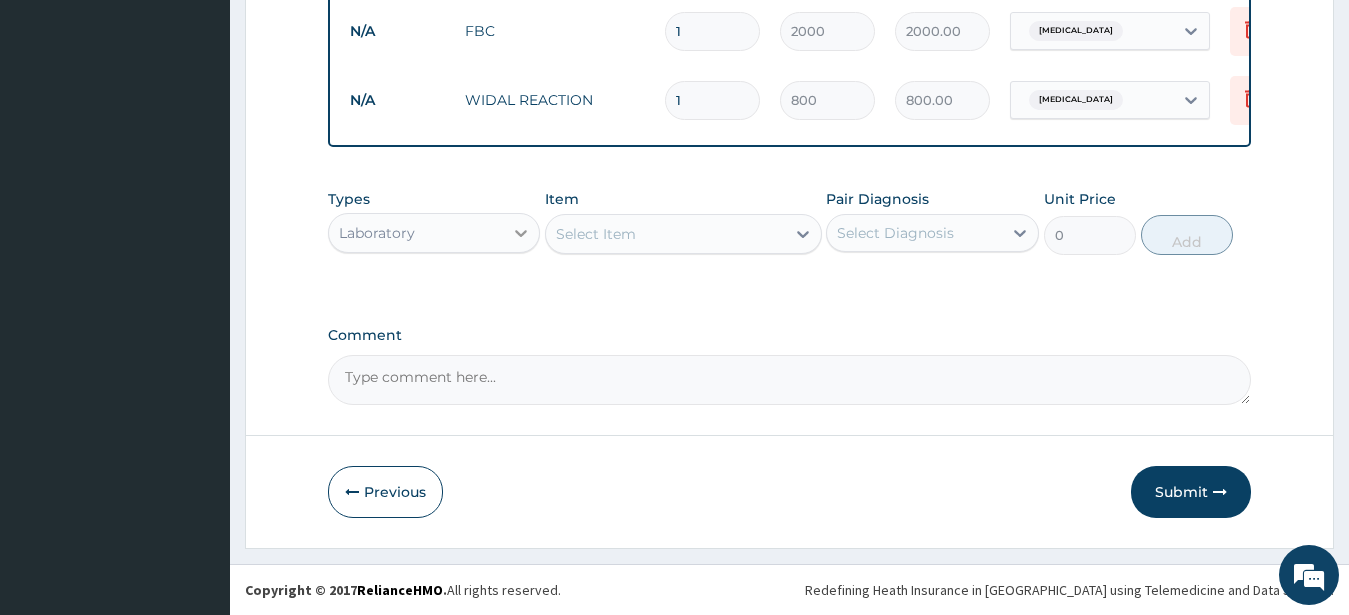 click 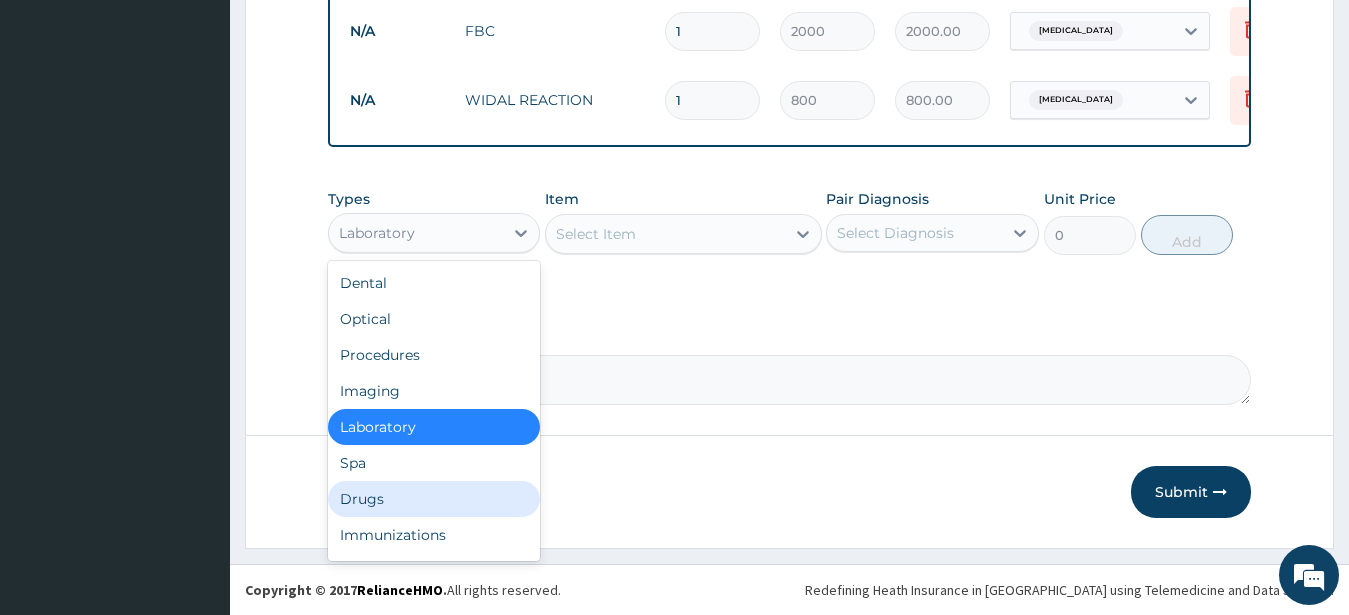 click on "Drugs" at bounding box center (434, 499) 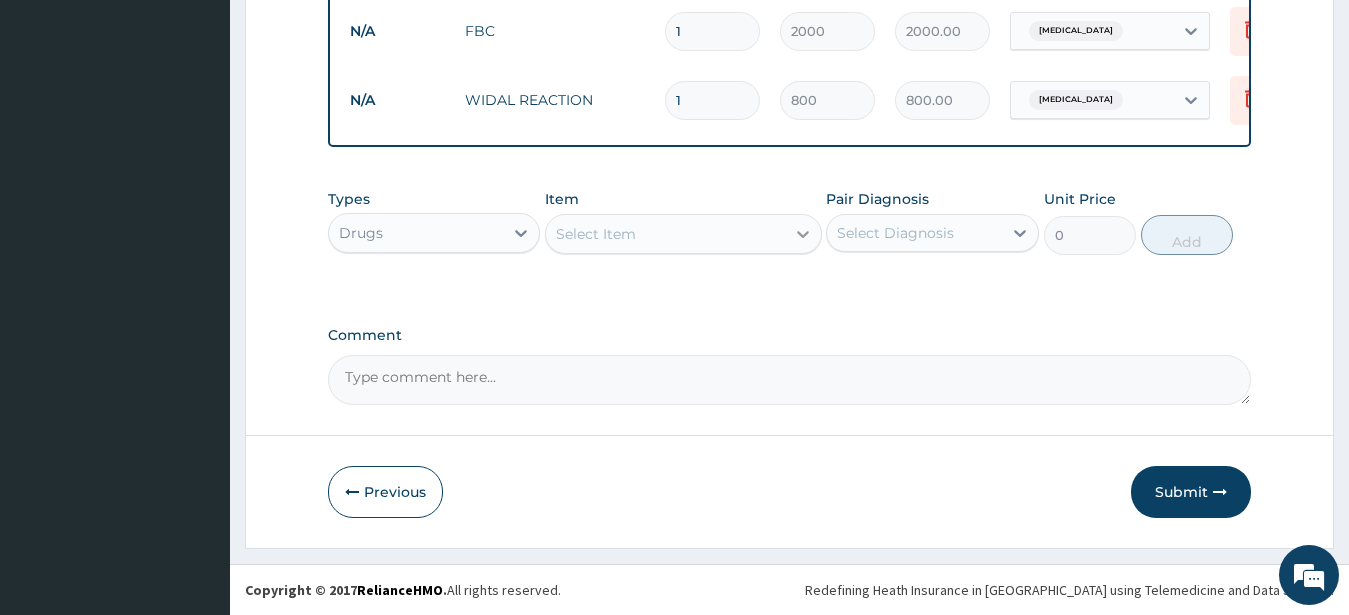 click 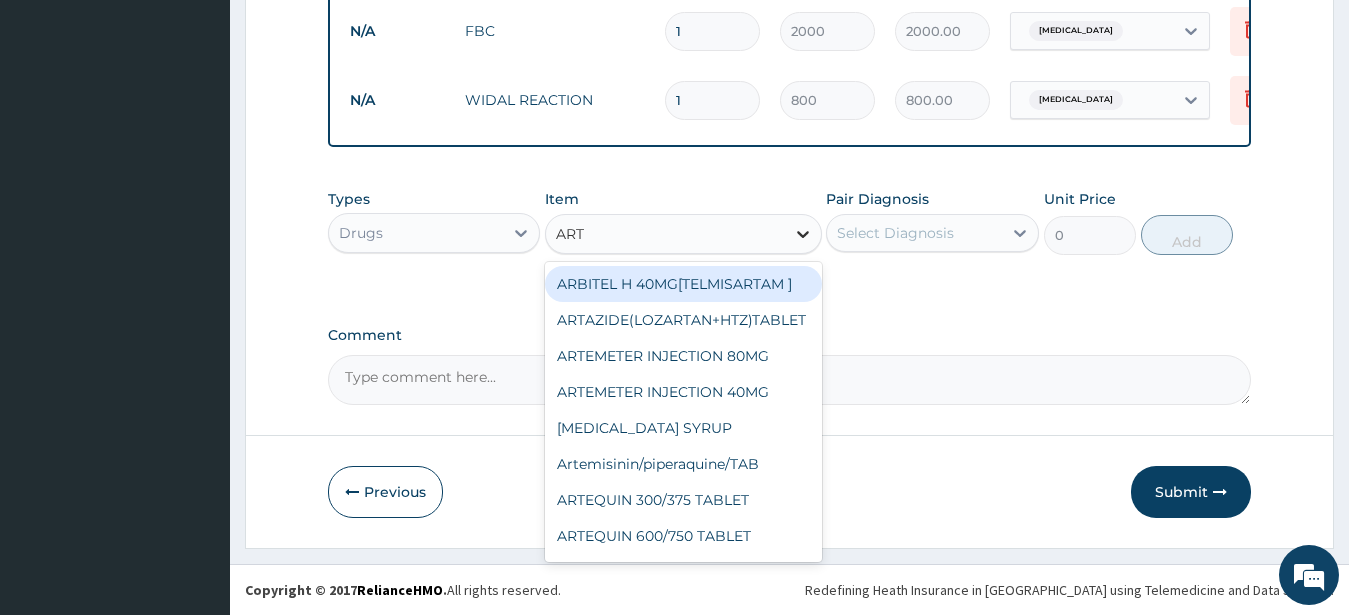 type on "ARTE" 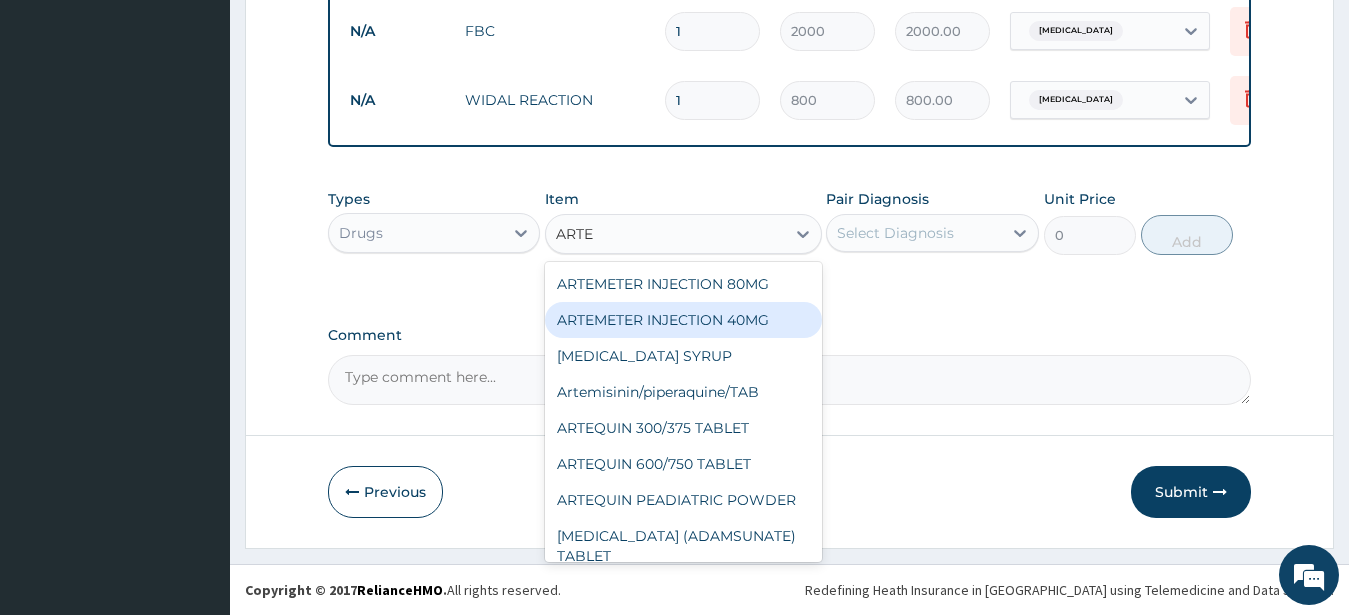 click on "ARTEMETER INJECTION 40MG" at bounding box center (683, 320) 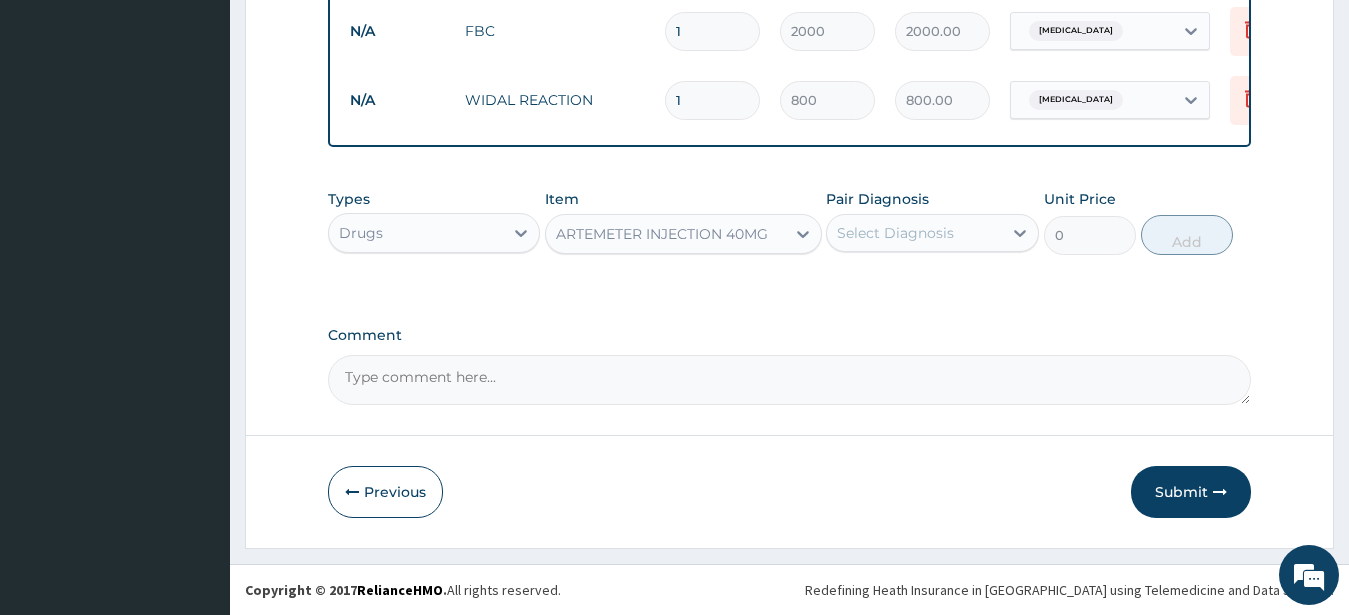 type 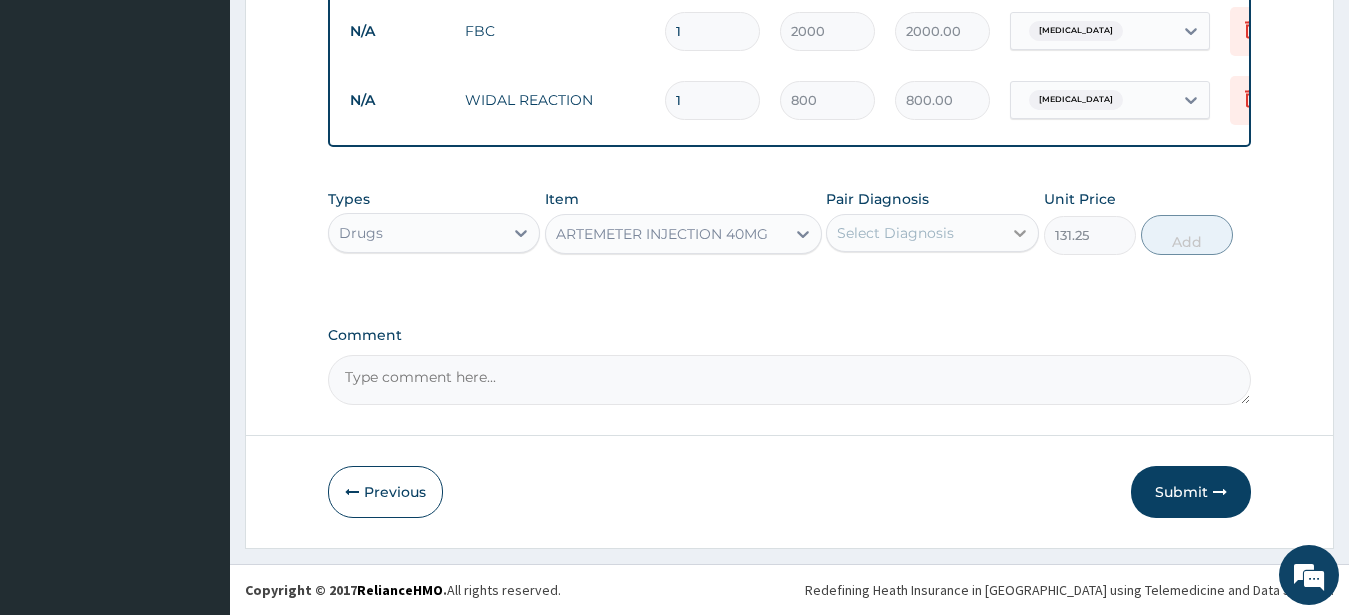 click 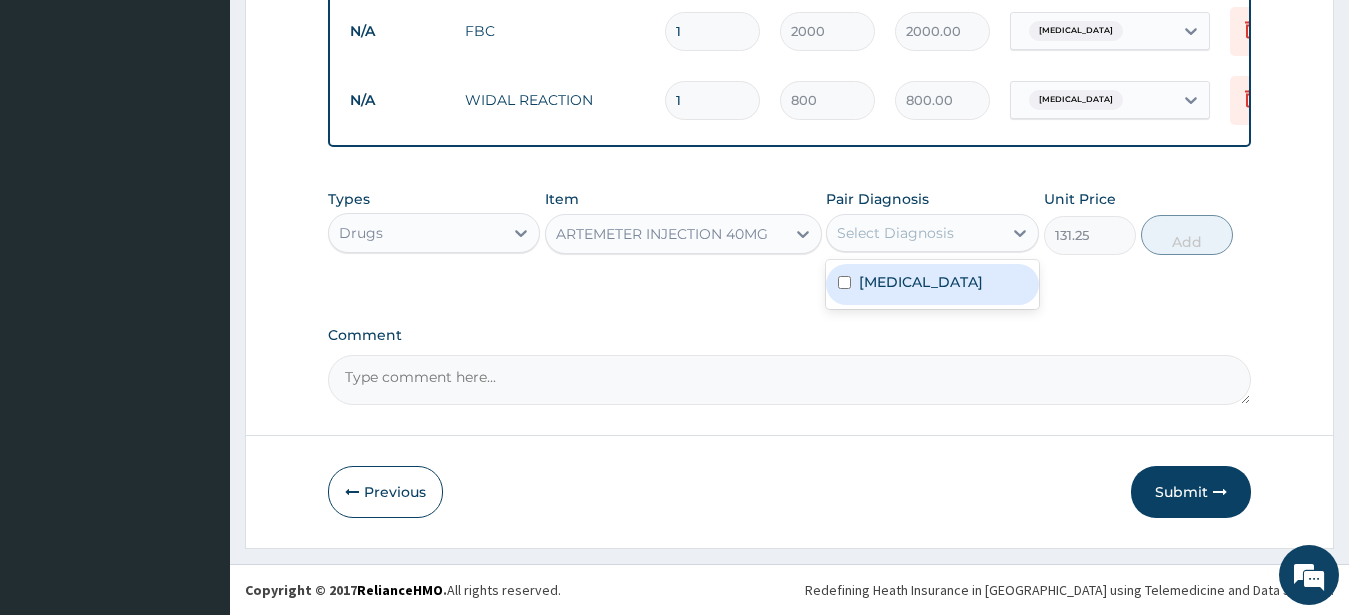 click on "[MEDICAL_DATA]" at bounding box center [932, 284] 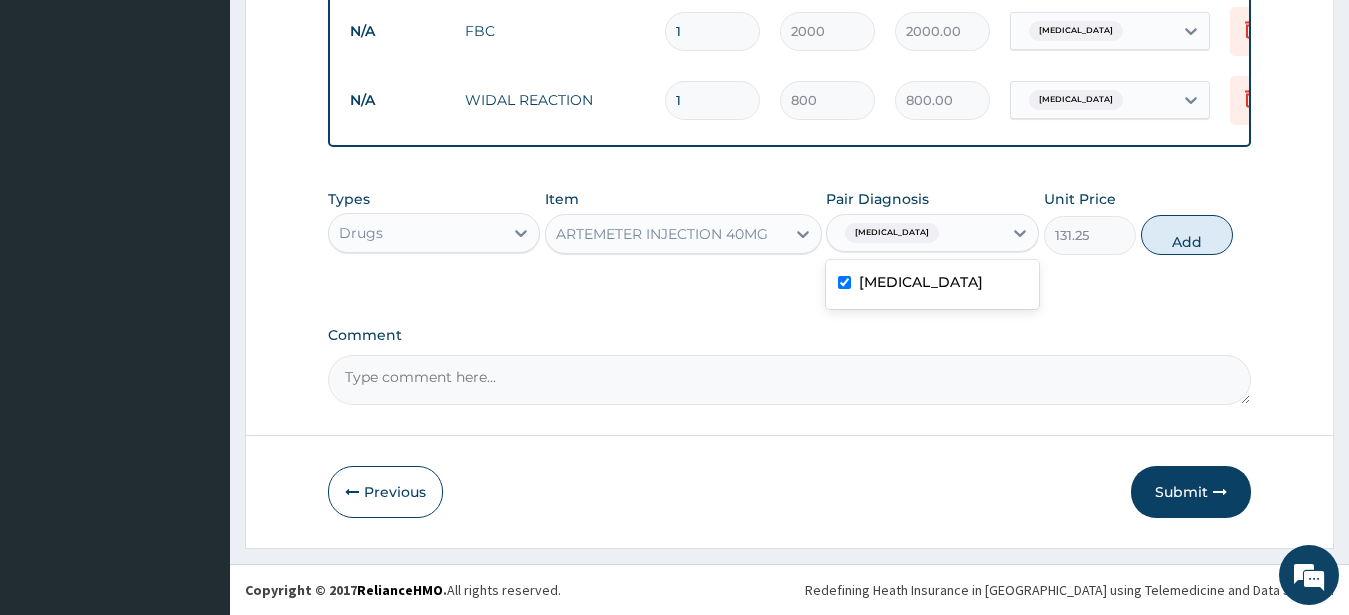 checkbox on "true" 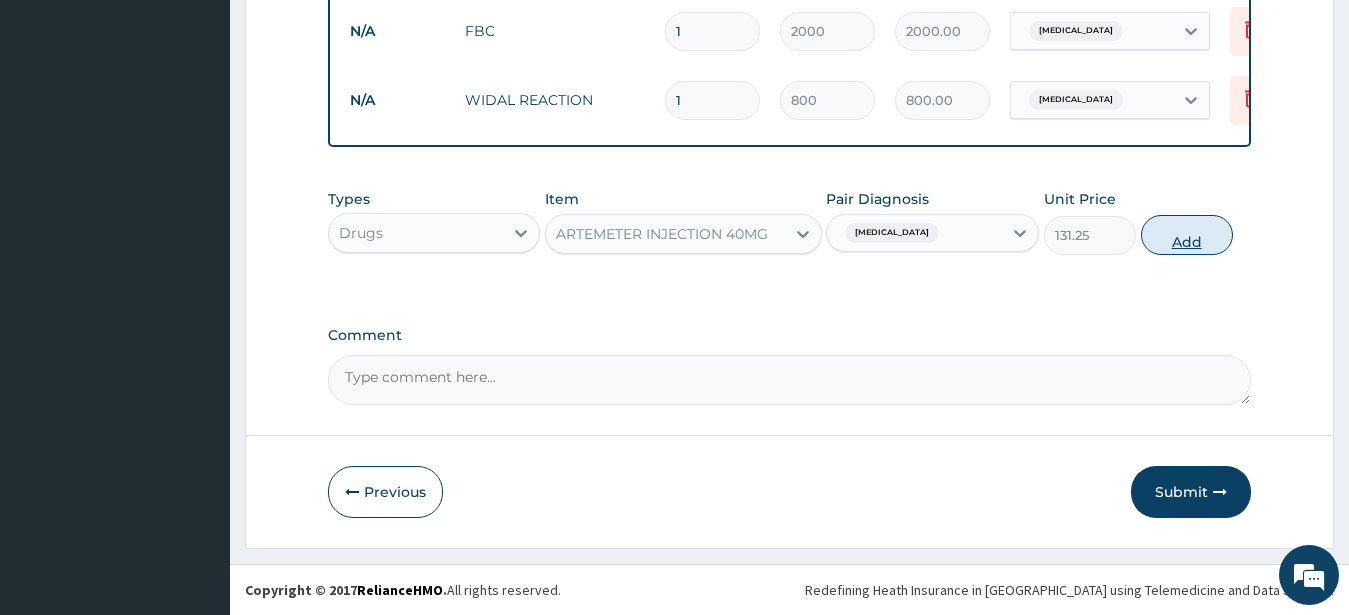 click on "Add" at bounding box center [1187, 235] 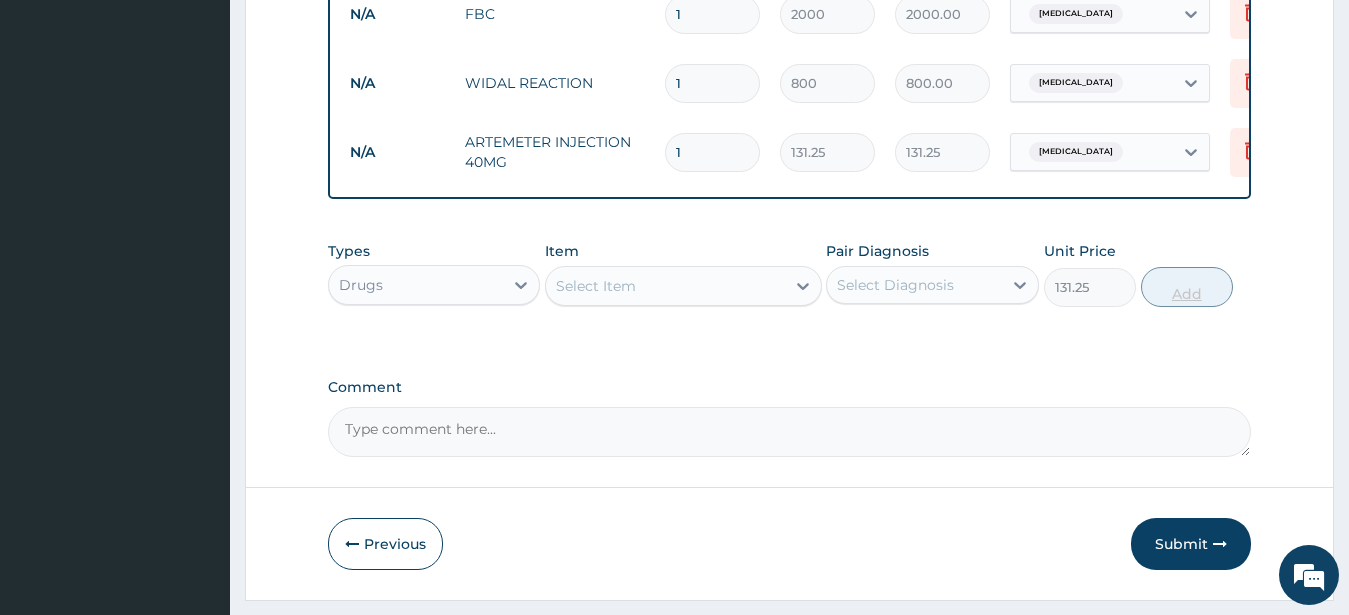 type on "0" 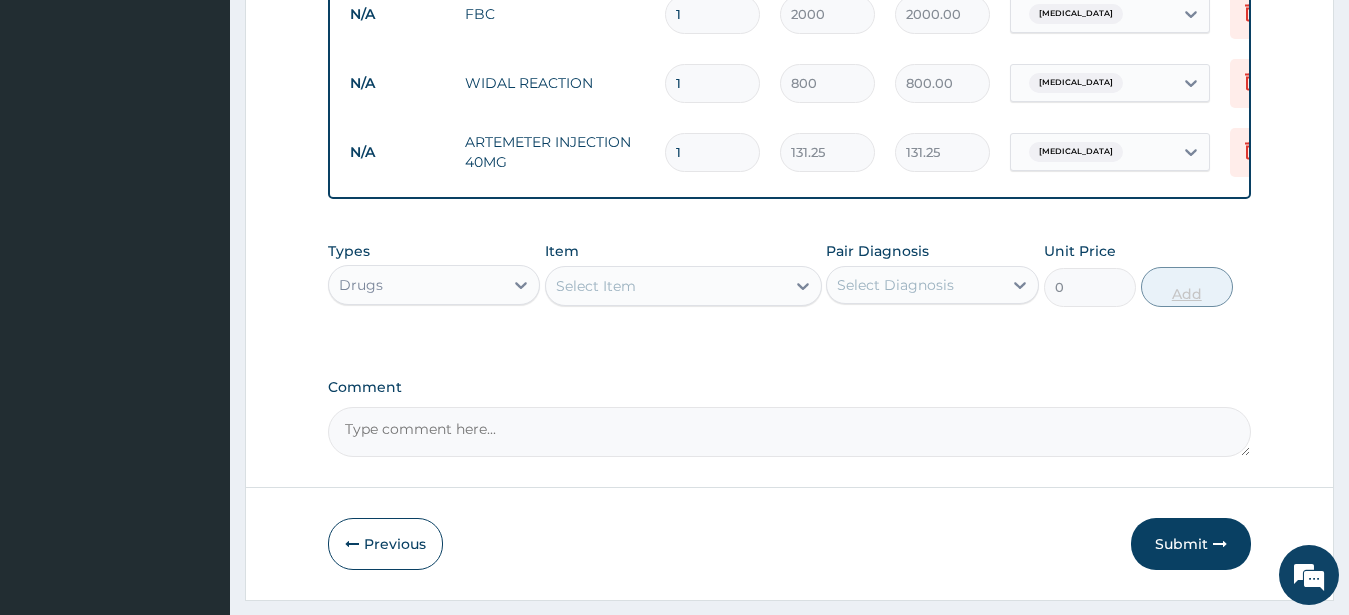 type 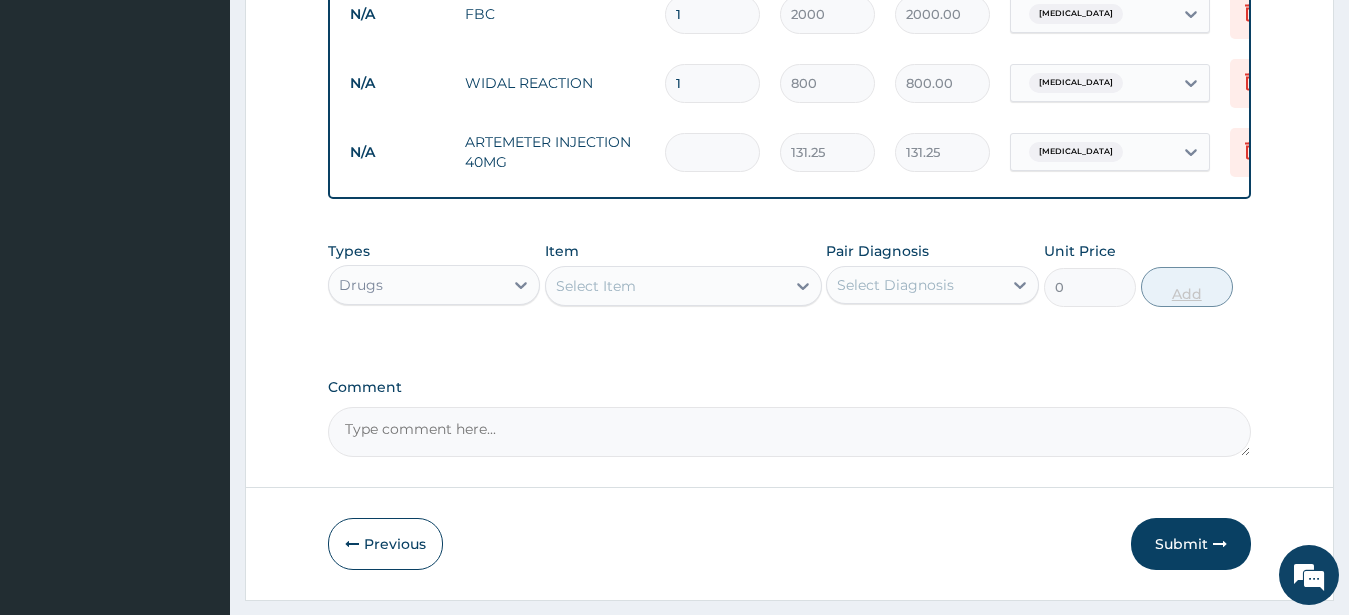 type on "0.00" 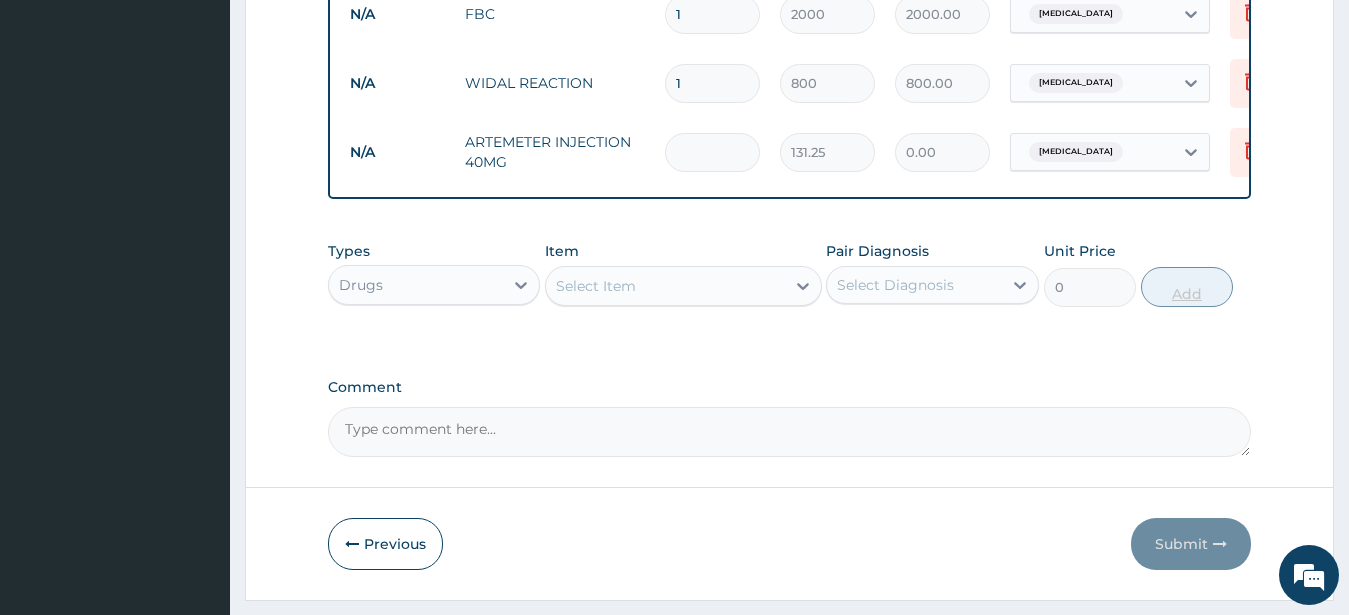 type on "2" 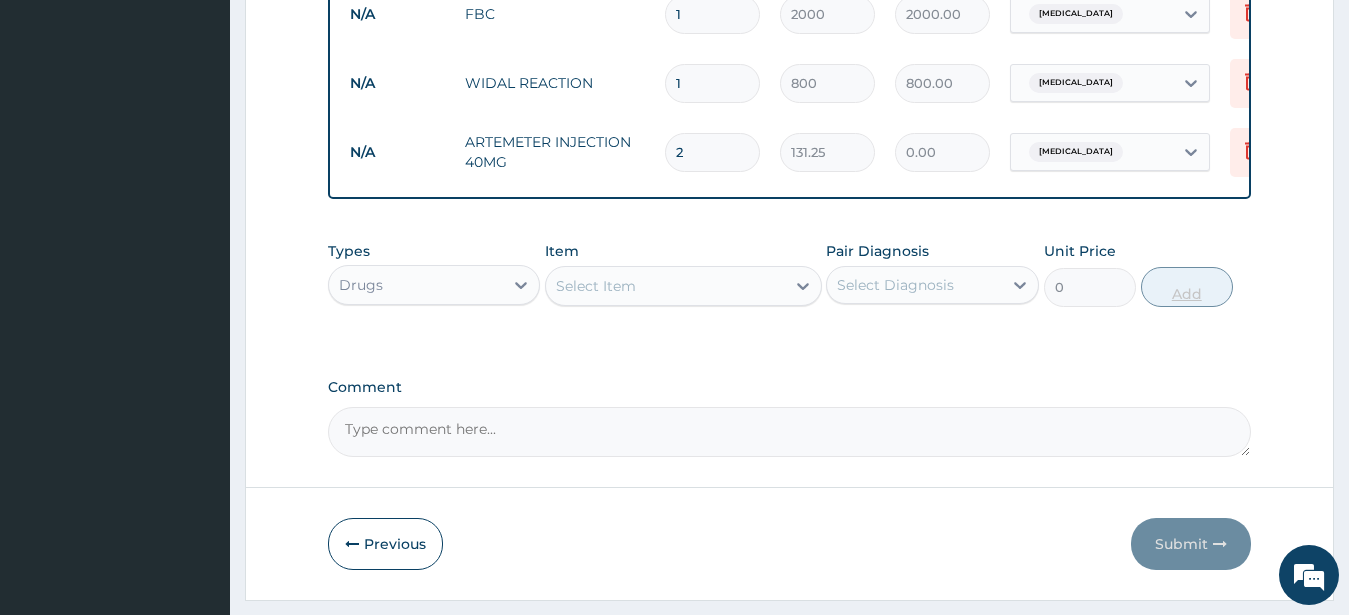 type on "262.50" 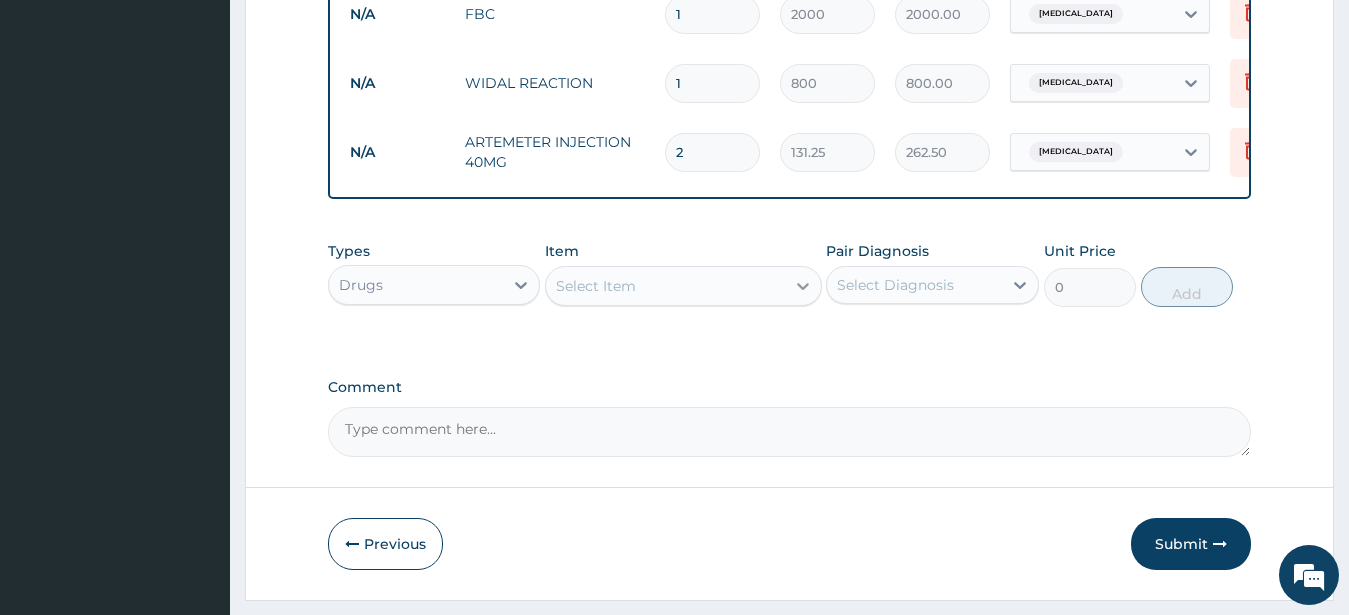type on "2" 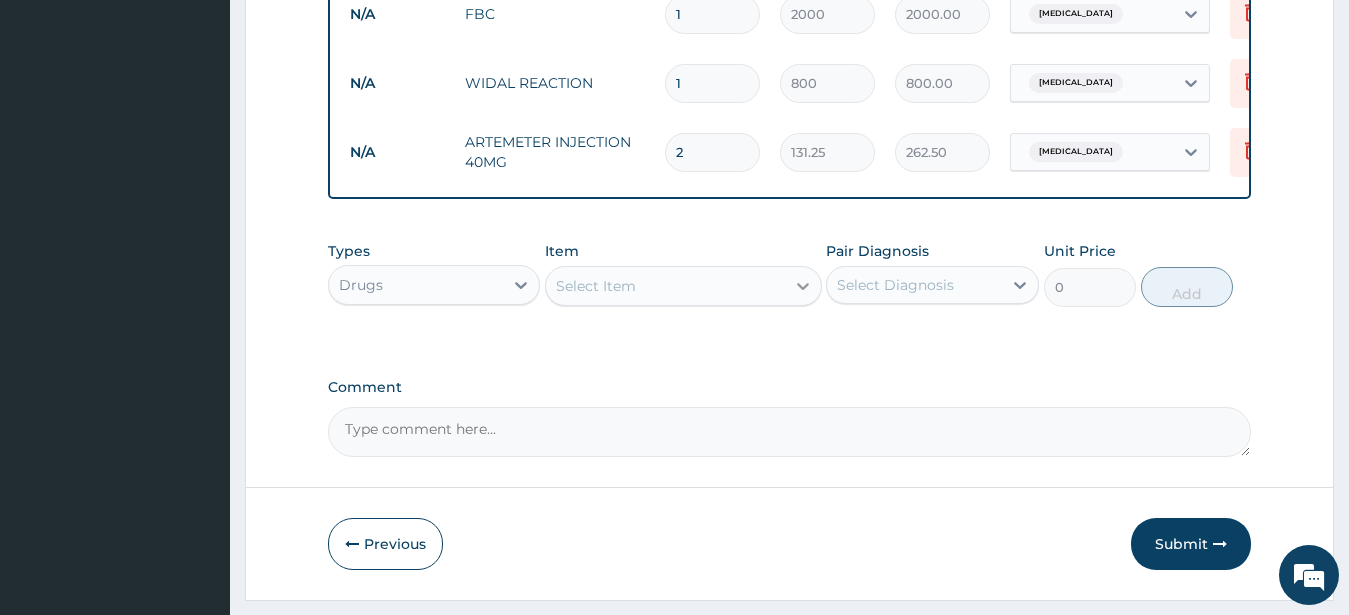 click 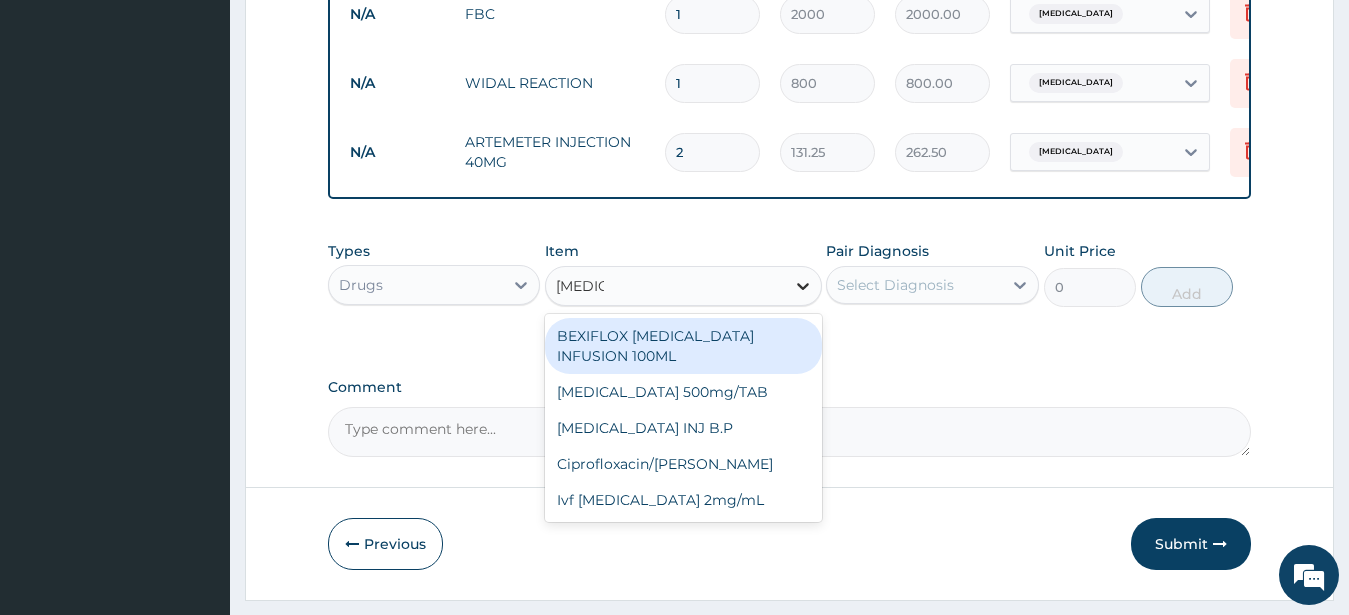 type on "CIPROF" 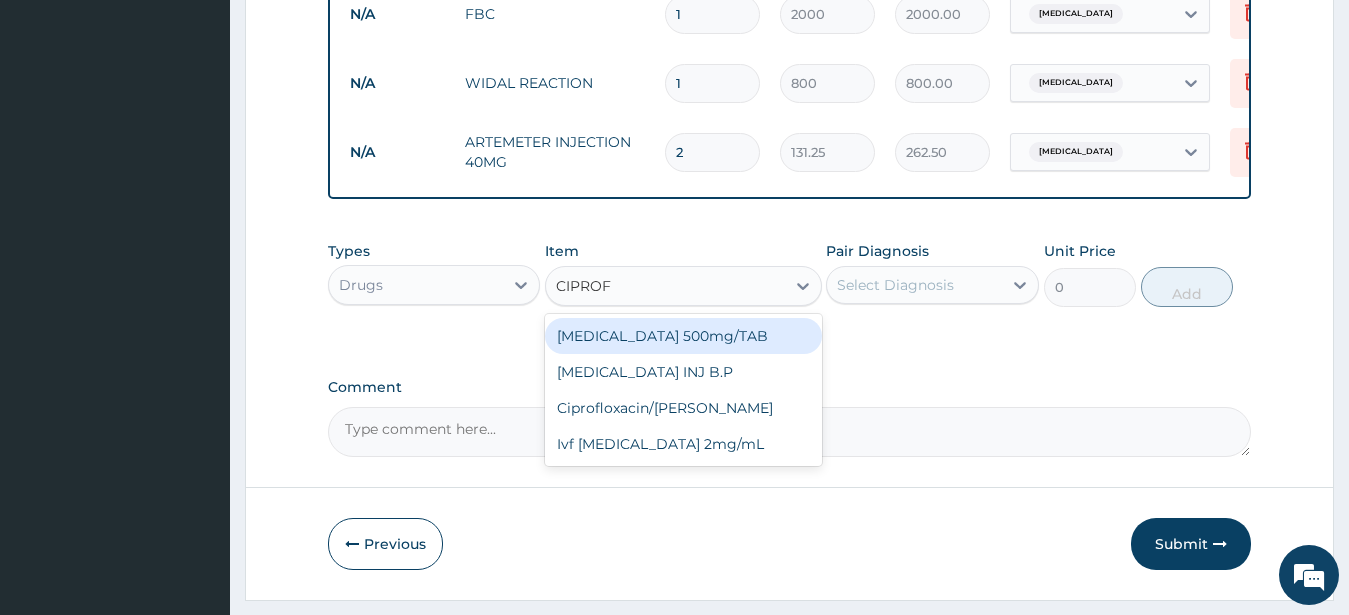 click on "[MEDICAL_DATA] 500mg/TAB" at bounding box center [683, 336] 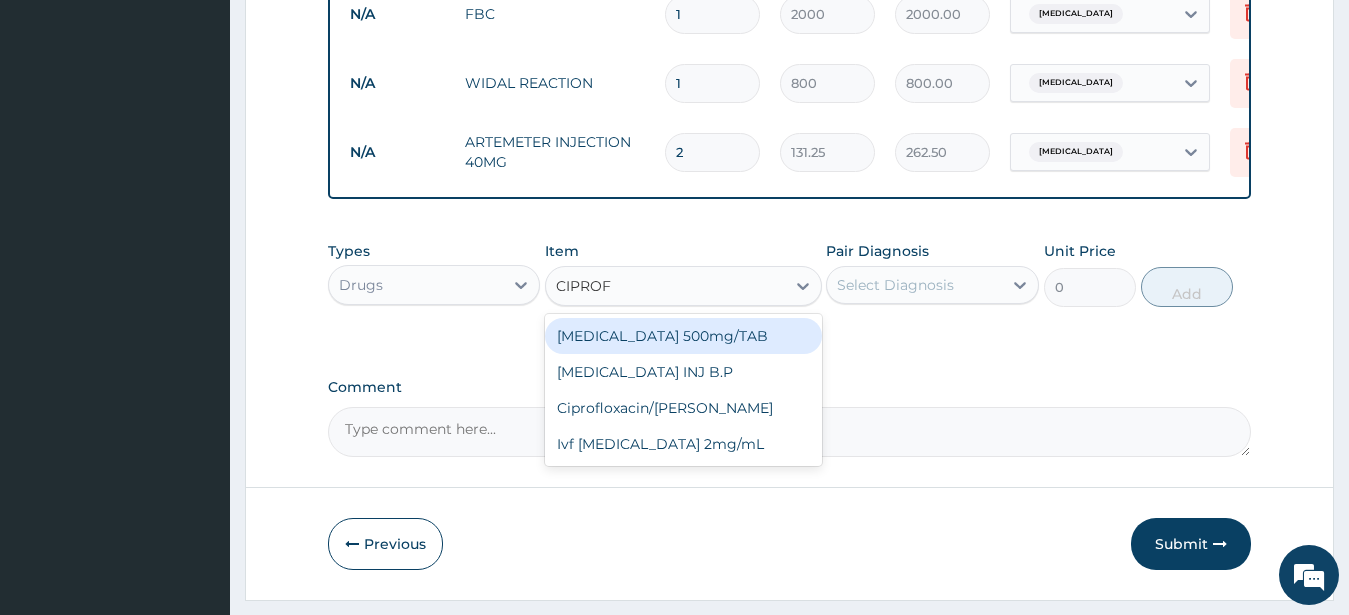 type 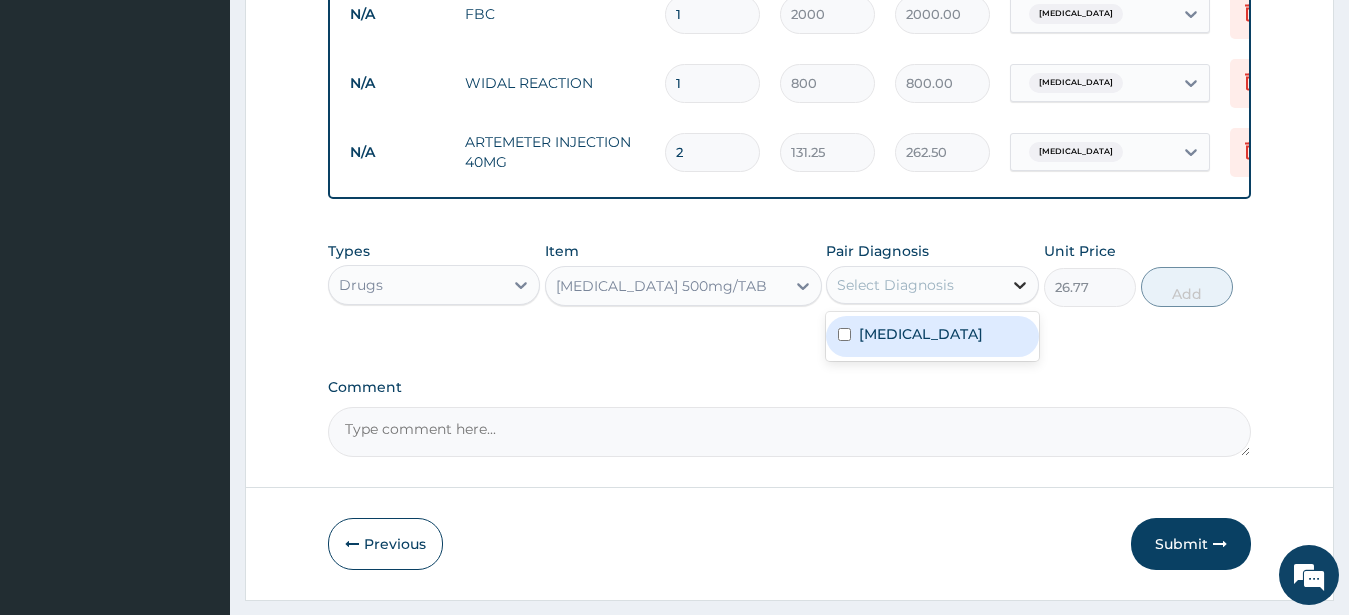 click 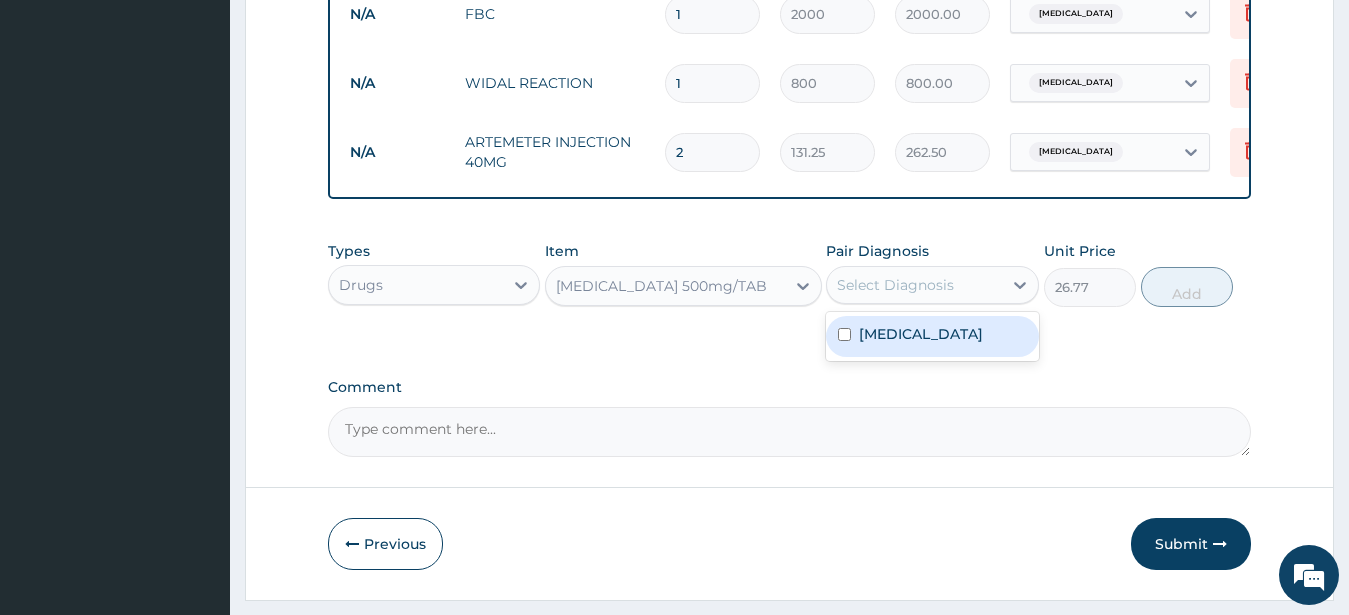 drag, startPoint x: 864, startPoint y: 347, endPoint x: 964, endPoint y: 346, distance: 100.005 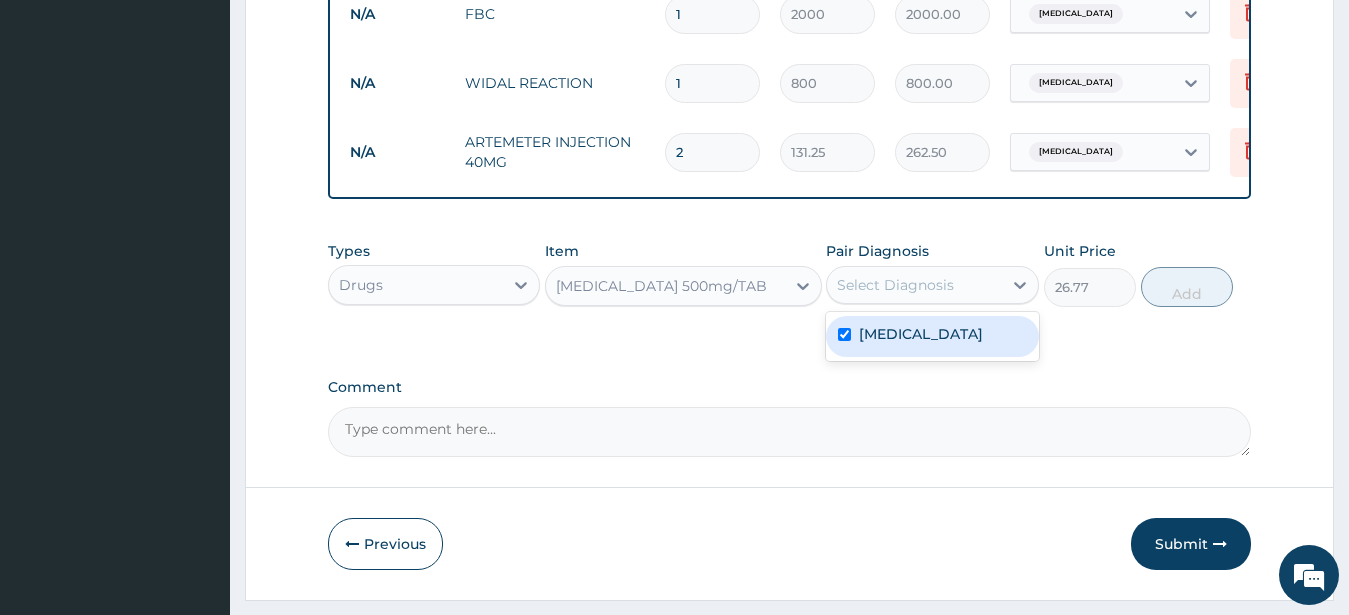 checkbox on "true" 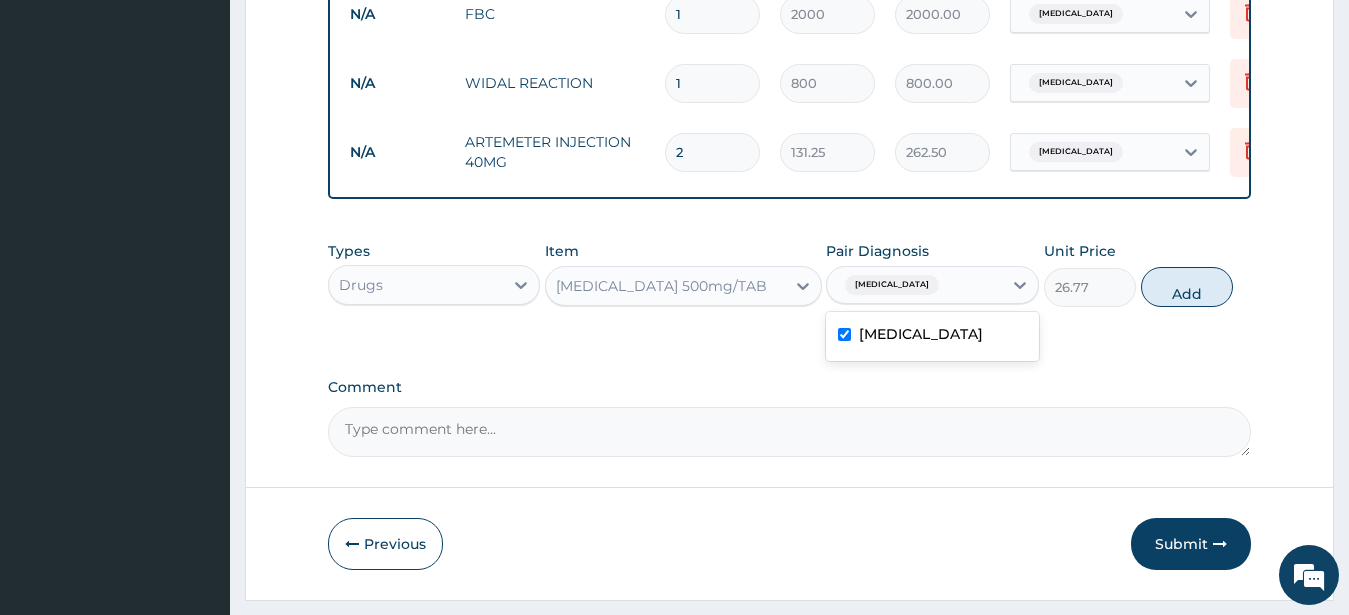 drag, startPoint x: 1018, startPoint y: 296, endPoint x: 1117, endPoint y: 302, distance: 99.18165 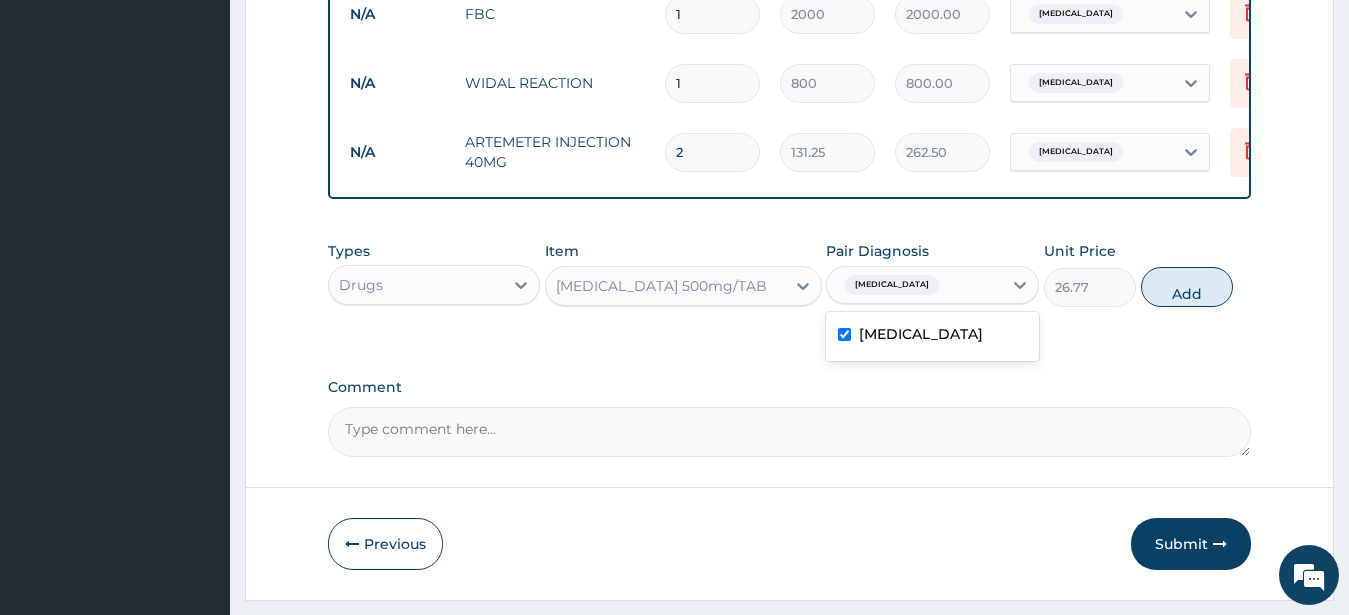 click 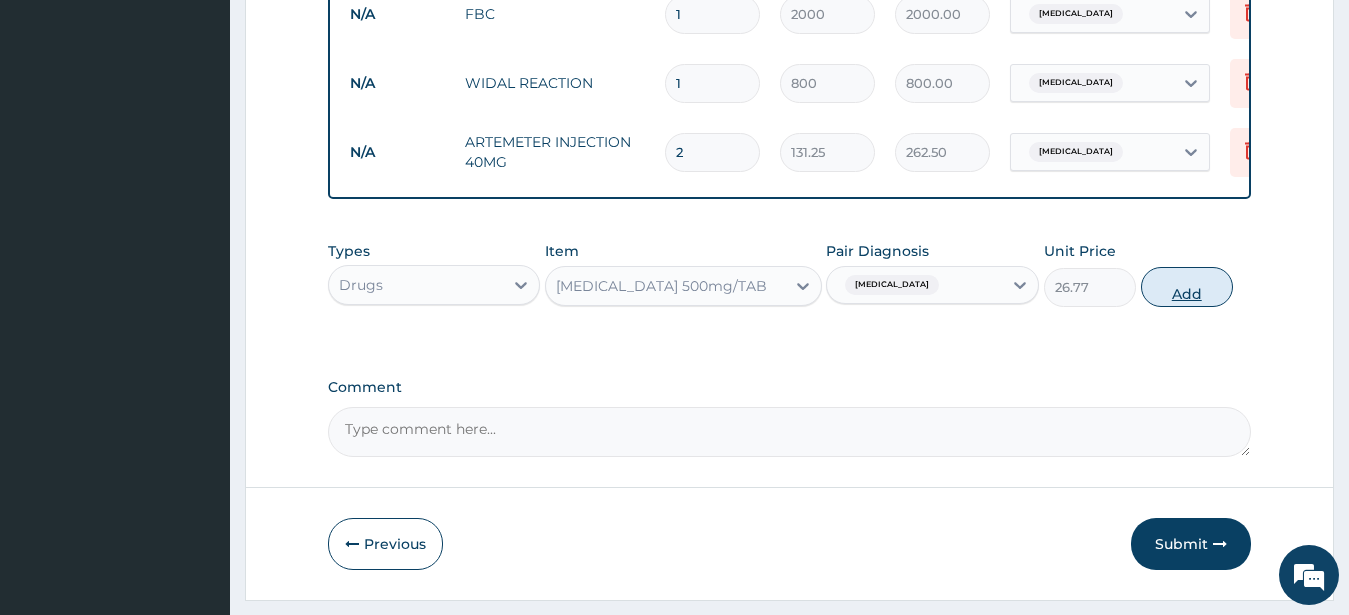 click on "Add" at bounding box center [1187, 287] 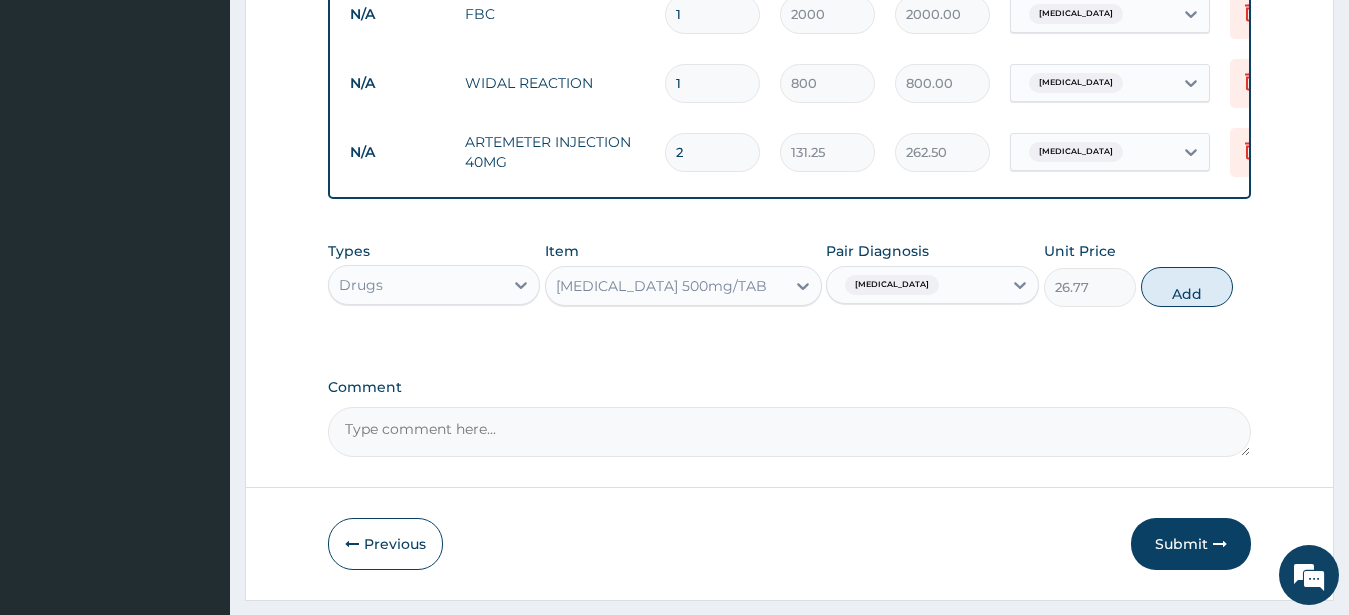 type on "0" 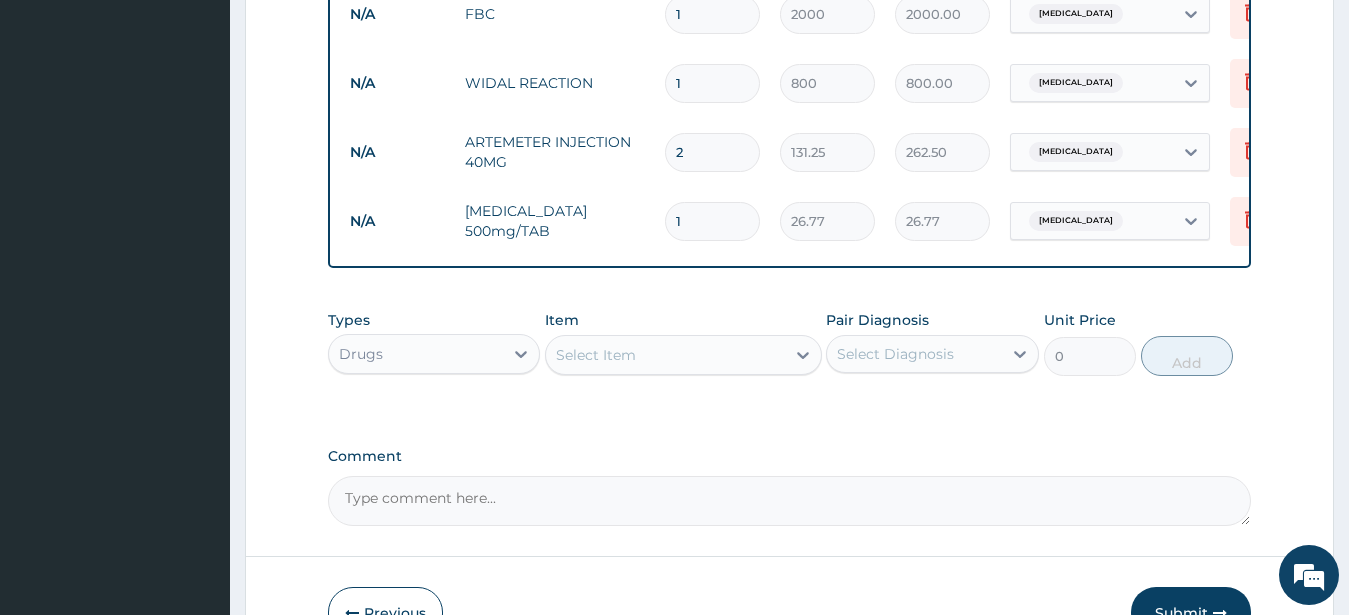 type on "10" 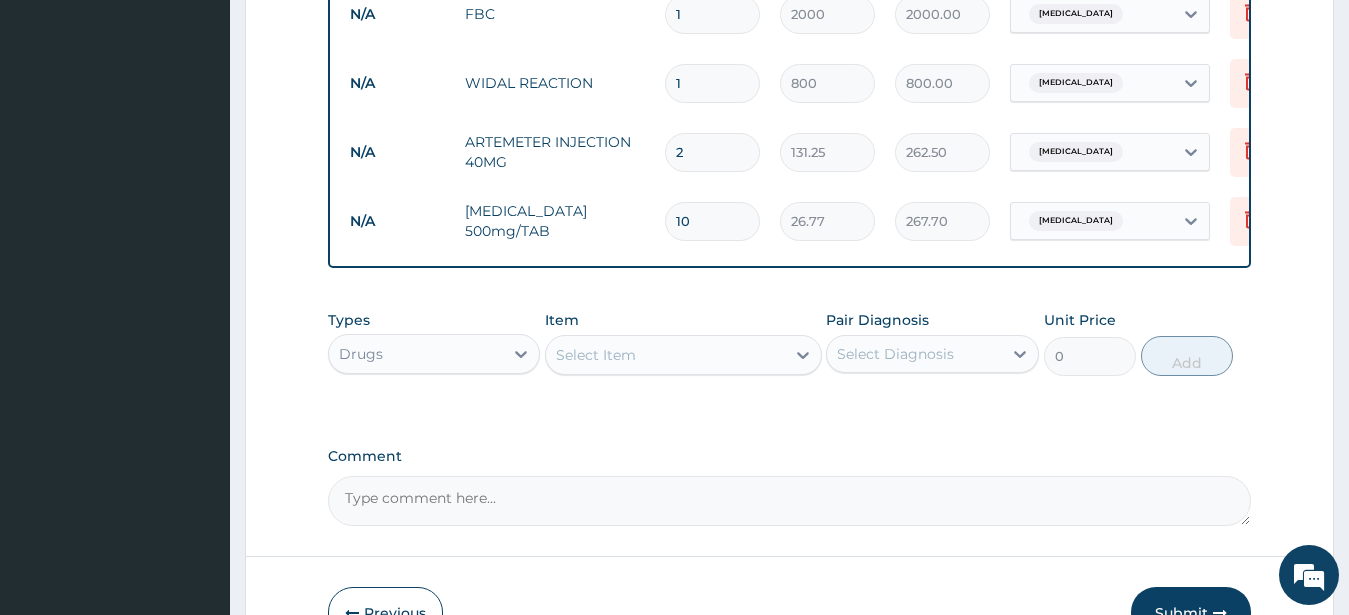 type on "267.70" 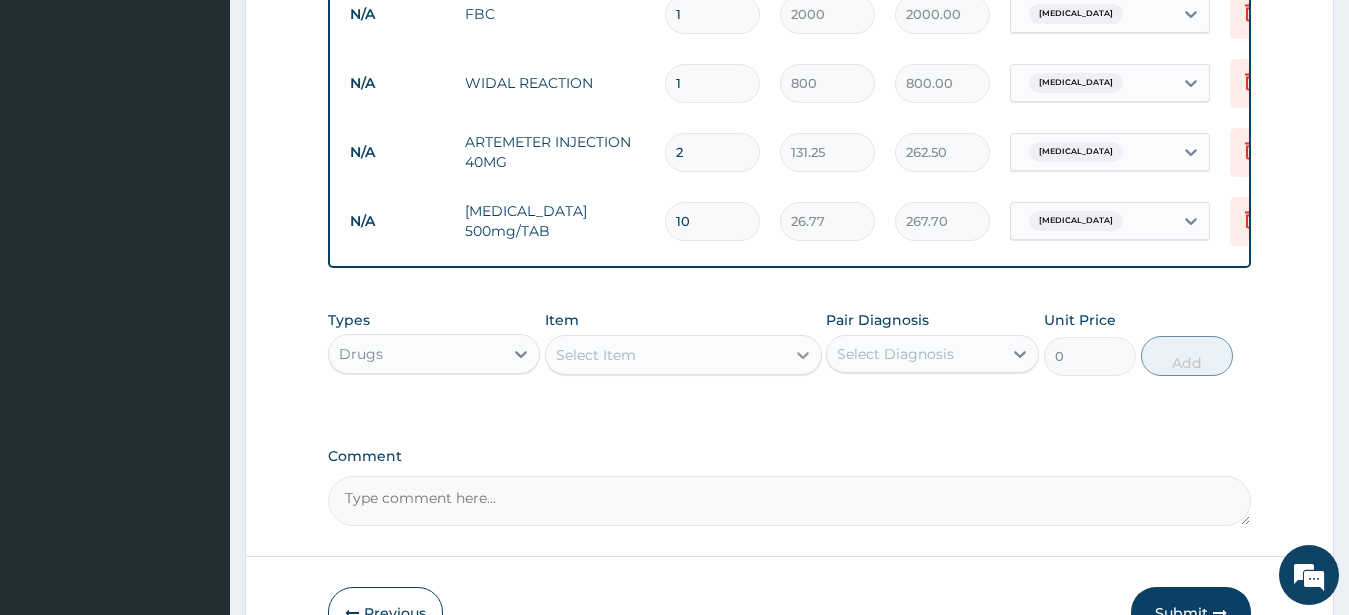 type on "10" 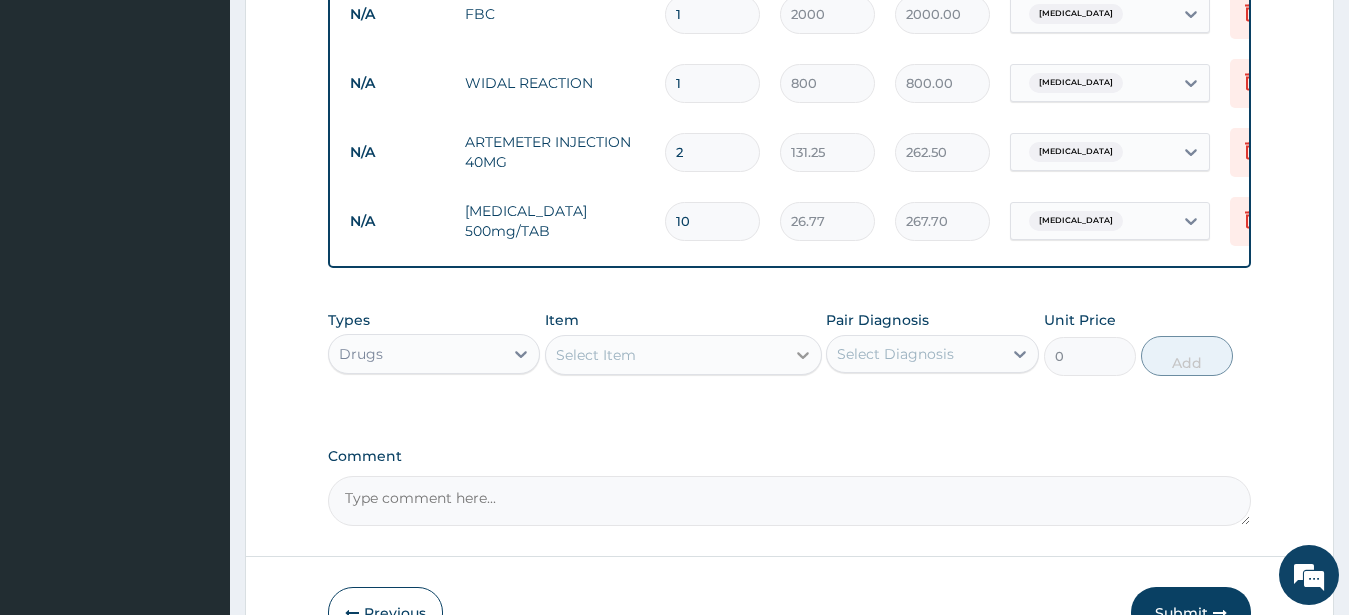 click 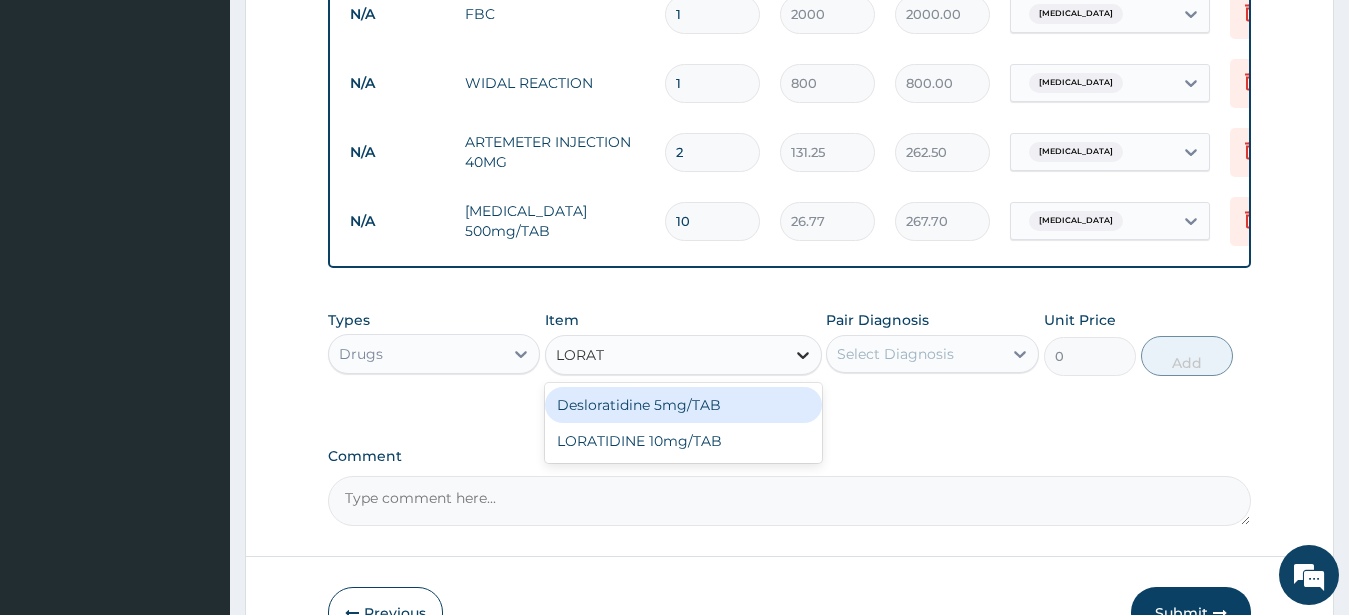 type on "LORATI" 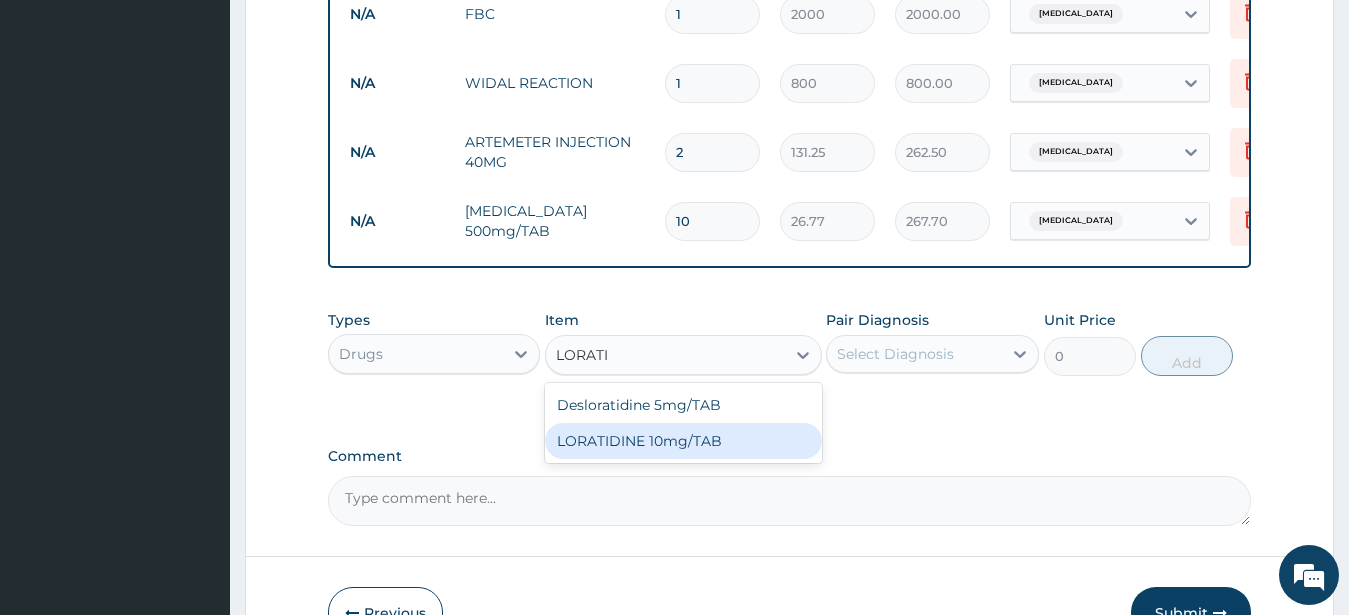 click on "LORATIDINE 10mg/TAB" at bounding box center [683, 441] 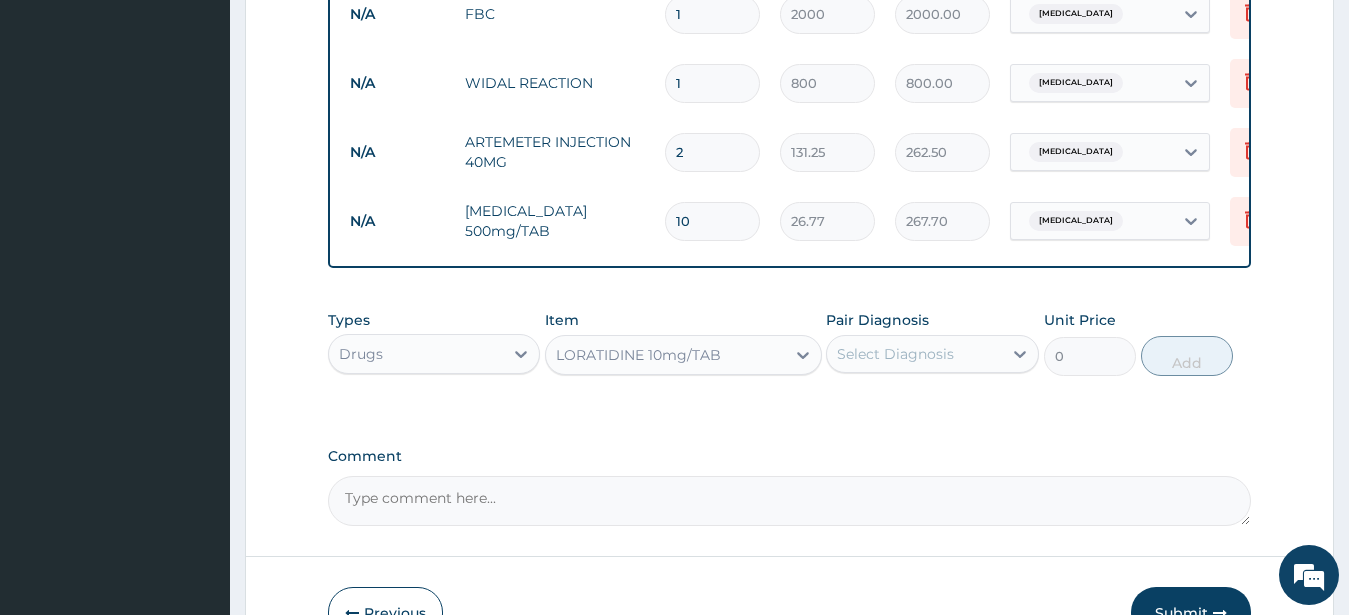 type 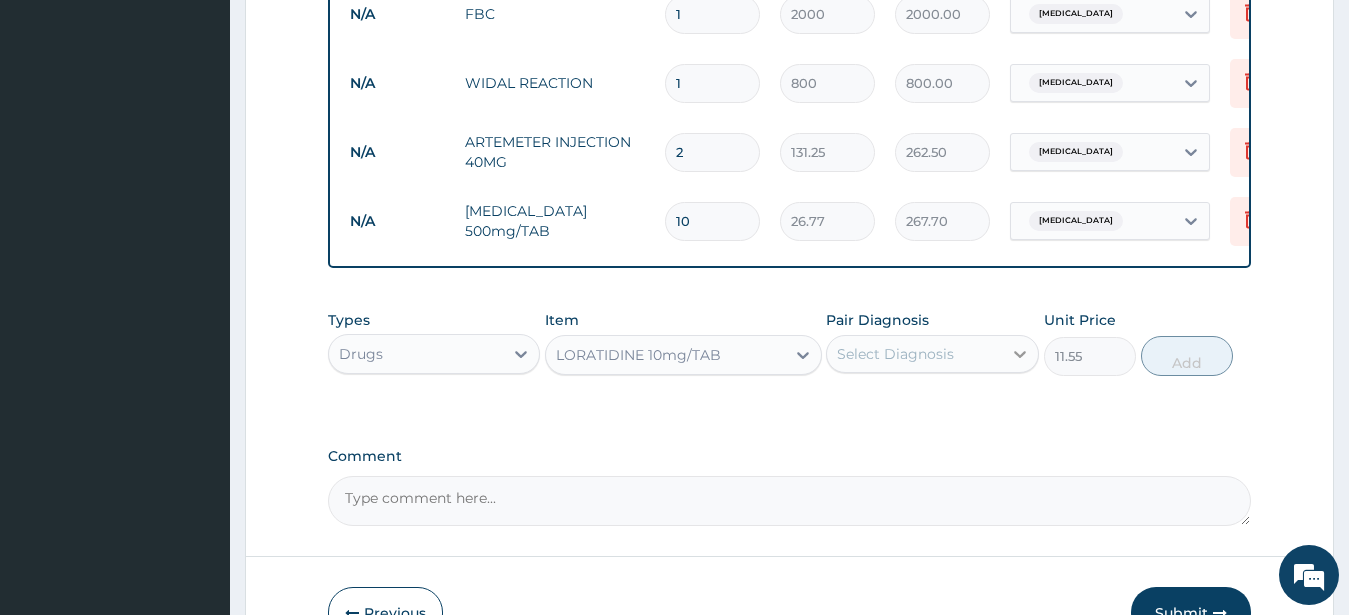 click at bounding box center (1020, 354) 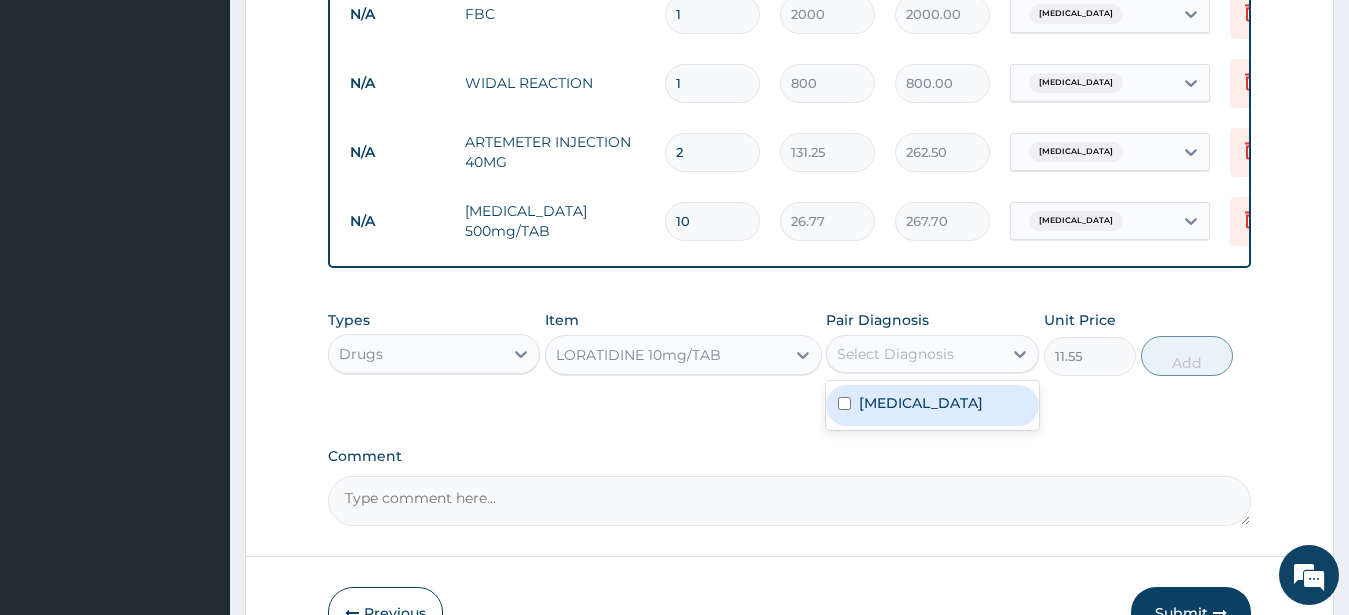 click on "[MEDICAL_DATA]" at bounding box center [921, 403] 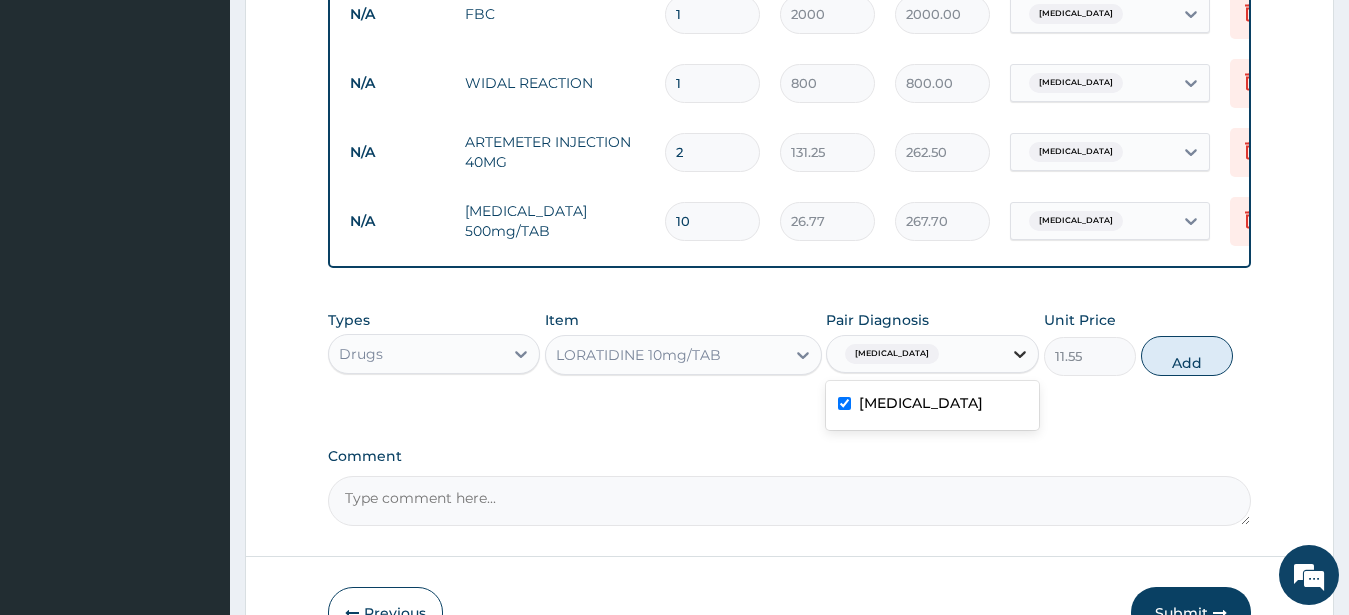 checkbox on "true" 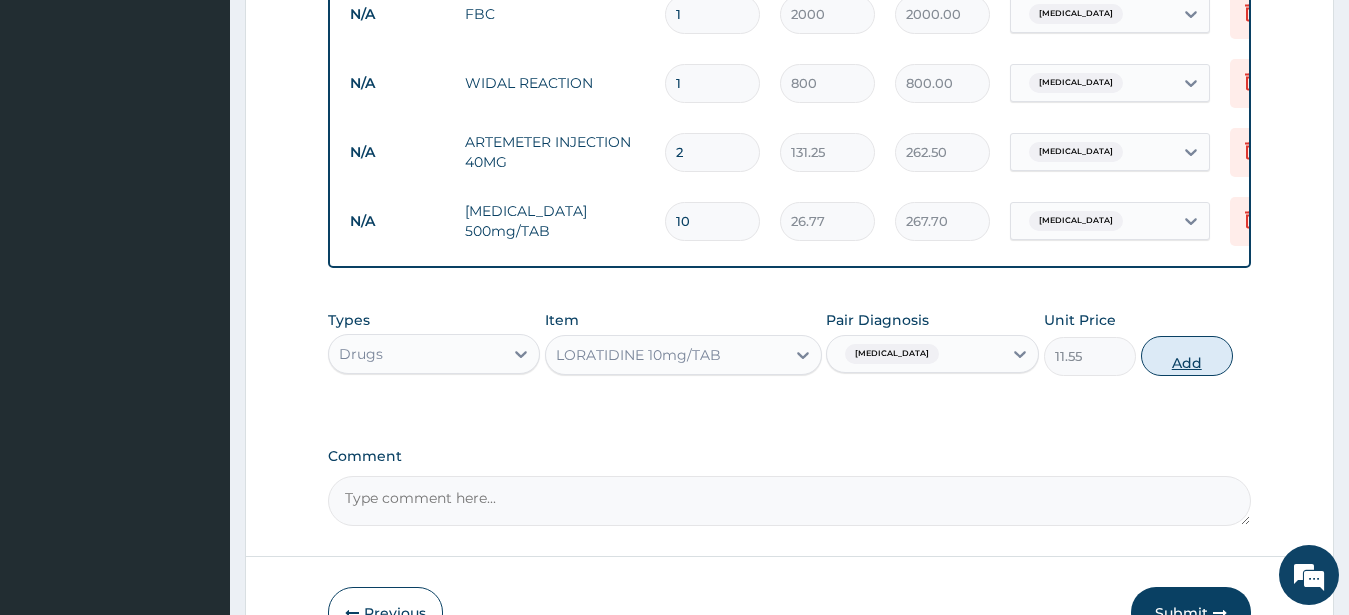 click on "Add" at bounding box center (1187, 356) 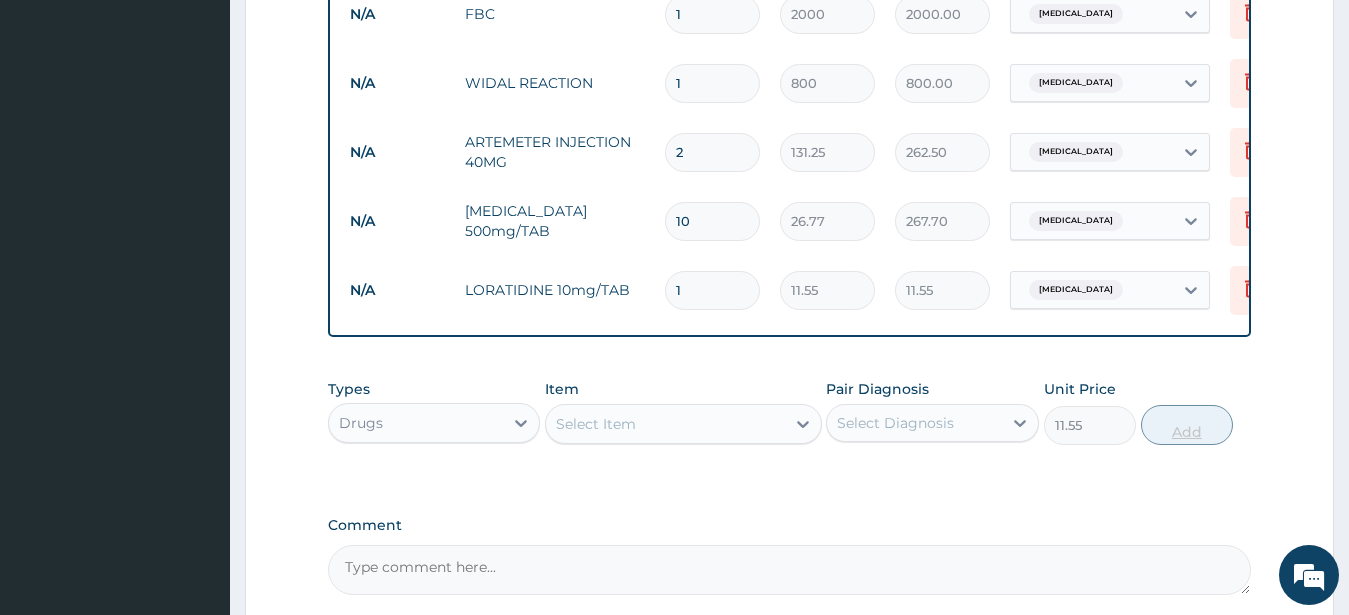 type on "0" 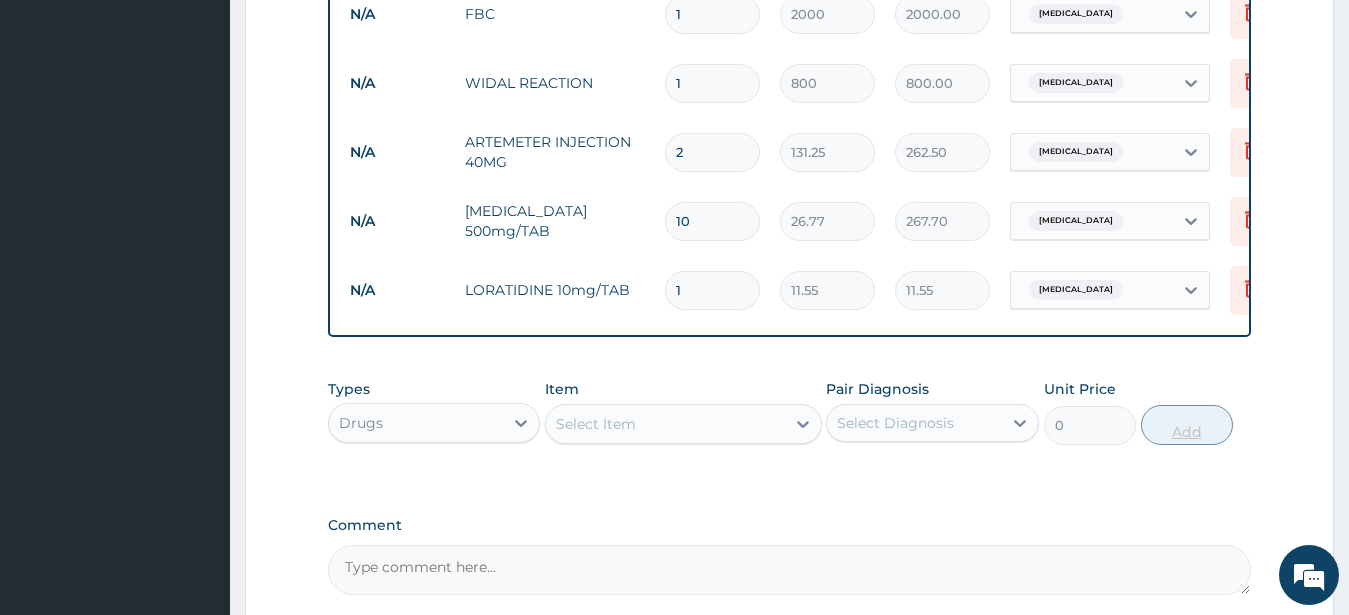 type 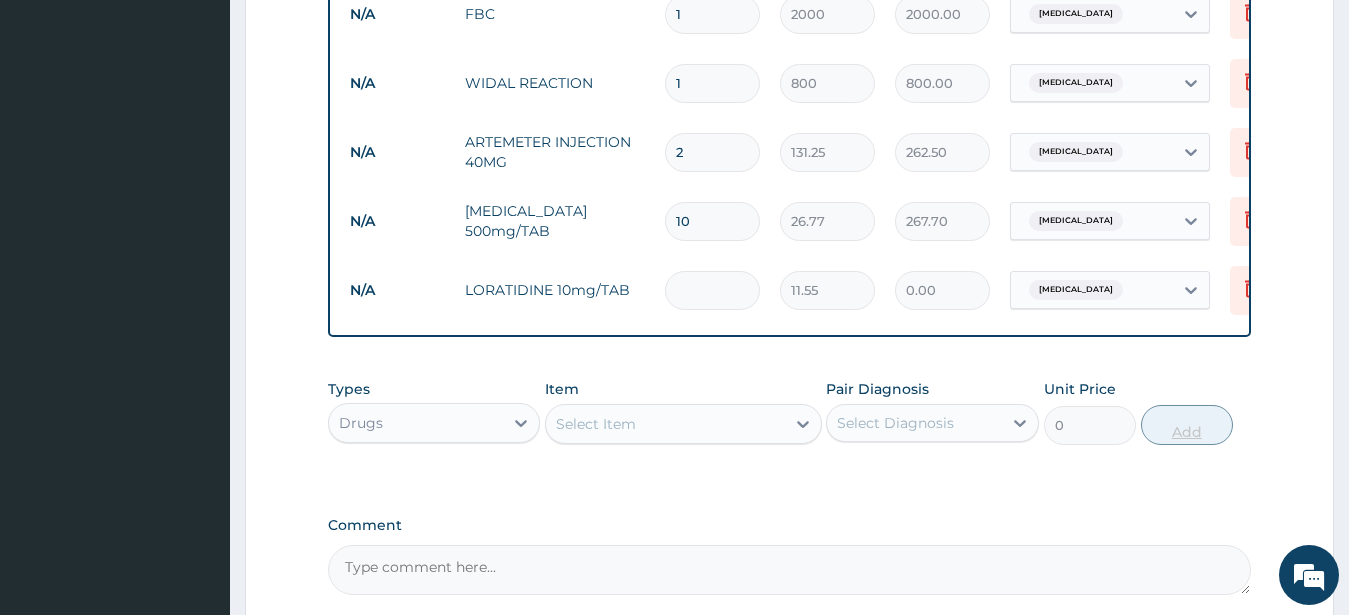 type on "0.00" 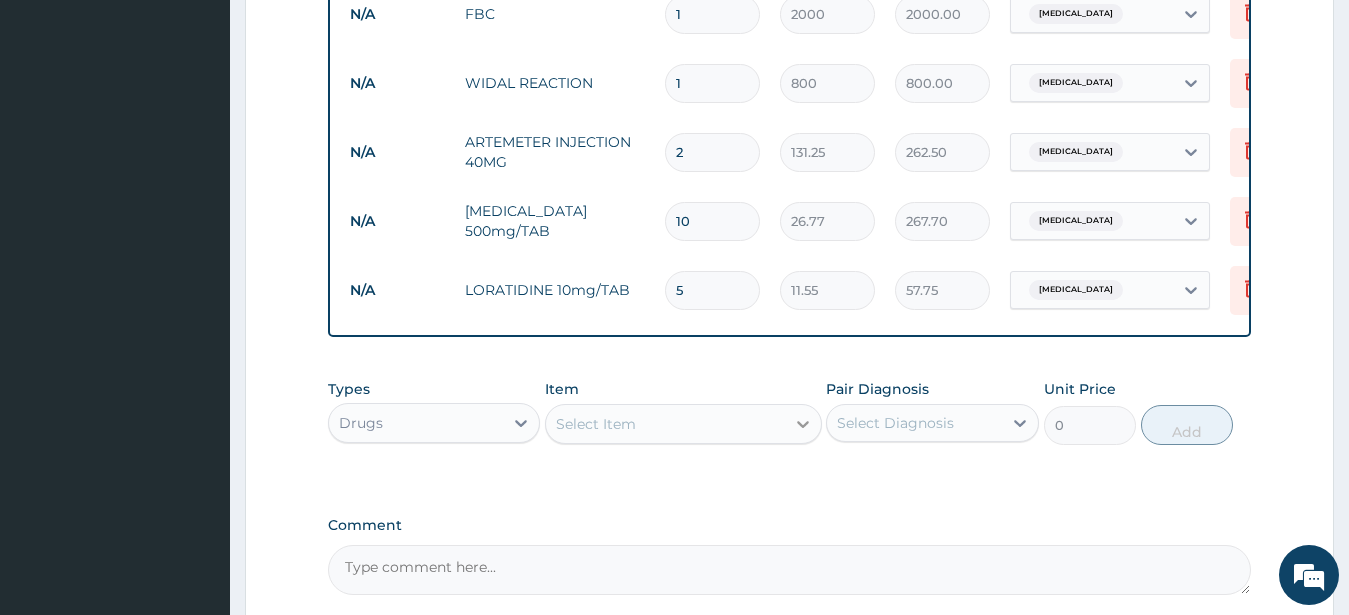 type on "5" 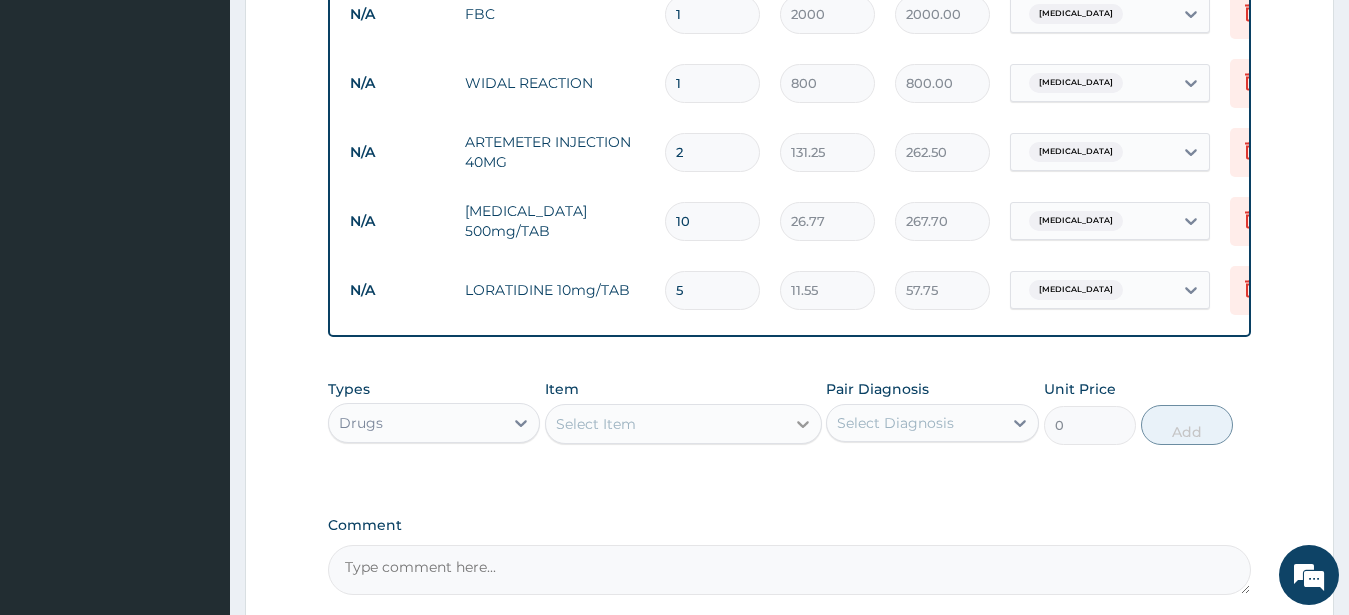 click 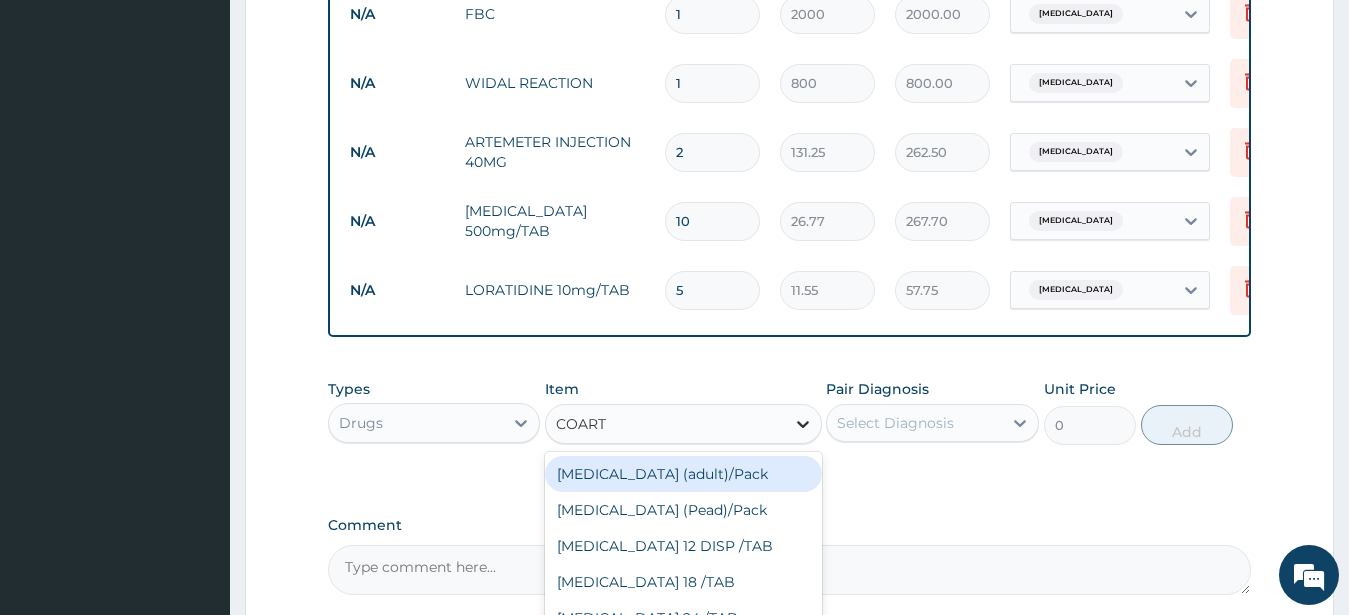 type on "COARTE" 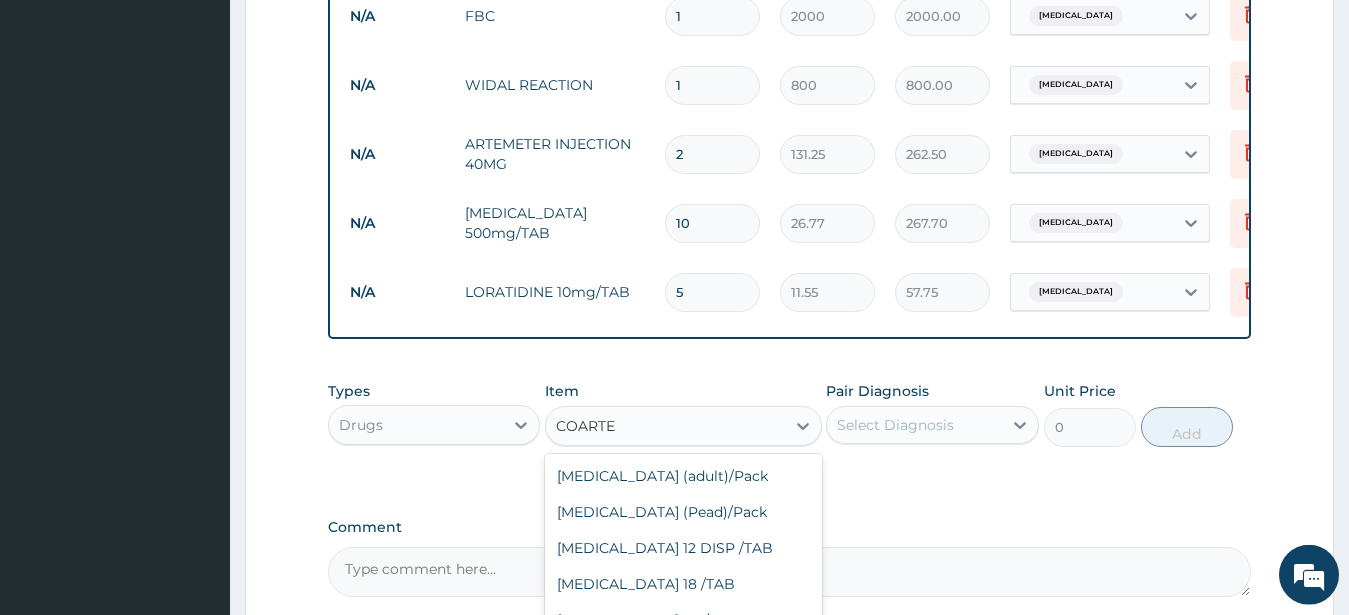 scroll, scrollTop: 947, scrollLeft: 0, axis: vertical 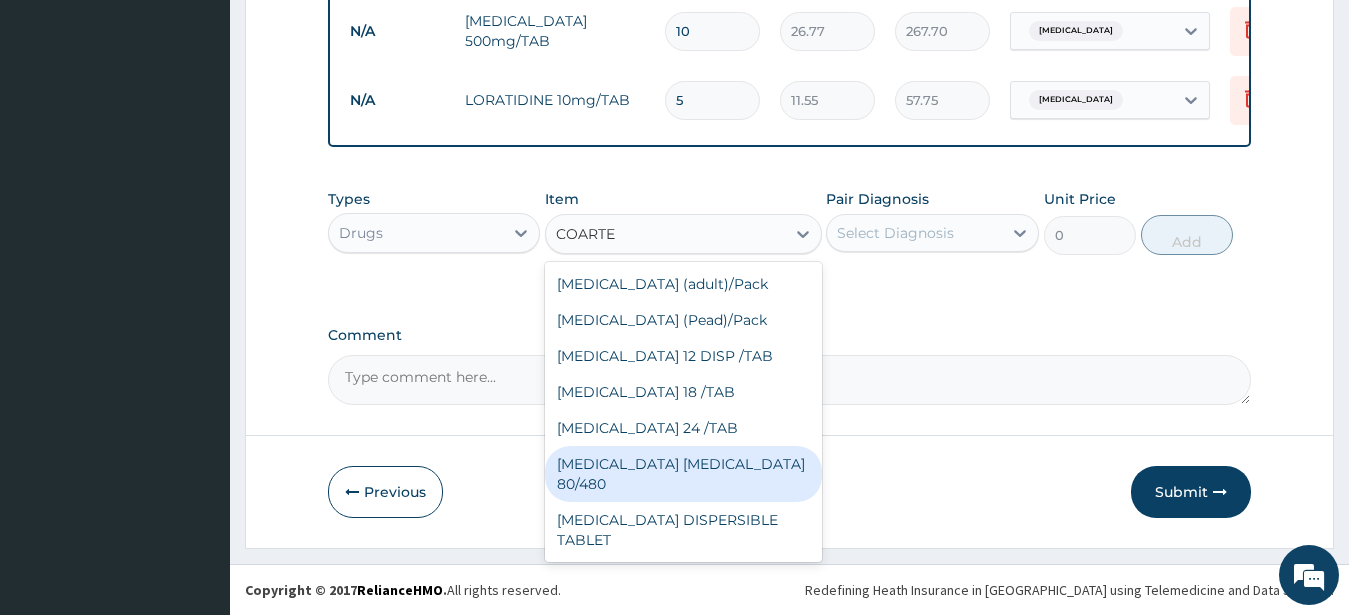 click on "[MEDICAL_DATA] [MEDICAL_DATA] 80/480" at bounding box center (683, 474) 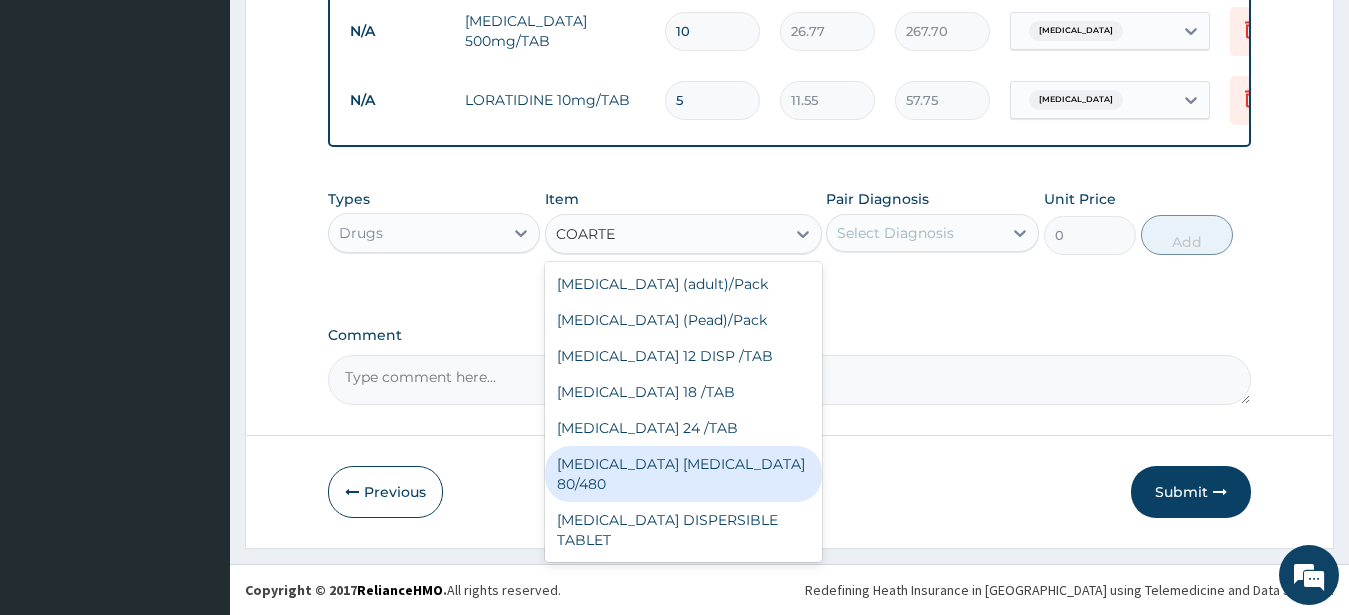 type 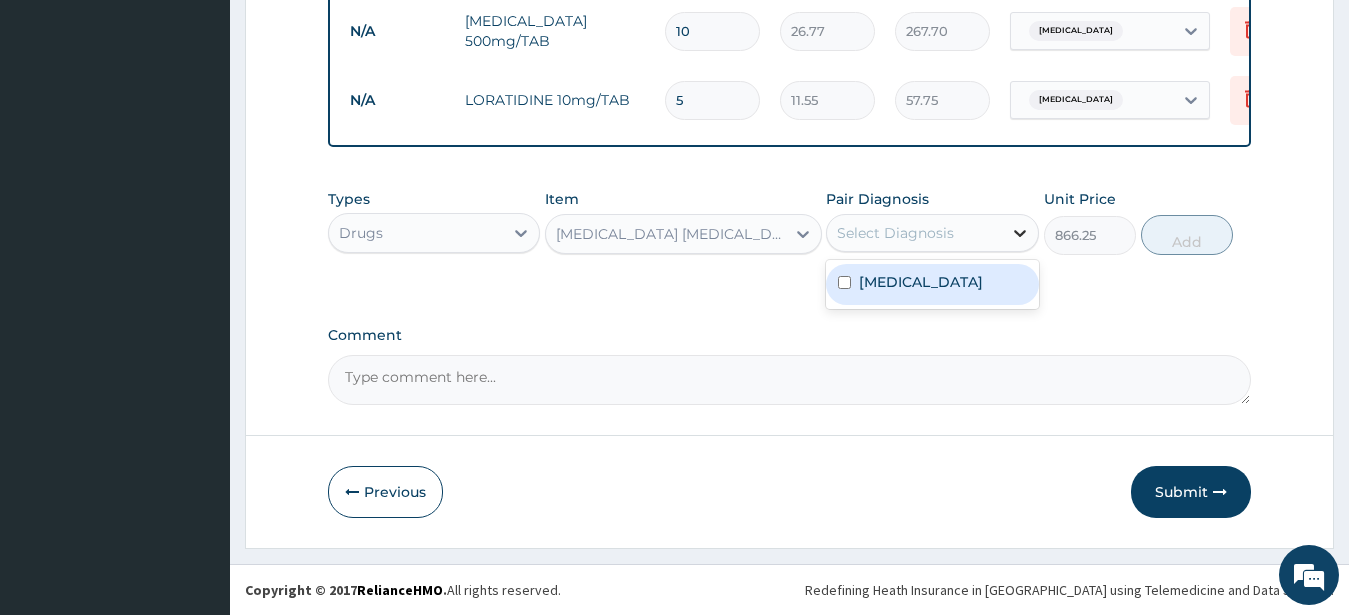 click 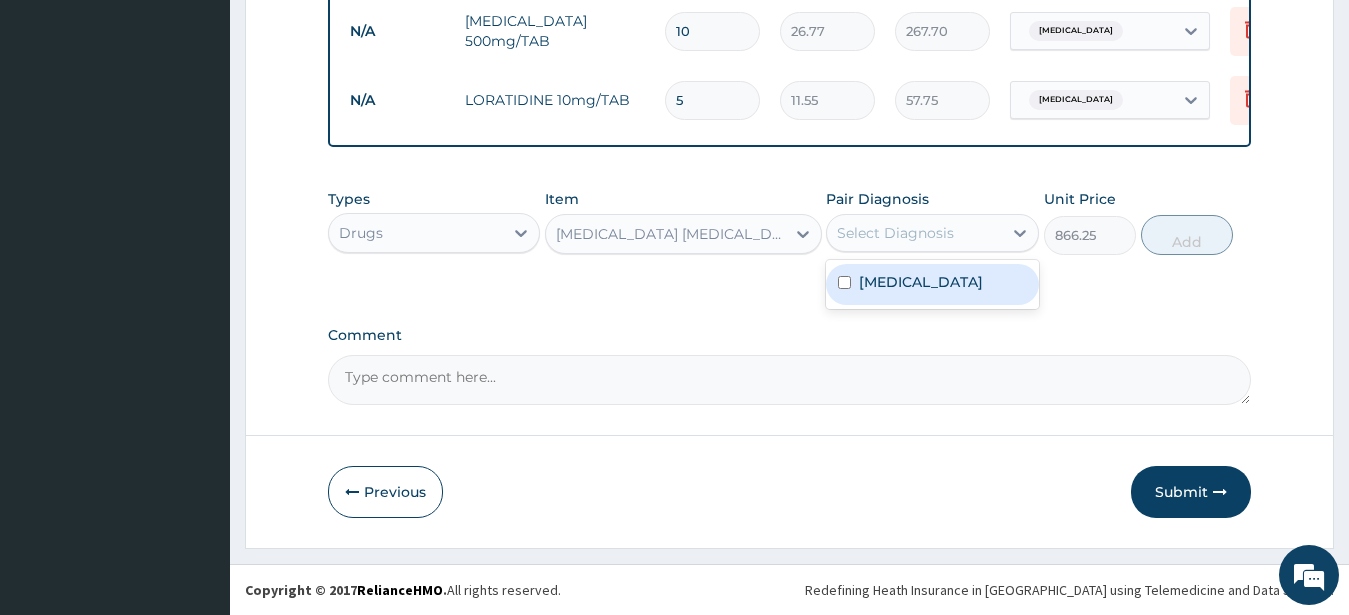 click on "Malaria" at bounding box center [932, 284] 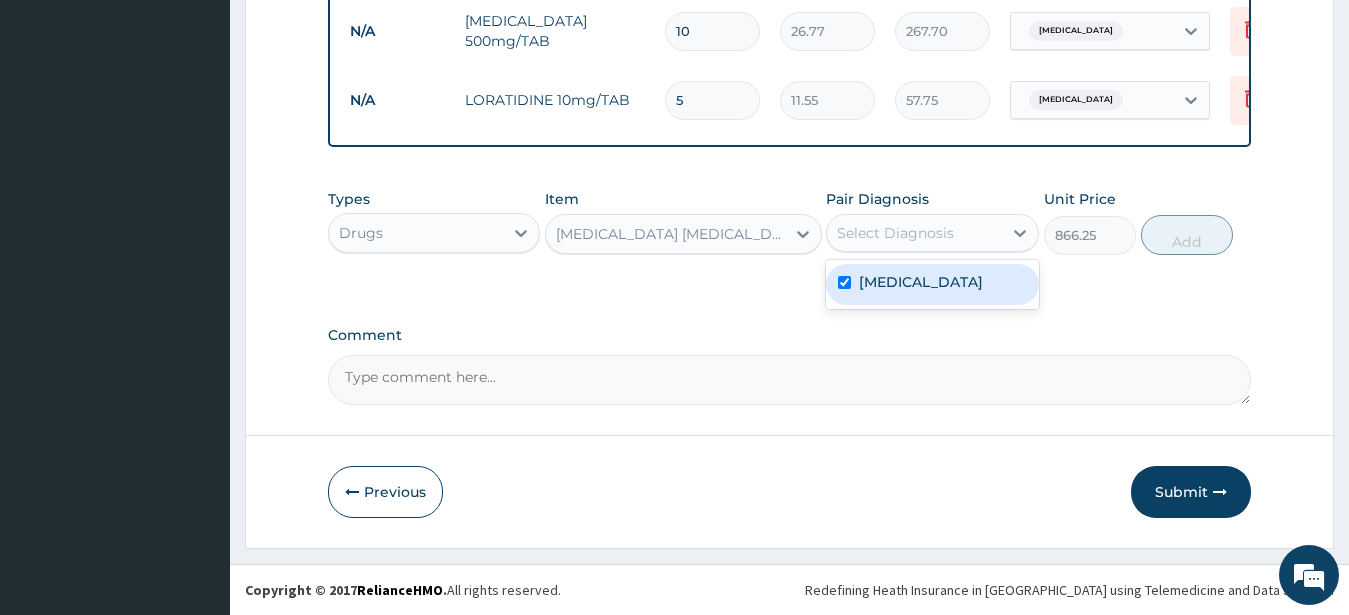 checkbox on "true" 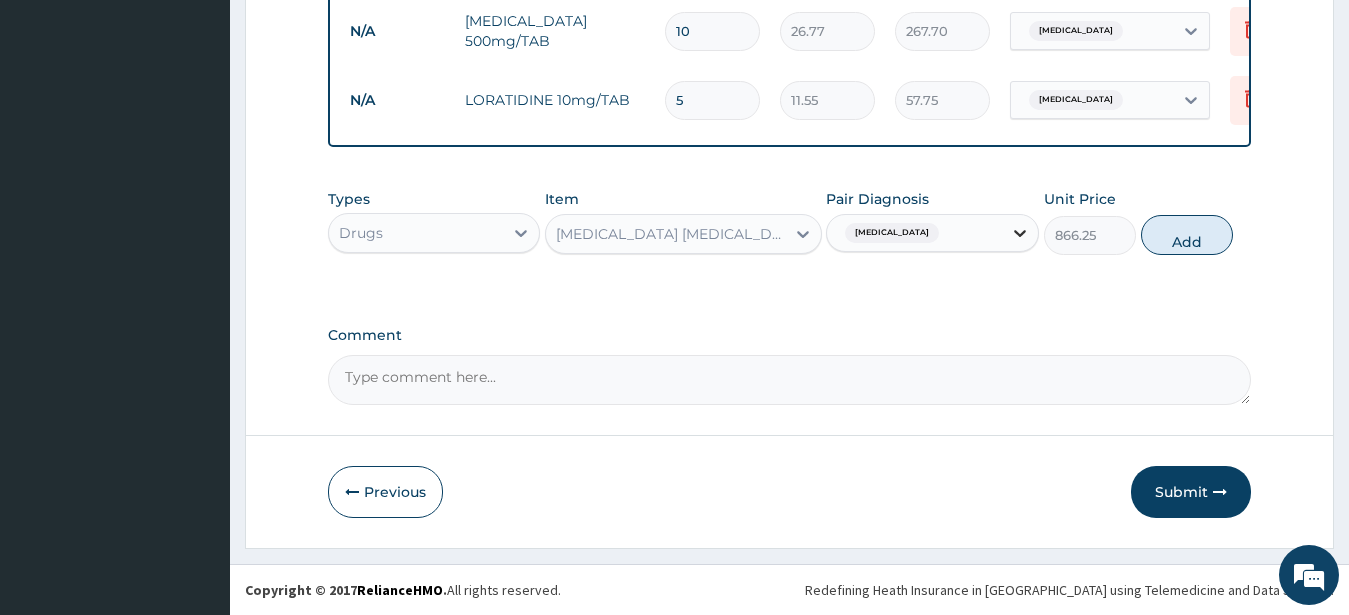 click at bounding box center (1020, 233) 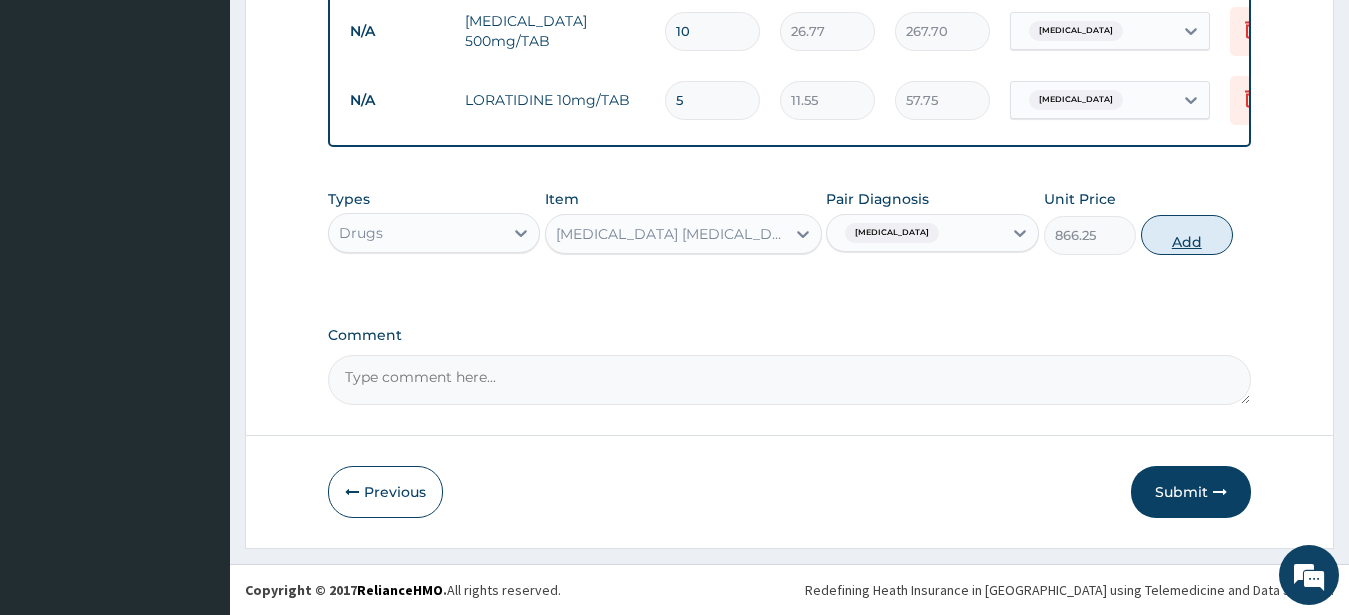 click on "Add" at bounding box center (1187, 235) 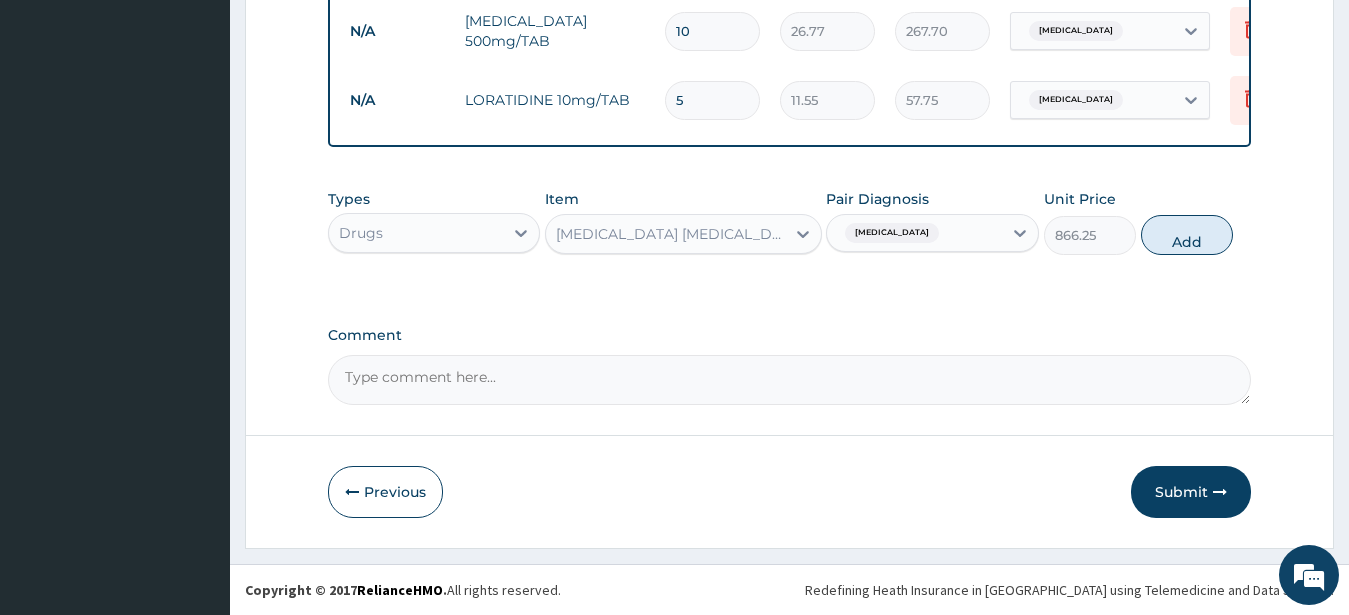 type on "0" 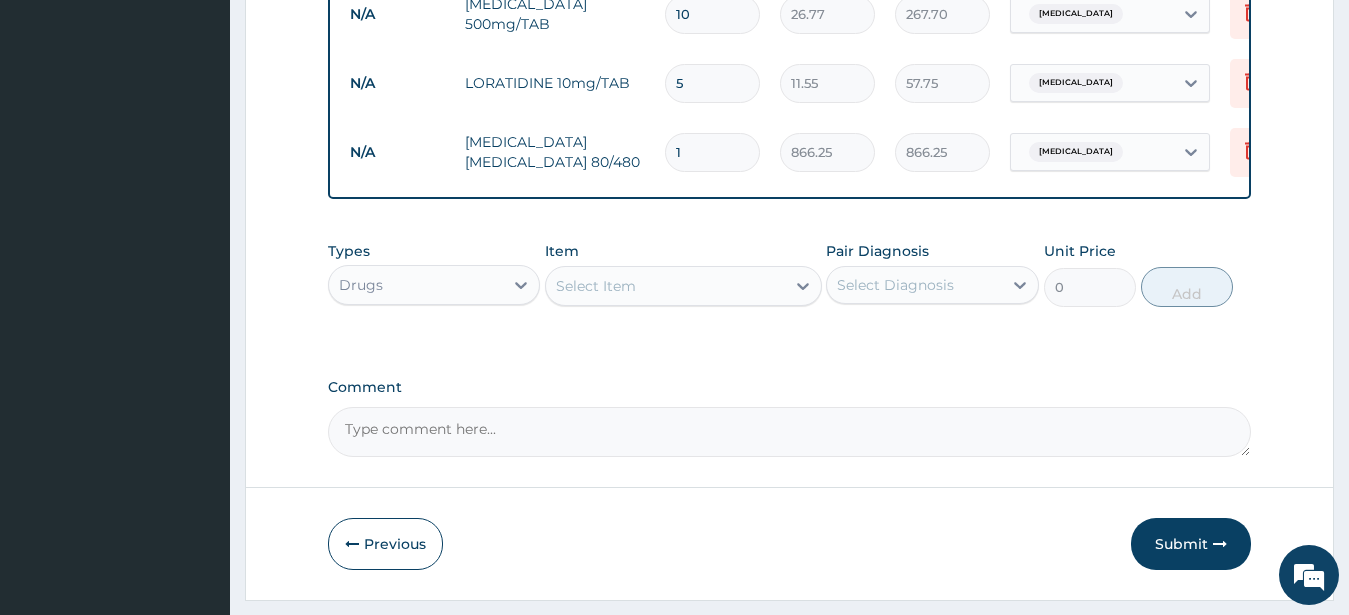 type 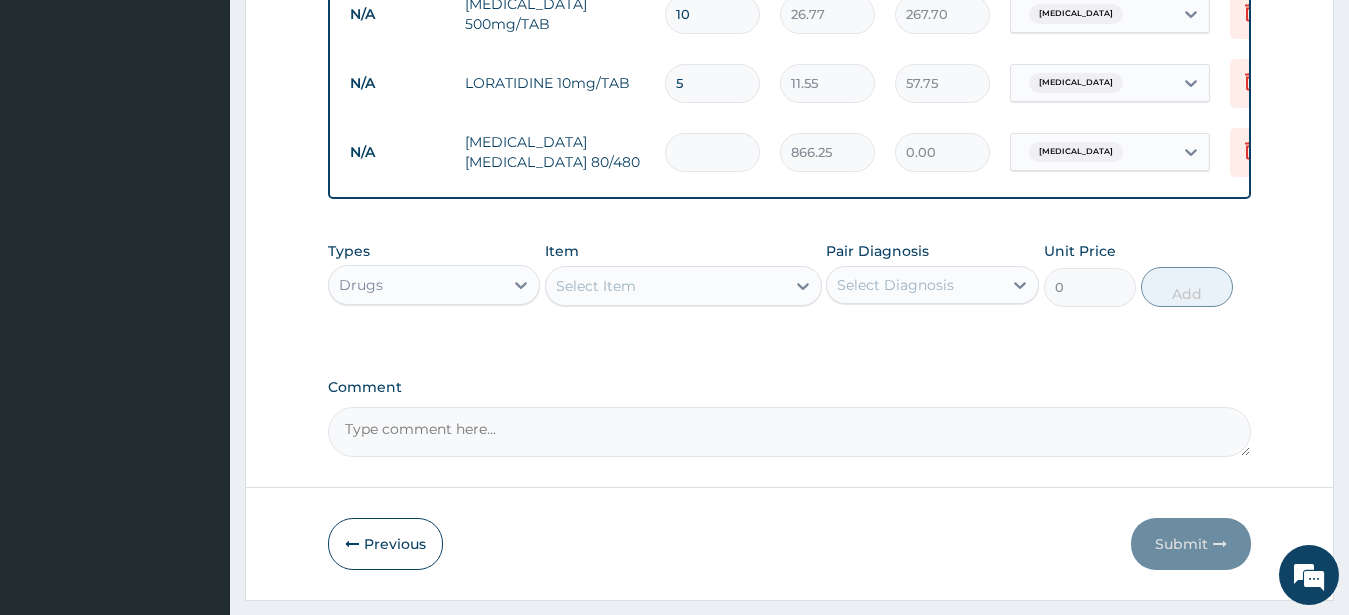 type on "0.00" 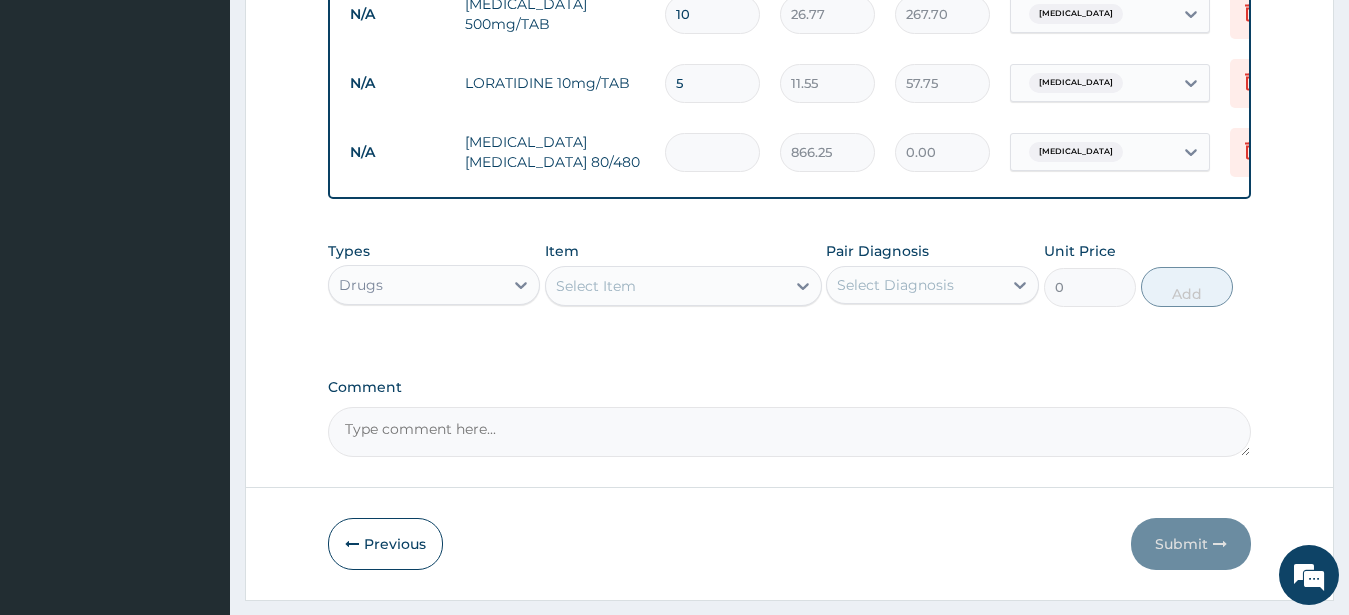 type on "6" 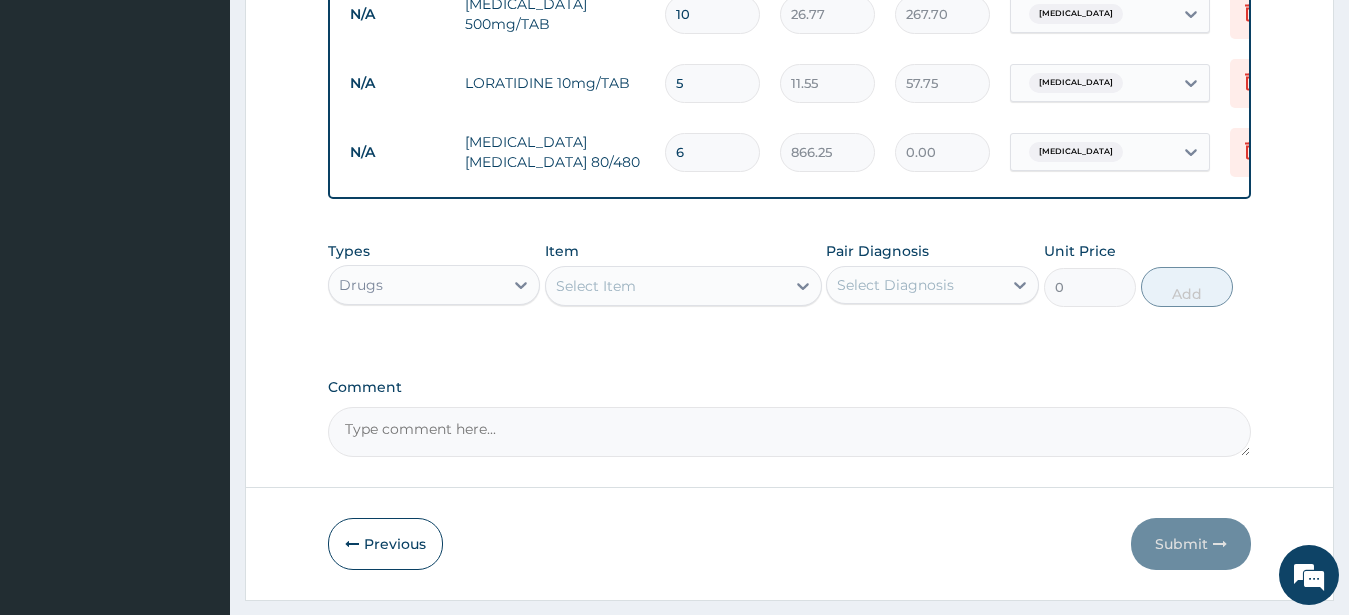 type on "5197.50" 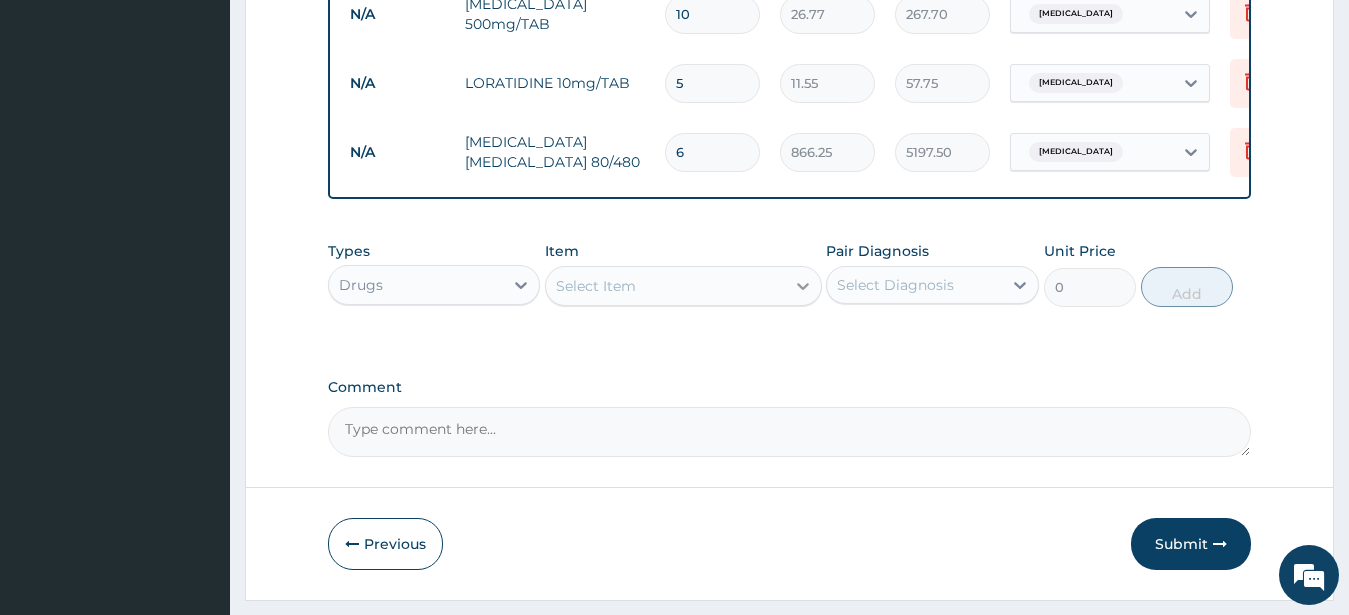 type on "6" 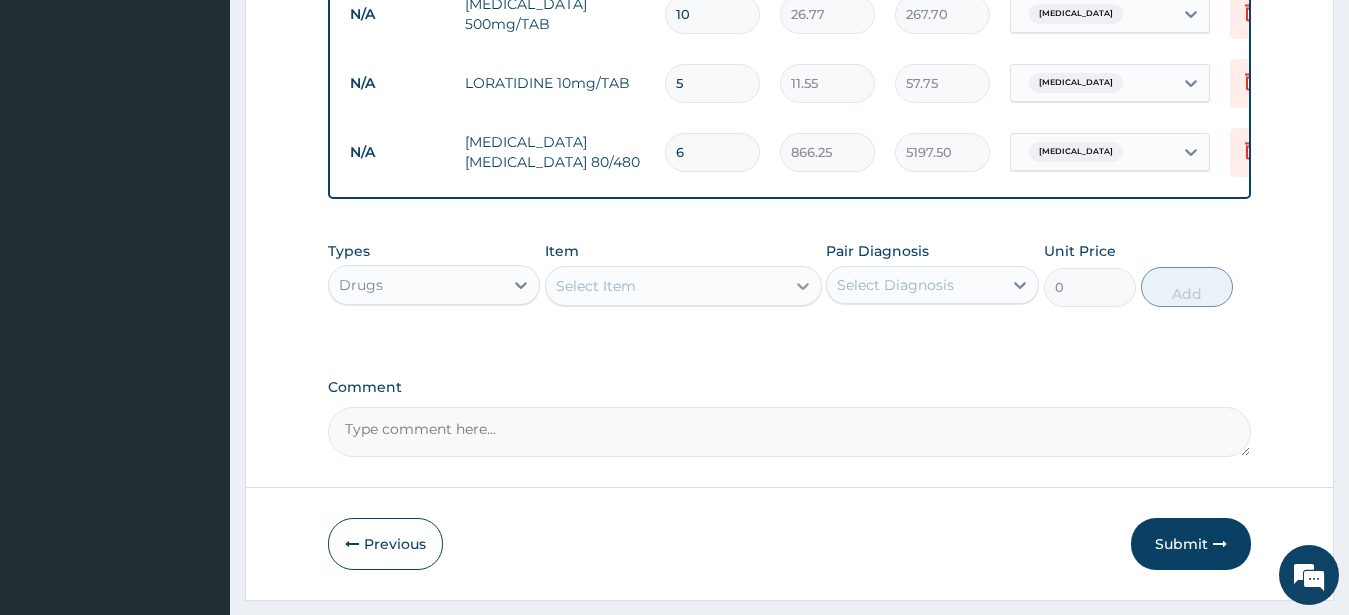 click 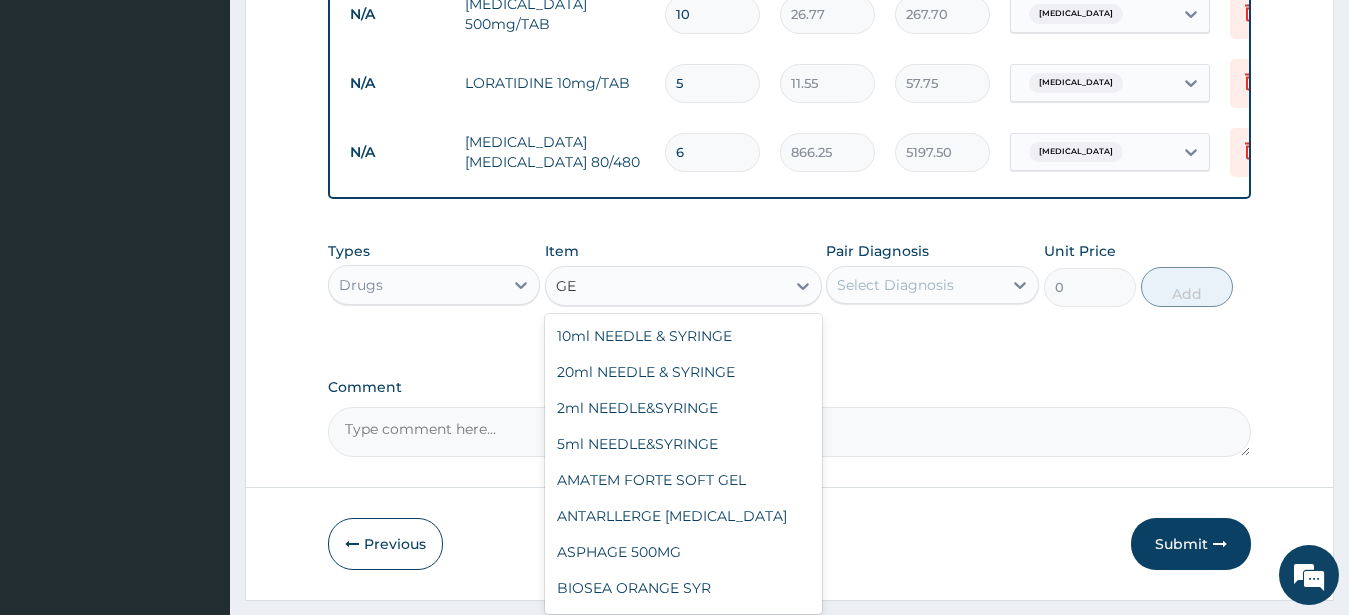 type on "G" 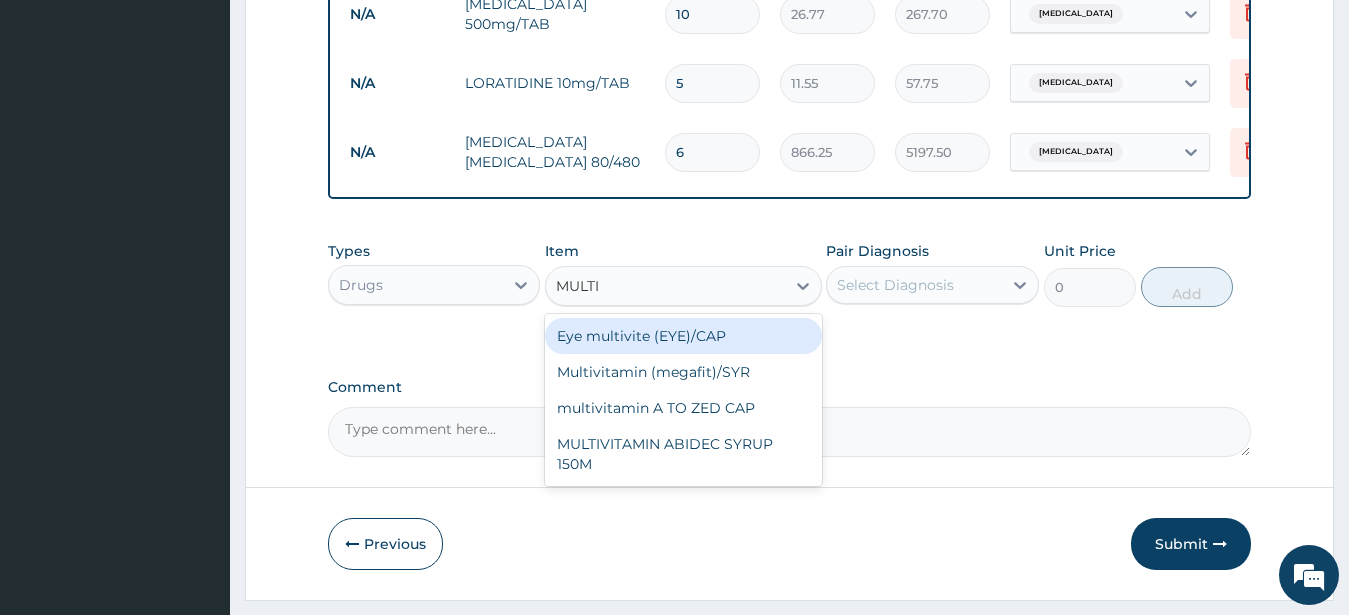 type on "MULTIV" 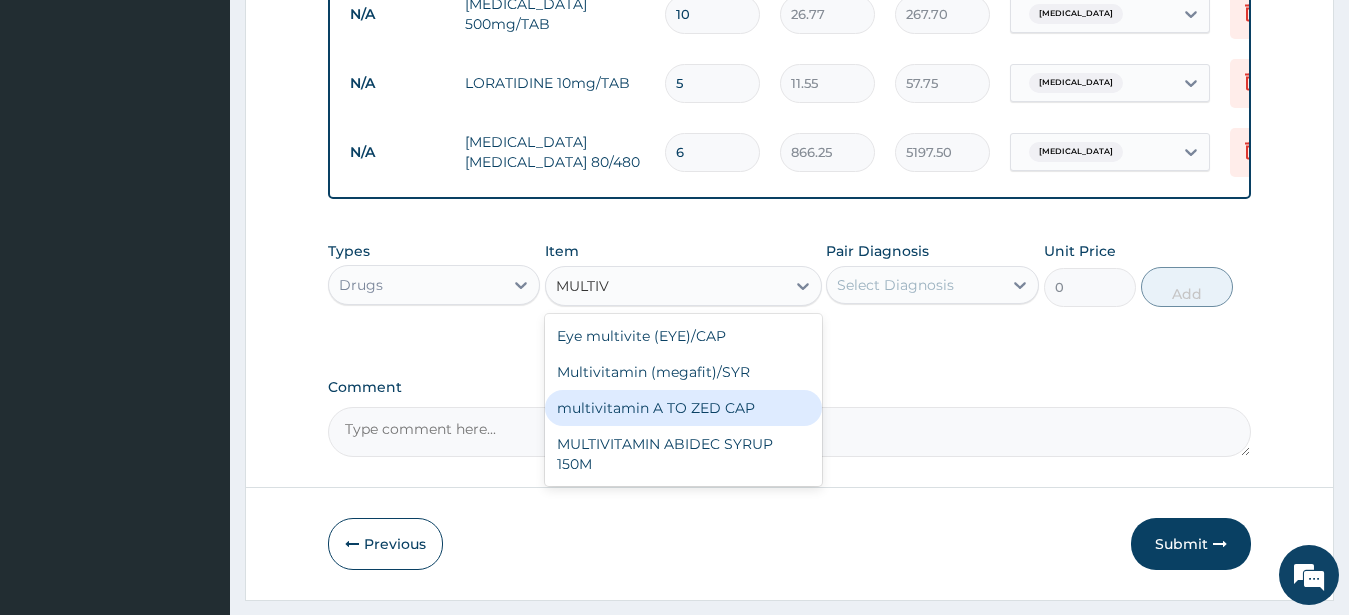 click on "multivitamin A TO ZED CAP" at bounding box center (683, 408) 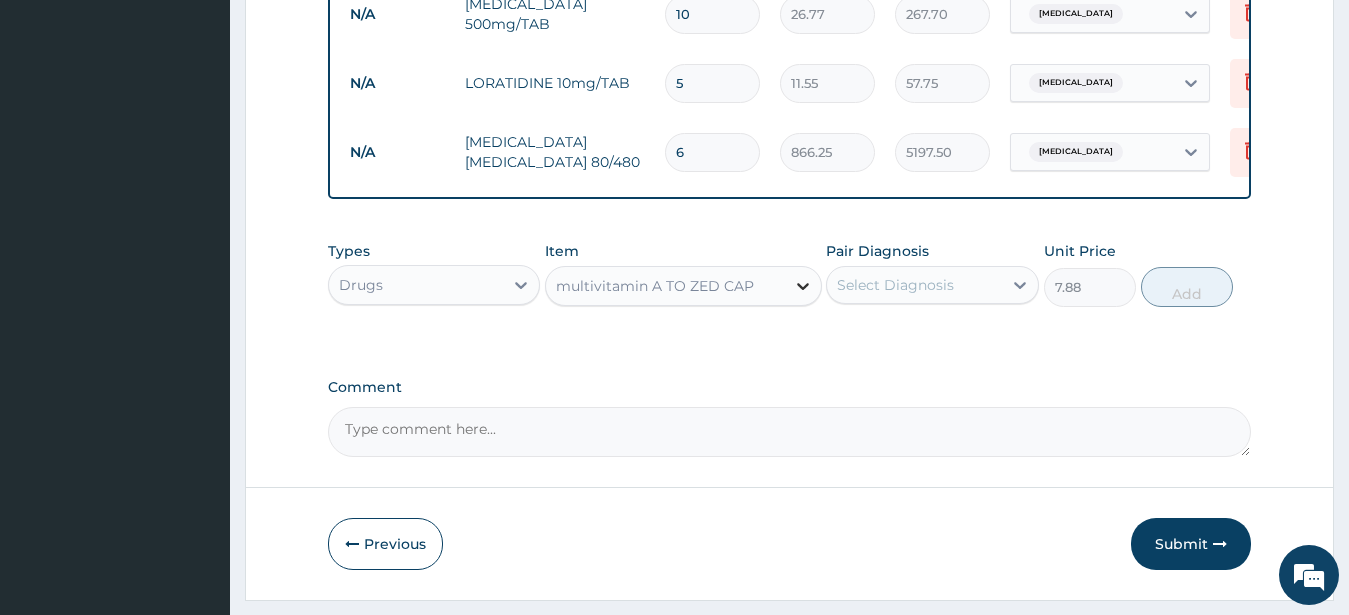 click at bounding box center (803, 286) 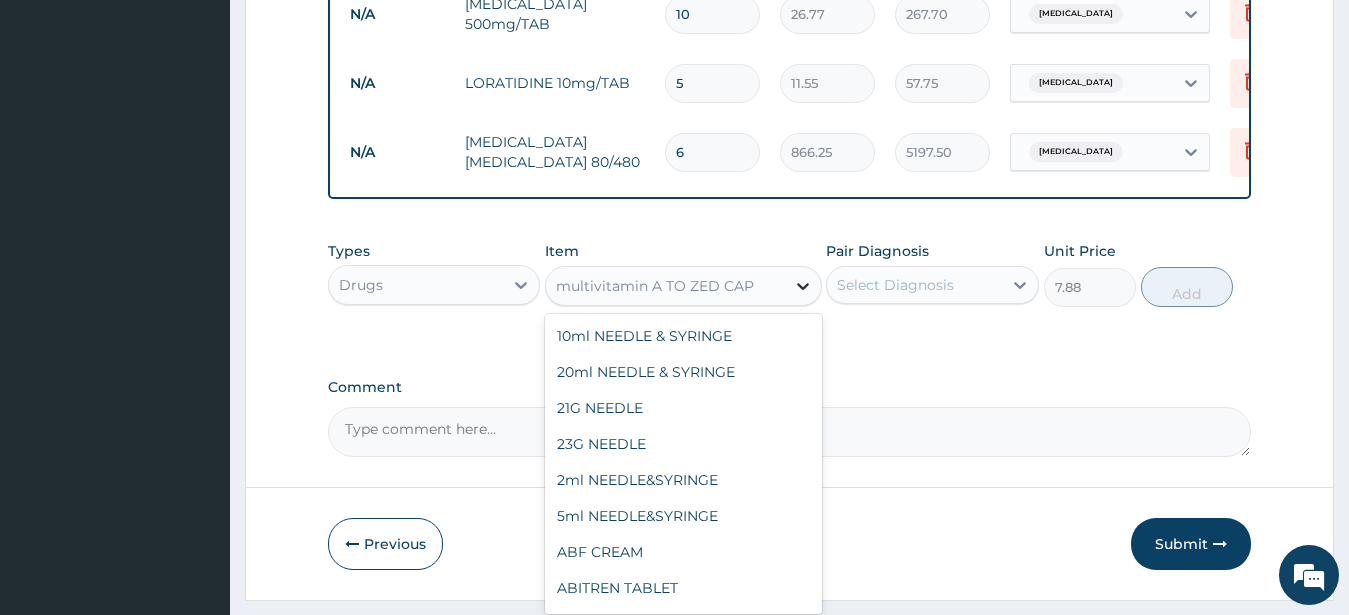 click 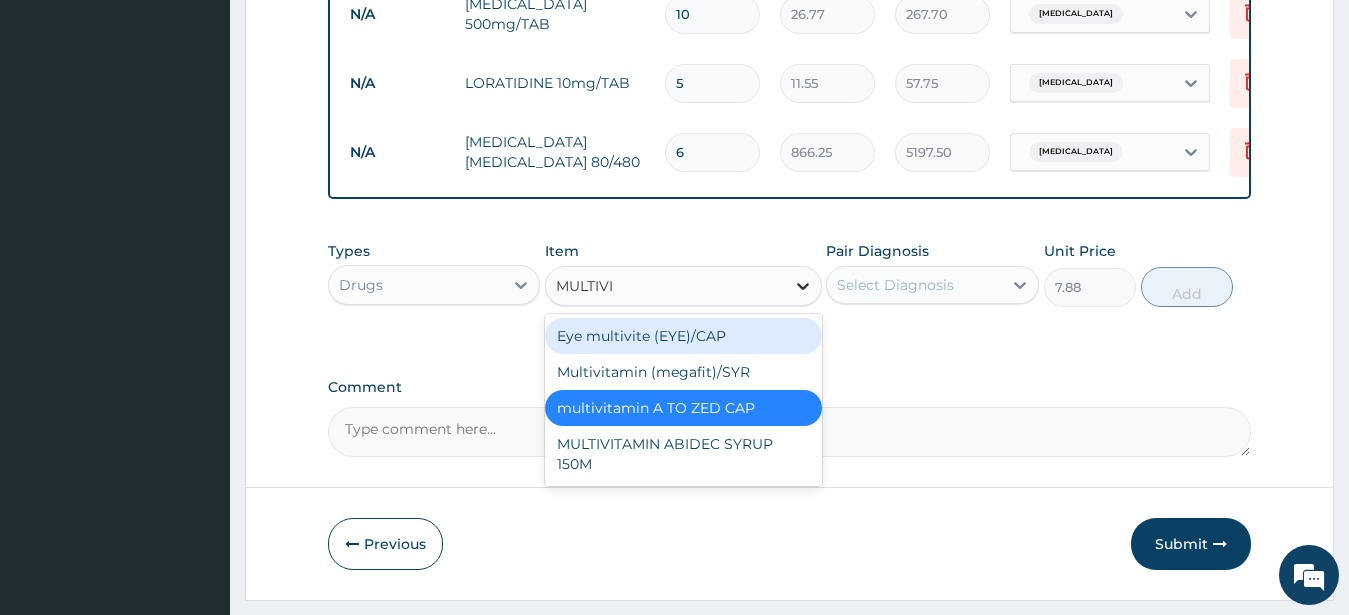 type on "MULTIVIT" 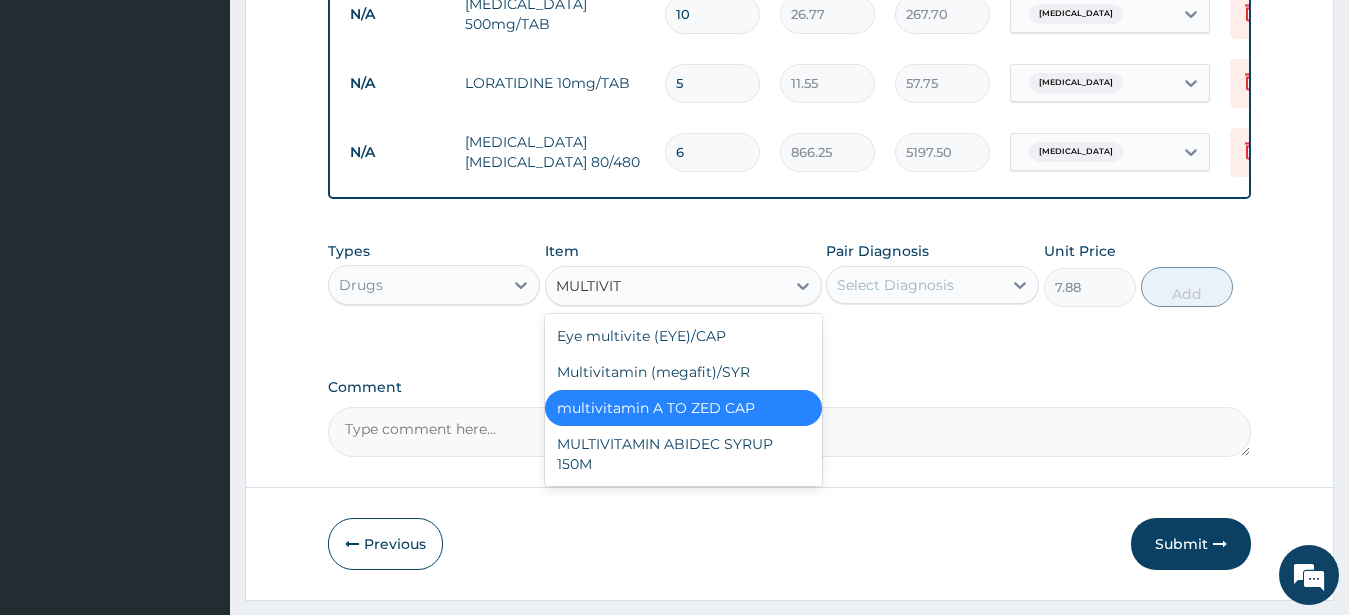 click on "multivitamin A TO ZED CAP" at bounding box center [683, 408] 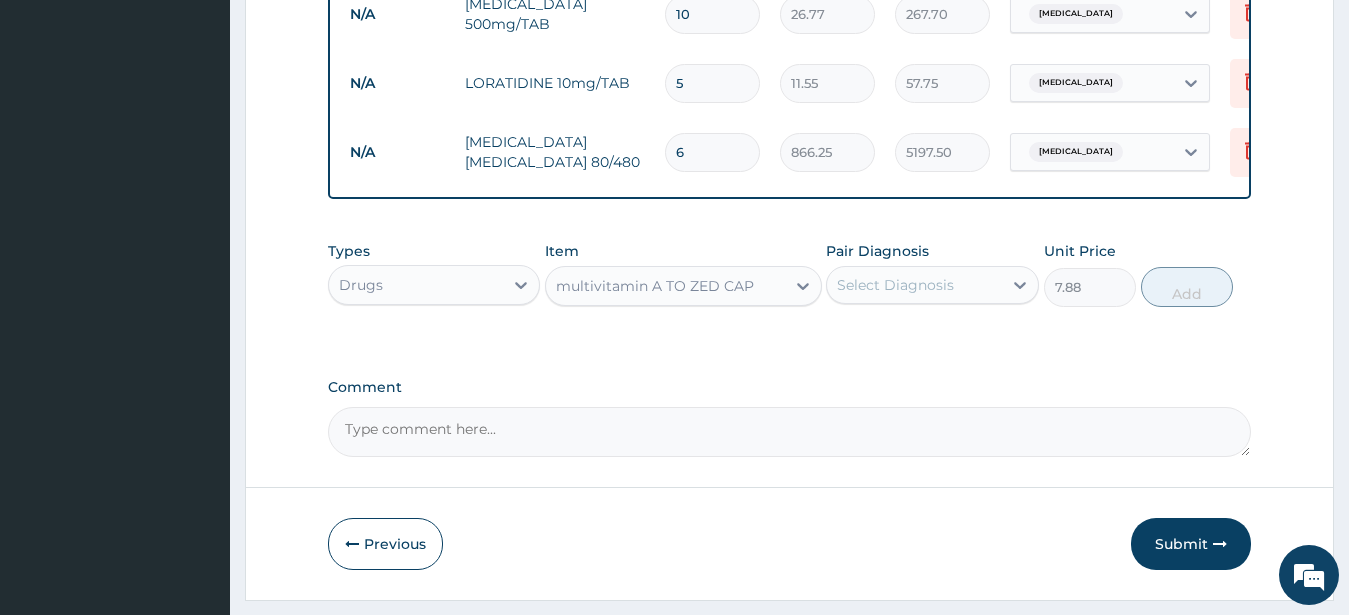 type 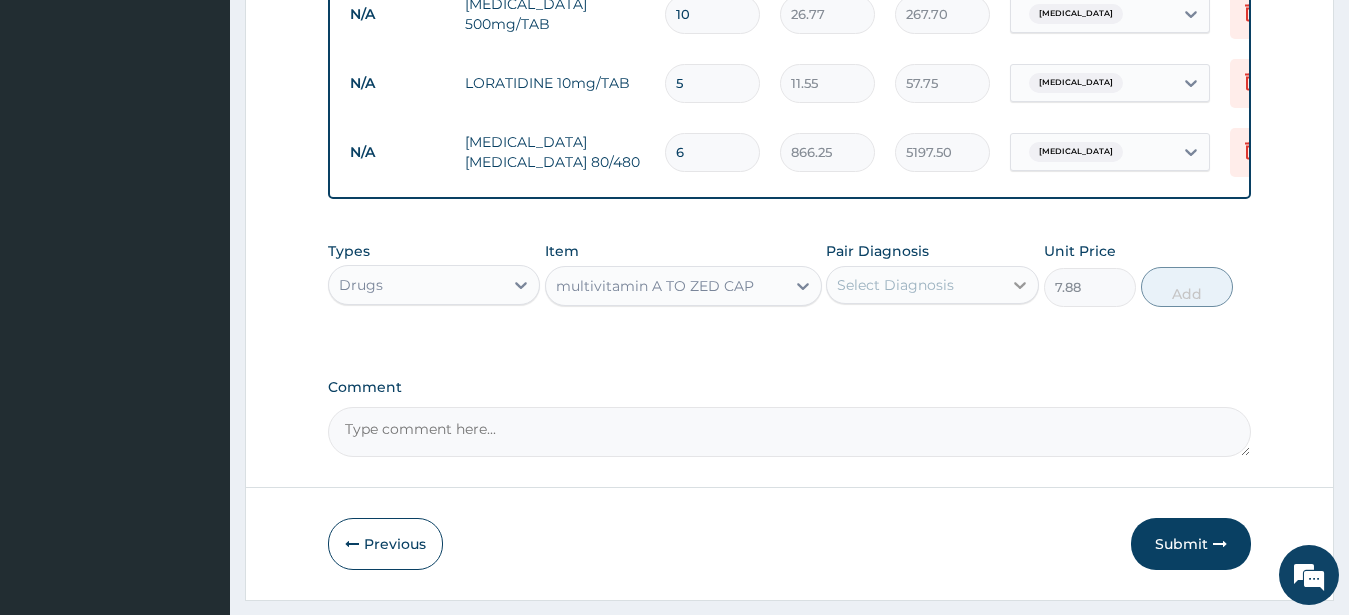 click 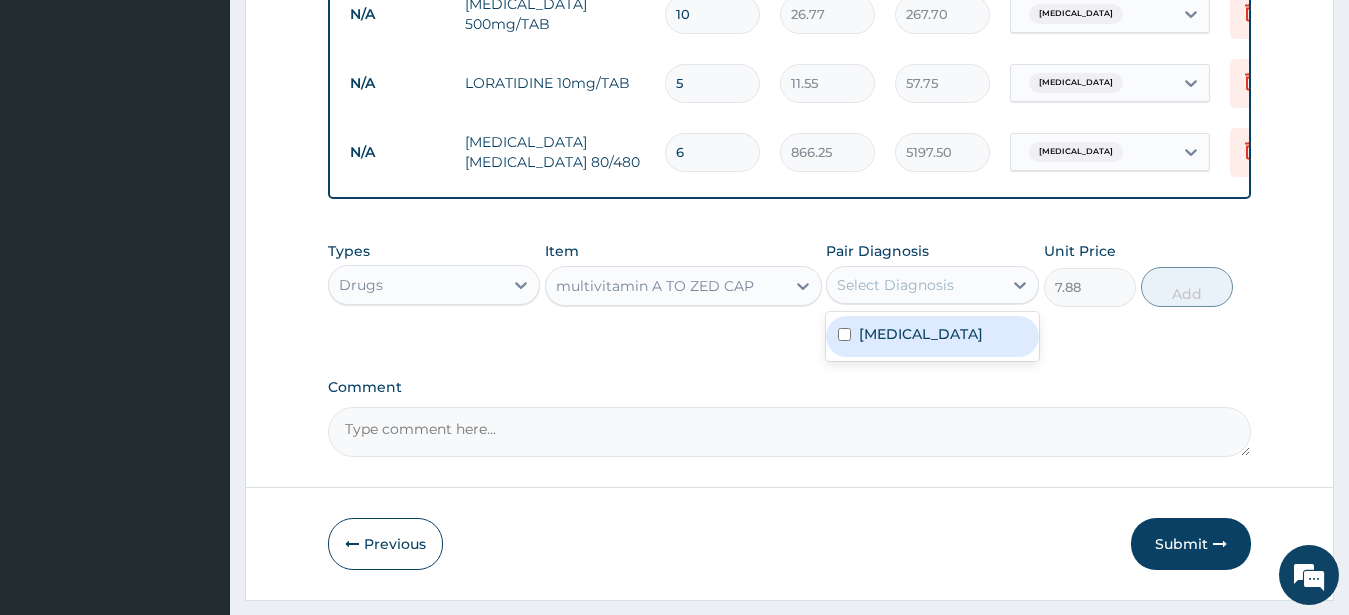 drag, startPoint x: 913, startPoint y: 353, endPoint x: 971, endPoint y: 315, distance: 69.339745 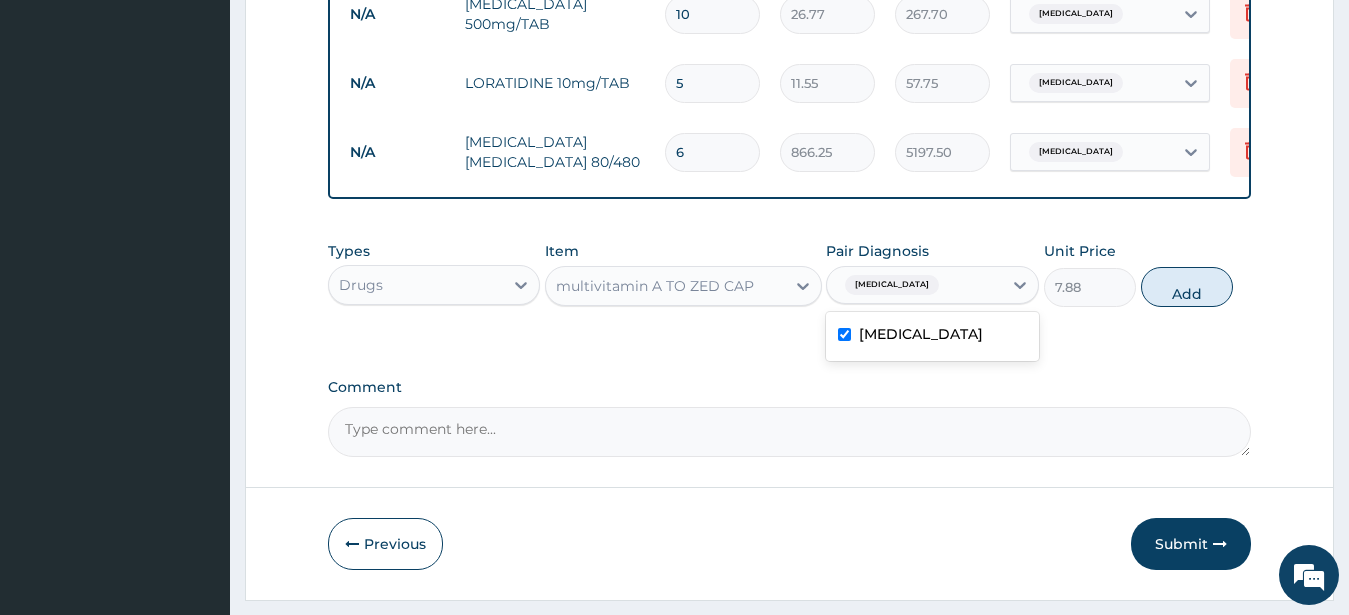 checkbox on "true" 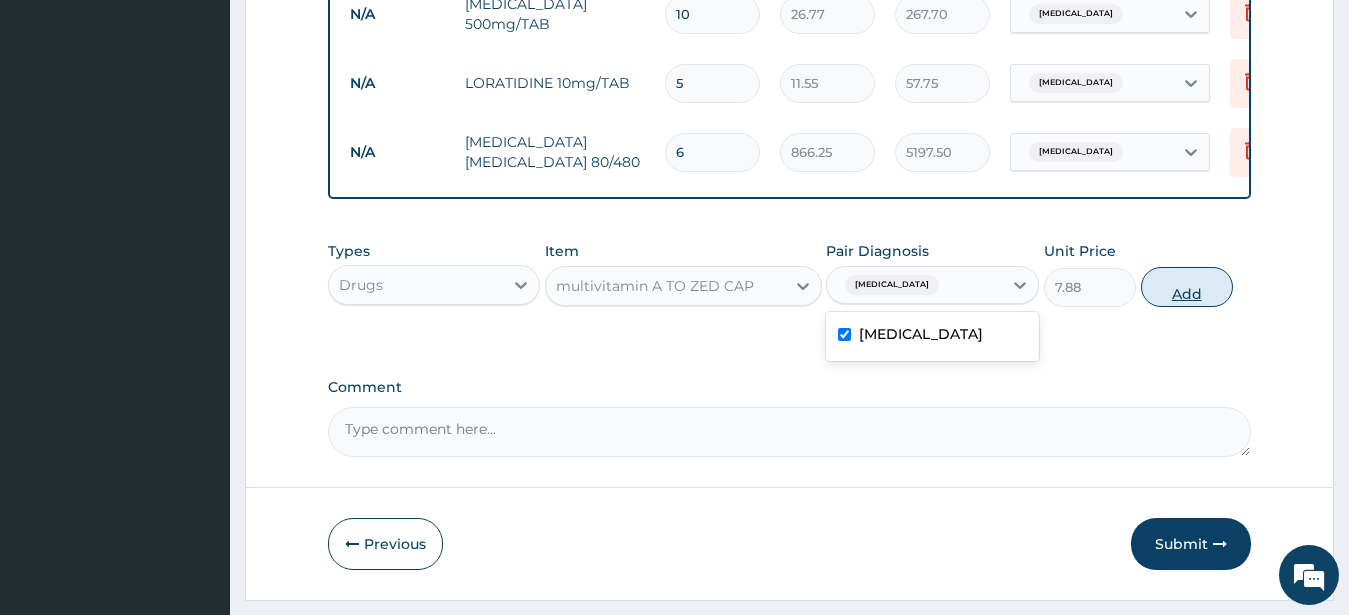 click on "Types Drugs Item multivitamin A TO ZED CAP Pair Diagnosis option Malaria, selected. option Malaria selected, 1 of 1. 1 result available. Use Up and Down to choose options, press Enter to select the currently focused option, press Escape to exit the menu, press Tab to select the option and exit the menu. Malaria Malaria Unit Price 7.88 Add" at bounding box center [790, 274] 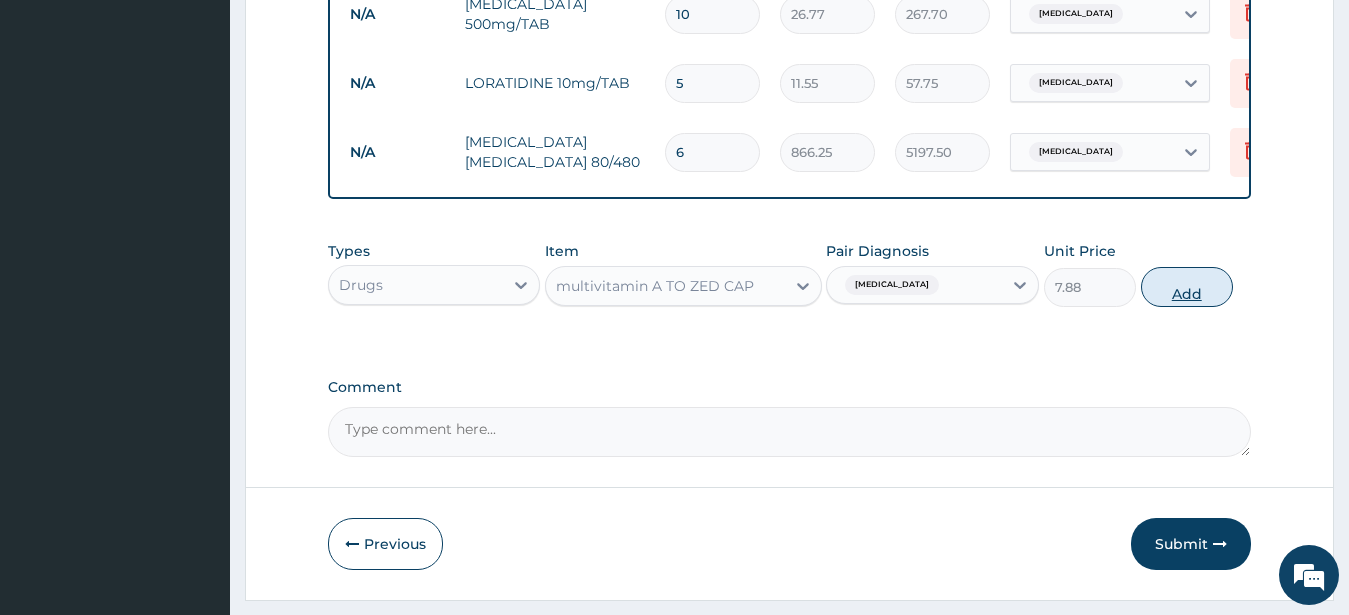 click on "Add" at bounding box center (1187, 287) 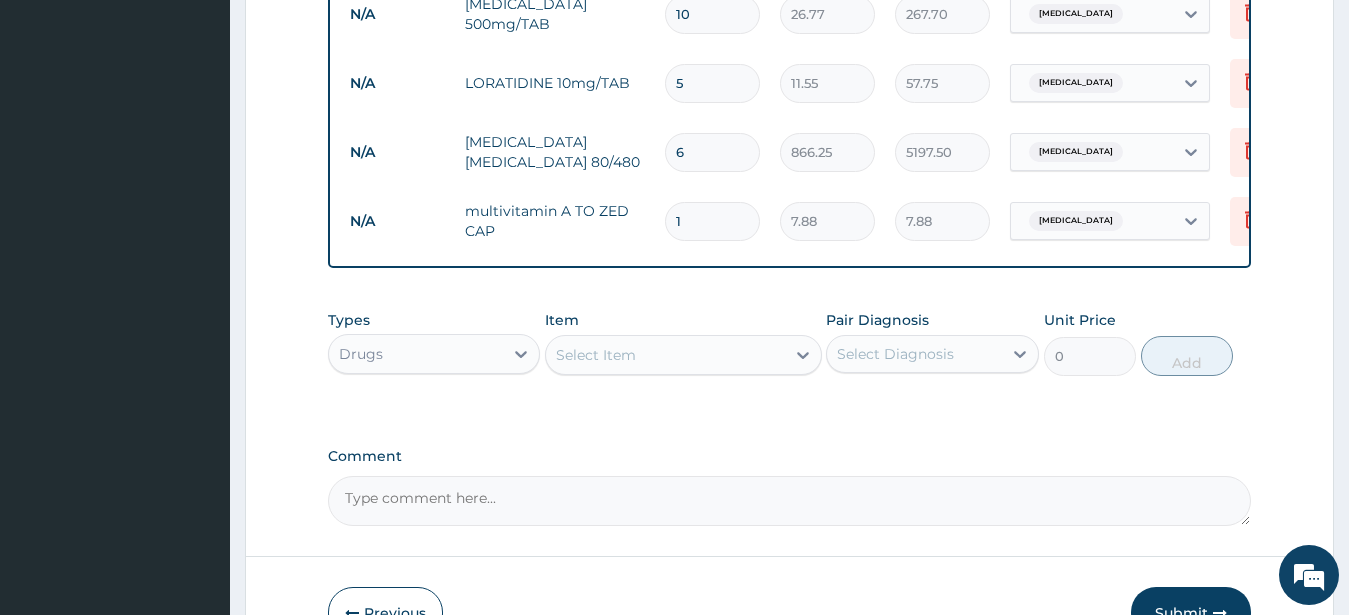 type 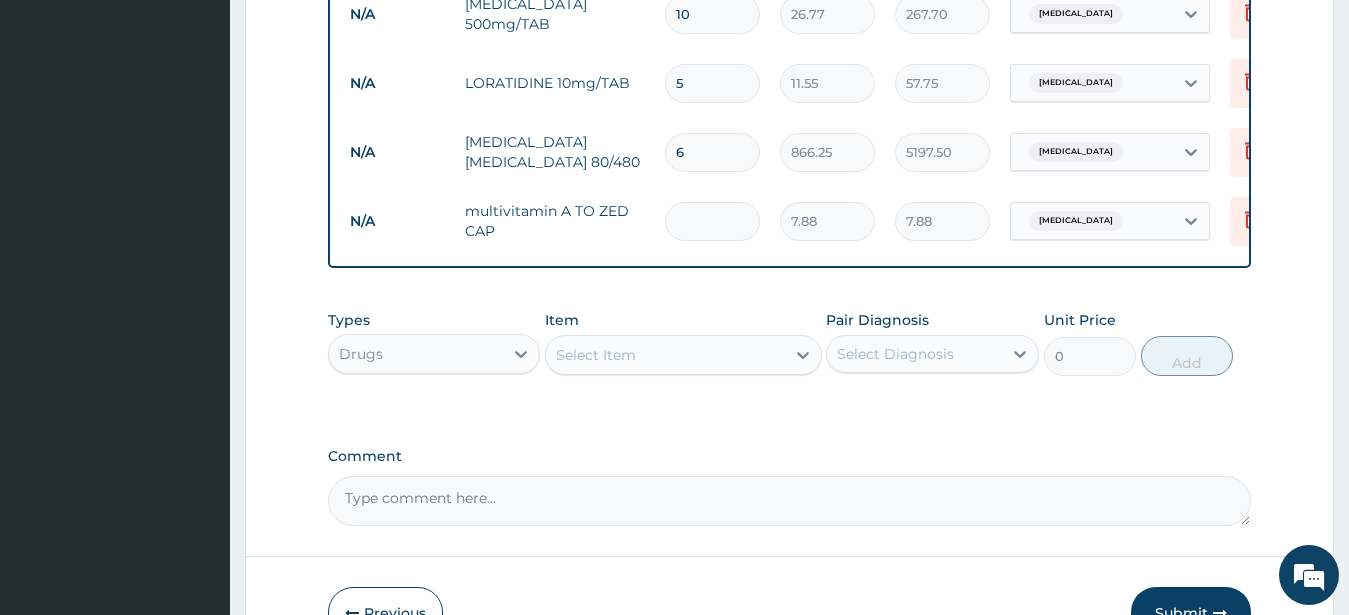 type on "0.00" 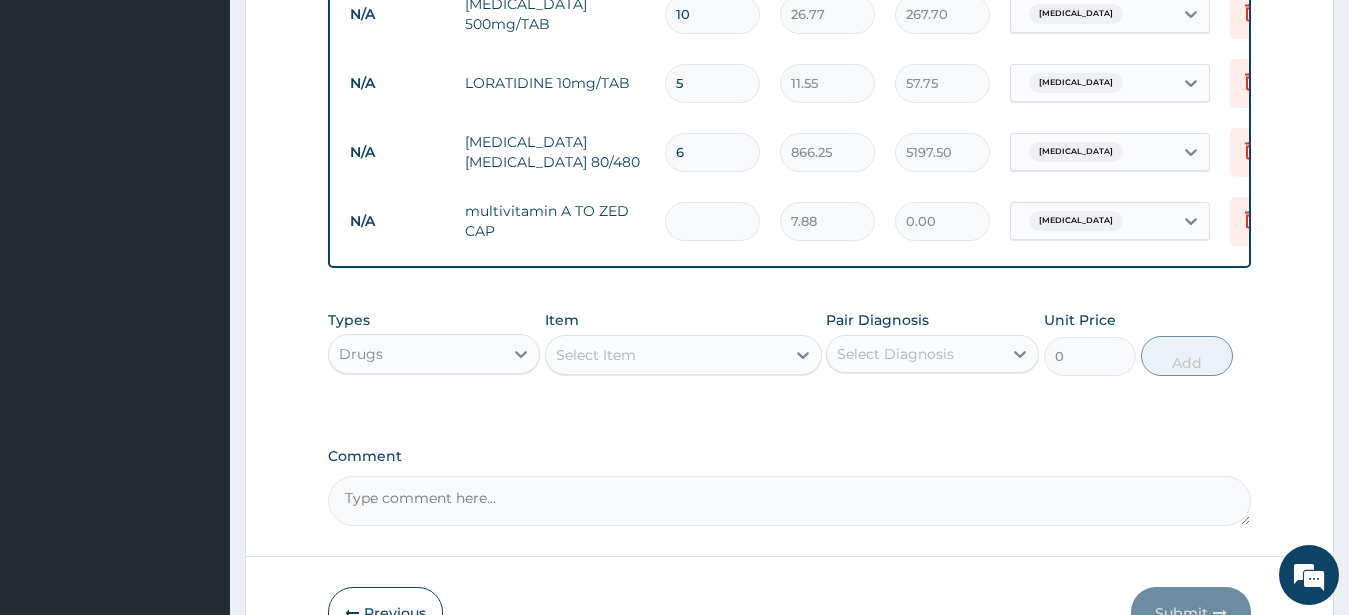 type on "7" 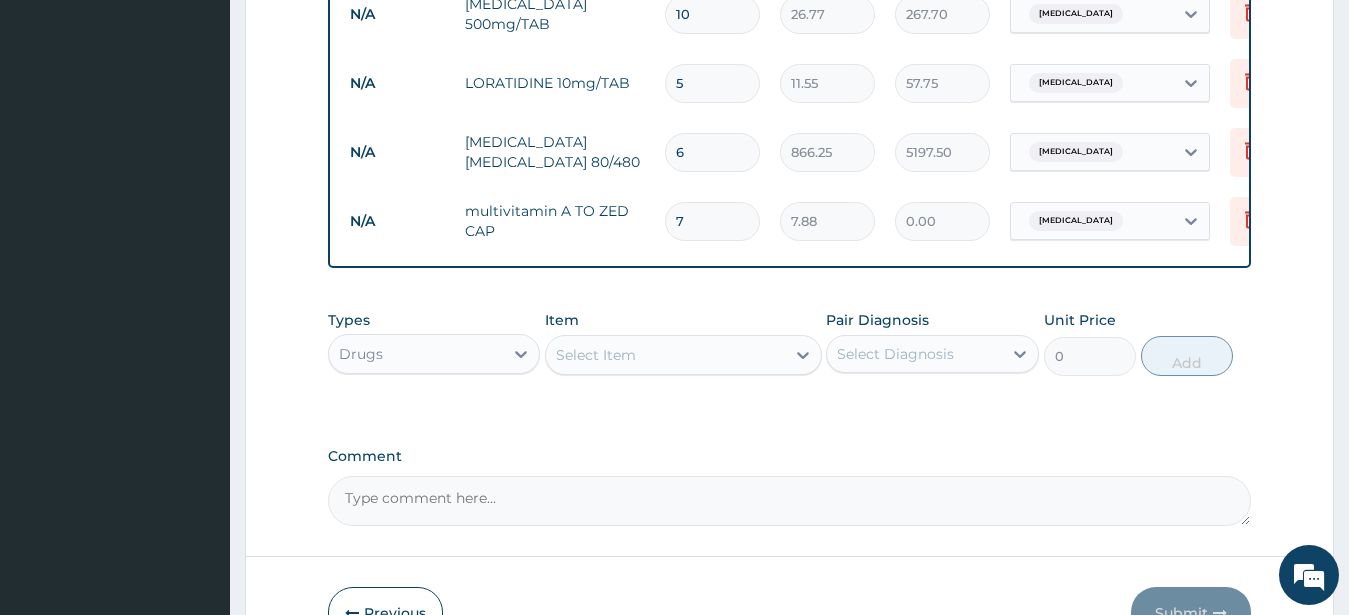 type on "55.16" 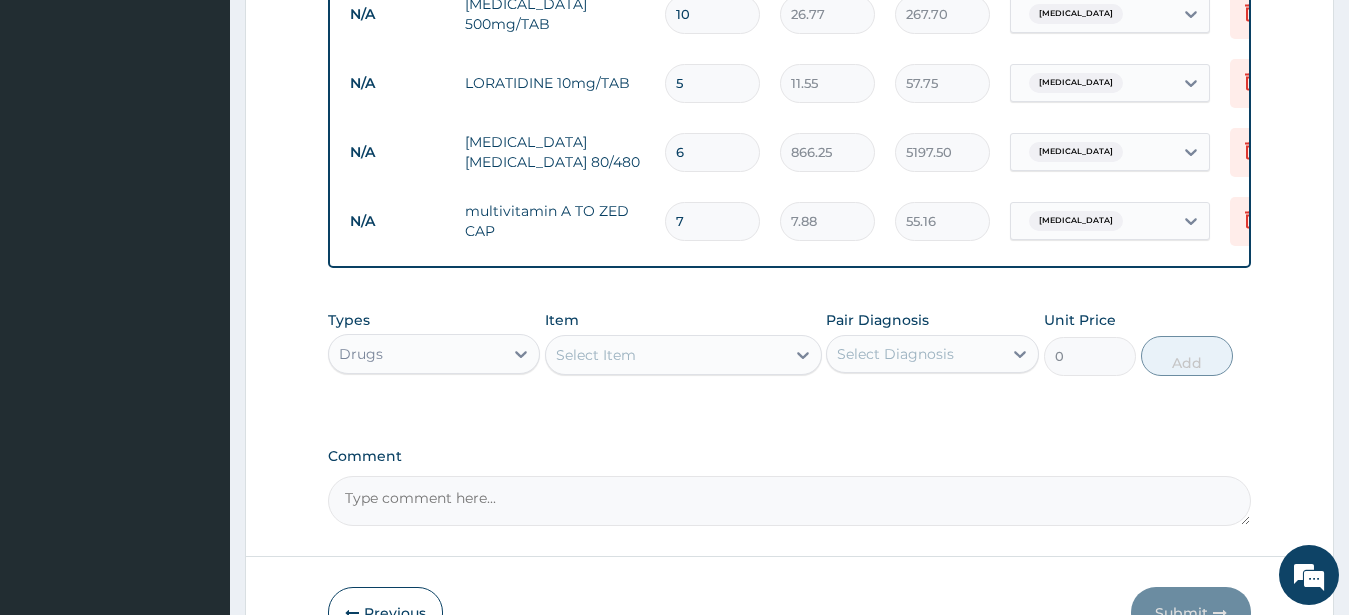 type 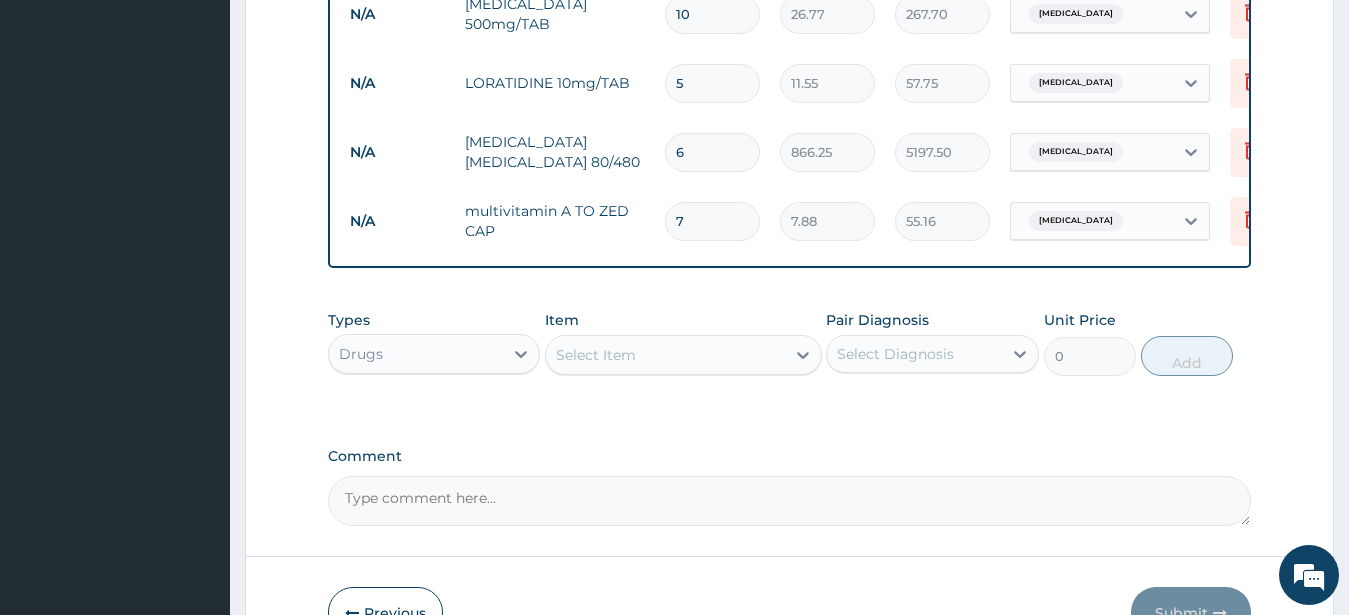 type on "0.00" 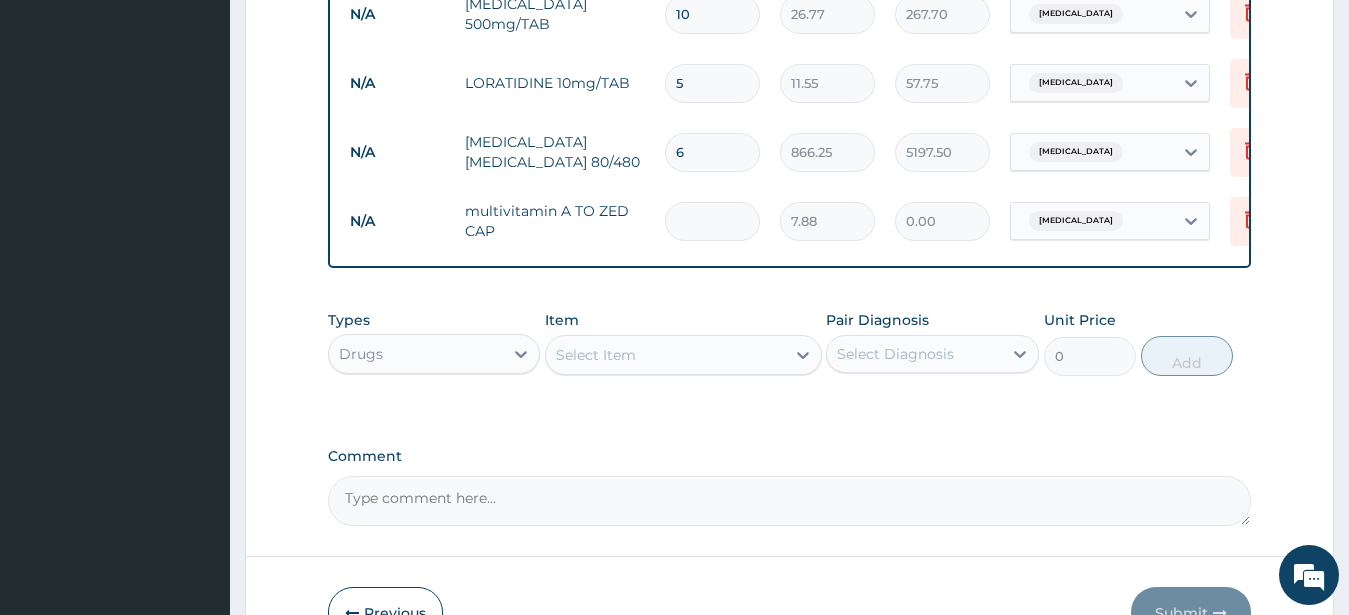 type on "4" 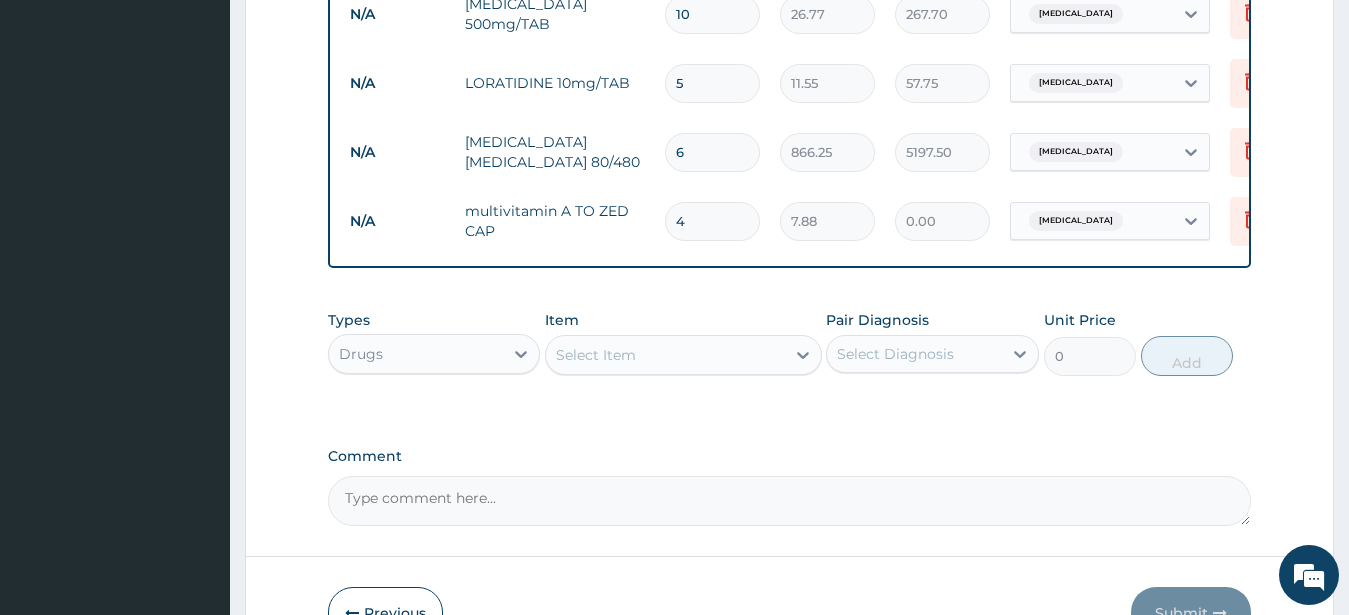 type on "31.52" 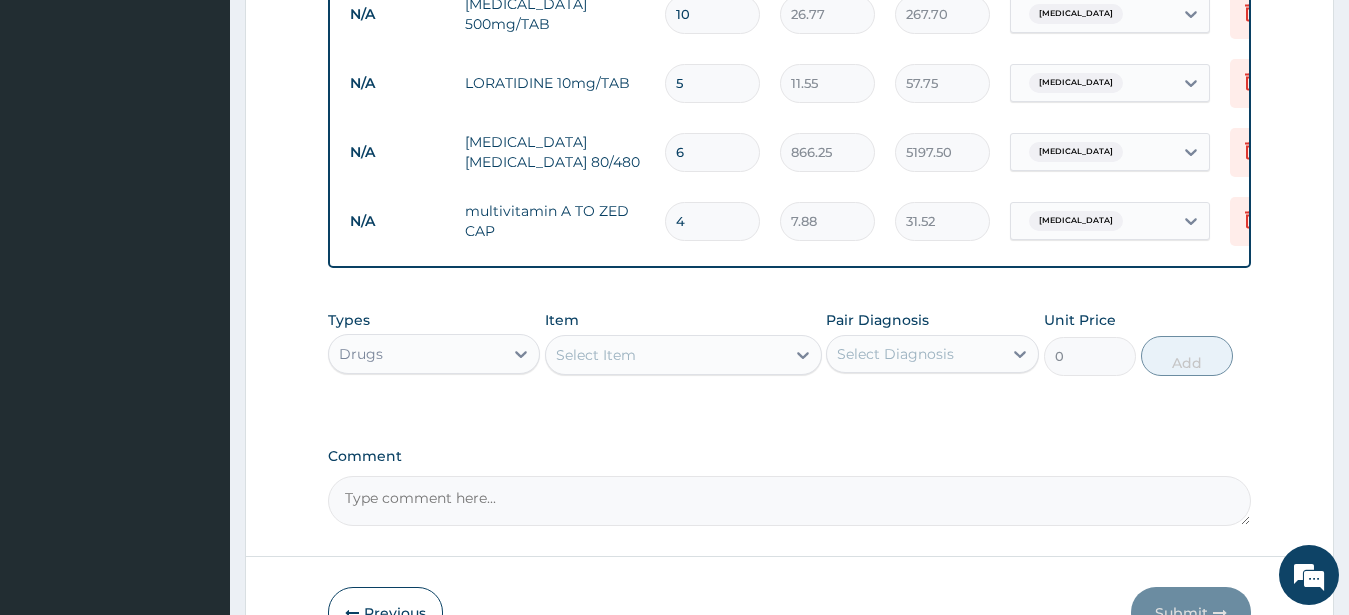 type 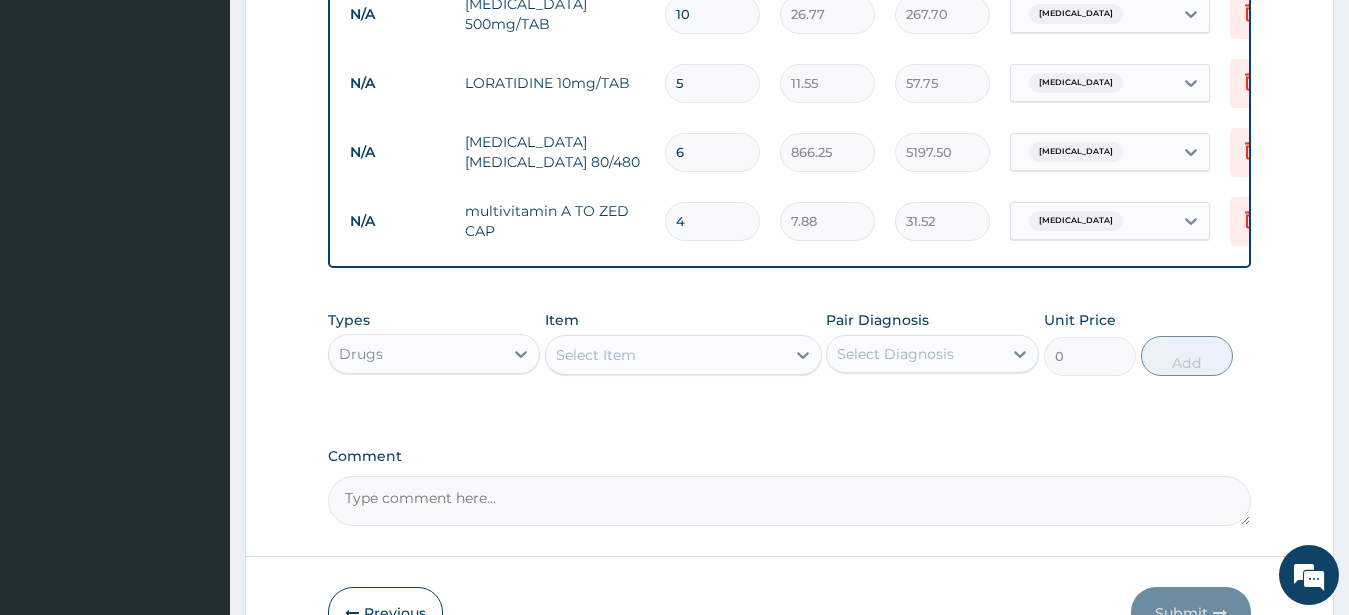 type on "0.00" 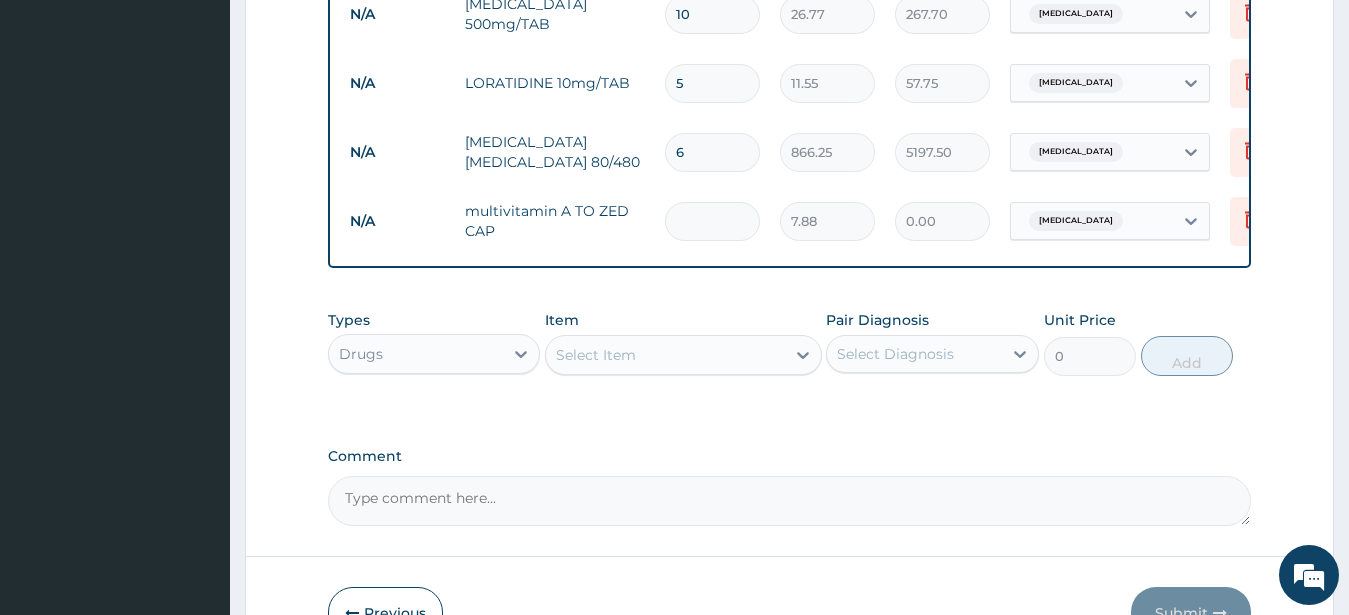 type on "1" 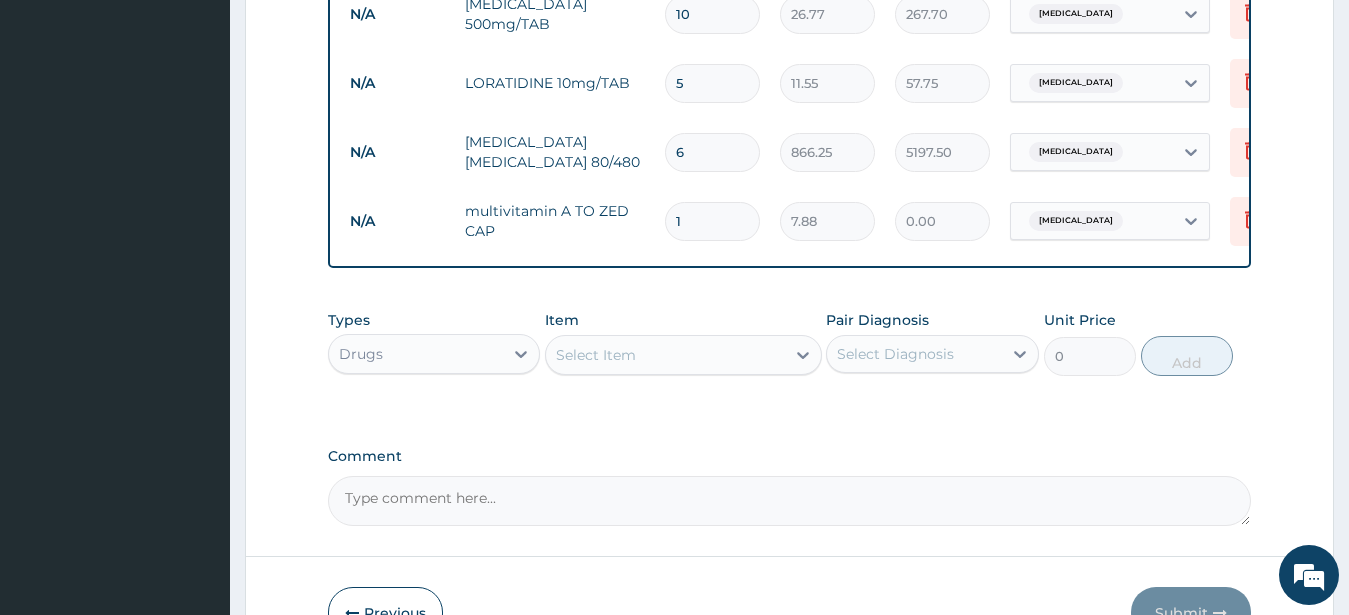 type on "7.88" 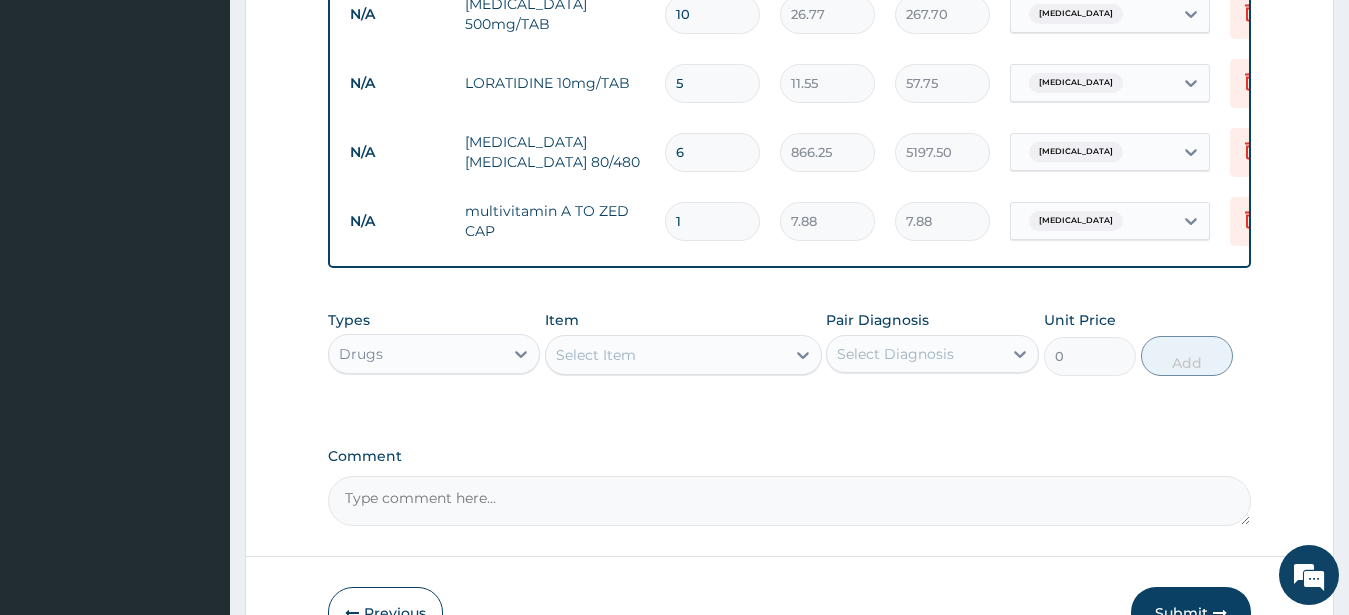 type on "14" 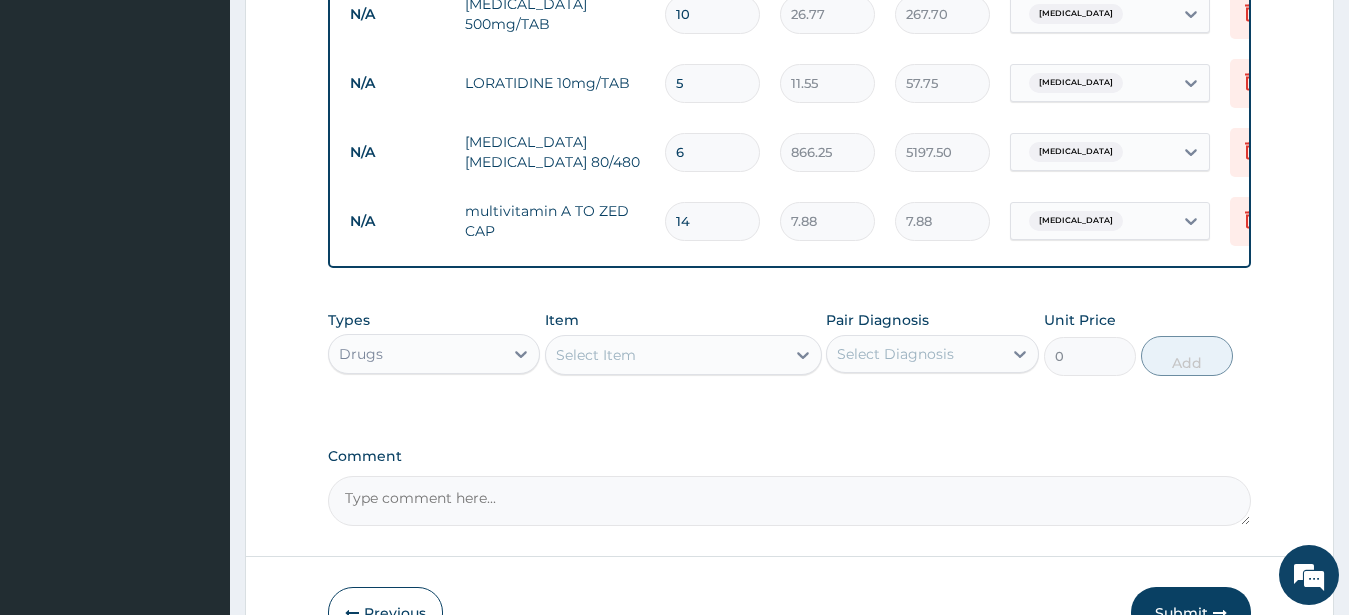 type on "110.32" 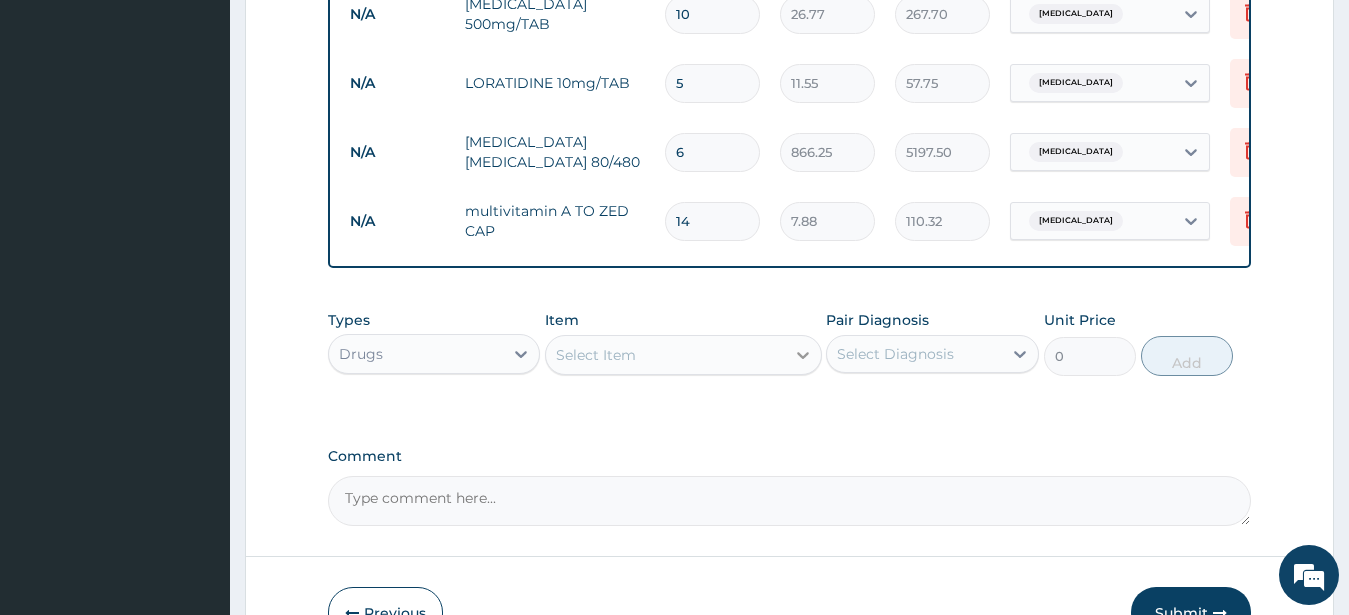 type on "14" 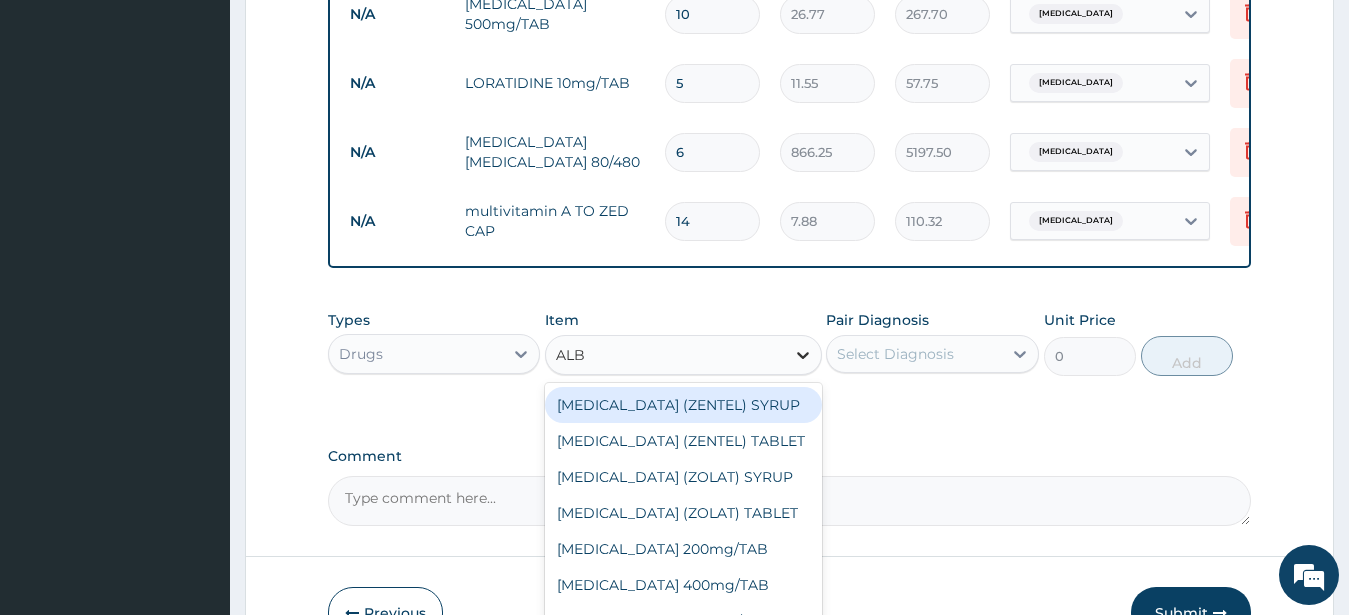 type on "ALBE" 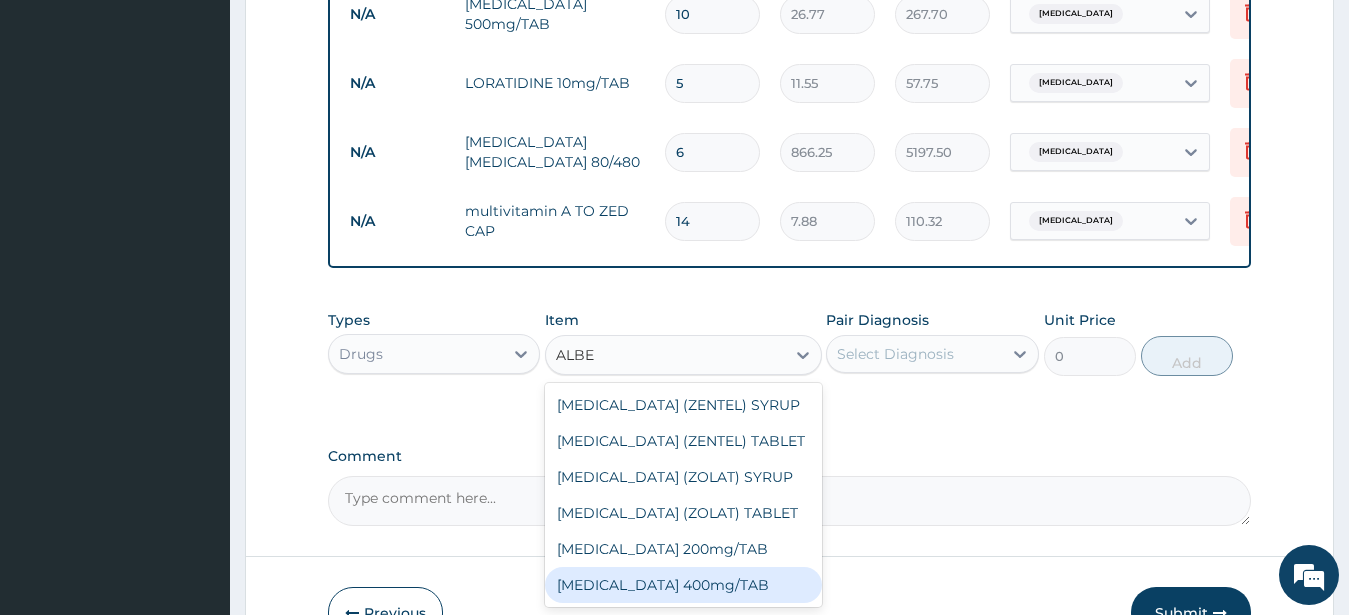 click on "[MEDICAL_DATA] 400mg/TAB" at bounding box center (683, 585) 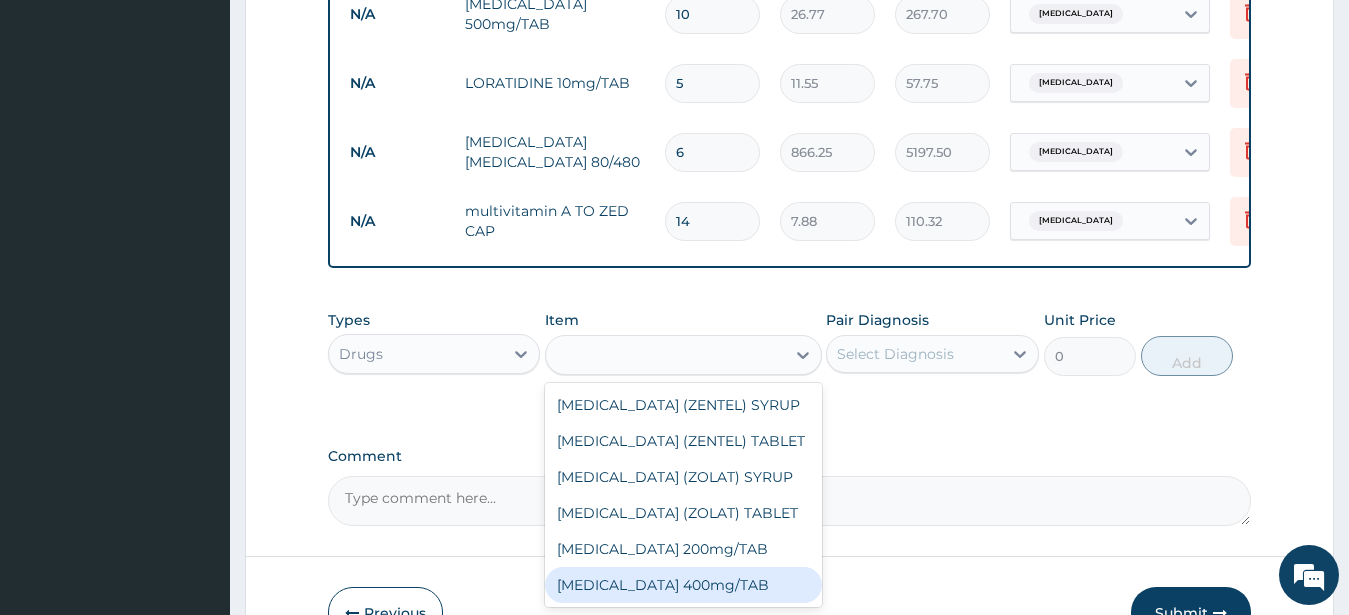 type on "115.5" 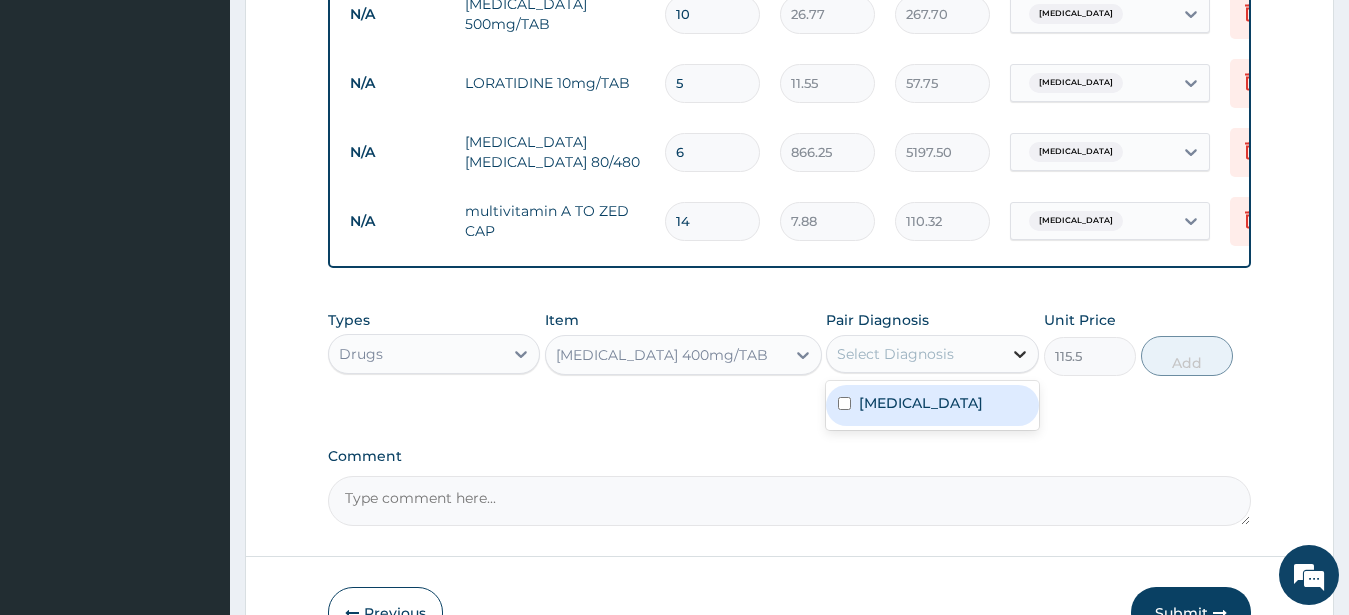 click 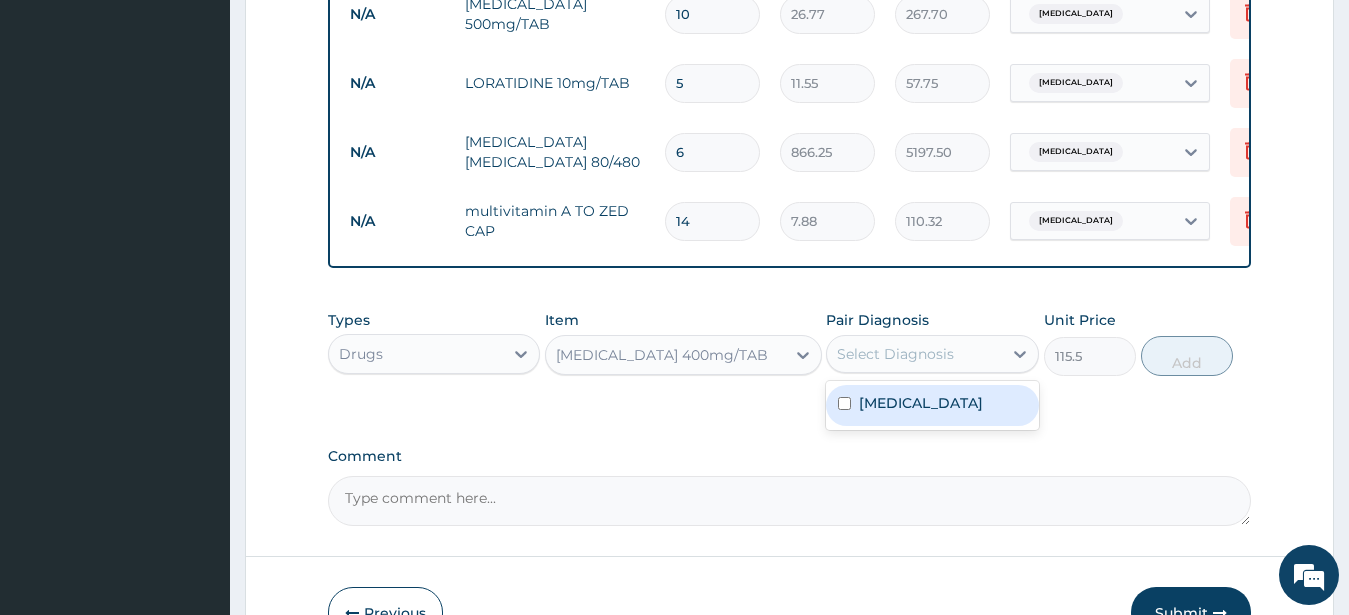 click on "Malaria" at bounding box center (932, 405) 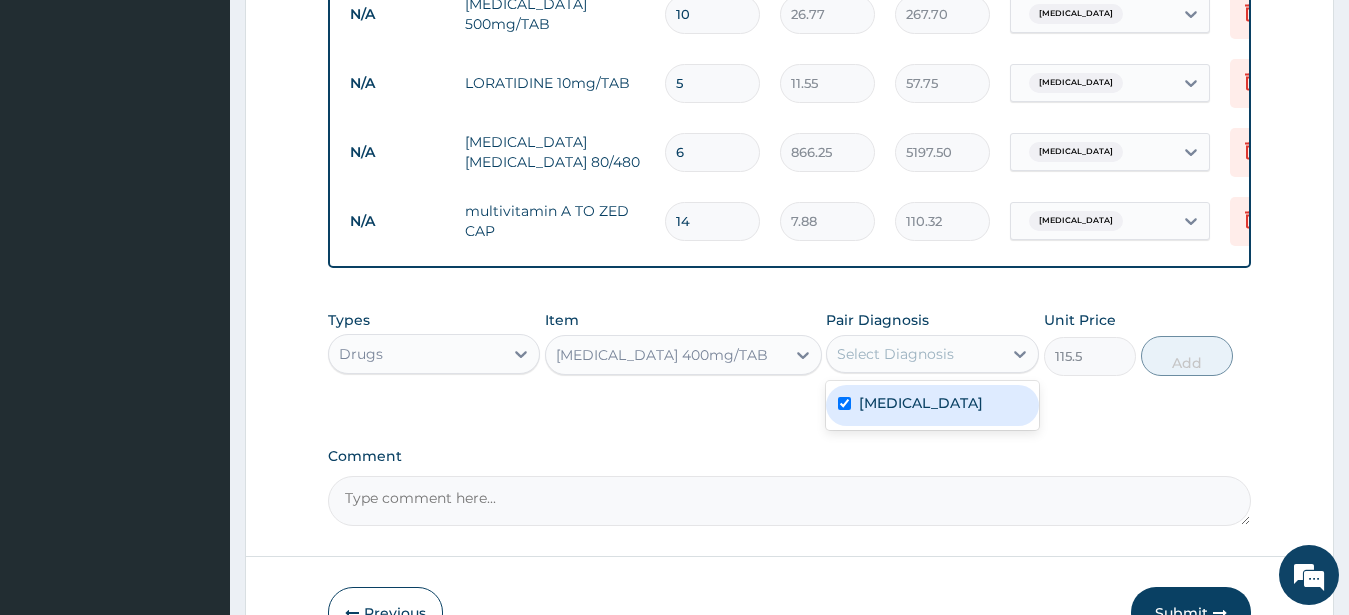 checkbox on "true" 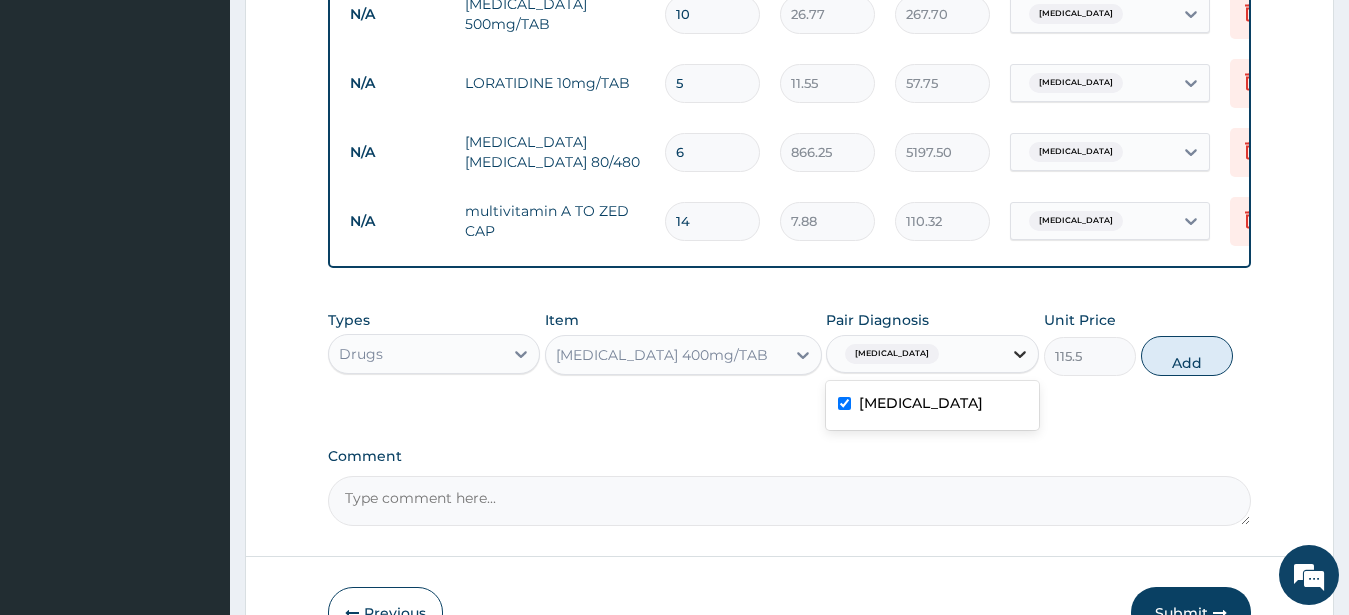 click 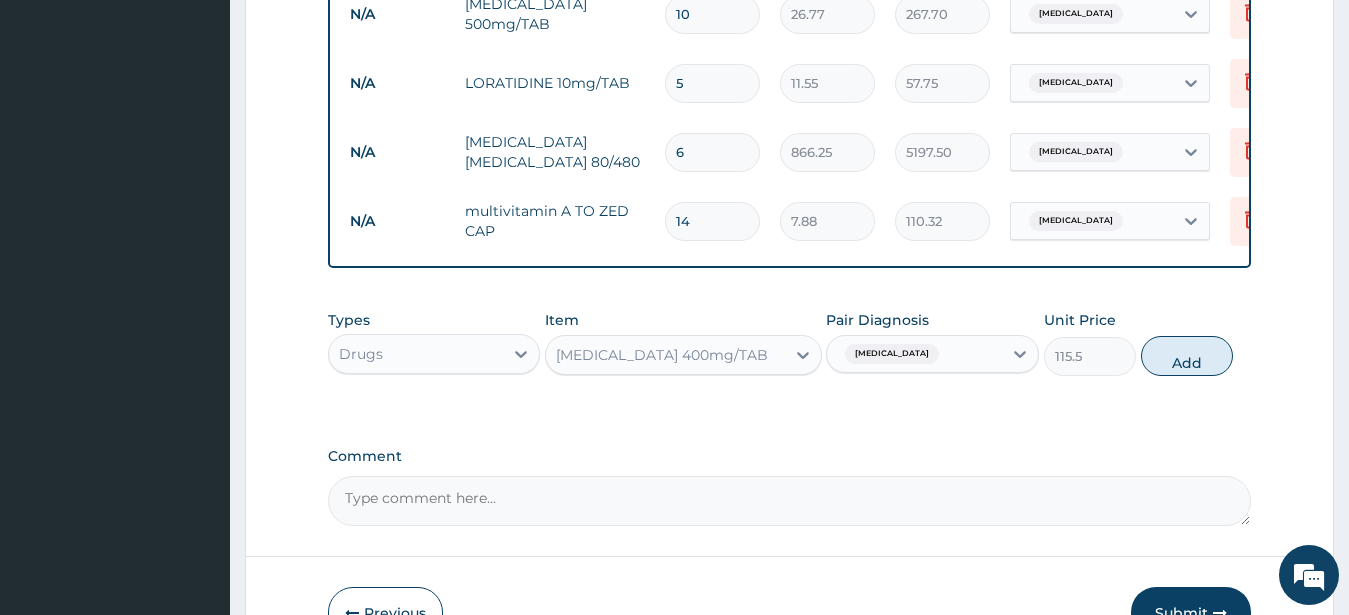 click on "Types Drugs Item Albendazole 400mg/TAB Pair Diagnosis option Malaria, selected.   Select is focused ,type to refine list, press Down to open the menu,  press left to focus selected values Malaria Unit Price 115.5 Add" at bounding box center (790, 343) 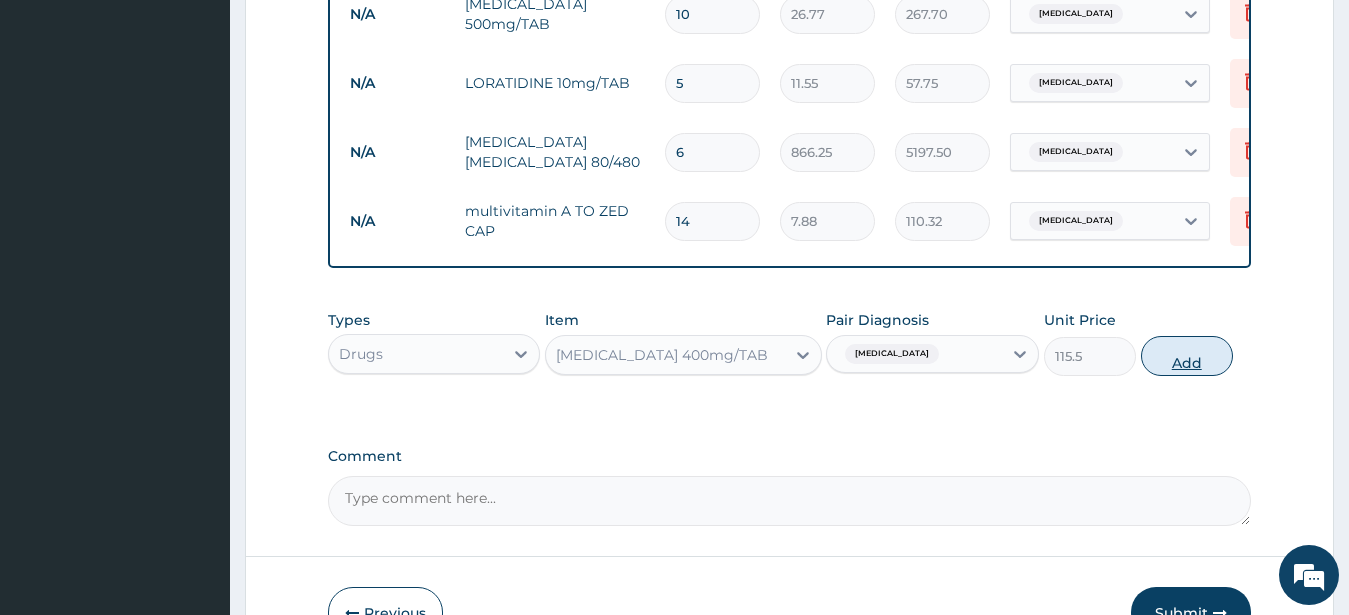 click on "Add" at bounding box center [1187, 356] 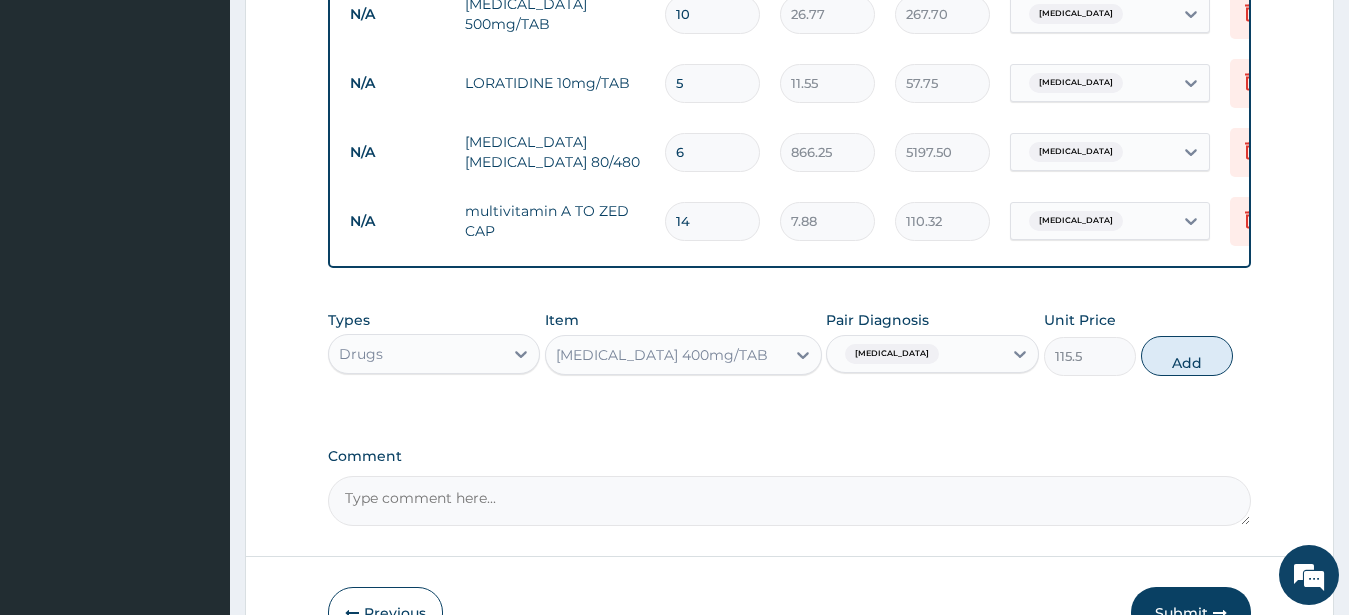 type on "0" 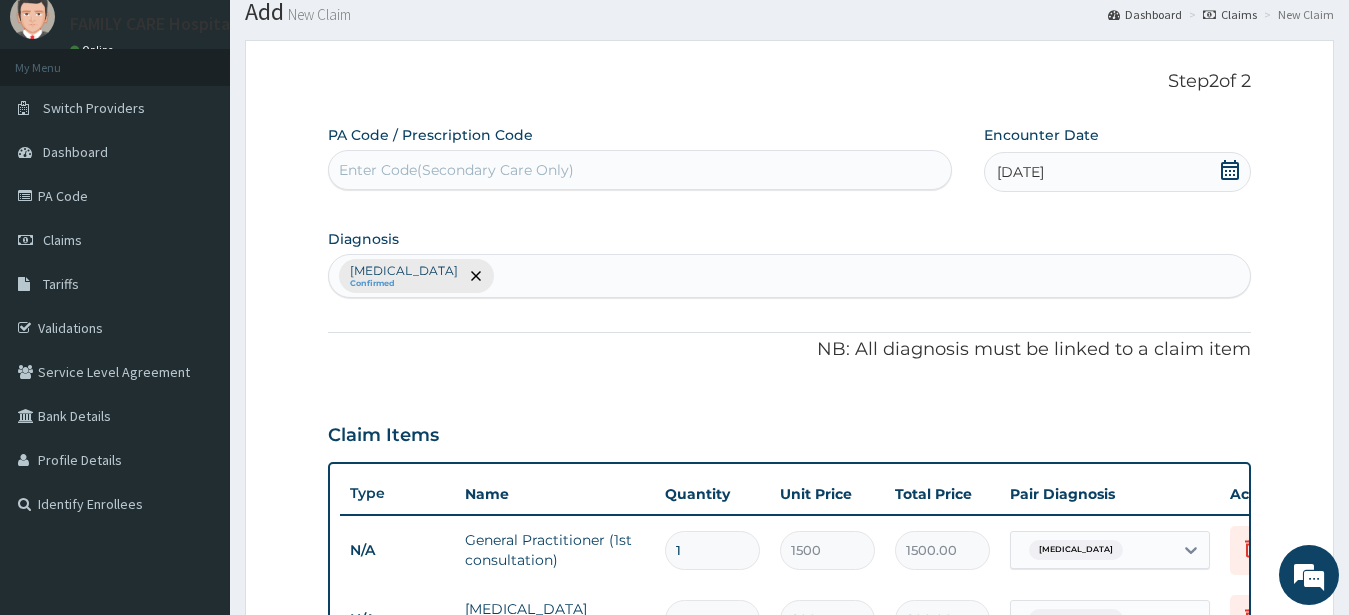 scroll, scrollTop: 1154, scrollLeft: 0, axis: vertical 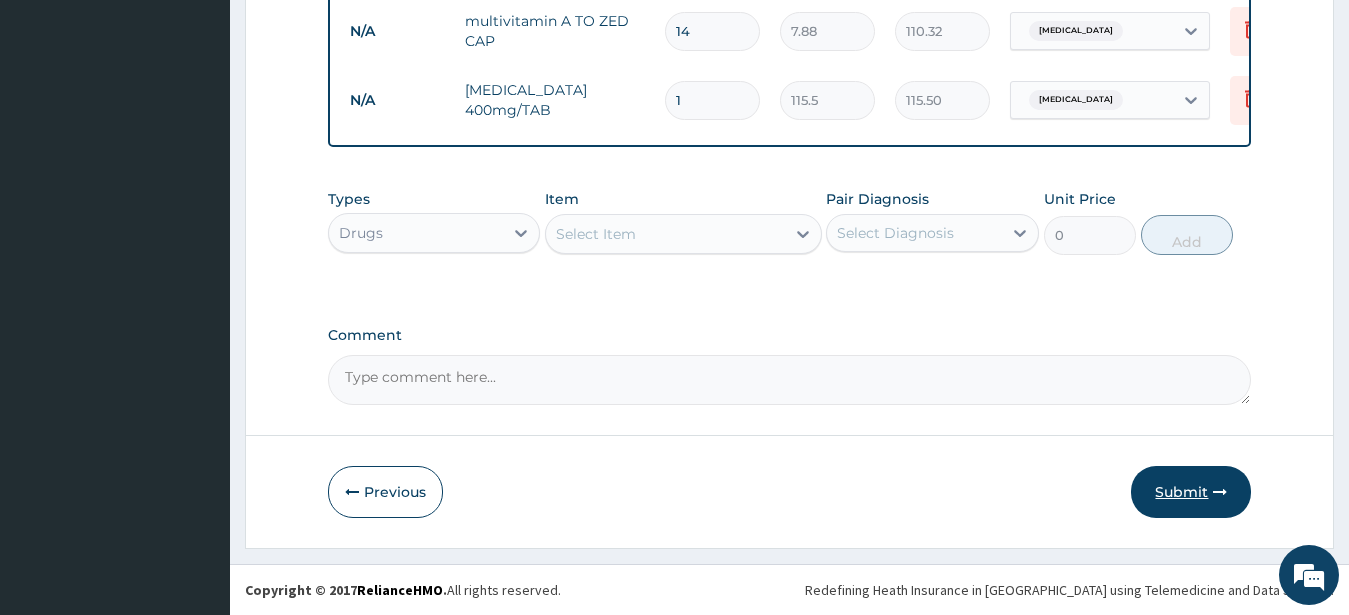 click on "Submit" at bounding box center [1191, 492] 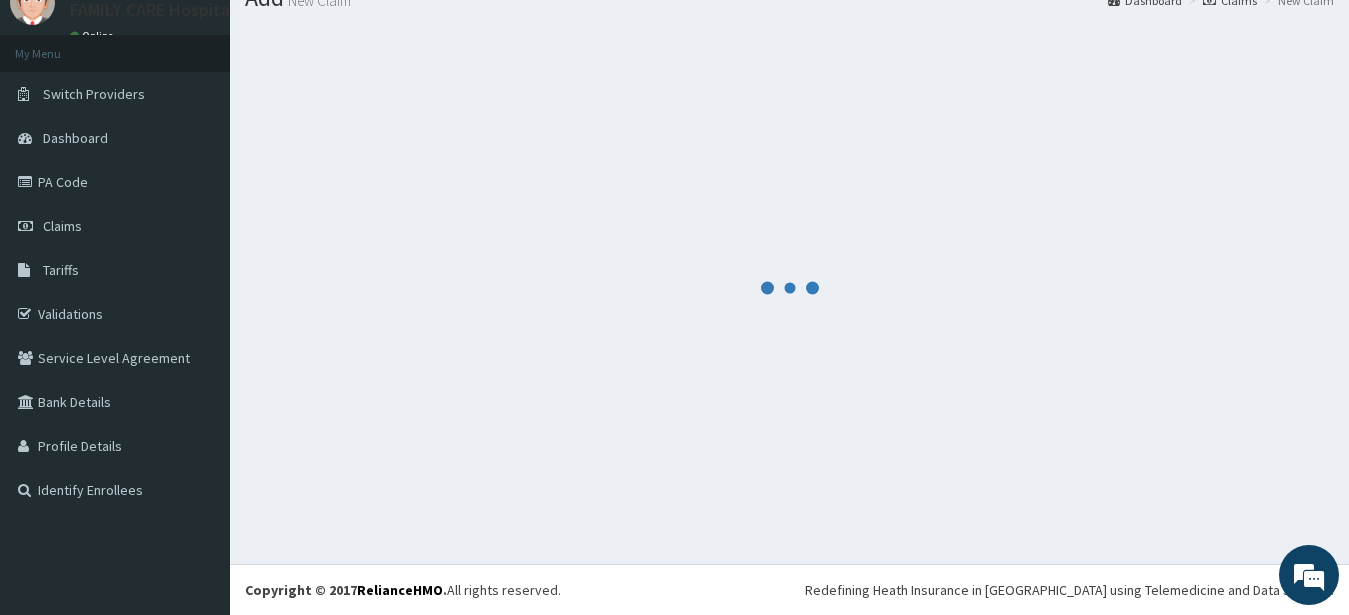 scroll, scrollTop: 80, scrollLeft: 0, axis: vertical 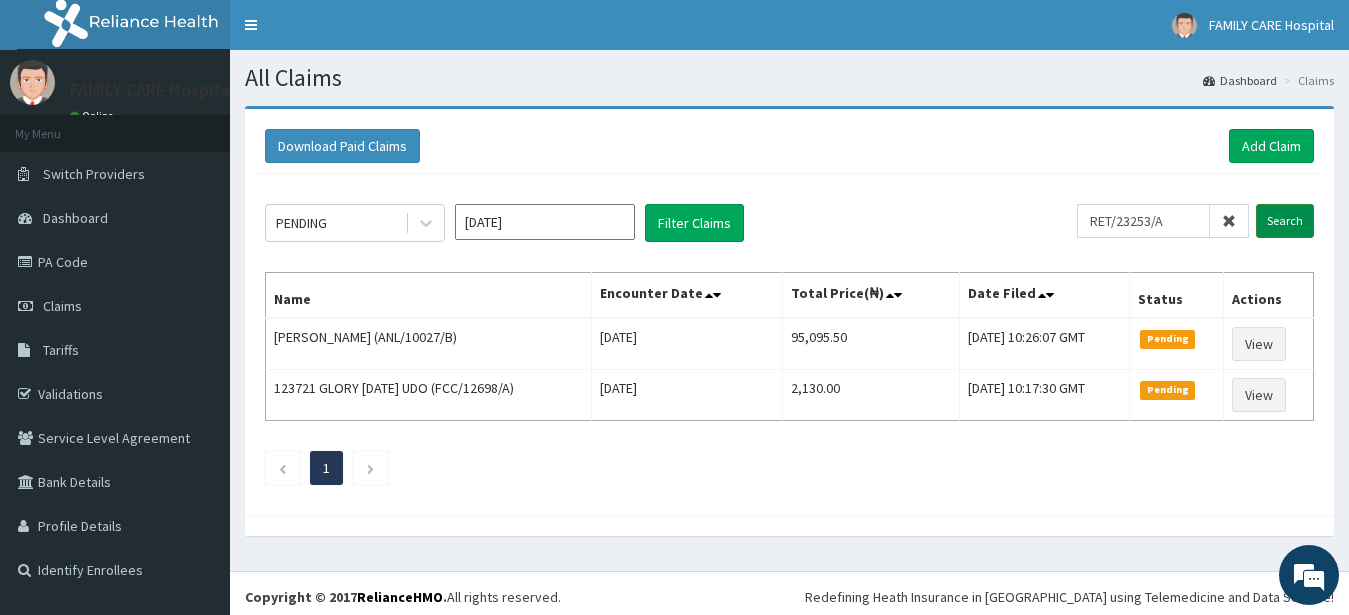 type on "RET/23253/A" 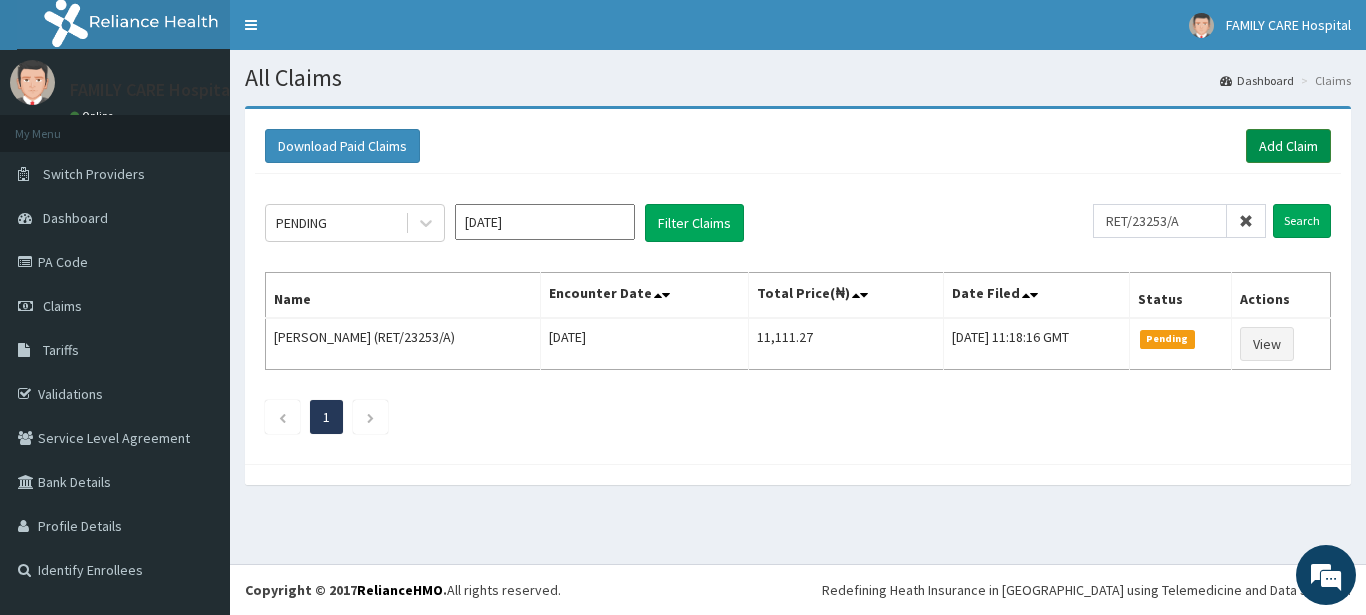click on "Add Claim" at bounding box center [1288, 146] 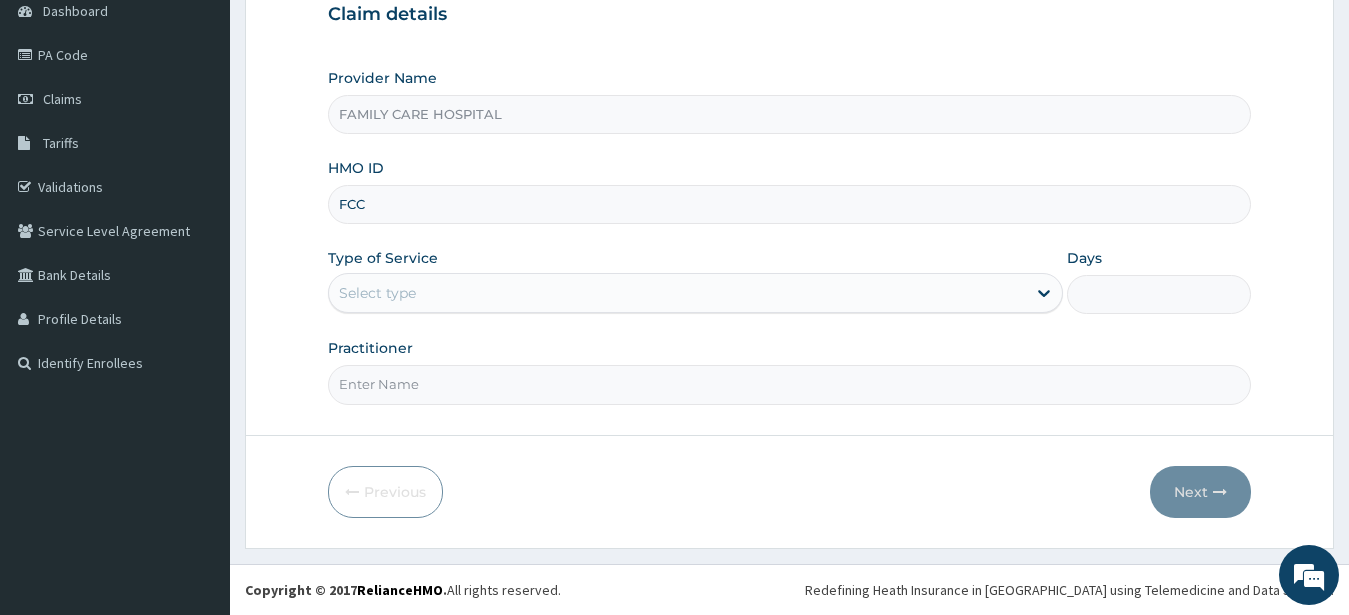 scroll, scrollTop: 207, scrollLeft: 0, axis: vertical 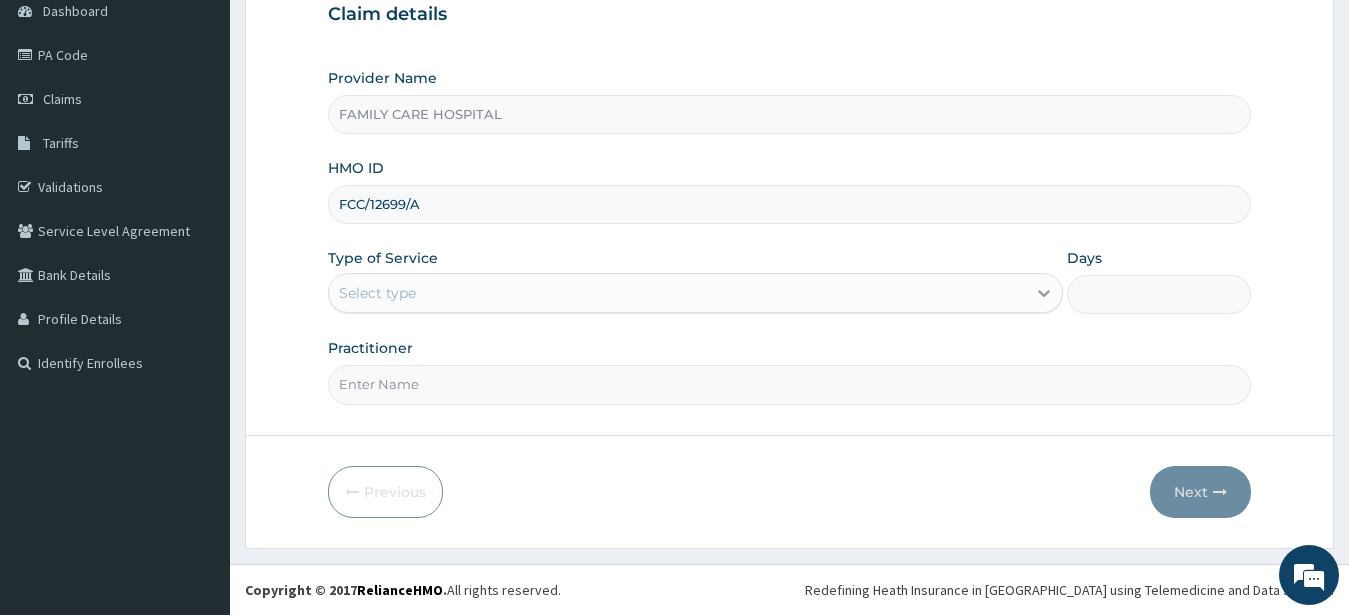 type on "FCC/12699/A" 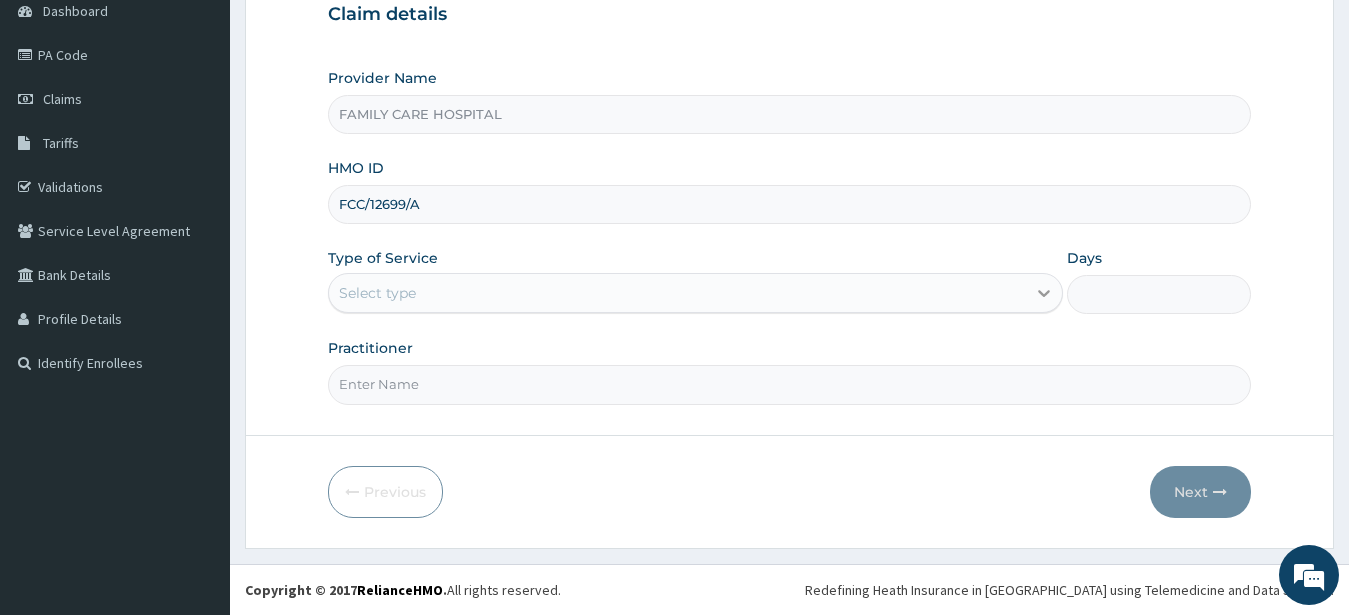 click 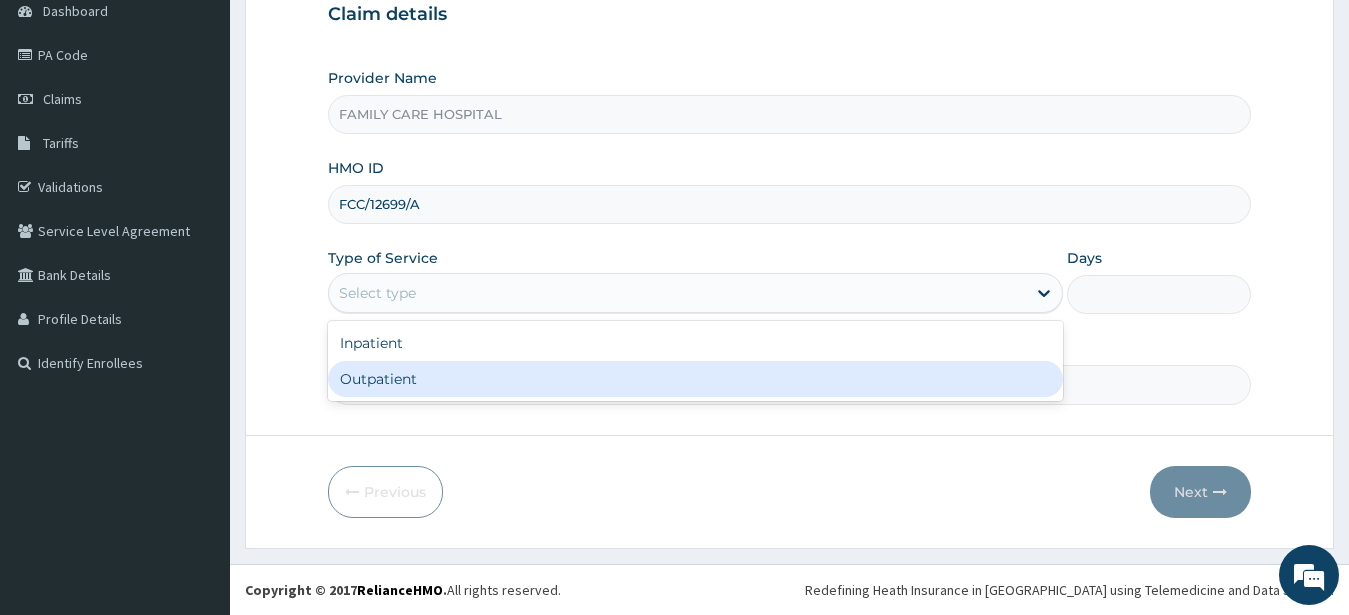 click on "Outpatient" at bounding box center [696, 379] 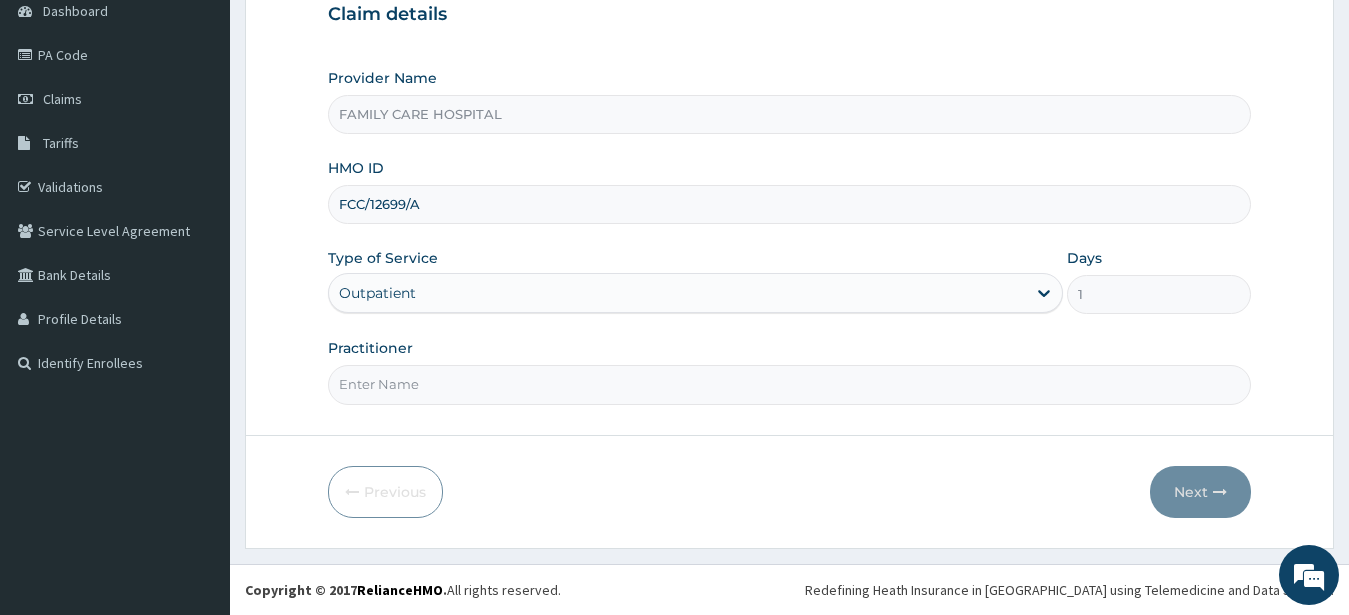 click on "Practitioner" at bounding box center (790, 384) 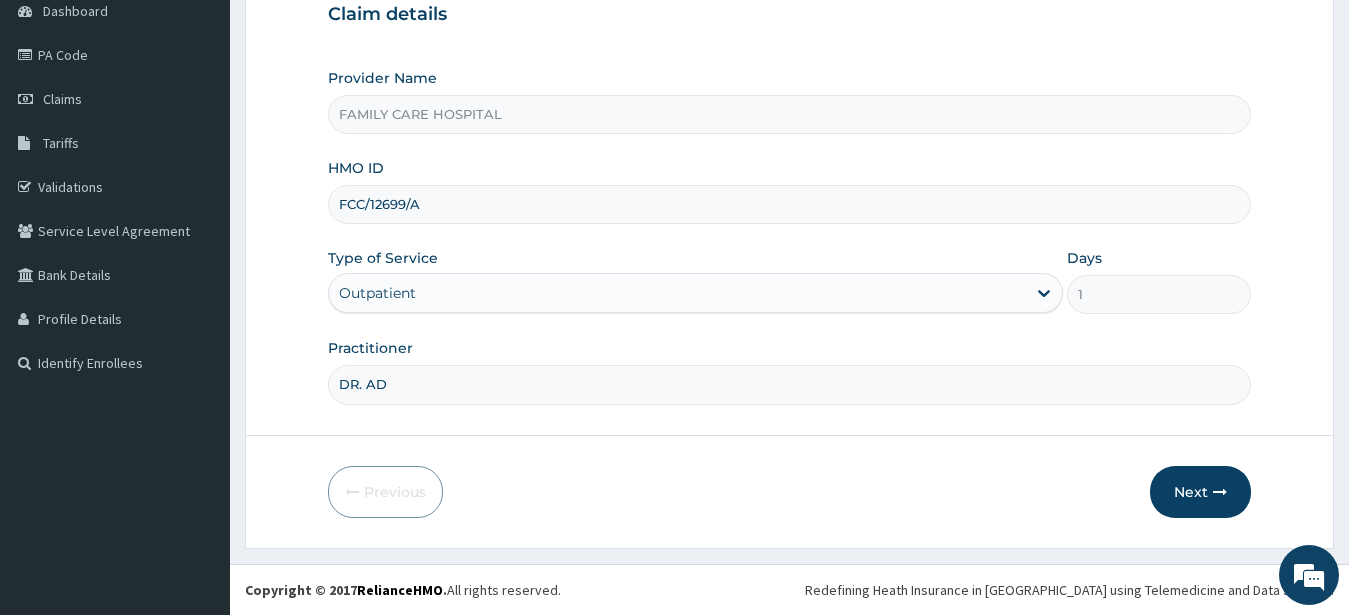 type on "[PERSON_NAME]" 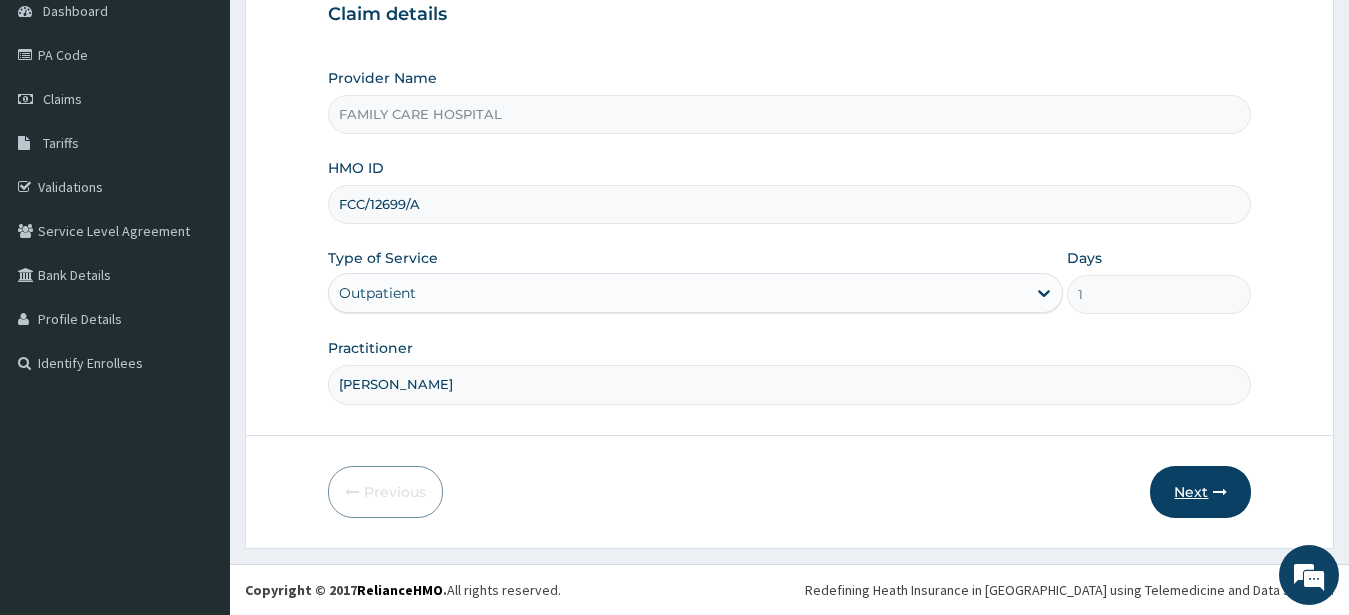 click on "Next" at bounding box center (1200, 492) 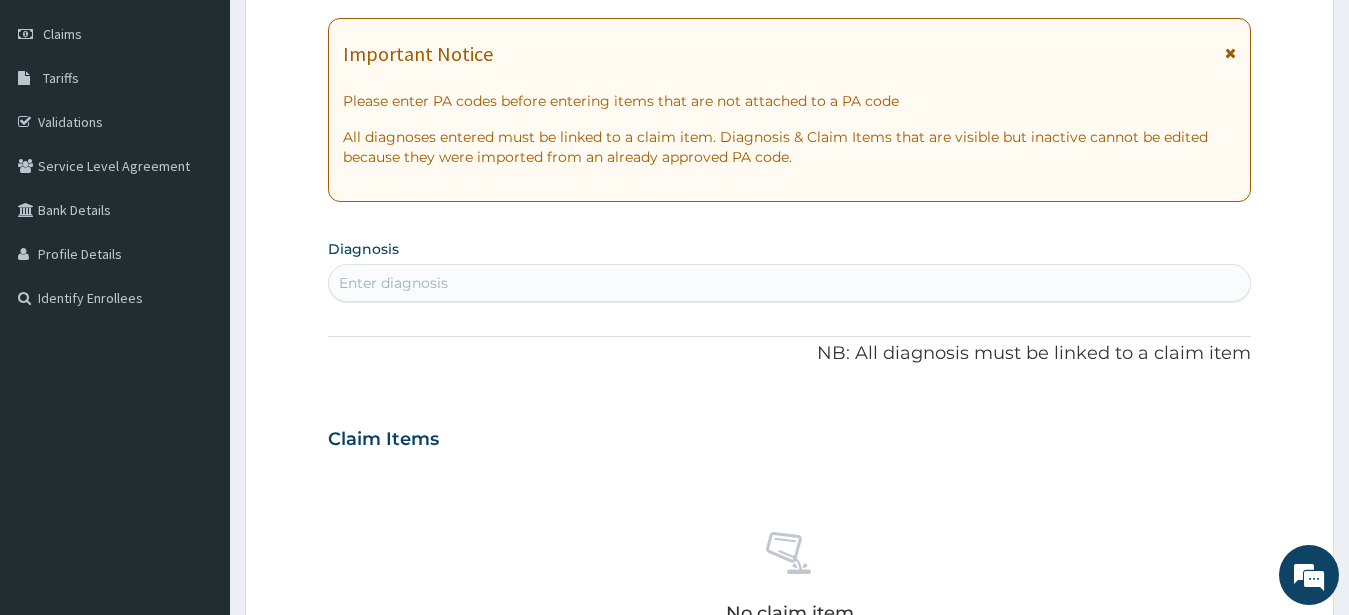 scroll, scrollTop: 0, scrollLeft: 0, axis: both 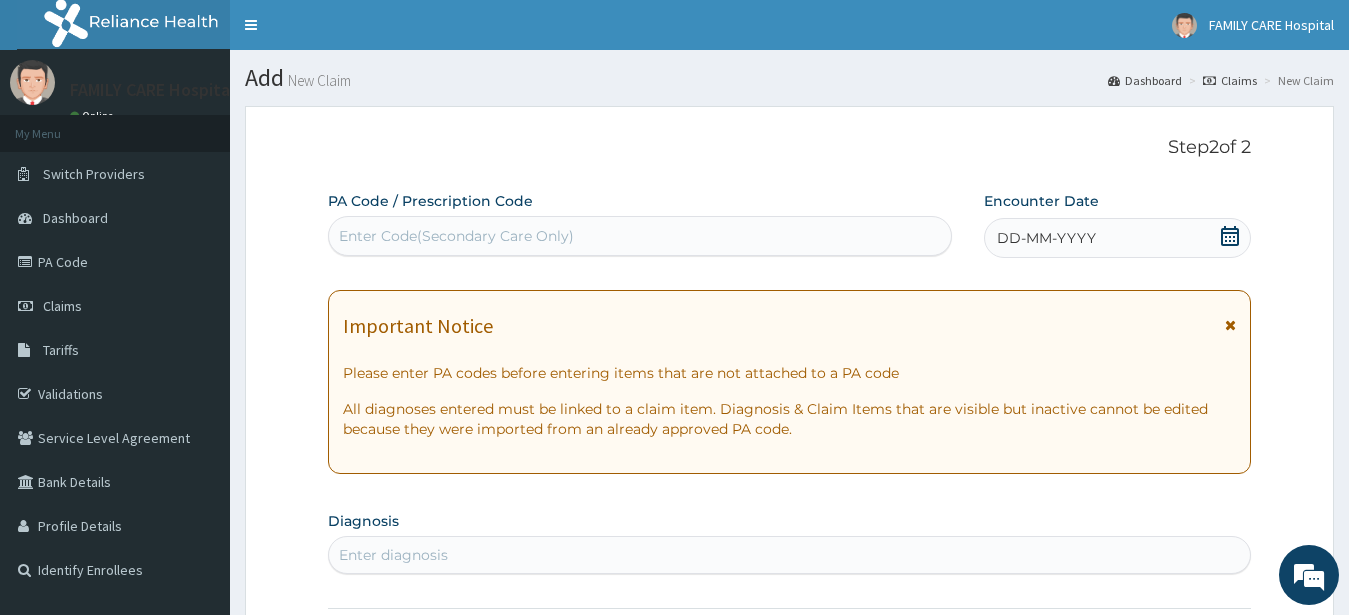 click 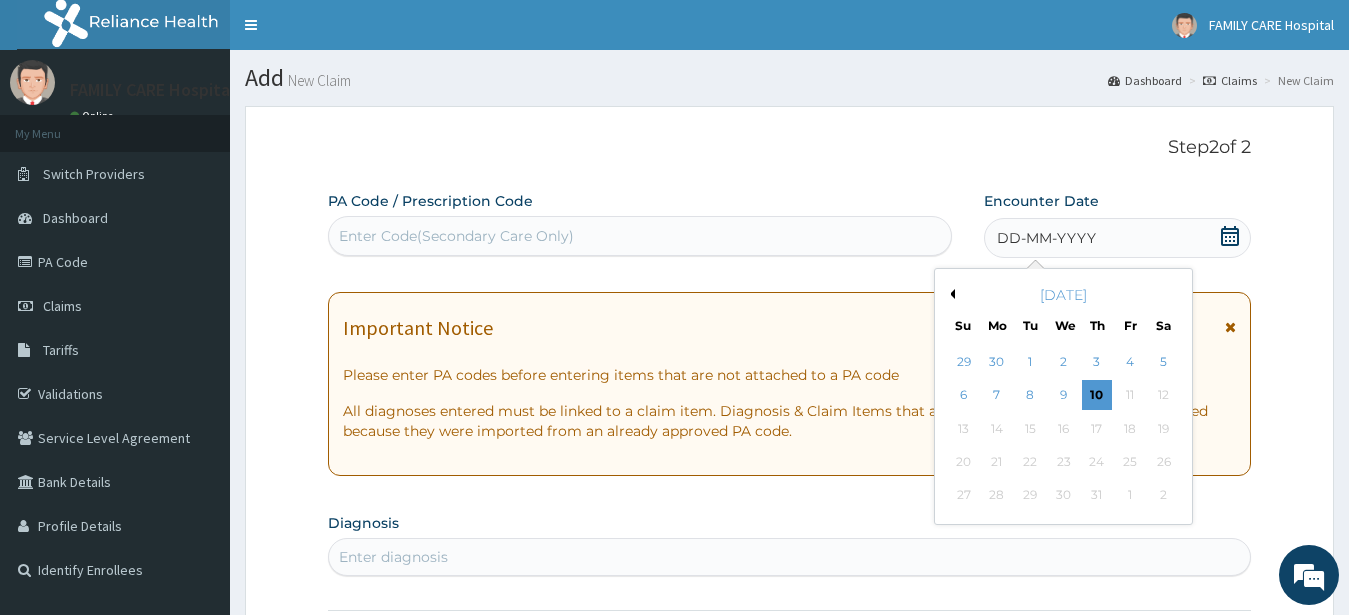 click 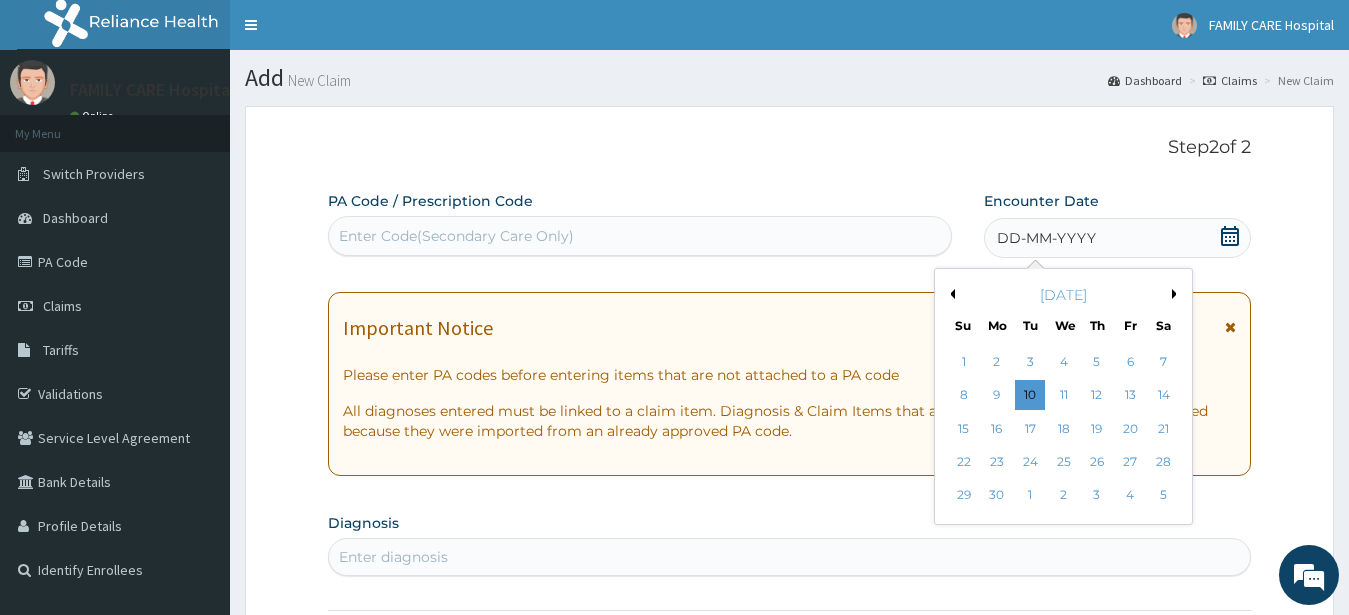 click on "[DATE]" at bounding box center [1063, 295] 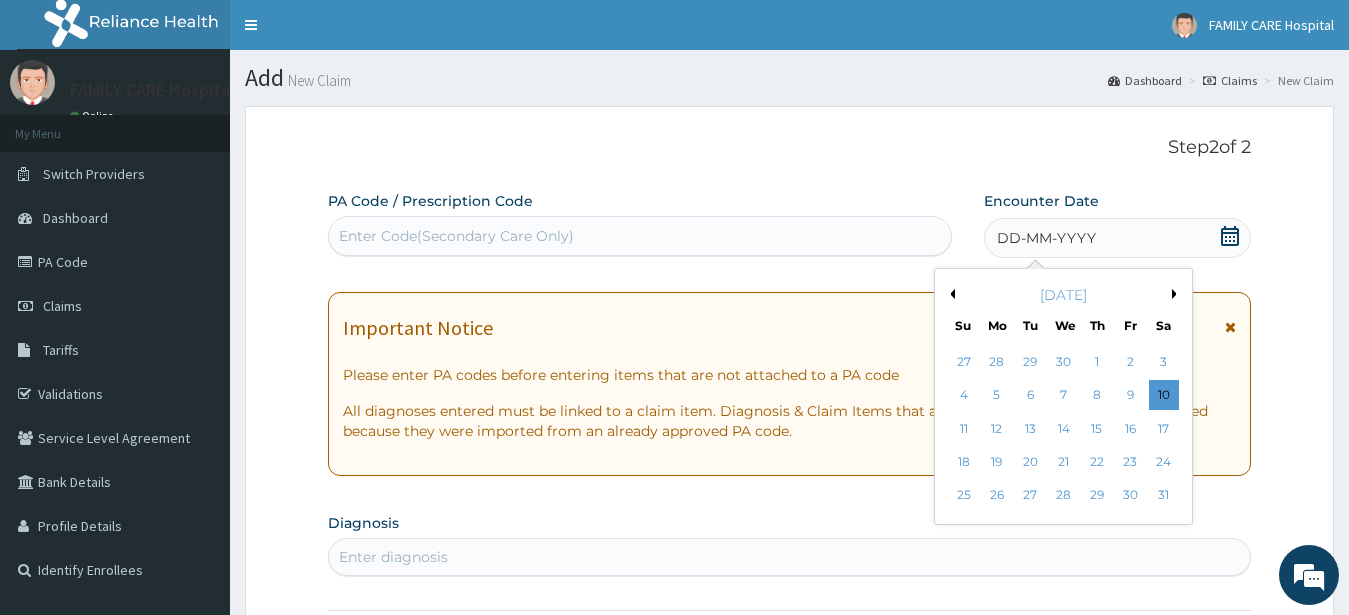 click on "Previous Month" at bounding box center [950, 294] 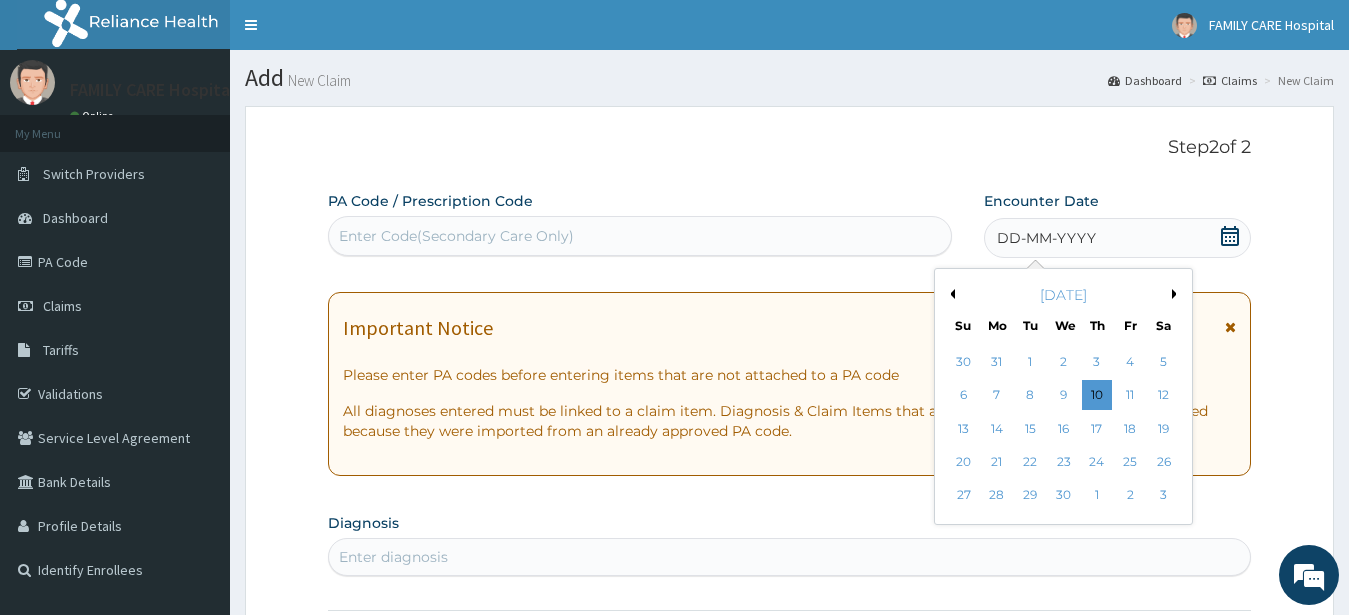 click on "Previous Month" at bounding box center [950, 294] 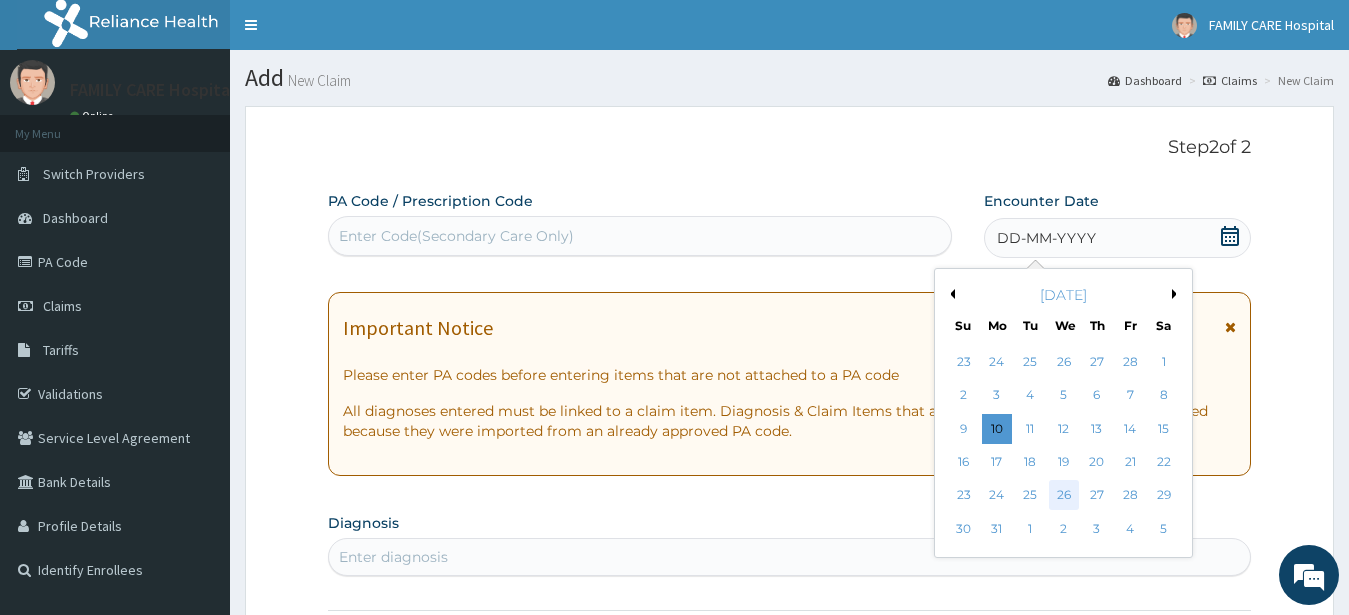 click on "26" at bounding box center (1063, 496) 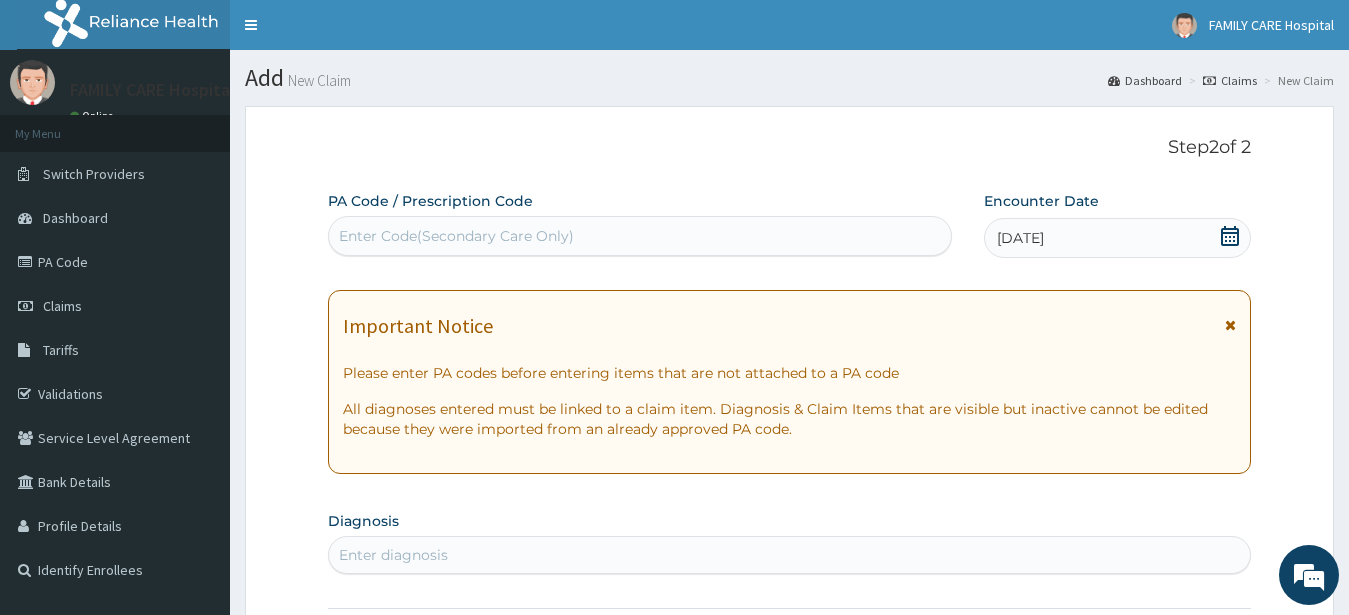 click at bounding box center [1230, 325] 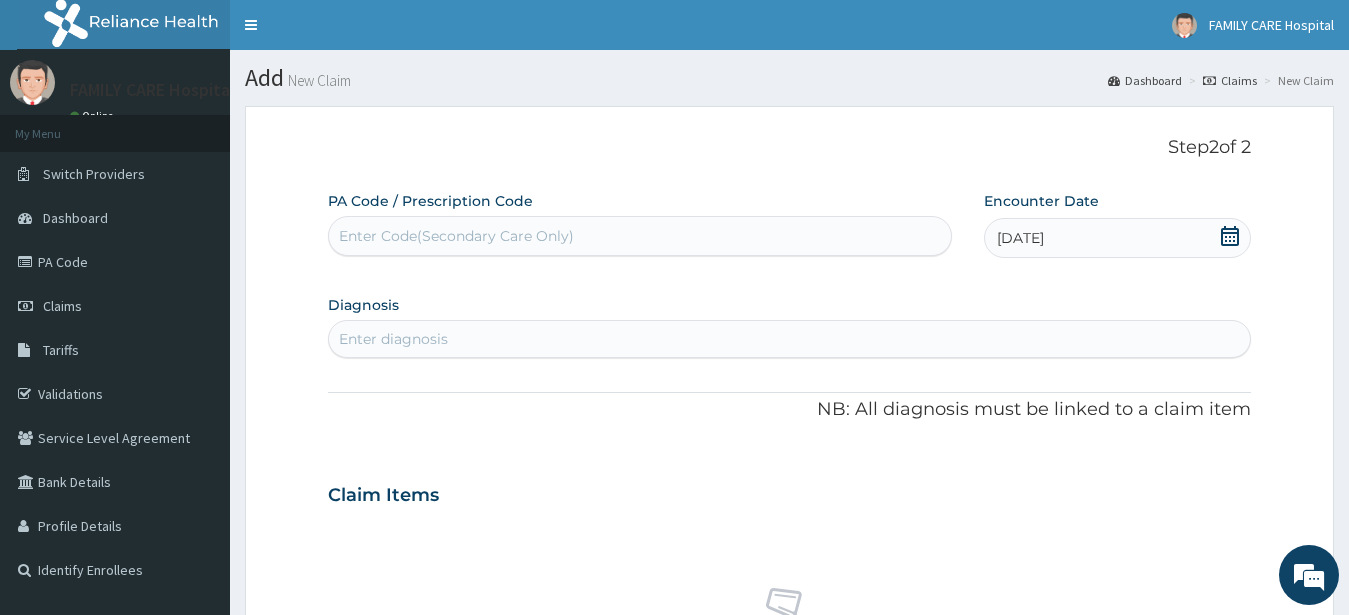 click on "Enter diagnosis" at bounding box center (790, 339) 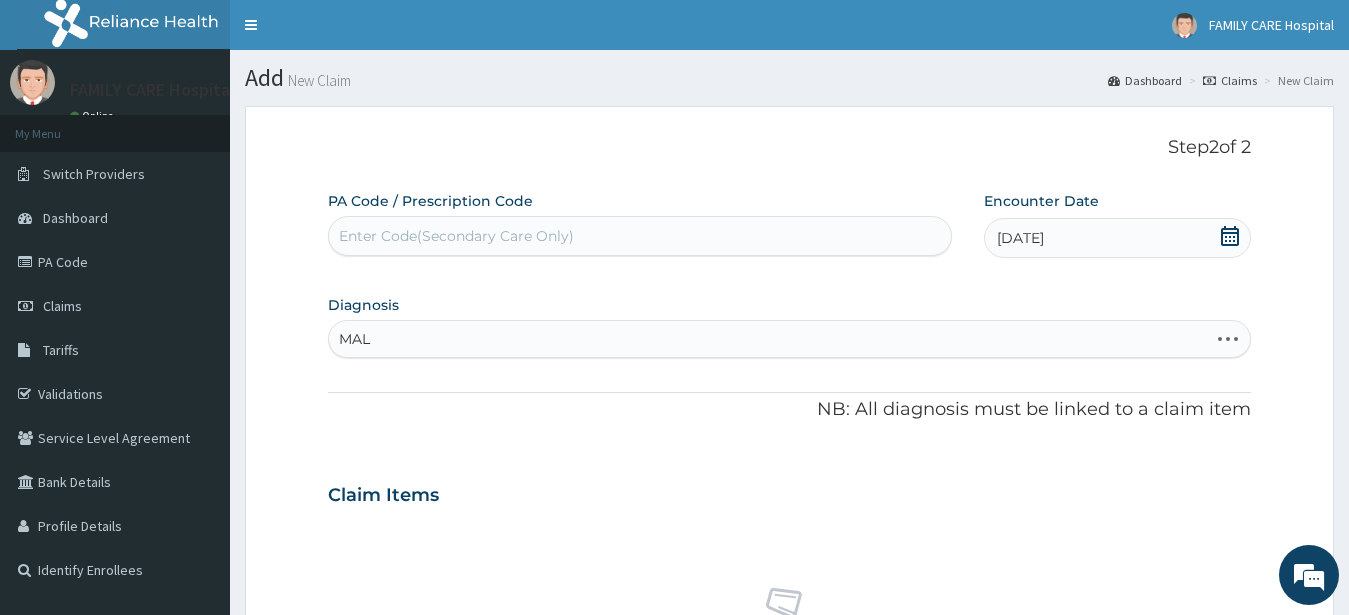 type on "MALA" 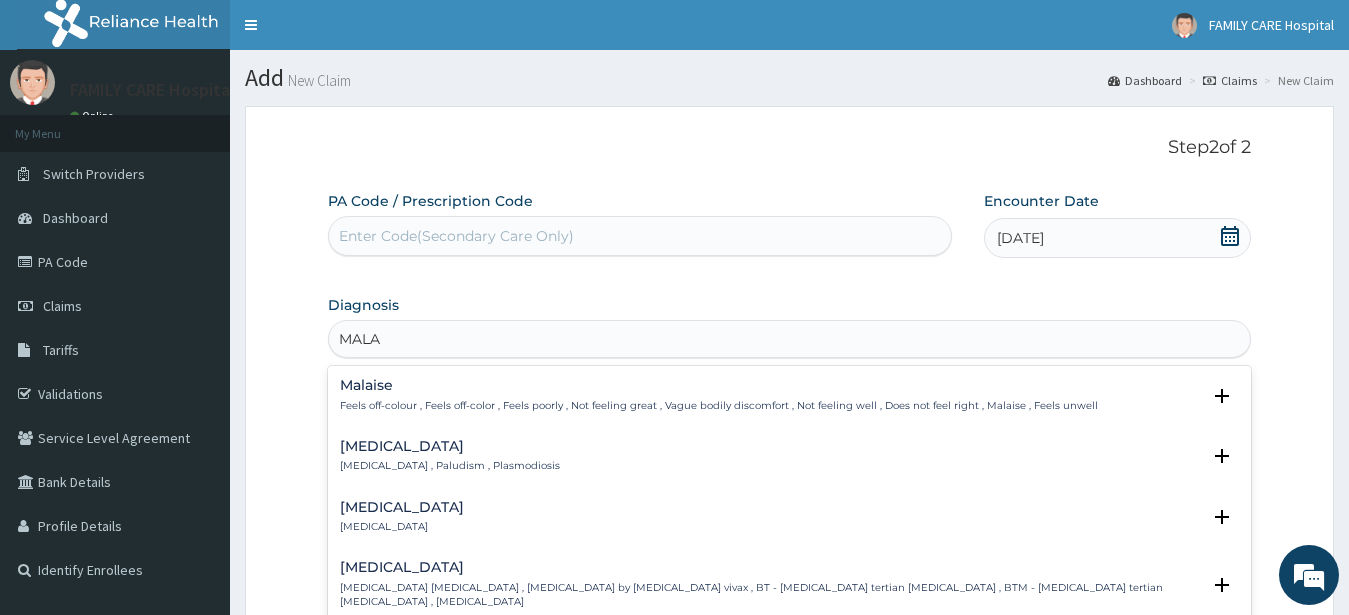 click on "[MEDICAL_DATA]" at bounding box center (450, 446) 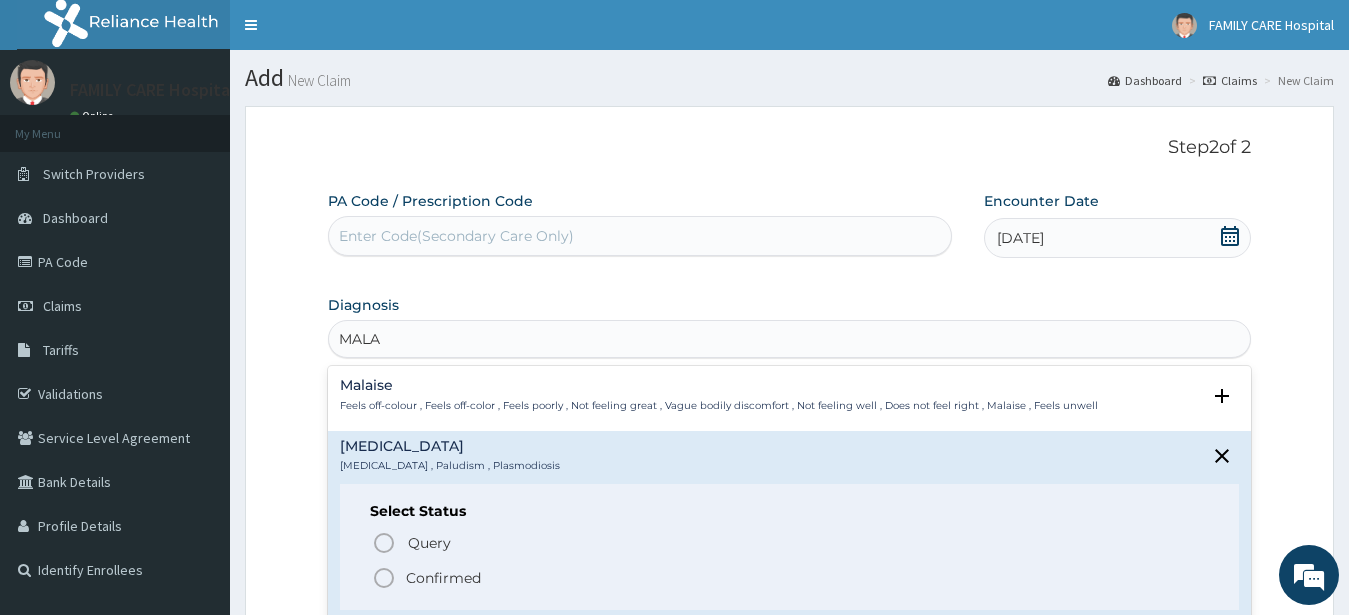 click 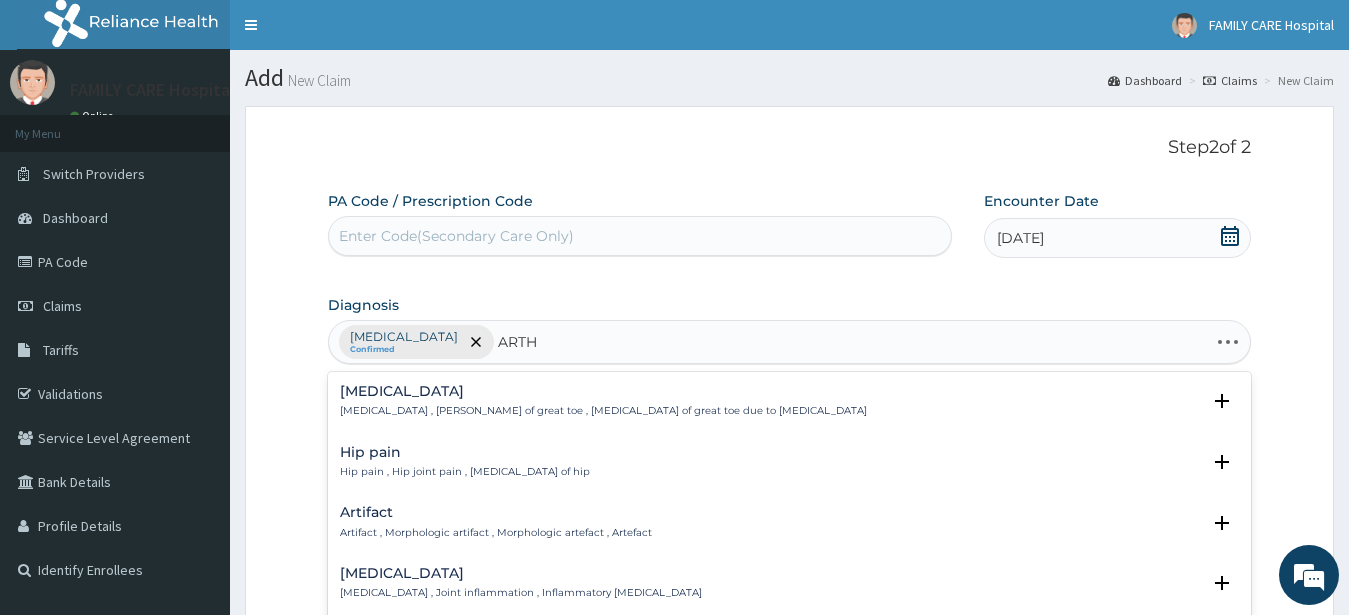 type on "ARTHR" 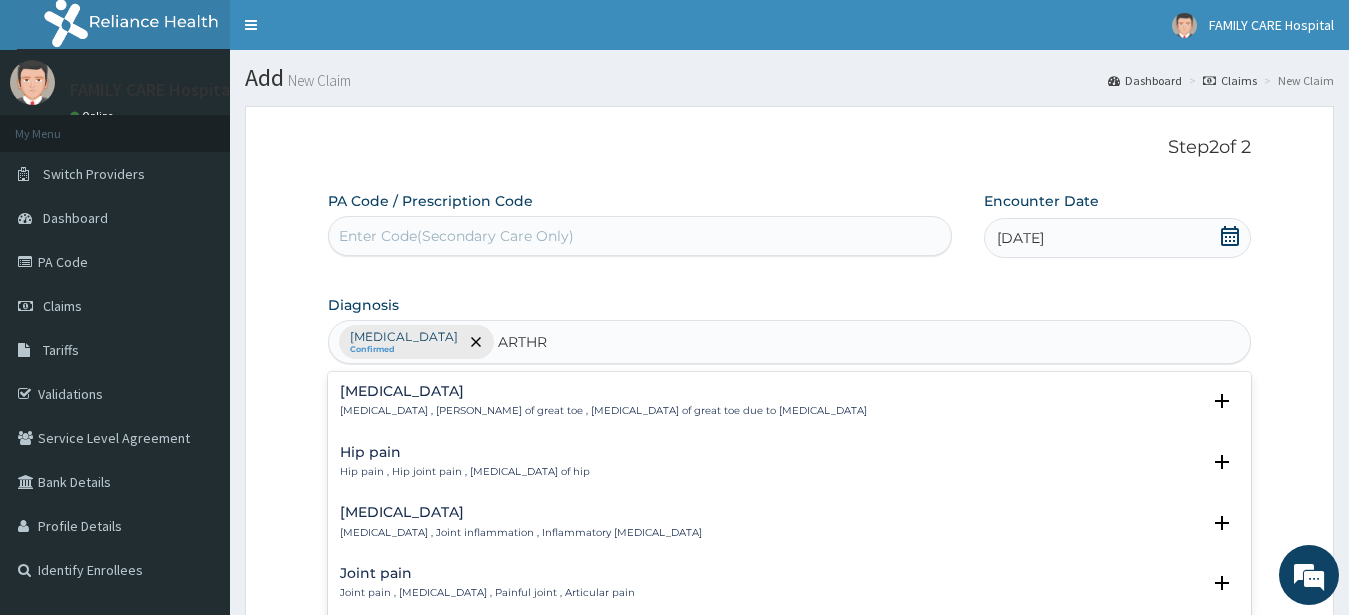 click on "[MEDICAL_DATA] , Joint inflammation , Inflammatory [MEDICAL_DATA]" at bounding box center [521, 533] 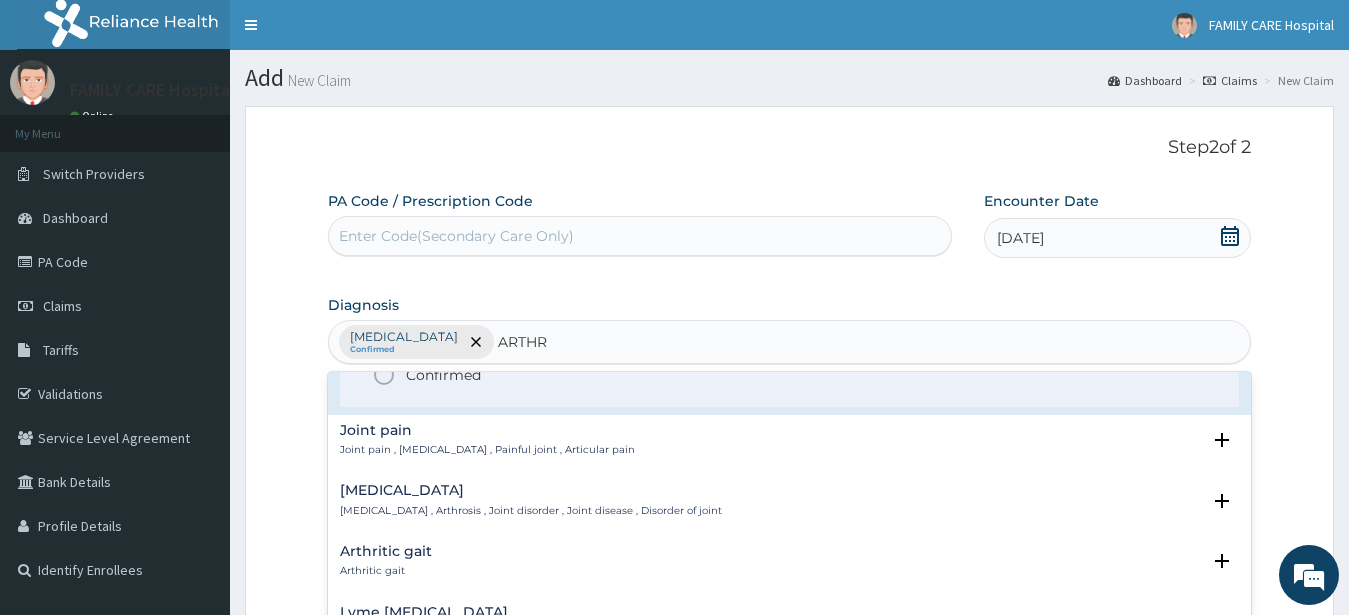 scroll, scrollTop: 0, scrollLeft: 0, axis: both 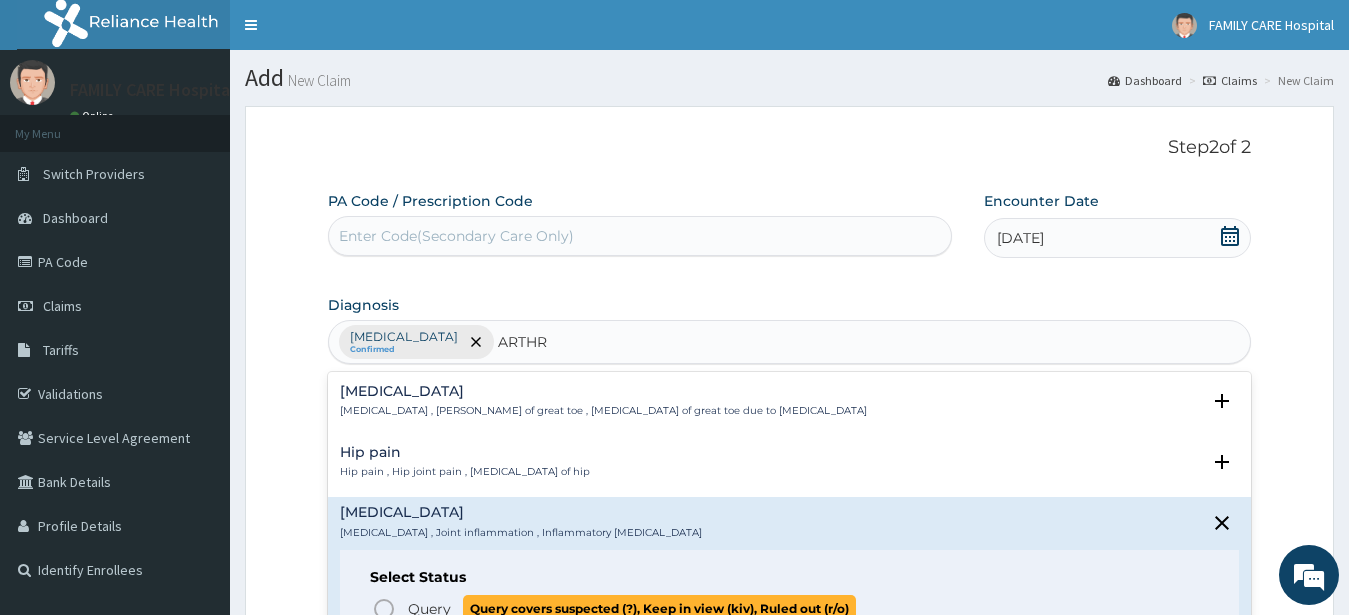 click on "Query Query covers suspected (?), Keep in view (kiv), Ruled out (r/o)" at bounding box center (791, 608) 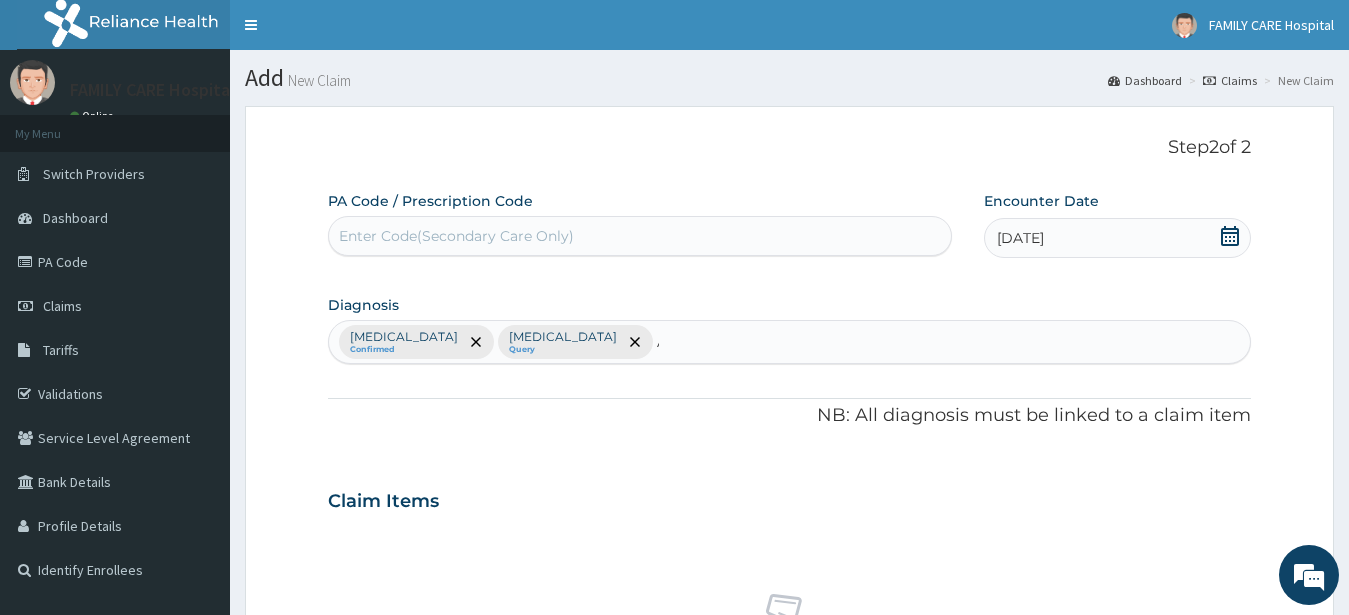 type 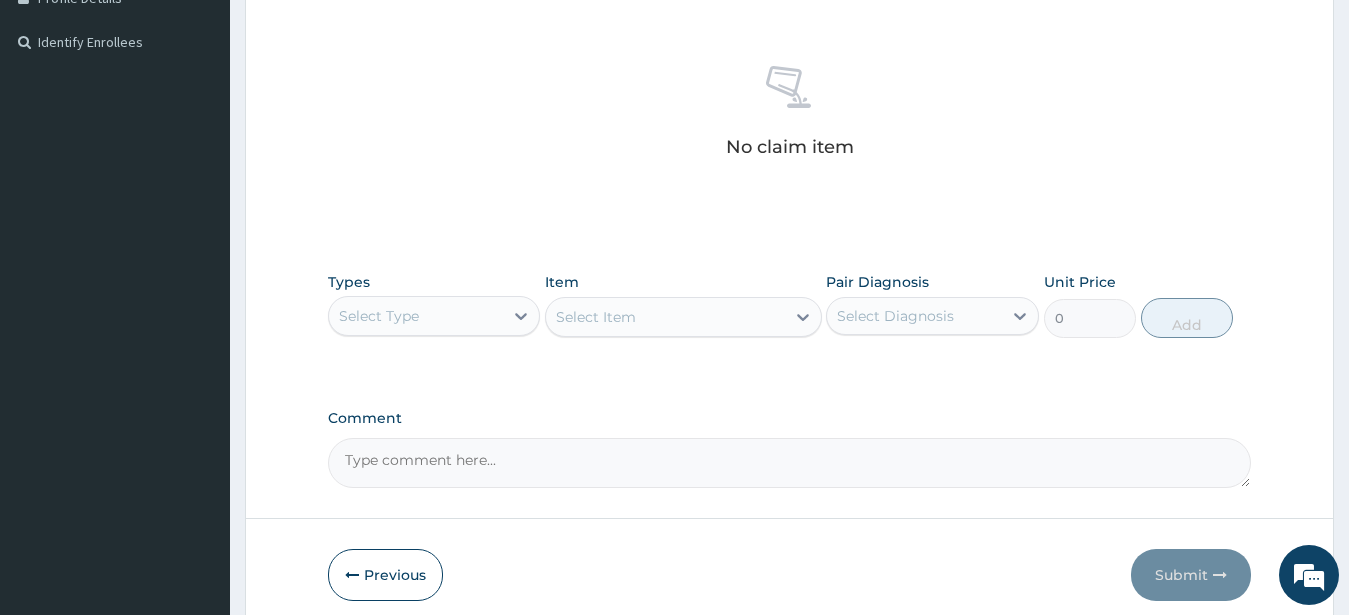 scroll, scrollTop: 544, scrollLeft: 0, axis: vertical 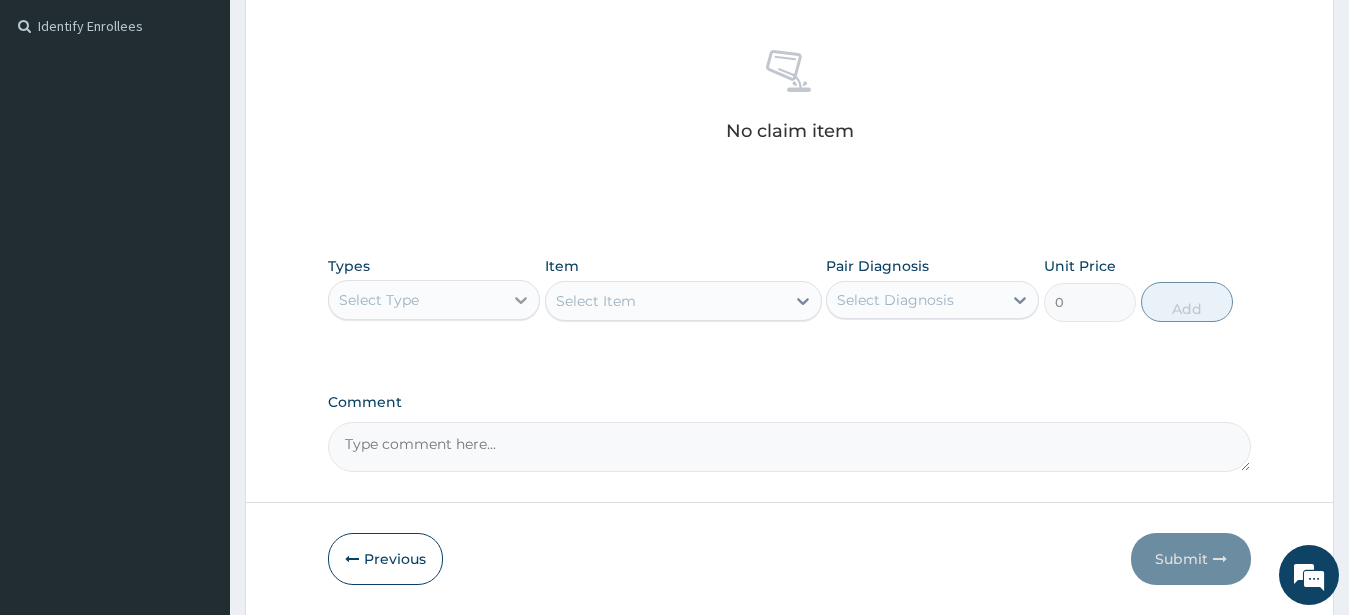 click 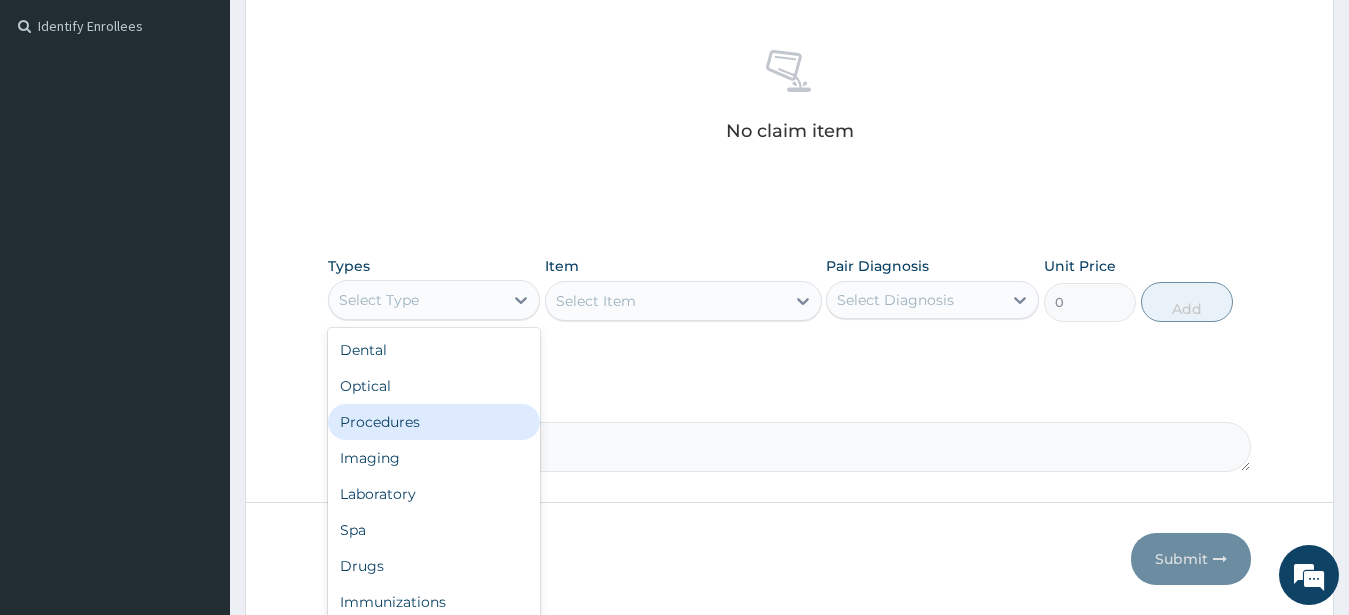 click on "Procedures" at bounding box center (434, 422) 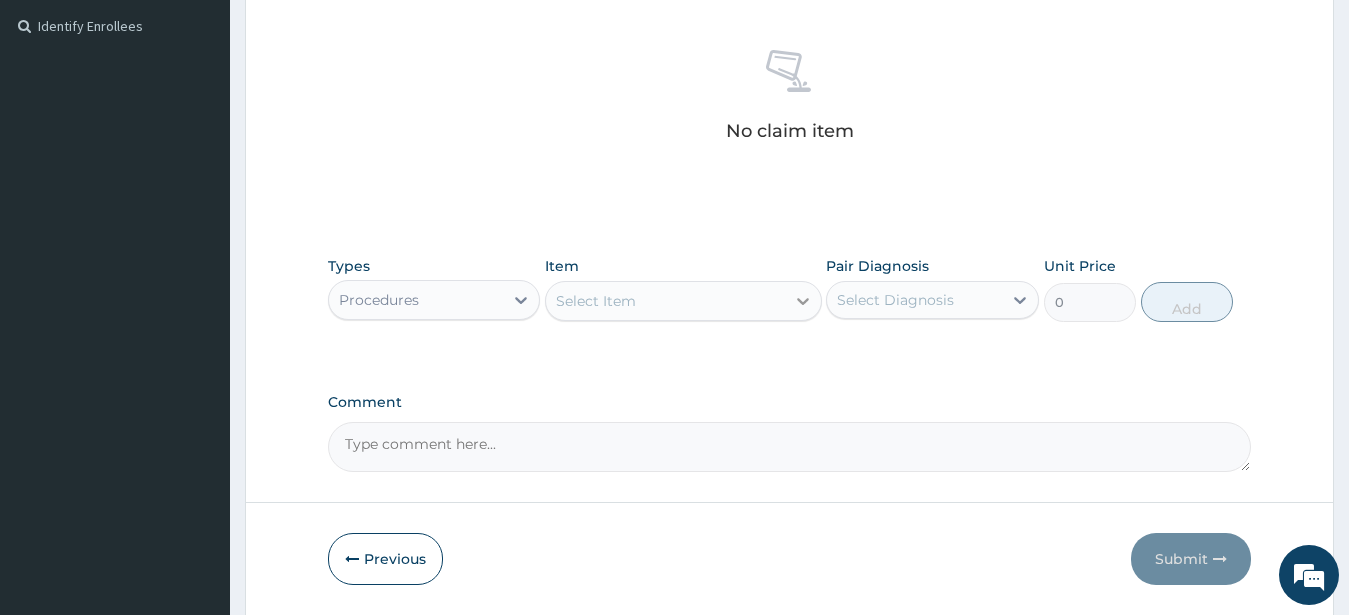 click 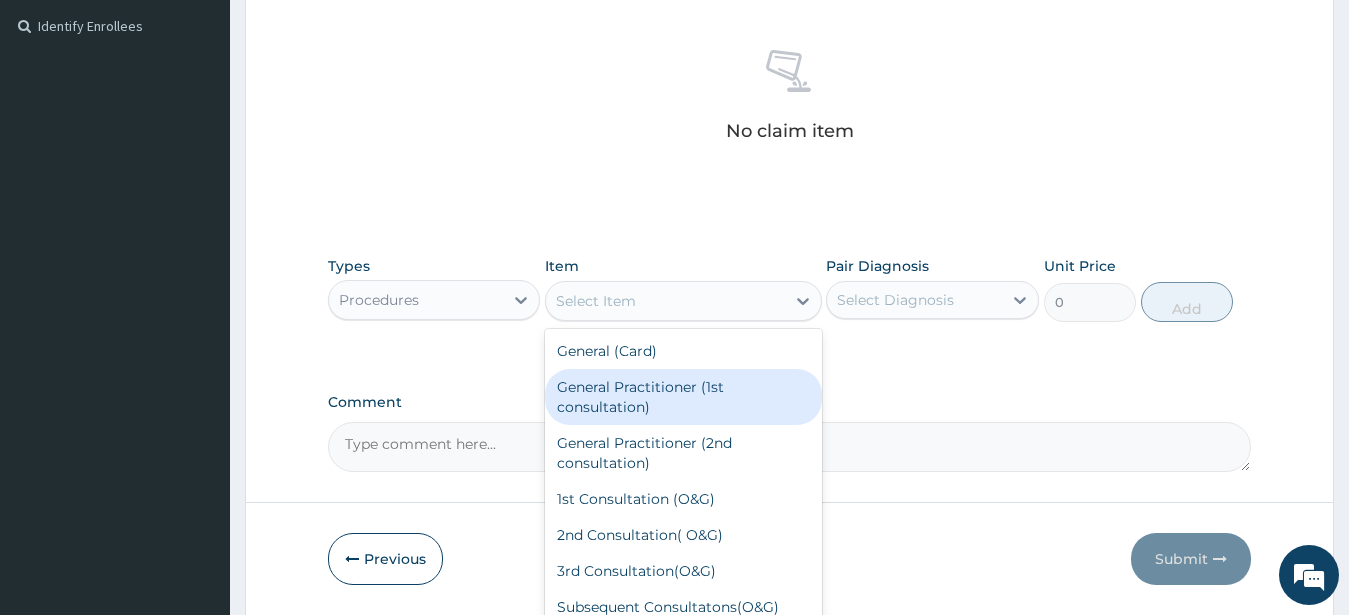 click on "General Practitioner (1st consultation)" at bounding box center [683, 397] 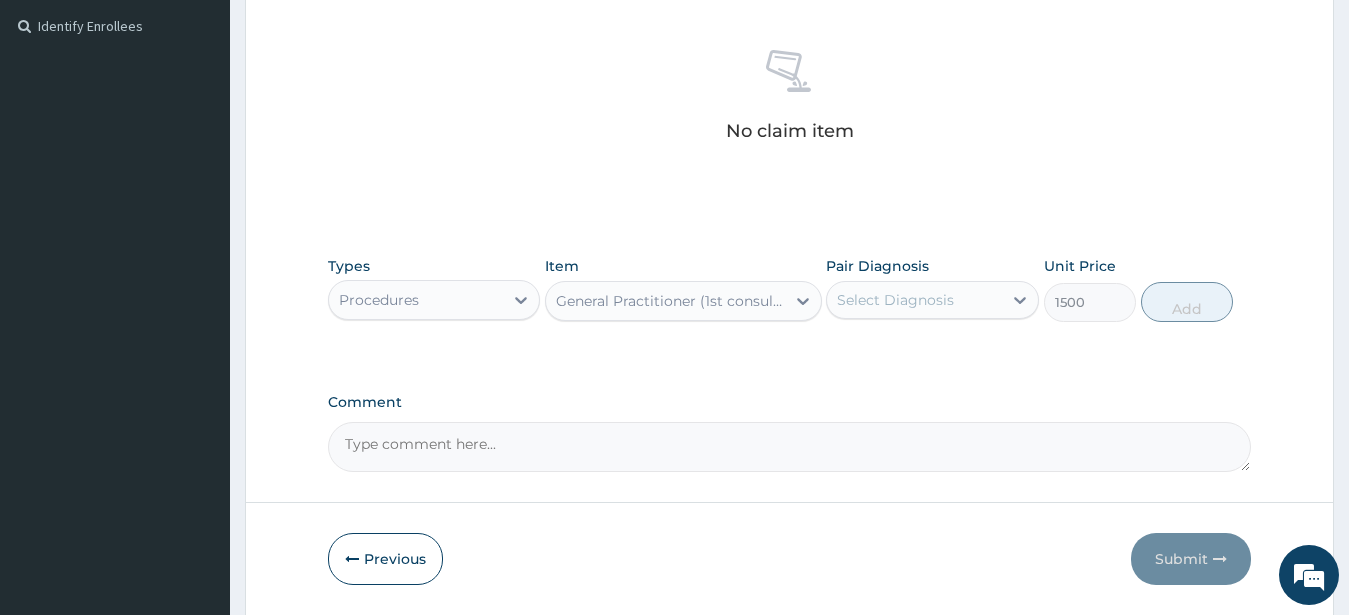 type on "1500" 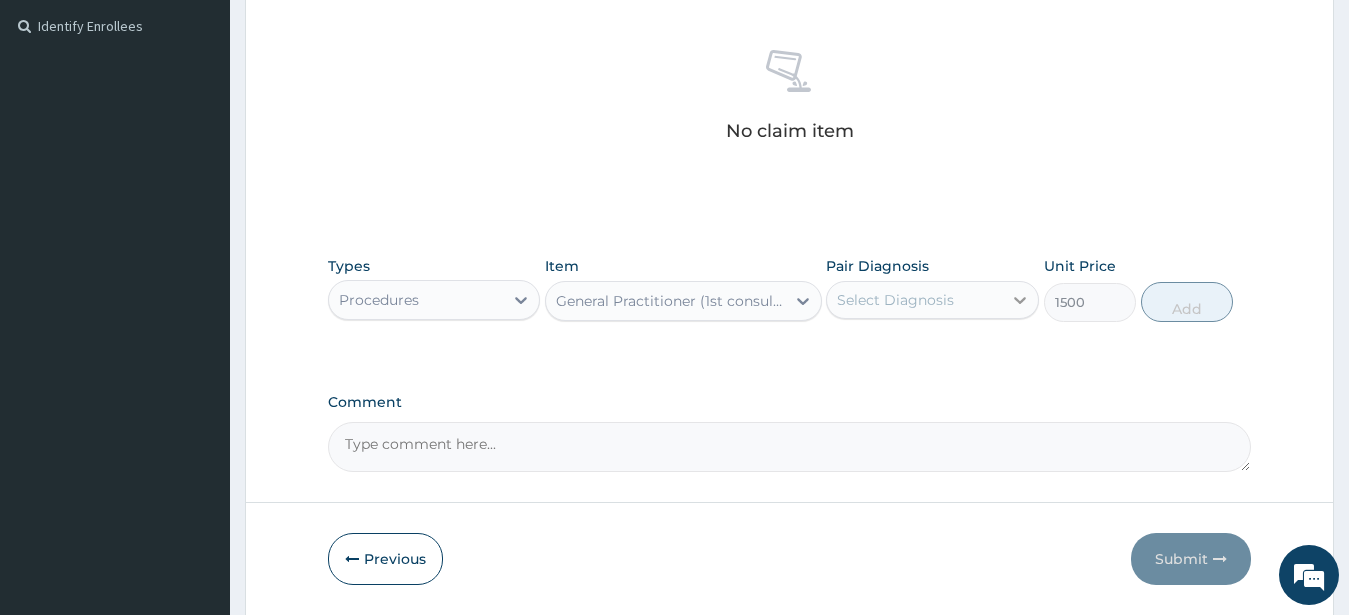 click 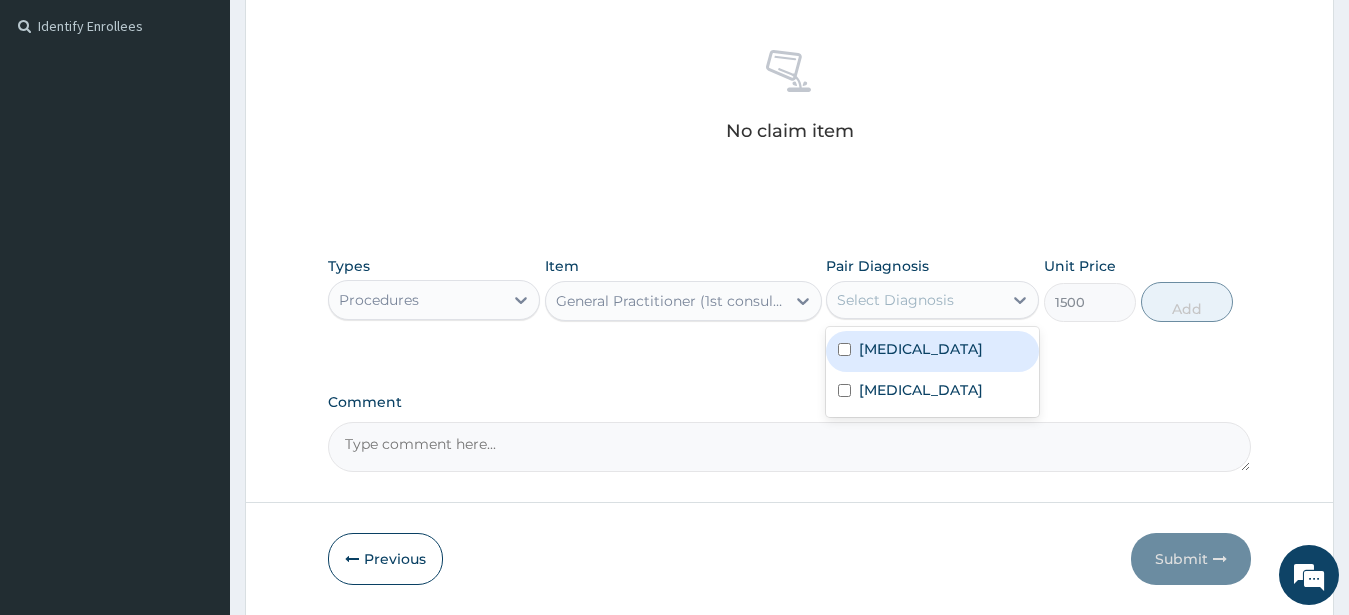 click on "[MEDICAL_DATA]" at bounding box center (921, 349) 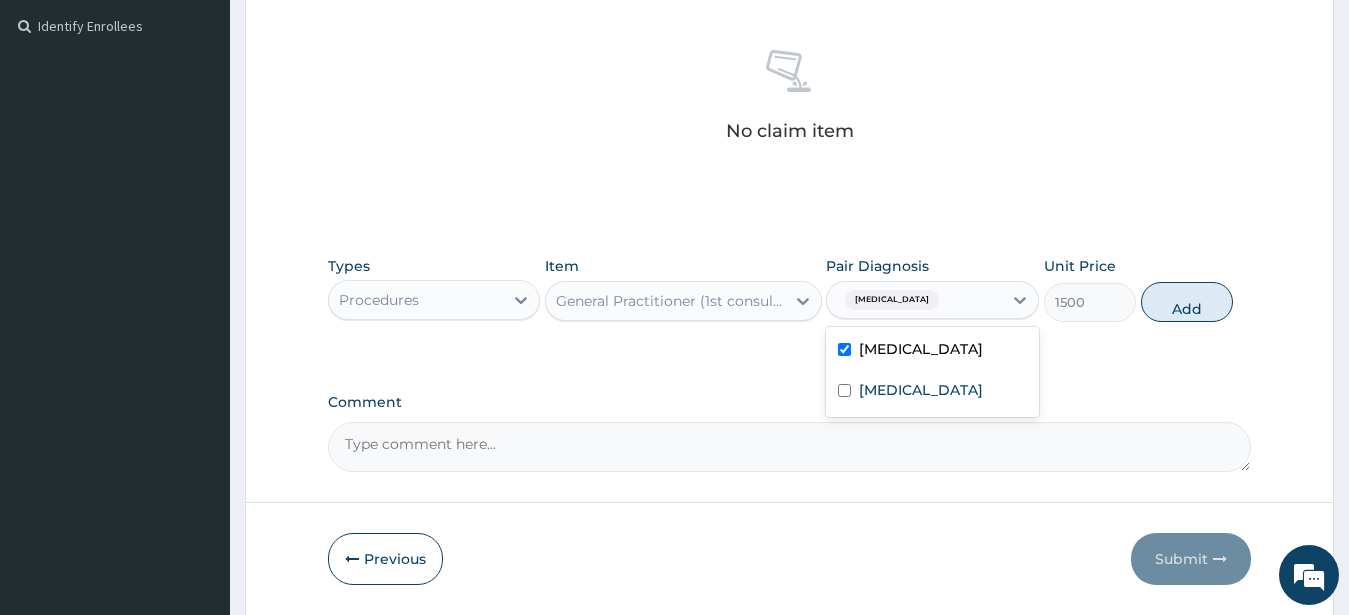 checkbox on "true" 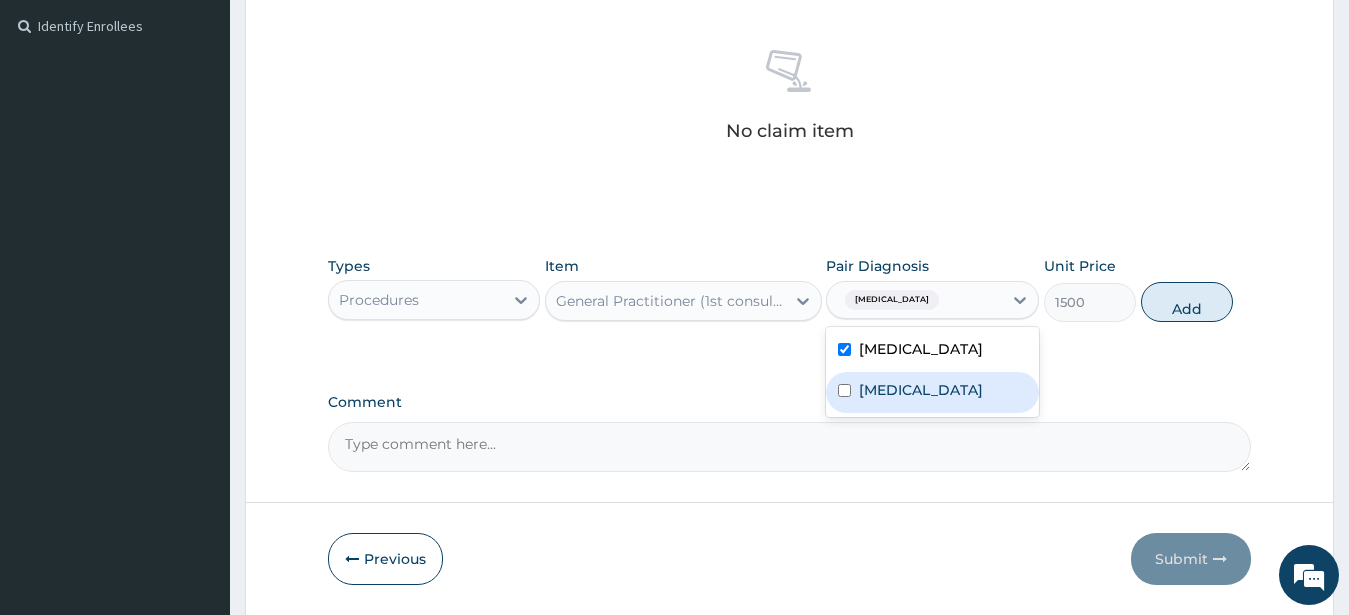 click on "[MEDICAL_DATA]" at bounding box center [921, 390] 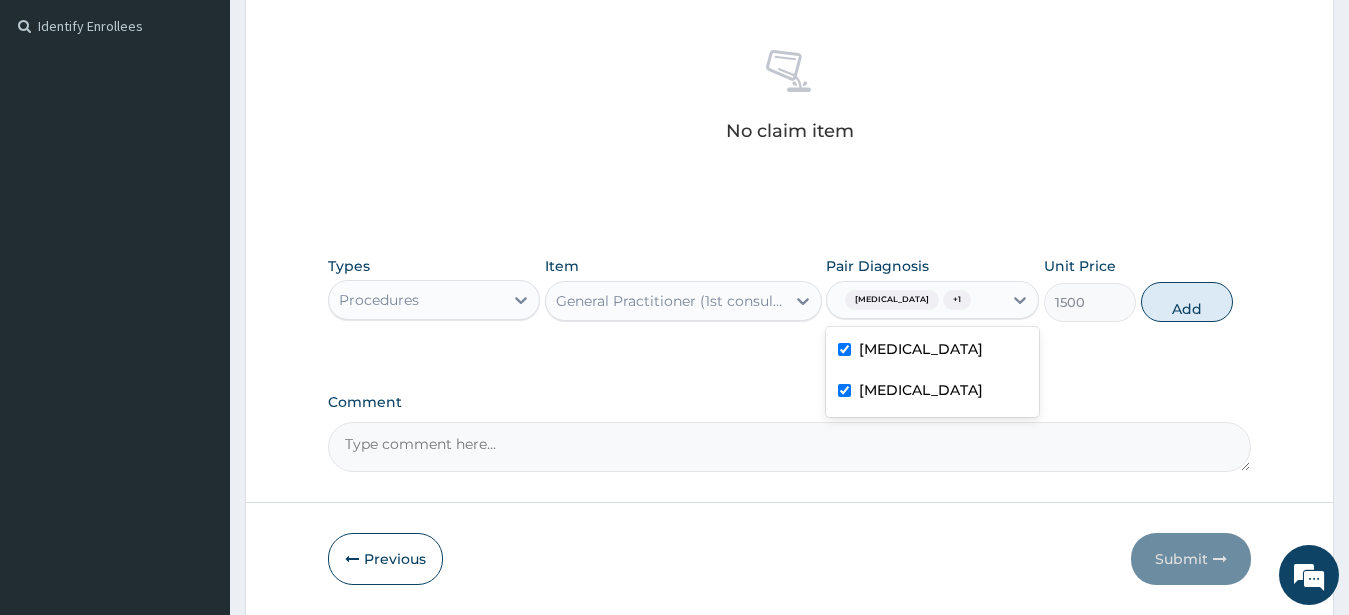 checkbox on "true" 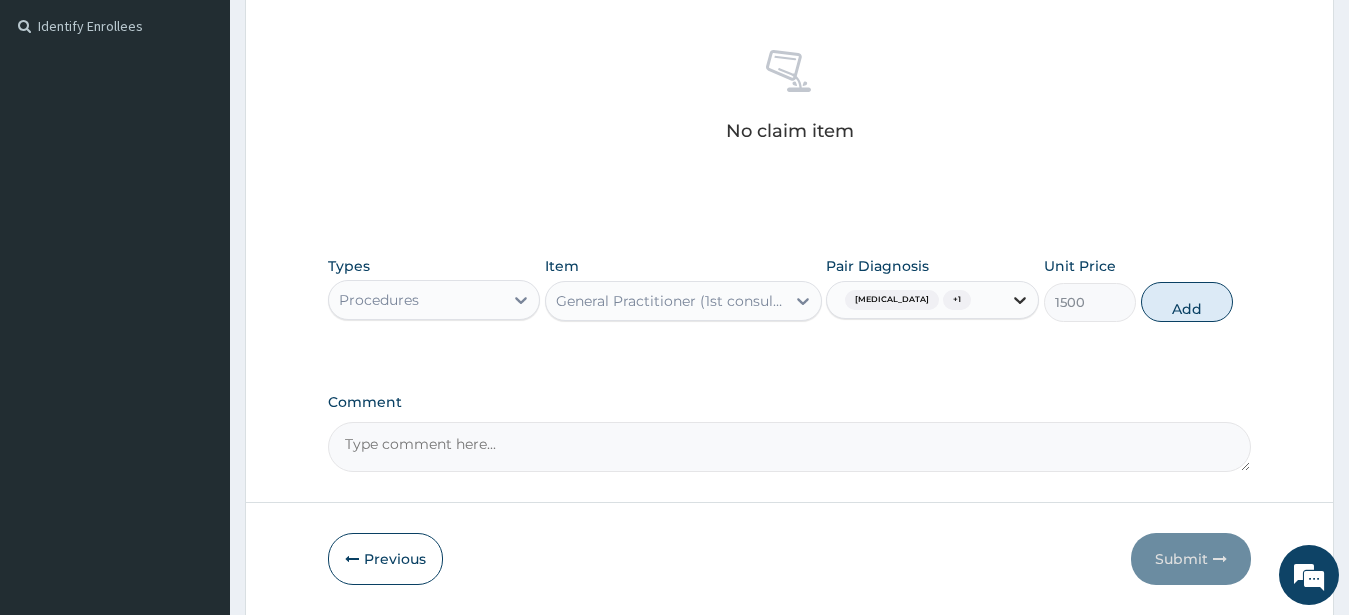 click 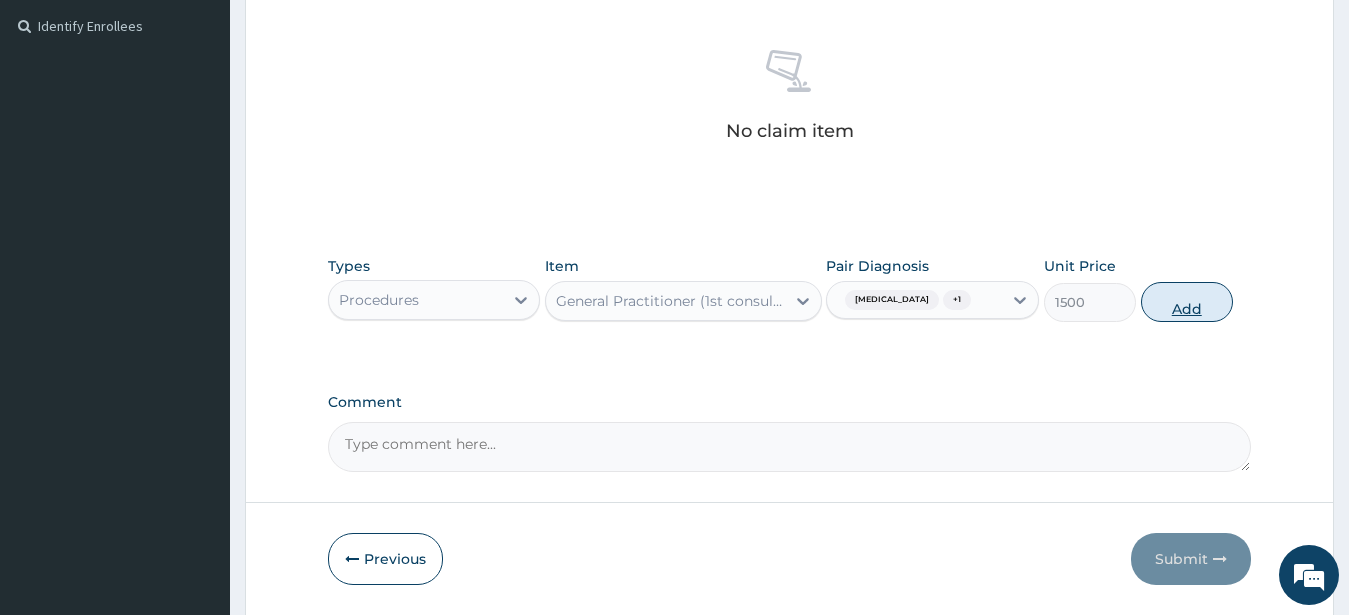 click on "Add" at bounding box center [1187, 302] 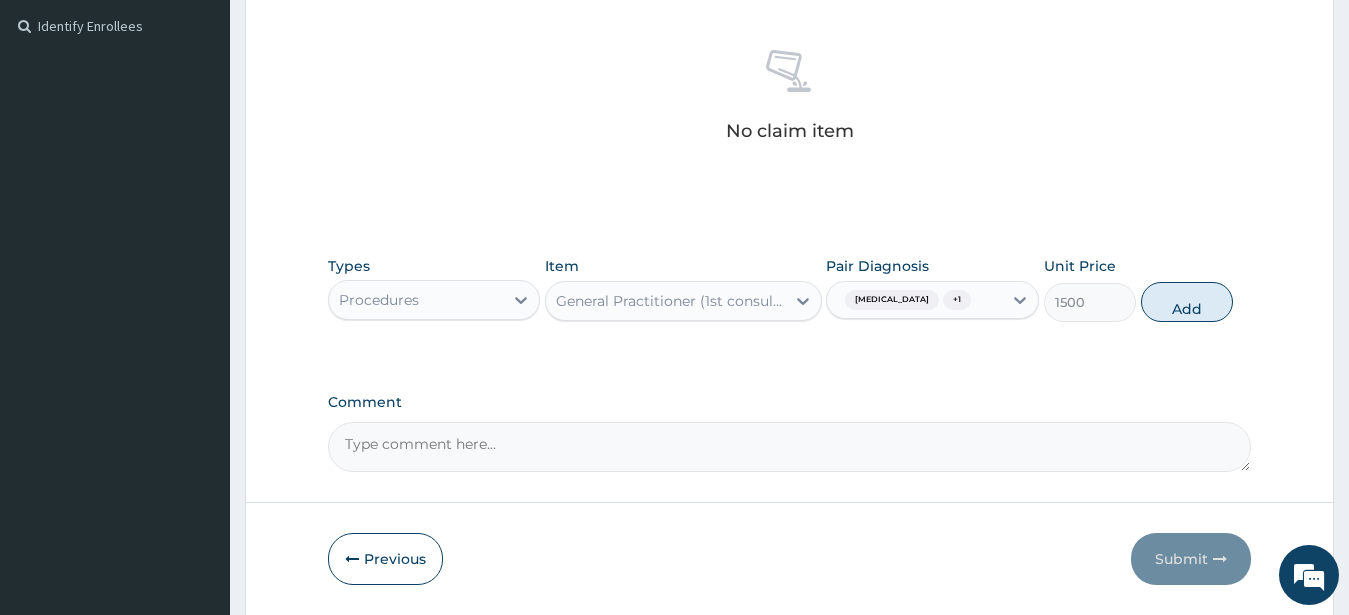 type on "0" 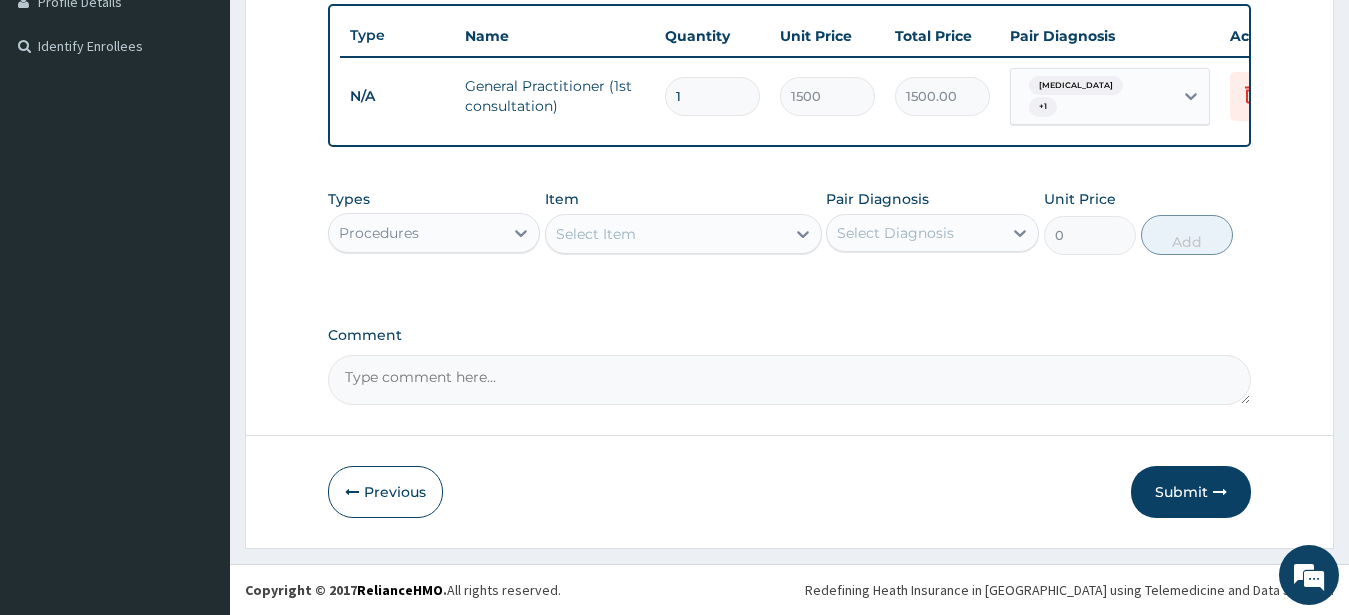 scroll, scrollTop: 533, scrollLeft: 0, axis: vertical 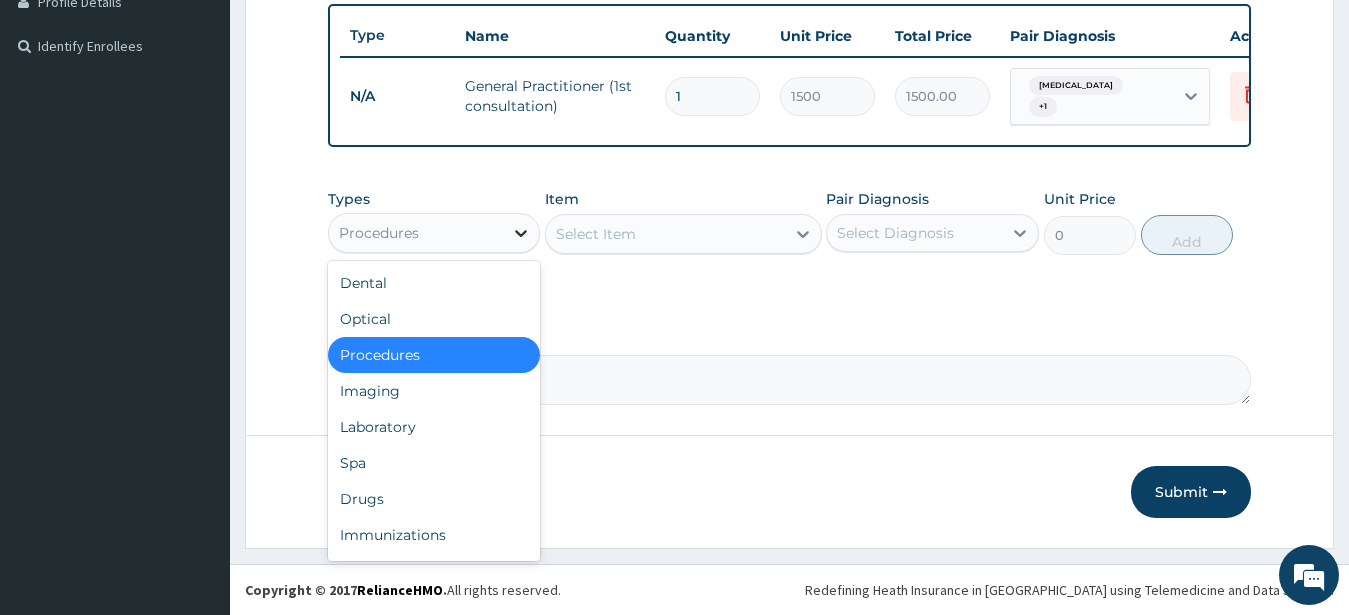click 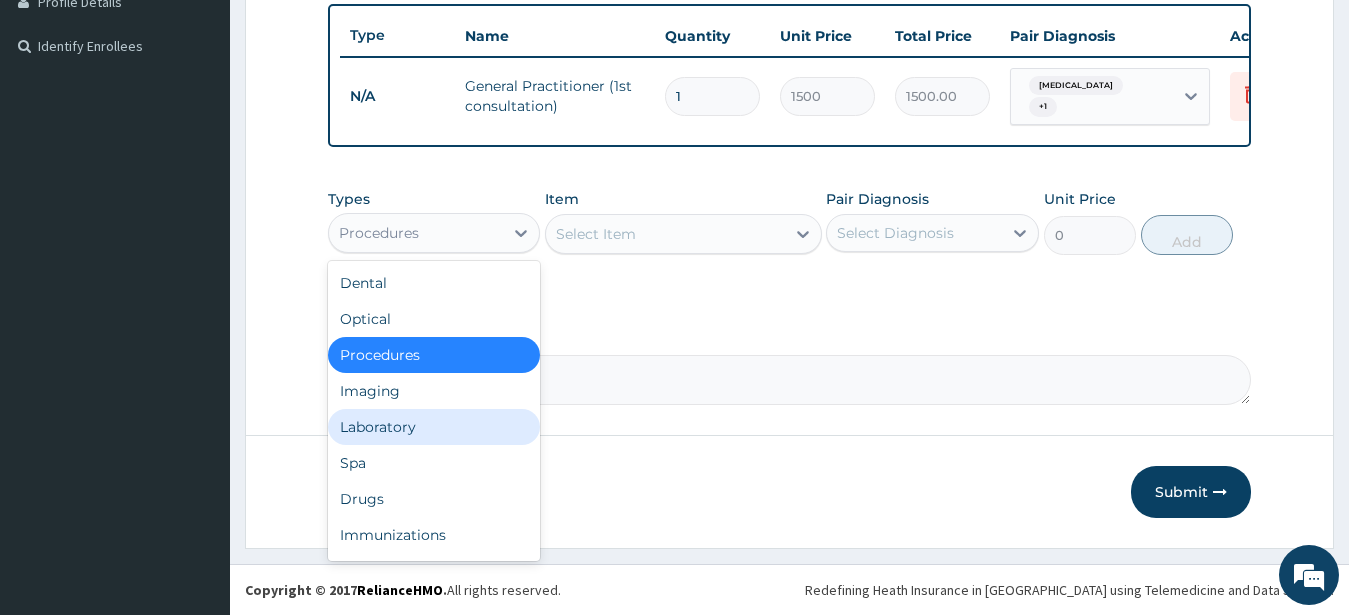 drag, startPoint x: 447, startPoint y: 420, endPoint x: 464, endPoint y: 401, distance: 25.495098 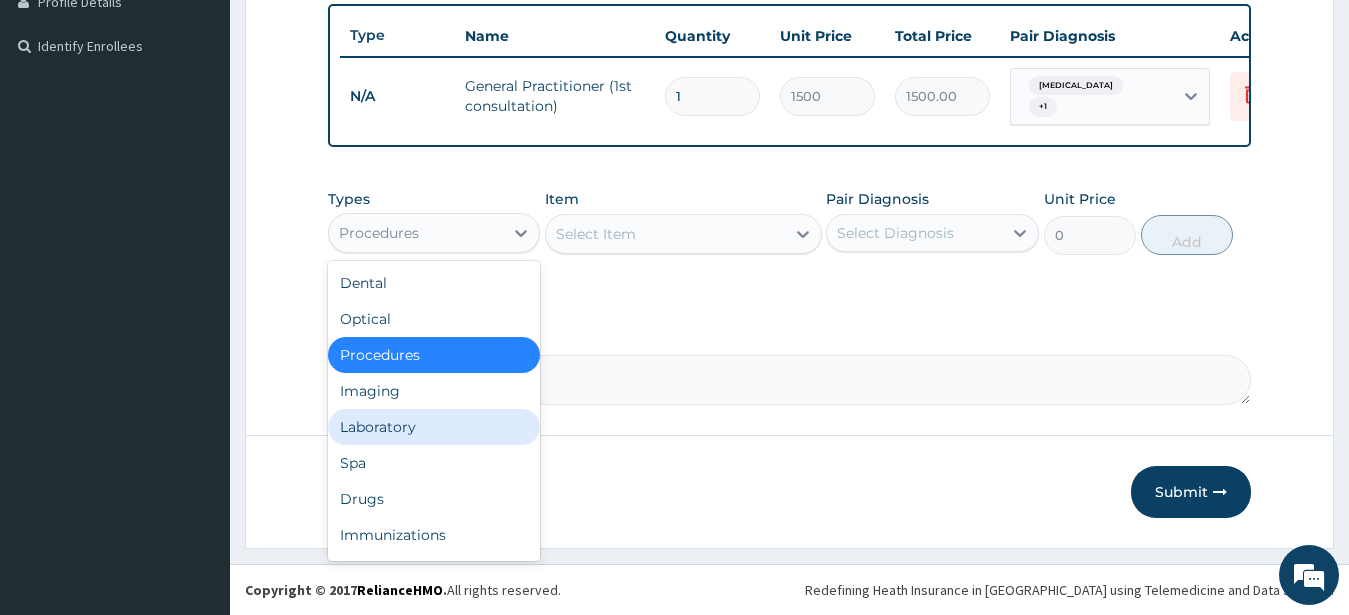 click on "Laboratory" at bounding box center [434, 427] 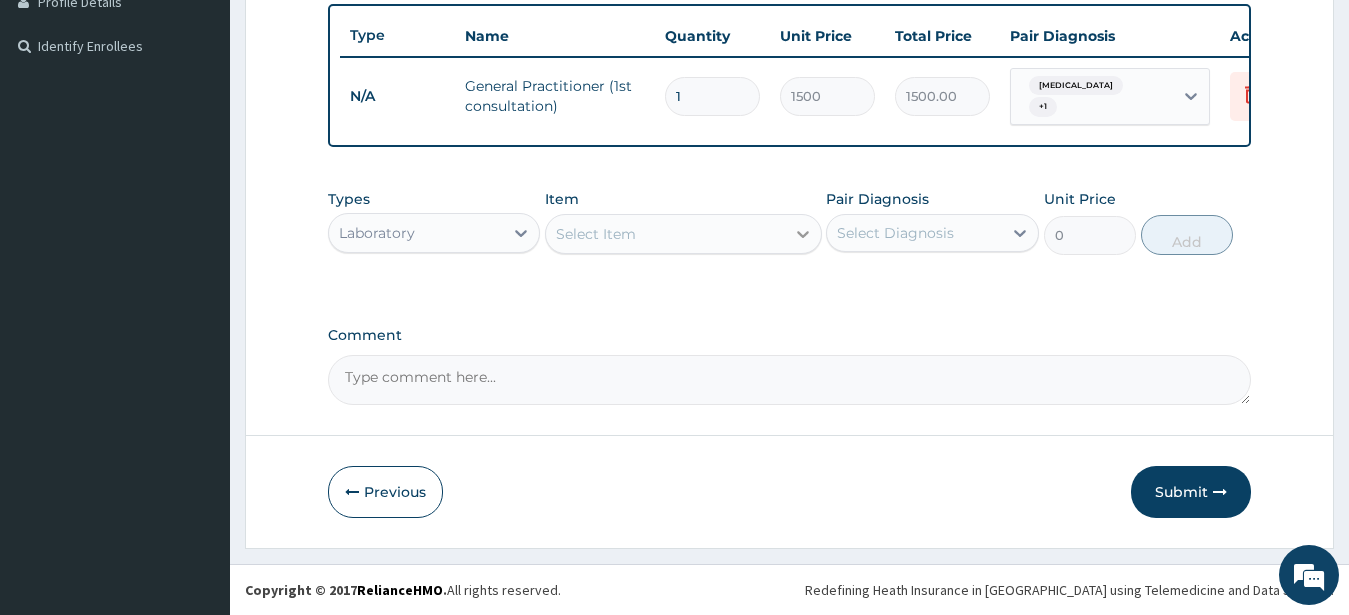 click 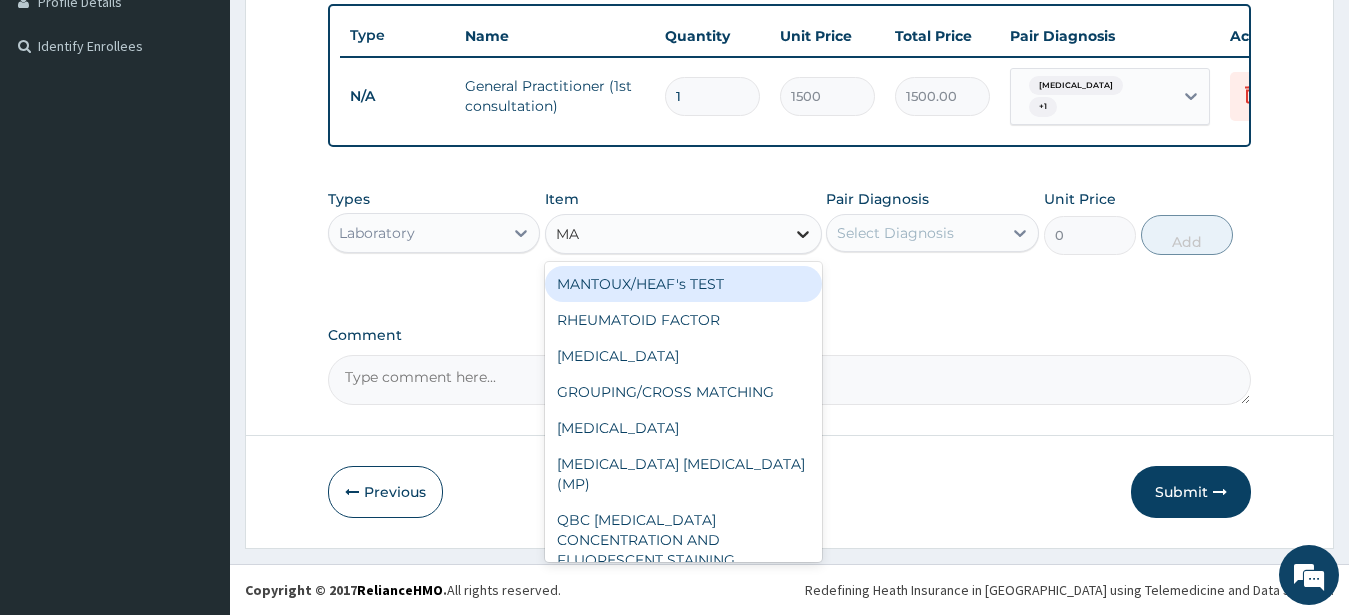 type on "MAL" 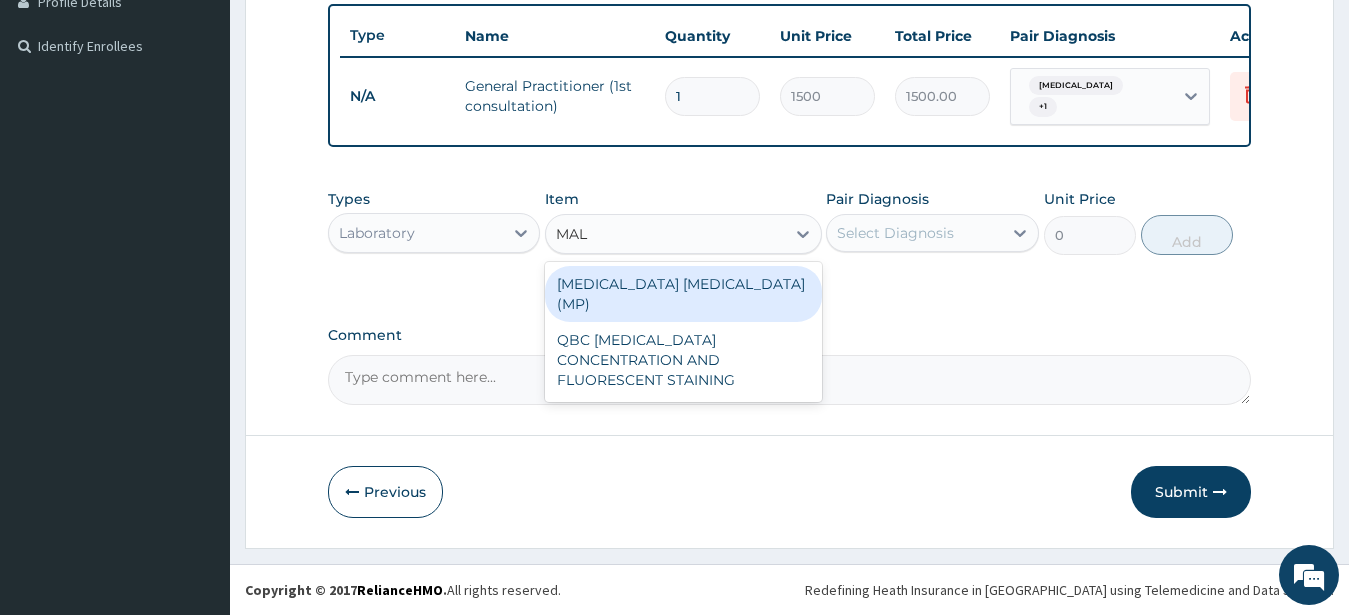 click on "[MEDICAL_DATA] [MEDICAL_DATA] (MP)" at bounding box center (683, 294) 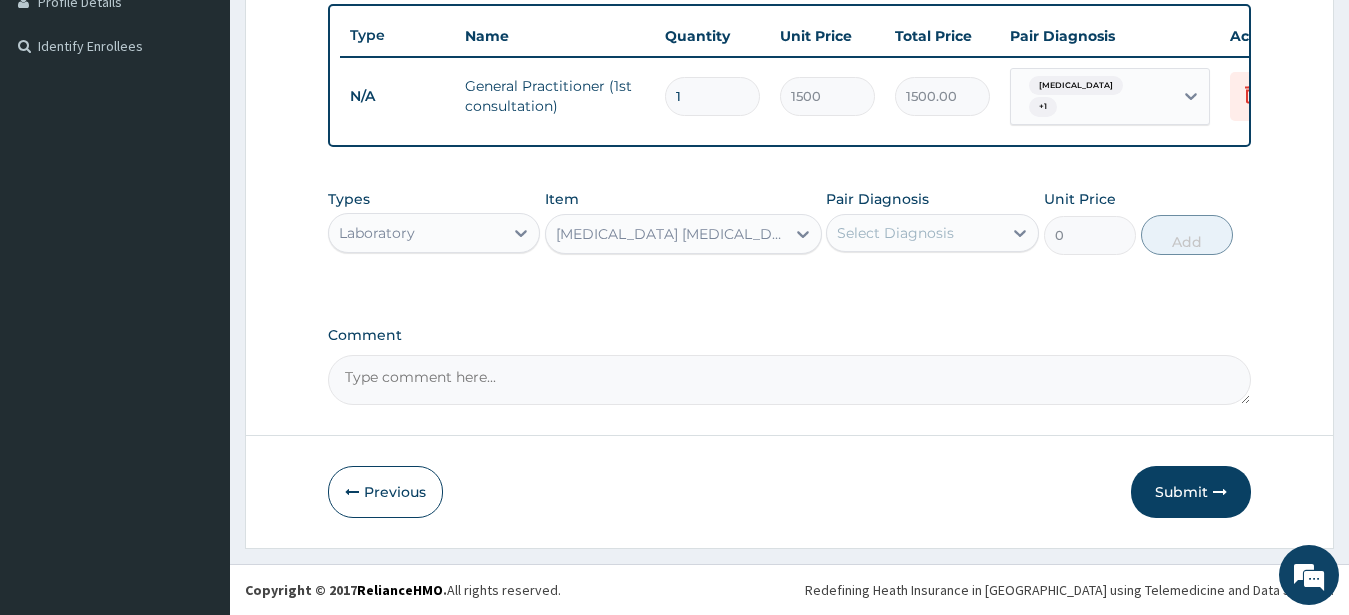 type 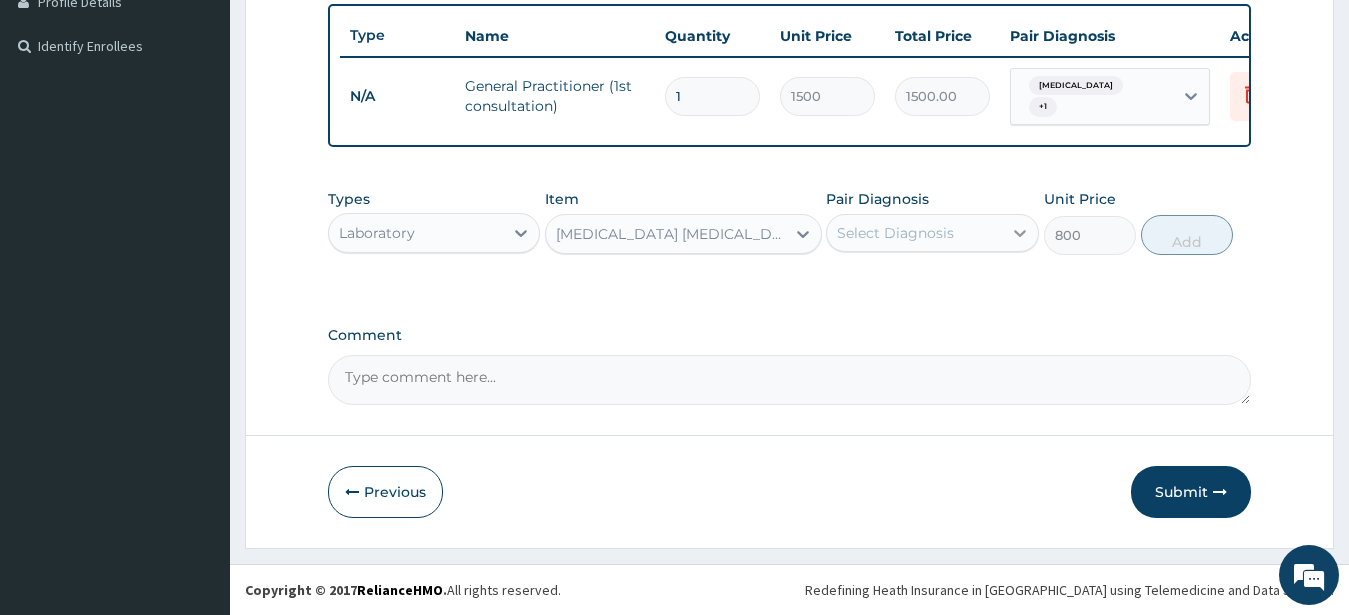 click 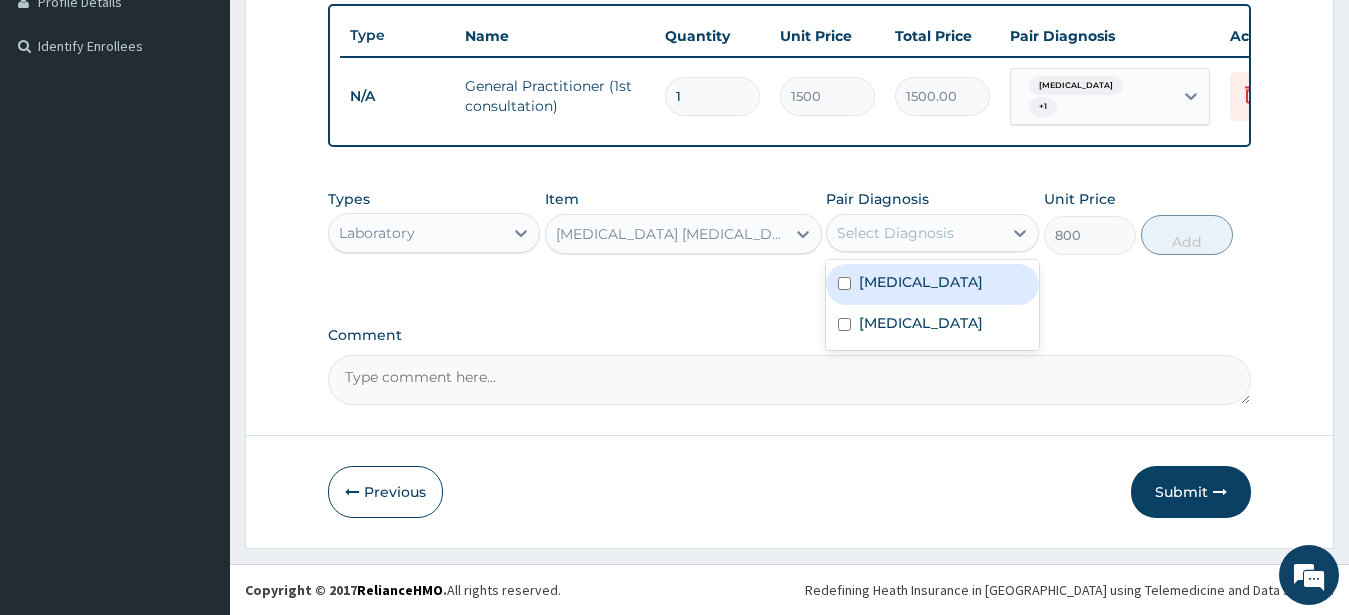 click at bounding box center [844, 283] 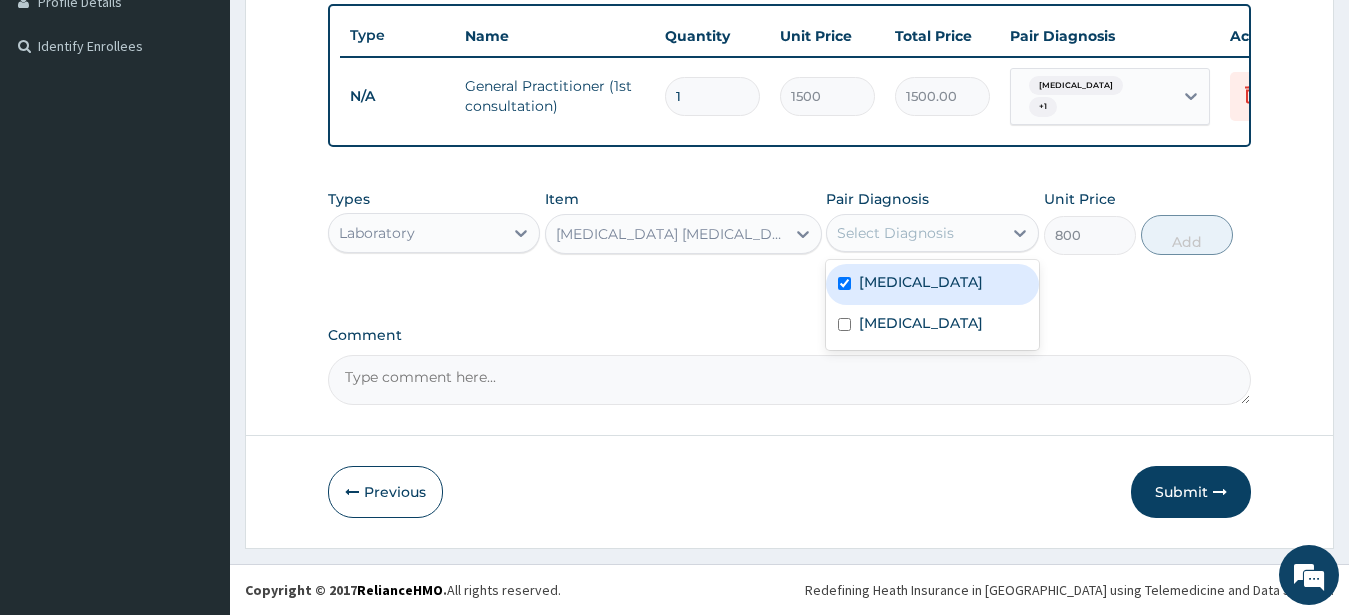 checkbox on "true" 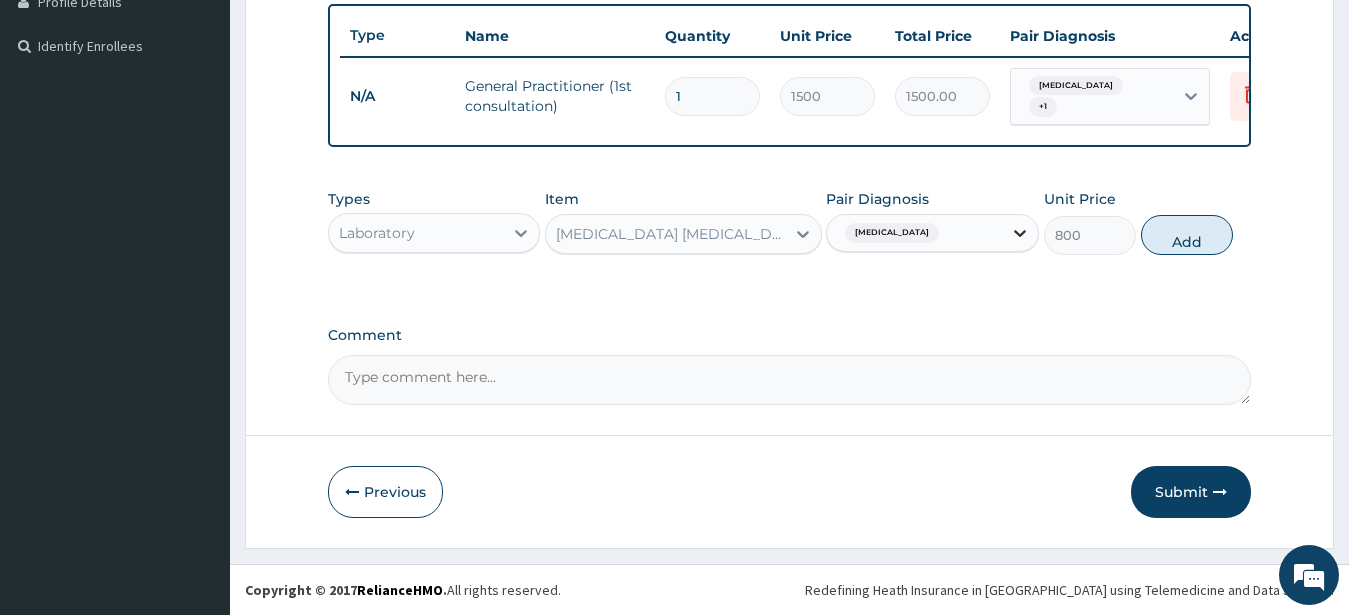 click 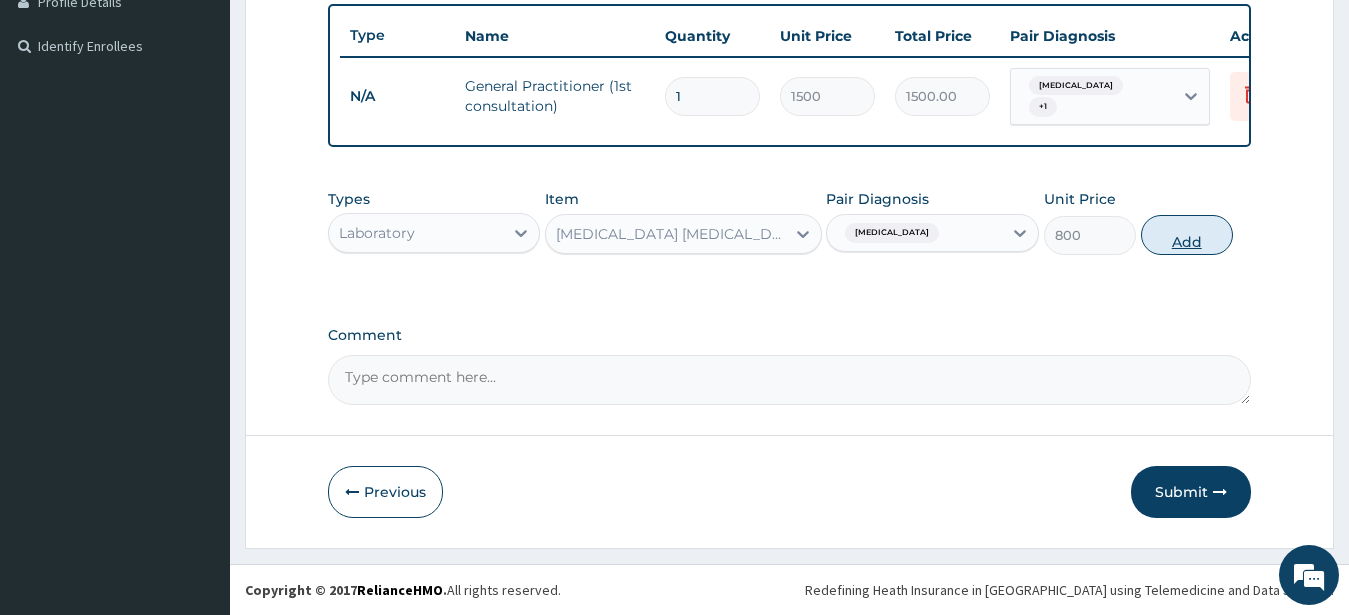 click on "Add" at bounding box center (1187, 235) 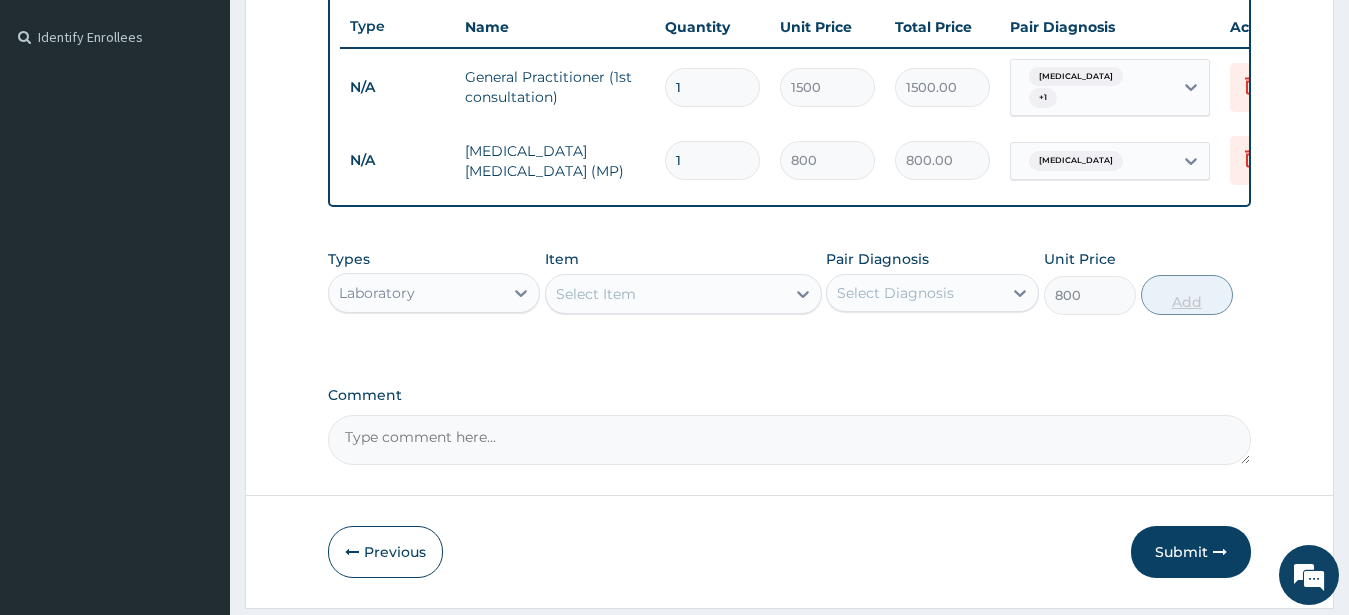 type on "0" 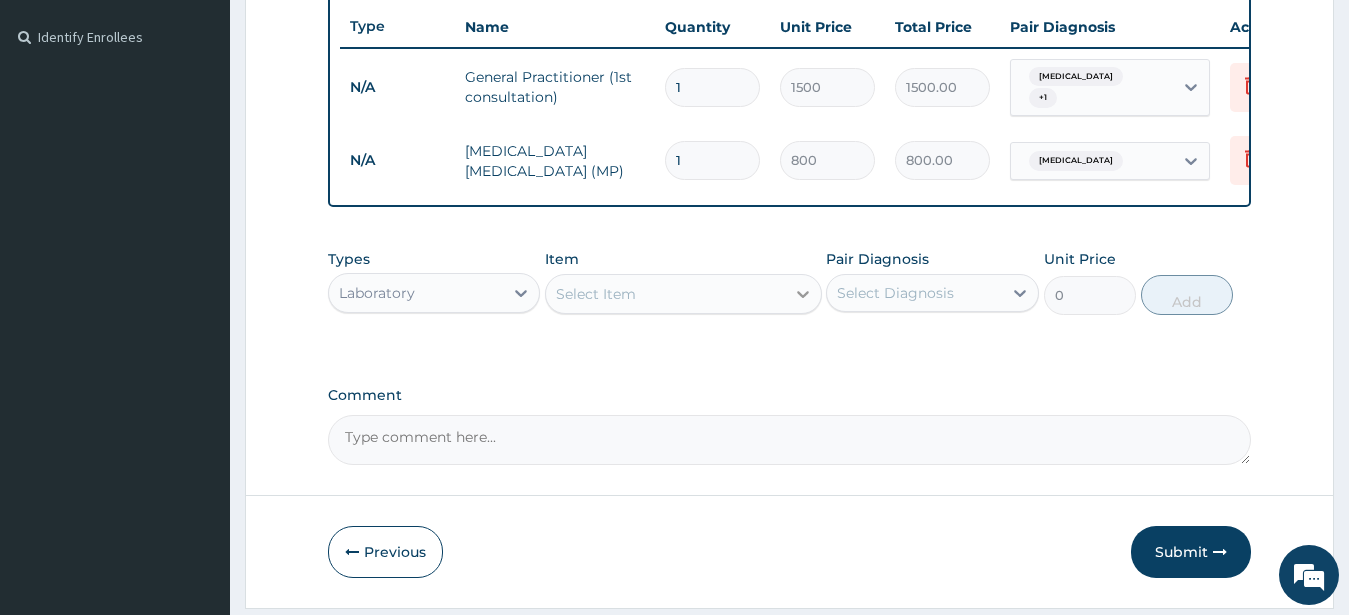 click 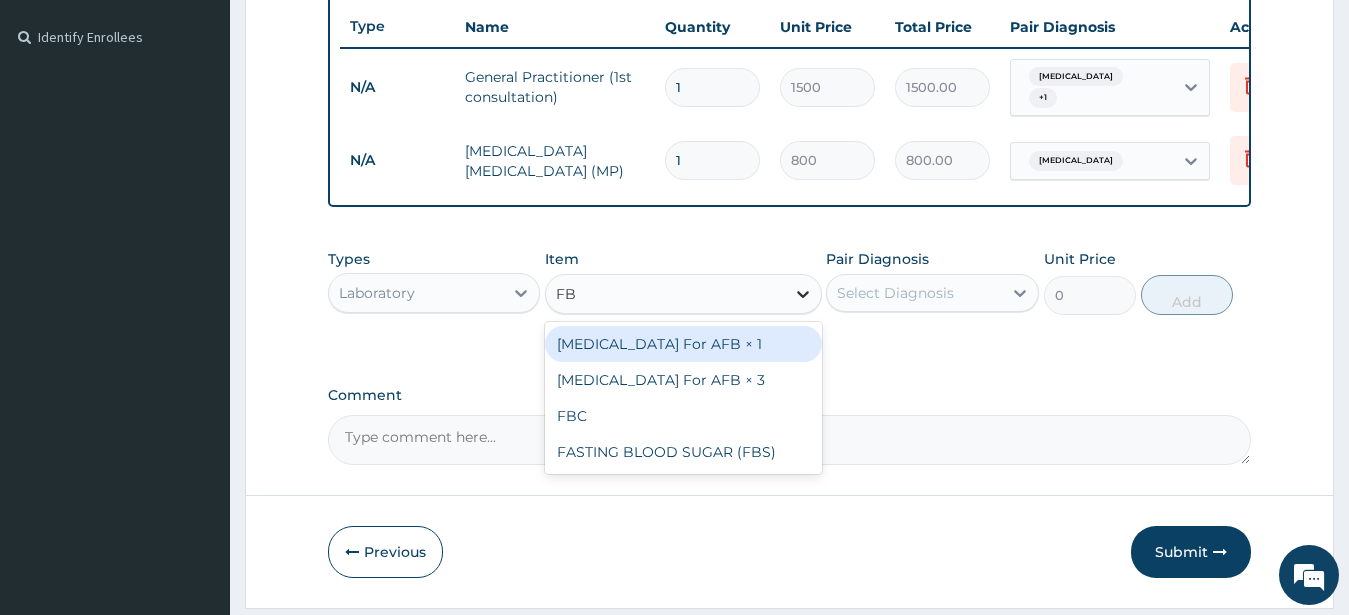 type on "FBC" 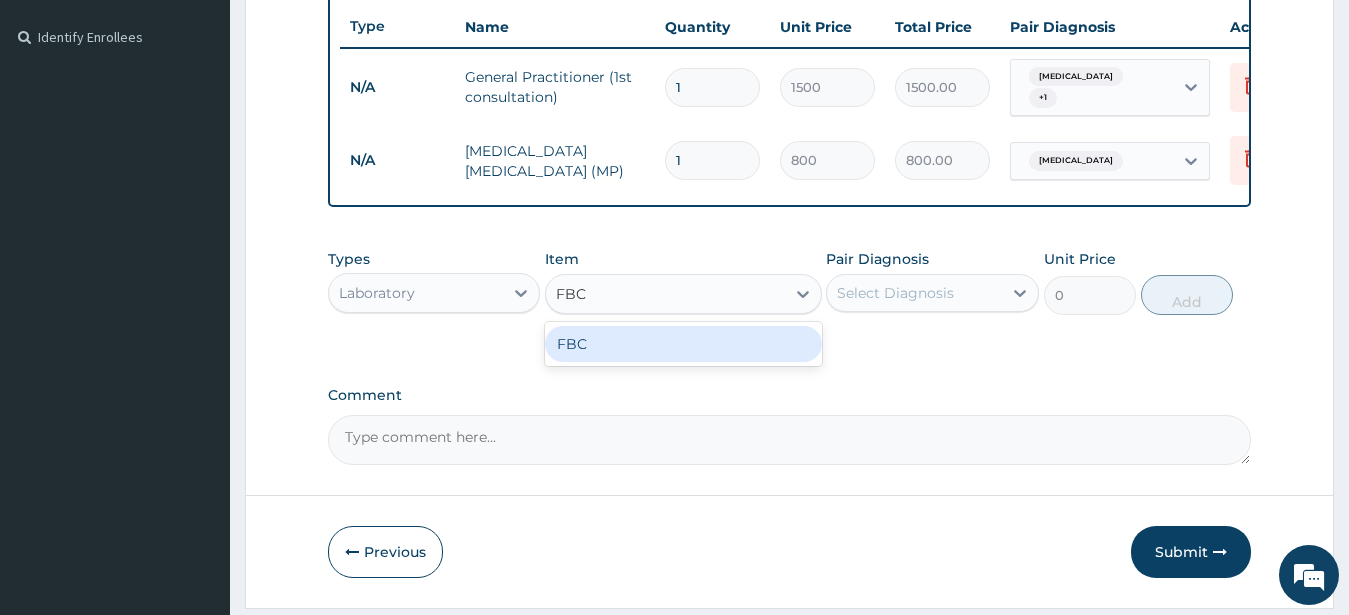 click on "FBC" at bounding box center [683, 344] 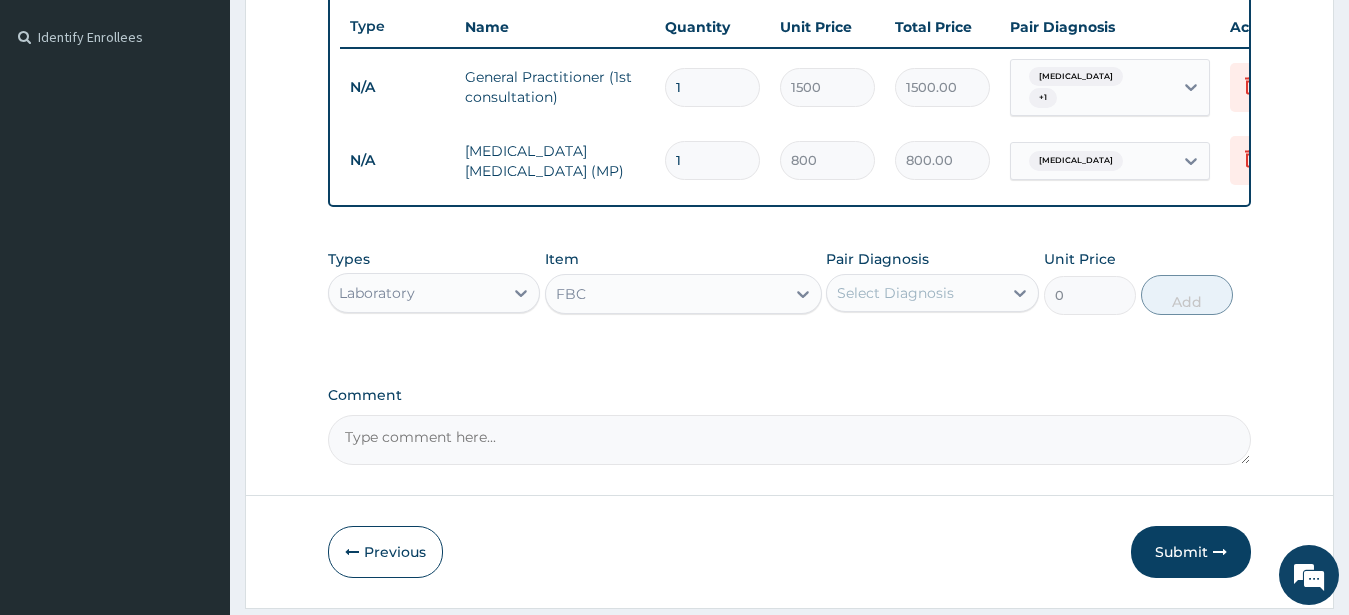 type 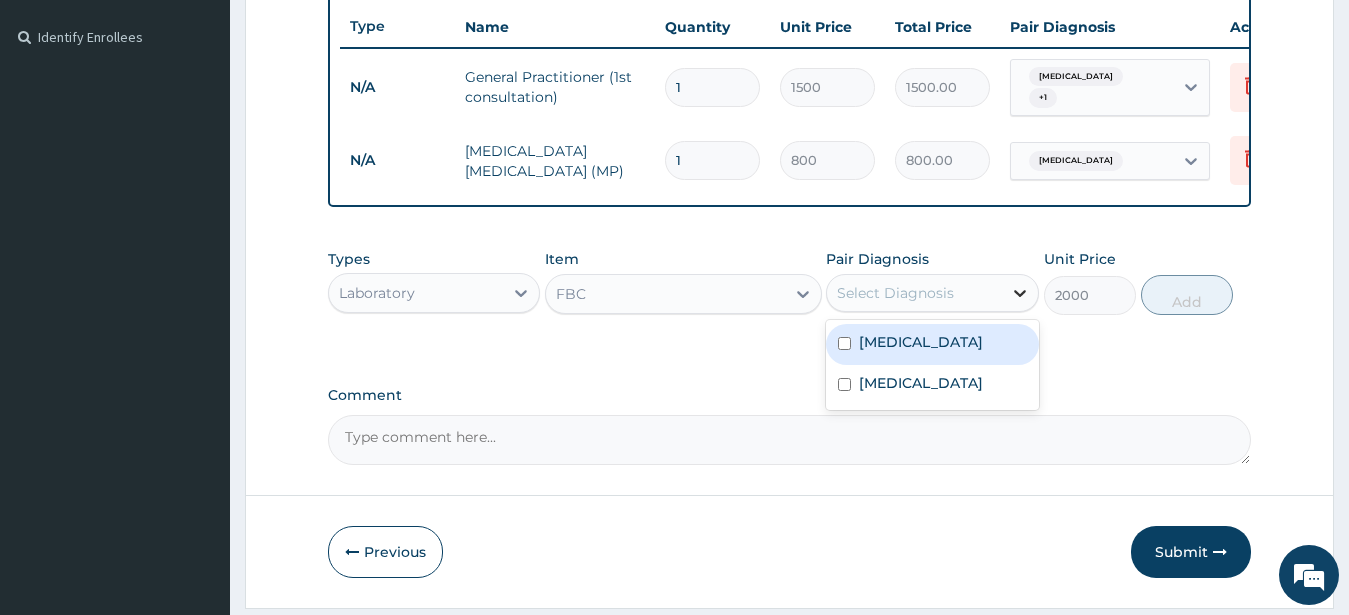 click at bounding box center [1020, 293] 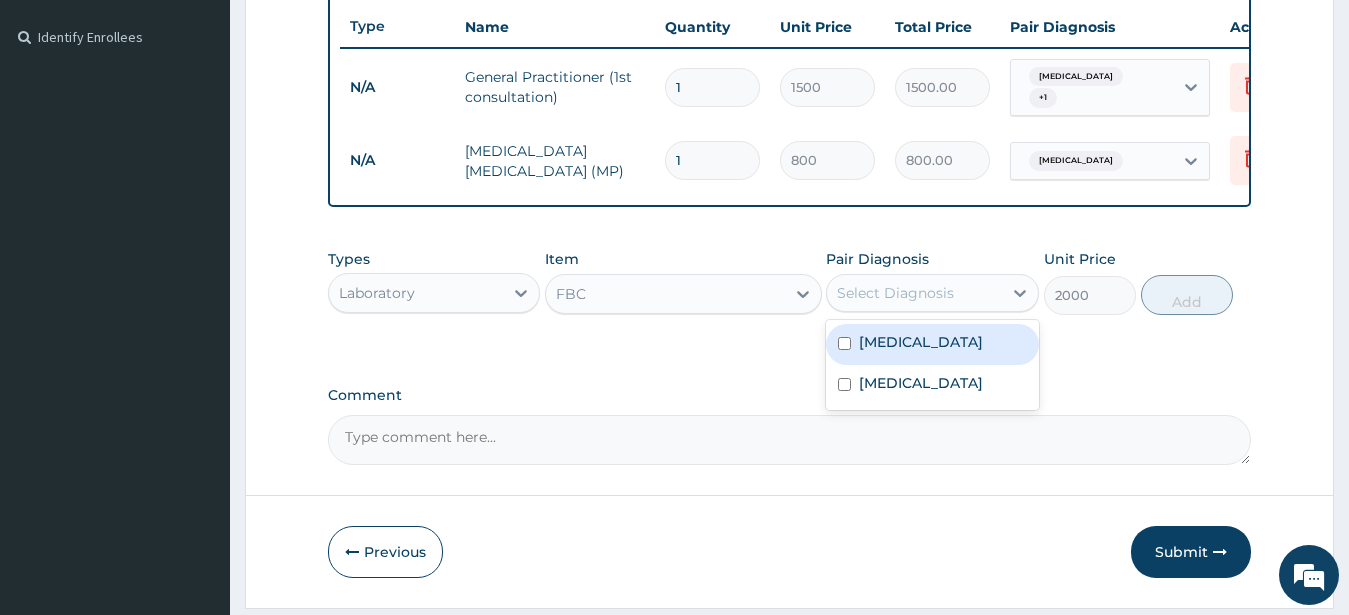 click on "[MEDICAL_DATA]" at bounding box center [932, 344] 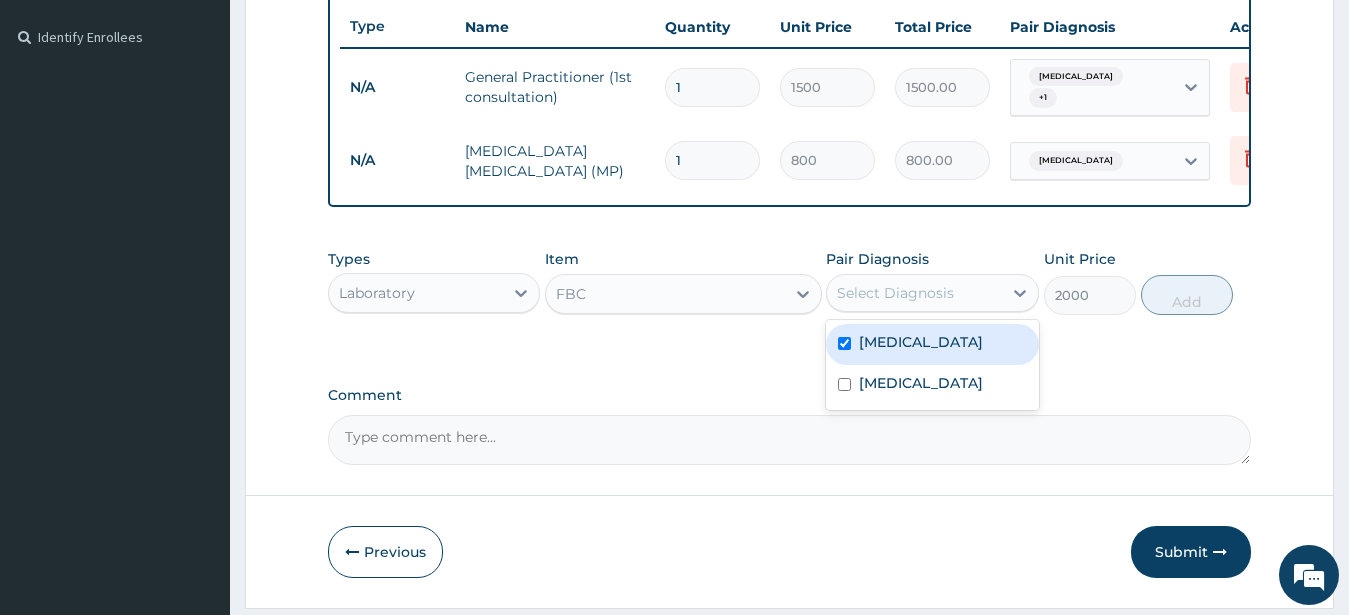 checkbox on "true" 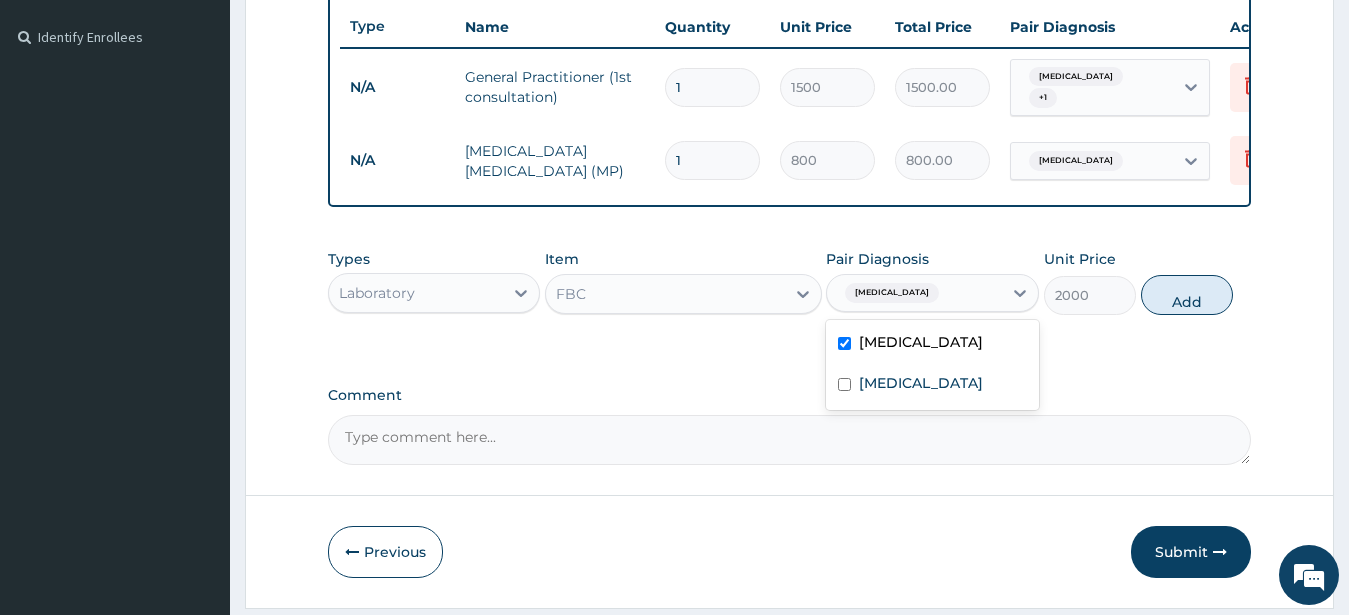 drag, startPoint x: 998, startPoint y: 296, endPoint x: 1132, endPoint y: 297, distance: 134.00374 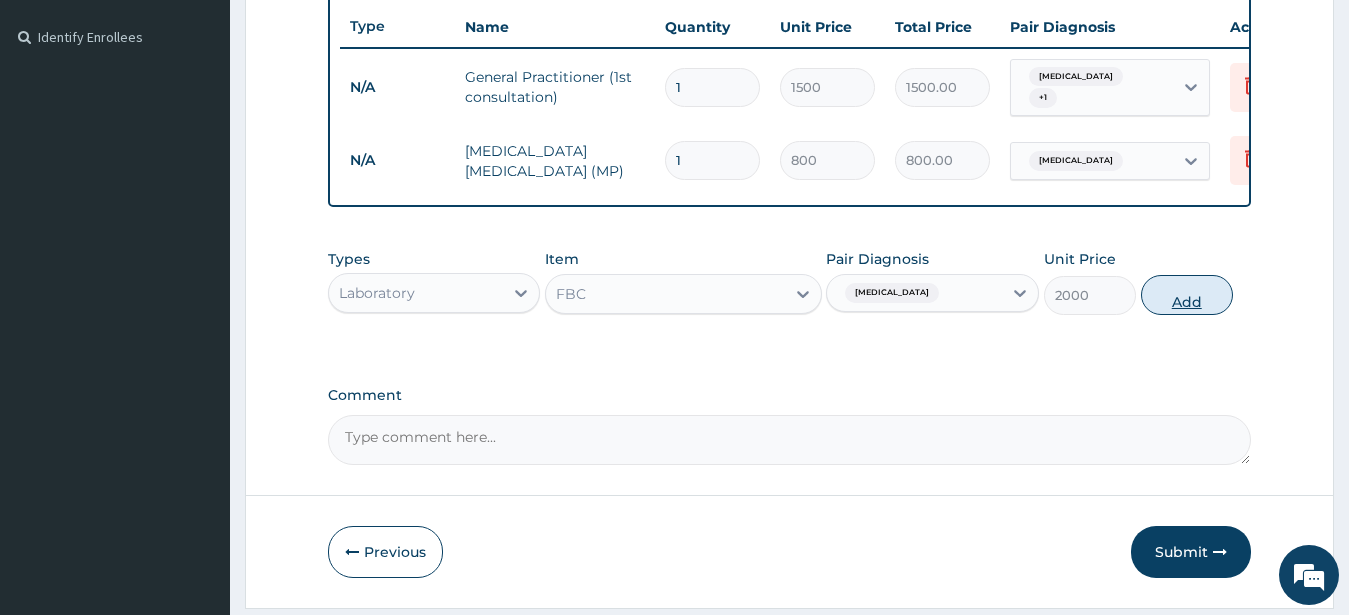 click on "Add" at bounding box center (1187, 295) 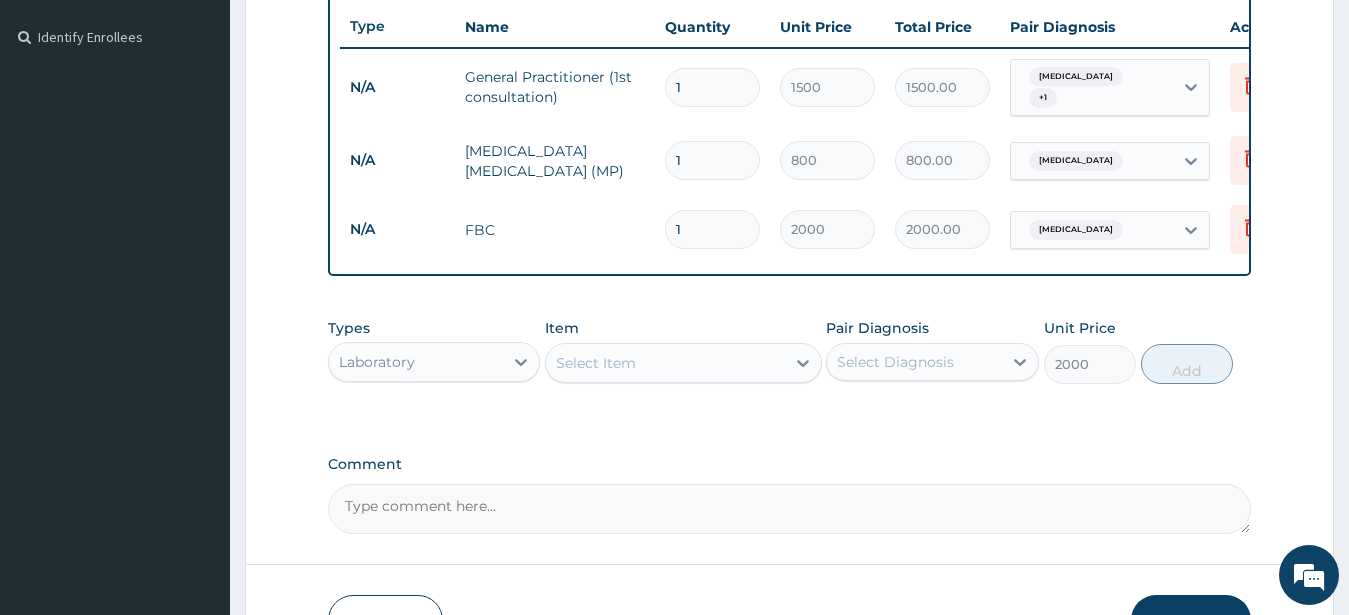type on "0" 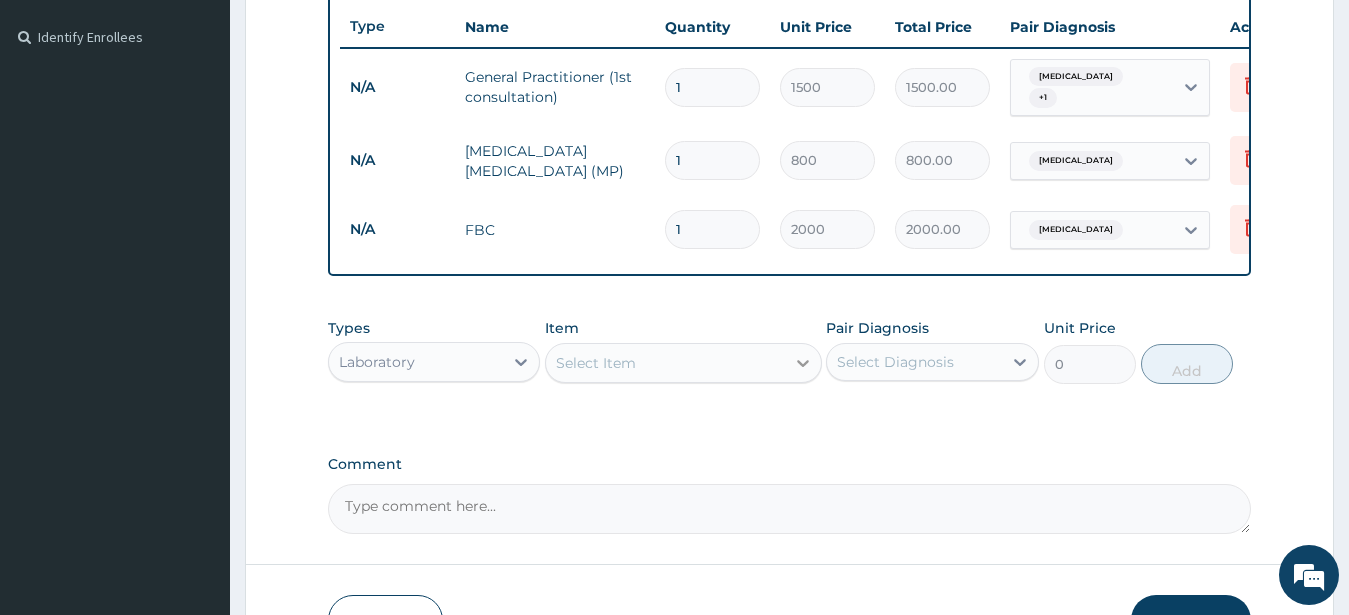 click 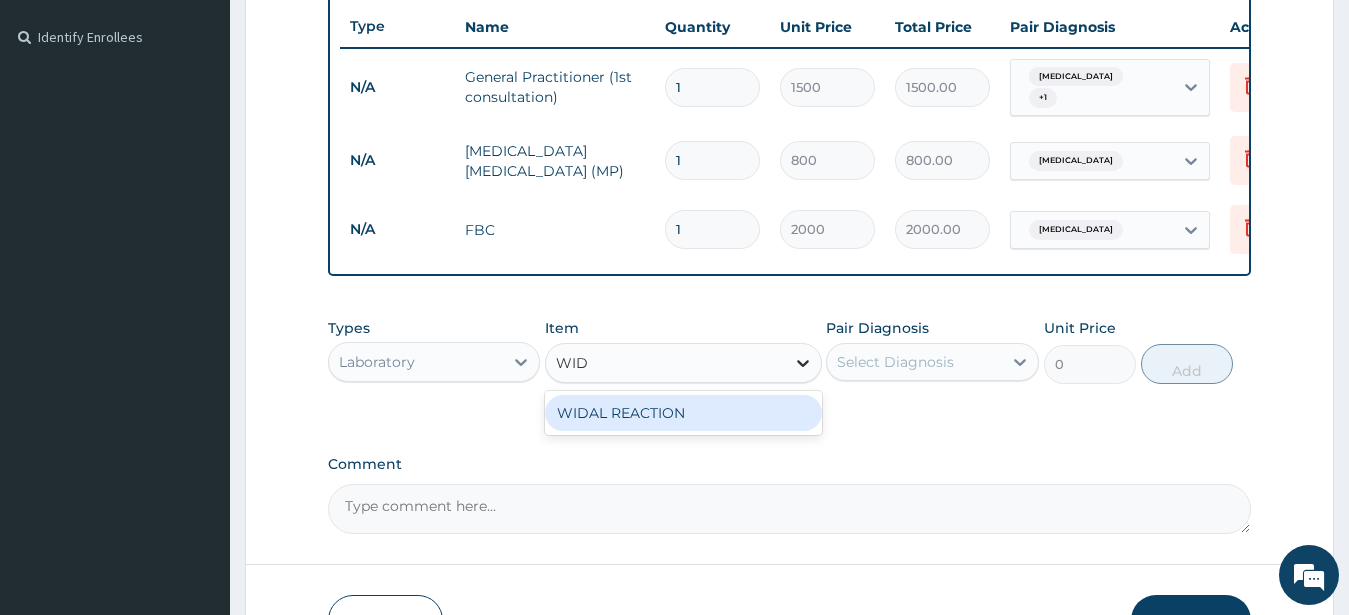 type on "WIDA" 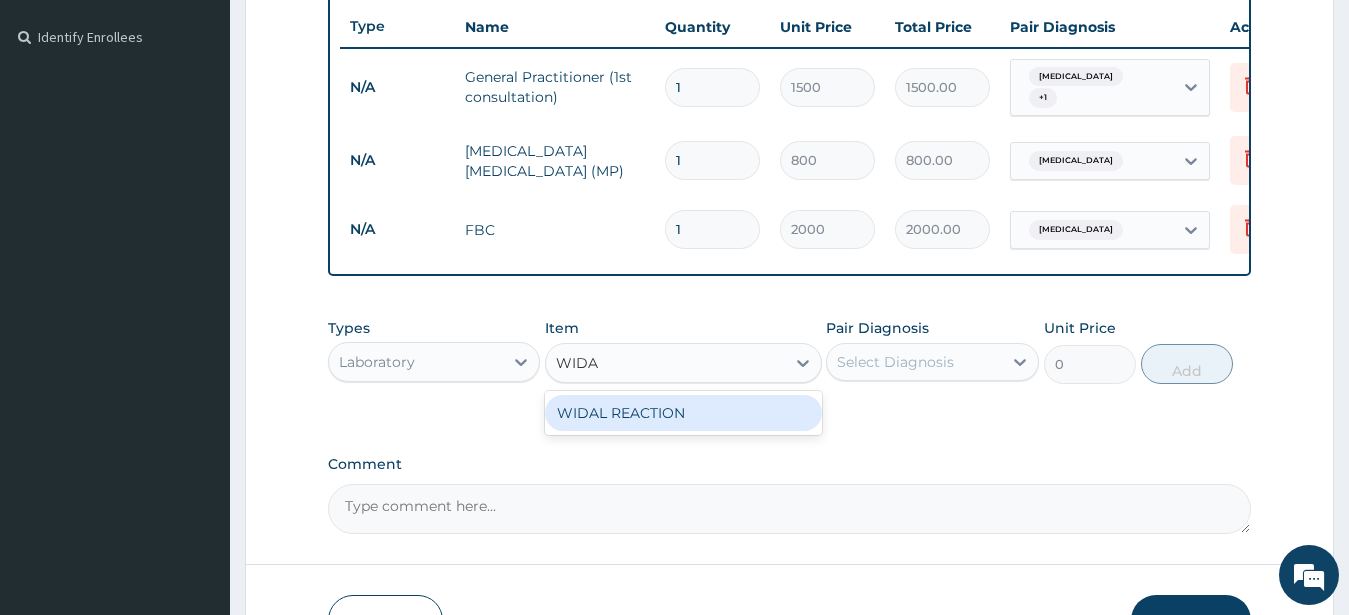 click on "WIDAL REACTION" at bounding box center (683, 413) 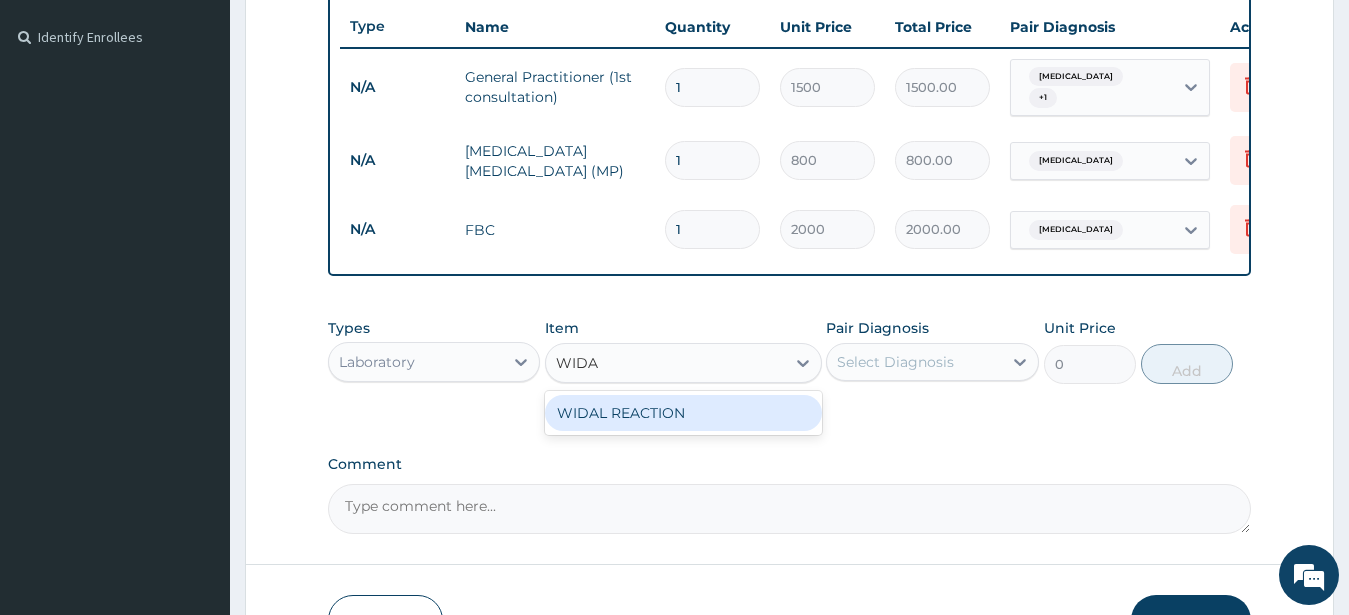 type 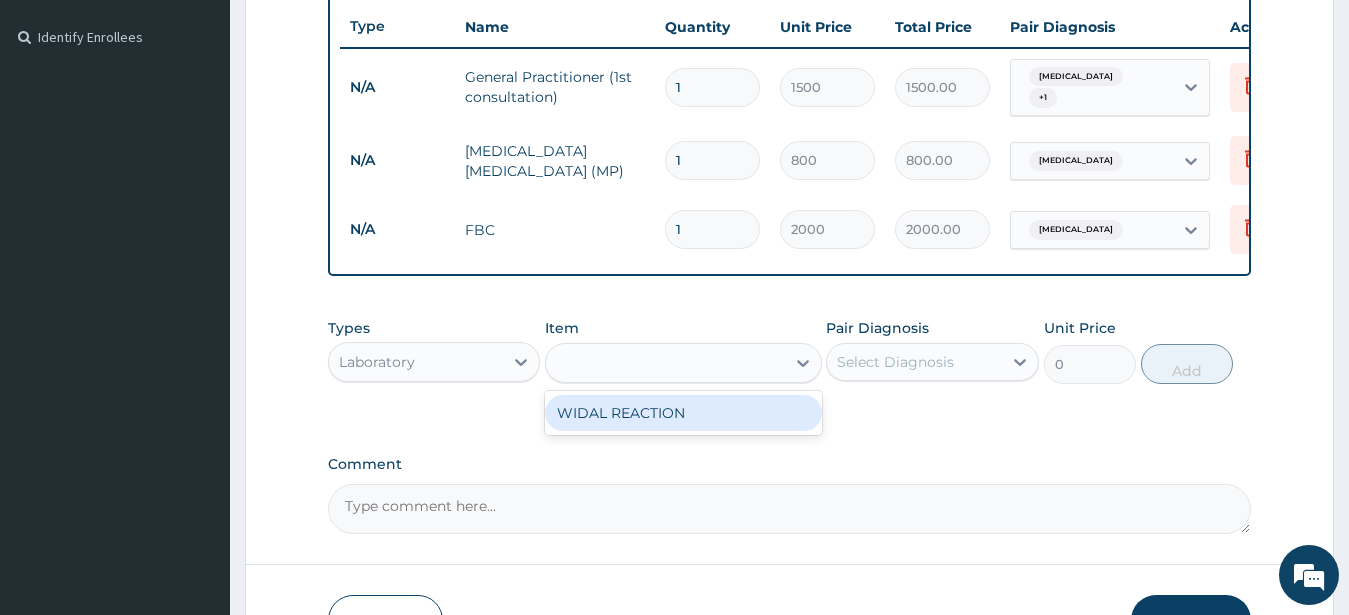 type on "800" 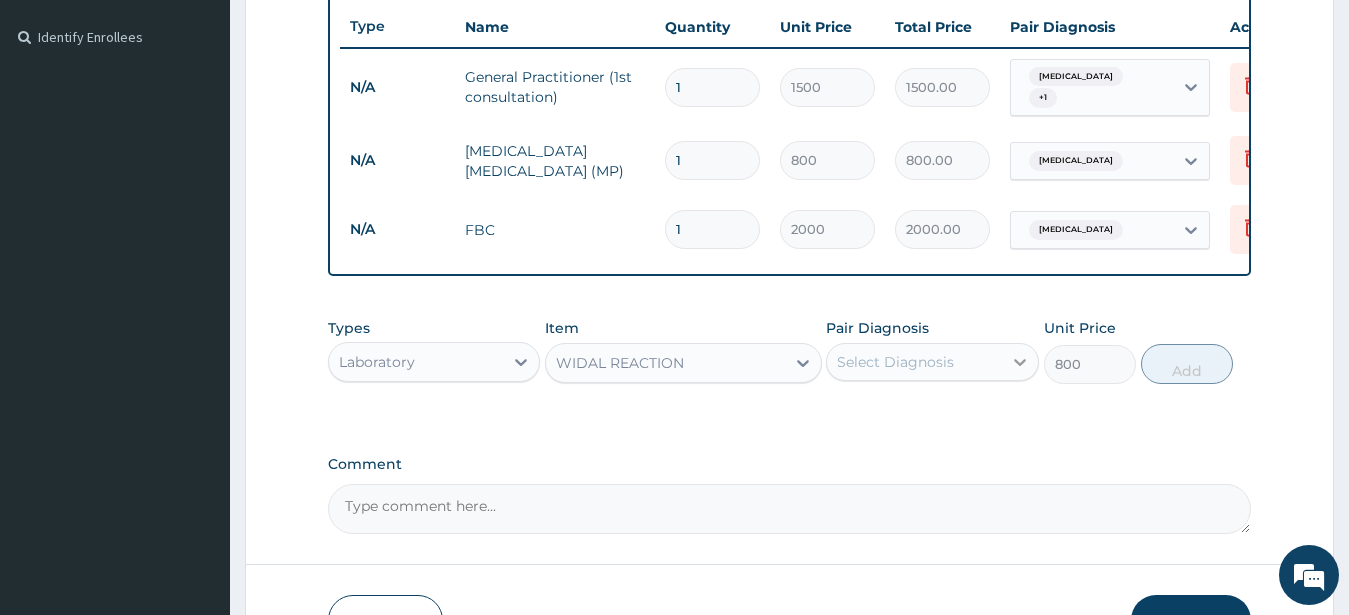 click 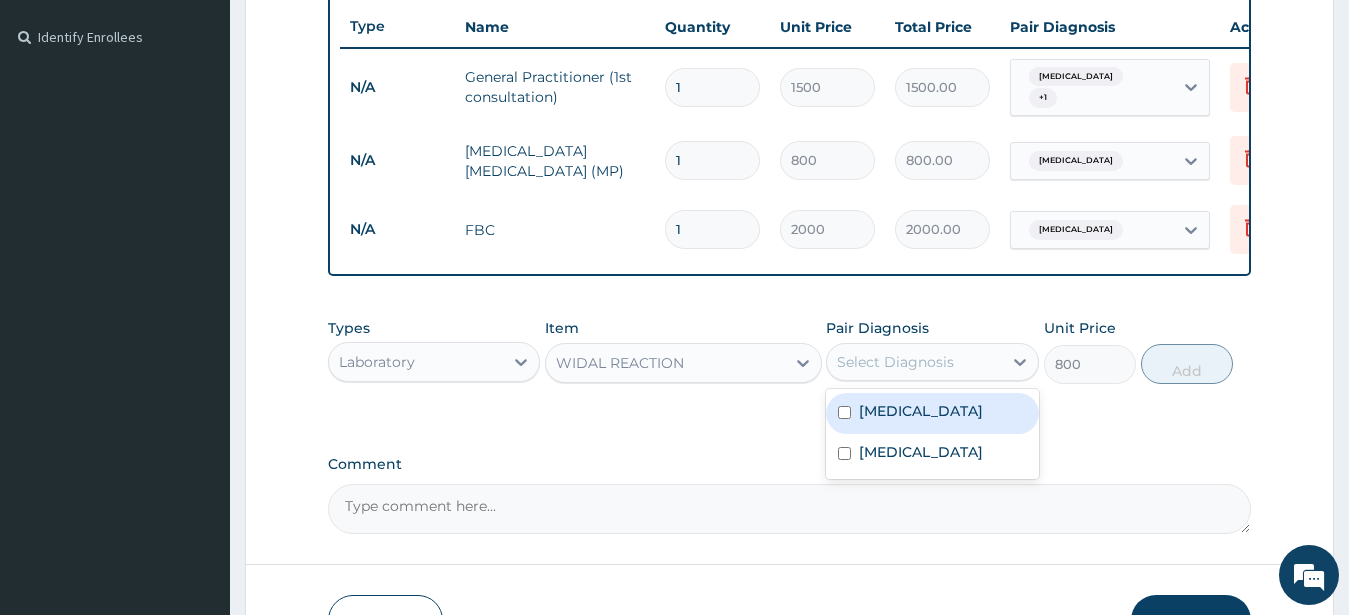 click on "[MEDICAL_DATA]" at bounding box center (921, 411) 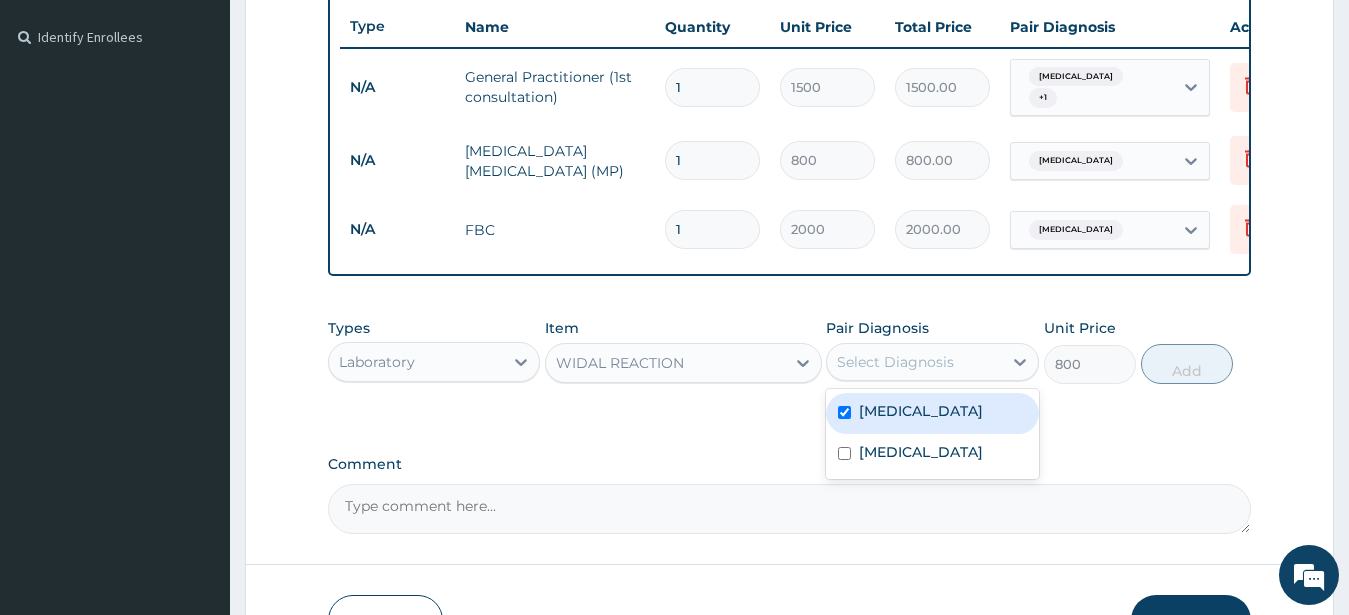 checkbox on "true" 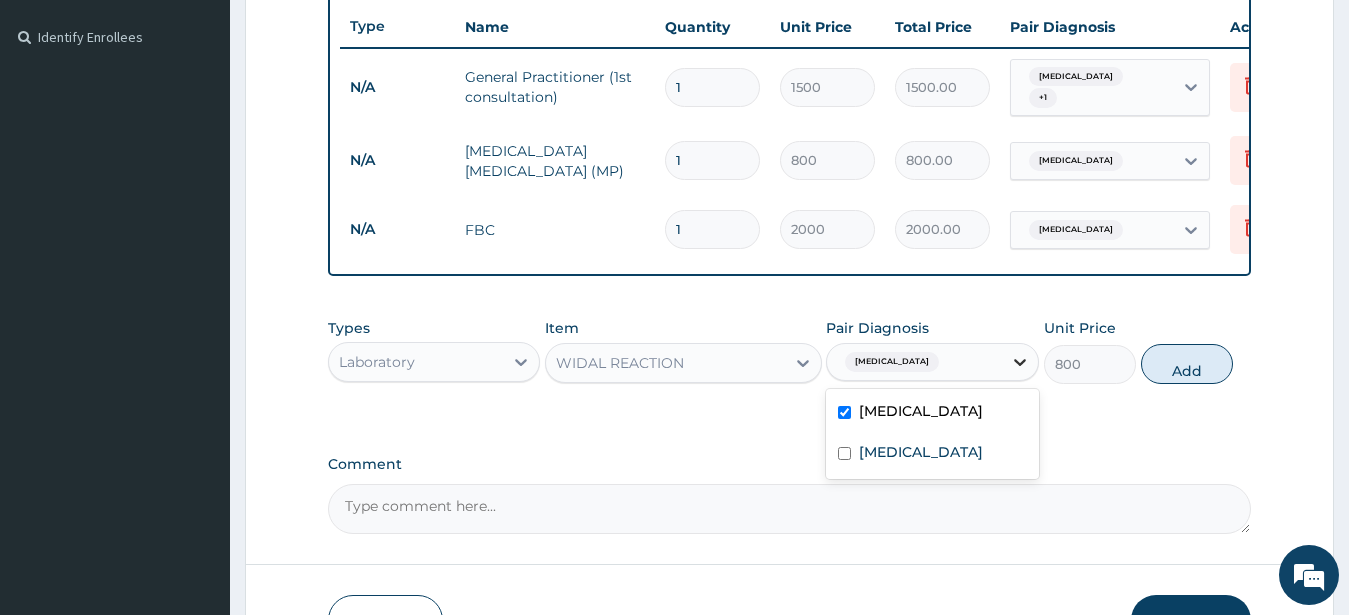 click 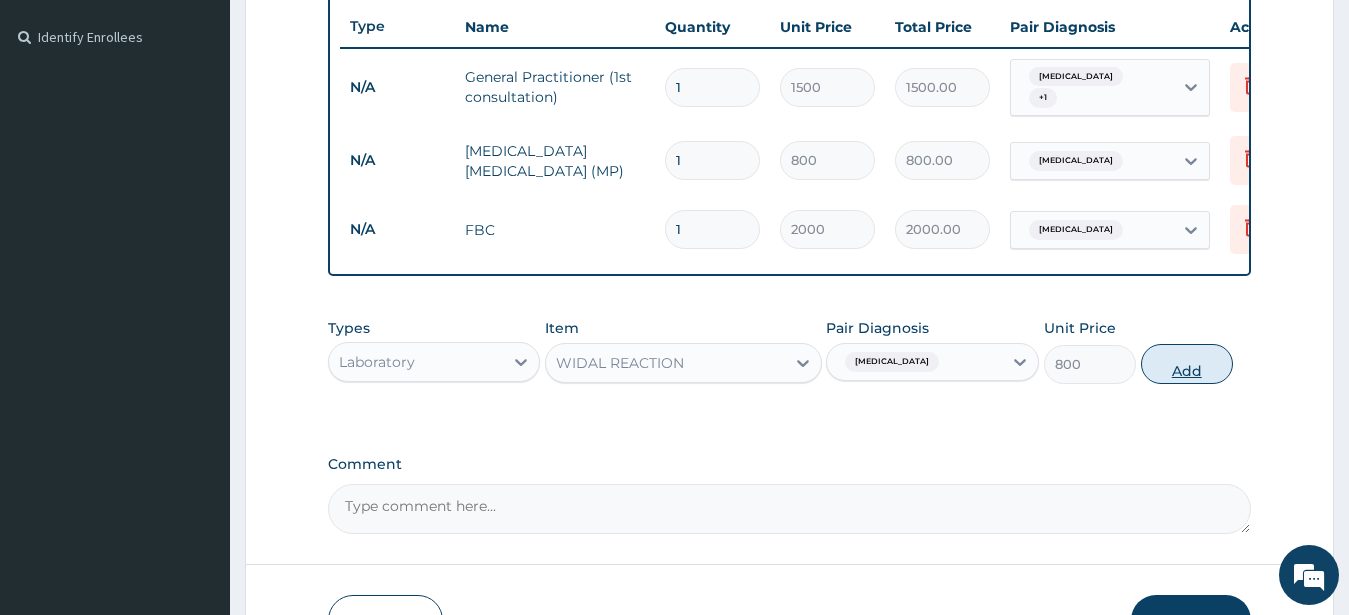 click on "Add" at bounding box center (1187, 364) 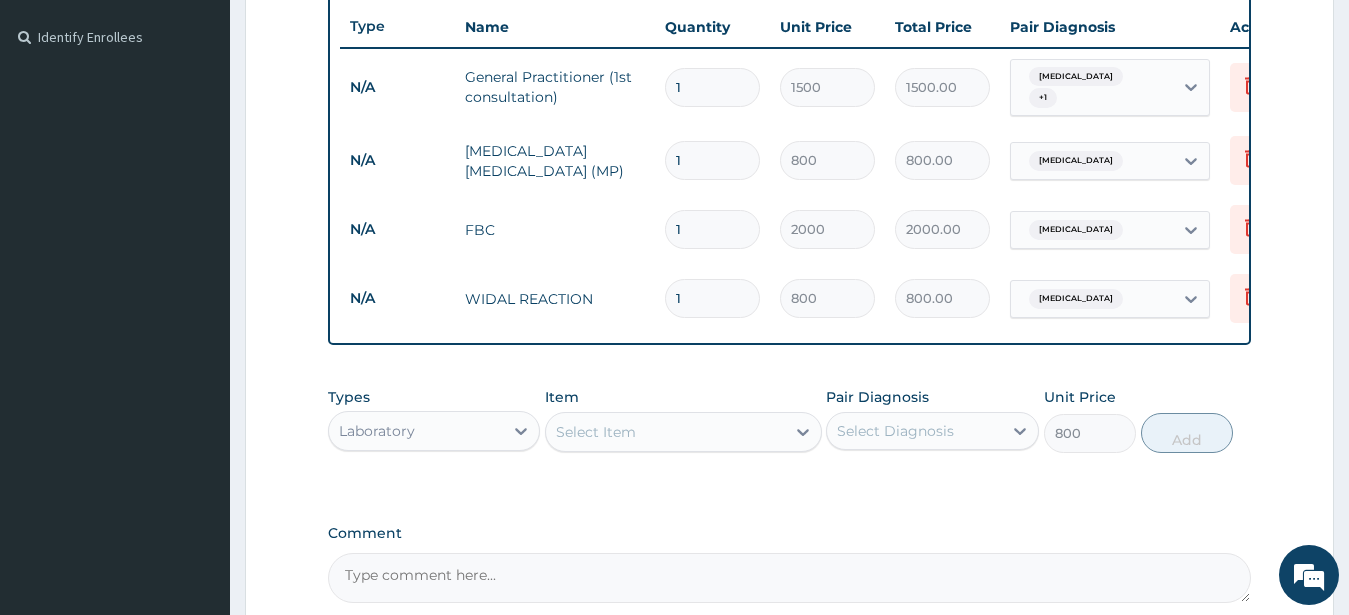 type on "0" 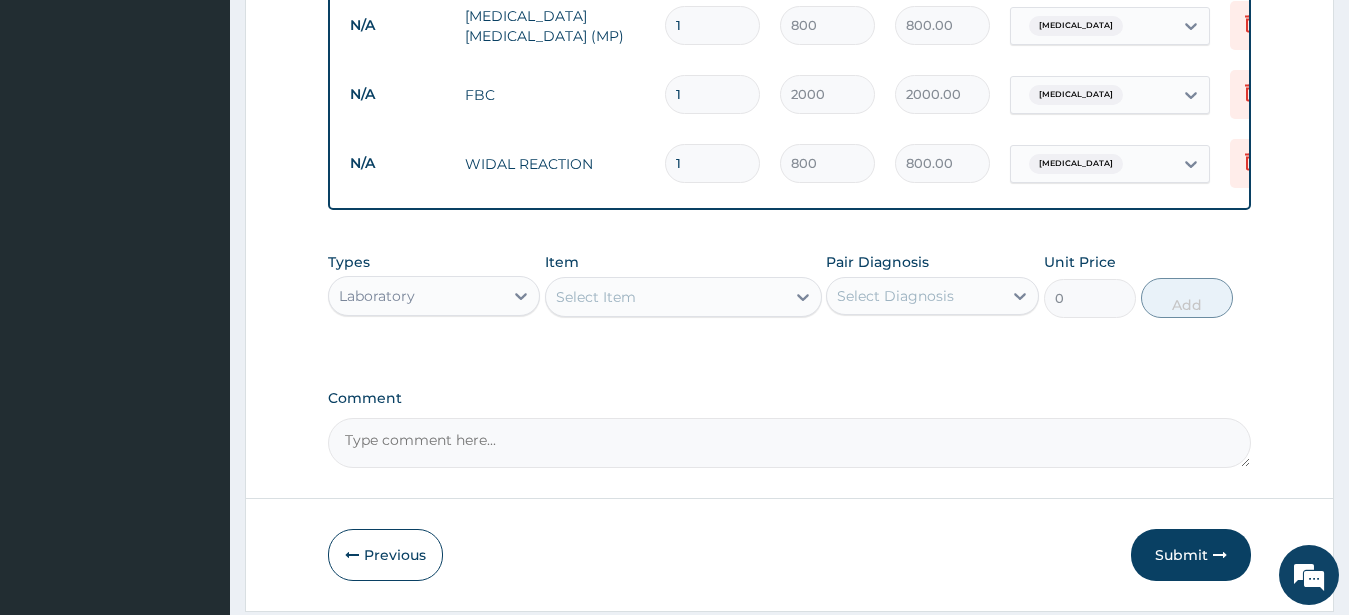 scroll, scrollTop: 740, scrollLeft: 0, axis: vertical 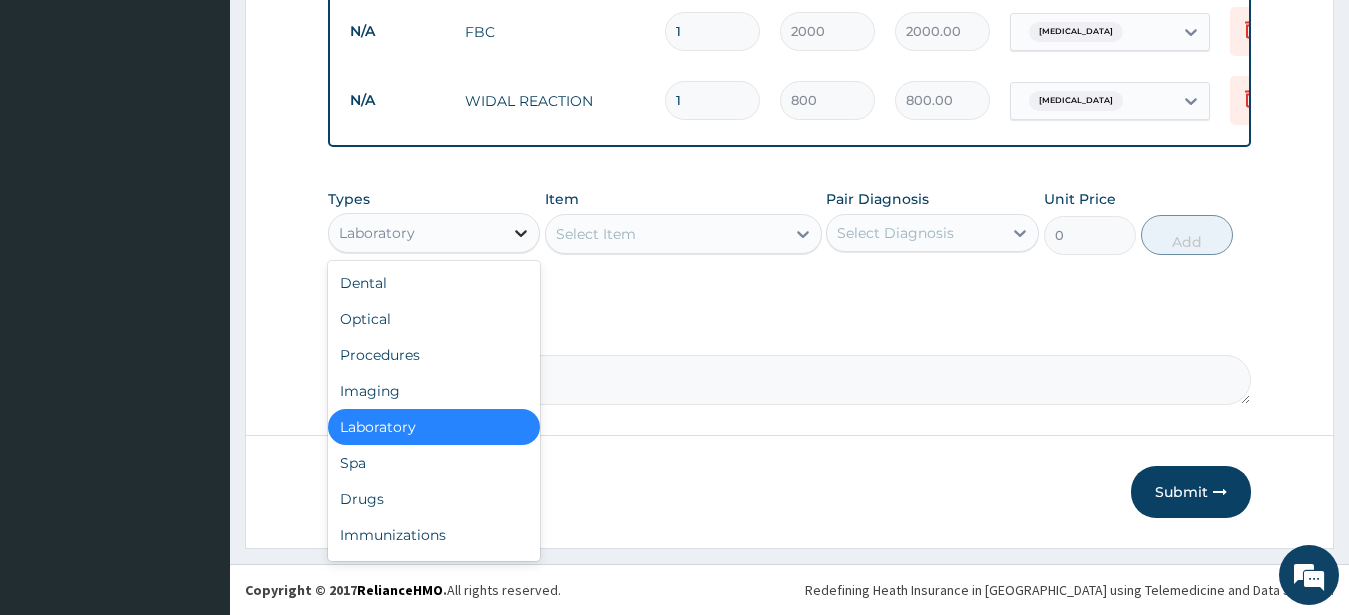 click 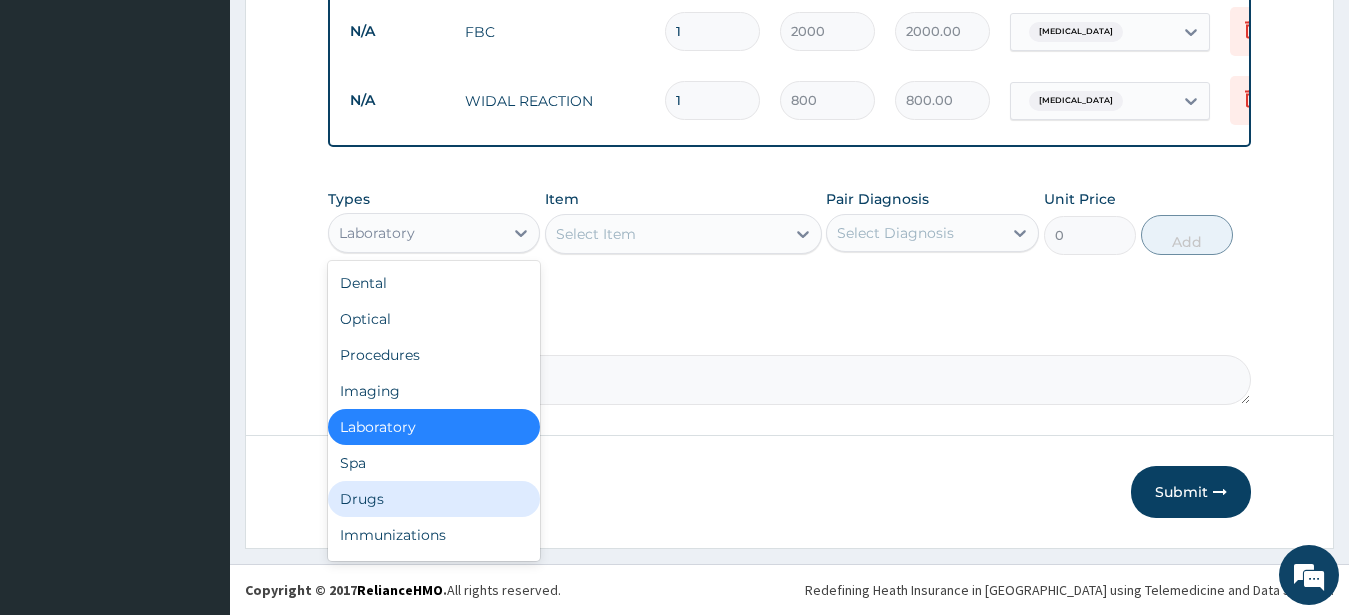 click on "Drugs" at bounding box center (434, 499) 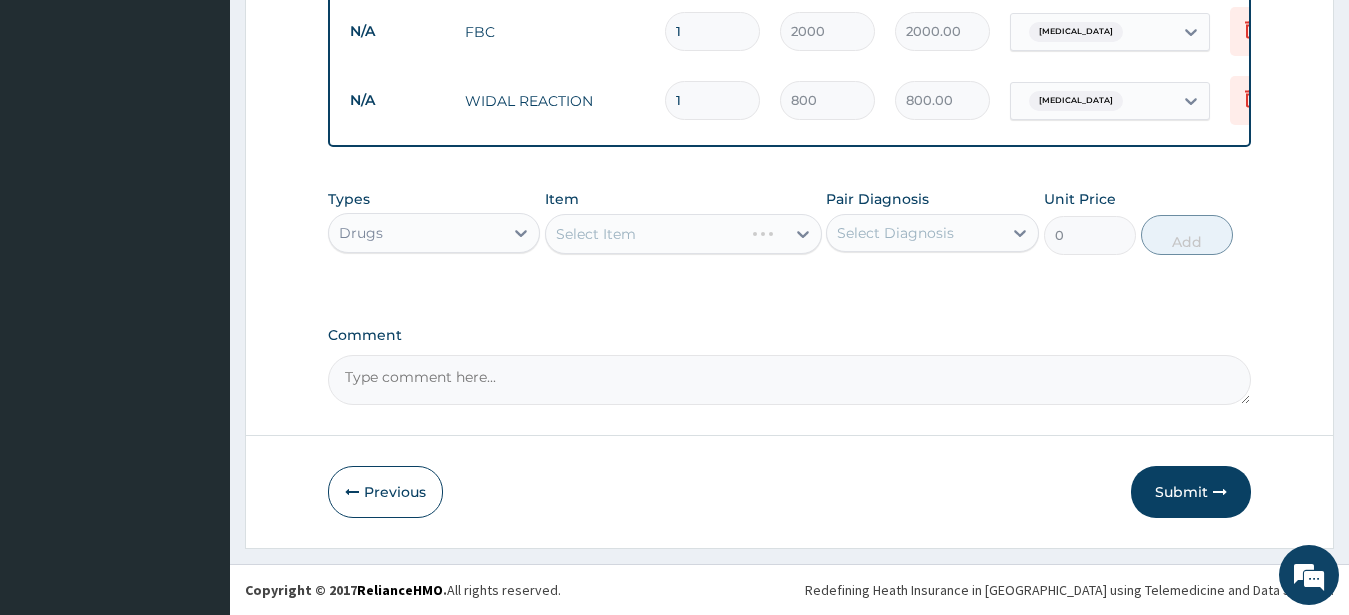 click on "Select Item" at bounding box center [683, 234] 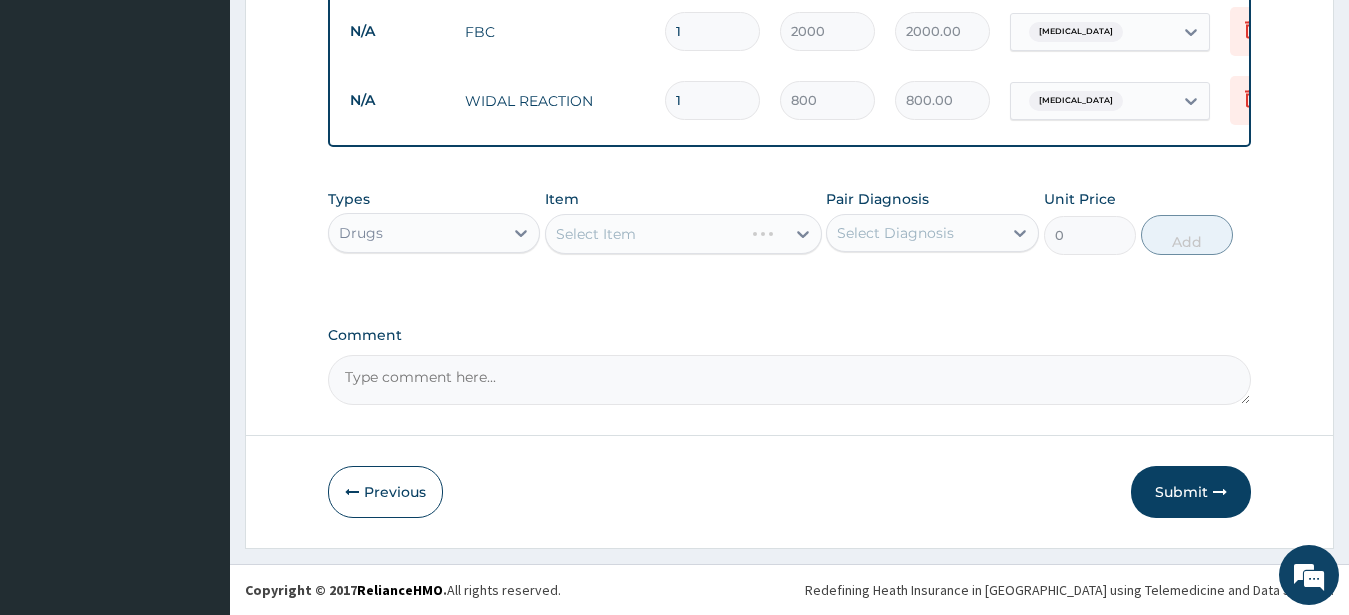 click on "Select Item" at bounding box center (683, 234) 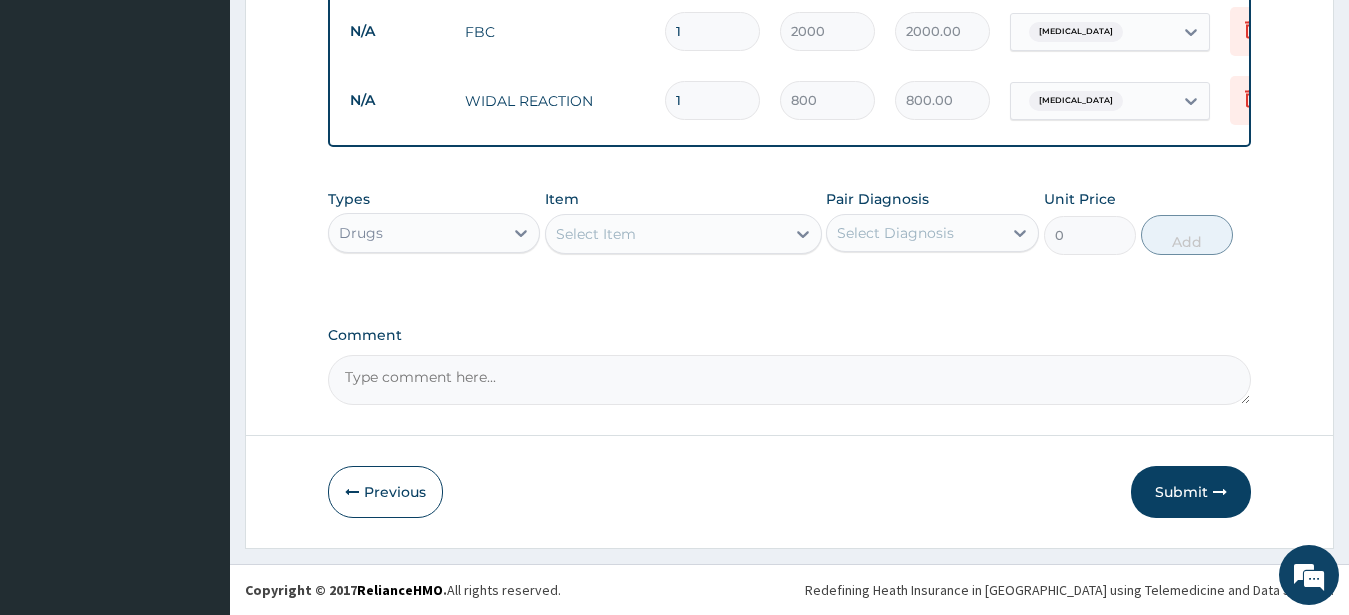 click 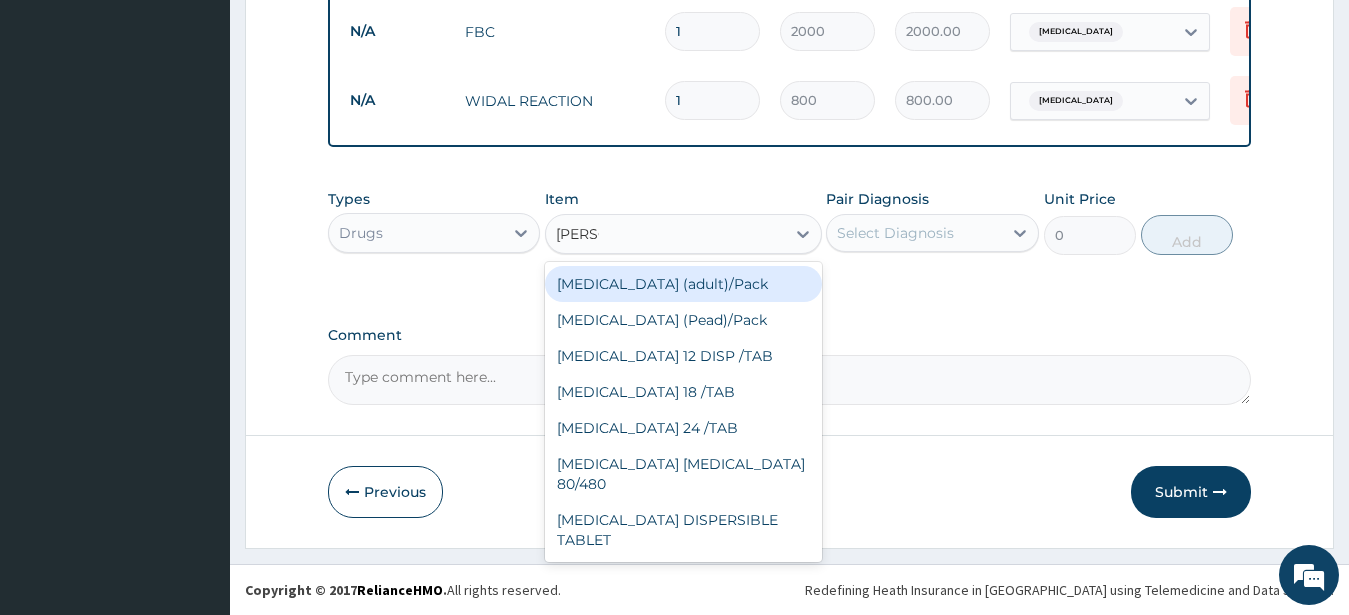 type on "COART" 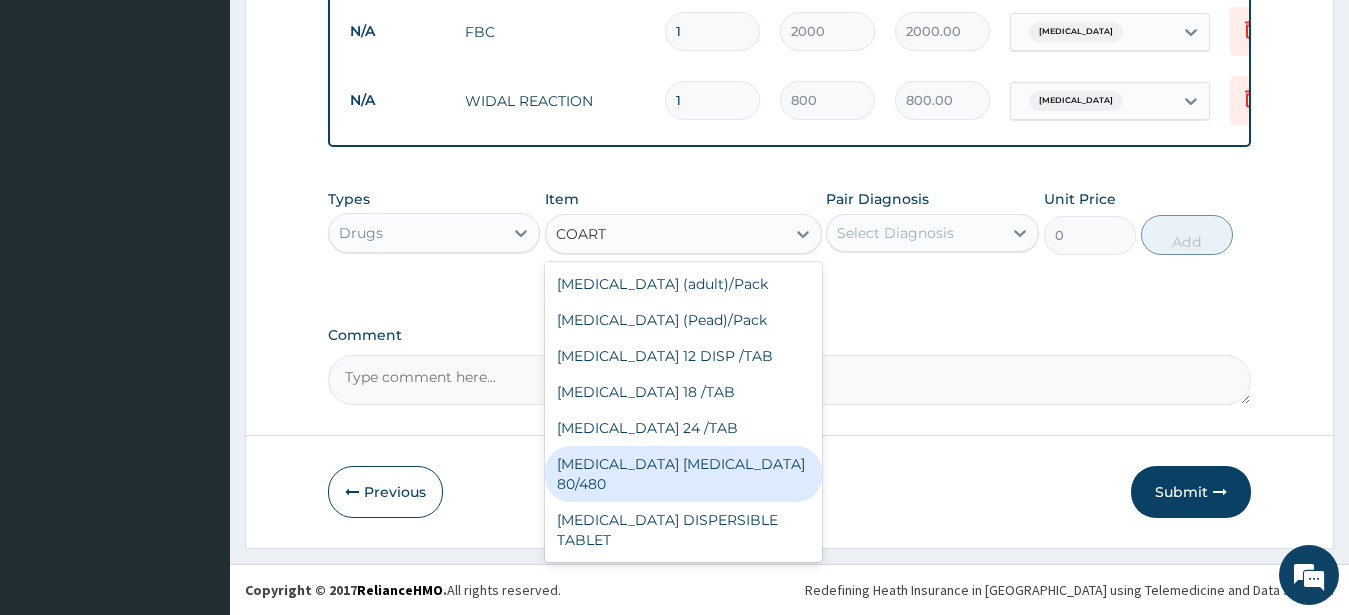 click on "[MEDICAL_DATA] [MEDICAL_DATA] 80/480" at bounding box center [683, 474] 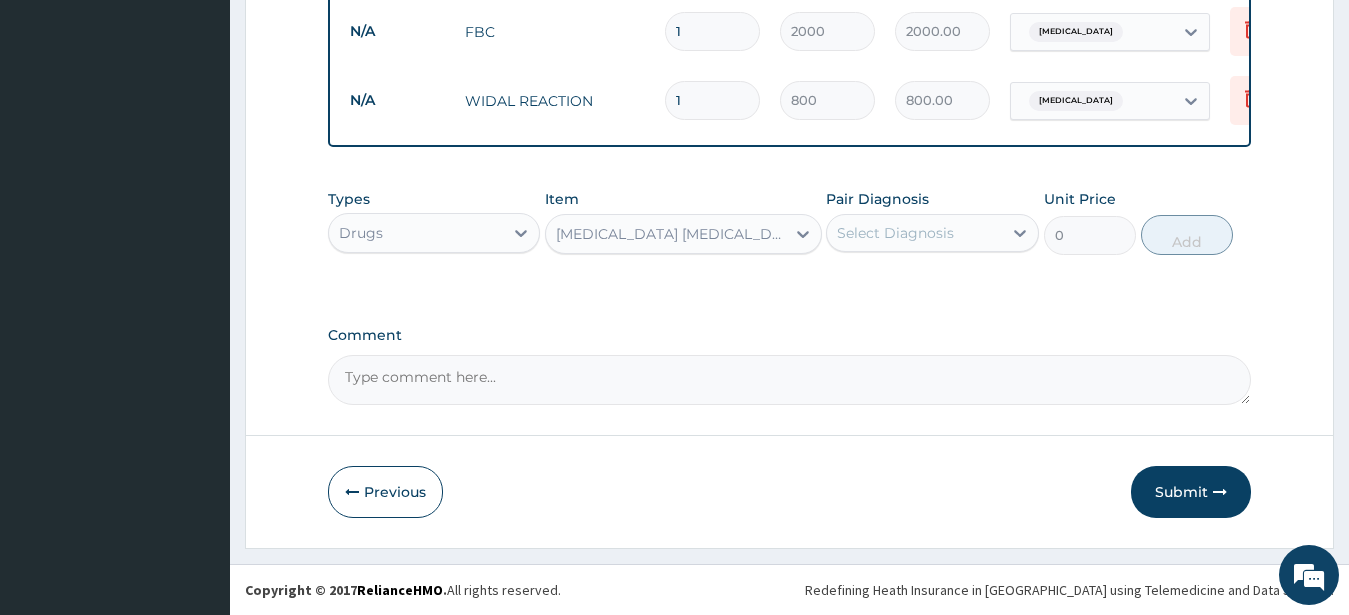 type 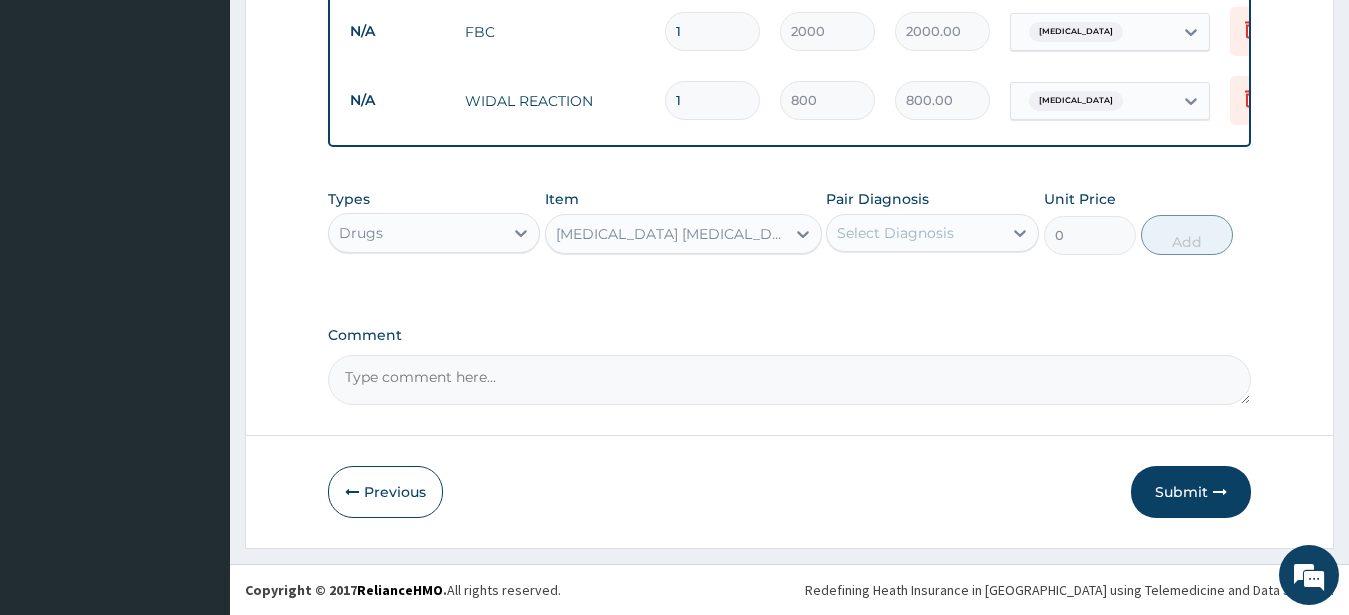 type on "866.25" 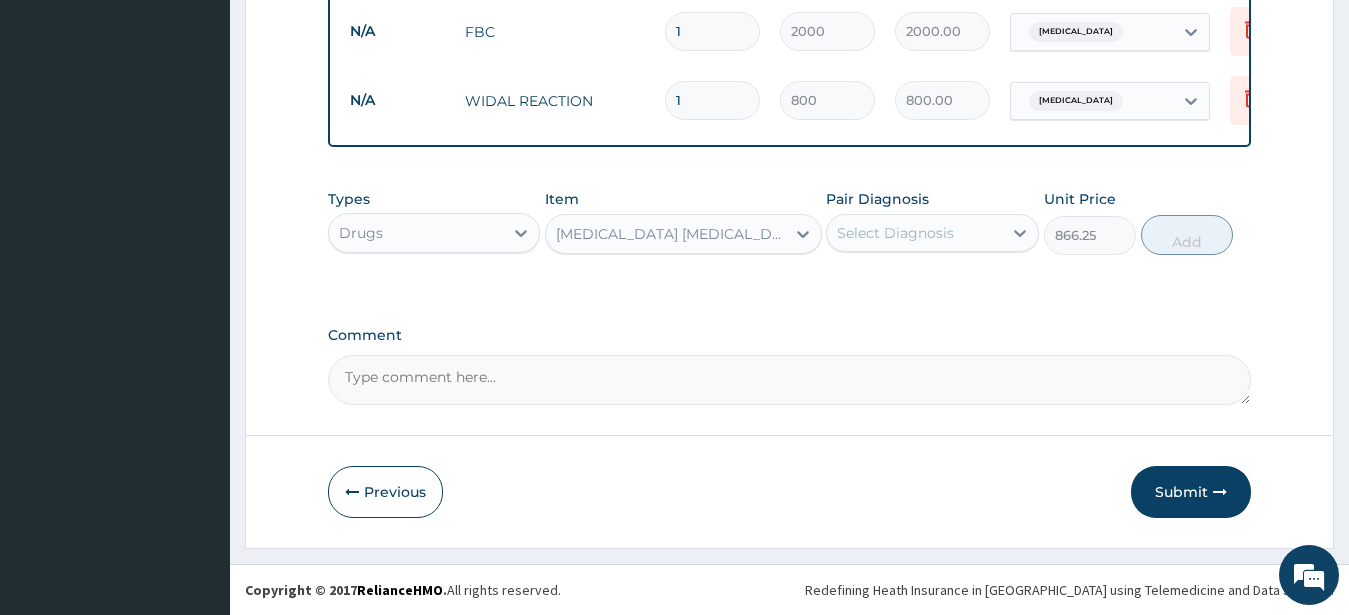 click on "Select Diagnosis" at bounding box center (914, 233) 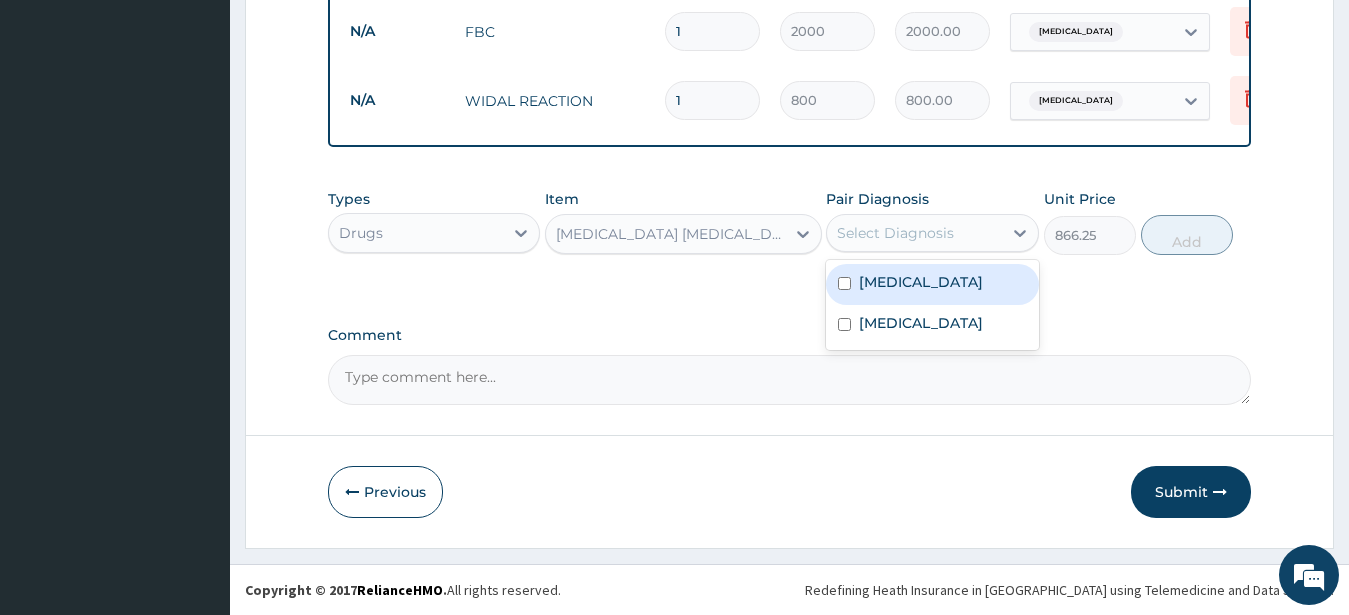 click on "[MEDICAL_DATA]" at bounding box center (932, 284) 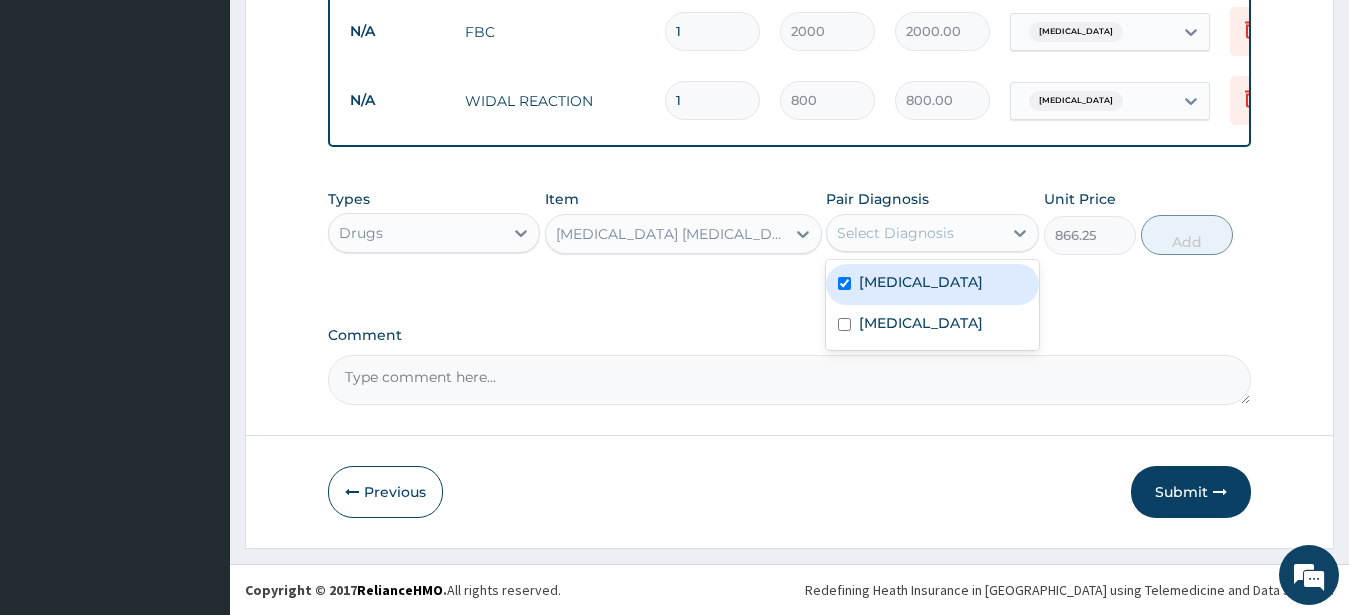 checkbox on "true" 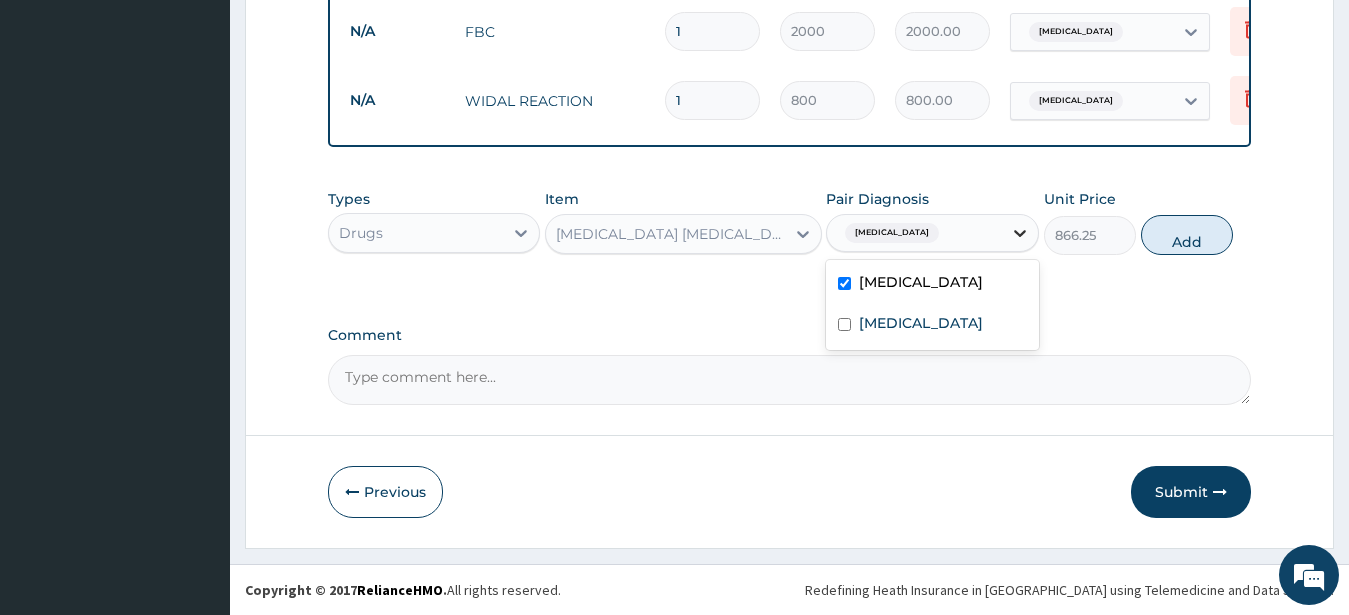 click at bounding box center (1020, 233) 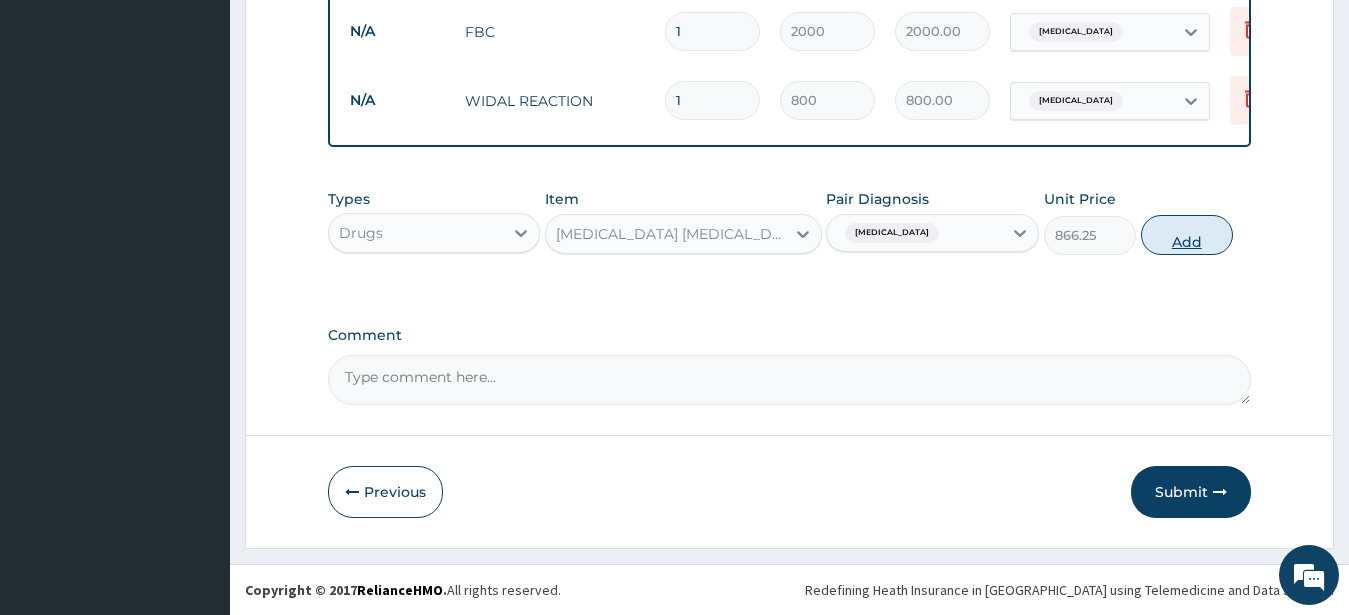 click on "Add" at bounding box center [1187, 235] 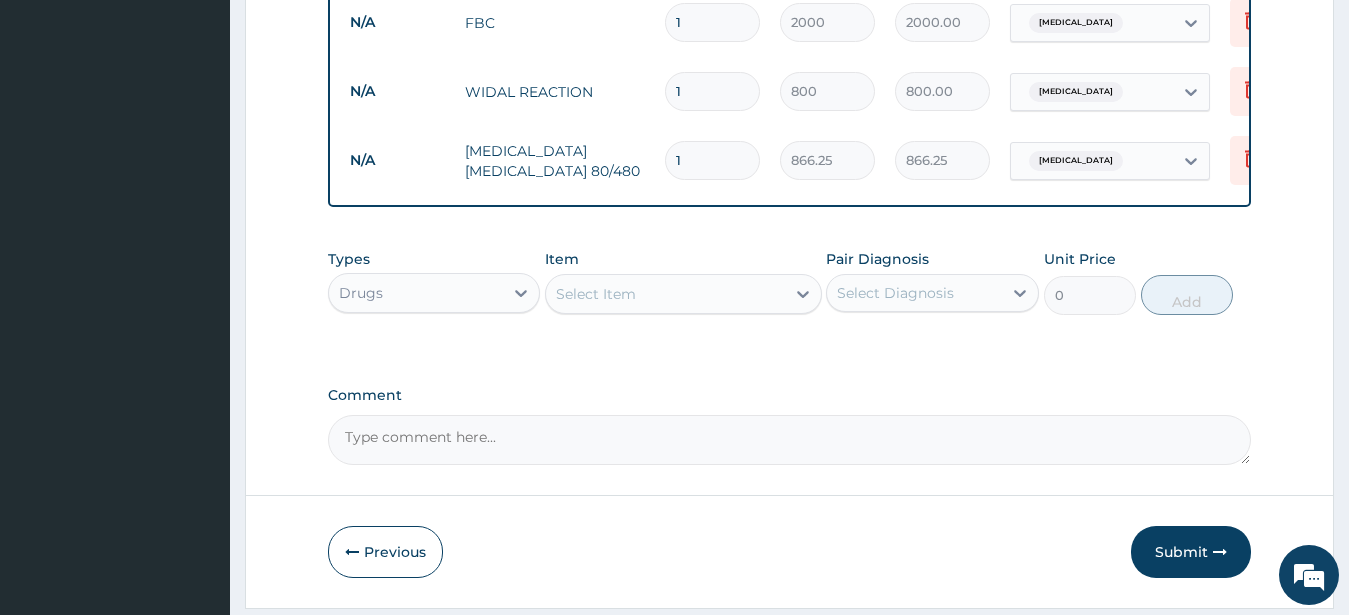 type 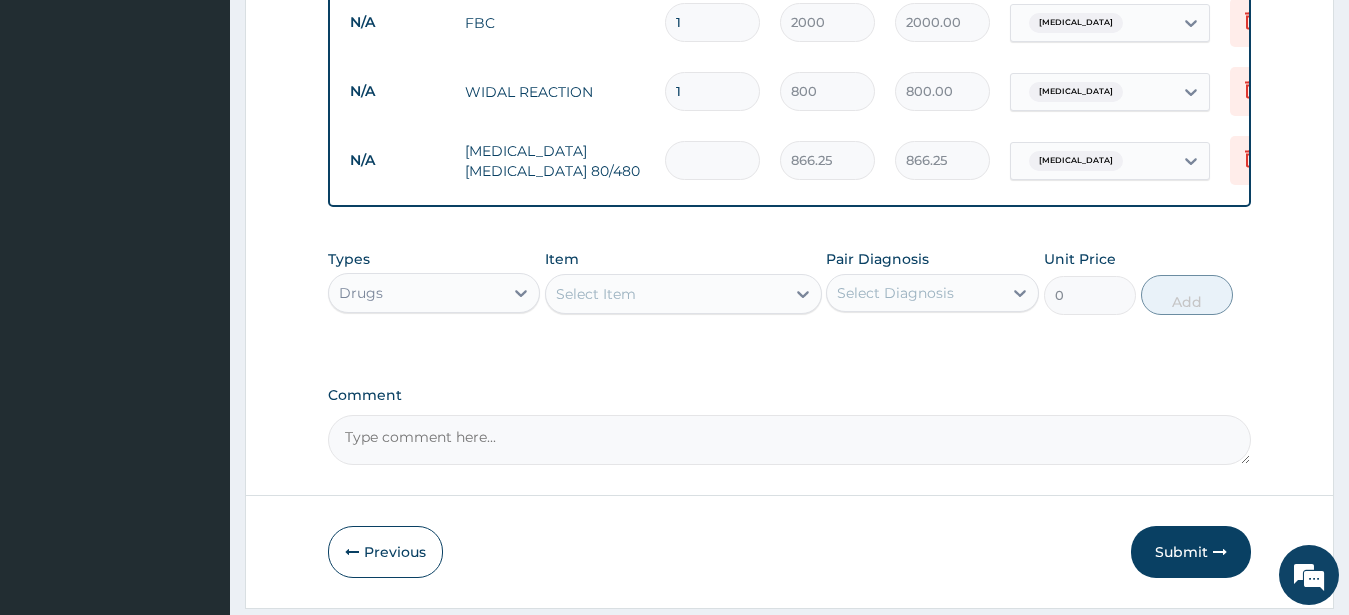 type on "0.00" 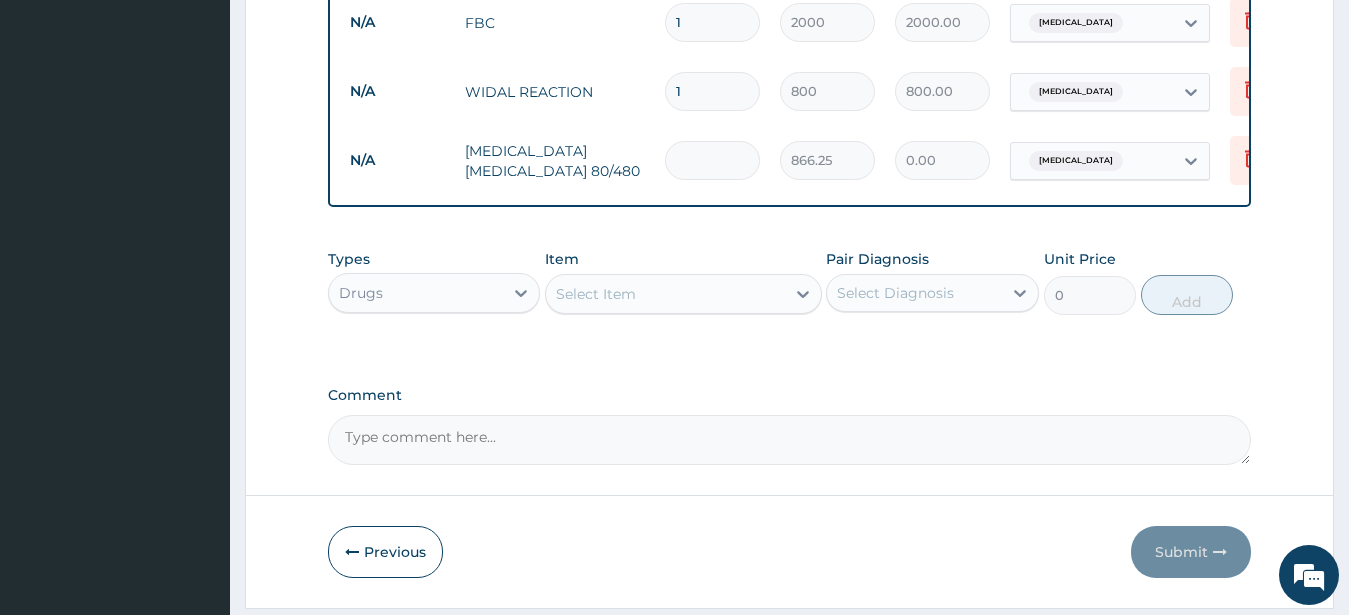 type on "6" 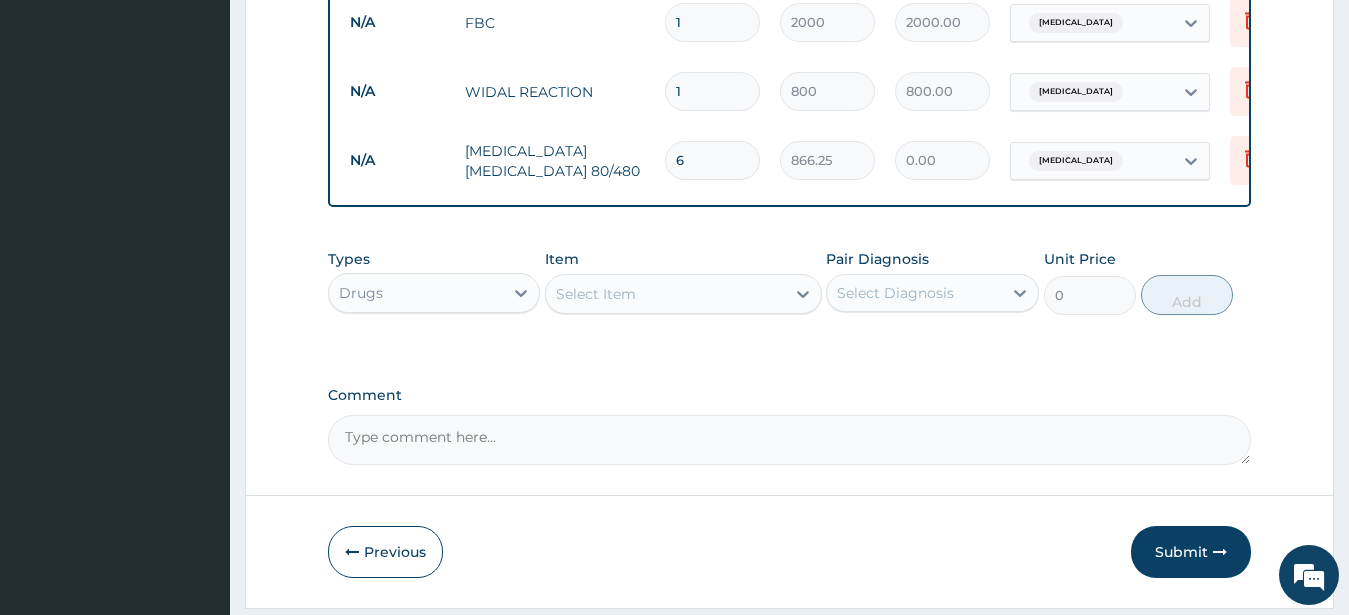 type on "5197.50" 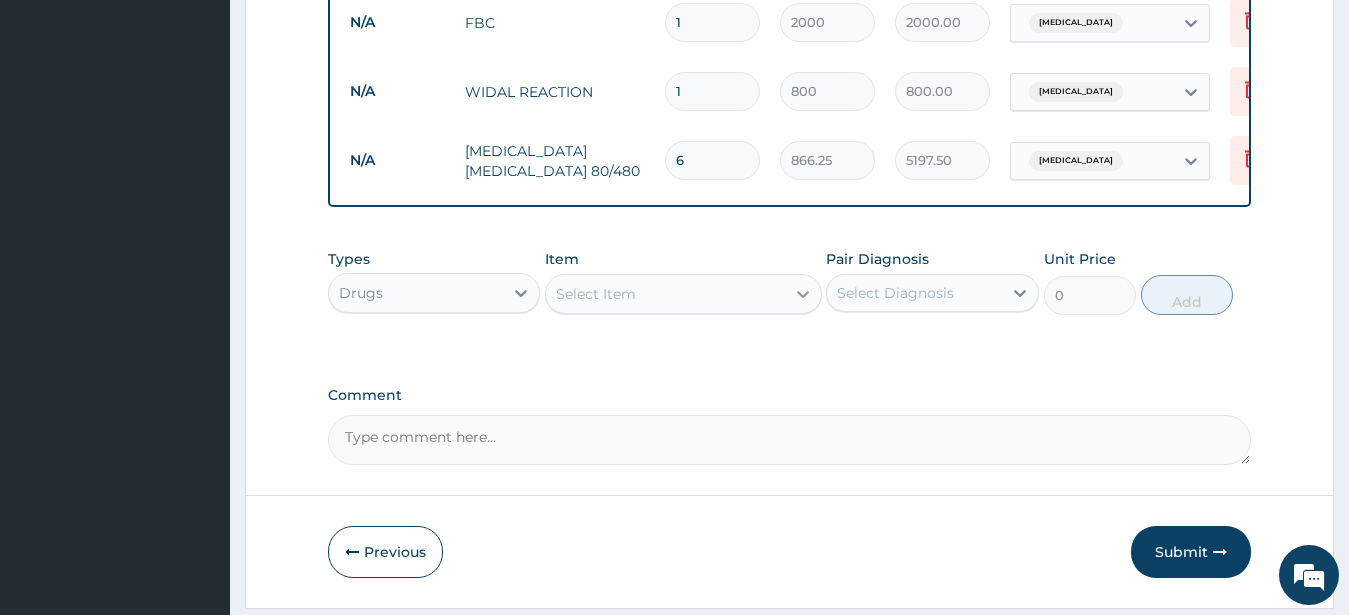 type on "6" 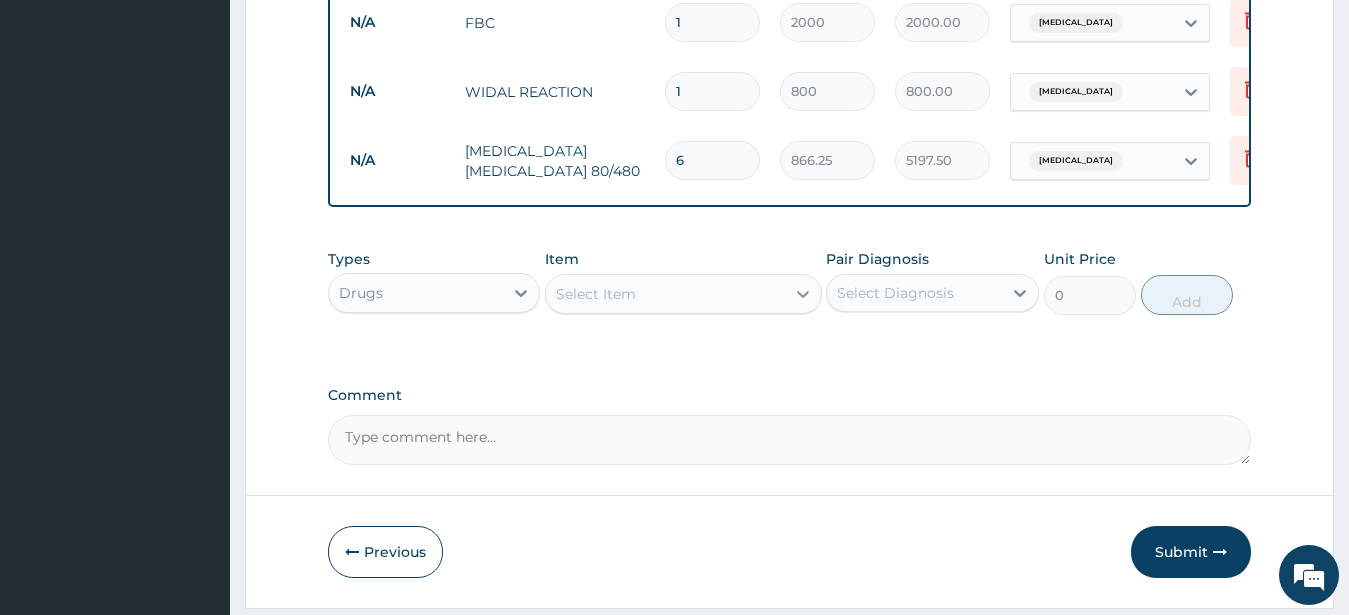 click 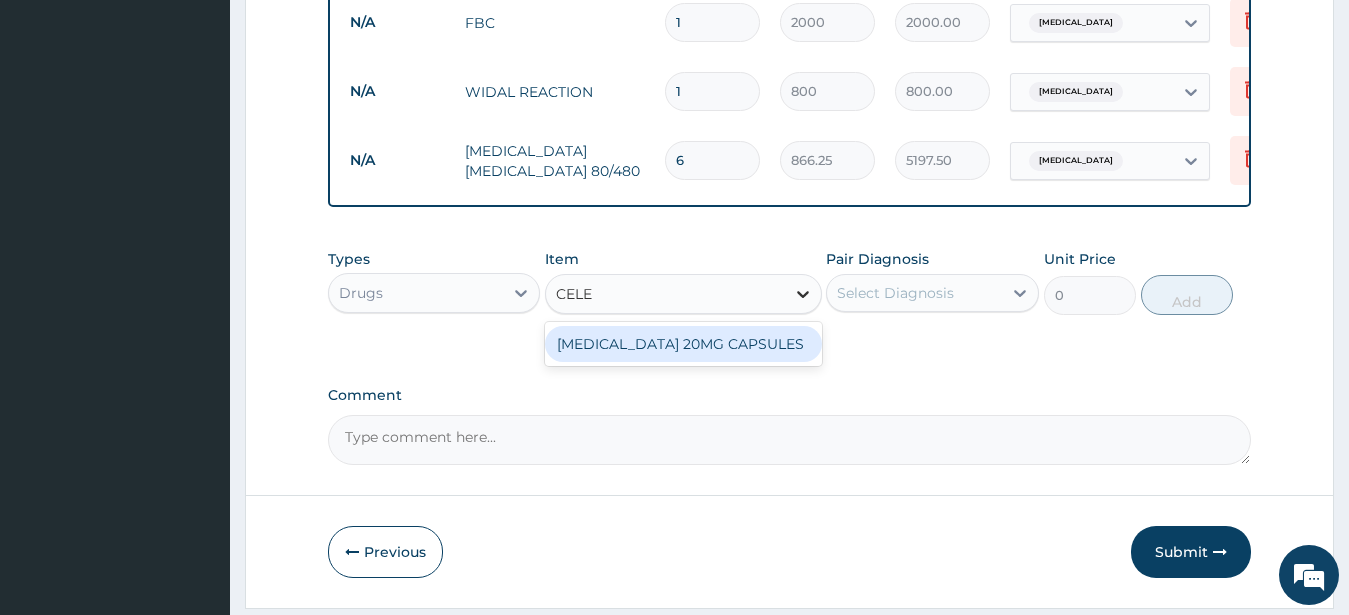 type on "CELEB" 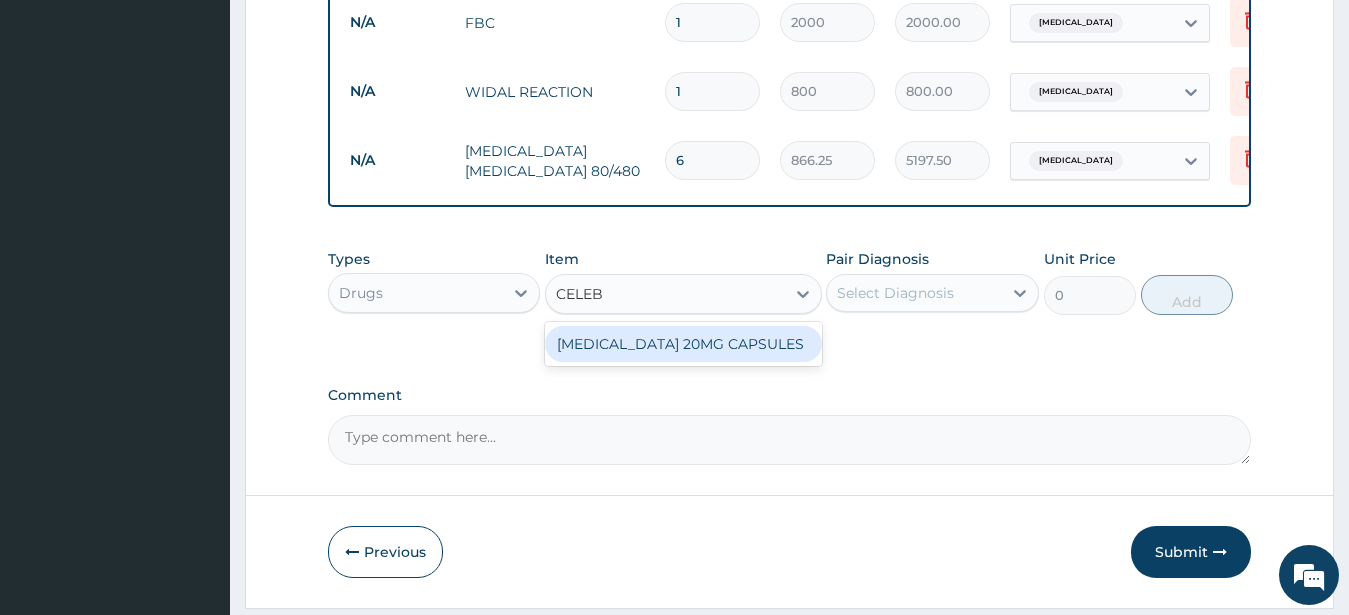 click on "[MEDICAL_DATA] 20MG CAPSULES" at bounding box center [683, 344] 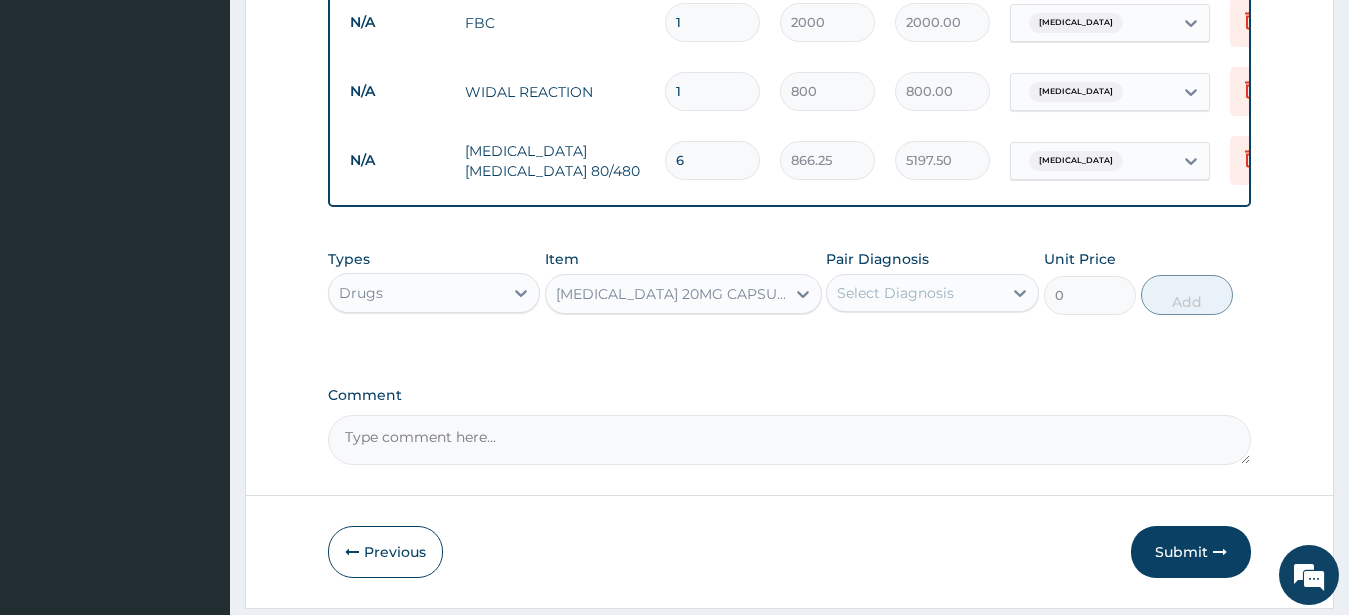 type 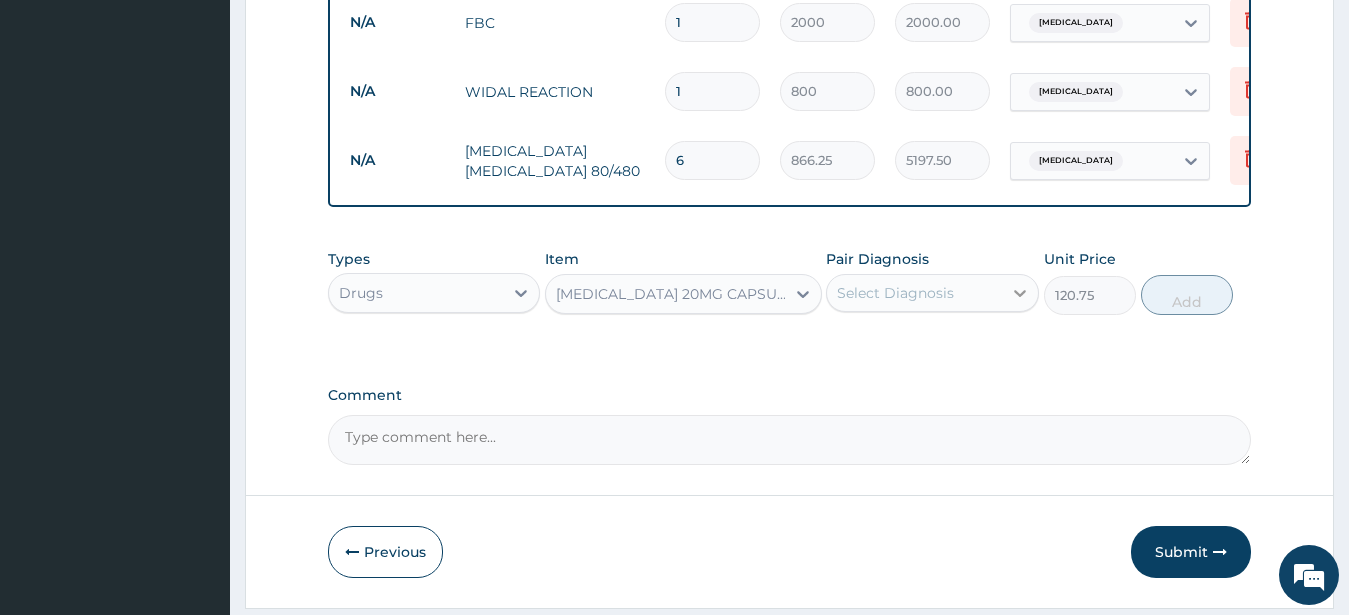 click 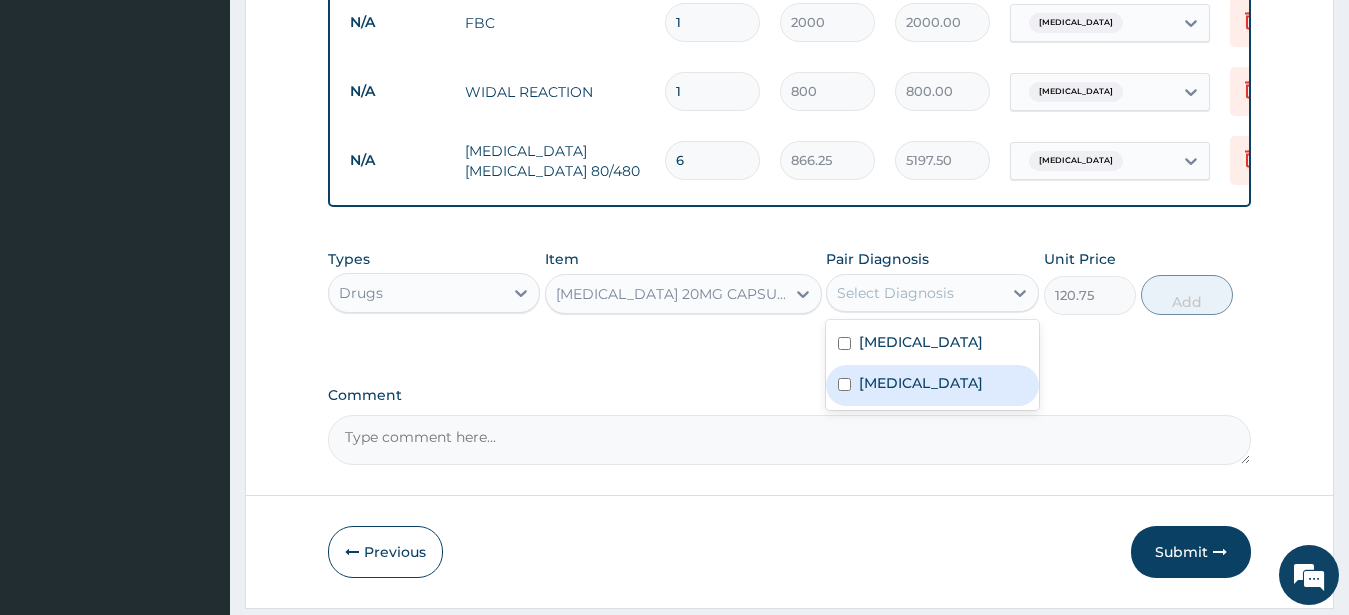 click at bounding box center (844, 384) 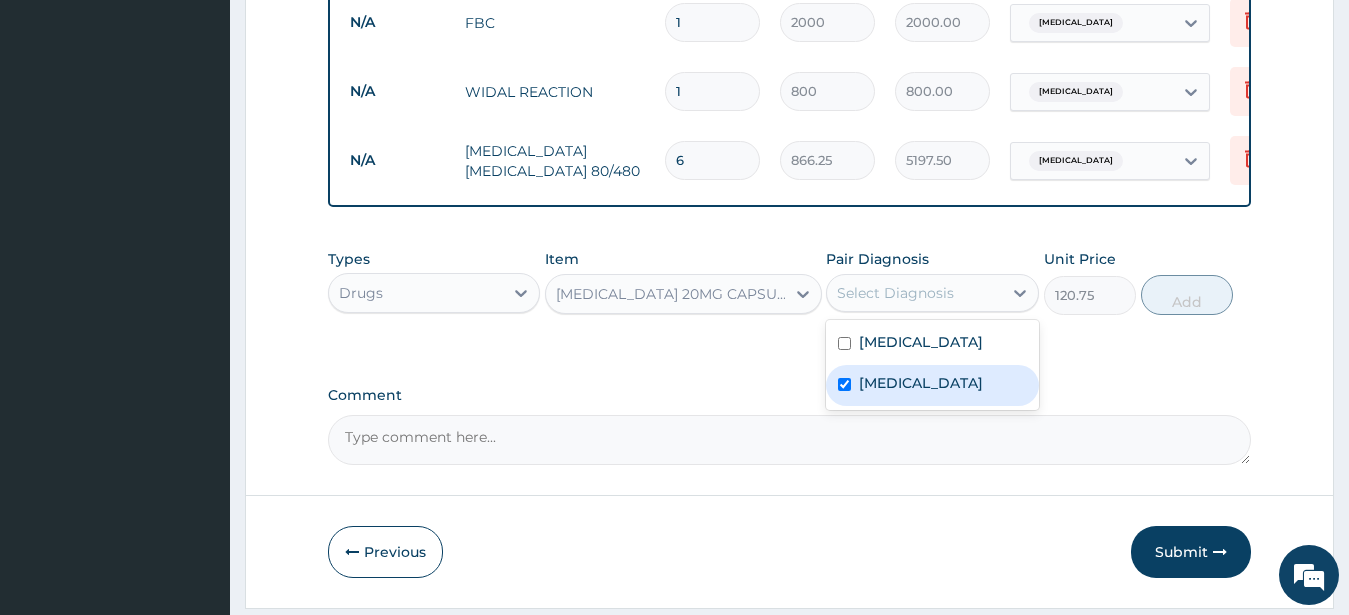 checkbox on "true" 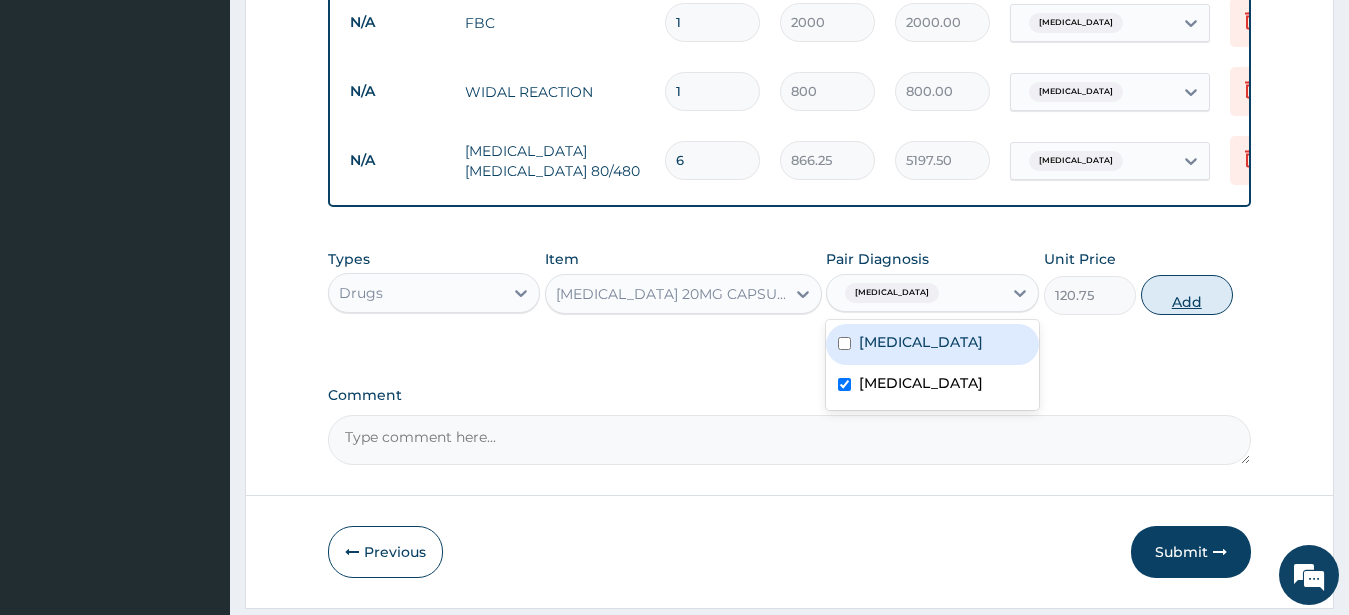 click on "Add" at bounding box center (1187, 295) 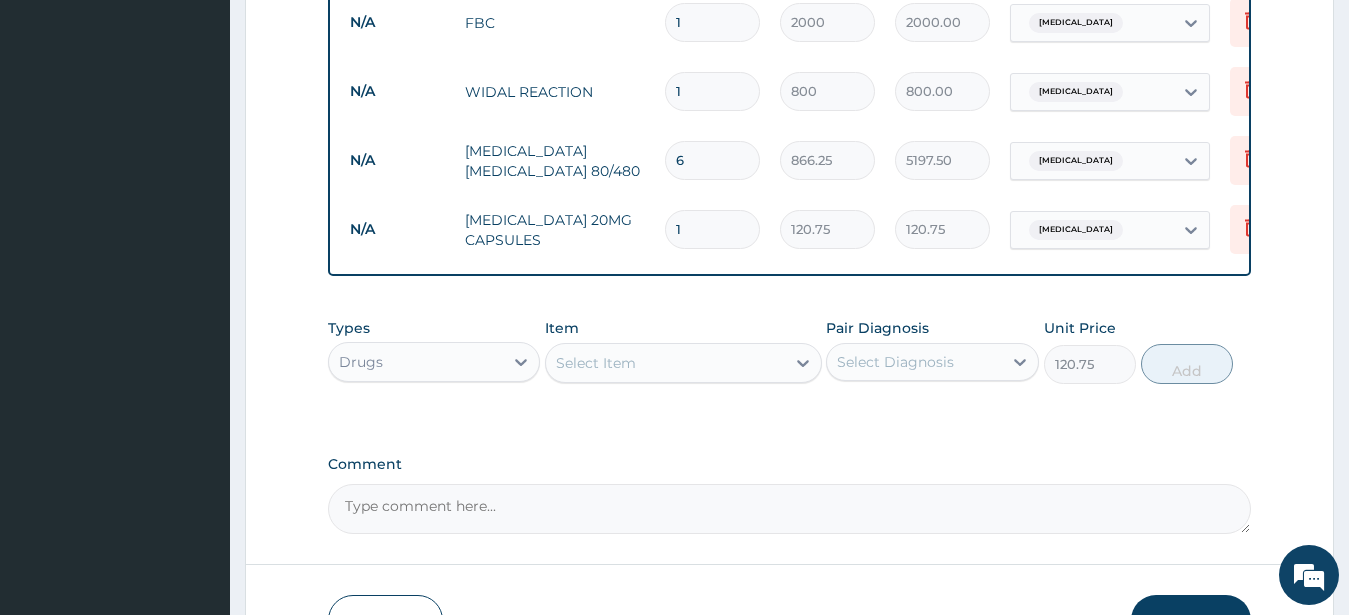 type on "0" 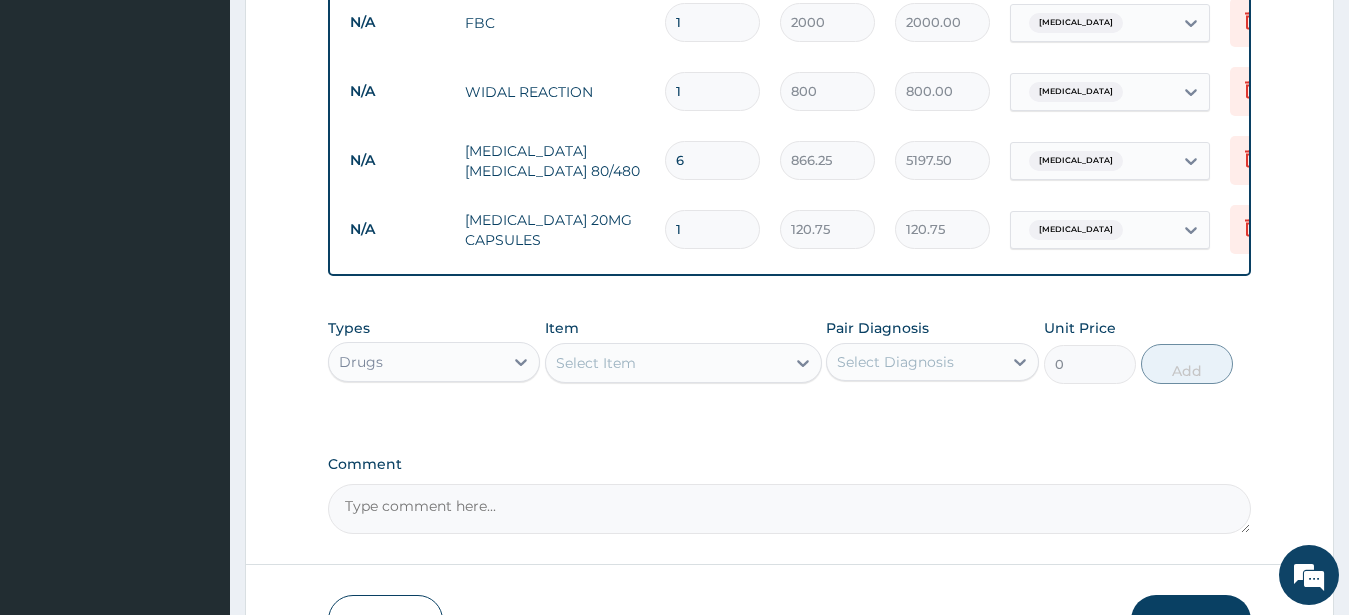 type 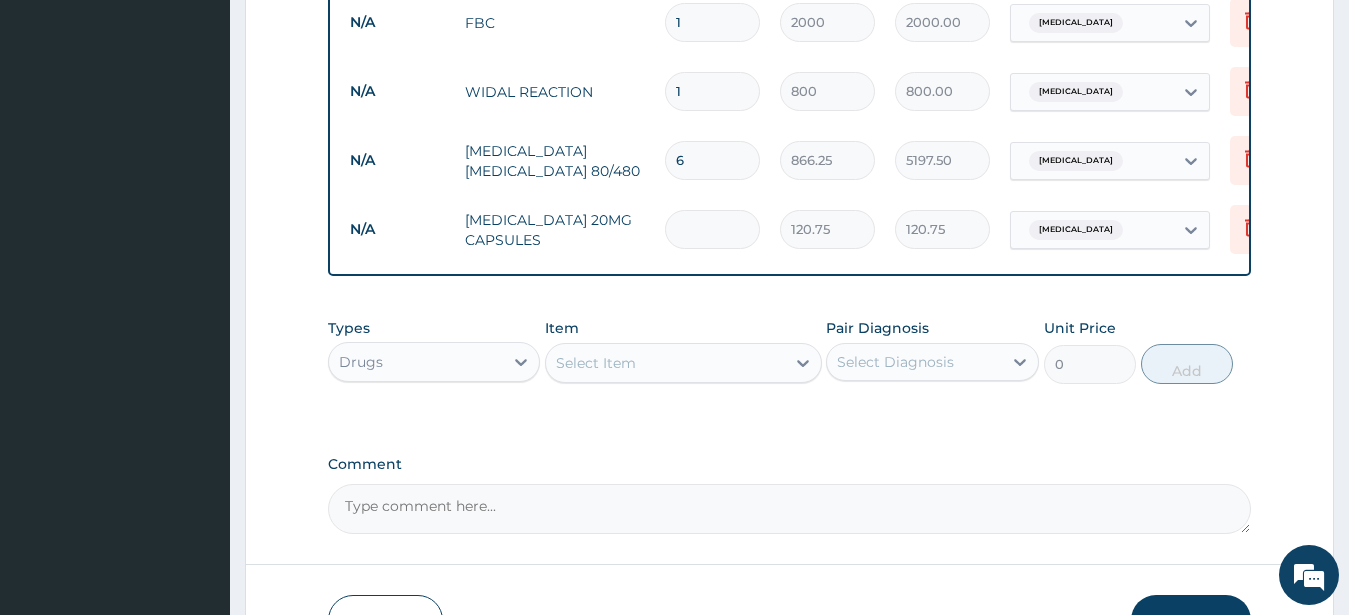 type on "0.00" 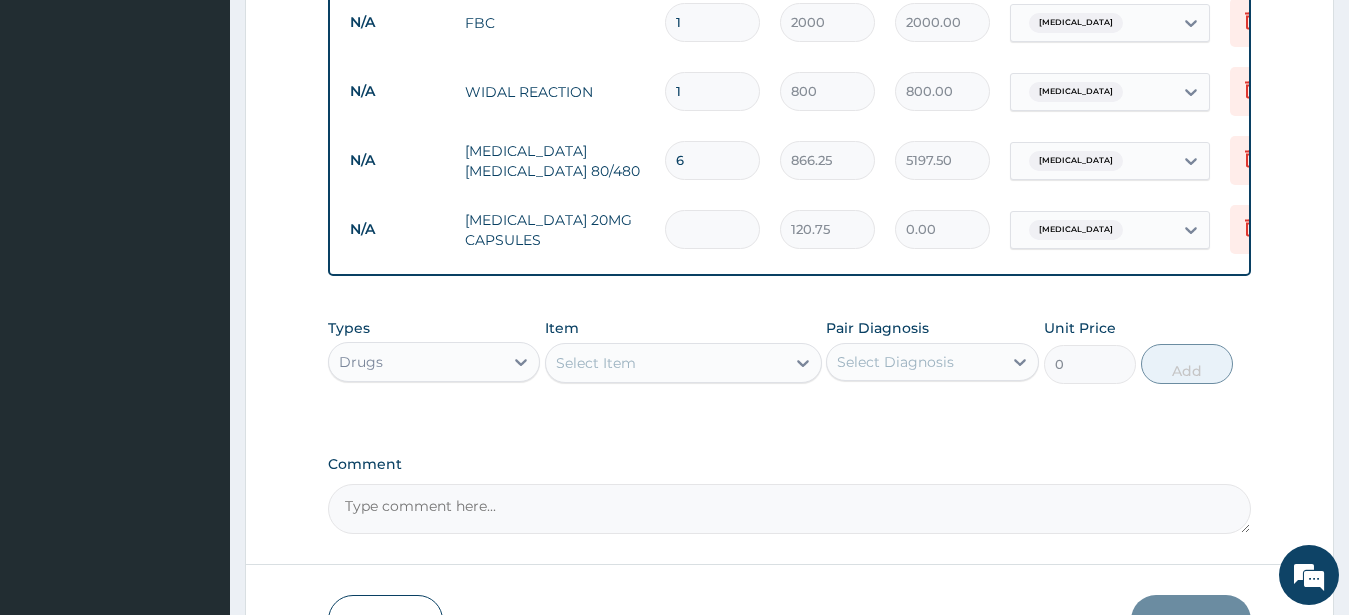 type on "7" 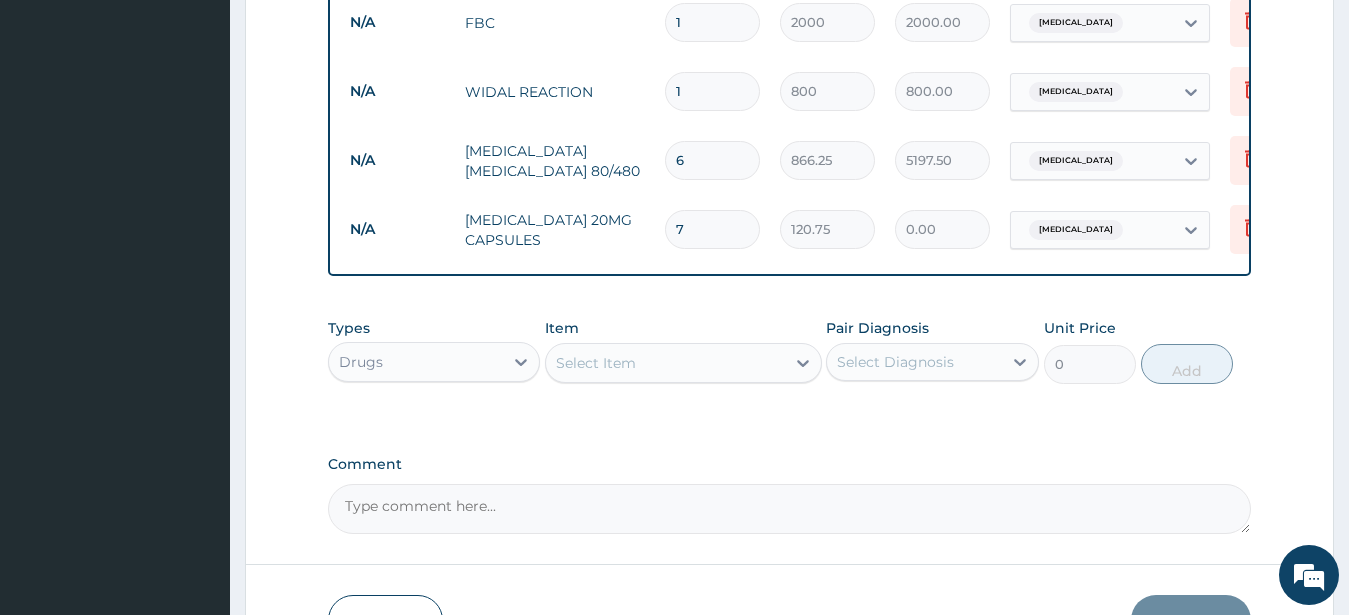 type on "845.25" 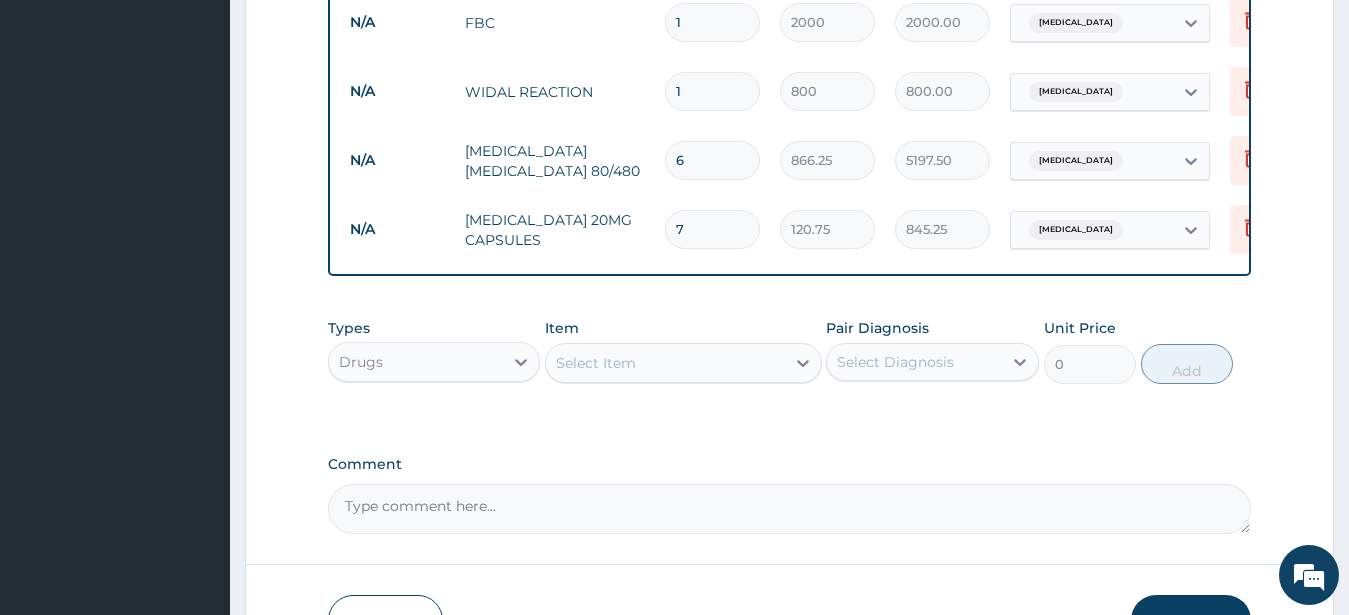 type 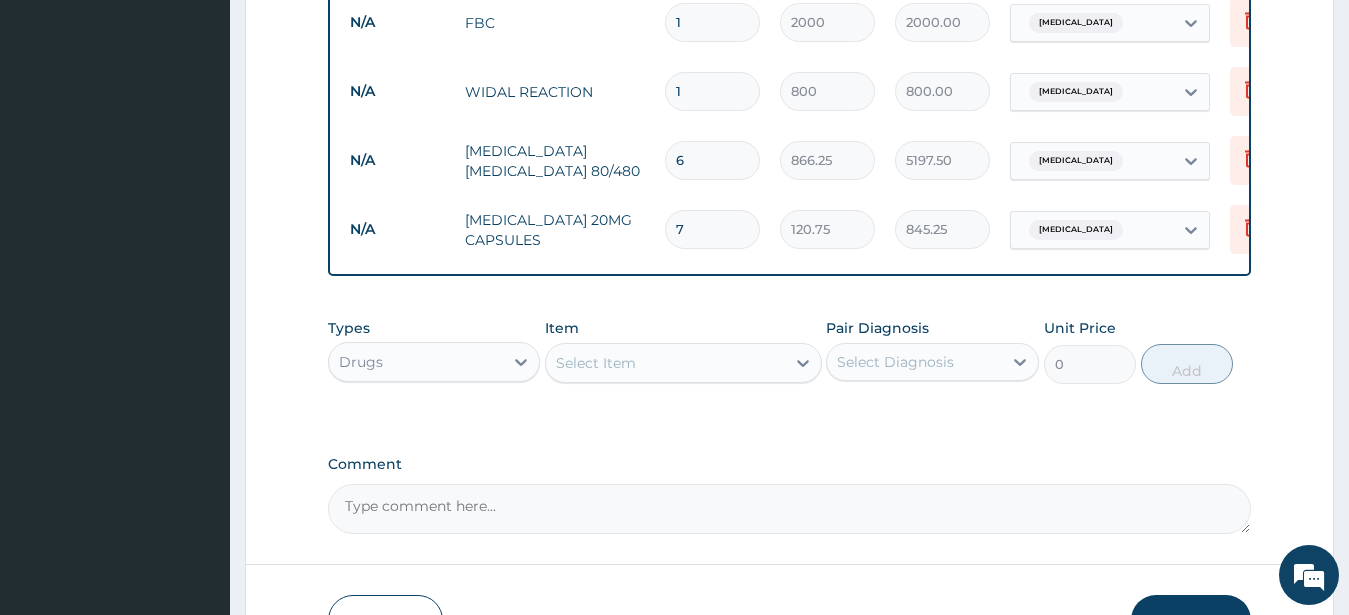 type on "0.00" 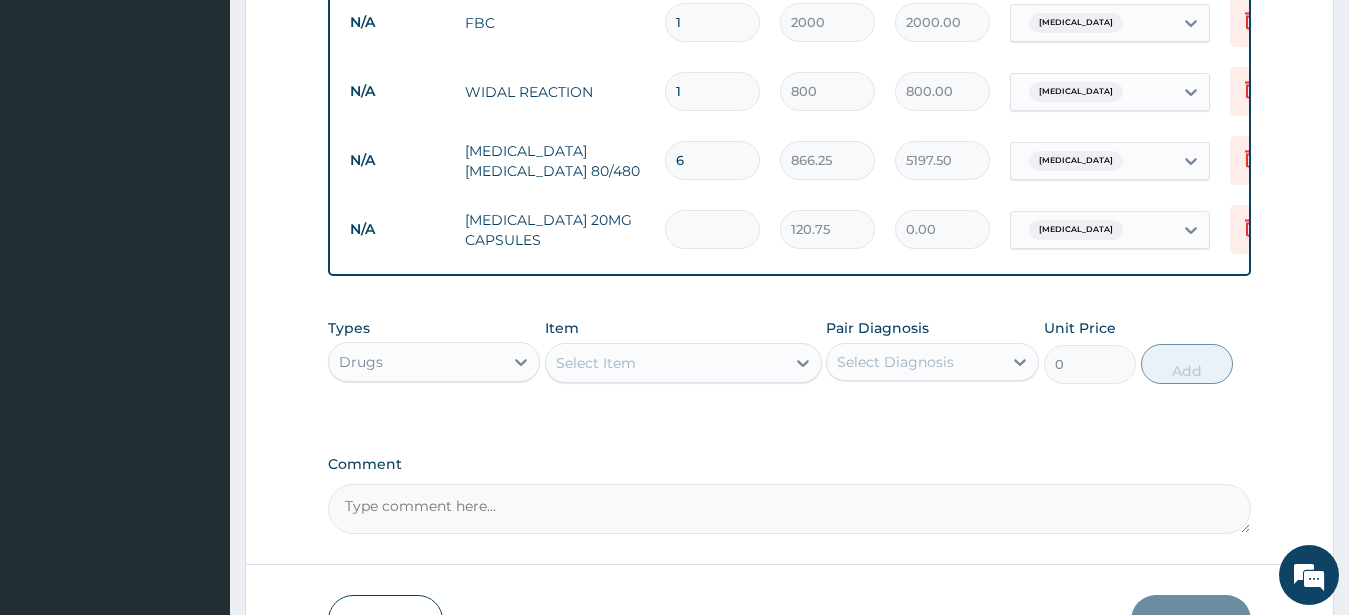 type on "1" 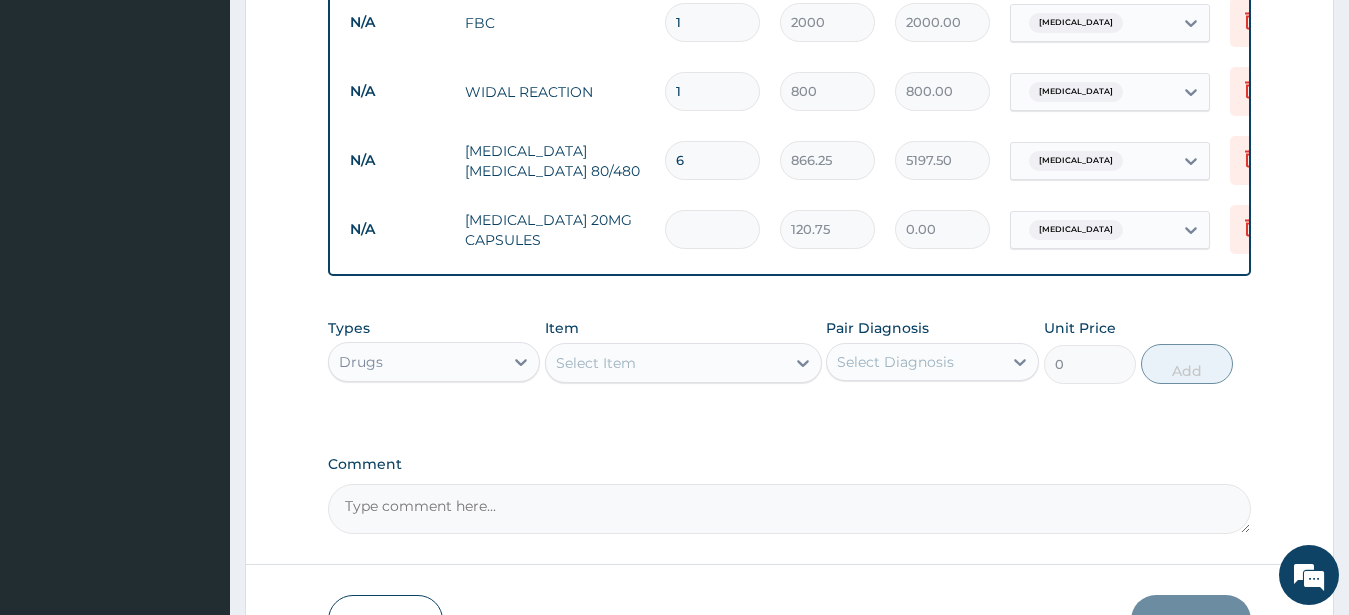 type on "120.75" 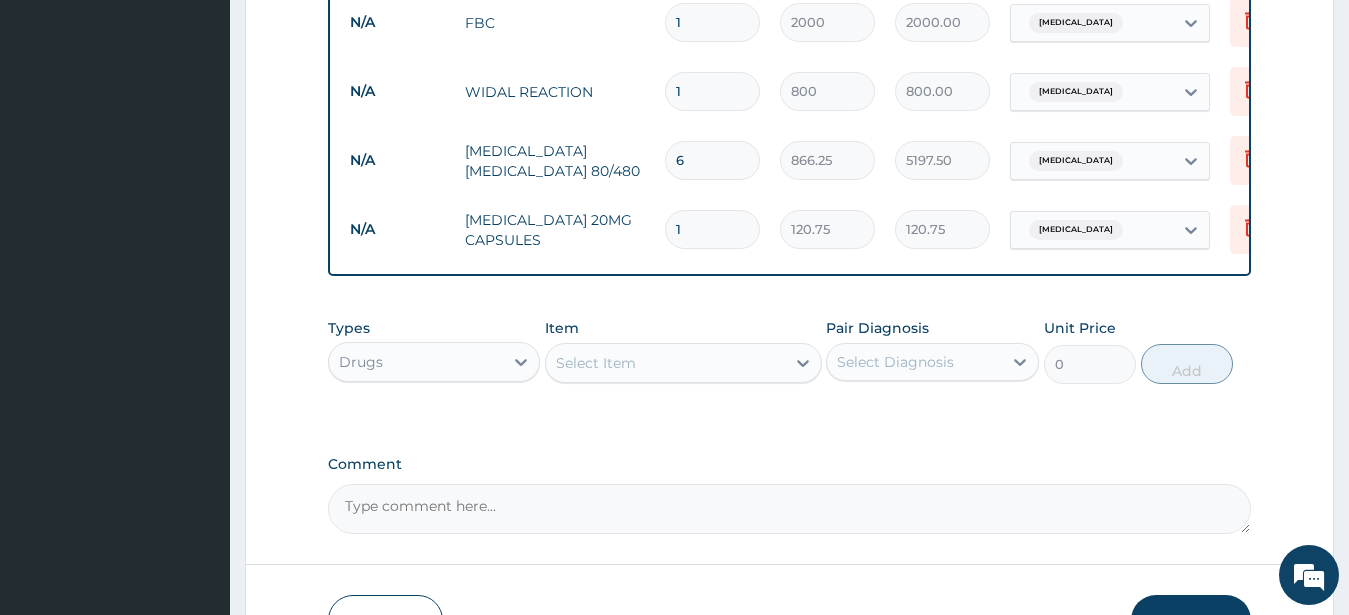 type on "14" 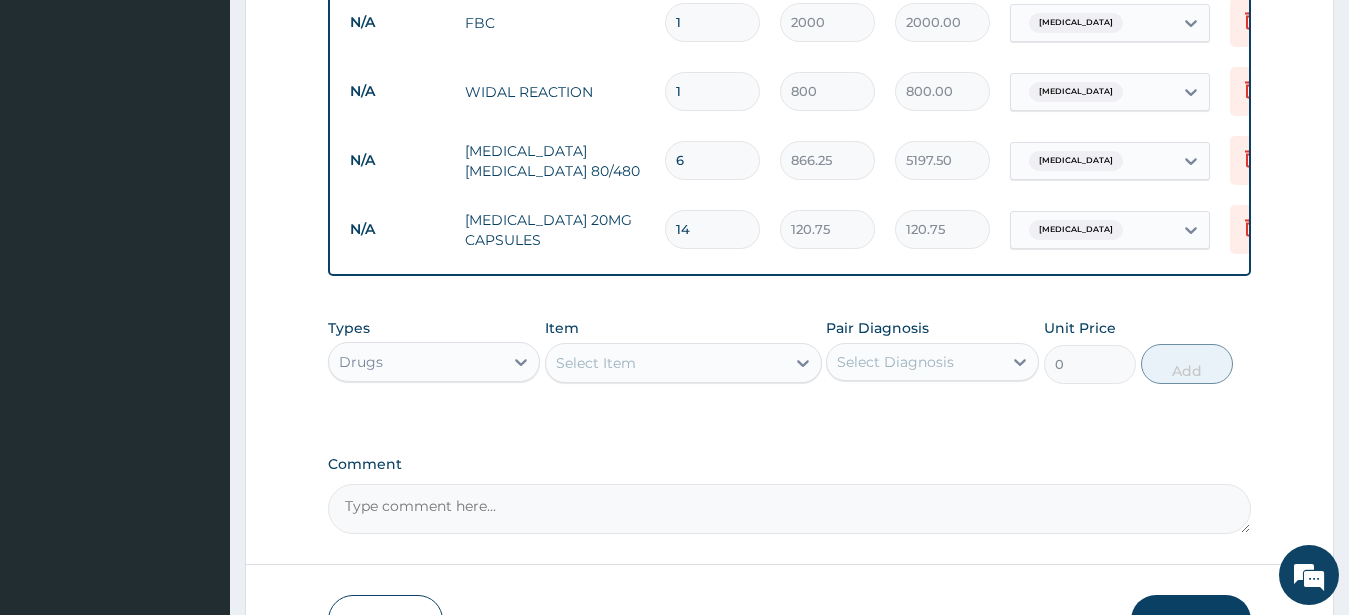 type on "1690.50" 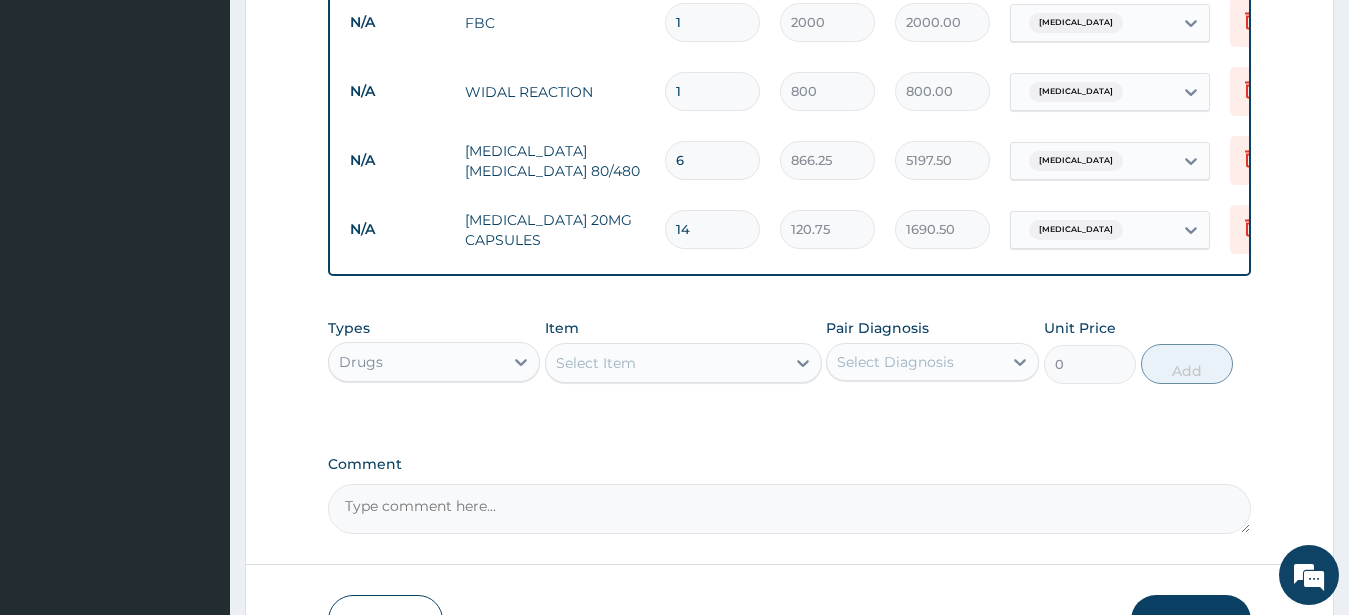 type on "14" 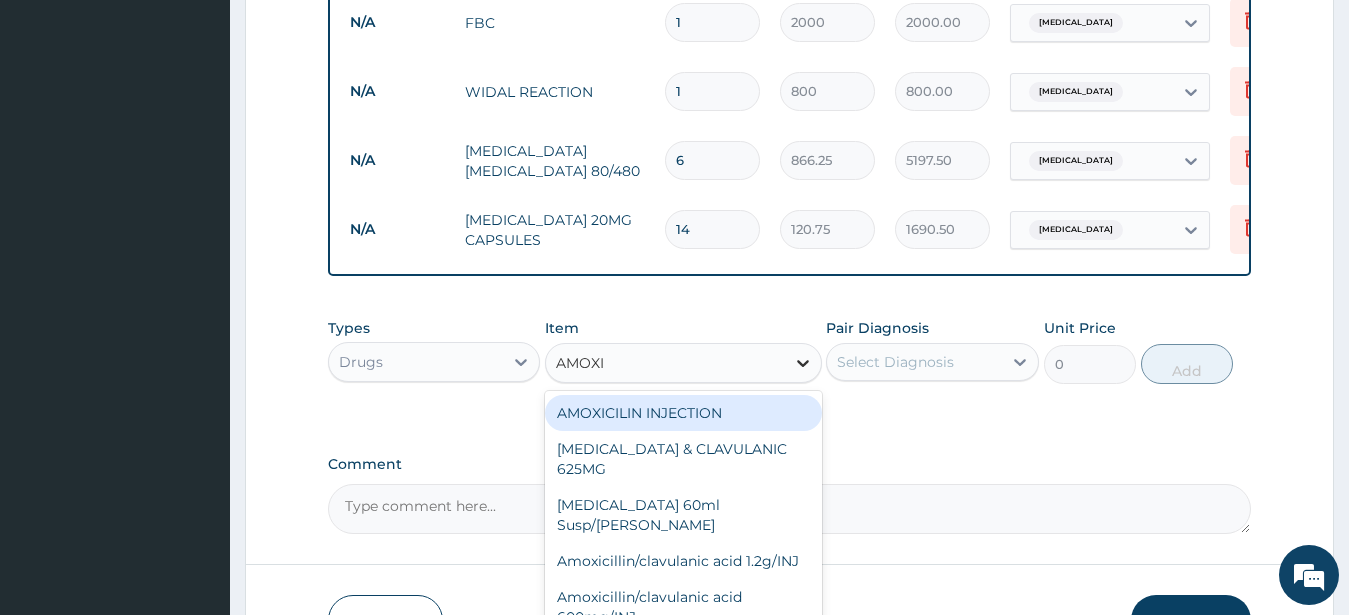 type on "[MEDICAL_DATA]" 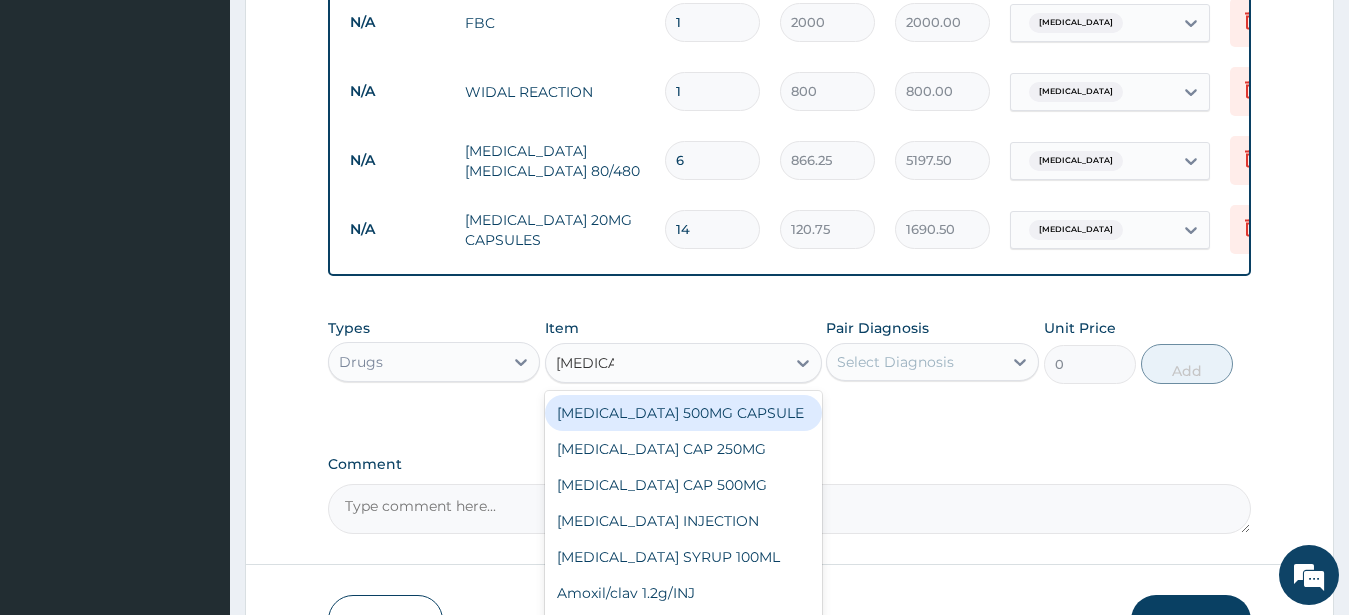 click on "[MEDICAL_DATA] 500MG CAPSULE" at bounding box center (683, 413) 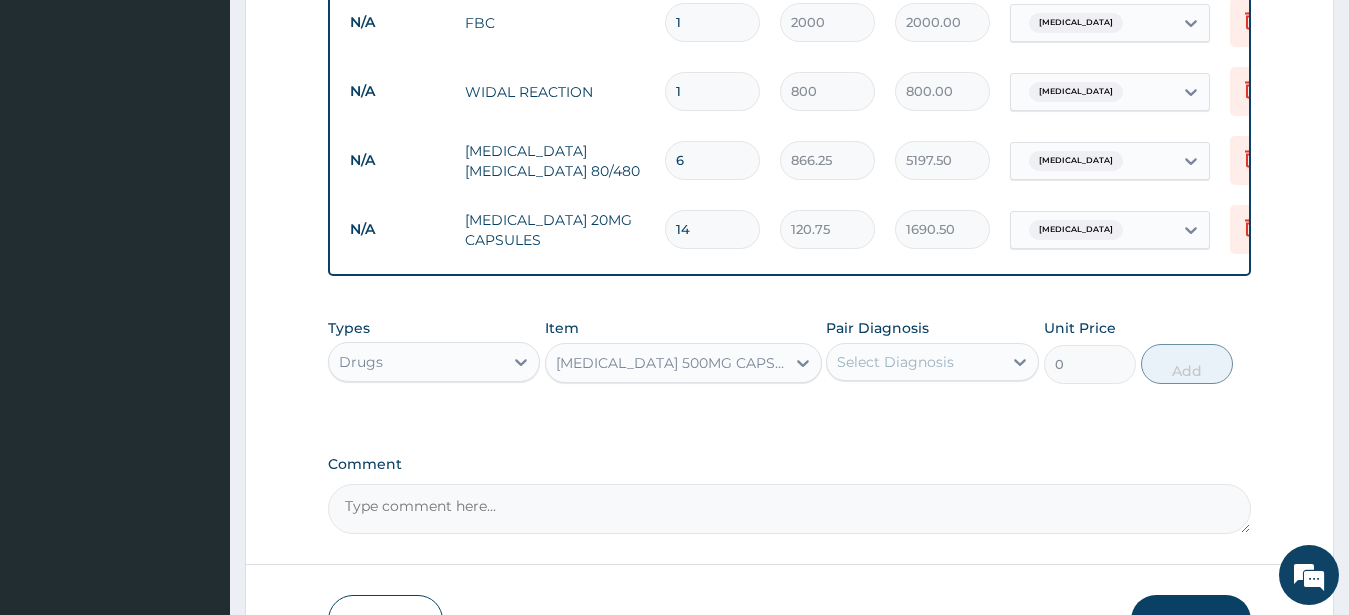 type 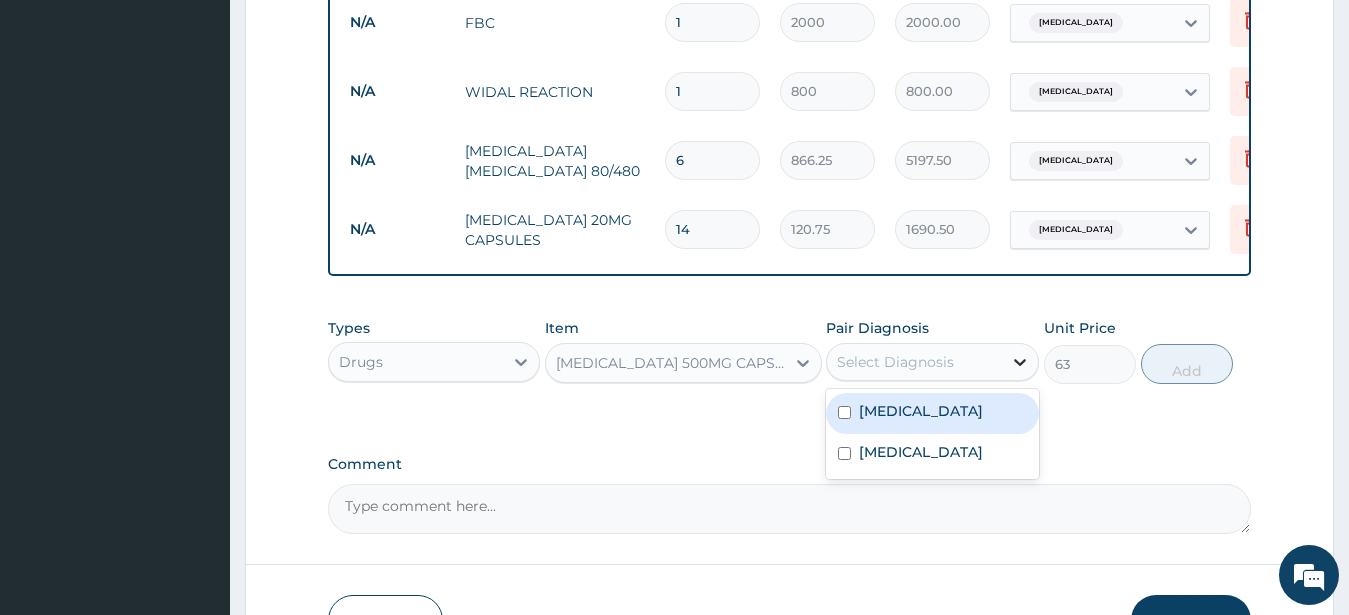 click at bounding box center [1020, 362] 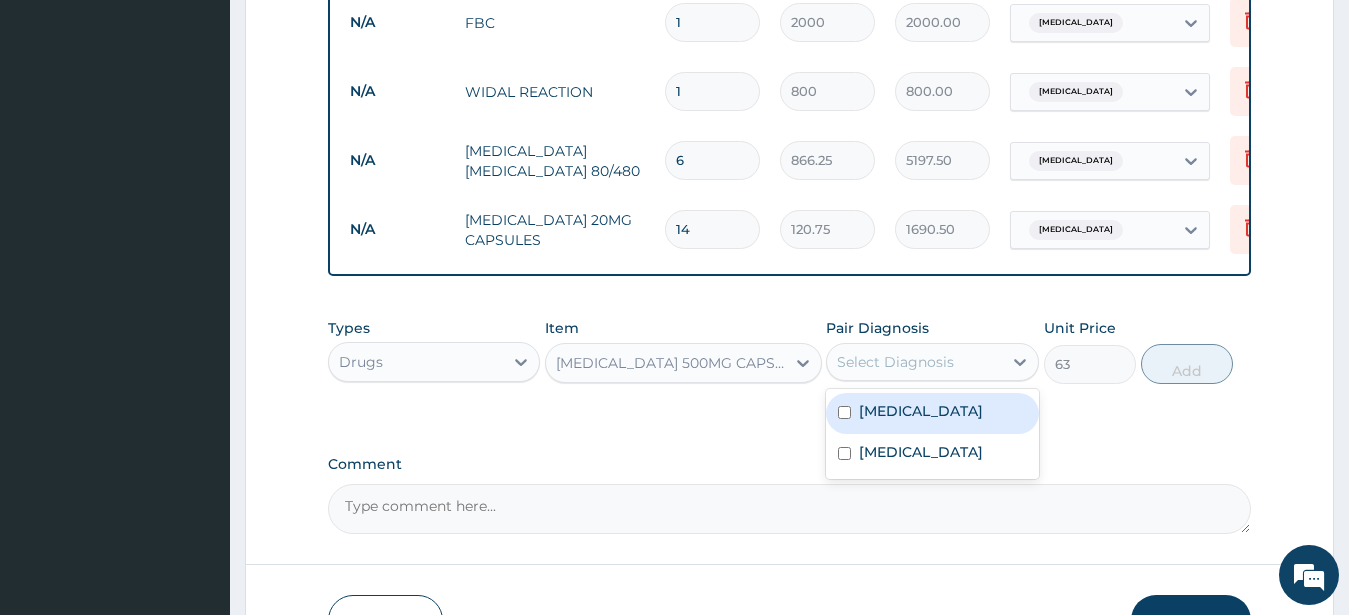 click on "[MEDICAL_DATA]" at bounding box center (932, 413) 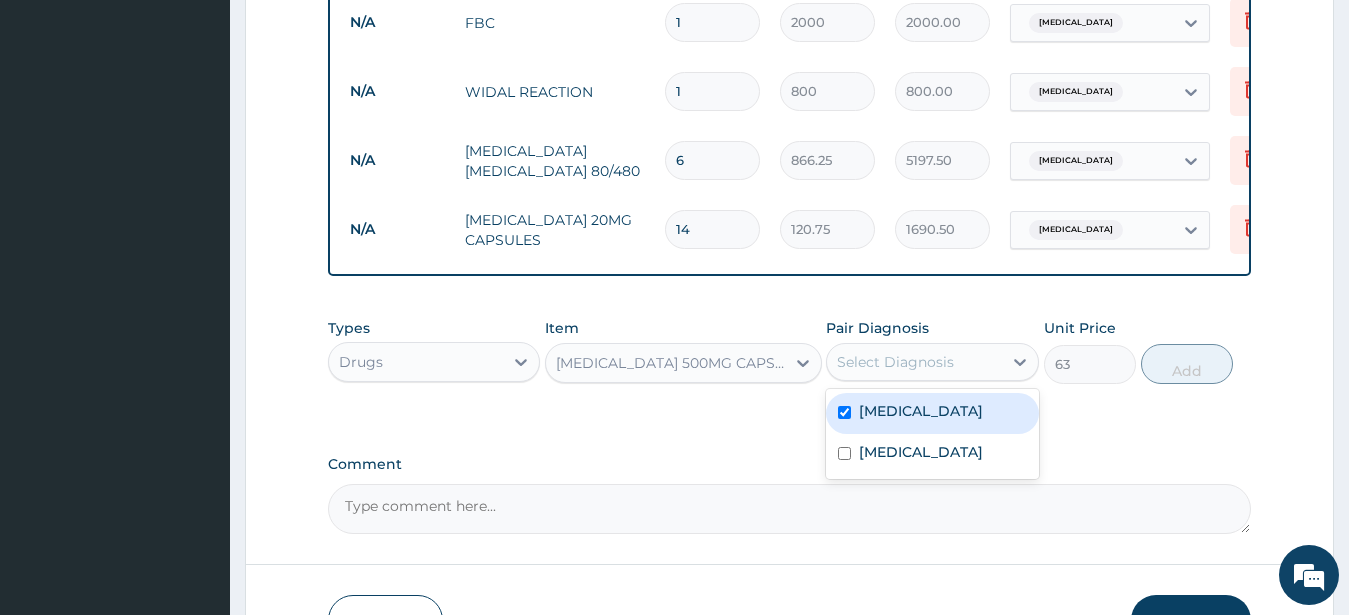 checkbox on "true" 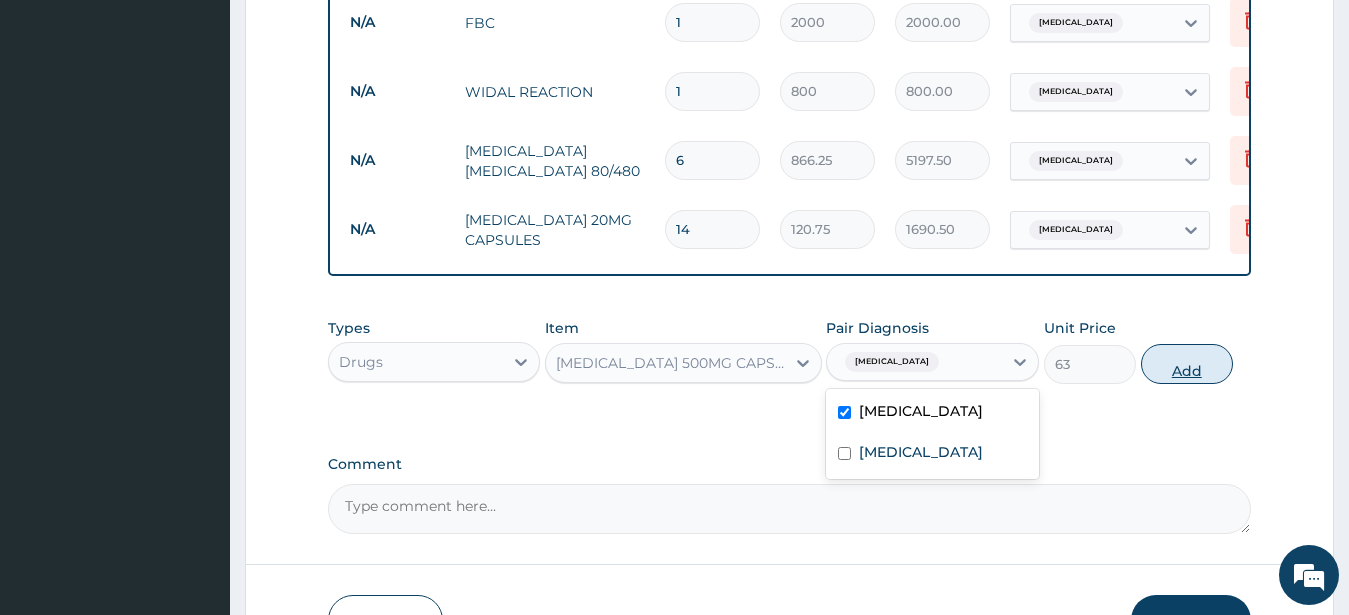 drag, startPoint x: 1011, startPoint y: 367, endPoint x: 1165, endPoint y: 389, distance: 155.56349 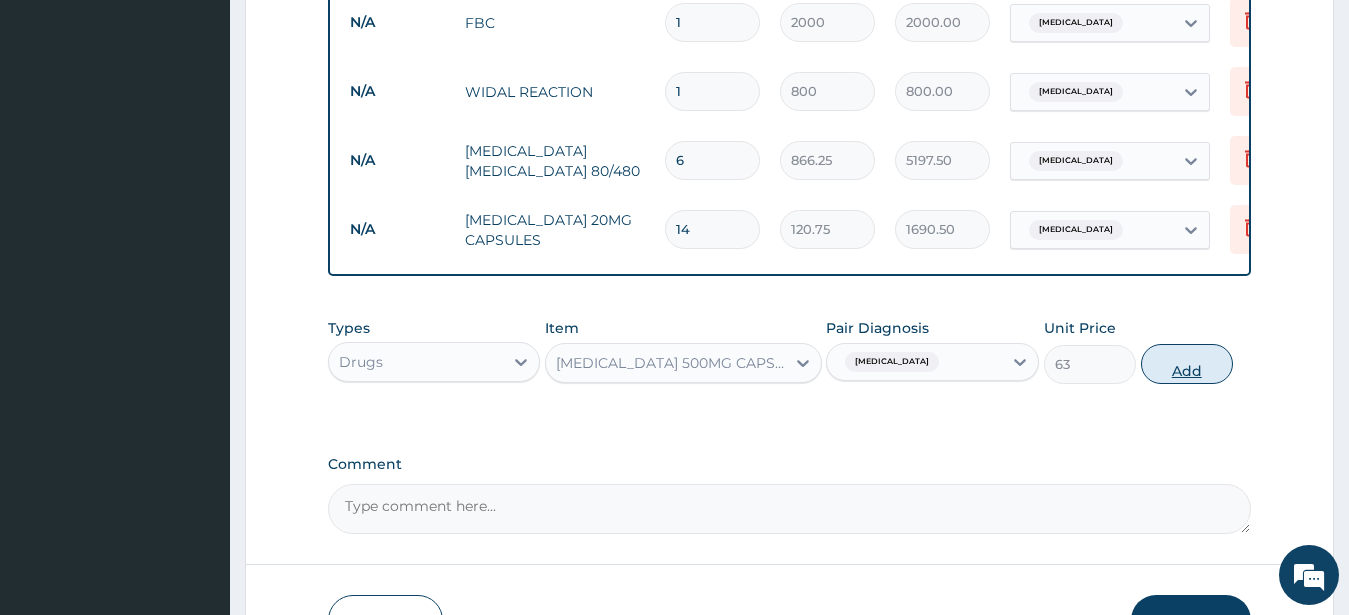 click on "Add" at bounding box center [1187, 364] 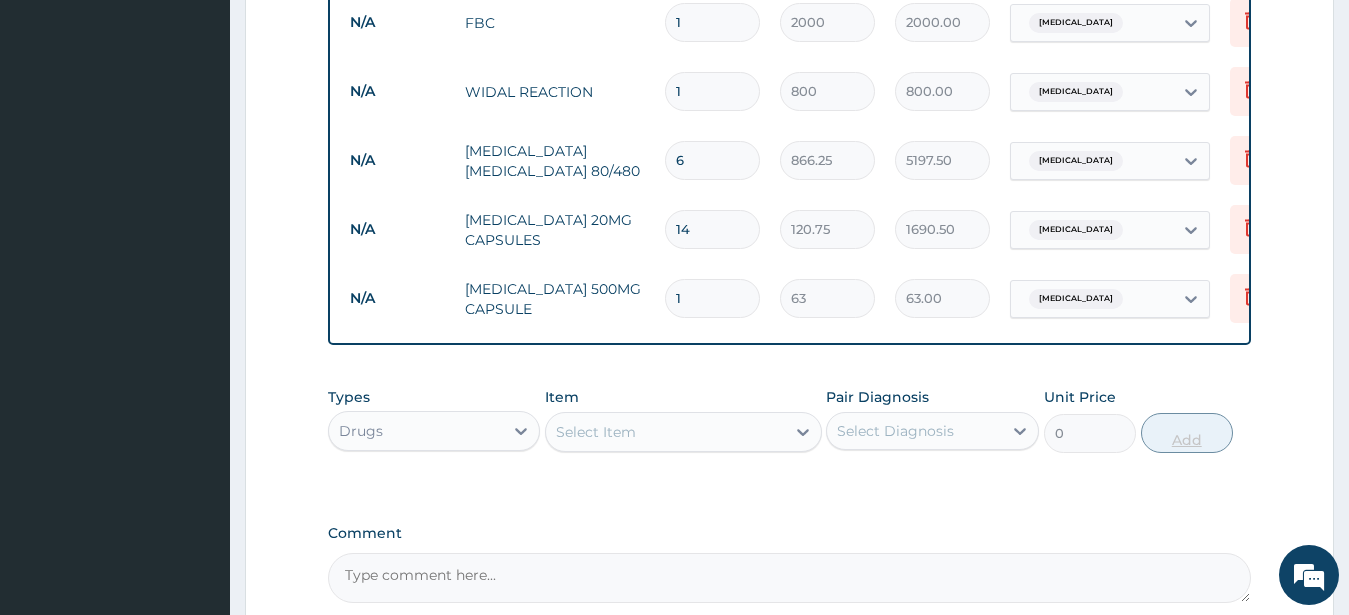 type on "15" 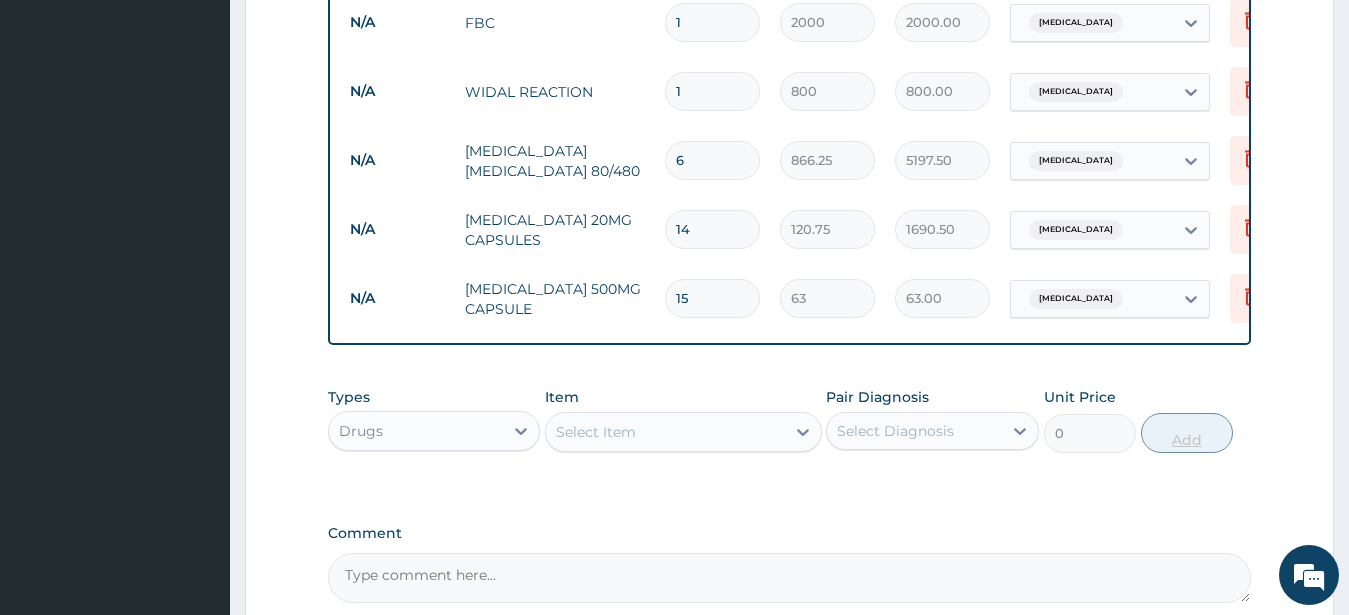 type on "945.00" 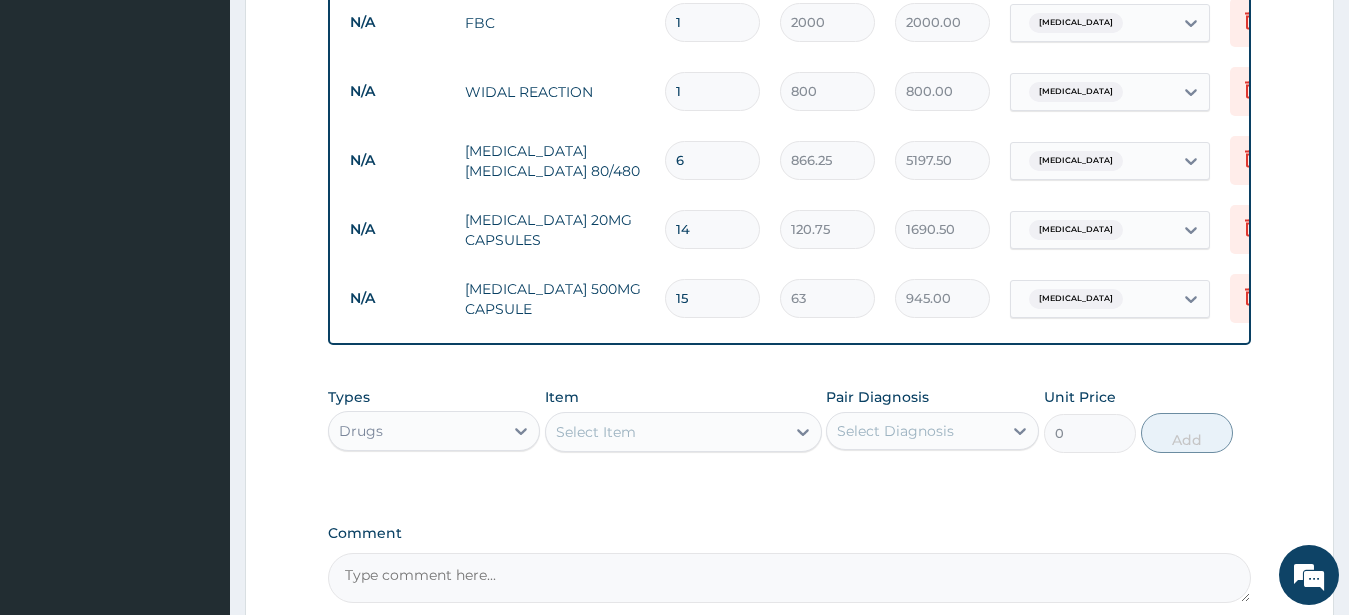 scroll, scrollTop: 947, scrollLeft: 0, axis: vertical 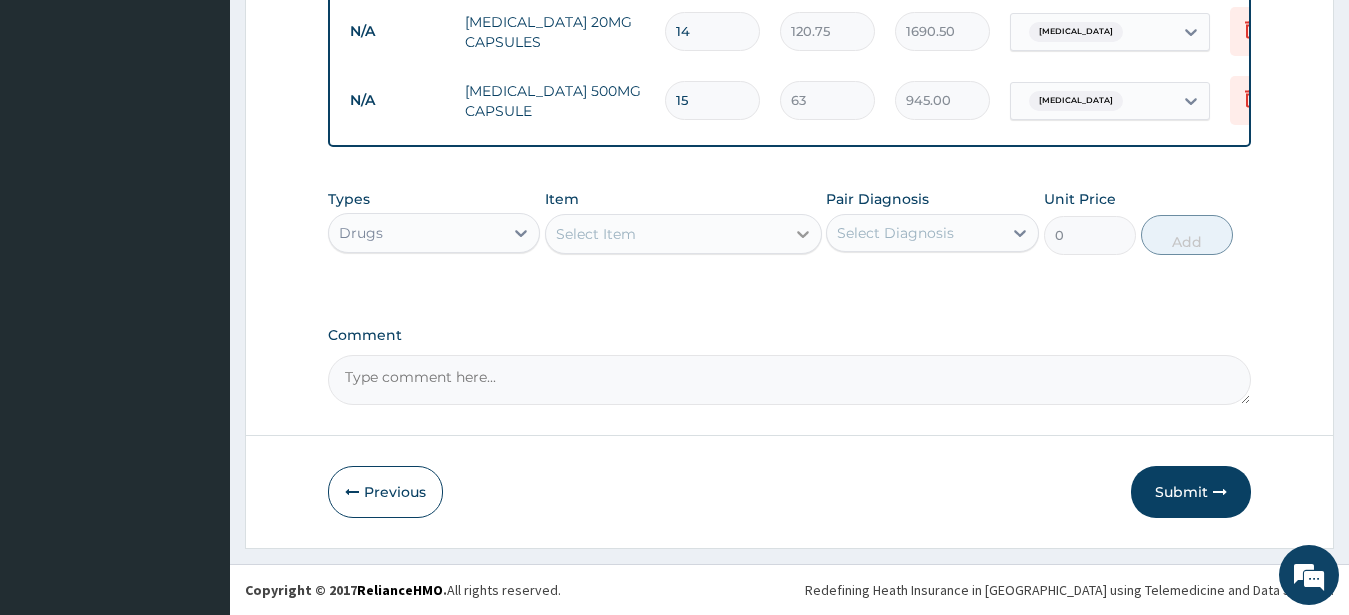 type on "15" 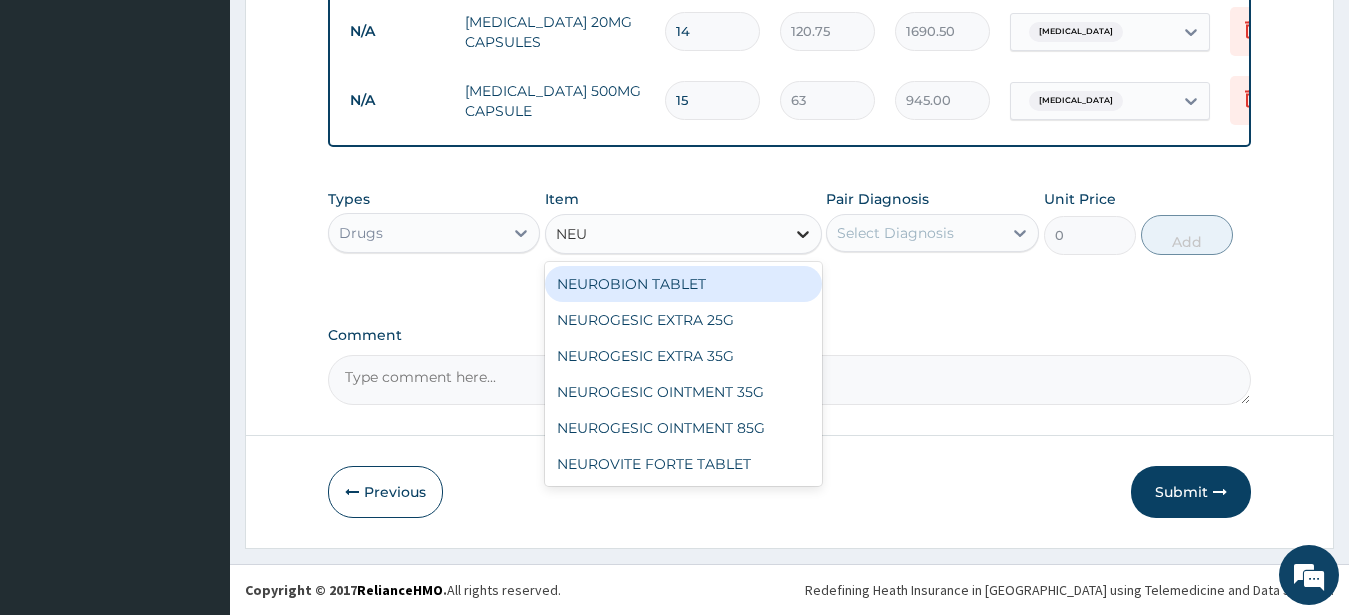 type on "NEUR" 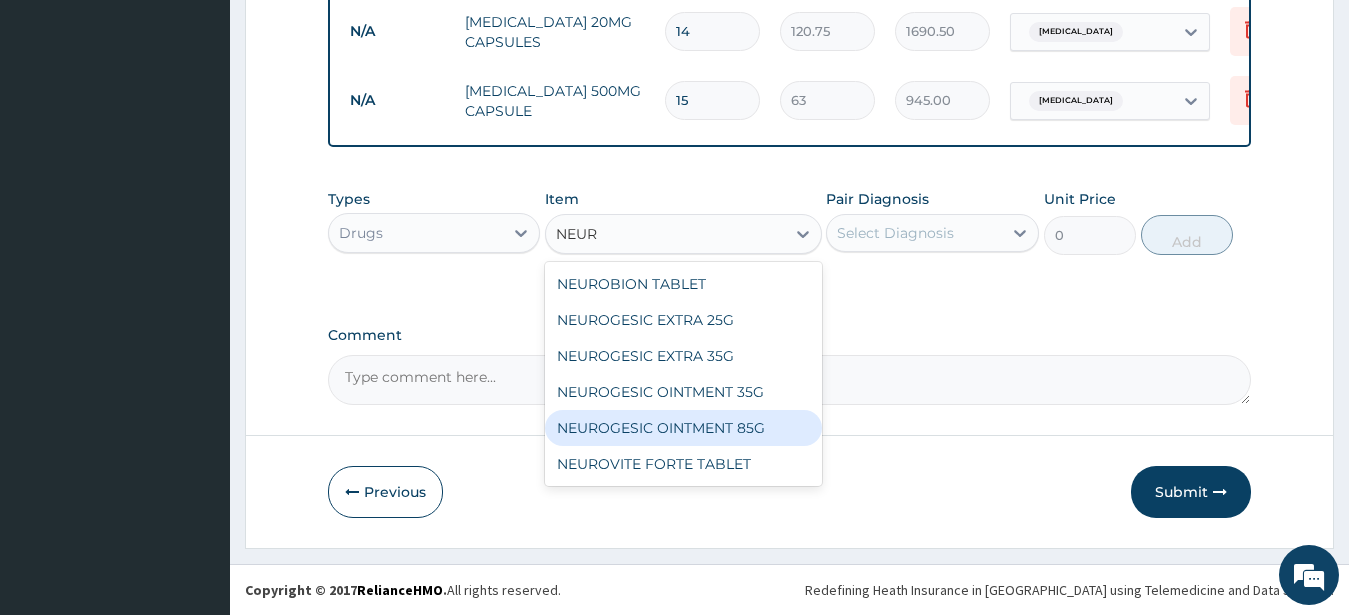 click on "NEUROGESIC OINTMENT 85G" at bounding box center (683, 428) 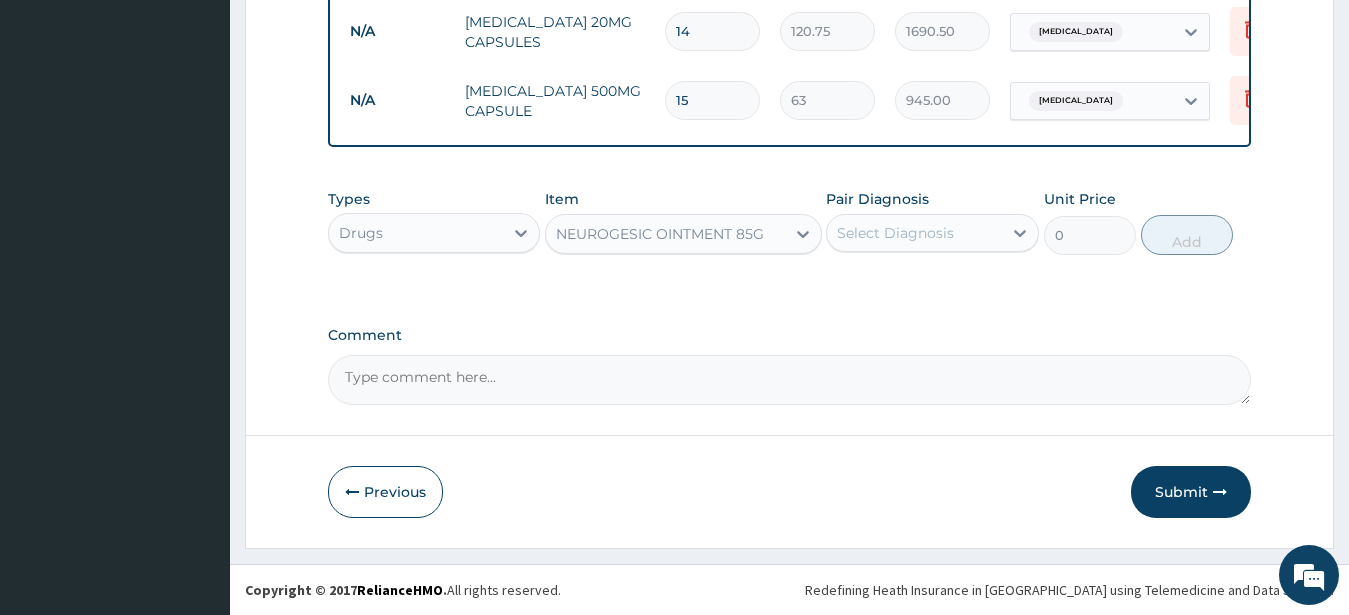 type 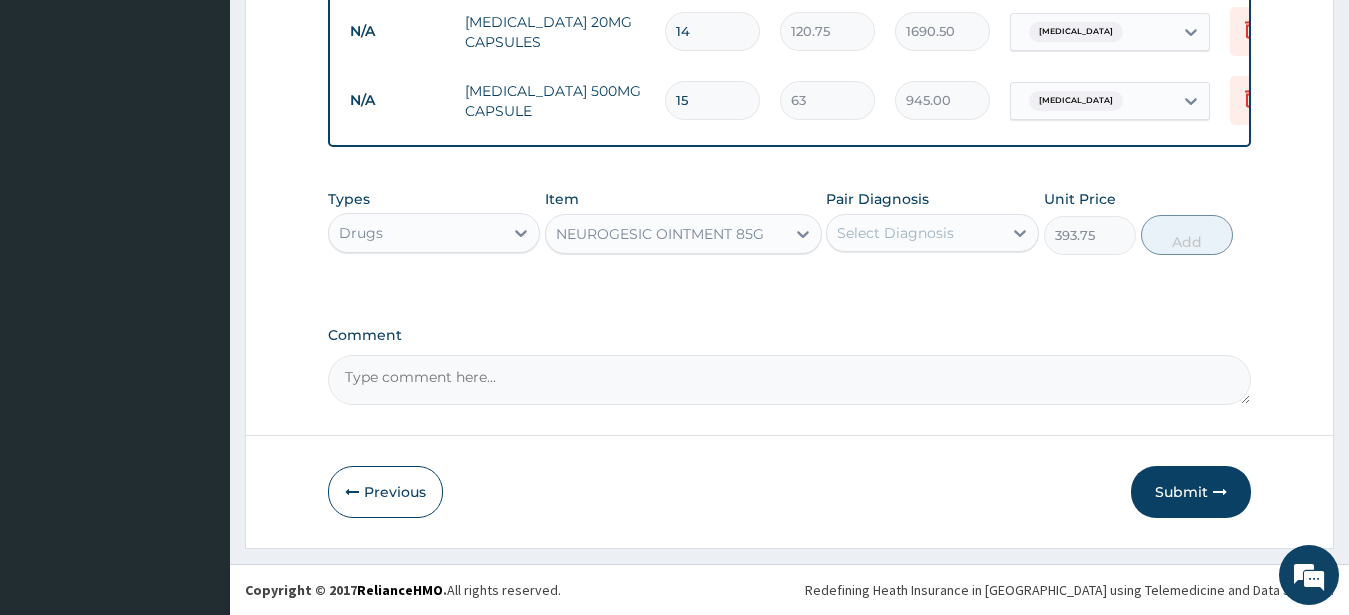 click on "Types Drugs Item NEUROGESIC OINTMENT 85G Pair Diagnosis Select Diagnosis Unit Price 393.75 Add" at bounding box center (790, 222) 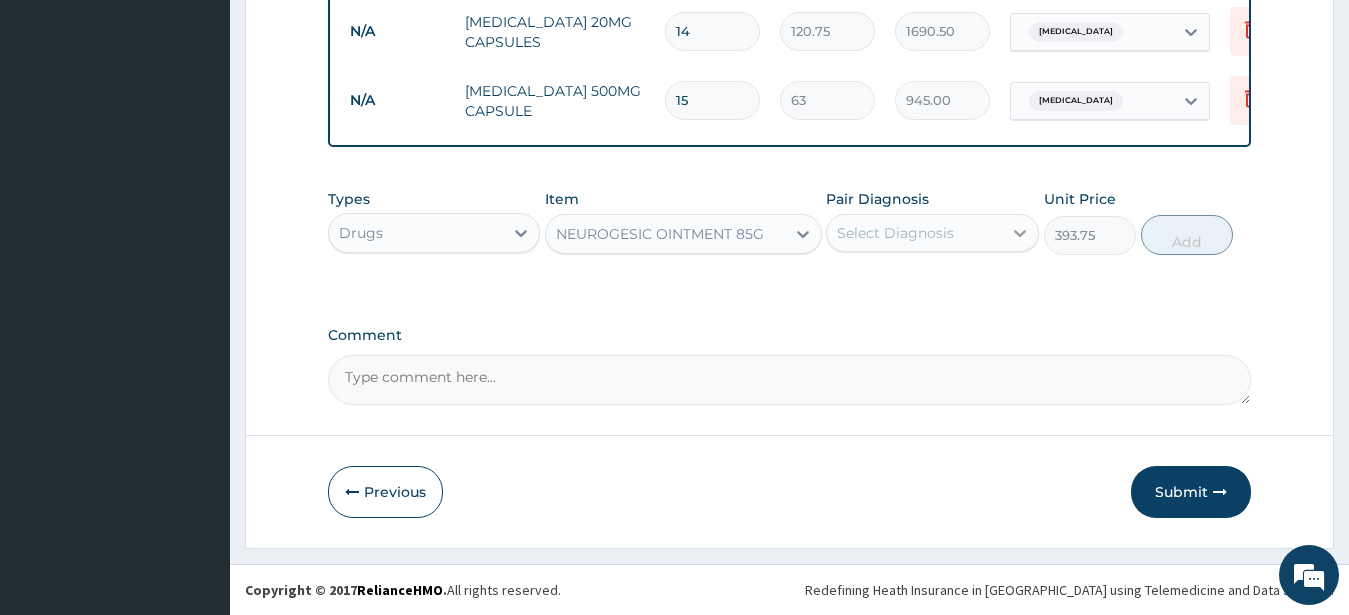 click 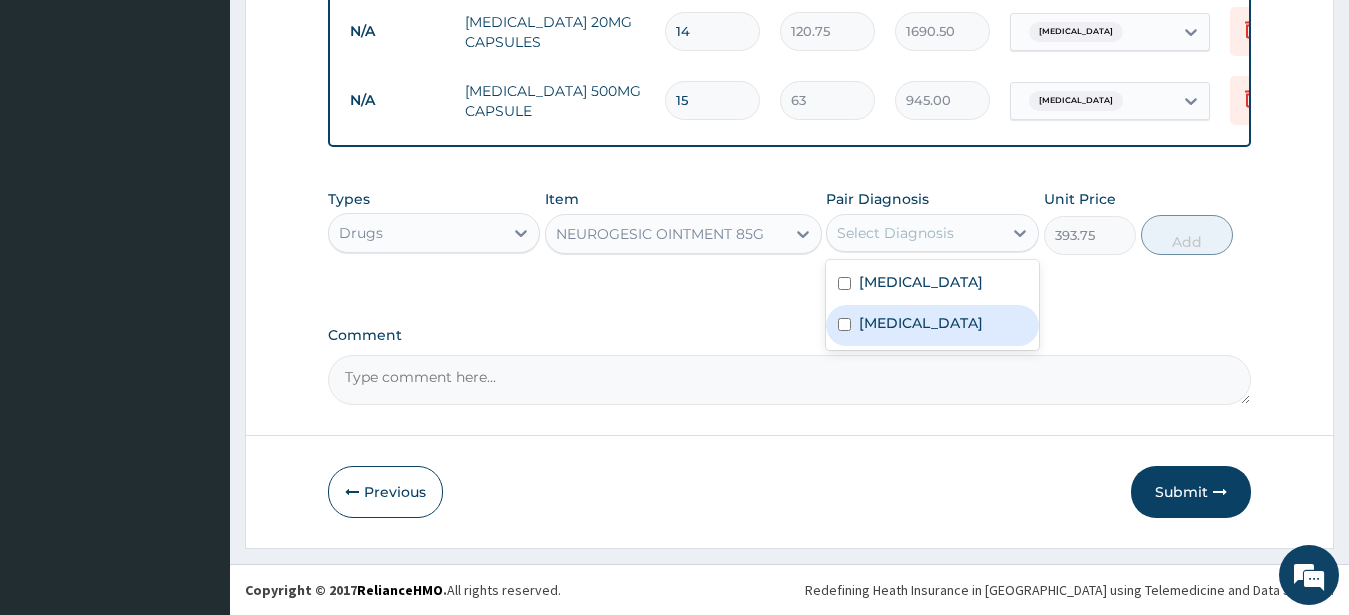 drag, startPoint x: 848, startPoint y: 314, endPoint x: 910, endPoint y: 302, distance: 63.15061 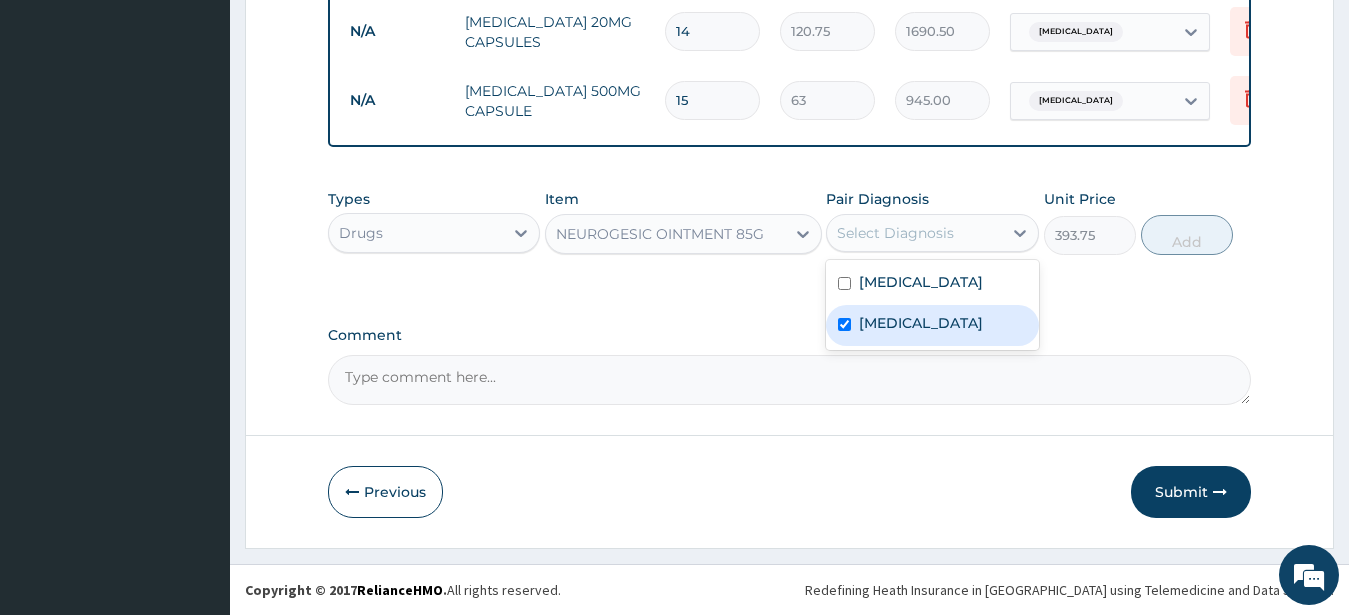 checkbox on "true" 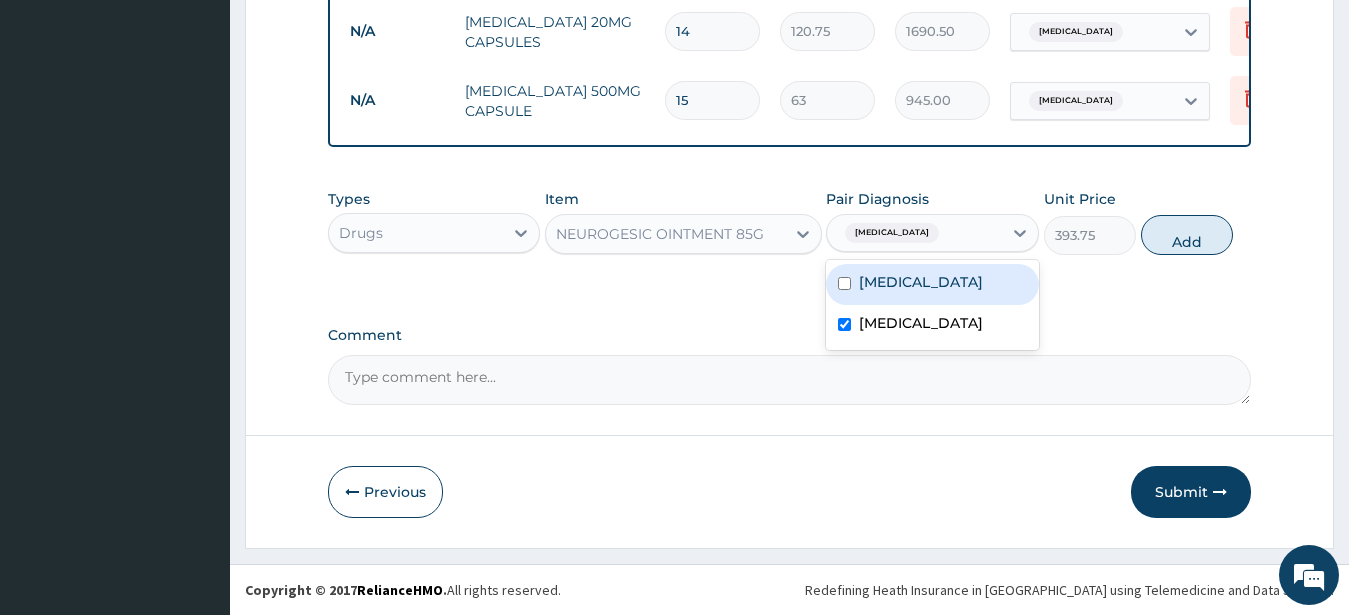 drag, startPoint x: 996, startPoint y: 235, endPoint x: 1122, endPoint y: 225, distance: 126.3962 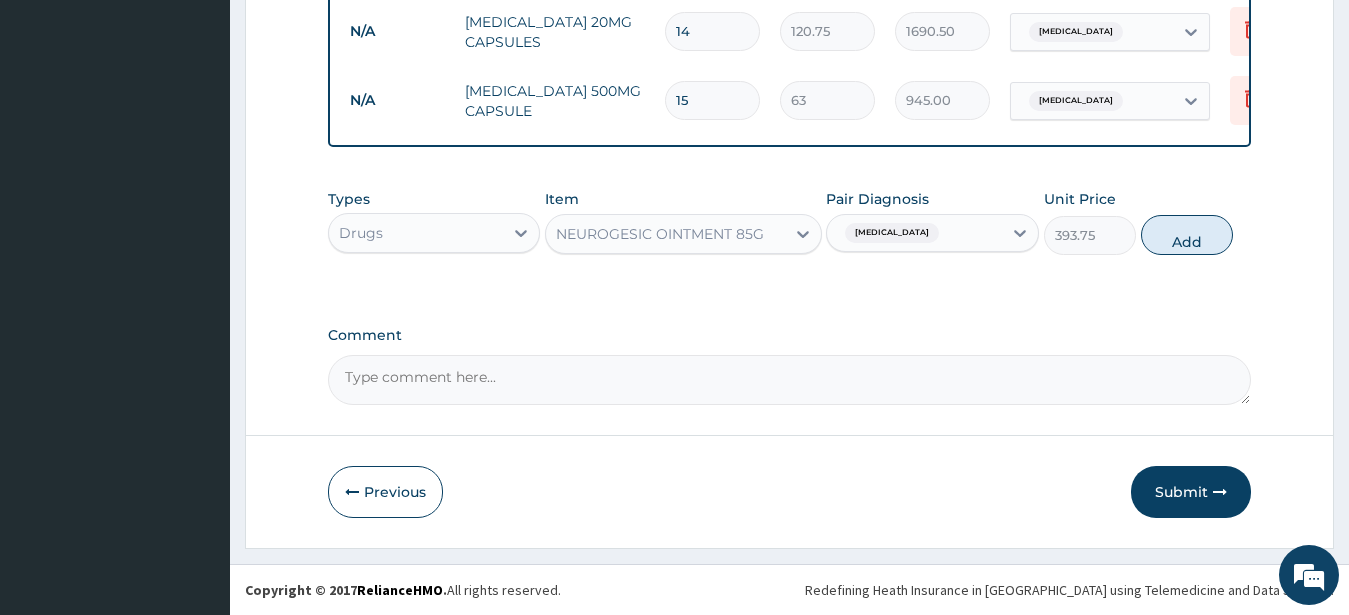 drag, startPoint x: 1164, startPoint y: 226, endPoint x: 1180, endPoint y: 227, distance: 16.03122 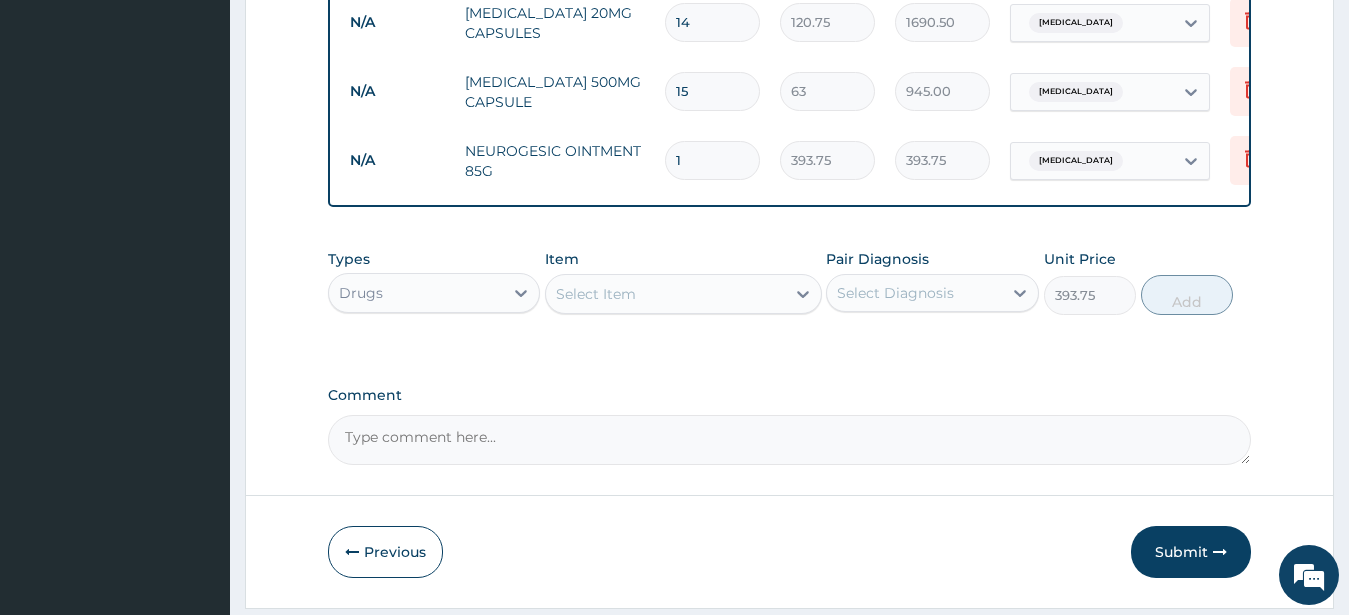 type on "0" 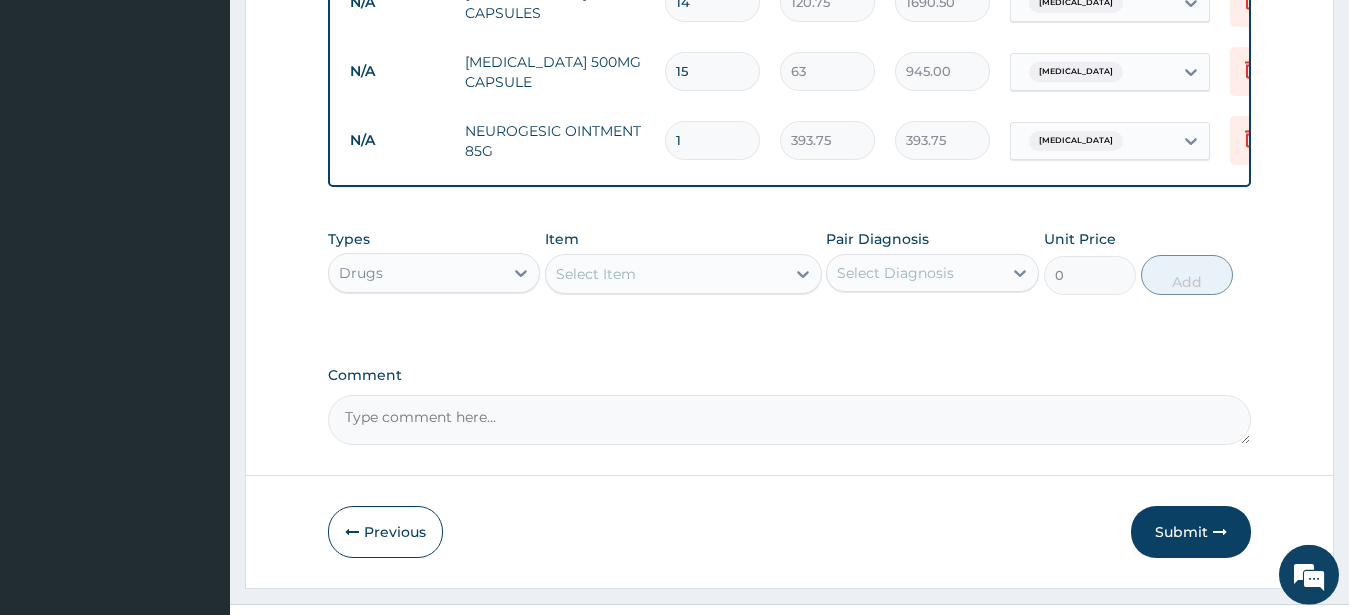 scroll, scrollTop: 1016, scrollLeft: 0, axis: vertical 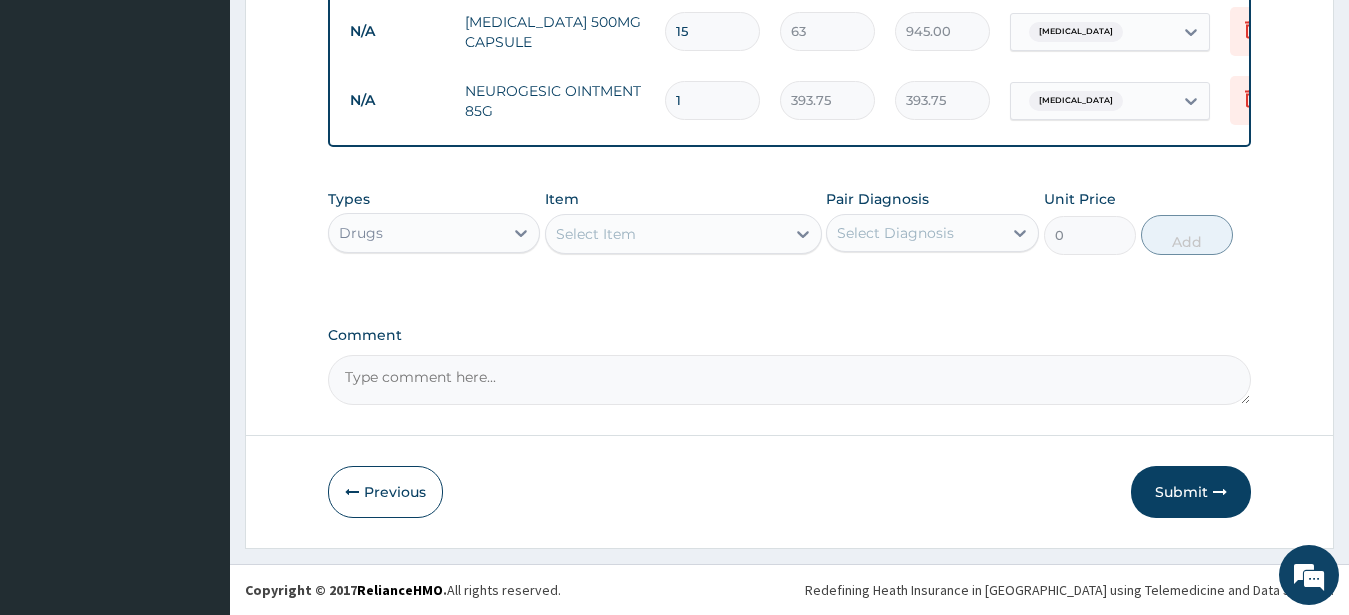 drag, startPoint x: 1157, startPoint y: 477, endPoint x: 1161, endPoint y: 456, distance: 21.377558 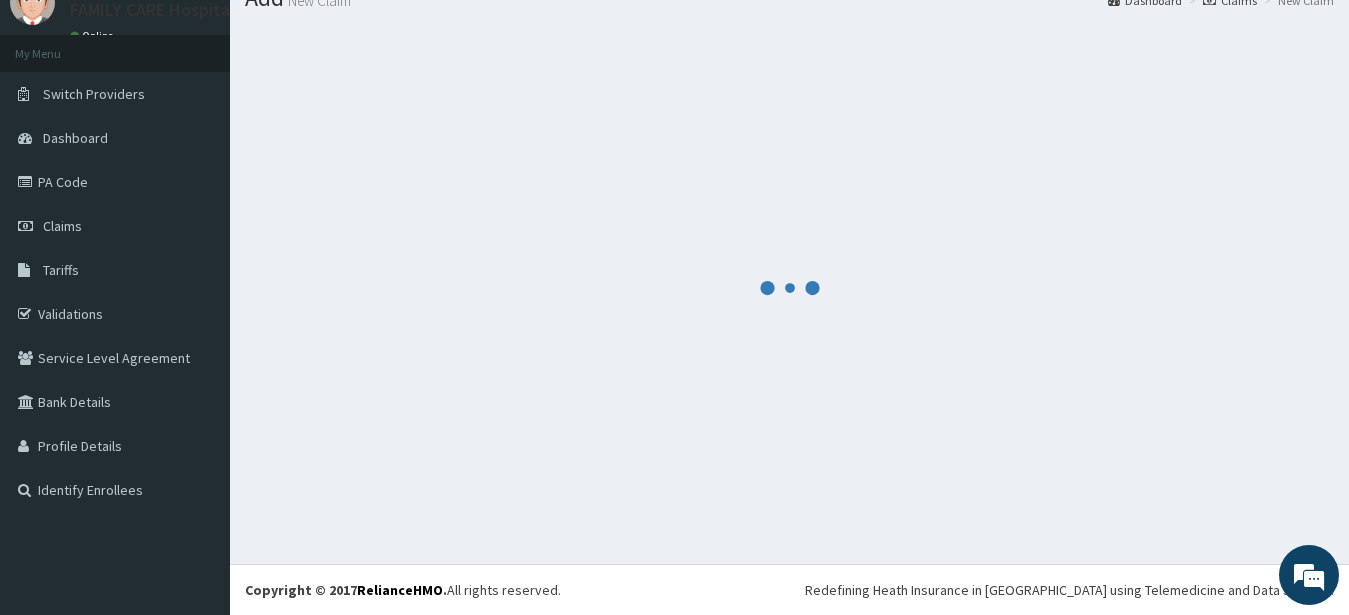 scroll, scrollTop: 80, scrollLeft: 0, axis: vertical 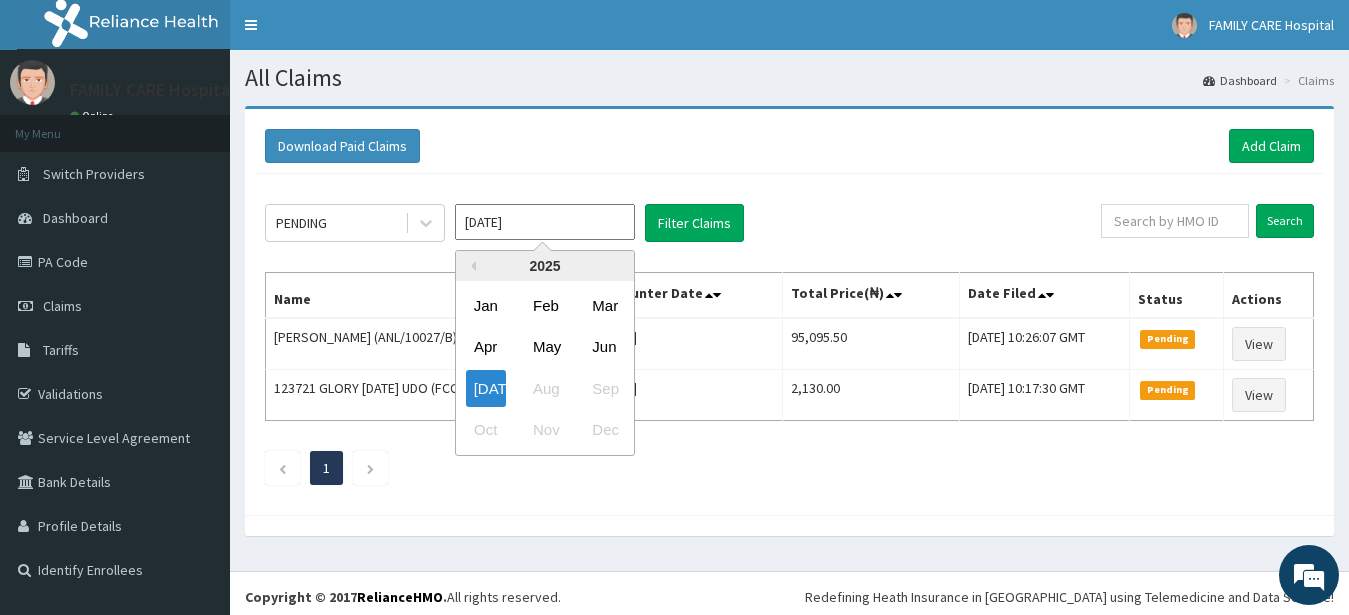 click on "Mar" at bounding box center [604, 305] 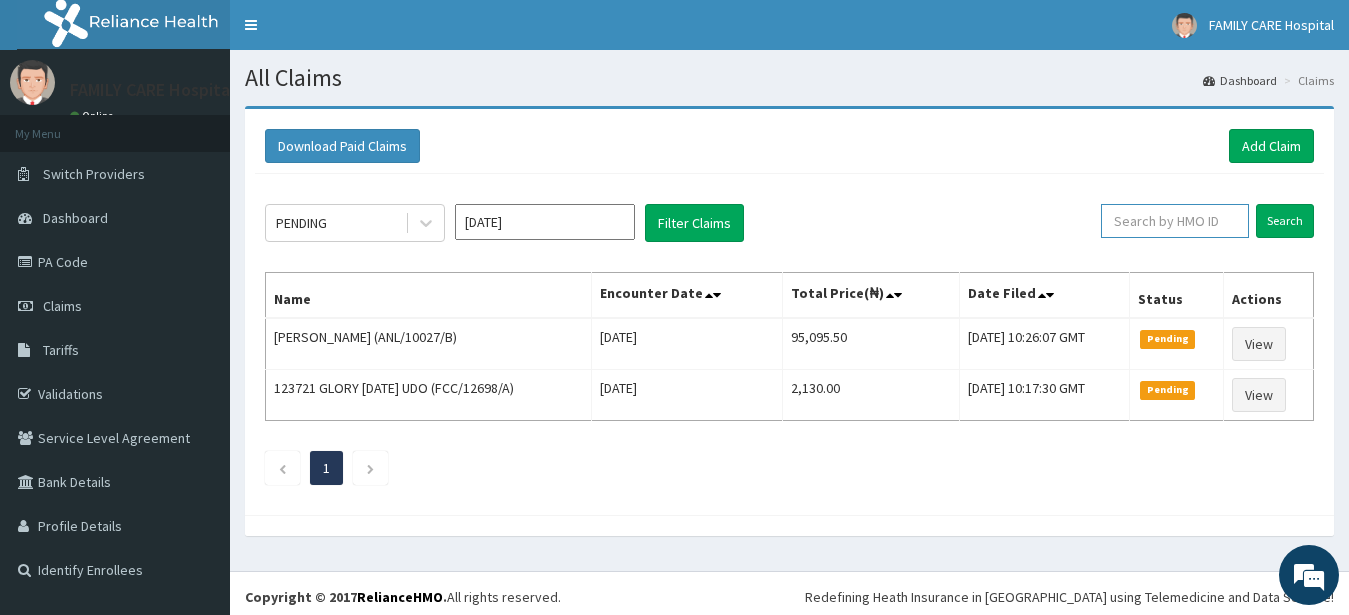 click at bounding box center [1175, 221] 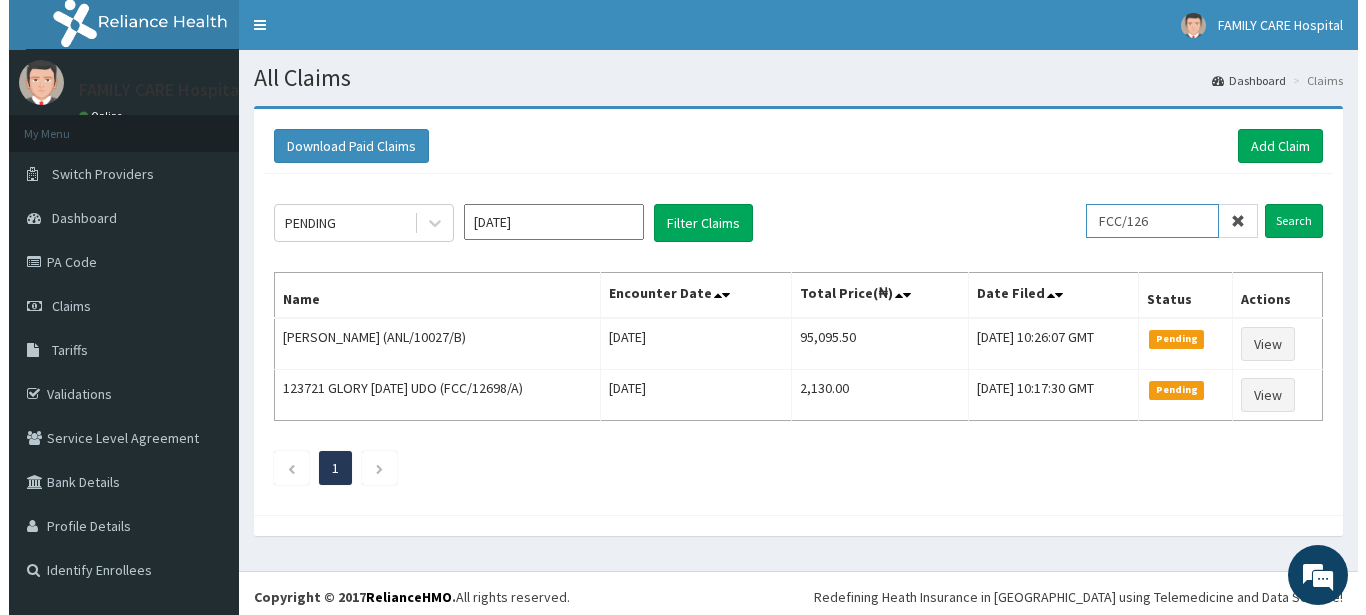 scroll, scrollTop: 0, scrollLeft: 0, axis: both 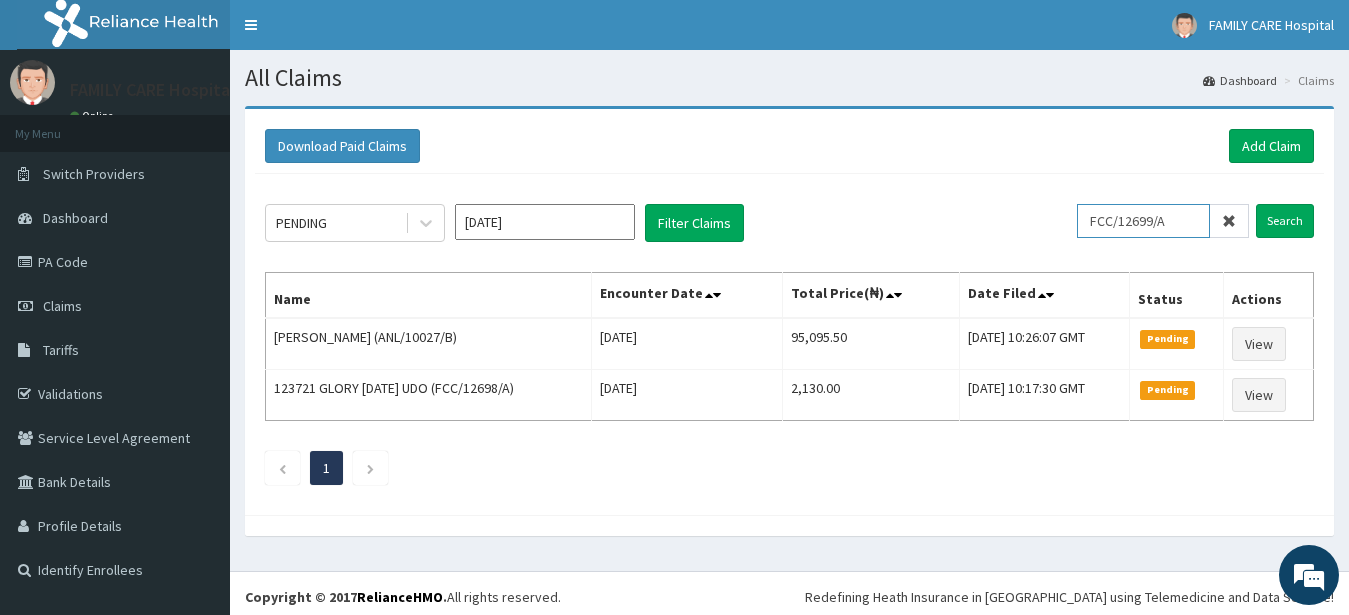 type on "FCC/12699/A" 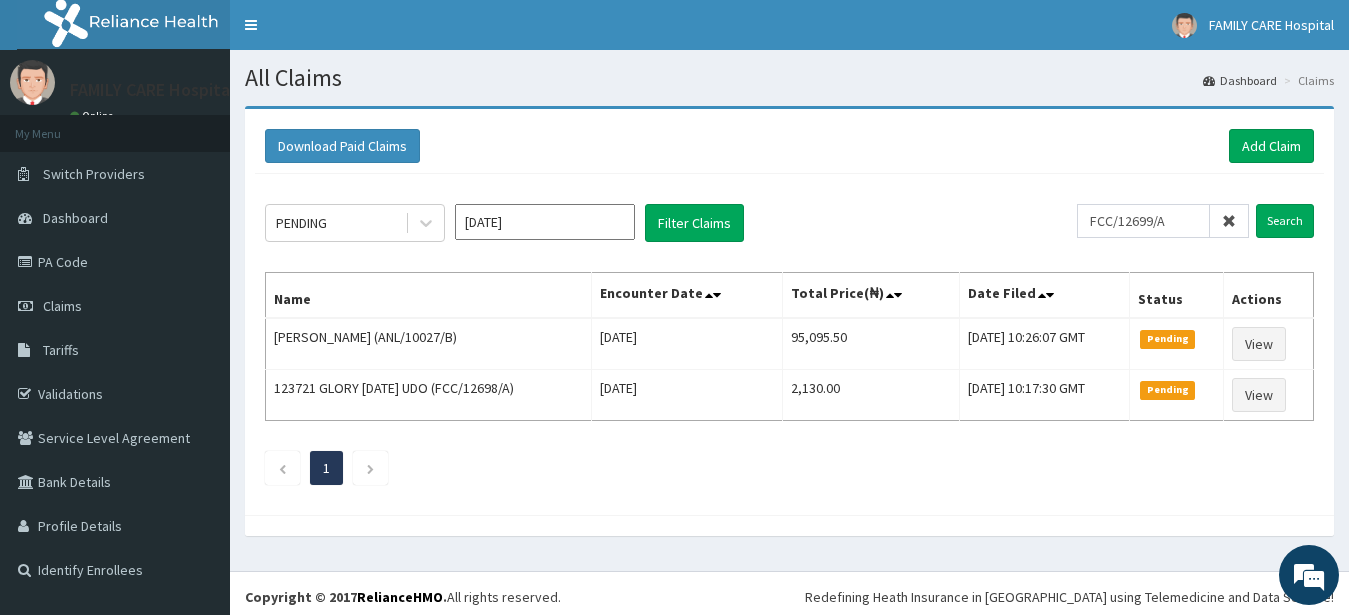click on "PENDING [DATE] Filter Claims FCC/12699/A Search Name Encounter Date Total Price(₦) Date Filed Status Actions [PERSON_NAME] (ANL/10027/B) [DATE] 95,095.50 [DATE] 10:26:07 GMT Pending View 123721 GLORY [DATE] UDO (FCC/12698/A) [DATE] 2,130.00 [DATE] 10:17:30 GMT Pending View 1" 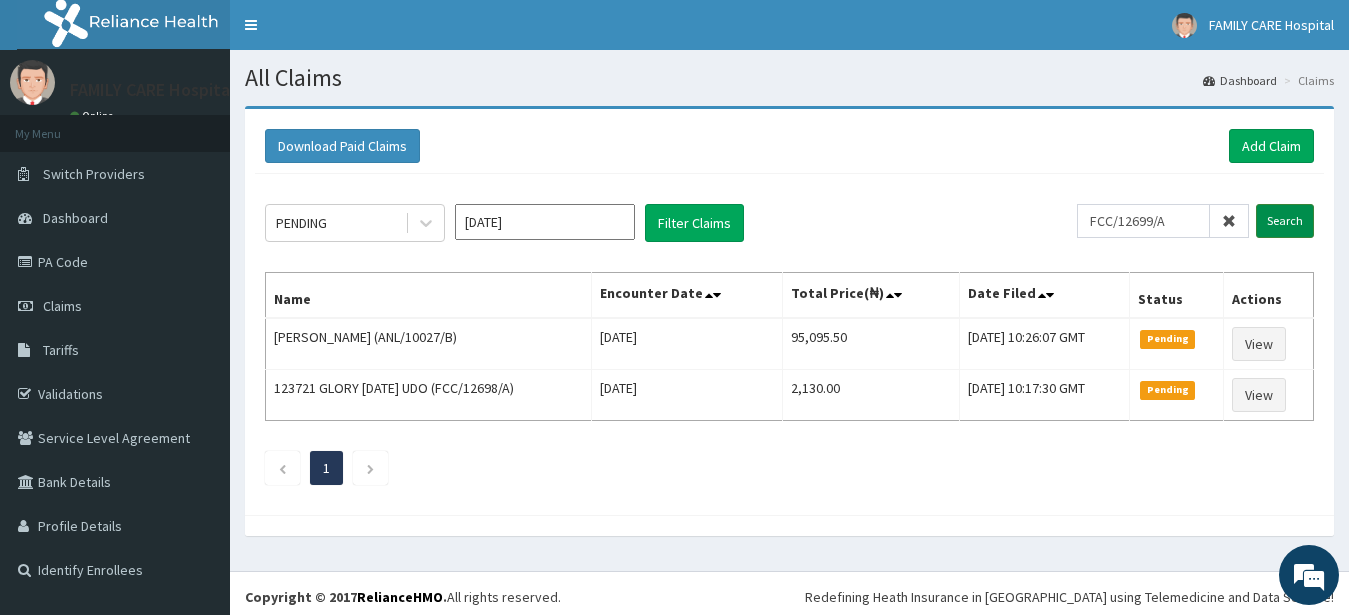 click on "Search" at bounding box center [1285, 221] 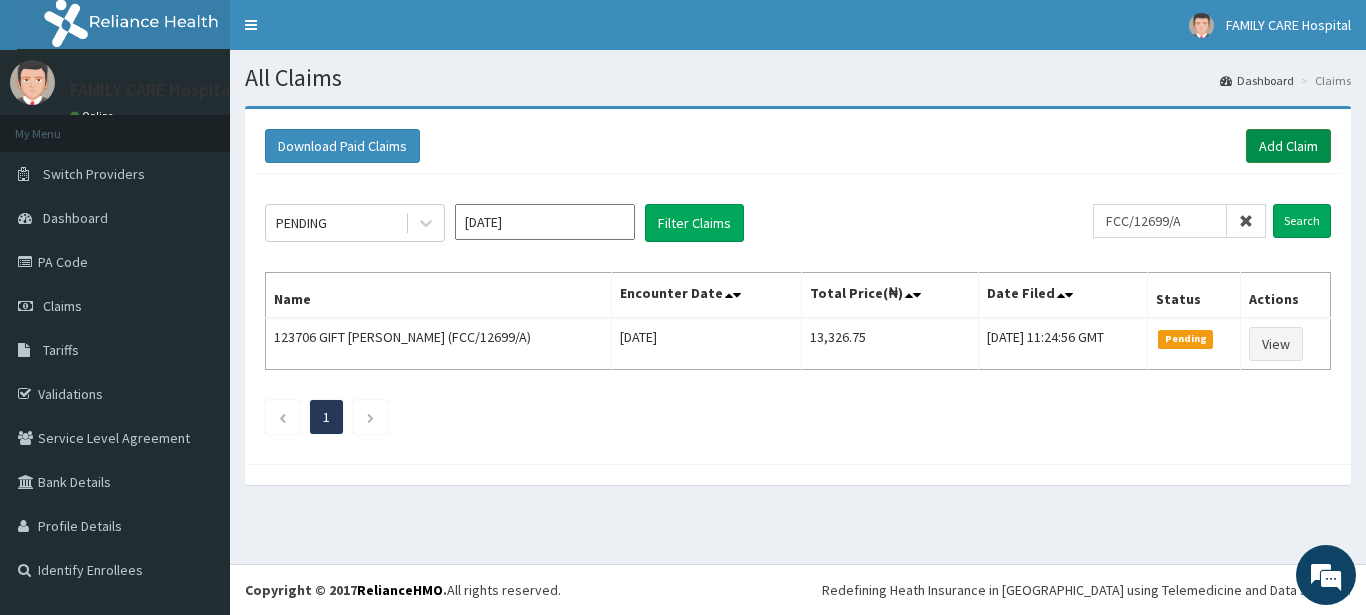 click on "Add Claim" at bounding box center [1288, 146] 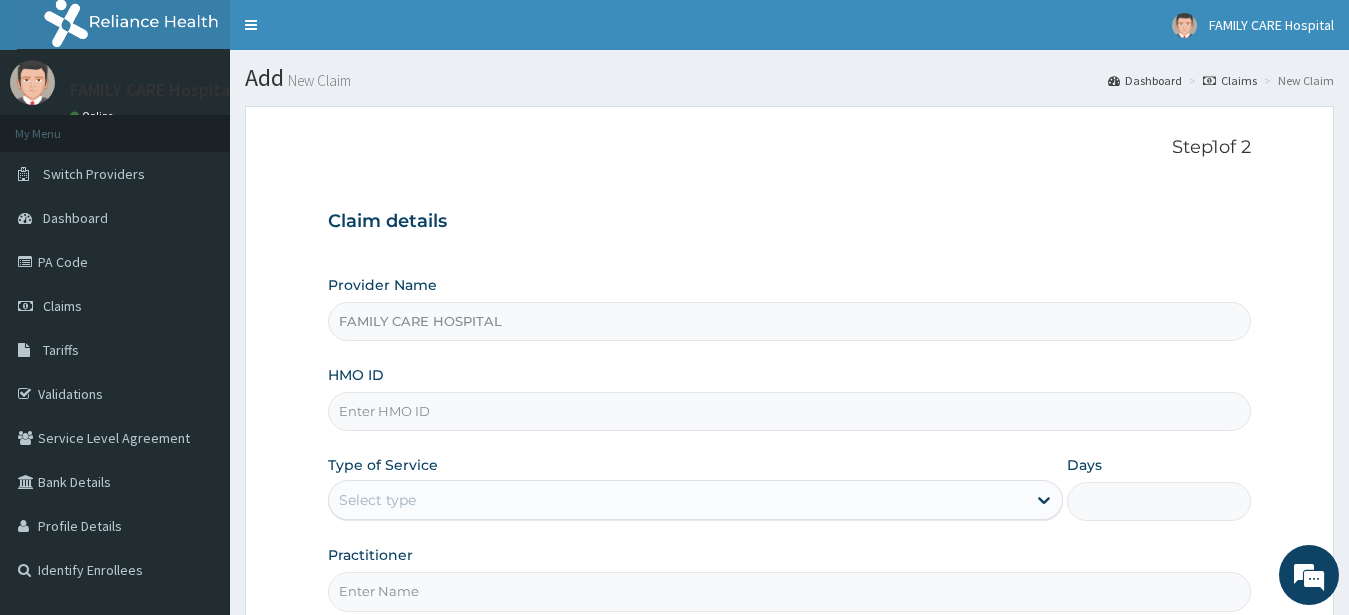 scroll, scrollTop: 0, scrollLeft: 0, axis: both 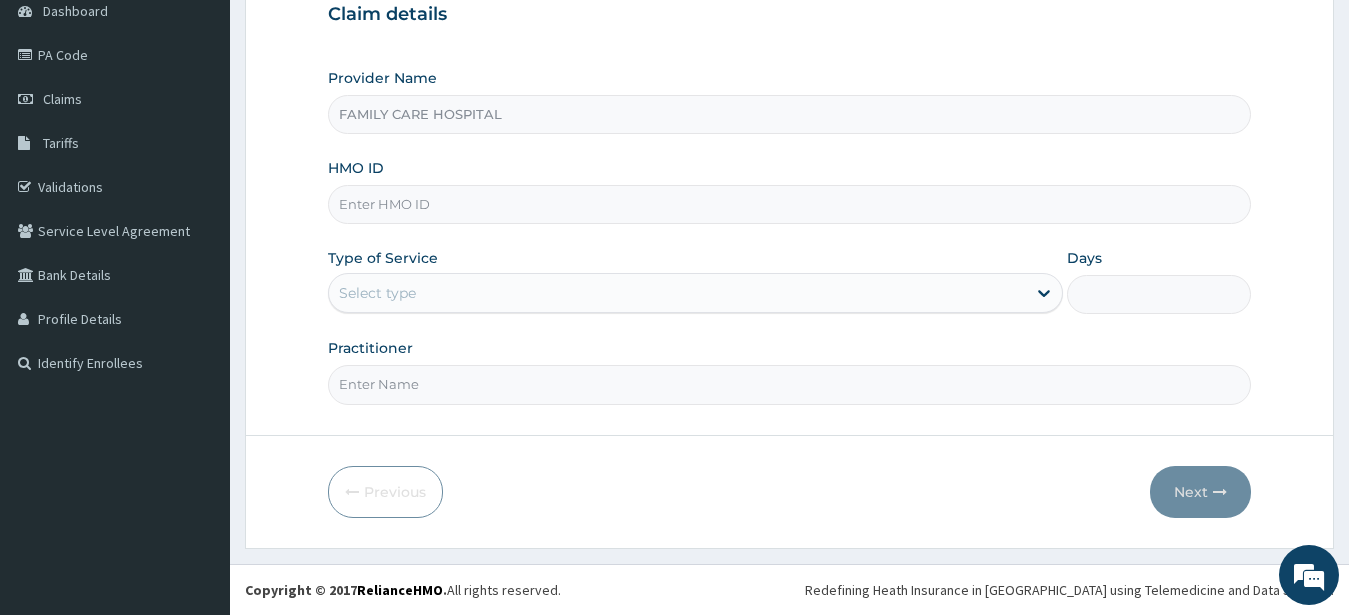 click on "HMO ID" at bounding box center (790, 204) 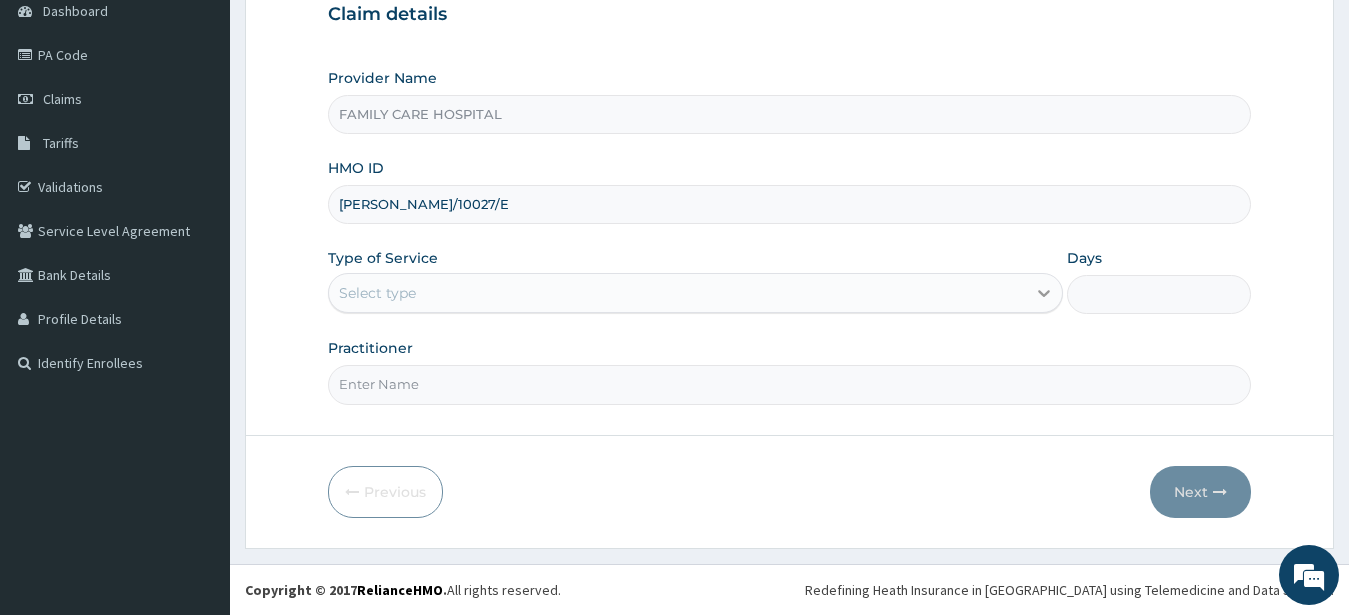 type on "[PERSON_NAME]/10027/E" 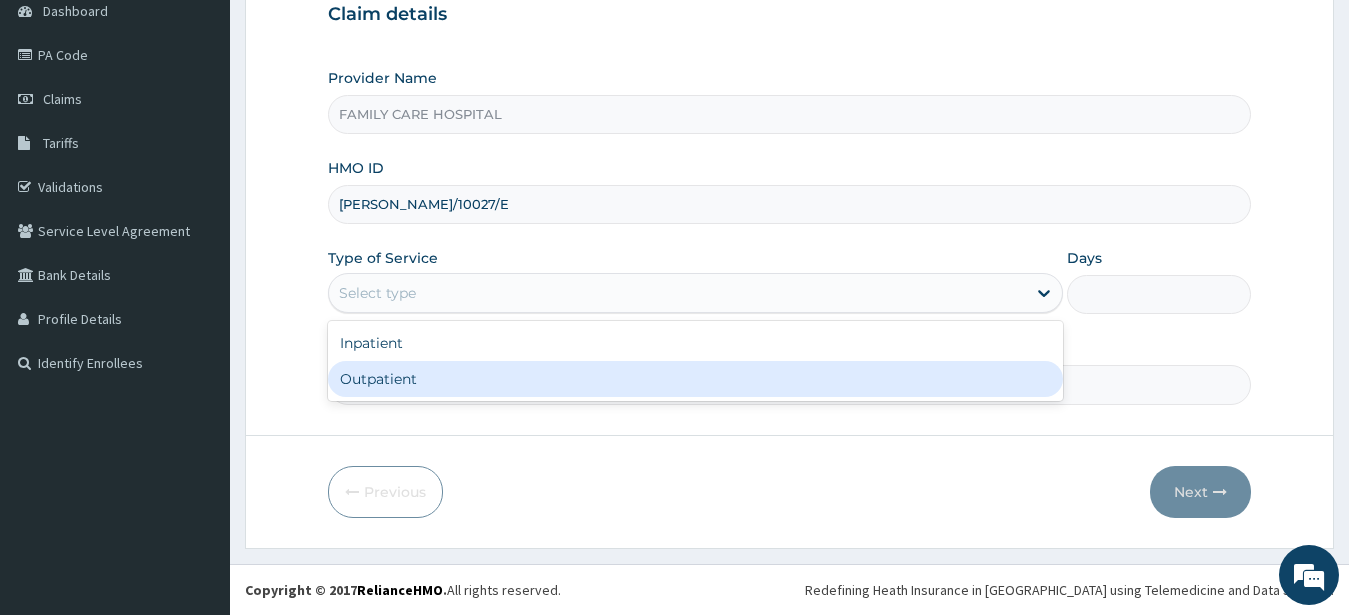 click on "Outpatient" at bounding box center [696, 379] 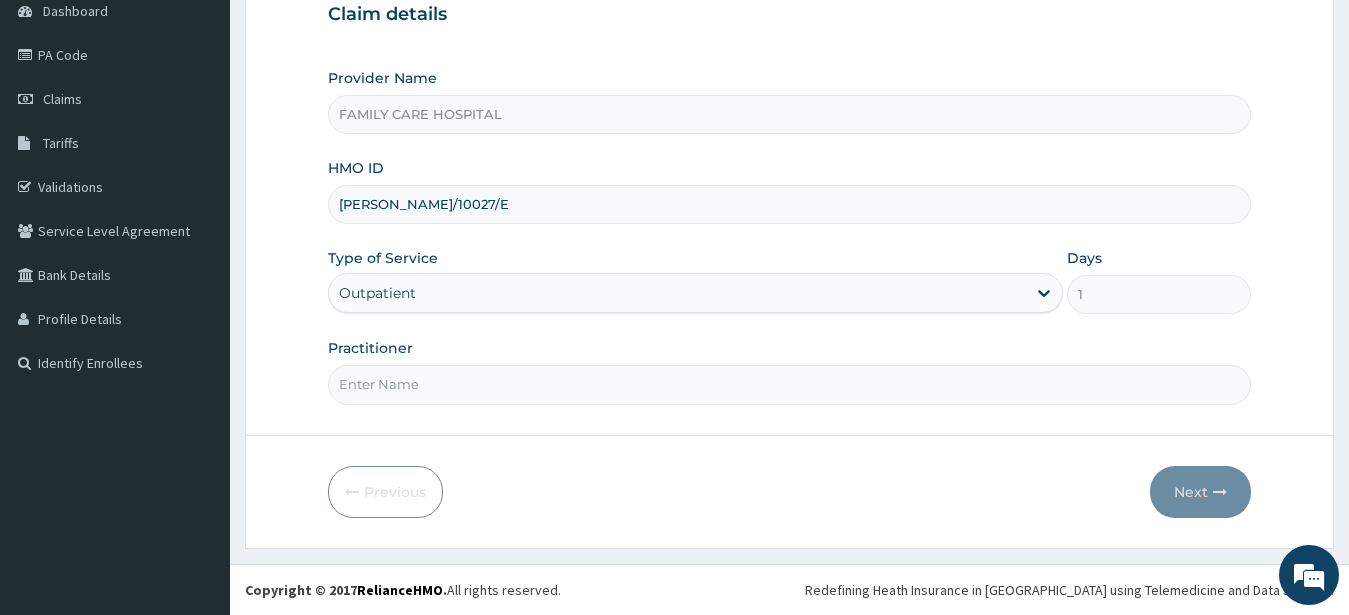 click on "Practitioner" at bounding box center [790, 384] 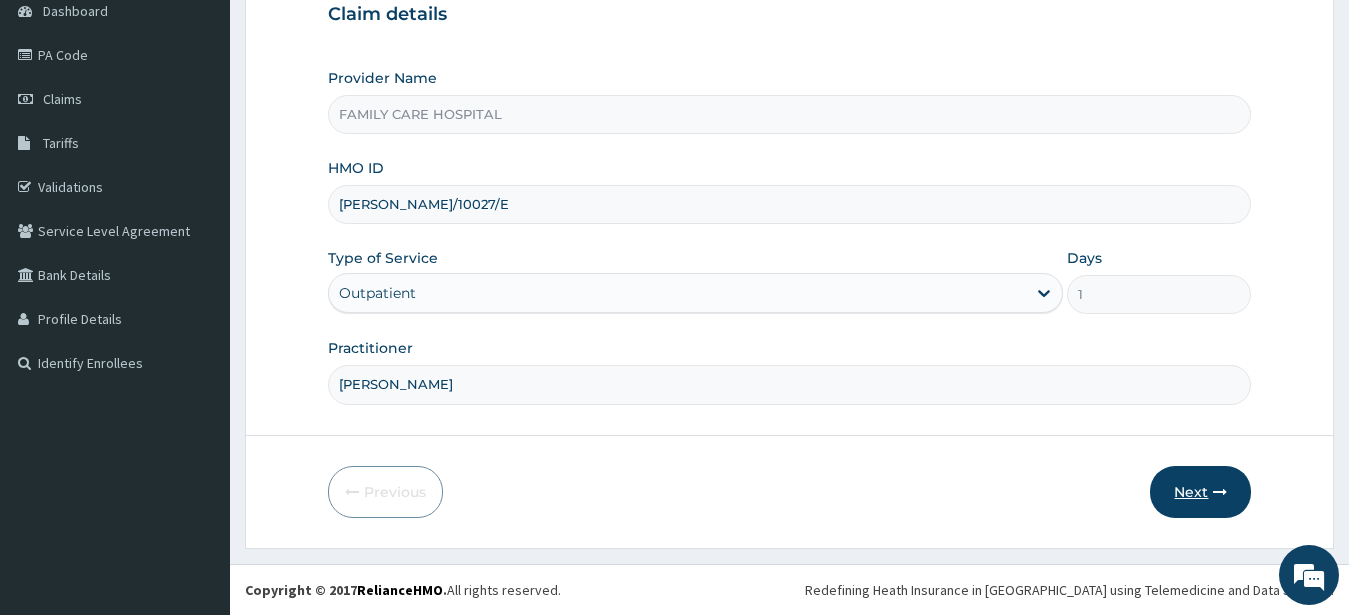 type on "[PERSON_NAME]" 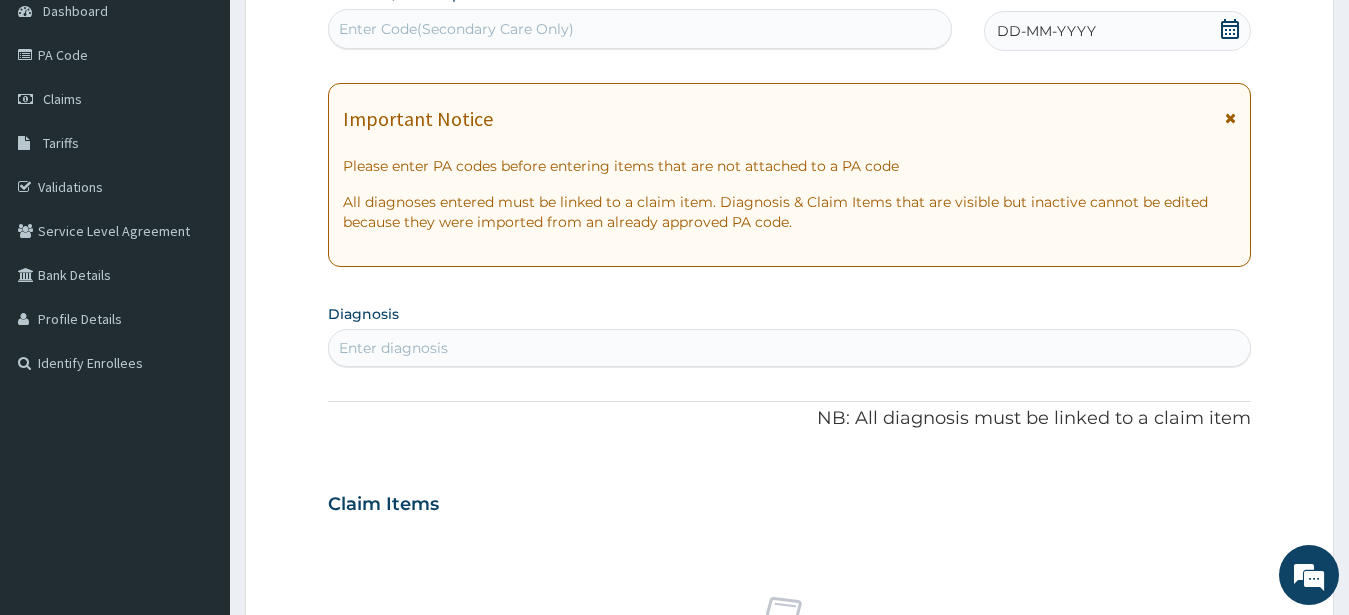 click at bounding box center (1230, 118) 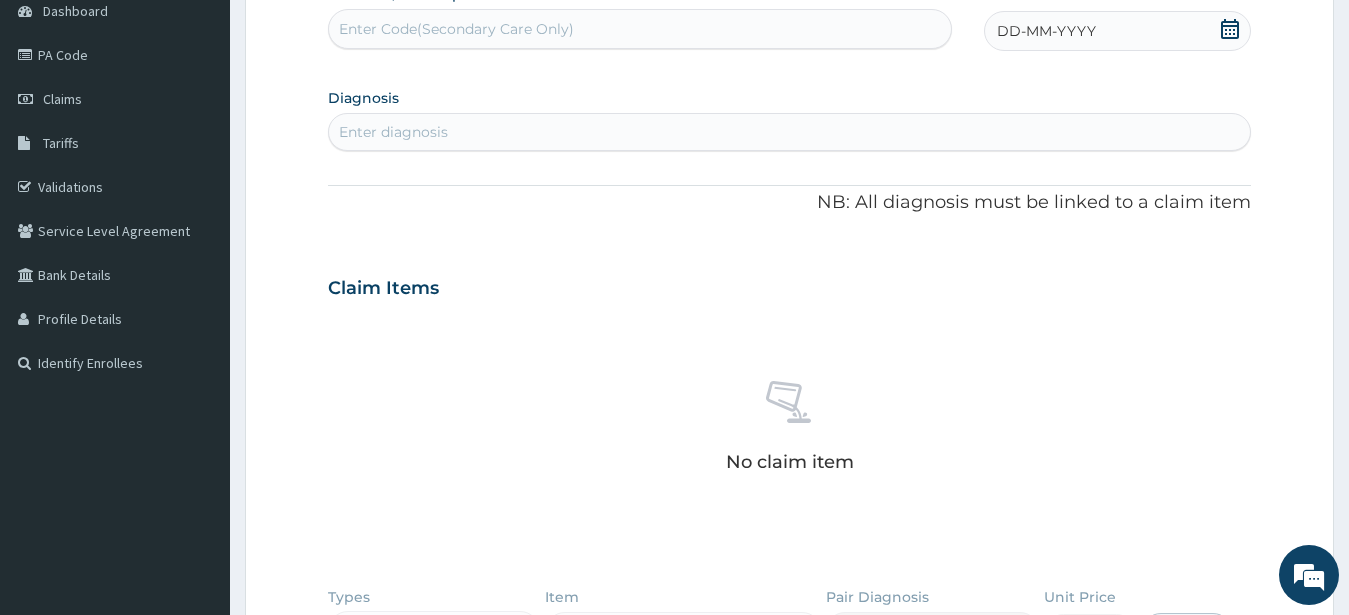 click 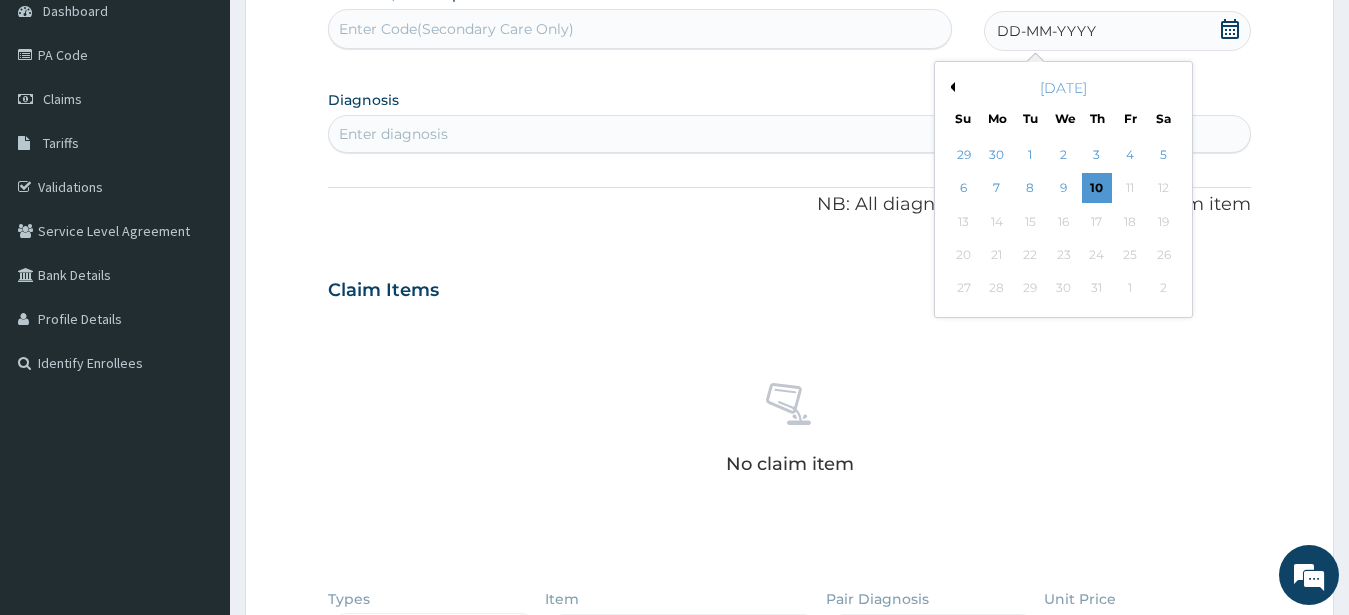 click on "Previous Month" at bounding box center (950, 87) 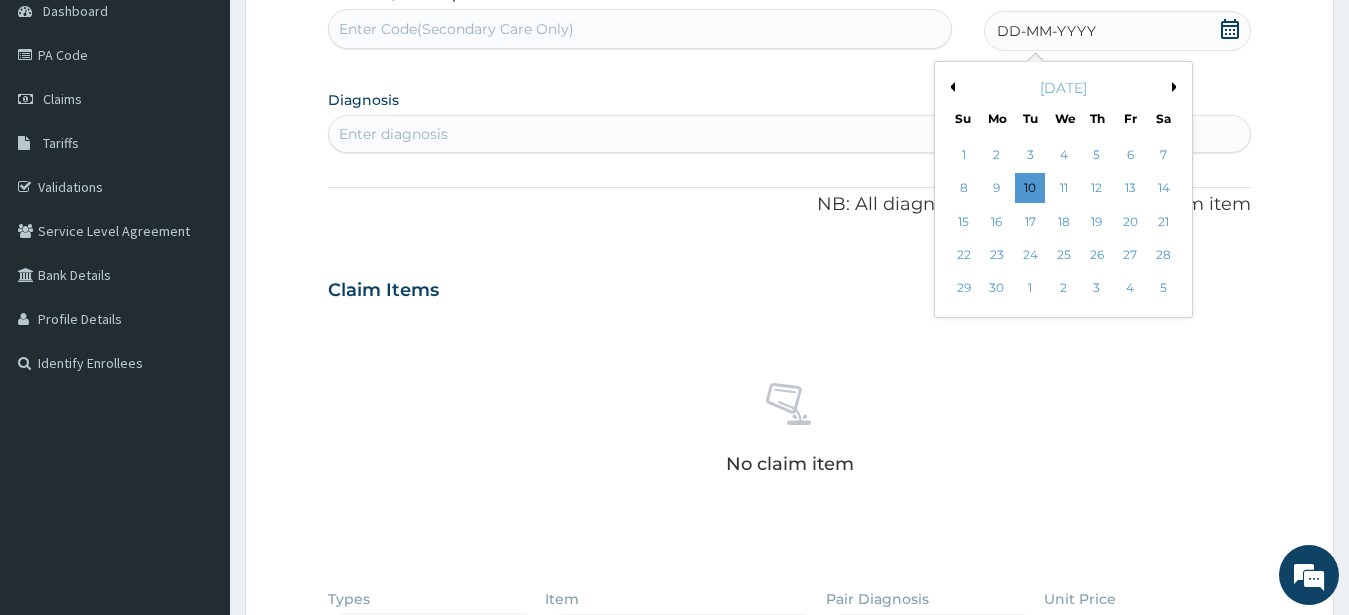 click on "Previous Month" at bounding box center (950, 87) 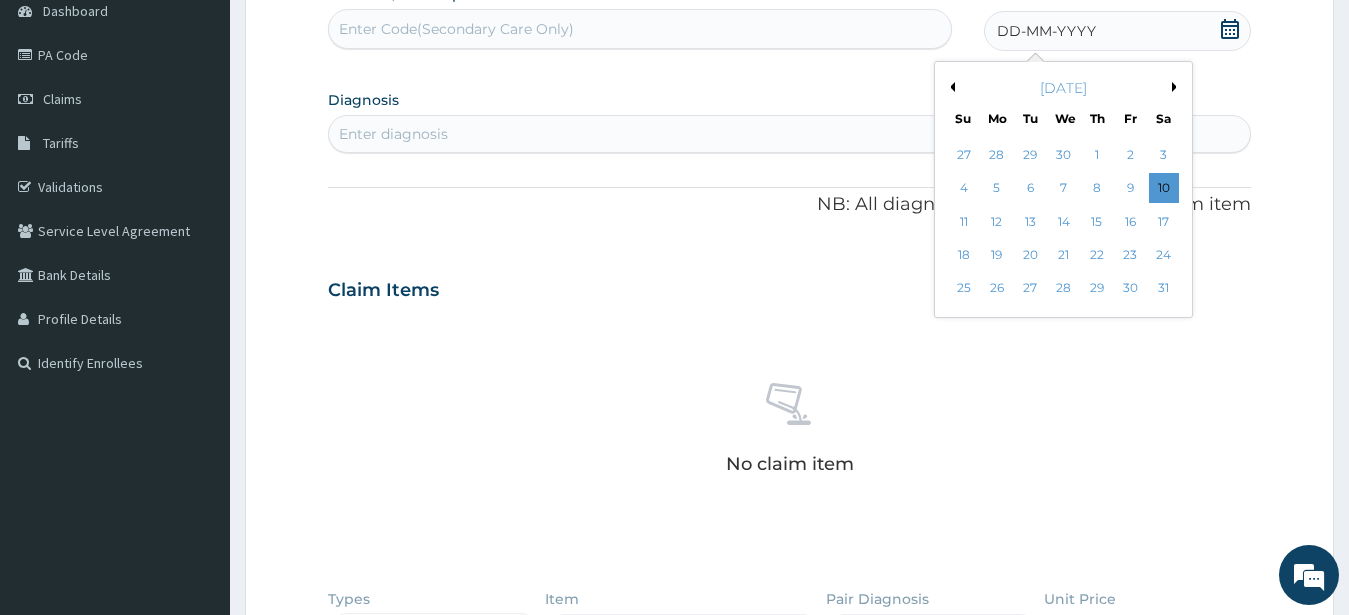 click on "Previous Month" at bounding box center [950, 87] 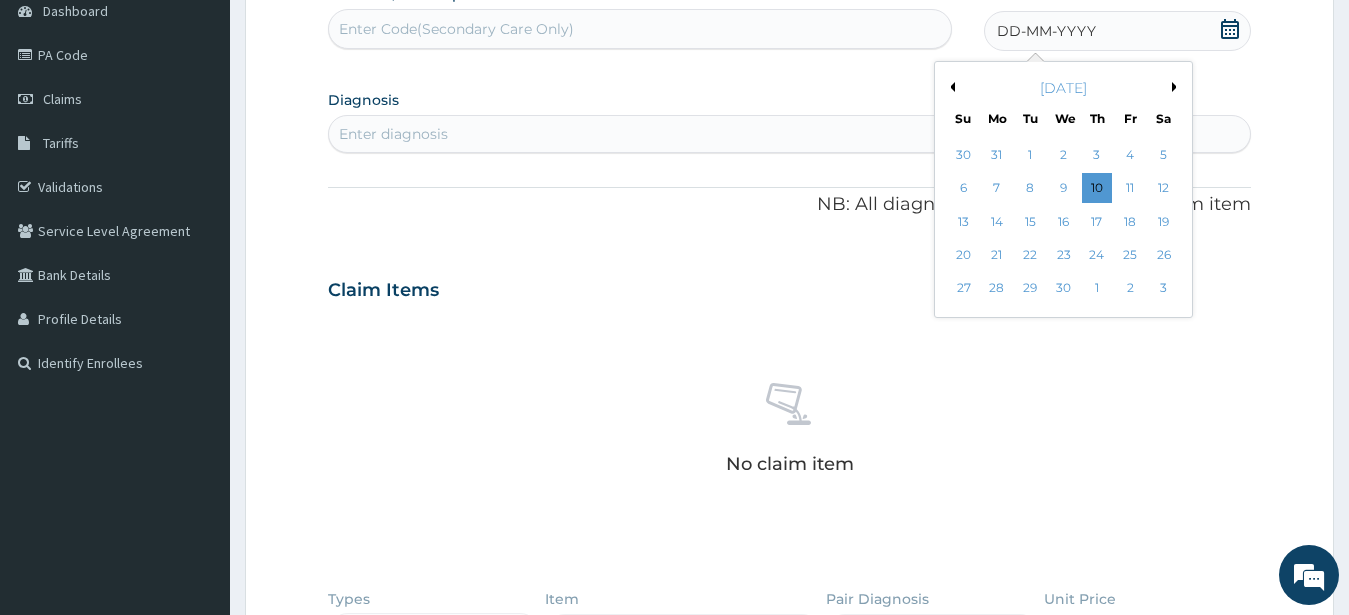 click on "Previous Month" at bounding box center (950, 87) 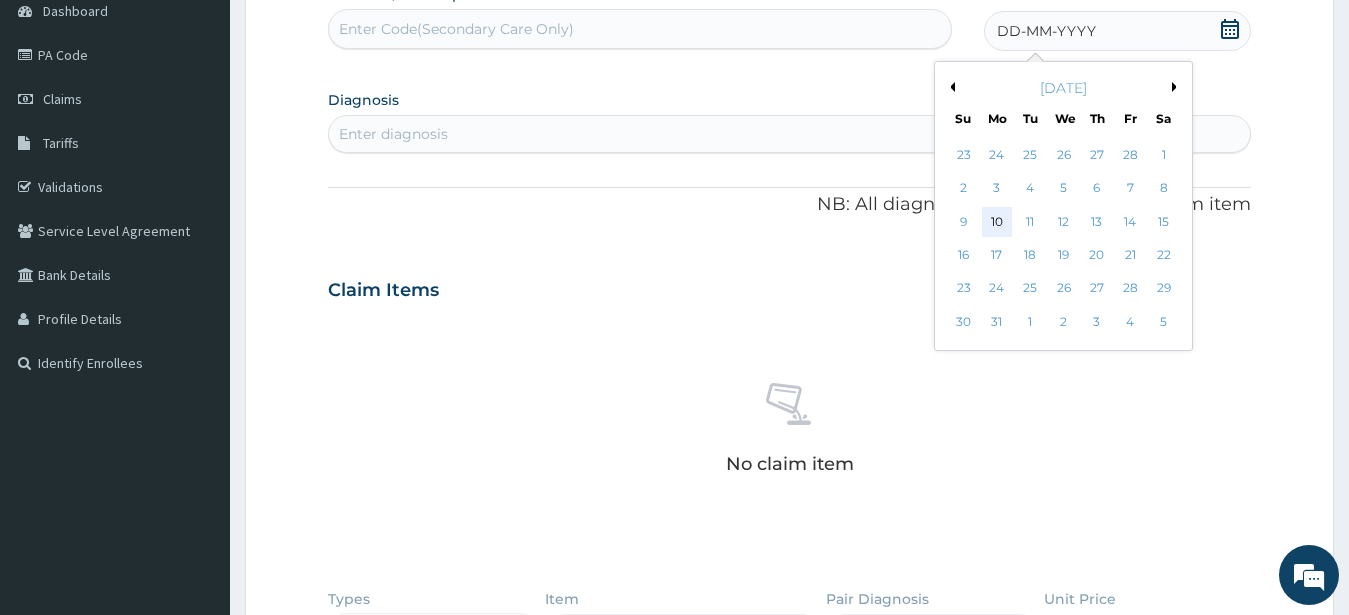 click on "10" at bounding box center [997, 222] 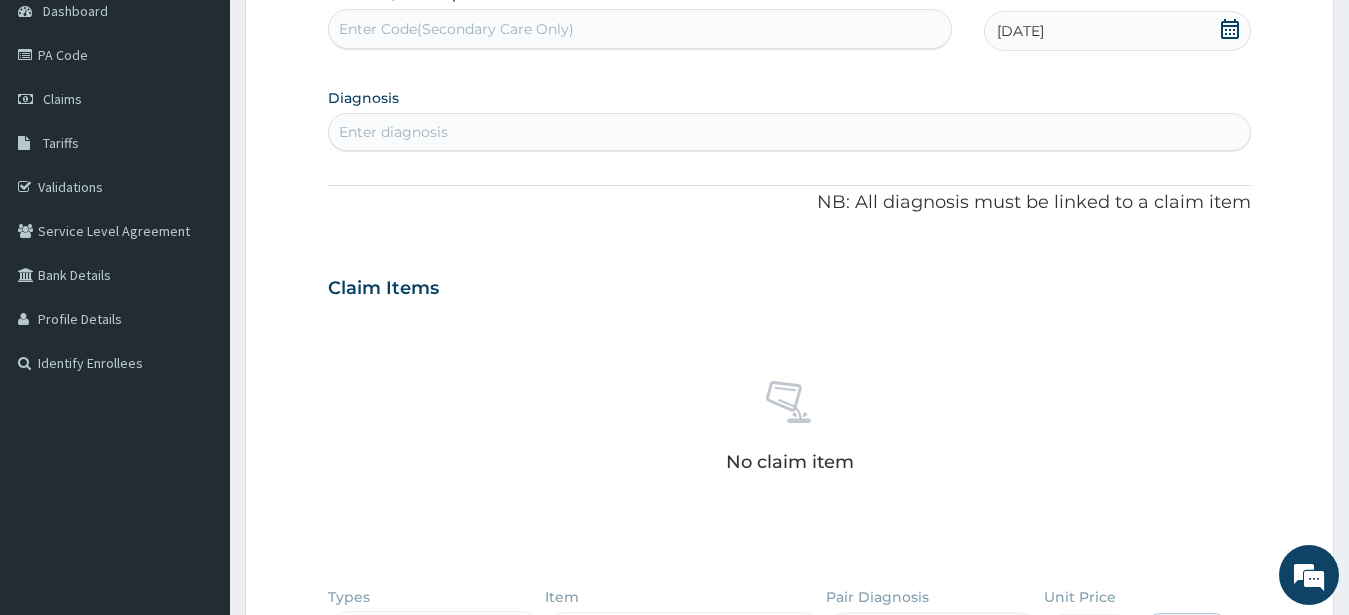 click on "Enter diagnosis" at bounding box center [393, 132] 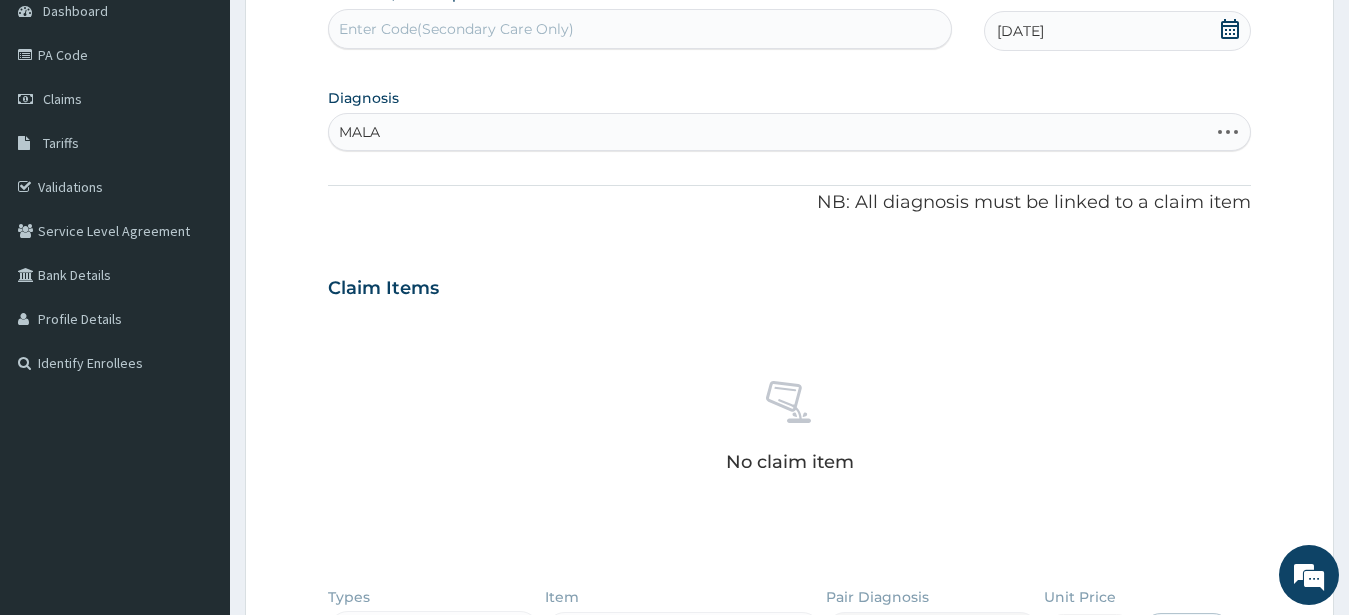 type on "MALAR" 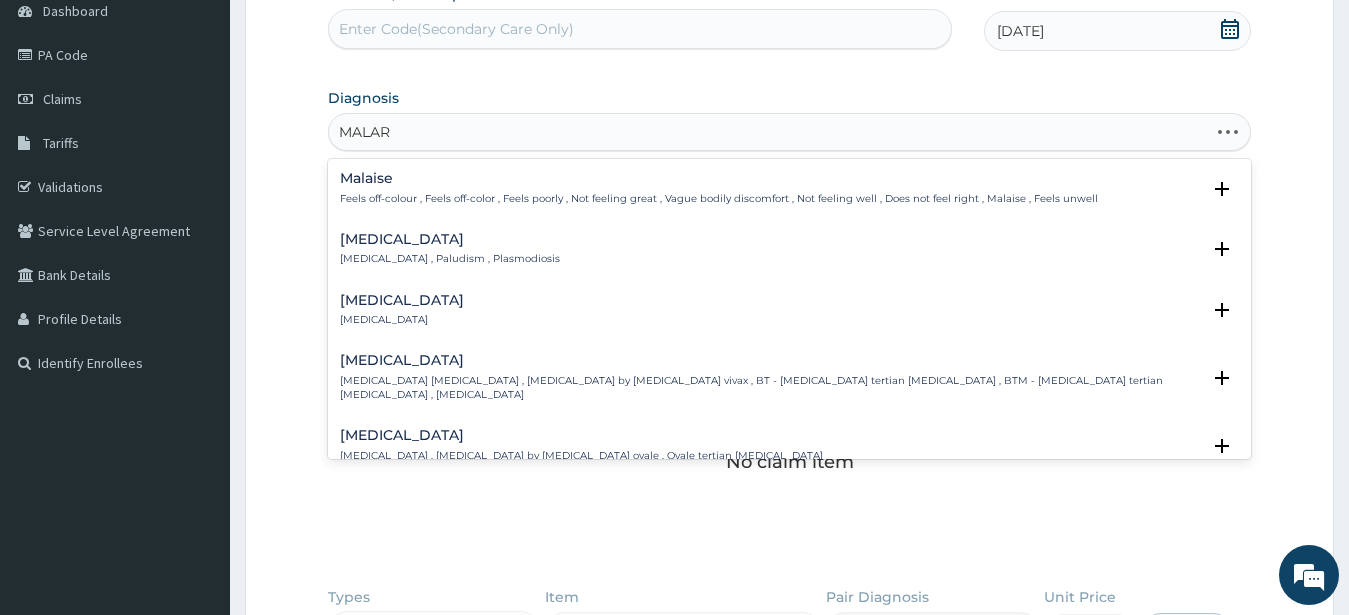 click on "Malaria Malaria , Paludism , Plasmodiosis" at bounding box center (790, 249) 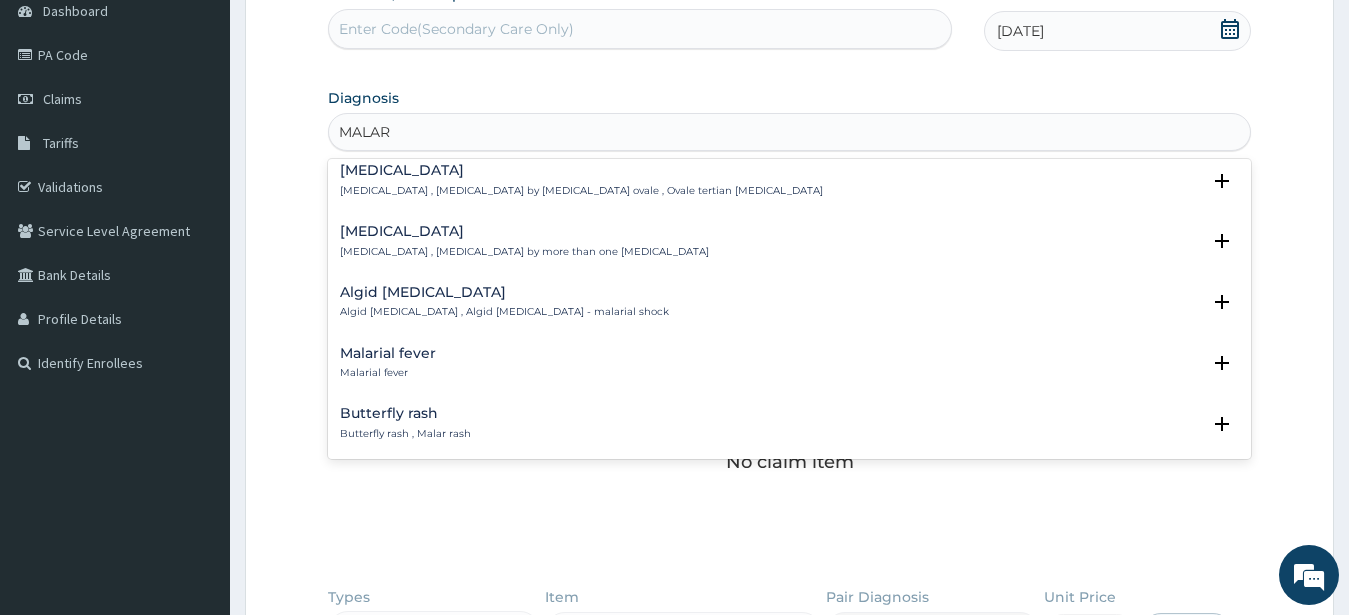 scroll, scrollTop: 0, scrollLeft: 0, axis: both 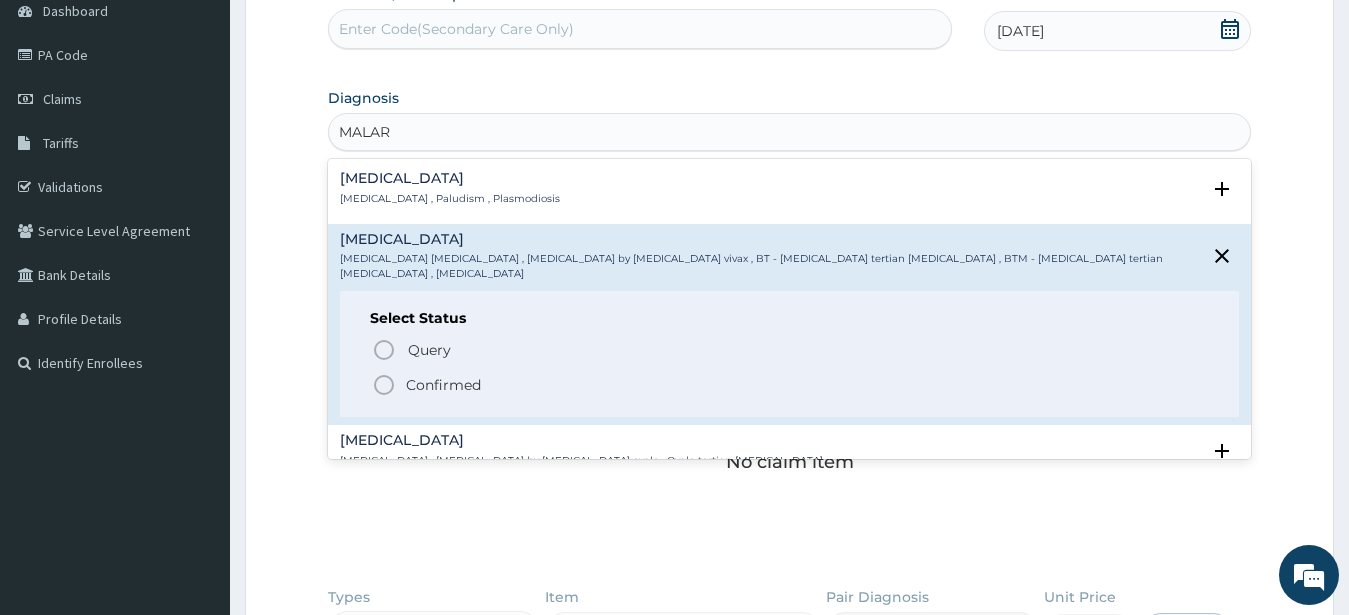 click 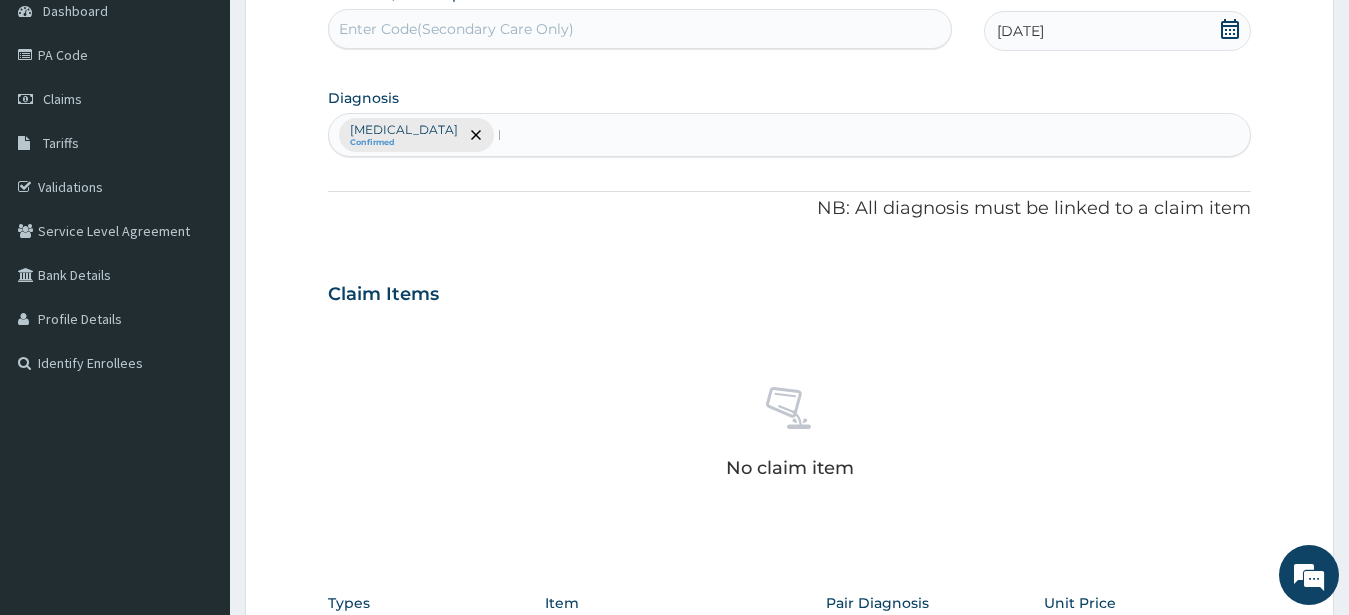 type 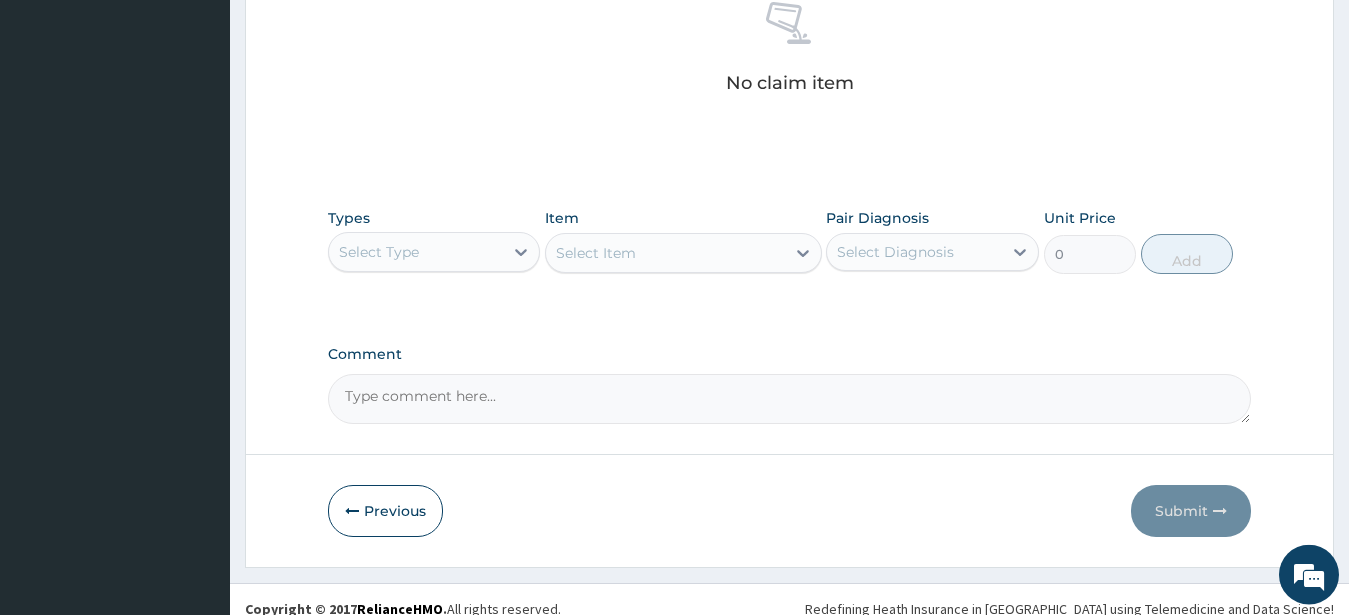 scroll, scrollTop: 611, scrollLeft: 0, axis: vertical 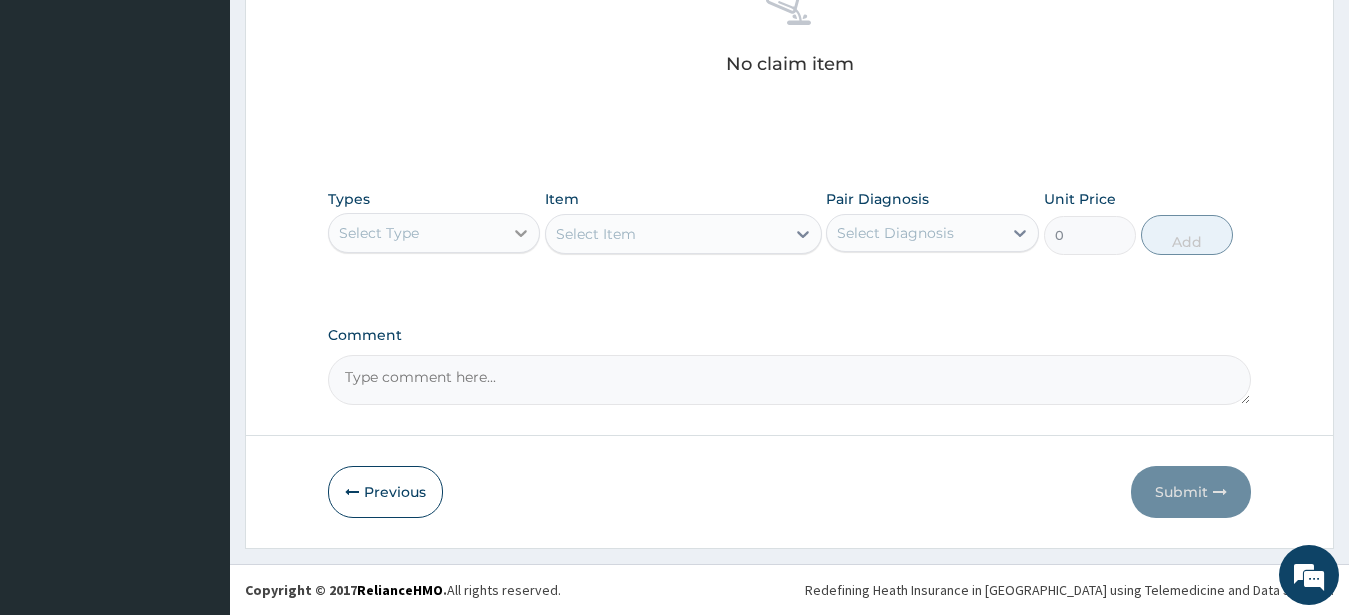 click 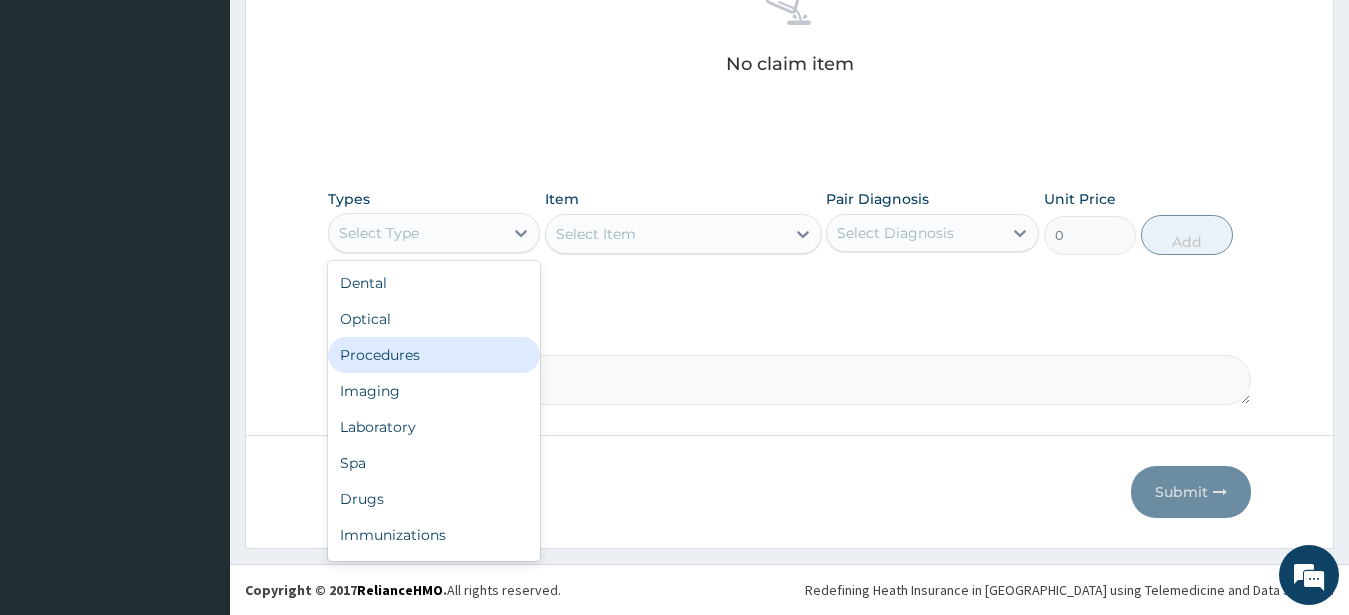 click on "Procedures" at bounding box center (434, 355) 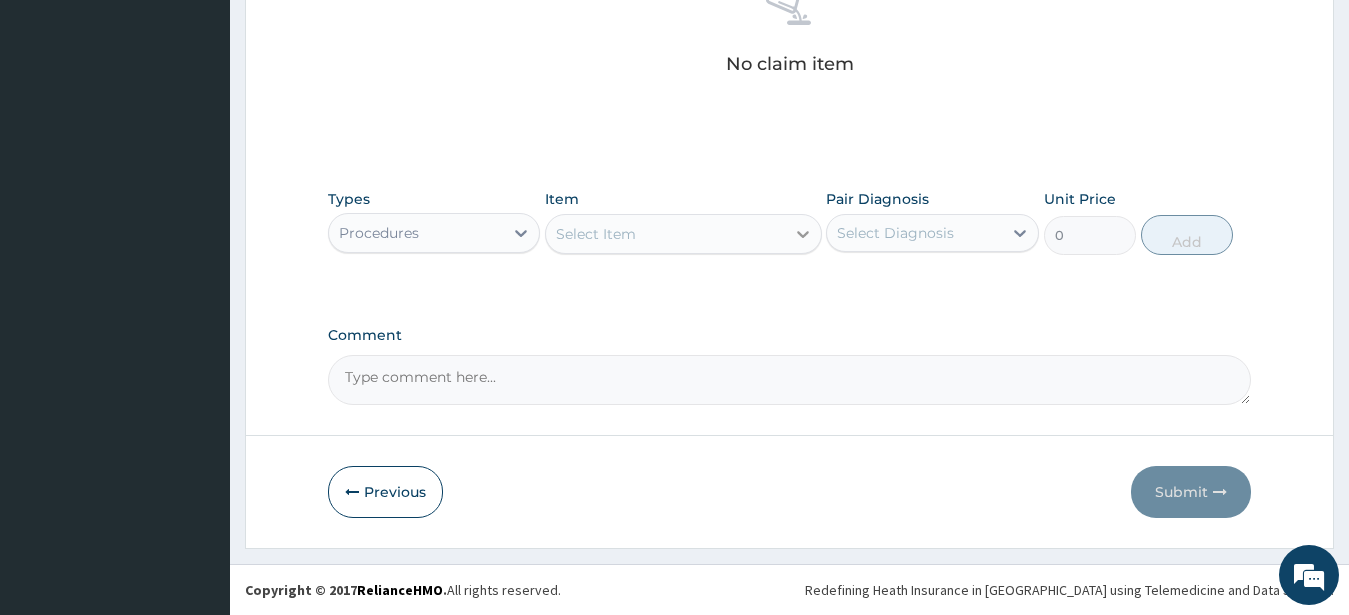 click at bounding box center [803, 234] 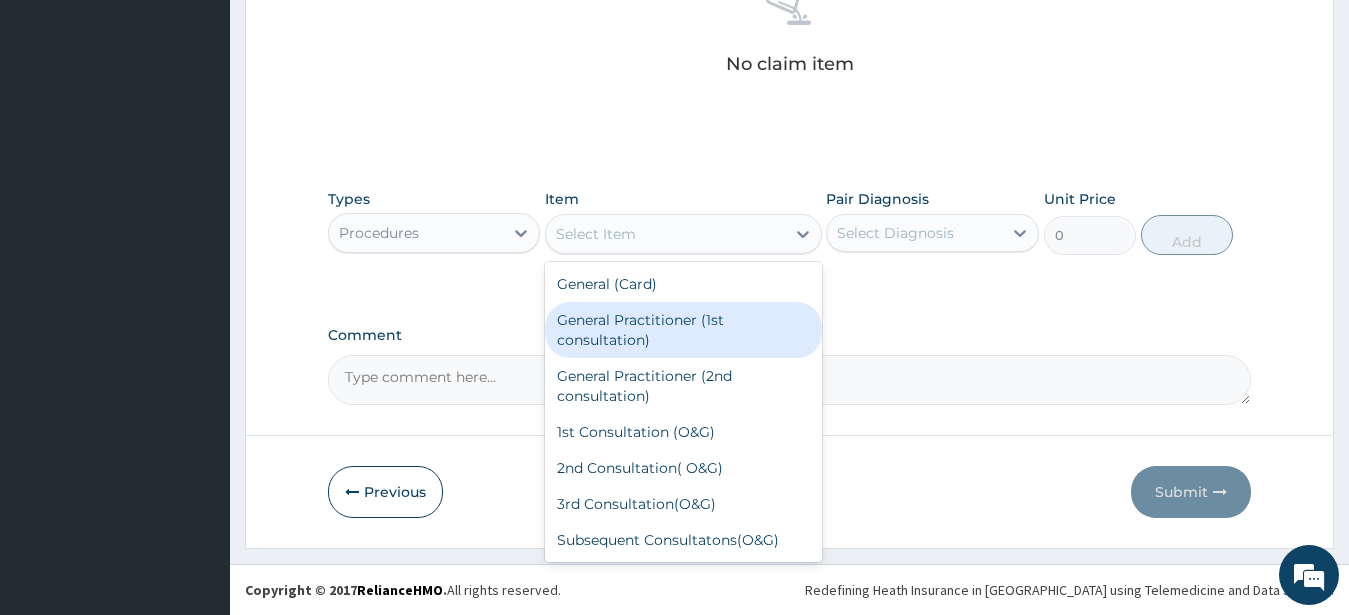 click on "General Practitioner (1st consultation)" at bounding box center [683, 330] 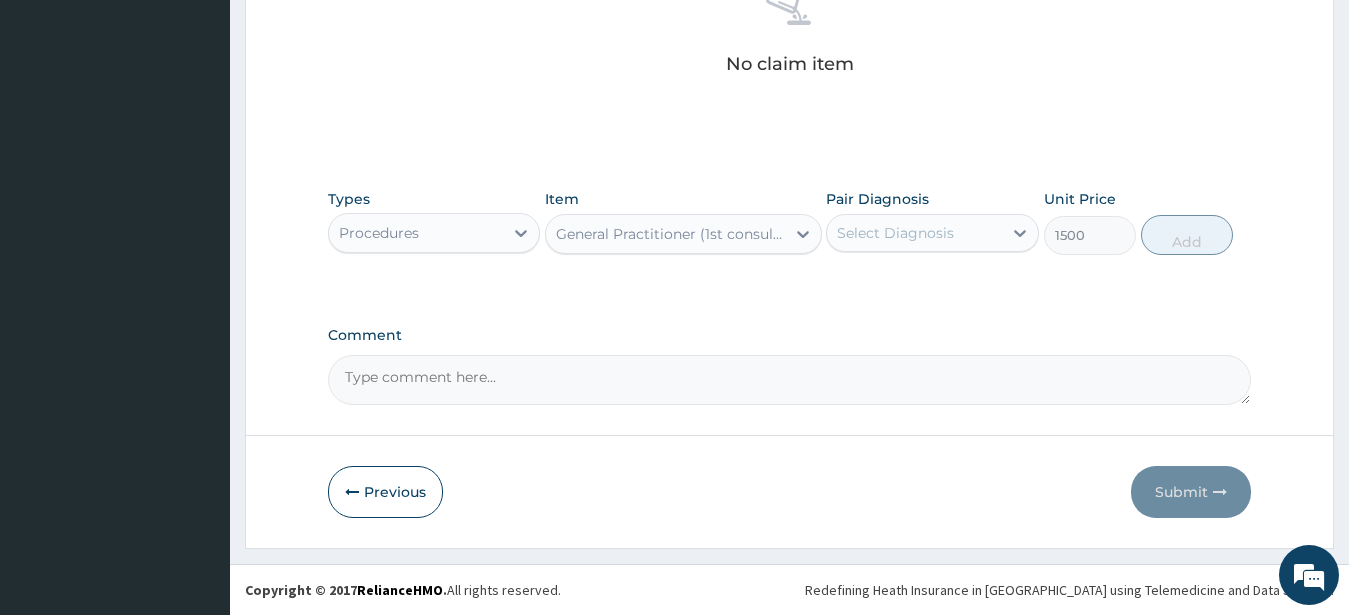 type on "1500" 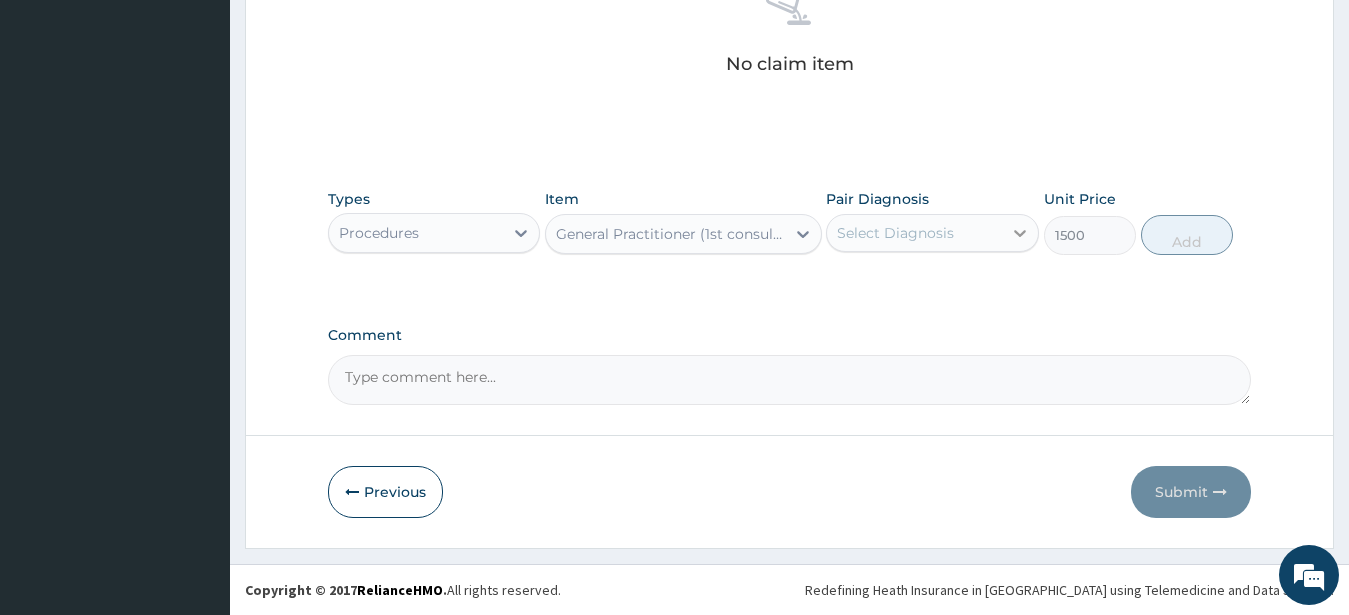 click 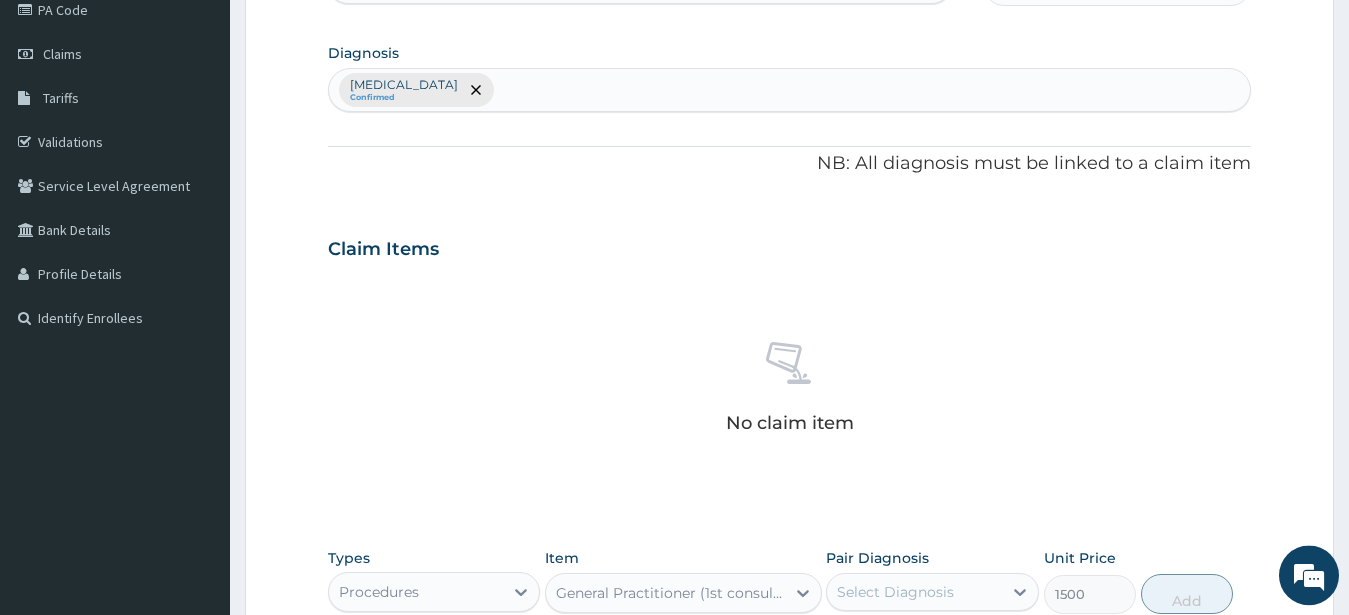 scroll, scrollTop: 67, scrollLeft: 0, axis: vertical 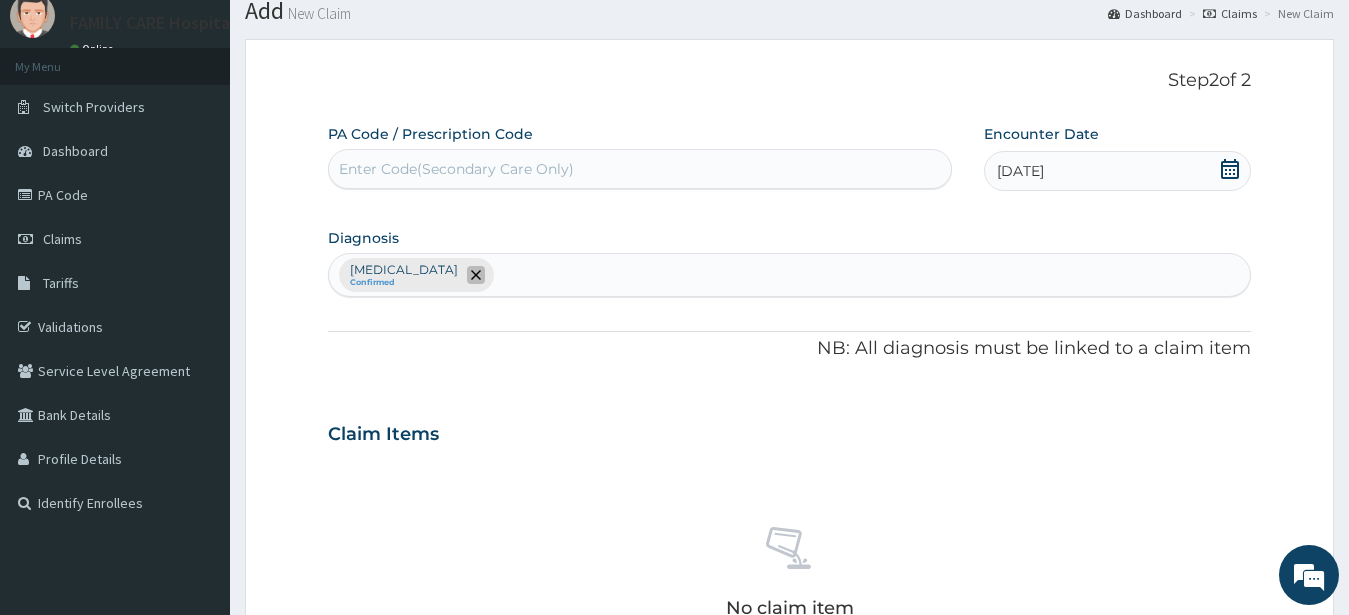 click at bounding box center [476, 275] 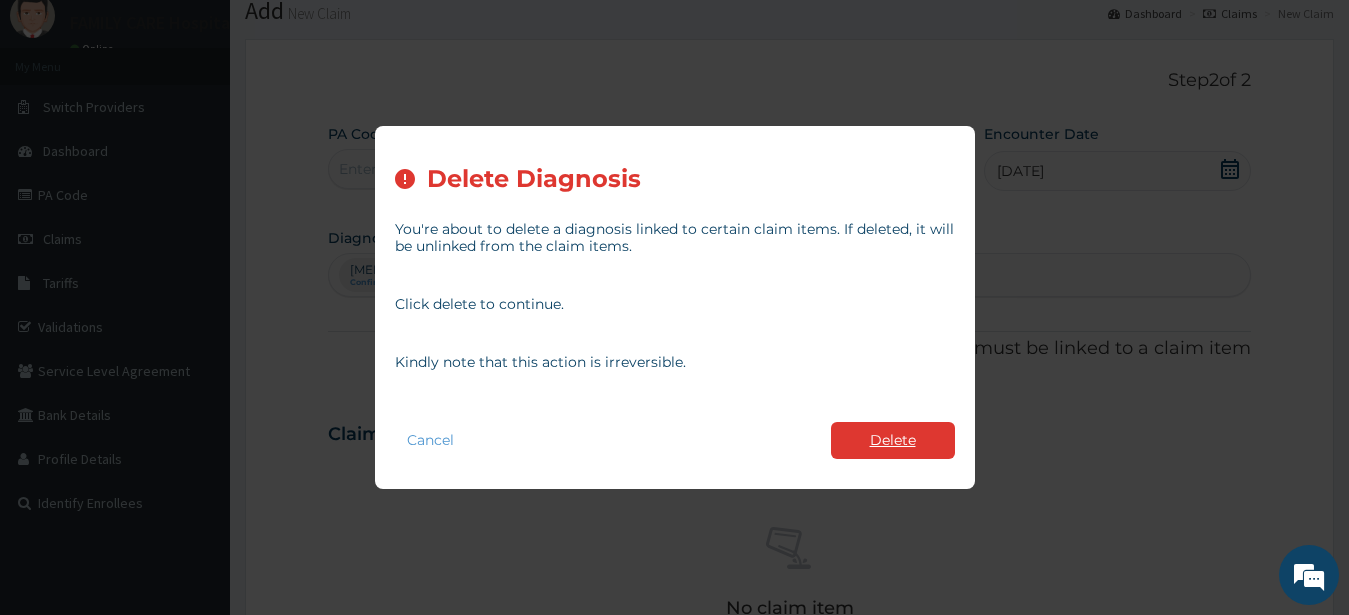 click on "Delete" at bounding box center [893, 440] 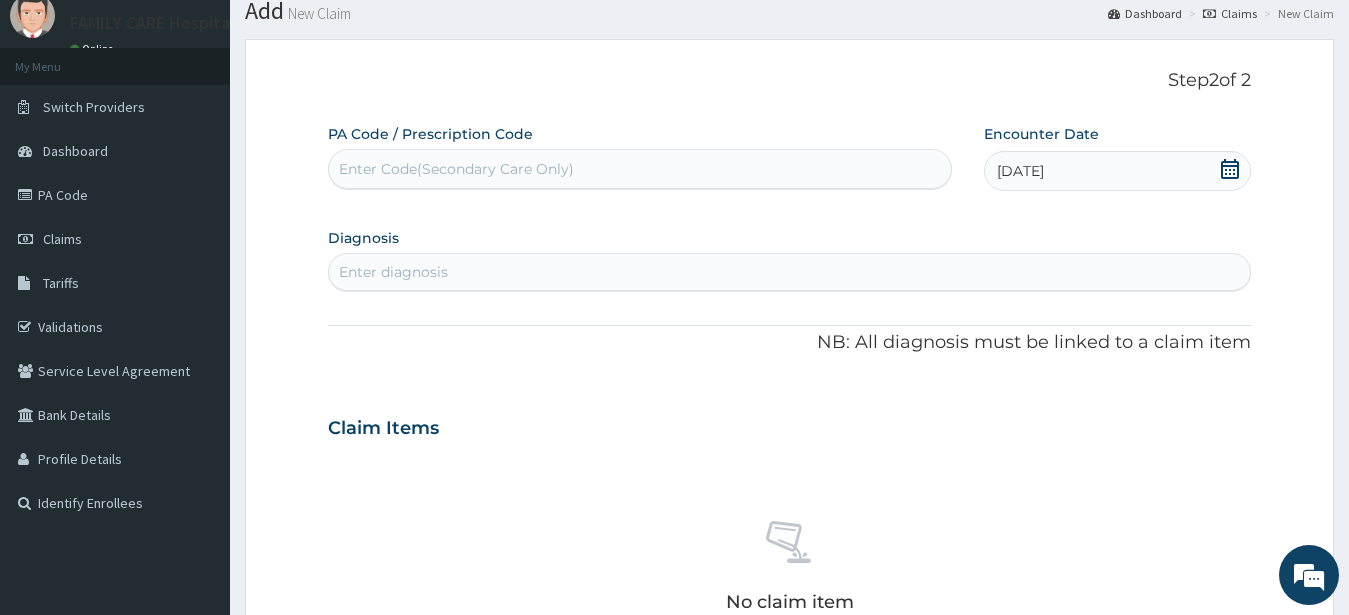 click on "Enter diagnosis" at bounding box center [393, 272] 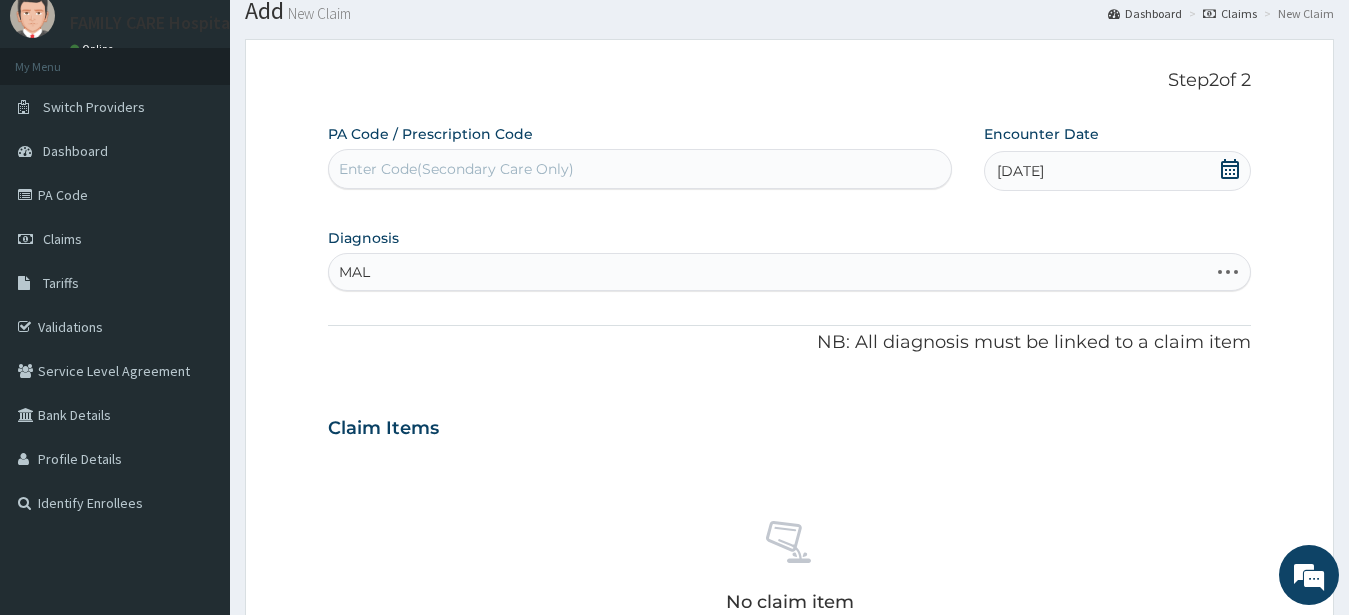 type on "MALA" 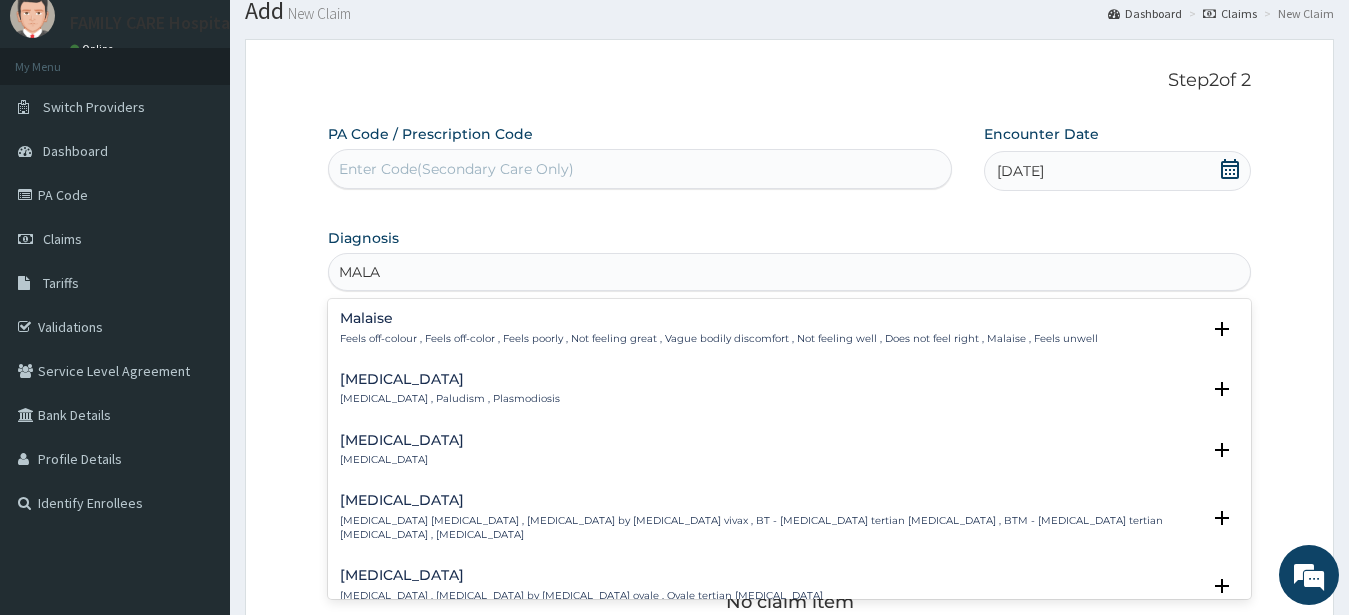 click on "Malaria , Paludism , Plasmodiosis" at bounding box center [450, 399] 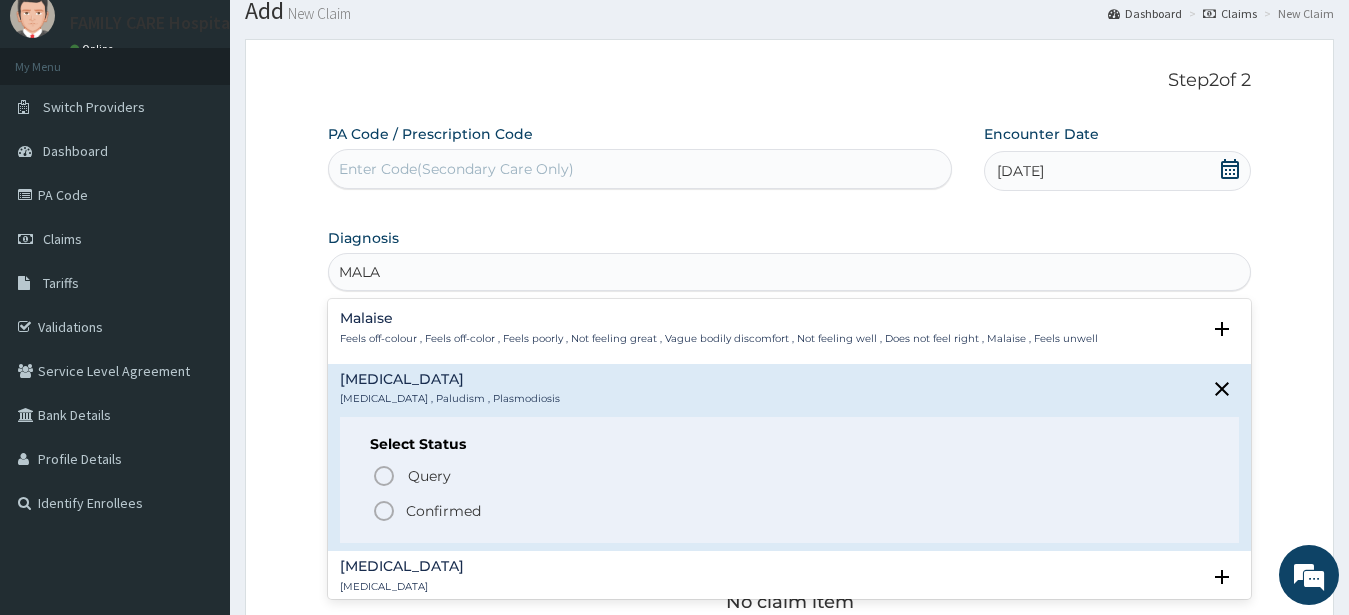 click on "Confirmed" at bounding box center (791, 511) 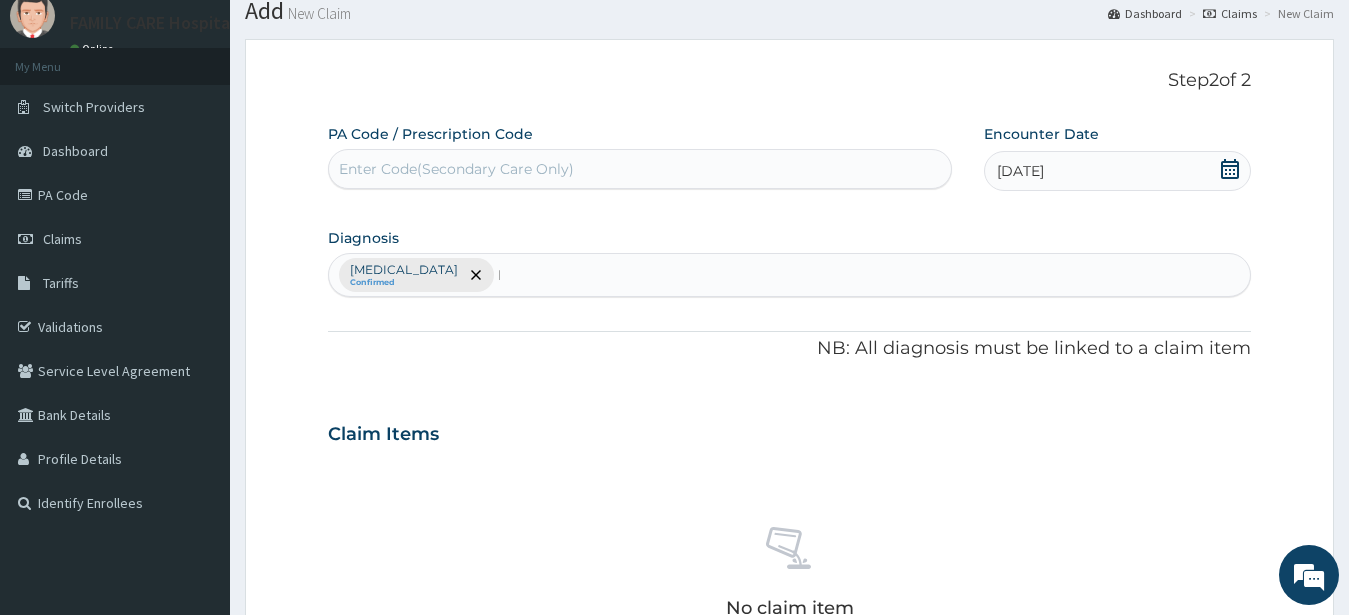 type 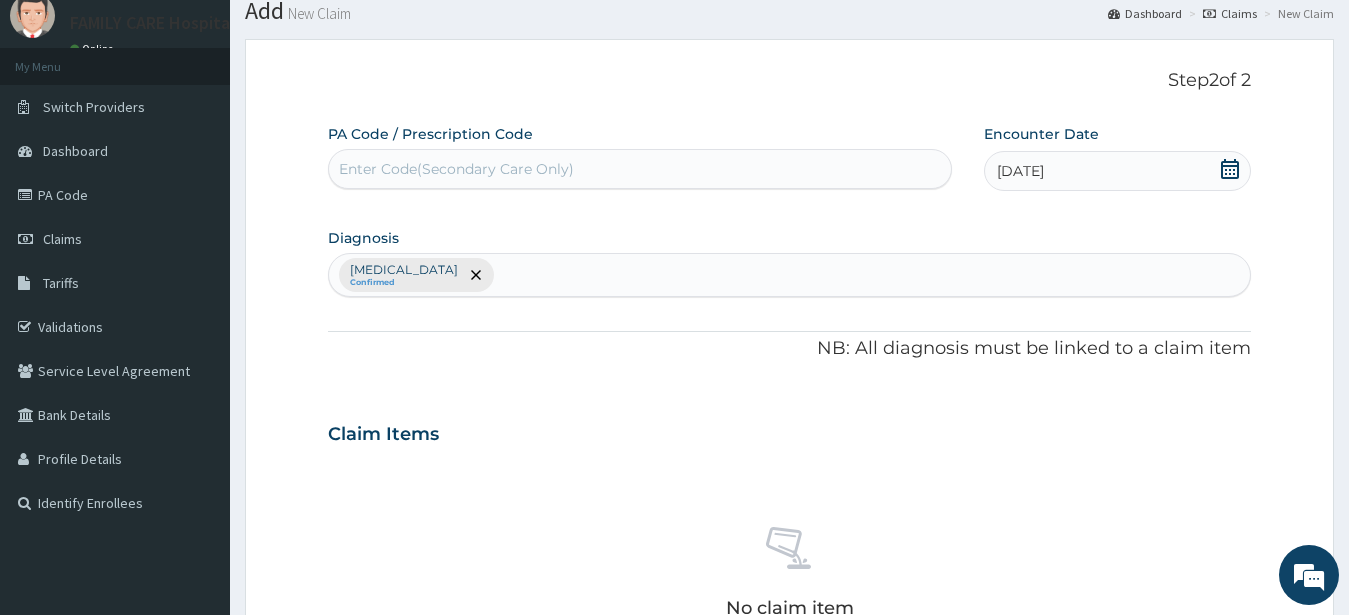 scroll, scrollTop: 611, scrollLeft: 0, axis: vertical 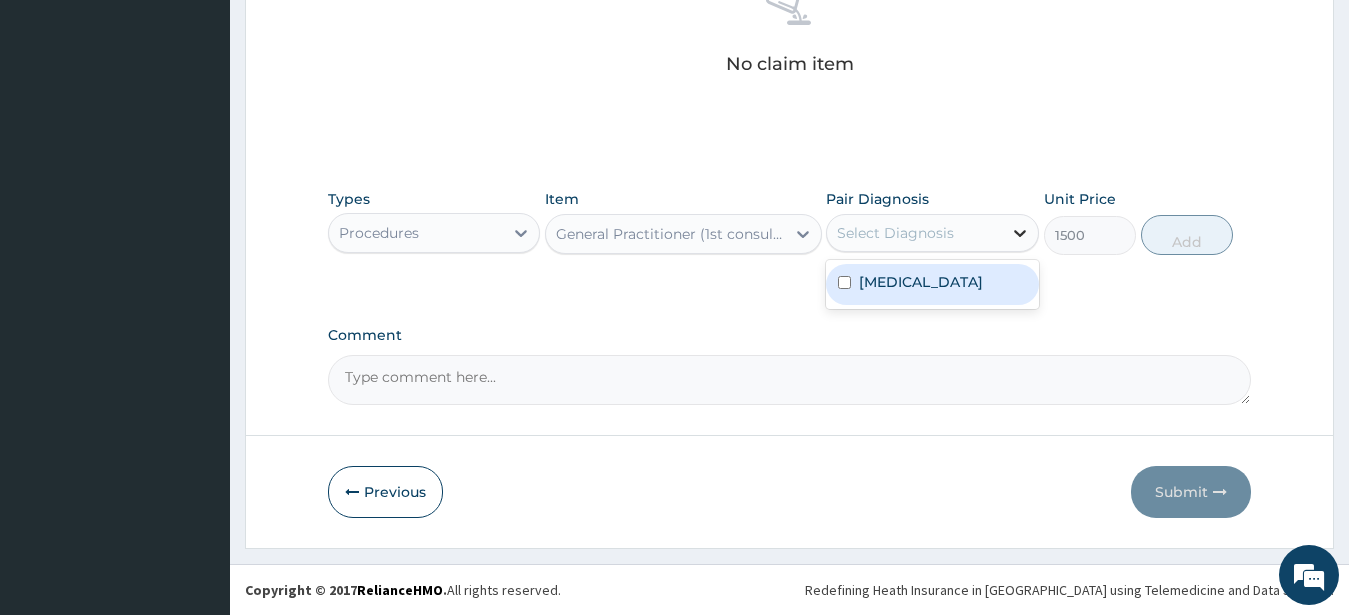 click 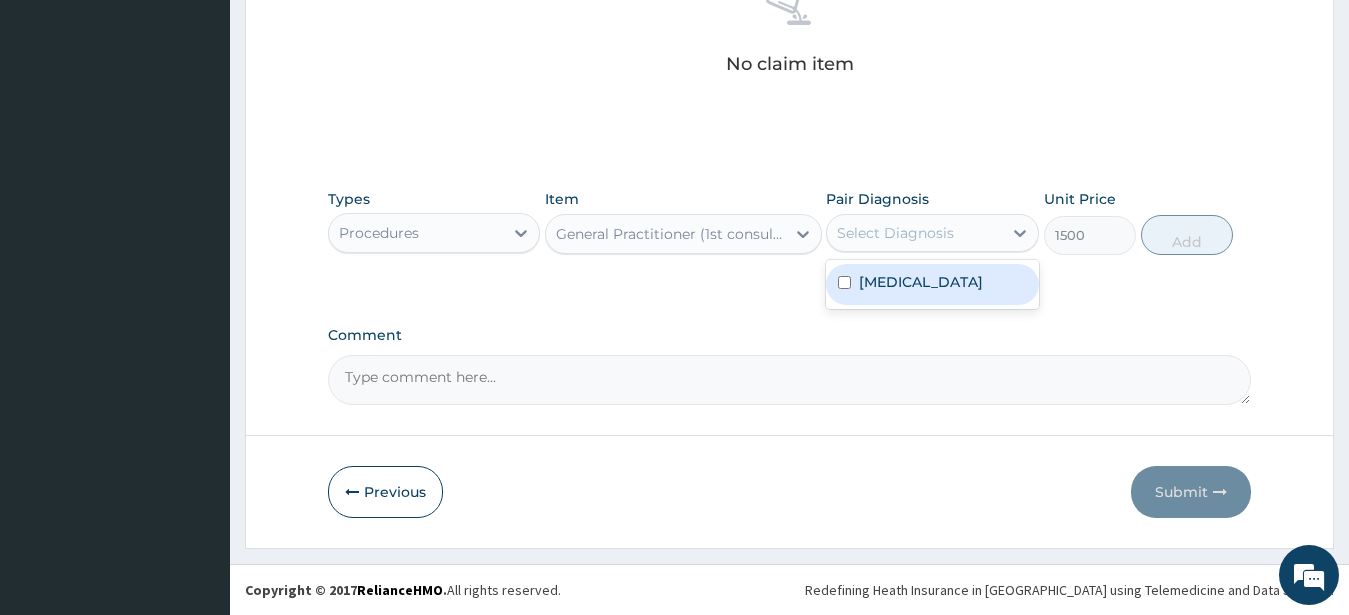 click on "Malaria" at bounding box center [921, 282] 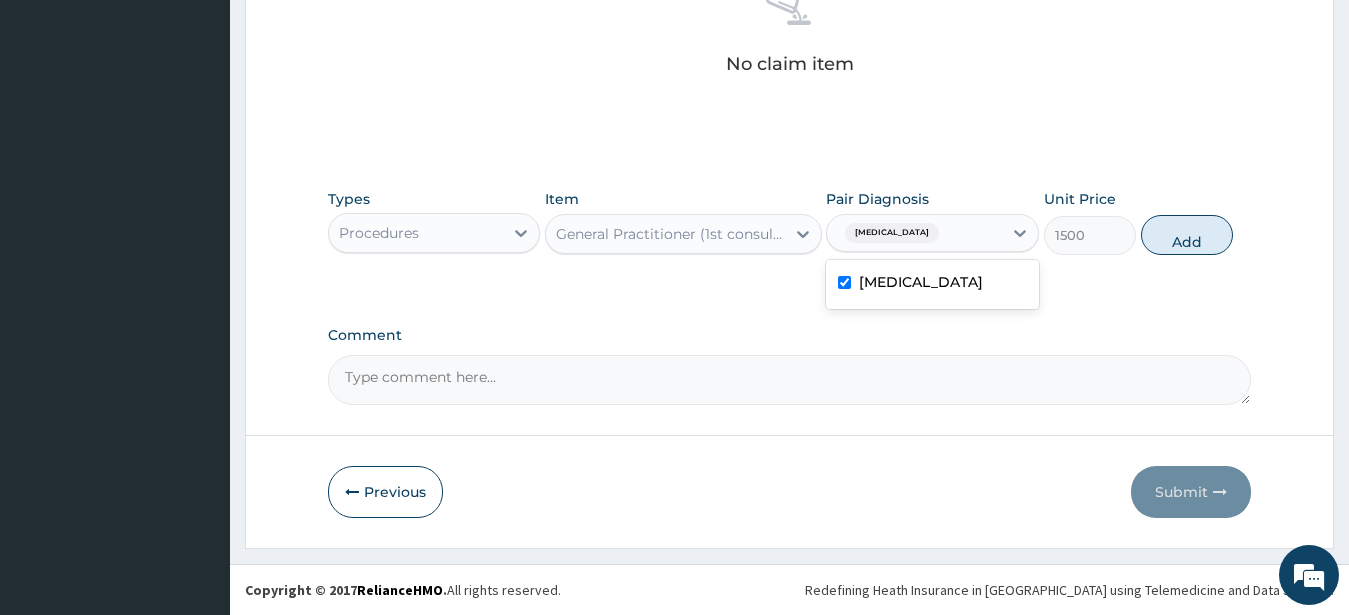 checkbox on "true" 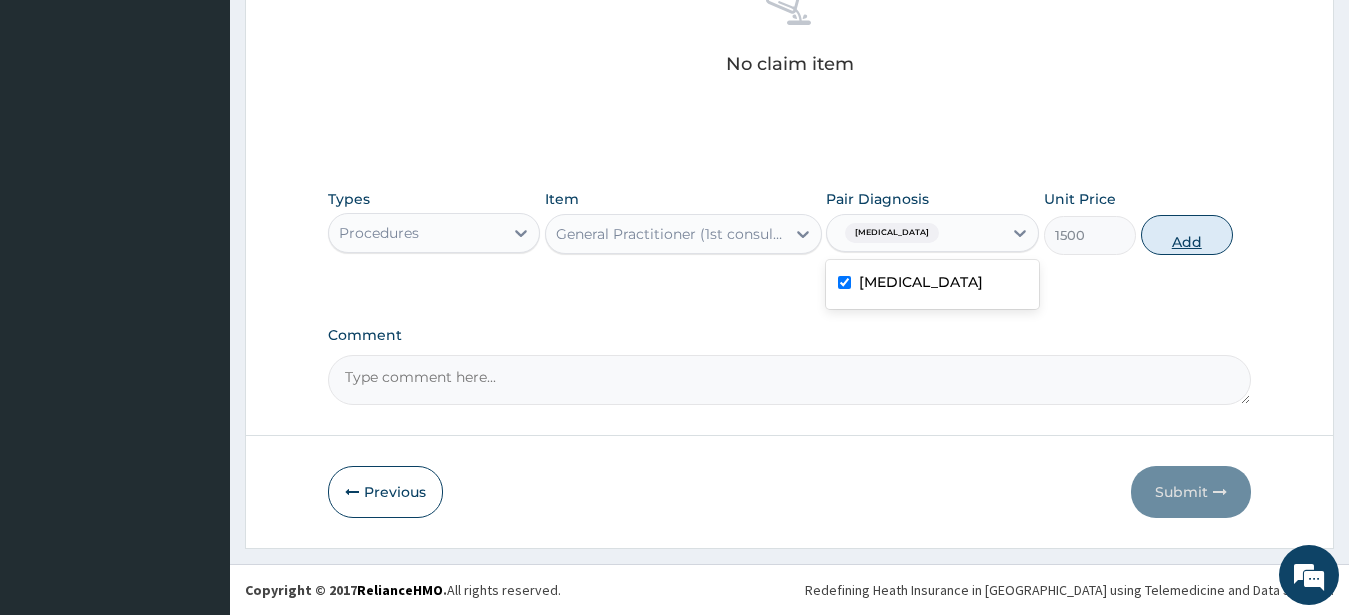 drag, startPoint x: 1013, startPoint y: 225, endPoint x: 1231, endPoint y: 237, distance: 218.33003 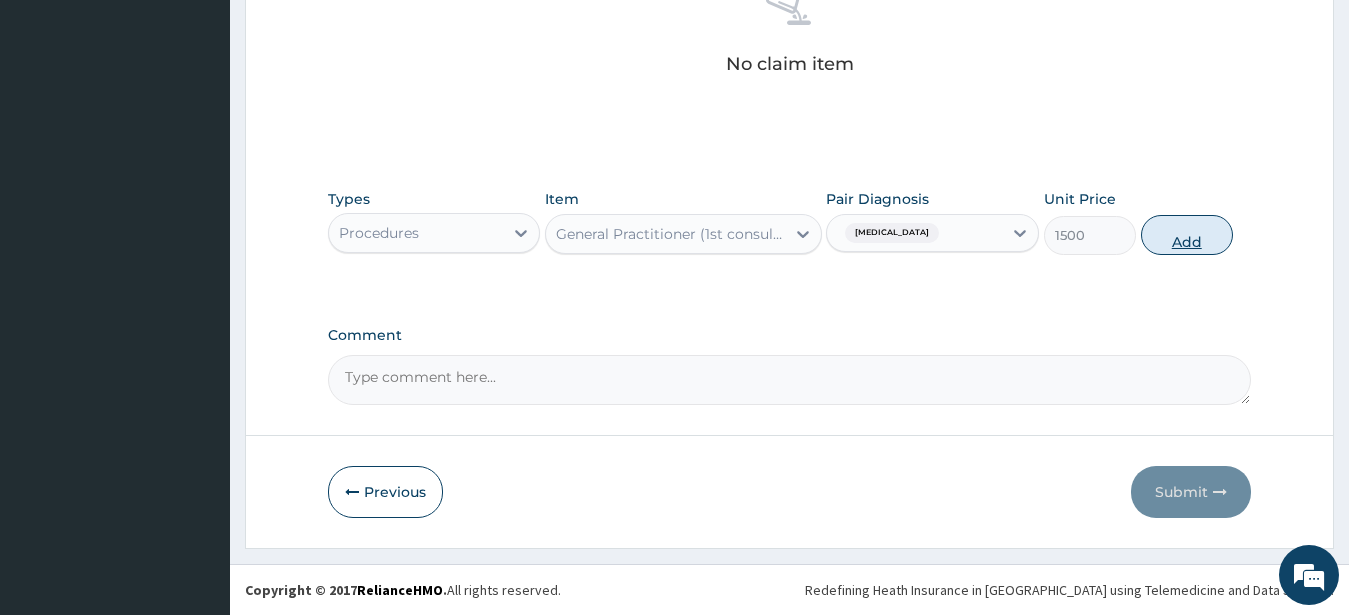 click on "Add" at bounding box center (1187, 235) 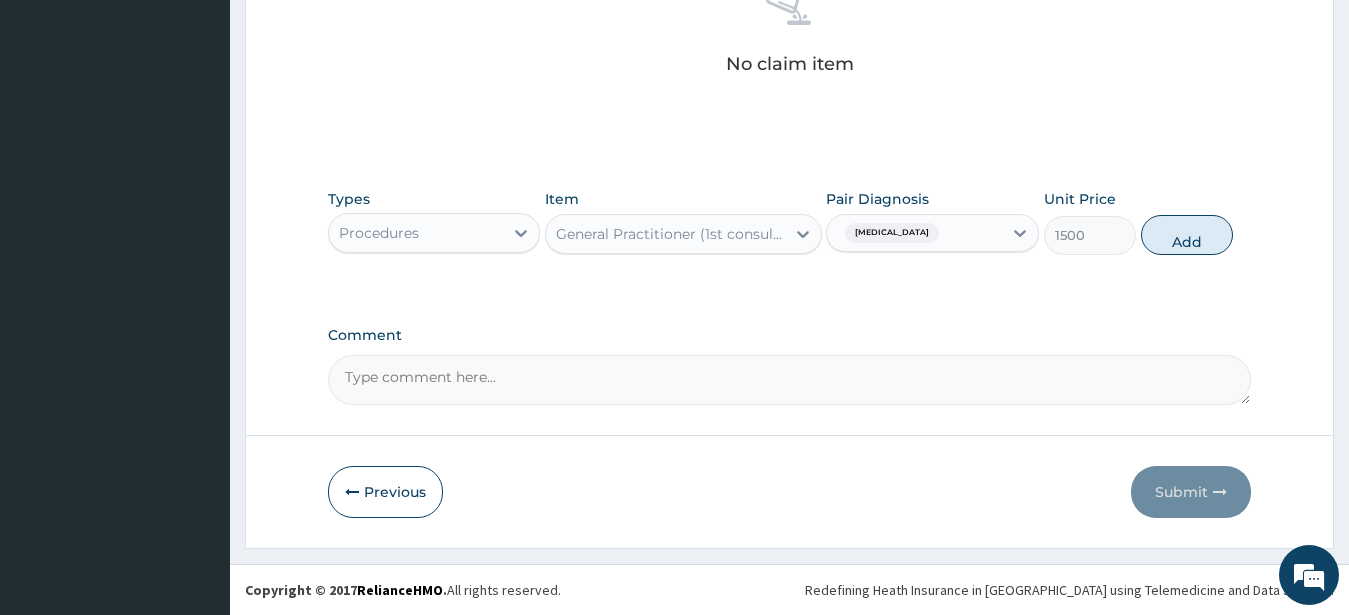 scroll, scrollTop: 533, scrollLeft: 0, axis: vertical 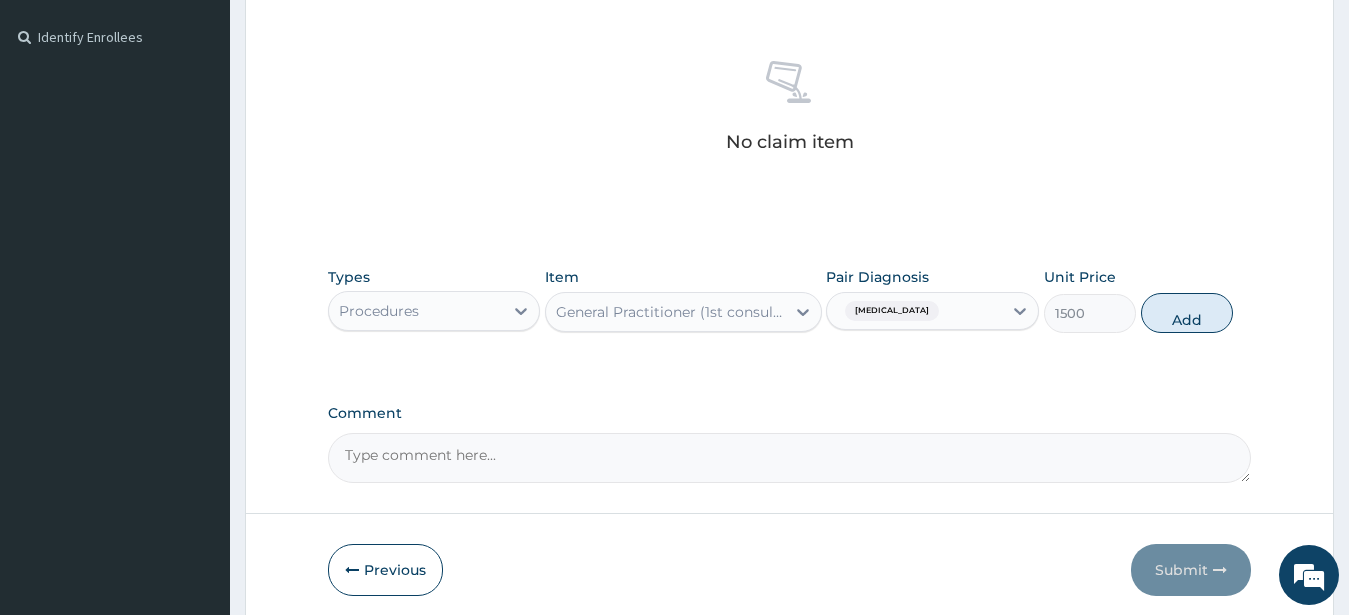 type on "0" 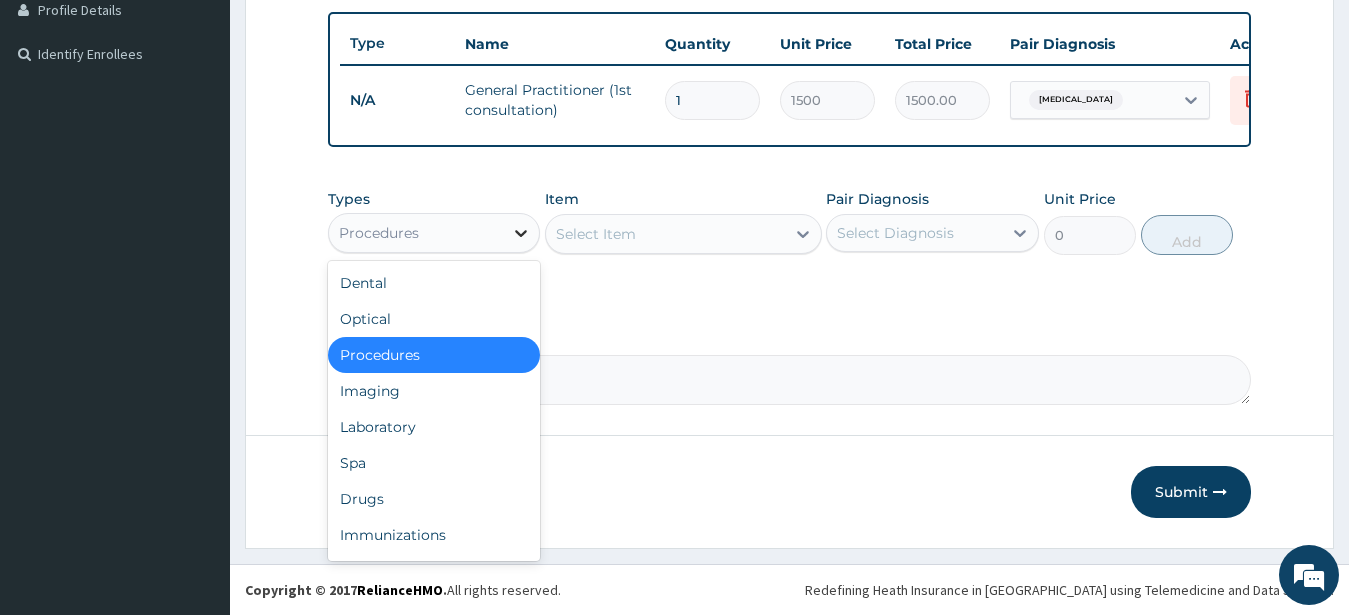 click at bounding box center [521, 233] 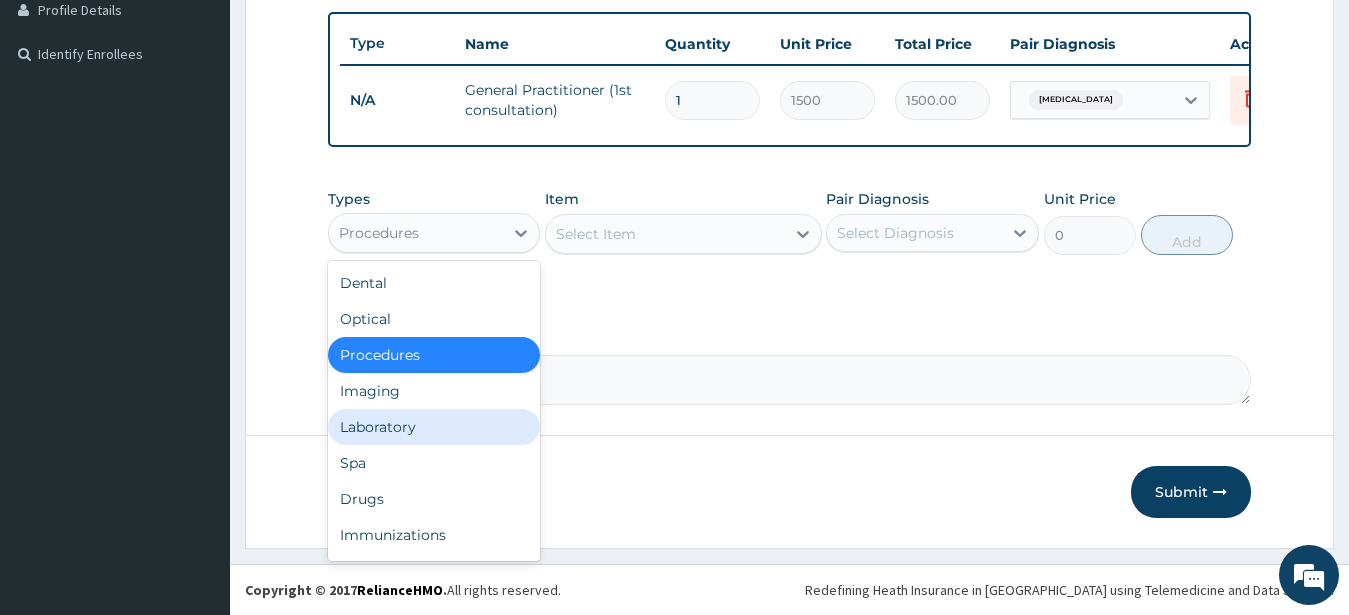 click on "Laboratory" at bounding box center [434, 427] 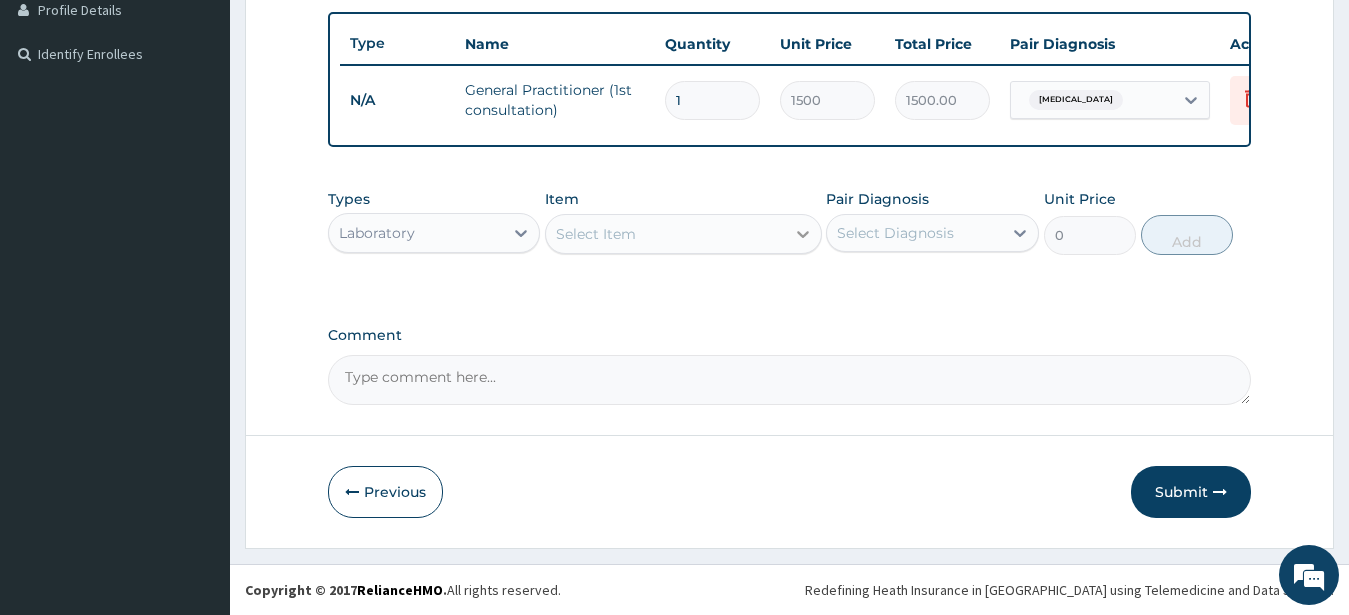 click 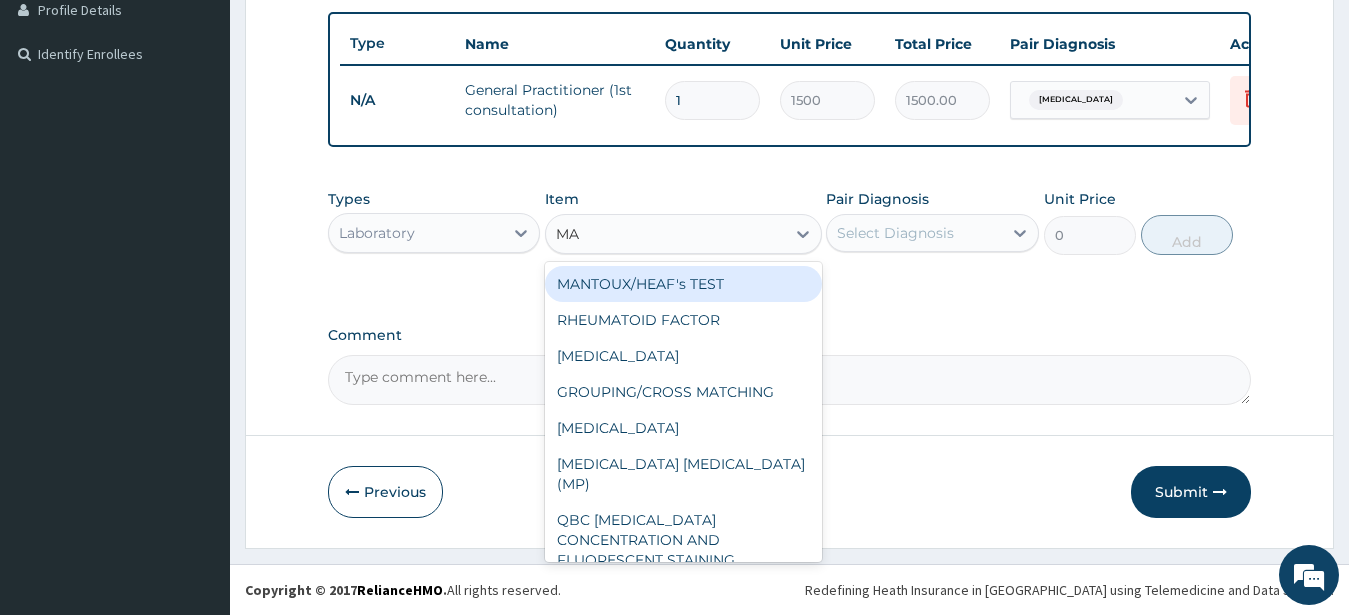 type on "MAL" 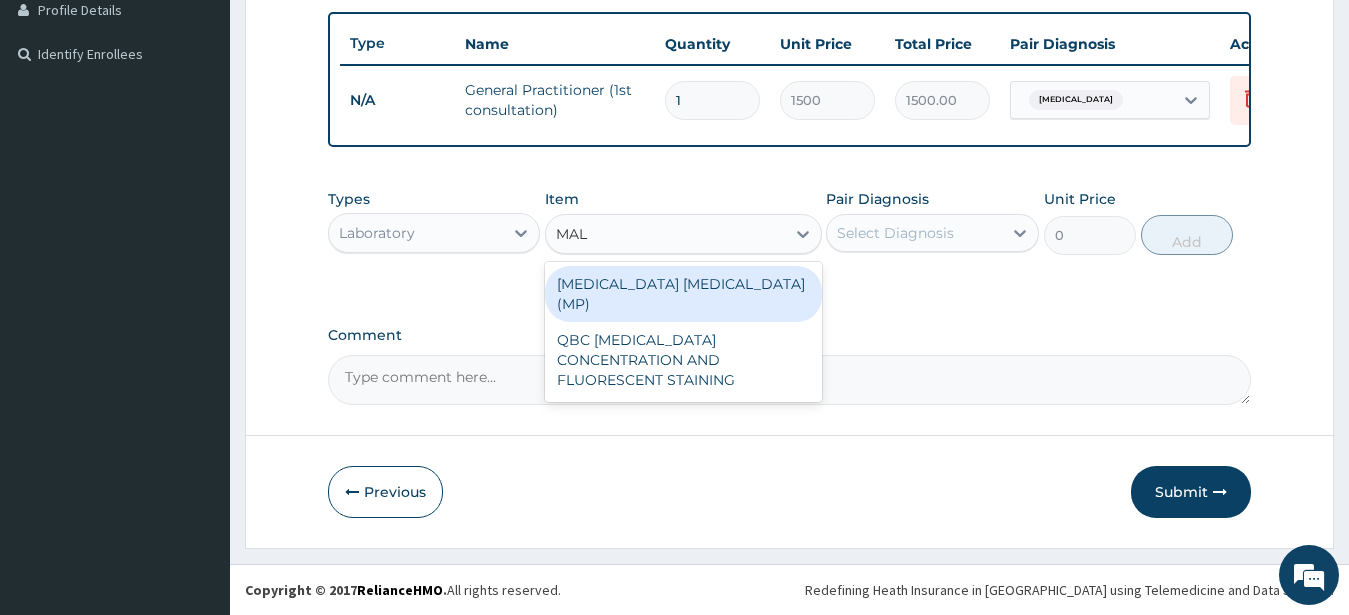 click on "MALARIA PARASITE (MP)" at bounding box center [683, 294] 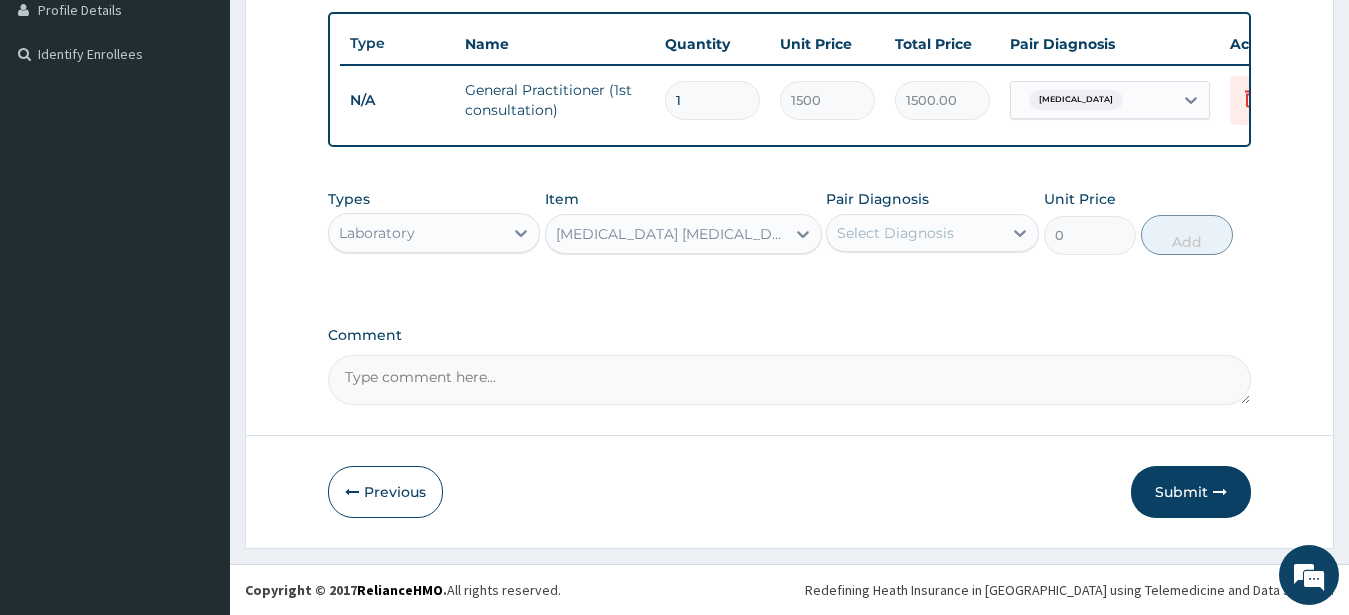 type 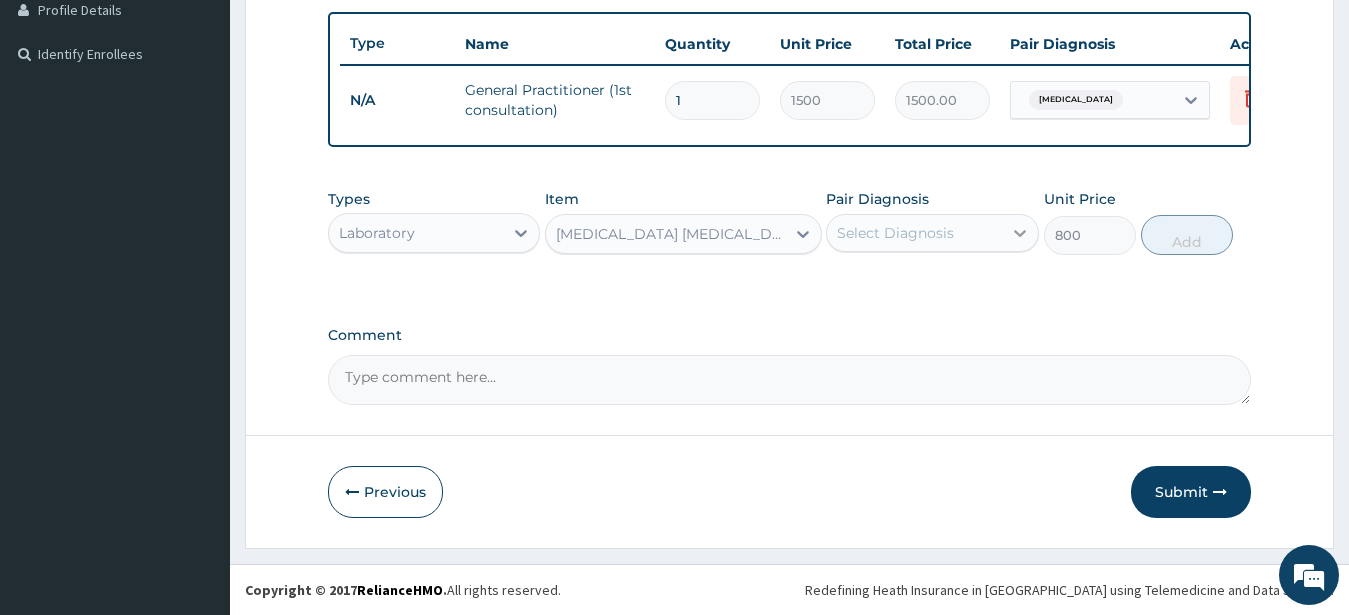 click 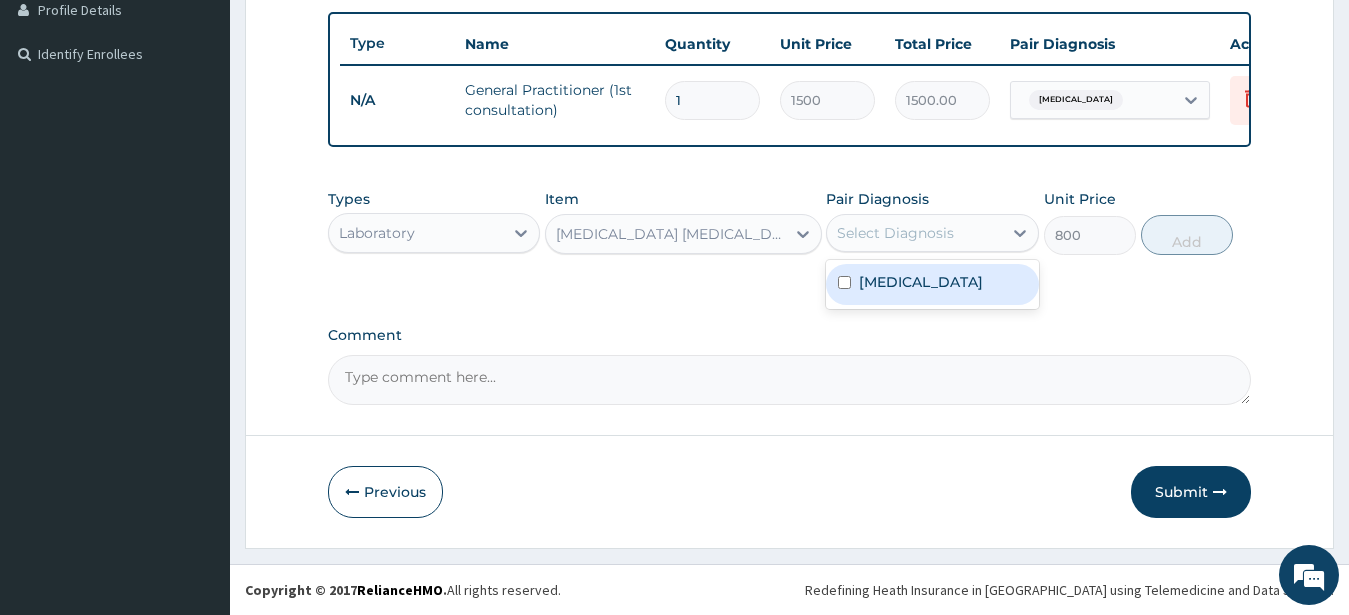 click on "Malaria" at bounding box center [921, 282] 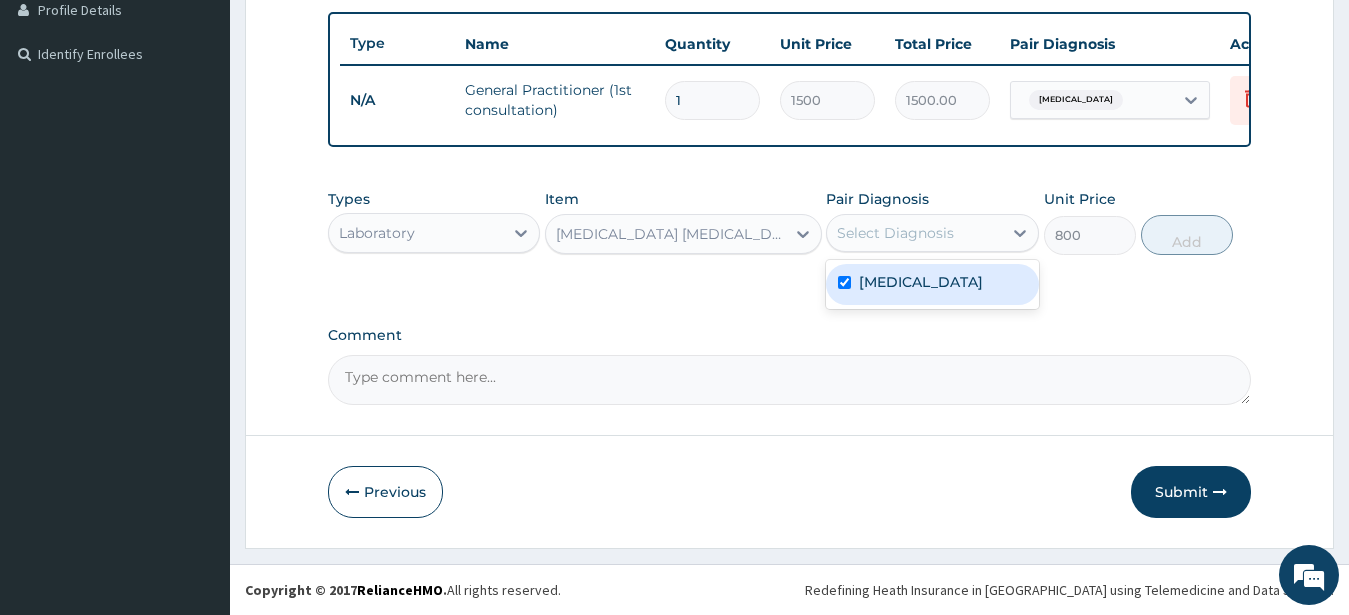 checkbox on "true" 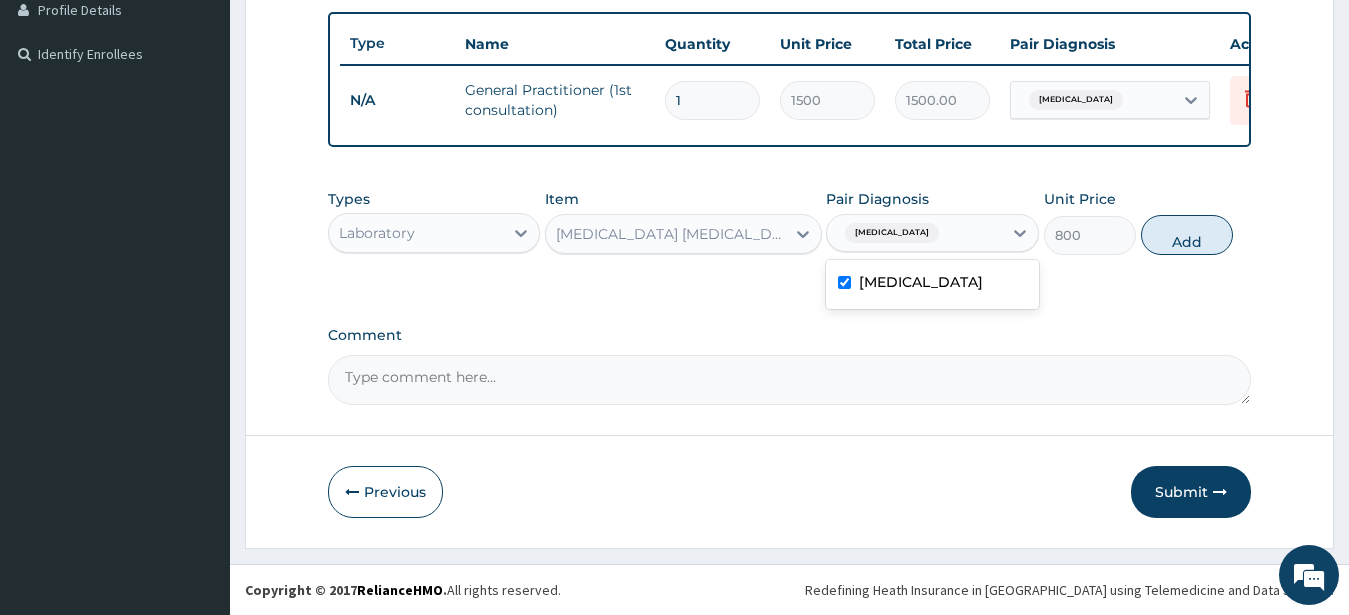 click on "Malaria" at bounding box center (914, 233) 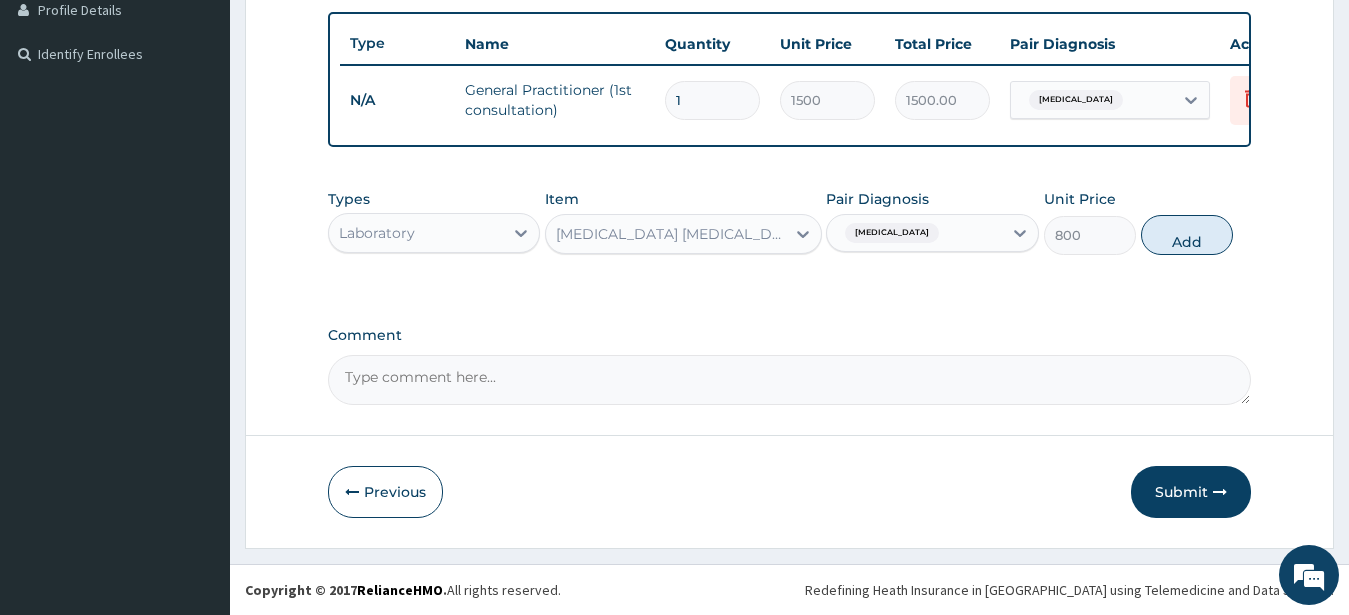 click on "Add" at bounding box center [1187, 235] 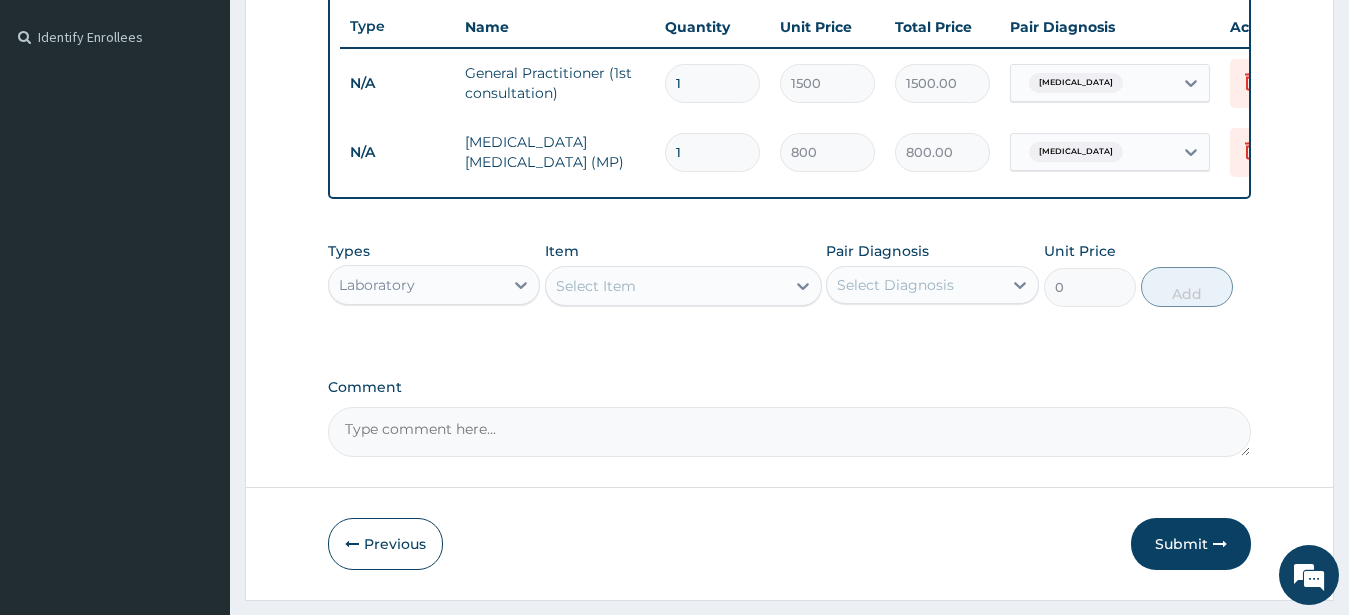 click on "Select Item" at bounding box center [683, 286] 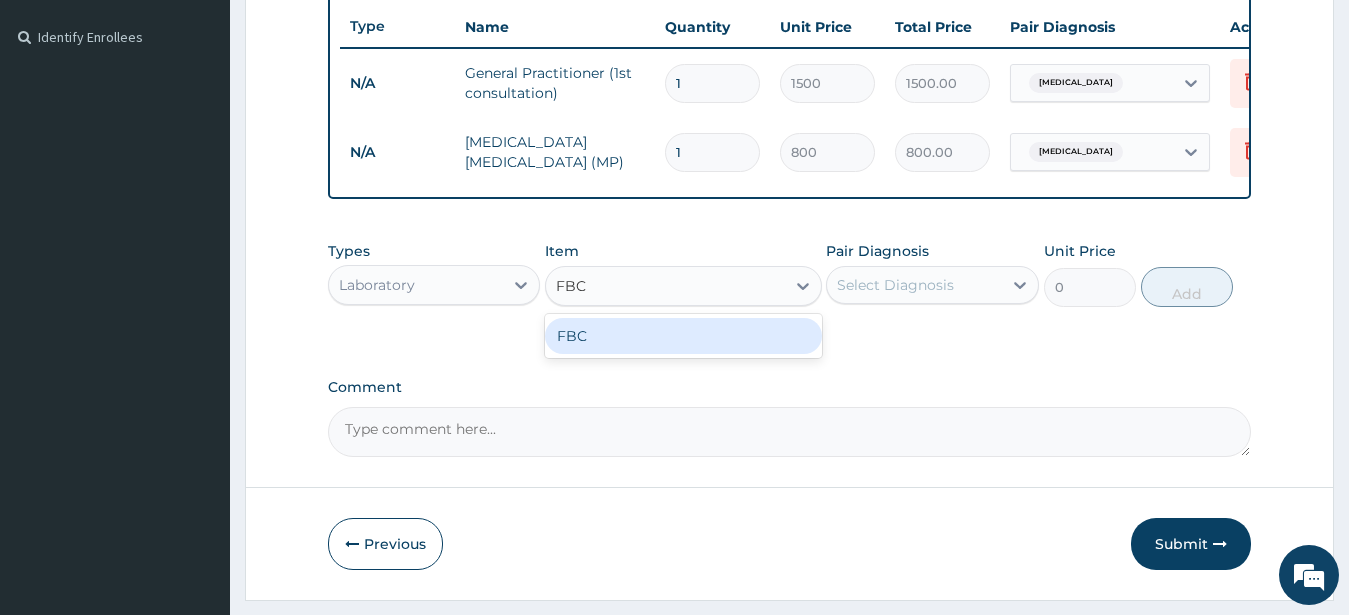 type on "FBC" 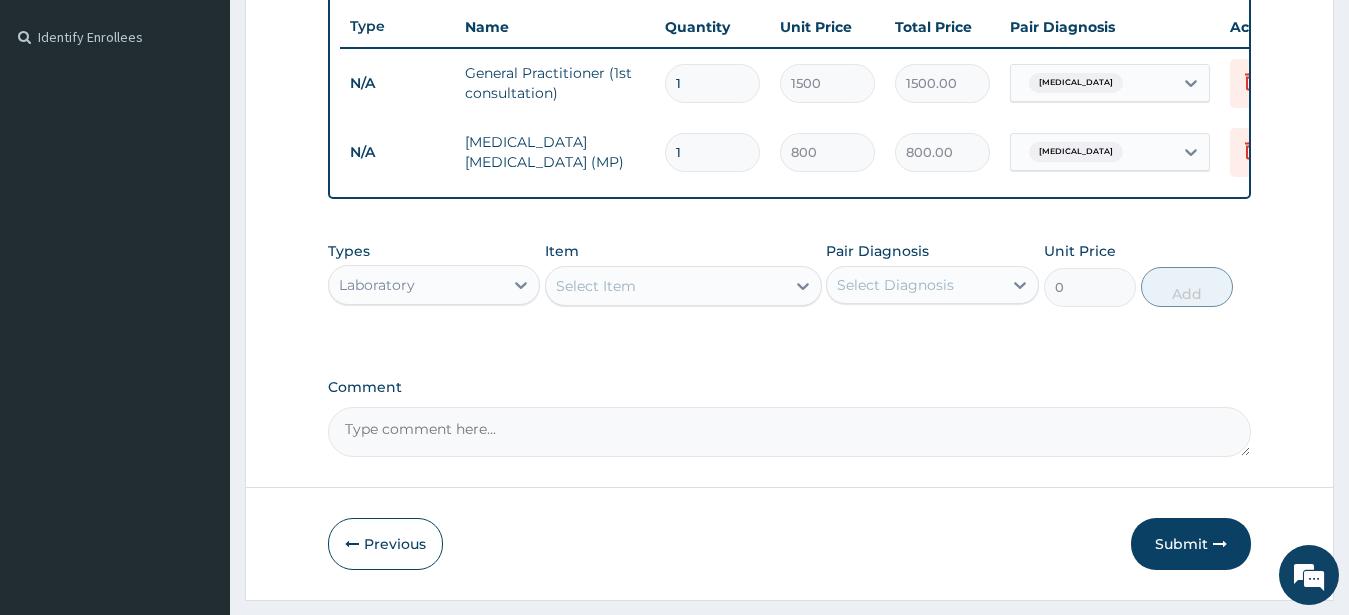 drag, startPoint x: 731, startPoint y: 324, endPoint x: 732, endPoint y: 350, distance: 26.019224 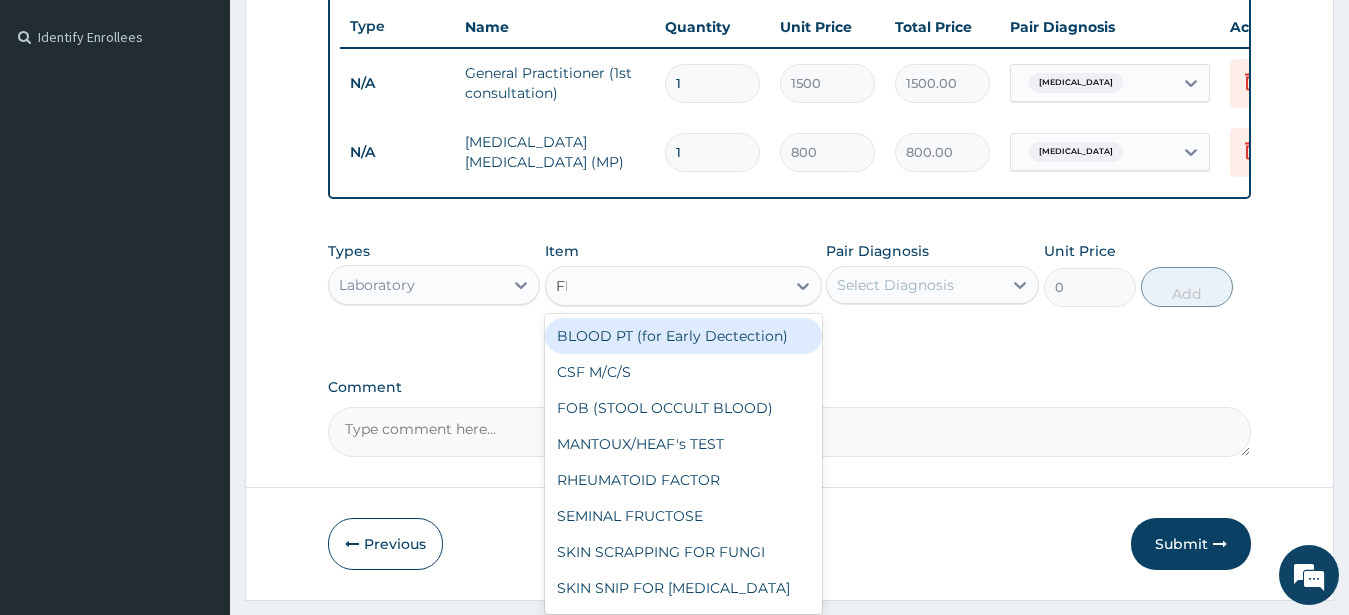 type on "FBC" 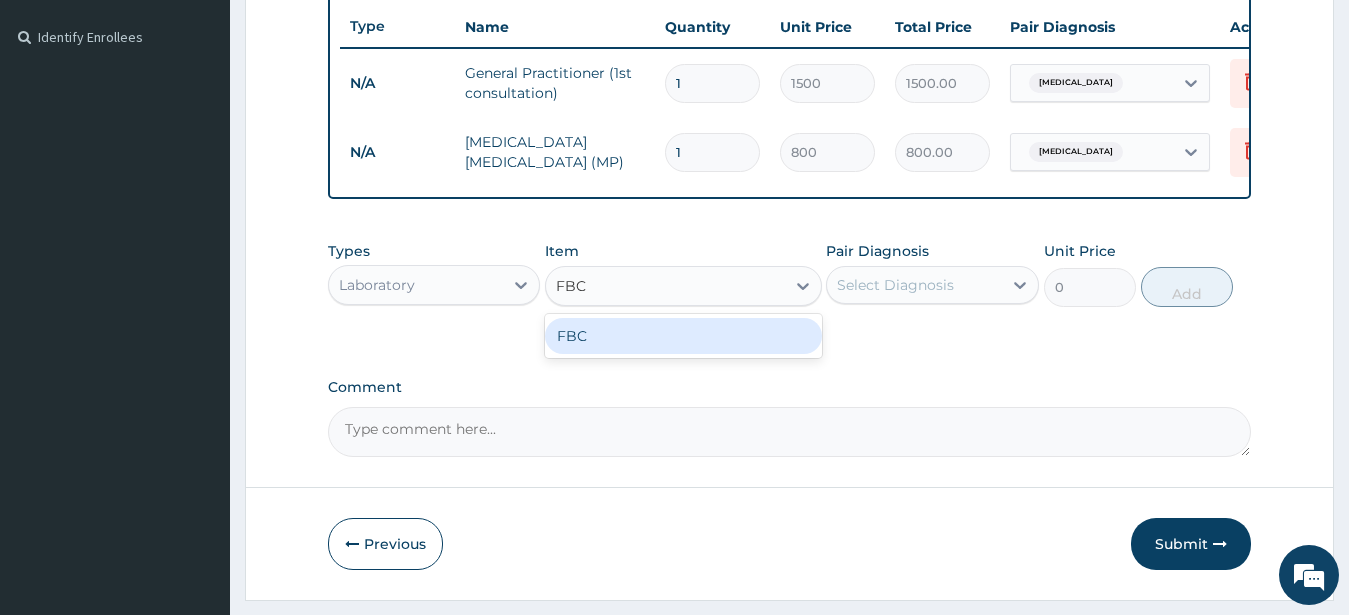 click on "FBC" at bounding box center (683, 336) 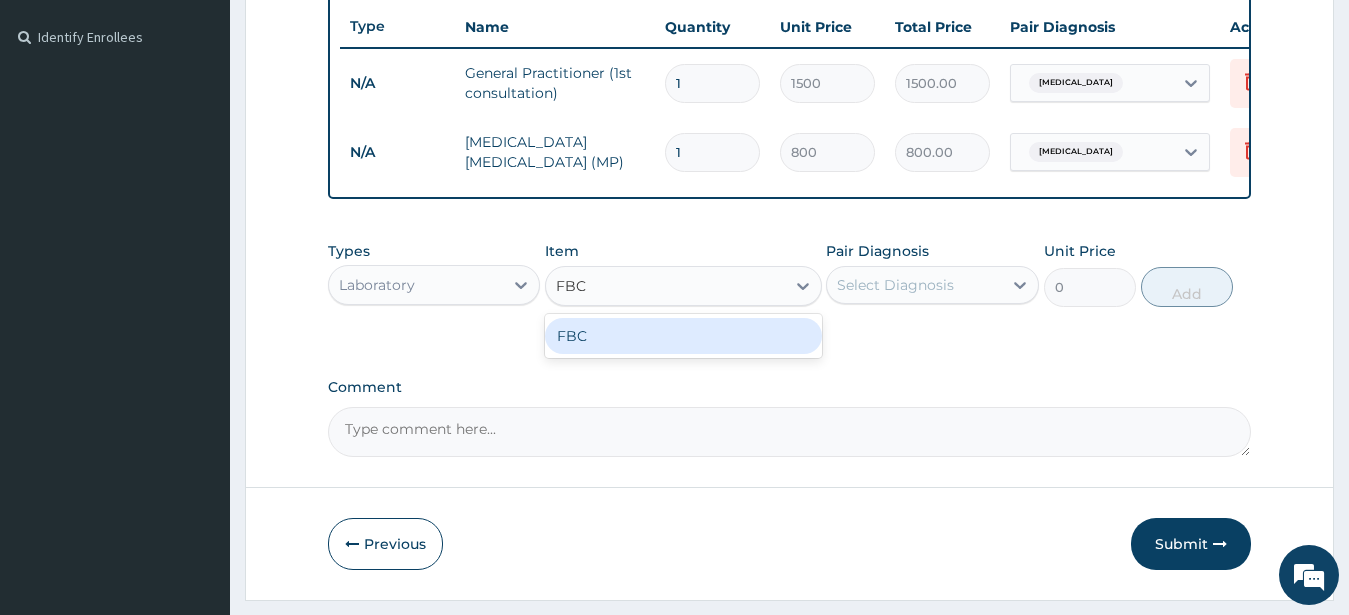type 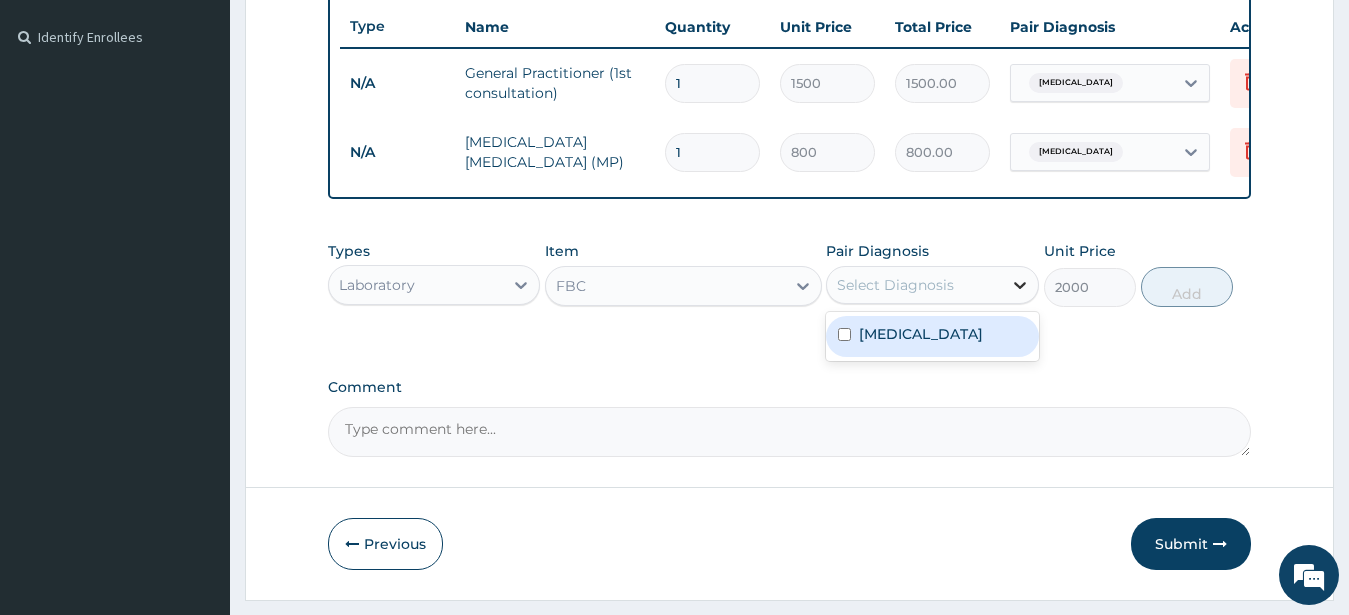 click 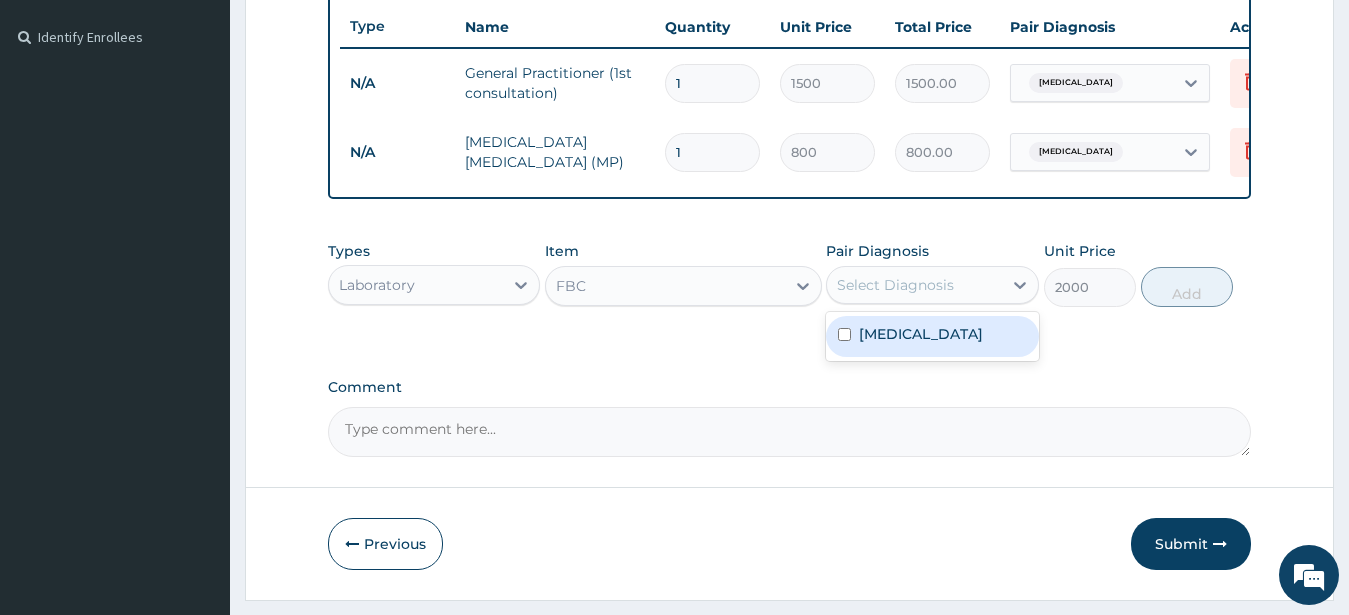 click on "Malaria" at bounding box center (932, 336) 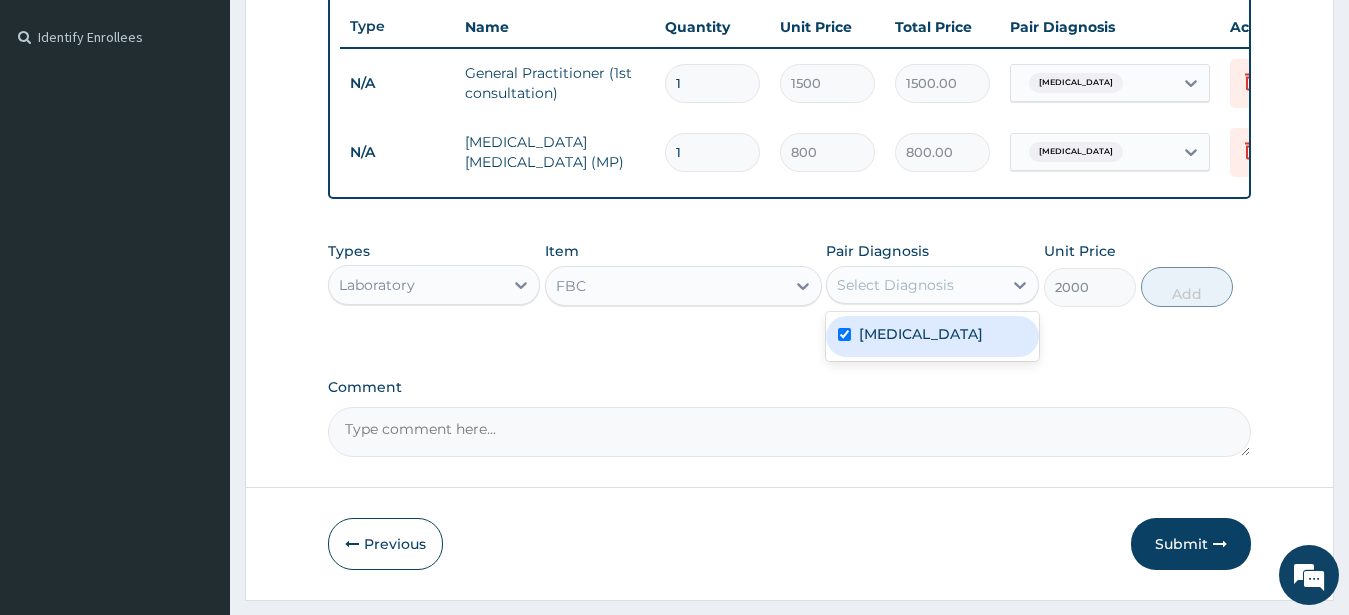checkbox on "true" 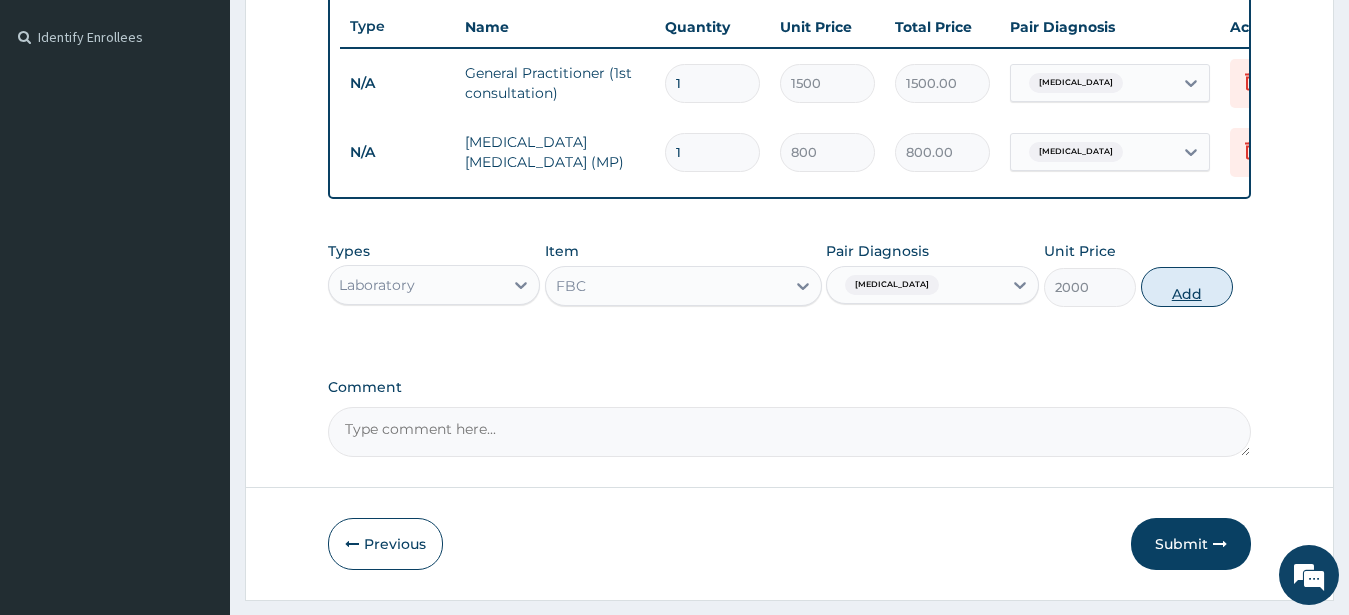 drag, startPoint x: 1010, startPoint y: 297, endPoint x: 1142, endPoint y: 302, distance: 132.09467 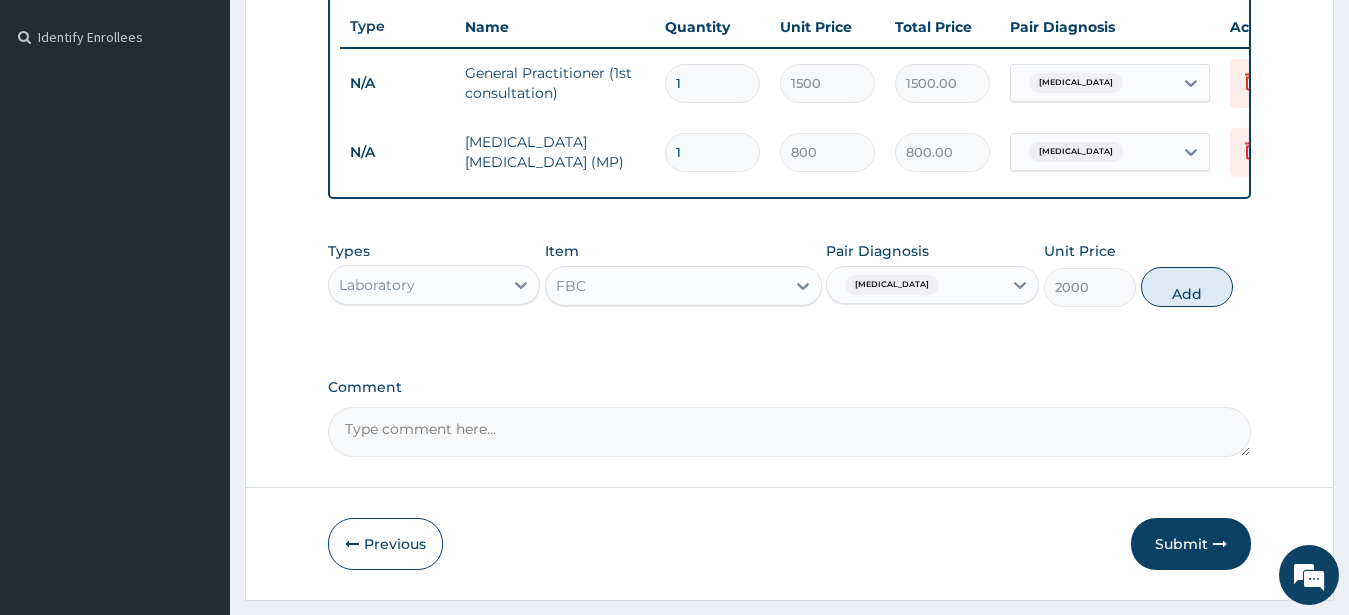type on "0" 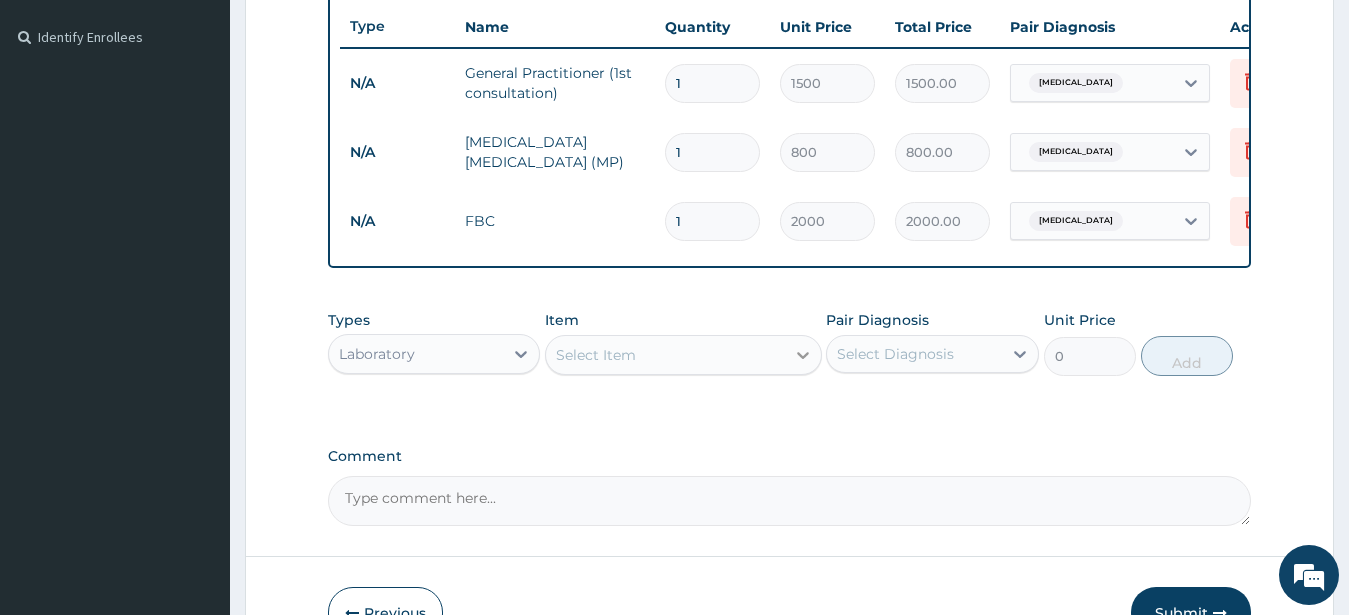 click 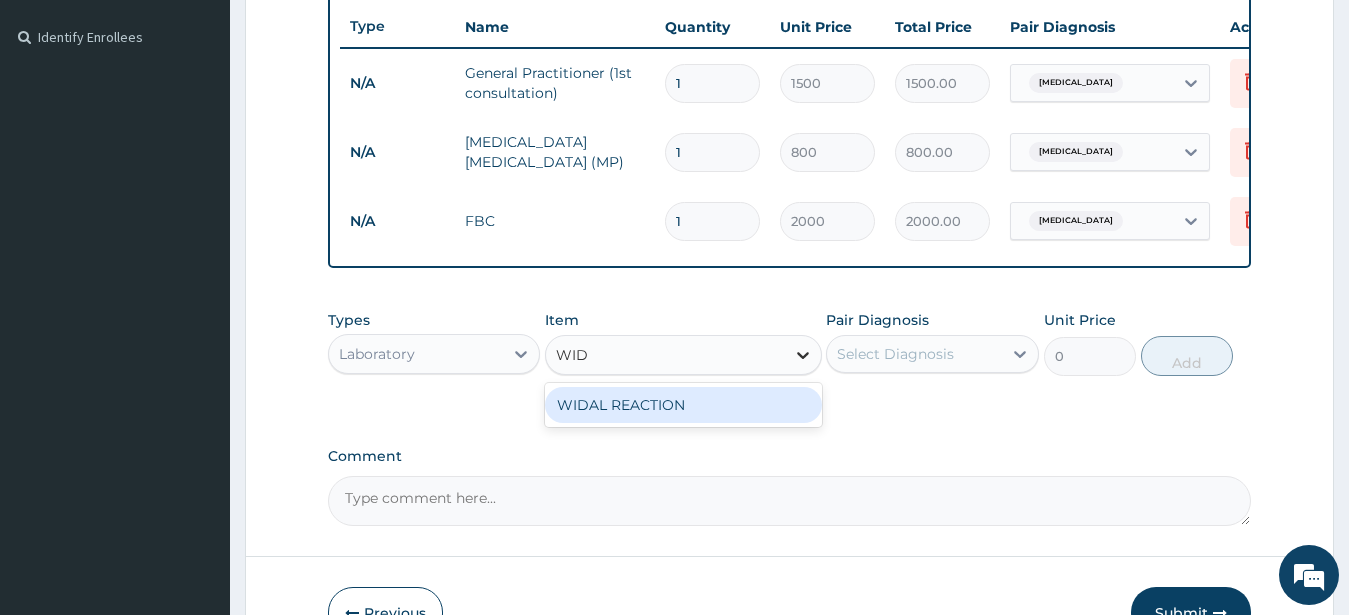 type on "WIDA" 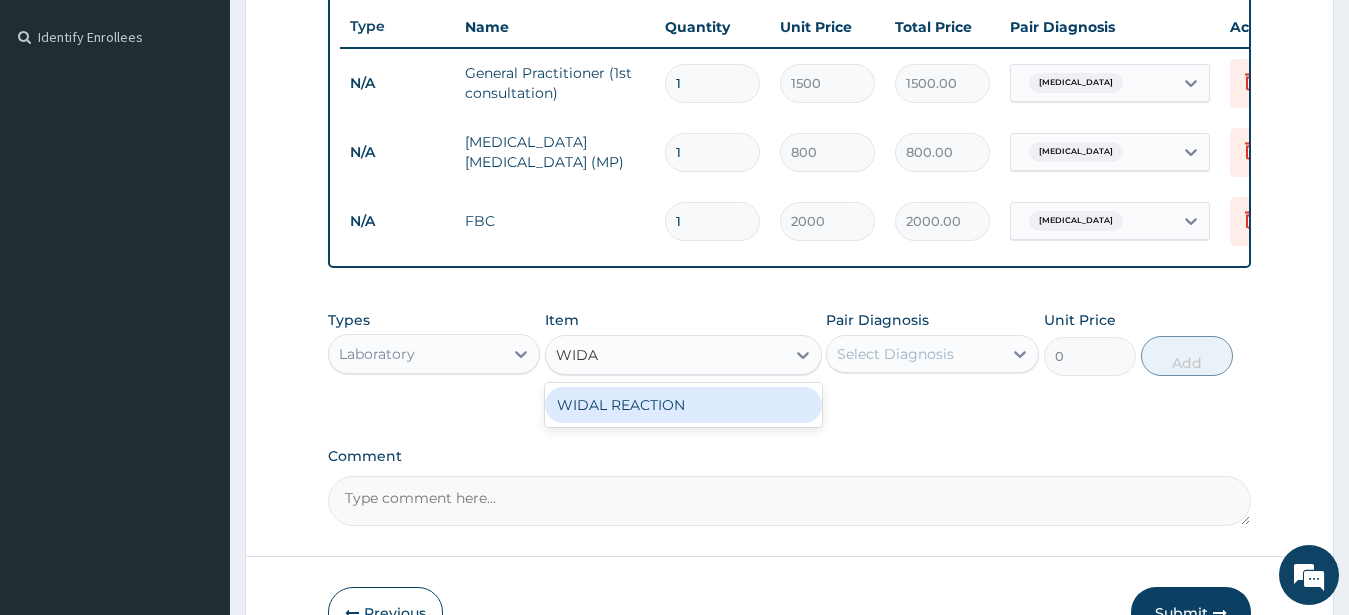 click on "WIDAL REACTION" at bounding box center [683, 405] 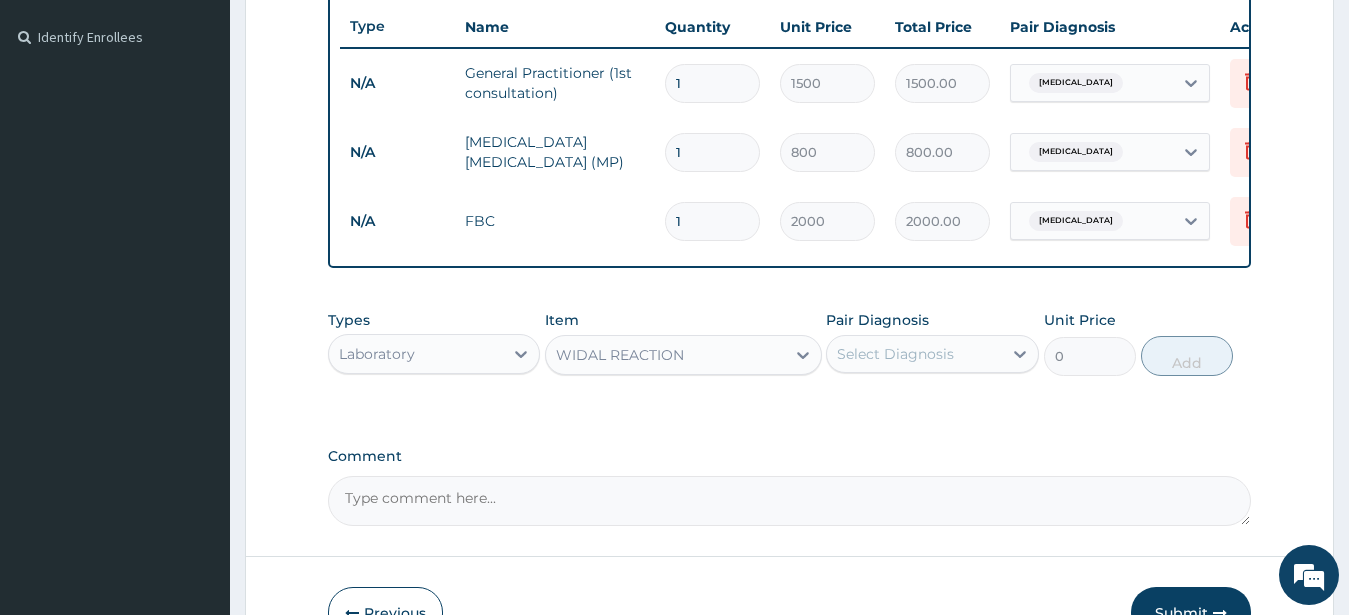 type 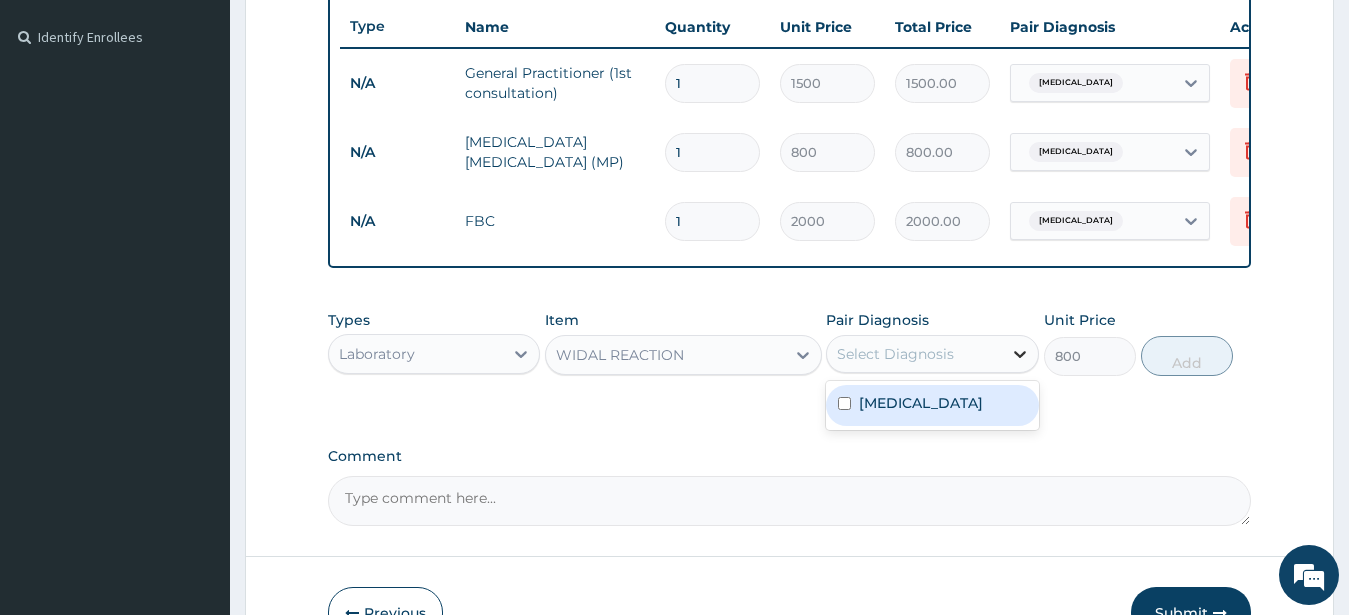 click at bounding box center (1020, 354) 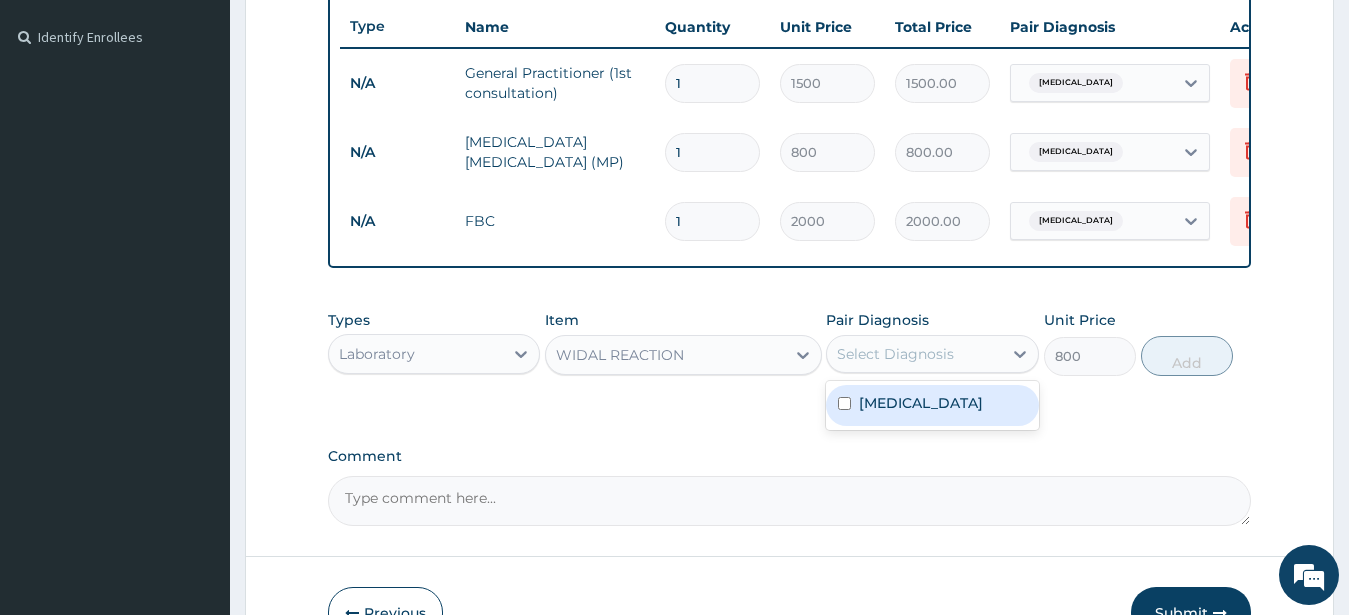 click on "Malaria" at bounding box center (932, 405) 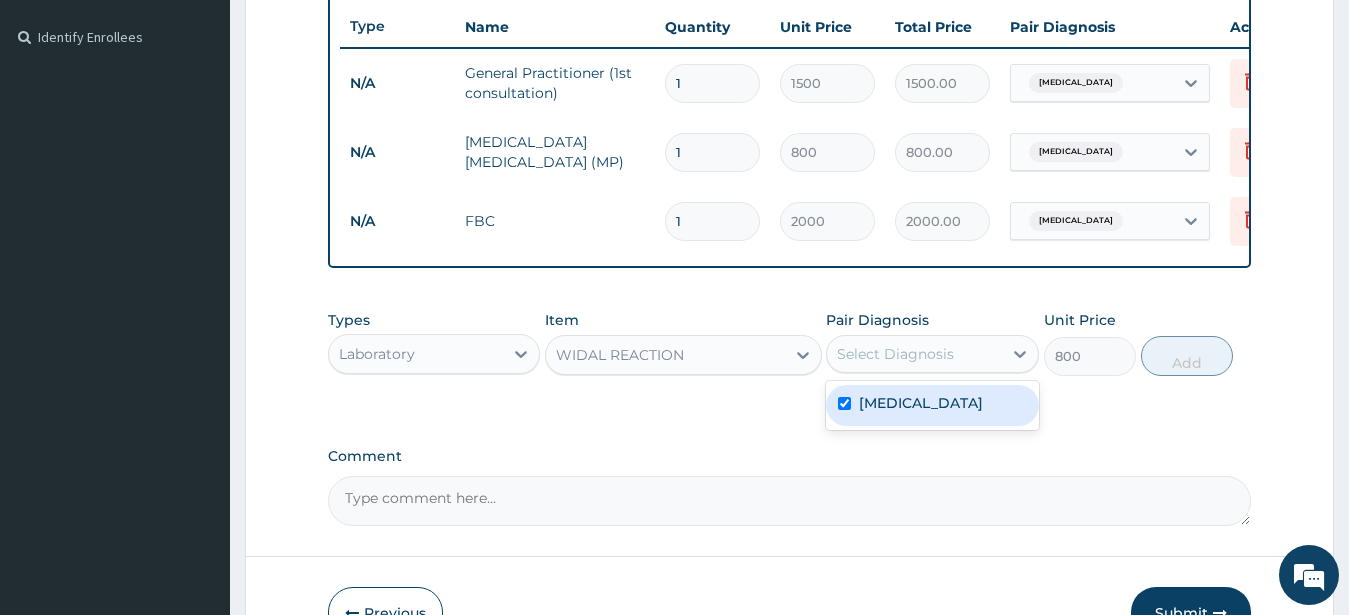 checkbox on "true" 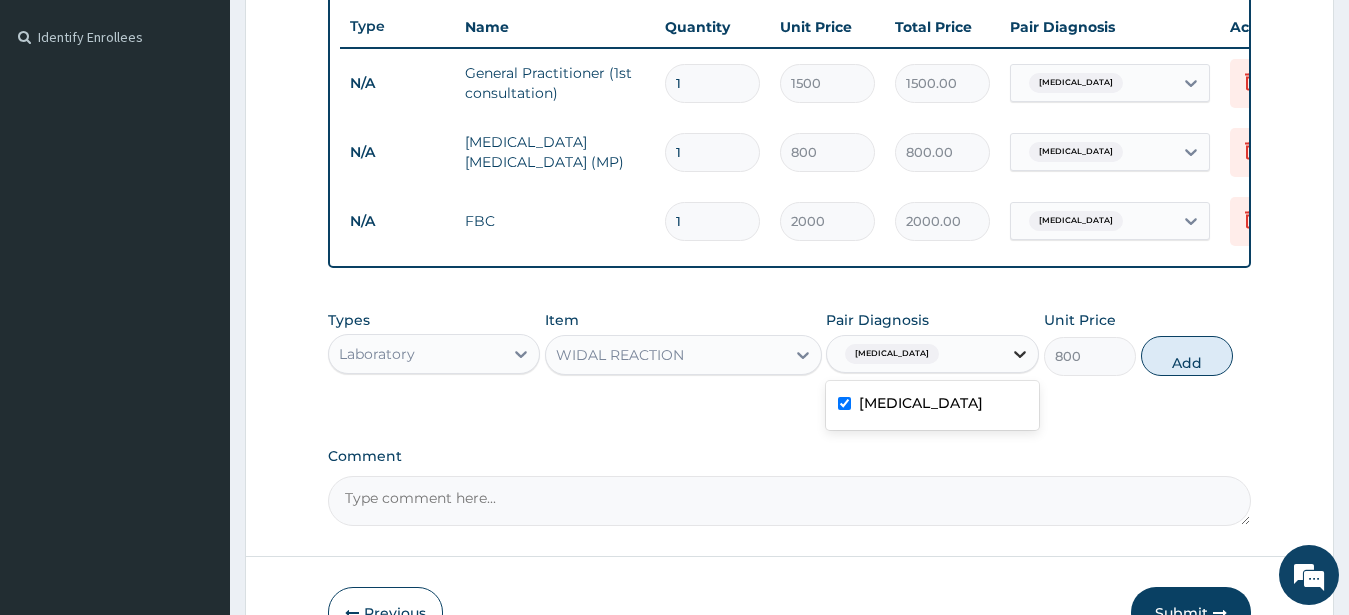 click 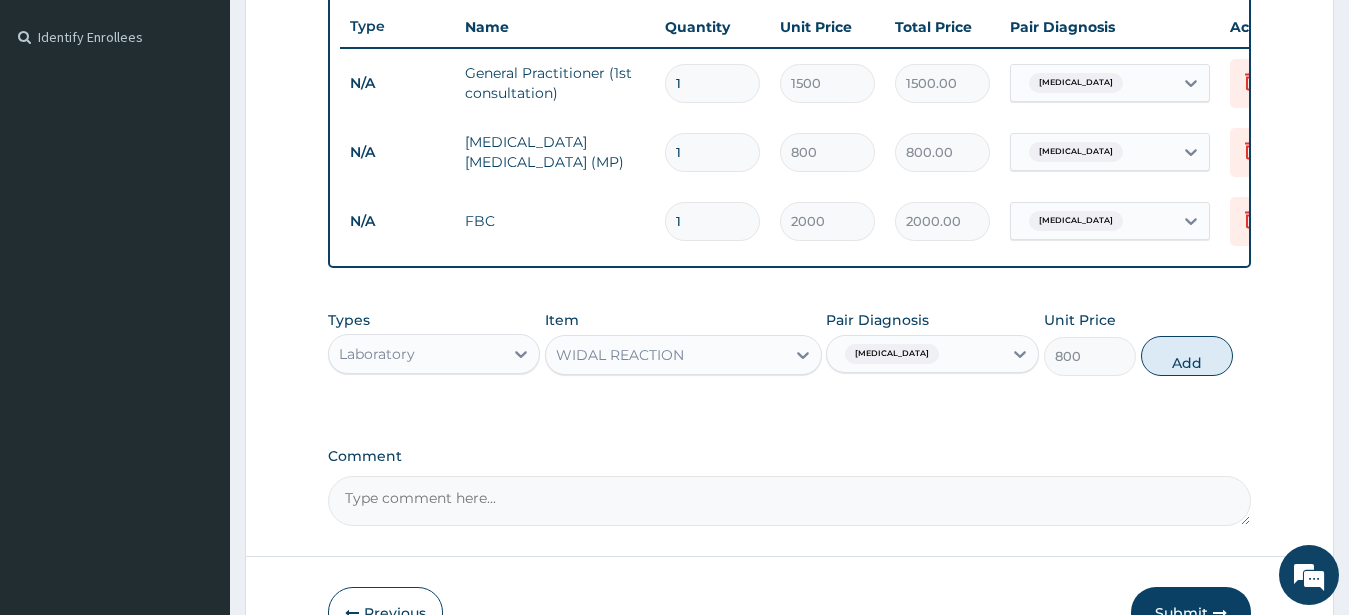 drag, startPoint x: 1185, startPoint y: 385, endPoint x: 1018, endPoint y: 383, distance: 167.01198 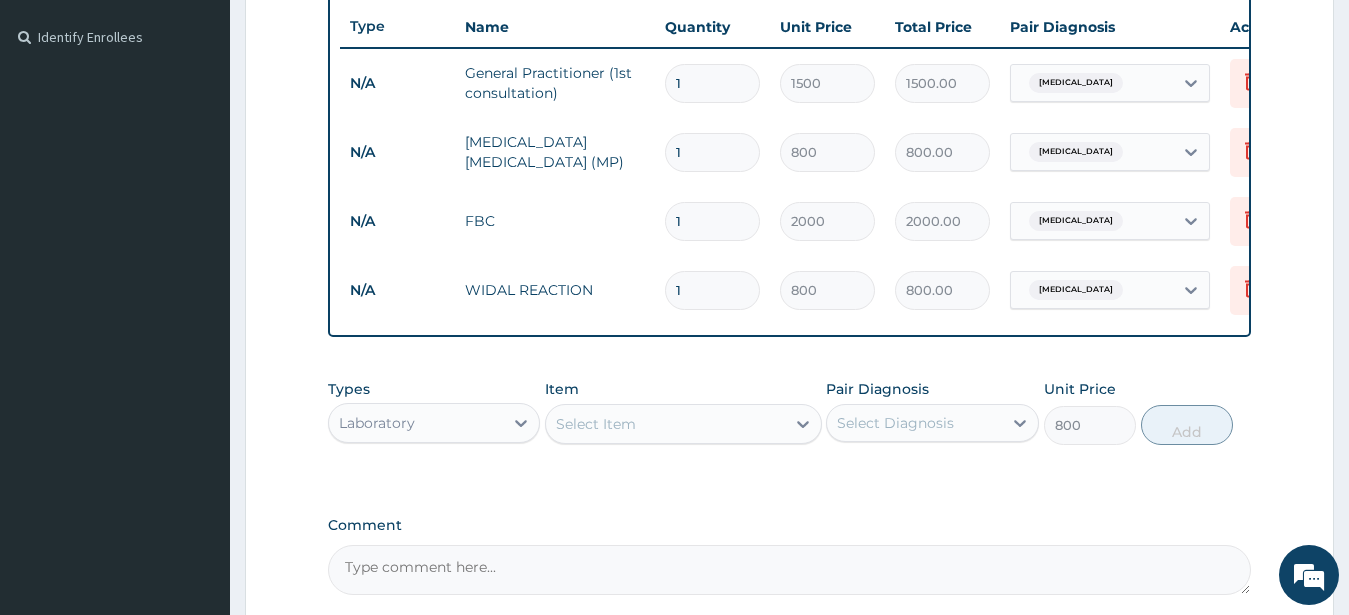 type on "0" 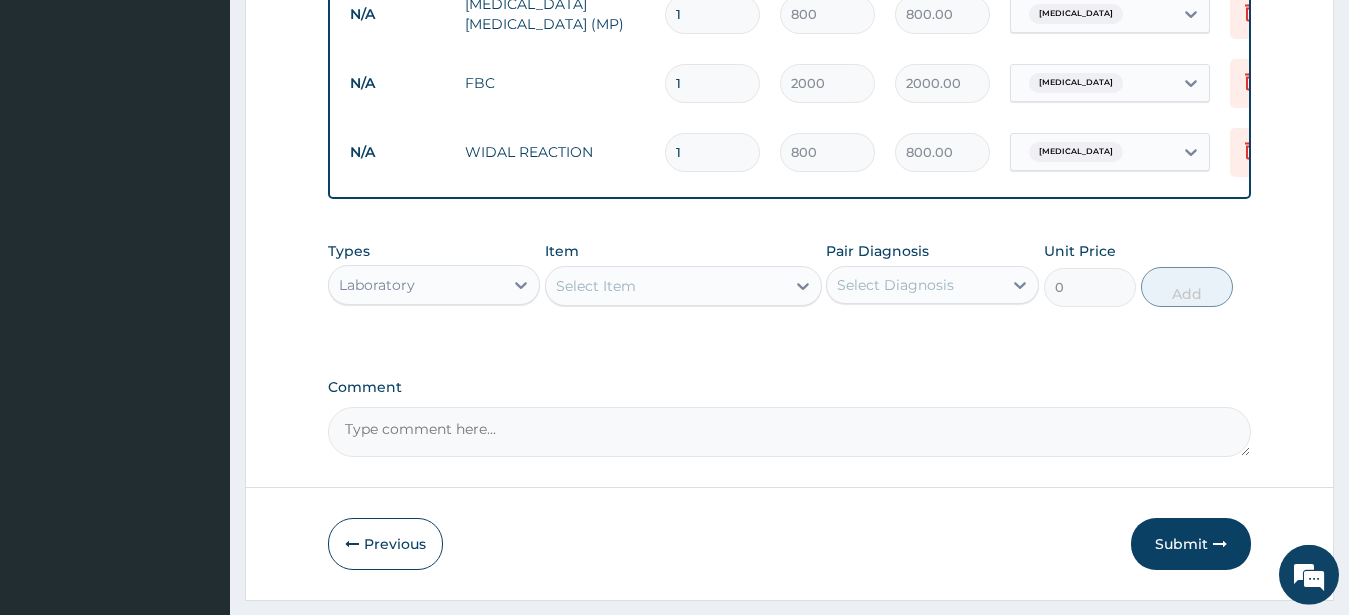 scroll, scrollTop: 740, scrollLeft: 0, axis: vertical 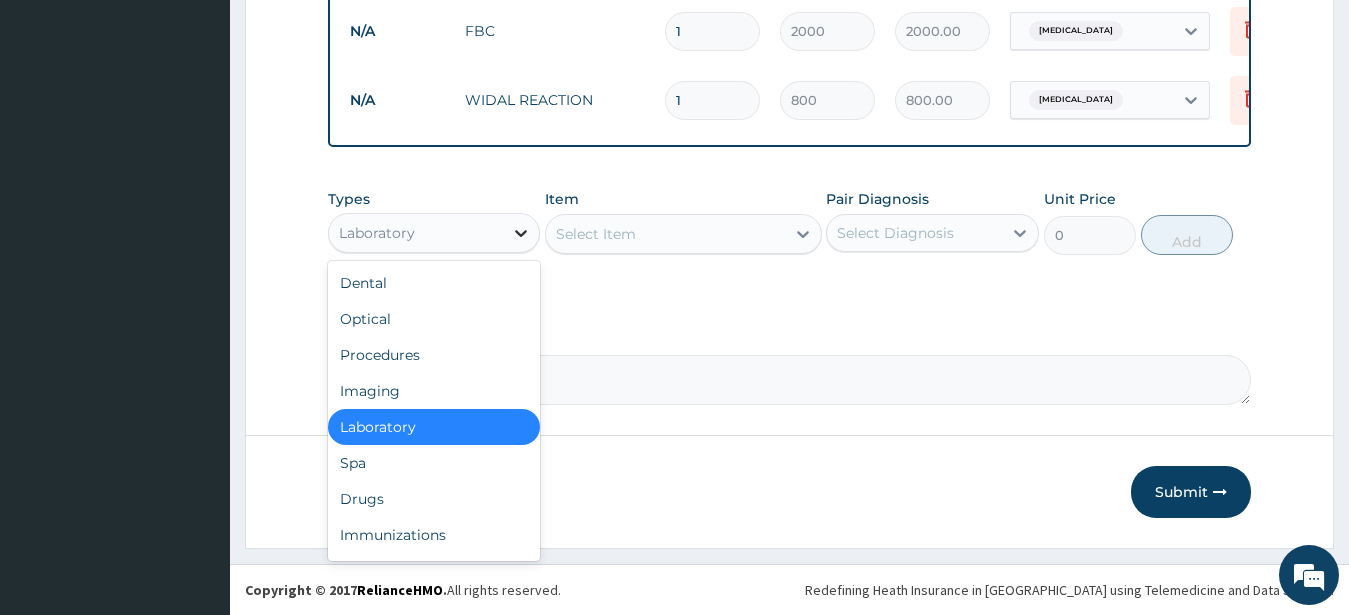 click 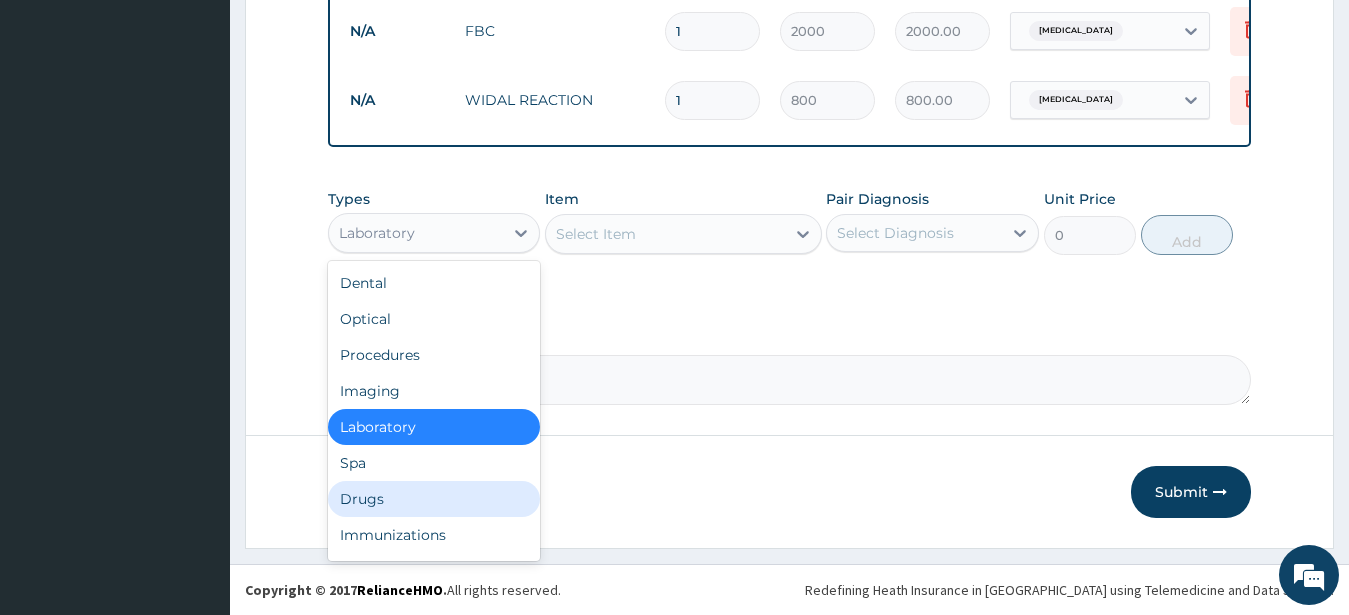 click on "Drugs" at bounding box center [434, 499] 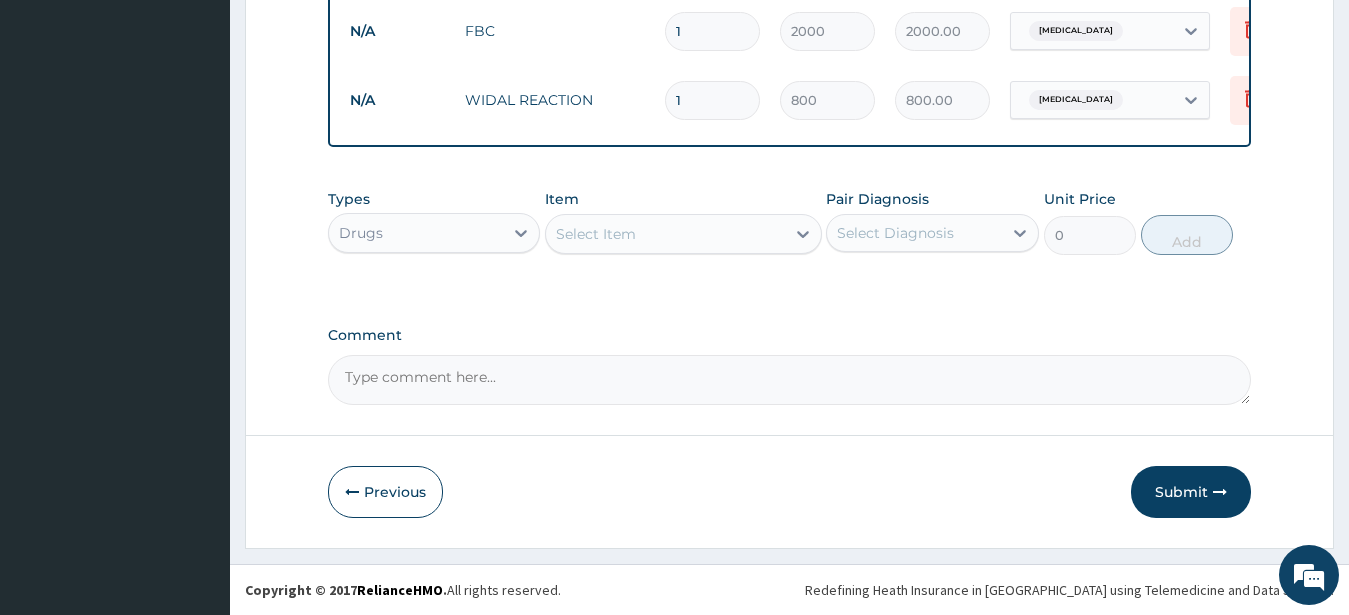 click 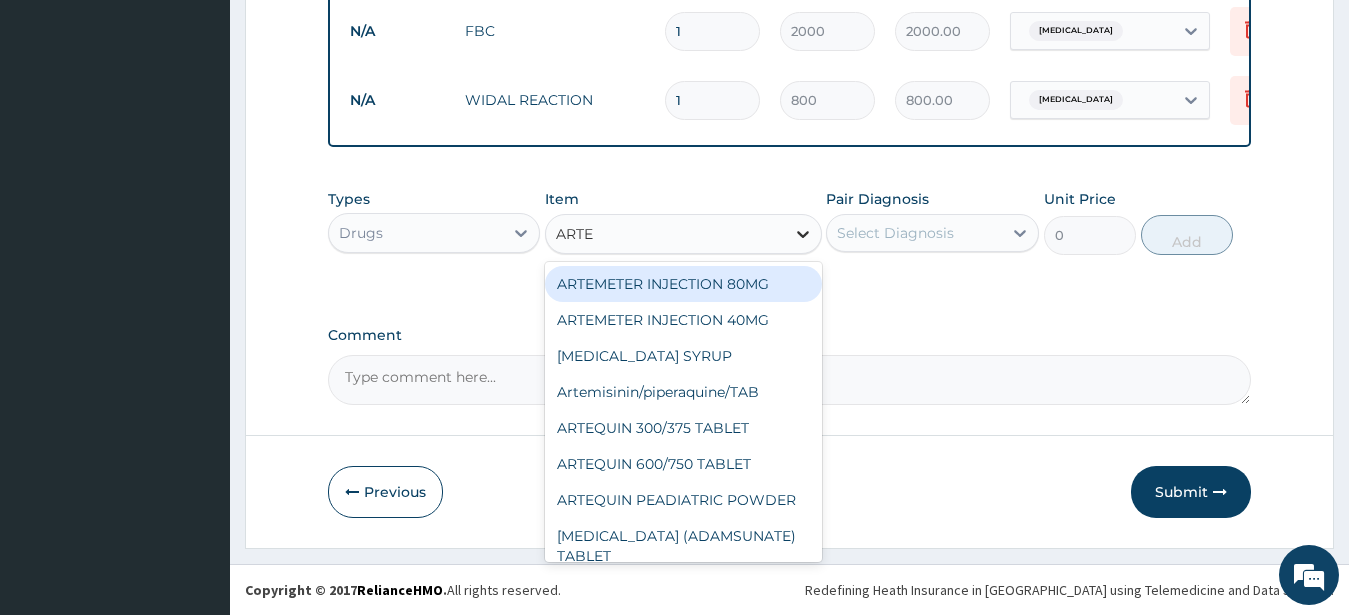 type on "ARTES" 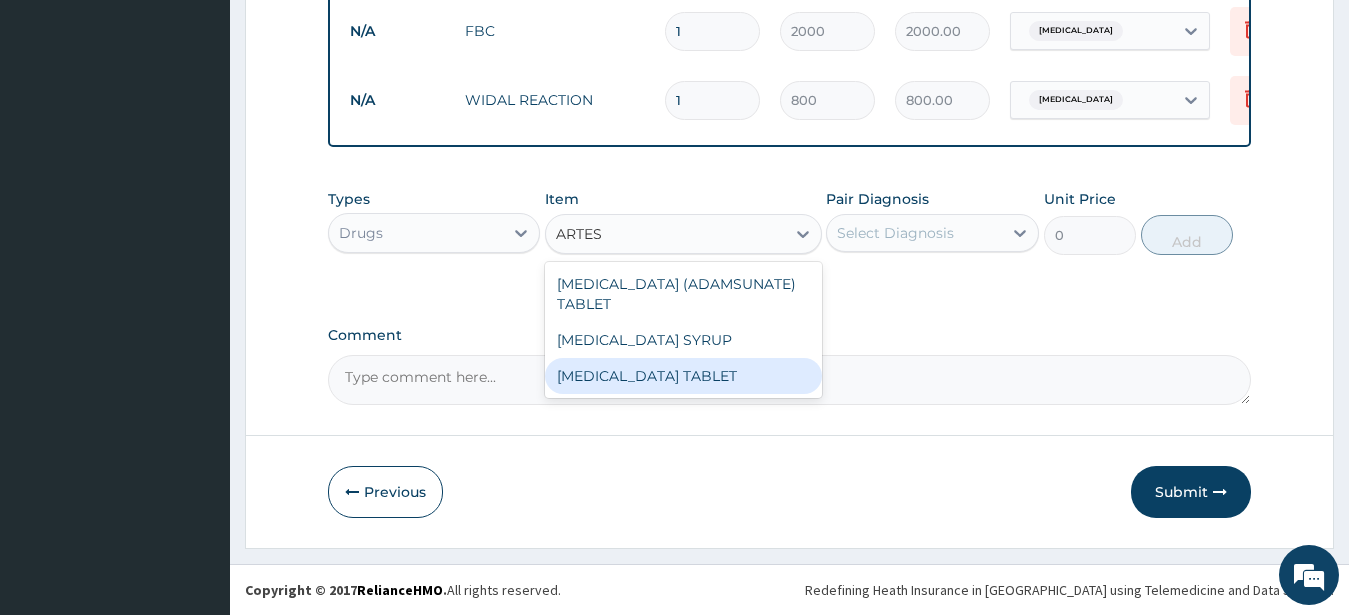 click on "ARTESUNATE TABLET" at bounding box center [683, 376] 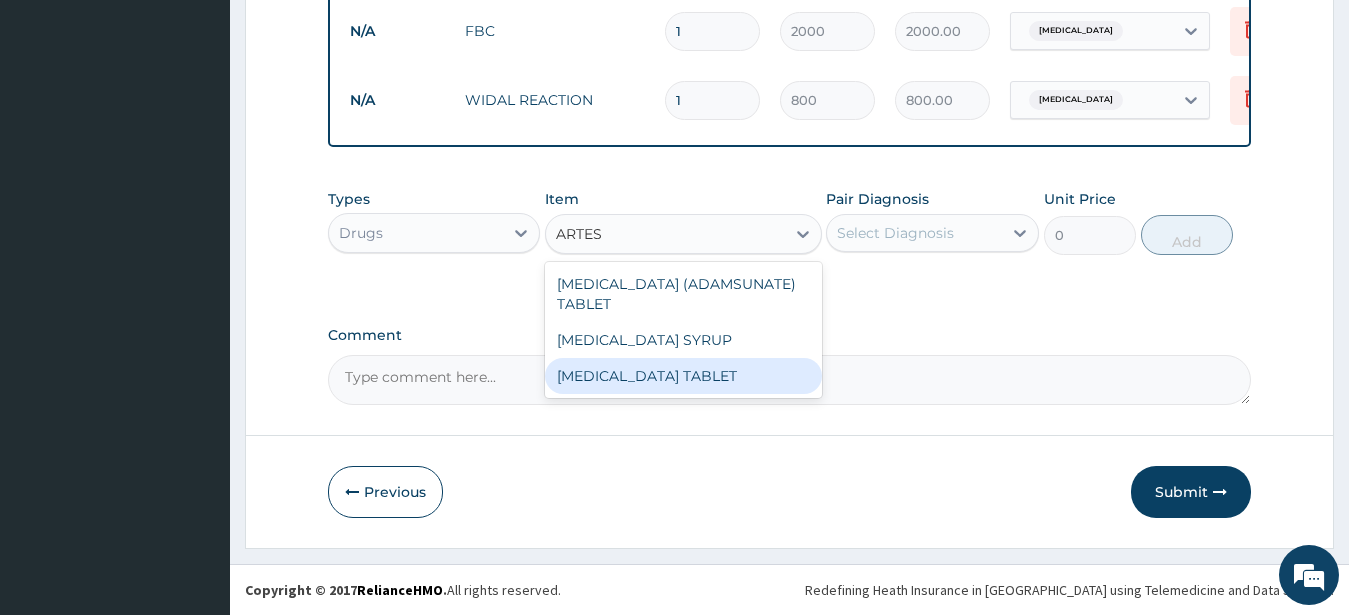 type 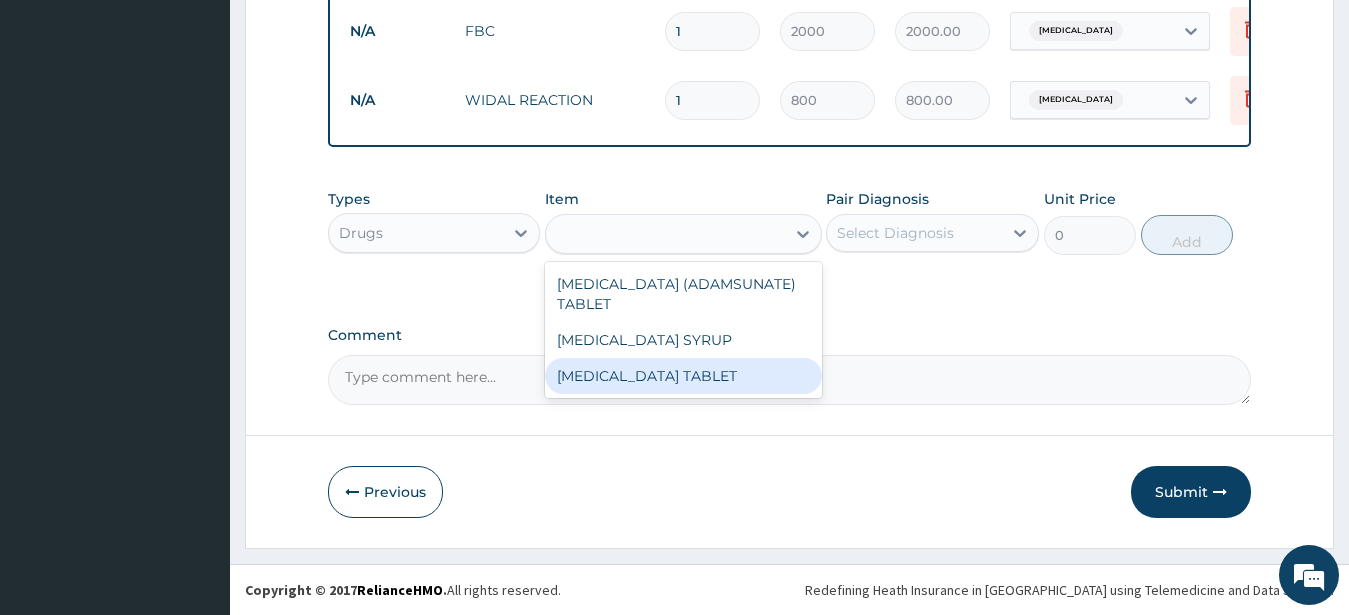 type on "26.25" 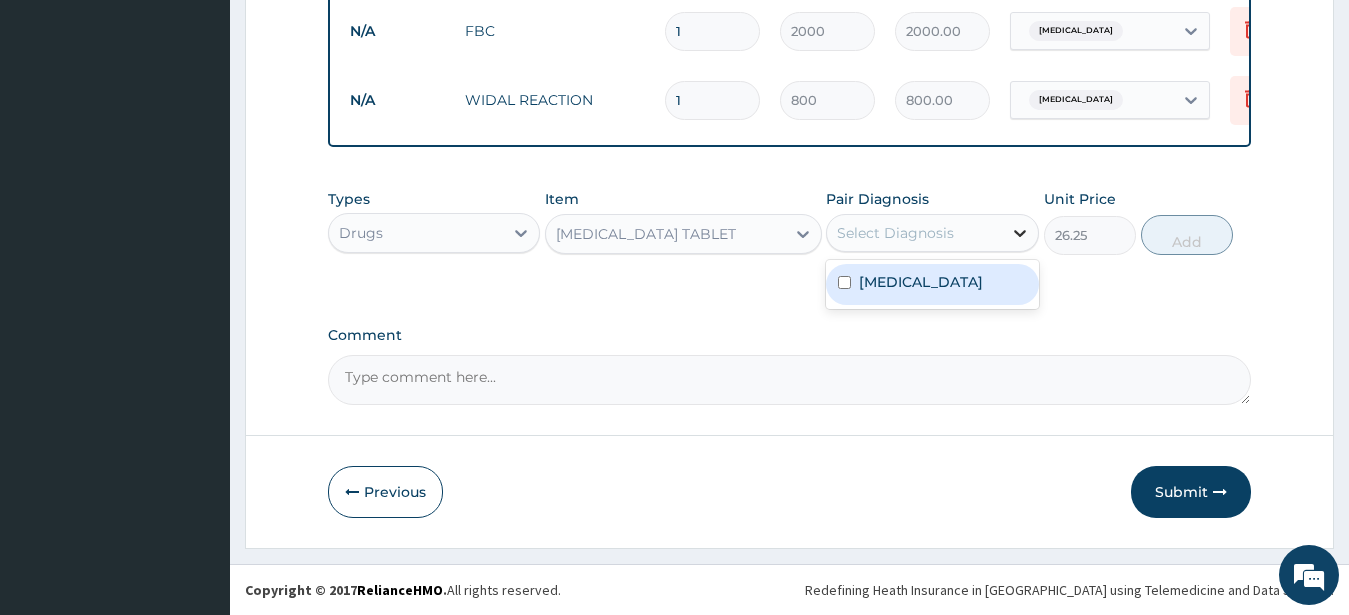 click 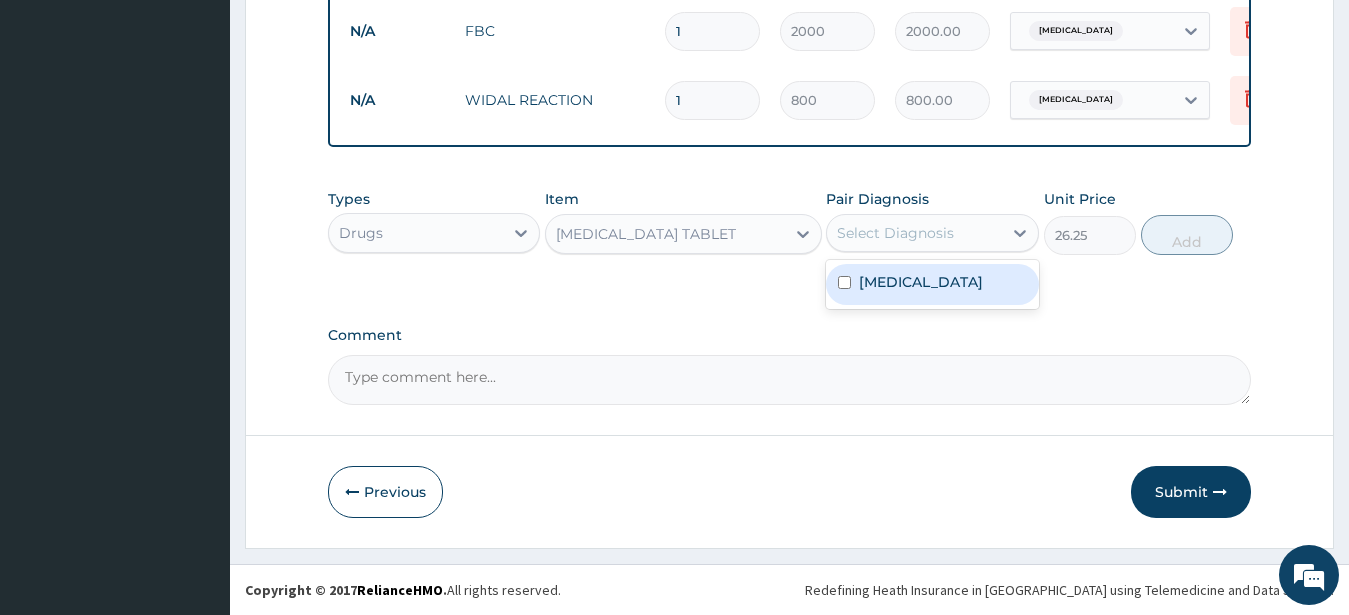 drag, startPoint x: 905, startPoint y: 277, endPoint x: 998, endPoint y: 250, distance: 96.84007 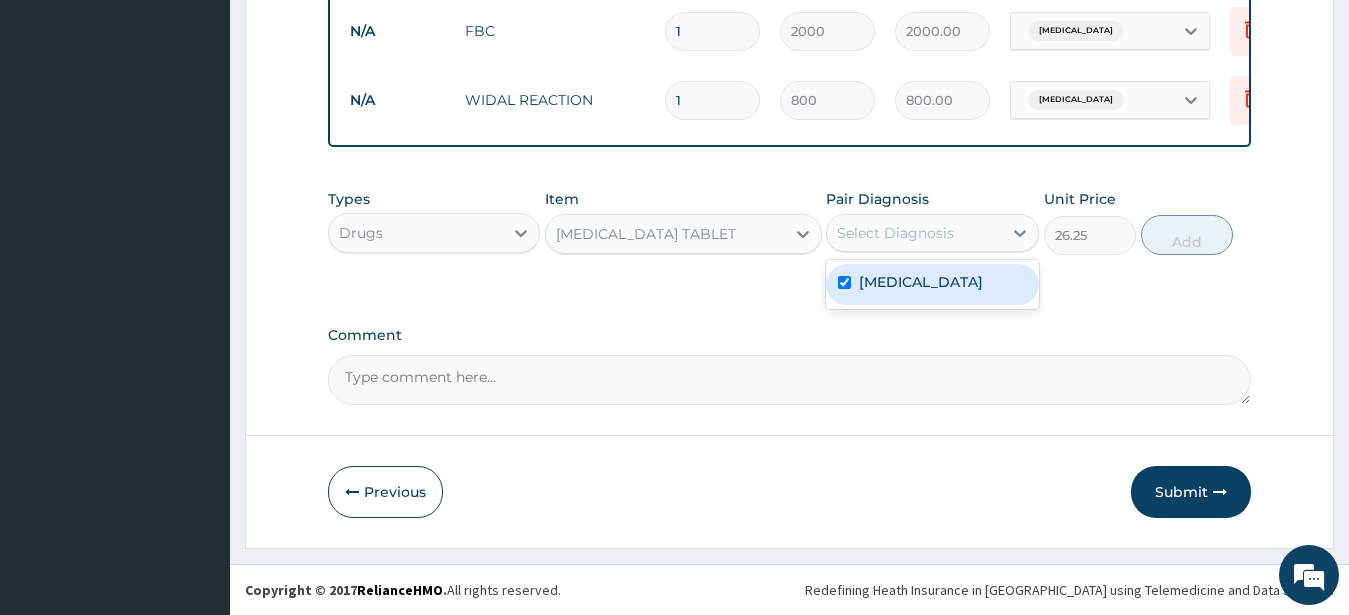 checkbox on "true" 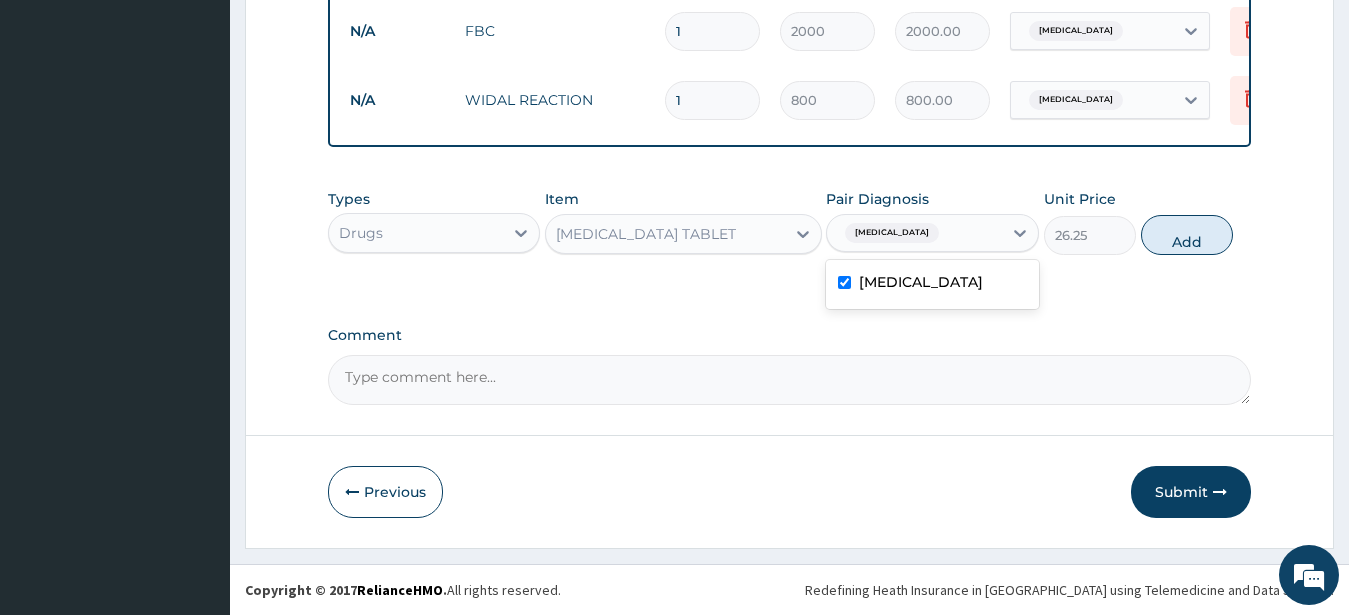 click at bounding box center (1020, 233) 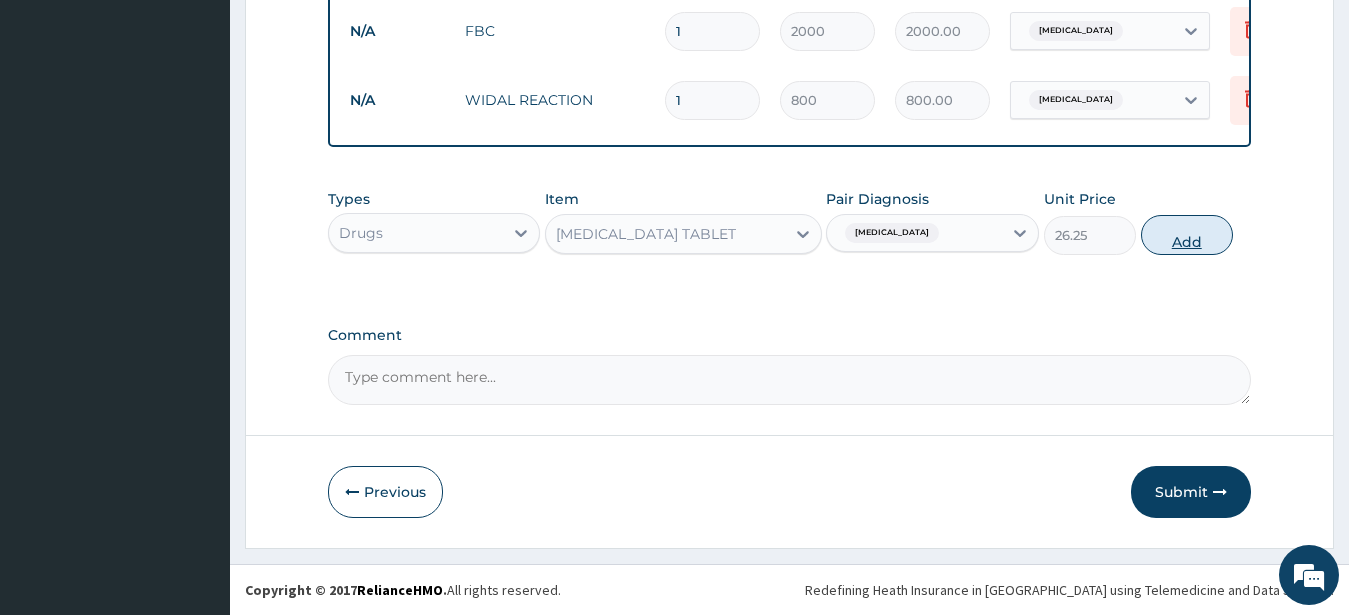 click on "Add" at bounding box center (1187, 235) 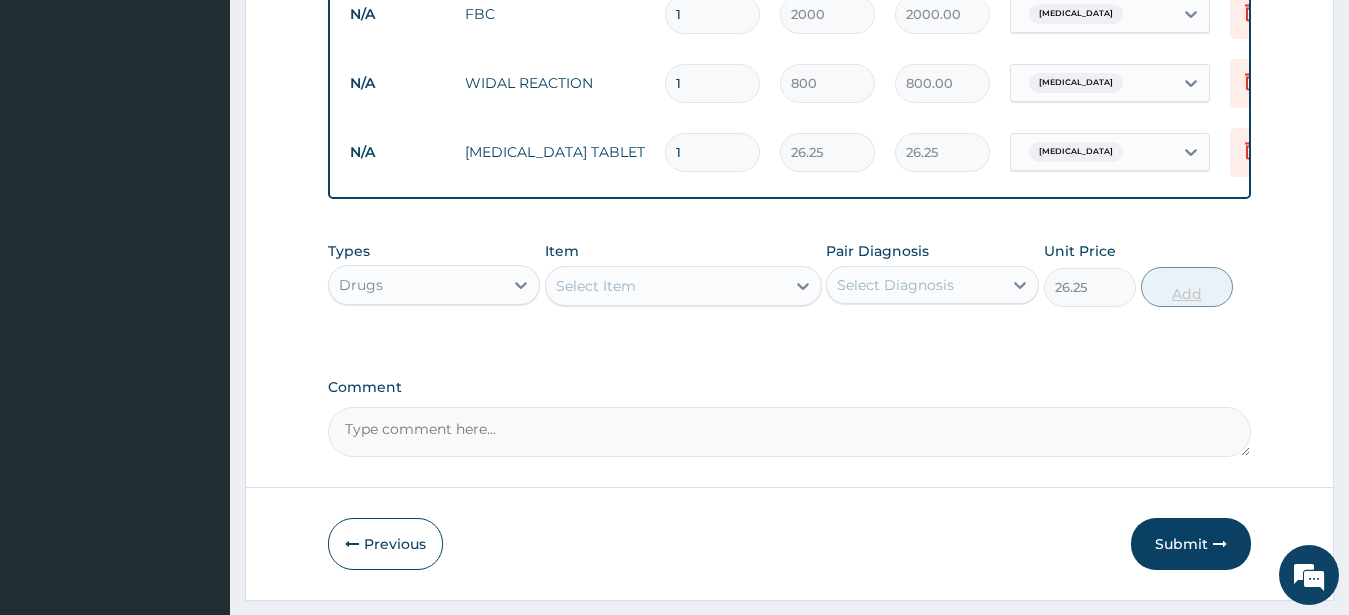 type on "0" 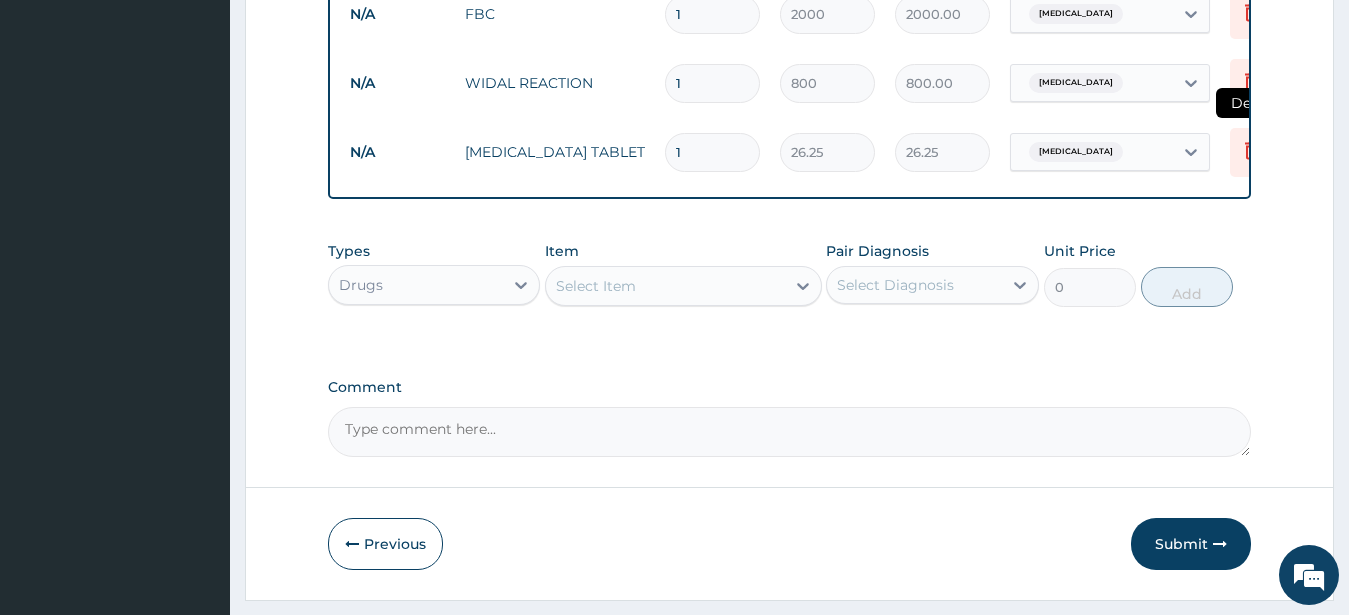 click 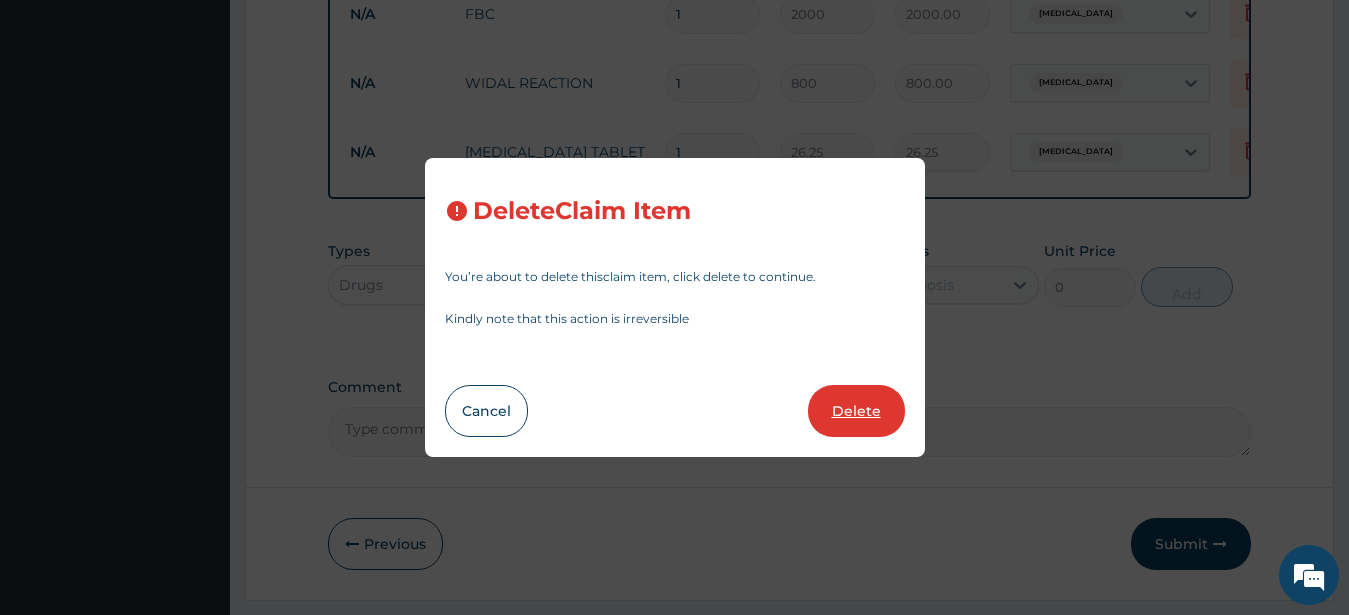 click on "Delete" at bounding box center (856, 411) 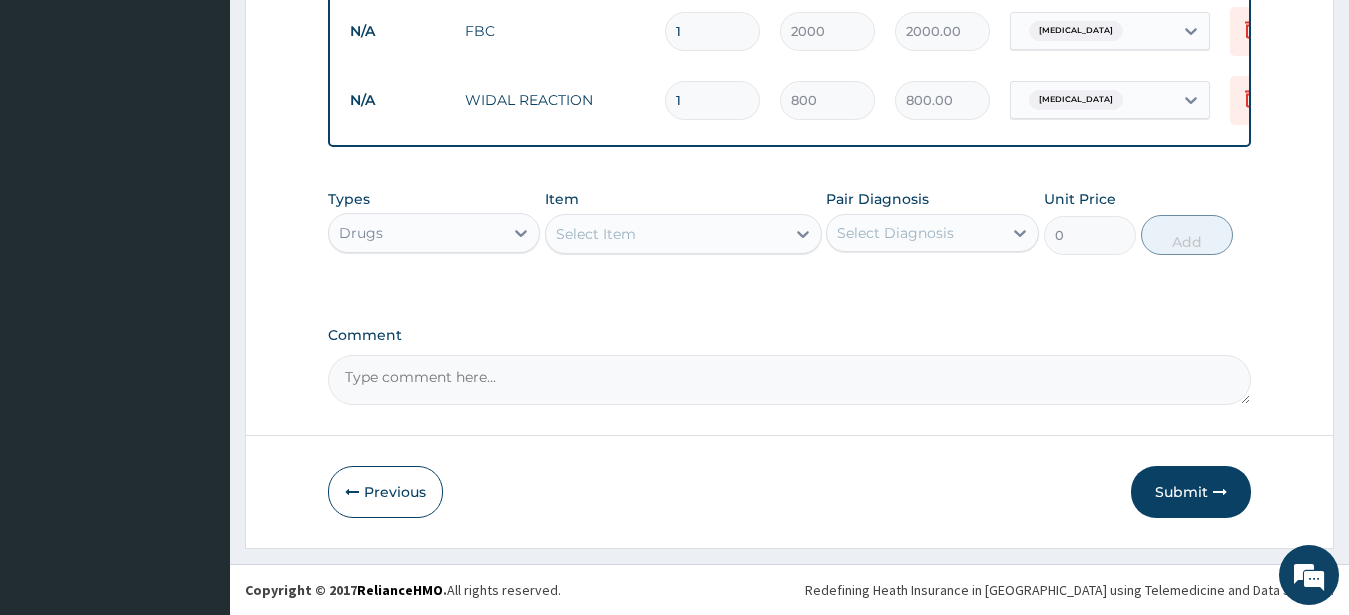 click on "Select Item" at bounding box center [665, 234] 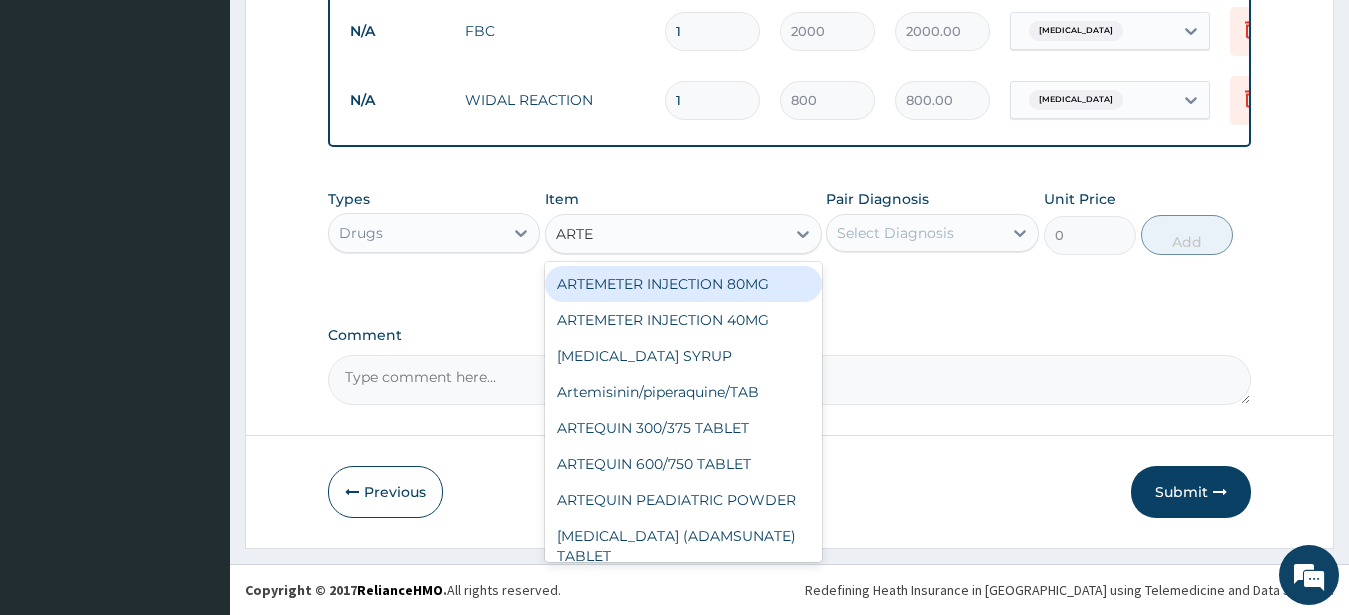 type on "ARTES" 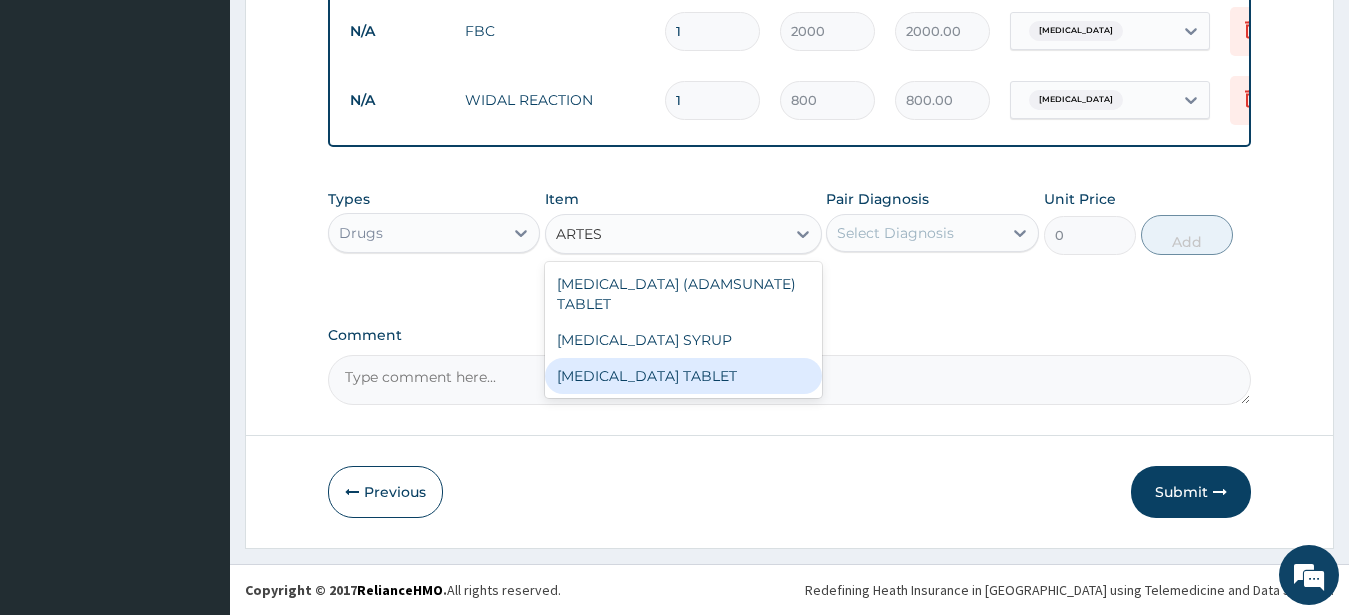 drag, startPoint x: 642, startPoint y: 382, endPoint x: 852, endPoint y: 329, distance: 216.58485 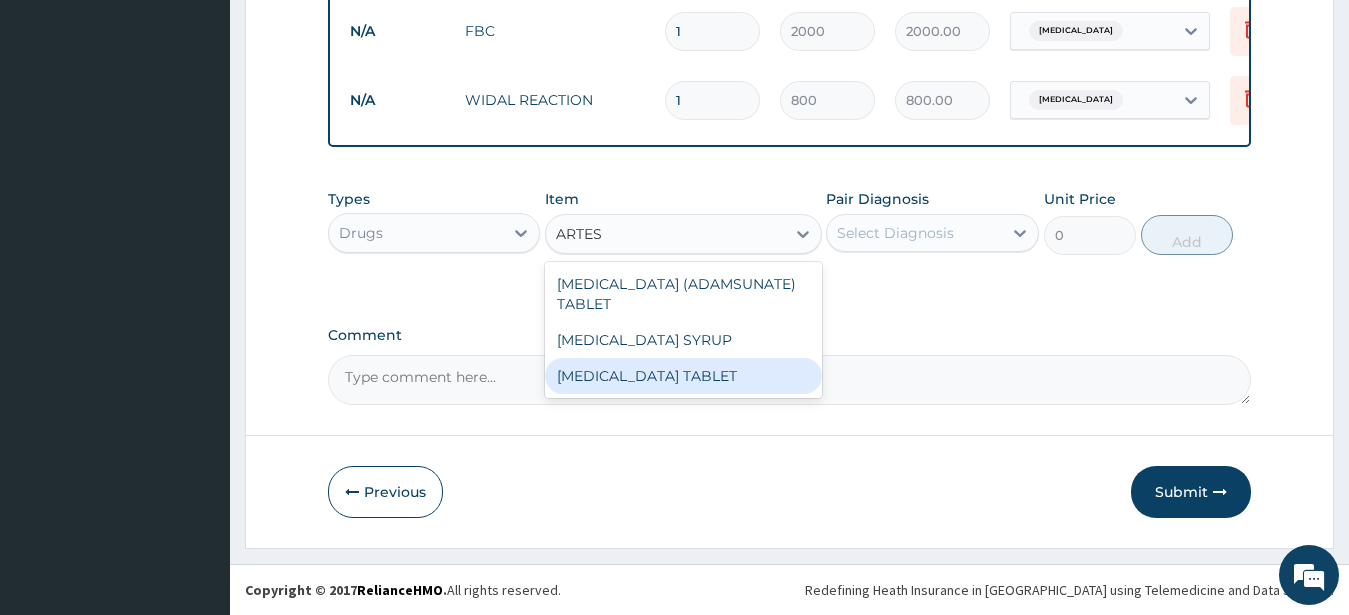 click on "[MEDICAL_DATA] TABLET" at bounding box center (683, 376) 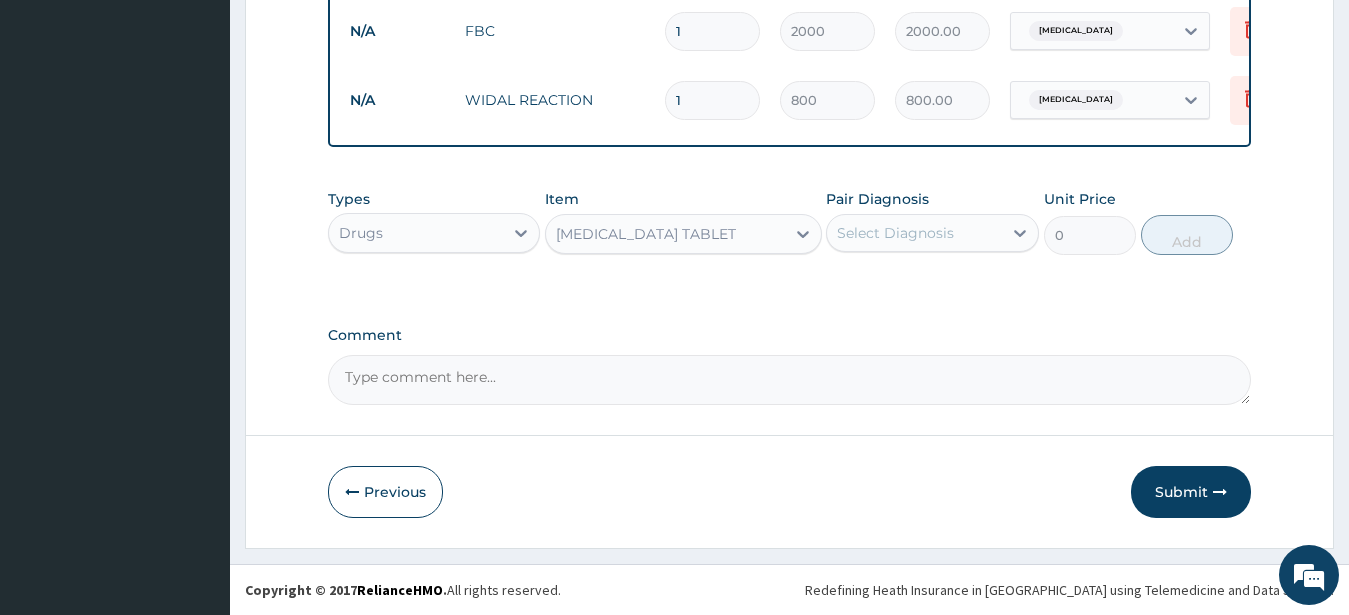 type 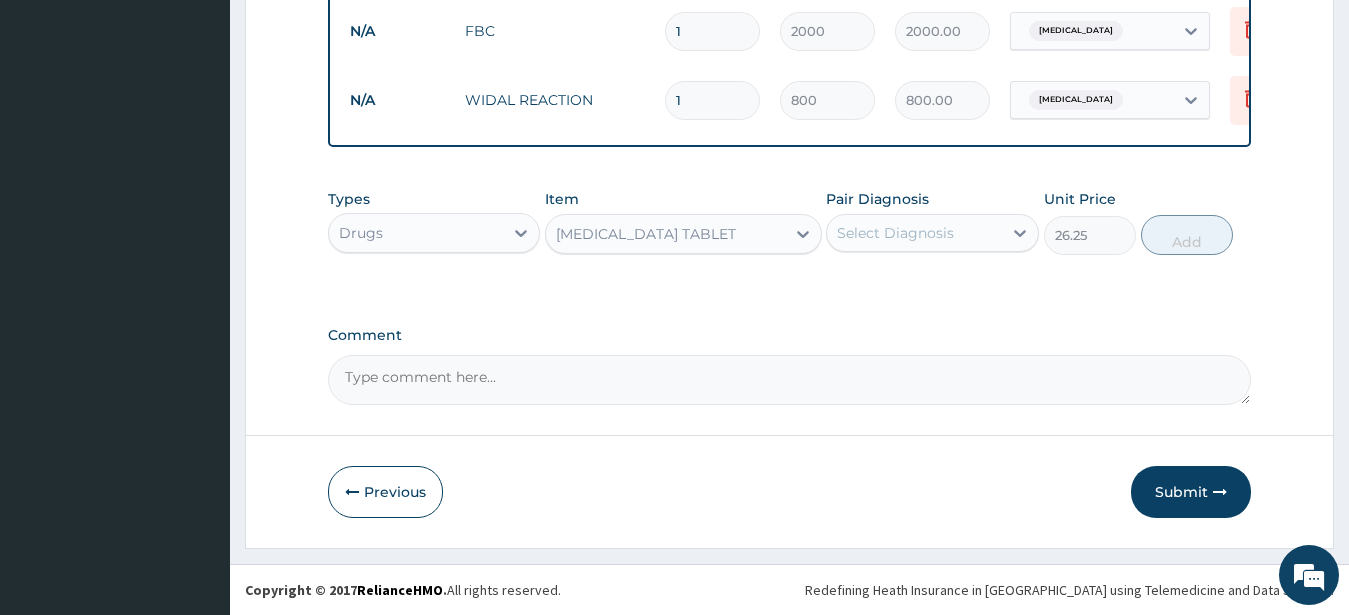 click at bounding box center [1020, 233] 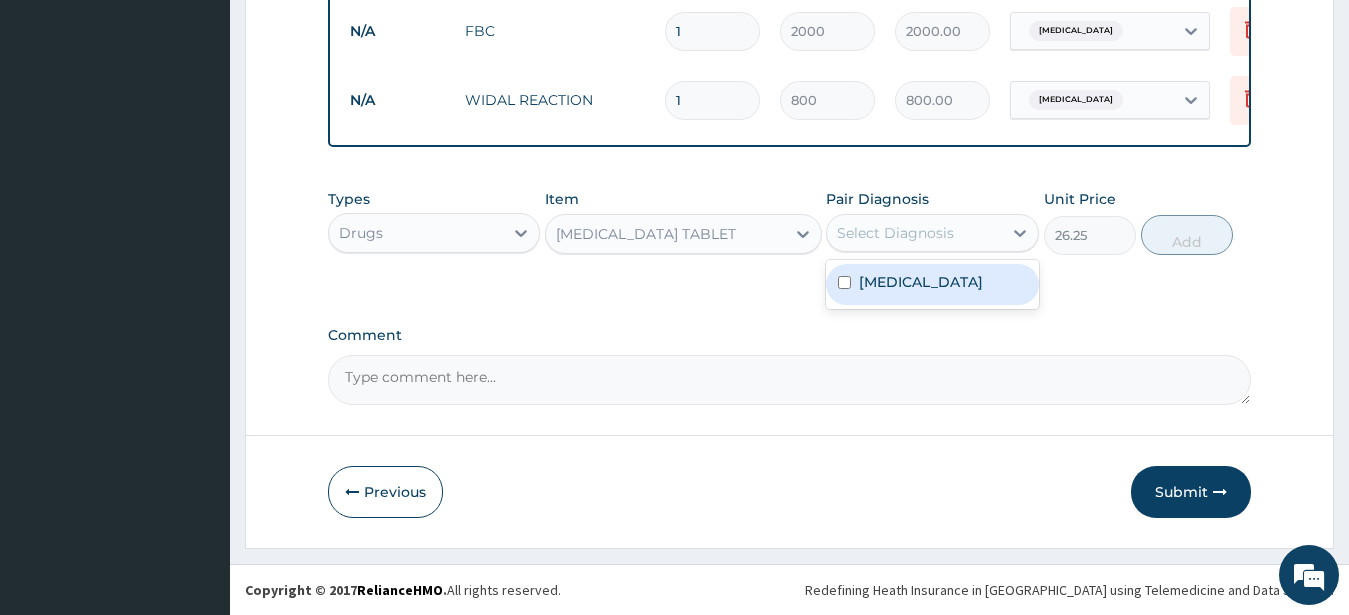 click on "[MEDICAL_DATA]" at bounding box center (932, 284) 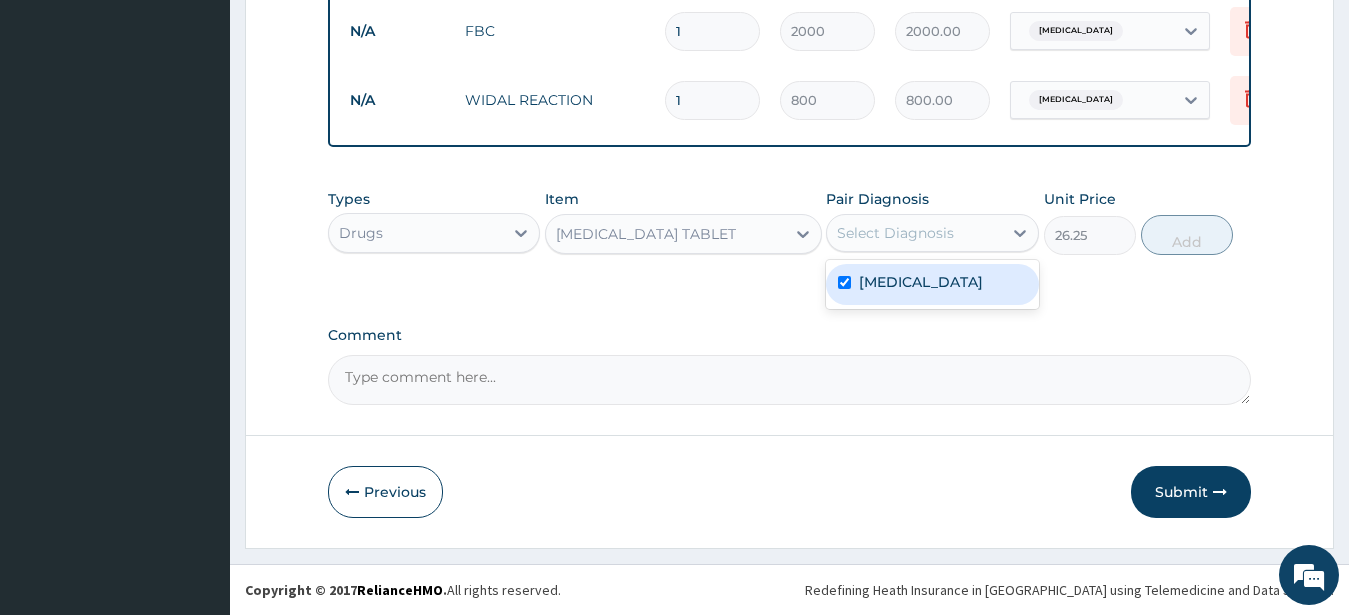 checkbox on "true" 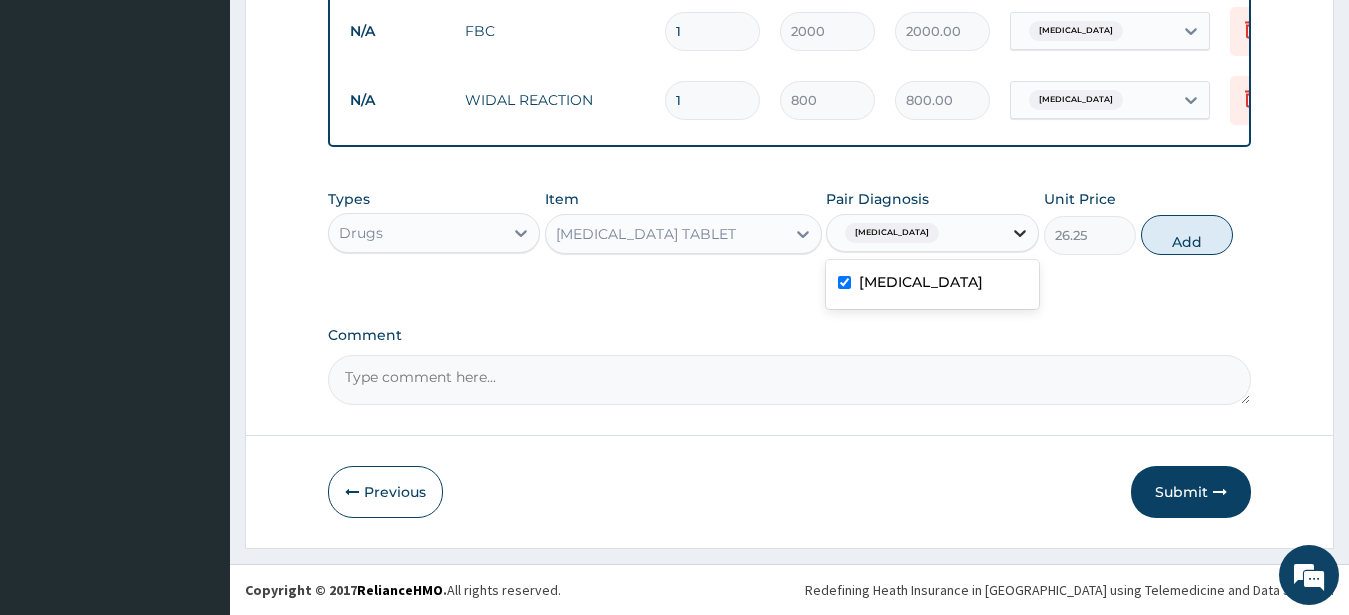 click 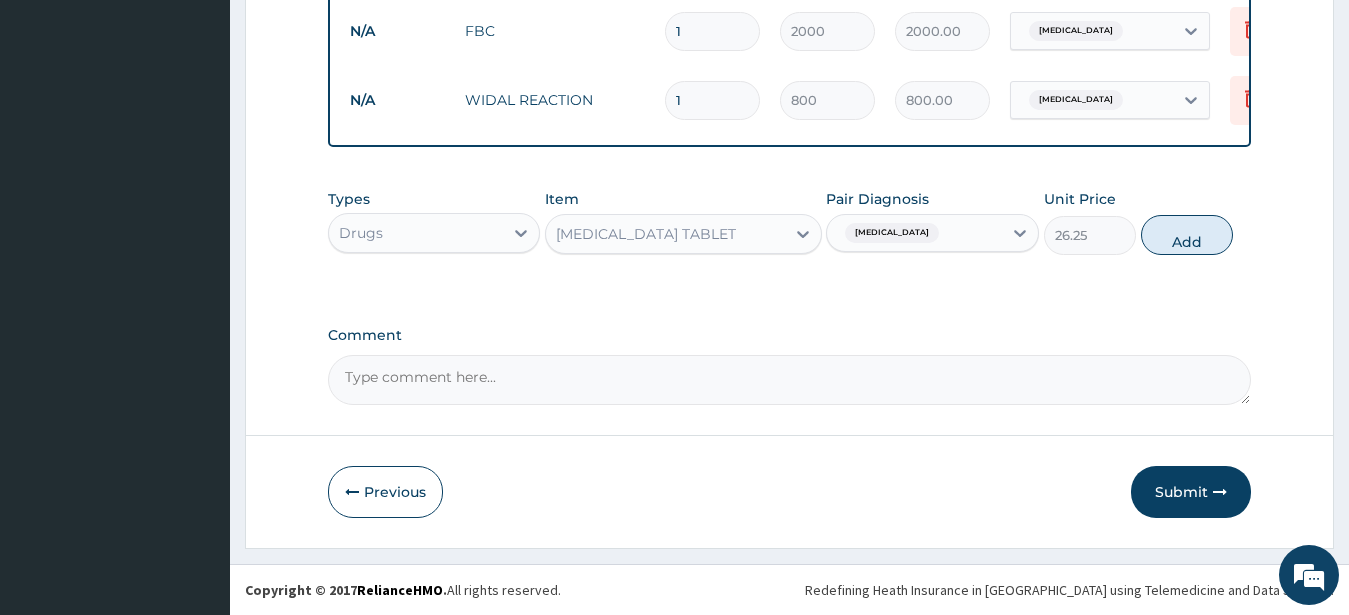 drag, startPoint x: 1185, startPoint y: 242, endPoint x: 1187, endPoint y: 262, distance: 20.09975 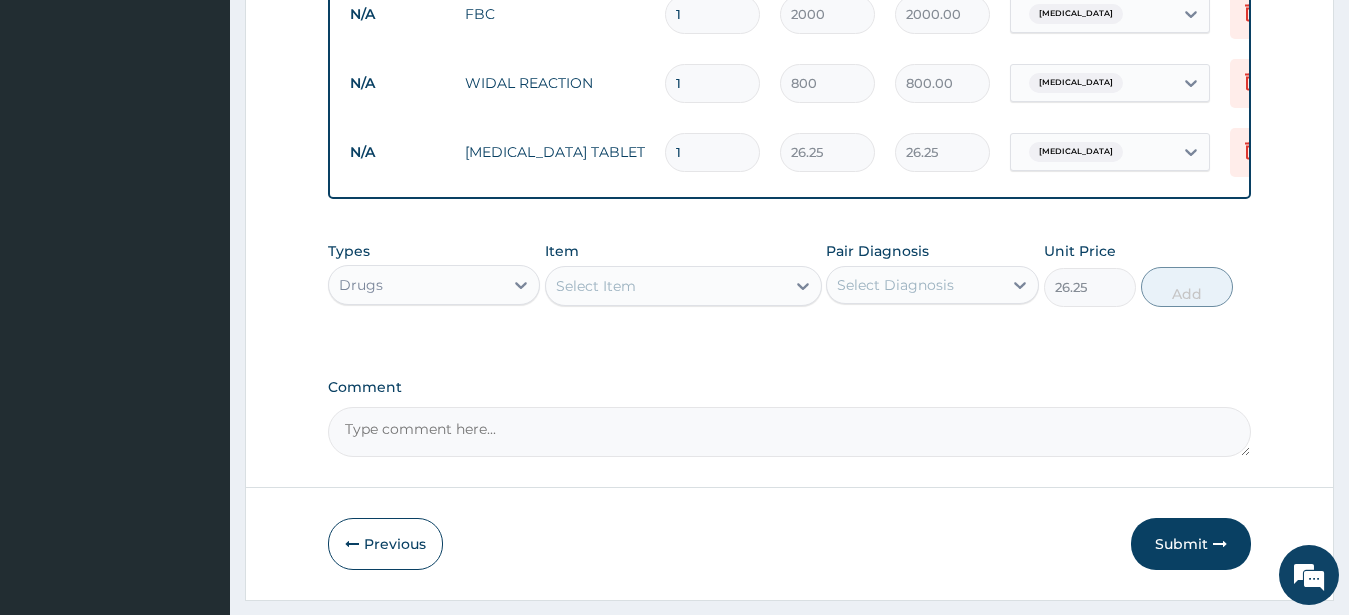 type on "0" 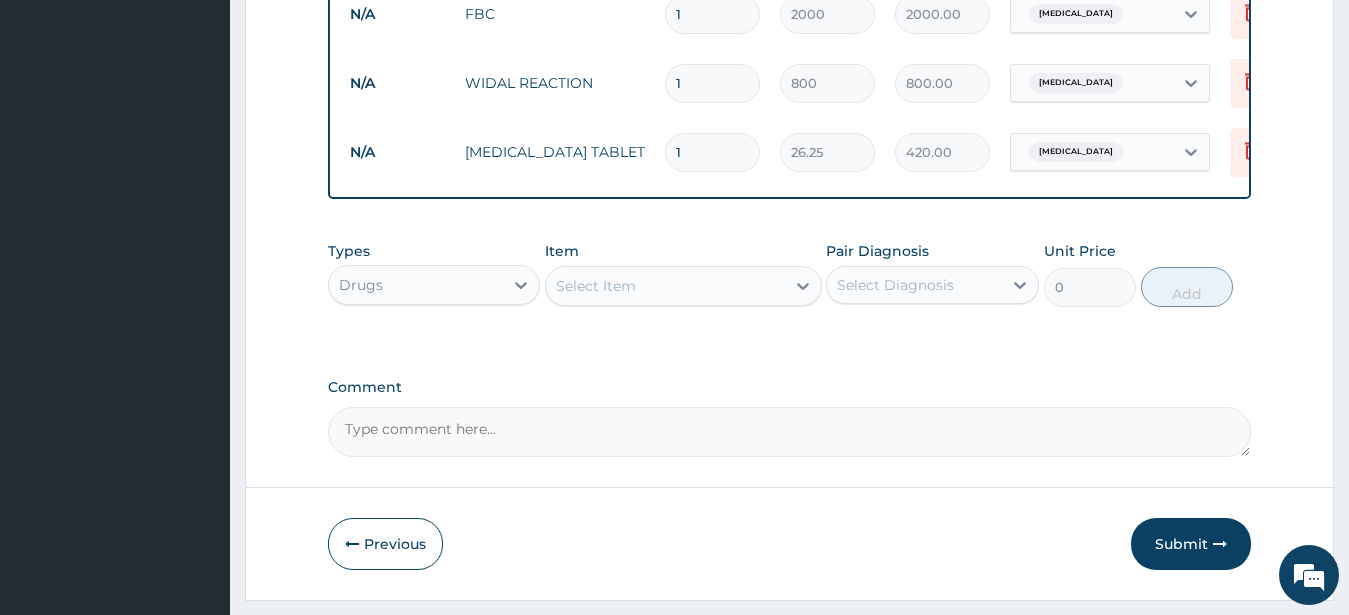 type on "16" 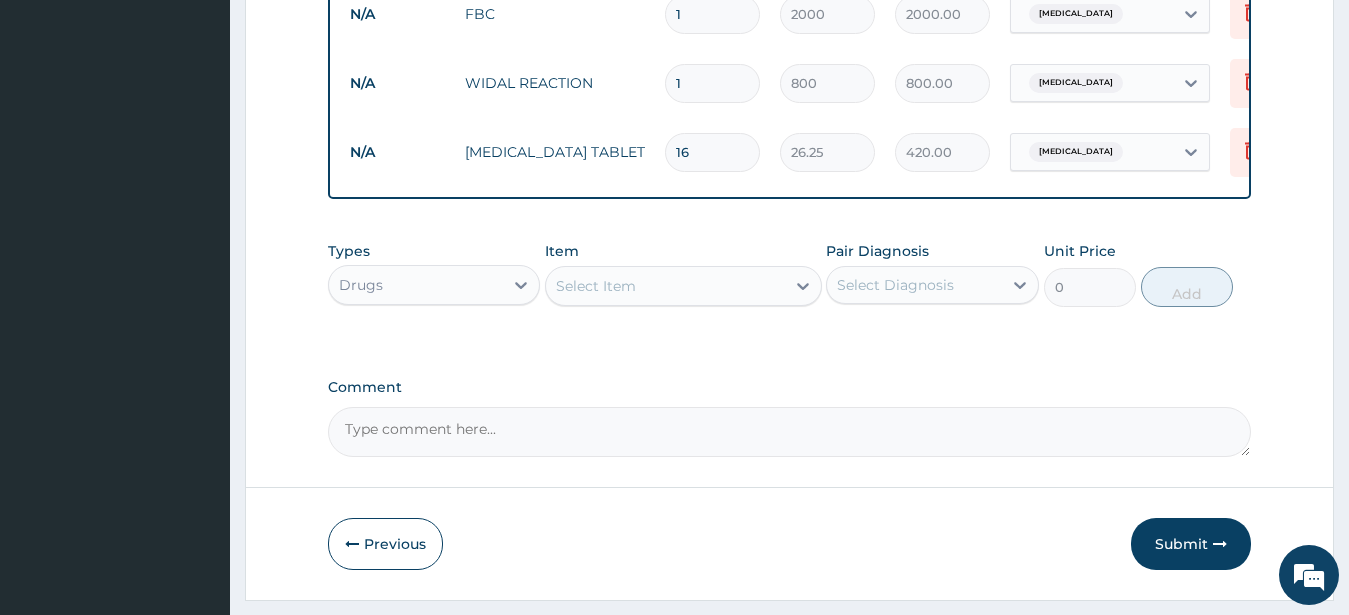 type on "420.00" 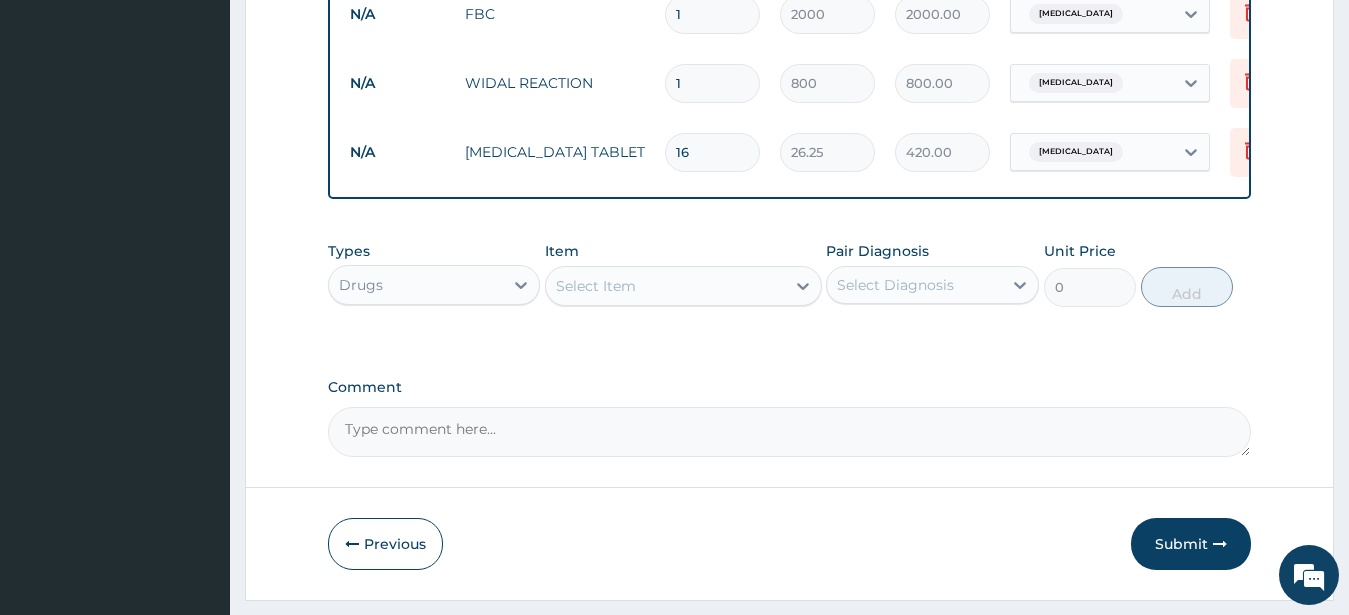 type on "1" 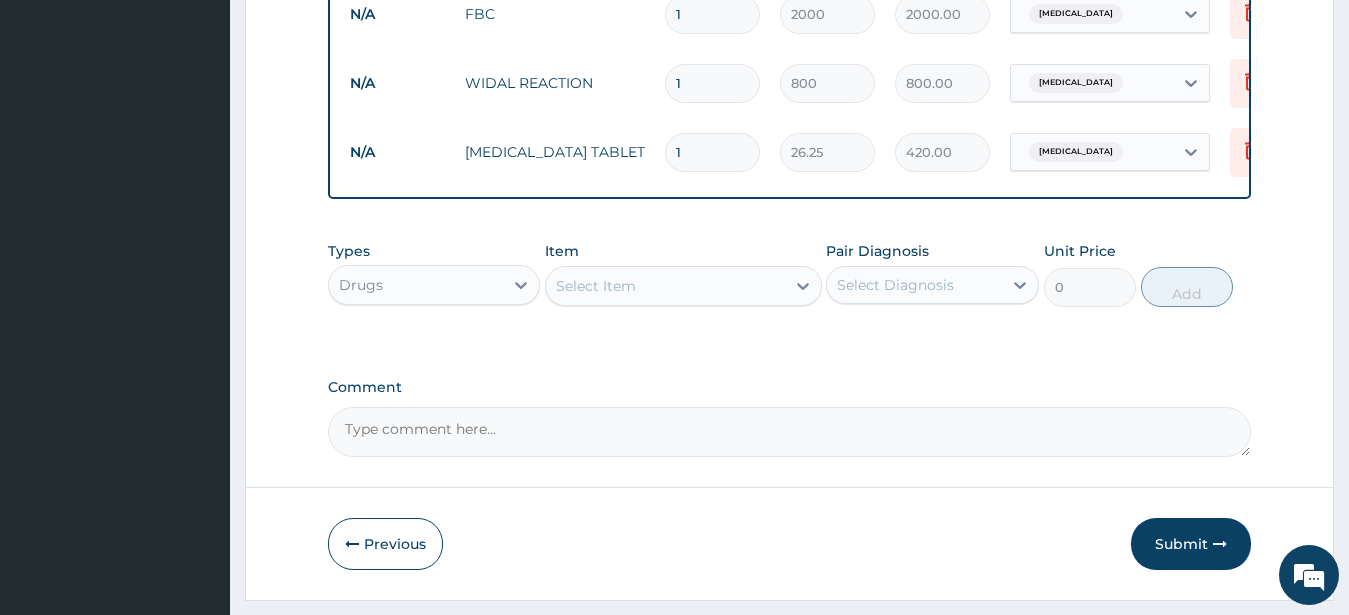 type on "26.25" 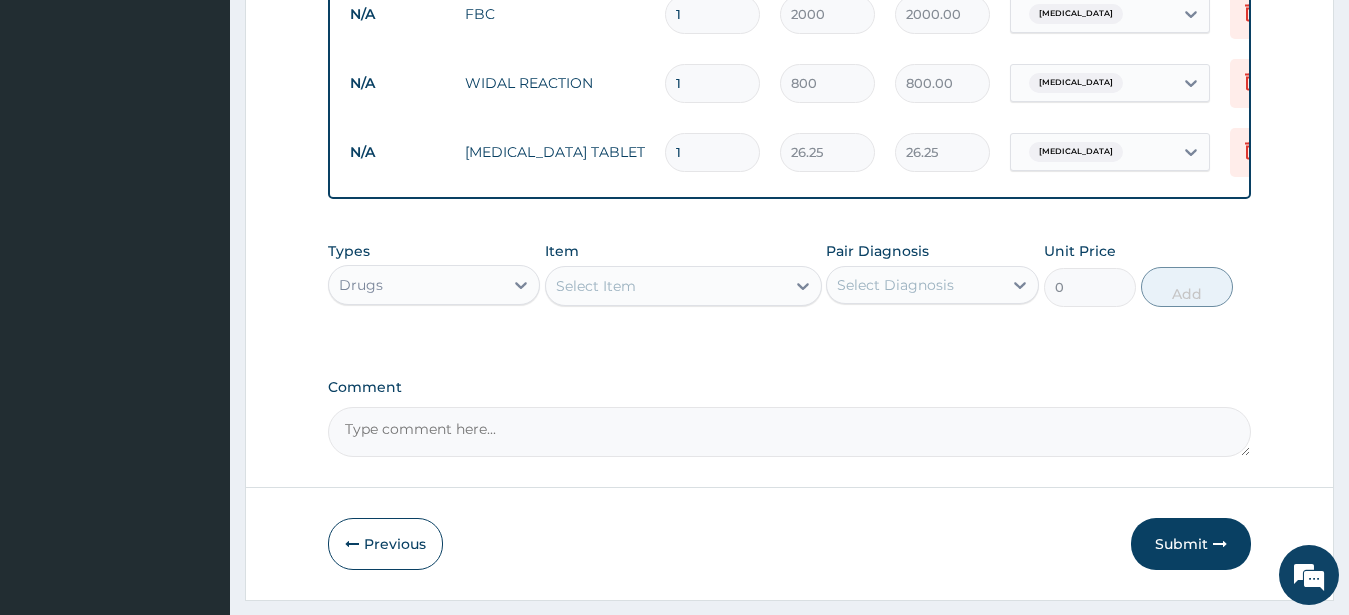 type 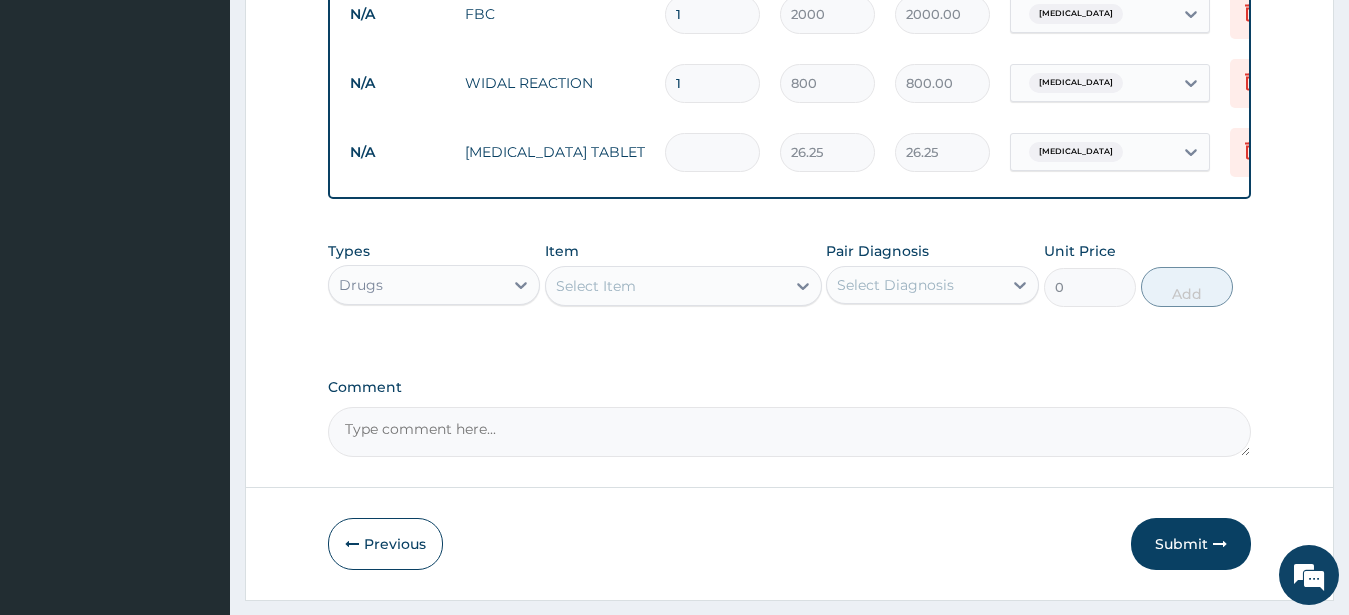 type on "0.00" 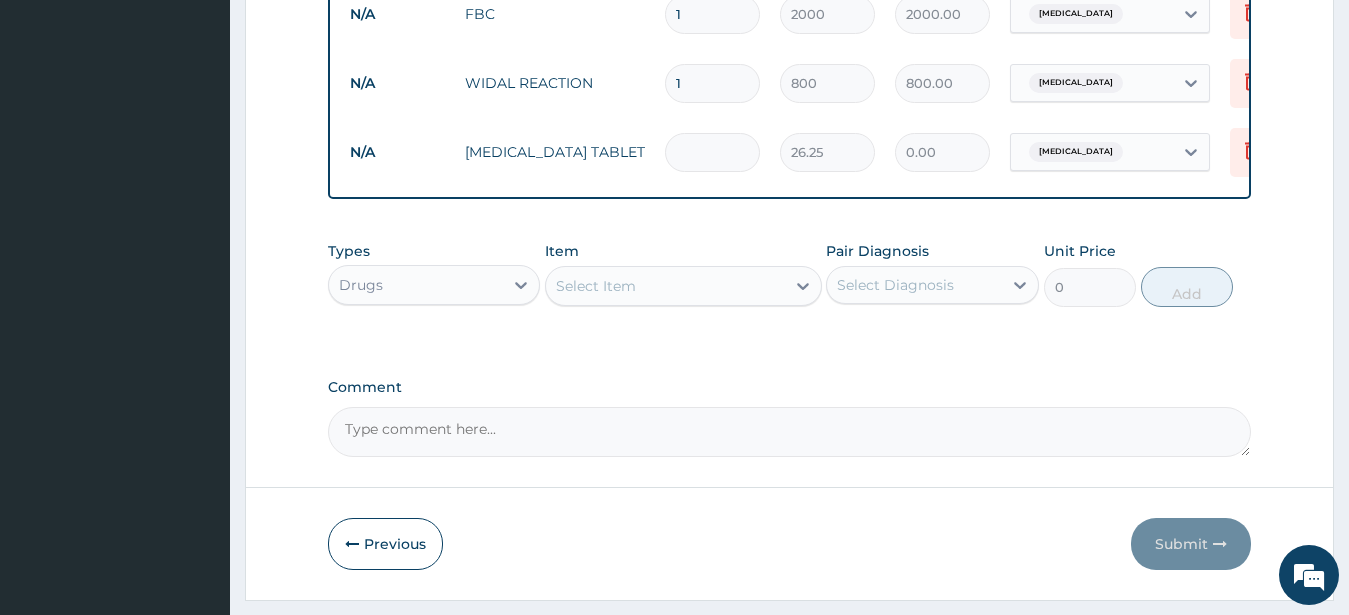 type on "6" 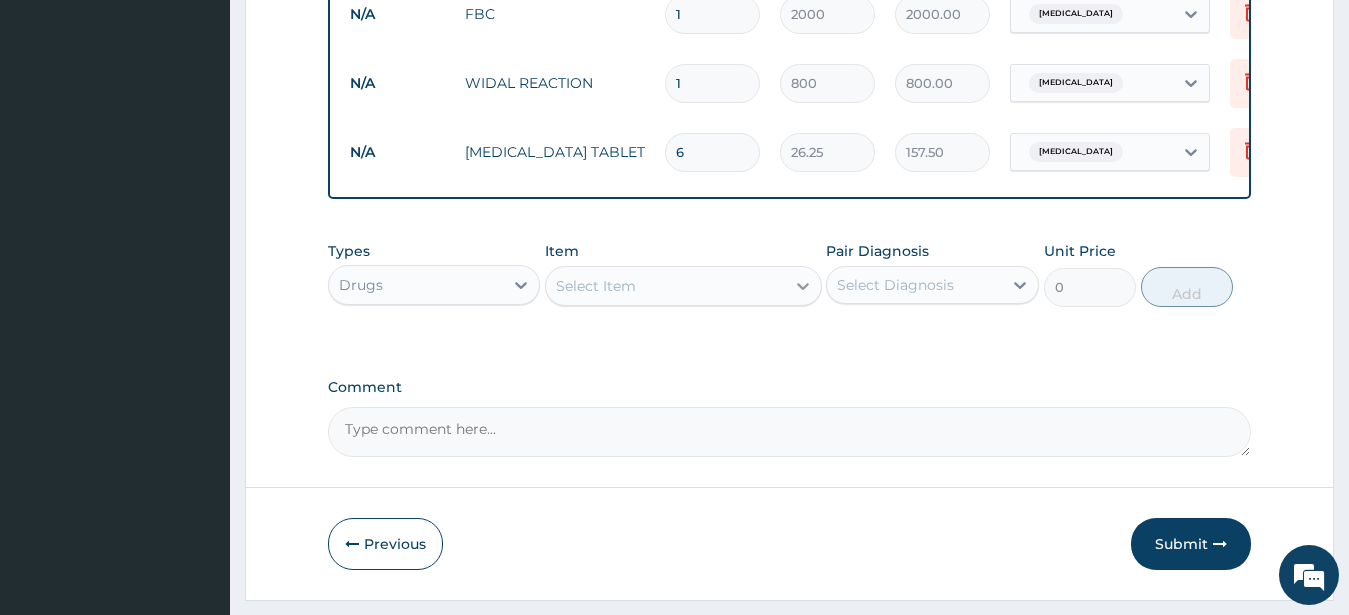 type on "6" 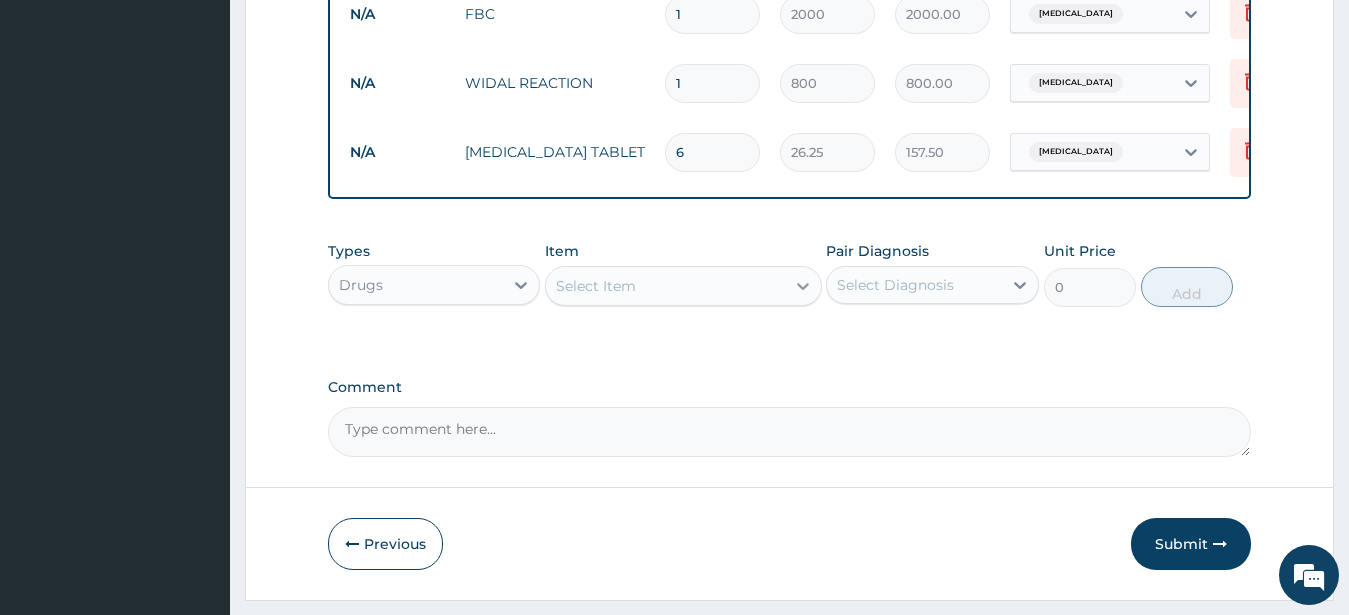 click at bounding box center [803, 286] 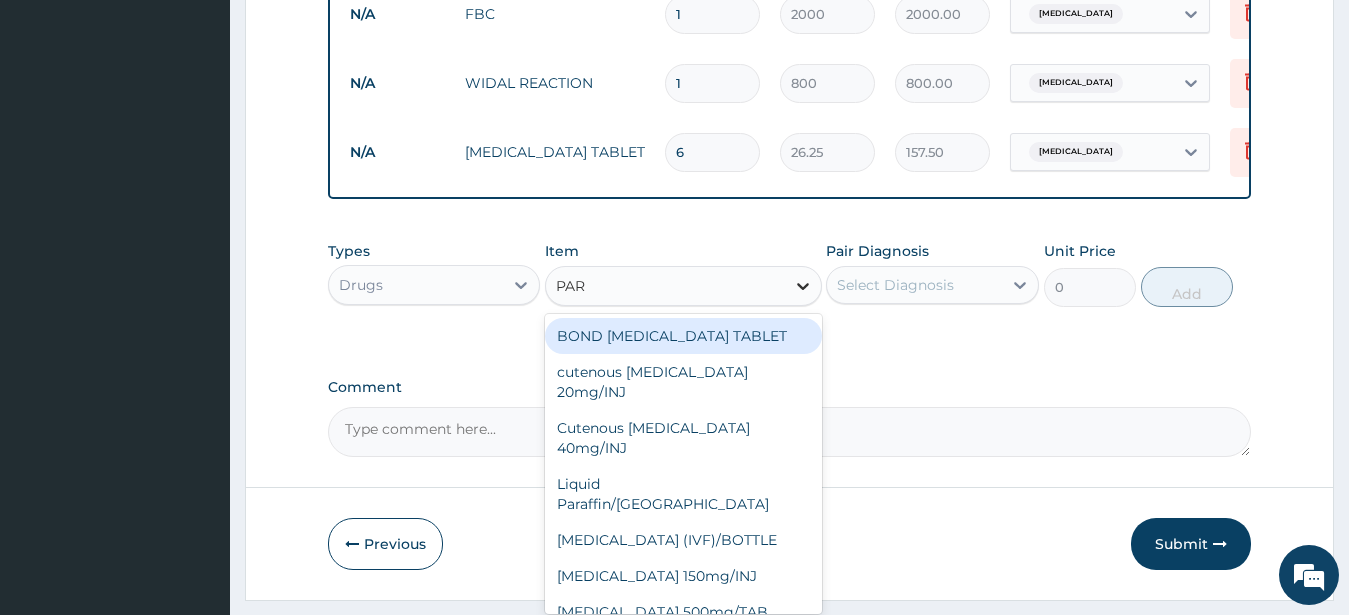 type on "PARA" 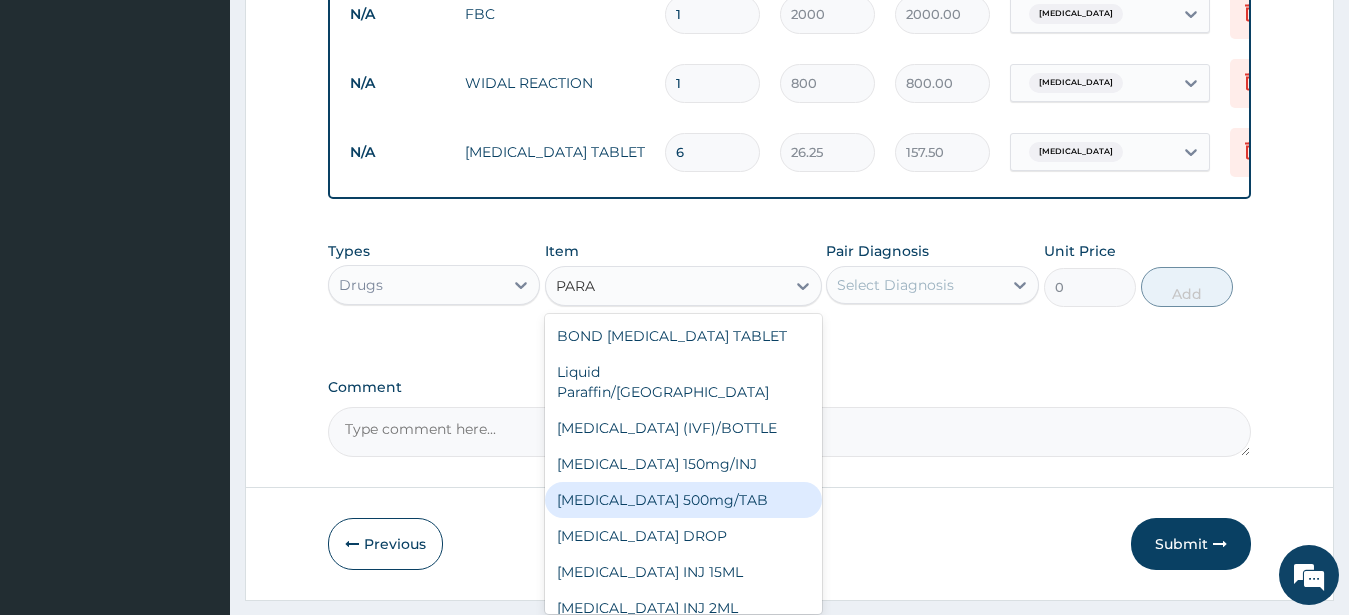 click on "[MEDICAL_DATA] 500mg/TAB" at bounding box center [683, 500] 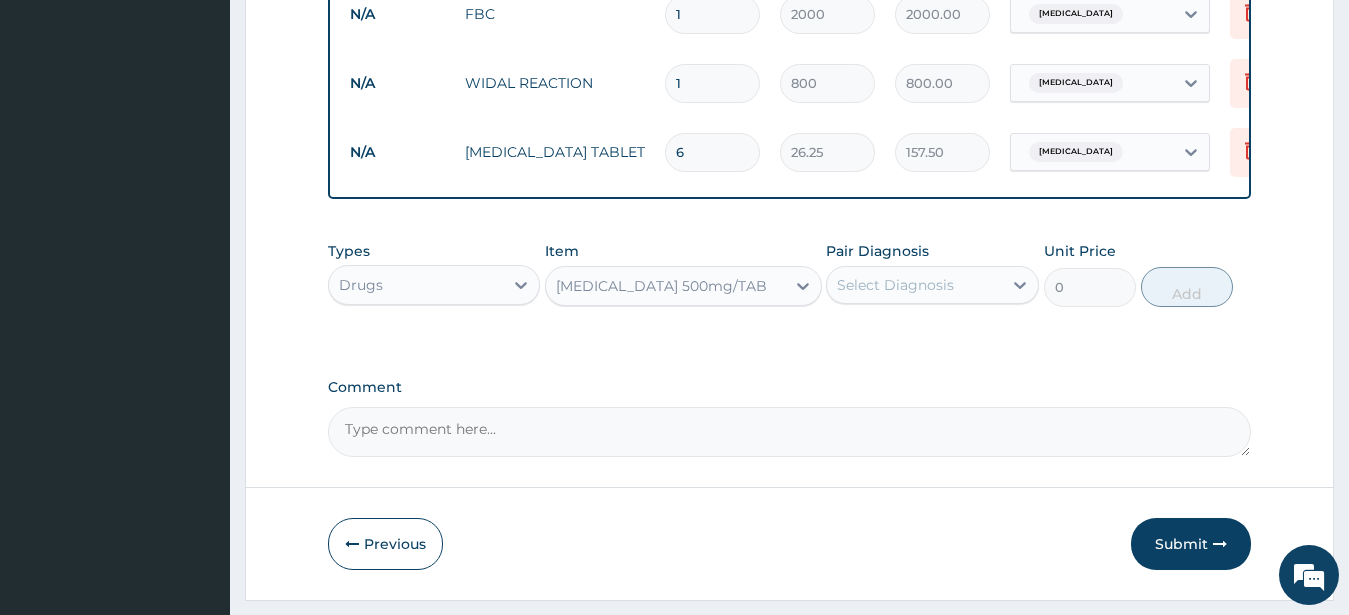 type 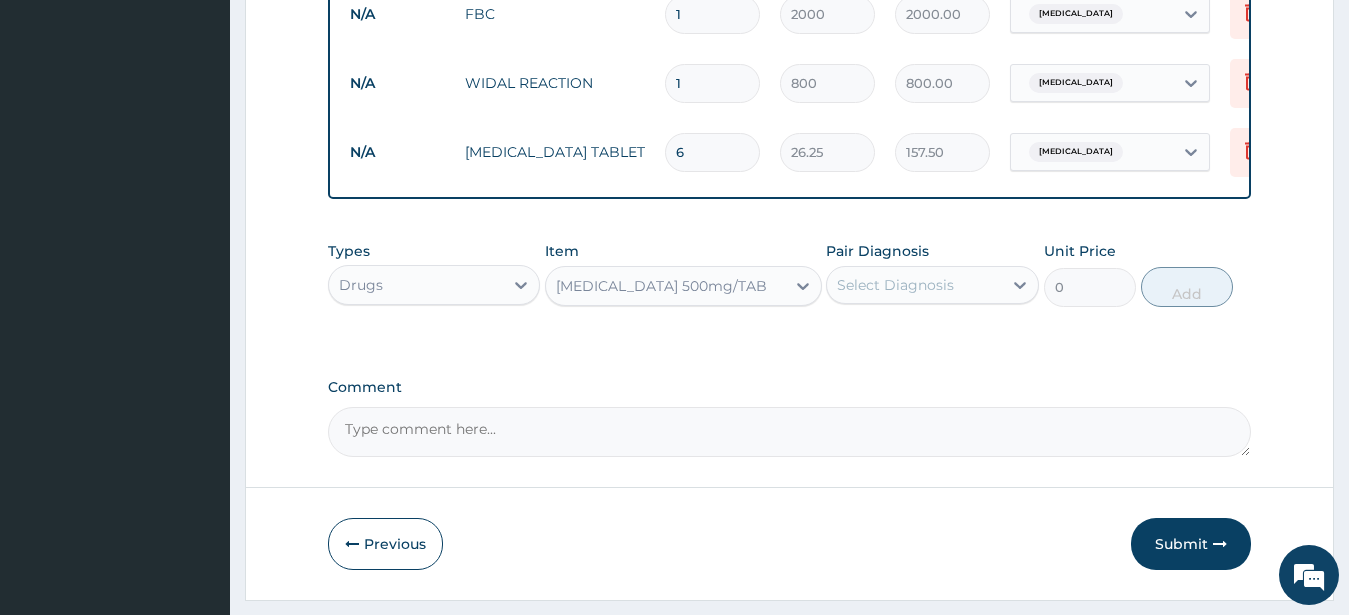 type on "5.25" 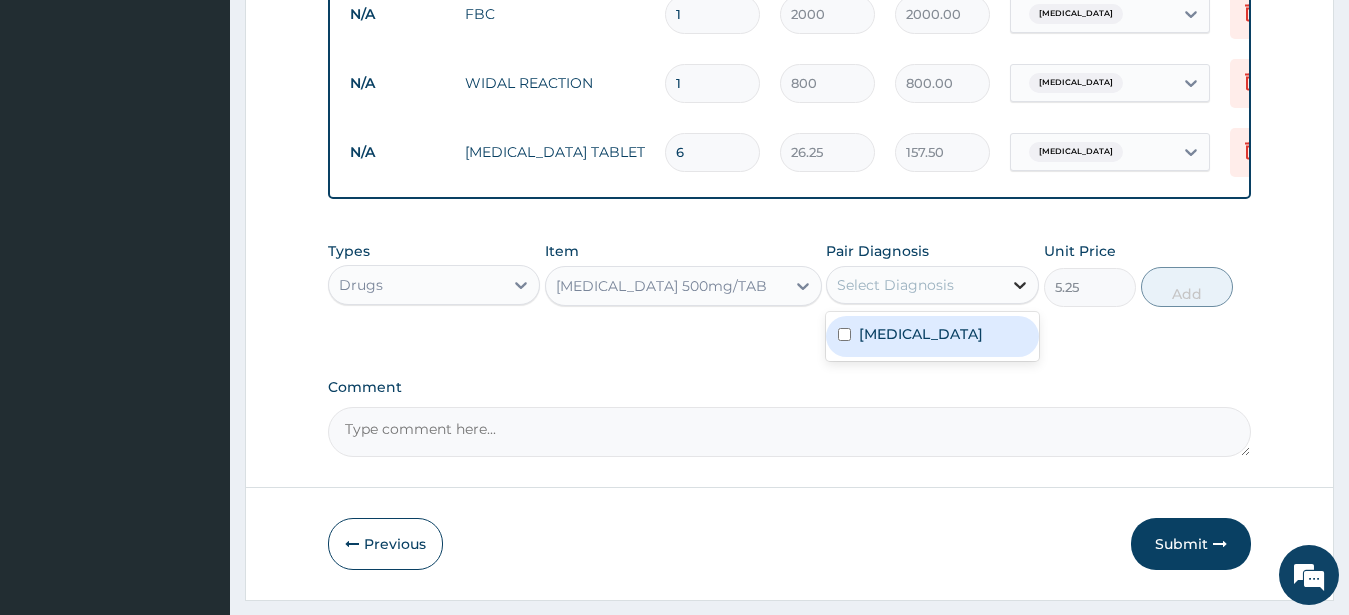click at bounding box center [1020, 285] 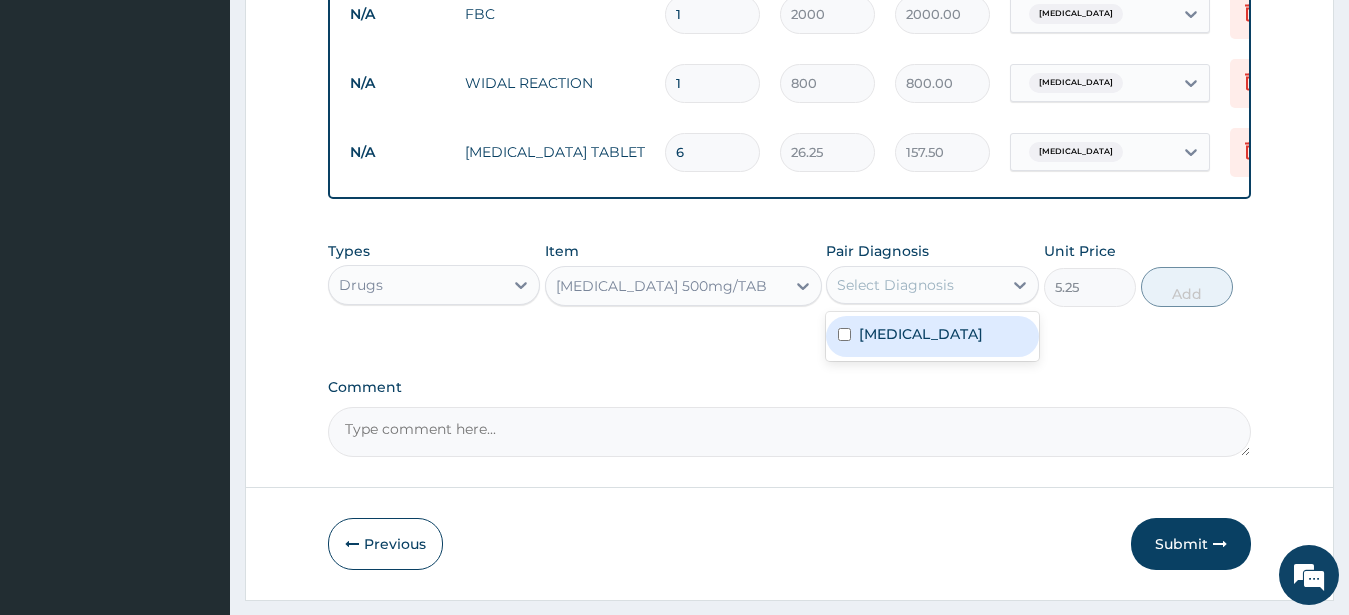 click on "Malaria" at bounding box center (932, 336) 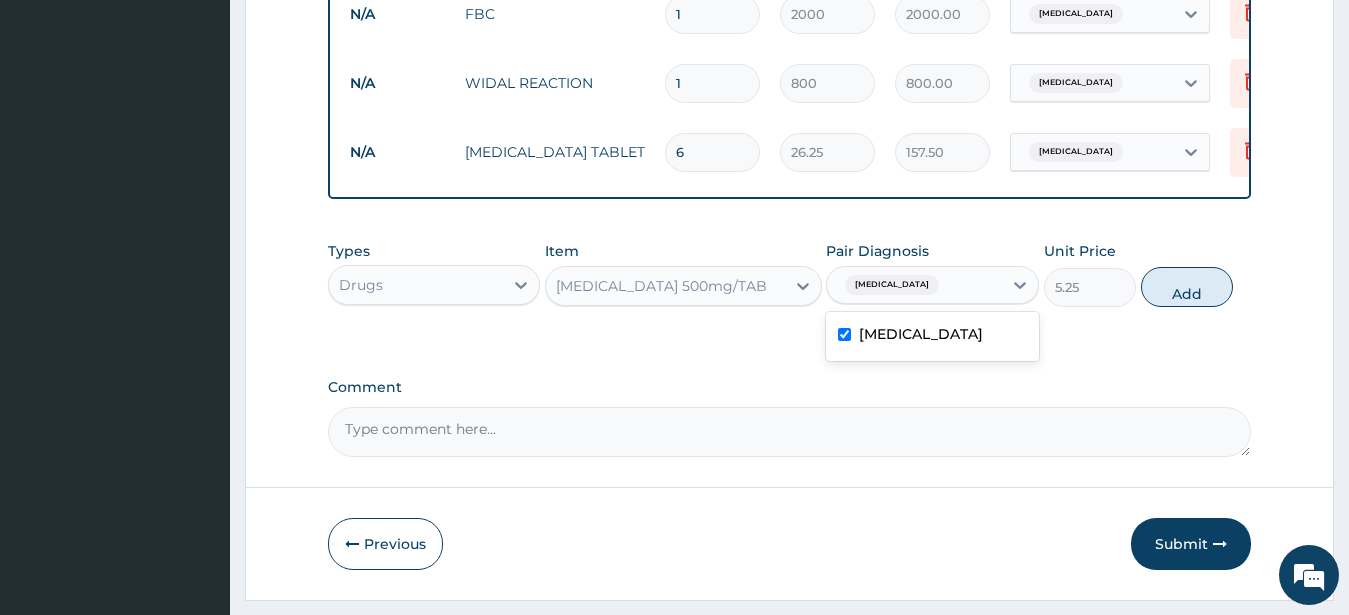 checkbox on "true" 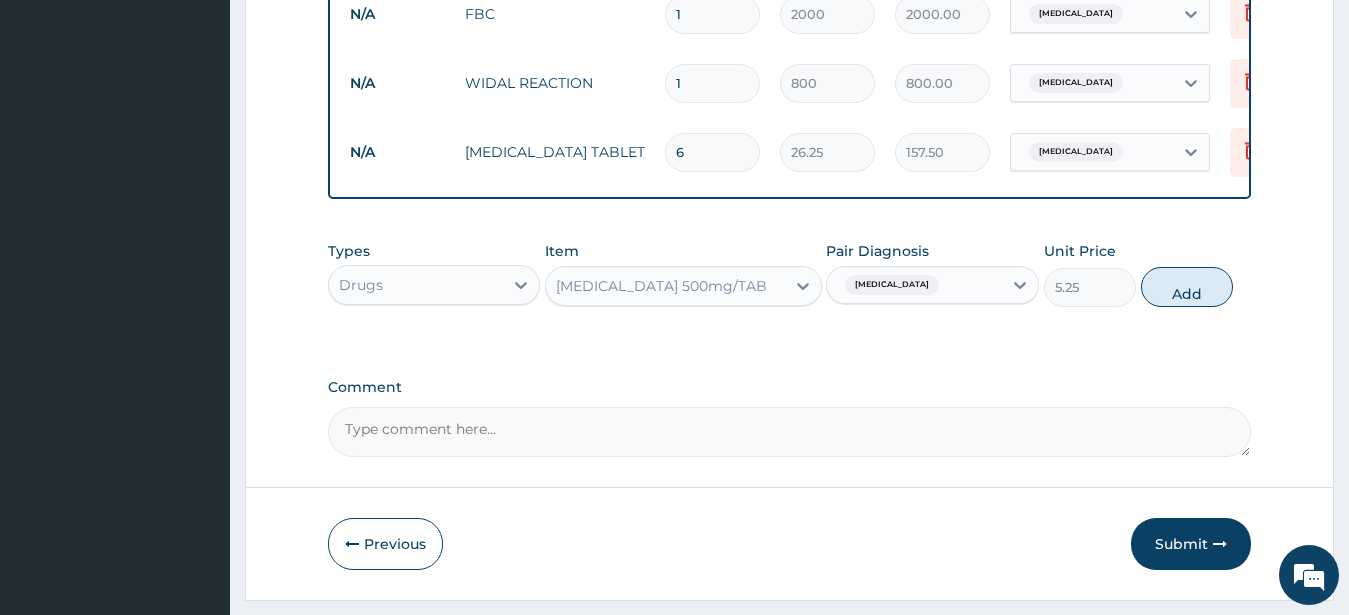 click on "Malaria" at bounding box center (914, 285) 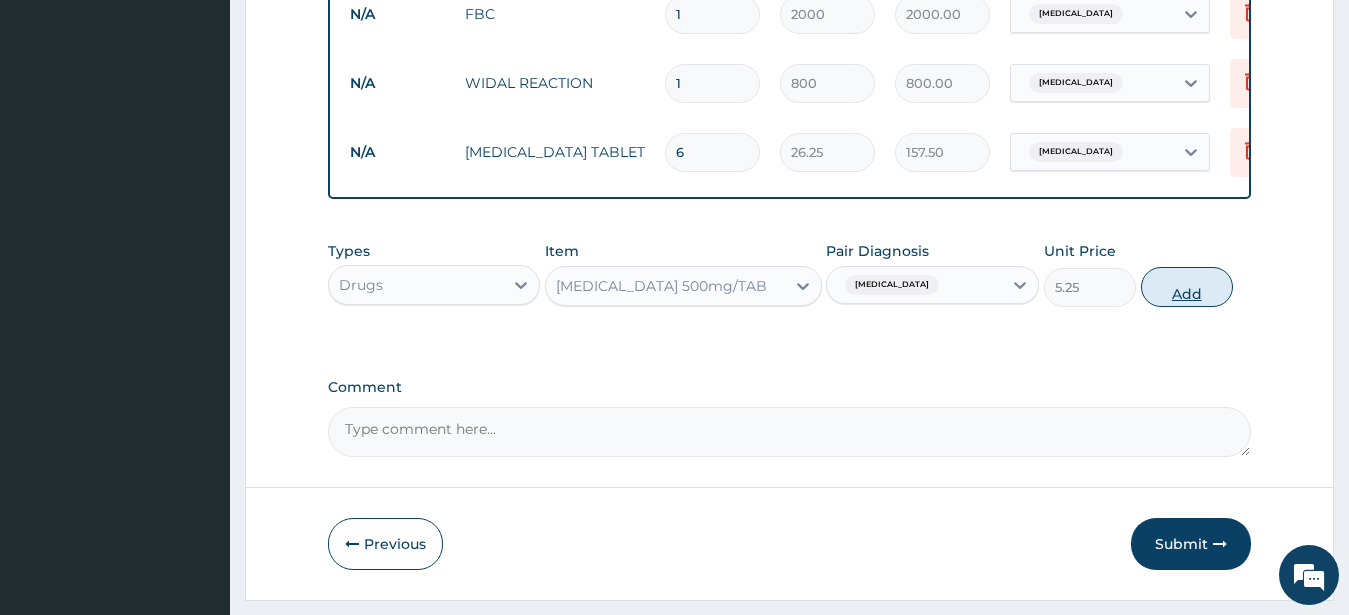 click on "Add" at bounding box center [1187, 287] 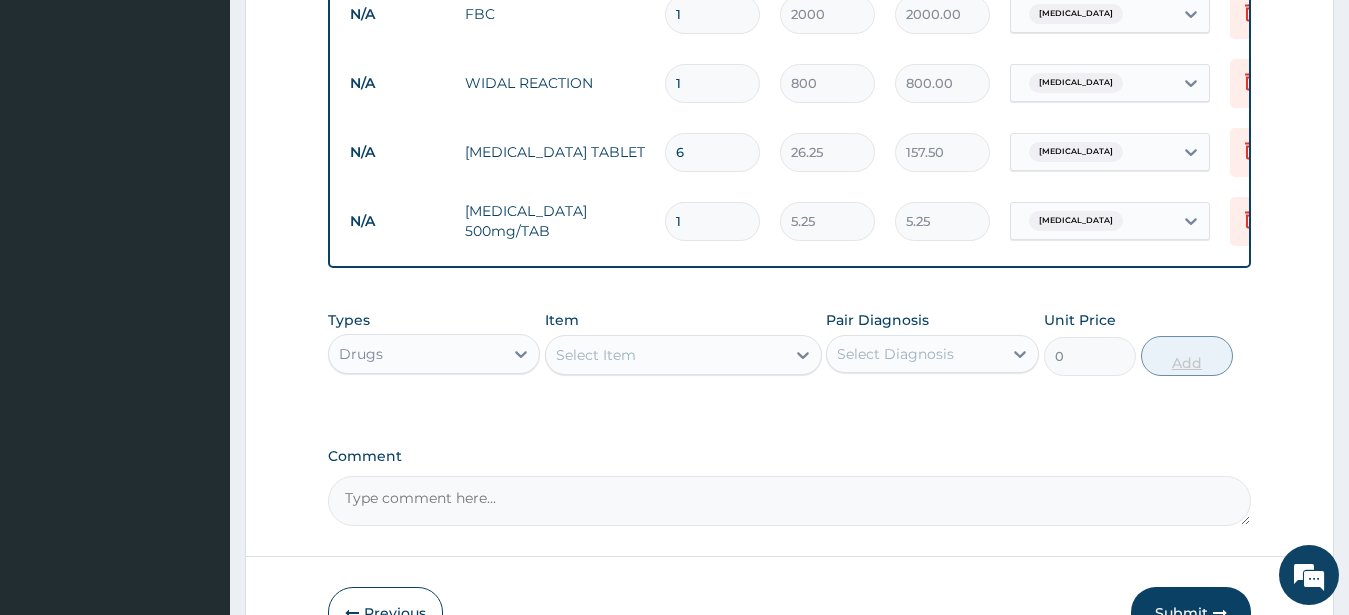 type 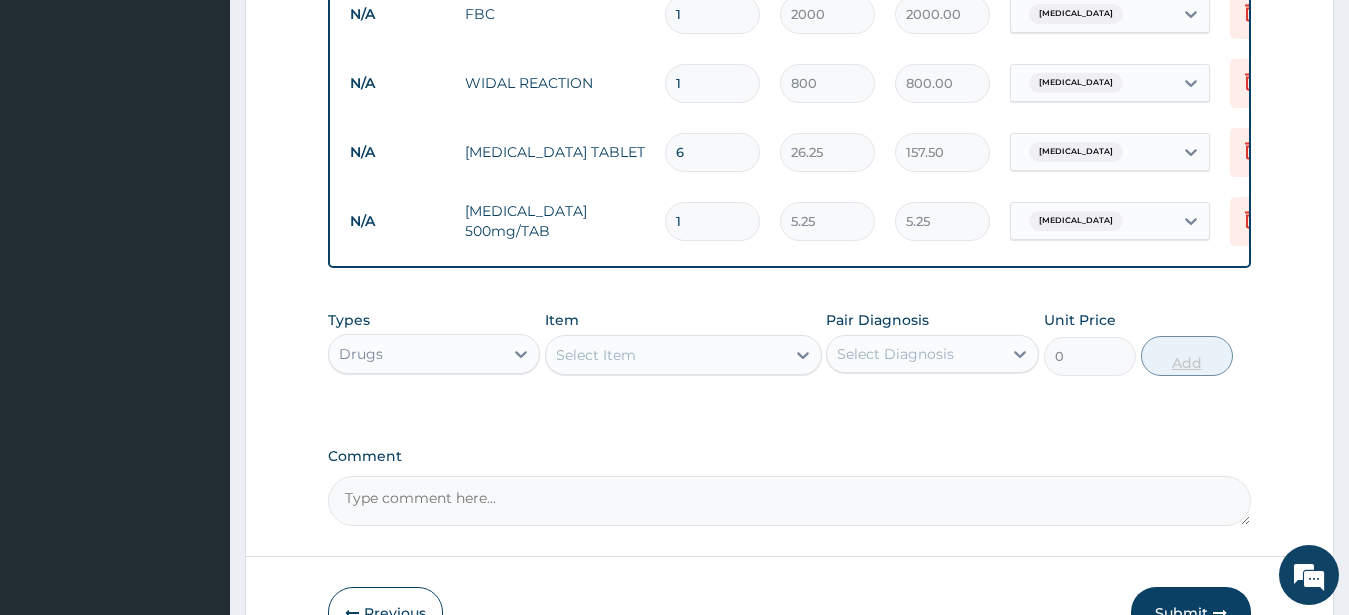 type on "0.00" 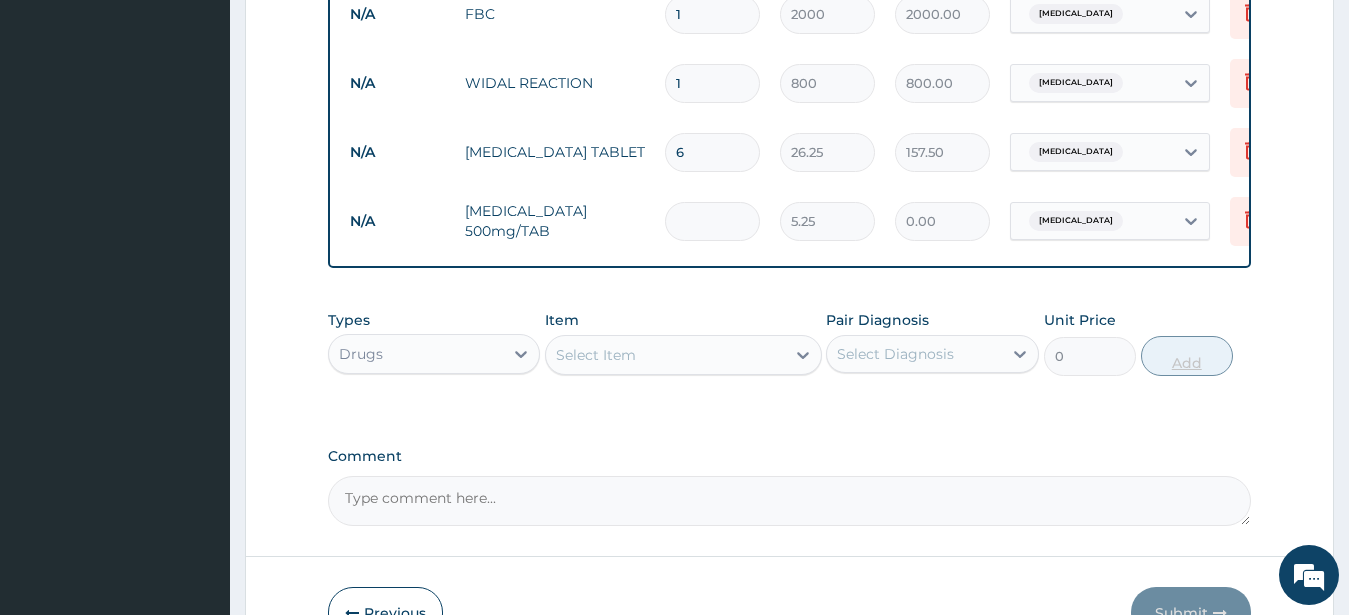 type on "3" 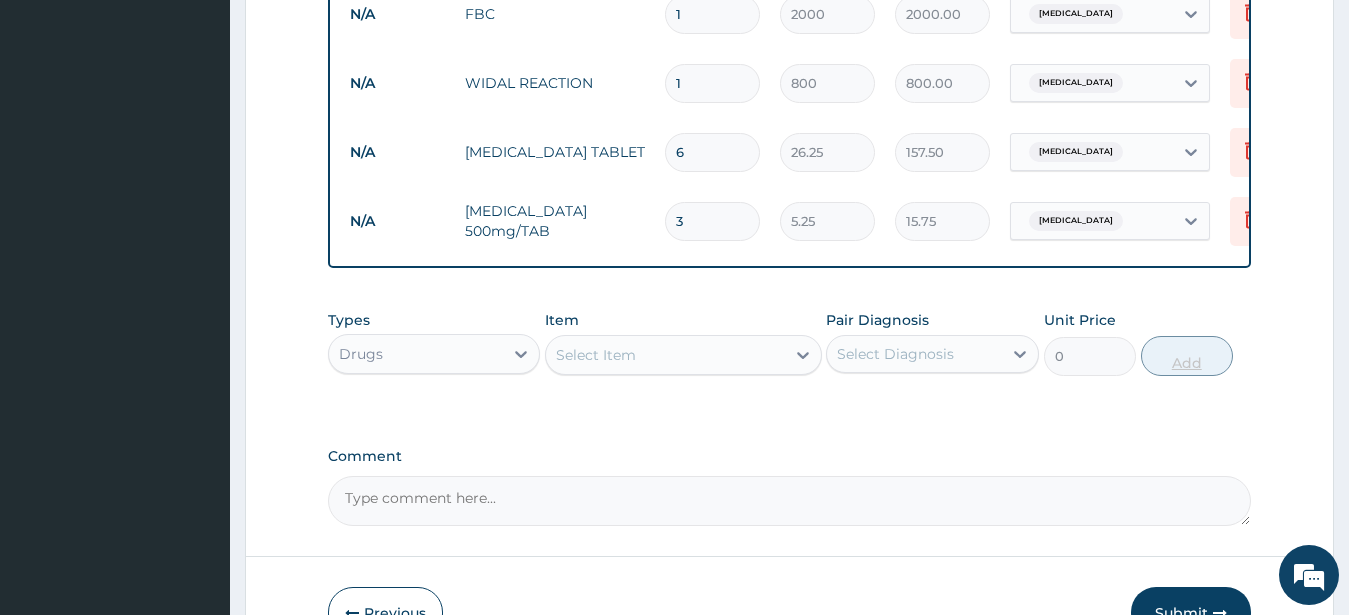 type on "30" 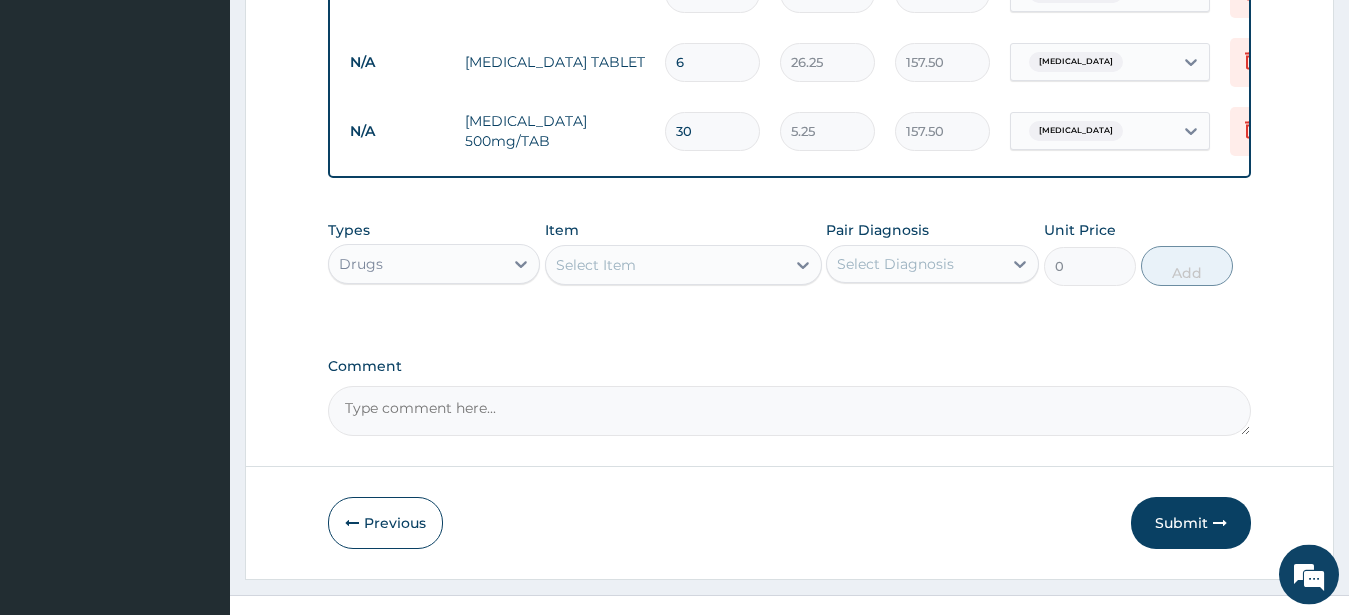 scroll, scrollTop: 878, scrollLeft: 0, axis: vertical 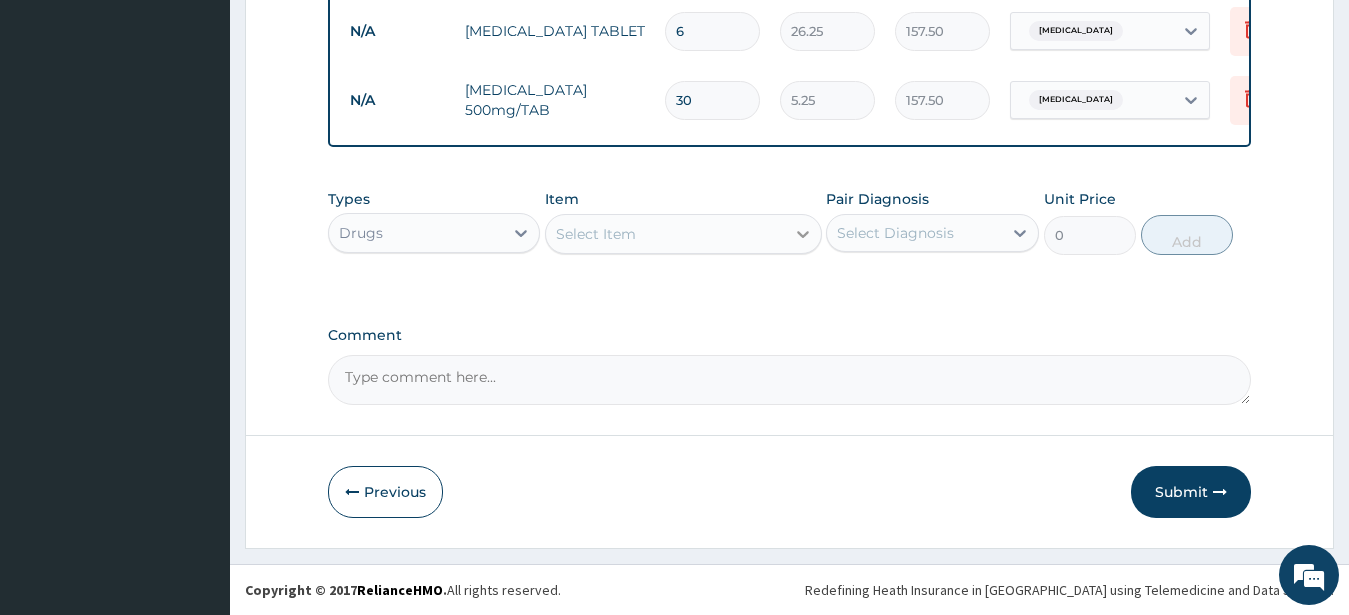type on "30" 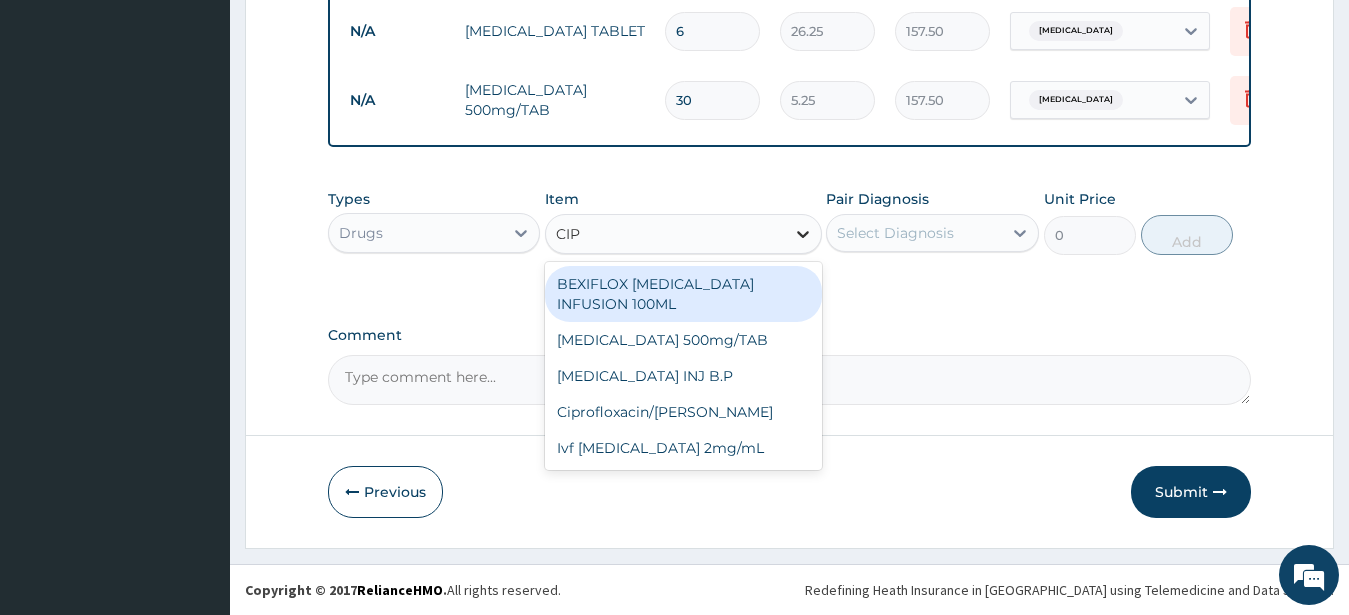 type on "CIPR" 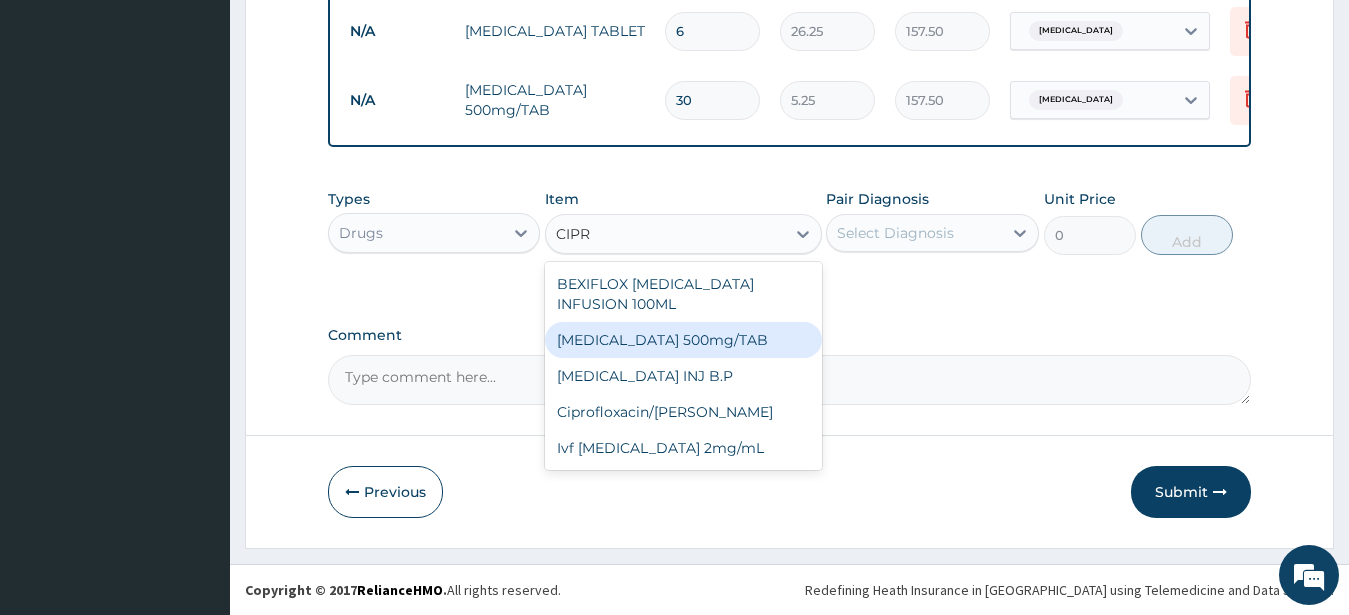click on "[MEDICAL_DATA] 500mg/TAB" at bounding box center [683, 340] 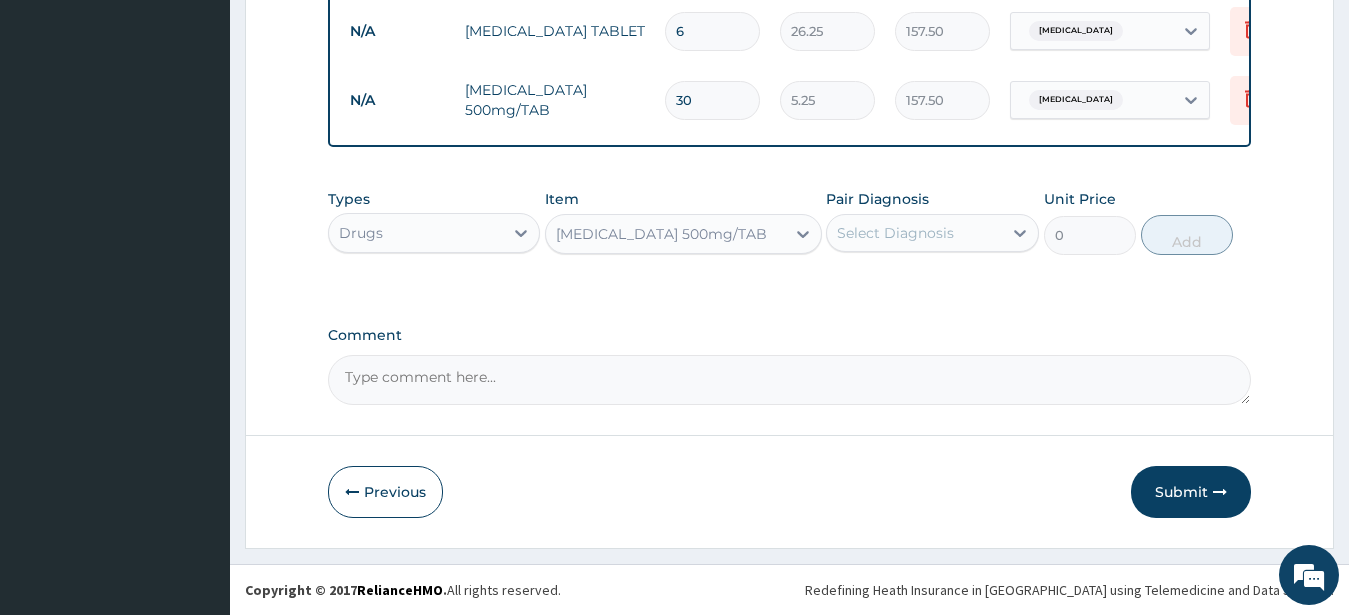 type 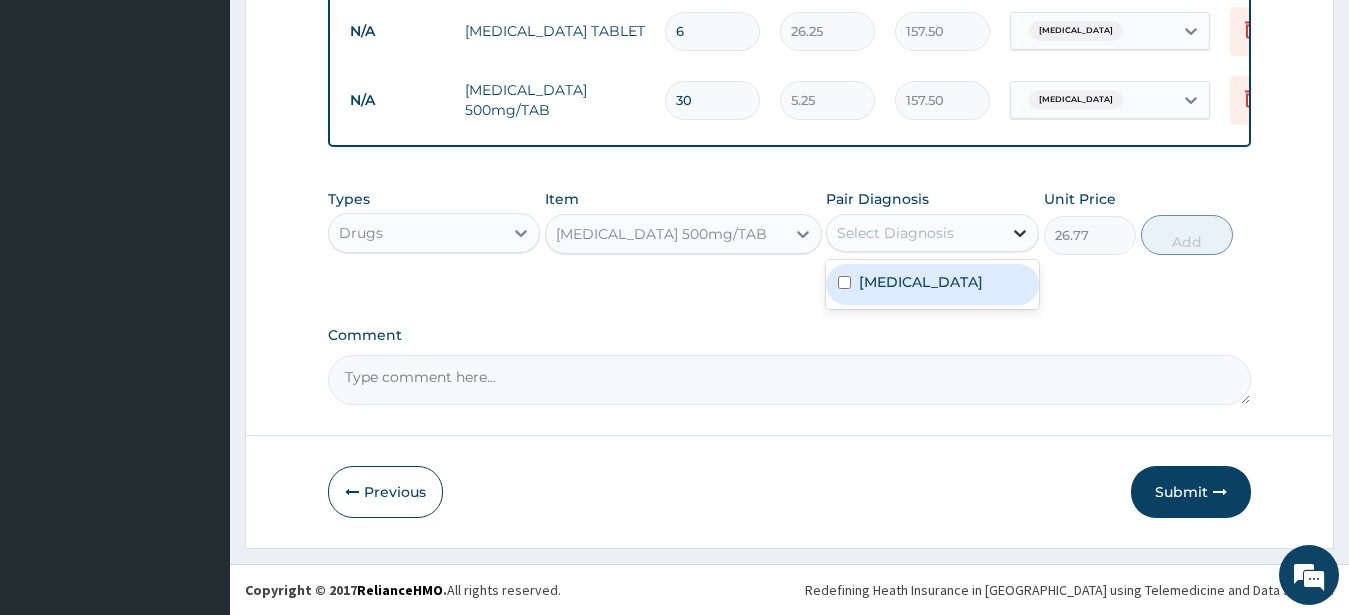 click 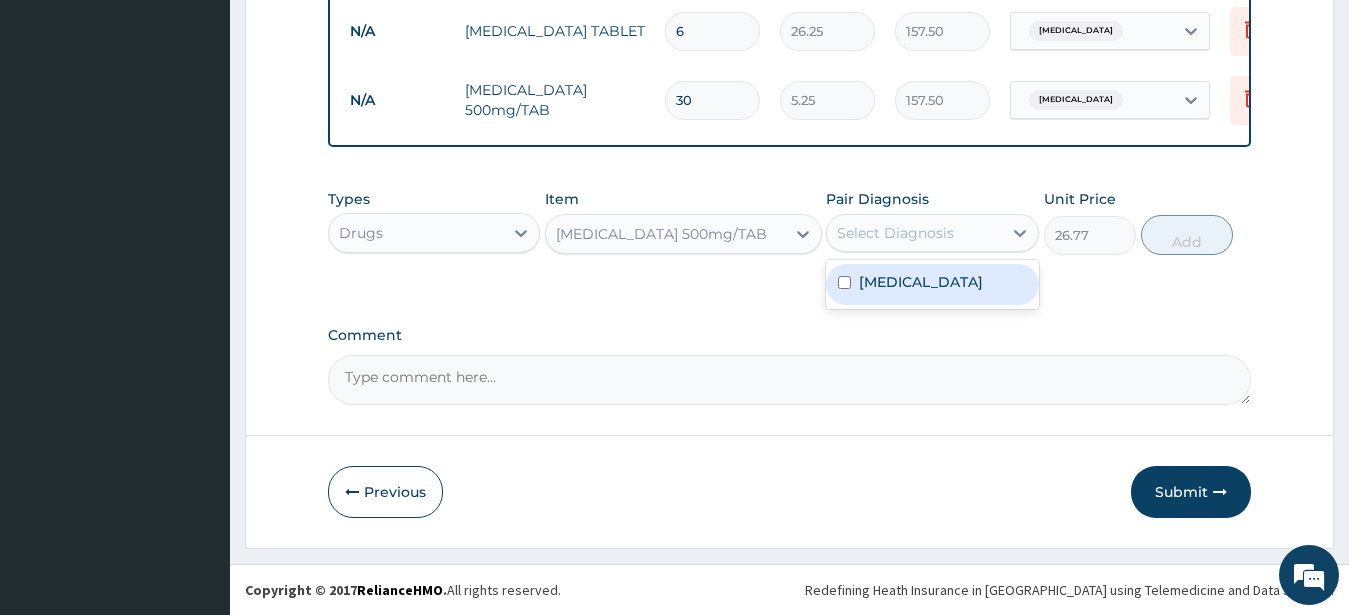 click on "Malaria" at bounding box center [921, 282] 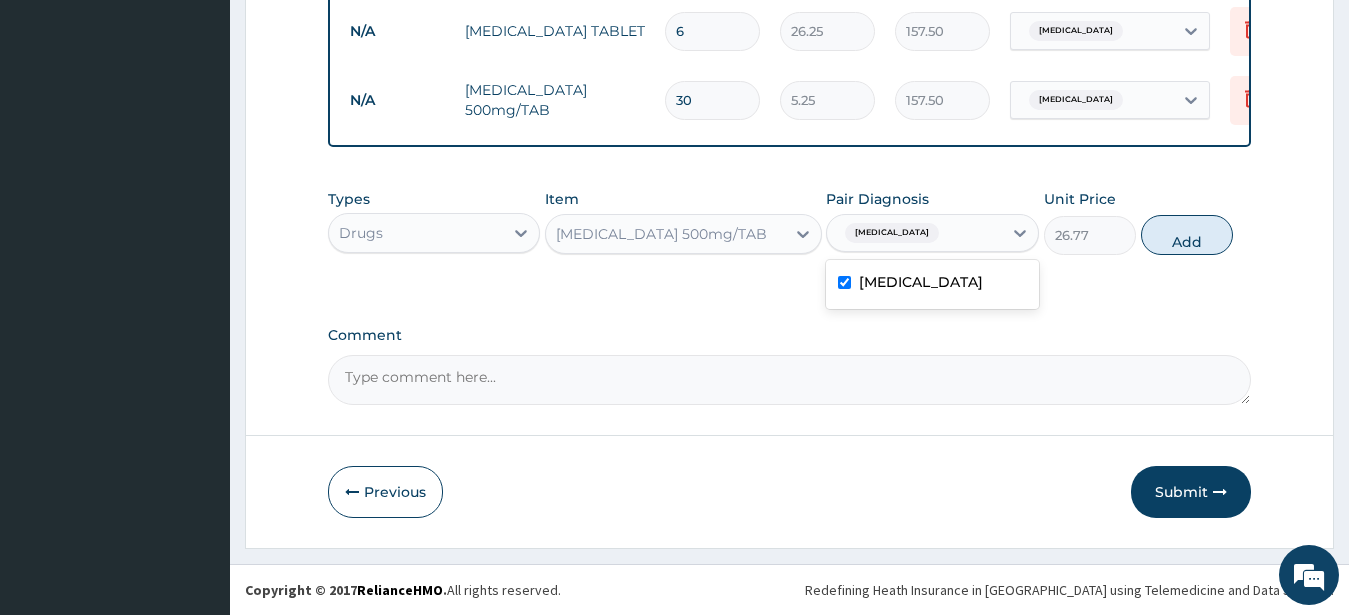 checkbox on "true" 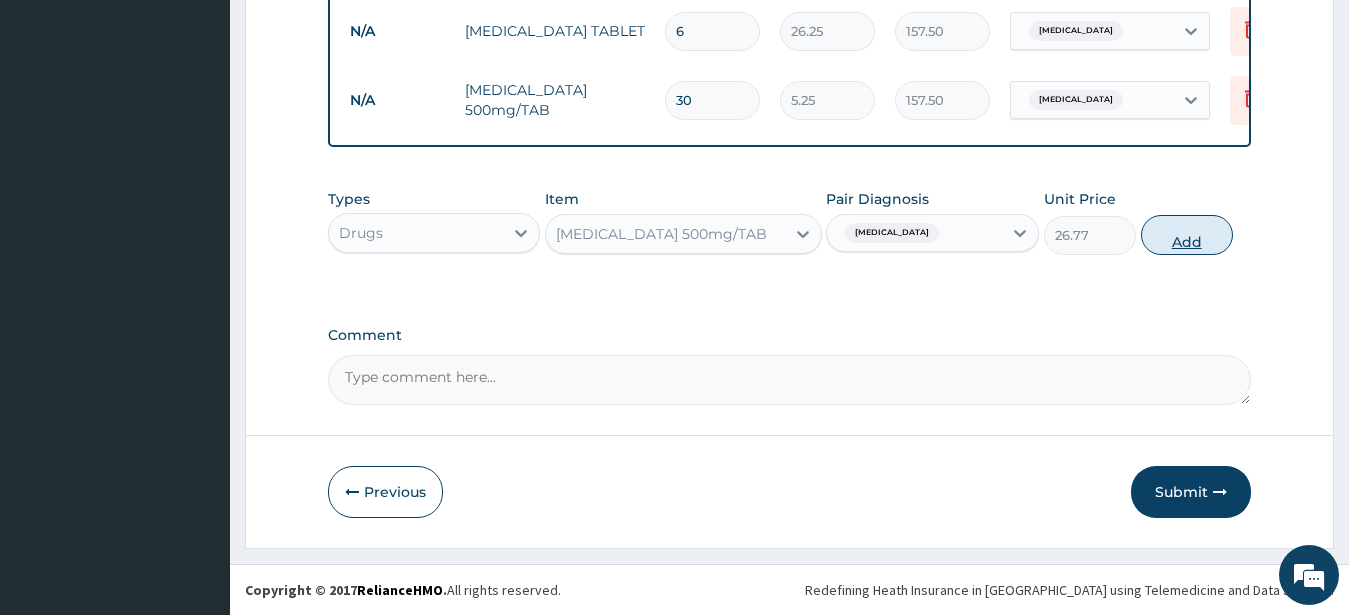 drag, startPoint x: 998, startPoint y: 225, endPoint x: 1155, endPoint y: 234, distance: 157.25775 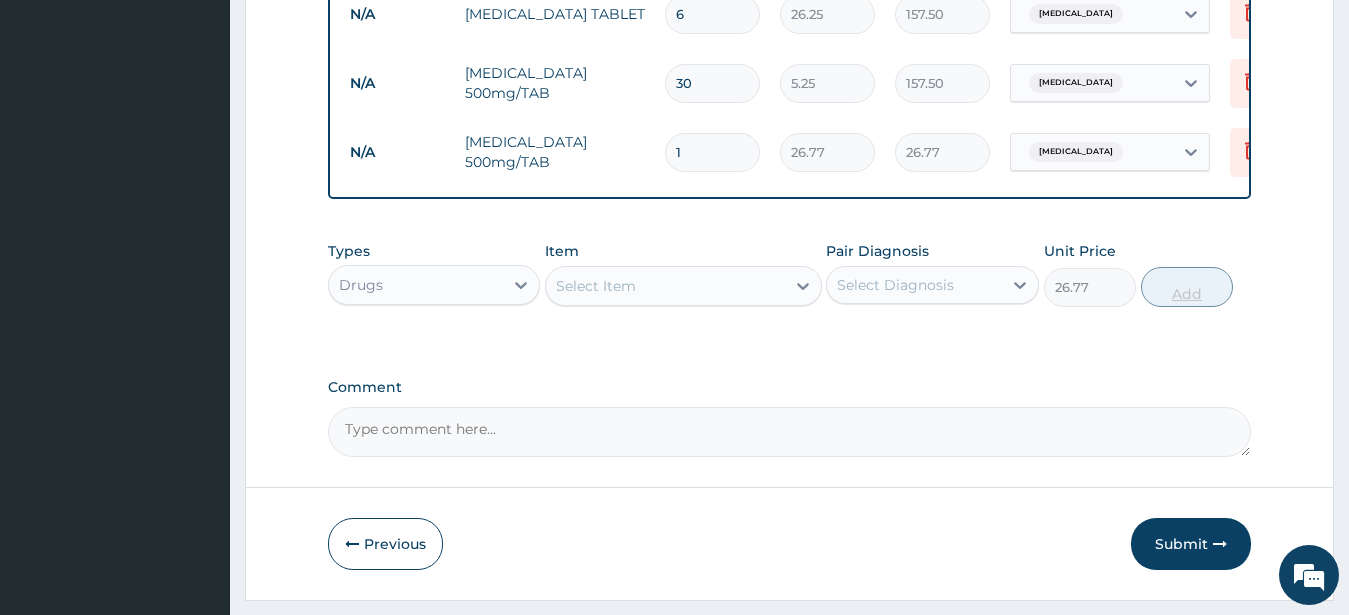 type on "0" 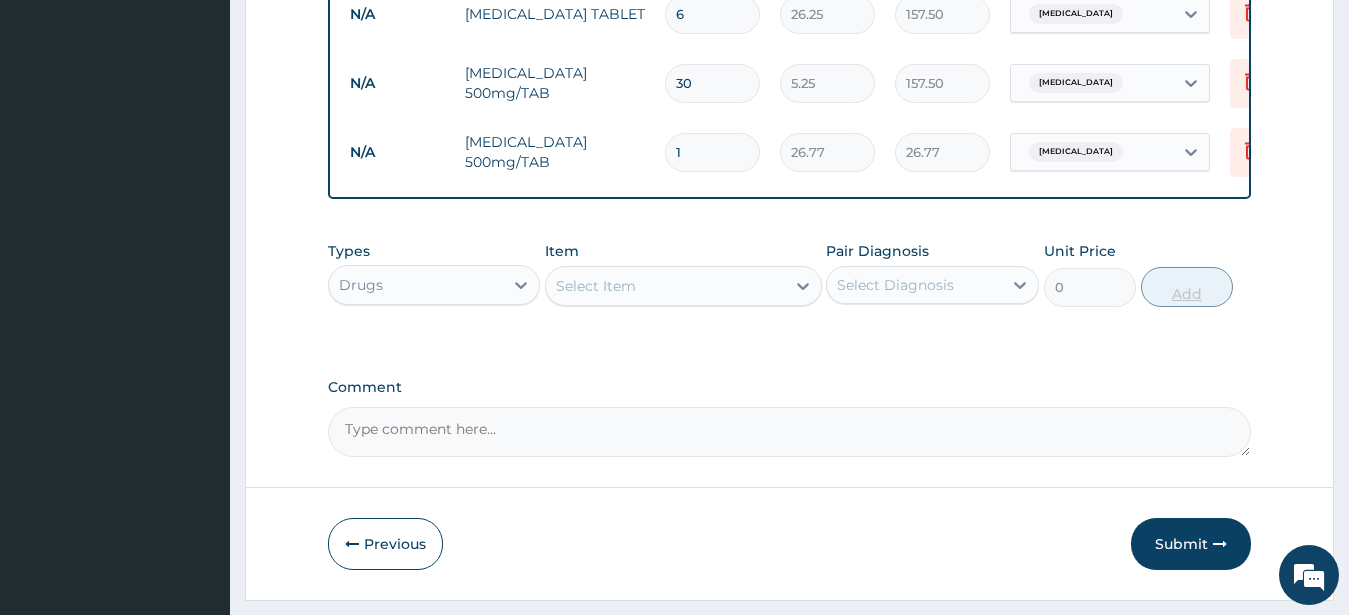 type on "10" 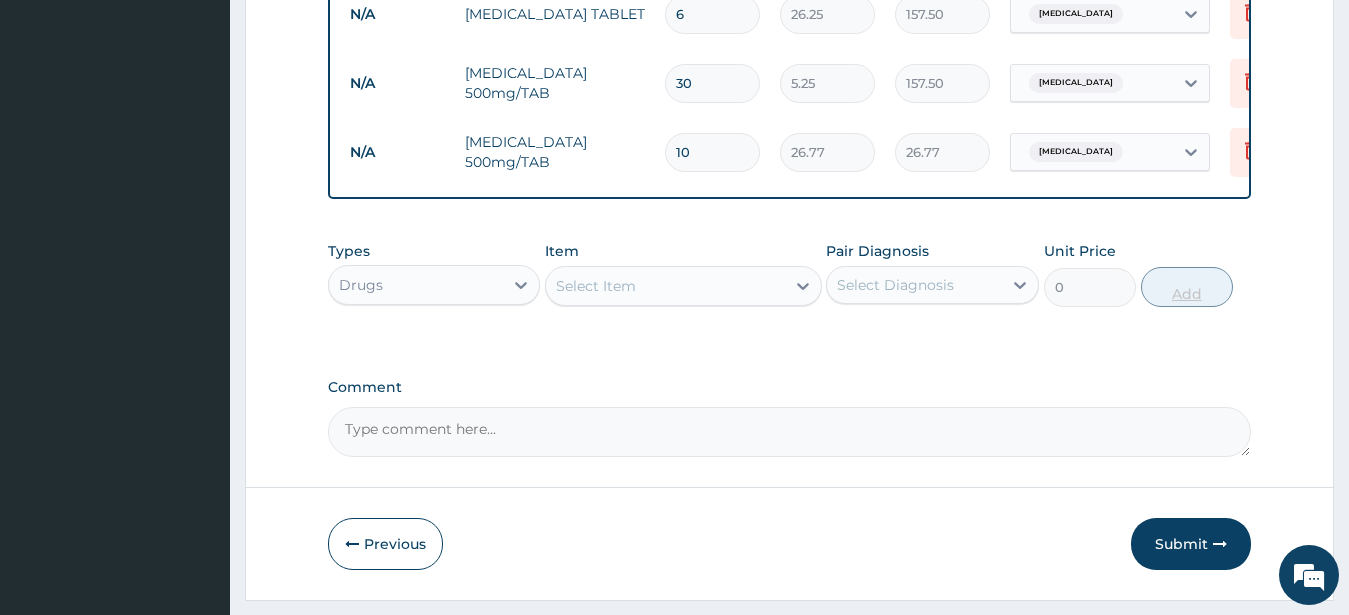 type on "267.70" 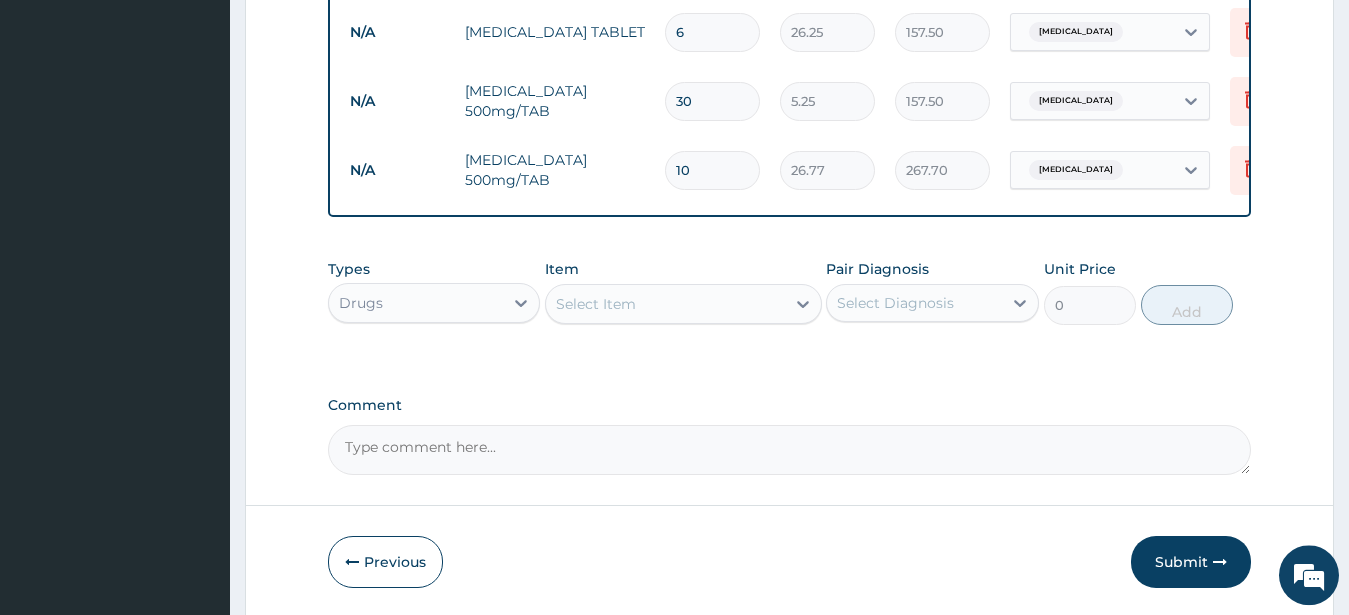 scroll, scrollTop: 947, scrollLeft: 0, axis: vertical 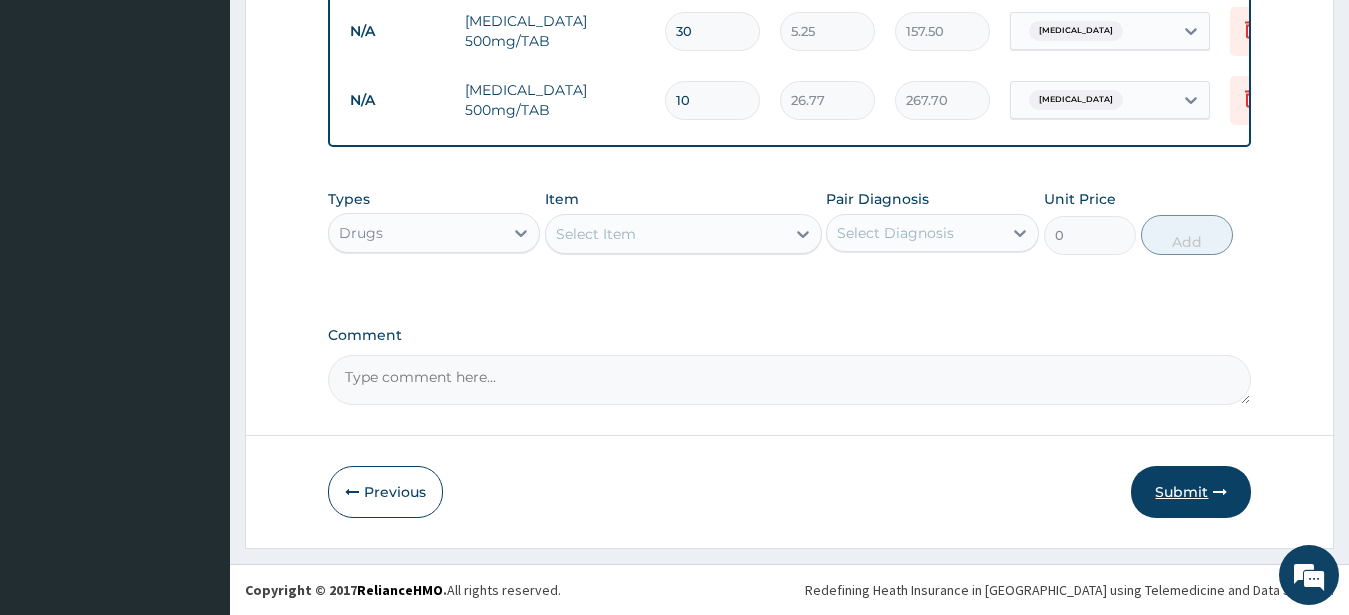 type on "10" 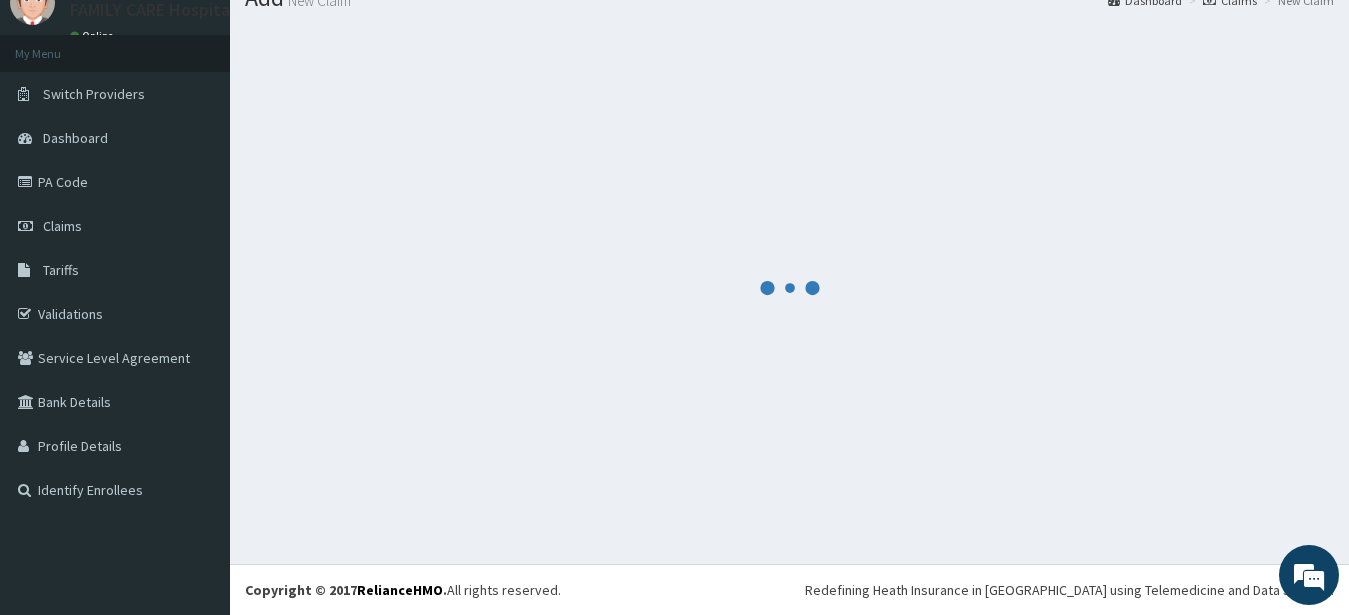 scroll, scrollTop: 80, scrollLeft: 0, axis: vertical 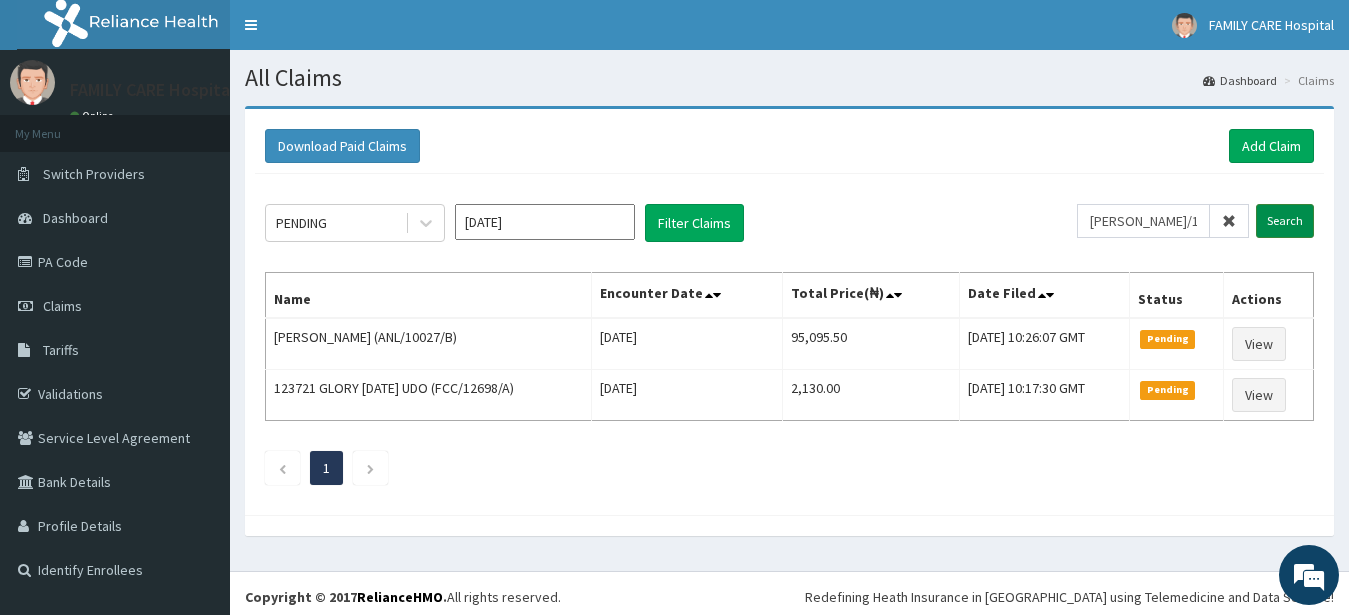 type on "[PERSON_NAME]/10027/E" 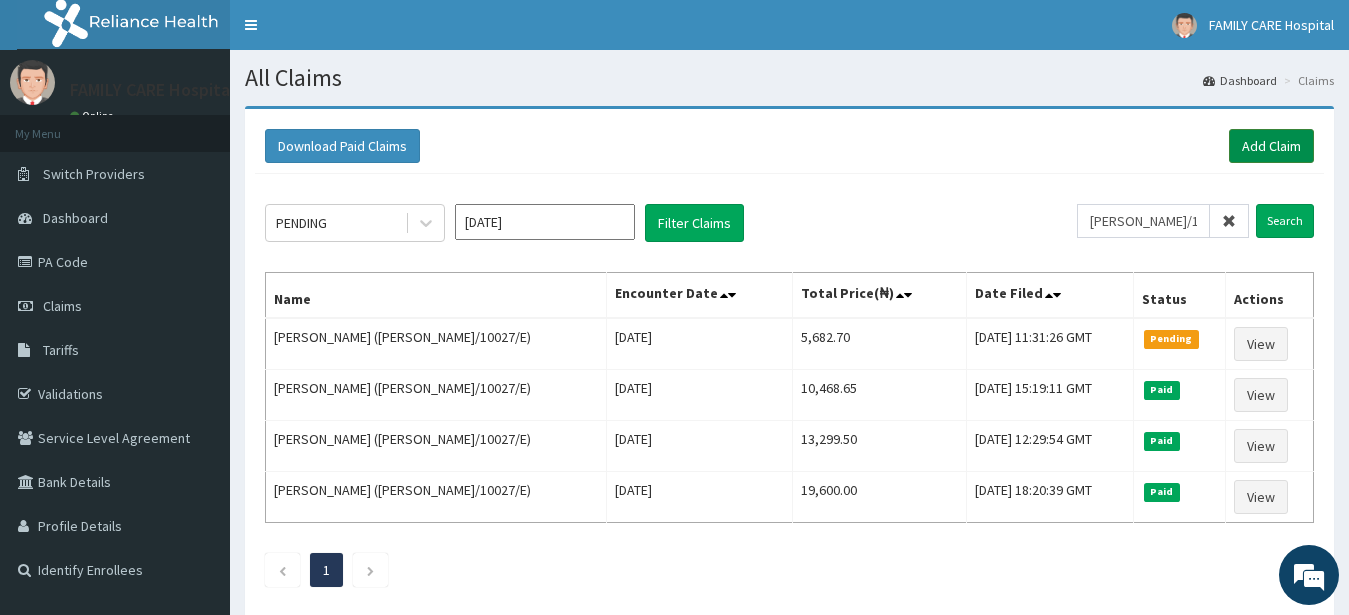 click on "Add Claim" at bounding box center [1271, 146] 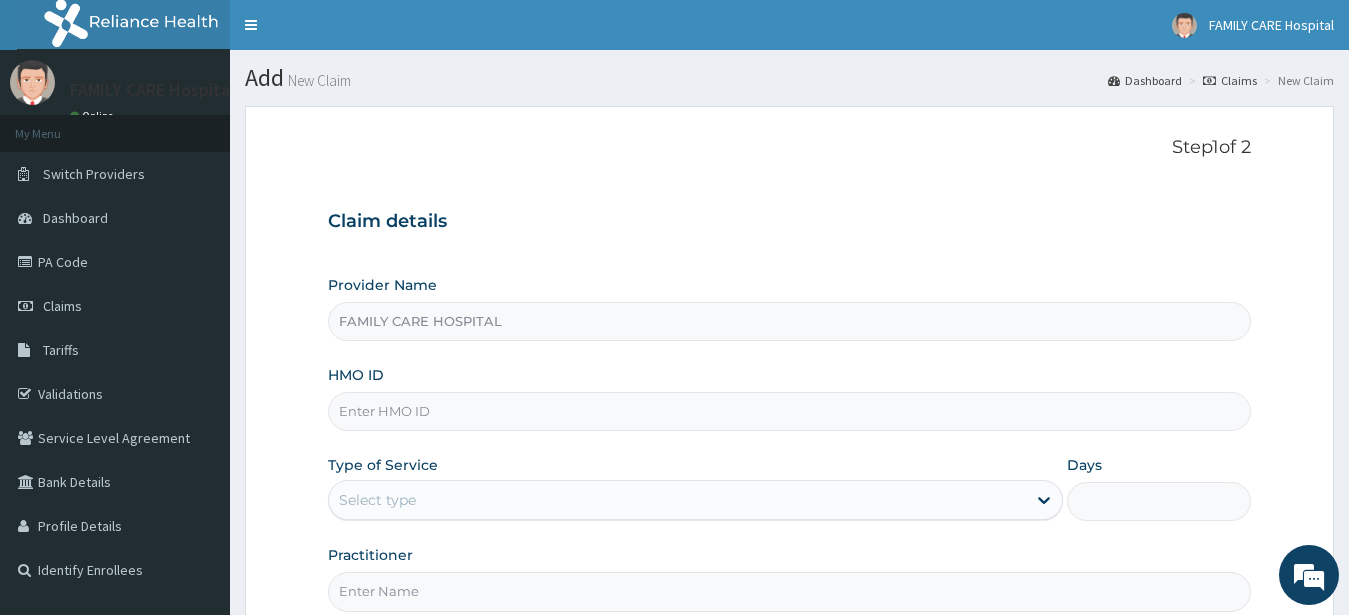 scroll, scrollTop: 0, scrollLeft: 0, axis: both 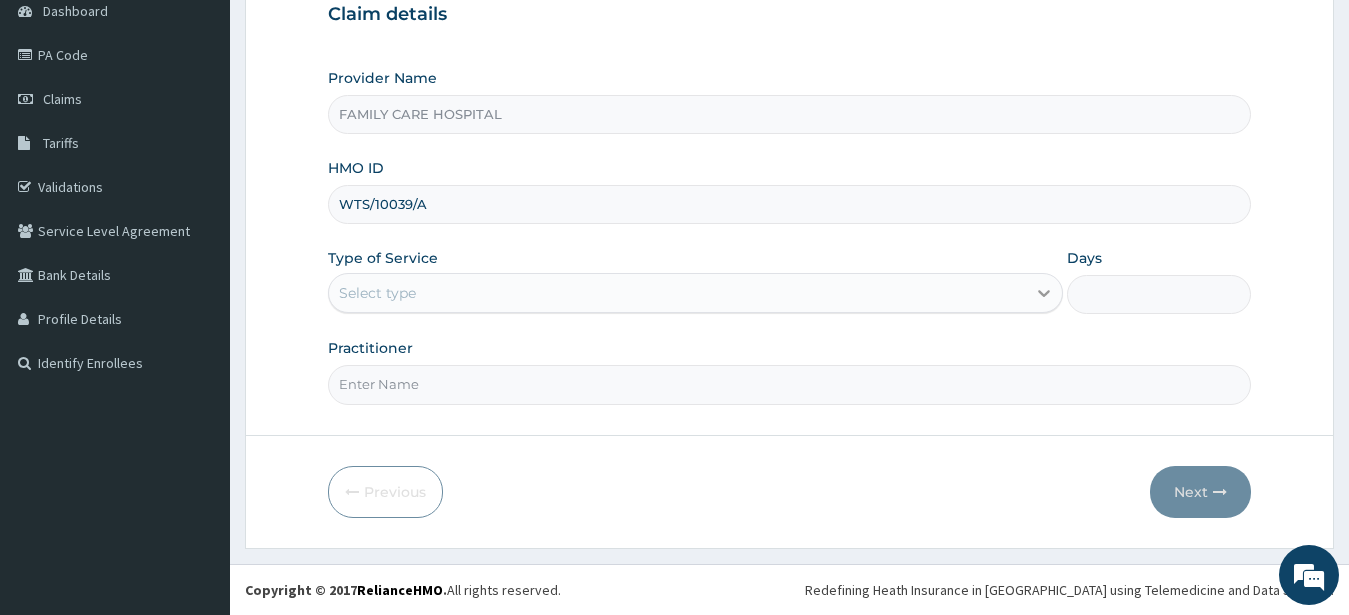 type on "WTS/10039/A" 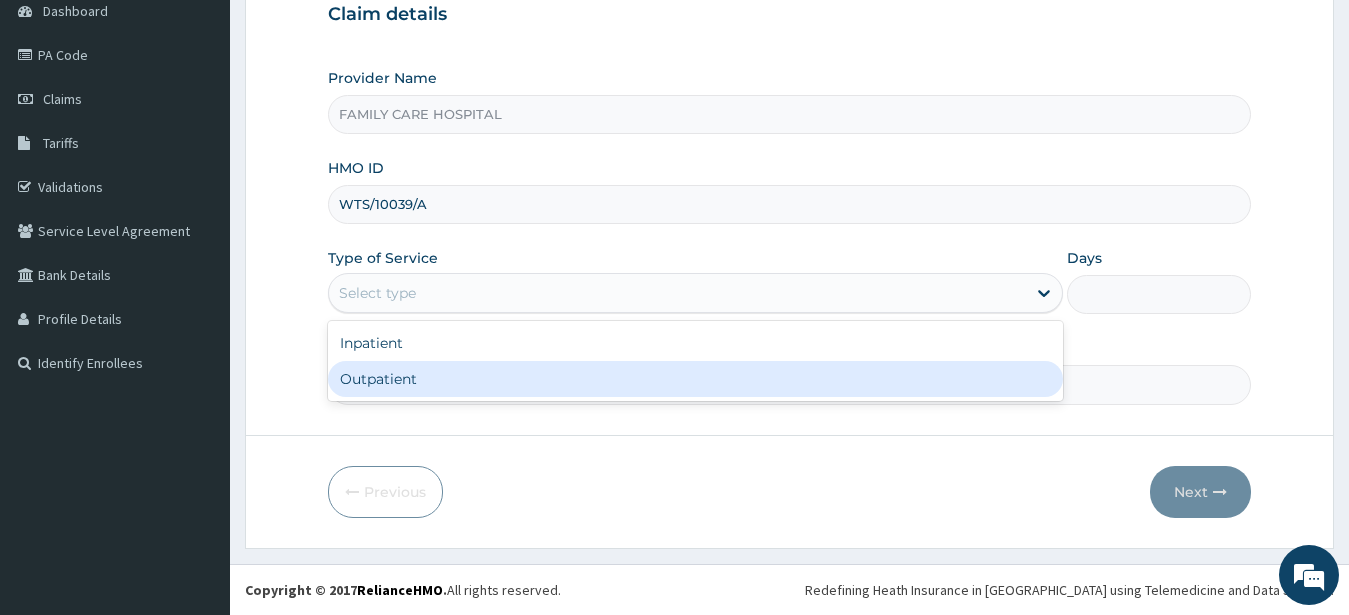 click on "Outpatient" at bounding box center [696, 379] 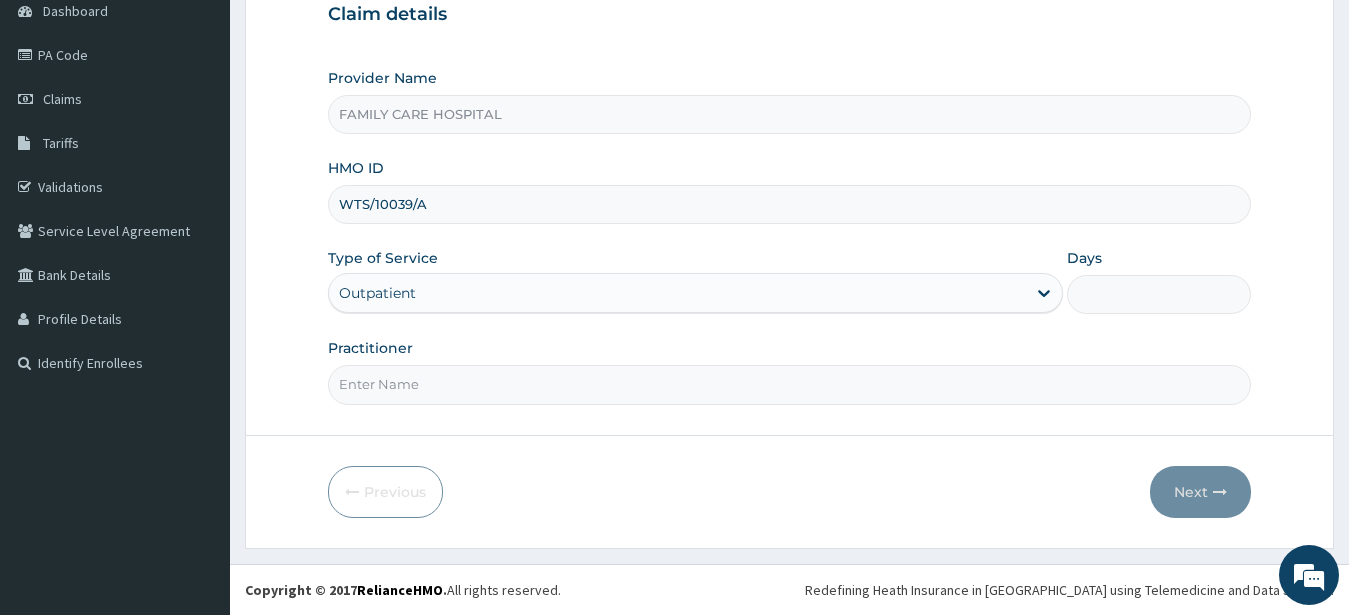 type on "1" 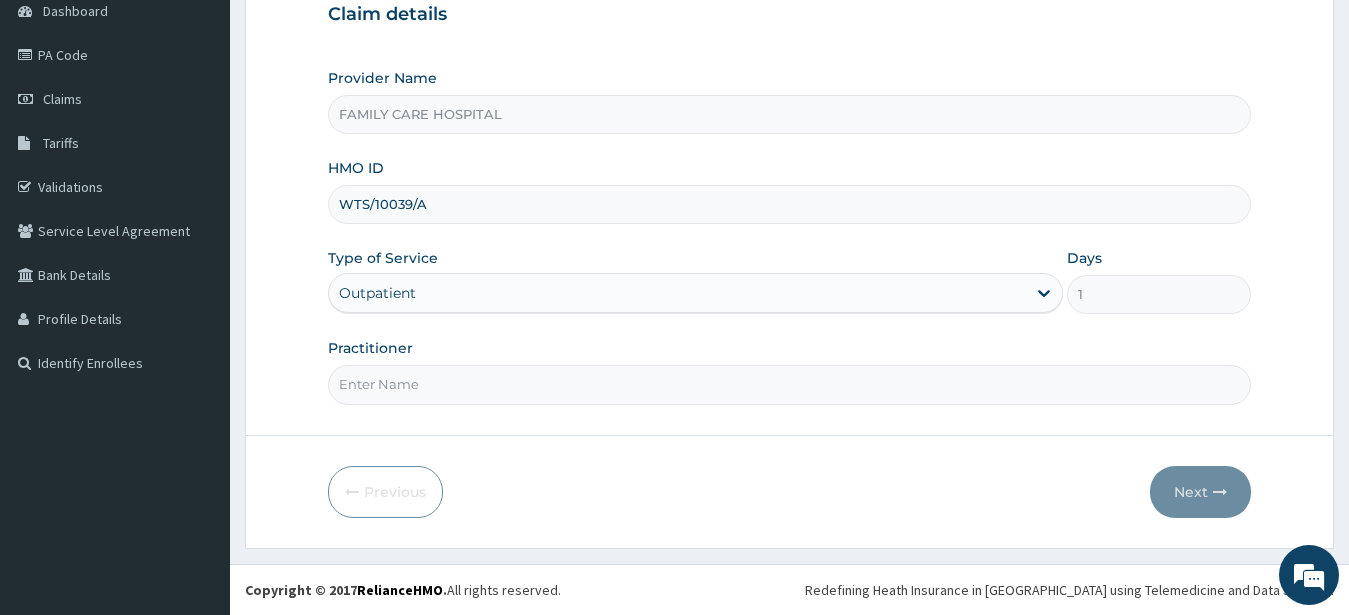click on "Practitioner" at bounding box center (790, 384) 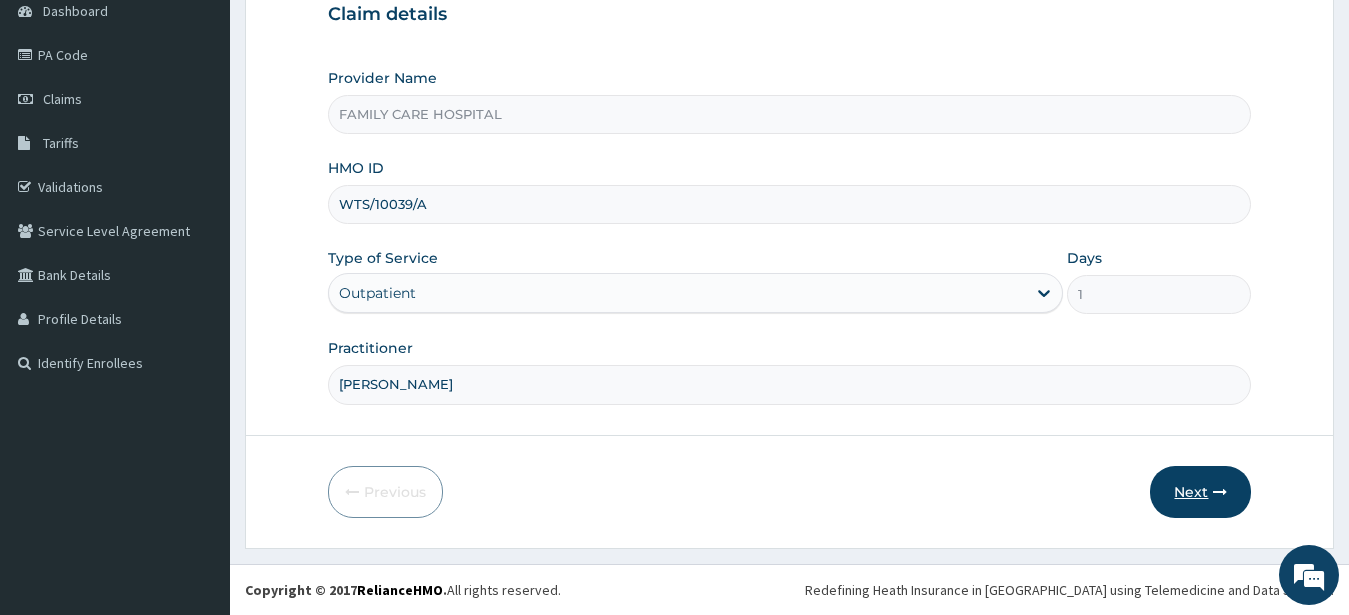type on "DR. ADE" 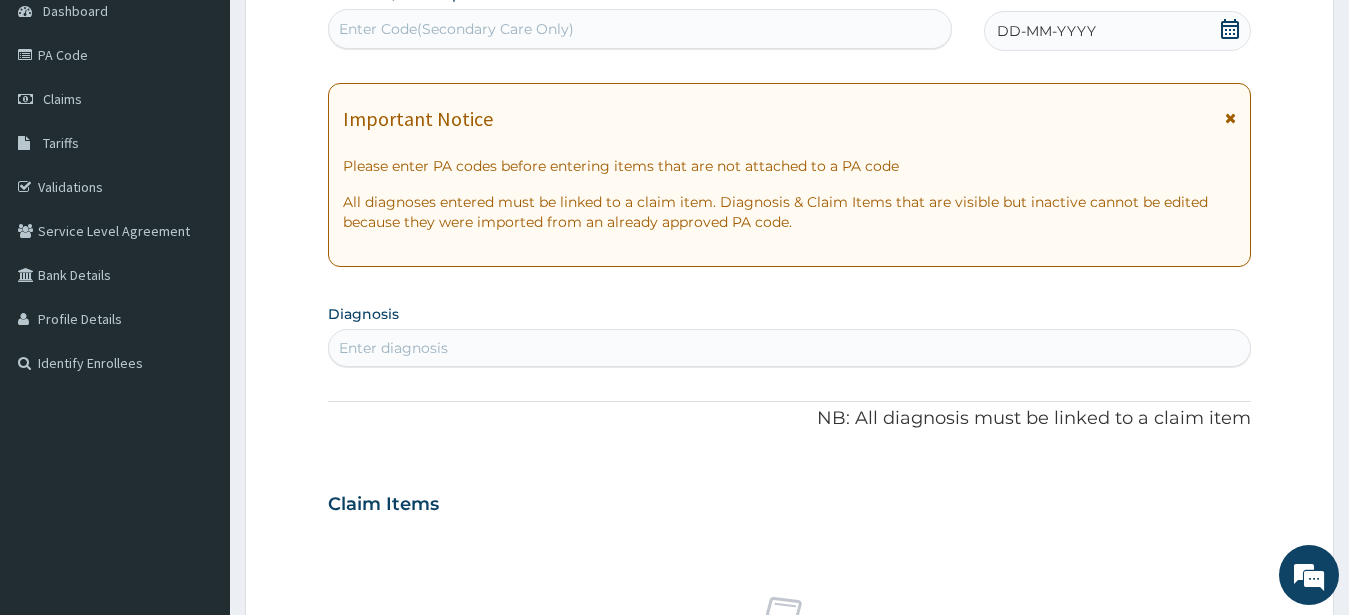 scroll, scrollTop: 0, scrollLeft: 0, axis: both 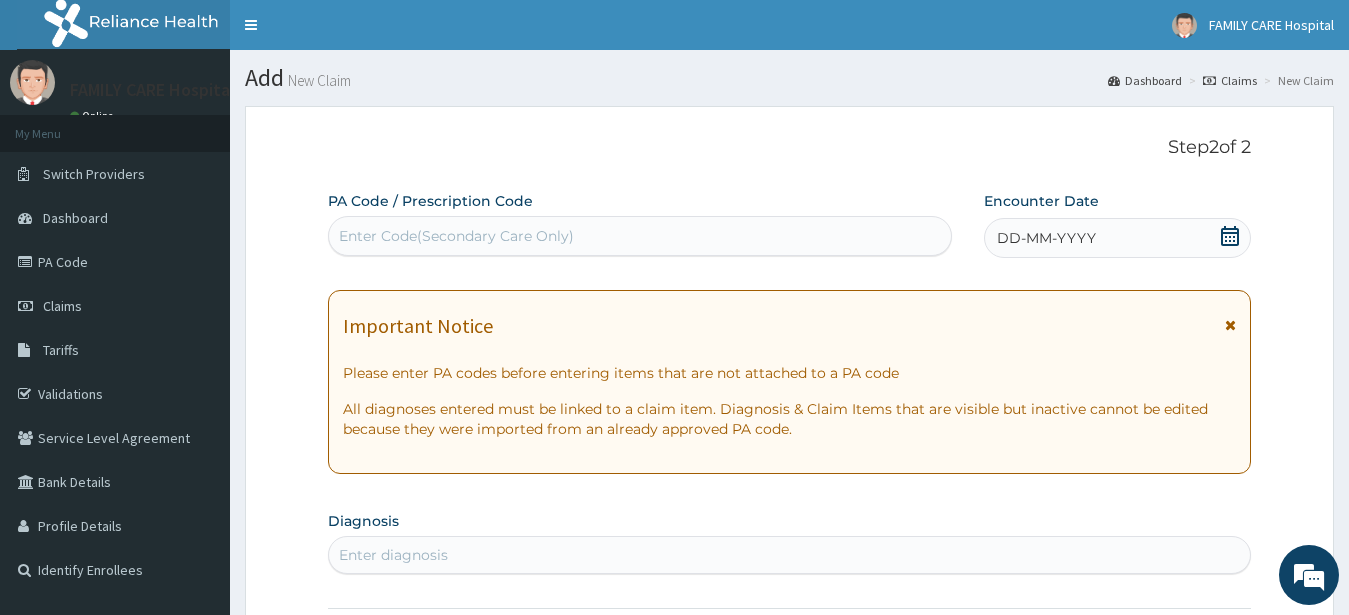 click 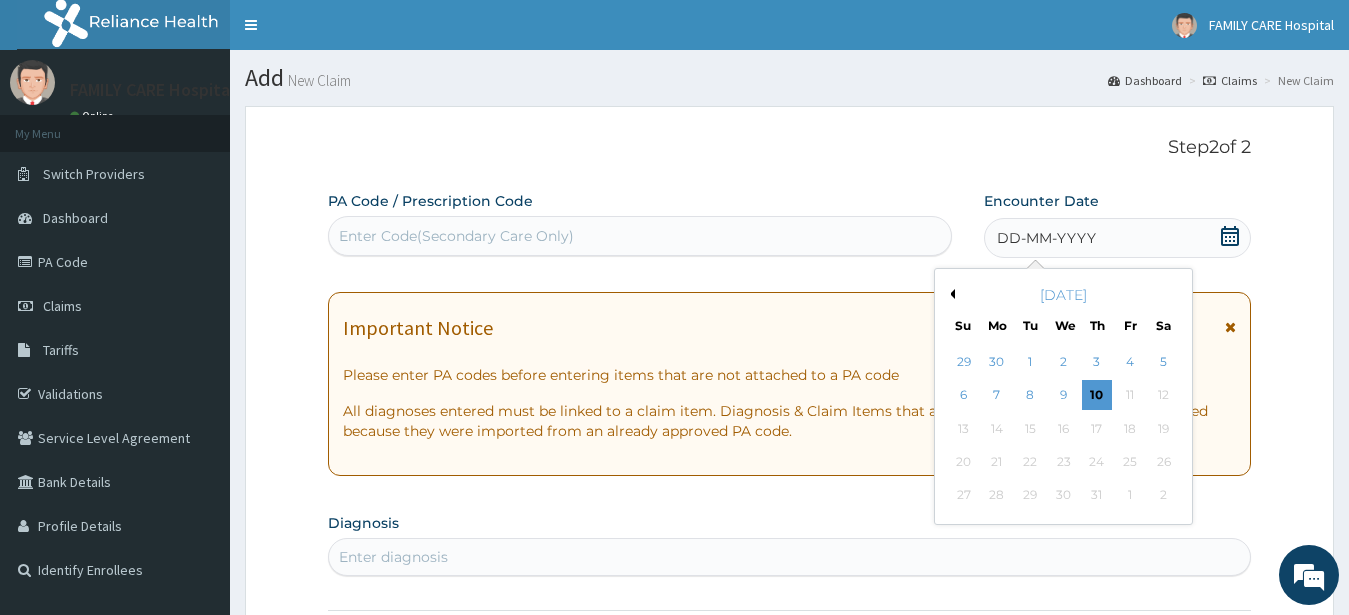 click on "Previous Month" at bounding box center [950, 294] 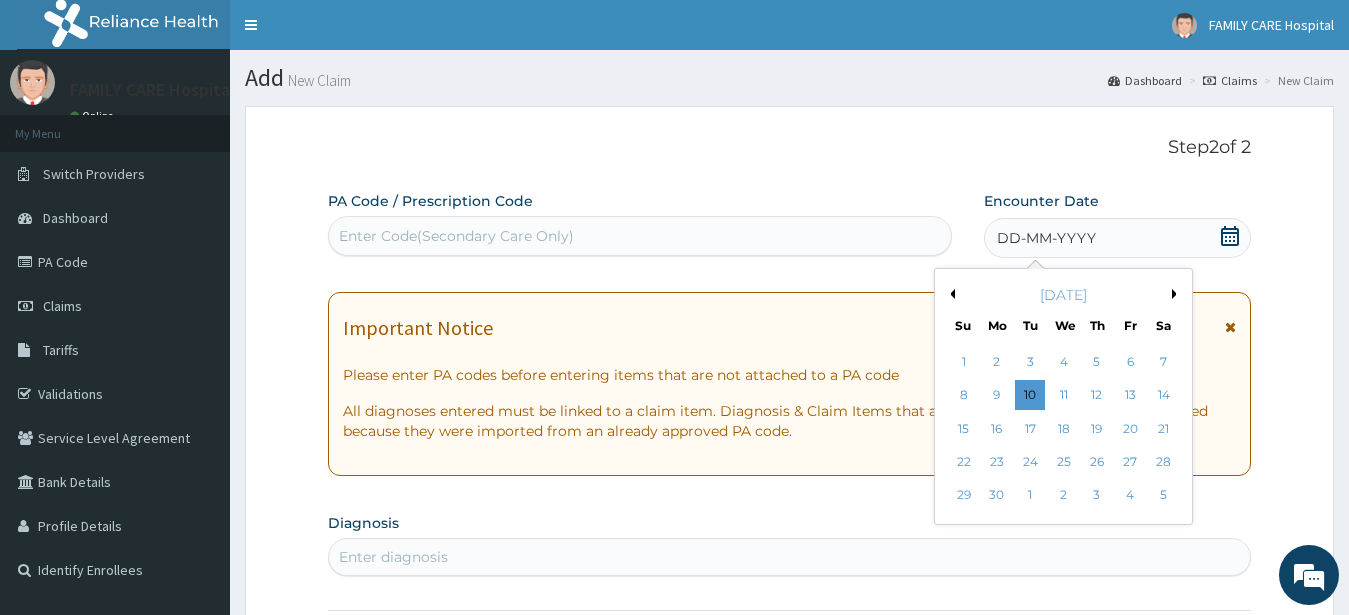 click on "June 2025" at bounding box center [1063, 295] 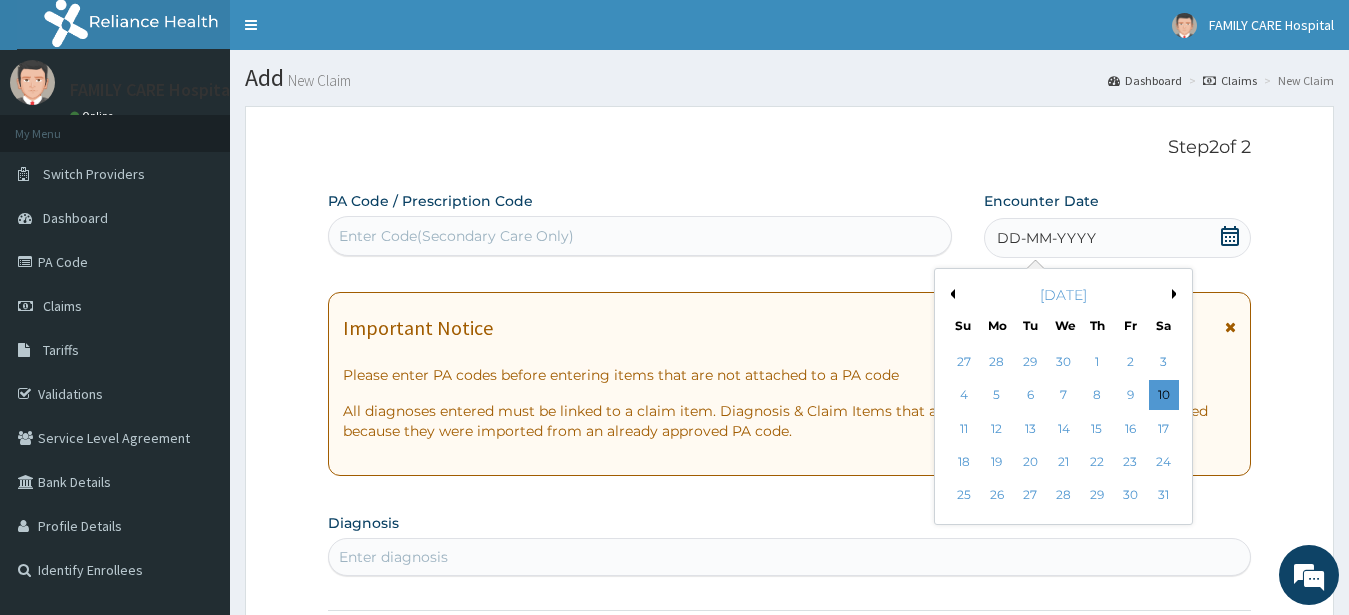 click on "Previous Month" at bounding box center (950, 294) 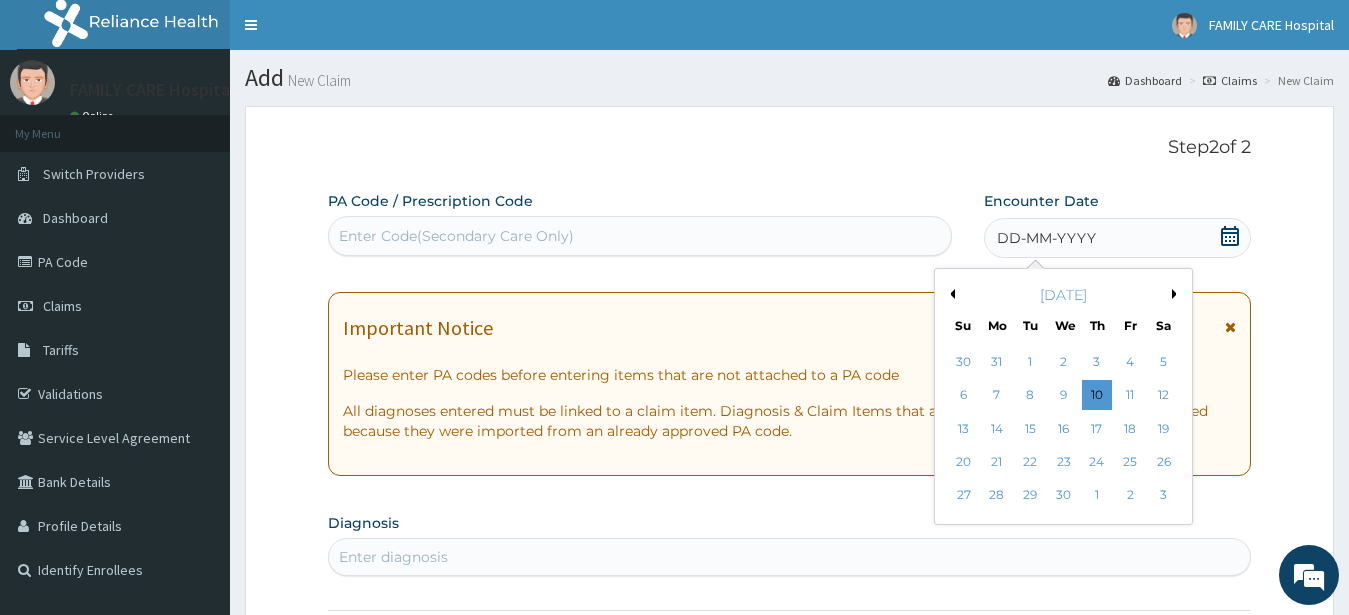 click on "Previous Month" at bounding box center (950, 294) 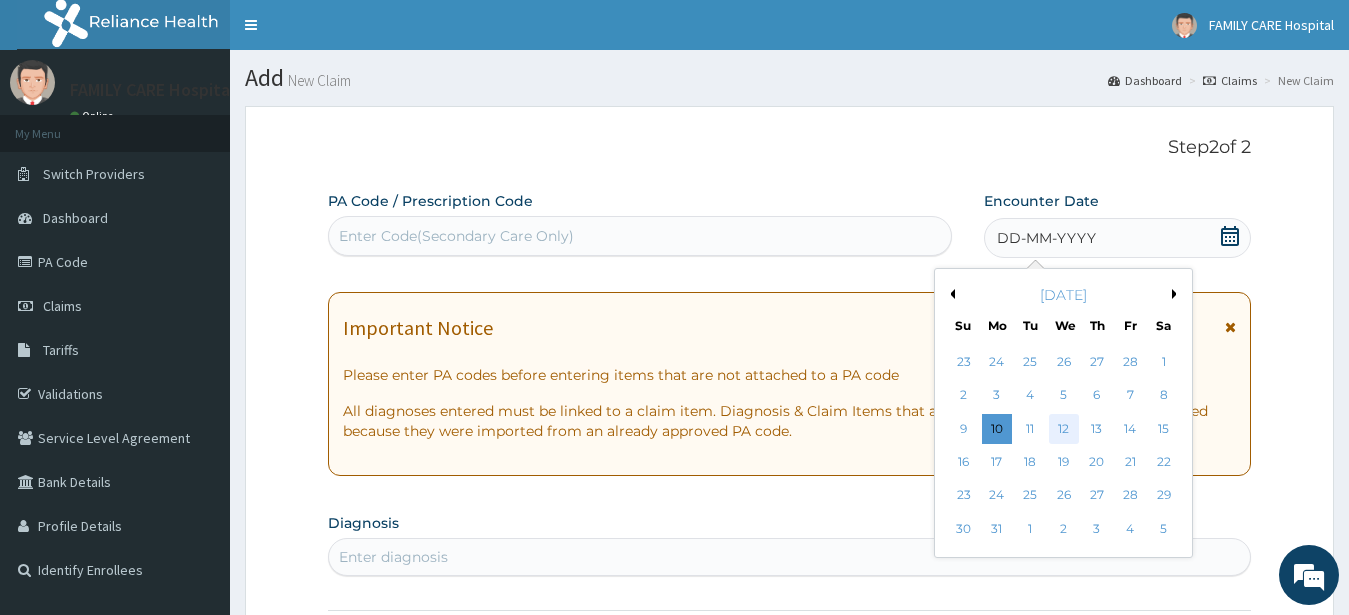 click on "12" at bounding box center [1063, 429] 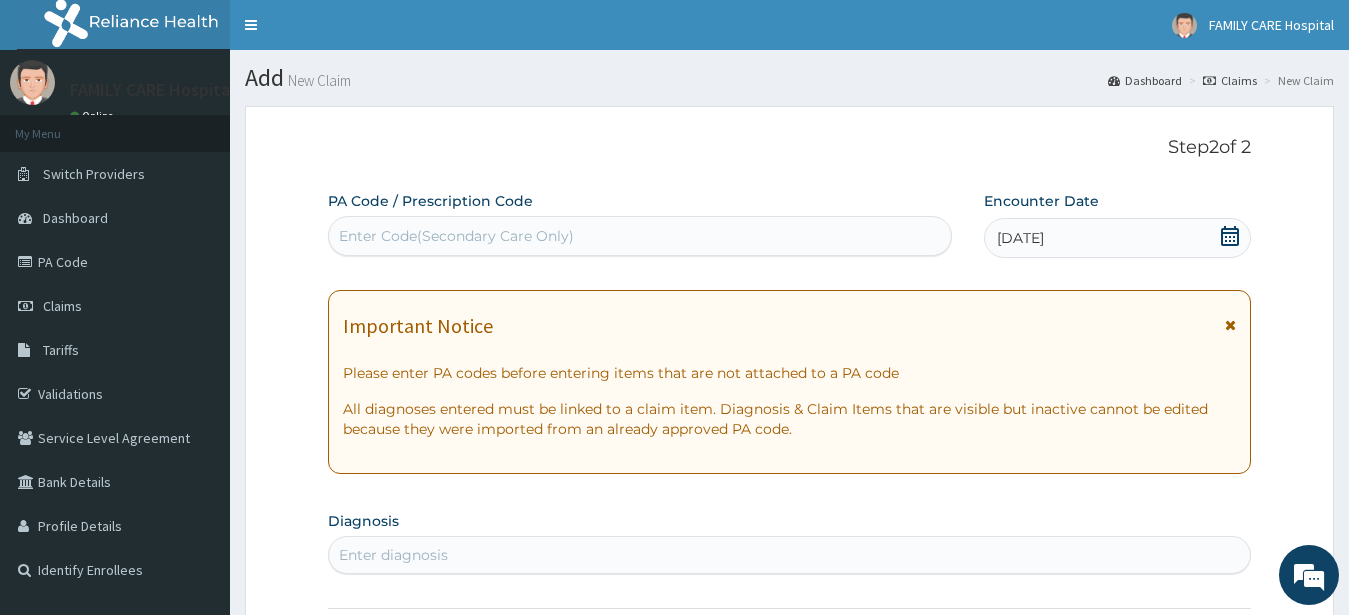 click on "PA Code / Prescription Code Enter Code(Secondary Care Only)" at bounding box center (640, 223) 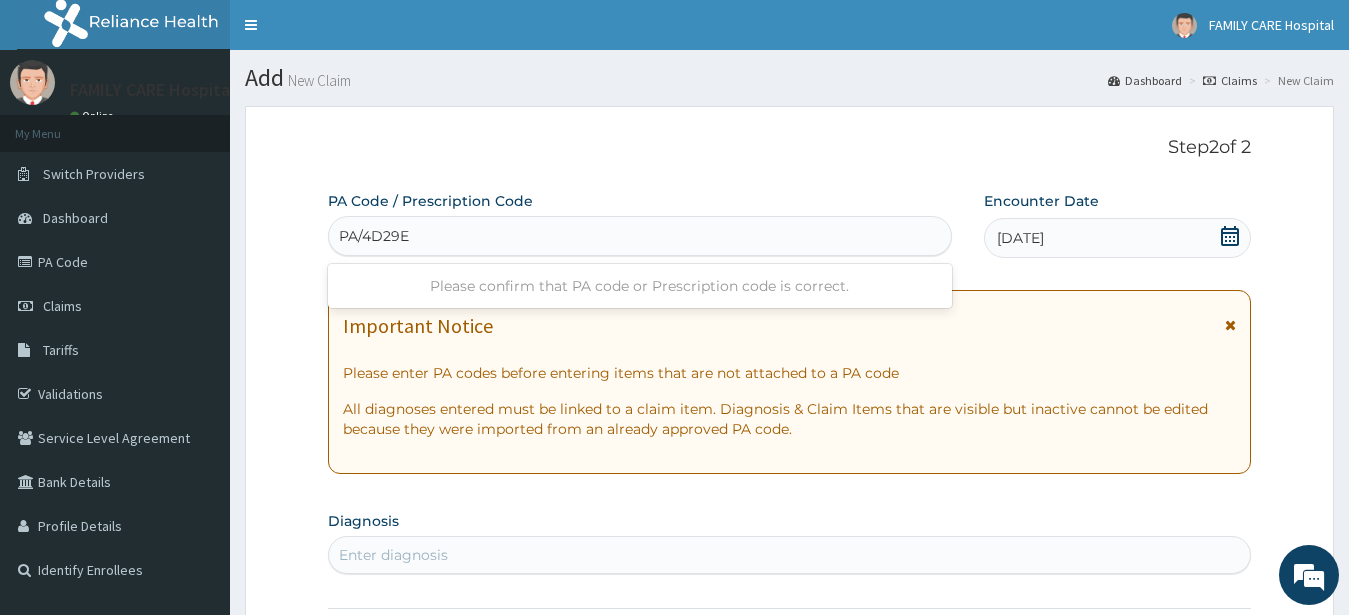 type on "PA/4D29E4" 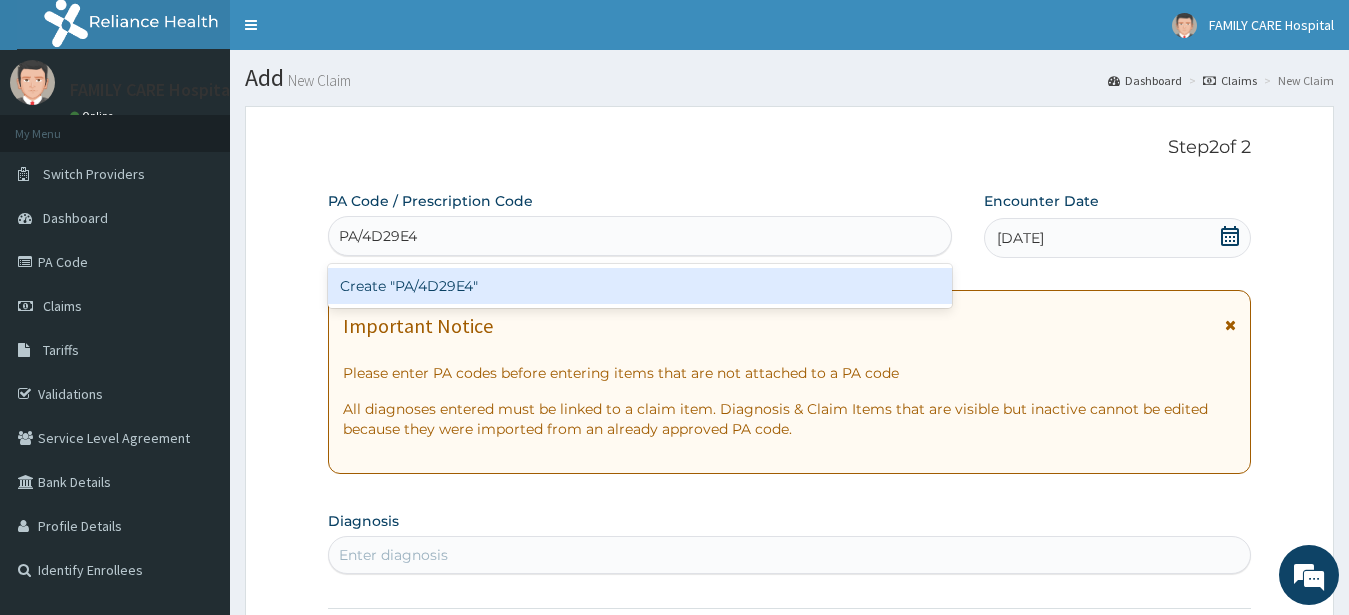 click on "Create "PA/4D29E4"" at bounding box center [640, 286] 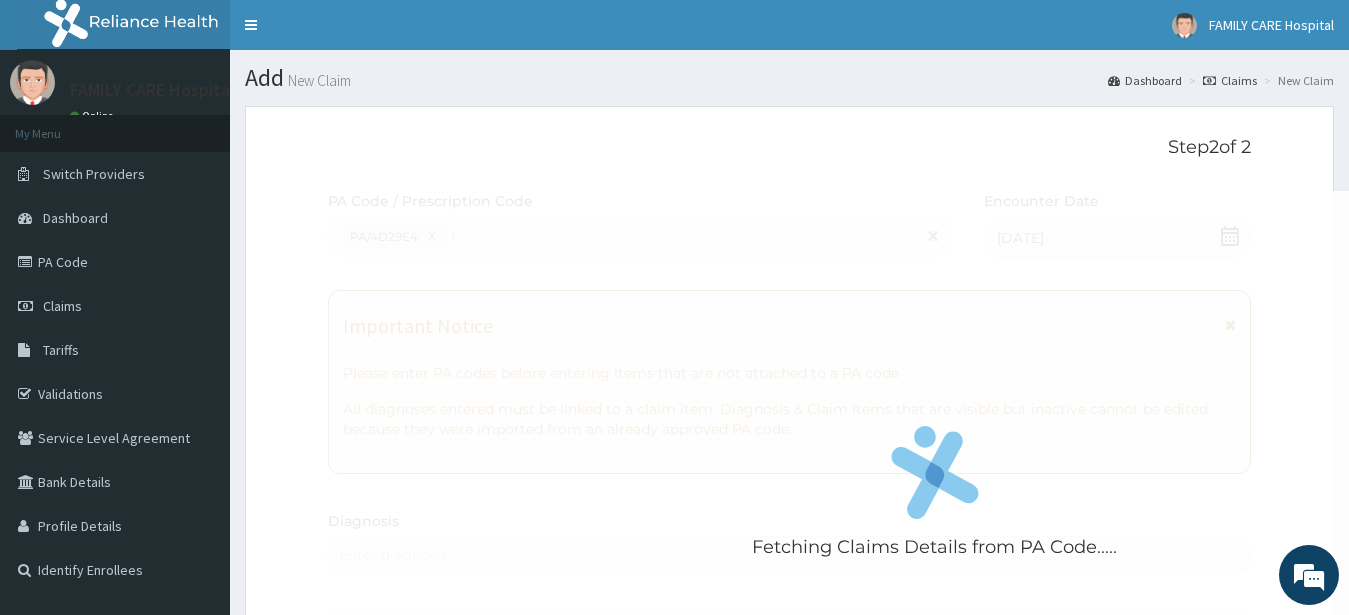 type 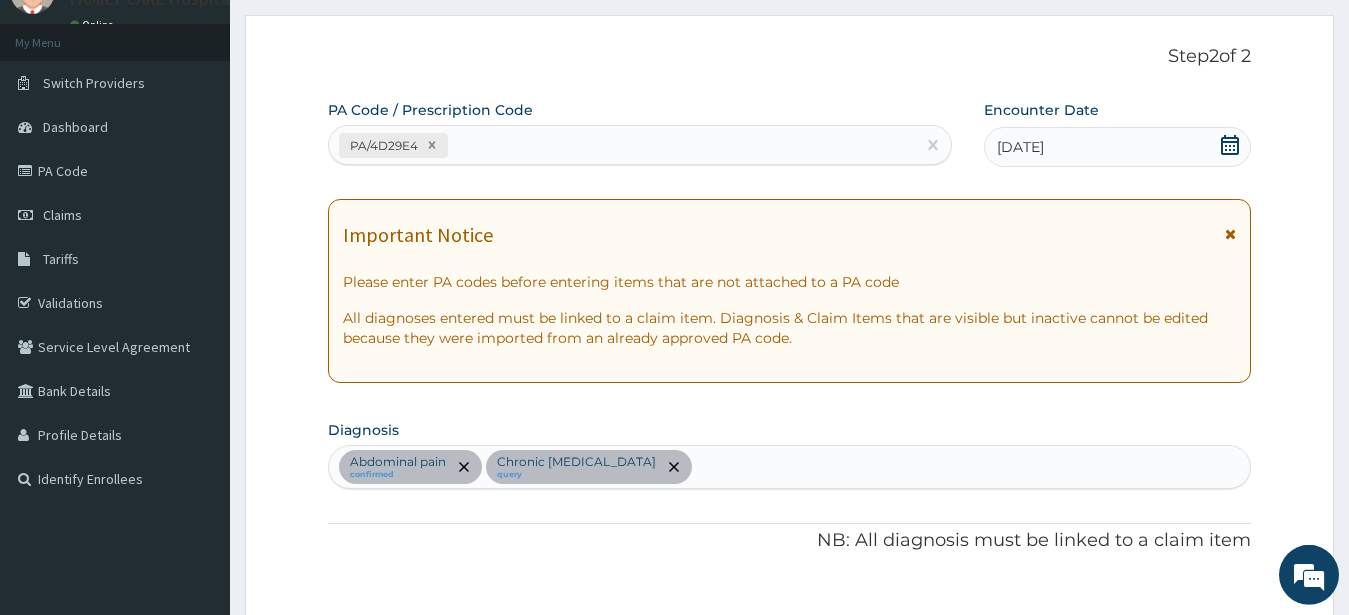 scroll, scrollTop: 50, scrollLeft: 0, axis: vertical 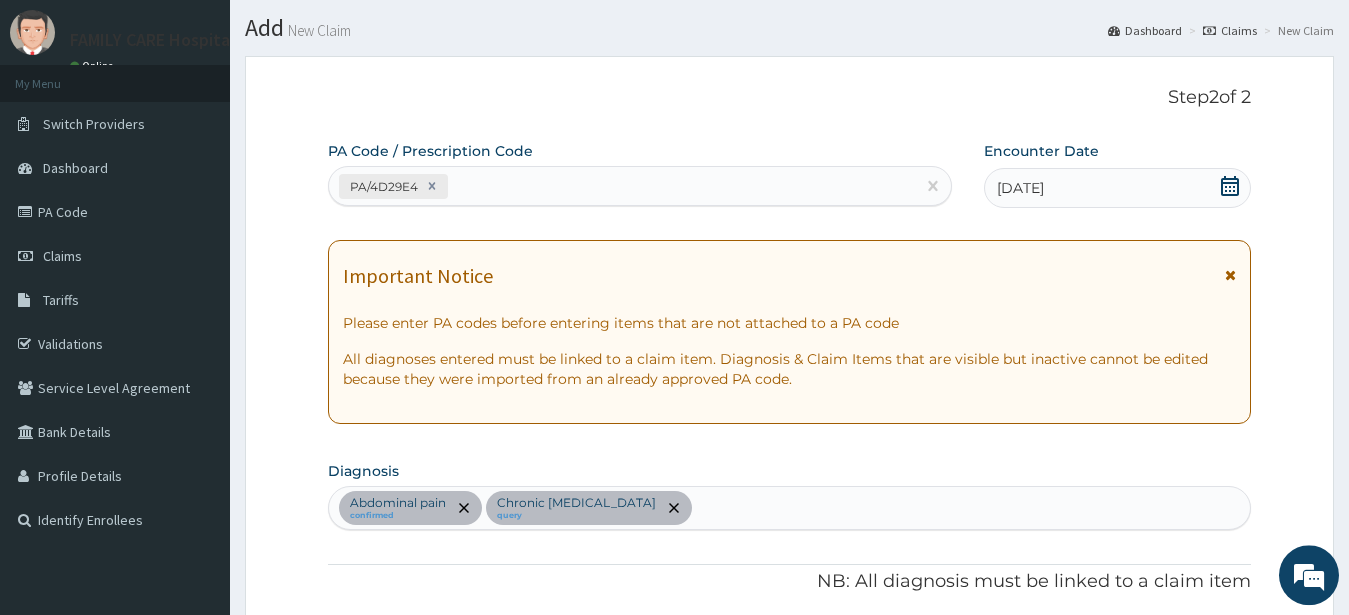 click at bounding box center [1230, 275] 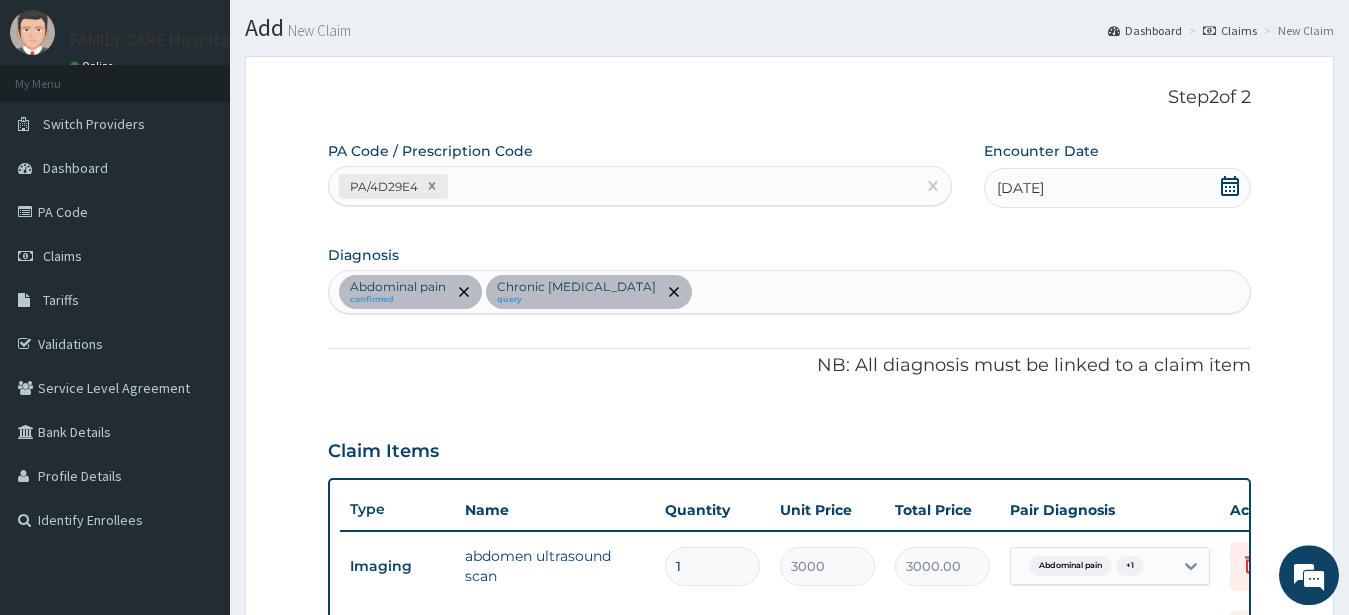 click on "Abdominal pain confirmed Chronic chest pain query" at bounding box center [790, 292] 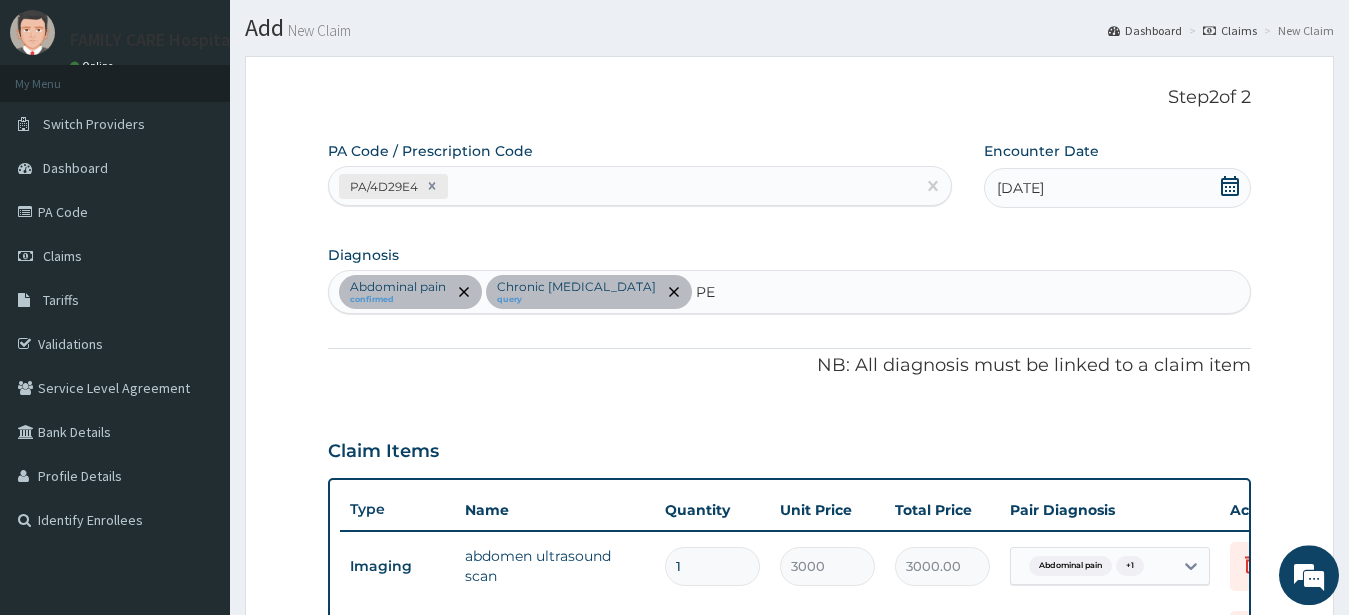 type on "P" 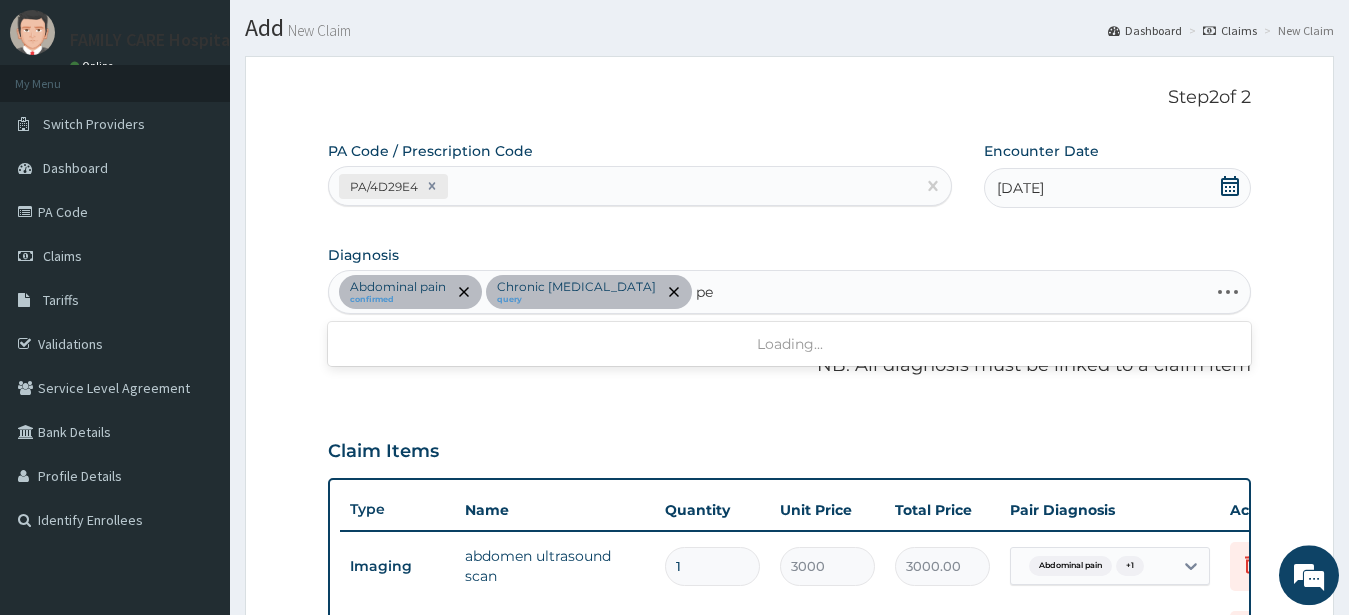 type on "p" 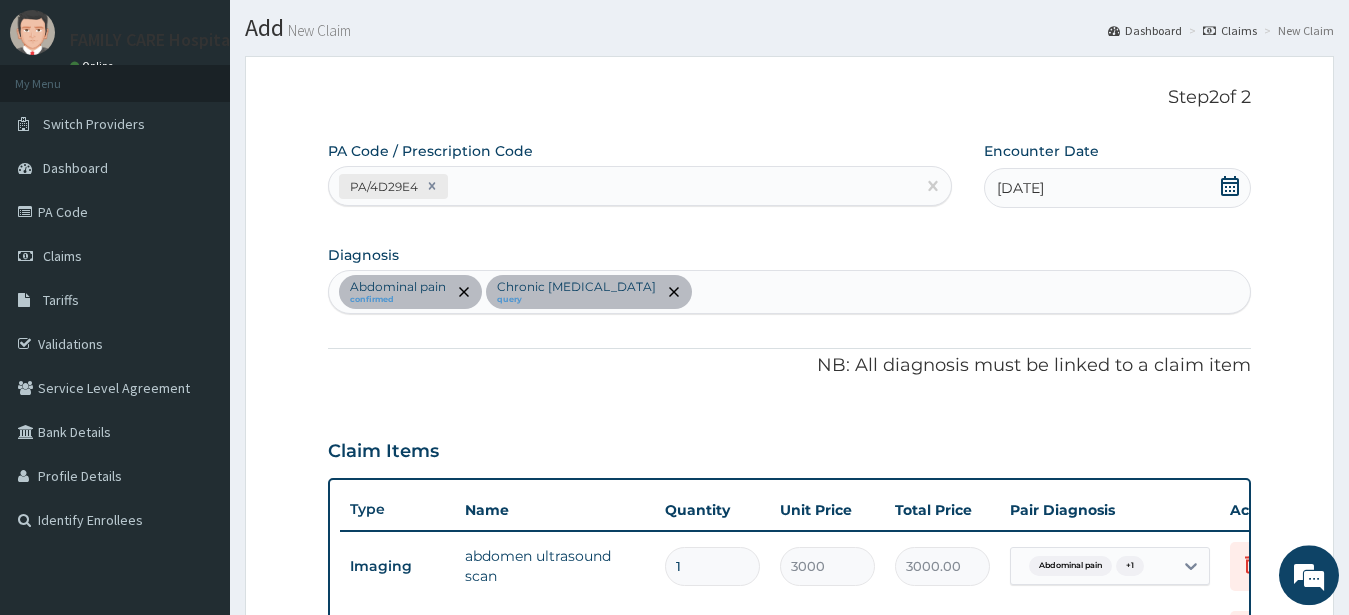 click on "Abdominal pain confirmed Chronic chest pain query" at bounding box center (790, 292) 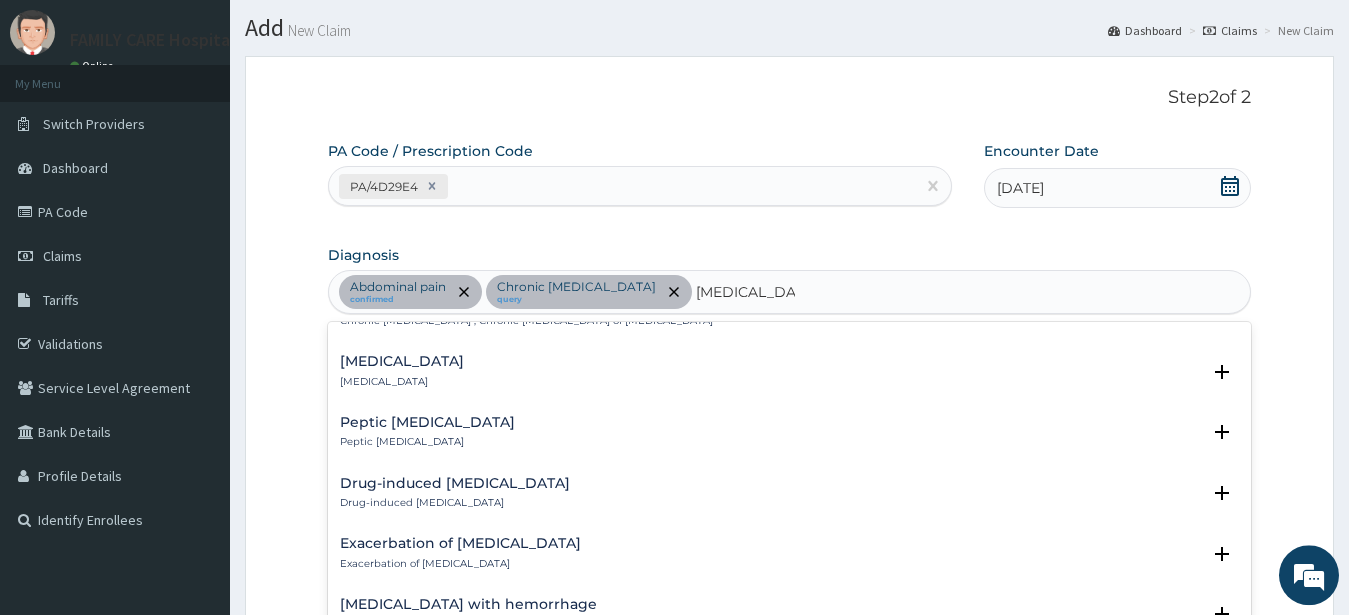 scroll, scrollTop: 0, scrollLeft: 0, axis: both 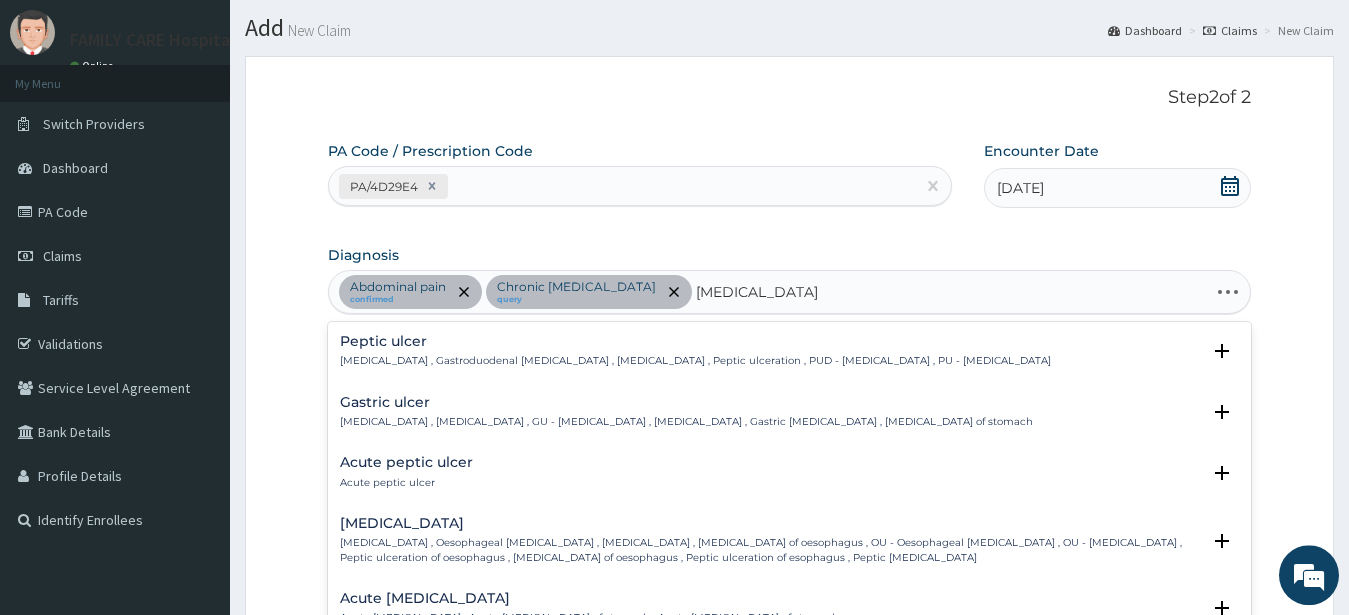 type on "peptic ulcer disease" 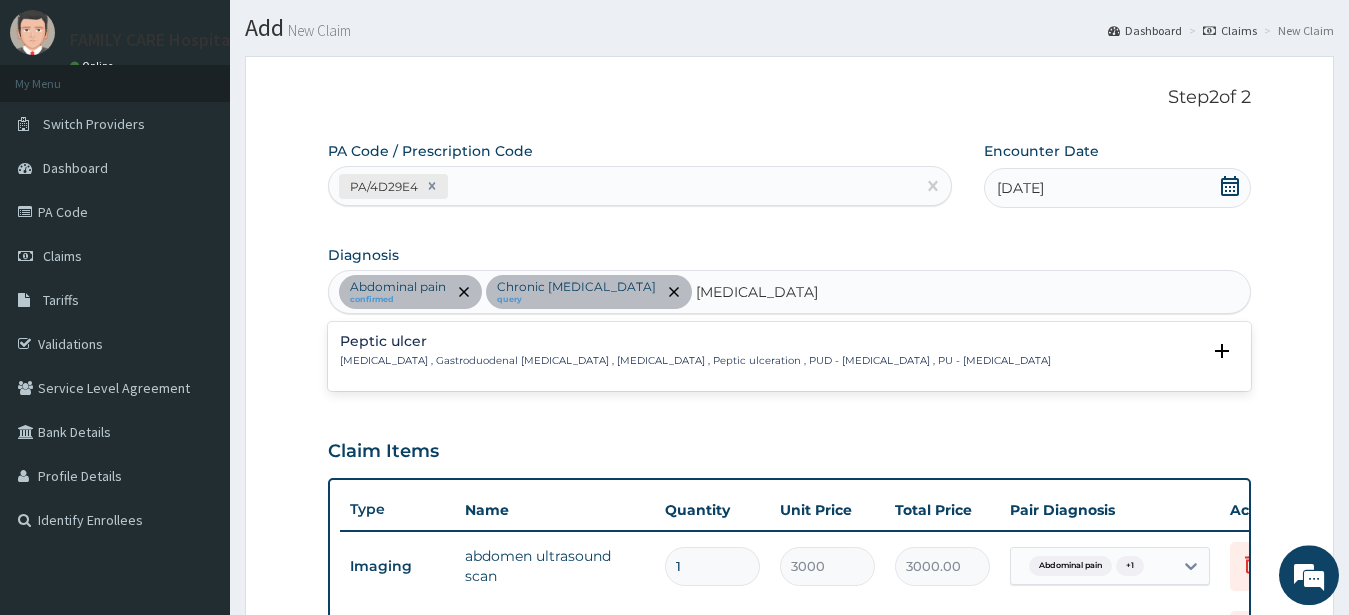 click on "Peptic ulcer , Gastroduodenal ulcer , Peptic ulcer disease , Peptic ulceration , PUD - Peptic ulcer disease , PU - Peptic ulcer" at bounding box center (695, 361) 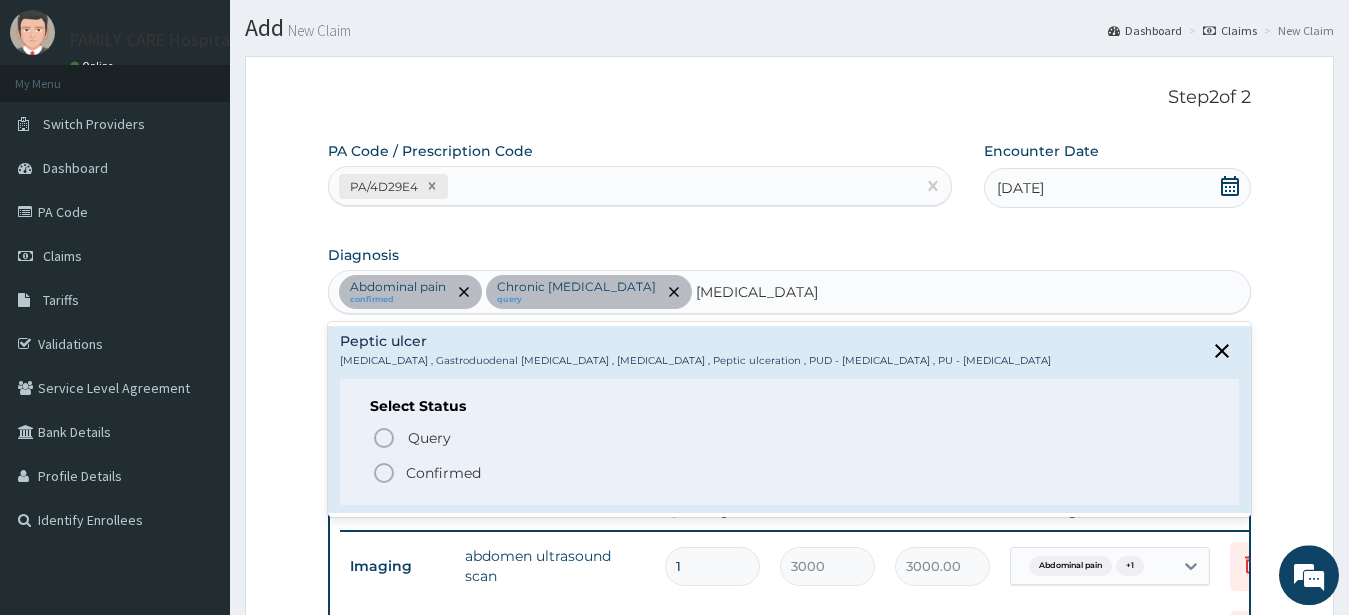 click on "Confirmed" at bounding box center [443, 473] 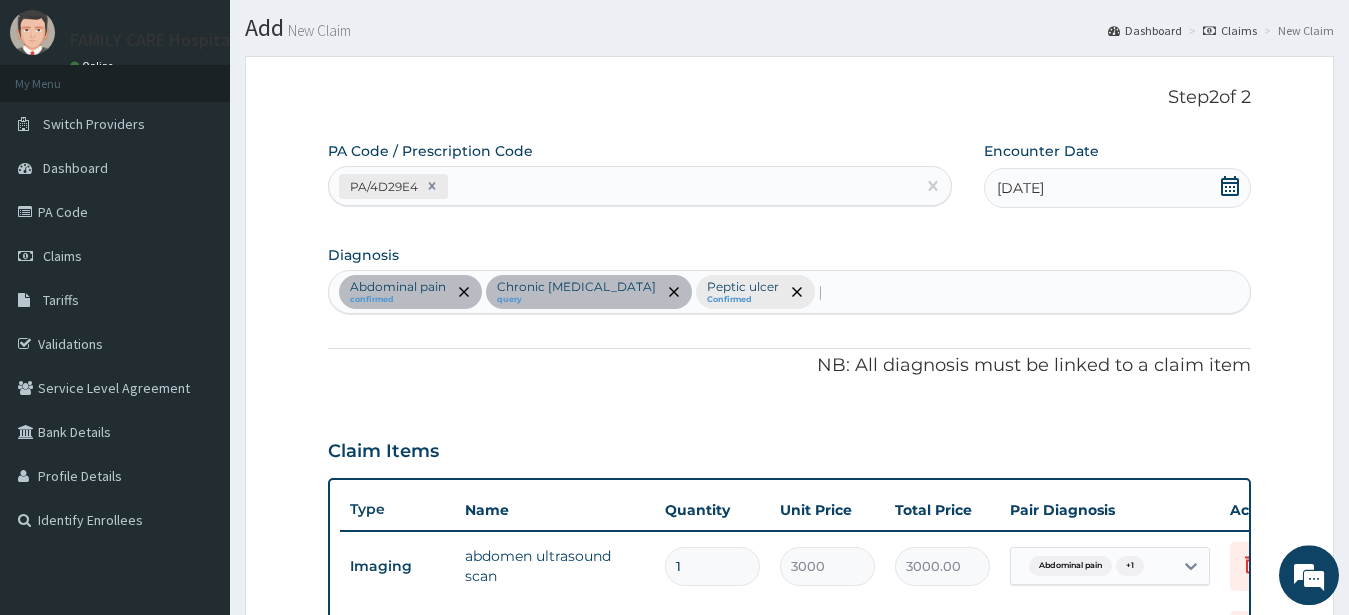 type 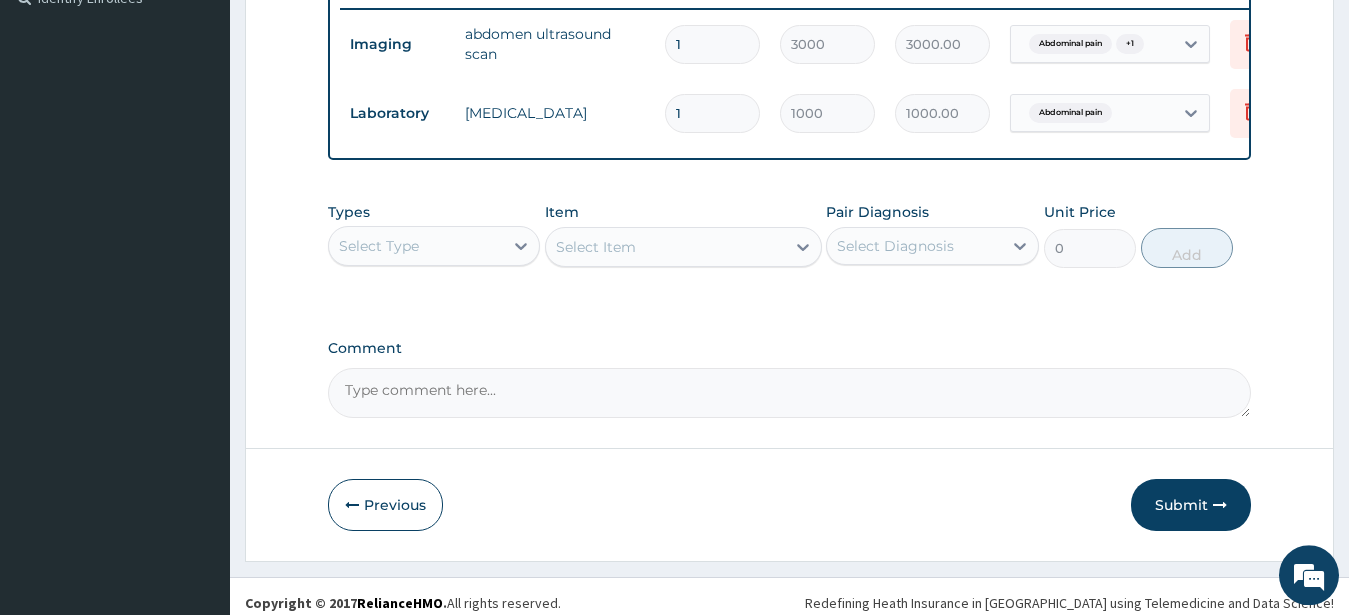 scroll, scrollTop: 594, scrollLeft: 0, axis: vertical 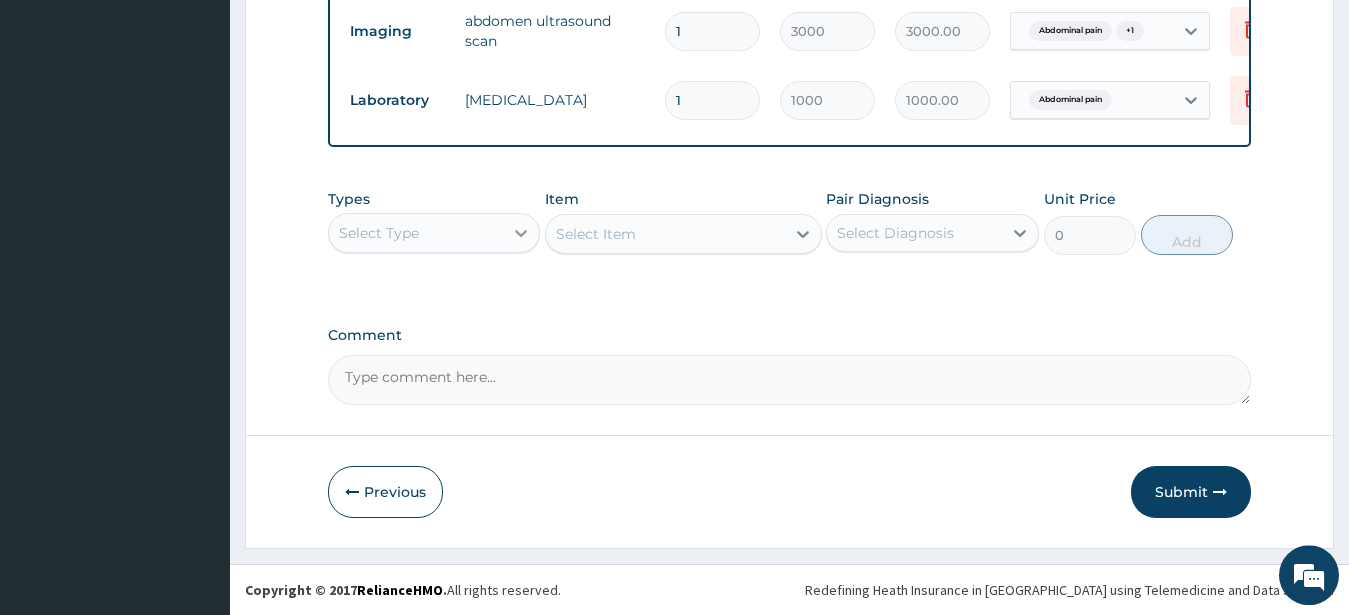click 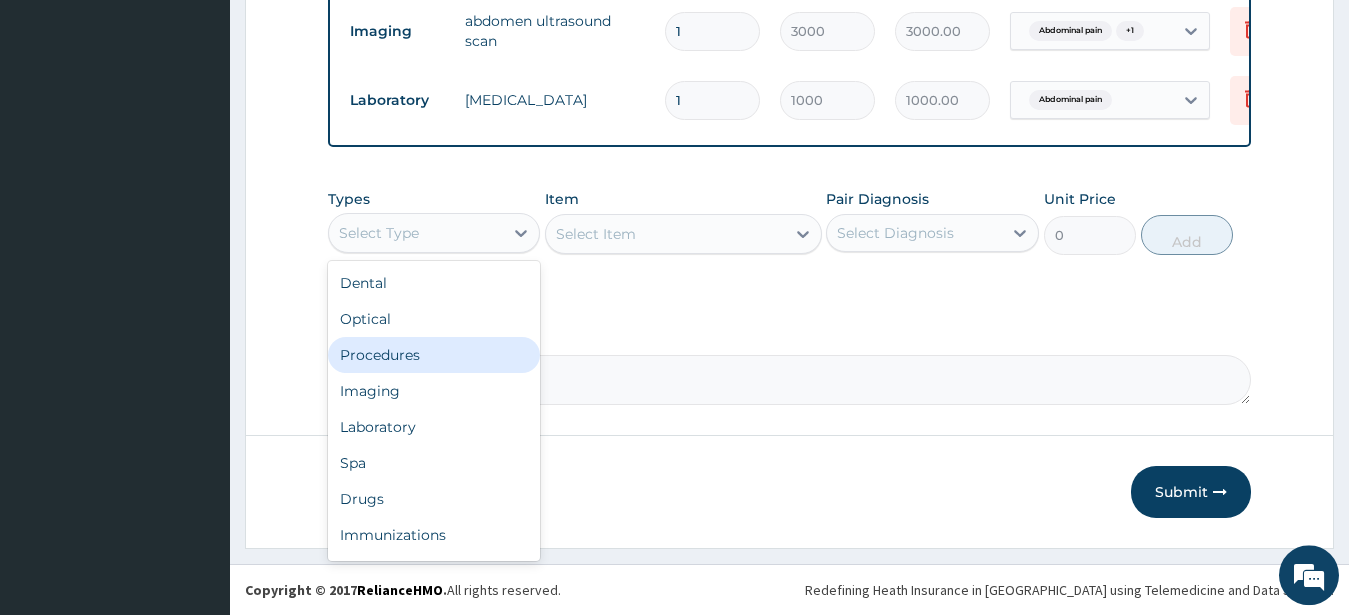 click on "Procedures" at bounding box center [434, 355] 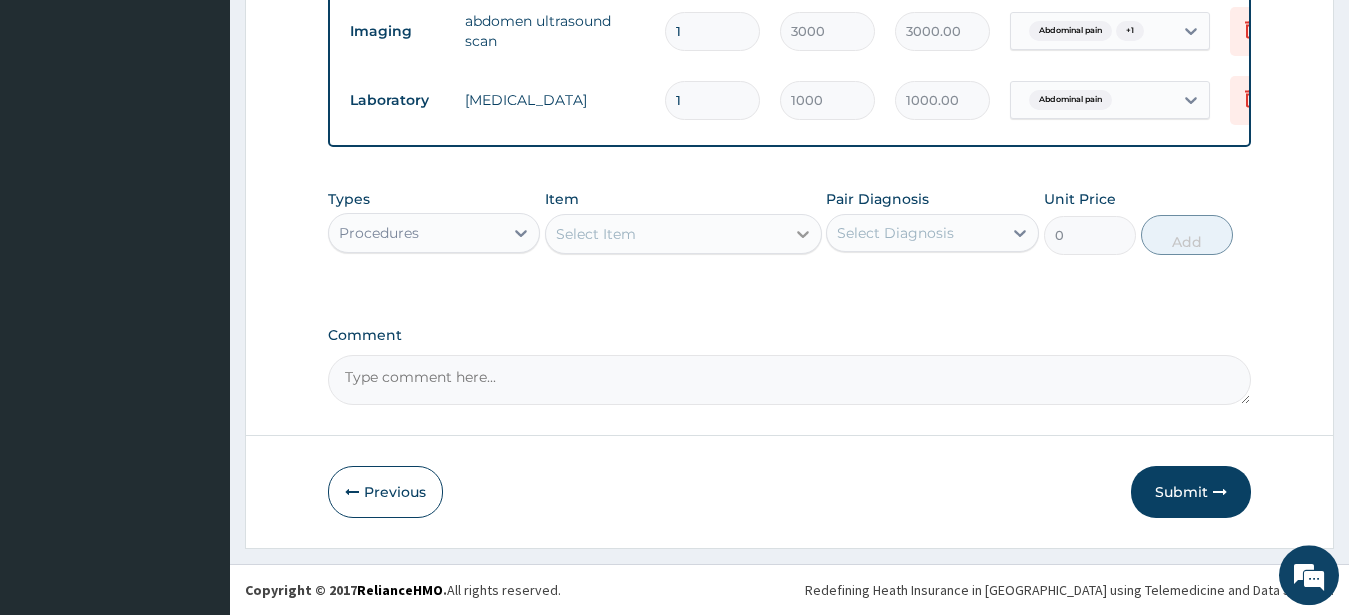 click 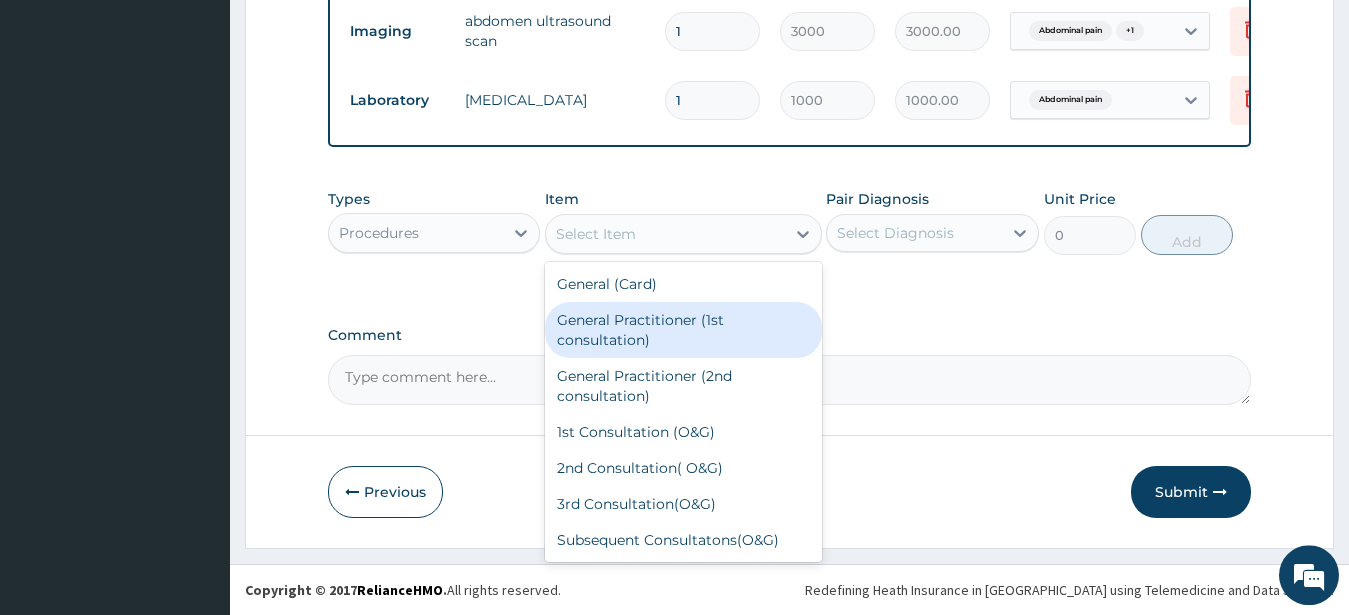 click on "General Practitioner (1st consultation)" at bounding box center [683, 330] 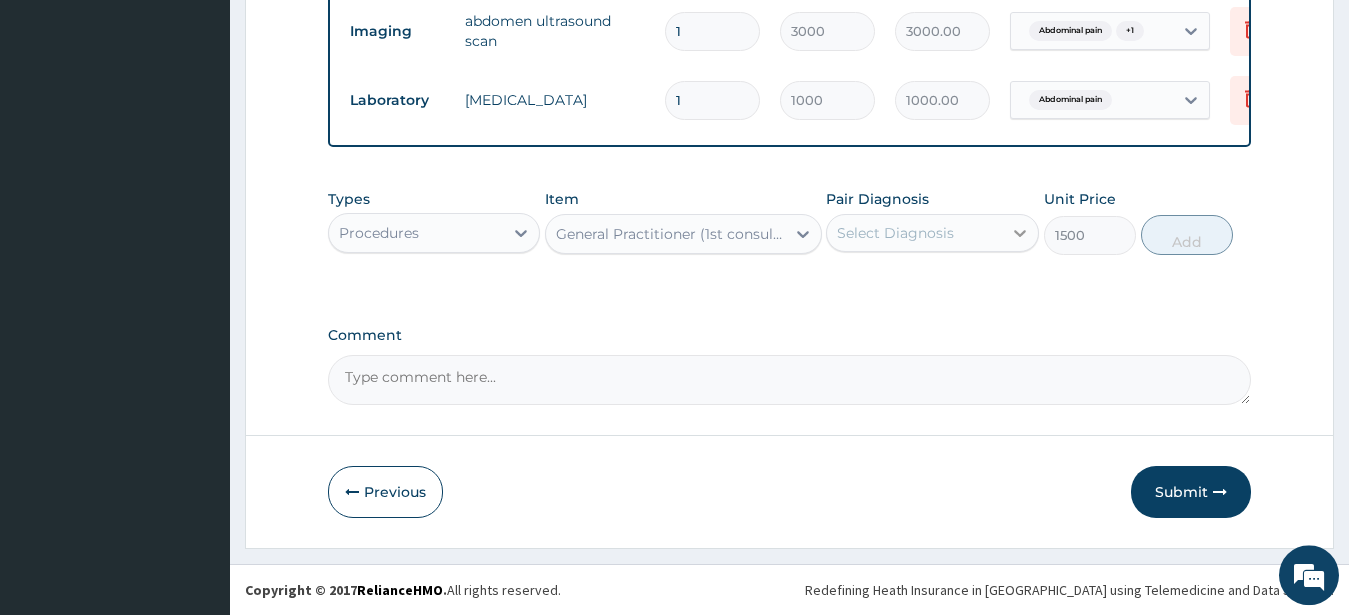 click 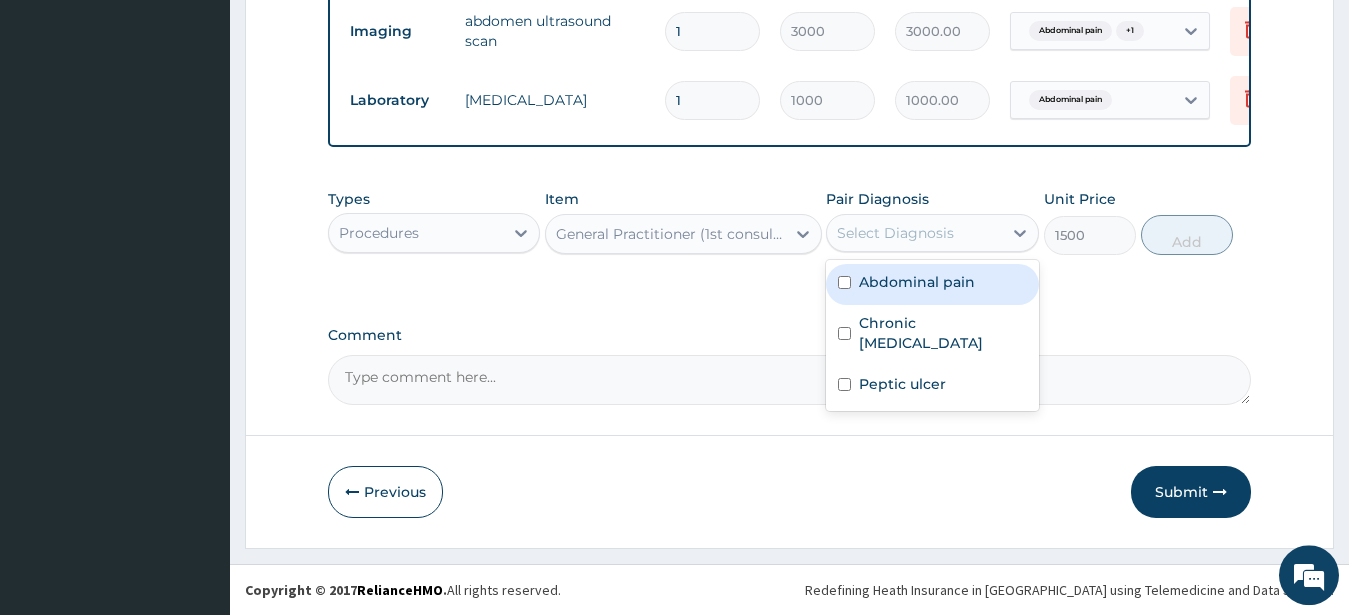 click at bounding box center [844, 282] 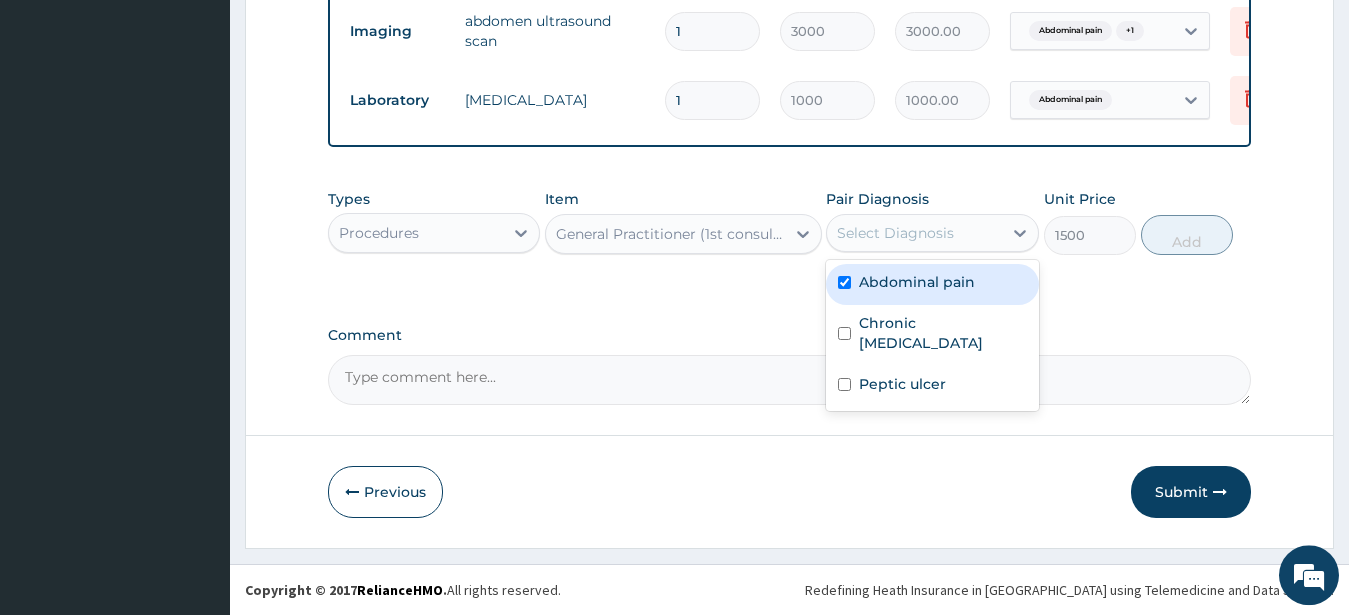 checkbox on "true" 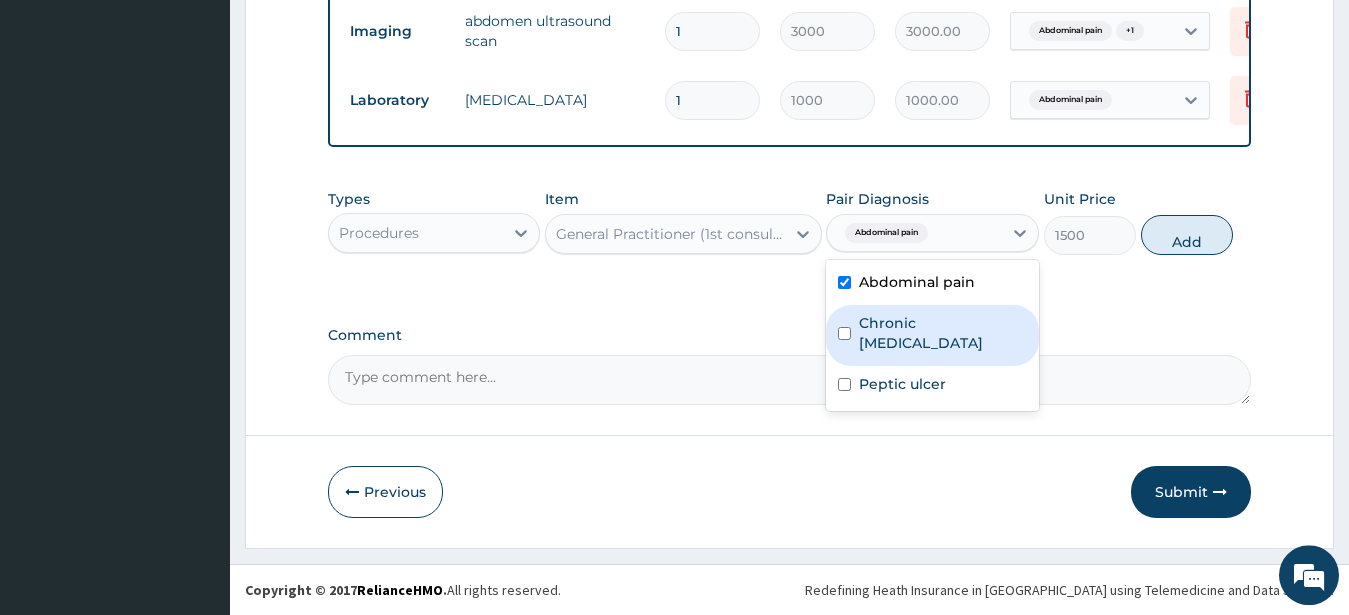 click on "Chronic chest pain" at bounding box center [943, 333] 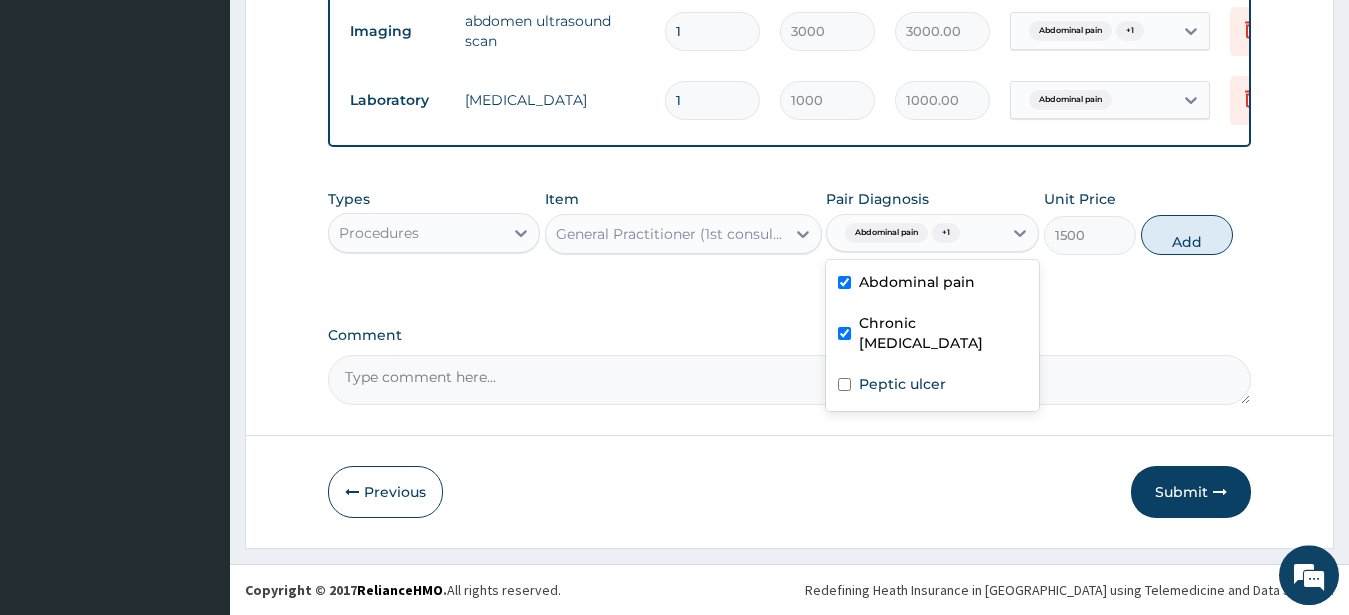 checkbox on "true" 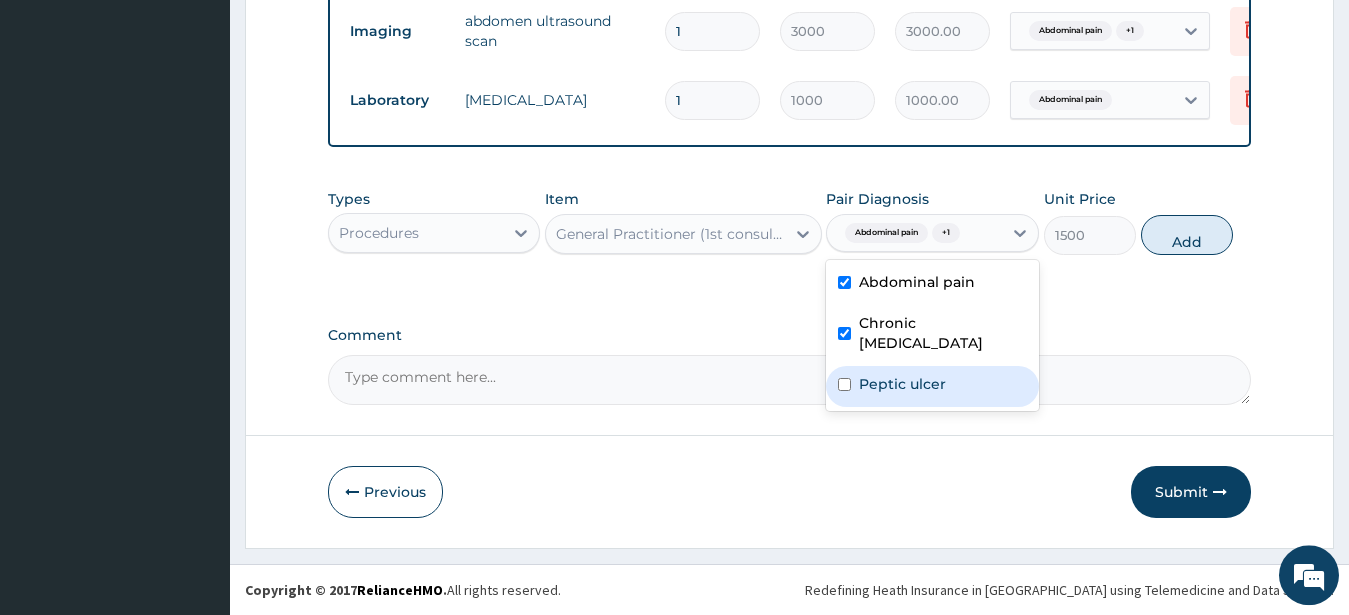 click on "Peptic ulcer" at bounding box center (932, 386) 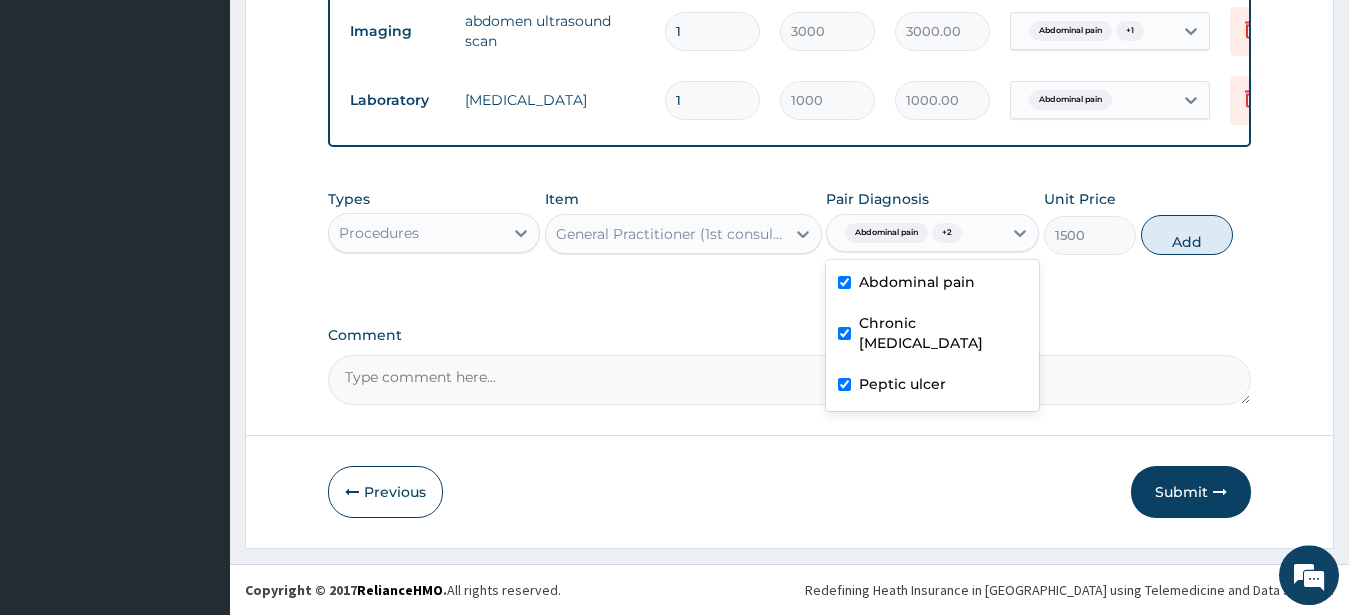 checkbox on "true" 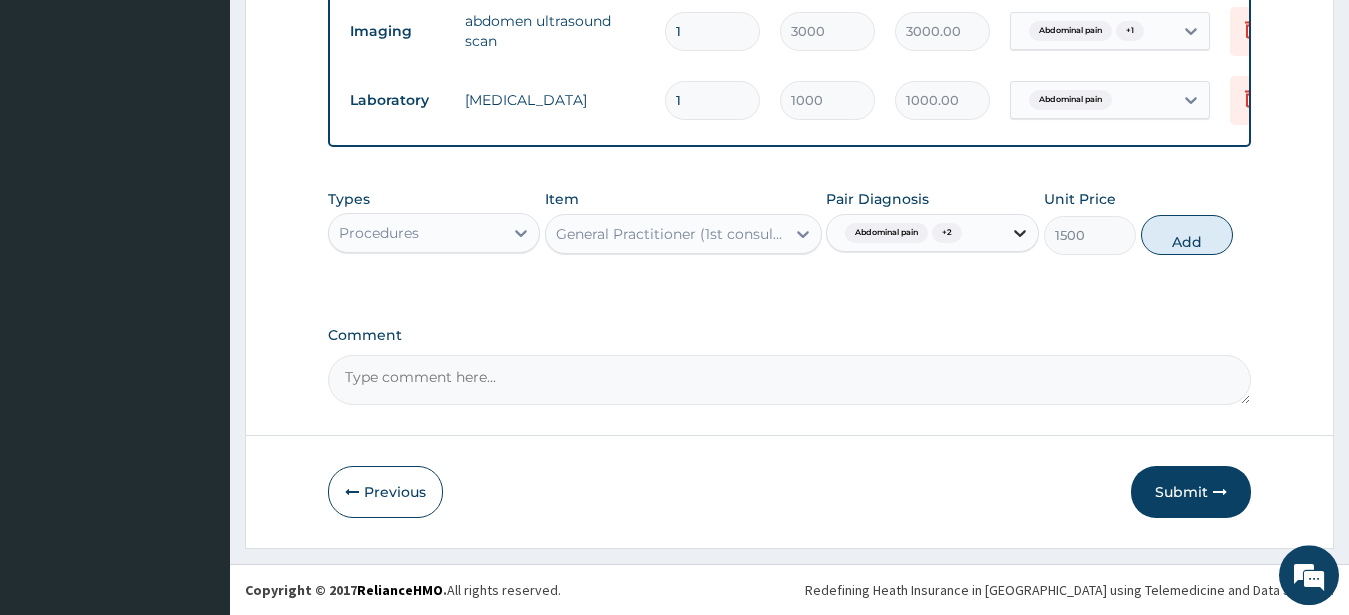 click on "Abdominal pain  + 2" at bounding box center (932, 233) 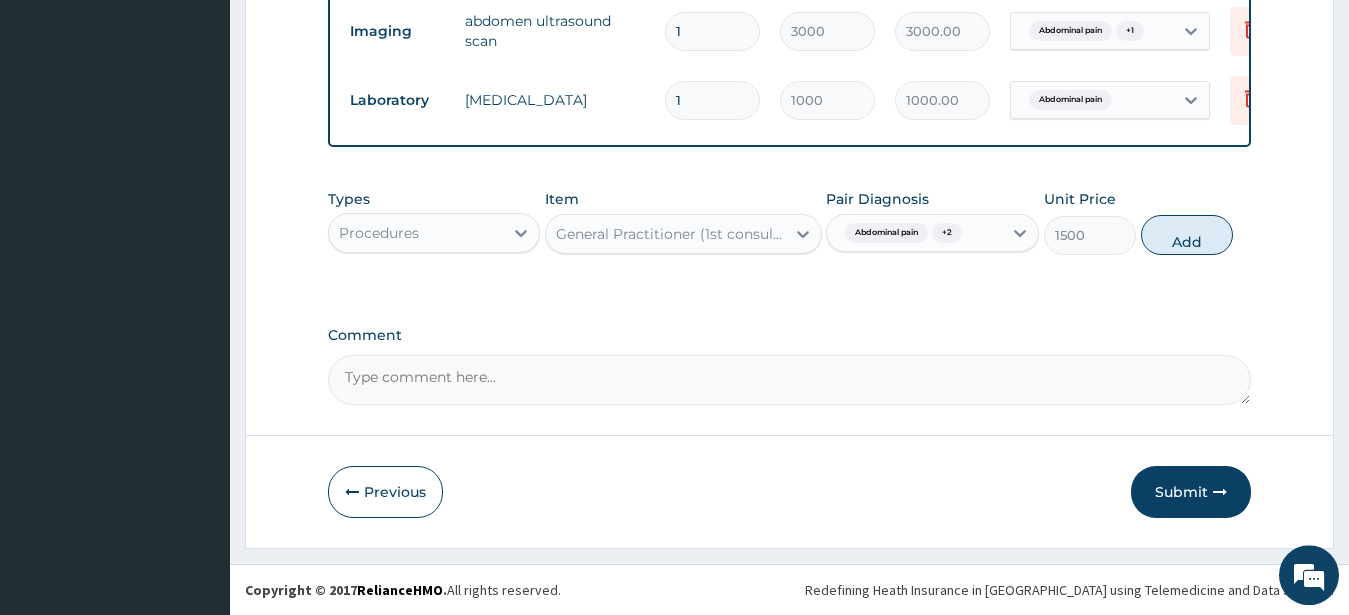 click on "Types Procedures Item General Practitioner (1st consultation) Pair Diagnosis Abdominal pain  + 2 Unit Price 1500 Add" at bounding box center (790, 222) 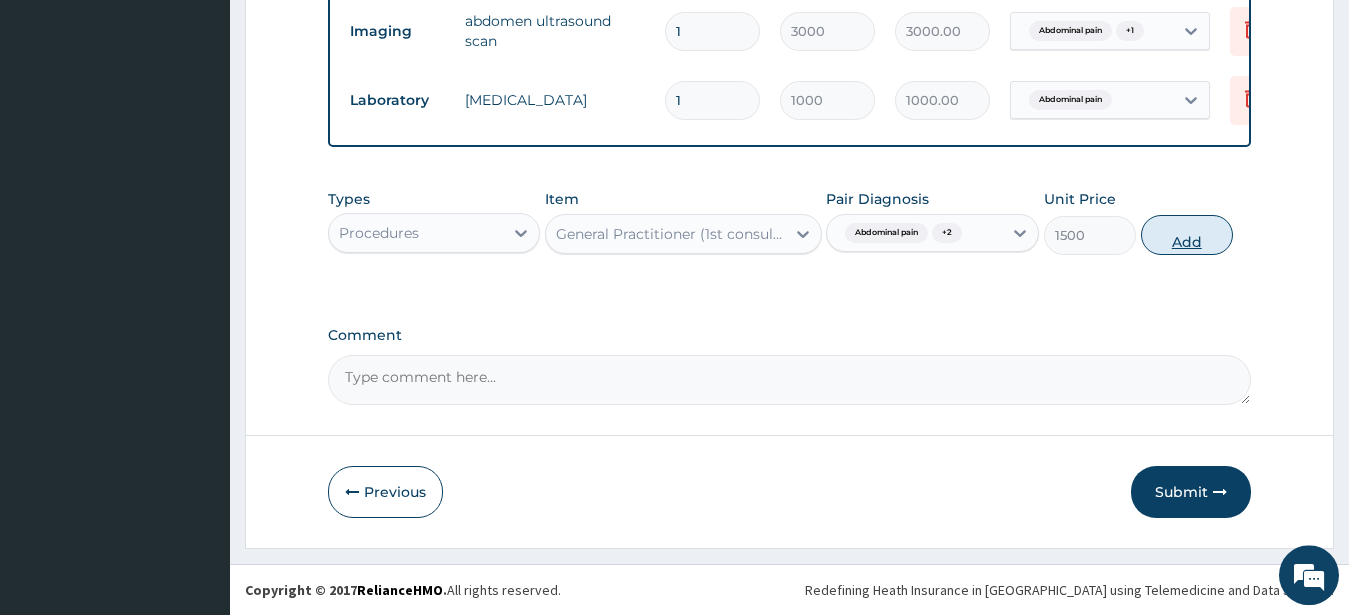 click on "Add" at bounding box center (1187, 235) 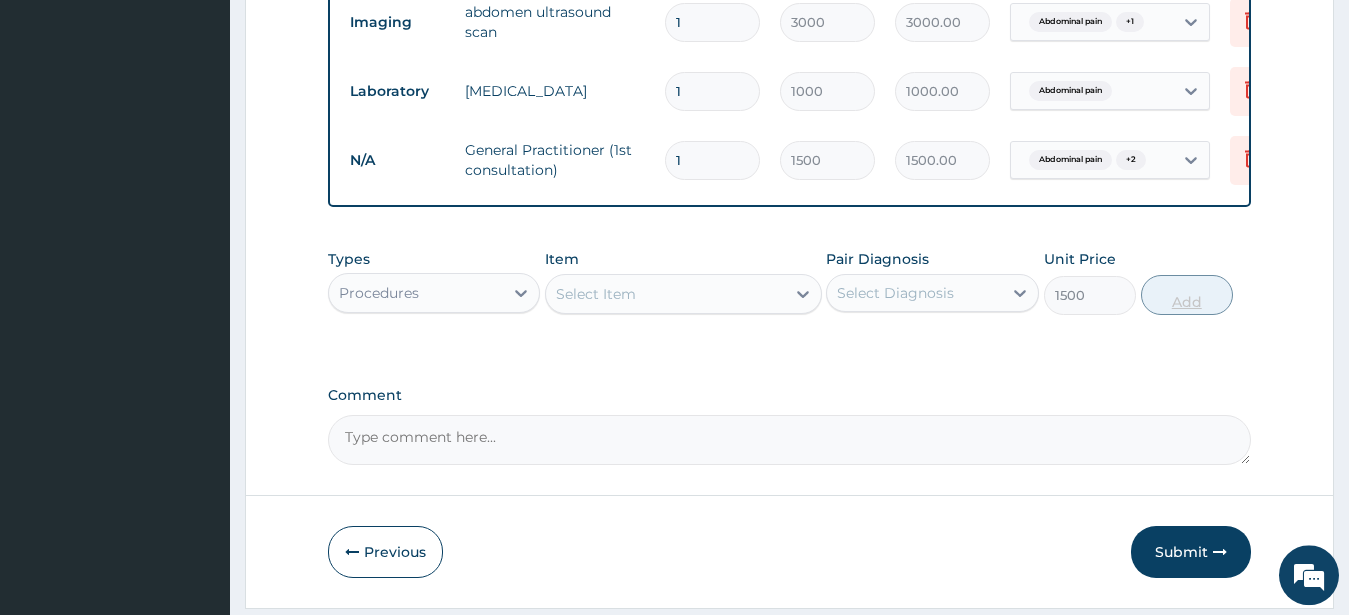 type on "0" 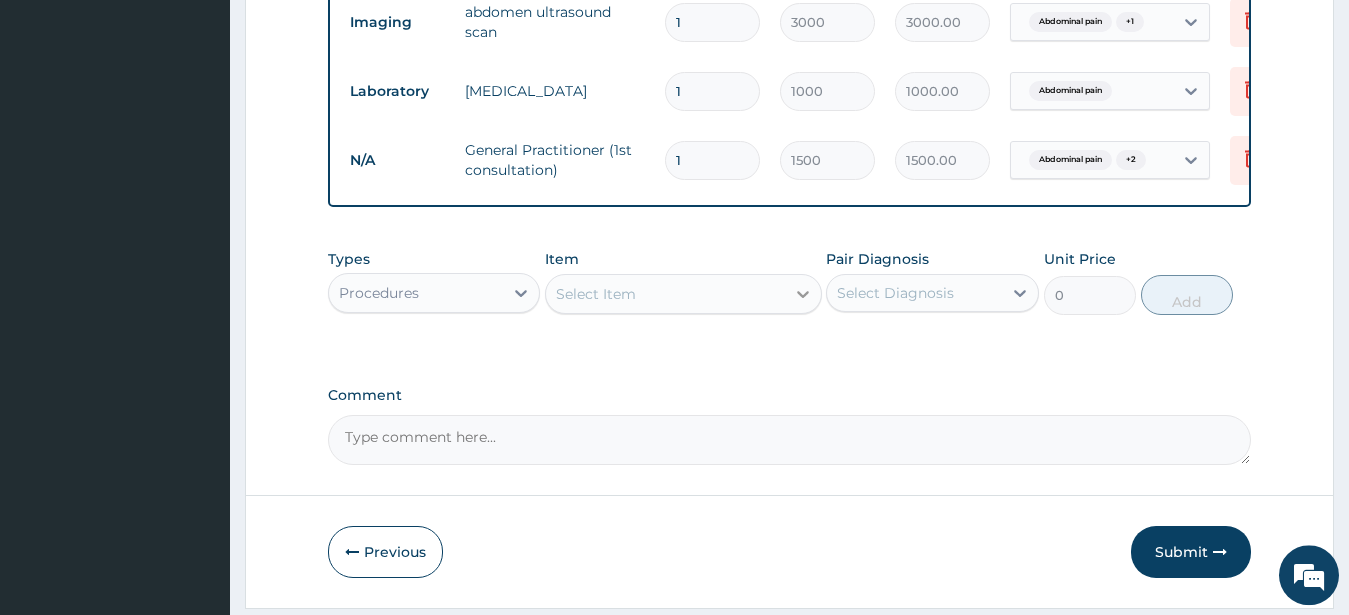click at bounding box center [803, 294] 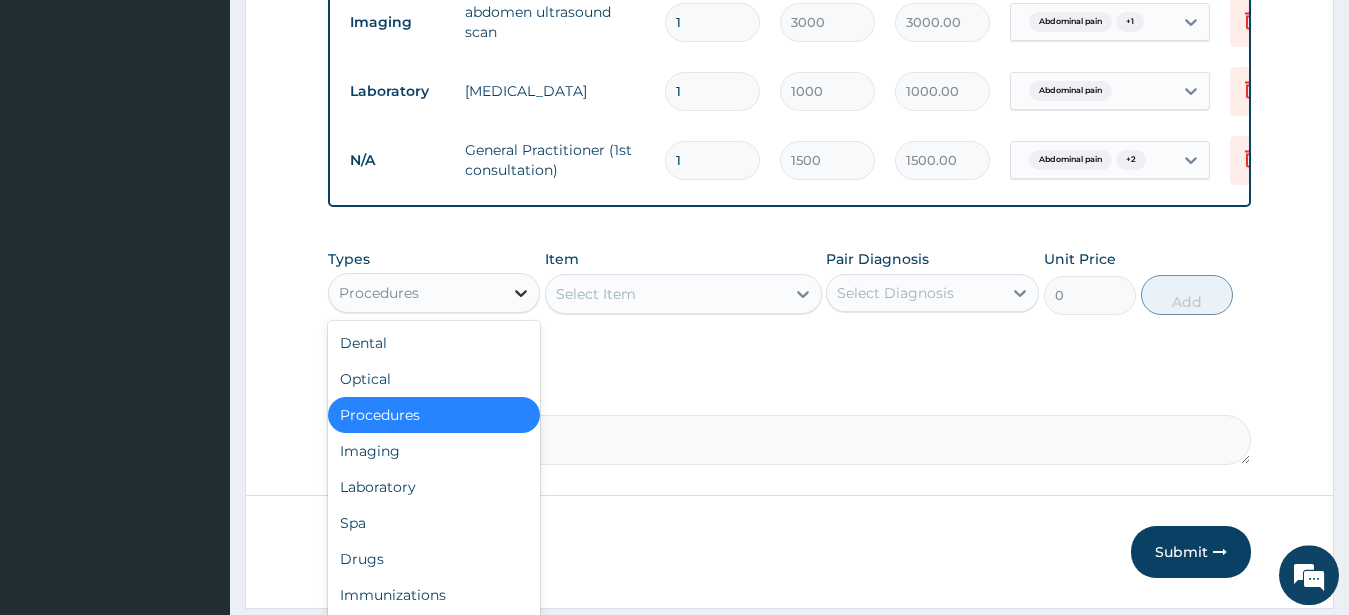 click 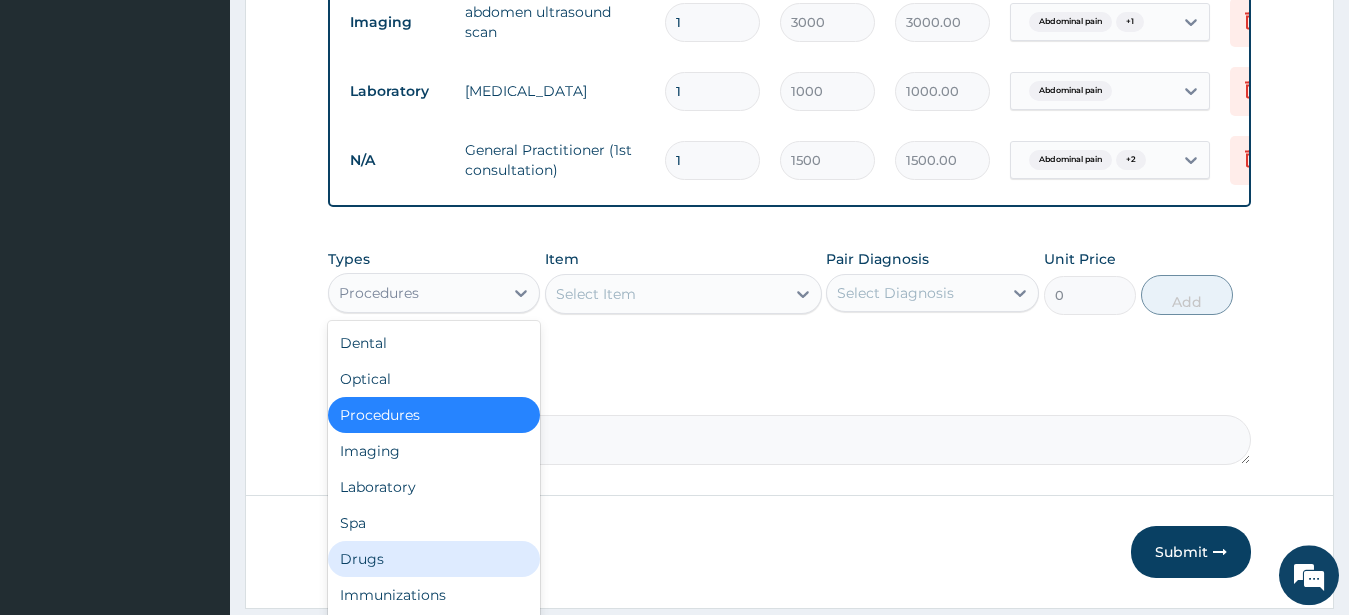 drag, startPoint x: 424, startPoint y: 572, endPoint x: 690, endPoint y: 398, distance: 317.85532 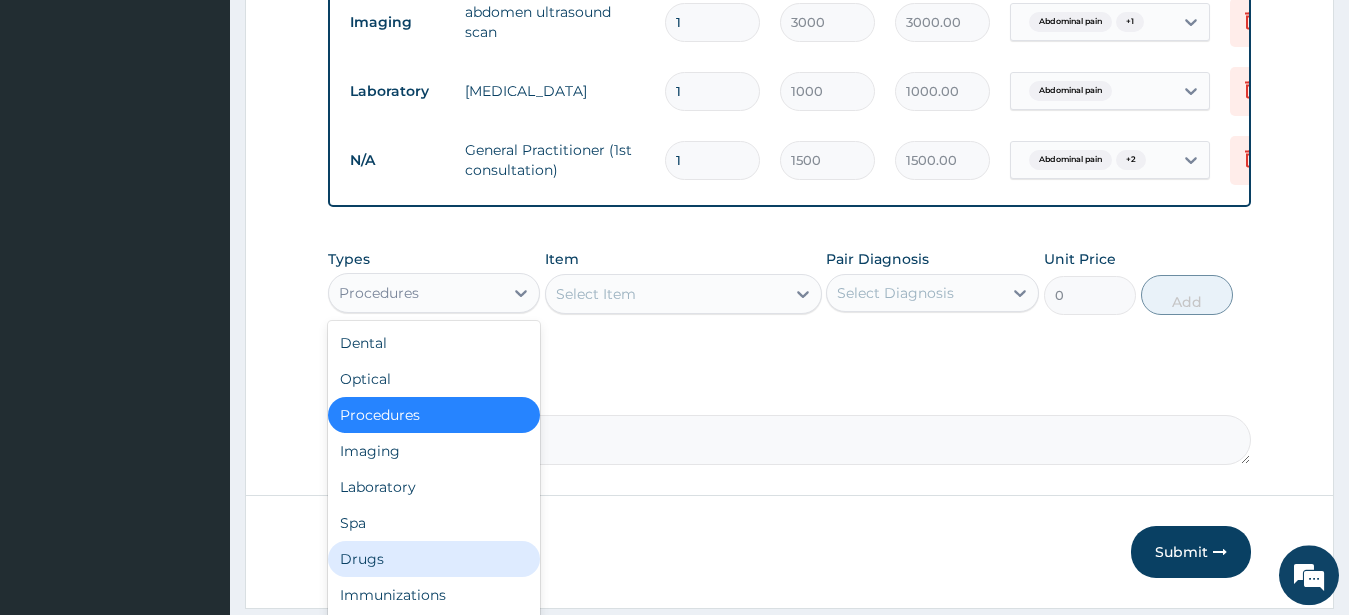 click on "Drugs" at bounding box center [434, 559] 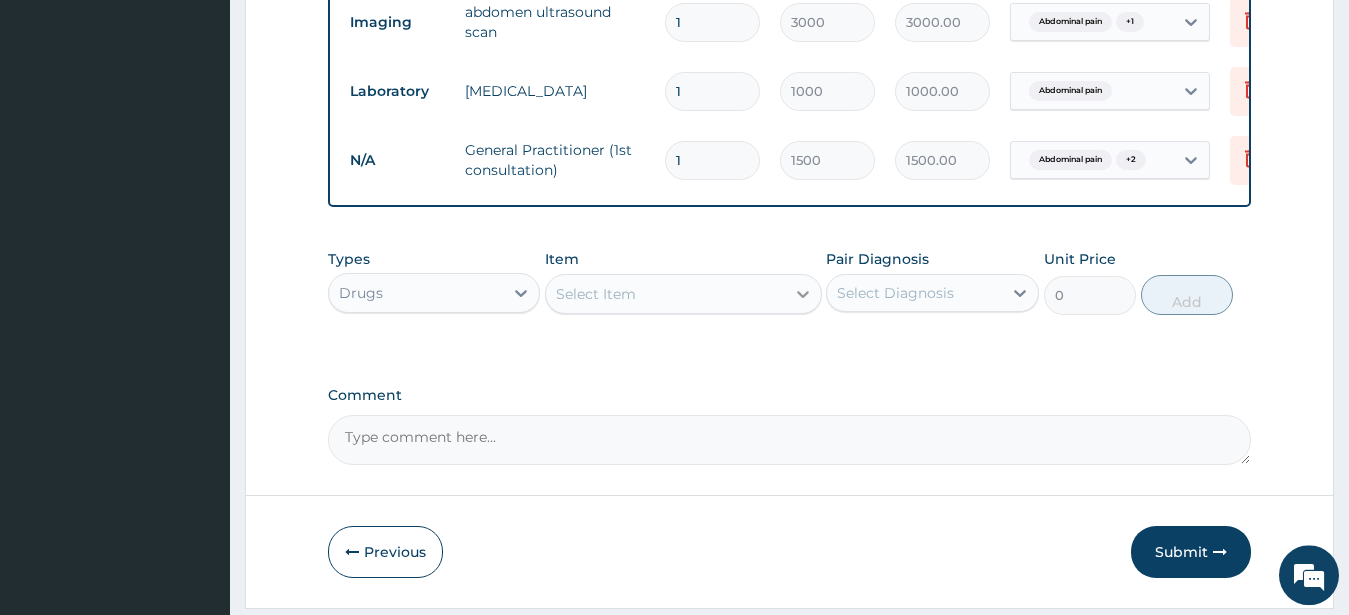 click 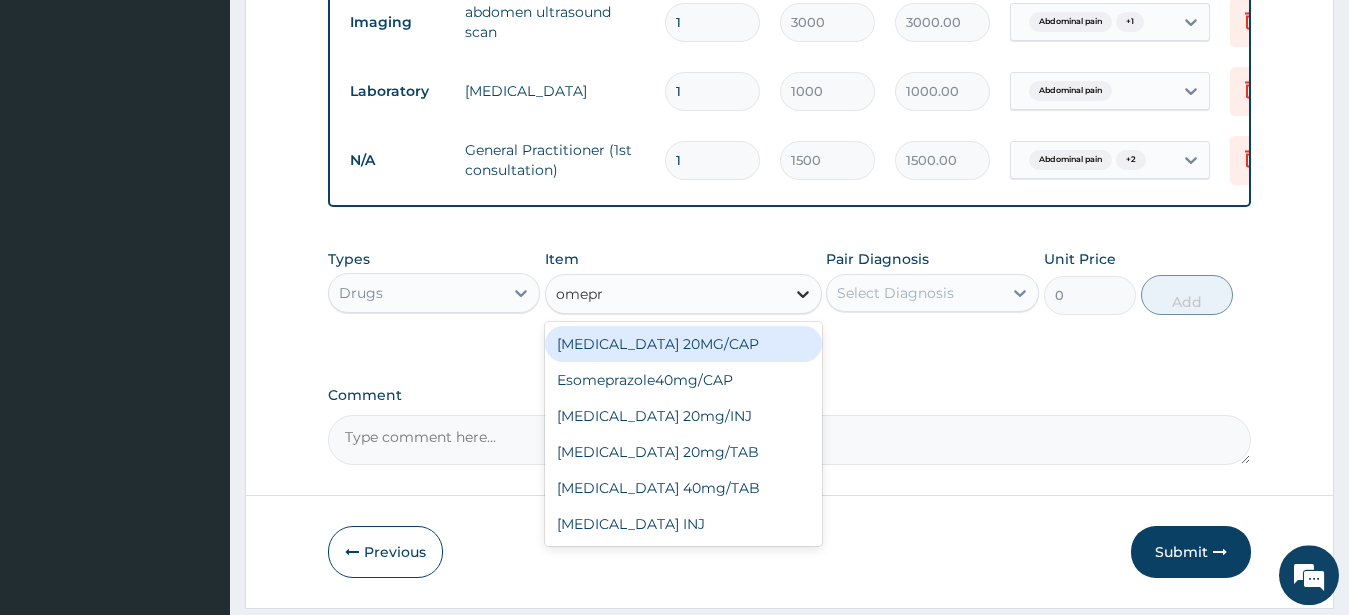 type on "omepra" 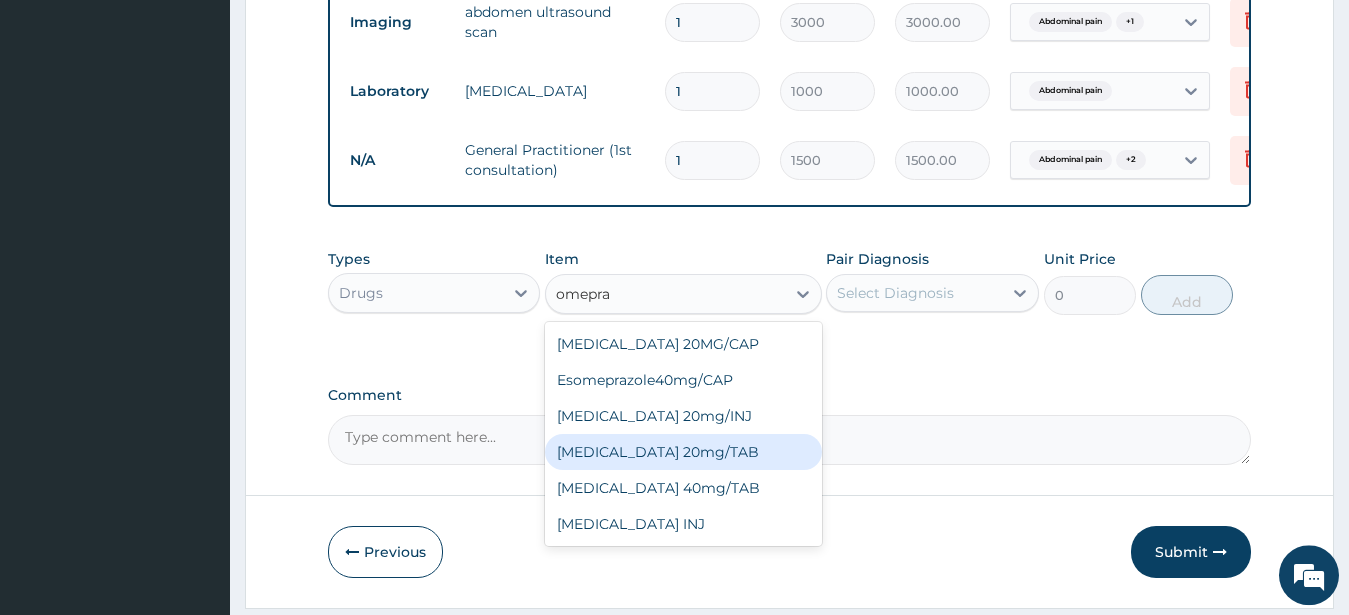 click on "OMEPRAZOLE 20mg/TAB" at bounding box center (683, 452) 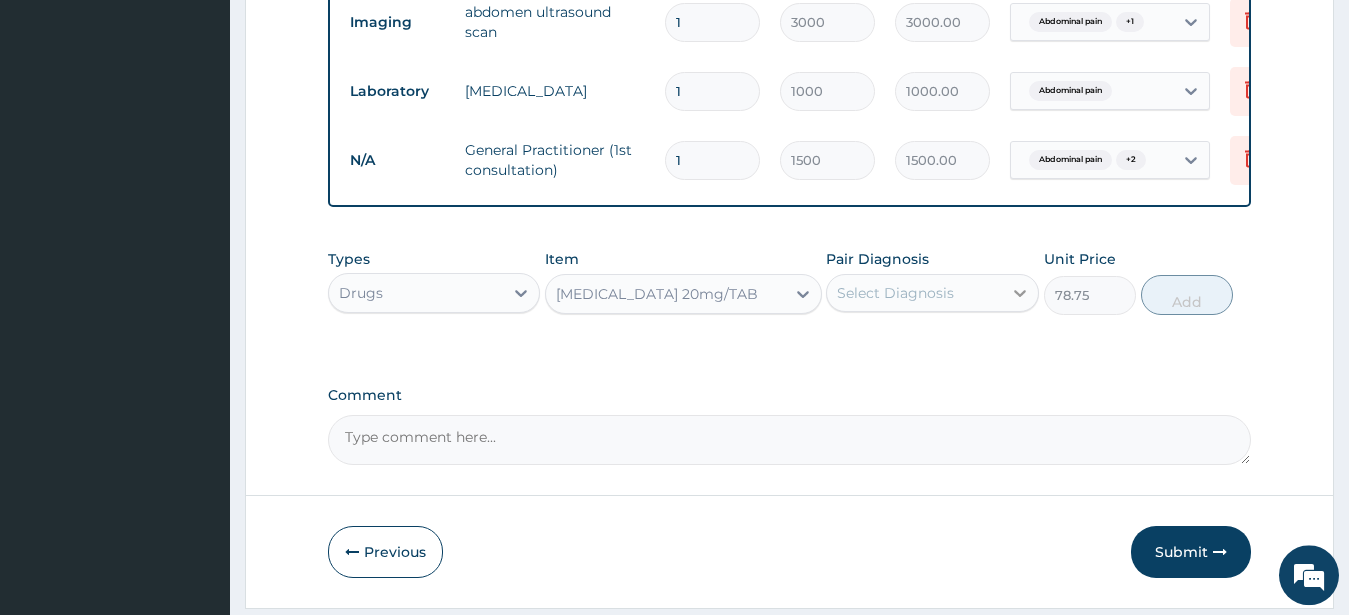 click 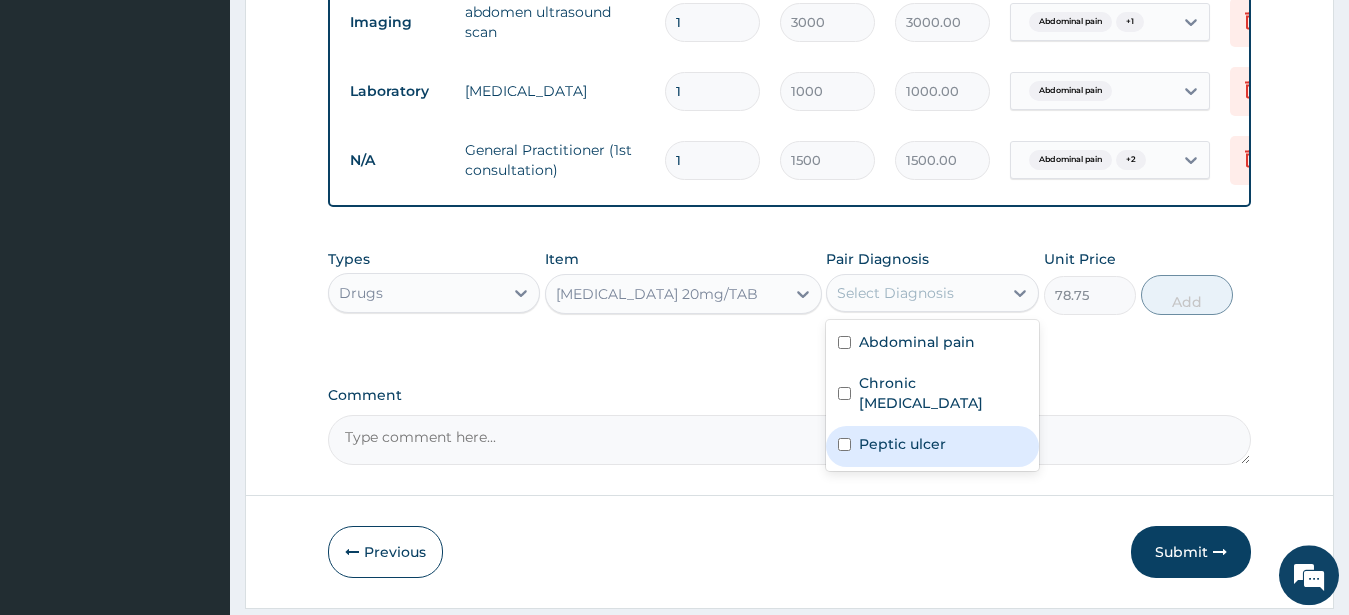 click on "Peptic ulcer" at bounding box center (932, 446) 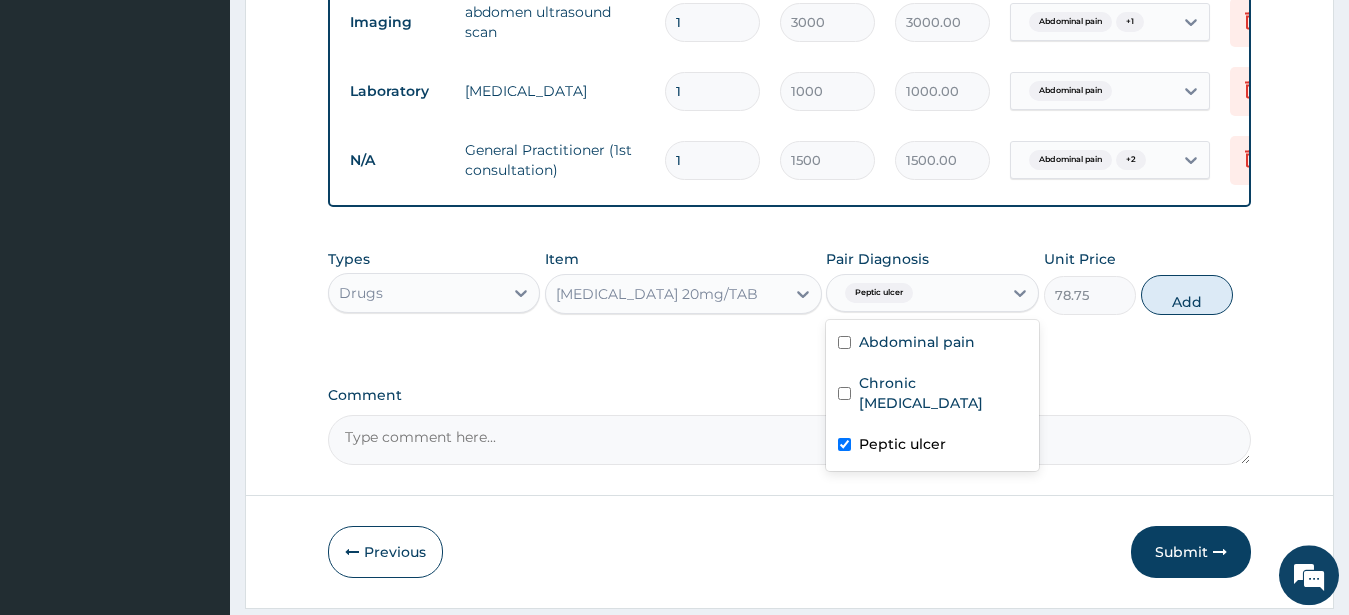 checkbox on "true" 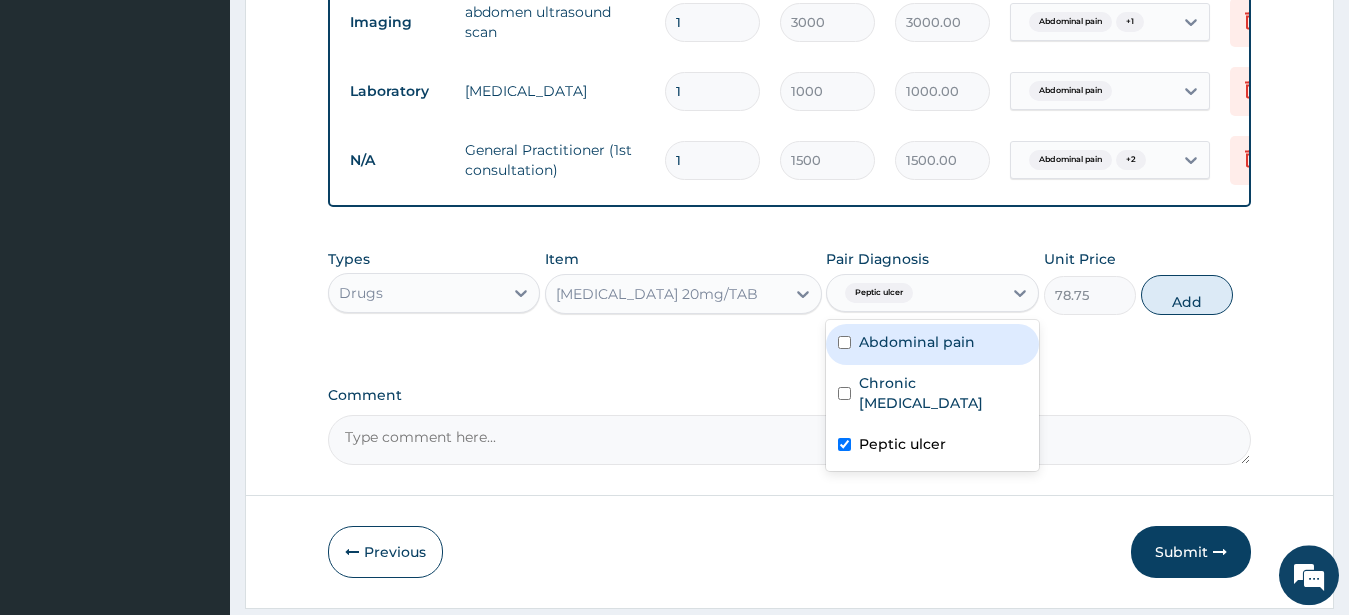 click on "Types Drugs Item OMEPRAZOLE 20mg/TAB Pair Diagnosis option Peptic ulcer, selected. option Abdominal pain focused, 1 of 3. 3 results available. Use Up and Down to choose options, press Enter to select the currently focused option, press Escape to exit the menu, press Tab to select the option and exit the menu. Peptic ulcer Abdominal pain Chronic chest pain Peptic ulcer Unit Price 78.75 Add" at bounding box center (790, 282) 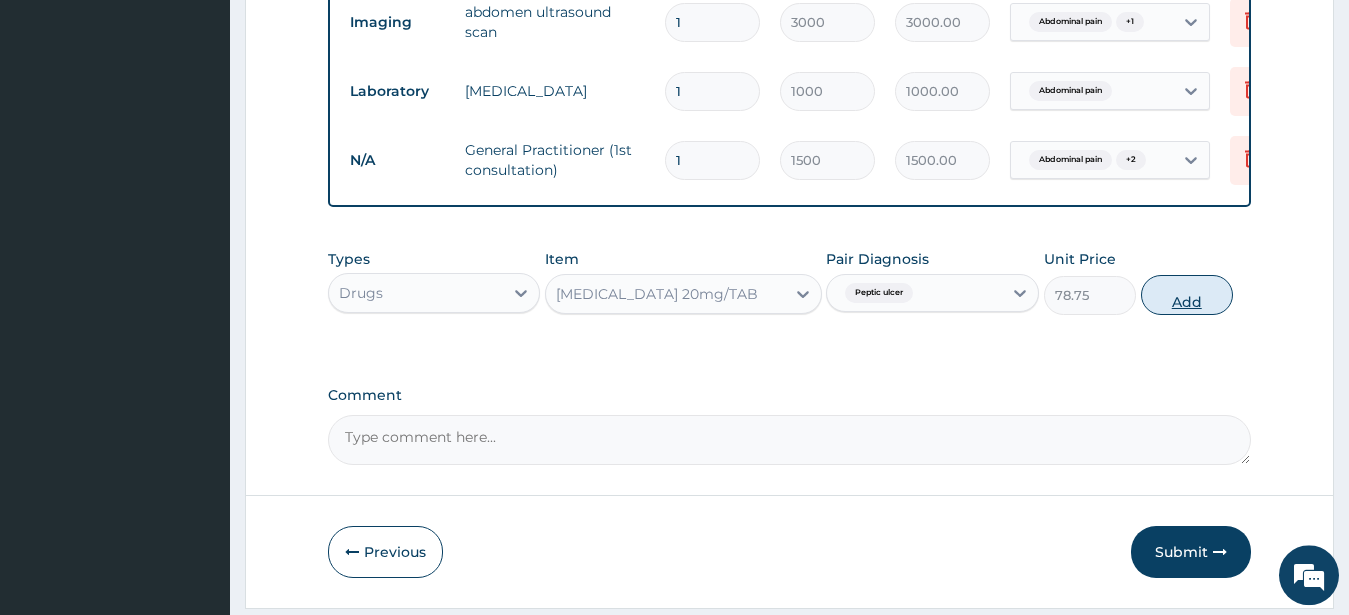 click on "Add" at bounding box center (1187, 295) 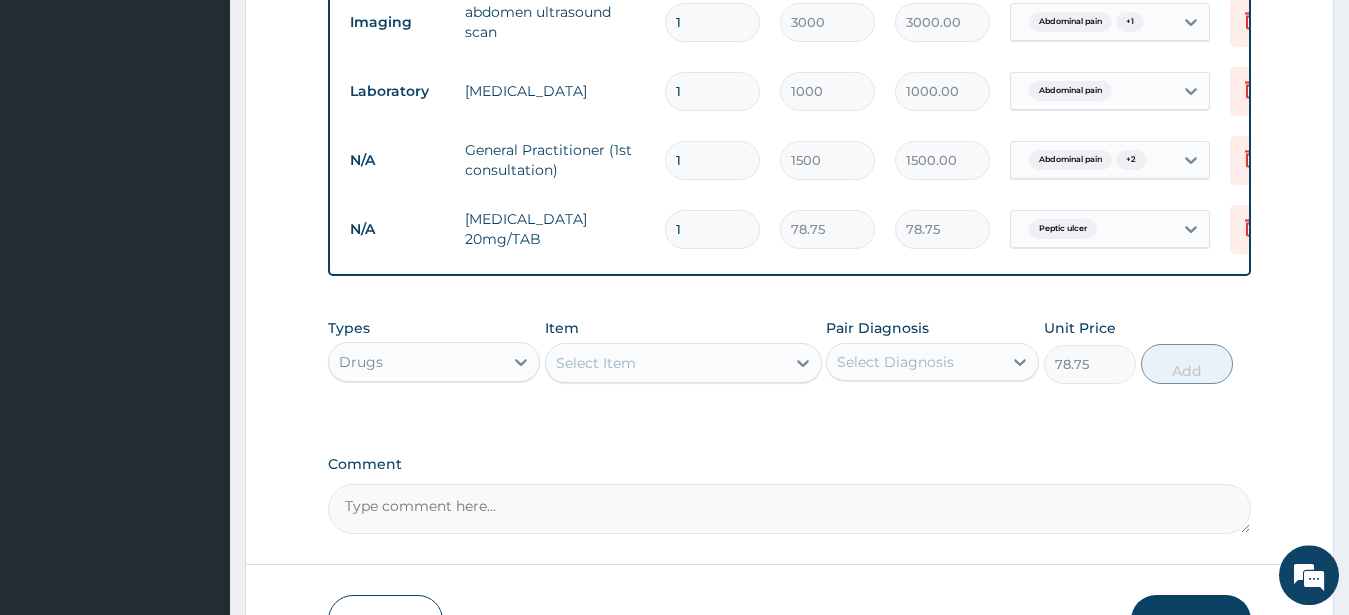 type on "0" 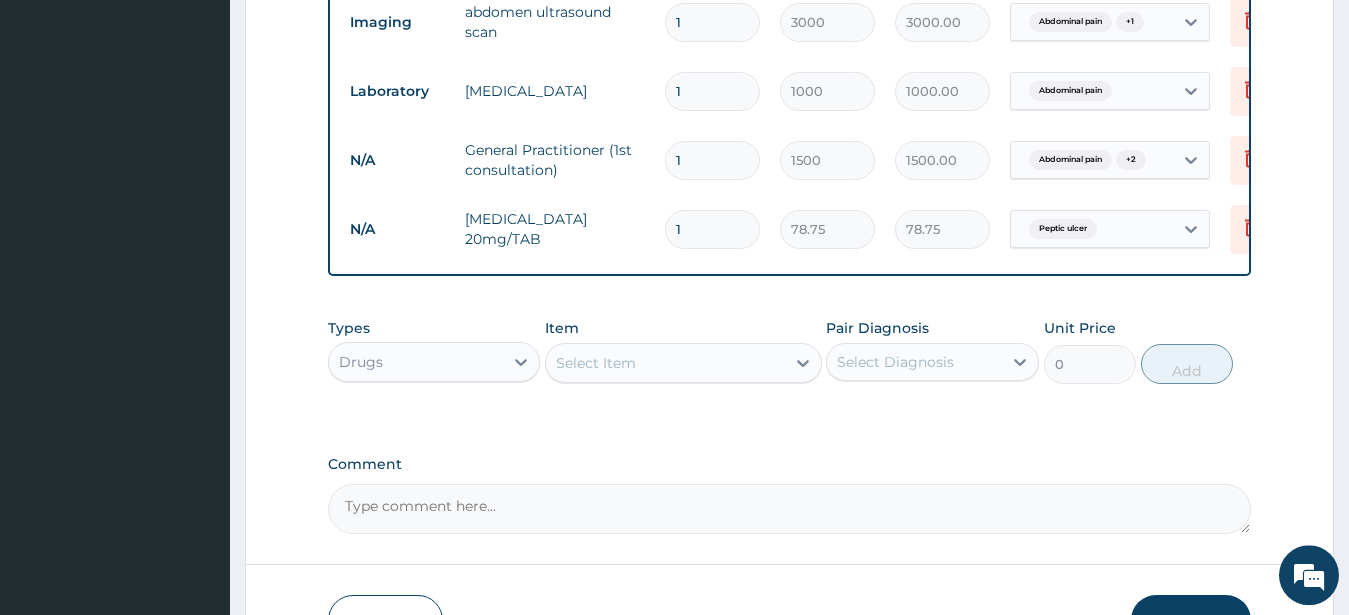type on "14" 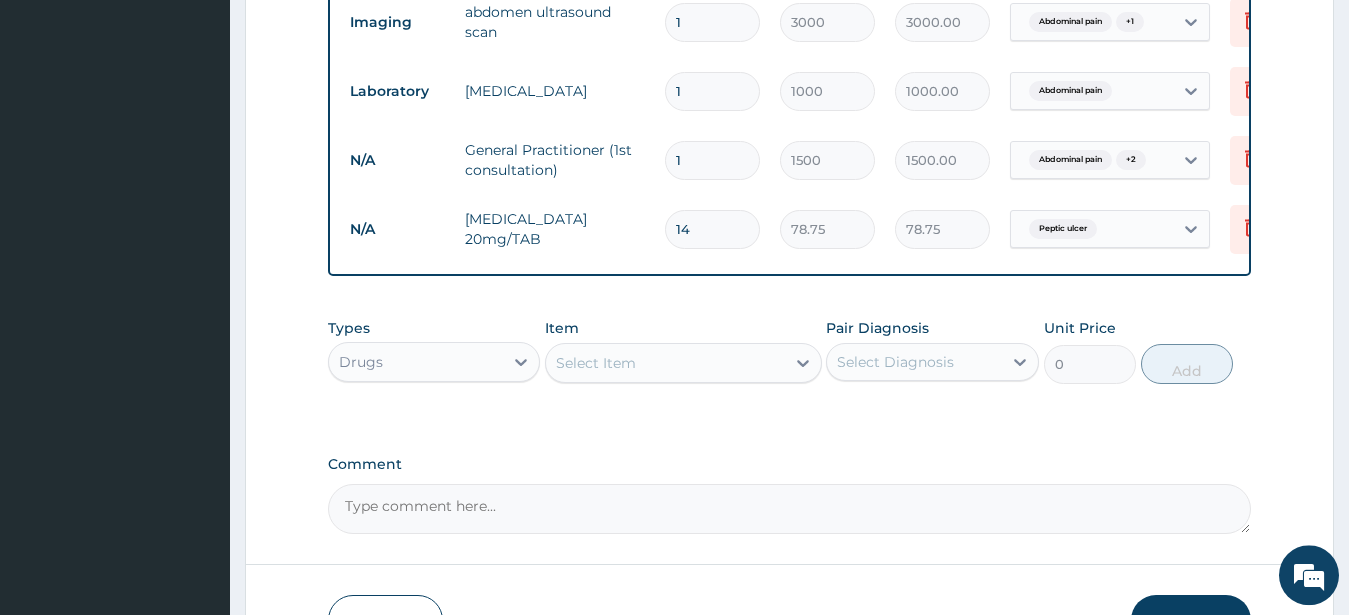 type on "1102.50" 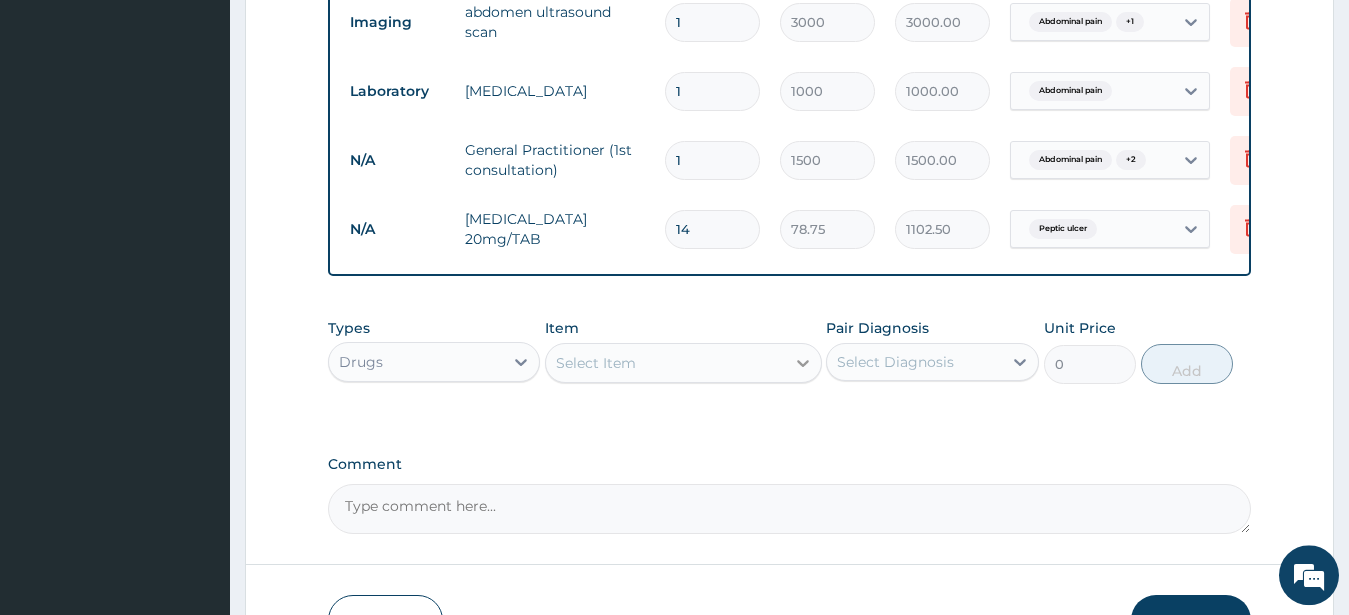 type on "14" 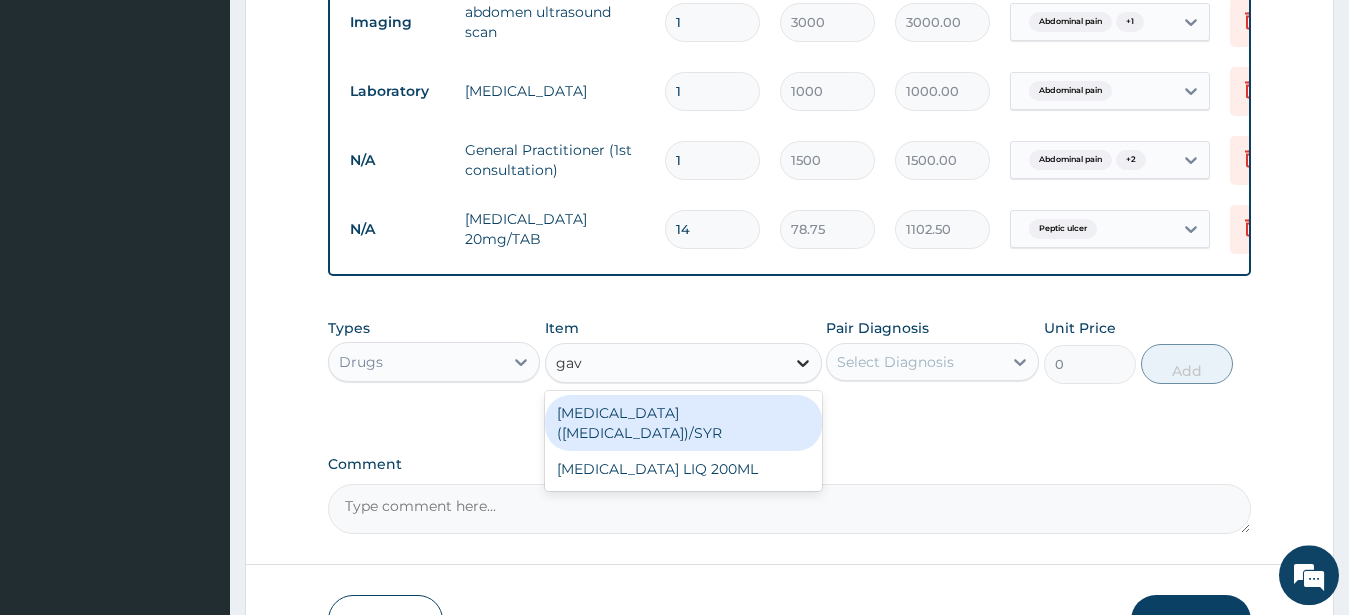 type on "gavi" 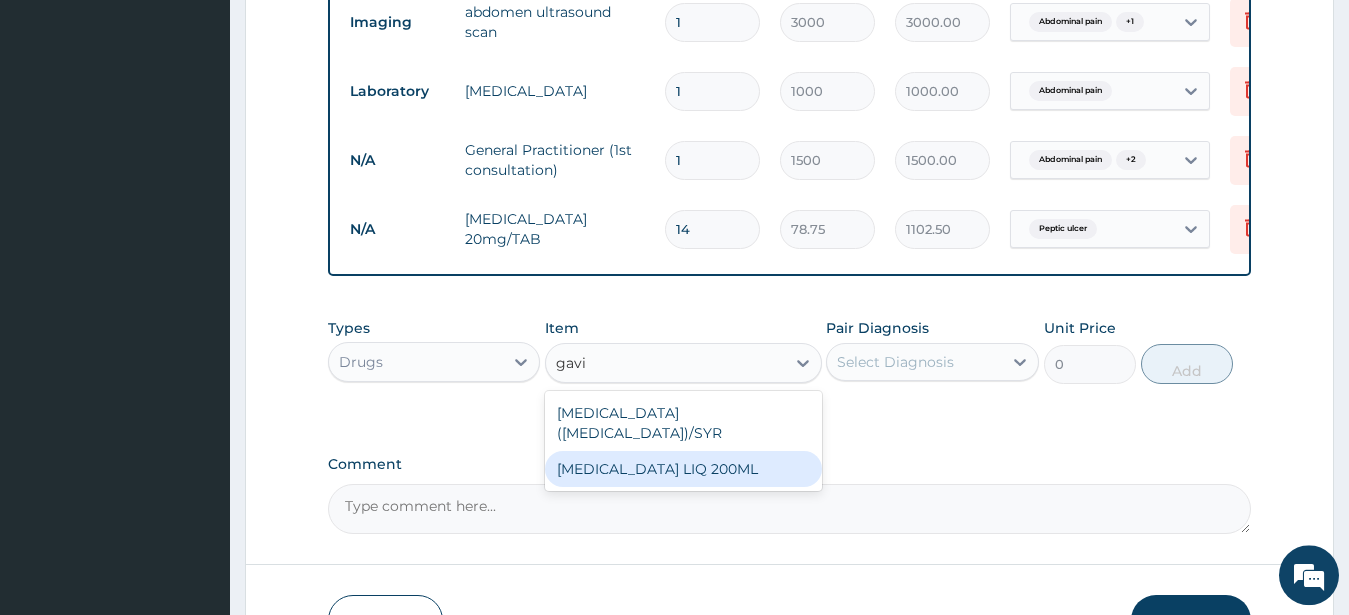 click on "GAVISCON LIQ 200ML" at bounding box center (683, 469) 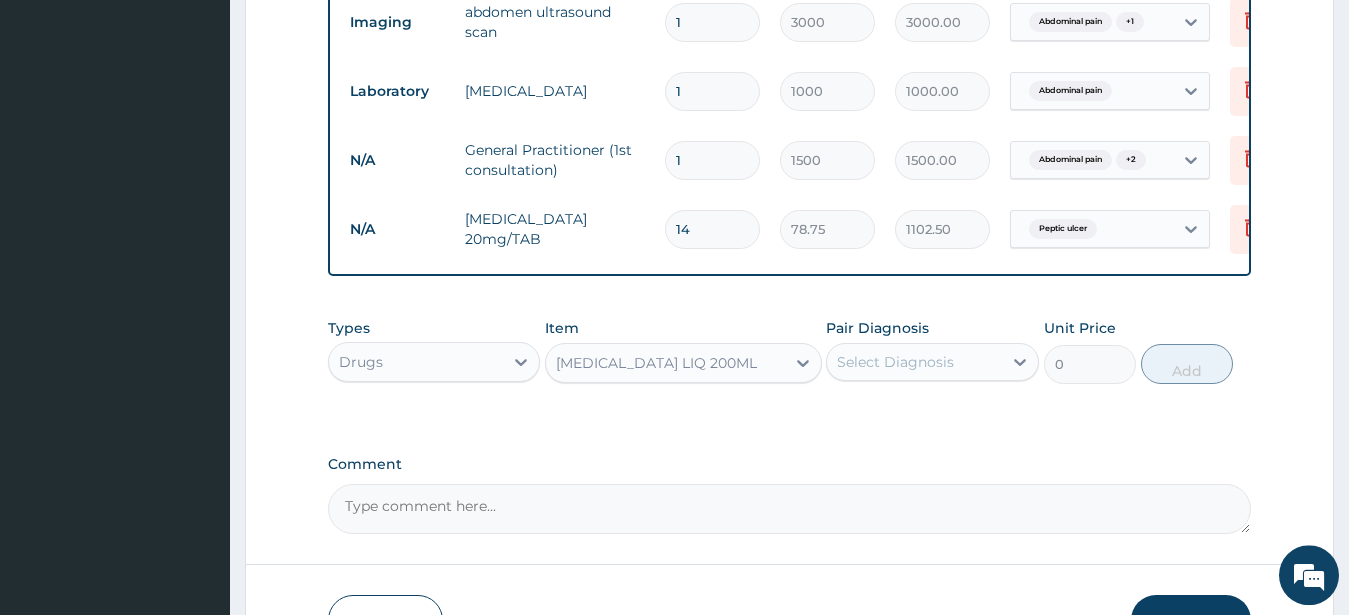 type 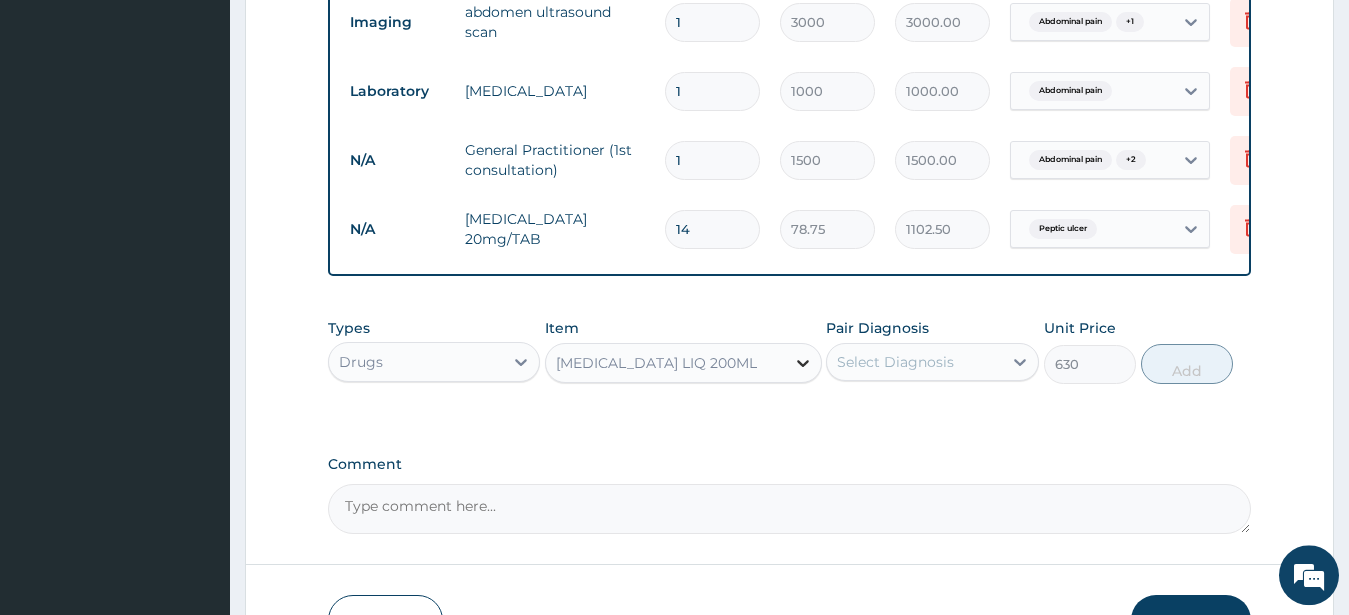 click 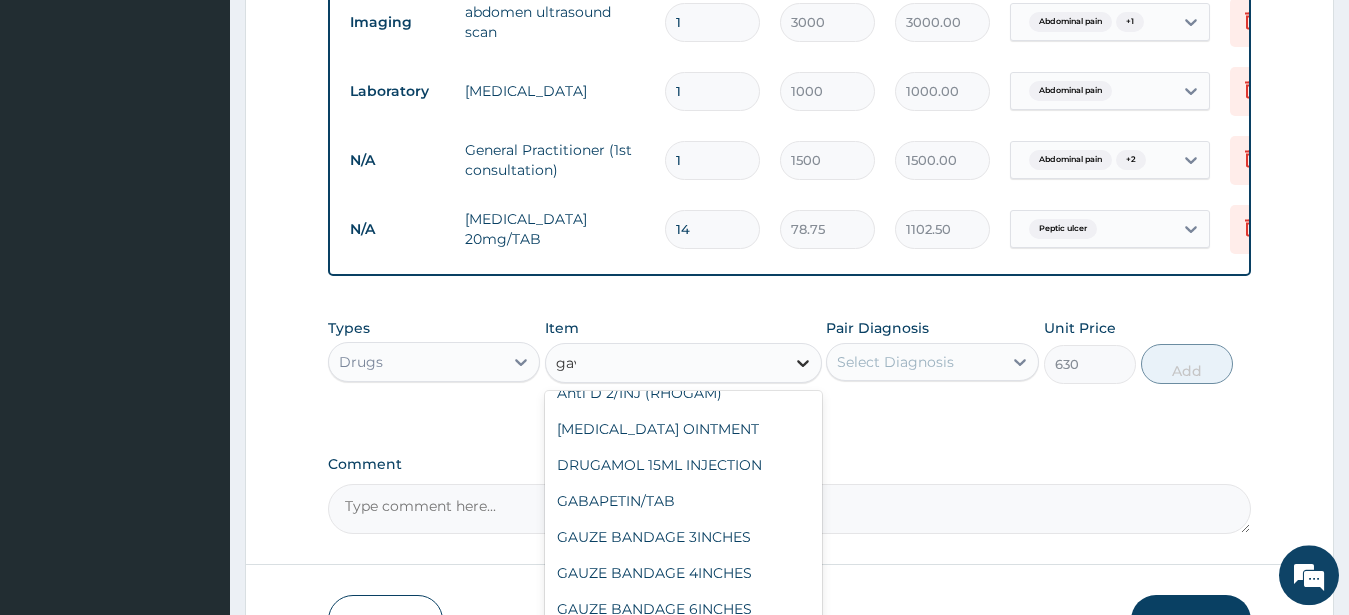 scroll, scrollTop: 0, scrollLeft: 0, axis: both 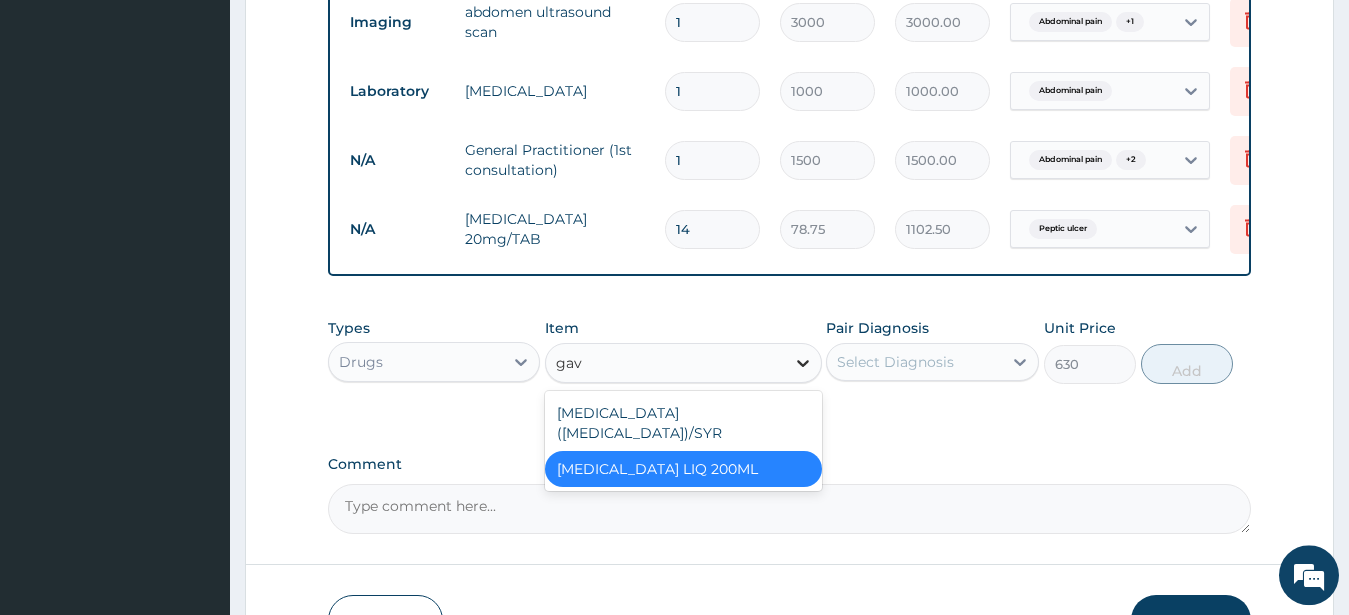 type on "gavi" 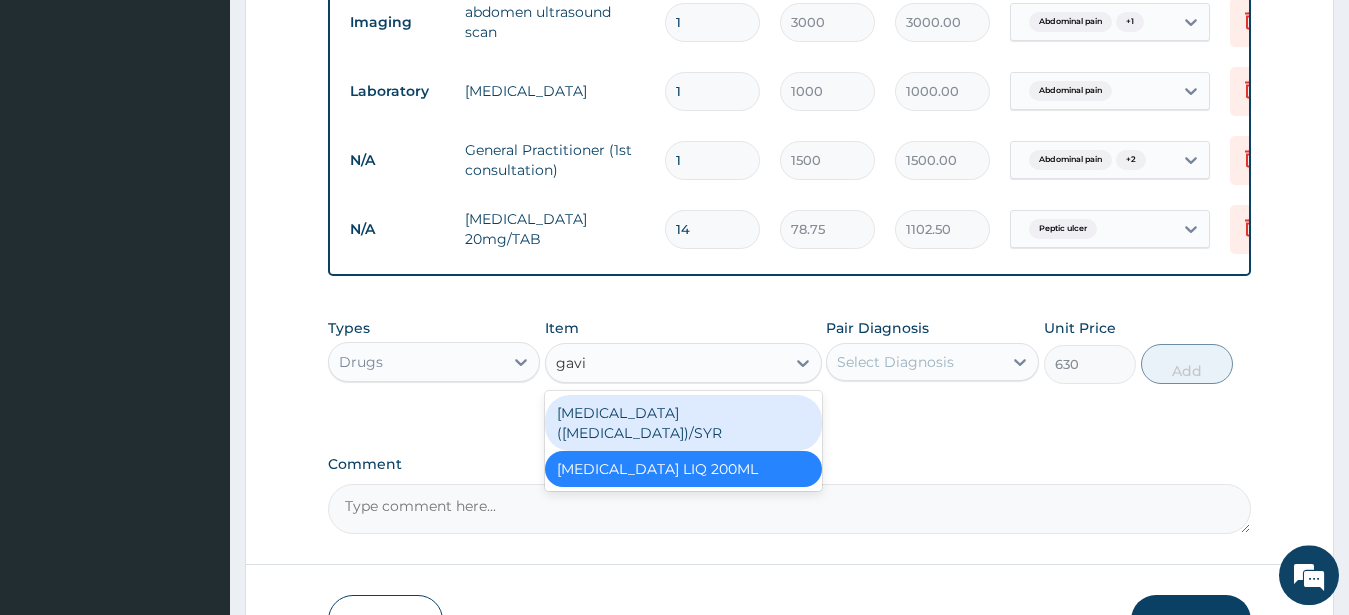 click on "antacid (gaviscon)/SYR" at bounding box center (683, 423) 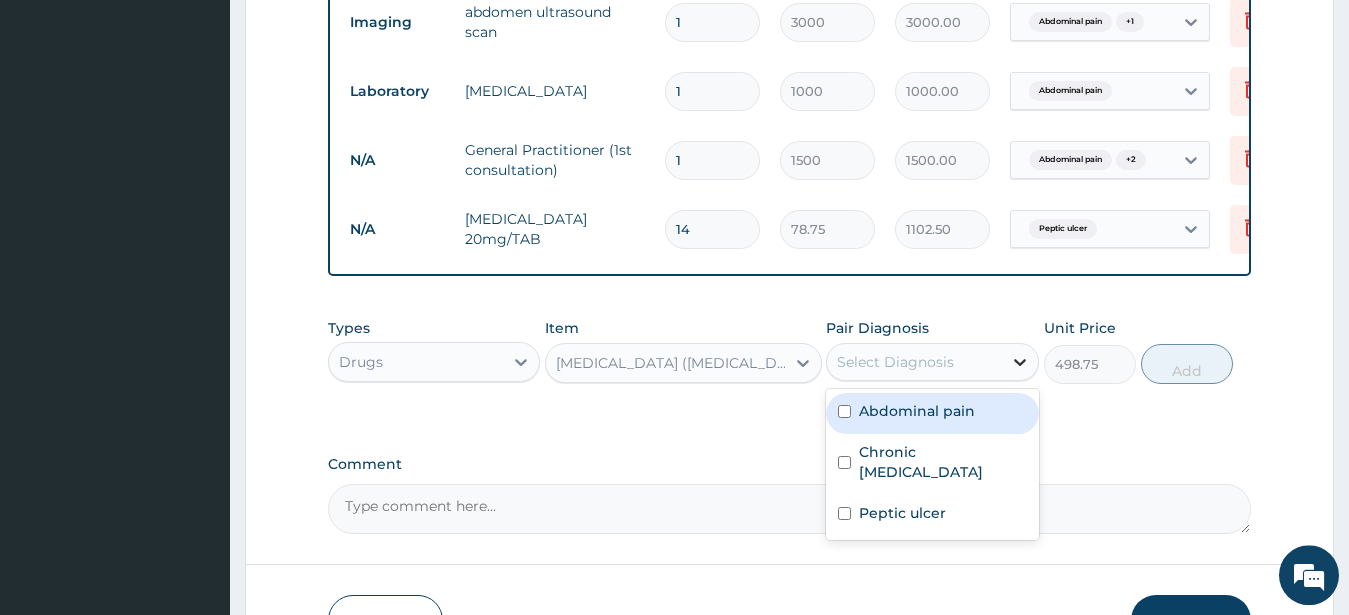 click at bounding box center [1020, 362] 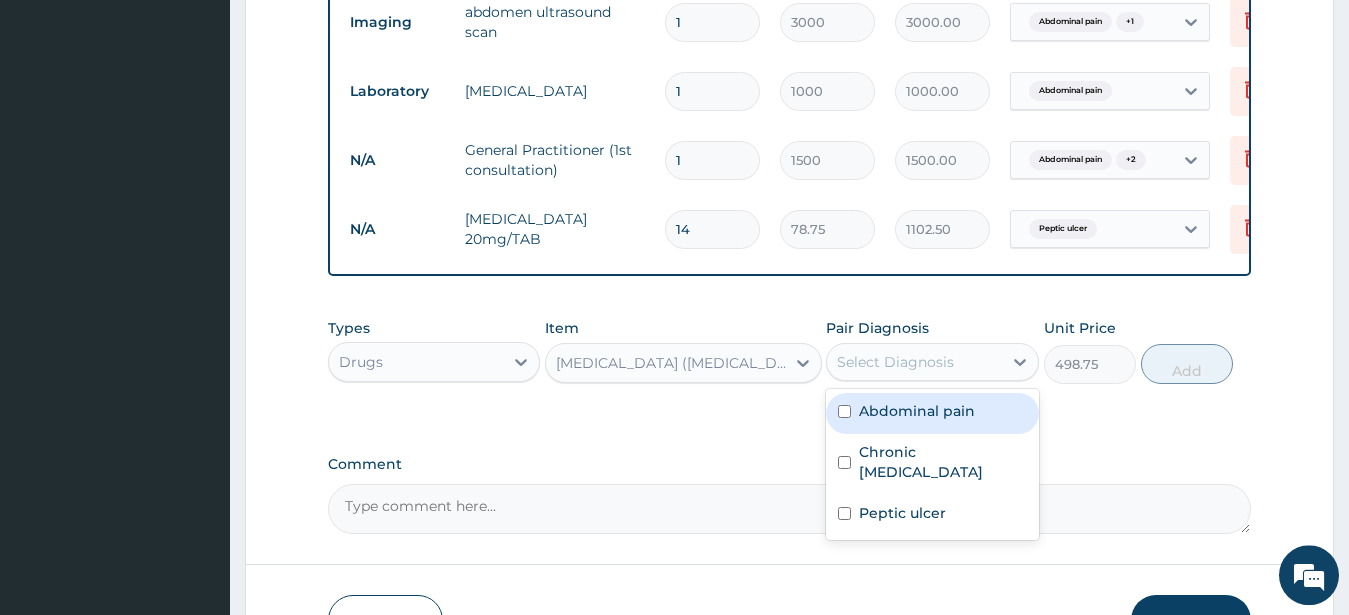 click at bounding box center [844, 411] 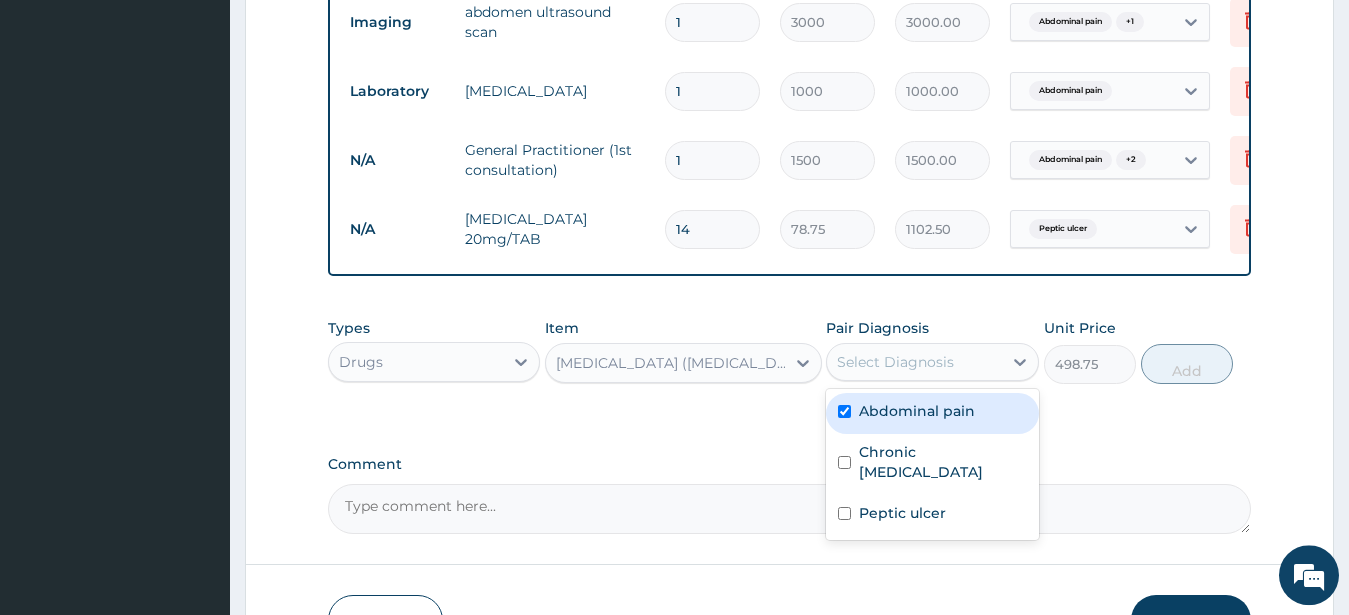 checkbox on "true" 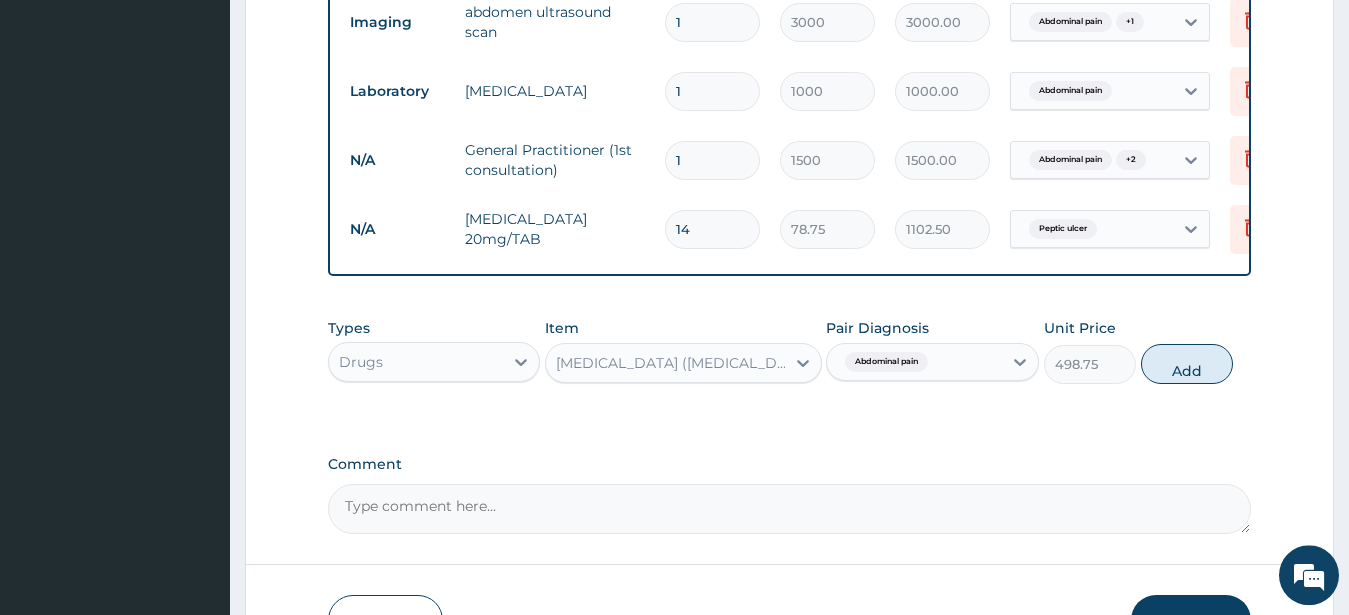 drag, startPoint x: 1010, startPoint y: 369, endPoint x: 1068, endPoint y: 367, distance: 58.034473 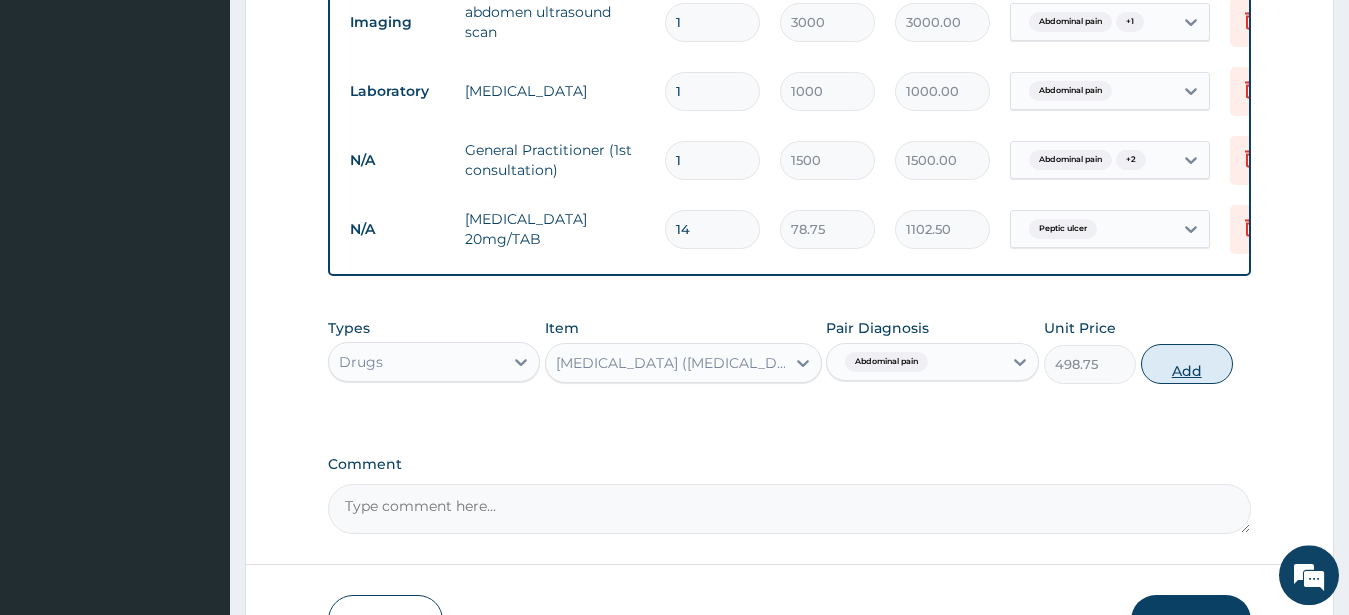 click on "Add" at bounding box center (1187, 364) 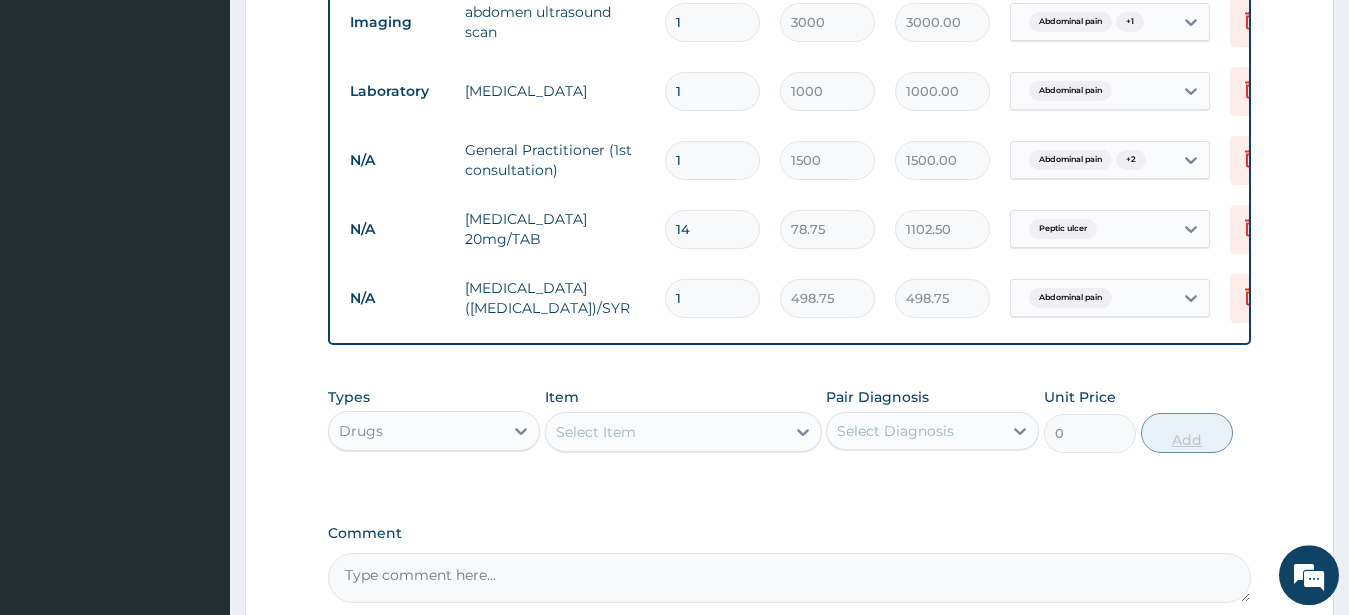 type on "14" 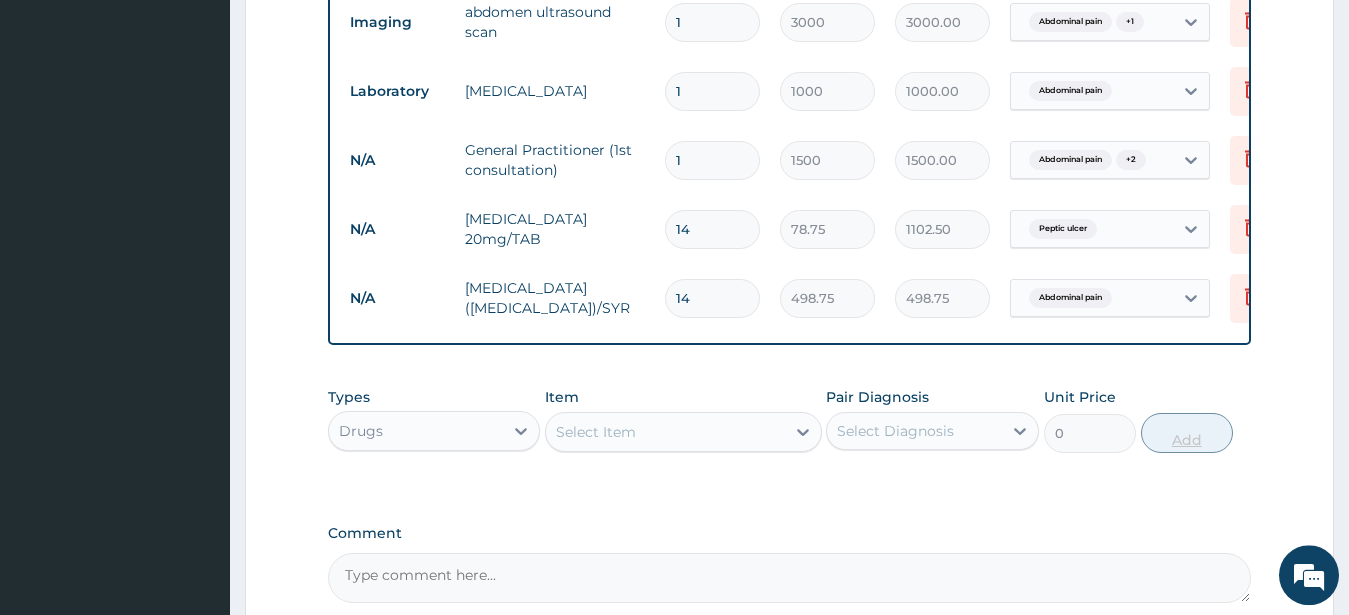 type on "6982.50" 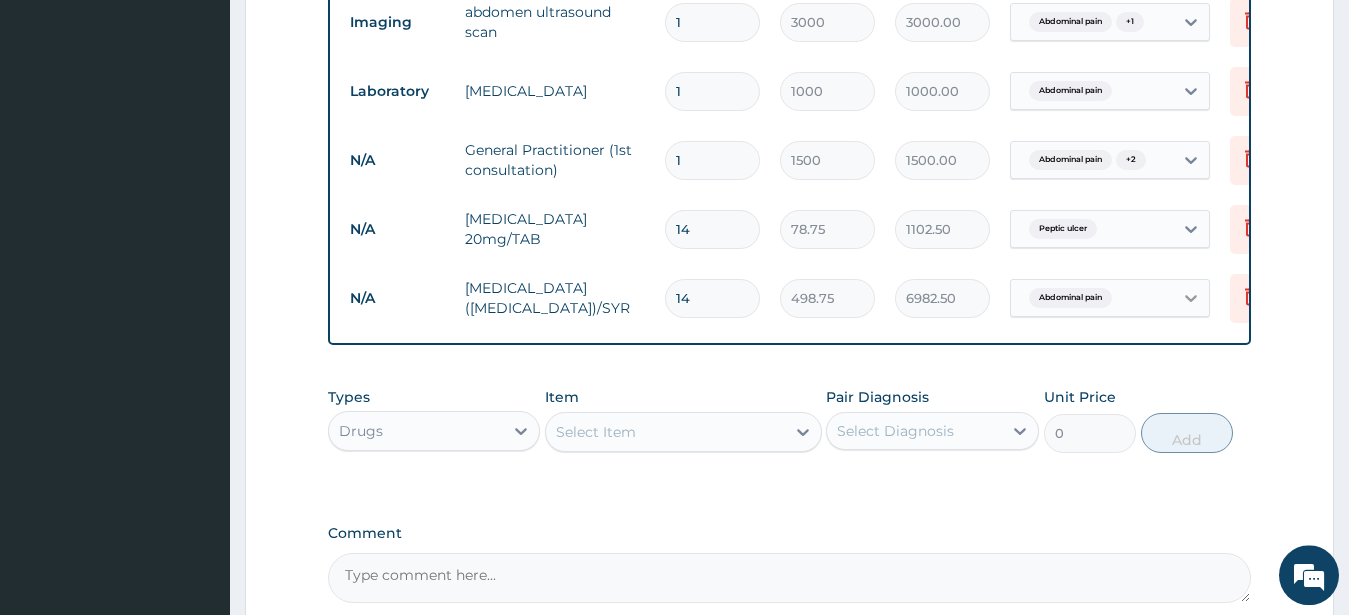 type on "14" 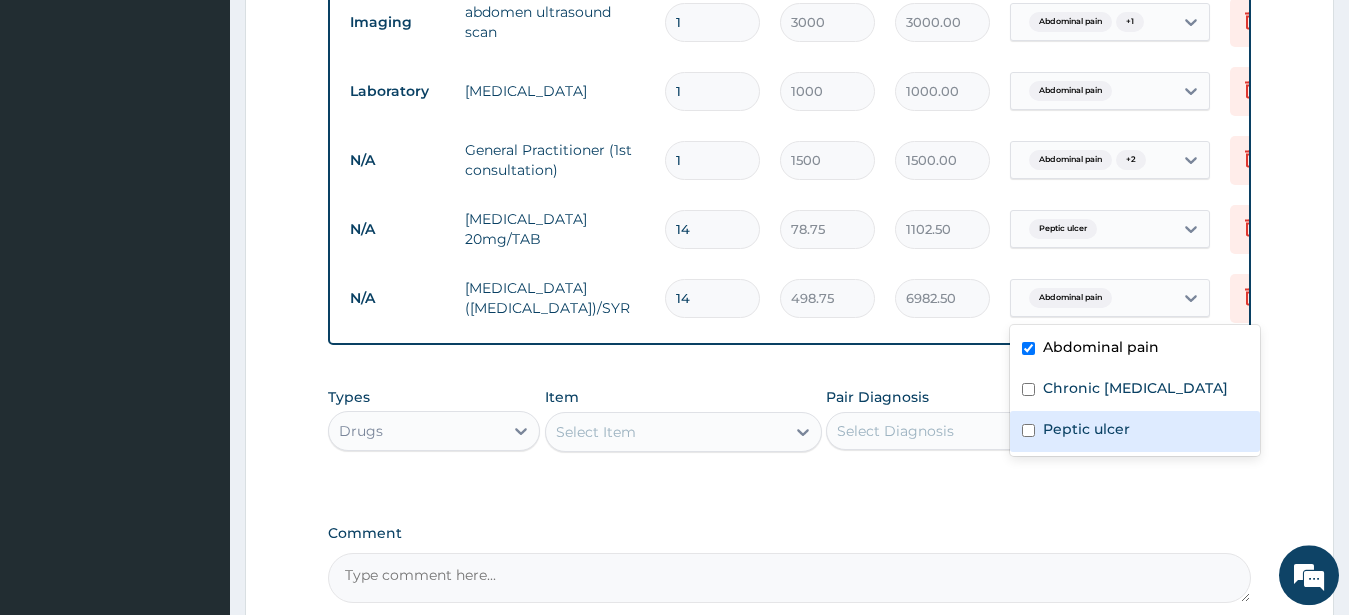 click on "Peptic ulcer" at bounding box center [1135, 431] 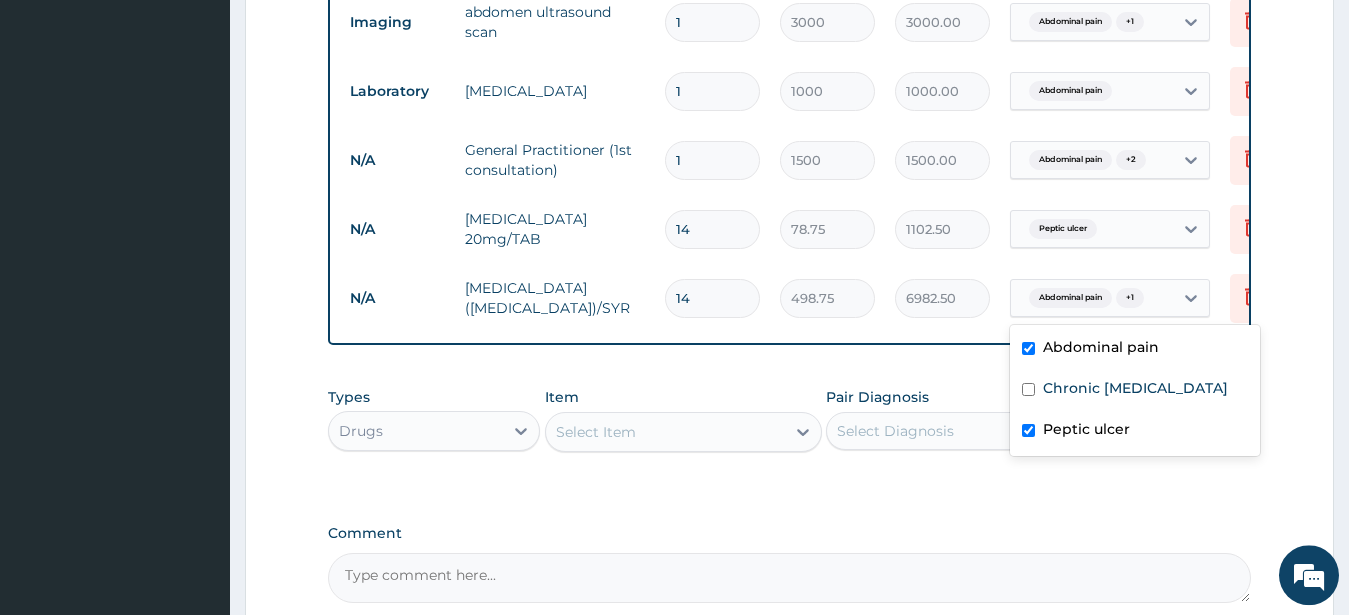 checkbox on "true" 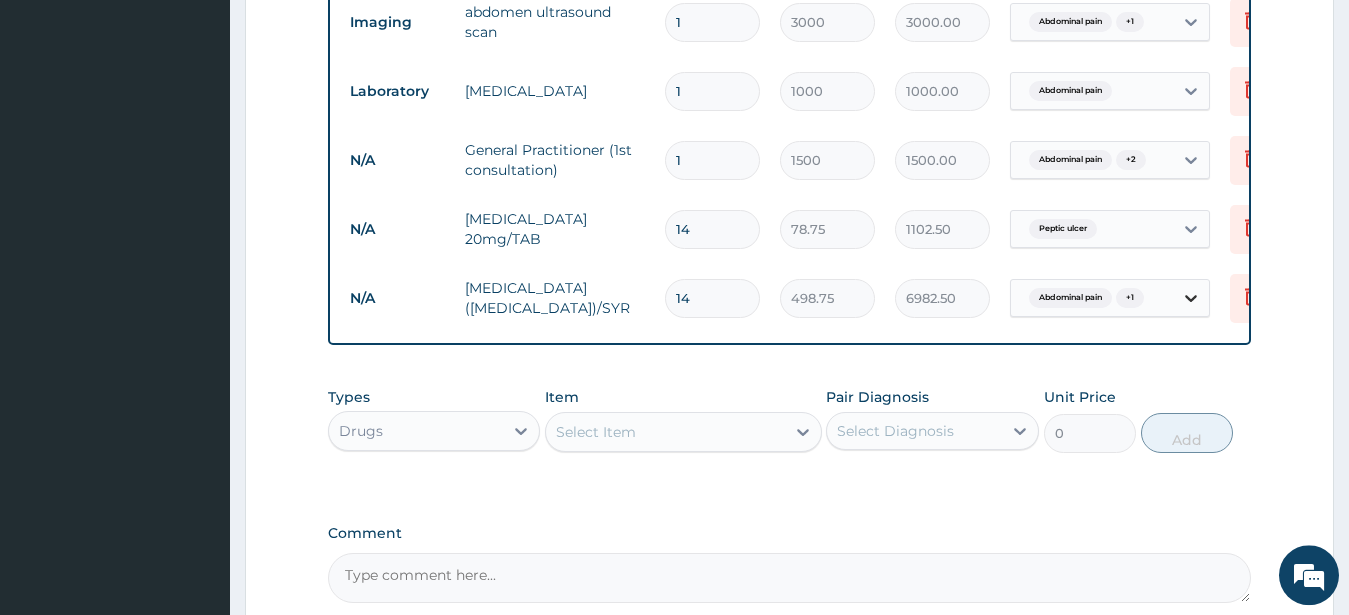click at bounding box center (1191, 298) 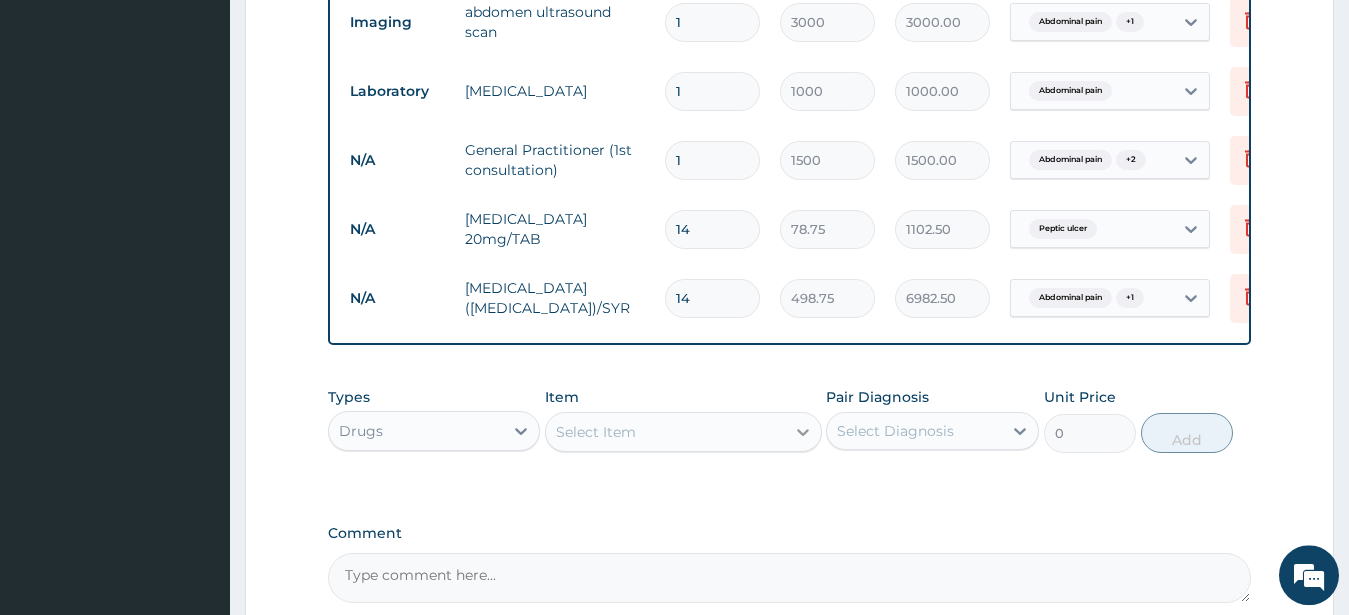click 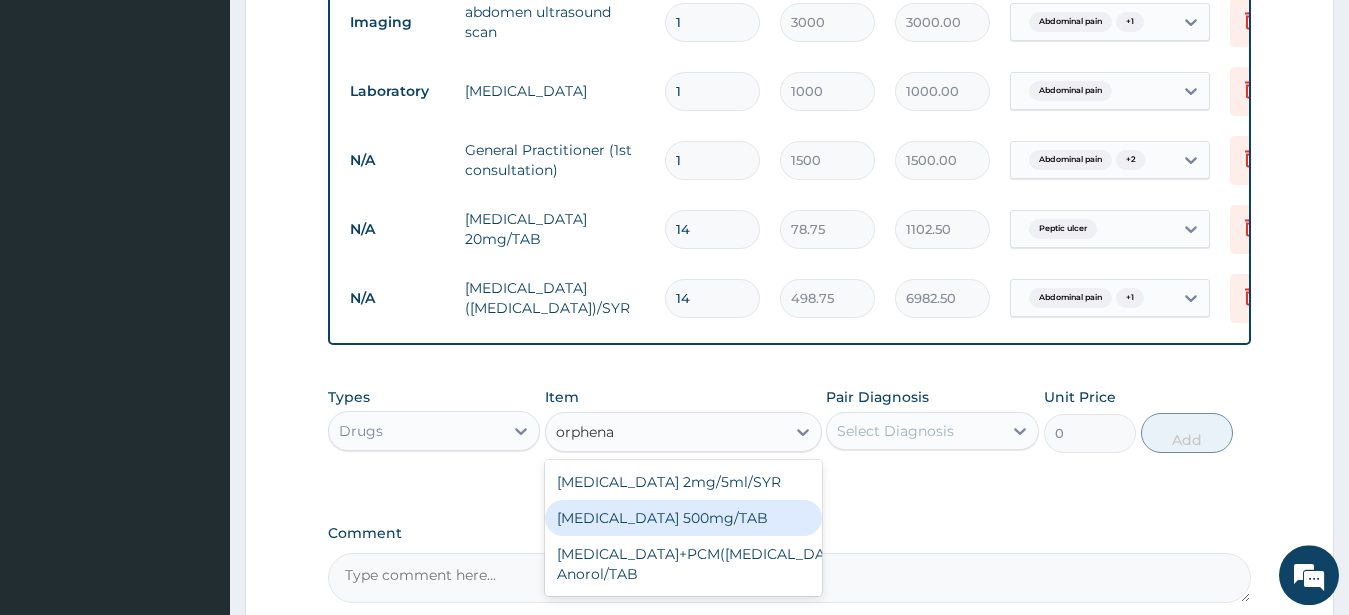 type on "orphenad" 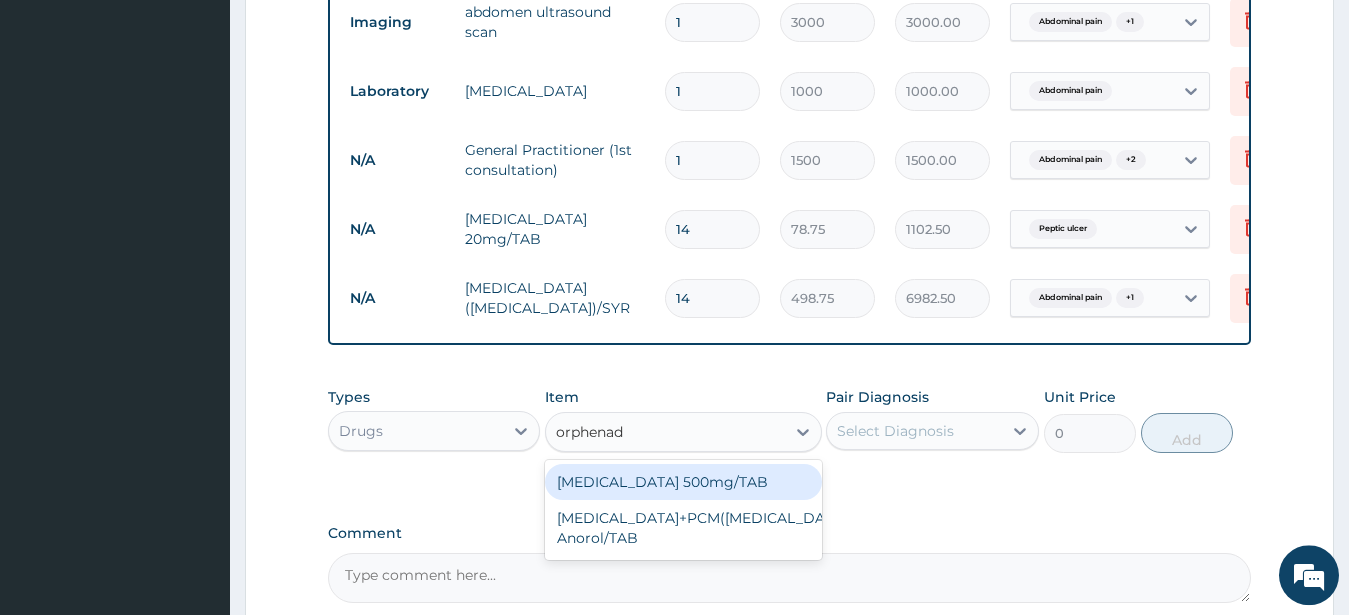 click on "ORPHENADRINE 500mg/TAB" at bounding box center [683, 482] 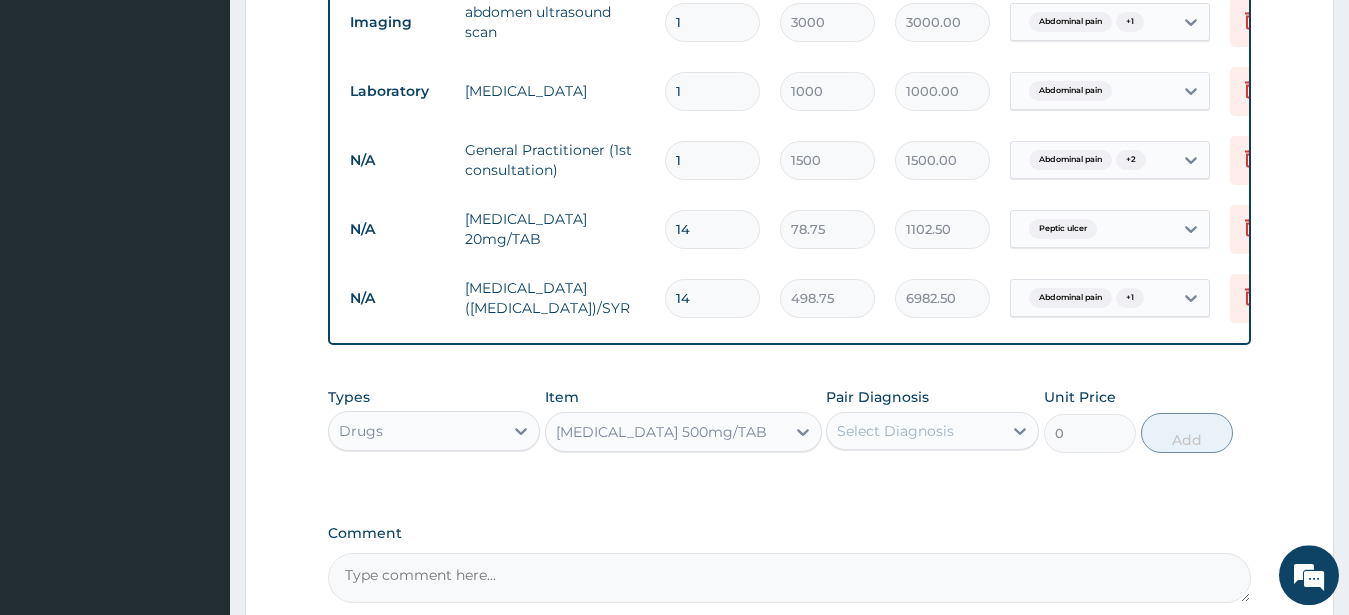 type 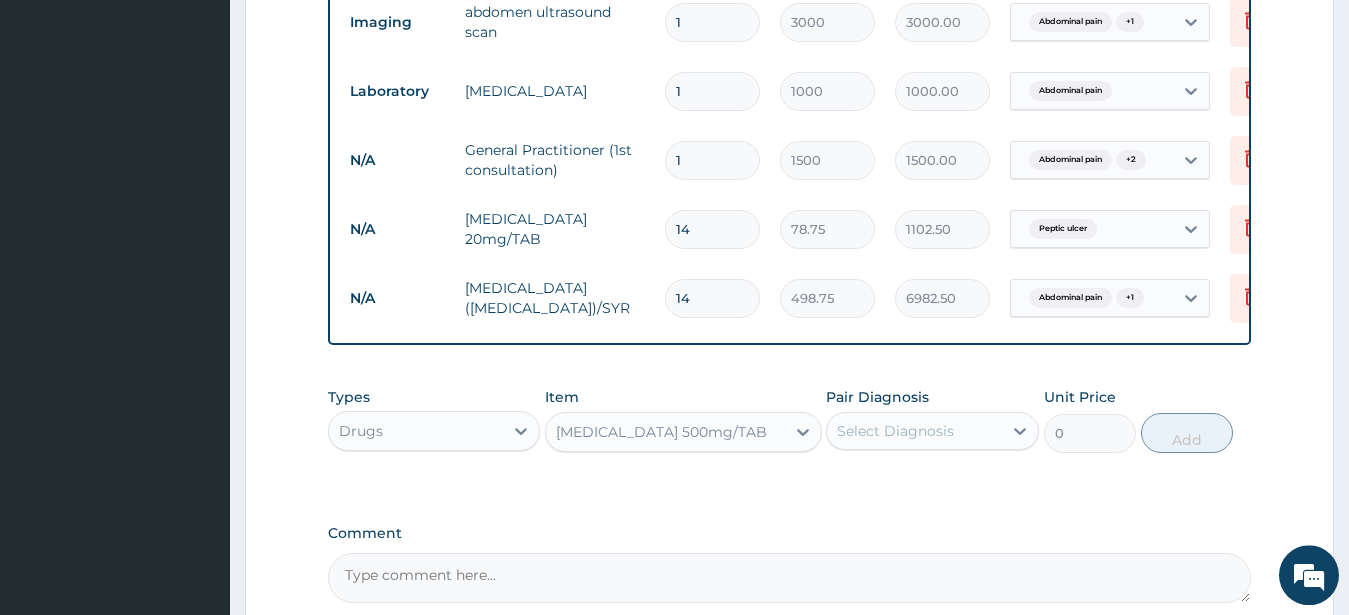 type on "44.62" 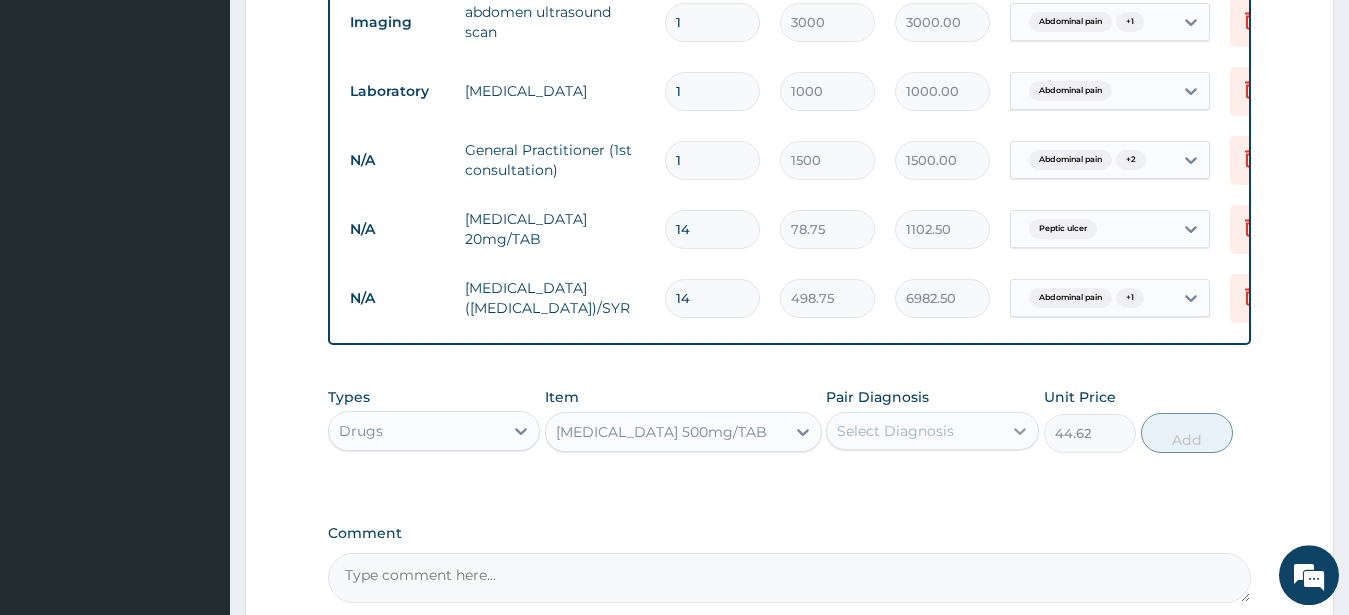 click at bounding box center [1020, 431] 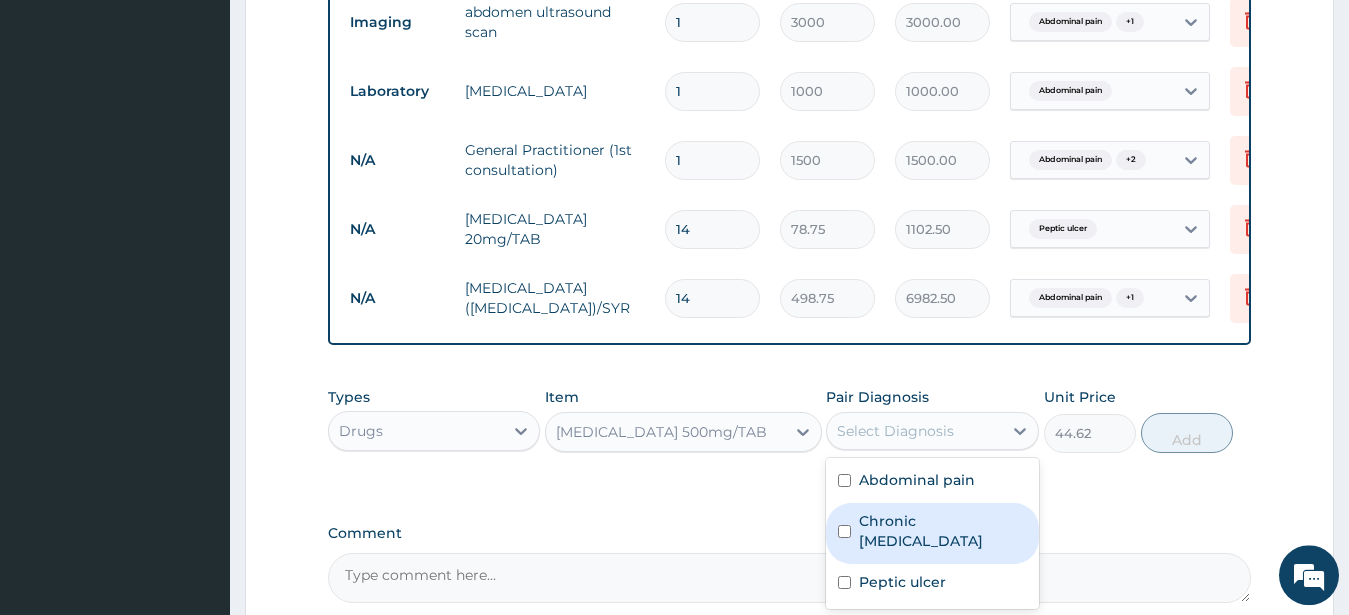 click on "Chronic chest pain" at bounding box center [943, 531] 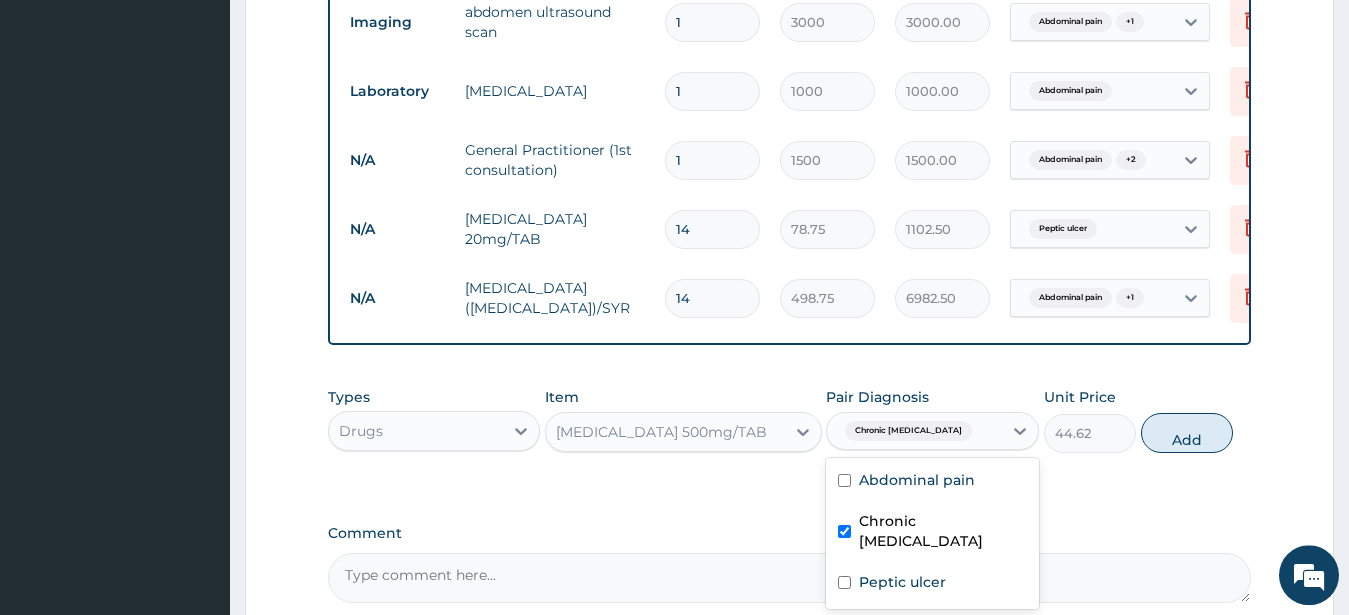 checkbox on "true" 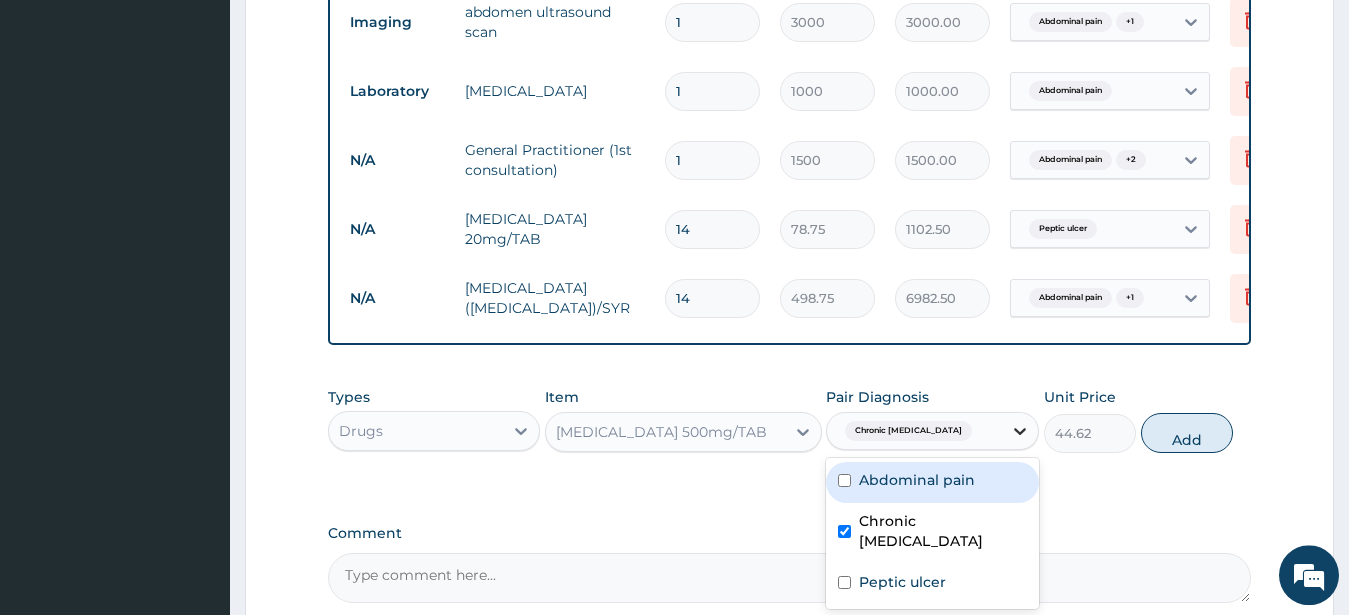 click 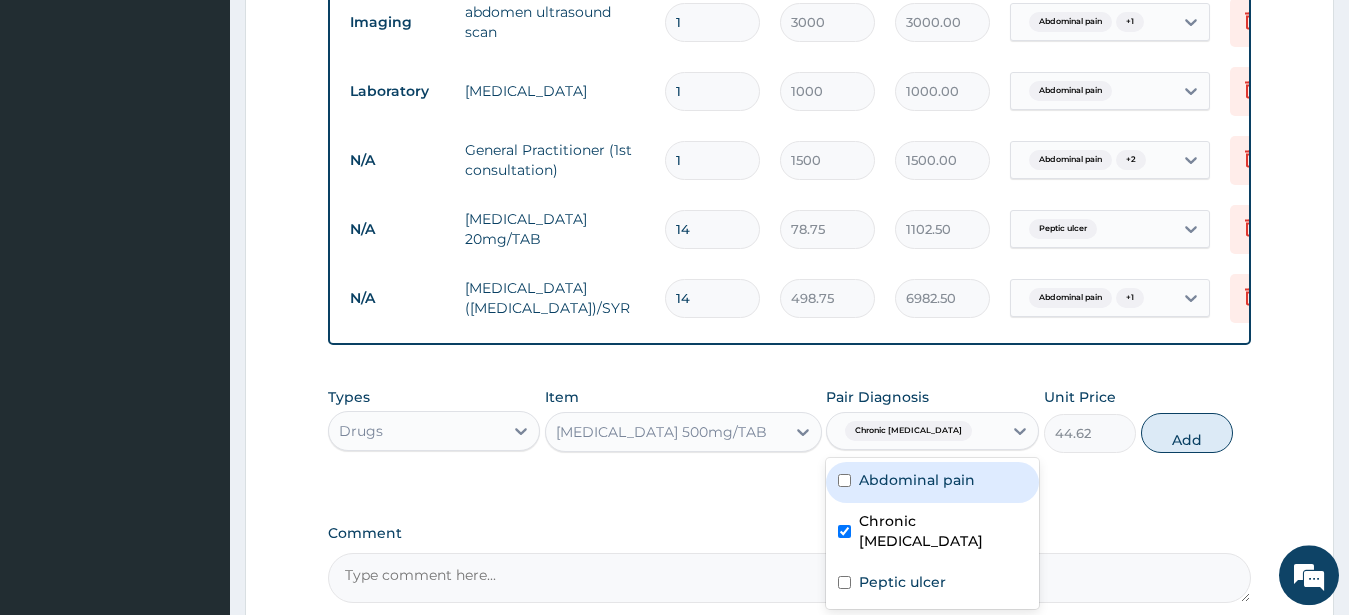 drag, startPoint x: 1007, startPoint y: 443, endPoint x: 942, endPoint y: 473, distance: 71.5891 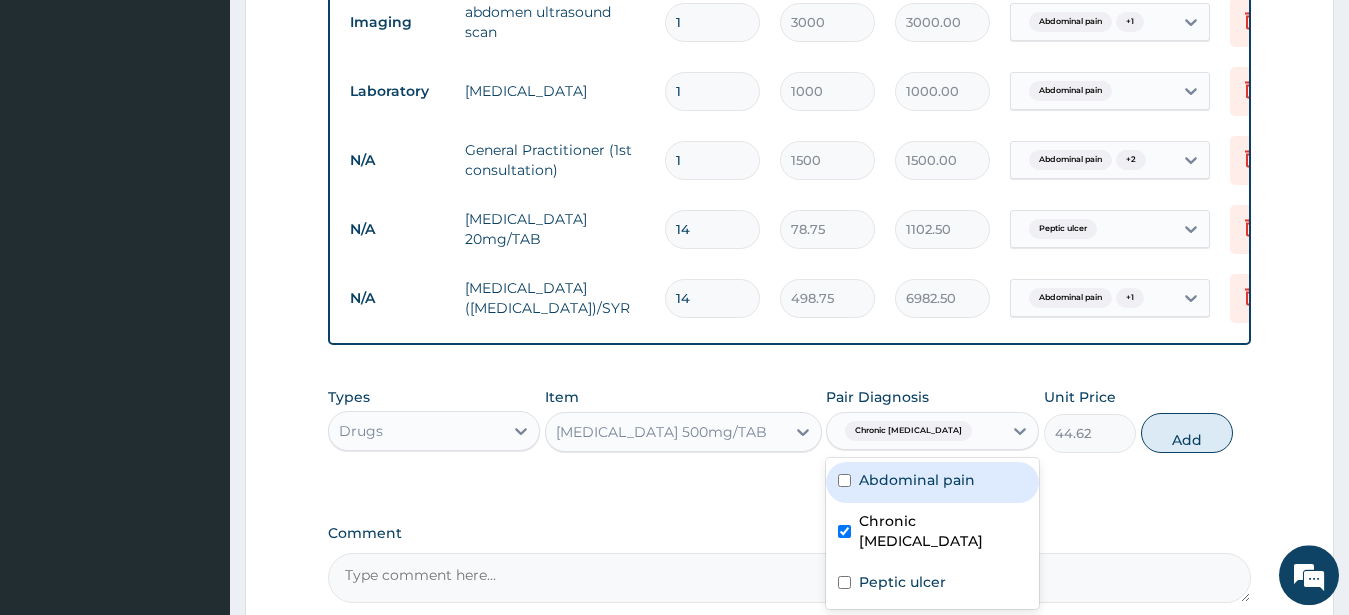 click on "Chronic chest pain" at bounding box center [932, 431] 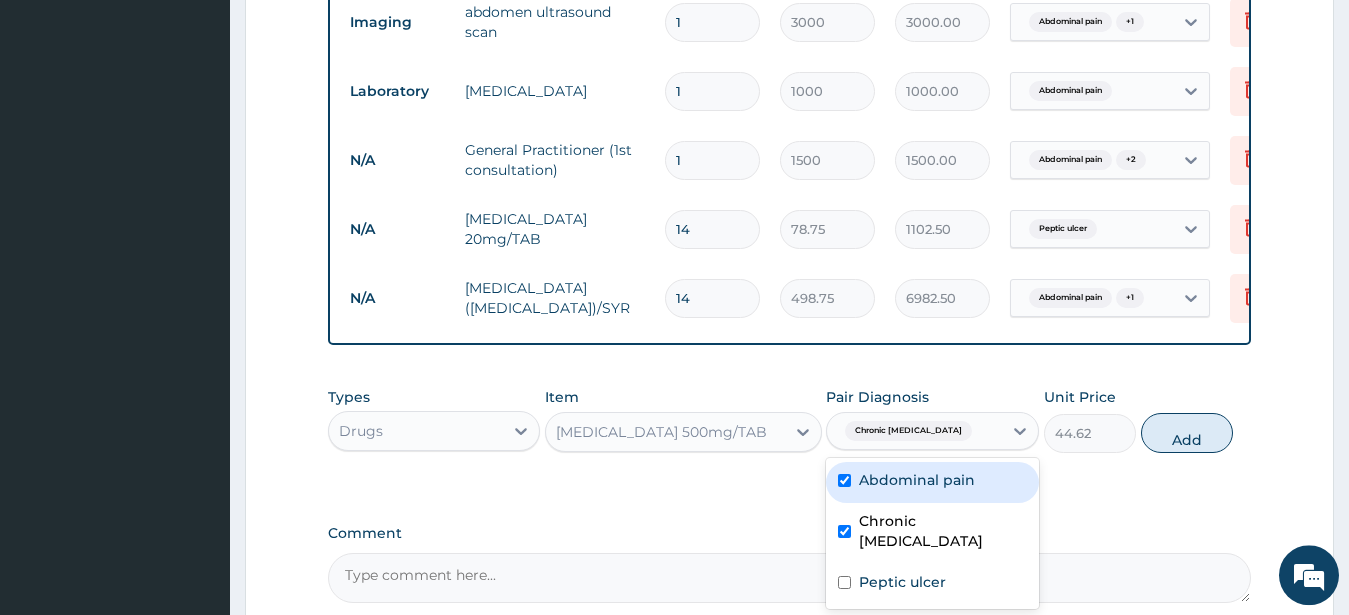 checkbox on "true" 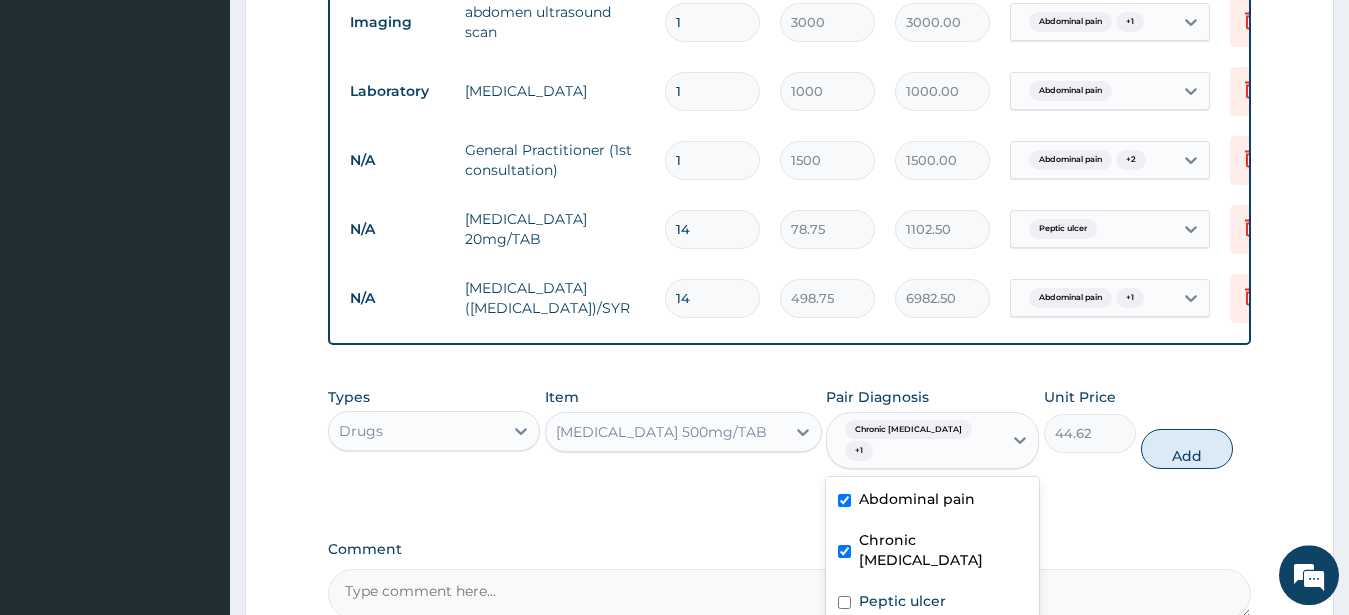 drag, startPoint x: 1014, startPoint y: 442, endPoint x: 1087, endPoint y: 446, distance: 73.109505 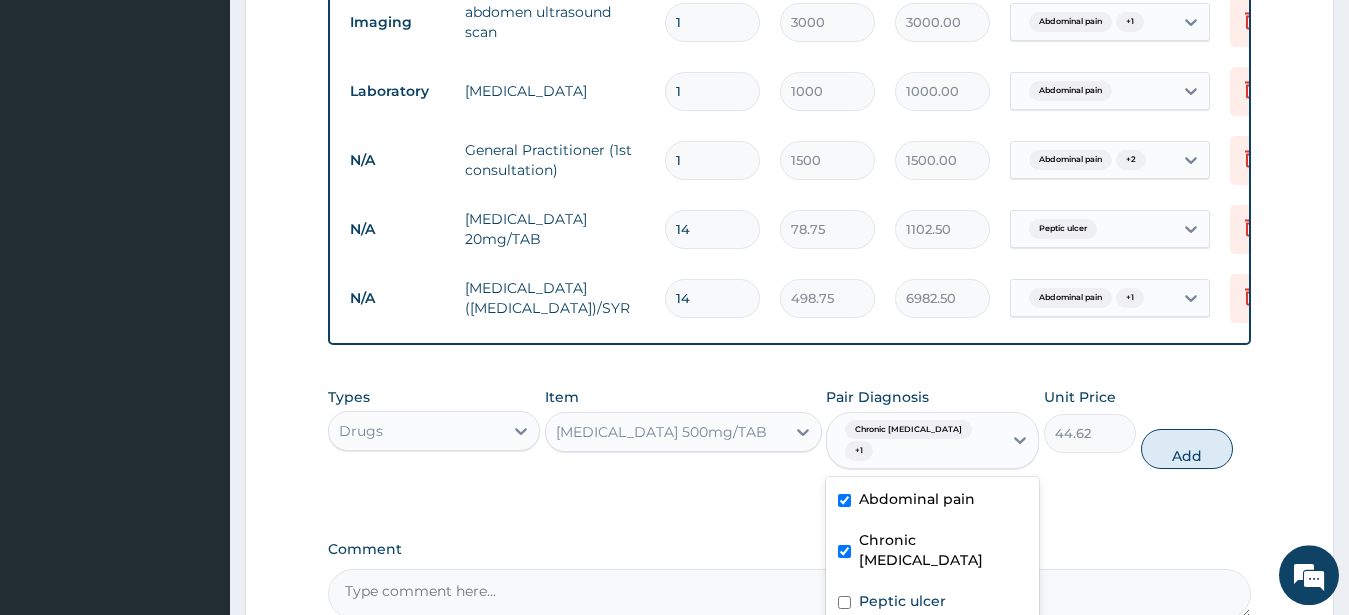 click 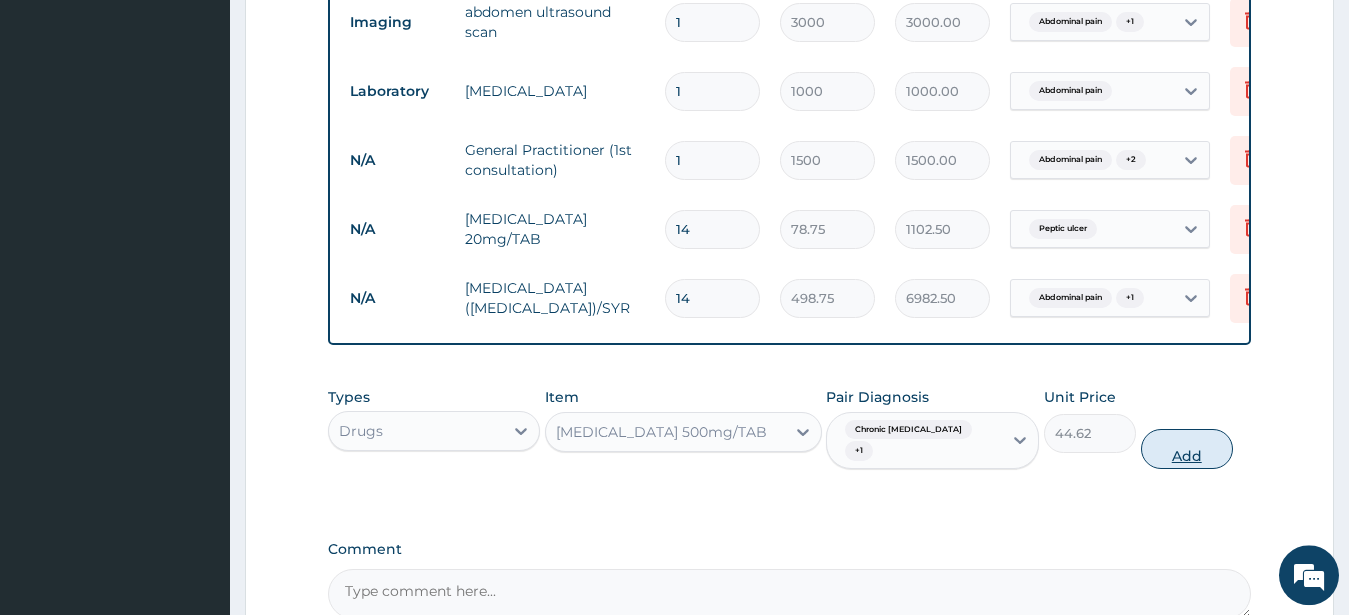 click on "Add" at bounding box center [1187, 449] 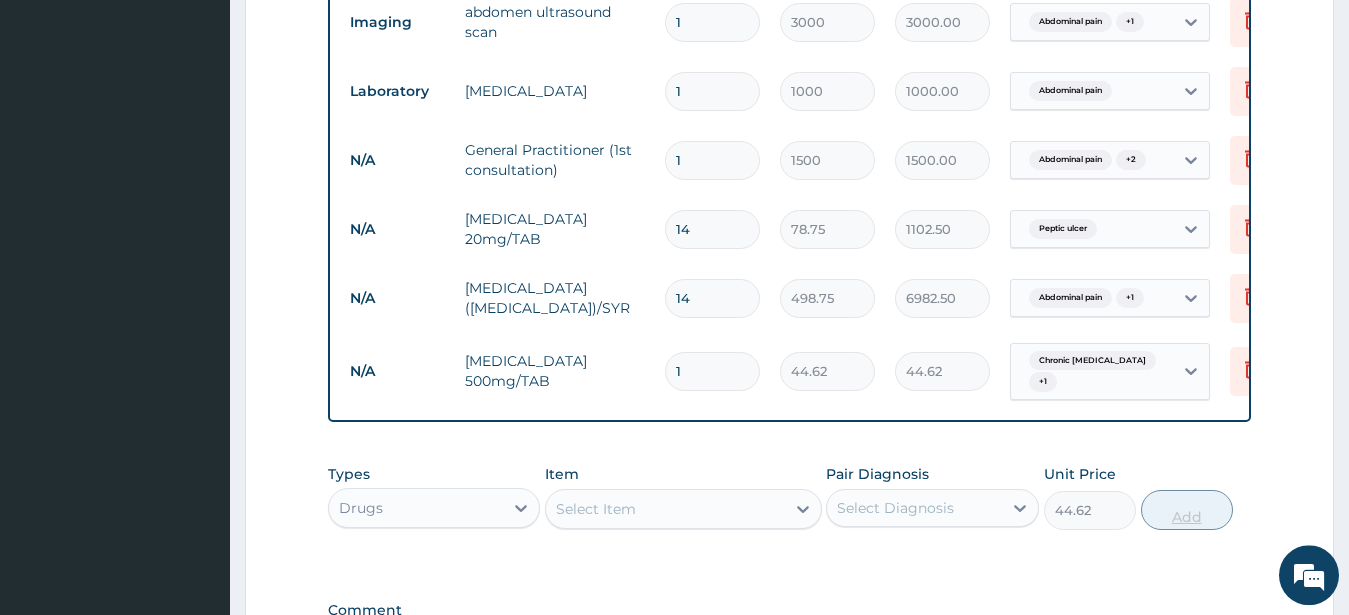 type on "0" 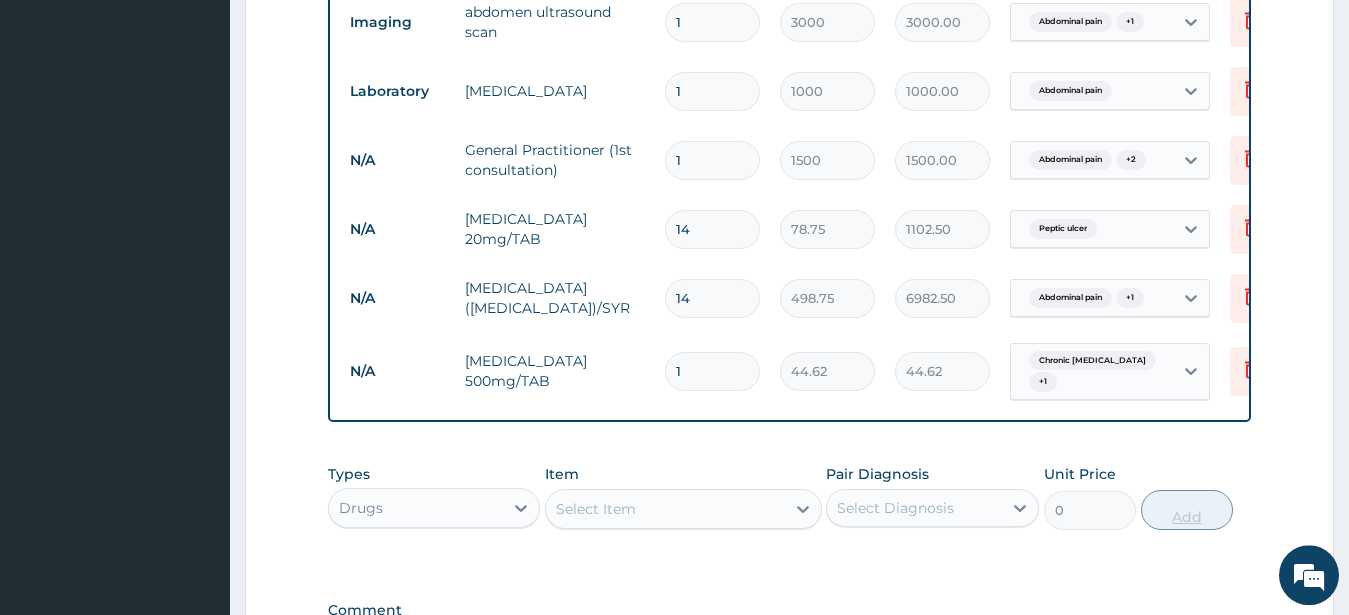 type 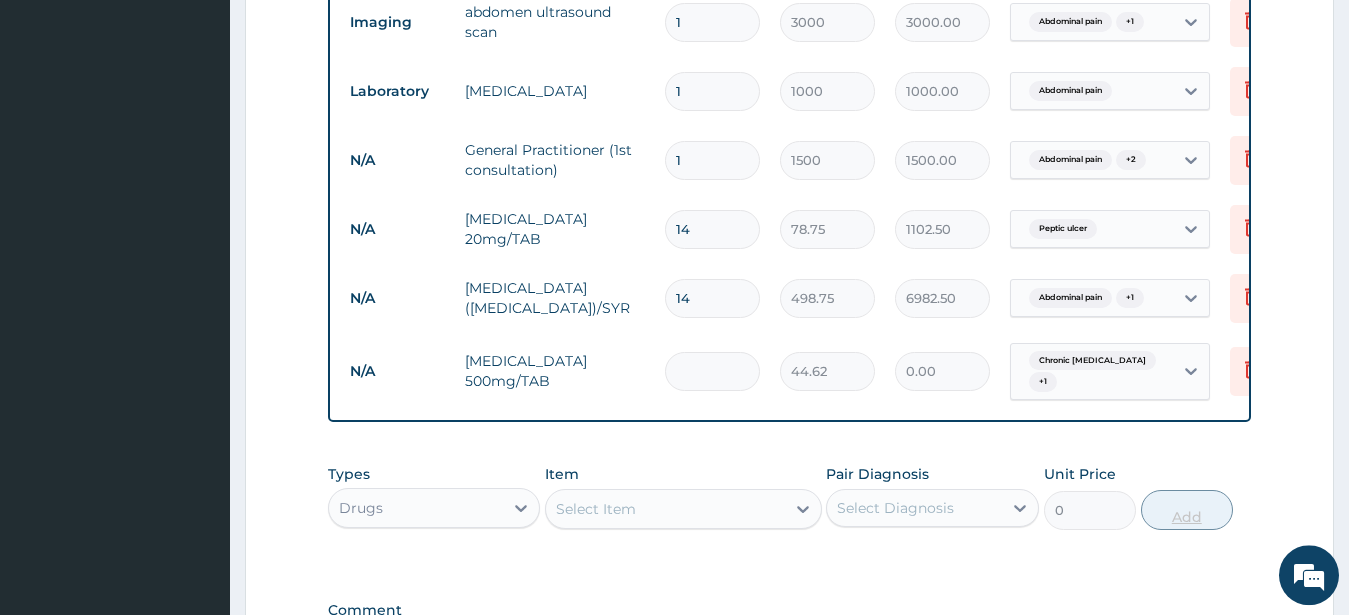 type on "0.00" 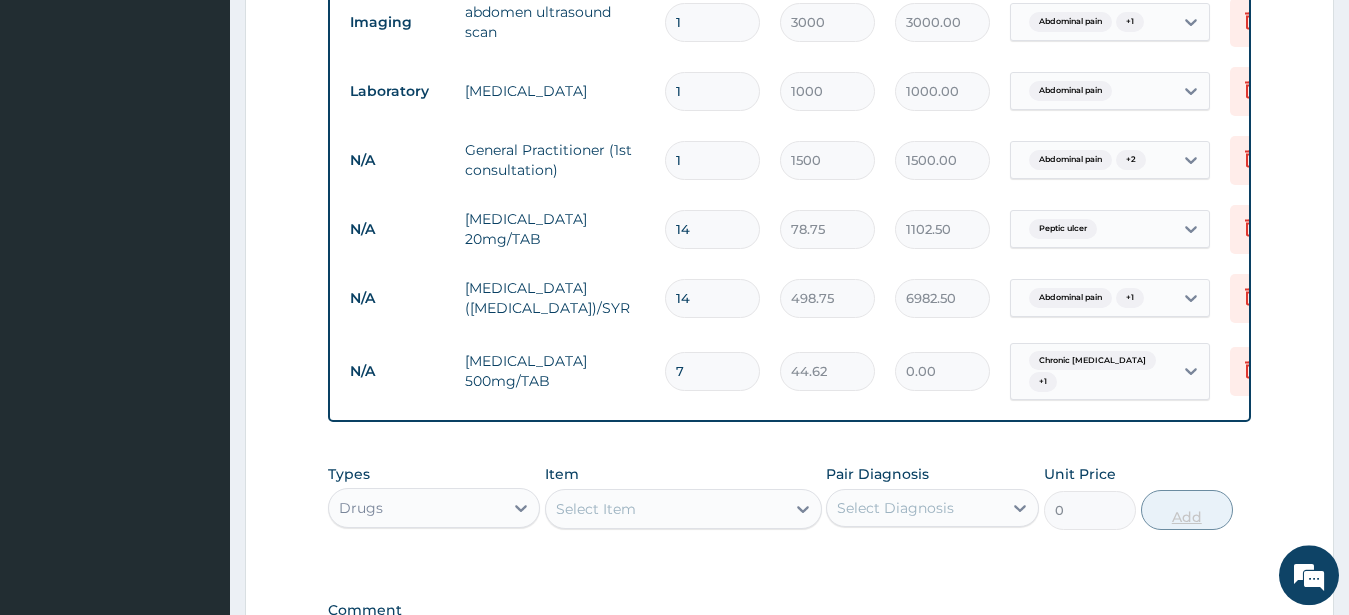 type on "312.34" 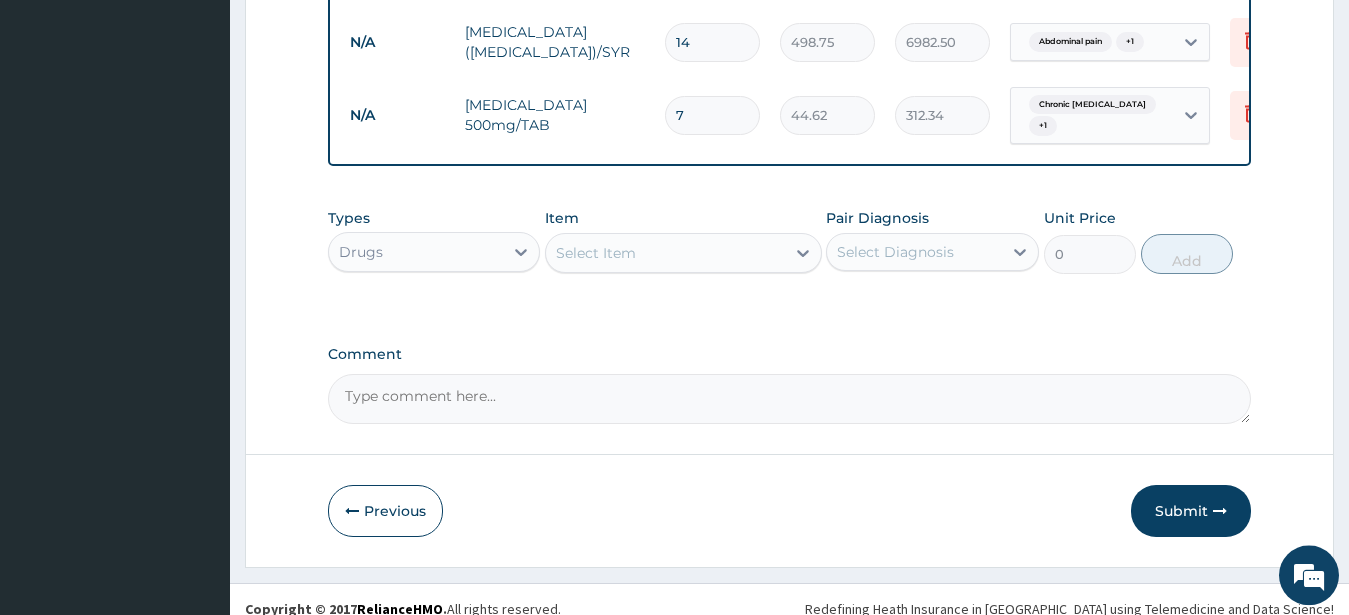 scroll, scrollTop: 886, scrollLeft: 0, axis: vertical 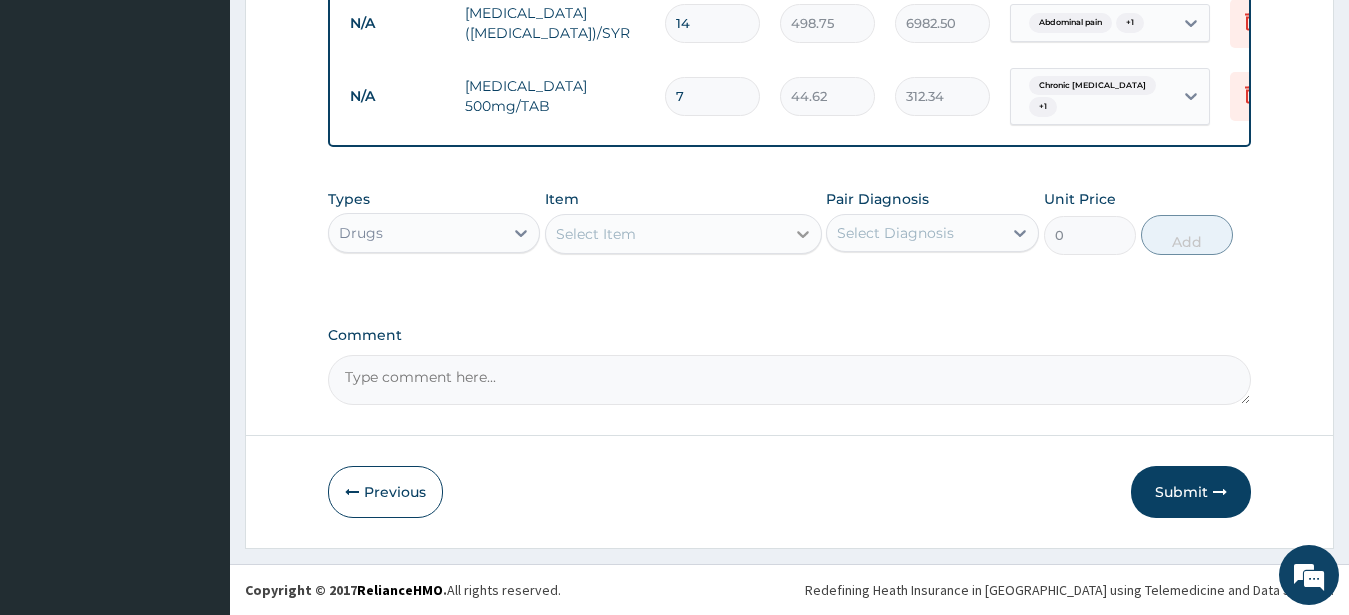 type on "7" 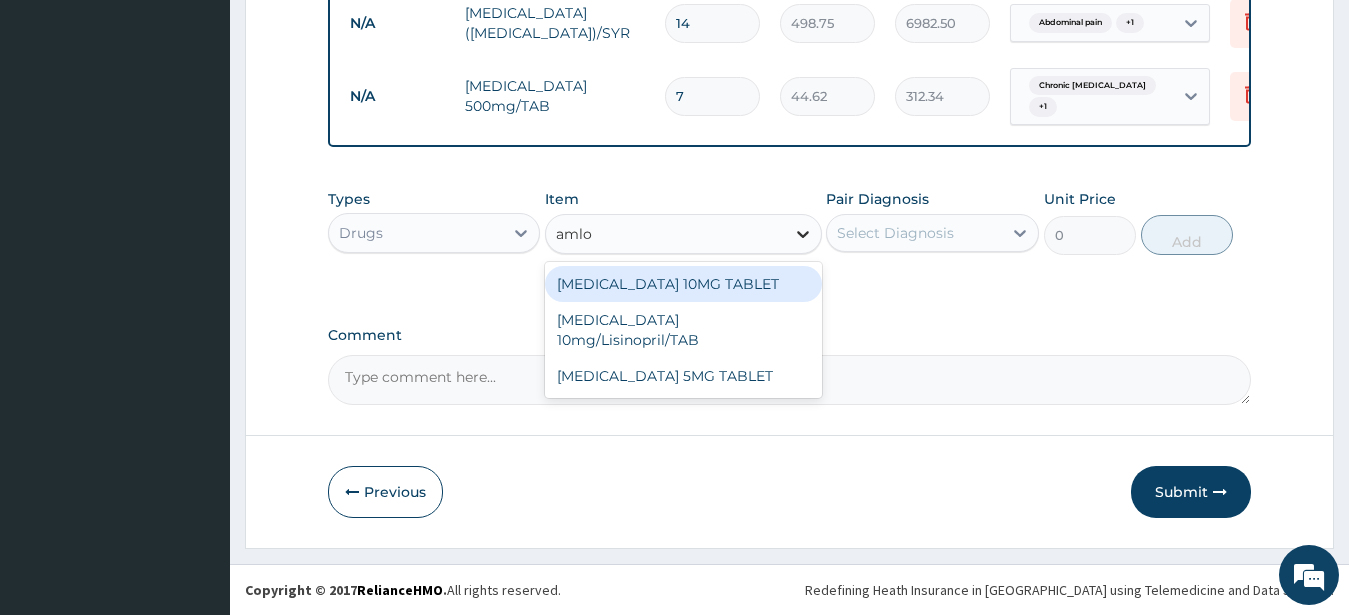 type on "amlod" 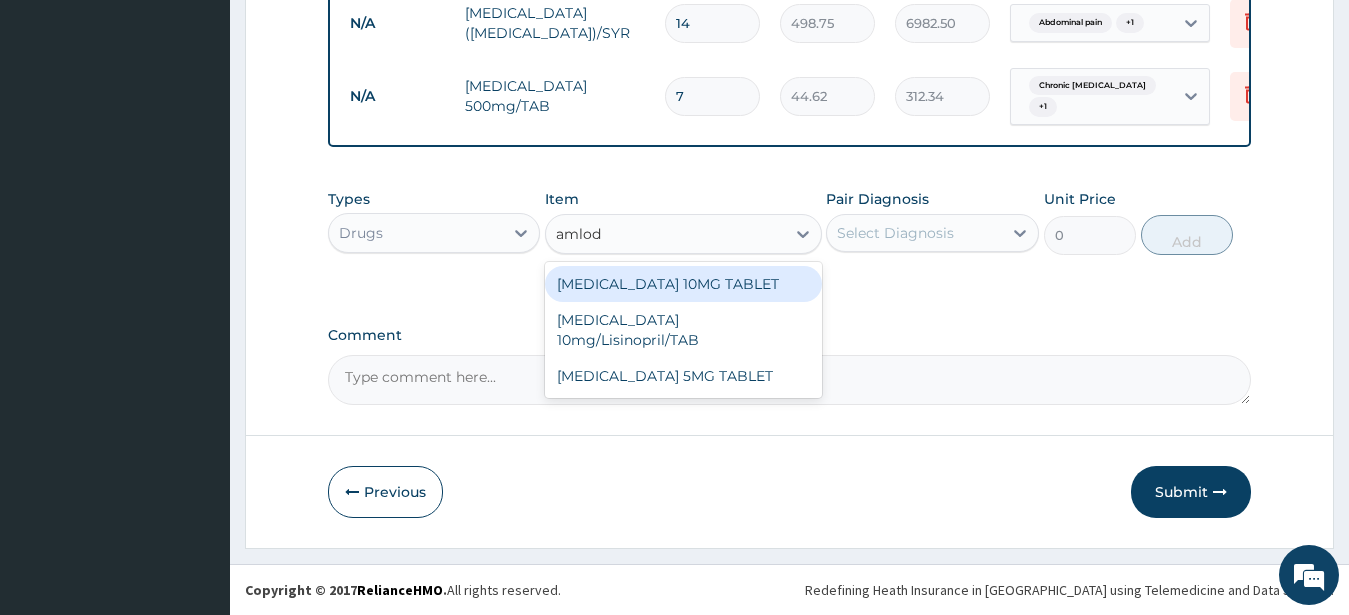 click on "AMLODIPINE 10MG TABLET" at bounding box center (683, 284) 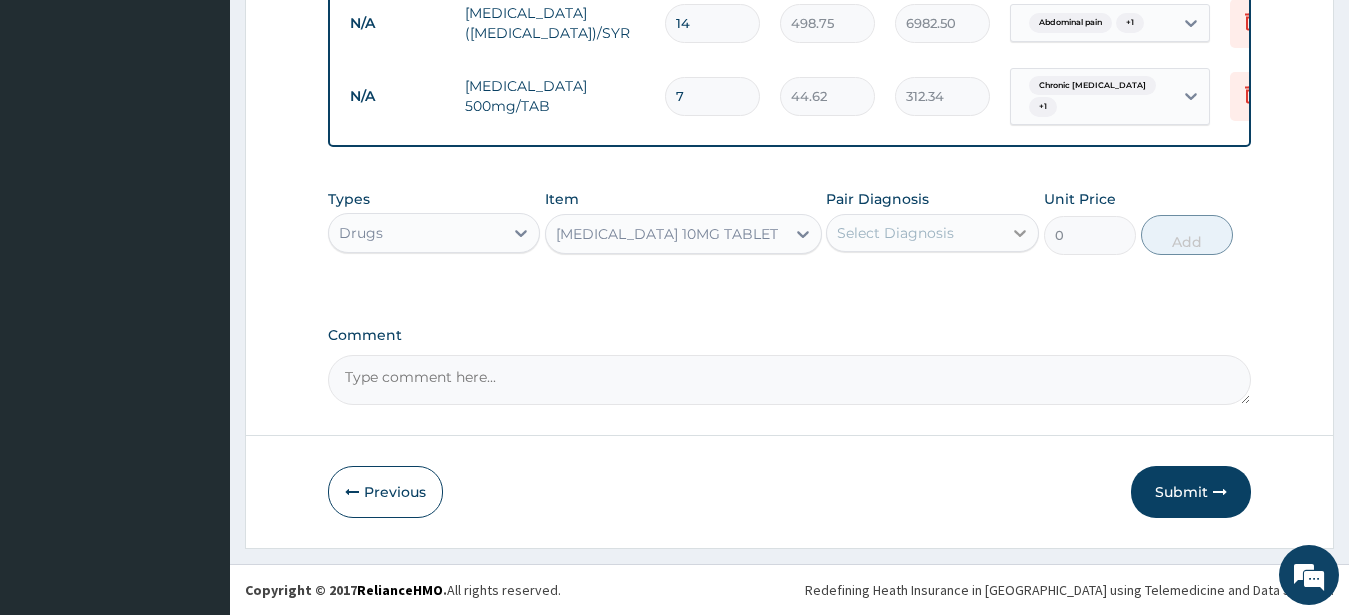 type 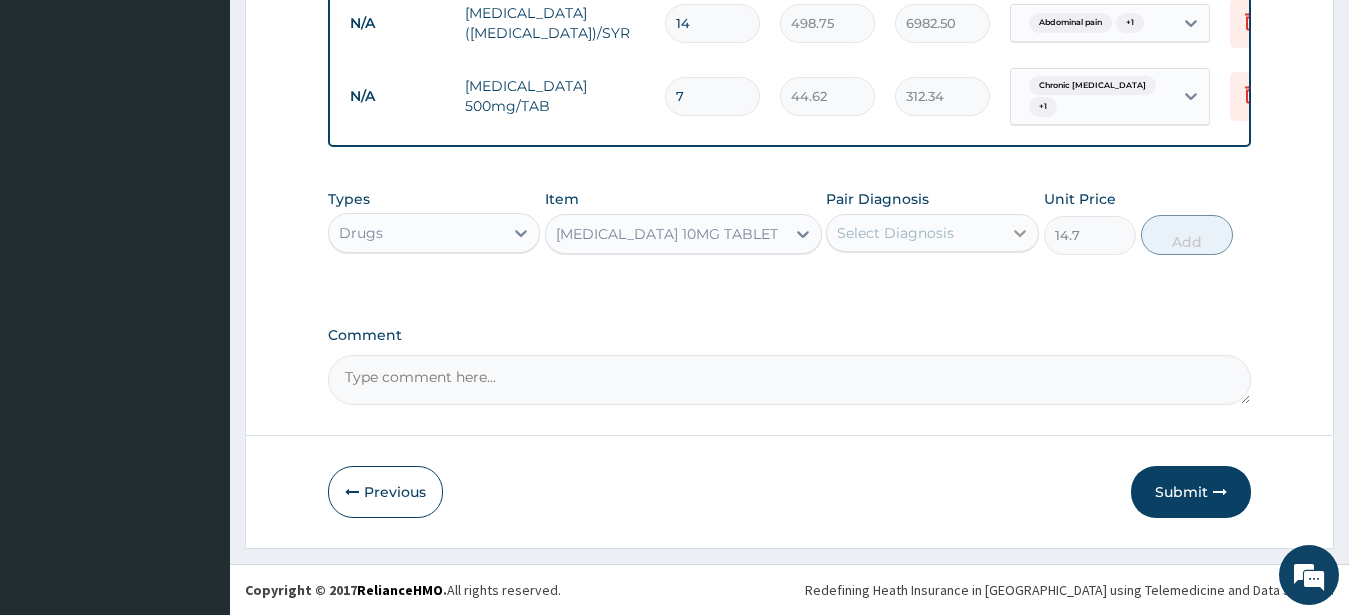 click 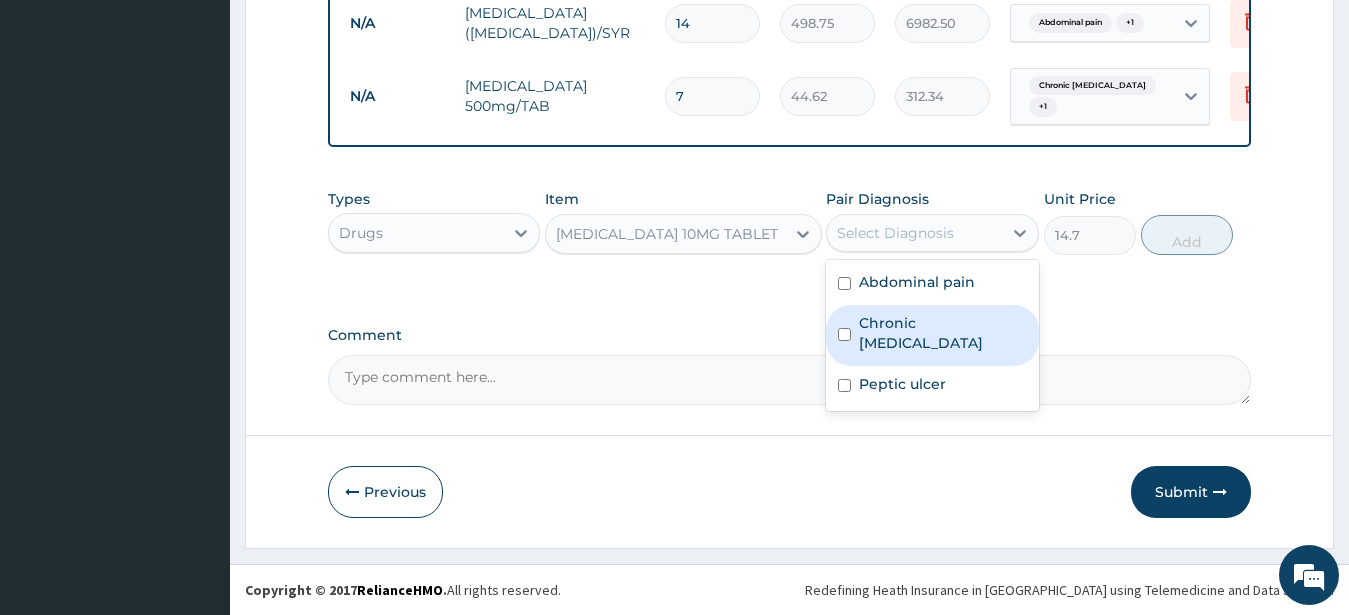 click on "Chronic chest pain" at bounding box center [932, 335] 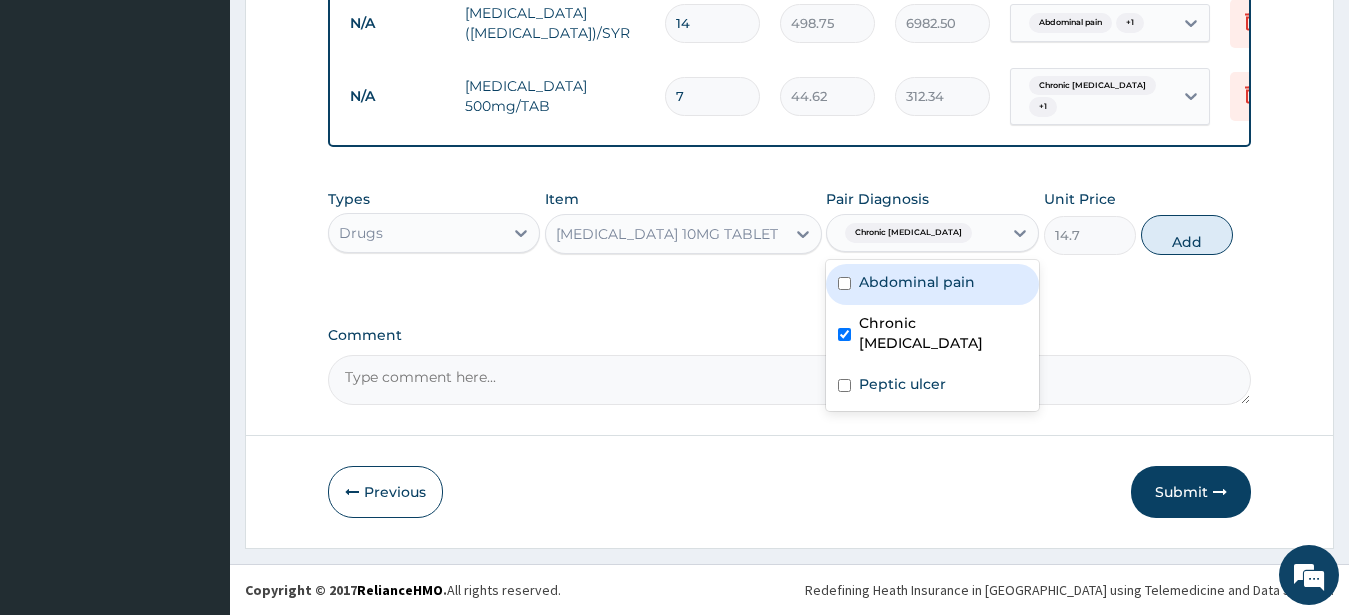 checkbox on "true" 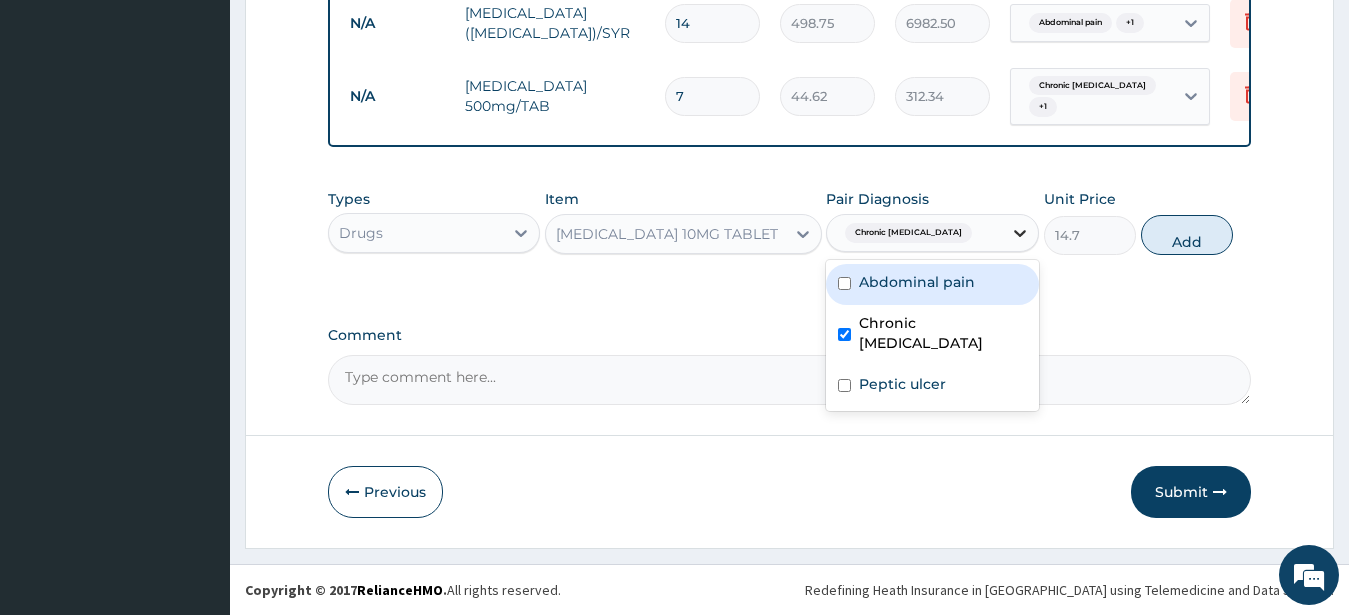 click 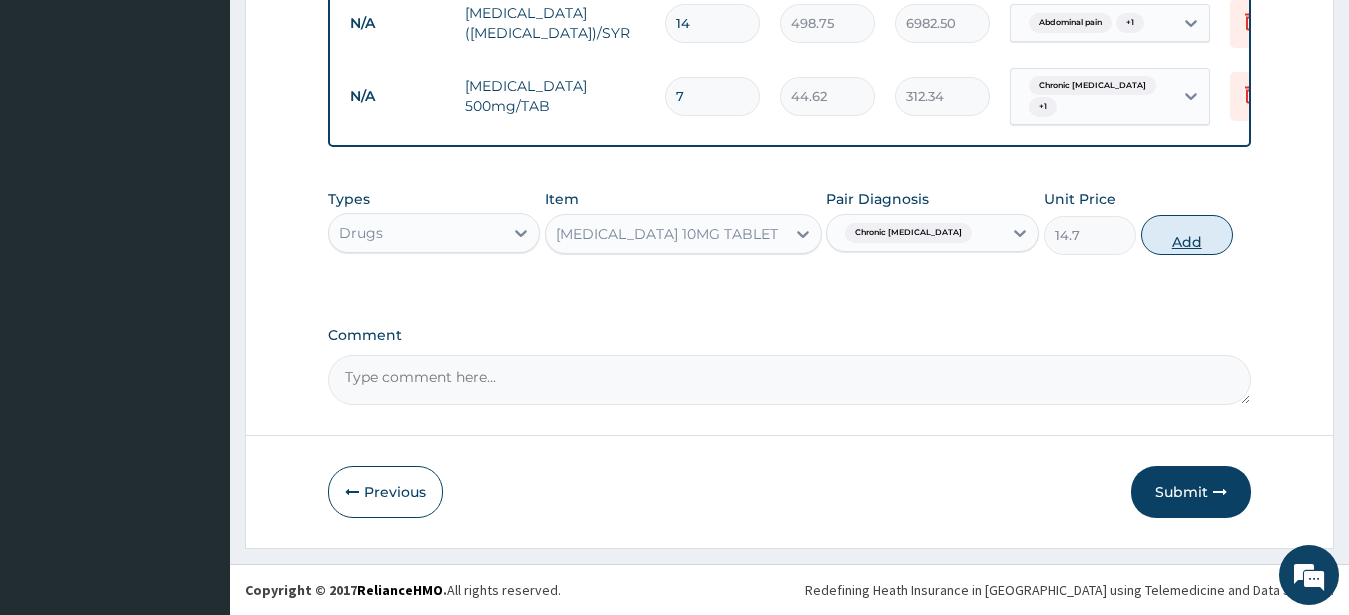 click on "Add" at bounding box center [1187, 235] 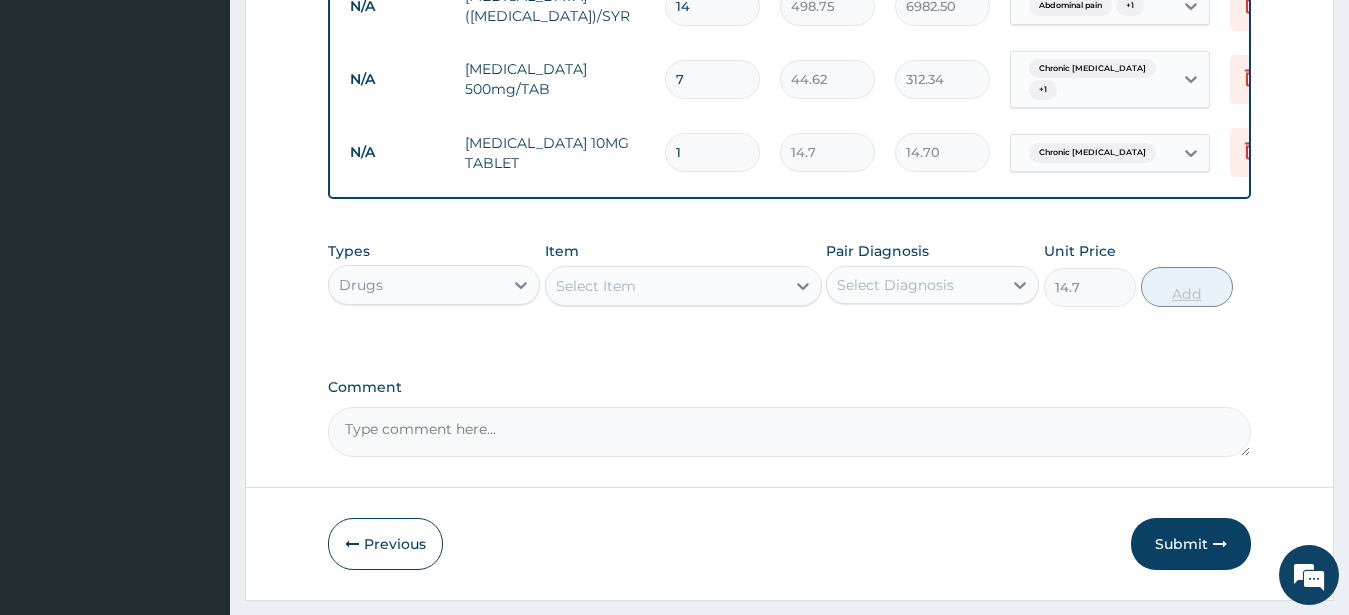 type on "0" 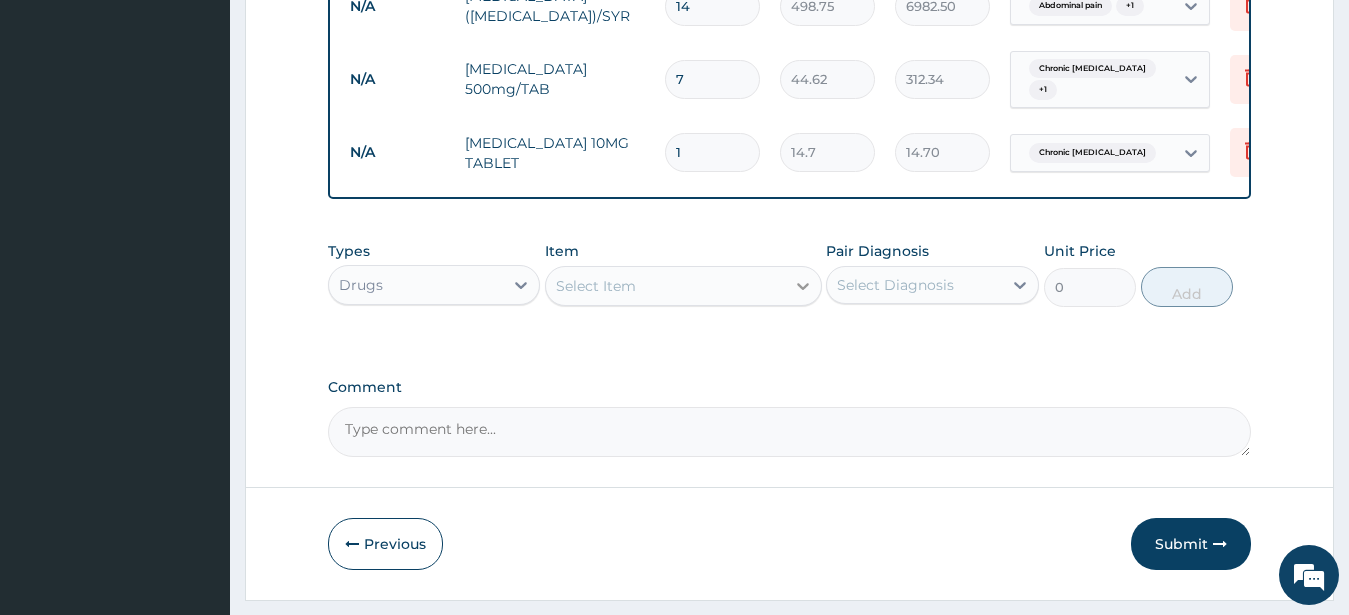 click 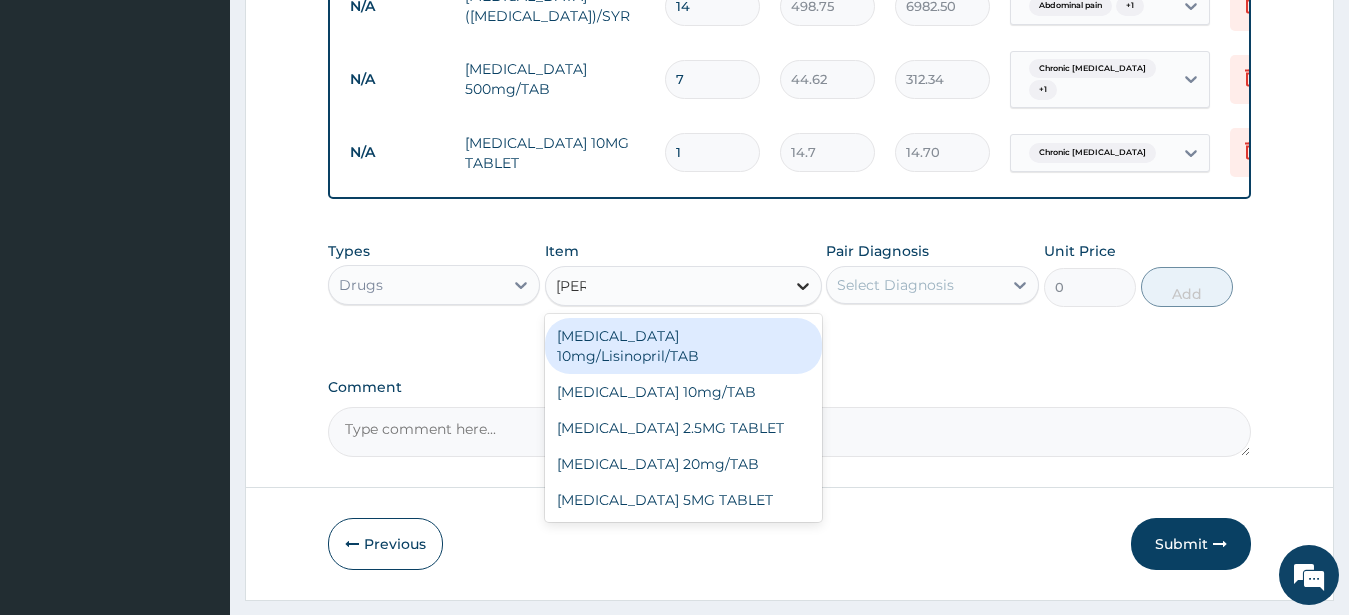 type on "lisin" 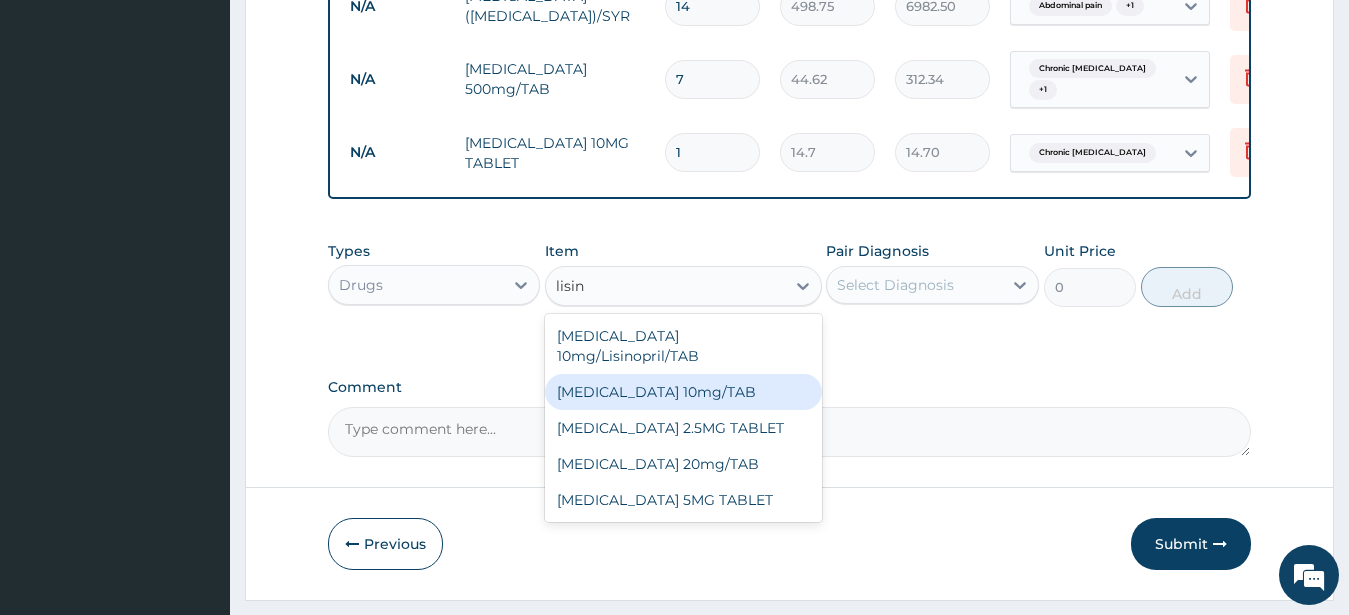 click on "LISINOPRIL 10mg/TAB" at bounding box center (683, 392) 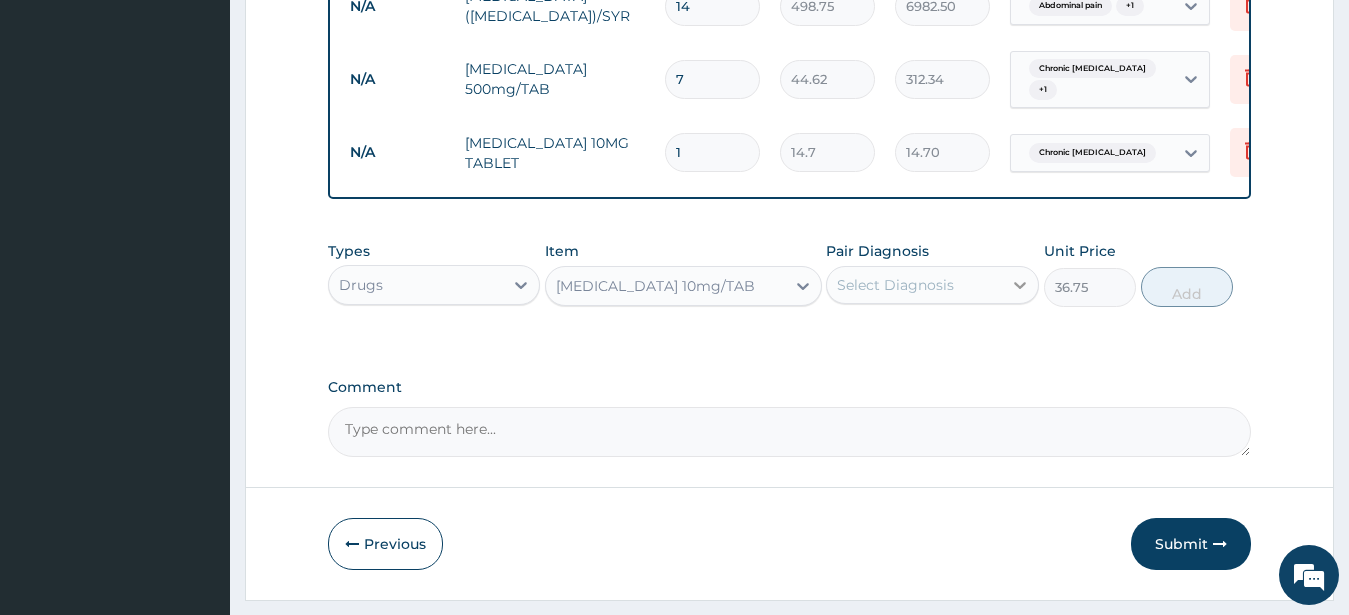 click 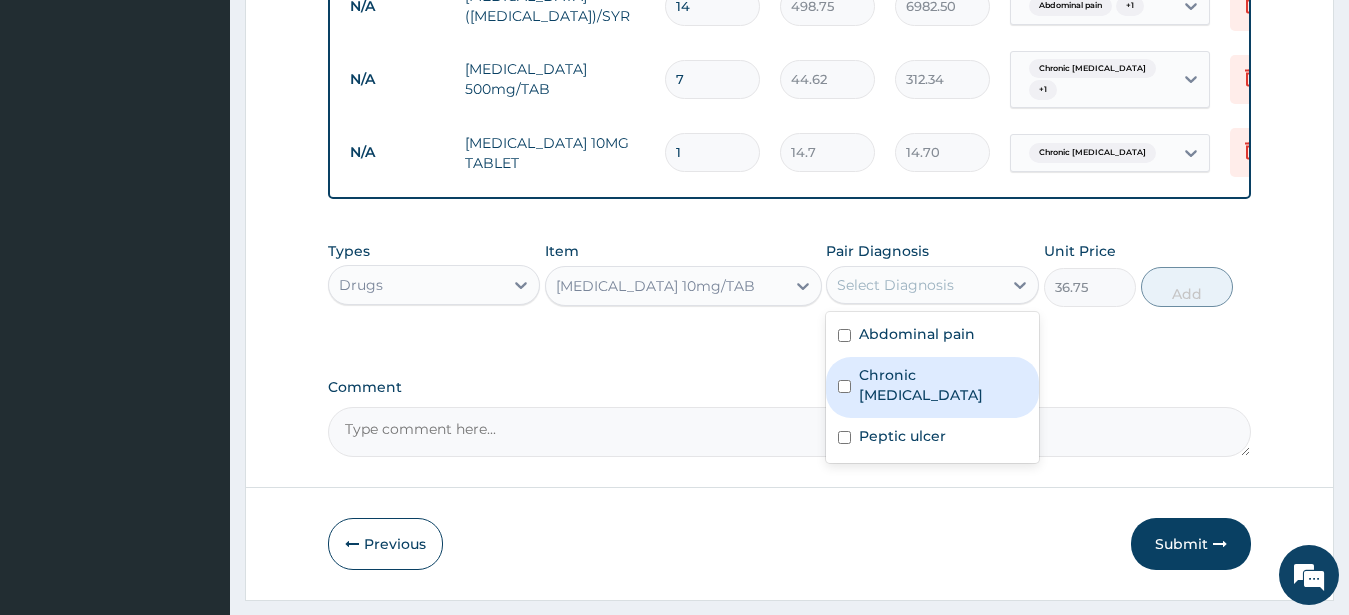 click on "Chronic chest pain" at bounding box center (943, 385) 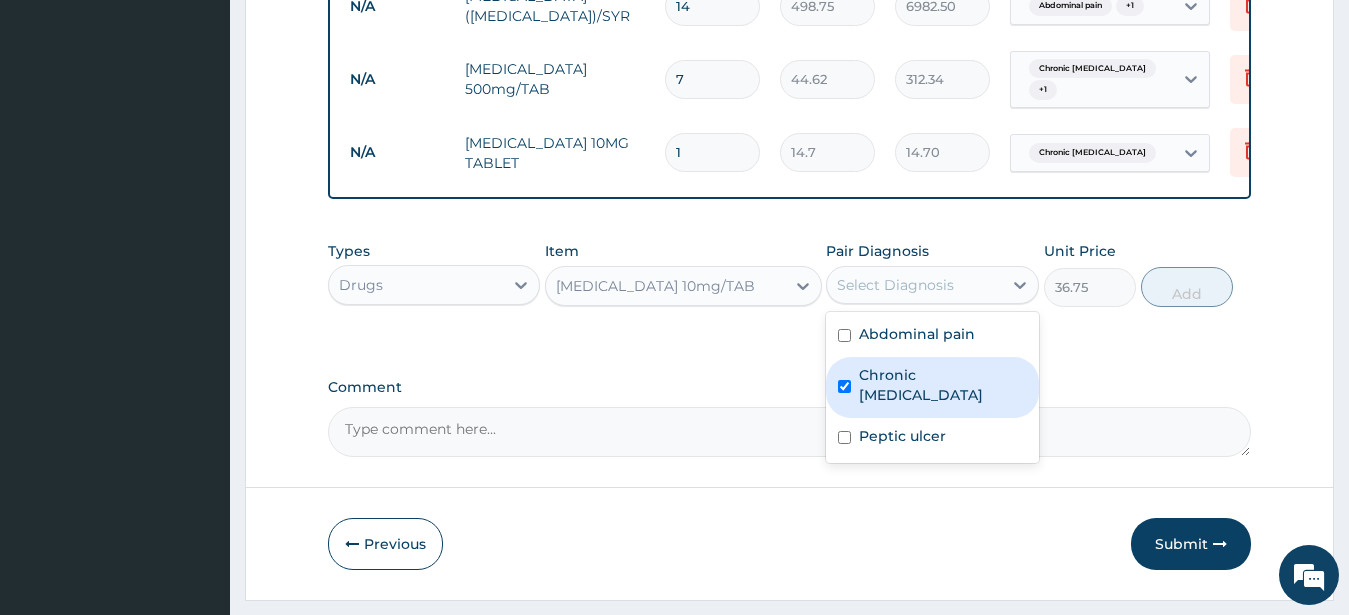 checkbox on "true" 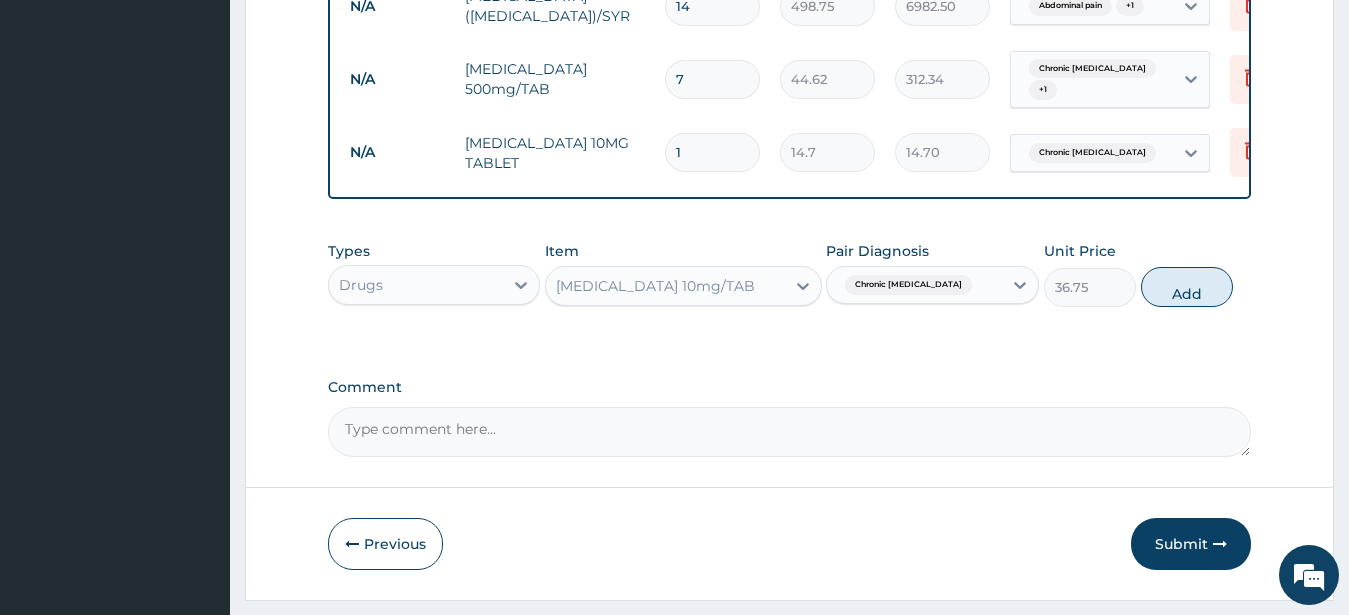 drag, startPoint x: 1018, startPoint y: 293, endPoint x: 1064, endPoint y: 321, distance: 53.851646 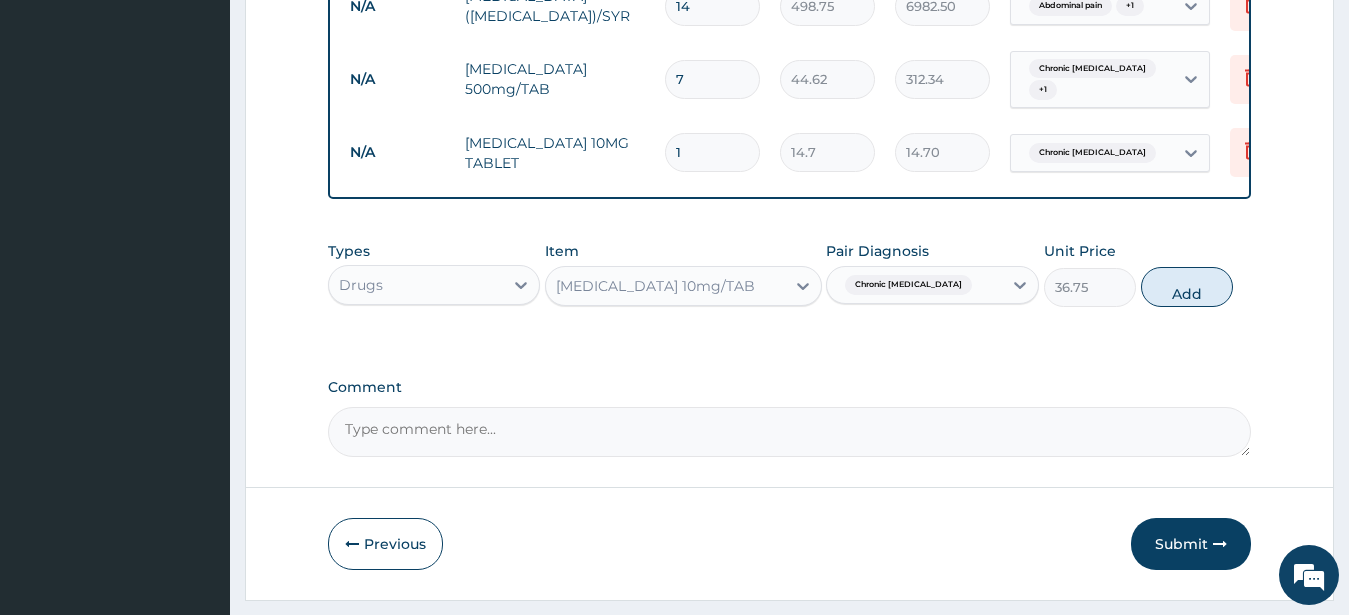 click 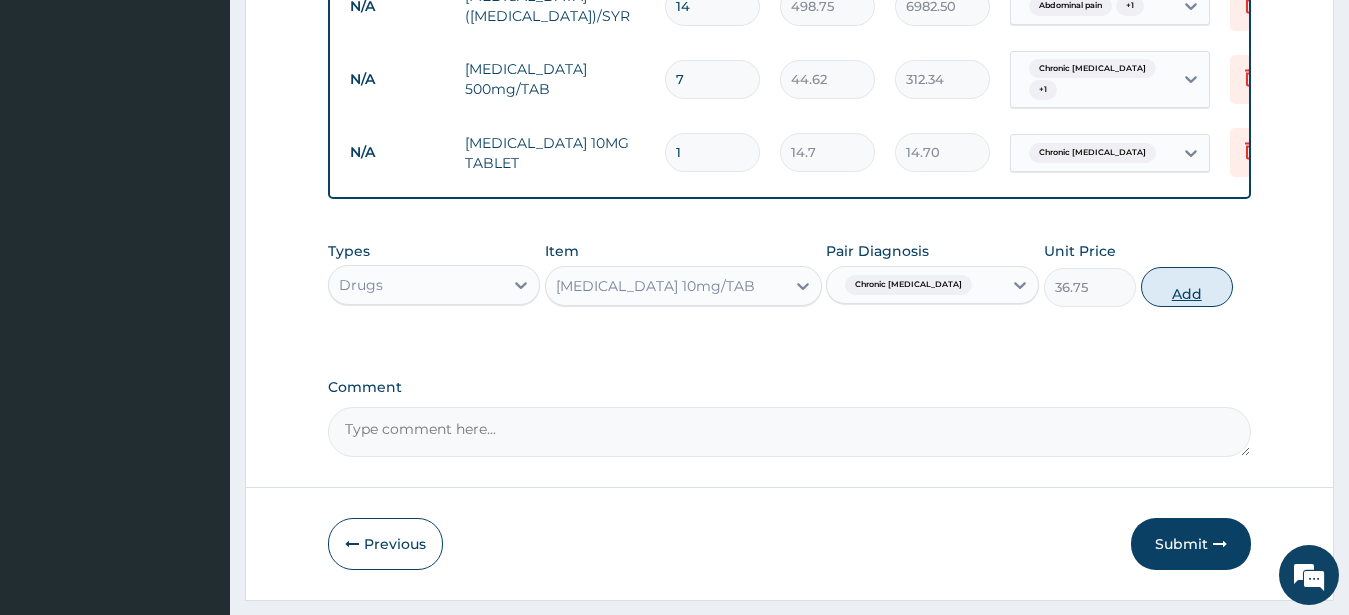 click on "Add" at bounding box center (1187, 287) 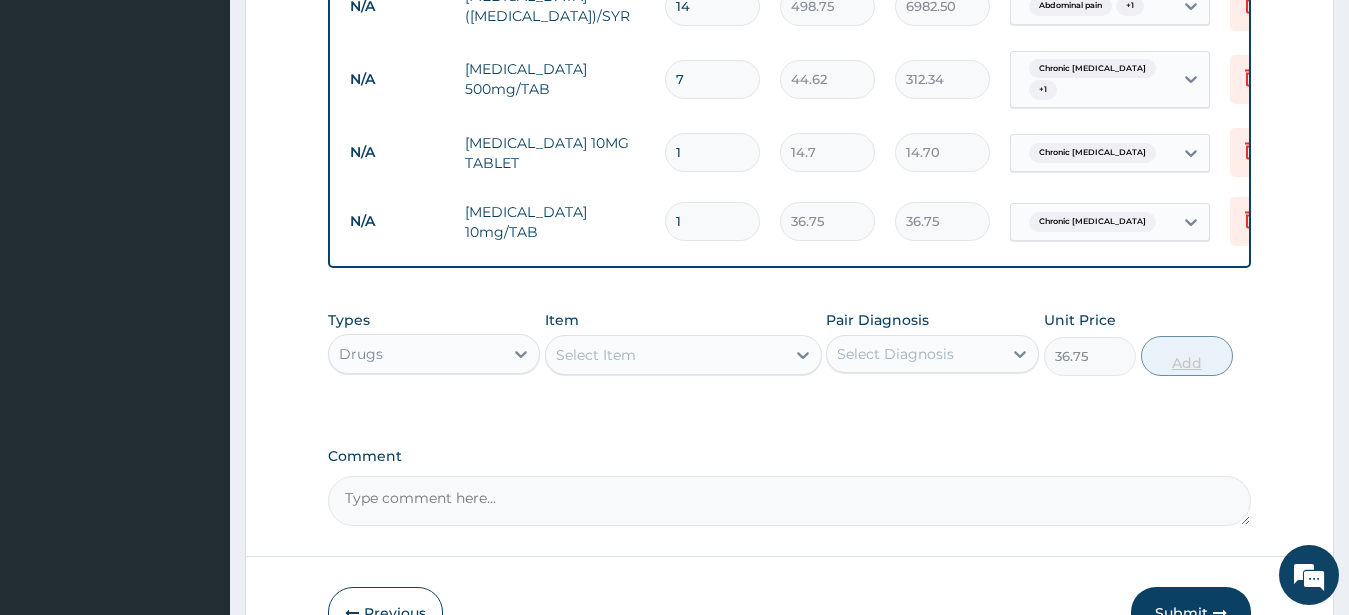 type on "0" 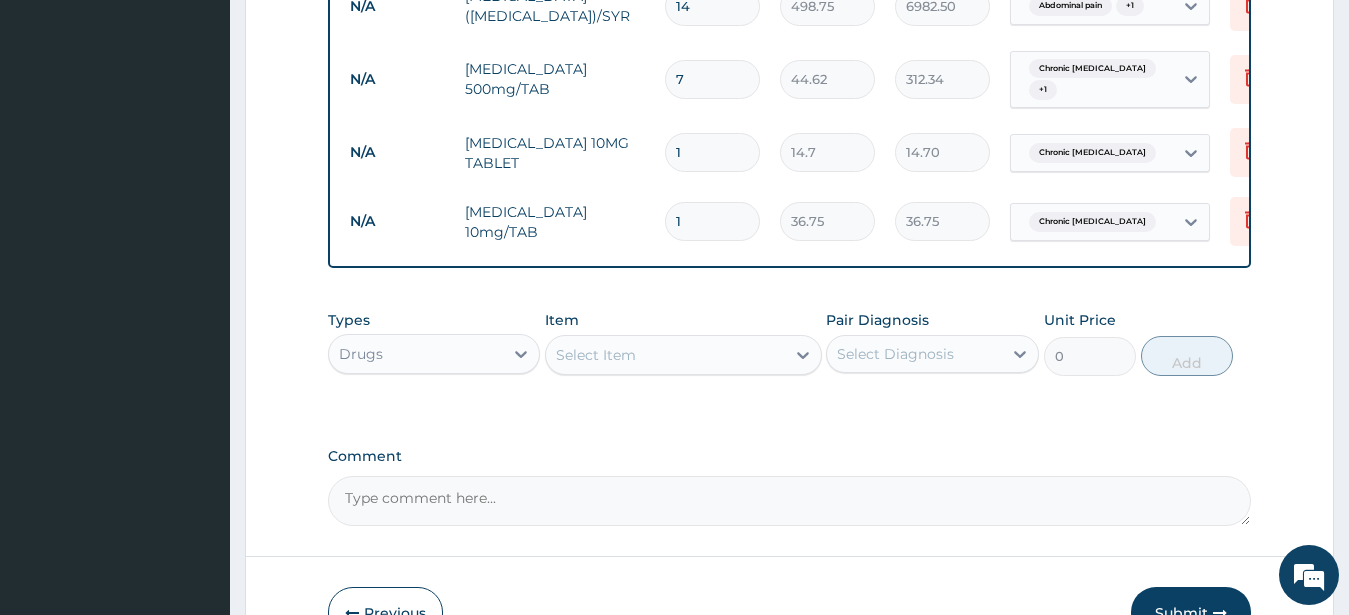 click on "1" at bounding box center (712, 152) 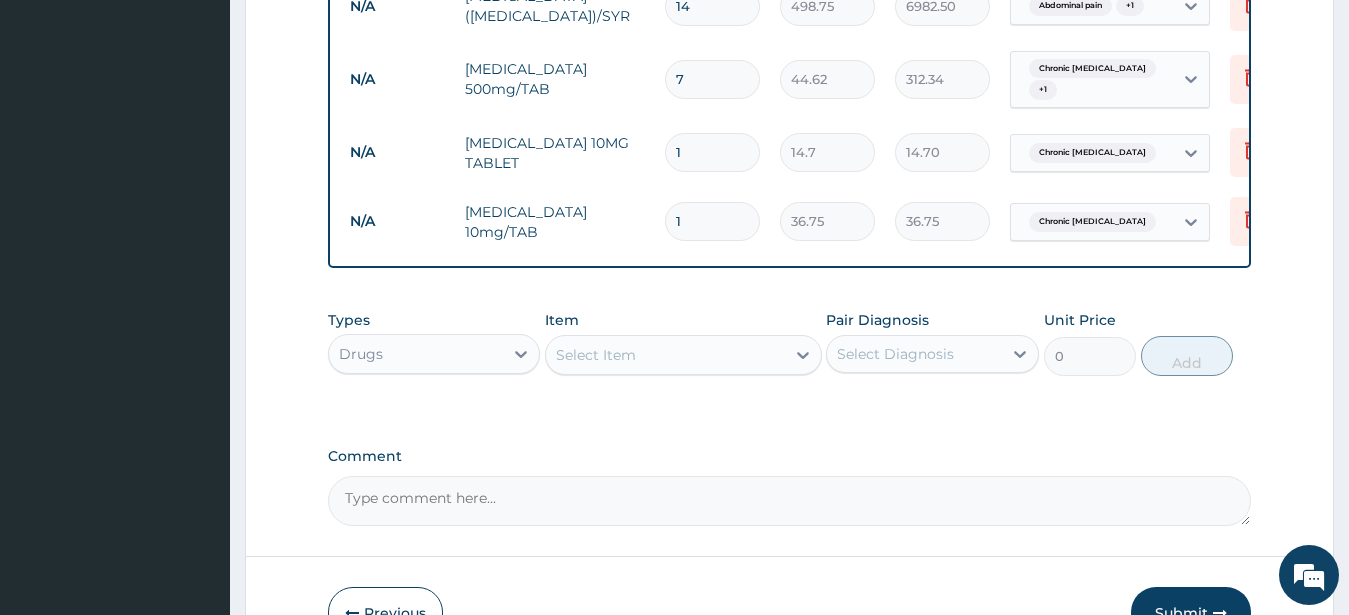 type 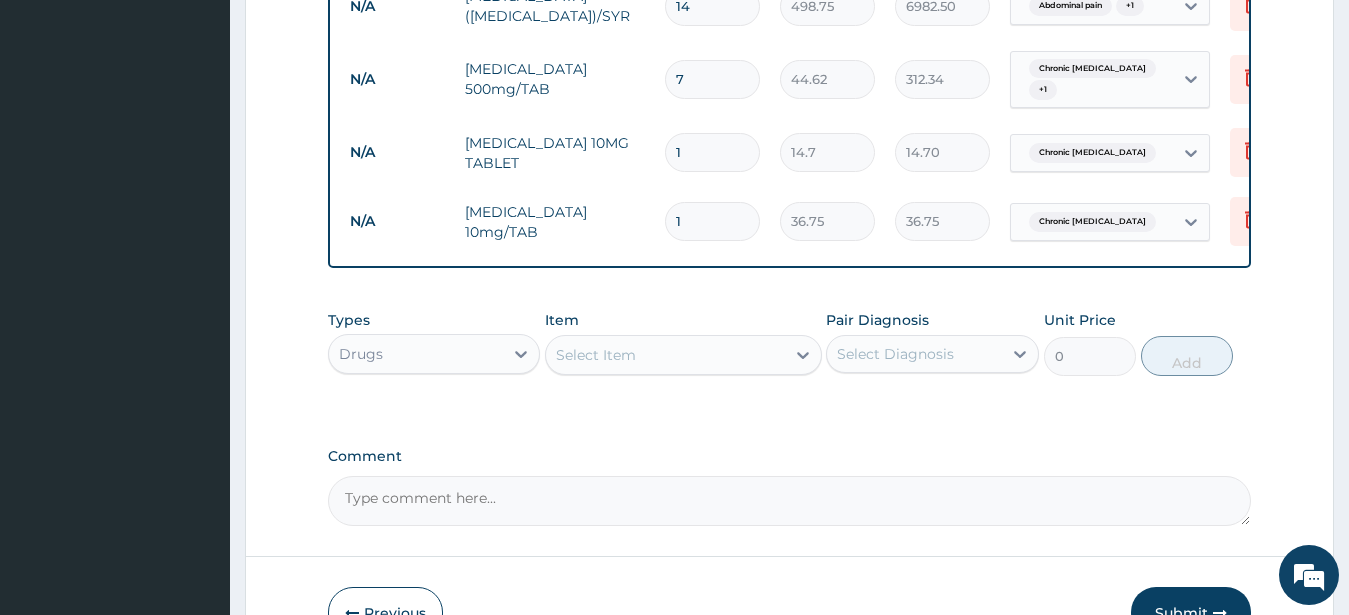 type on "0.00" 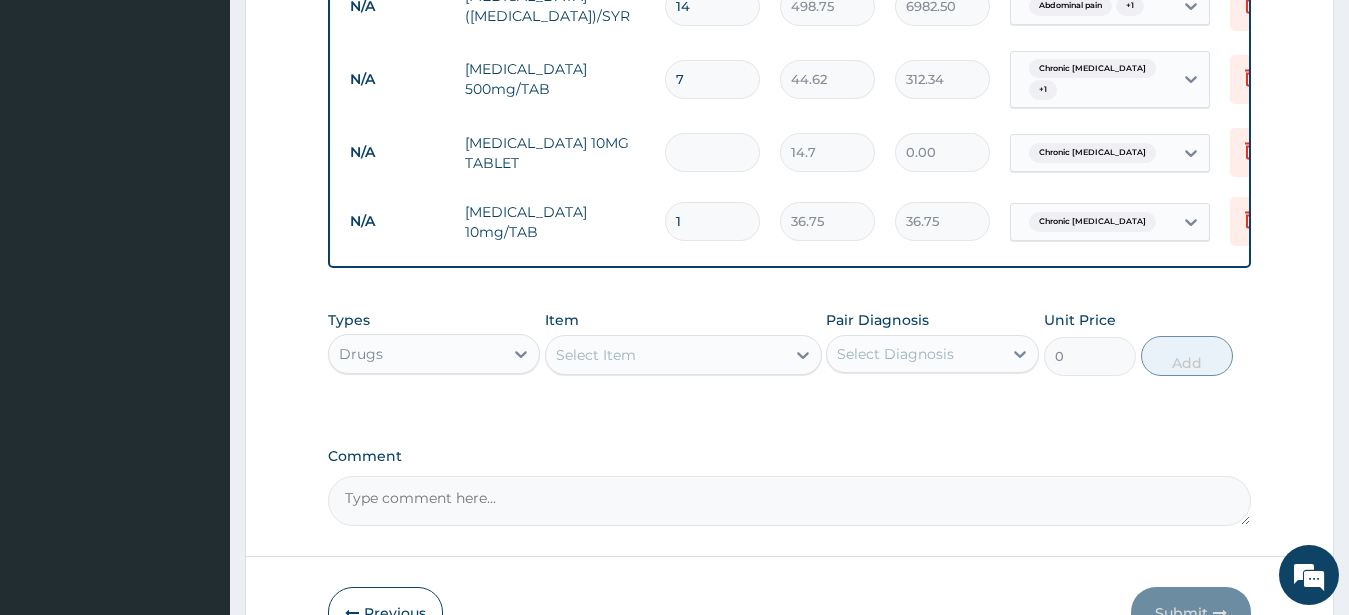type on "3" 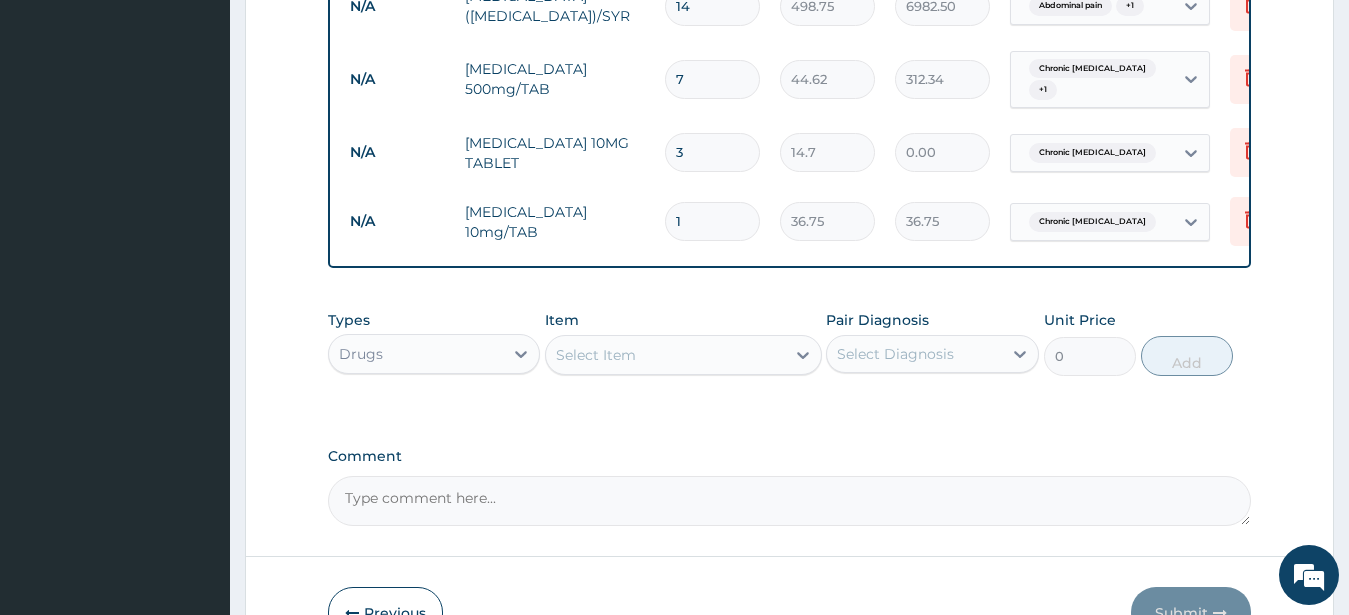 type on "44.10" 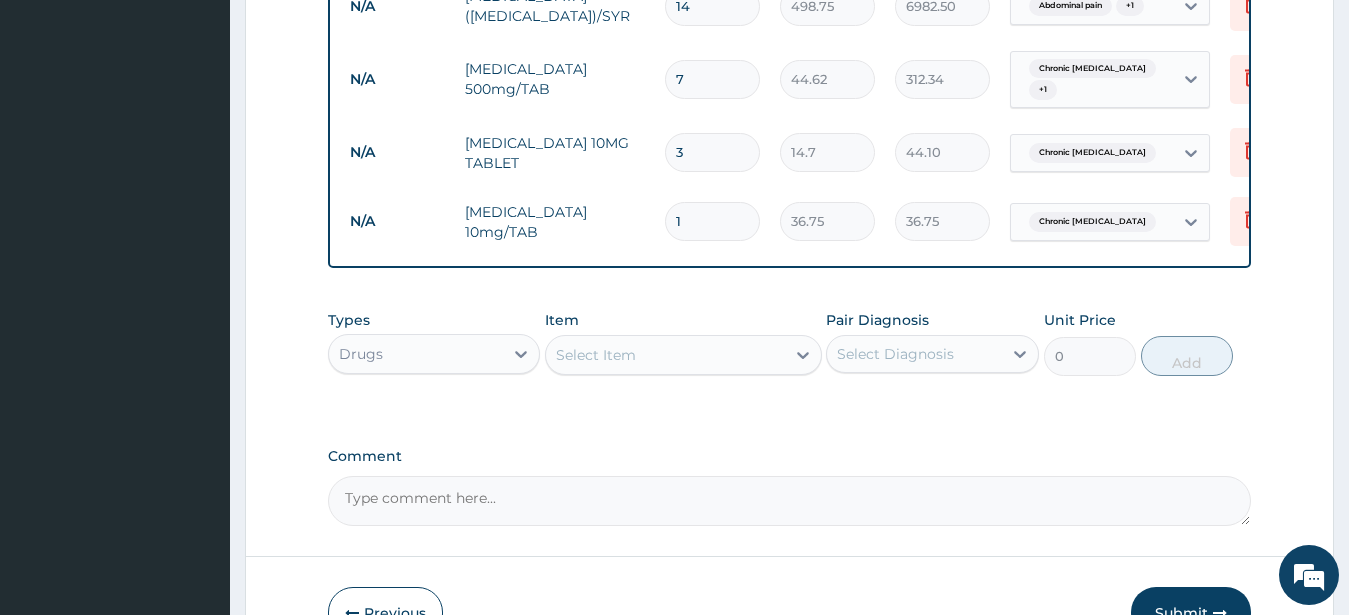 type on "30" 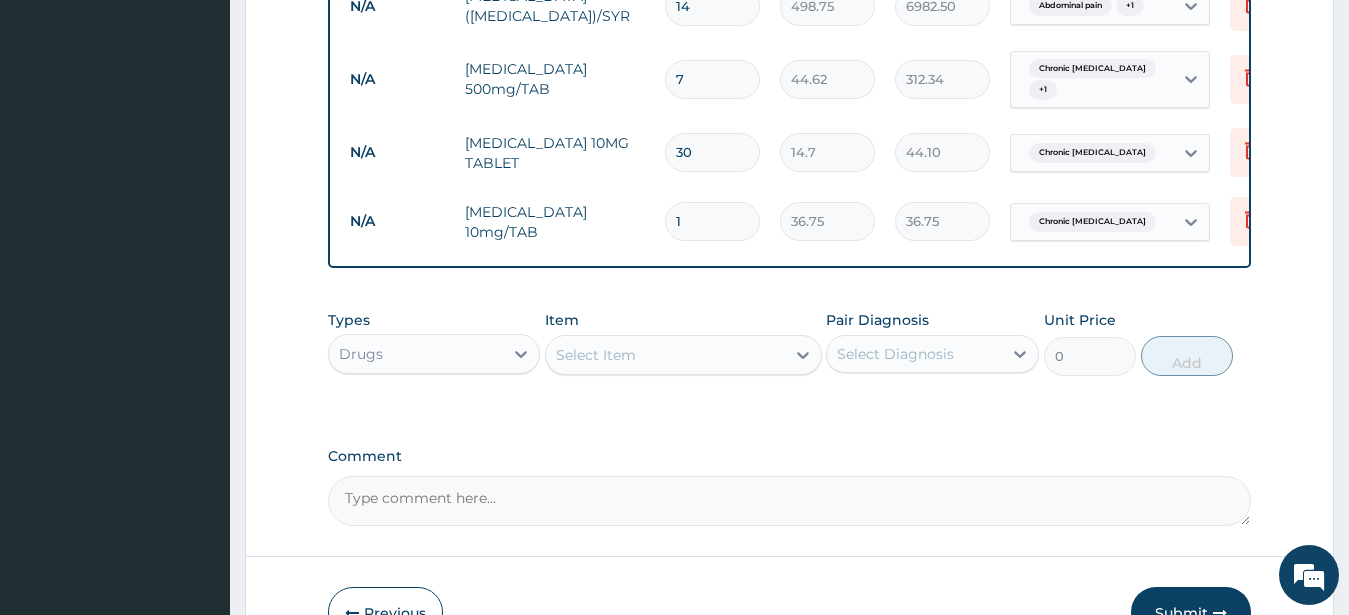 type on "441.00" 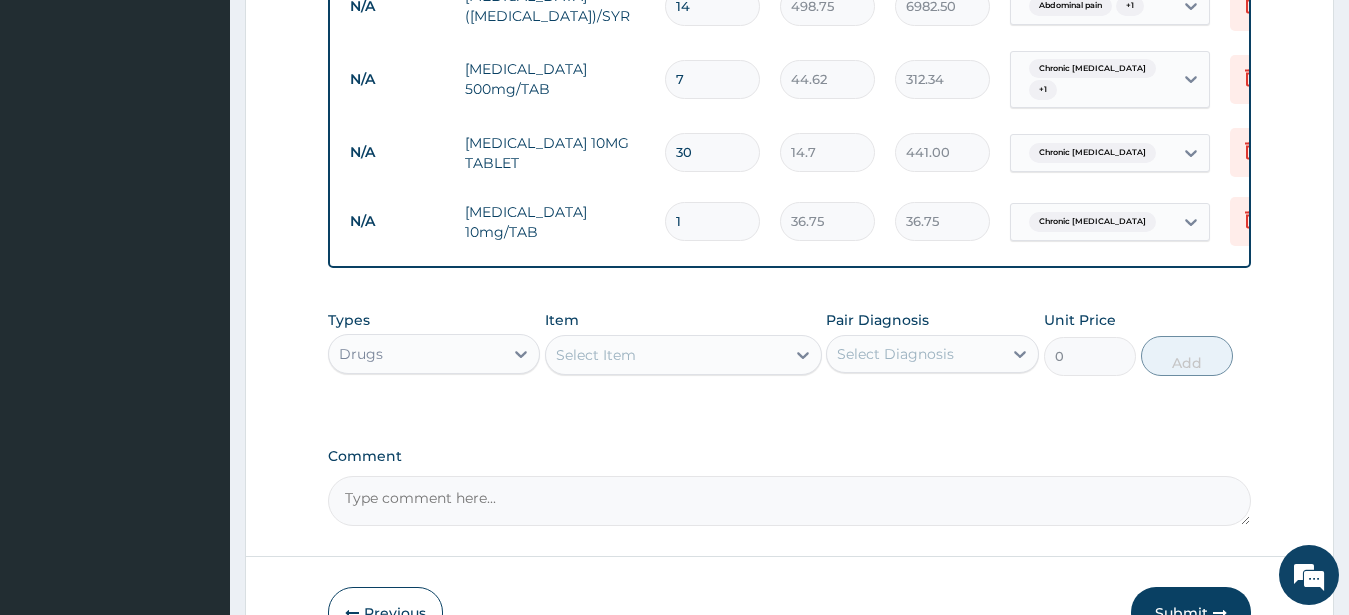 type on "30" 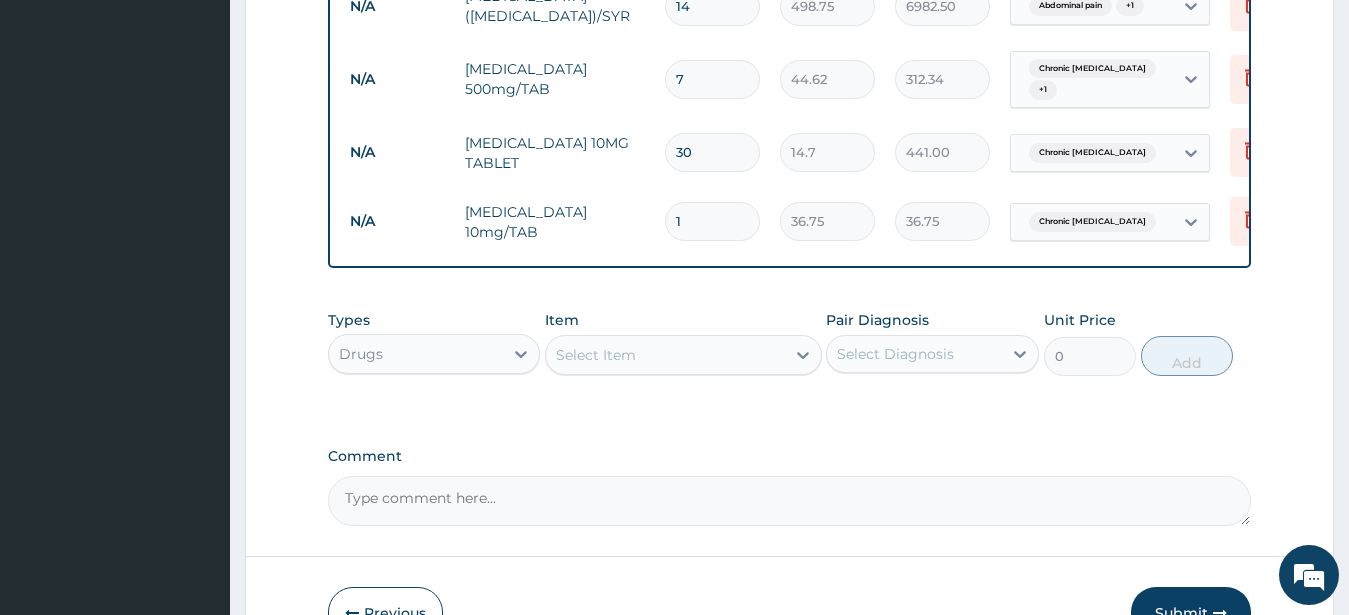 type 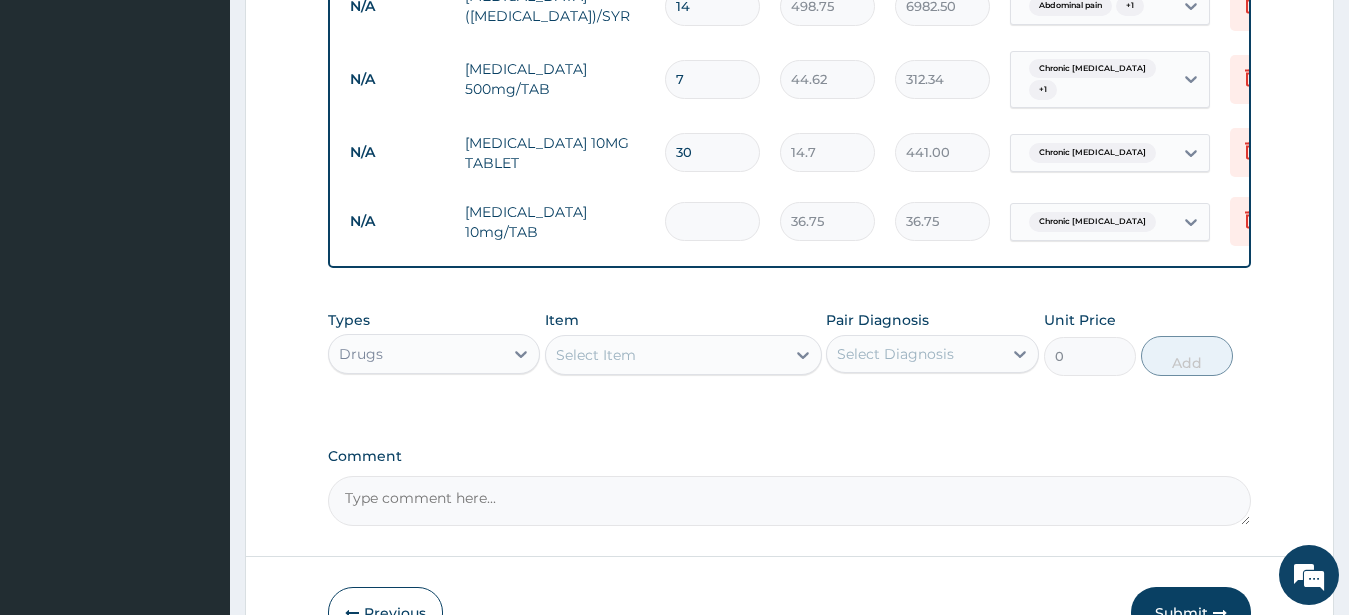type on "0.00" 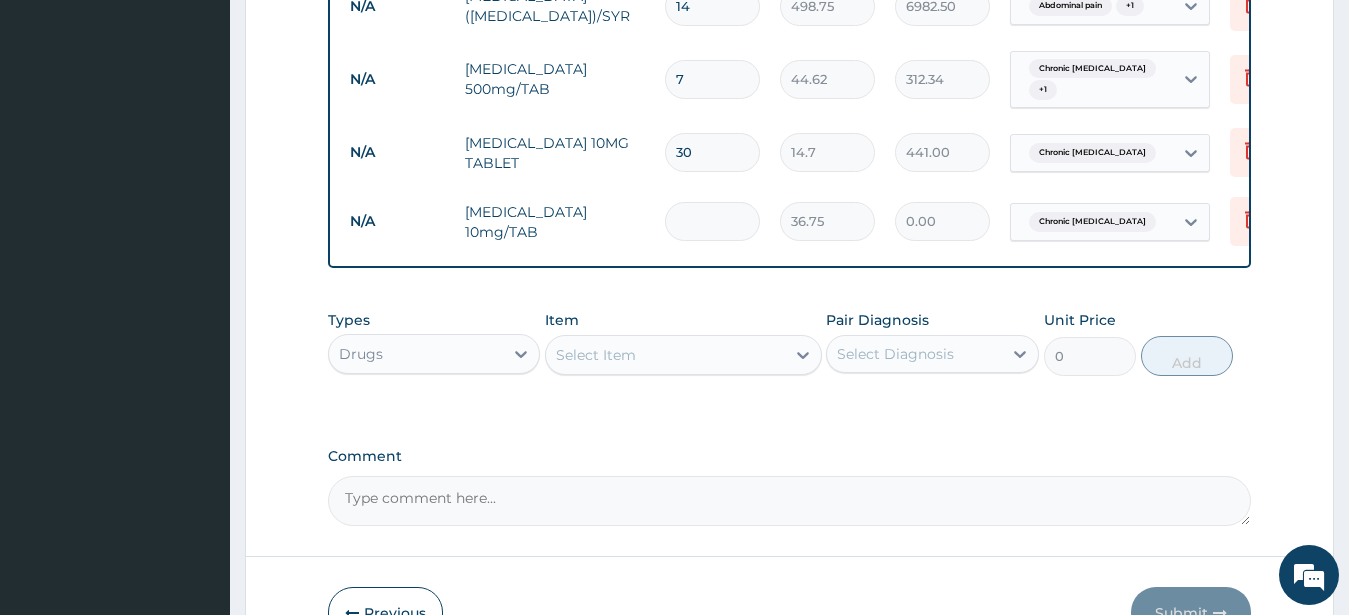 type on "3" 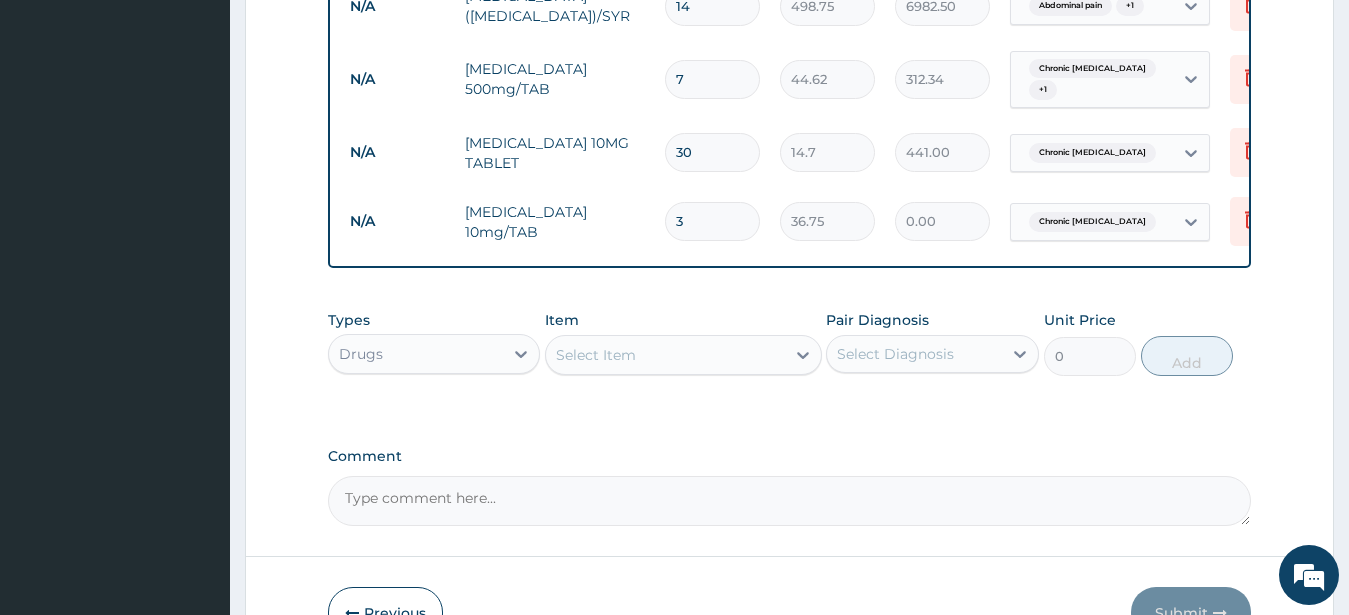 type on "110.25" 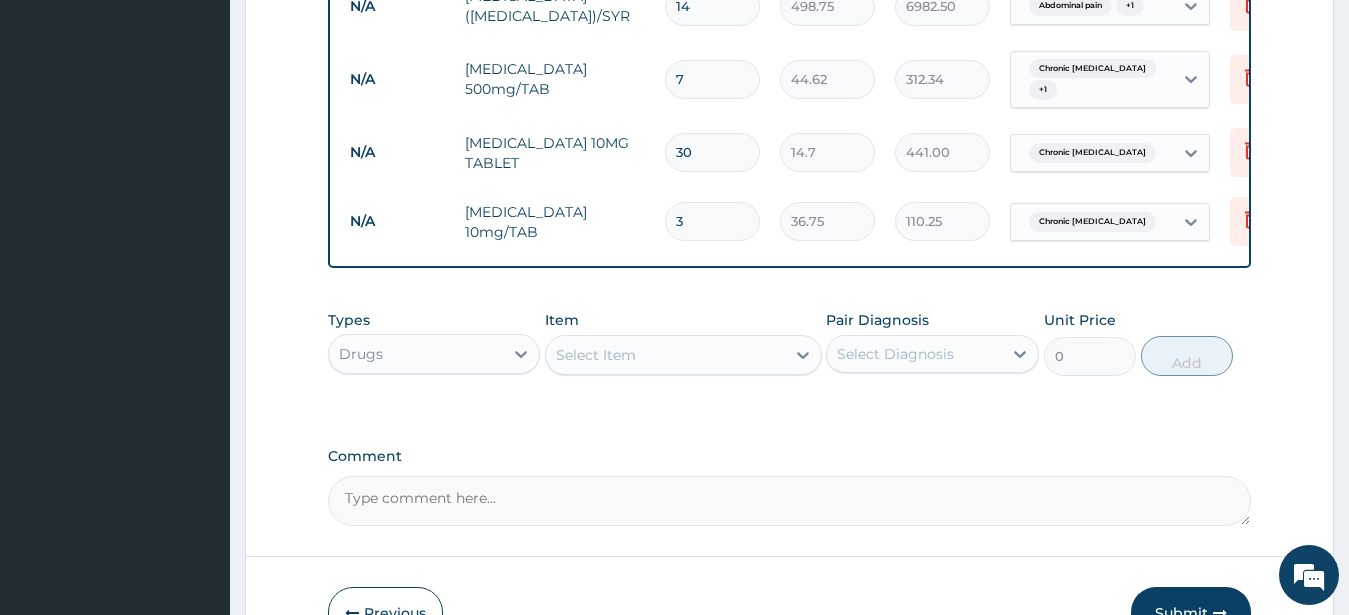 type on "30" 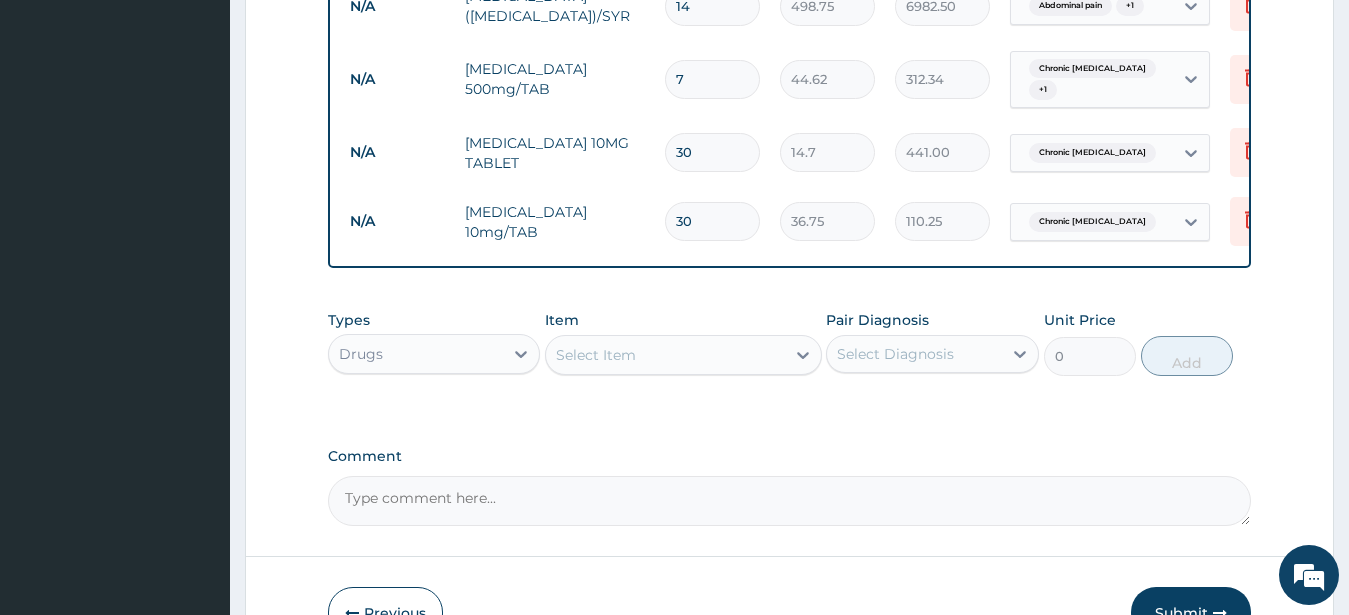 type on "1102.50" 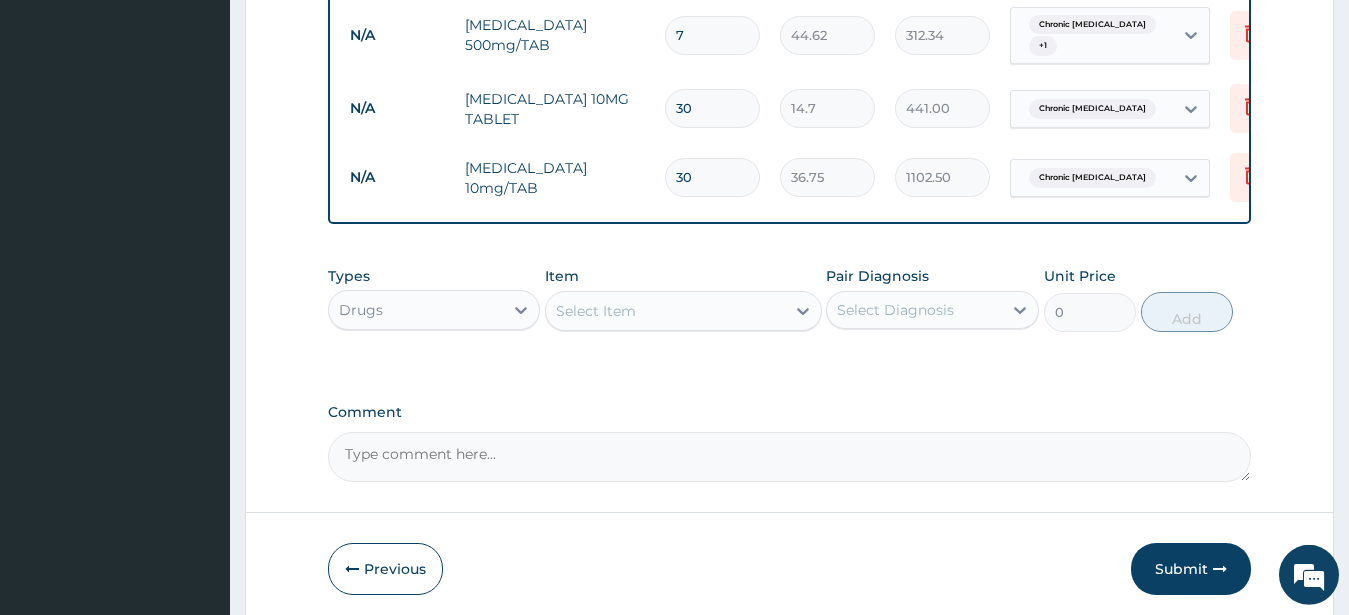 scroll, scrollTop: 1024, scrollLeft: 0, axis: vertical 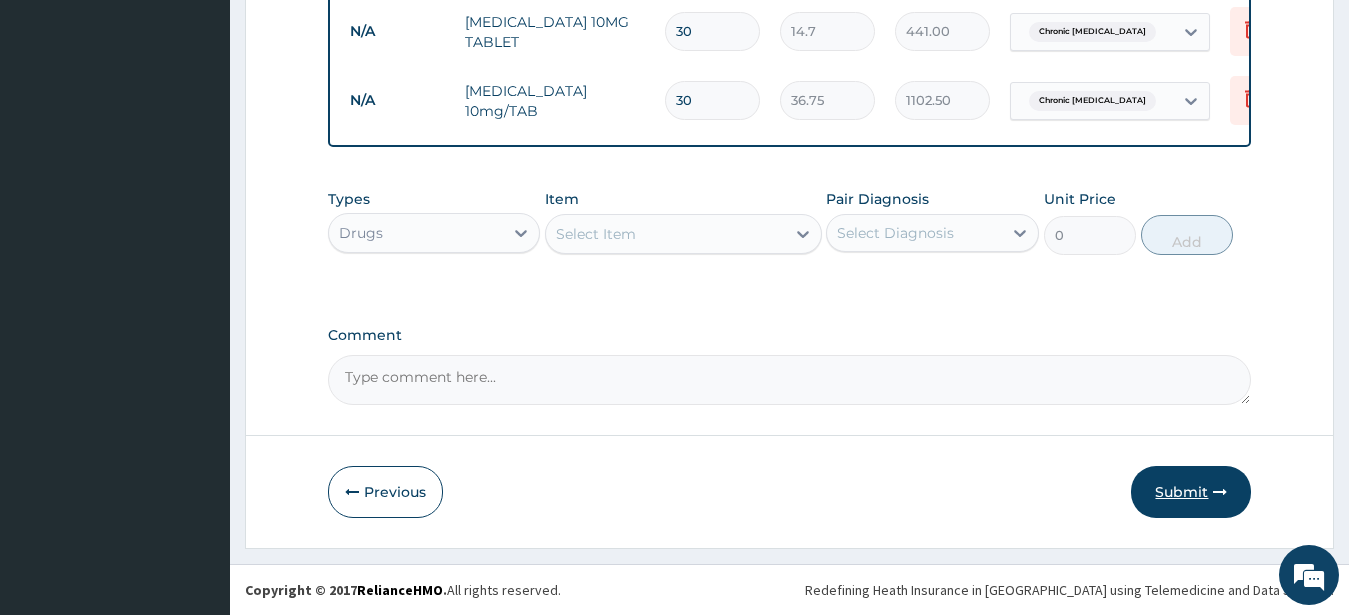 click on "Submit" at bounding box center (1191, 492) 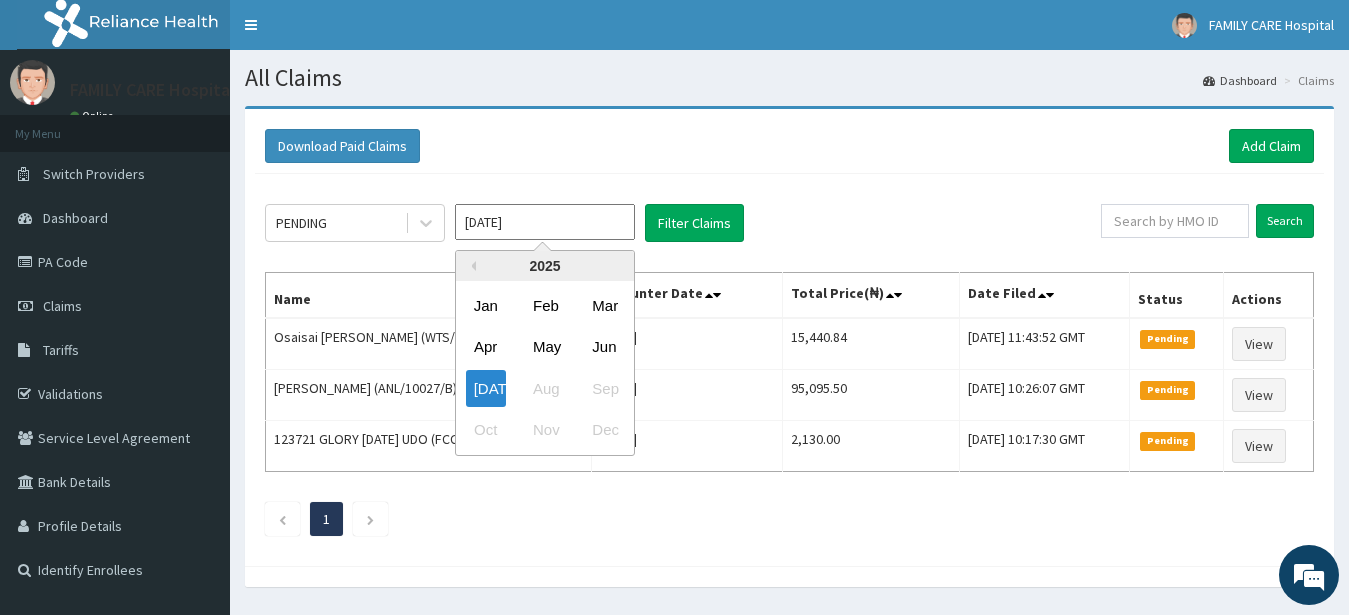 click on "Mar" at bounding box center [604, 305] 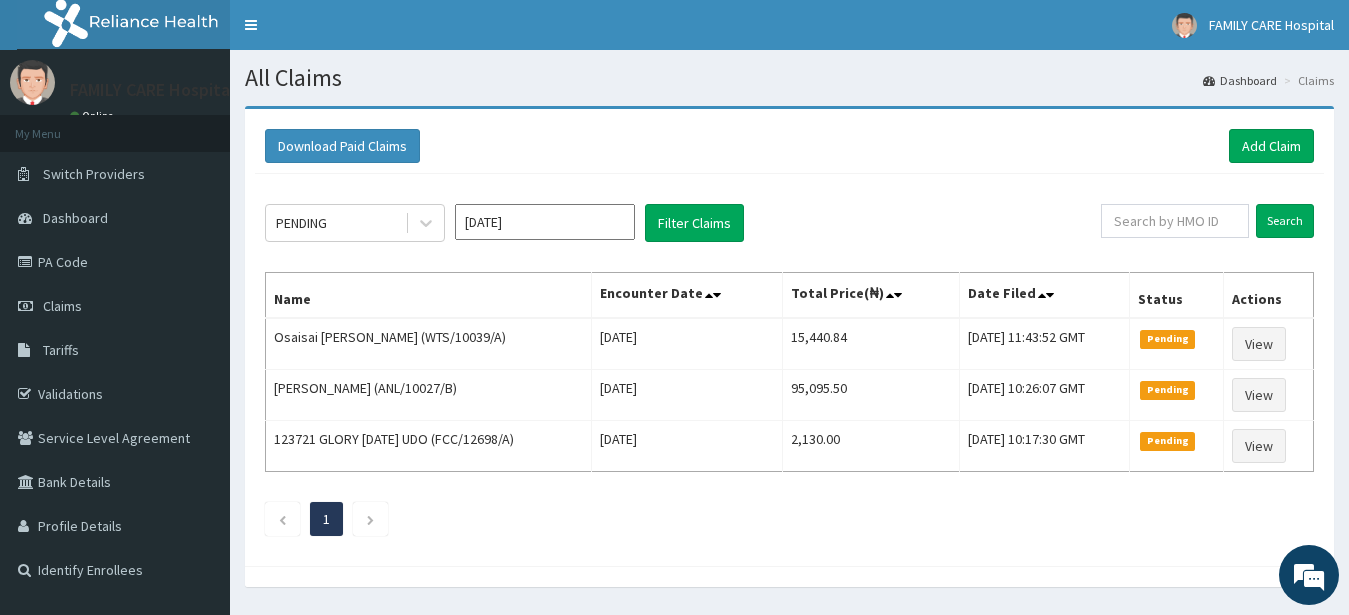 scroll, scrollTop: 0, scrollLeft: 0, axis: both 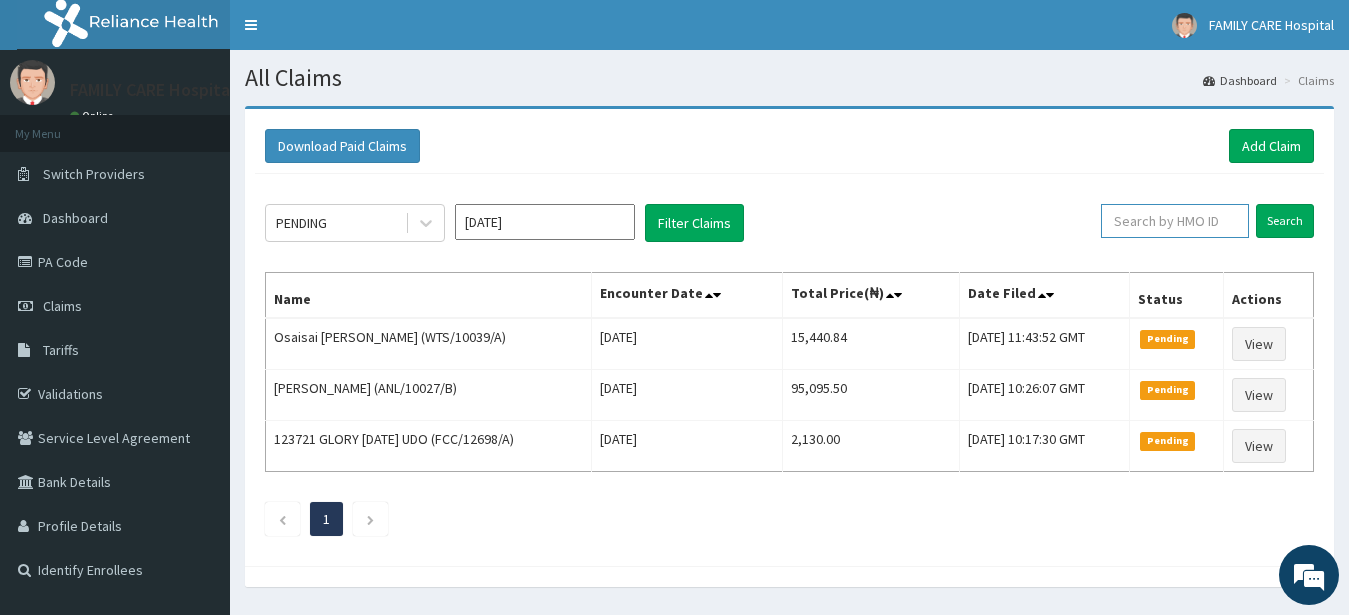 click at bounding box center (1175, 221) 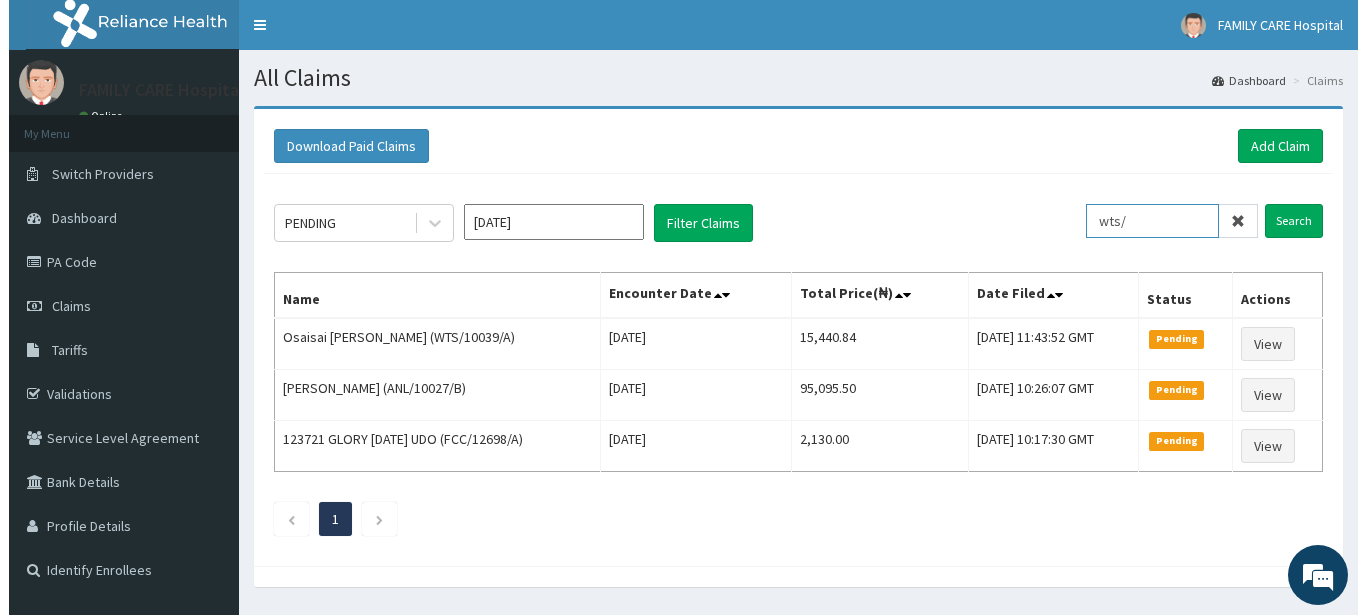 scroll, scrollTop: 0, scrollLeft: 0, axis: both 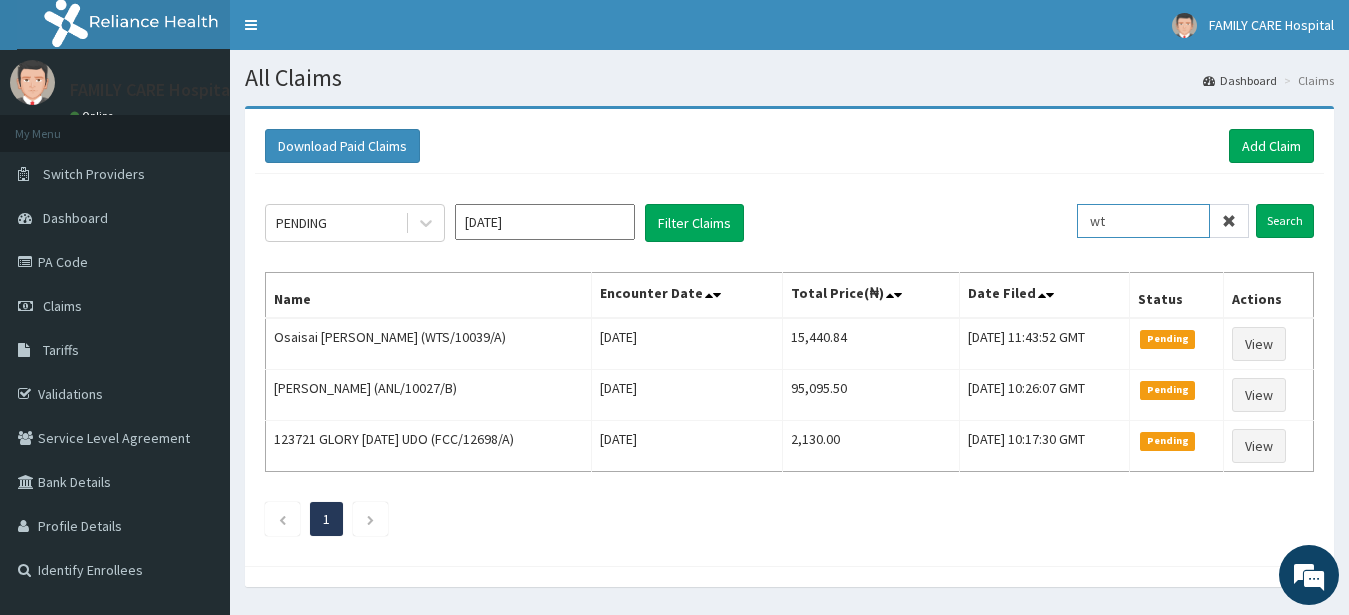 type on "w" 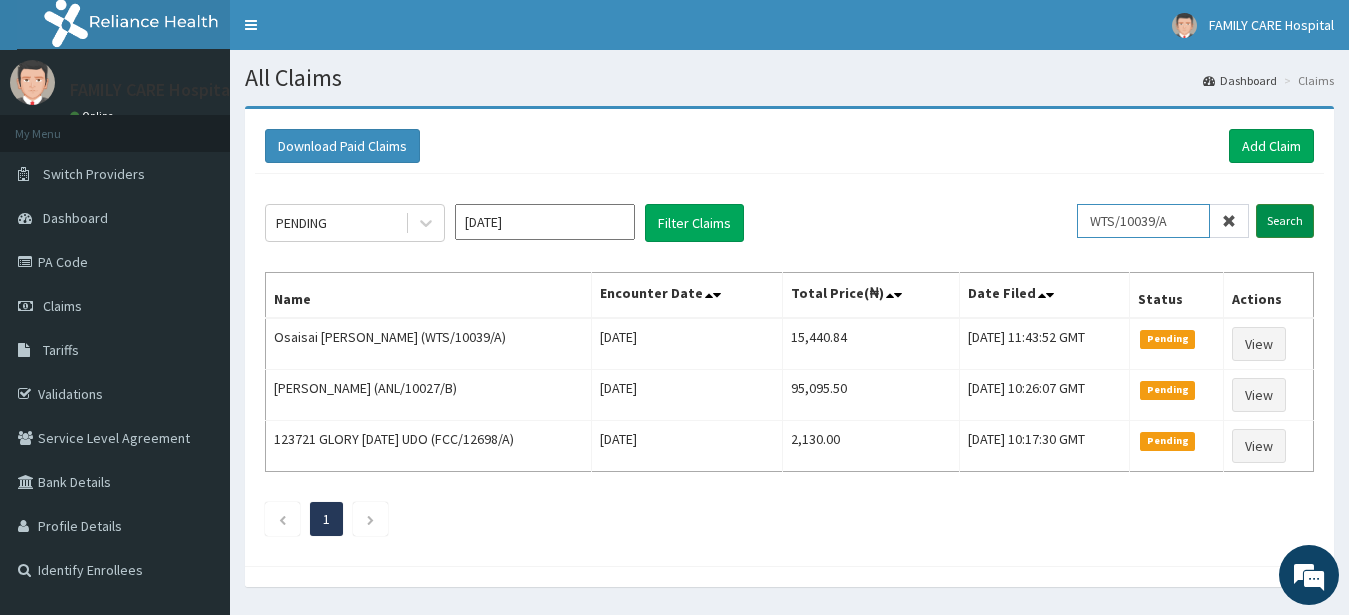 type on "WTS/10039/A" 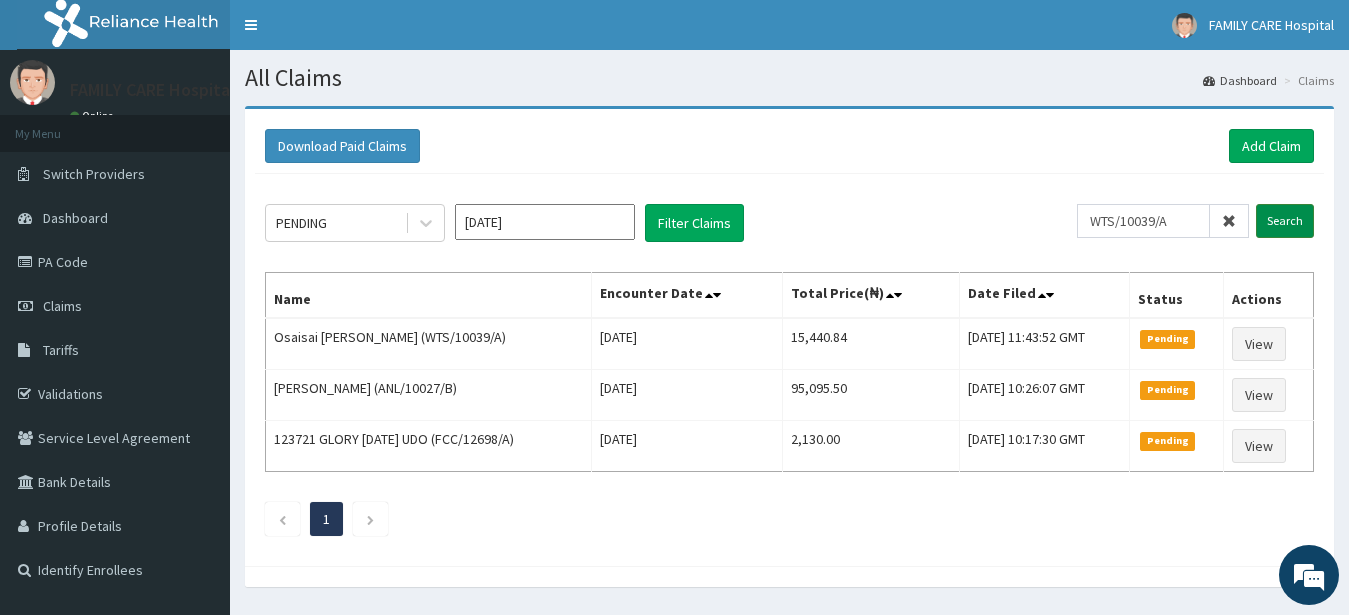 click on "Search" at bounding box center (1285, 221) 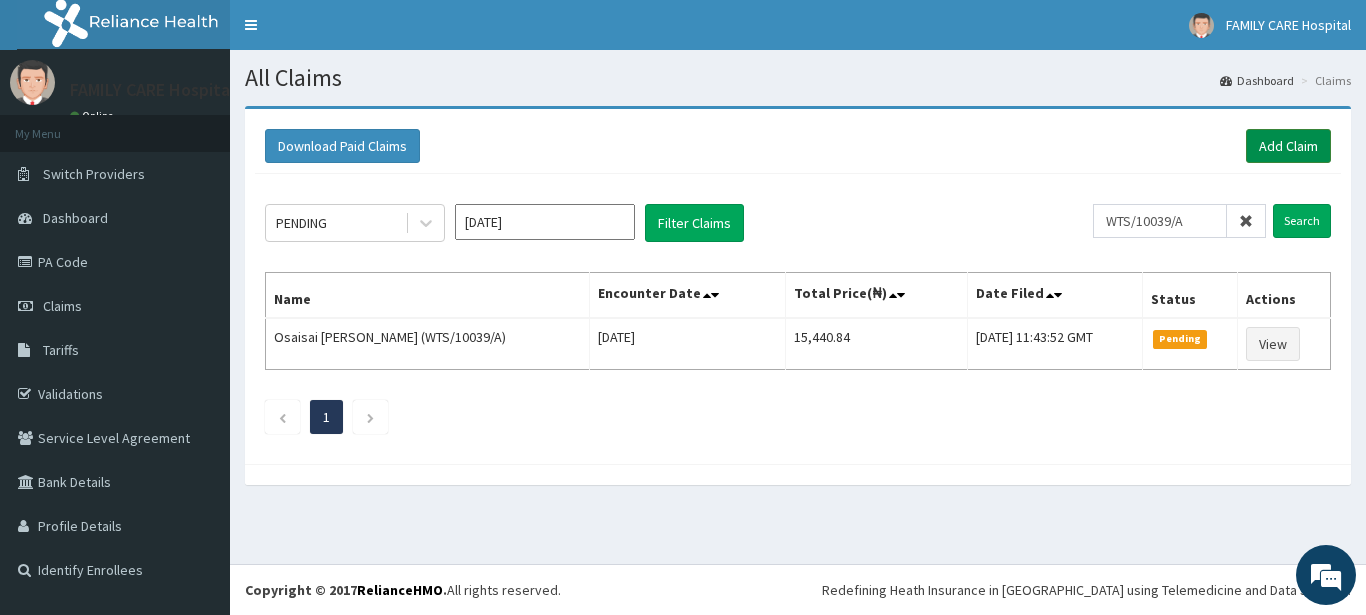 click on "Add Claim" at bounding box center (1288, 146) 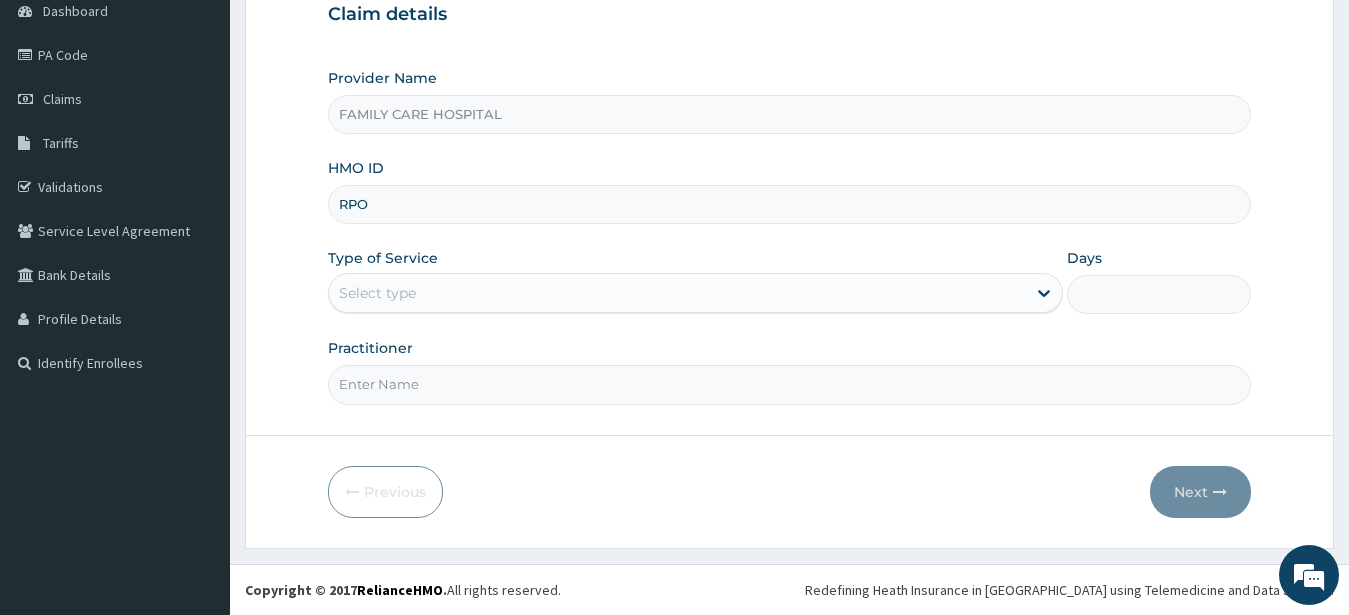 scroll, scrollTop: 207, scrollLeft: 0, axis: vertical 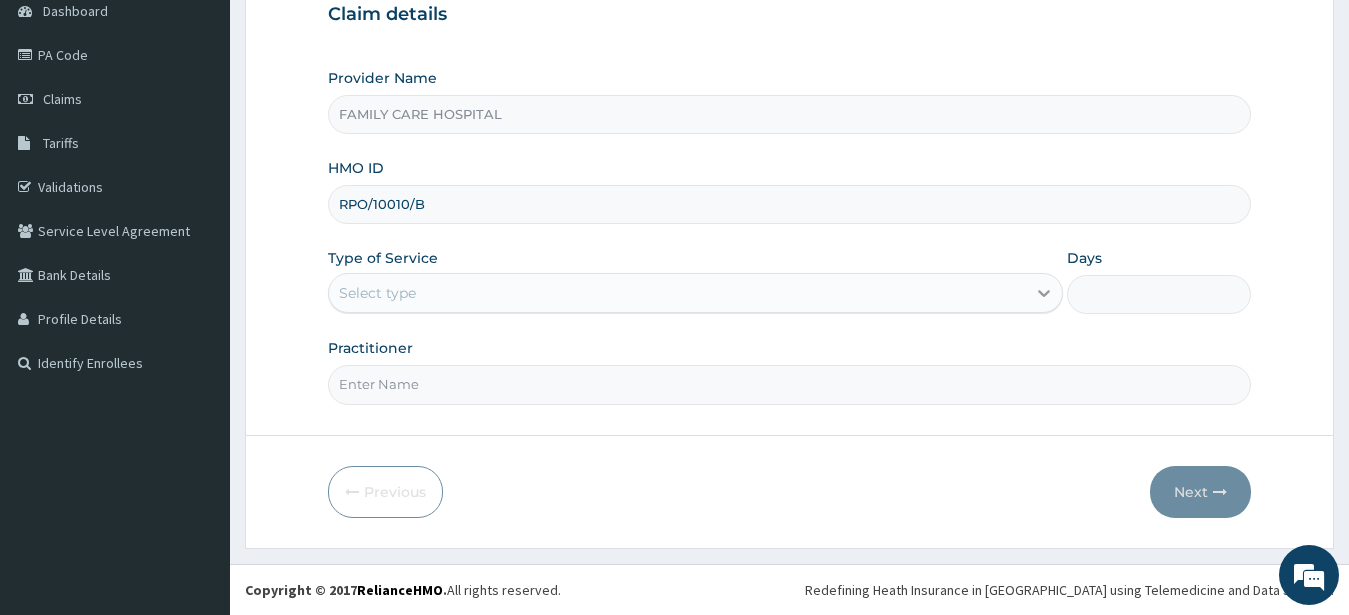 type on "RPO/10010/B" 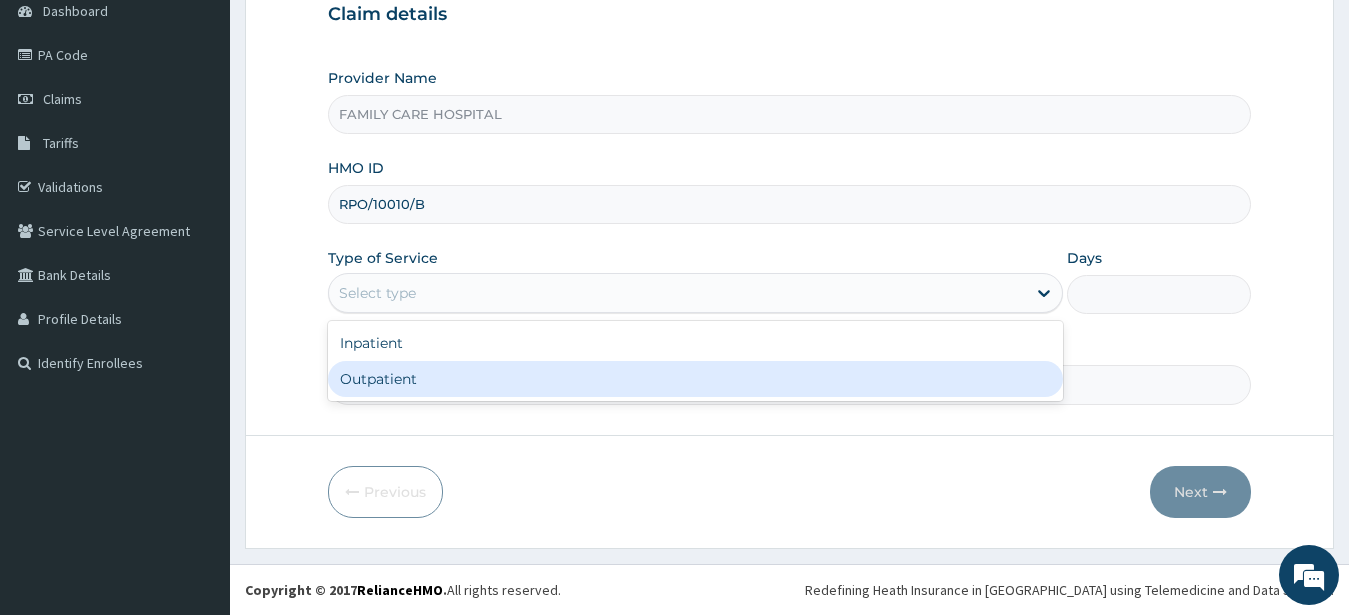 click on "Outpatient" at bounding box center (696, 379) 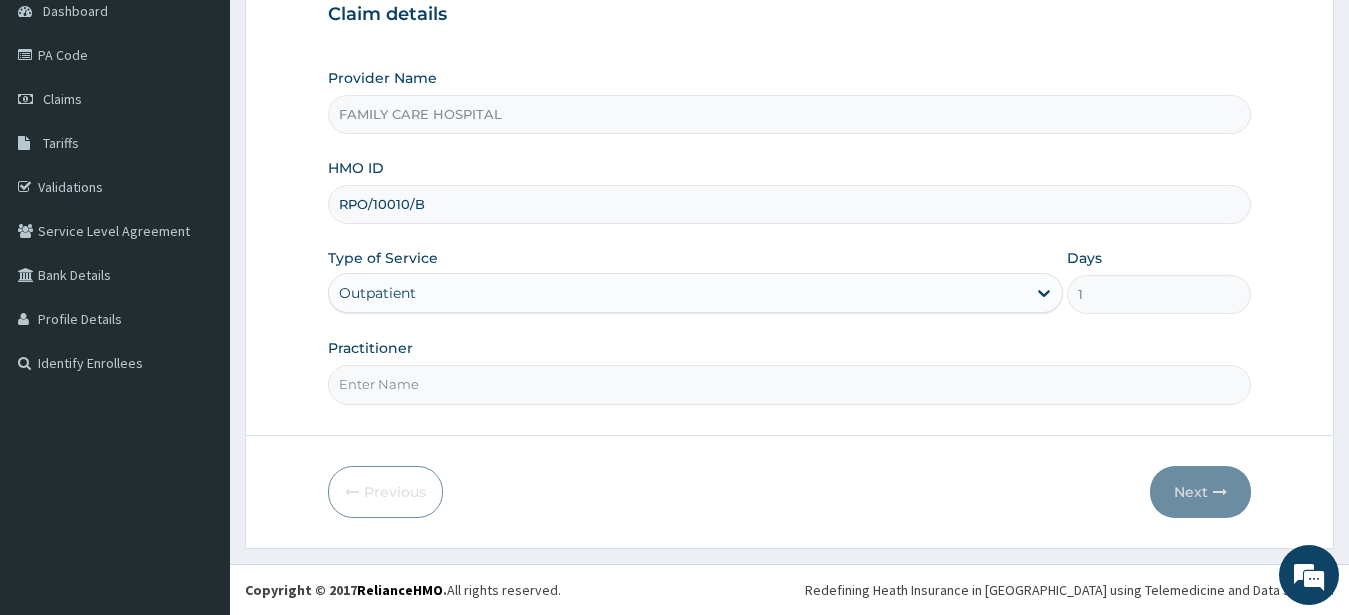click on "Practitioner" at bounding box center (790, 384) 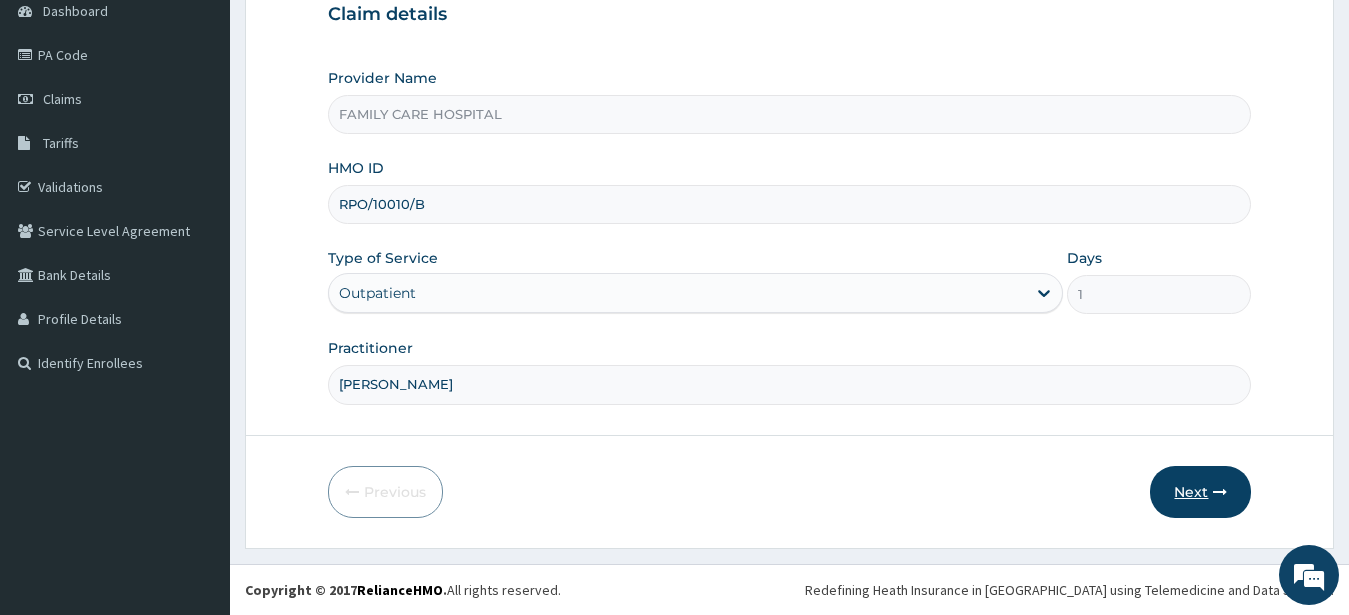 type on "[PERSON_NAME]" 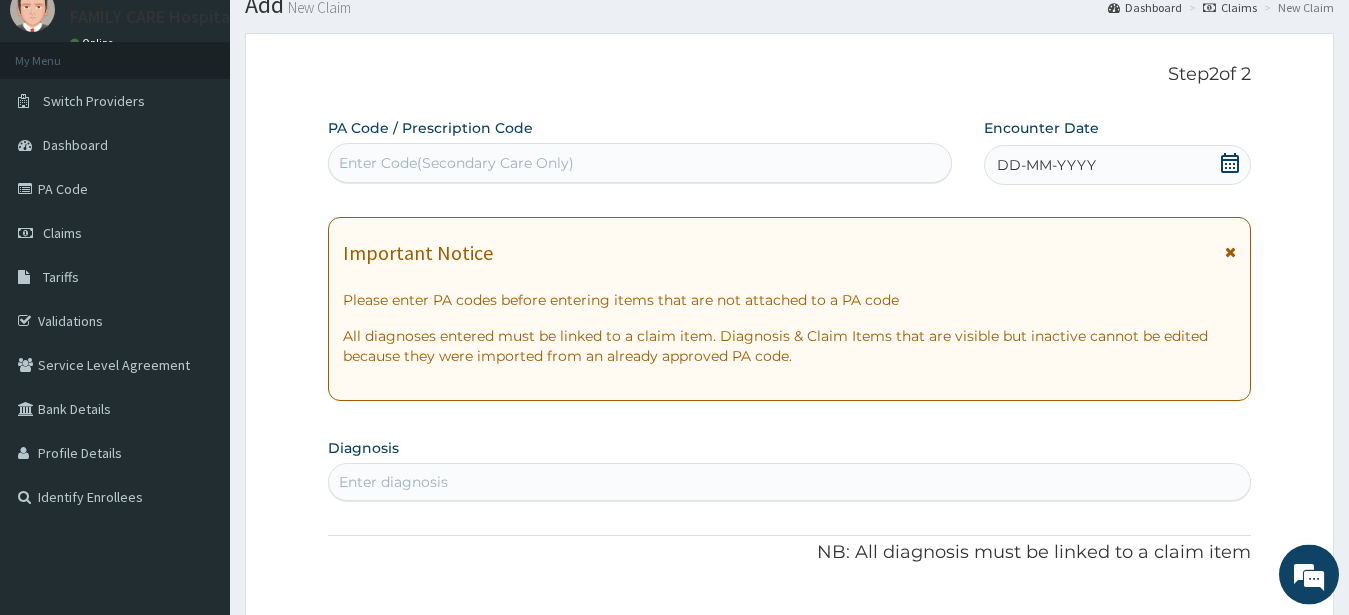 scroll, scrollTop: 0, scrollLeft: 0, axis: both 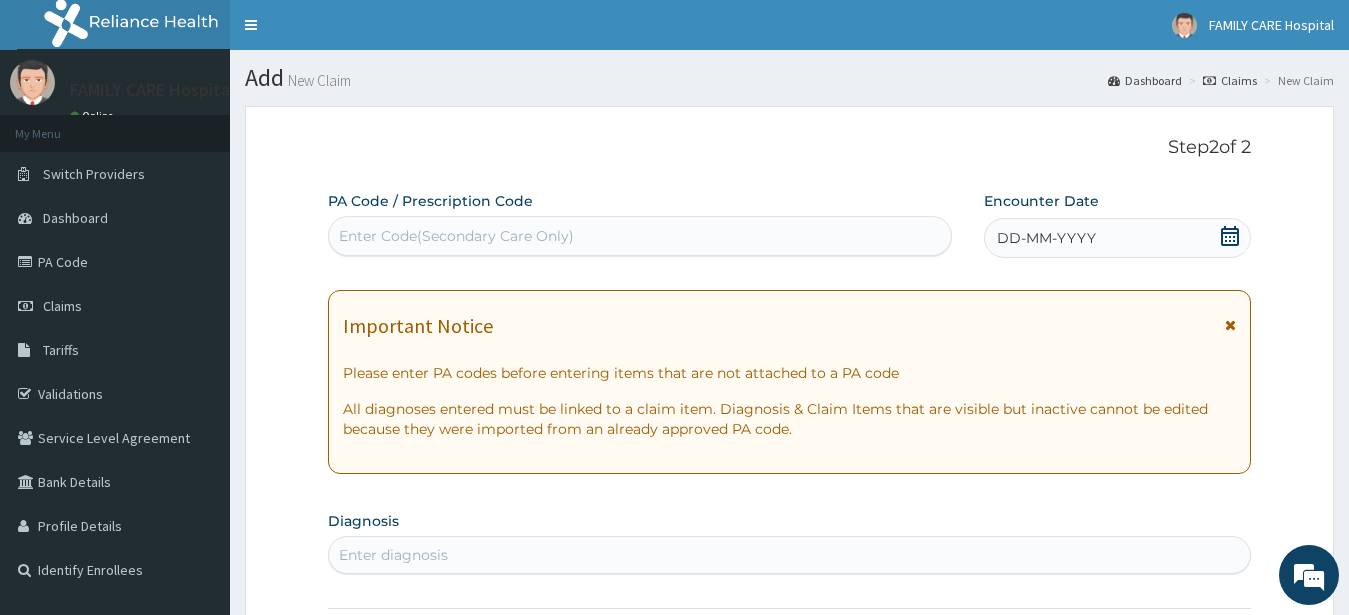 click 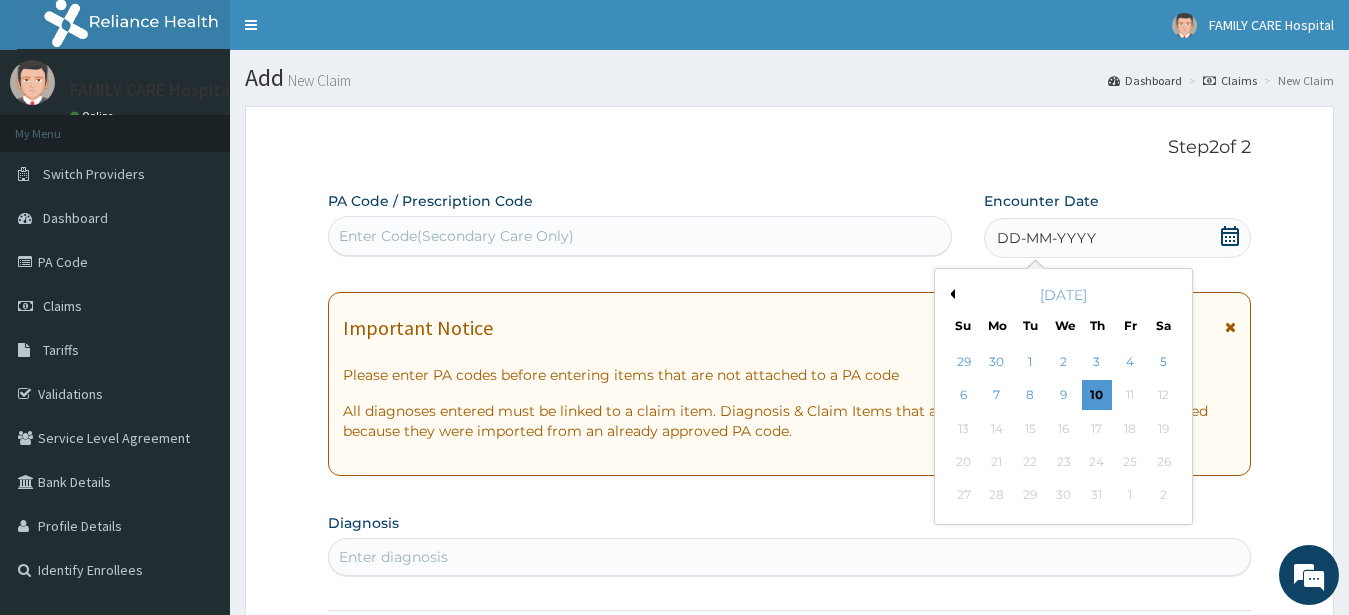 click on "Previous Month" at bounding box center (950, 294) 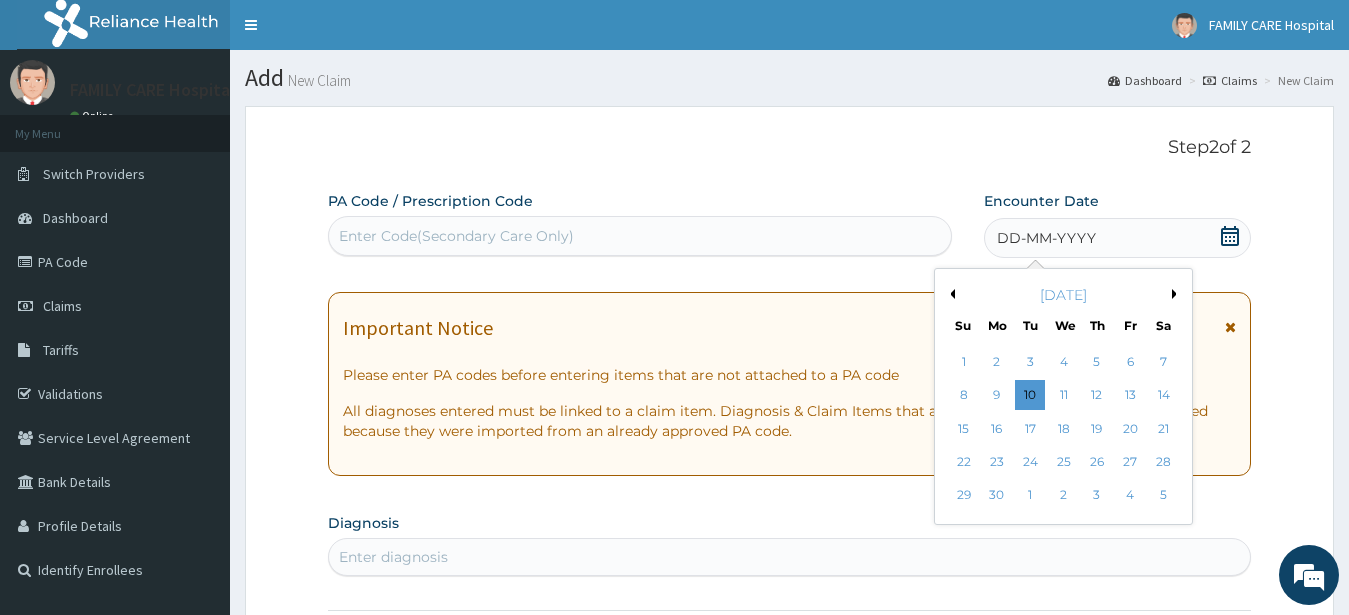 click on "Previous Month" at bounding box center (950, 294) 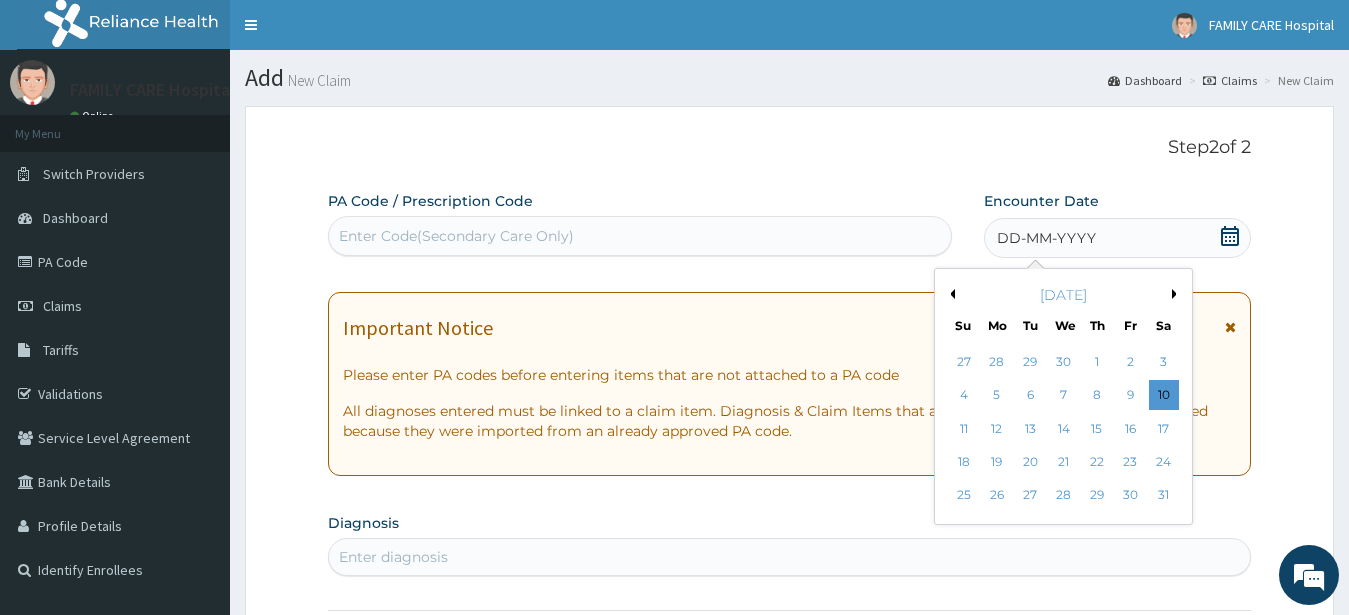 click on "Previous Month" at bounding box center (950, 294) 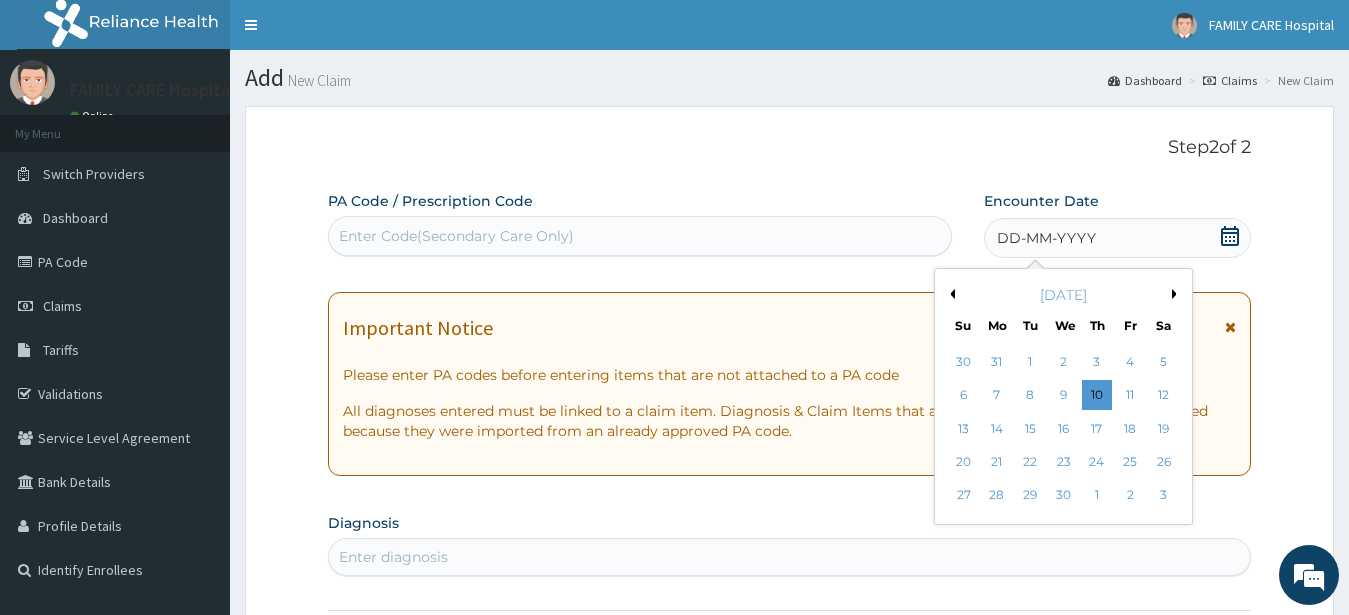 click on "Previous Month" at bounding box center [950, 294] 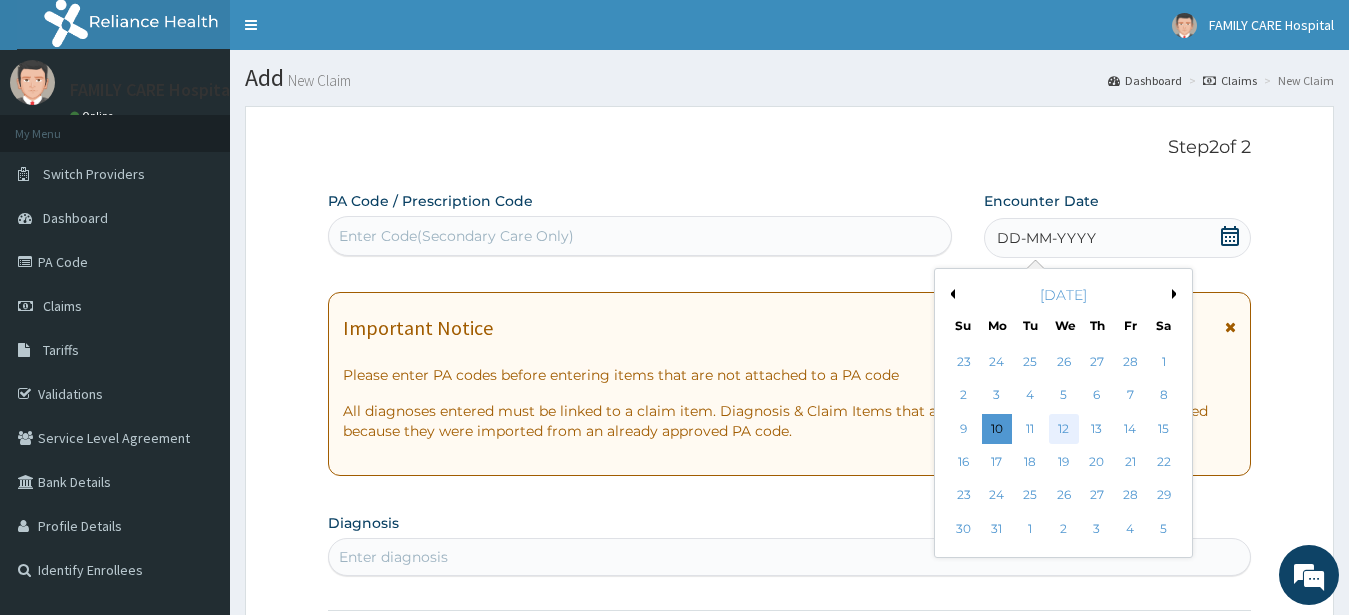 click on "12" at bounding box center [1063, 429] 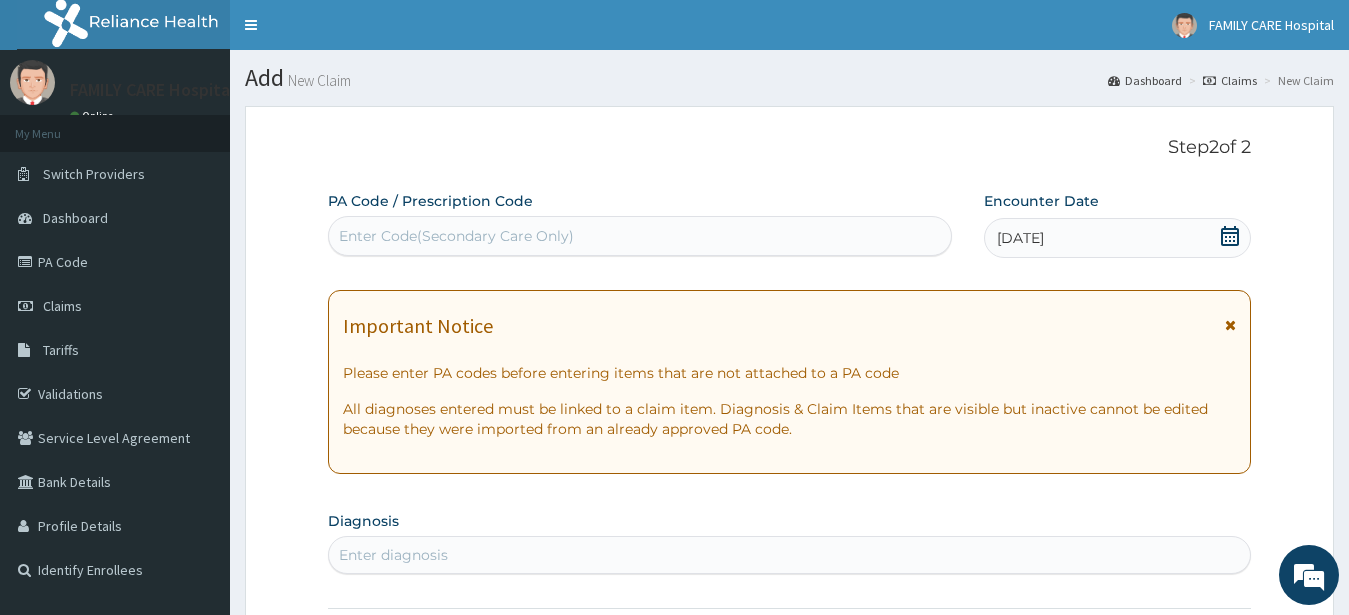 click at bounding box center (1230, 325) 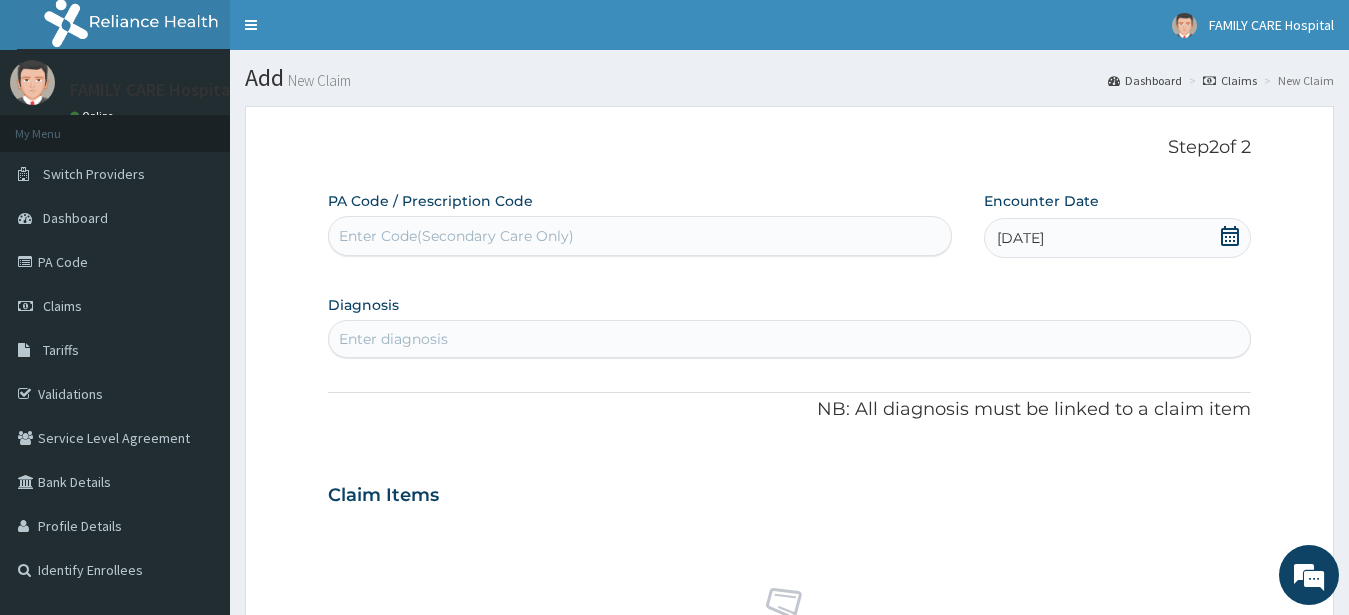 click on "Enter Code(Secondary Care Only)" at bounding box center [456, 236] 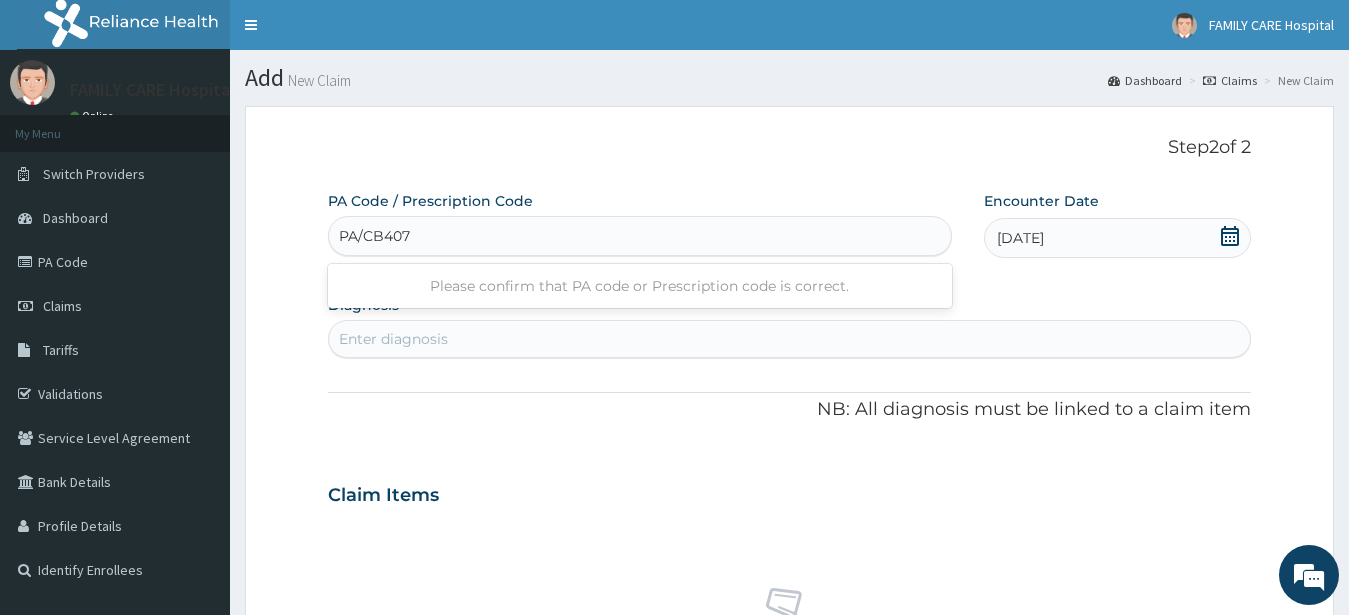 type on "PA/CB4073" 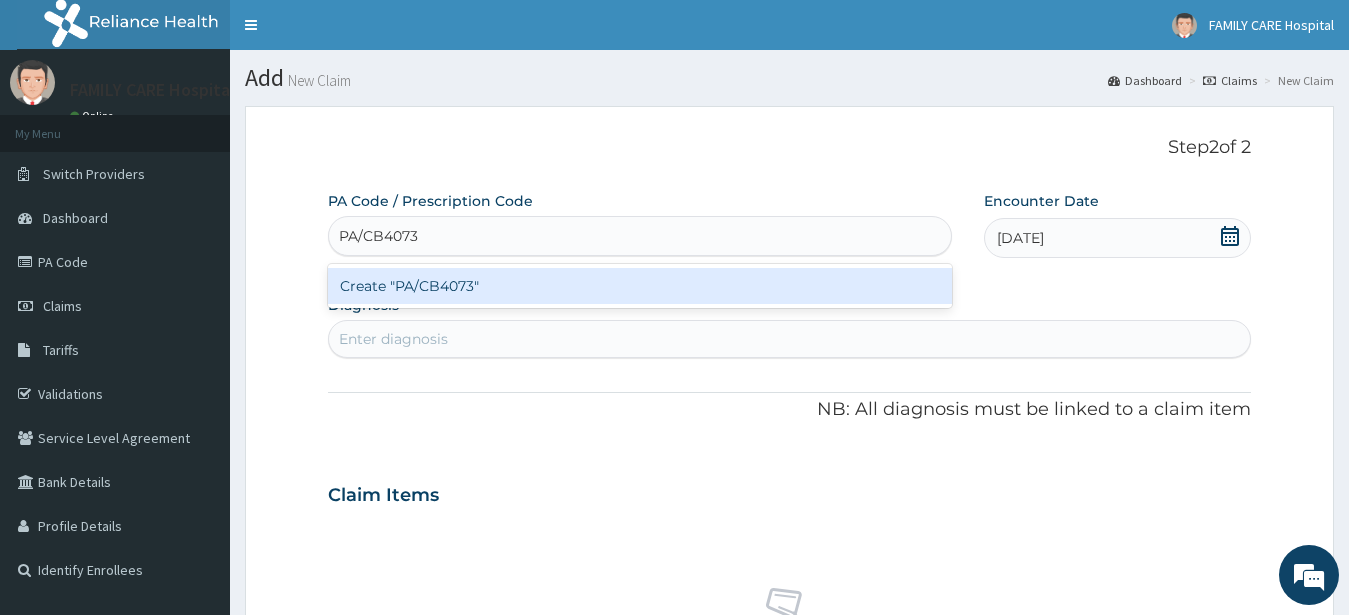 click on "Create "PA/CB4073"" at bounding box center [640, 286] 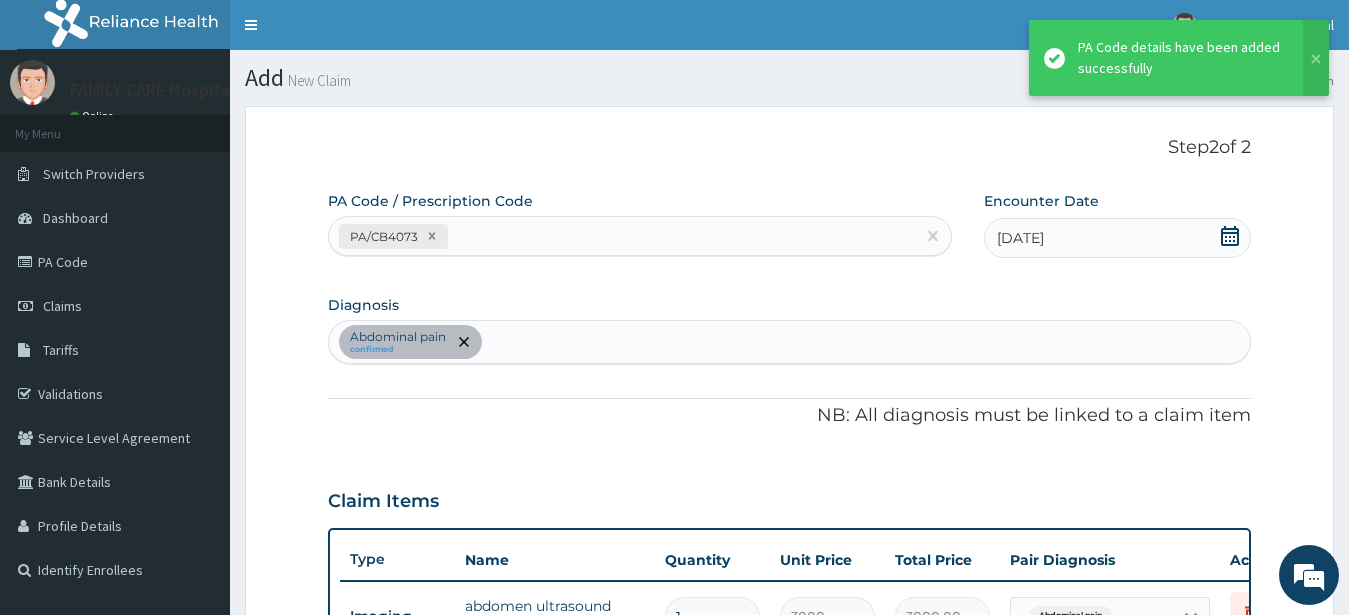 scroll, scrollTop: 9, scrollLeft: 0, axis: vertical 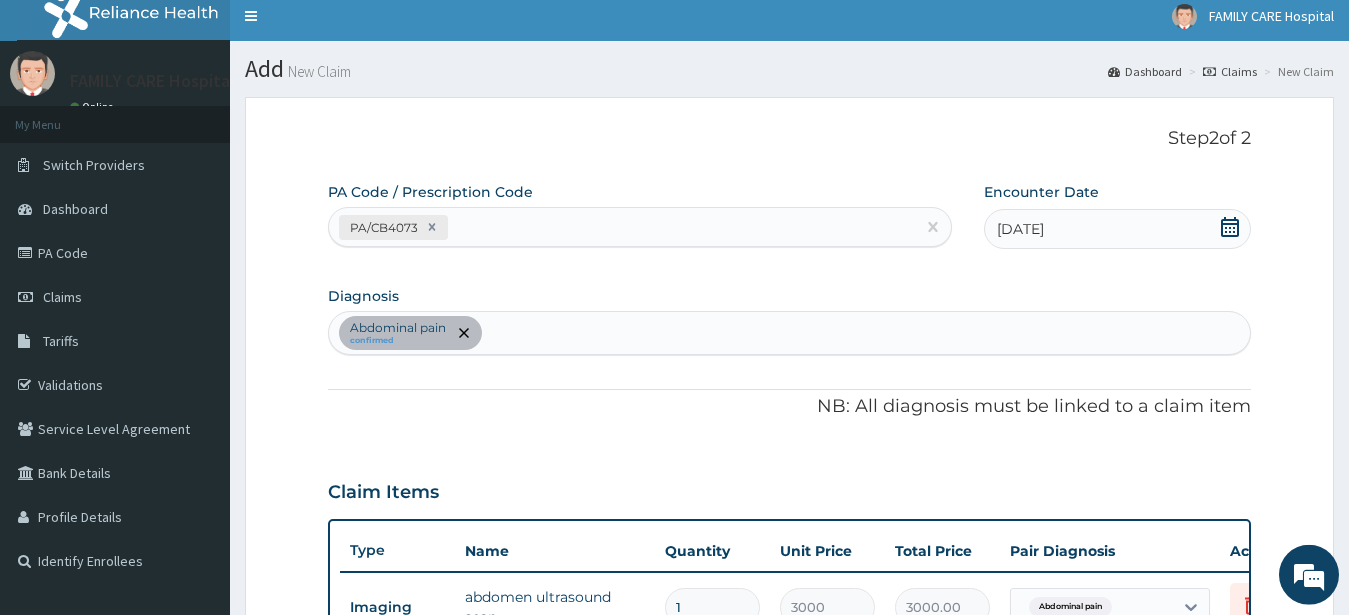 click on "Abdominal pain confirmed" at bounding box center [790, 333] 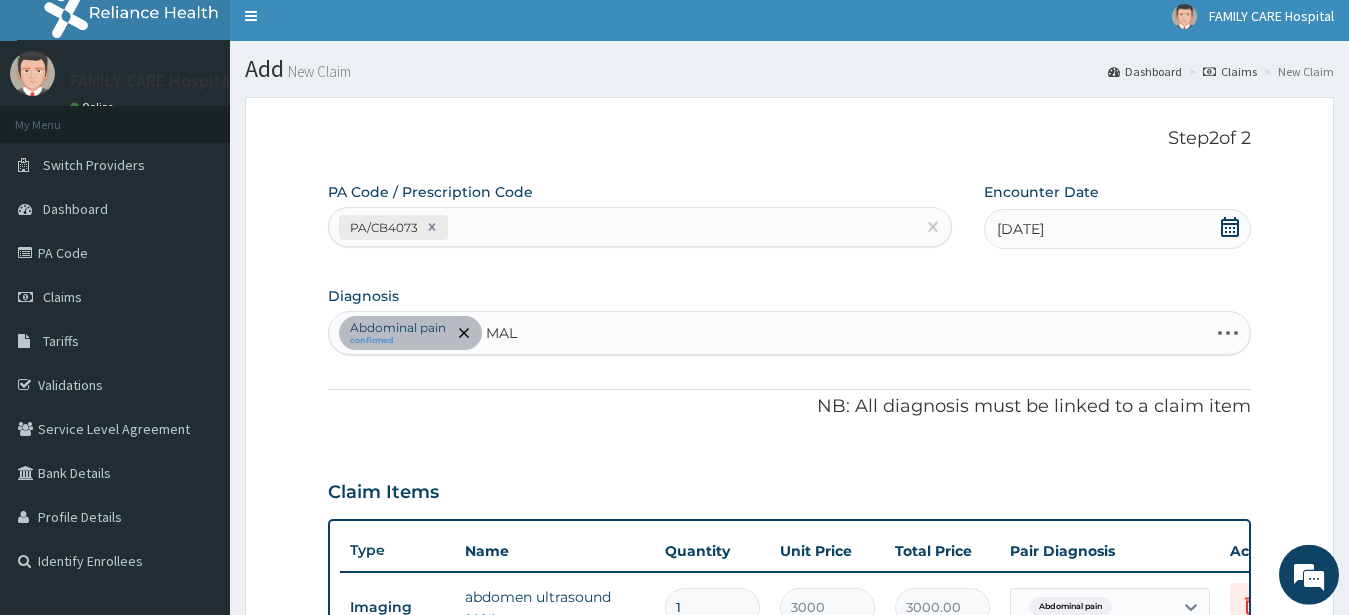 type on "MALA" 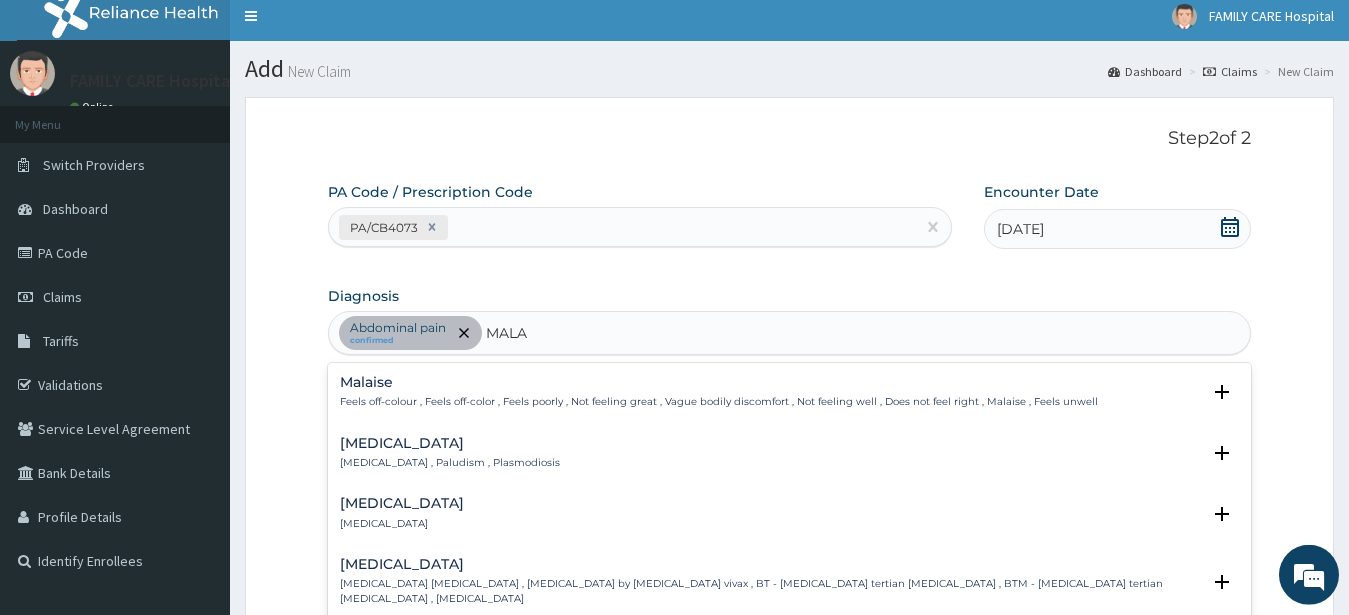 click on "Malaria Malaria , Paludism , Plasmodiosis" at bounding box center (790, 453) 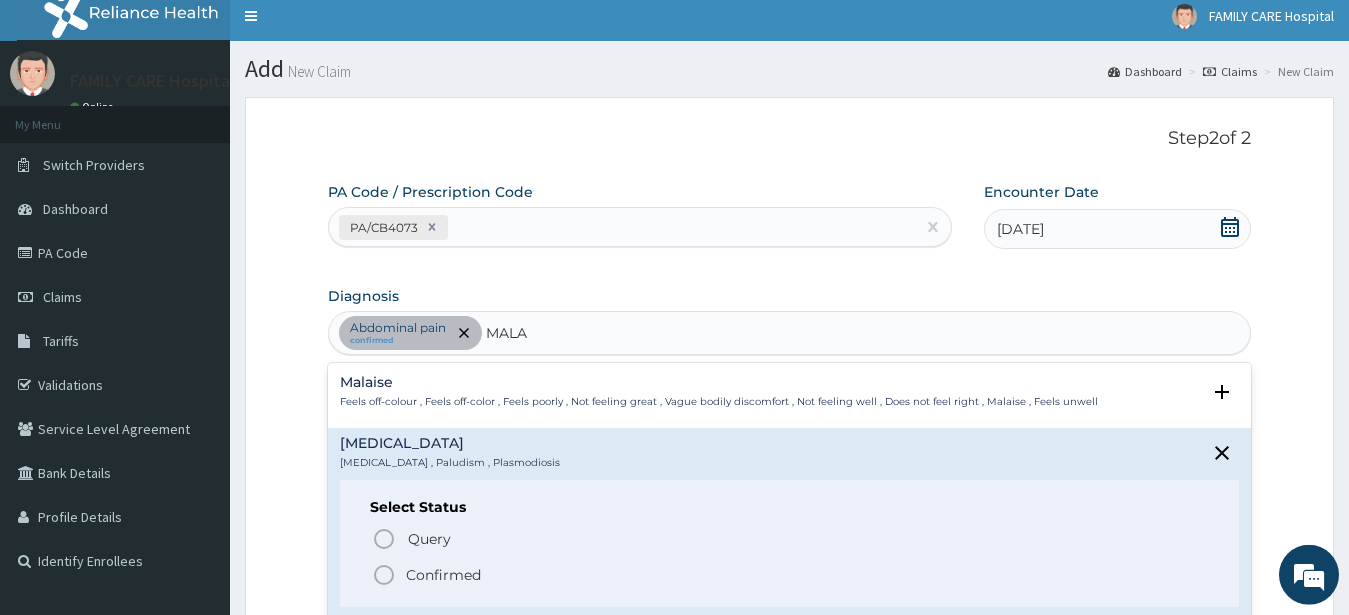 click on "Confirmed" at bounding box center (791, 575) 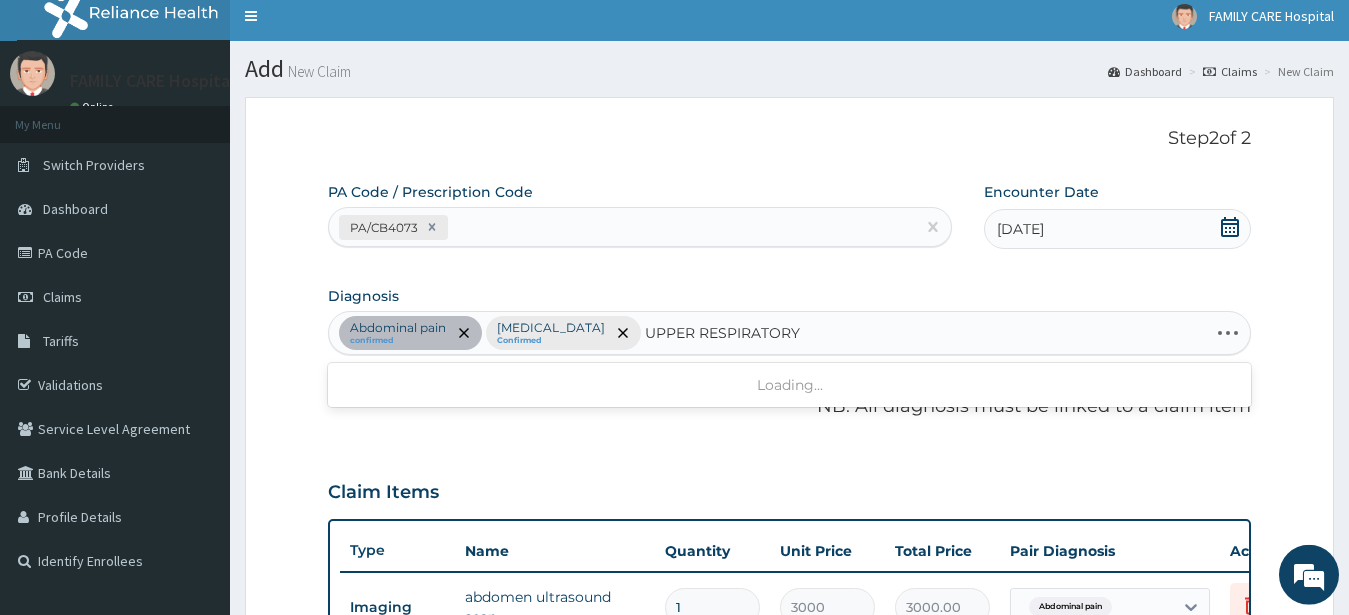 type on "UPPER RESPIRATORY" 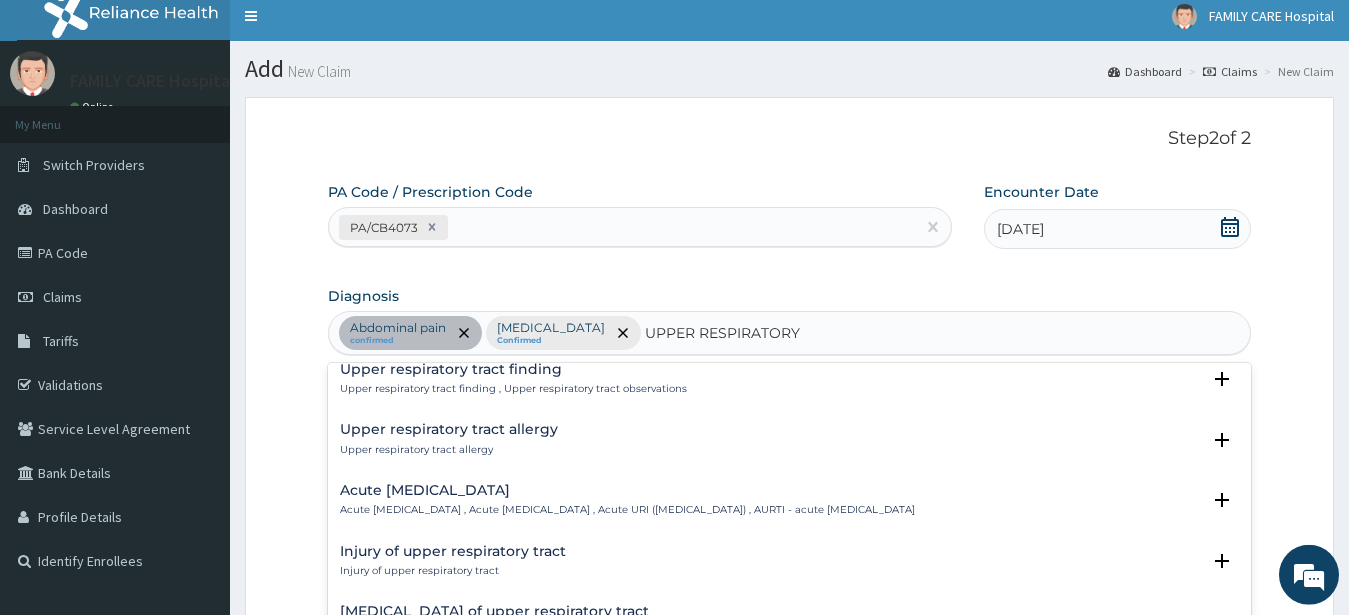 scroll, scrollTop: 0, scrollLeft: 0, axis: both 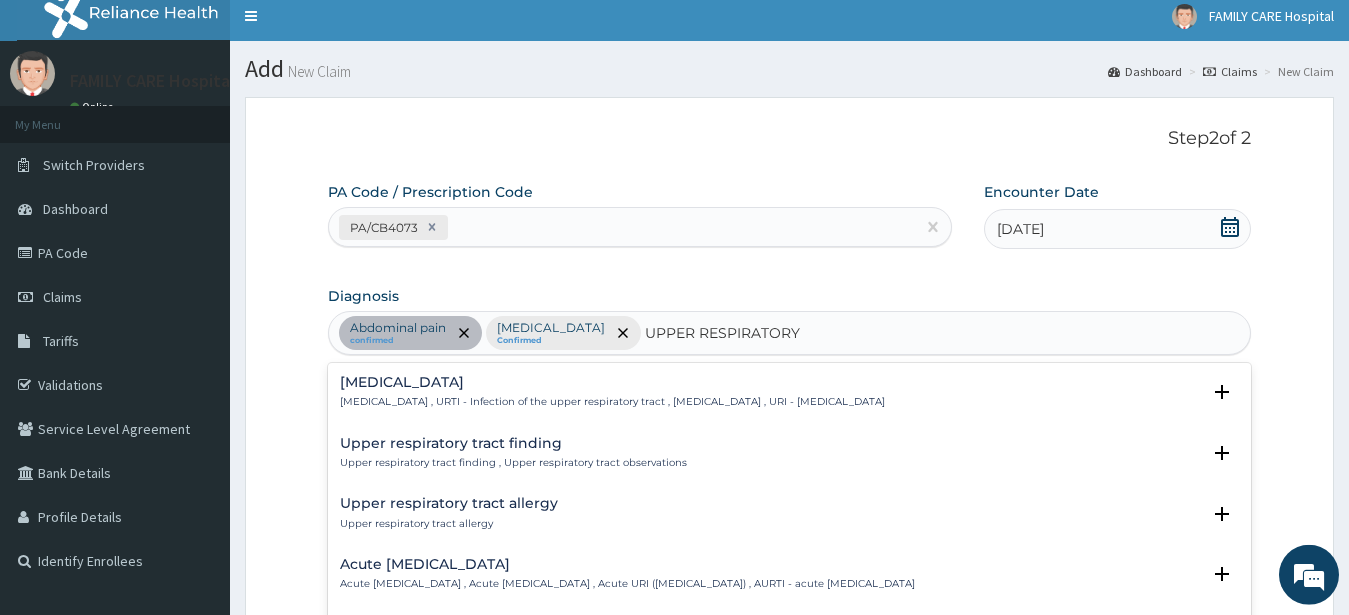 click on "Upper respiratory infection" at bounding box center (612, 382) 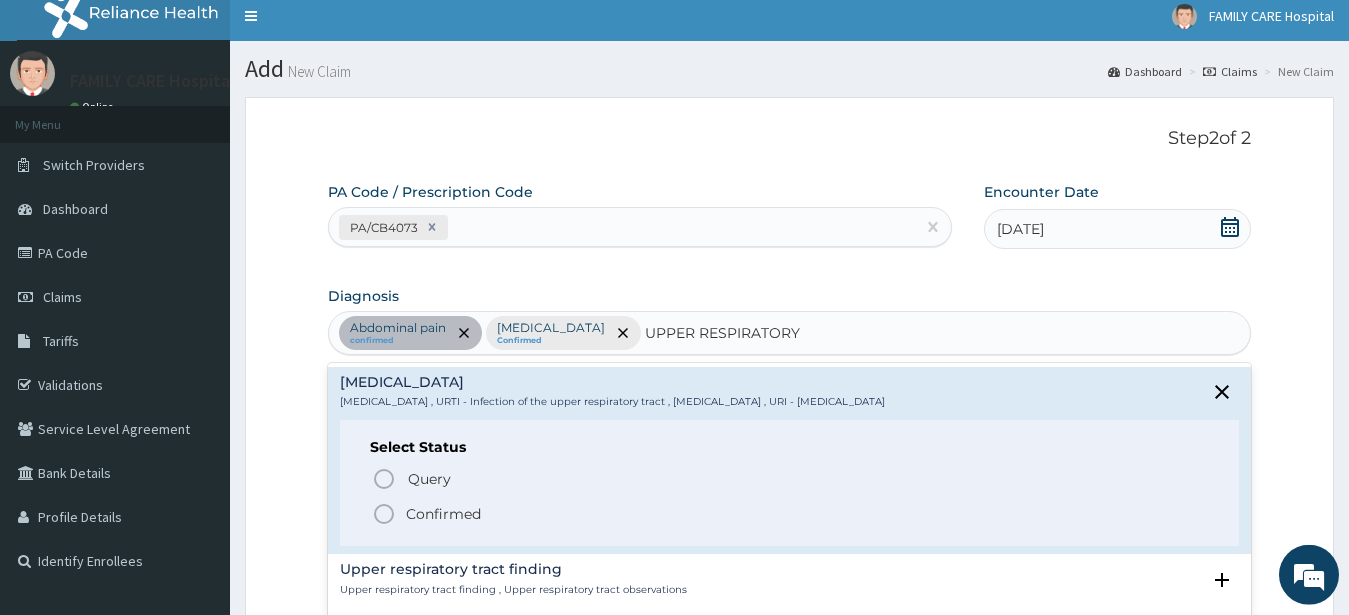 click on "Confirmed" at bounding box center (791, 514) 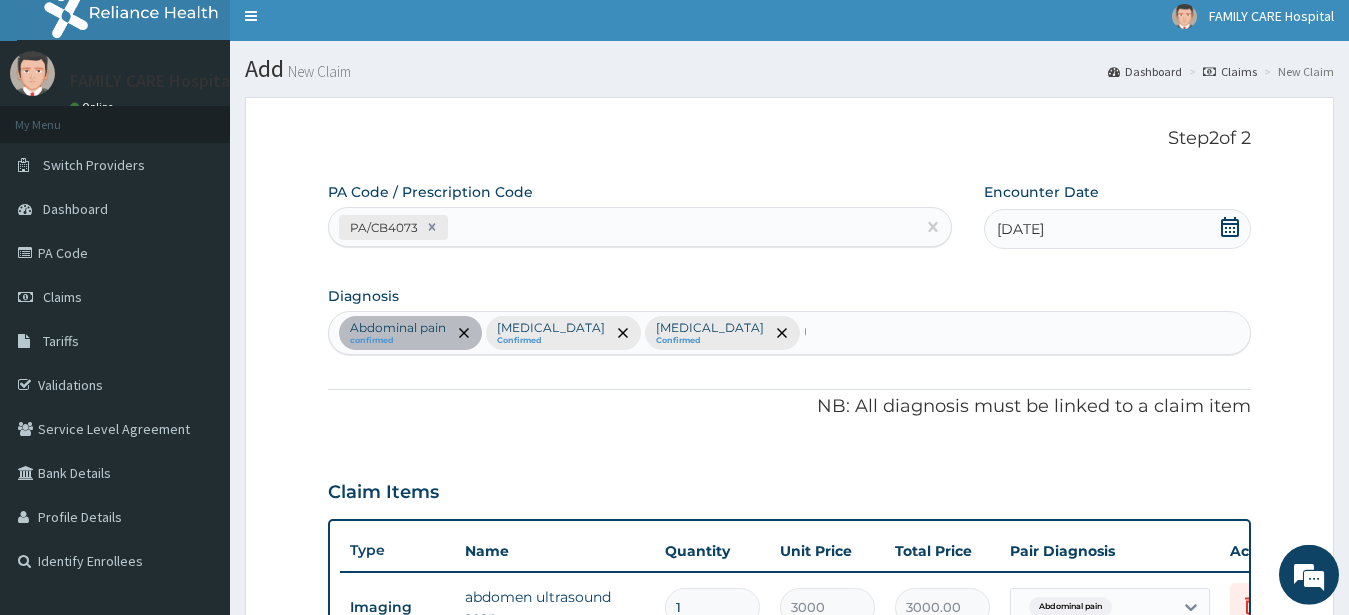 type 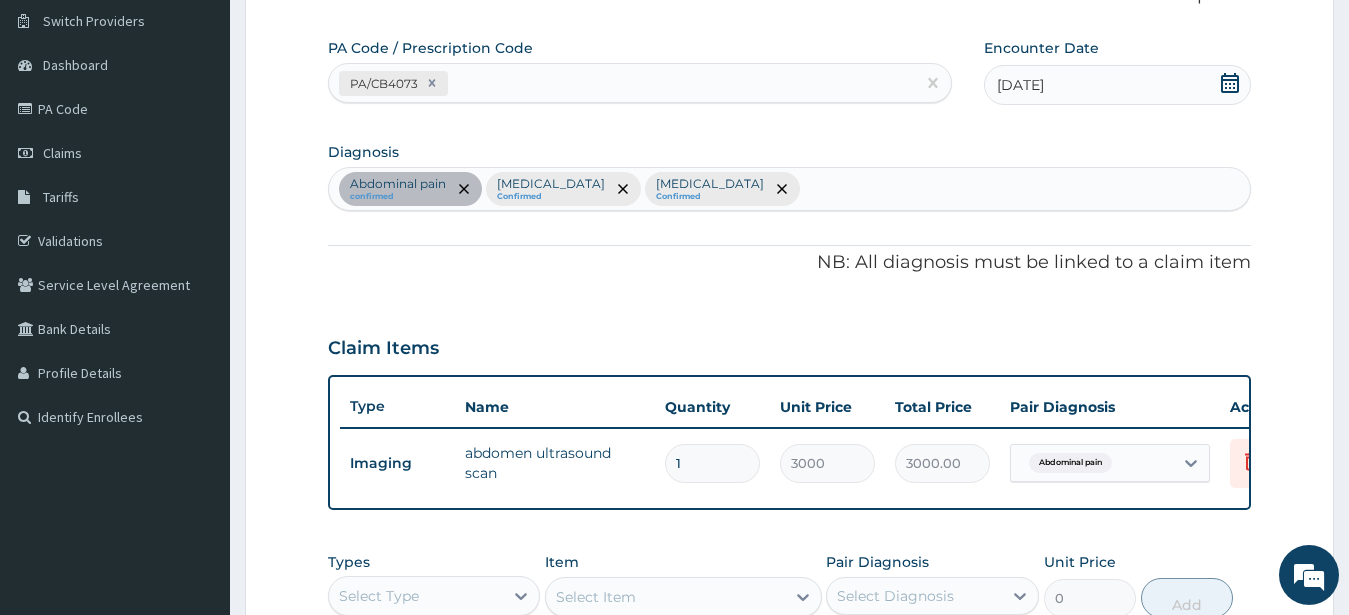 scroll, scrollTop: 281, scrollLeft: 0, axis: vertical 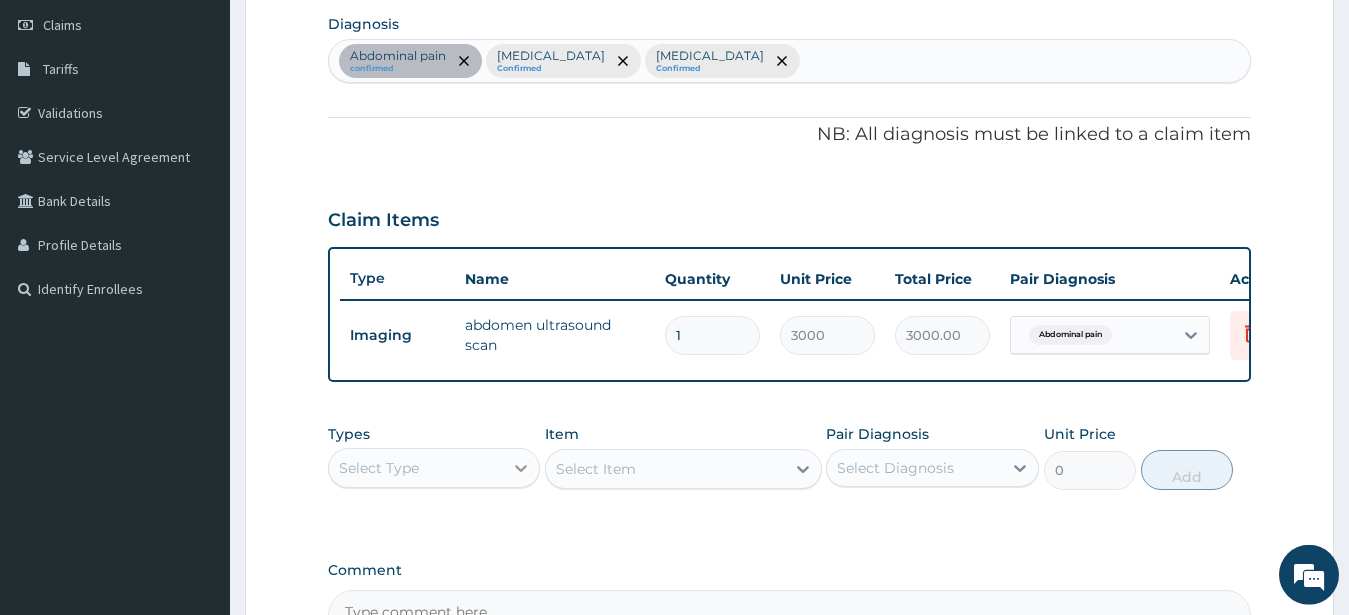 click 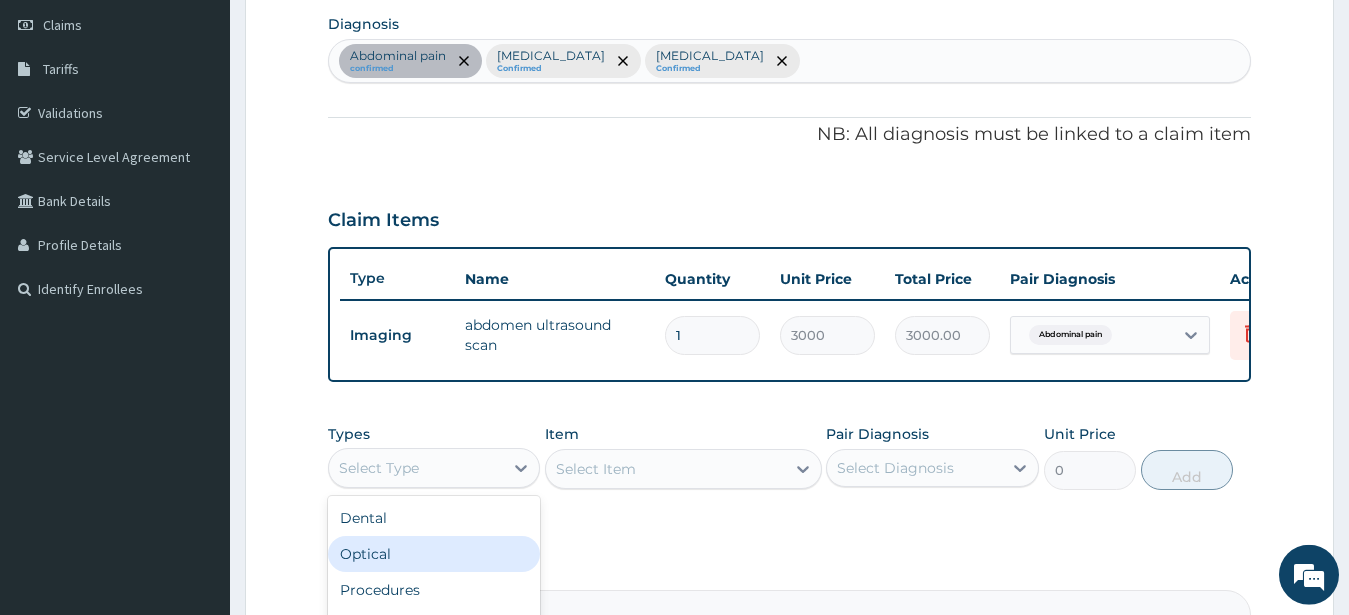 scroll, scrollTop: 533, scrollLeft: 0, axis: vertical 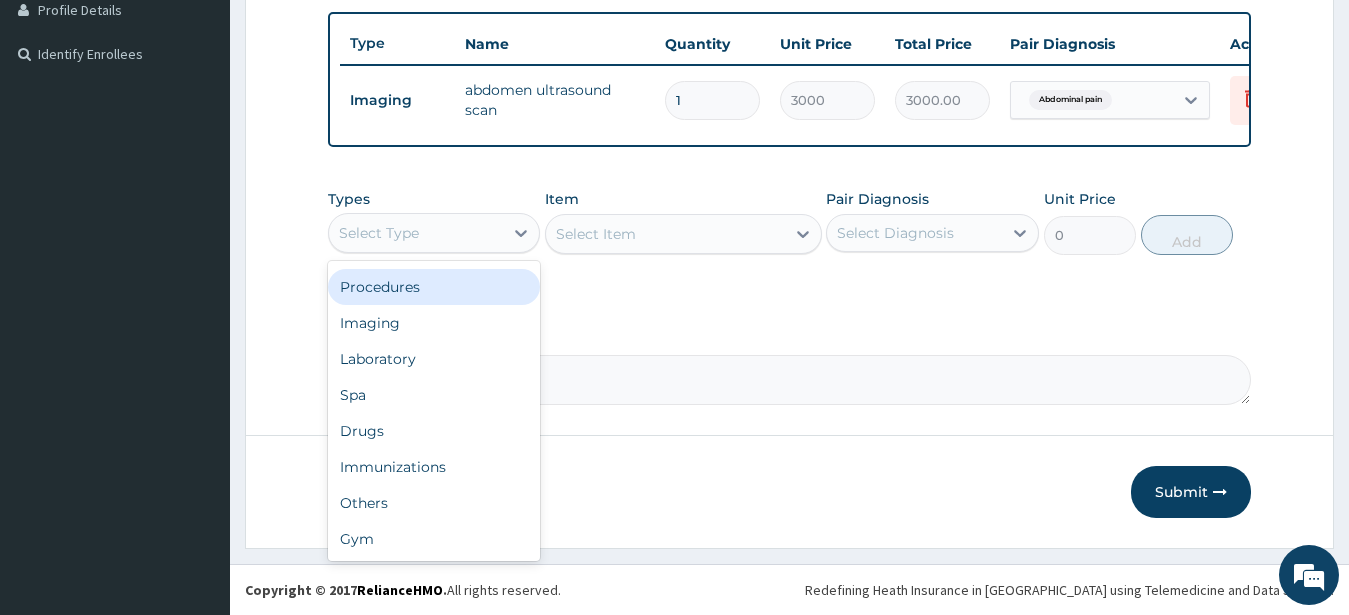 click on "Procedures" at bounding box center [434, 287] 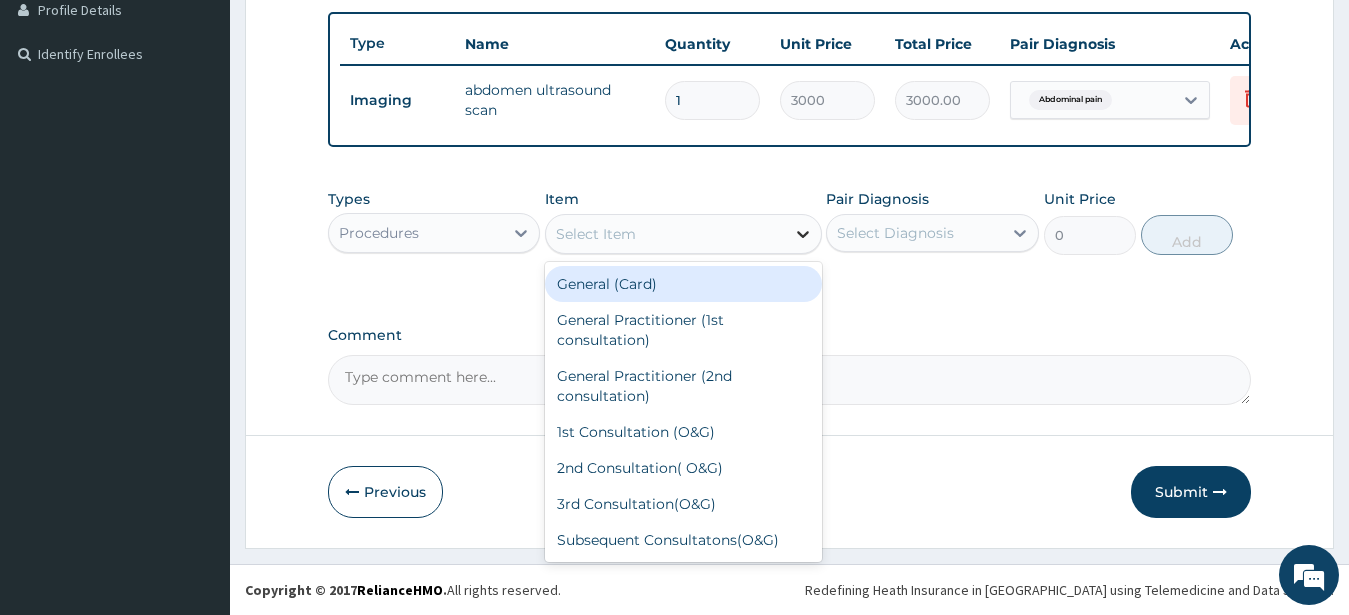 click at bounding box center (803, 234) 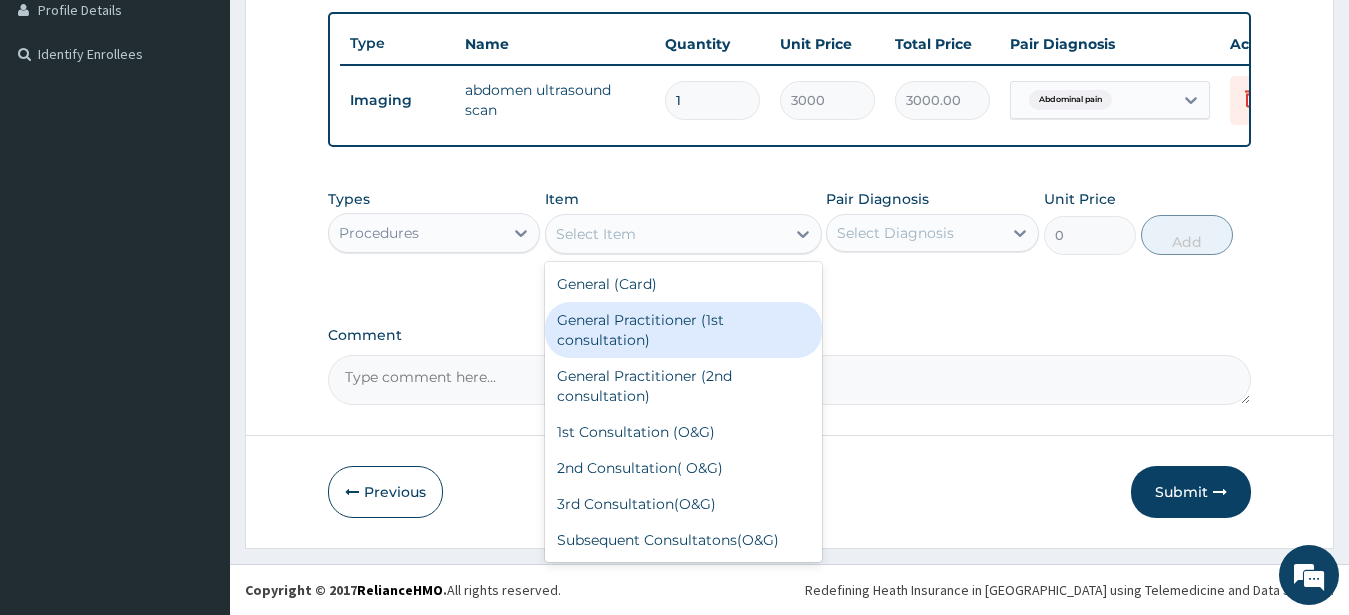 click on "General Practitioner (1st consultation)" at bounding box center [683, 330] 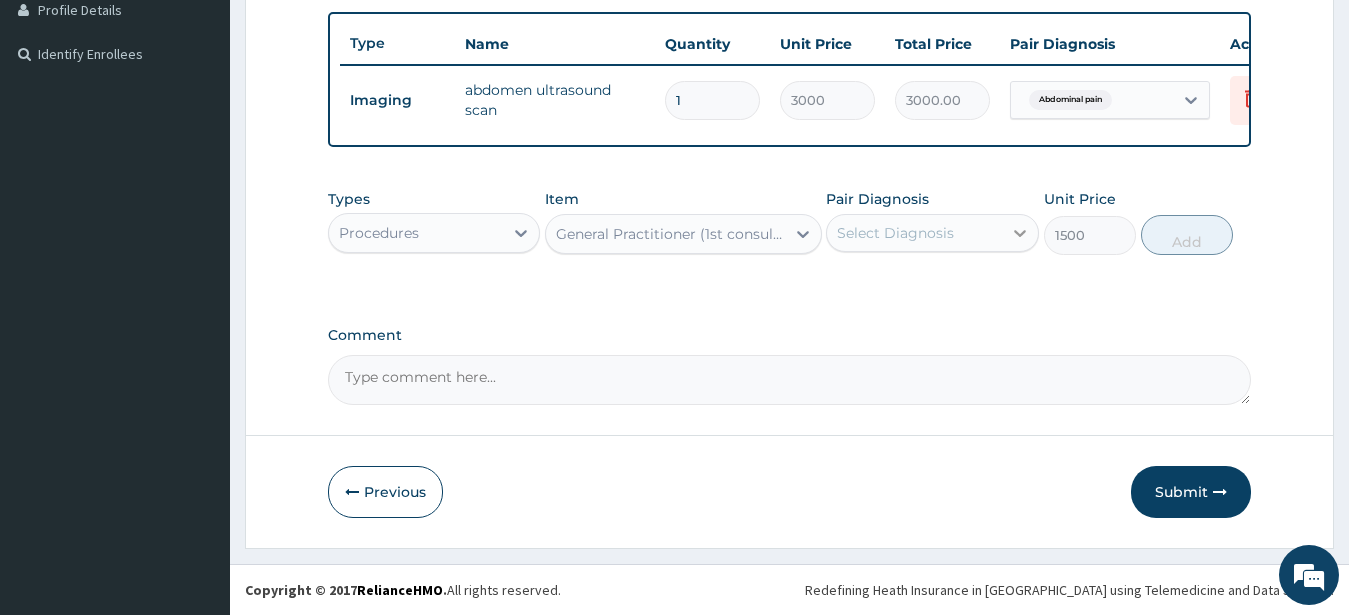click 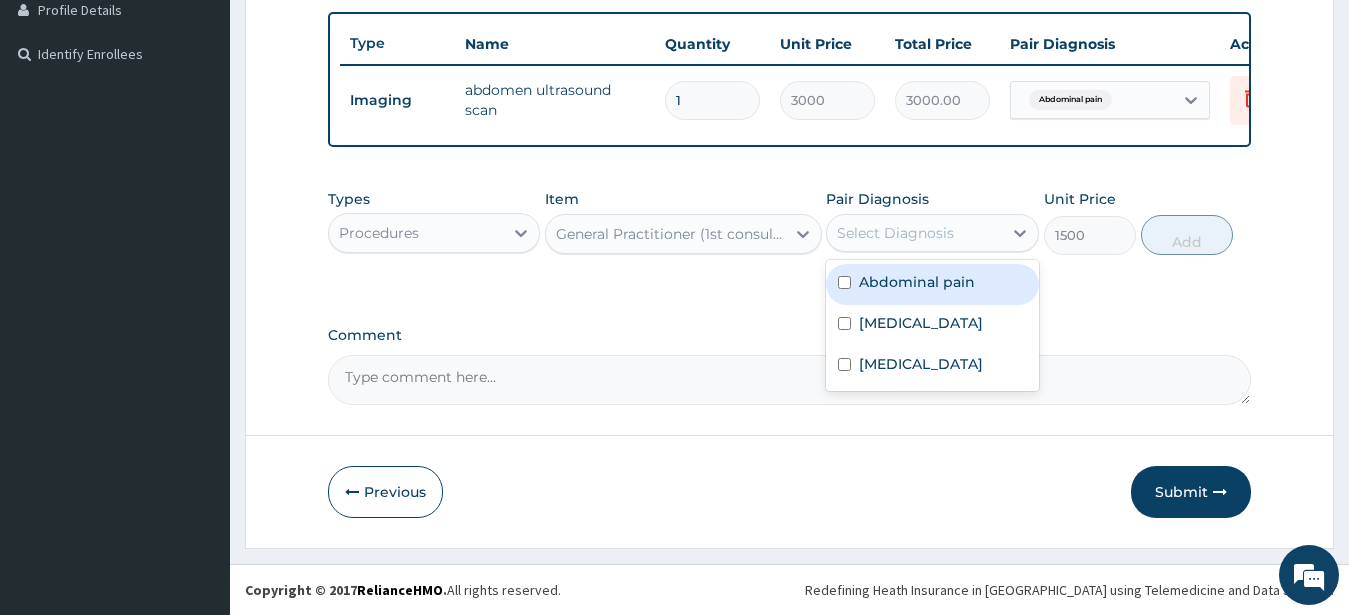 click on "Abdominal pain" at bounding box center (932, 284) 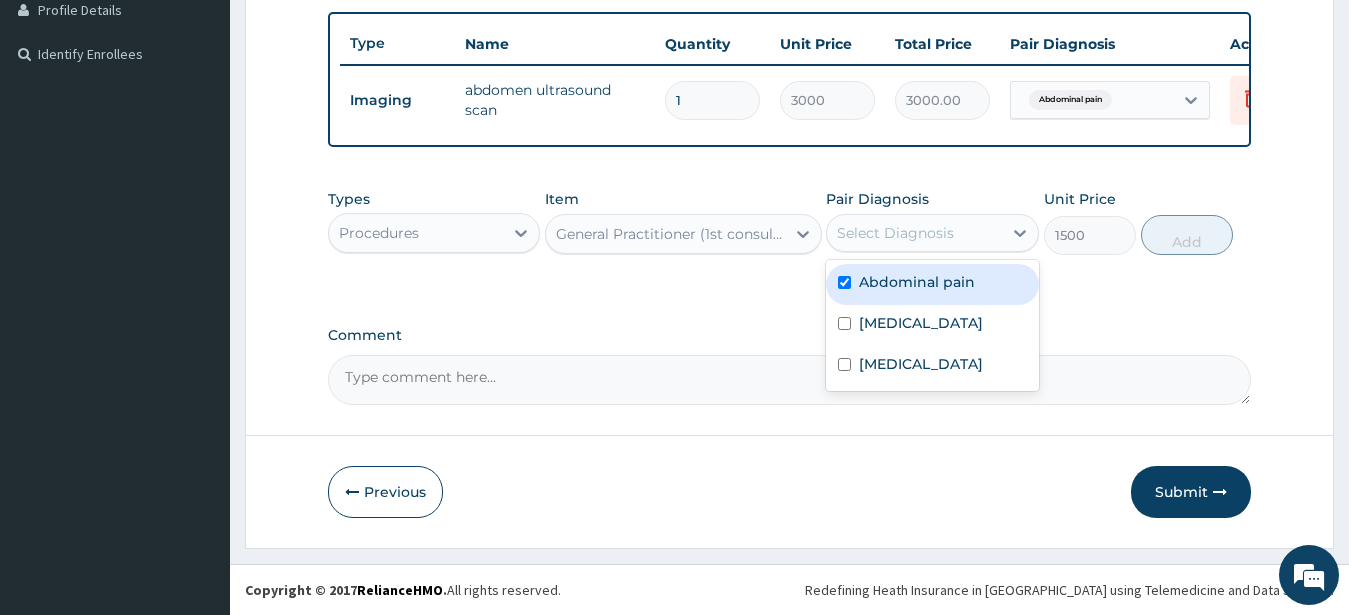 checkbox on "true" 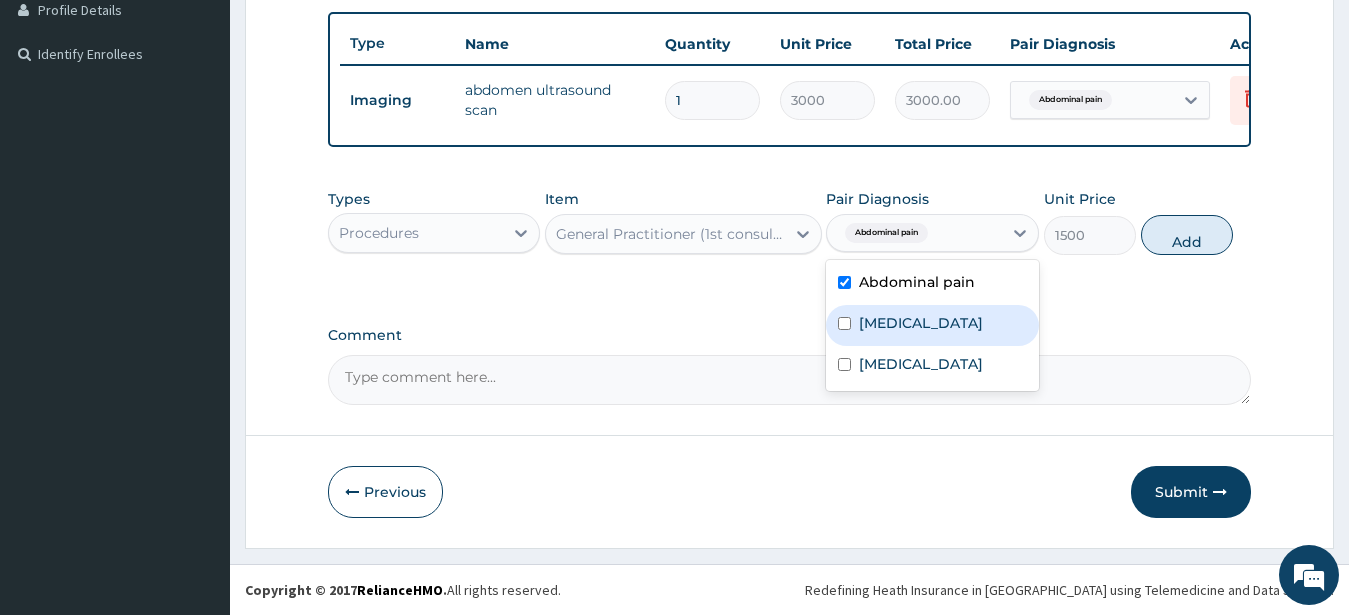 click at bounding box center (844, 323) 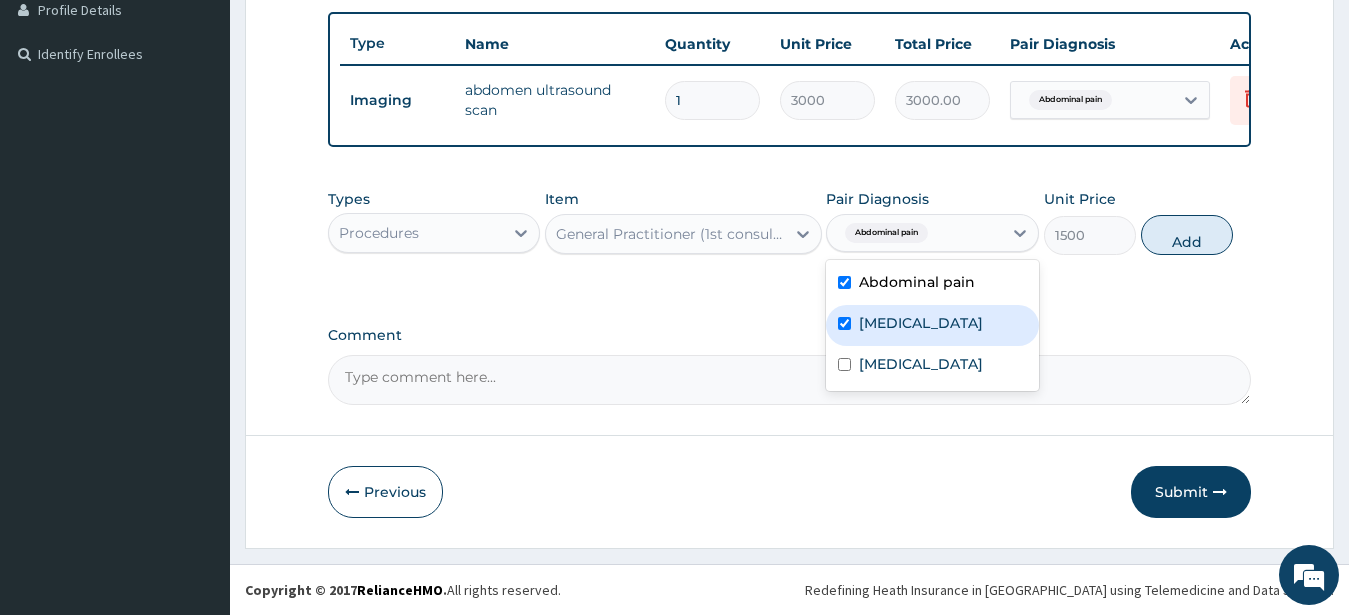 checkbox on "true" 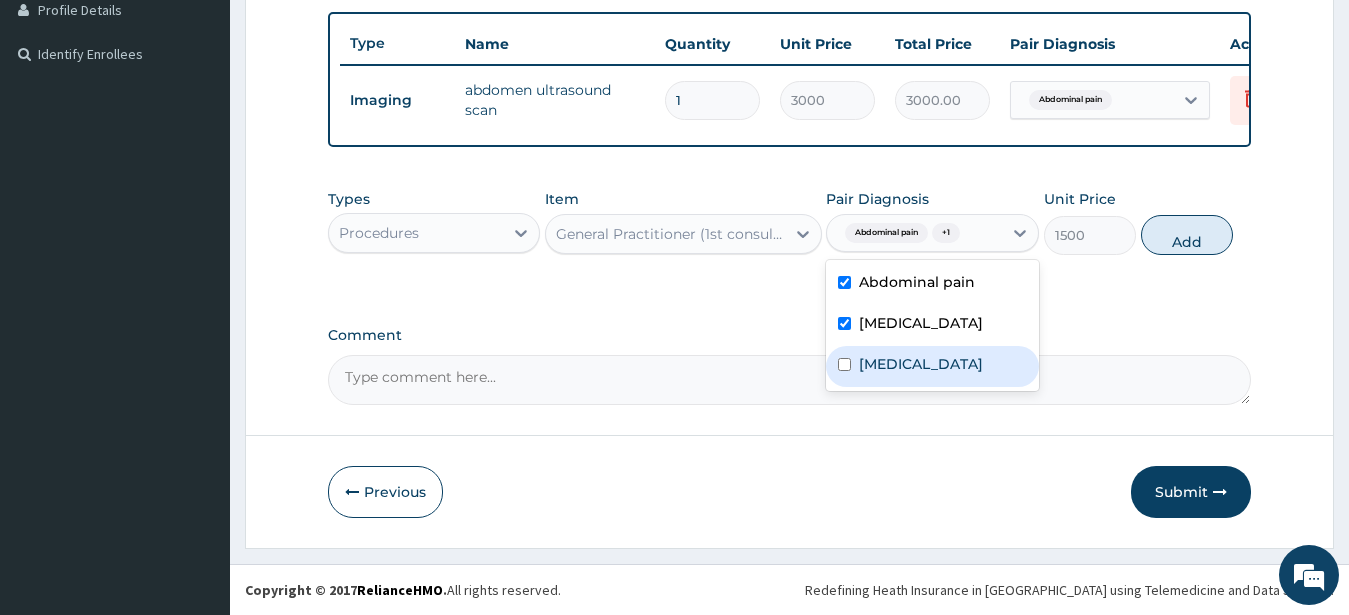 click on "Upper respiratory infection" at bounding box center [932, 366] 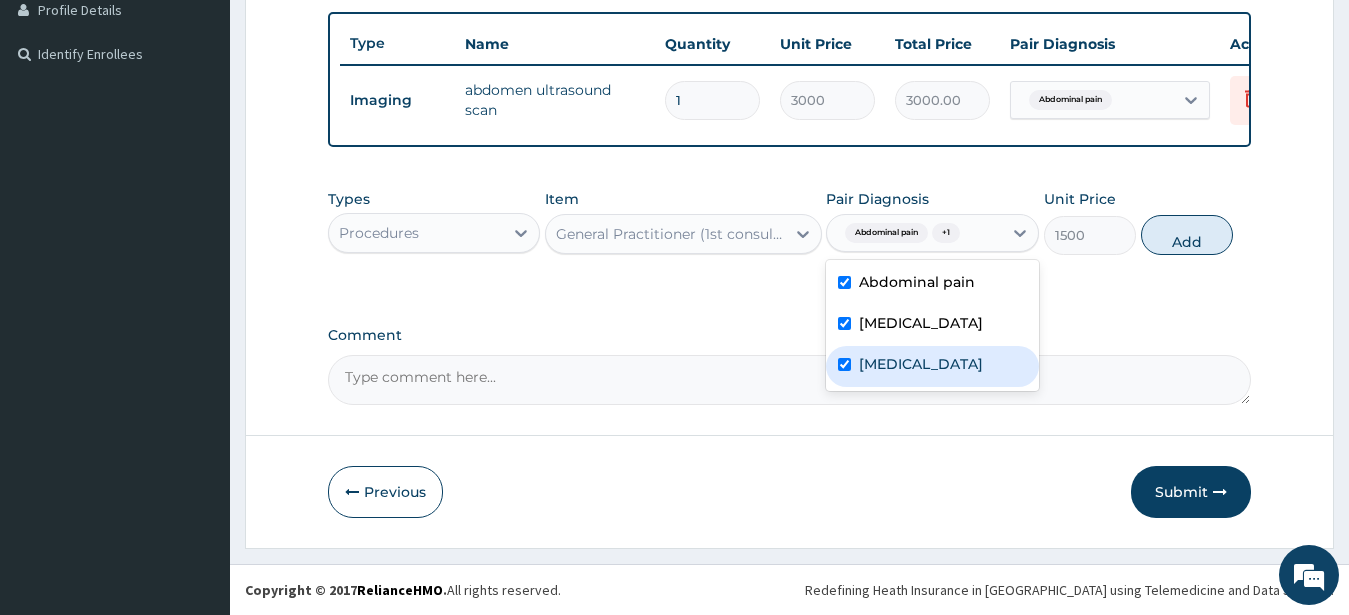 checkbox on "true" 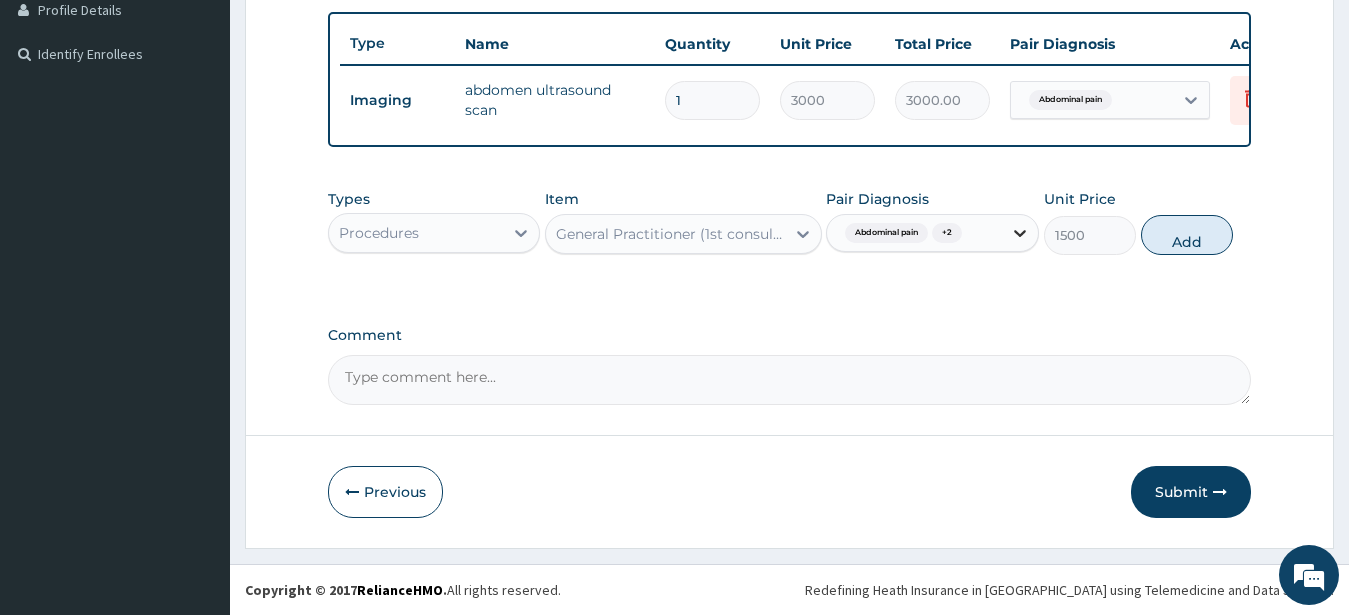 click at bounding box center [1020, 233] 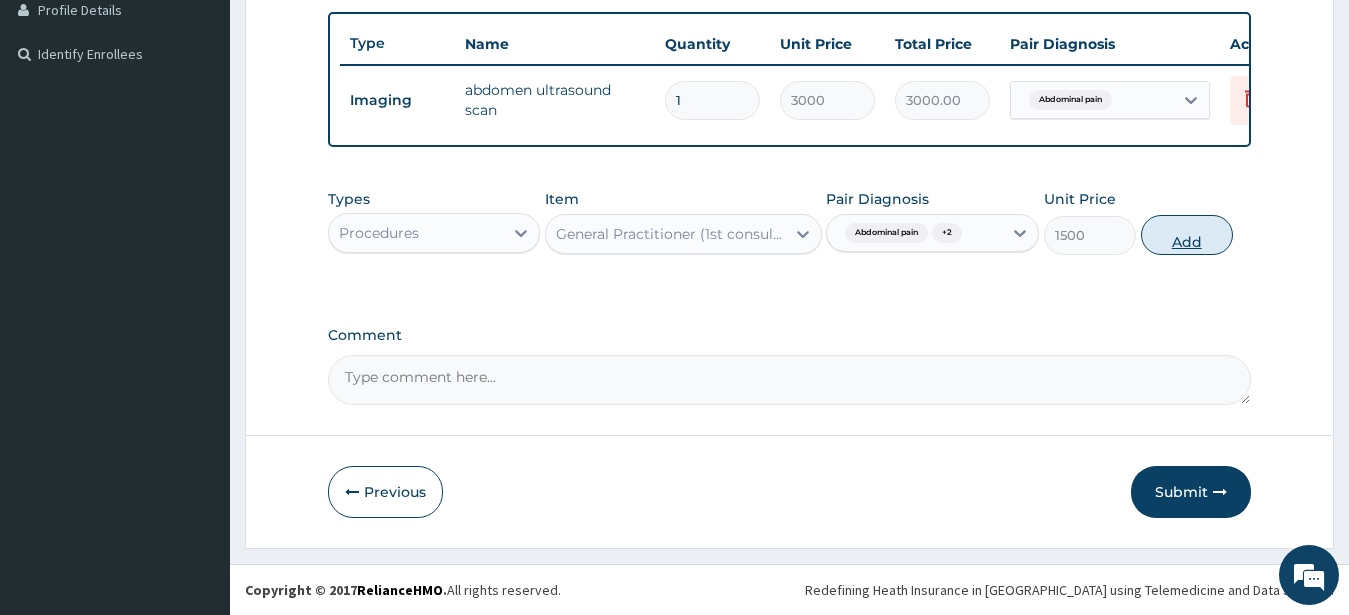 click on "Add" at bounding box center [1187, 235] 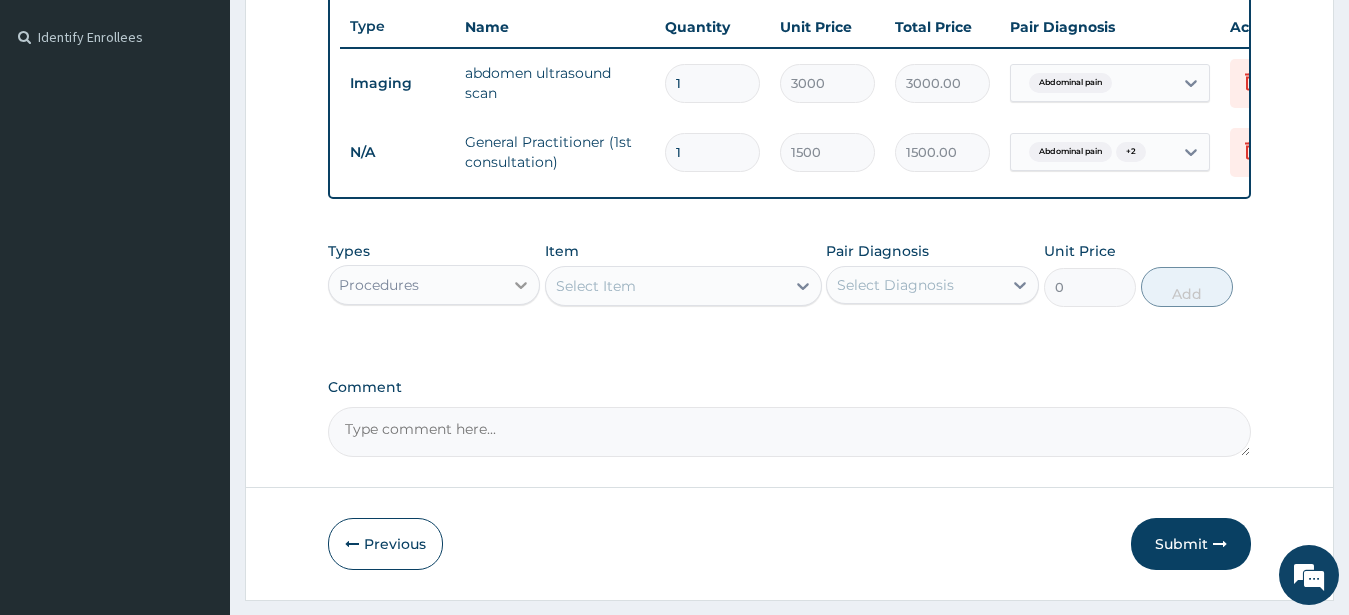 click 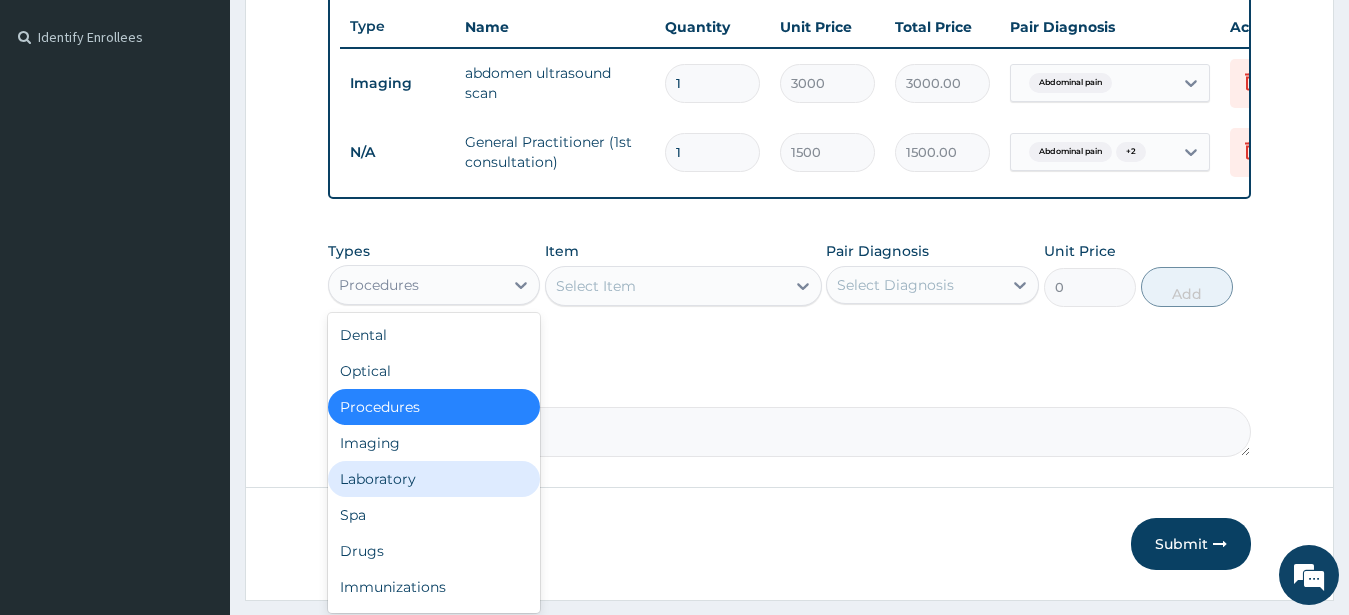 click on "Laboratory" at bounding box center (434, 479) 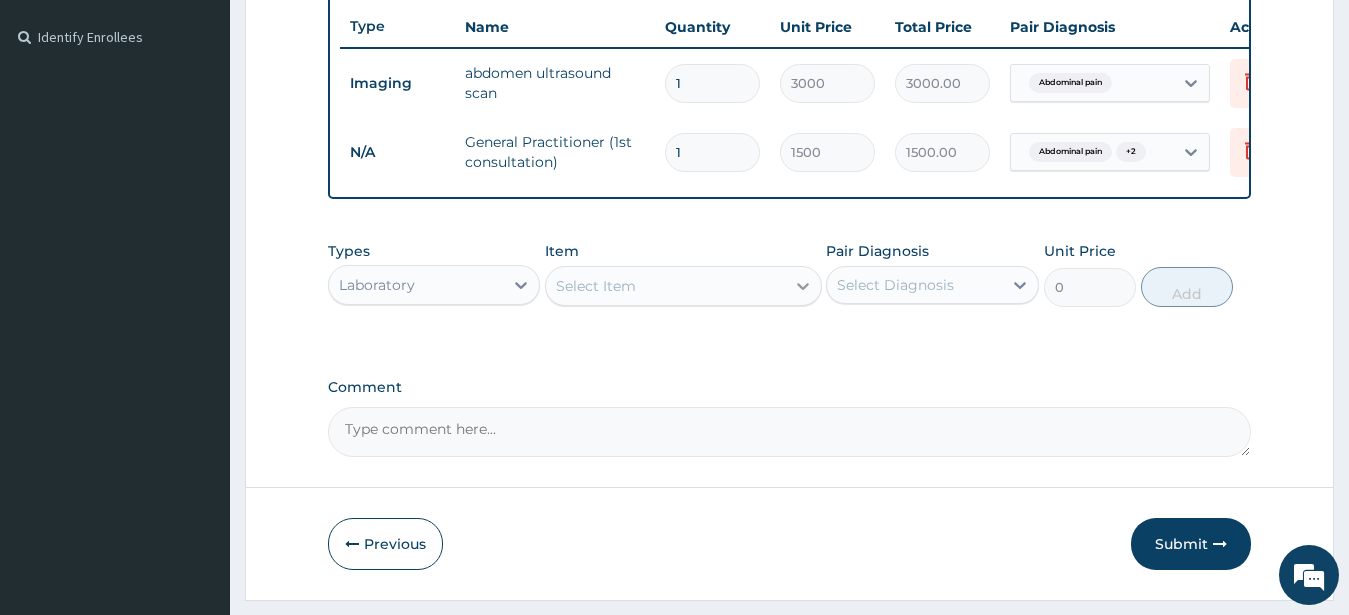 click 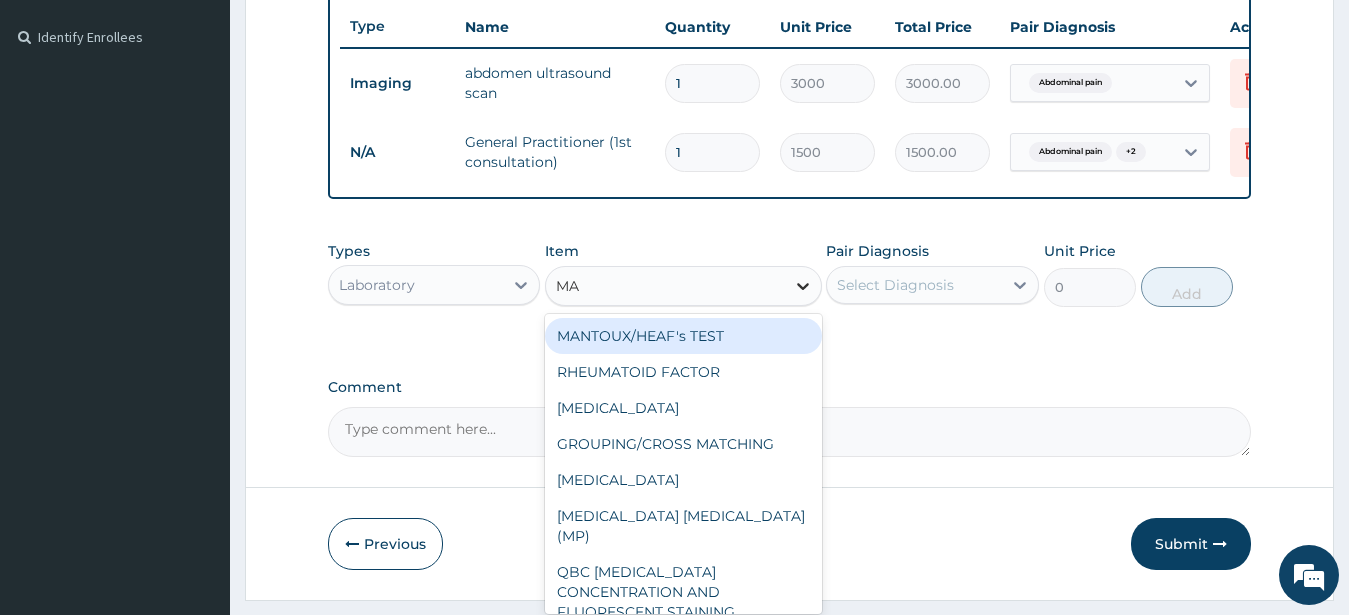 type on "MAL" 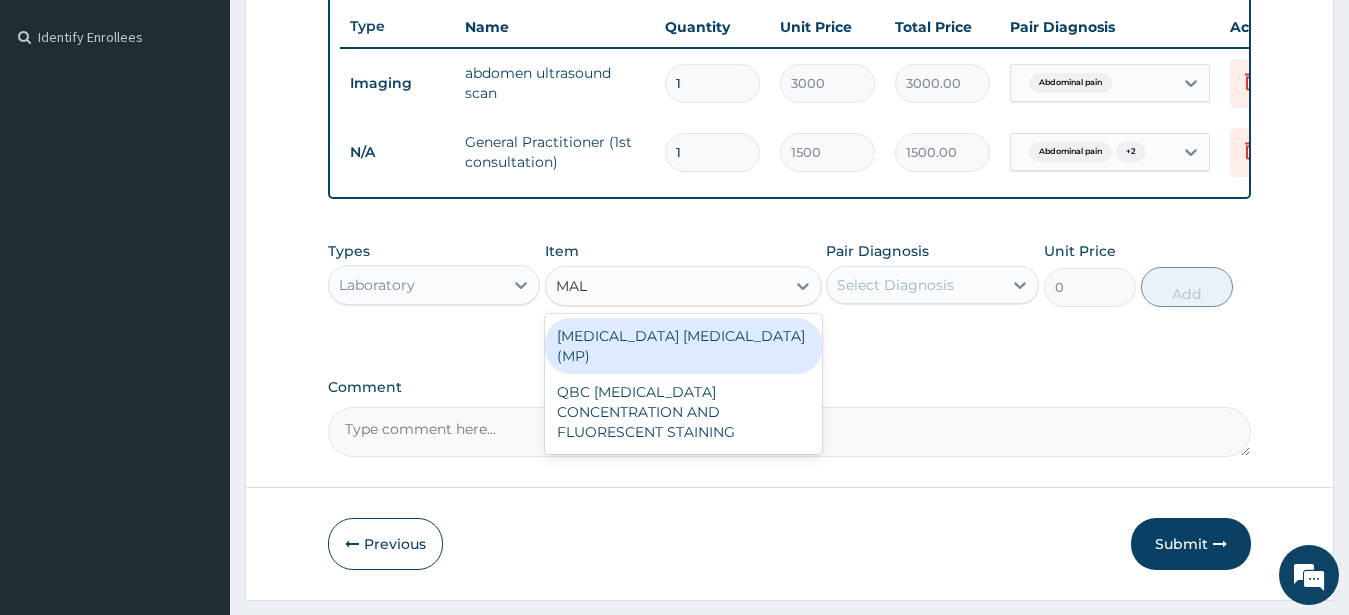 click on "MALARIA PARASITE (MP)" at bounding box center [683, 346] 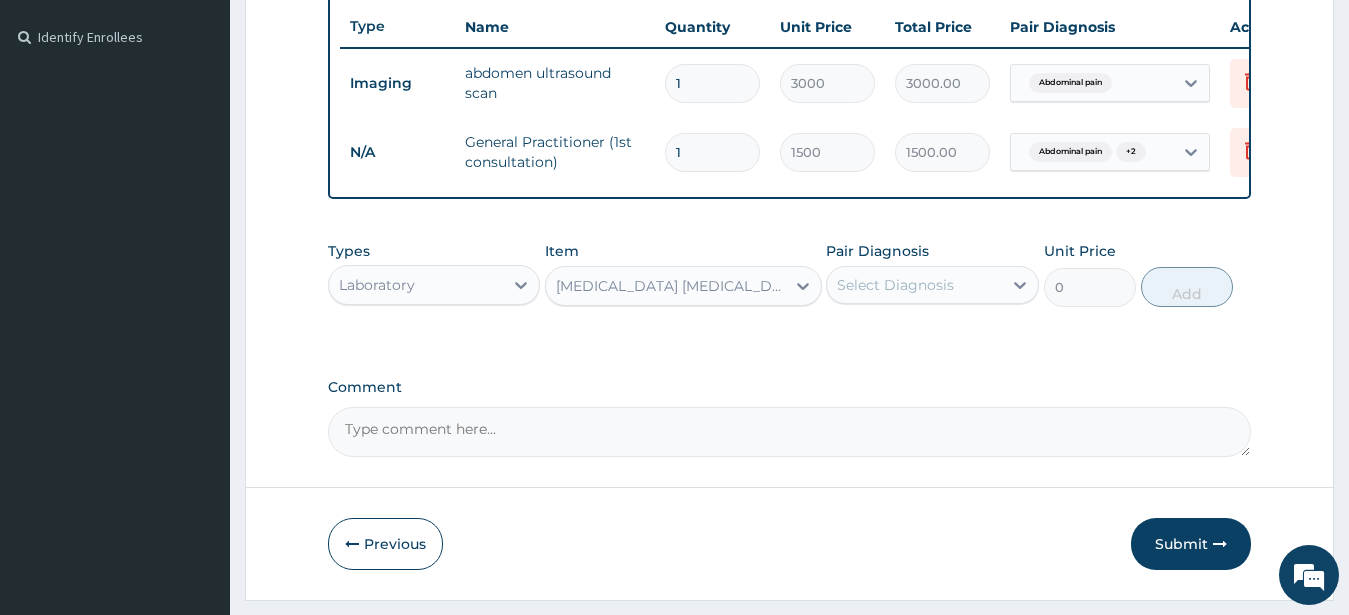 type 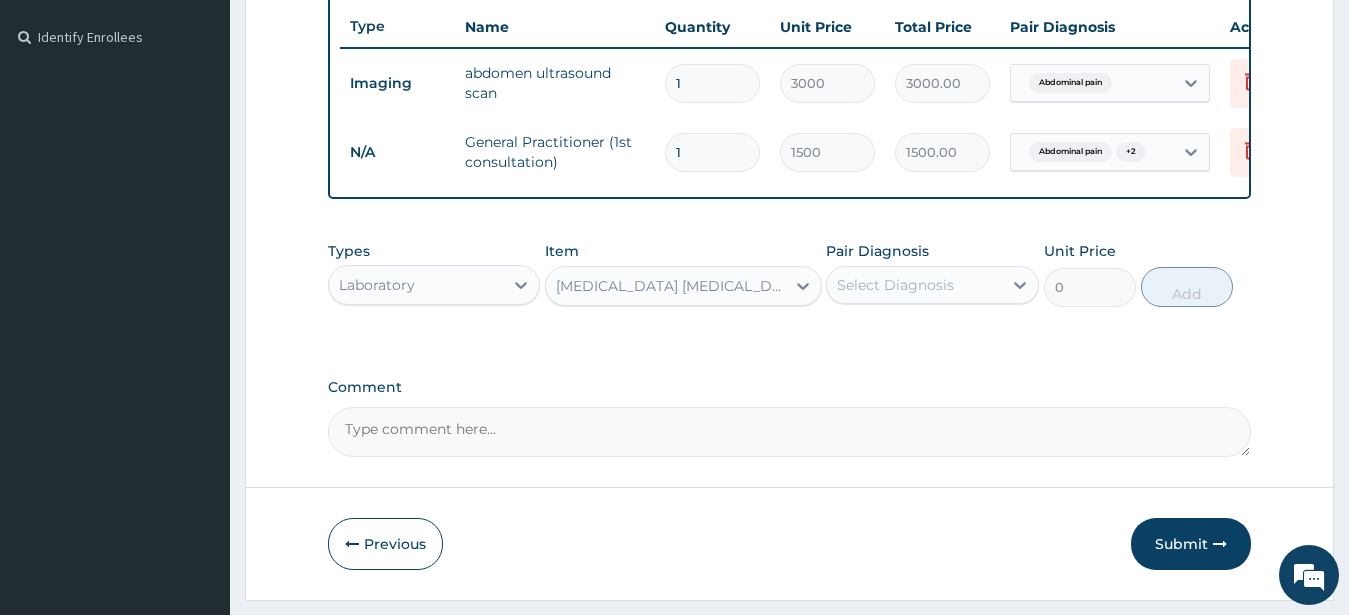 type on "800" 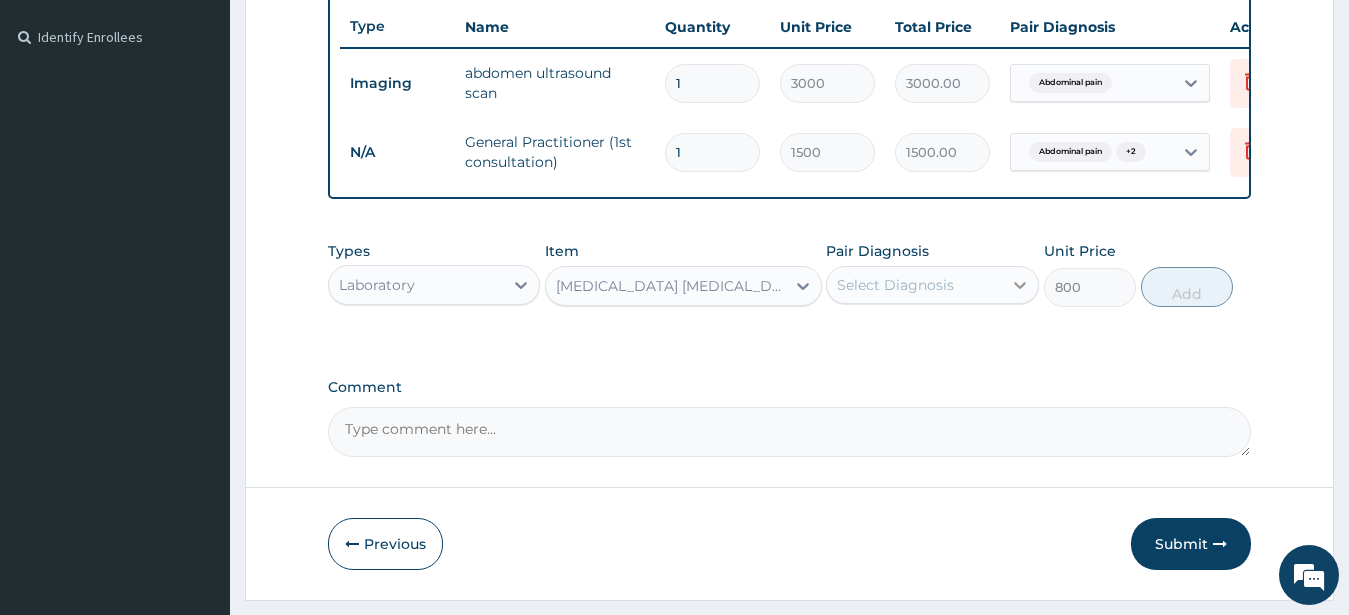 click at bounding box center (1020, 285) 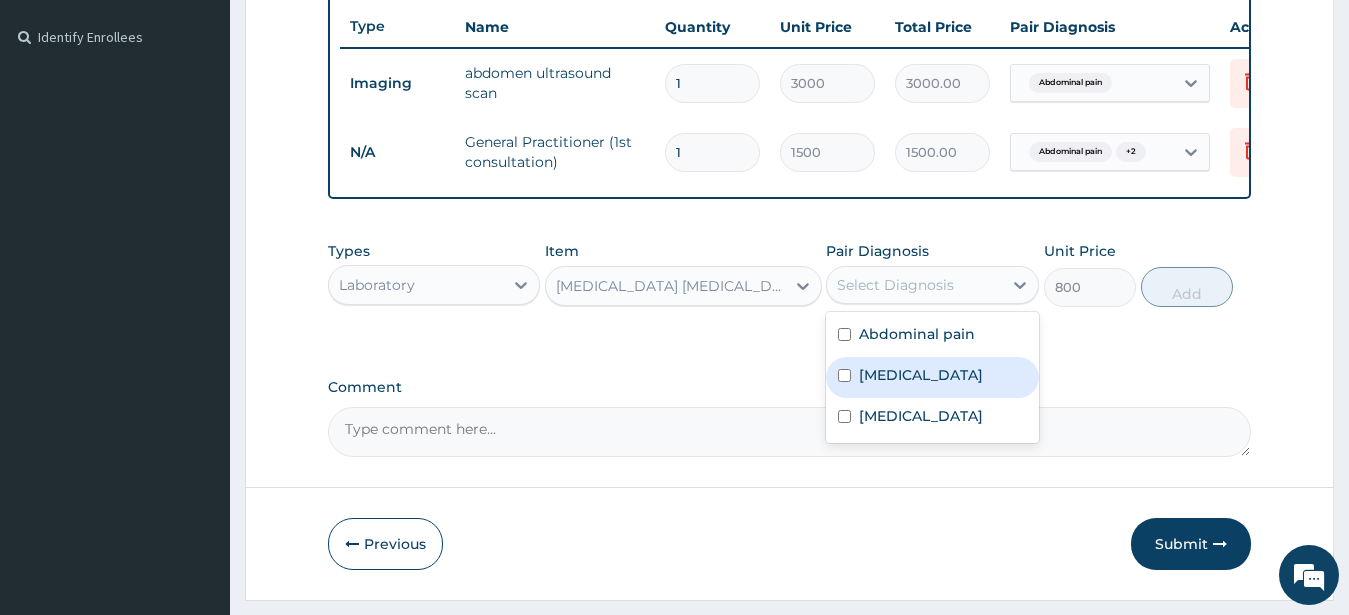 click on "Malaria" at bounding box center [921, 375] 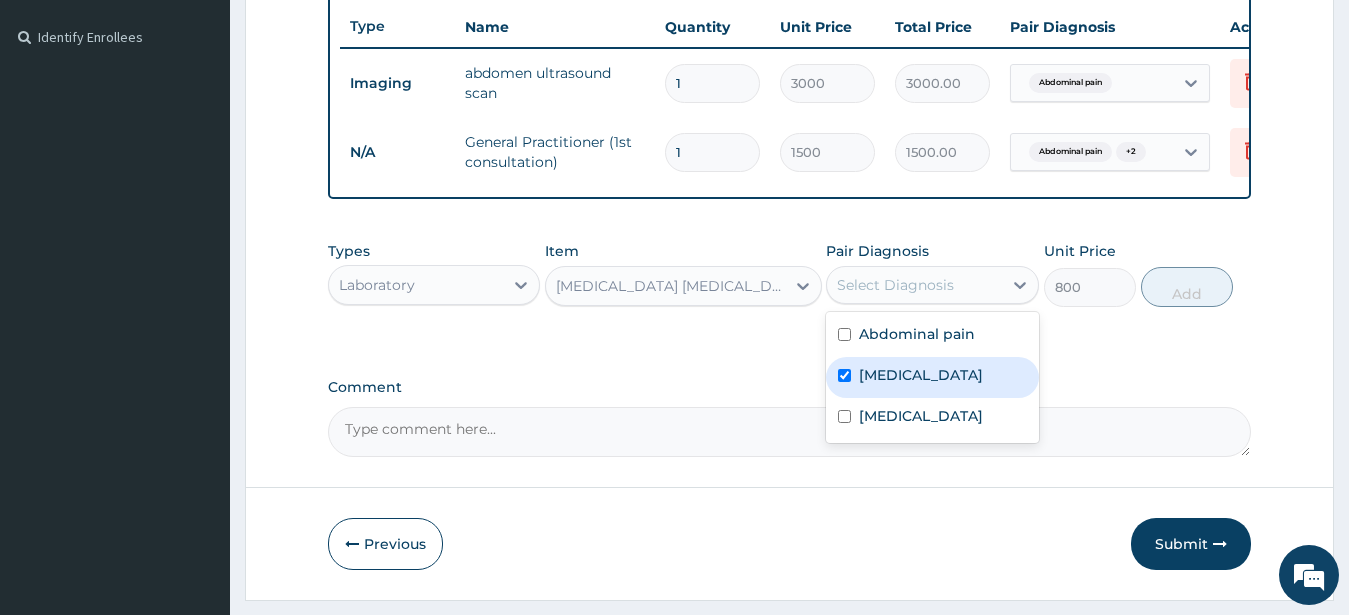 checkbox on "true" 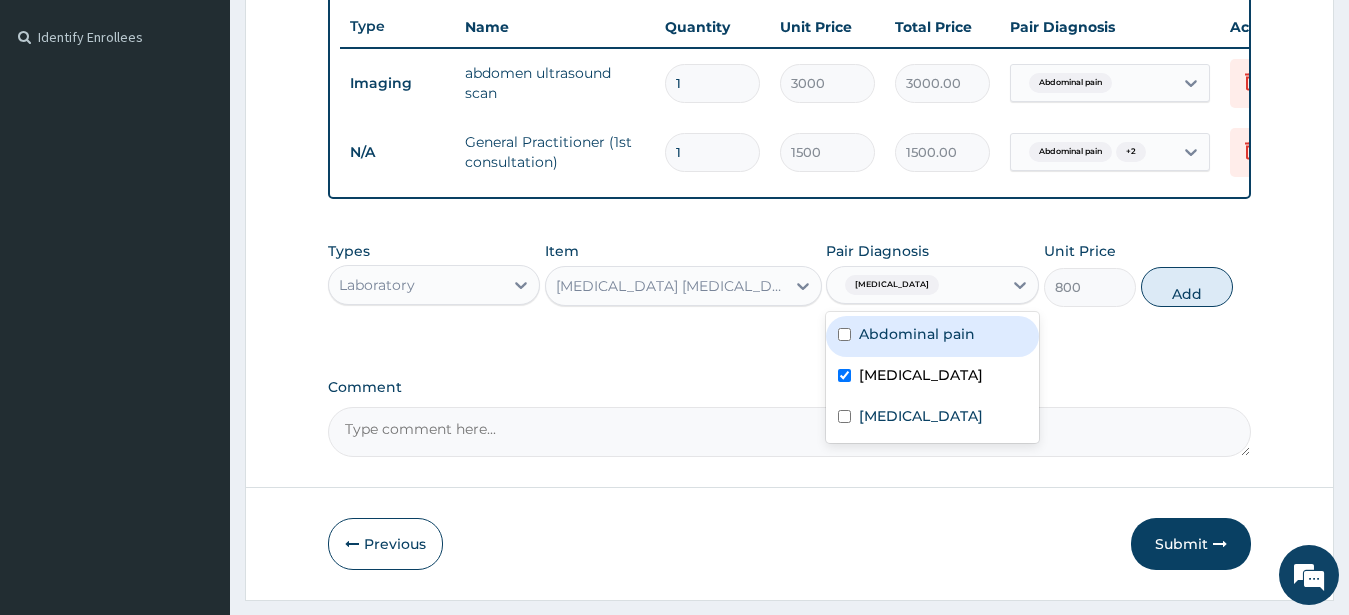 drag, startPoint x: 1013, startPoint y: 291, endPoint x: 1059, endPoint y: 299, distance: 46.69047 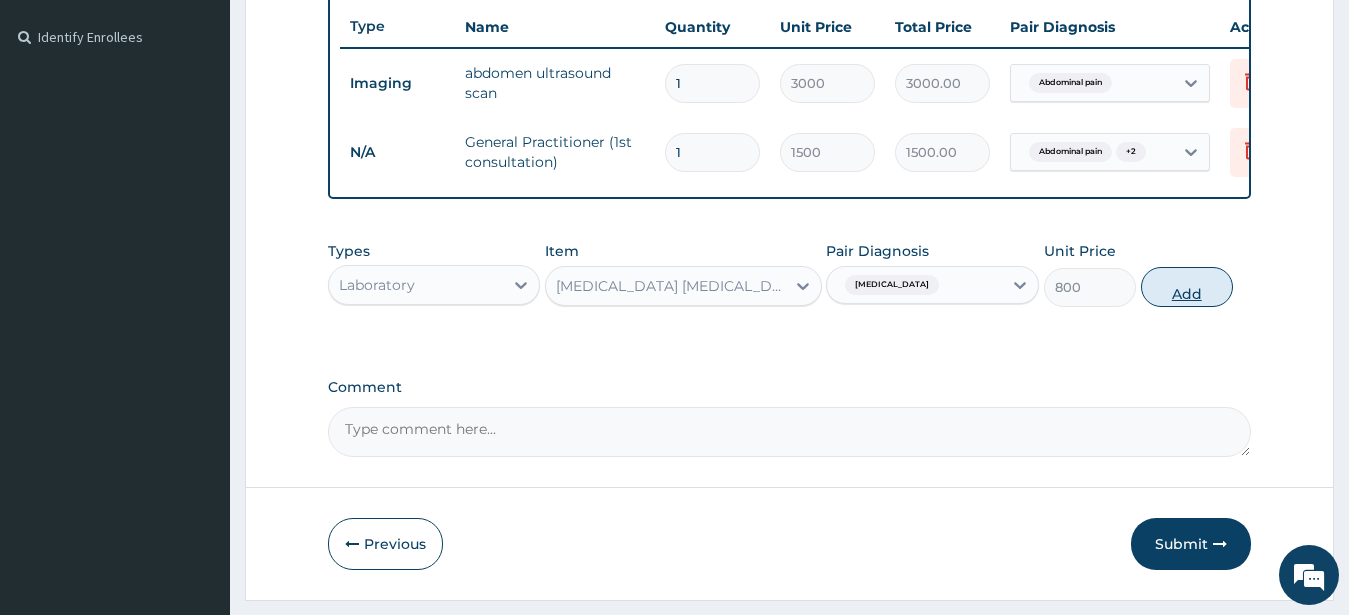 click on "Add" at bounding box center [1187, 287] 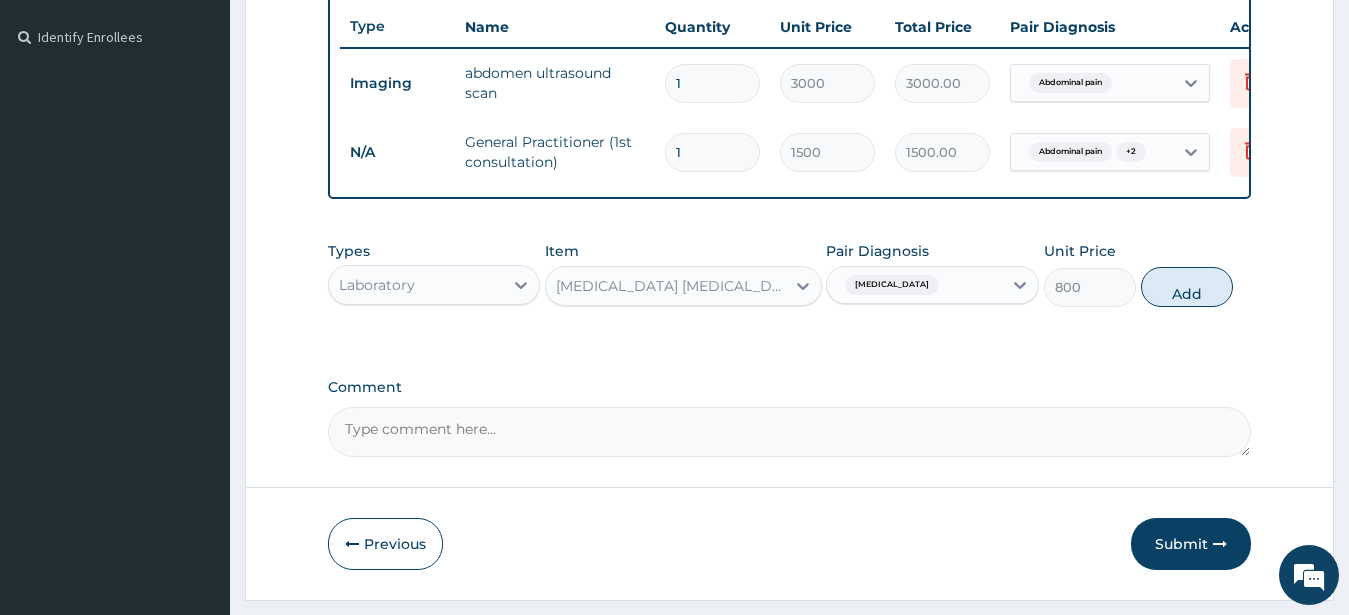 type on "0" 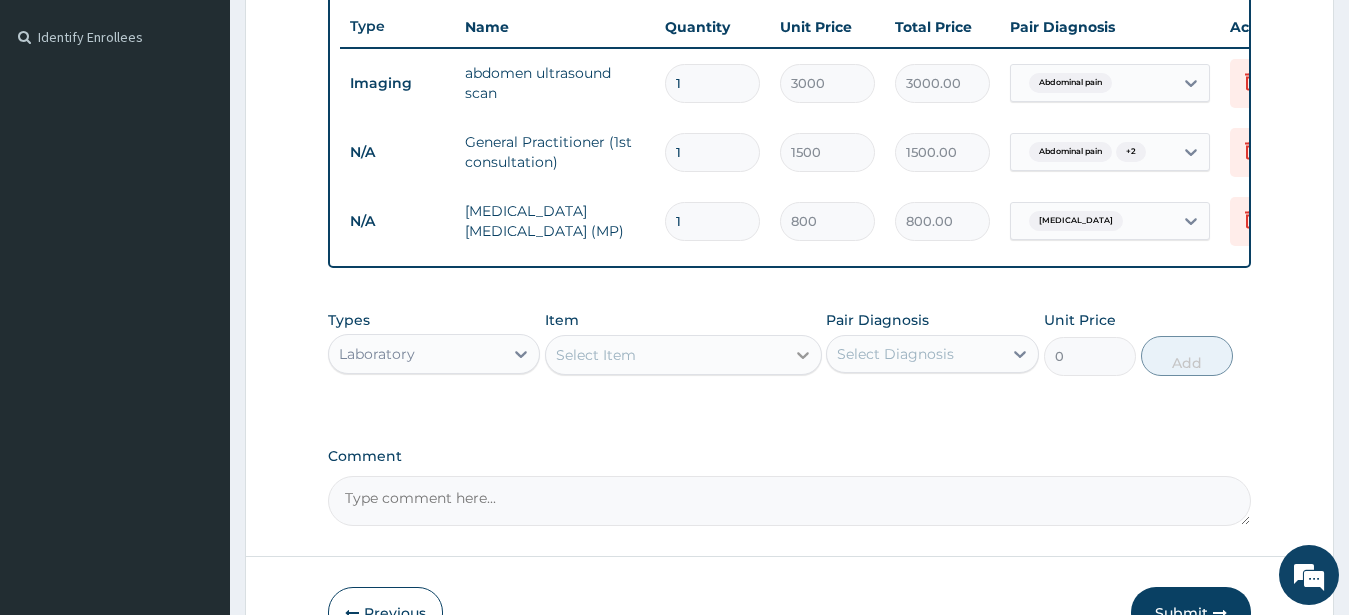 click 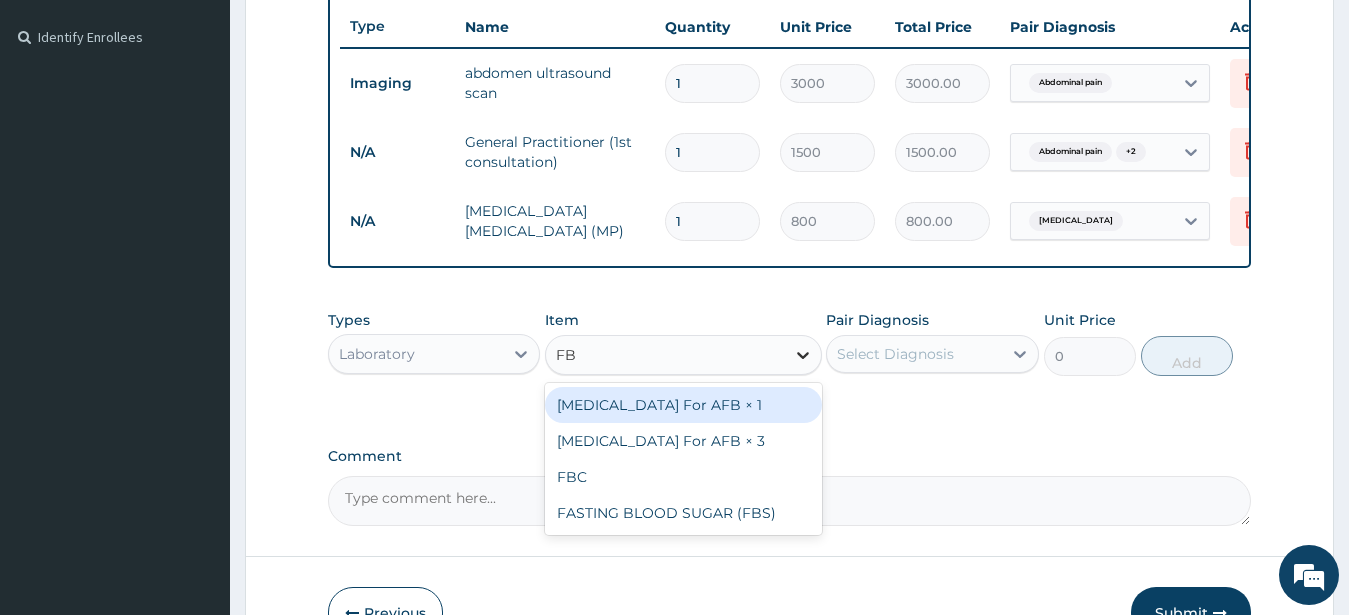 type on "FBC" 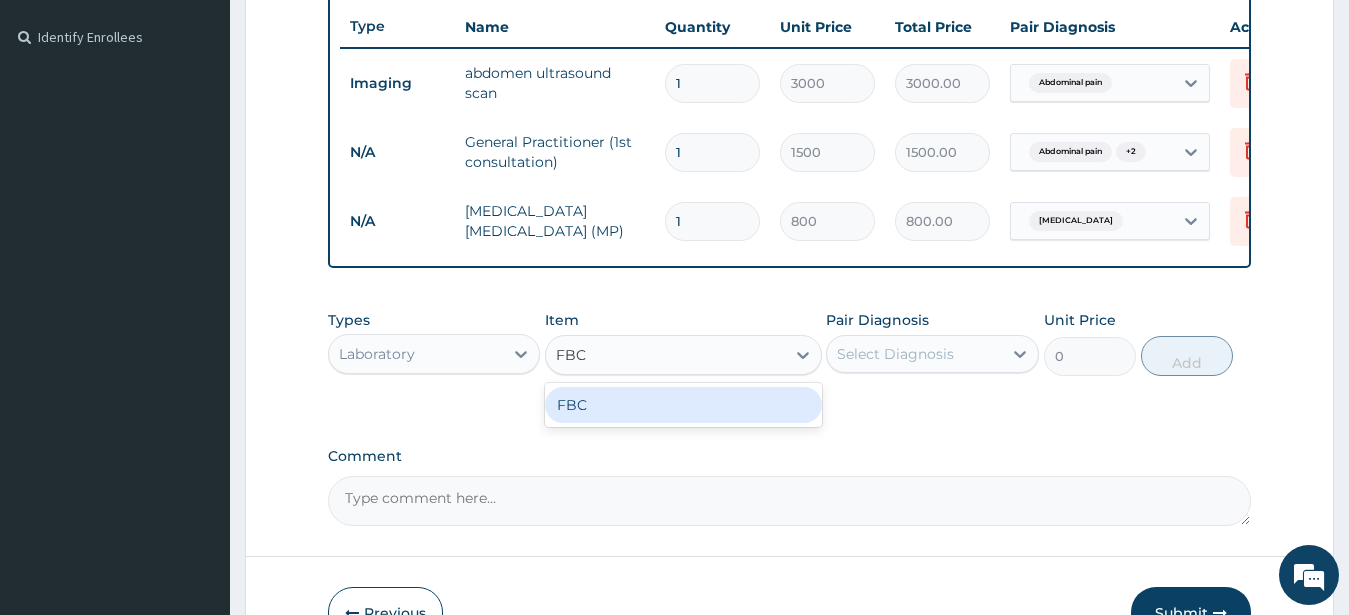 click on "FBC" at bounding box center [683, 405] 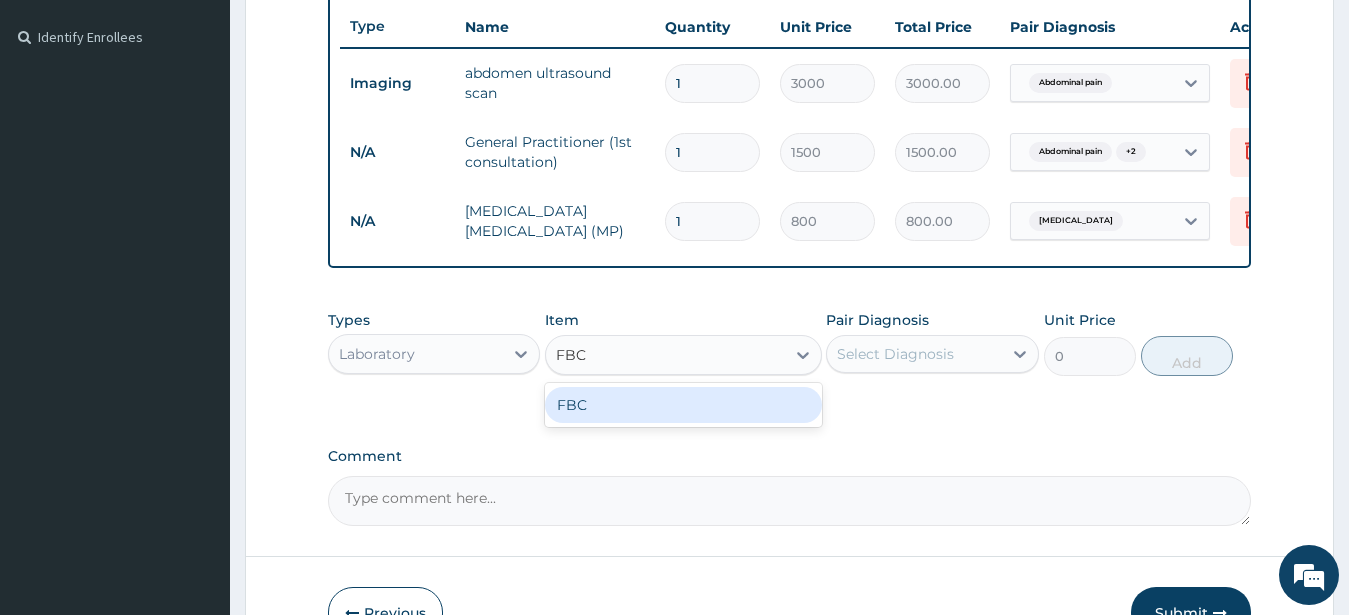 type 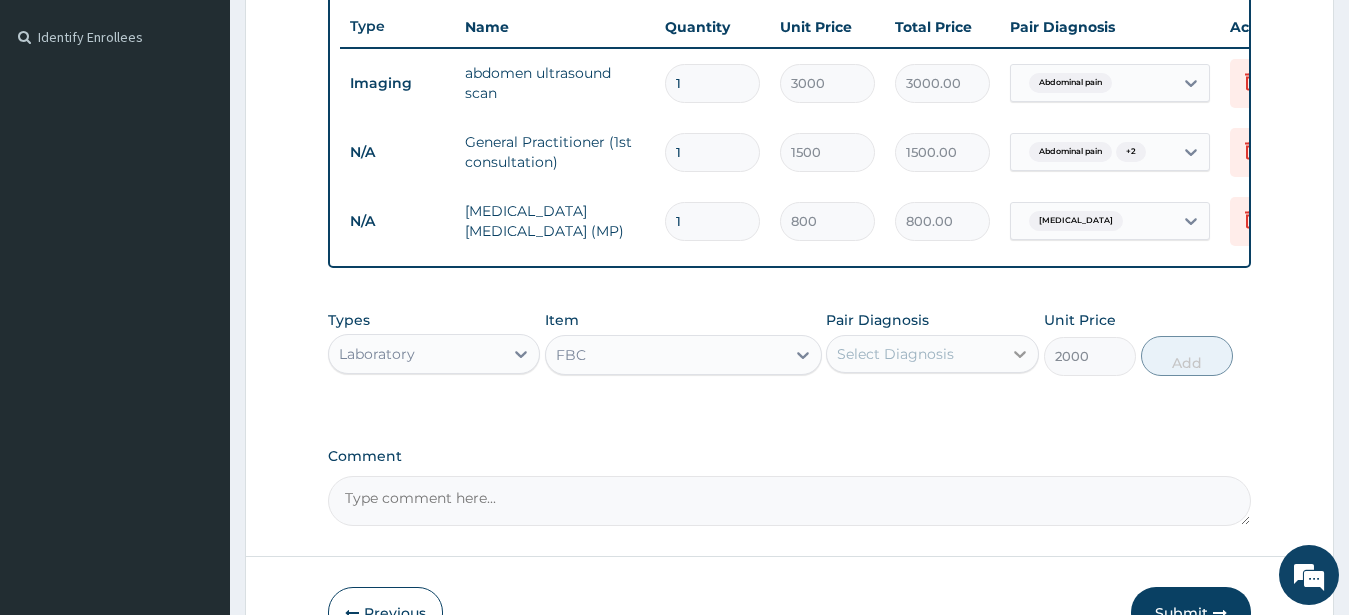 click at bounding box center [1020, 354] 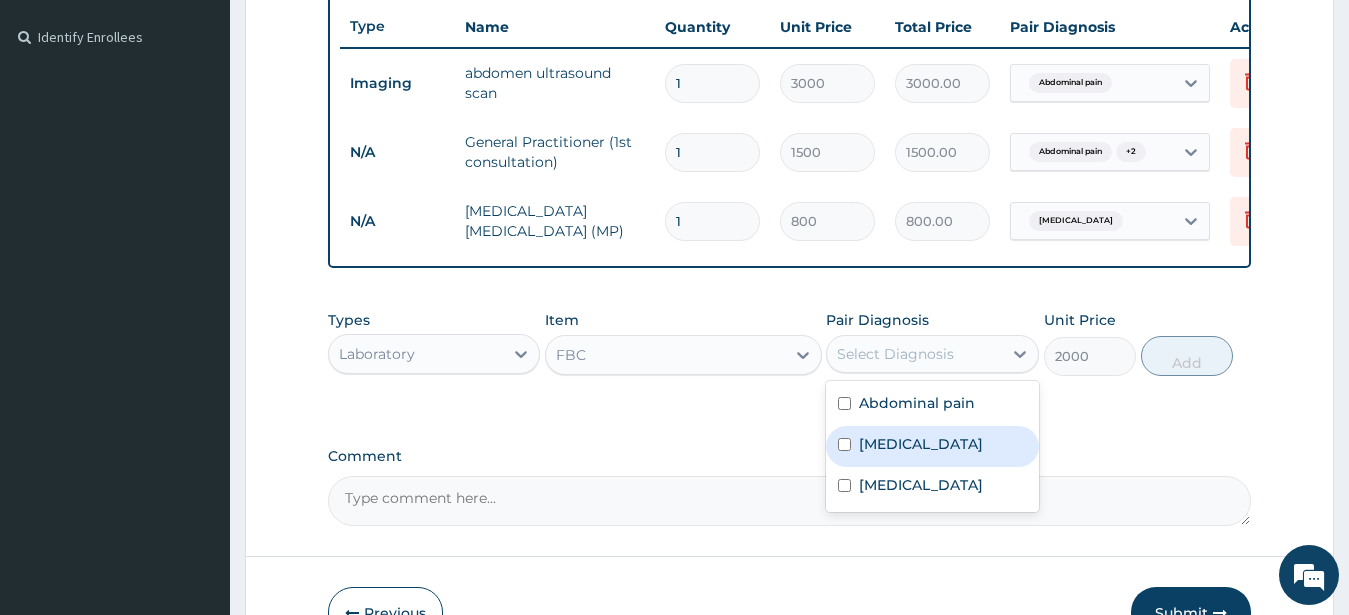 drag, startPoint x: 887, startPoint y: 469, endPoint x: 963, endPoint y: 401, distance: 101.98039 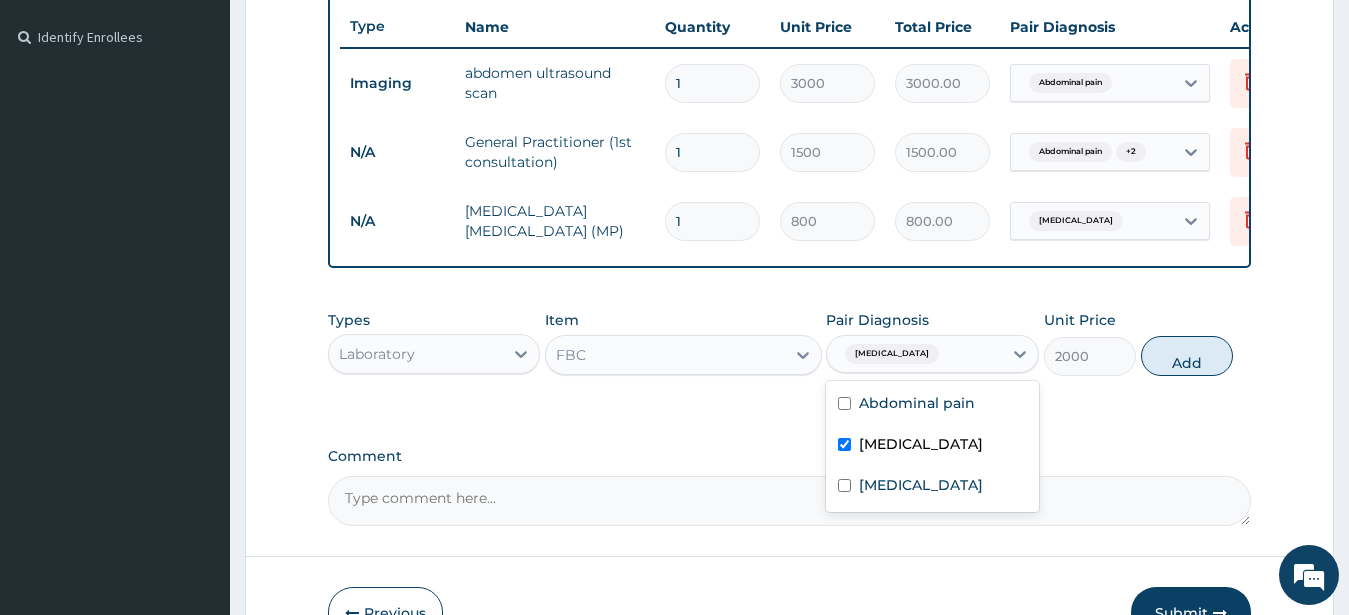 checkbox on "true" 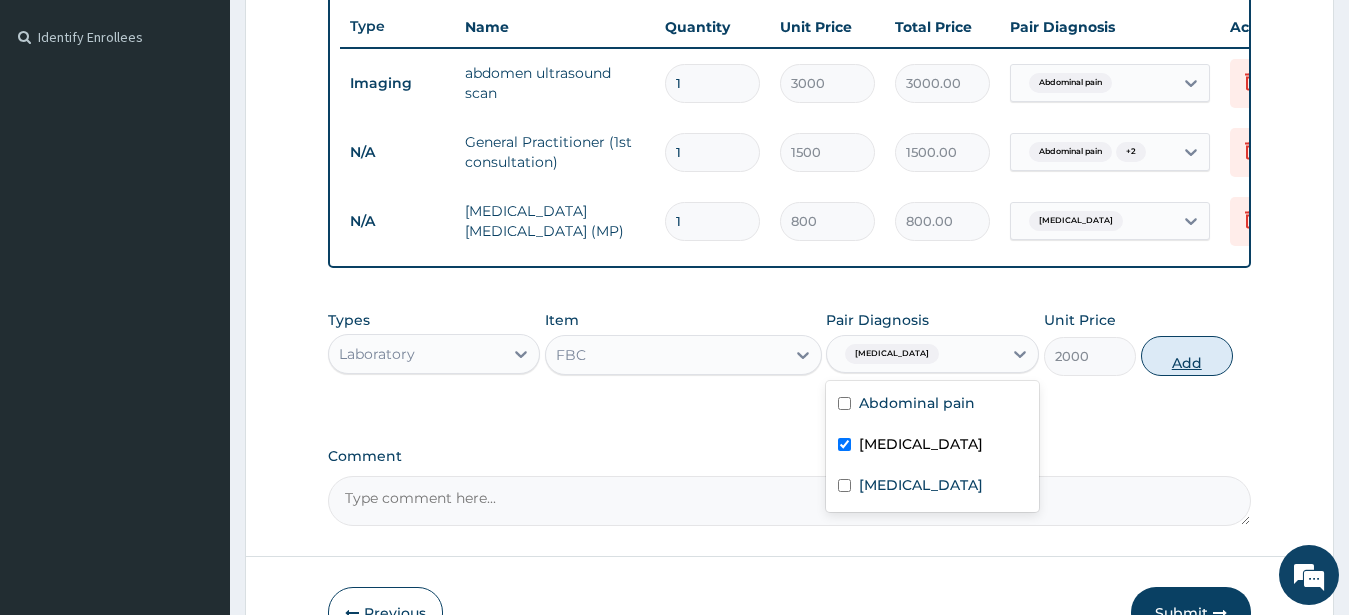 drag, startPoint x: 1005, startPoint y: 374, endPoint x: 1172, endPoint y: 360, distance: 167.5858 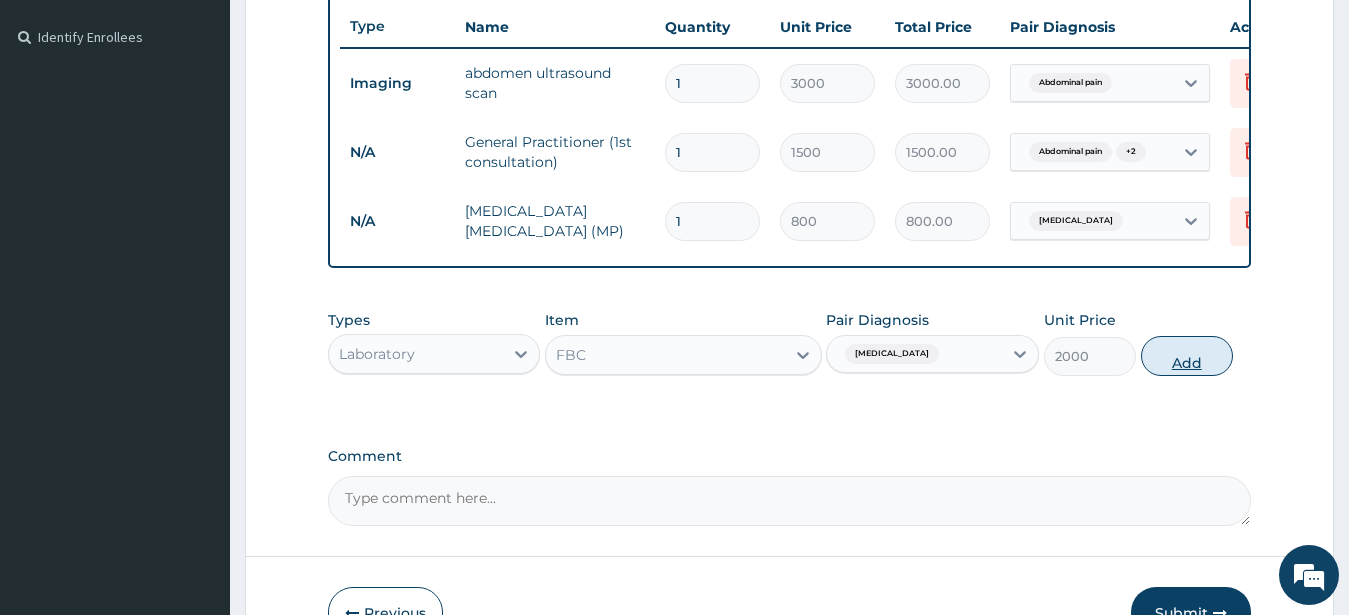 click on "Add" at bounding box center [1187, 356] 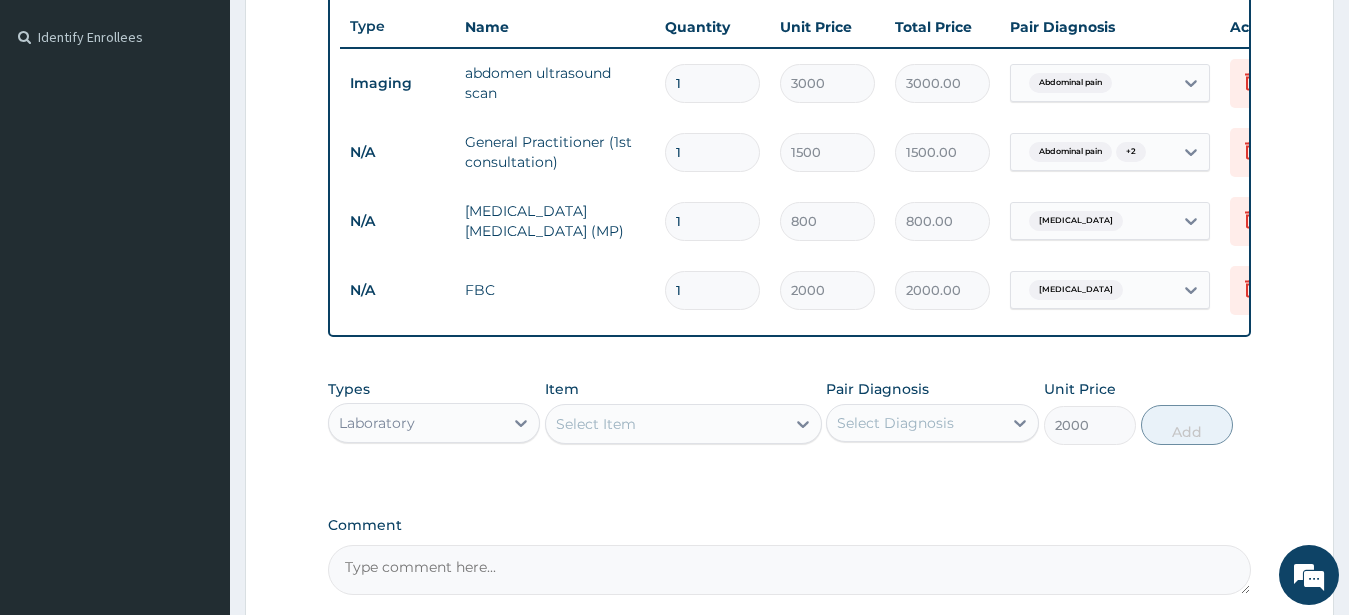 type on "0" 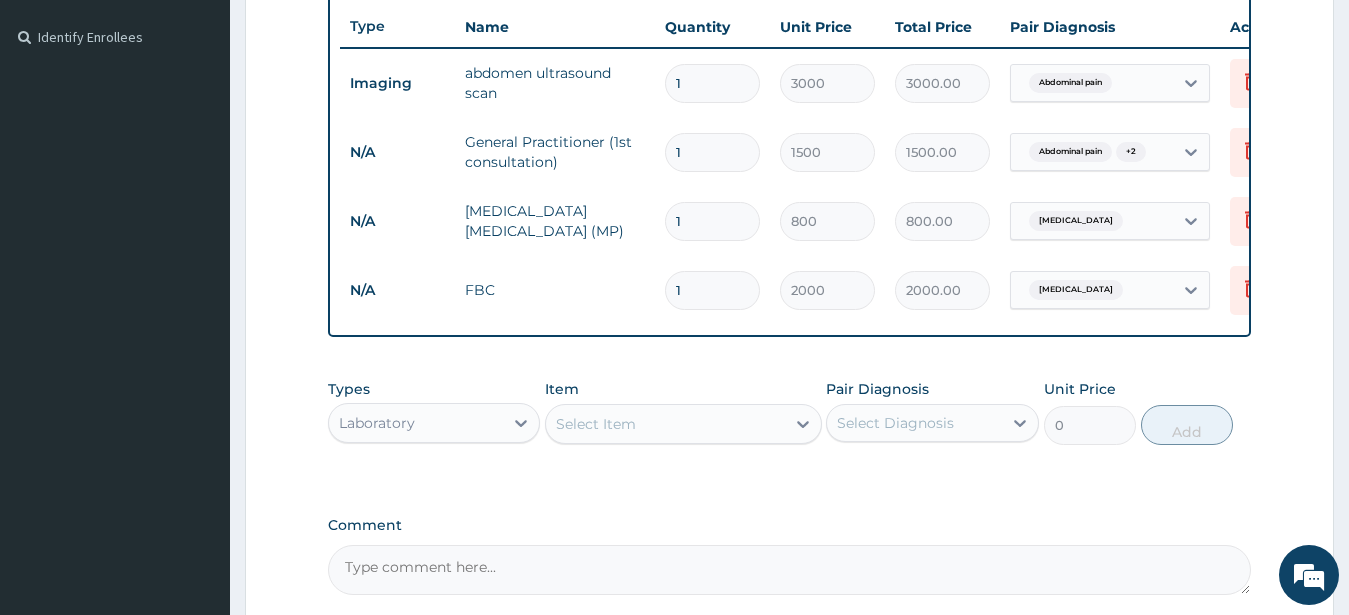 drag, startPoint x: 712, startPoint y: 443, endPoint x: 713, endPoint y: 419, distance: 24.020824 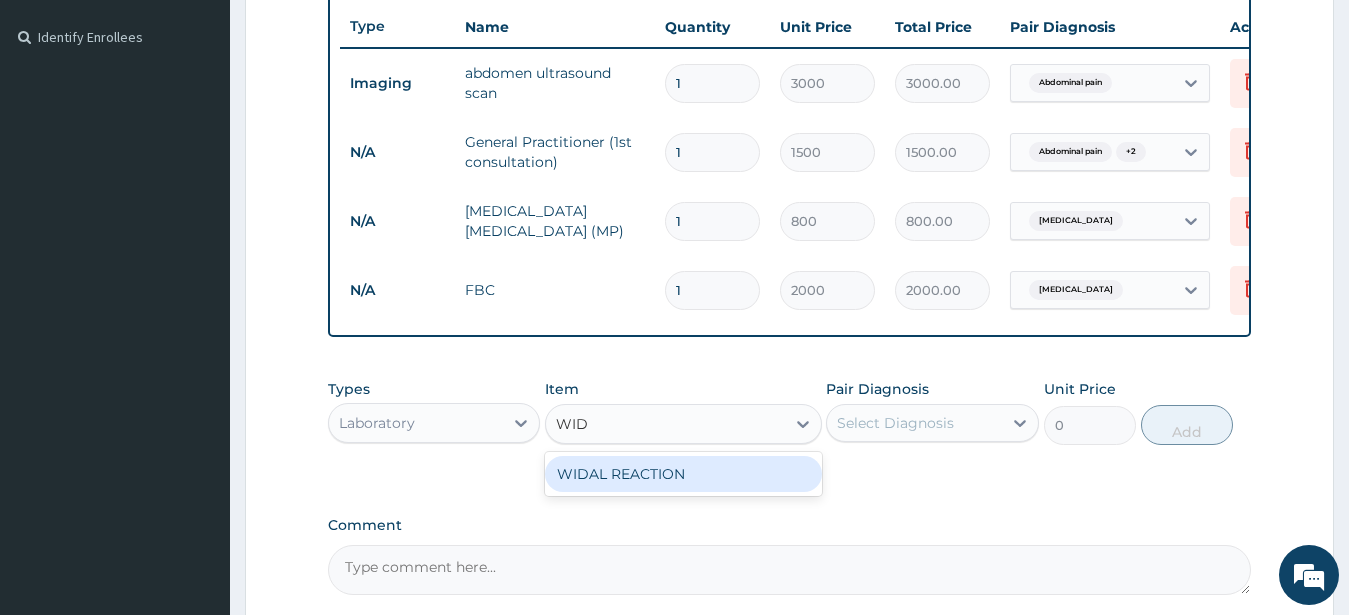 type on "WIDA" 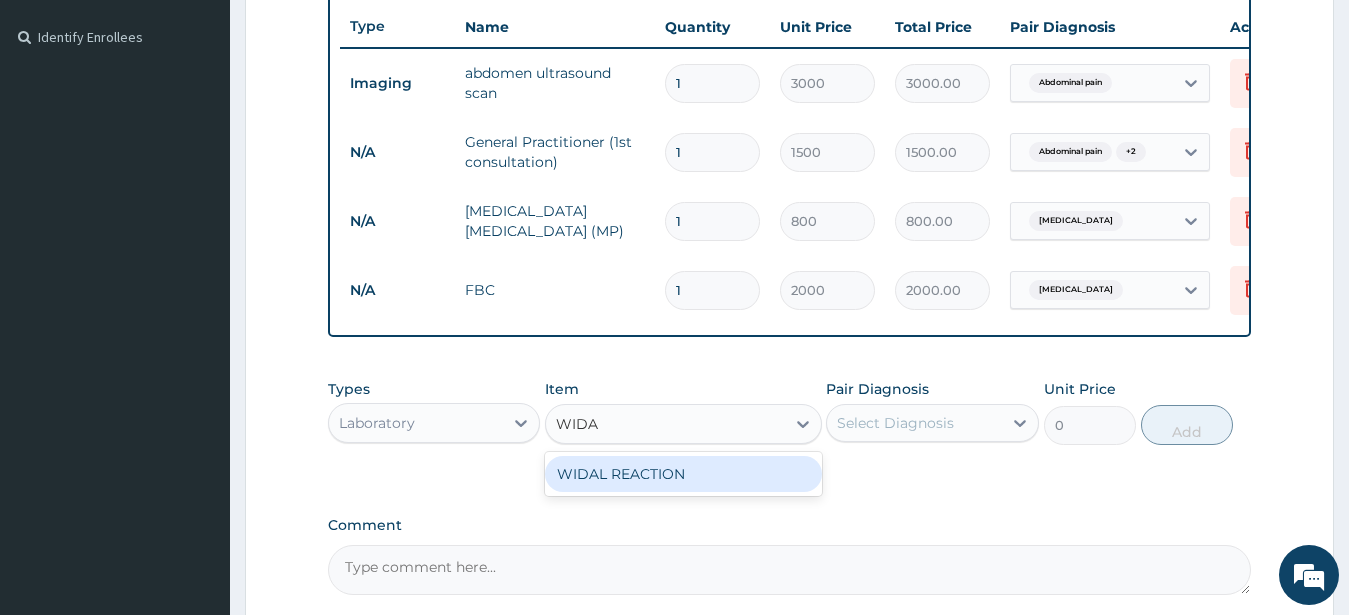 click on "WIDAL REACTION" at bounding box center [683, 474] 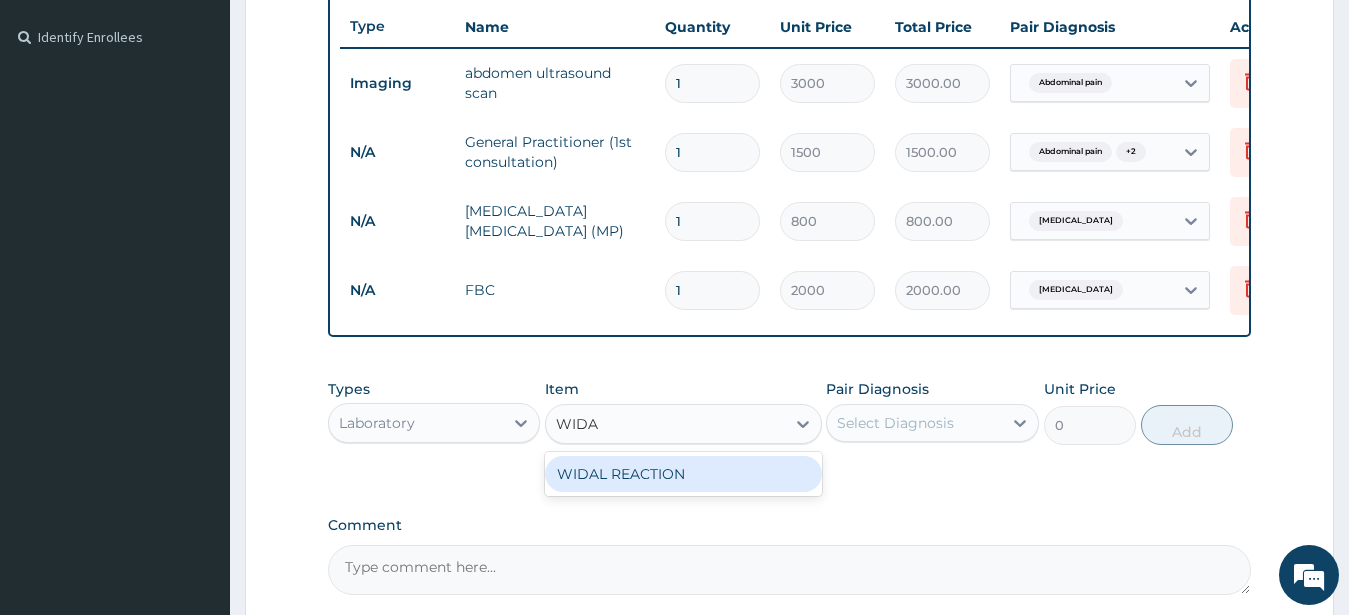 type 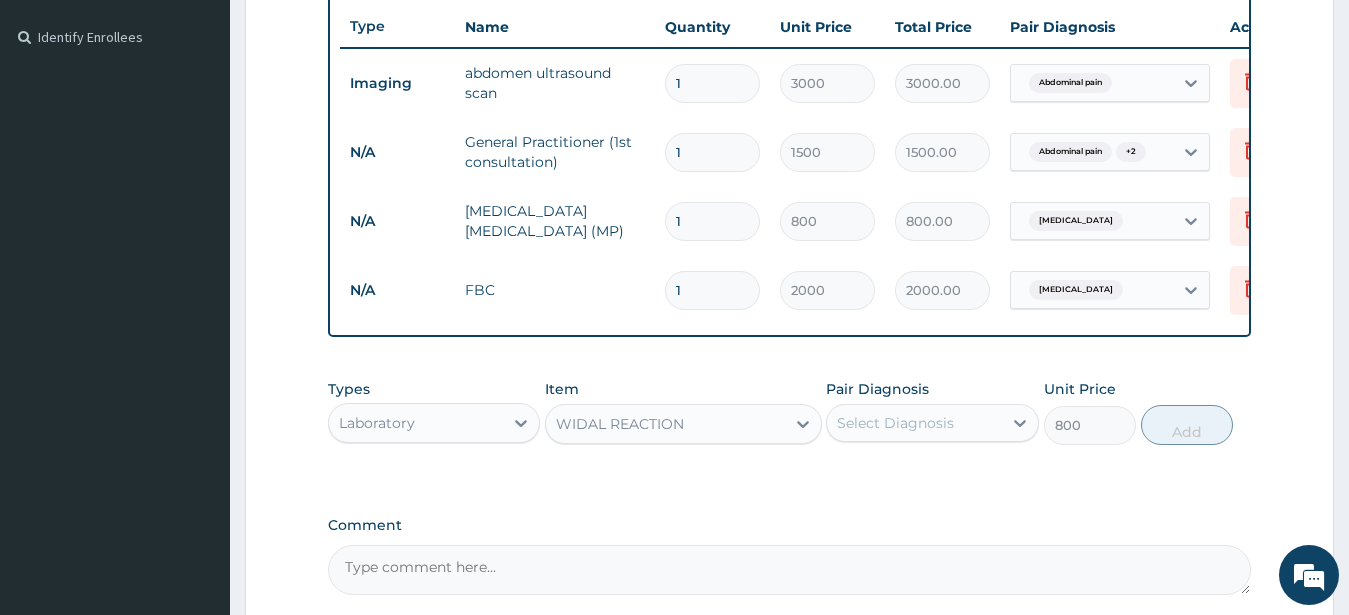 click 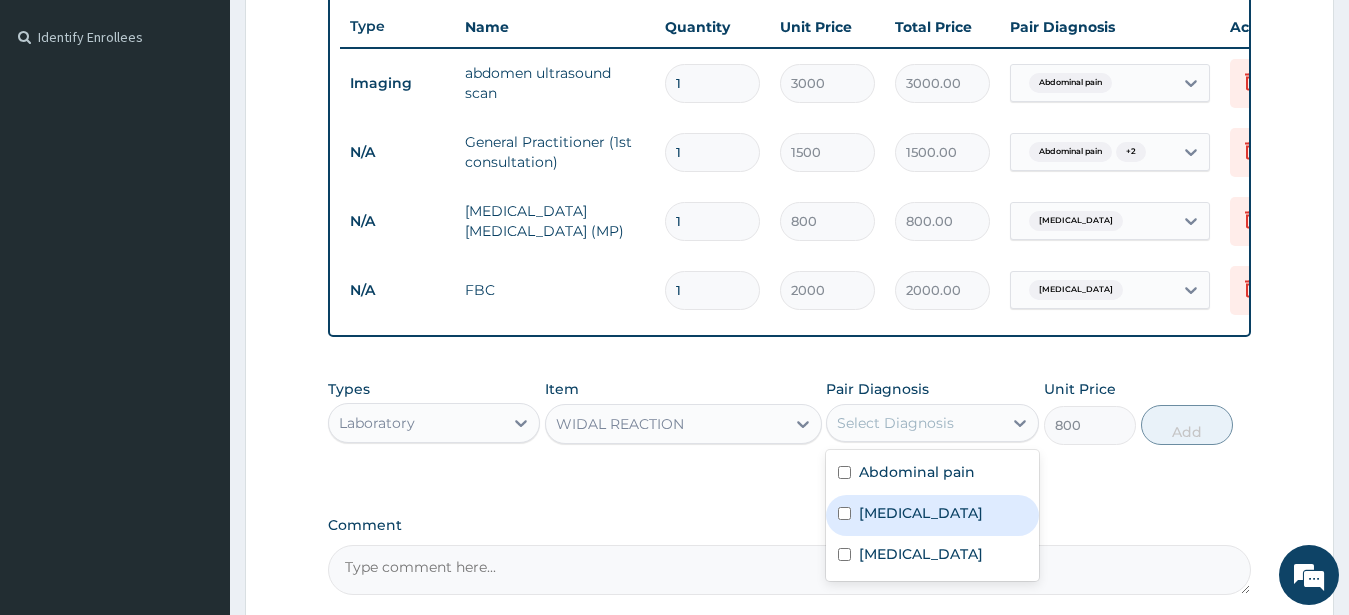 drag, startPoint x: 857, startPoint y: 534, endPoint x: 1029, endPoint y: 474, distance: 182.16476 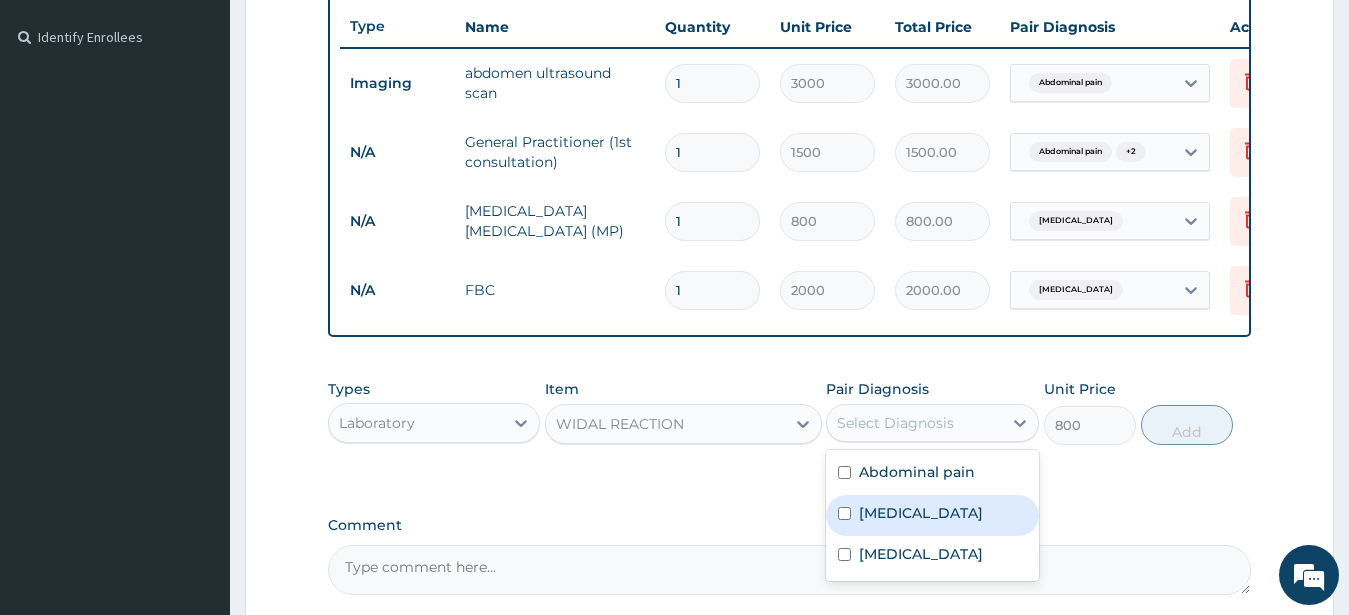 click on "Malaria" at bounding box center [932, 515] 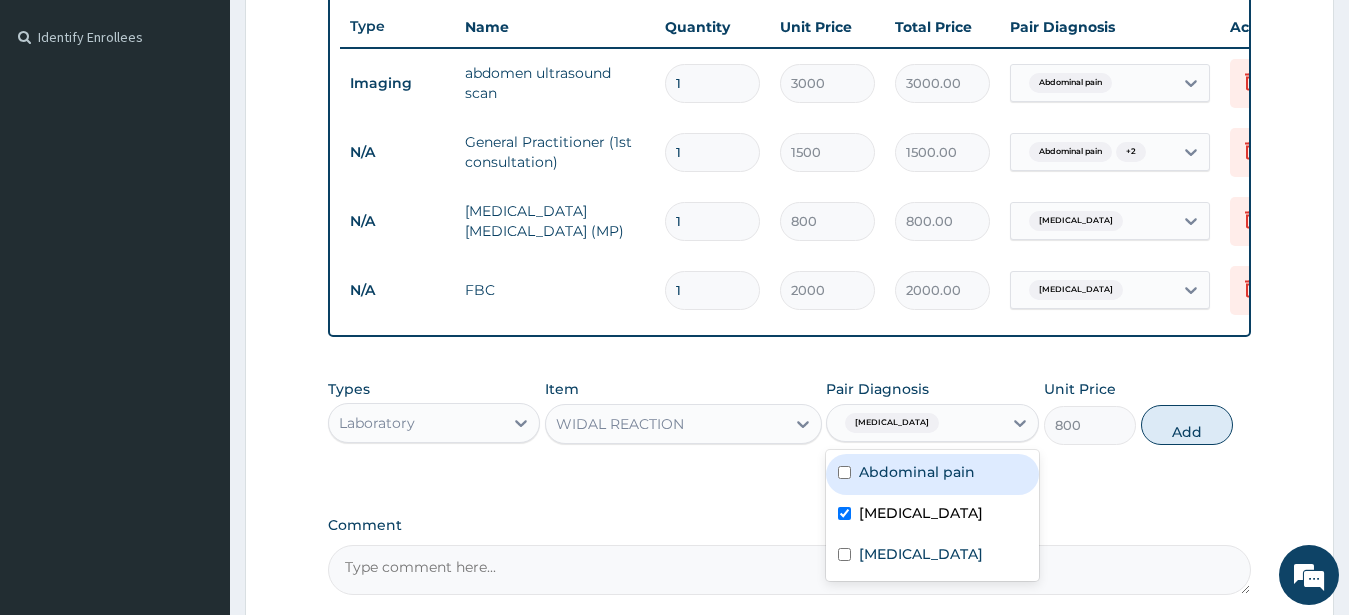 checkbox on "true" 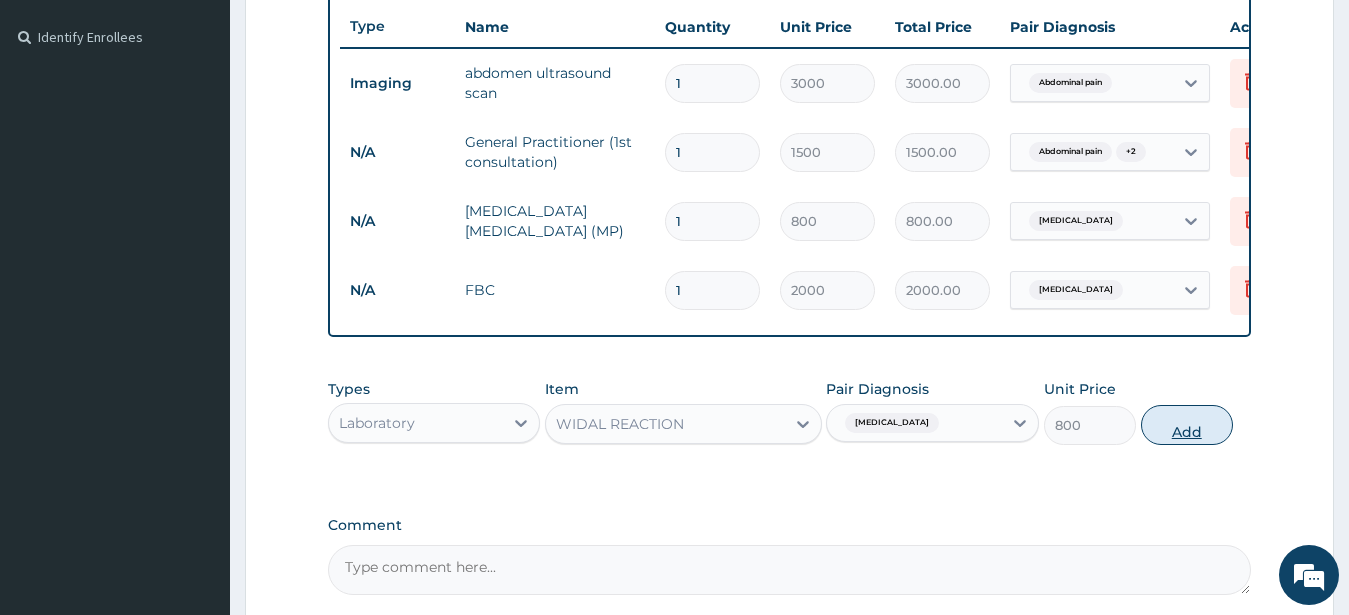 click on "Types Laboratory Item WIDAL REACTION Pair Diagnosis option Malaria, selected.   Select is focused ,type to refine list, press Down to open the menu,  press left to focus selected values Malaria Unit Price 800 Add" at bounding box center [790, 412] 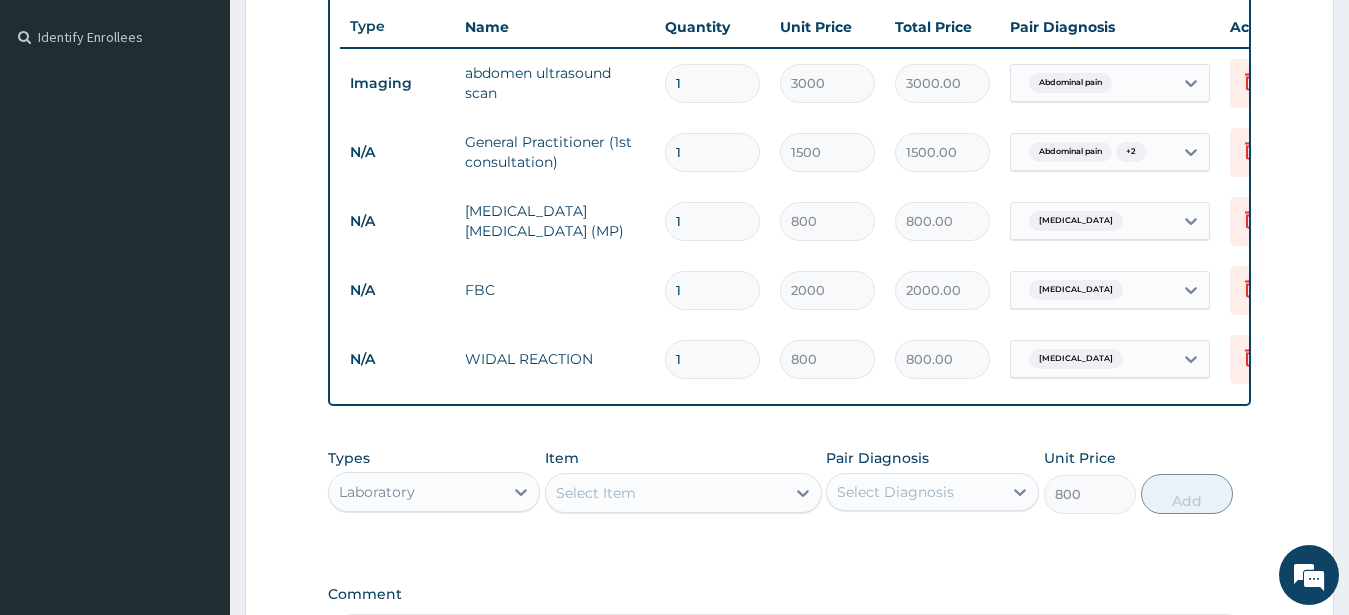 type on "0" 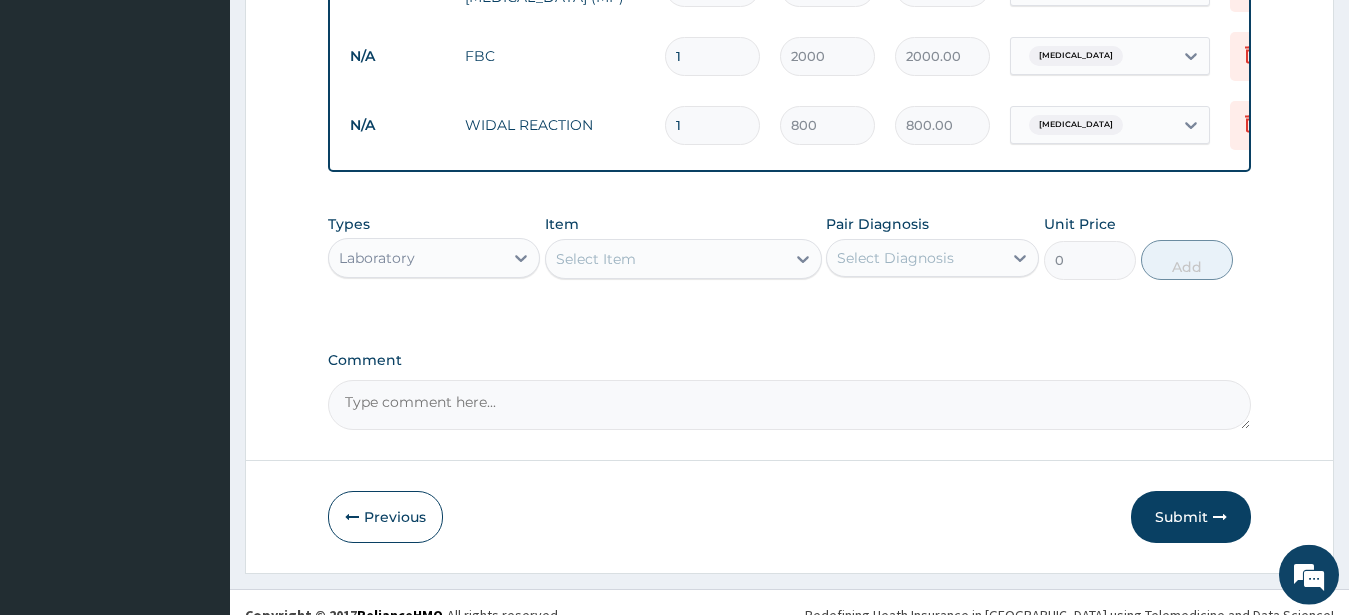 scroll, scrollTop: 809, scrollLeft: 0, axis: vertical 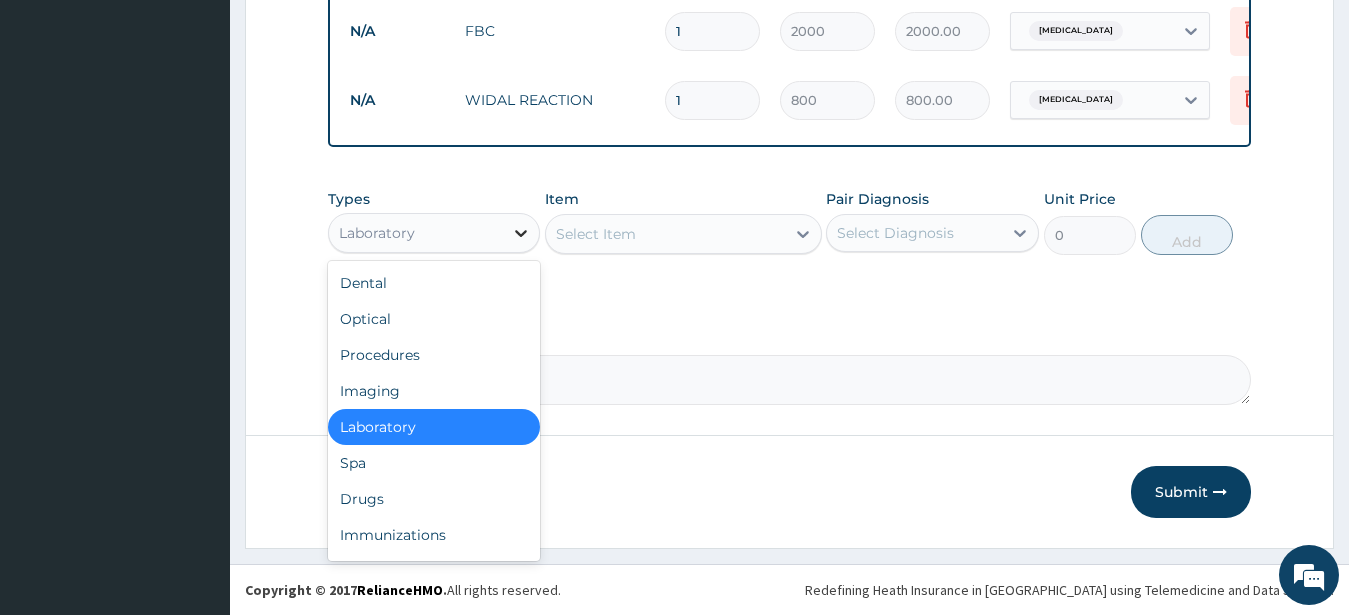click 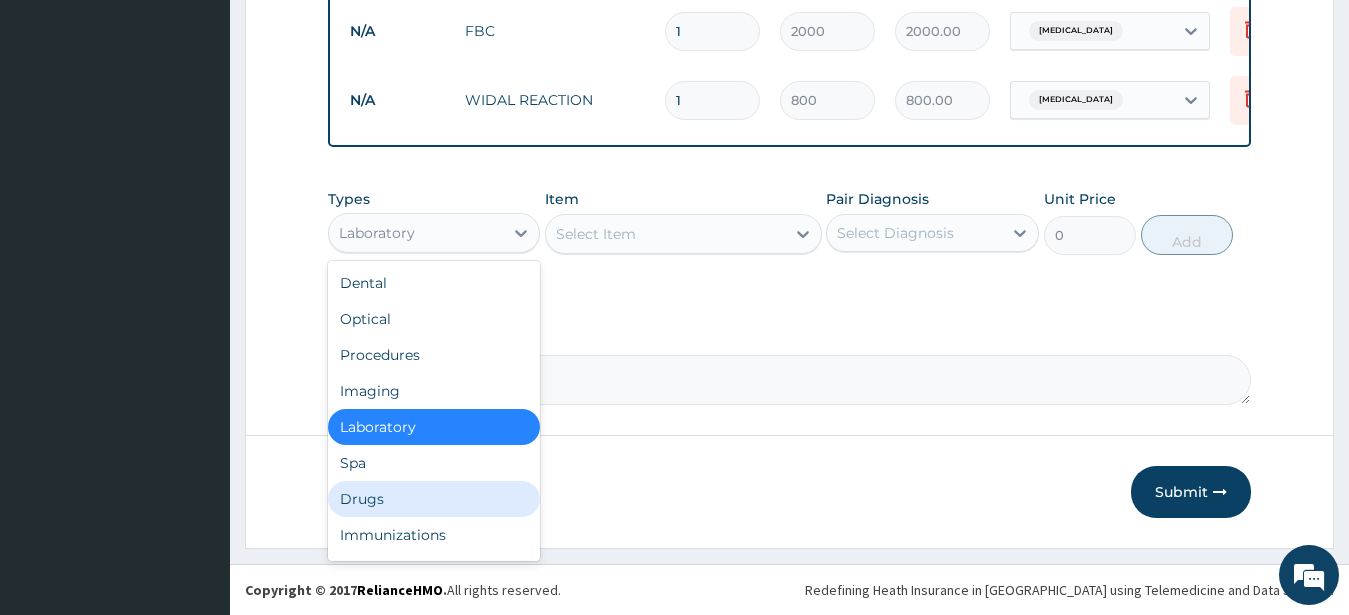 click on "Drugs" at bounding box center (434, 499) 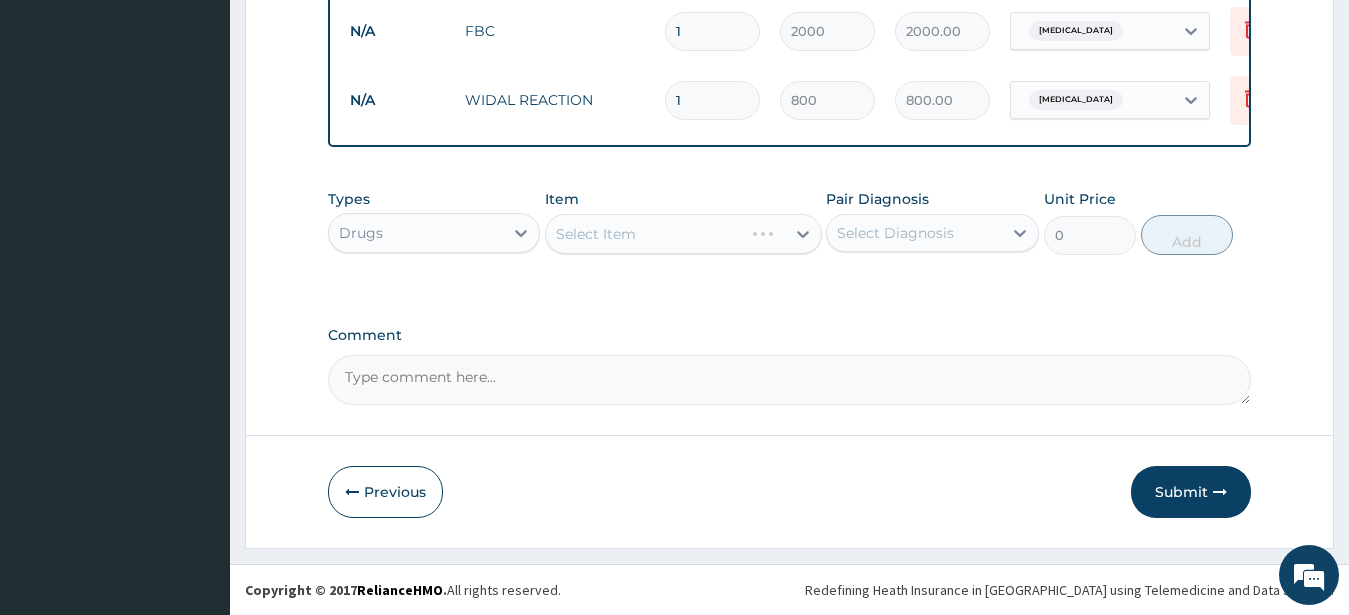 click on "Select Item" at bounding box center (683, 234) 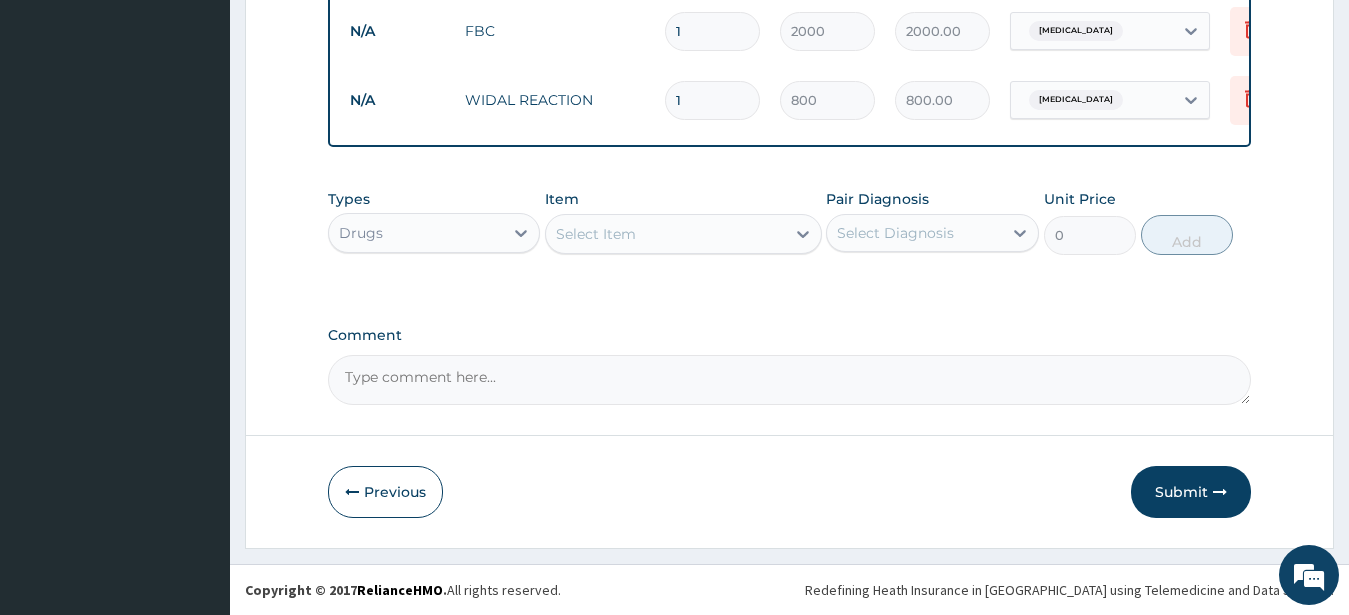 click 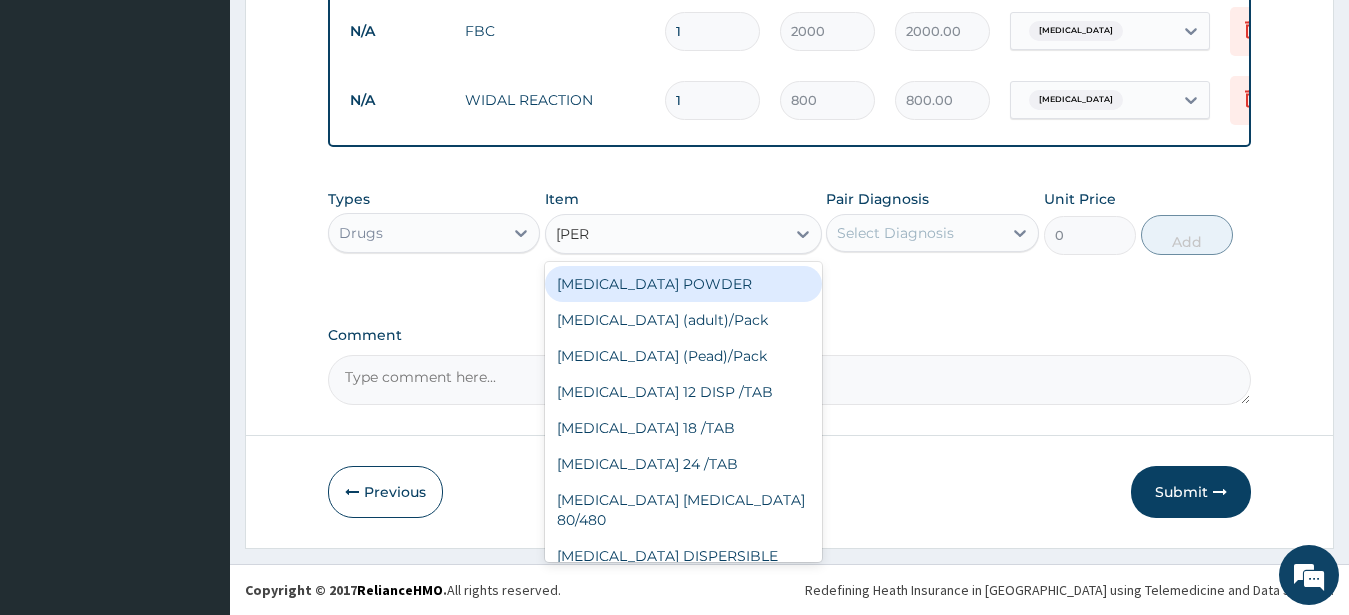type on "COART" 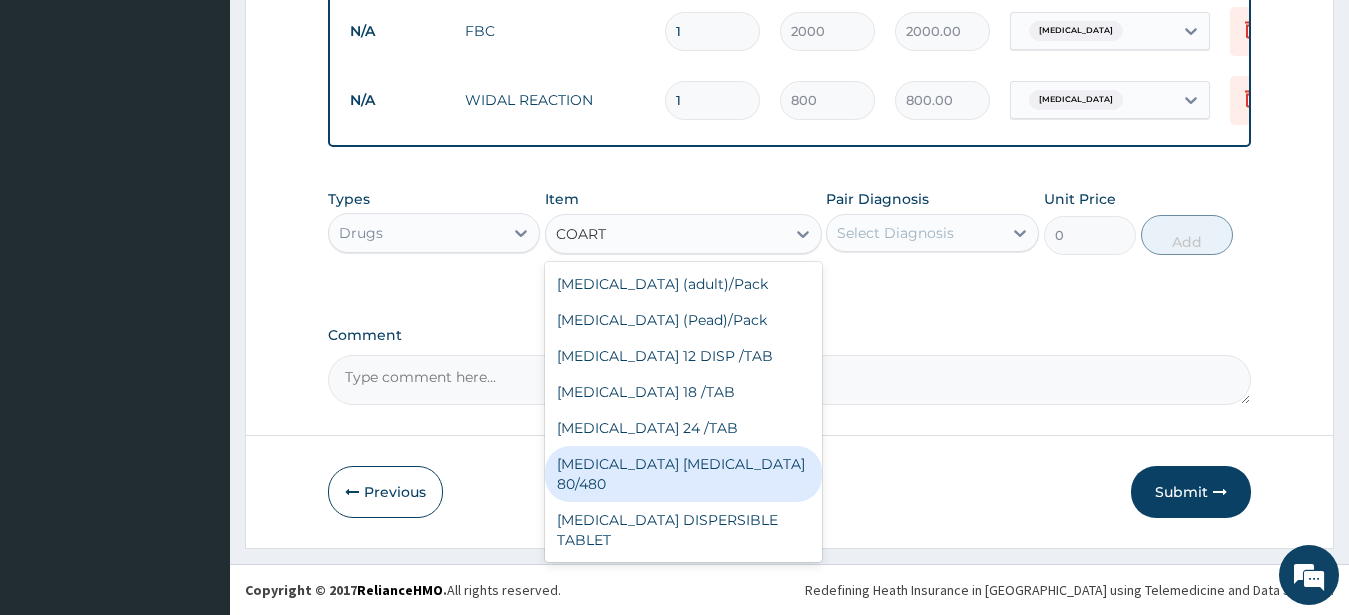 click on "COARTEM D TAB 80/480" at bounding box center [683, 474] 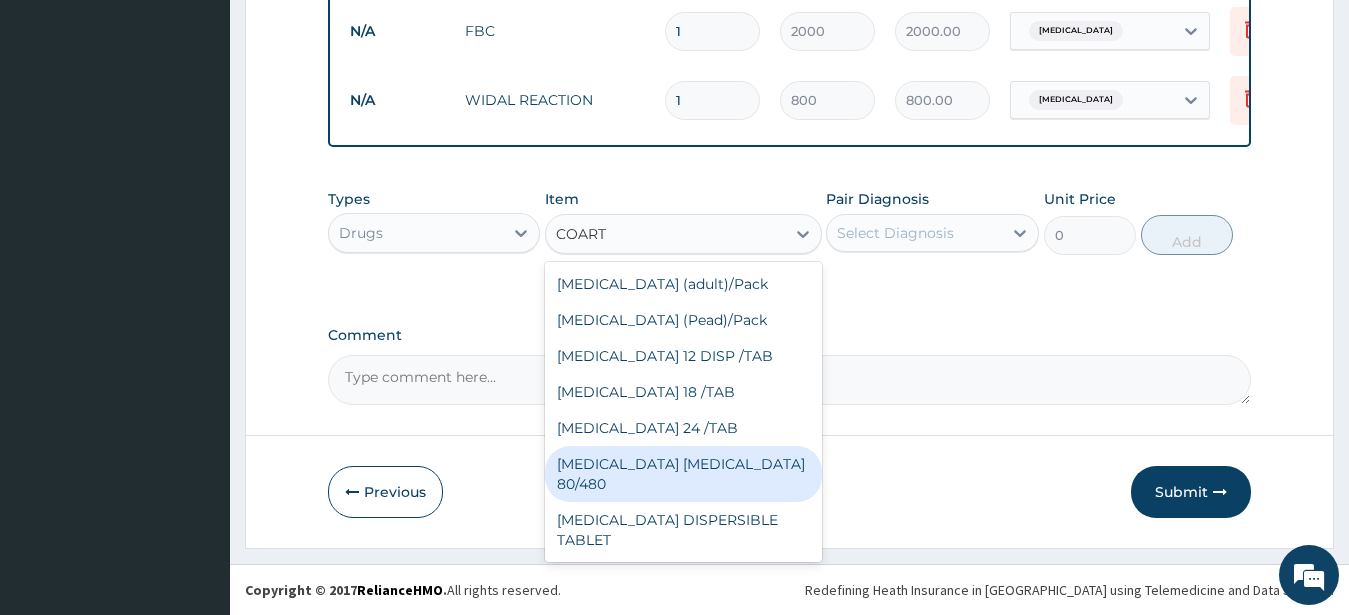 type 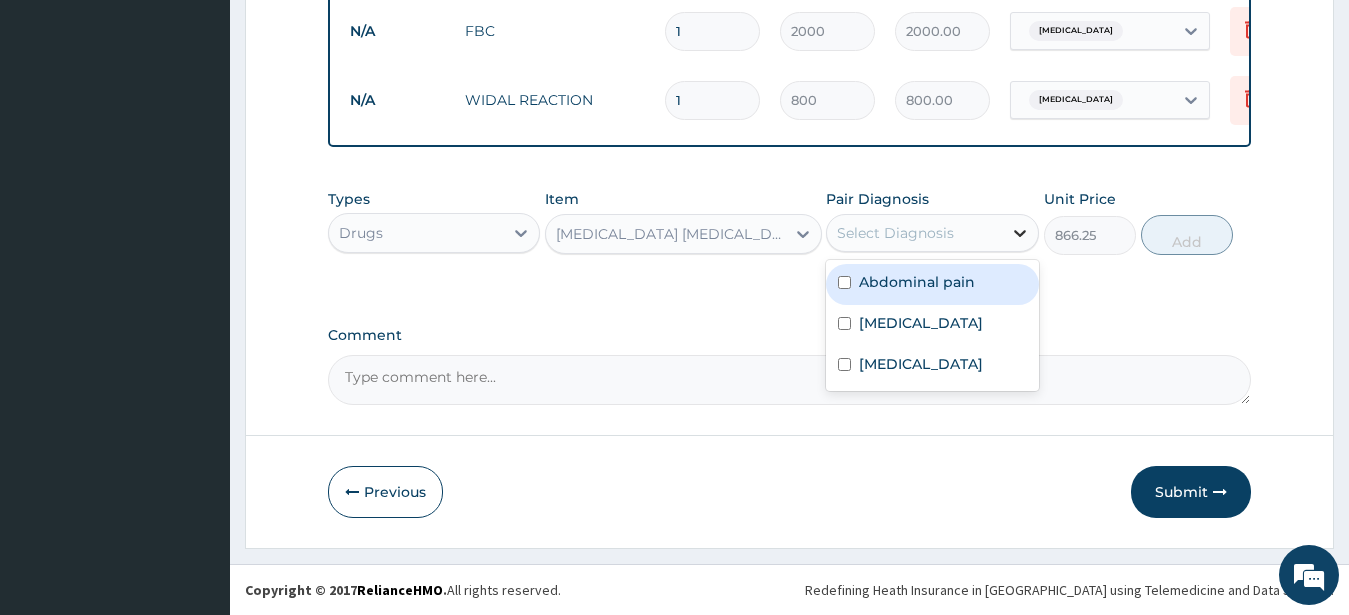 click at bounding box center [1020, 233] 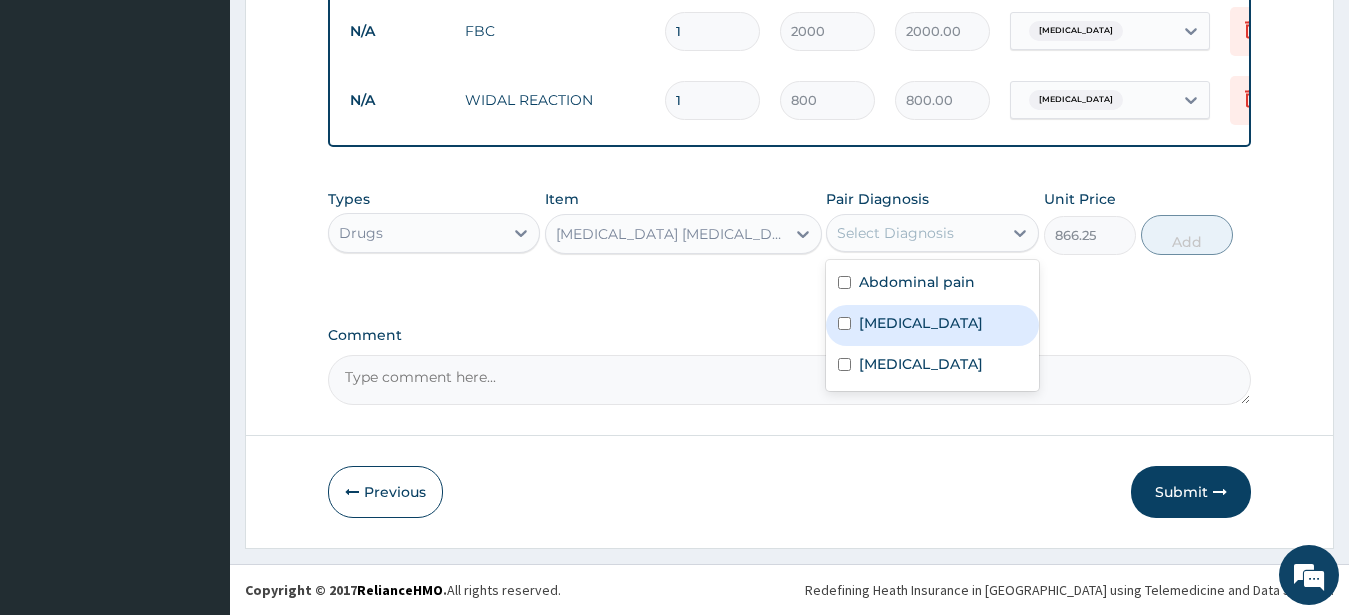 drag, startPoint x: 858, startPoint y: 324, endPoint x: 891, endPoint y: 270, distance: 63.28507 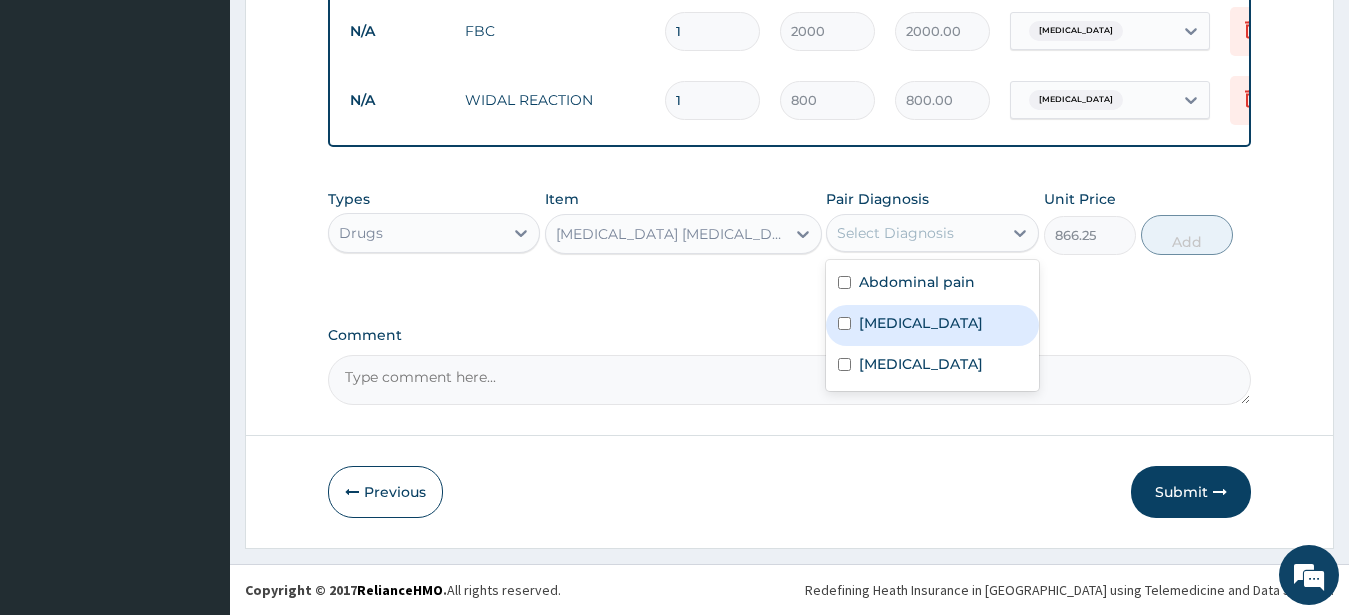 click on "Malaria" at bounding box center [932, 325] 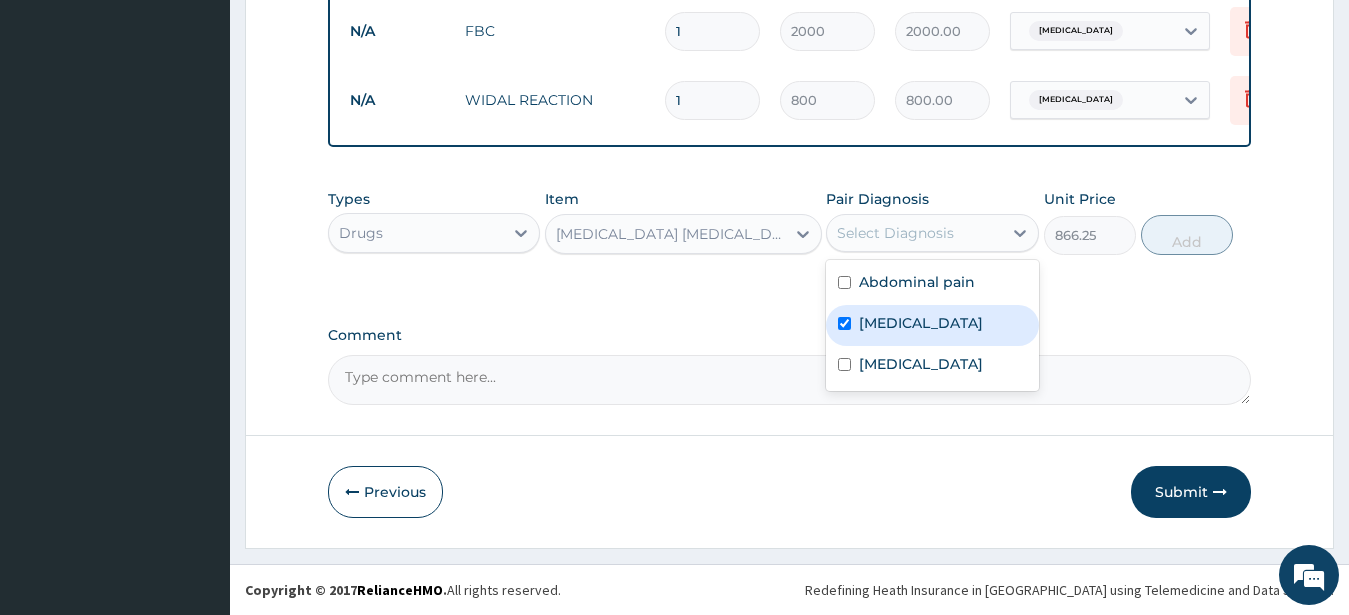 checkbox on "true" 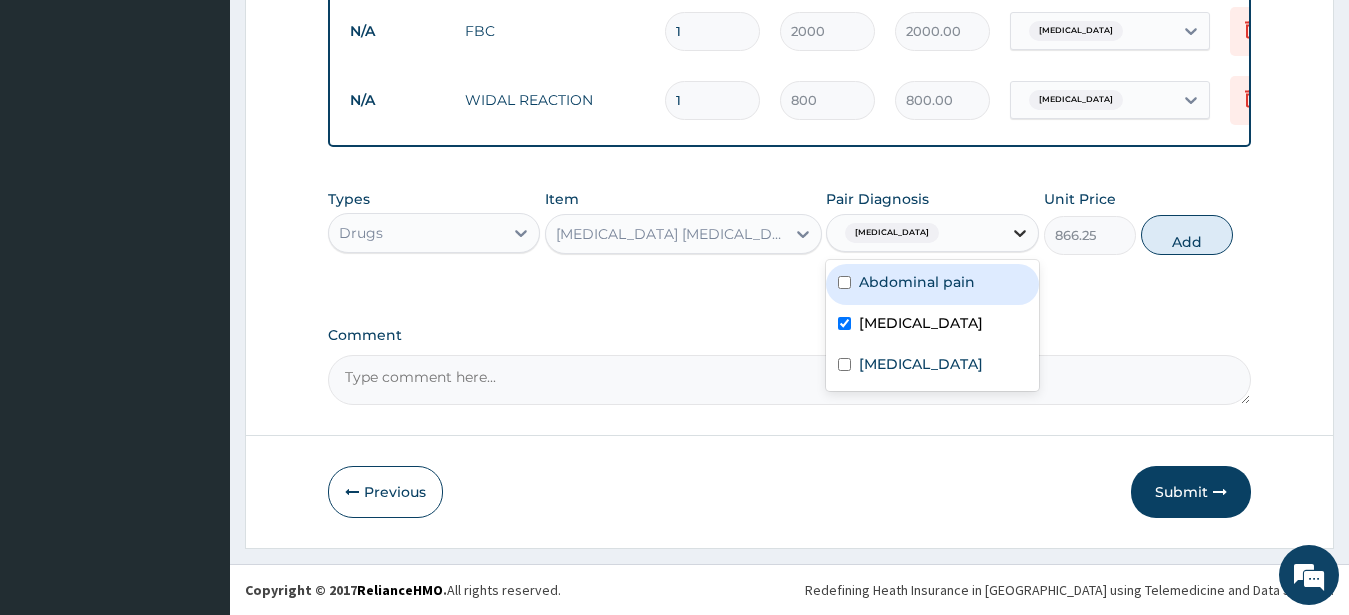 click at bounding box center (1020, 233) 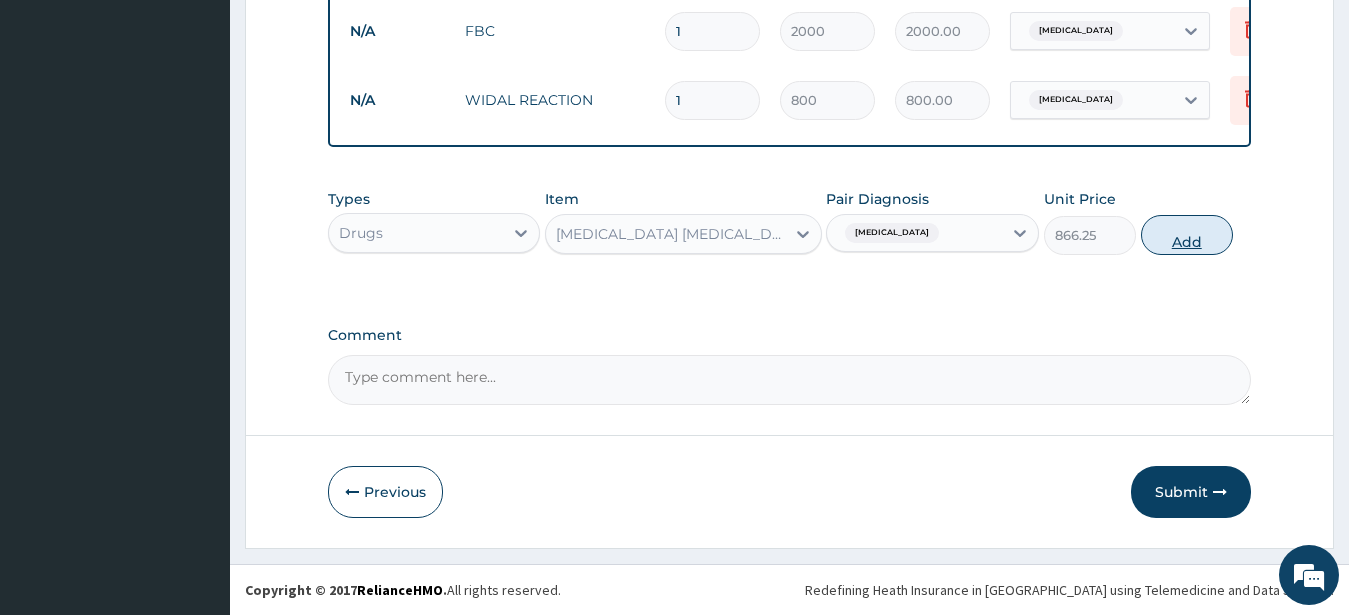 click on "Add" at bounding box center (1187, 235) 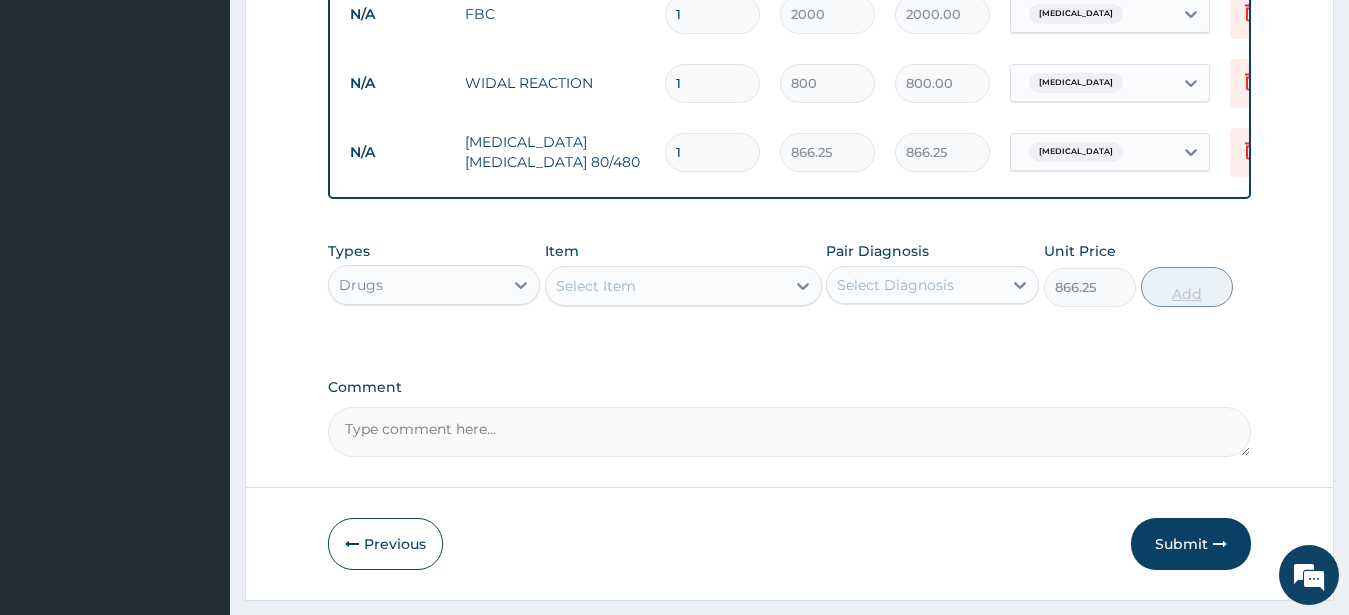 type on "0" 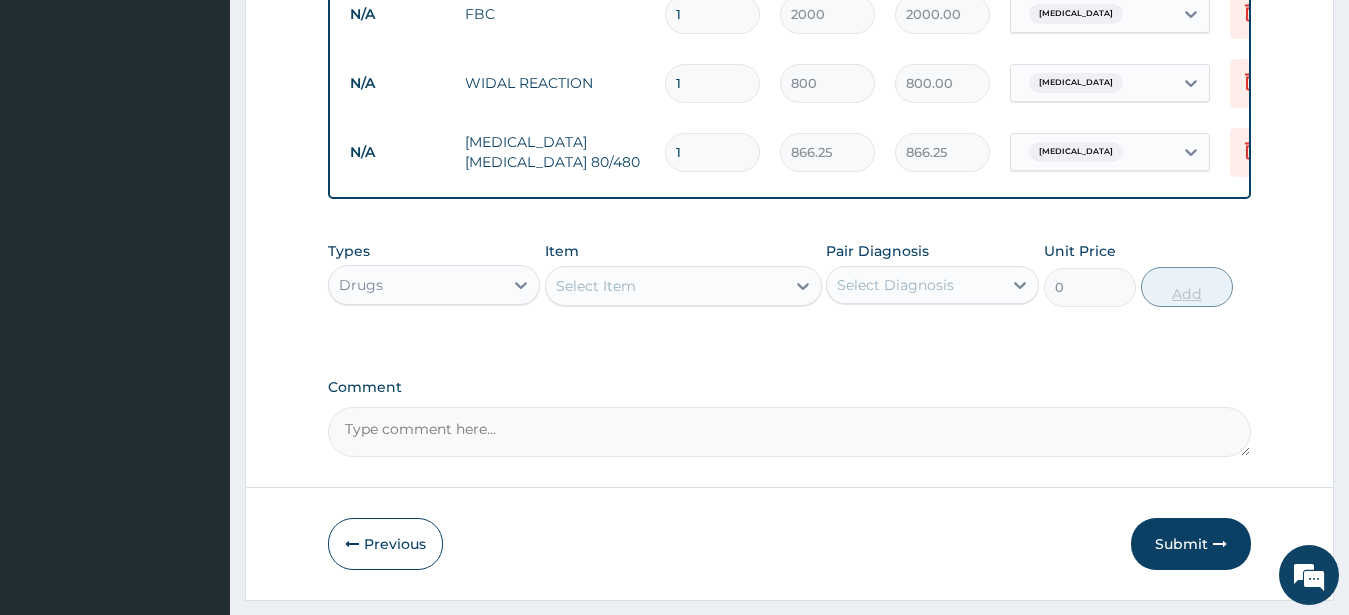 type 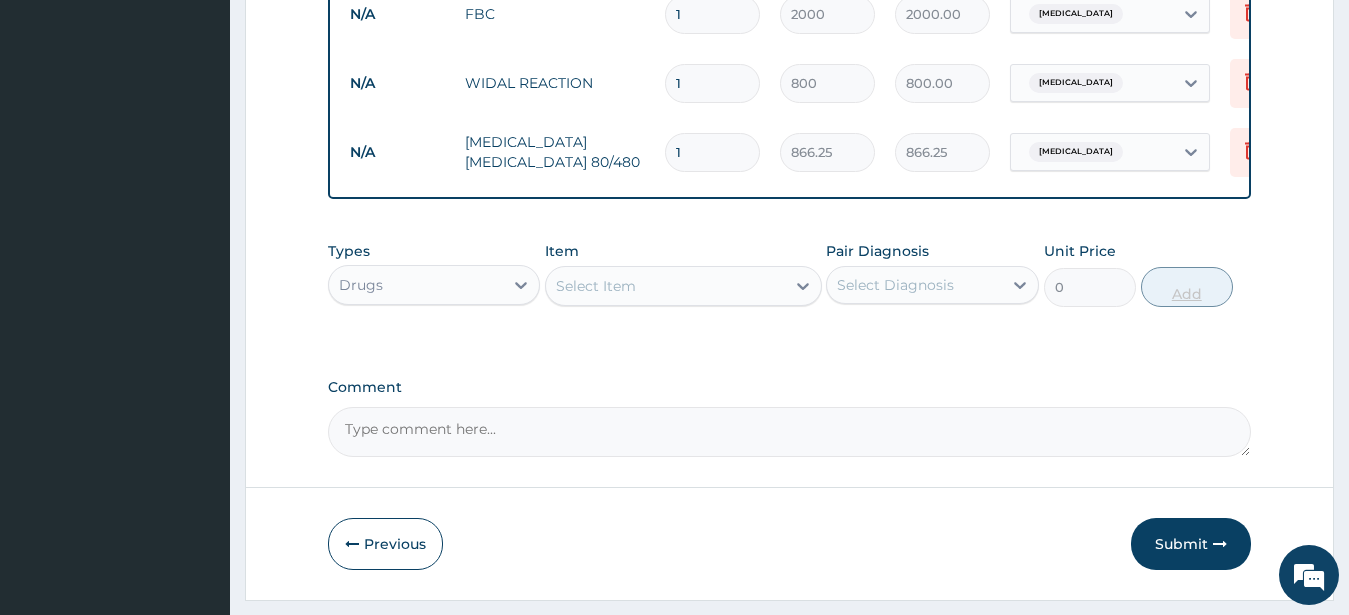 type on "0.00" 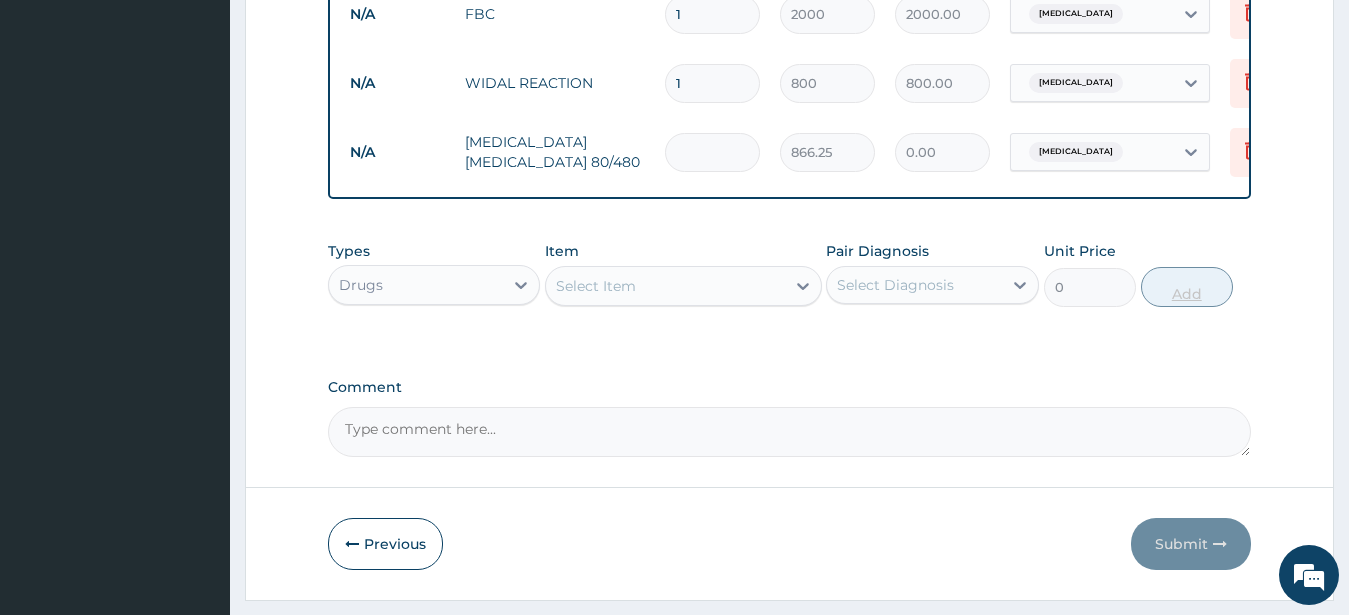 type on "6" 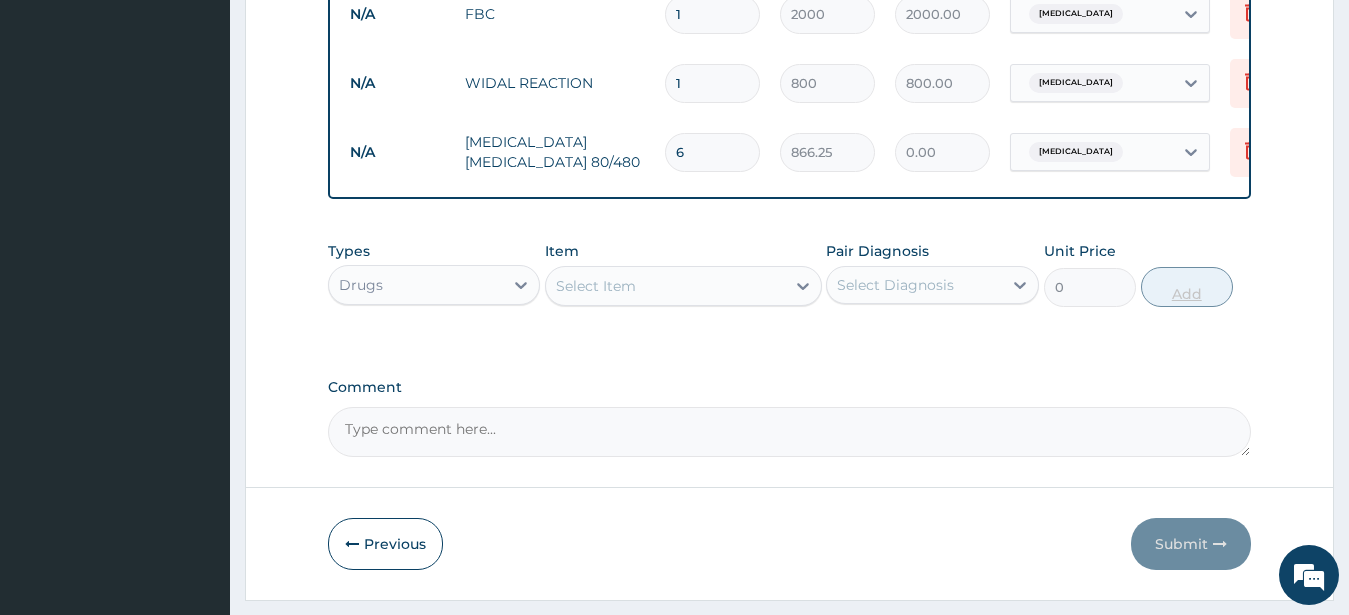 type on "5197.50" 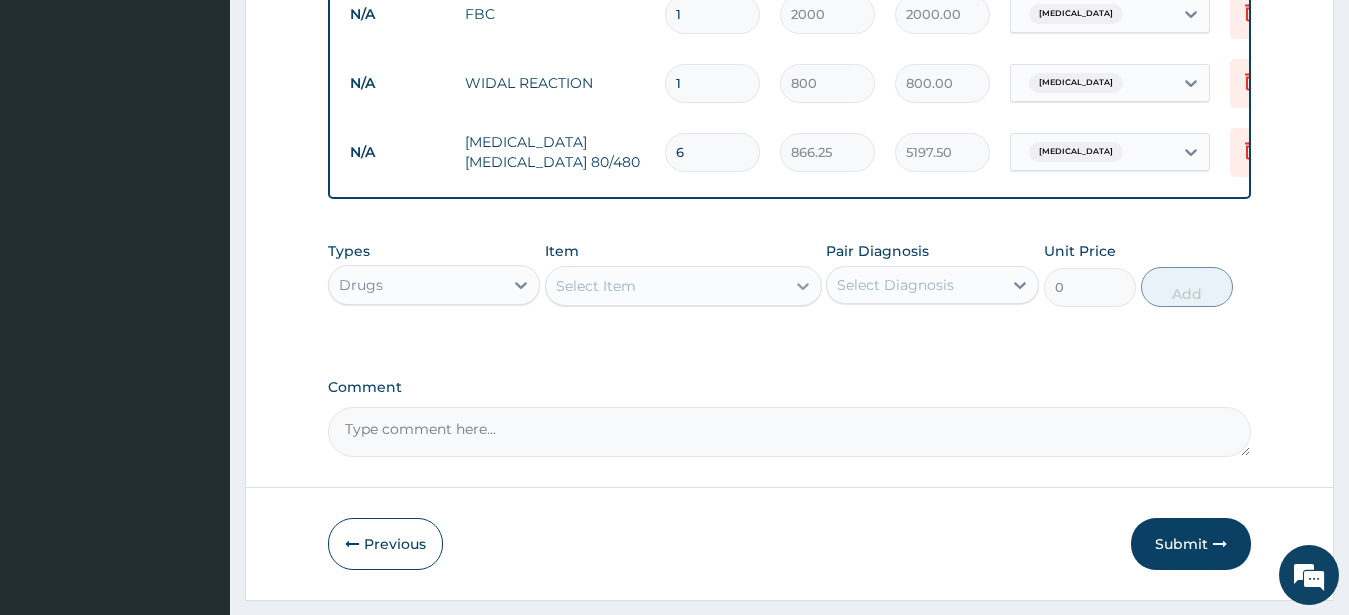 type on "6" 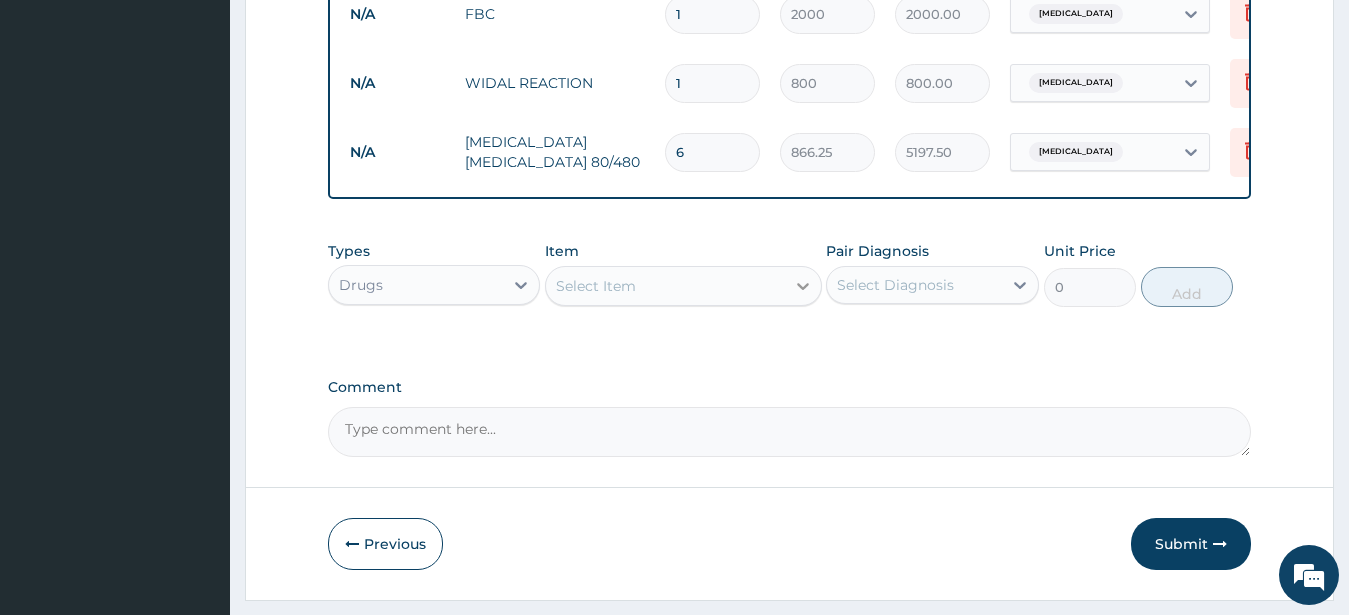click 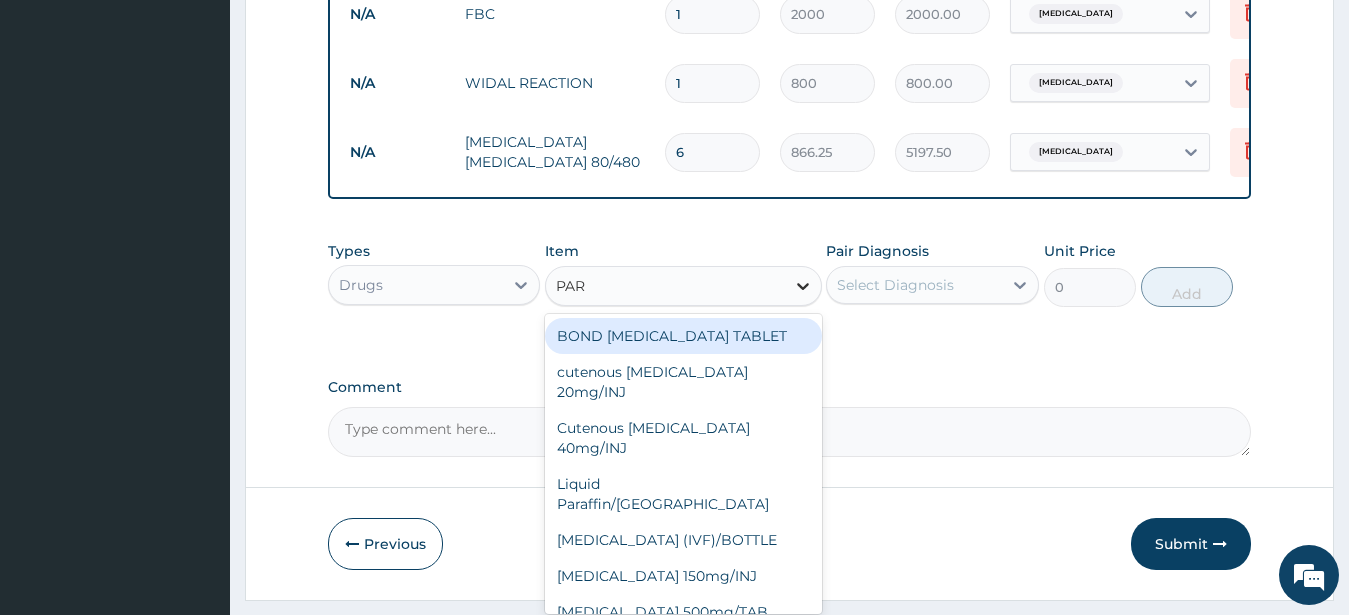 type on "PARA" 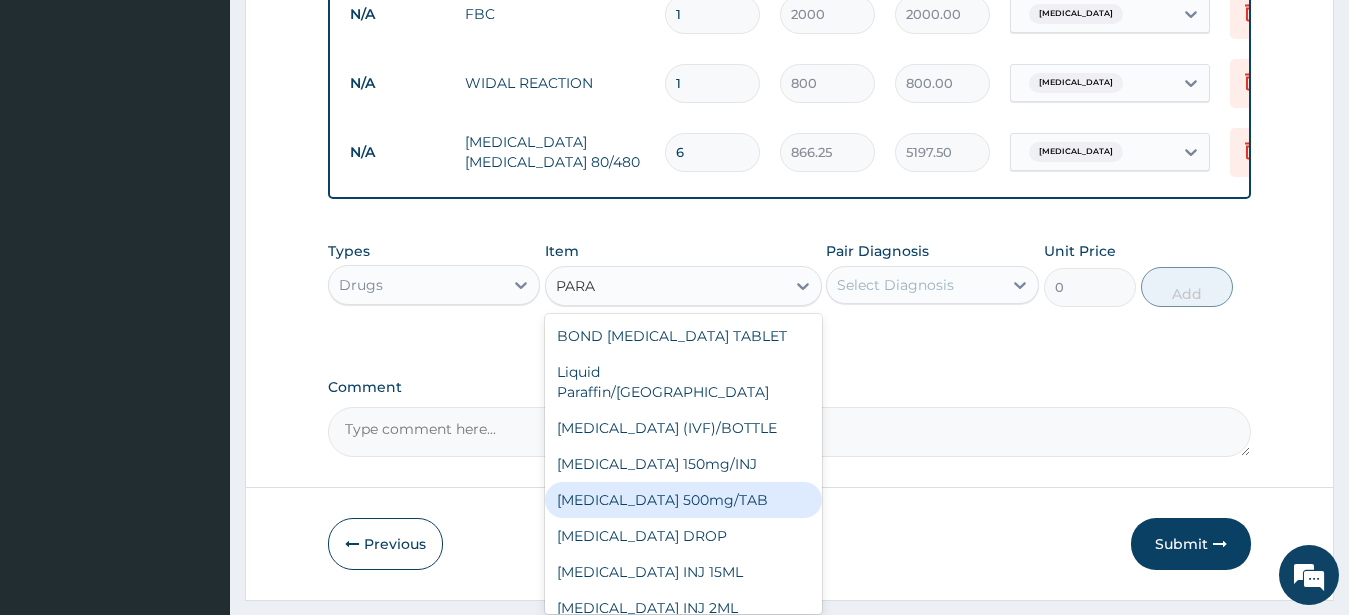 click on "PARACETAMOL 500mg/TAB" at bounding box center [683, 500] 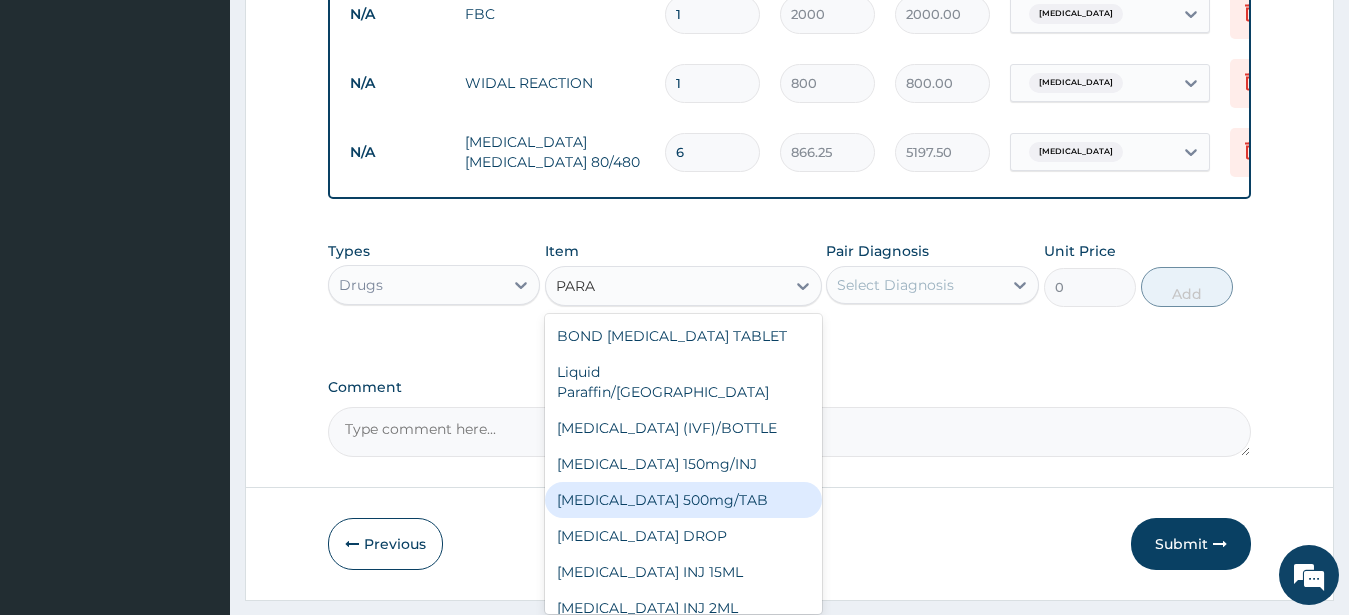 type 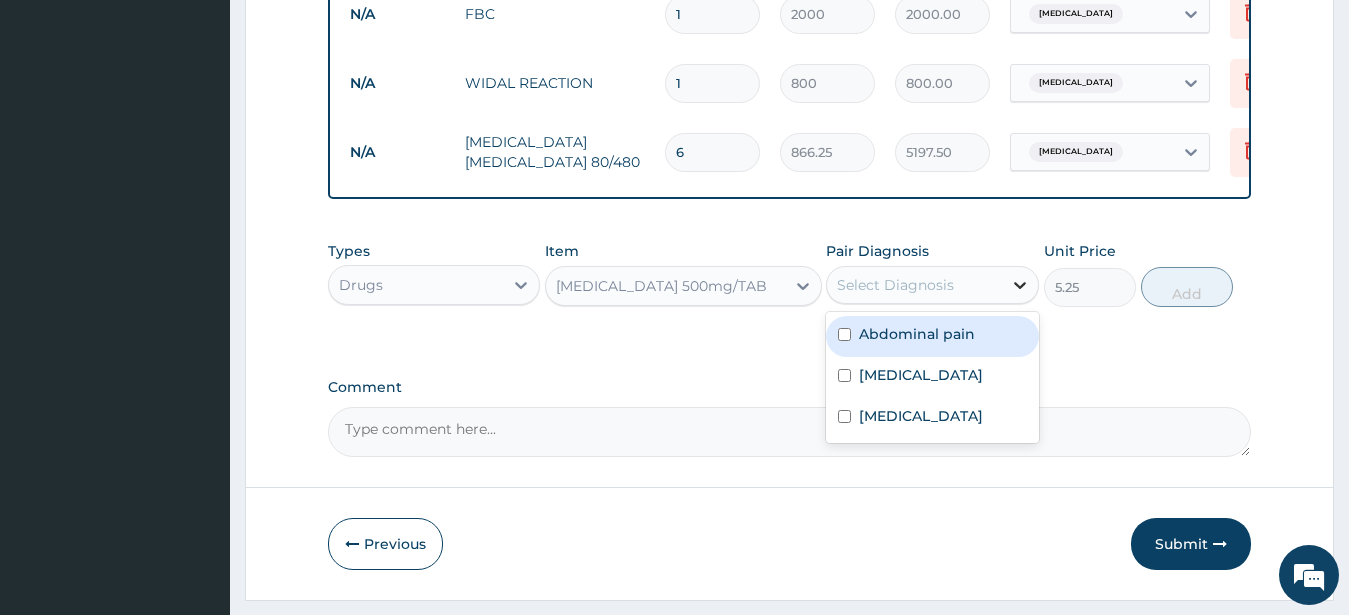 click 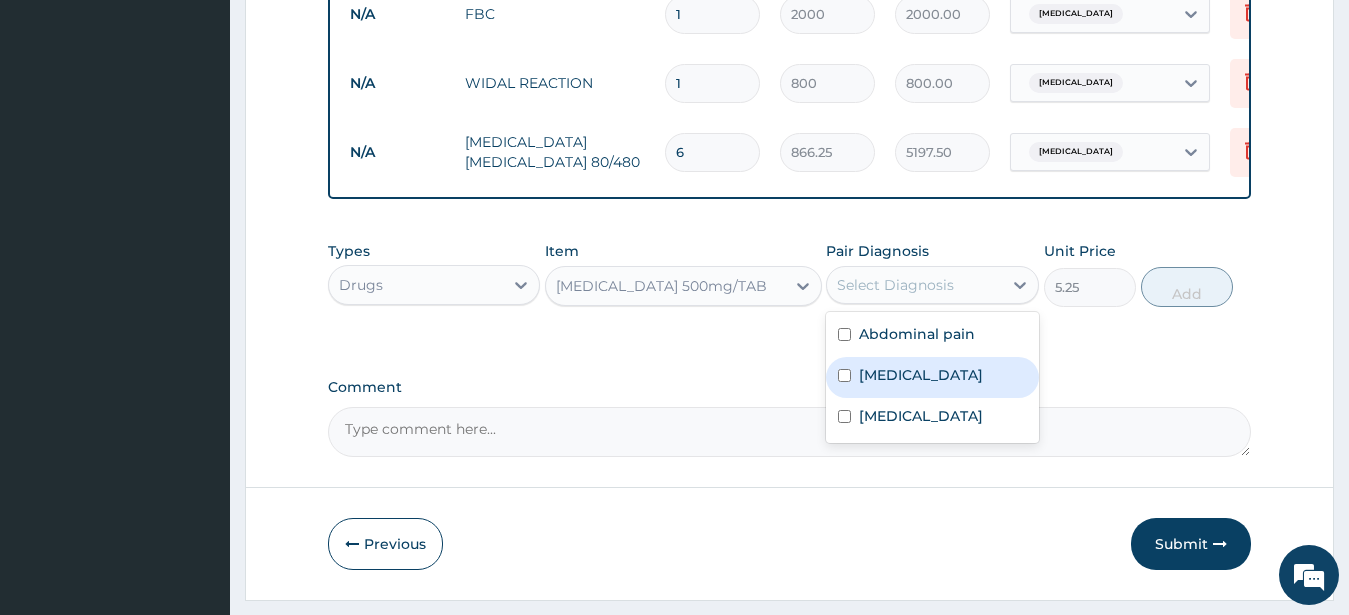 click on "Malaria" at bounding box center [921, 375] 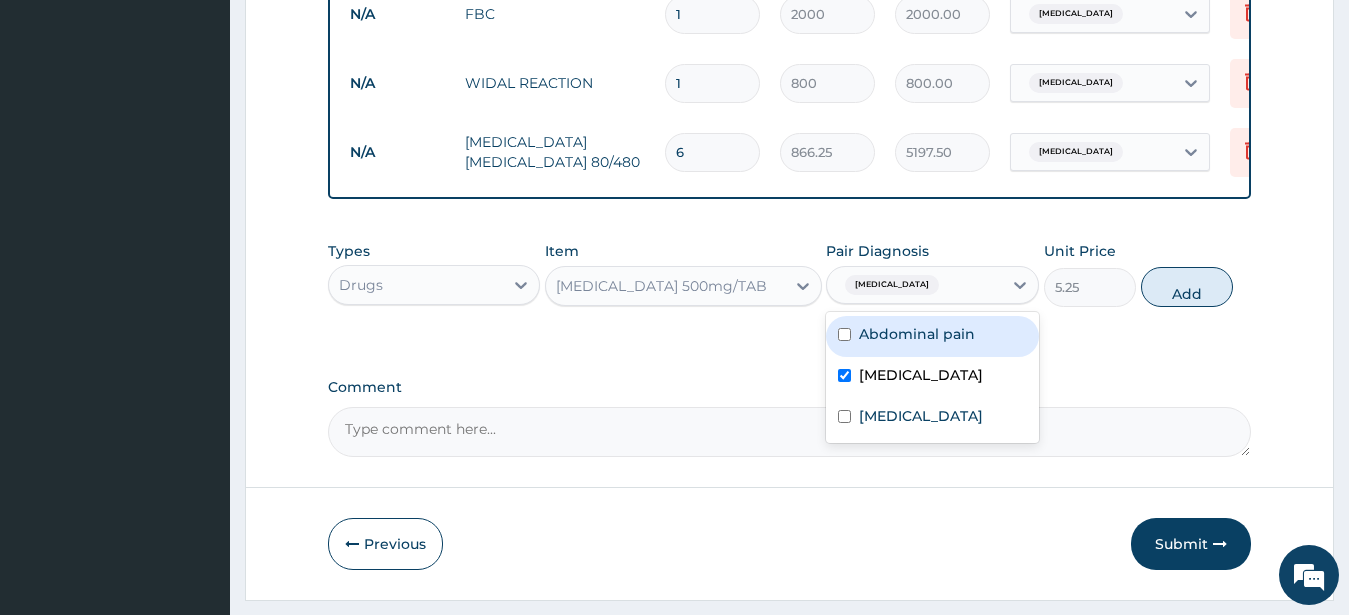 checkbox on "true" 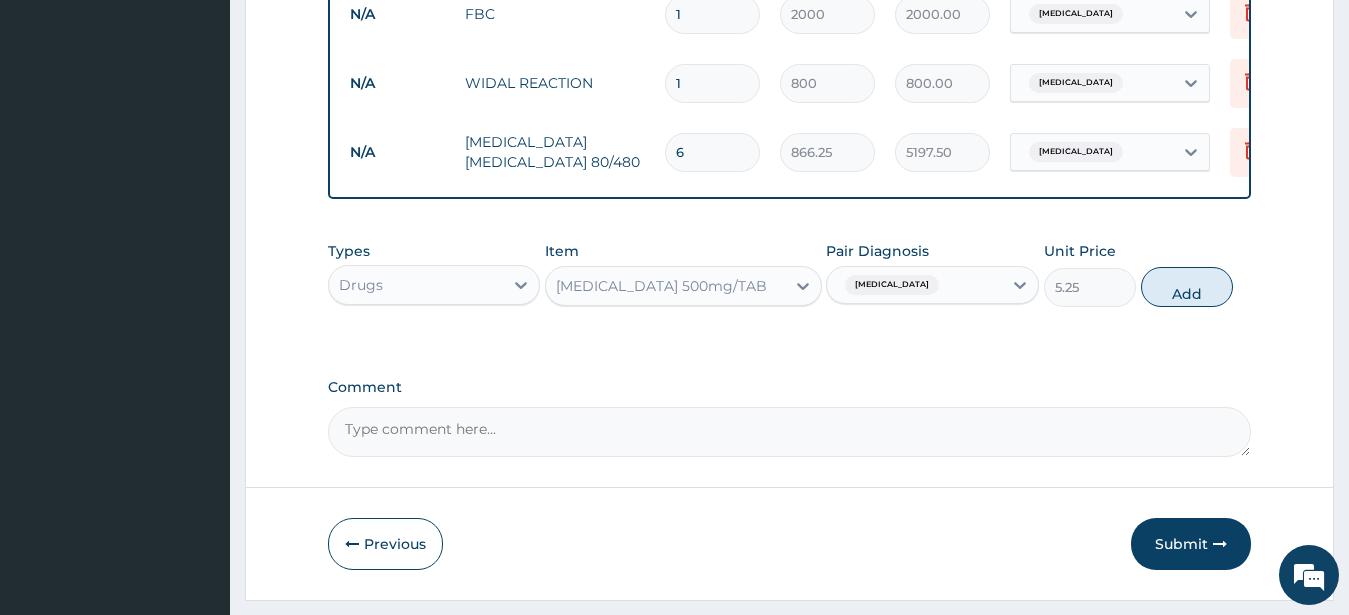 drag, startPoint x: 1004, startPoint y: 296, endPoint x: 1041, endPoint y: 296, distance: 37 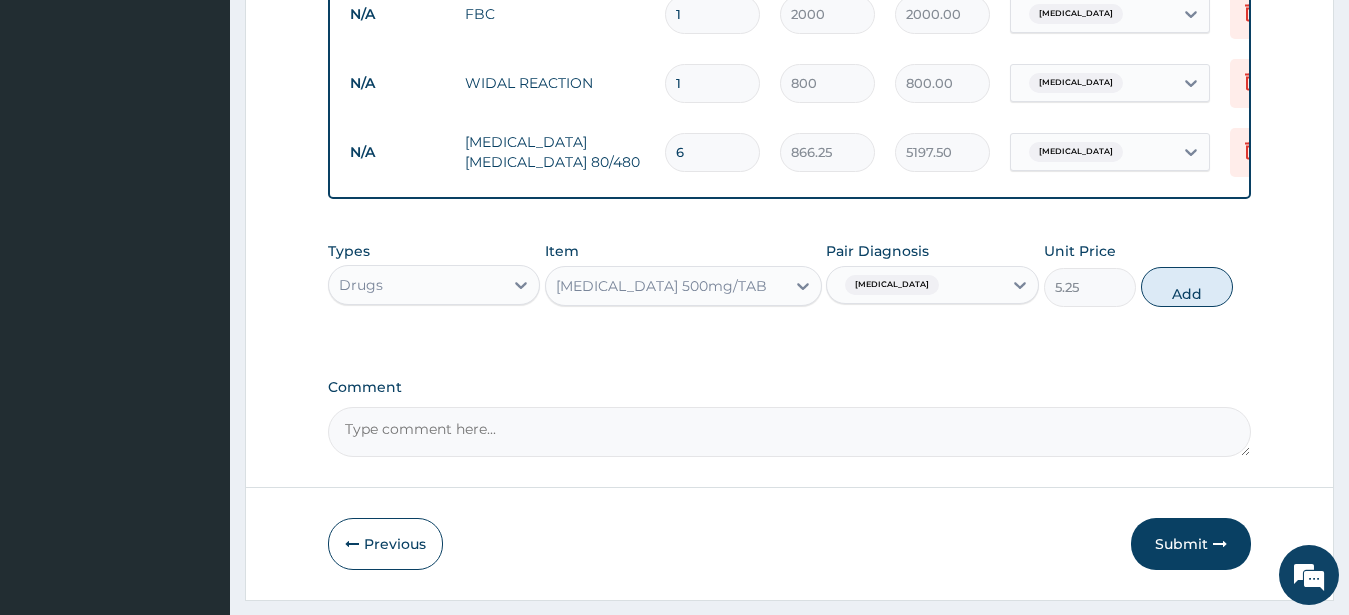 click at bounding box center (1020, 285) 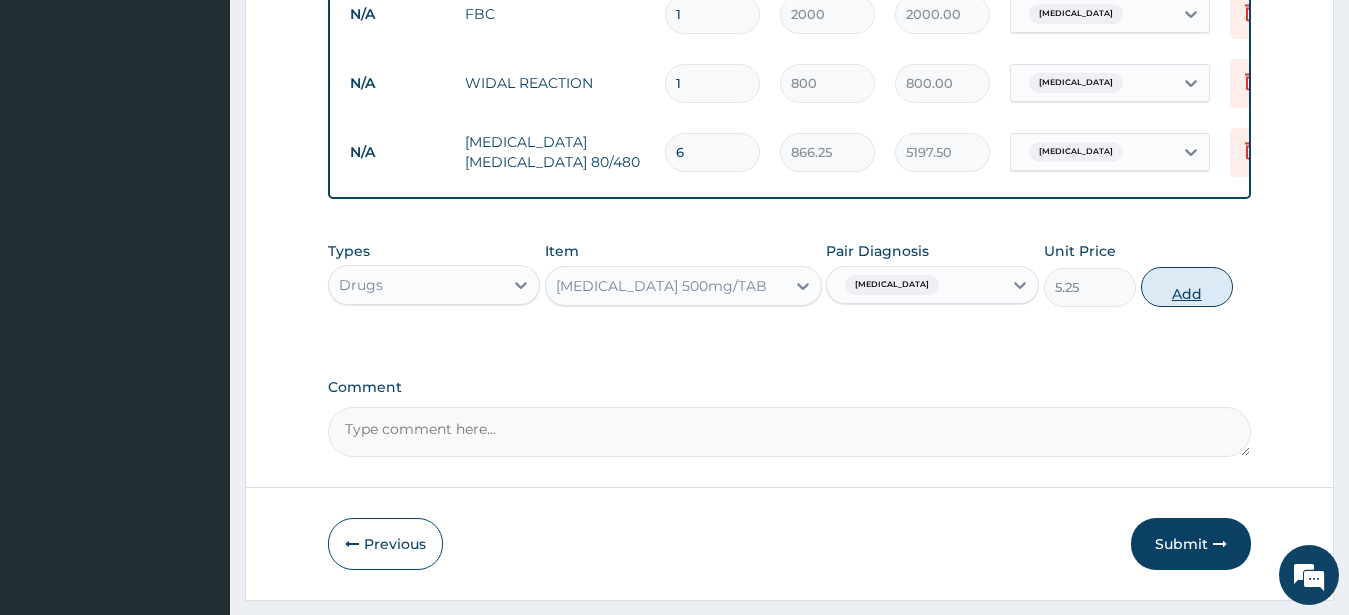 click on "Add" at bounding box center [1187, 287] 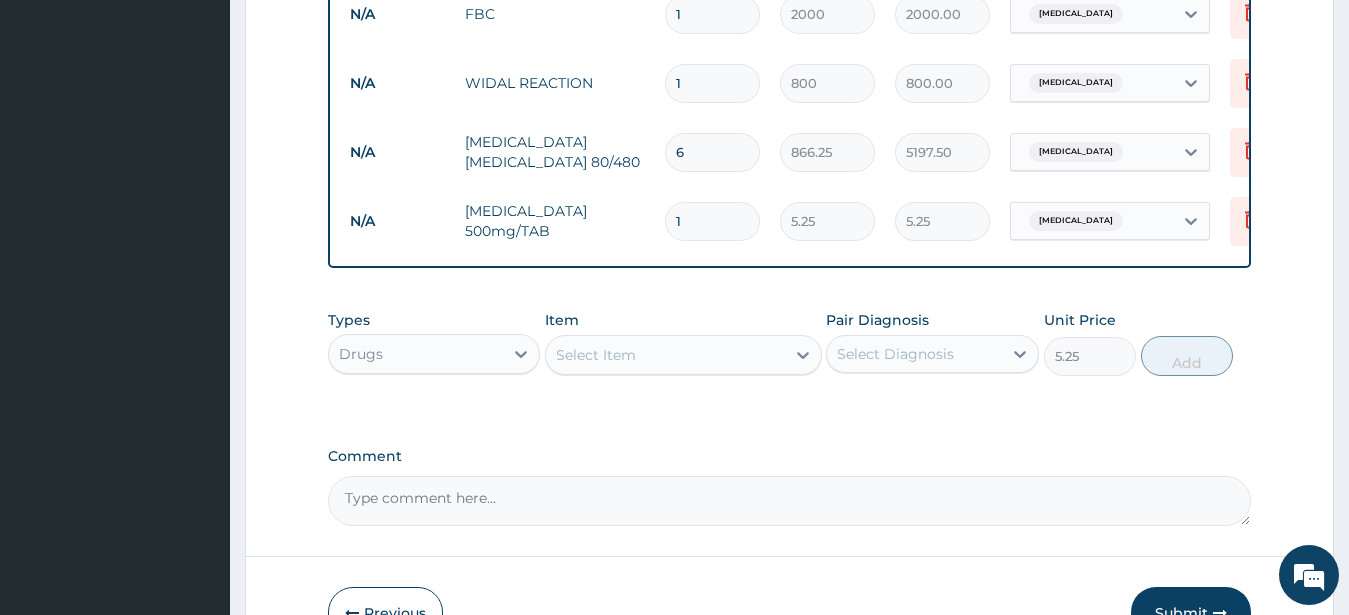 type on "0" 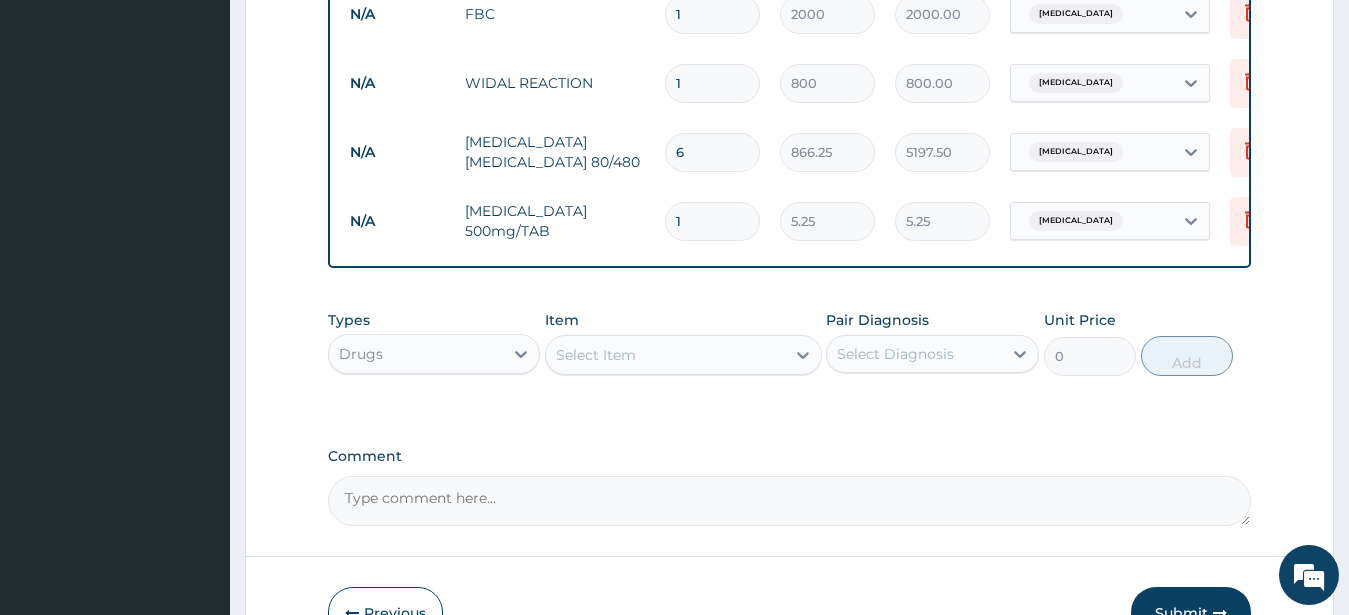 type 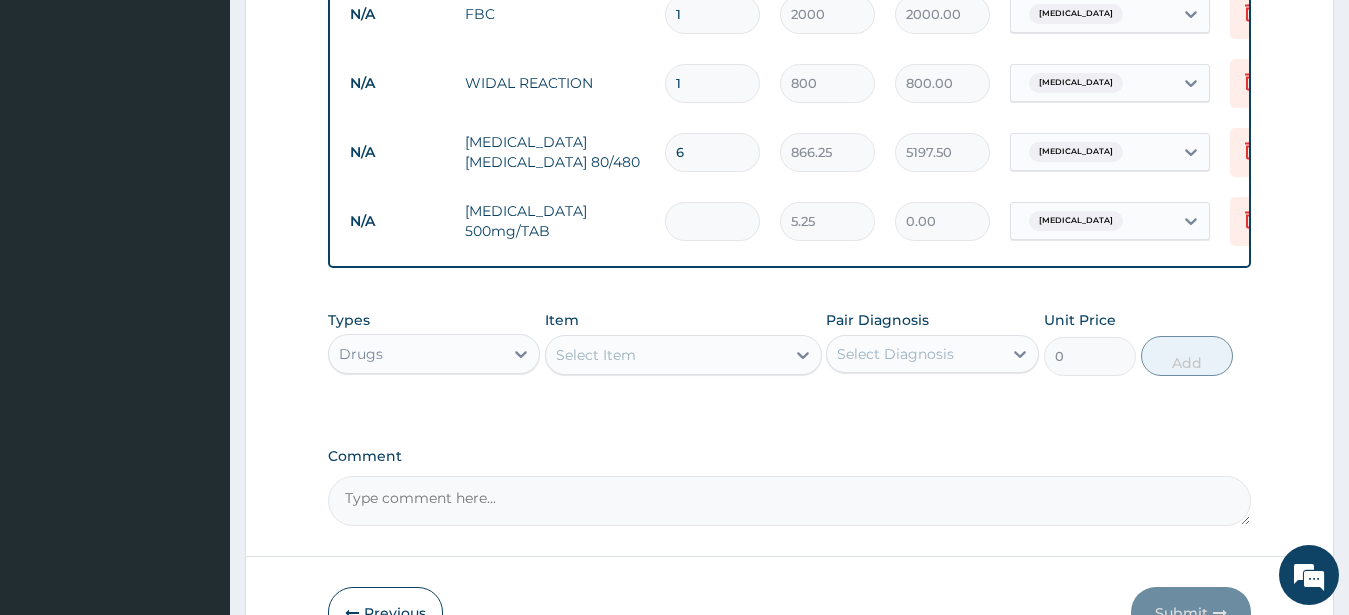 type on "0.00" 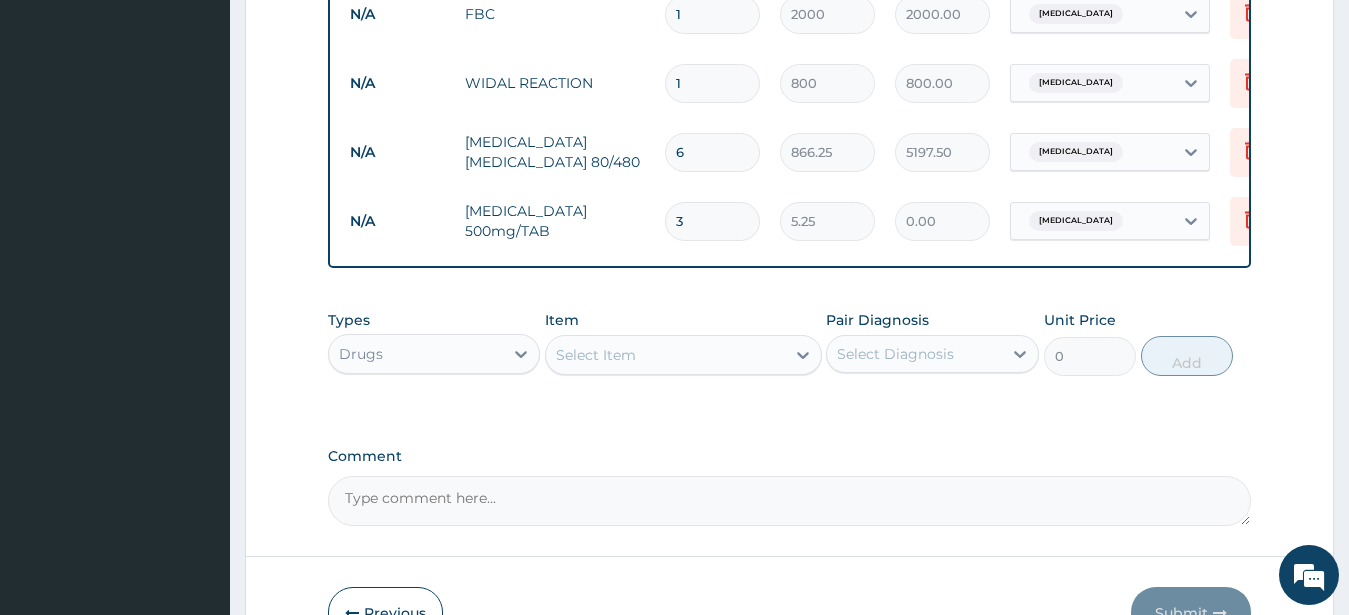 type on "15.75" 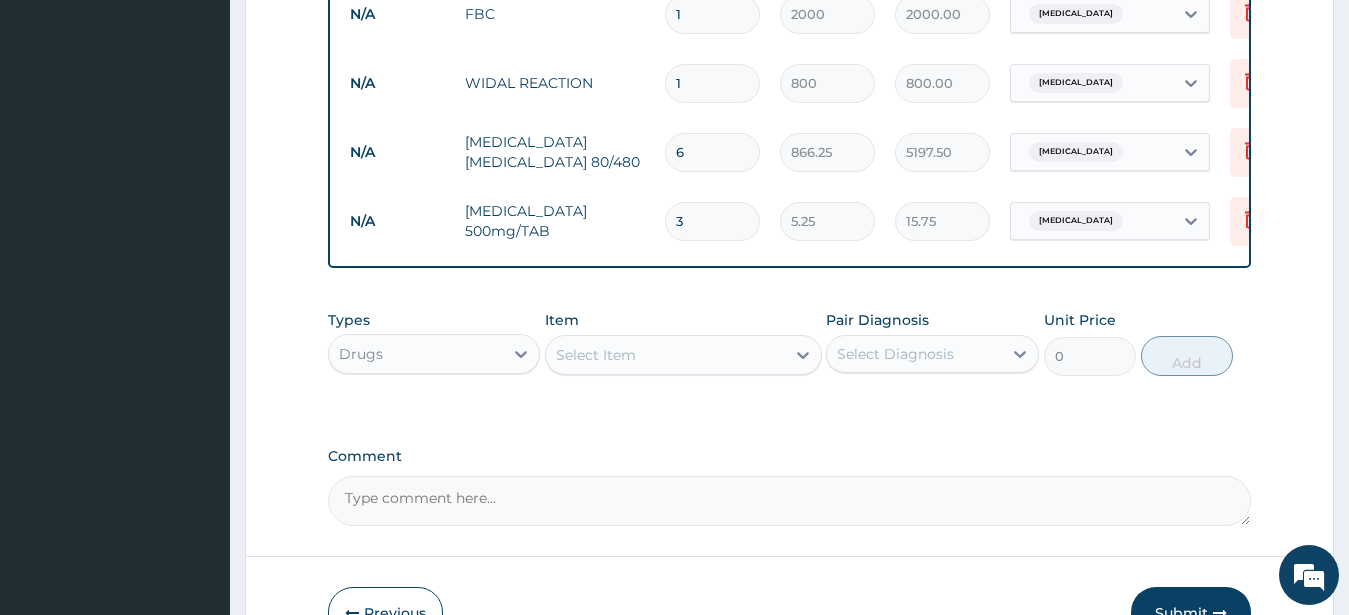 type on "30" 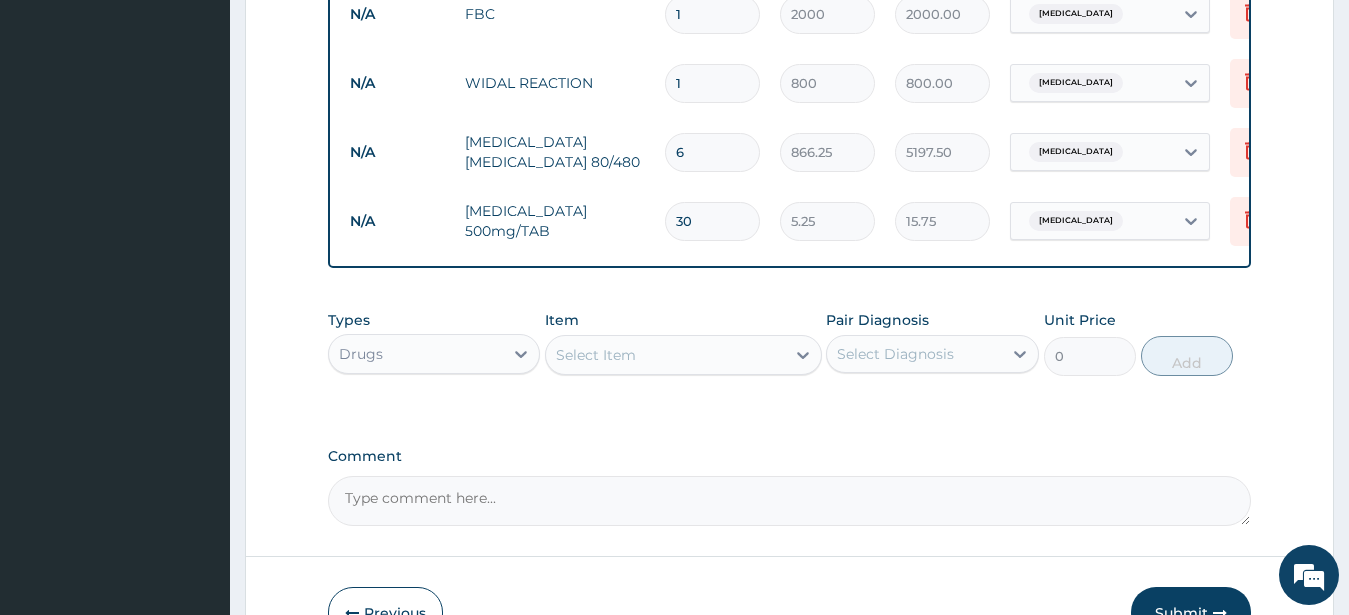 type on "157.50" 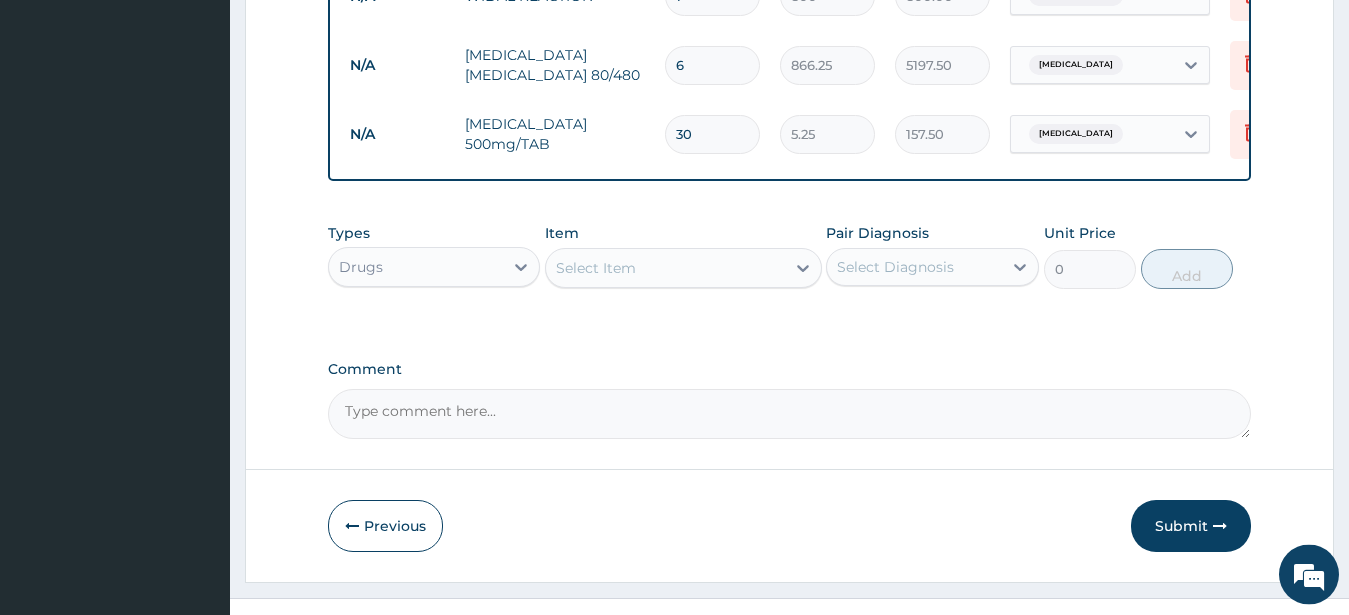 scroll, scrollTop: 947, scrollLeft: 0, axis: vertical 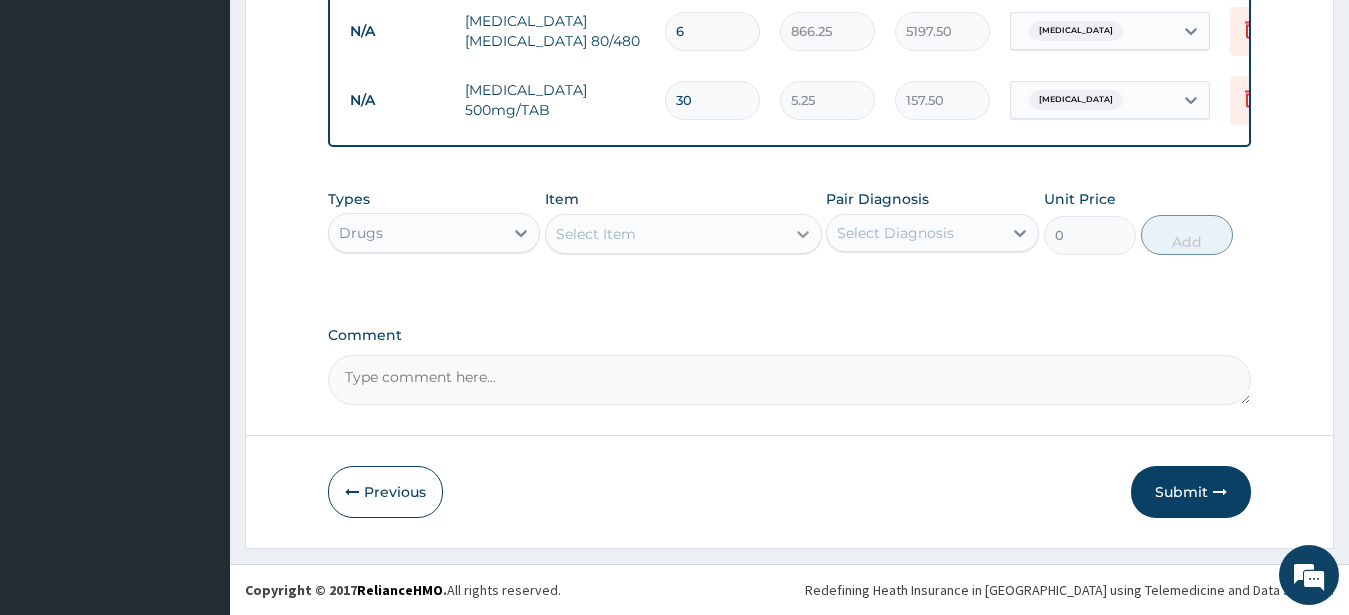 type on "30" 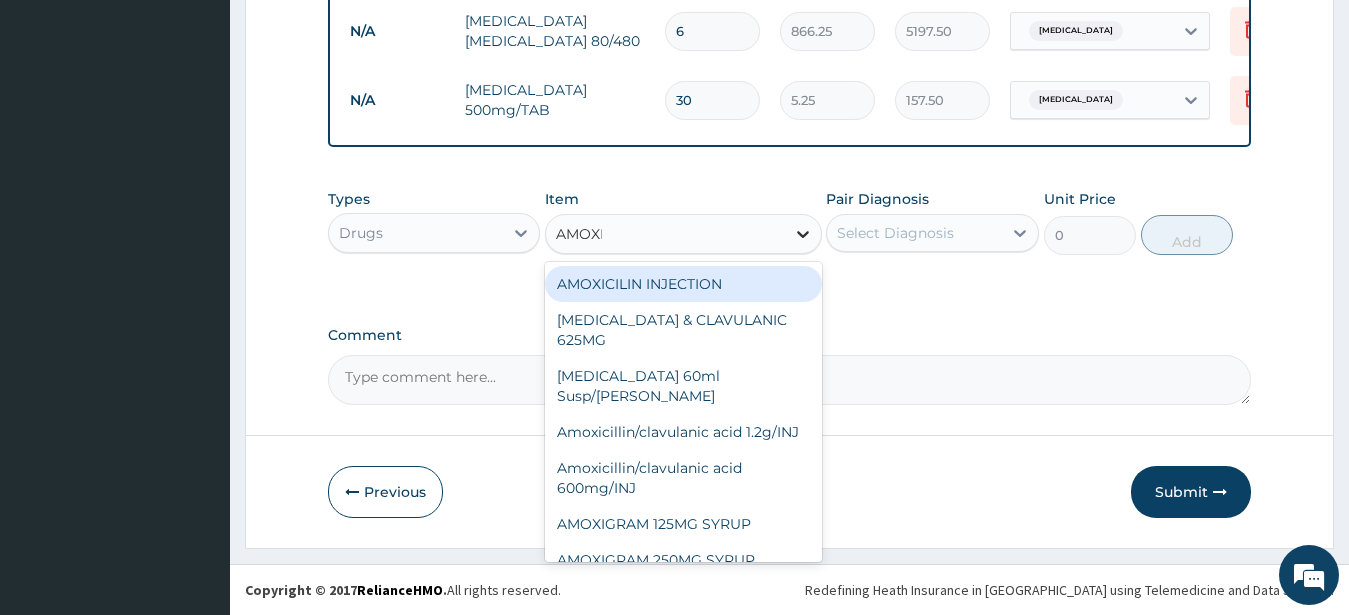 type on "AMOXIL" 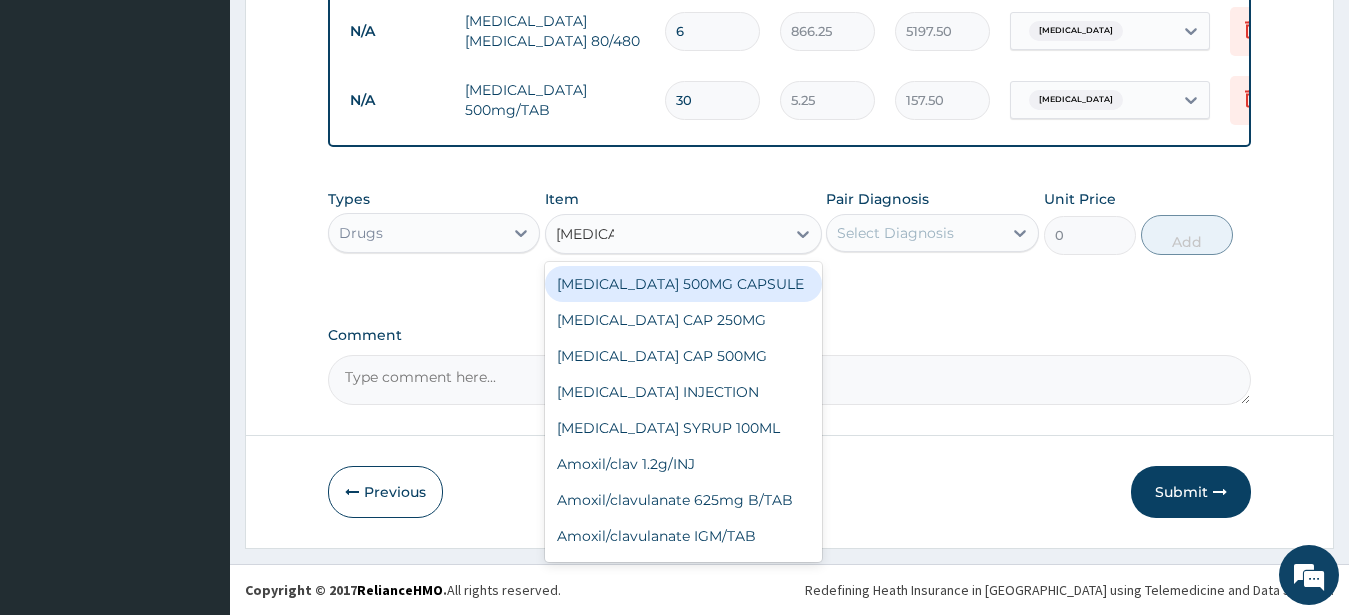 click on "AMOXIL 500MG CAPSULE" at bounding box center (683, 284) 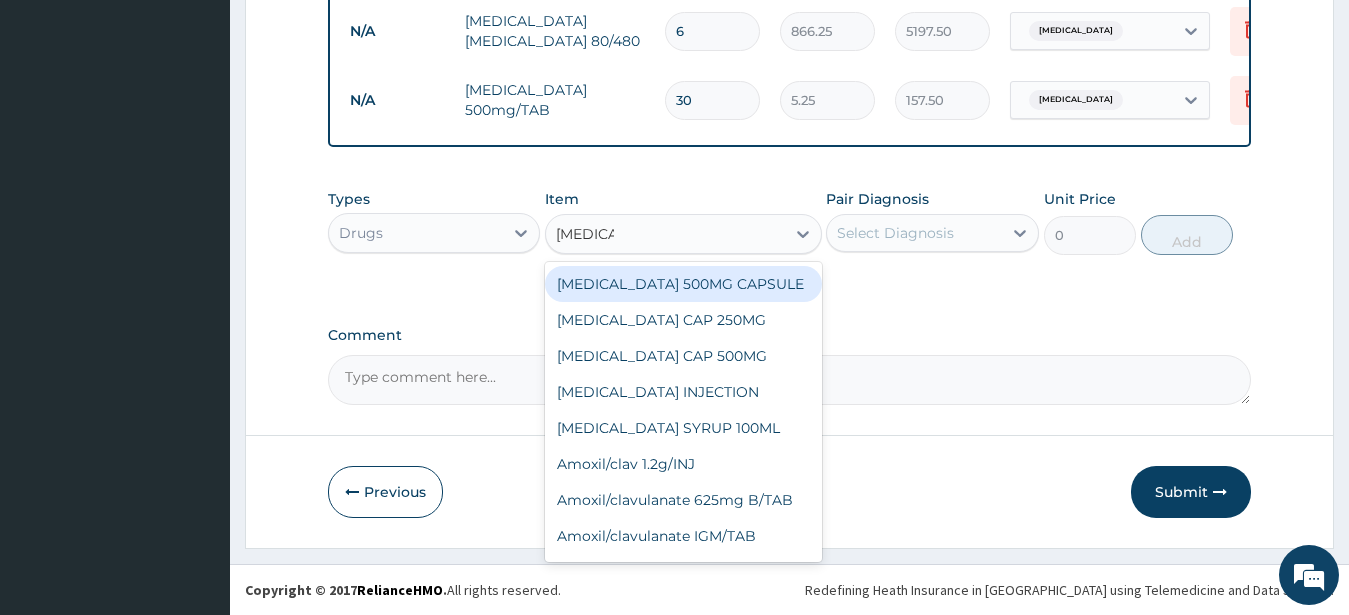 type 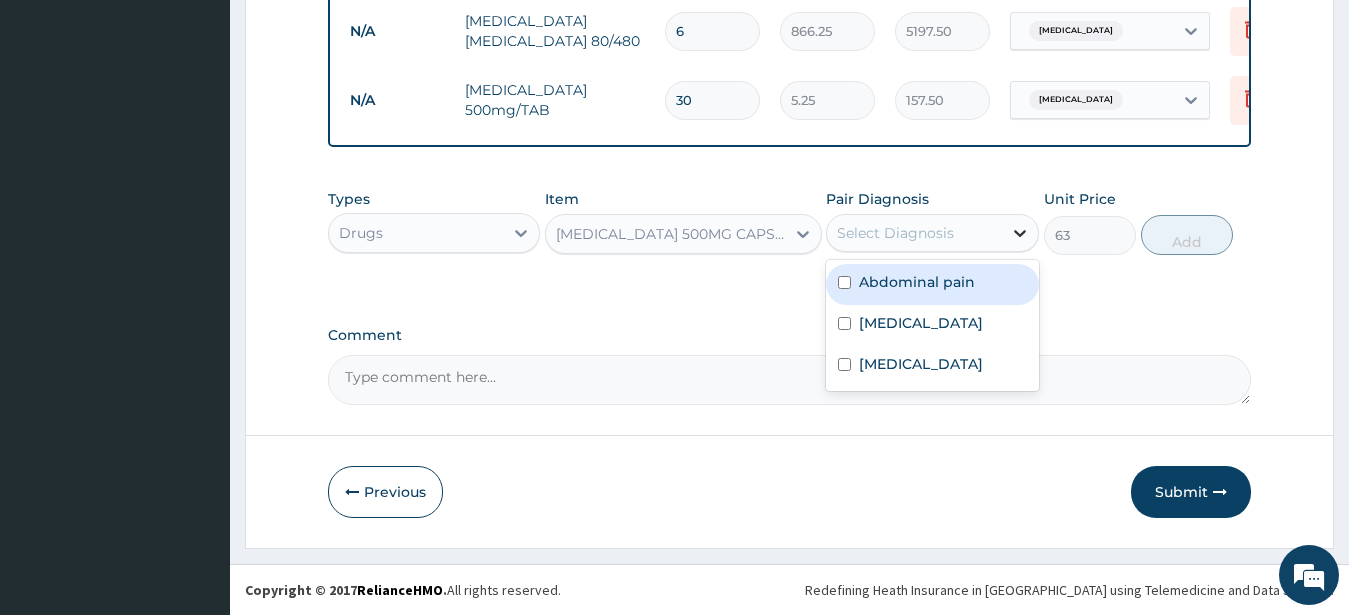 click at bounding box center [1020, 233] 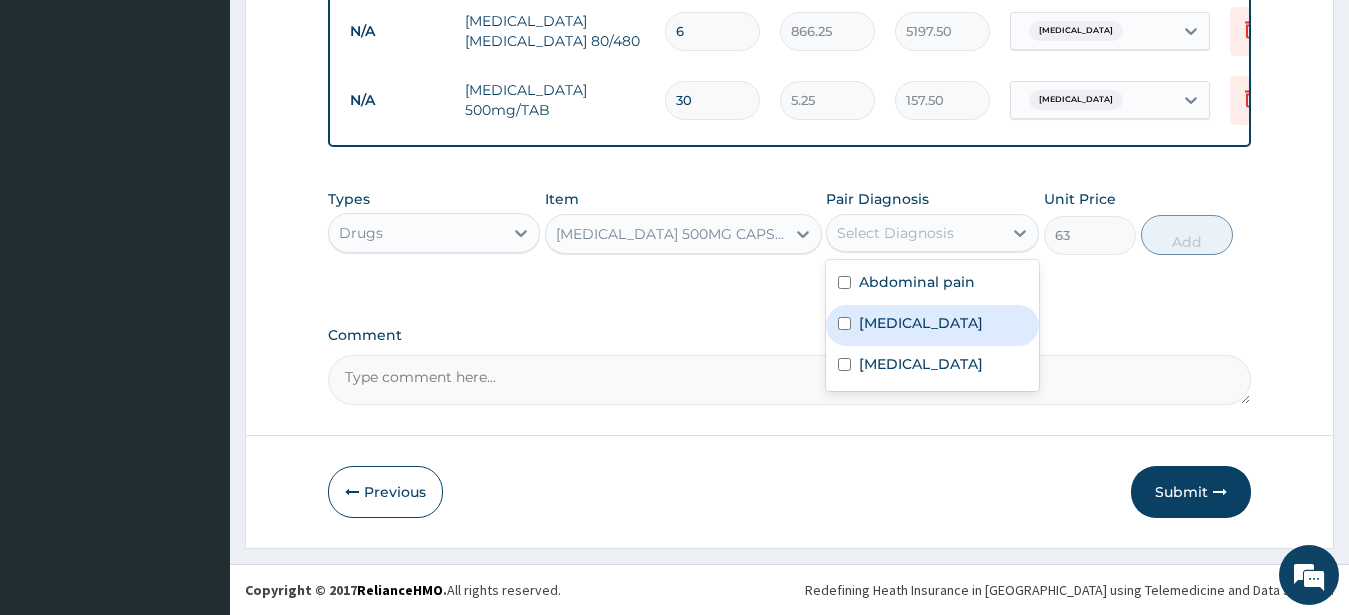drag, startPoint x: 863, startPoint y: 327, endPoint x: 963, endPoint y: 283, distance: 109.252 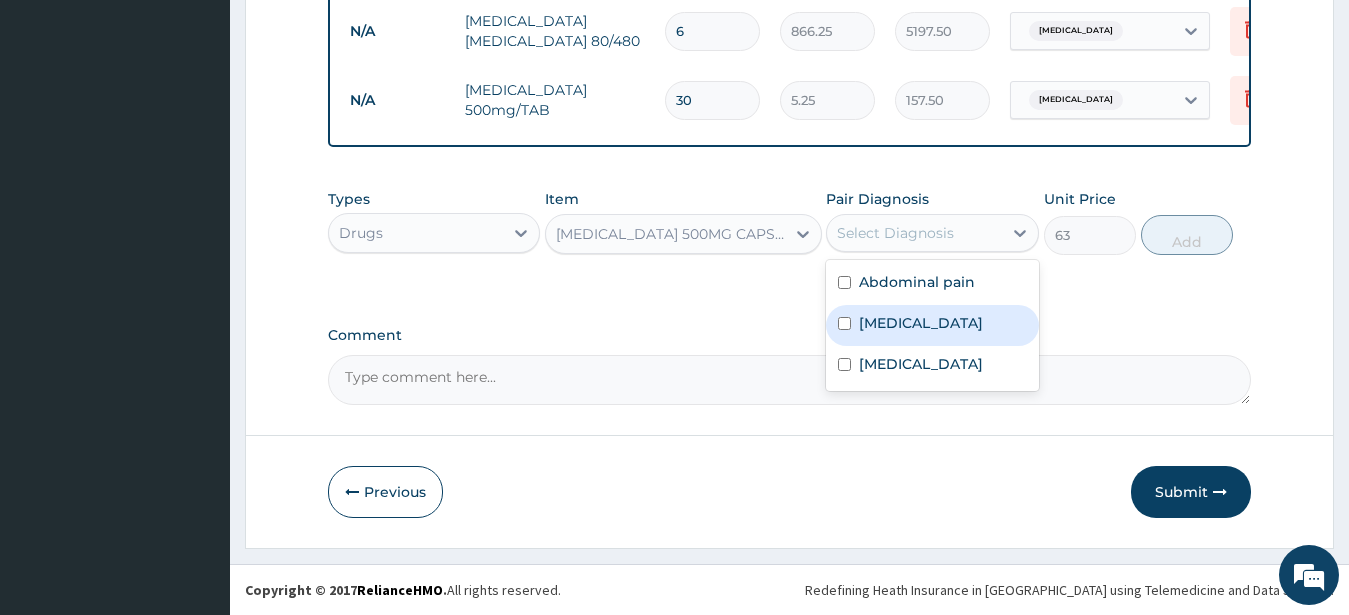 click on "Malaria" at bounding box center [921, 323] 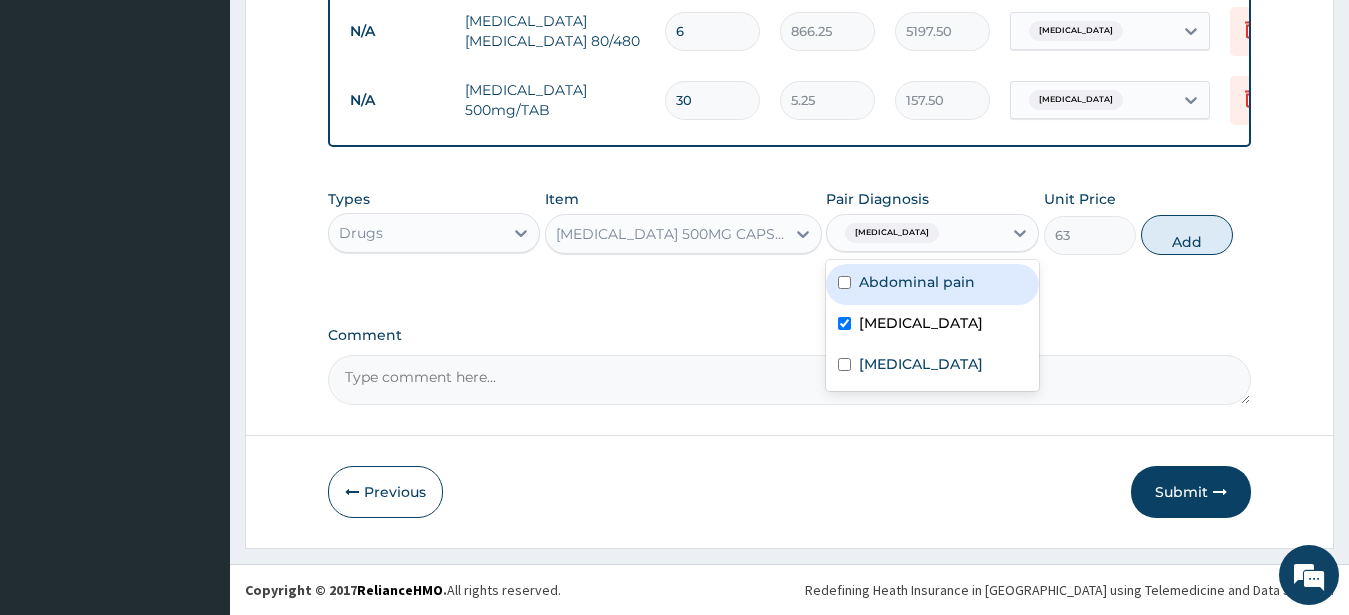 checkbox on "true" 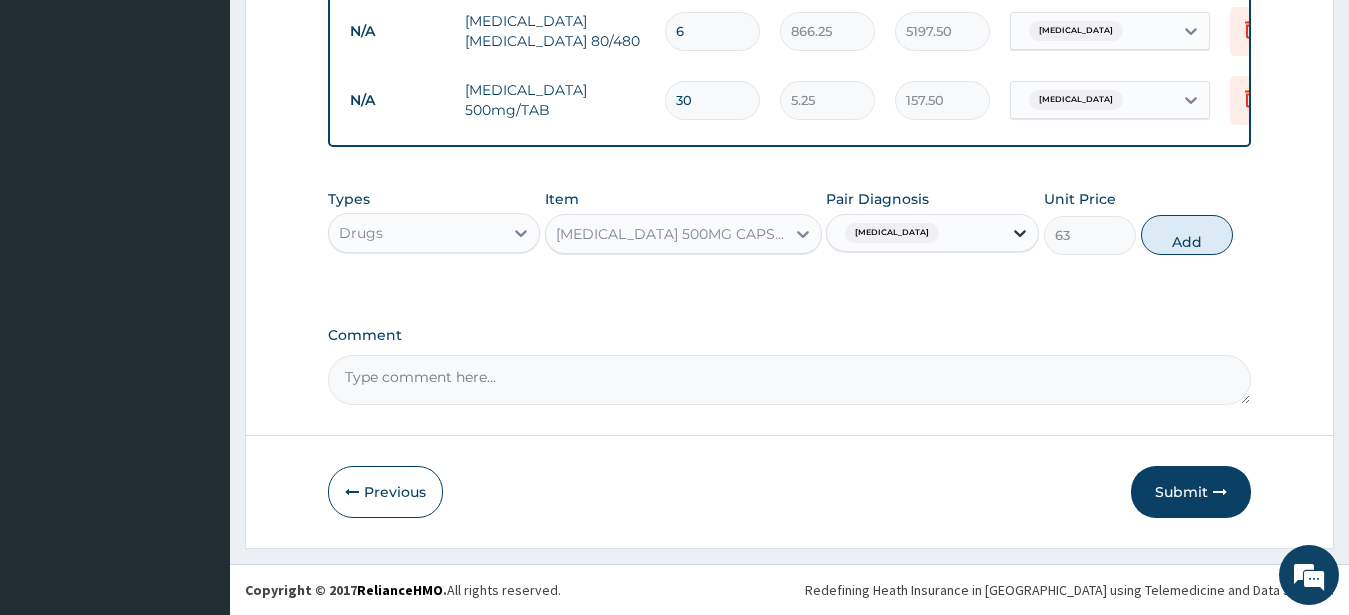 drag, startPoint x: 1000, startPoint y: 237, endPoint x: 1015, endPoint y: 234, distance: 15.297058 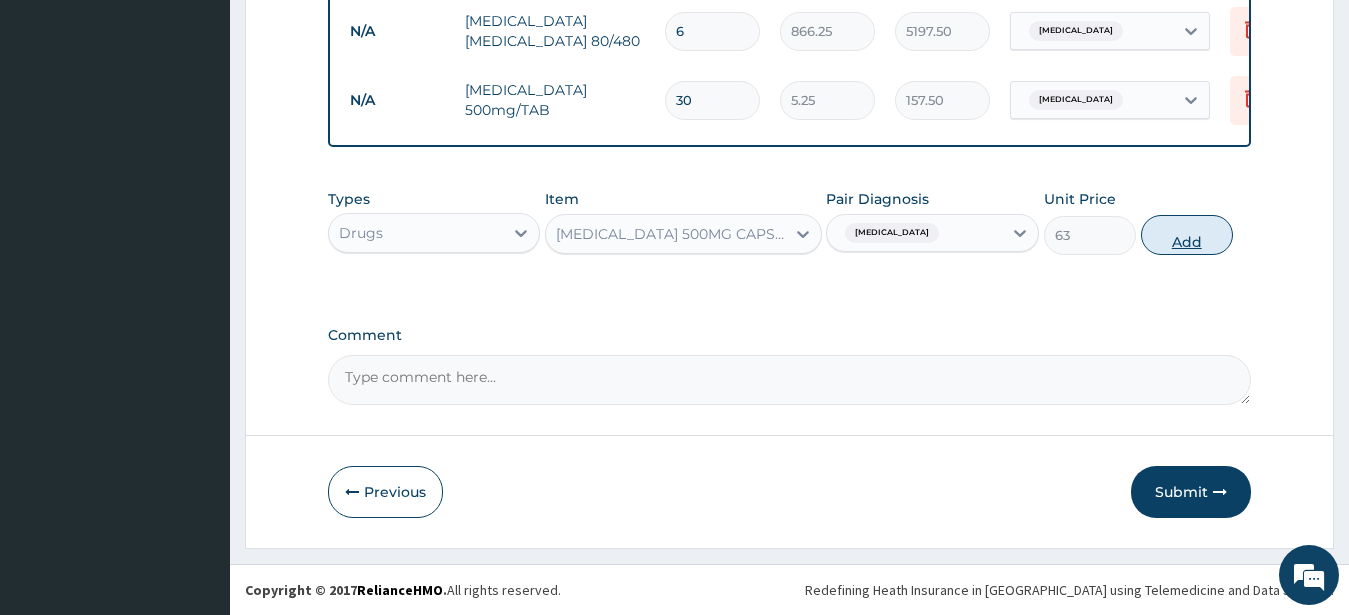 click on "Add" at bounding box center (1187, 235) 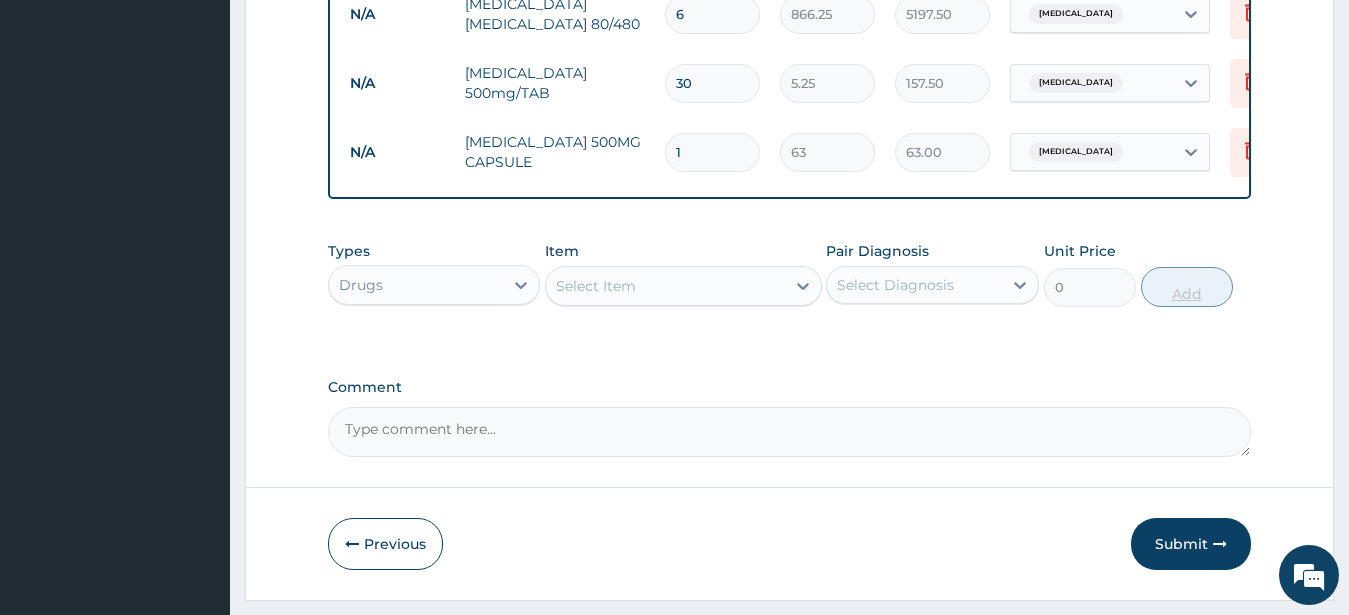 type on "15" 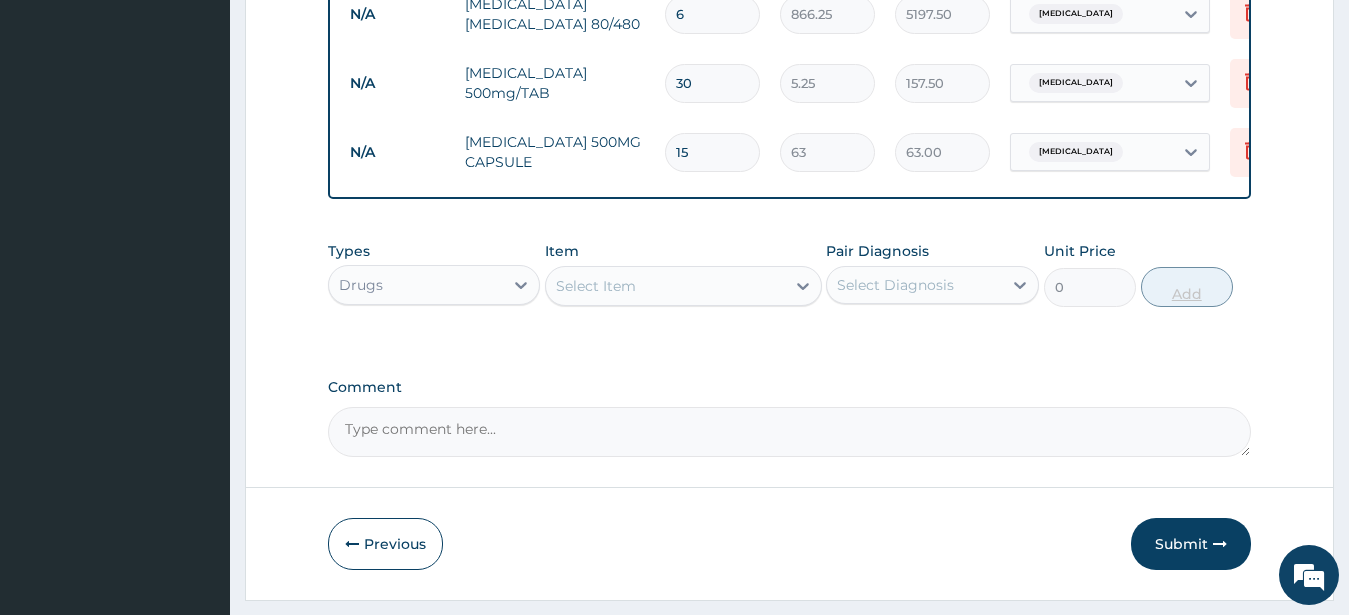 type on "945.00" 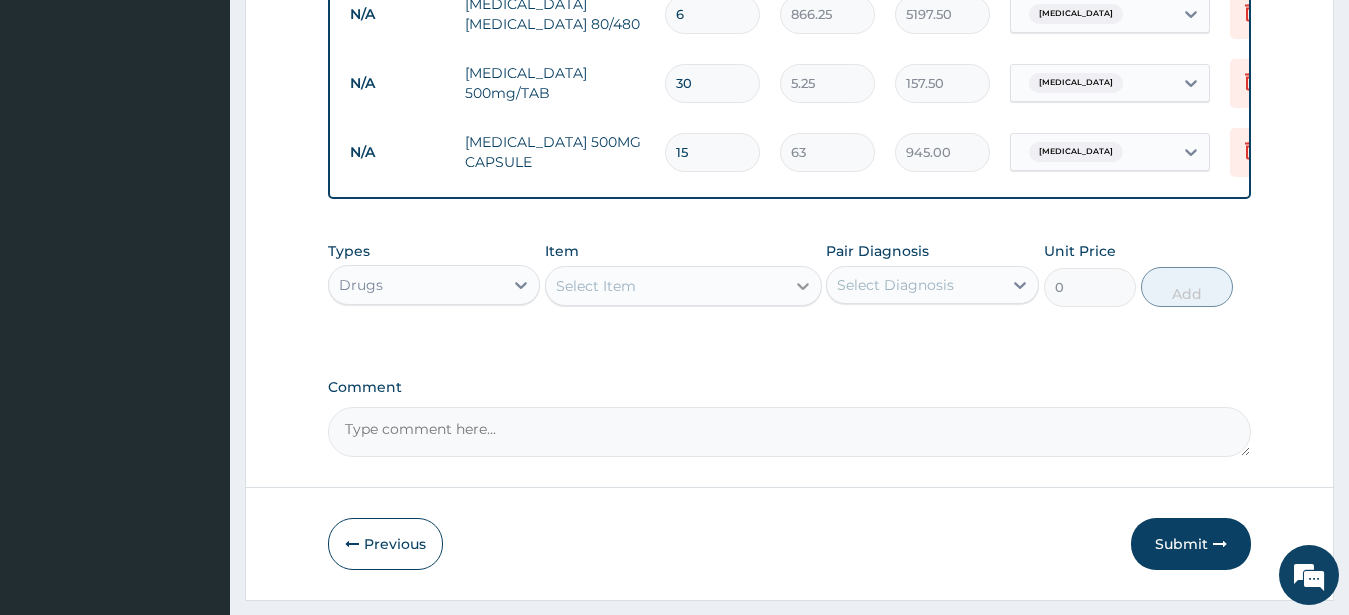type on "15" 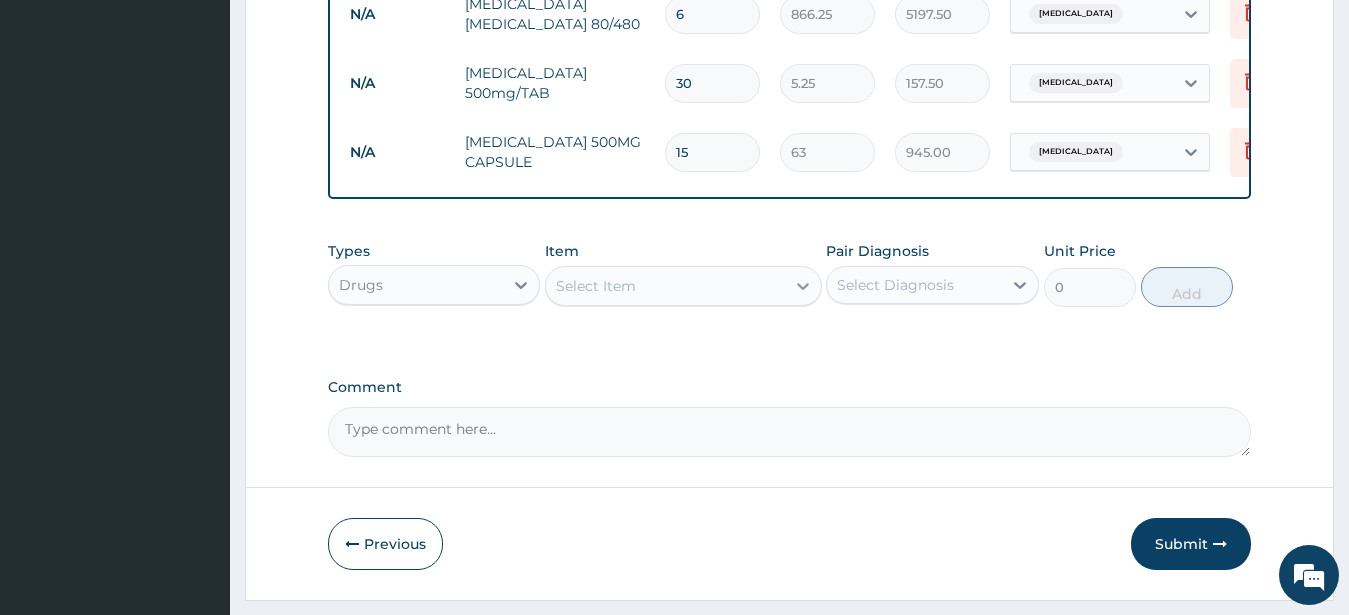 click 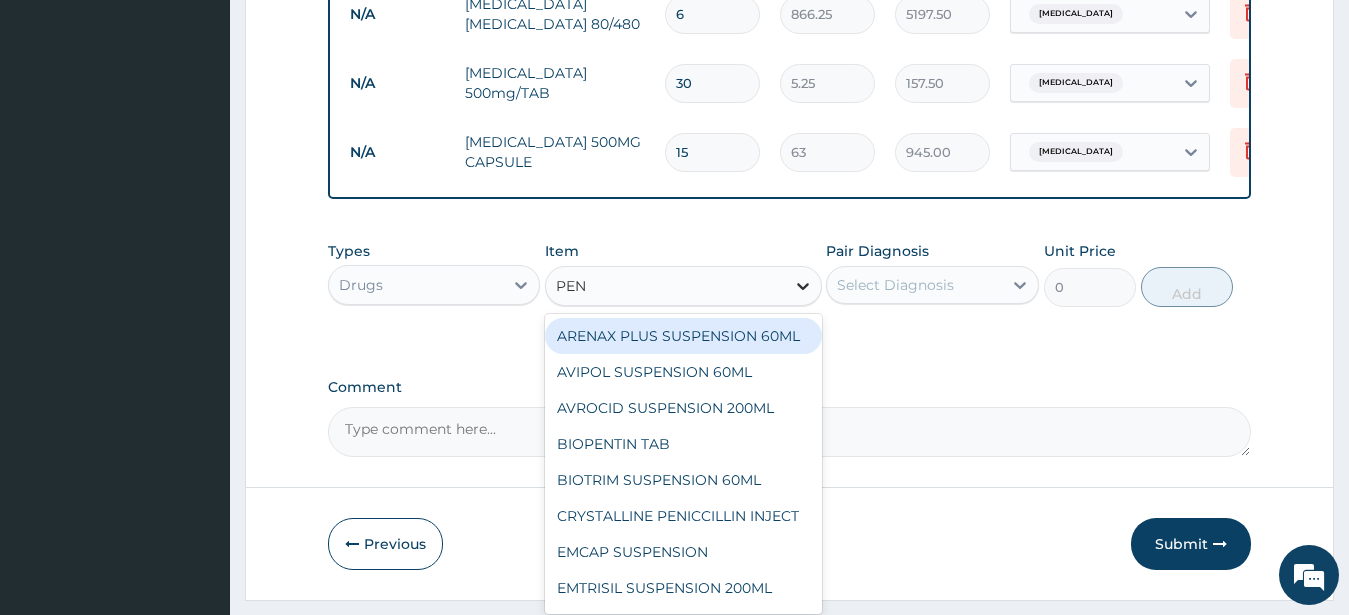 type on "PENI" 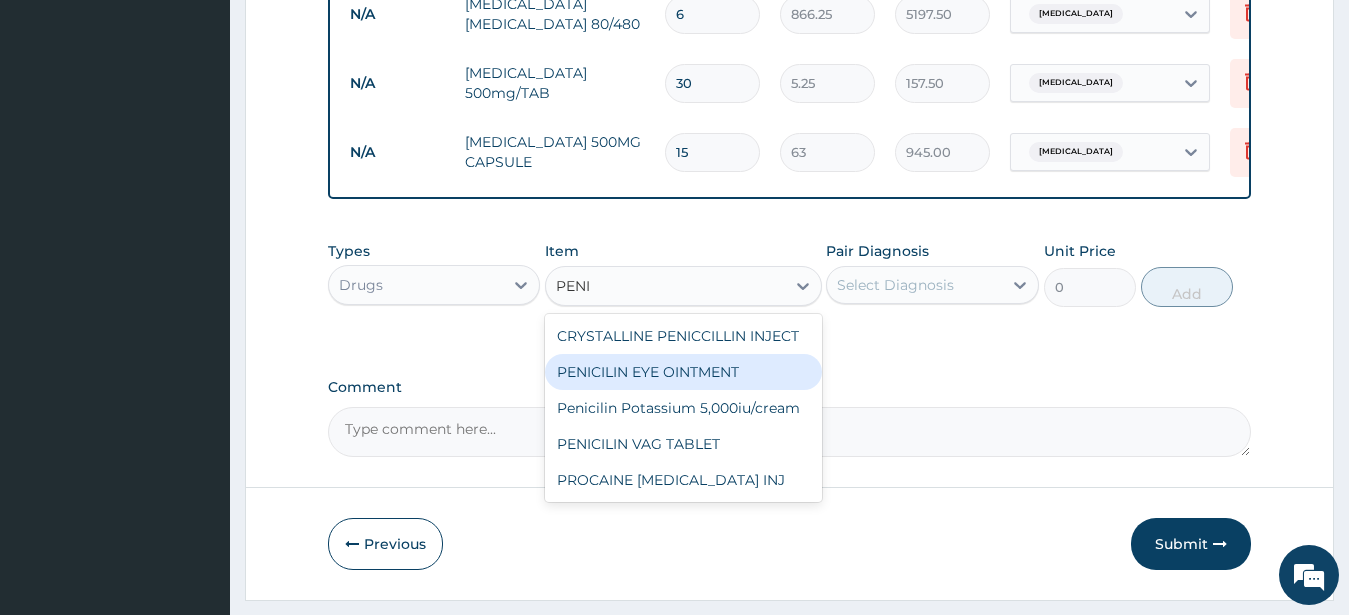 click on "PENICILIN EYE OINTMENT" at bounding box center [683, 372] 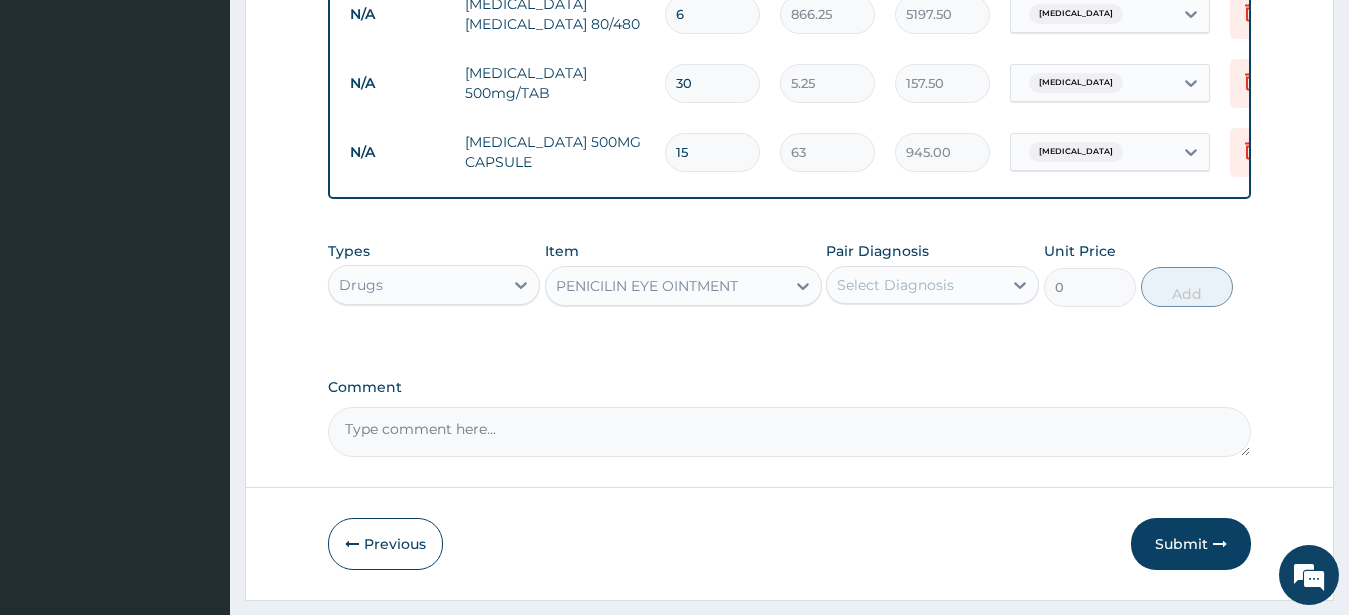 type 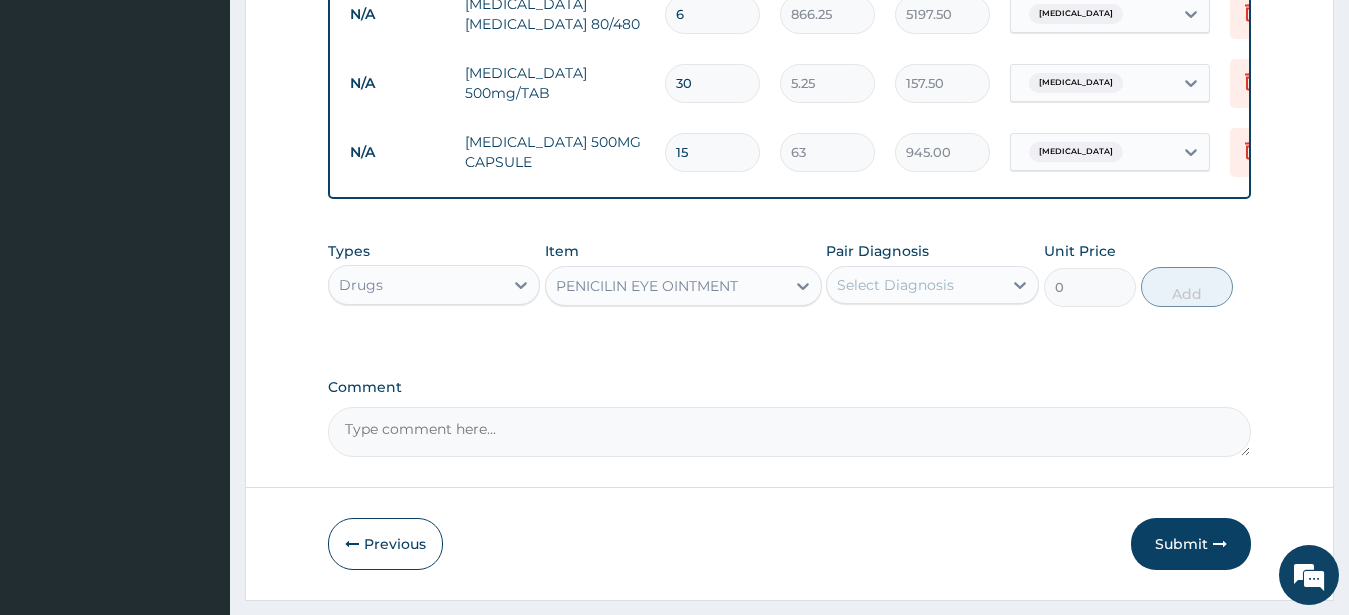 type on "115.5" 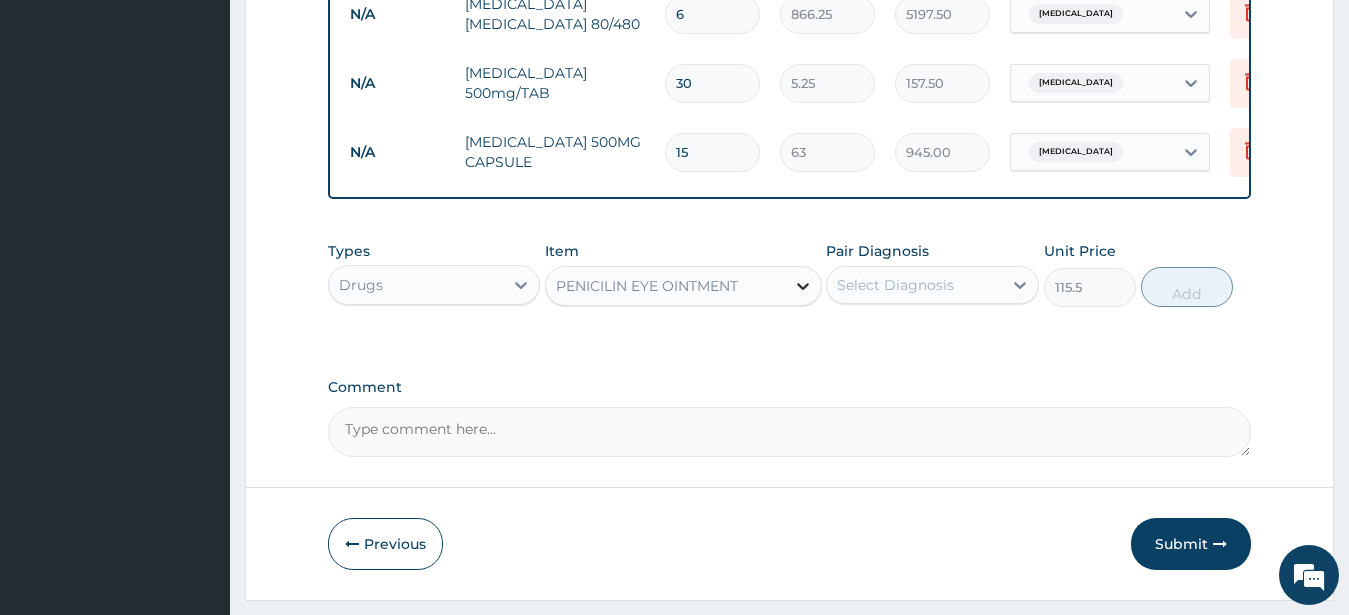 click at bounding box center [803, 286] 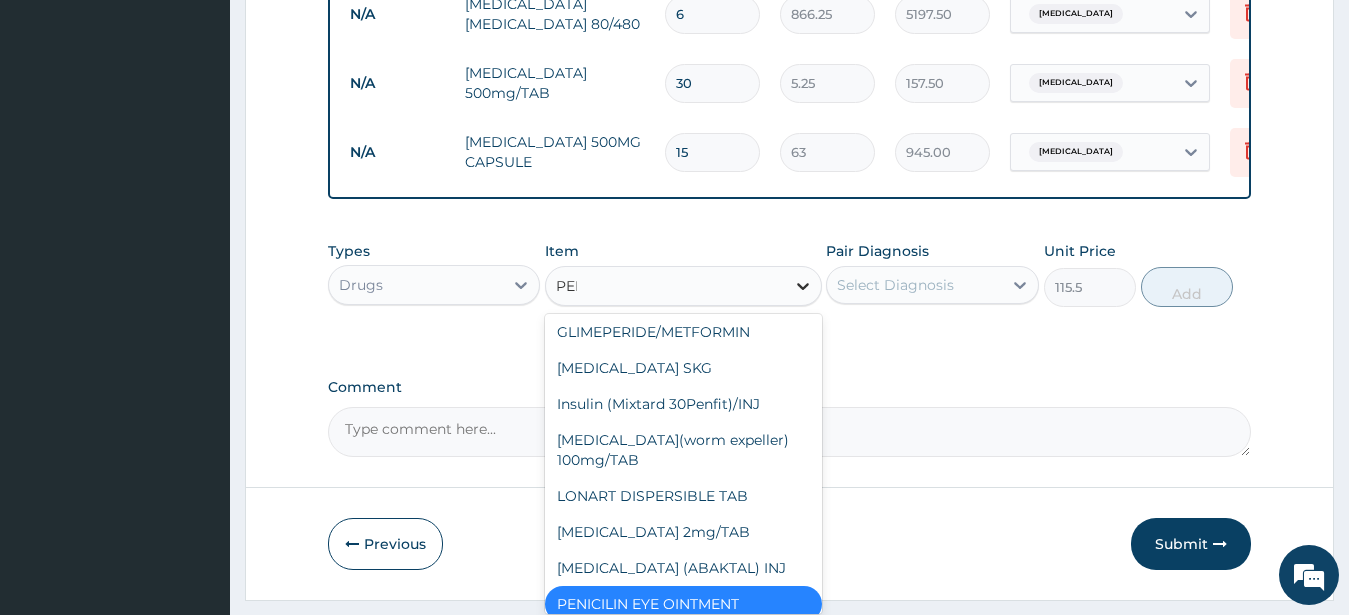 scroll, scrollTop: 388, scrollLeft: 0, axis: vertical 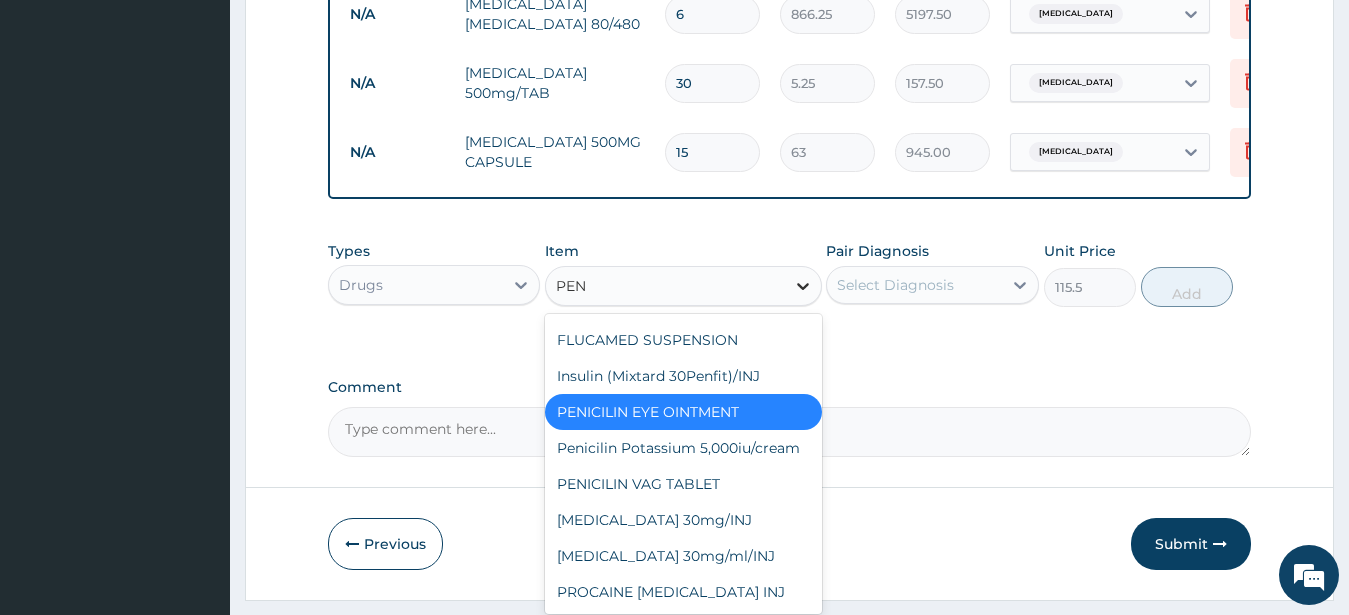 type on "PENI" 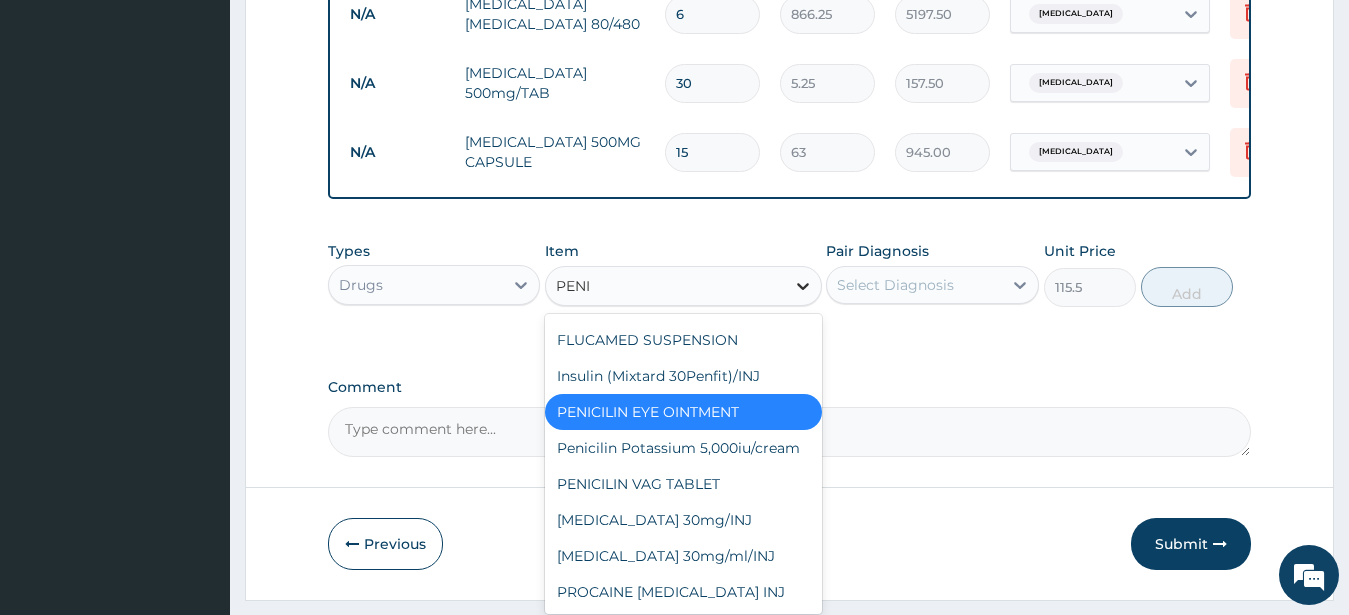 scroll, scrollTop: 0, scrollLeft: 0, axis: both 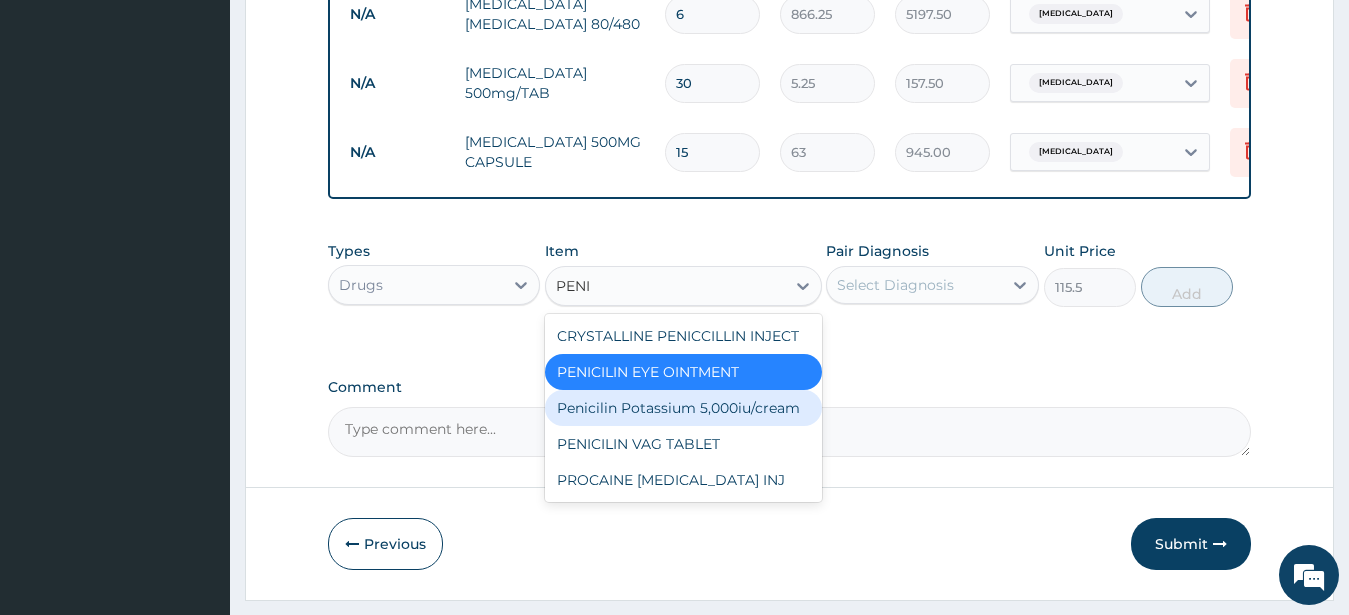 click on "Penicilin Potassium 5,000iu/cream" at bounding box center (683, 408) 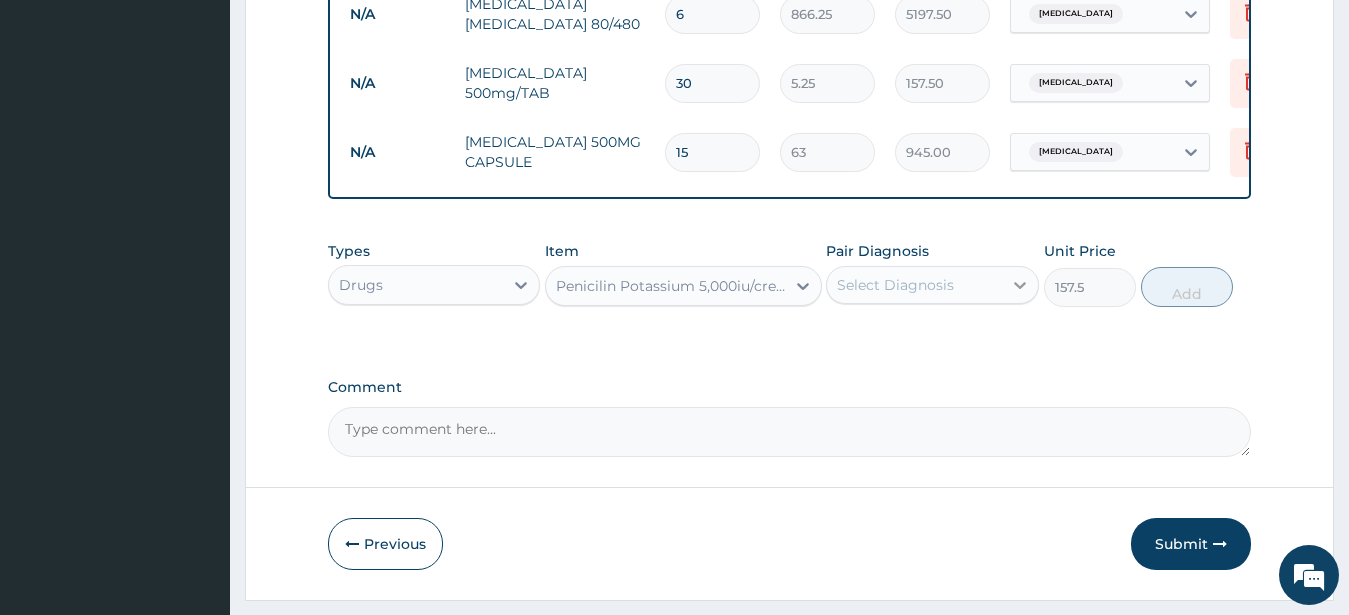 click 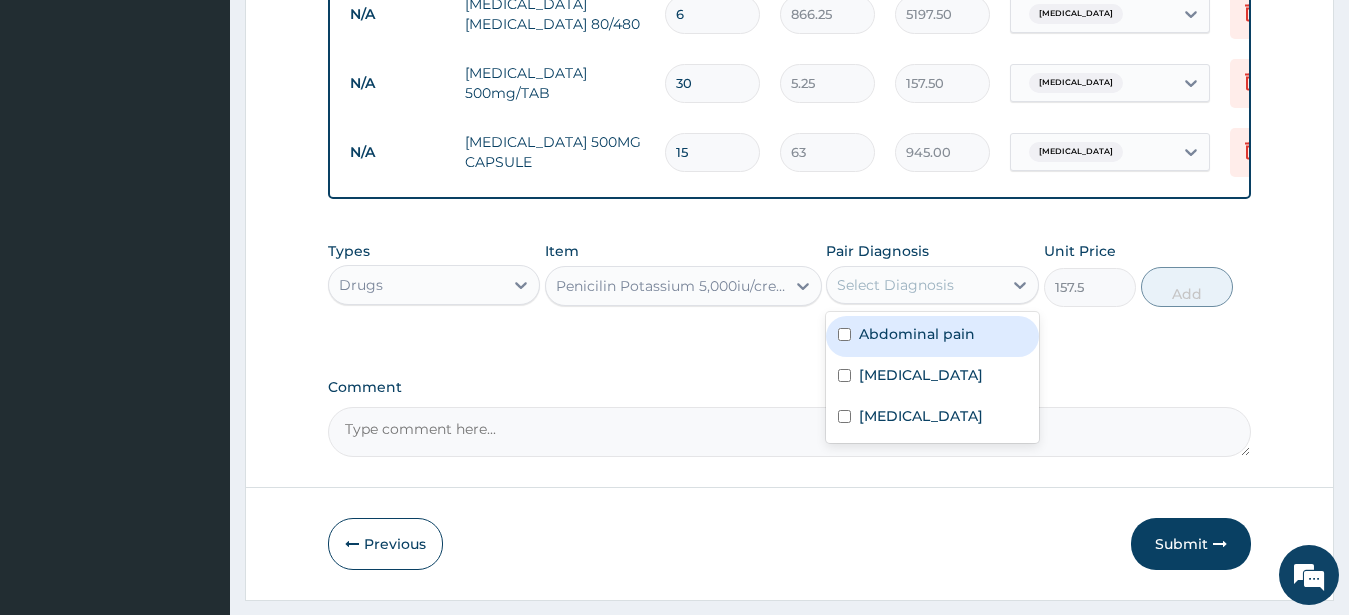 click on "Abdominal pain" at bounding box center (917, 334) 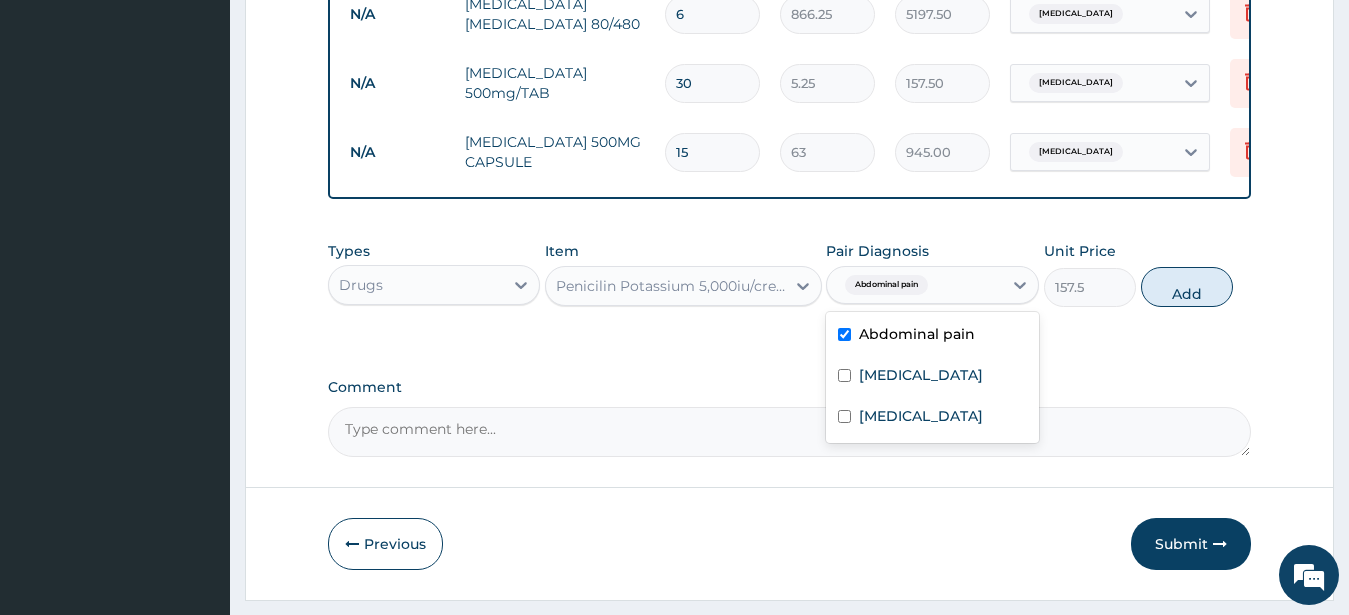 checkbox on "true" 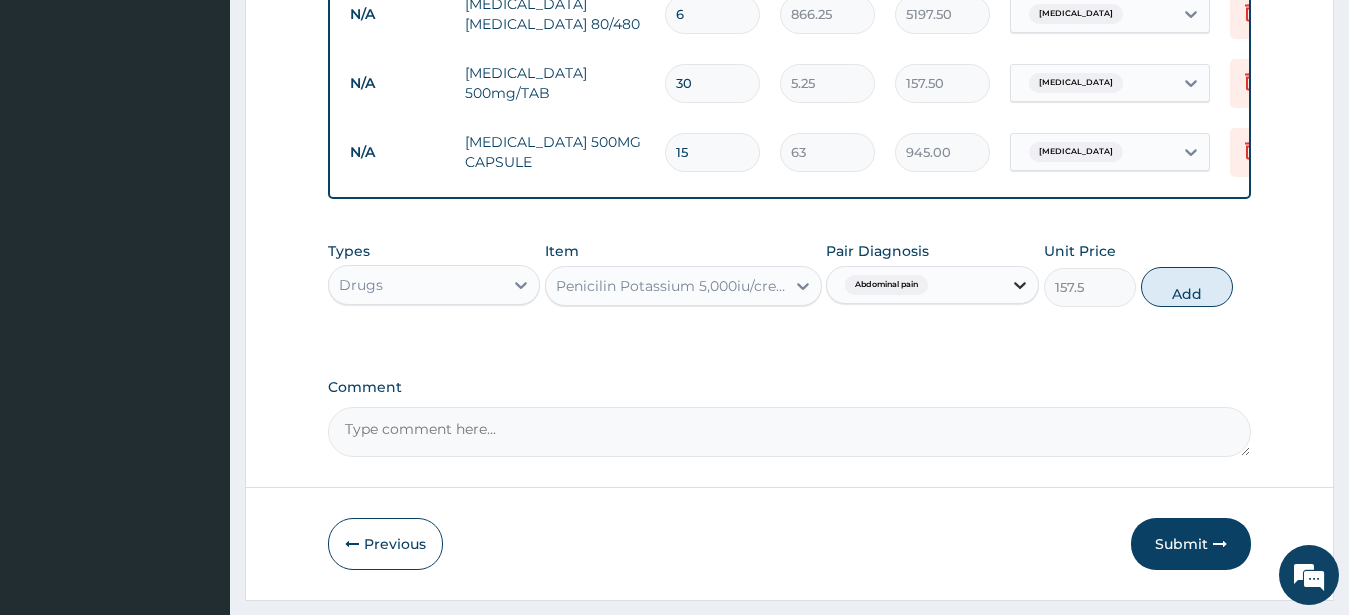 click 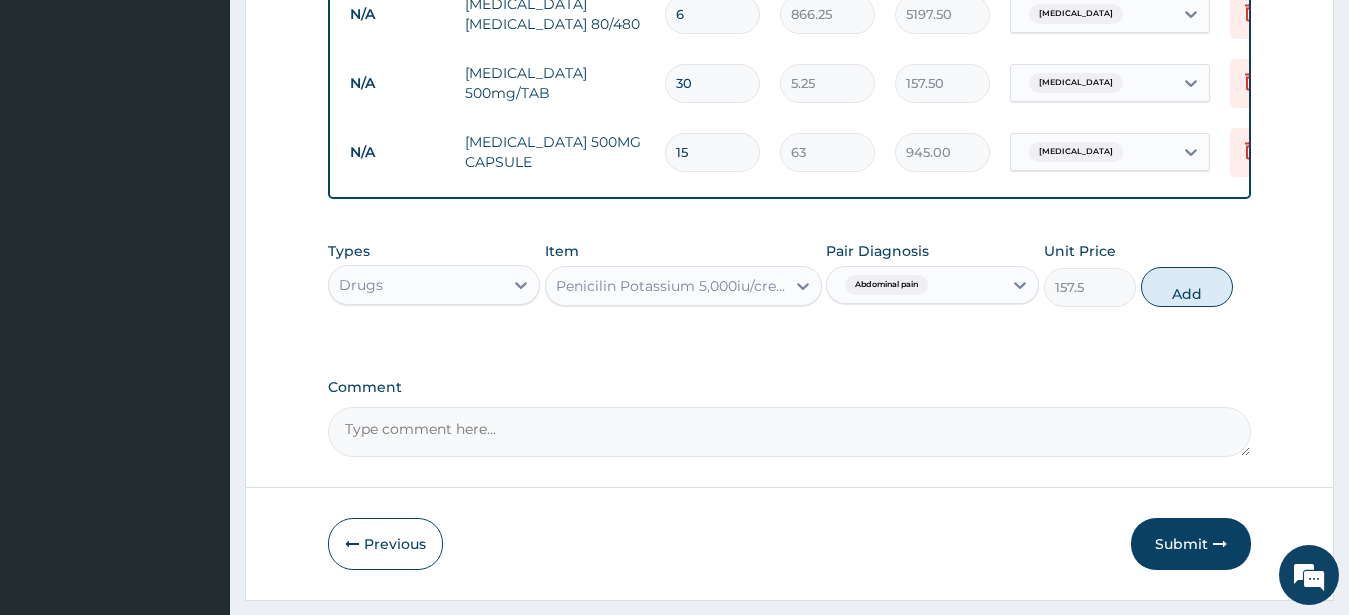 drag, startPoint x: 1186, startPoint y: 315, endPoint x: 1175, endPoint y: 299, distance: 19.416489 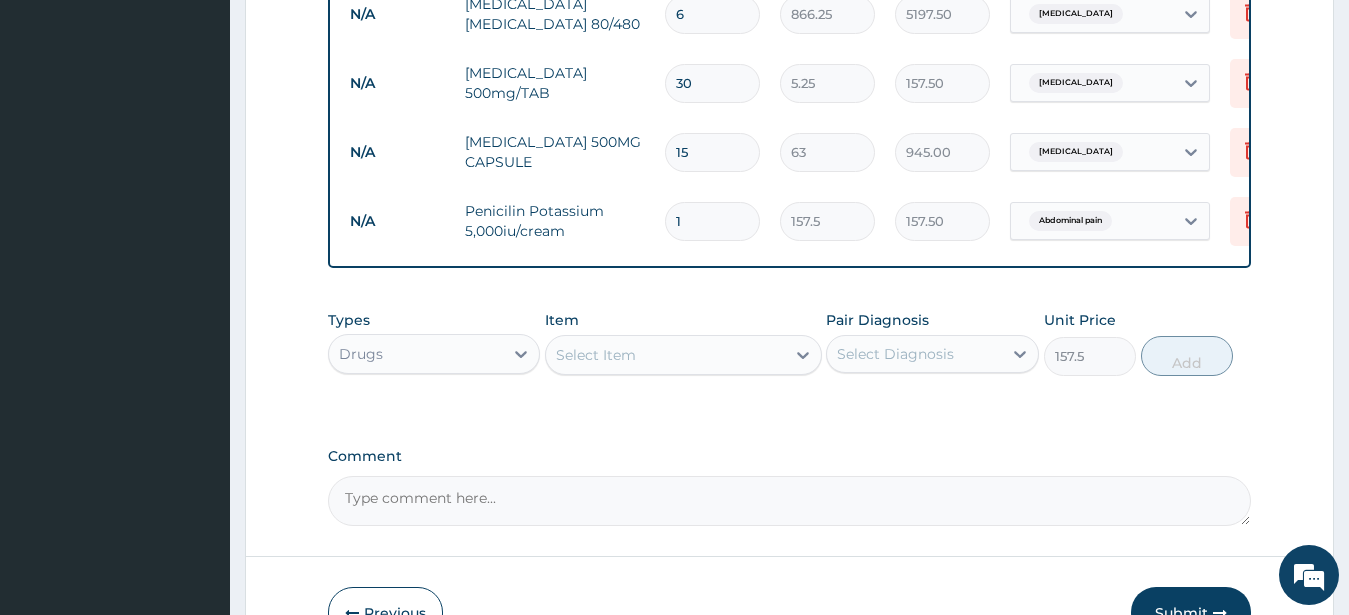 type on "0" 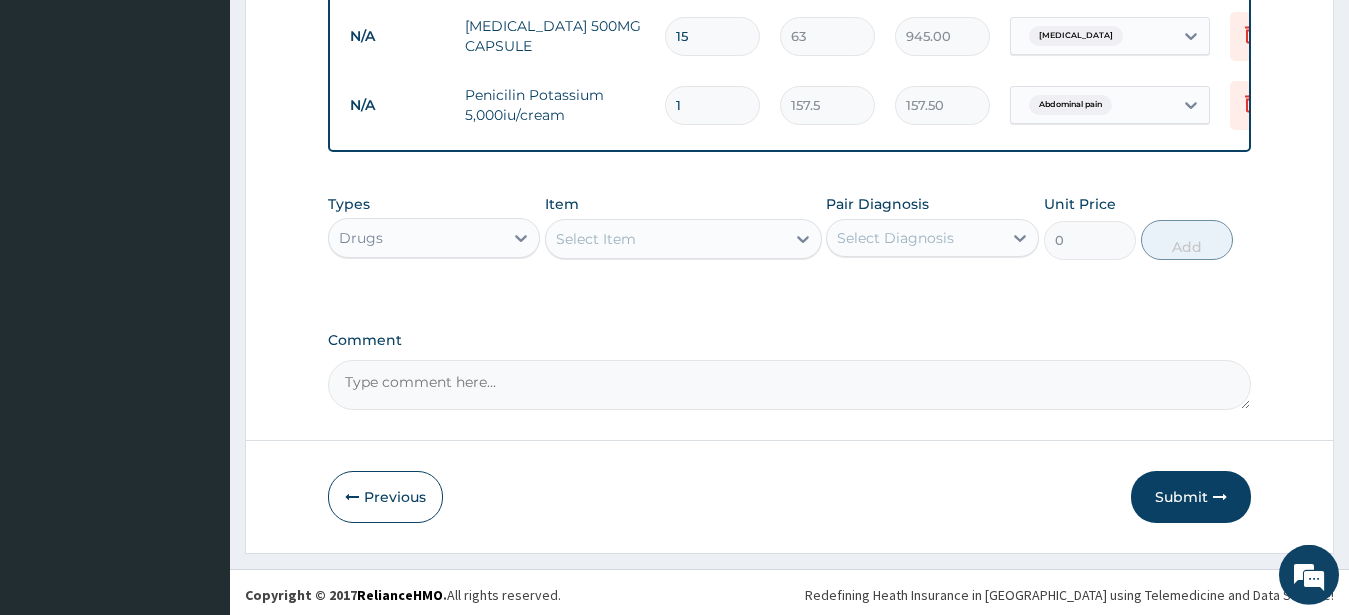 scroll, scrollTop: 1085, scrollLeft: 0, axis: vertical 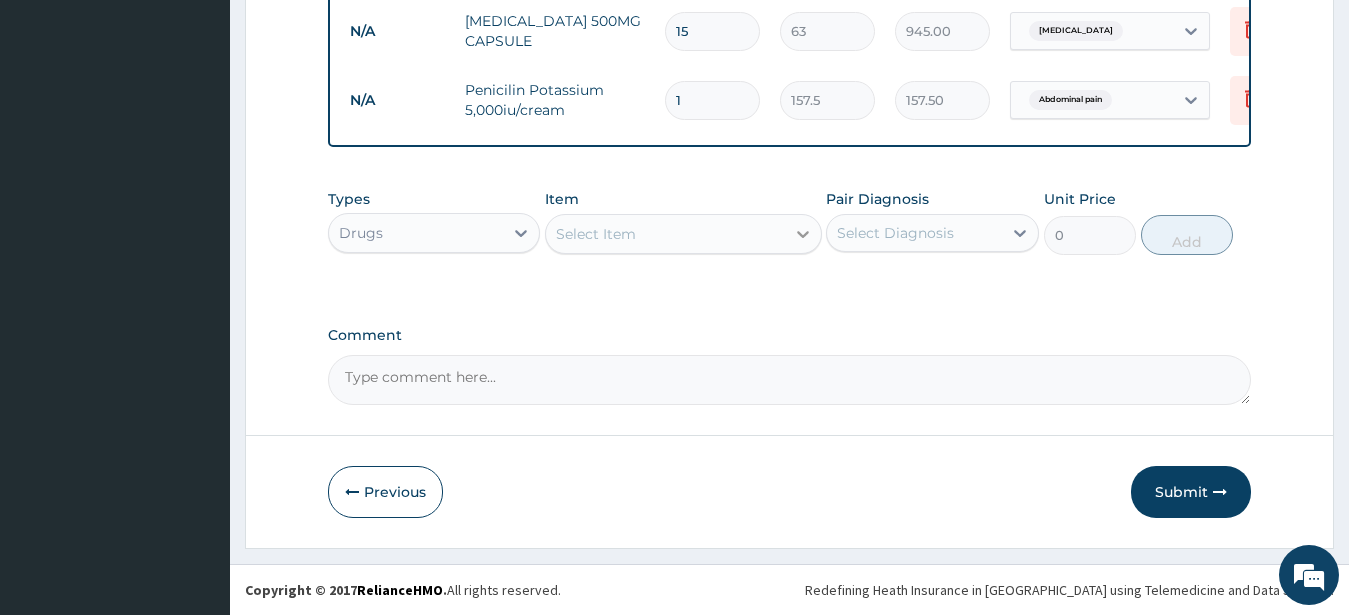 click 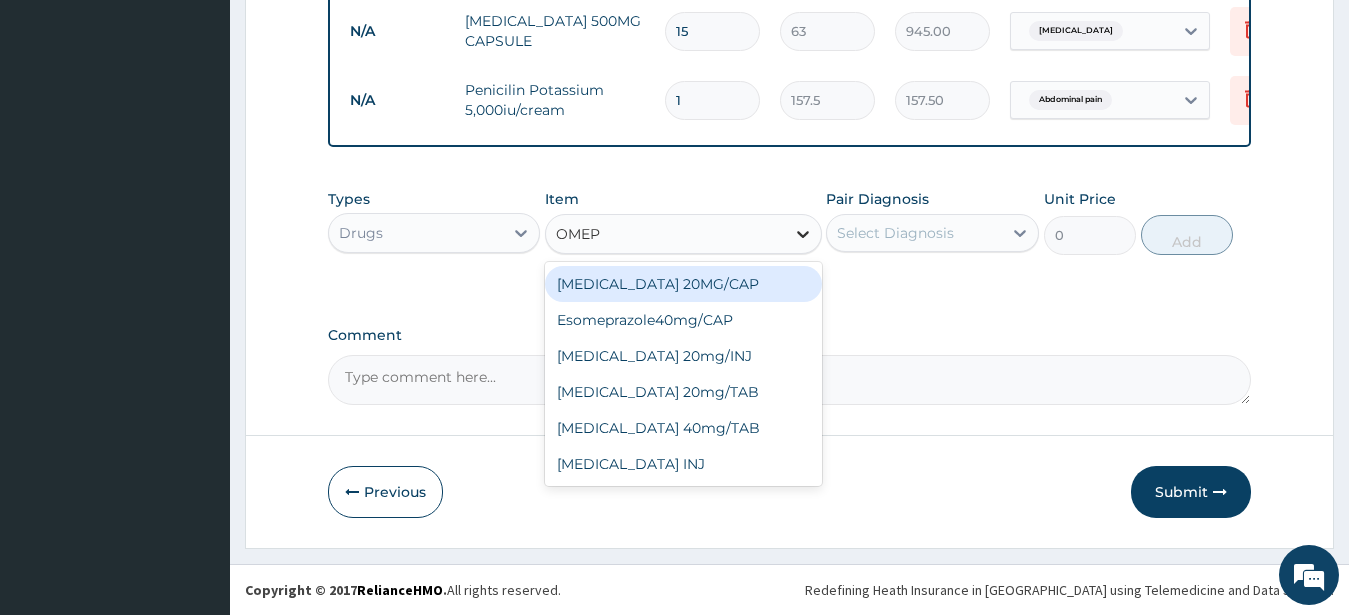 type on "OMEPR" 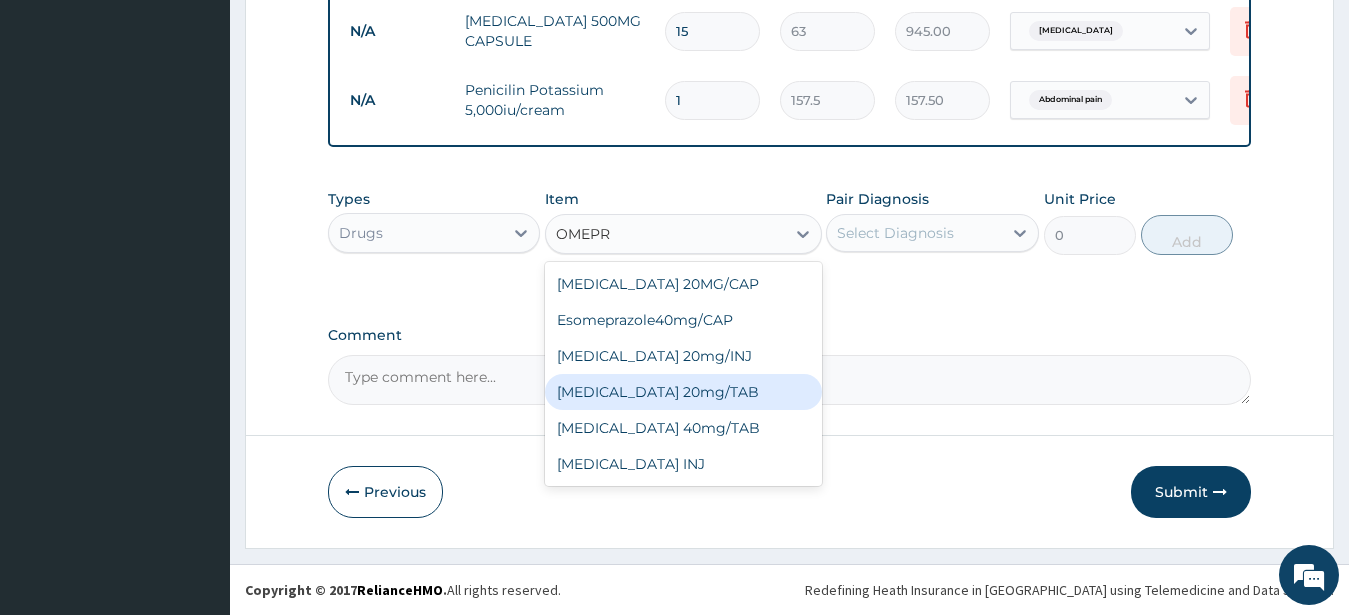 click on "OMEPRAZOLE 20mg/TAB" at bounding box center (683, 392) 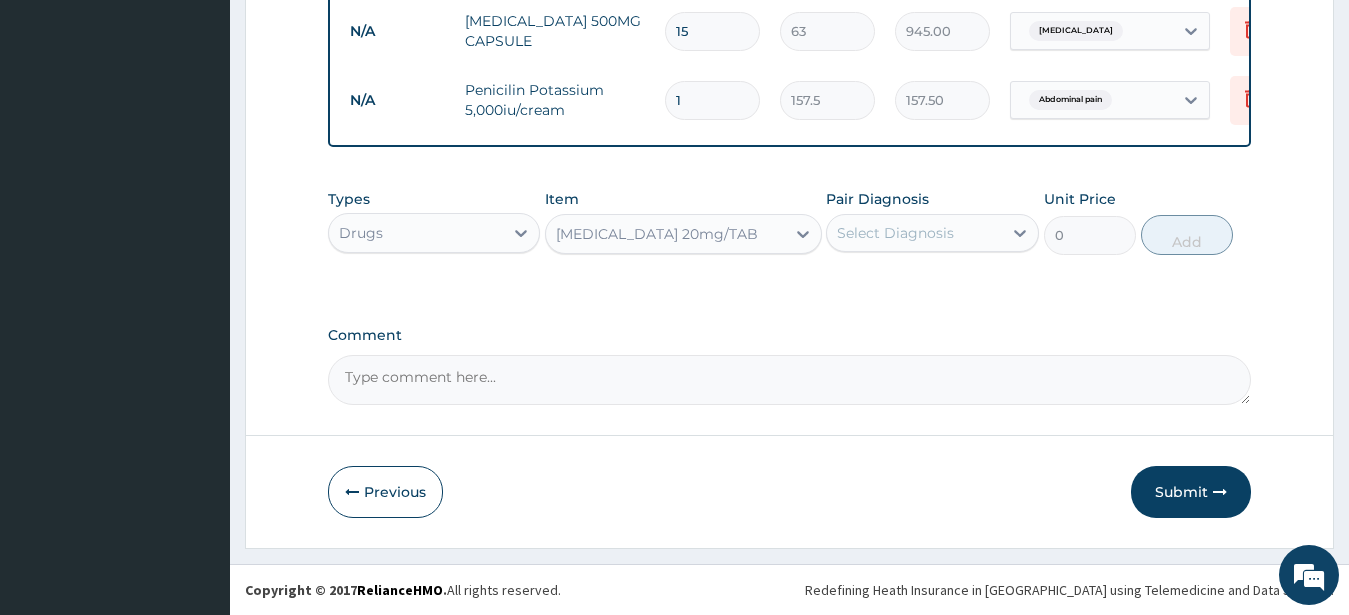 type 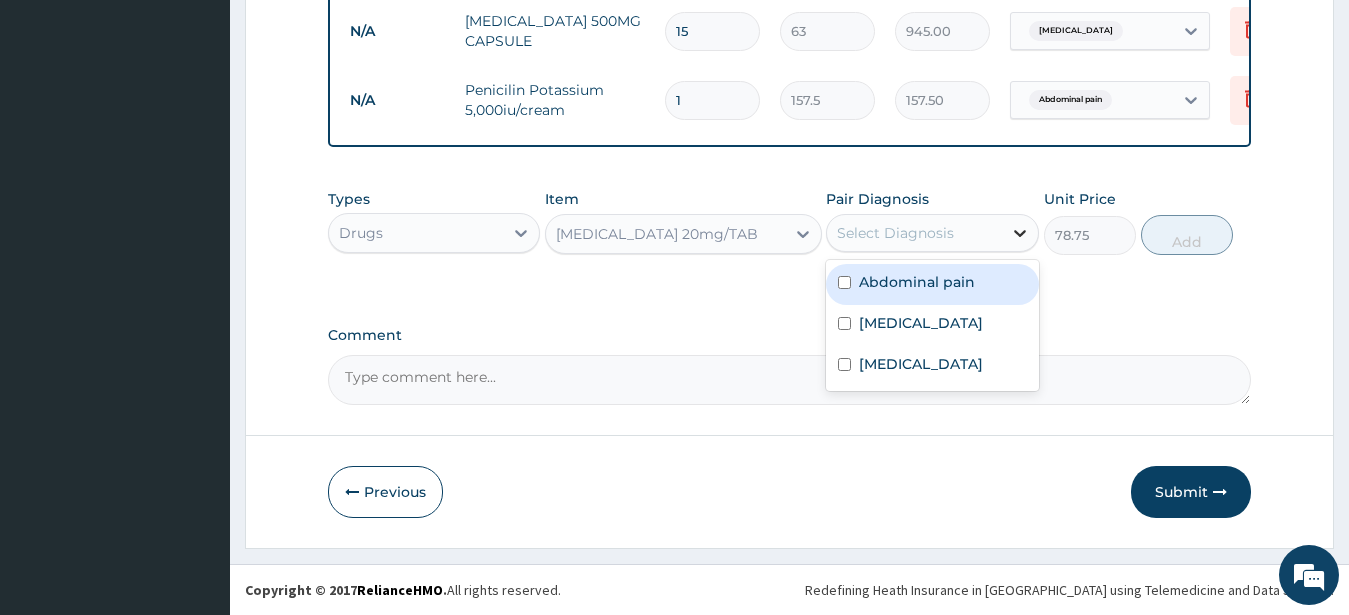 click 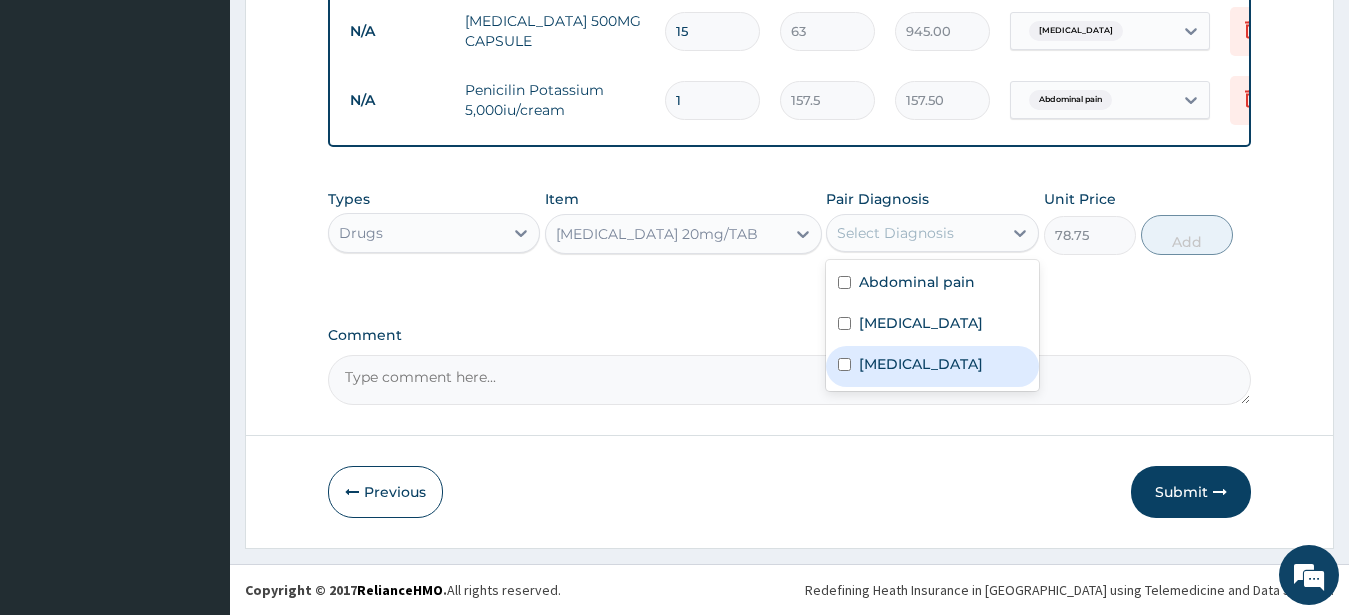 drag, startPoint x: 853, startPoint y: 366, endPoint x: 925, endPoint y: 334, distance: 78.79086 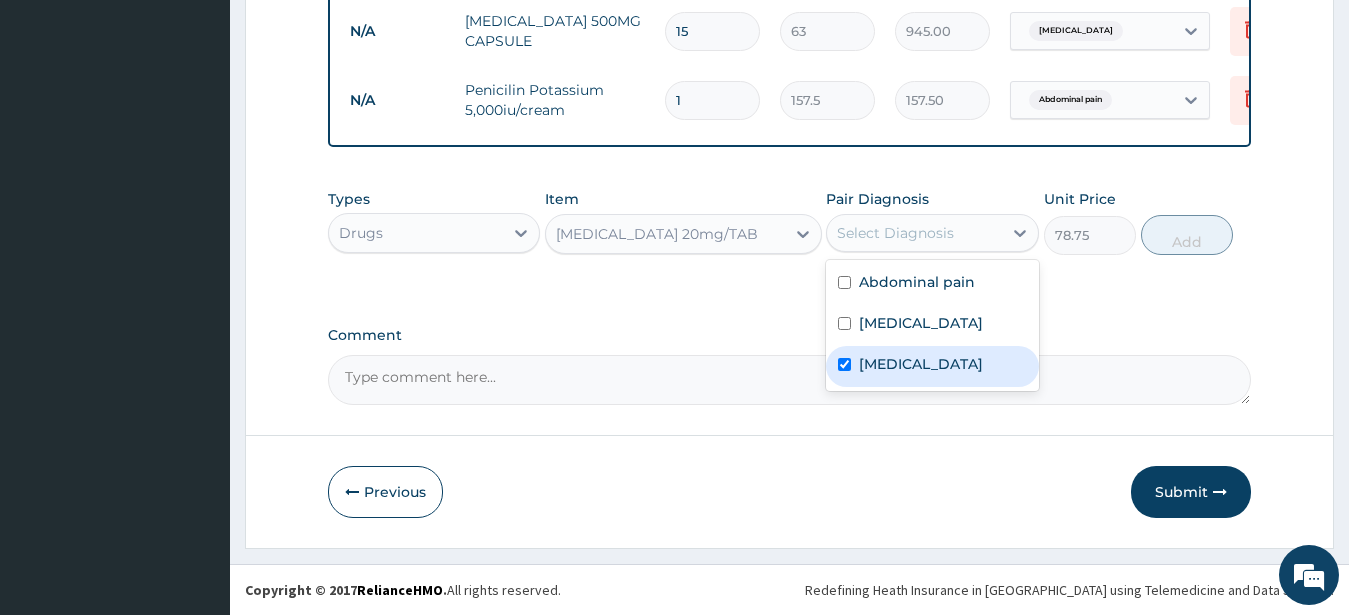 checkbox on "true" 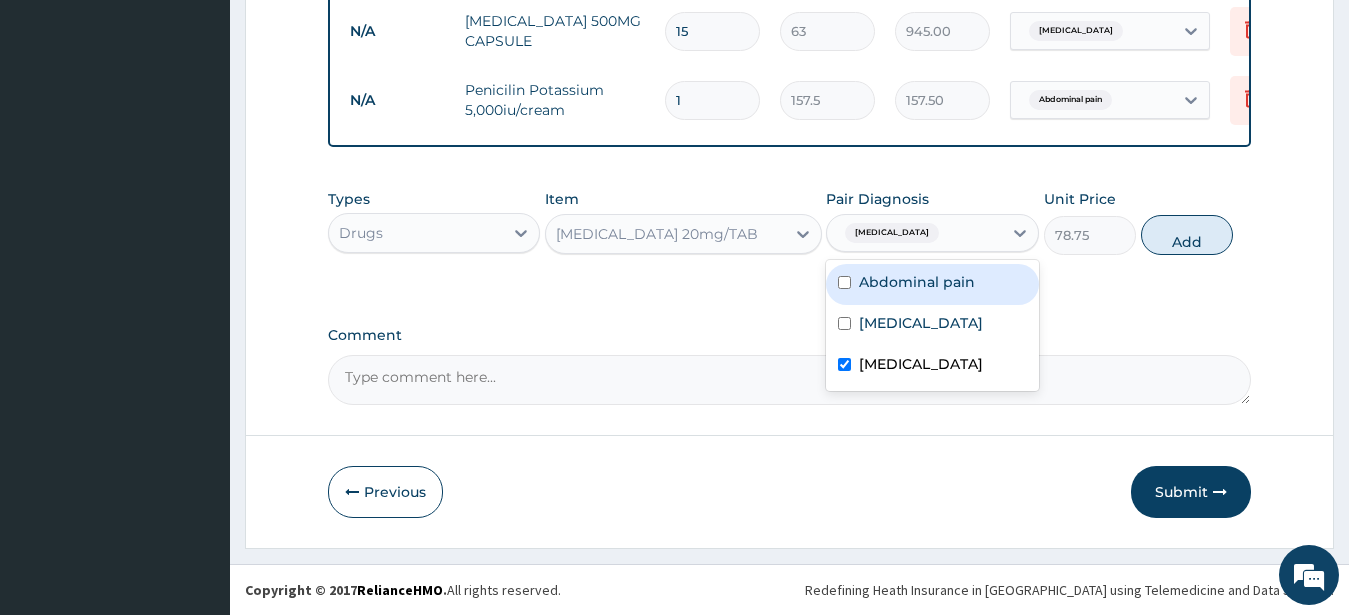 click on "Abdominal pain" at bounding box center (932, 284) 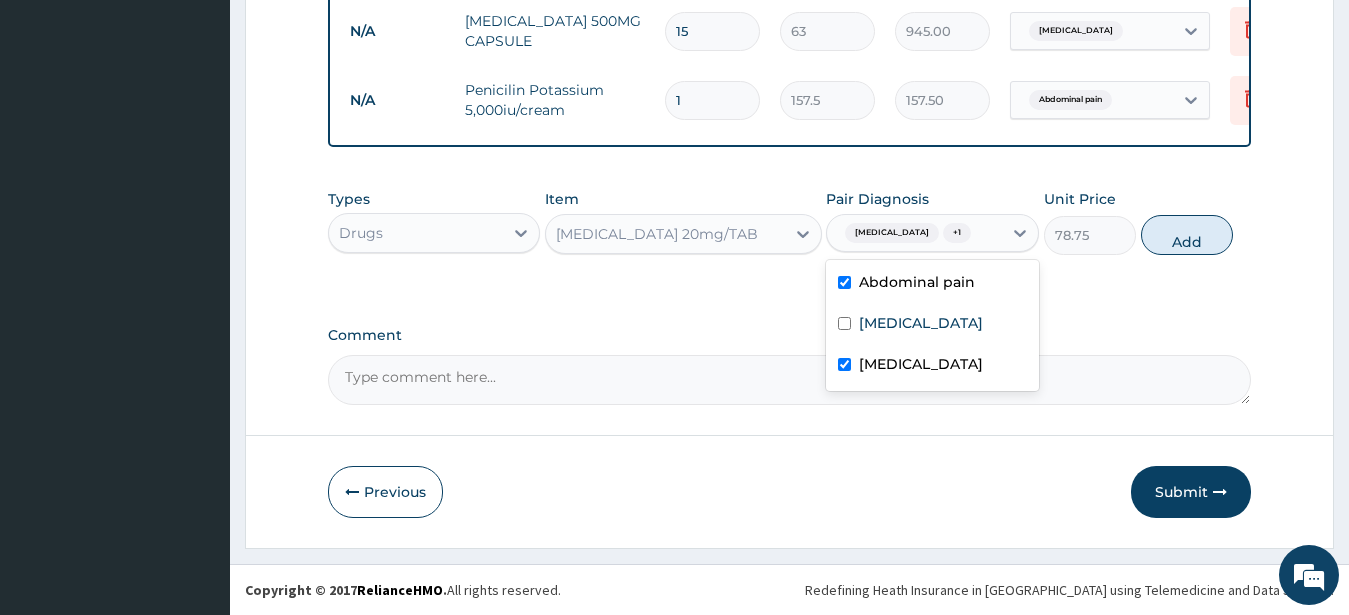 checkbox on "true" 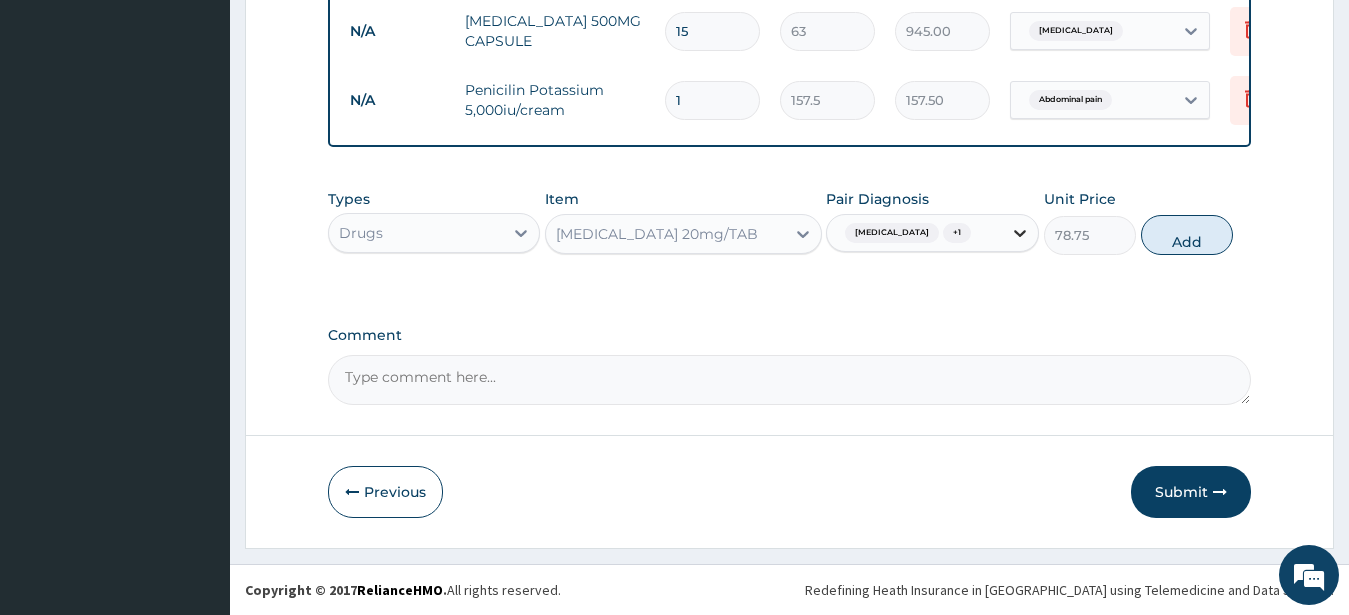 click at bounding box center [1020, 233] 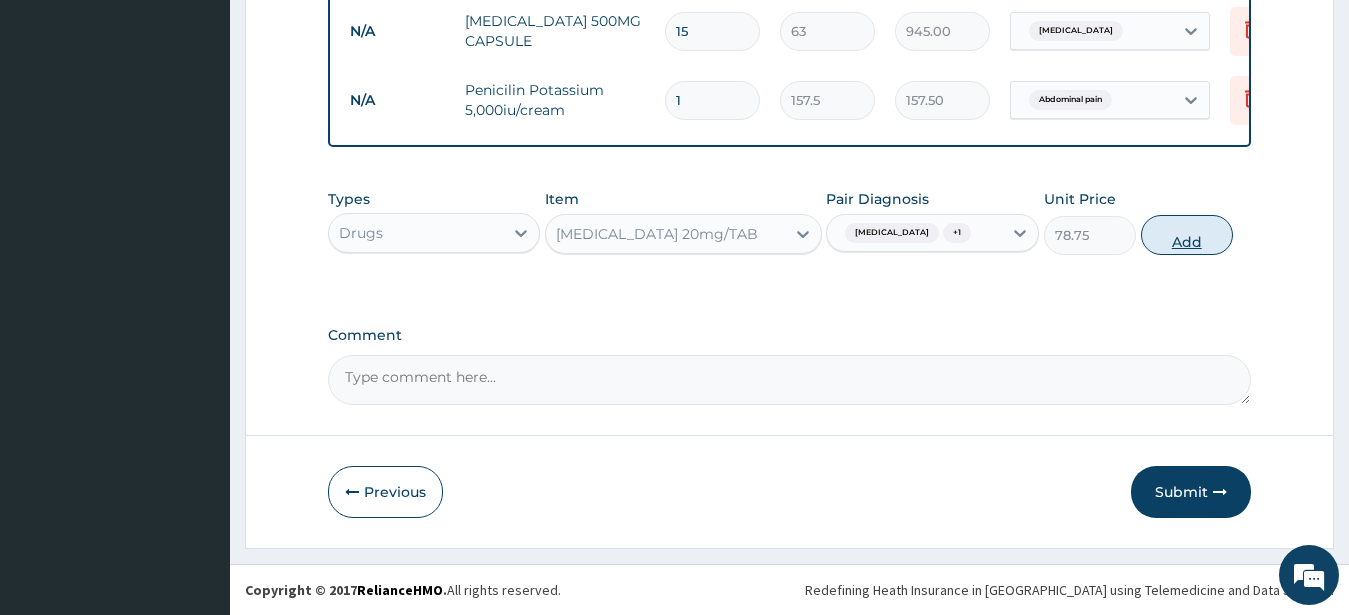 click on "Add" at bounding box center [1187, 235] 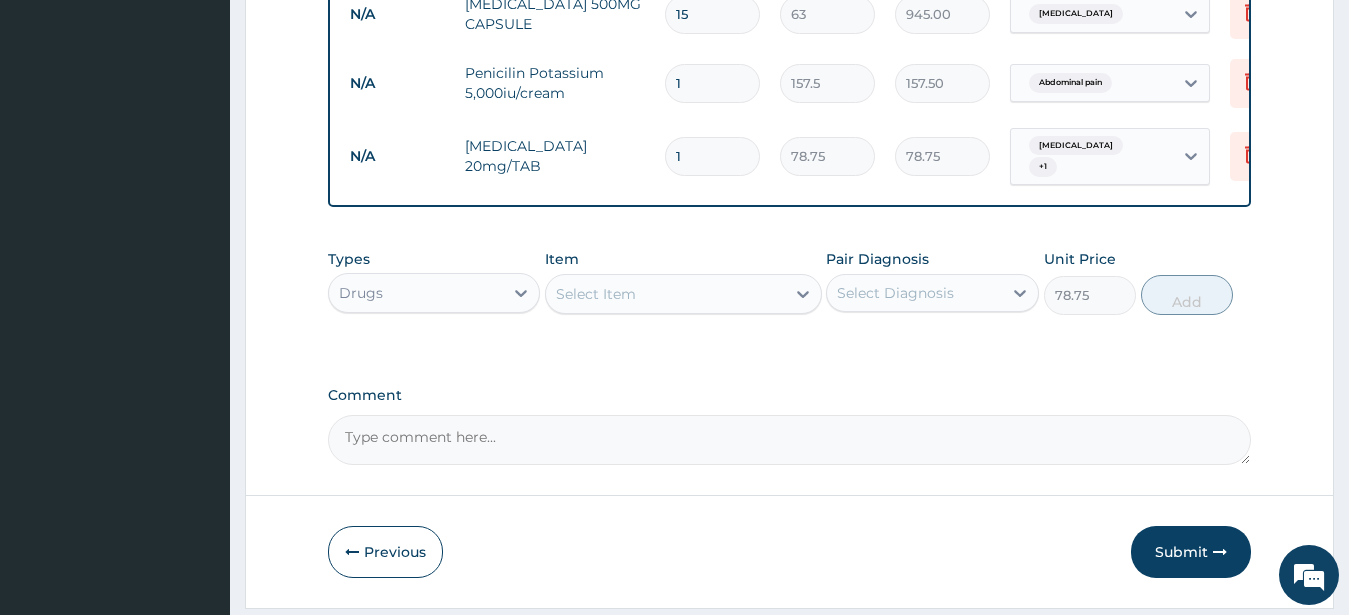type on "0" 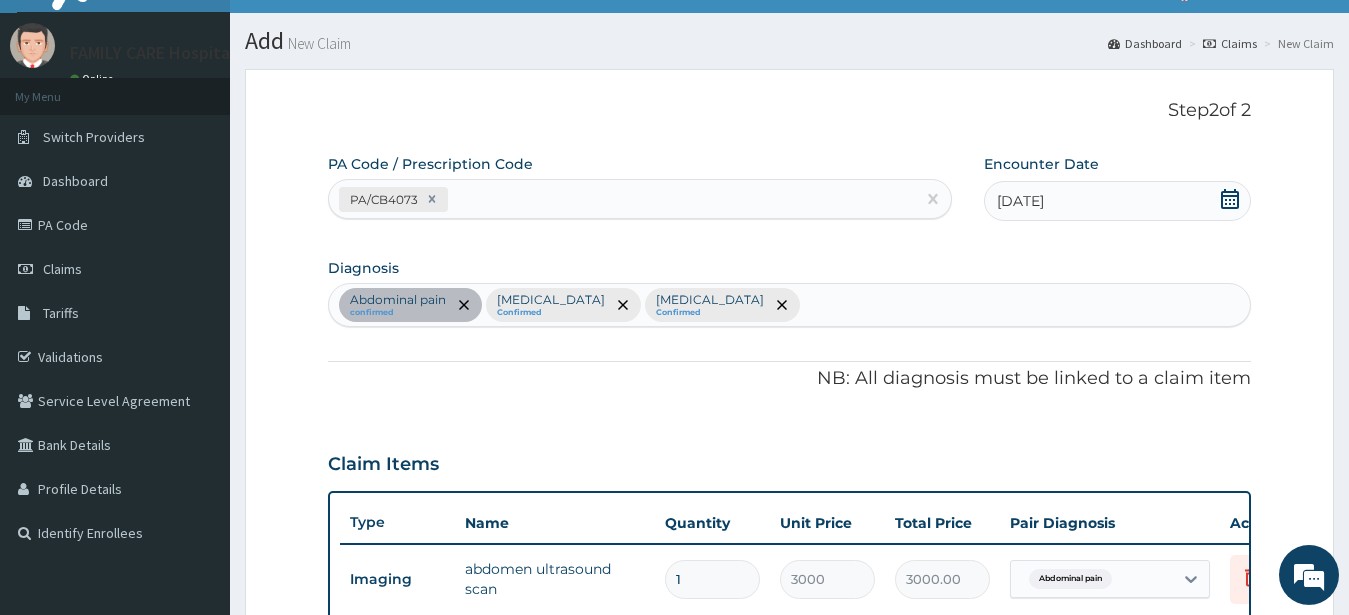 scroll, scrollTop: 0, scrollLeft: 0, axis: both 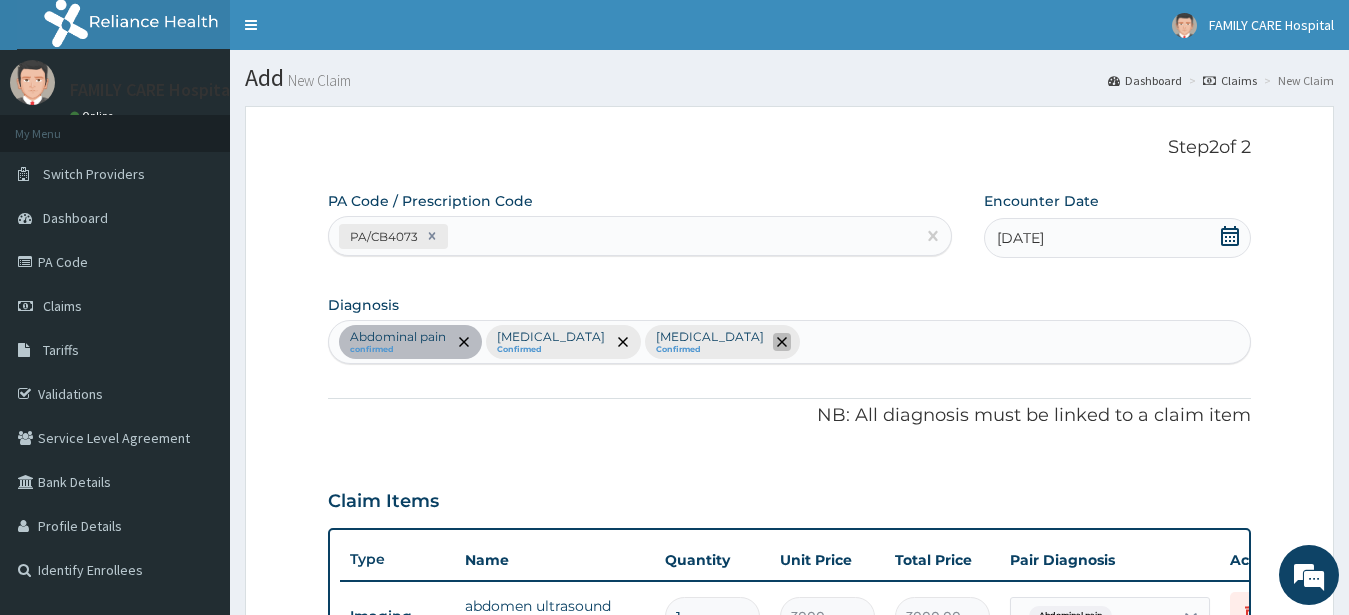 click 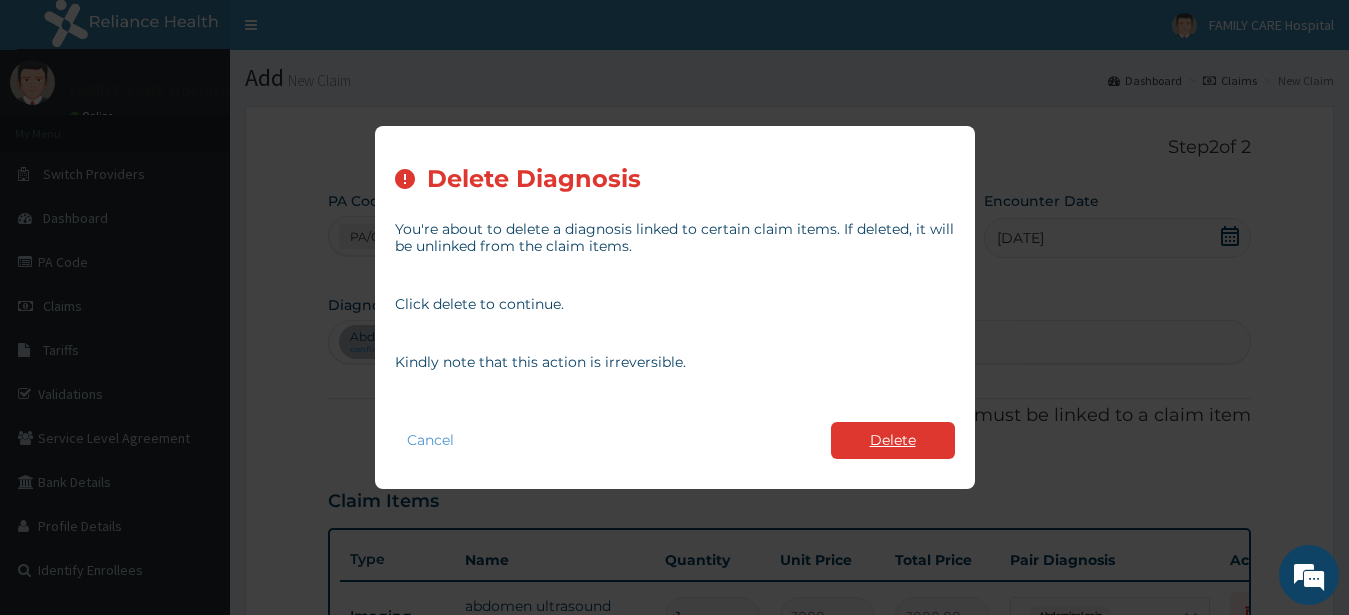 click on "Delete" at bounding box center (893, 440) 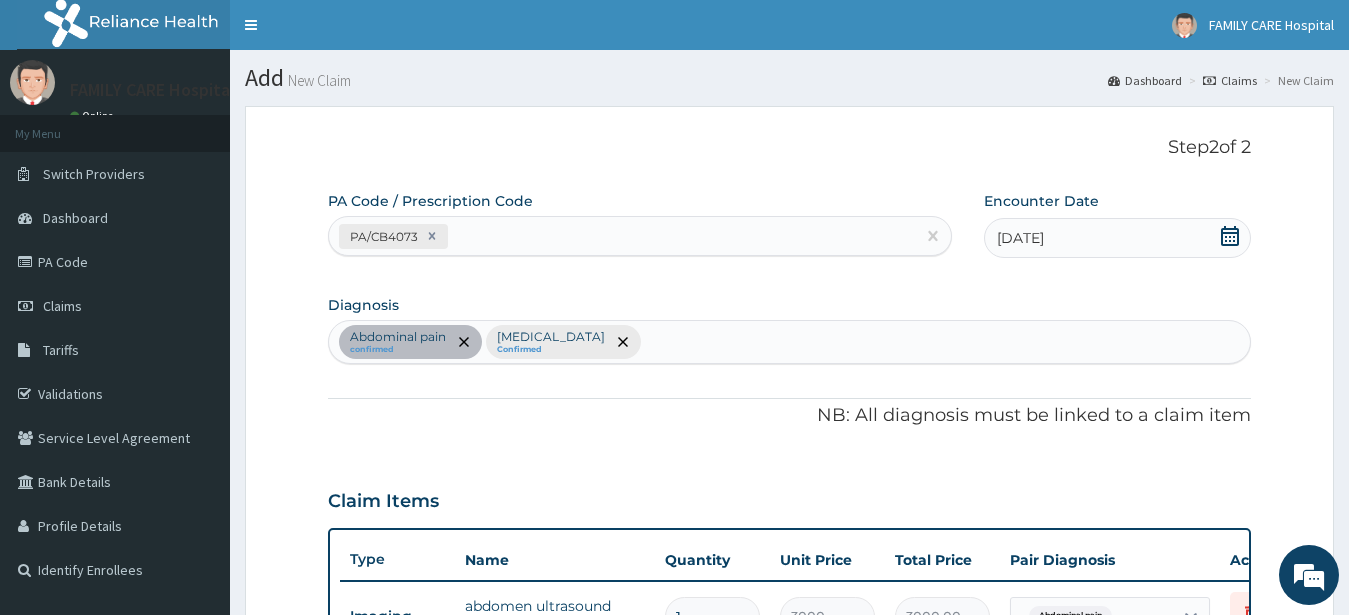 click on "Abdominal pain confirmed Malaria Confirmed" at bounding box center [790, 342] 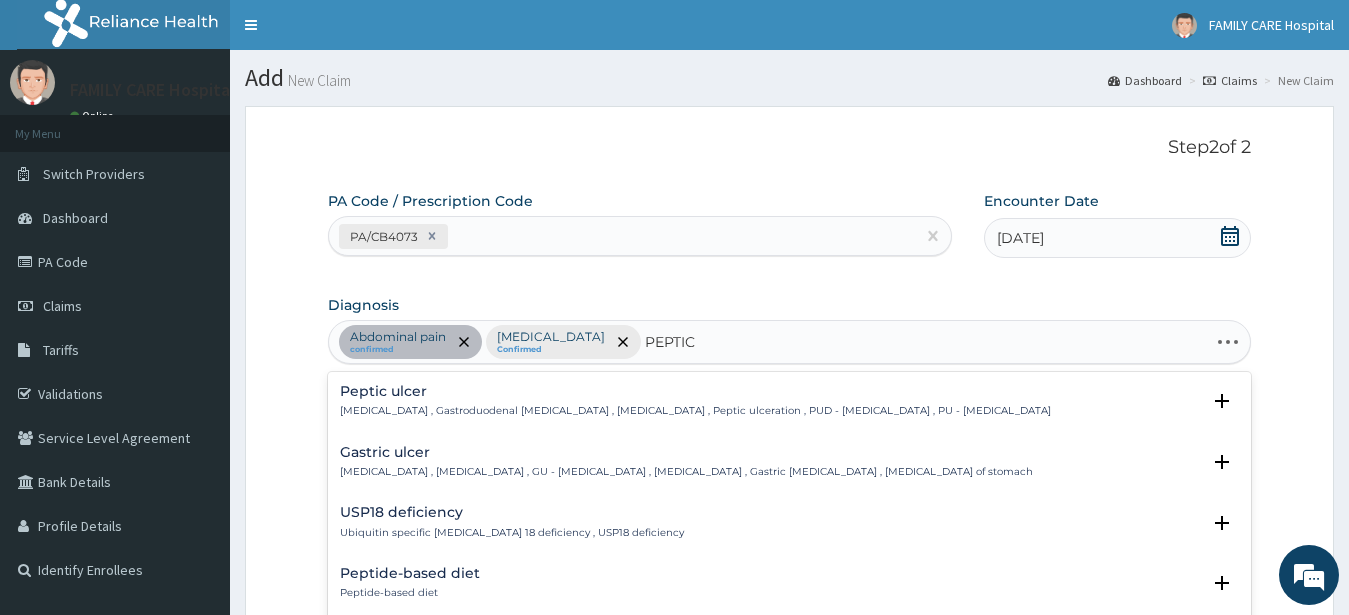 type on "PEPTIC U" 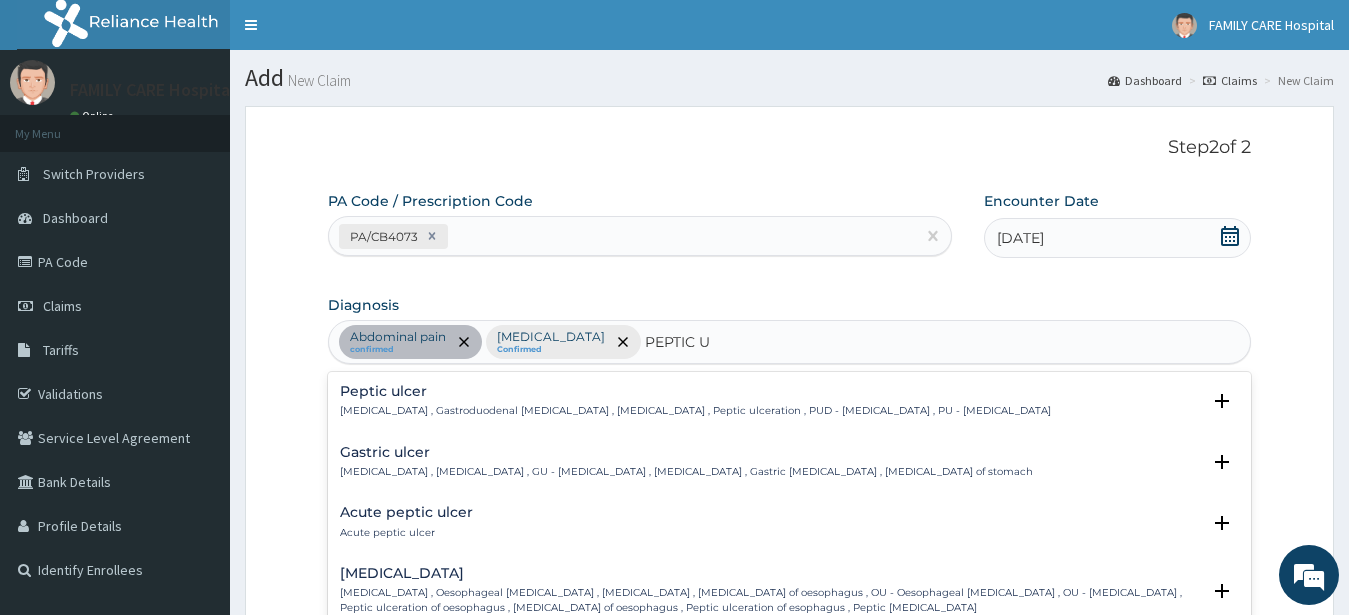 click on "Peptic ulcer" at bounding box center (695, 391) 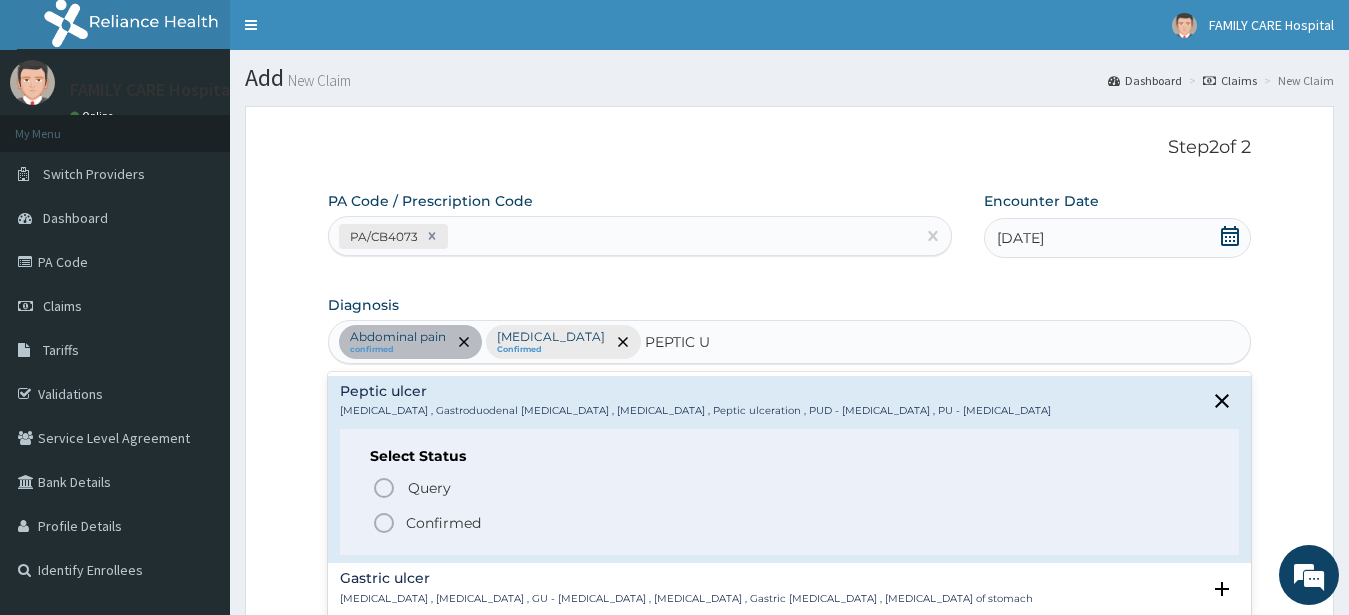 click 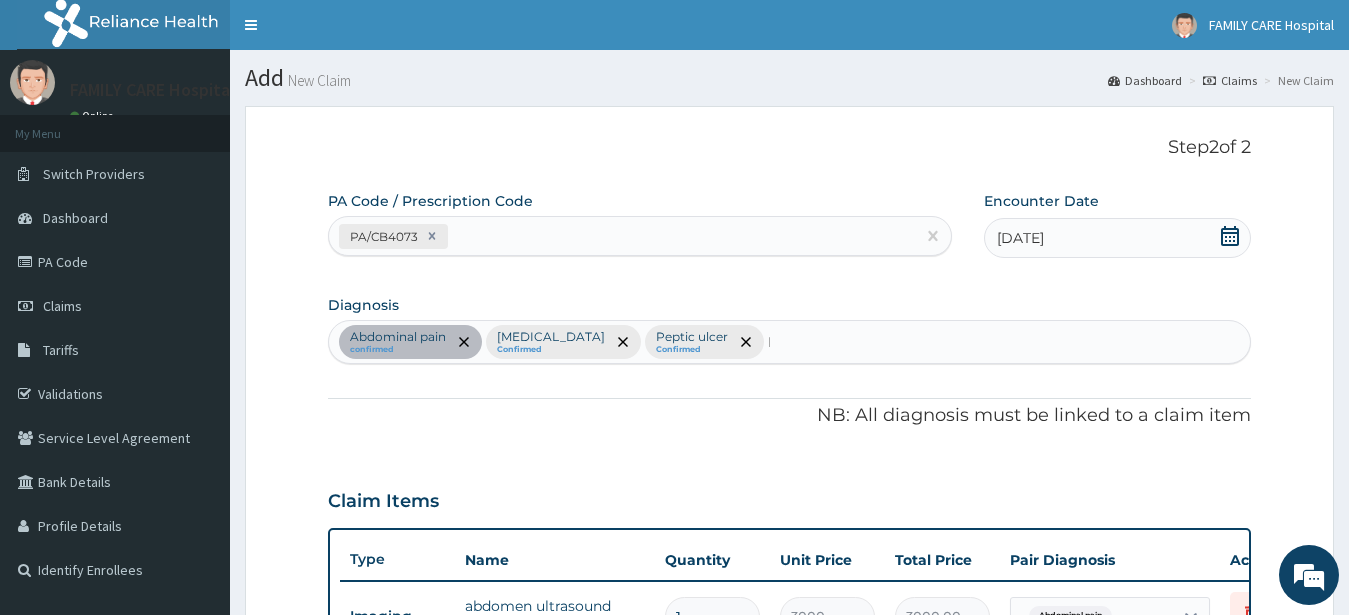 type 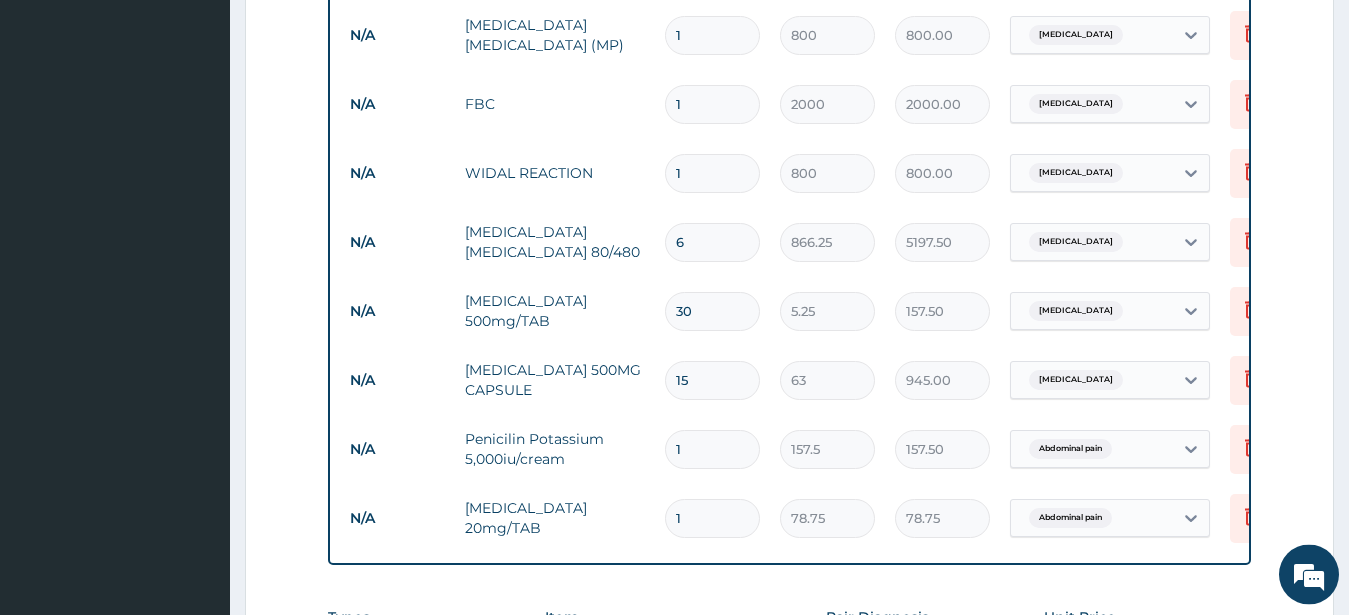 scroll, scrollTop: 816, scrollLeft: 0, axis: vertical 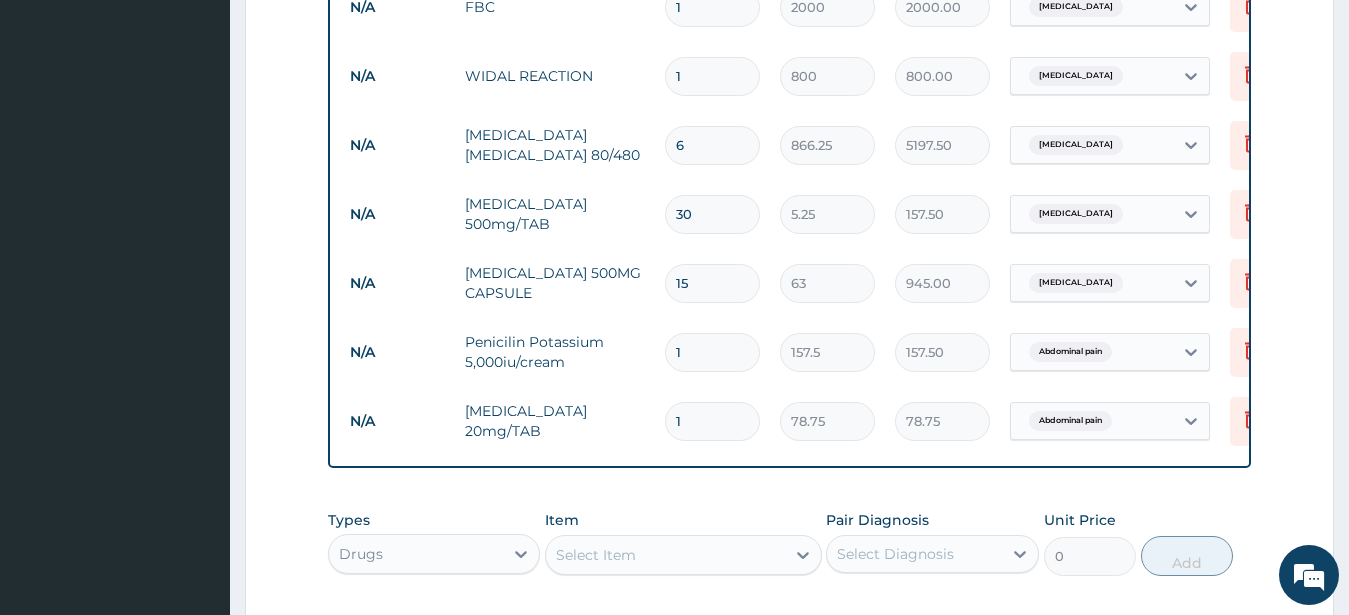 click on "1" at bounding box center (712, 421) 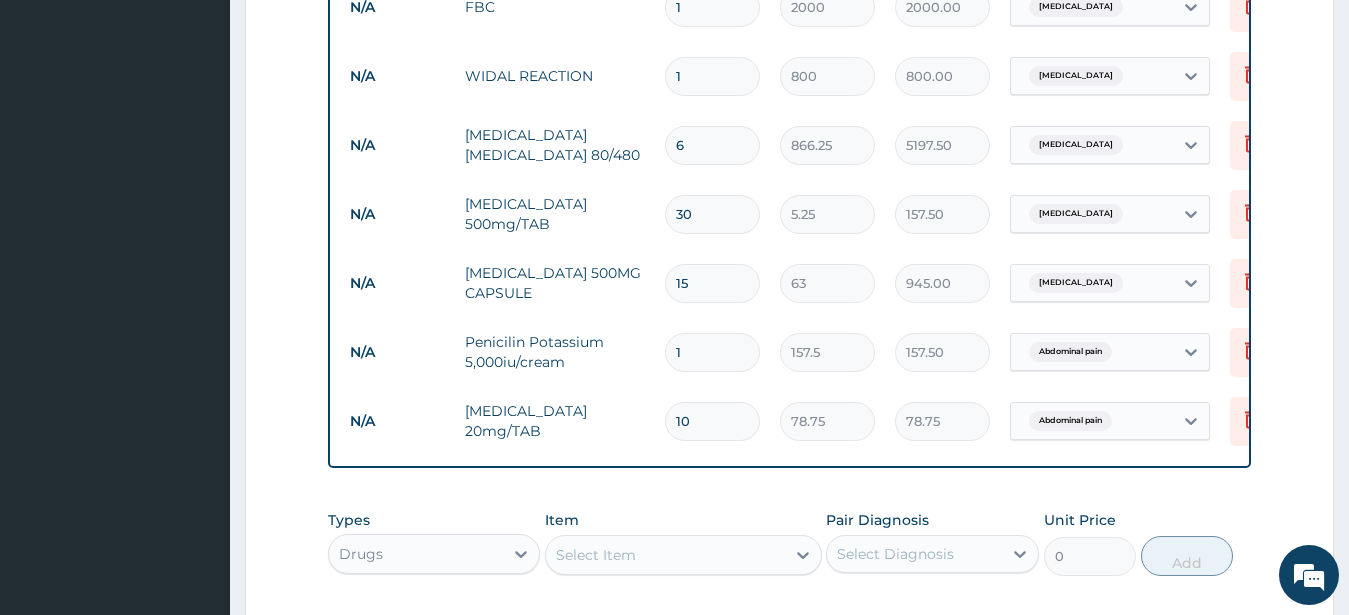 type on "787.50" 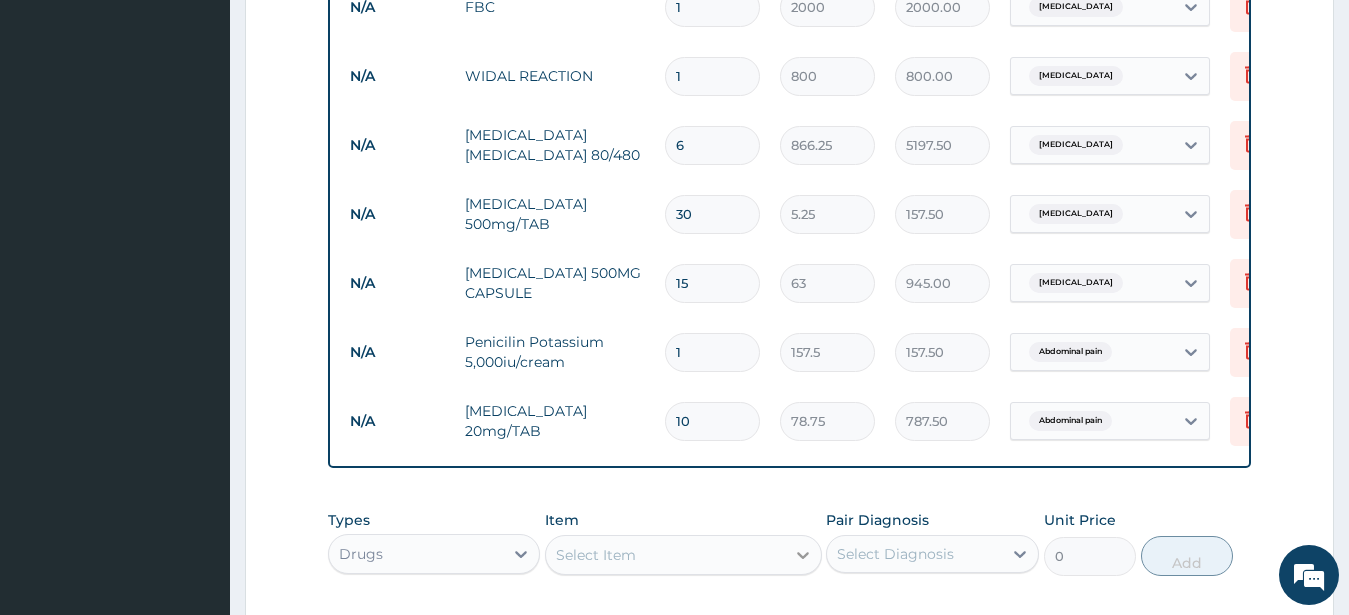 scroll, scrollTop: 1154, scrollLeft: 0, axis: vertical 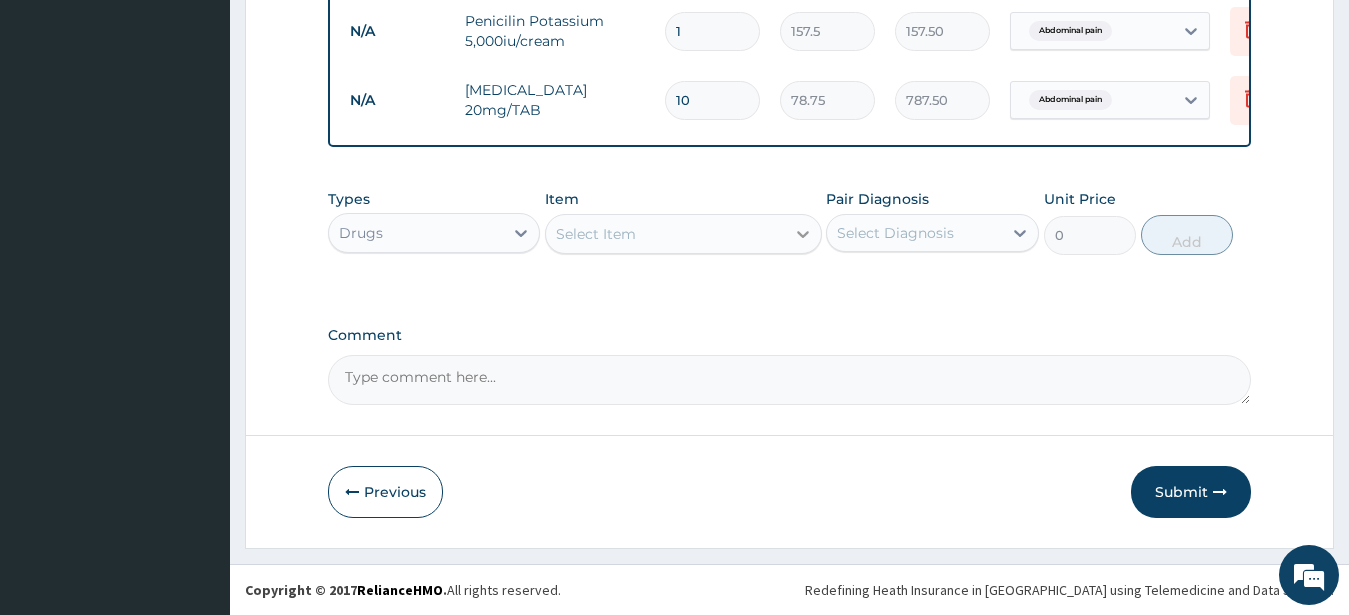 type on "10" 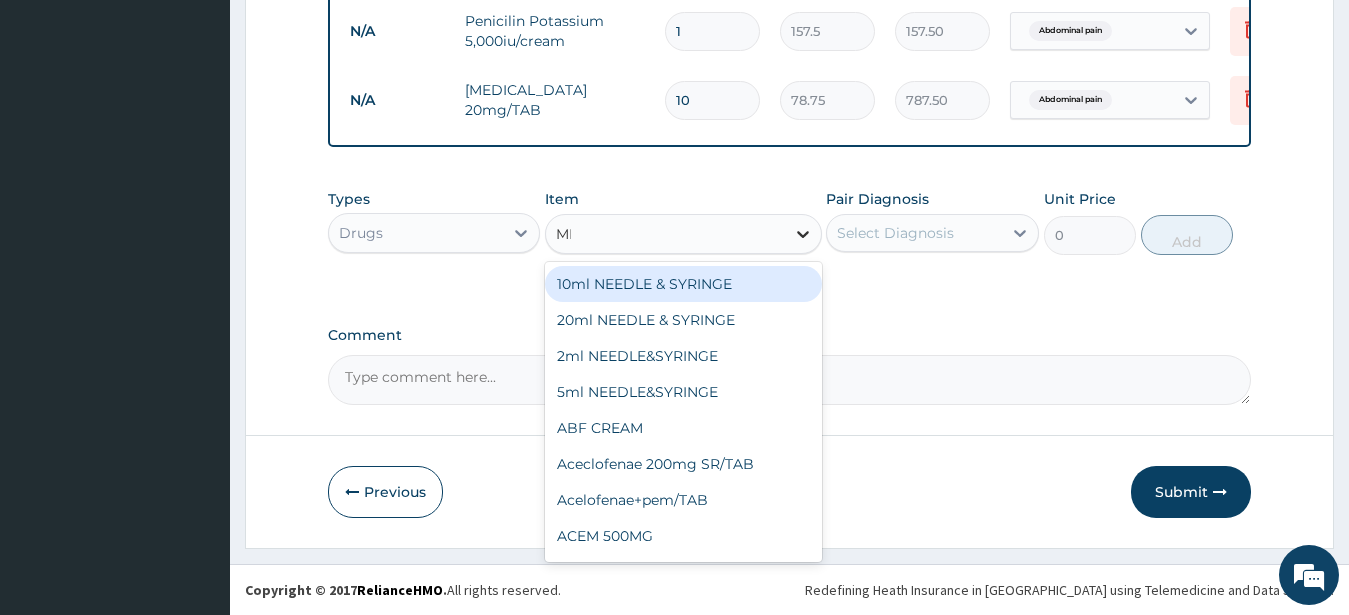 type on "MIS" 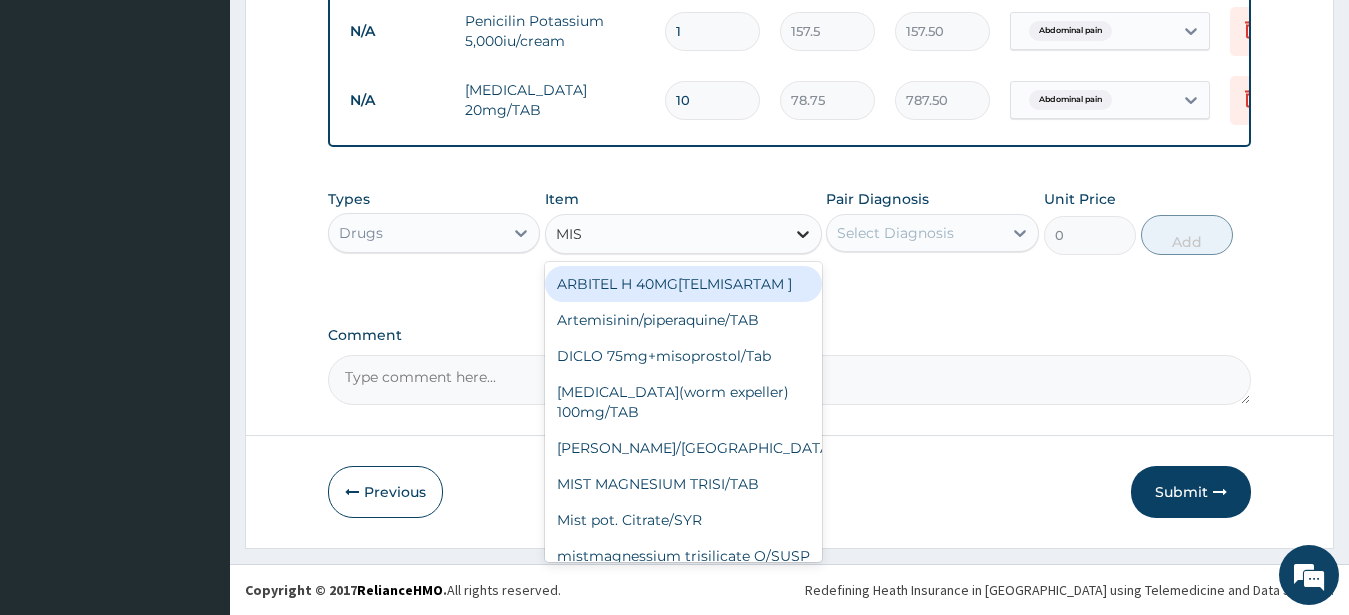 click 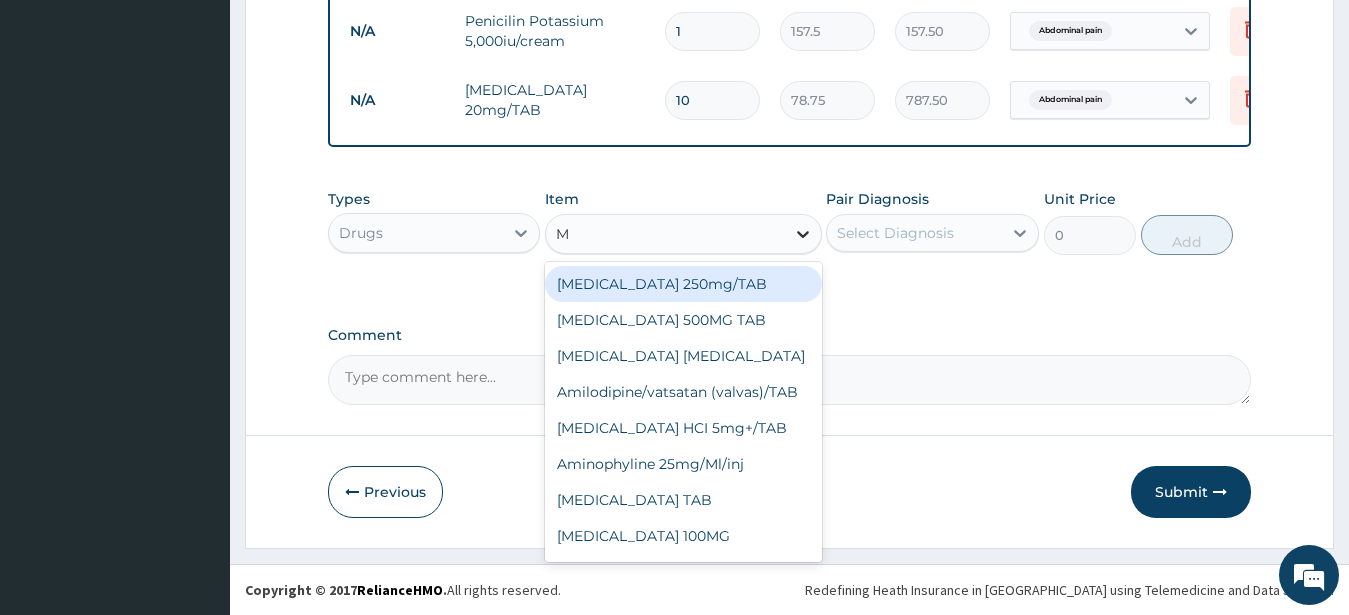 type on "MI" 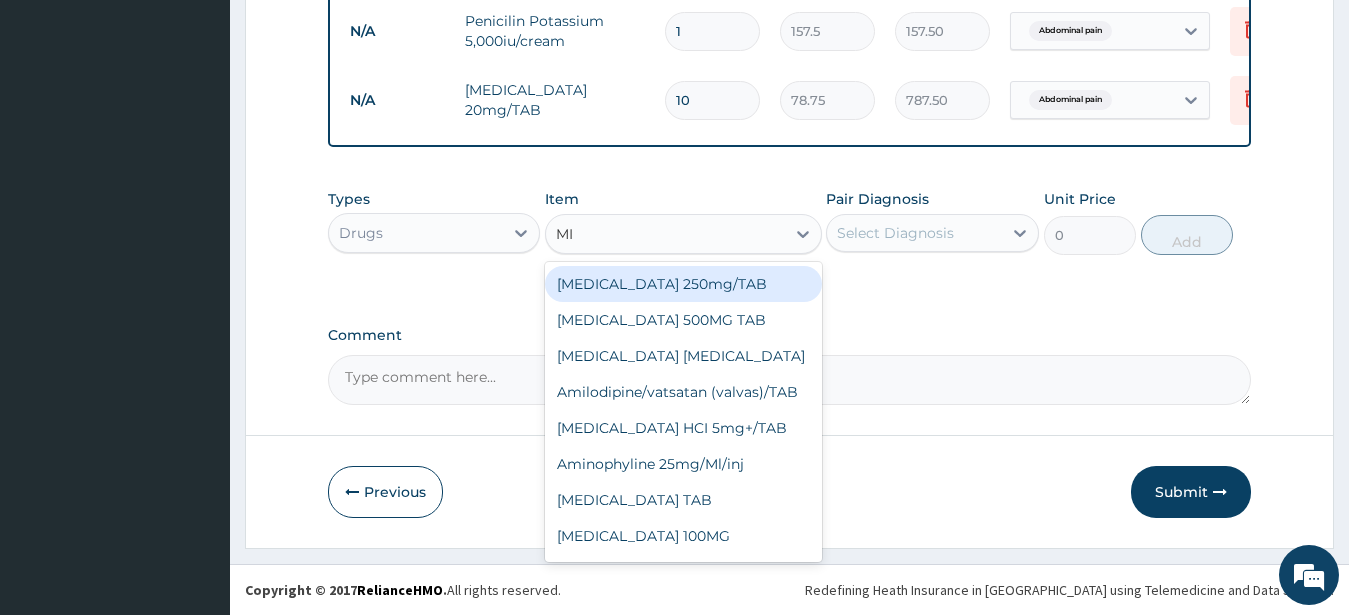 click on "MI MI" at bounding box center [665, 234] 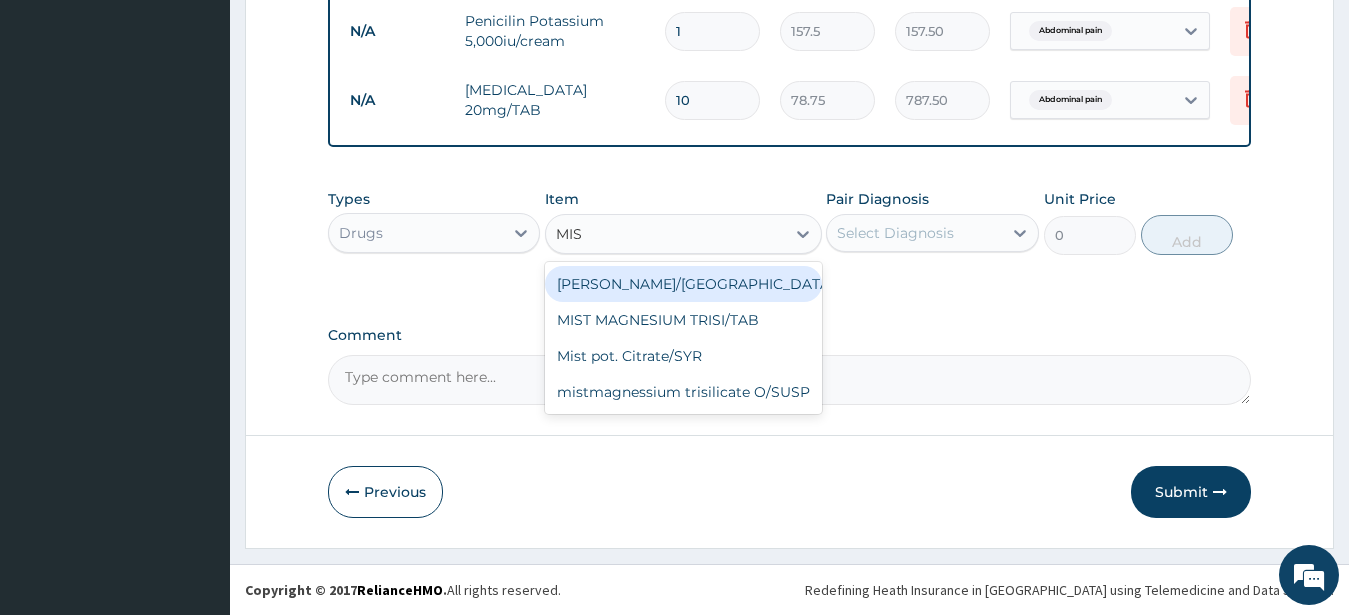 type on "MIST" 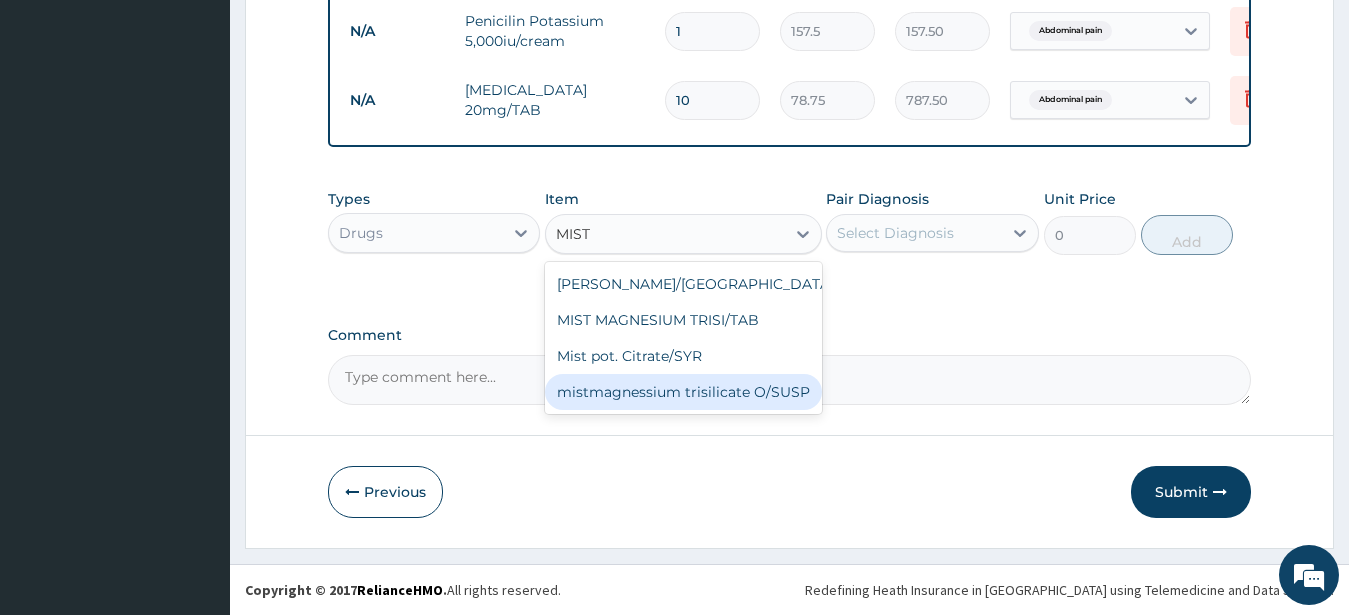 click on "mistmagnessium trisilicate O/SUSP" at bounding box center (683, 392) 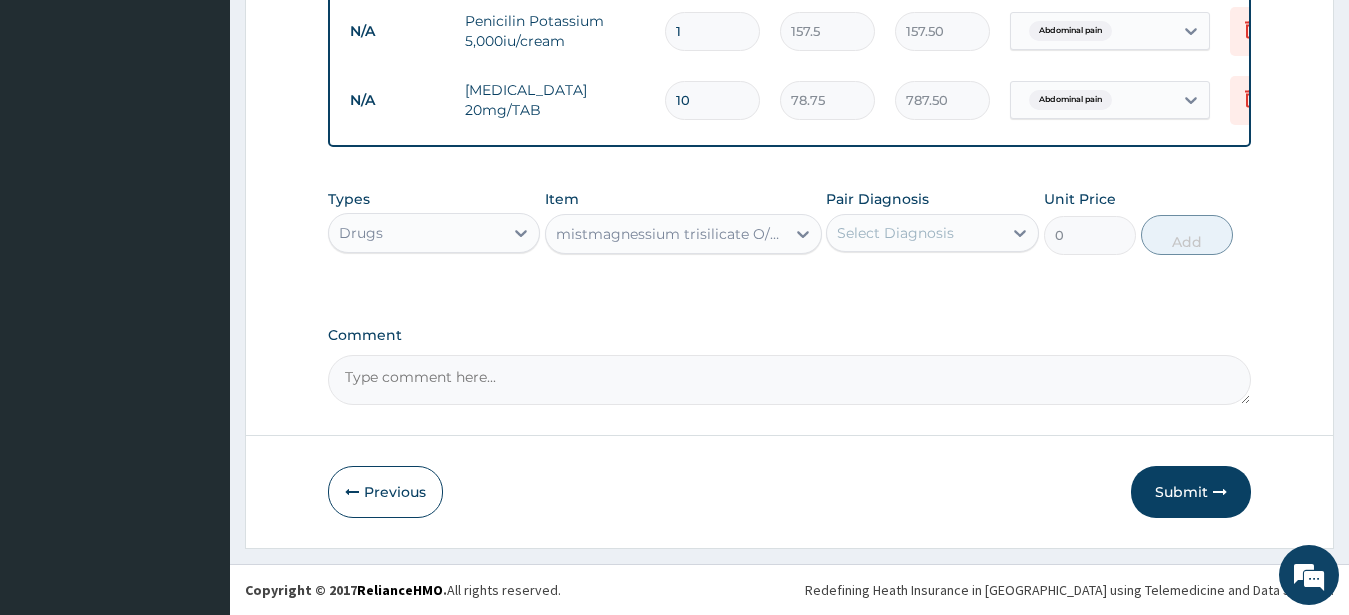 type 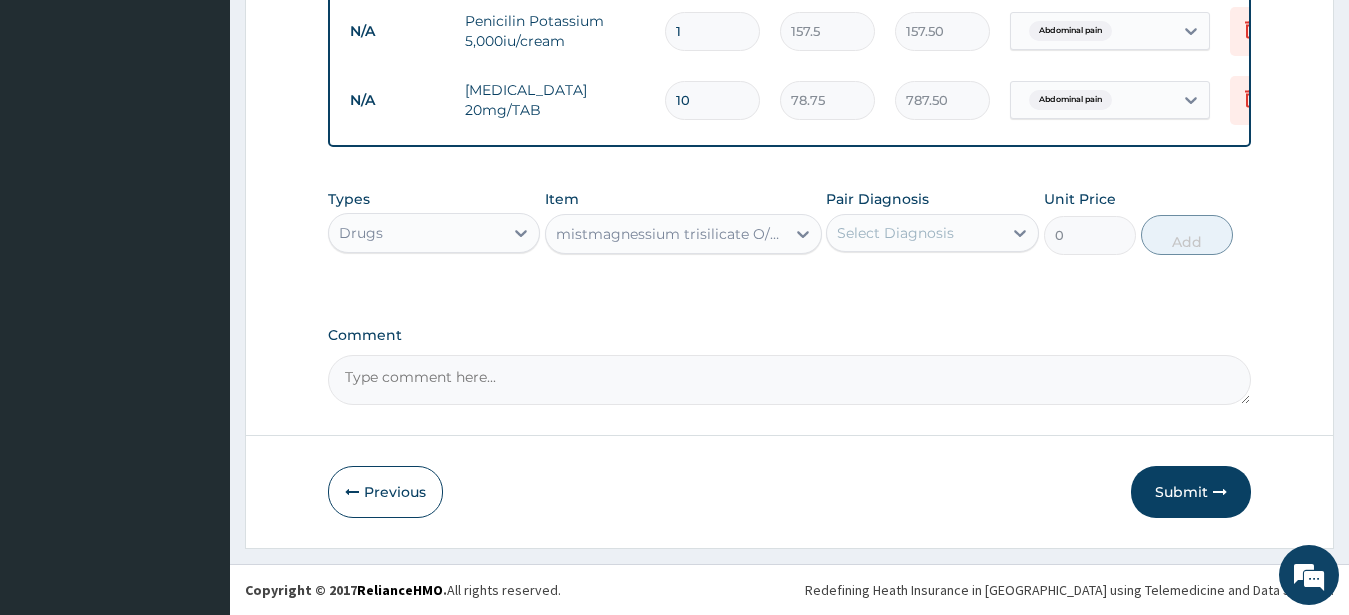 type on "393.75" 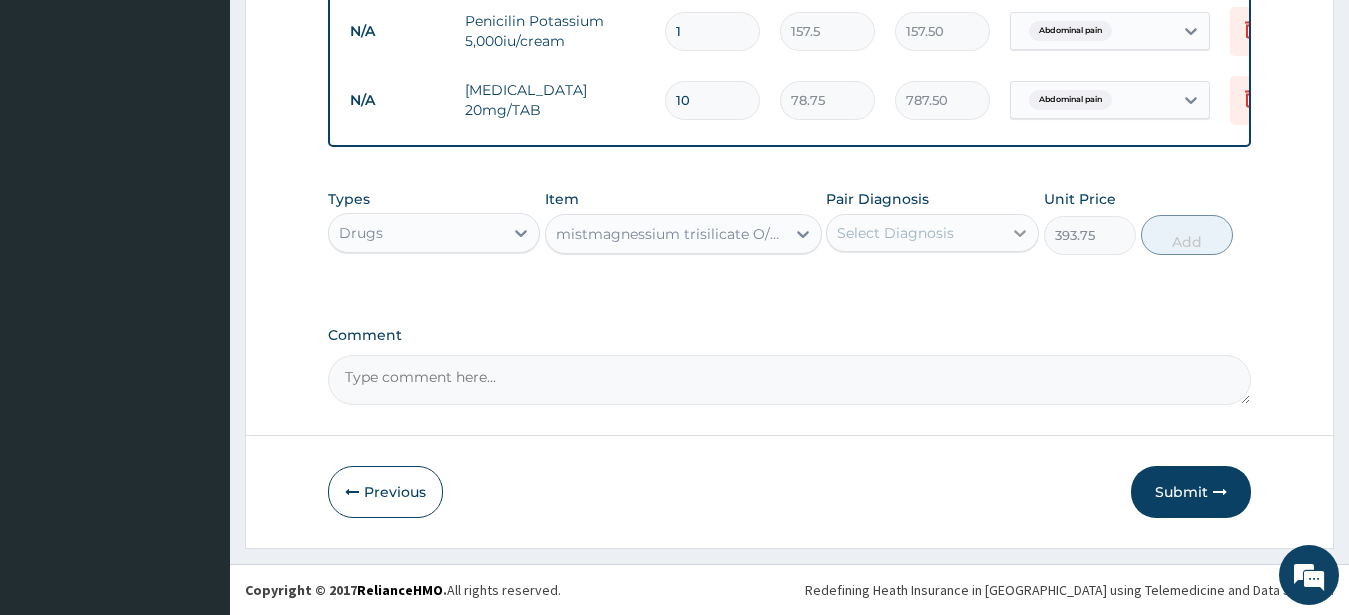 click 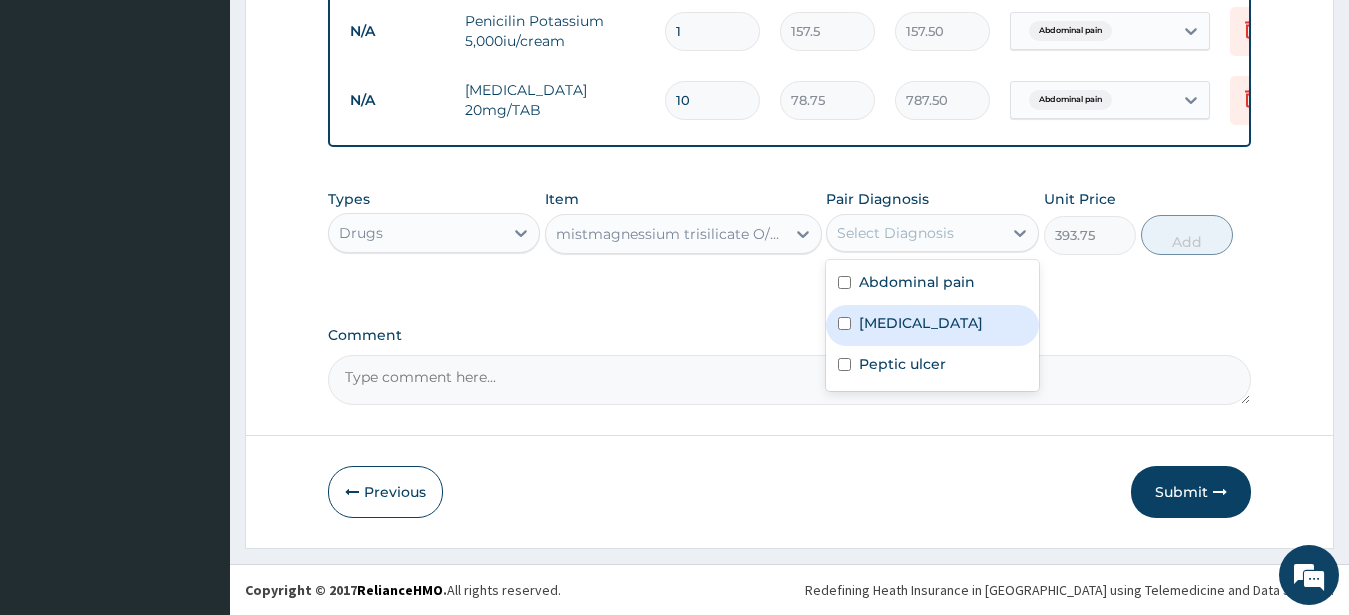 click on "Peptic ulcer" at bounding box center (932, 366) 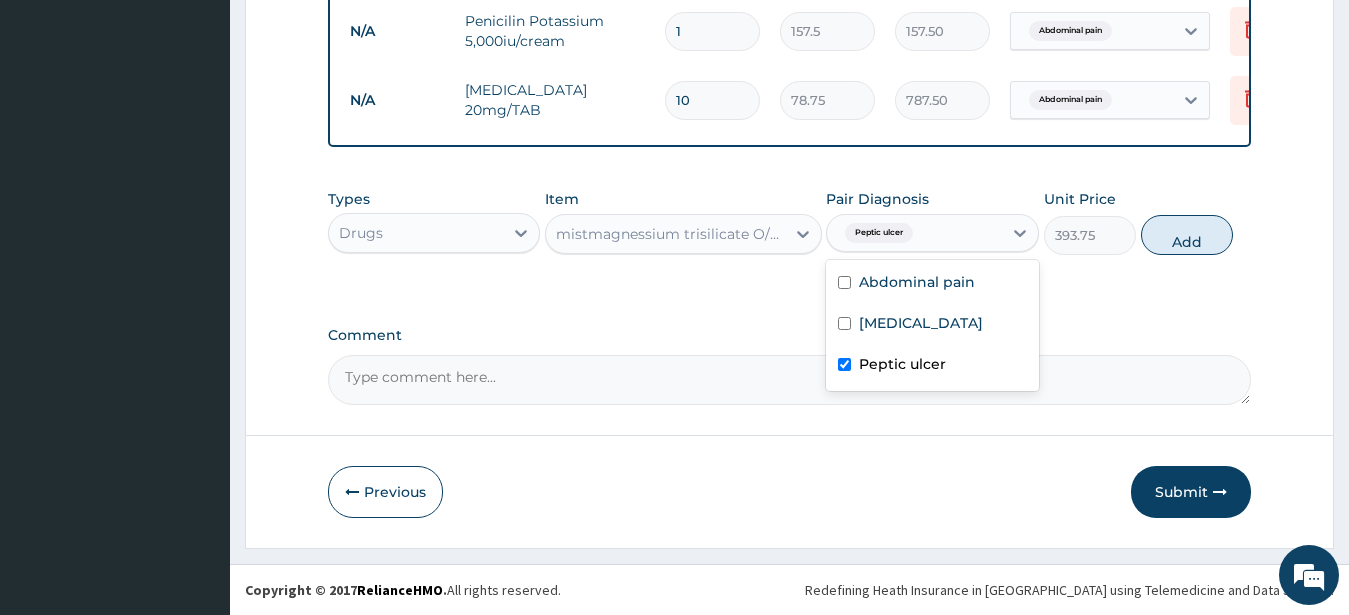 checkbox on "true" 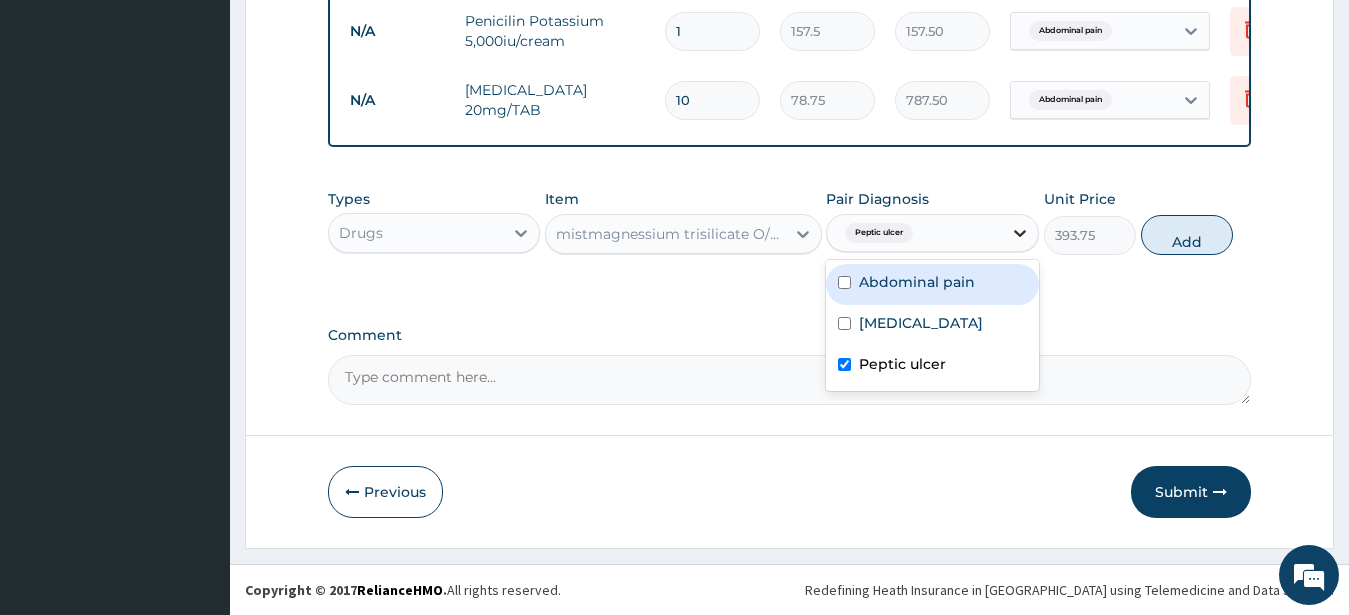 click 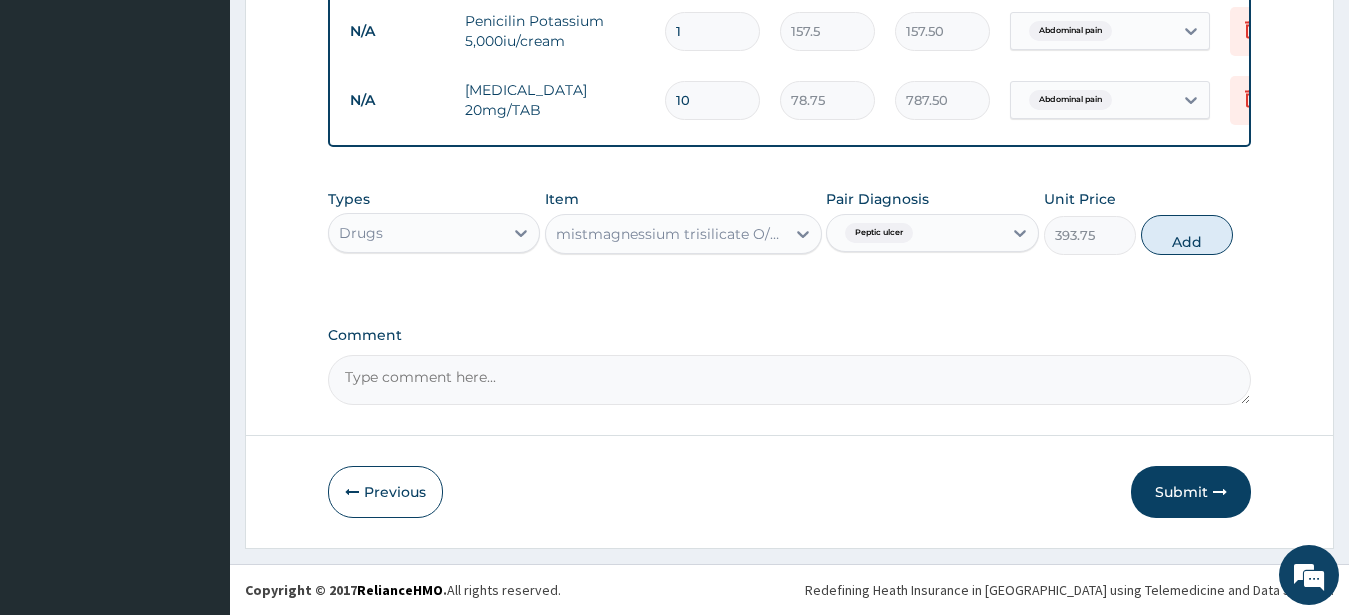 click on "Add" at bounding box center (1187, 235) 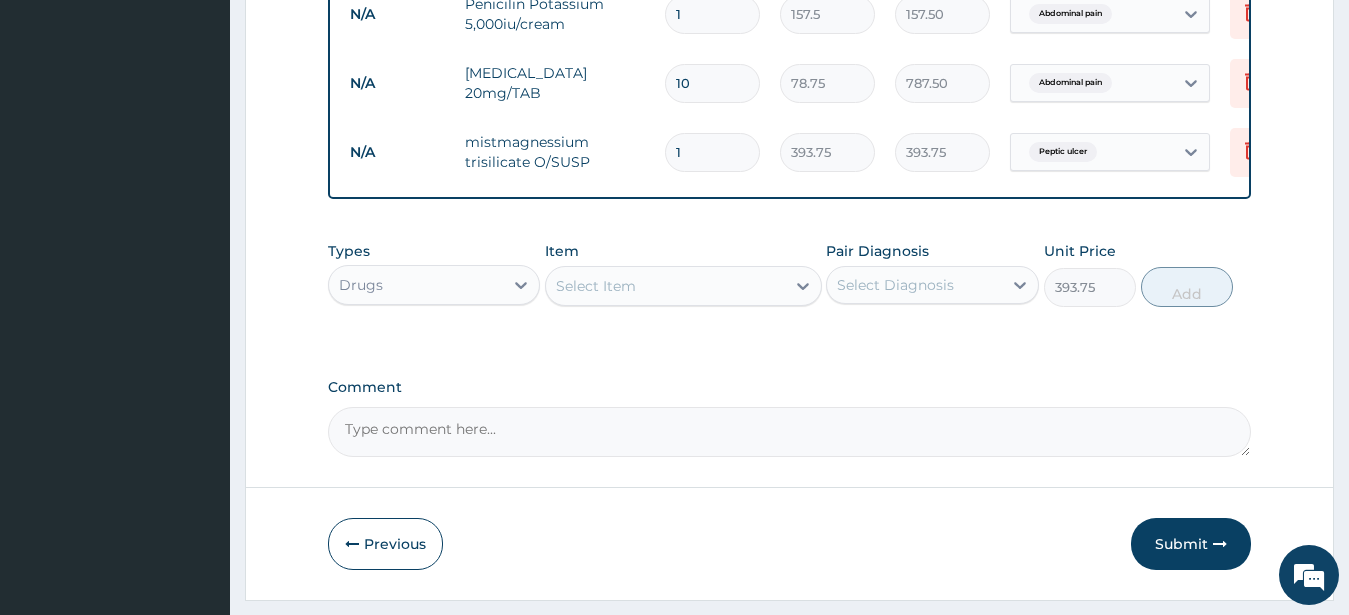 type on "0" 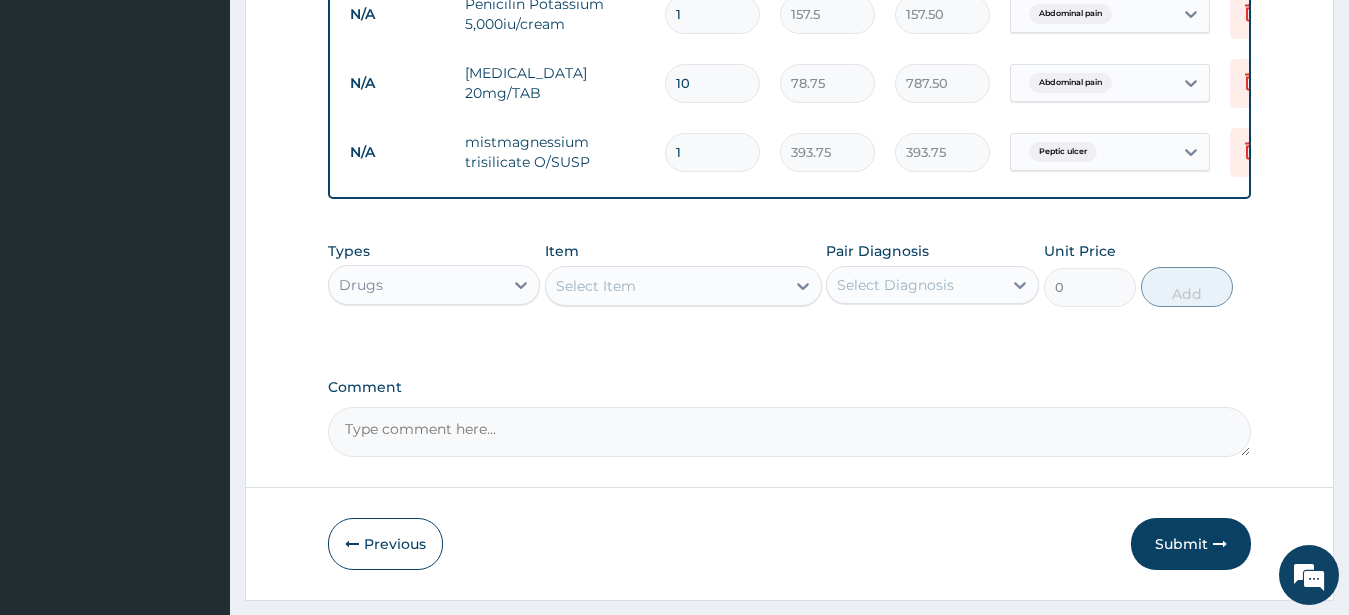 type 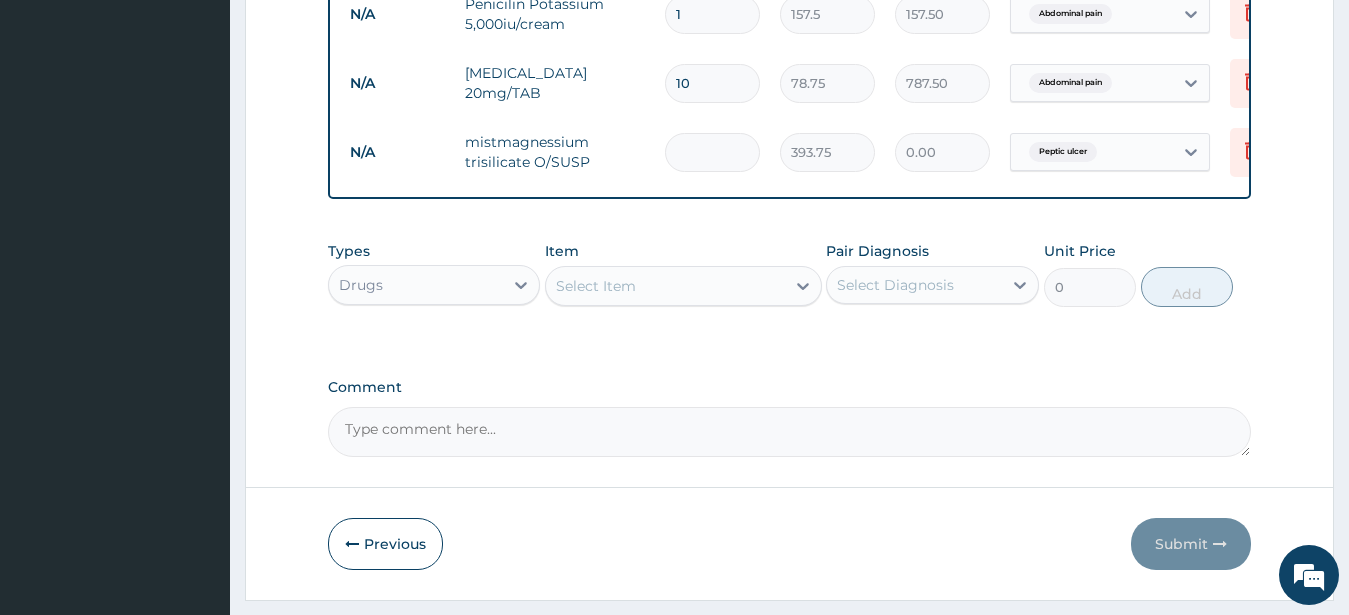 type on "0.00" 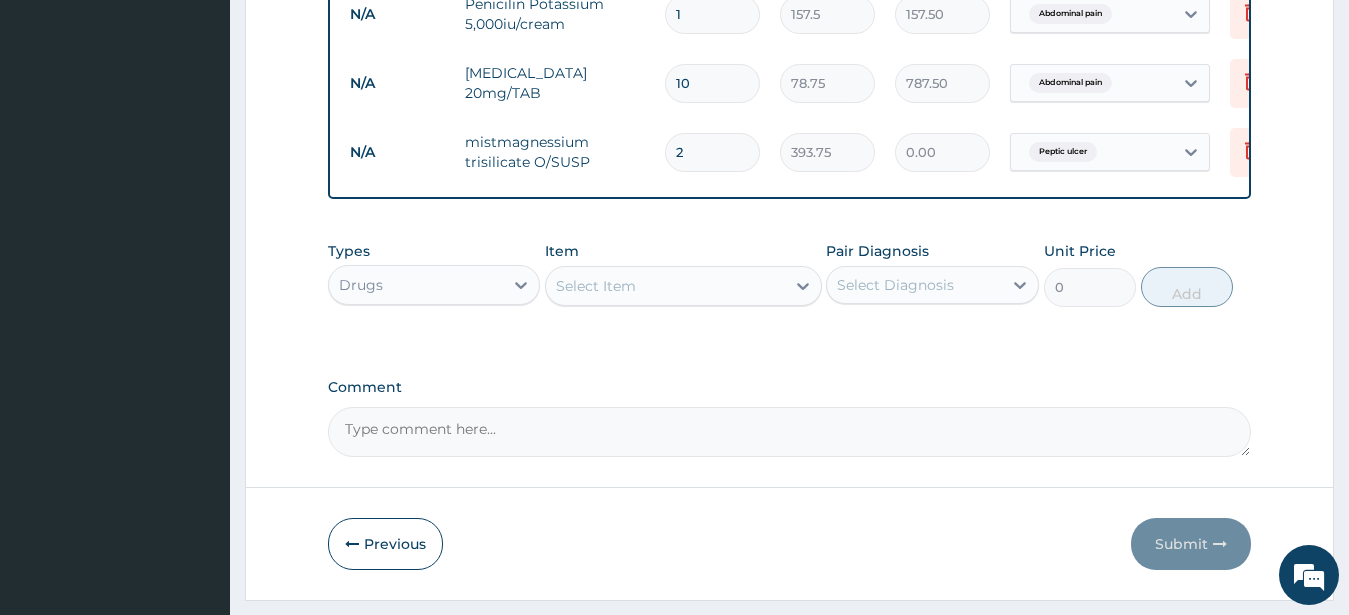 type on "787.50" 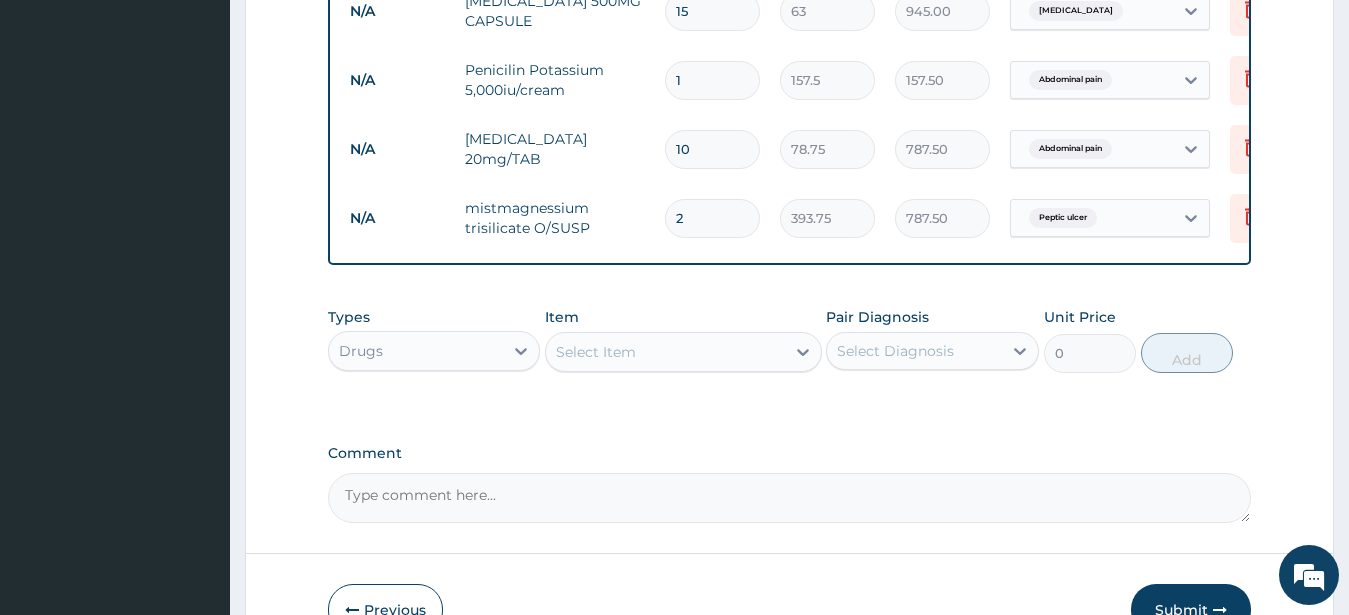 scroll, scrollTop: 1223, scrollLeft: 0, axis: vertical 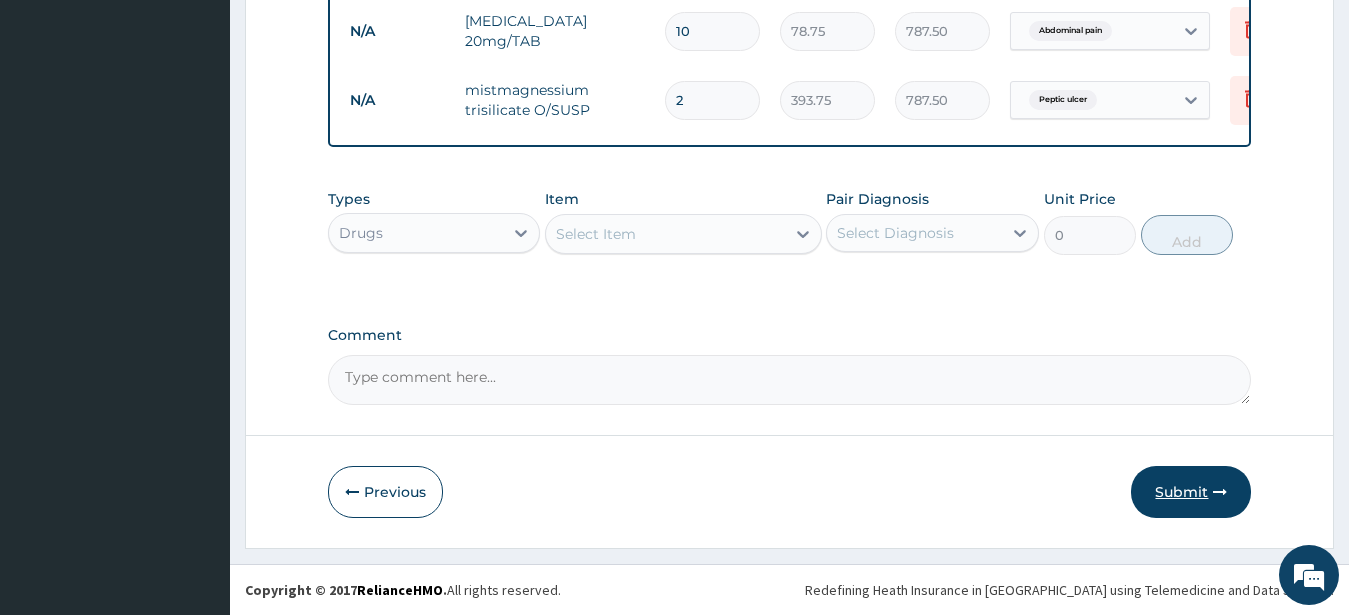 type on "2" 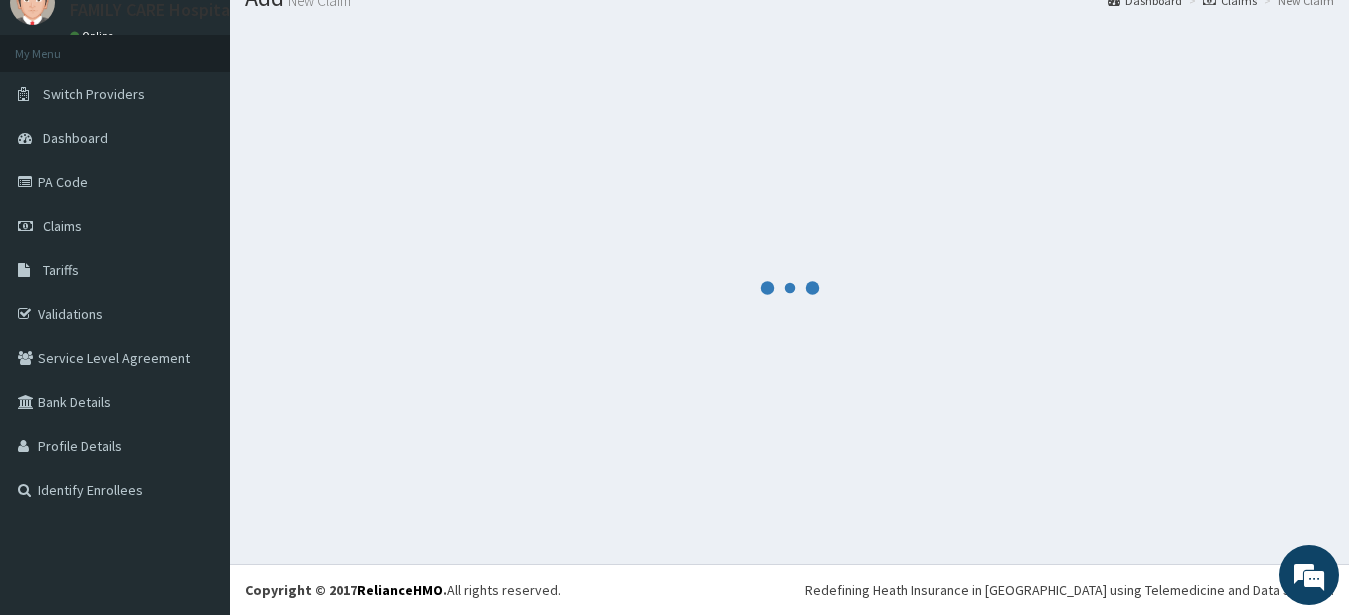 scroll, scrollTop: 80, scrollLeft: 0, axis: vertical 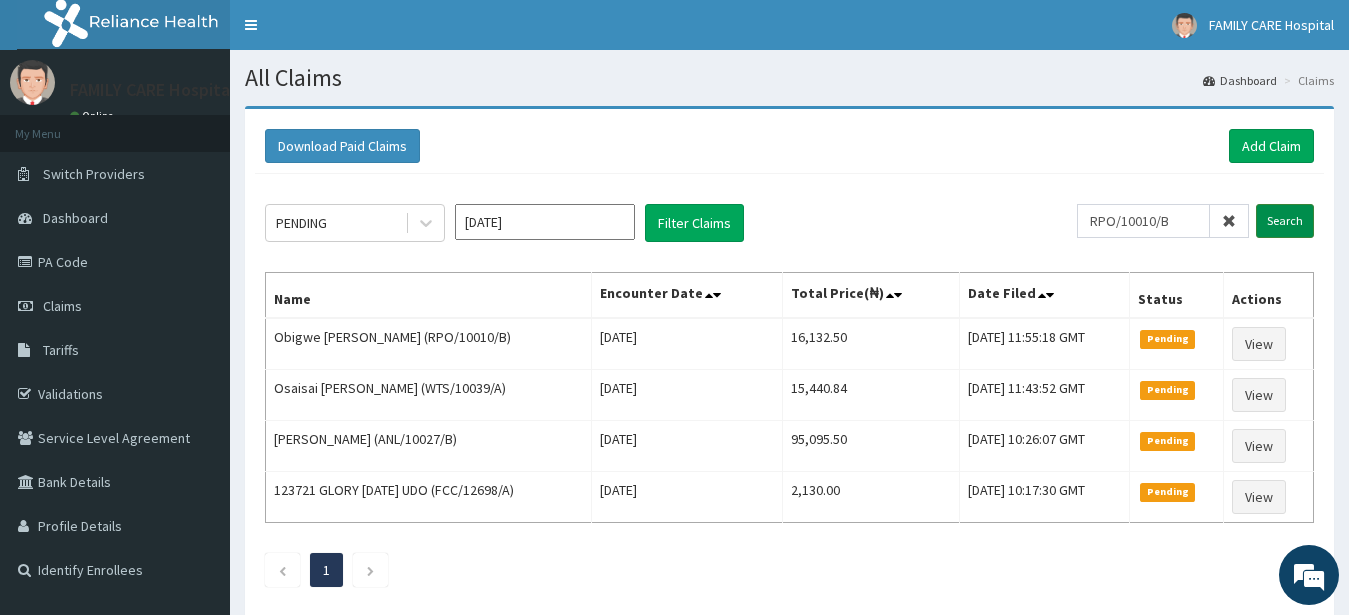 type on "RPO/10010/B" 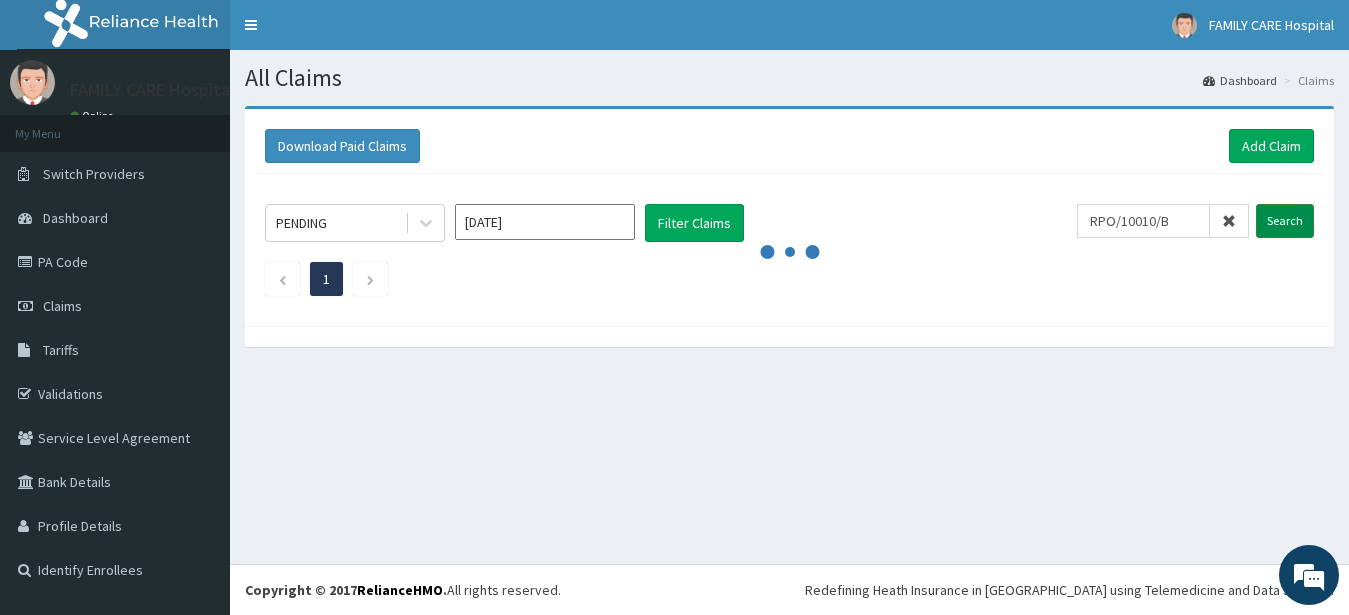 scroll, scrollTop: 0, scrollLeft: 0, axis: both 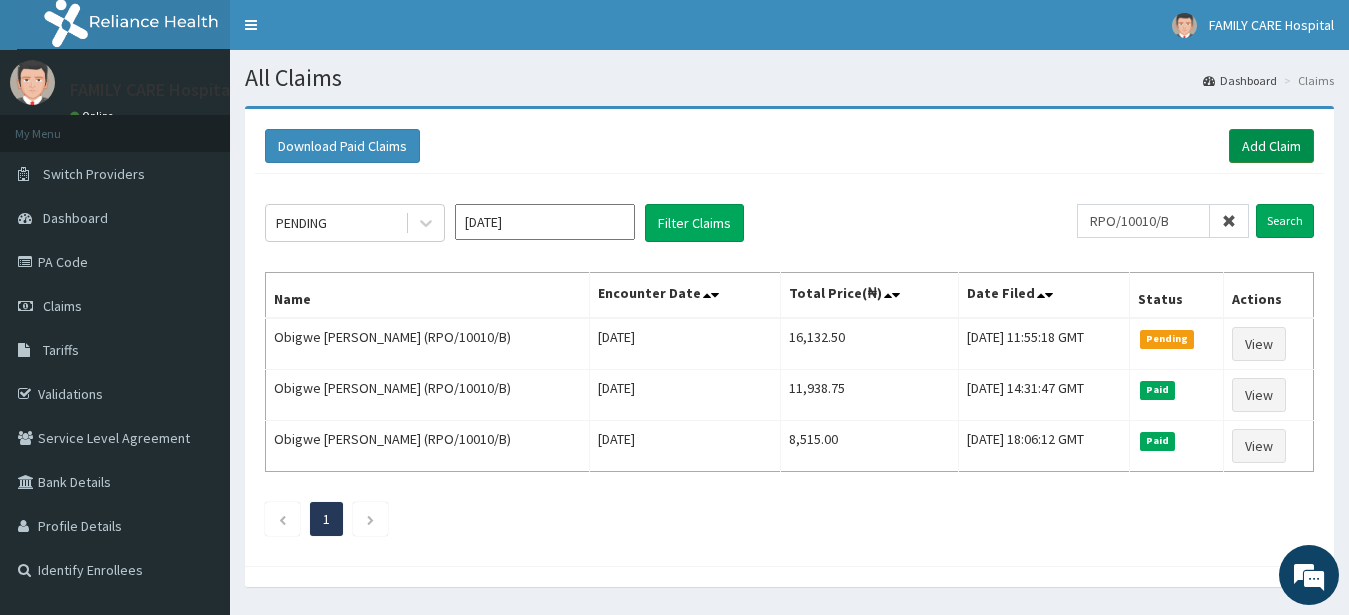 click on "Add Claim" at bounding box center (1271, 146) 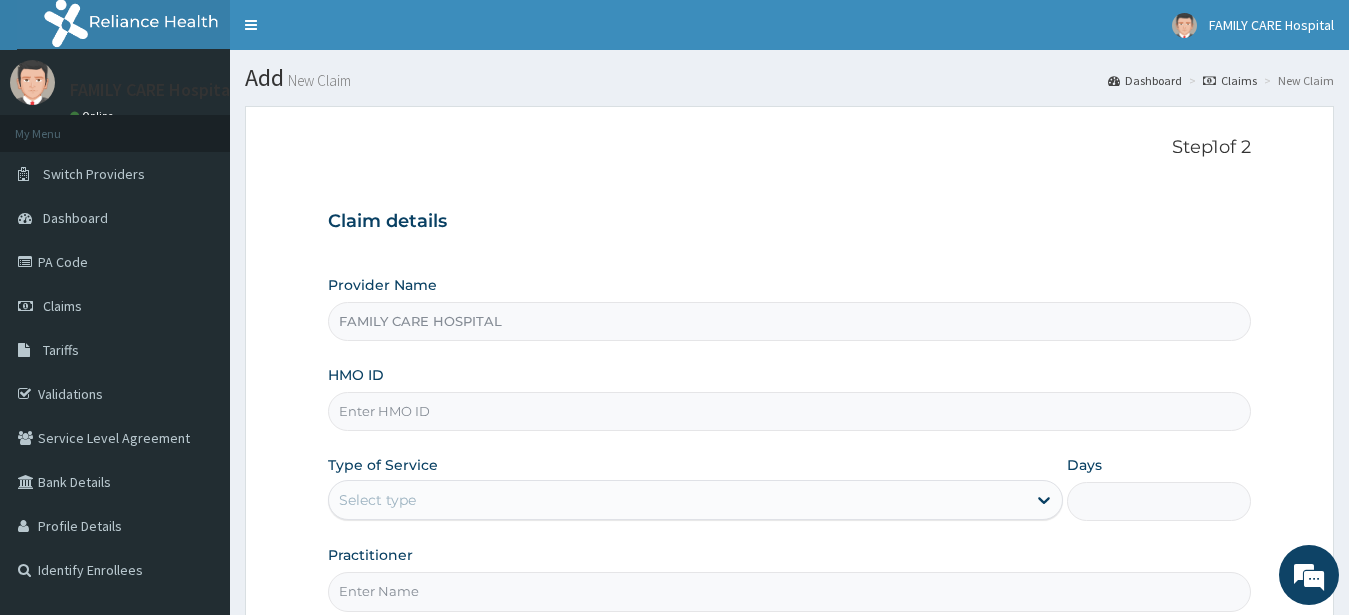 scroll, scrollTop: 0, scrollLeft: 0, axis: both 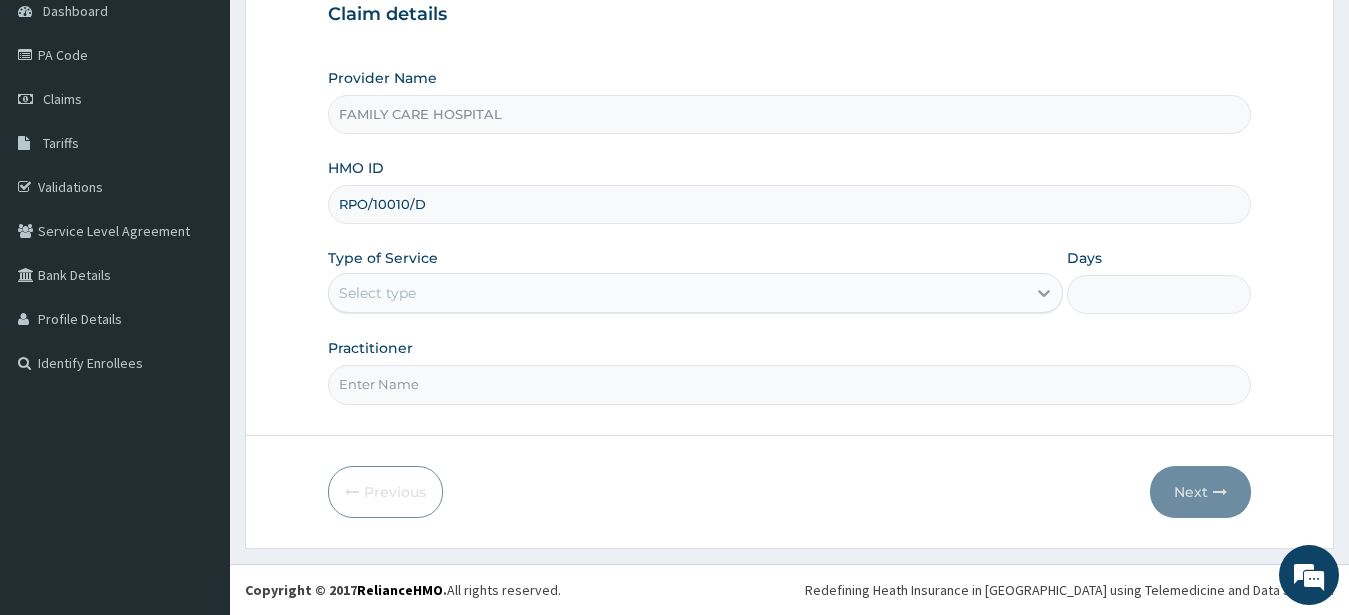 type on "RPO/10010/D" 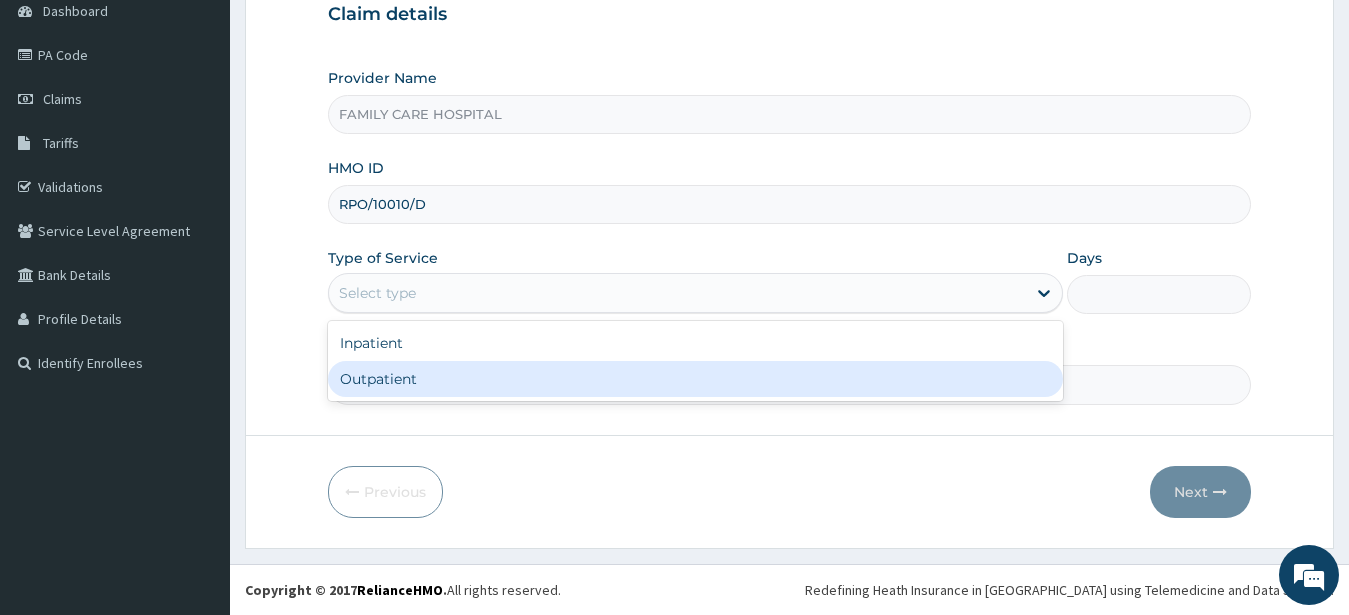 click on "Outpatient" at bounding box center (696, 379) 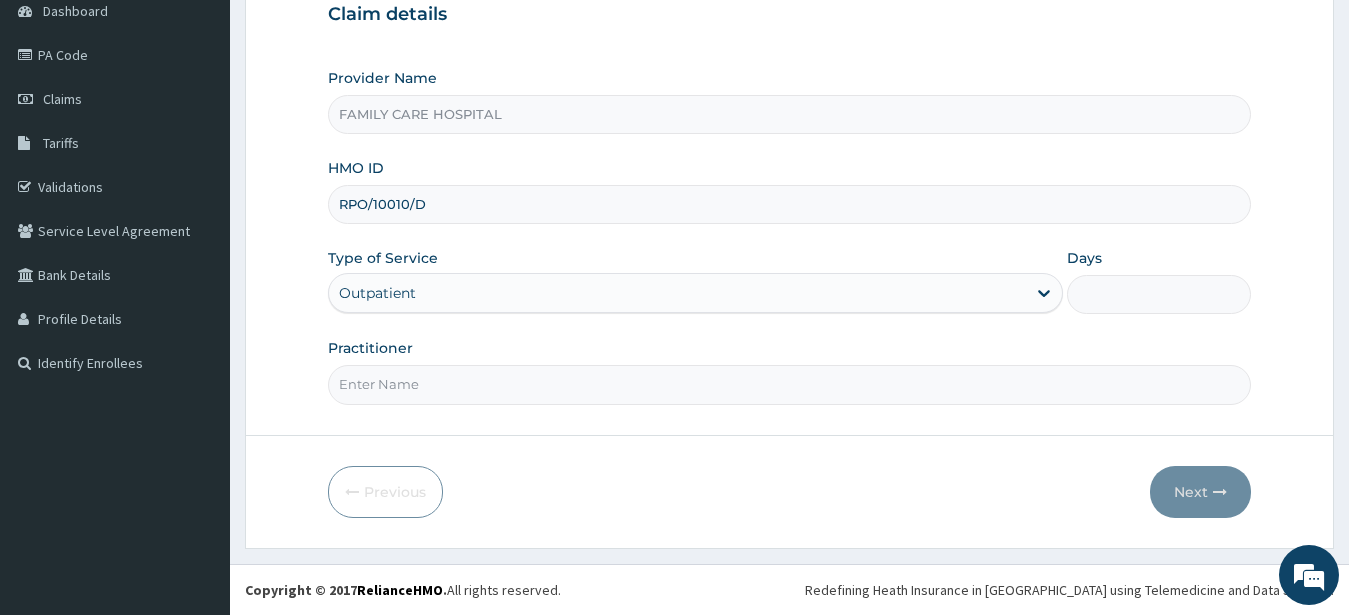 type on "1" 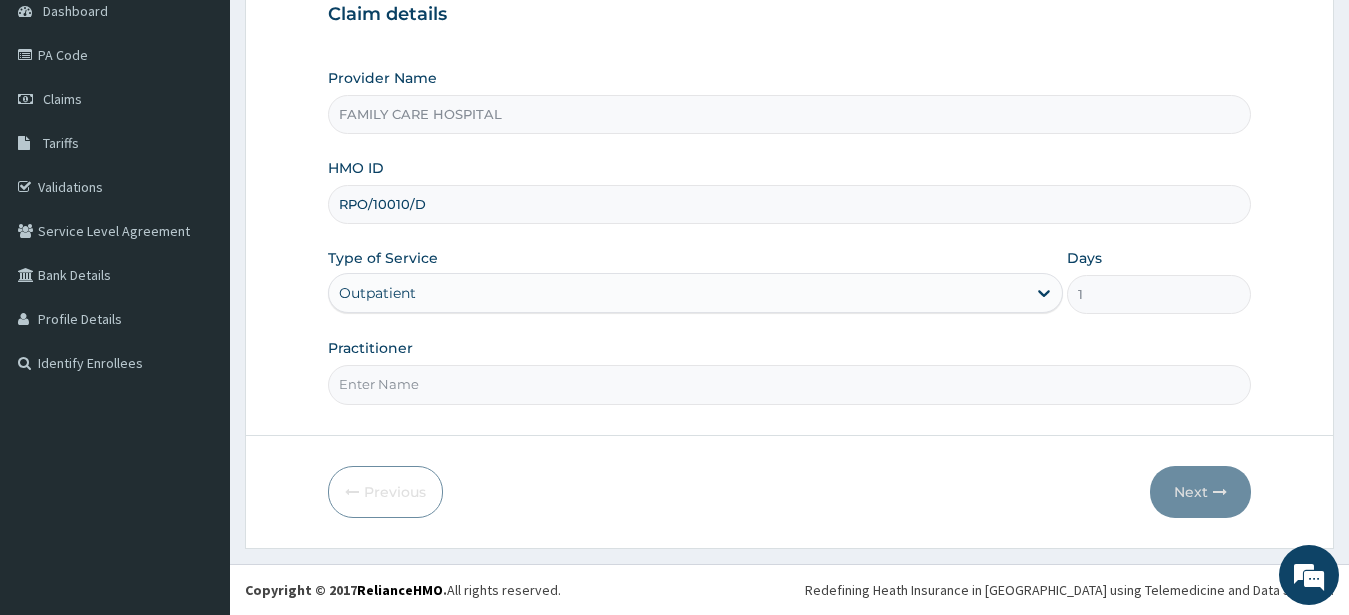 click on "Practitioner" at bounding box center (790, 384) 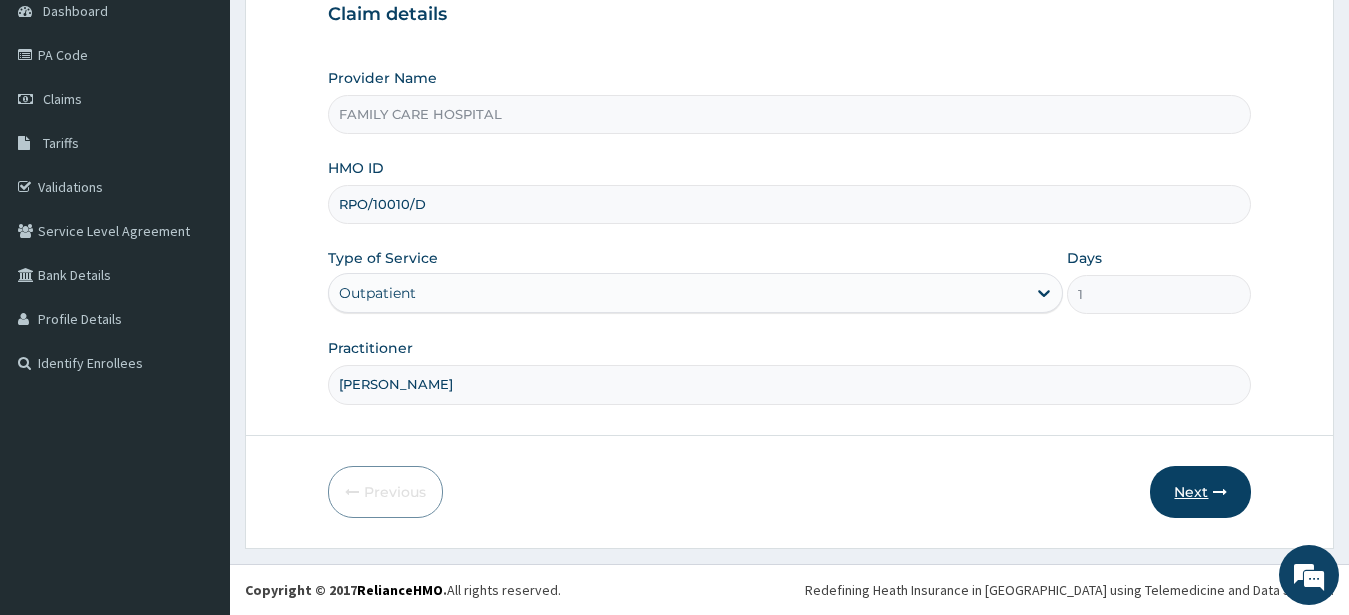 type on "[PERSON_NAME]" 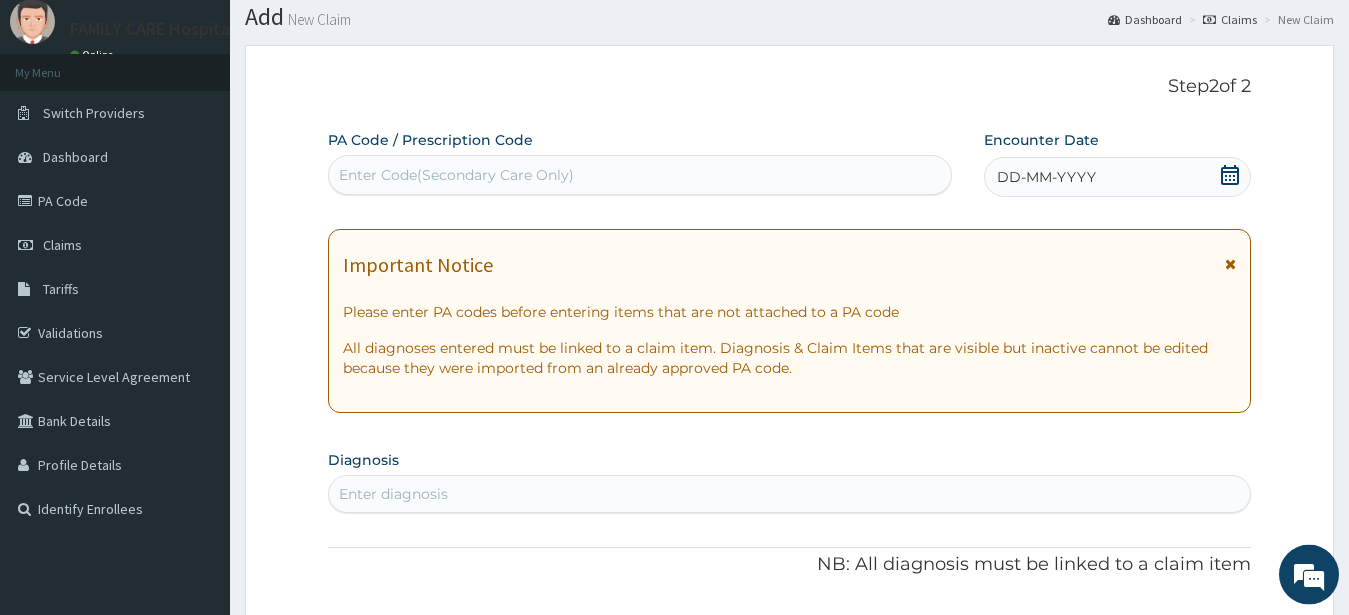 scroll, scrollTop: 0, scrollLeft: 0, axis: both 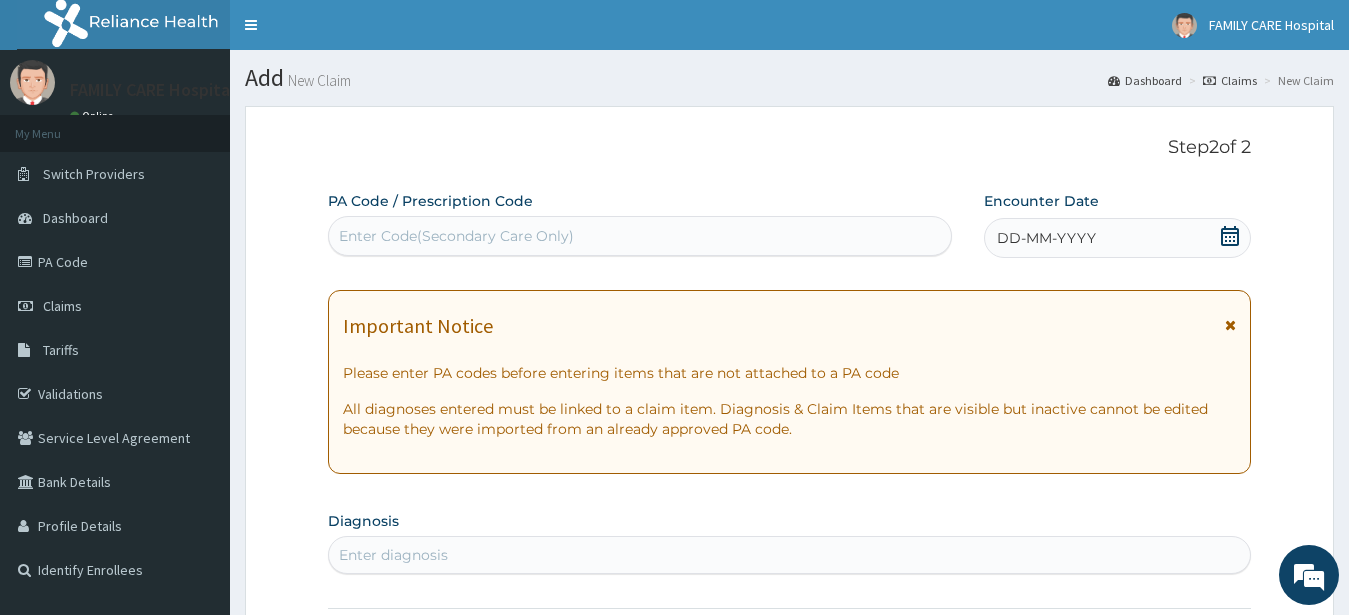 click 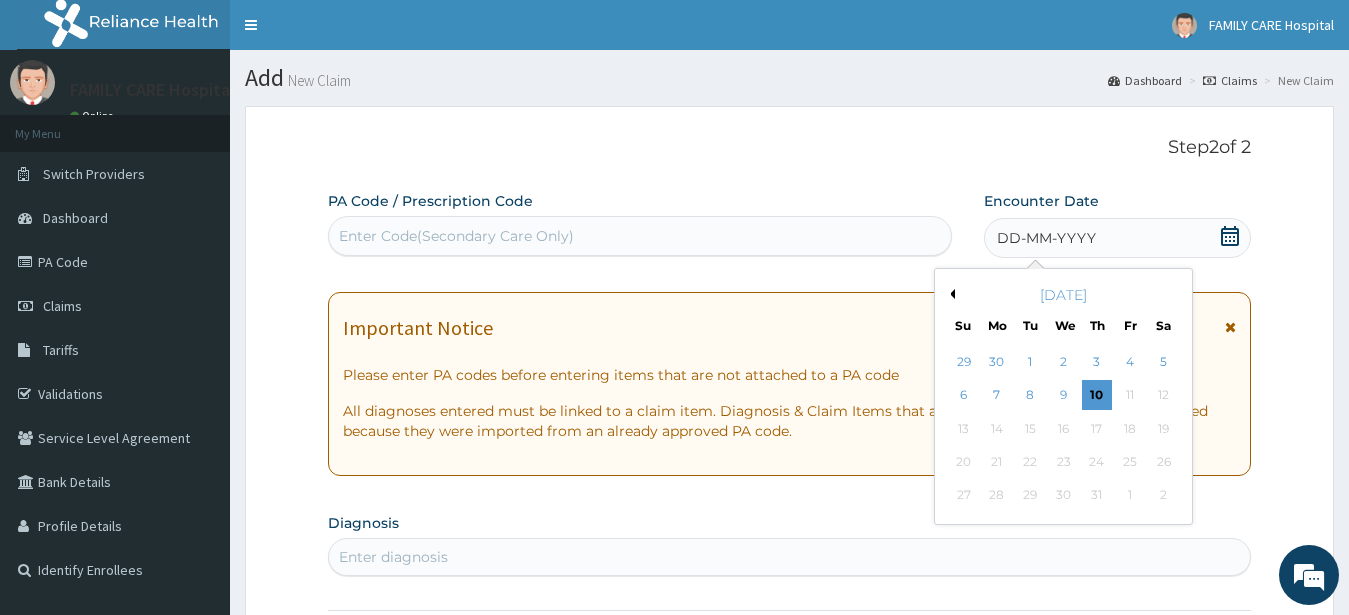 click on "Previous Month" at bounding box center [950, 294] 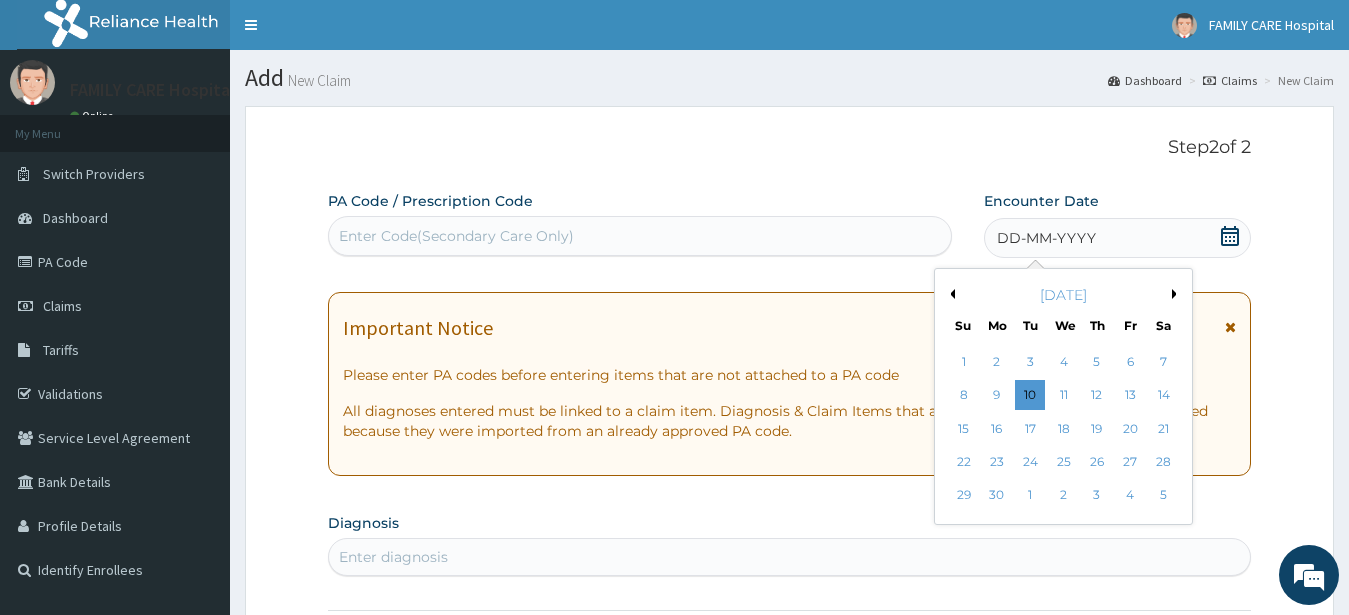 click on "Previous Month" at bounding box center (950, 294) 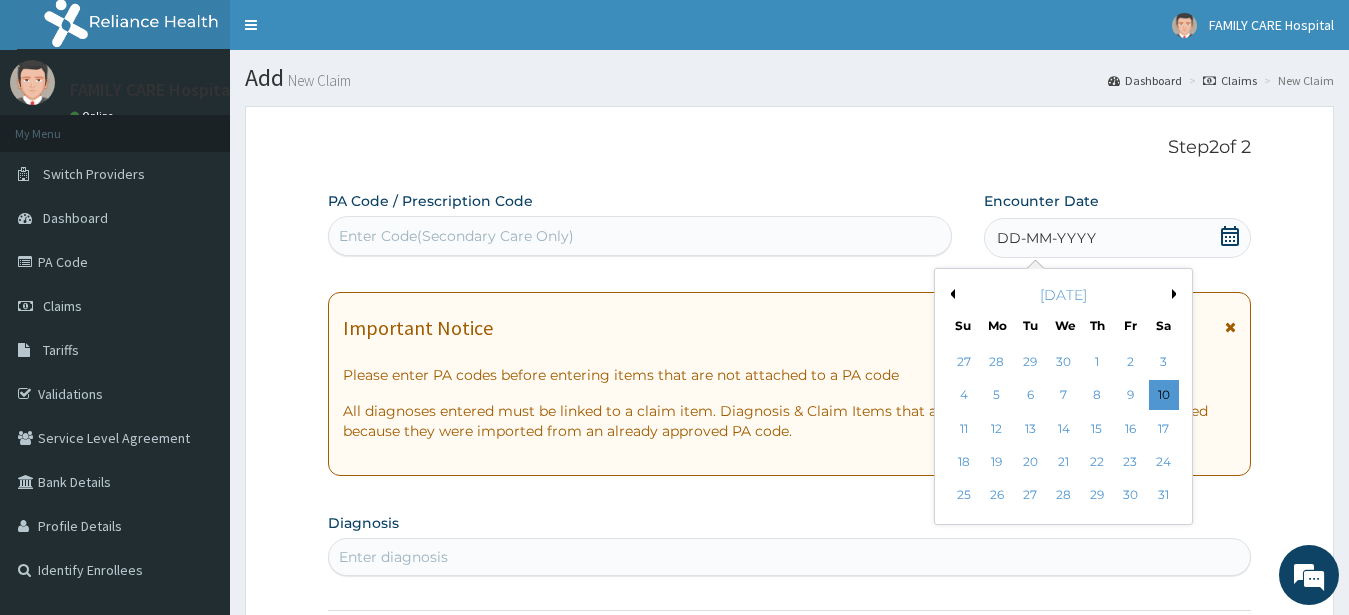 click on "Previous Month" at bounding box center [950, 294] 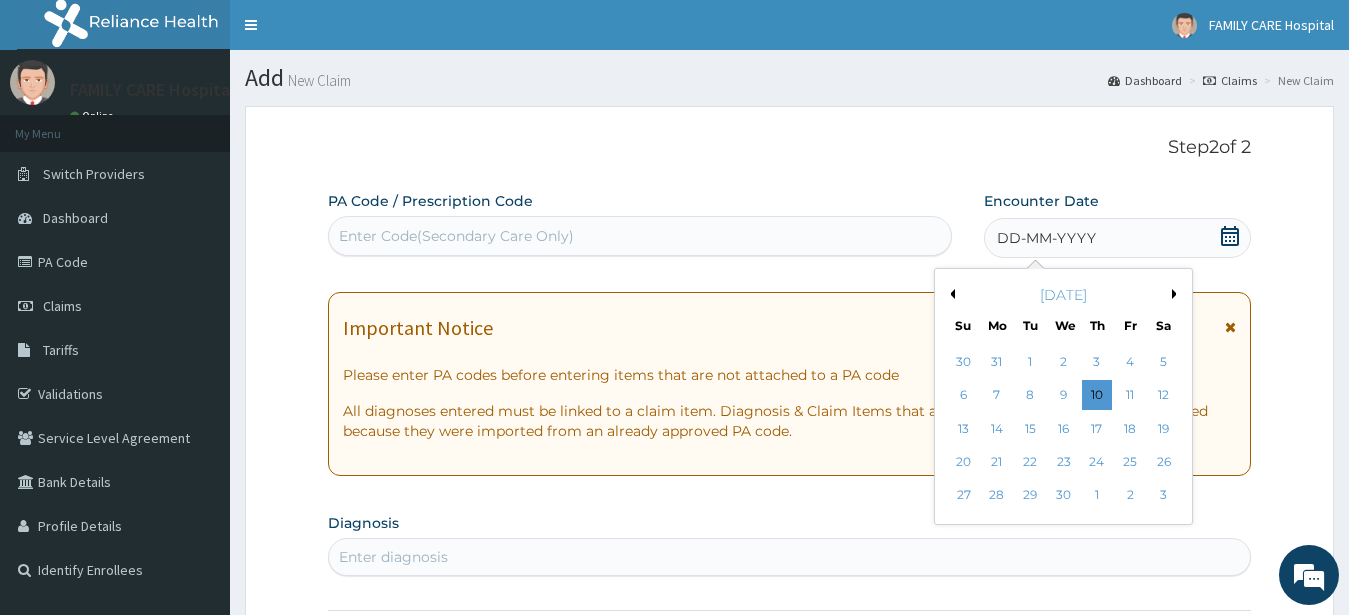 click on "Previous Month" at bounding box center [950, 294] 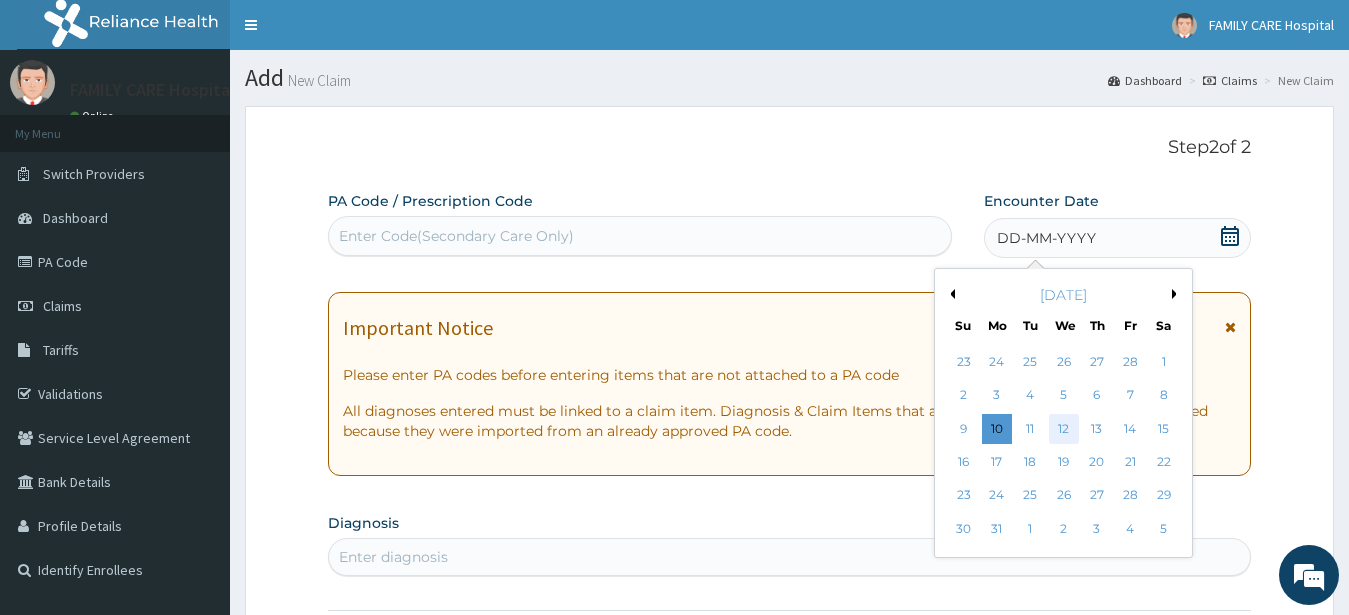 click on "12" at bounding box center (1063, 429) 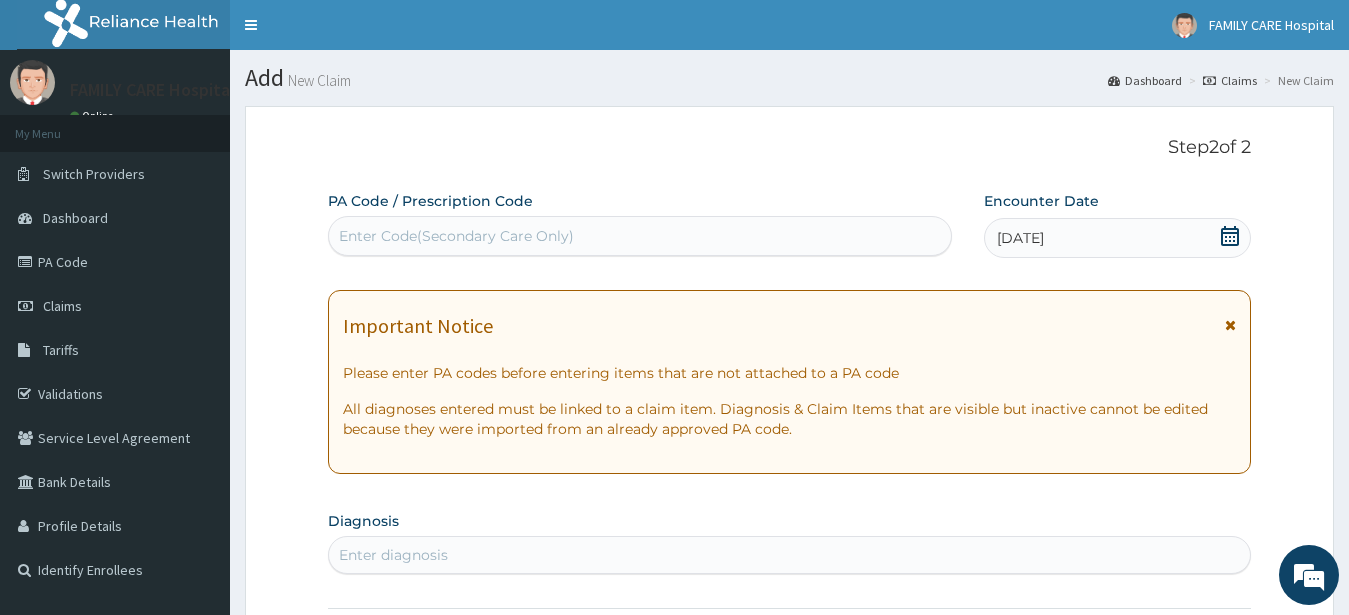 click at bounding box center [1230, 325] 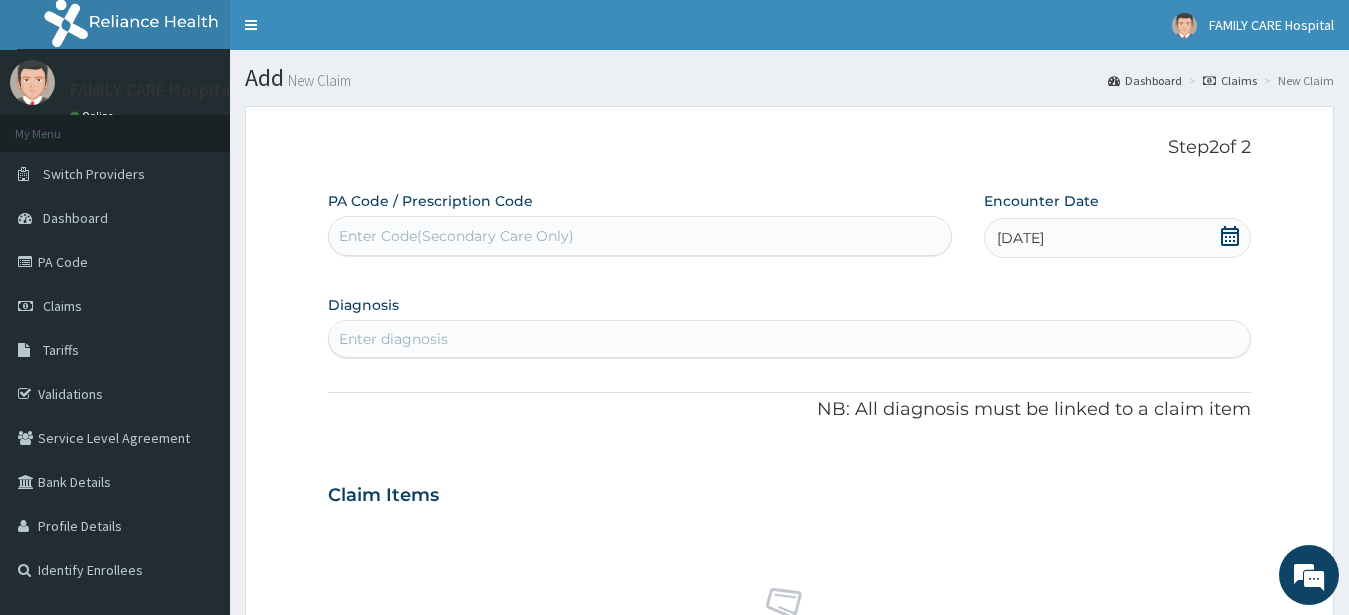 click on "Enter diagnosis" at bounding box center [393, 339] 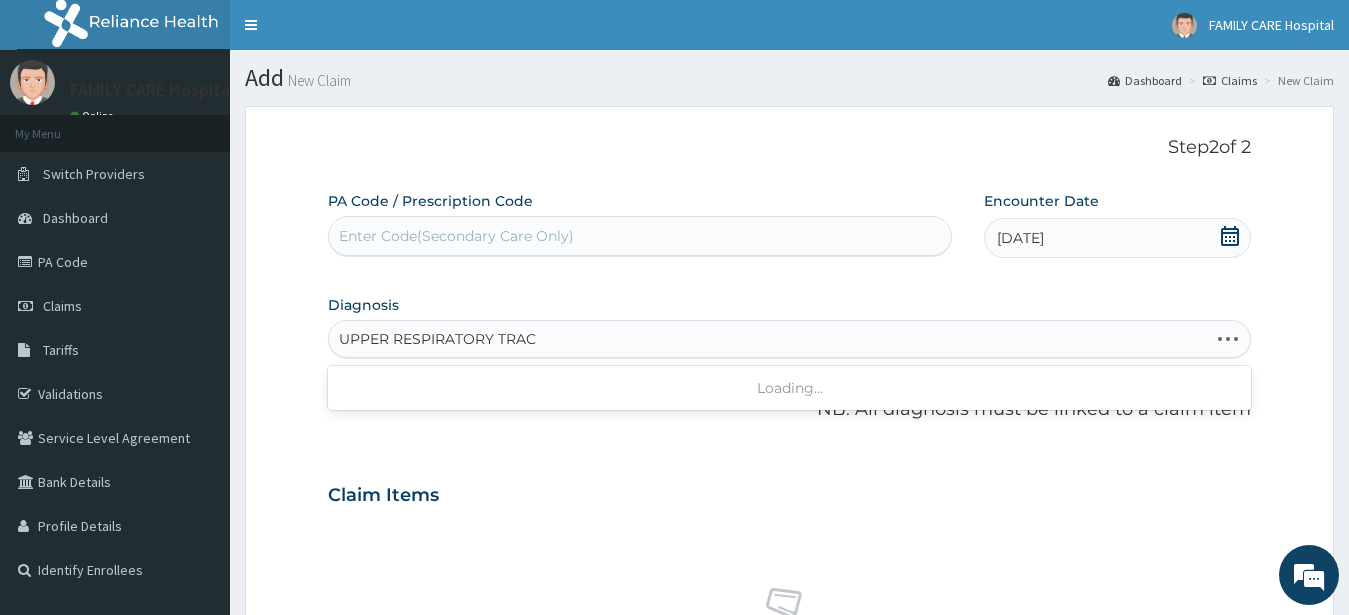 type on "UPPER RESPIRATORY TRACT" 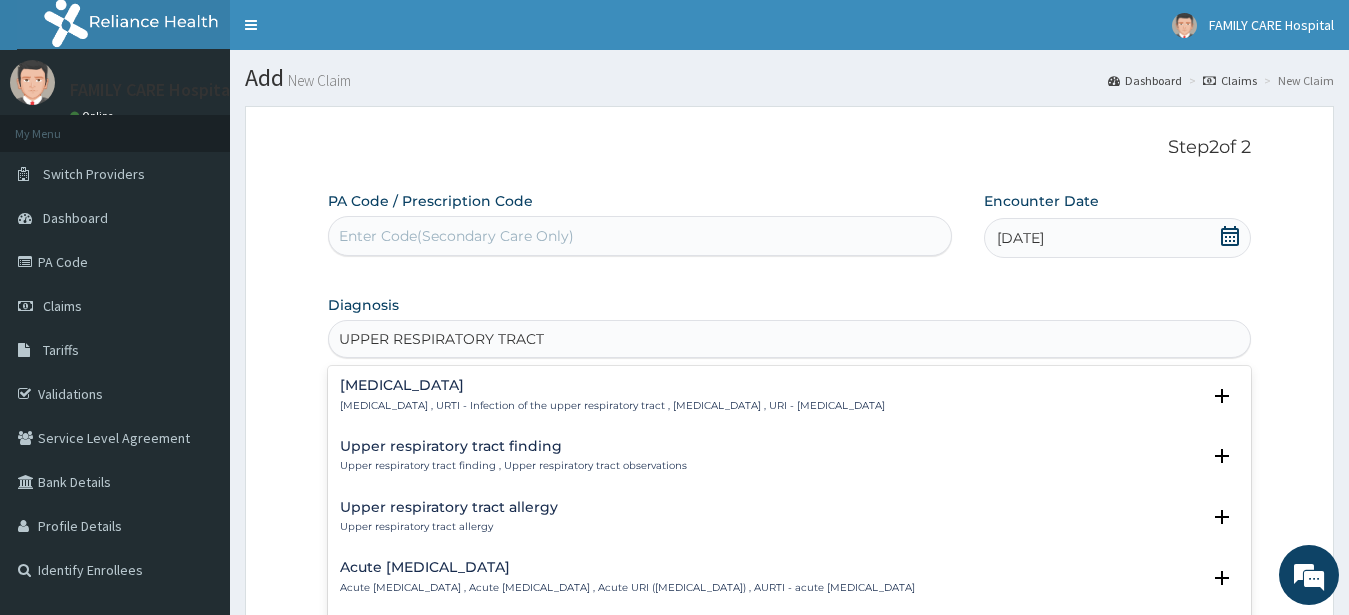 click on "[MEDICAL_DATA] [MEDICAL_DATA] , URTI - Infection of the upper respiratory tract , [MEDICAL_DATA] , URI - [MEDICAL_DATA]" at bounding box center [612, 395] 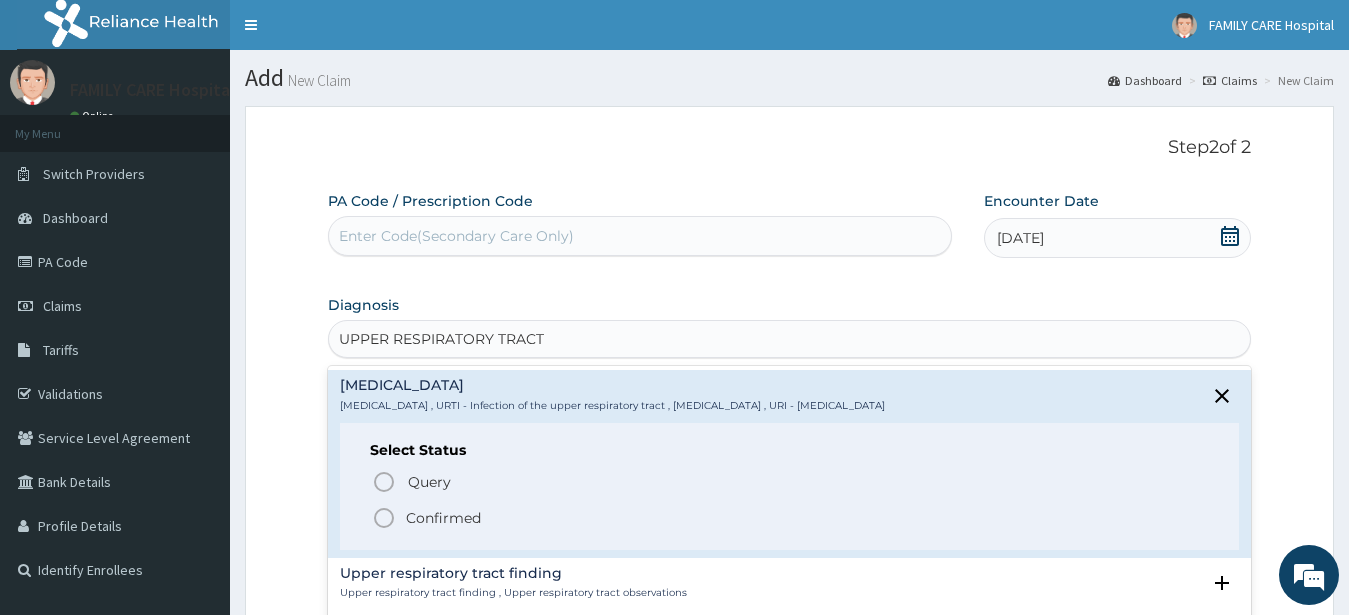 click on "Confirmed" at bounding box center (443, 518) 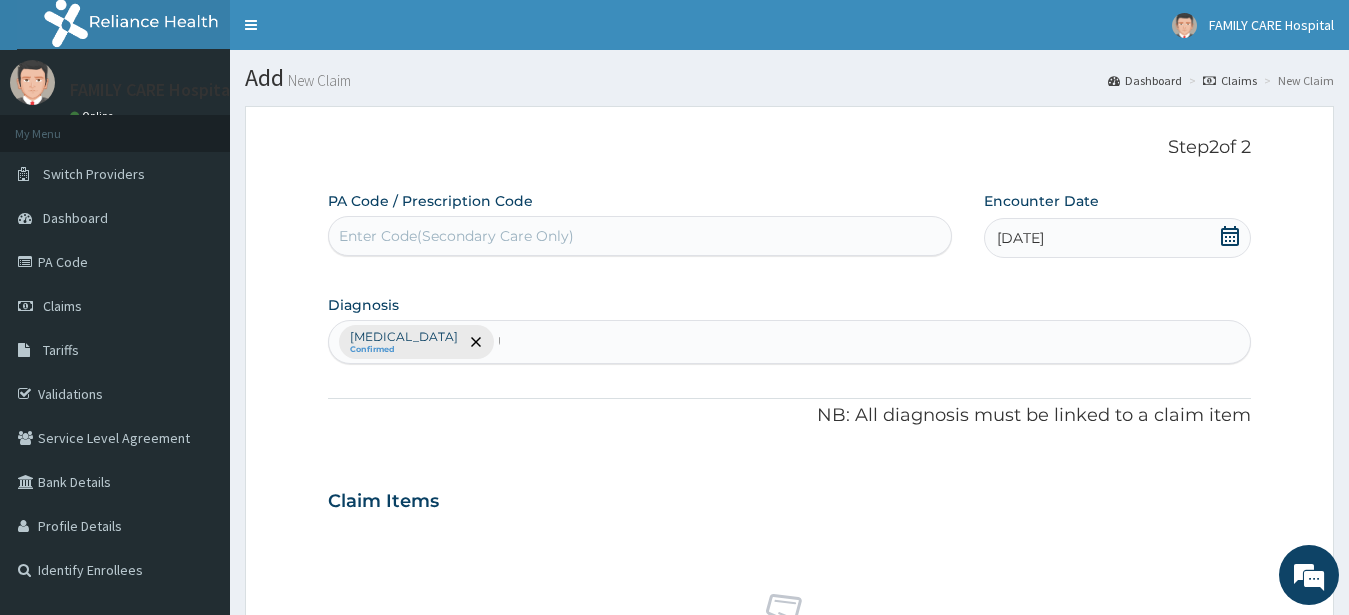 type 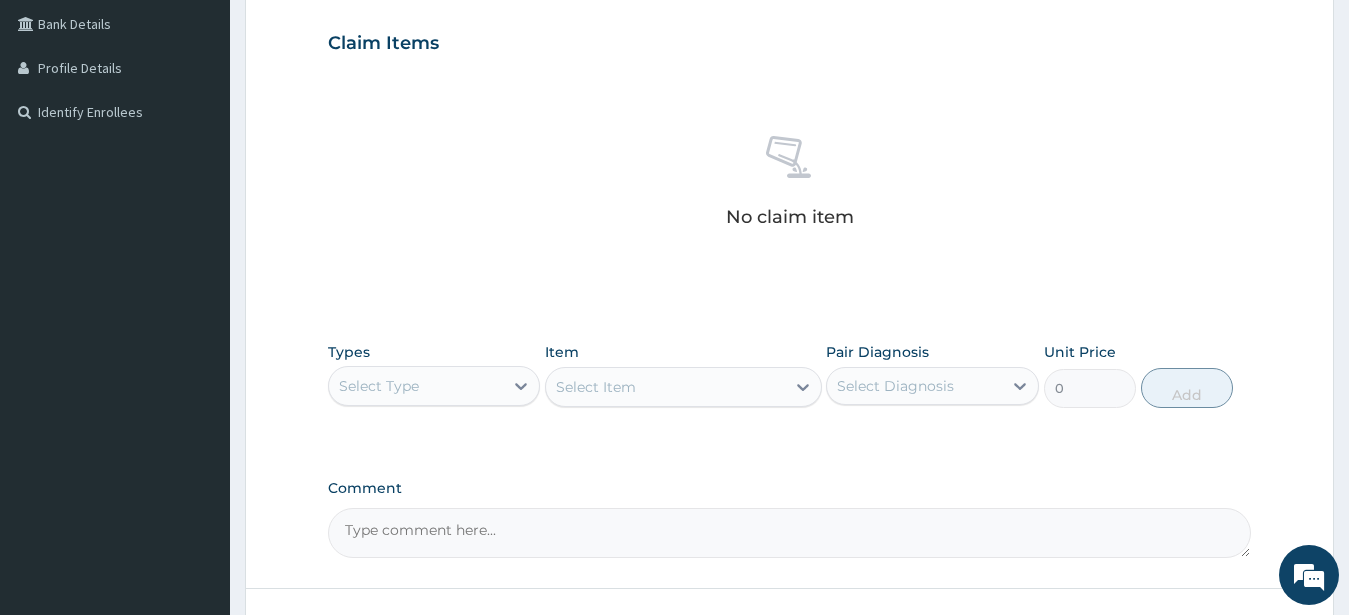 scroll, scrollTop: 611, scrollLeft: 0, axis: vertical 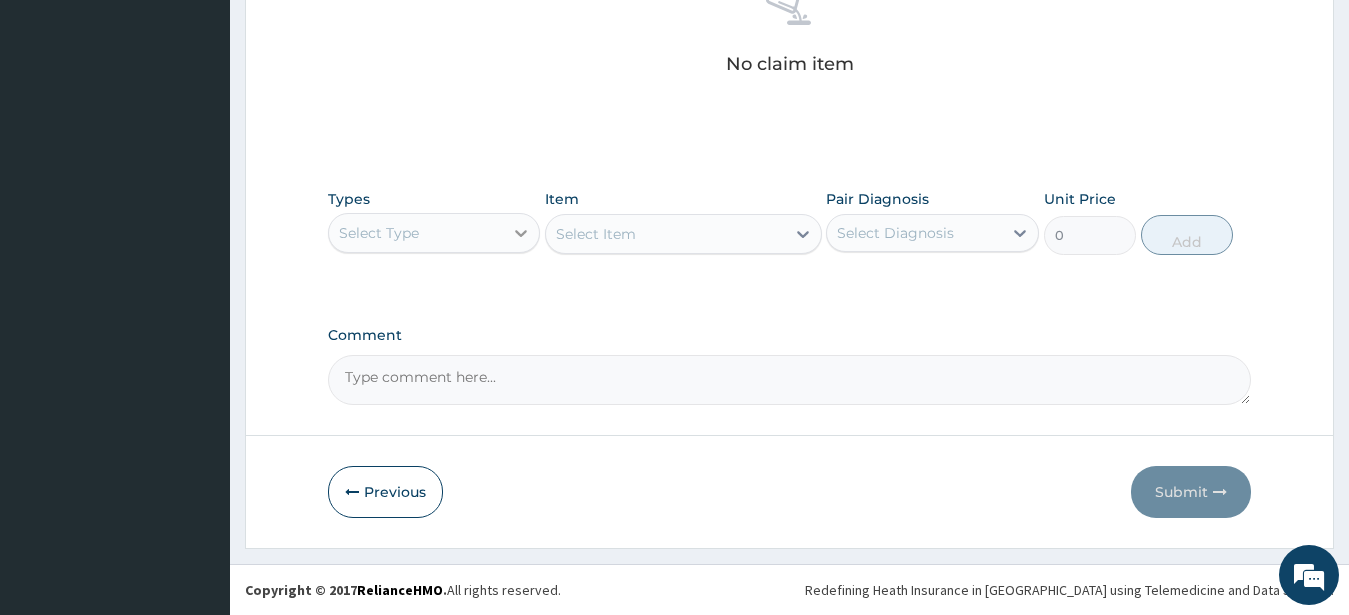 click 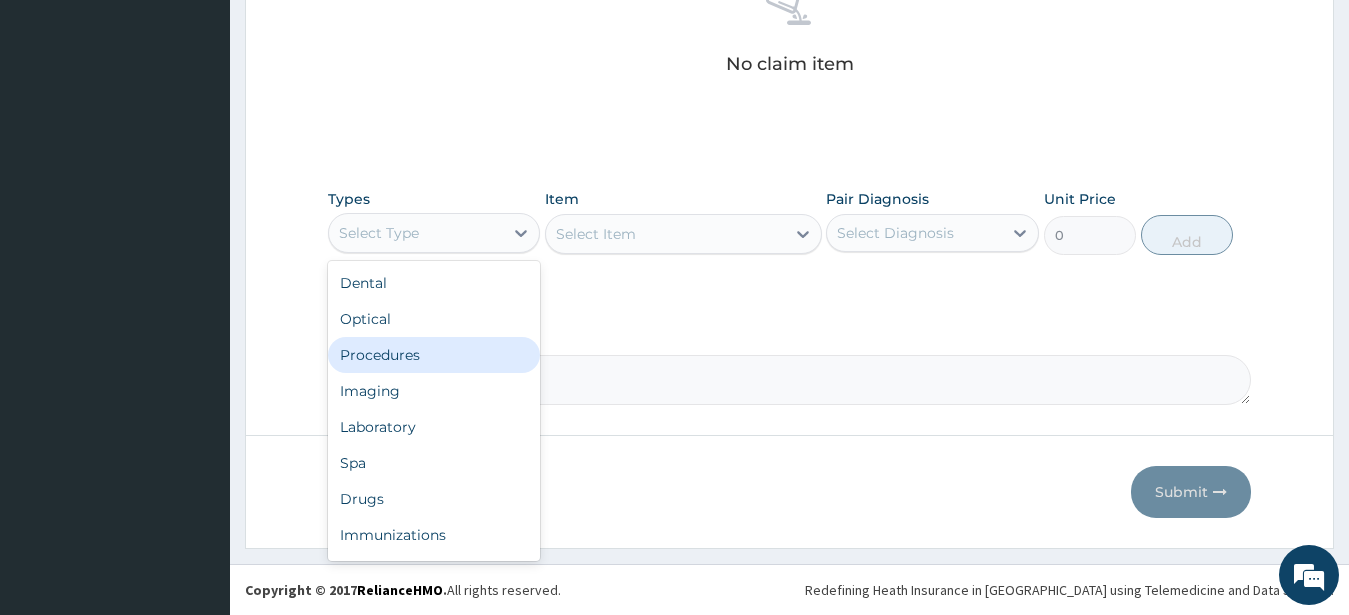 click on "Procedures" at bounding box center (434, 355) 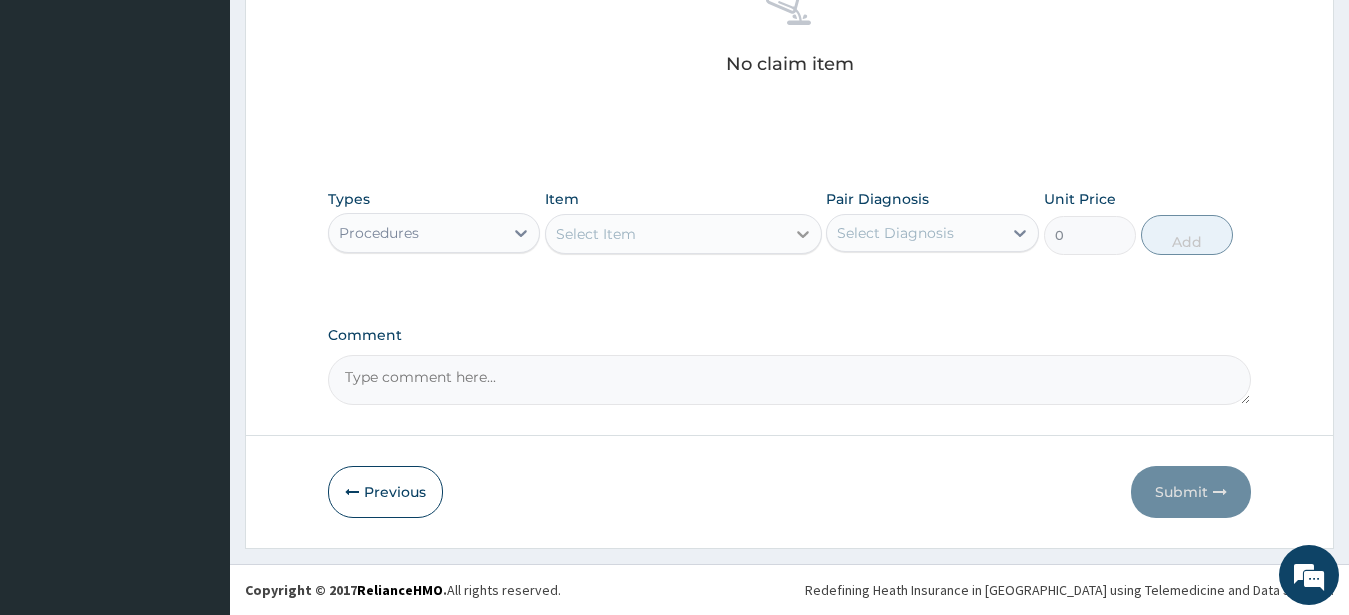 click 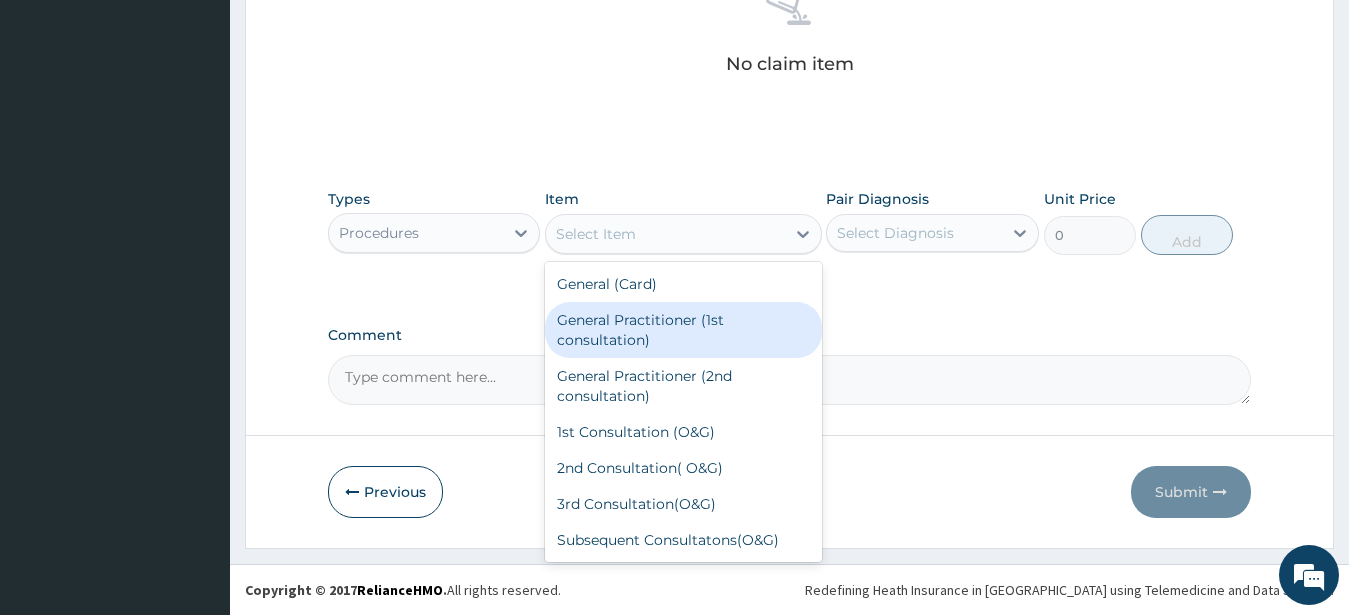 click on "General Practitioner (1st consultation)" at bounding box center [683, 330] 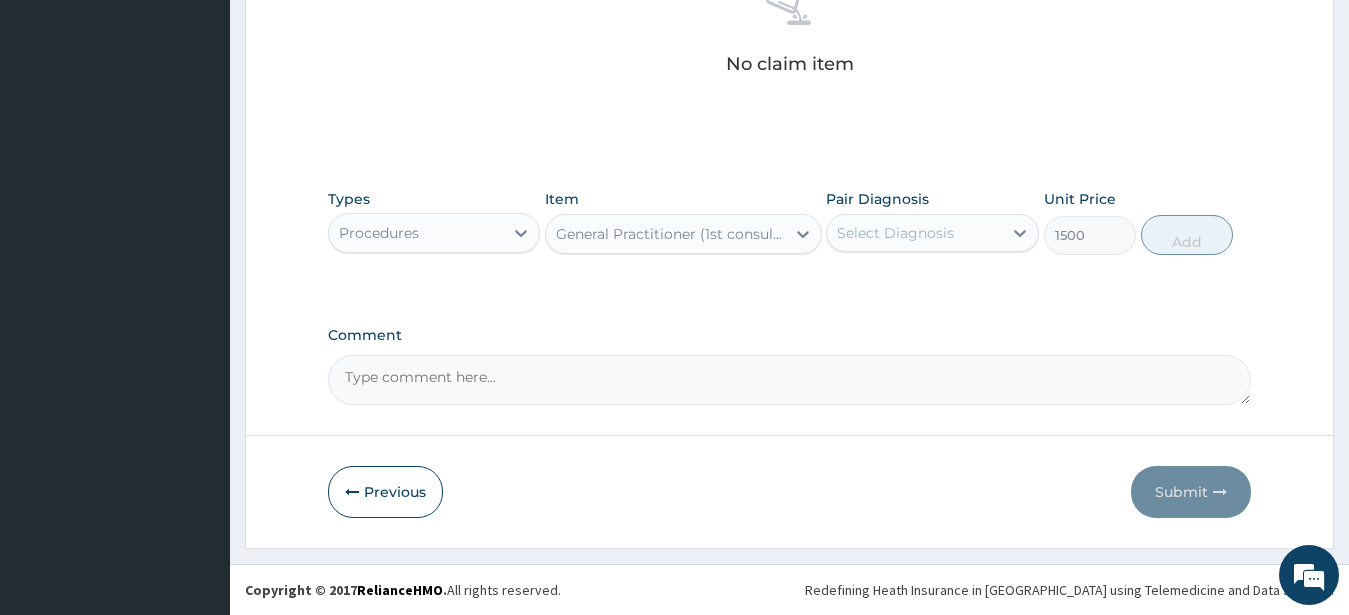 type on "1500" 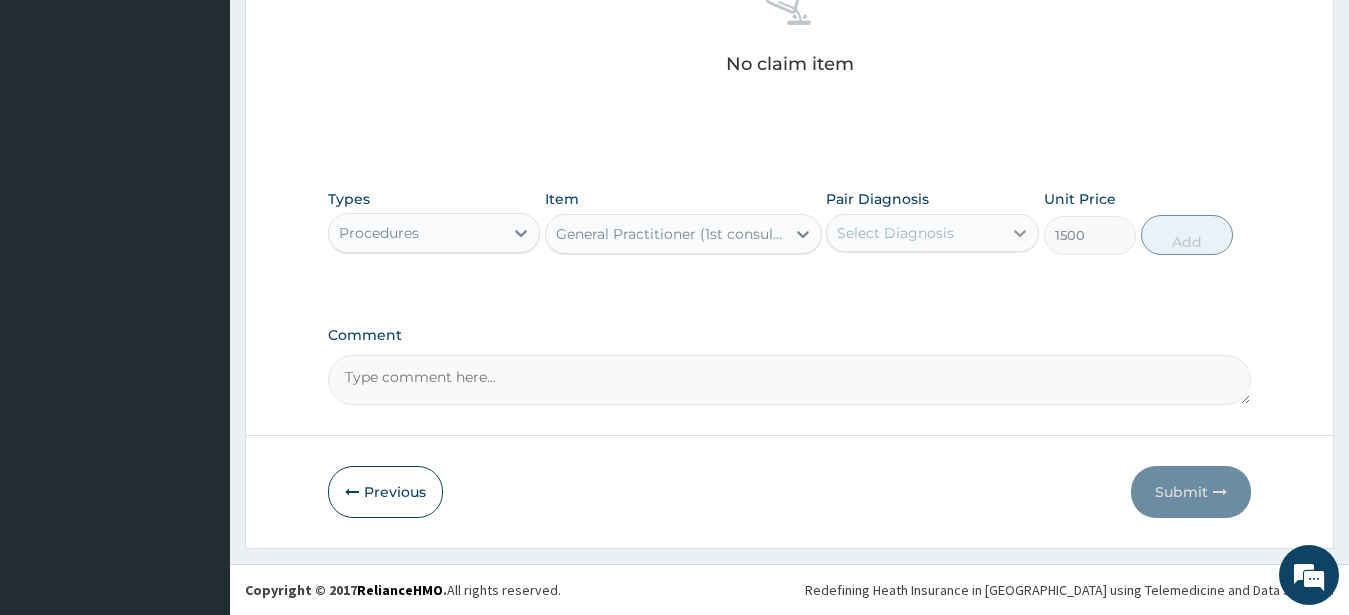 click at bounding box center [1020, 233] 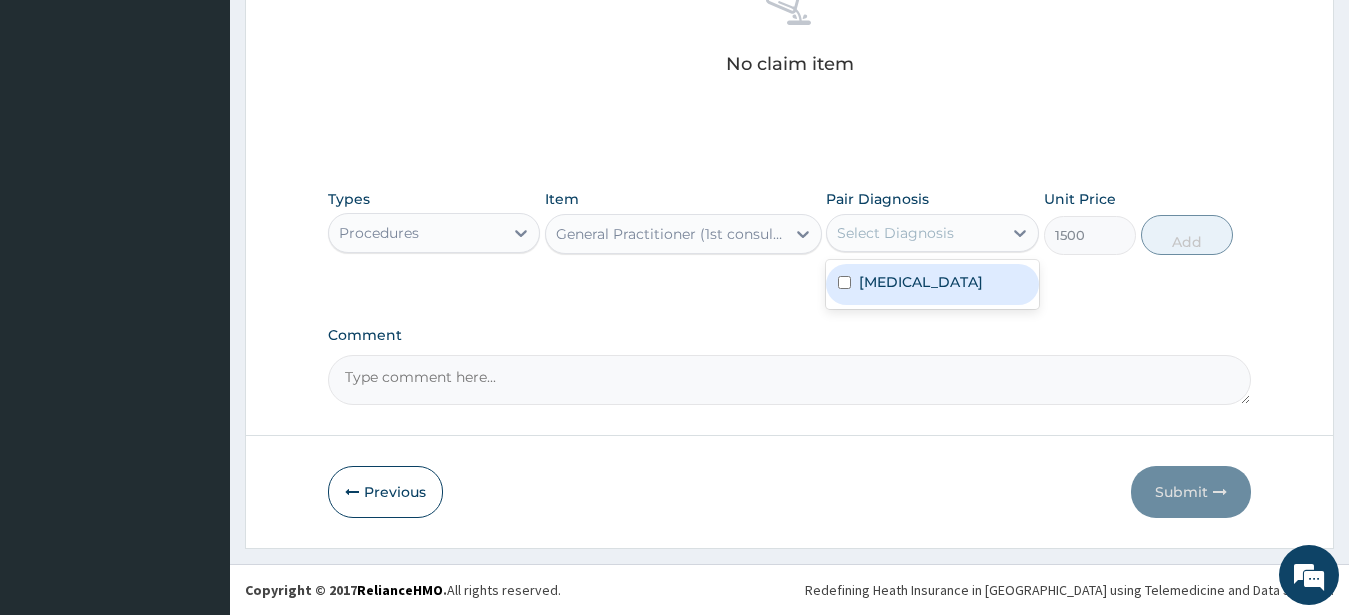 click on "Upper respiratory infection" at bounding box center [921, 282] 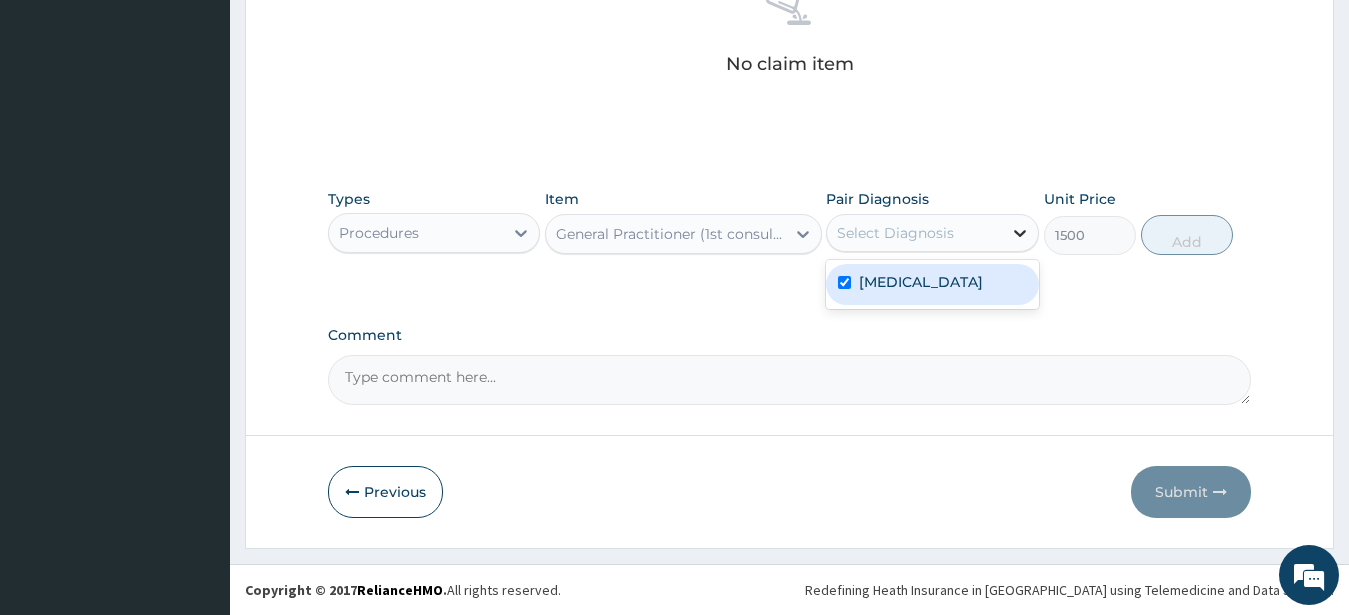 checkbox on "true" 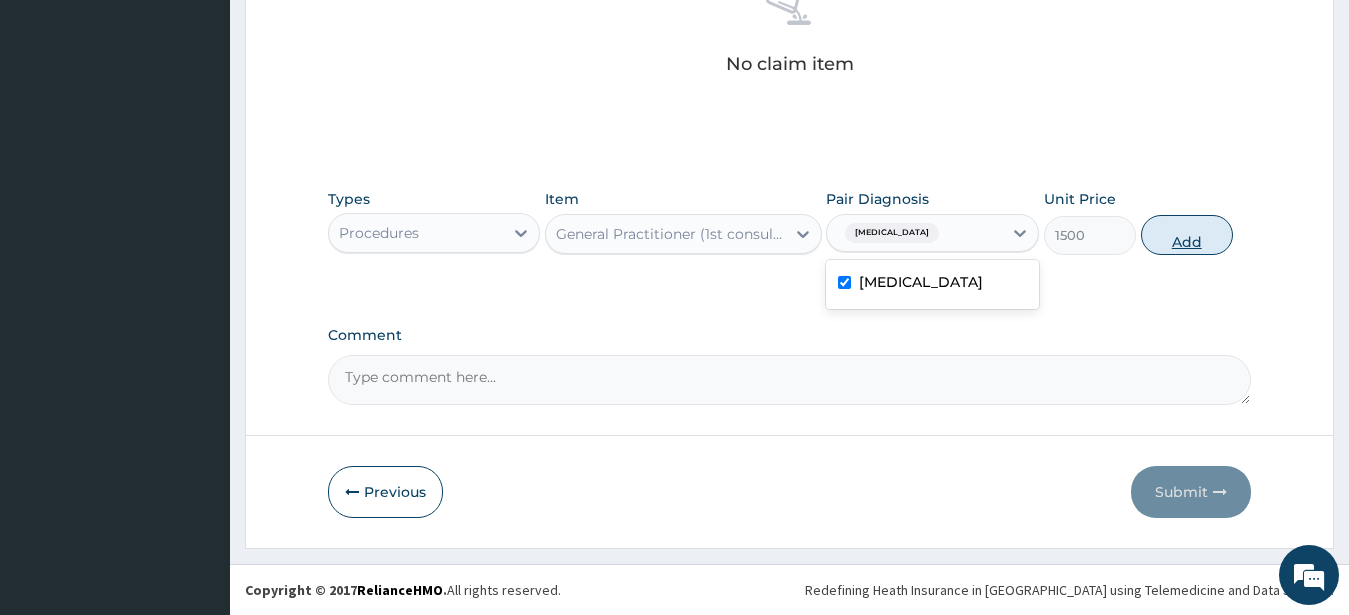 click on "Types Procedures Item General Practitioner (1st consultation) Pair Diagnosis option Upper respiratory infection, selected. option Upper respiratory infection selected, 1 of 1. 1 result available. Use Up and Down to choose options, press Enter to select the currently focused option, press Escape to exit the menu, press Tab to select the option and exit the menu. Upper respiratory infection Upper respiratory infection Unit Price 1500 Add" at bounding box center (790, 222) 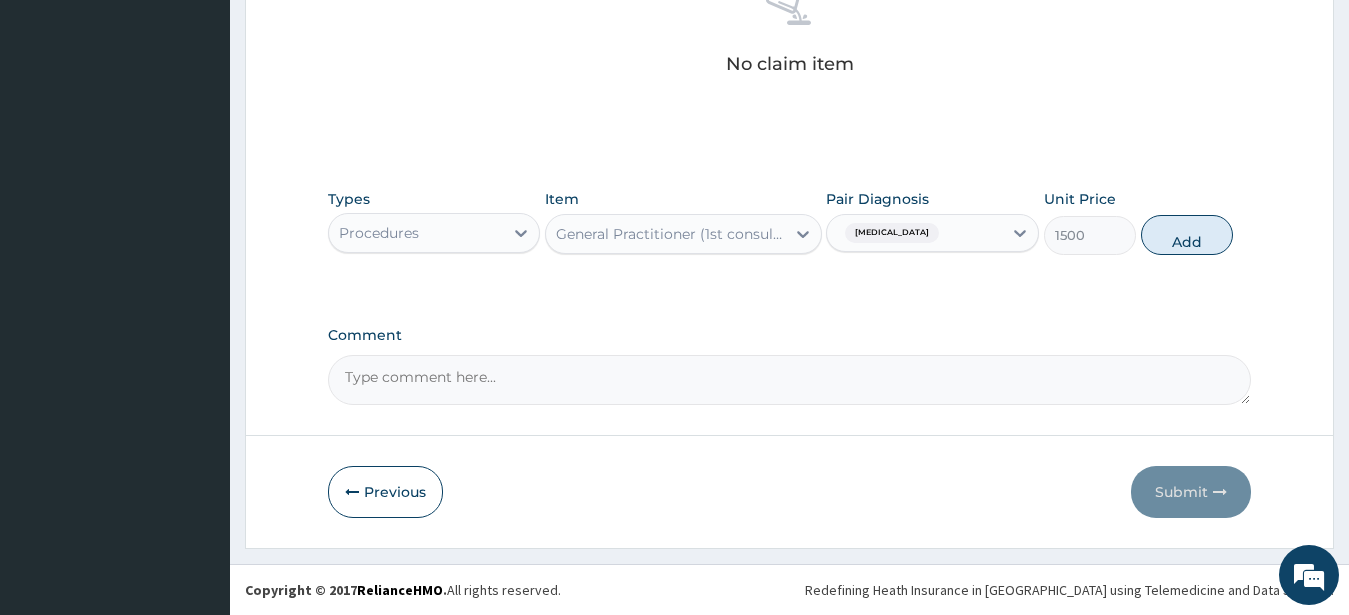 drag, startPoint x: 1200, startPoint y: 234, endPoint x: 915, endPoint y: 267, distance: 286.90417 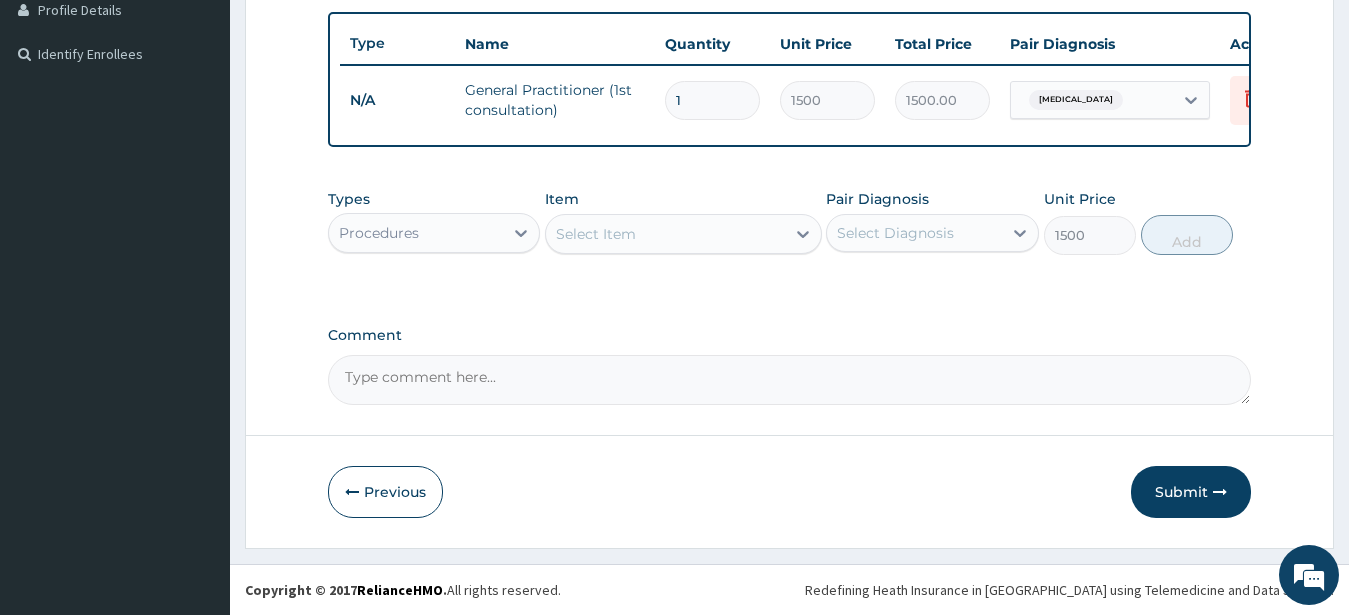type on "0" 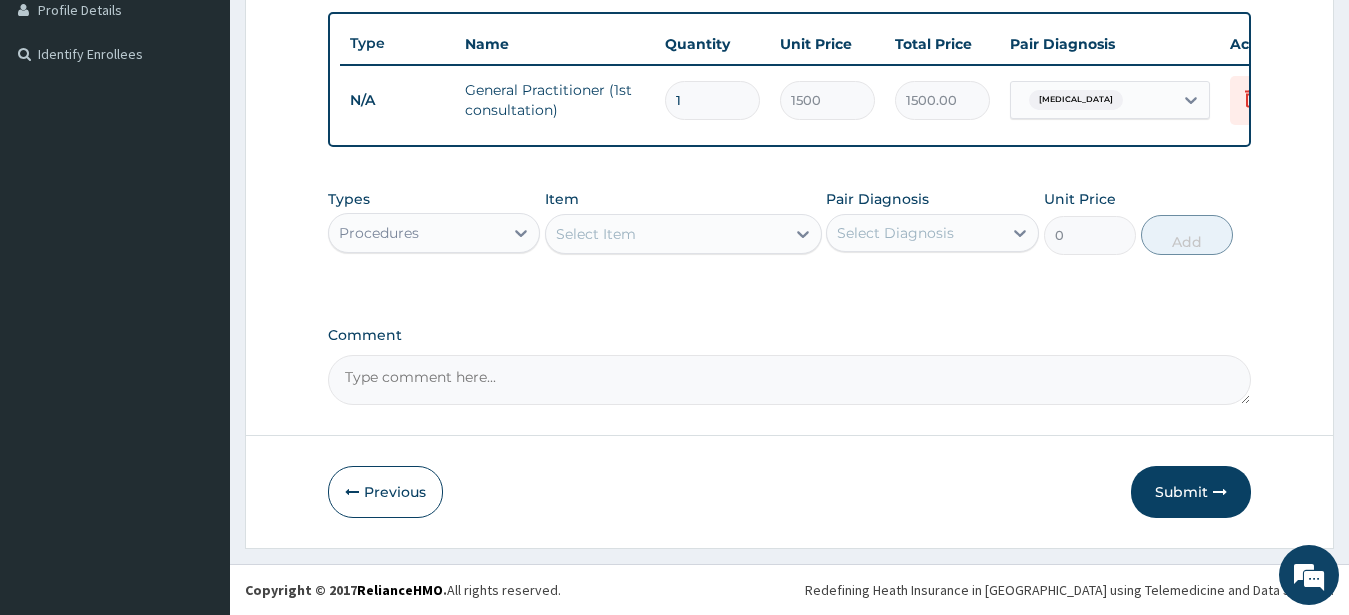 scroll, scrollTop: 533, scrollLeft: 0, axis: vertical 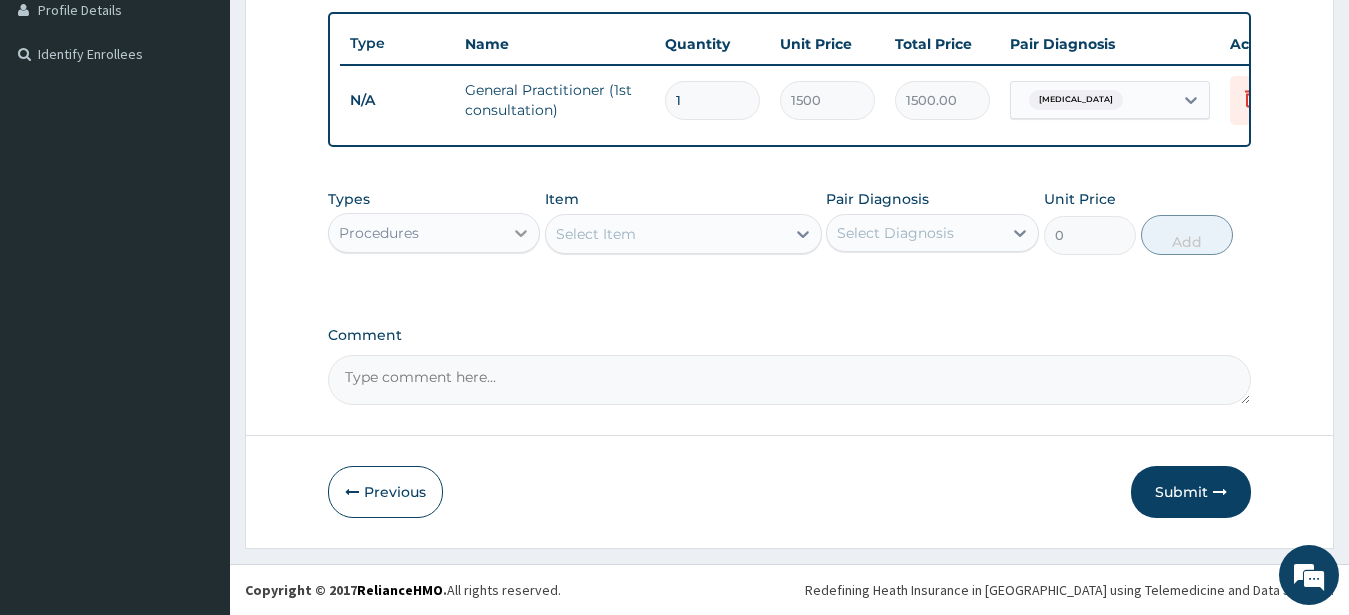 click 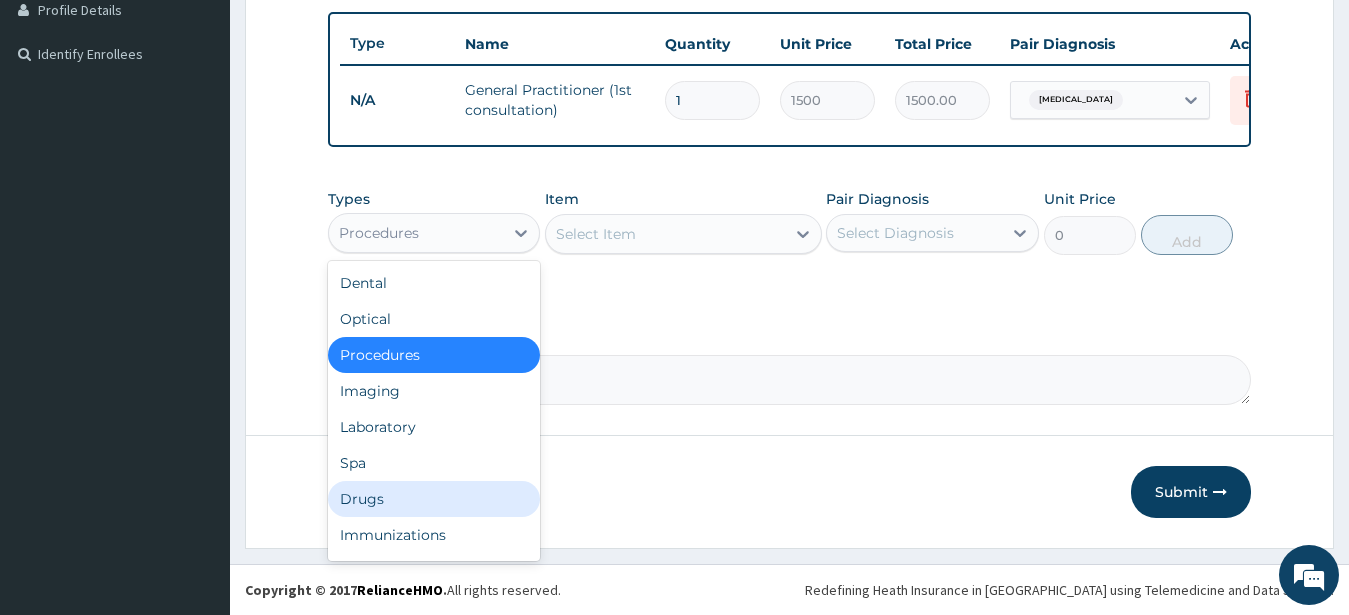 click on "Drugs" at bounding box center (434, 499) 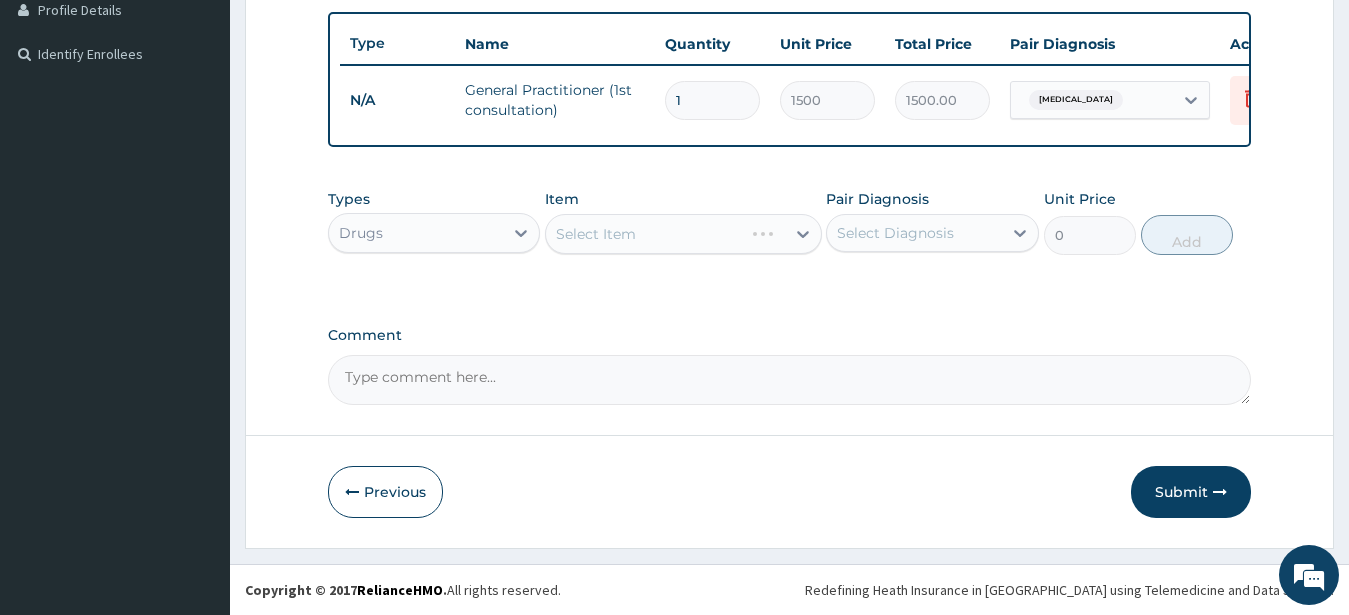 click on "Select Item" at bounding box center [683, 234] 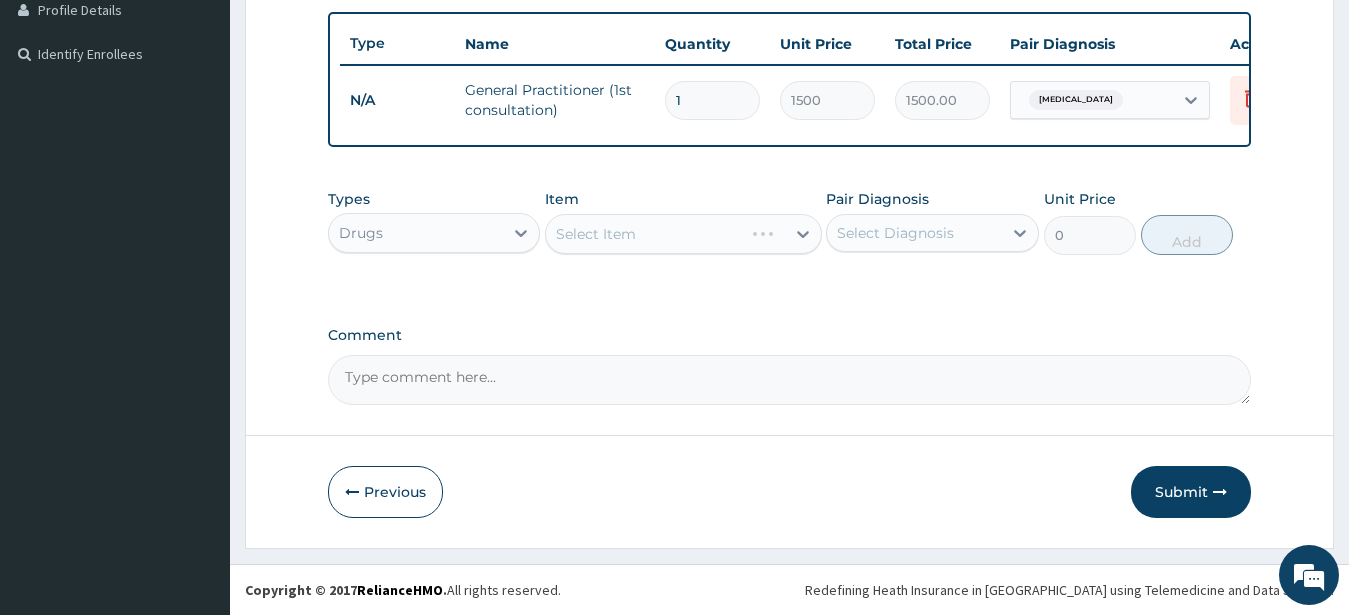 click on "Select Item" at bounding box center (683, 234) 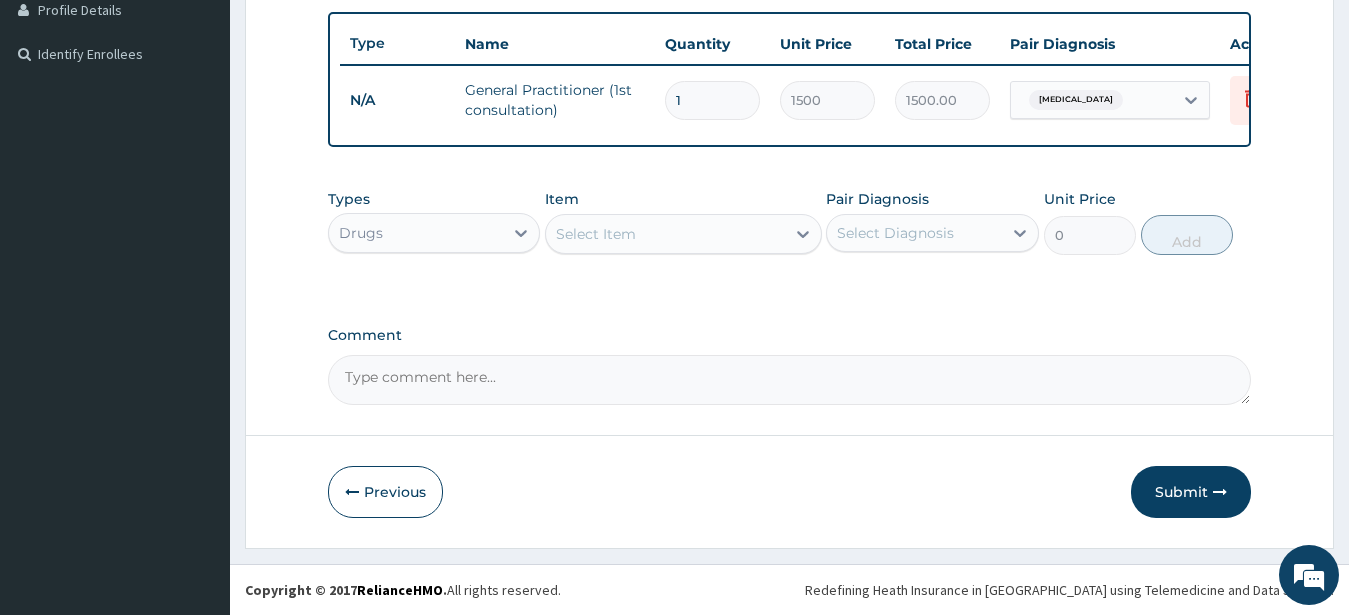 click 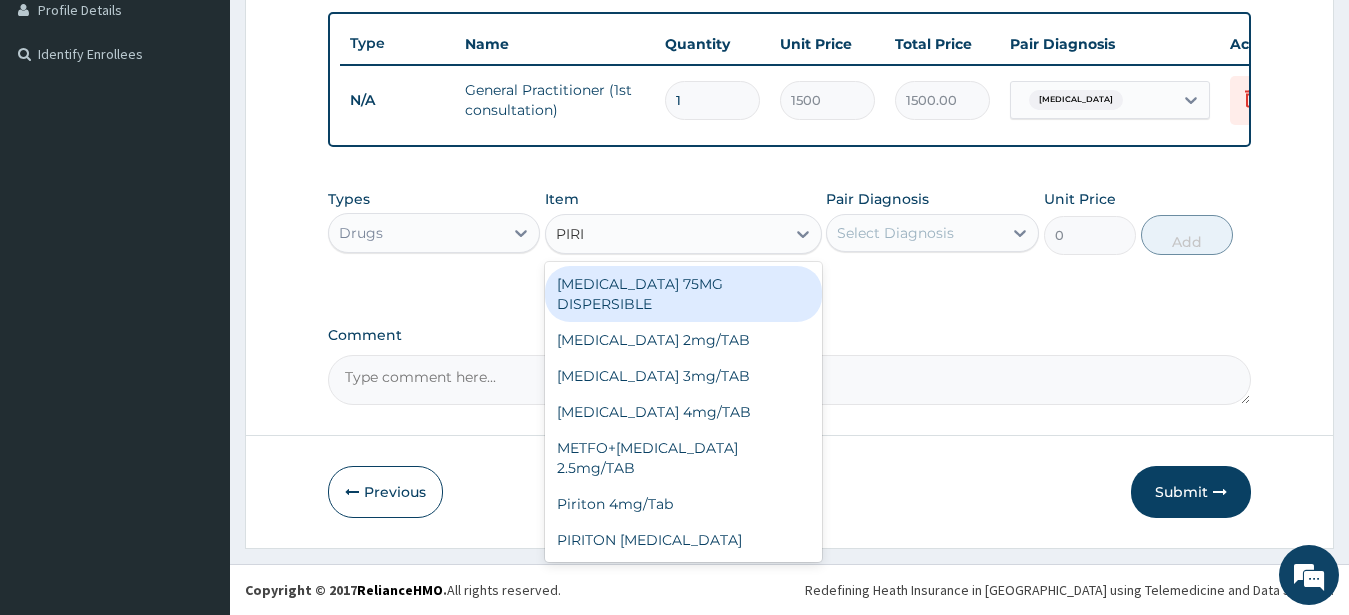 type on "PIRIT" 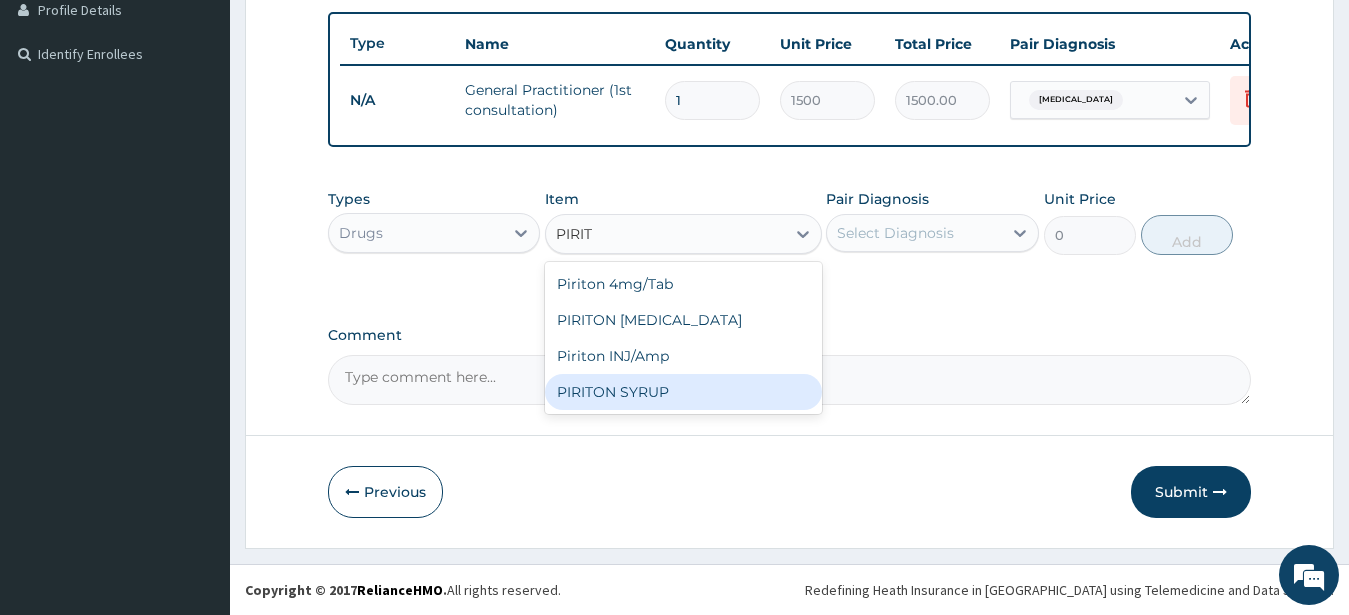 click on "PIRITON SYRUP" at bounding box center (683, 392) 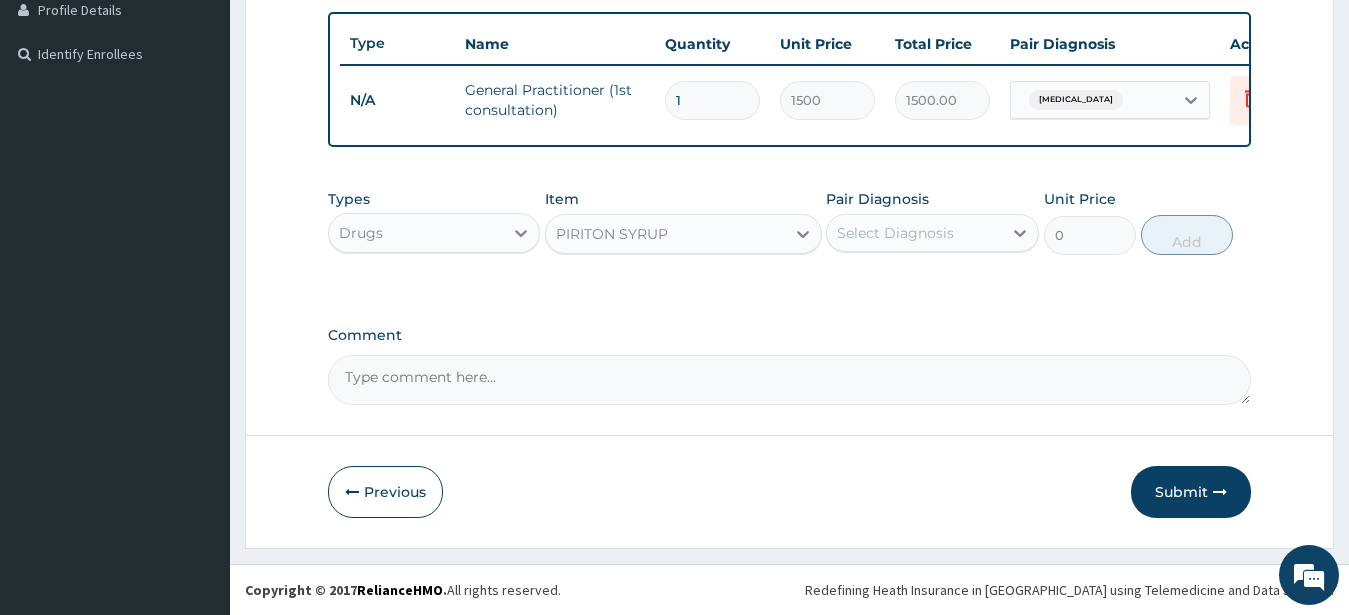 type 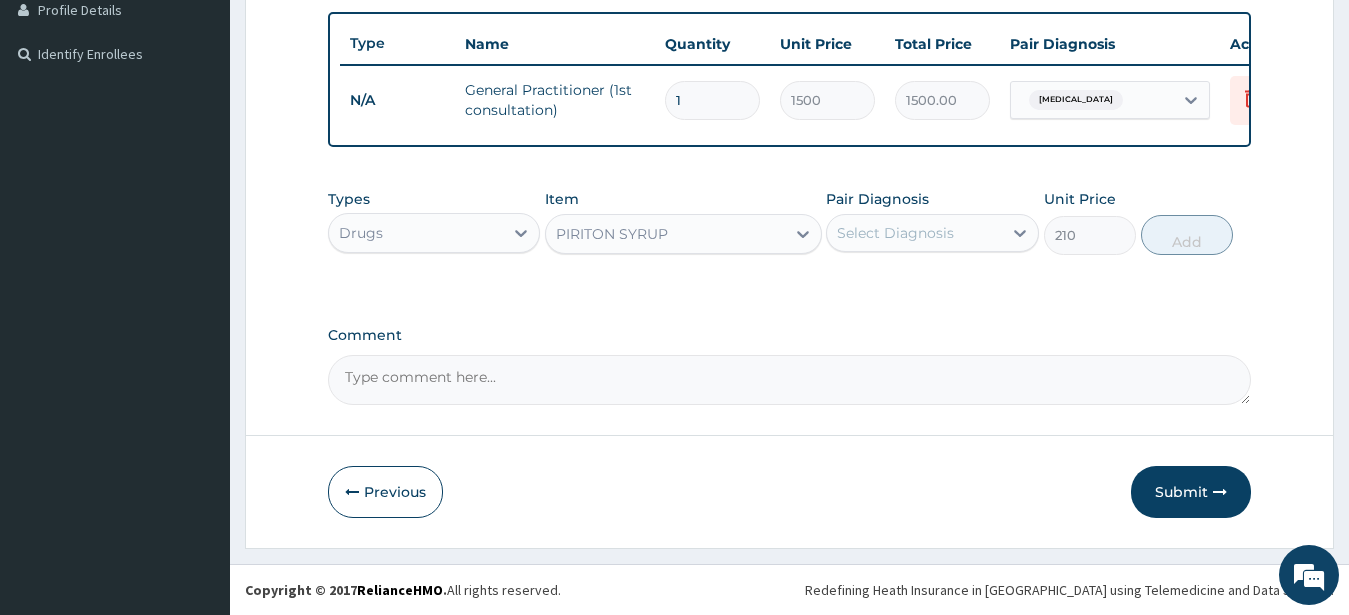 click on "Select Diagnosis" at bounding box center [914, 233] 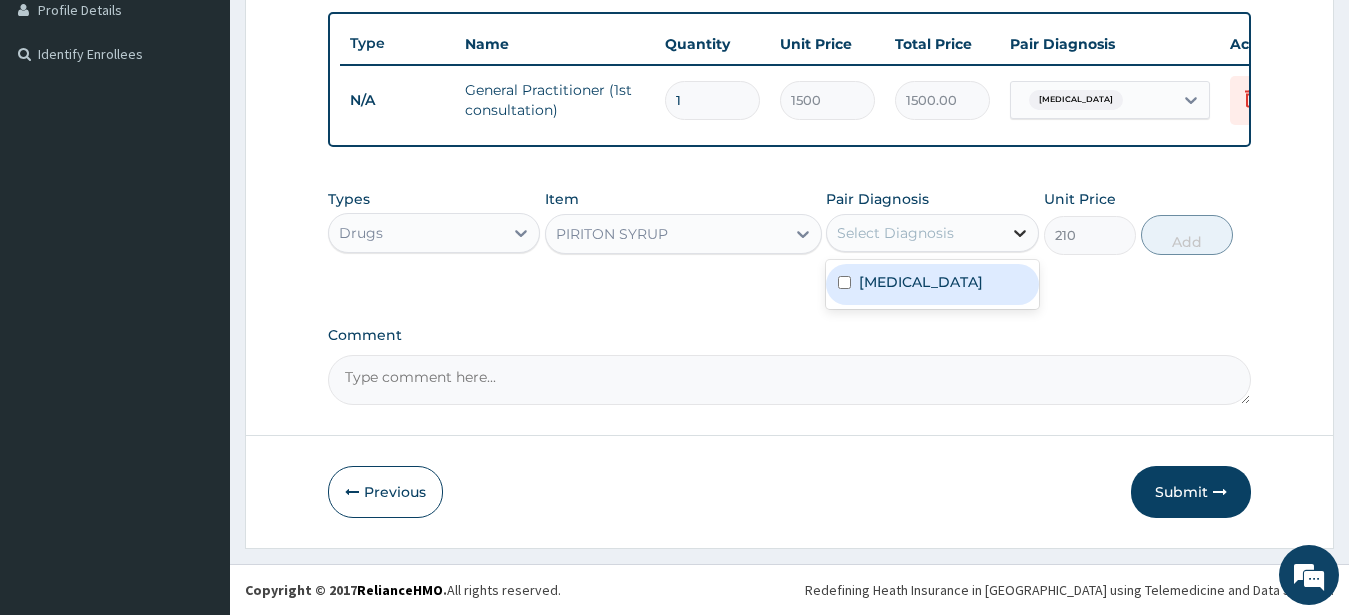 drag, startPoint x: 891, startPoint y: 283, endPoint x: 1008, endPoint y: 243, distance: 123.6487 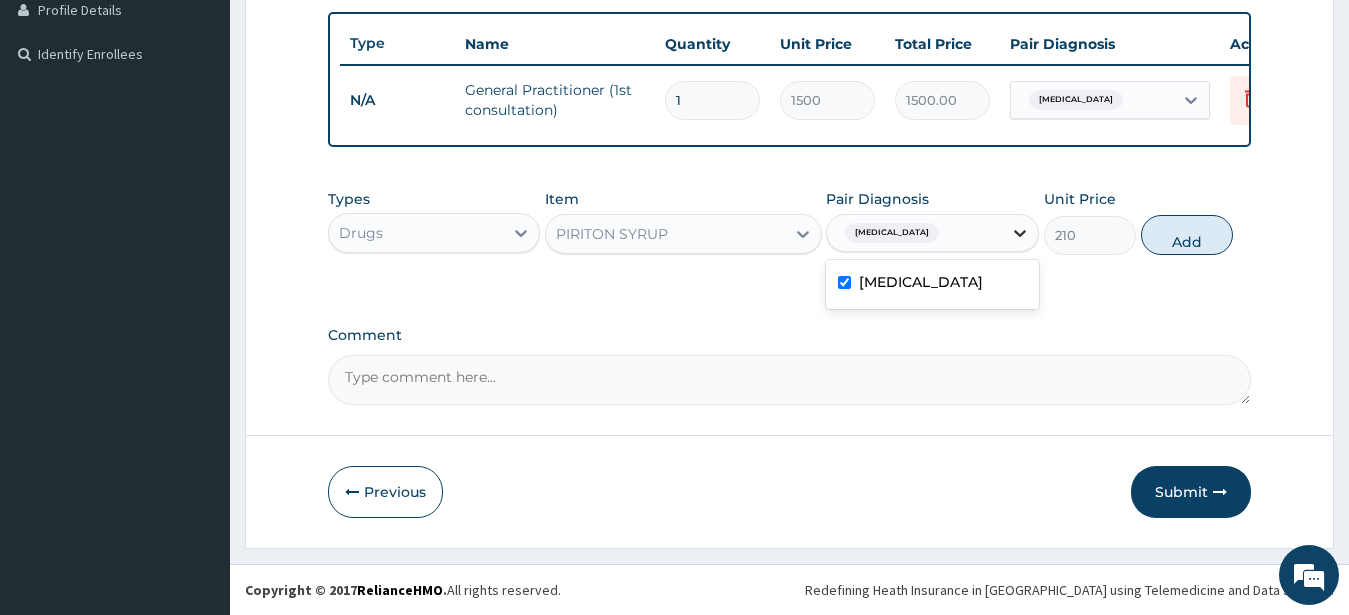 checkbox on "true" 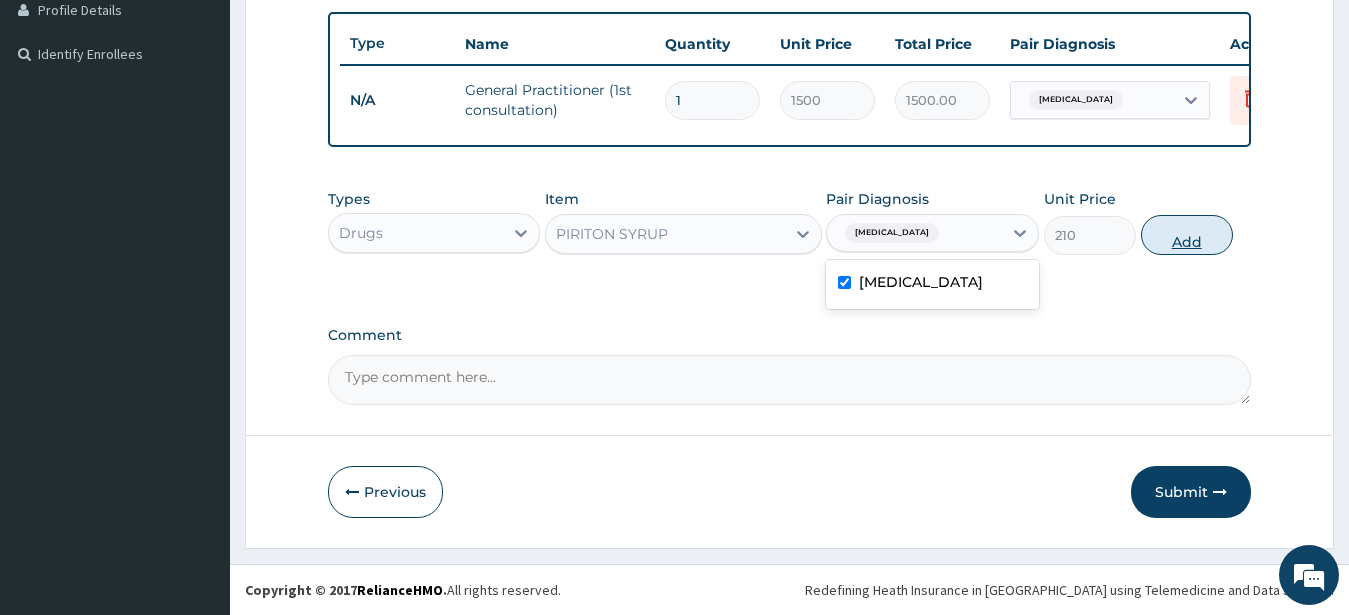 click on "Types Drugs Item PIRITON SYRUP Pair Diagnosis option Upper respiratory infection, selected. option Upper respiratory infection selected, 1 of 1. 1 result available. Use Up and Down to choose options, press Enter to select the currently focused option, press Escape to exit the menu, press Tab to select the option and exit the menu. Upper respiratory infection Upper respiratory infection Unit Price 210 Add" at bounding box center (790, 222) 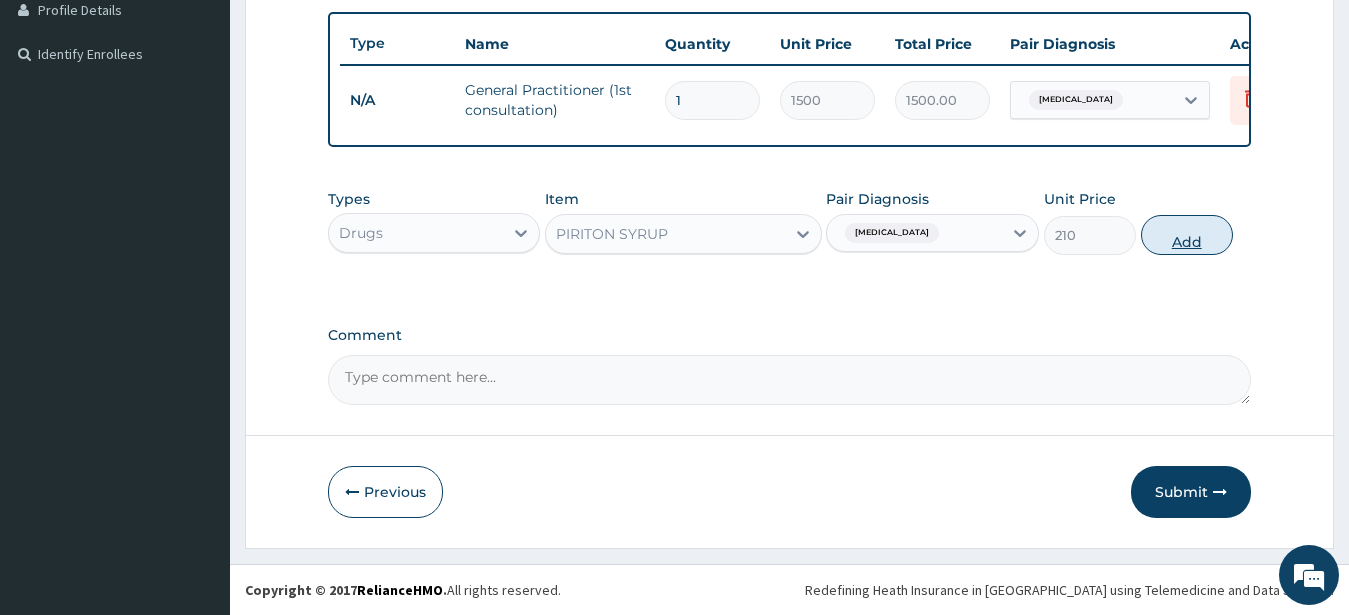click on "Add" at bounding box center (1187, 235) 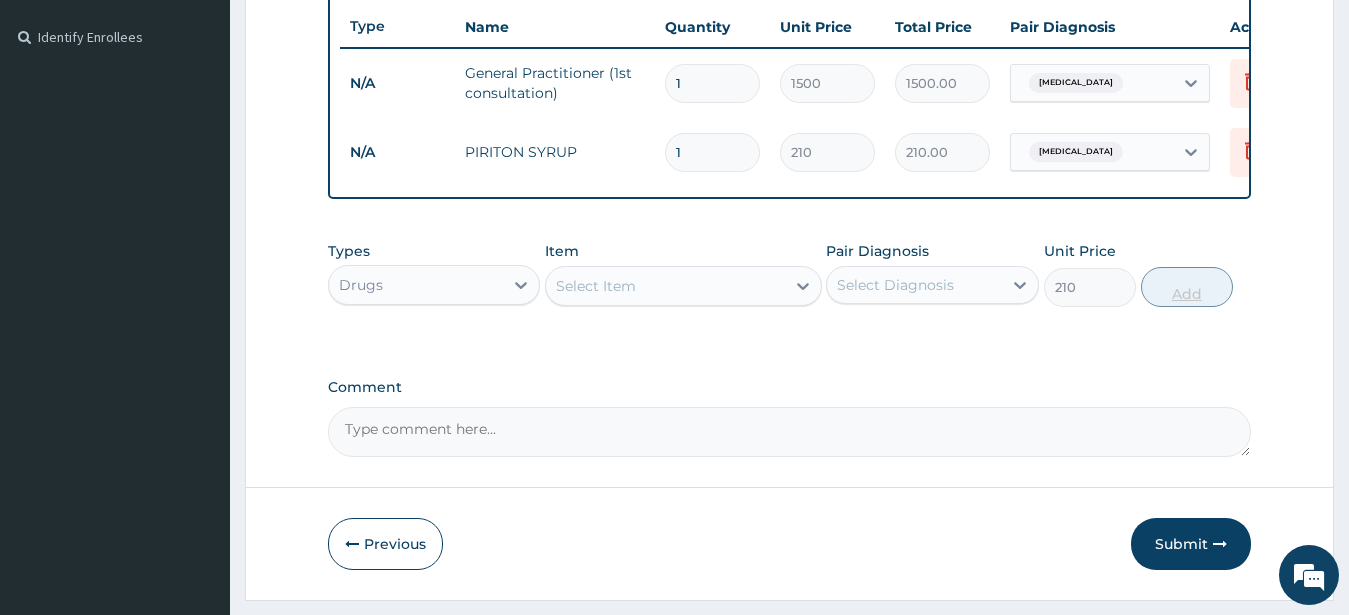 type on "0" 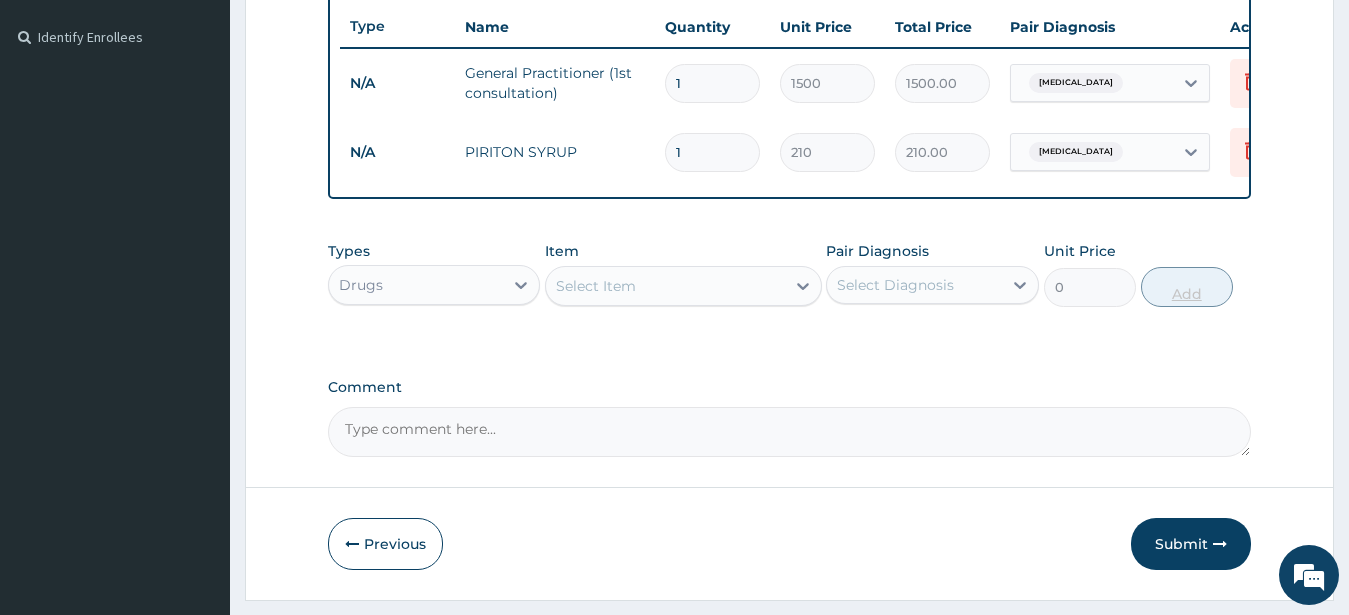 type 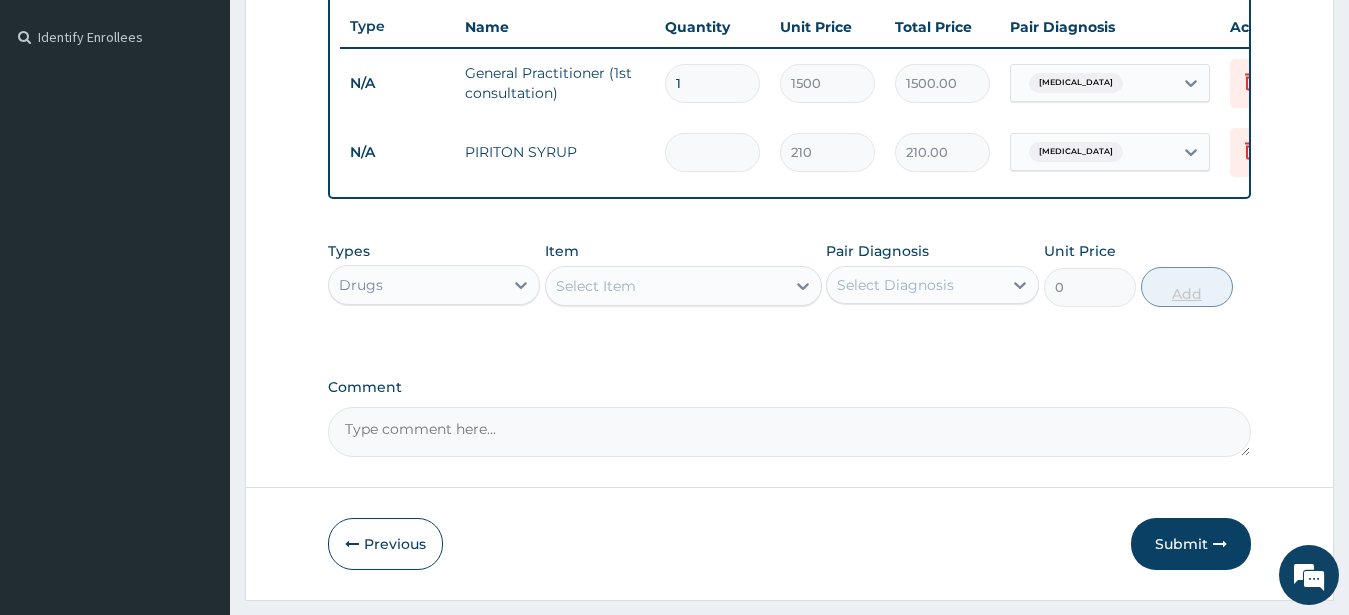 type on "0.00" 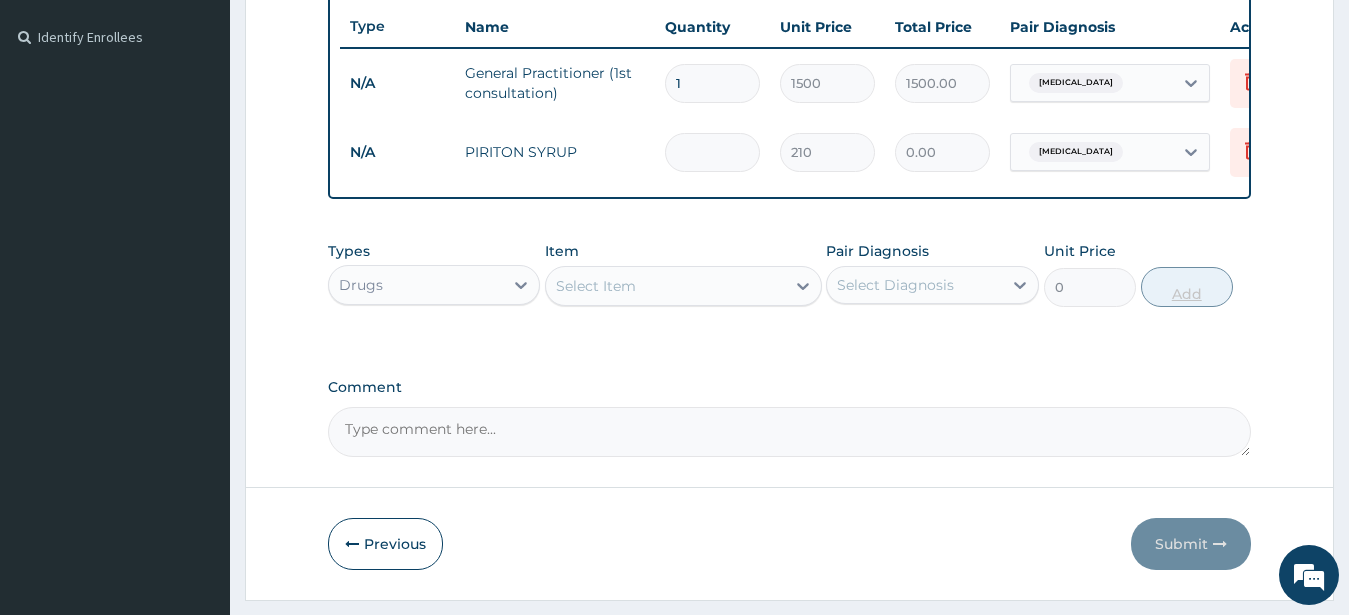 type on "2" 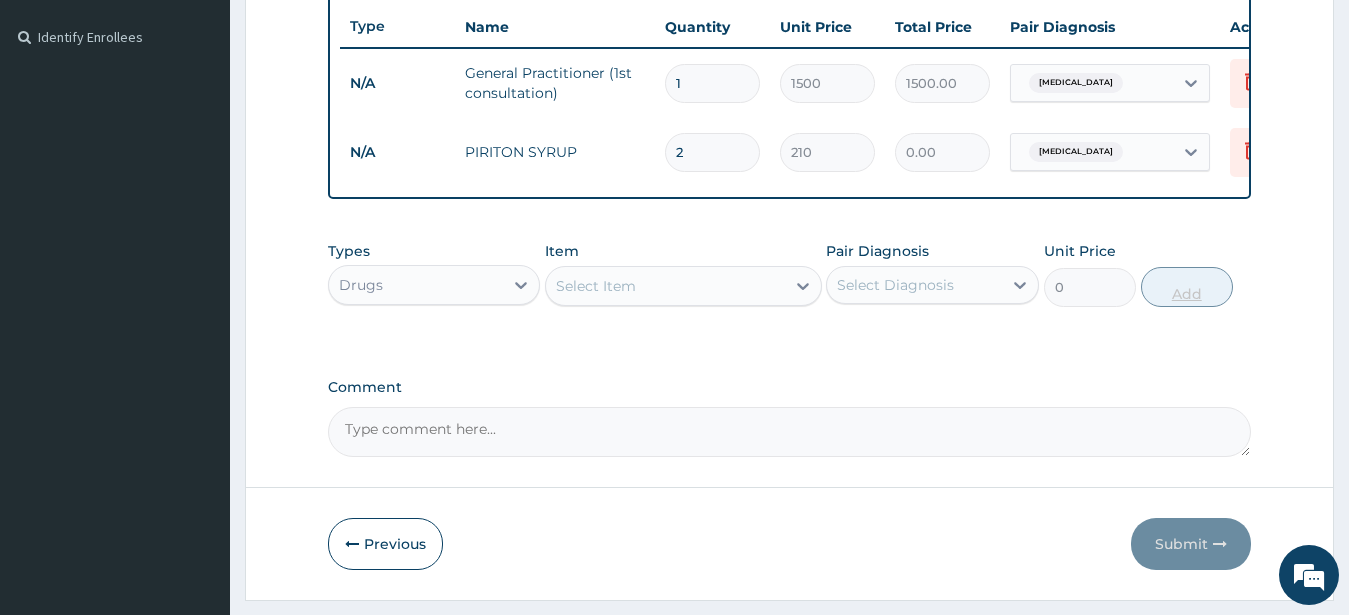 type on "420.00" 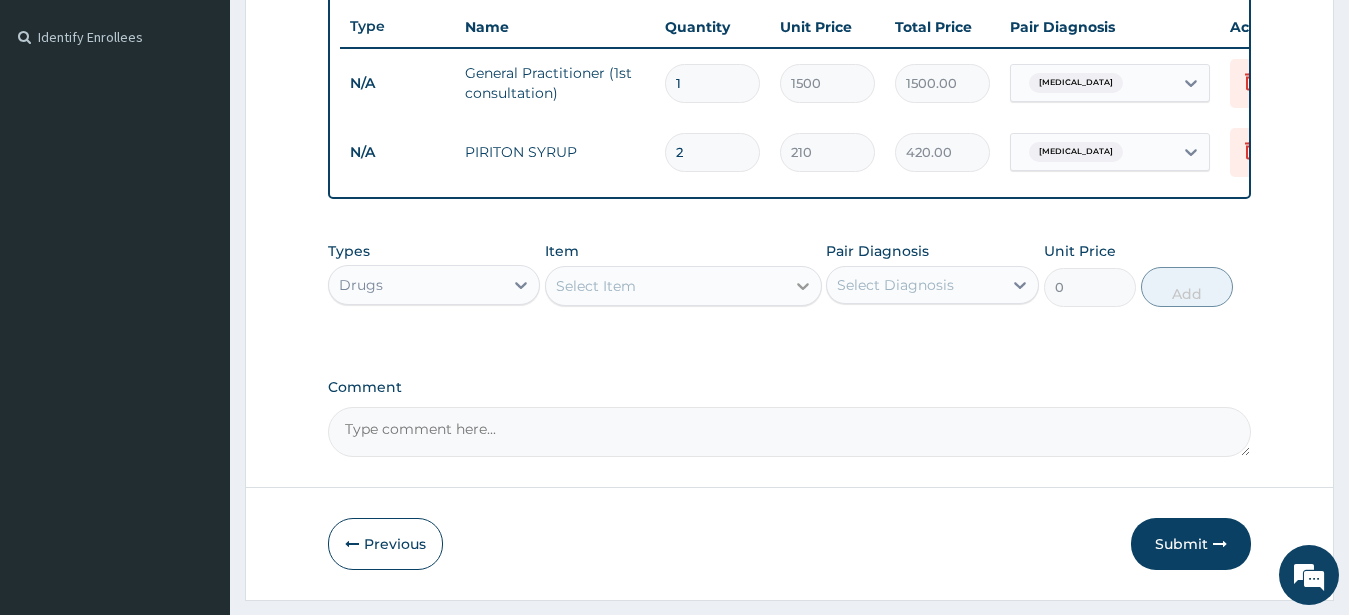 type on "2" 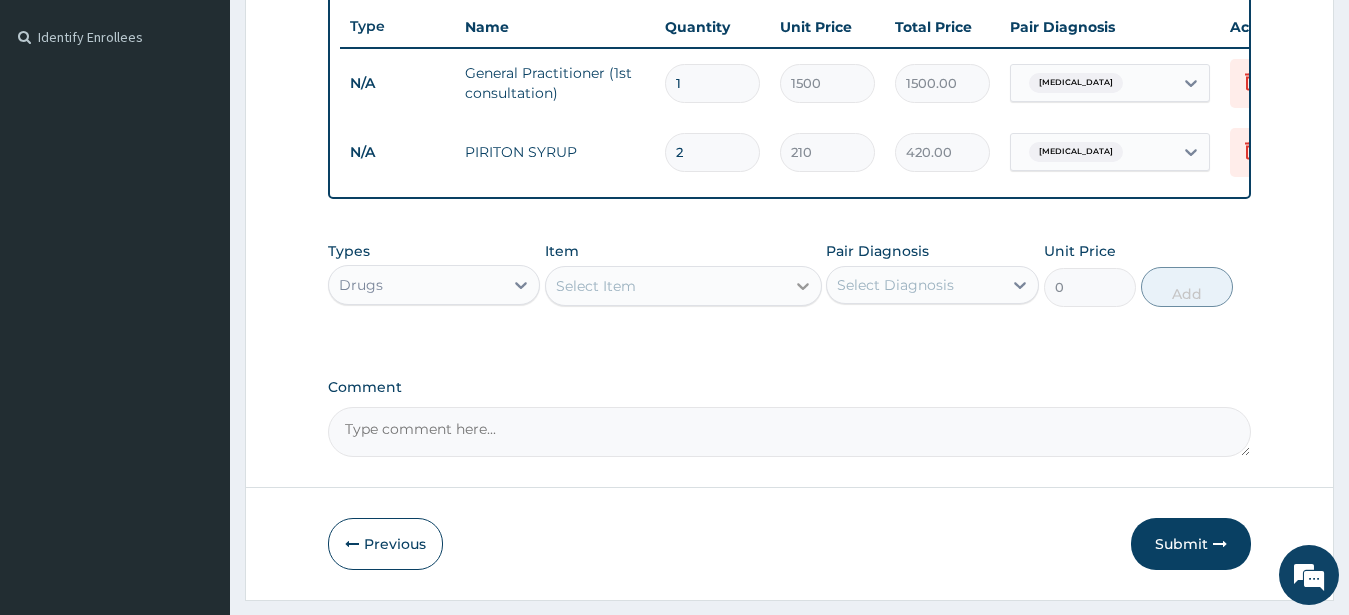 click 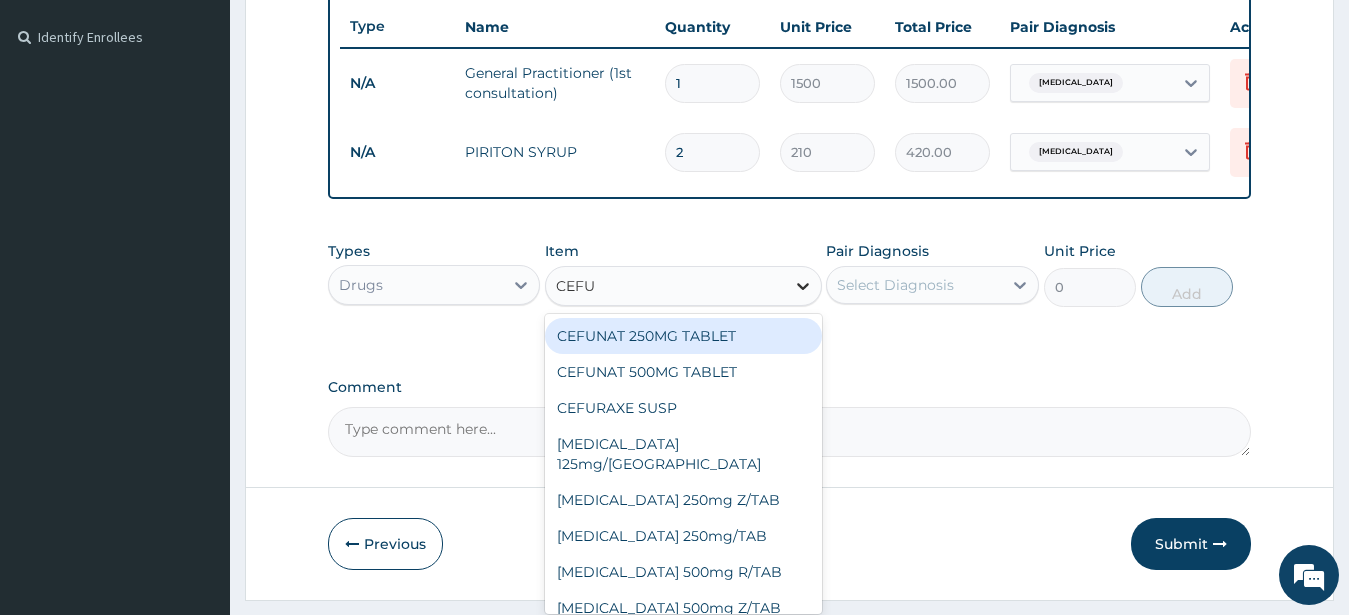 type on "CEFUR" 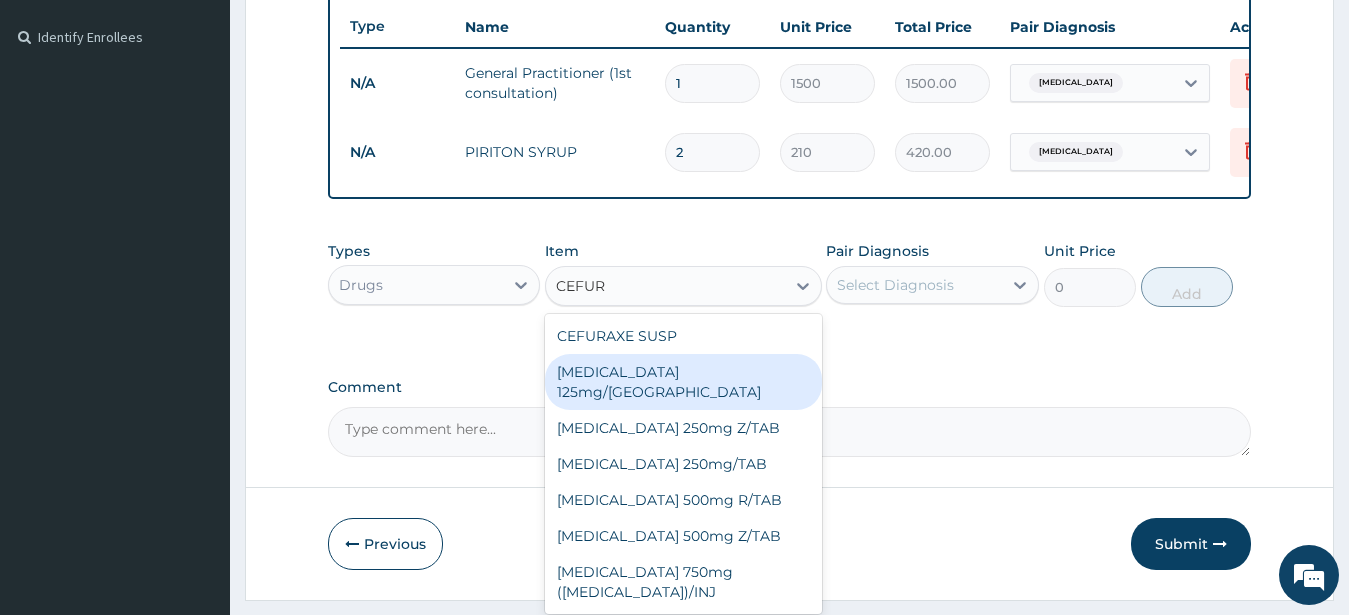 click on "Cefuroxime 125mg/SYR" at bounding box center (683, 382) 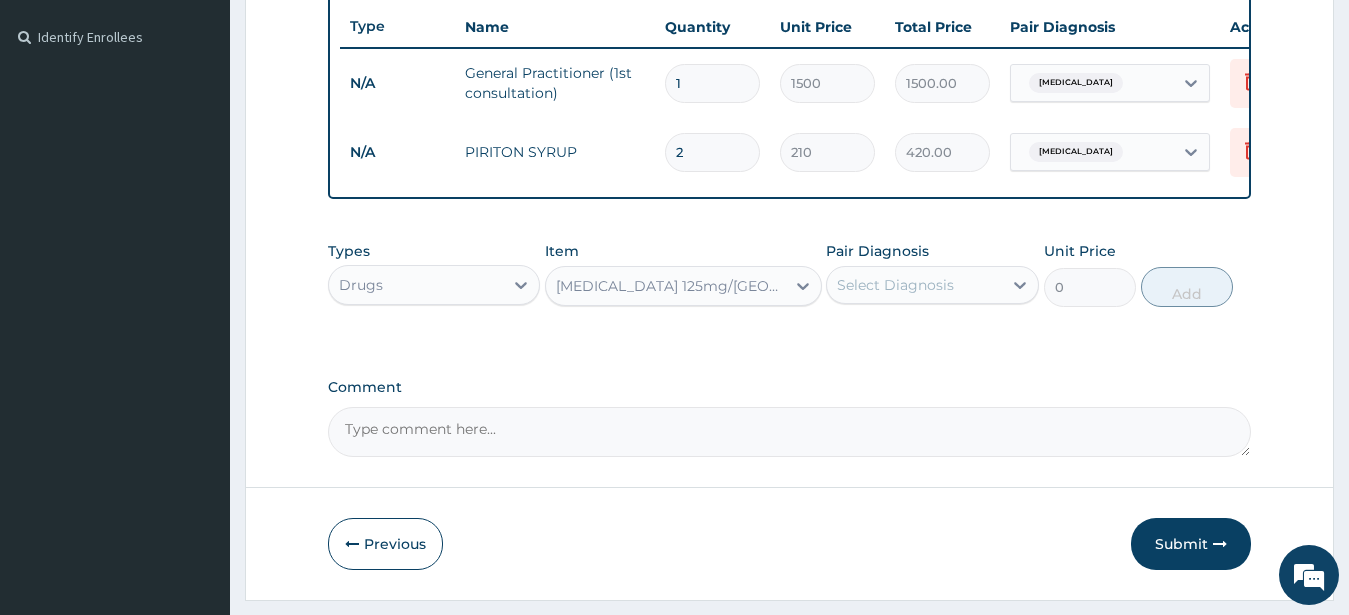 type 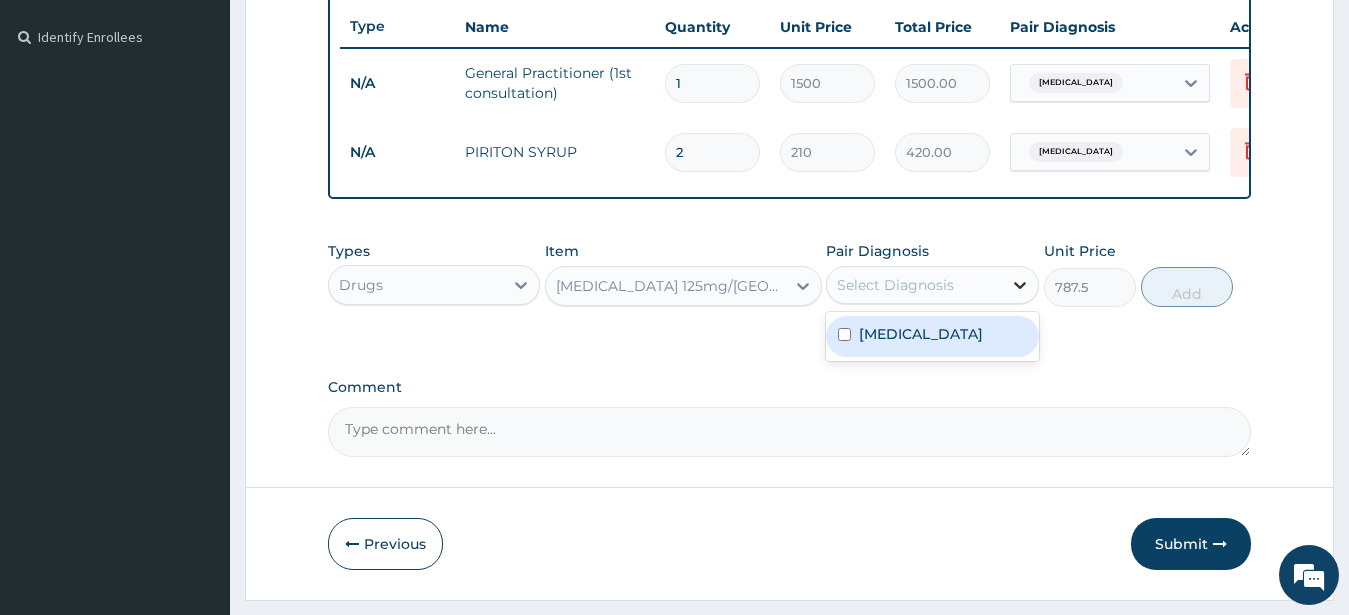 click 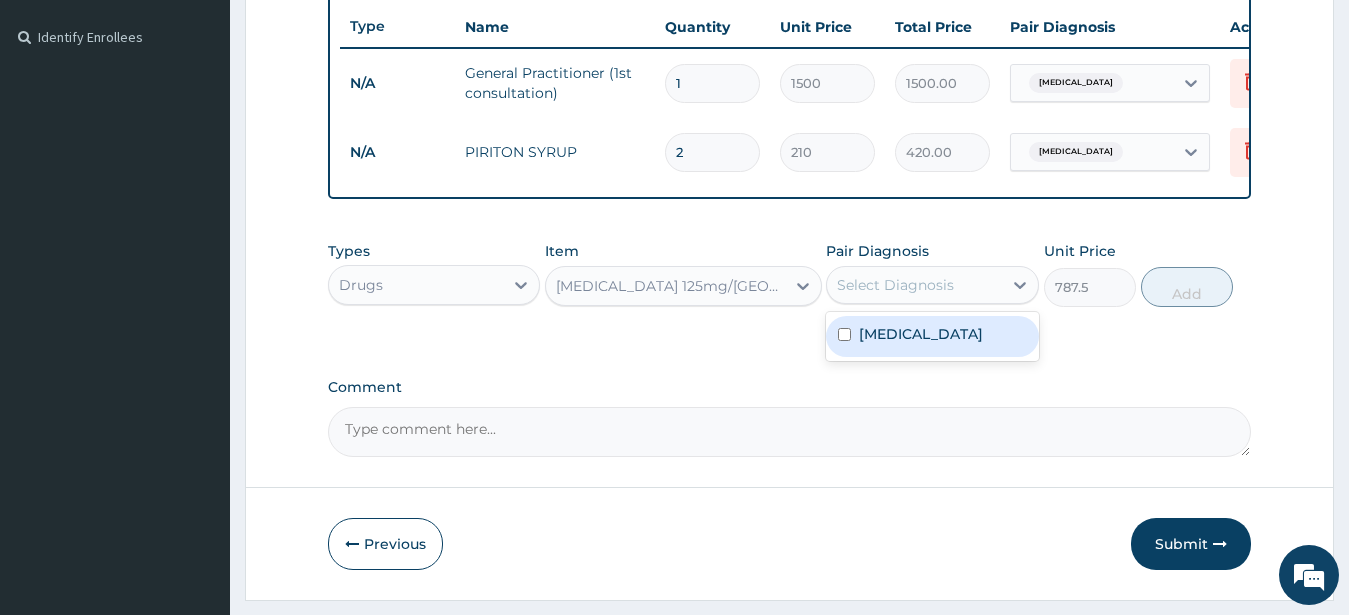 click on "Upper respiratory infection" at bounding box center [921, 334] 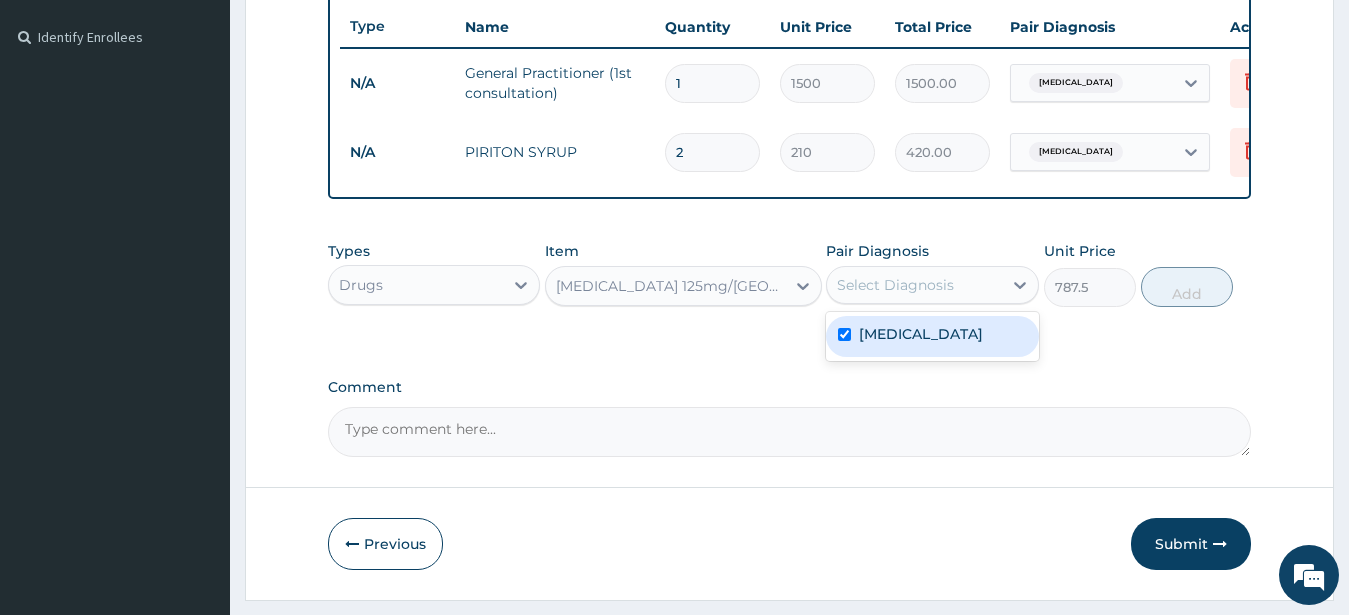 checkbox on "true" 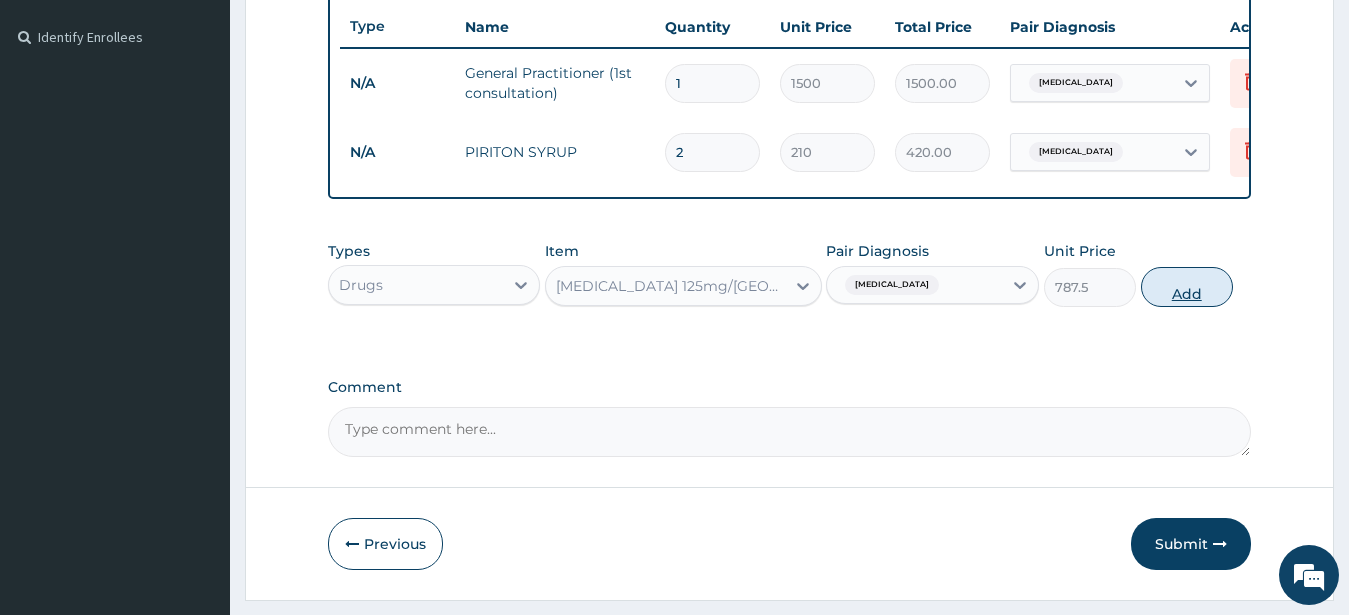drag, startPoint x: 994, startPoint y: 297, endPoint x: 1171, endPoint y: 296, distance: 177.00282 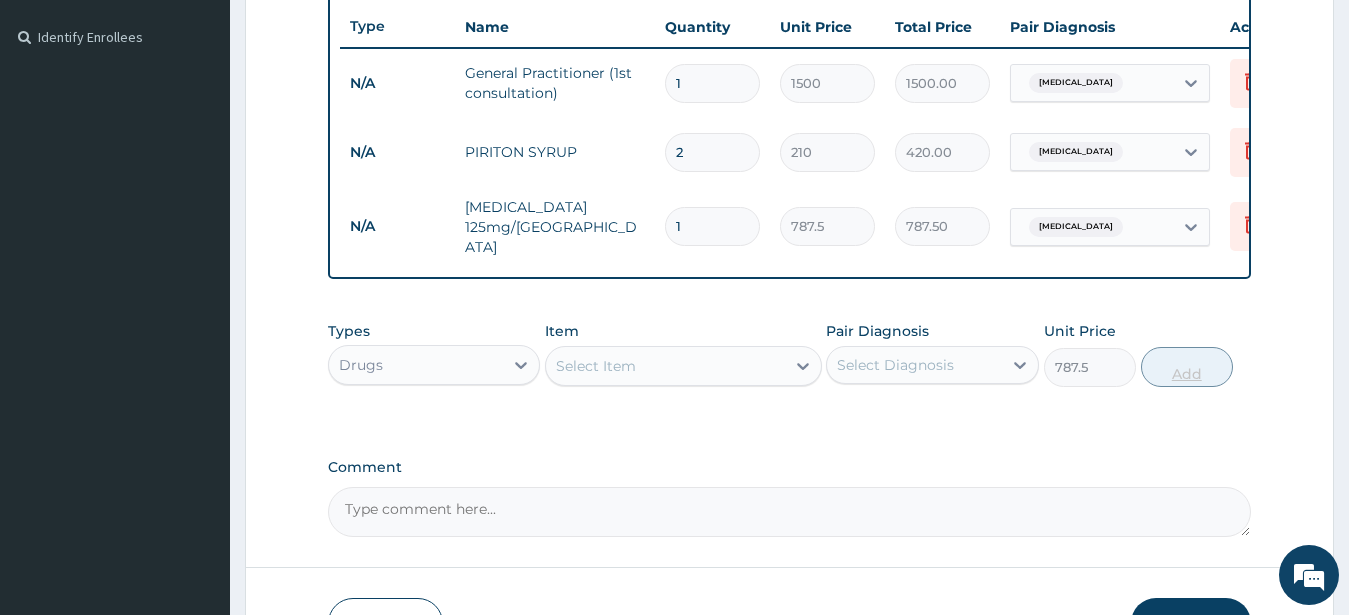 type on "0" 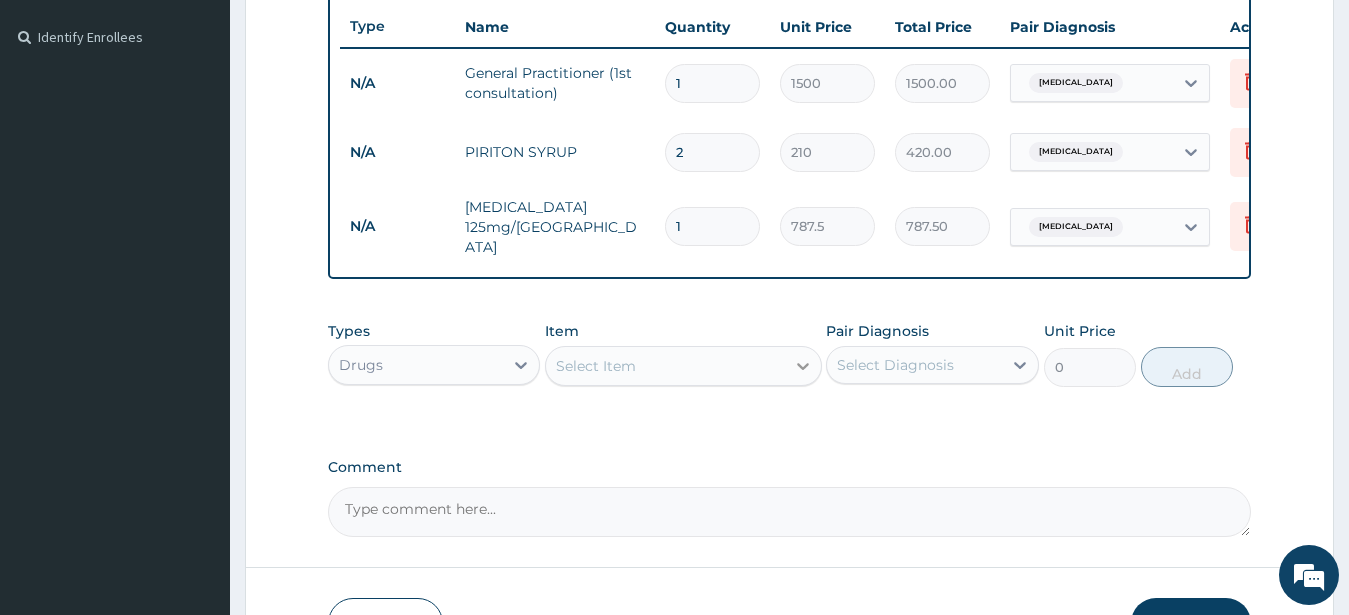 click 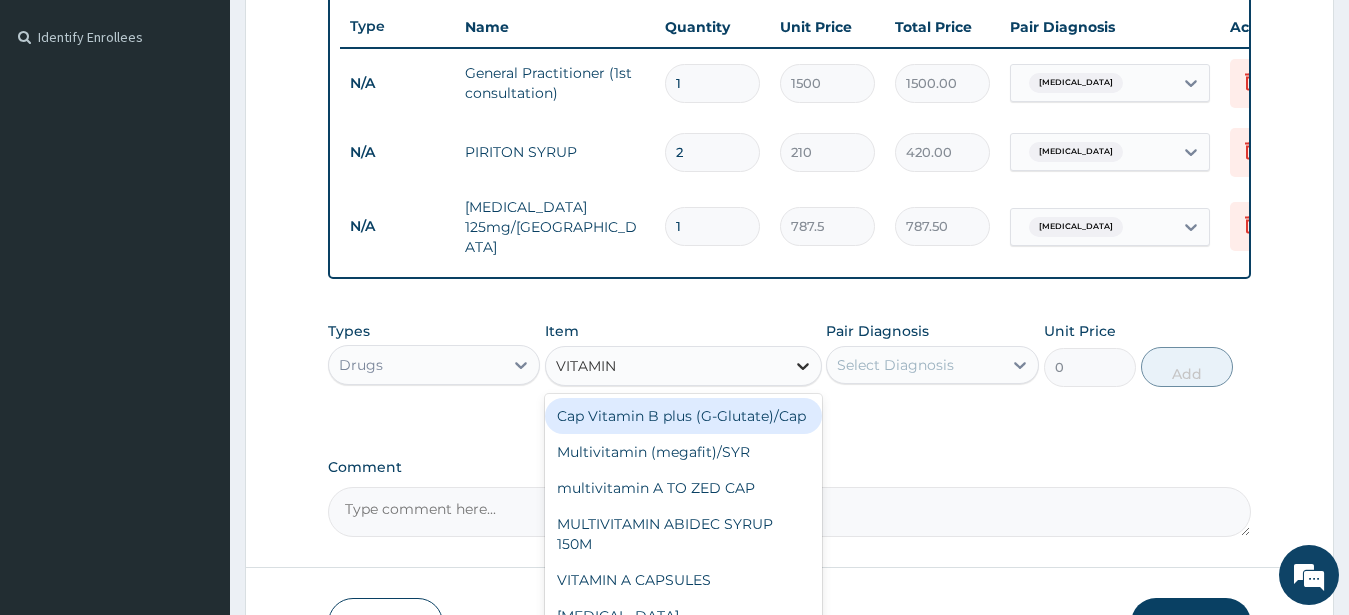 type on "VITAMIN C" 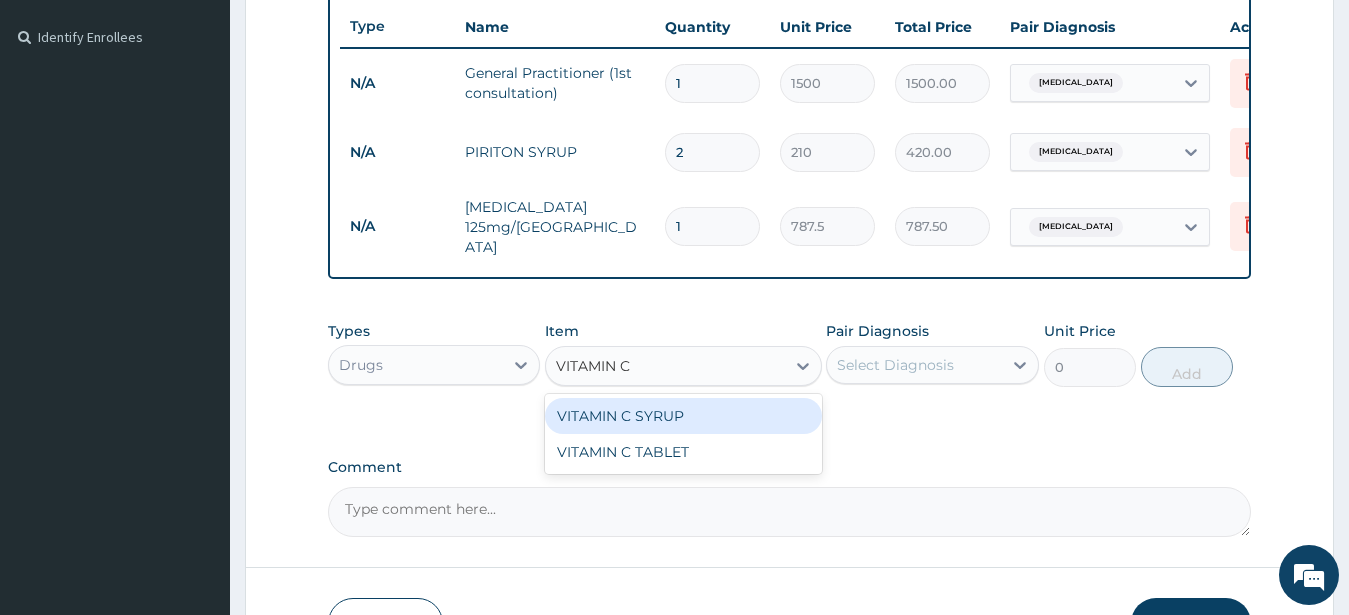 click on "VITAMIN C SYRUP" at bounding box center [683, 416] 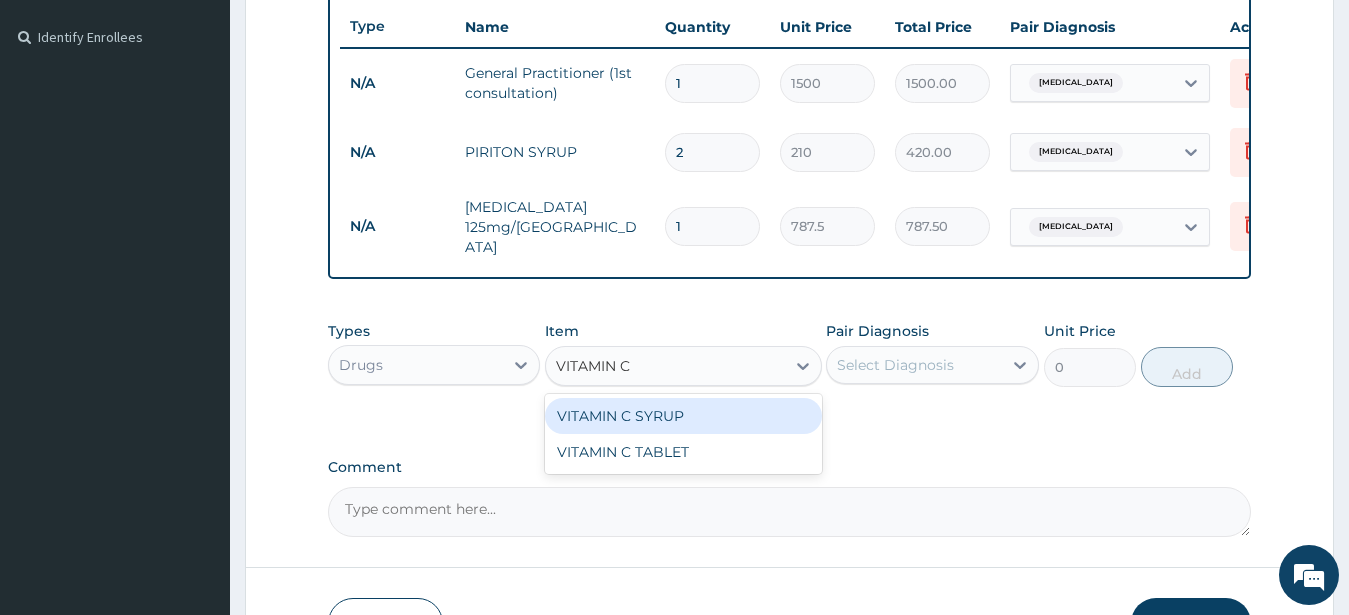 type 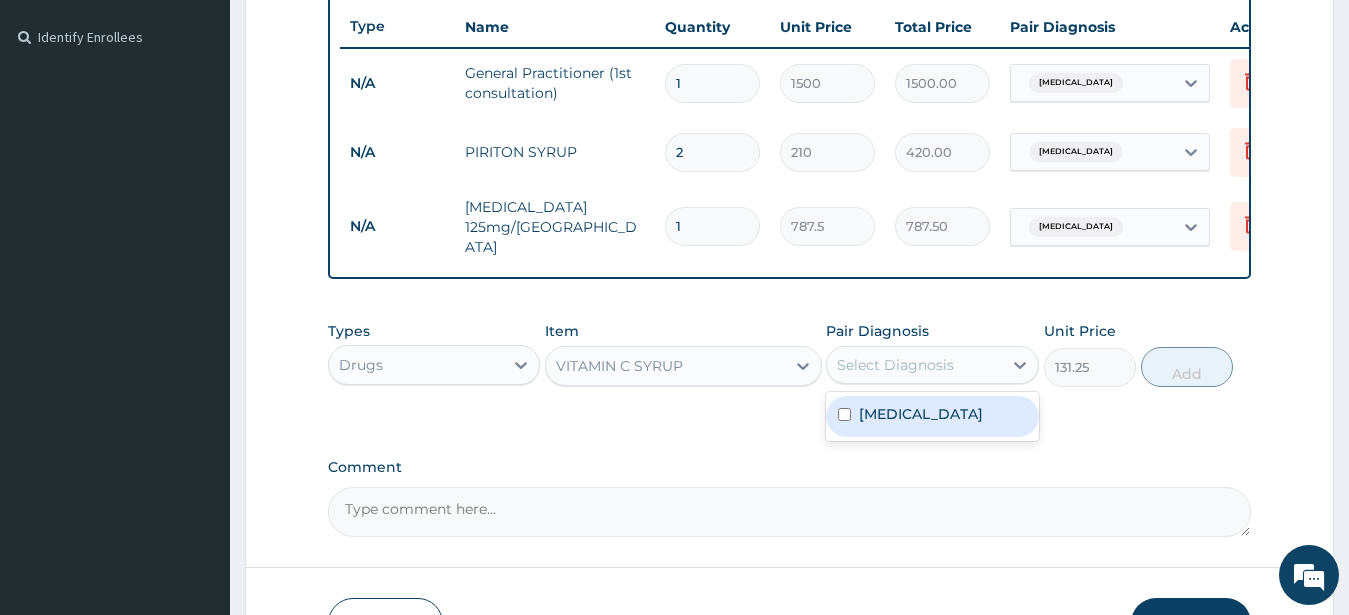 click on "Select Diagnosis" at bounding box center (914, 365) 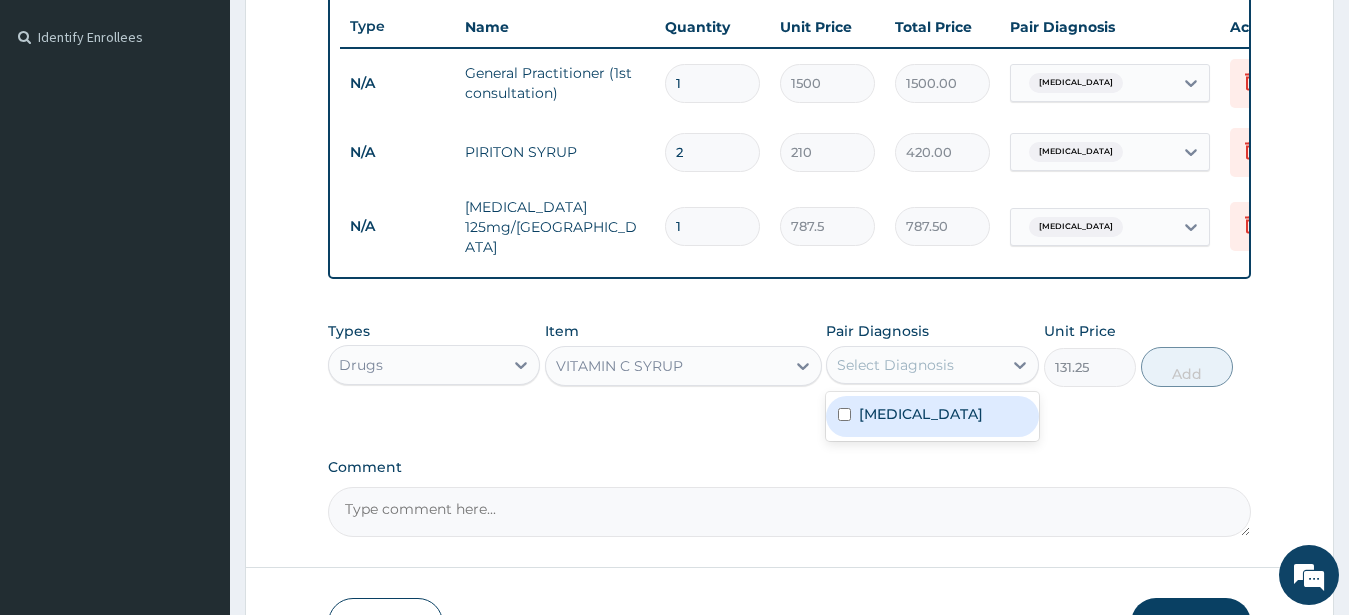 click on "Upper respiratory infection" at bounding box center [932, 416] 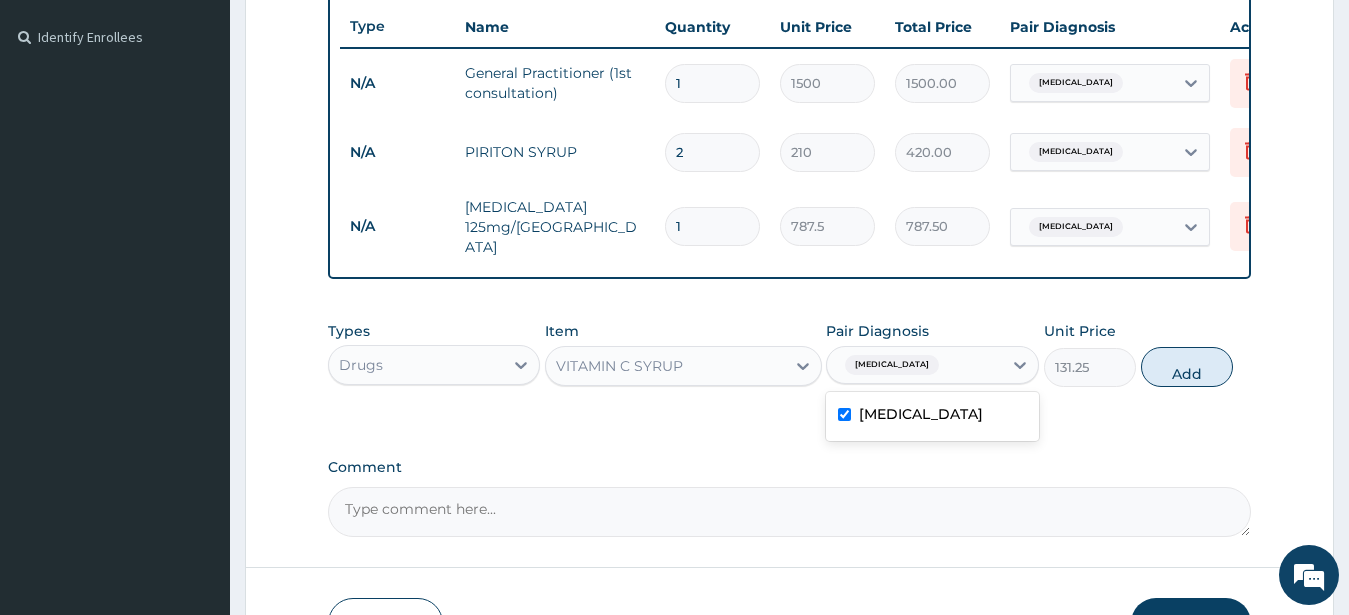 checkbox on "true" 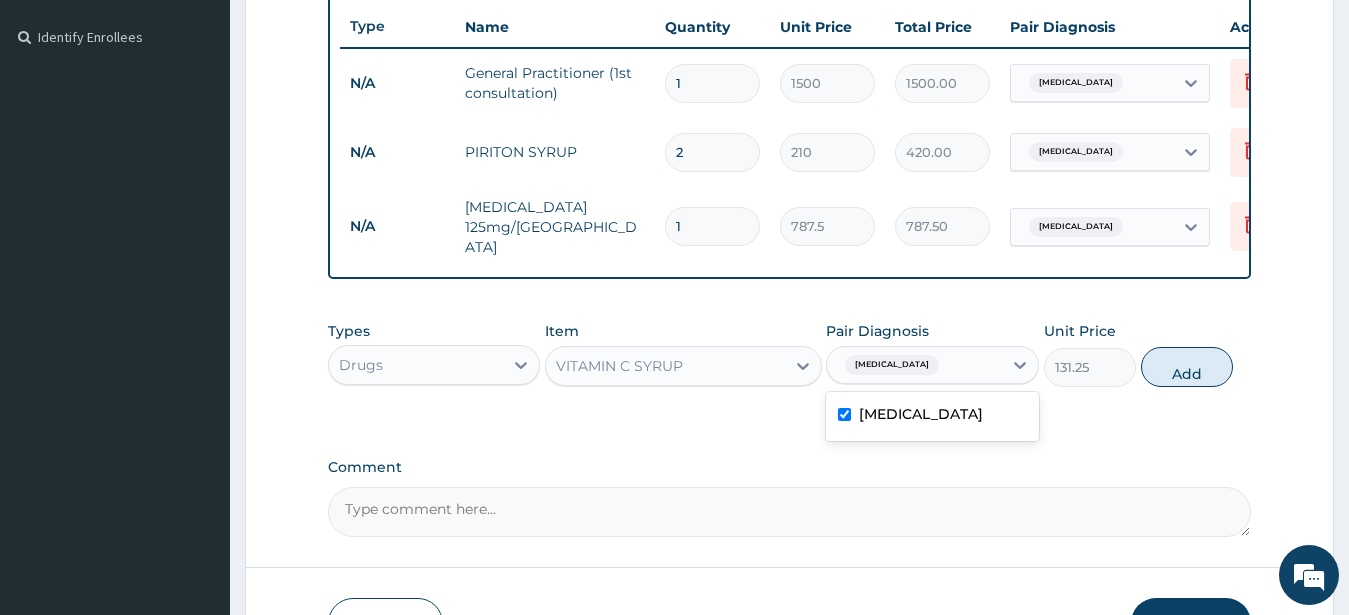 drag, startPoint x: 1007, startPoint y: 364, endPoint x: 1231, endPoint y: 363, distance: 224.00223 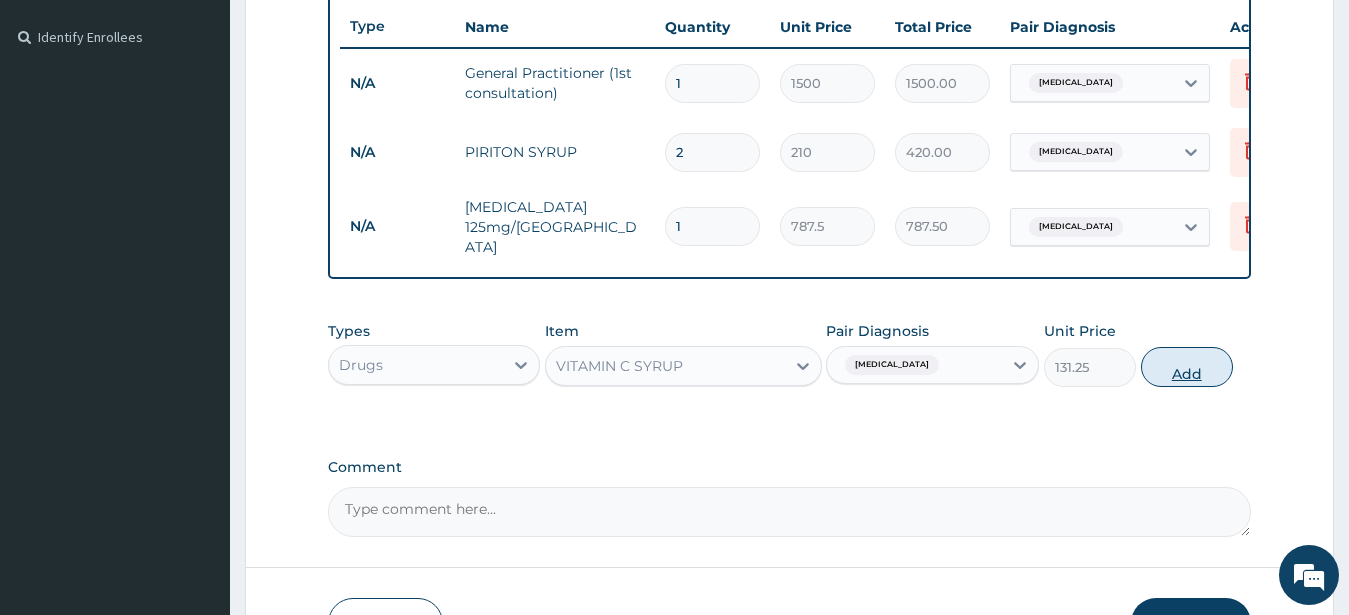 click on "Add" at bounding box center (1187, 367) 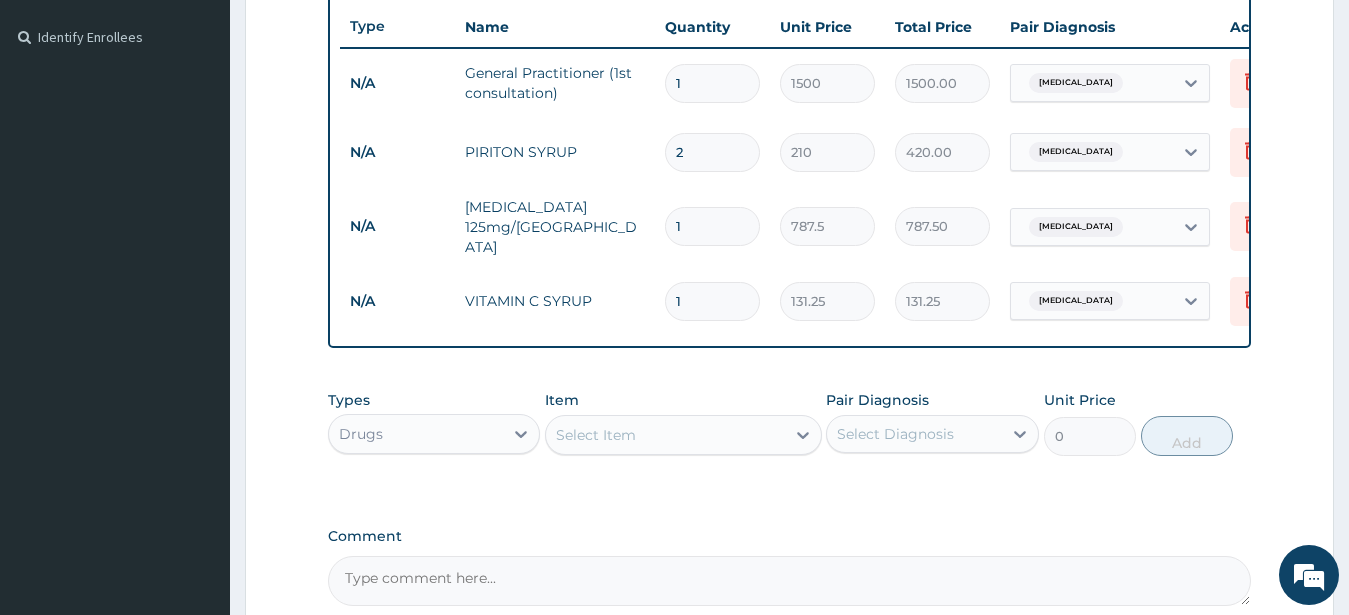type 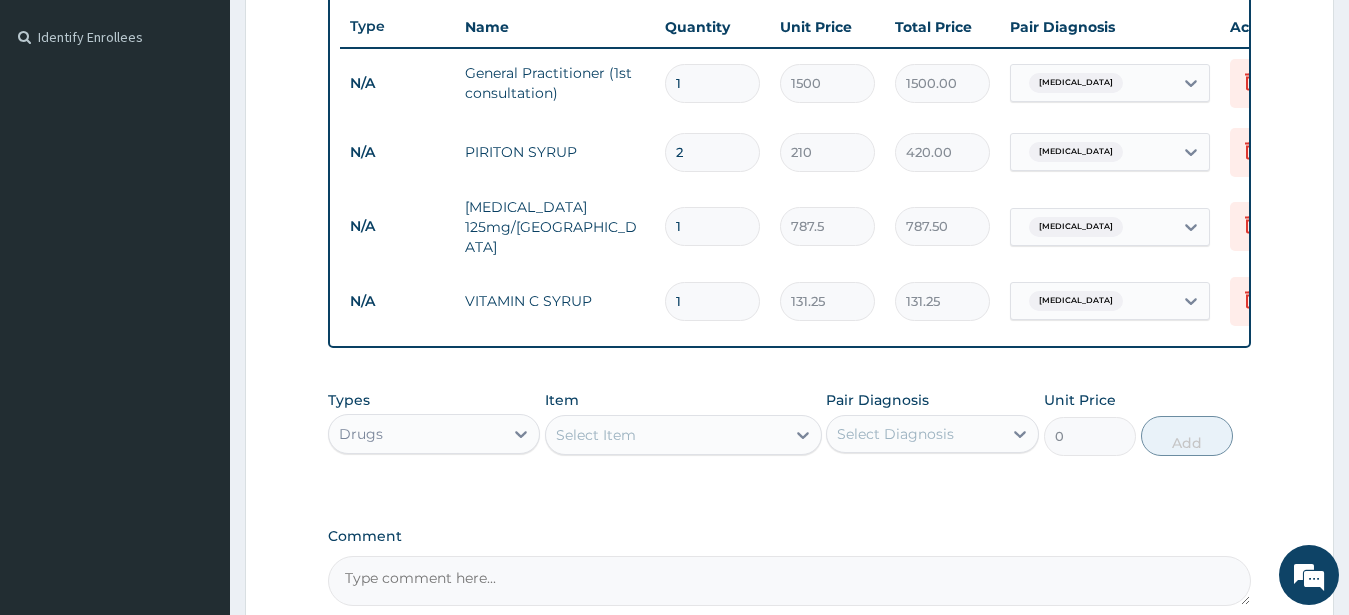 type on "0.00" 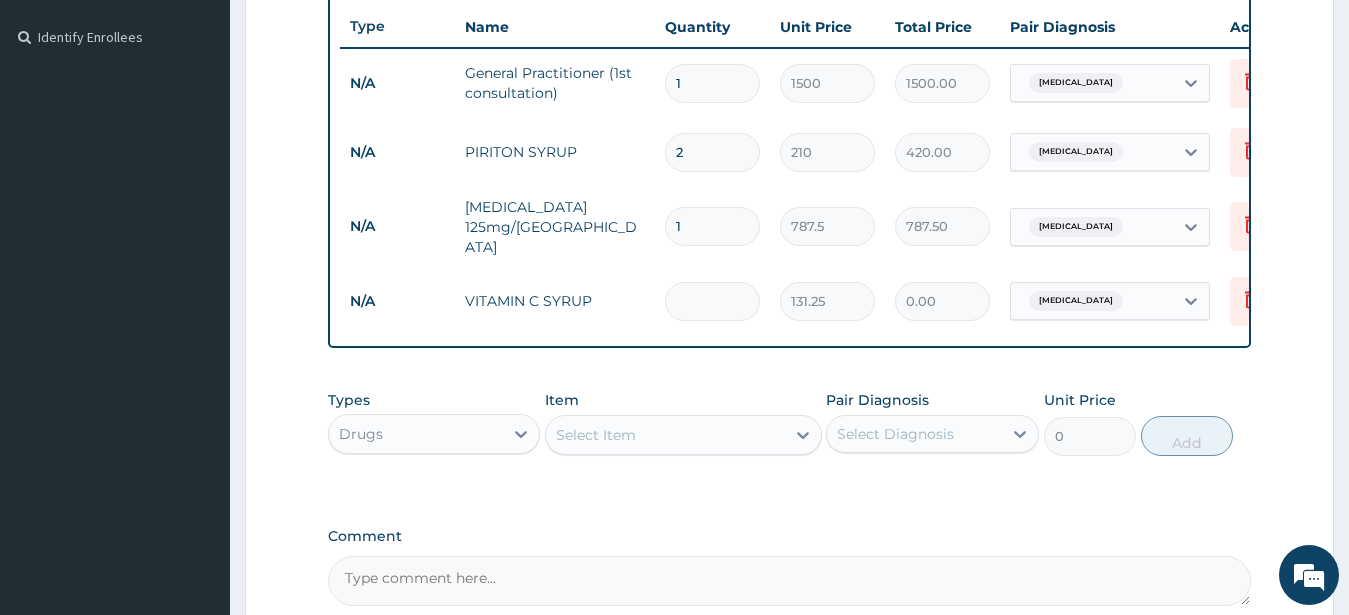 type on "2" 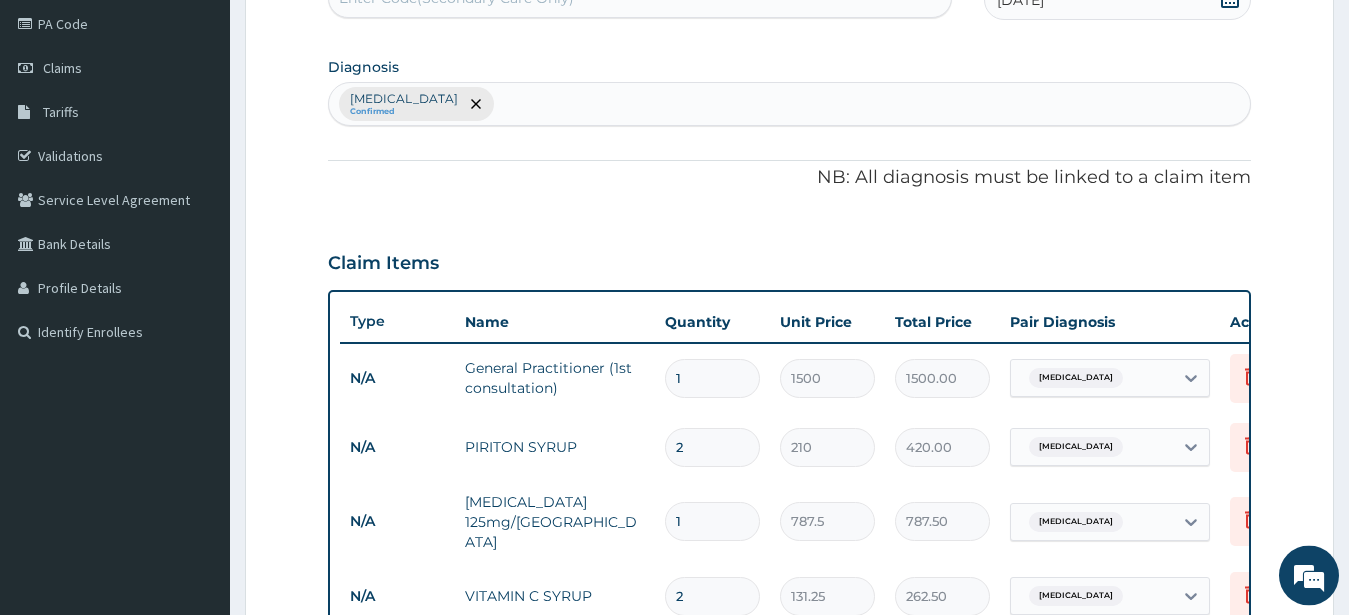scroll, scrollTop: 740, scrollLeft: 0, axis: vertical 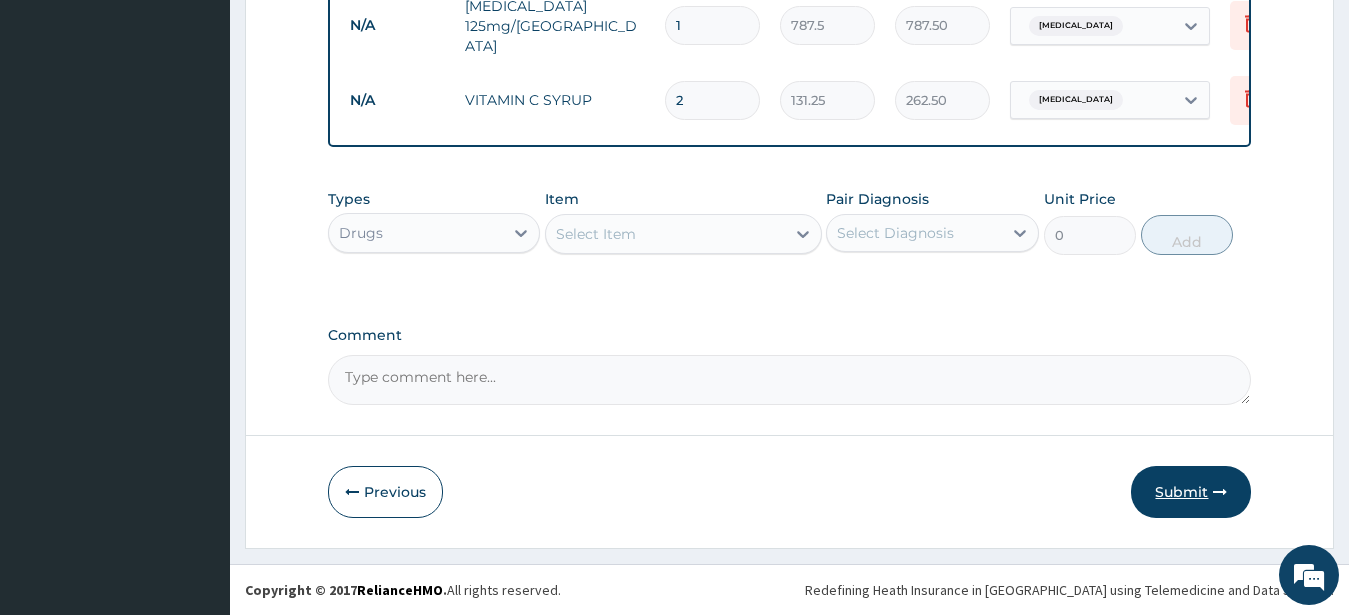 type on "2" 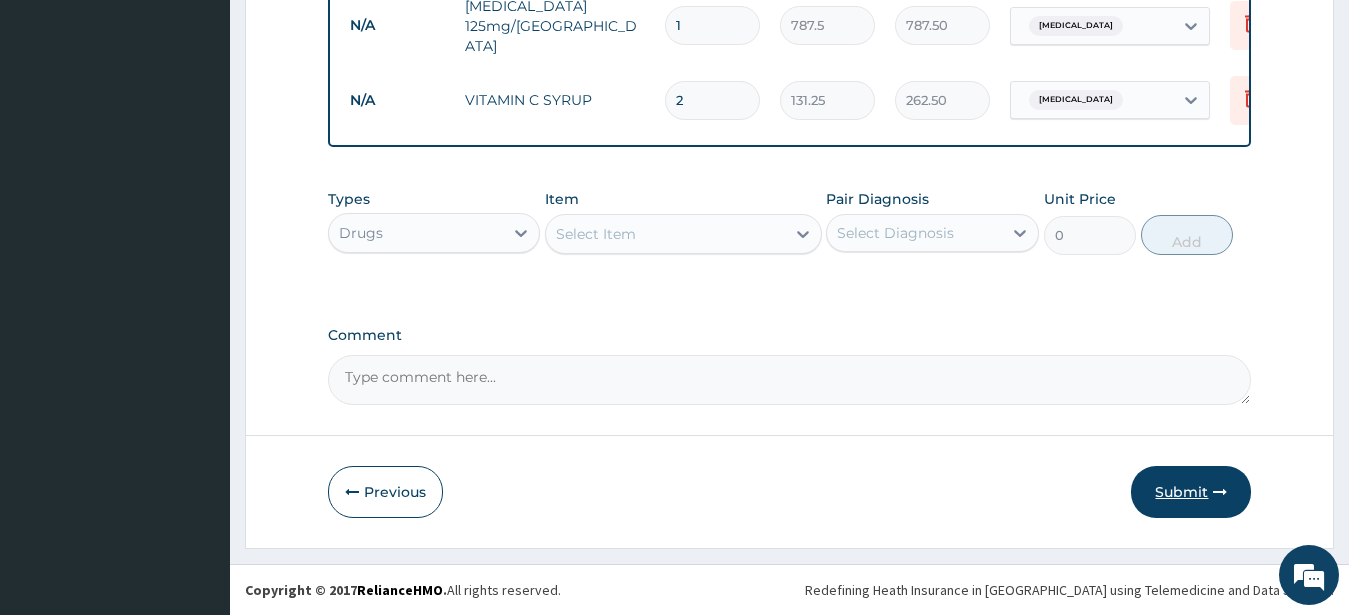 click on "Submit" at bounding box center (1191, 492) 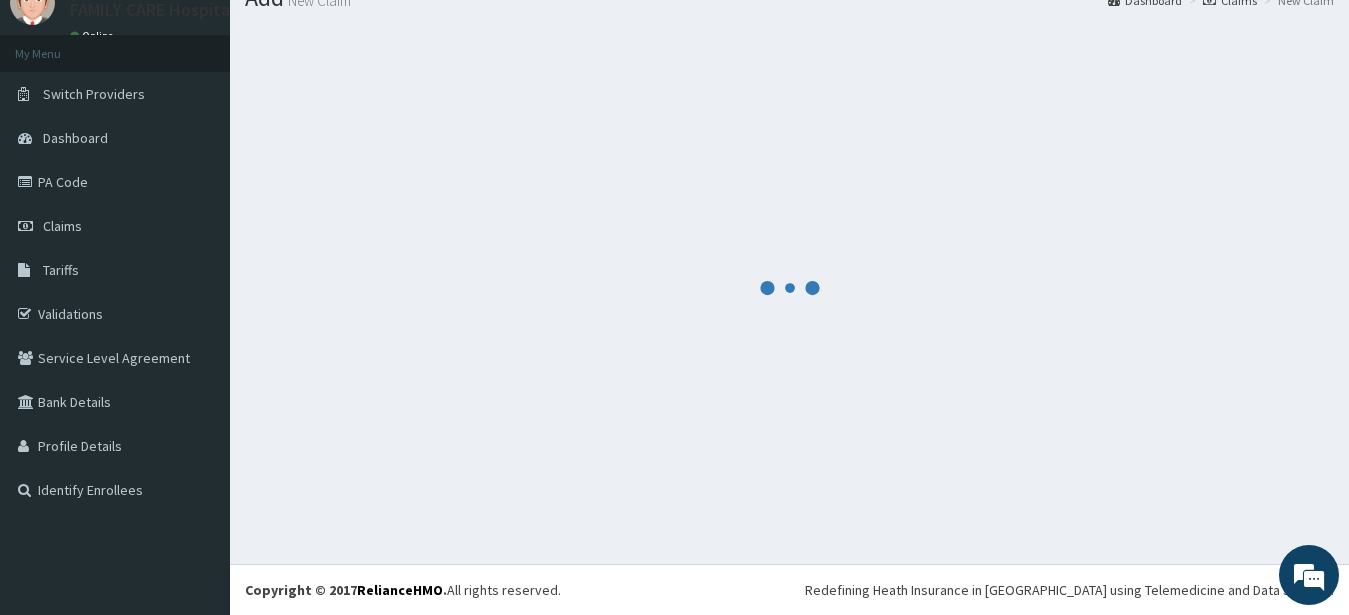 scroll, scrollTop: 80, scrollLeft: 0, axis: vertical 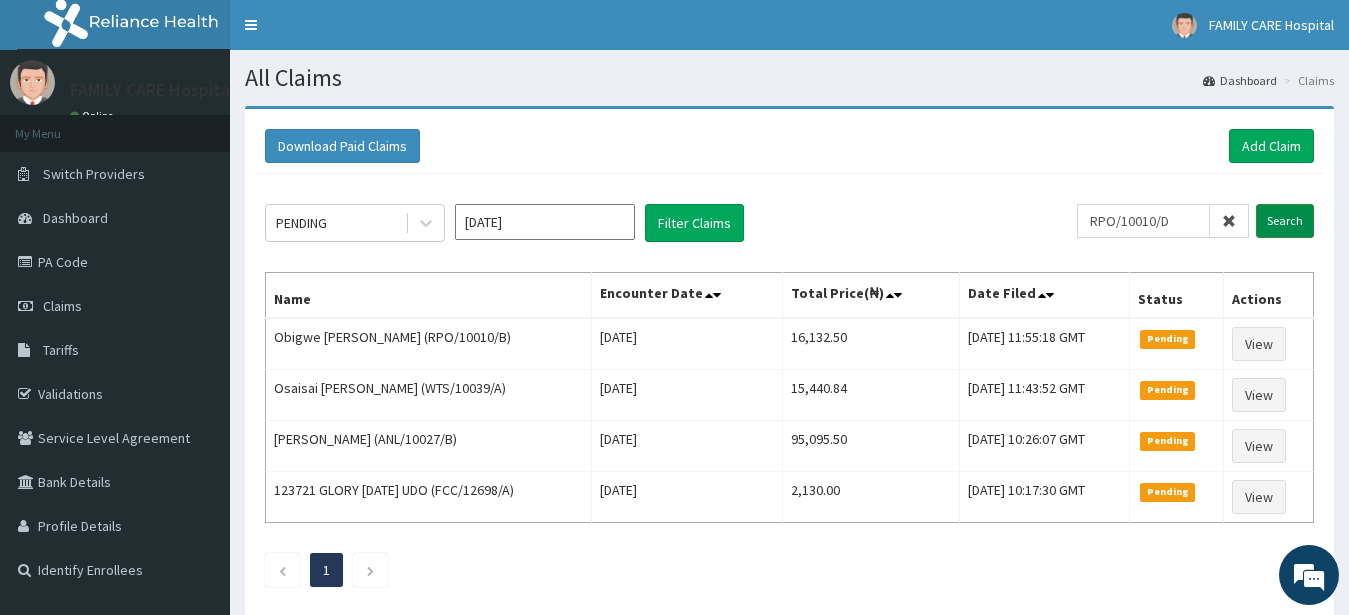 type on "RPO/10010/D" 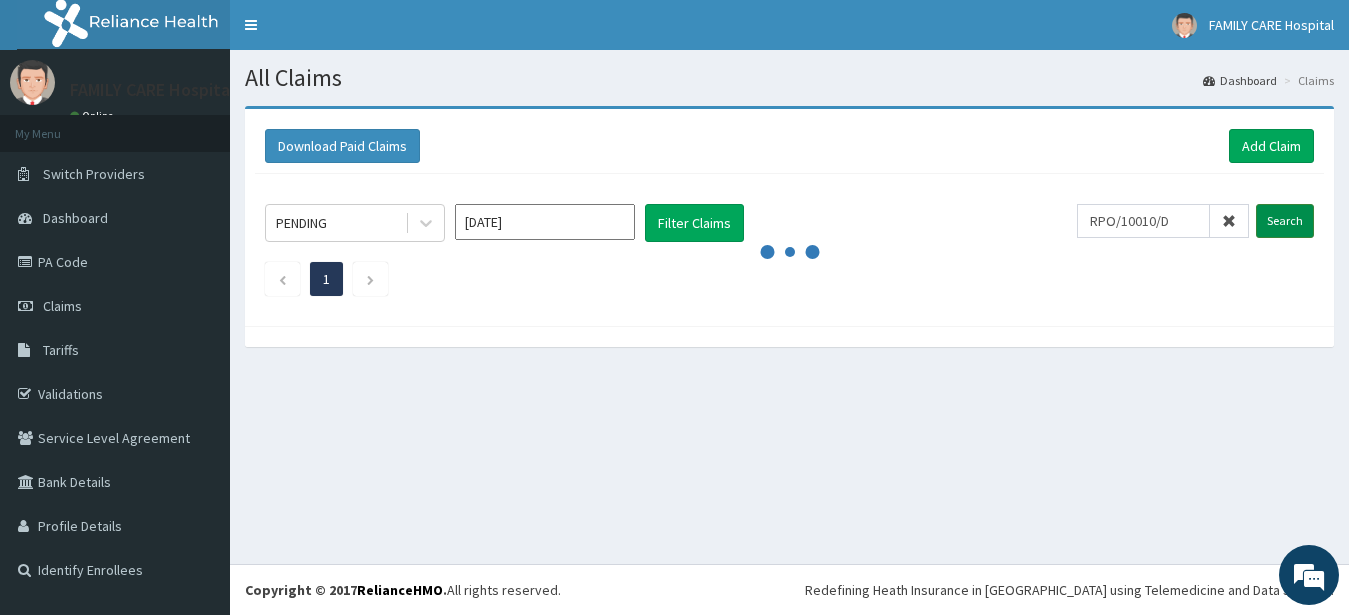 scroll, scrollTop: 0, scrollLeft: 0, axis: both 